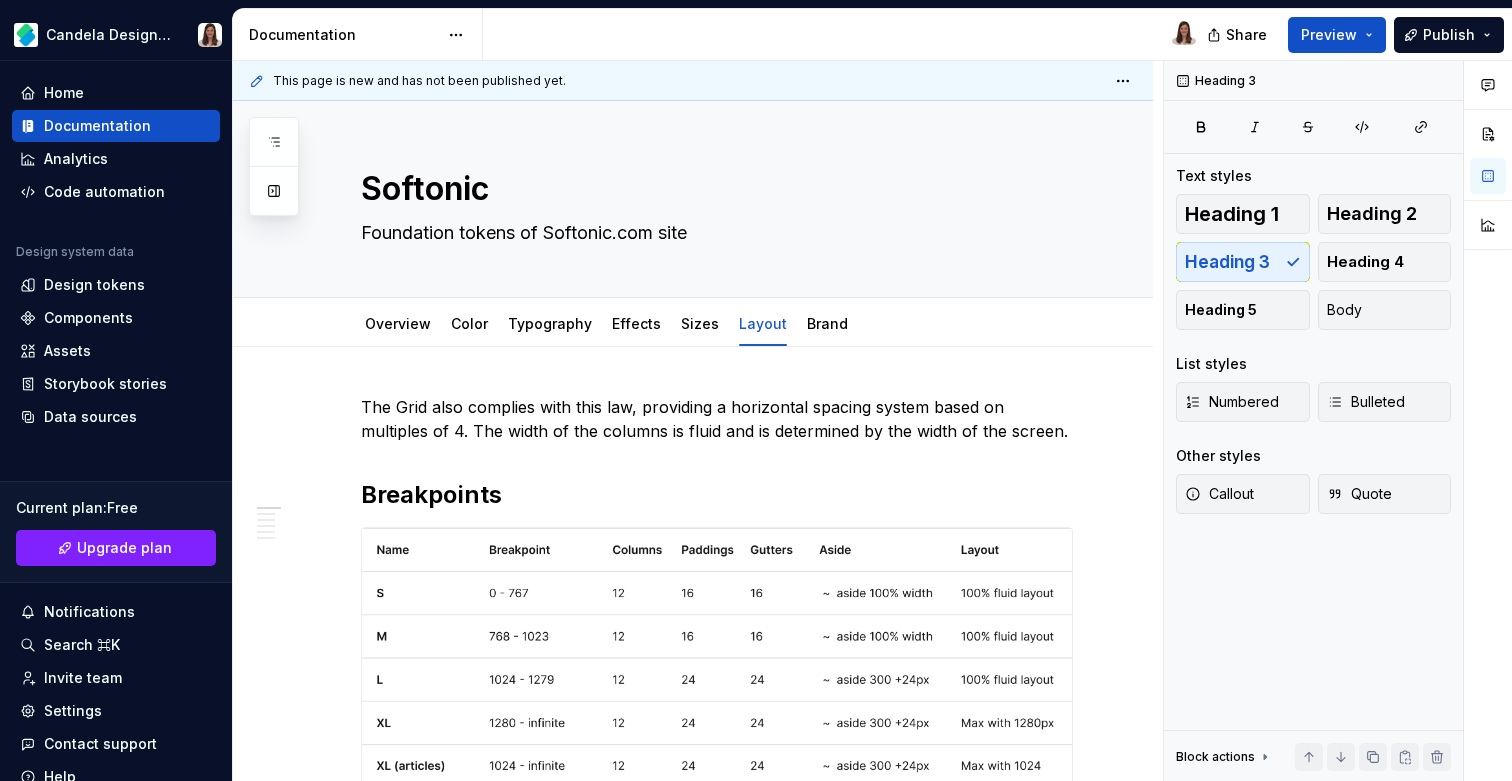 scroll, scrollTop: 0, scrollLeft: 0, axis: both 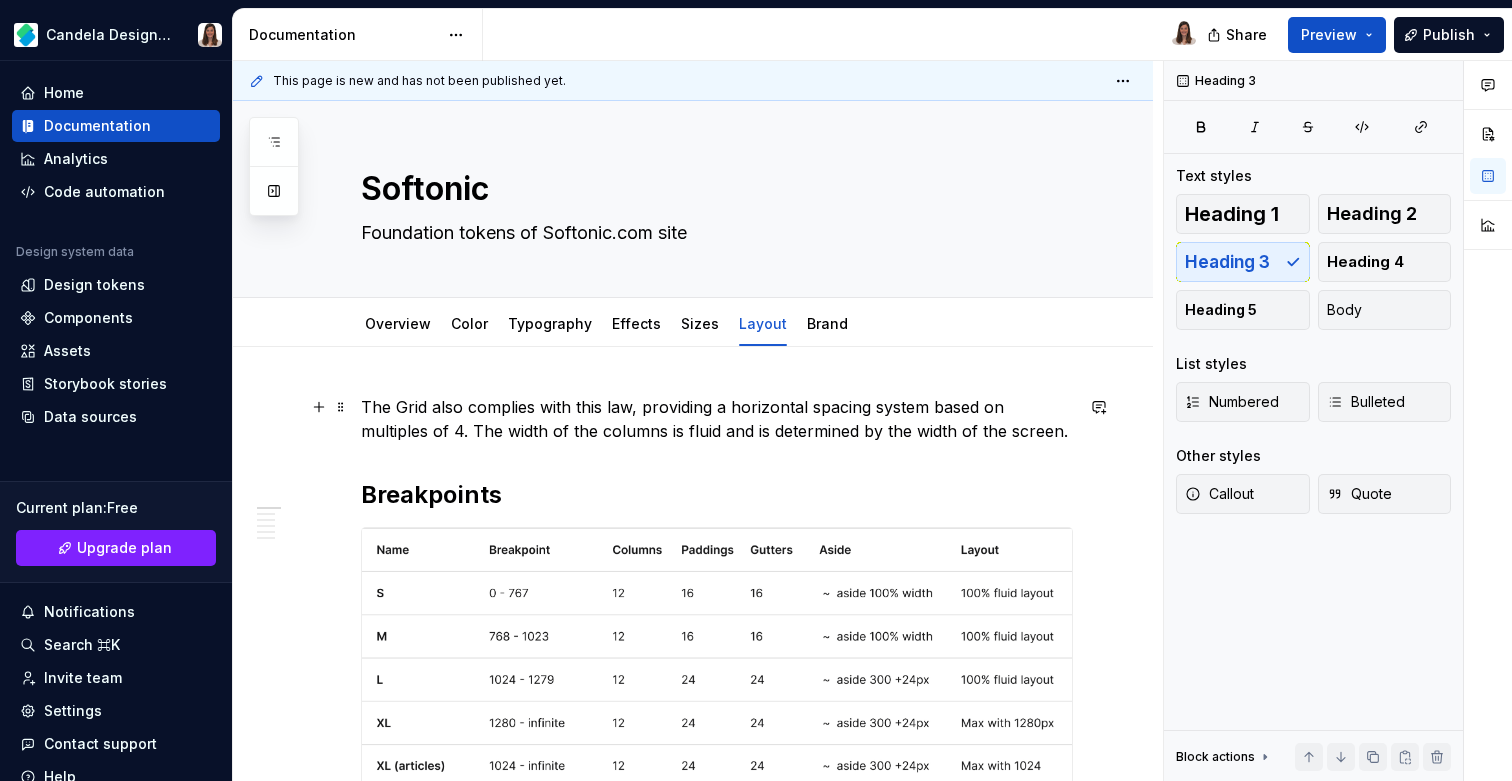 click on "The Grid also complies with this law, providing a horizontal spacing system based on multiples of 4. The width of the columns is fluid and is determined by the width of the screen." at bounding box center [717, 419] 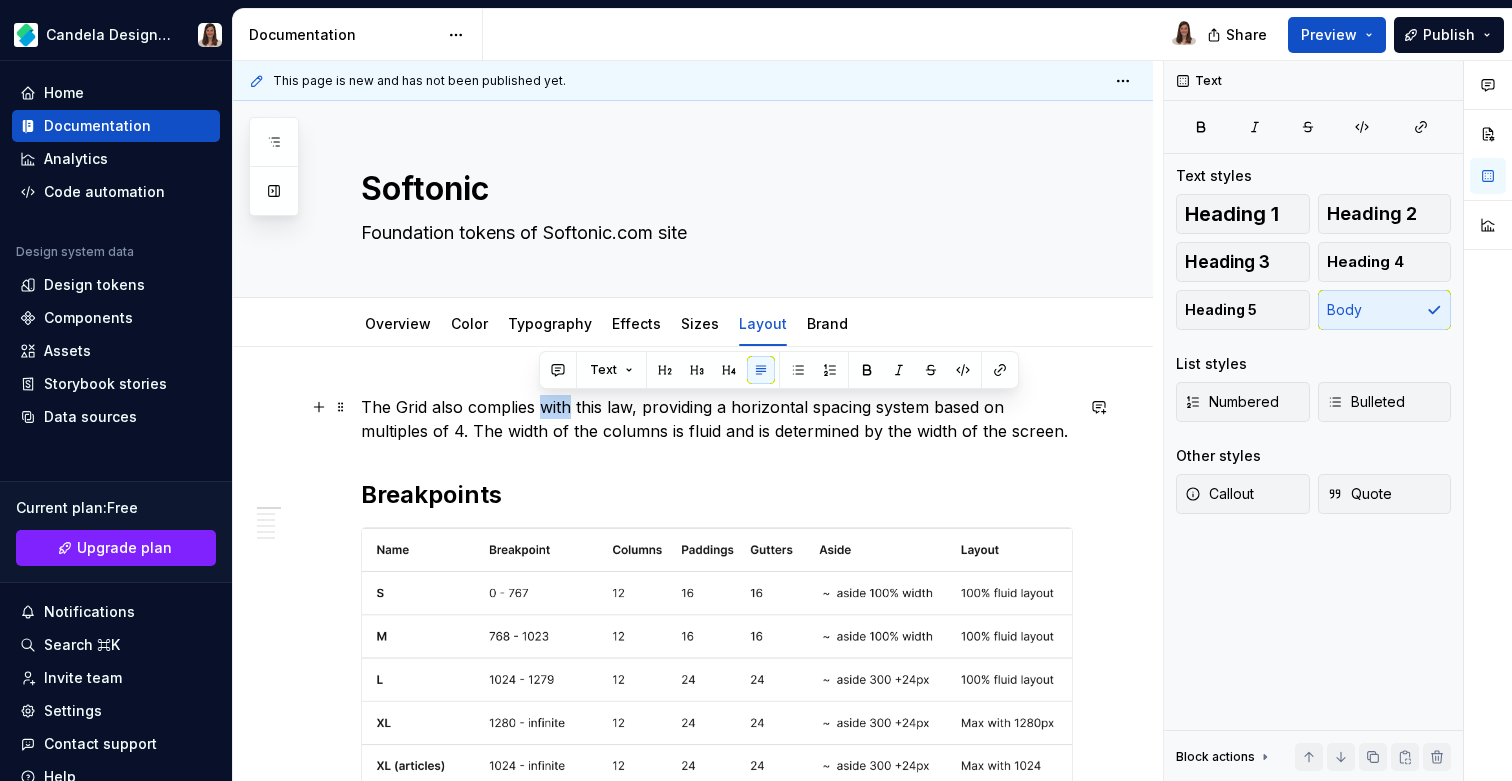 click on "The Grid also complies with this law, providing a horizontal spacing system based on multiples of 4. The width of the columns is fluid and is determined by the width of the screen." at bounding box center (717, 419) 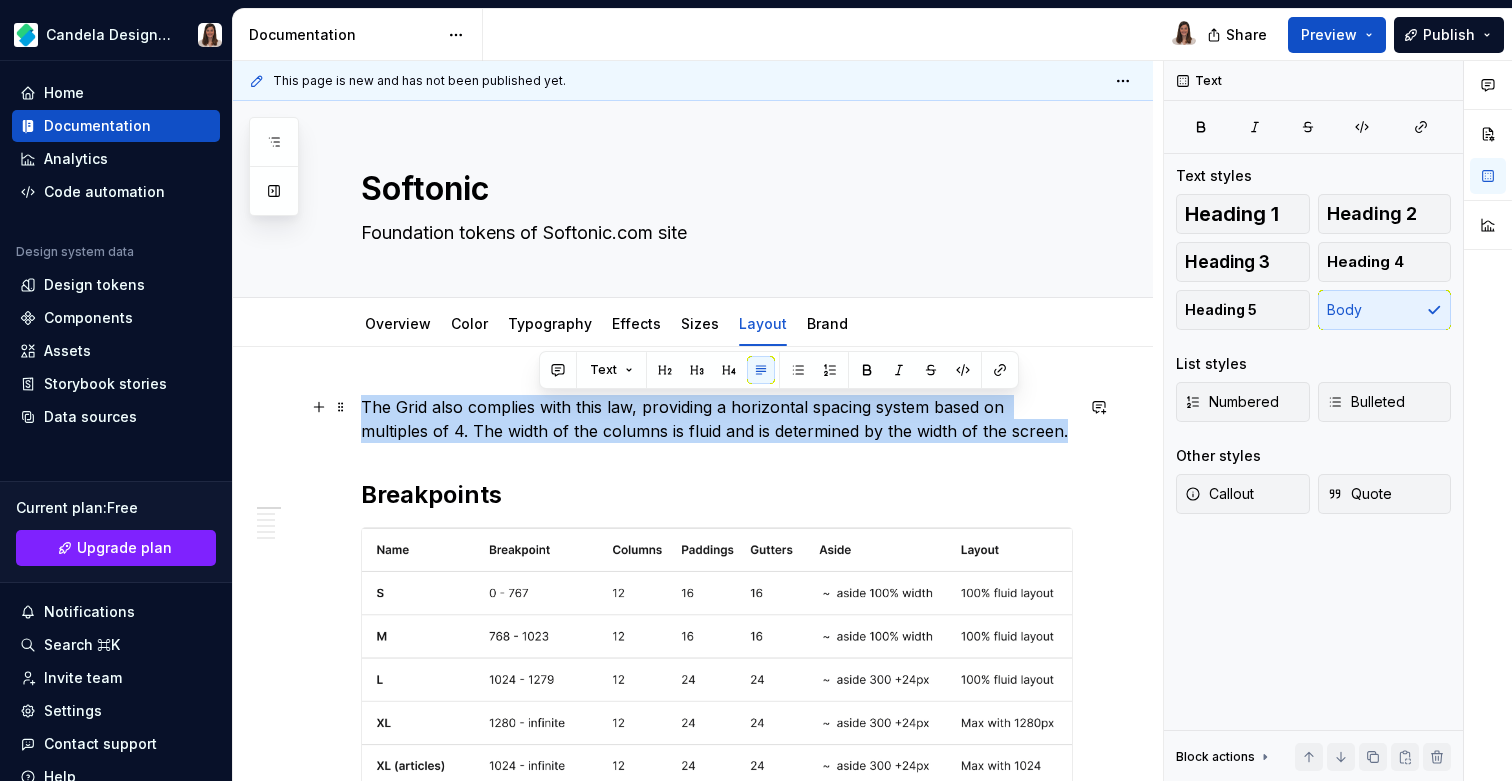 click on "The Grid also complies with this law, providing a horizontal spacing system based on multiples of 4. The width of the columns is fluid and is determined by the width of the screen." at bounding box center (717, 419) 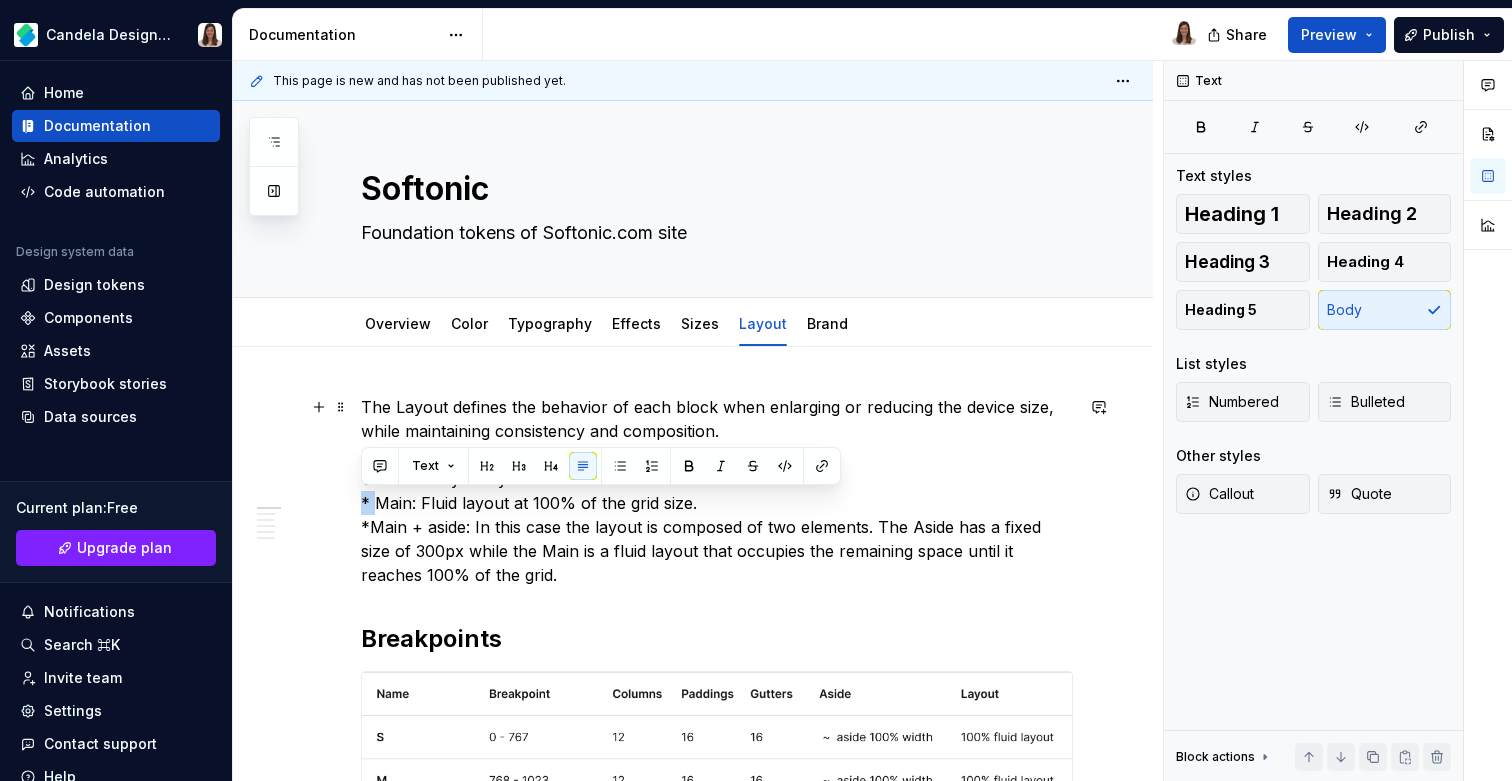 drag, startPoint x: 374, startPoint y: 504, endPoint x: 354, endPoint y: 504, distance: 20 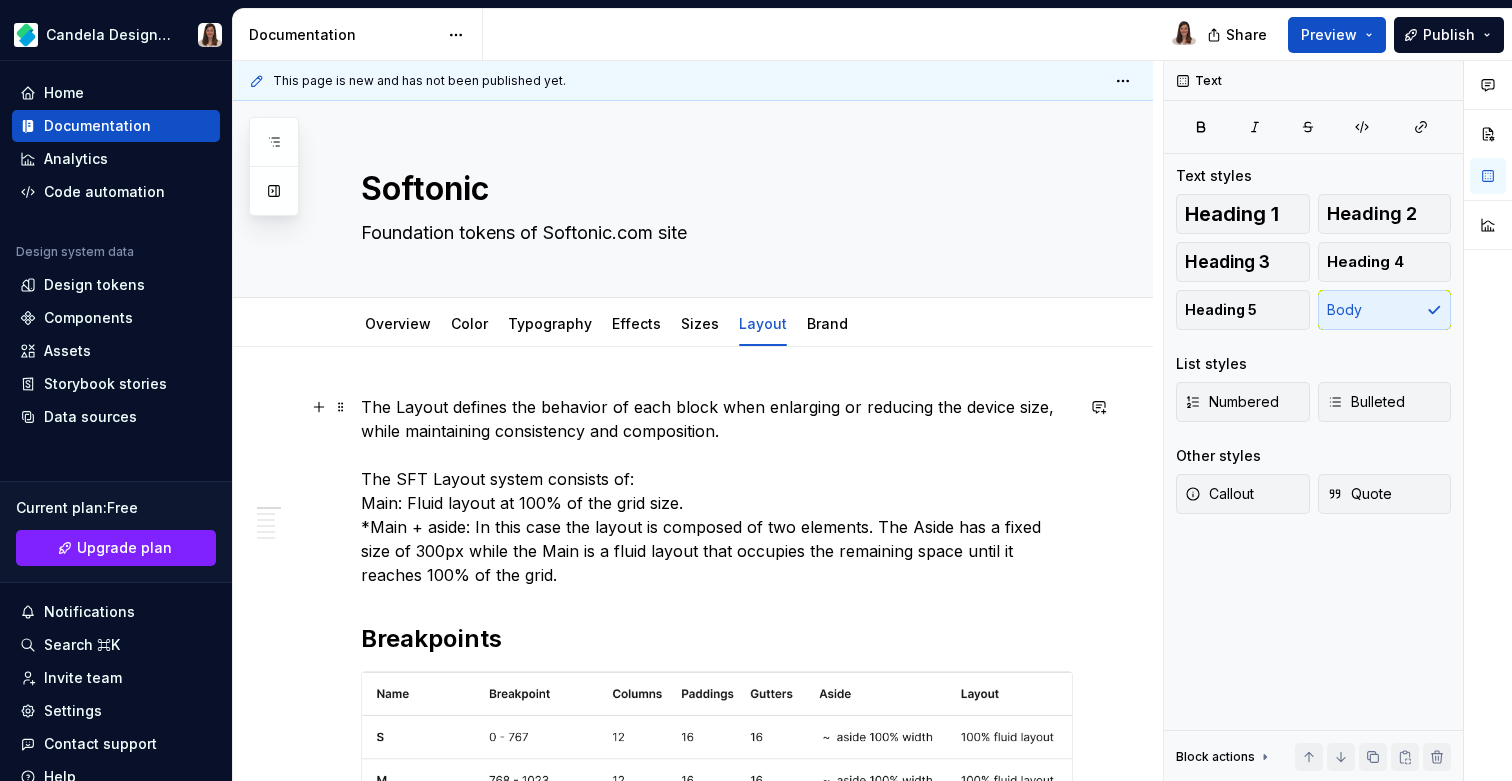 click on "The Layout defines the behavior of each block when enlarging or reducing the device size, while maintaining consistency and composition. The SFT Layout system consists of: Main: Fluid layout at 100% of the grid size. *Main + aside: In this case the layout is composed of two elements. The Aside has a fixed size of 300px while the Main is a fluid layout that occupies the remaining space until it reaches 100% of the grid." at bounding box center [717, 491] 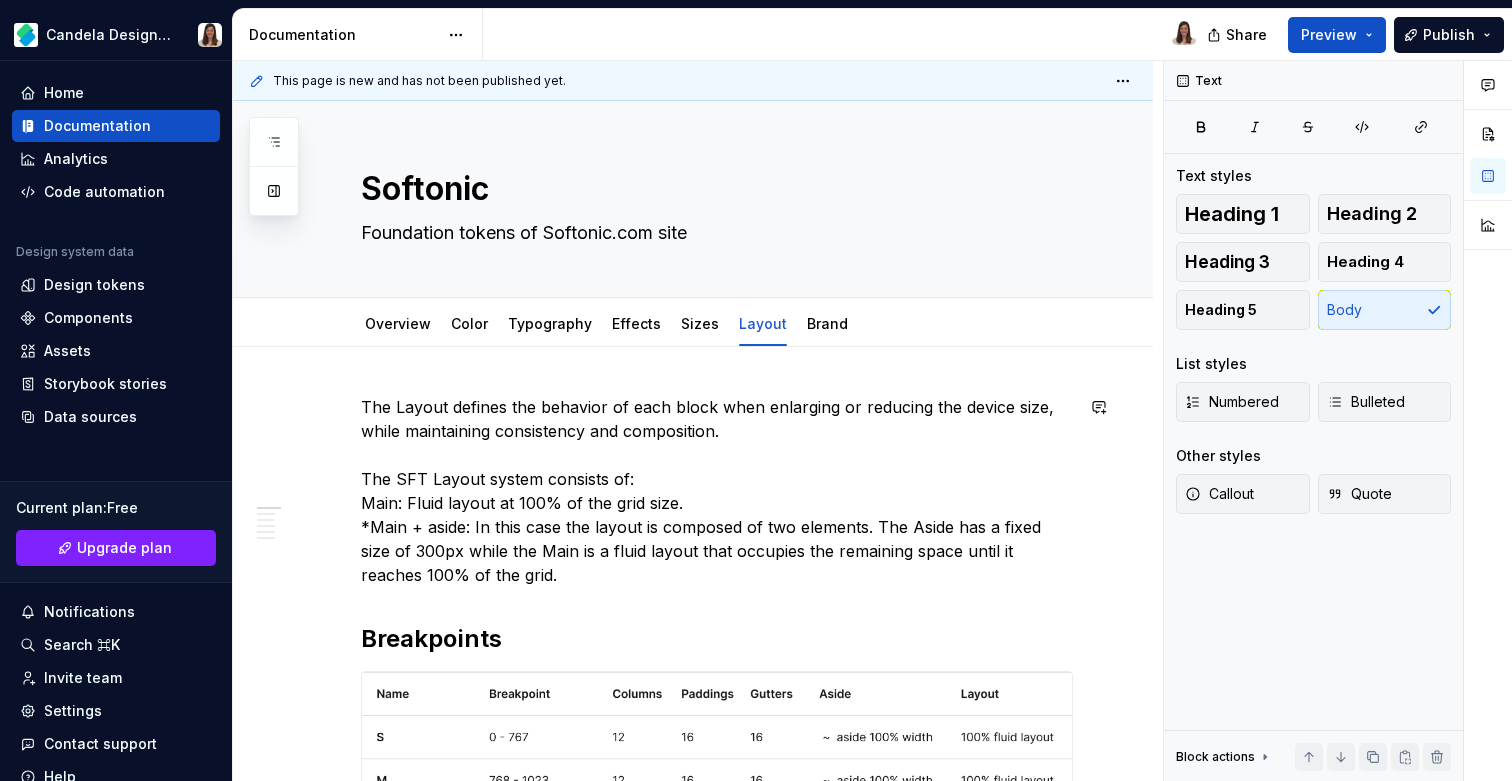 type 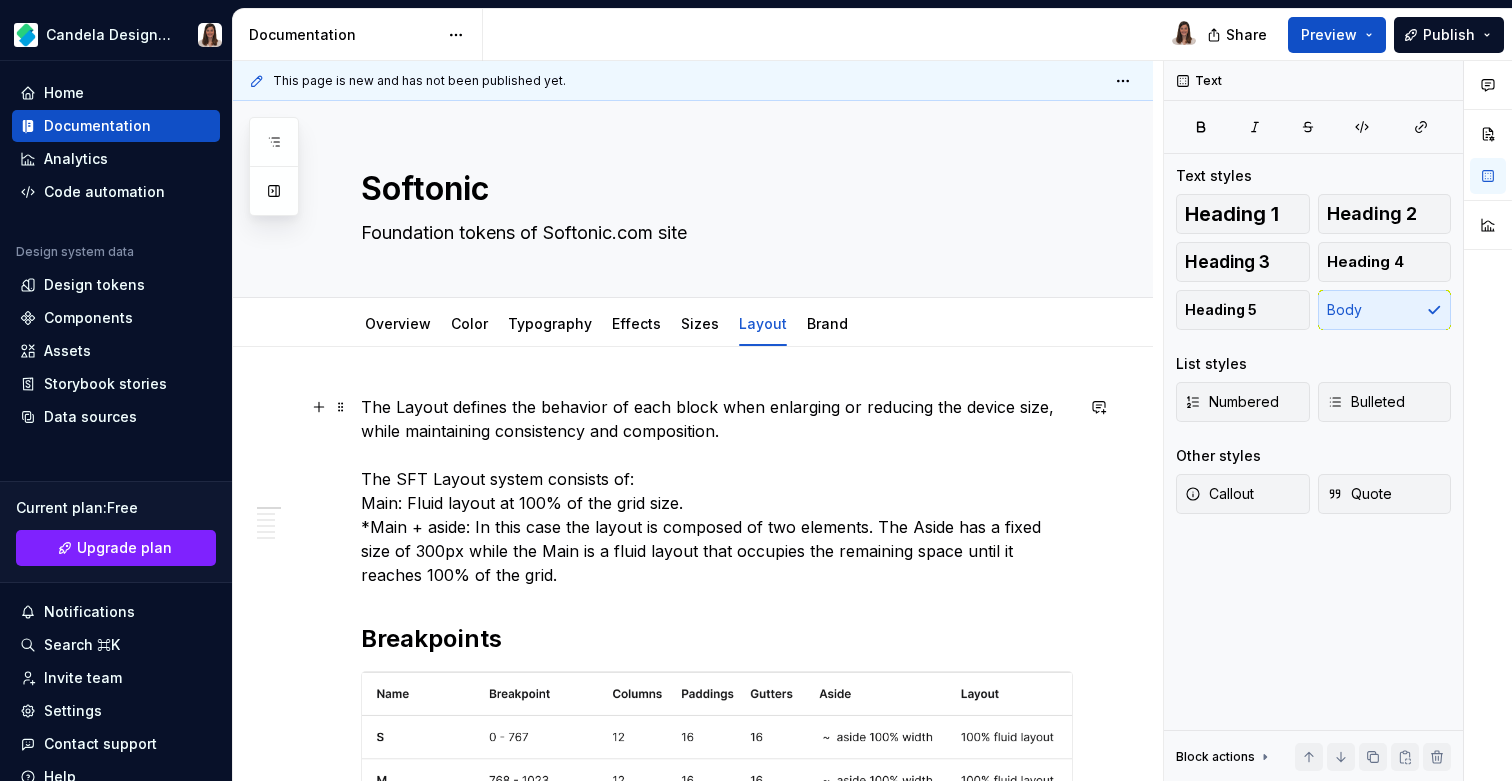 click on "The Layout defines the behavior of each block when enlarging or reducing the device size, while maintaining consistency and composition. The SFT Layout system consists of: Main: Fluid layout at 100% of the grid size. *Main + aside: In this case the layout is composed of two elements. The Aside has a fixed size of 300px while the Main is a fluid layout that occupies the remaining space until it reaches 100% of the grid." at bounding box center [717, 491] 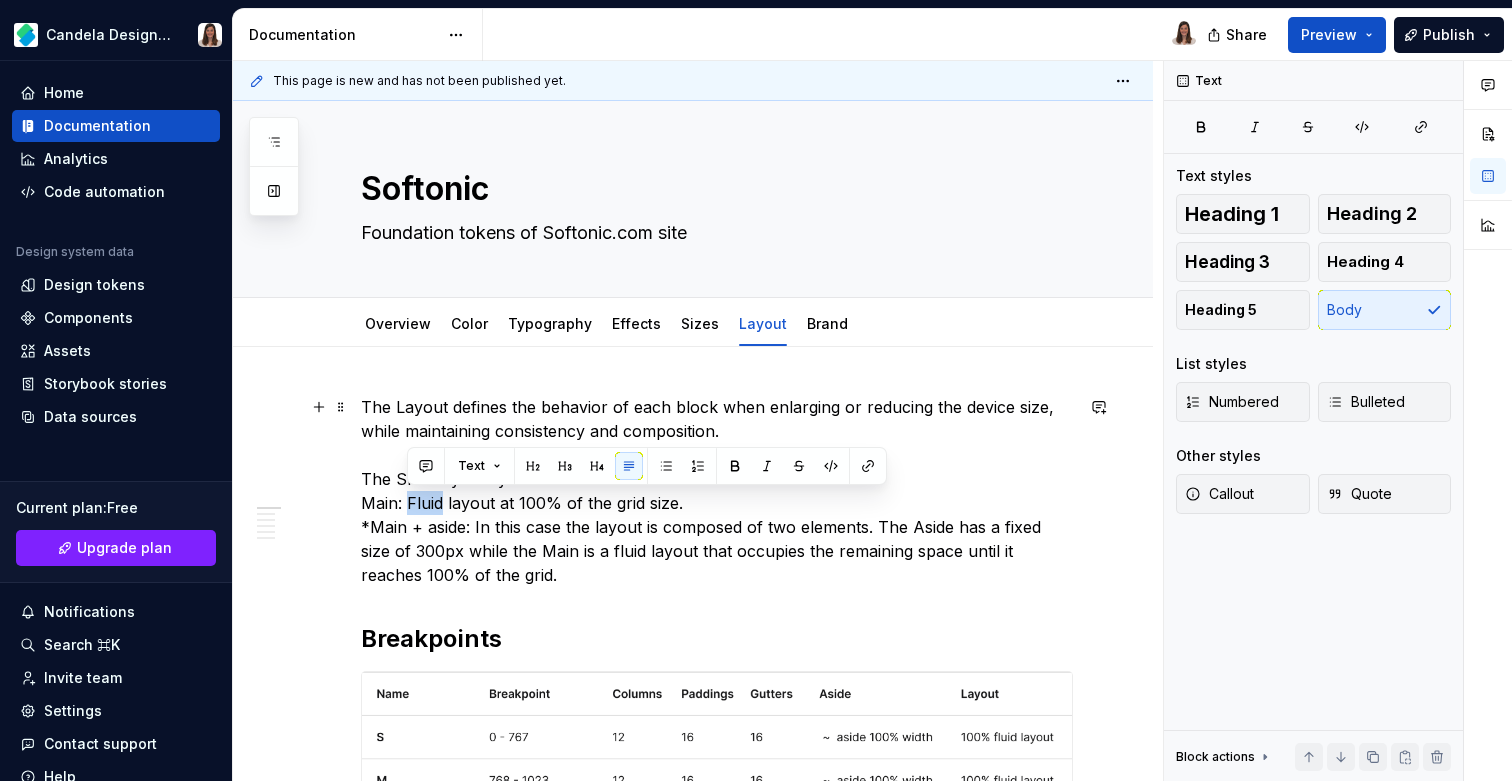 click on "The Layout defines the behavior of each block when enlarging or reducing the device size, while maintaining consistency and composition. The SFT Layout system consists of: Main: Fluid layout at 100% of the grid size. *Main + aside: In this case the layout is composed of two elements. The Aside has a fixed size of 300px while the Main is a fluid layout that occupies the remaining space until it reaches 100% of the grid." at bounding box center (717, 491) 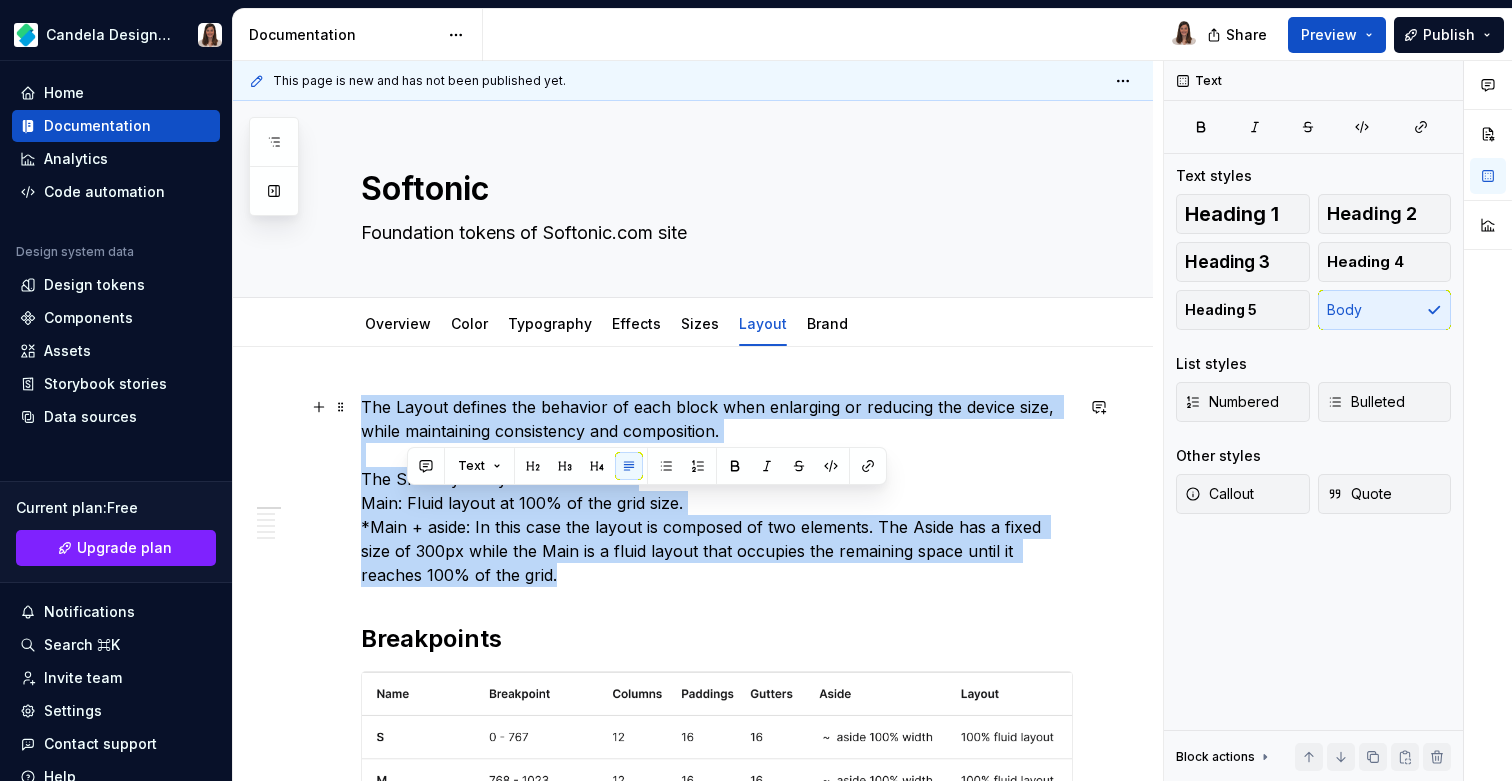 click on "The Layout defines the behavior of each block when enlarging or reducing the device size, while maintaining consistency and composition. The SFT Layout system consists of: Main: Fluid layout at 100% of the grid size. *Main + aside: In this case the layout is composed of two elements. The Aside has a fixed size of 300px while the Main is a fluid layout that occupies the remaining space until it reaches 100% of the grid." at bounding box center [717, 491] 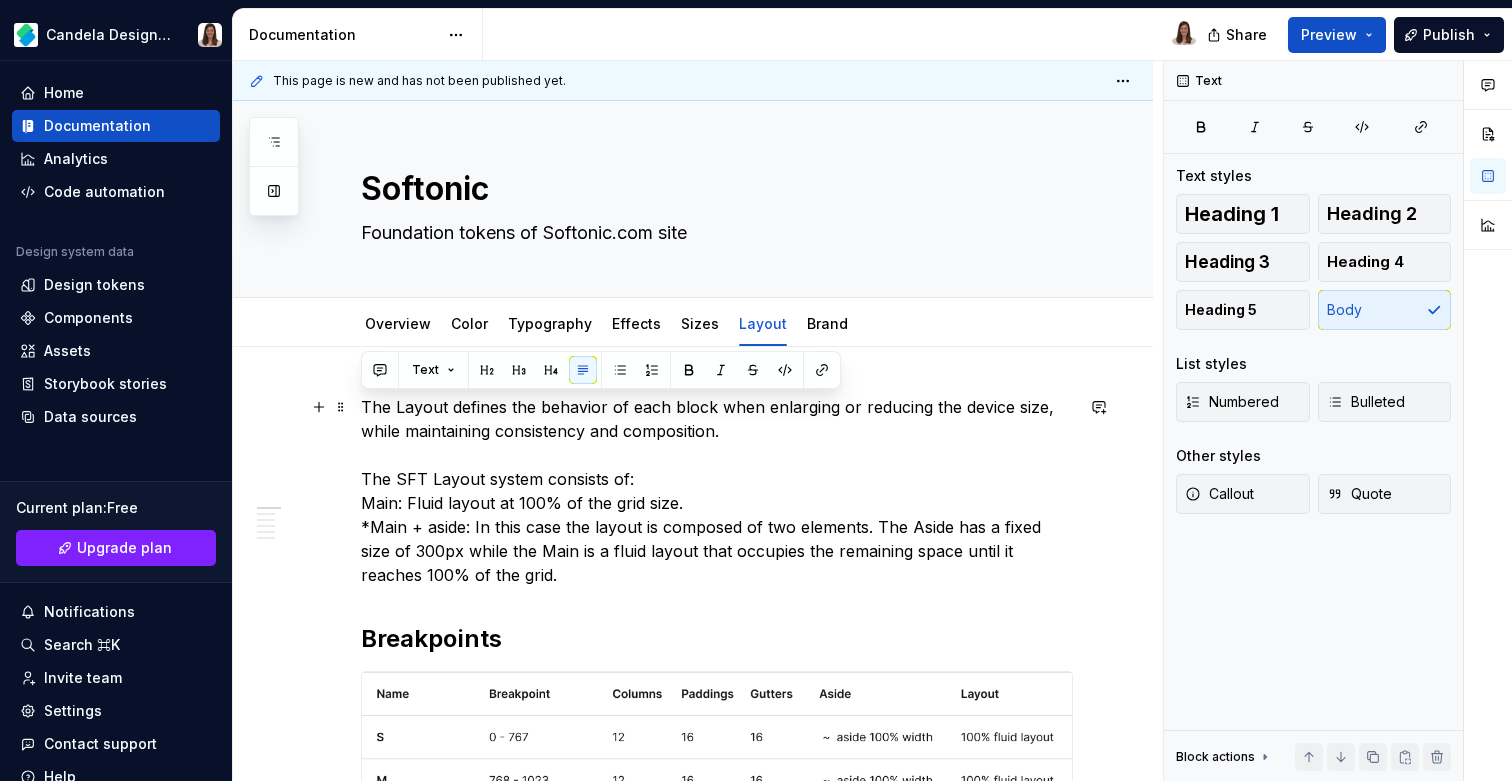 click on "The Layout defines the behavior of each block when enlarging or reducing the device size, while maintaining consistency and composition. The SFT Layout system consists of: Main: Fluid layout at 100% of the grid size. *Main + aside: In this case the layout is composed of two elements. The Aside has a fixed size of 300px while the Main is a fluid layout that occupies the remaining space until it reaches 100% of the grid." at bounding box center [717, 491] 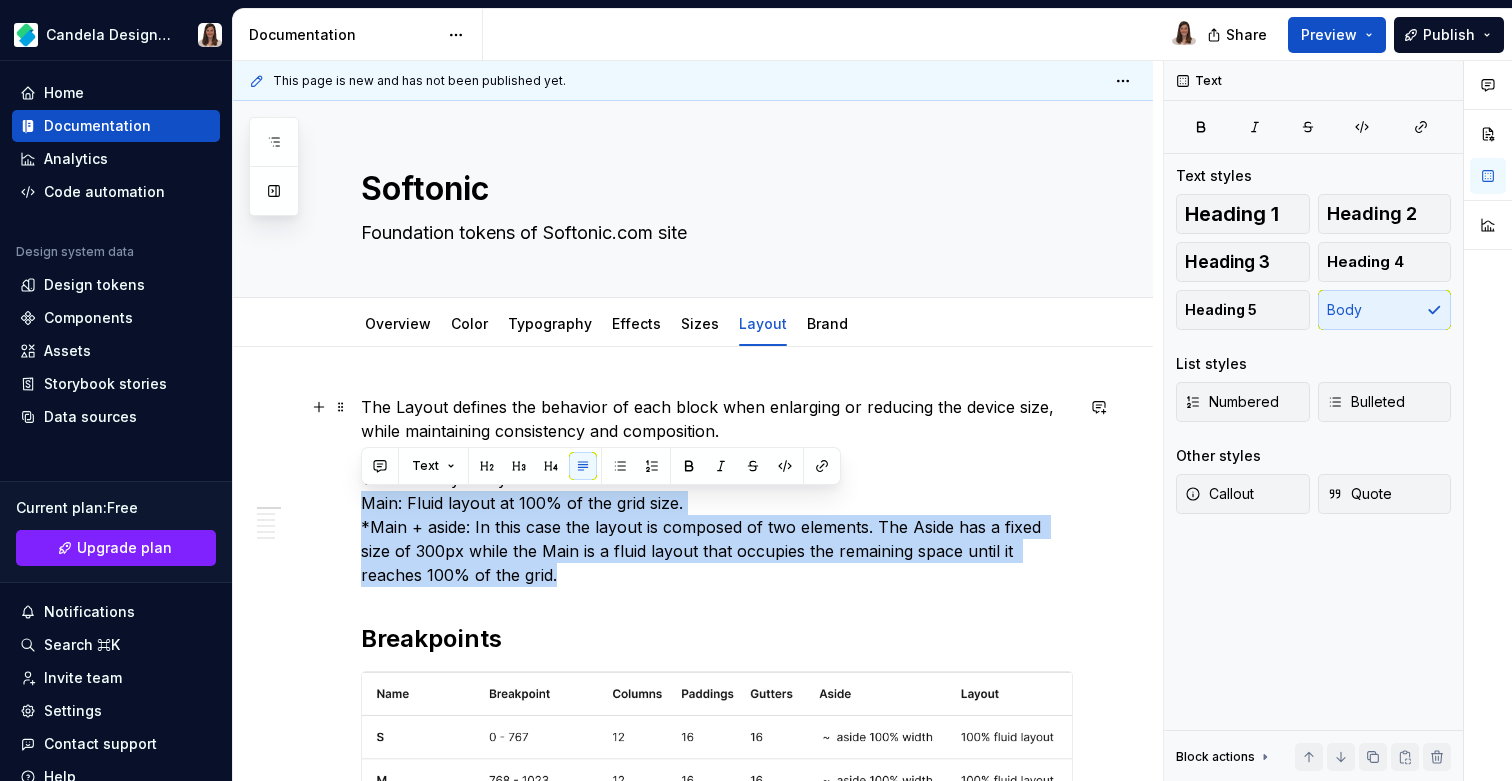 drag, startPoint x: 363, startPoint y: 499, endPoint x: 511, endPoint y: 586, distance: 171.67702 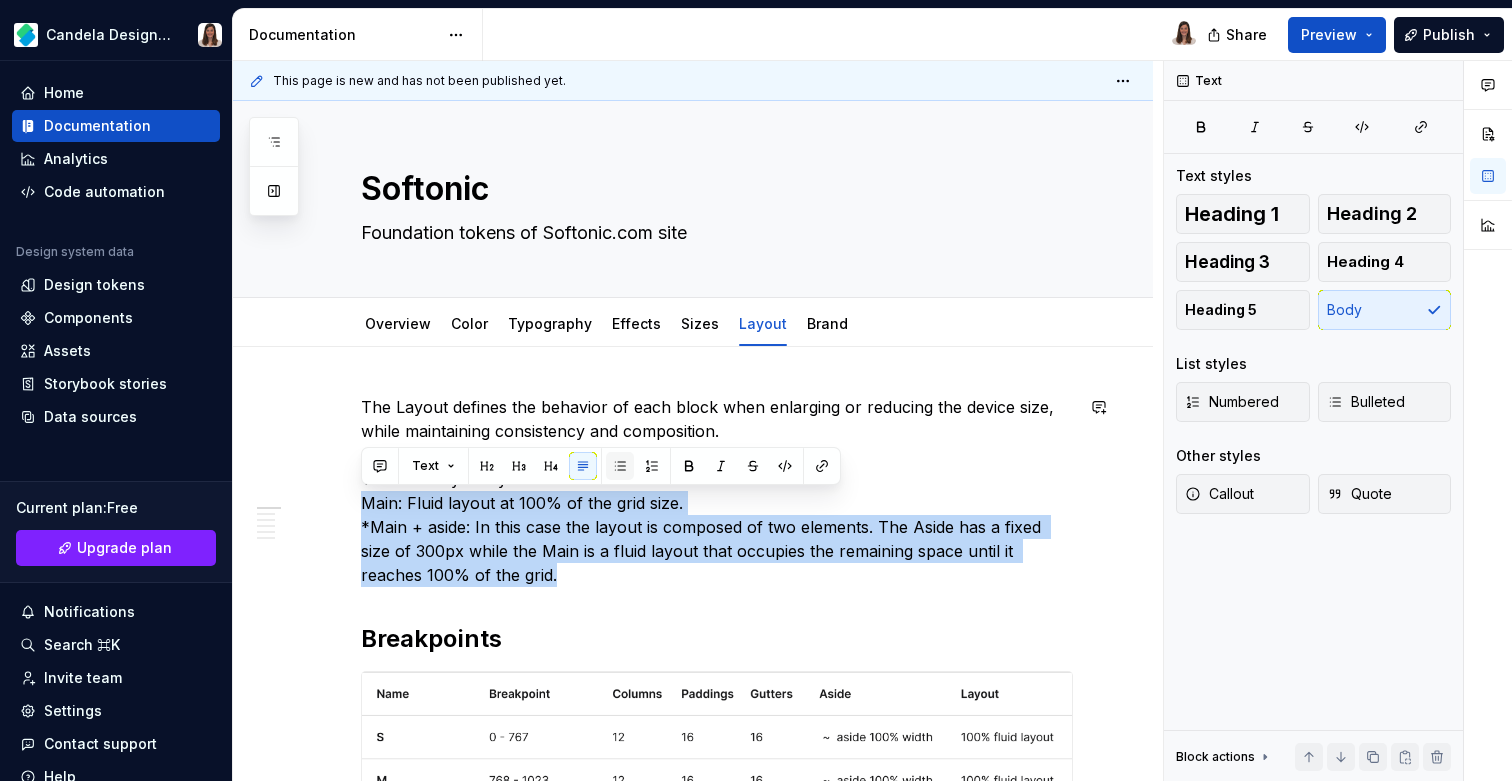 click at bounding box center [620, 466] 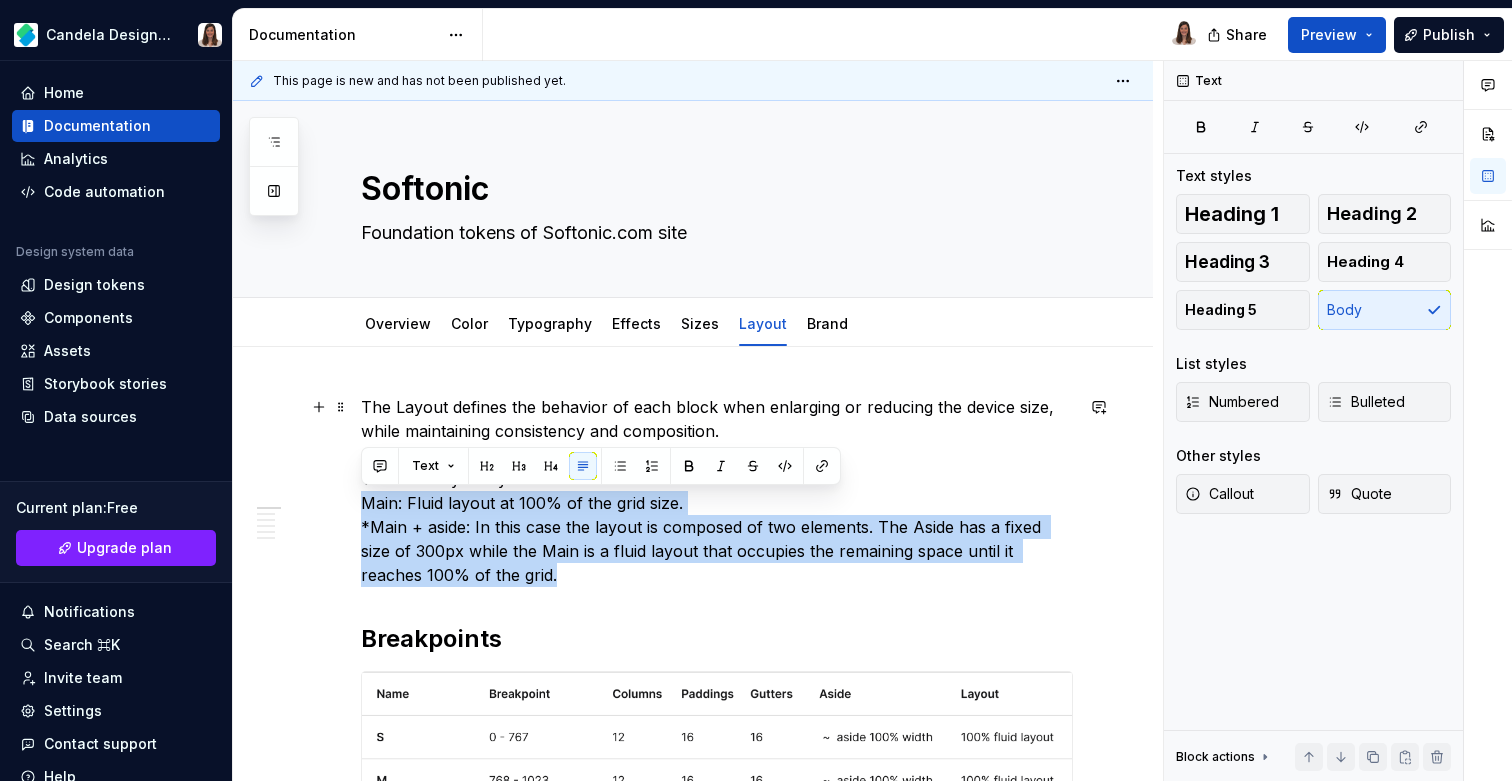 drag, startPoint x: 360, startPoint y: 504, endPoint x: 553, endPoint y: 568, distance: 203.3347 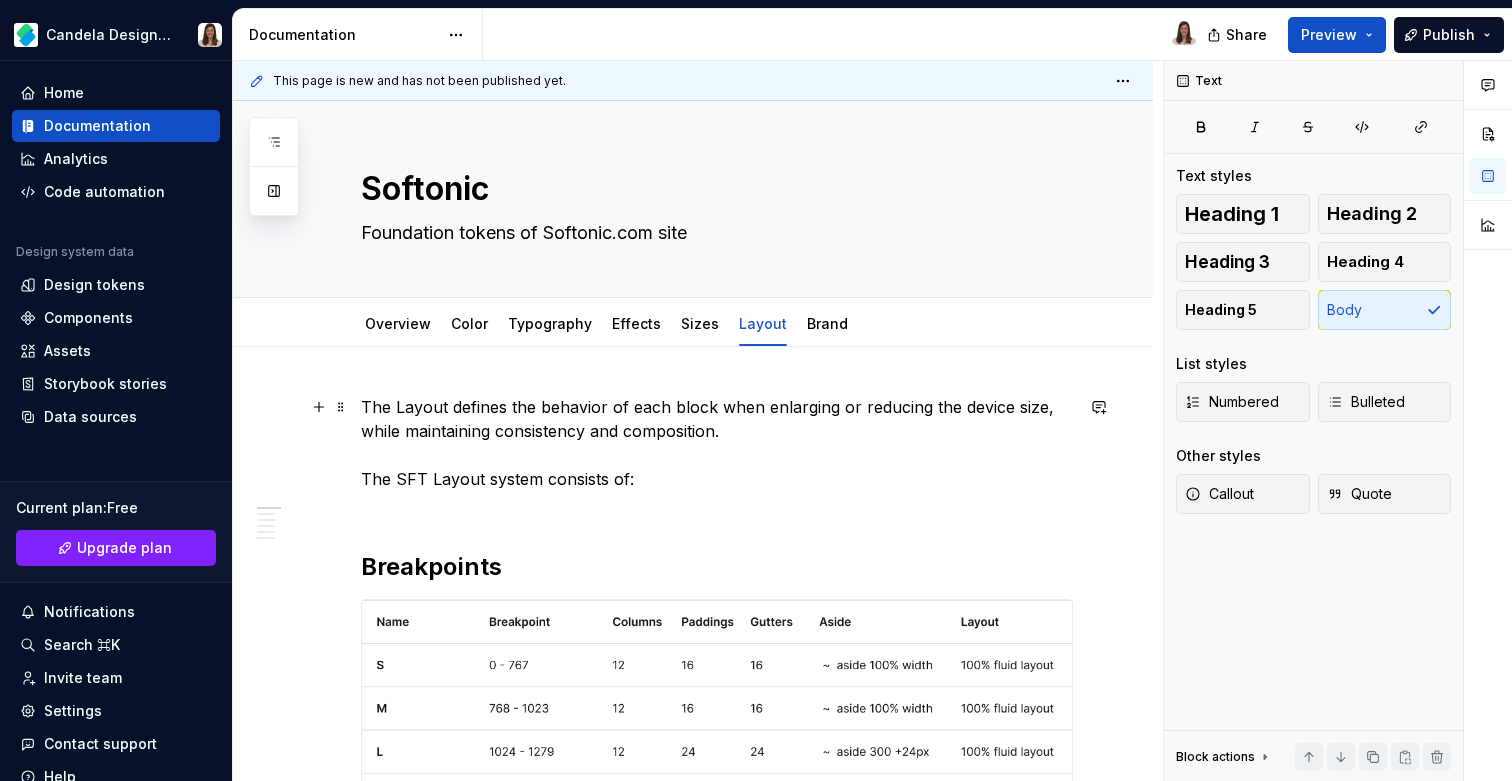 click on "The Layout defines the behavior of each block when enlarging or reducing the device size, while maintaining consistency and composition. The SFT Layout system consists of:" at bounding box center [717, 455] 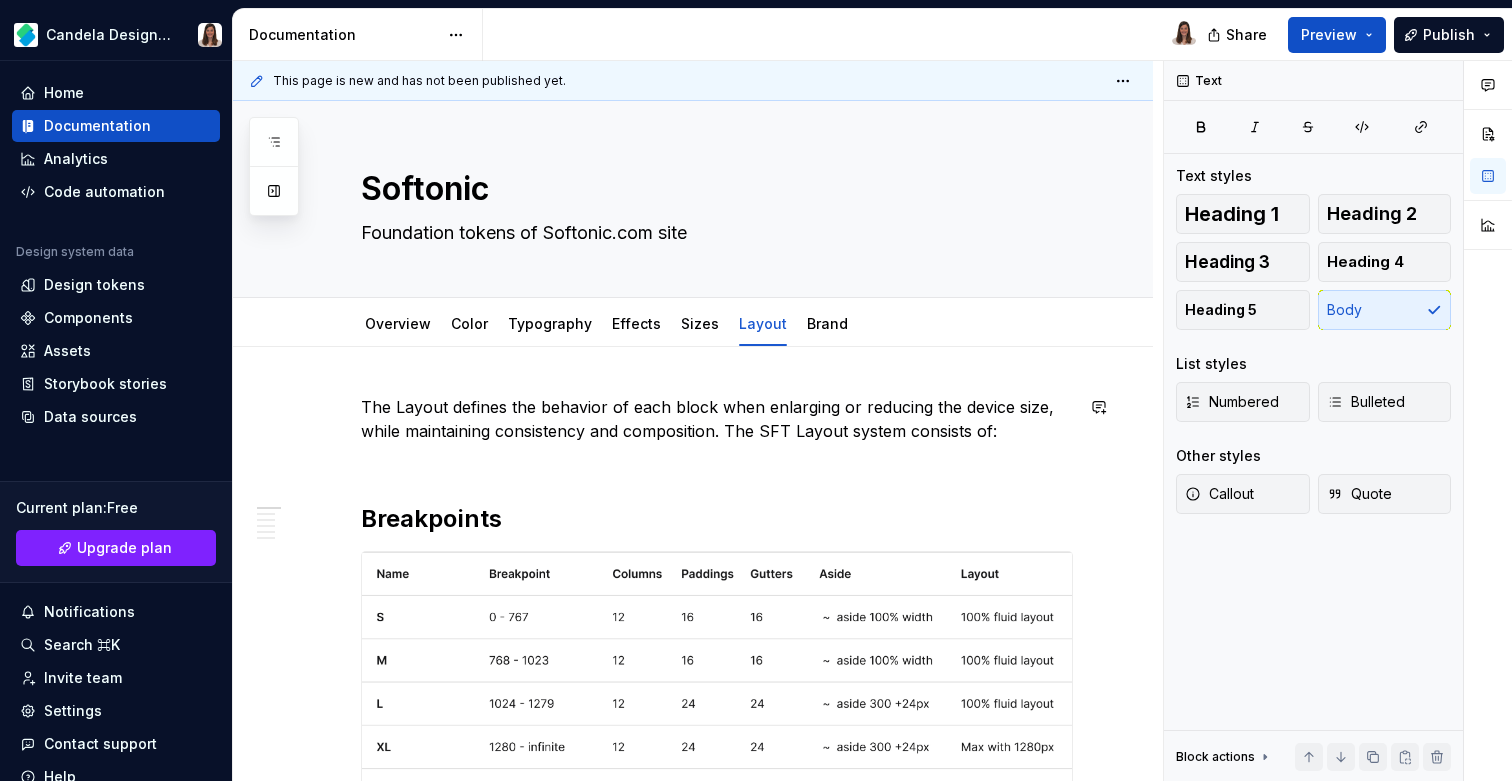 click on "The Layout defines the behavior of each block when enlarging or reducing the device size, while maintaining consistency and composition. The SFT Layout system consists of: Breakpoints S Layout M Layout L Layout XL Layout XL Layout · Articles" at bounding box center (717, 904) 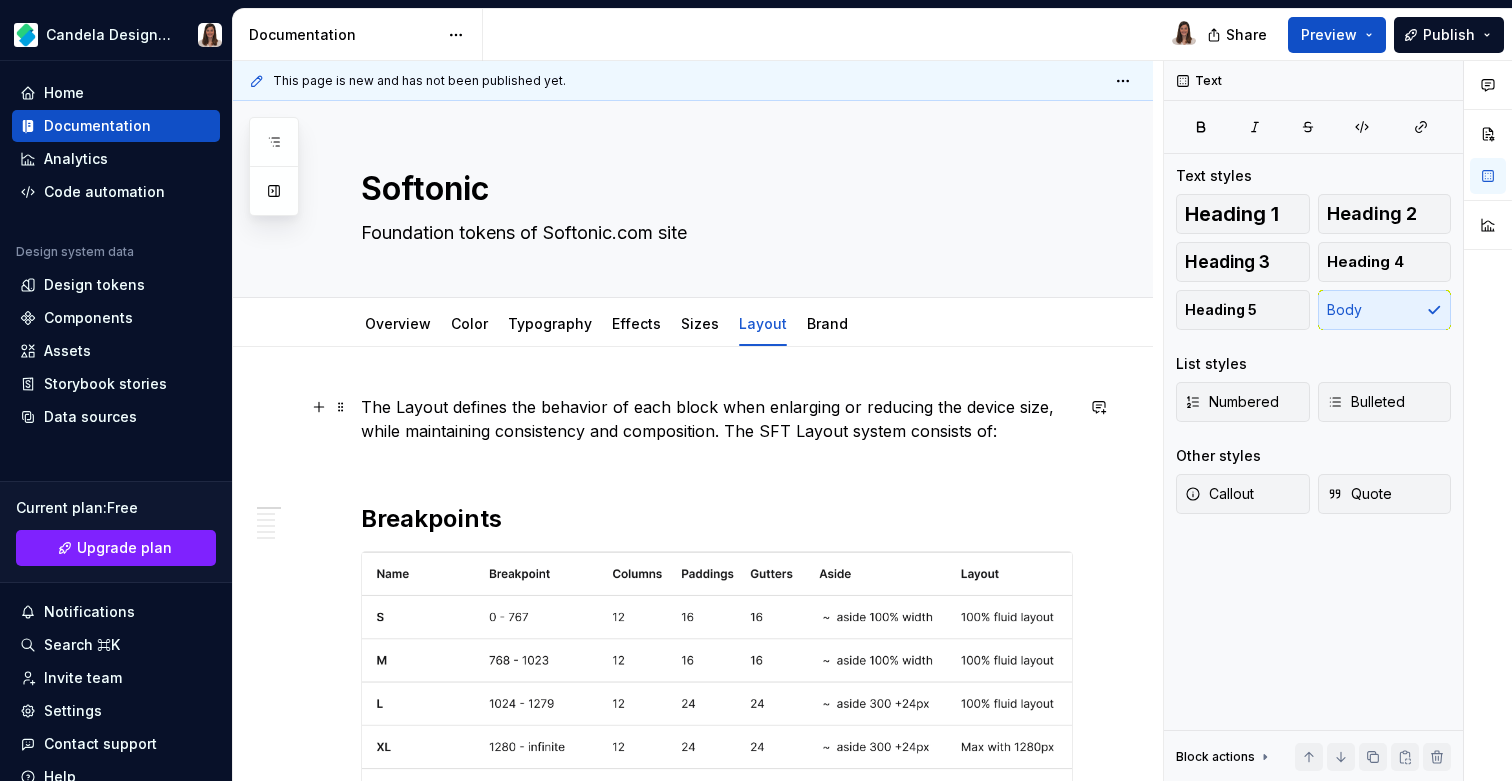 click on "The Layout defines the behavior of each block when enlarging or reducing the device size, while maintaining consistency and composition. The SFT Layout system consists of:" at bounding box center (717, 431) 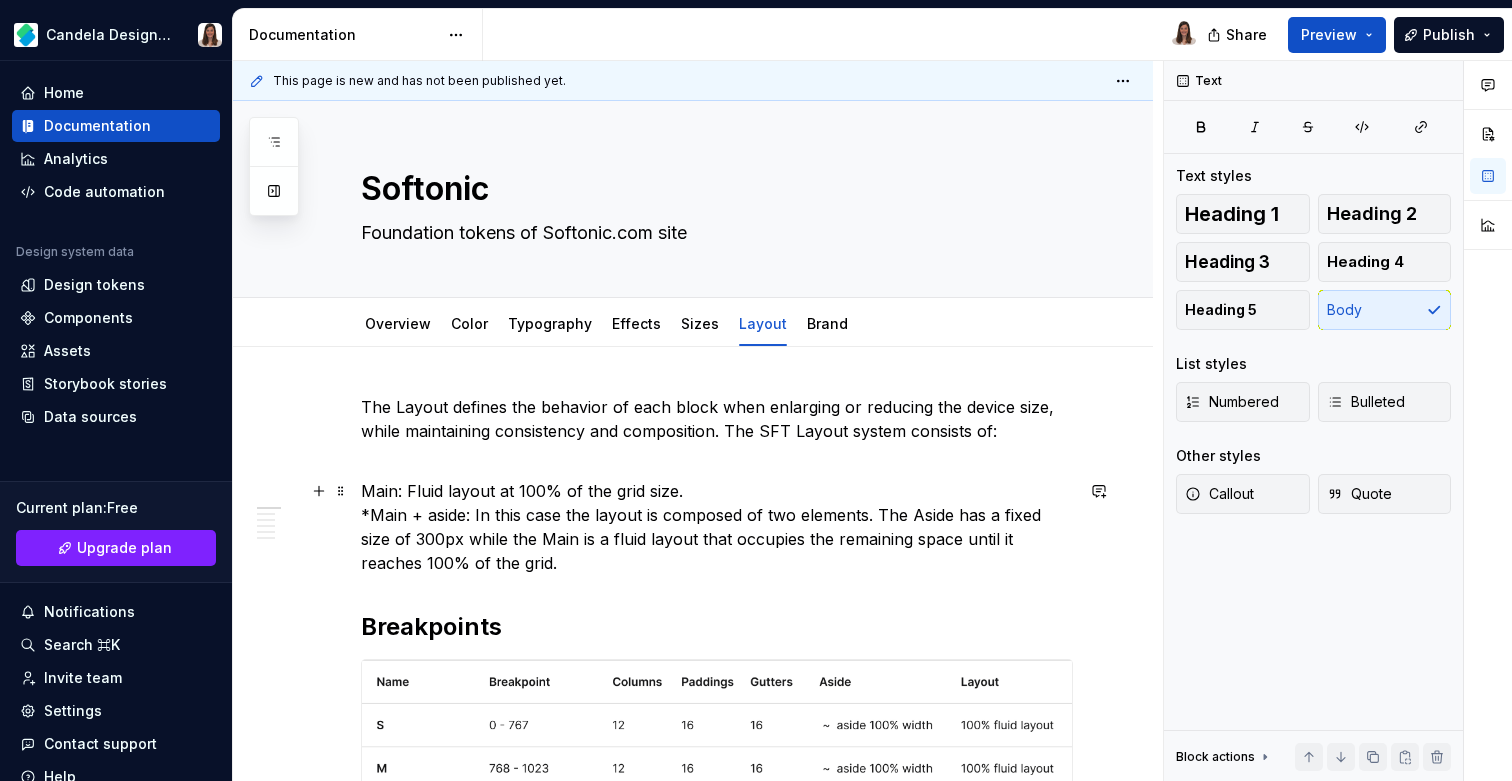 click on "Main: Fluid layout at 100% of the grid size. *Main + aside: In this case the layout is composed of two elements. The Aside has a fixed size of 300px while the Main is a fluid layout that occupies the remaining space until it reaches 100% of the grid." at bounding box center [717, 527] 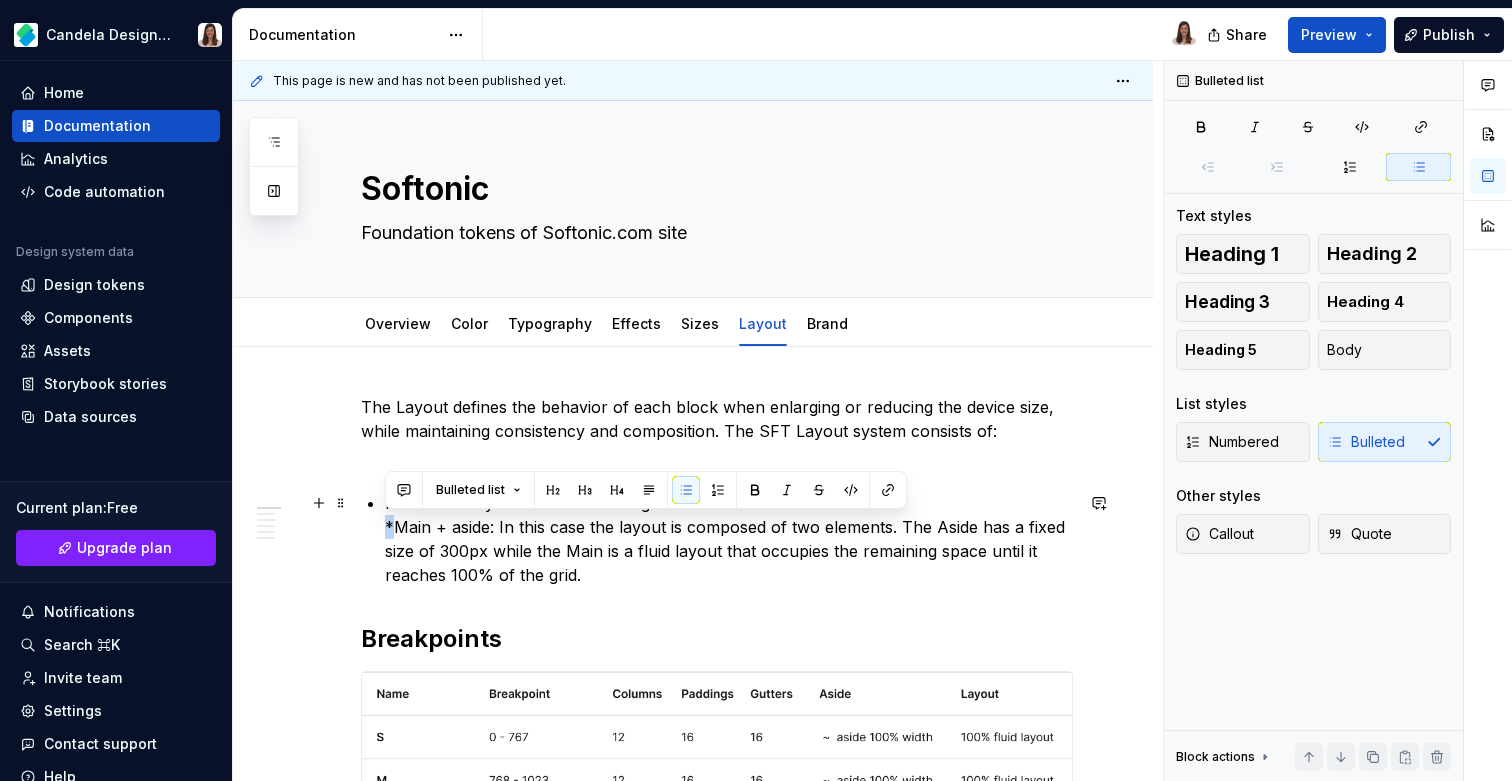 drag, startPoint x: 393, startPoint y: 526, endPoint x: 363, endPoint y: 526, distance: 30 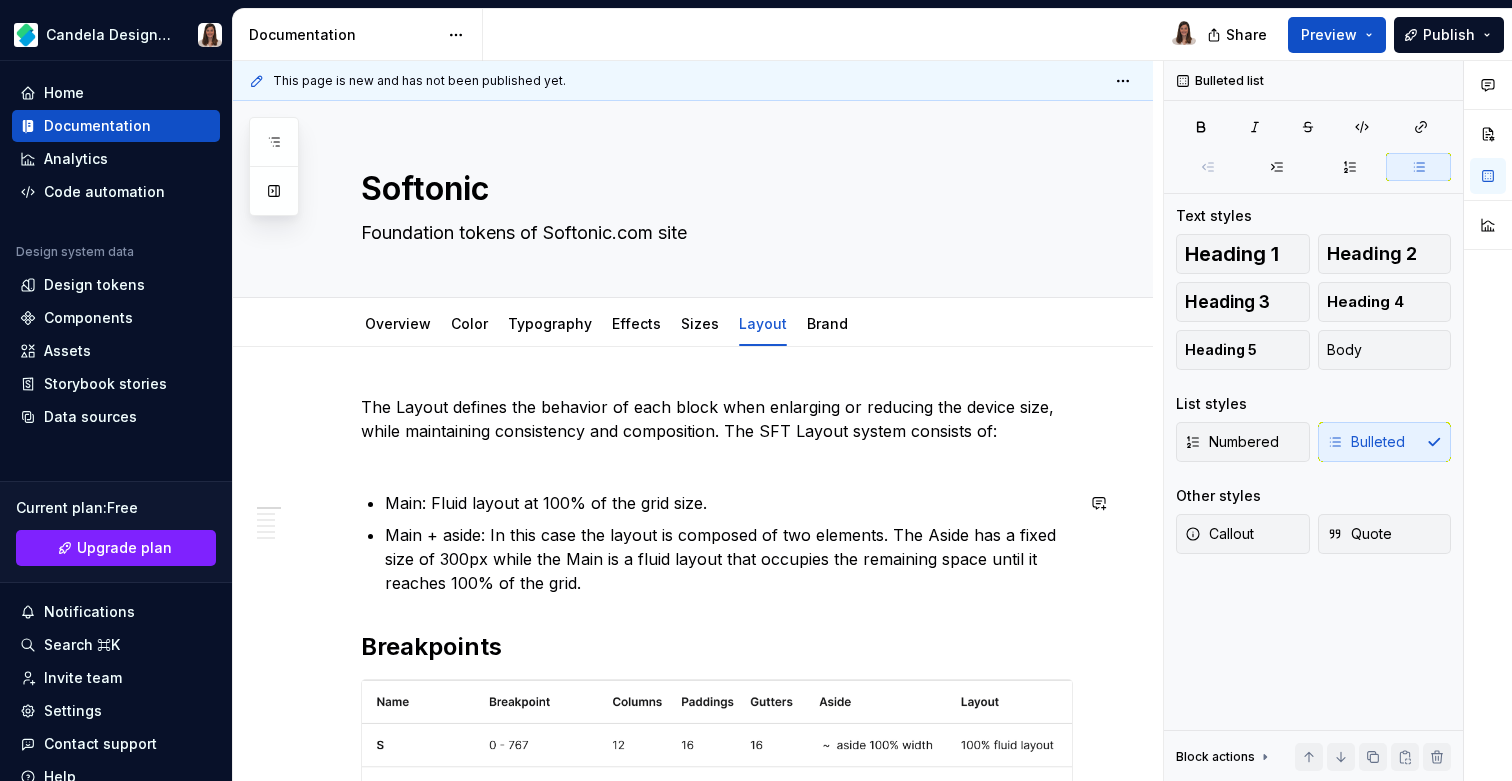 click on "The Layout defines the behavior of each block when enlarging or reducing the device size, while maintaining consistency and composition. The SFT Layout system consists of: Main: Fluid layout at 100% of the grid size. Main + aside: In this case the layout is composed of two elements. The Aside has a fixed size of 300px while the Main is a fluid layout that occupies the remaining space until it reaches 100% of the grid. Breakpoints S Layout M Layout L Layout XL Layout XL Layout · Articles" at bounding box center (717, 968) 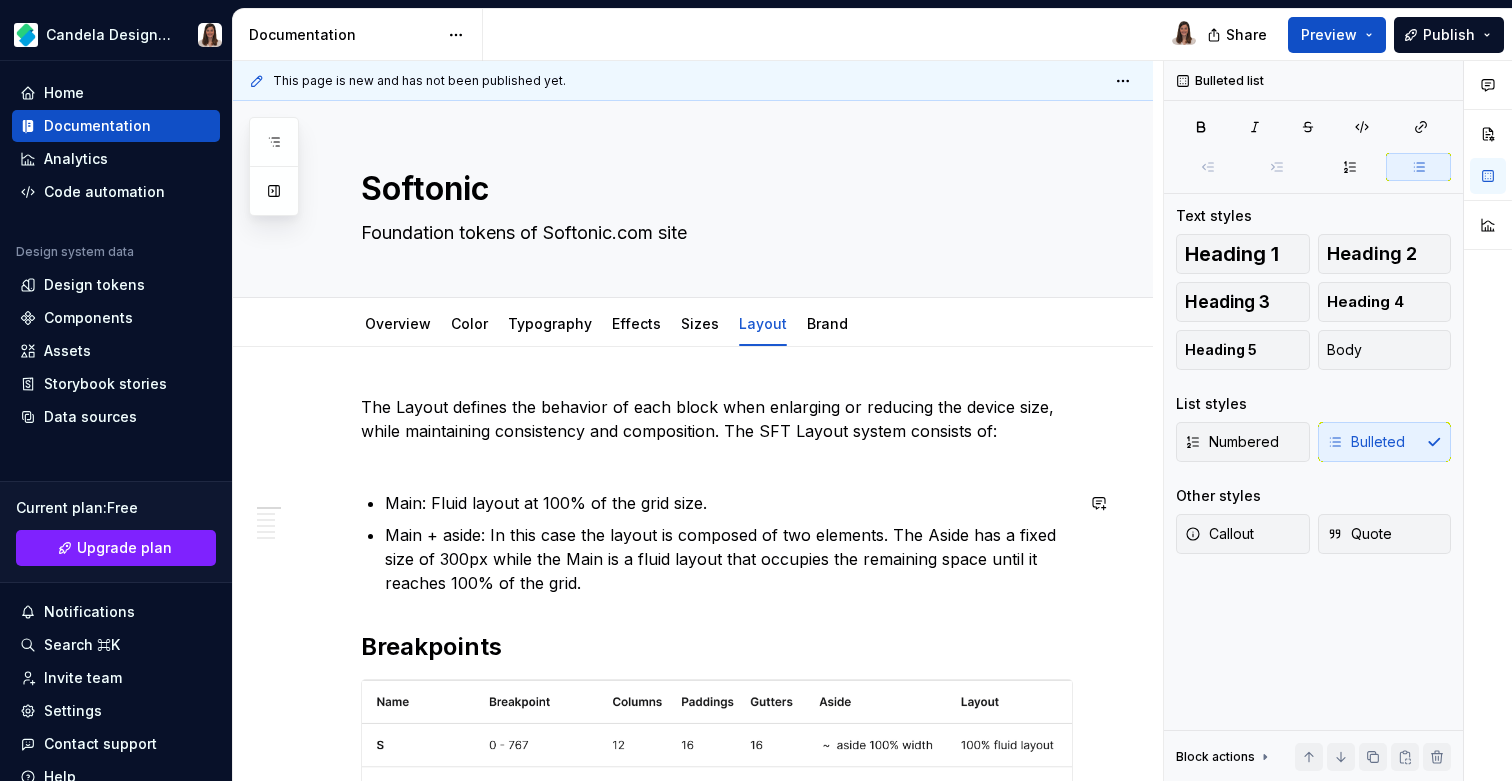 click on "The Layout defines the behavior of each block when enlarging or reducing the device size, while maintaining consistency and composition. The SFT Layout system consists of: Main: Fluid layout at 100% of the grid size. Main + aside: In this case the layout is composed of two elements. The Aside has a fixed size of 300px while the Main is a fluid layout that occupies the remaining space until it reaches 100% of the grid. Breakpoints S Layout M Layout L Layout XL Layout XL Layout · Articles" at bounding box center (717, 968) 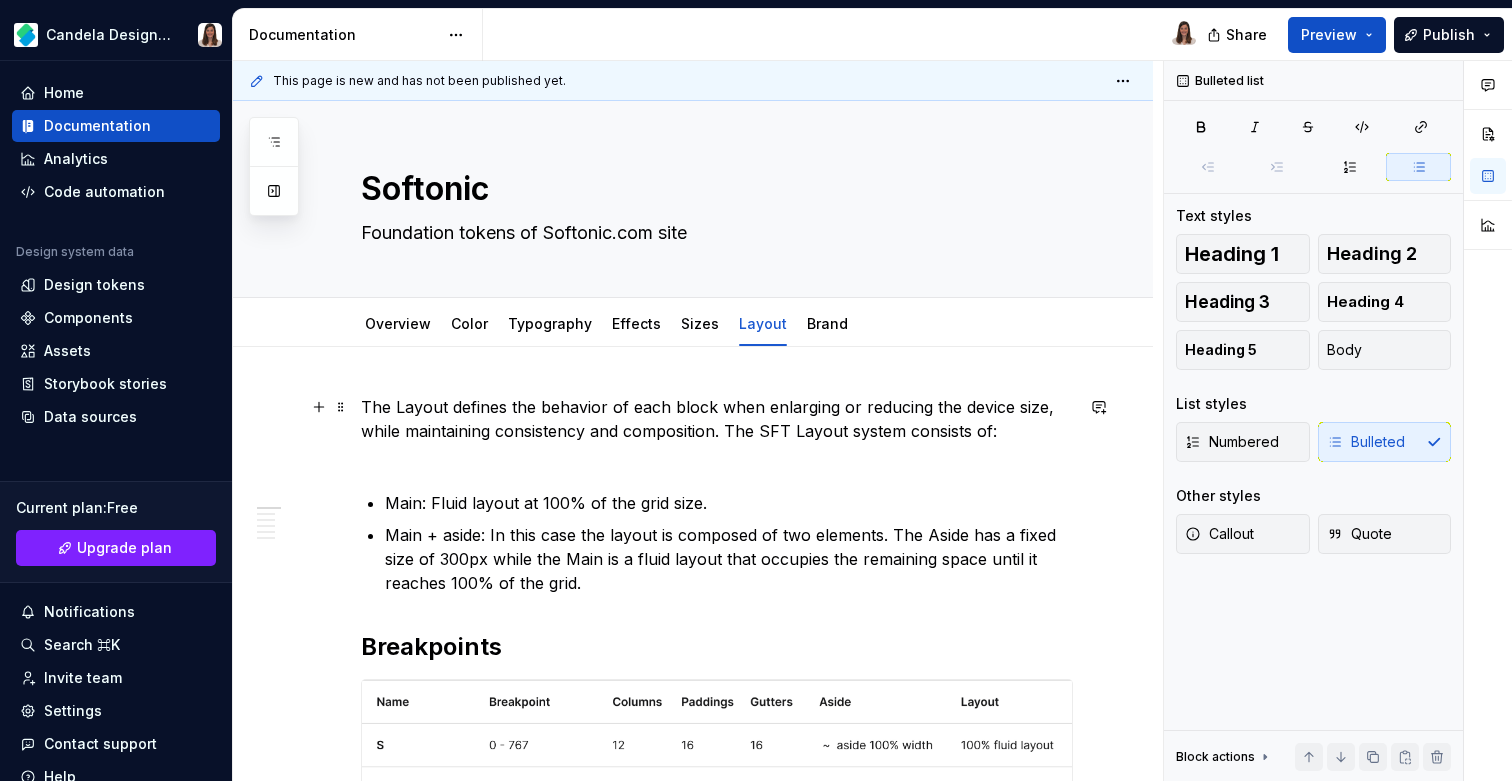 click on "The Layout defines the behavior of each block when enlarging or reducing the device size, while maintaining consistency and composition. The SFT Layout system consists of:" at bounding box center [717, 431] 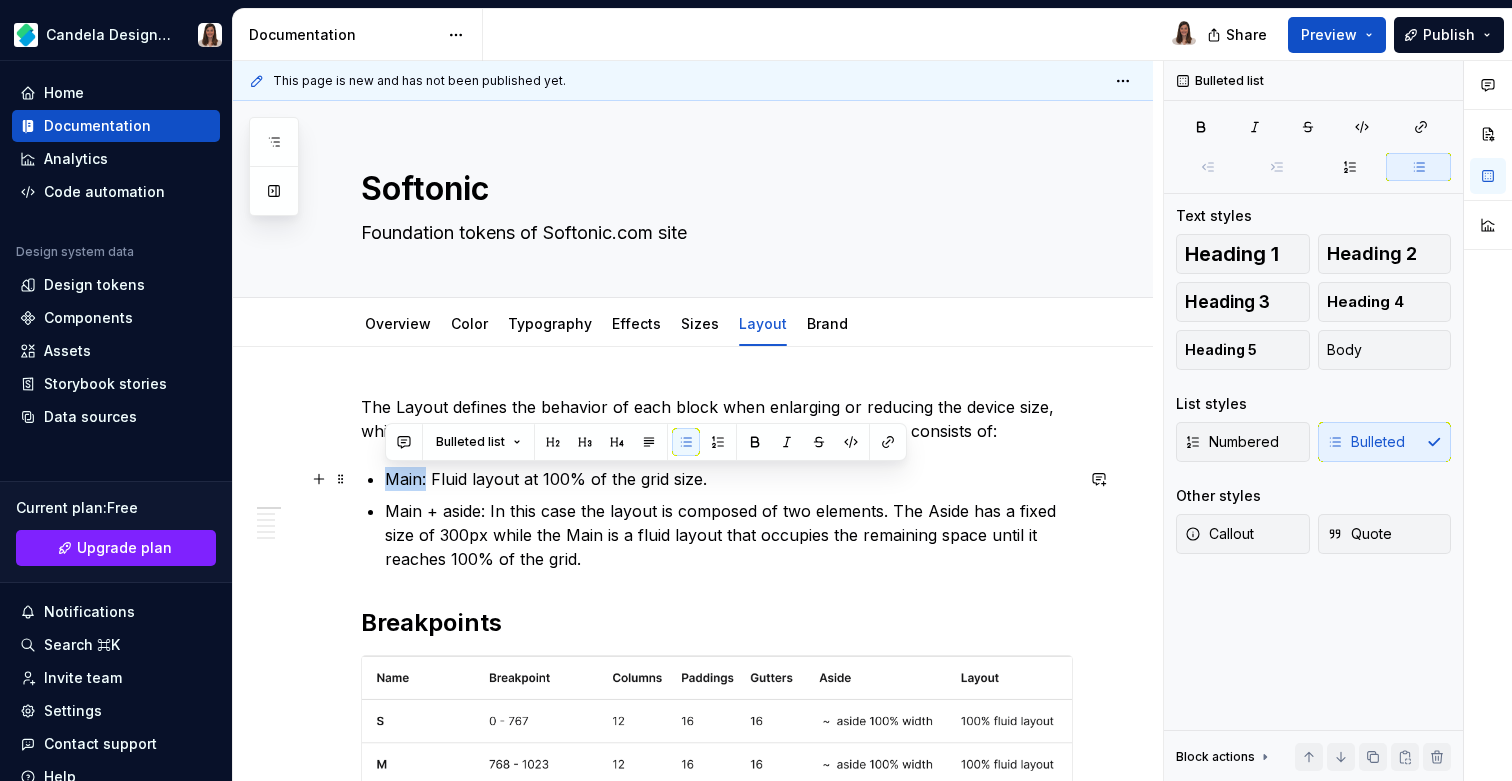 drag, startPoint x: 426, startPoint y: 479, endPoint x: 387, endPoint y: 478, distance: 39.012817 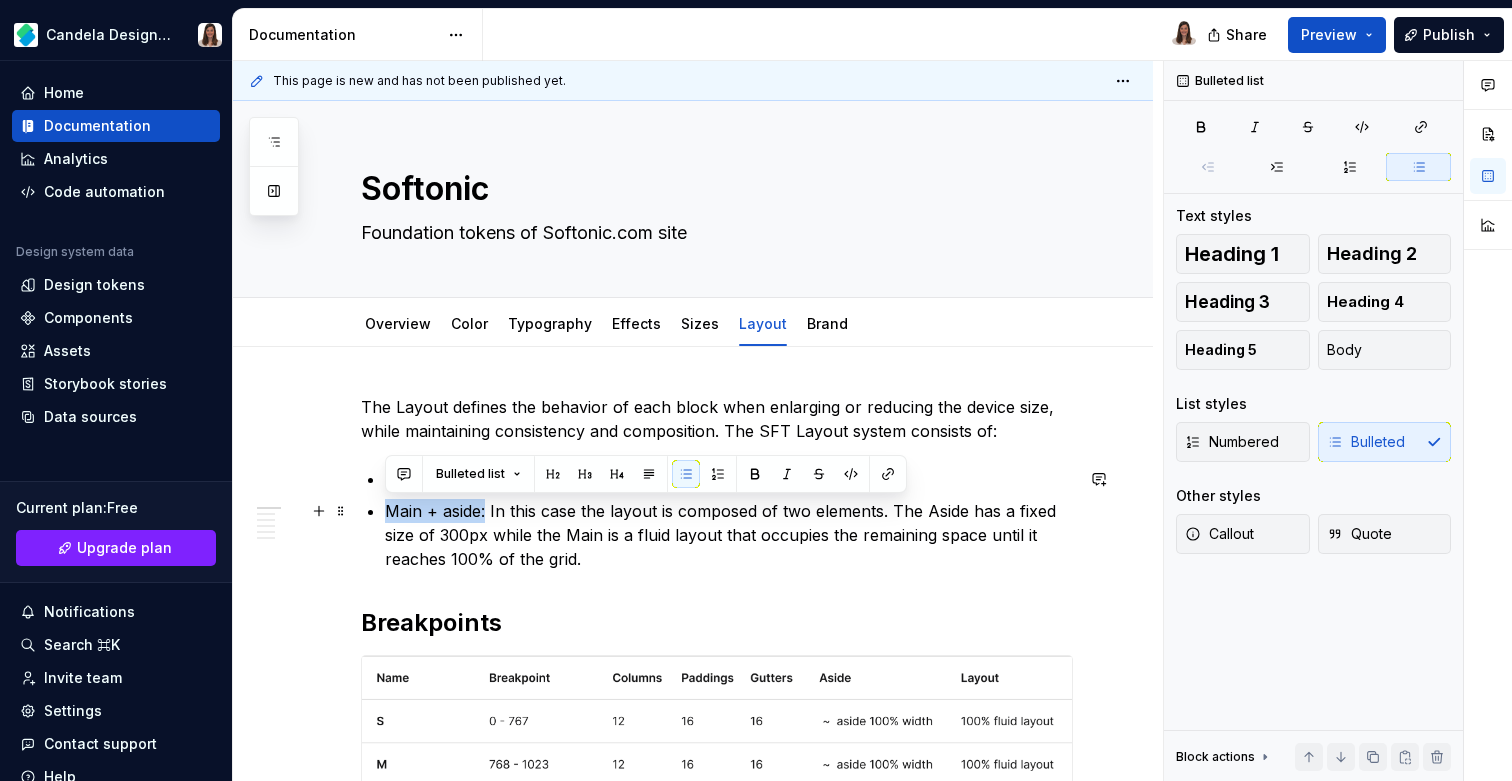 drag, startPoint x: 386, startPoint y: 512, endPoint x: 488, endPoint y: 512, distance: 102 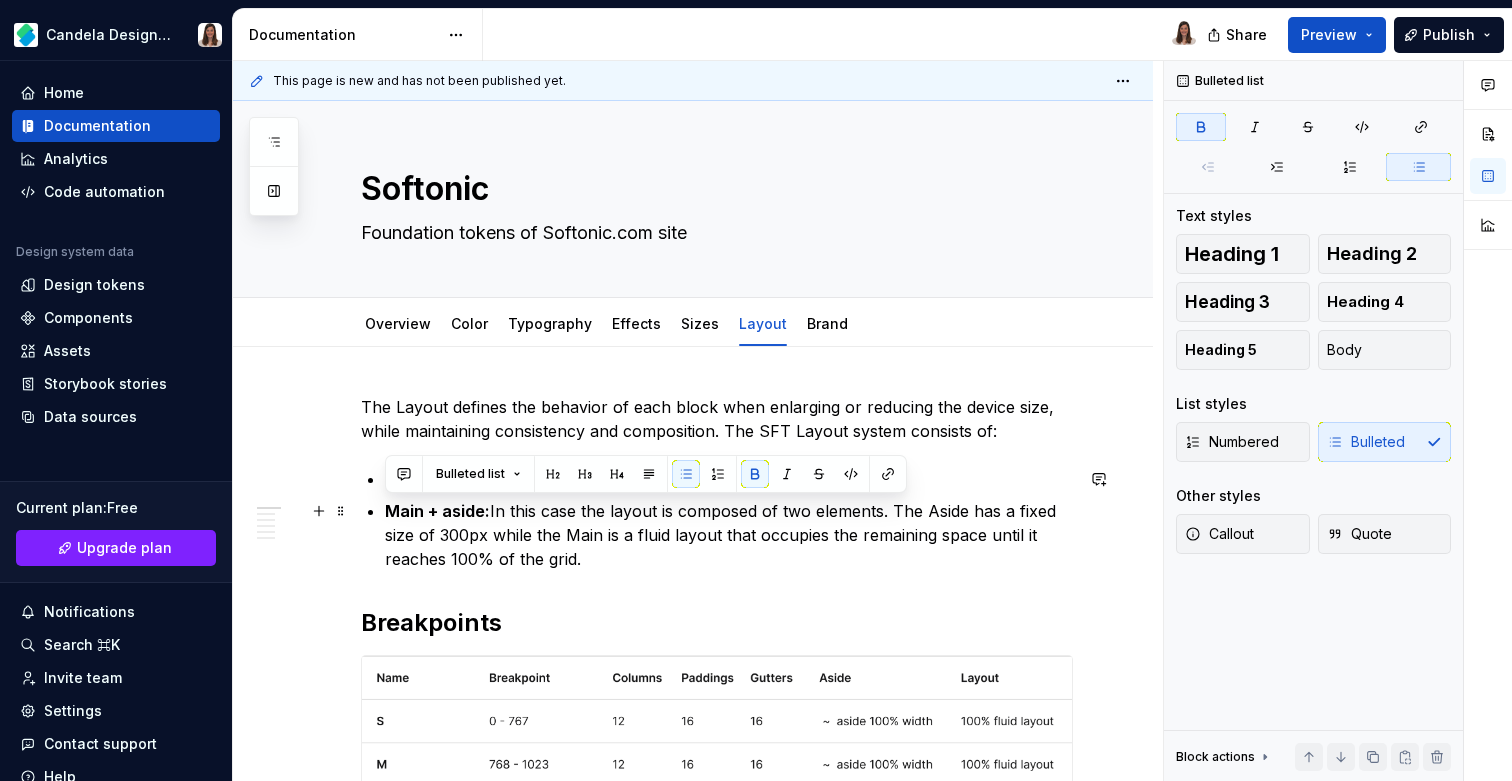 click on "Main + aside:" at bounding box center (437, 511) 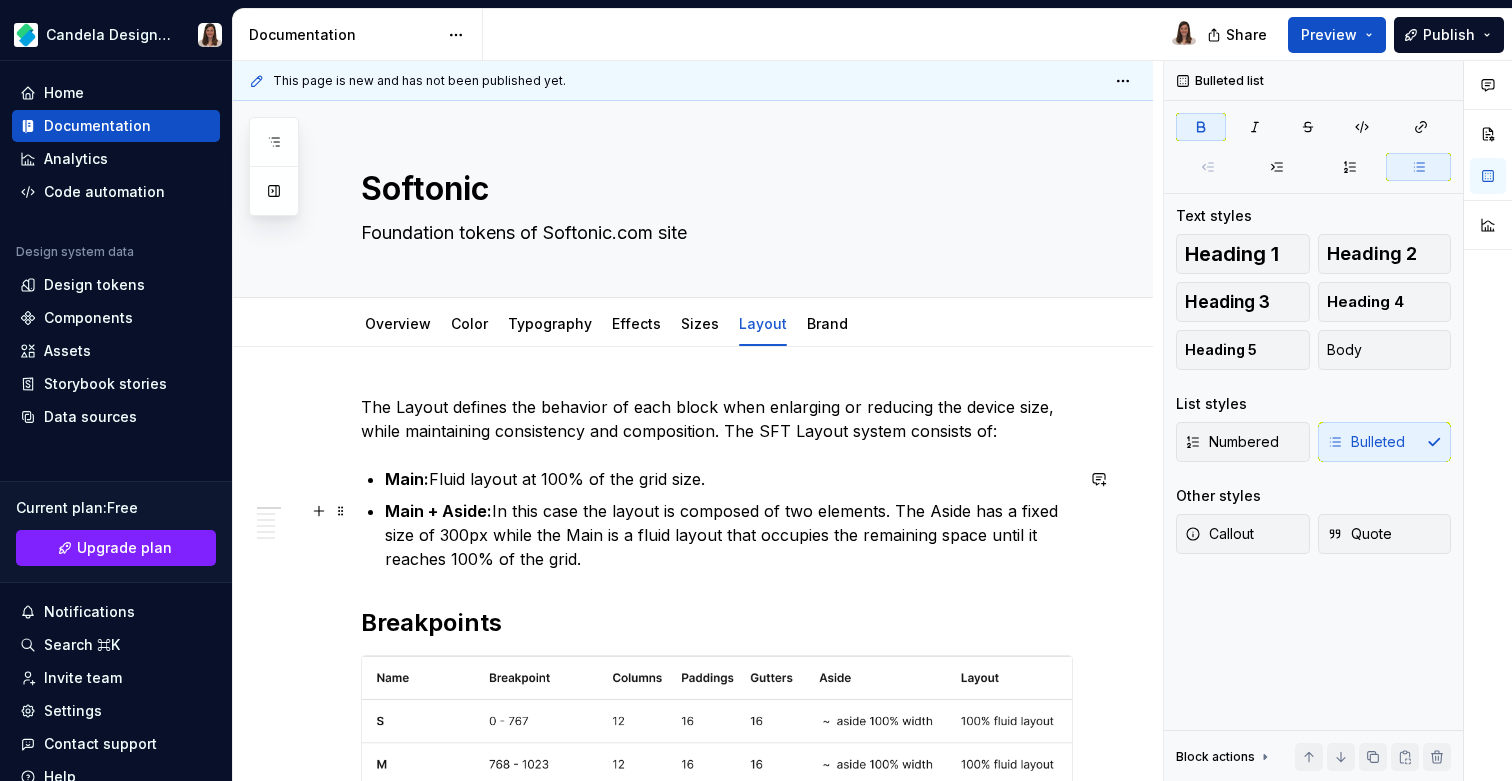 click on "Main + Aside:  In this case the layout is composed of two elements. The Aside has a fixed size of 300px while the Main is a fluid layout that occupies the remaining space until it reaches 100% of the grid." at bounding box center [729, 535] 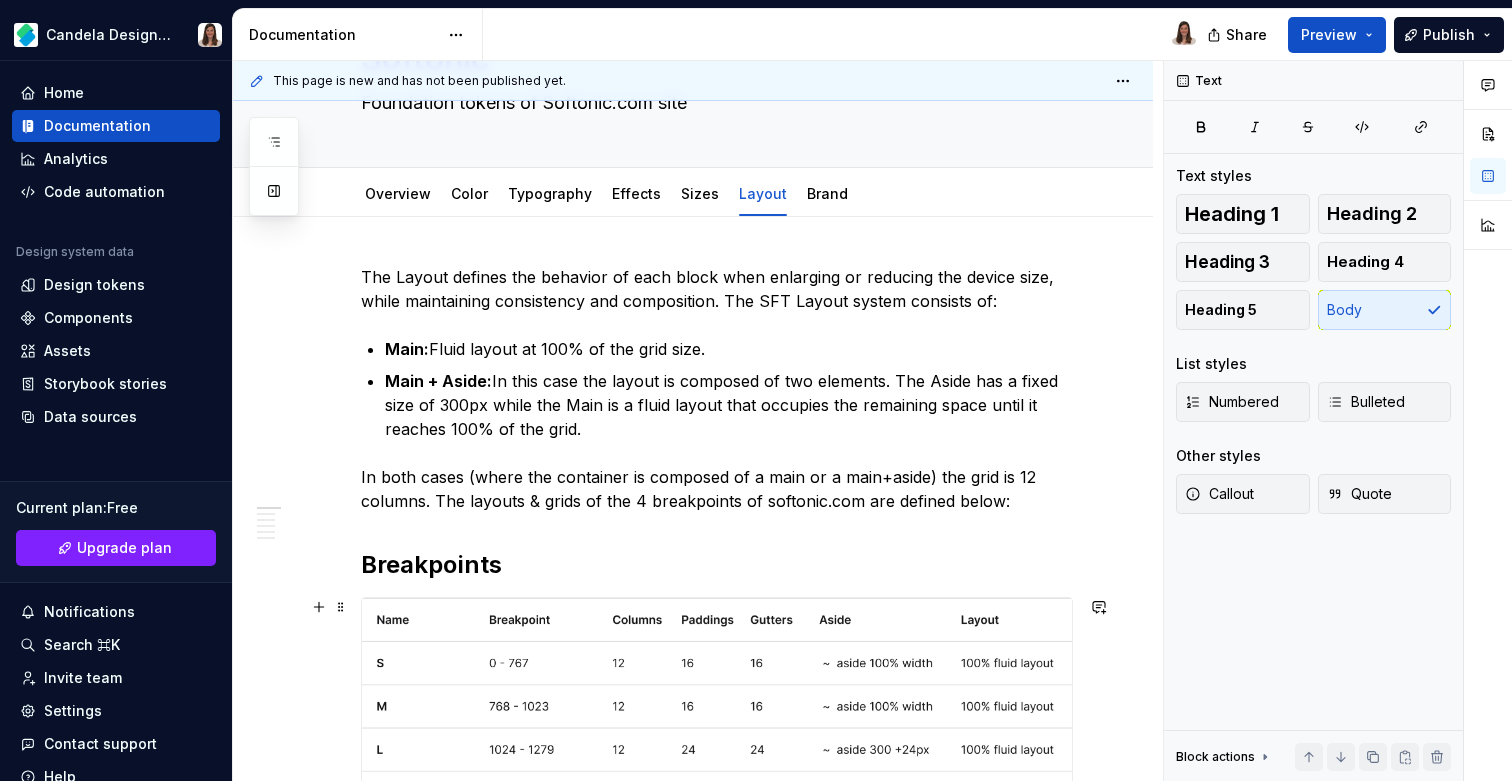 scroll, scrollTop: 138, scrollLeft: 0, axis: vertical 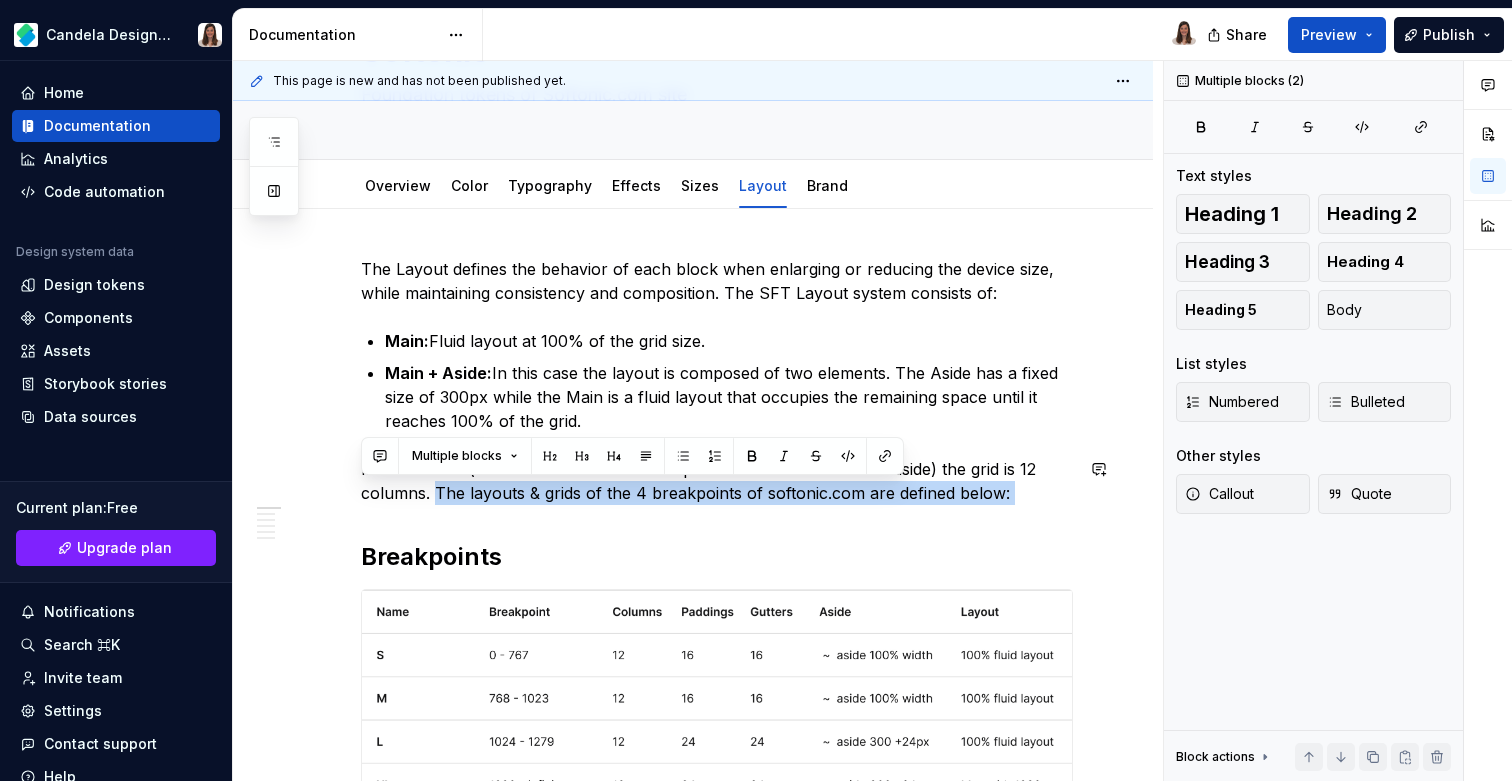 drag, startPoint x: 435, startPoint y: 492, endPoint x: 596, endPoint y: 535, distance: 166.64333 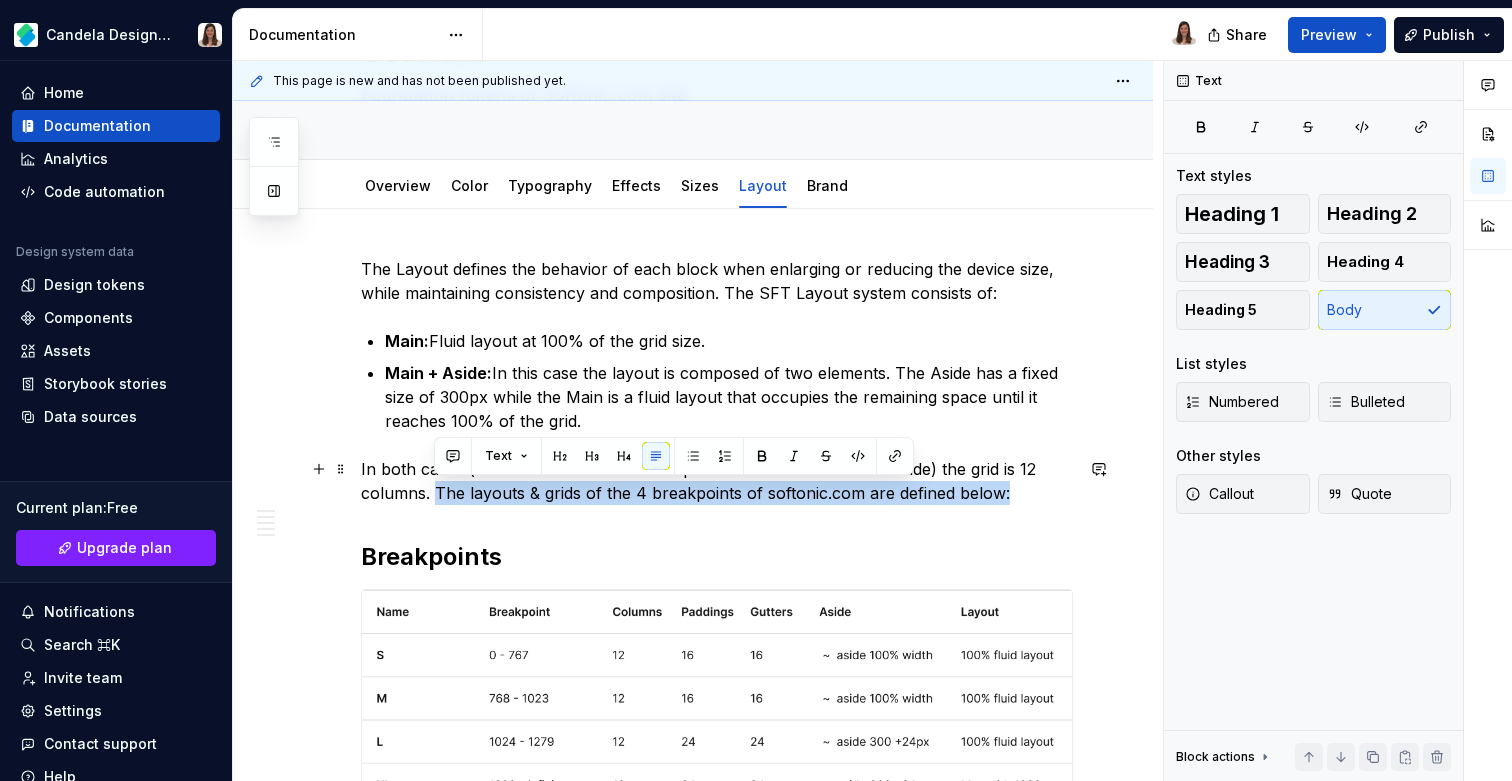drag, startPoint x: 1005, startPoint y: 492, endPoint x: 438, endPoint y: 489, distance: 567.00793 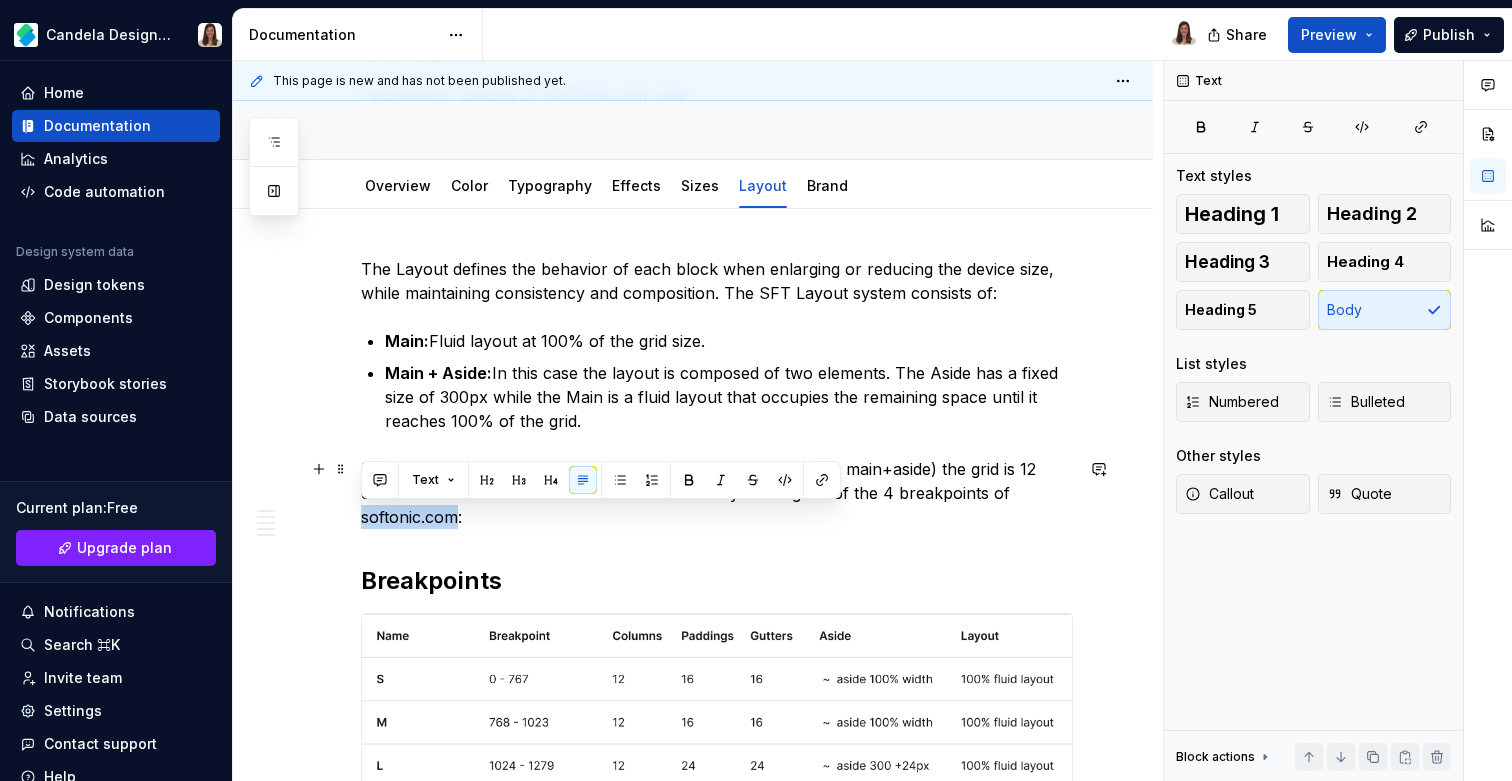 drag, startPoint x: 455, startPoint y: 518, endPoint x: 353, endPoint y: 519, distance: 102.0049 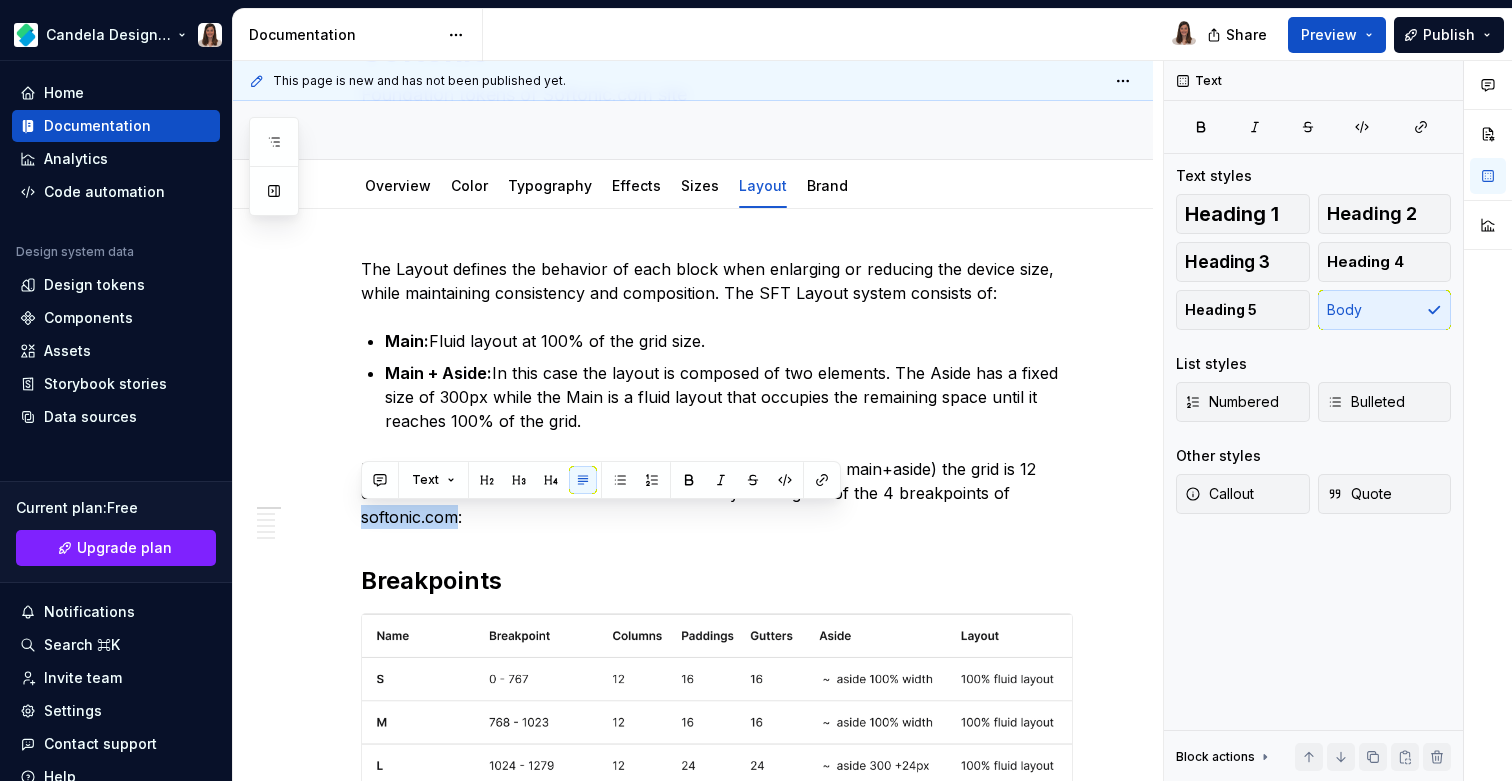 type on "*" 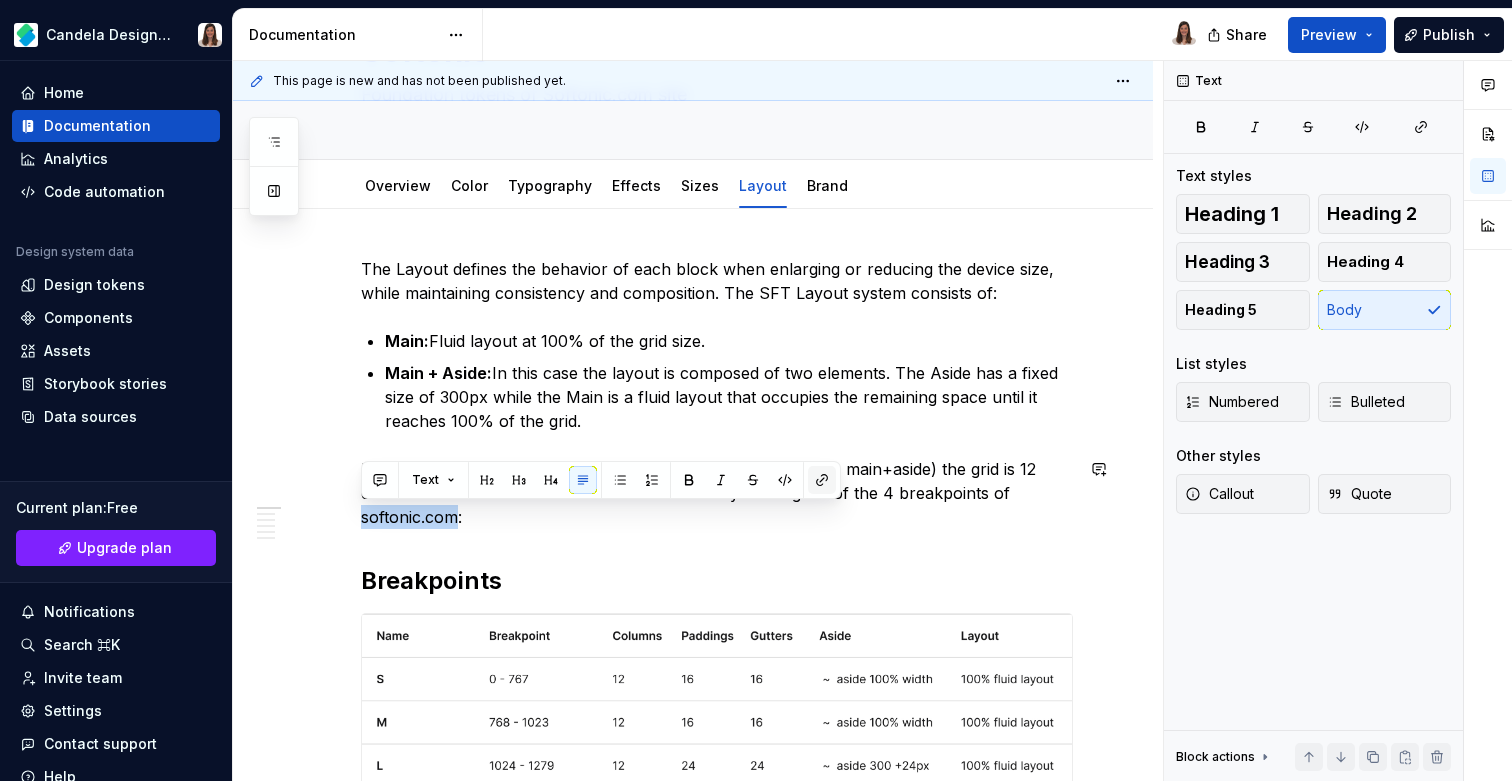 click at bounding box center [822, 480] 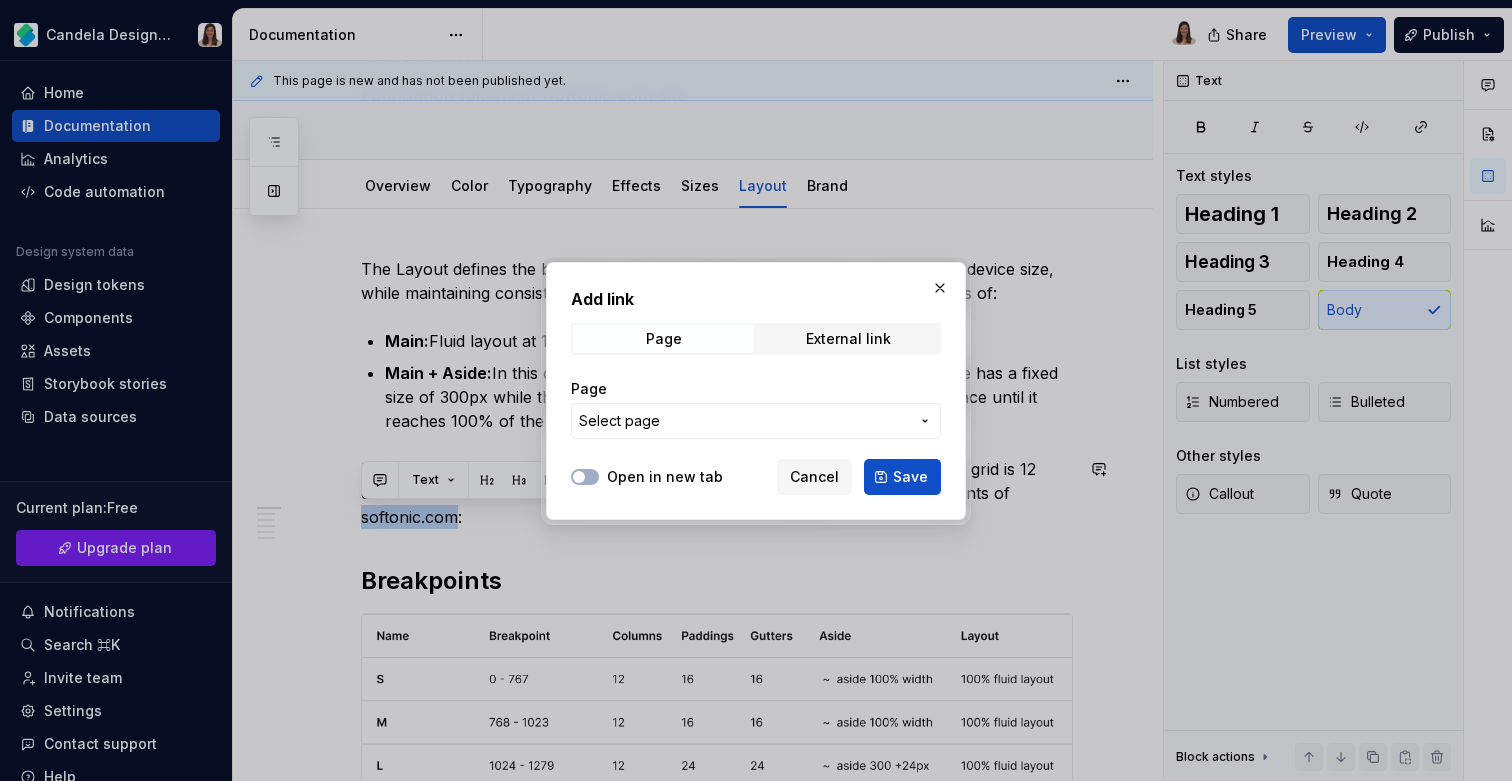 type 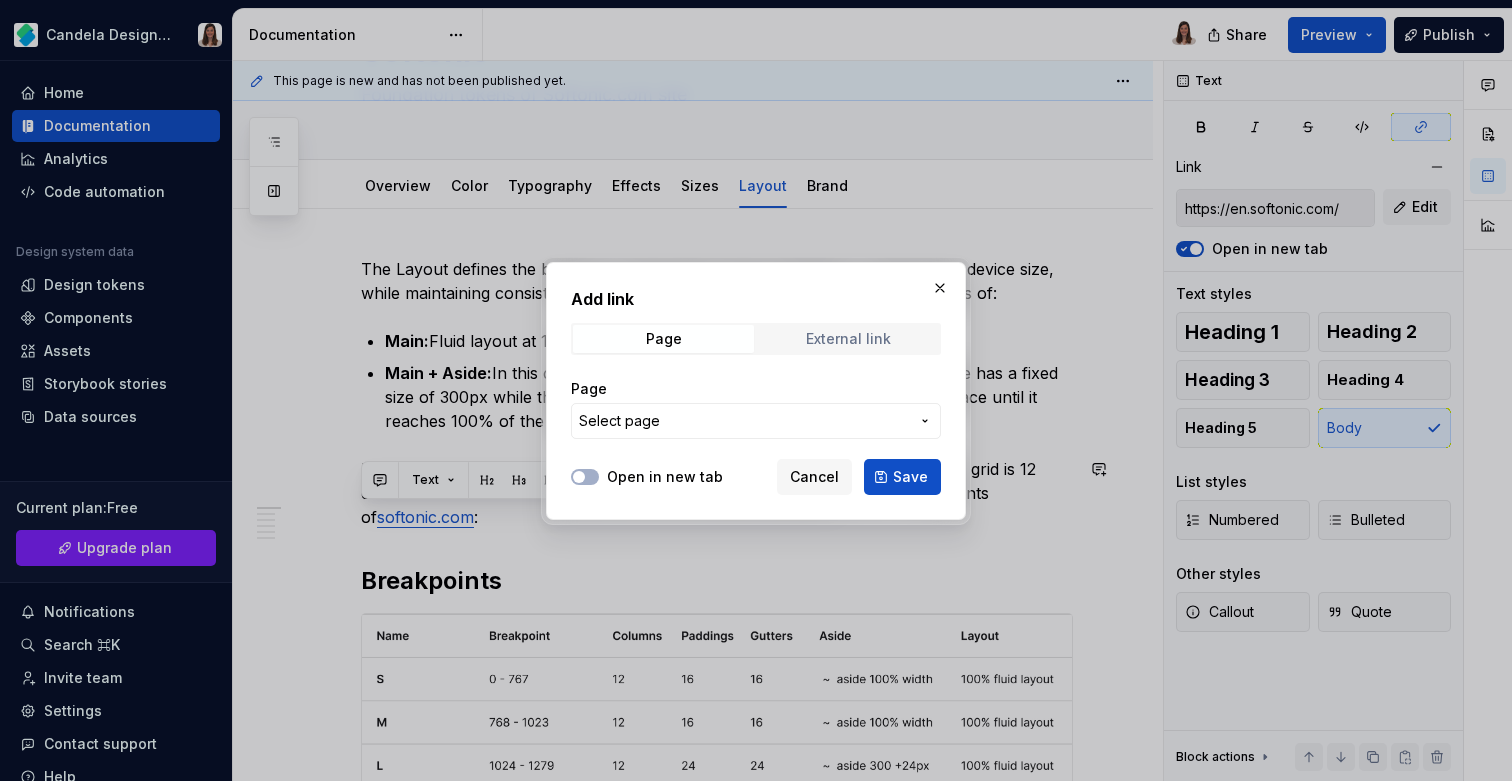 click on "External link" at bounding box center [848, 339] 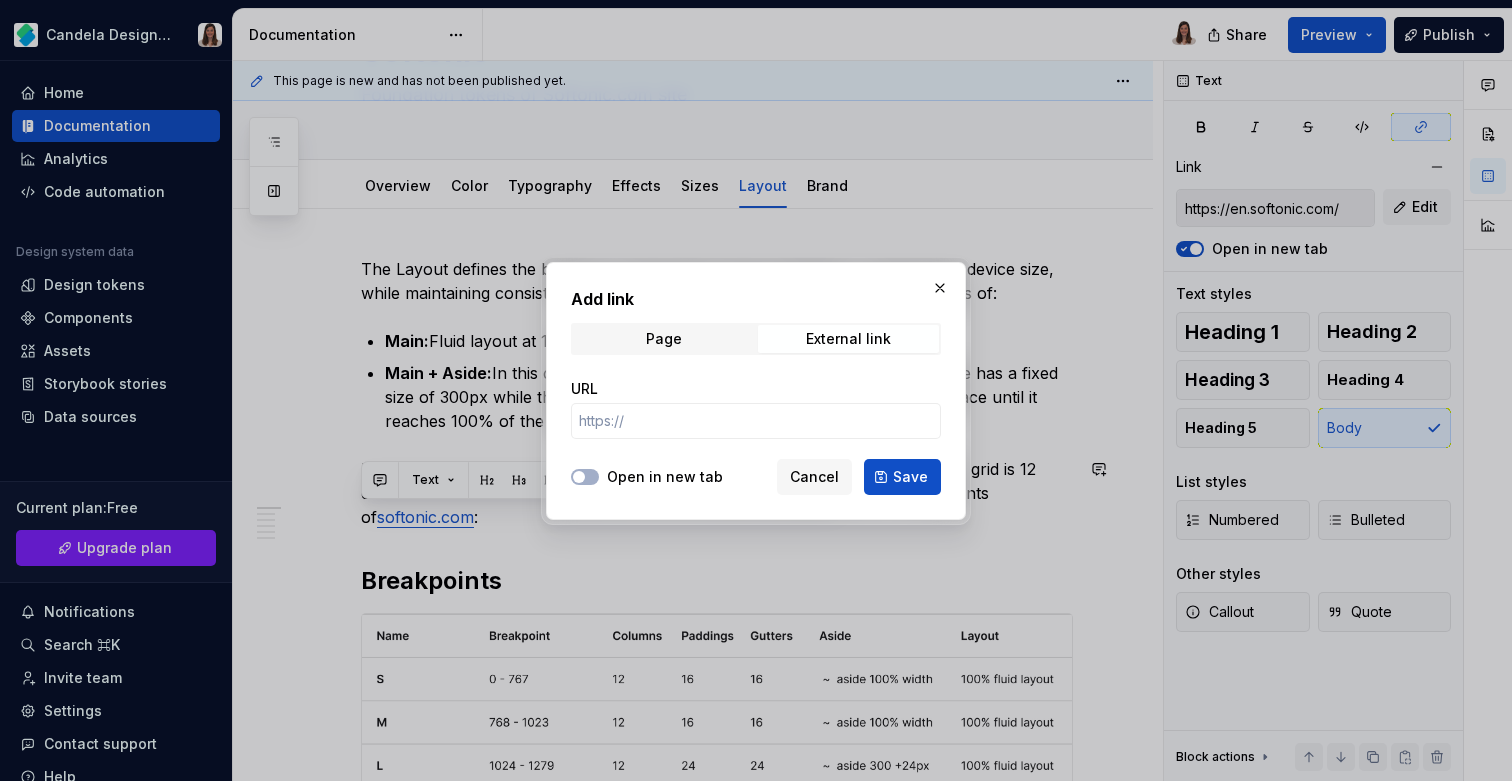 click on "Open in new tab" at bounding box center [665, 477] 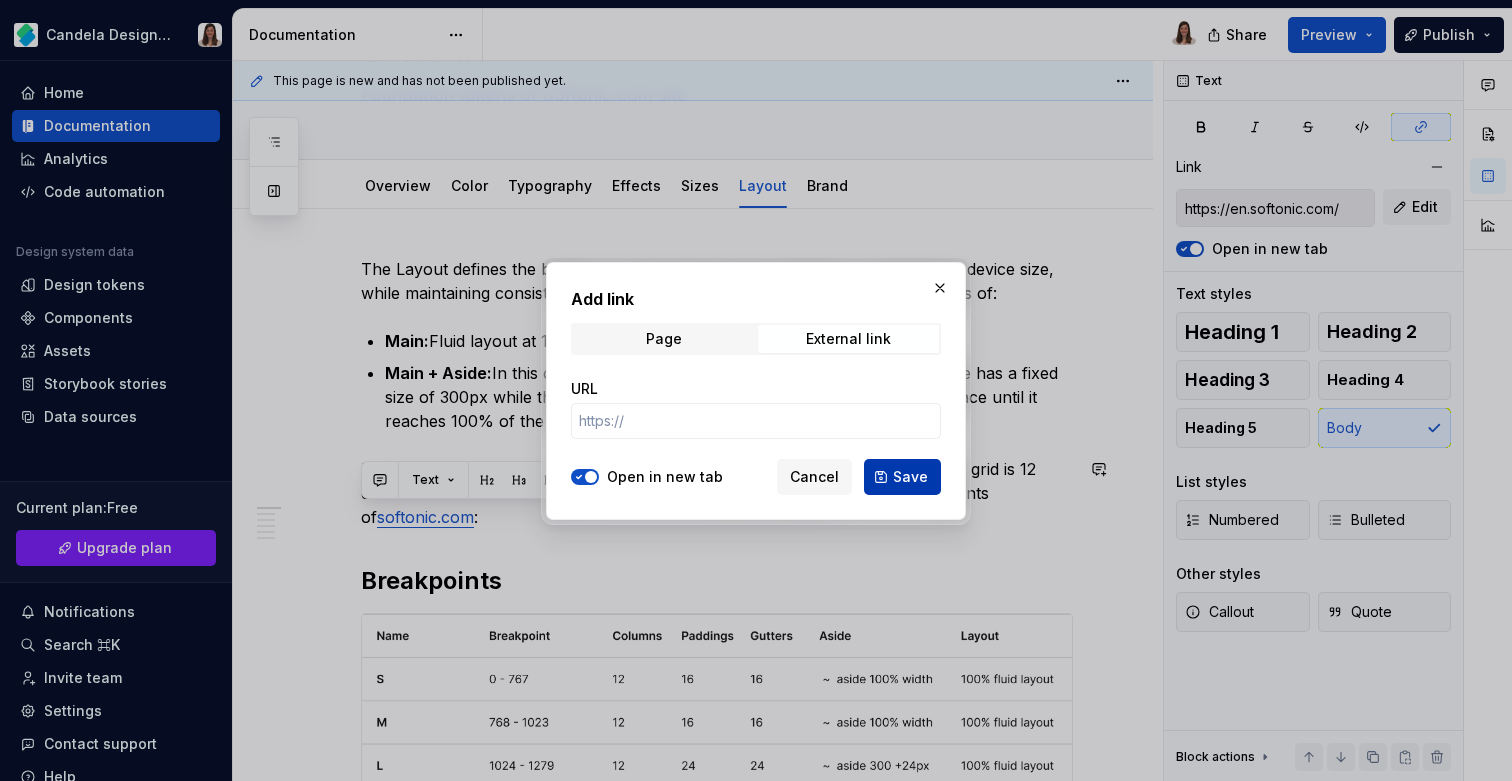 click on "Save" at bounding box center (910, 477) 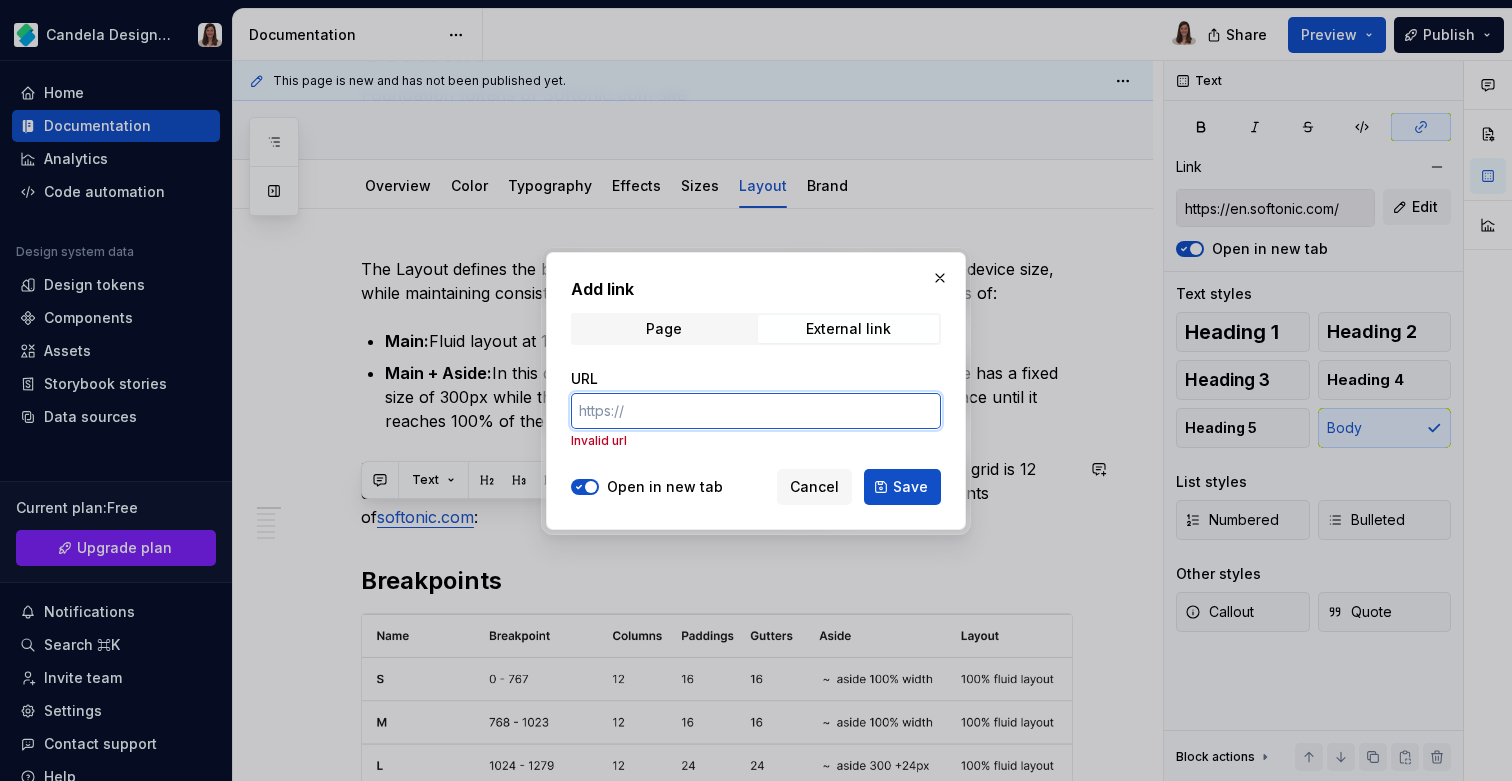 click on "URL" at bounding box center (756, 411) 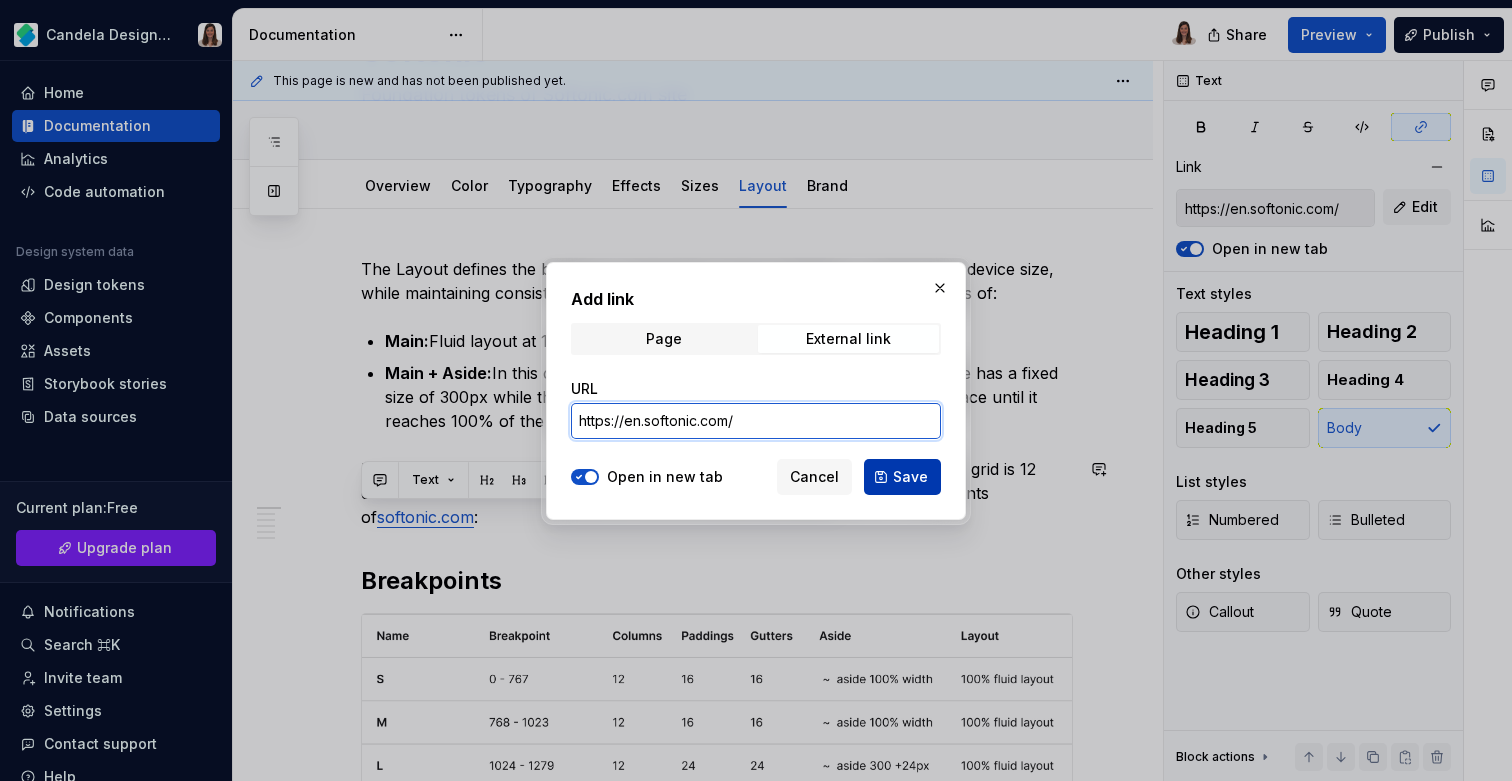 type on "https://en.softonic.com/" 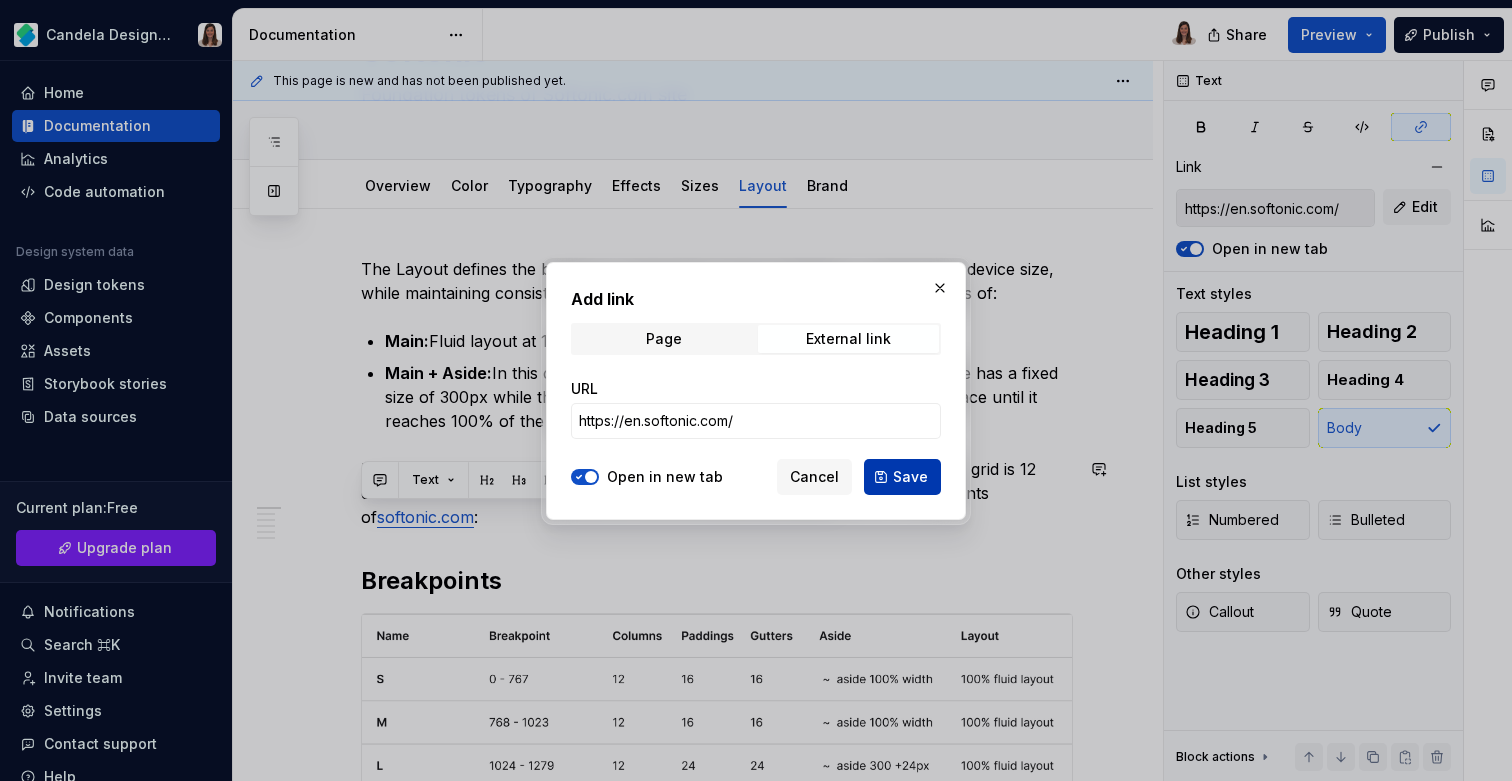 click on "Save" at bounding box center [910, 477] 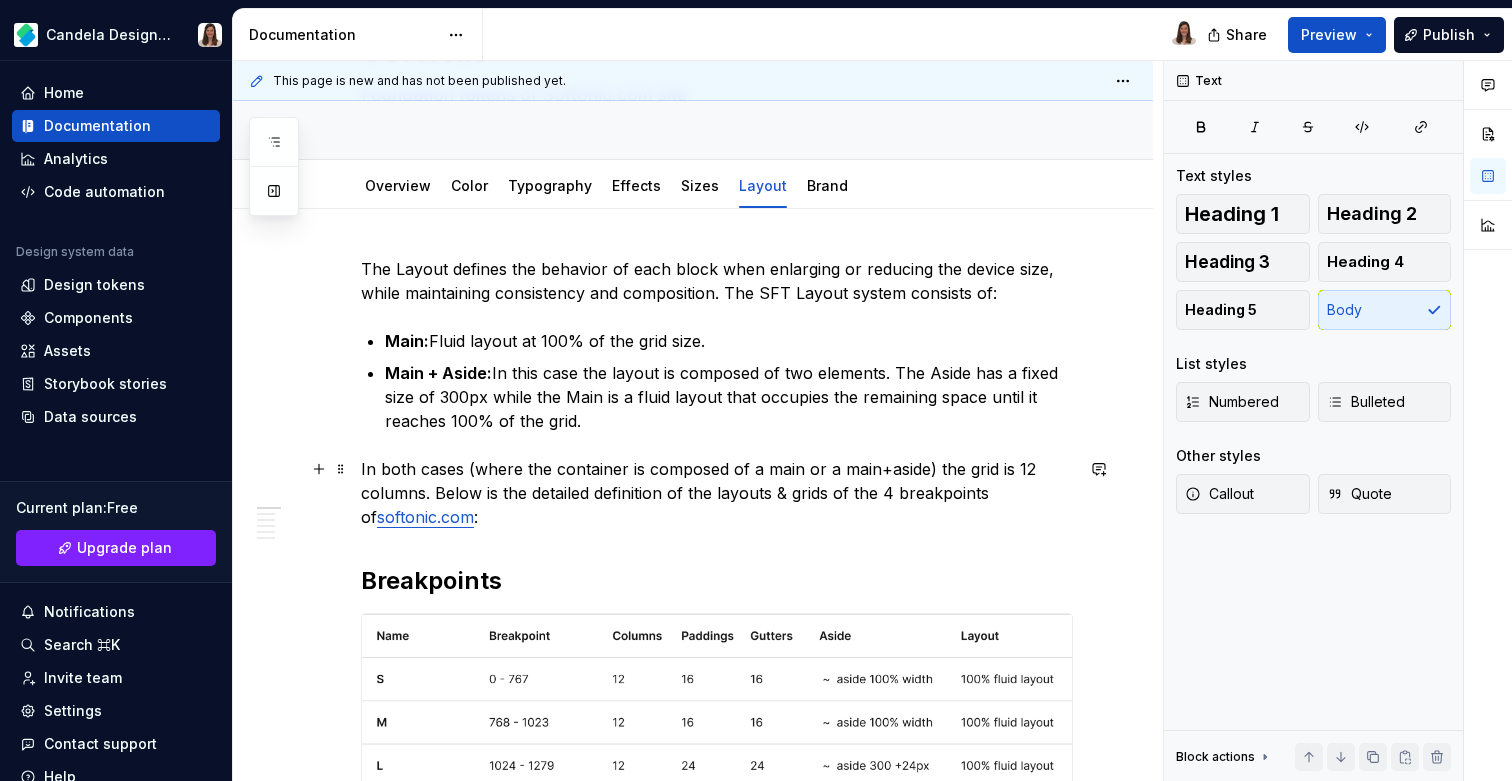 click on "In both cases (where the container is composed of a main or a main+aside) the grid is 12 columns. Below is the detailed definition of the layouts & grids of the 4 breakpoints of  softonic.com :" at bounding box center [717, 493] 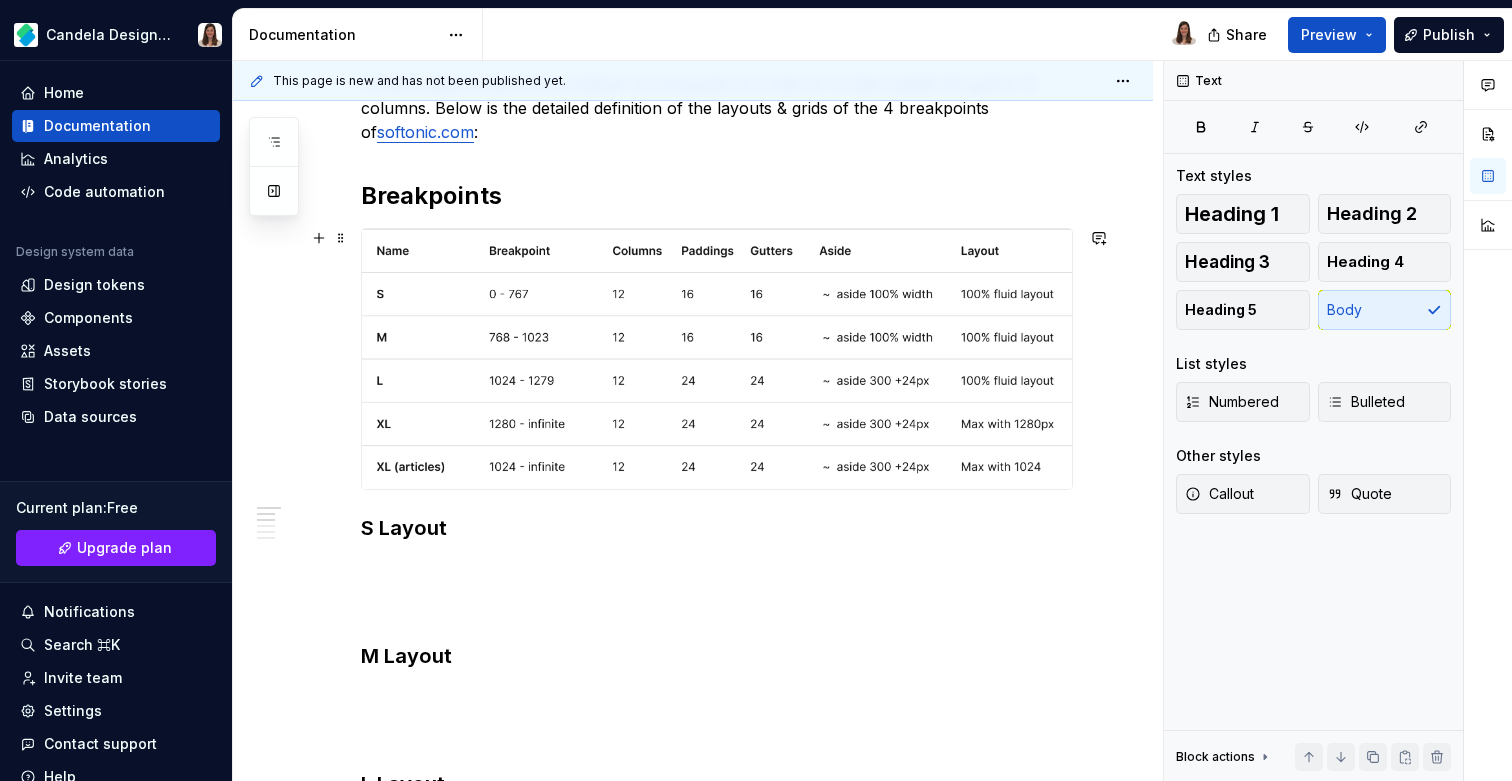 scroll, scrollTop: 578, scrollLeft: 0, axis: vertical 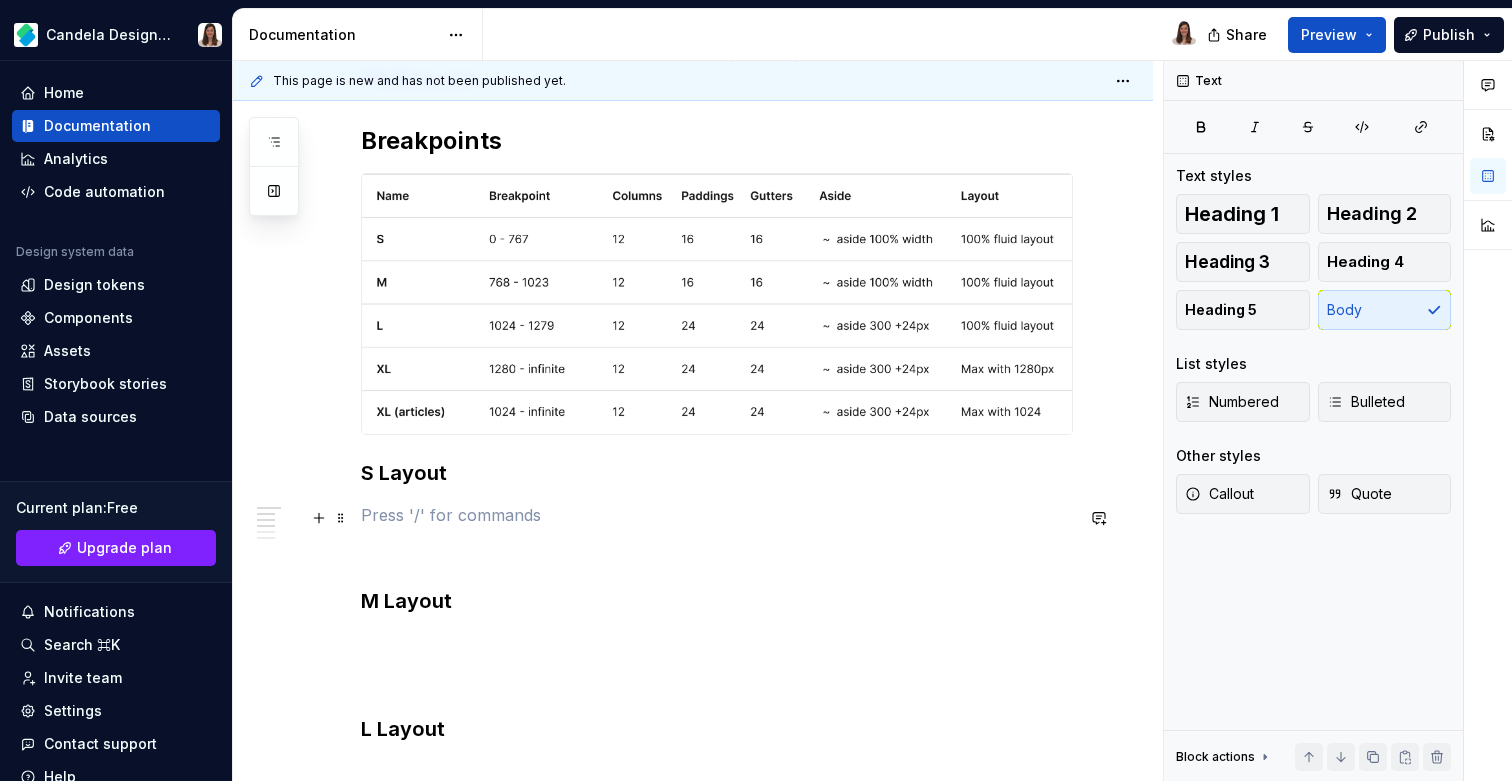 click at bounding box center [717, 515] 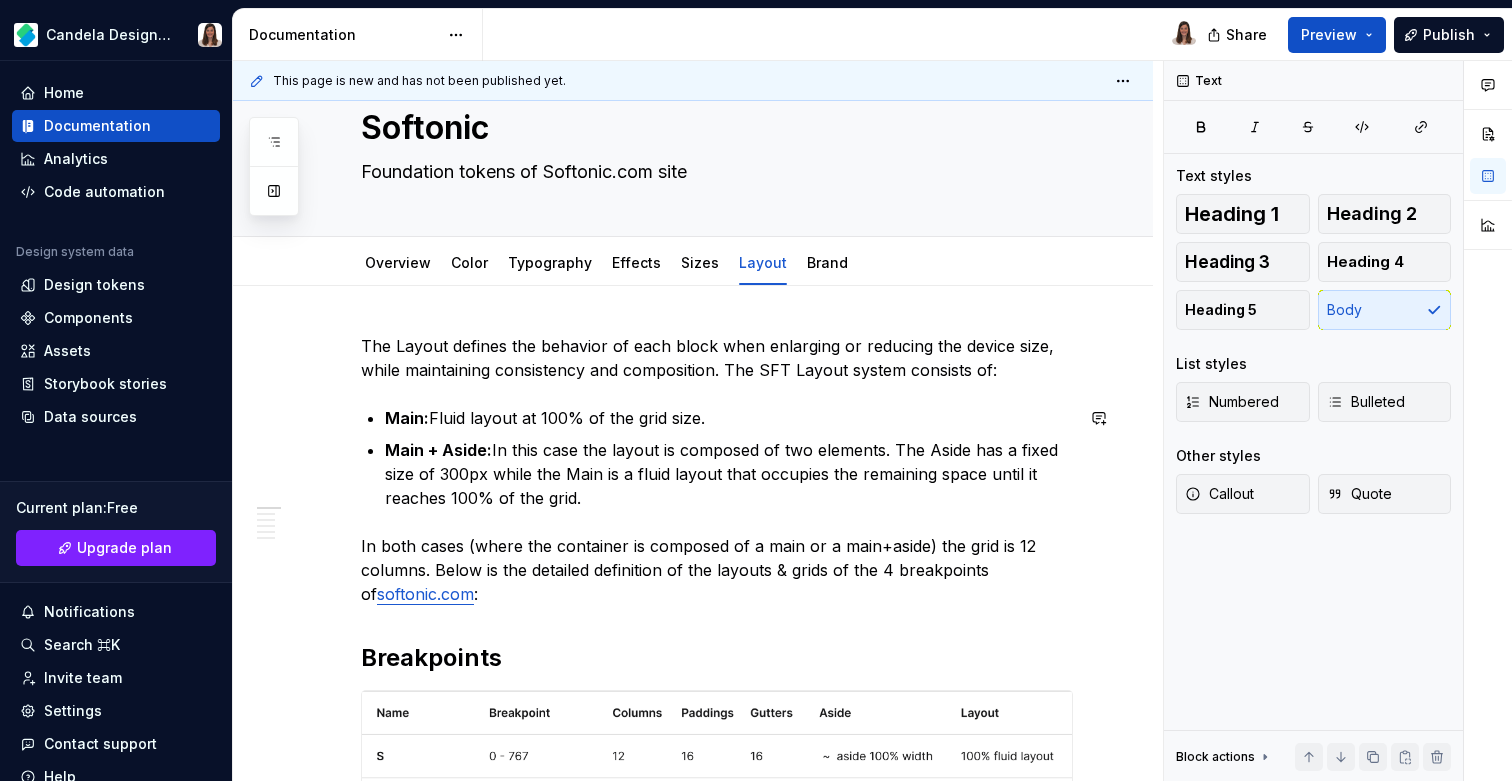 scroll, scrollTop: 73, scrollLeft: 0, axis: vertical 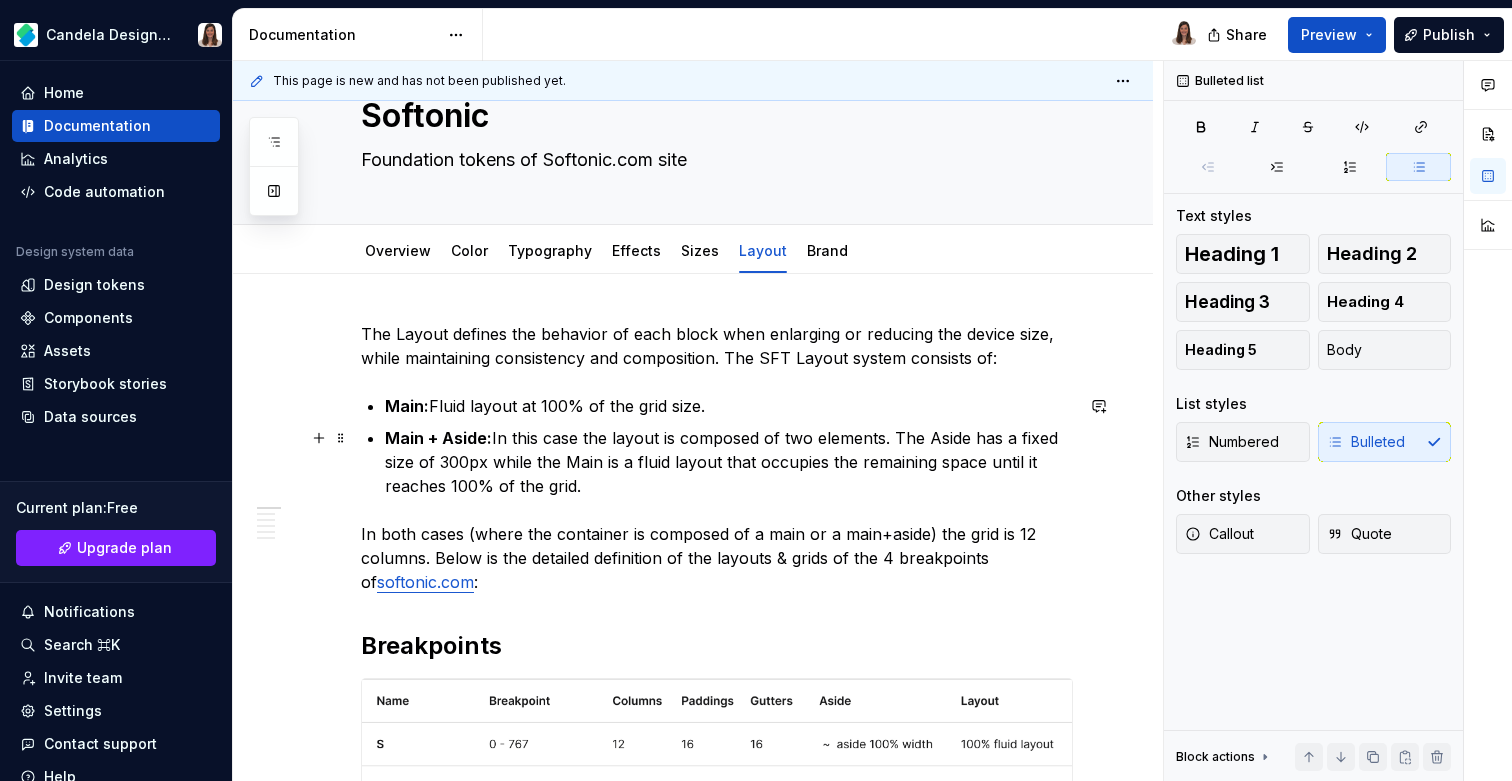 click on "Main + Aside:  In this case the layout is composed of two elements. The Aside has a fixed size of 300px while the Main is a fluid layout that occupies the remaining space until it reaches 100% of the grid." at bounding box center (729, 462) 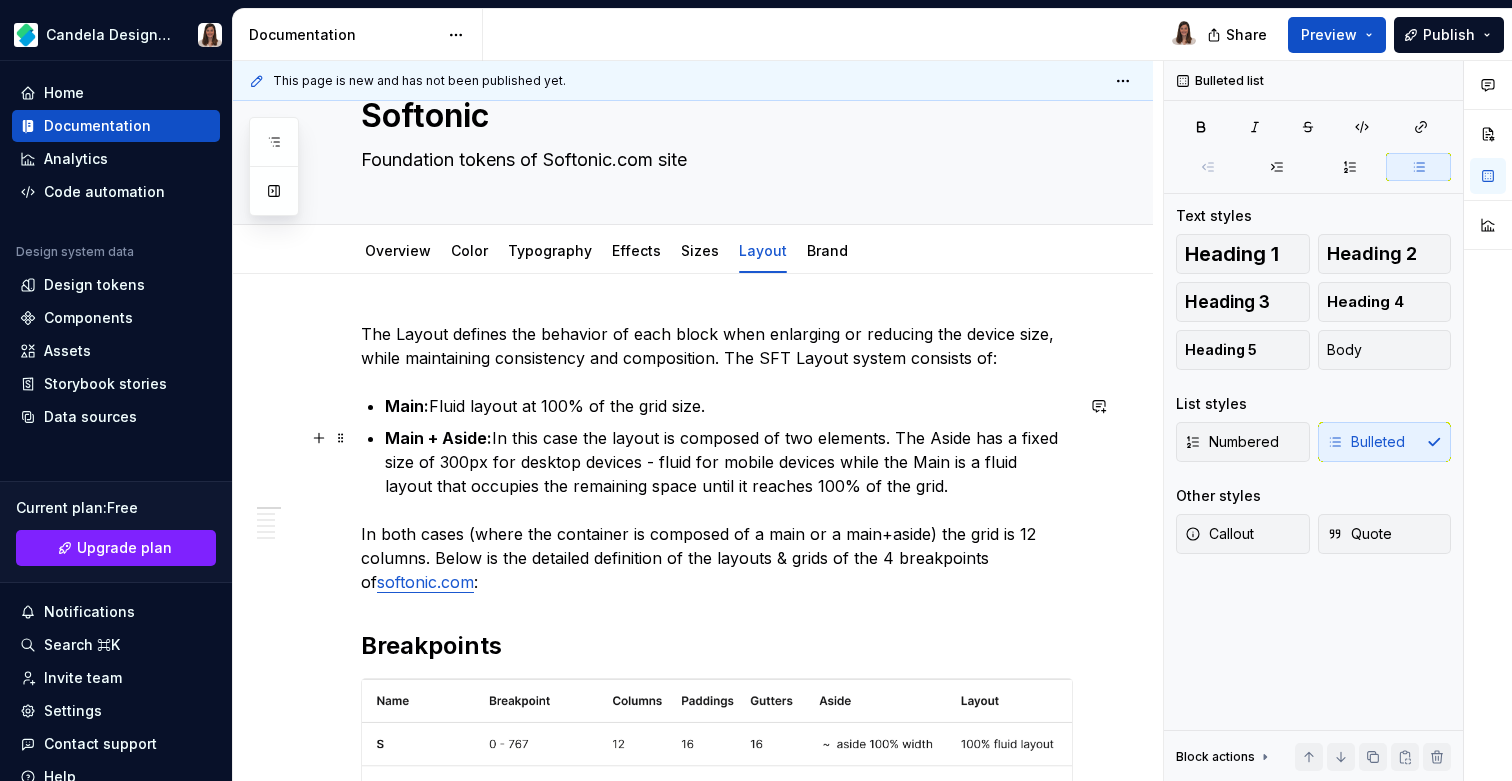 click on "Main + Aside:  In this case the layout is composed of two elements. The Aside has a fixed size of 300px for desktop devices - fluid for mobile devices while the Main is a fluid layout that occupies the remaining space until it reaches 100% of the grid." at bounding box center (729, 462) 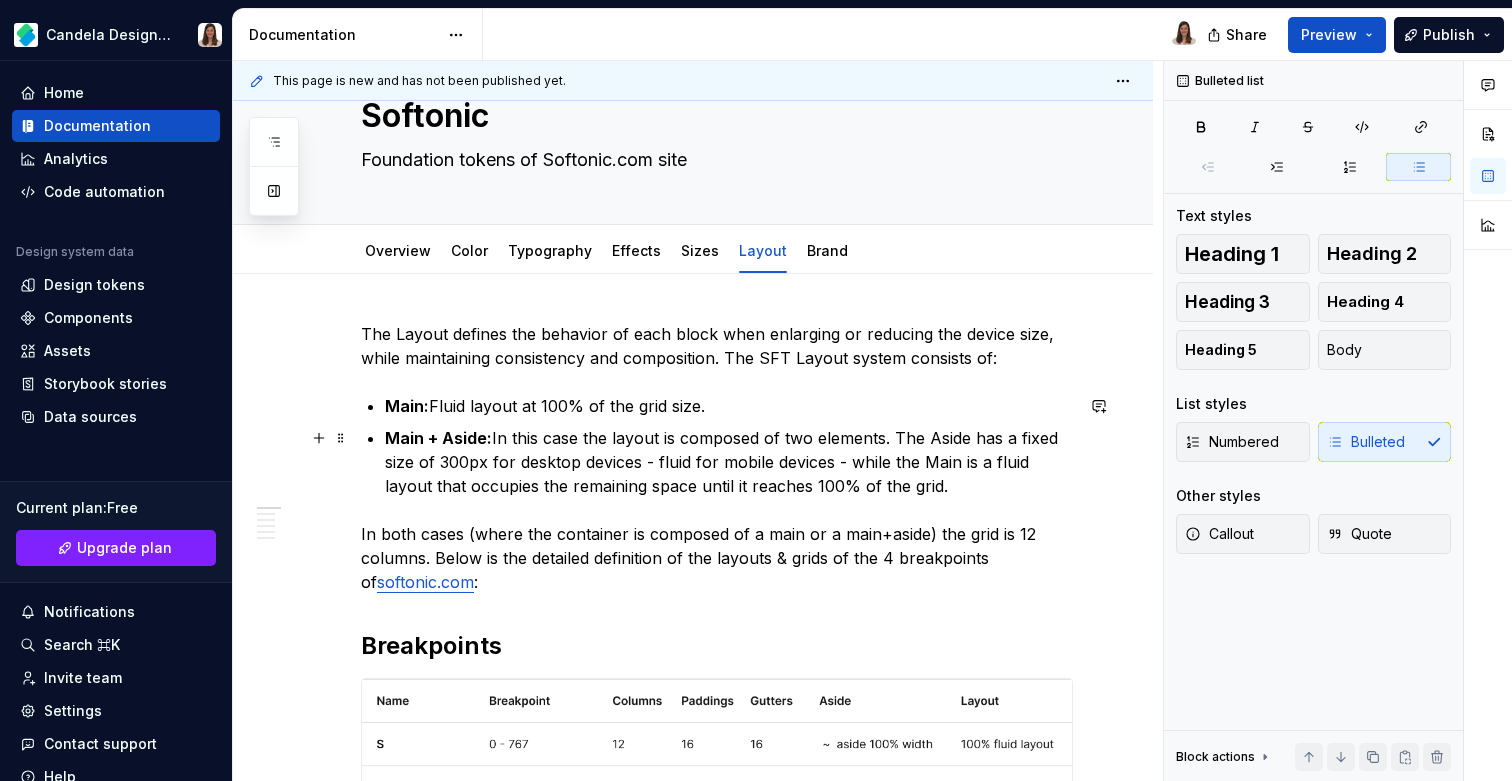 click on "Main + Aside:  In this case the layout is composed of two elements. The Aside has a fixed size of 300px for desktop devices - fluid for mobile devices - while the Main is a fluid layout that occupies the remaining space until it reaches 100% of the grid." at bounding box center (729, 462) 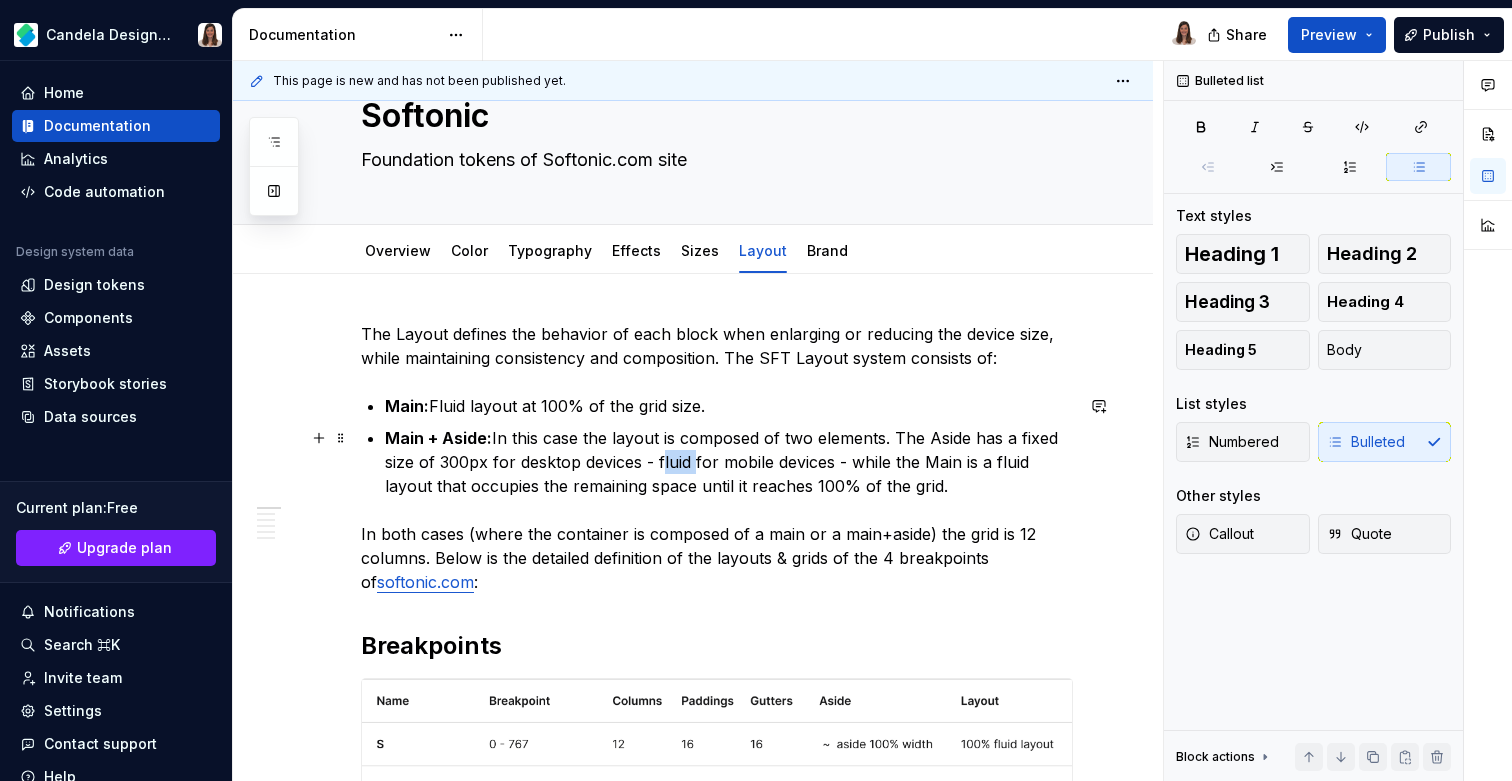 click on "Main + Aside:  In this case the layout is composed of two elements. The Aside has a fixed size of 300px for desktop devices - fluid for mobile devices - while the Main is a fluid layout that occupies the remaining space until it reaches 100% of the grid." at bounding box center (729, 462) 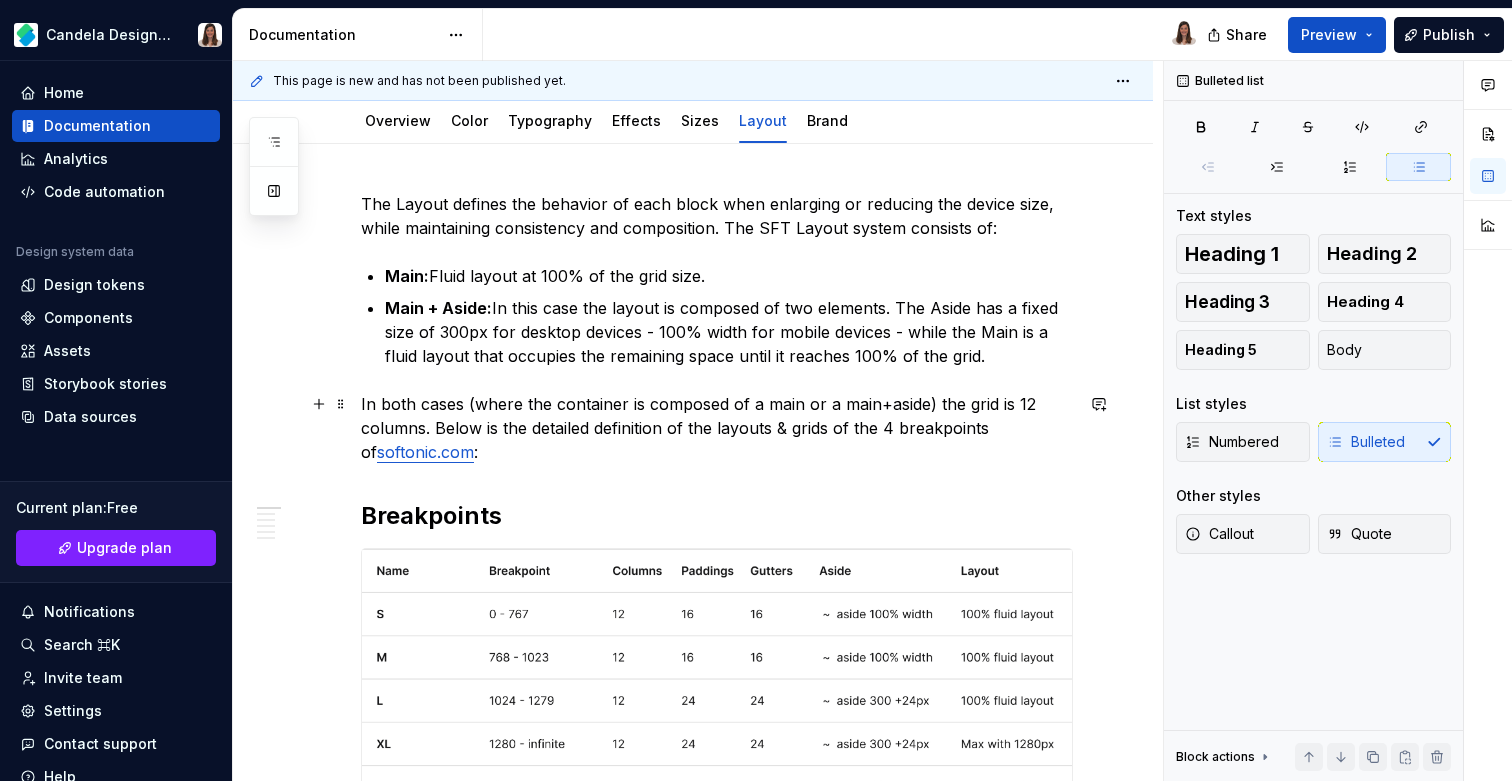 scroll, scrollTop: 209, scrollLeft: 0, axis: vertical 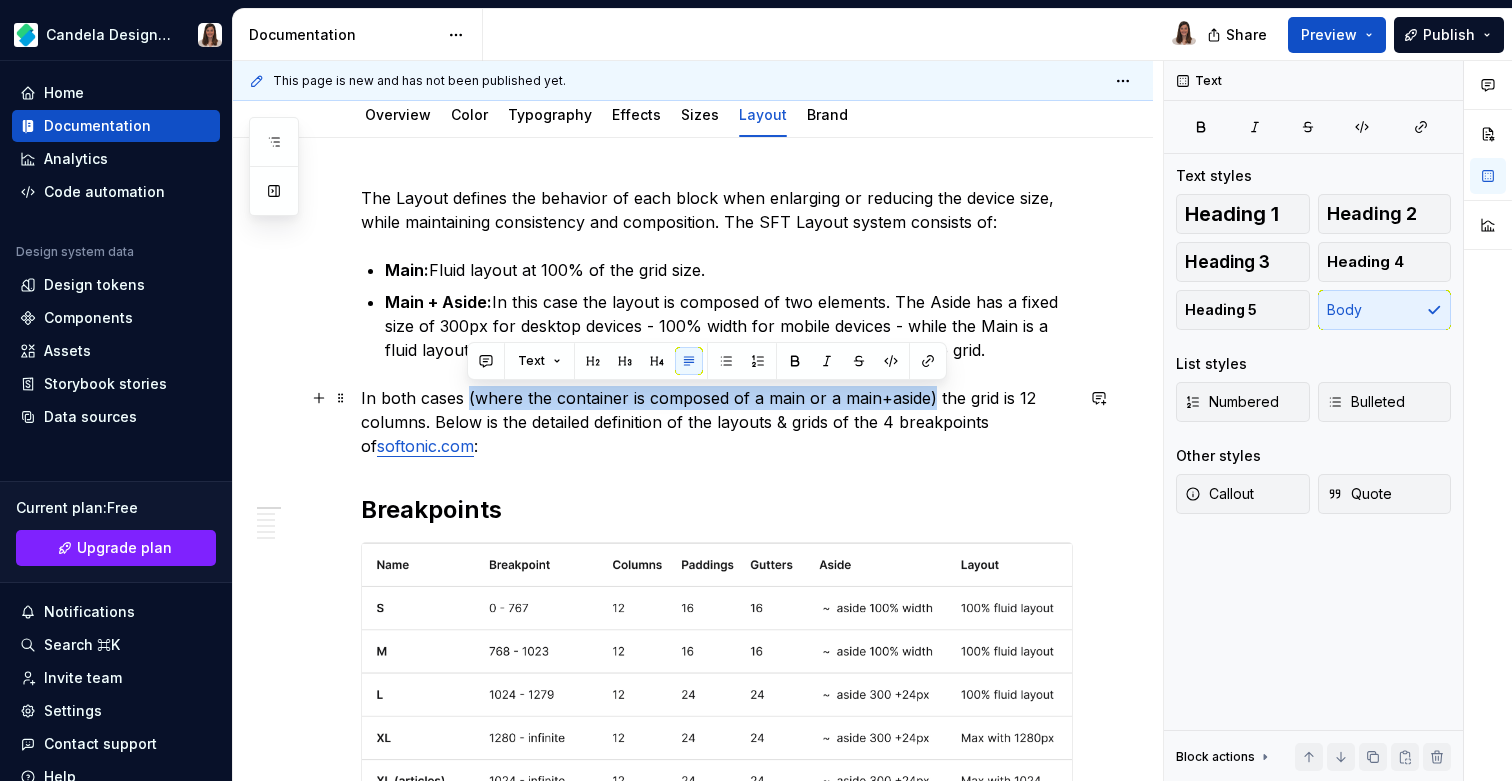 drag, startPoint x: 466, startPoint y: 397, endPoint x: 929, endPoint y: 405, distance: 463.06912 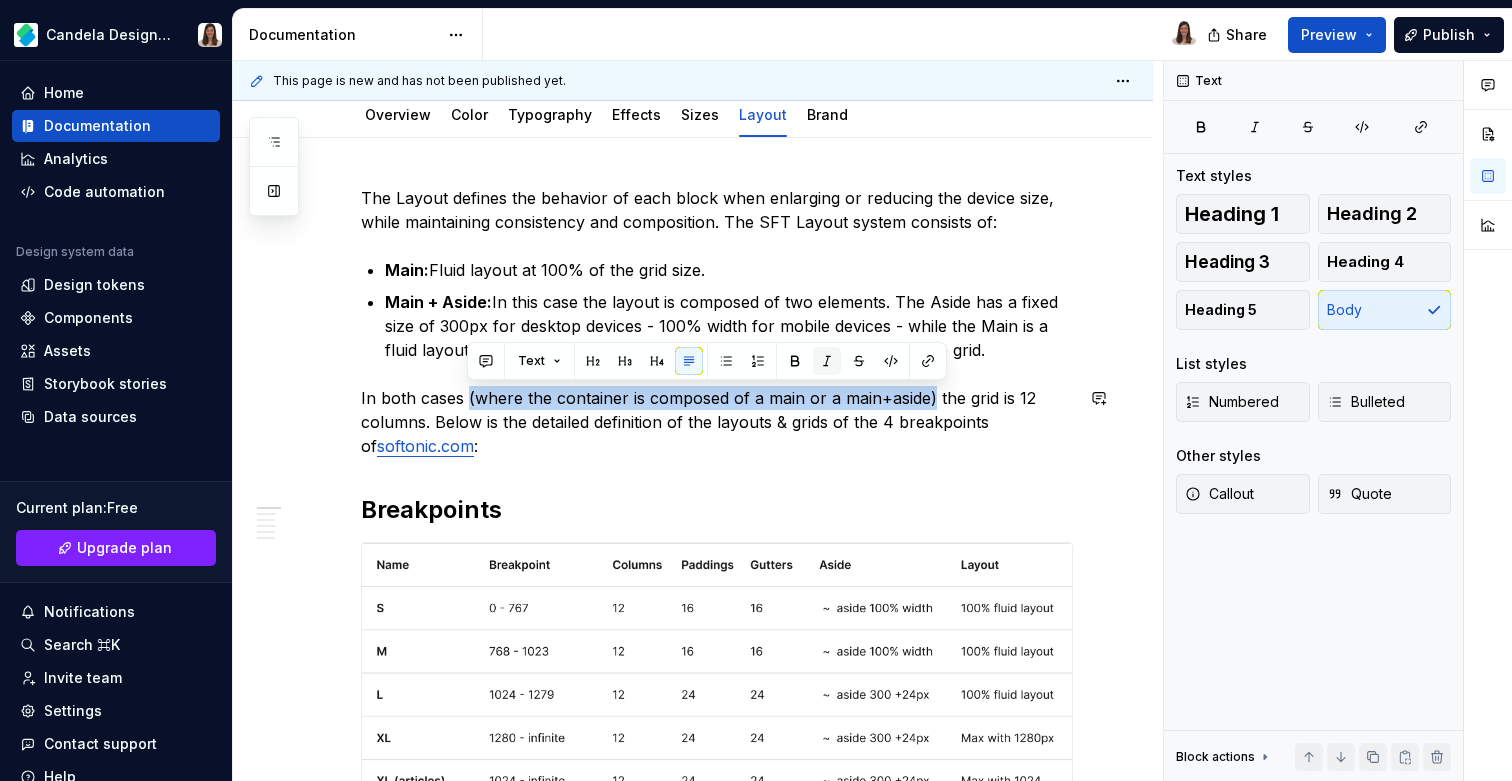 click at bounding box center (827, 361) 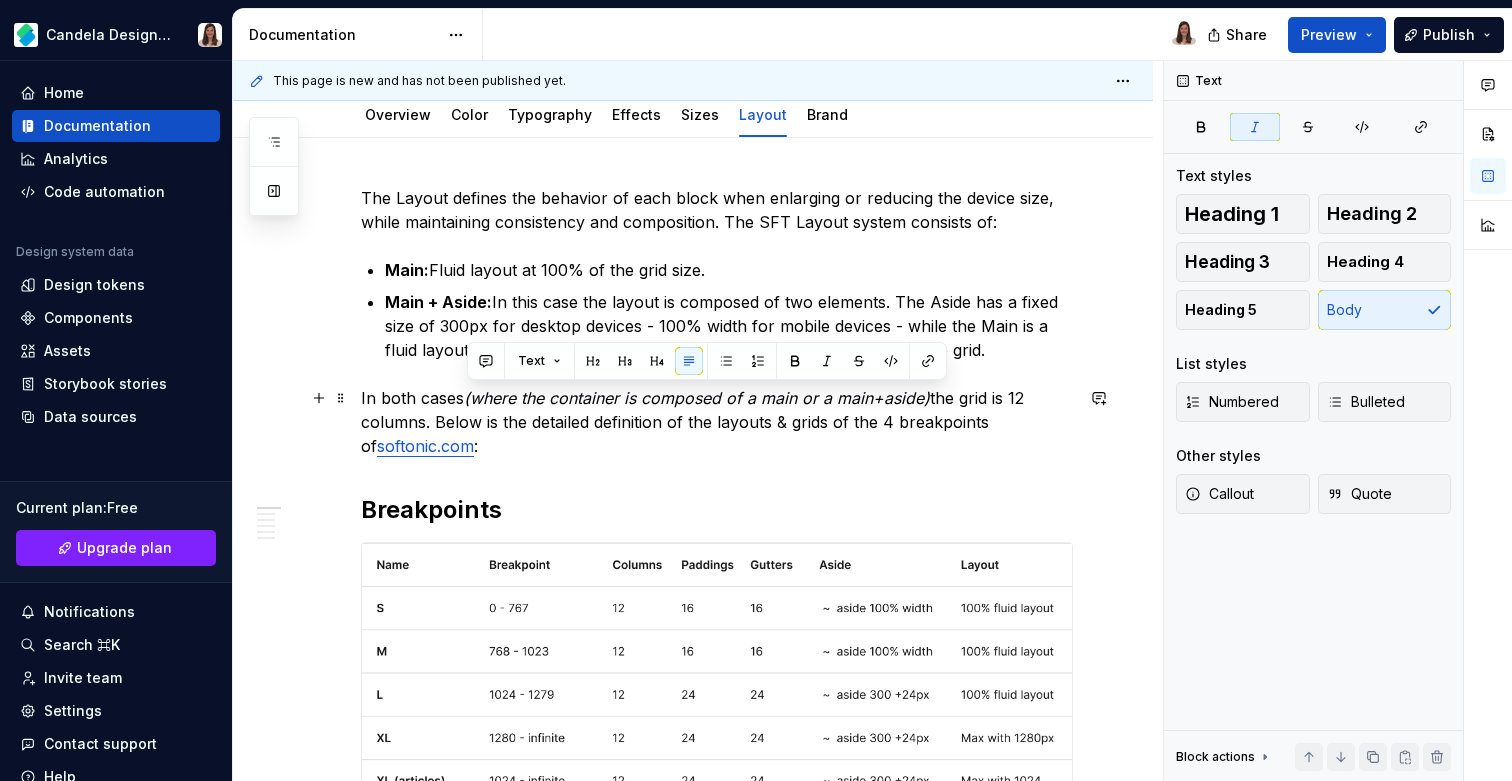 click on "In both cases  (where the container is composed of a main or a main+aside)  the grid is 12 columns. Below is the detailed definition of the layouts & grids of the 4 breakpoints of  softonic.com :" at bounding box center [717, 422] 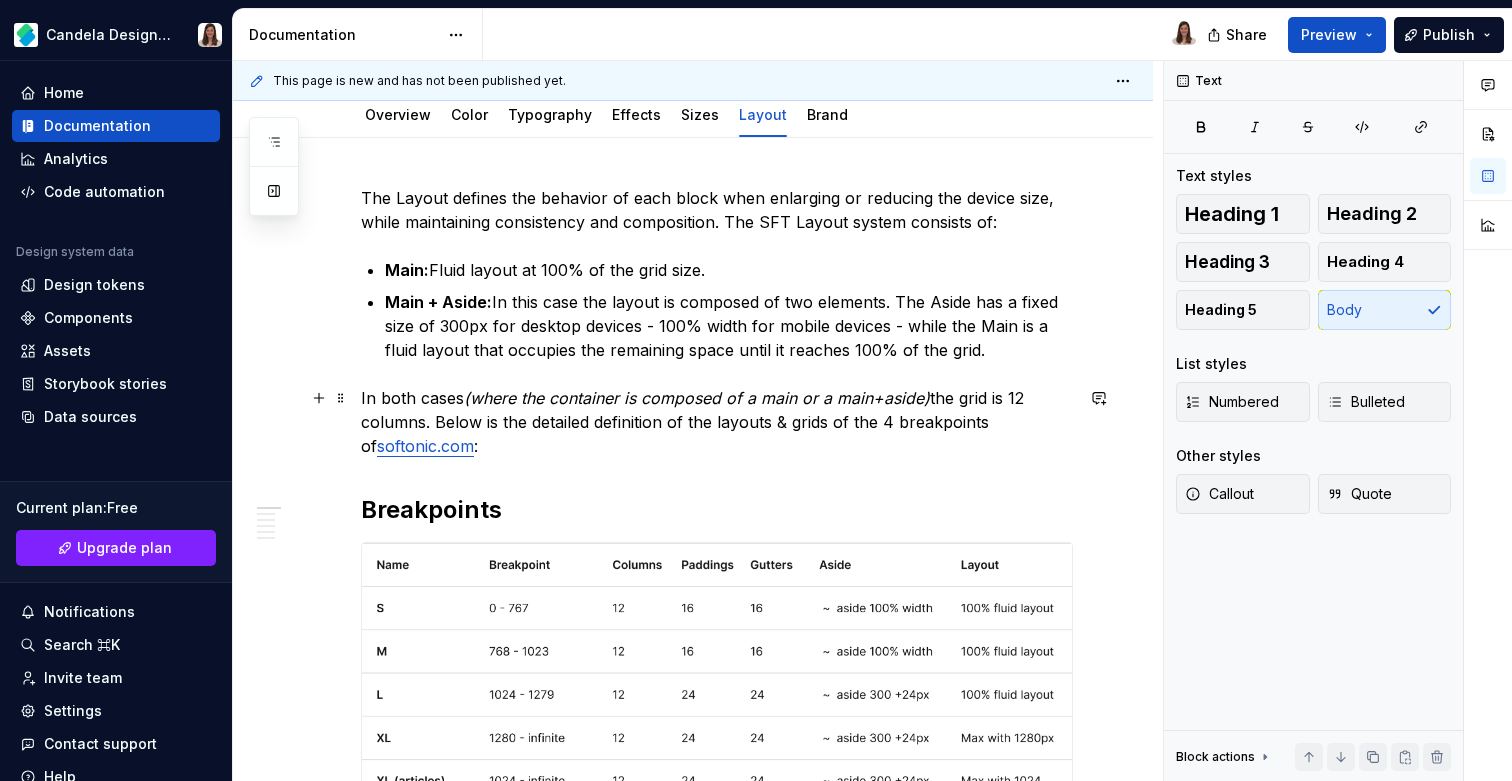 click on "In both cases  (where the container is composed of a main or a main+aside)  the grid is 12 columns. Below is the detailed definition of the layouts & grids of the 4 breakpoints of  softonic.com :" at bounding box center (717, 422) 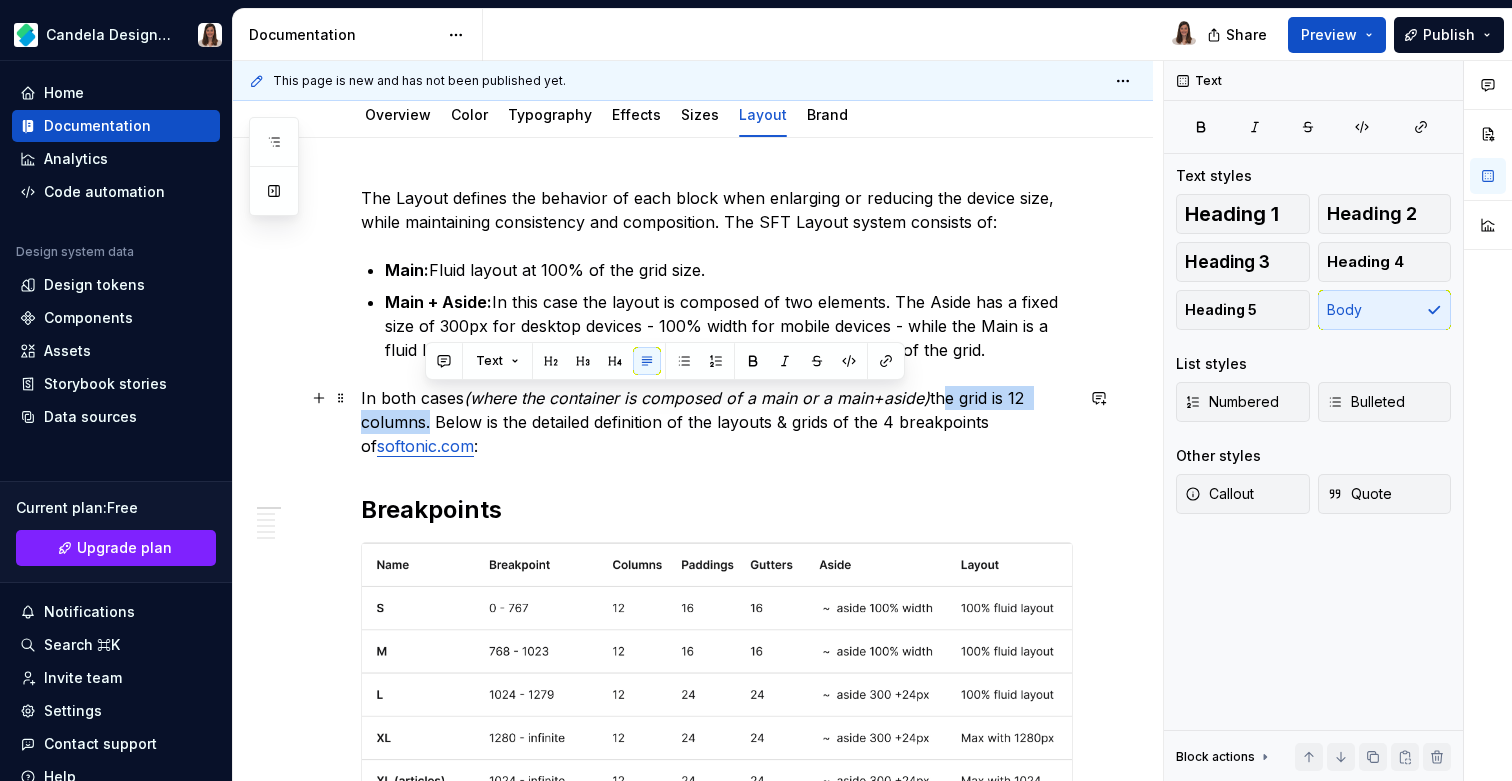 drag, startPoint x: 943, startPoint y: 401, endPoint x: 424, endPoint y: 417, distance: 519.2466 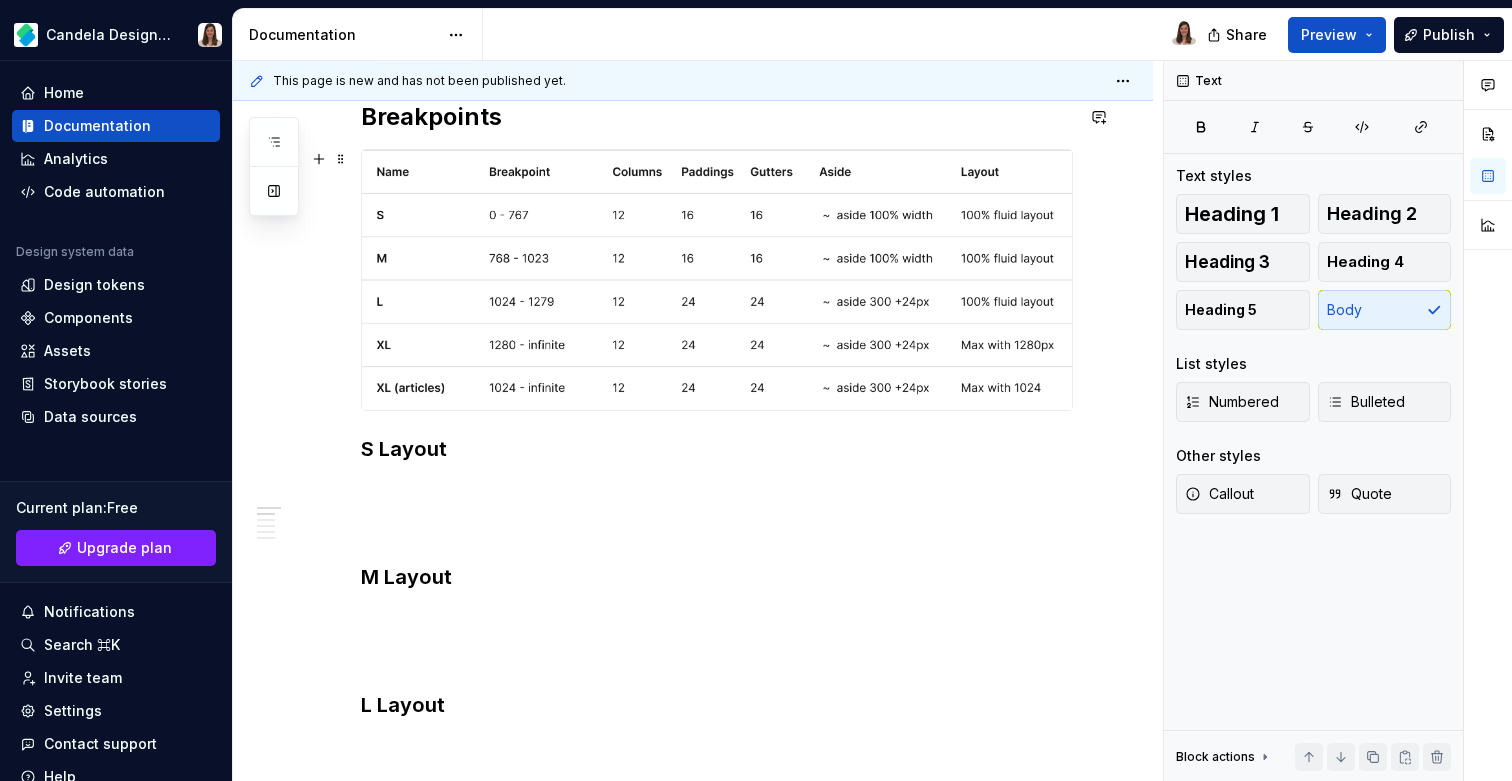 scroll, scrollTop: 644, scrollLeft: 0, axis: vertical 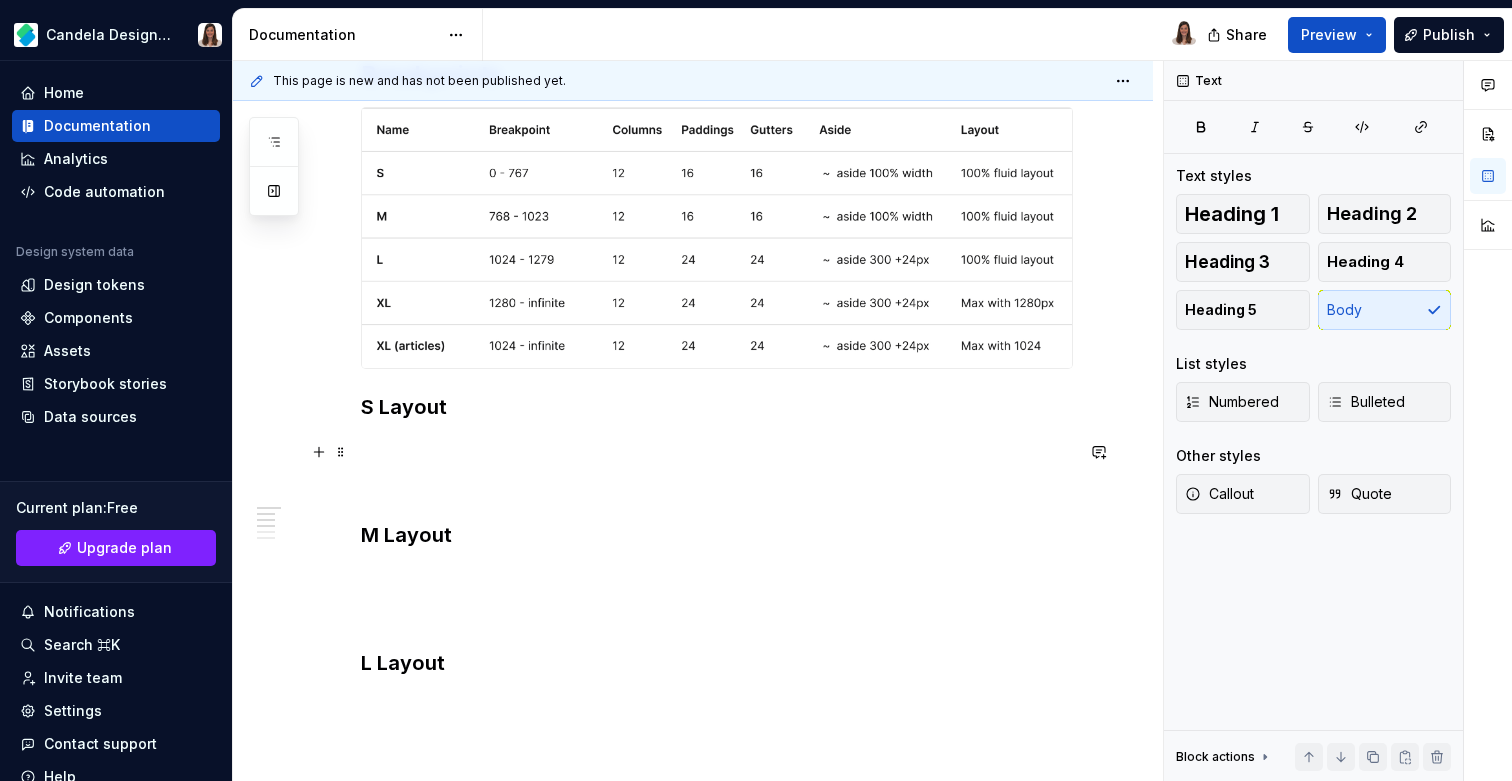 click at bounding box center [717, 449] 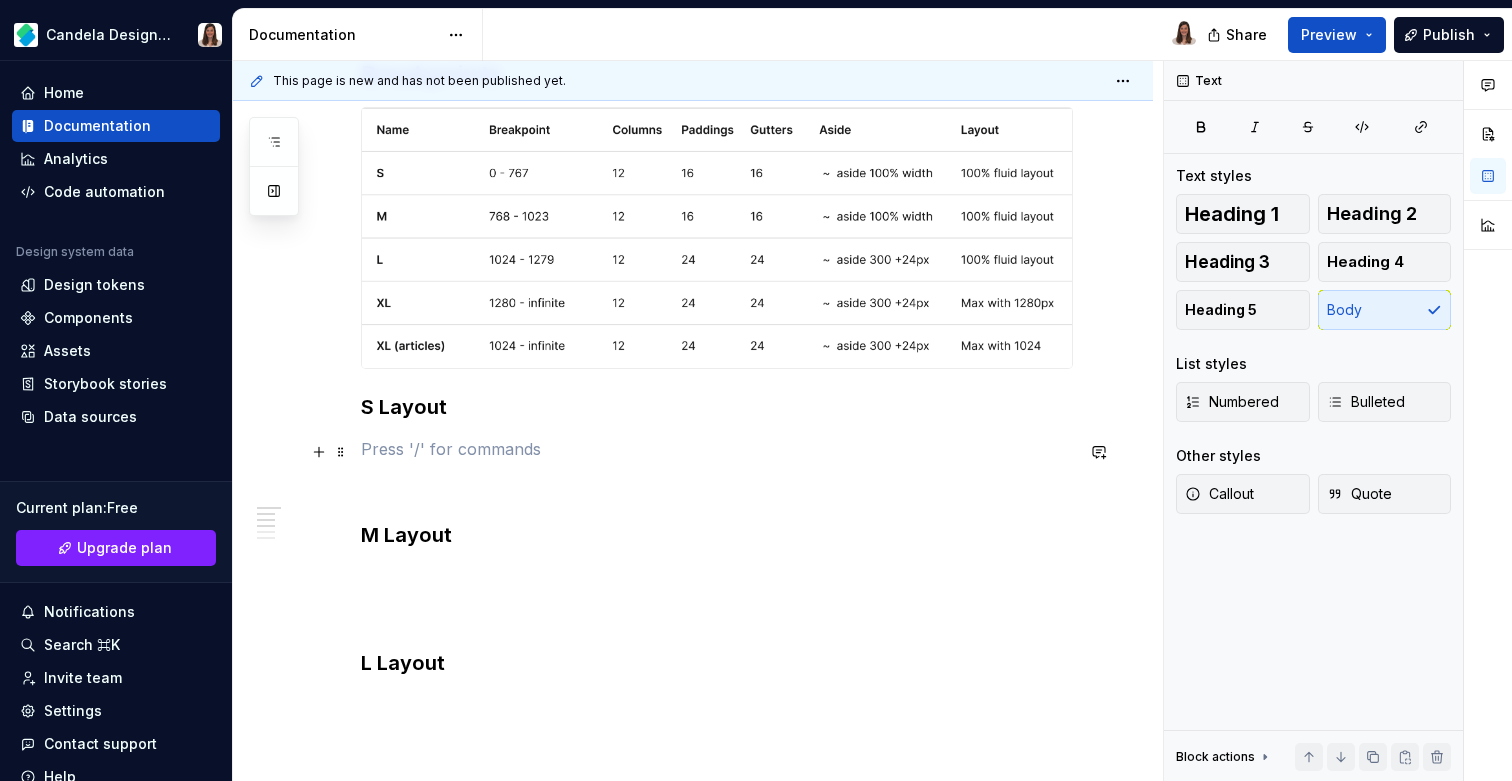 click at bounding box center (717, 449) 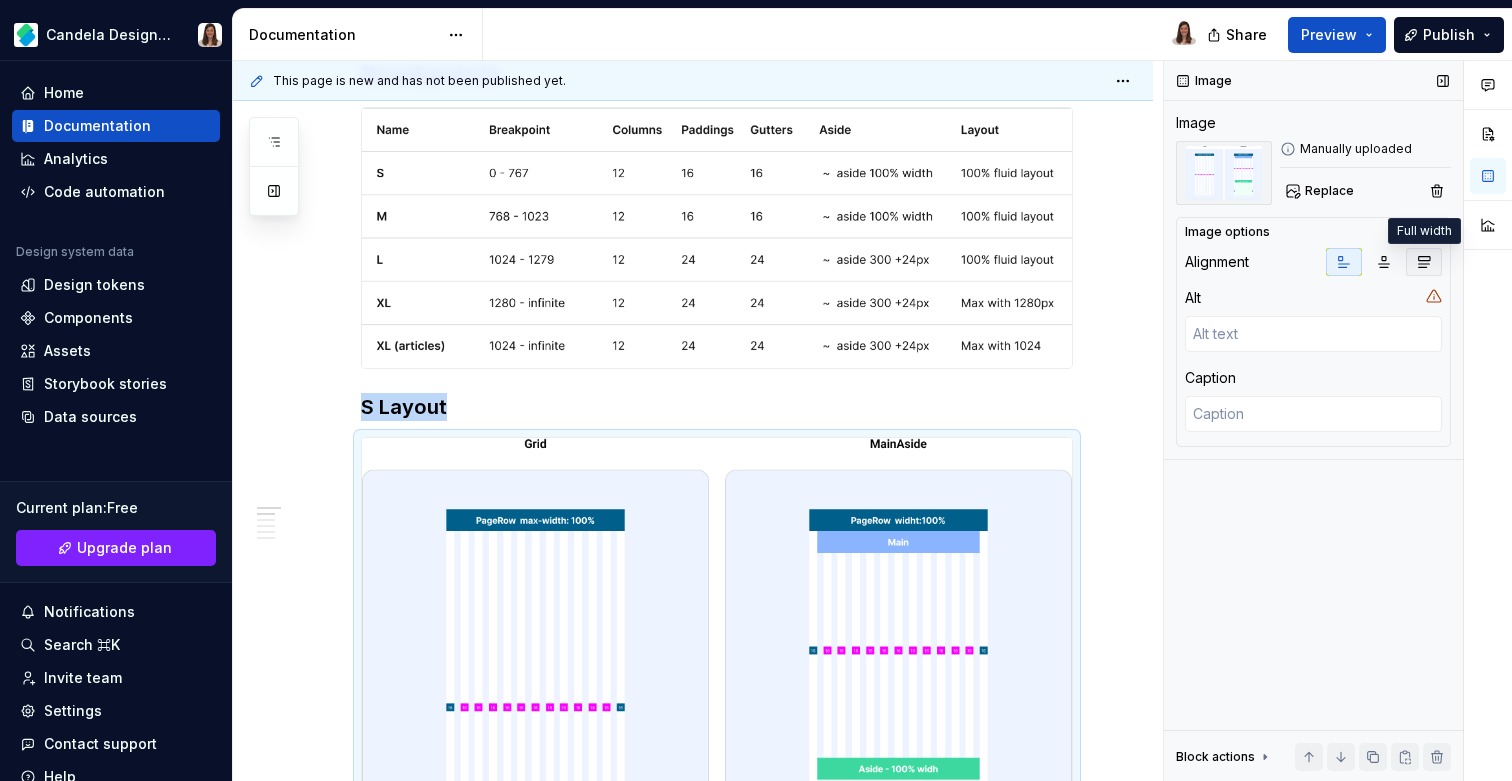 click 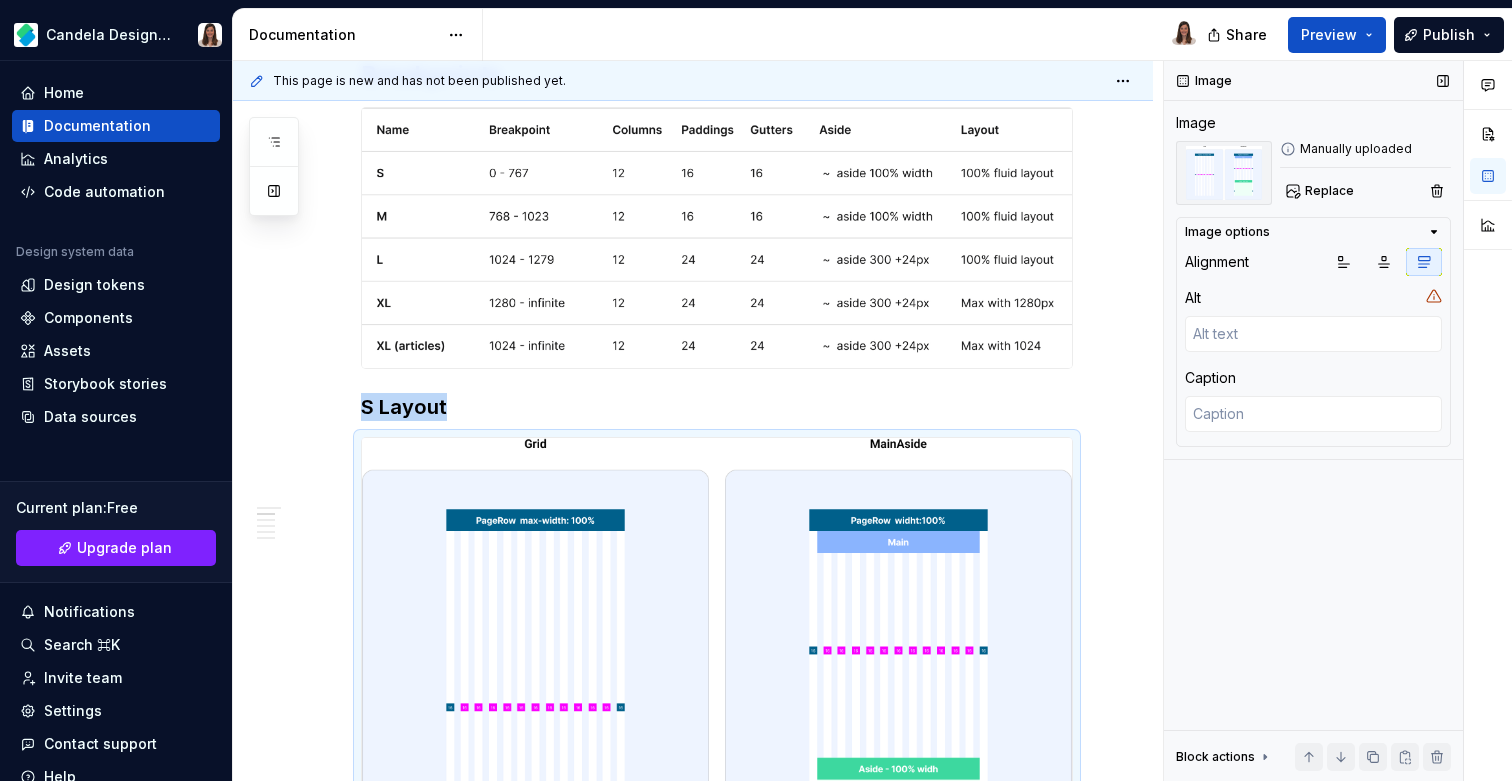 scroll, scrollTop: 819, scrollLeft: 0, axis: vertical 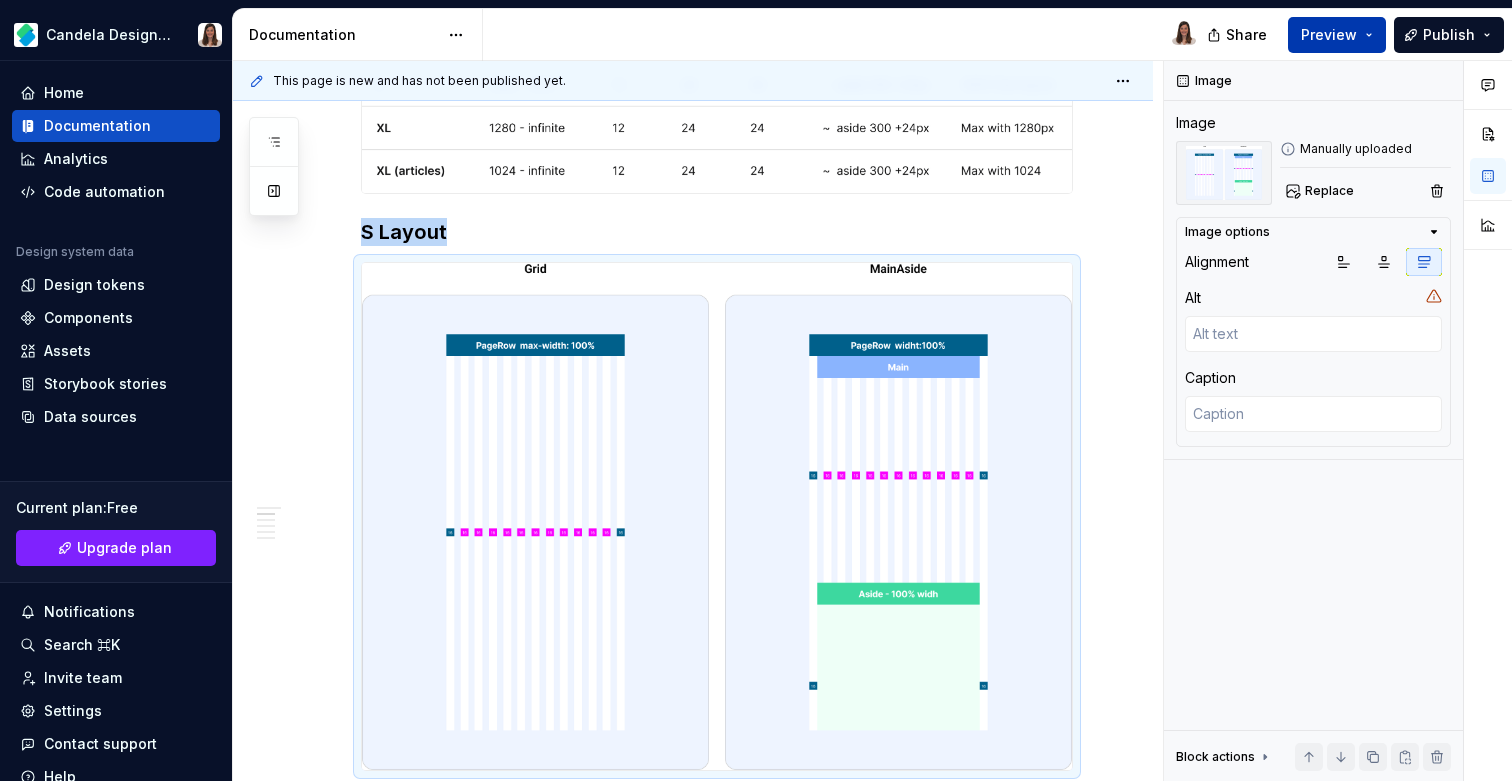 click on "Preview" at bounding box center [1329, 35] 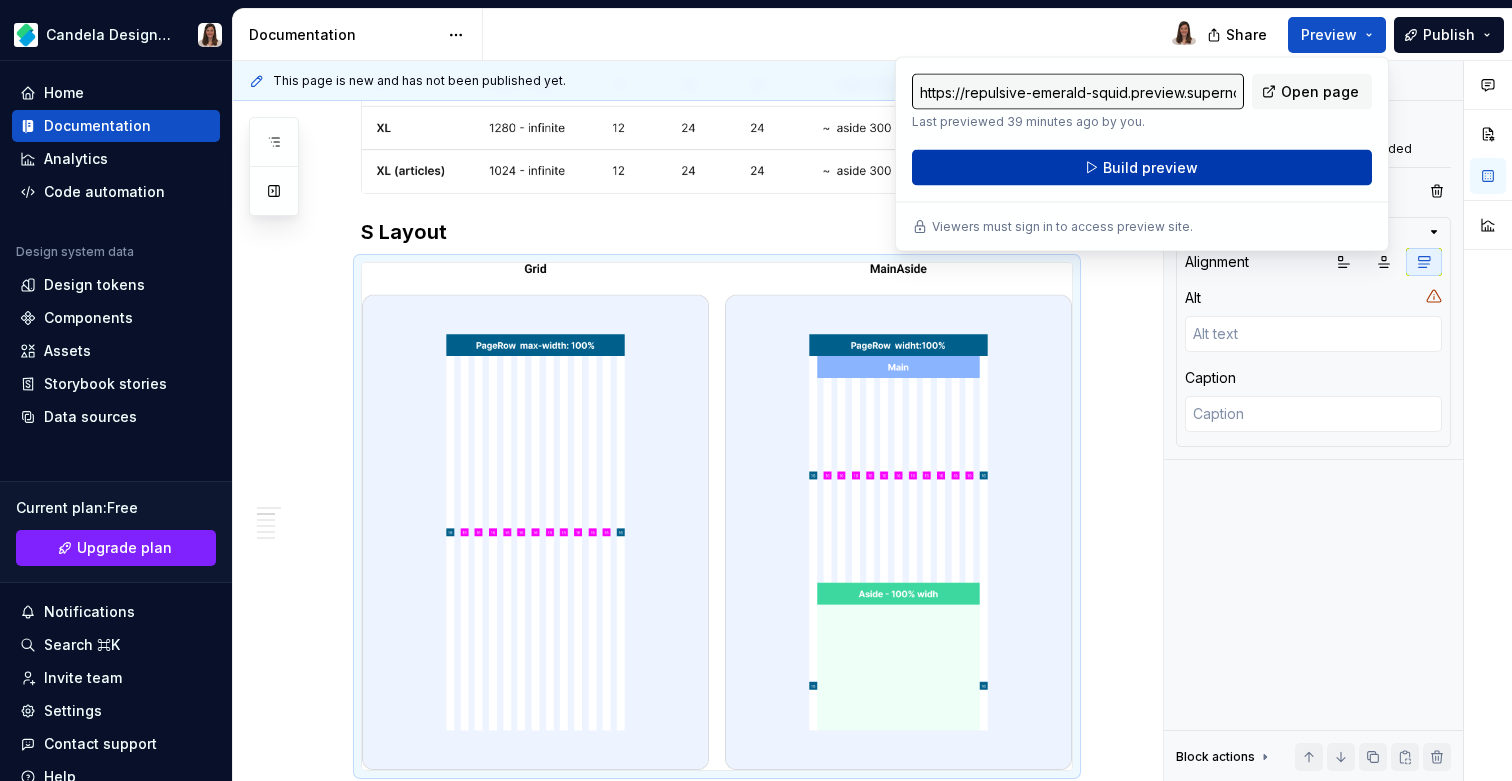 click on "Build preview" at bounding box center [1142, 168] 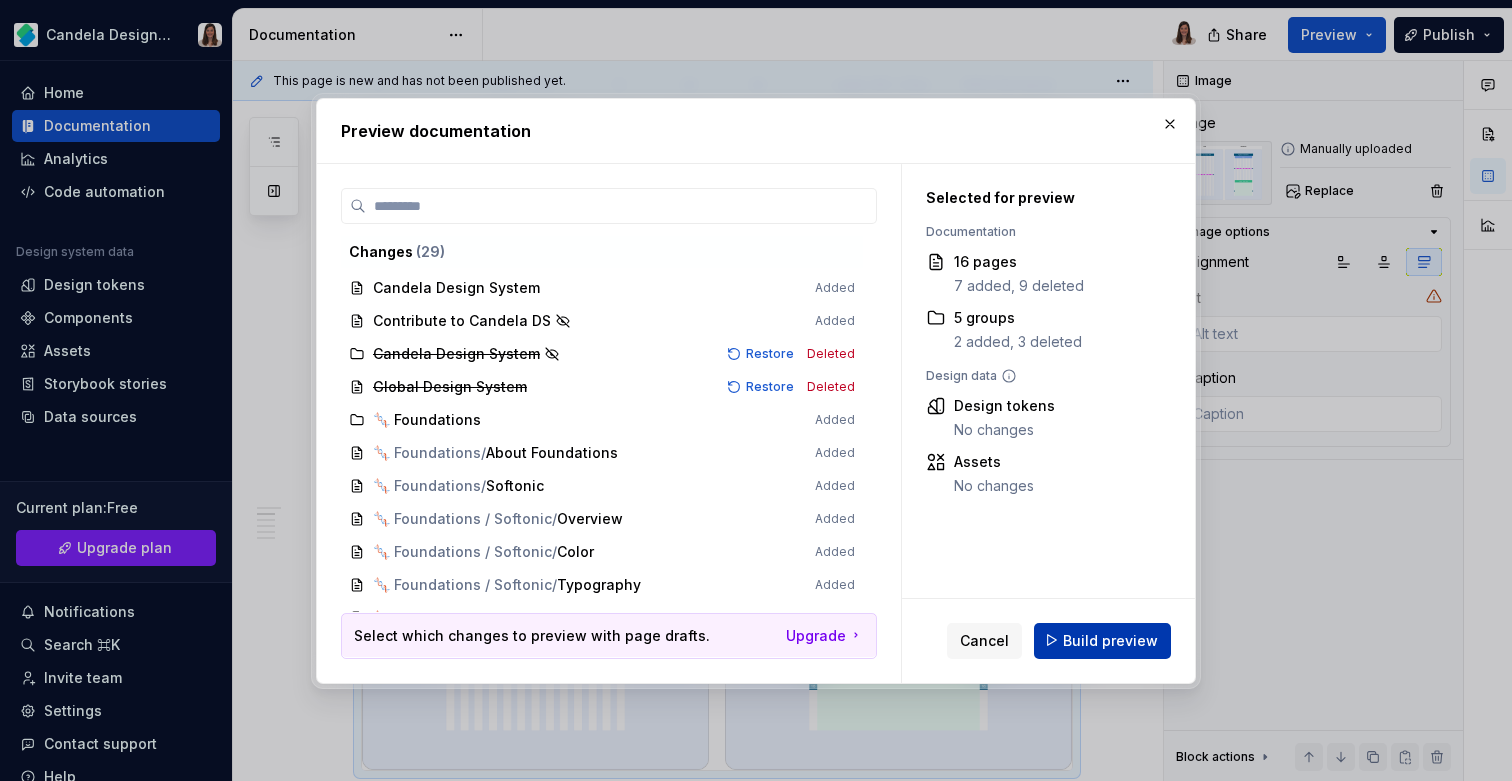 click on "Build preview" at bounding box center (1110, 640) 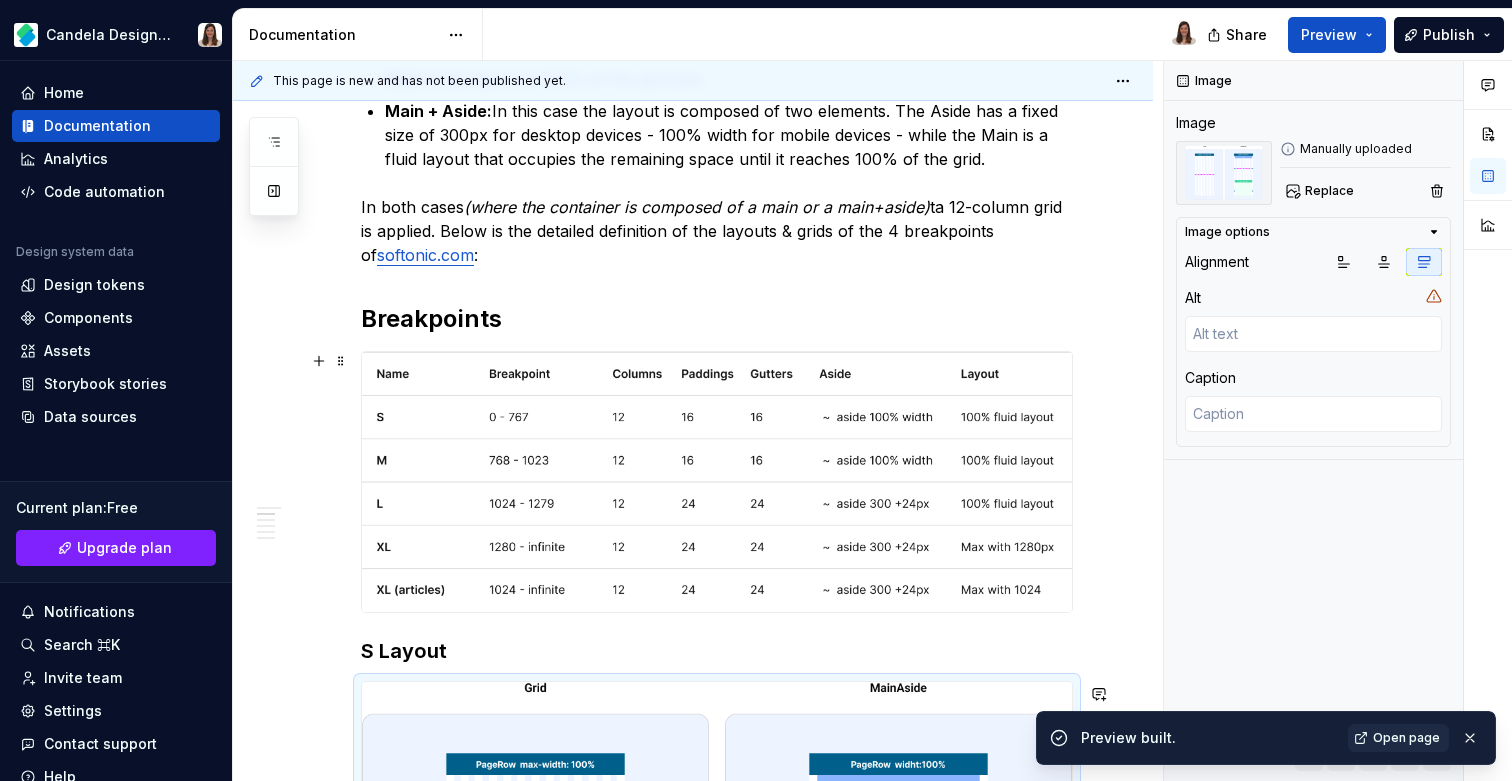 scroll, scrollTop: 0, scrollLeft: 0, axis: both 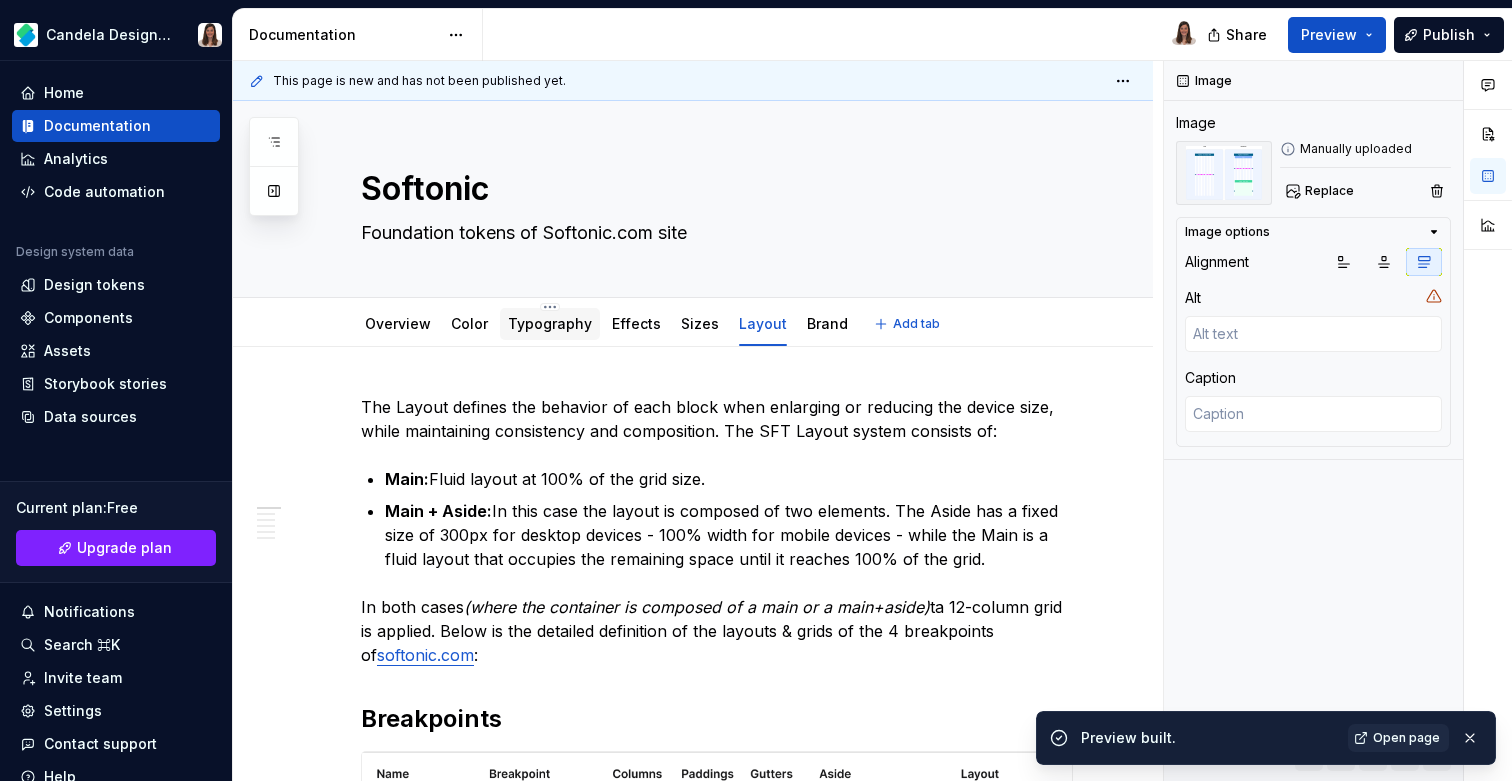 click on "Typography" at bounding box center (550, 323) 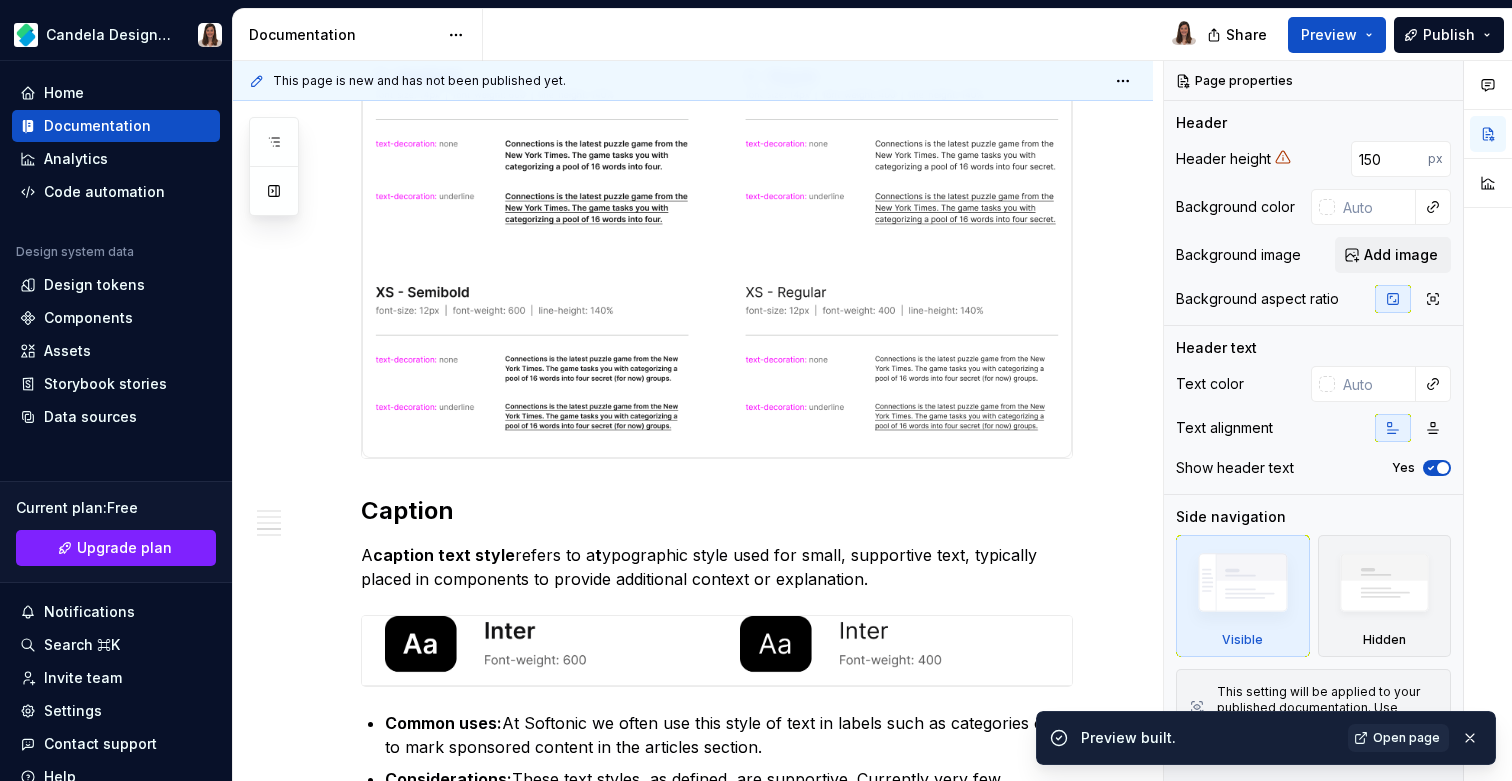 scroll, scrollTop: 4549, scrollLeft: 0, axis: vertical 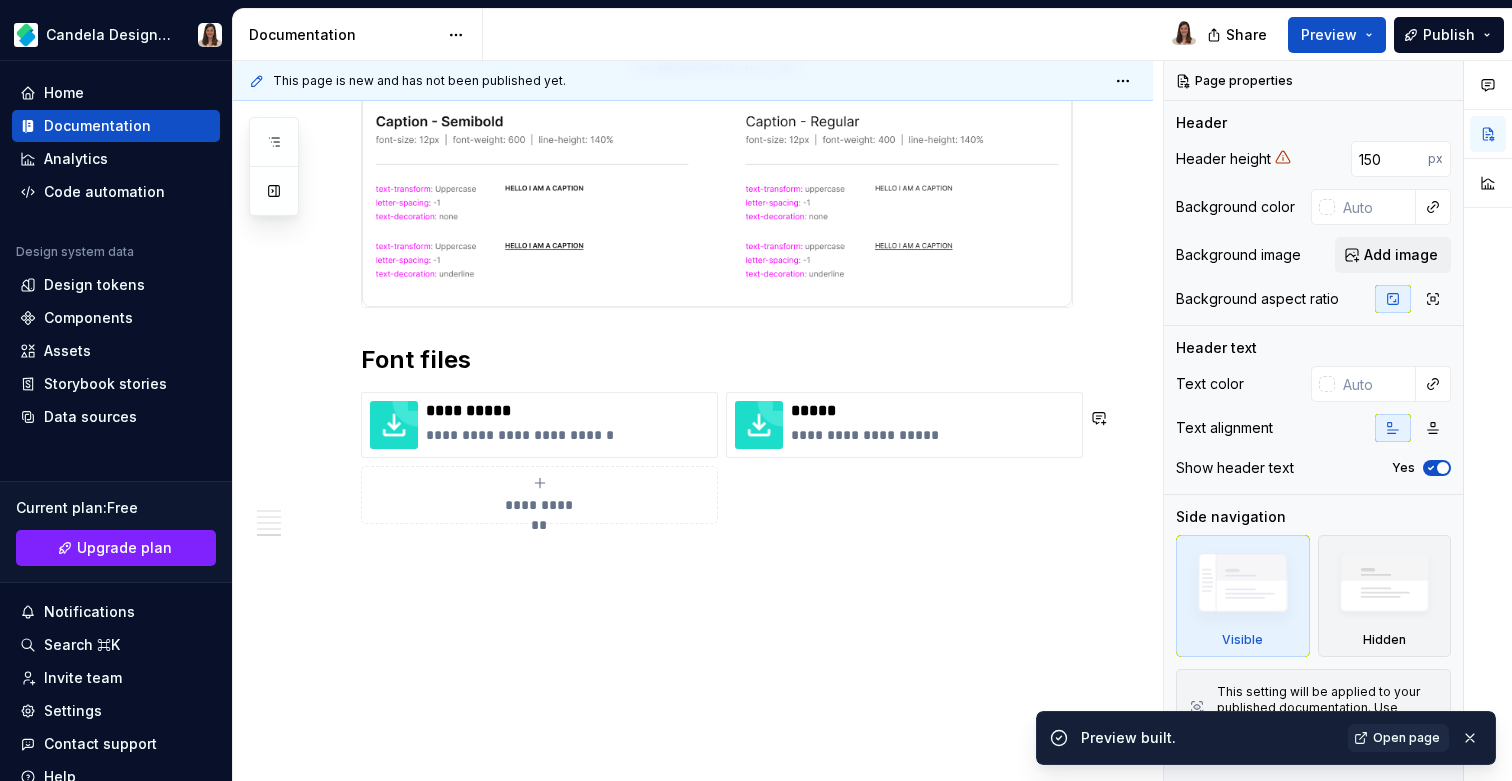 click on "The typographic style-guide plays a fundamental role in the aesthetics and visual identity of any project, and its consistent and effective implementation is crucial in conveying the desired message and enhancing the user experience. Softonic has implemented two fonts that benefit the UX by creating a hierarchy of information in the interface. Display Display text styles are designed to capture the user's attention immediately. They are ideal for high visual impact elements and work best in contexts where the priority is to stand out or communicate a clear and powerful message. Common uses:  Homepage or landing pages highlighted message. Considerations:  Use sparingly, as its size can become overwhelming if overused. Requires sufficient white space around it to ensure legibility and maintain a balanced design. Size range:  Headline Common uses:  Page title, Section title or headings in combination with a display text. Considerations: Size range: Body Common uses: Considerations: Size range: Caption A  t *****" at bounding box center (693, -1702) 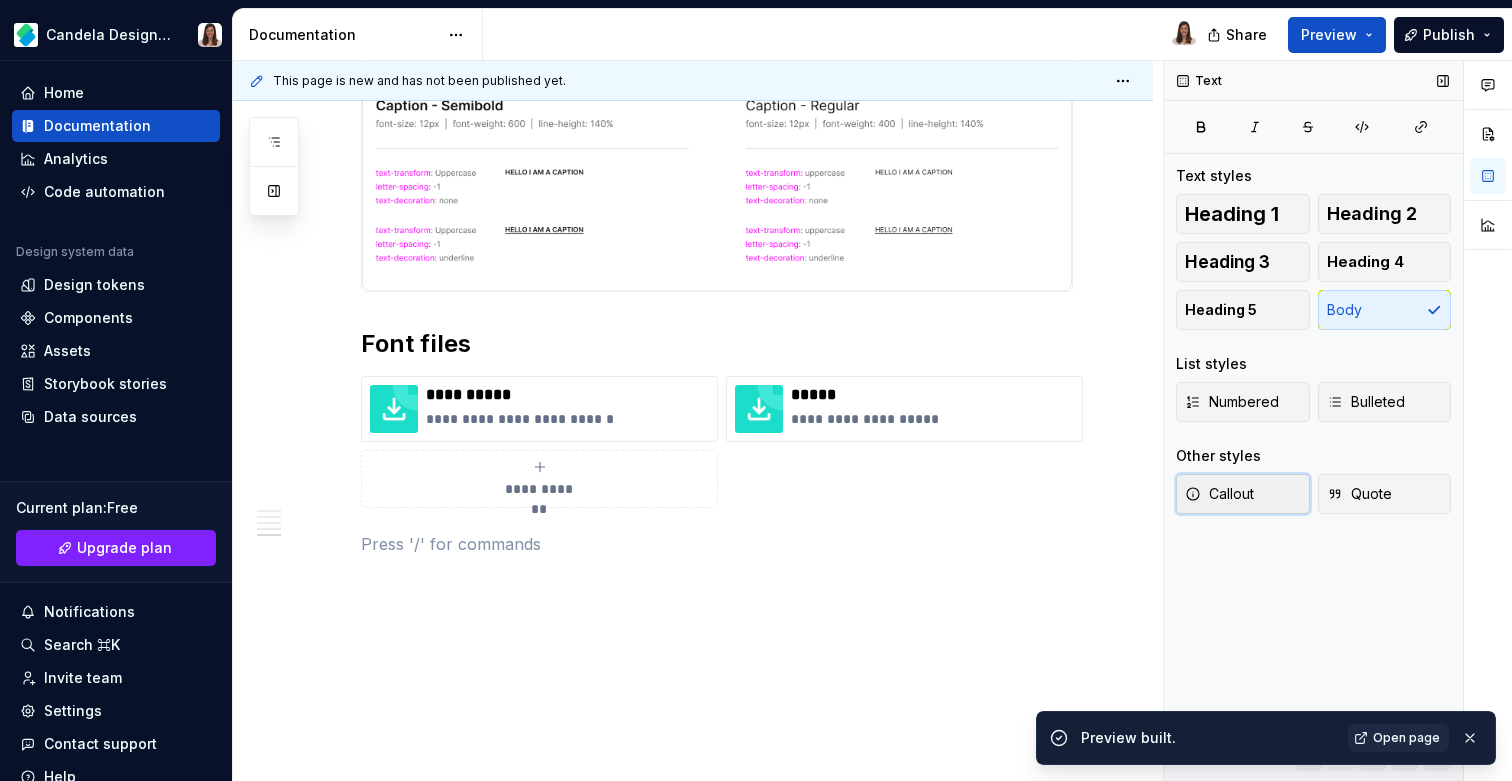 click on "Callout" at bounding box center [1243, 494] 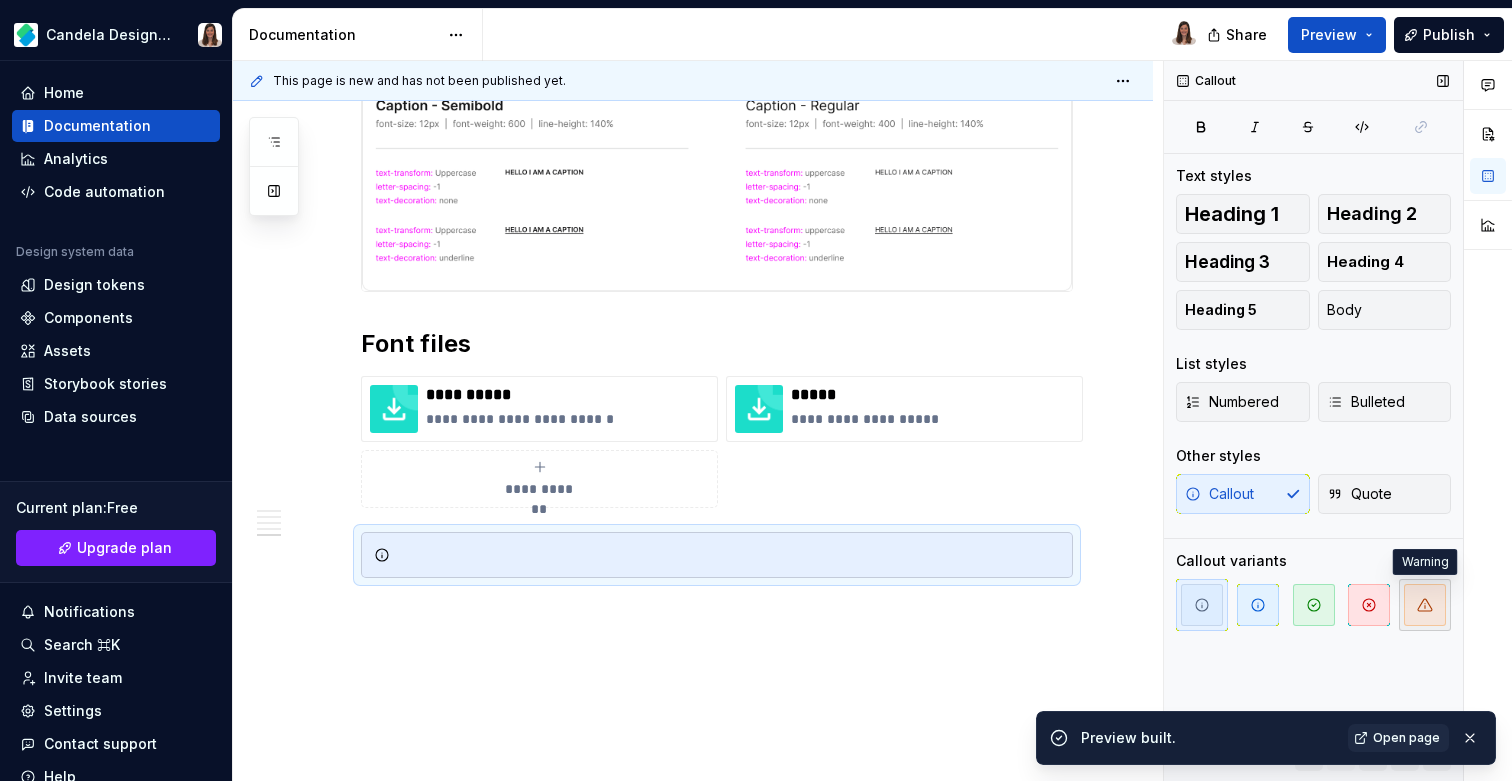 click at bounding box center [1425, 605] 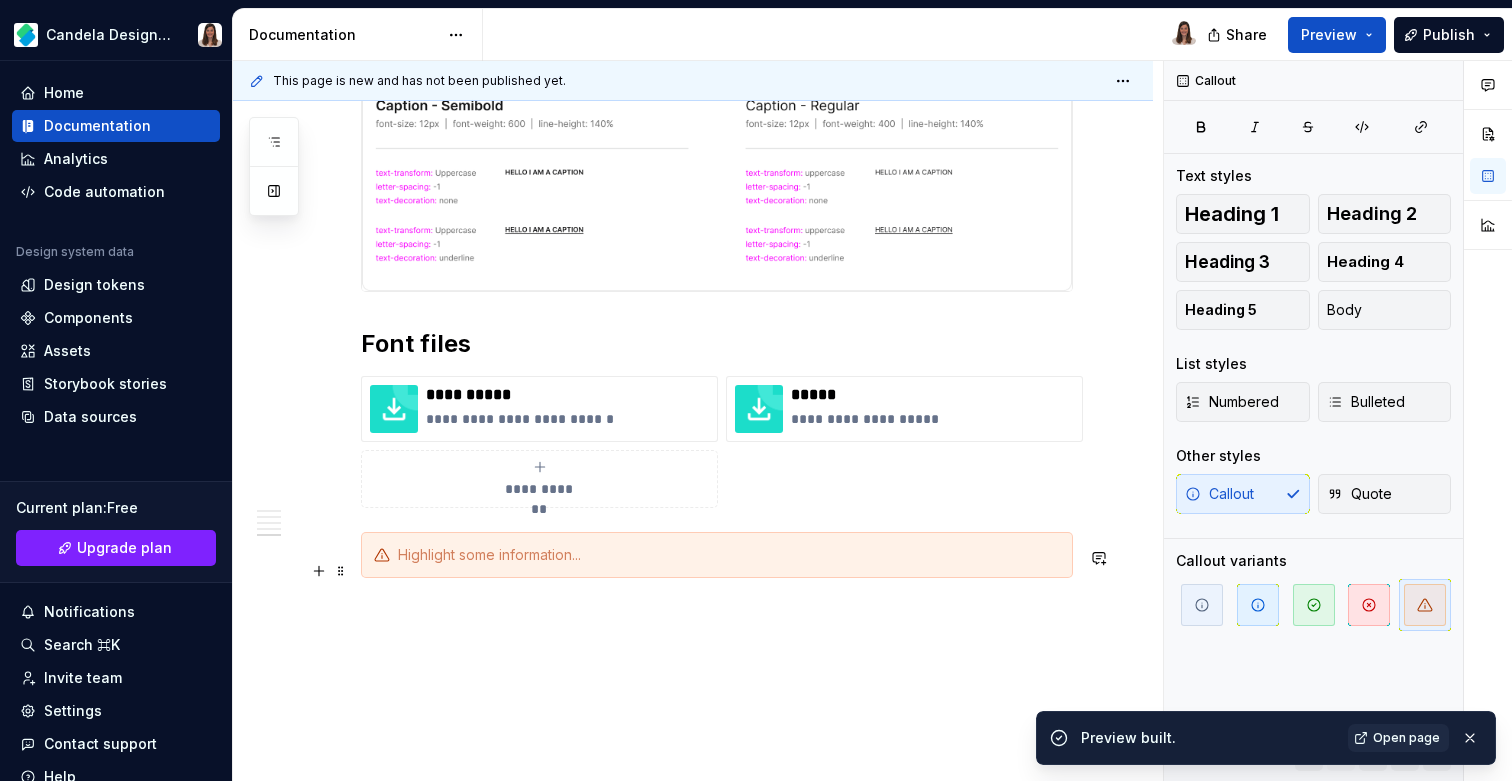 click at bounding box center (729, 555) 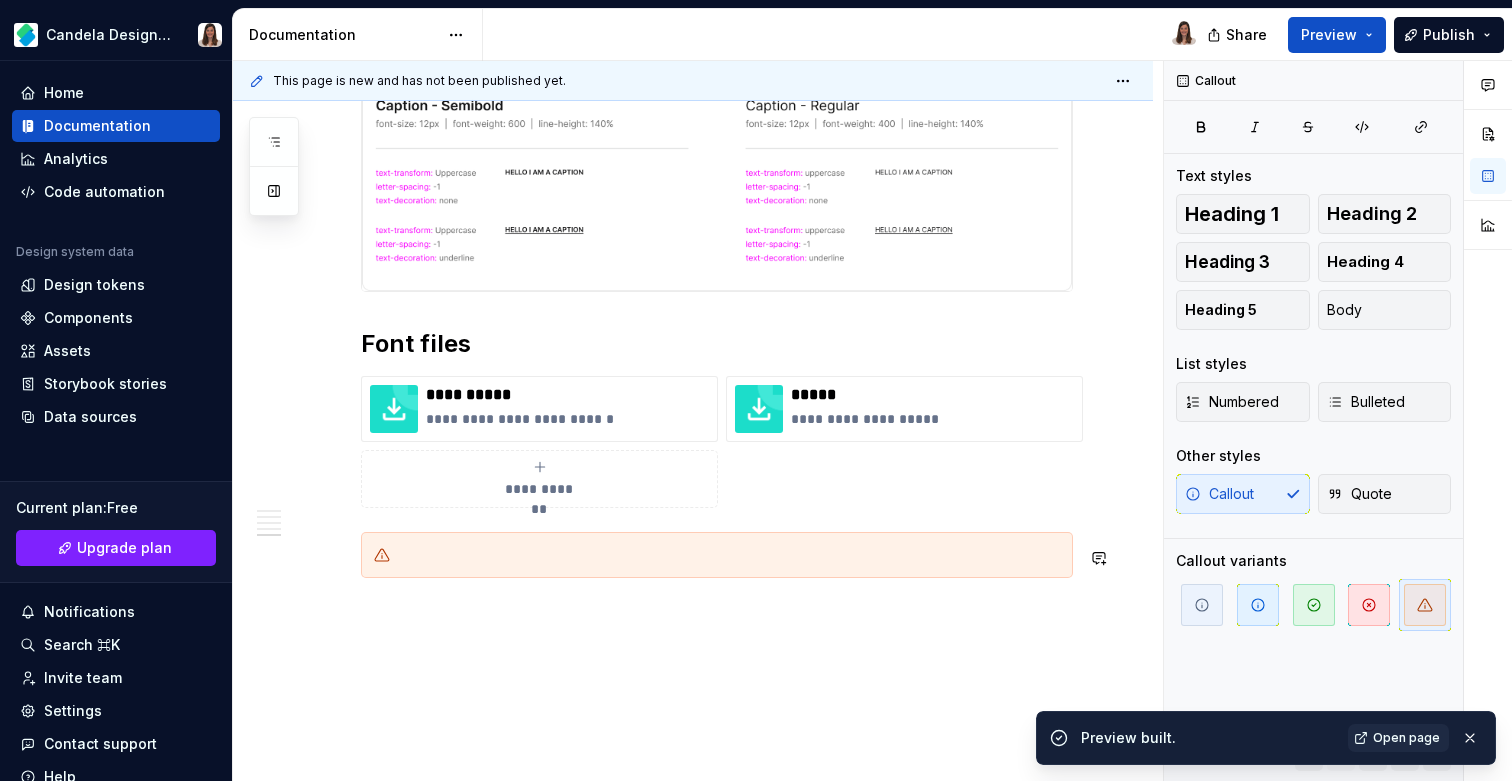 type on "*" 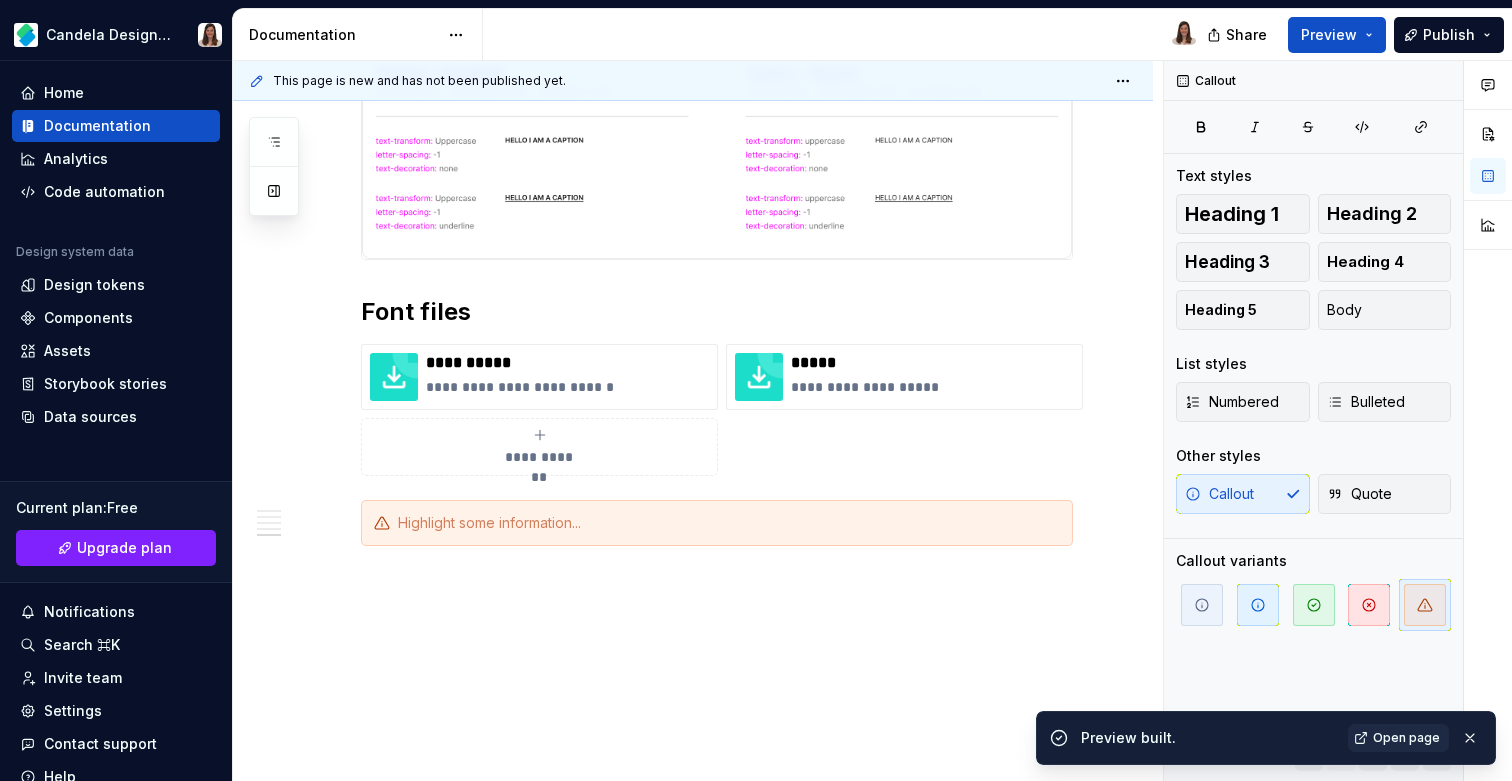 scroll, scrollTop: 4619, scrollLeft: 0, axis: vertical 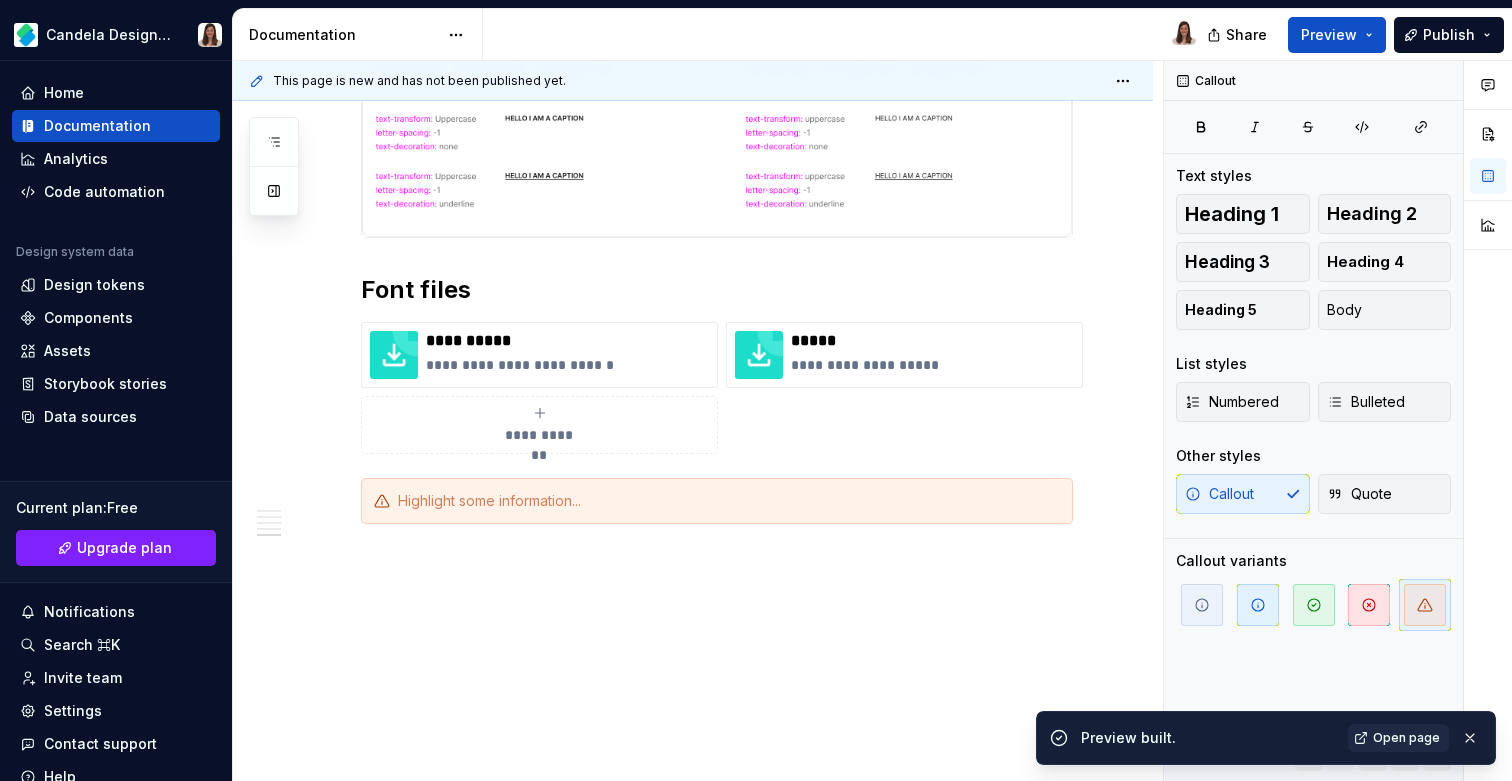 paste 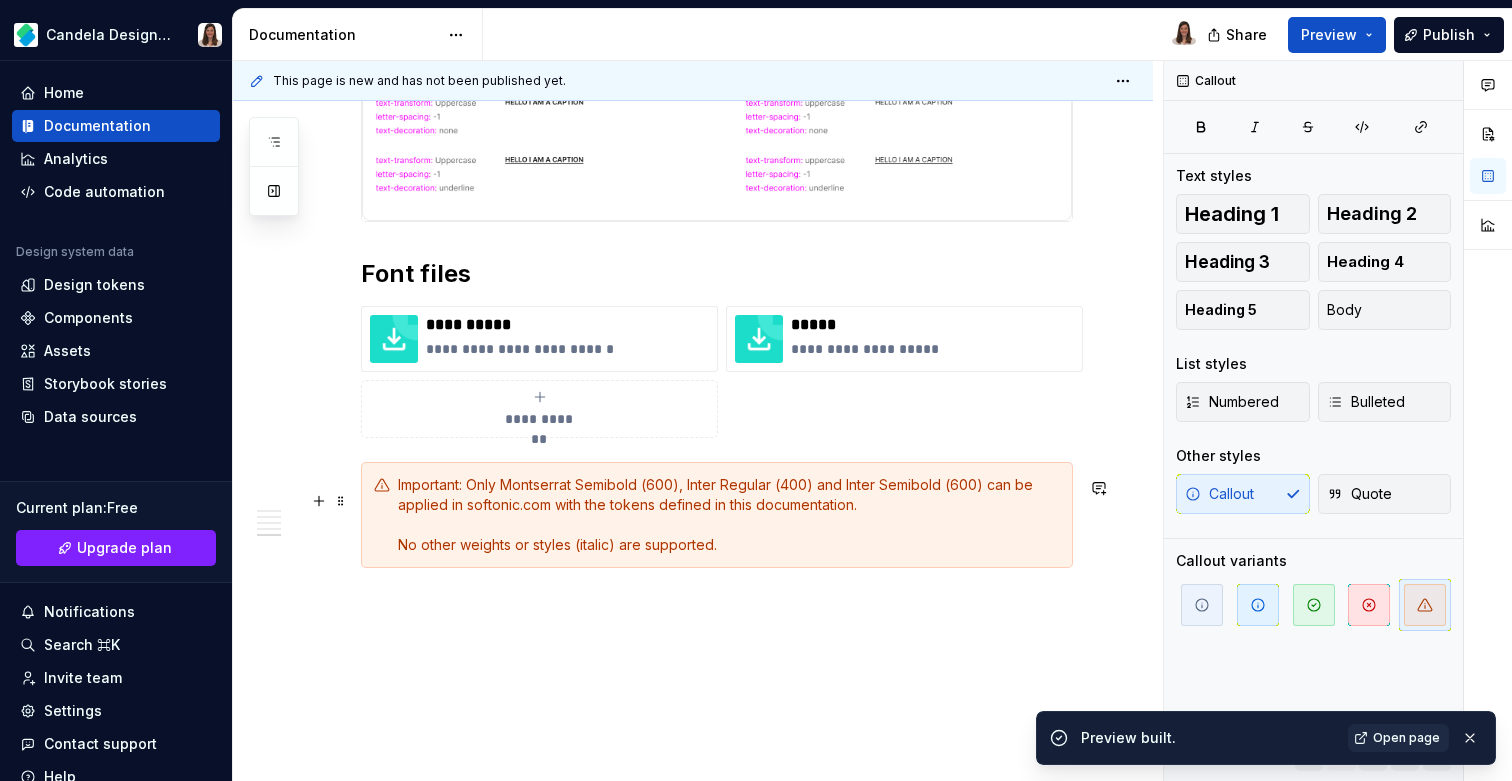 click on "Important: Only Montserrat Semibold (600), Inter Regular (400) and Inter Semibold (600) can be applied in softonic.com with the tokens defined in this documentation. No other weights or styles (italic) are supported." at bounding box center (729, 515) 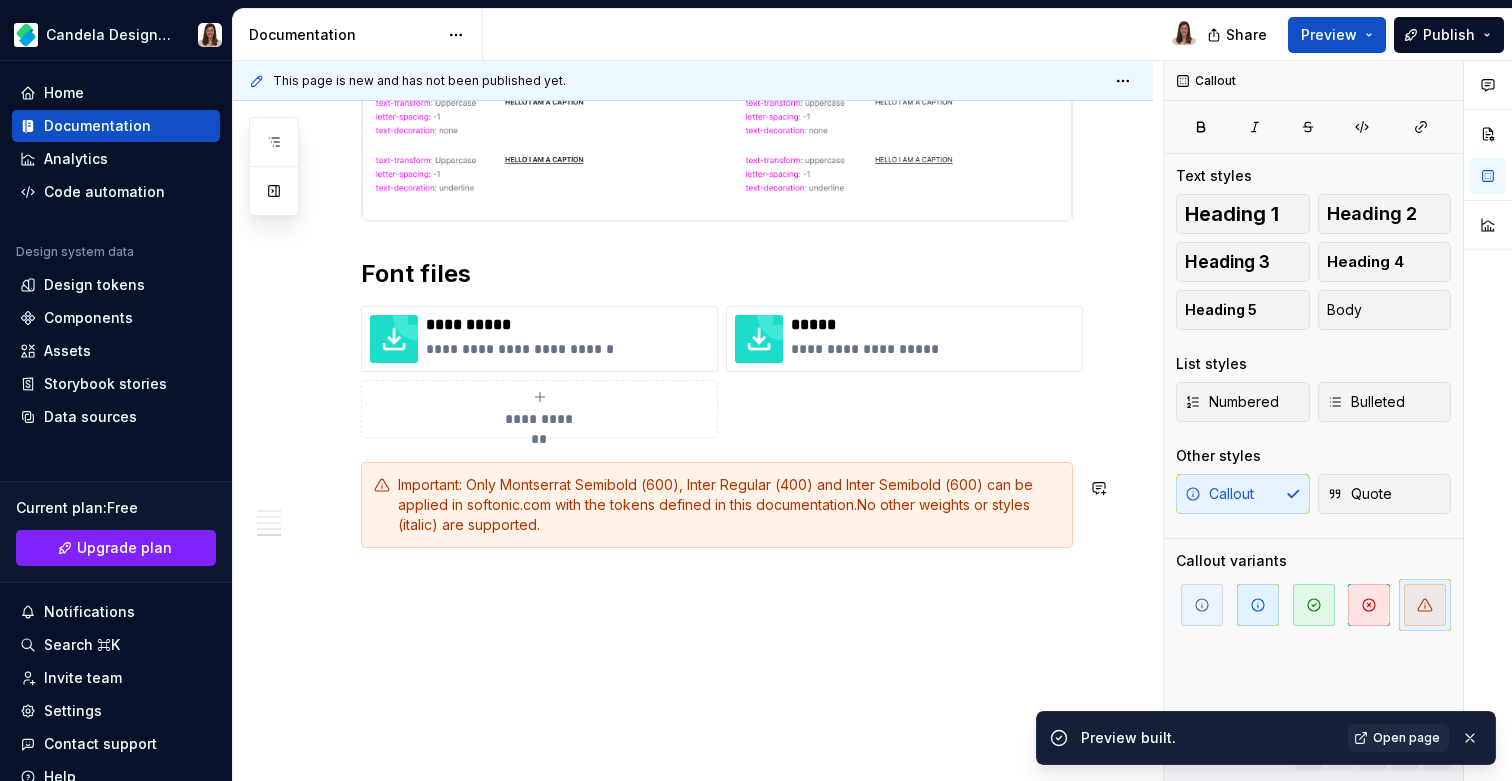 type 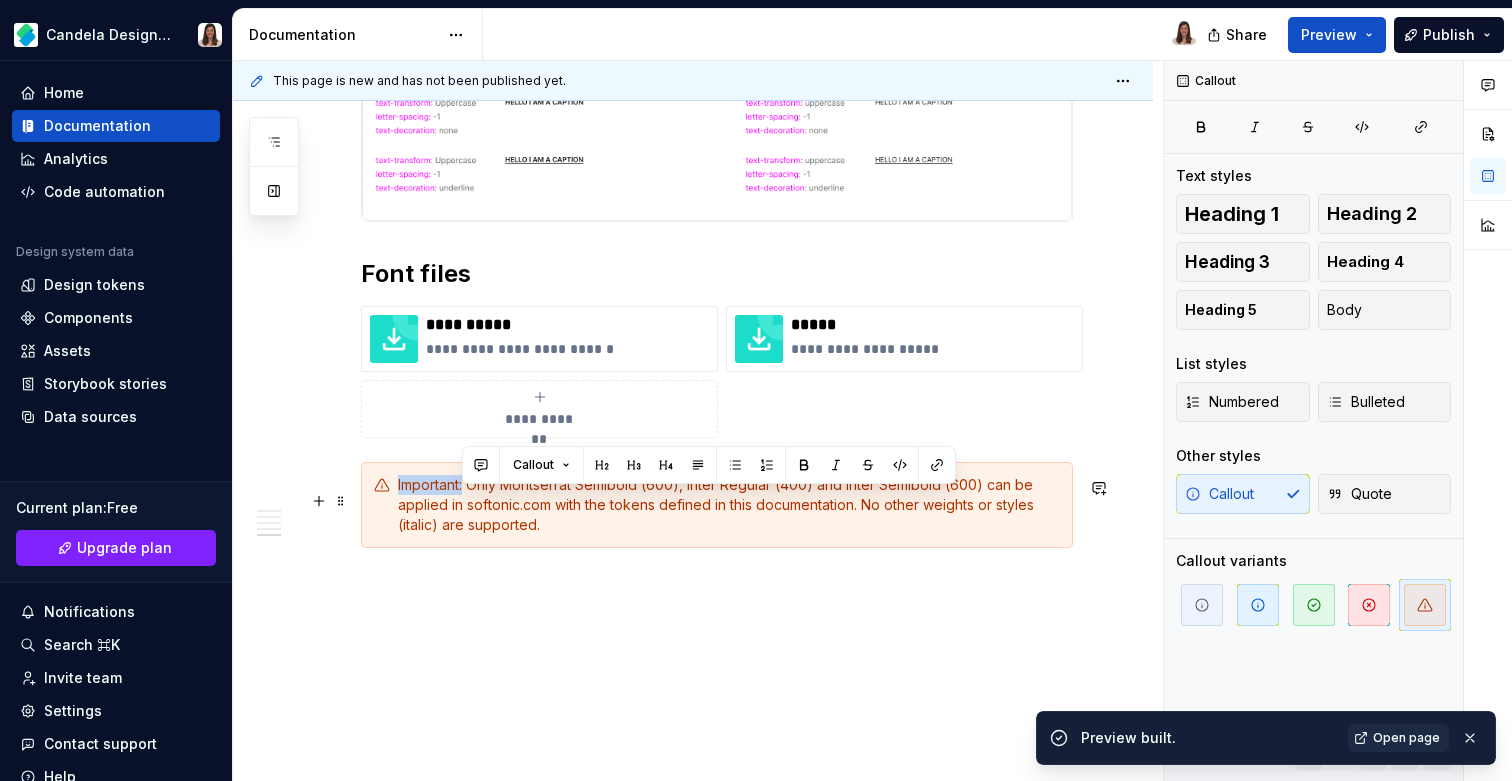drag, startPoint x: 465, startPoint y: 500, endPoint x: 380, endPoint y: 500, distance: 85 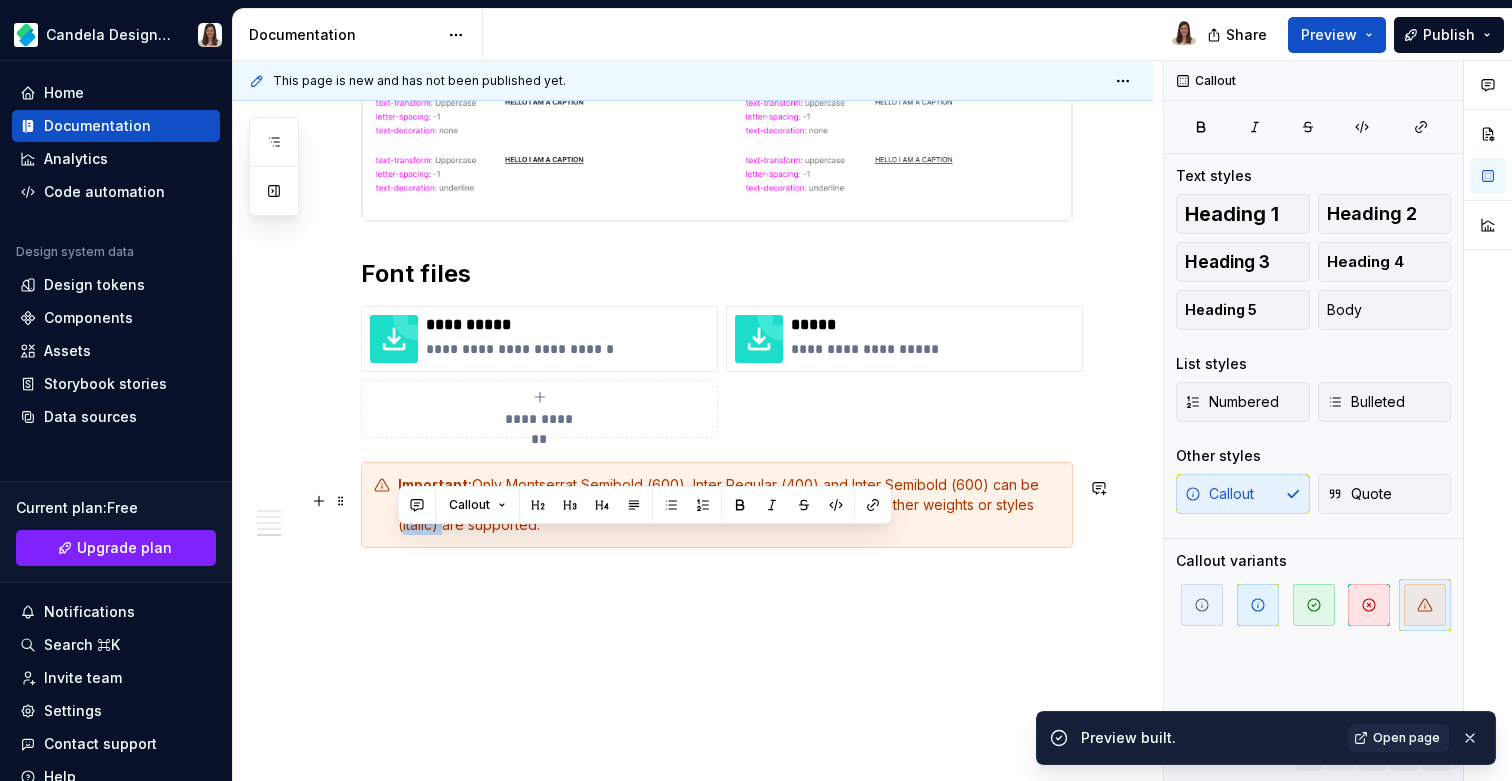 drag, startPoint x: 439, startPoint y: 540, endPoint x: 382, endPoint y: 540, distance: 57 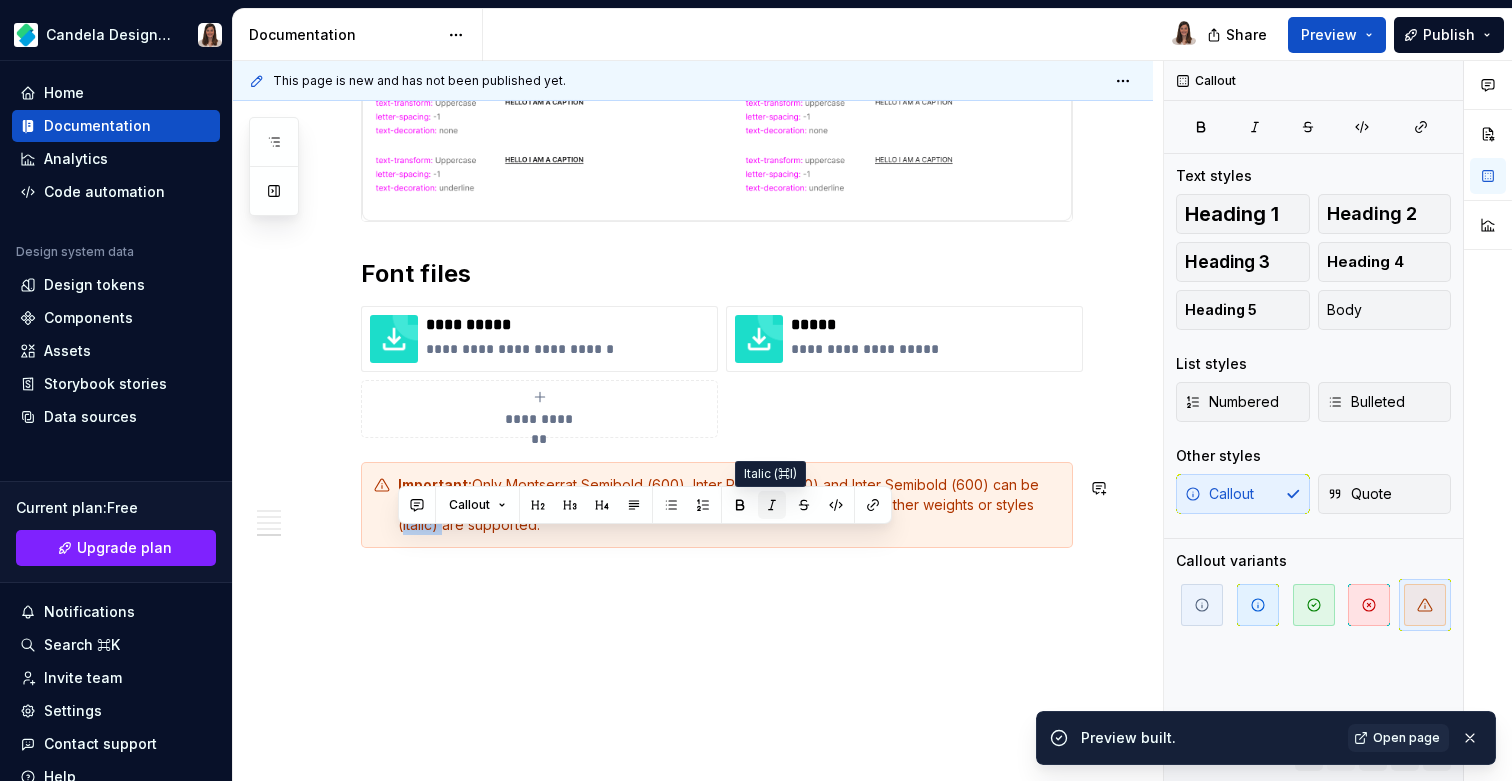 click at bounding box center [772, 505] 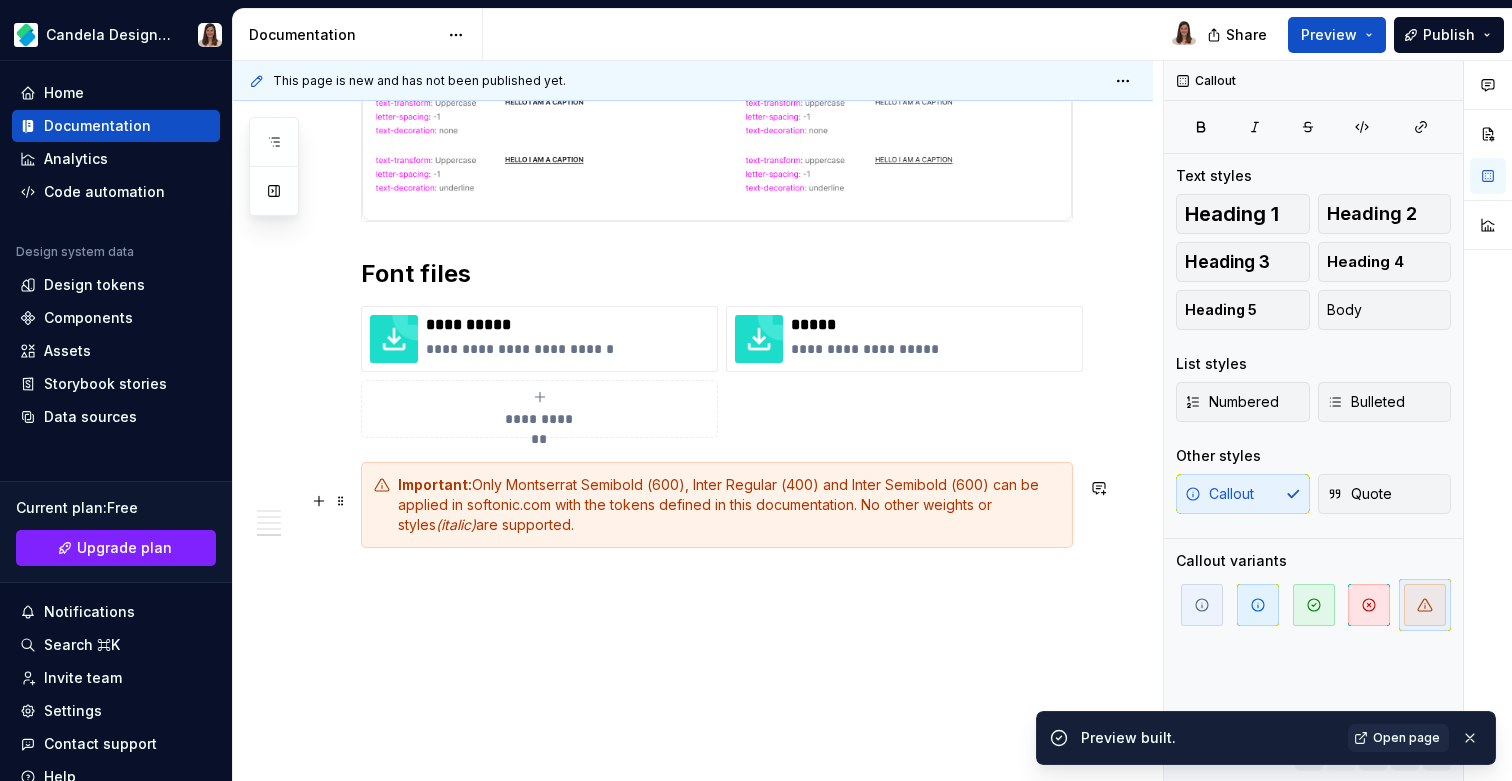 click on "Important:  Only Montserrat Semibold (600), Inter Regular (400) and Inter Semibold (600) can be applied in softonic.com with the tokens defined in this documentation. No other weights or styles  (italic)  are supported." at bounding box center [717, 505] 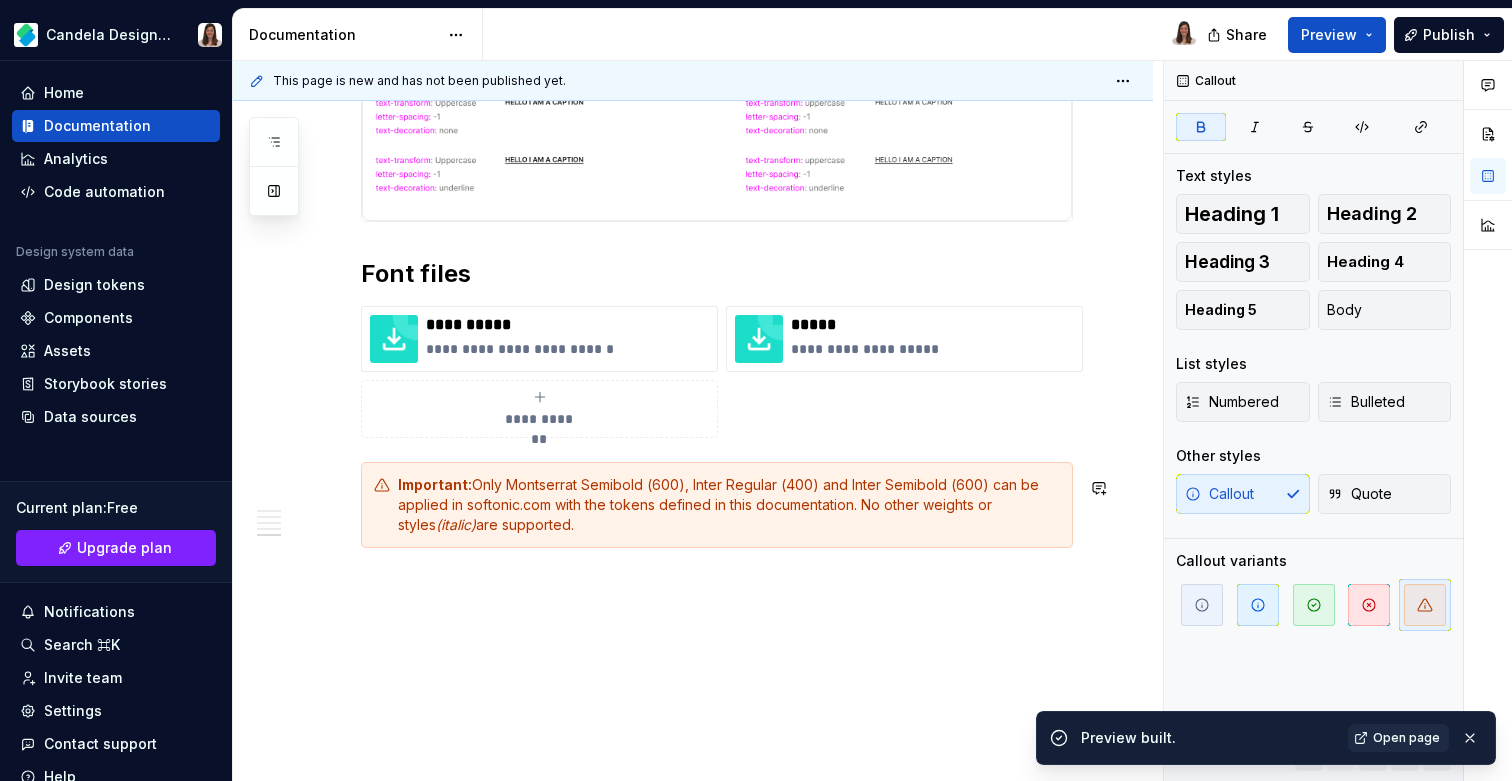 click on "The typographic style-guide plays a fundamental role in the aesthetics and visual identity of any project, and its consistent and effective implementation is crucial in conveying the desired message and enhancing the user experience. Softonic has implemented two fonts that benefit the UX by creating a hierarchy of information in the interface. Display Display text styles are designed to capture the user's attention immediately. They are ideal for high visual impact elements and work best in contexts where the priority is to stand out or communicate a clear and powerful message. Common uses:  Homepage or landing pages highlighted message. Considerations:  Use sparingly, as its size can become overwhelming if overused. Requires sufficient white space around it to ensure legibility and maintain a balanced design. Size range:  Headline Common uses:  Page title, Section title or headings in combination with a display text. Considerations: Size range: Body Common uses: Considerations: Size range: Caption A  t *****" at bounding box center (717, -1838) 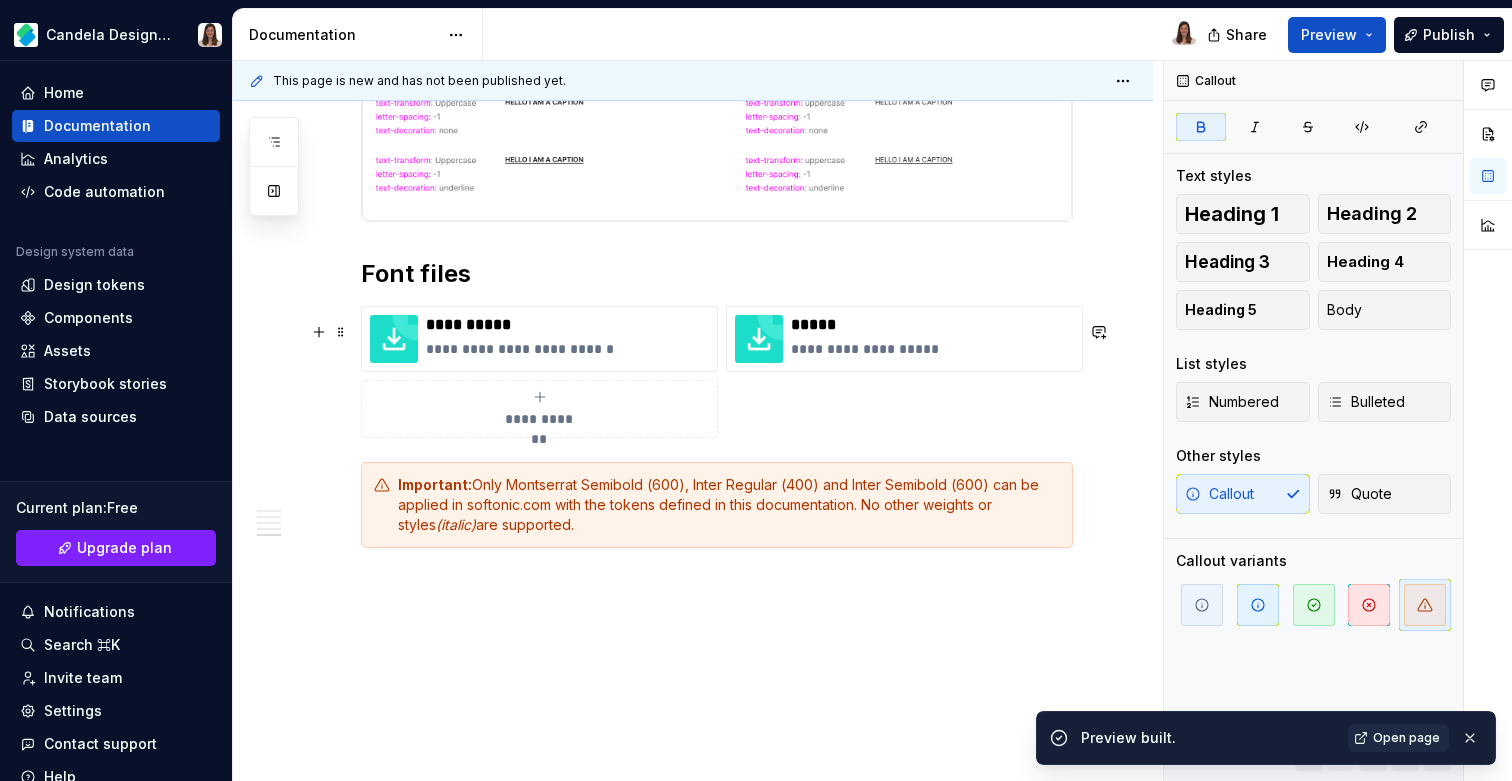 click on "**********" at bounding box center (717, 372) 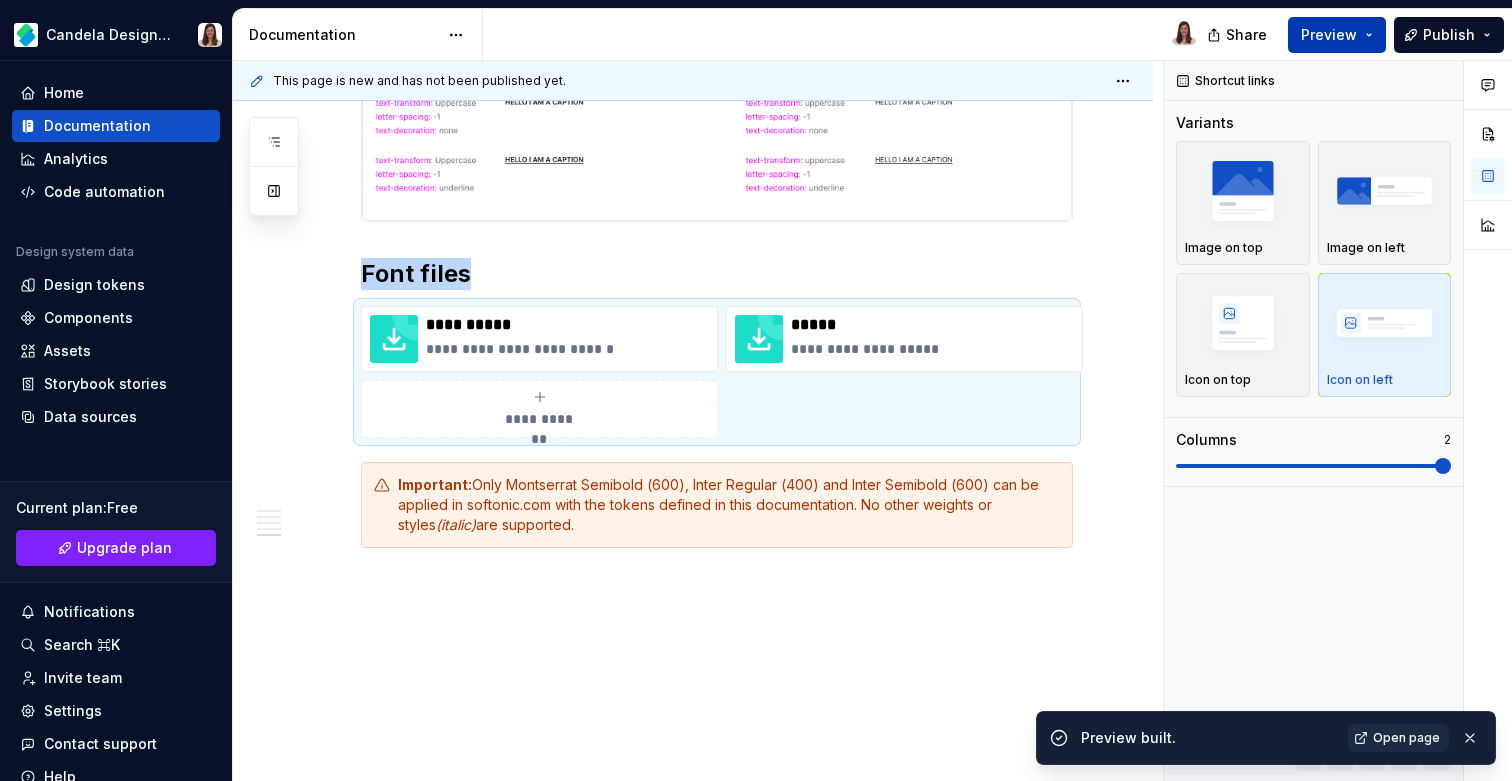 click on "Preview" at bounding box center [1329, 35] 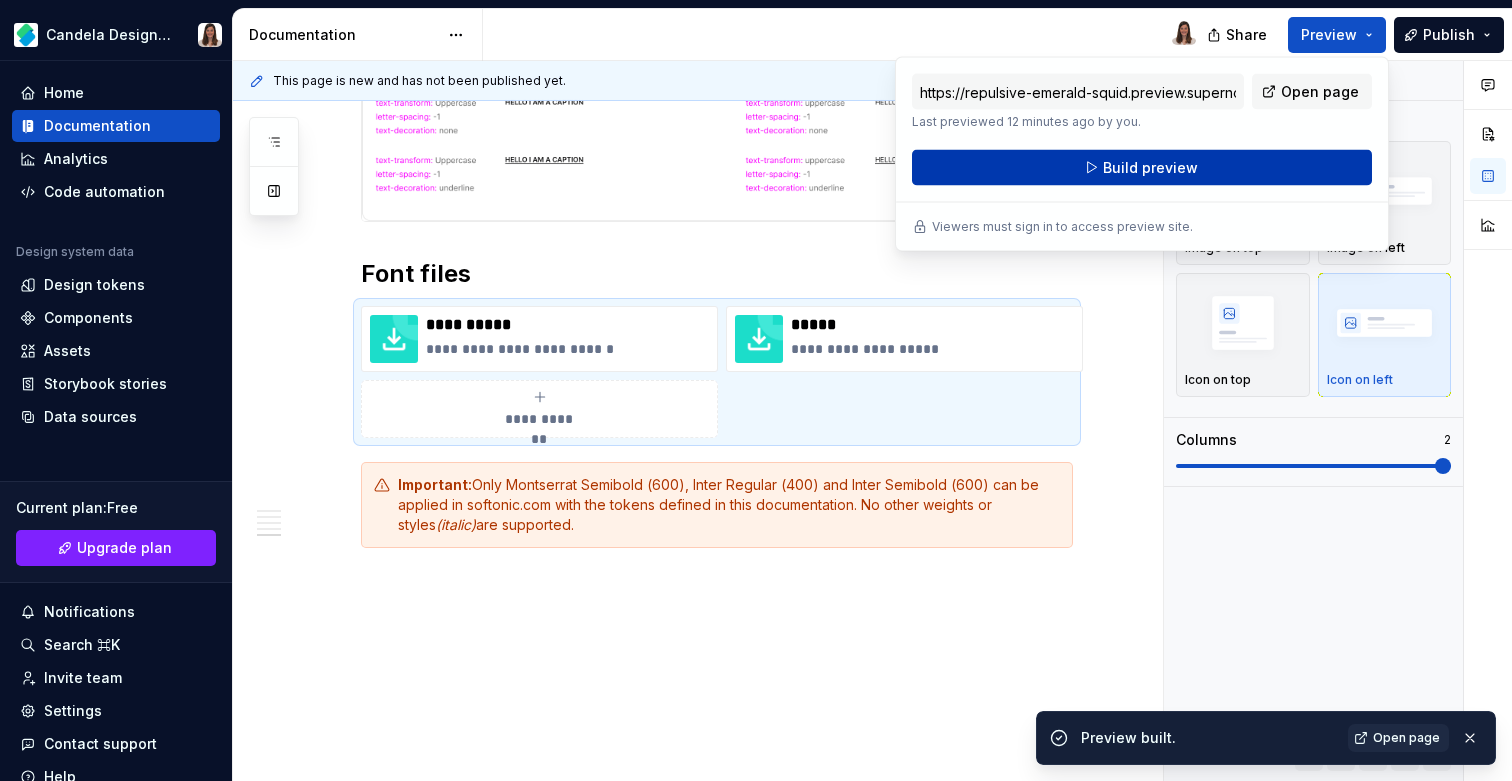 click on "Build preview" at bounding box center [1150, 168] 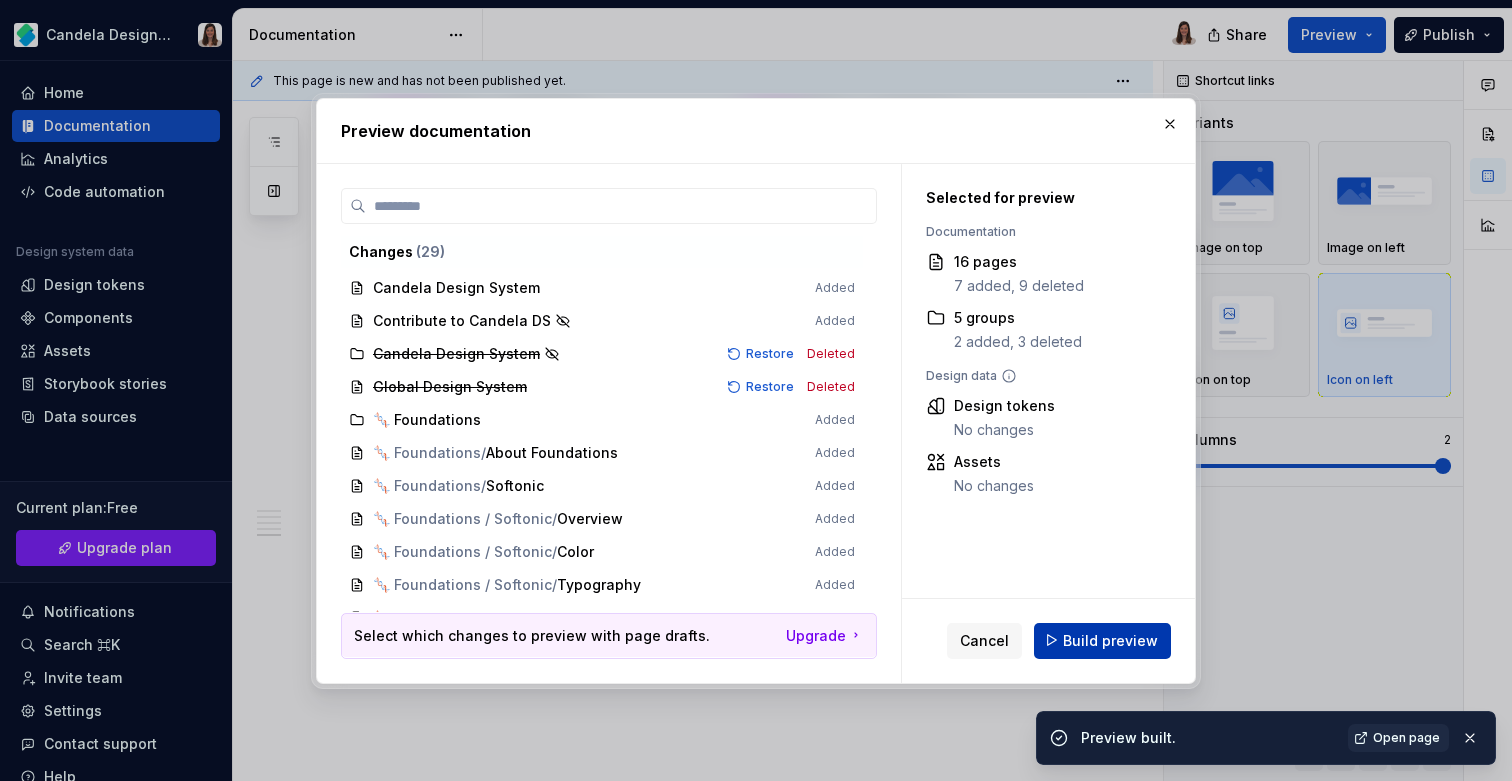 click on "Build preview" at bounding box center (1102, 640) 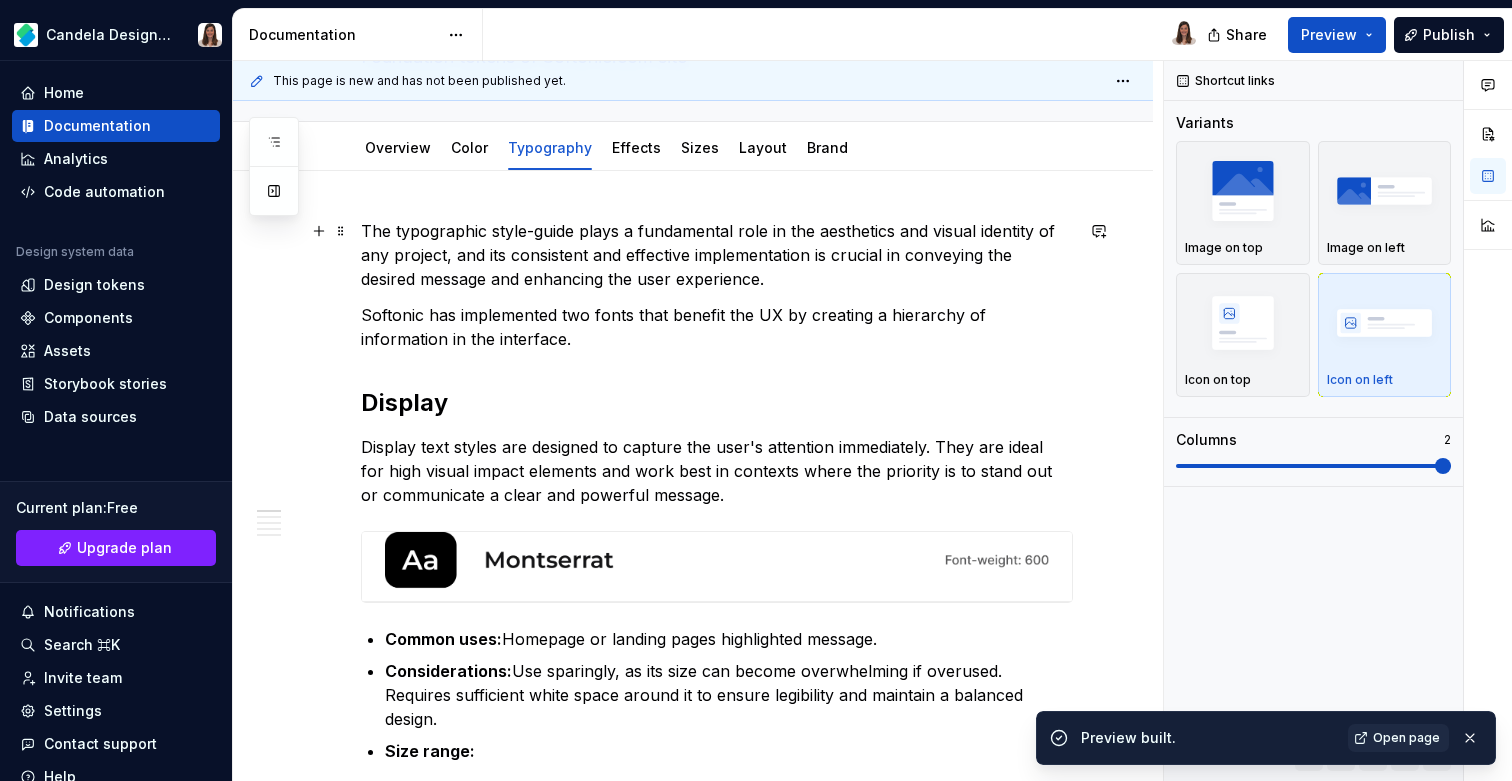 scroll, scrollTop: 76, scrollLeft: 0, axis: vertical 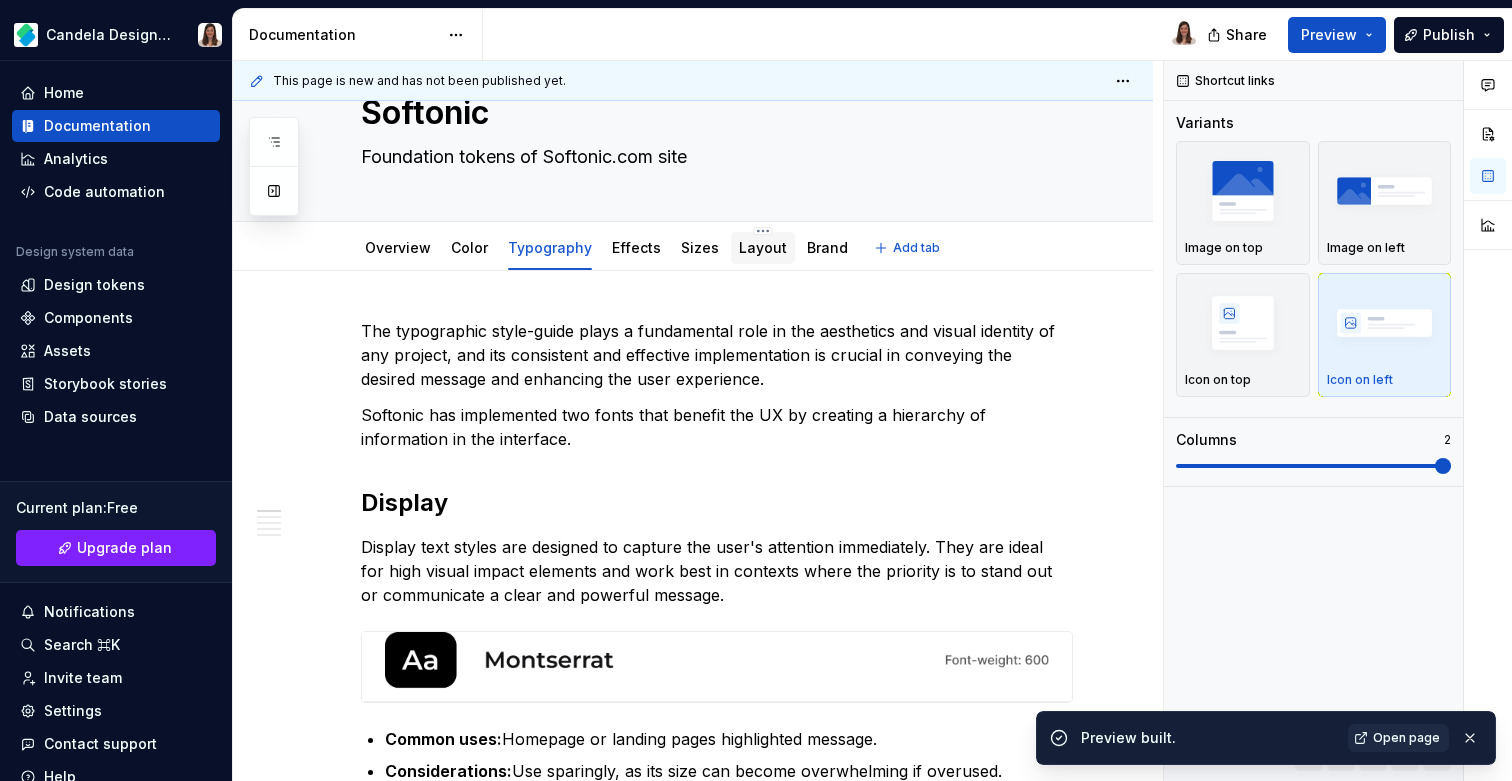 click on "Layout" at bounding box center (763, 247) 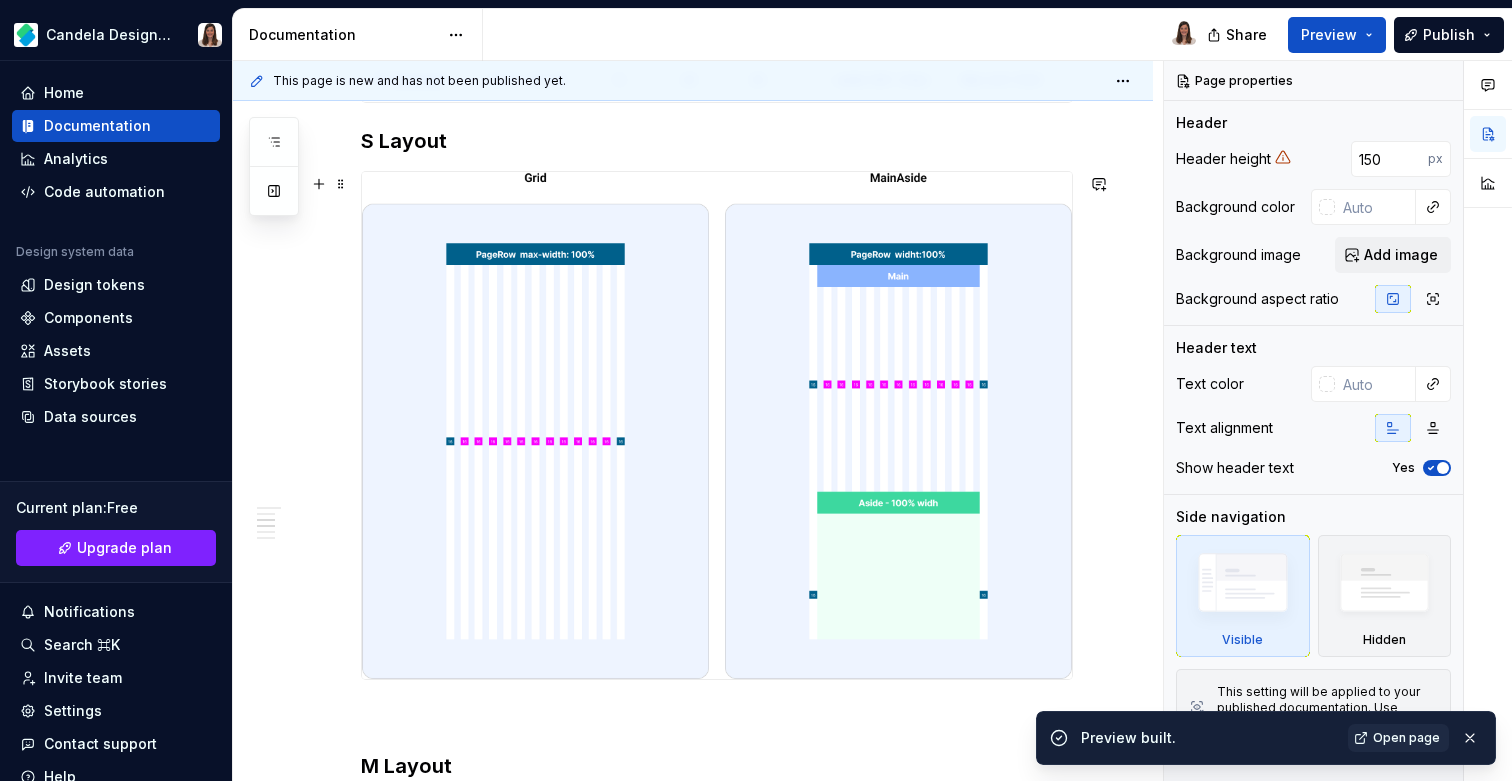 scroll, scrollTop: 1045, scrollLeft: 0, axis: vertical 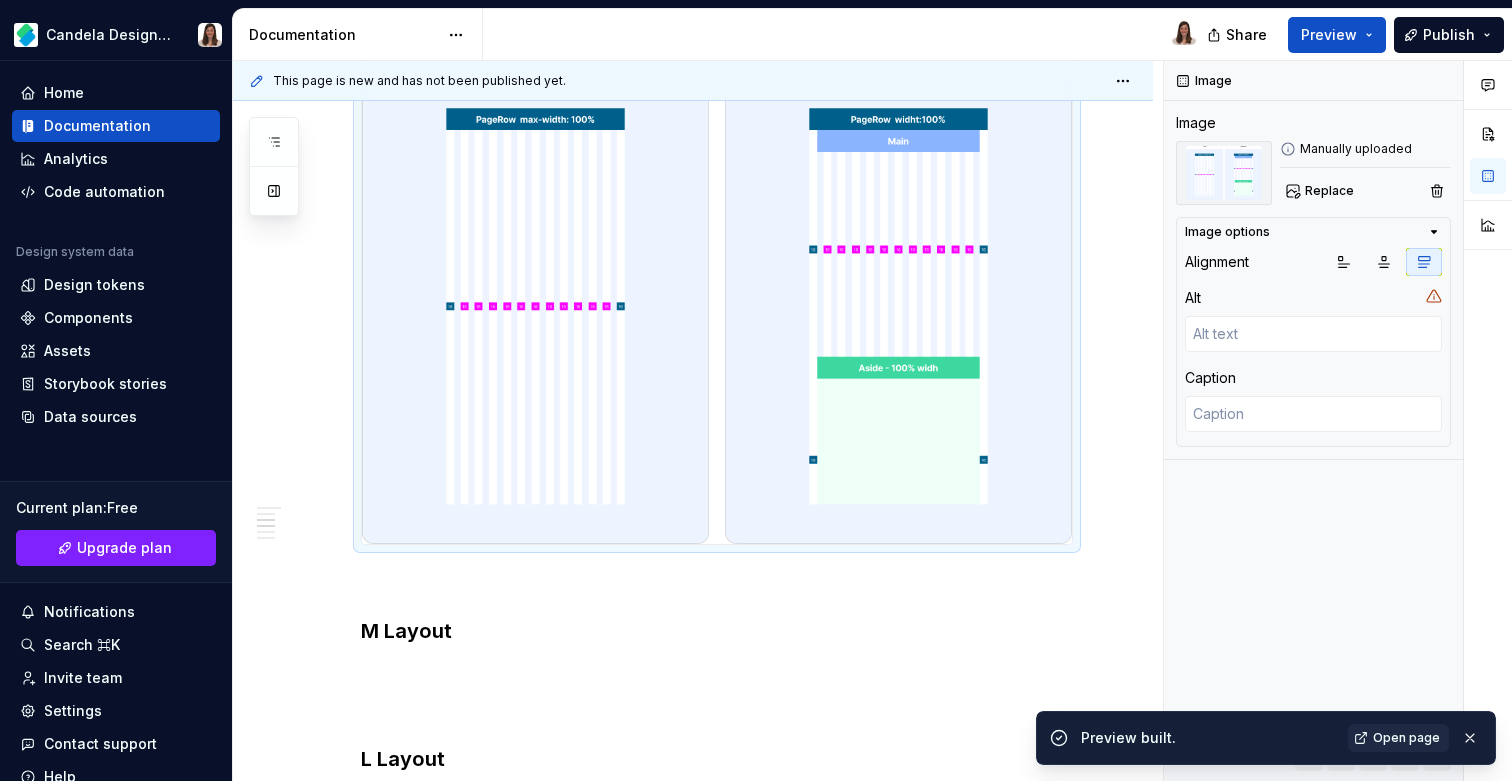 click at bounding box center (717, 291) 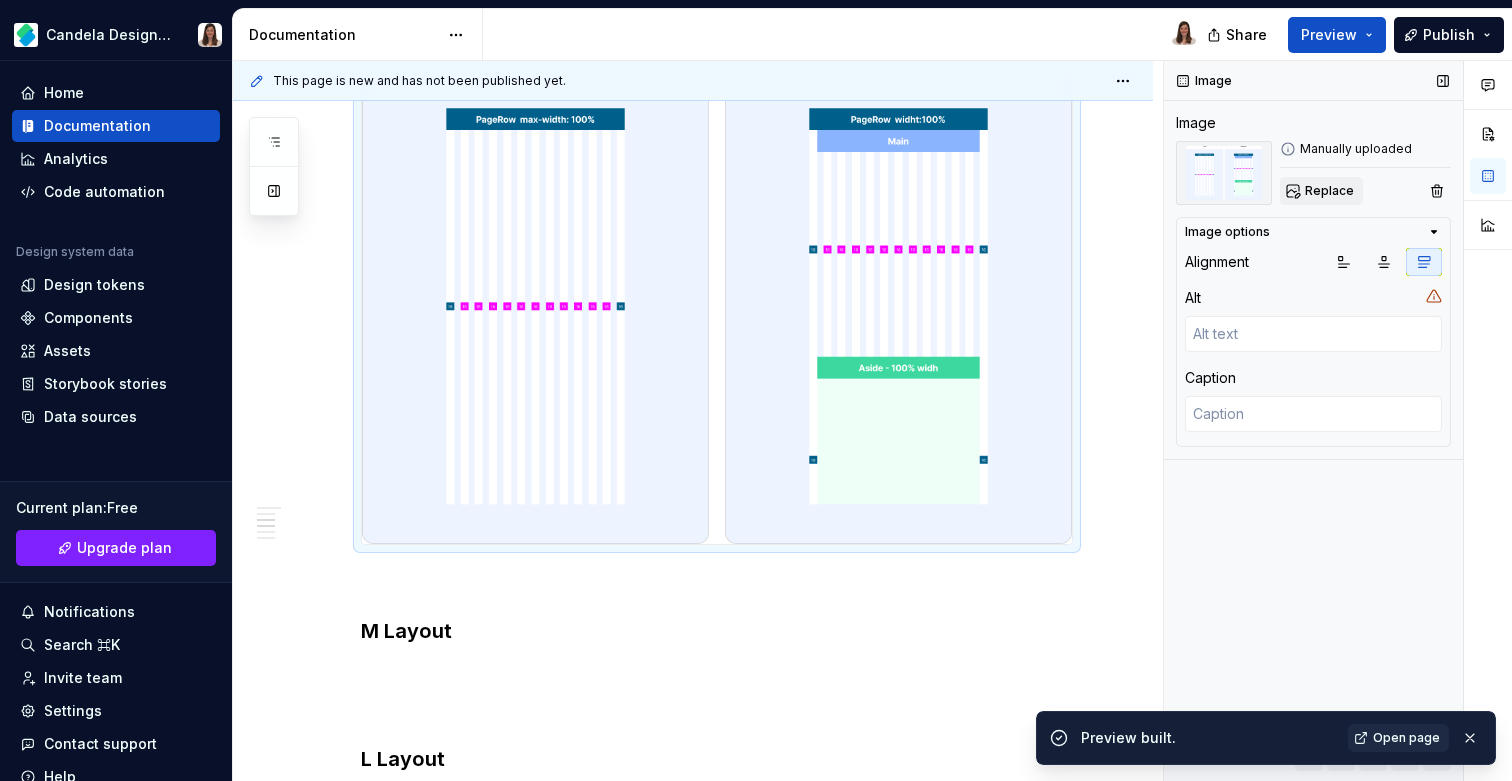 click on "Replace" at bounding box center [1329, 191] 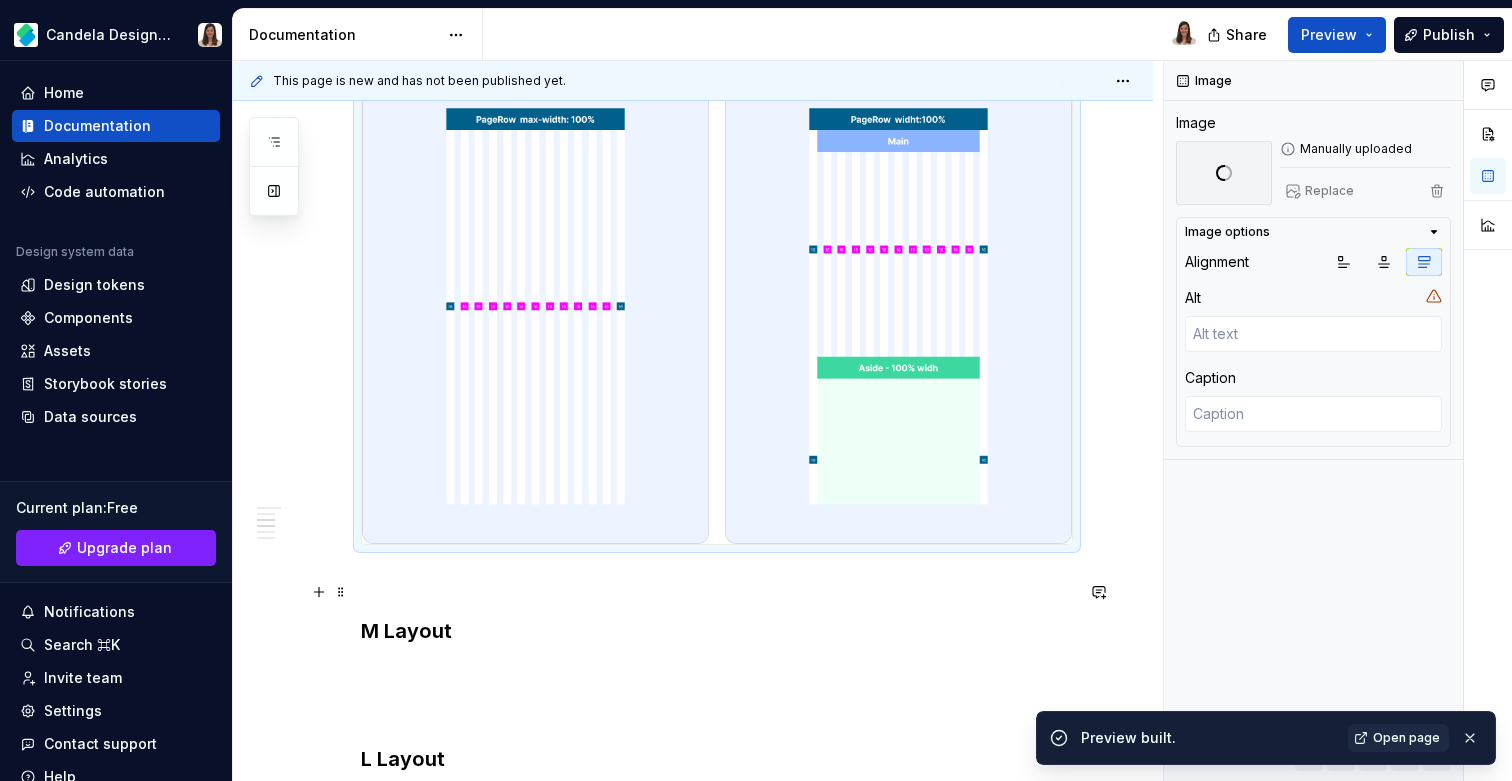 scroll, scrollTop: 1023, scrollLeft: 0, axis: vertical 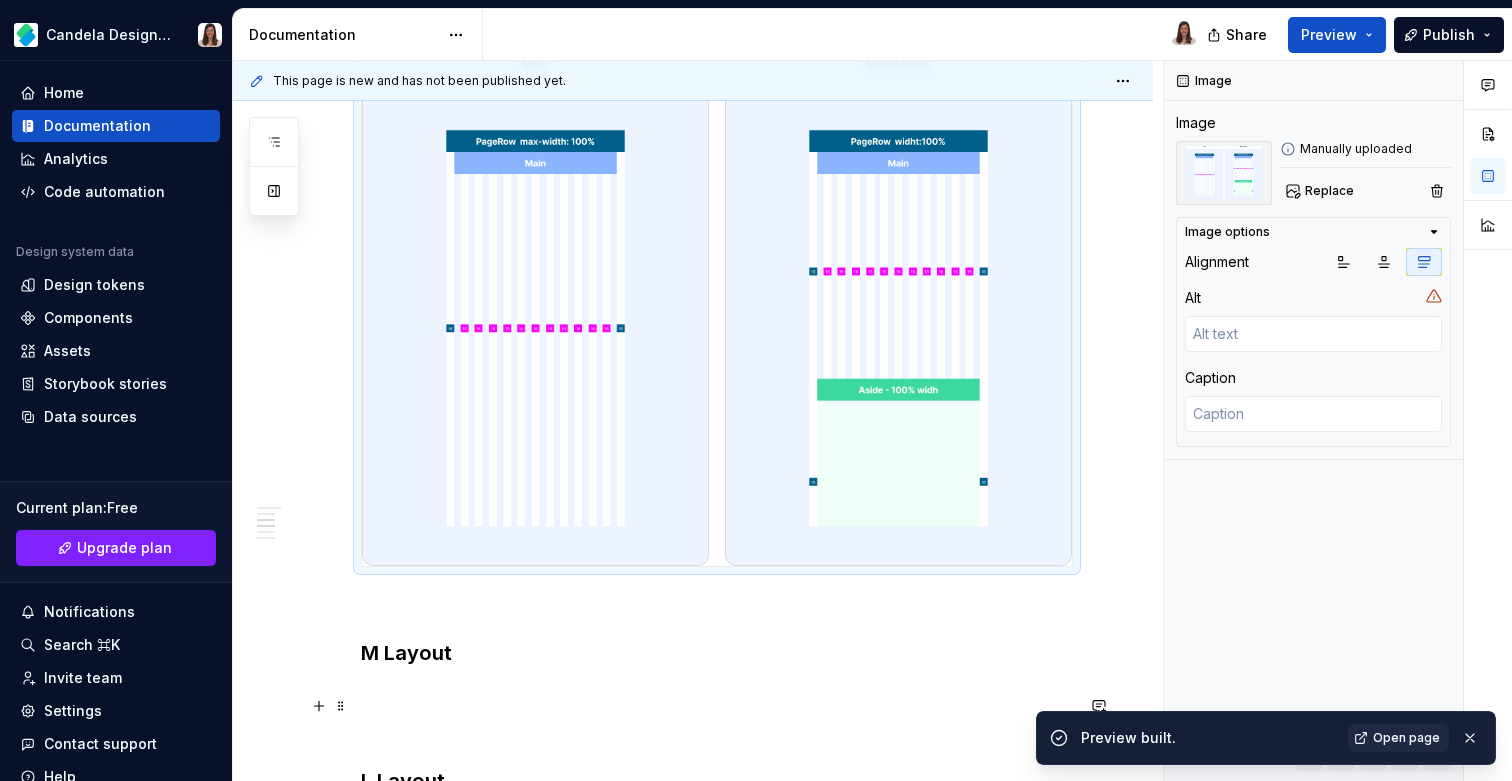 click at bounding box center (717, 695) 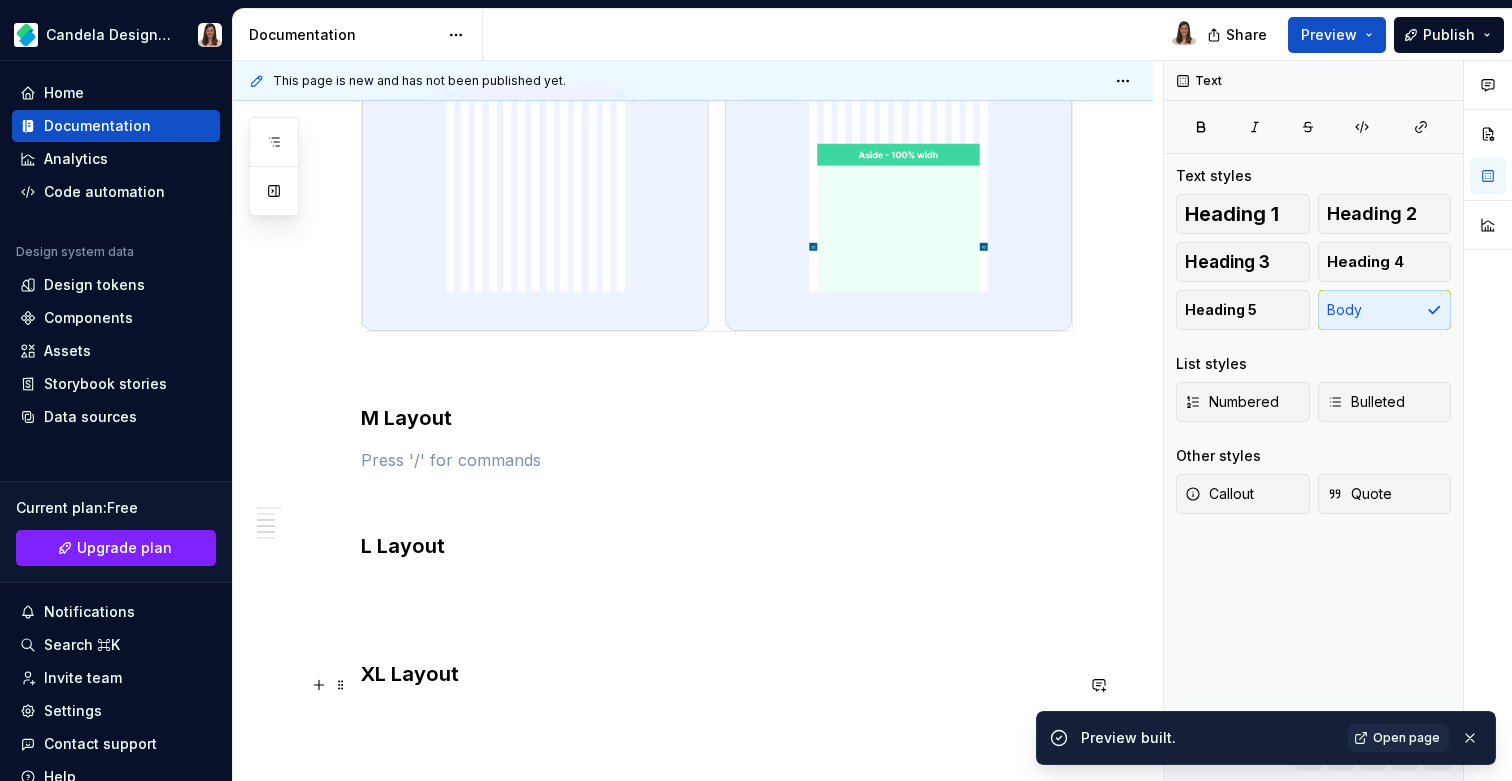 scroll, scrollTop: 1314, scrollLeft: 0, axis: vertical 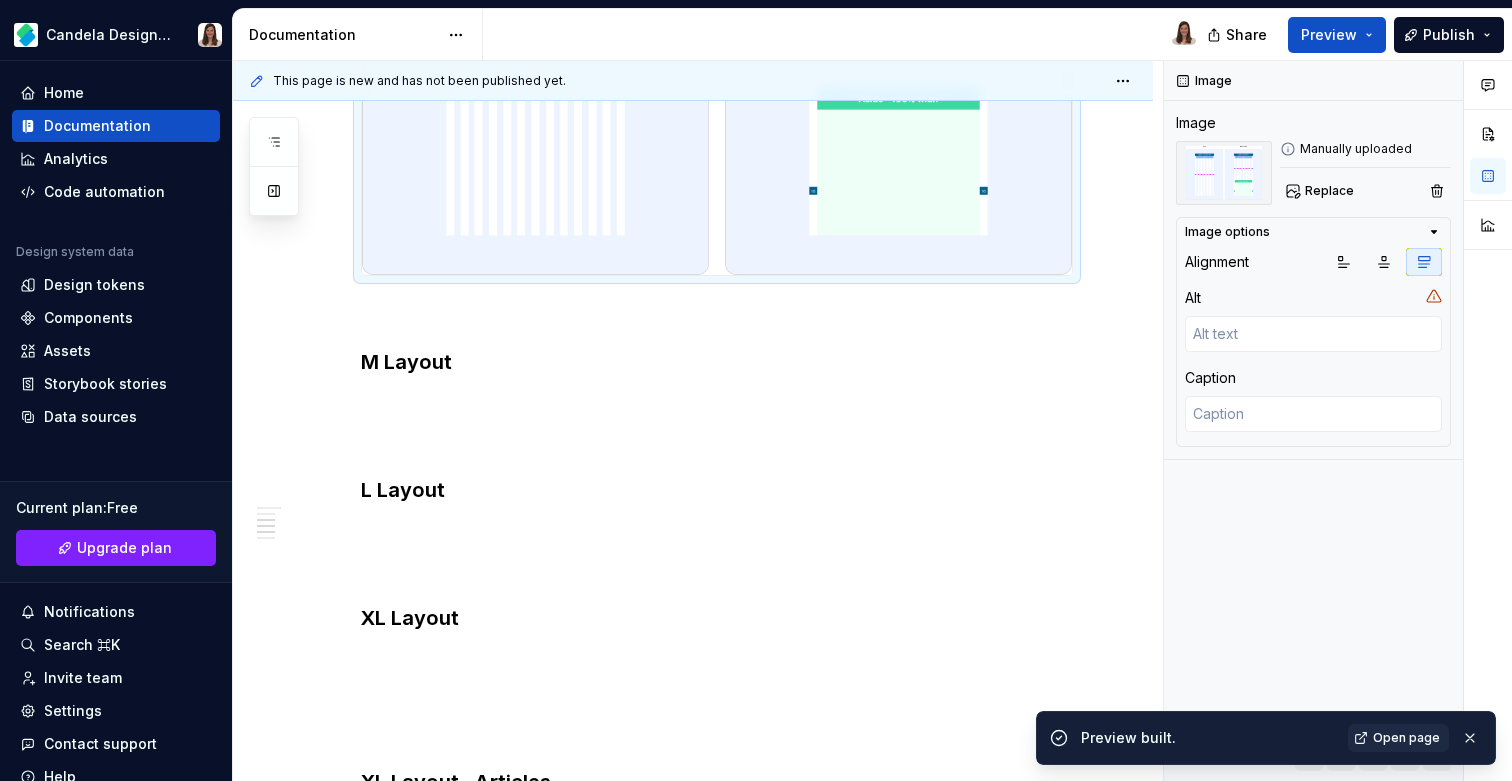 click at bounding box center (717, 22) 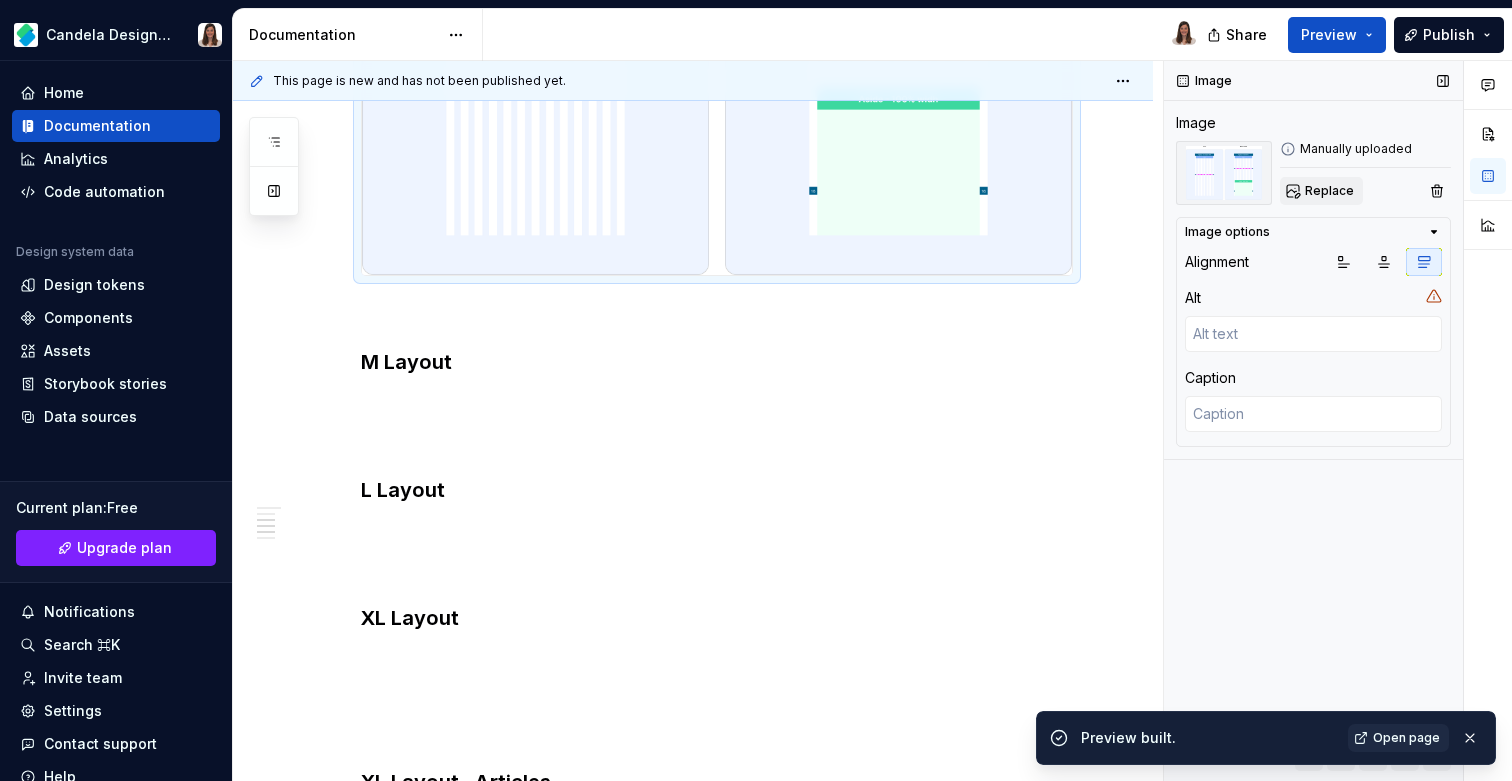click on "Replace" at bounding box center [1329, 191] 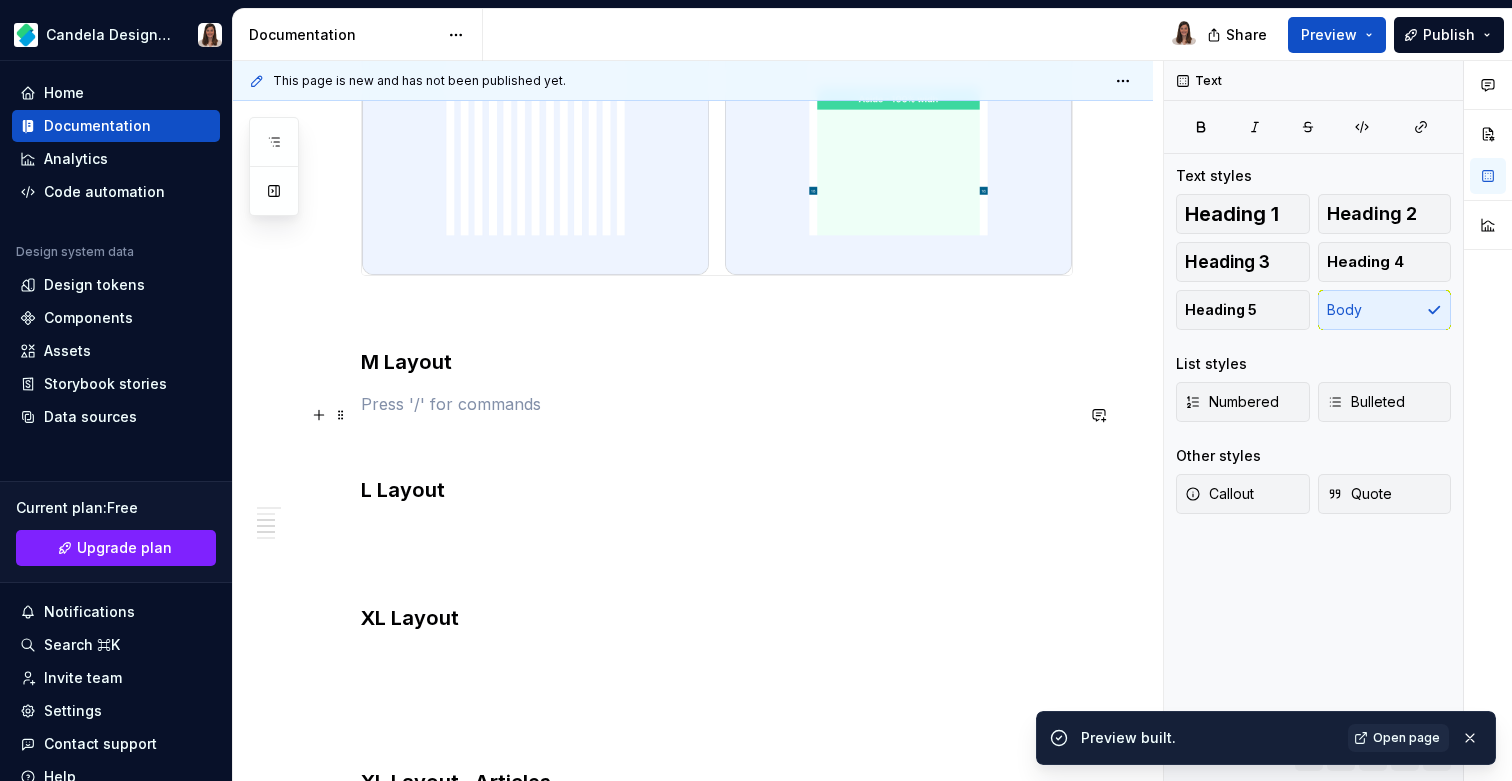 click at bounding box center [717, 404] 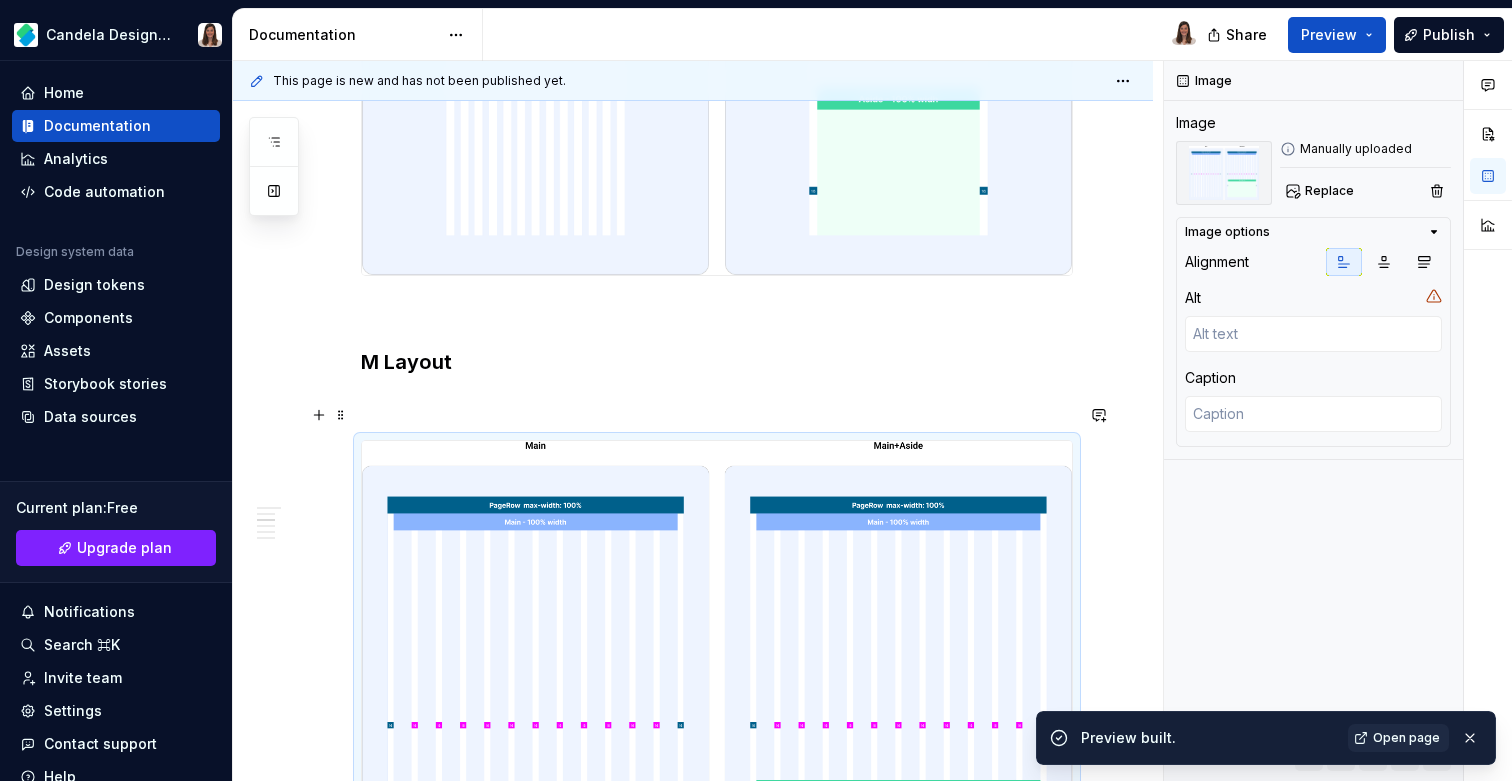 click at bounding box center (717, 404) 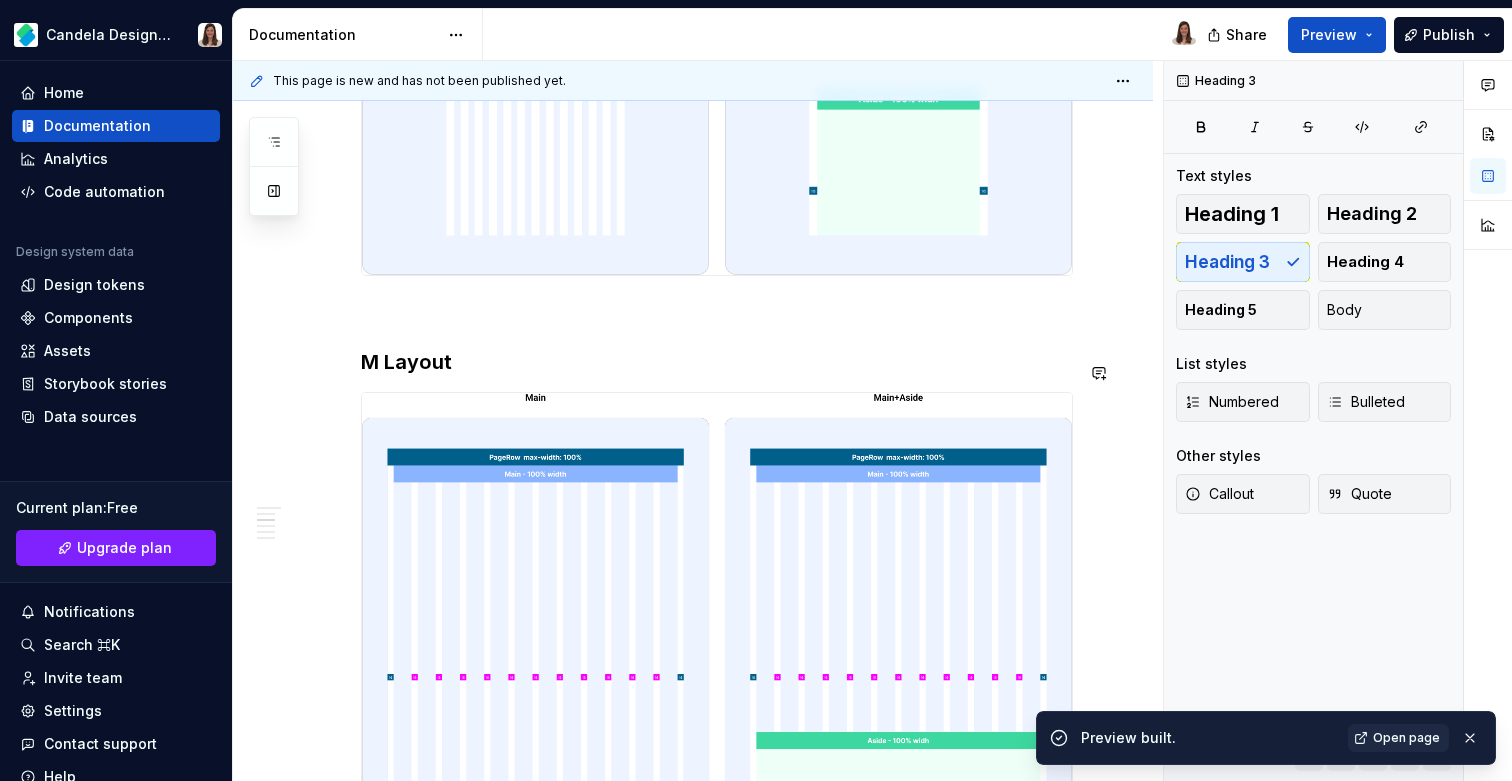 click on "The Layout defines the behavior of each block when enlarging or reducing the device size, while maintaining consistency and composition. The SFT Layout system consists of: Main:  Fluid layout at 100% of the grid size. Main + Aside:  In this case the layout is composed of two elements. The Aside has a fixed size of 300px for desktop devices - 100% width for mobile devices - while the Main is a fluid layout that occupies the remaining space until it reaches 100% of the grid. In both cases  (where the container is composed of a main or a main+aside)  ta 12-column grid is applied. Below is the detailed definition of the layouts & grids of the 4 breakpoints of  softonic.com : Breakpoints S Layout M Layout L Layout XL Layout XL Layout · Articles" at bounding box center (717, 207) 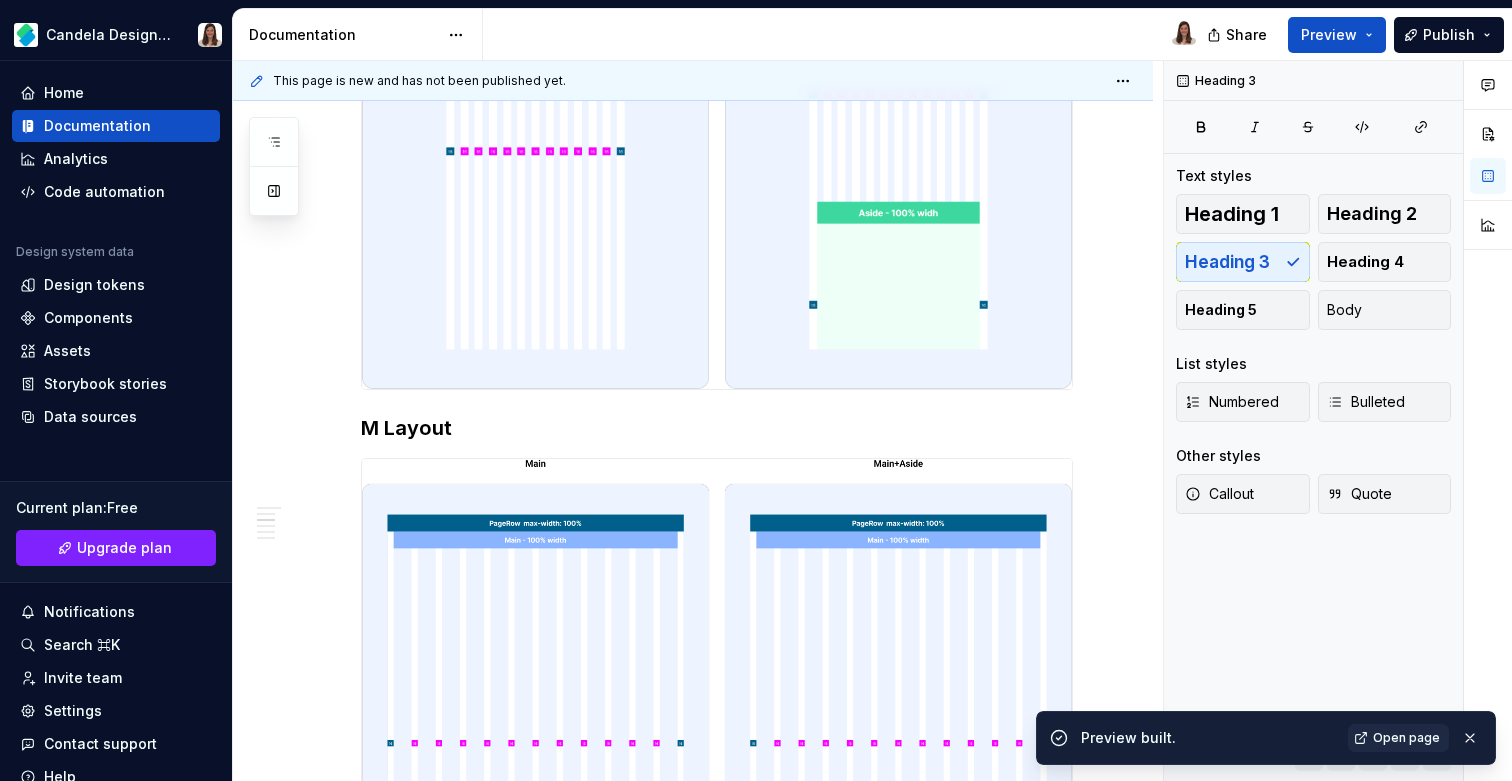 scroll, scrollTop: 1201, scrollLeft: 0, axis: vertical 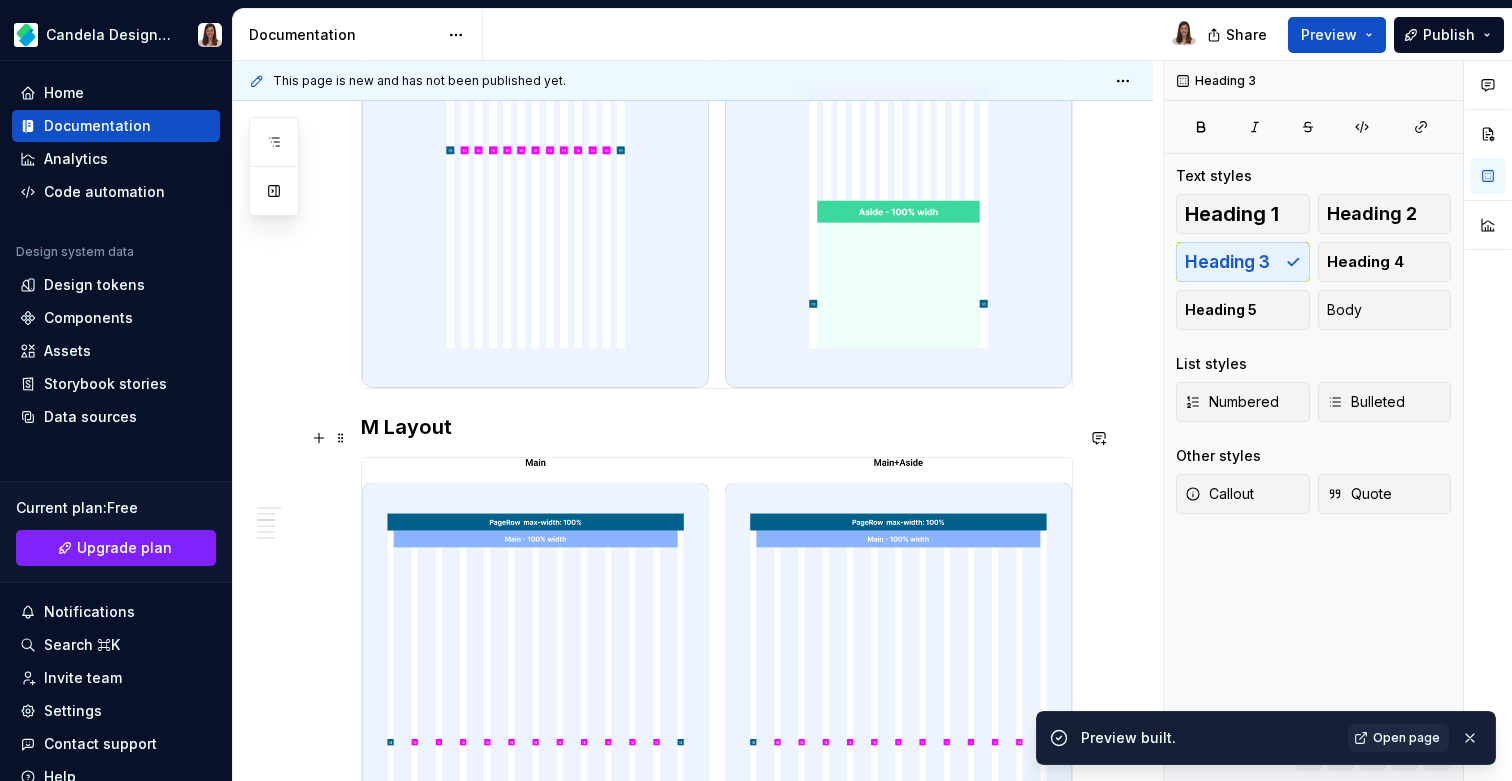 click on "M Layout" at bounding box center [717, 427] 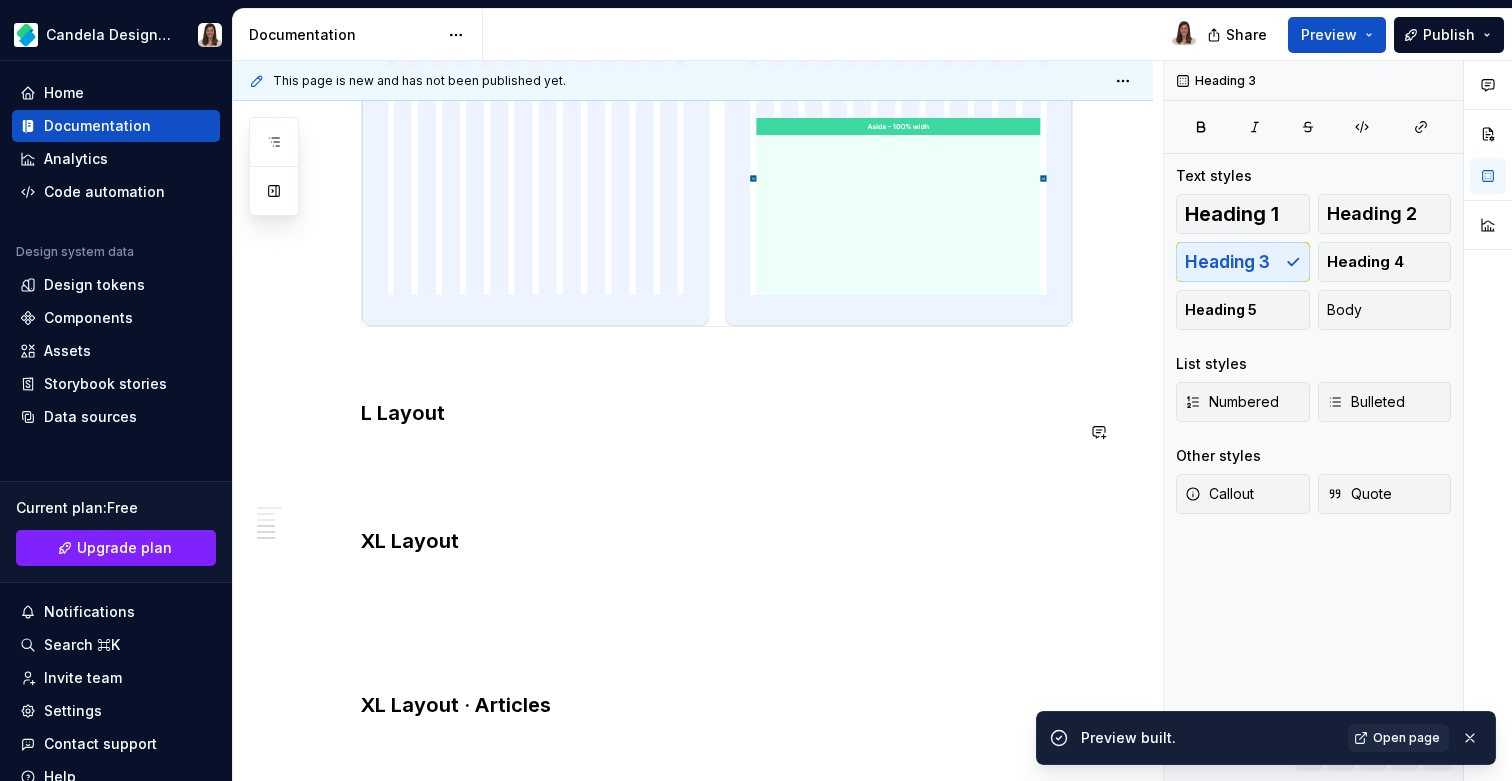 scroll, scrollTop: 1887, scrollLeft: 0, axis: vertical 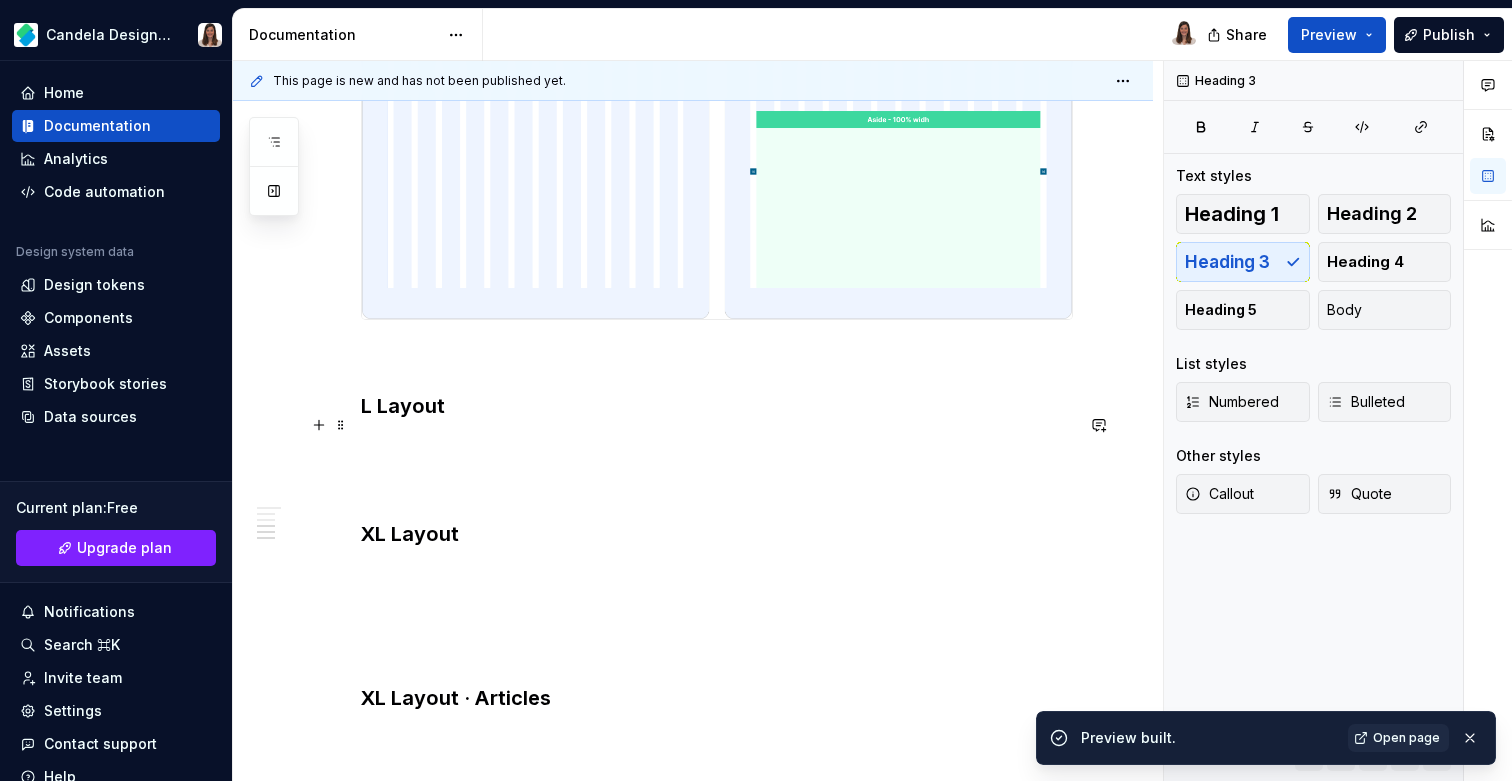 click on "L Layout" at bounding box center (717, 406) 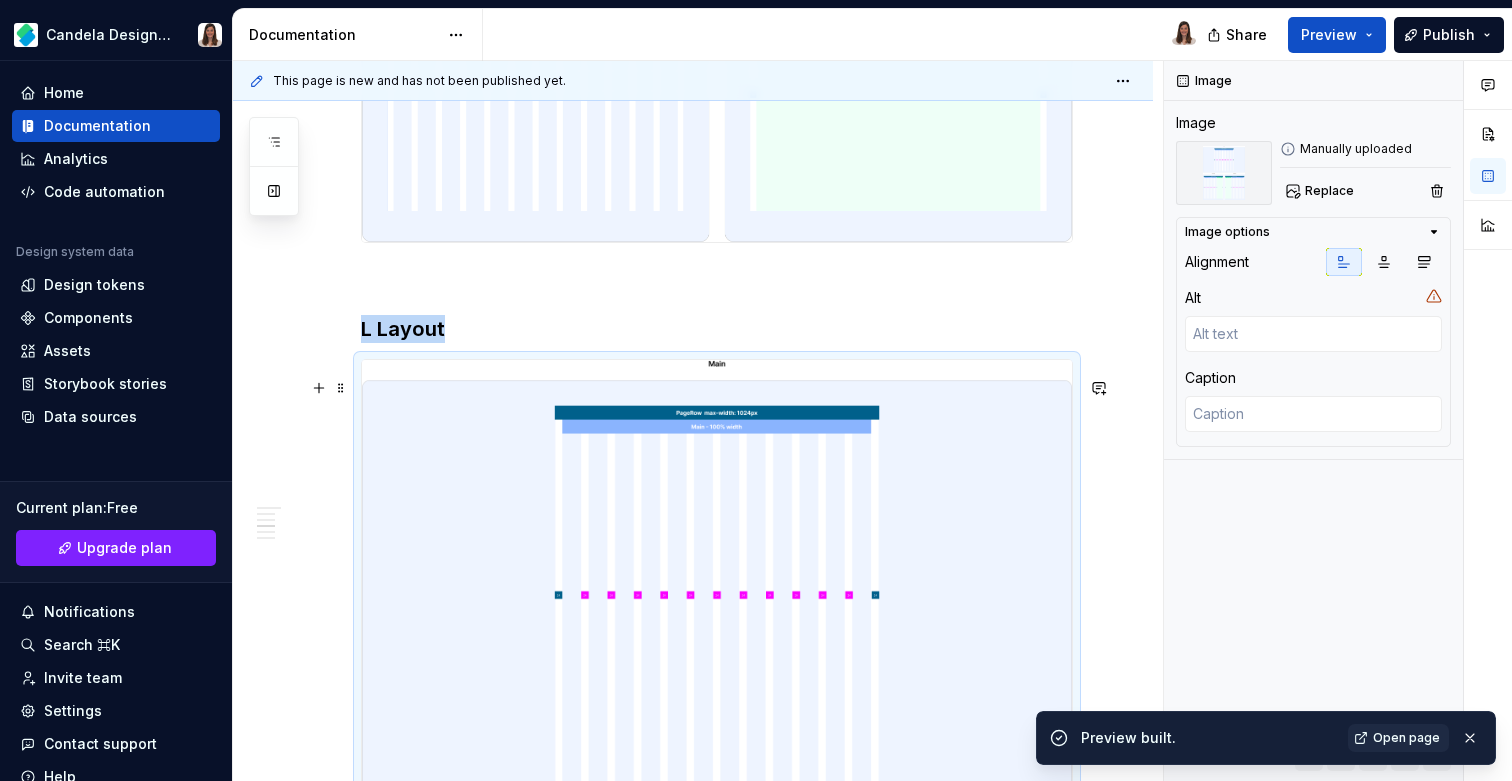 scroll, scrollTop: 1972, scrollLeft: 0, axis: vertical 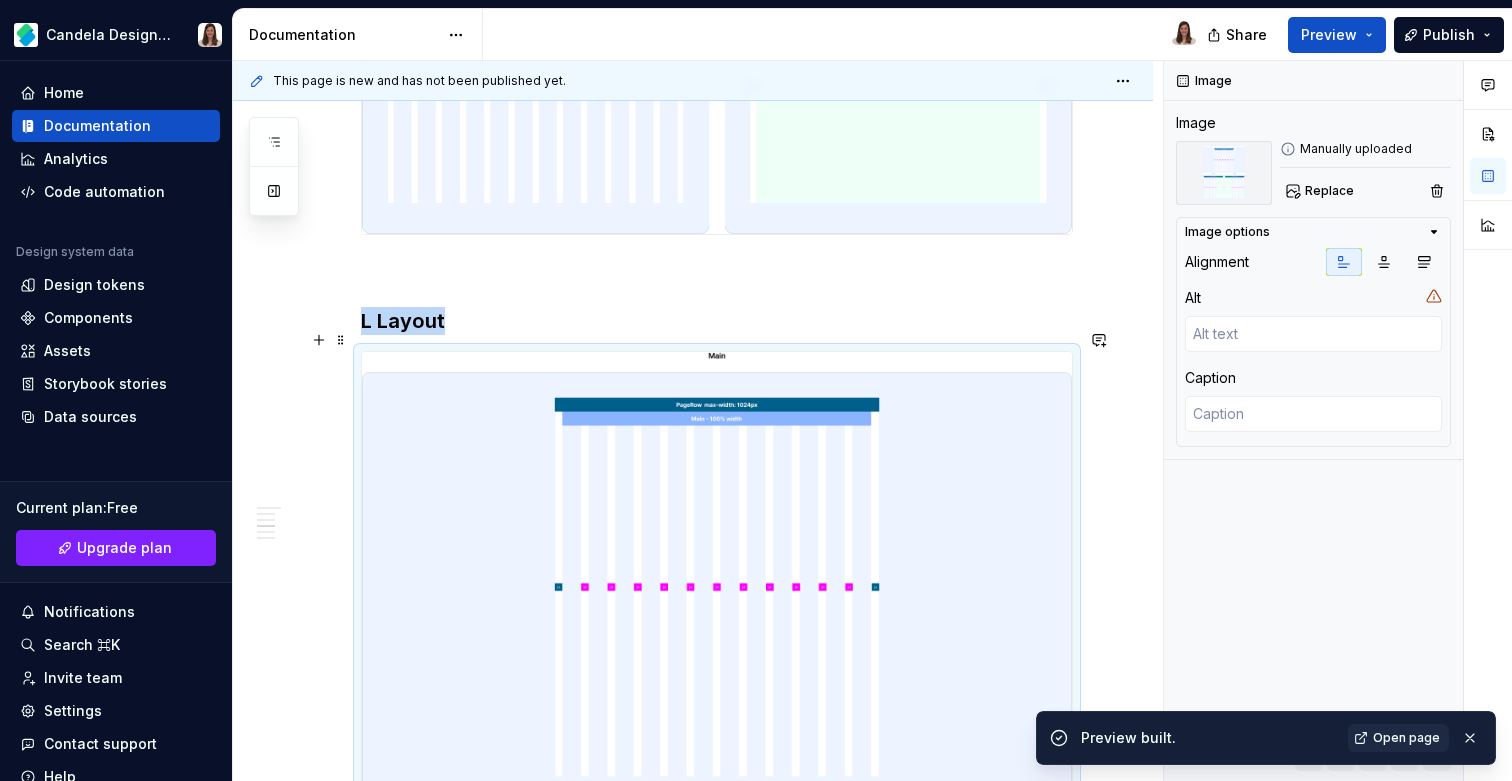 click on "L Layout" at bounding box center (717, 321) 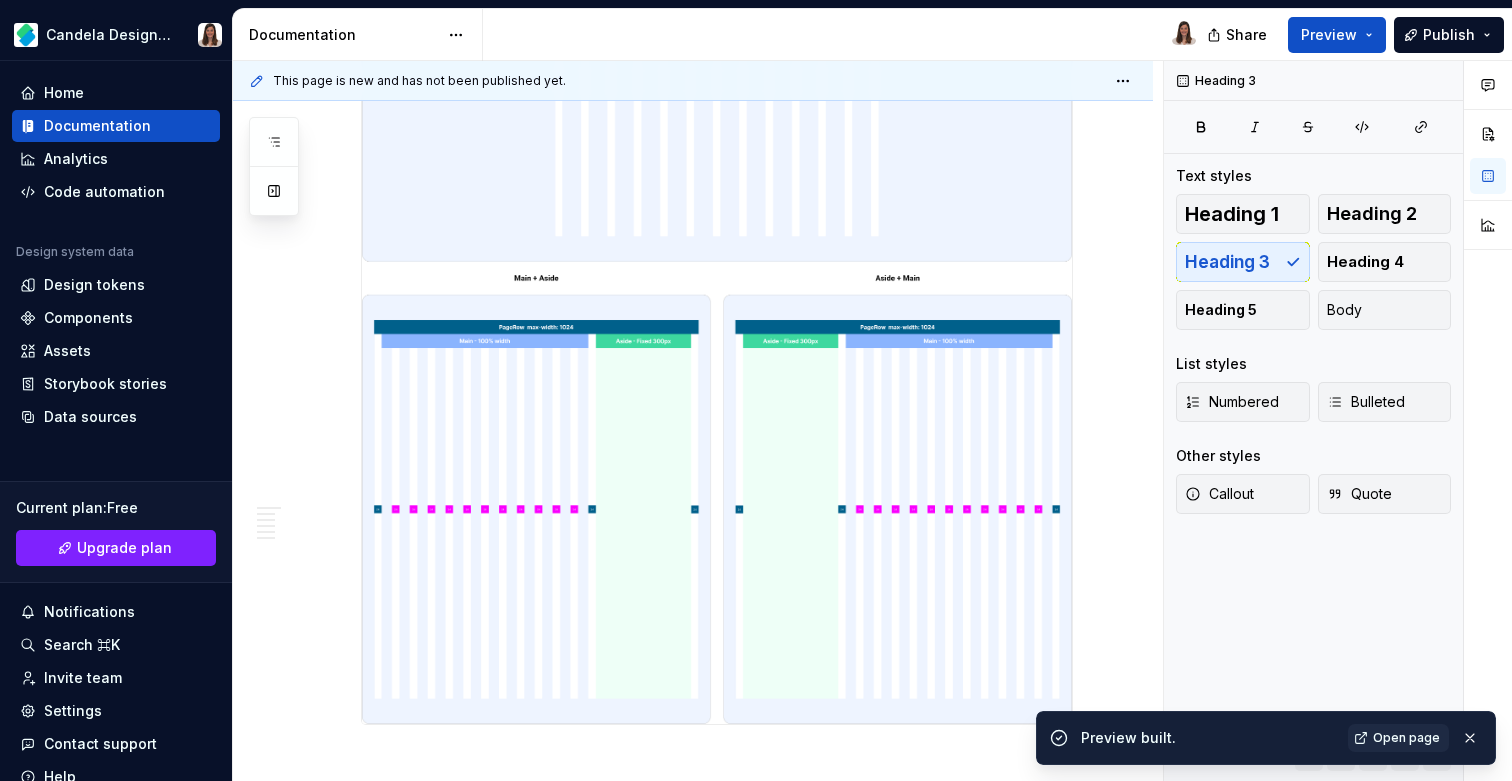 scroll, scrollTop: 2514, scrollLeft: 0, axis: vertical 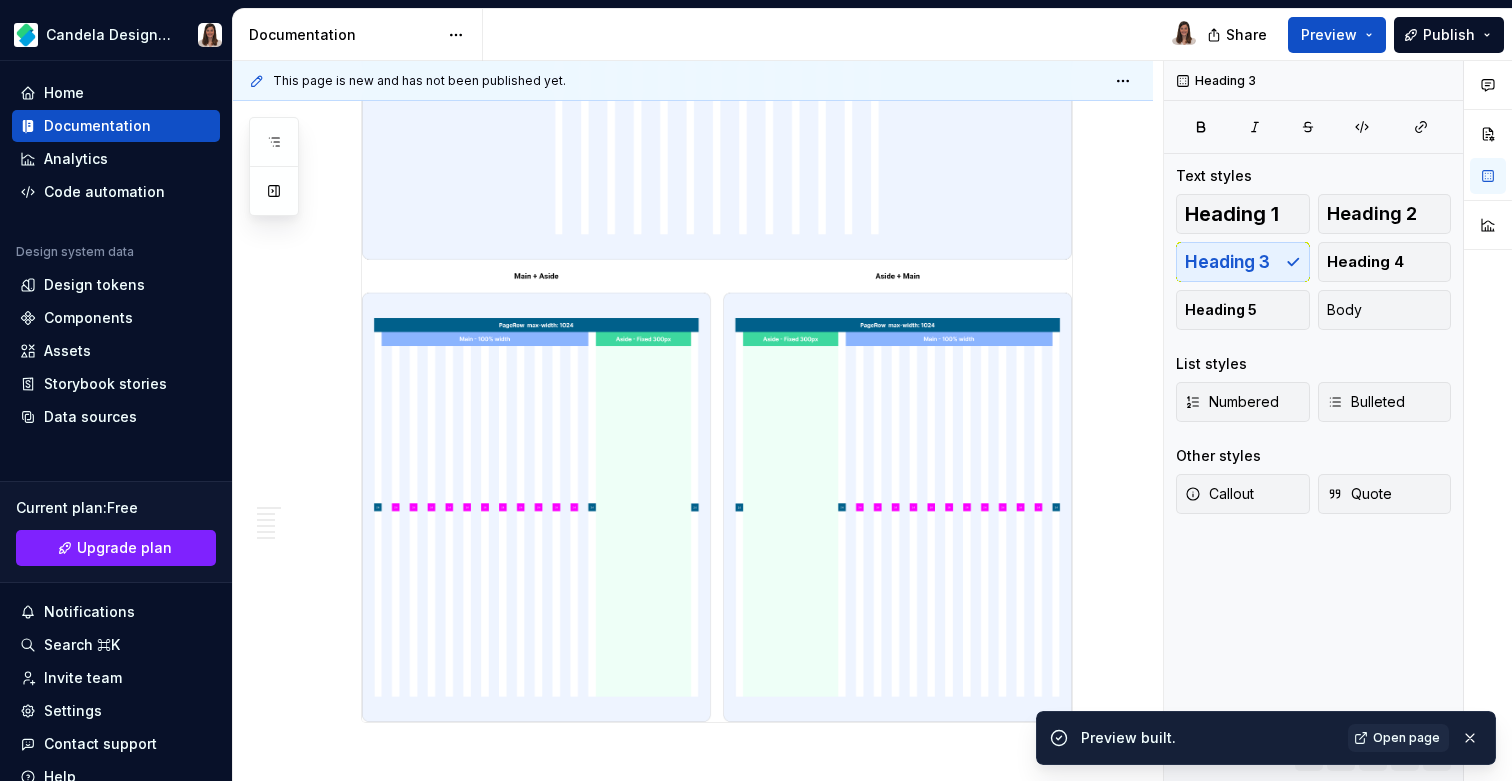 click at bounding box center [717, 266] 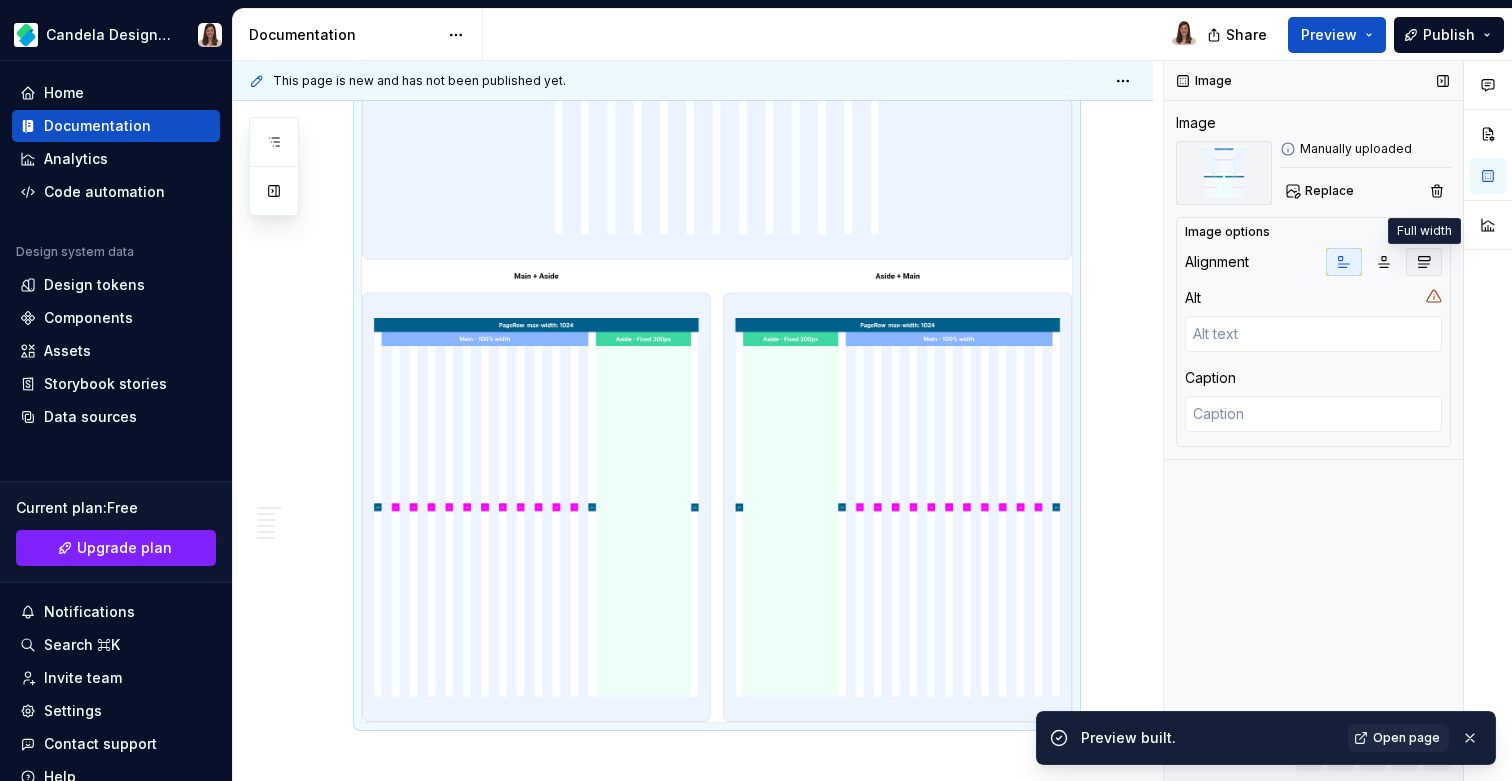click 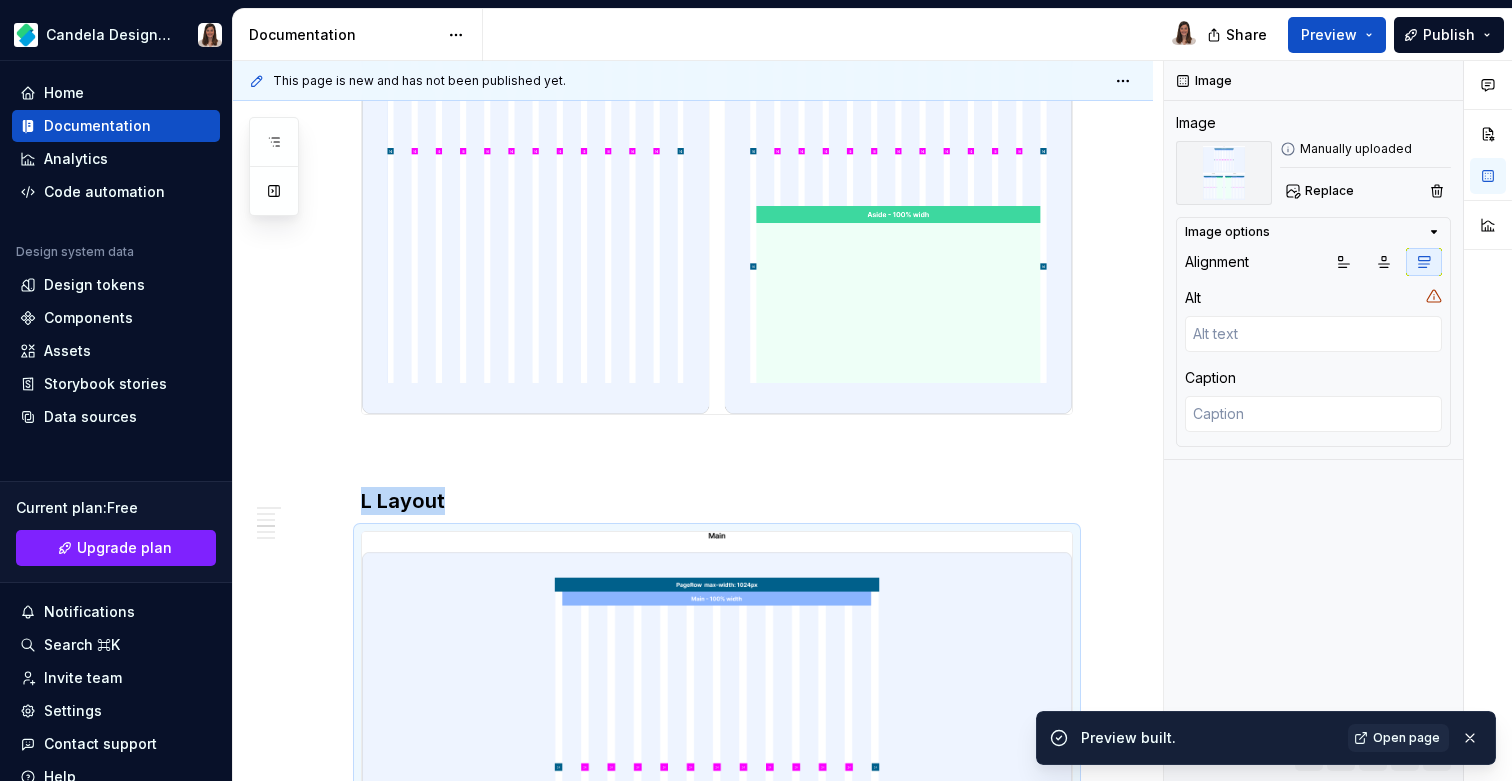 scroll, scrollTop: 1784, scrollLeft: 0, axis: vertical 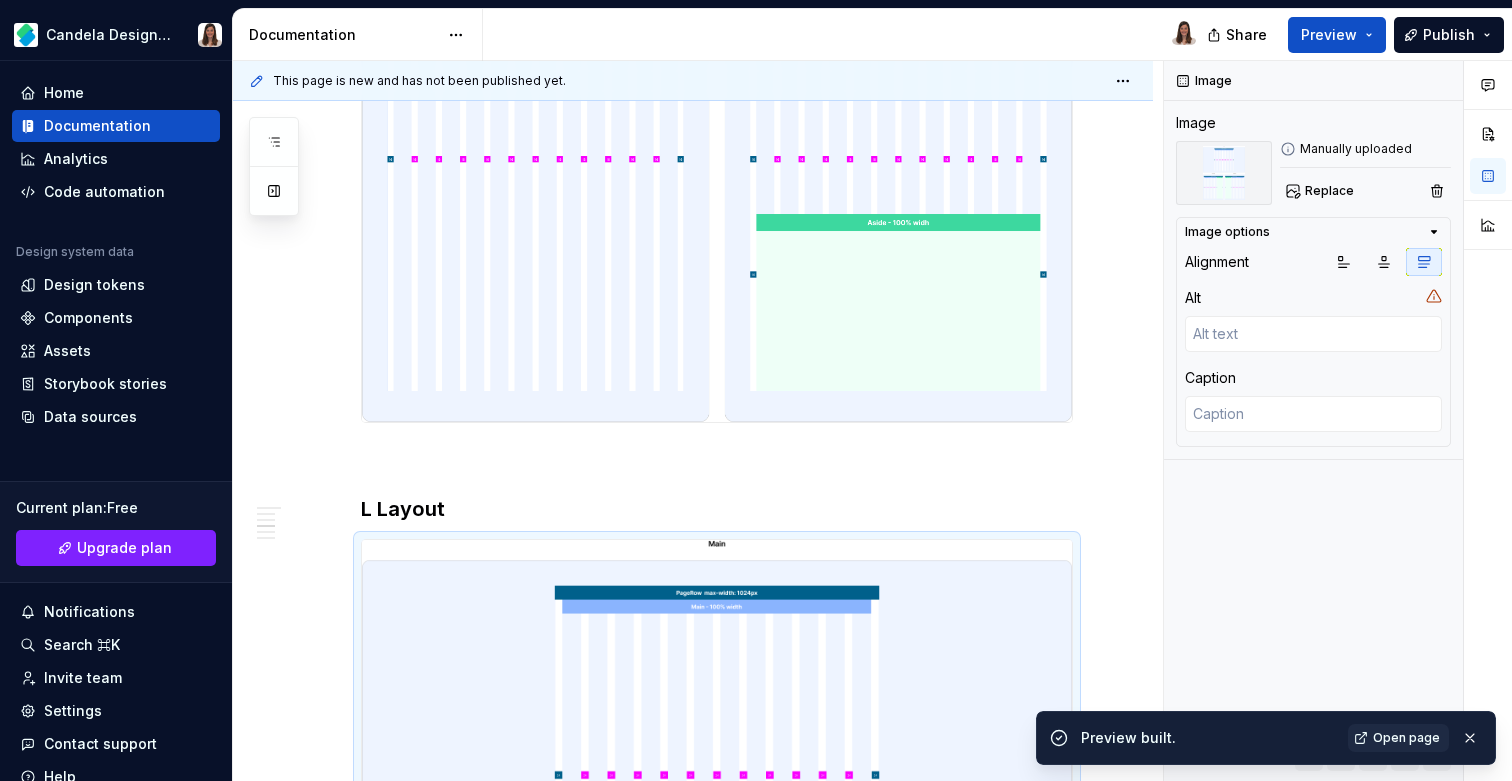 click at bounding box center (717, 148) 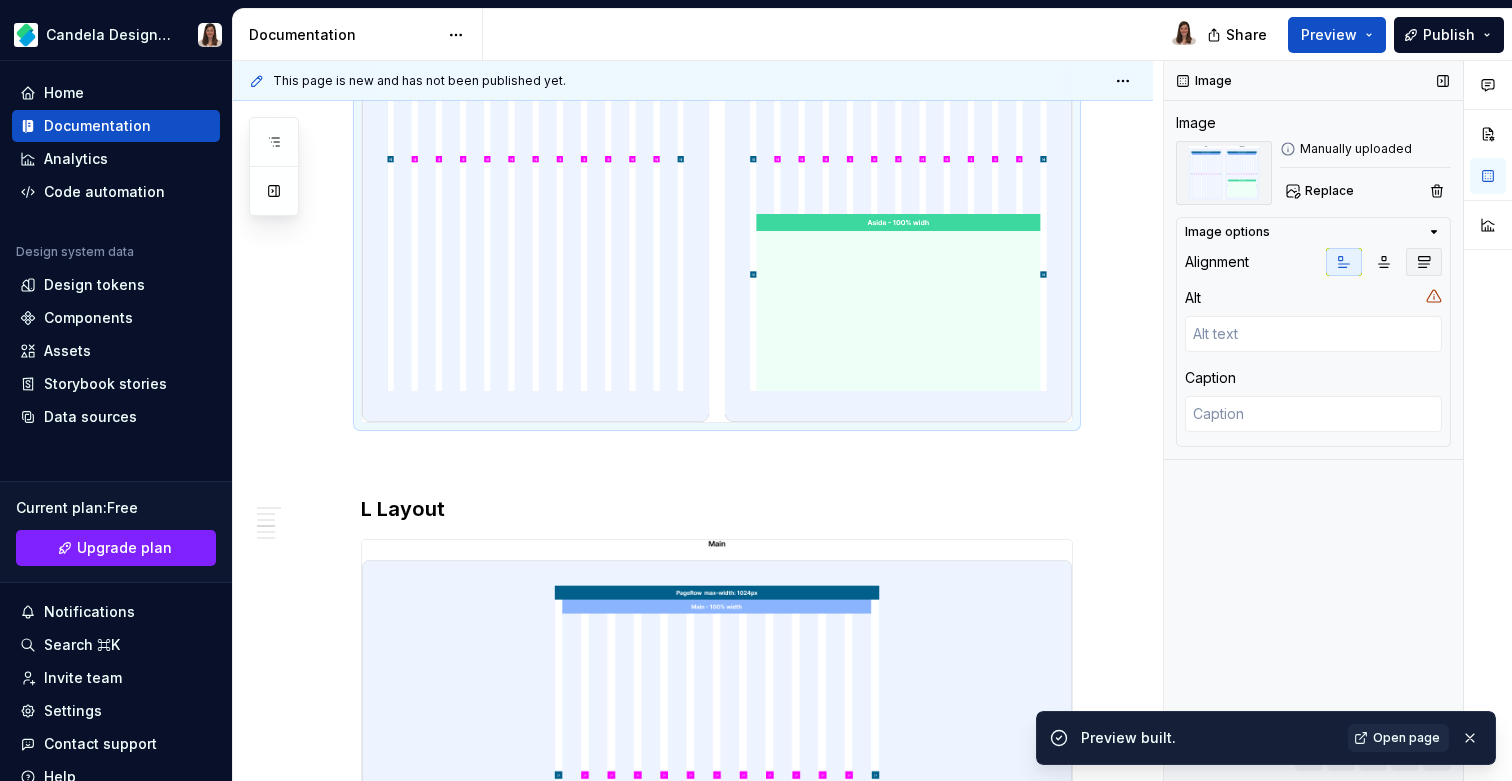 click 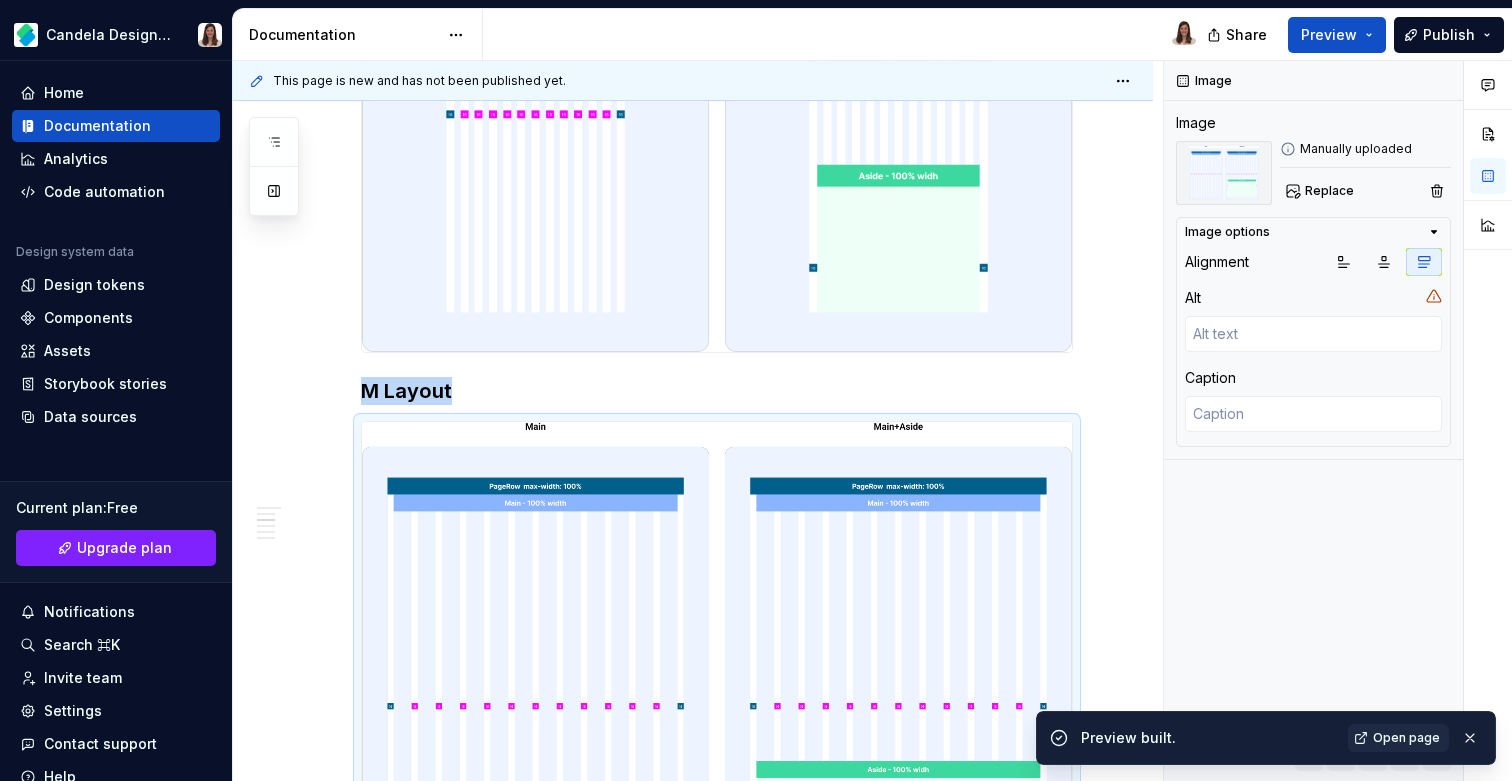 scroll, scrollTop: 1230, scrollLeft: 0, axis: vertical 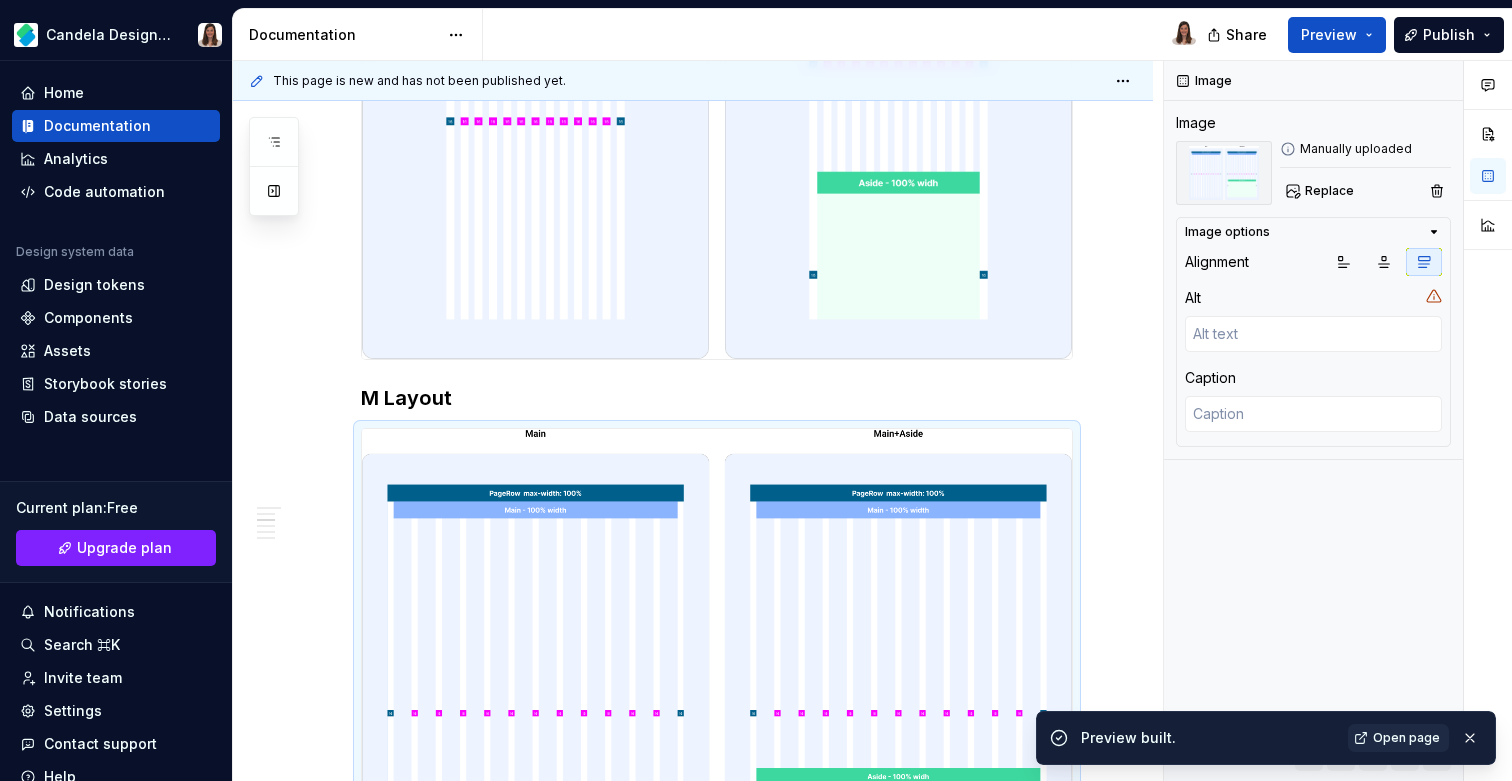 click at bounding box center [717, 106] 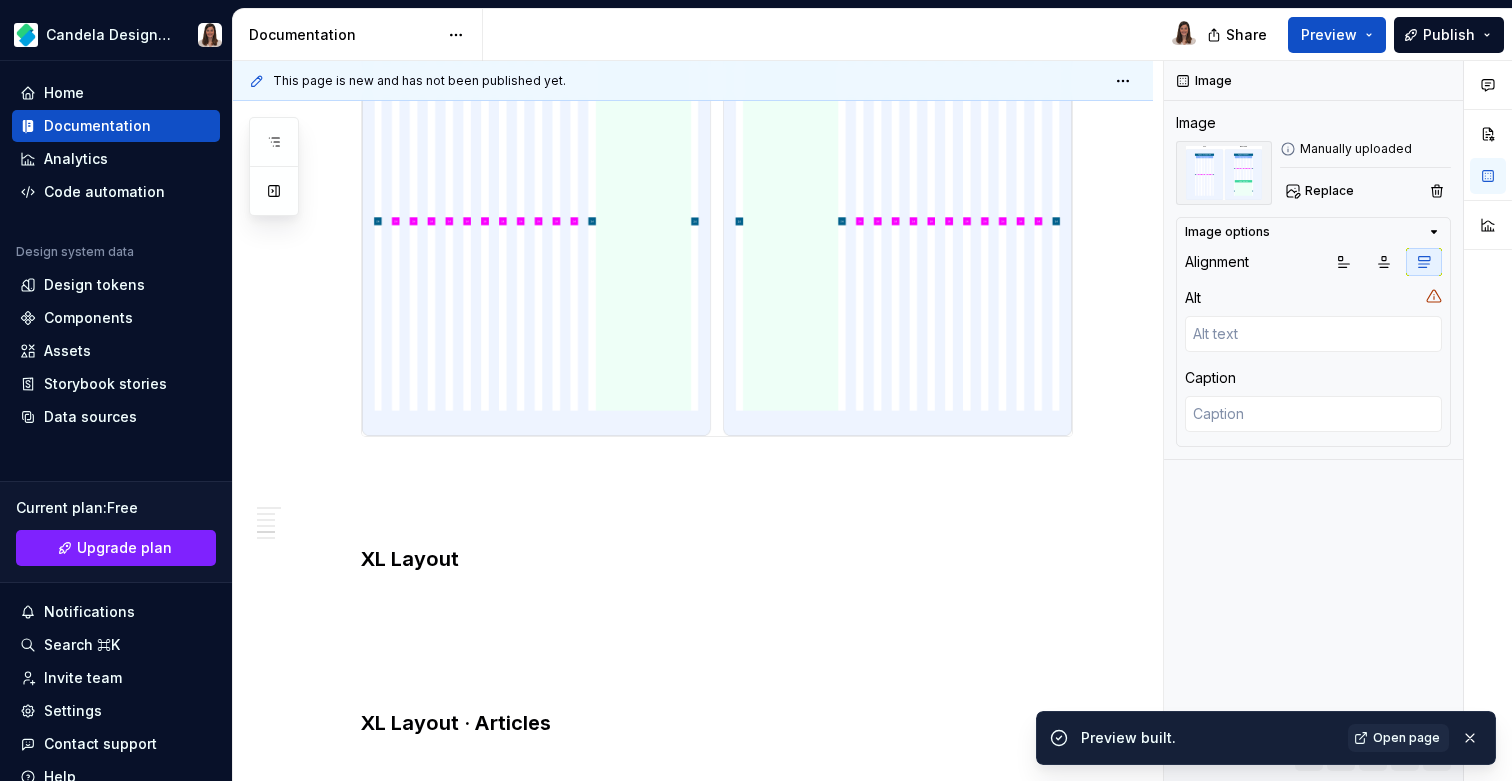 scroll, scrollTop: 2873, scrollLeft: 0, axis: vertical 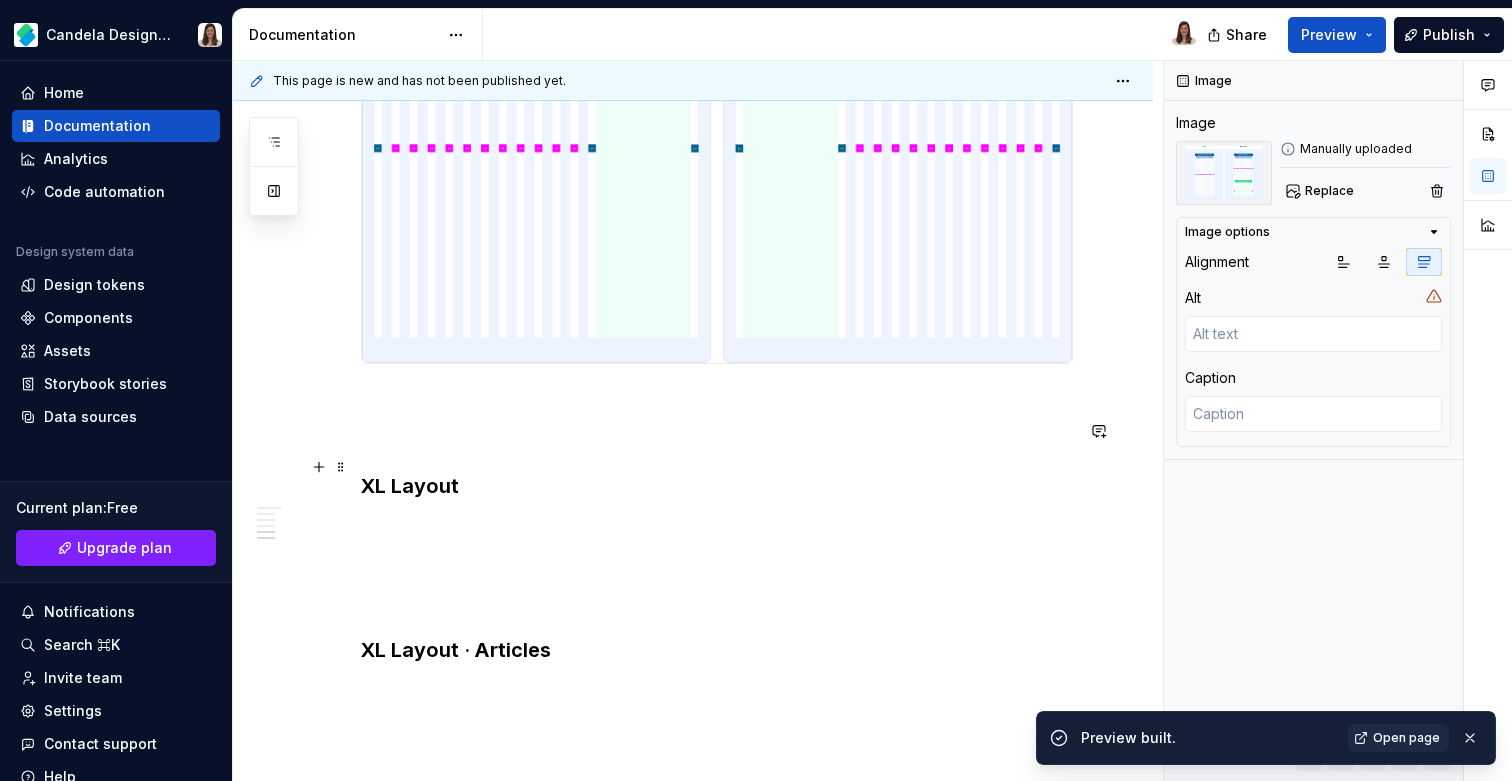 click at bounding box center [717, 436] 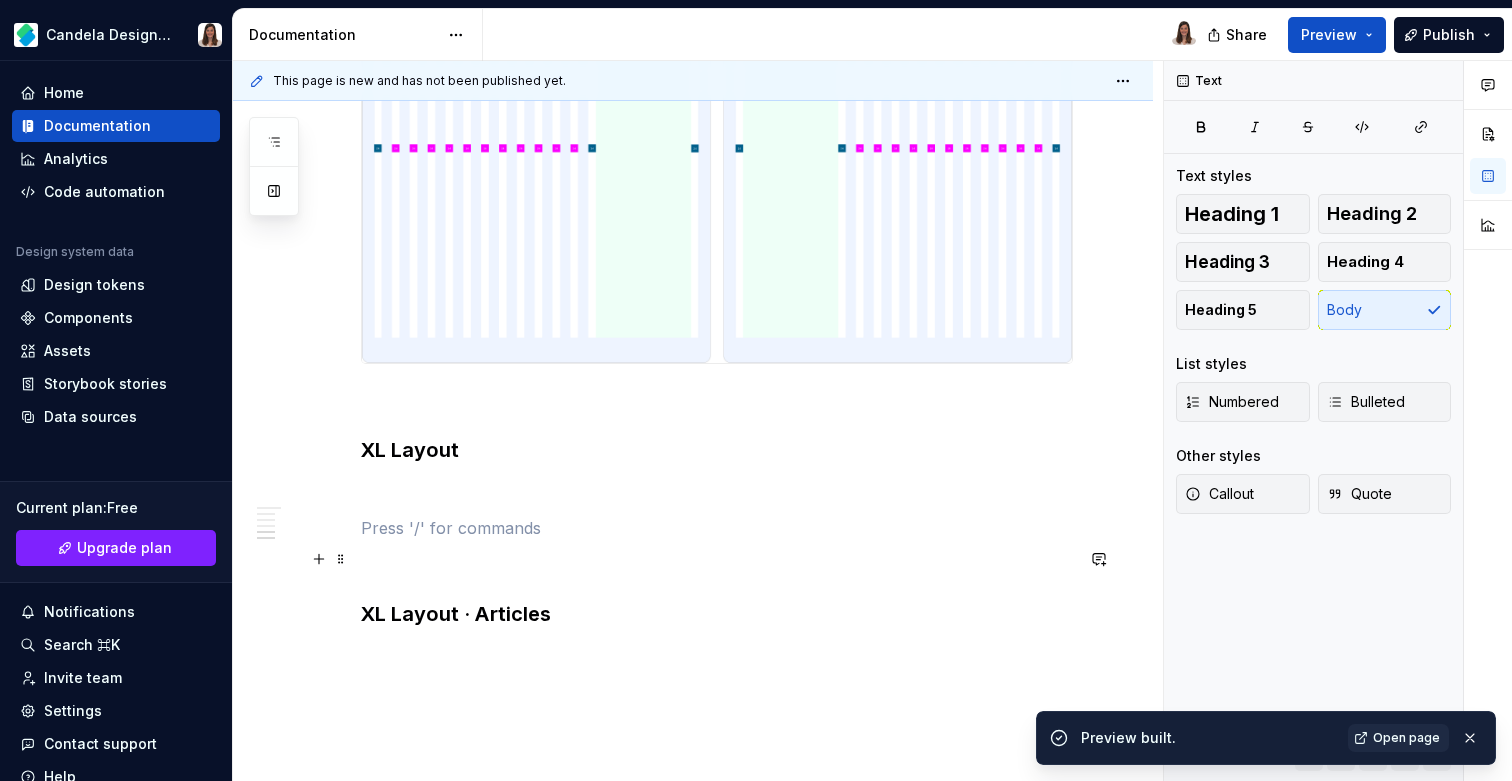 click at bounding box center (717, 528) 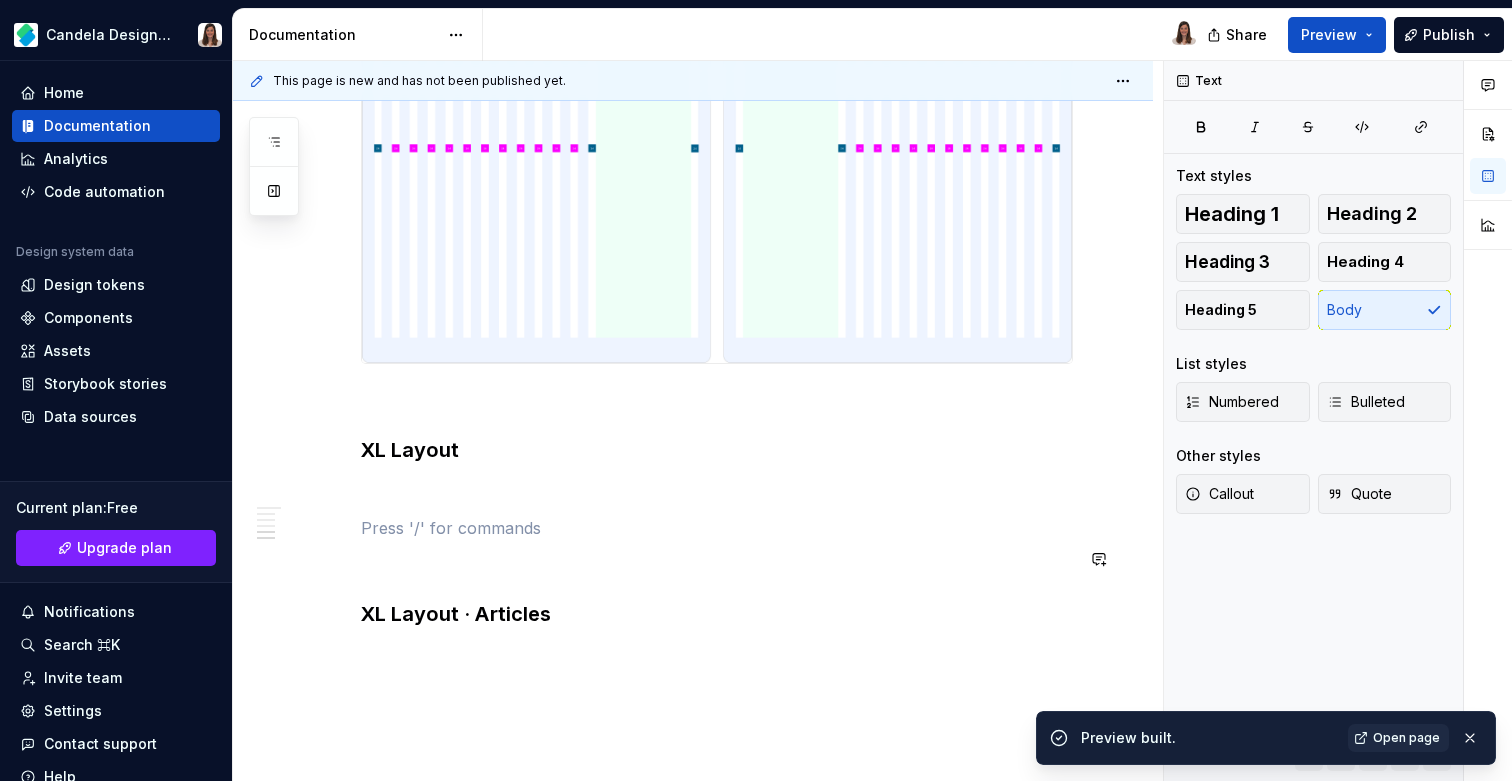 click on "The Layout defines the behavior of each block when enlarging or reducing the device size, while maintaining consistency and composition. The SFT Layout system consists of: Main:  Fluid layout at 100% of the grid size. Main + Aside:  In this case the layout is composed of two elements. The Aside has a fixed size of 300px for desktop devices - 100% width for mobile devices - while the Main is a fluid layout that occupies the remaining space until it reaches 100% of the grid. In both cases  (where the container is composed of a main or a main+aside)  ta 12-column grid is applied. Below is the detailed definition of the layouts & grids of the 4 breakpoints of  softonic.com : Breakpoints S Layout M Layout L Layout XL Layout XL Layout · Articles" at bounding box center [717, -925] 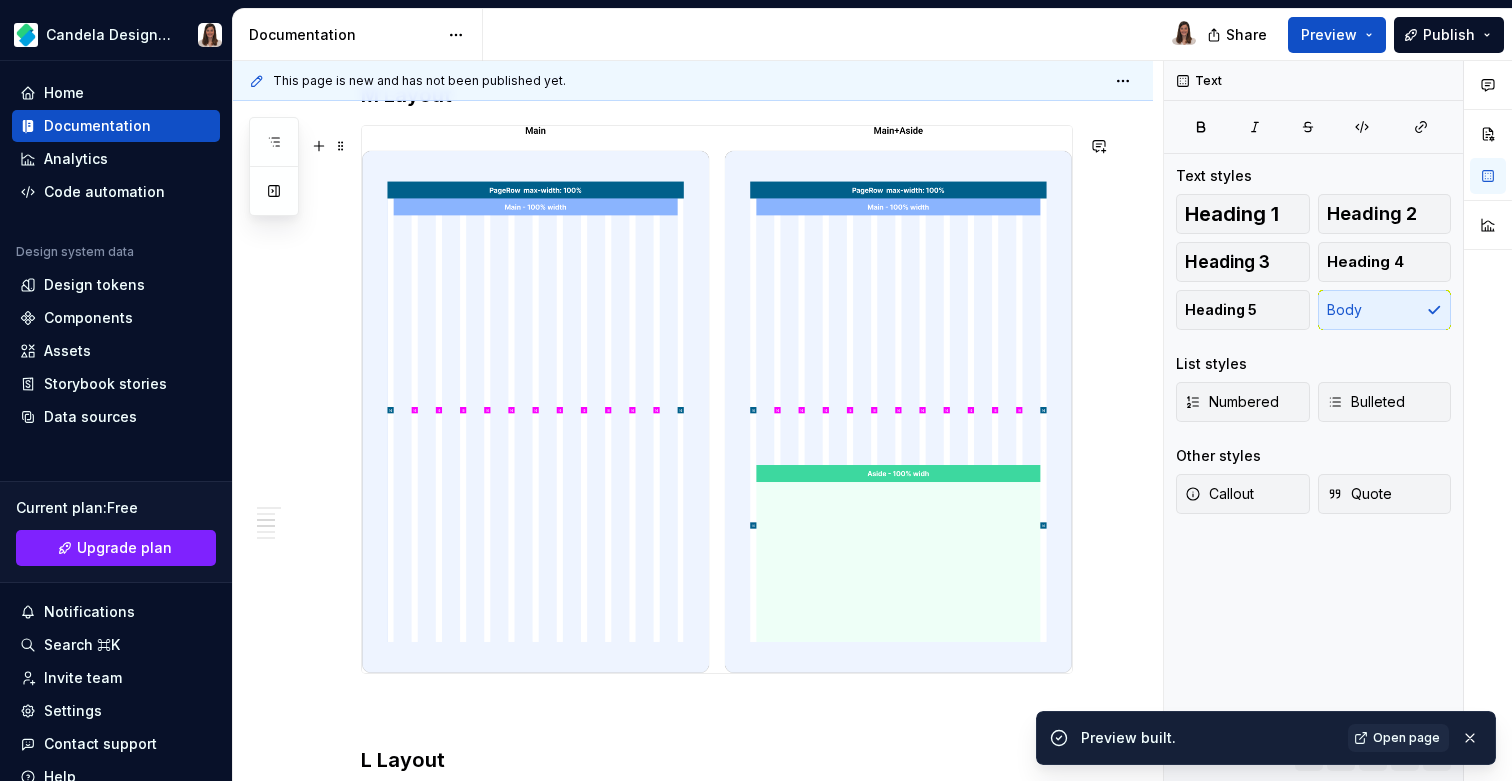 scroll, scrollTop: 1547, scrollLeft: 0, axis: vertical 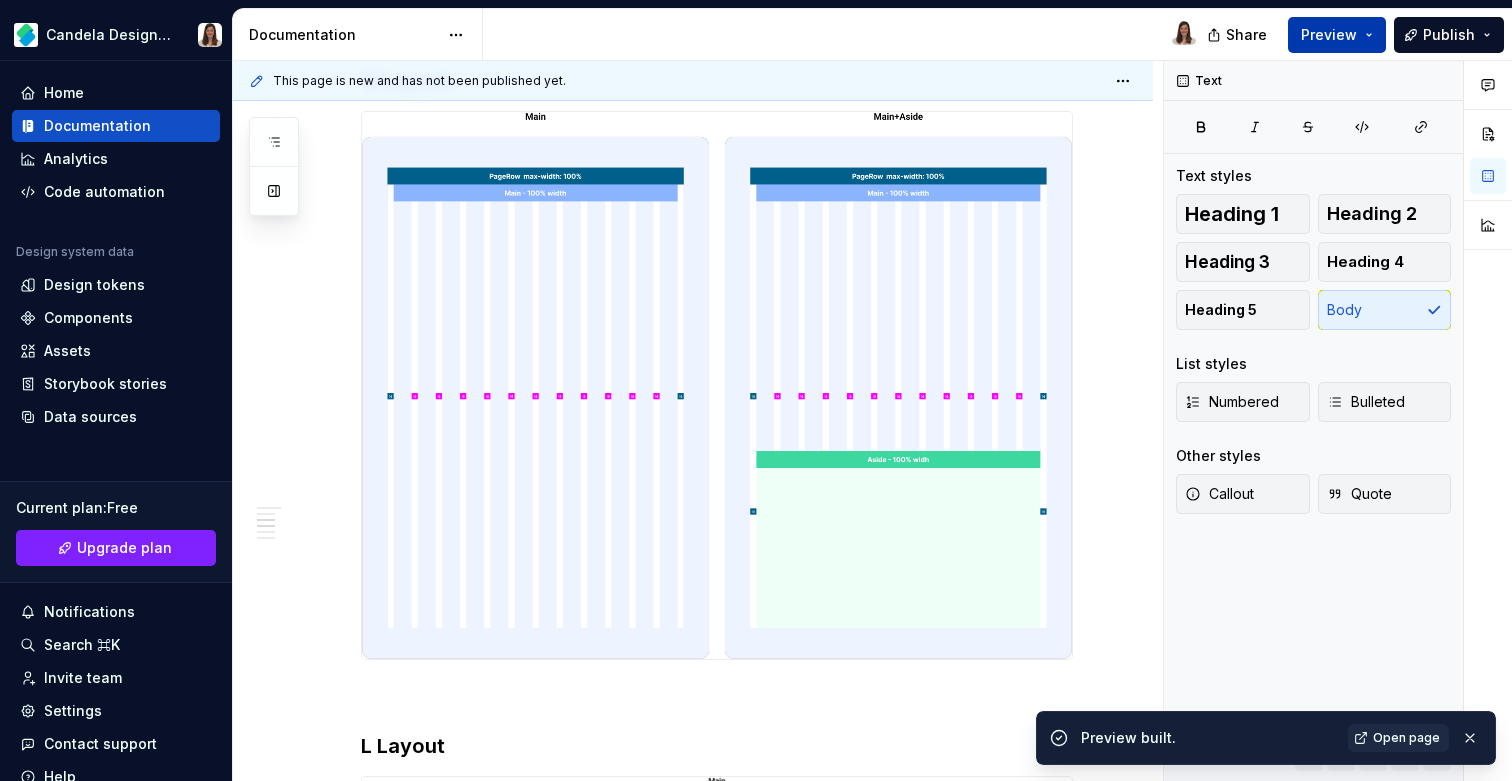 click on "Preview" at bounding box center (1329, 35) 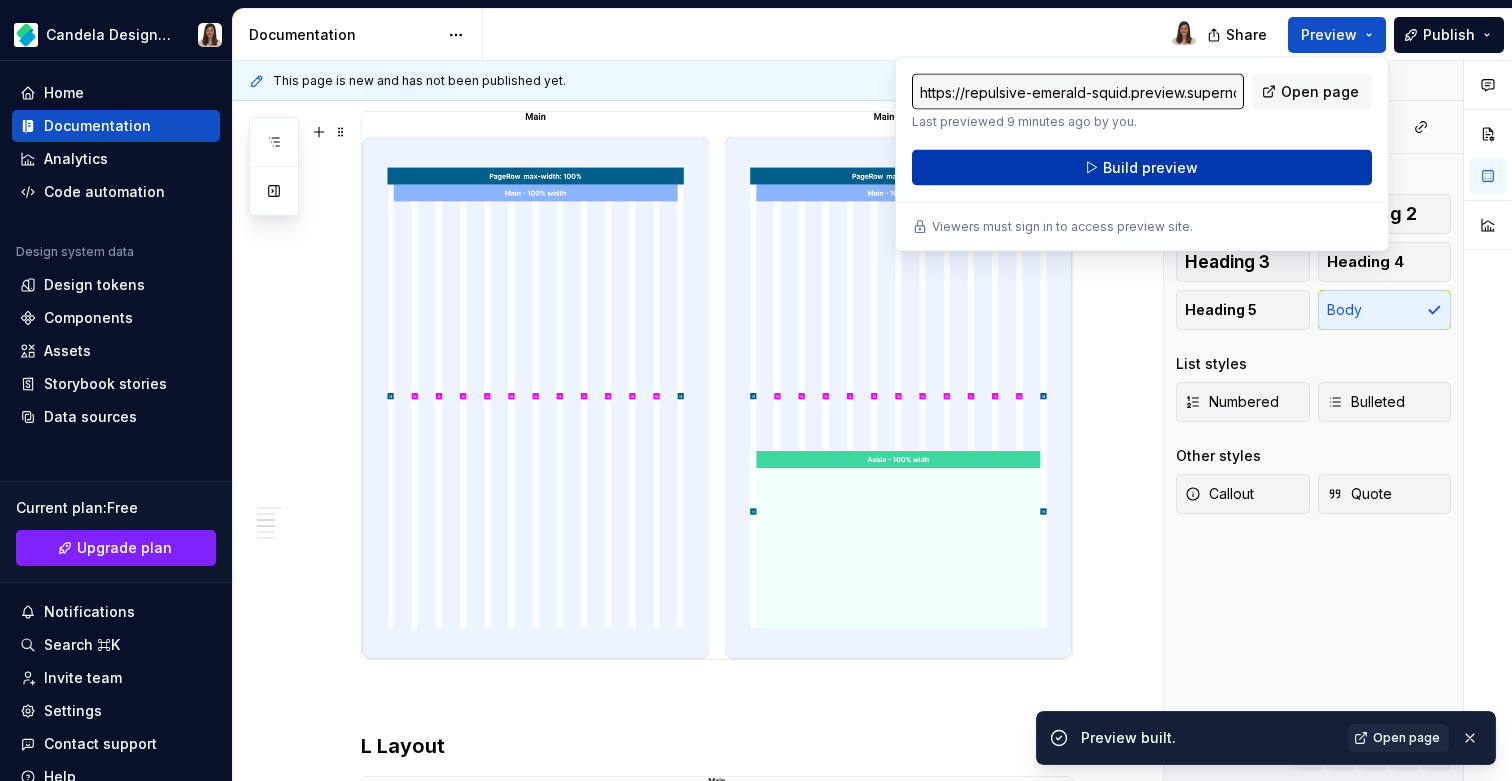click on "Build preview" at bounding box center [1142, 168] 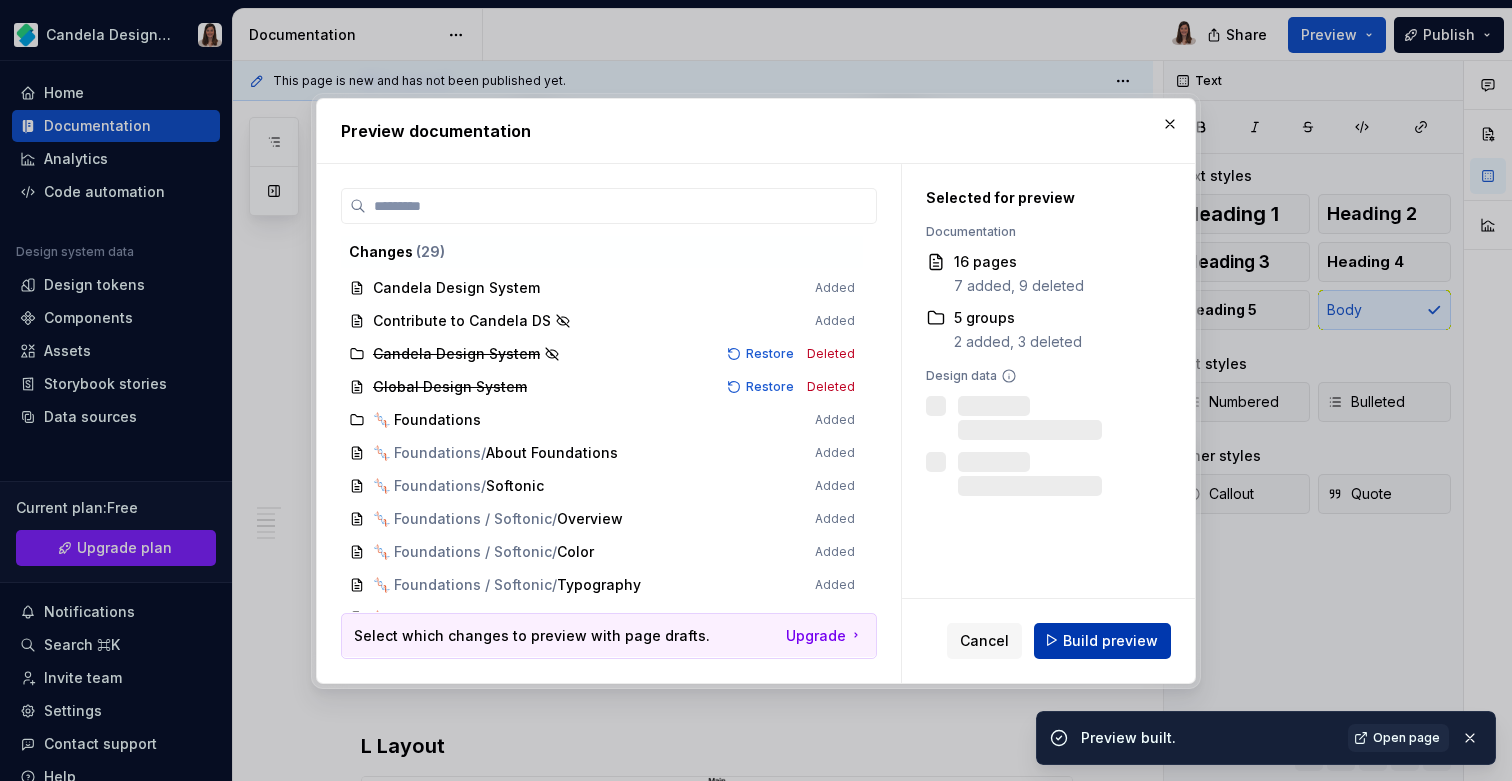 click on "Build preview" at bounding box center (1102, 640) 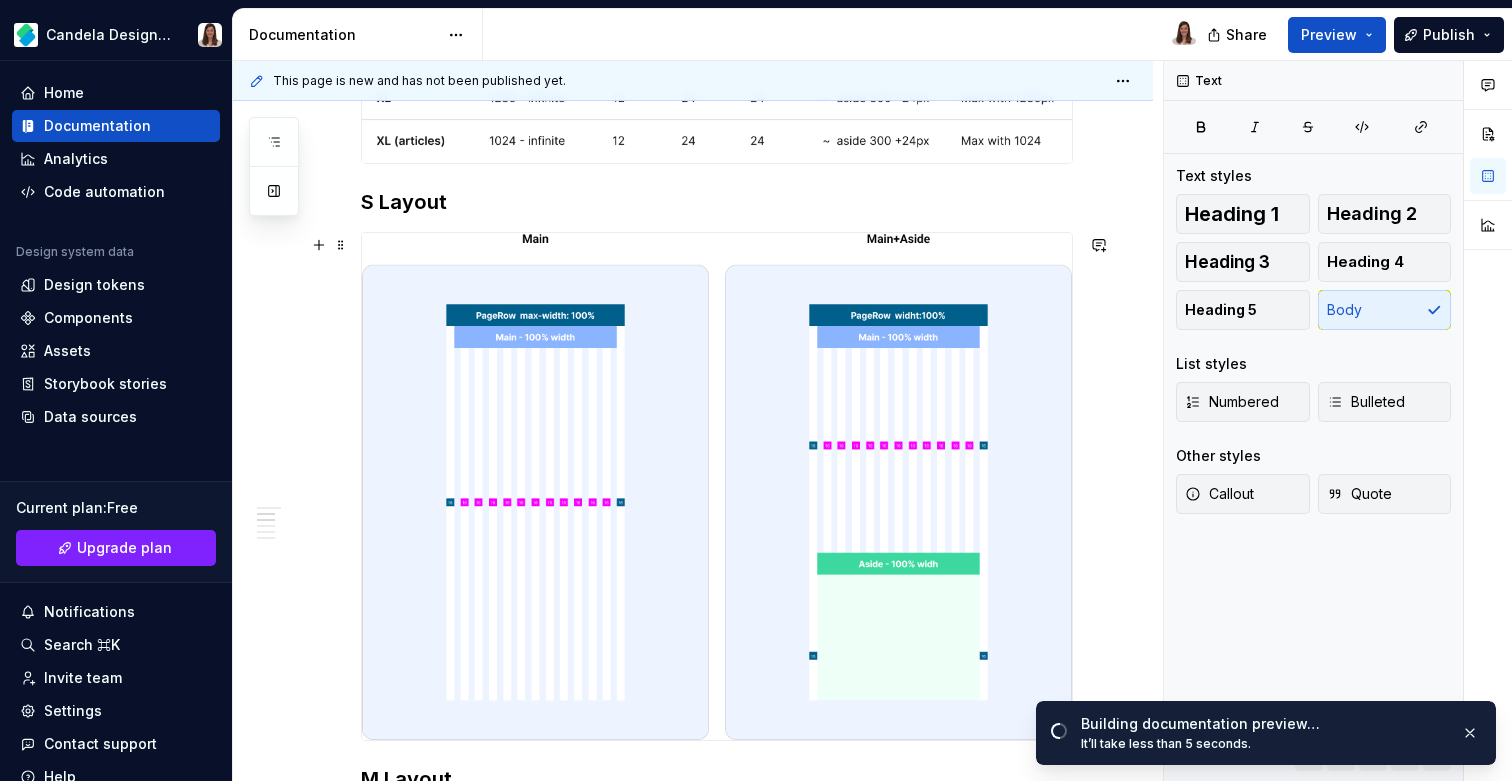 scroll, scrollTop: 850, scrollLeft: 0, axis: vertical 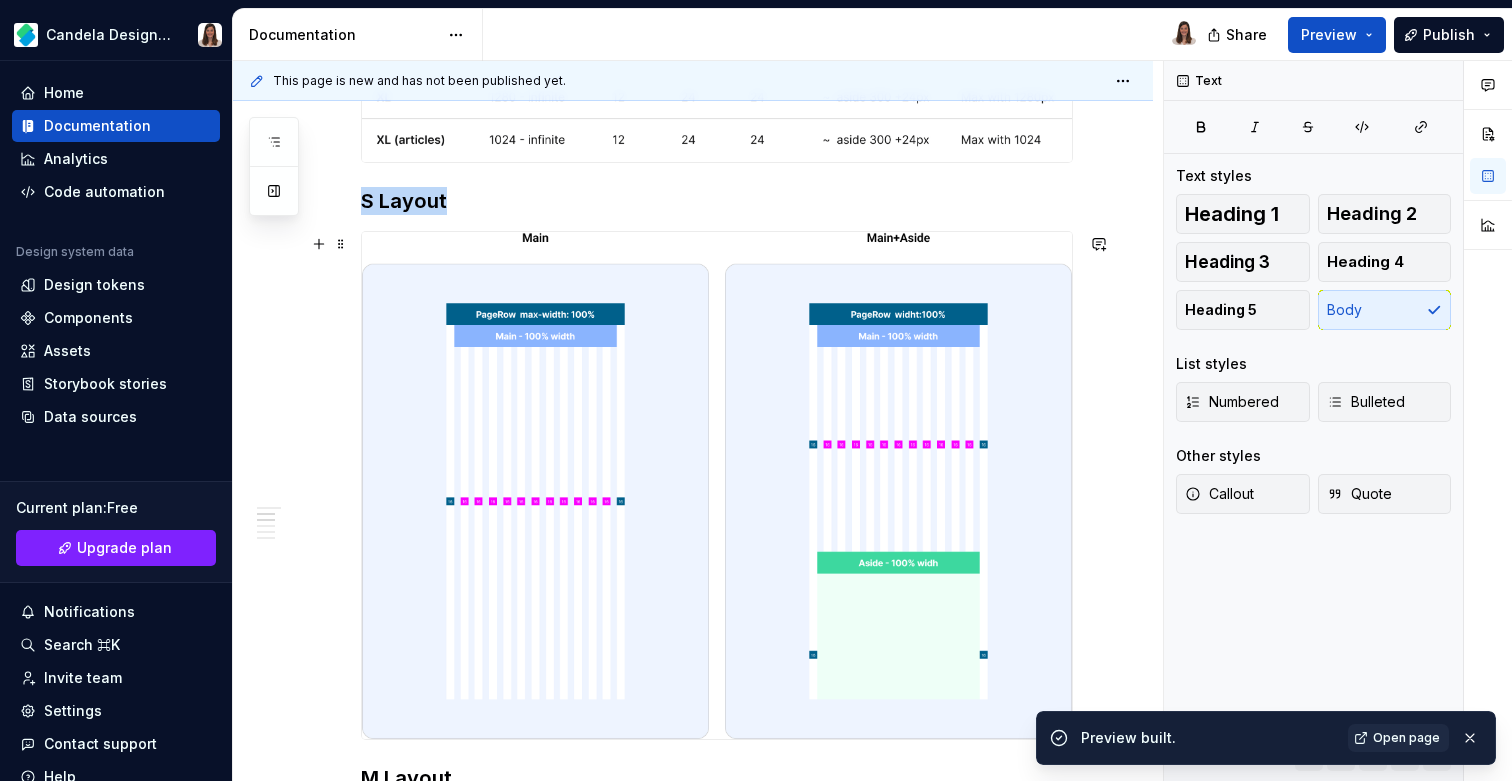 click at bounding box center (717, 486) 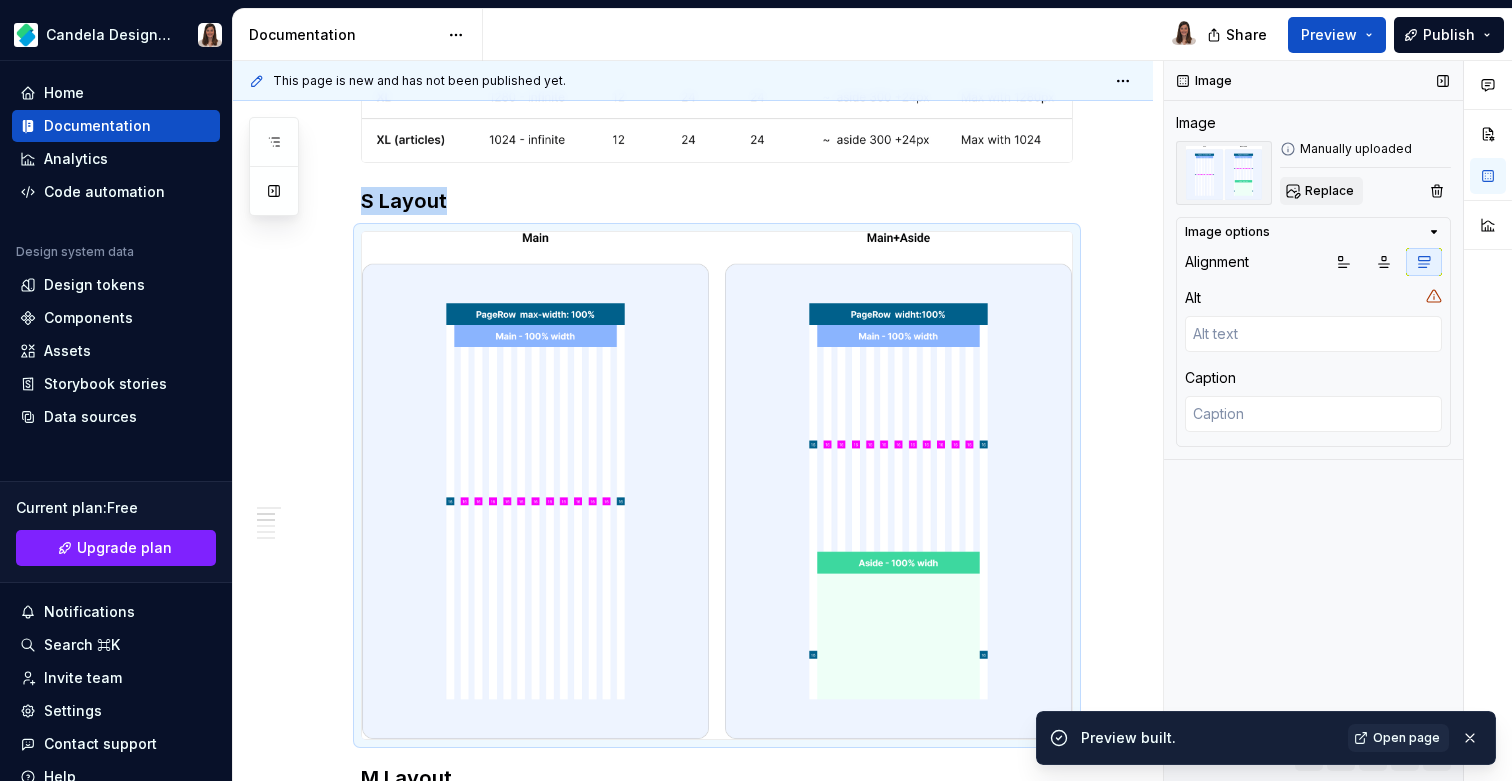 click on "Replace" at bounding box center [1329, 191] 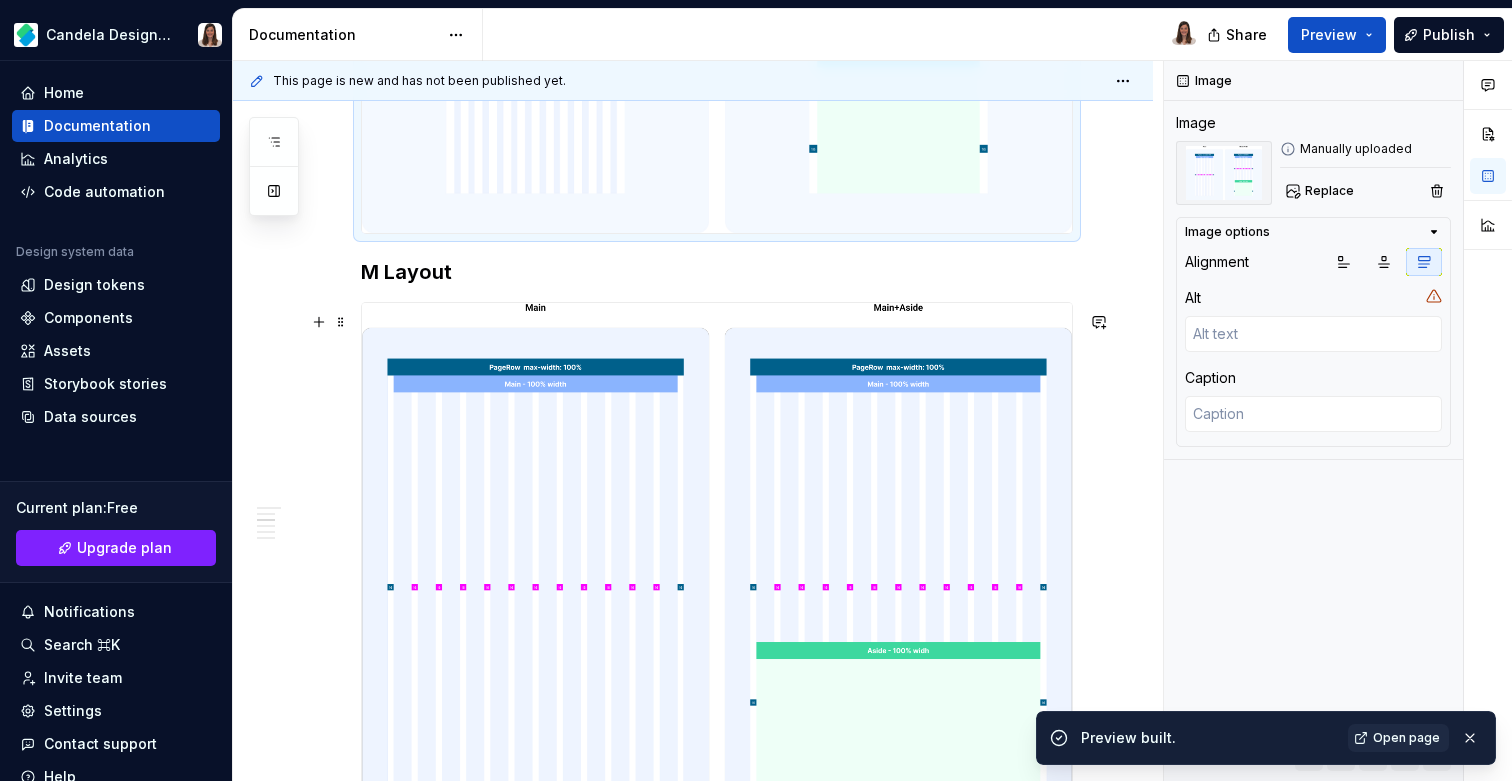 scroll, scrollTop: 1385, scrollLeft: 0, axis: vertical 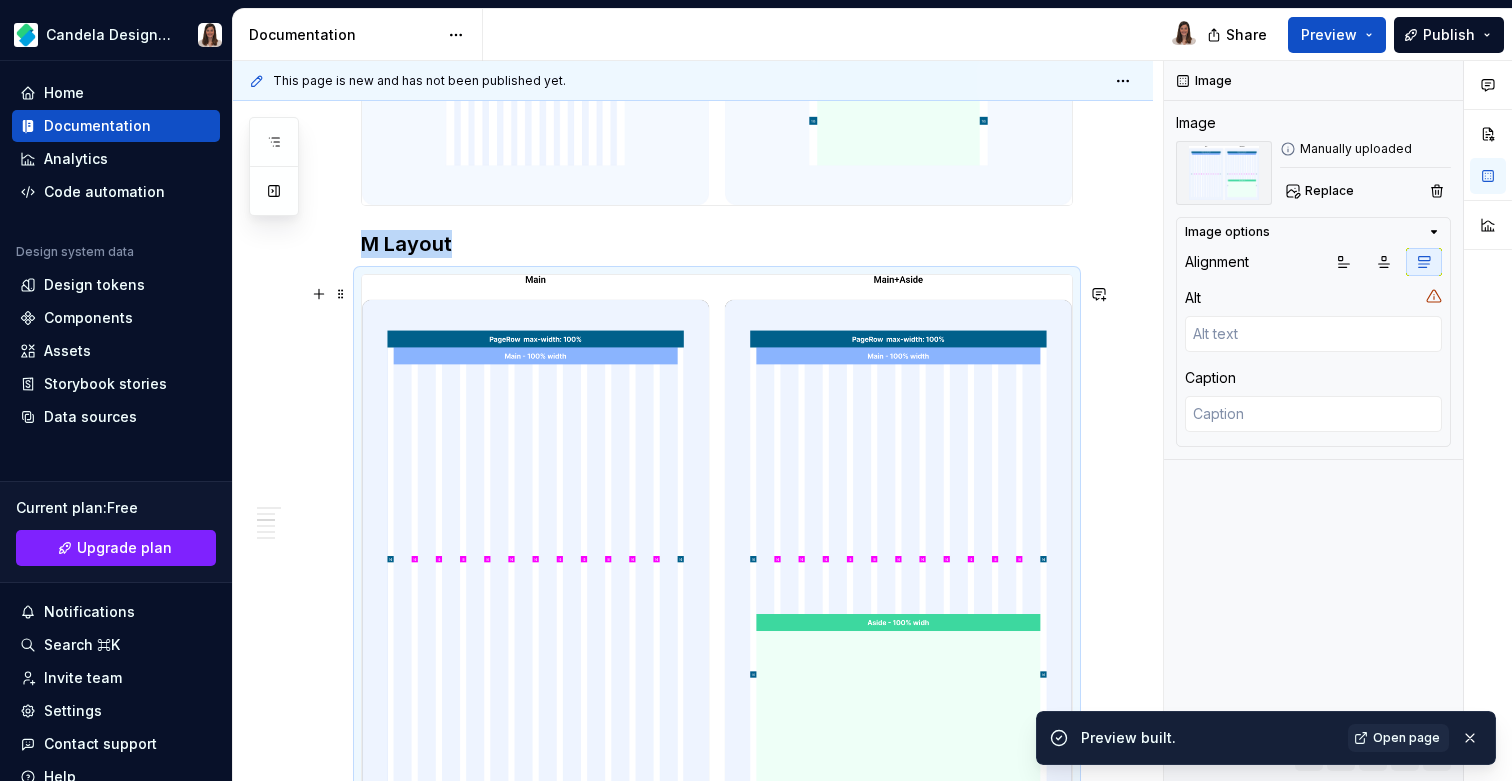 click at bounding box center [717, 548] 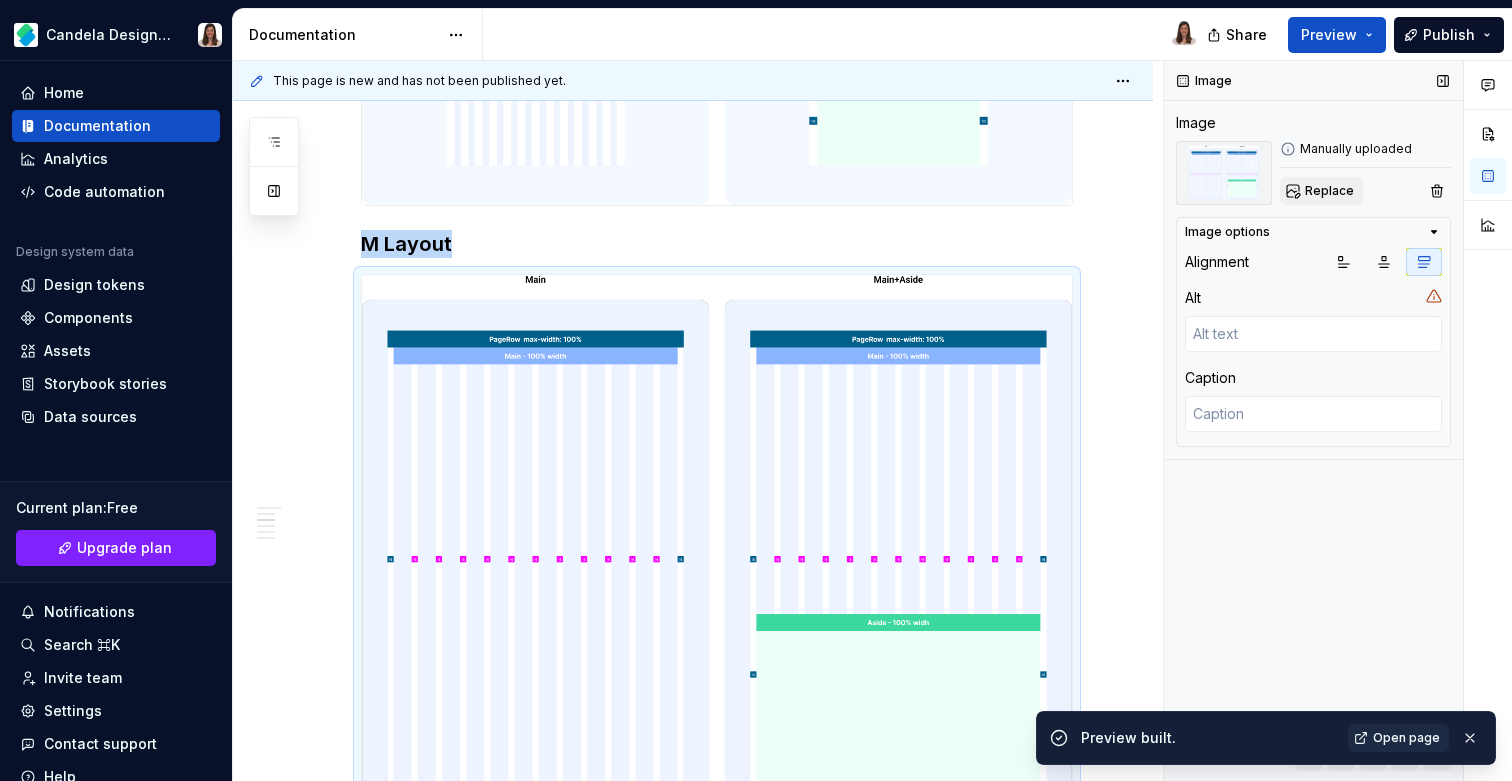 click on "Replace" at bounding box center (1329, 191) 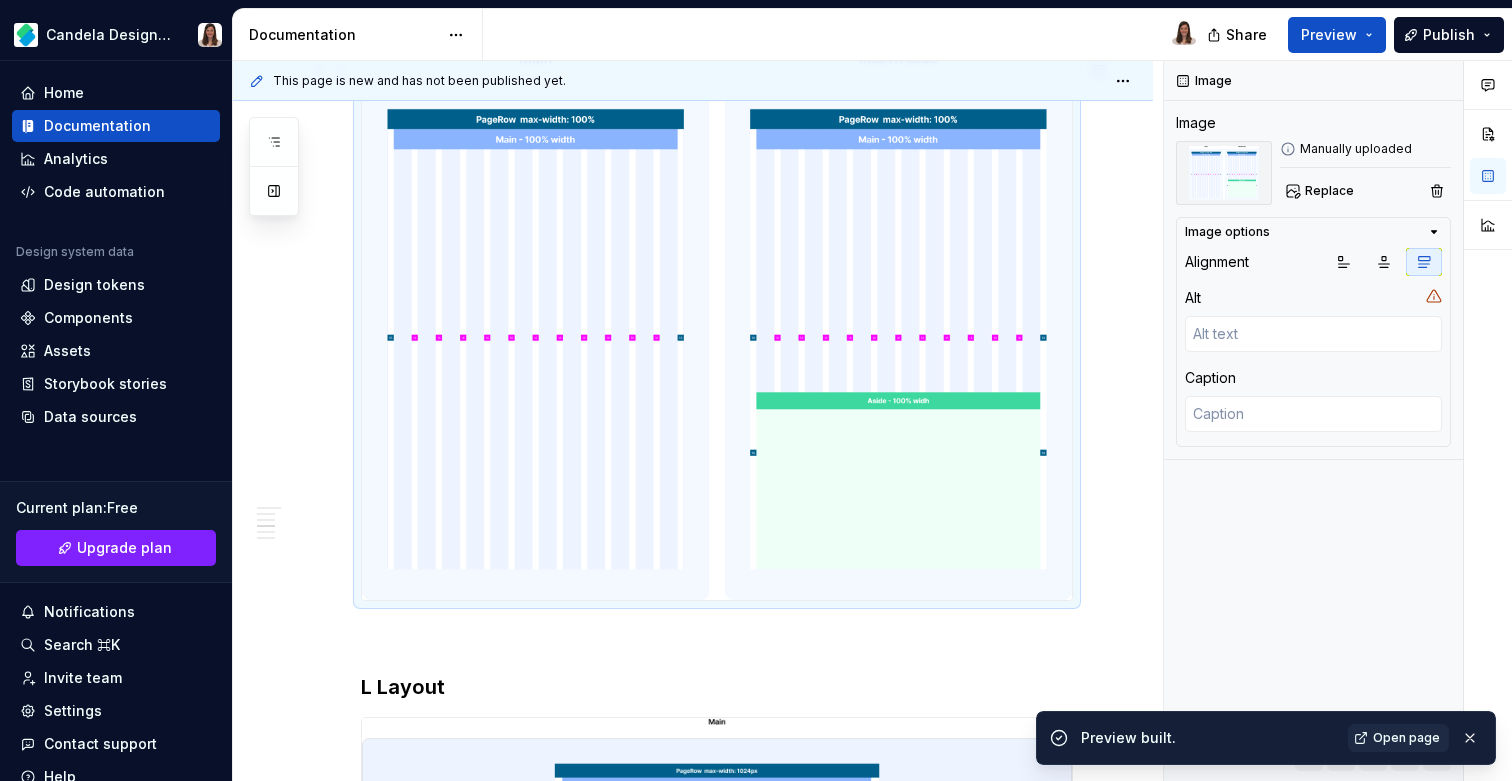 scroll, scrollTop: 1610, scrollLeft: 0, axis: vertical 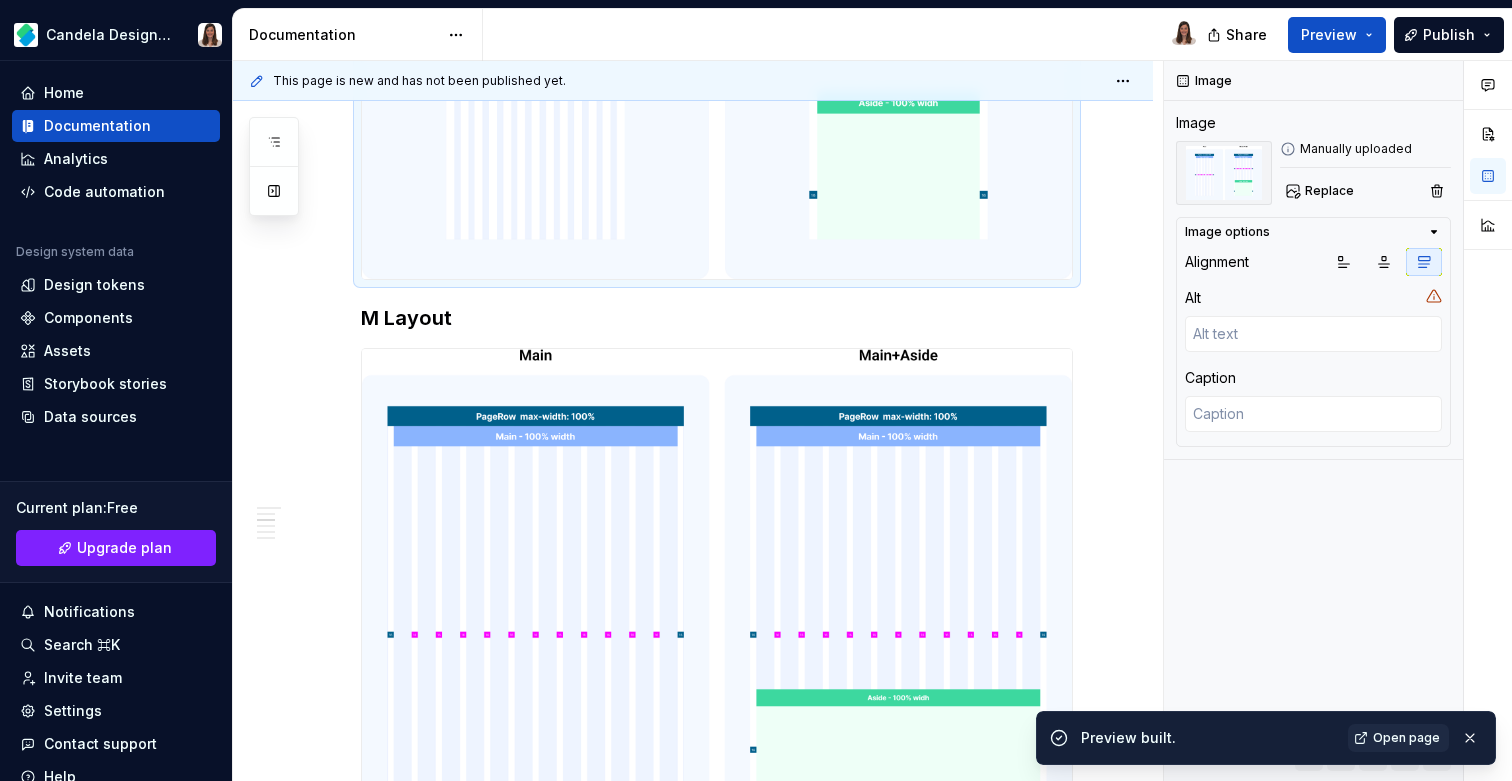 click at bounding box center (717, 25) 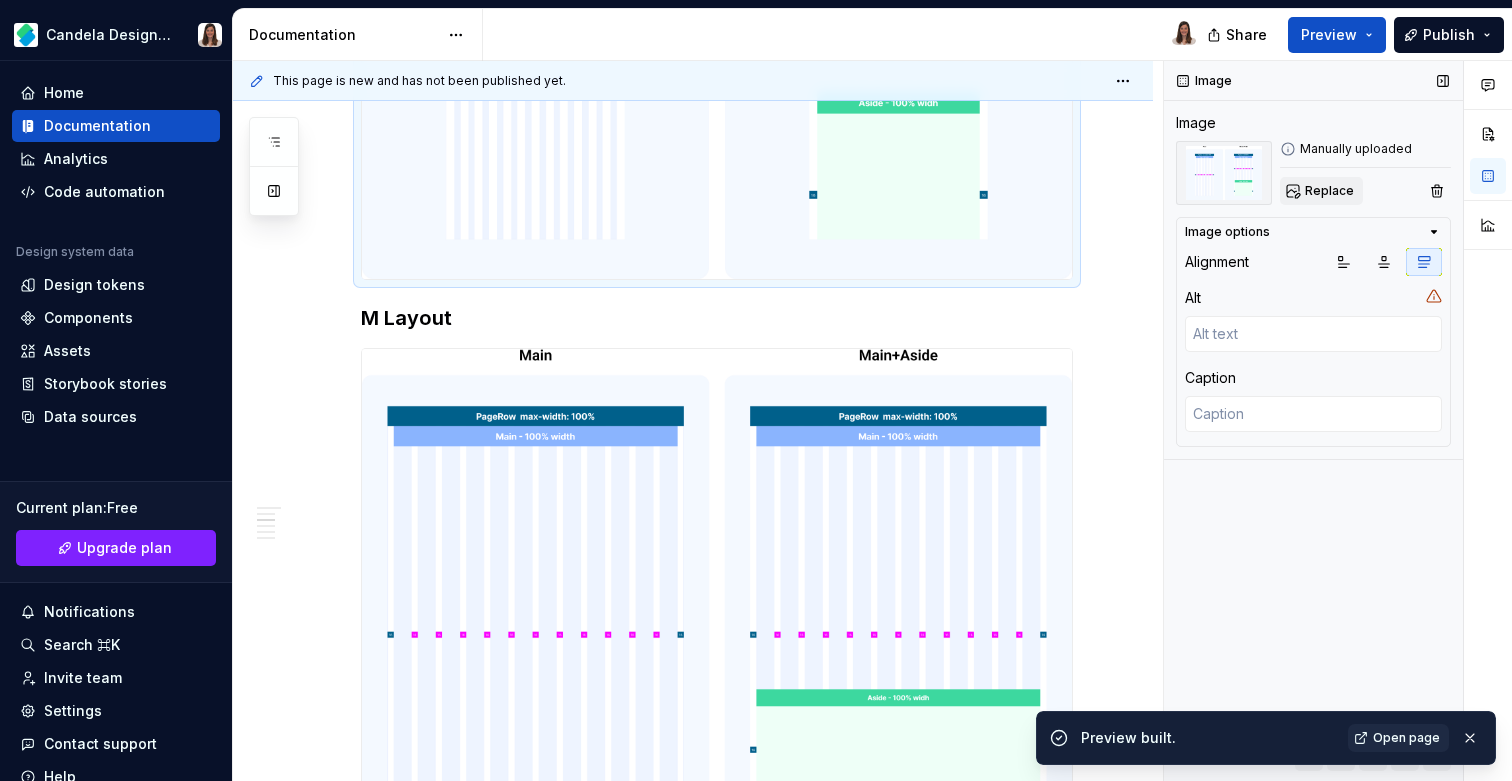 click on "Replace" at bounding box center (1329, 191) 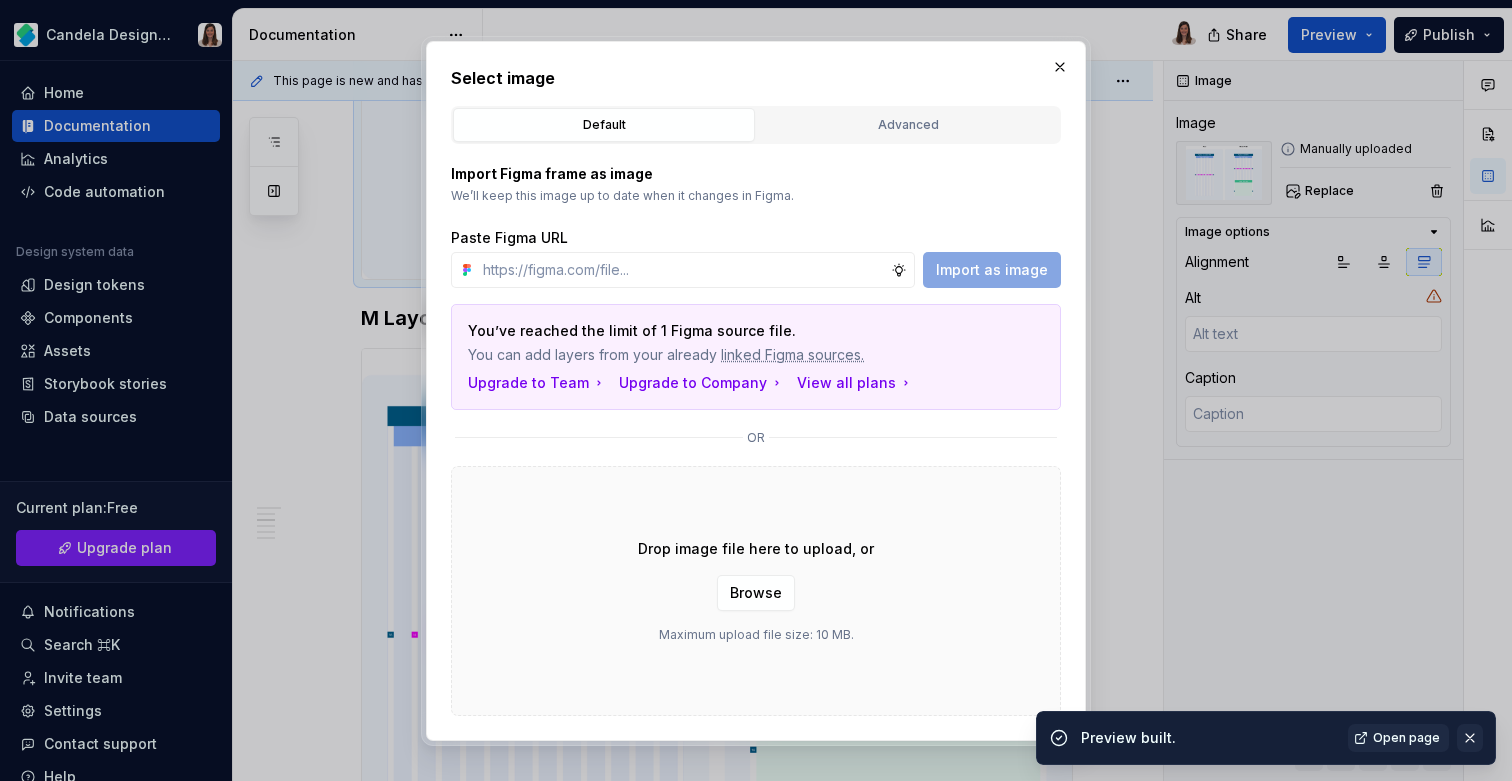 click at bounding box center [1470, 738] 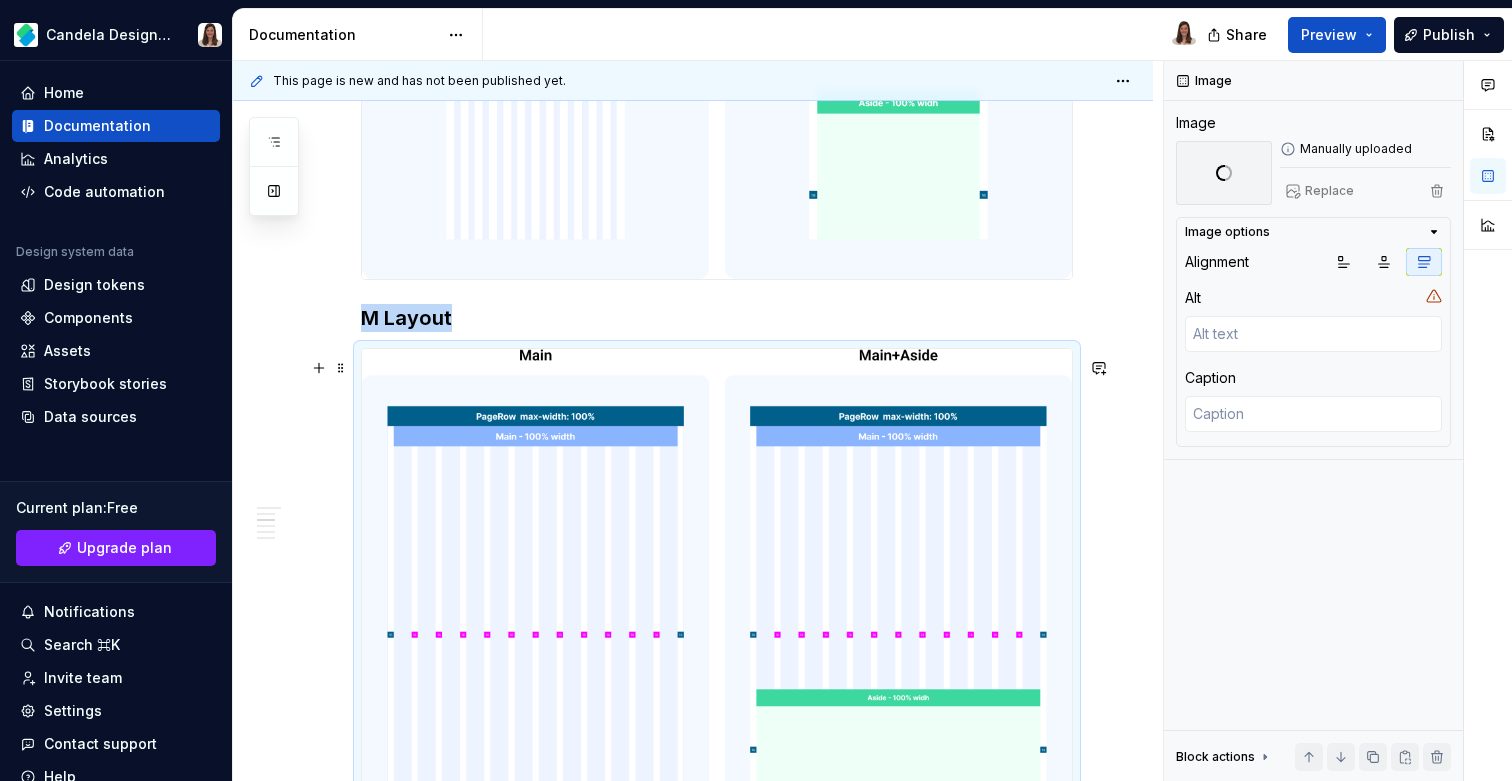 click at bounding box center [717, 623] 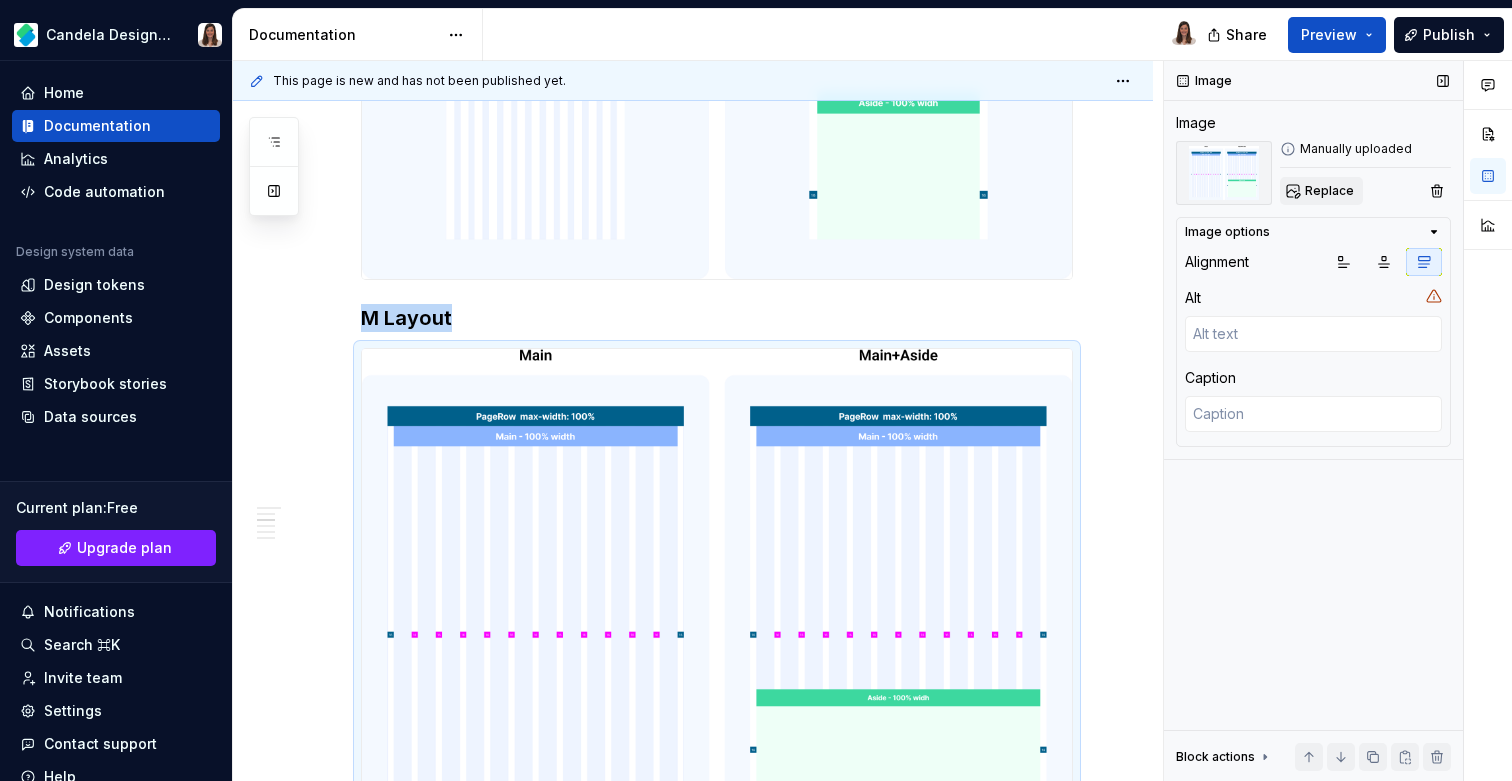 click on "Replace" at bounding box center (1329, 191) 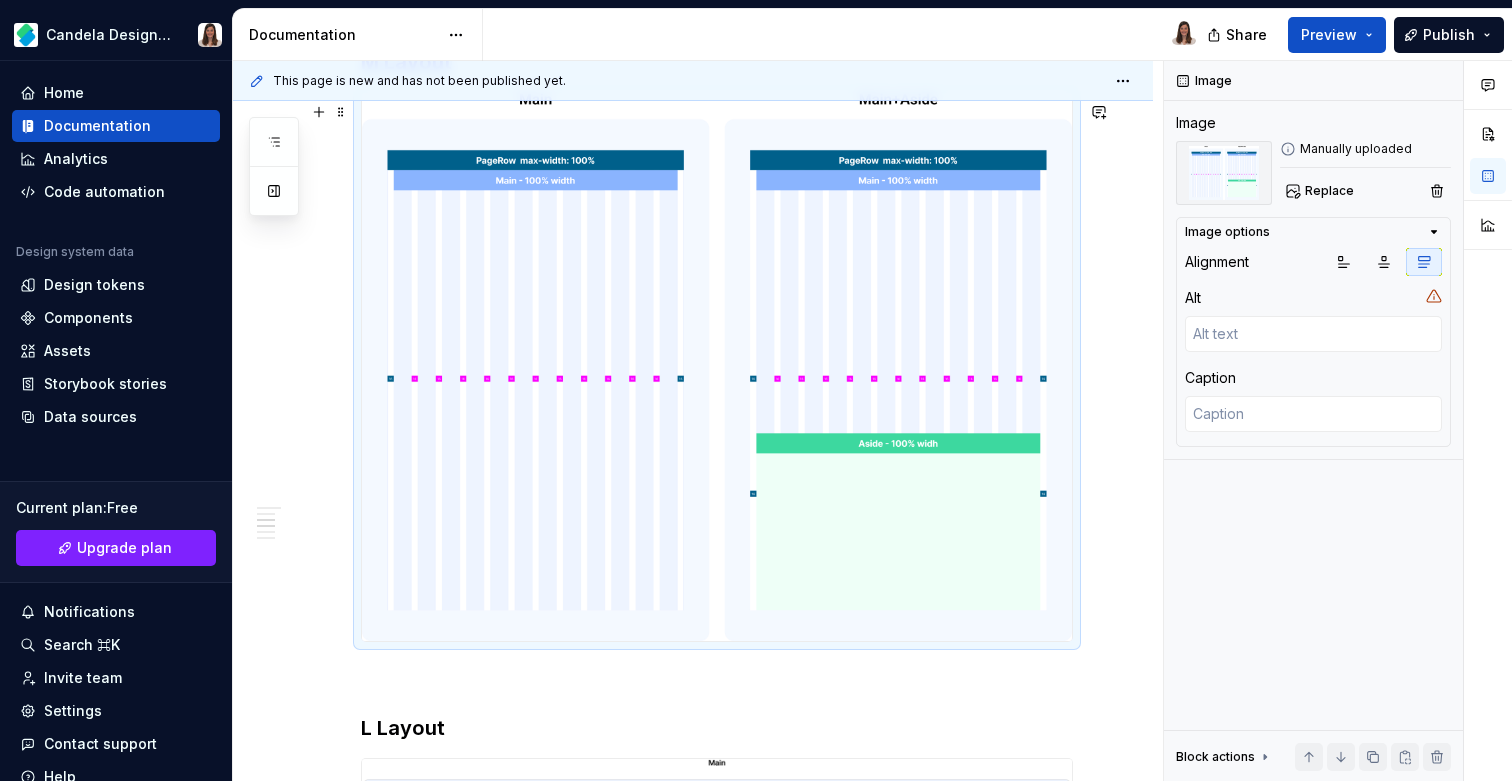 scroll, scrollTop: 1574, scrollLeft: 0, axis: vertical 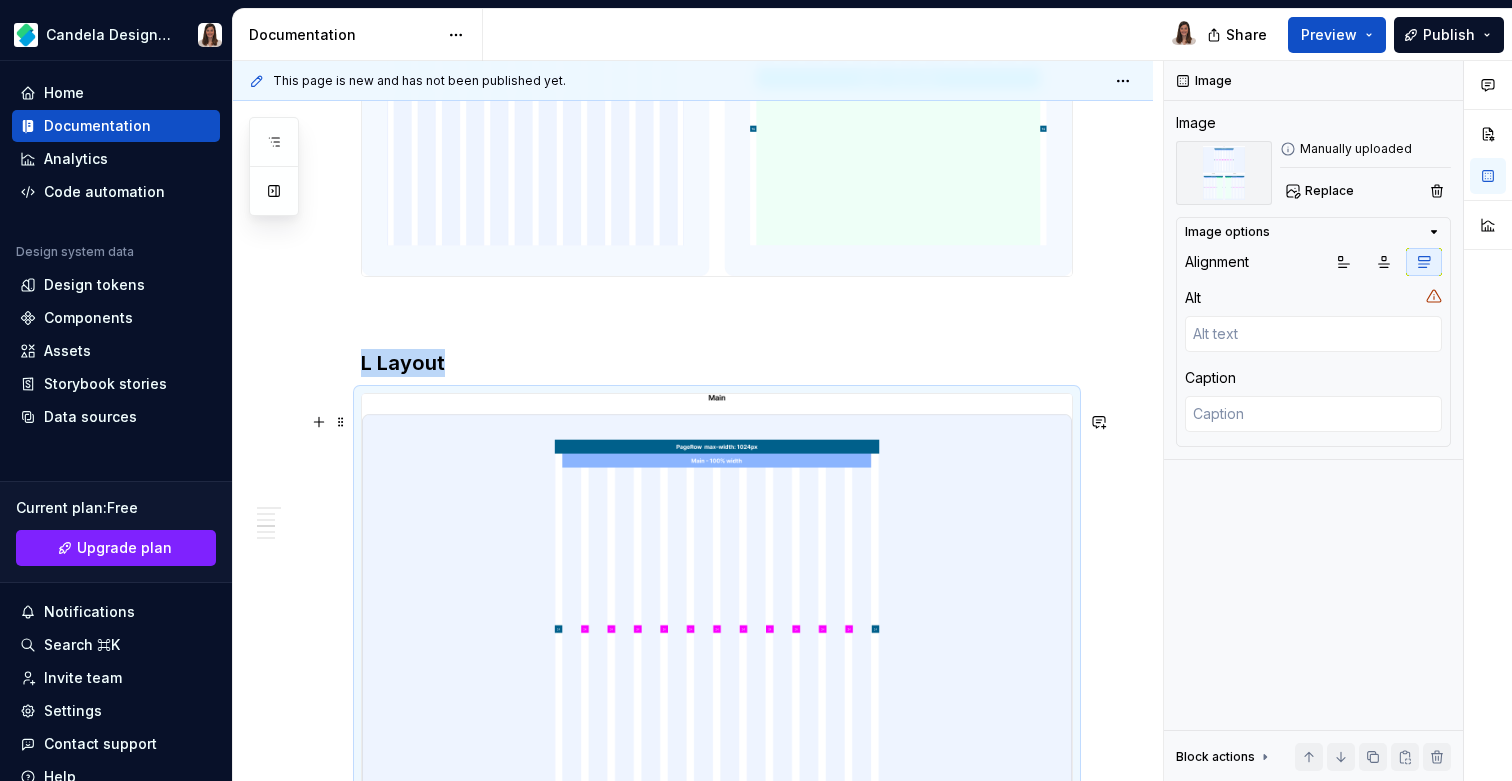 click at bounding box center (717, 850) 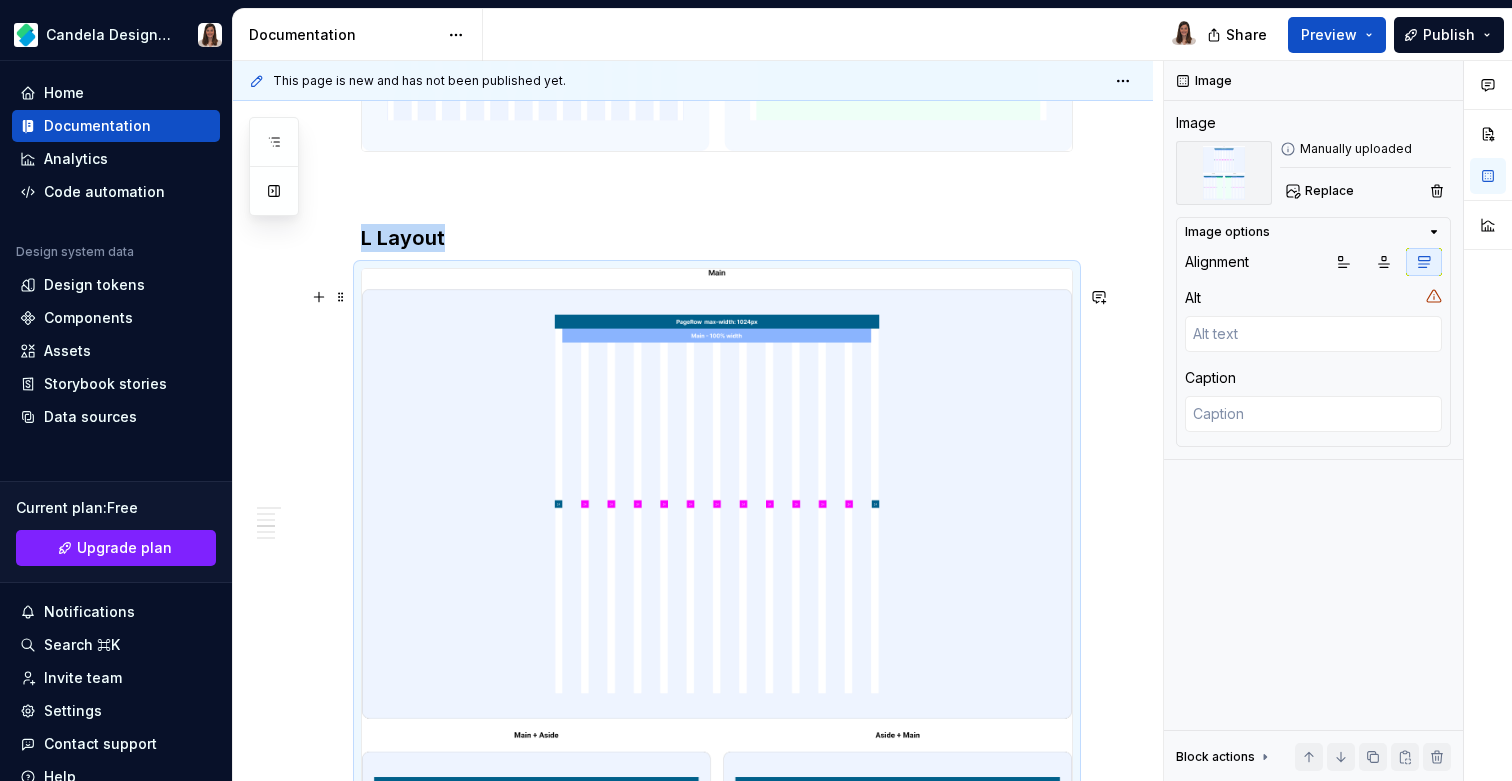 scroll, scrollTop: 2311, scrollLeft: 0, axis: vertical 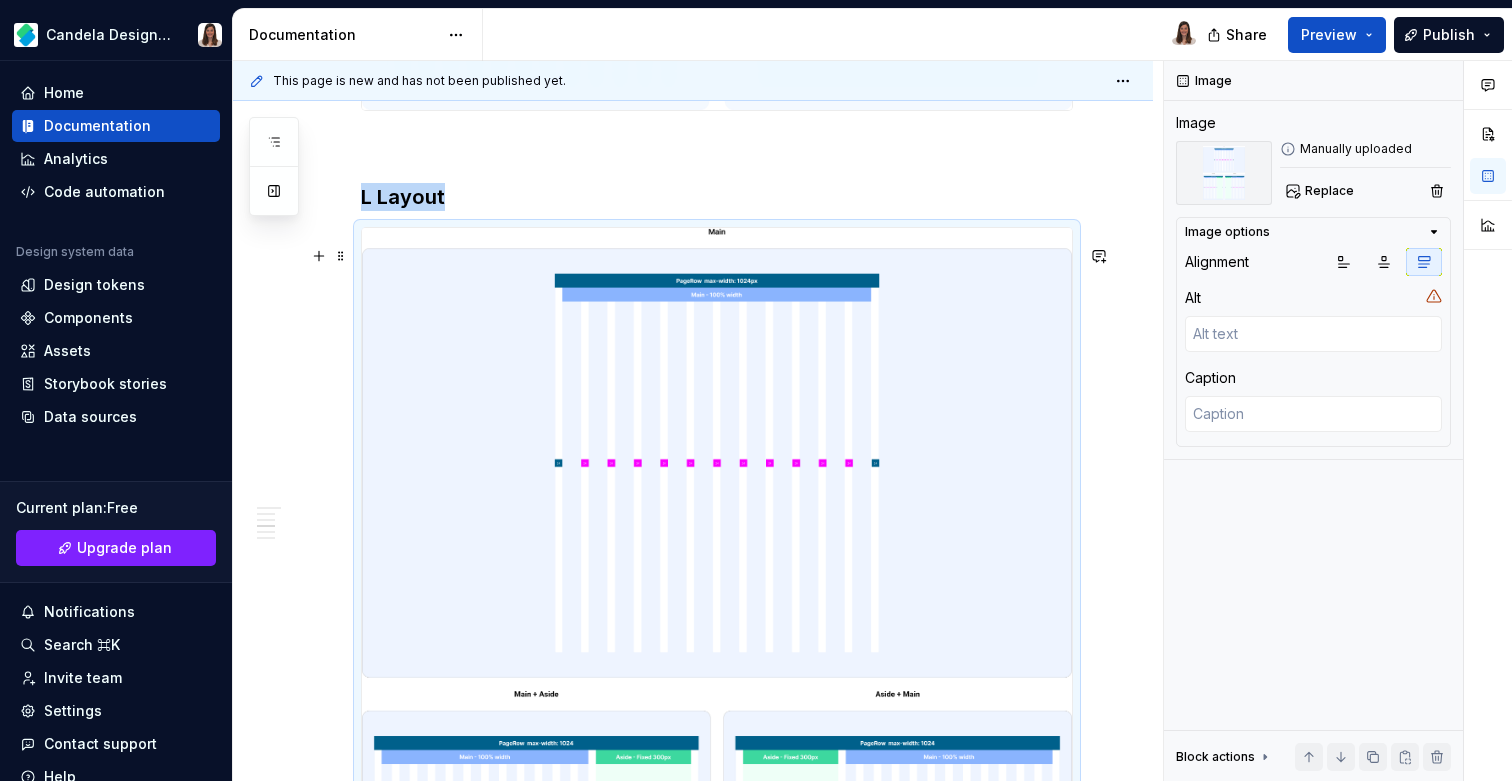 click at bounding box center [717, 684] 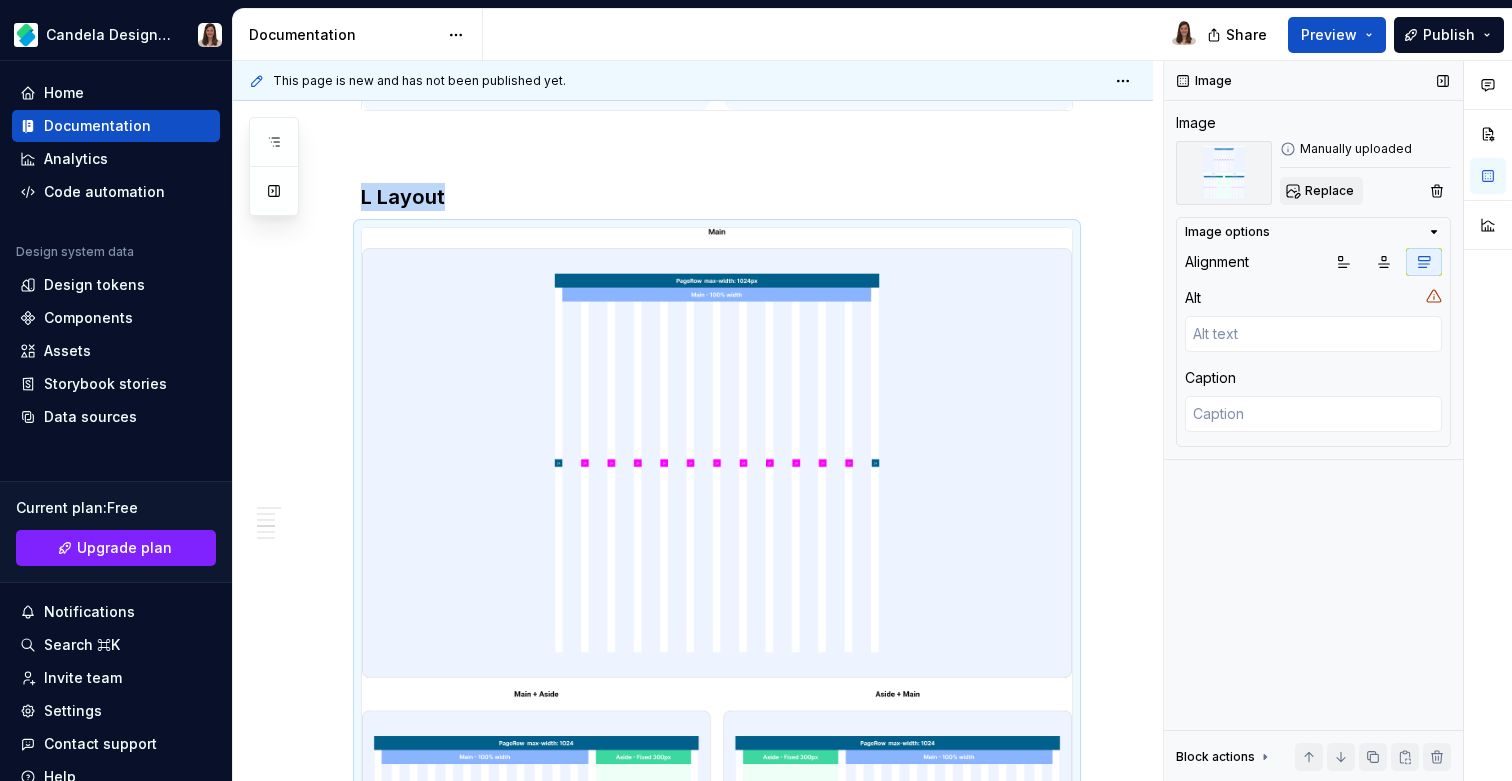 click on "Replace" at bounding box center (1329, 191) 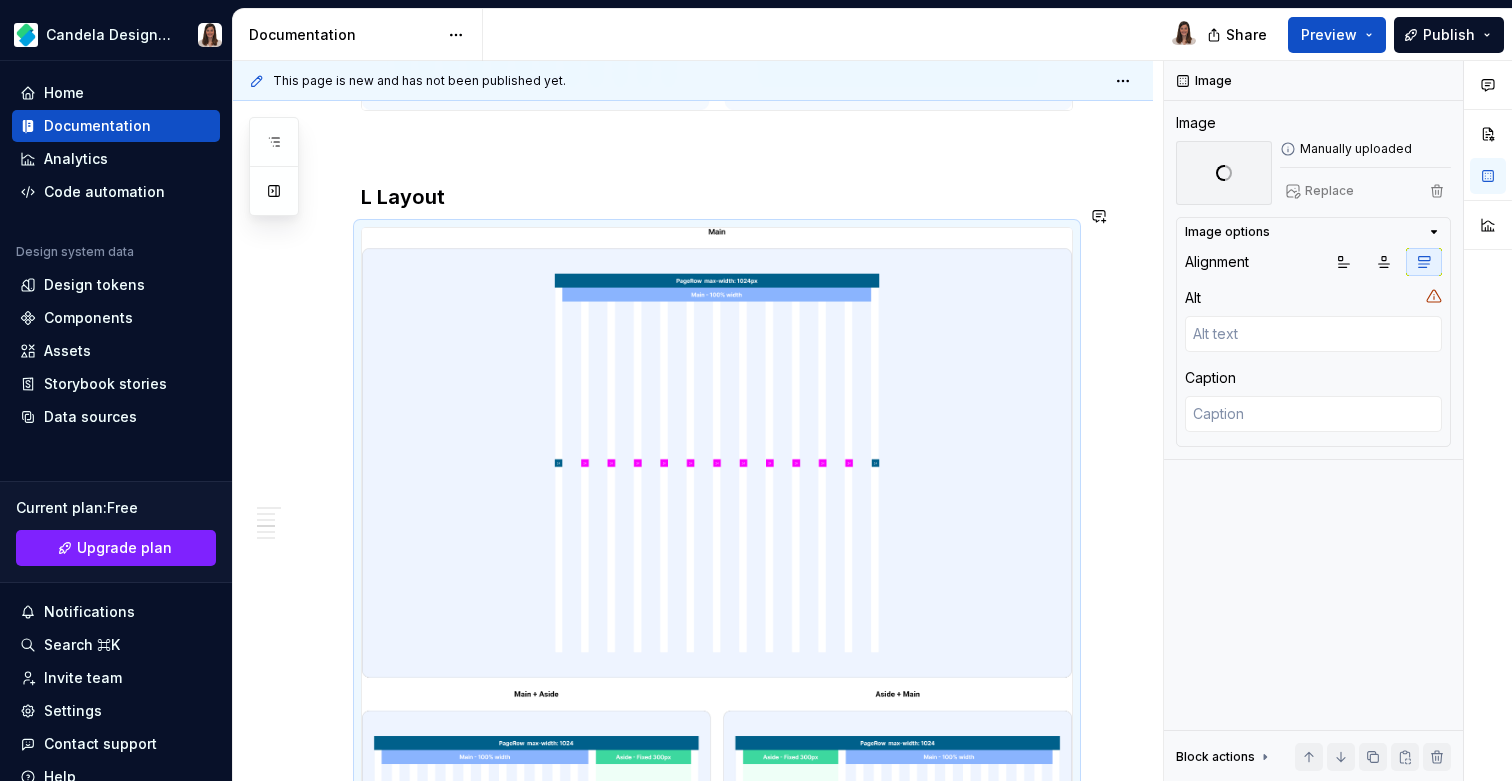 click on "The Layout defines the behavior of each block when enlarging or reducing the device size, while maintaining consistency and composition. The SFT Layout system consists of: Main:  Fluid layout at 100% of the grid size. Main + Aside:  In this case the layout is composed of two elements. The Aside has a fixed size of 300px for desktop devices - 100% width for mobile devices - while the Main is a fluid layout that occupies the remaining space until it reaches 100% of the grid. In both cases  (where the container is composed of a main or a main+aside)  ta 12-column grid is applied. Below is the detailed definition of the layouts & grids of the 4 breakpoints of  softonic.com : Breakpoints S Layout M Layout L Layout XL Layout XL Layout · Articles" at bounding box center [717, -149] 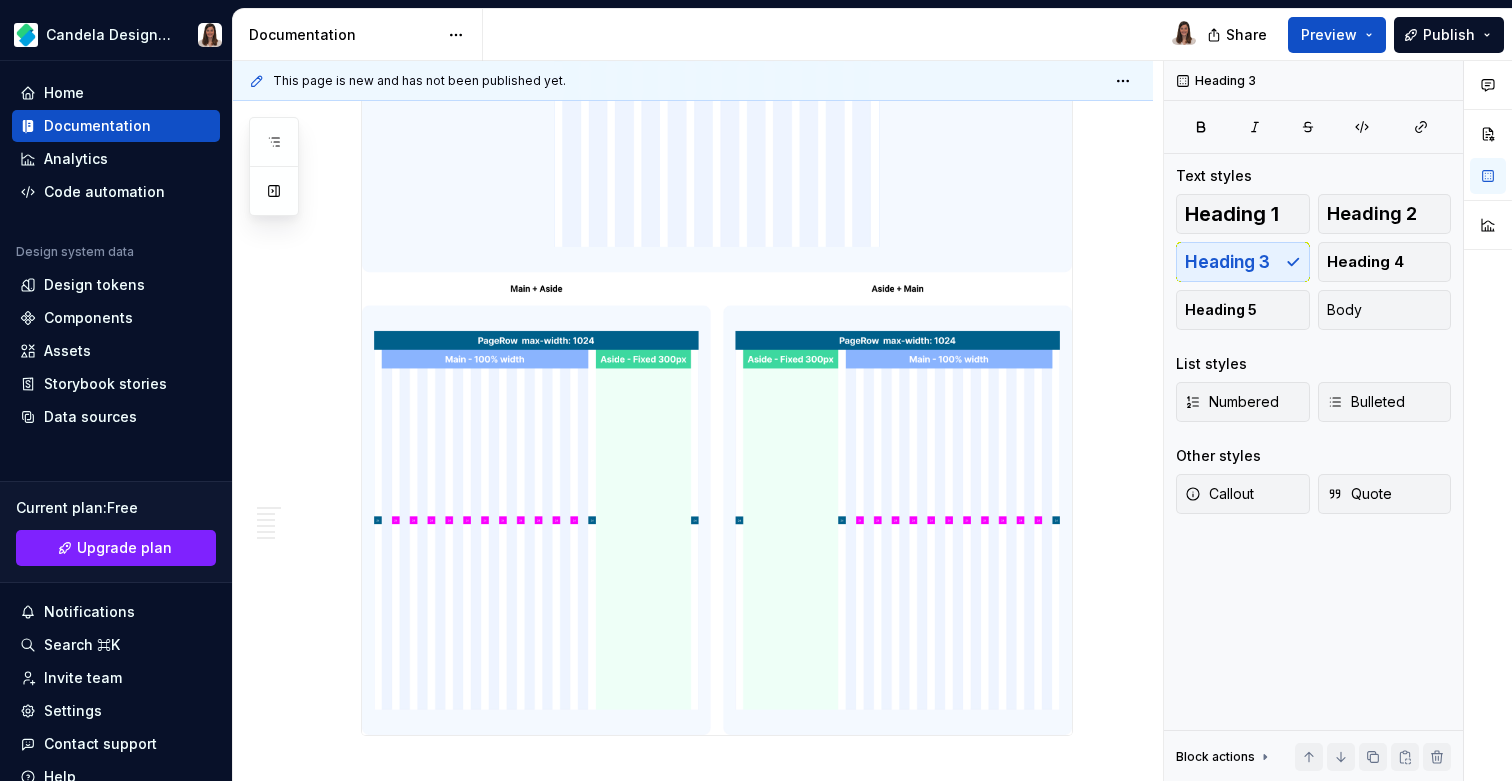scroll, scrollTop: 2463, scrollLeft: 0, axis: vertical 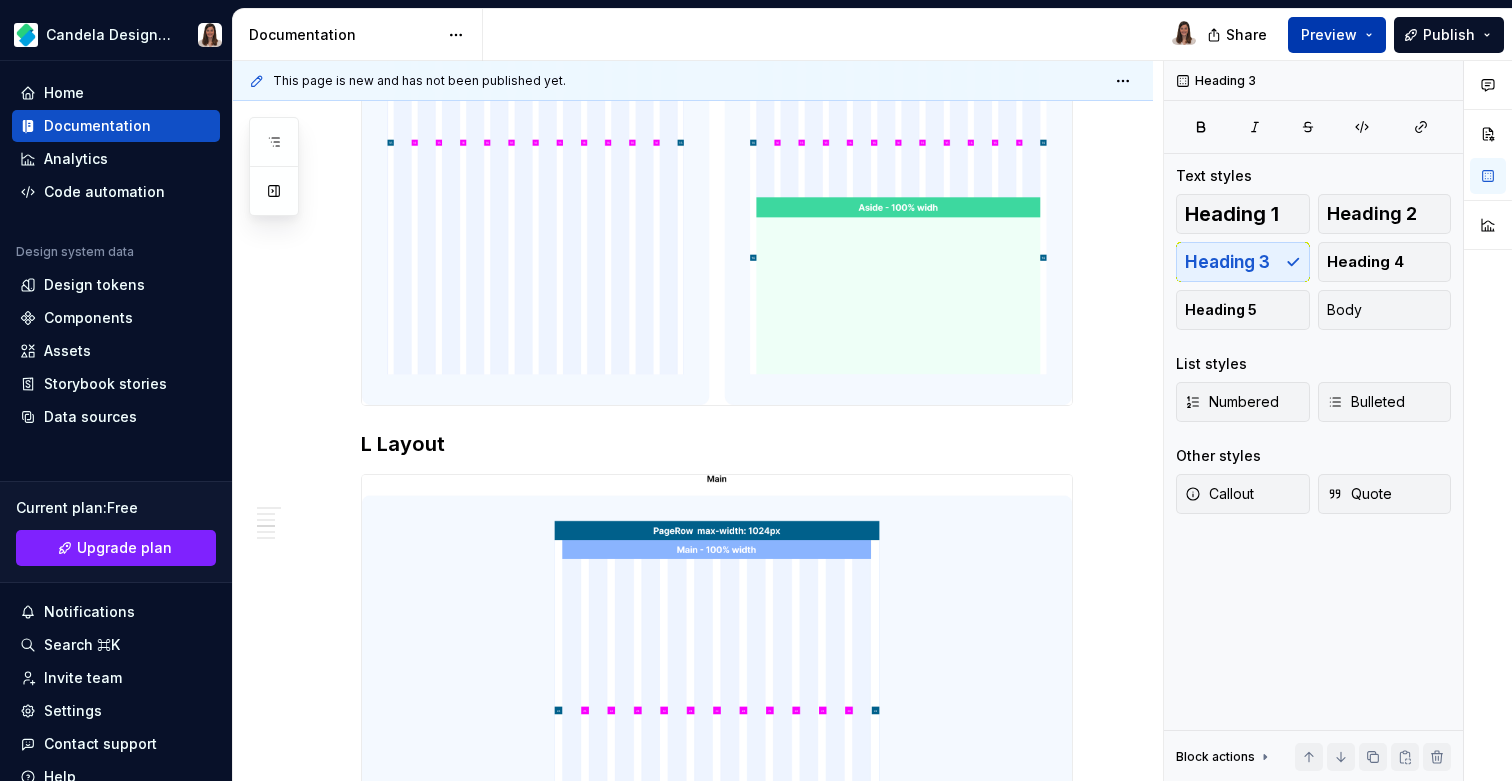 click on "Preview" at bounding box center (1329, 35) 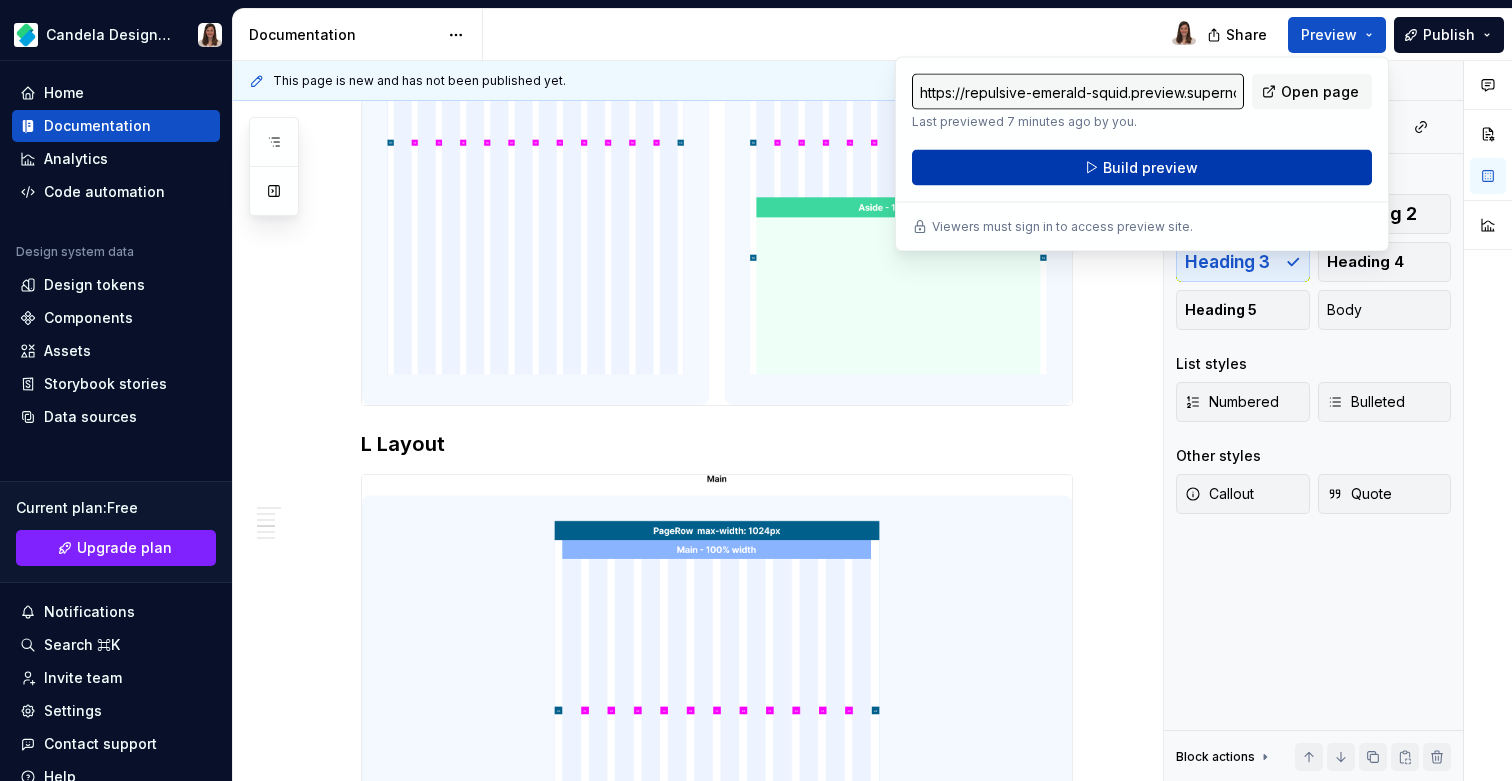 click on "Build preview" at bounding box center (1150, 168) 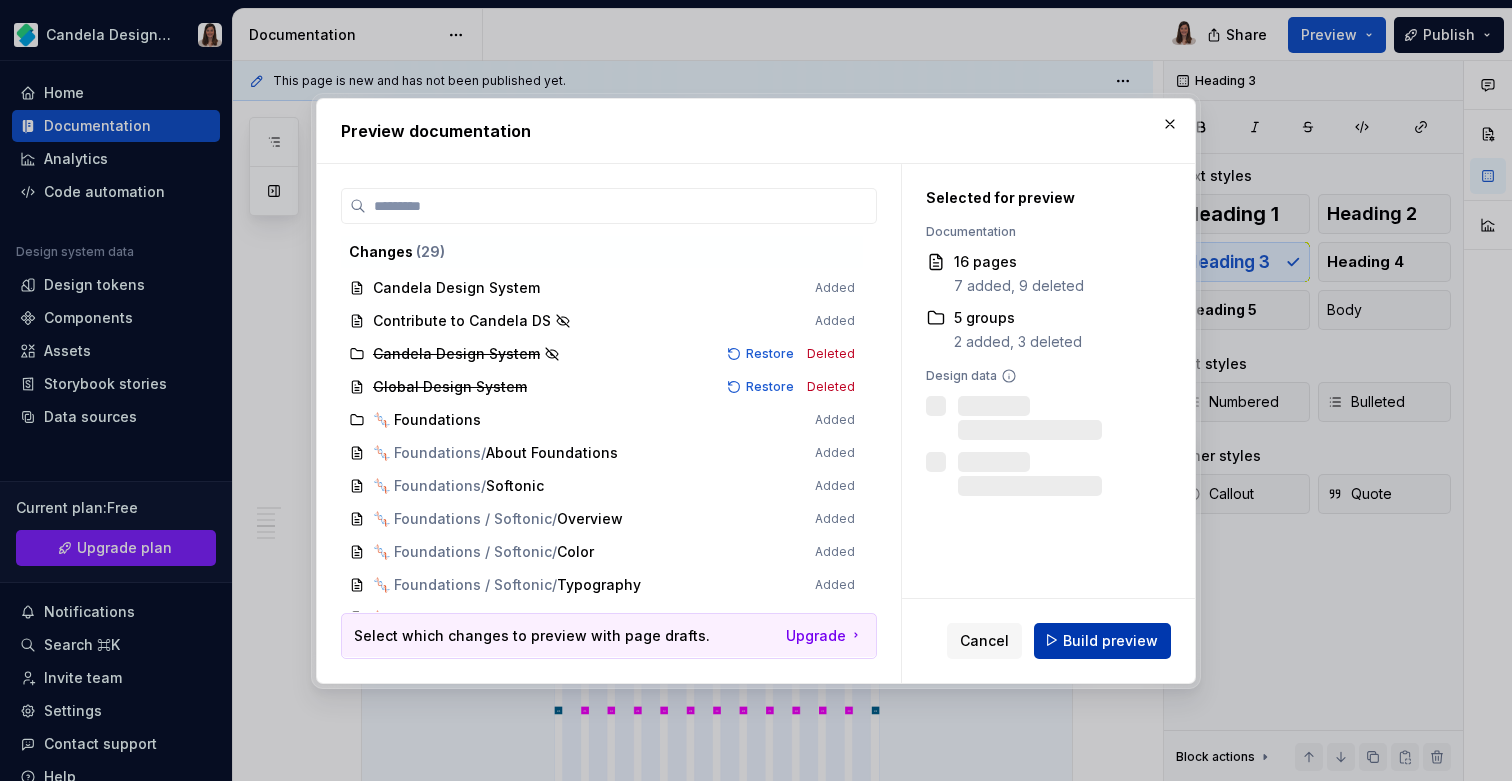 click on "Build preview" at bounding box center (1102, 640) 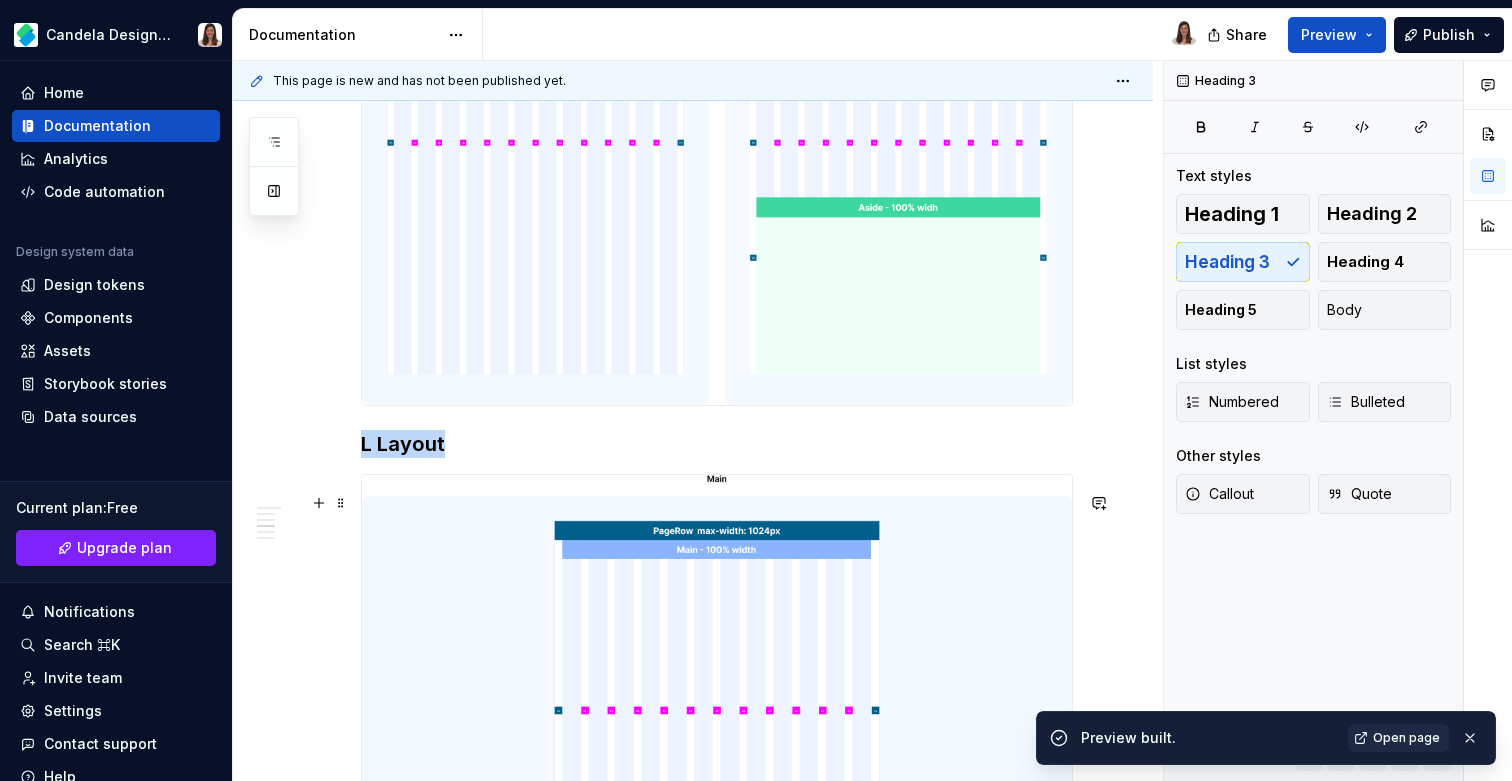 click at bounding box center (717, 931) 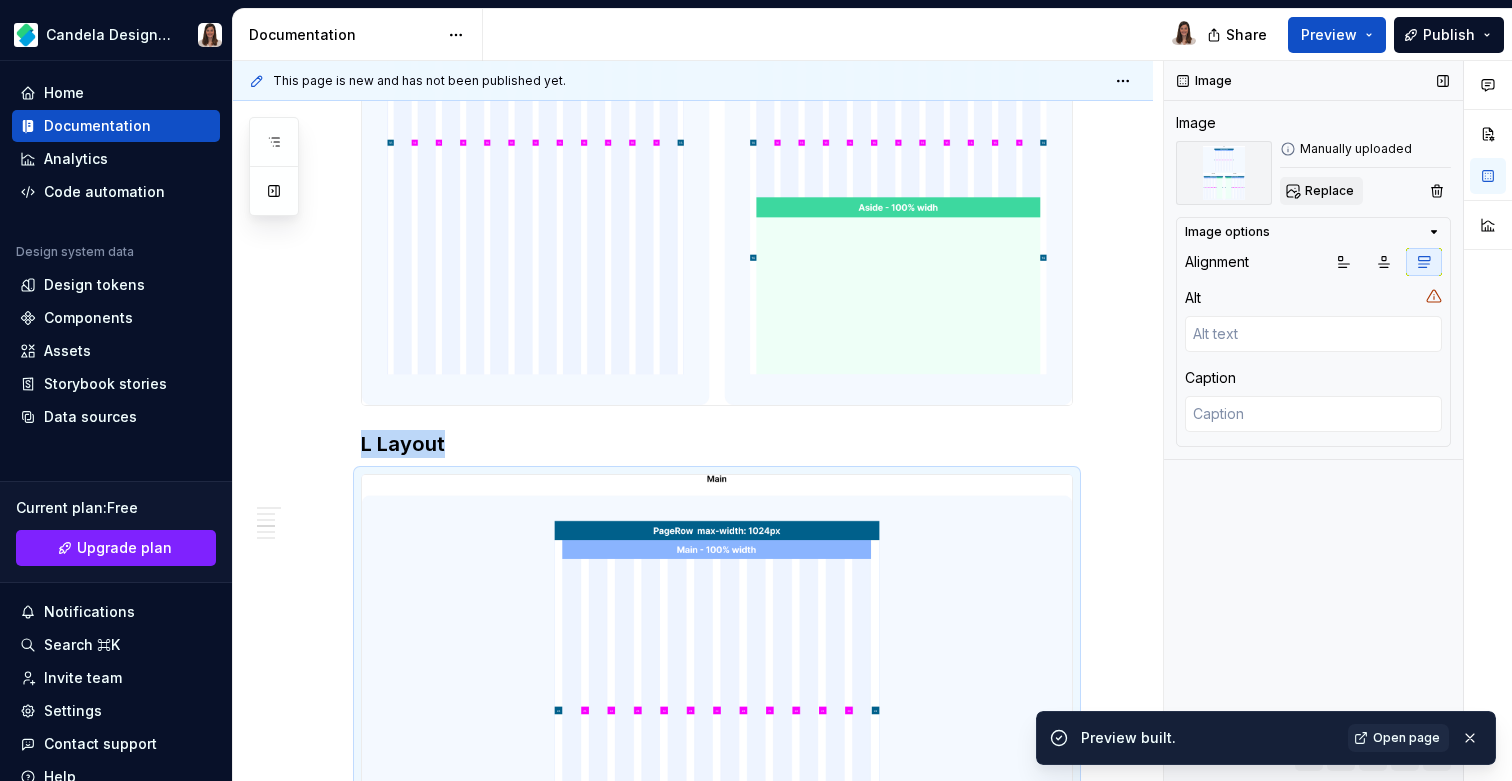 click on "Replace" at bounding box center (1329, 191) 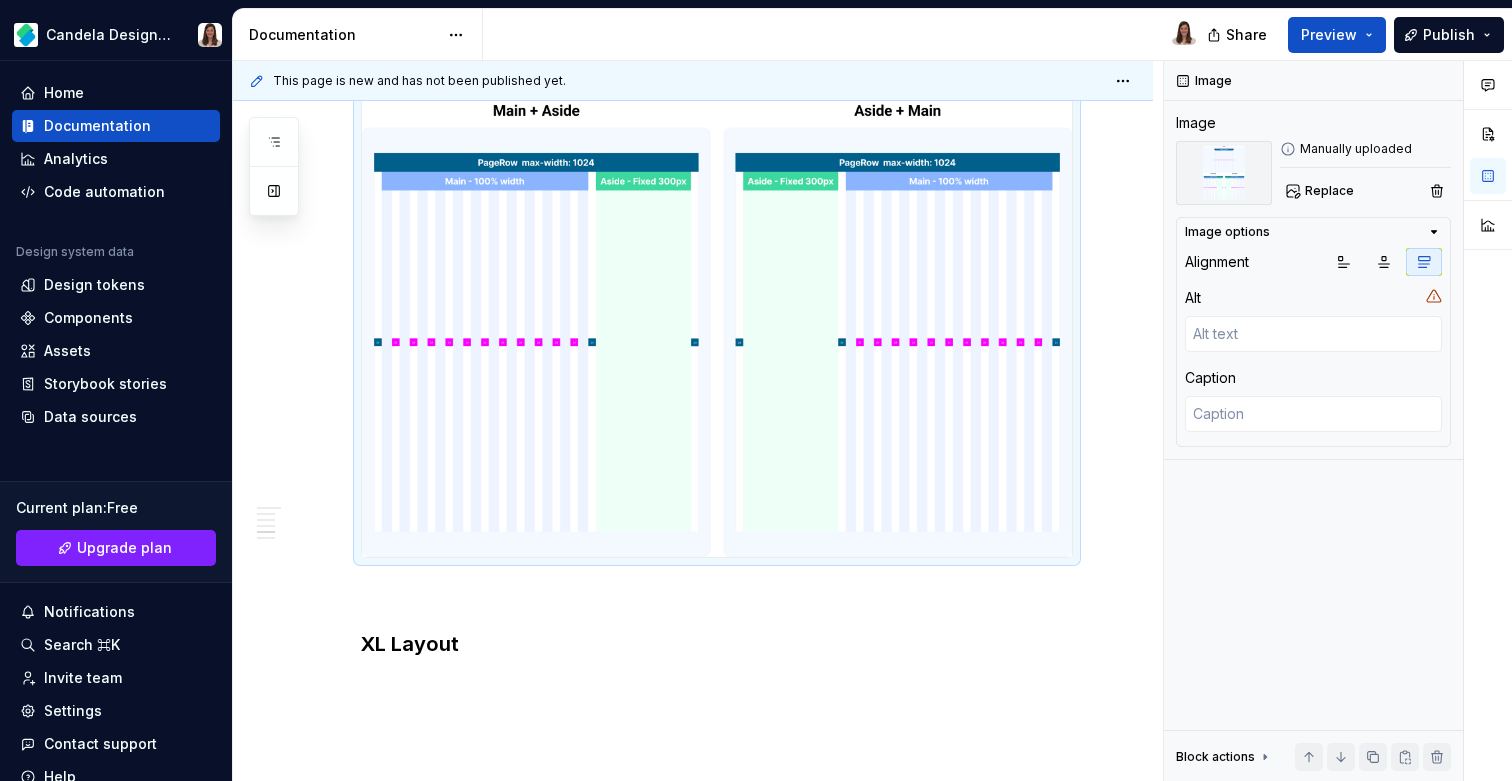 scroll, scrollTop: 2645, scrollLeft: 0, axis: vertical 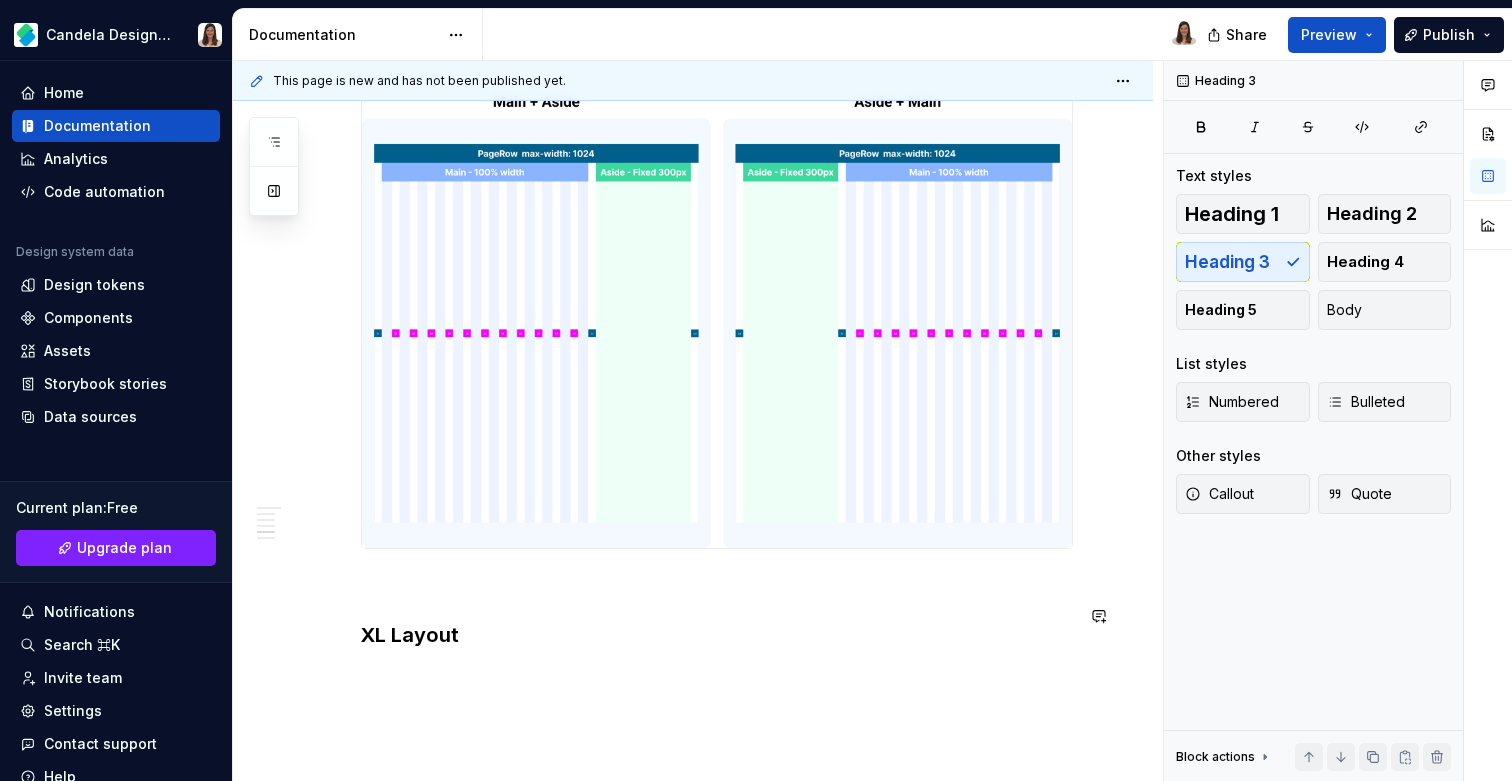 click on "The Layout defines the behavior of each block when enlarging or reducing the device size, while maintaining consistency and composition. The SFT Layout system consists of: Main:  Fluid layout at 100% of the grid size. Main + Aside:  In this case the layout is composed of two elements. The Aside has a fixed size of 300px for desktop devices - 100% width for mobile devices - while the Main is a fluid layout that occupies the remaining space until it reaches 100% of the grid. In both cases  (where the container is composed of a main or a main+aside)  ta 12-column grid is applied. Below is the detailed definition of the layouts & grids of the 4 breakpoints of  softonic.com : Breakpoints S Layout M Layout L Layout XL Layout XL Layout · Articles" at bounding box center (717, -719) 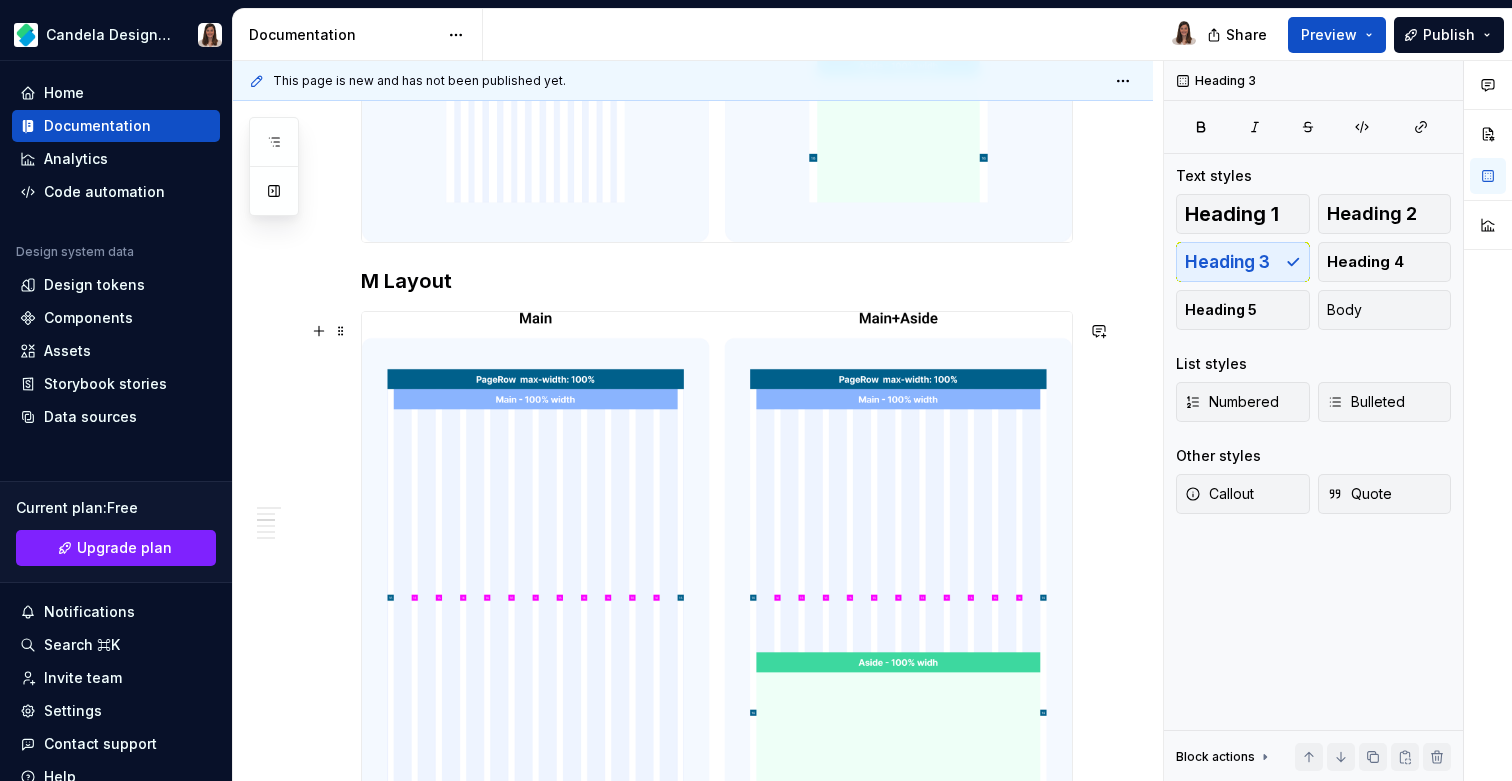 scroll, scrollTop: 1229, scrollLeft: 0, axis: vertical 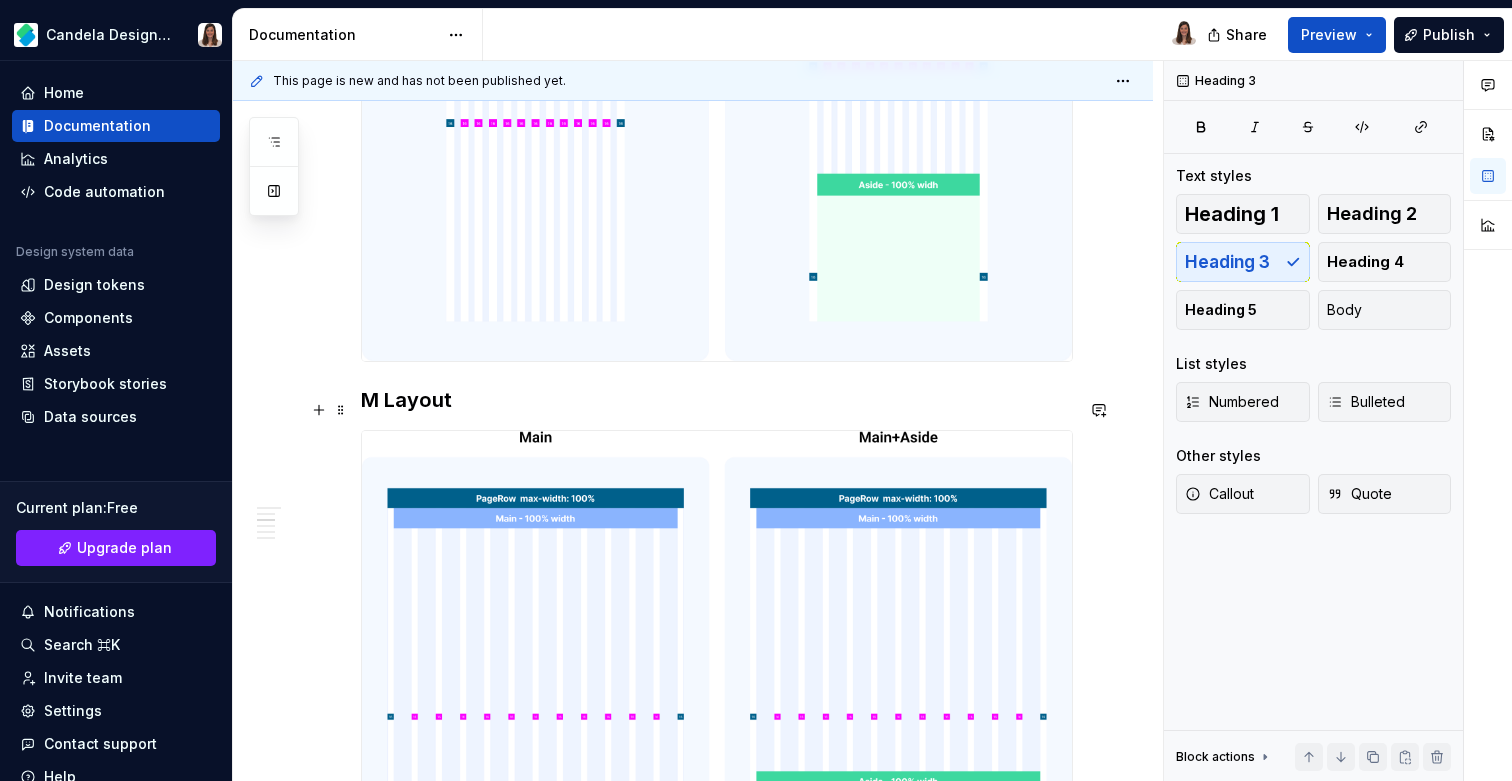 click on "M Layout" at bounding box center (717, 400) 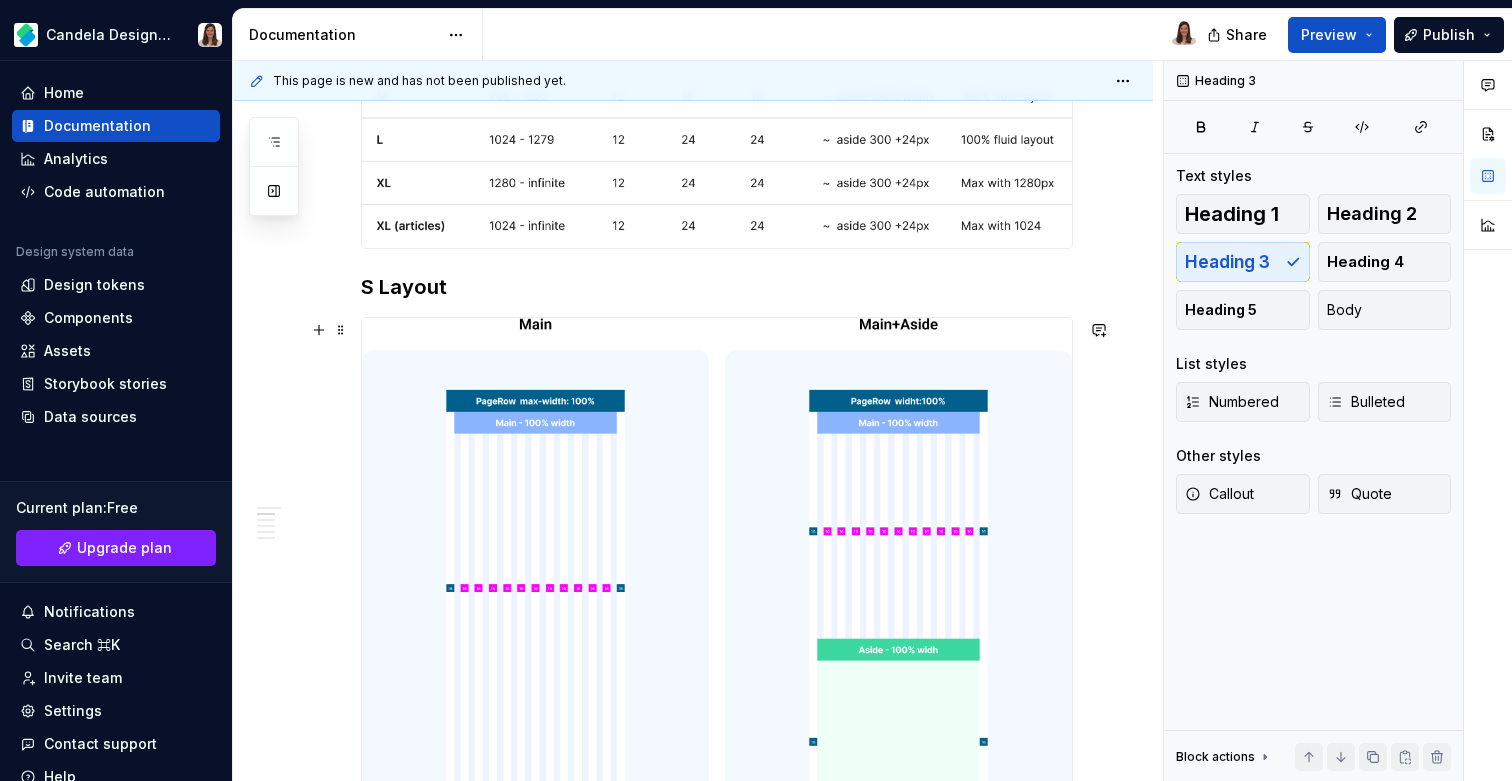 scroll, scrollTop: 734, scrollLeft: 0, axis: vertical 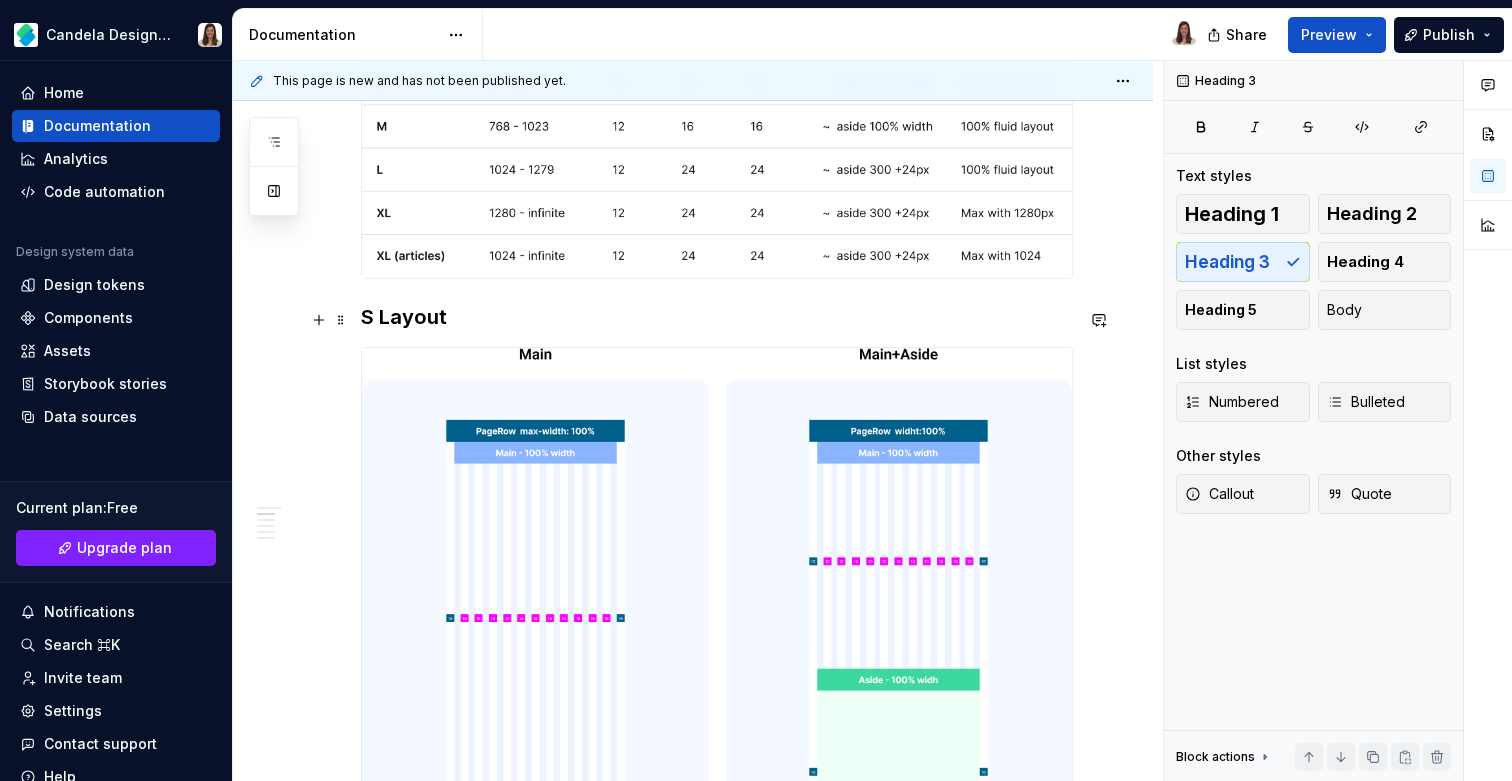 click on "S Layout" at bounding box center [717, 317] 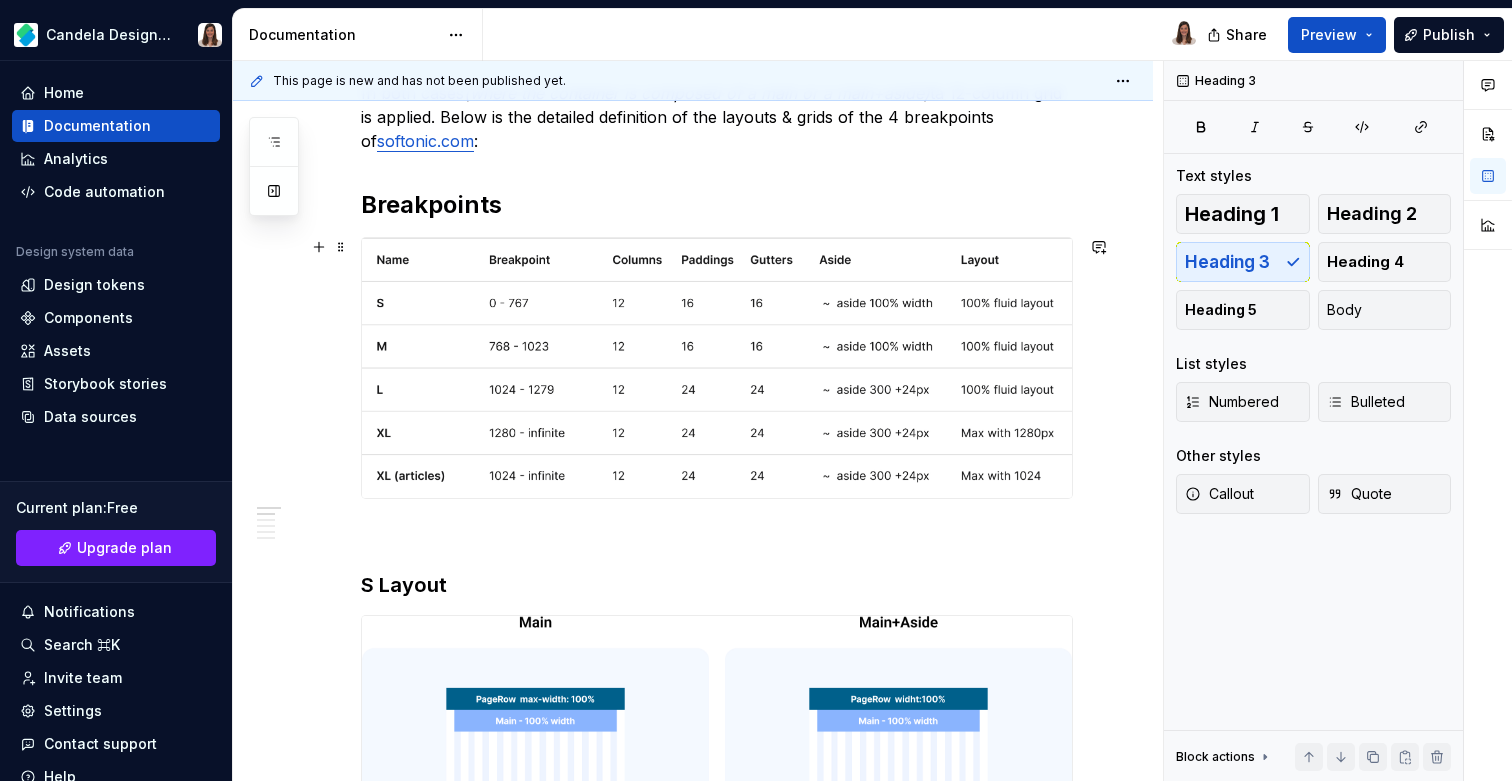 scroll, scrollTop: 508, scrollLeft: 0, axis: vertical 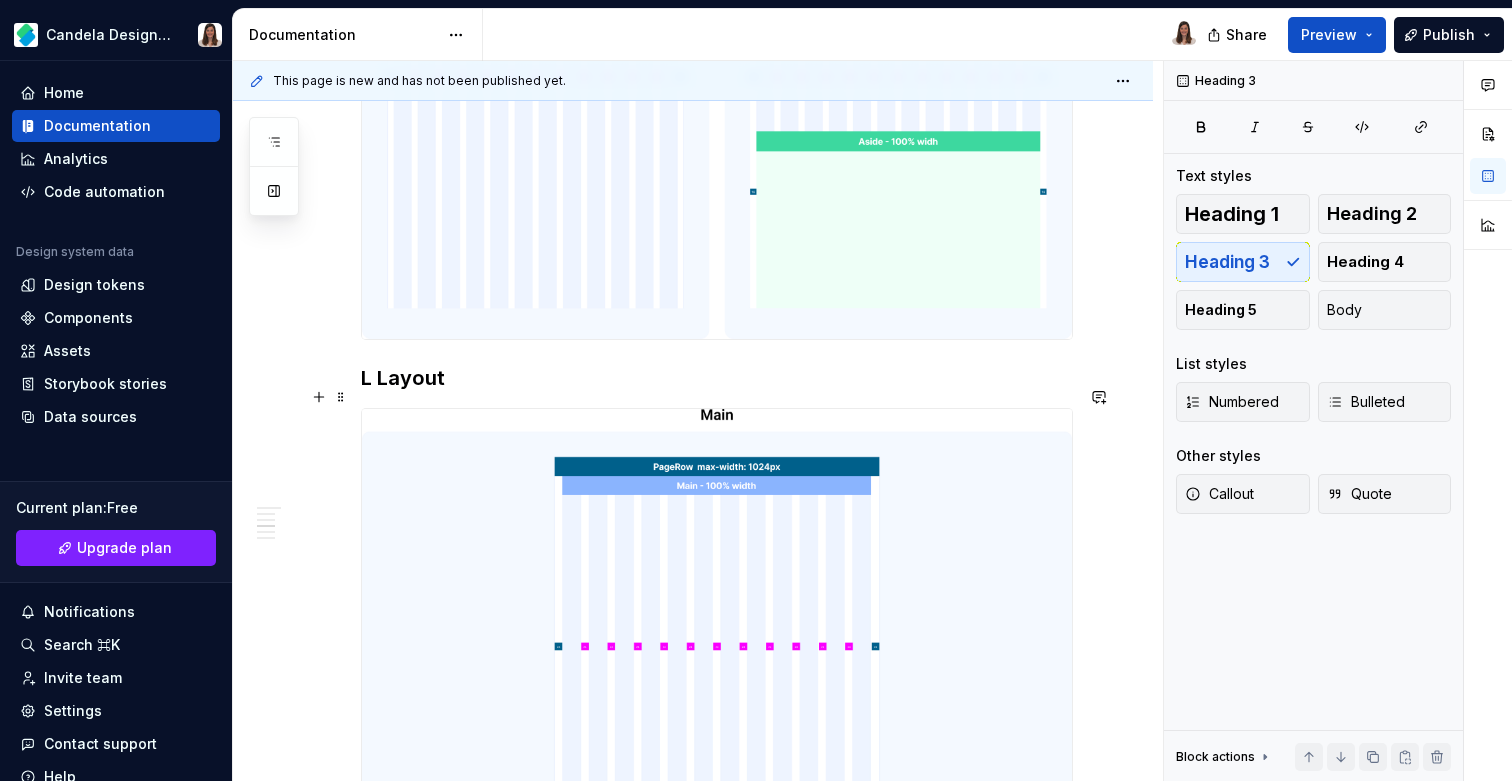 click on "L Layout" at bounding box center [717, 378] 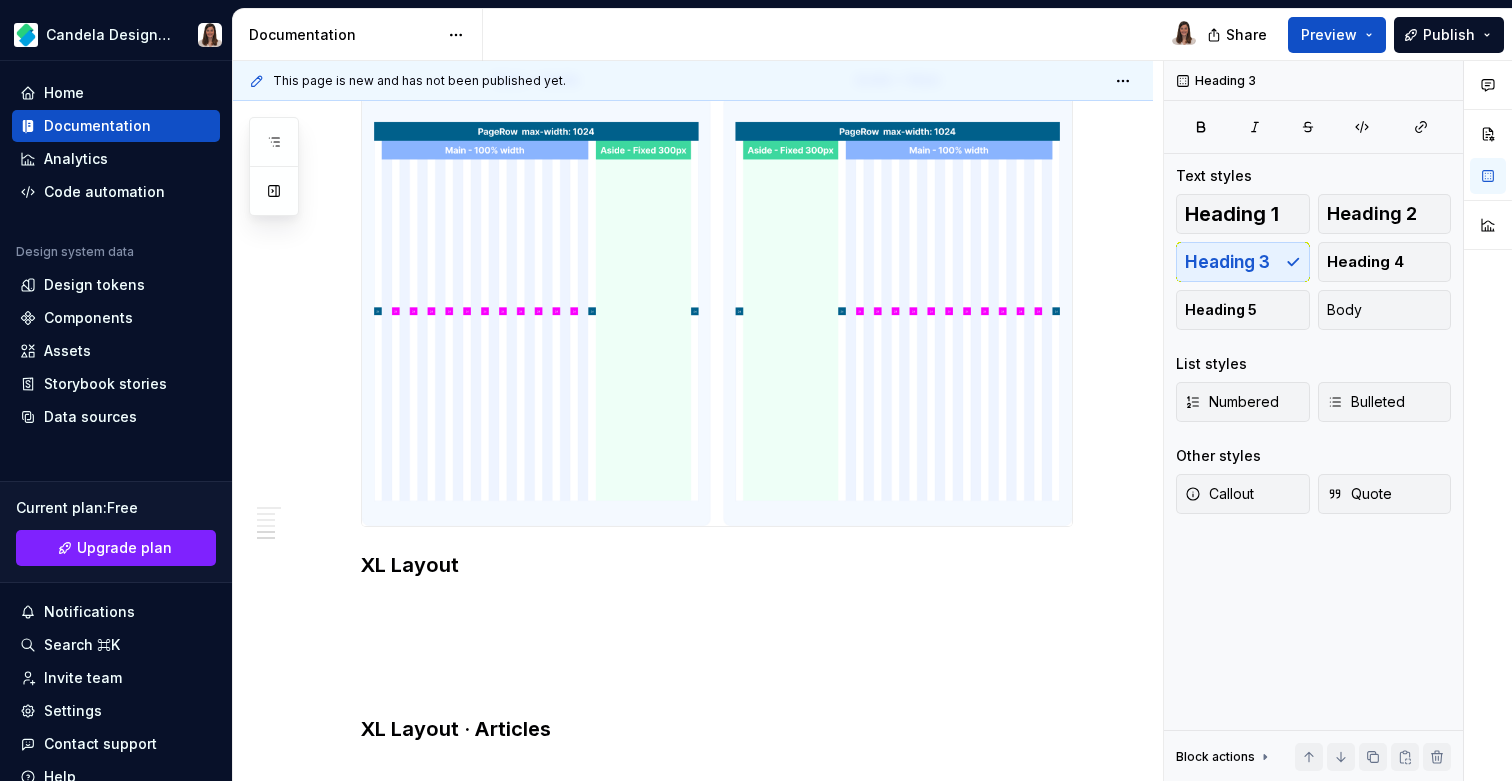 scroll, scrollTop: 2902, scrollLeft: 0, axis: vertical 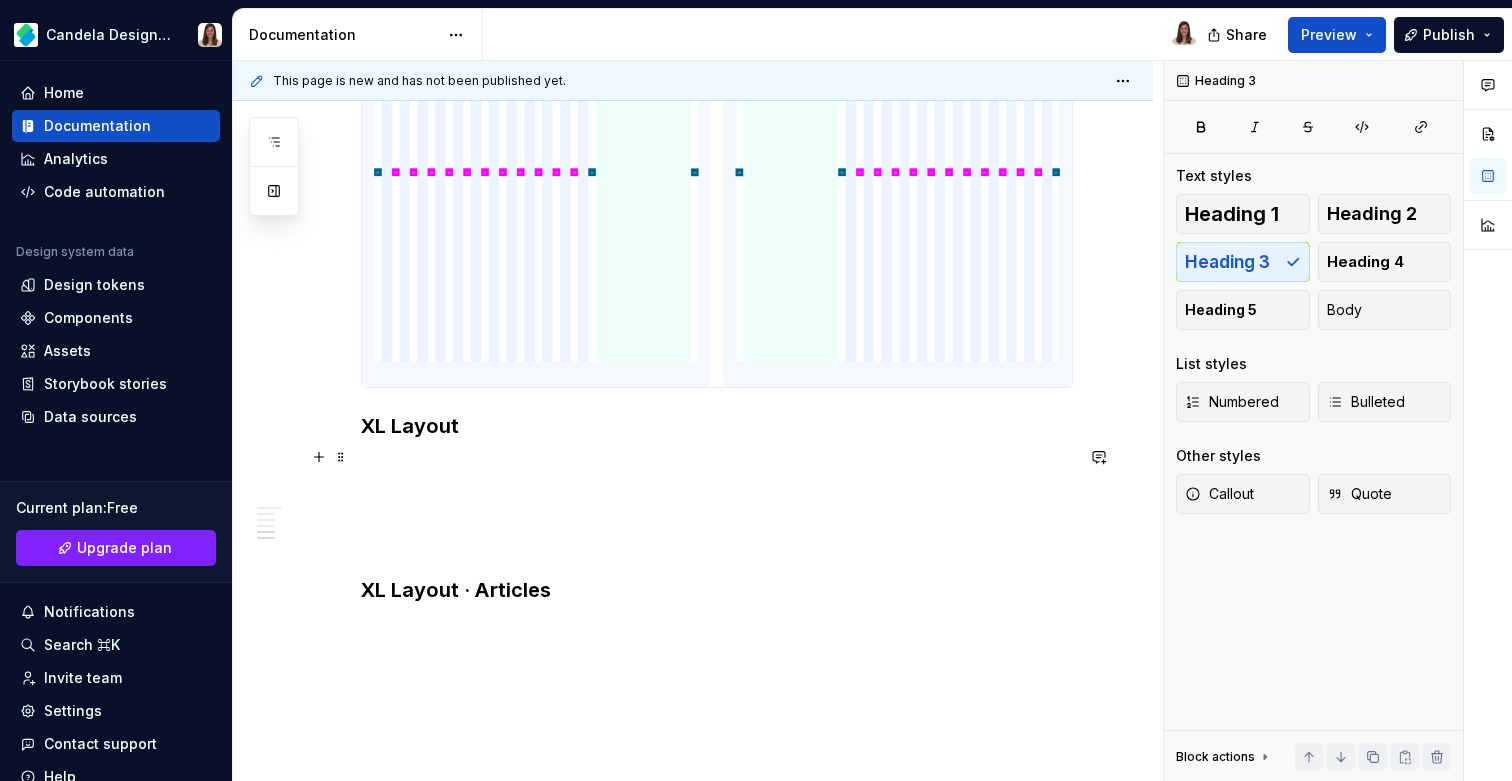 click on "XL Layout" at bounding box center (717, 426) 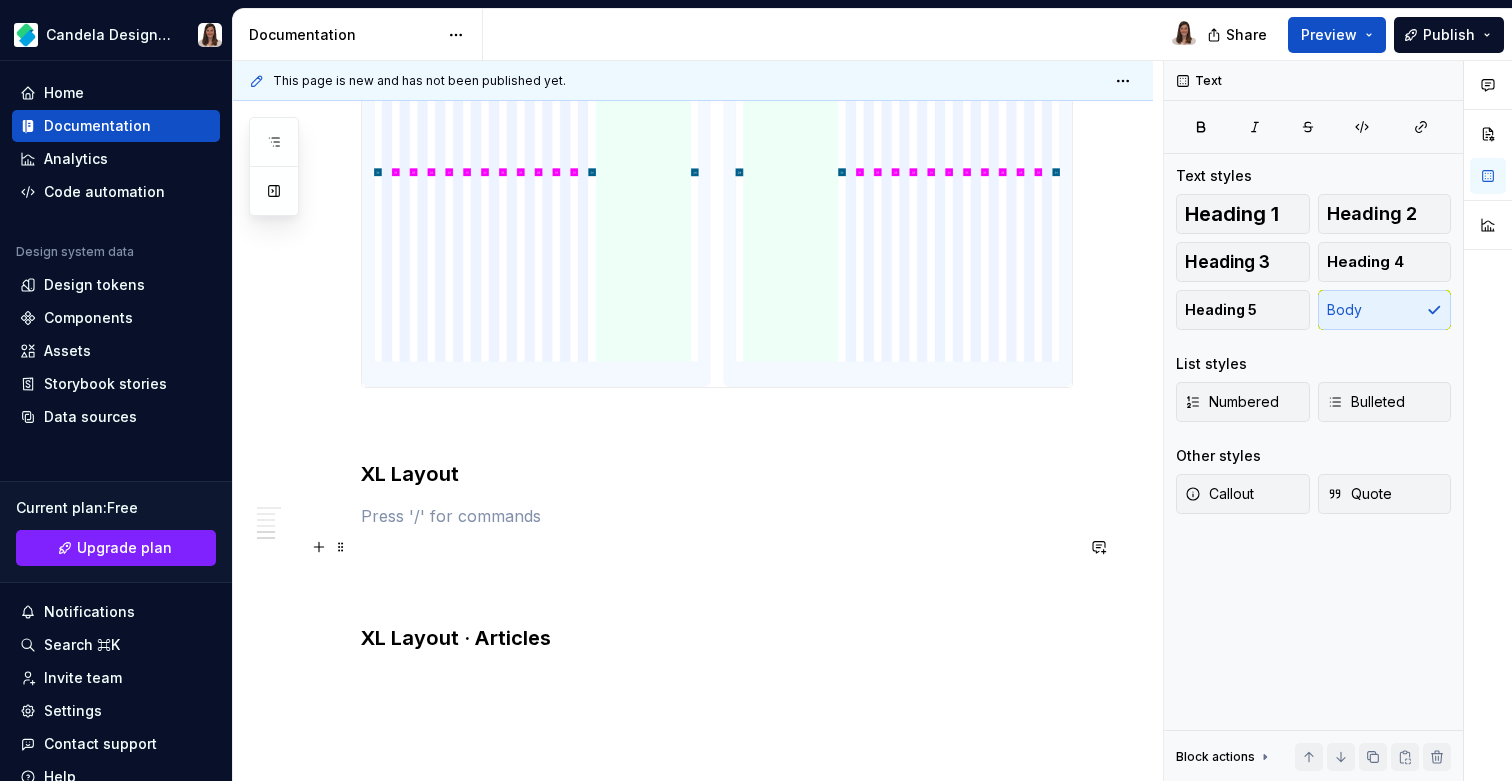 click at bounding box center (717, 516) 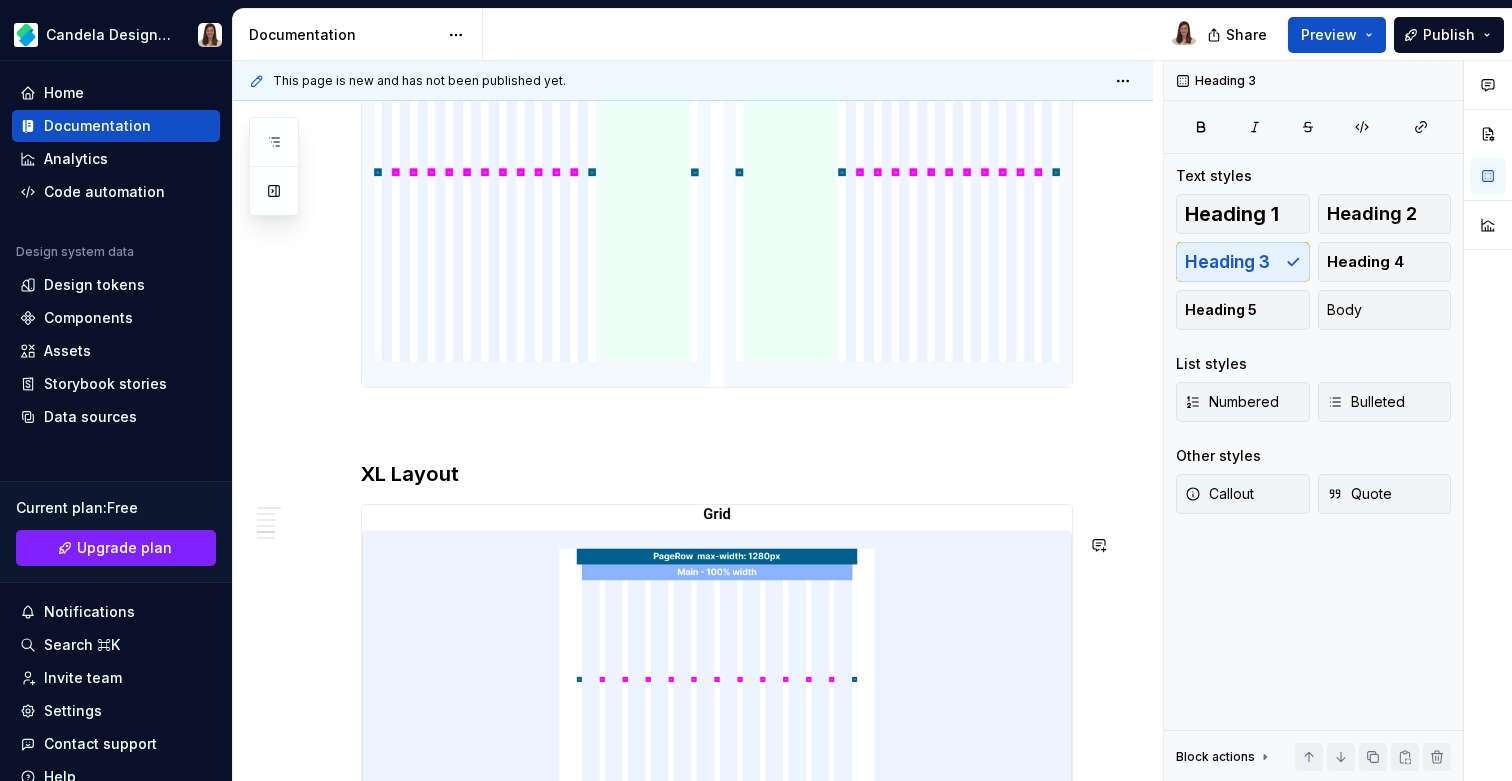 click on "The Layout defines the behavior of each block when enlarging or reducing the device size, while maintaining consistency and composition. The SFT Layout system consists of: Main:  Fluid layout at 100% of the grid size. Main + Aside:  In this case the layout is composed of two elements. The Aside has a fixed size of 300px for desktop devices - 100% width for mobile devices - while the Main is a fluid layout that occupies the remaining space until it reaches 100% of the grid. In both cases  (where the container is composed of a main or a main+aside)  ta 12-column grid is applied. Below is the detailed definition of the layouts & grids of the 4 breakpoints of  softonic.com : Breakpoints S Layout M Layout L Layout XL Layout XL Layout · Articles" at bounding box center [717, -606] 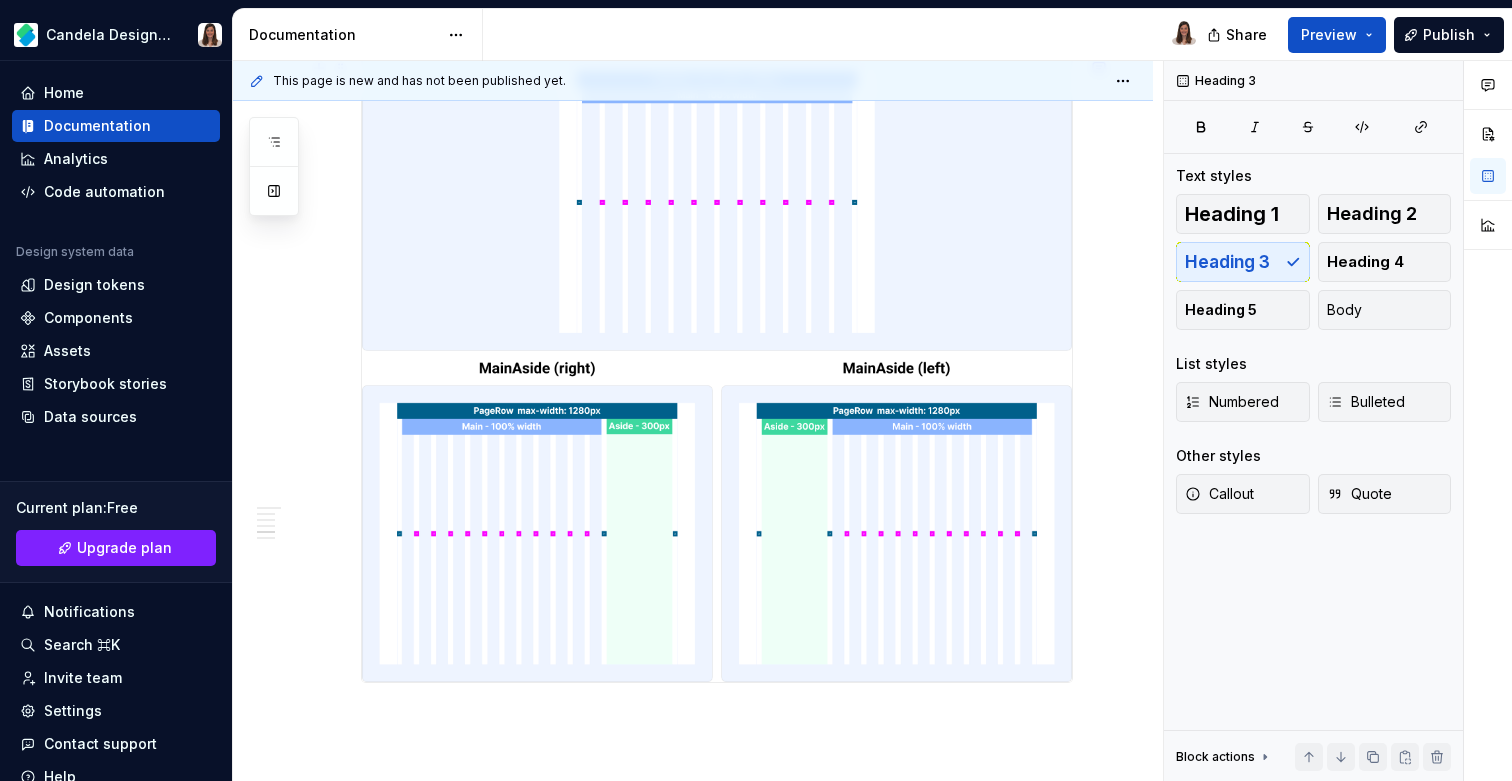 scroll, scrollTop: 3391, scrollLeft: 0, axis: vertical 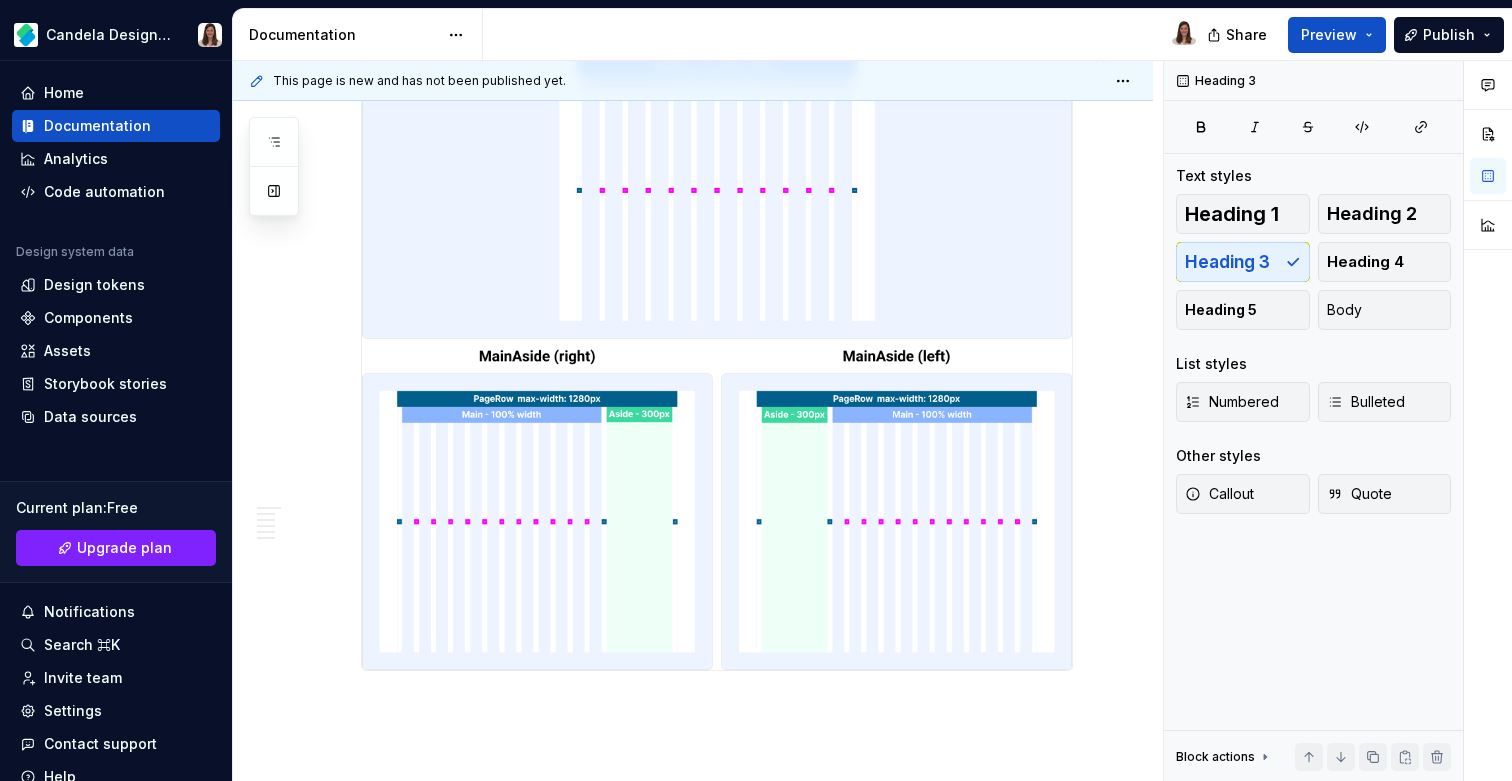 click at bounding box center [717, 343] 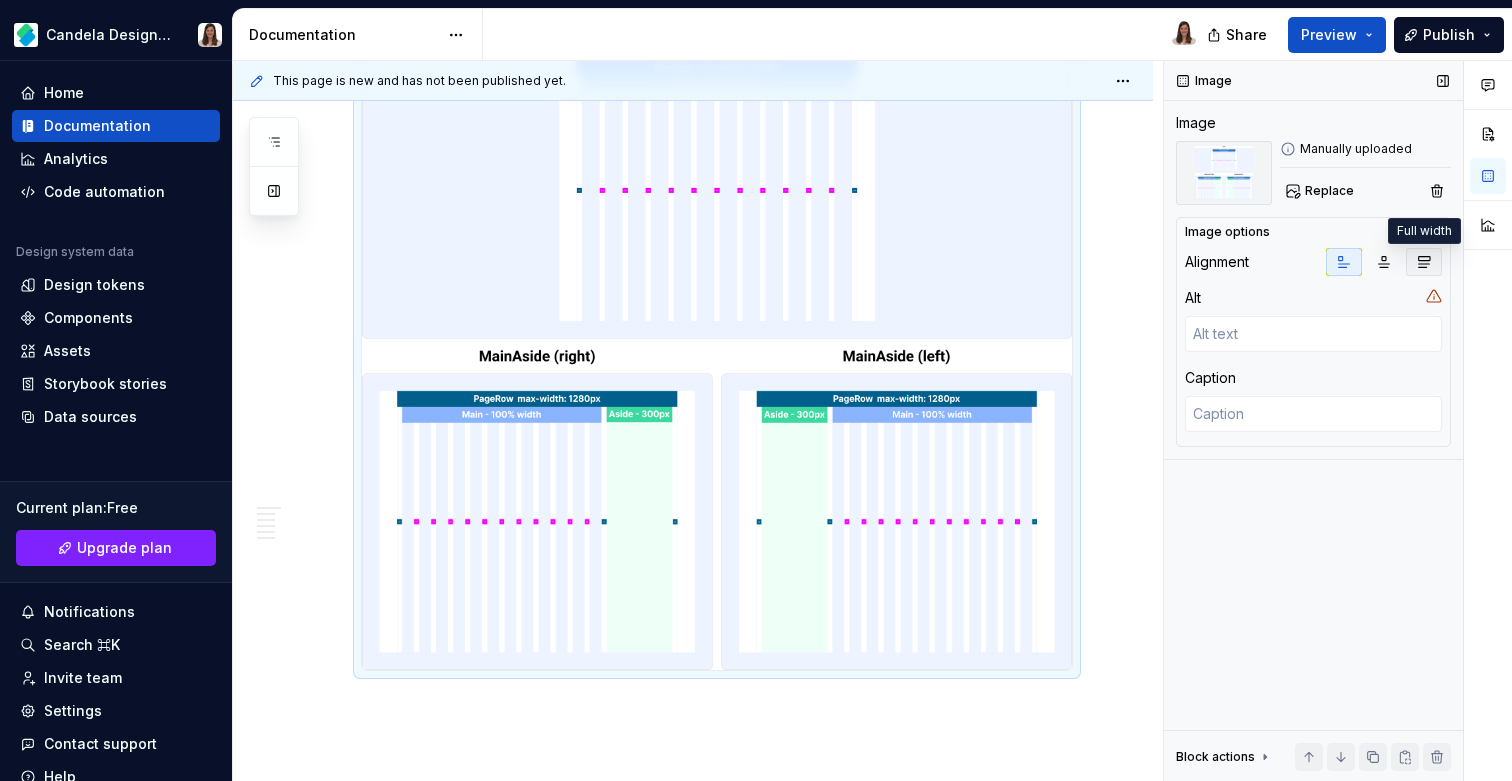 click 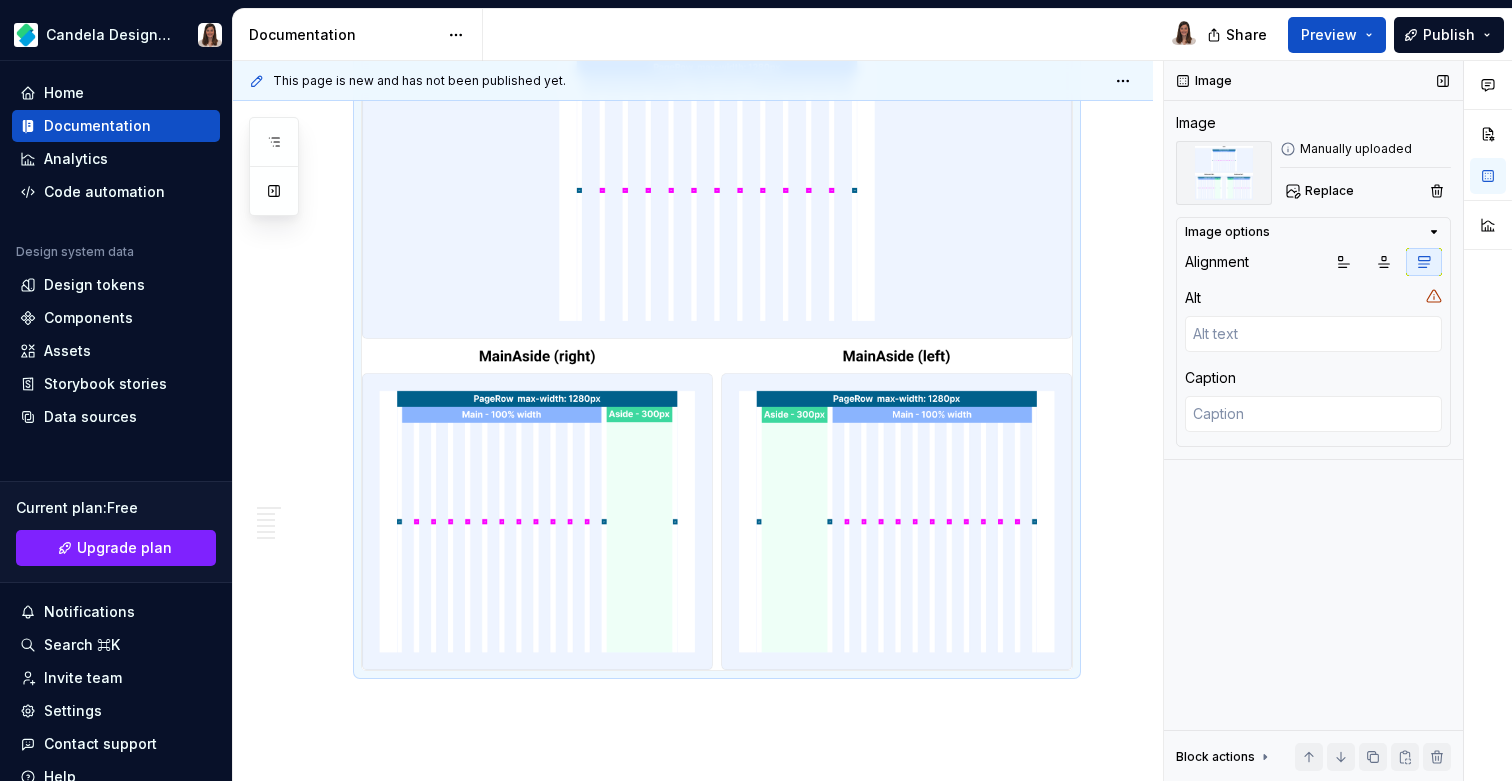 scroll, scrollTop: 3376, scrollLeft: 0, axis: vertical 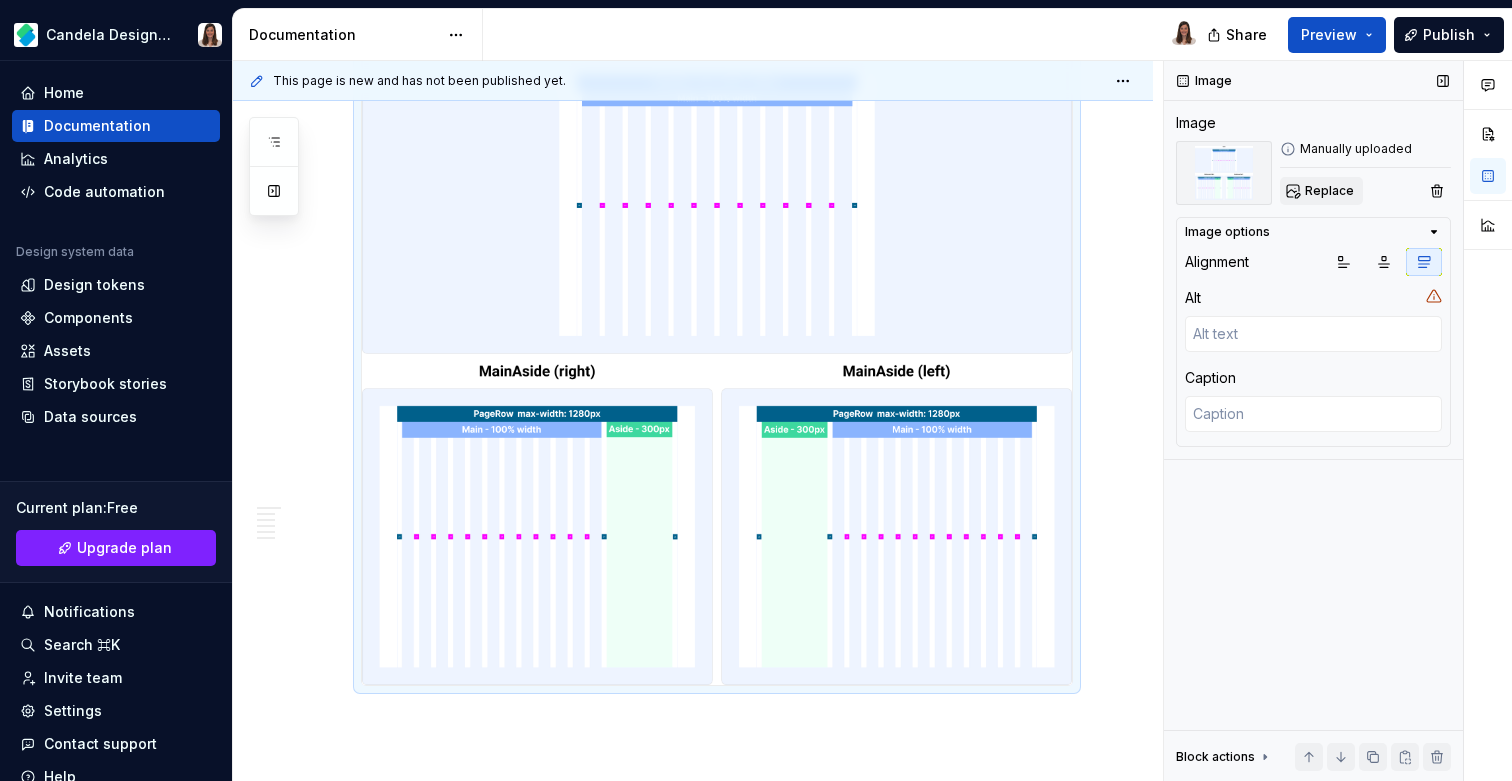 click on "Replace" at bounding box center [1329, 191] 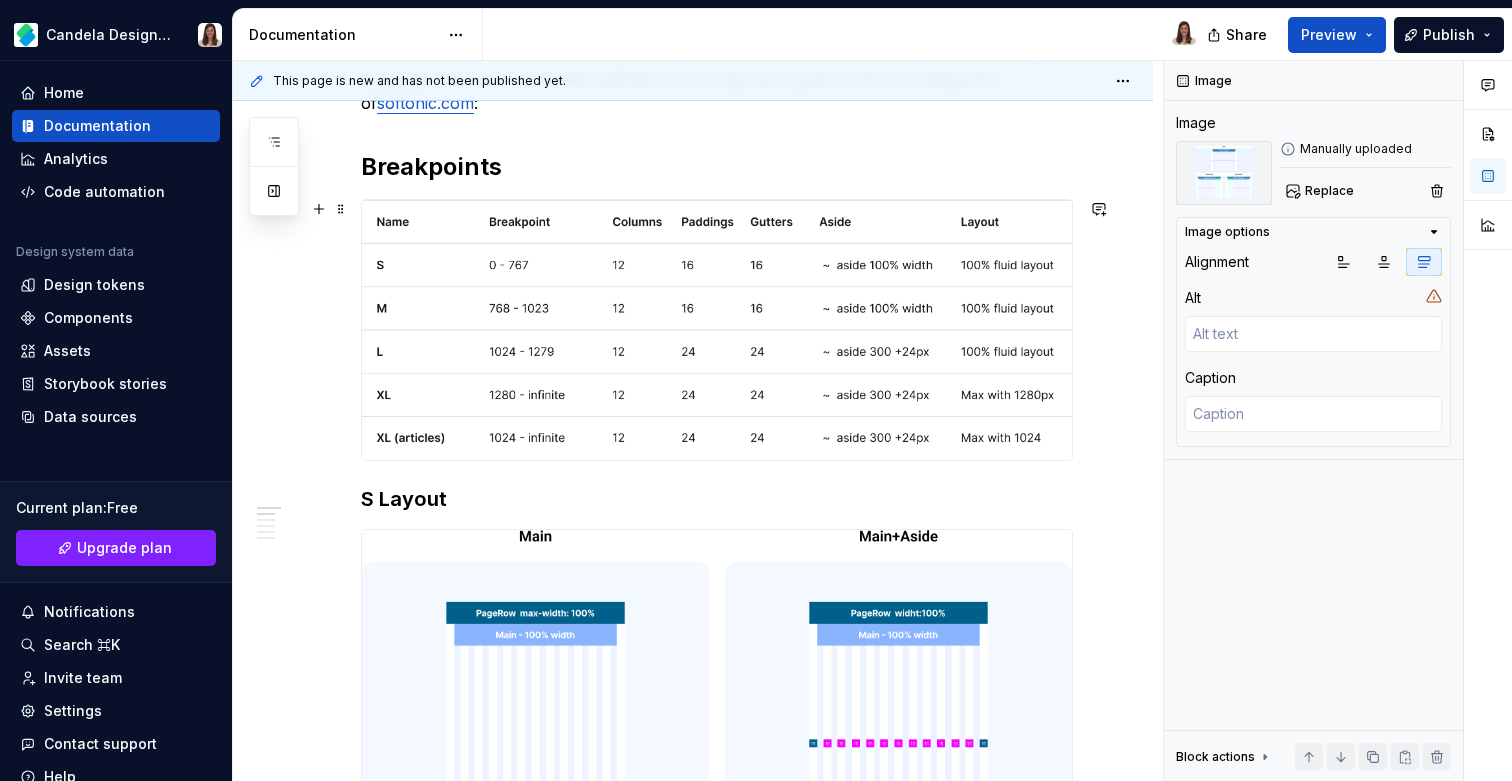 scroll, scrollTop: 1031, scrollLeft: 0, axis: vertical 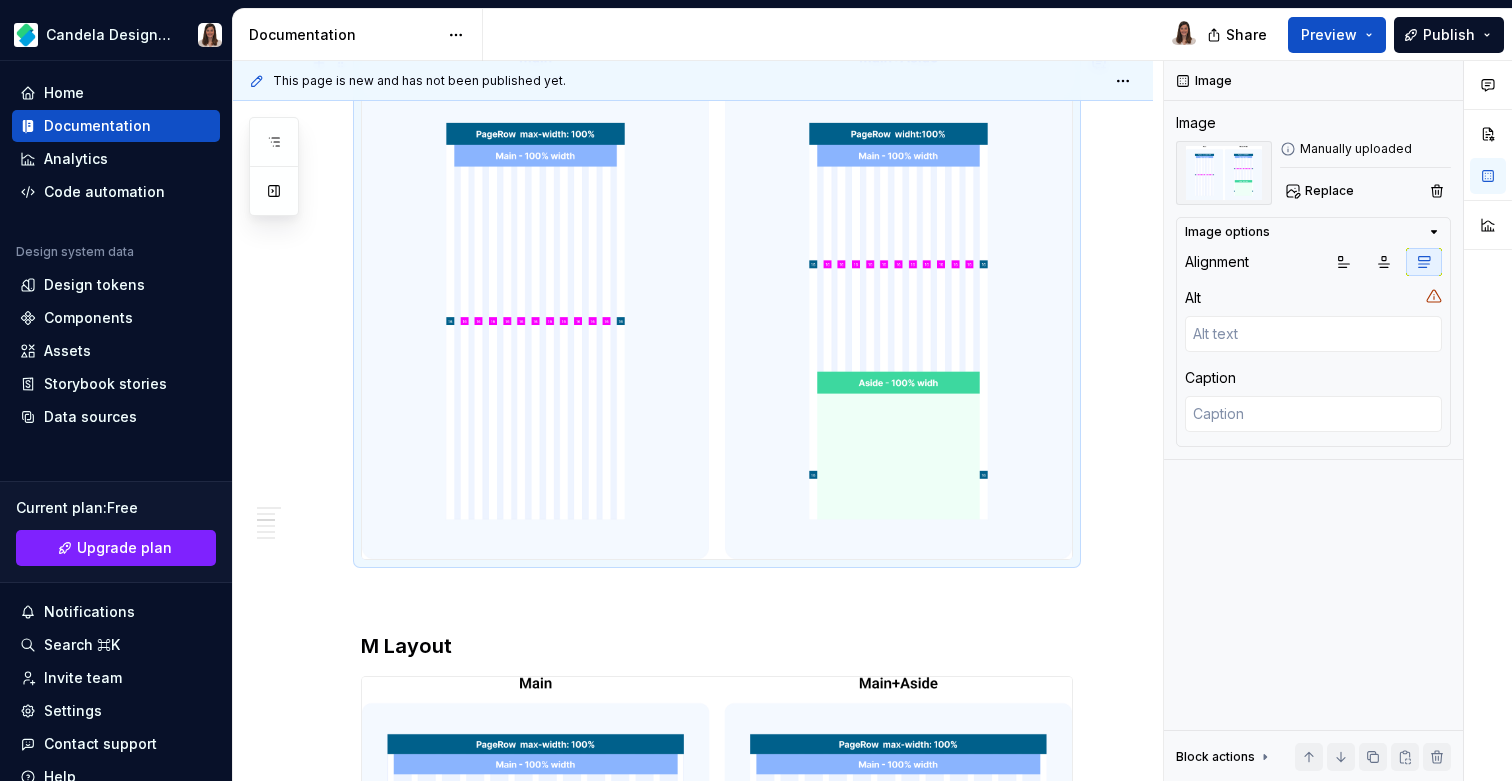 click at bounding box center (717, 305) 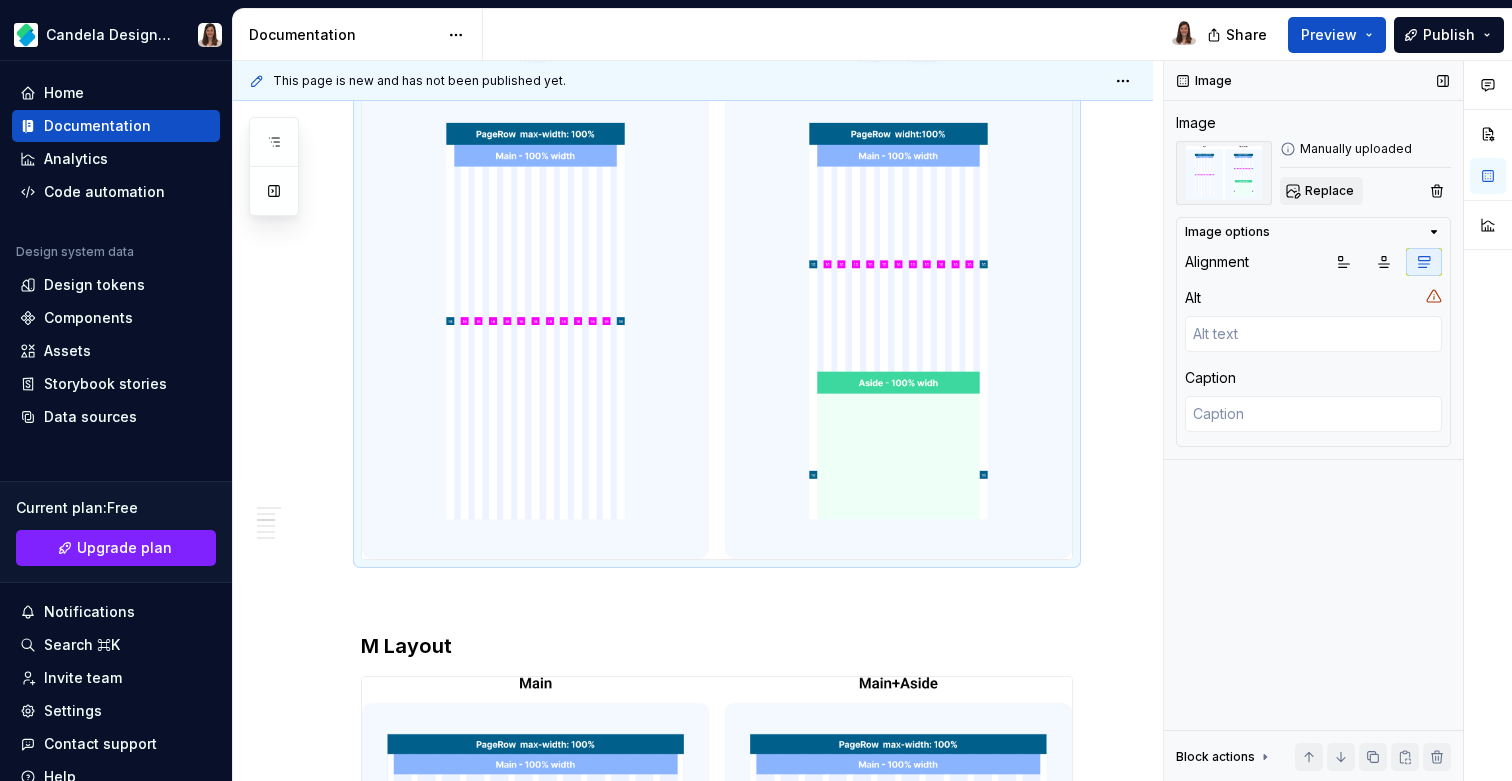 click on "Replace" at bounding box center [1321, 191] 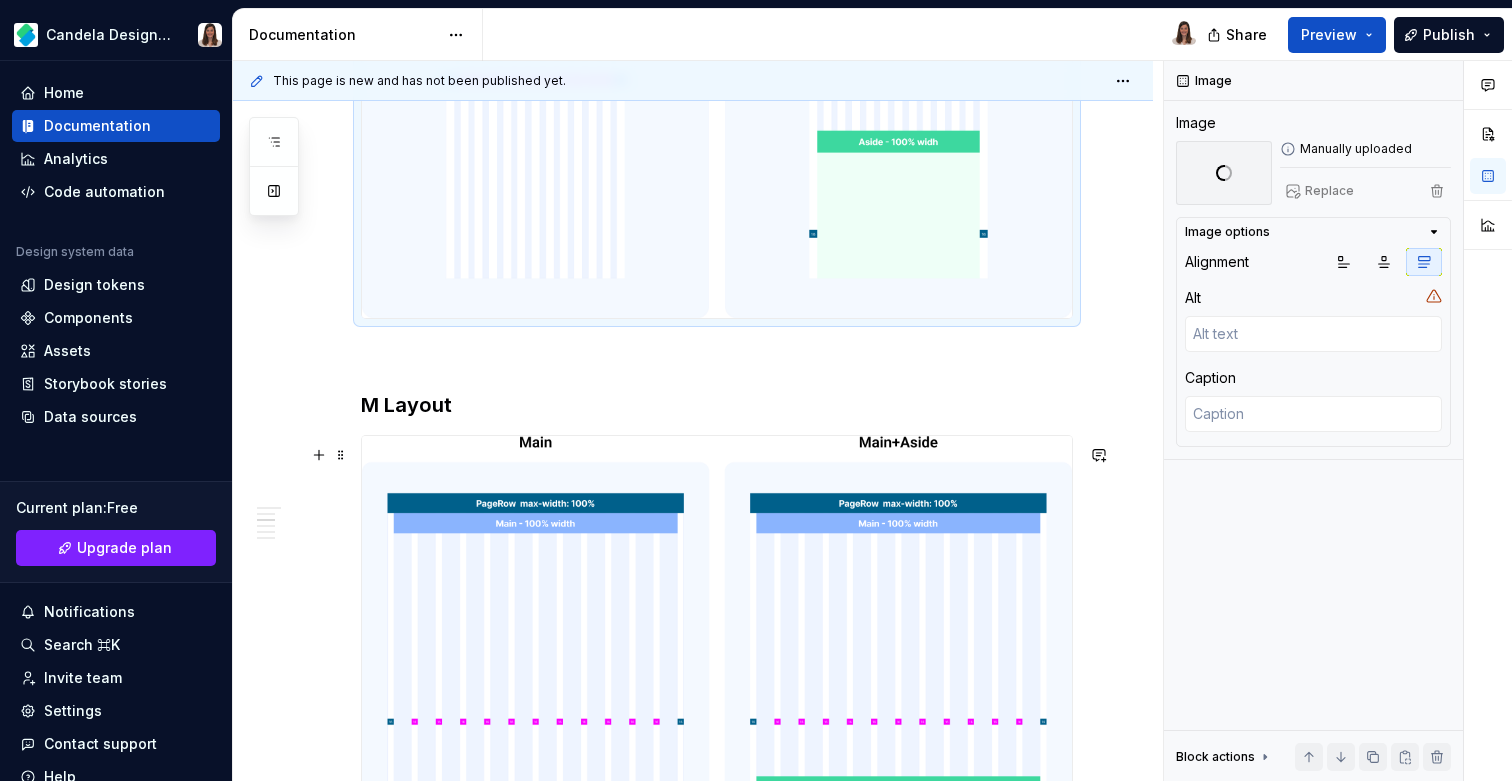 scroll, scrollTop: 1331, scrollLeft: 0, axis: vertical 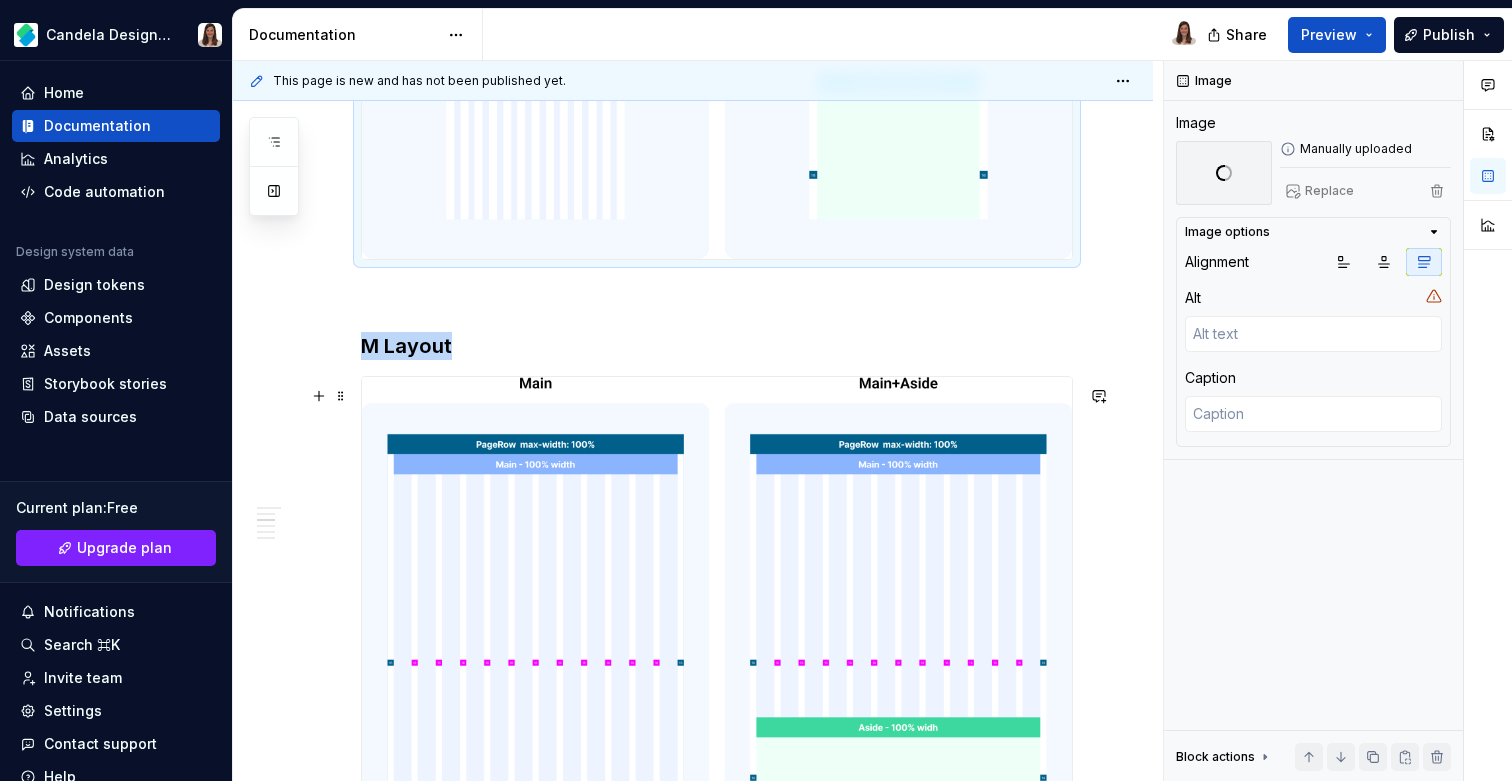 click at bounding box center (717, 651) 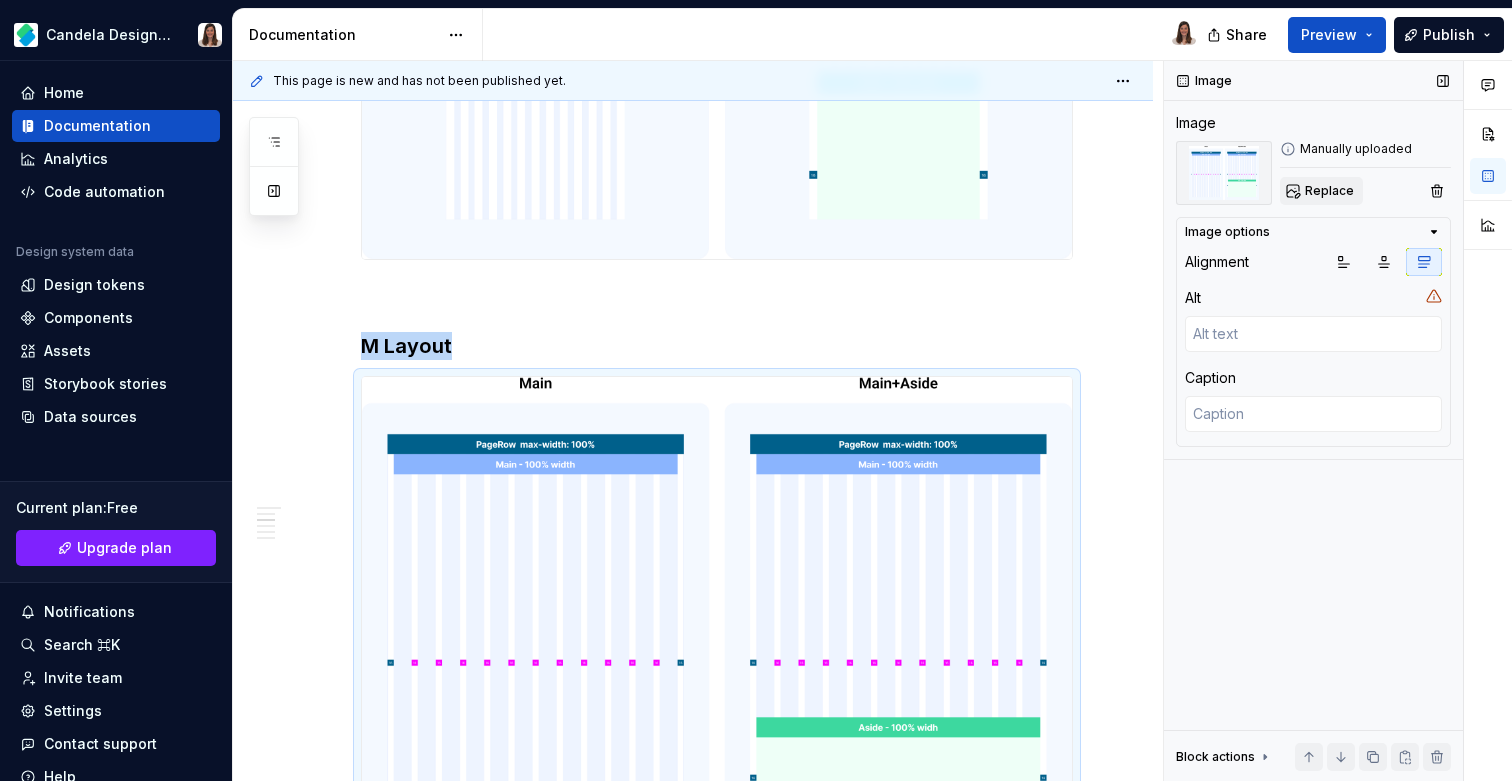 click on "Replace" at bounding box center [1321, 191] 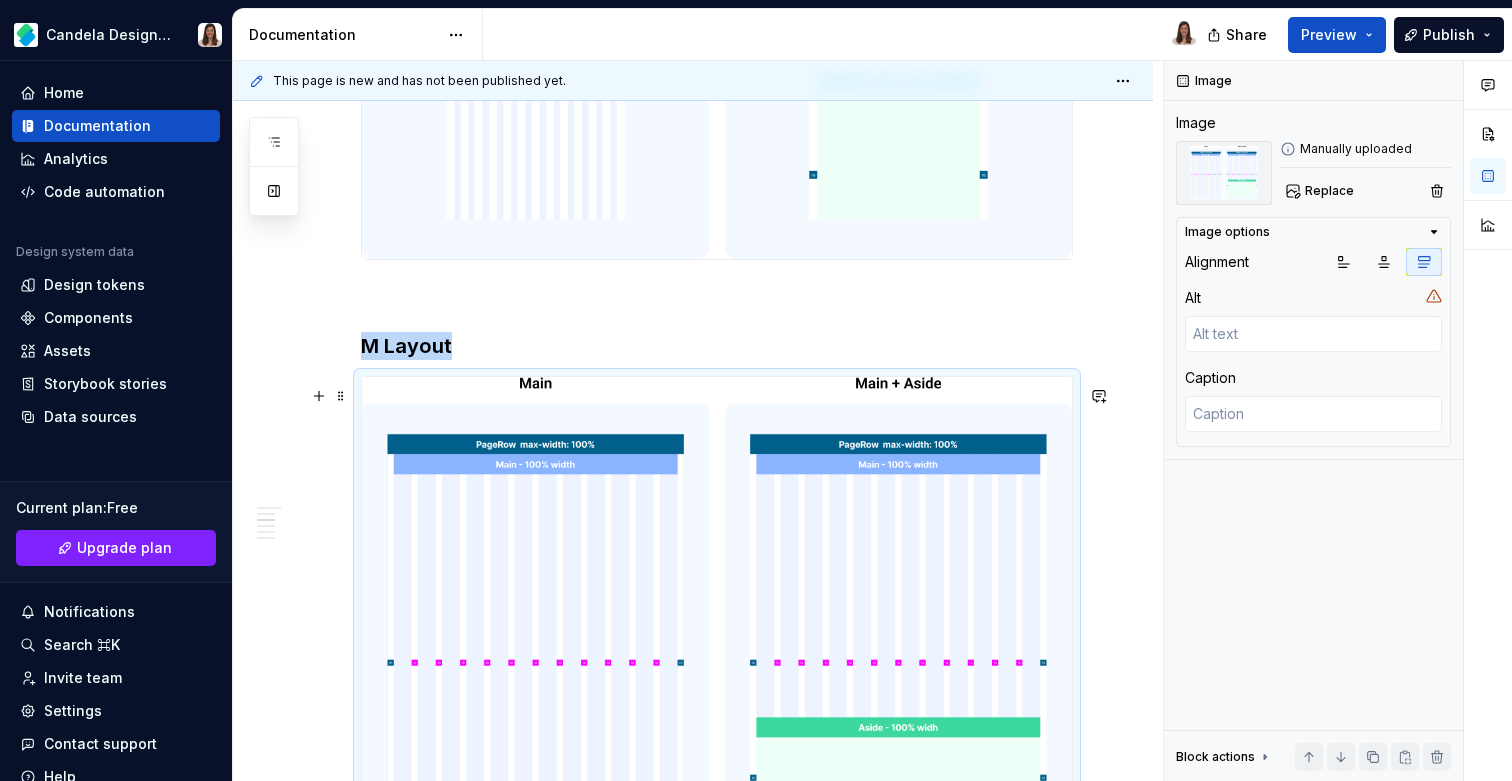 scroll, scrollTop: 1494, scrollLeft: 0, axis: vertical 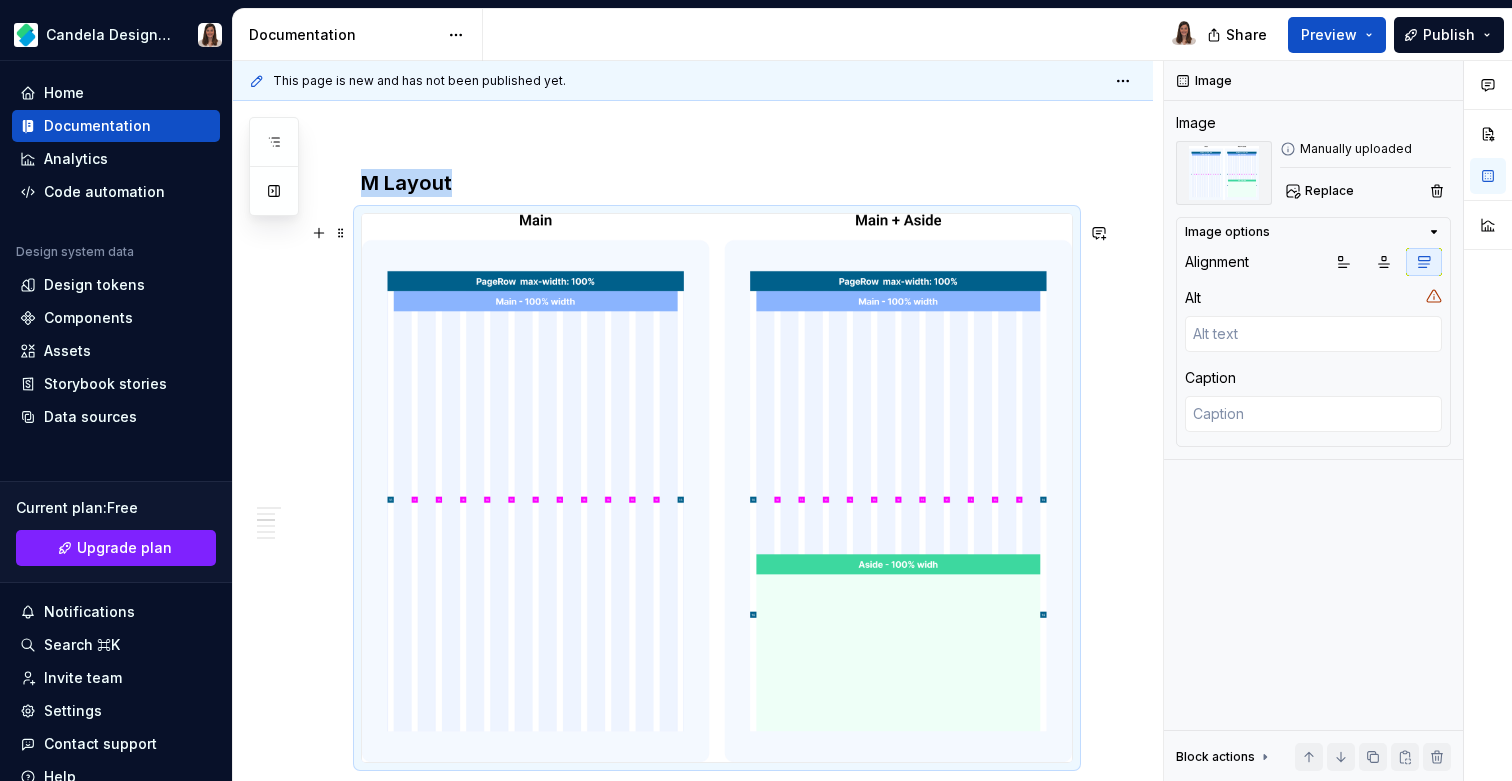 click on "The Layout defines the behavior of each block when enlarging or reducing the device size, while maintaining consistency and composition. The SFT Layout system consists of: Main:  Fluid layout at 100% of the grid size. Main + Aside:  In this case the layout is composed of two elements. The Aside has a fixed size of 300px for desktop devices - 100% width for mobile devices - while the Main is a fluid layout that occupies the remaining space until it reaches 100% of the grid. In both cases  (where the container is composed of a main or a main+aside)  ta 12-column grid is applied. Below is the detailed definition of the layouts & grids of the 4 breakpoints of  softonic.com : Breakpoints S Layout M Layout L Layout XL Layout XL Layout · Articles" at bounding box center (693, 907) 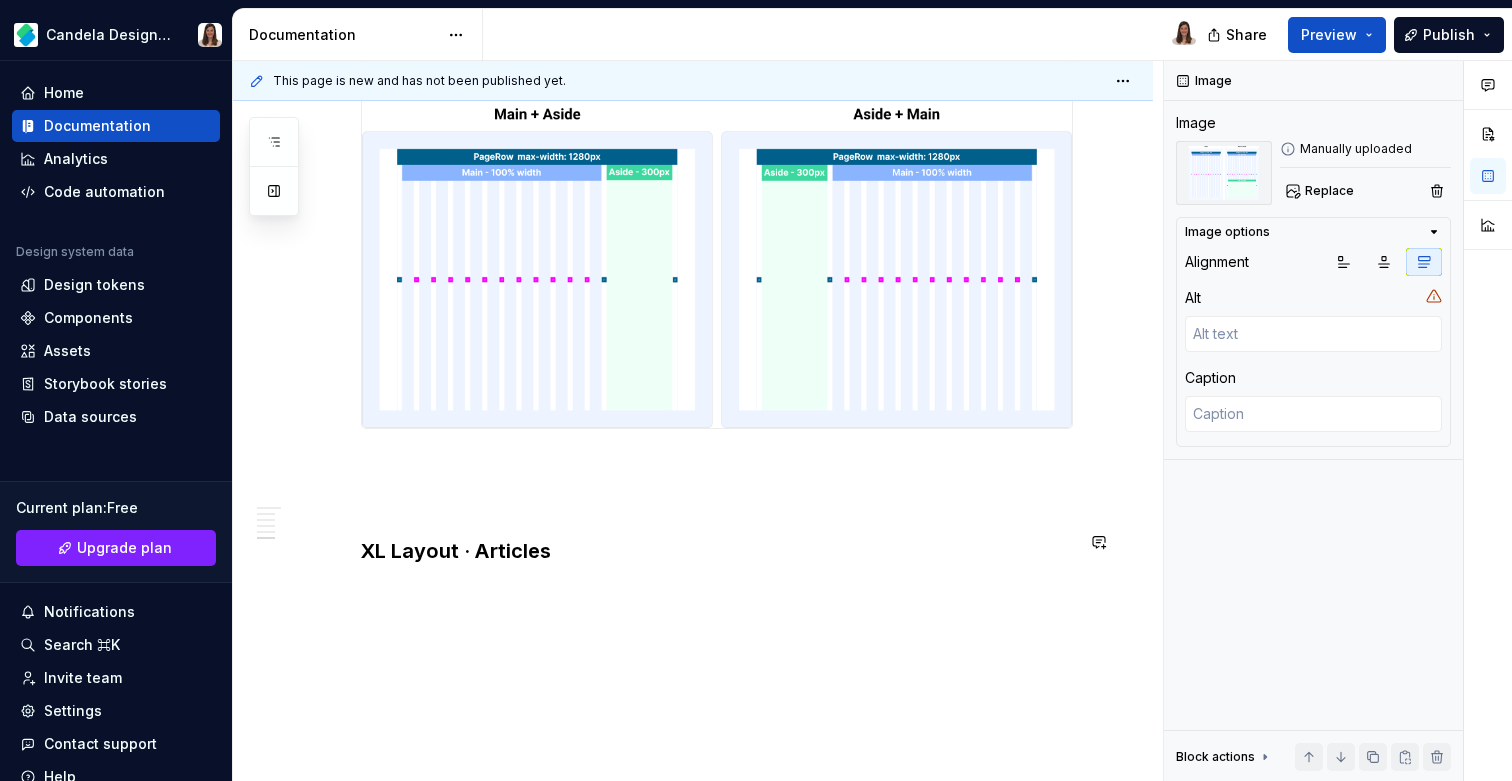 scroll, scrollTop: 3715, scrollLeft: 0, axis: vertical 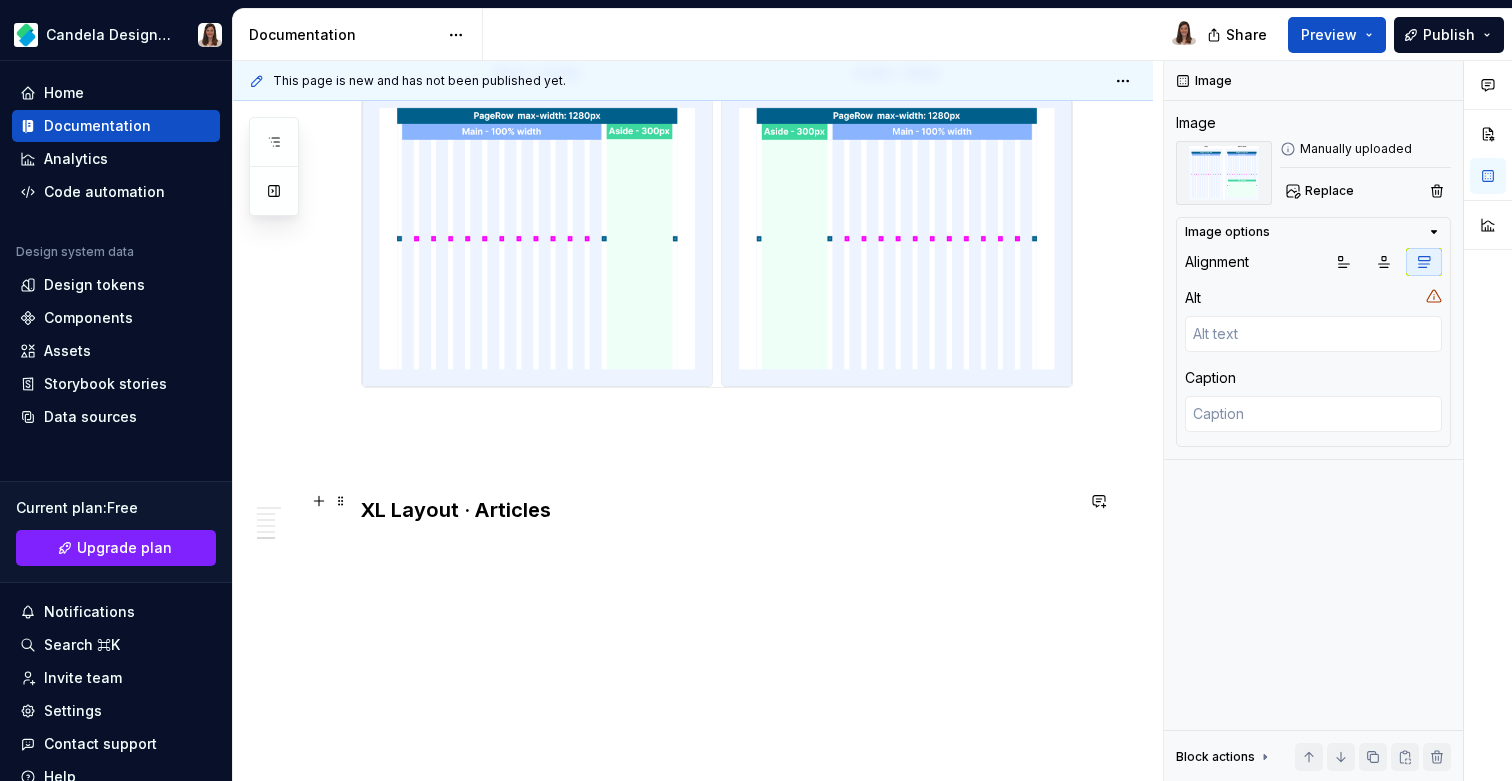click at bounding box center [717, 460] 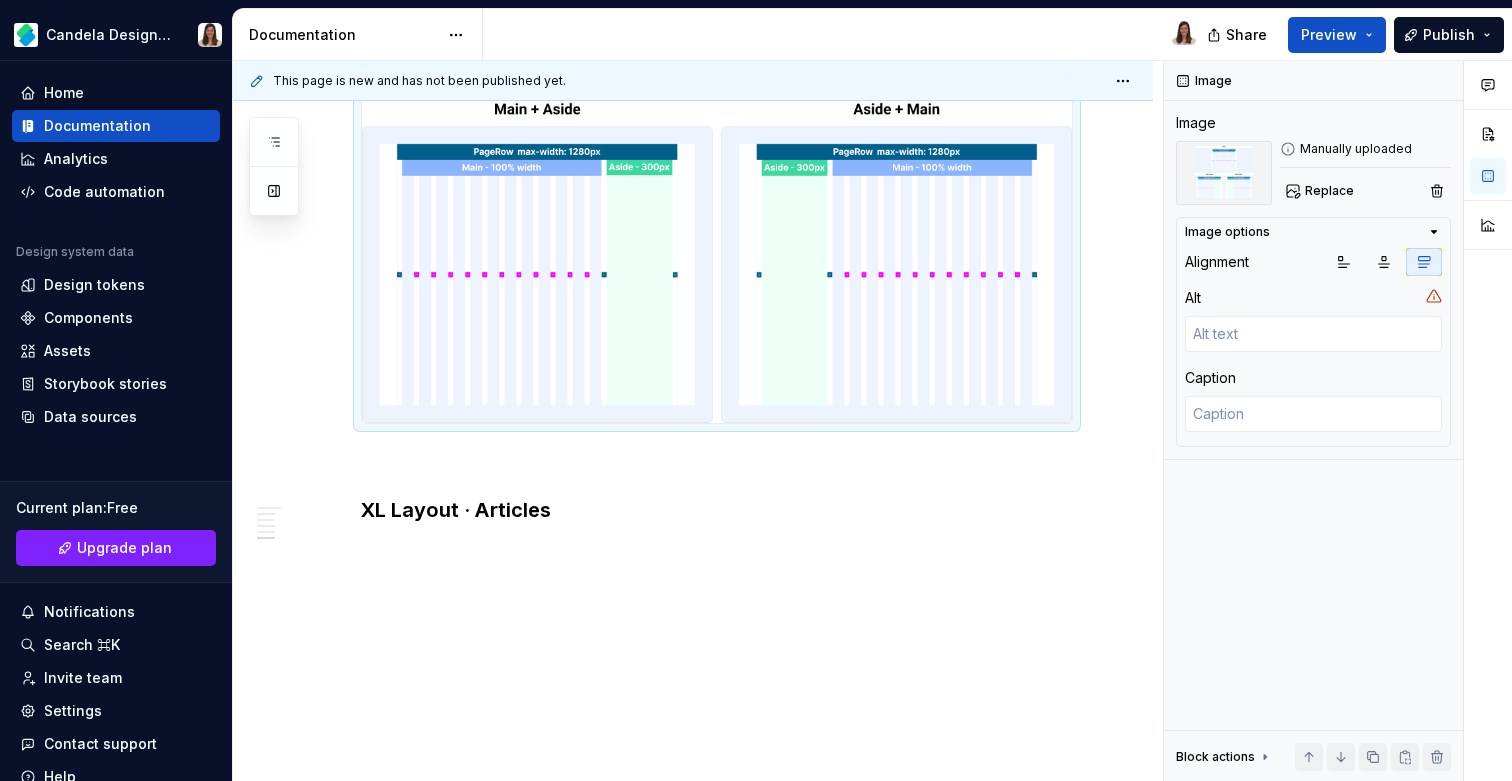 scroll, scrollTop: 3645, scrollLeft: 0, axis: vertical 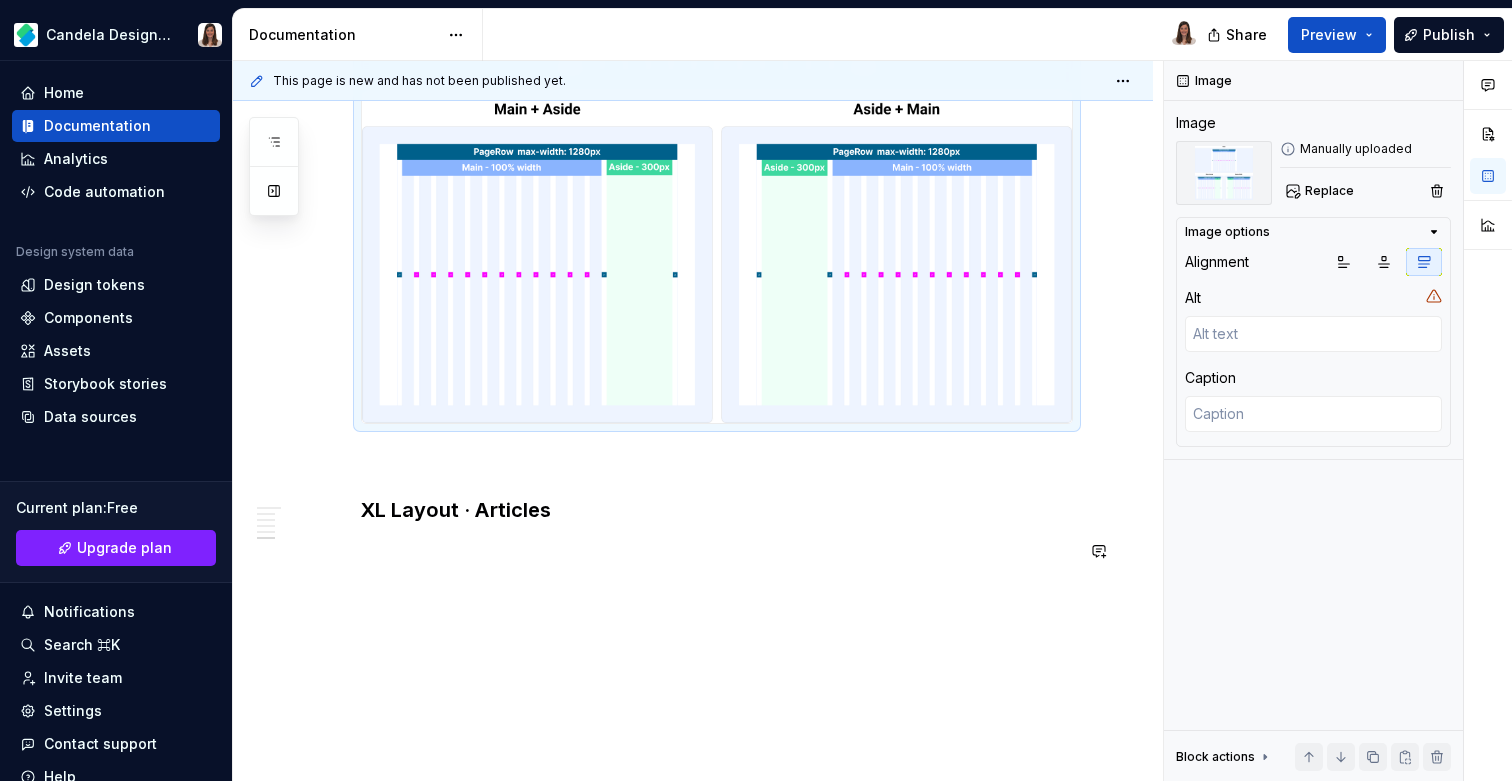 click on "The Layout defines the behavior of each block when enlarging or reducing the device size, while maintaining consistency and composition. The SFT Layout system consists of: Main:  Fluid layout at 100% of the grid size. Main + Aside:  In this case the layout is composed of two elements. The Aside has a fixed size of 300px for desktop devices - 100% width for mobile devices - while the Main is a fluid layout that occupies the remaining space until it reaches 100% of the grid. In both cases  (where the container is composed of a main or a main+aside)  ta 12-column grid is applied. Below is the detailed definition of the layouts & grids of the 4 breakpoints of  softonic.com : Breakpoints S Layout M Layout L Layout XL Layout XL Layout · Articles" at bounding box center [693, -1255] 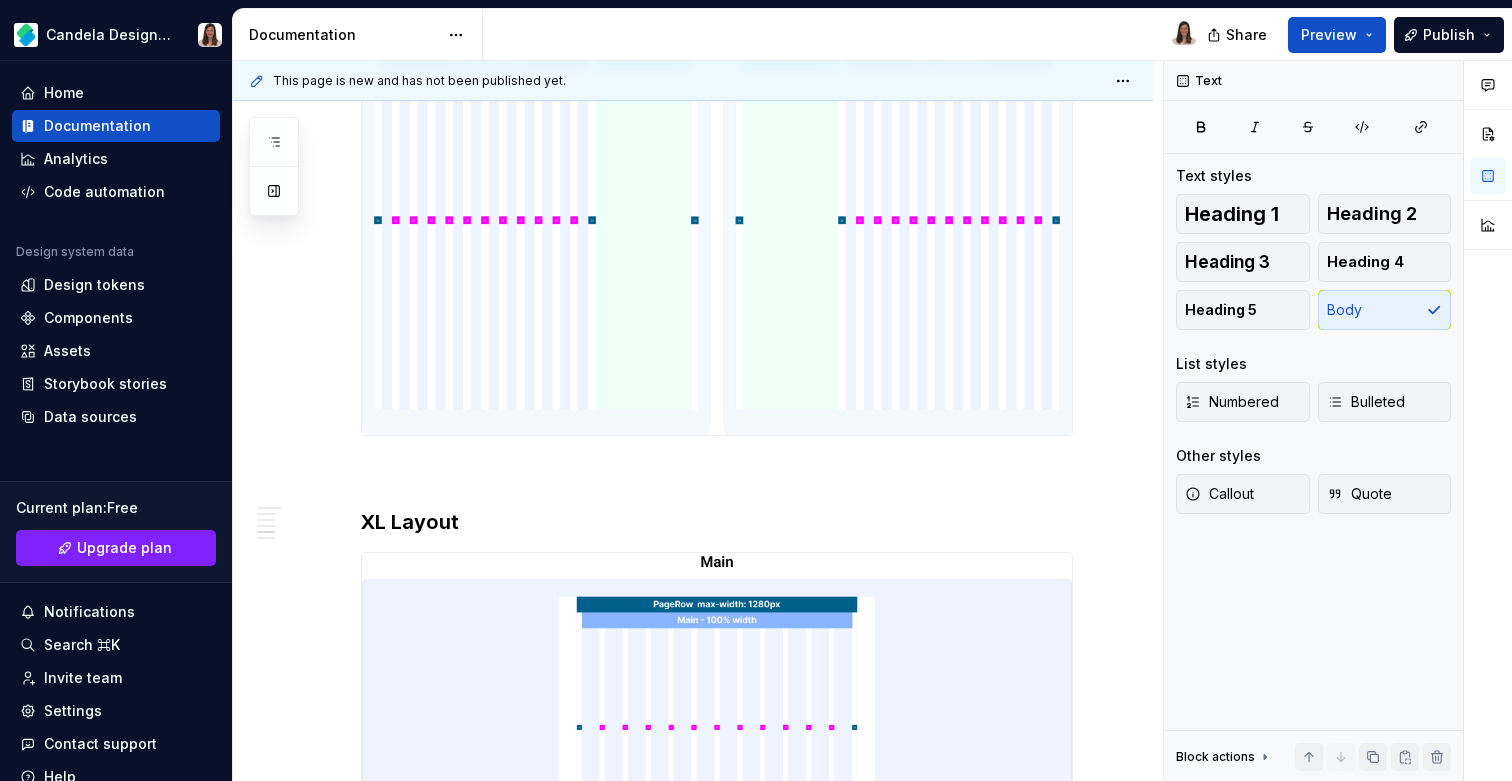 scroll, scrollTop: 2832, scrollLeft: 0, axis: vertical 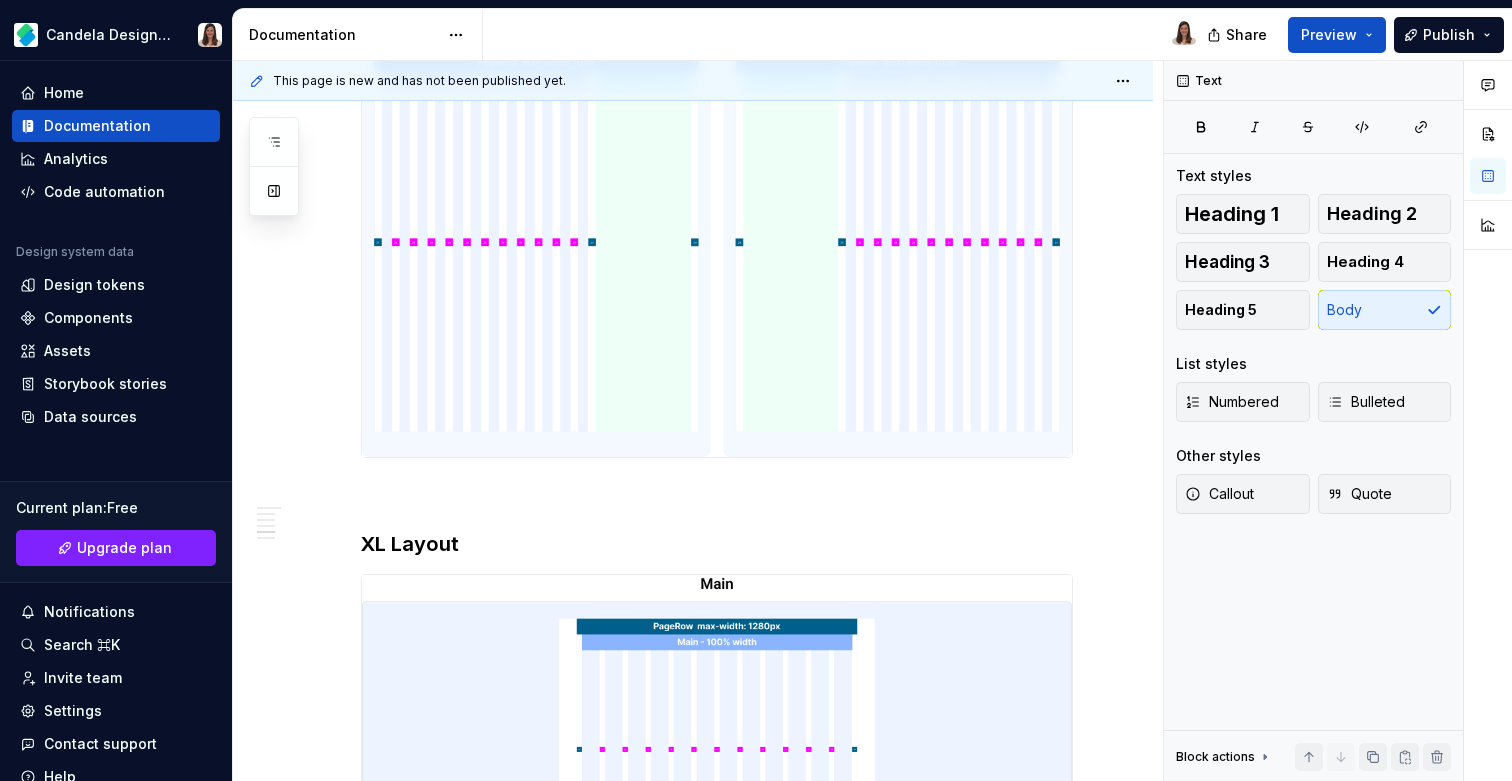 click at bounding box center [717, -1] 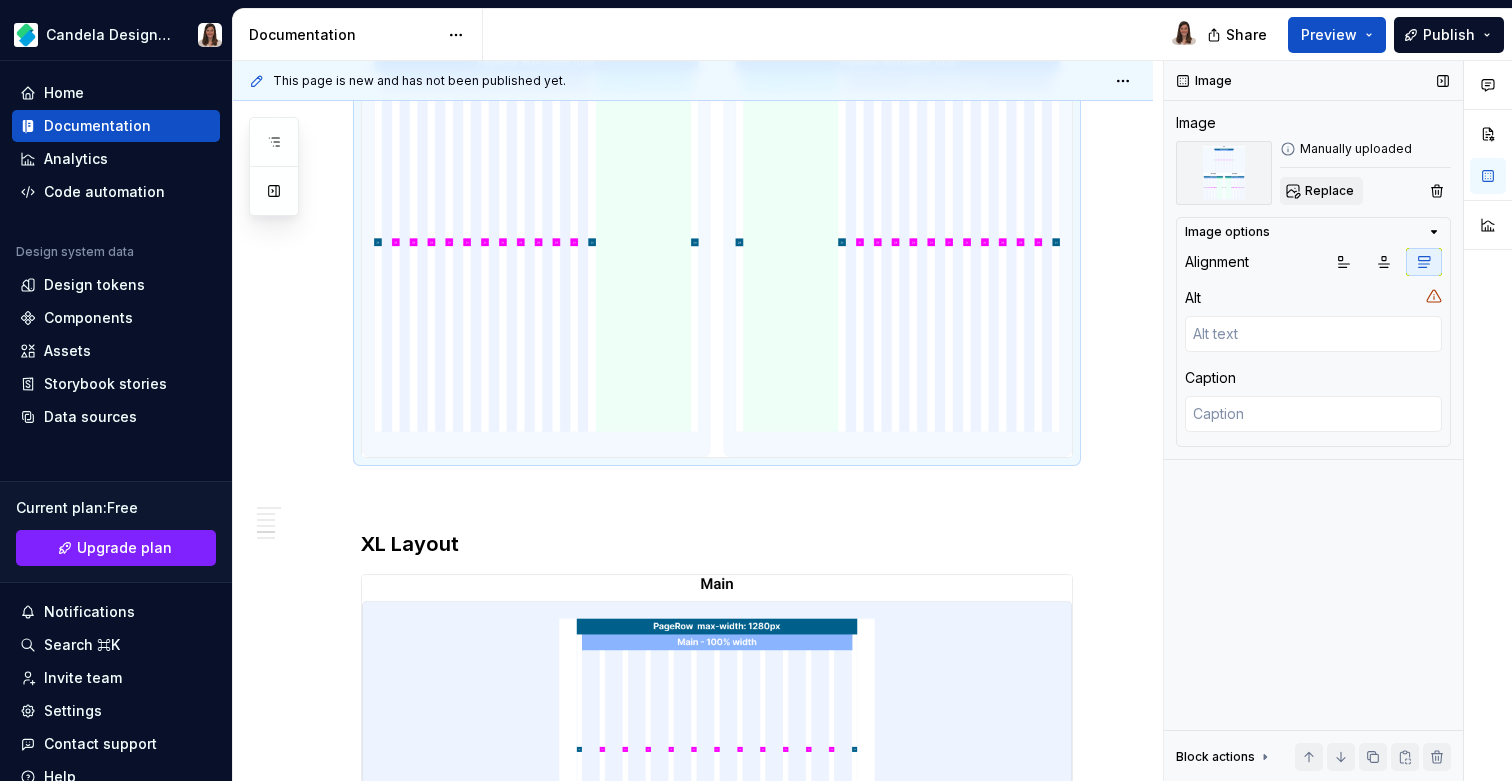 click on "Replace" at bounding box center (1329, 191) 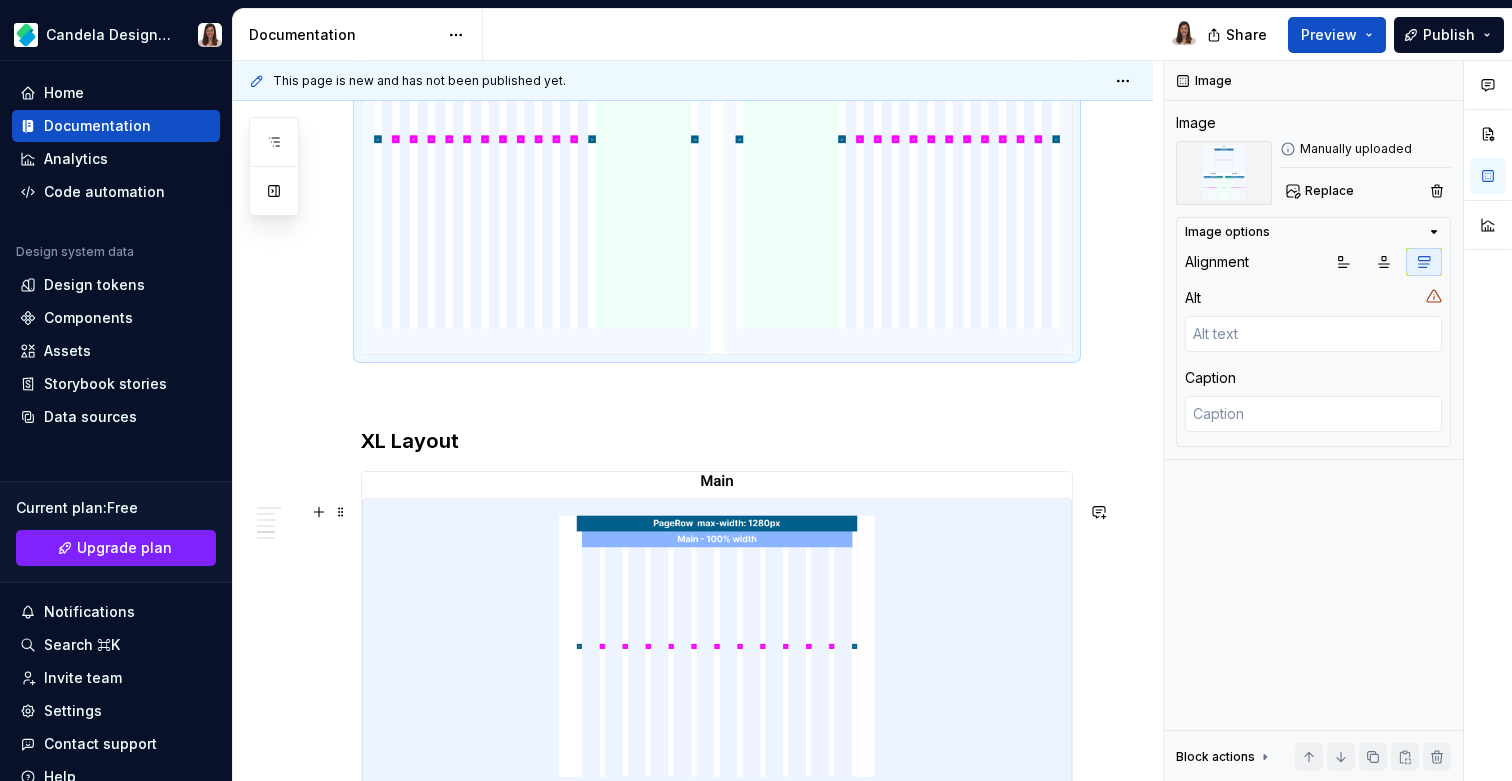 scroll, scrollTop: 3046, scrollLeft: 0, axis: vertical 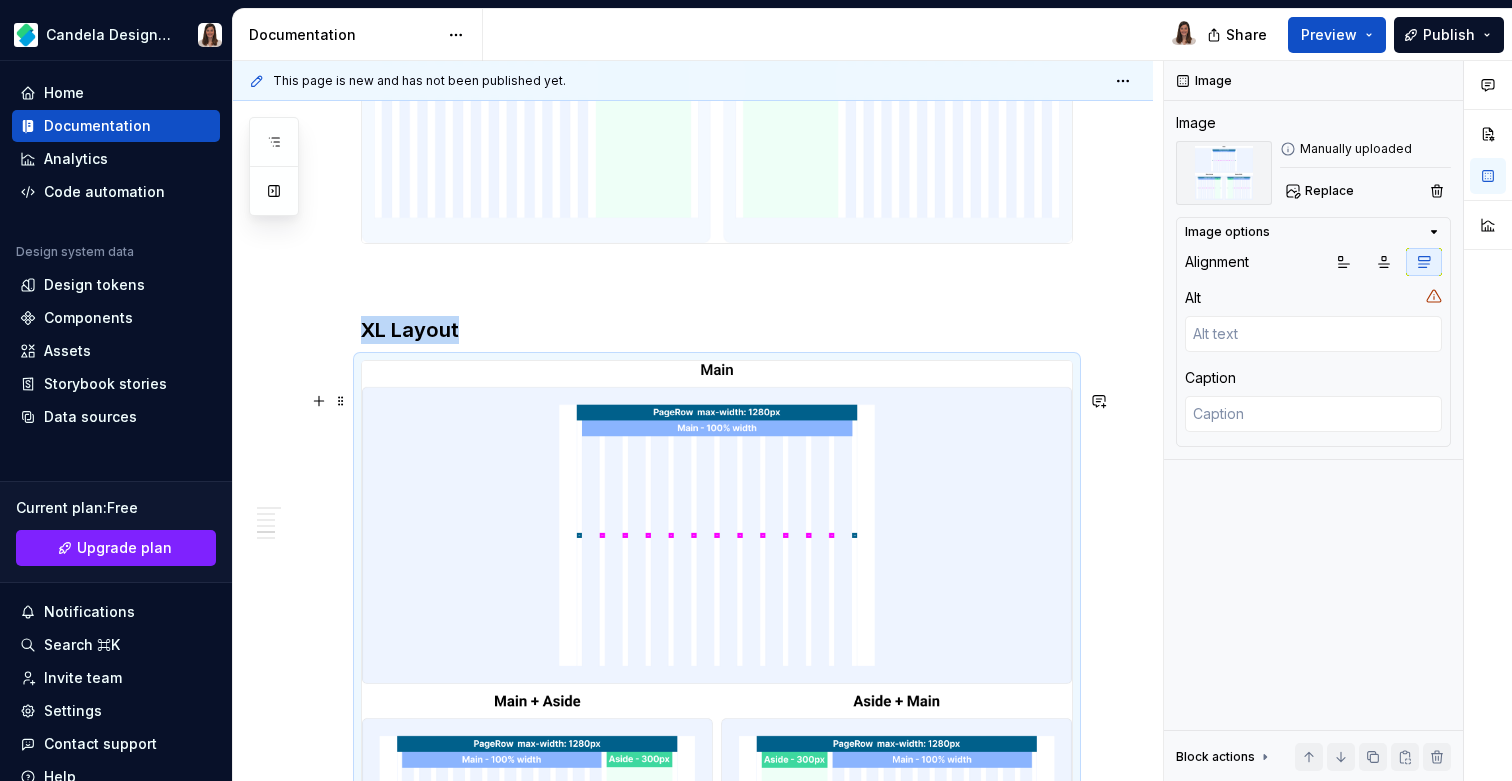 click at bounding box center (717, 688) 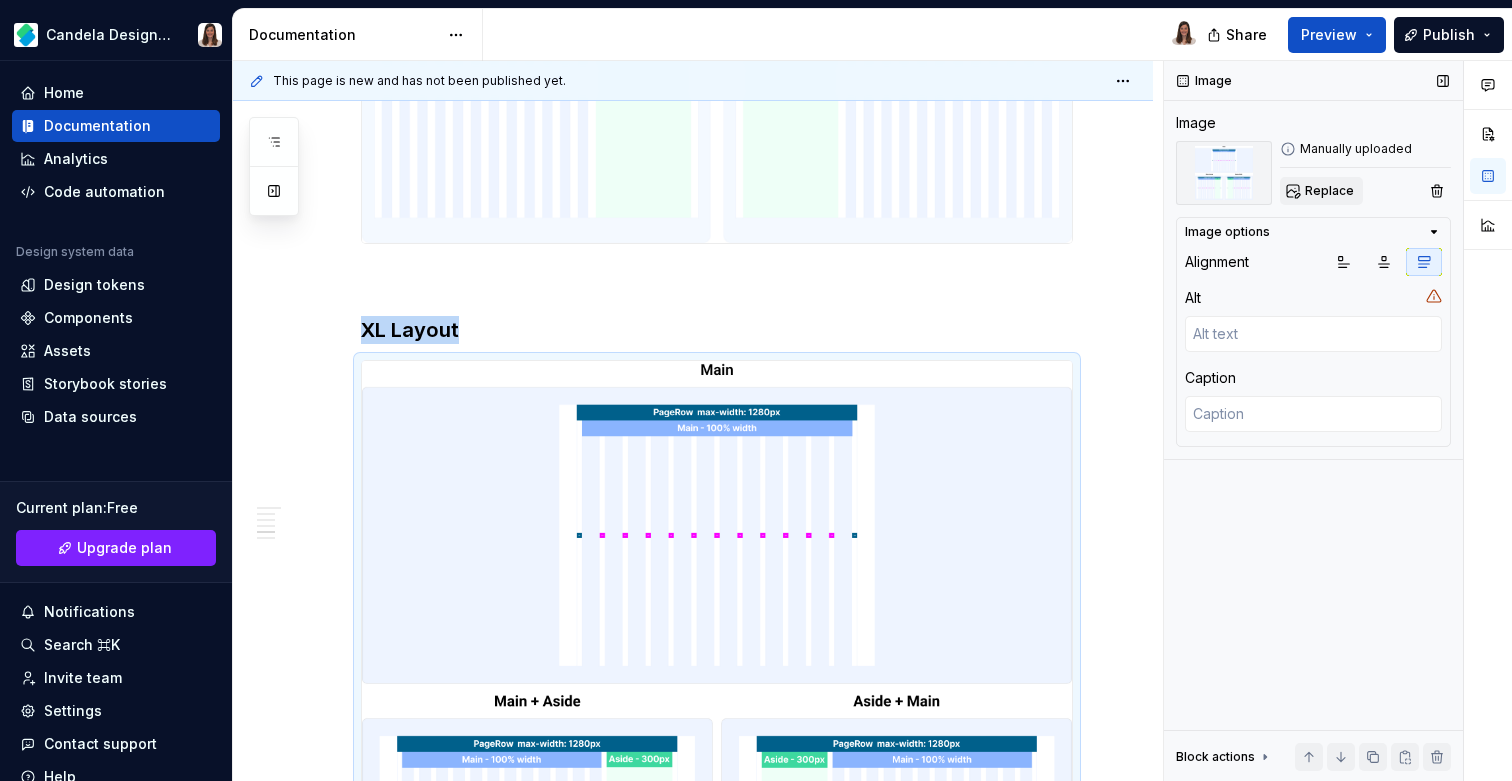 click on "Replace" at bounding box center [1329, 191] 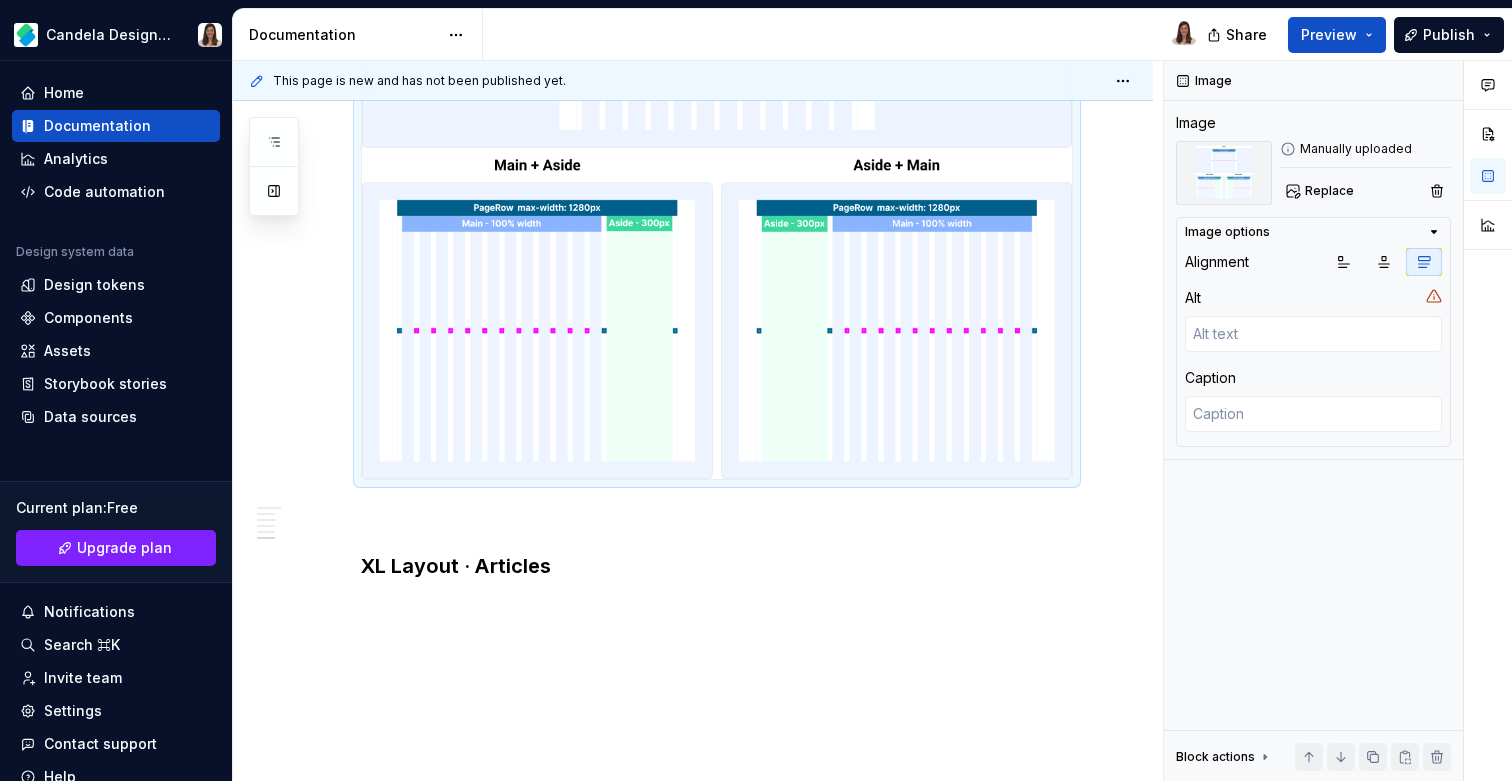 scroll, scrollTop: 3719, scrollLeft: 0, axis: vertical 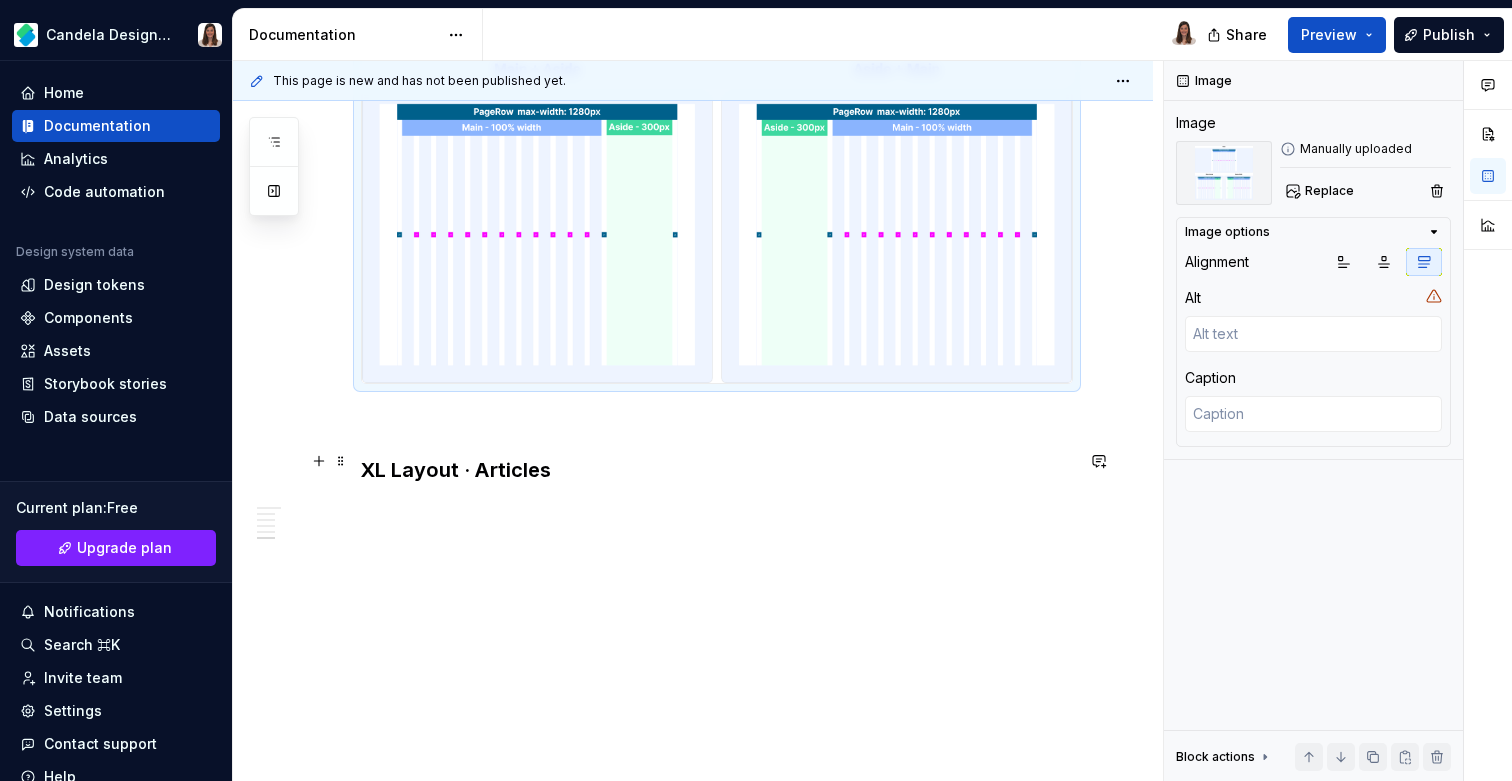 click at bounding box center [717, 420] 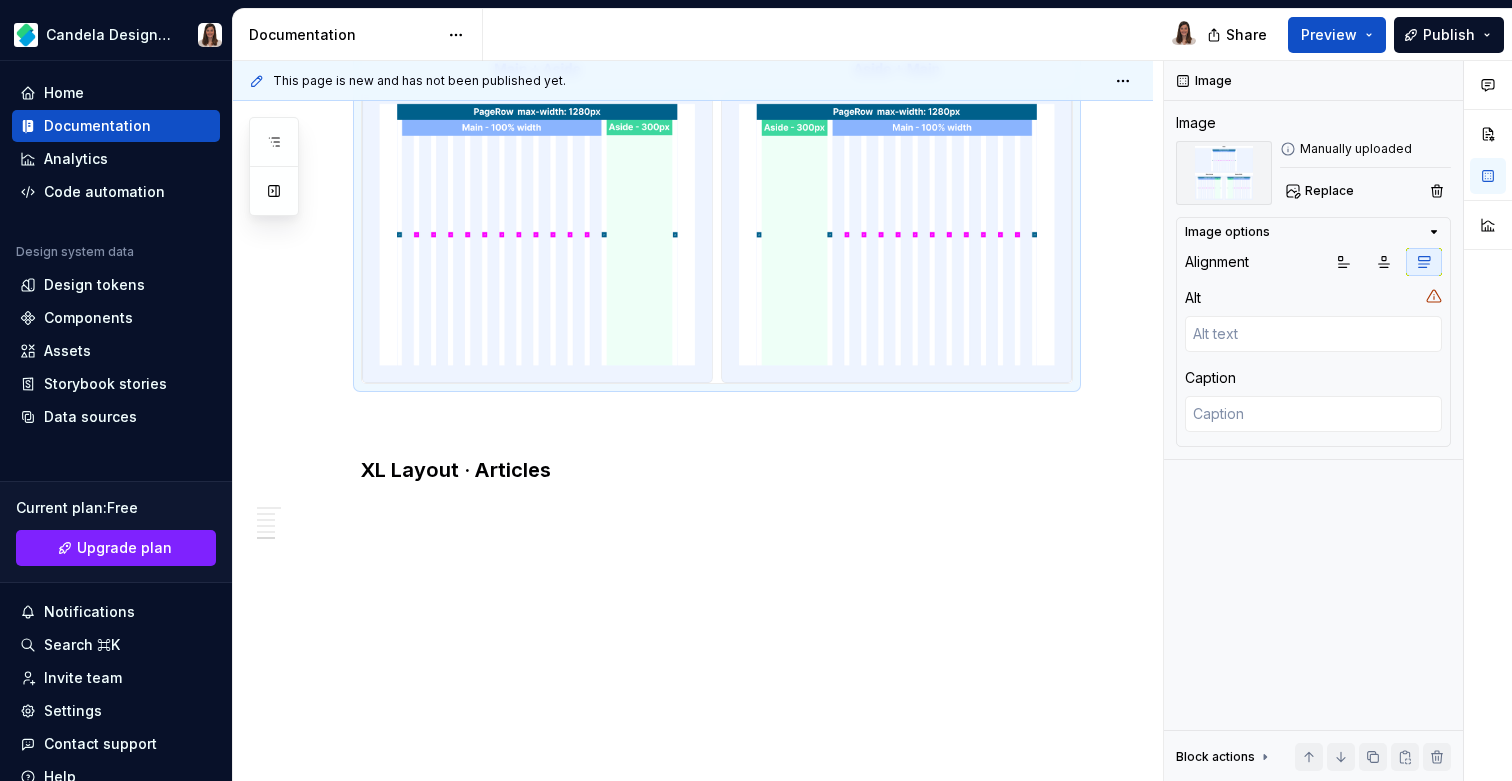 click at bounding box center [717, 56] 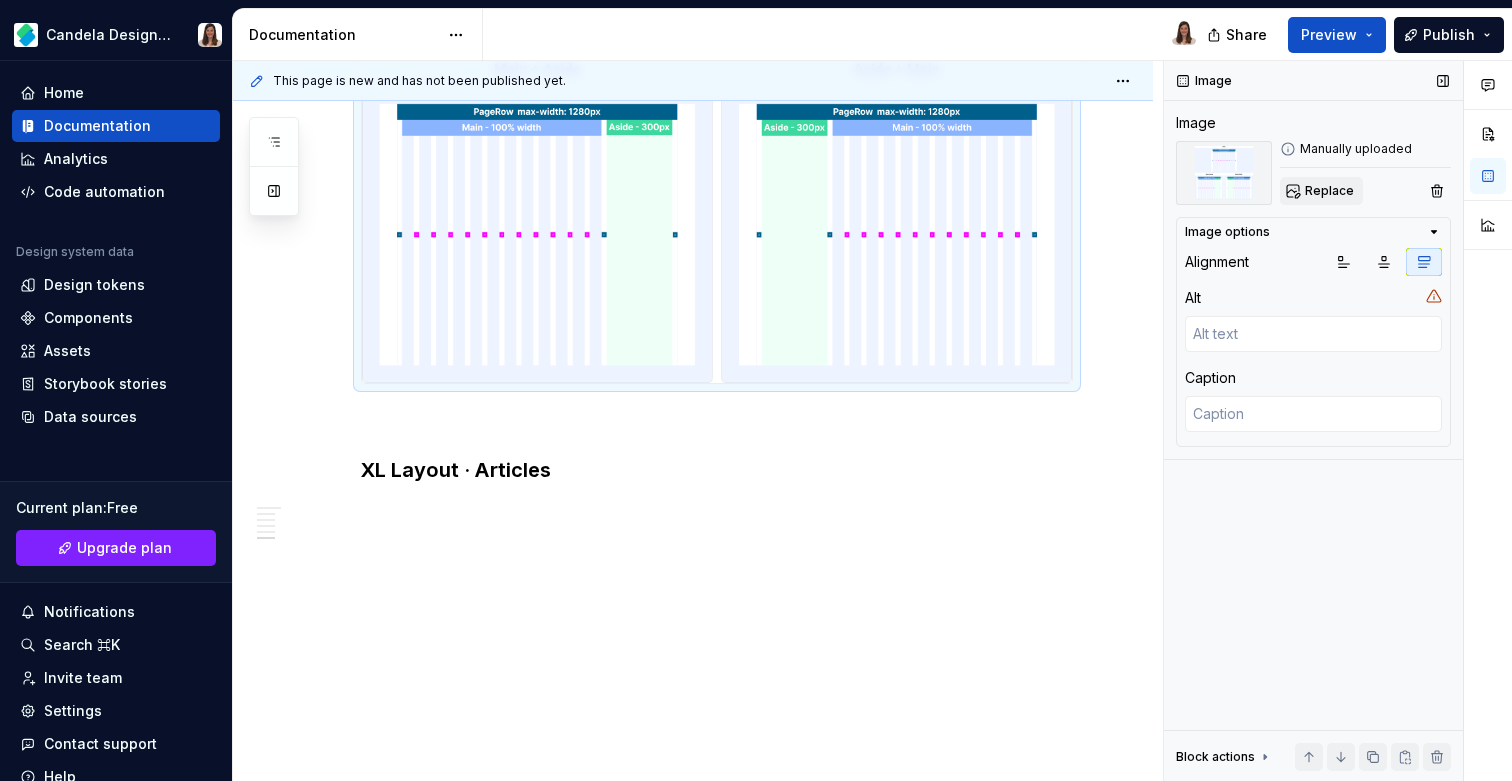 click on "Replace" at bounding box center [1321, 191] 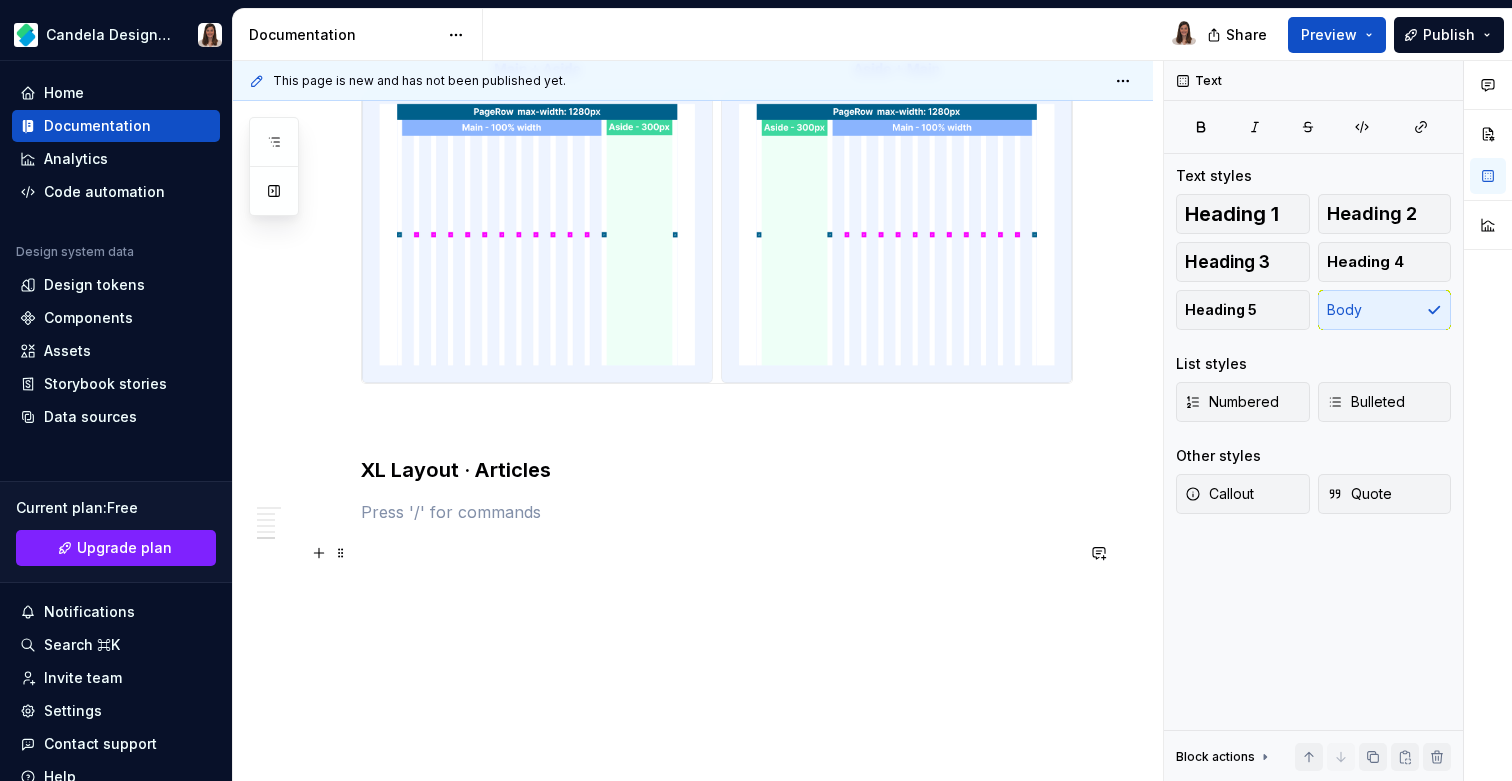click at bounding box center (717, 512) 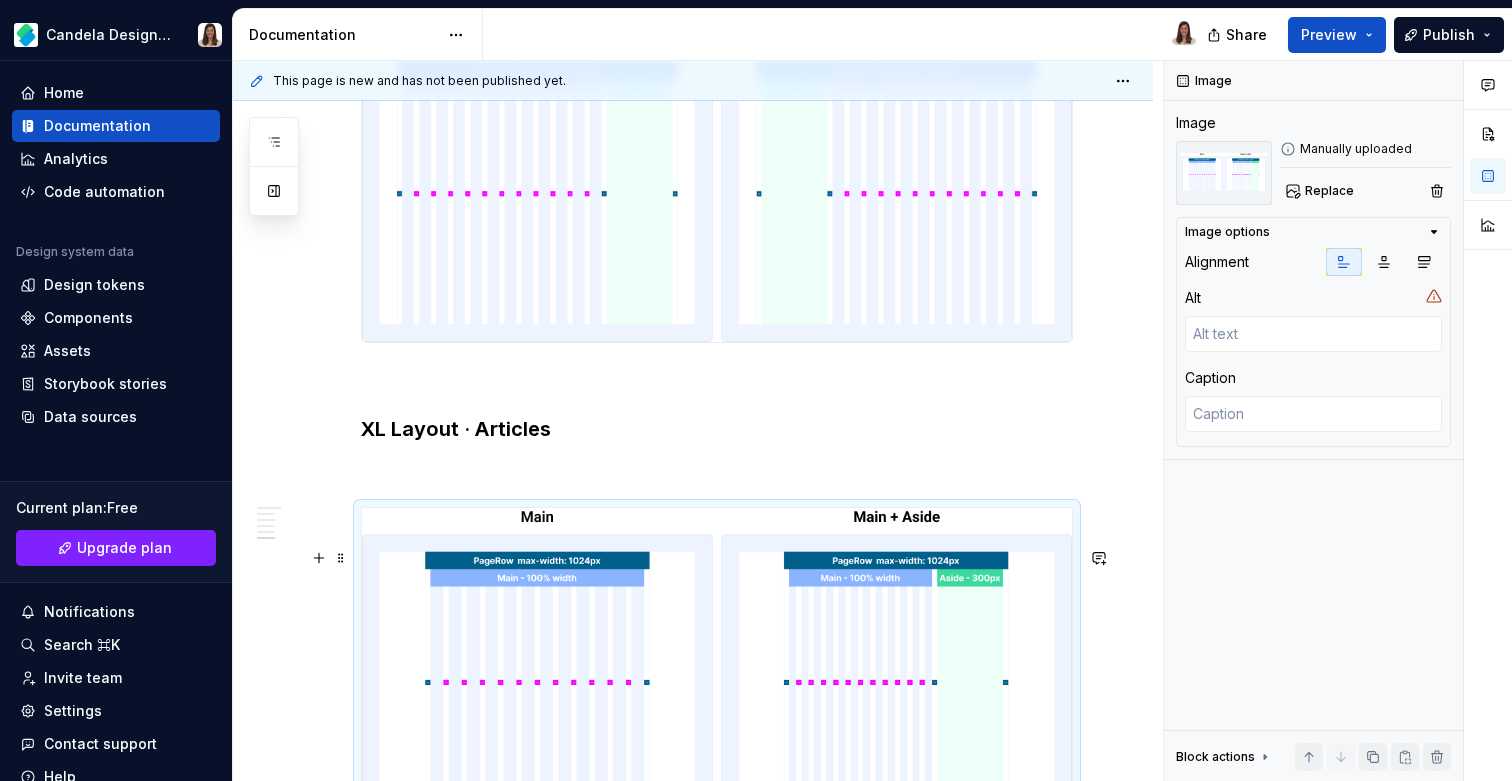 click at bounding box center [717, 669] 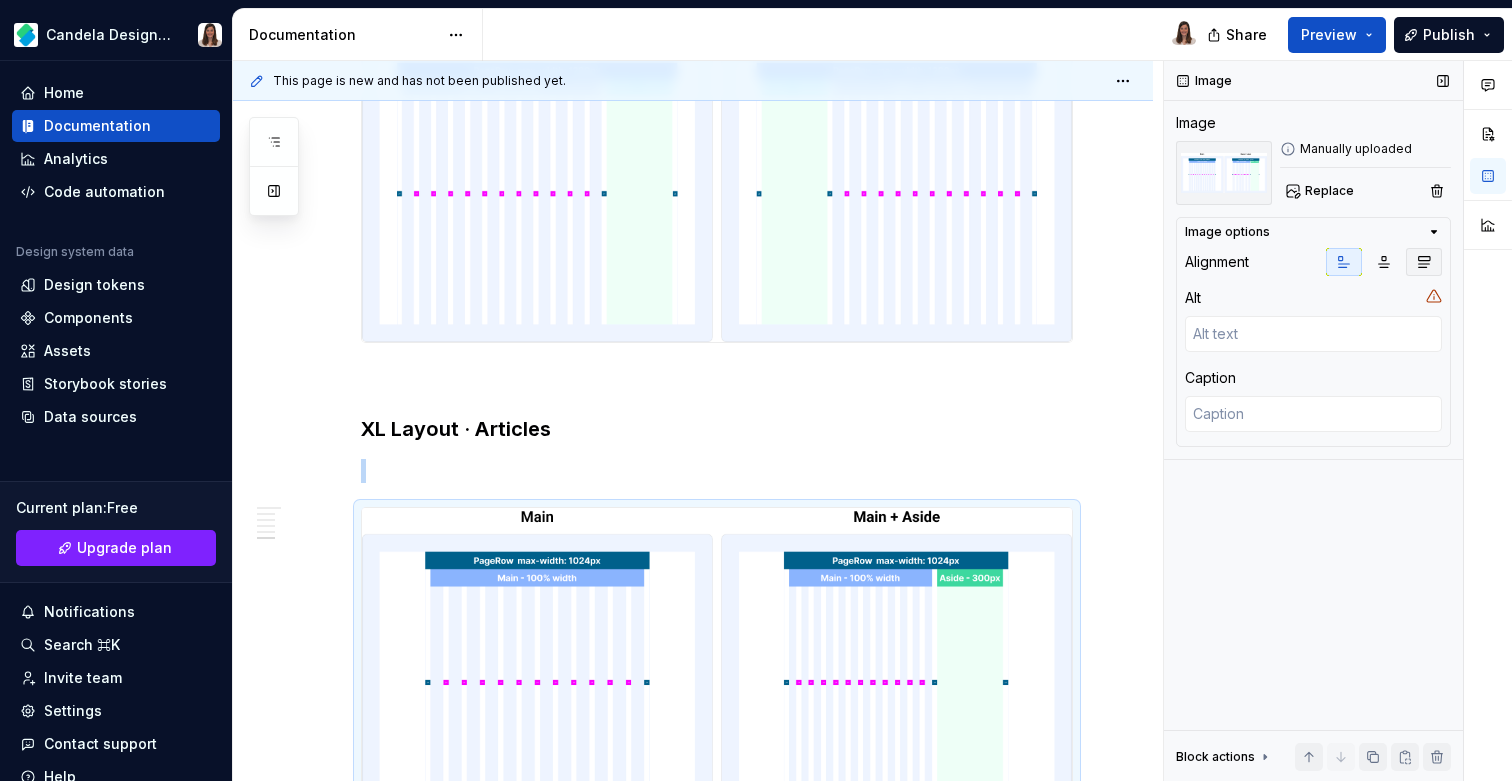 click at bounding box center (1424, 262) 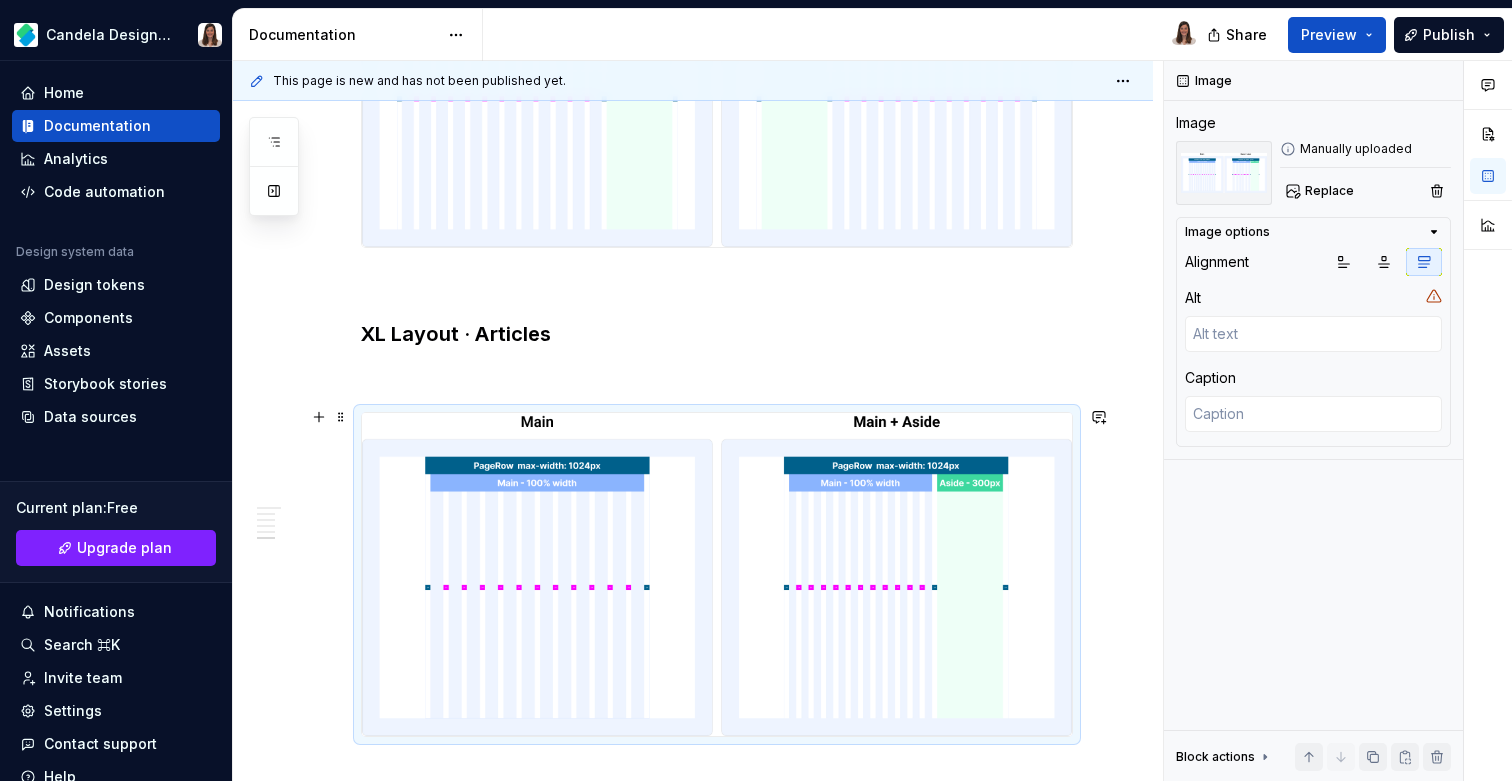 click at bounding box center [717, 376] 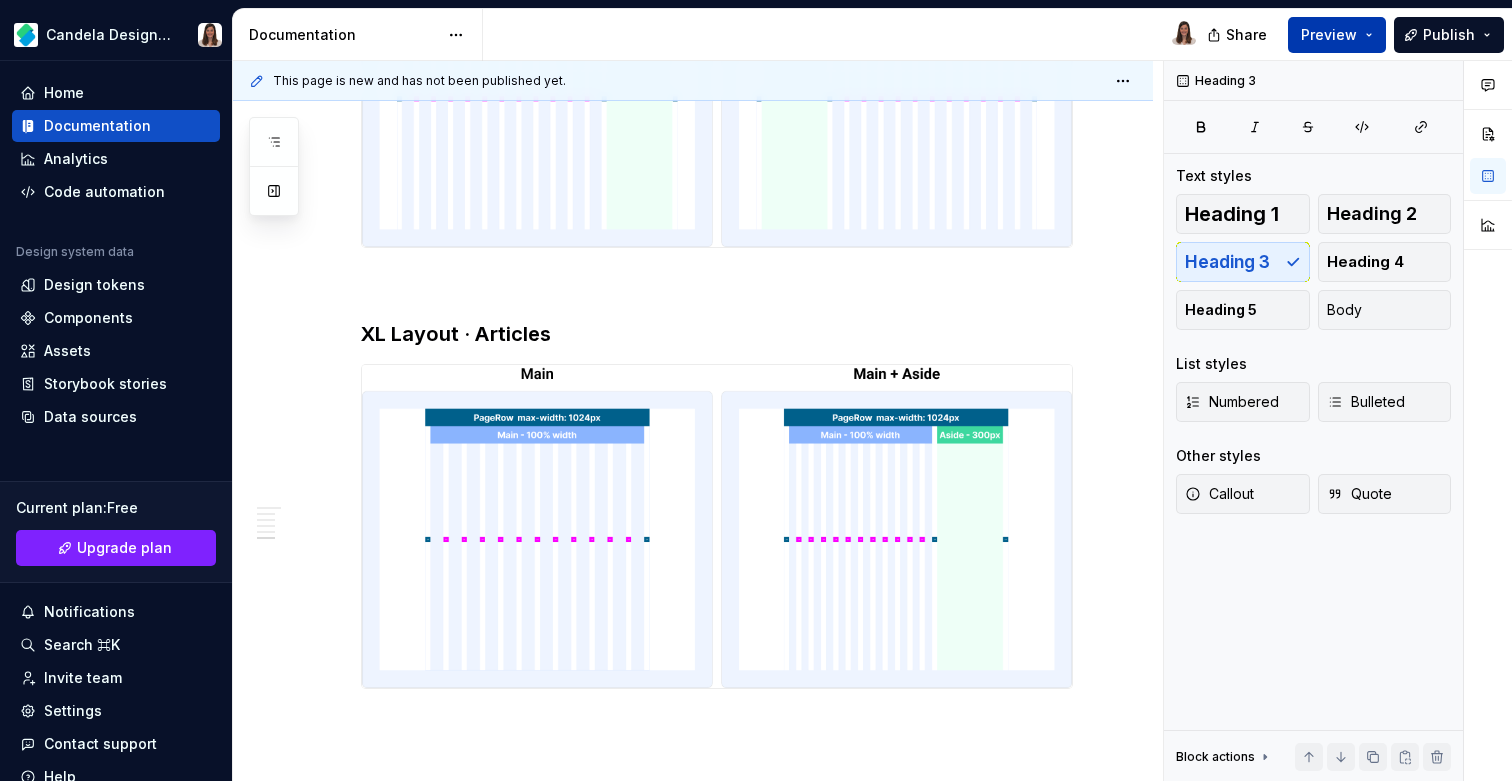 click on "Preview" at bounding box center [1337, 35] 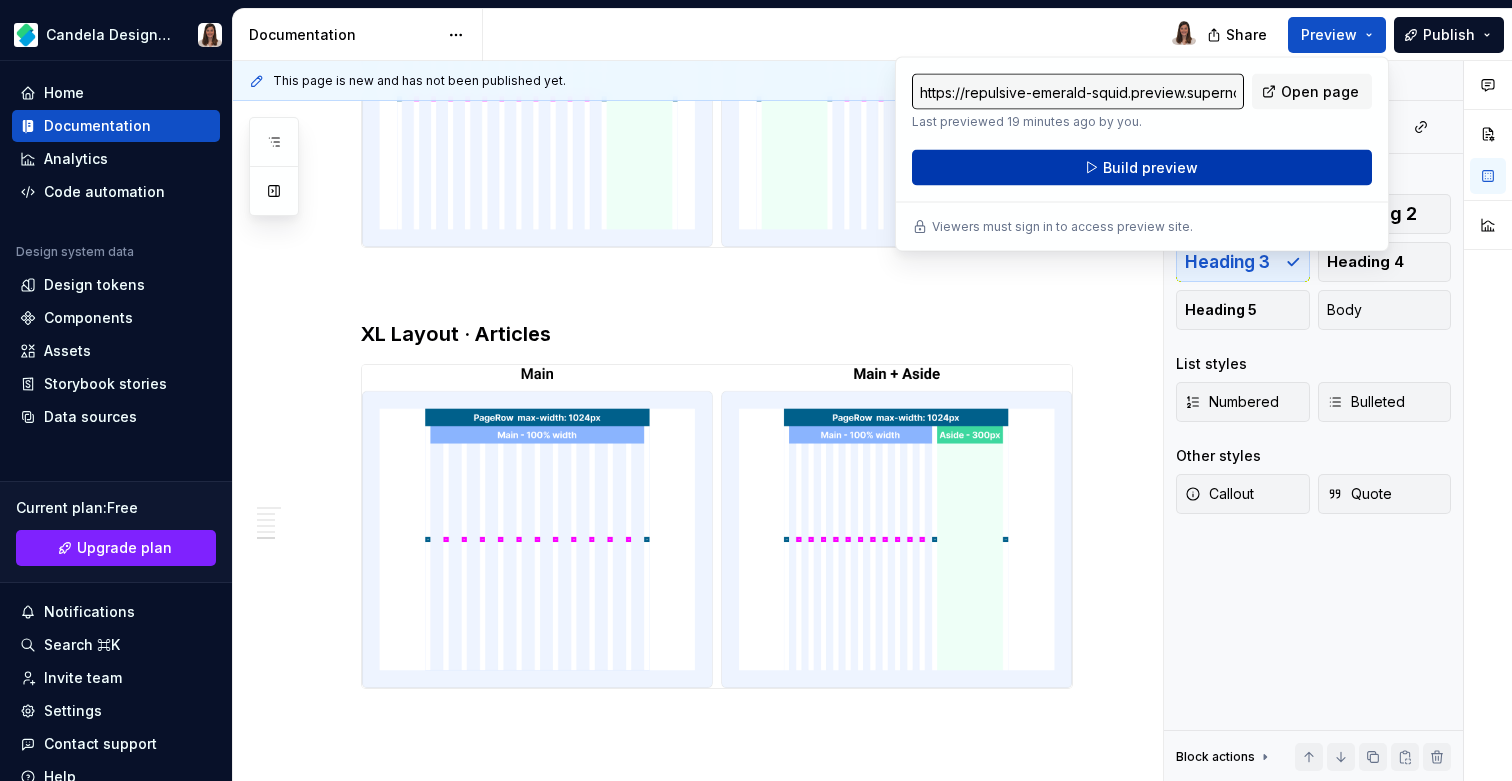 click on "Build preview" at bounding box center (1150, 168) 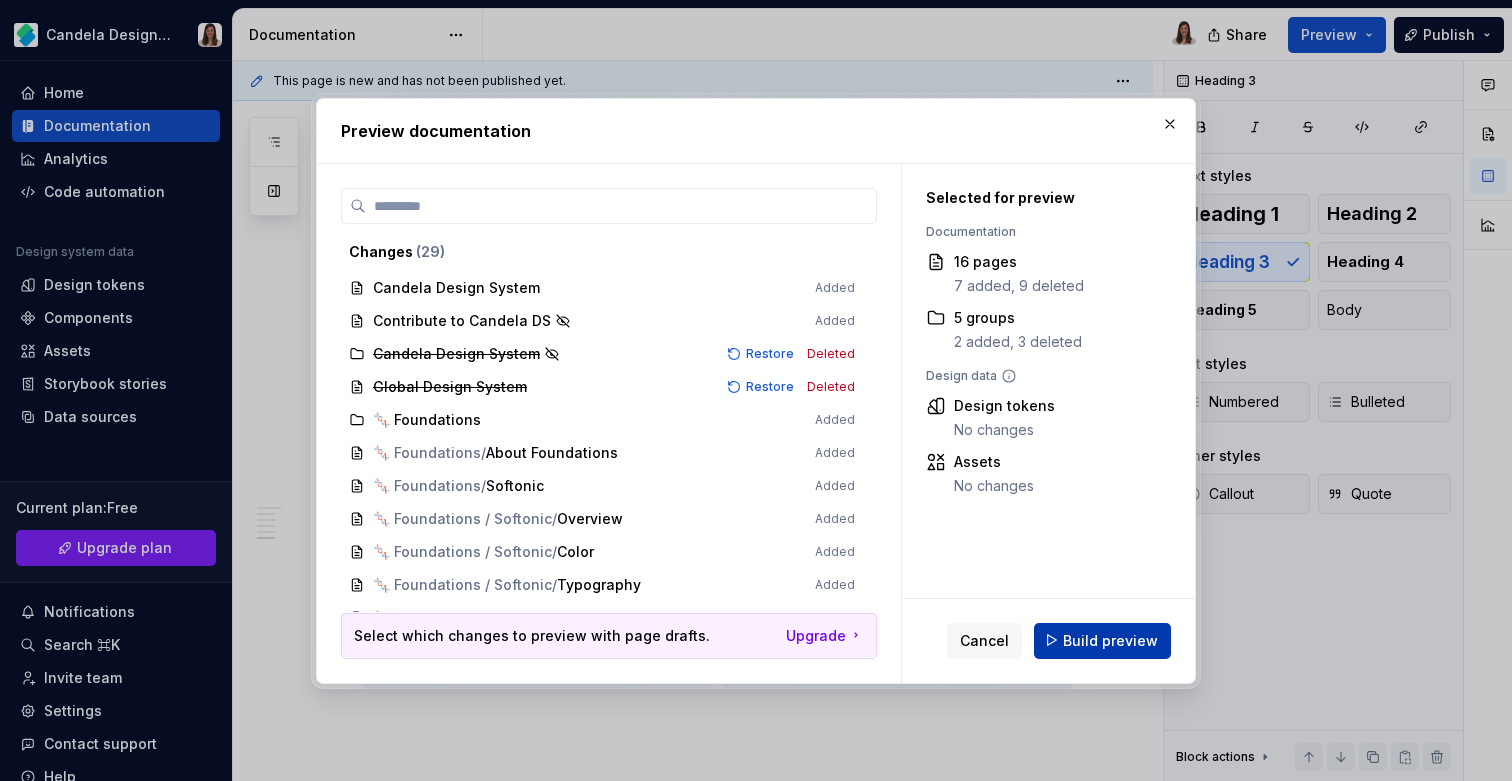 click on "Build preview" at bounding box center [1110, 640] 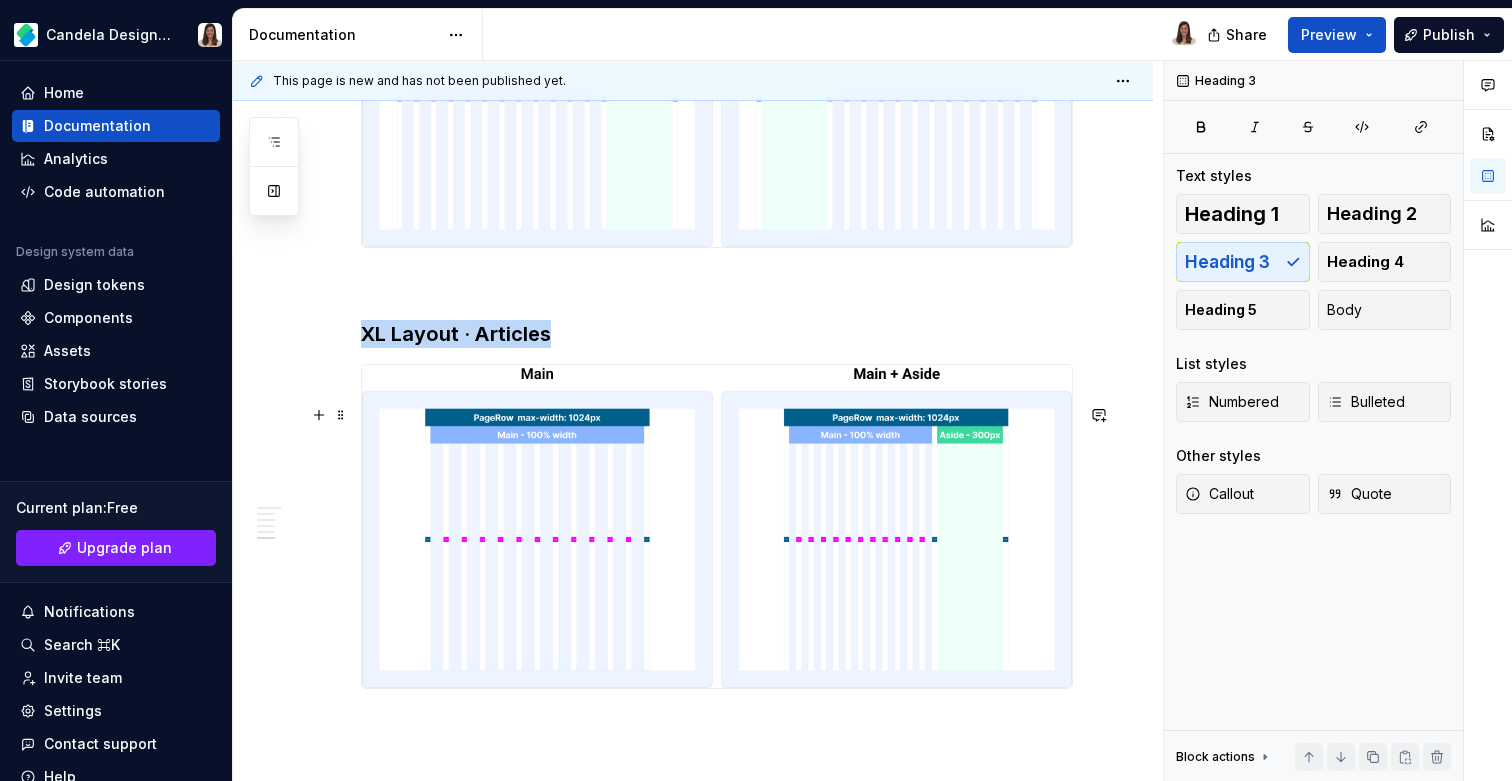click at bounding box center (717, 526) 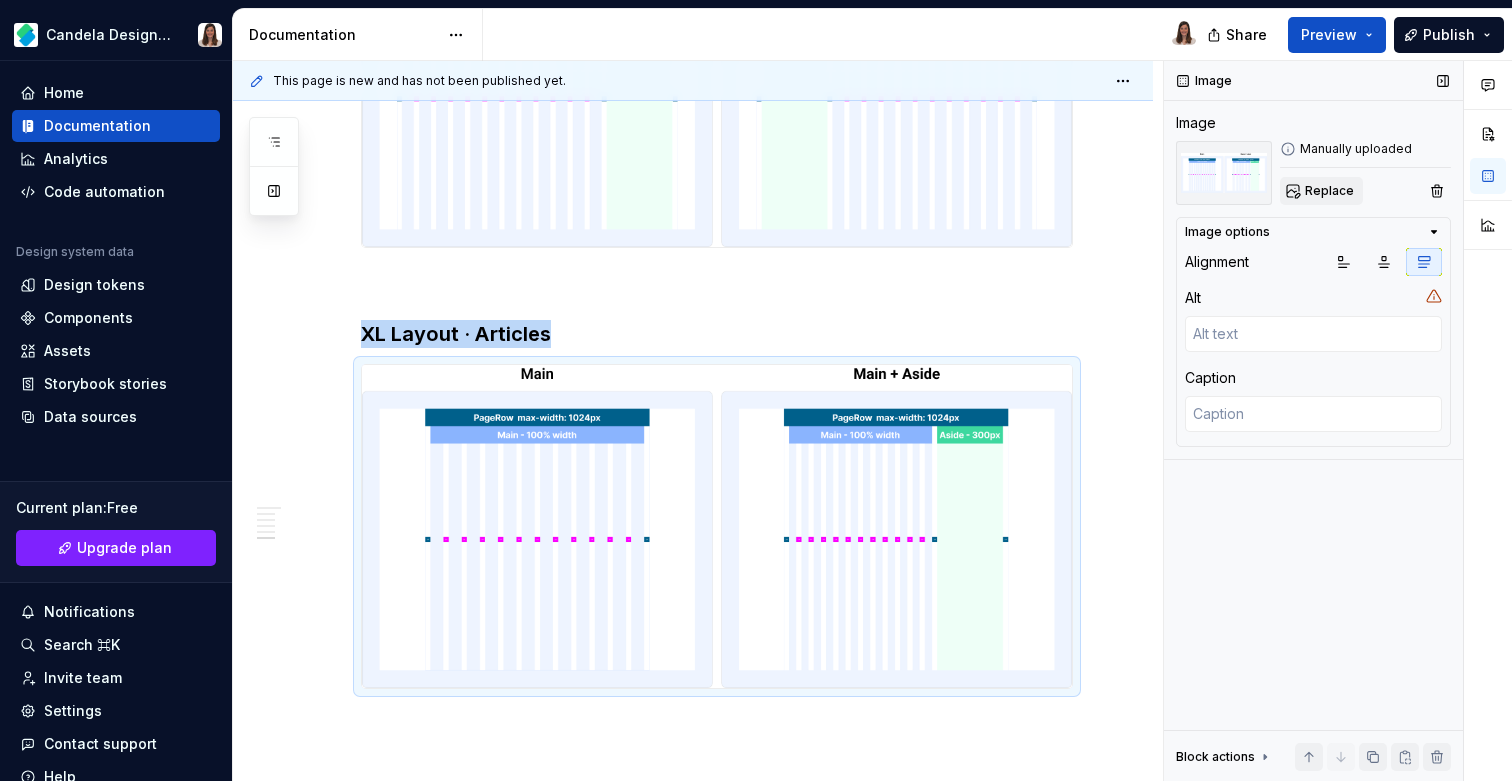 click on "Replace" at bounding box center (1329, 191) 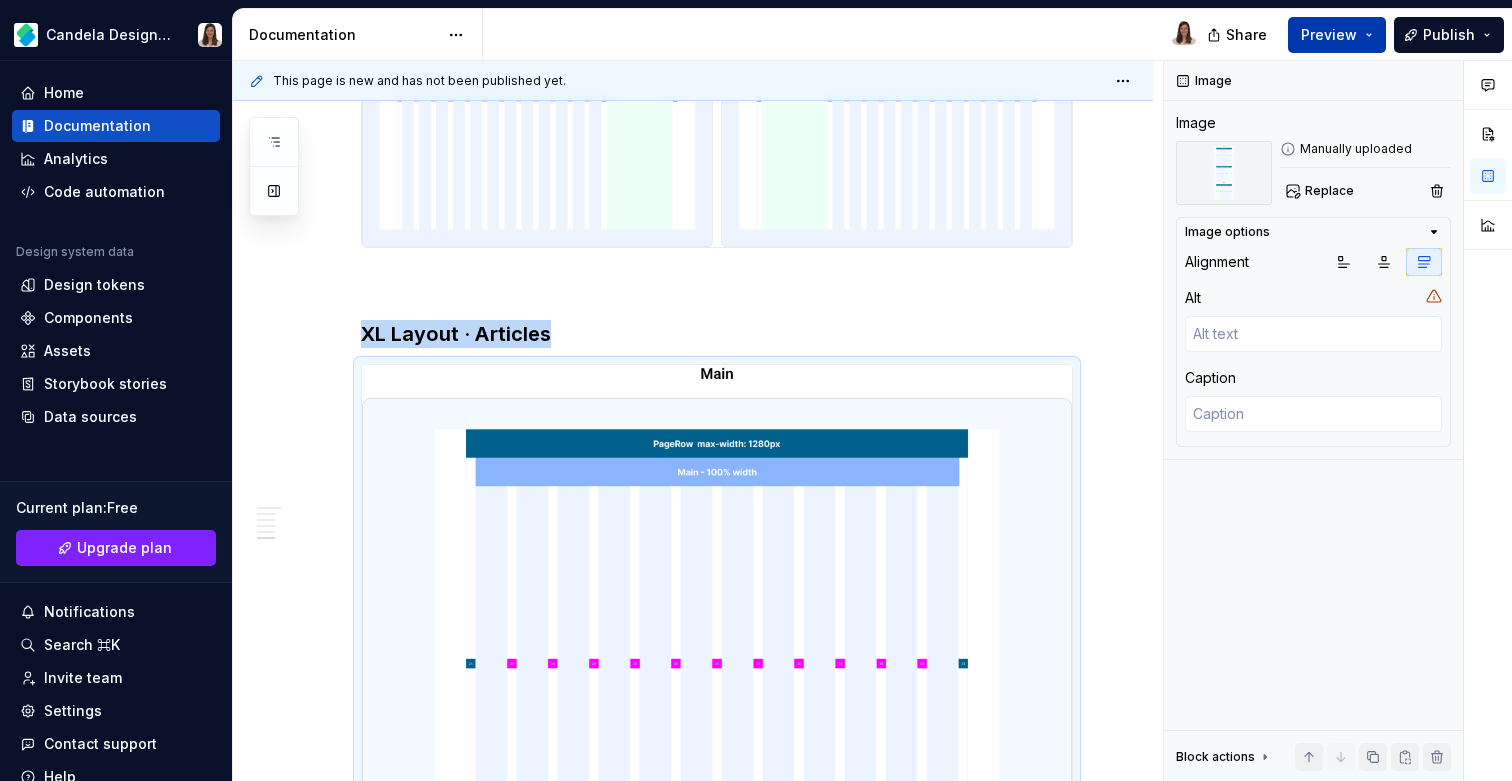 click on "Preview" at bounding box center [1329, 35] 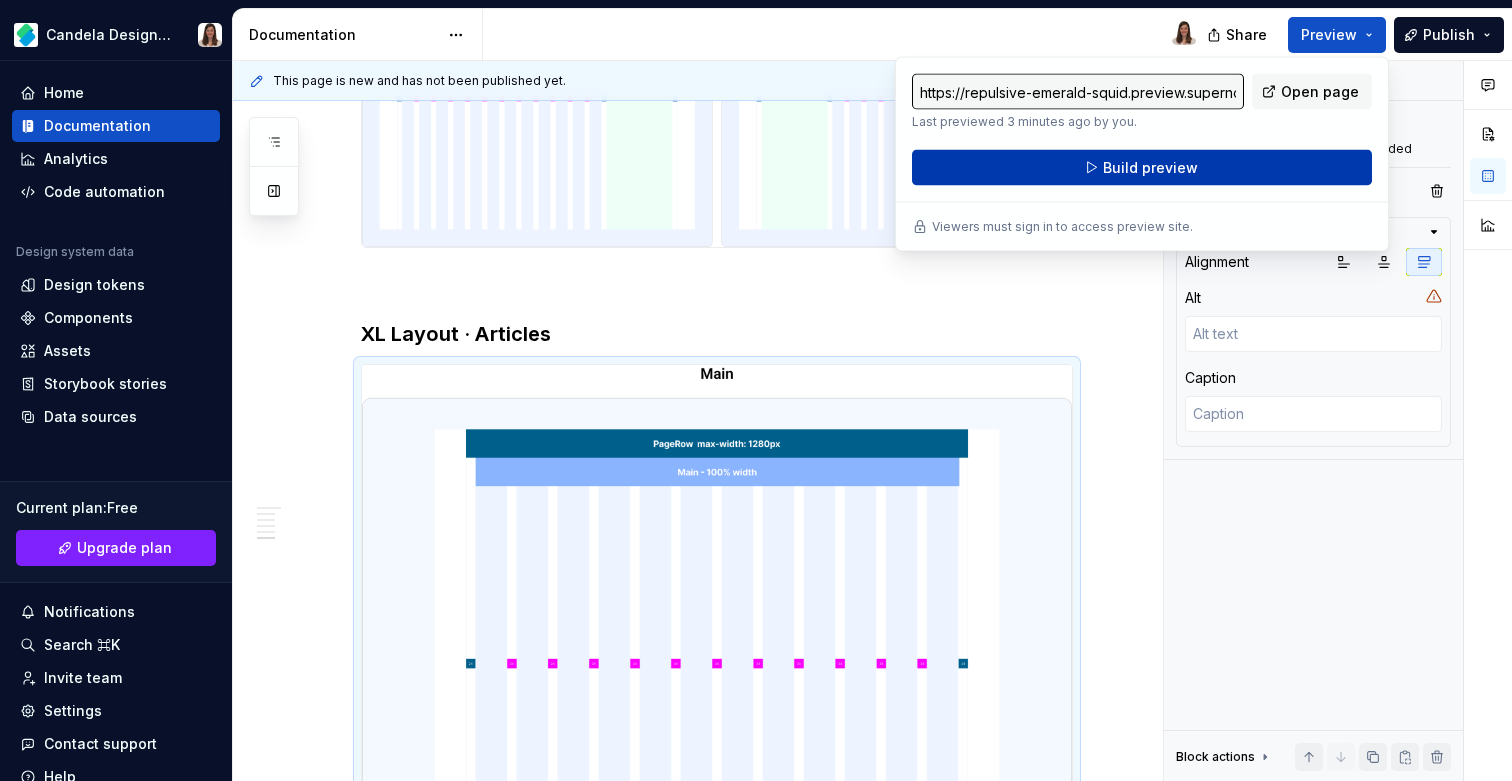 click on "Build preview" at bounding box center [1142, 168] 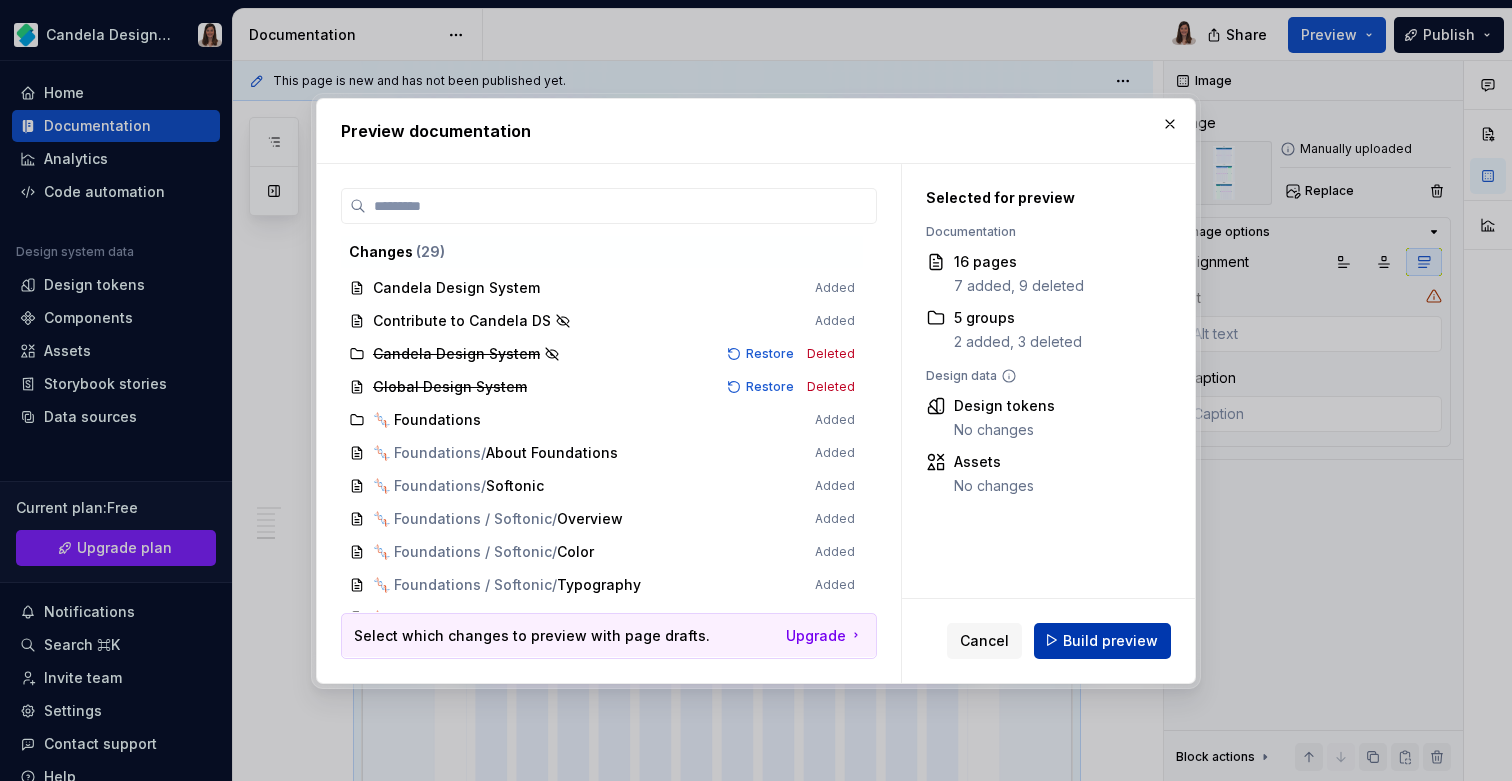 click on "Build preview" at bounding box center [1102, 640] 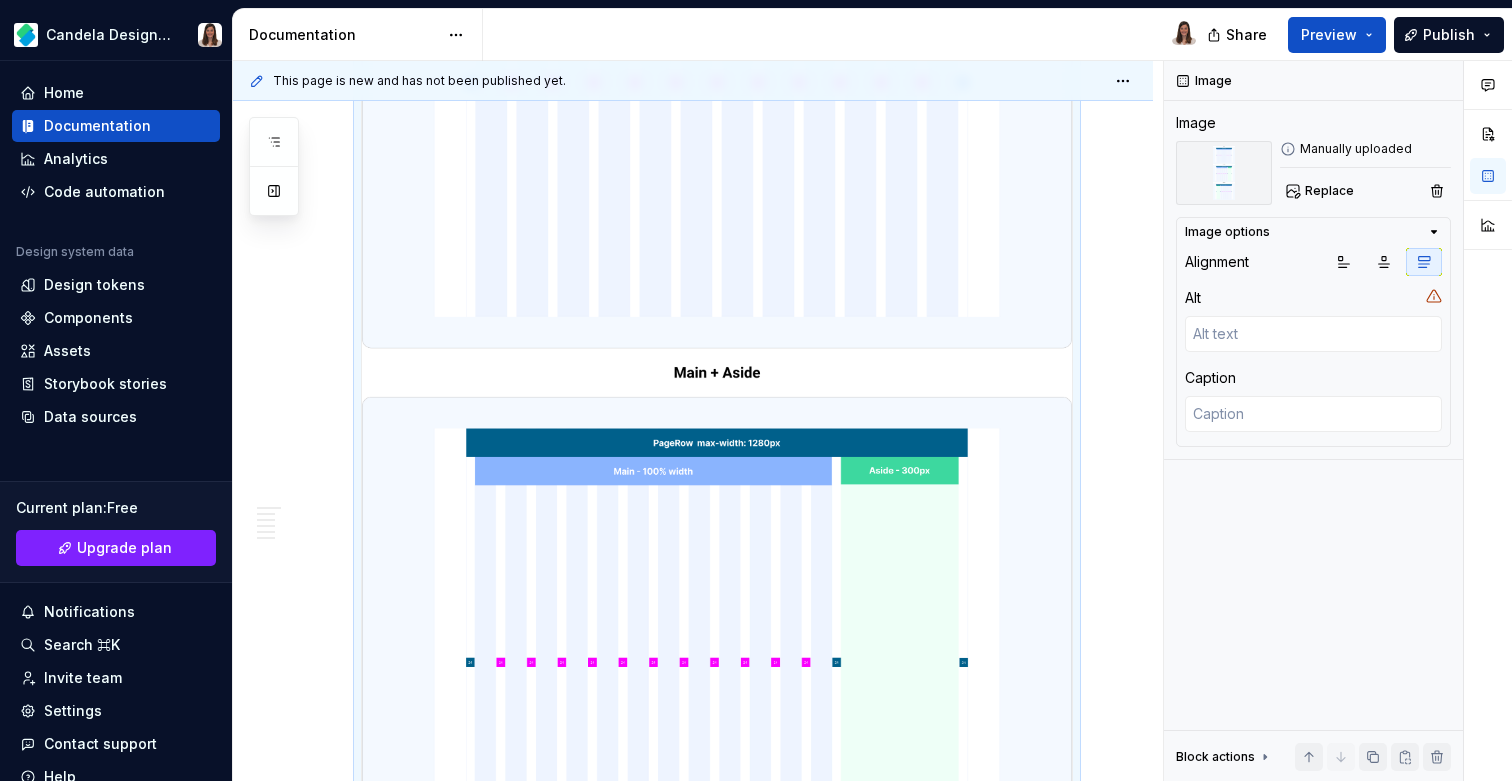 scroll, scrollTop: 3734, scrollLeft: 0, axis: vertical 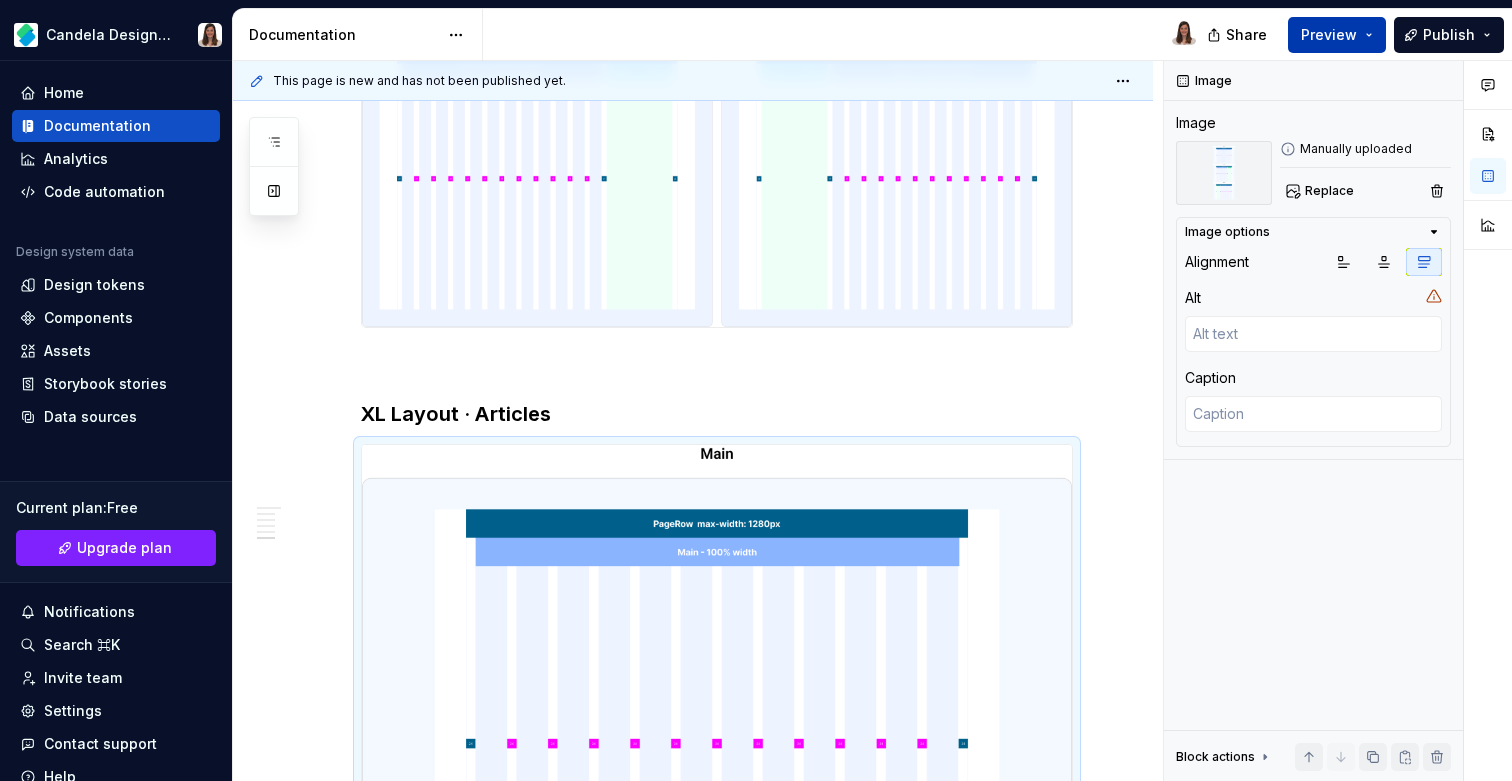 click on "Preview" at bounding box center (1329, 35) 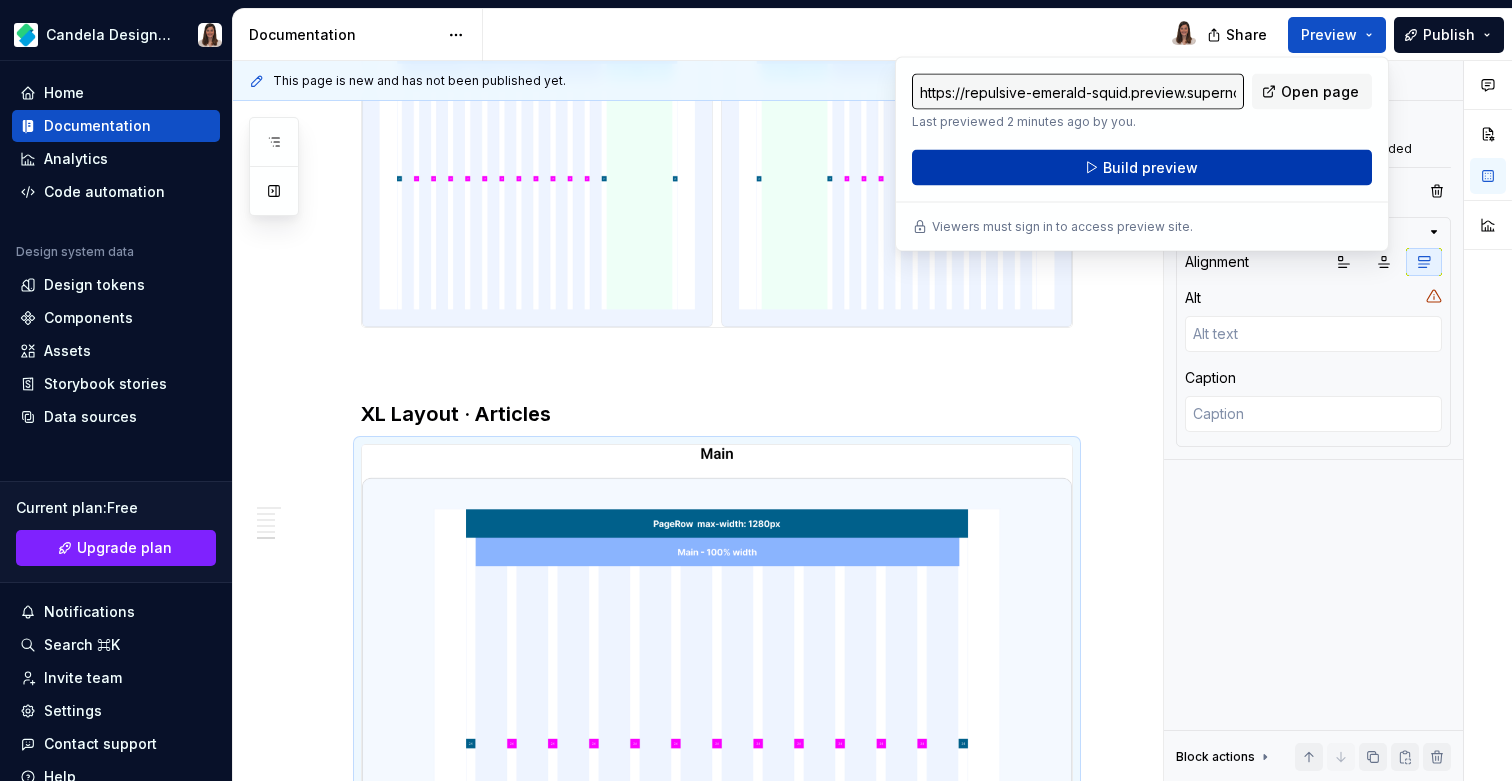 click on "Build preview" at bounding box center (1142, 168) 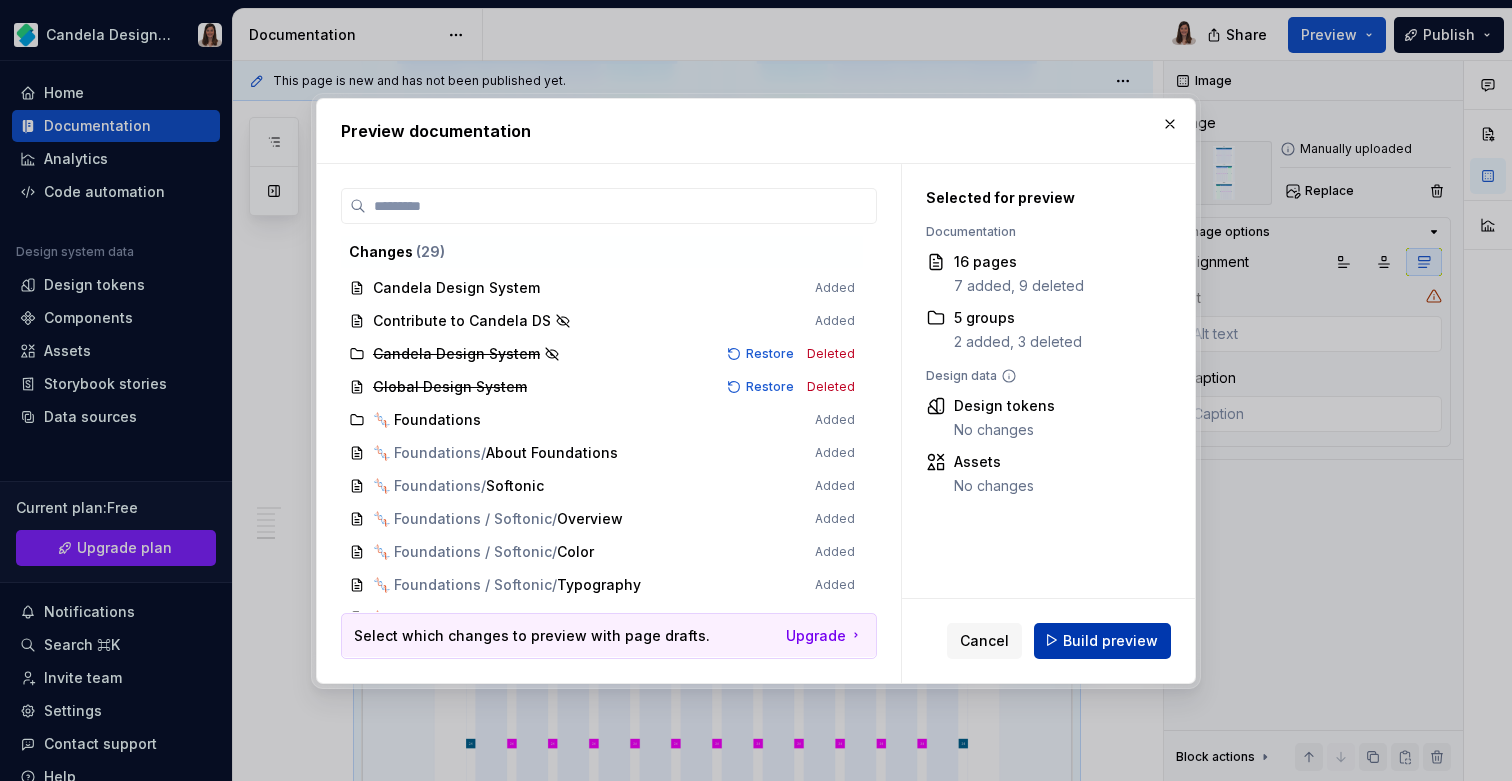 click on "Build preview" at bounding box center [1110, 640] 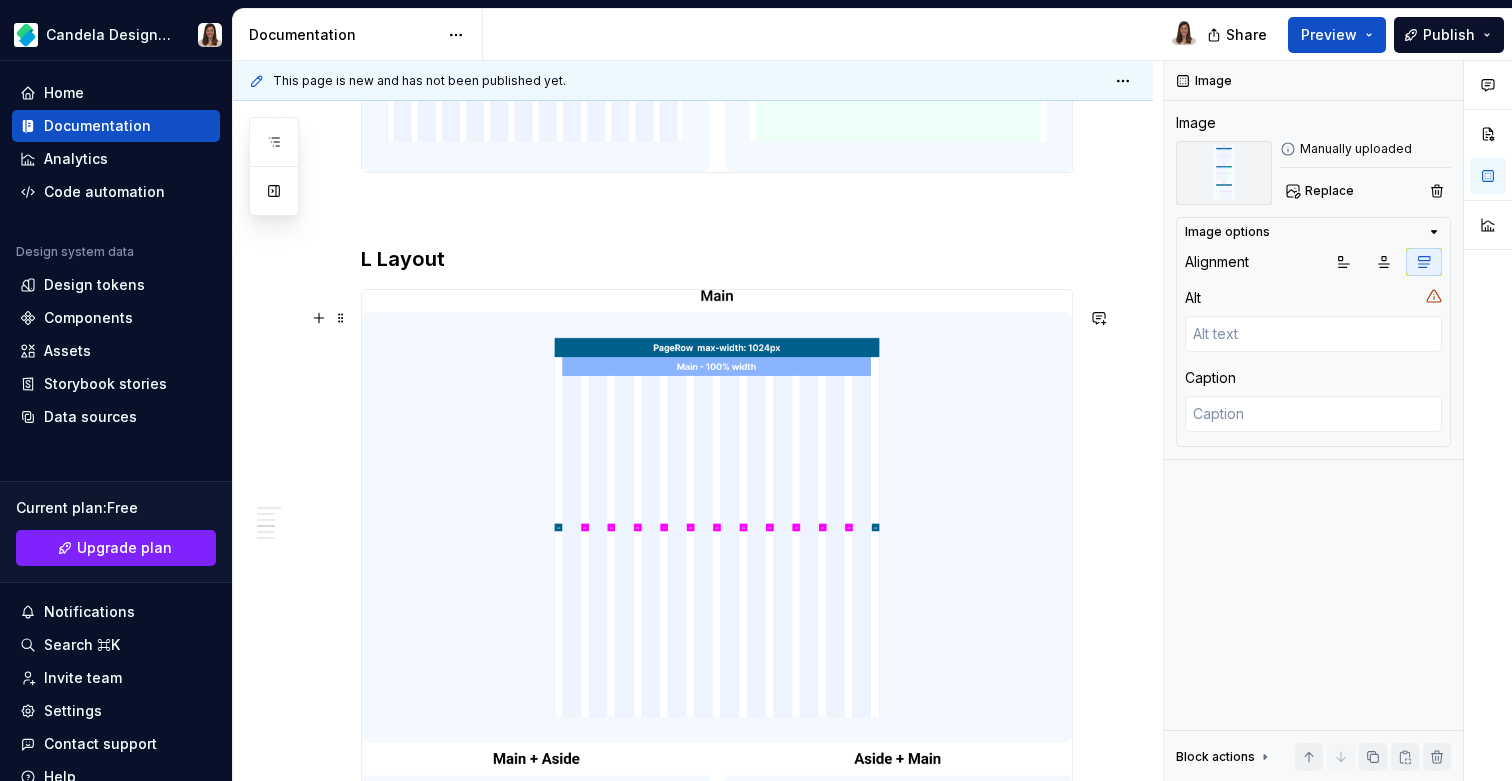 scroll, scrollTop: 2113, scrollLeft: 0, axis: vertical 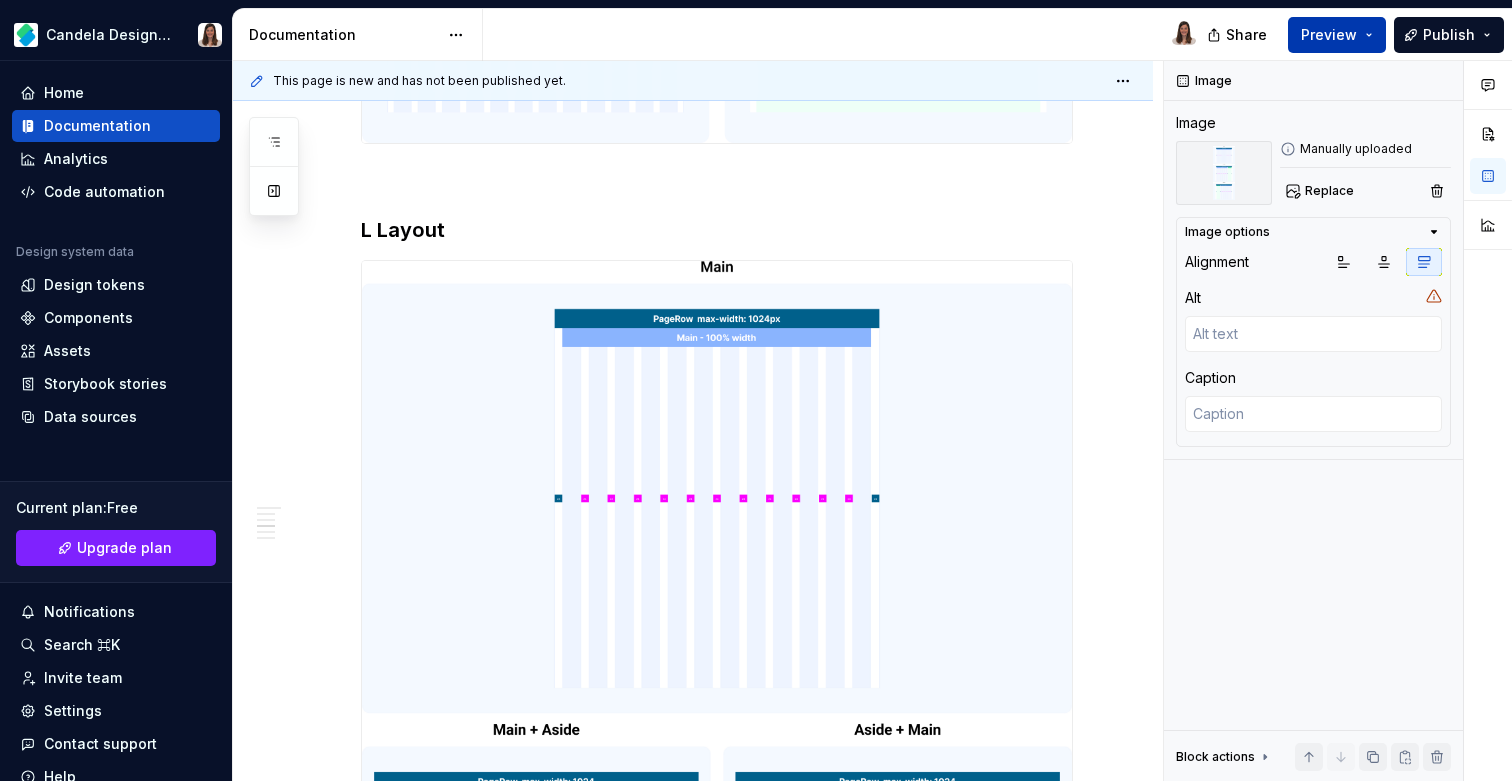 click on "Preview" at bounding box center (1329, 35) 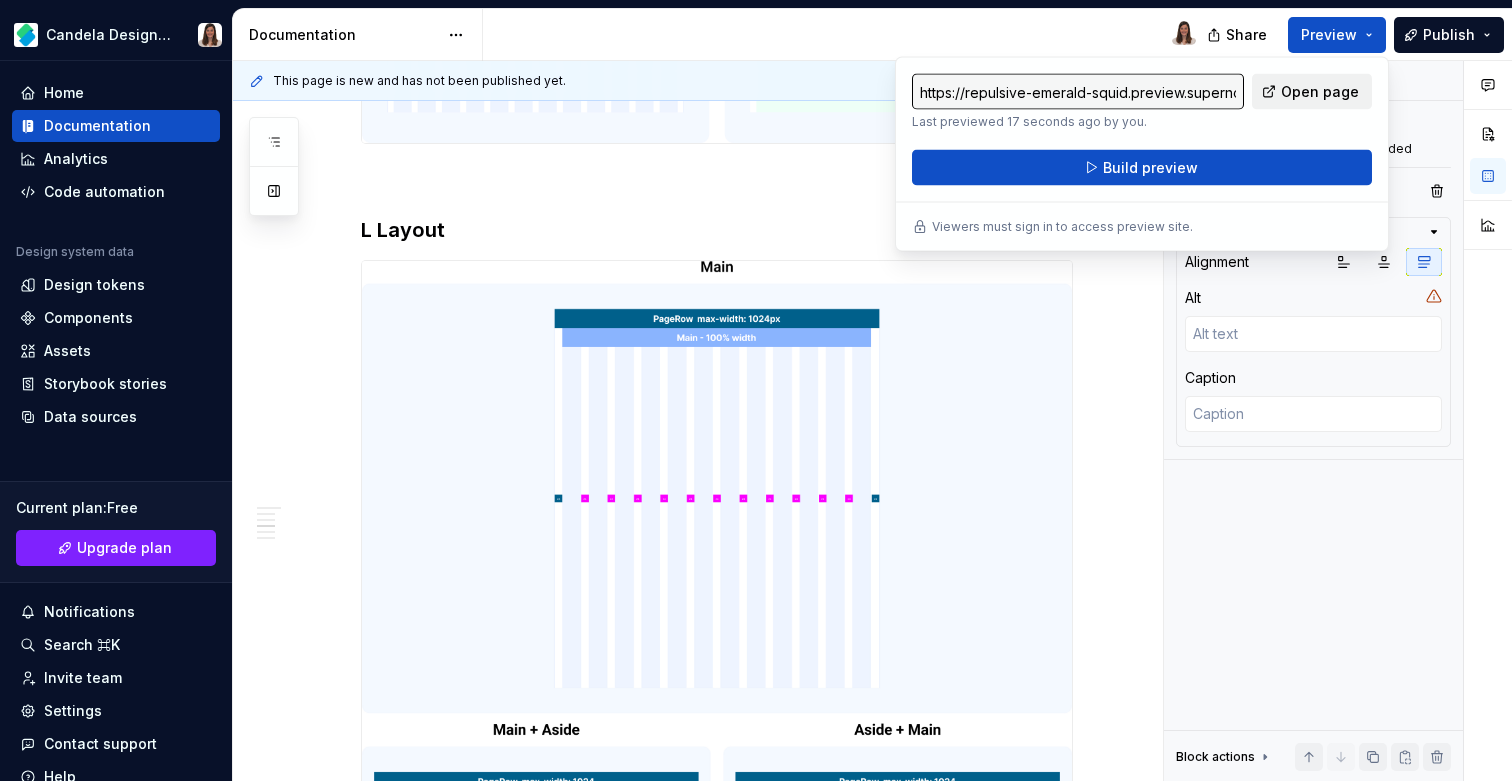 click on "Open page" at bounding box center (1320, 92) 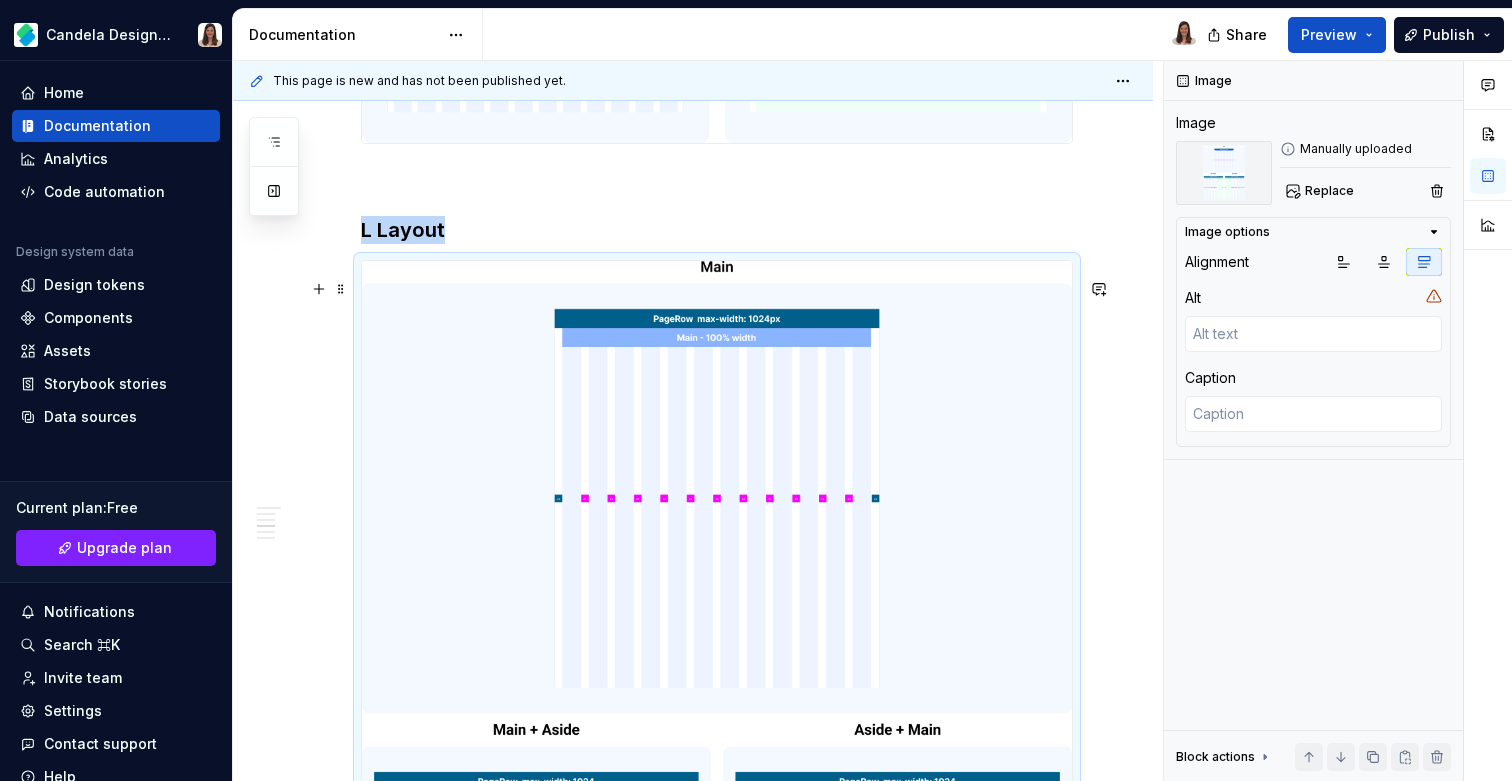 click at bounding box center [717, 718] 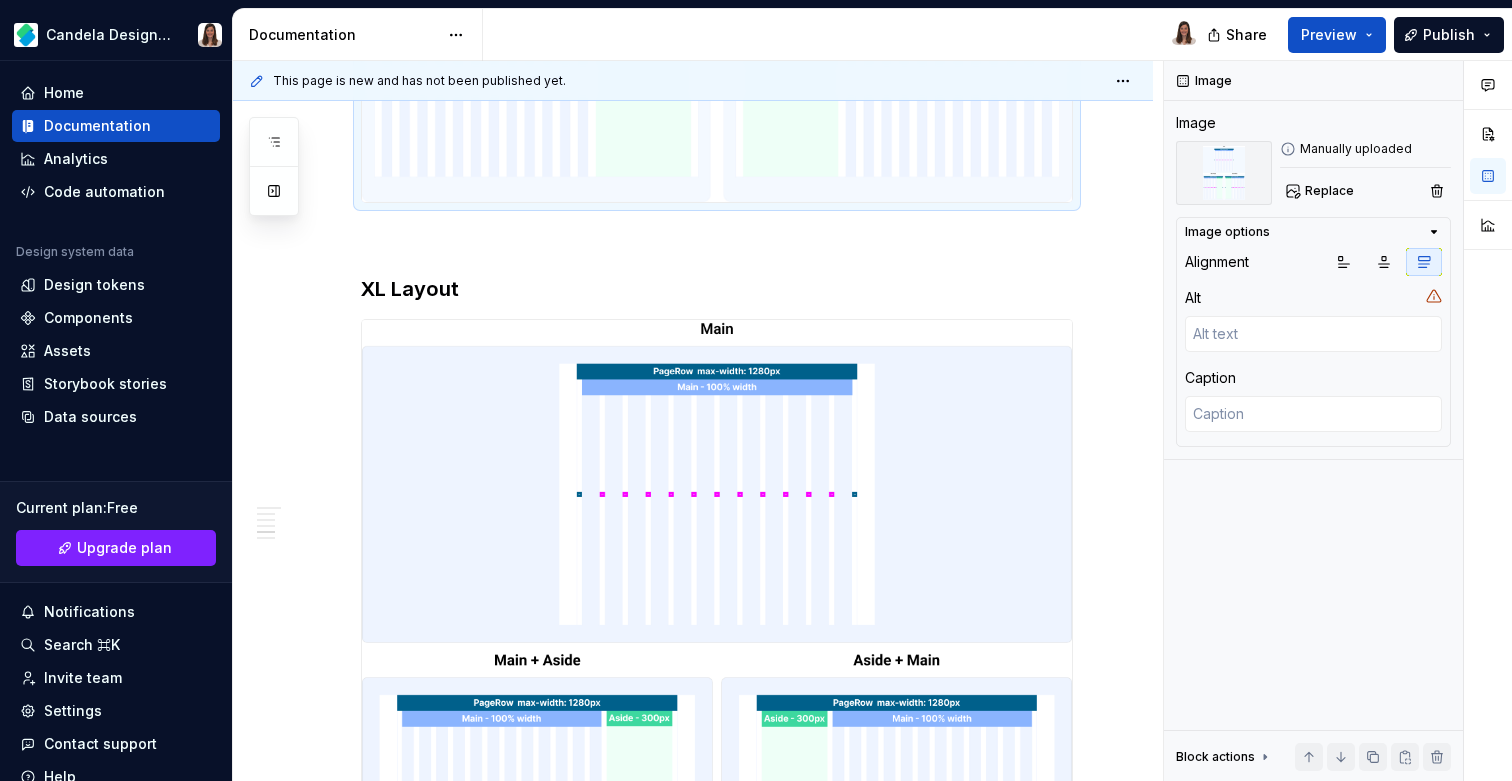 scroll, scrollTop: 3132, scrollLeft: 0, axis: vertical 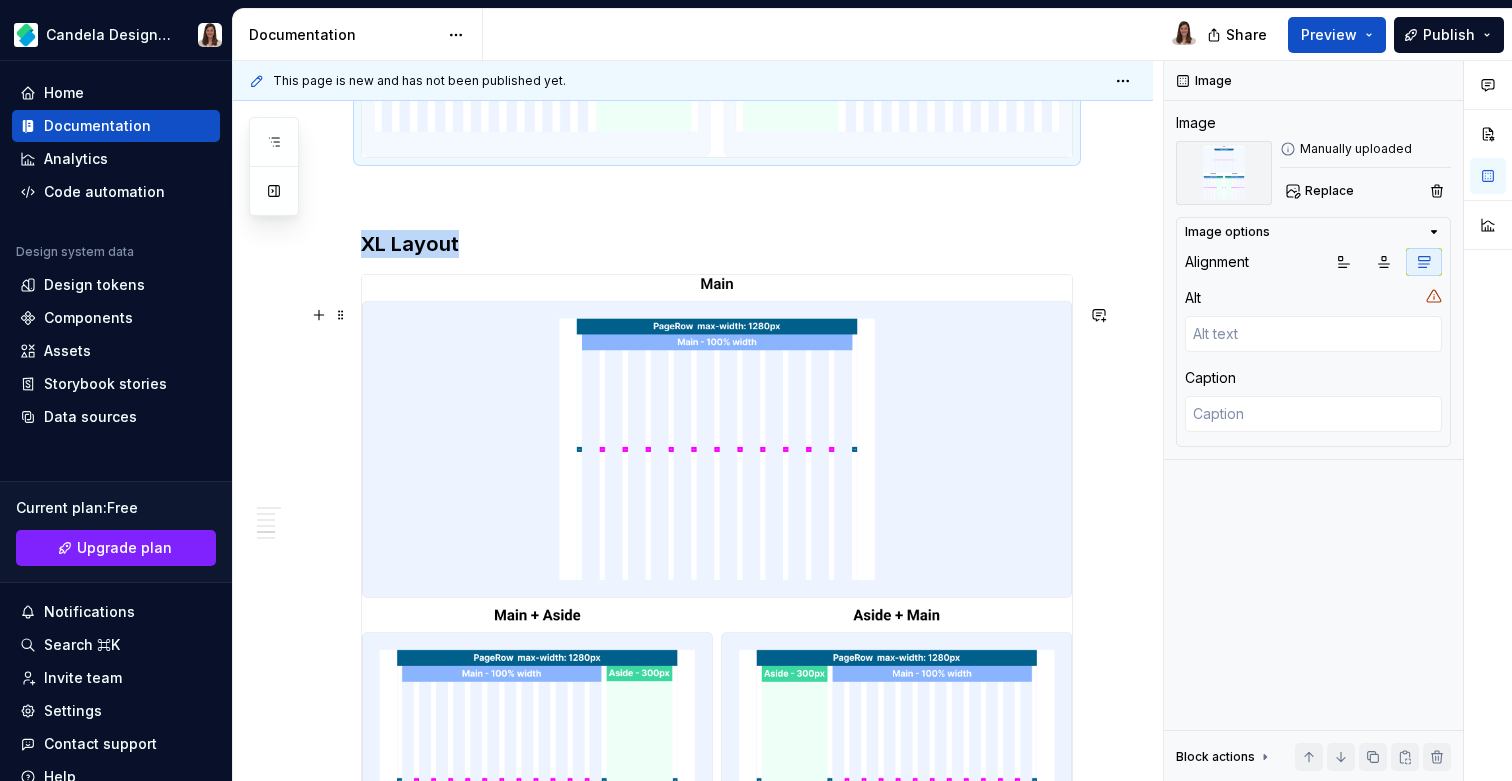 click at bounding box center (717, 602) 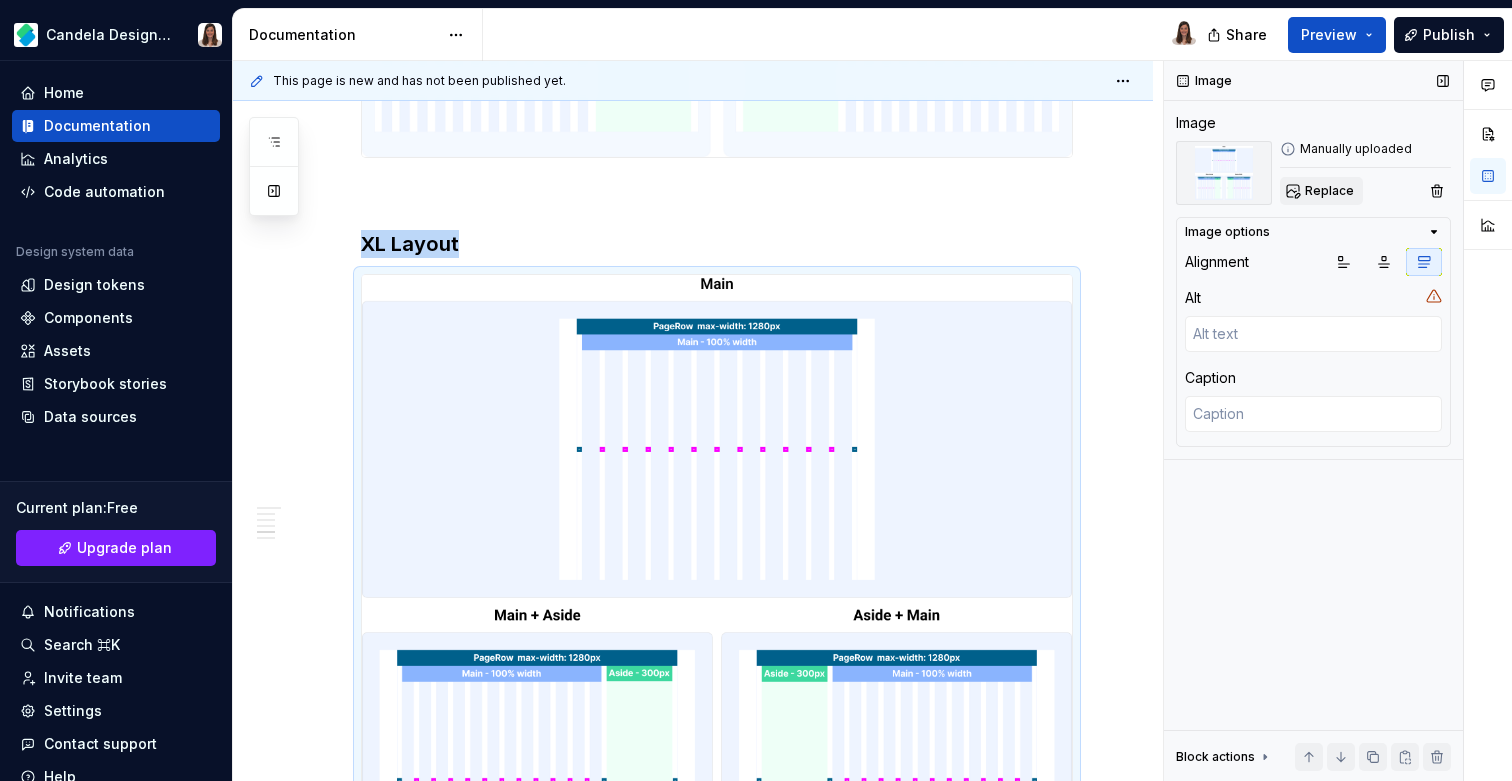 click on "Replace" at bounding box center [1321, 191] 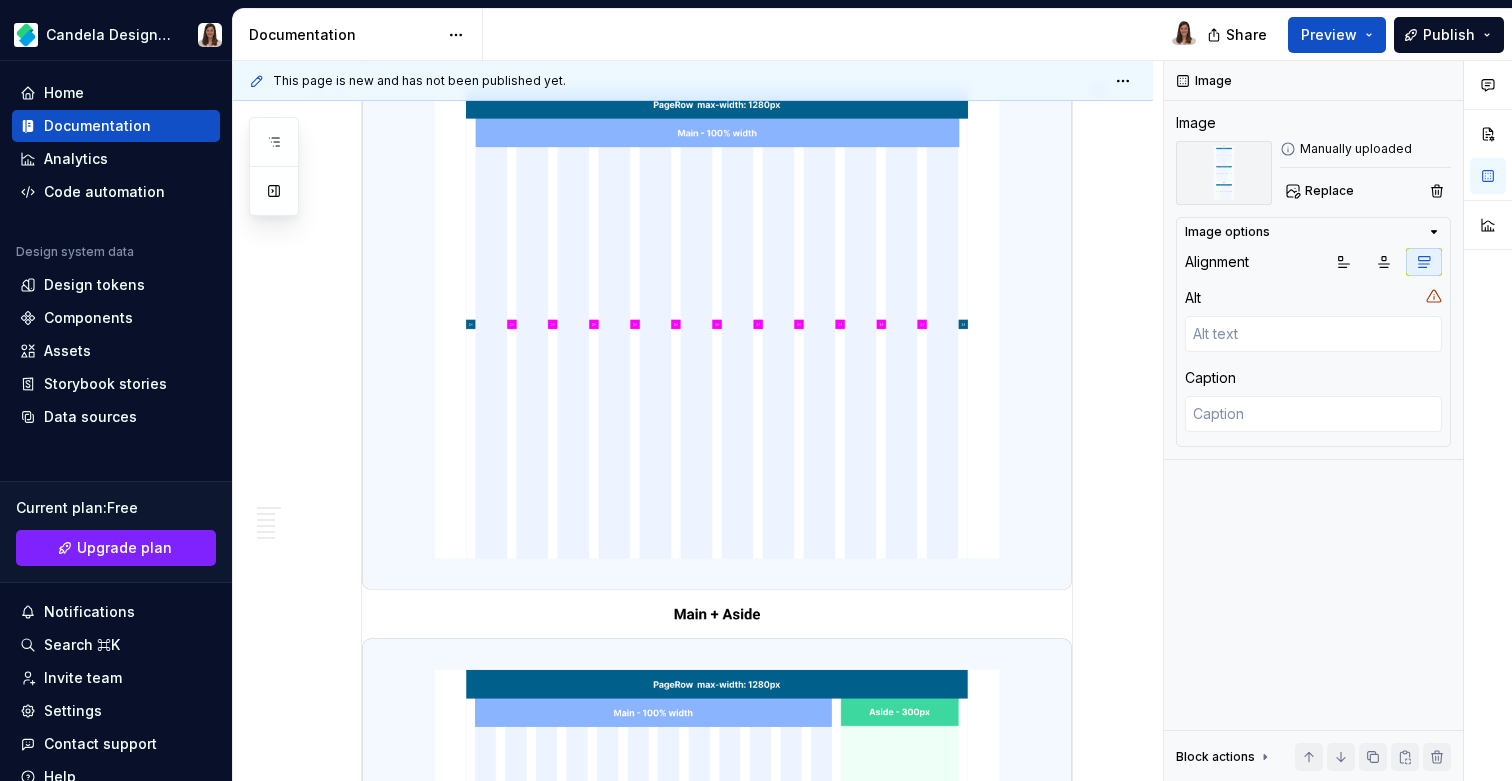 click at bounding box center [717, 888] 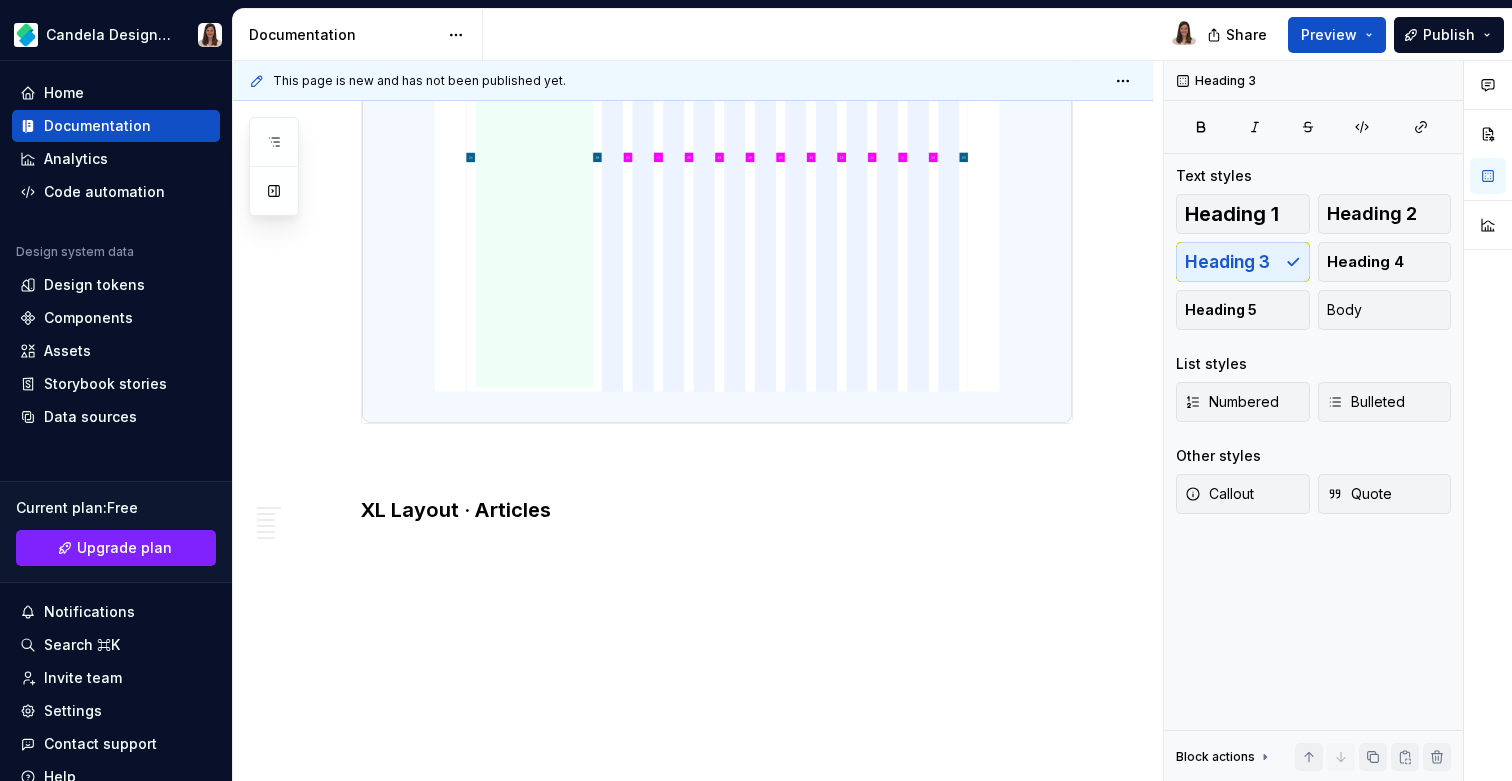scroll, scrollTop: 4763, scrollLeft: 0, axis: vertical 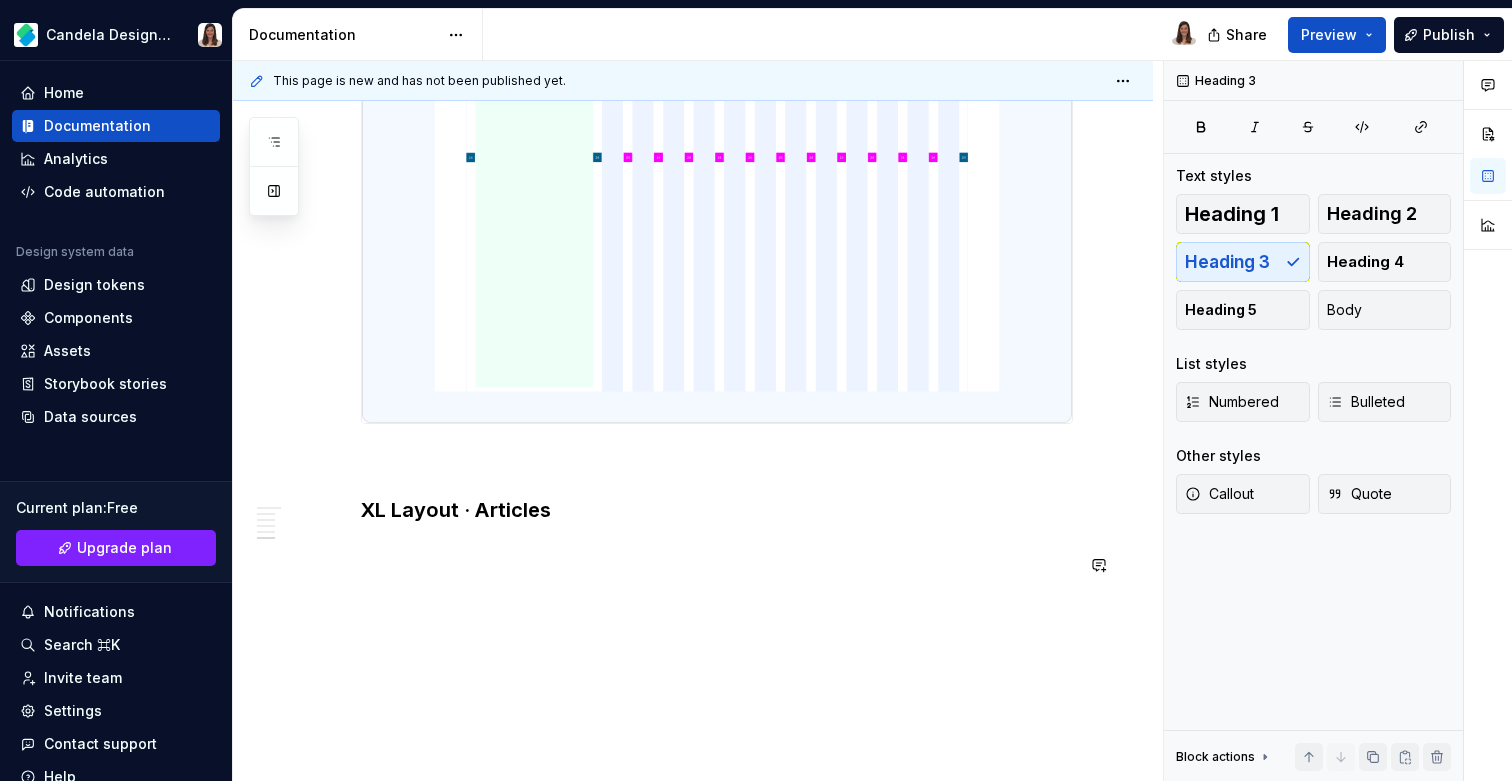 click on "The Layout defines the behavior of each block when enlarging or reducing the device size, while maintaining consistency and composition. The SFT Layout system consists of: Main:  Fluid layout at 100% of the grid size. Main + Aside:  In this case the layout is composed of two elements. The Aside has a fixed size of 300px for desktop devices - 100% width for mobile devices - while the Main is a fluid layout that occupies the remaining space until it reaches 100% of the grid. In both cases  (where the container is composed of a main or a main+aside)  ta 12-column grid is applied. Below is the detailed definition of the layouts & grids of the 4 breakpoints of  softonic.com : Breakpoints S Layout M Layout L Layout XL Layout XL Layout · Articles" at bounding box center [693, -1790] 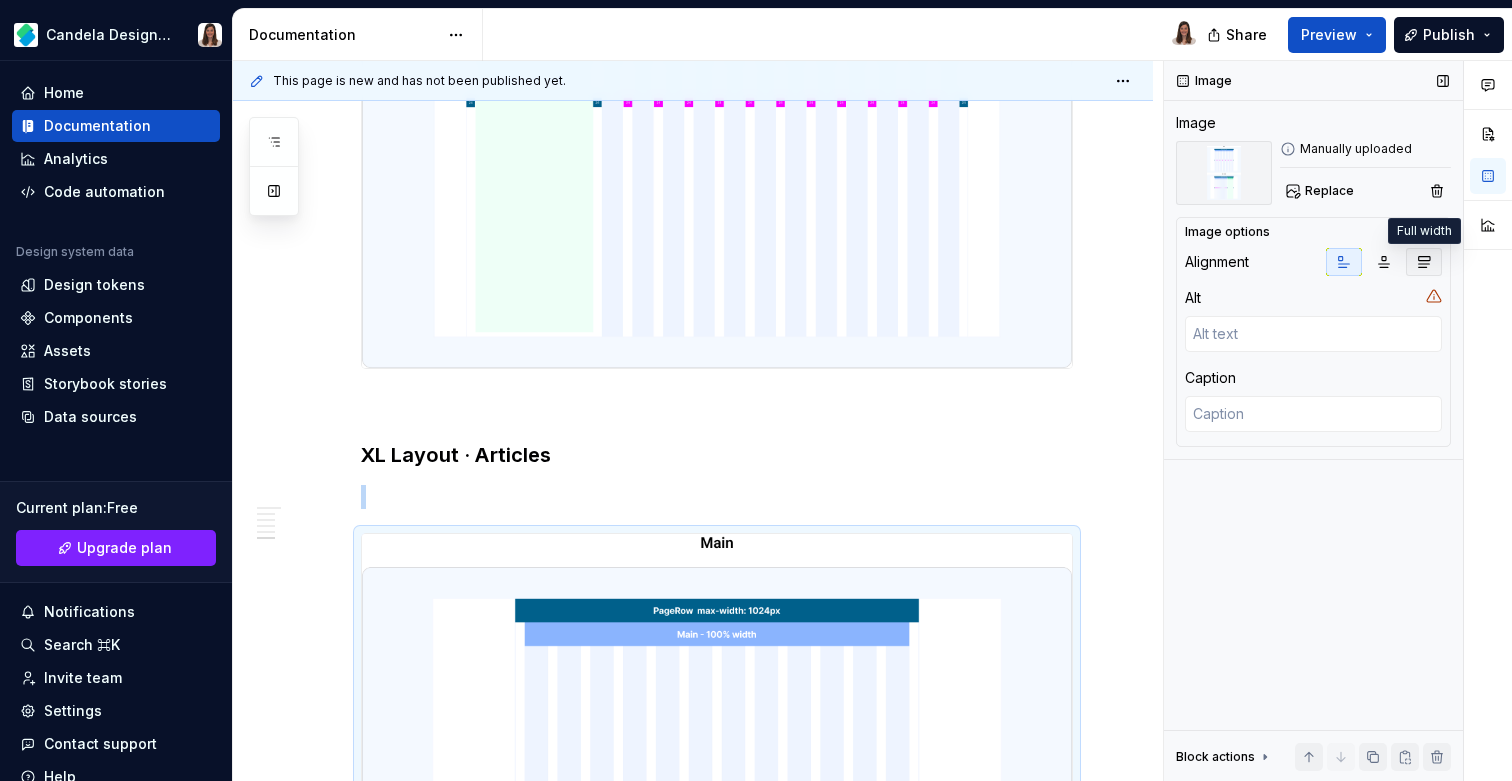 click 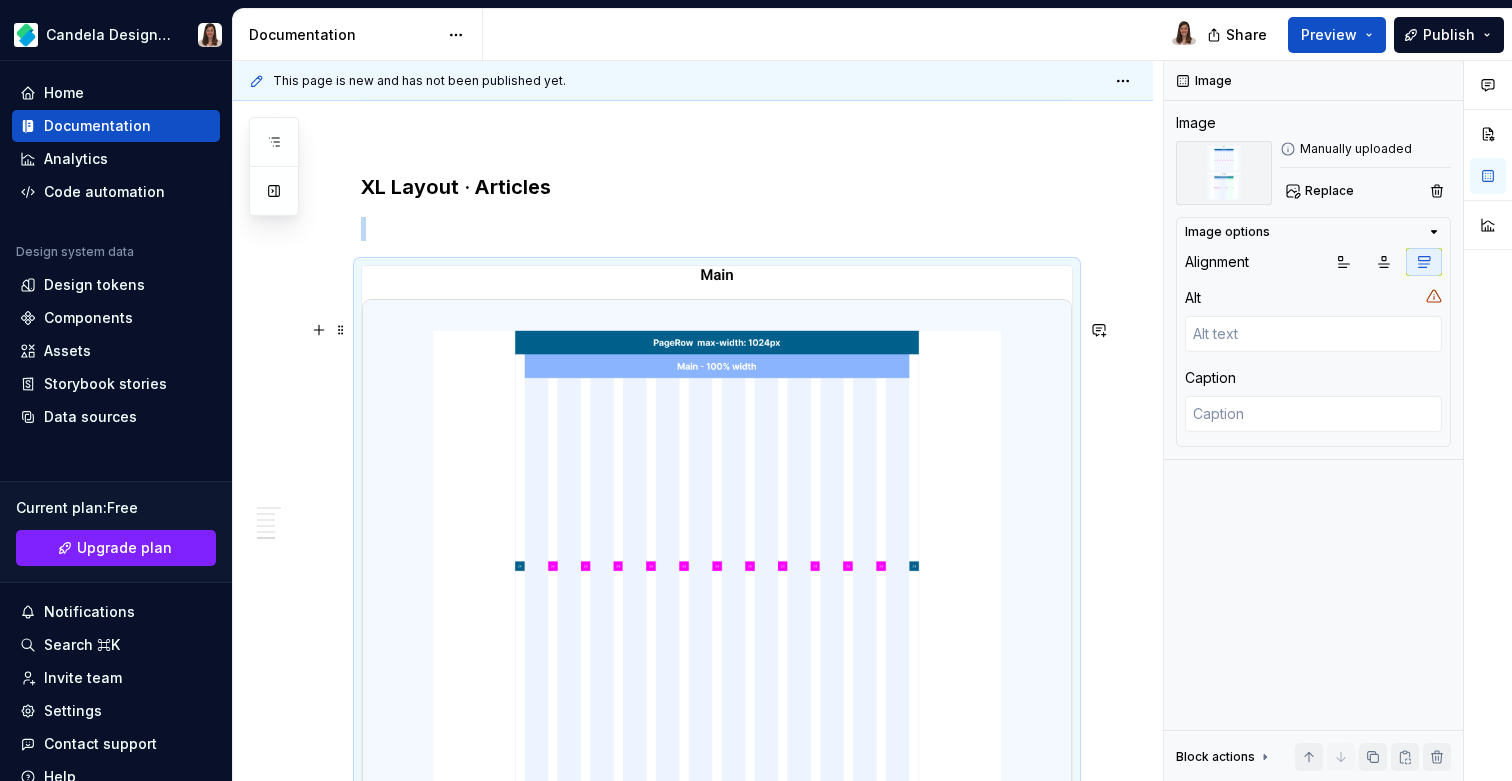 scroll, scrollTop: 4917, scrollLeft: 0, axis: vertical 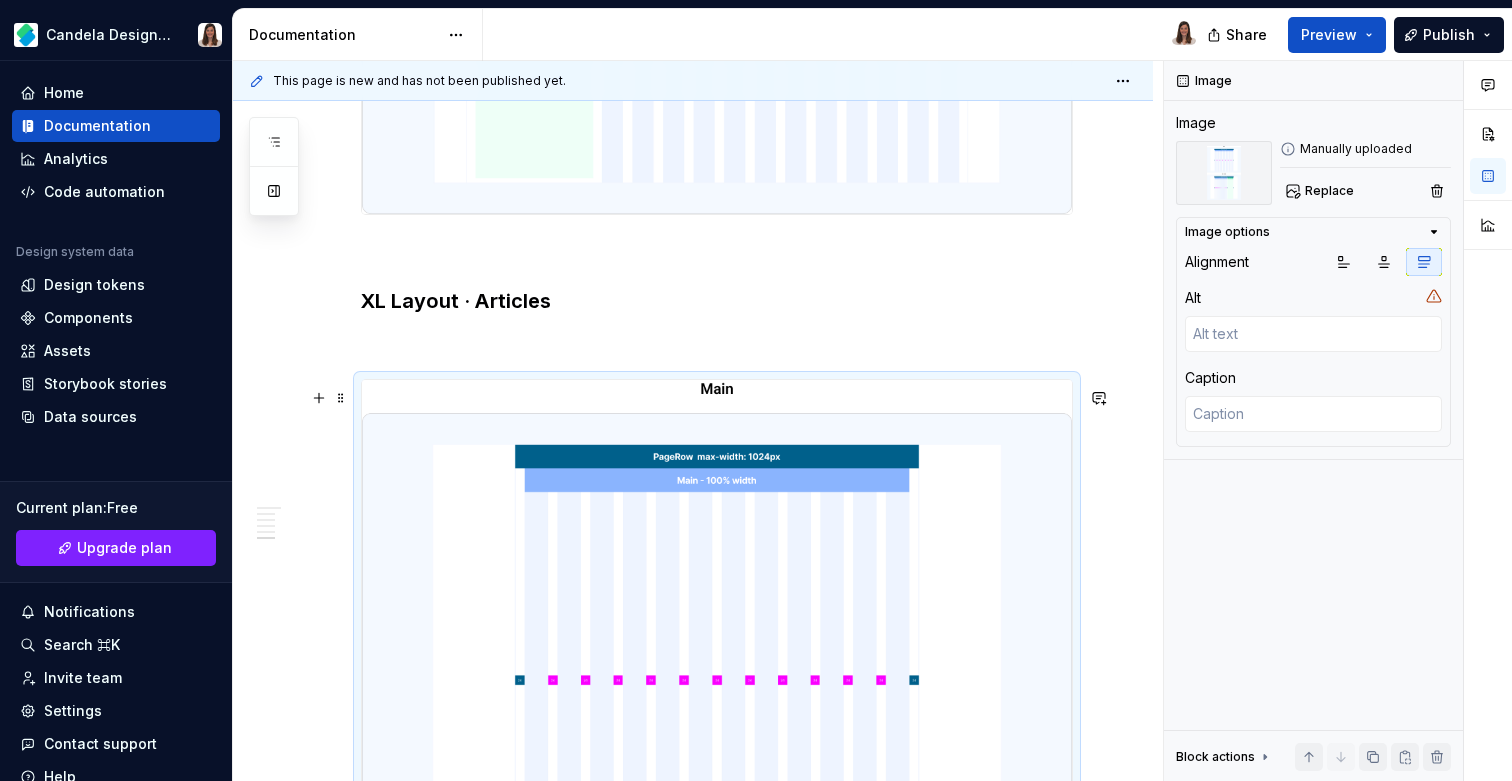 click at bounding box center (717, 343) 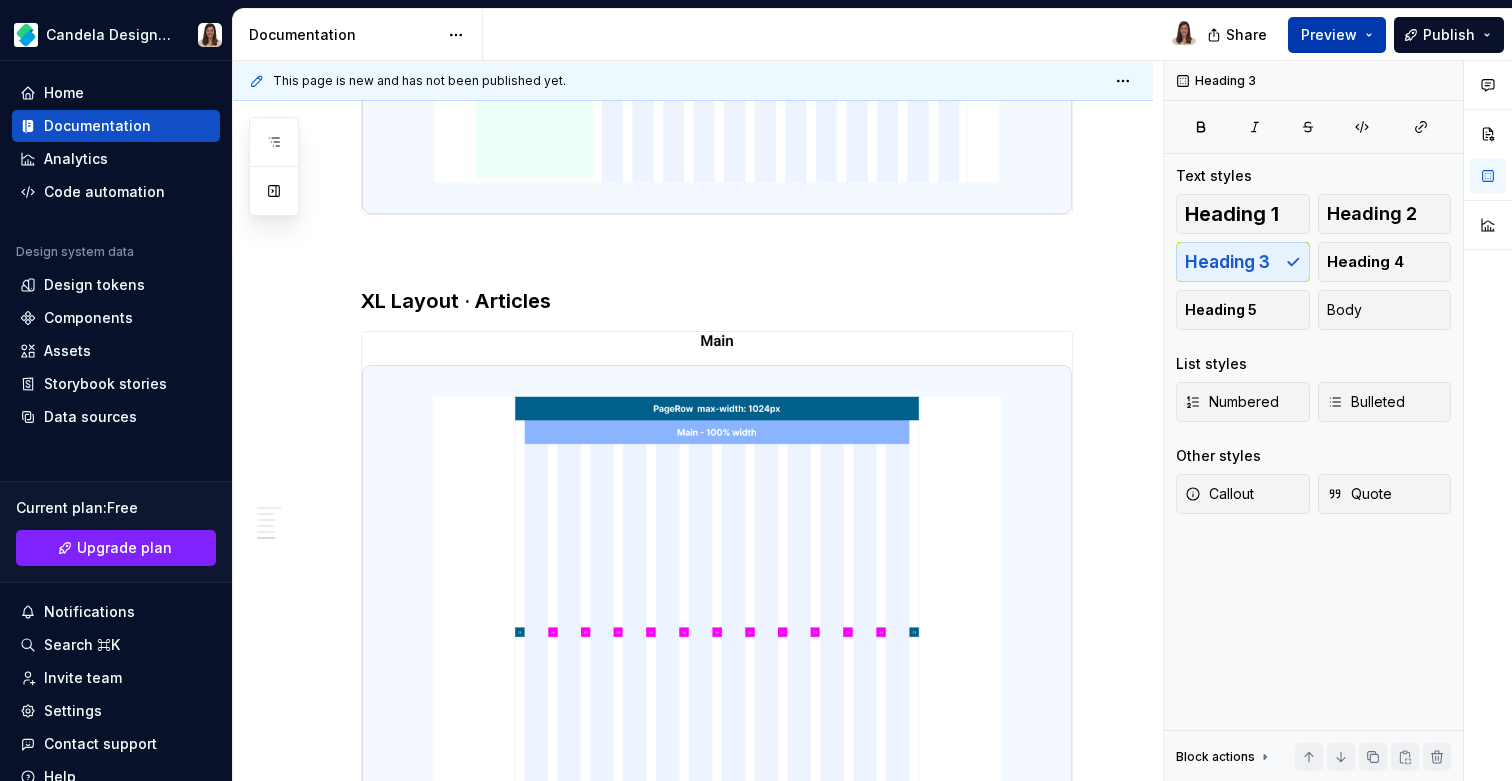 click on "Preview" at bounding box center (1329, 35) 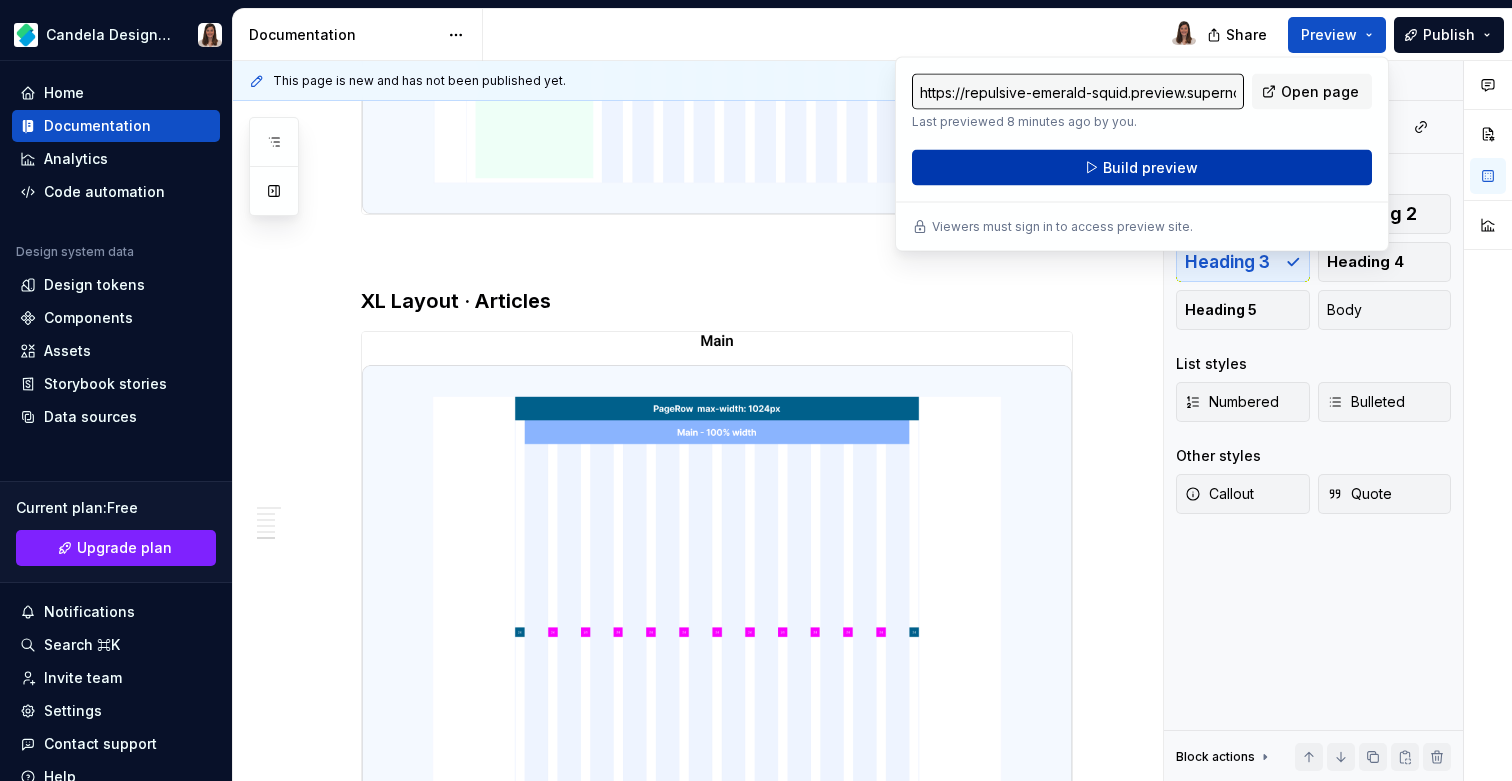 click on "Build preview" at bounding box center (1150, 168) 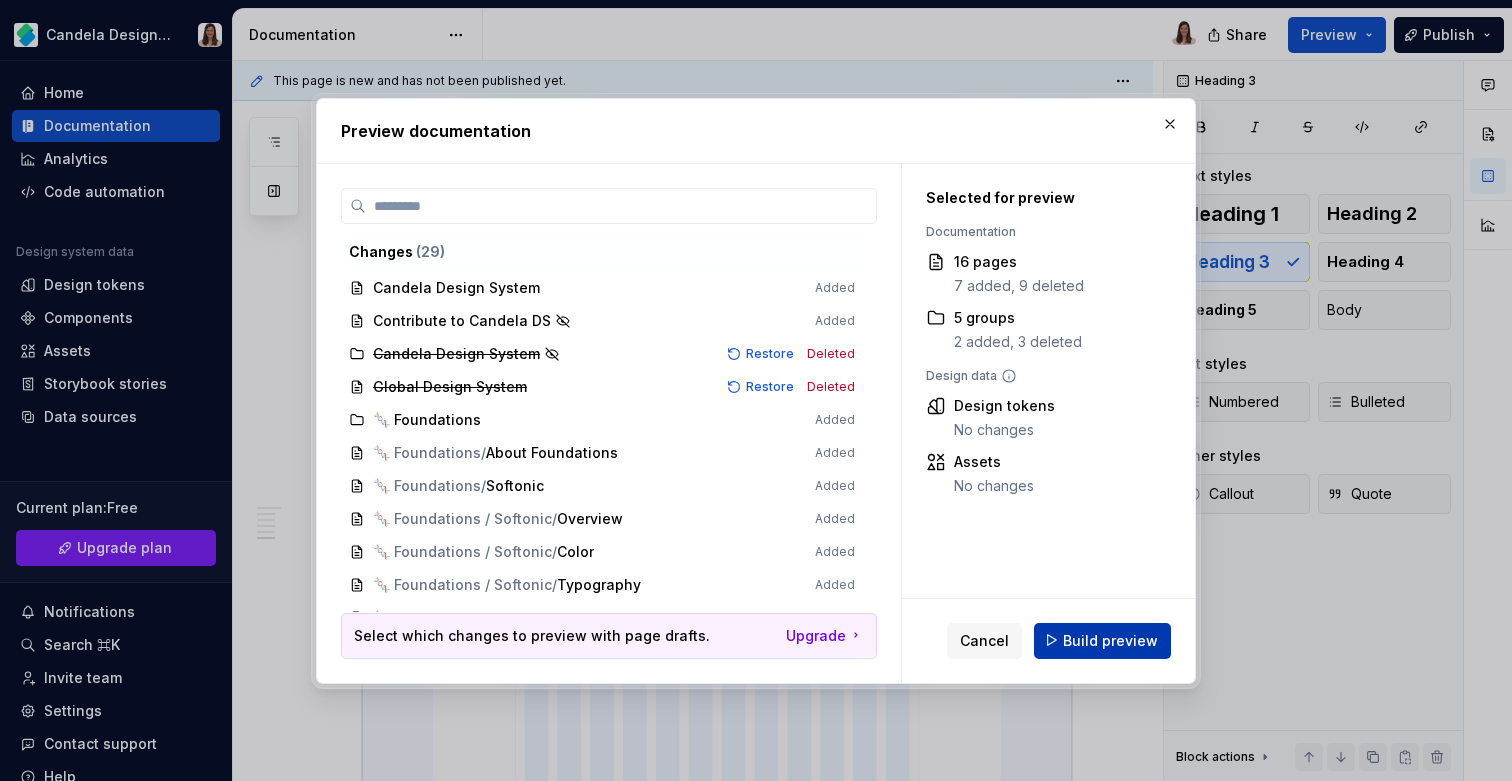 click on "Build preview" at bounding box center (1110, 640) 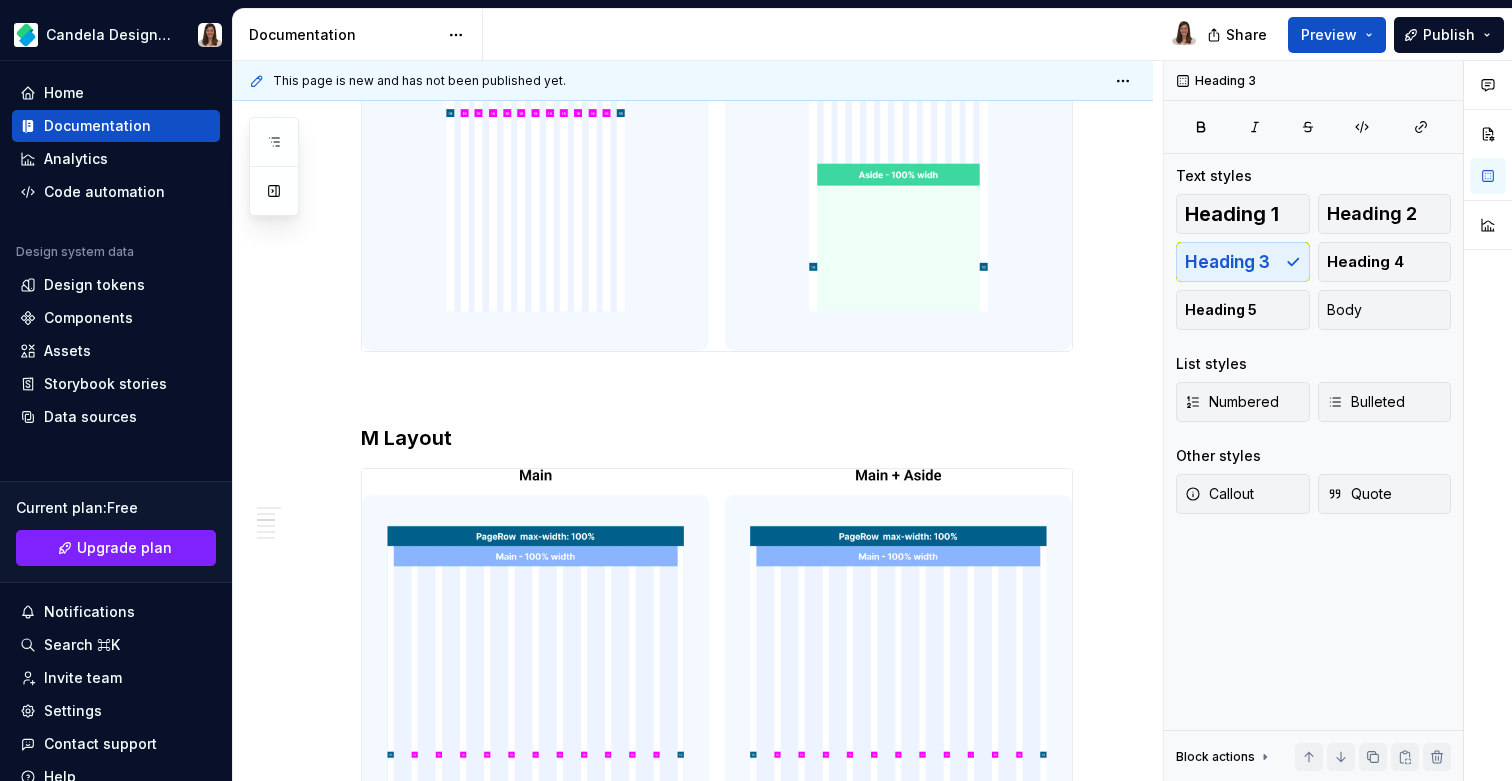 scroll, scrollTop: 918, scrollLeft: 0, axis: vertical 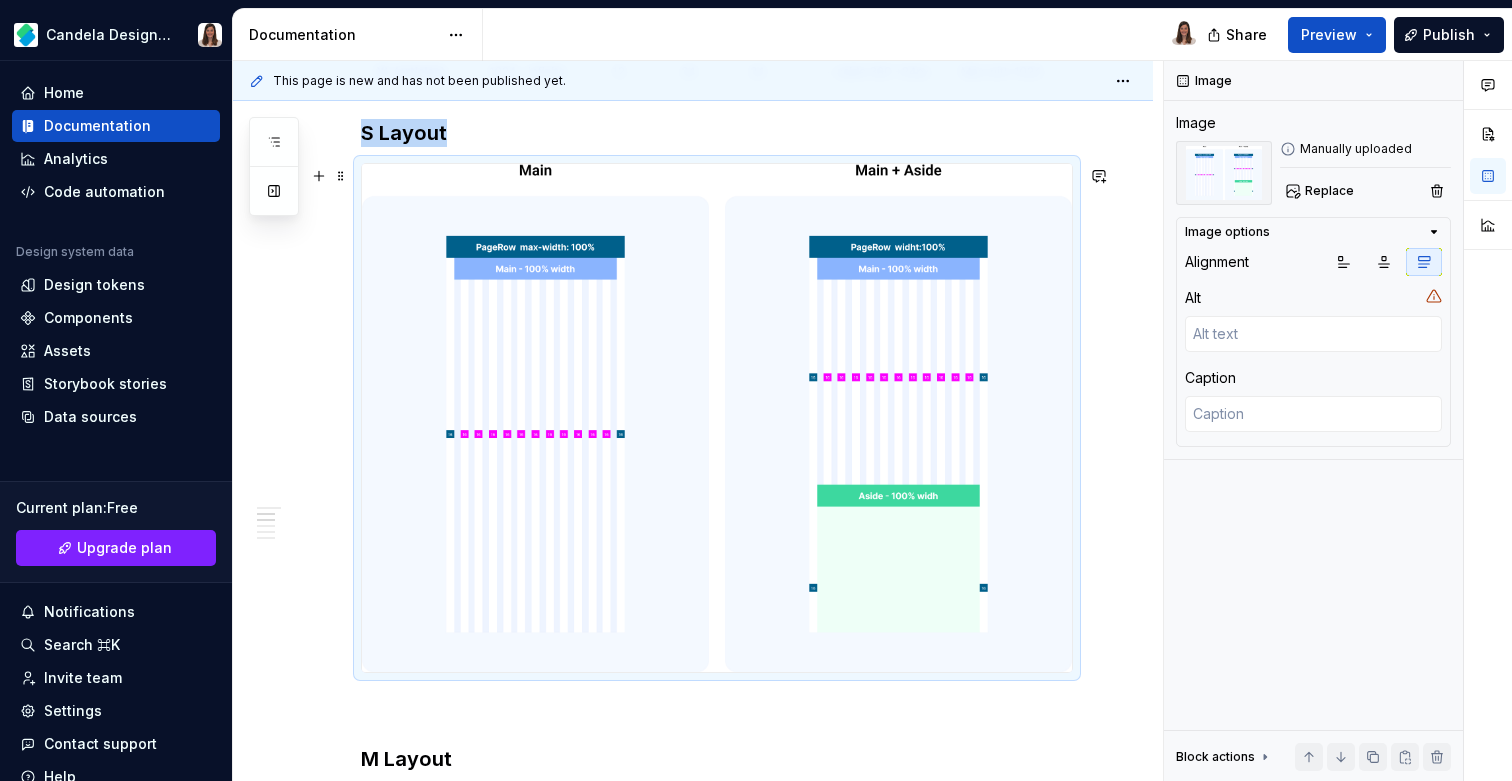 click at bounding box center (717, 418) 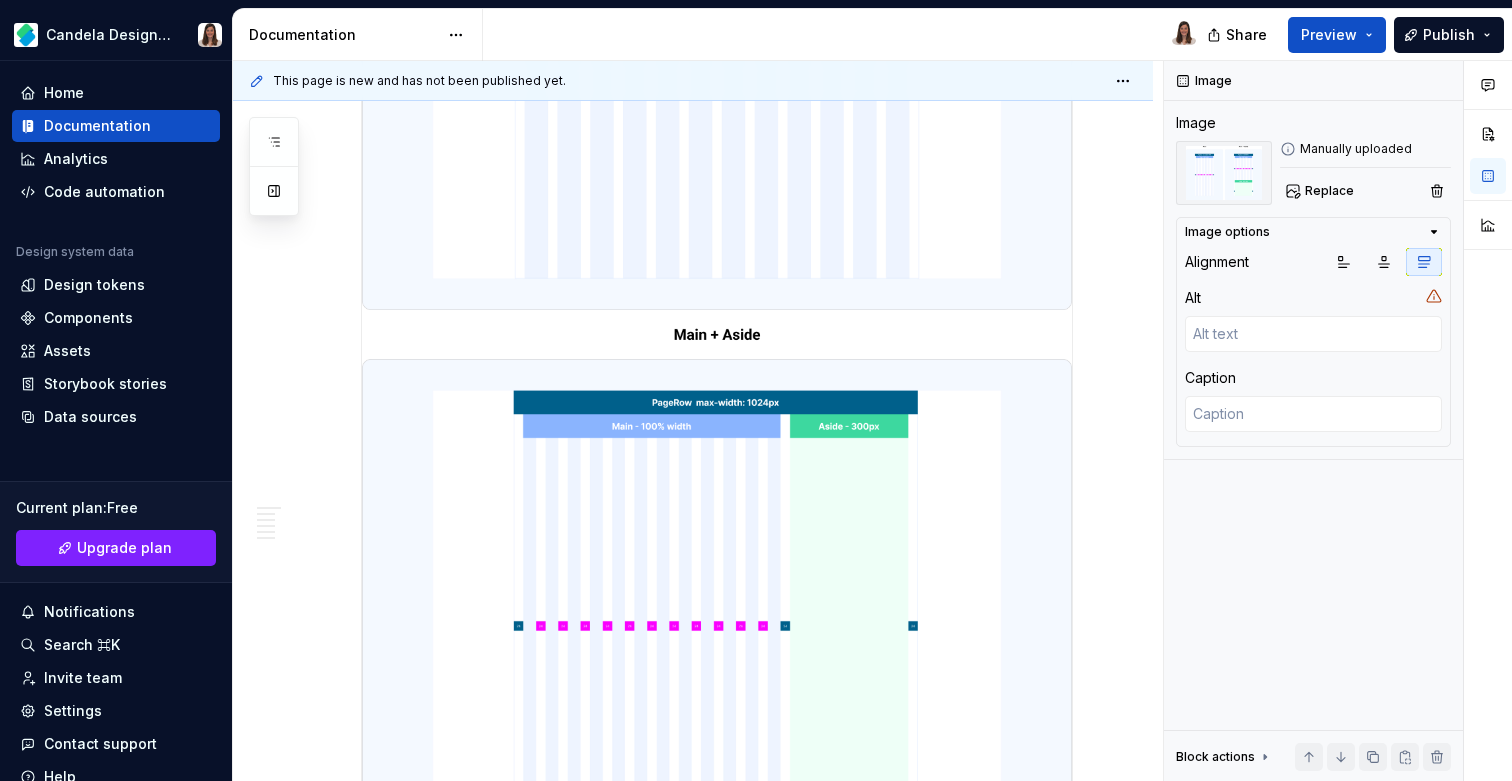 scroll, scrollTop: 5321, scrollLeft: 0, axis: vertical 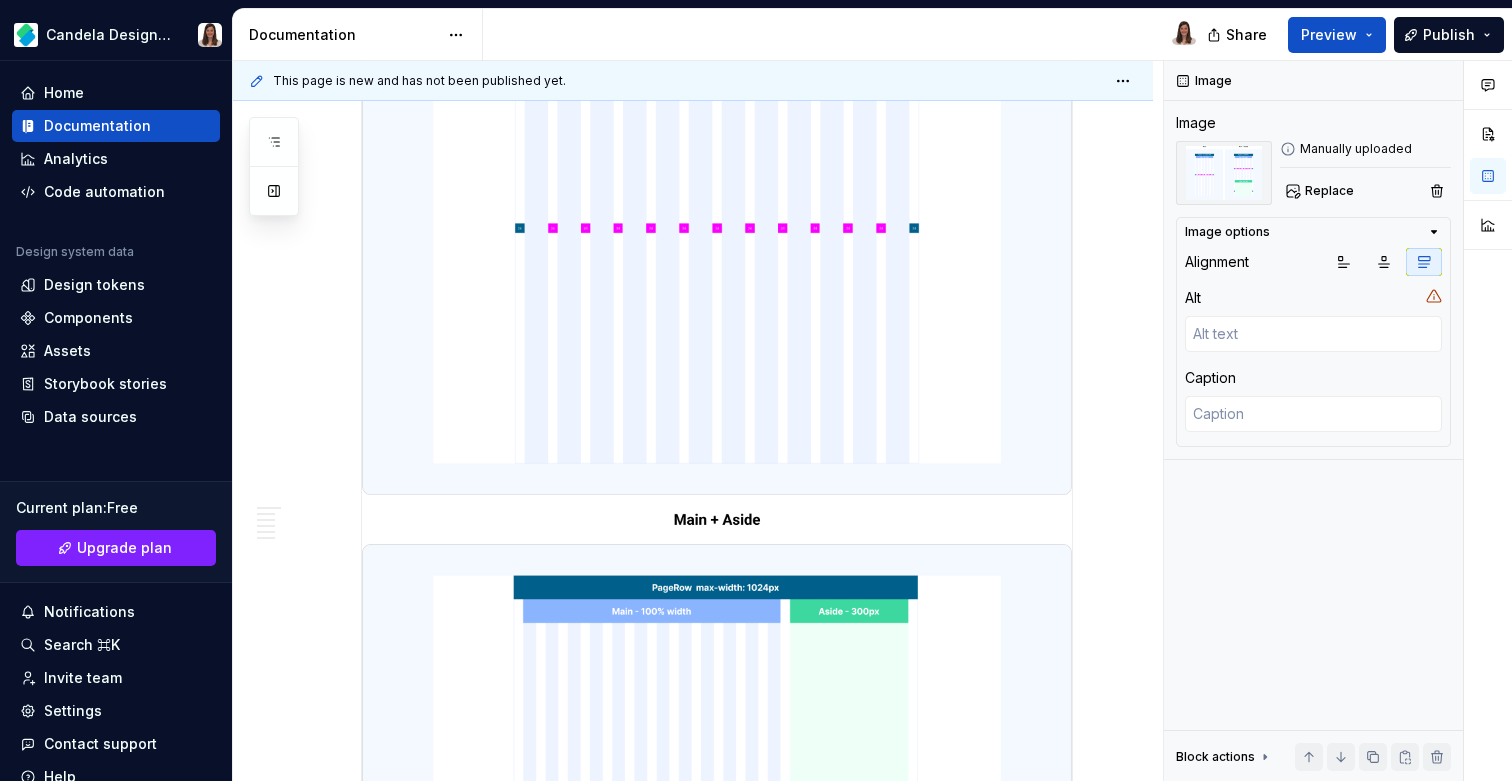 click at bounding box center (717, 503) 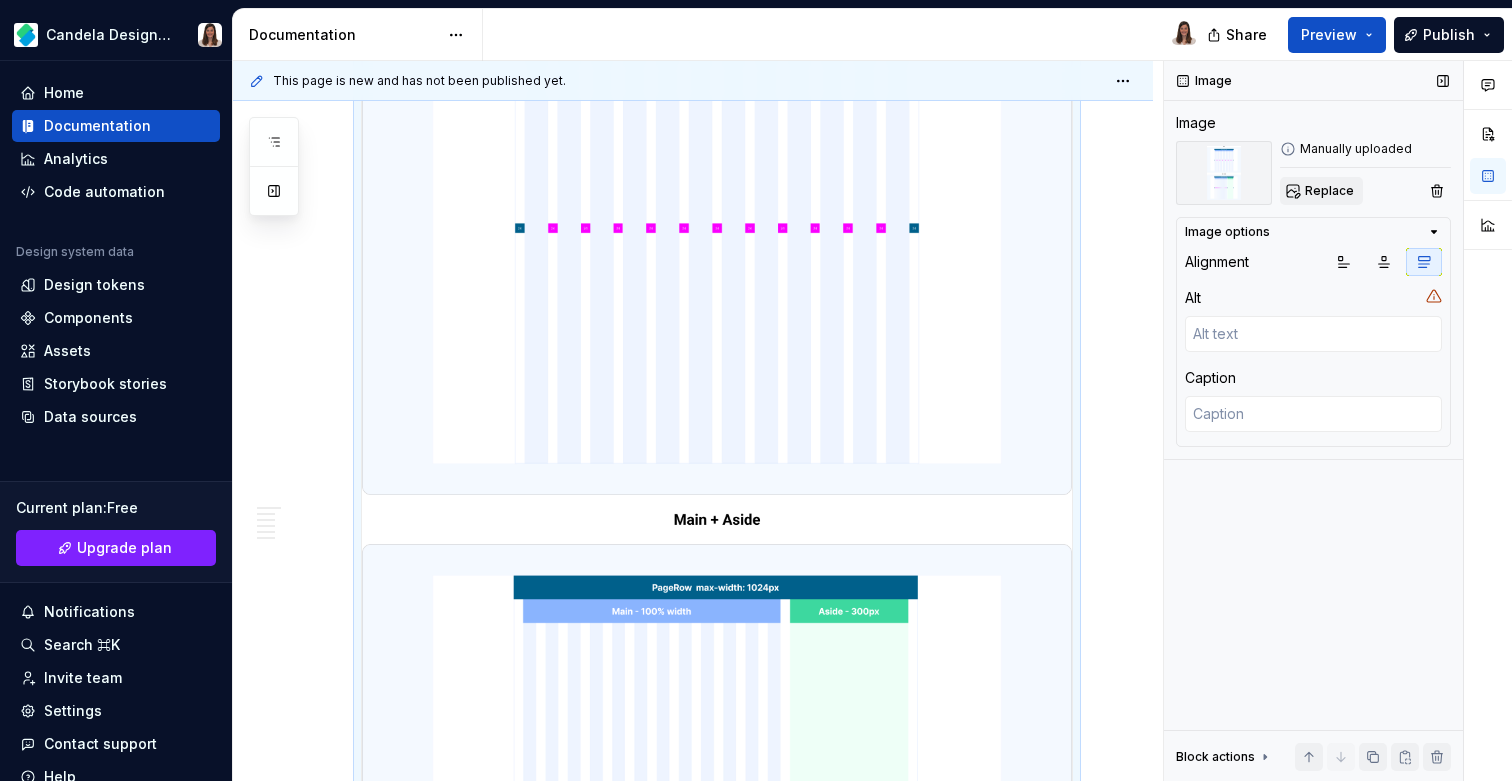 click on "Replace" at bounding box center (1329, 191) 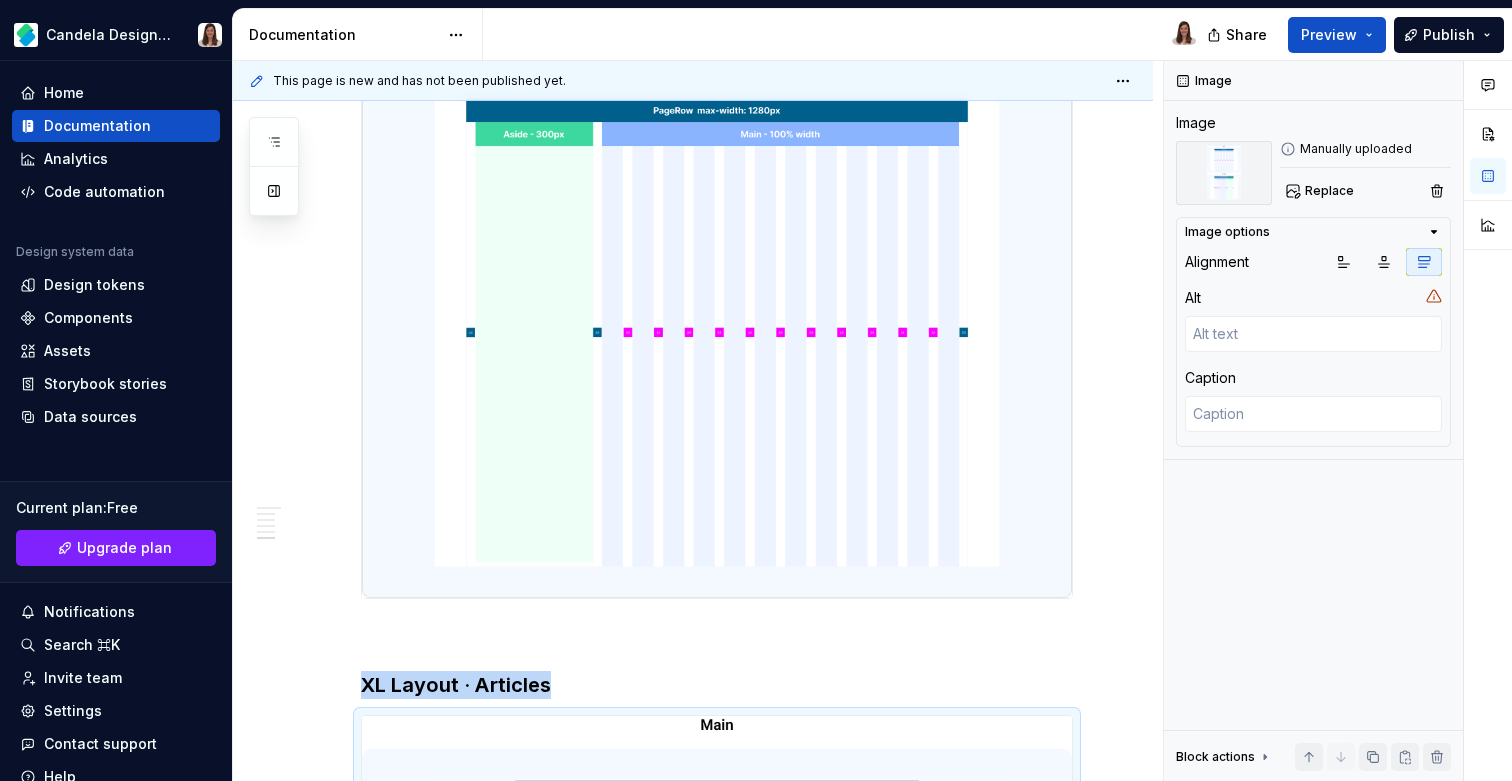 scroll, scrollTop: 4527, scrollLeft: 0, axis: vertical 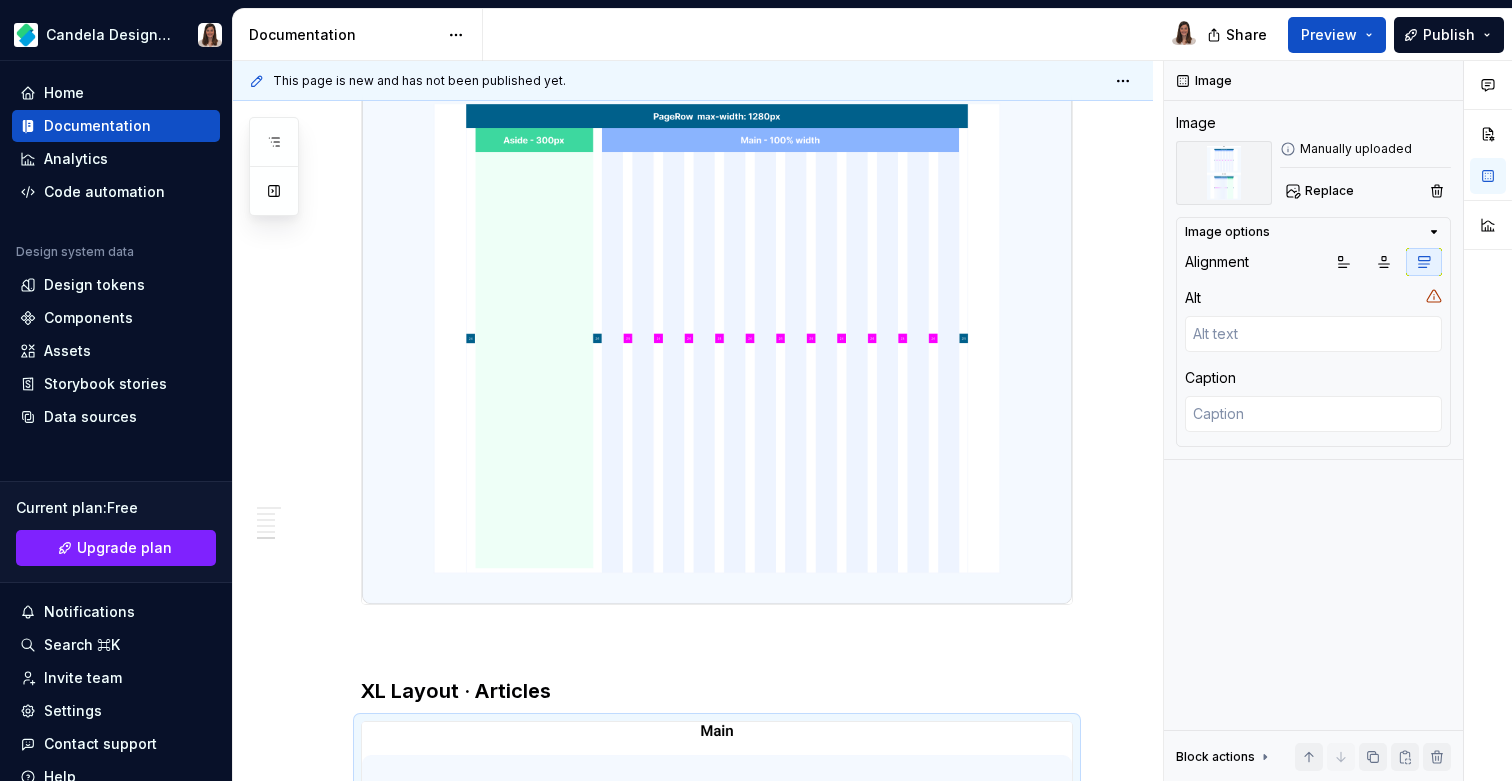 click at bounding box center [717, -258] 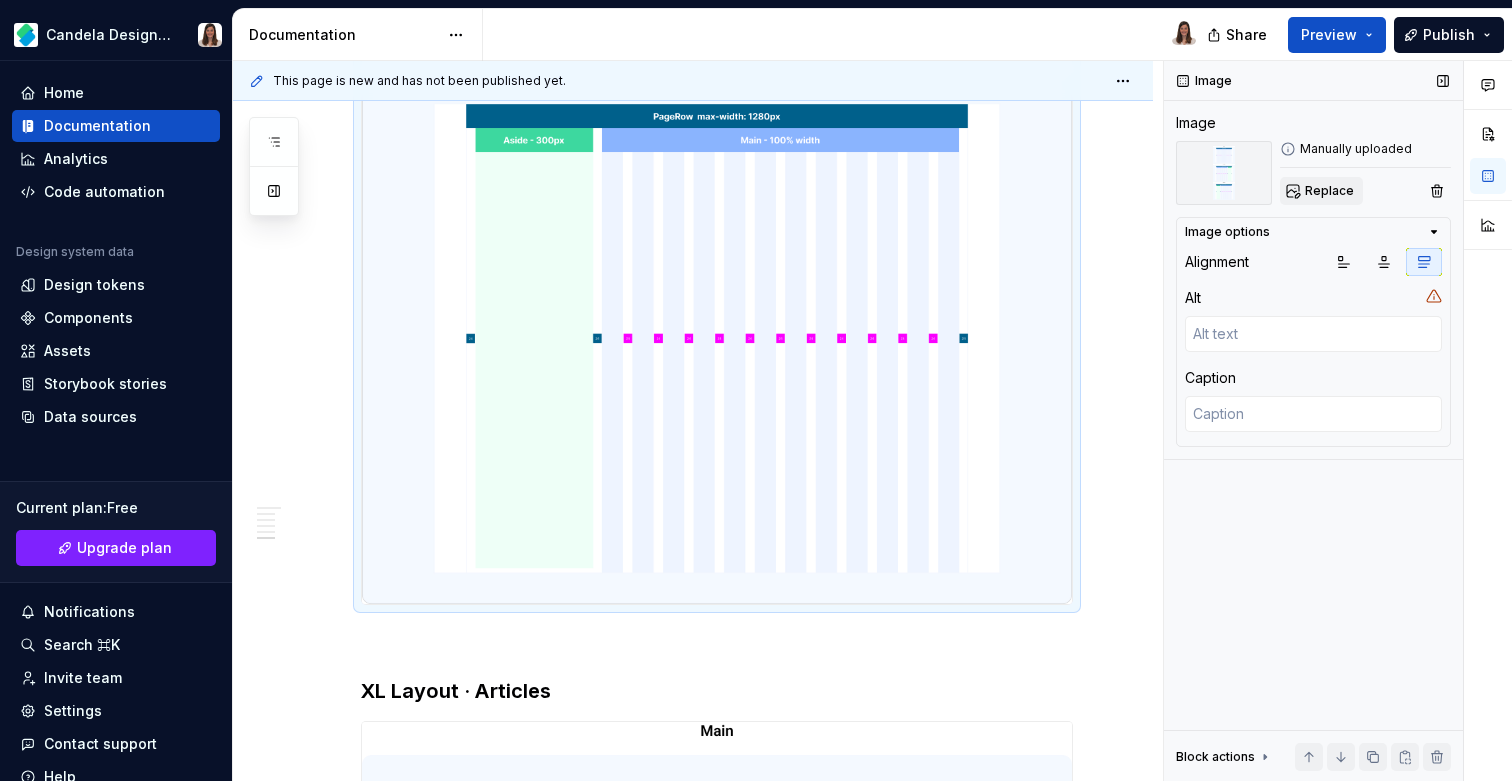 click on "Replace" at bounding box center (1329, 191) 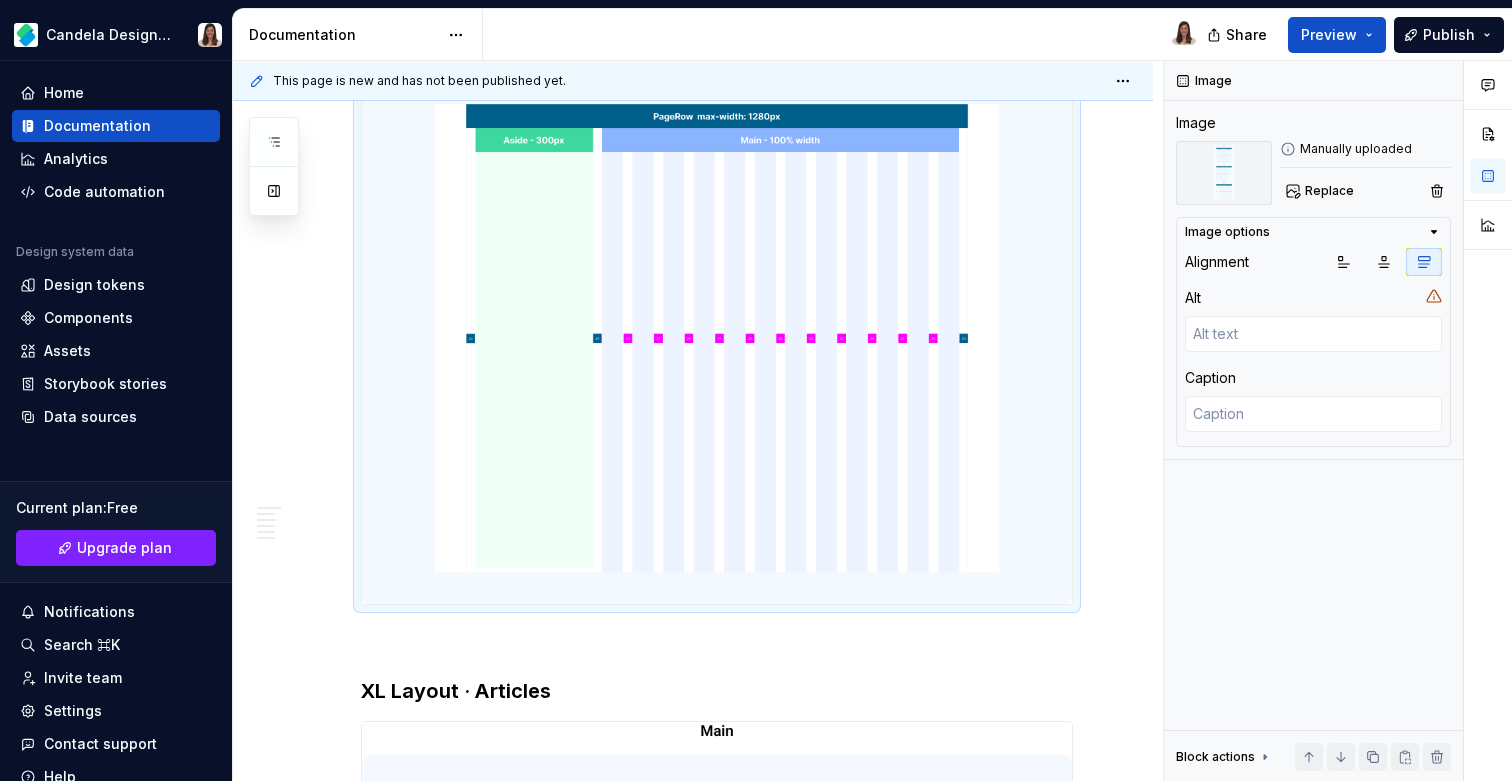 scroll, scrollTop: 4405, scrollLeft: 0, axis: vertical 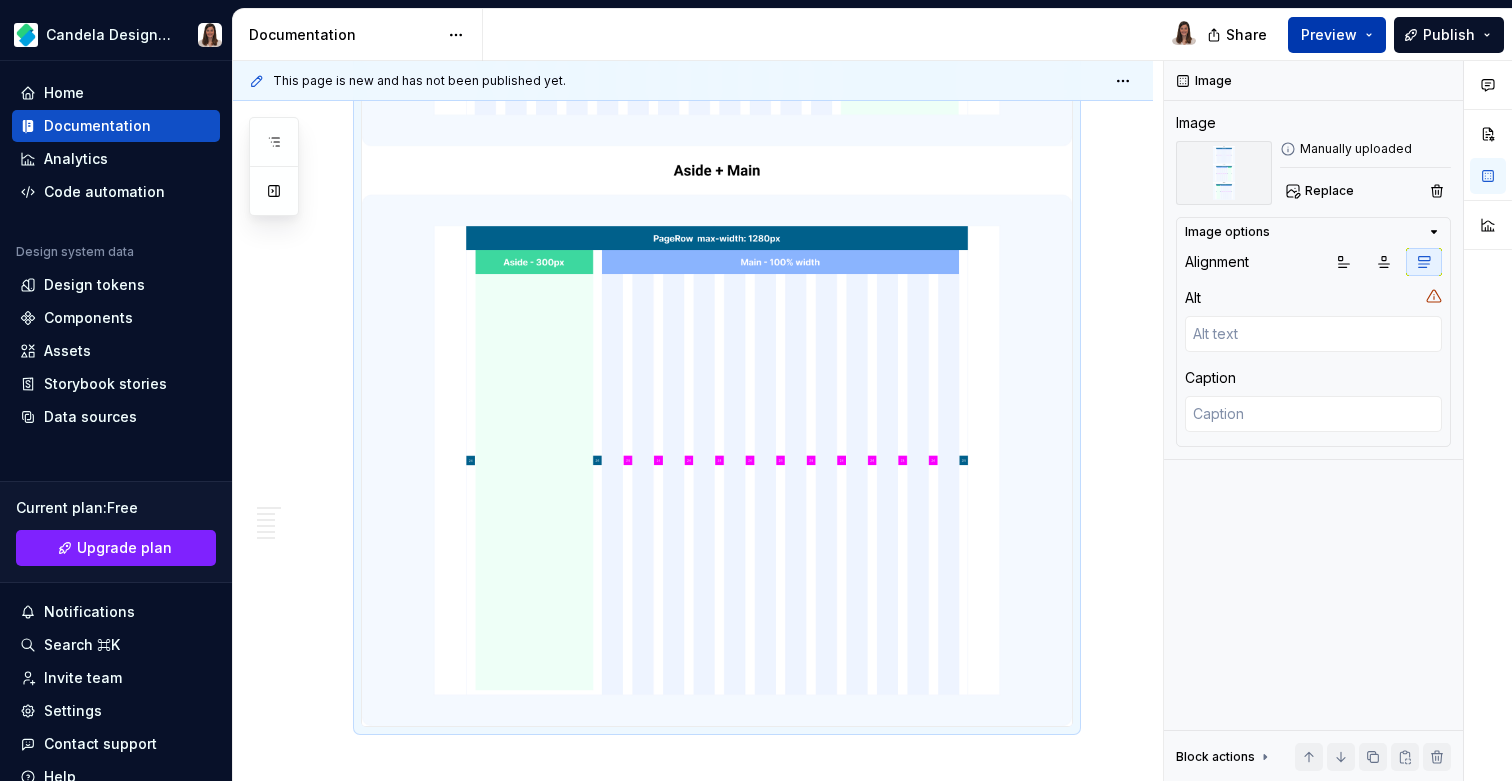 click on "Preview" at bounding box center [1337, 35] 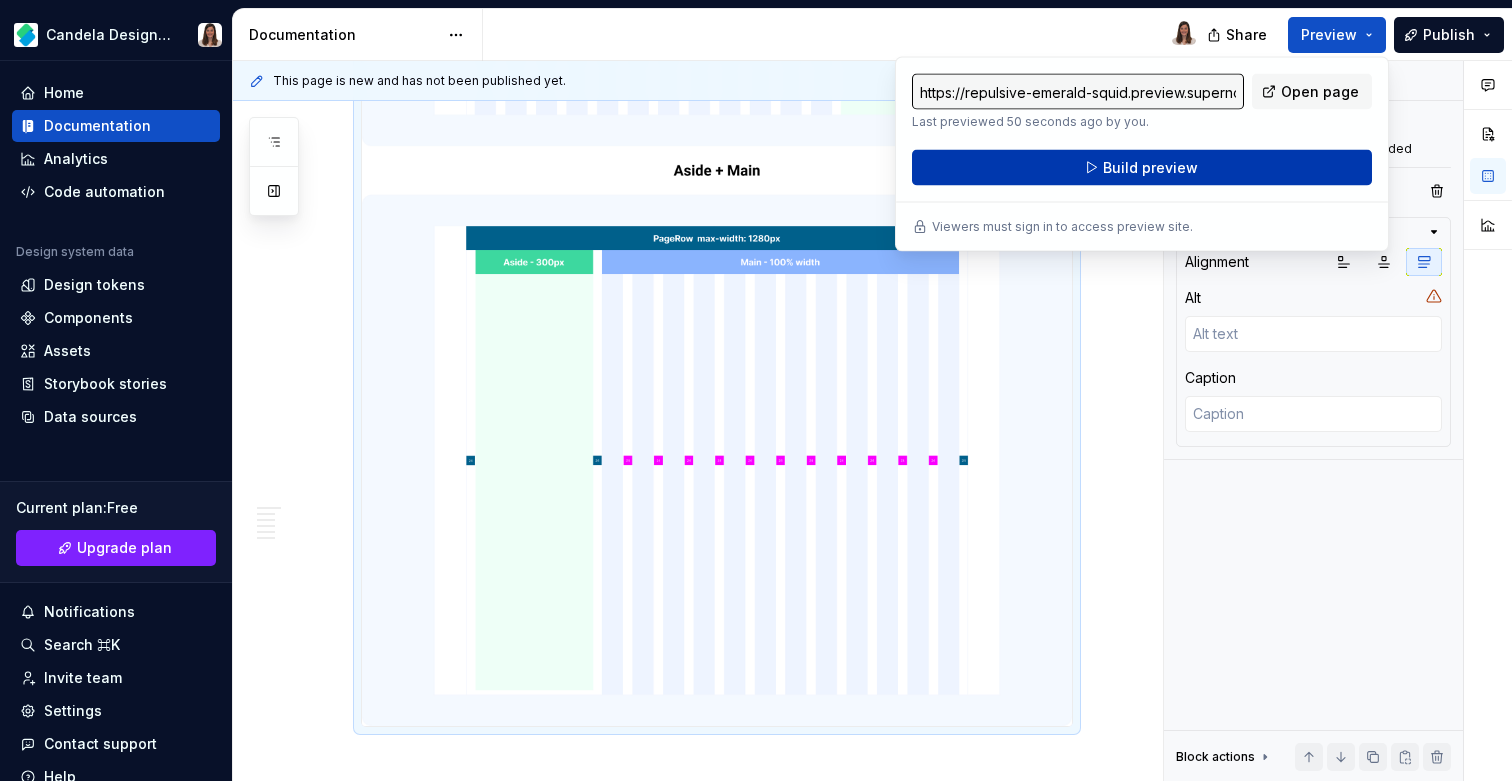 click on "Build preview" at bounding box center [1142, 168] 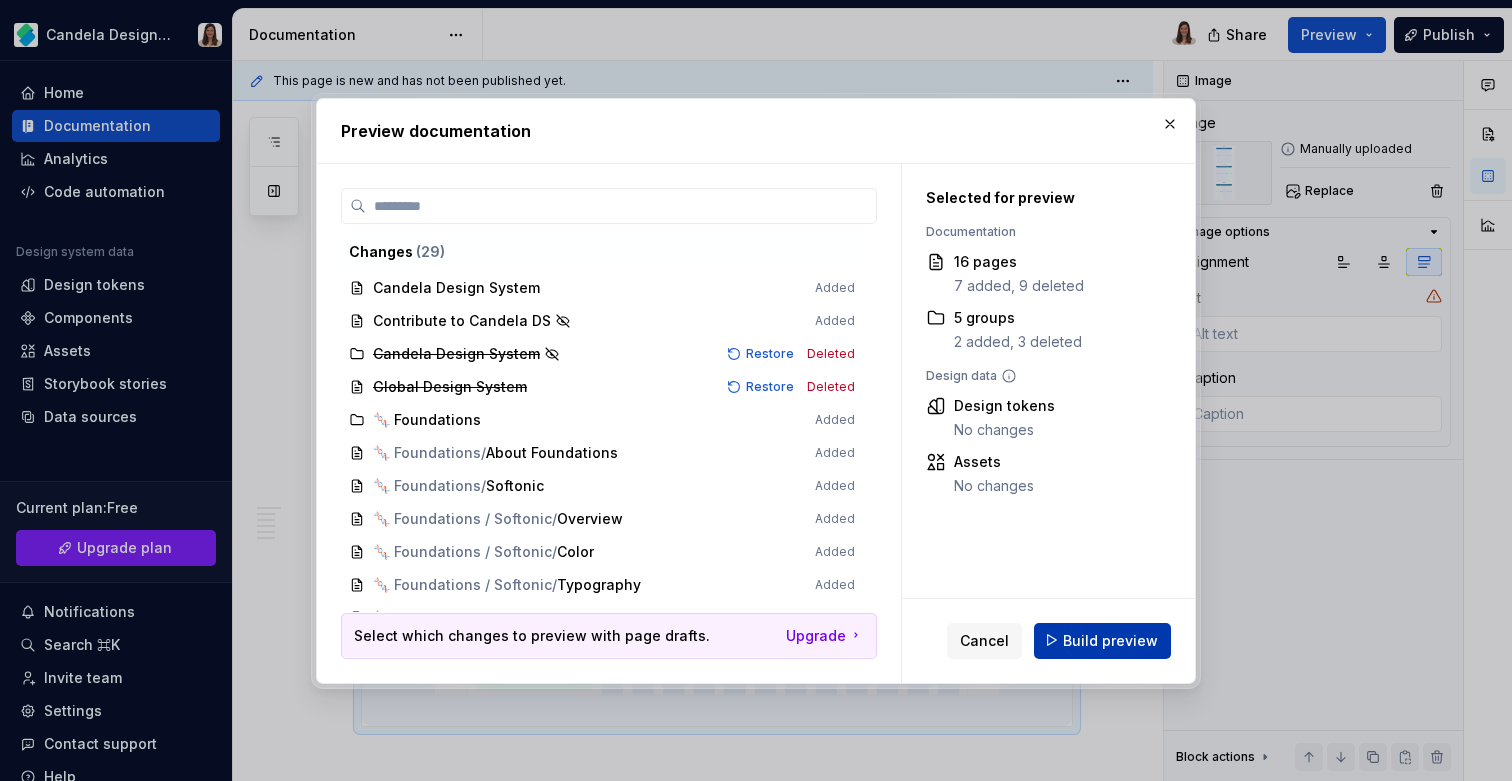 click on "Build preview" at bounding box center [1102, 640] 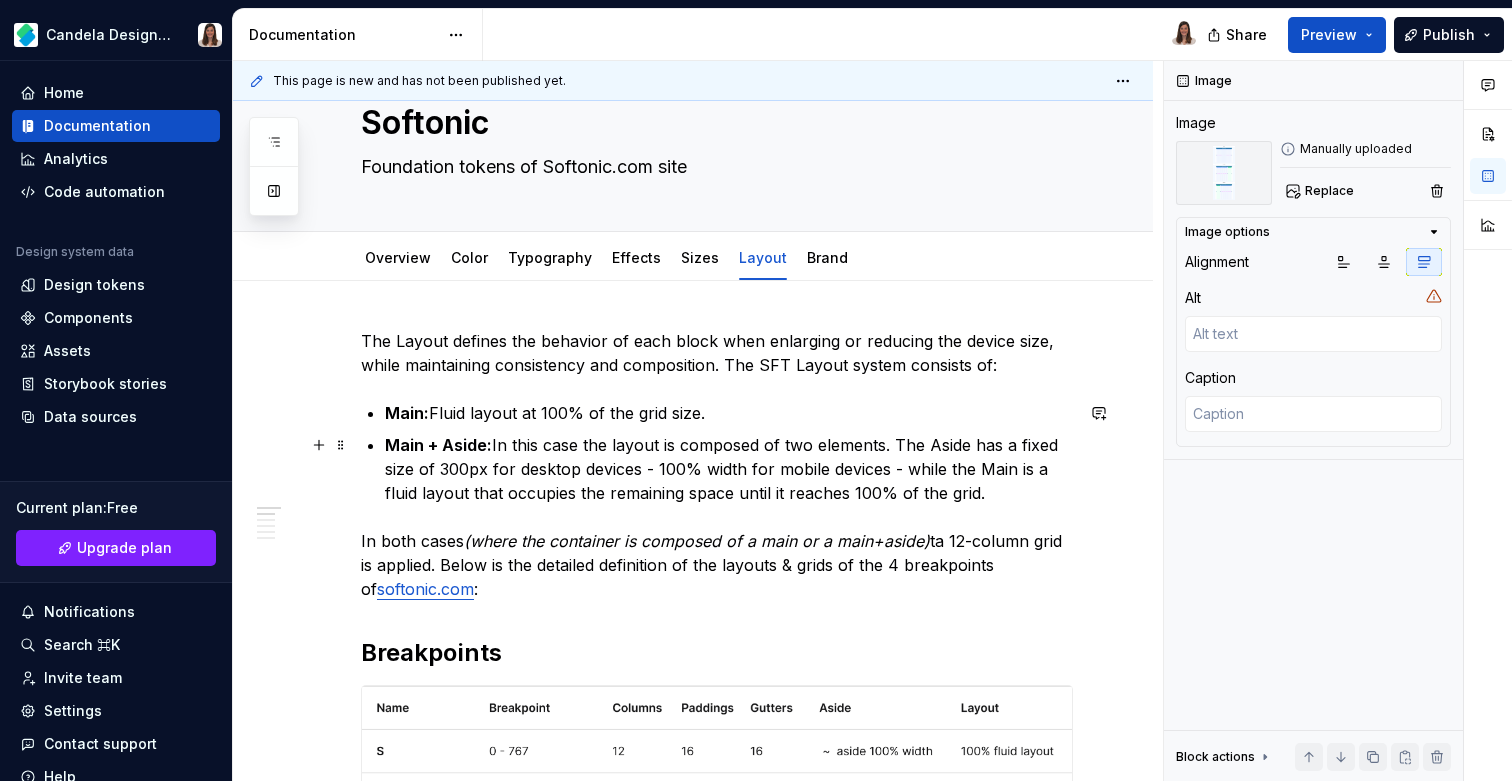 scroll, scrollTop: 0, scrollLeft: 0, axis: both 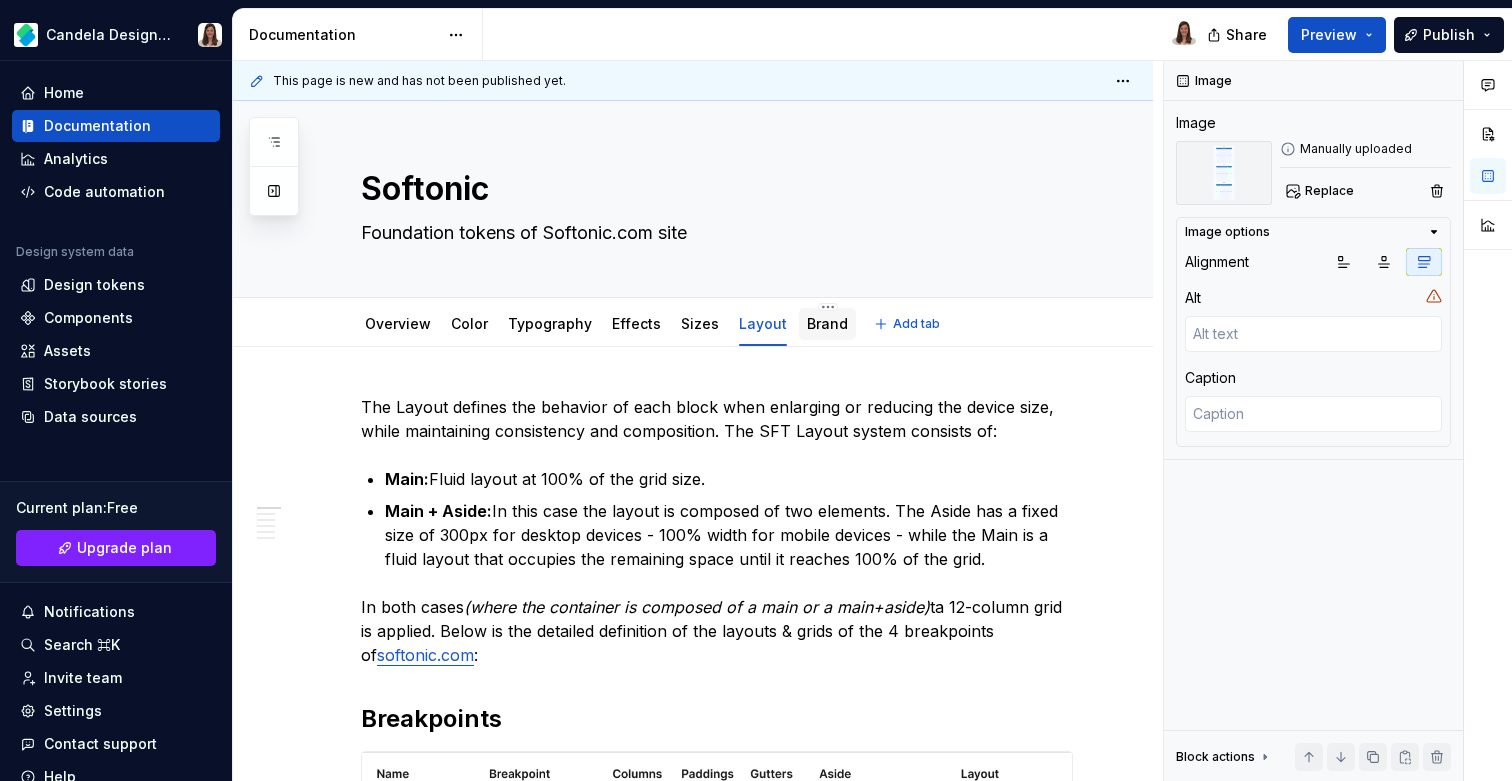 click on "Brand" at bounding box center (827, 323) 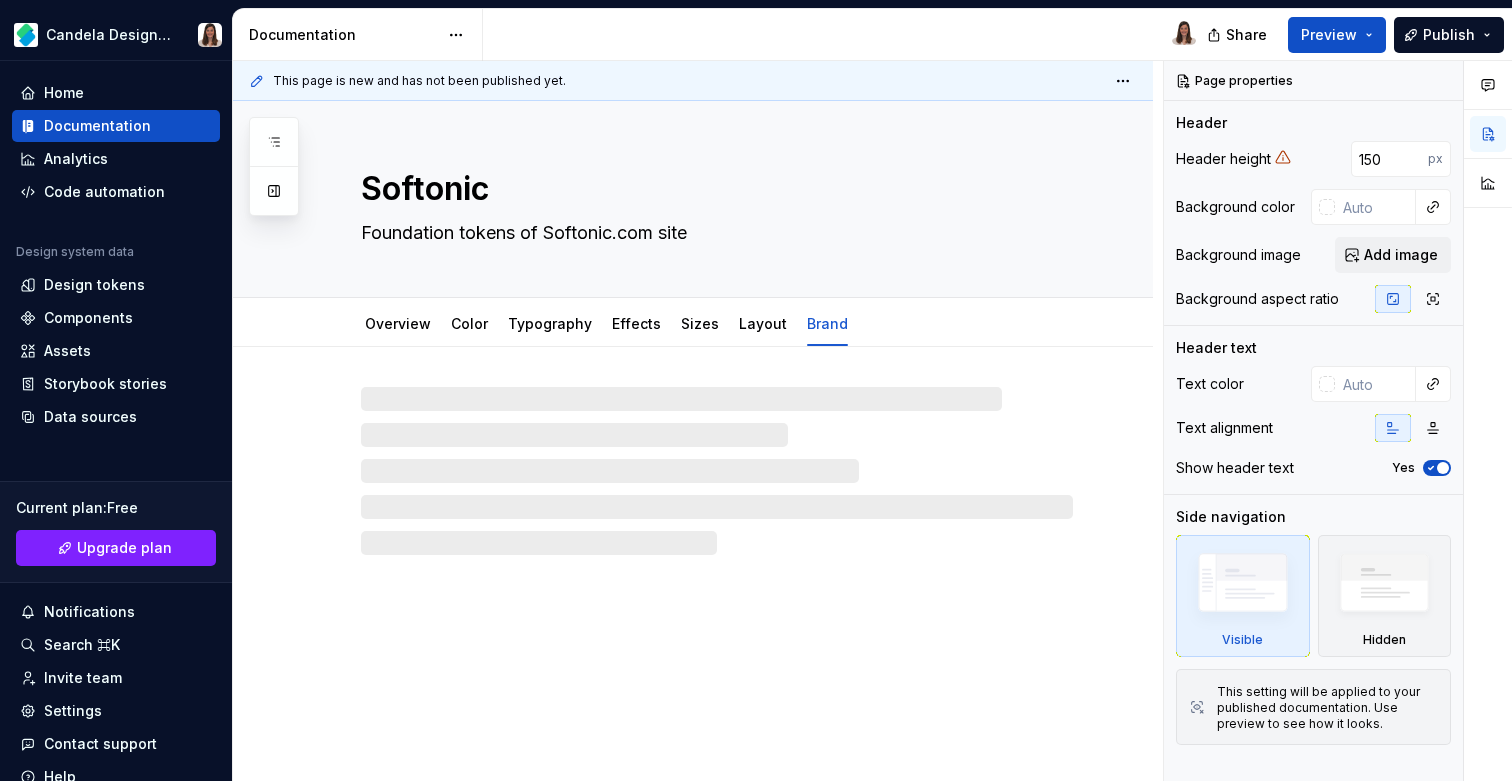 type on "*" 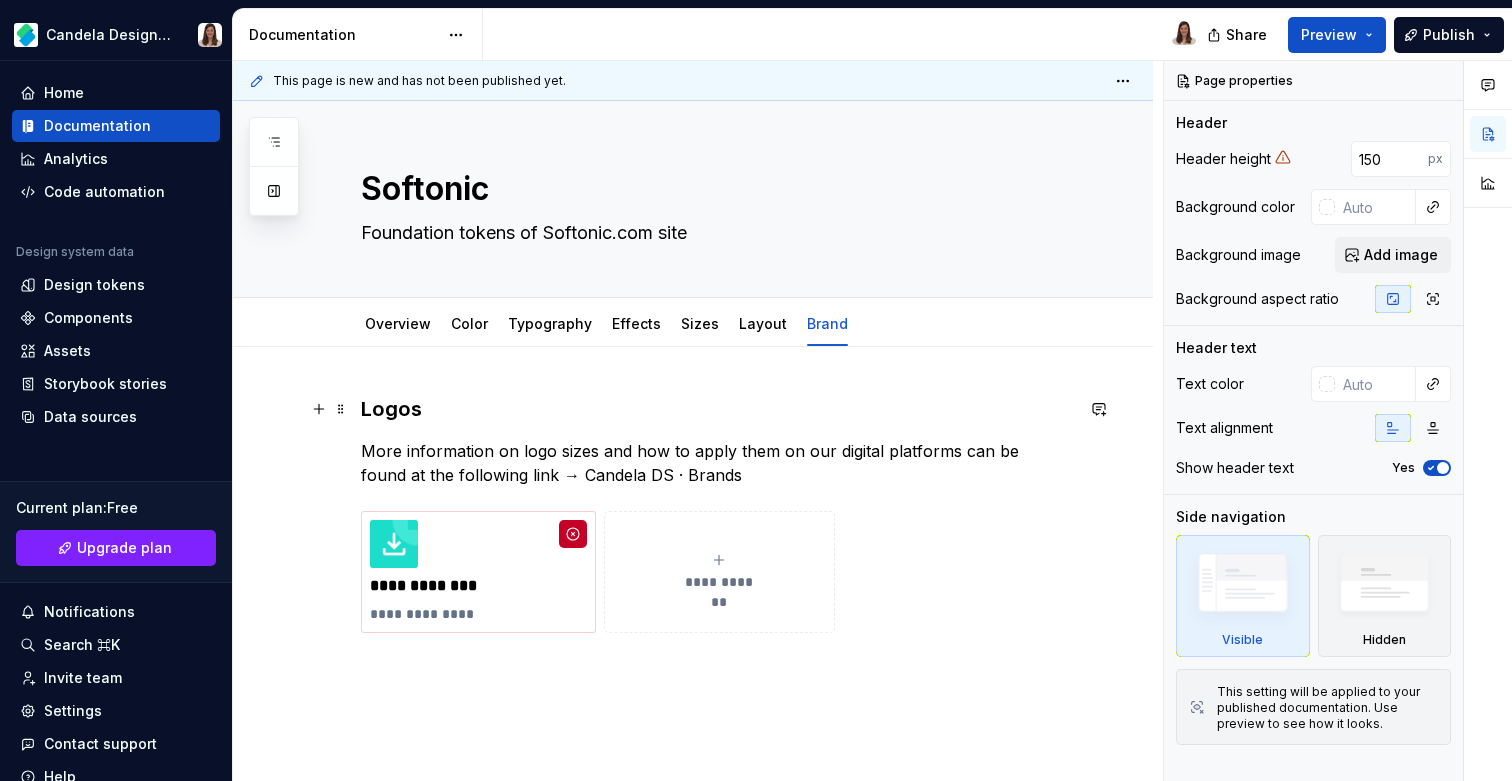 click on "Logos" at bounding box center [717, 409] 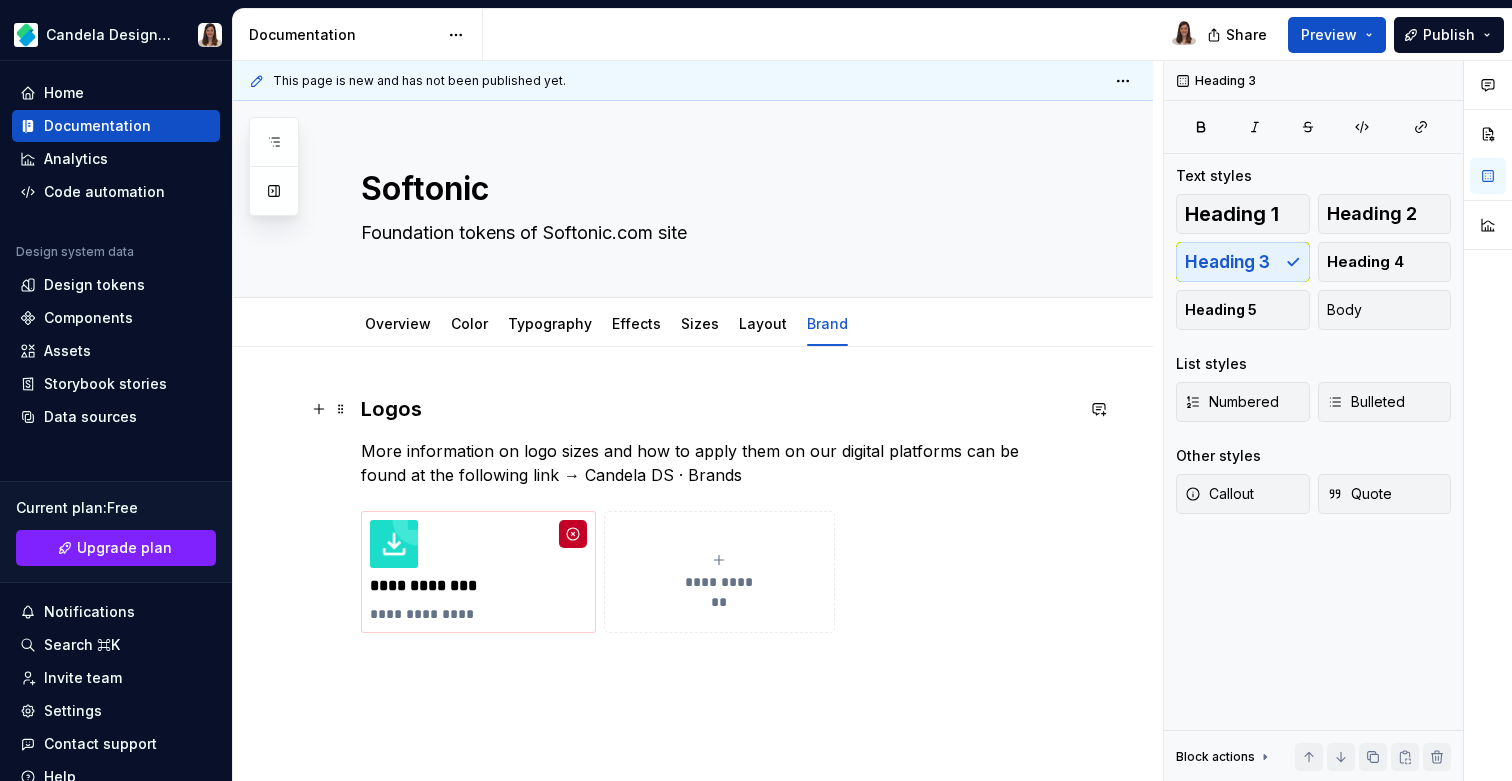 type 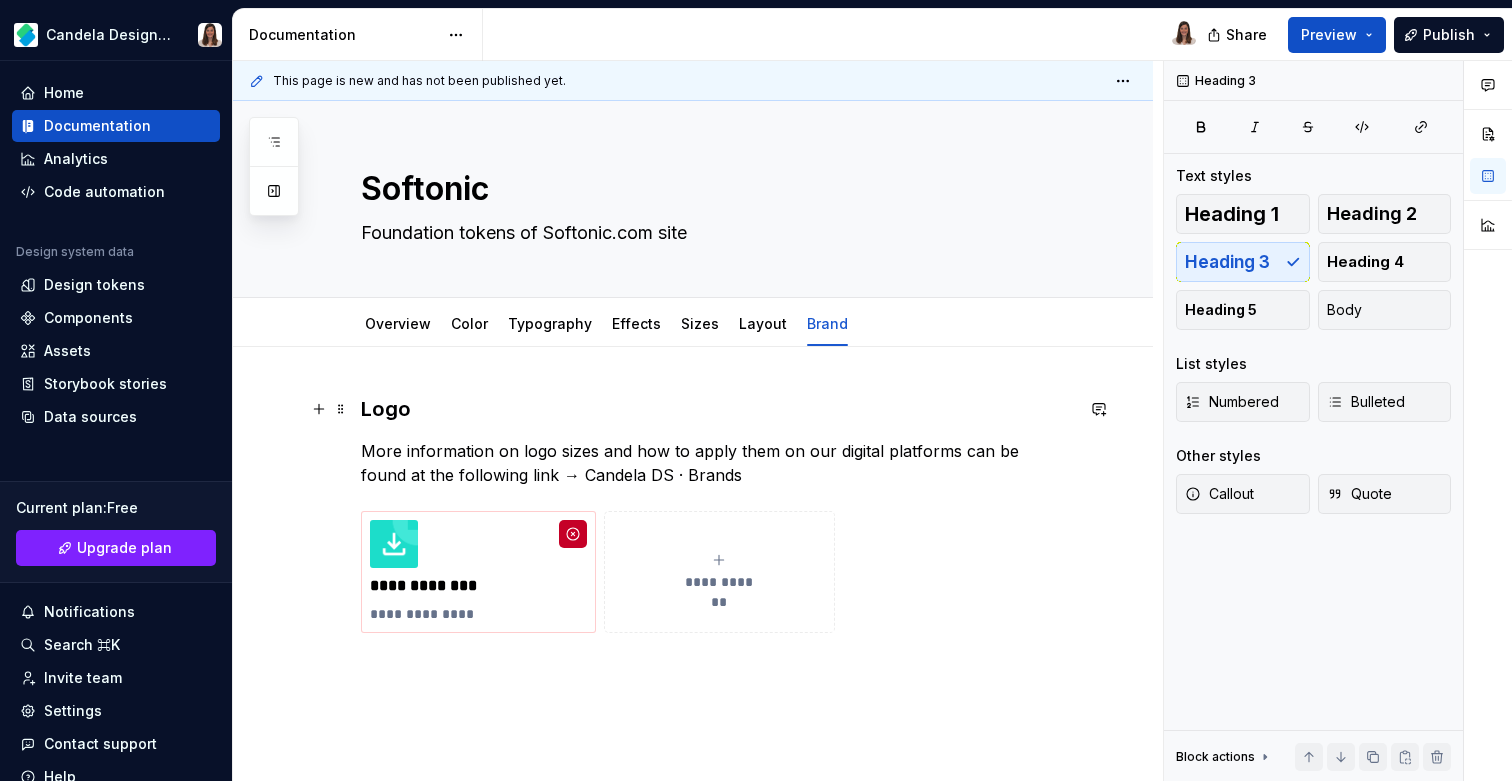 click on "Logo" at bounding box center (717, 409) 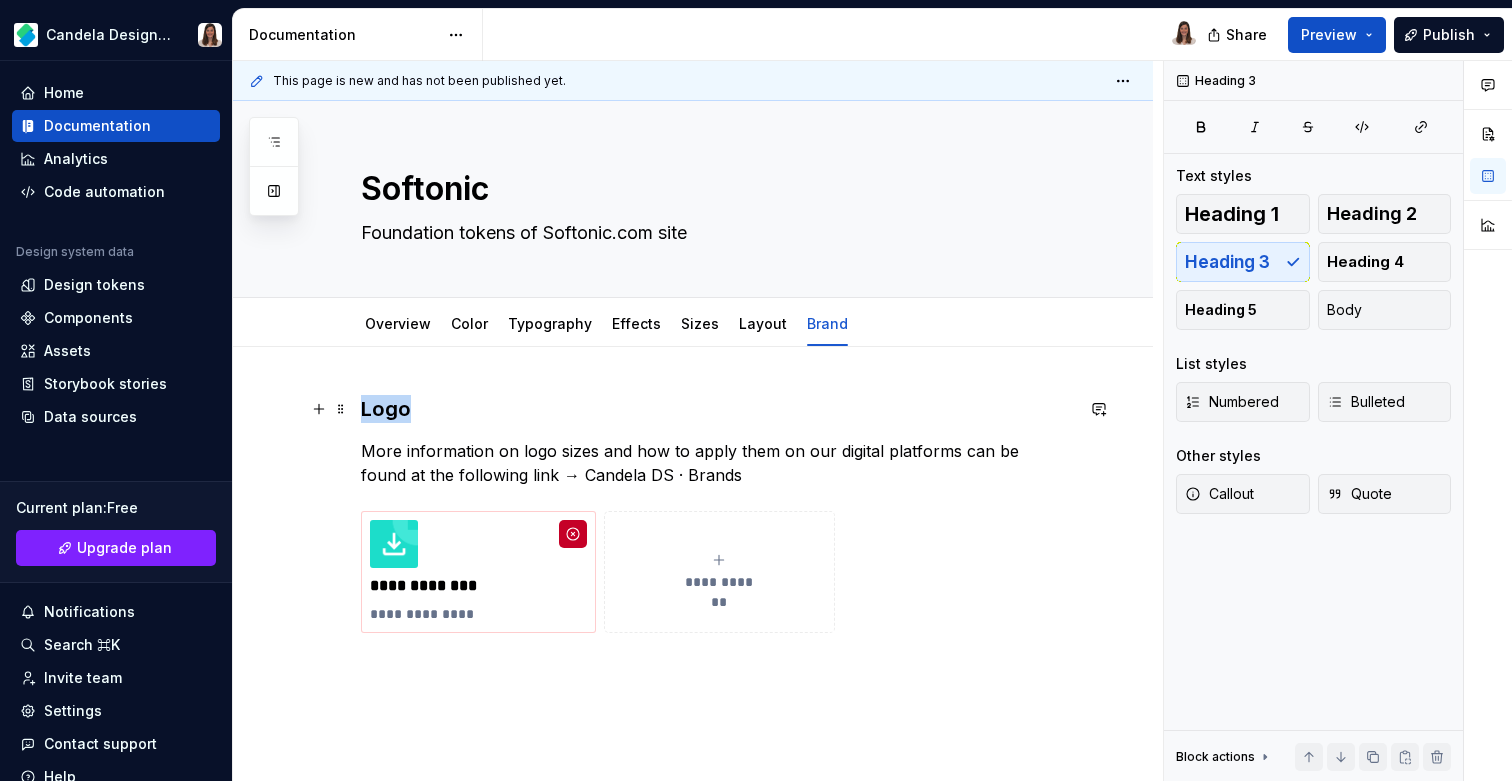 click on "Logo" at bounding box center (717, 409) 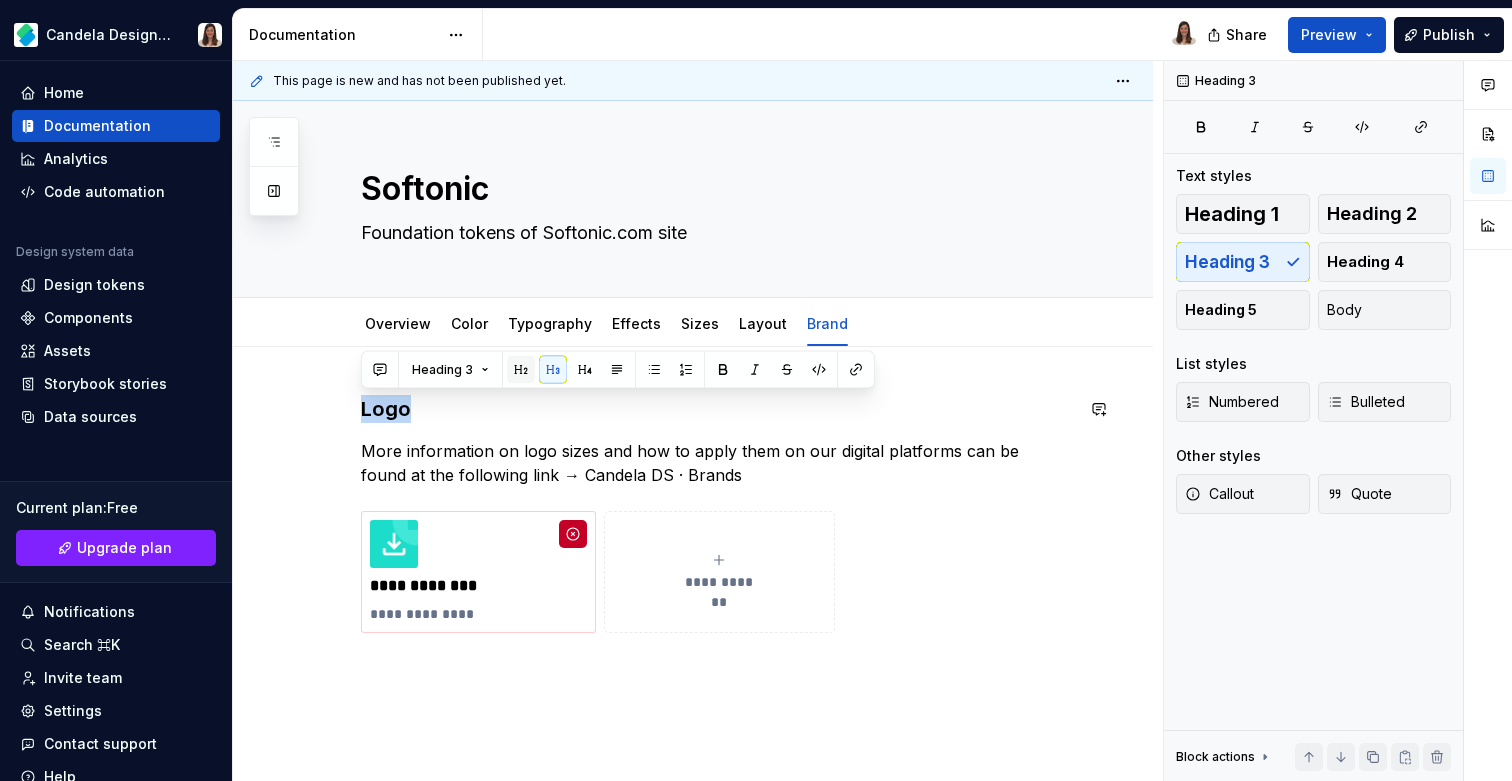 click at bounding box center (521, 370) 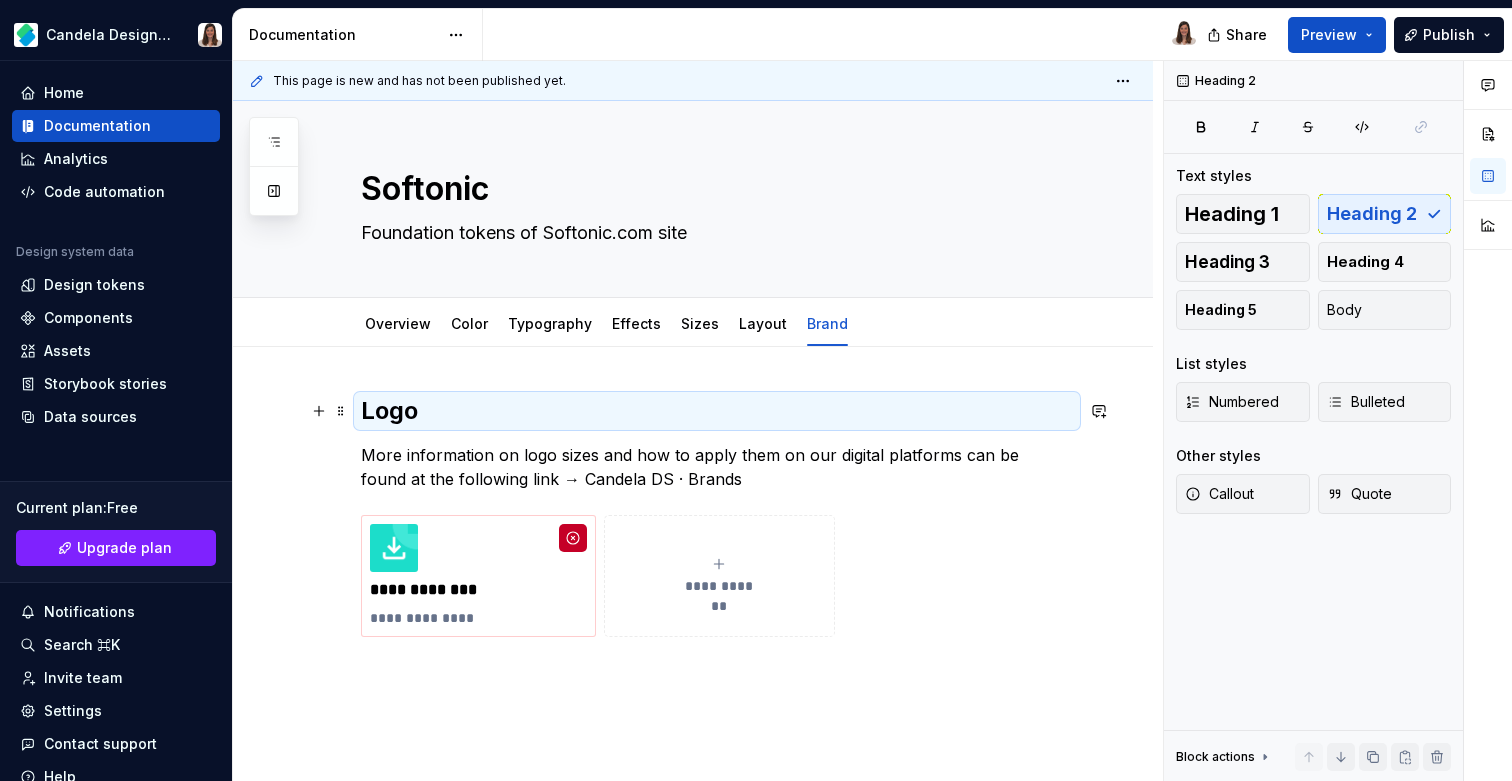 click on "Logo" at bounding box center (717, 411) 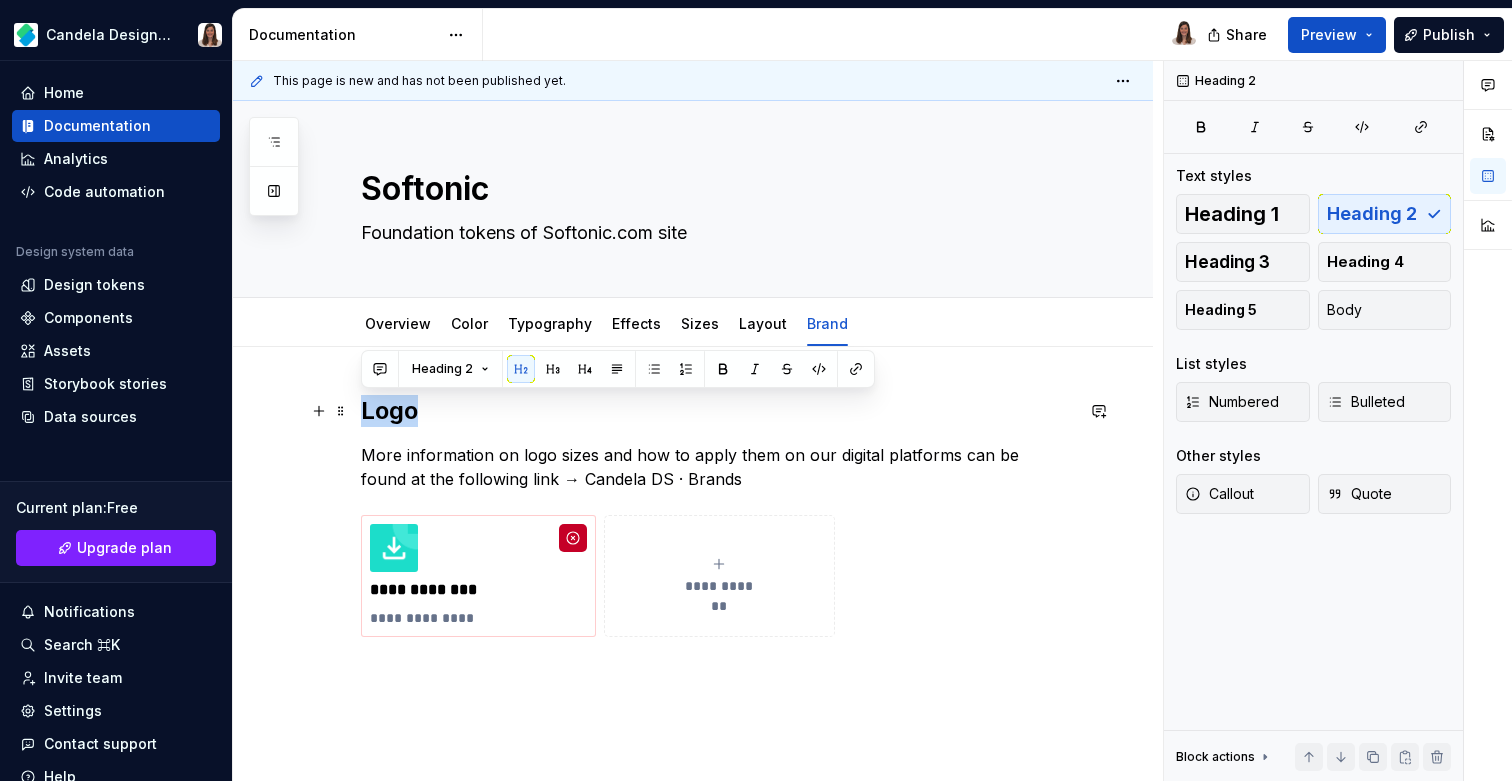 click on "Logo" at bounding box center (717, 411) 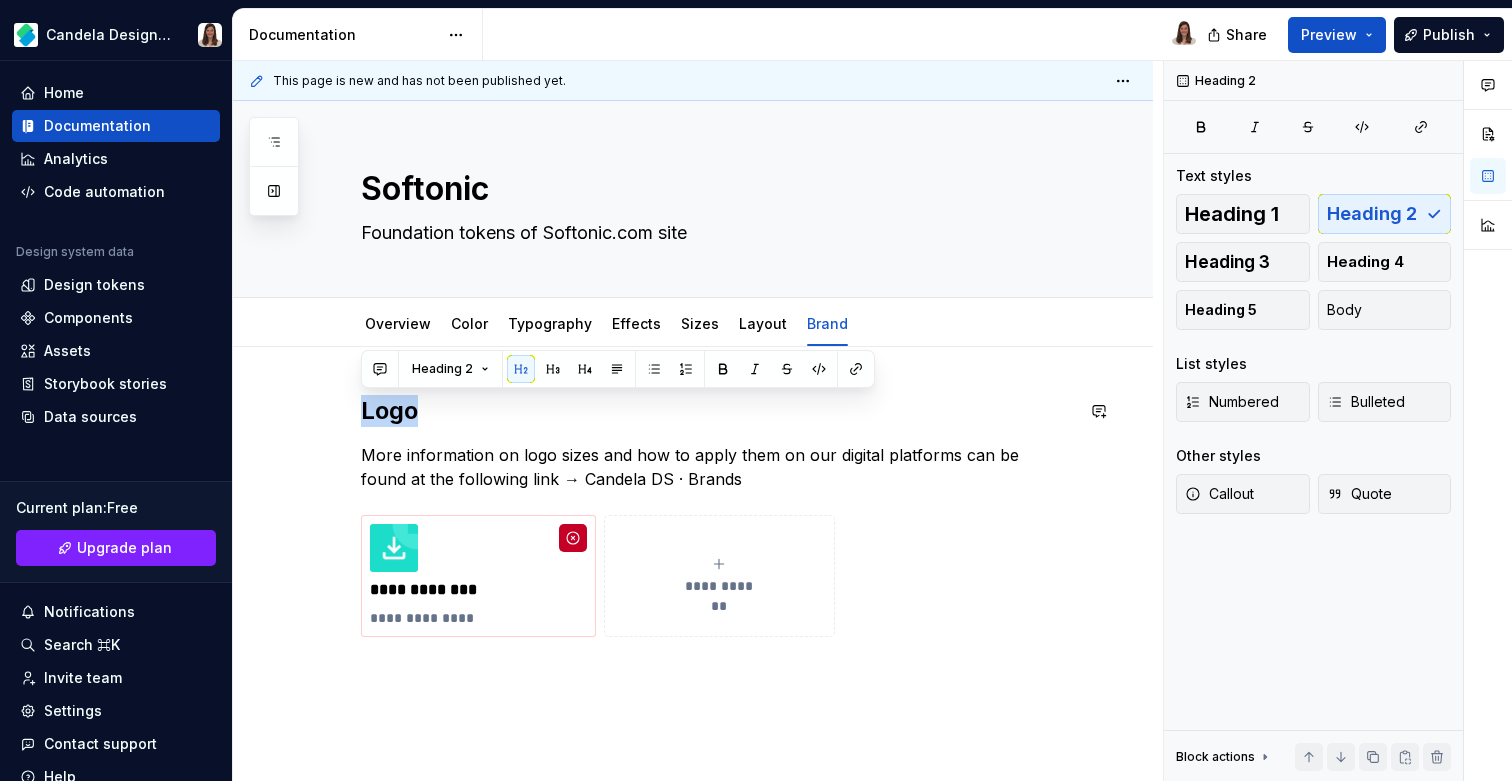 copy on "Logo" 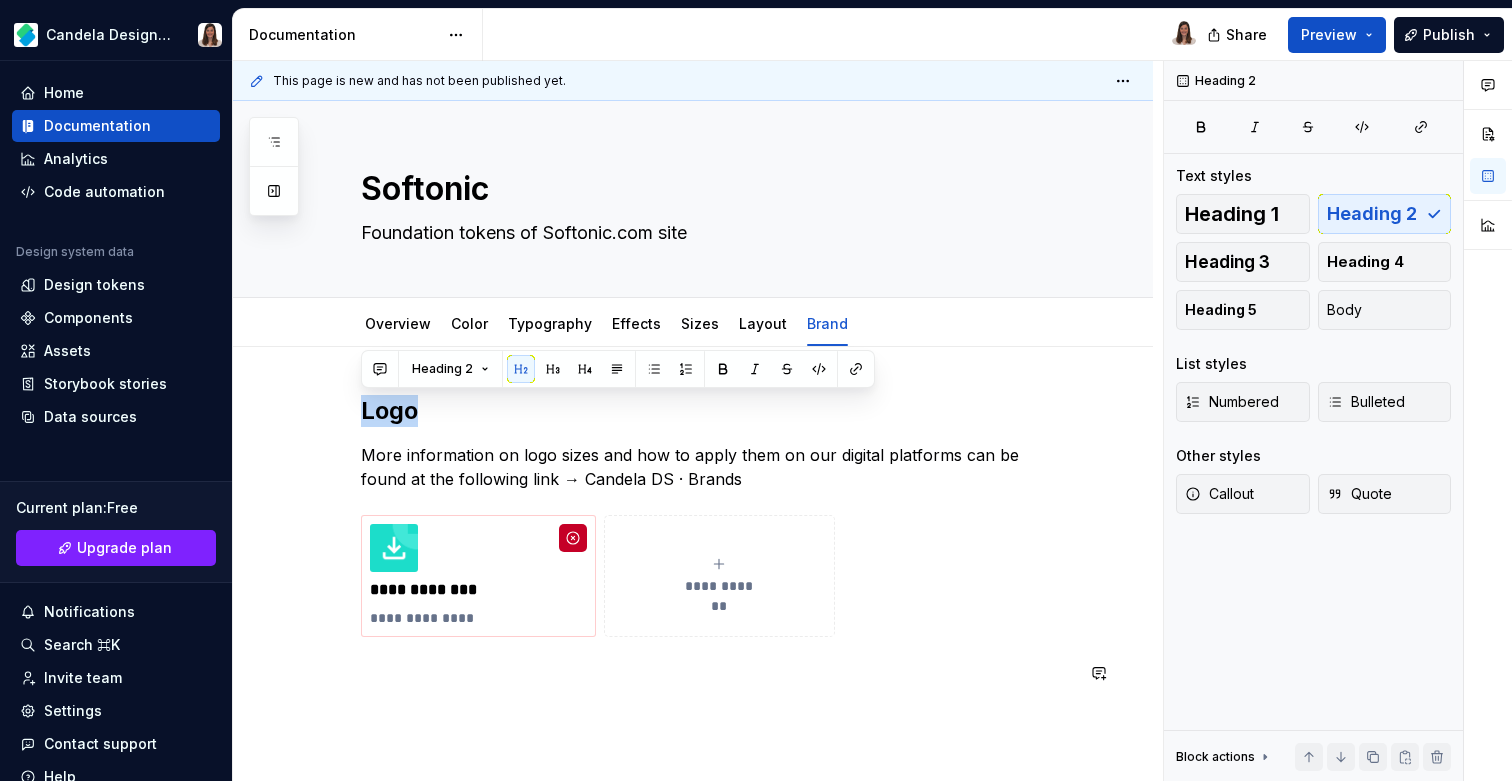 click on "**********" at bounding box center [693, 645] 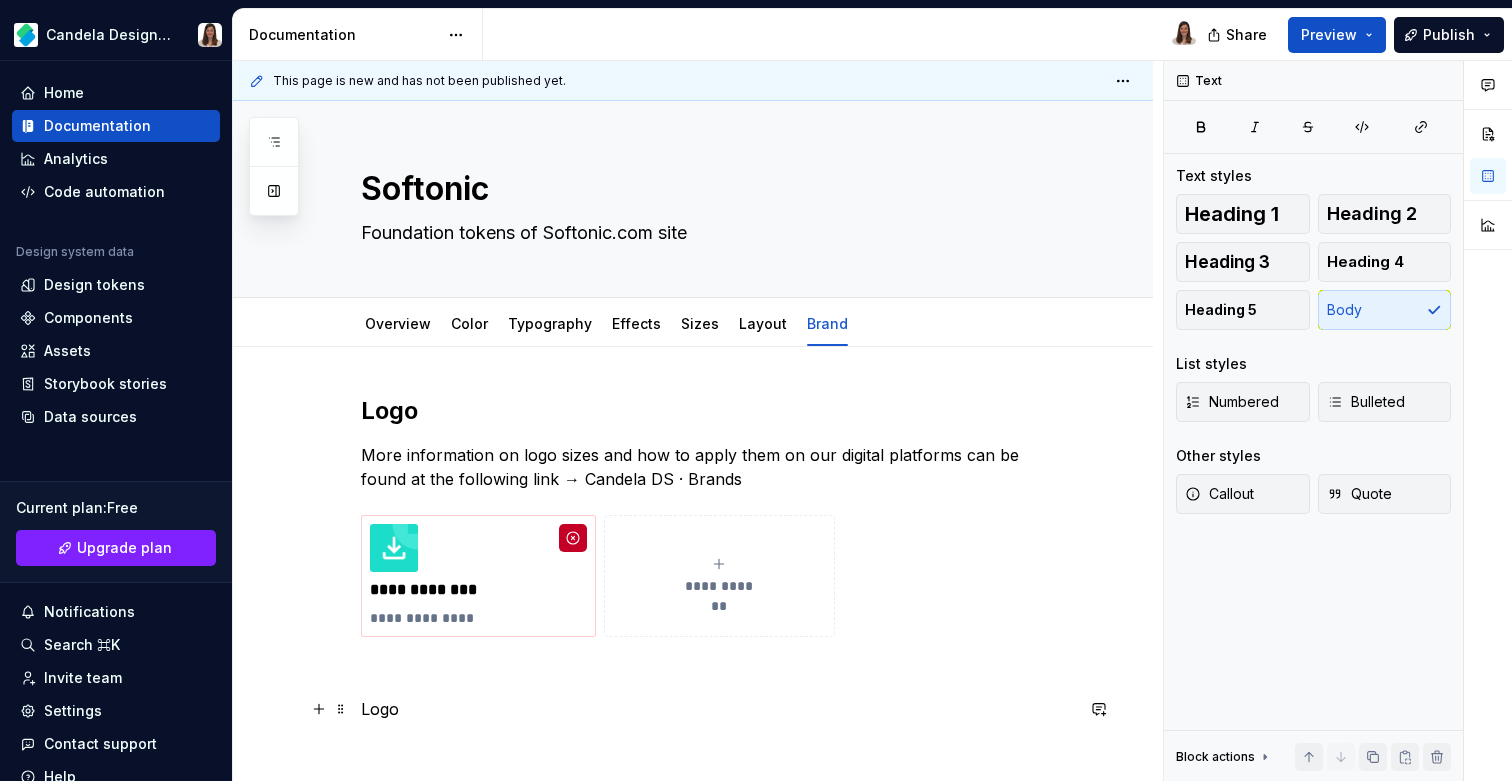 click on "Logo" at bounding box center [717, 709] 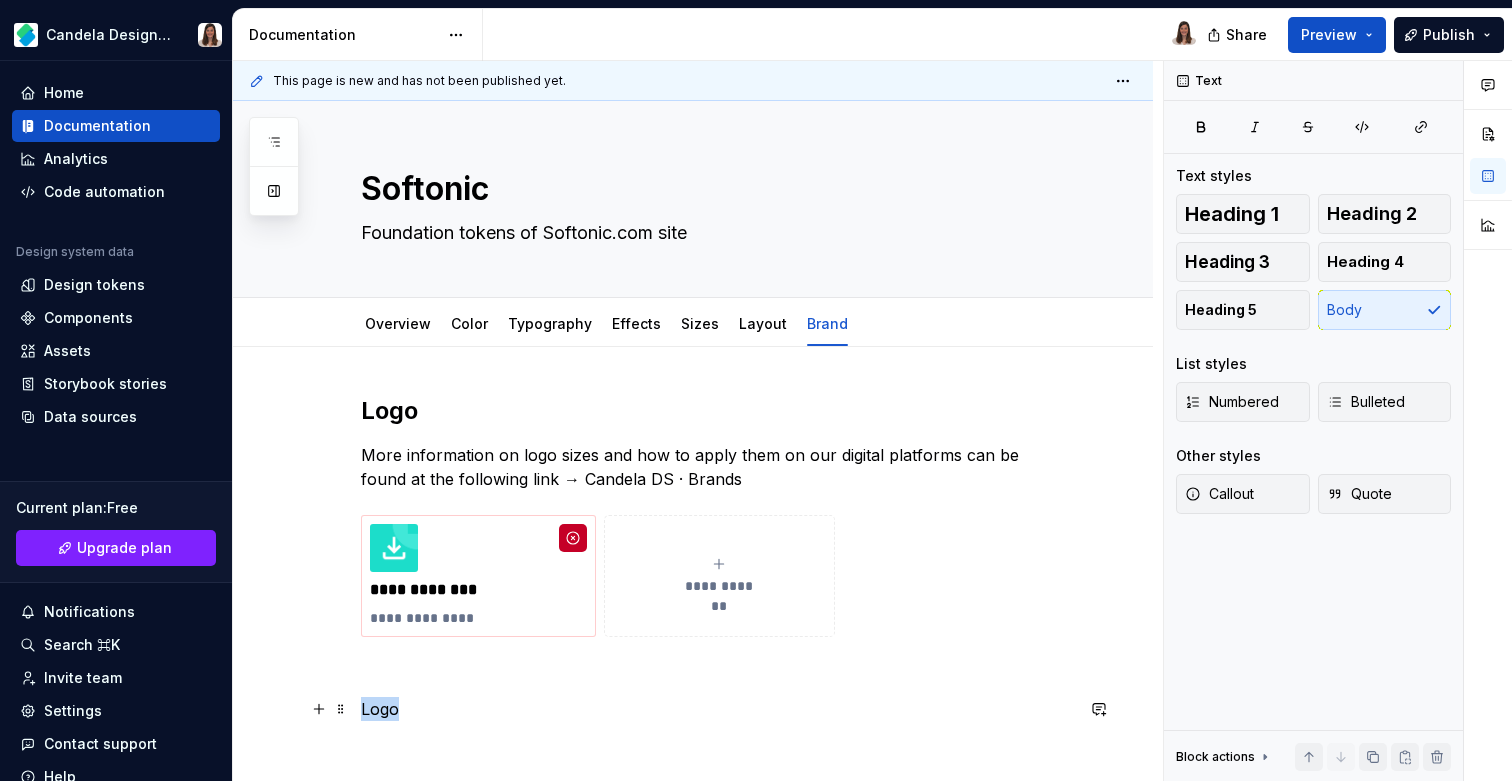 click on "Logo" at bounding box center (717, 709) 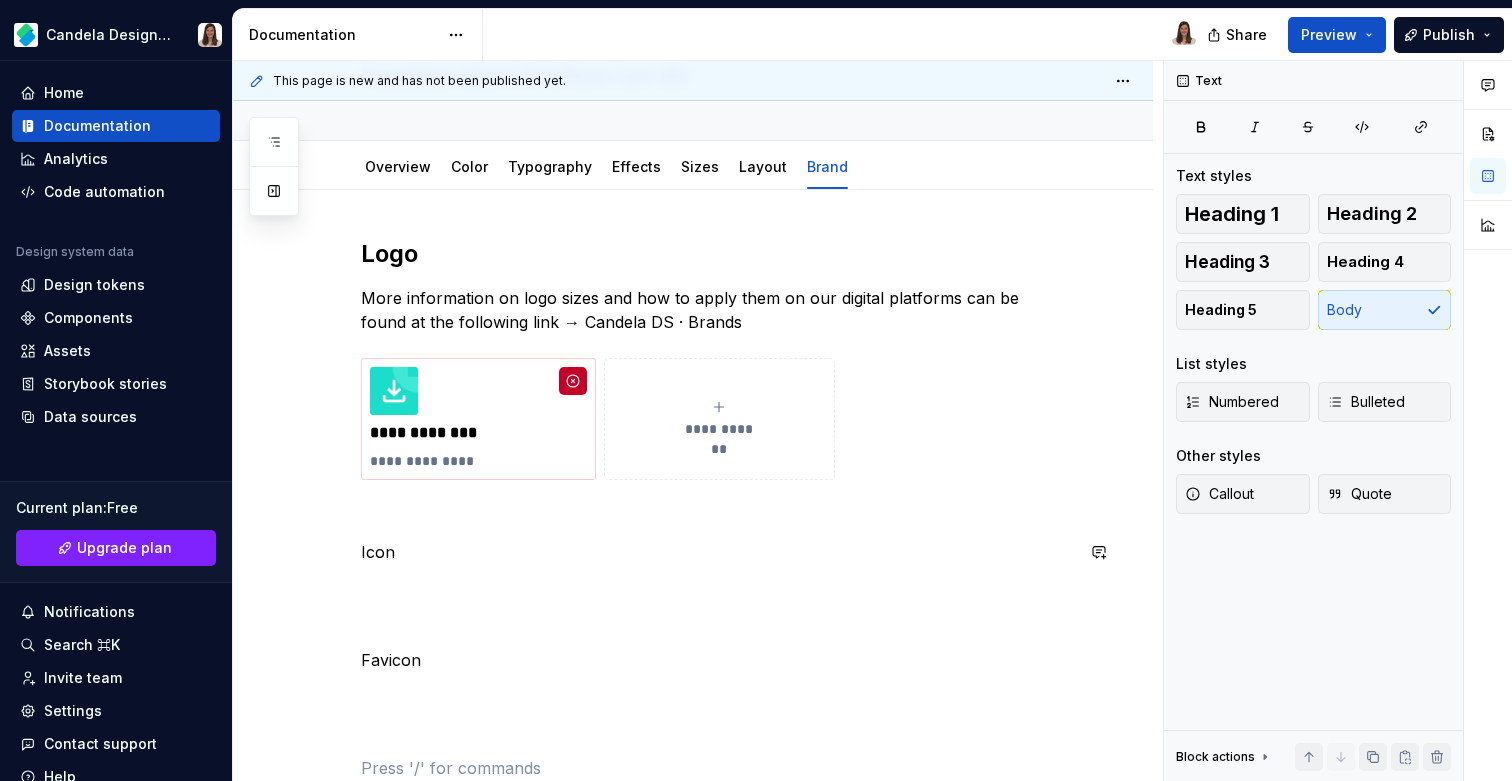 scroll, scrollTop: 252, scrollLeft: 0, axis: vertical 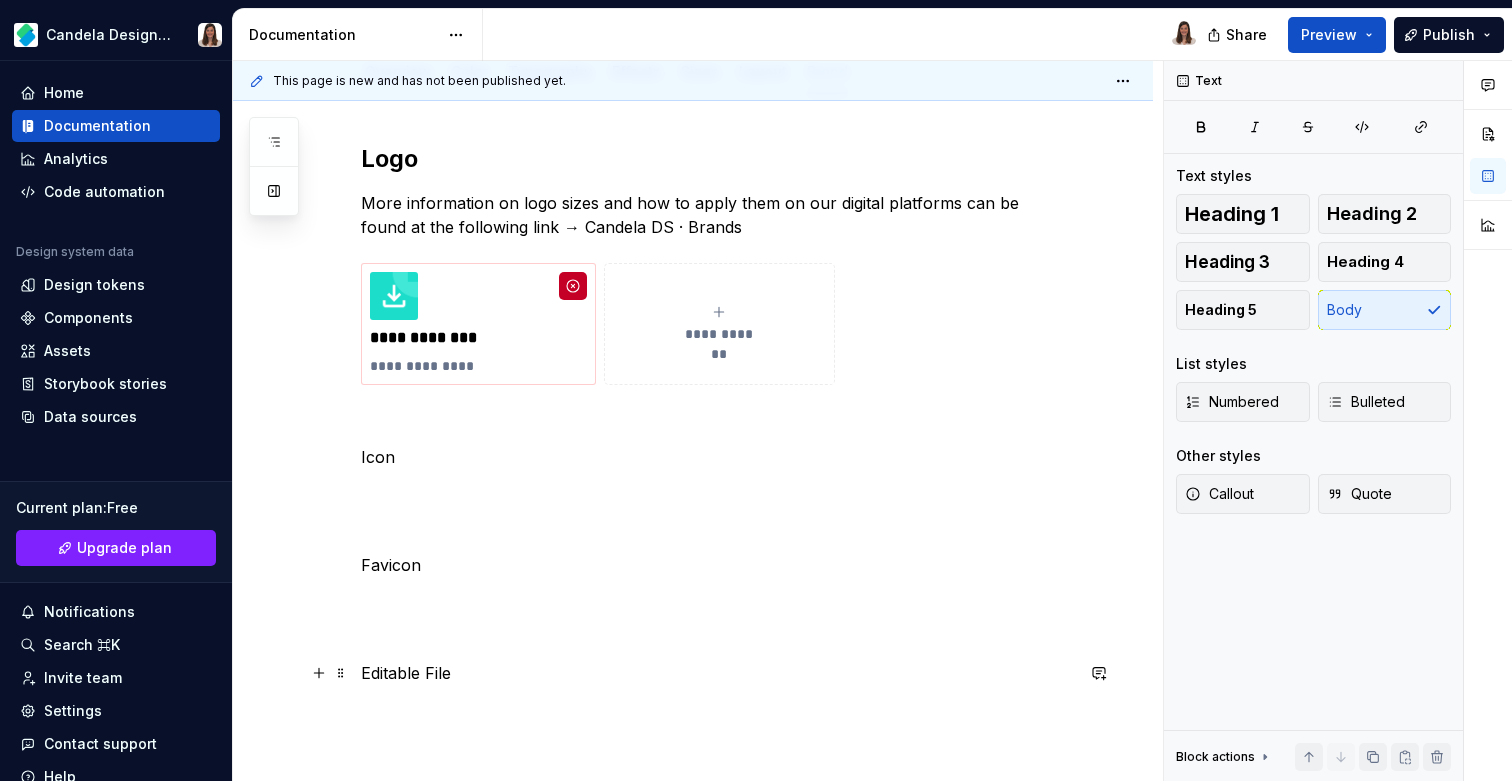 click on "Editable File" at bounding box center (717, 673) 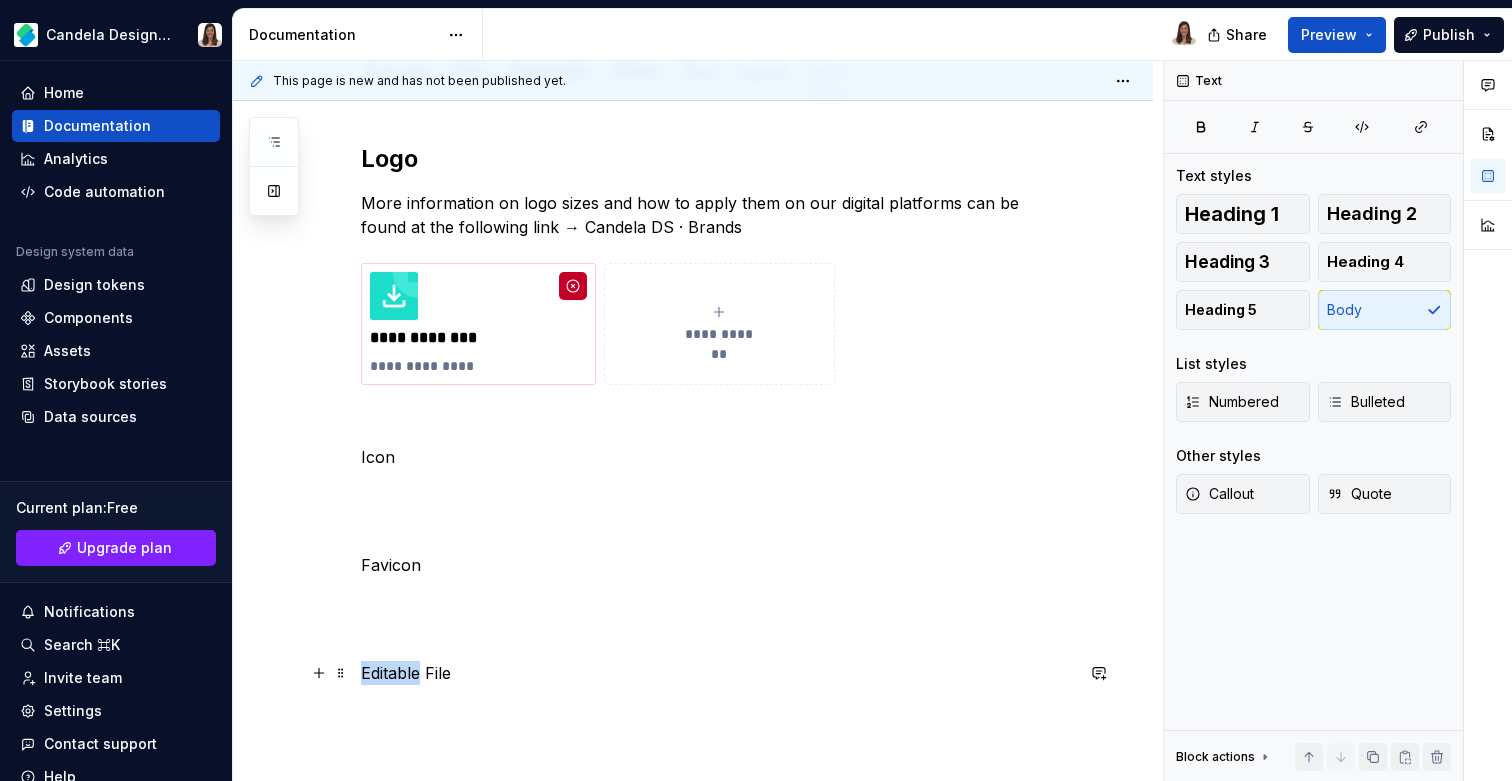 click on "Editable File" at bounding box center (717, 673) 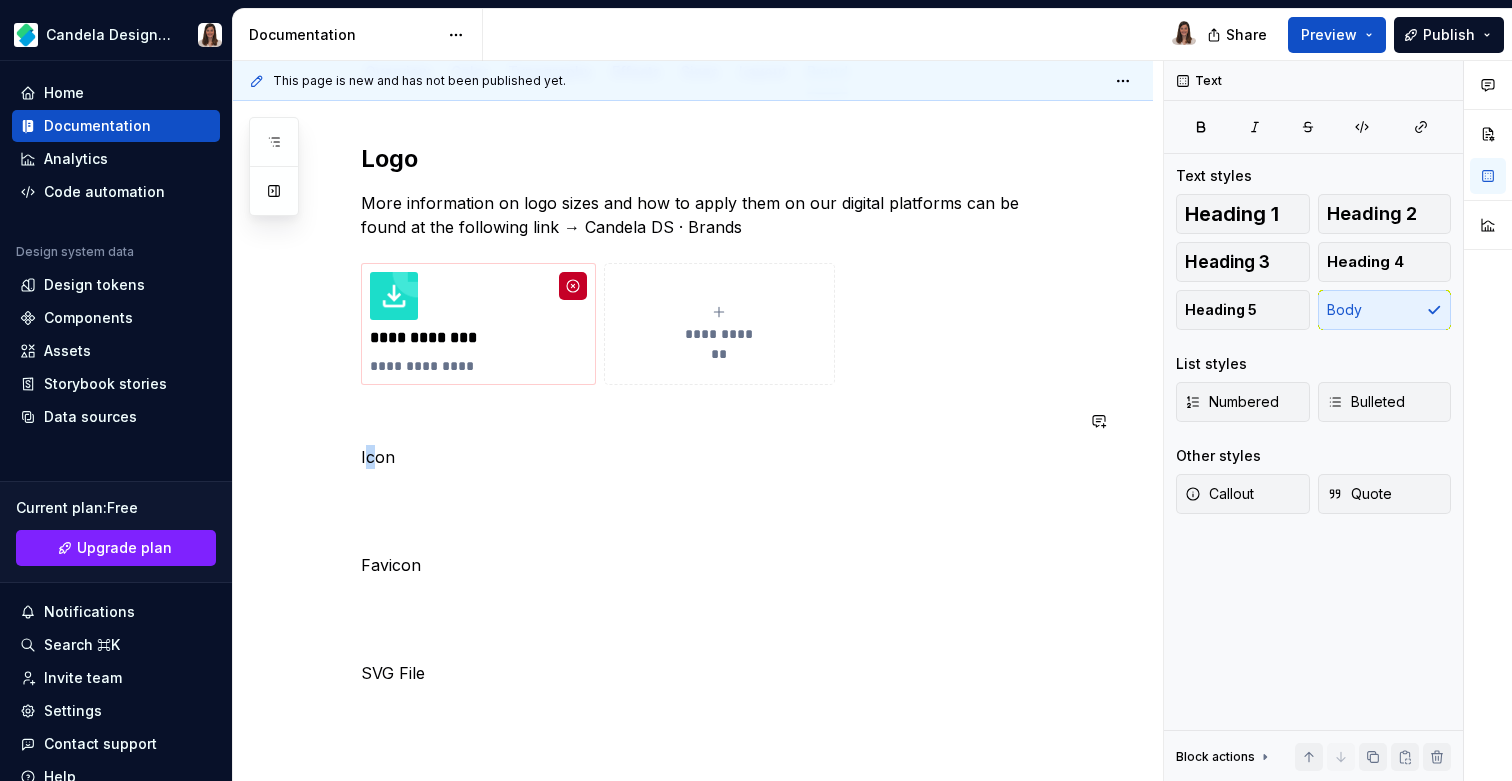 click on "Icon" at bounding box center [717, 457] 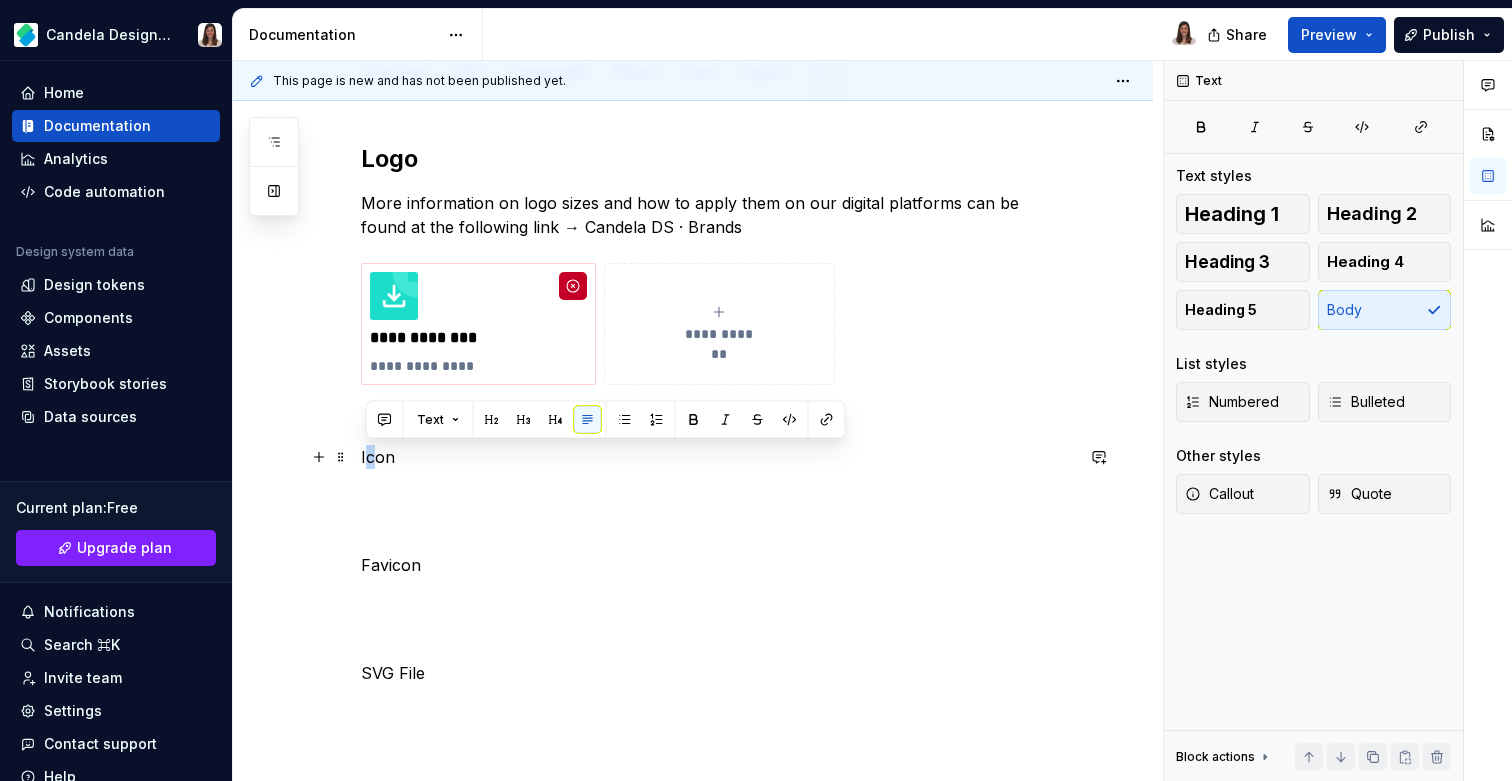 click on "Icon" at bounding box center (717, 457) 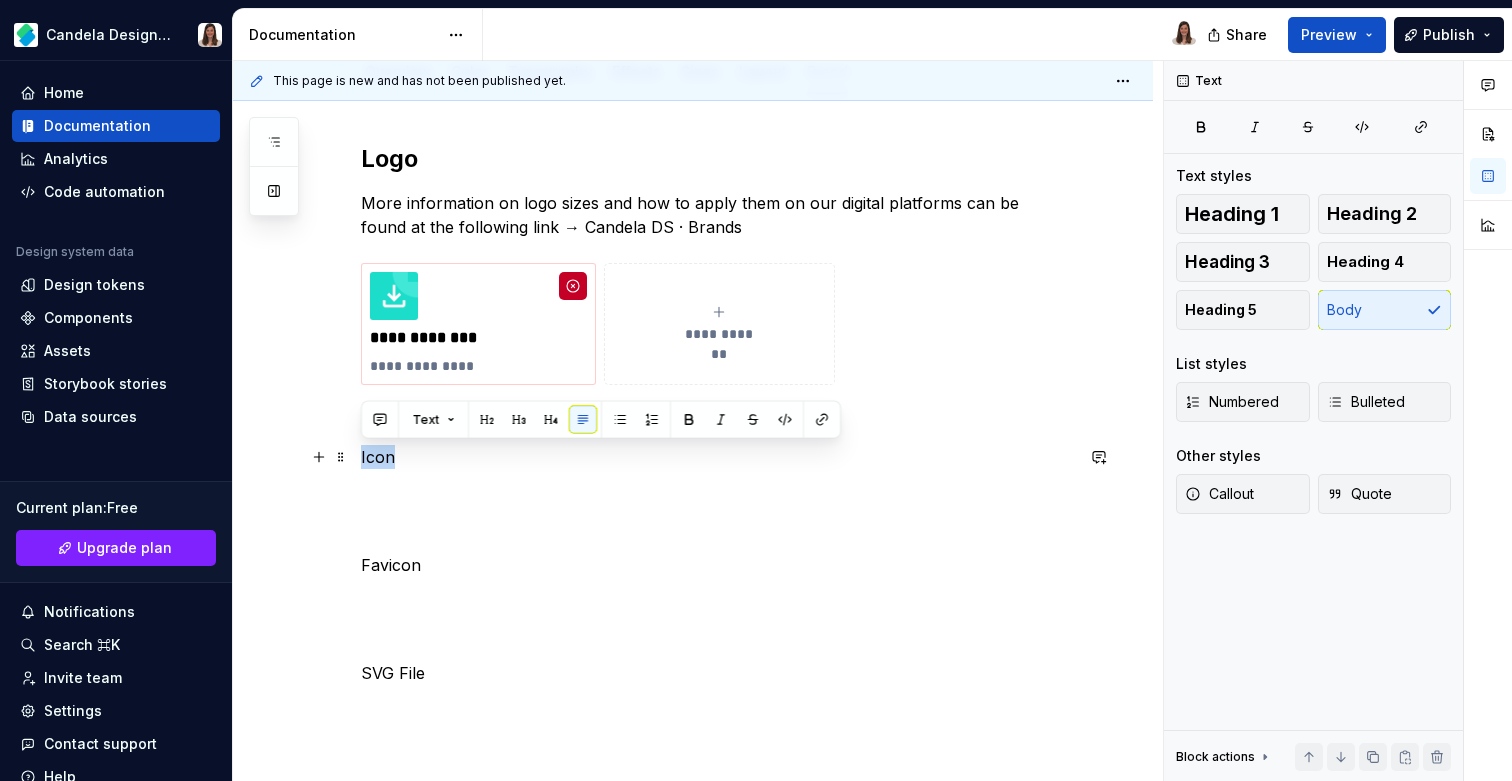 click on "Icon" at bounding box center (717, 457) 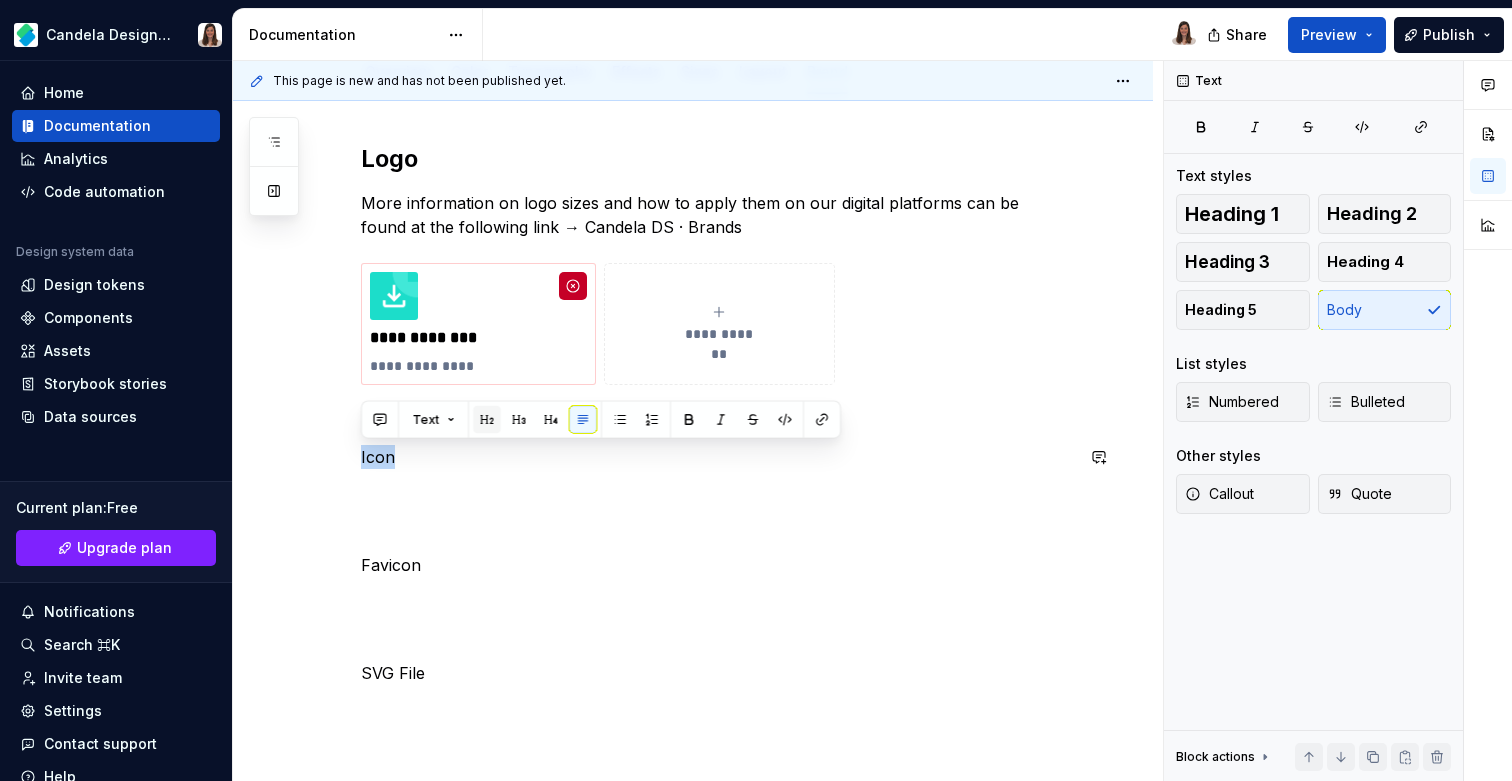 click at bounding box center [487, 420] 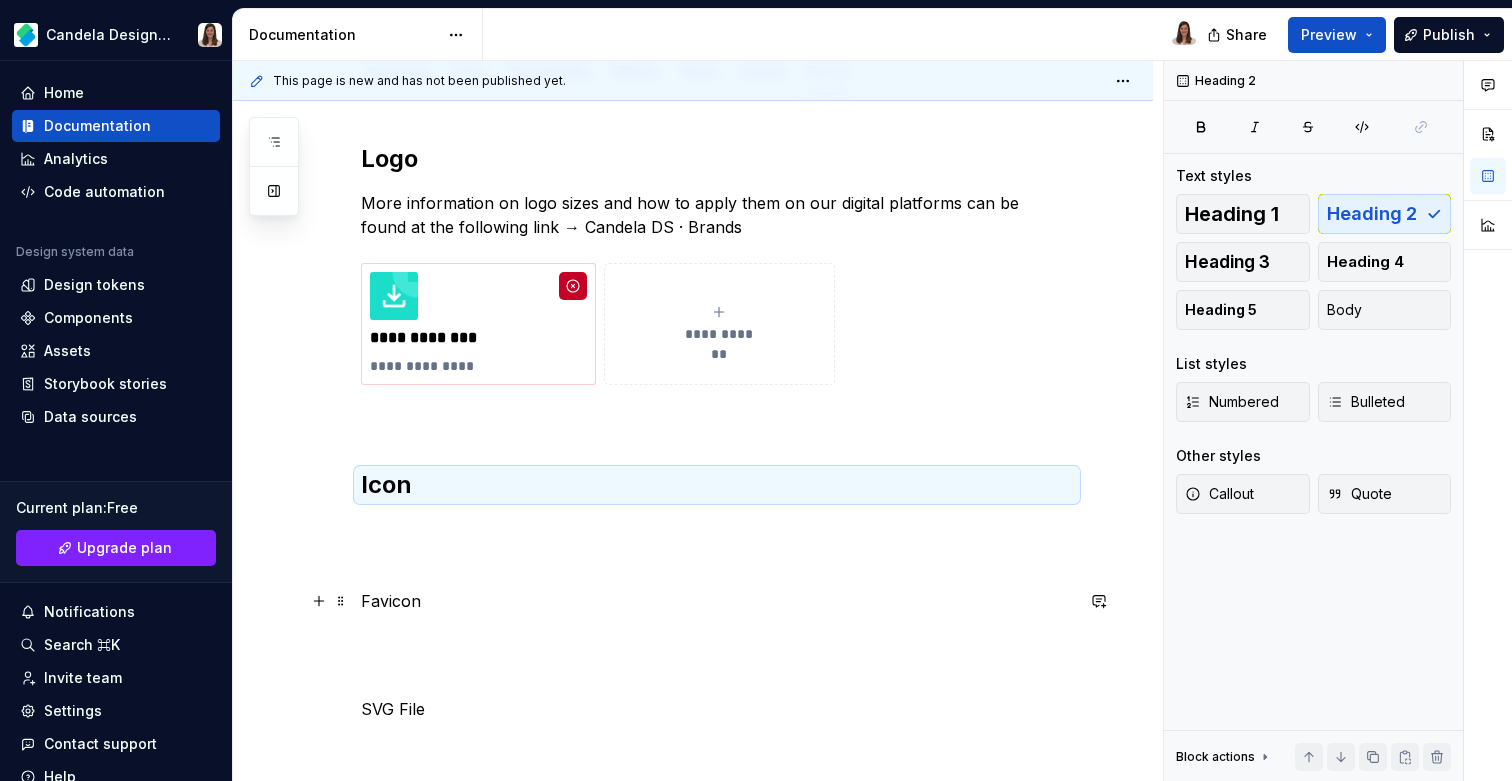 click on "Favicon" at bounding box center [717, 601] 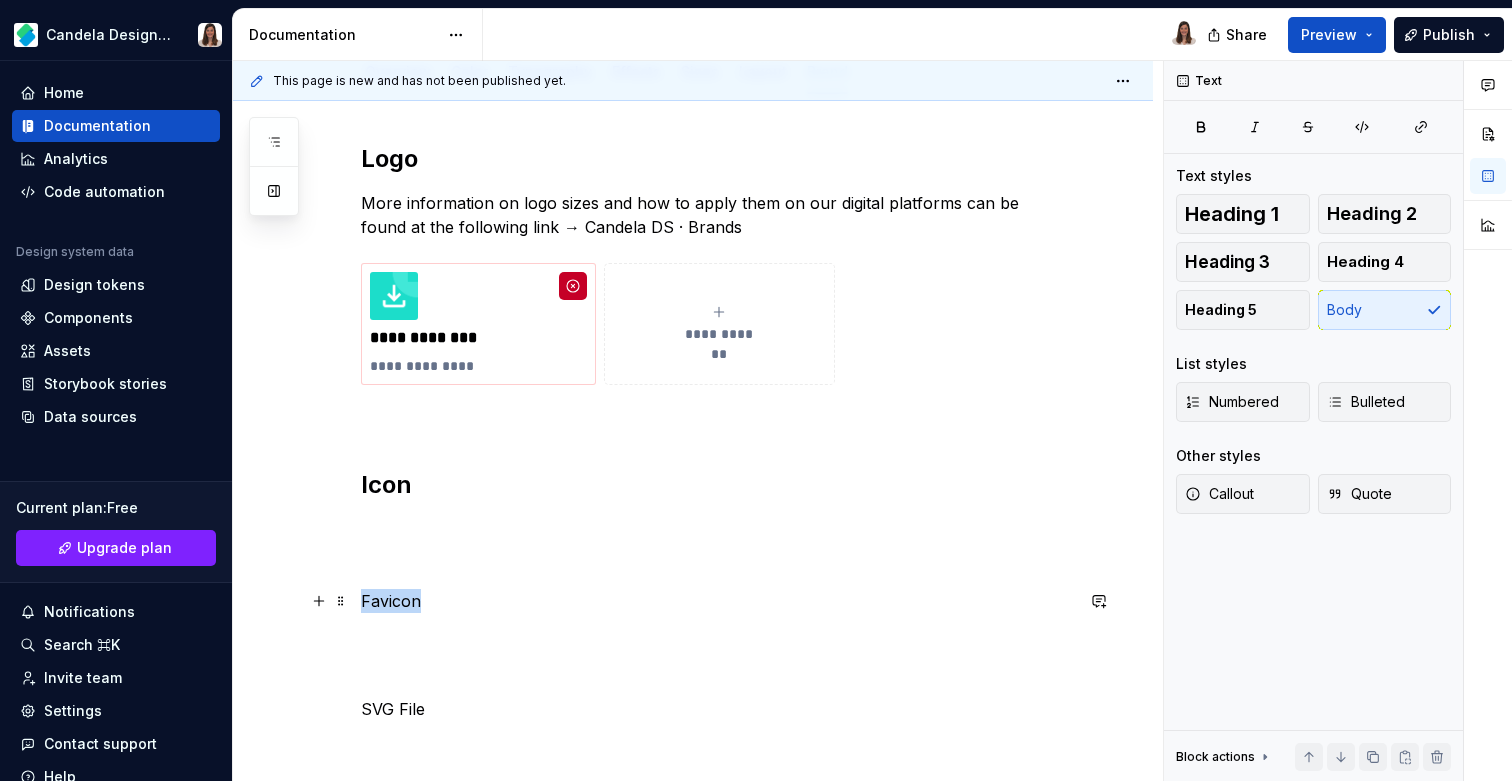 click on "Favicon" at bounding box center [717, 601] 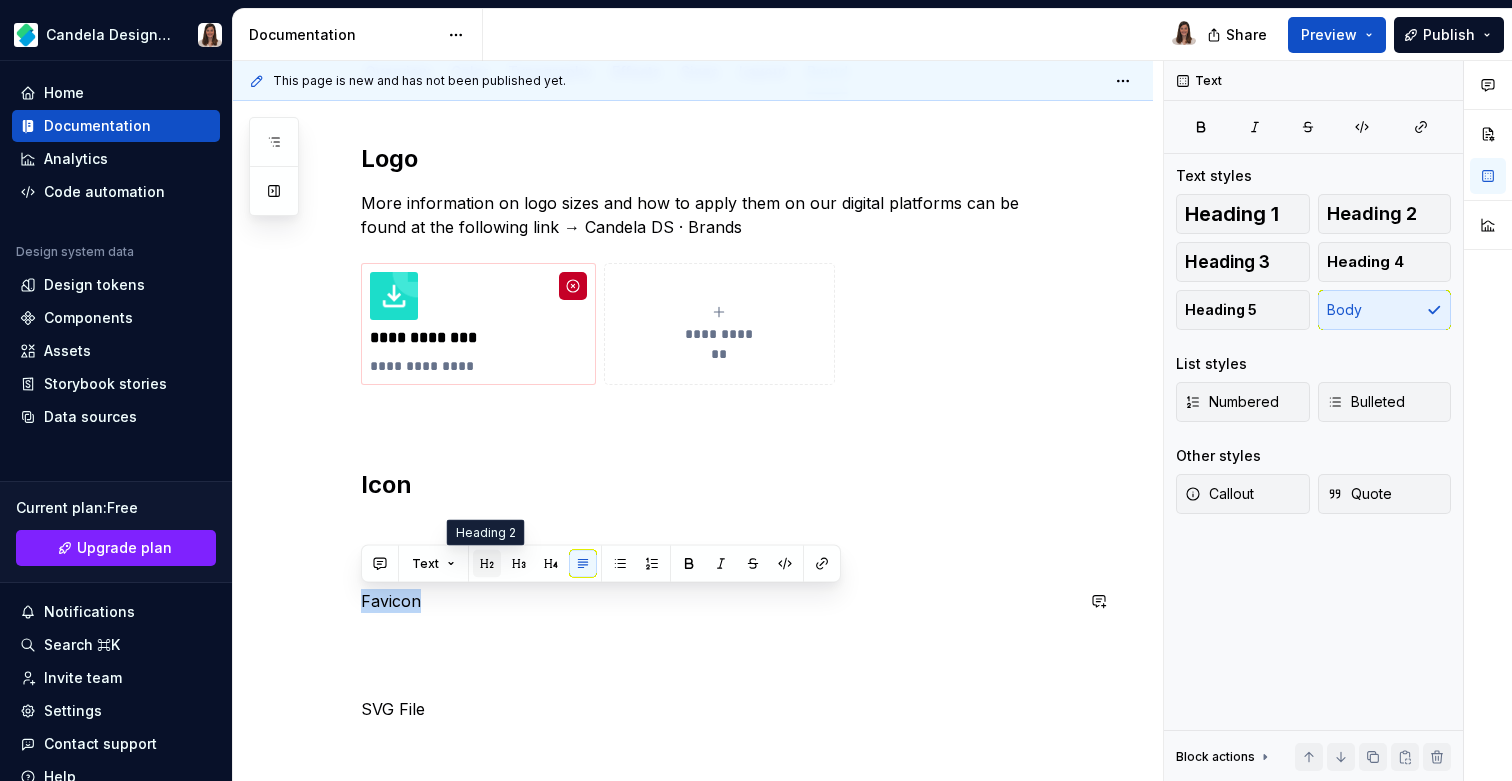 click at bounding box center (487, 564) 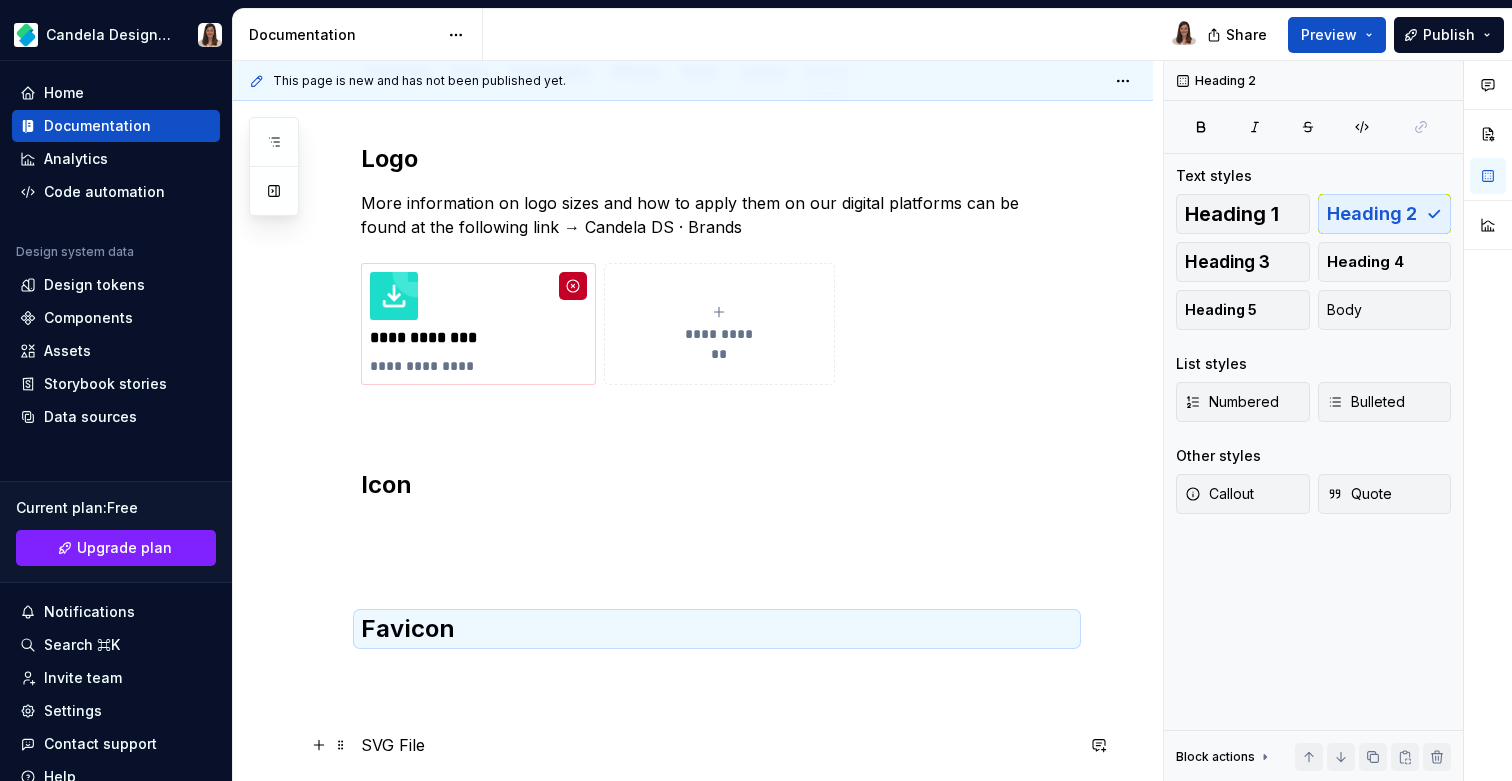 click on "SVG File" at bounding box center (717, 745) 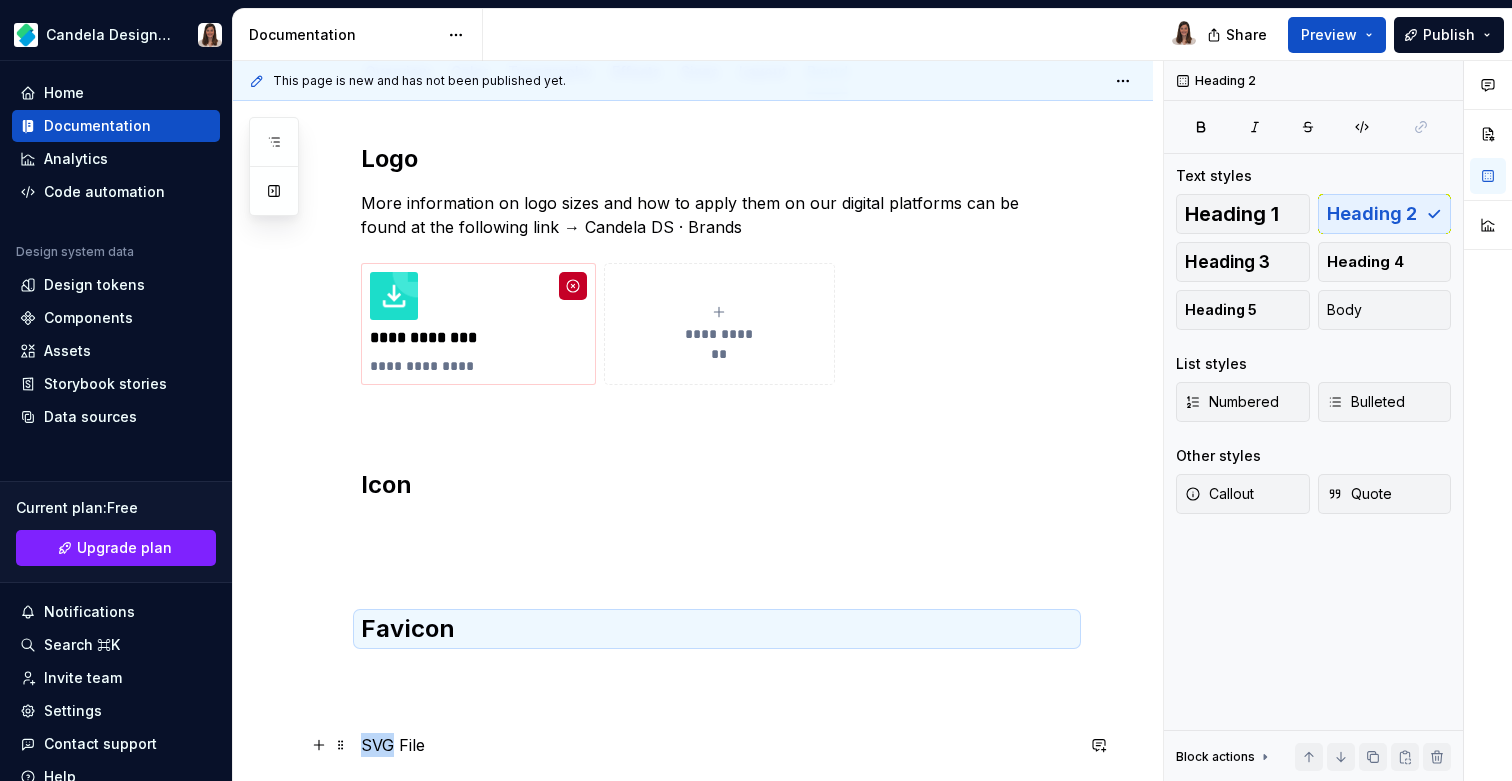 click on "SVG File" at bounding box center (717, 745) 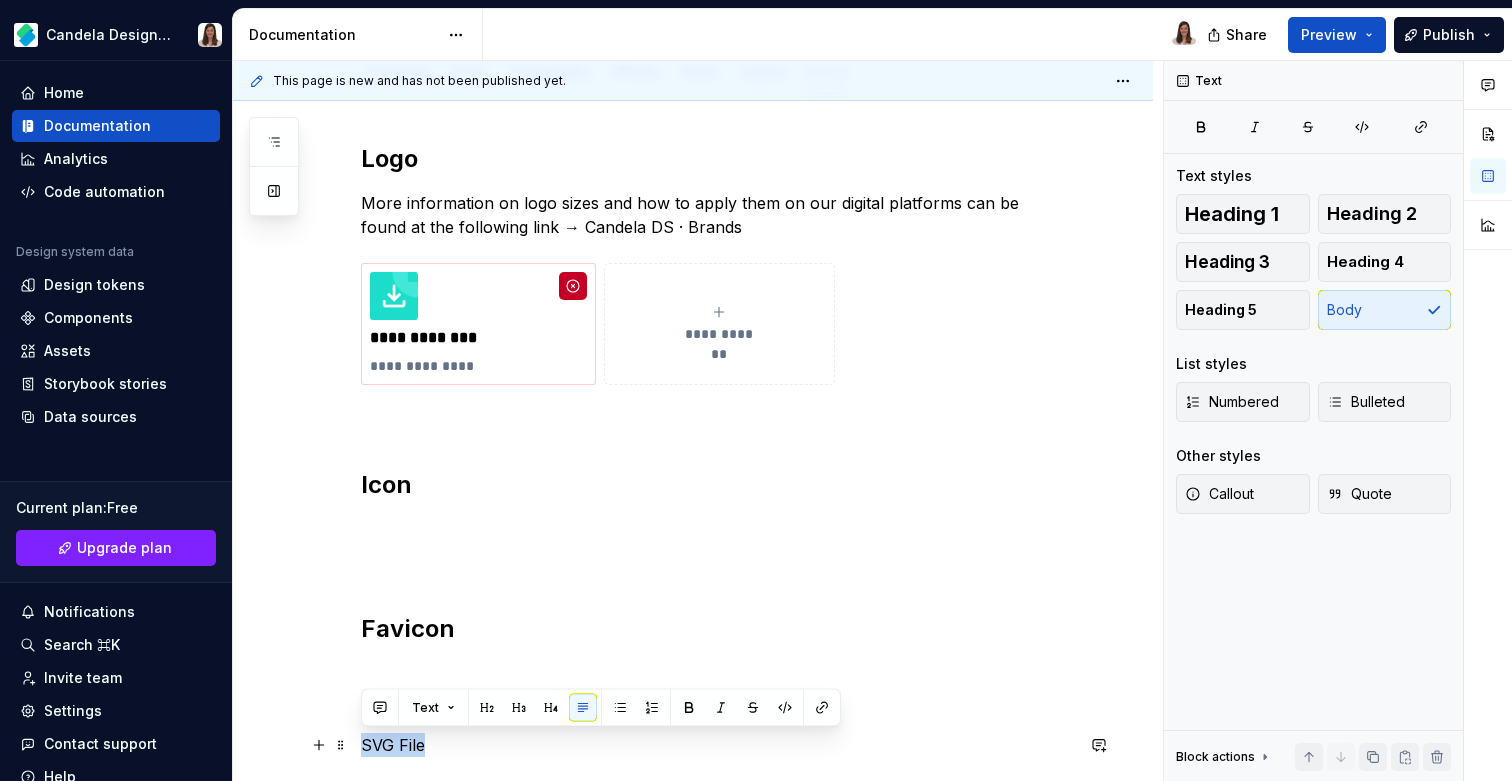 click on "SVG File" at bounding box center (717, 745) 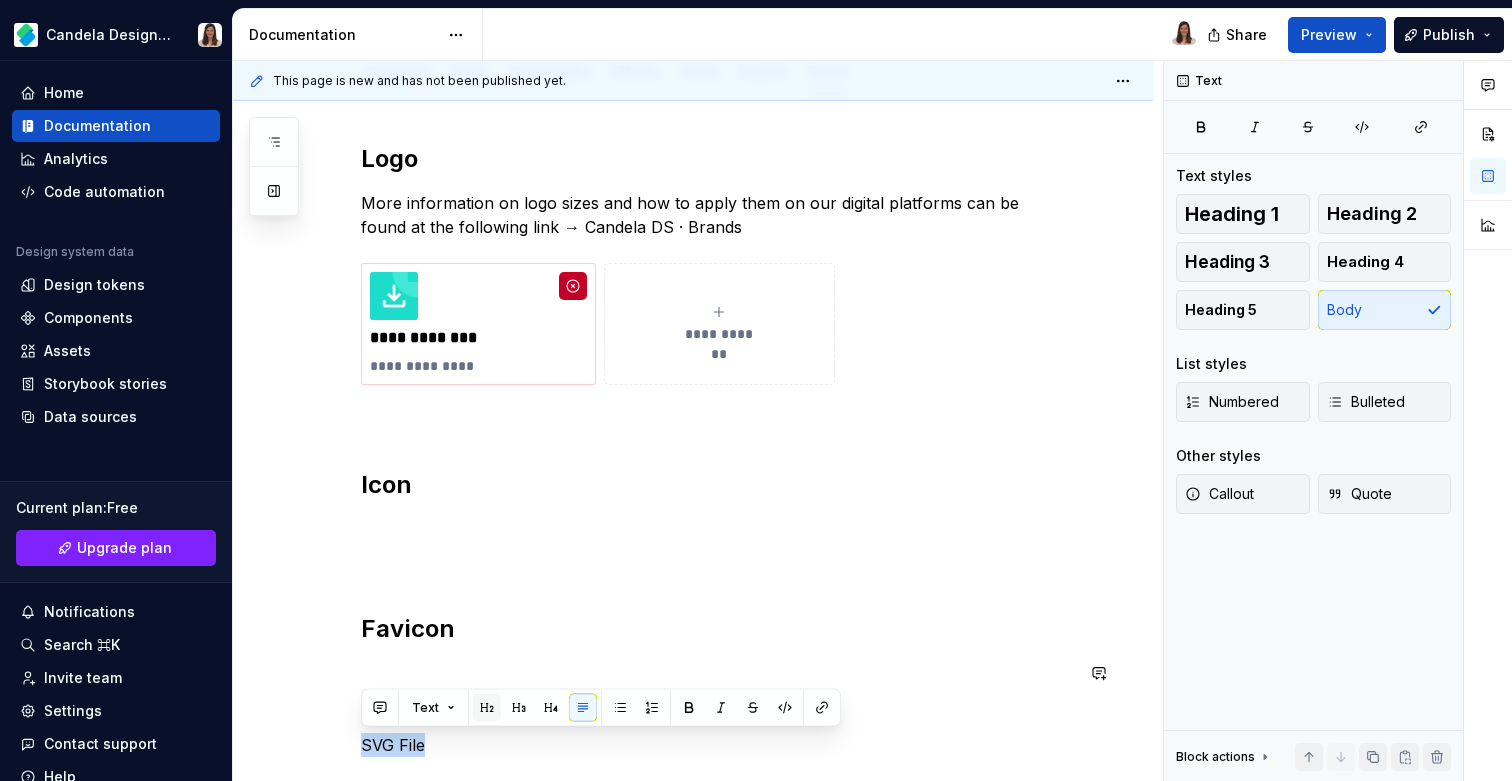 click at bounding box center (487, 708) 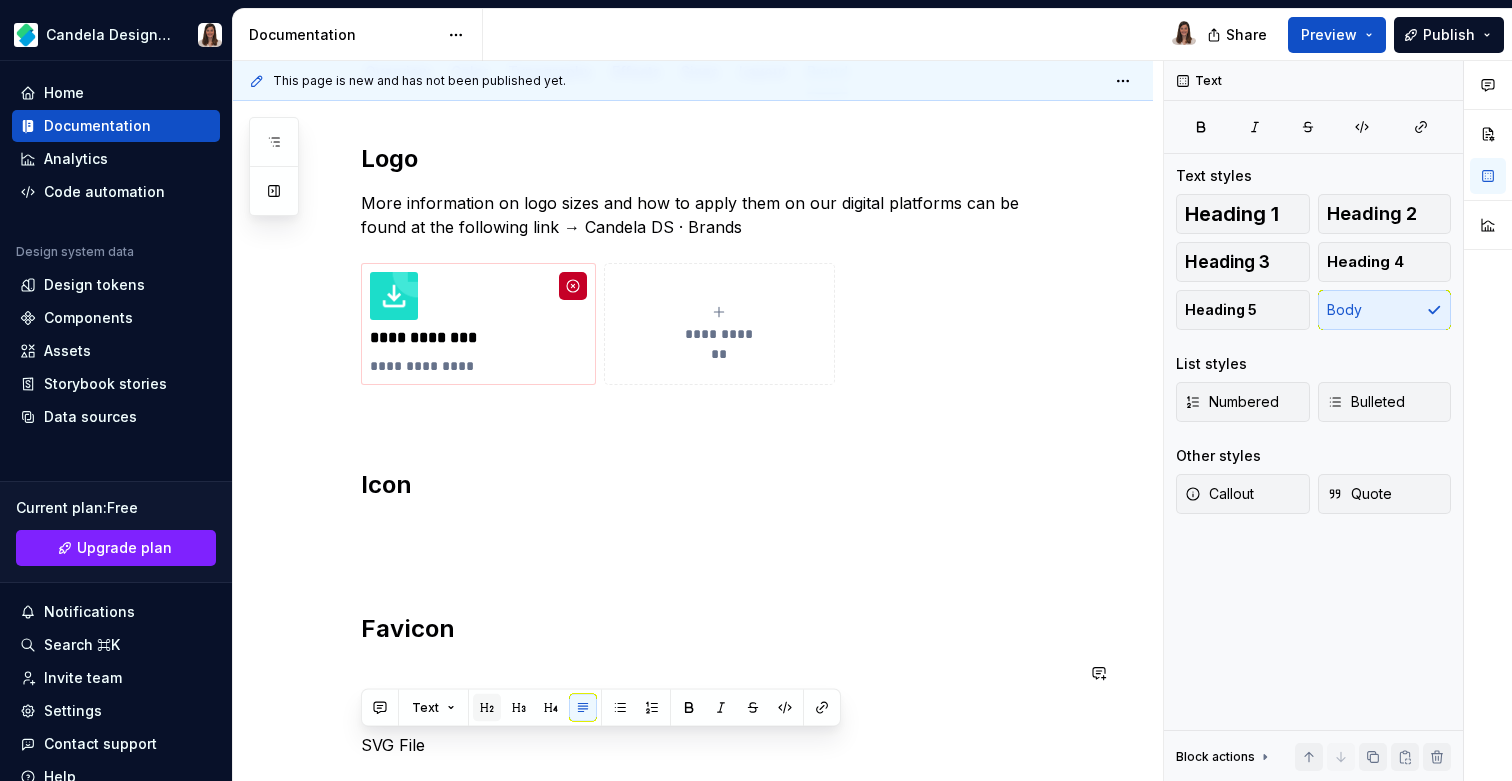 scroll, scrollTop: 259, scrollLeft: 0, axis: vertical 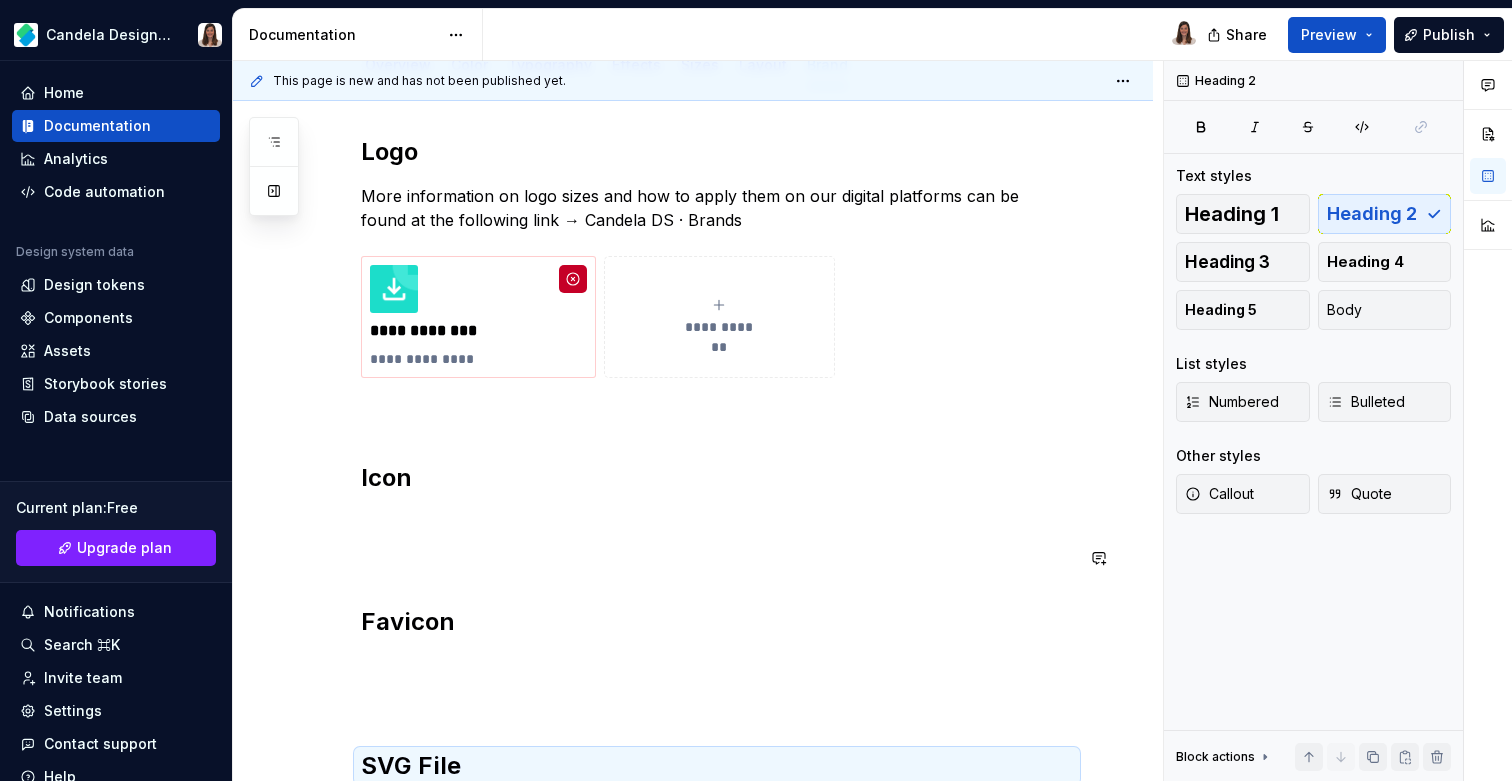 click on "**********" at bounding box center (717, 459) 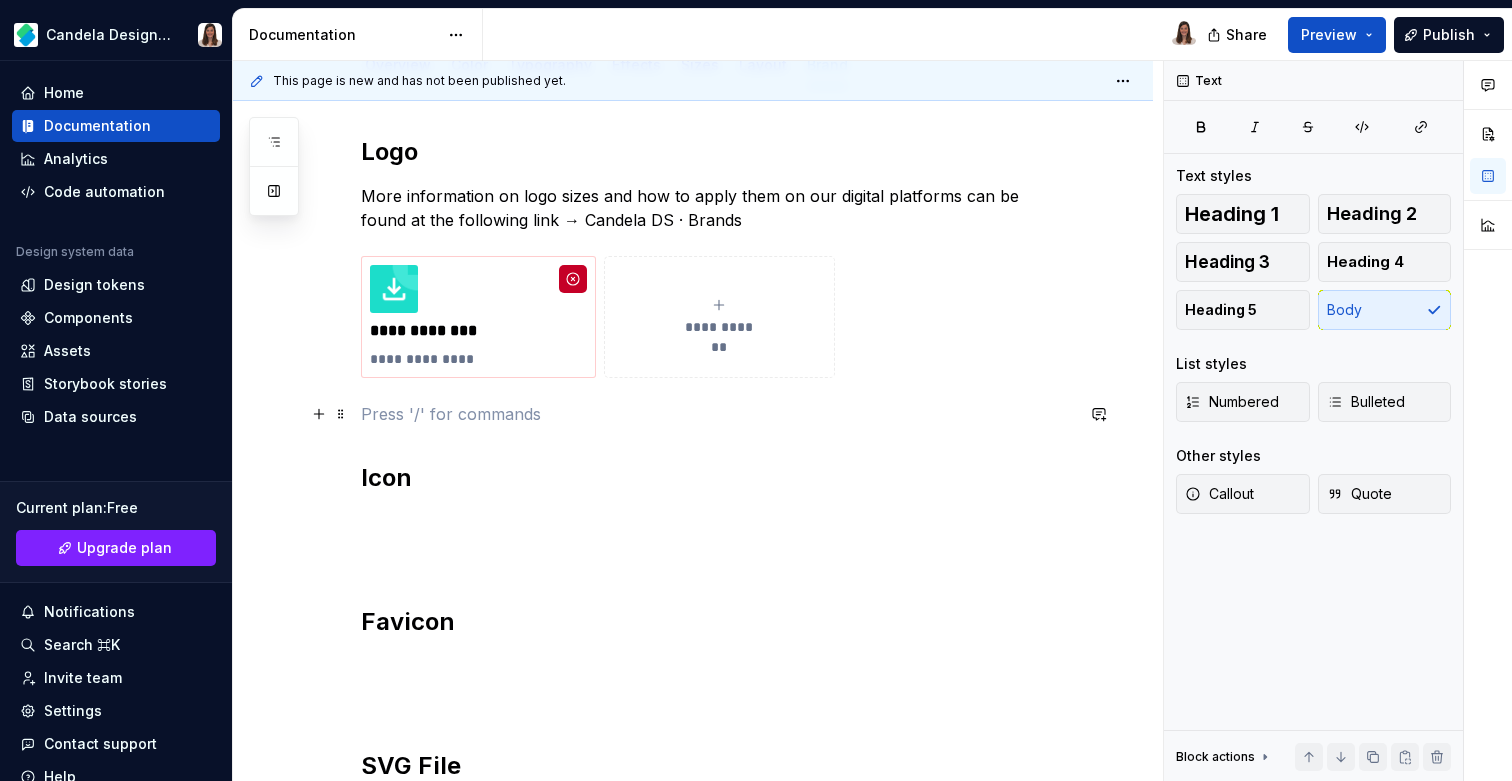 click at bounding box center (717, 414) 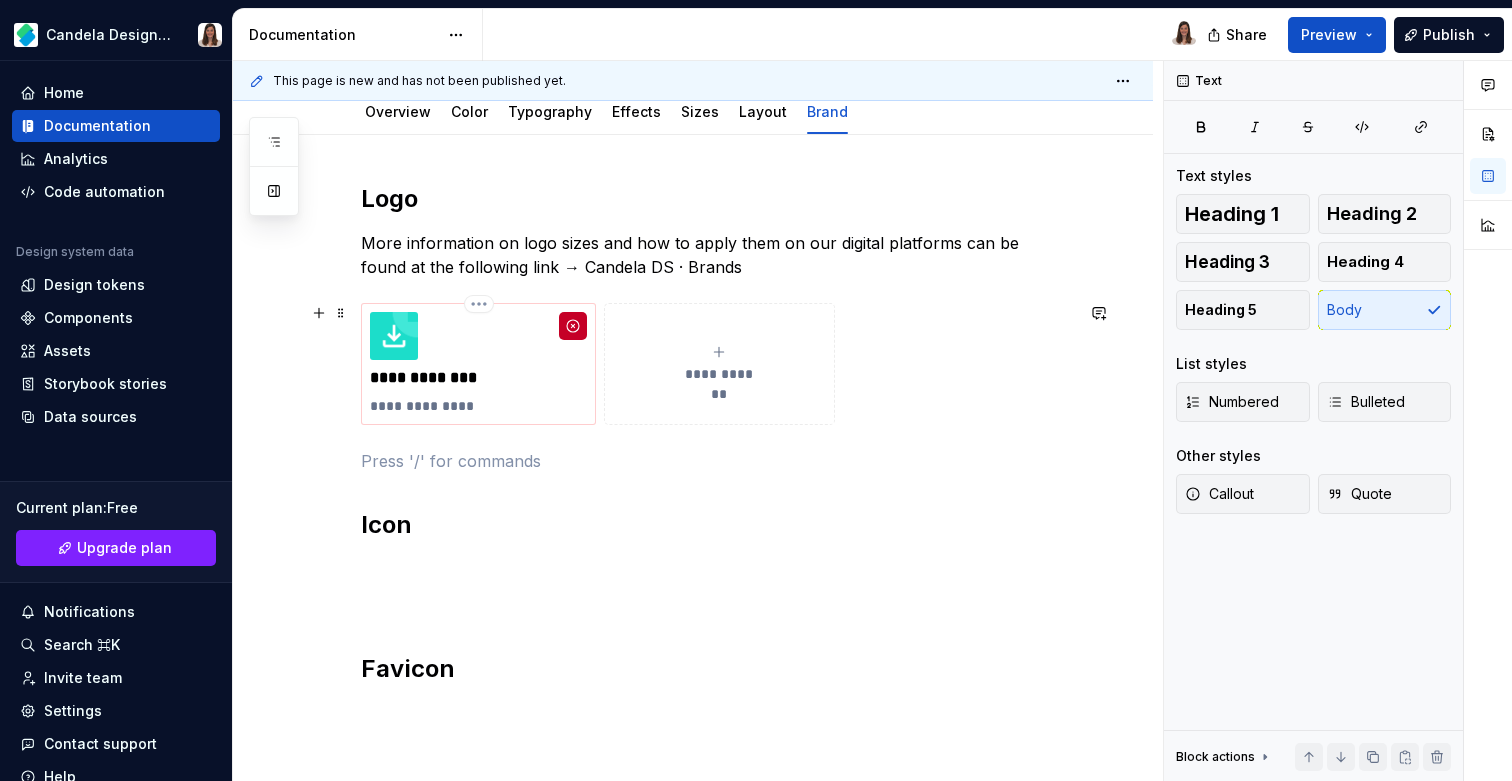 scroll, scrollTop: 200, scrollLeft: 0, axis: vertical 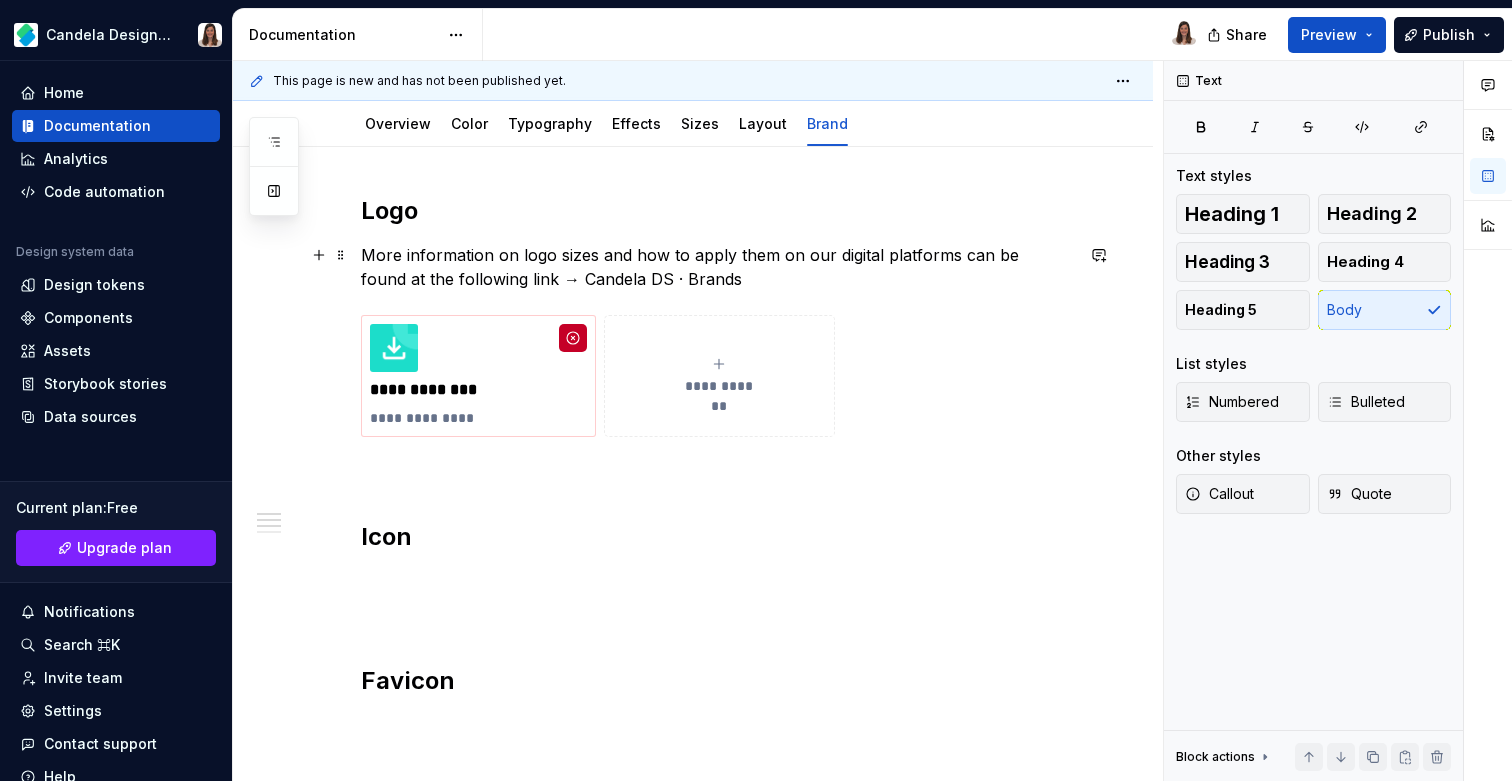 click on "More information on logo sizes and how to apply them on our digital platforms can be found at the following link → Candela DS · Brands" at bounding box center (717, 267) 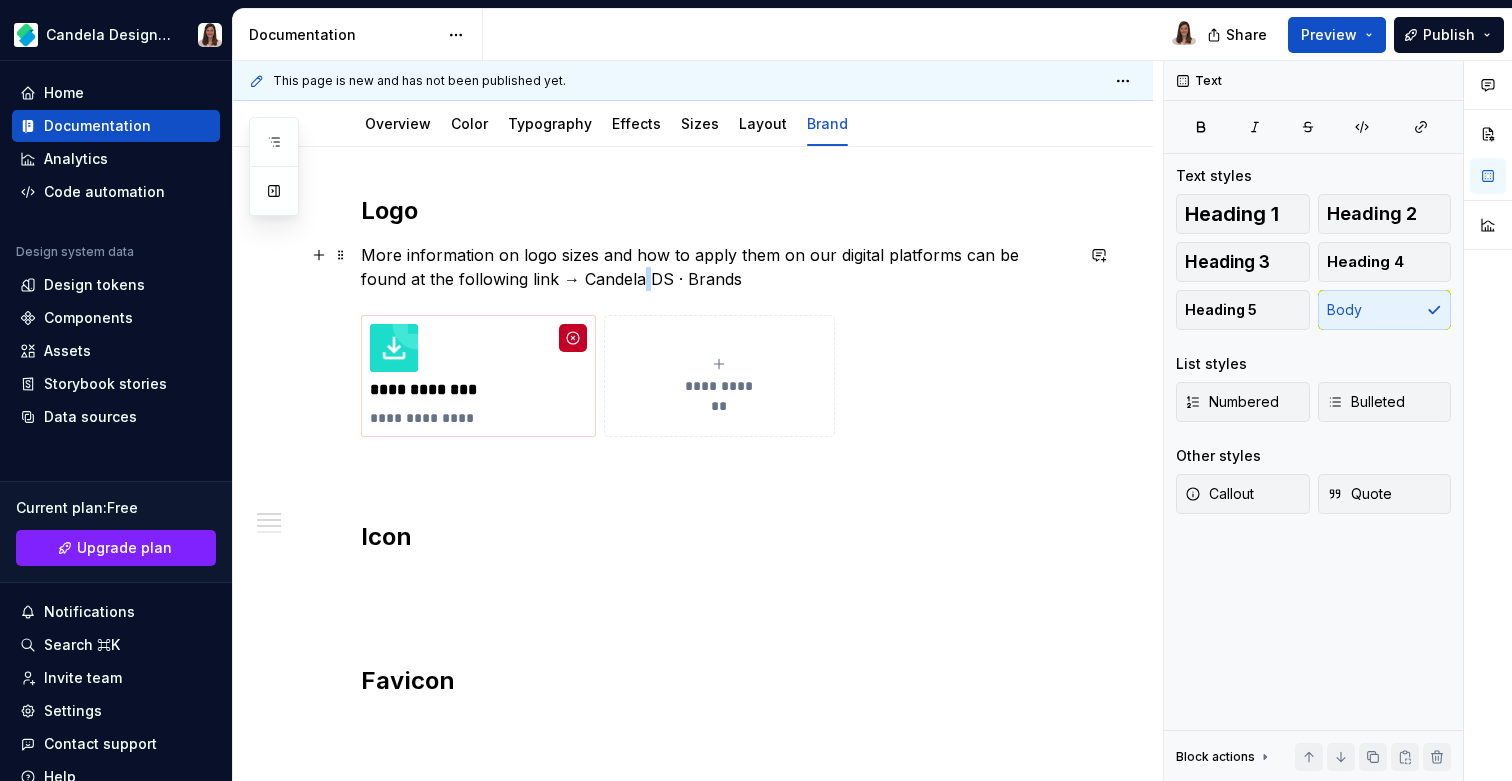 click on "More information on logo sizes and how to apply them on our digital platforms can be found at the following link → Candela DS · Brands" at bounding box center [717, 267] 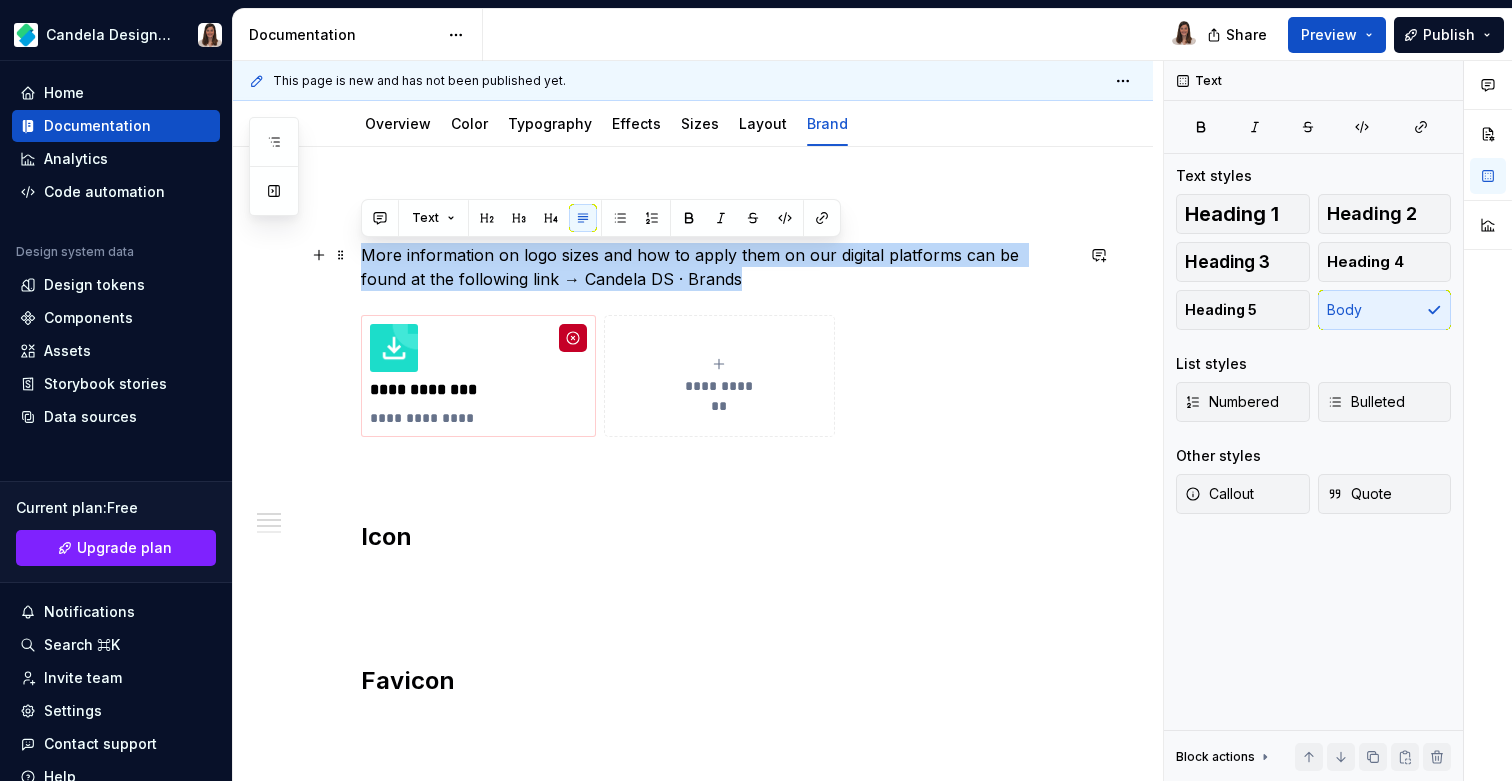 click on "More information on logo sizes and how to apply them on our digital platforms can be found at the following link → Candela DS · Brands" at bounding box center [717, 267] 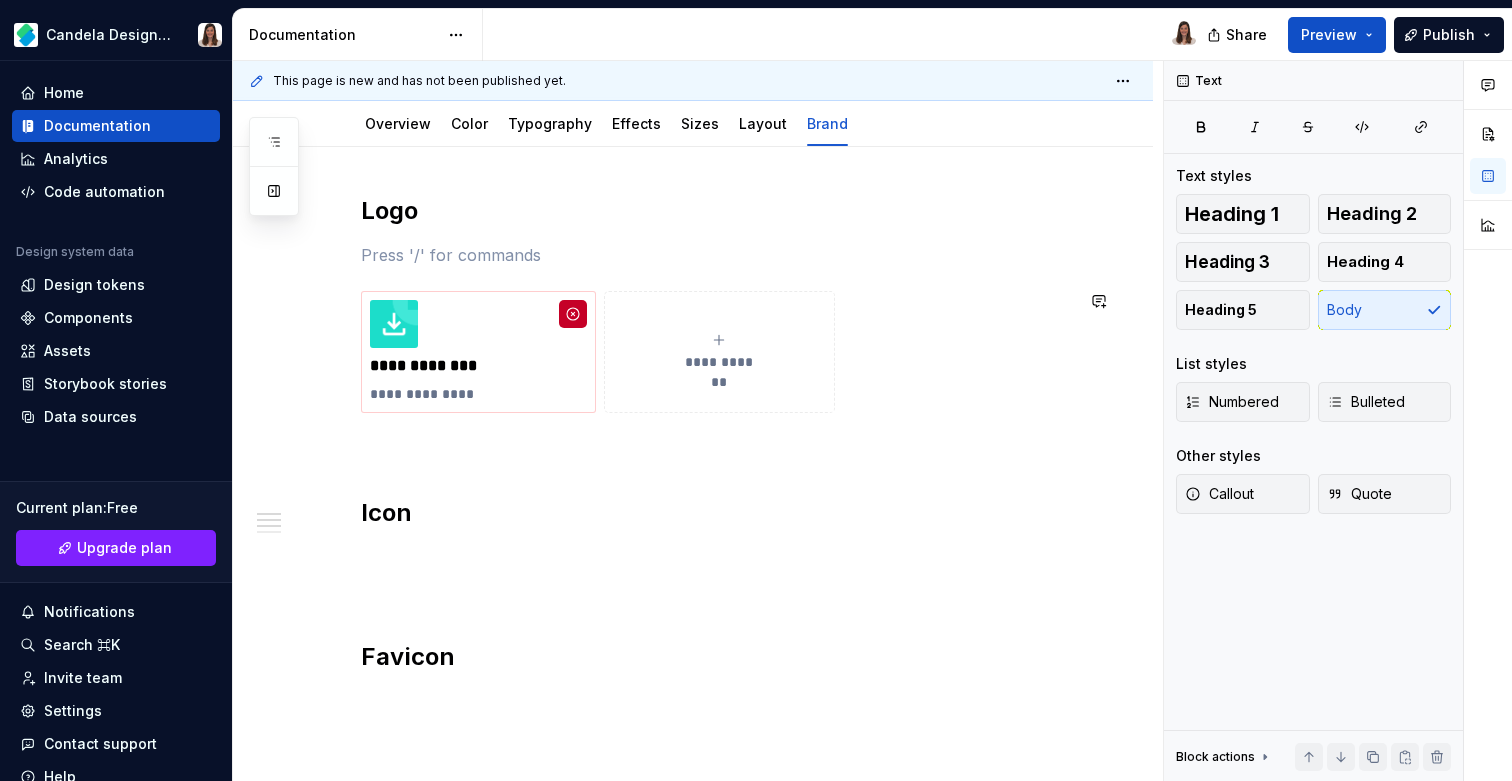 click at bounding box center [717, 449] 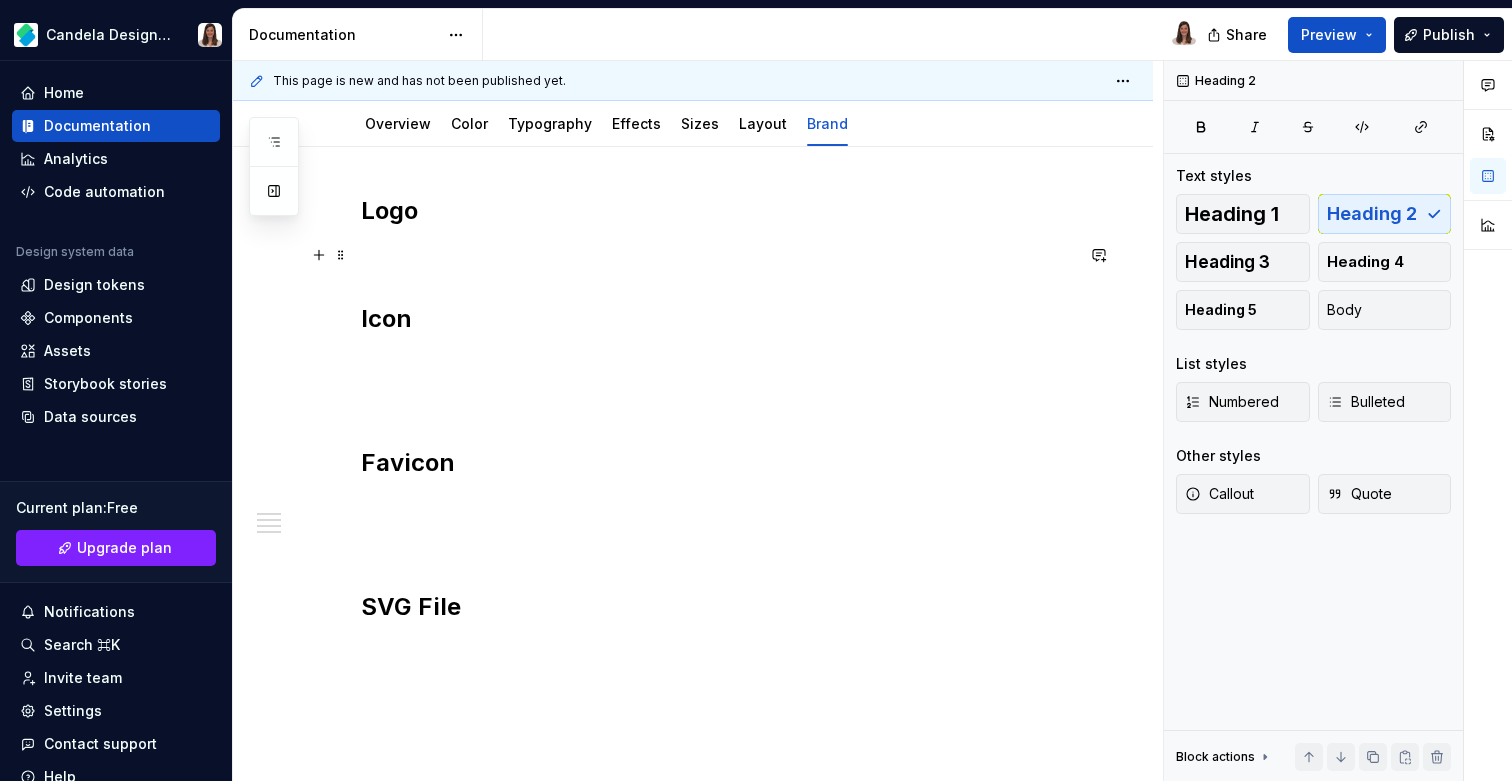 click at bounding box center [717, 255] 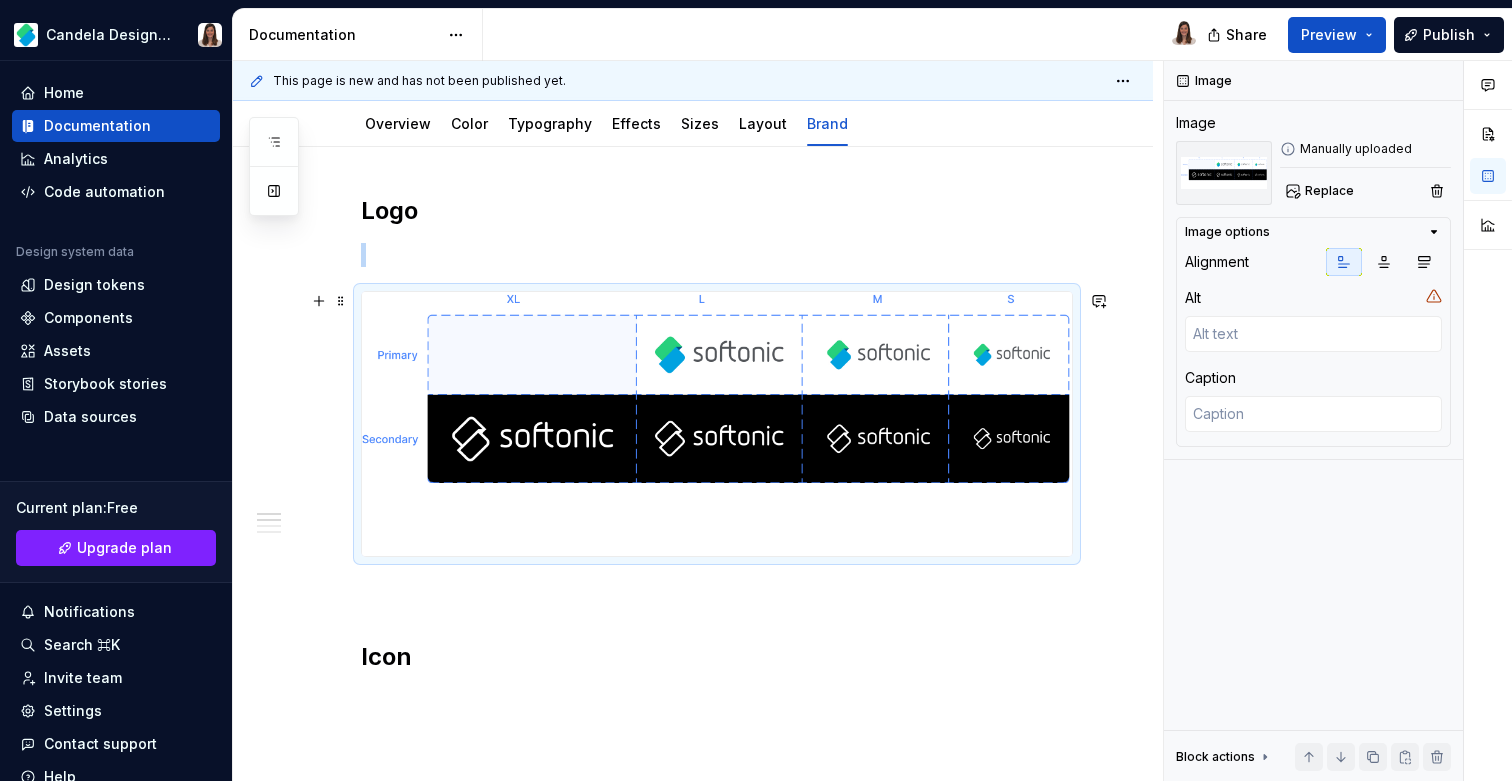 click at bounding box center (717, 424) 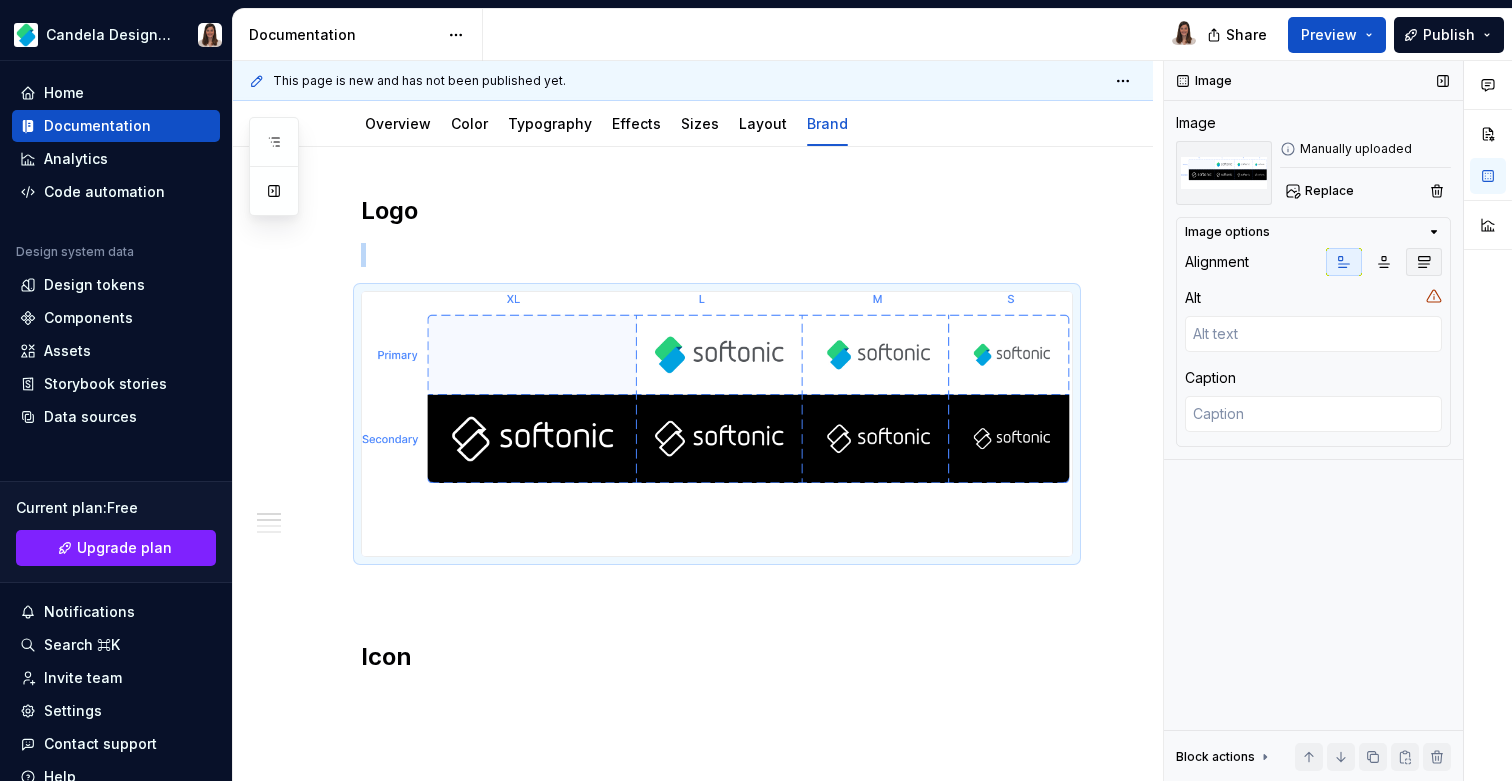 click 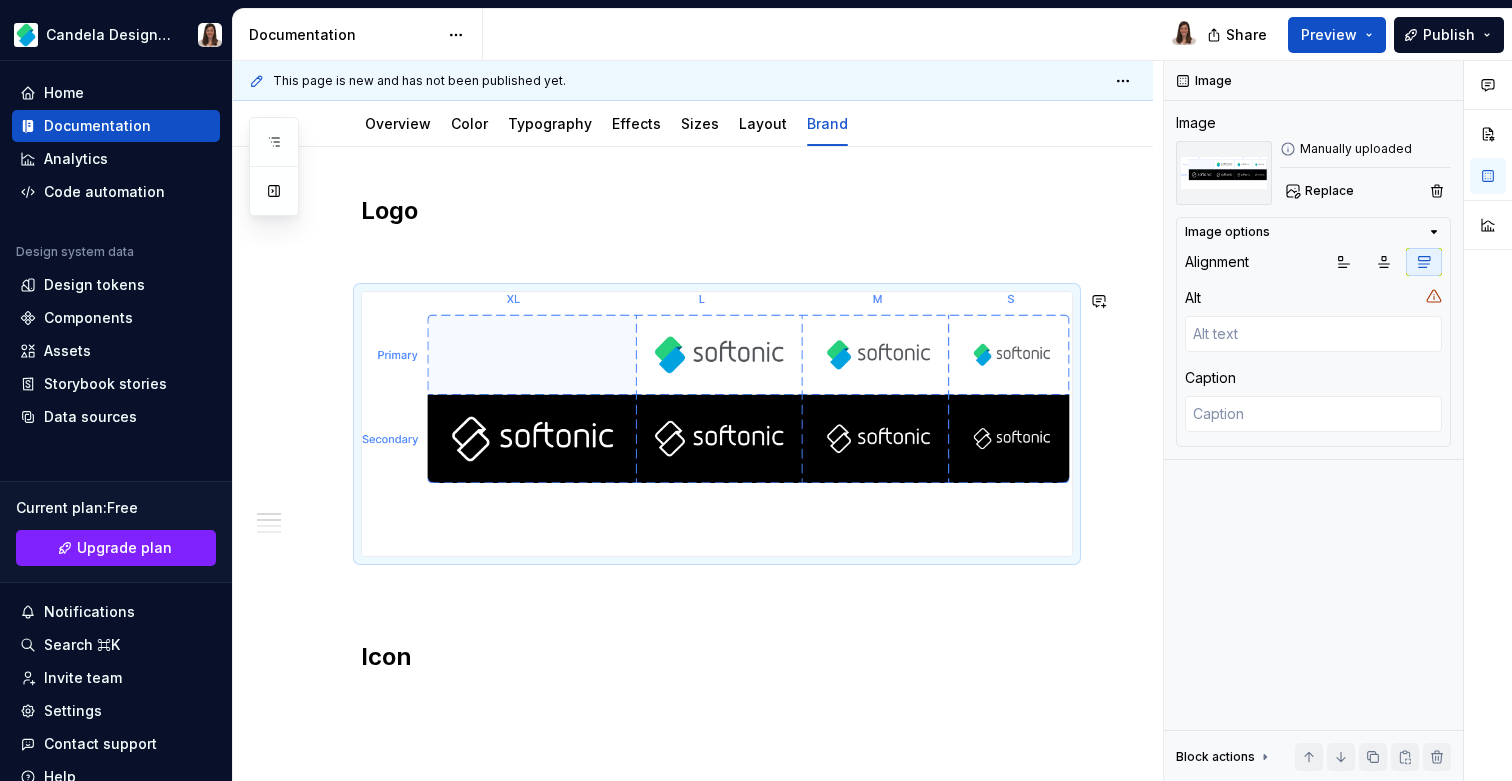 click on "Logo Icon Favicon SVG File" at bounding box center [717, 578] 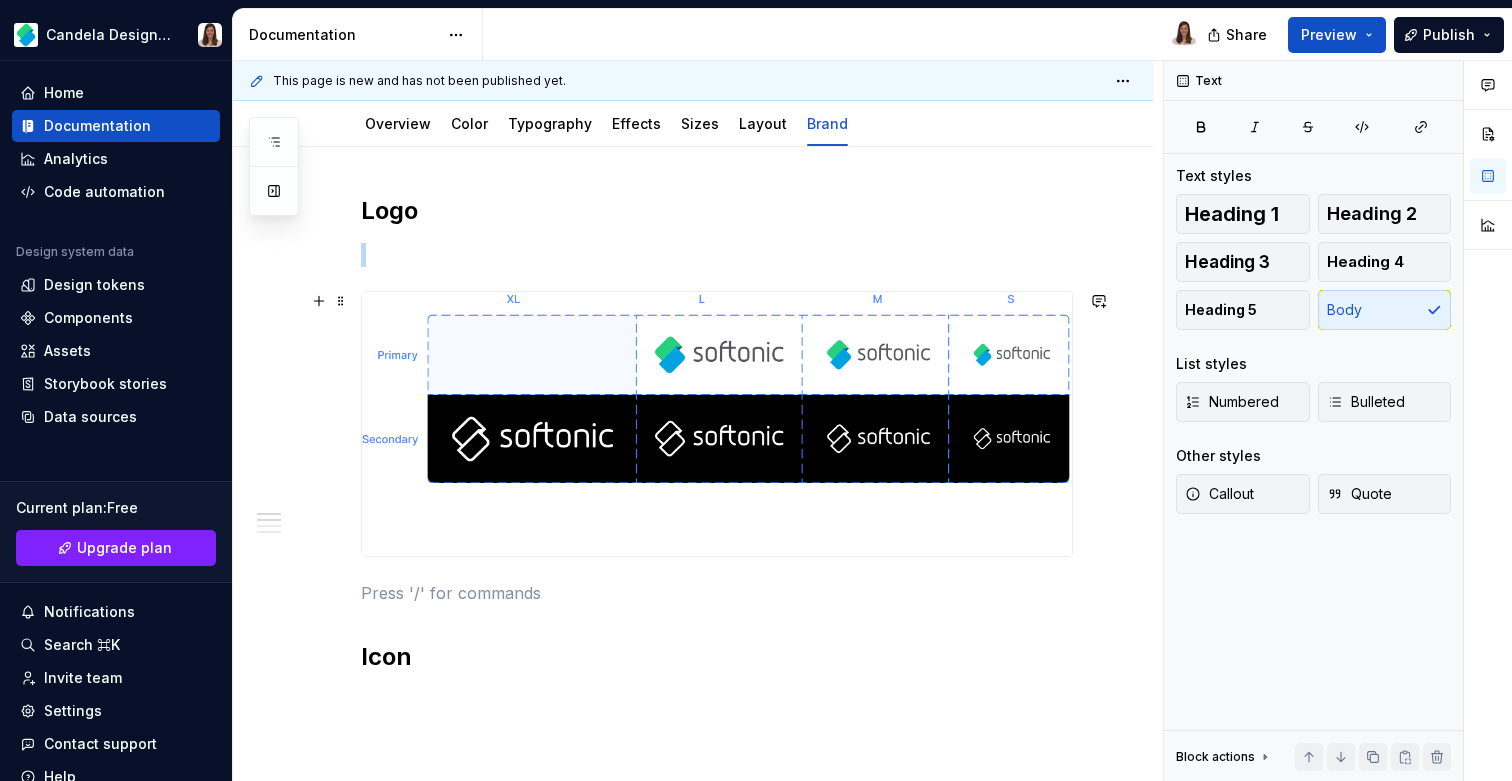 click at bounding box center [717, 424] 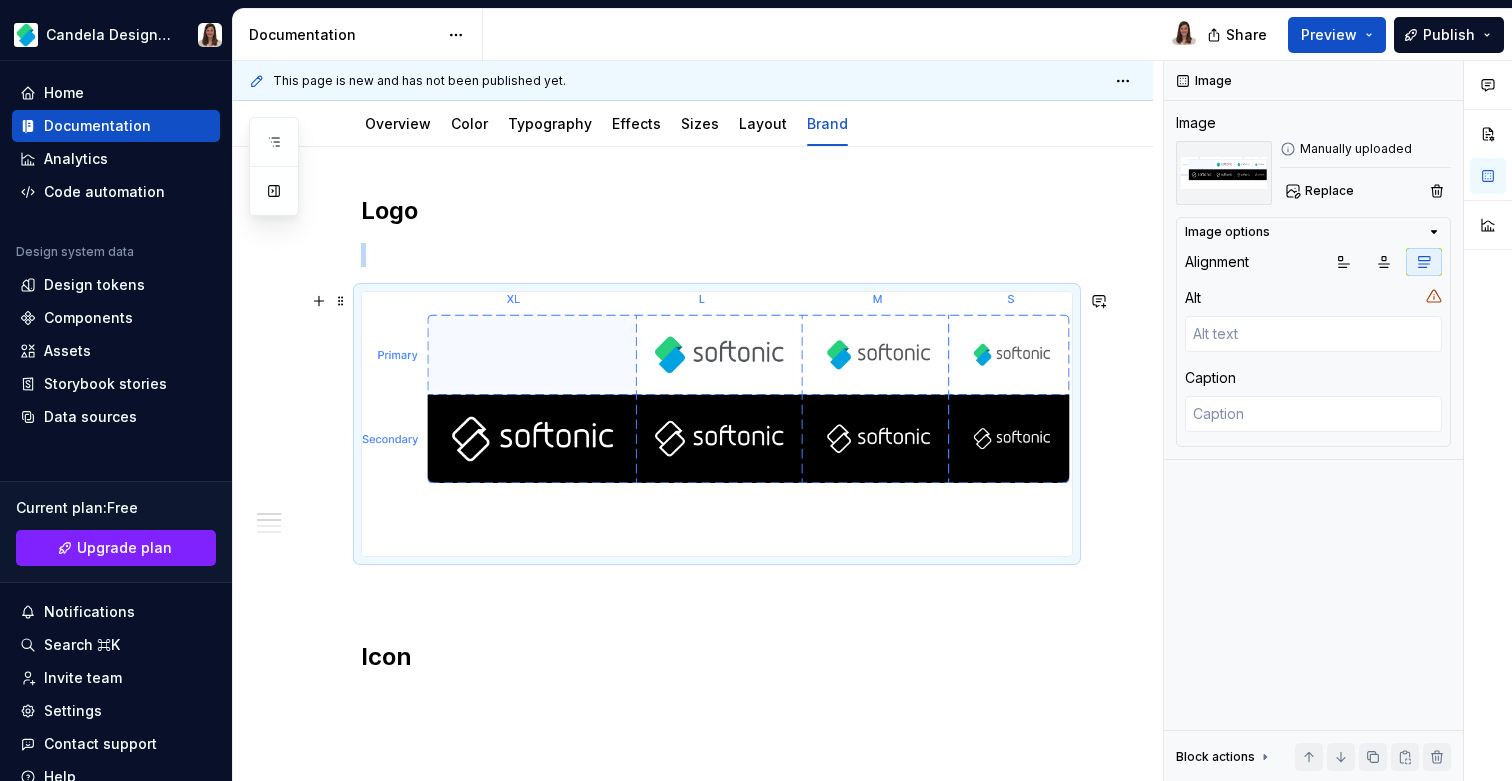 click at bounding box center [717, 424] 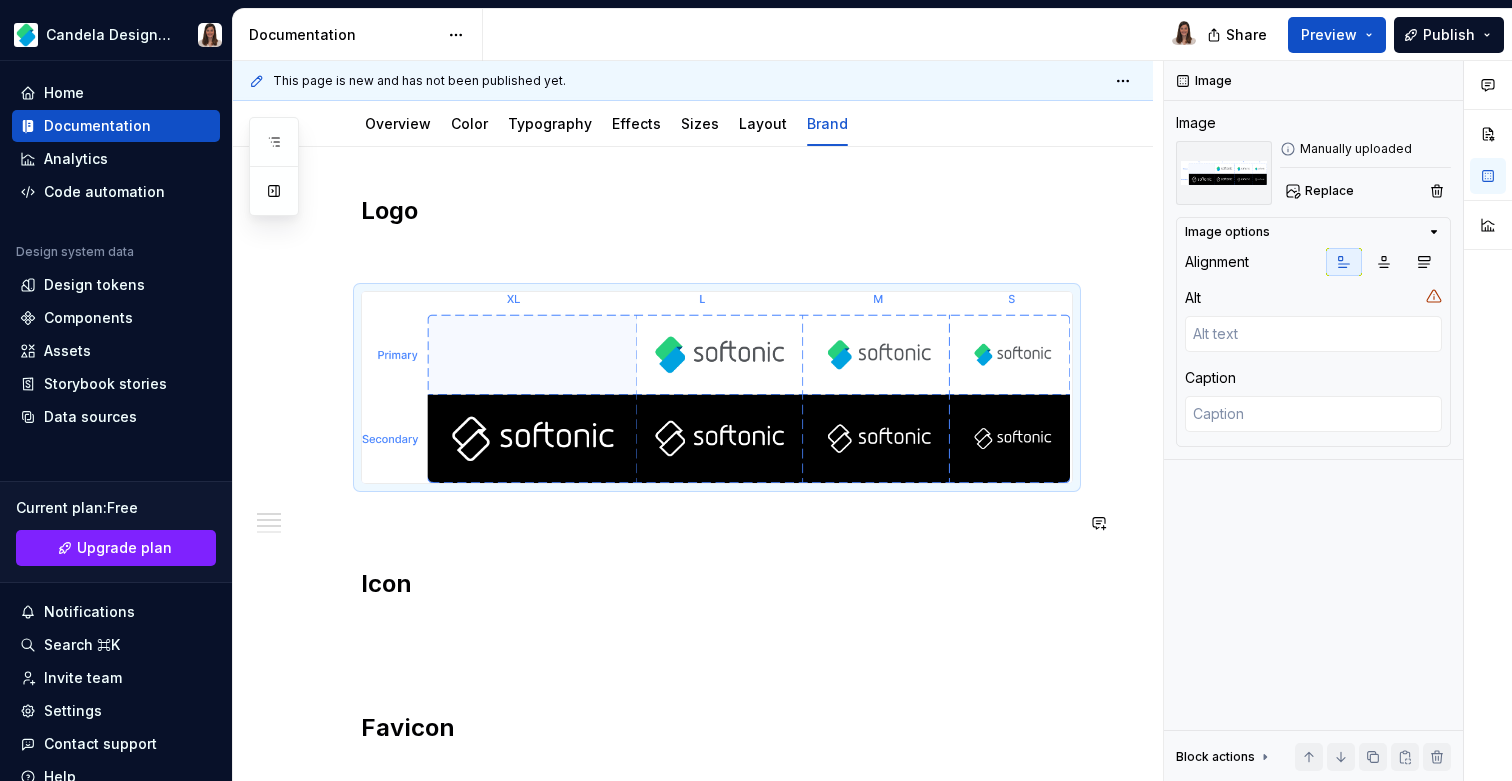 click on "Logo Icon Favicon SVG File" at bounding box center [717, 541] 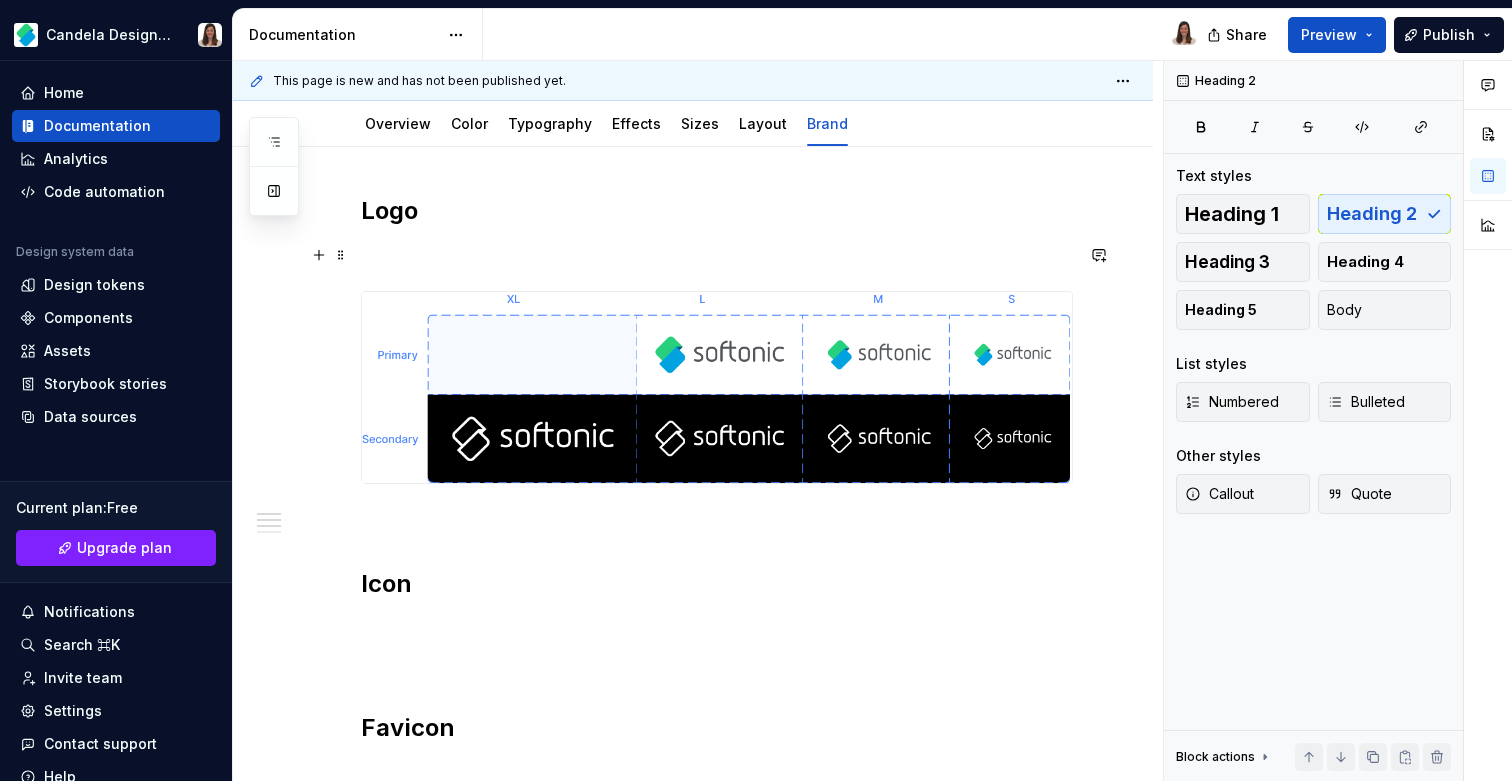 click at bounding box center (717, 255) 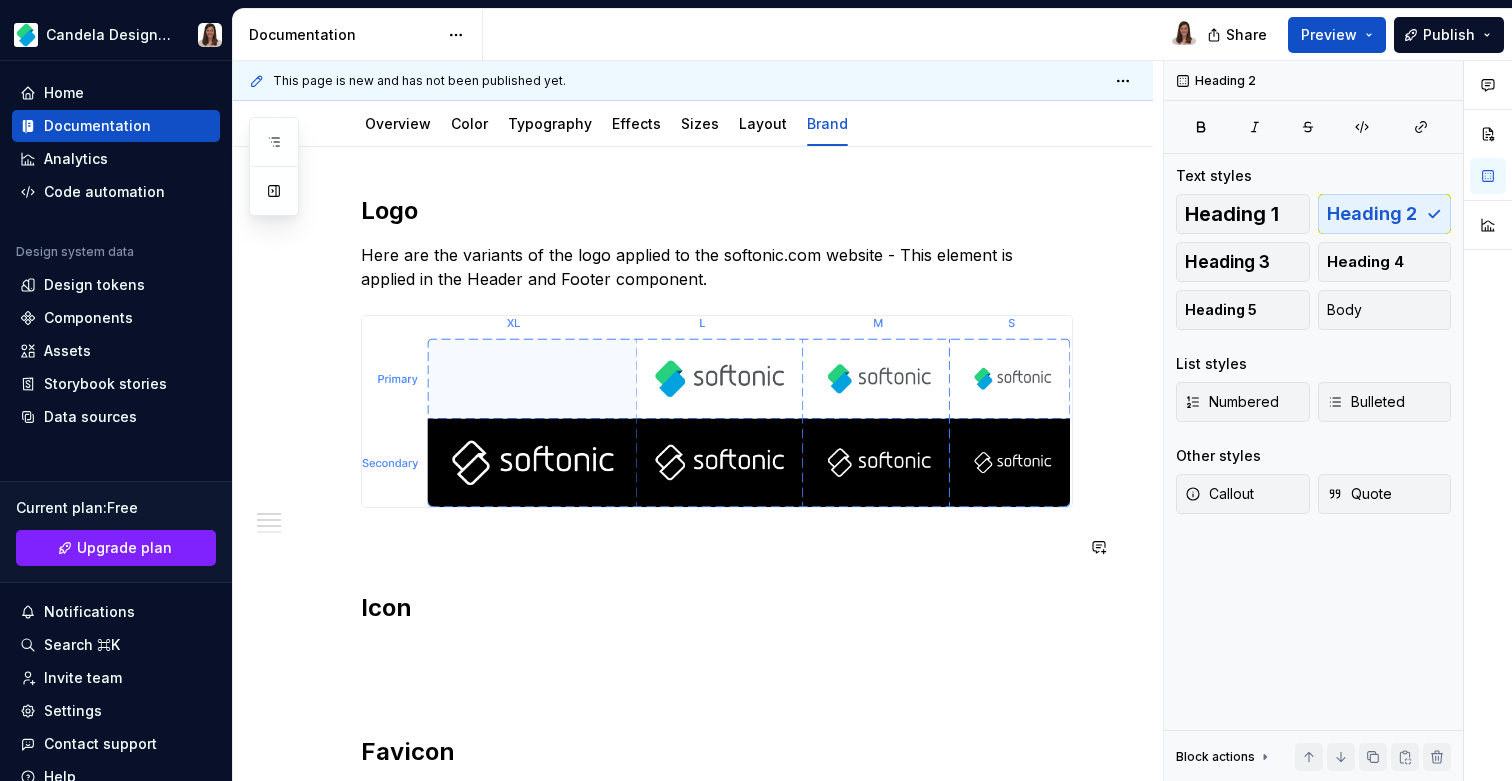click on "Logo Here are the variants of the logo applied to the softonic.com website - This element is applied in the Header and Footer component. Icon Favicon SVG File" at bounding box center [717, 553] 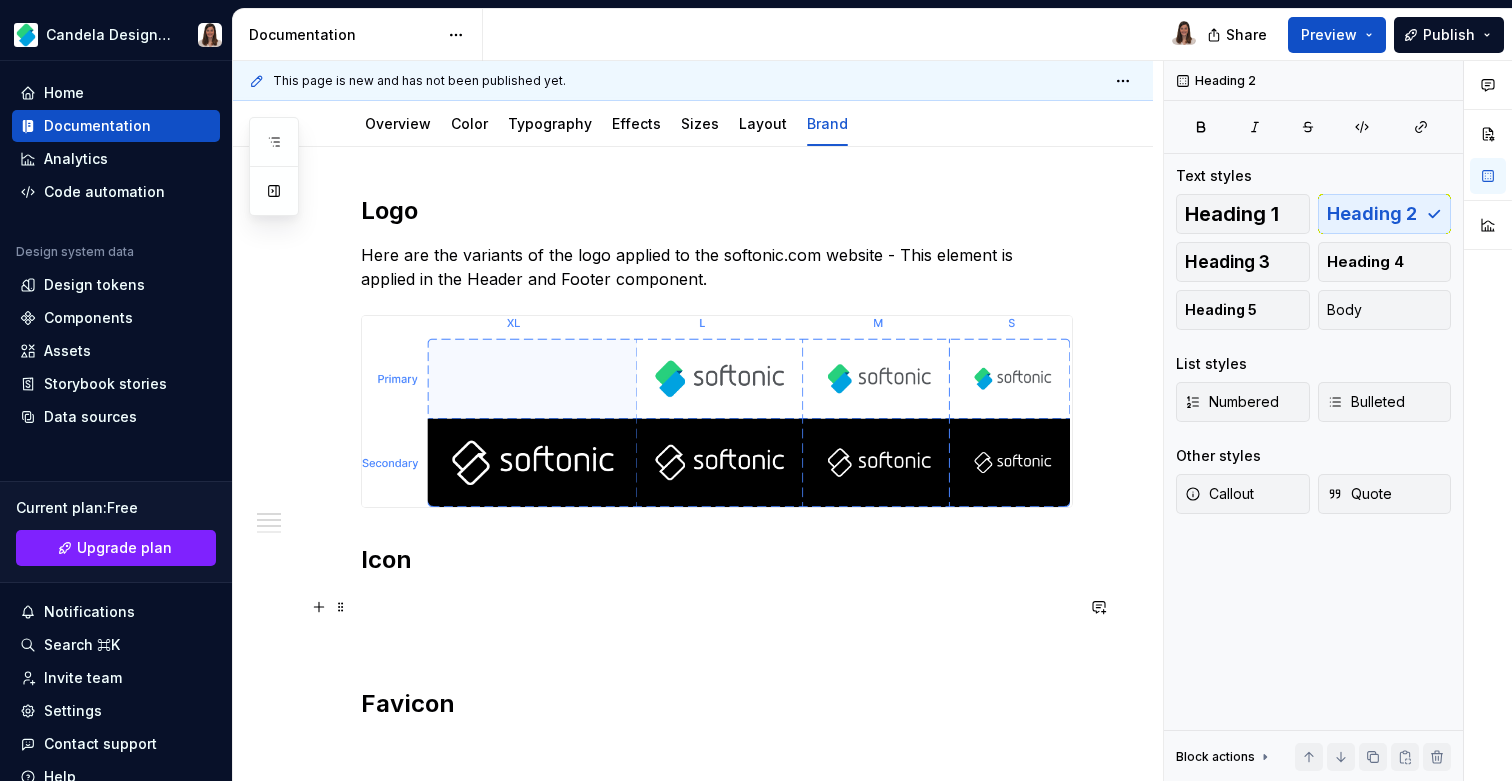 click at bounding box center [717, 604] 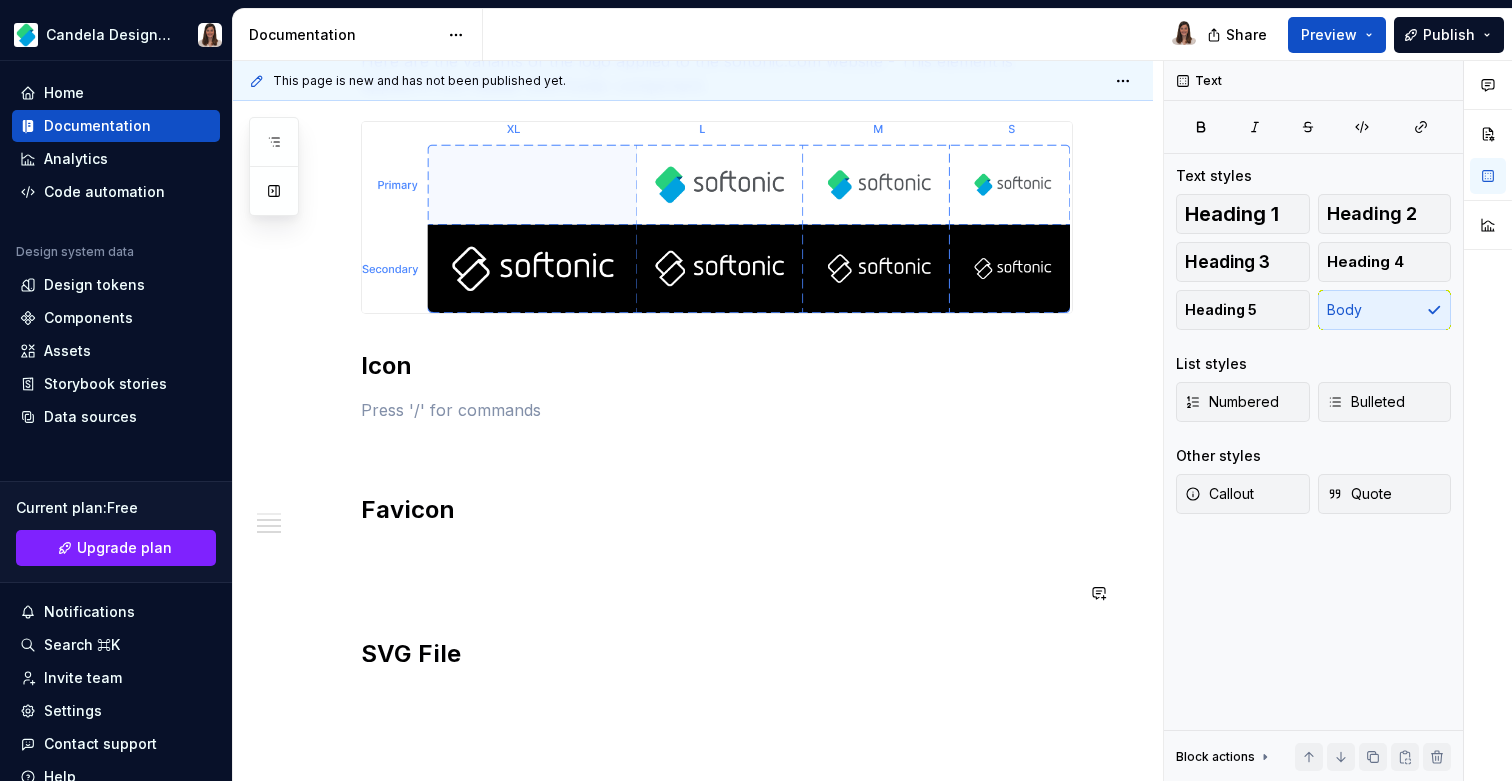 scroll, scrollTop: 397, scrollLeft: 0, axis: vertical 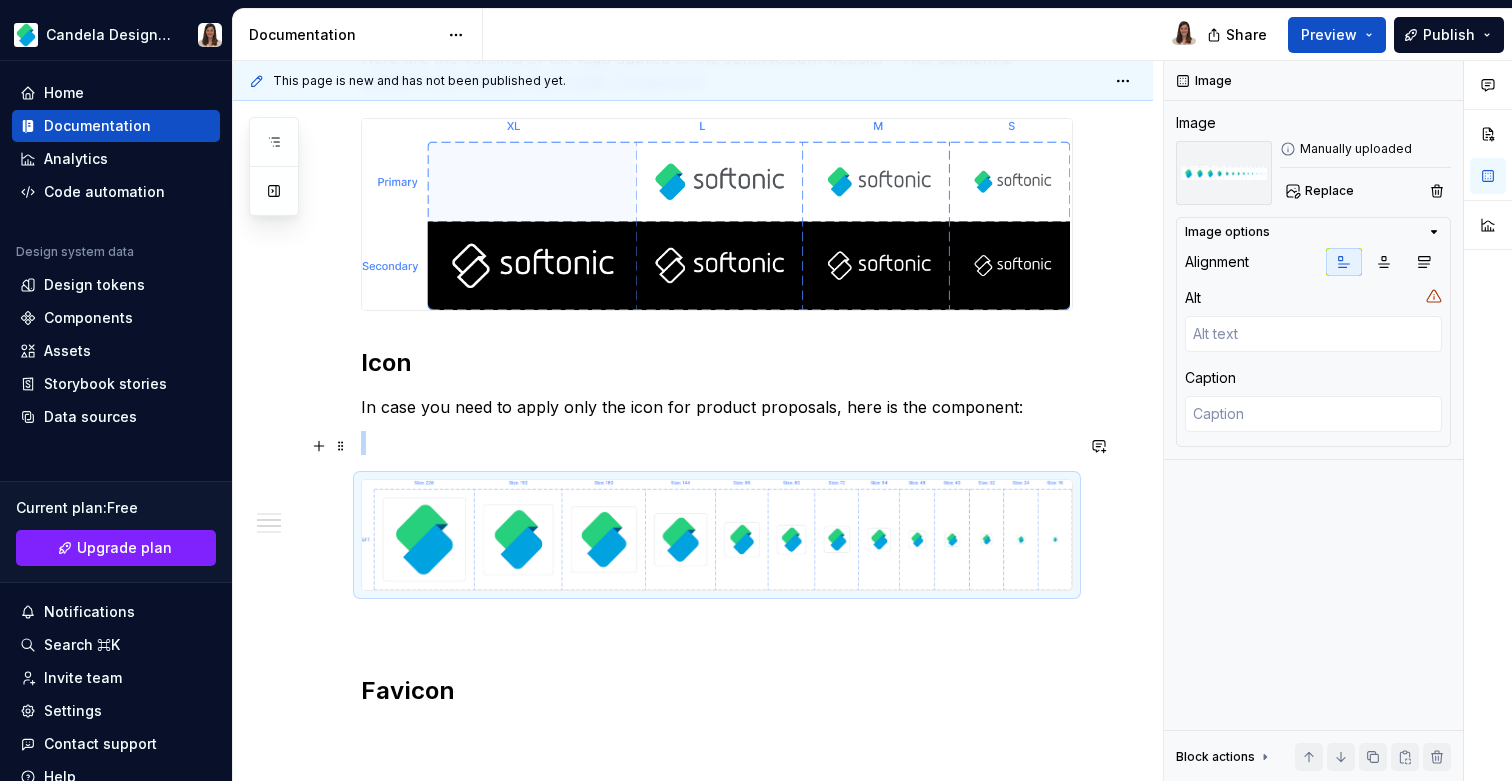 click at bounding box center (717, 443) 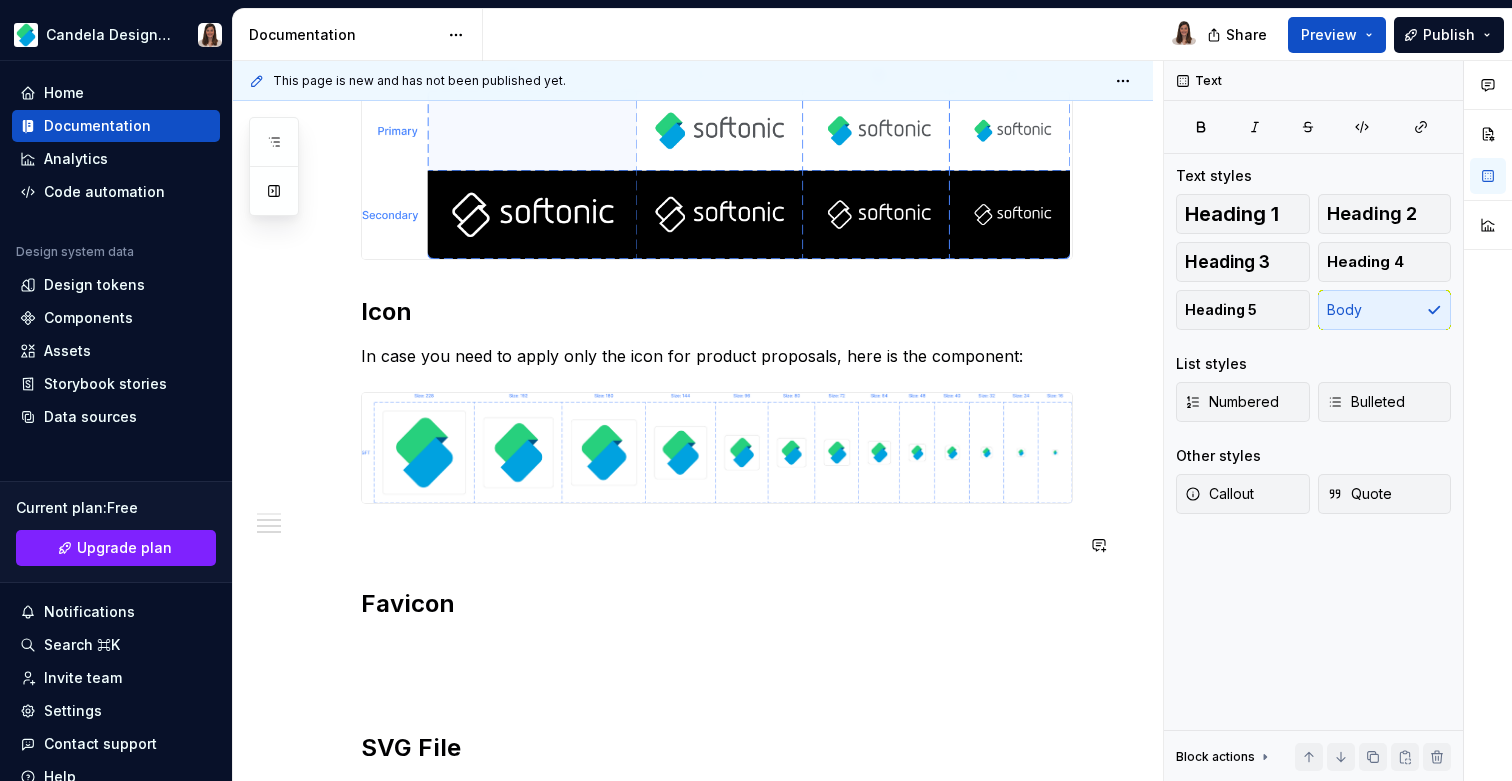 scroll, scrollTop: 467, scrollLeft: 0, axis: vertical 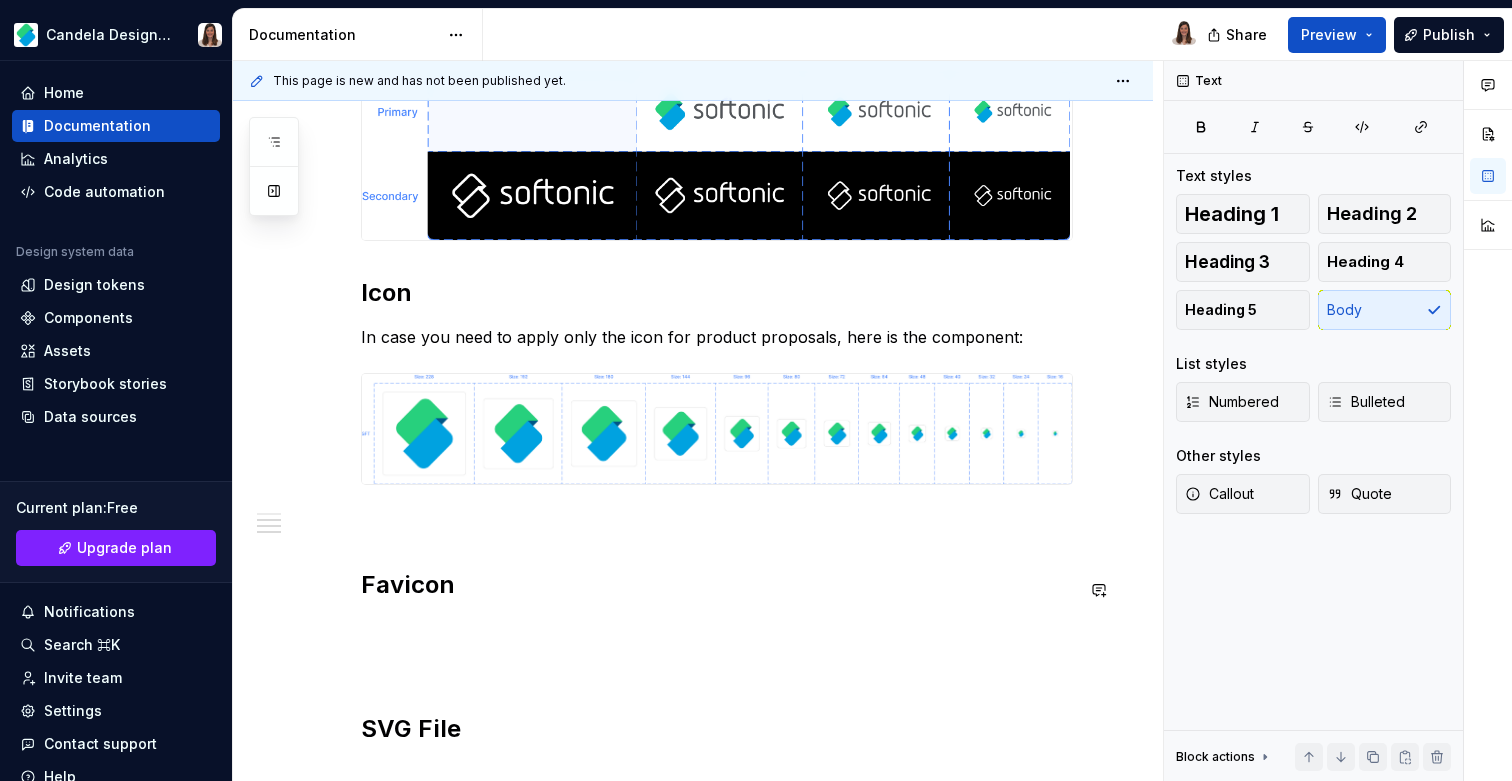 click on "Logo Here are the variants of the logo applied to the softonic.com website - This element is applied in the Header and Footer component. Icon In case you need to apply only the icon for product proposals, here is the component: Favicon SVG File" at bounding box center [717, 336] 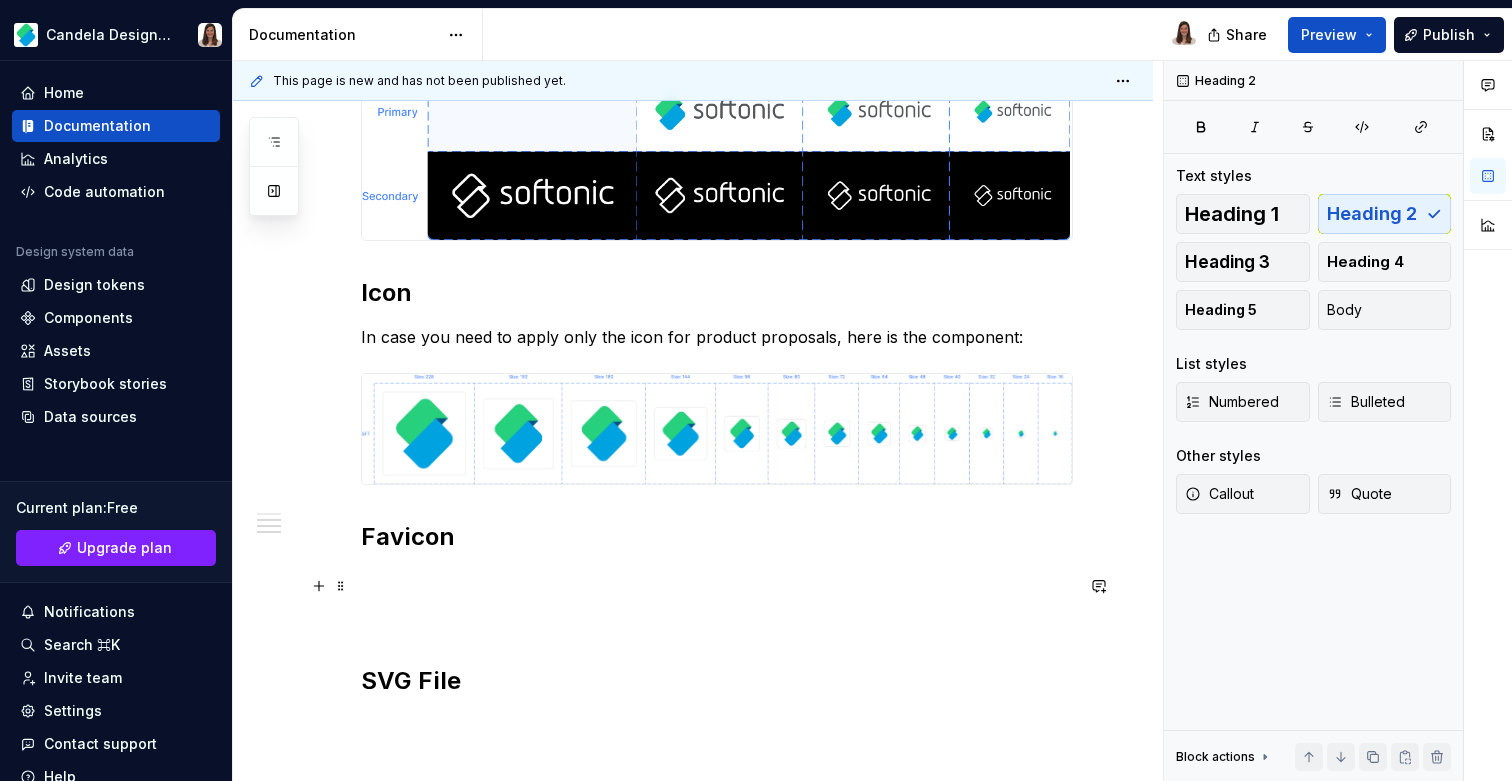 click at bounding box center (717, 581) 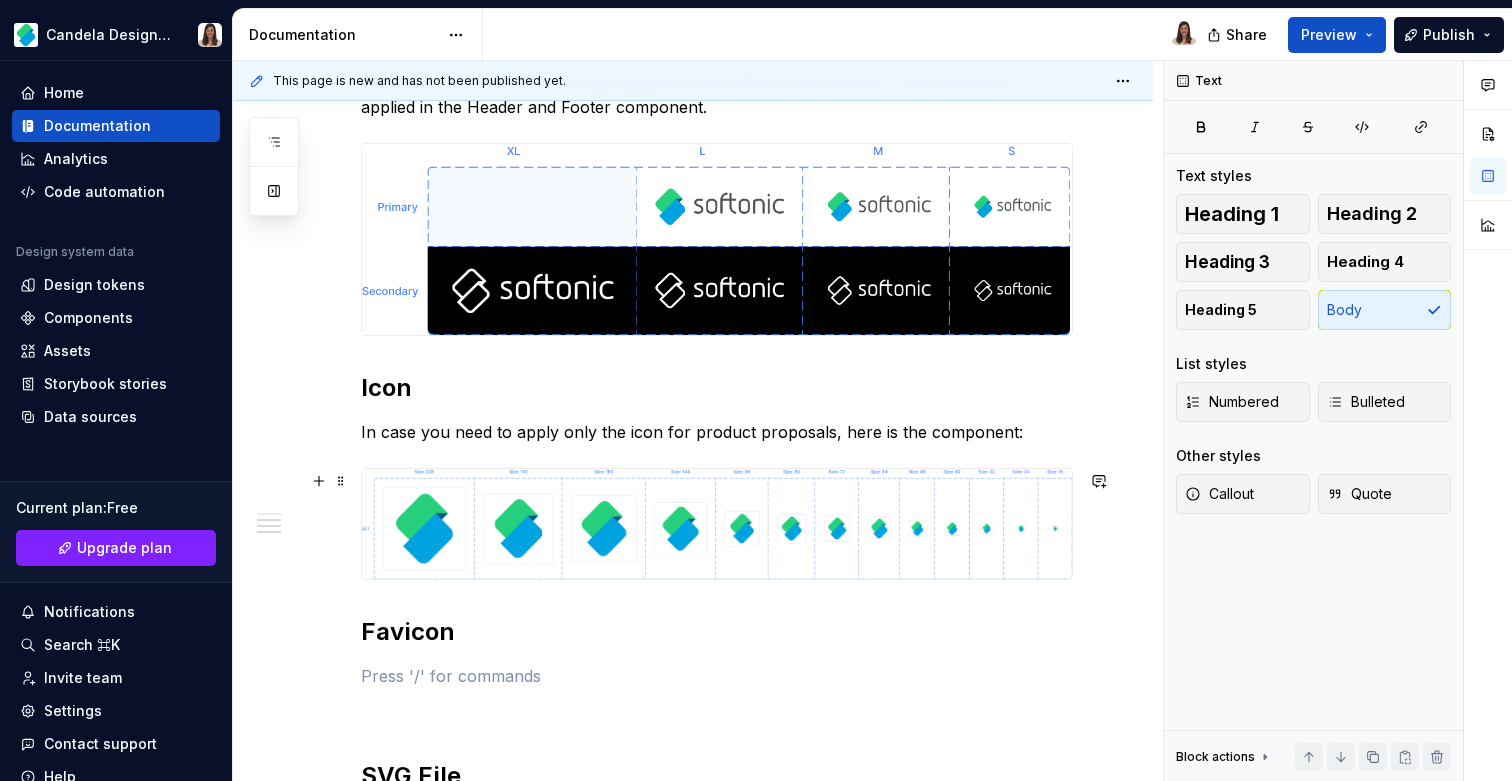 scroll, scrollTop: 354, scrollLeft: 0, axis: vertical 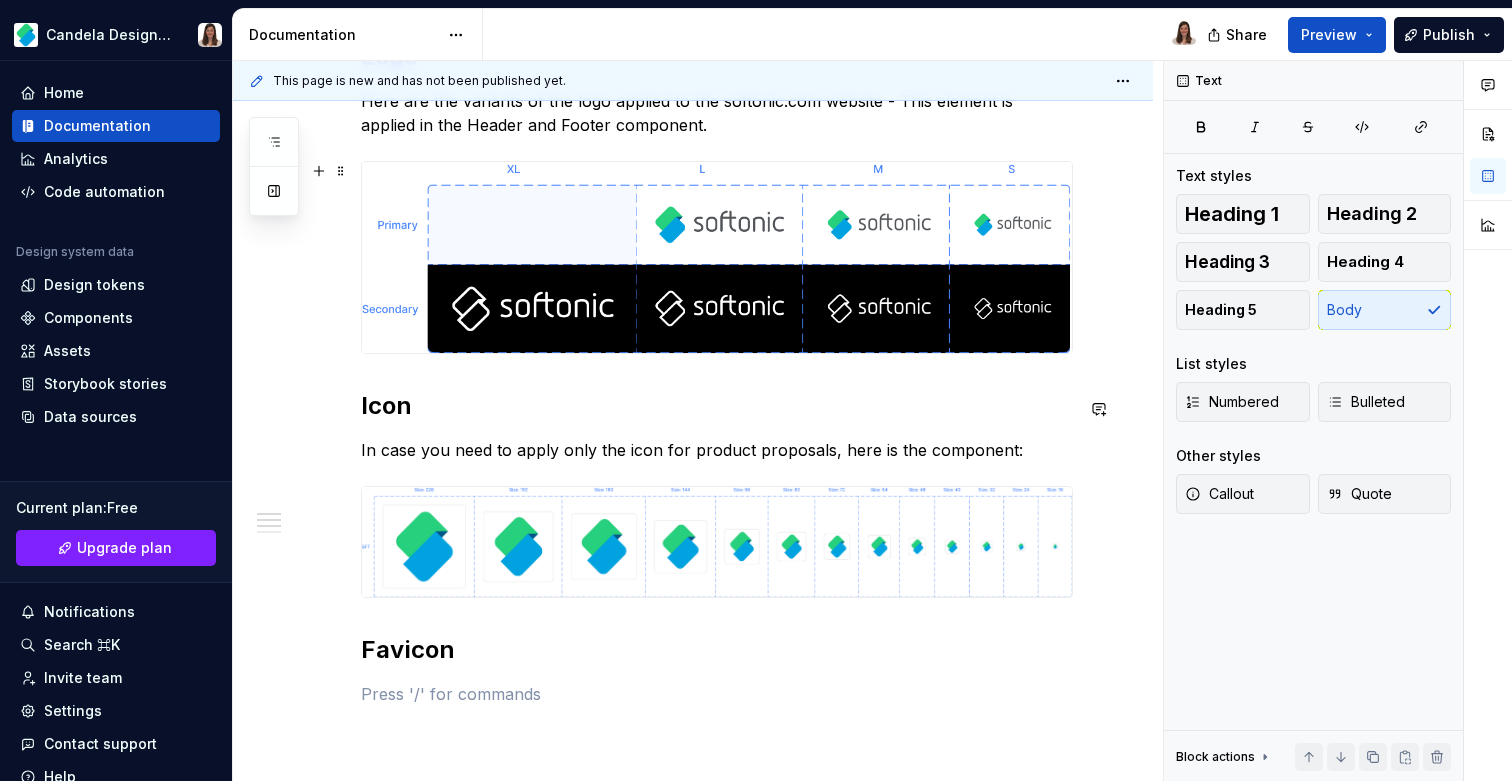 click at bounding box center (717, 257) 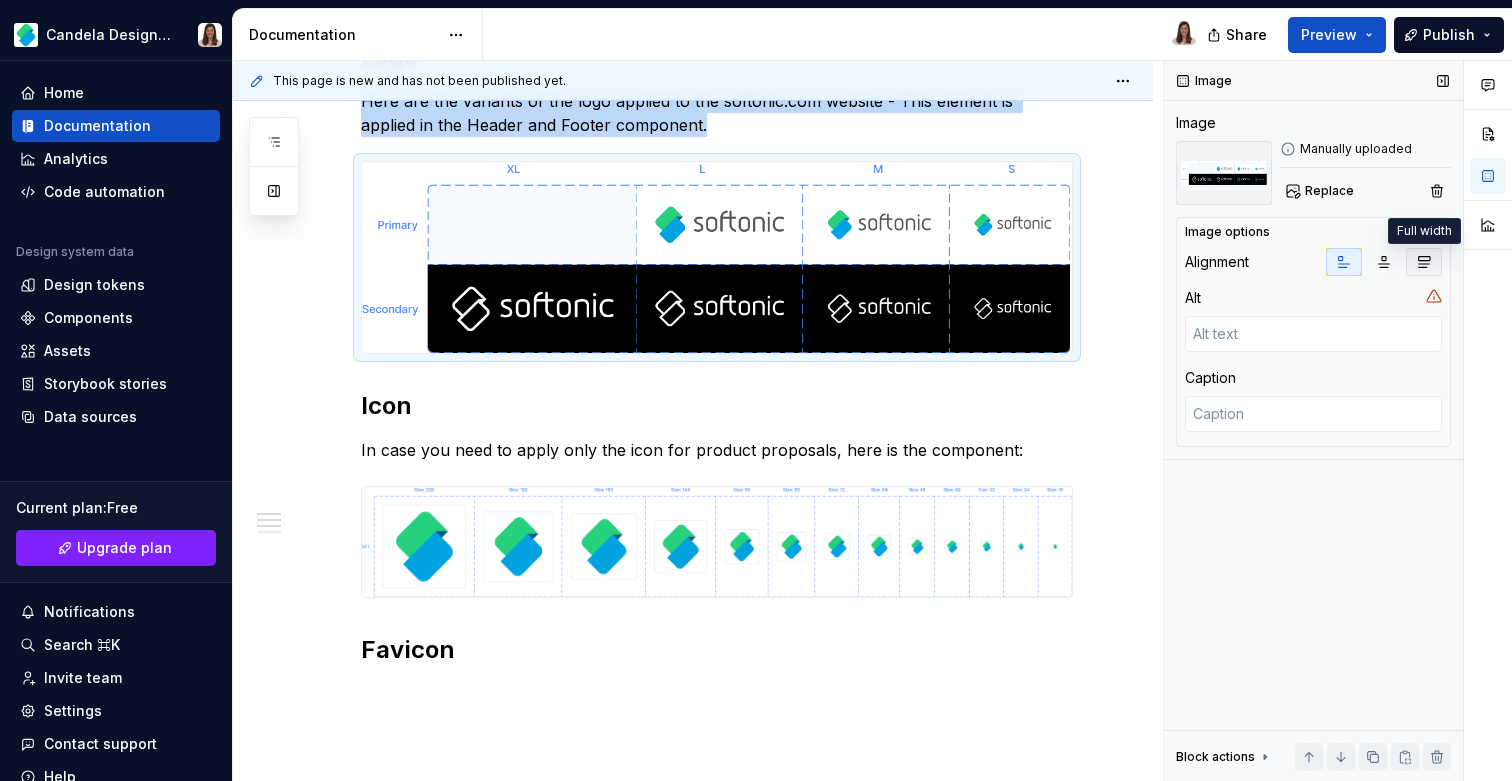 click 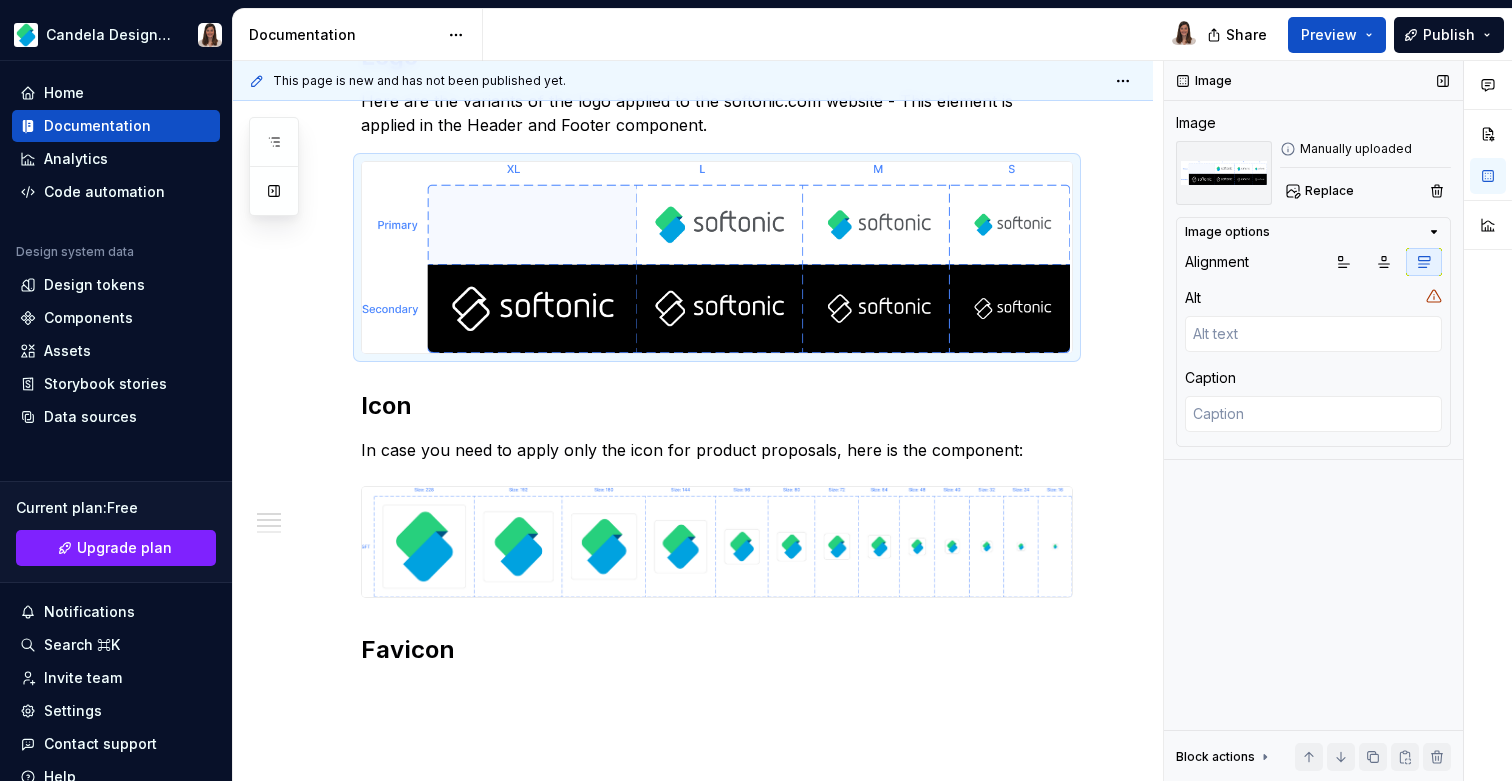 click on "Replace" at bounding box center [1365, 191] 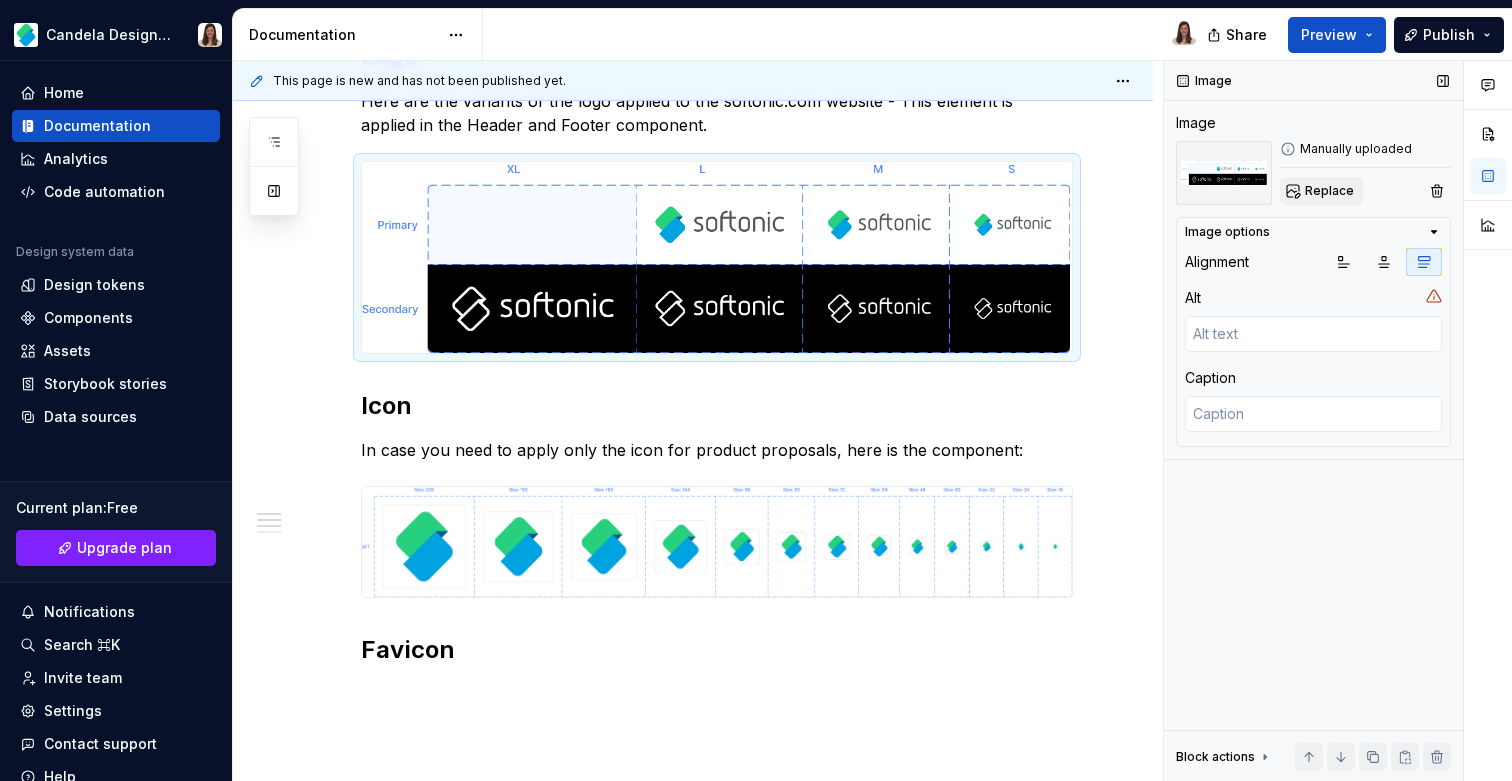 click on "Replace" at bounding box center (1321, 191) 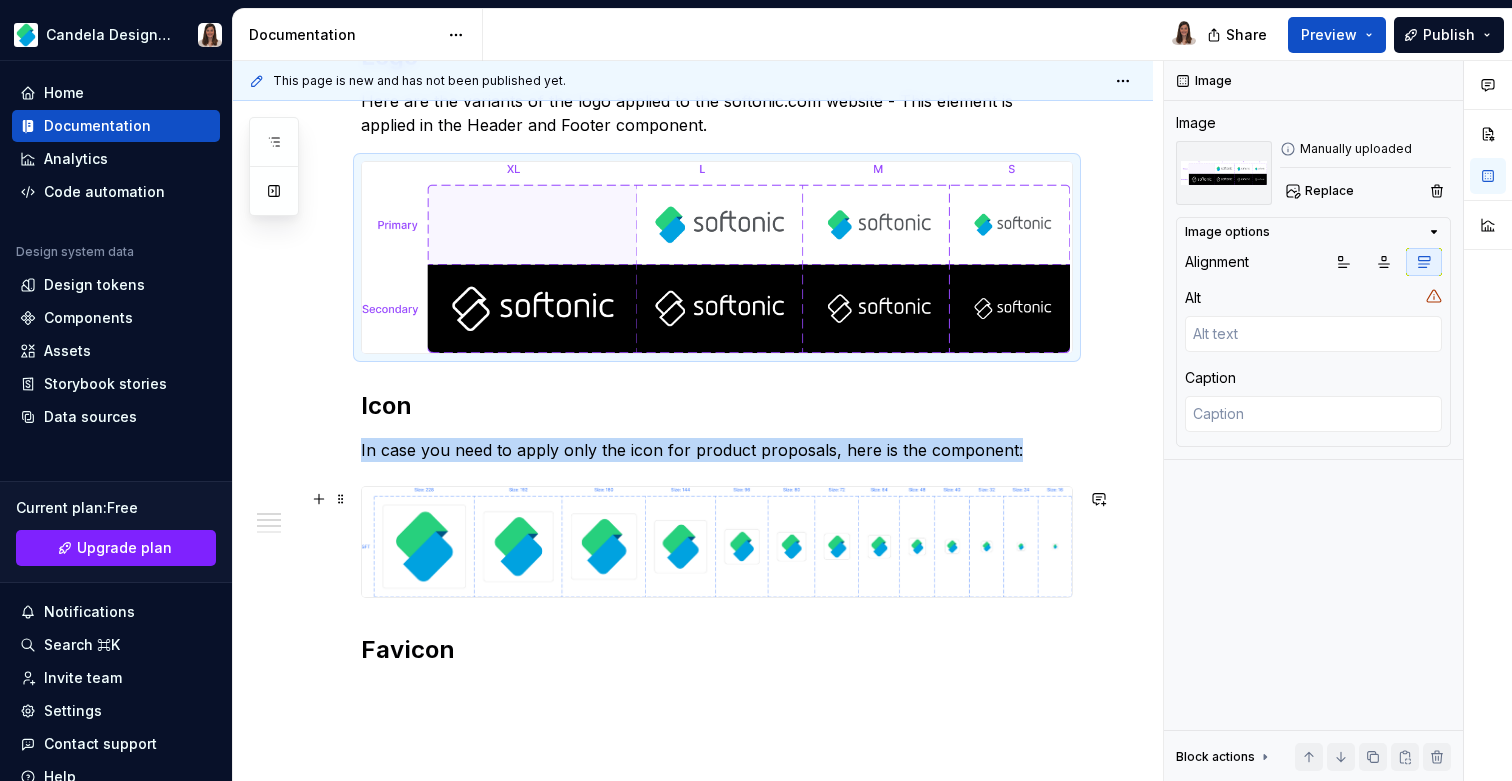 click at bounding box center [717, 542] 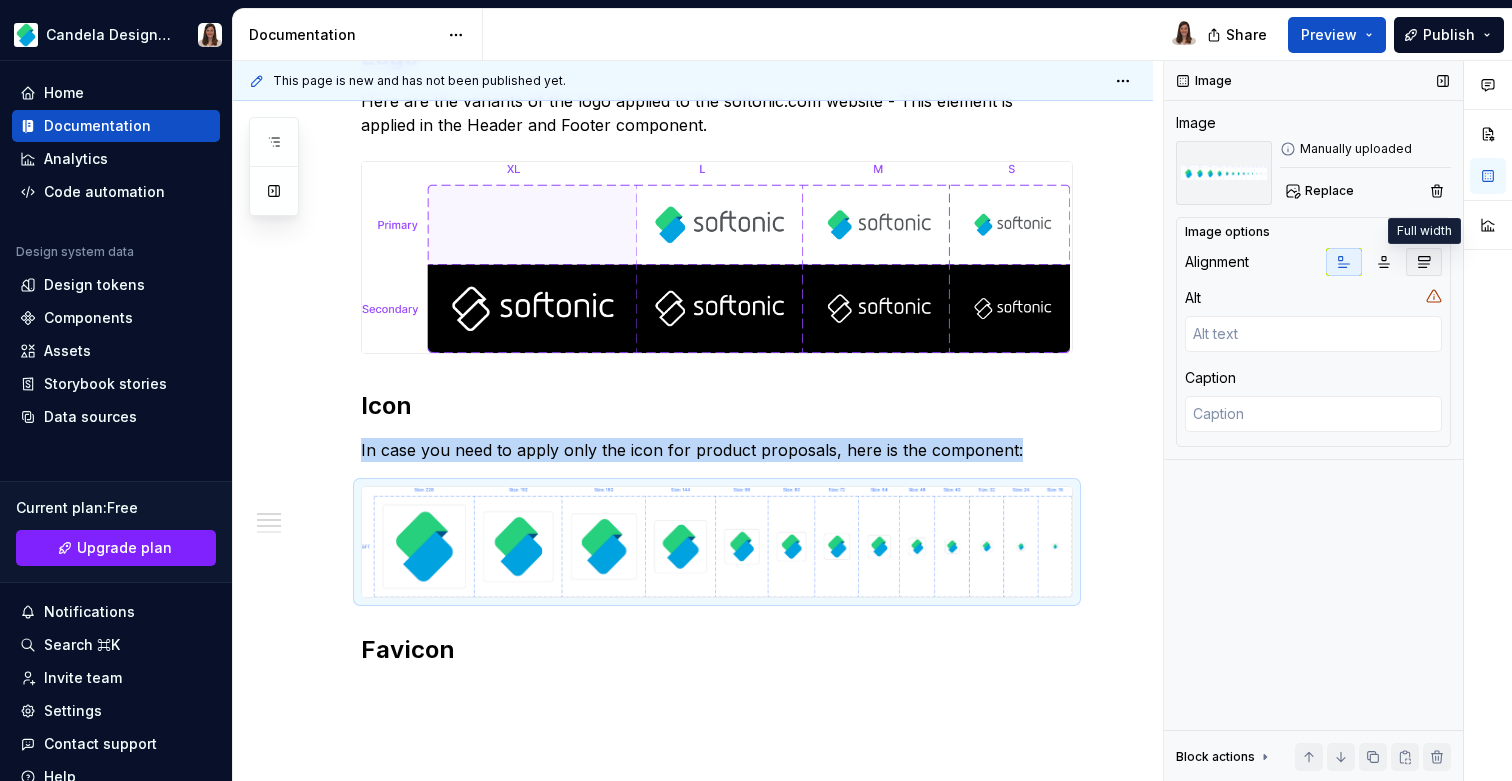 click 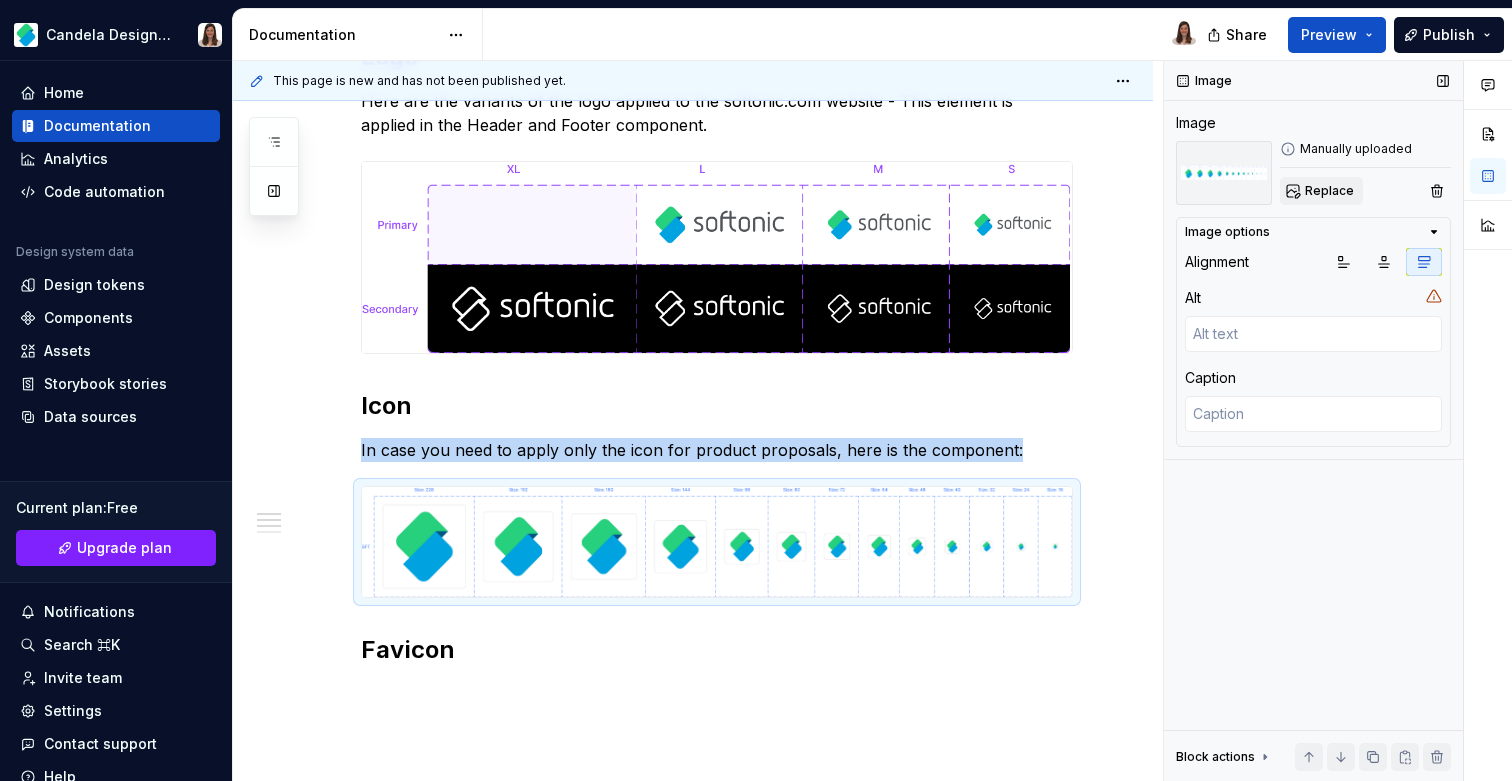 click on "Replace" at bounding box center (1329, 191) 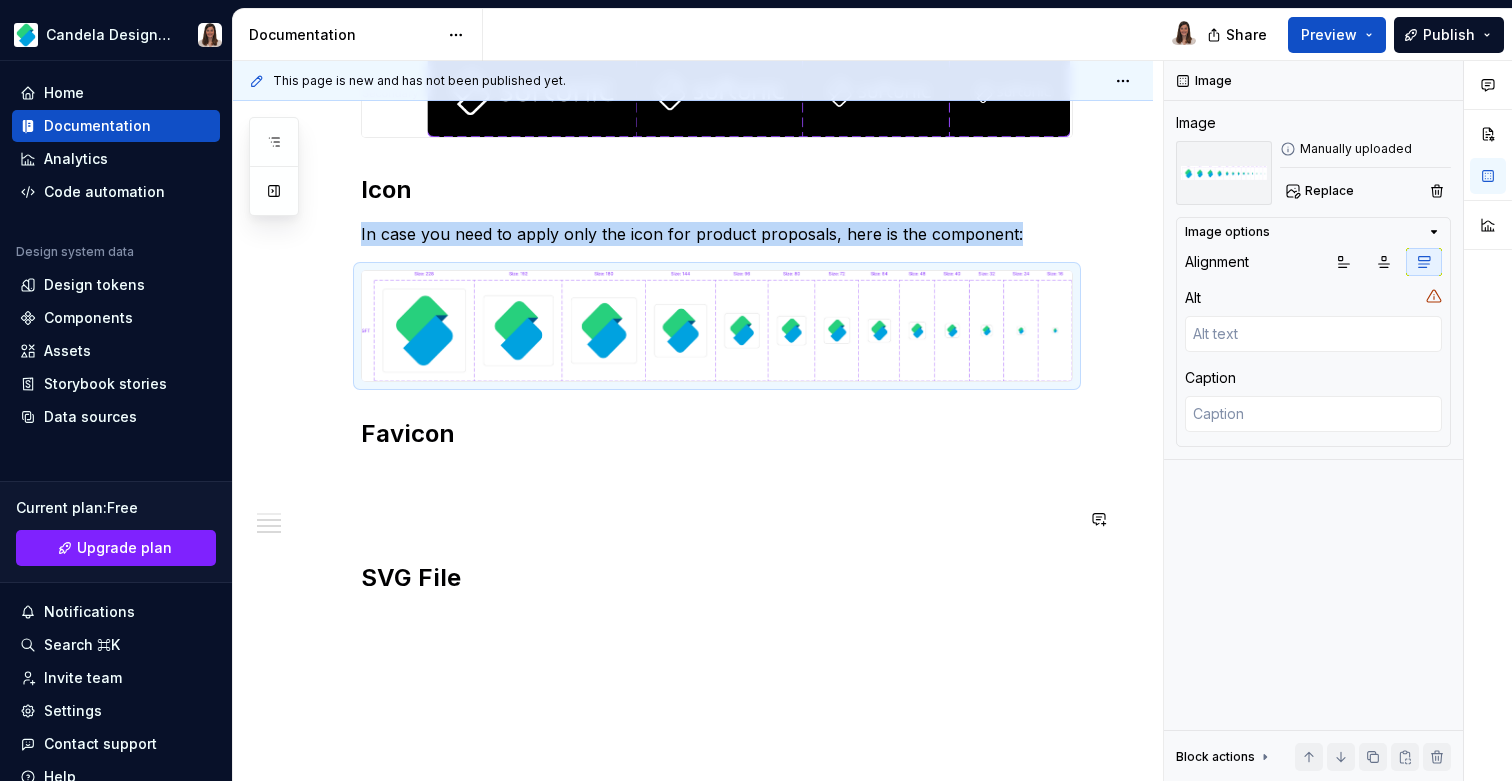 scroll, scrollTop: 582, scrollLeft: 0, axis: vertical 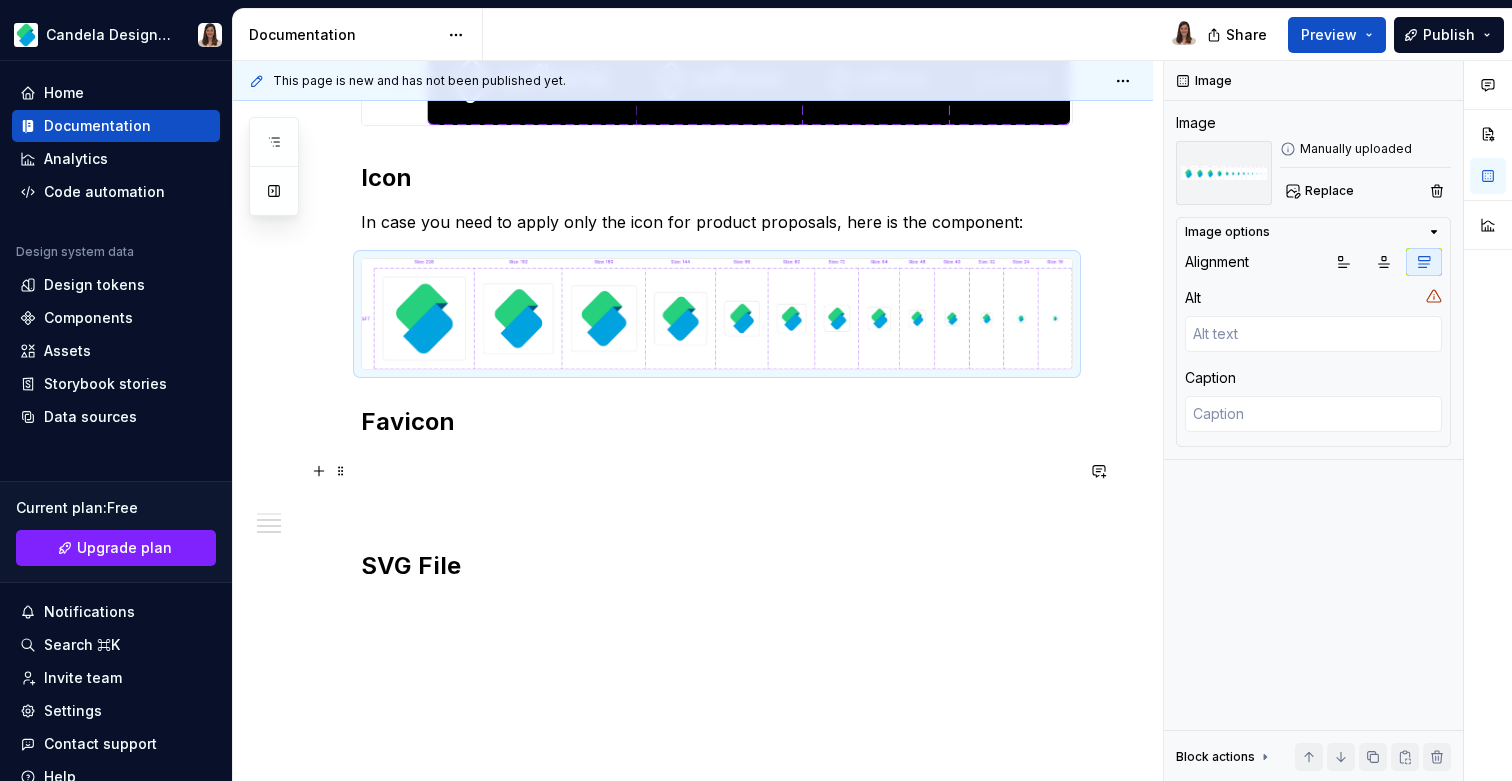 click at bounding box center [717, 466] 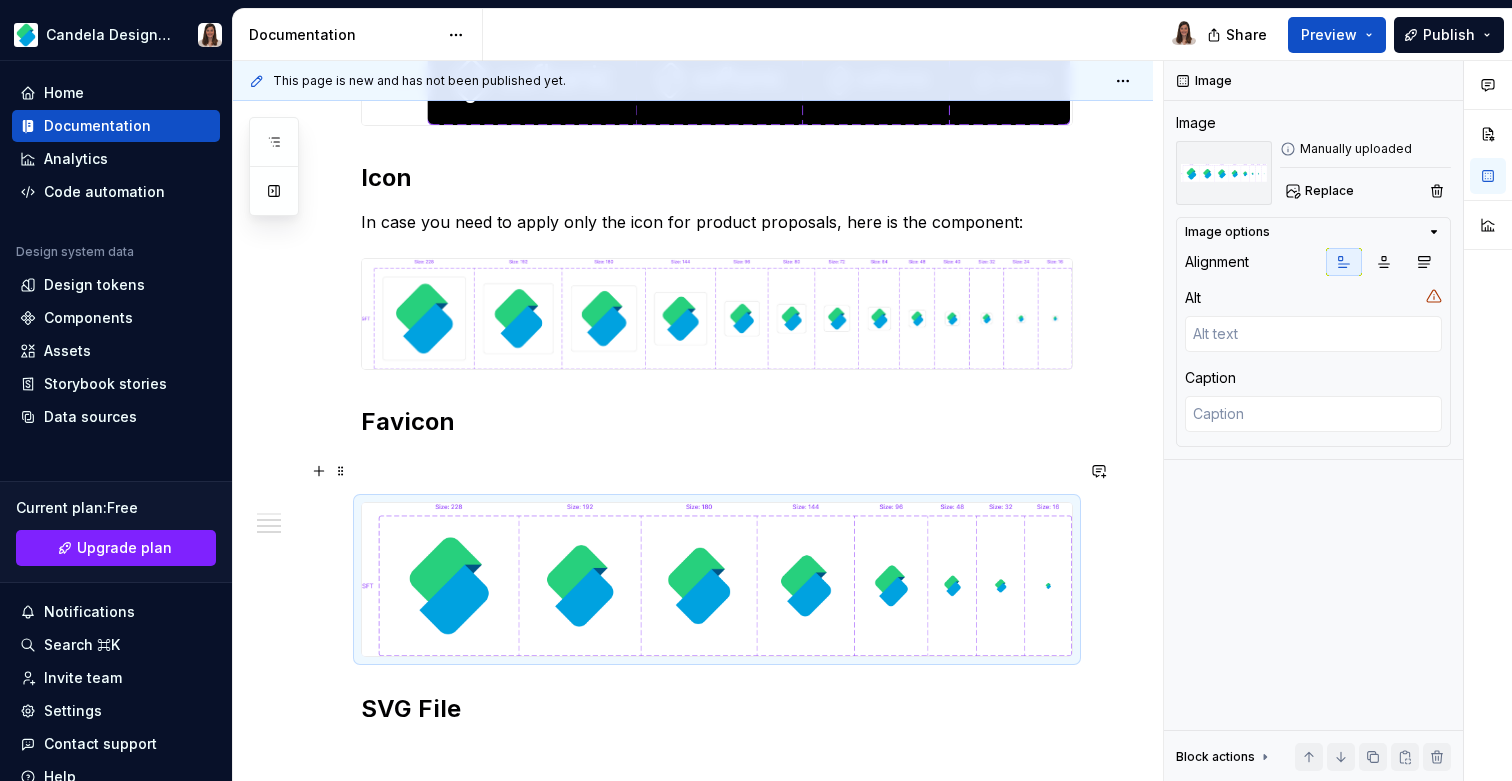 click at bounding box center (717, 466) 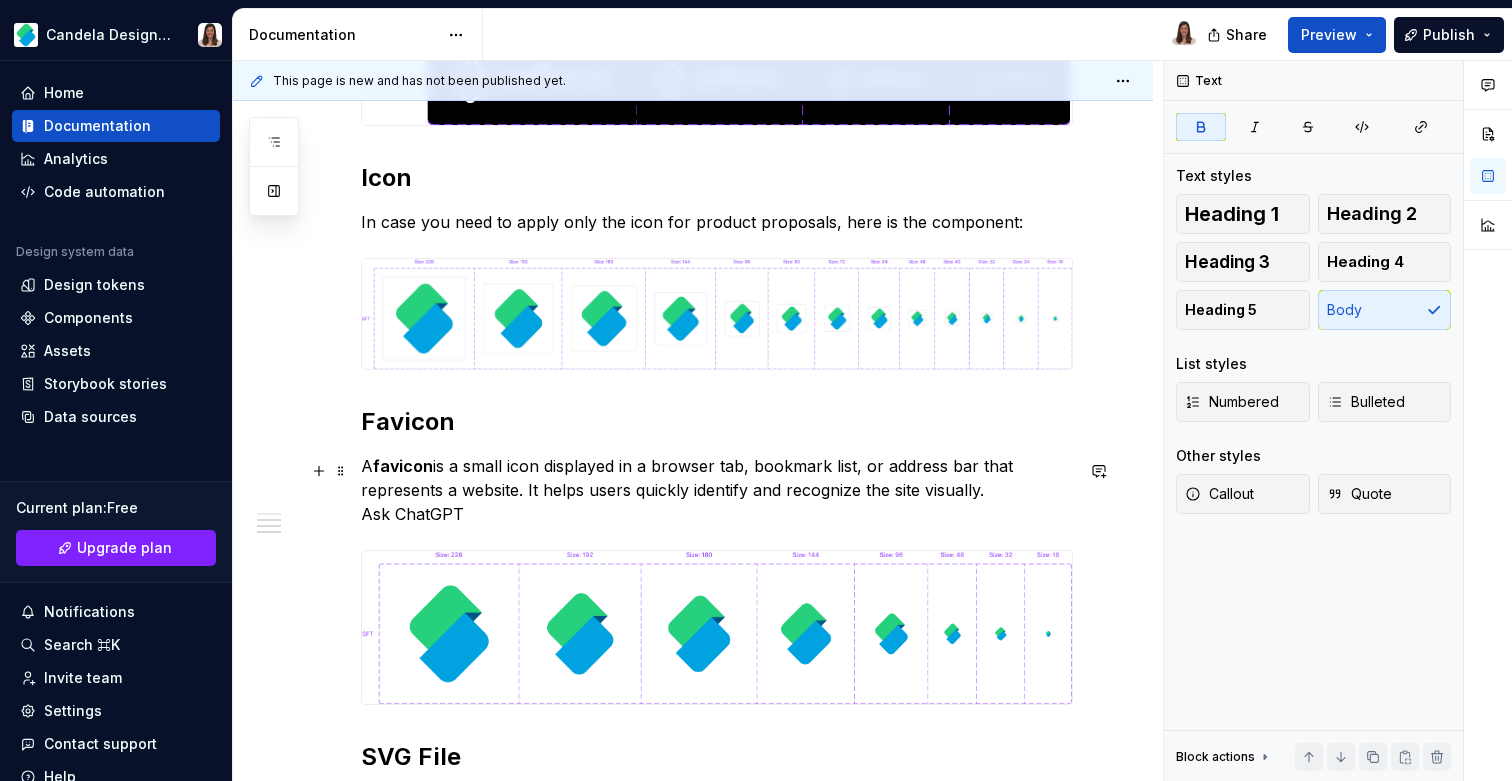 click on "favicon" at bounding box center (403, 466) 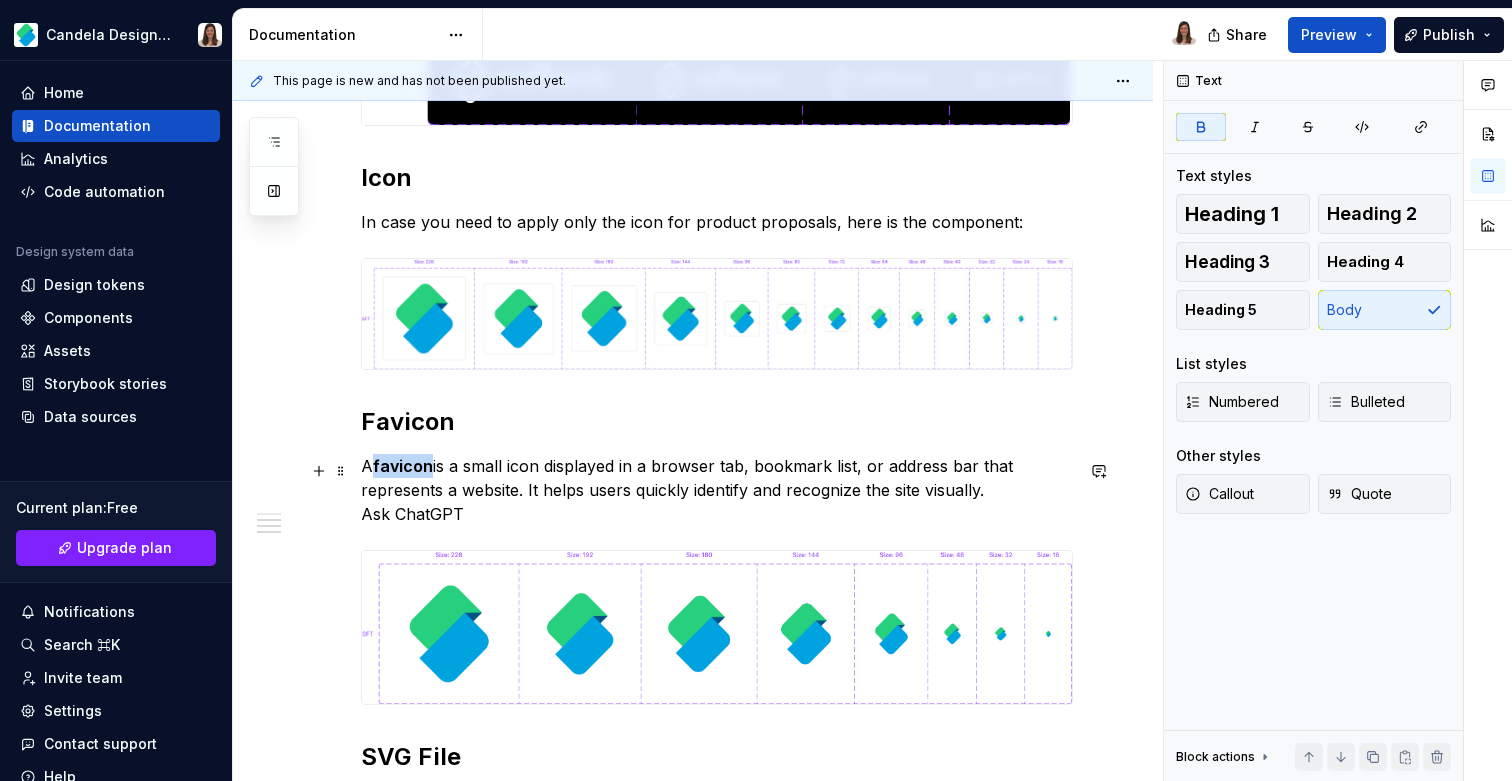 click on "favicon" at bounding box center [403, 466] 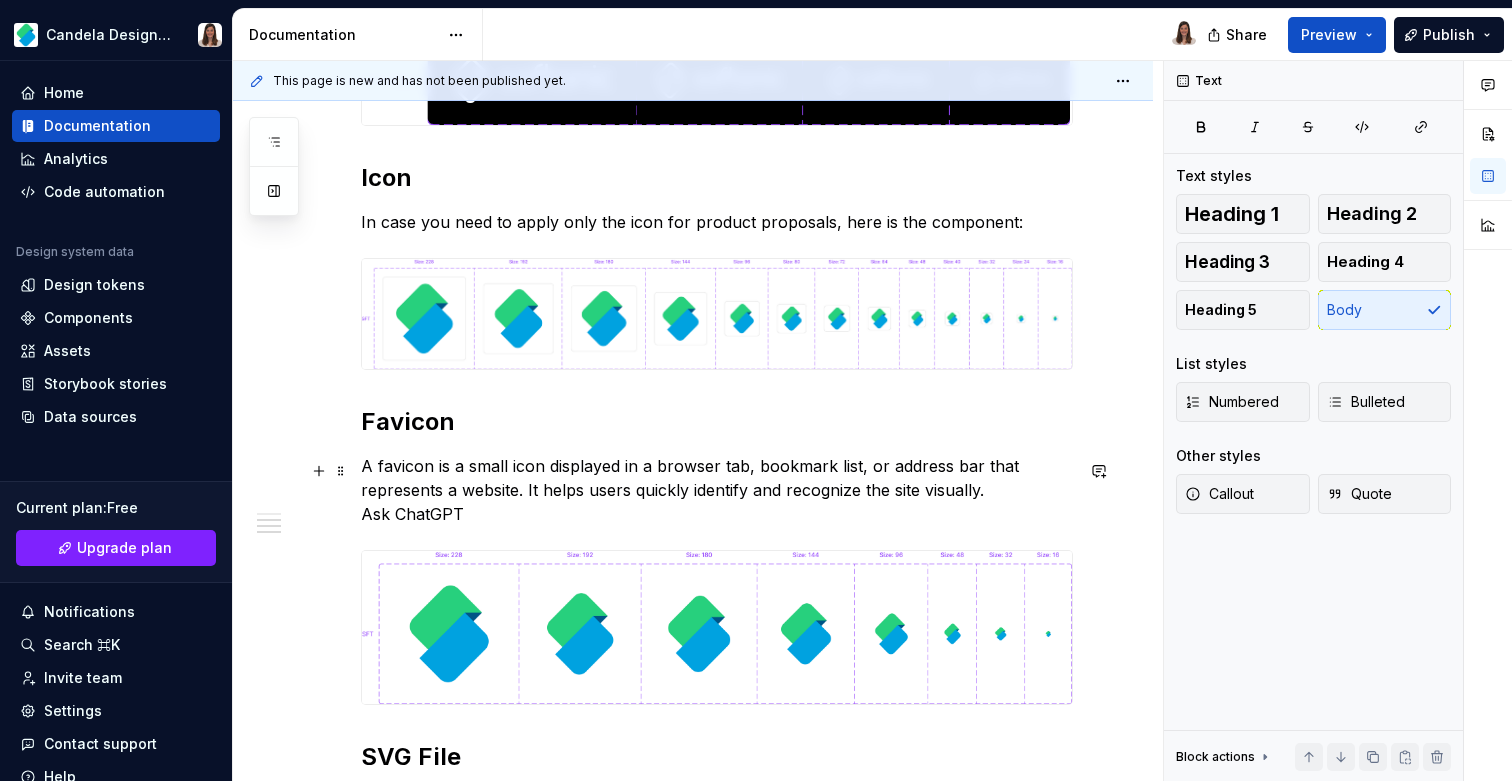 click on "A favicon is a small icon displayed in a browser tab, bookmark list, or address bar that represents a website. It helps users quickly identify and recognize the site visually. Ask ChatGPT" at bounding box center [717, 490] 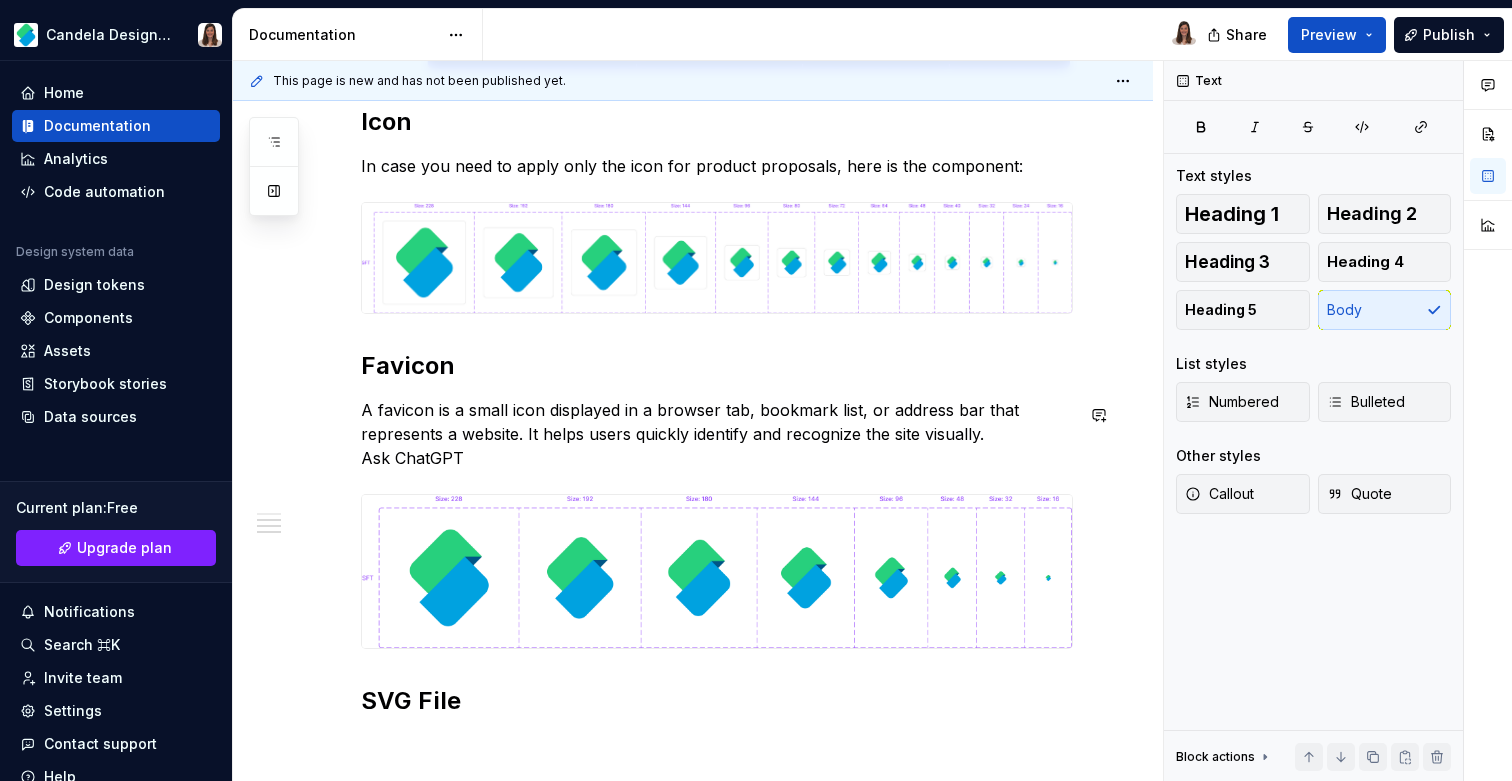 scroll, scrollTop: 640, scrollLeft: 0, axis: vertical 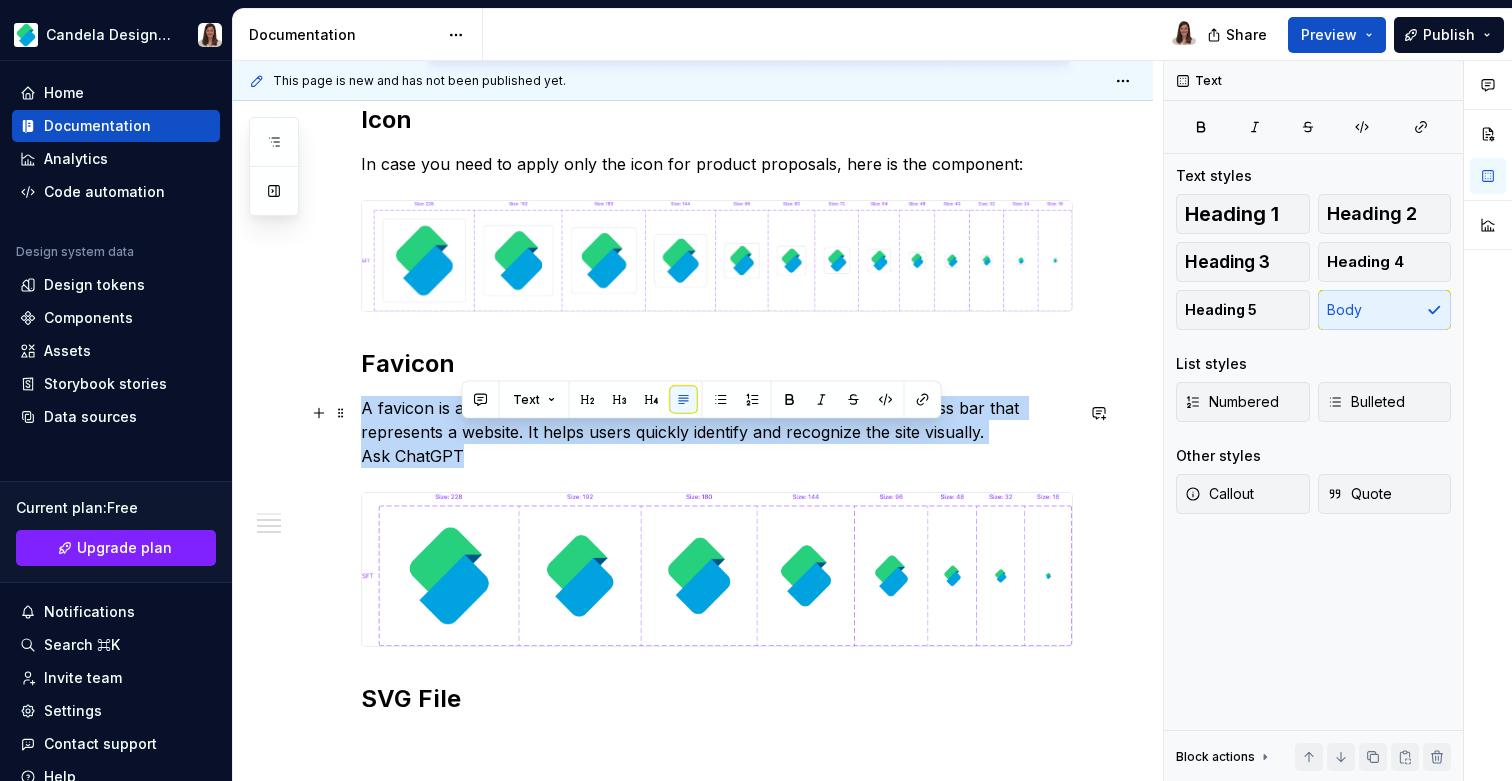 drag, startPoint x: 1018, startPoint y: 440, endPoint x: 1021, endPoint y: 459, distance: 19.235384 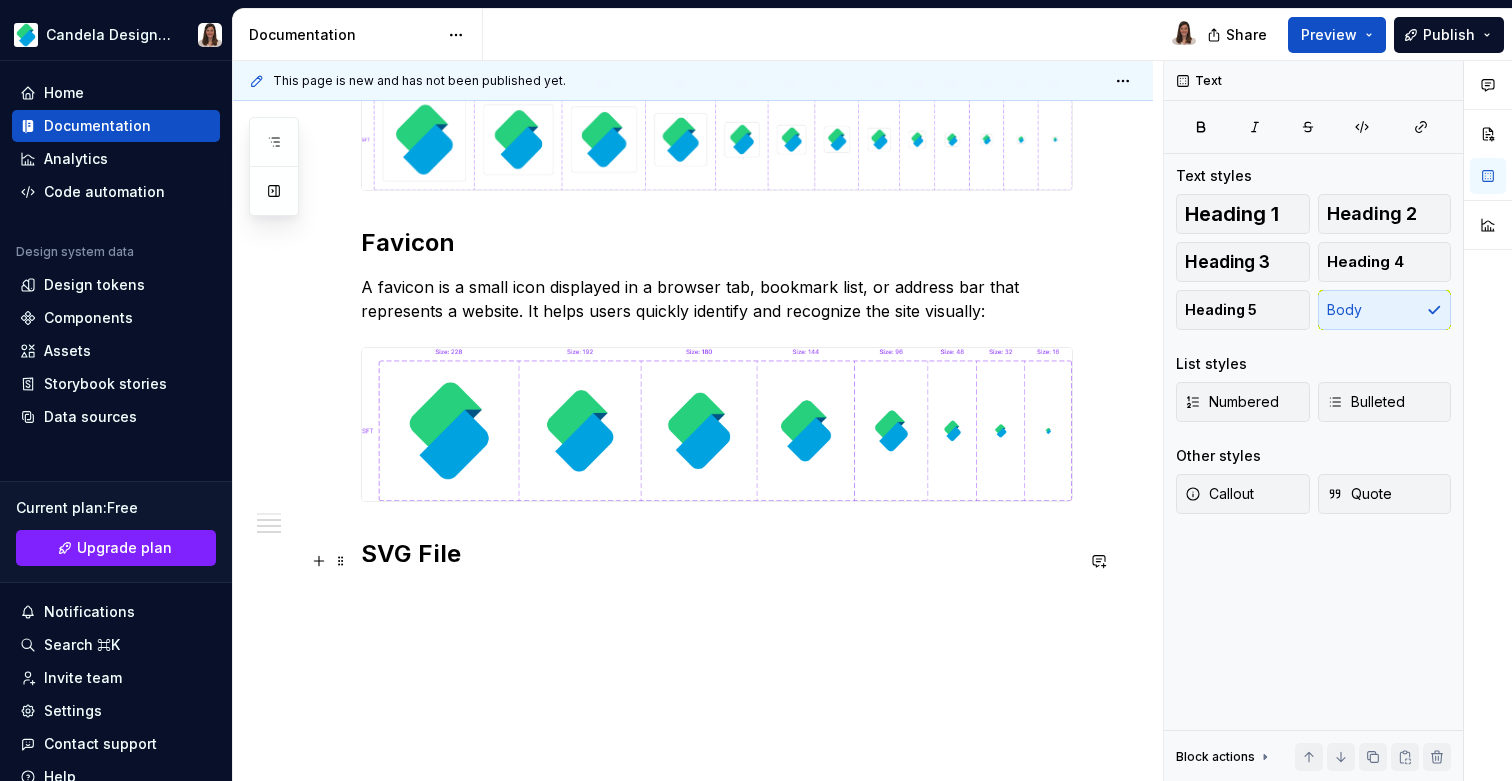 scroll, scrollTop: 782, scrollLeft: 0, axis: vertical 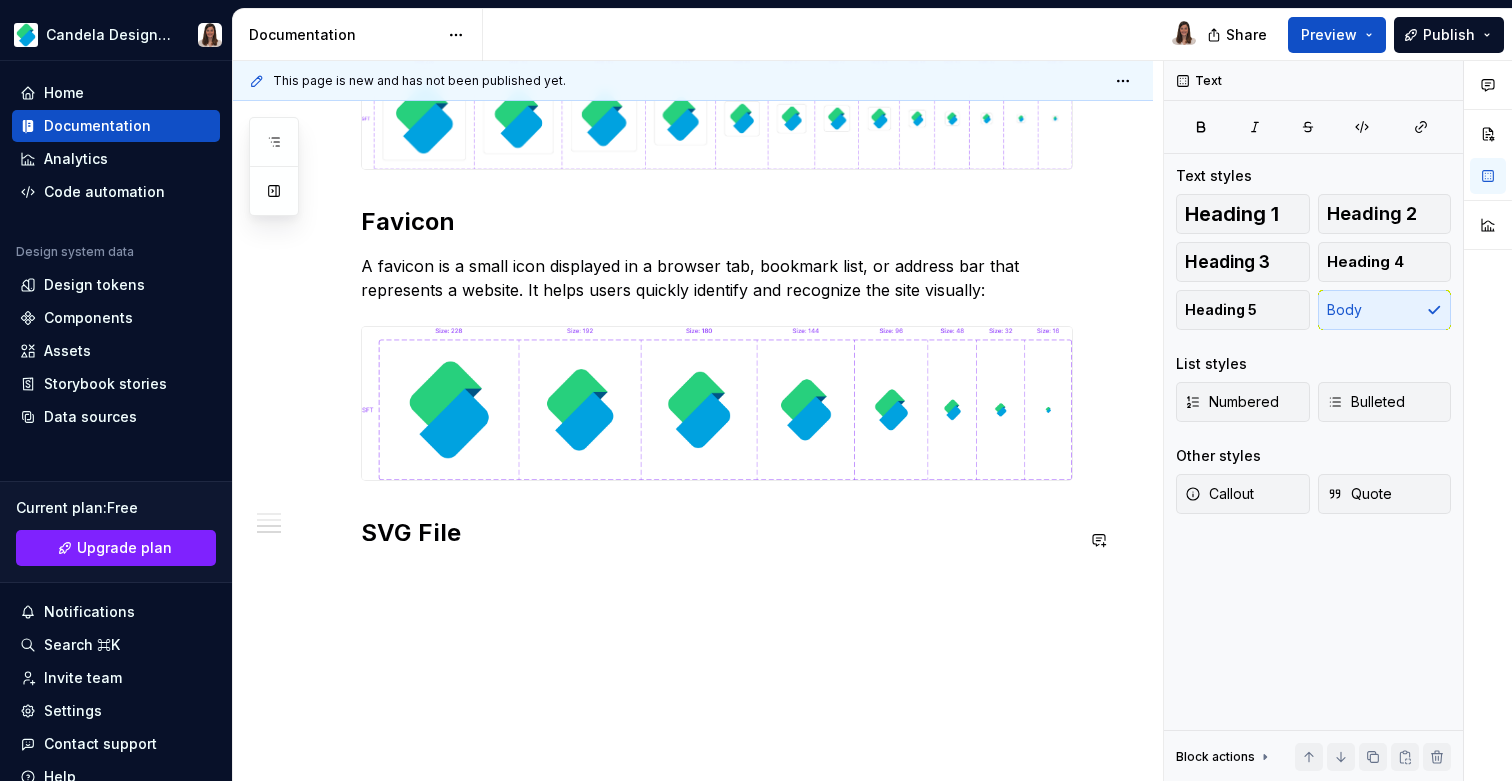 click on "Logo Here are the variants of the logo applied to the softonic.com website - This element is applied in the Header and Footer component. Icon In case you need to apply only the icon for product proposals, here is the component: Favicon A favicon is a small icon displayed in a browser tab, bookmark list, or address bar that represents a website. It helps users quickly identify and recognize the site visually: SVG File" at bounding box center (693, 186) 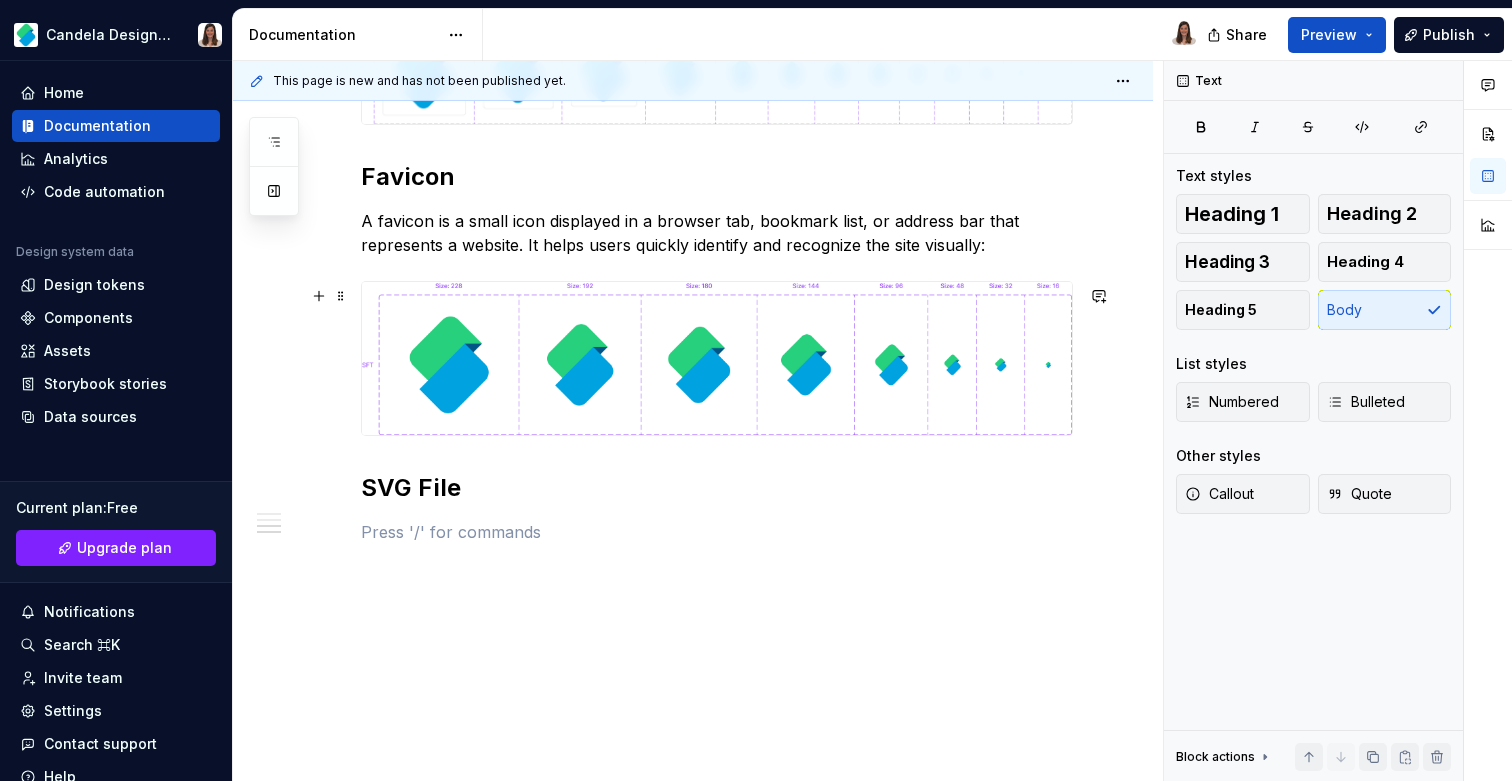 scroll, scrollTop: 854, scrollLeft: 0, axis: vertical 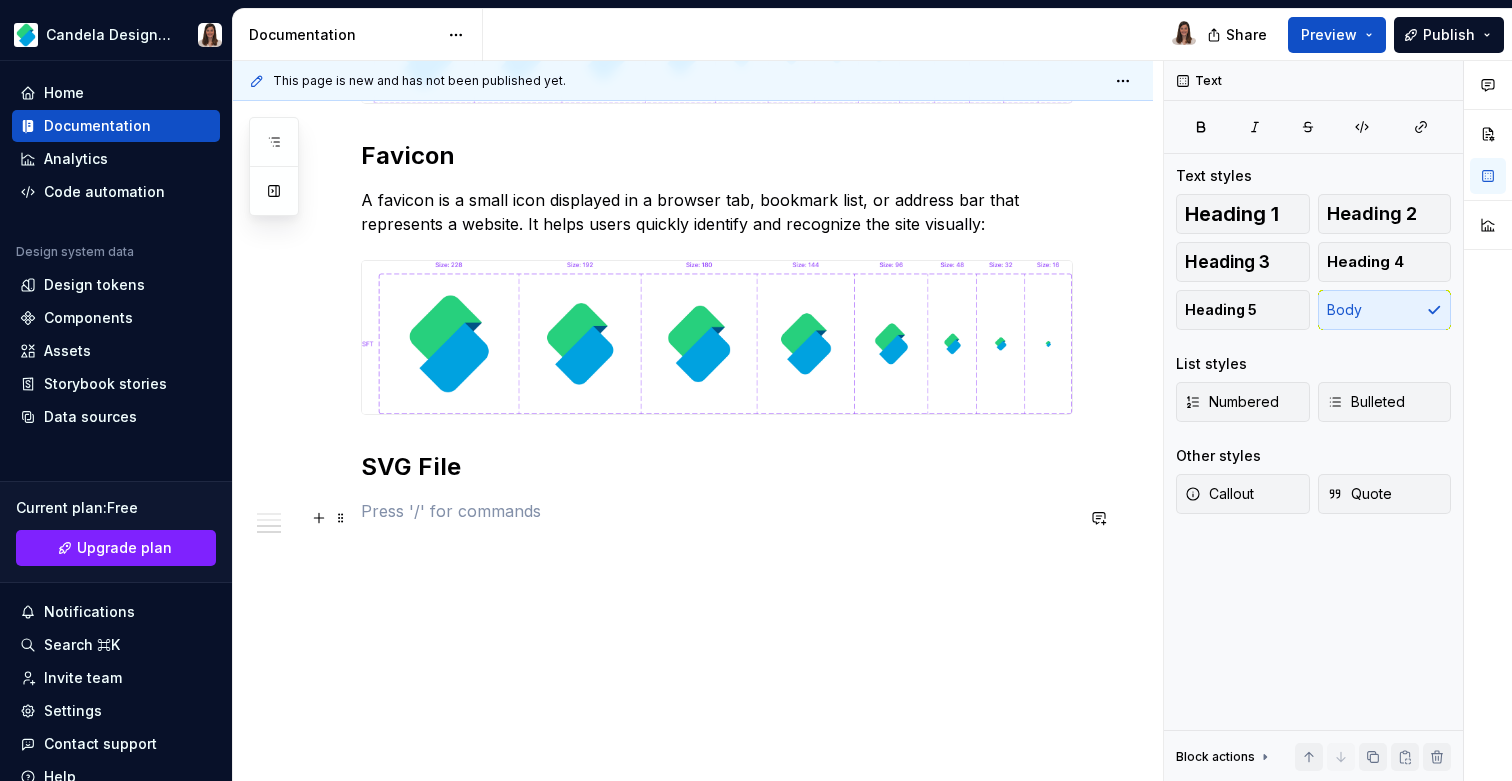 click at bounding box center [717, 511] 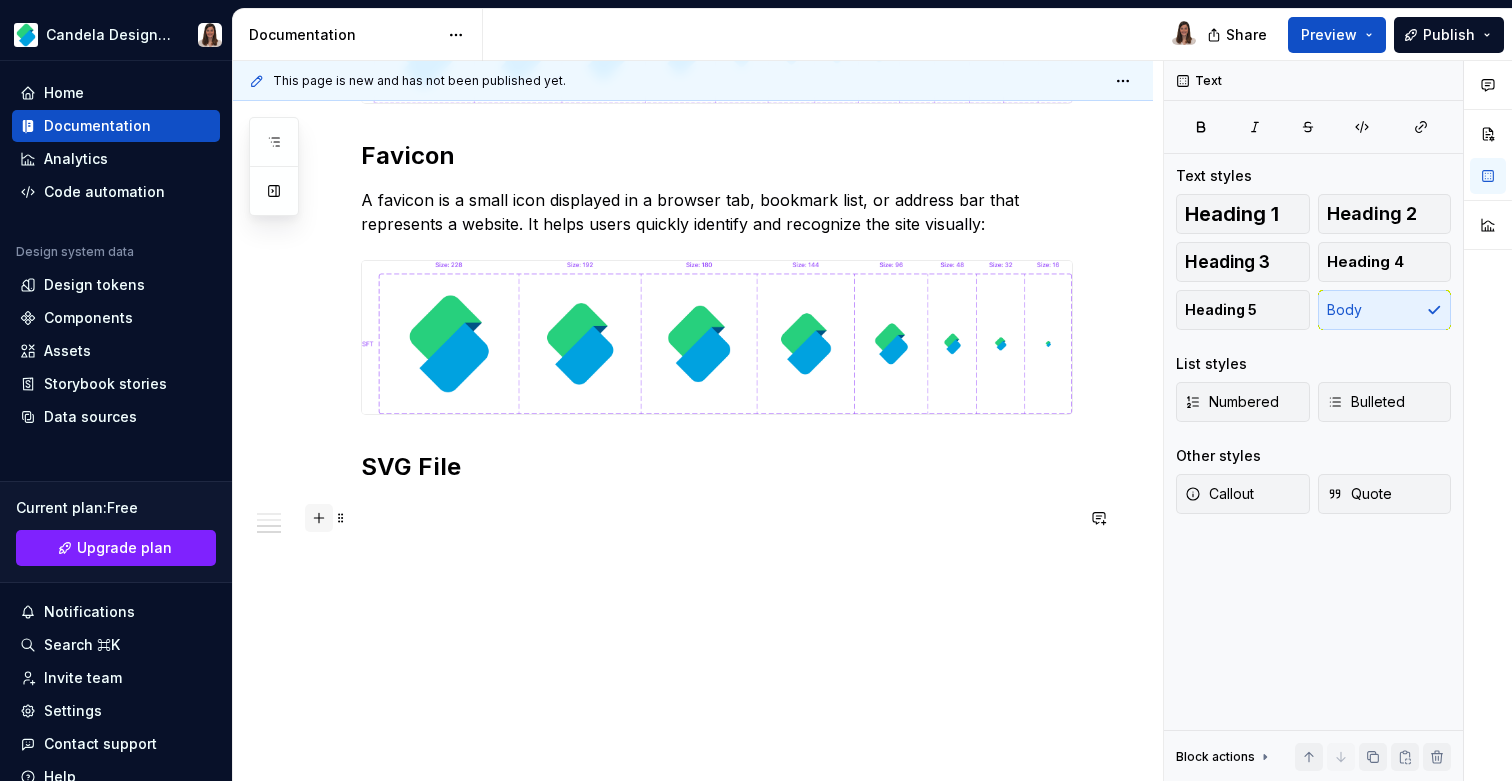 click at bounding box center [319, 518] 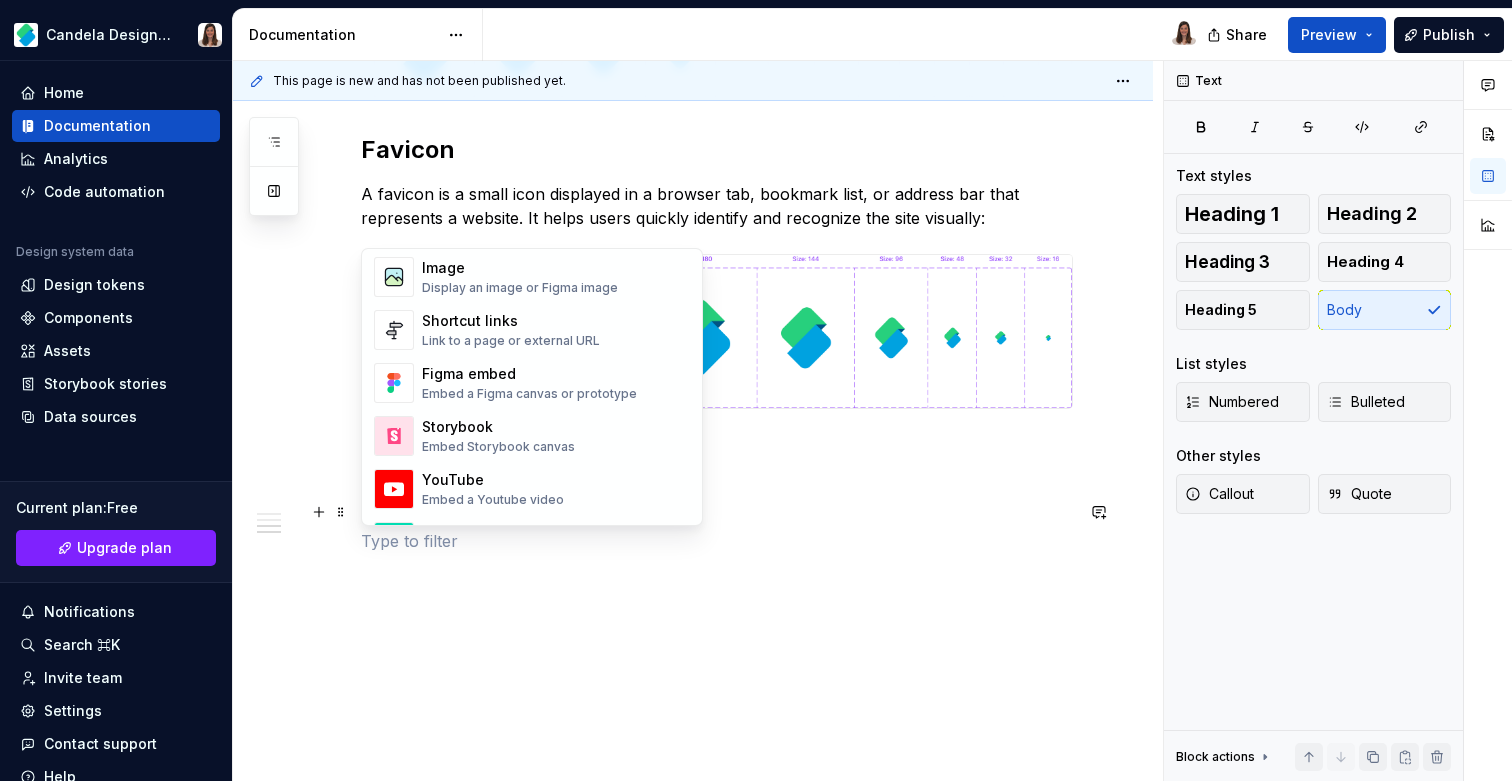 scroll, scrollTop: 881, scrollLeft: 0, axis: vertical 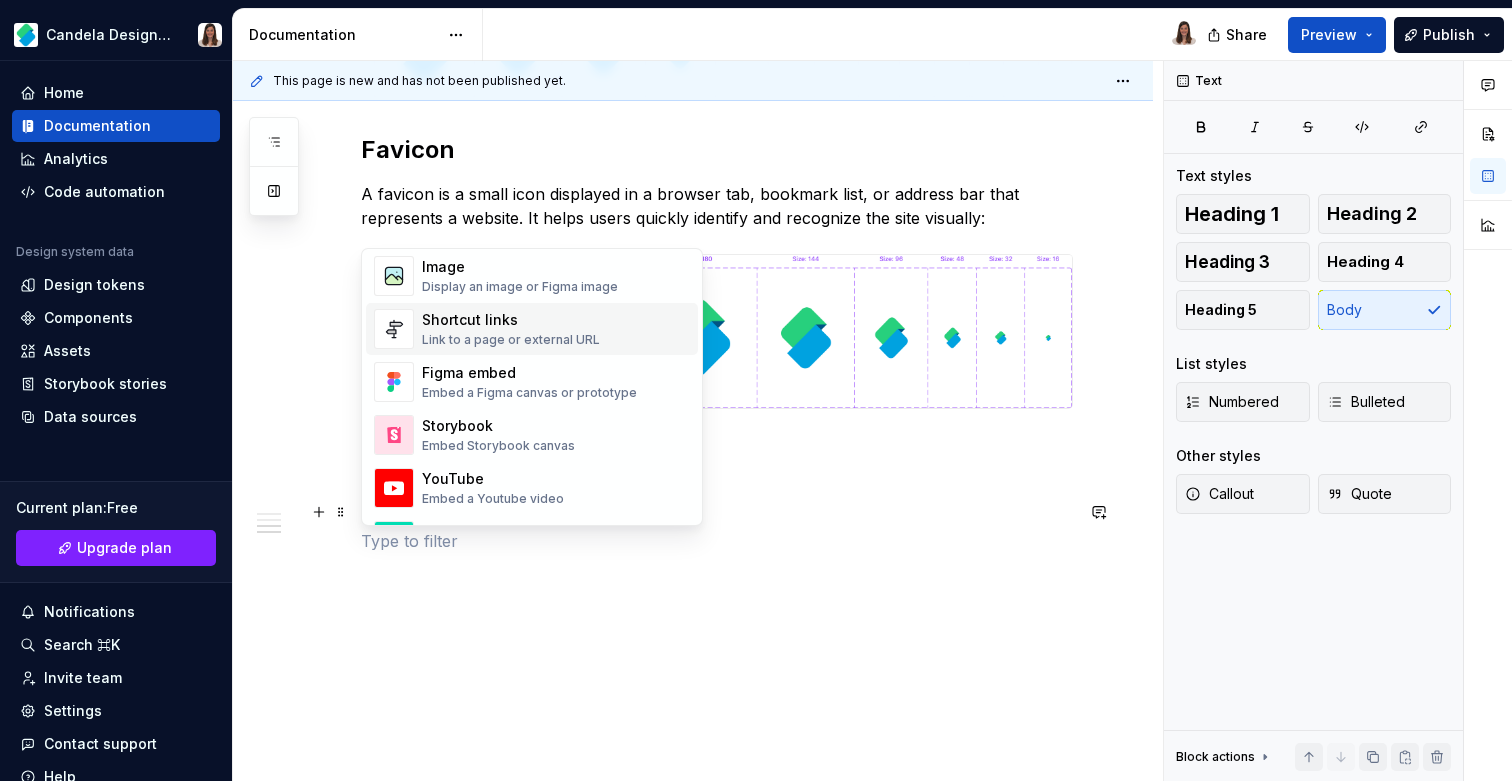 click on "Link to a page or external URL" at bounding box center (511, 340) 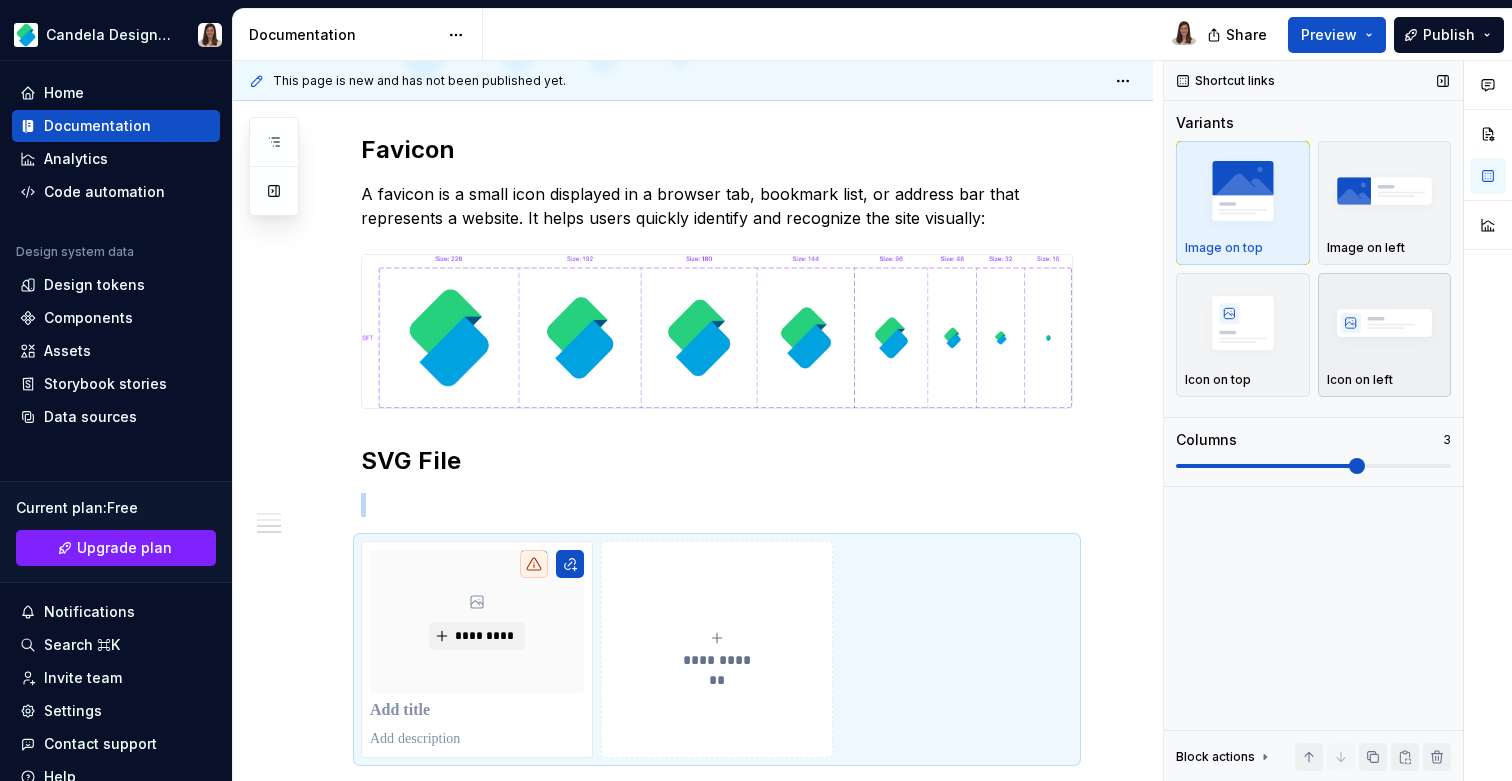 click at bounding box center (1385, 322) 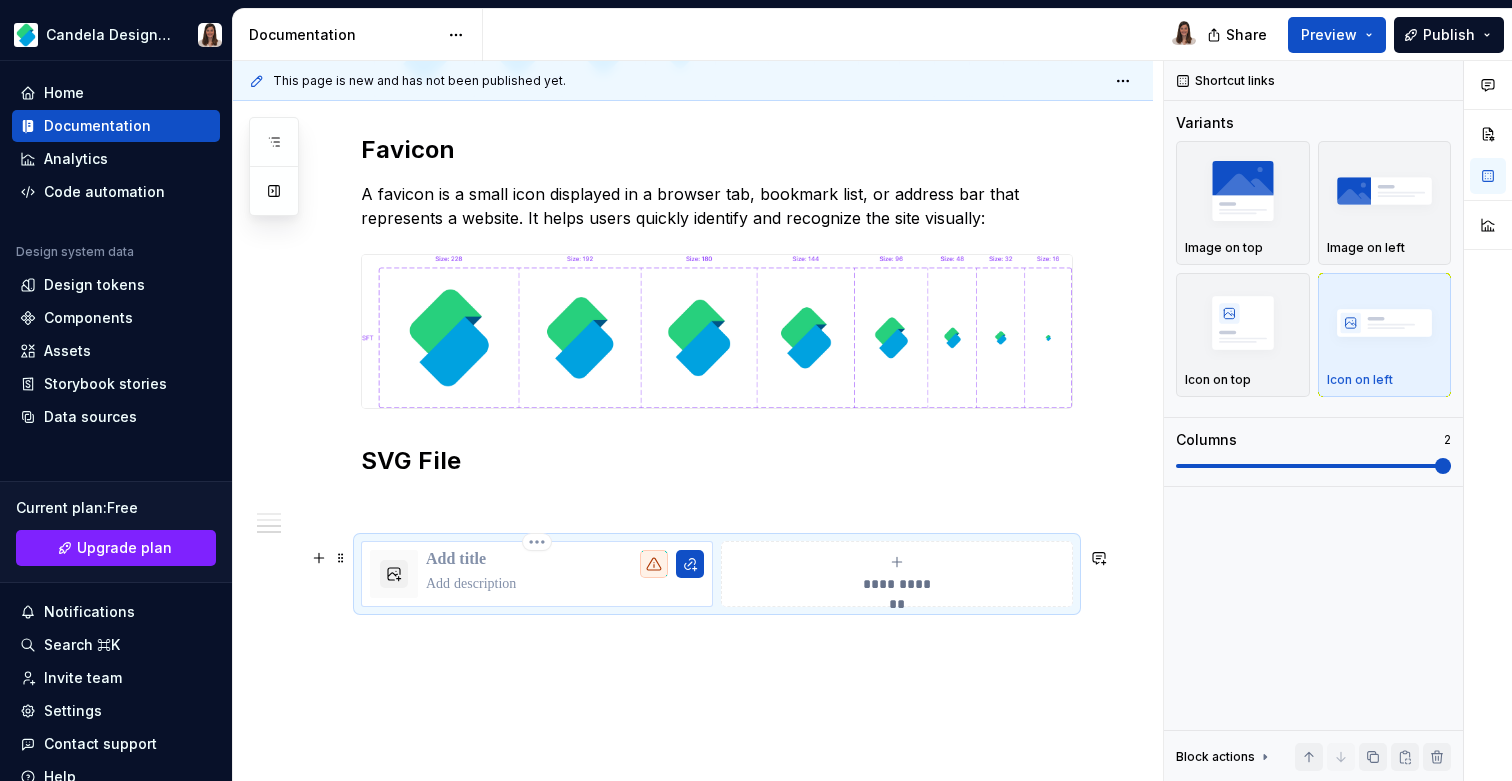 click at bounding box center [565, 560] 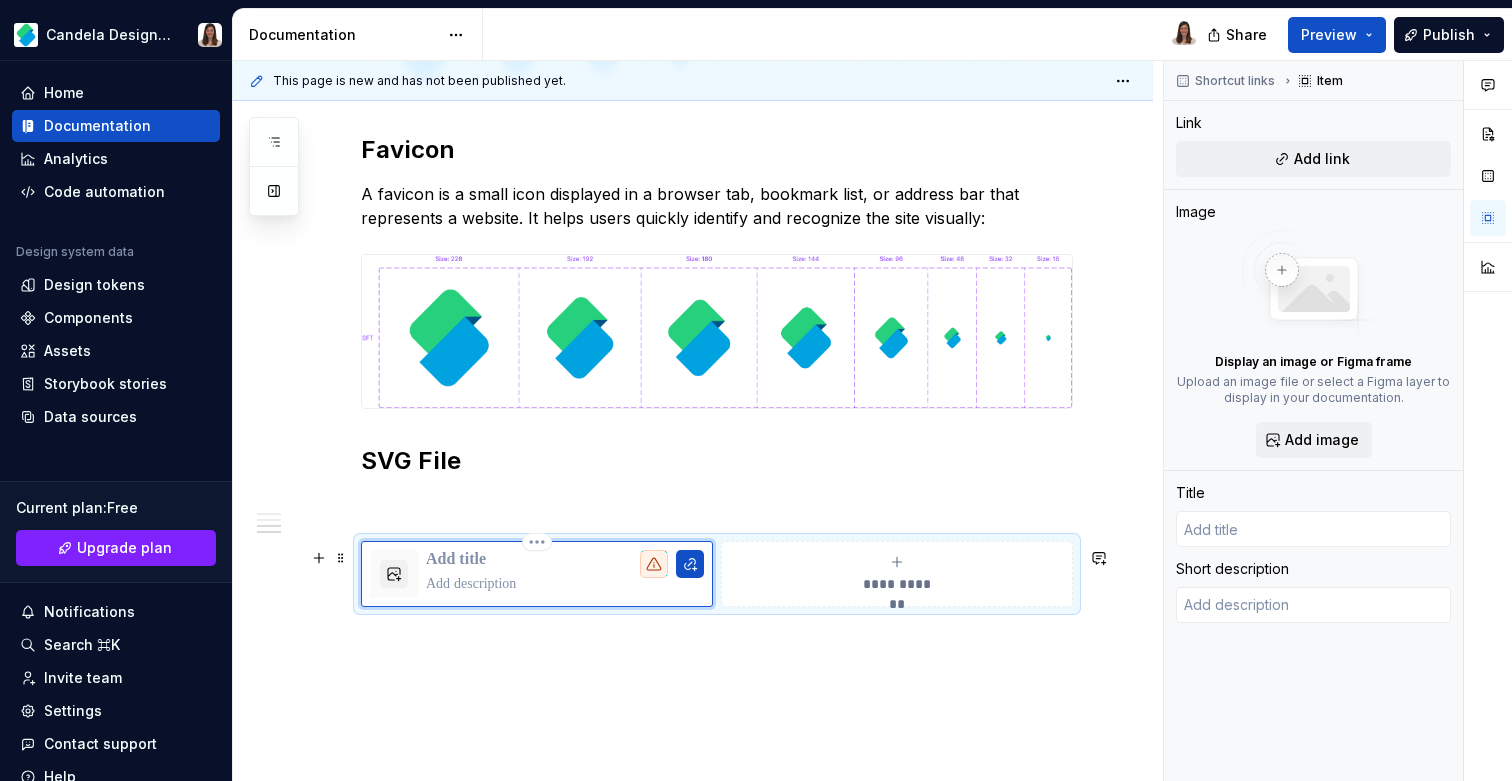 type on "*" 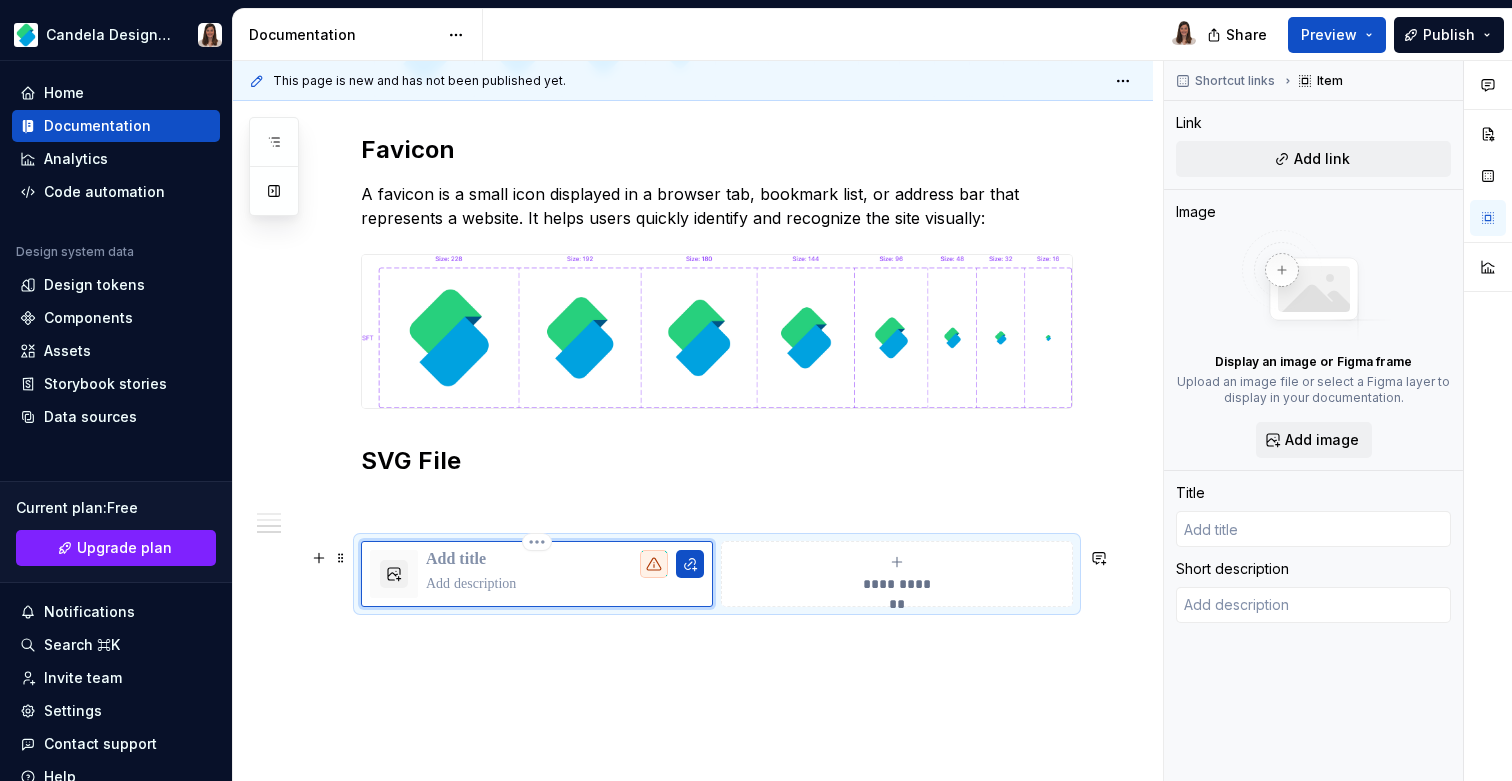 type 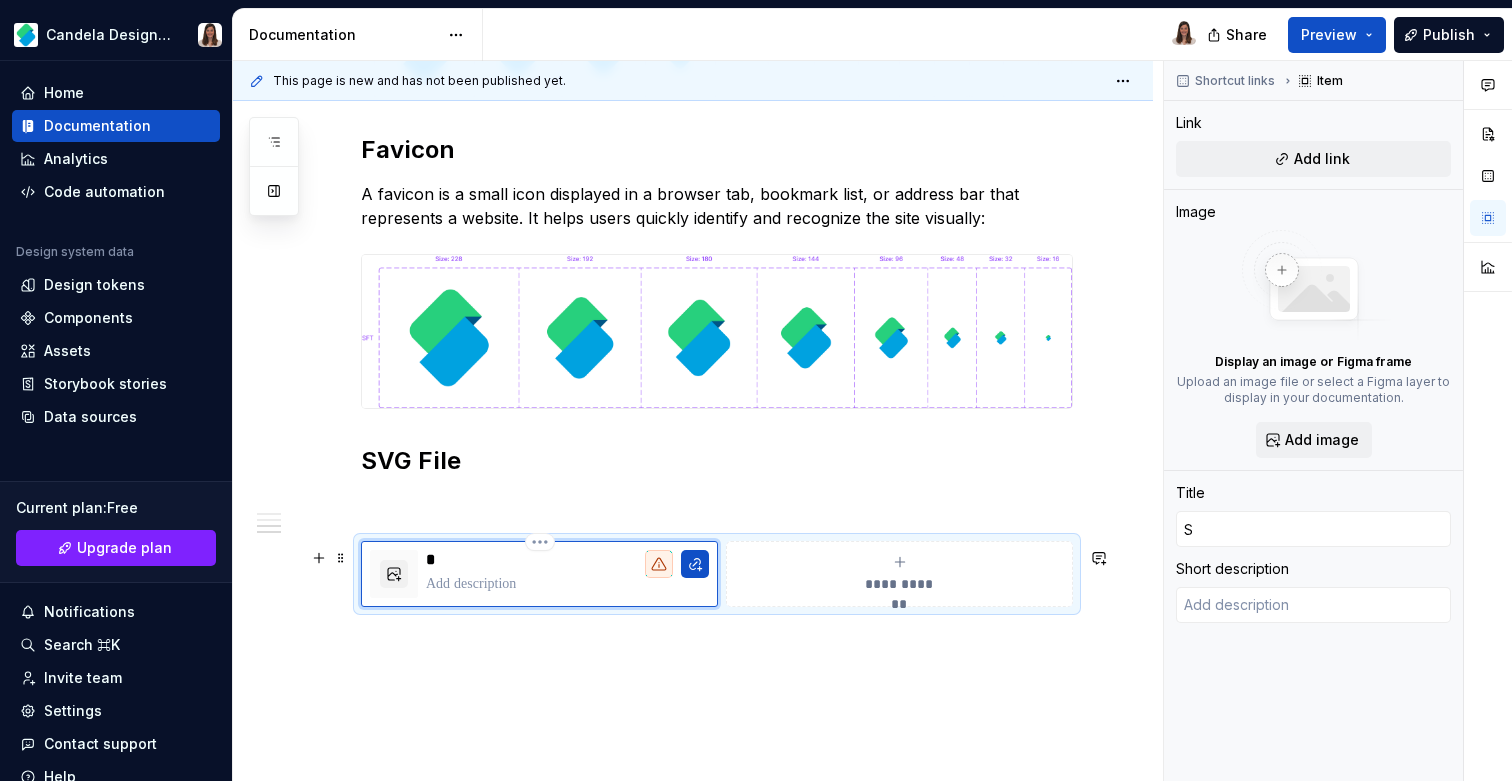 type on "*" 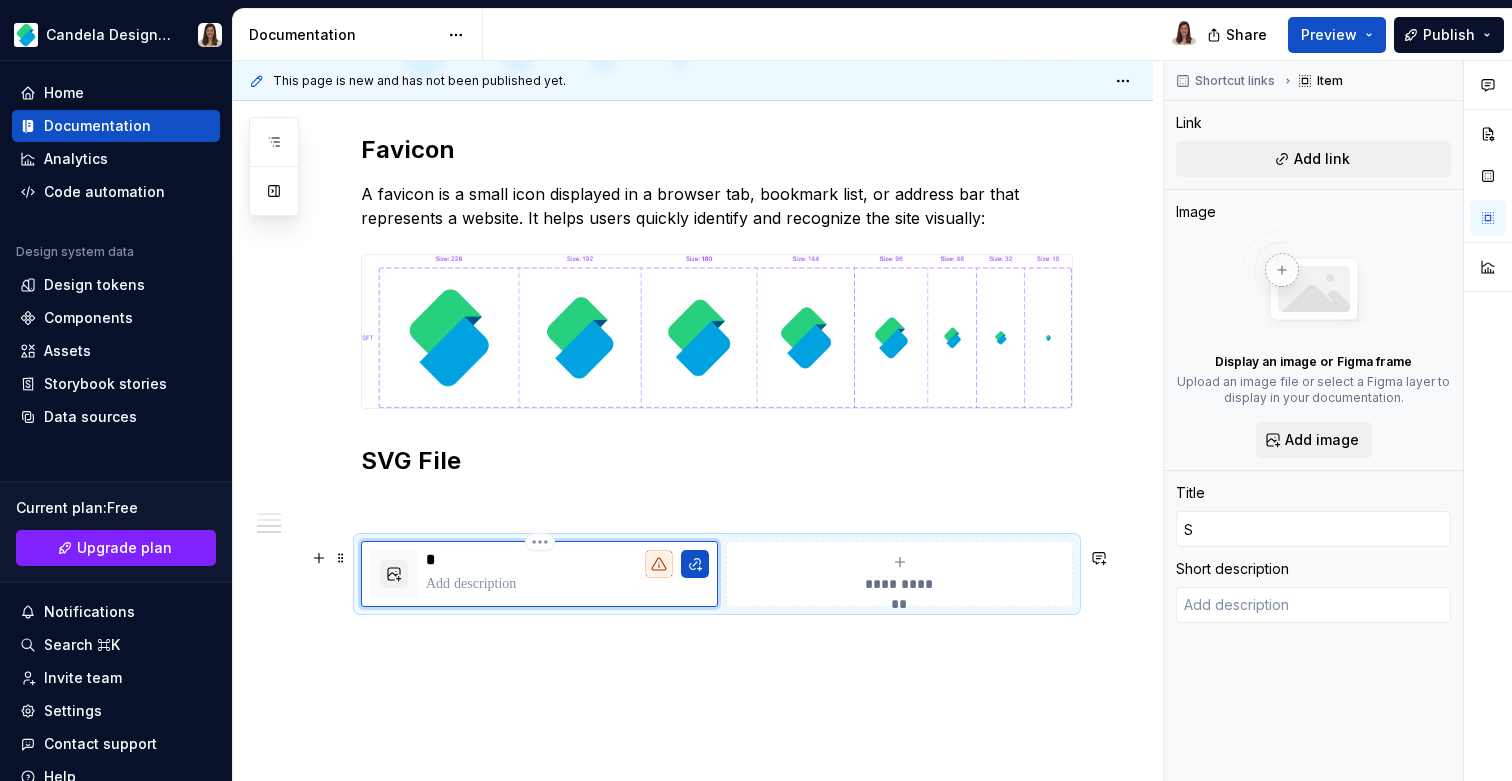 type on "So" 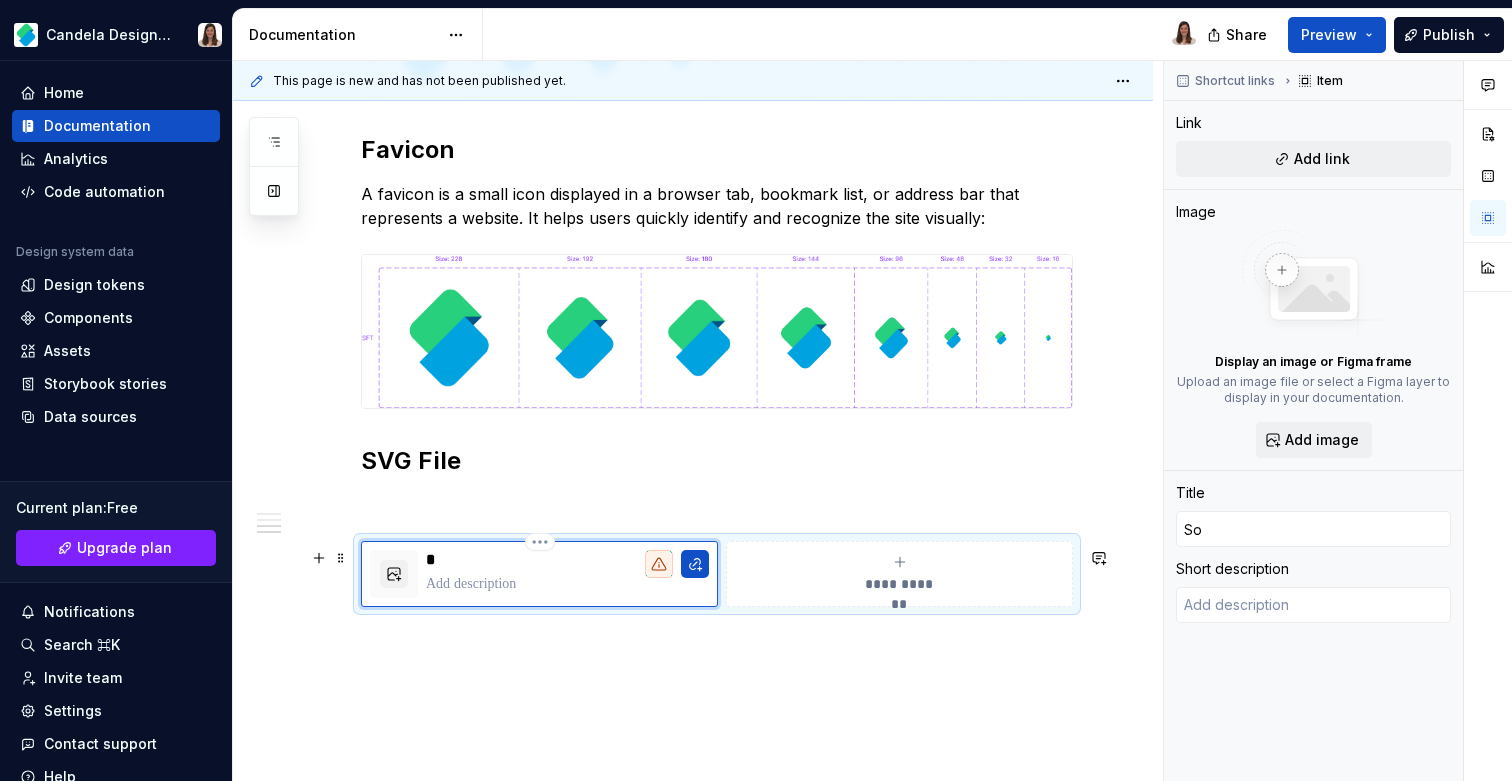type on "*" 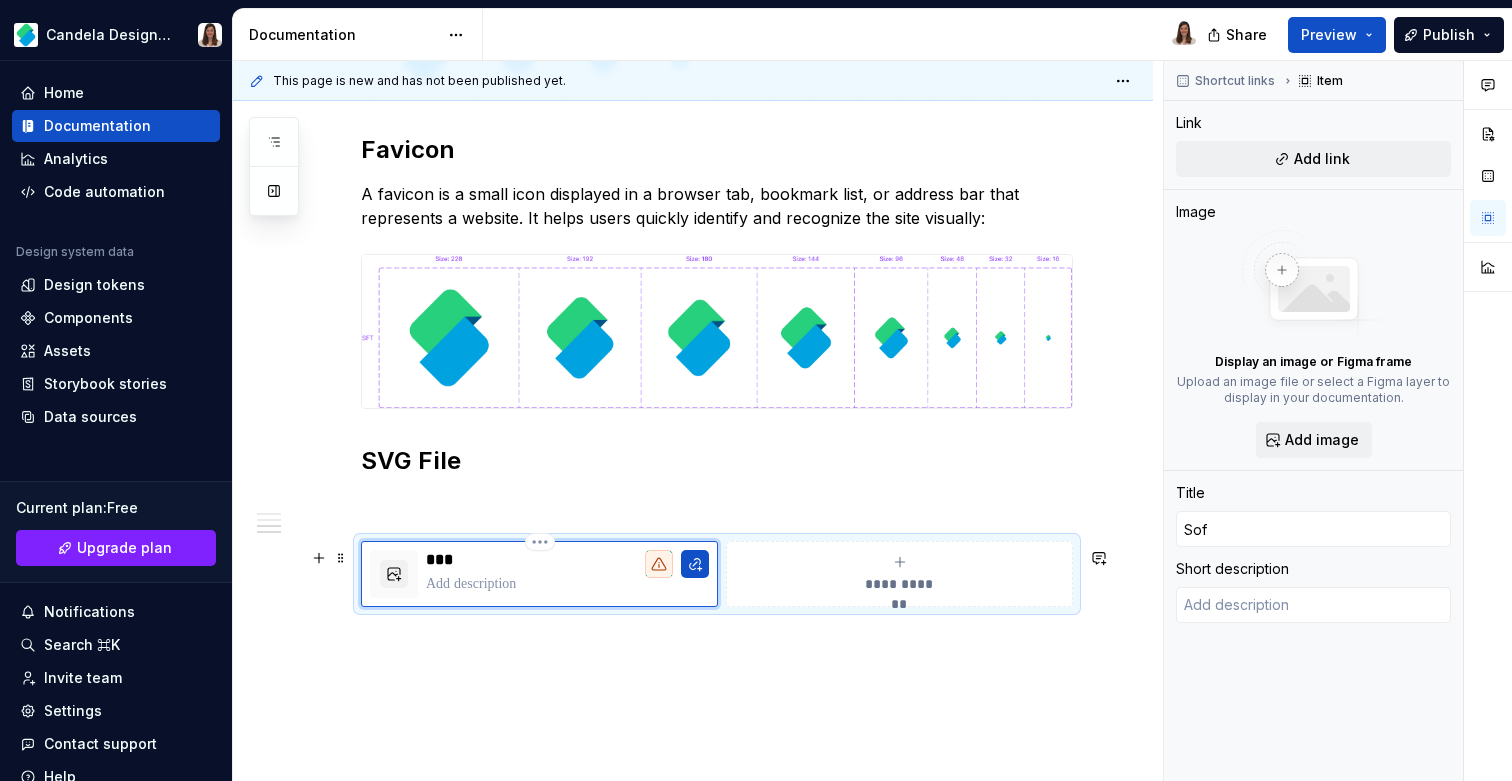 type on "*" 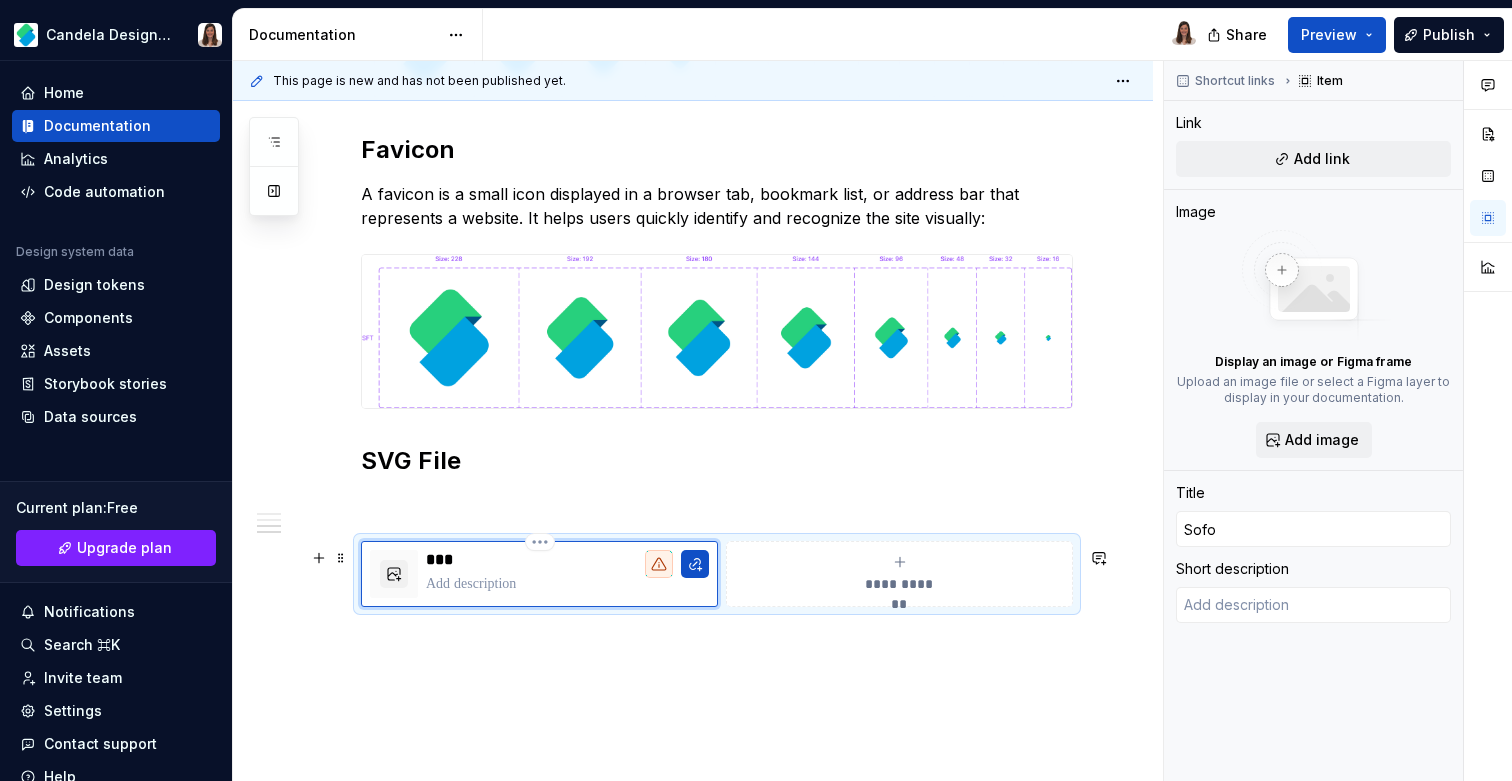 type on "*" 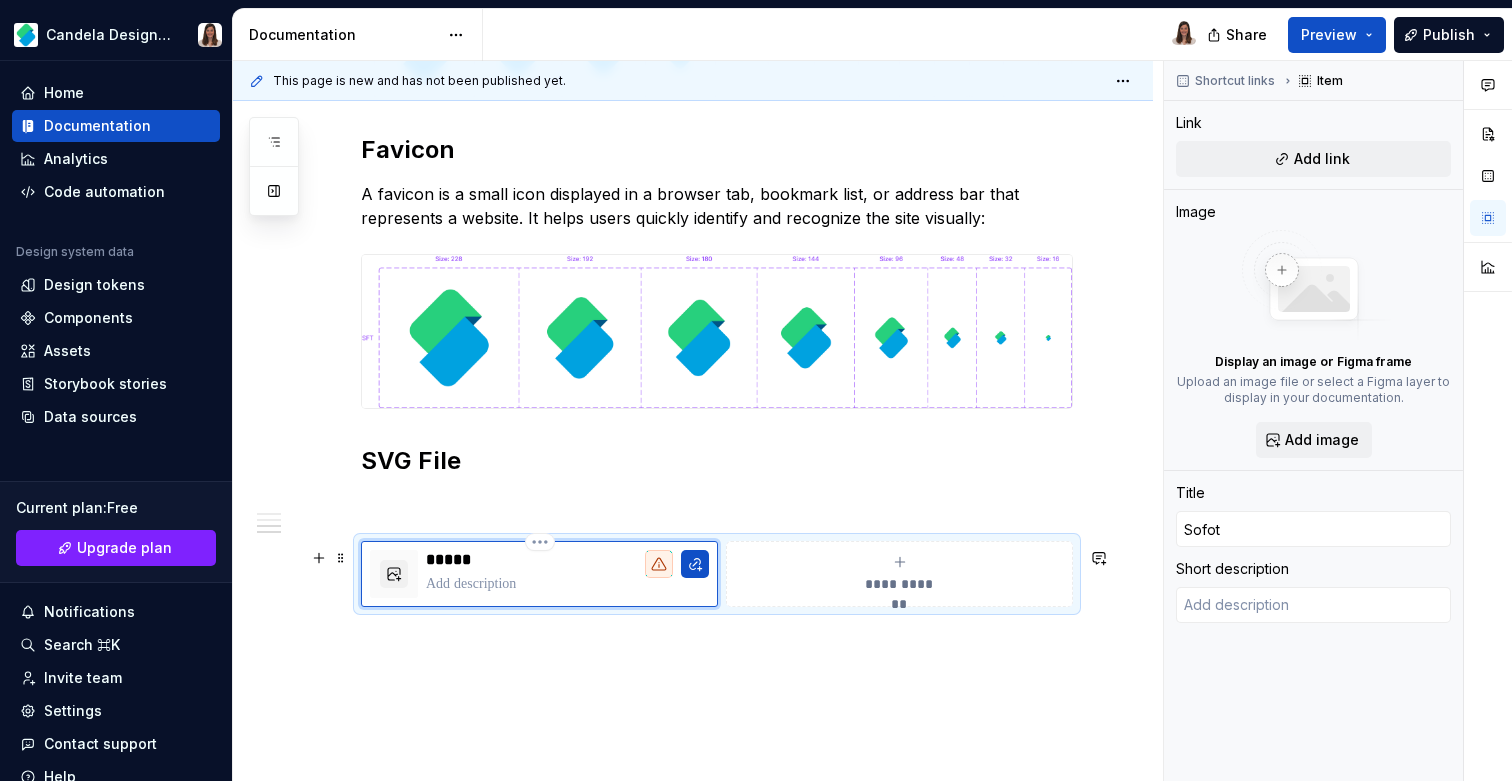 type on "*" 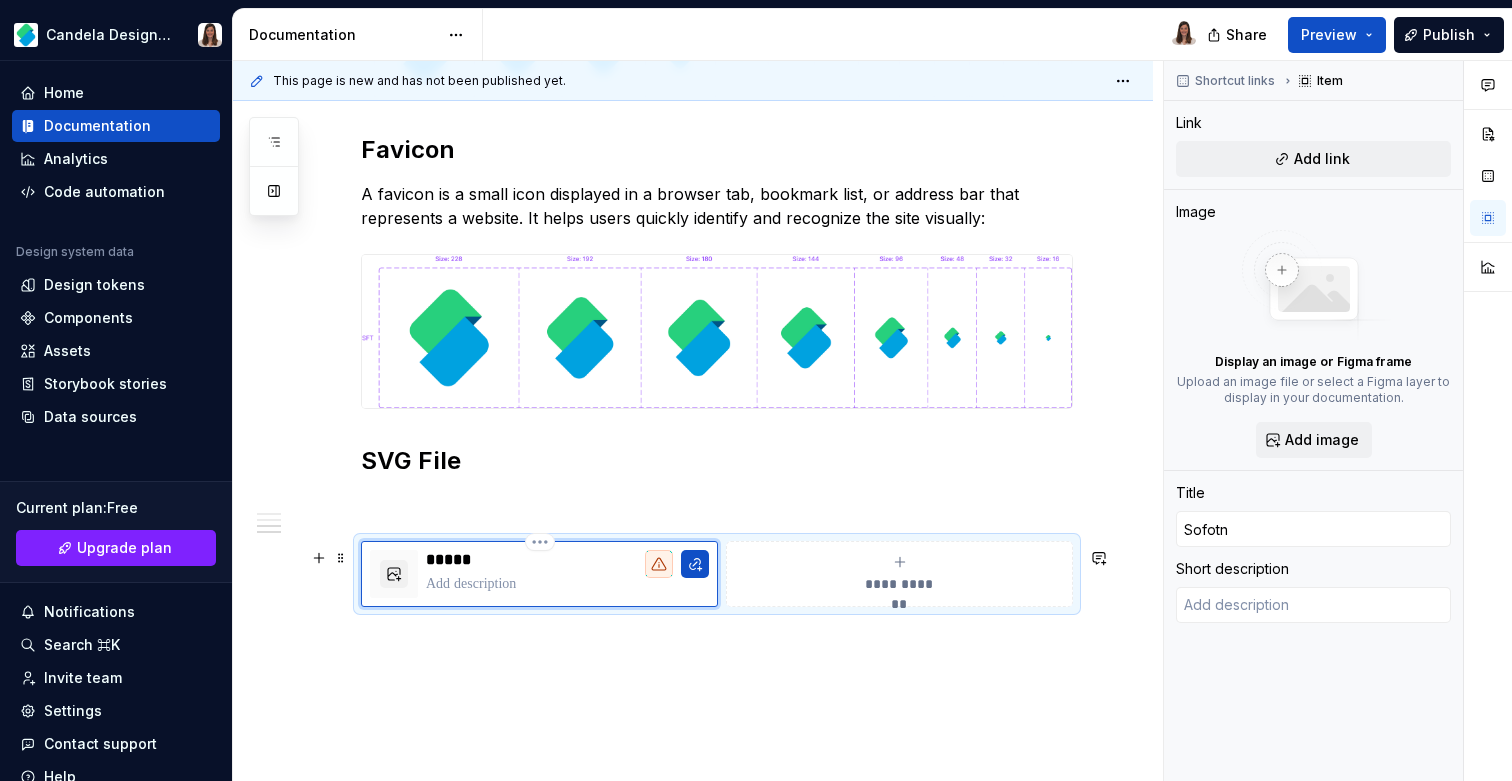type on "*" 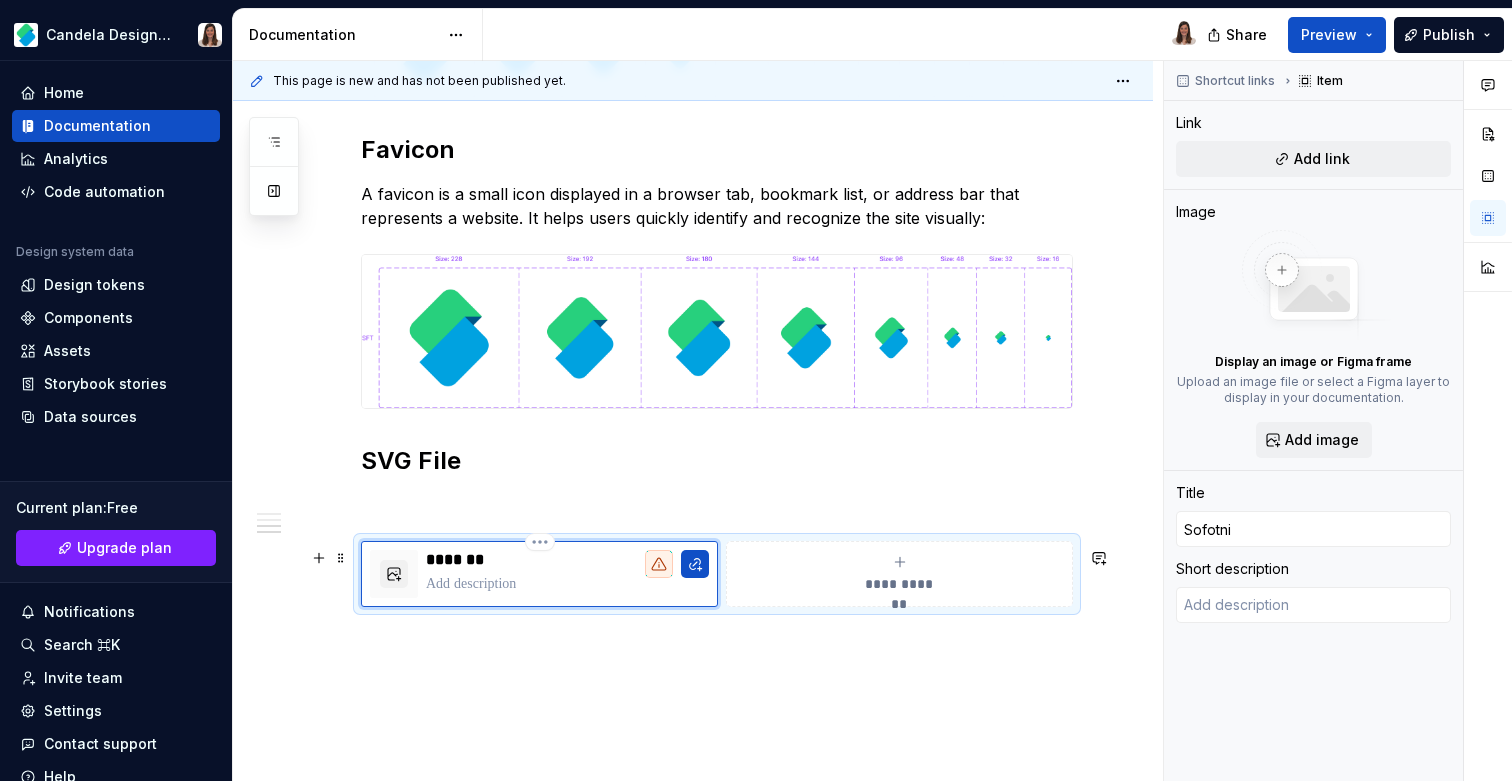 type on "*" 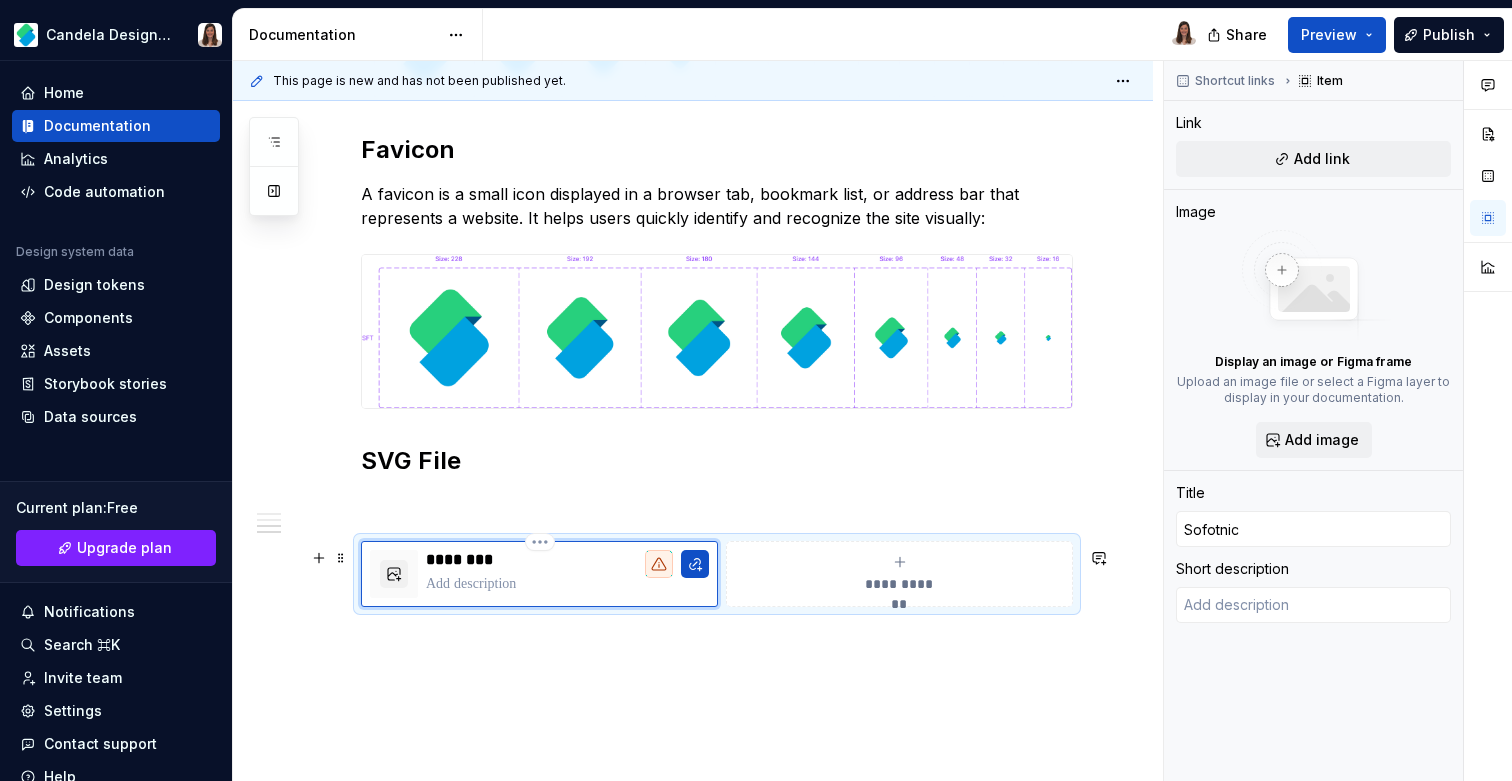 type on "*" 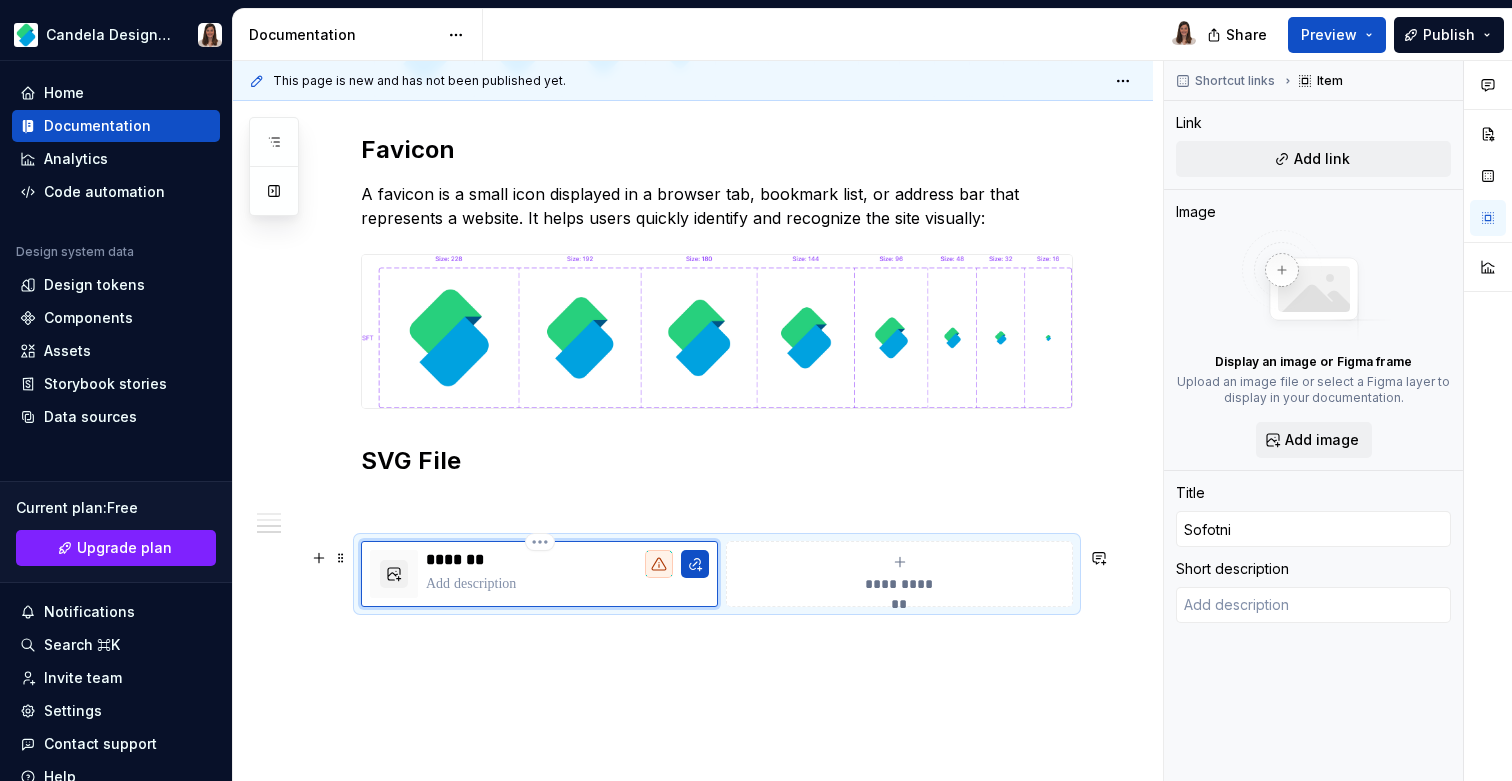 type on "*" 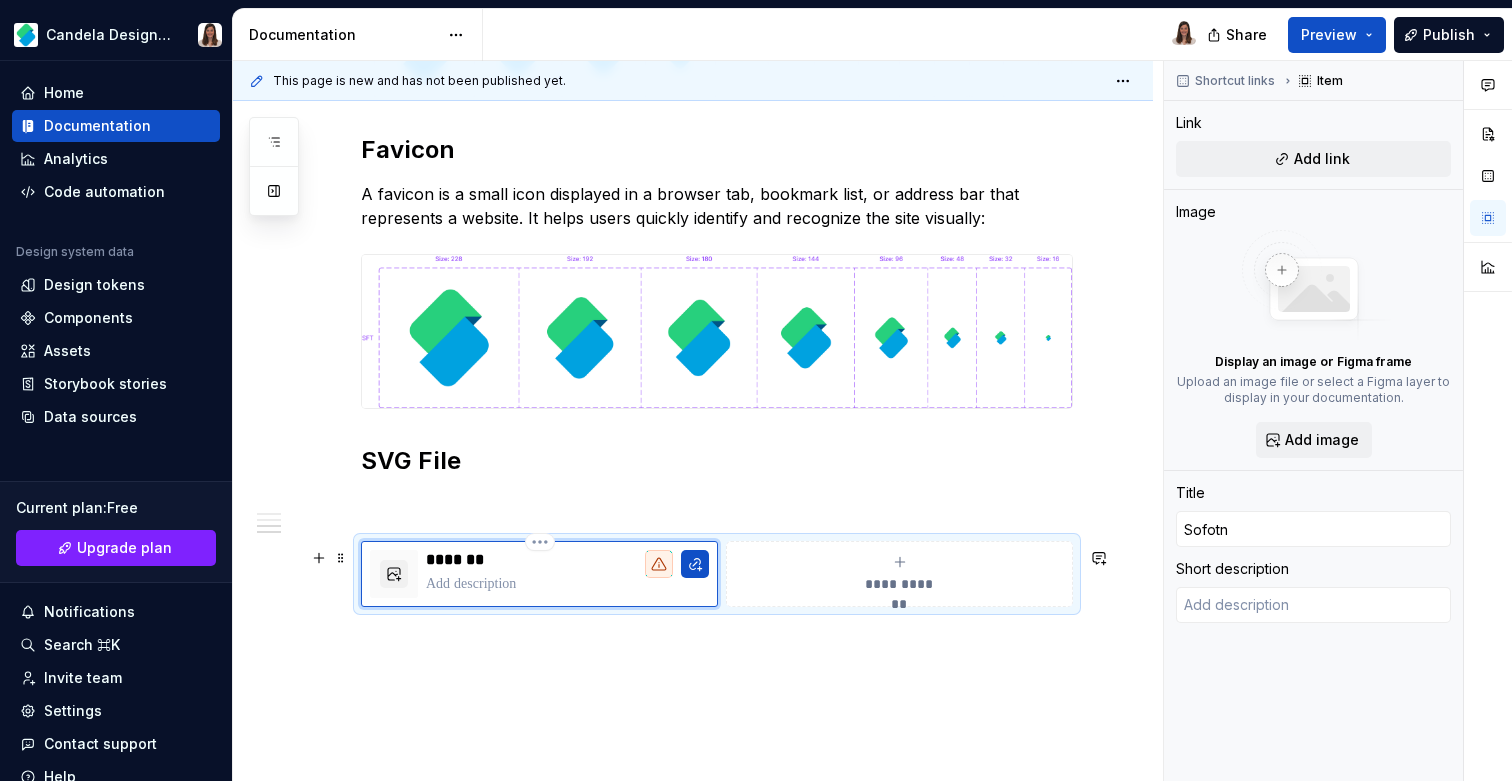 type on "*" 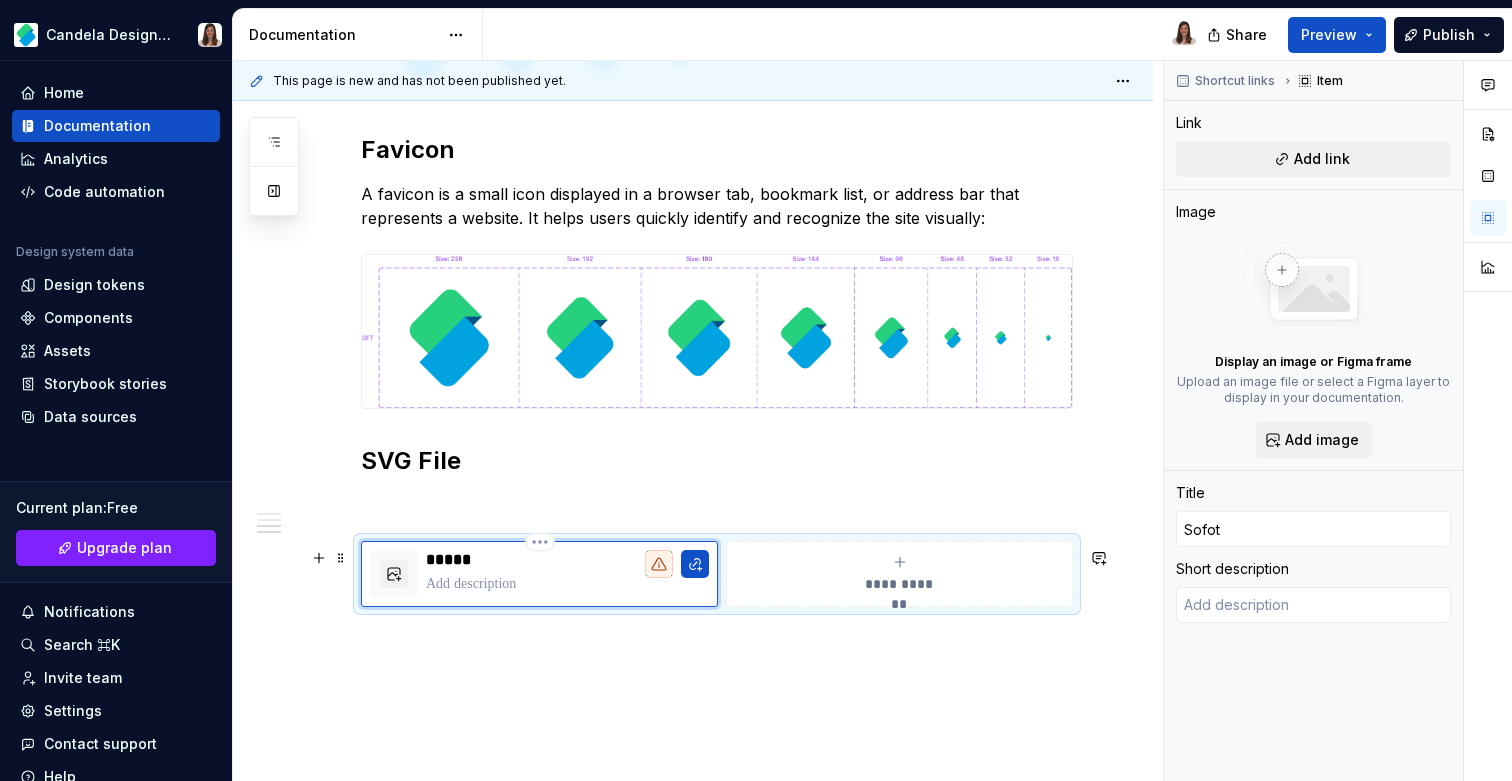type on "*" 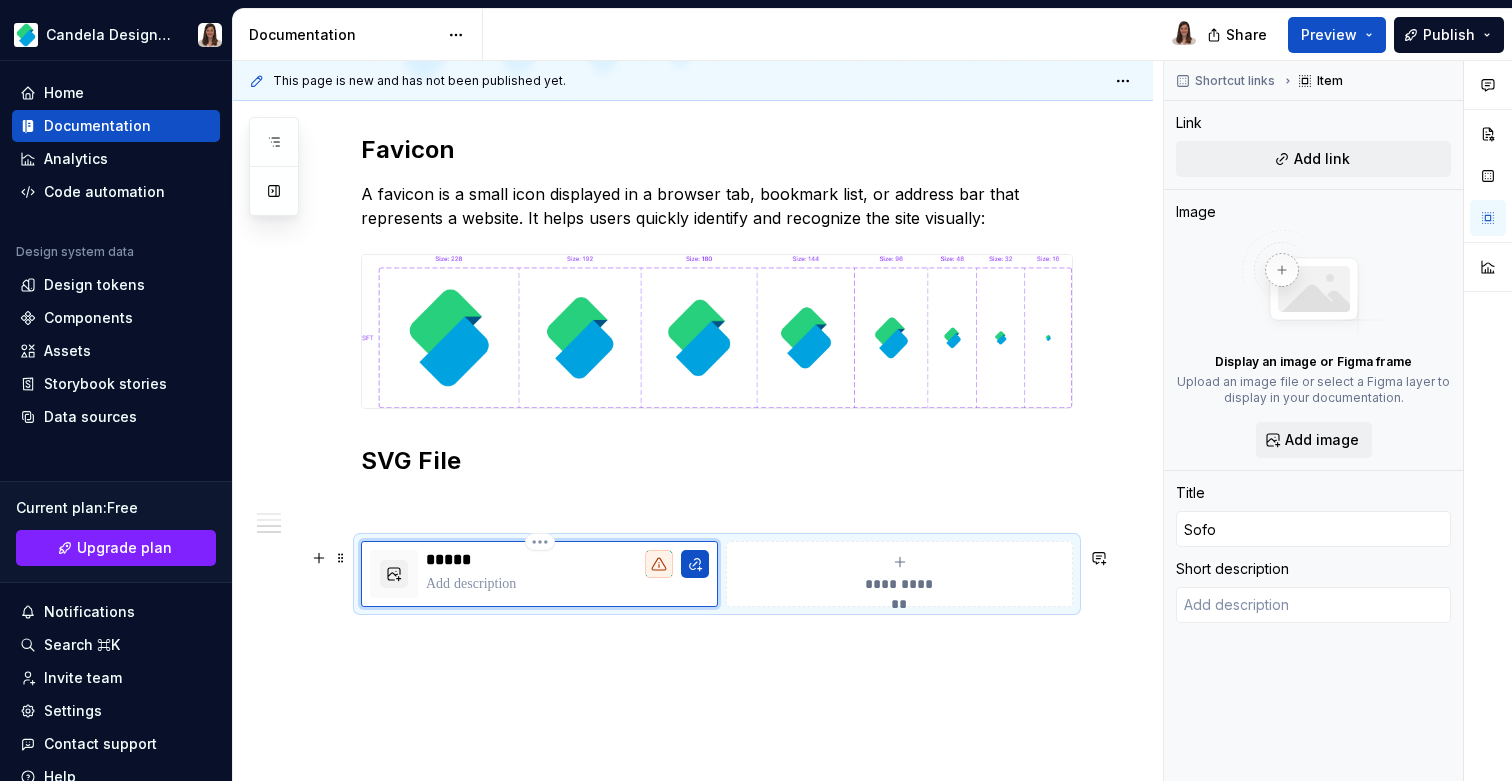 type on "*" 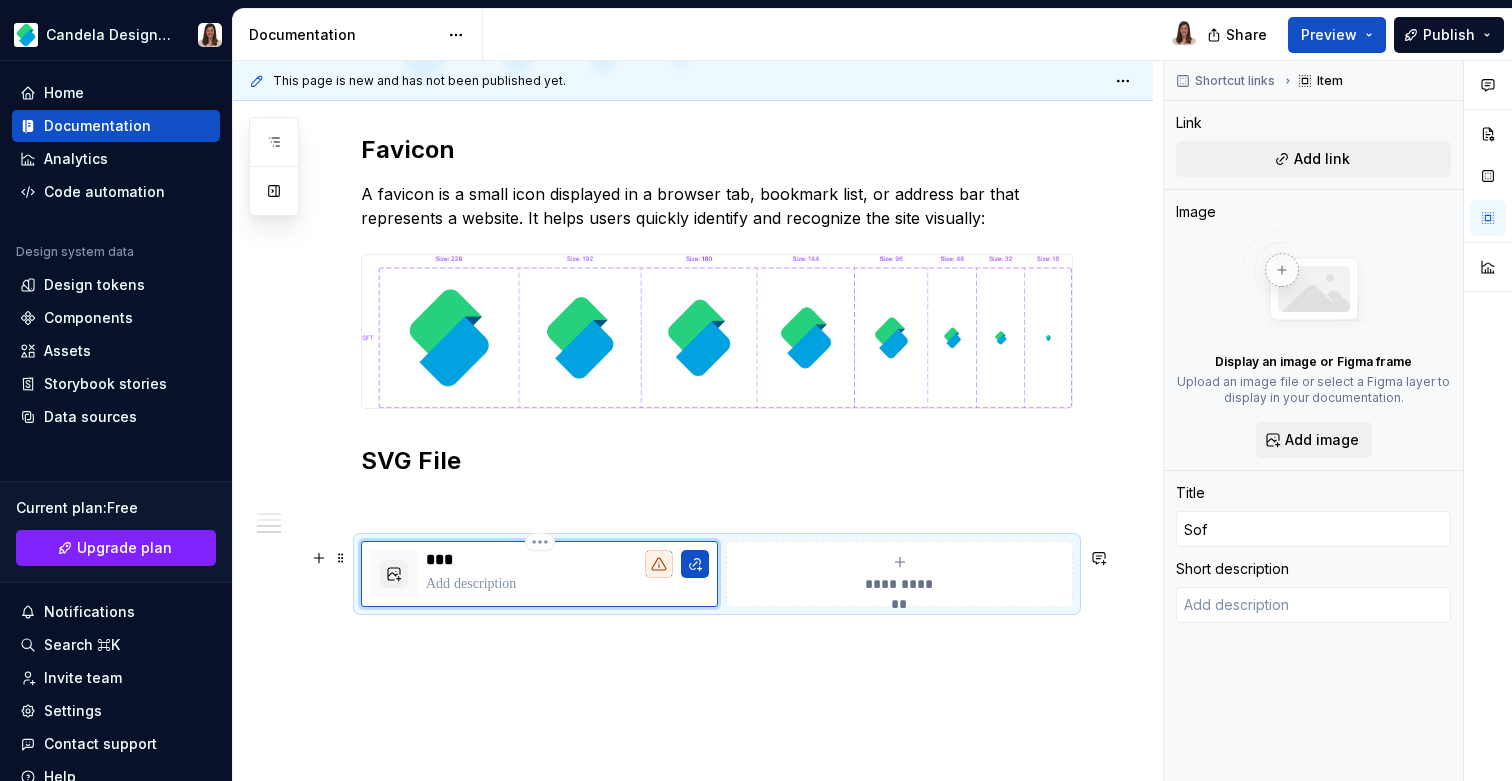 type on "*" 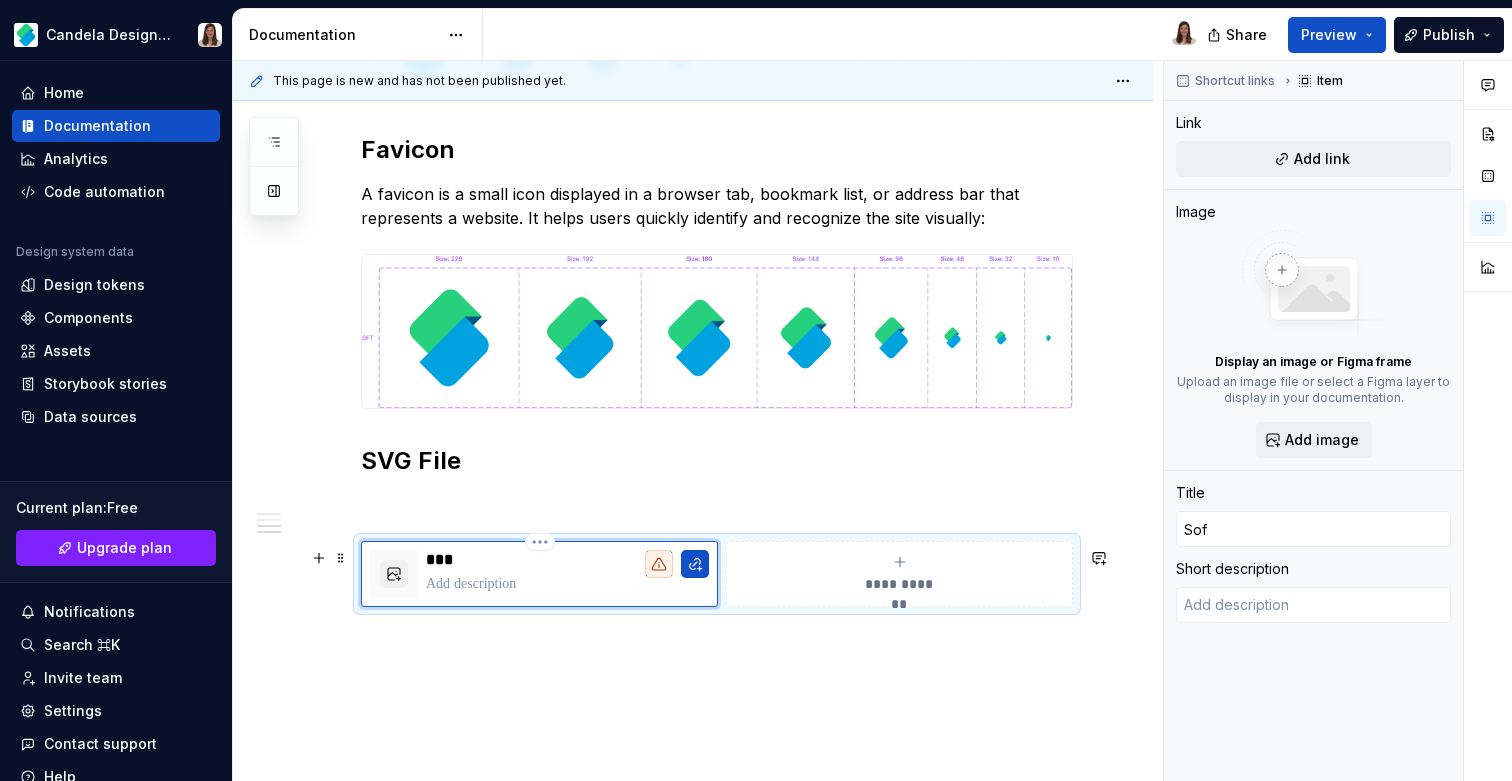 type on "Soft" 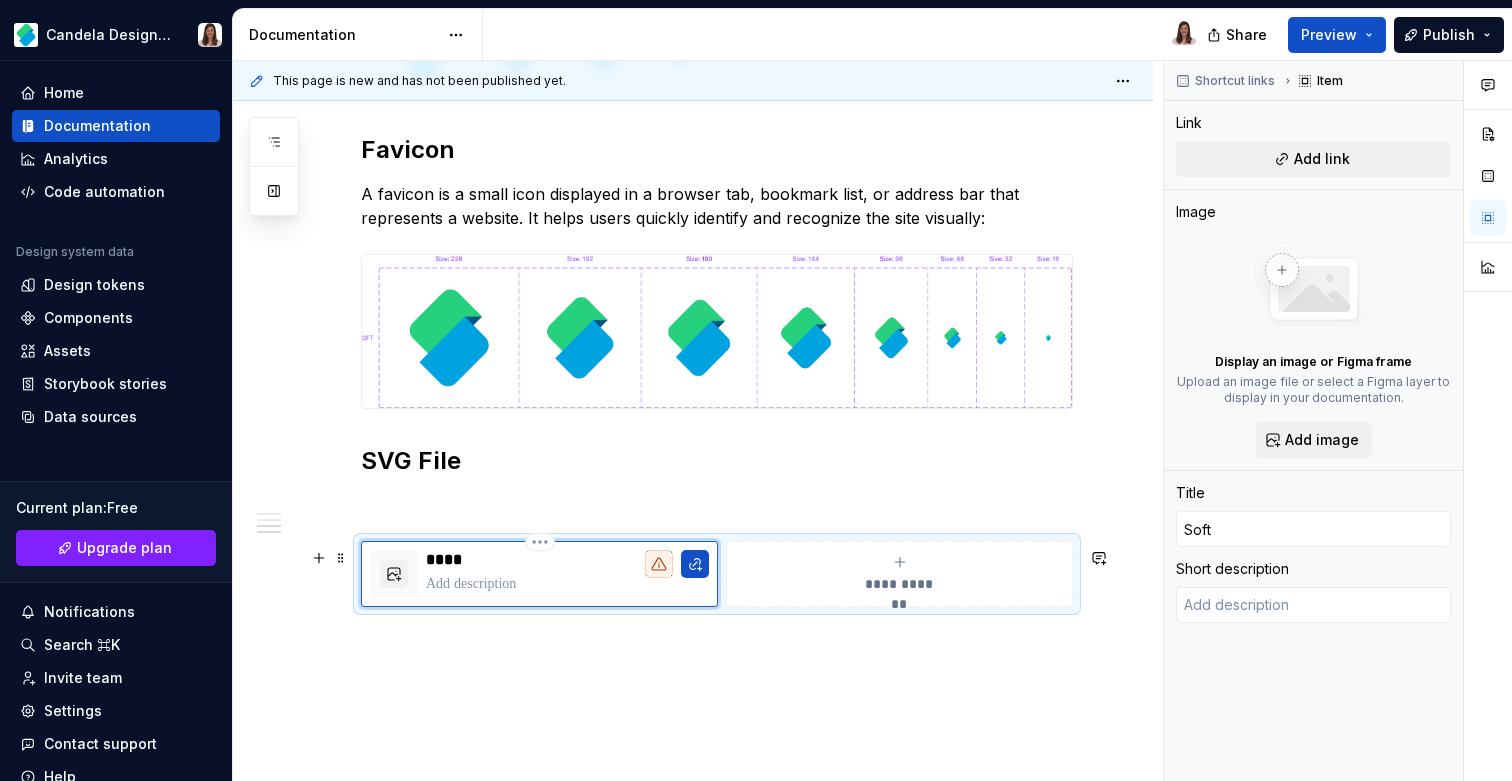 type on "*" 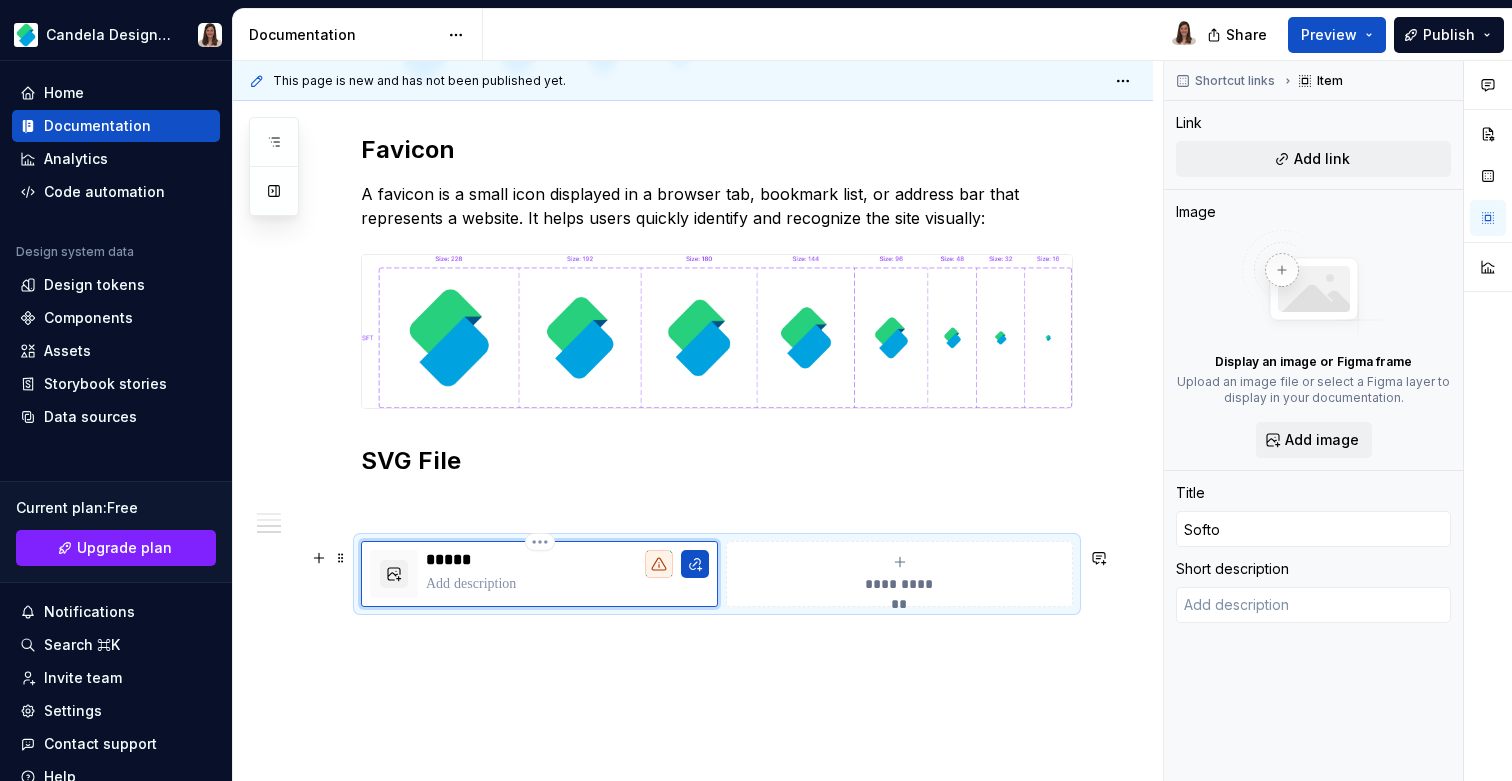 type on "*" 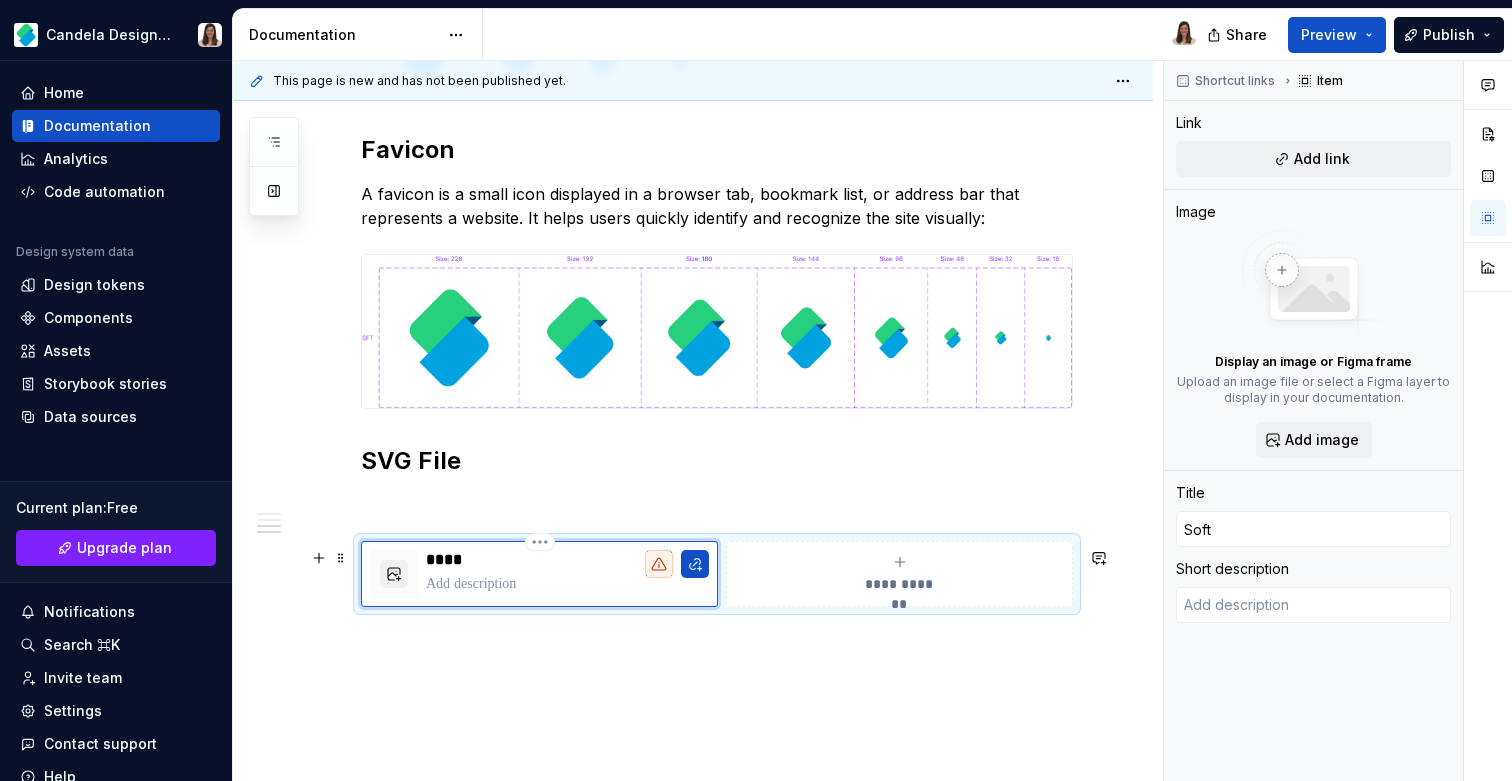 type on "*" 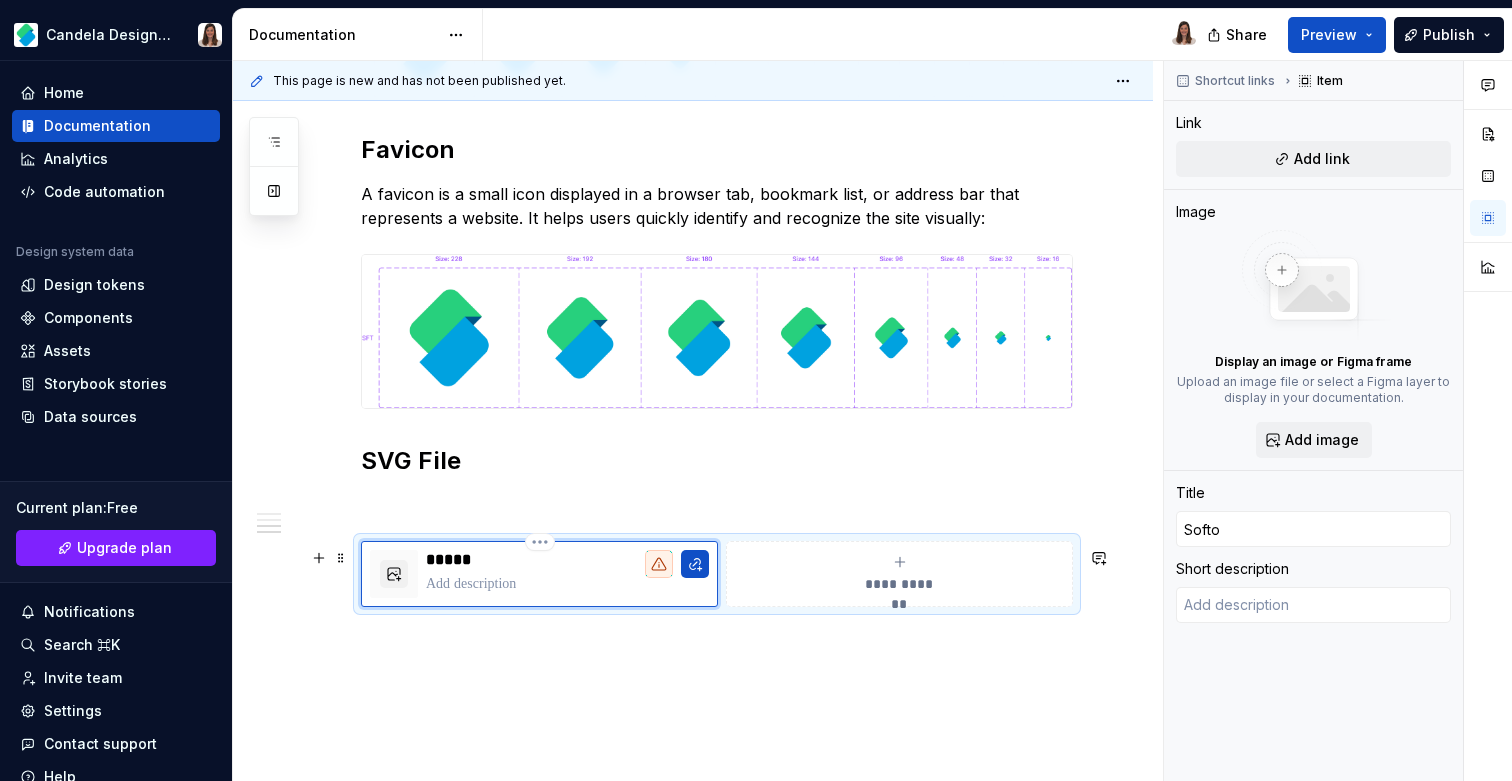 type on "*" 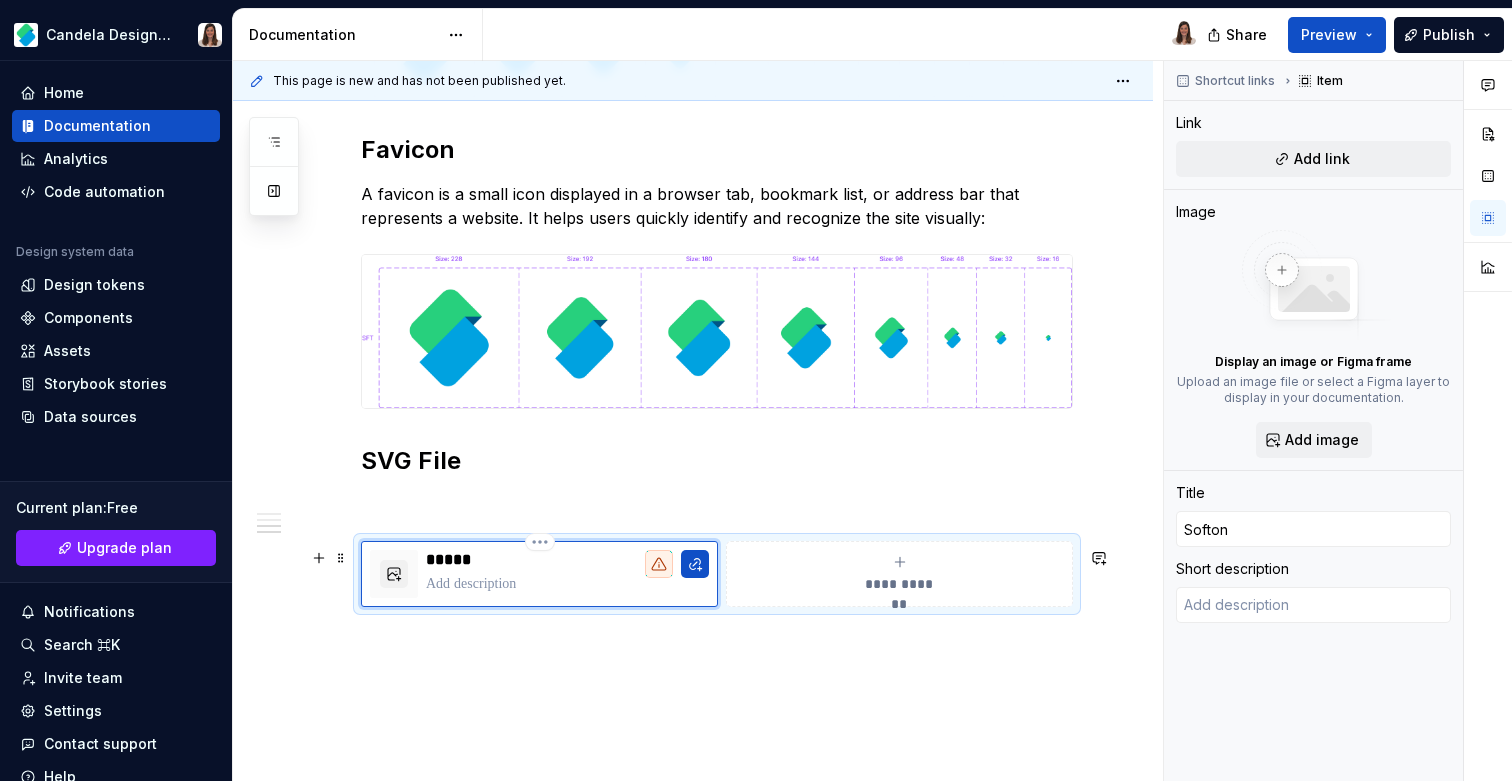 type on "*" 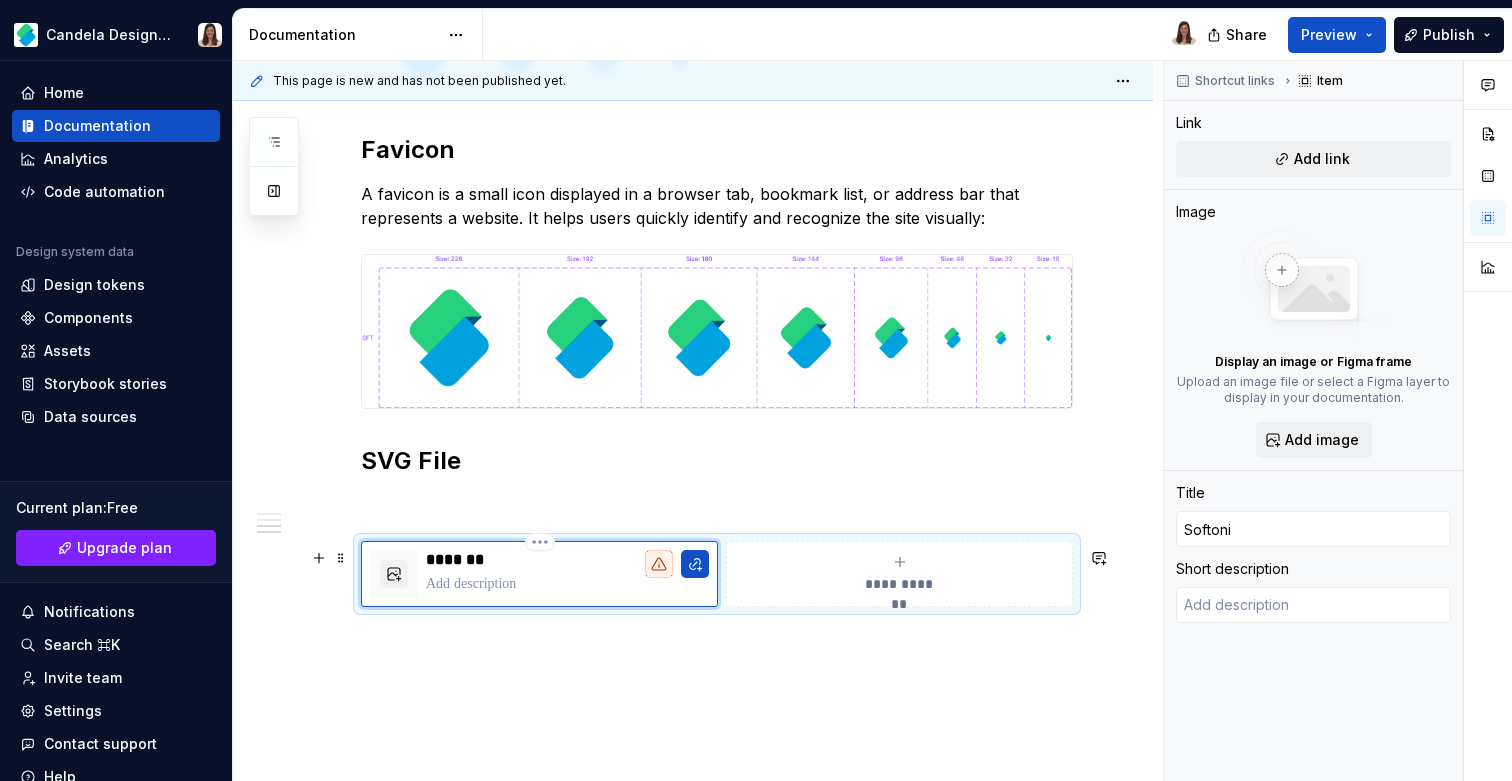 type on "*" 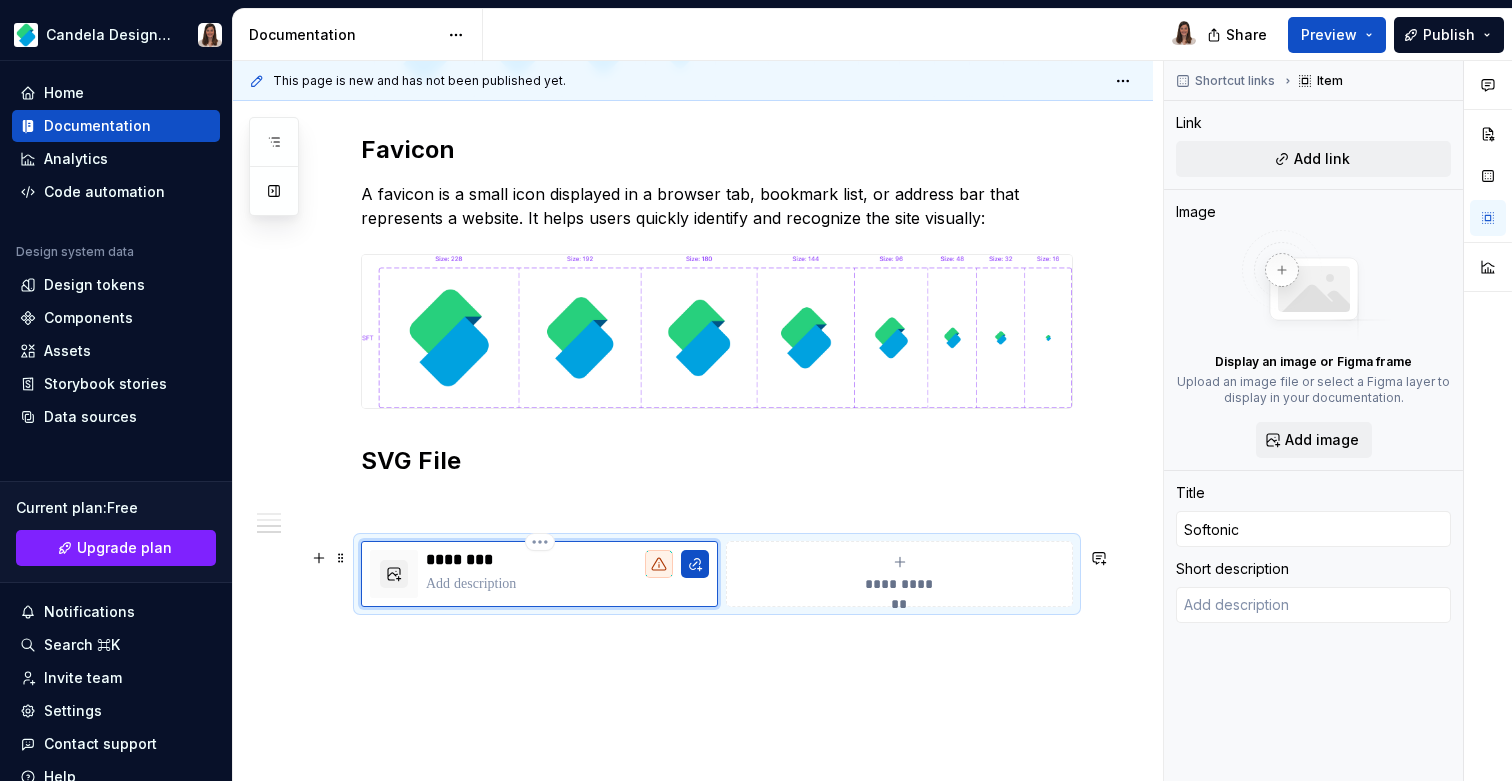 type on "*" 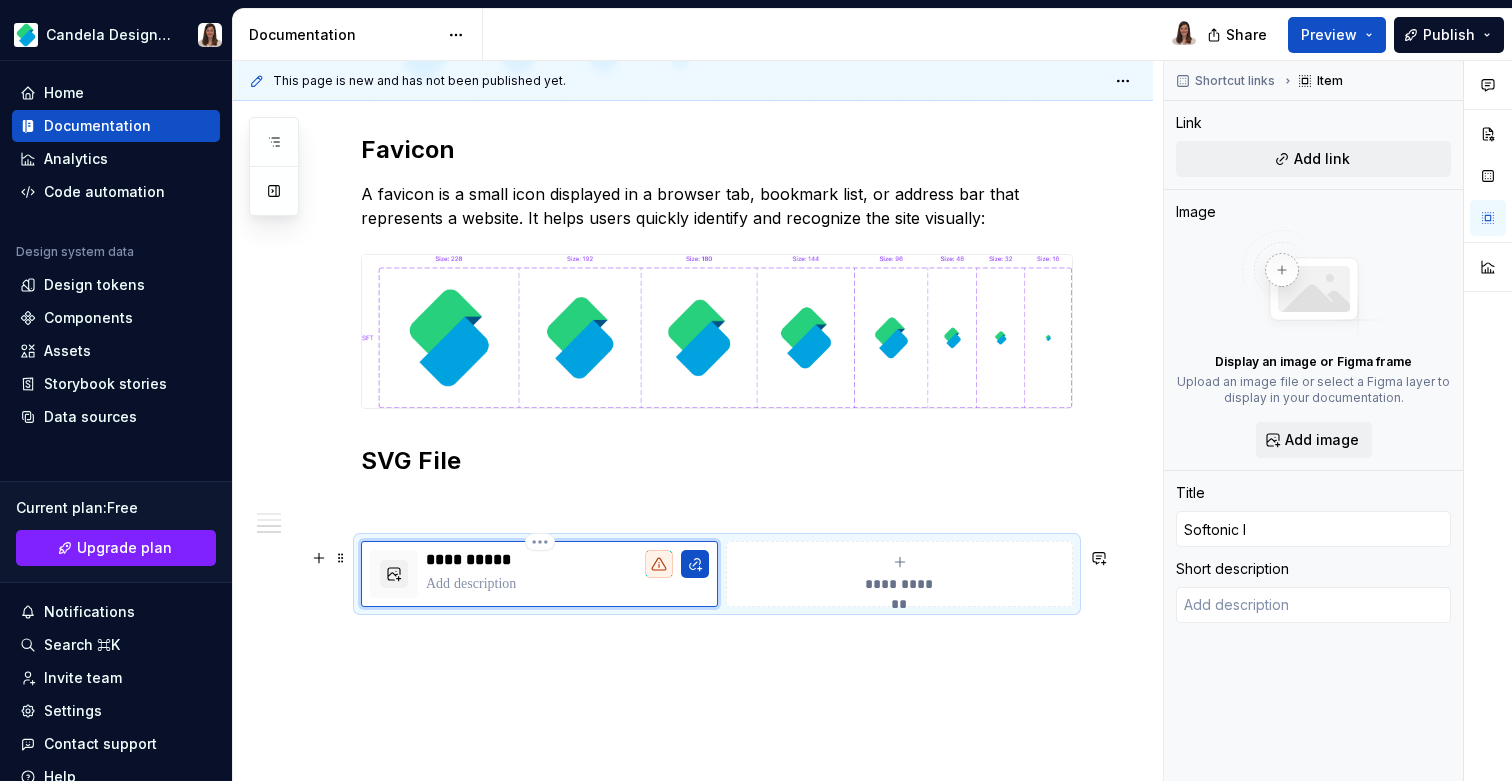 type on "*" 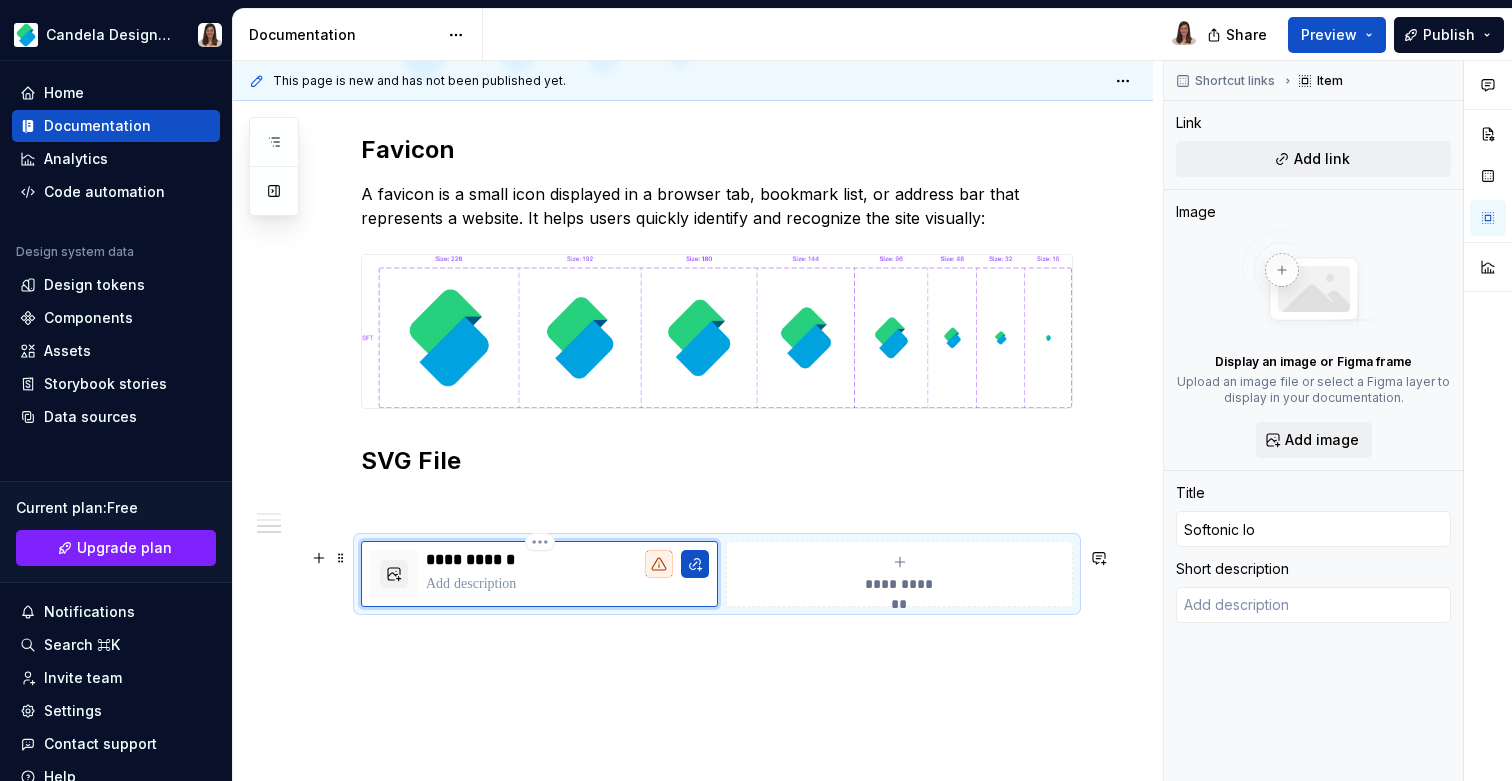 type on "*" 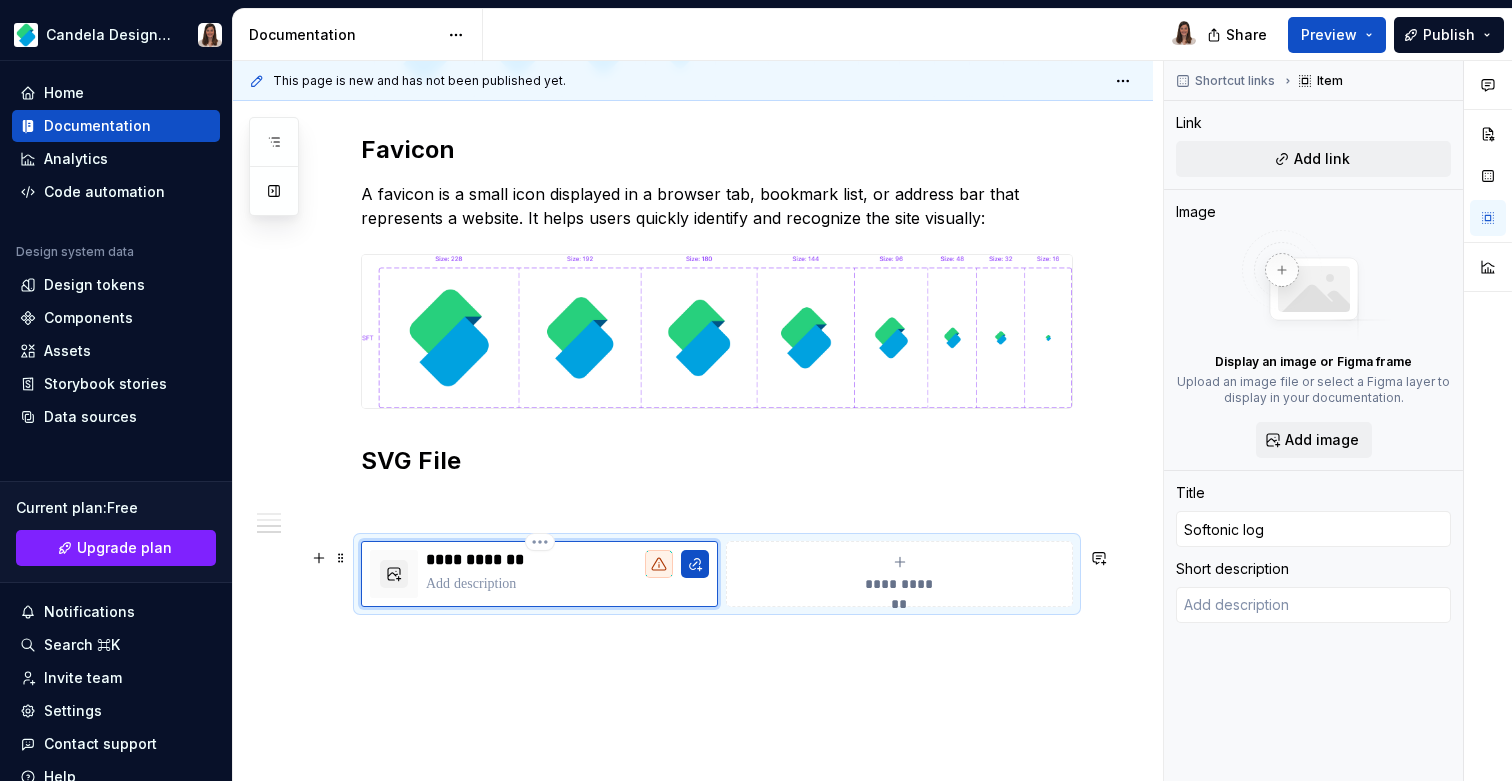 type on "*" 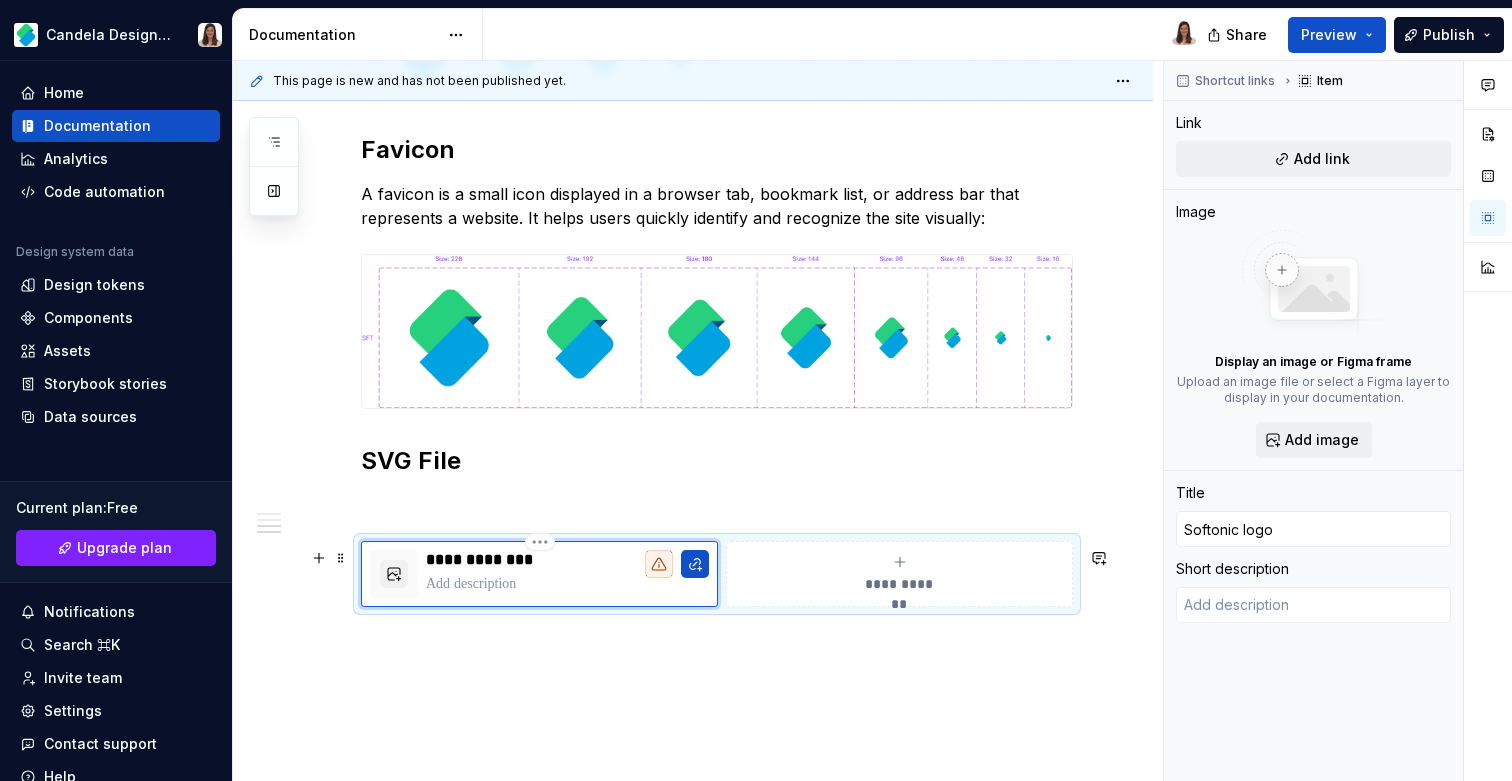 type on "*" 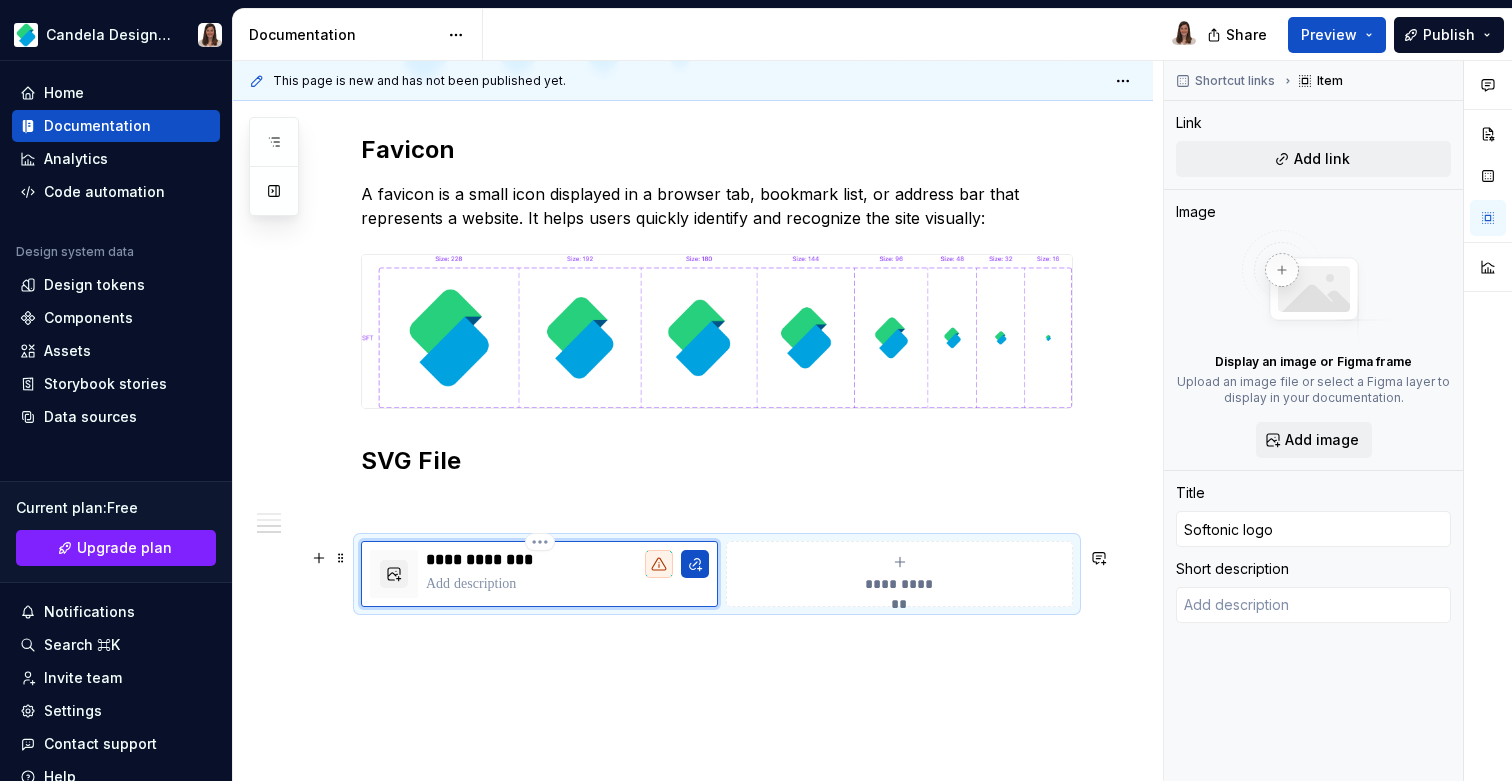 type on "Softonic logo" 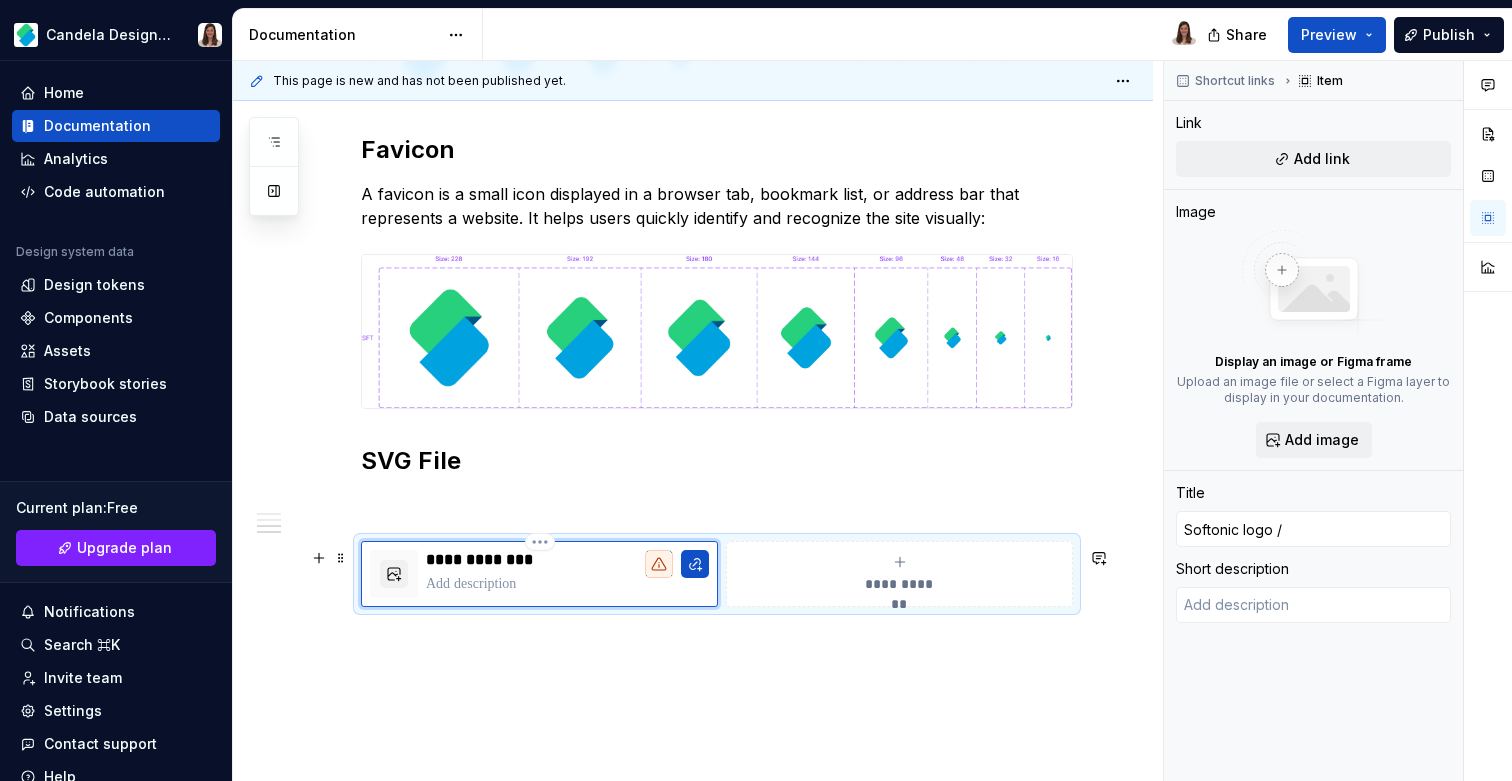 type on "*" 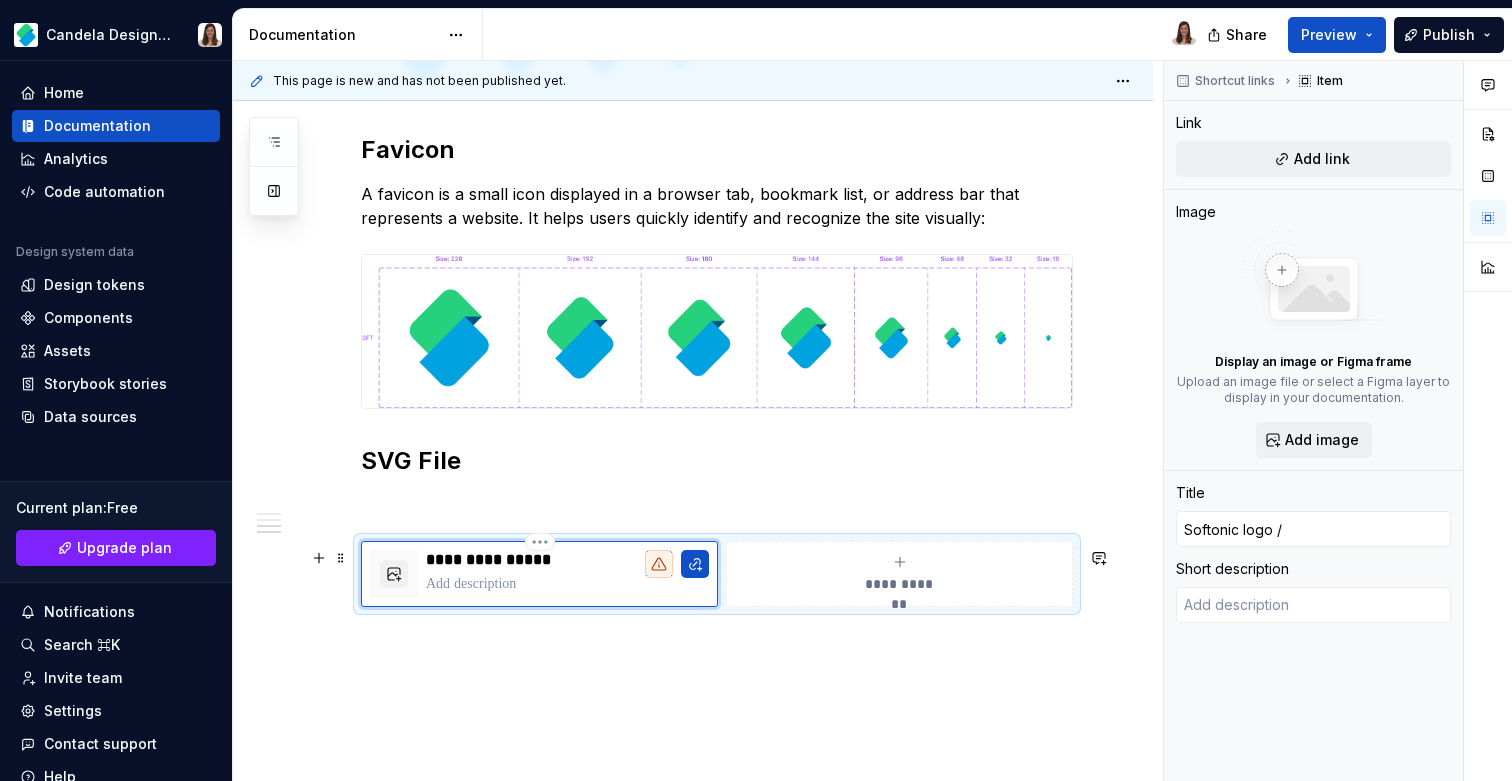 type on "*" 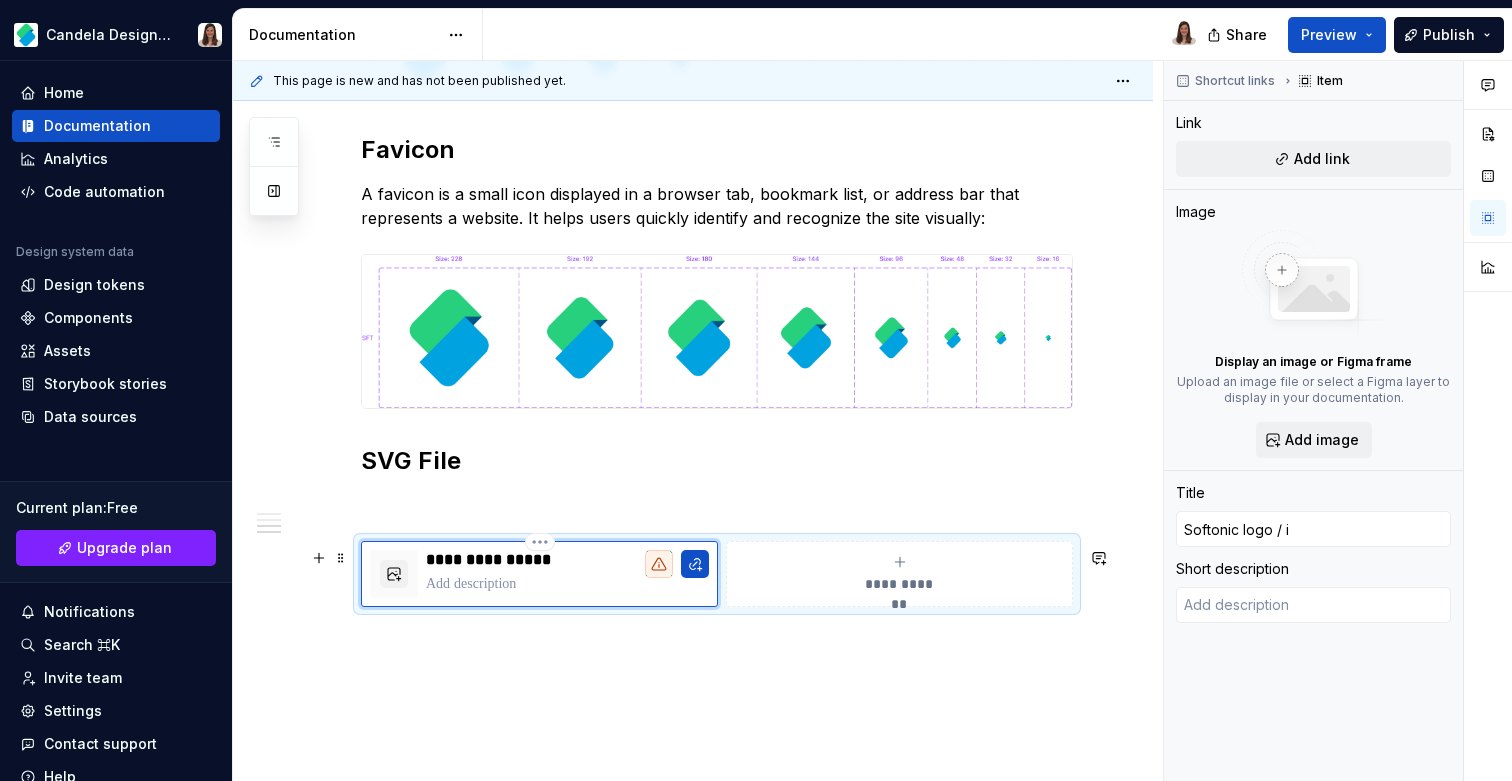 type on "*" 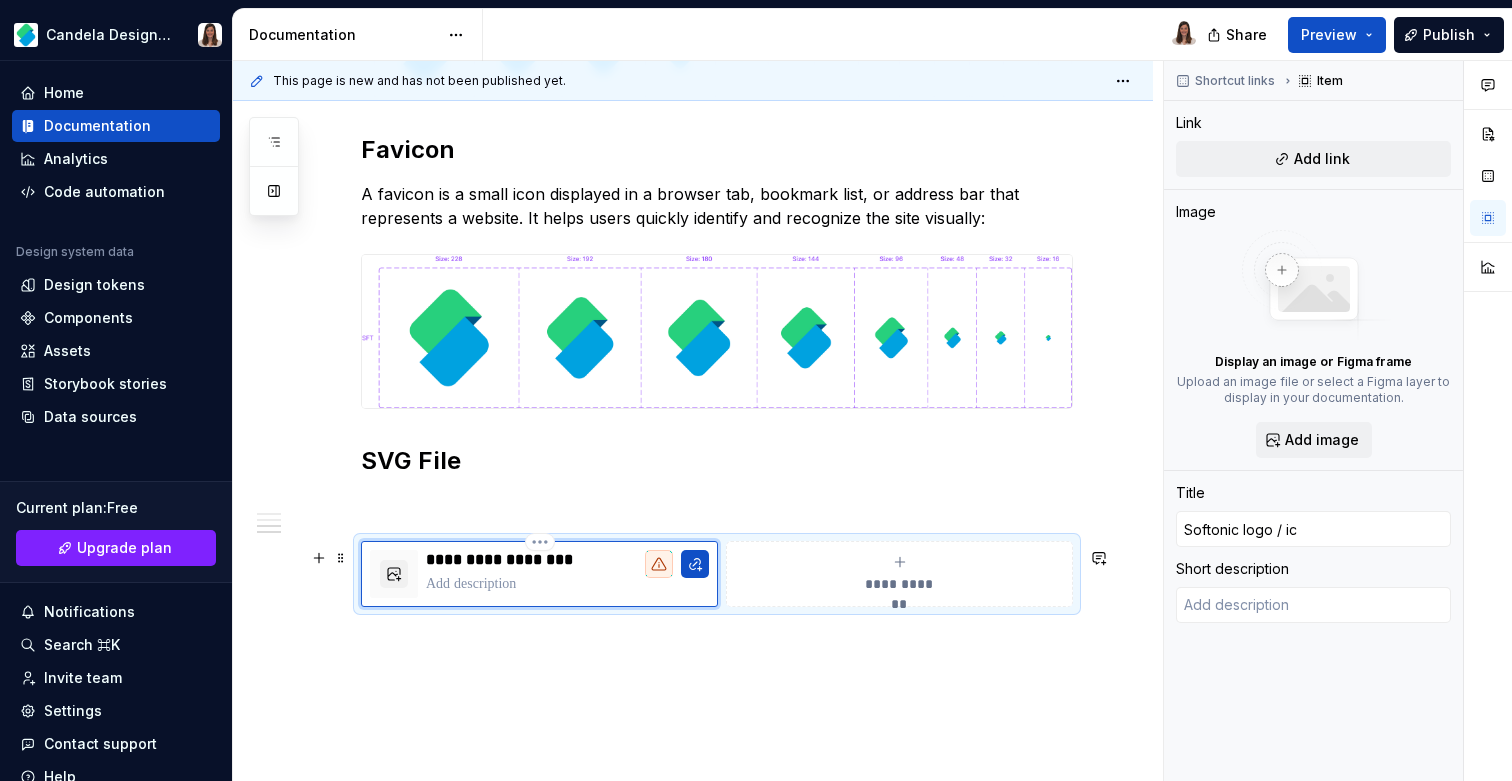 type on "*" 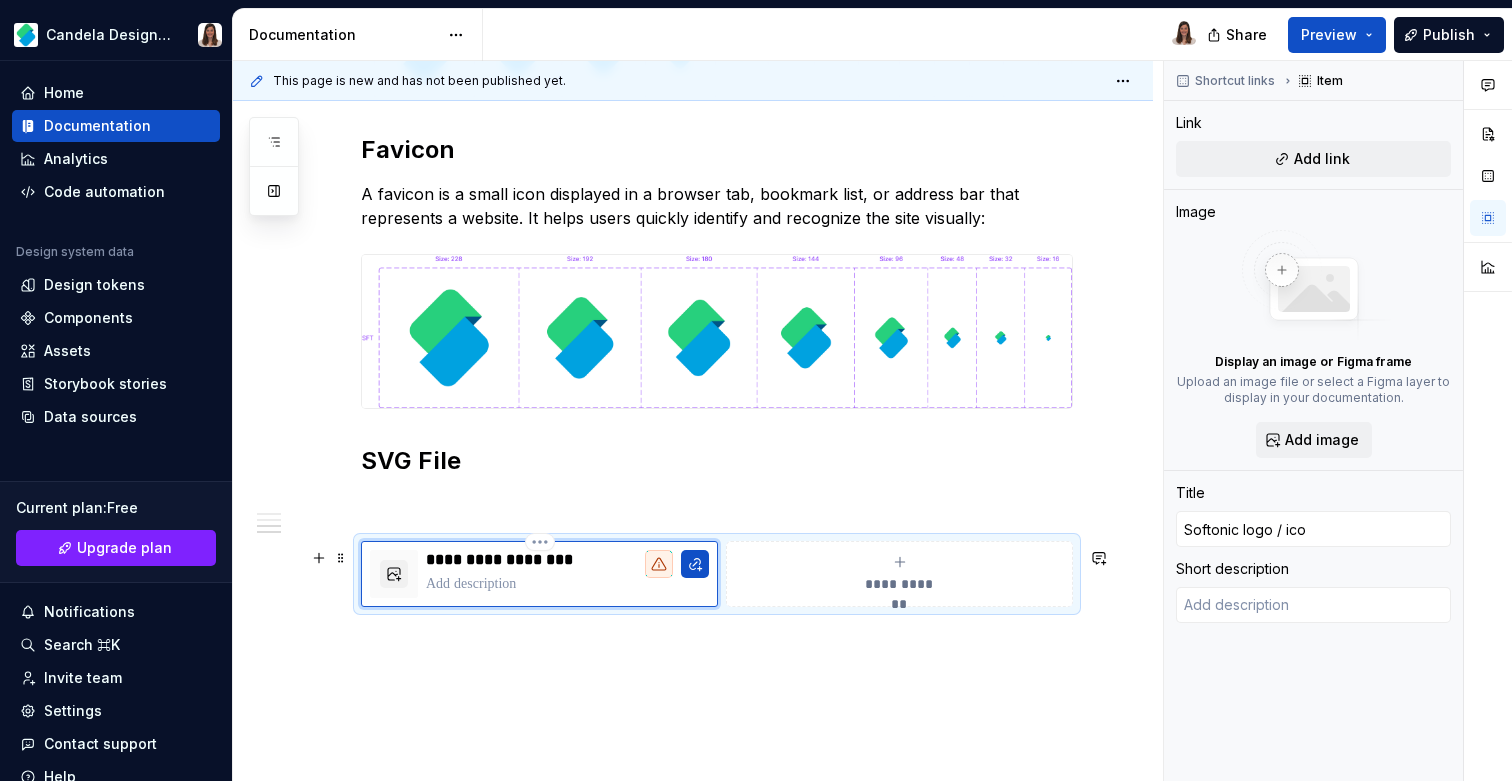 type on "*" 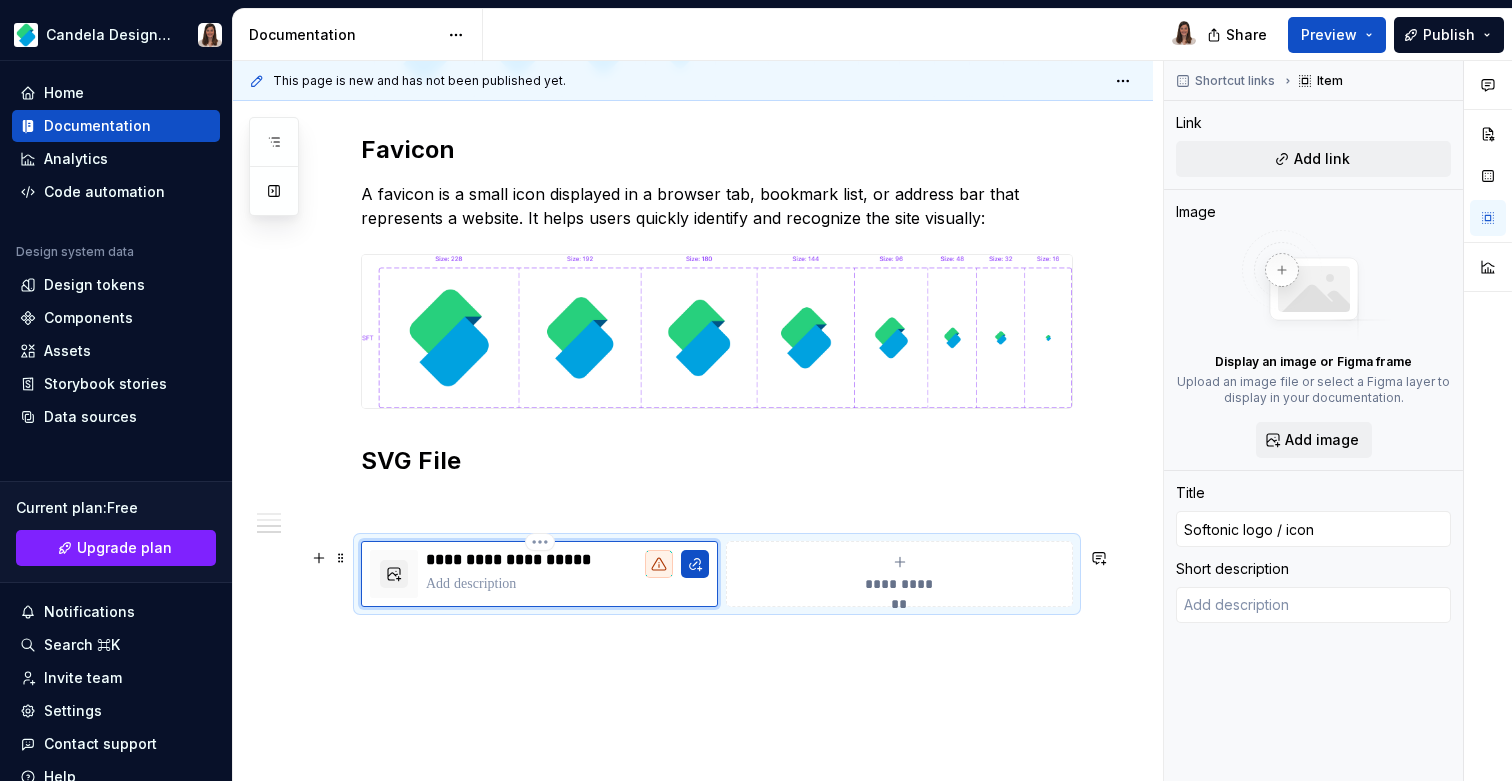 click at bounding box center [567, 584] 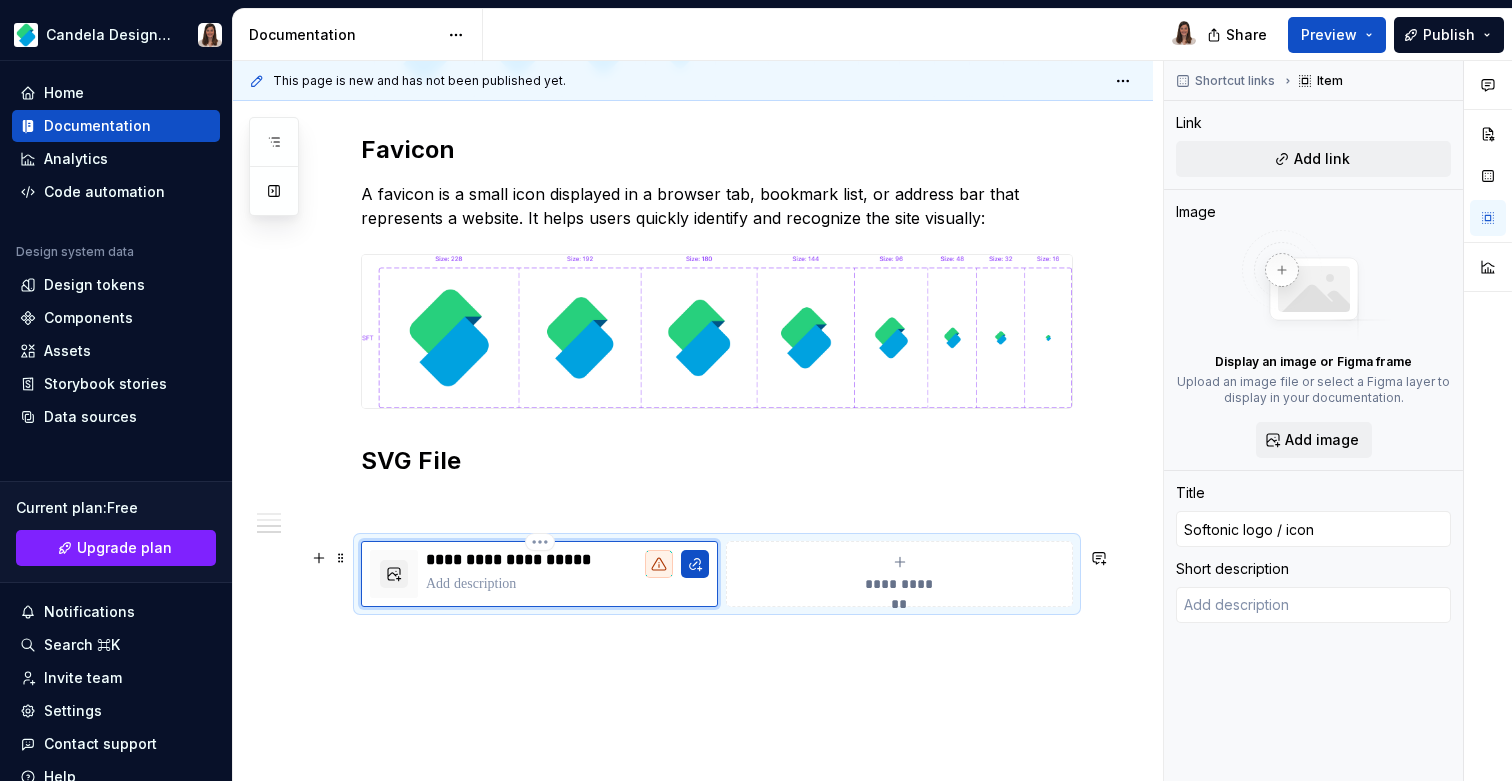 type on "*" 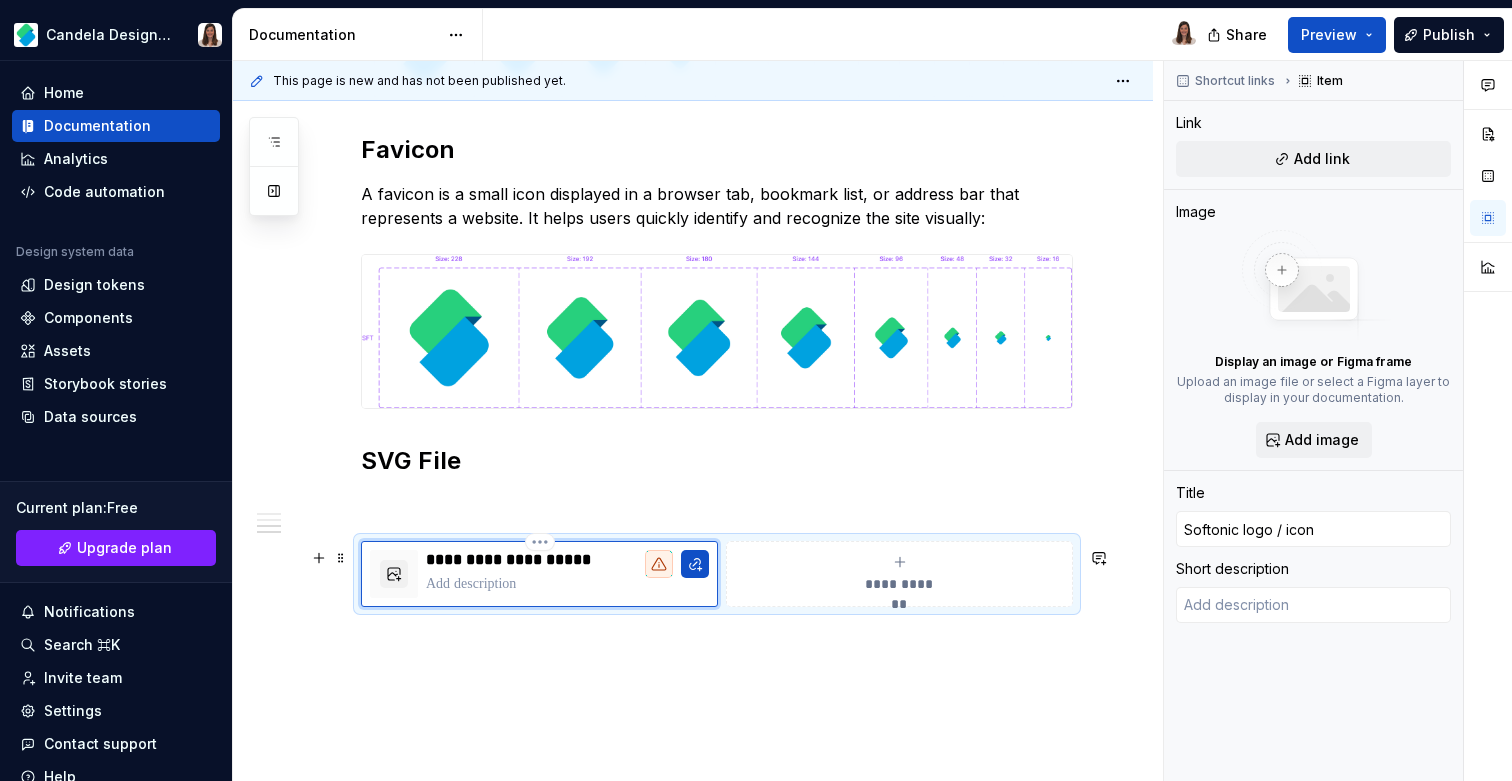 type 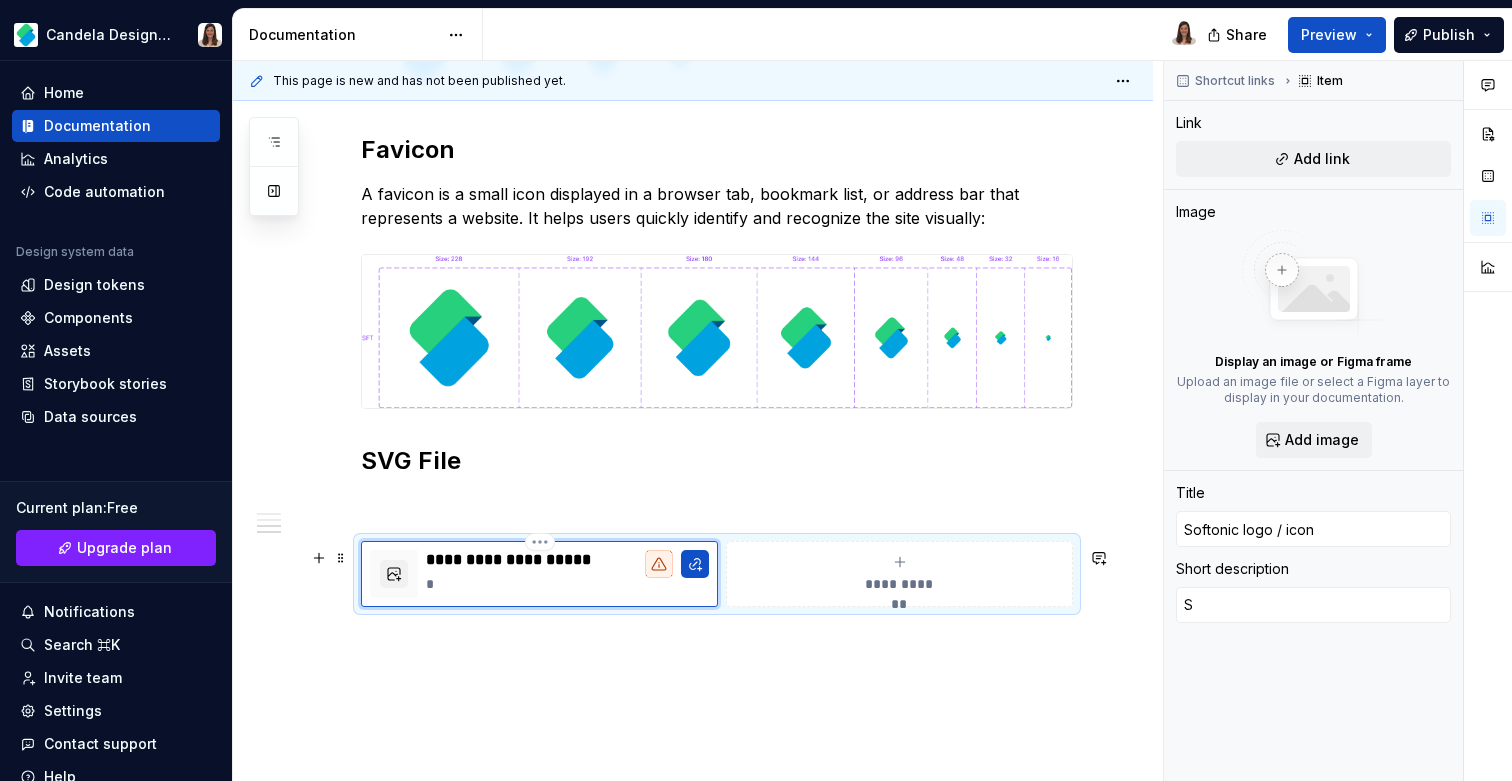type on "*" 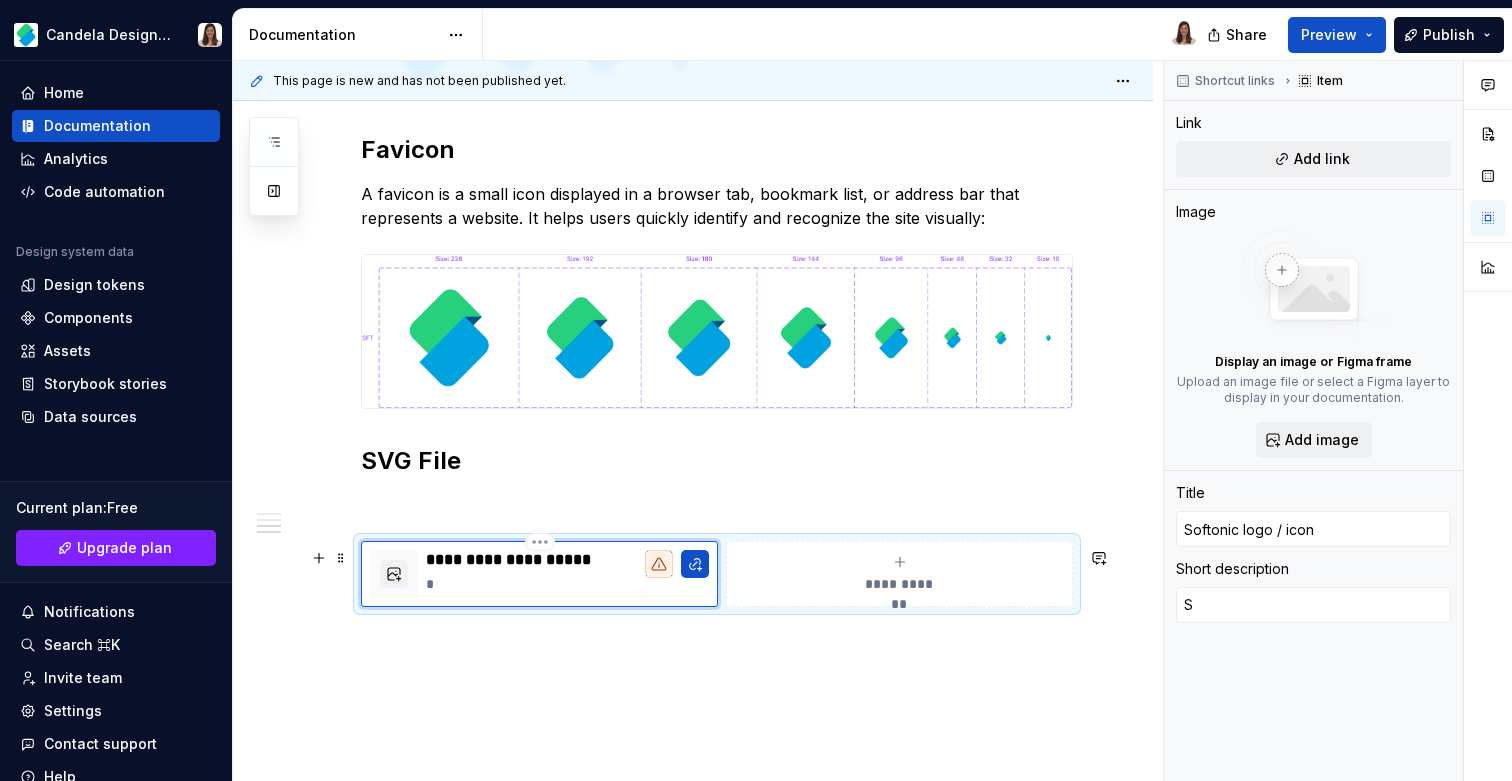 type on "SV" 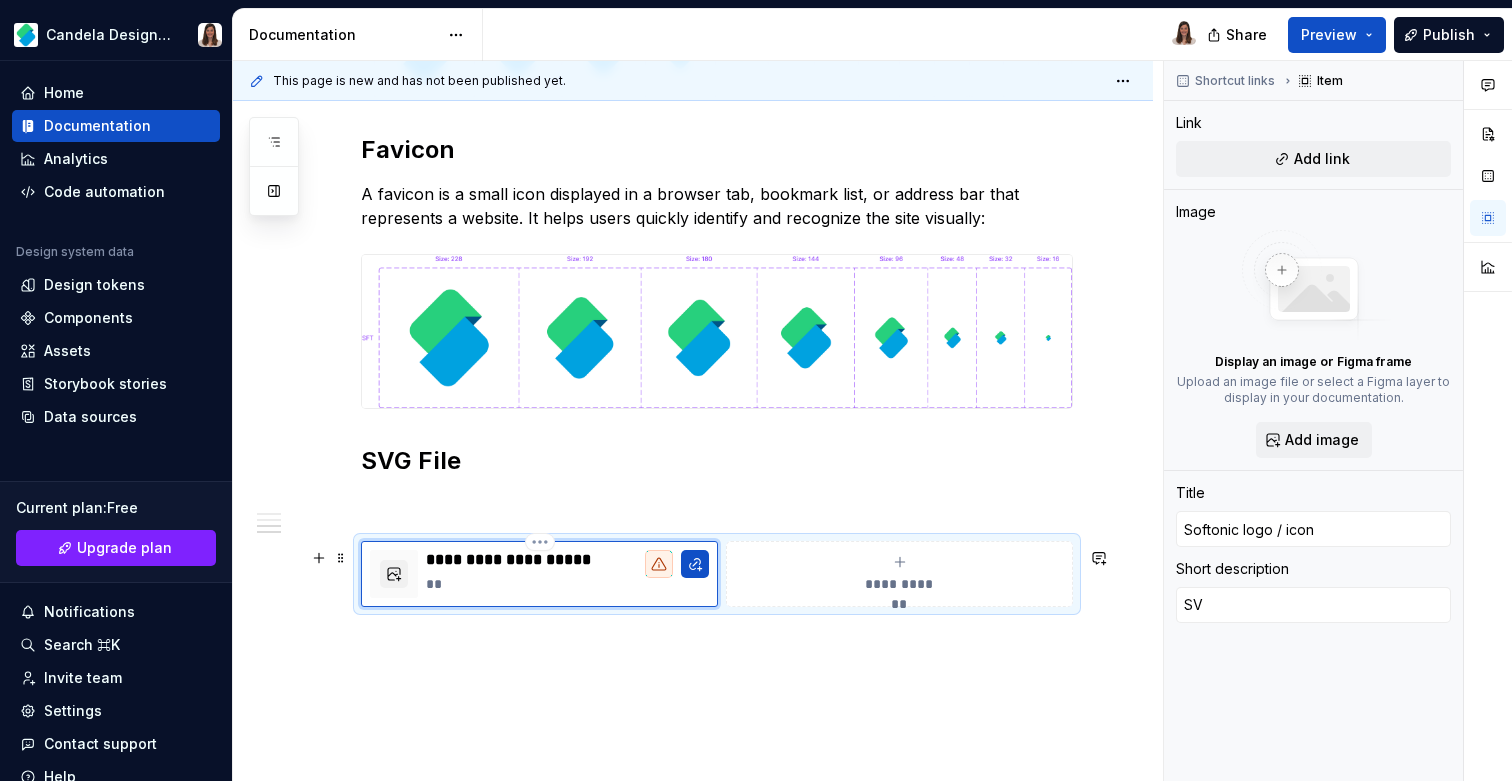 type on "*" 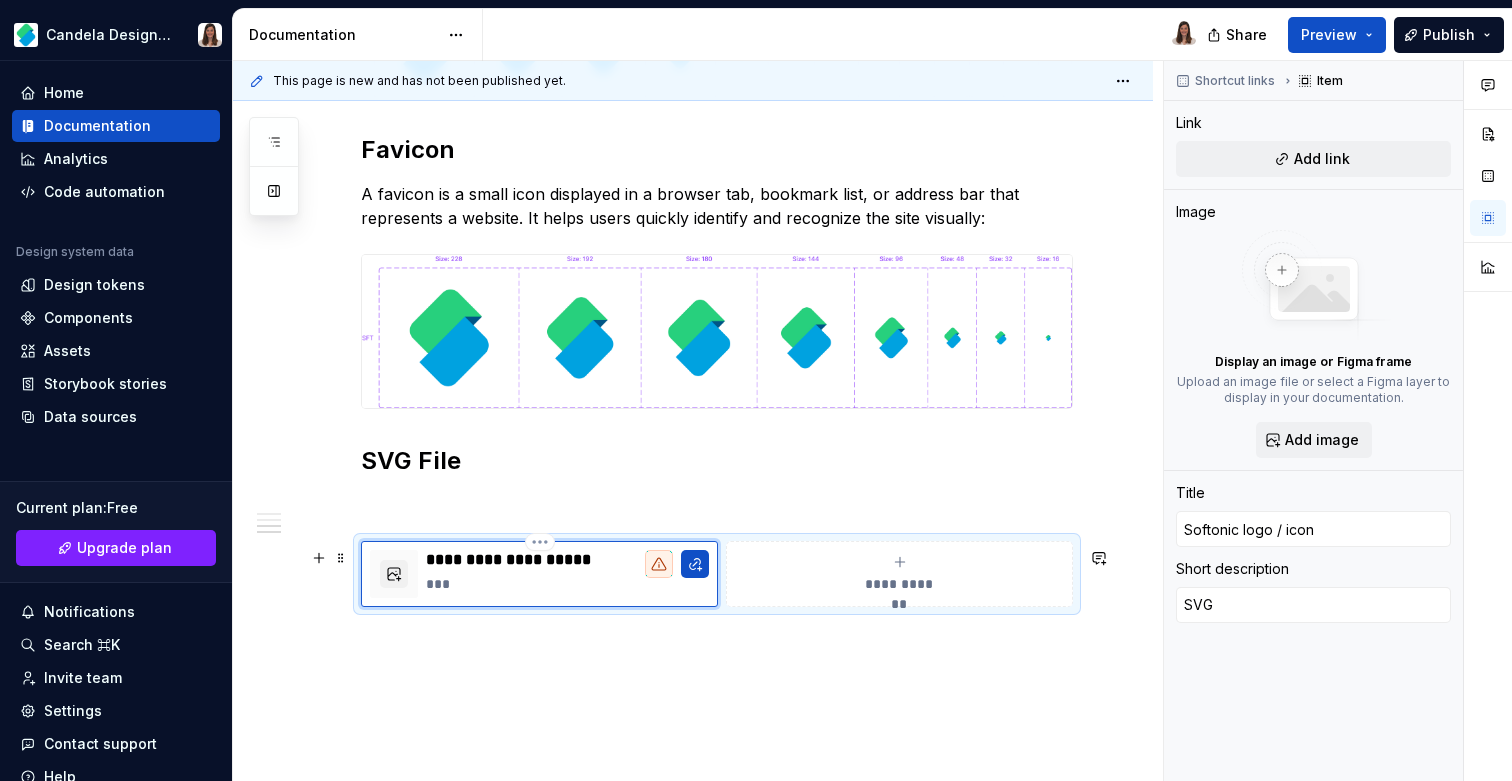type on "*" 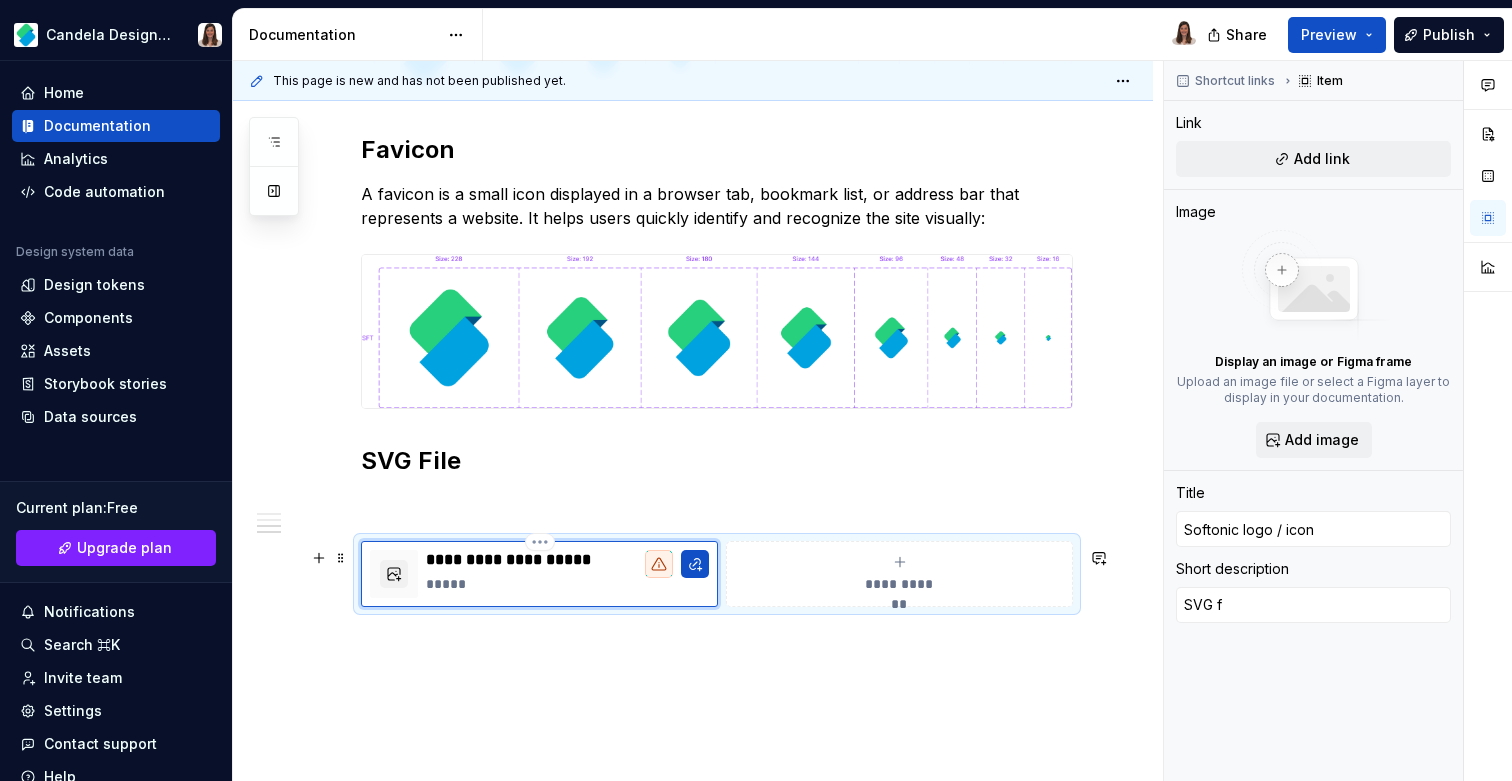 type on "*" 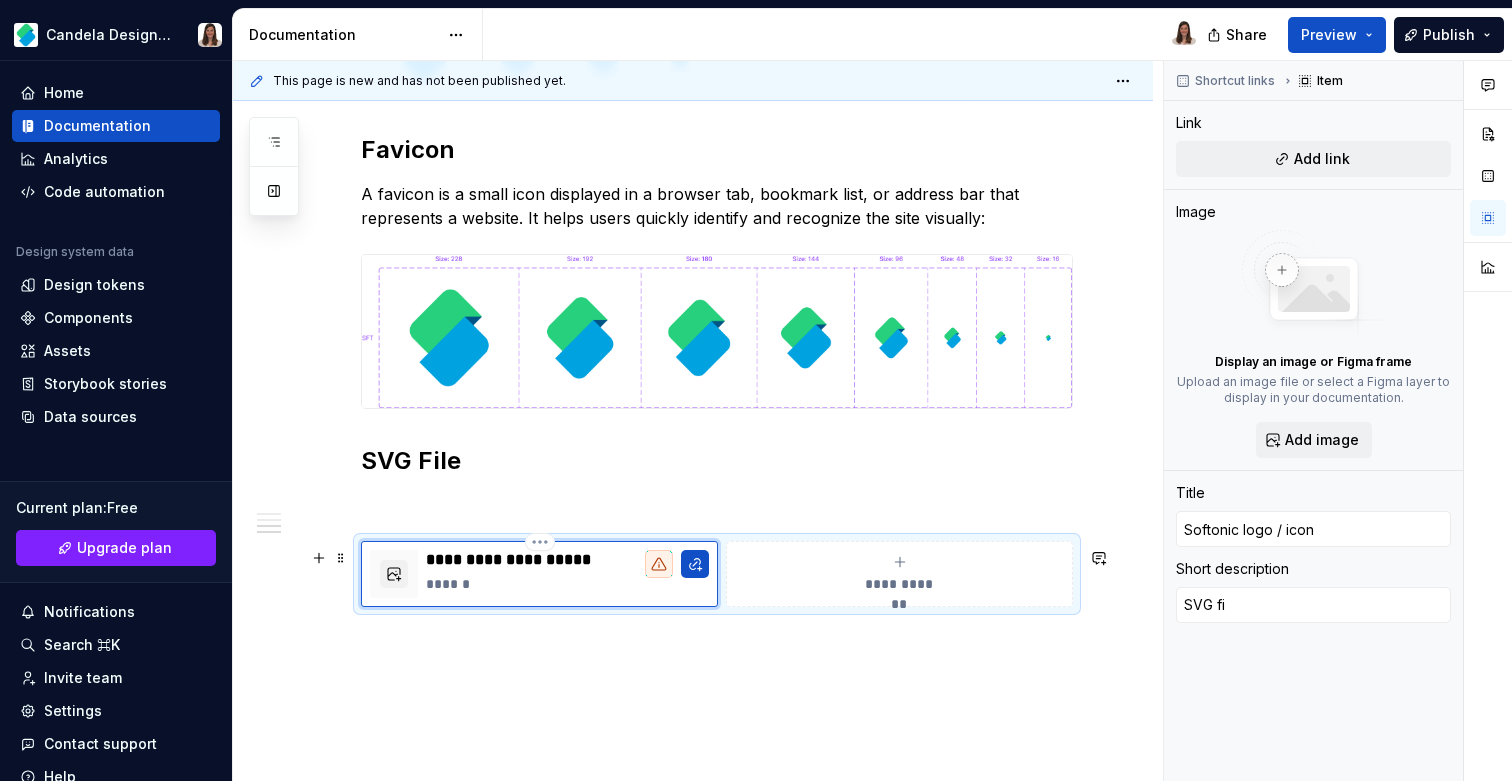 type on "*" 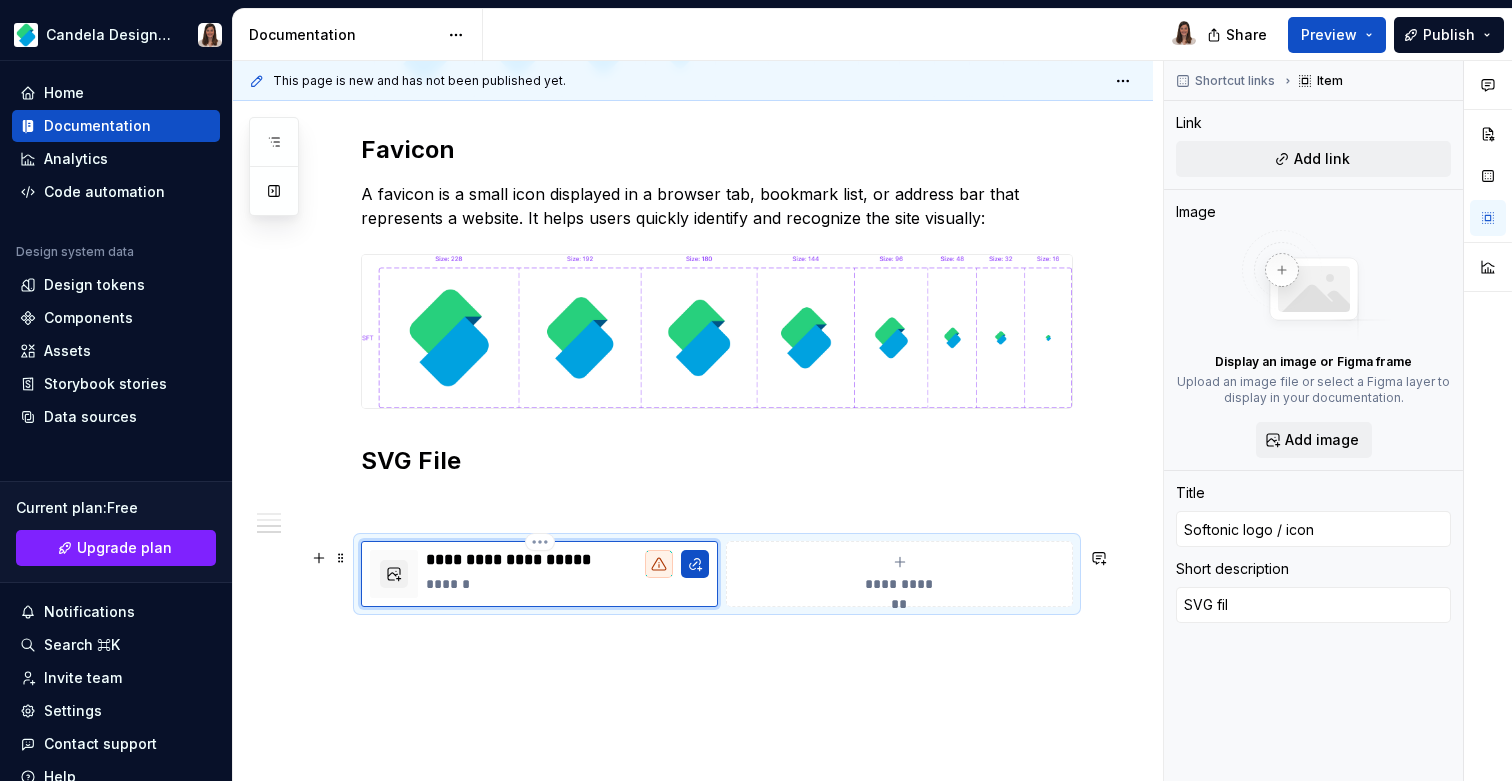 type on "*" 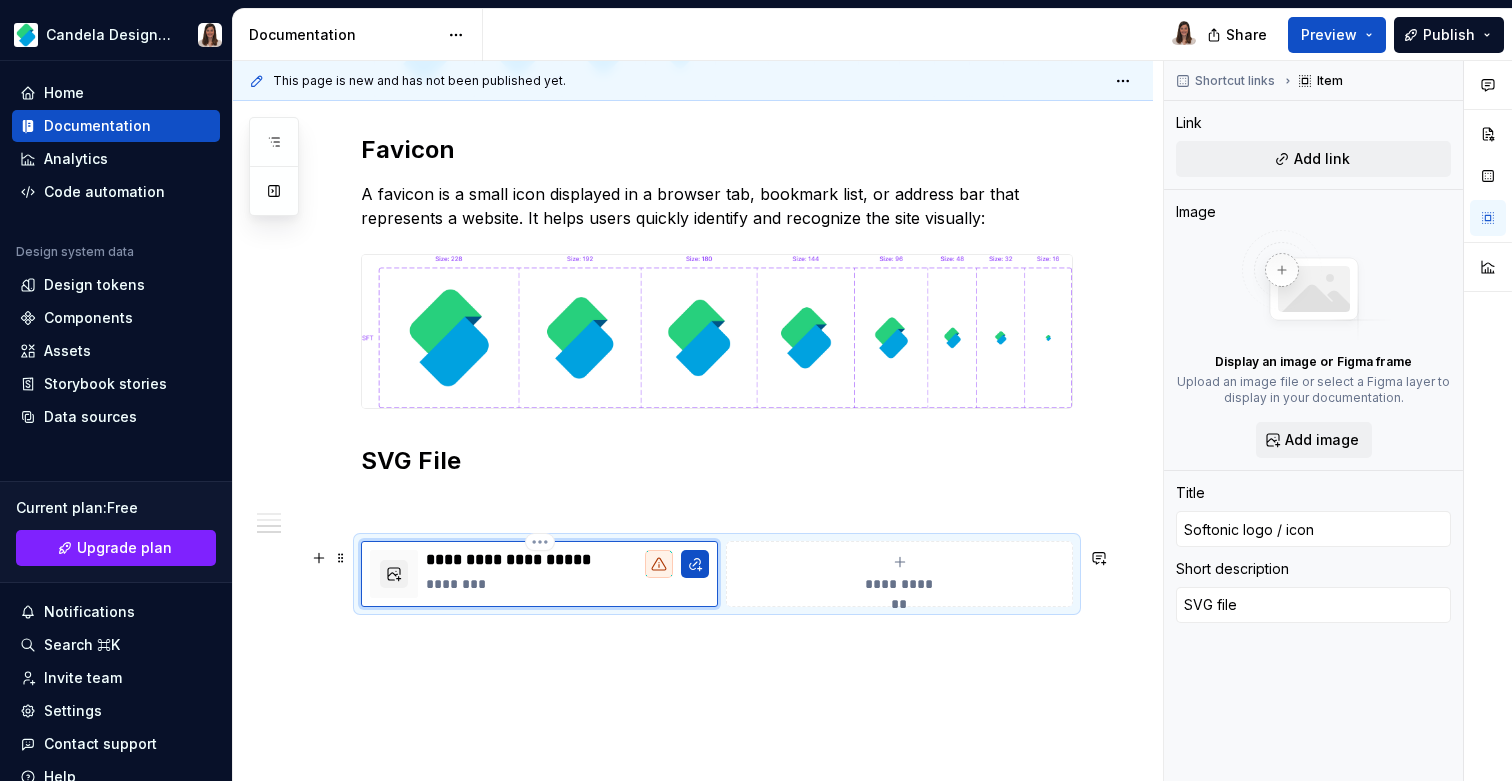type on "*" 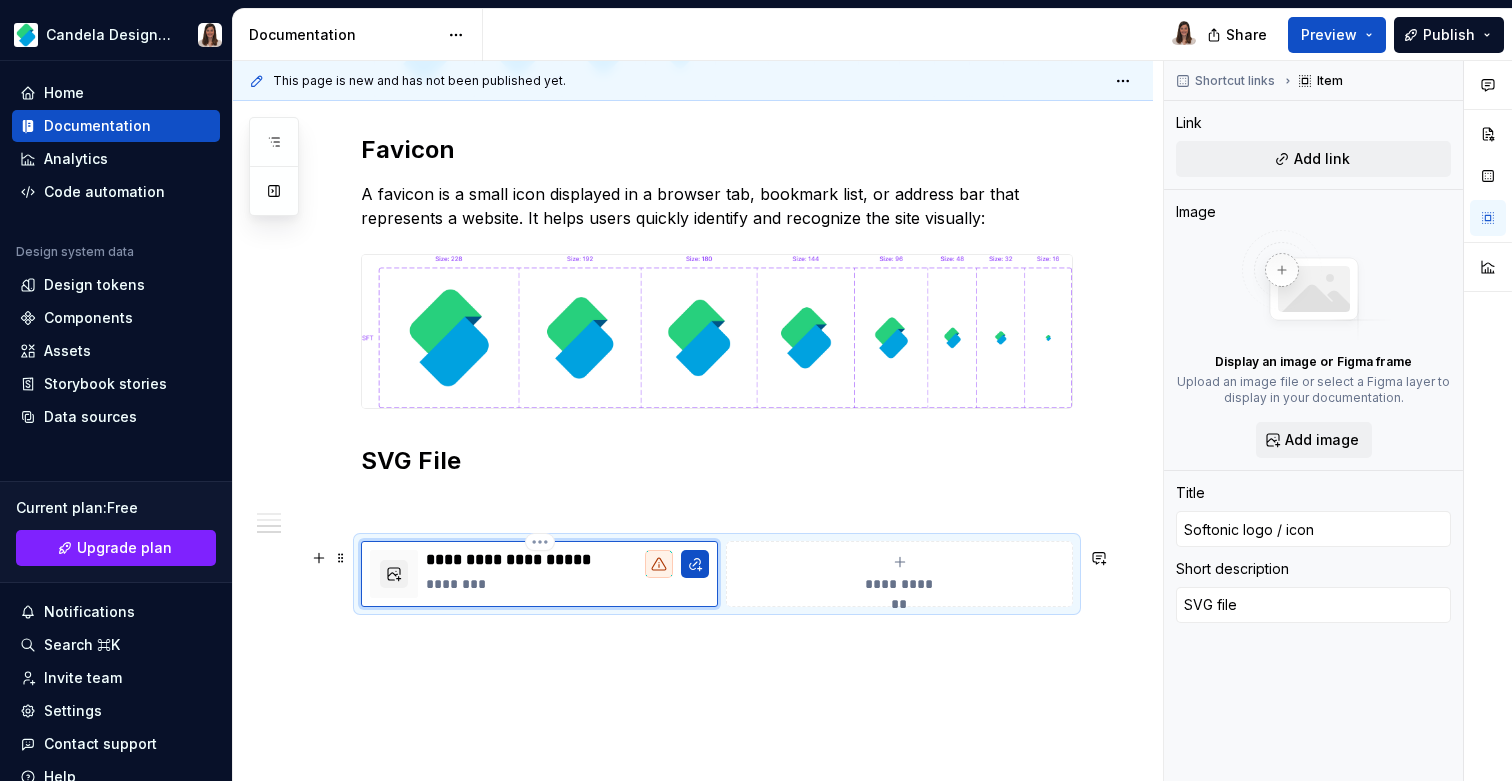 type on "SVG file" 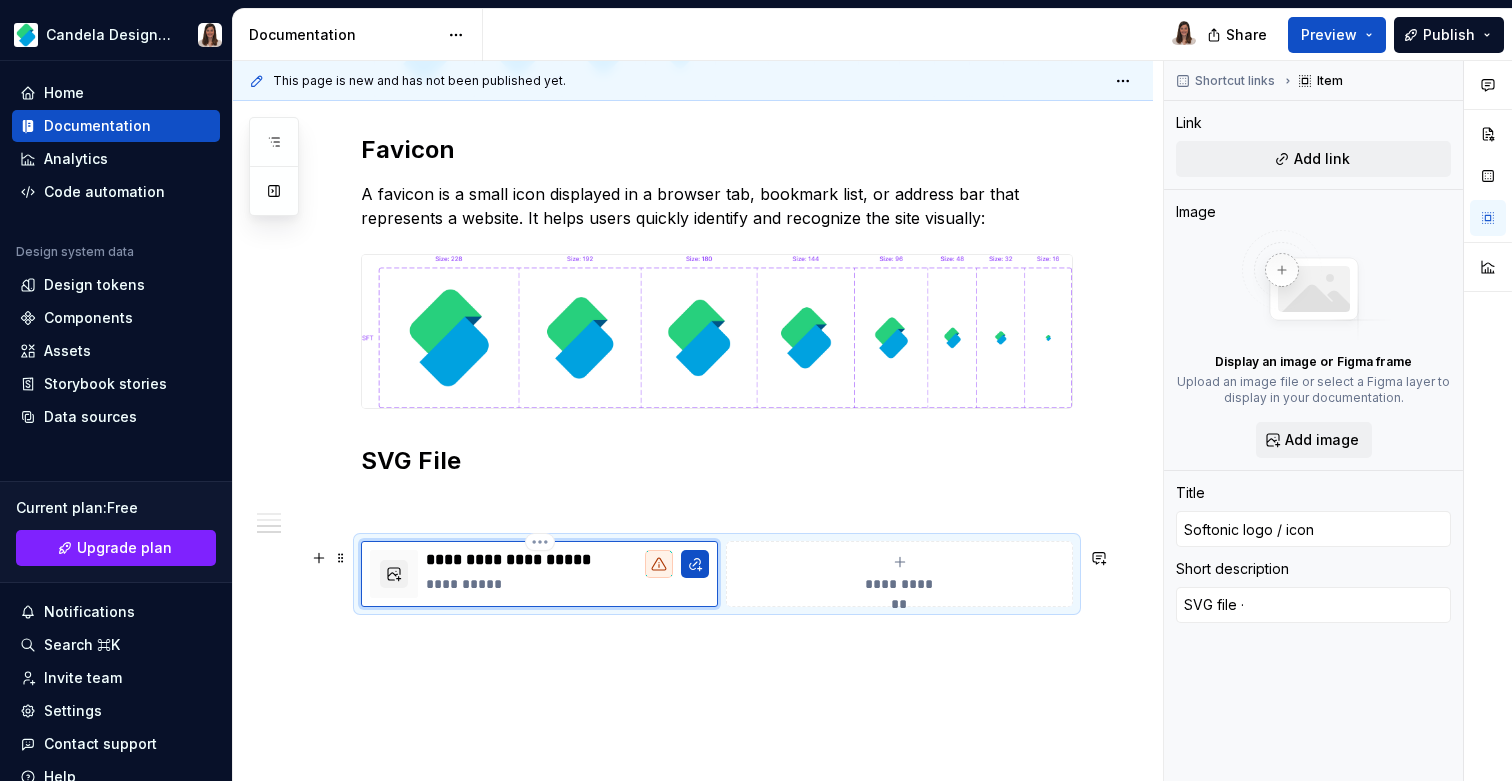 type on "*" 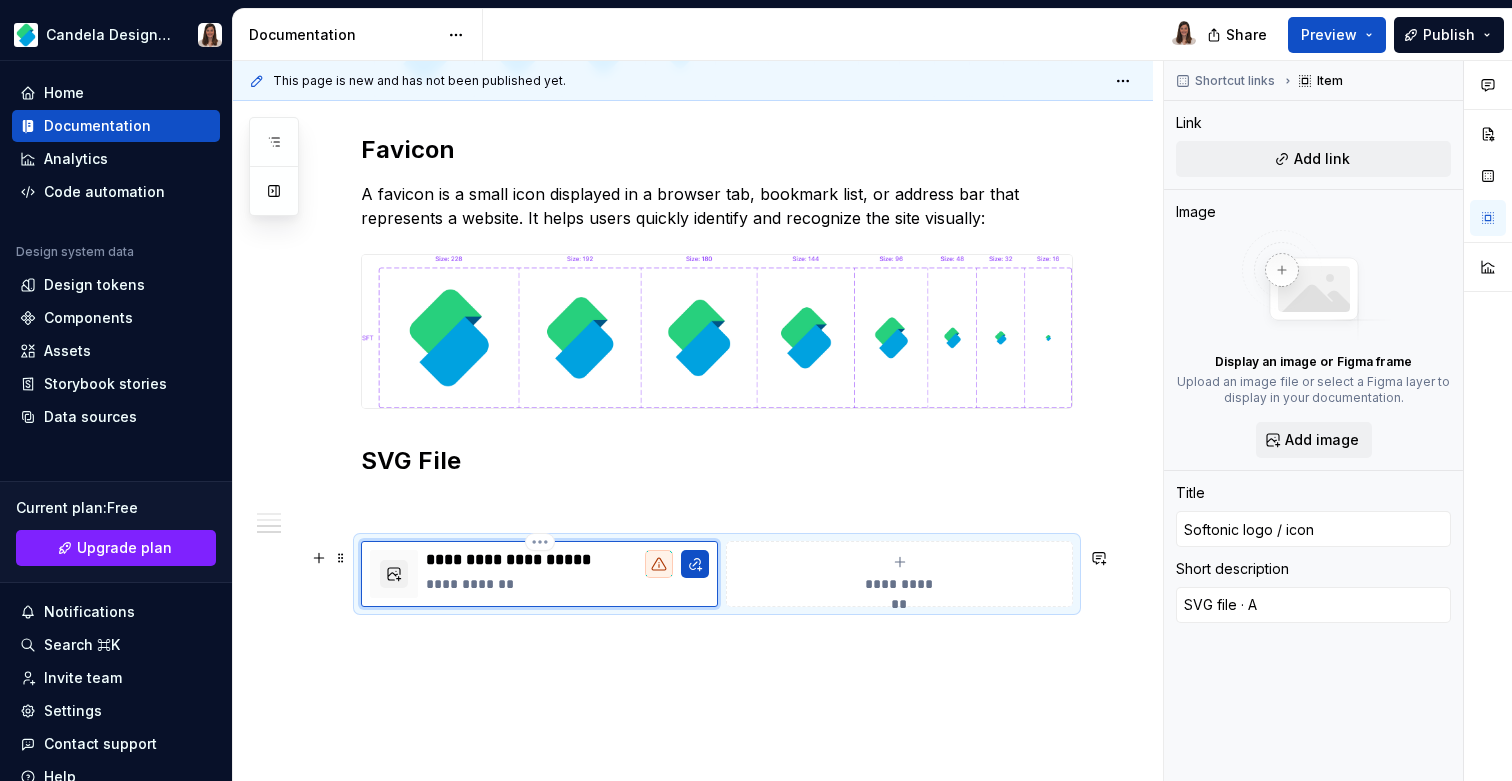 type on "*" 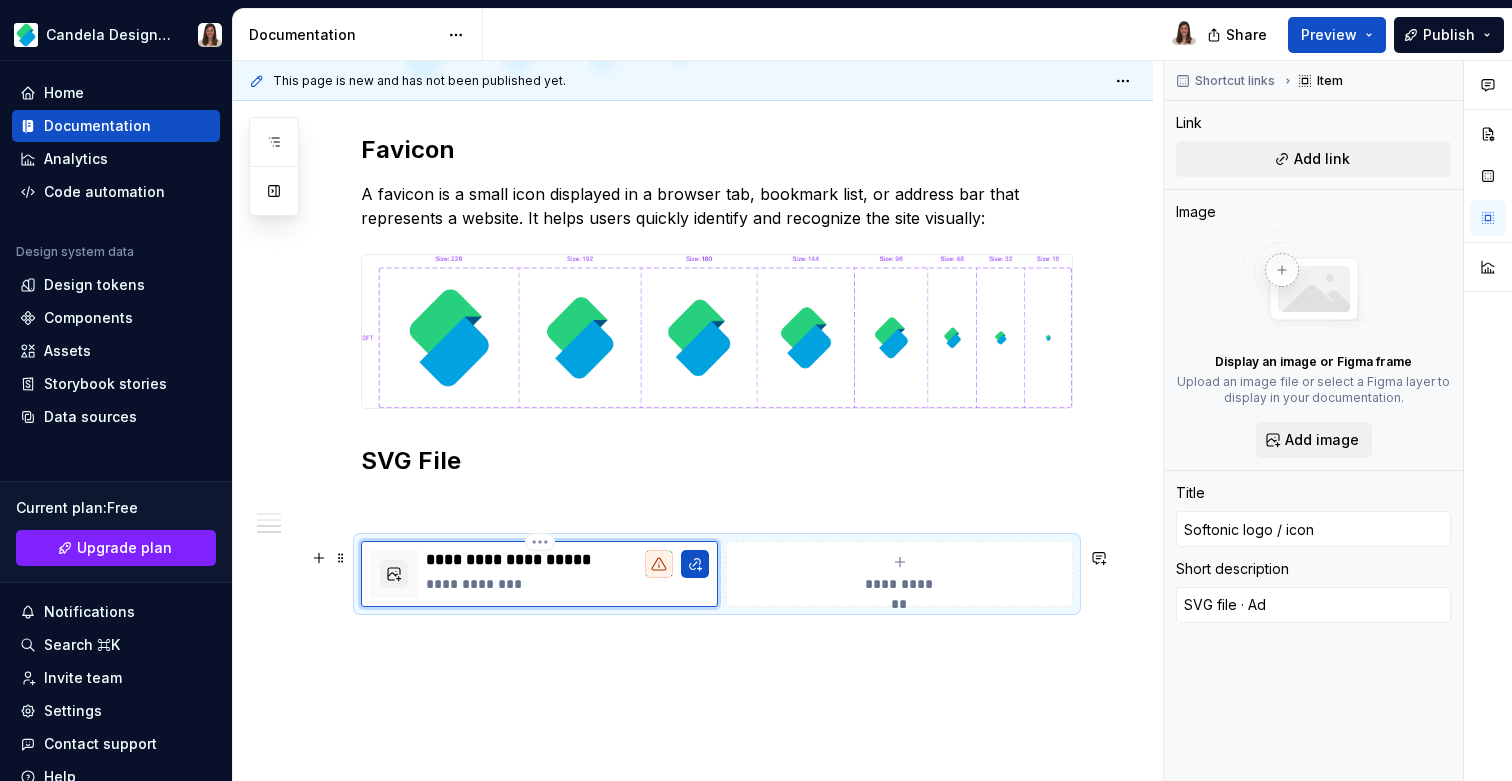 type on "*" 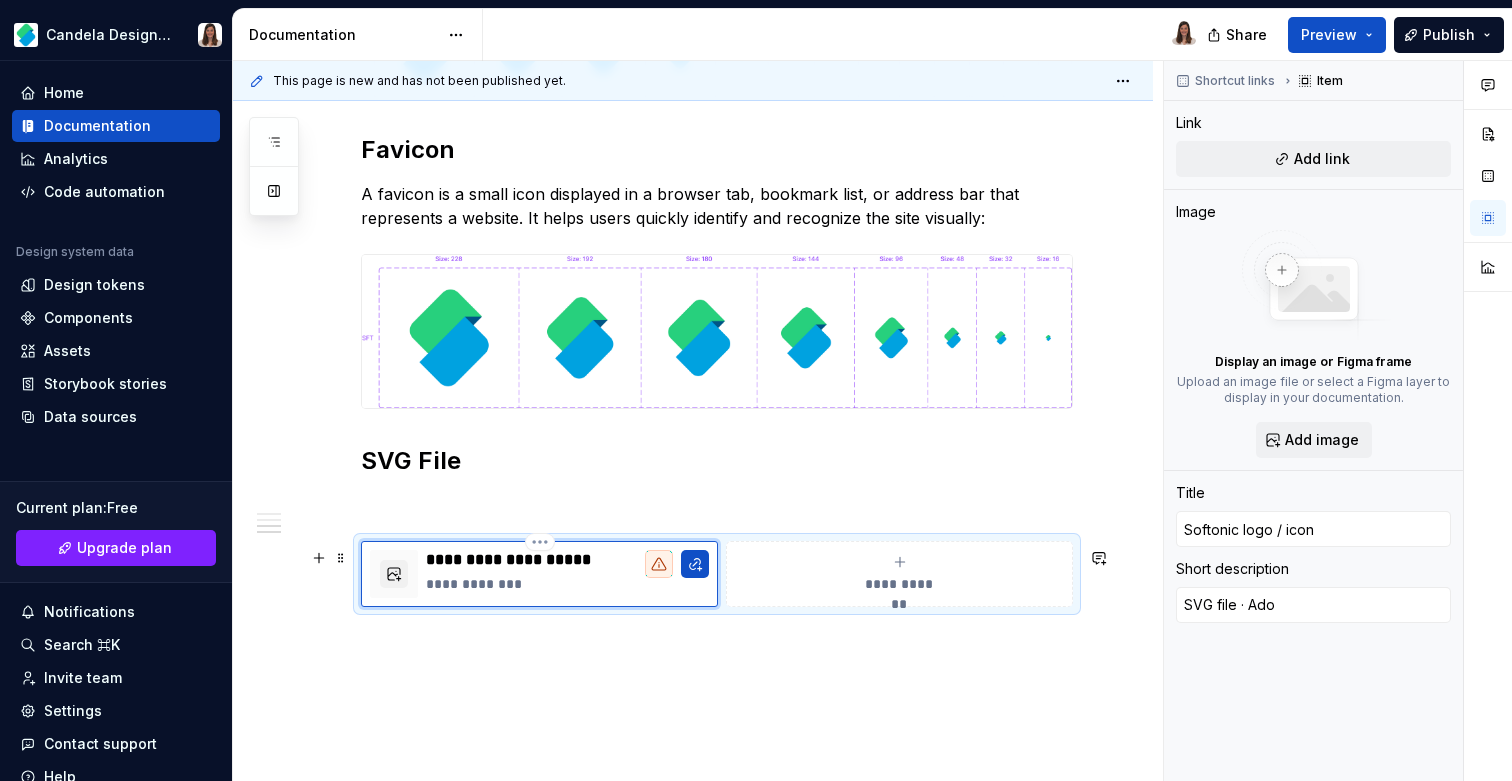 type on "*" 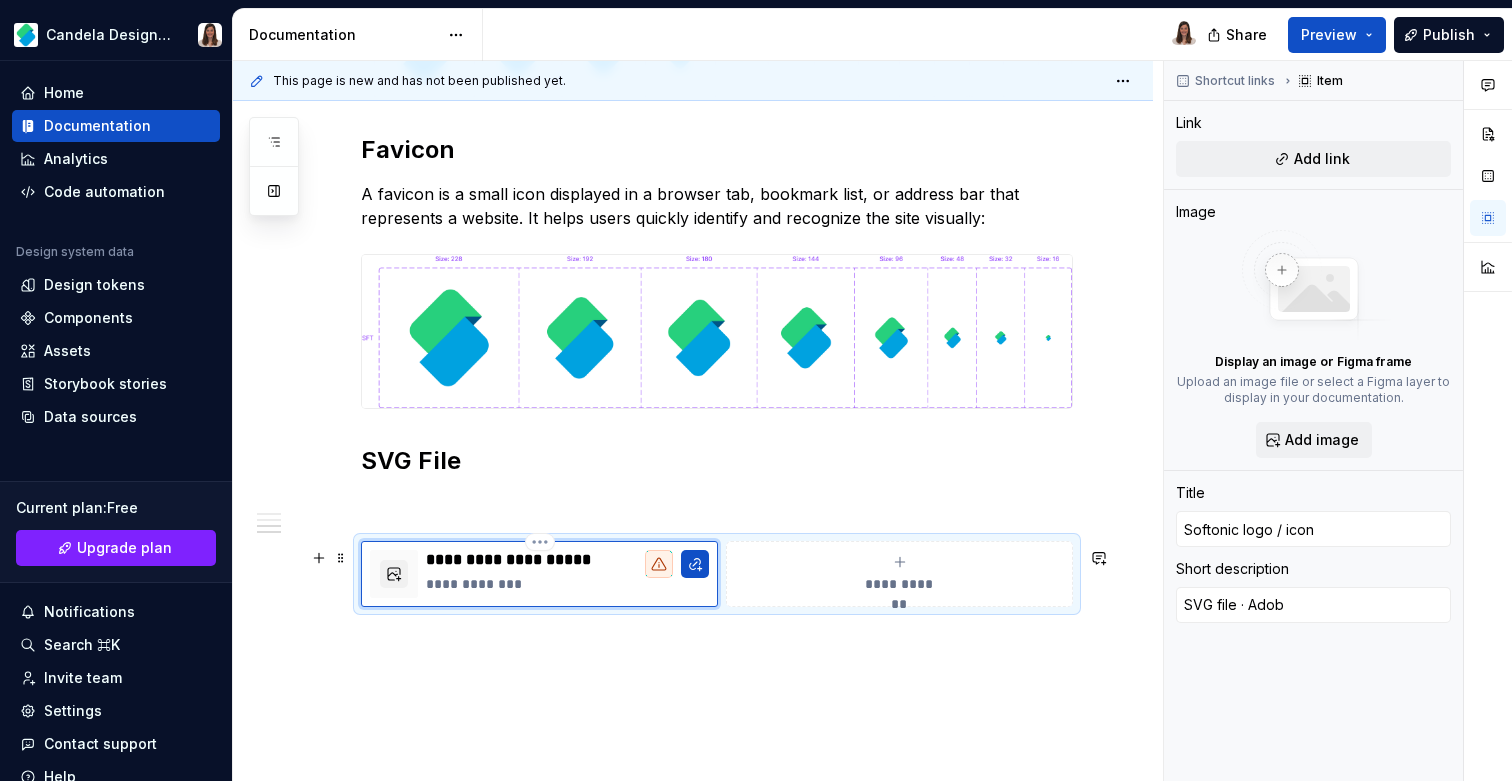 type on "*" 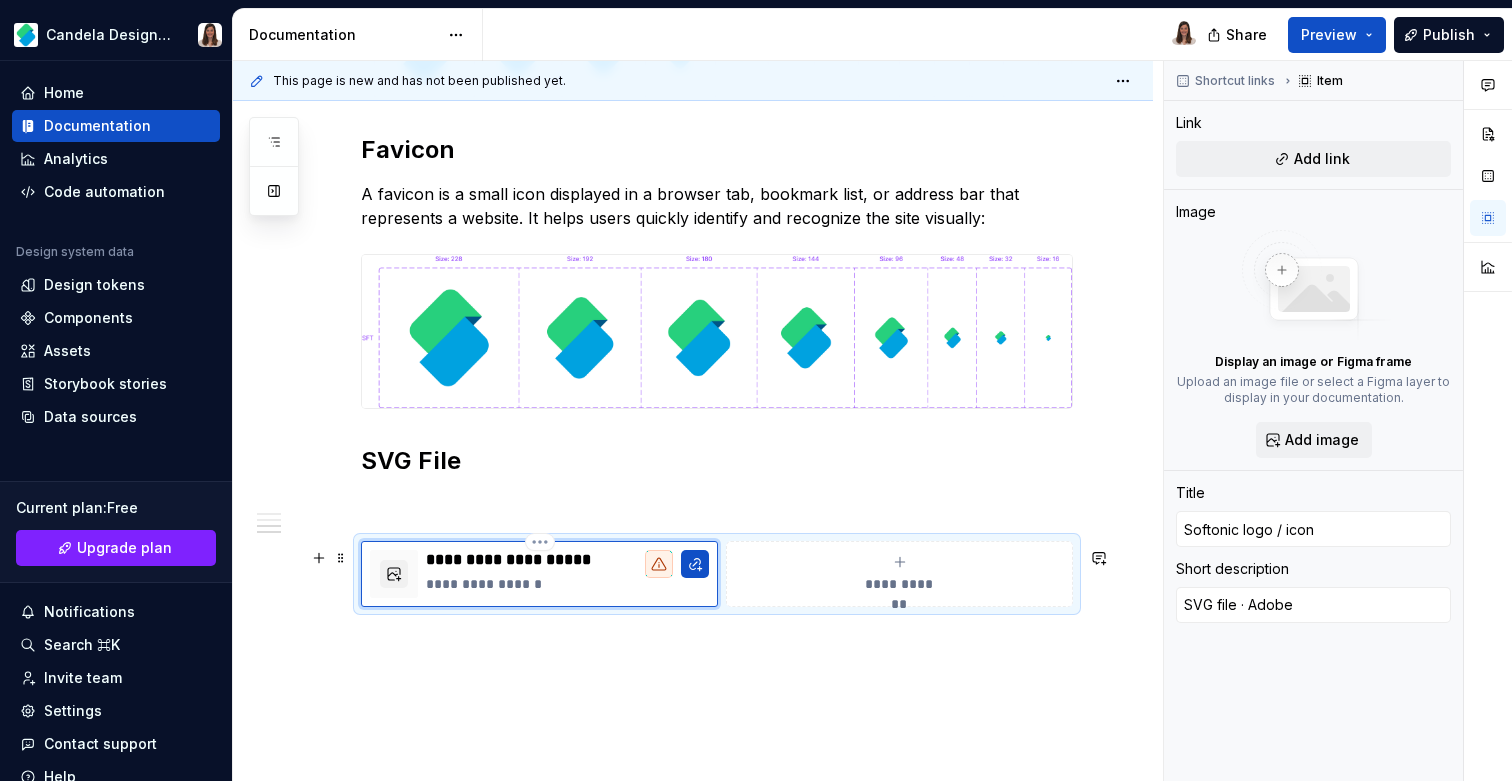 type on "*" 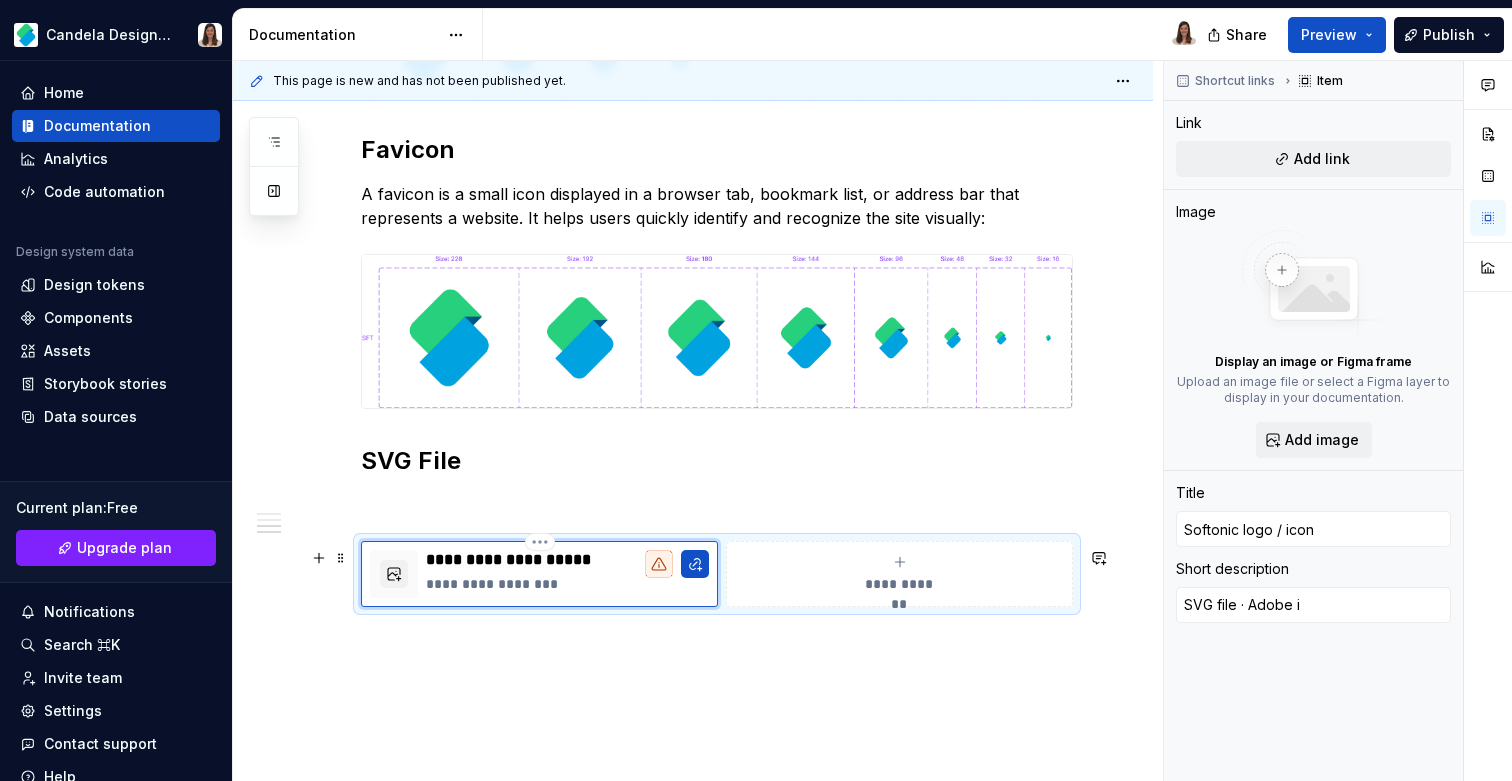 type on "*" 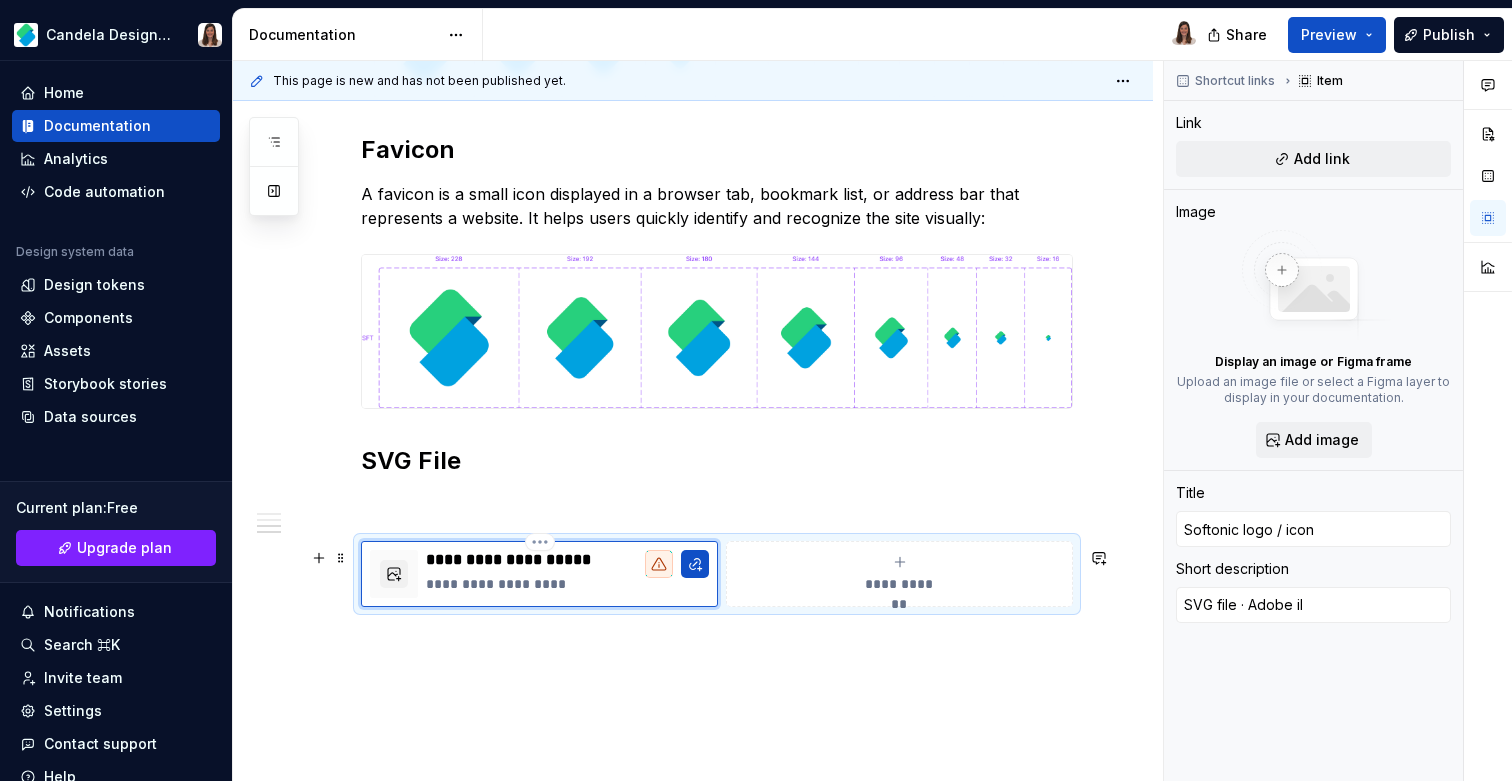 type on "*" 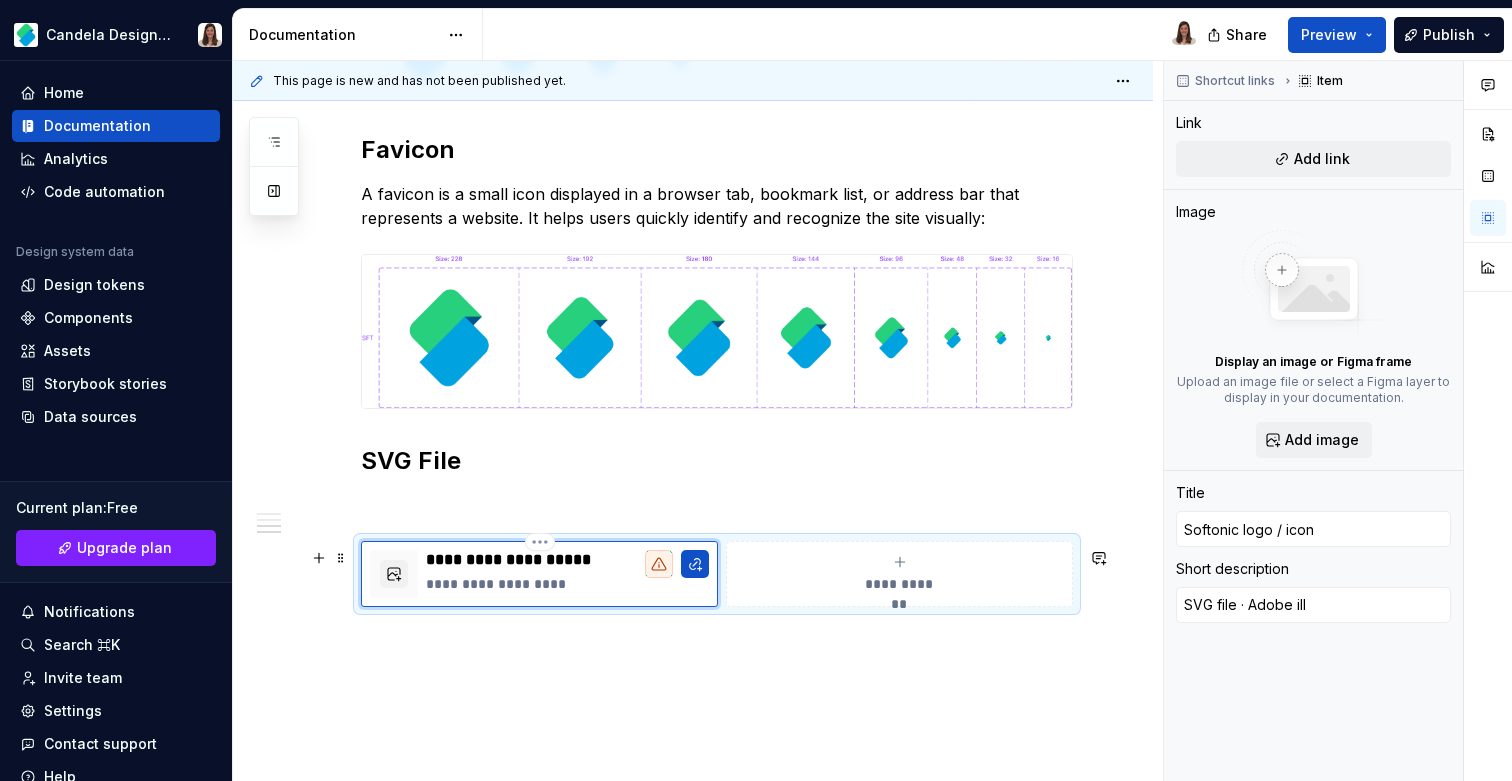 type on "*" 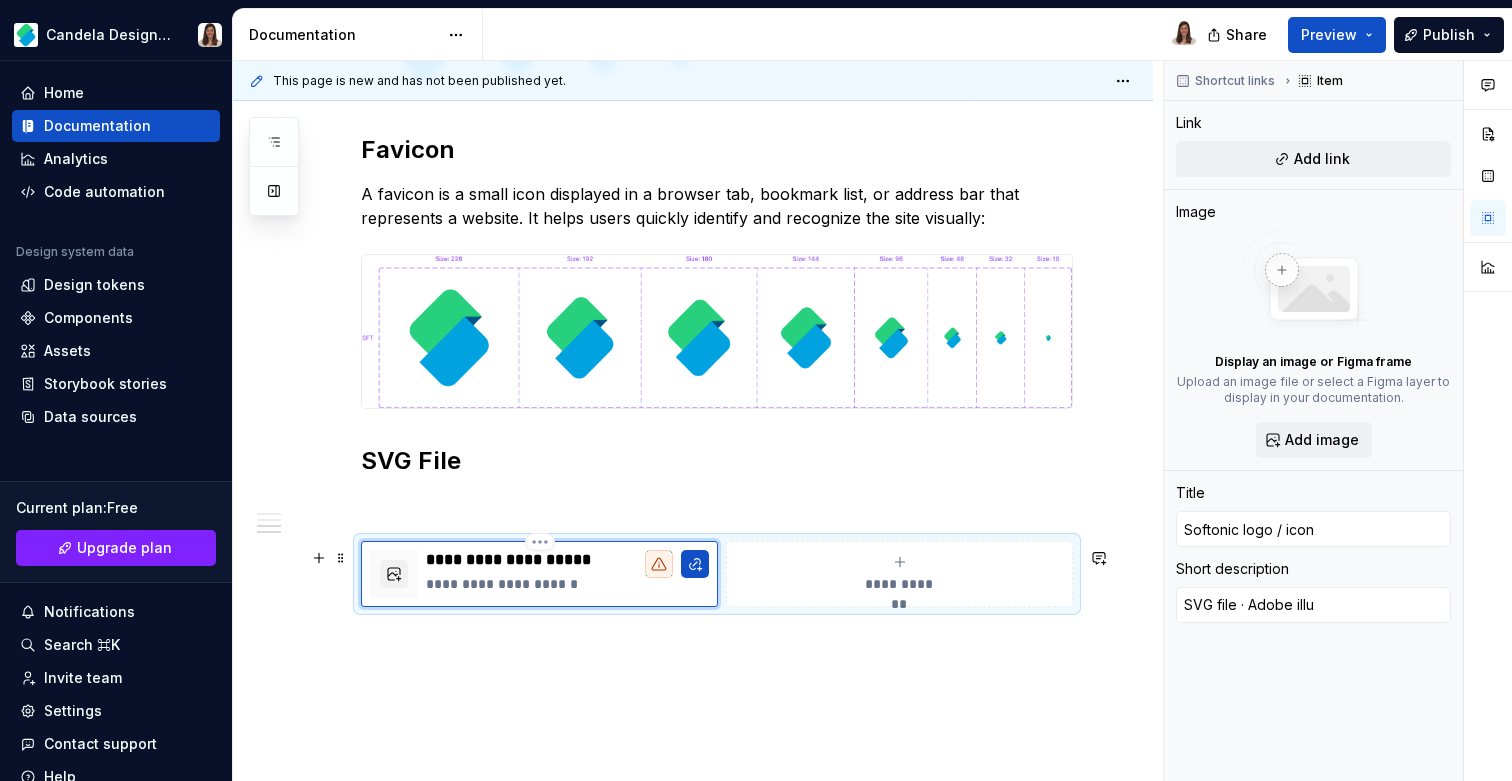 type on "*" 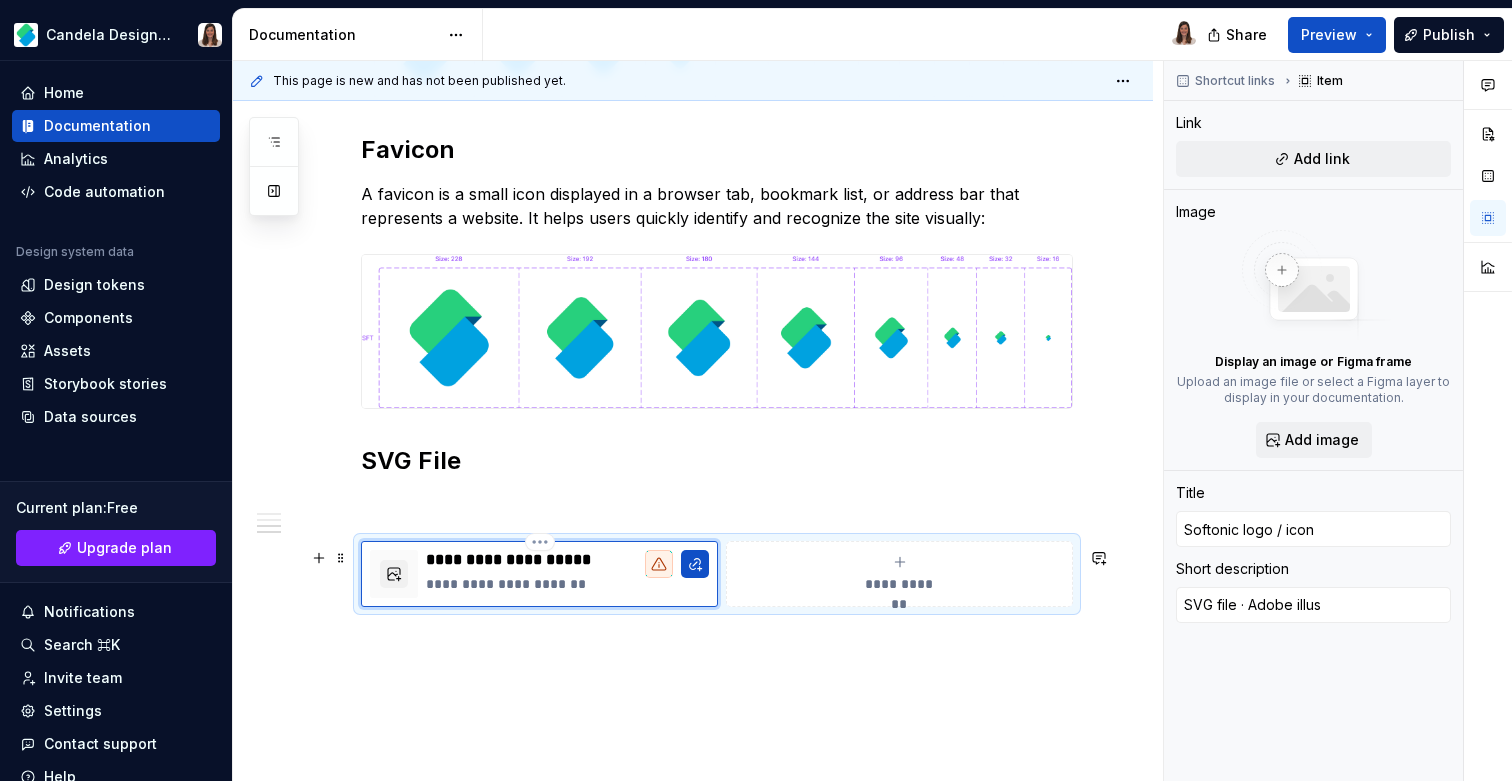 type on "*" 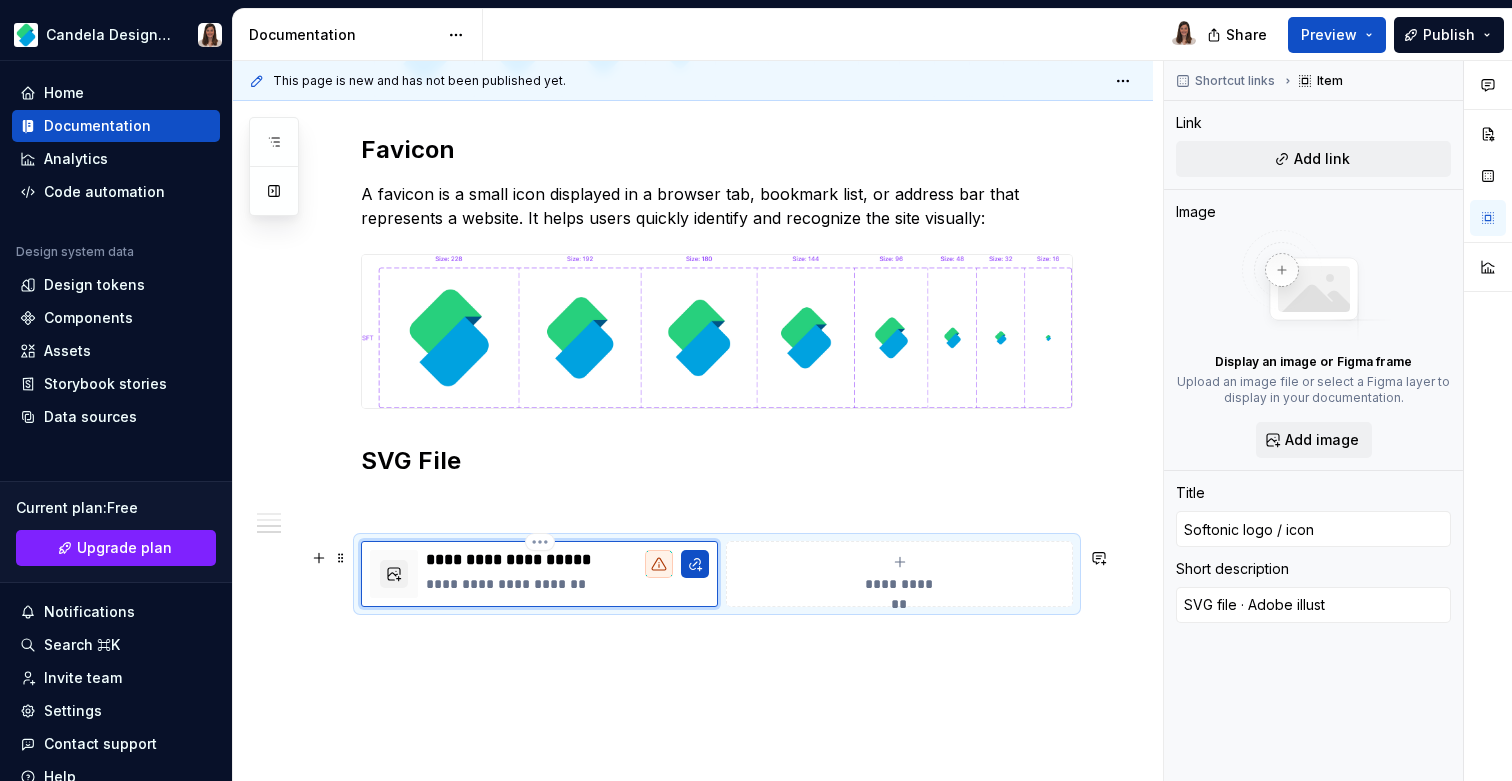 type on "*" 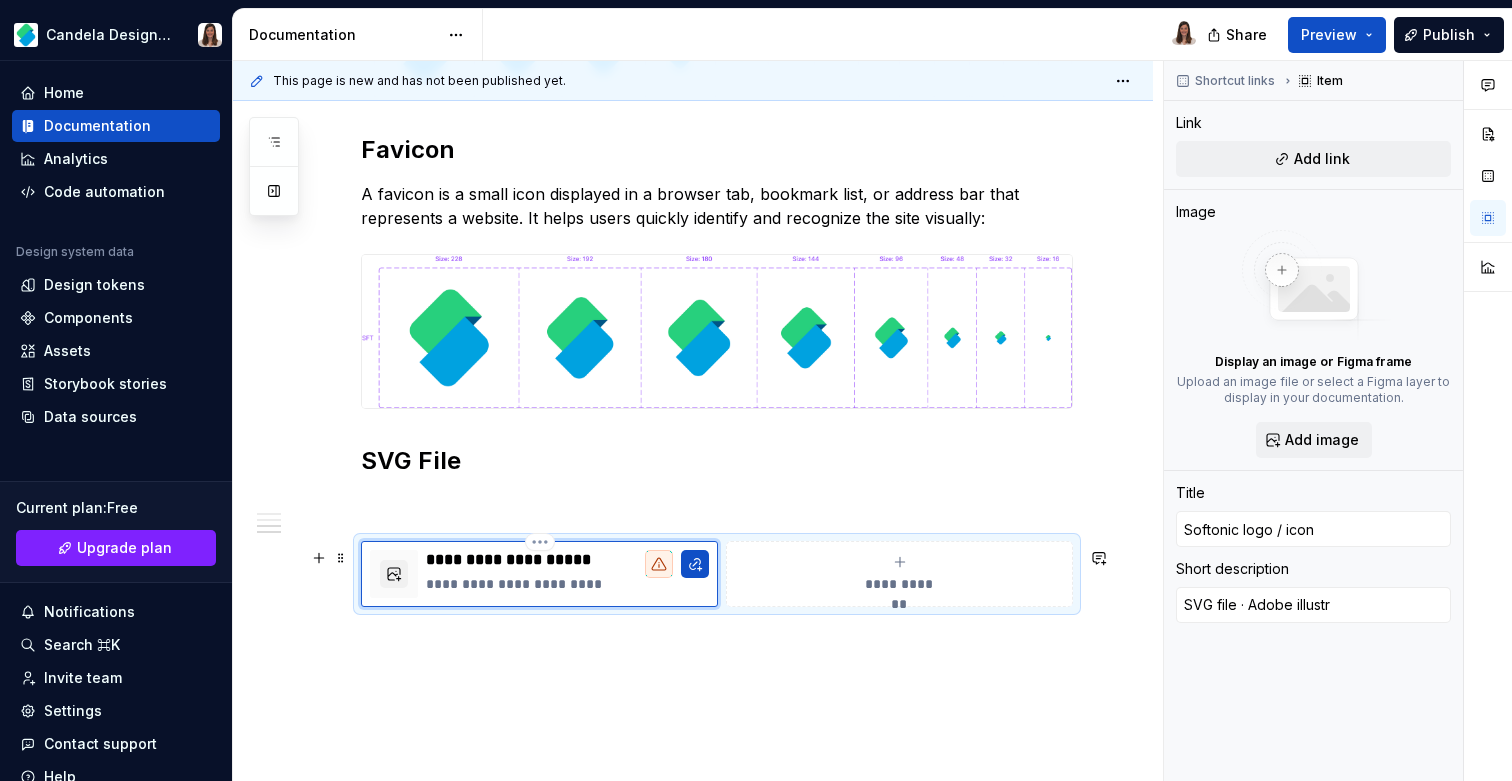 type on "*" 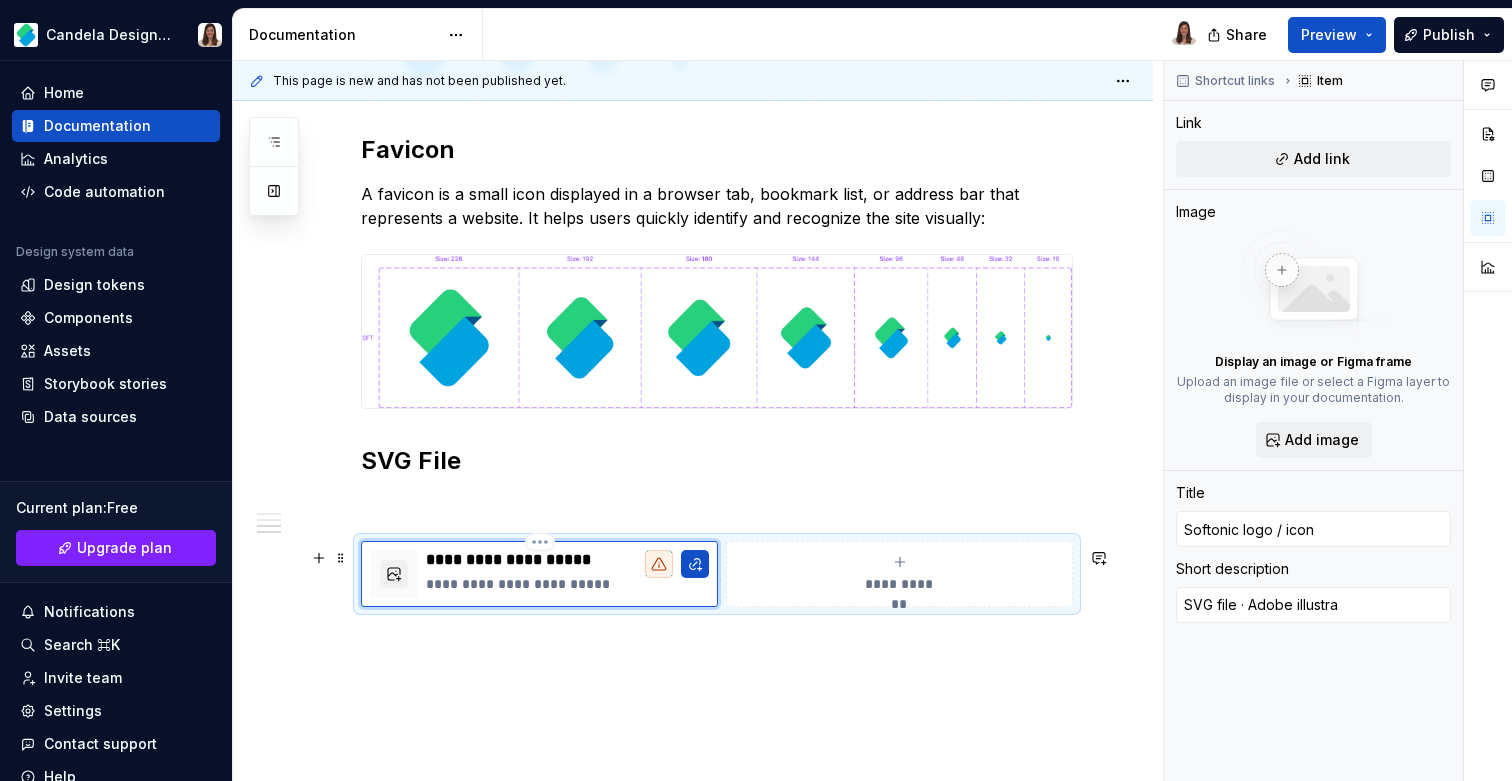 type on "*" 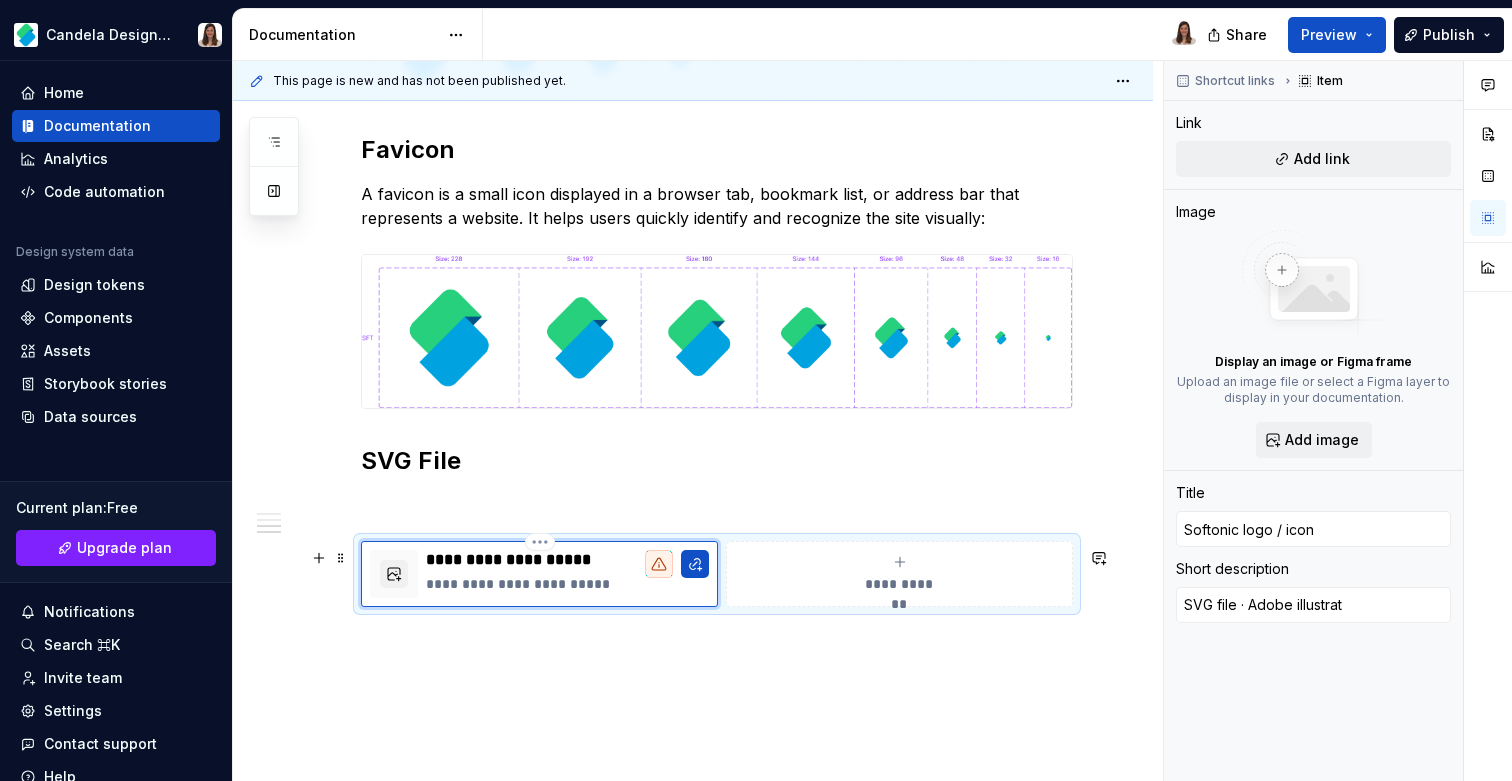 type on "*" 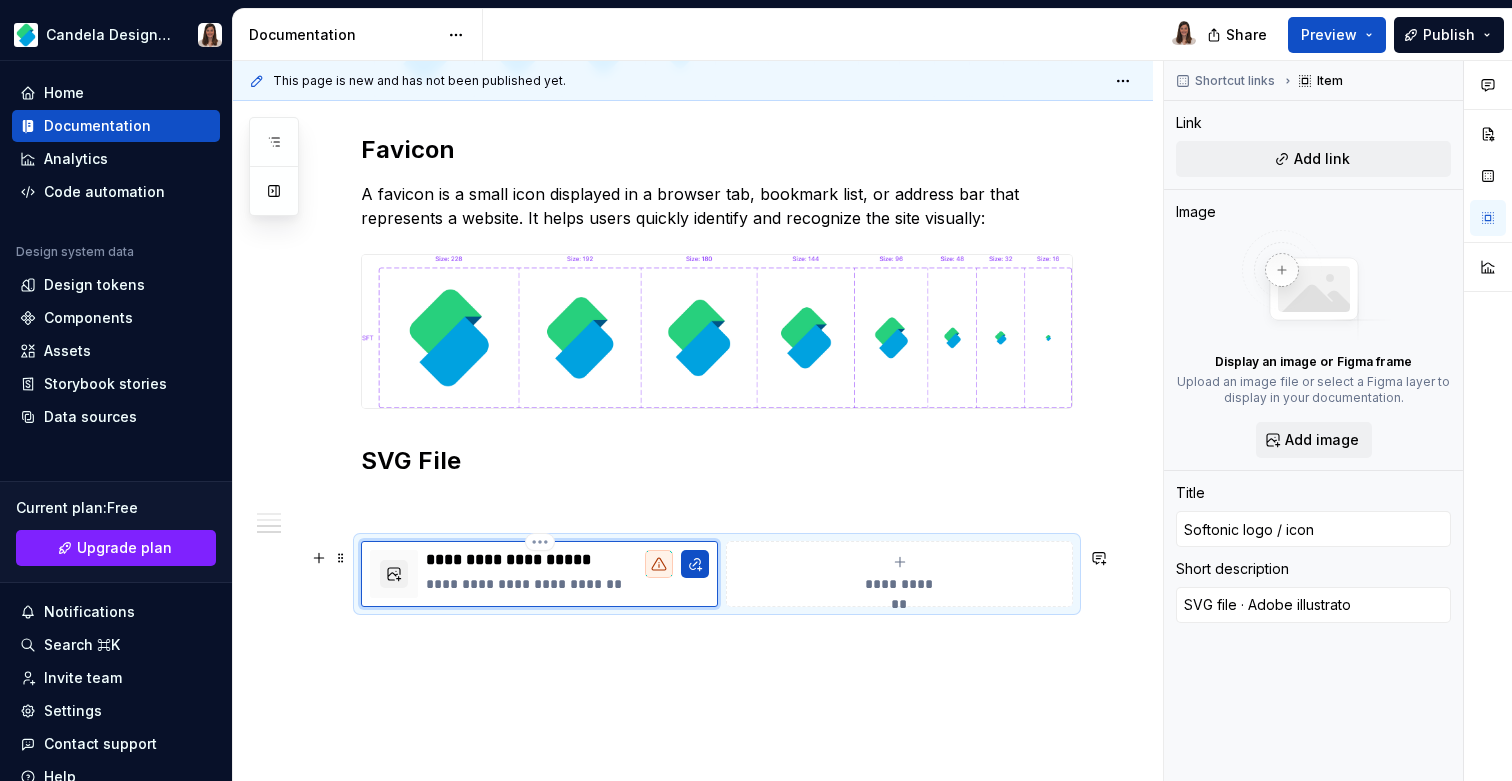 type on "*" 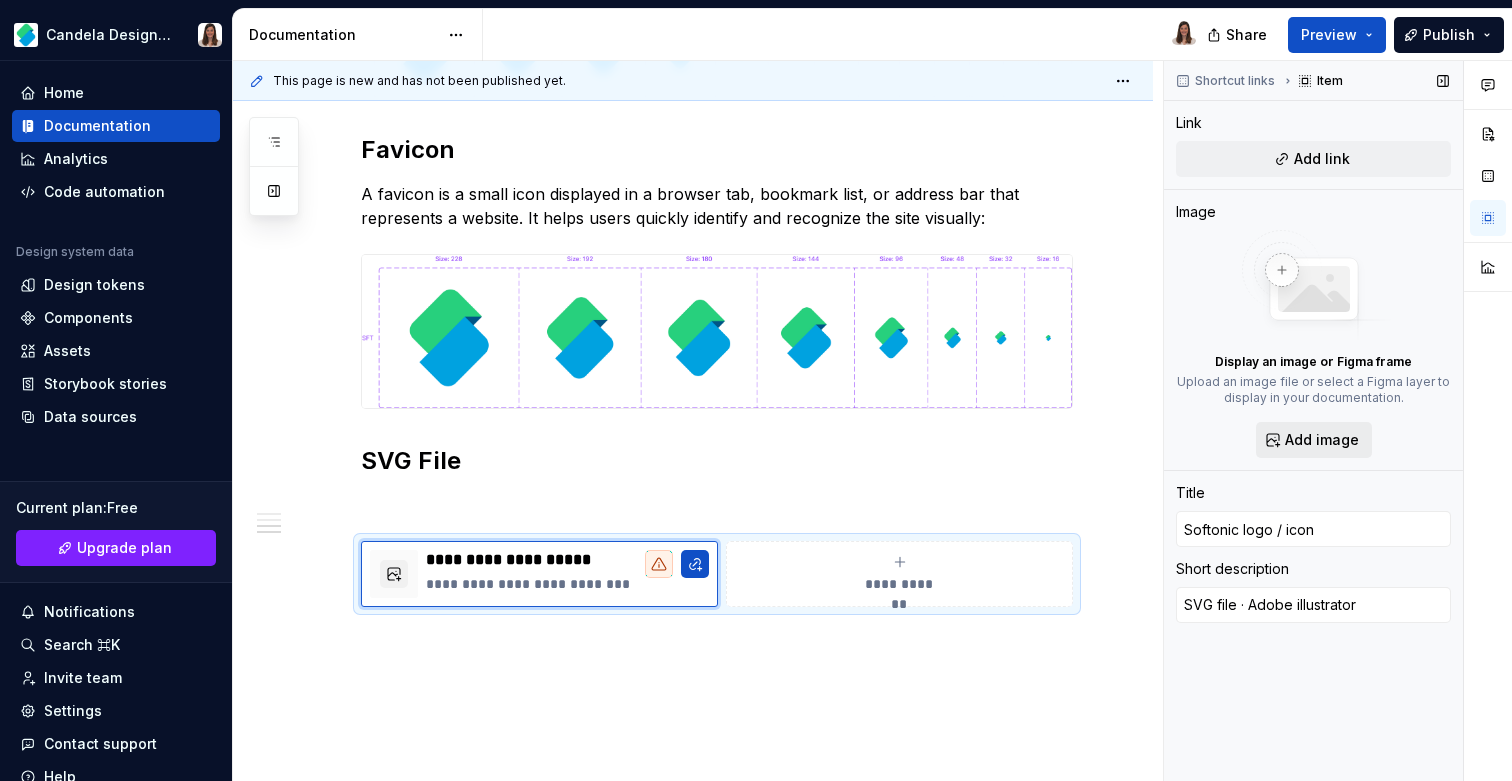click on "Add image" at bounding box center [1322, 440] 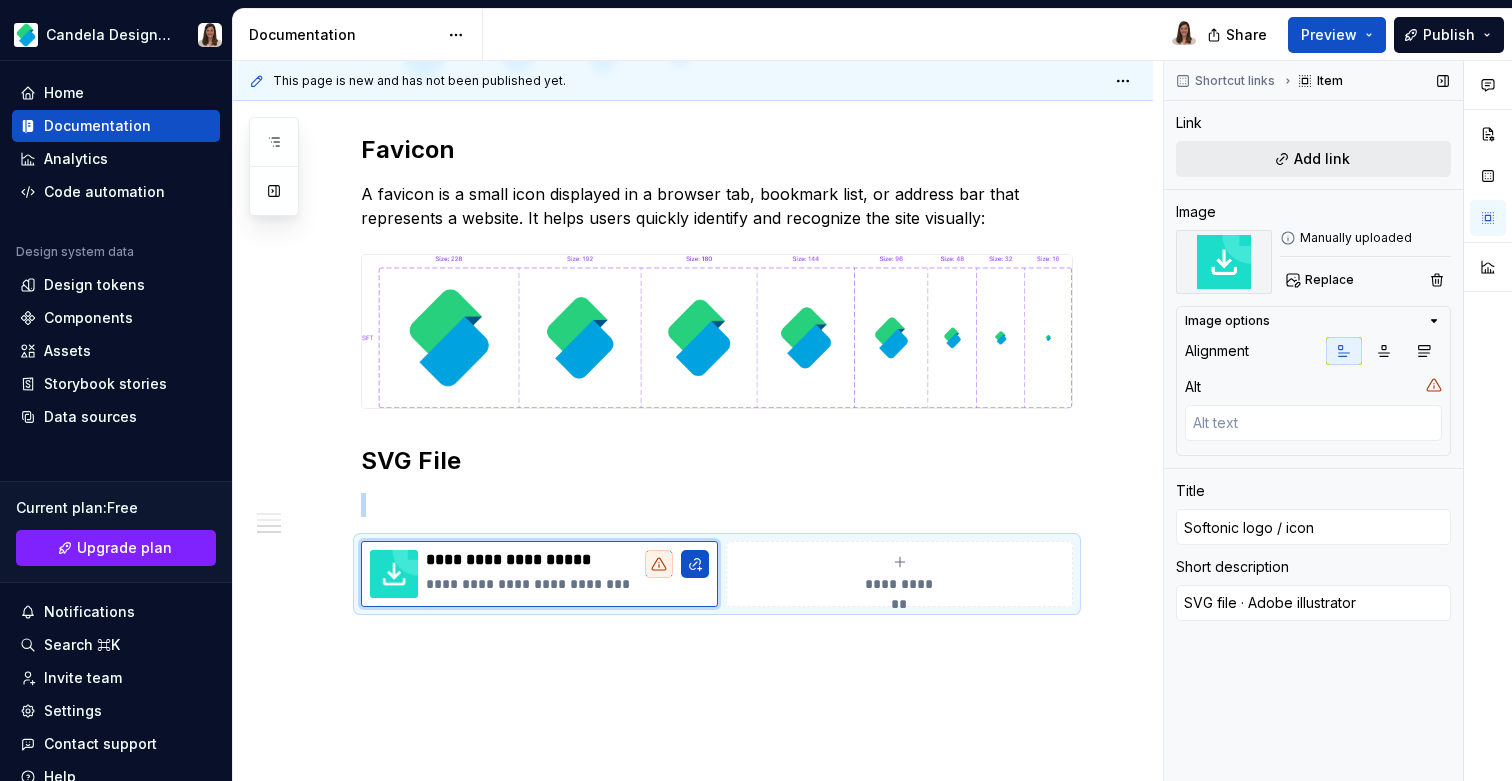click on "Add link" at bounding box center (1322, 159) 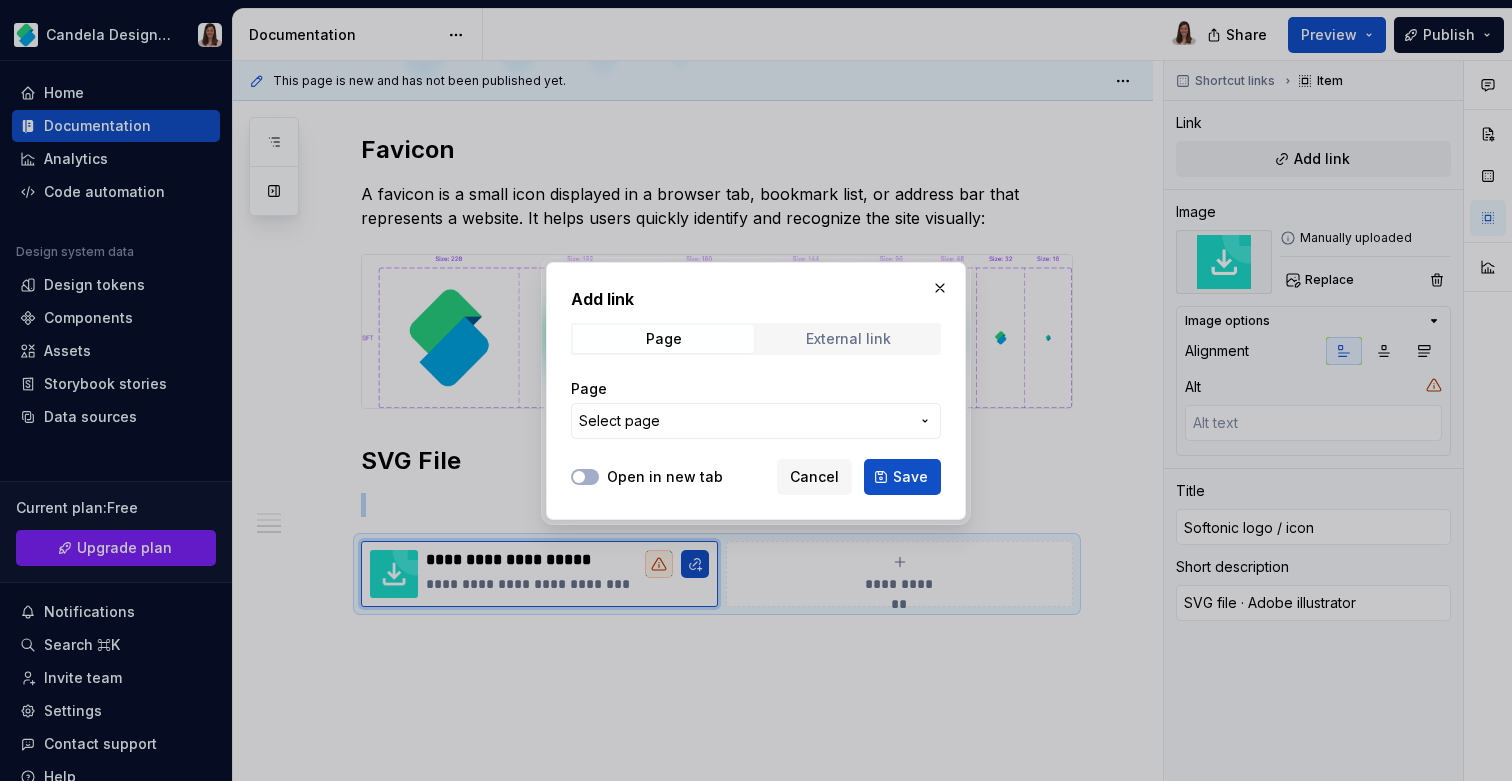 click on "External link" at bounding box center [848, 339] 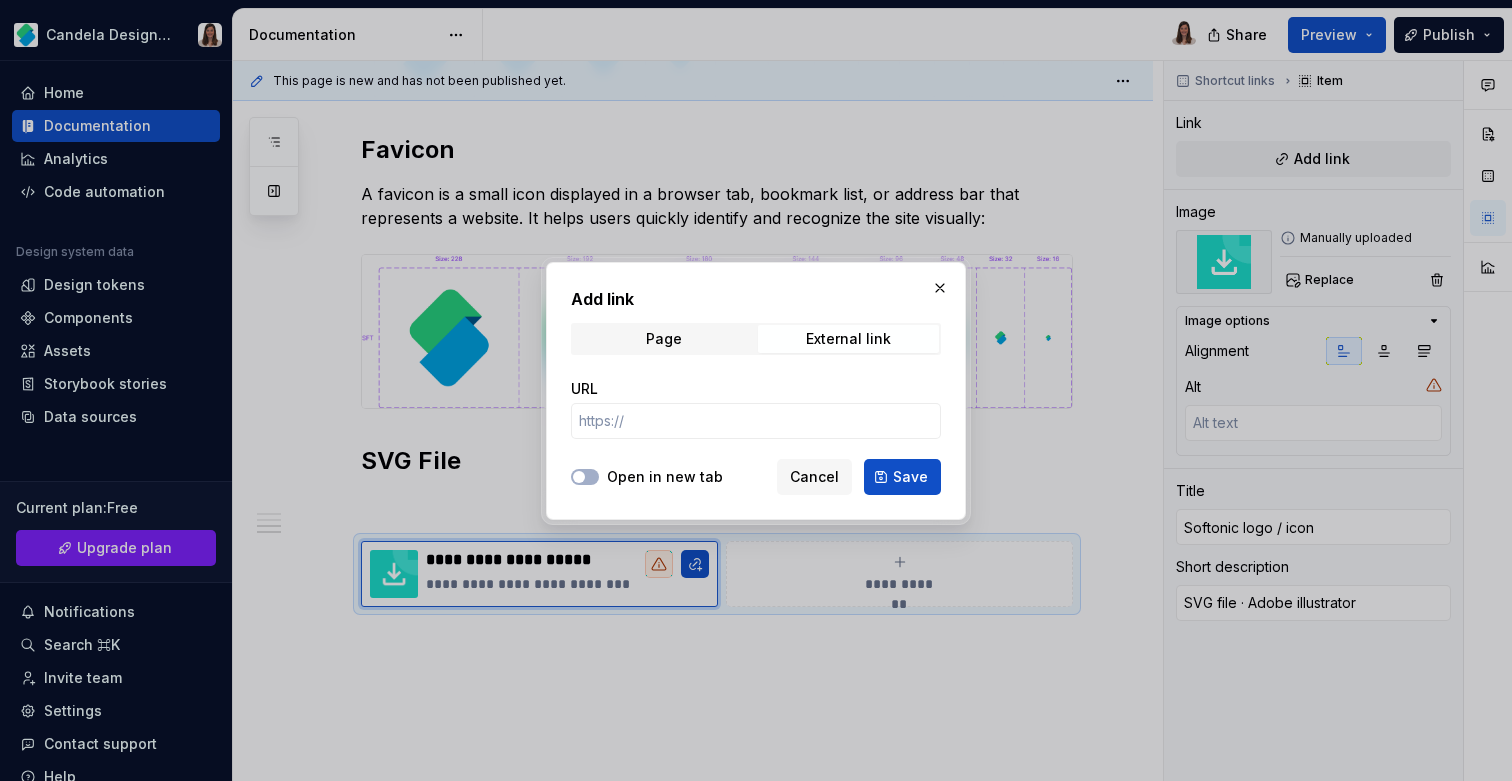 click on "Open in new tab" at bounding box center [665, 477] 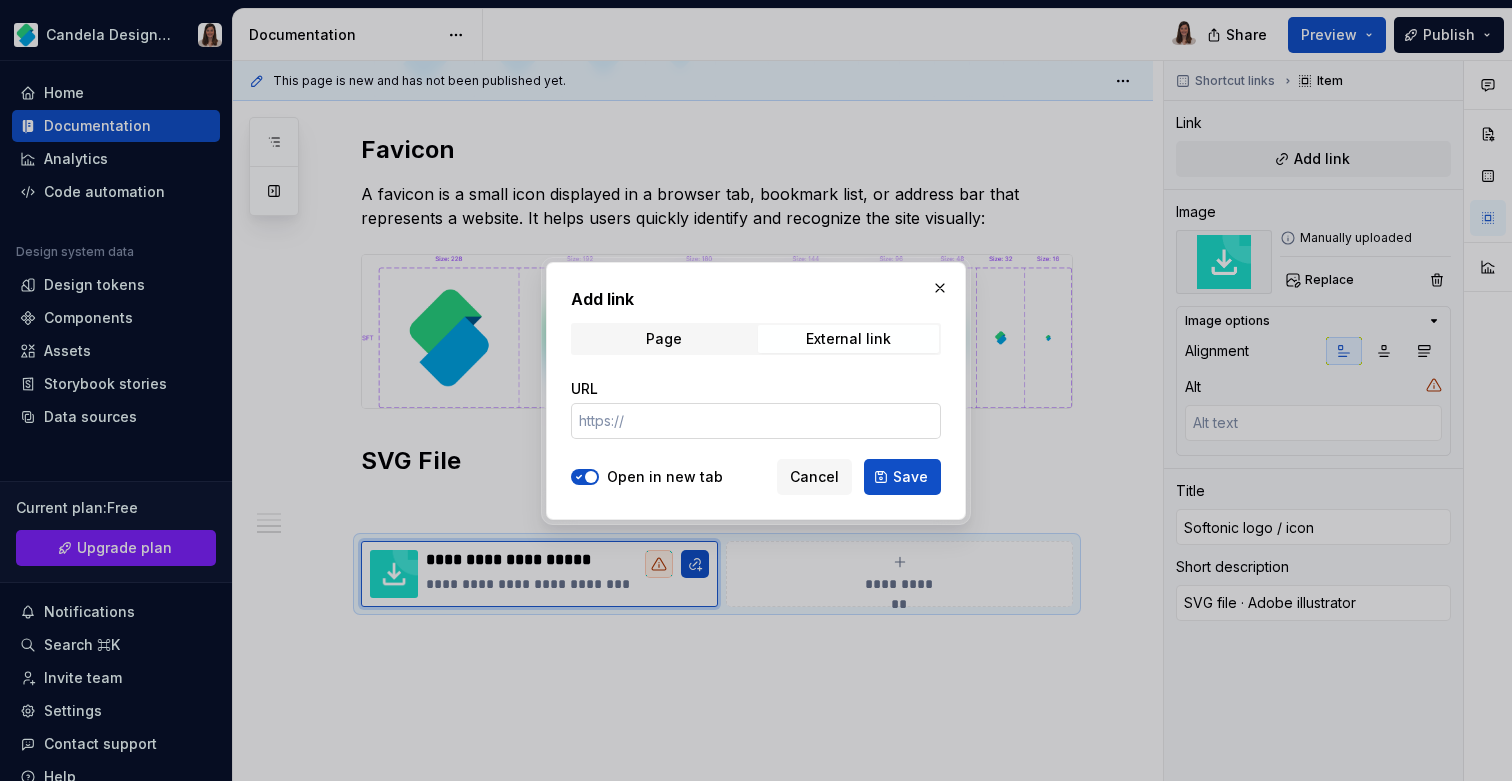 click on "URL" at bounding box center (756, 421) 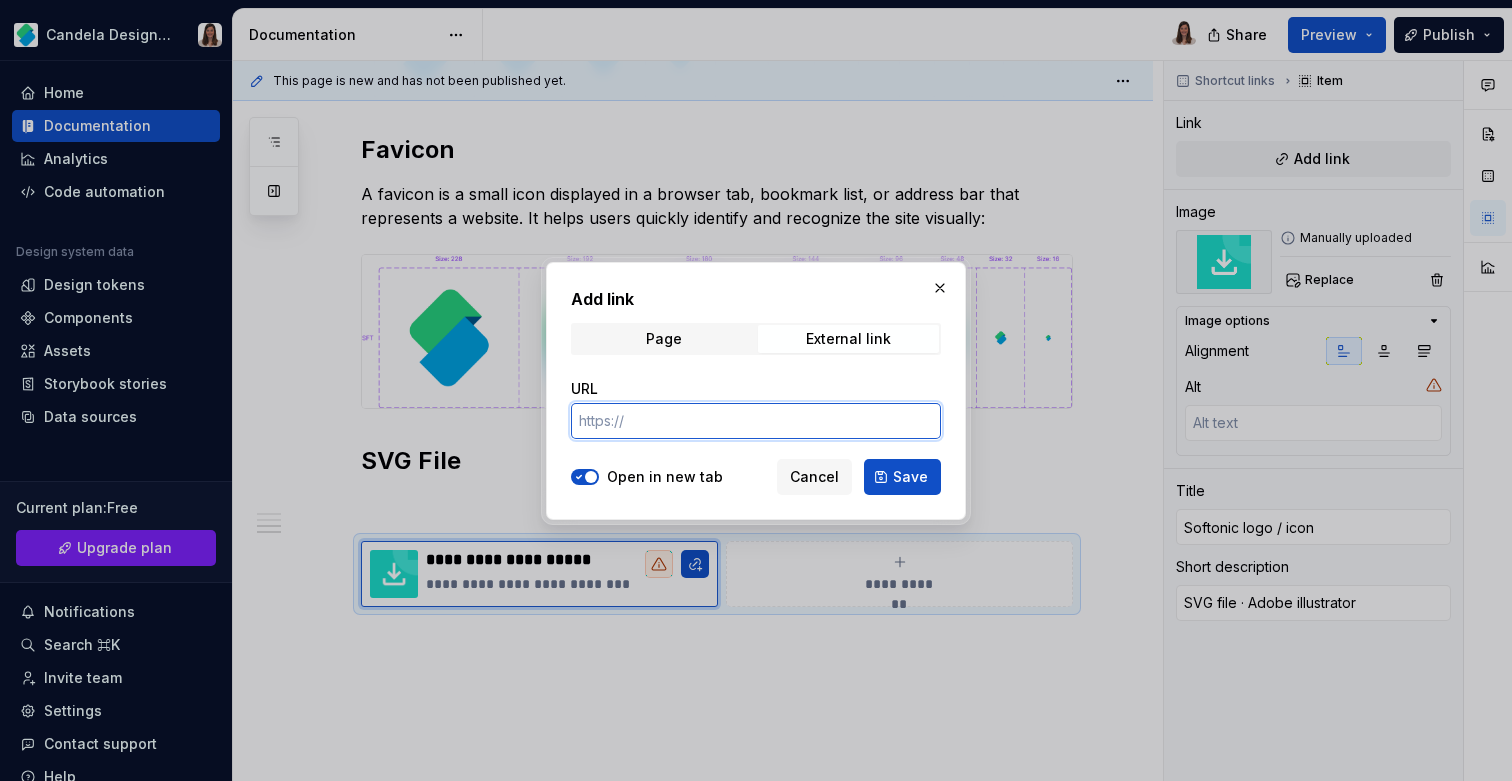 paste on "https://drive.google.com/file/d/1KdOIcaJYUzREatJrfEGjetHYZofwSZjK/view?usp=sharing" 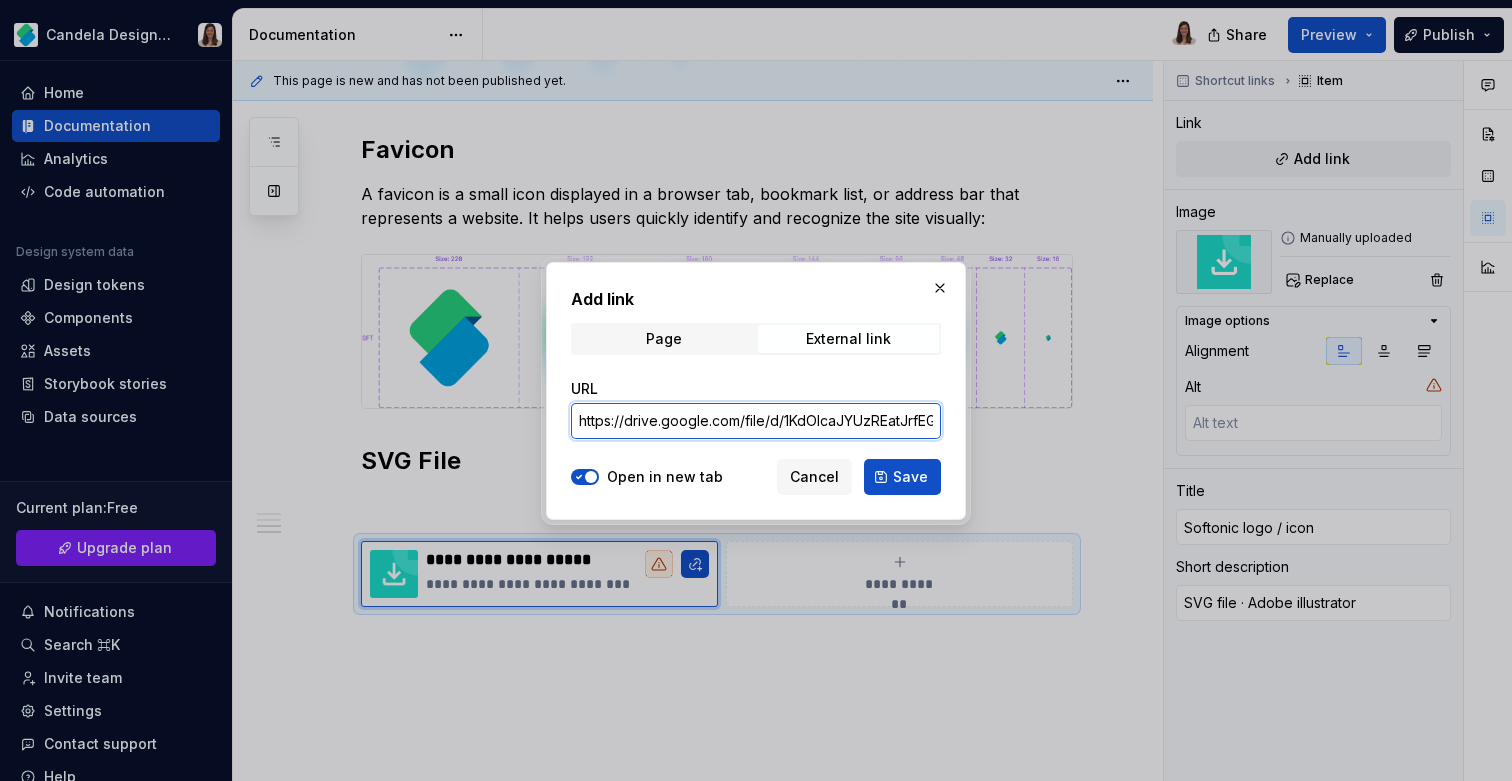 scroll, scrollTop: 0, scrollLeft: 235, axis: horizontal 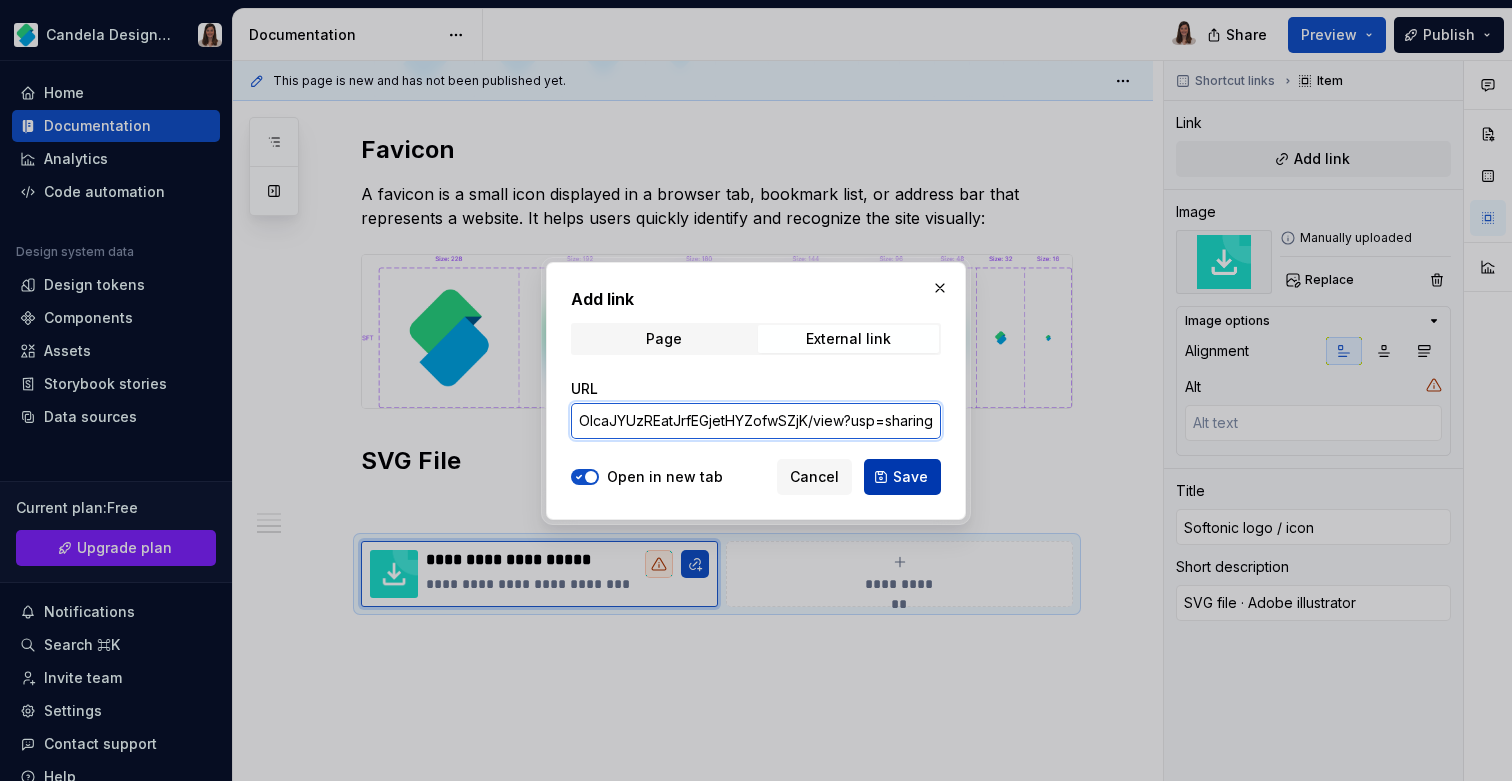 type on "https://drive.google.com/file/d/1KdOIcaJYUzREatJrfEGjetHYZofwSZjK/view?usp=sharing" 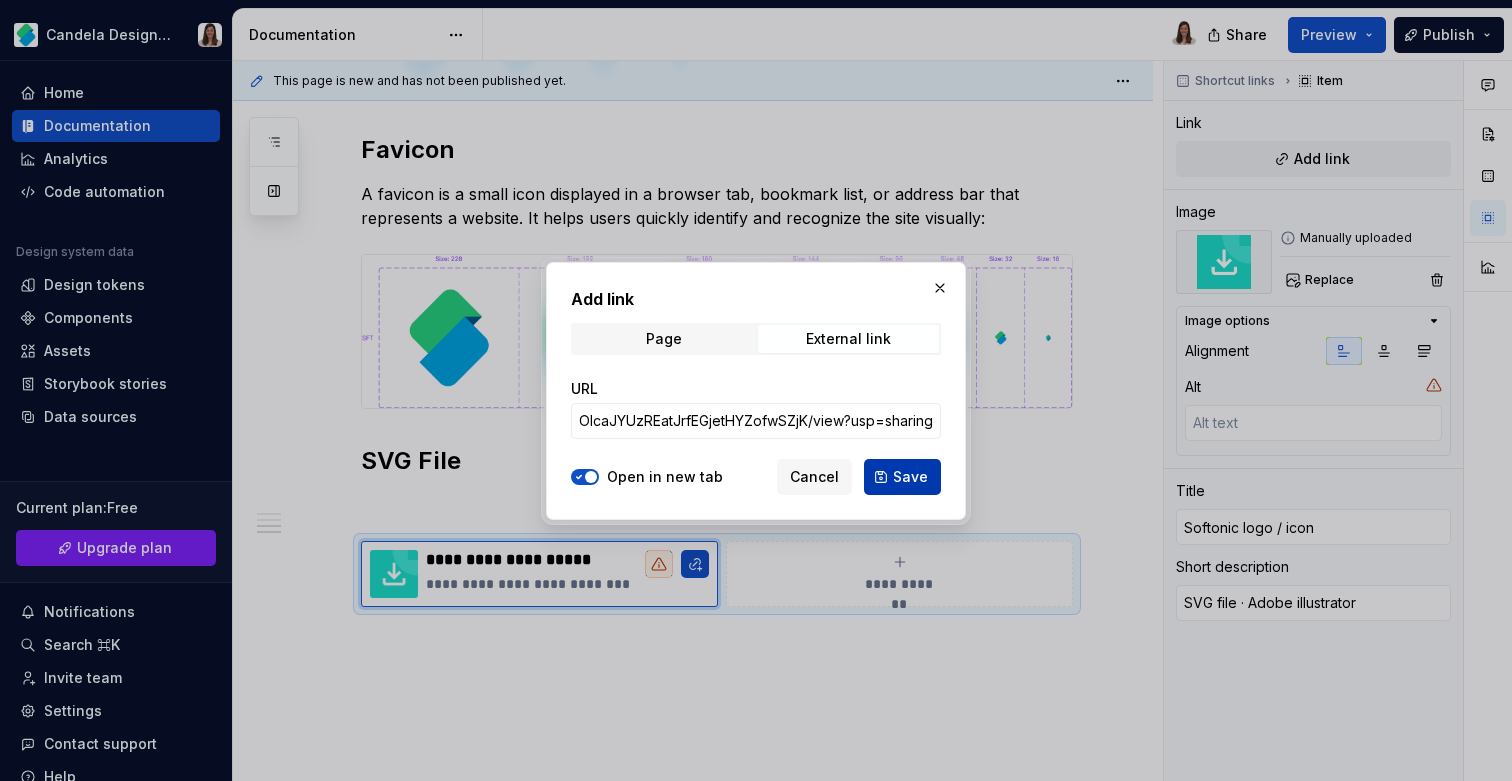 scroll, scrollTop: 0, scrollLeft: 0, axis: both 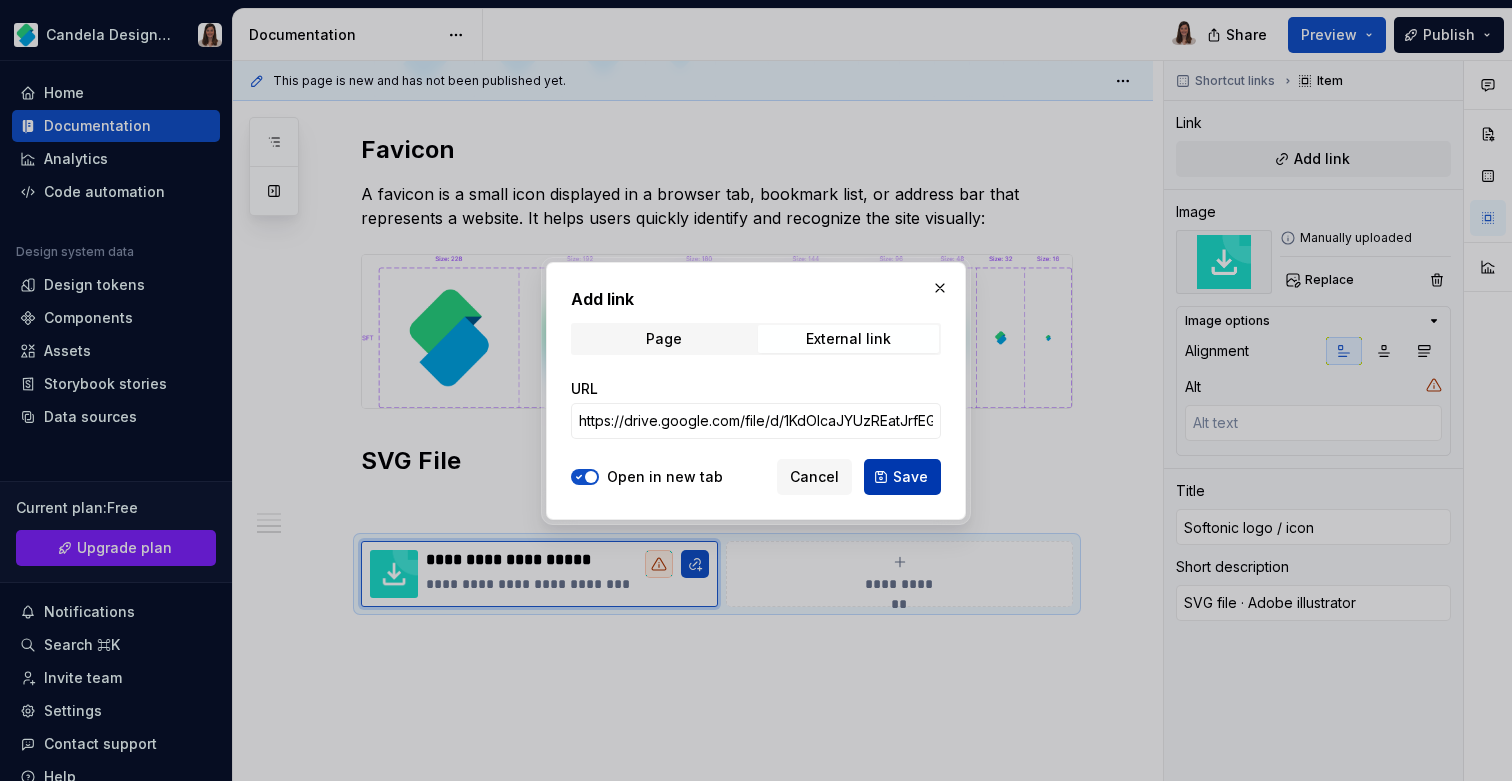 click on "Save" at bounding box center [902, 477] 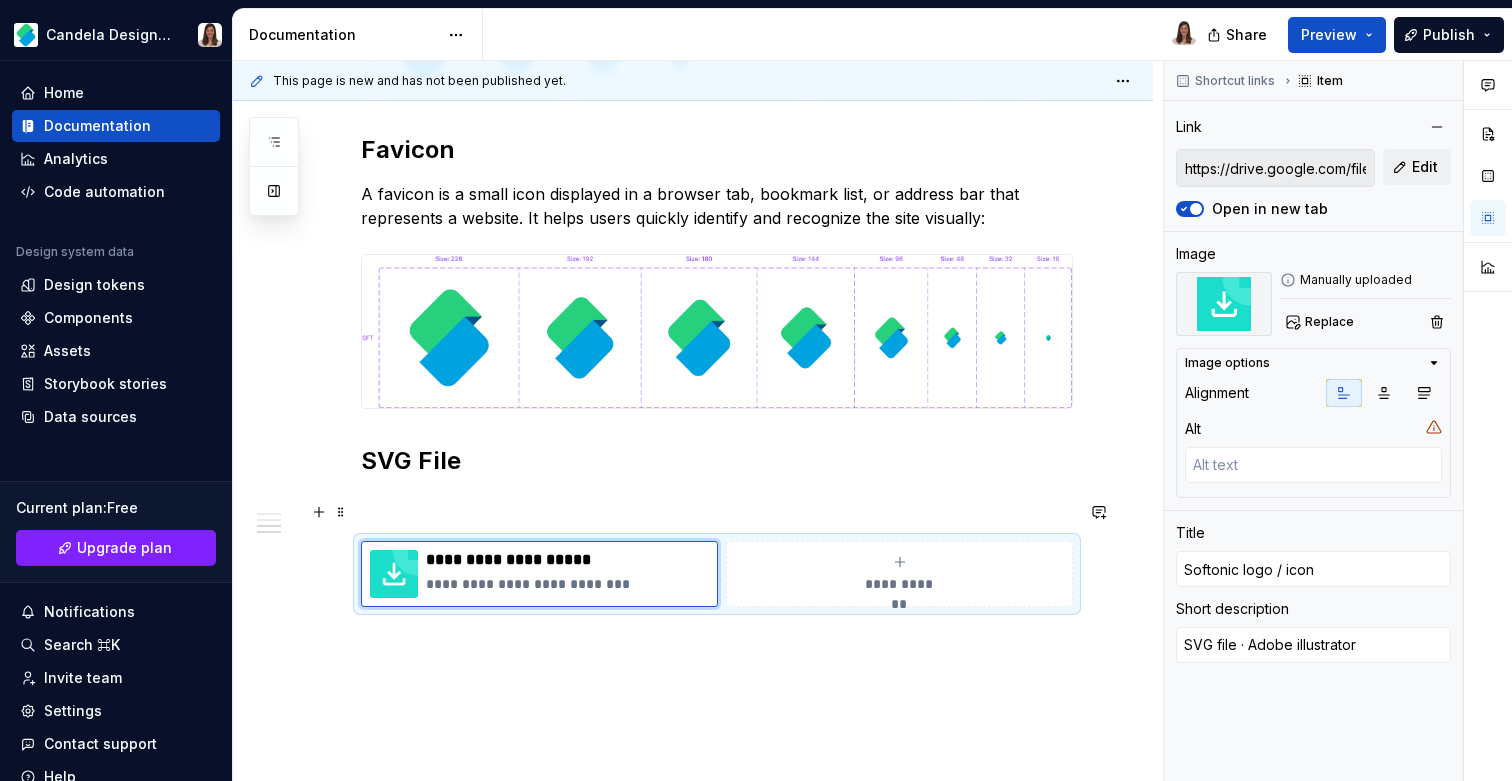 click at bounding box center [717, 505] 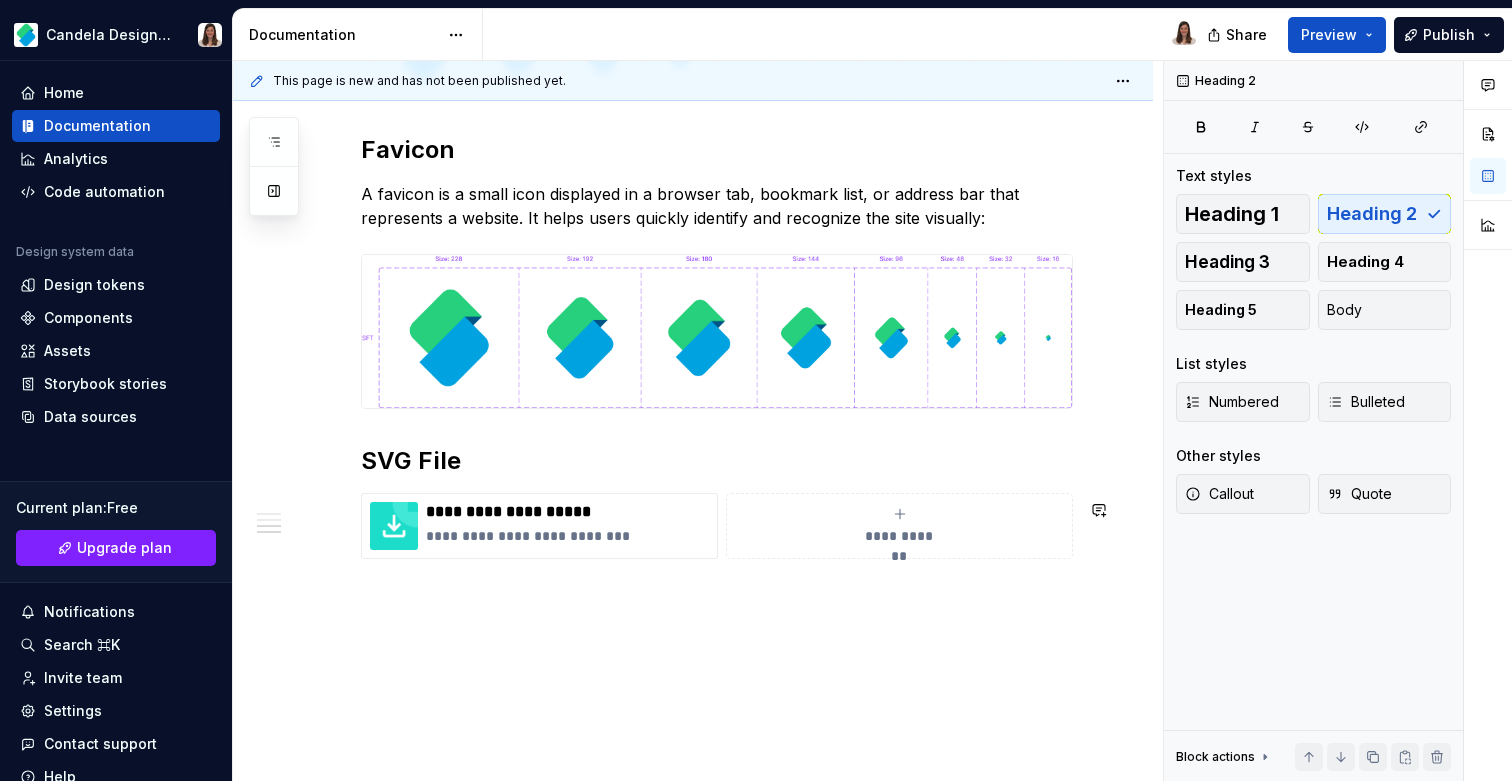 click on "**********" at bounding box center [717, 62] 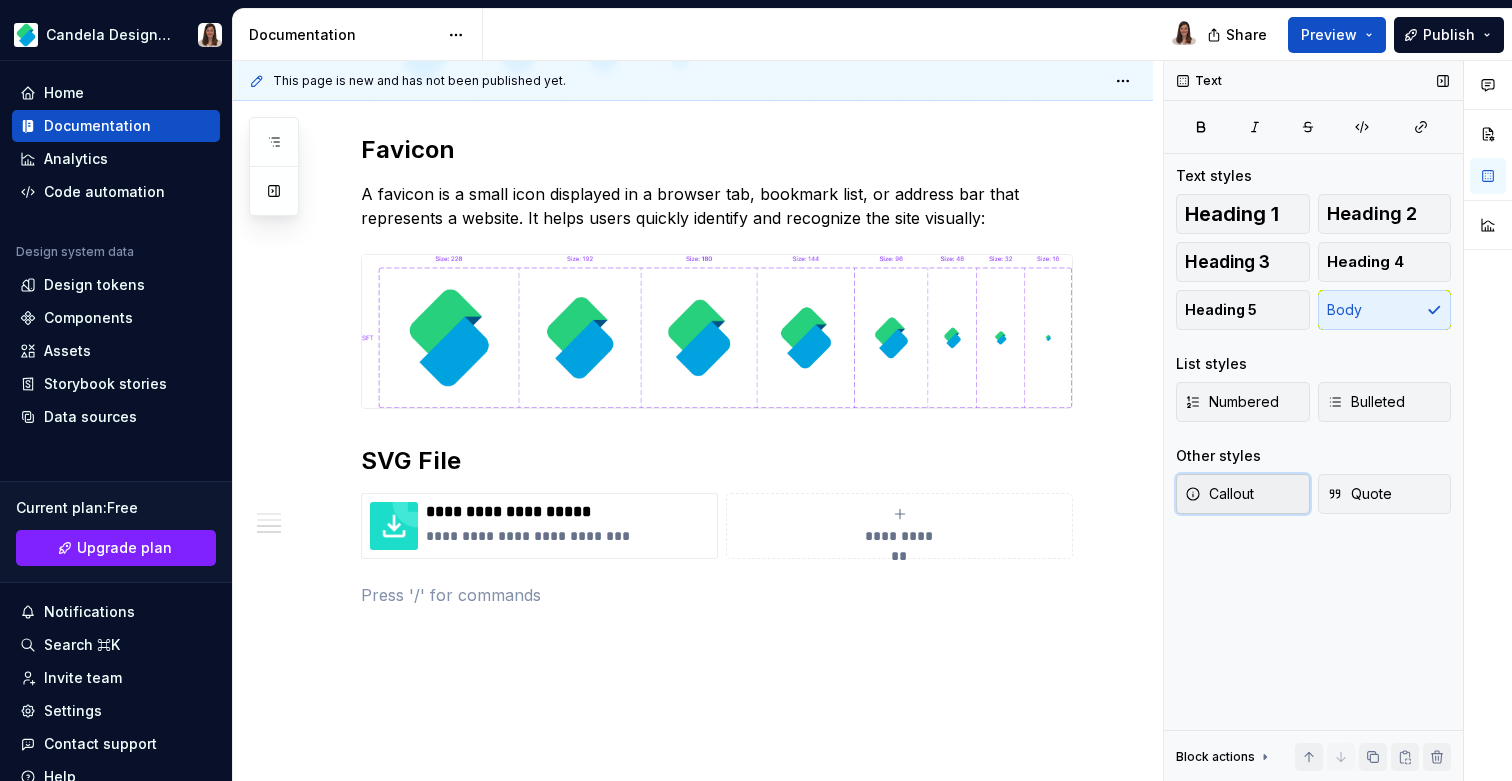 click on "Callout" at bounding box center [1243, 494] 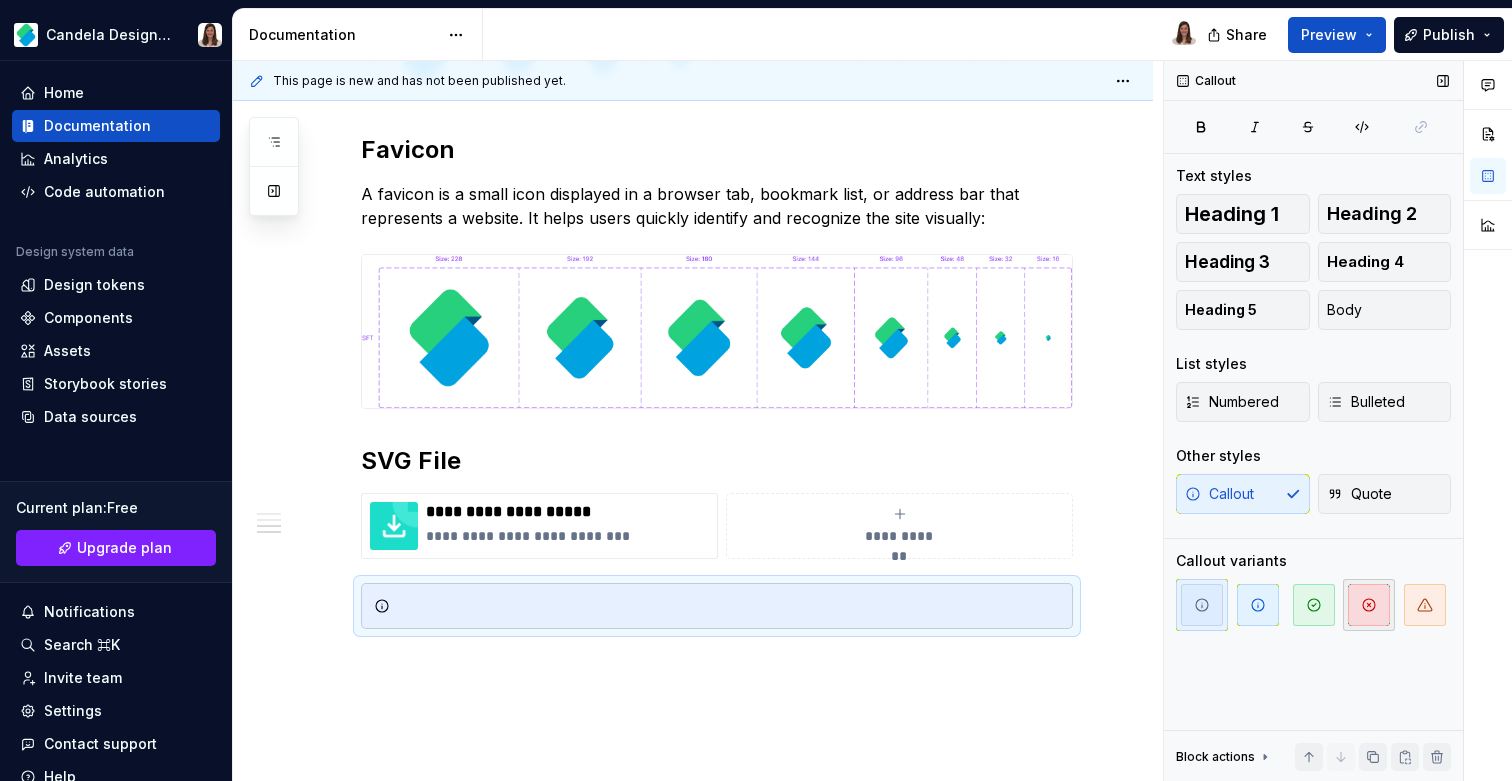 click 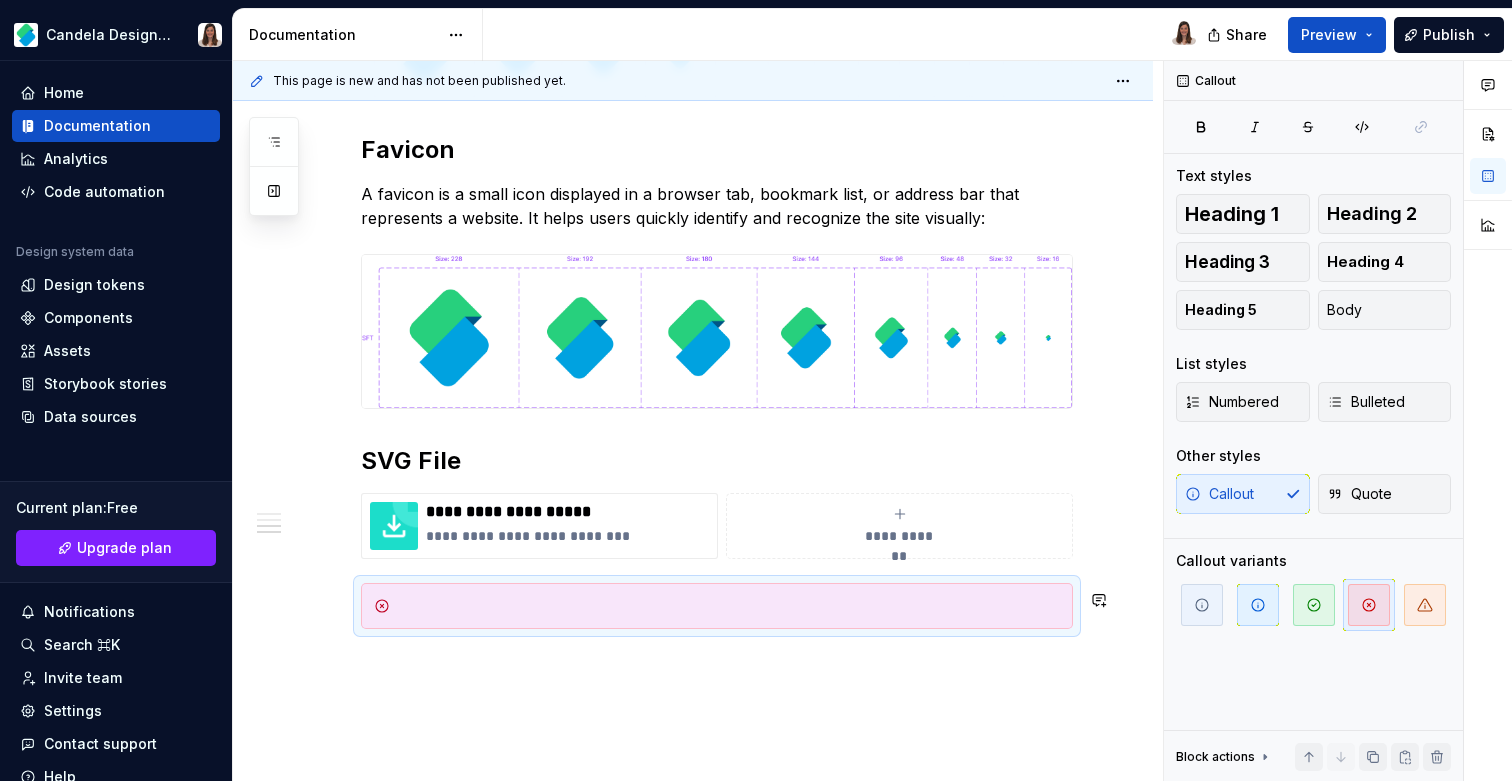 click at bounding box center [729, 606] 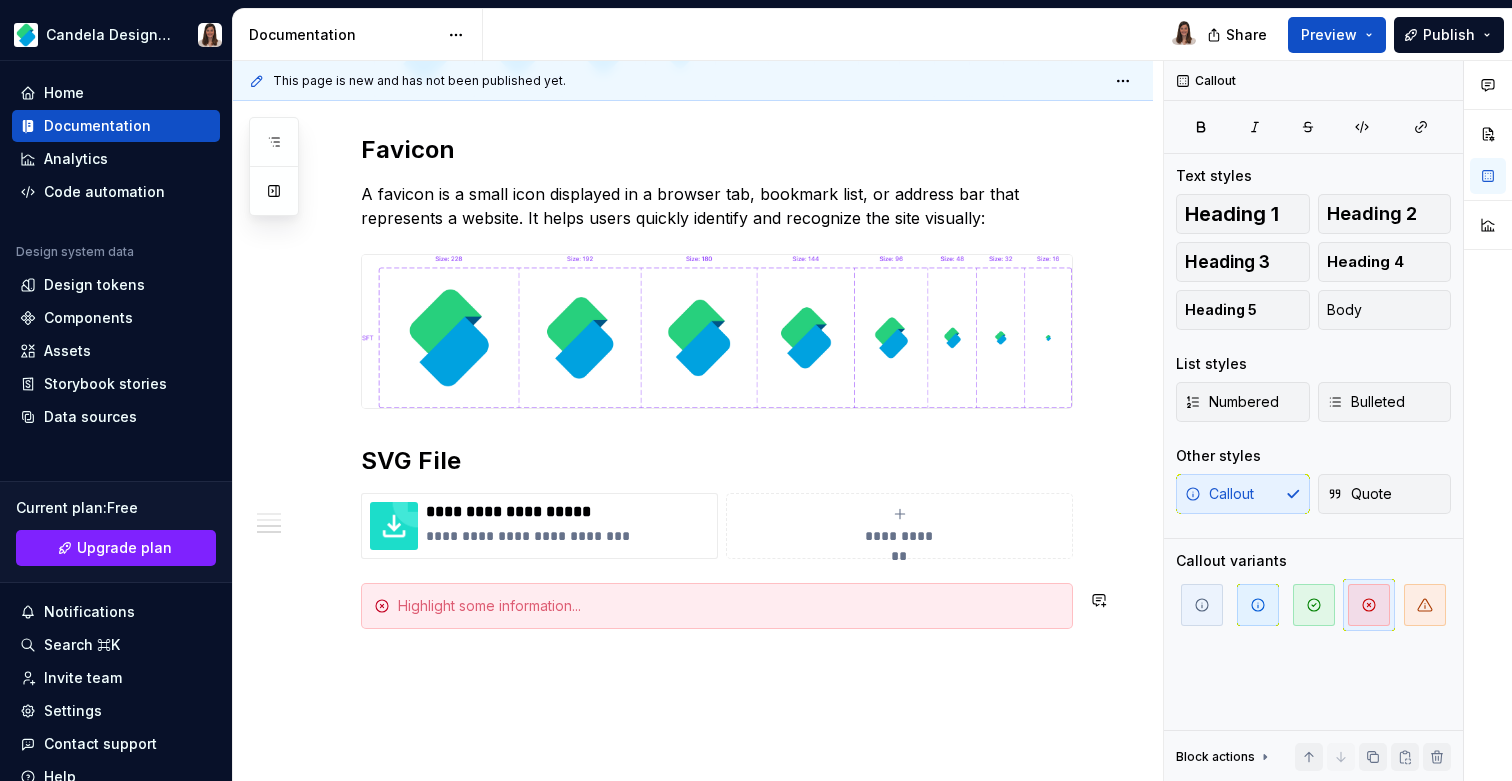 click at bounding box center (729, 606) 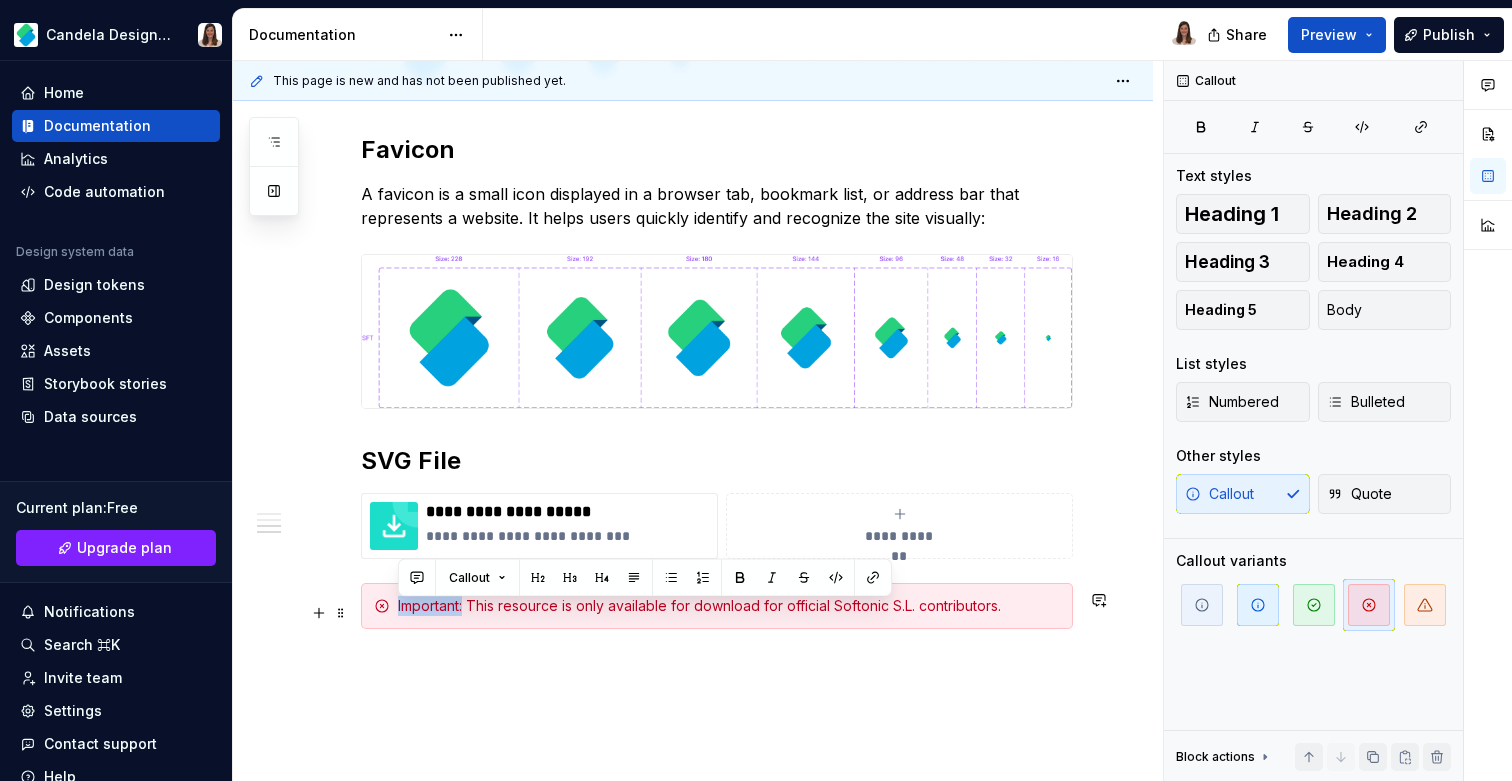 drag, startPoint x: 467, startPoint y: 611, endPoint x: 355, endPoint y: 611, distance: 112 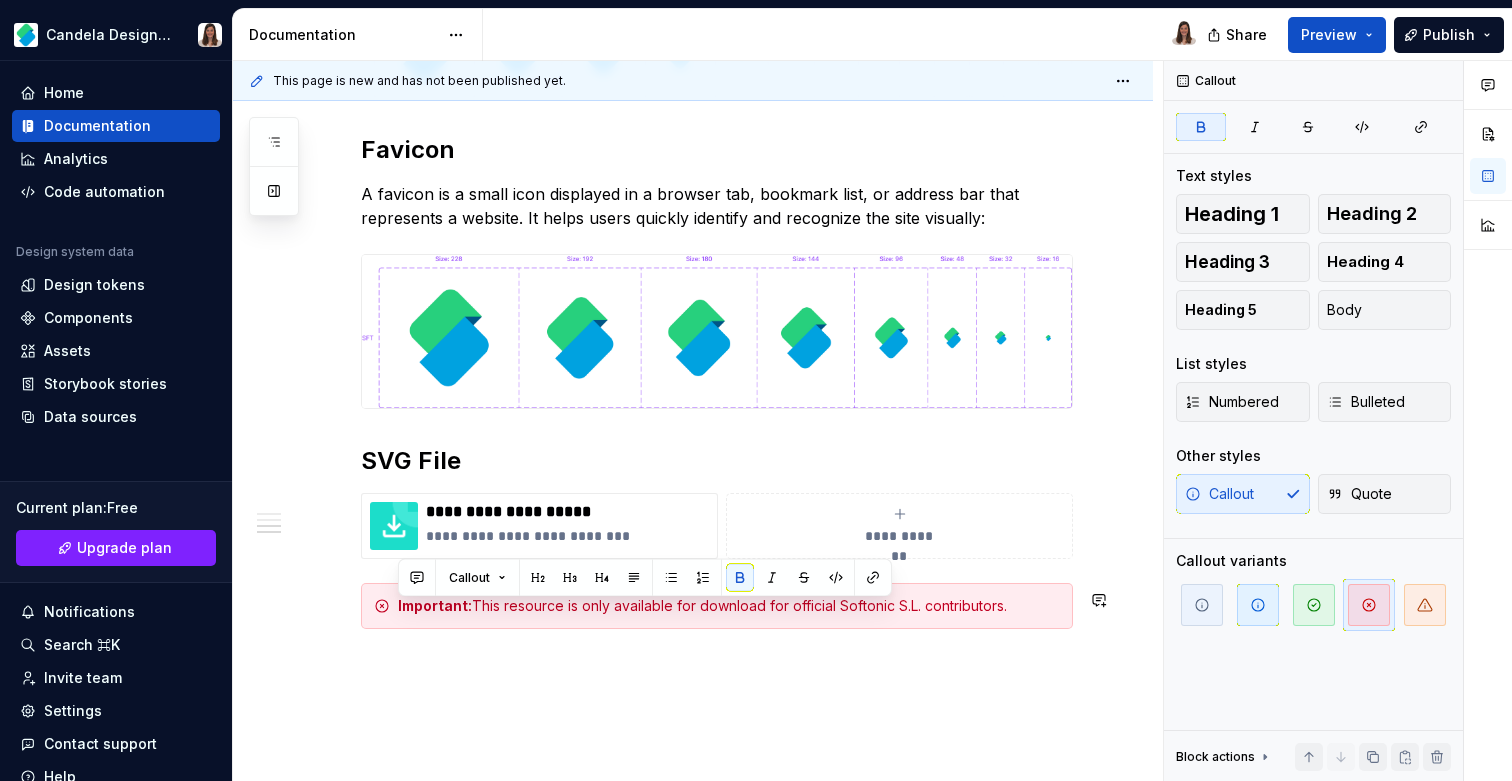 click on "**********" at bounding box center [693, 190] 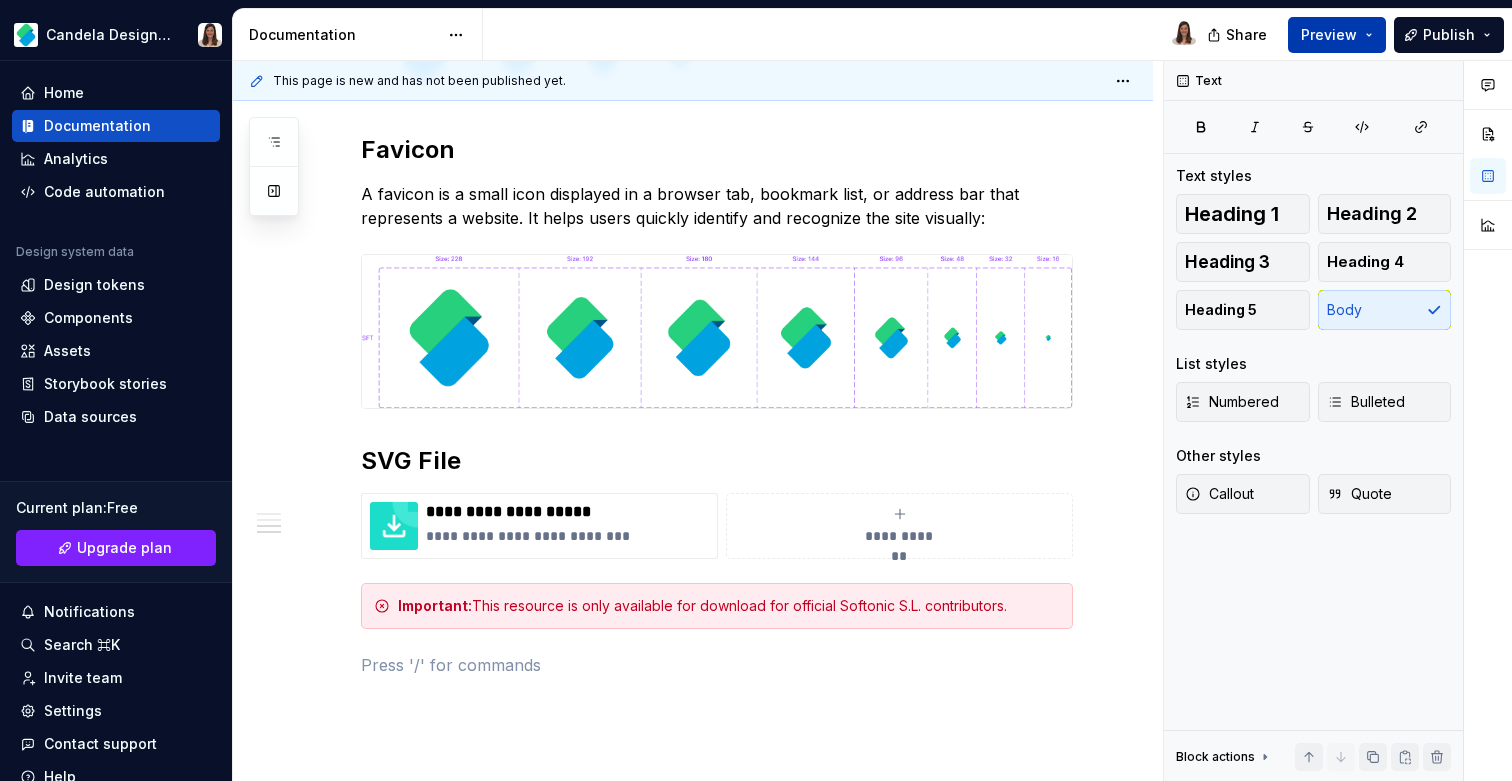 click on "Preview" at bounding box center (1329, 35) 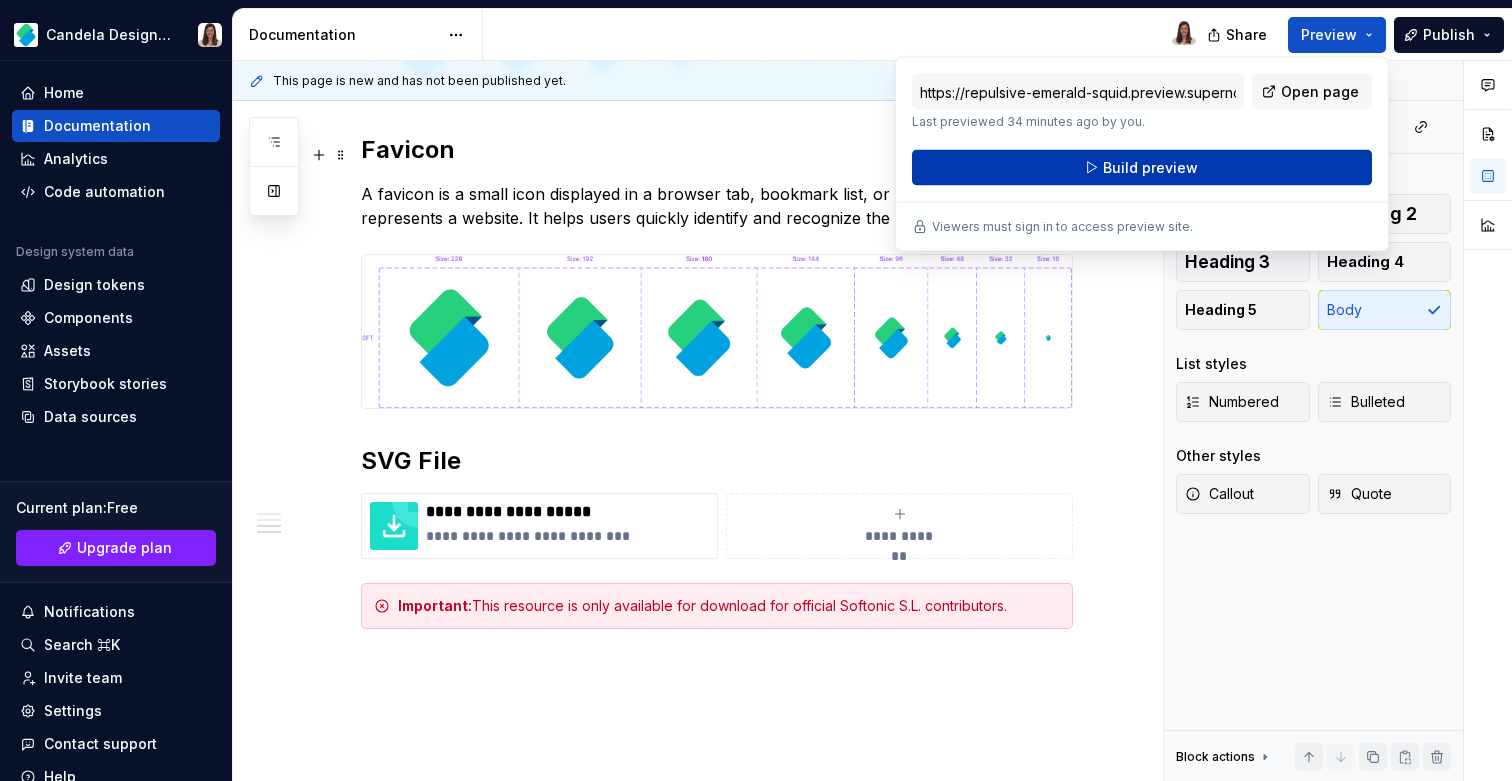 click on "Build preview" at bounding box center (1150, 168) 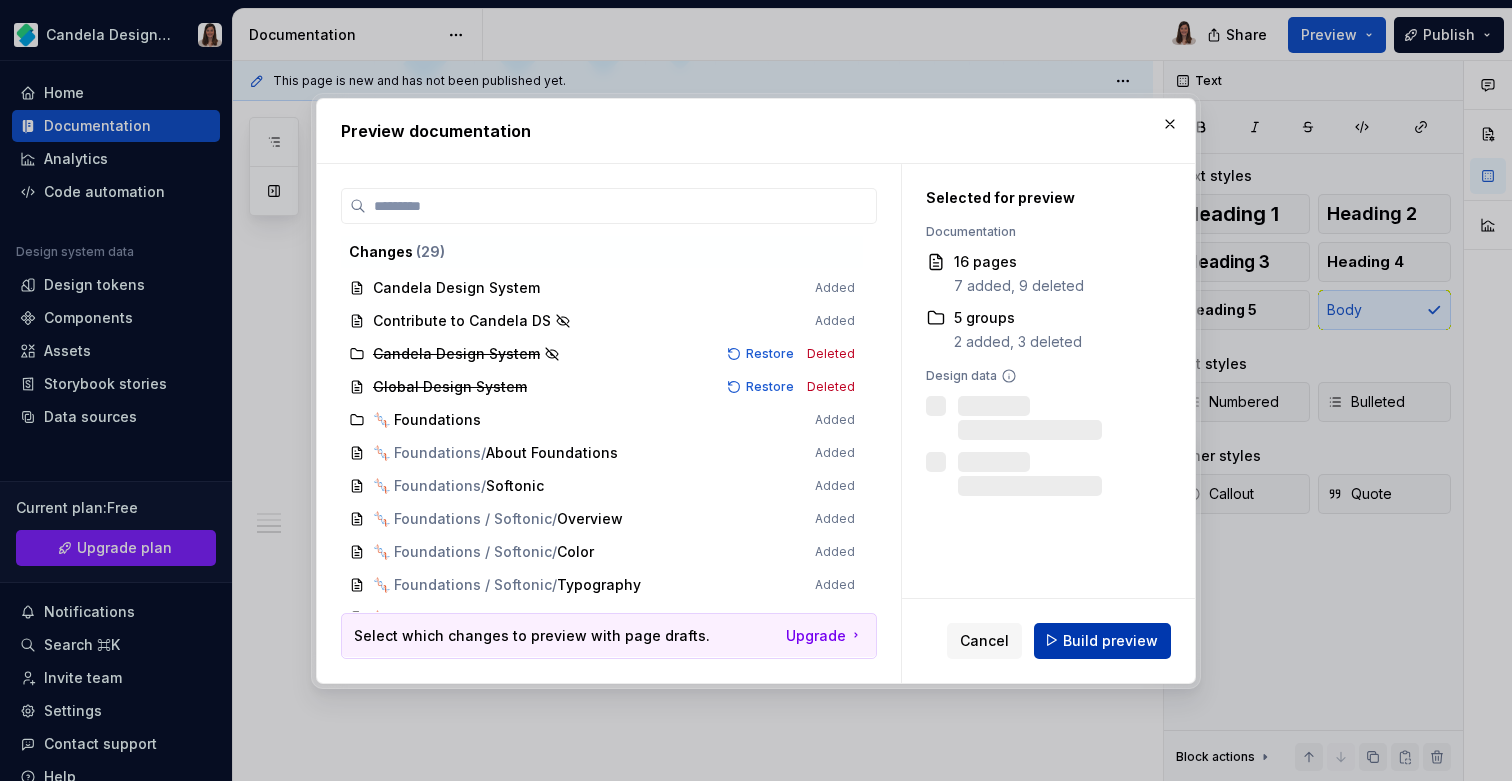 click on "Build preview" at bounding box center (1102, 640) 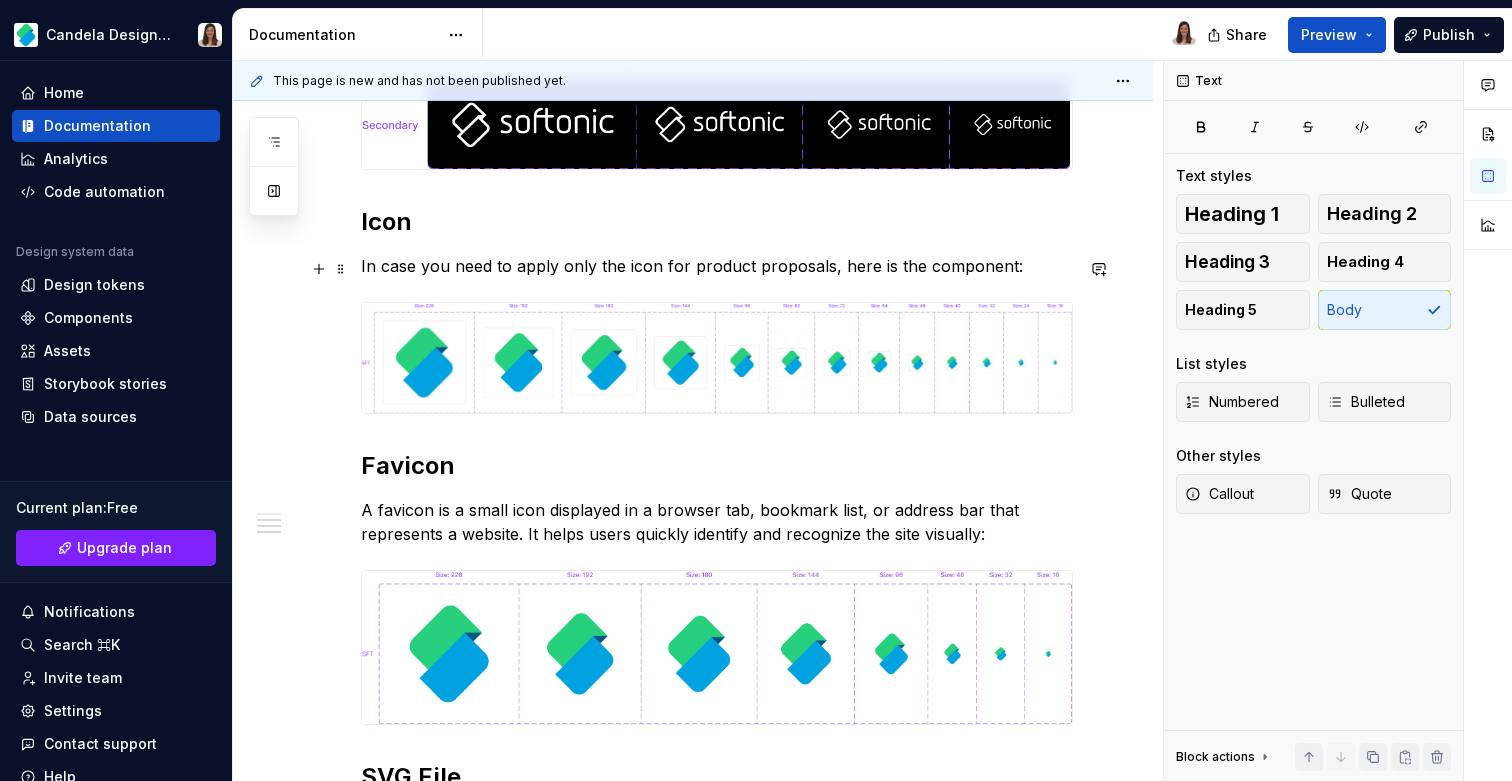 scroll, scrollTop: 541, scrollLeft: 0, axis: vertical 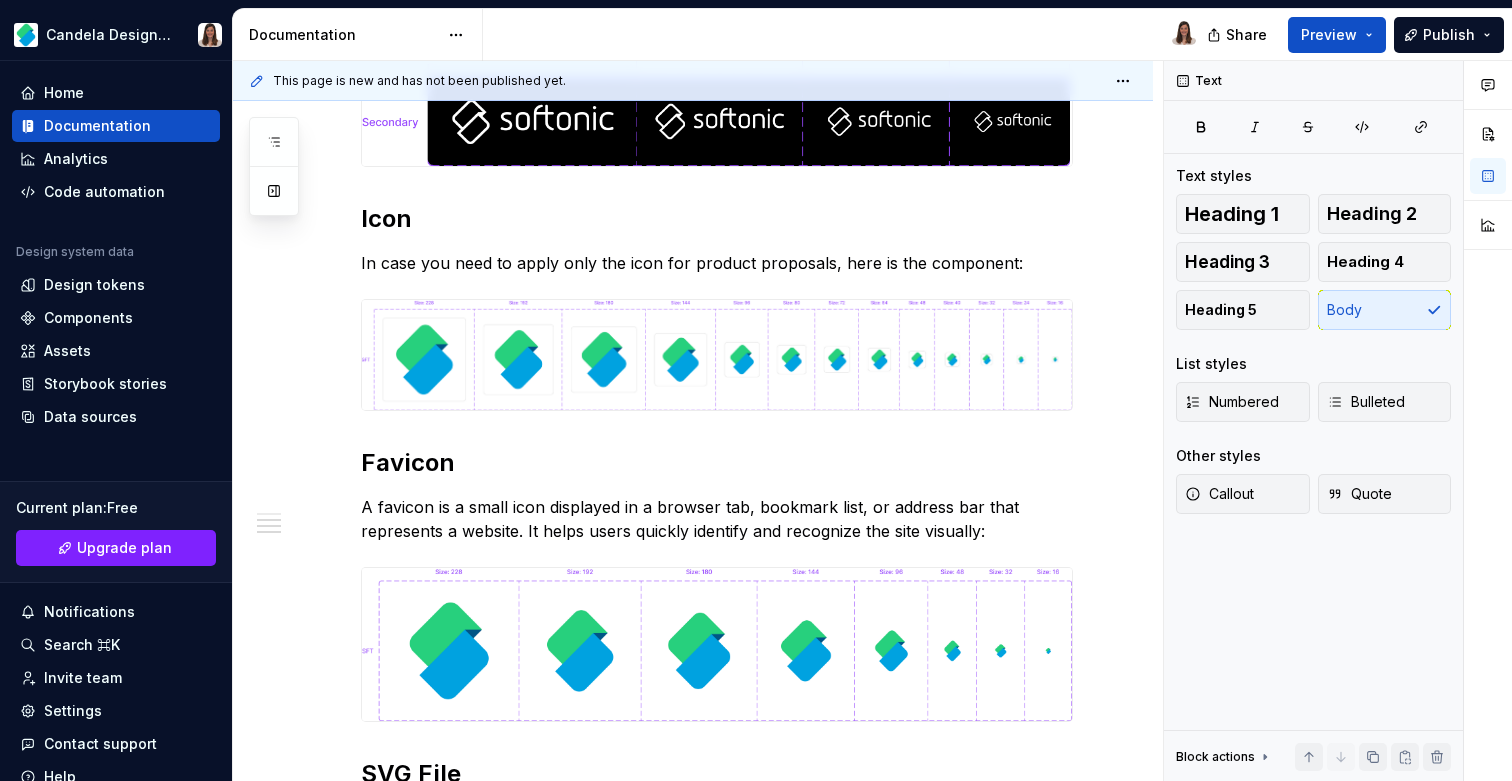 type on "*" 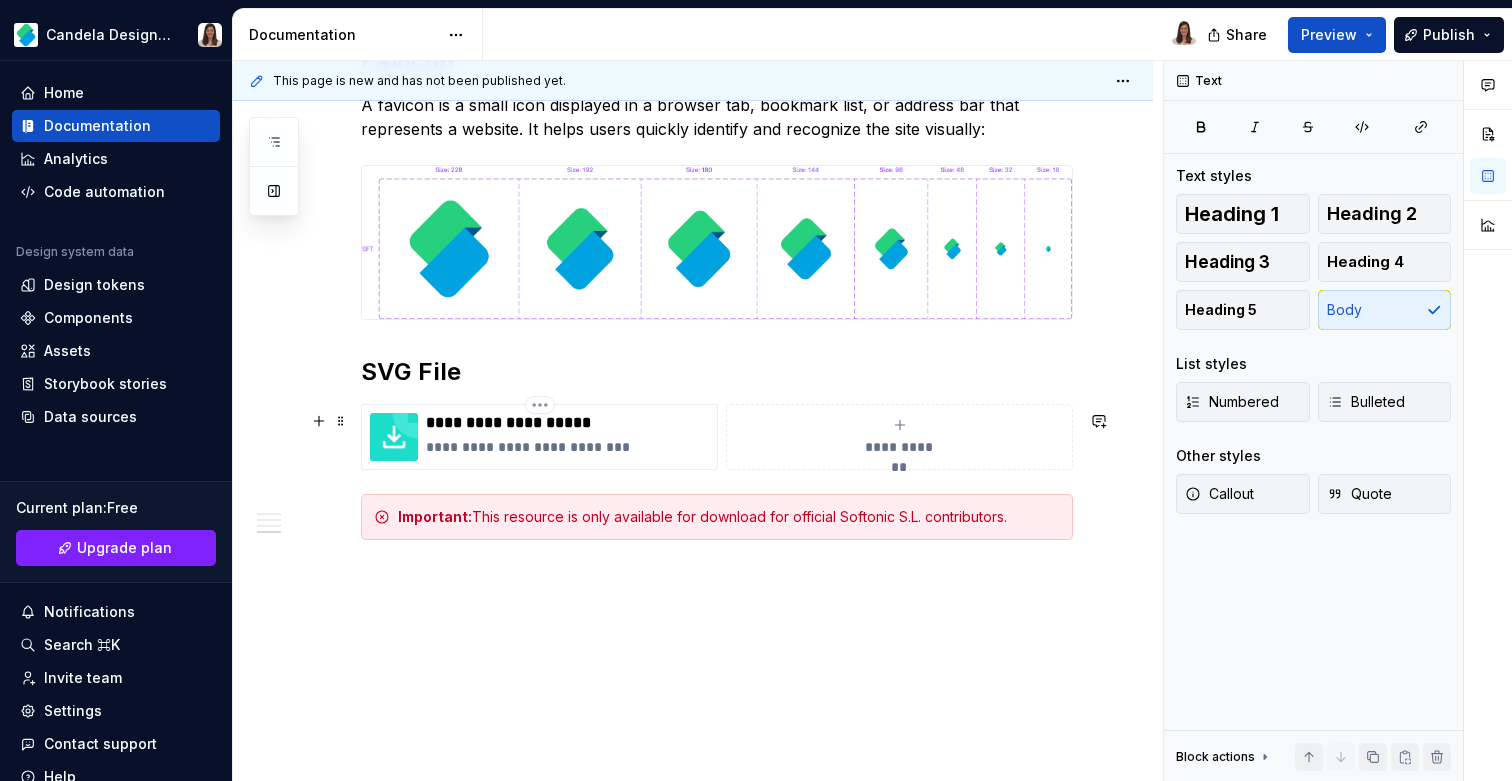 scroll, scrollTop: 1014, scrollLeft: 0, axis: vertical 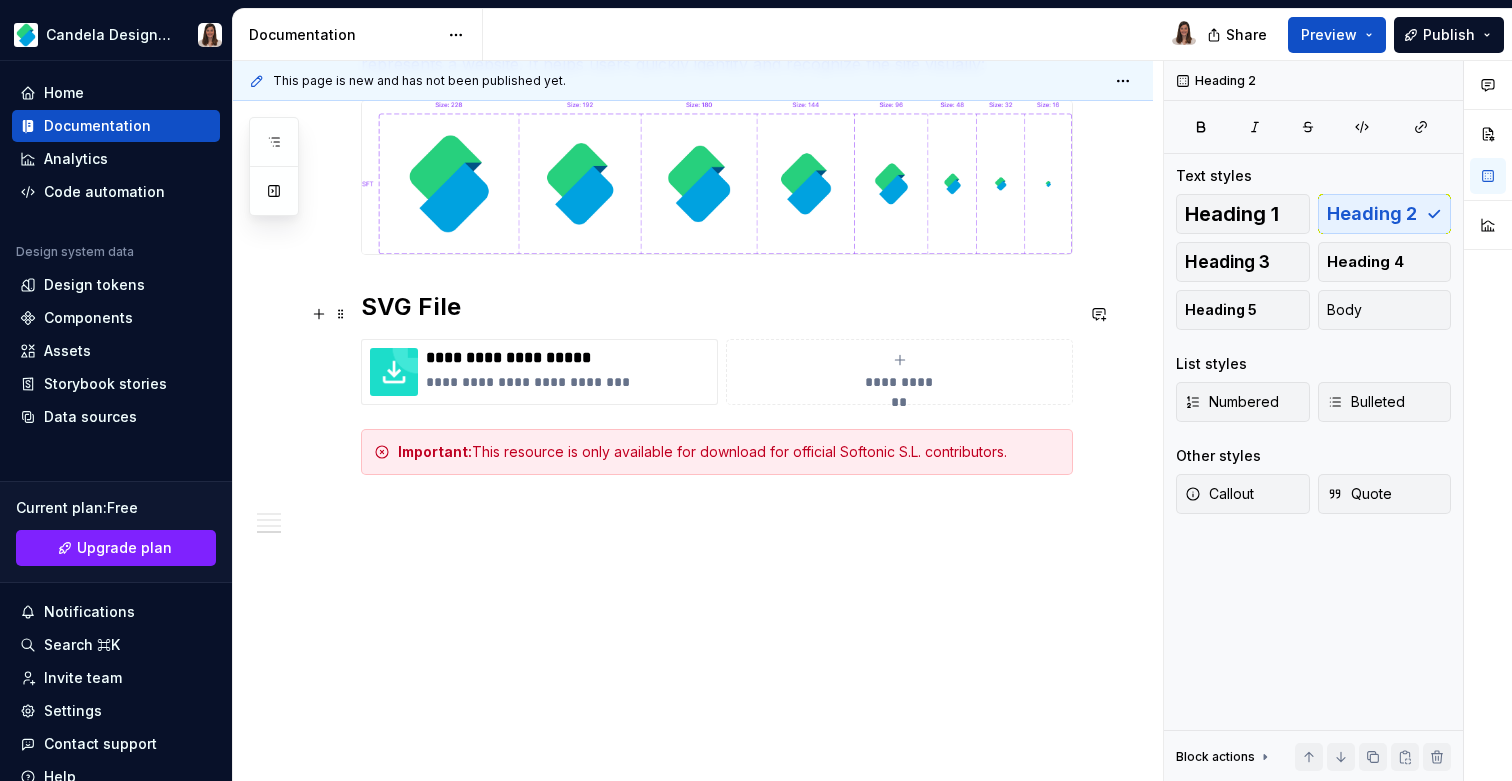 click on "SVG File" at bounding box center (717, 307) 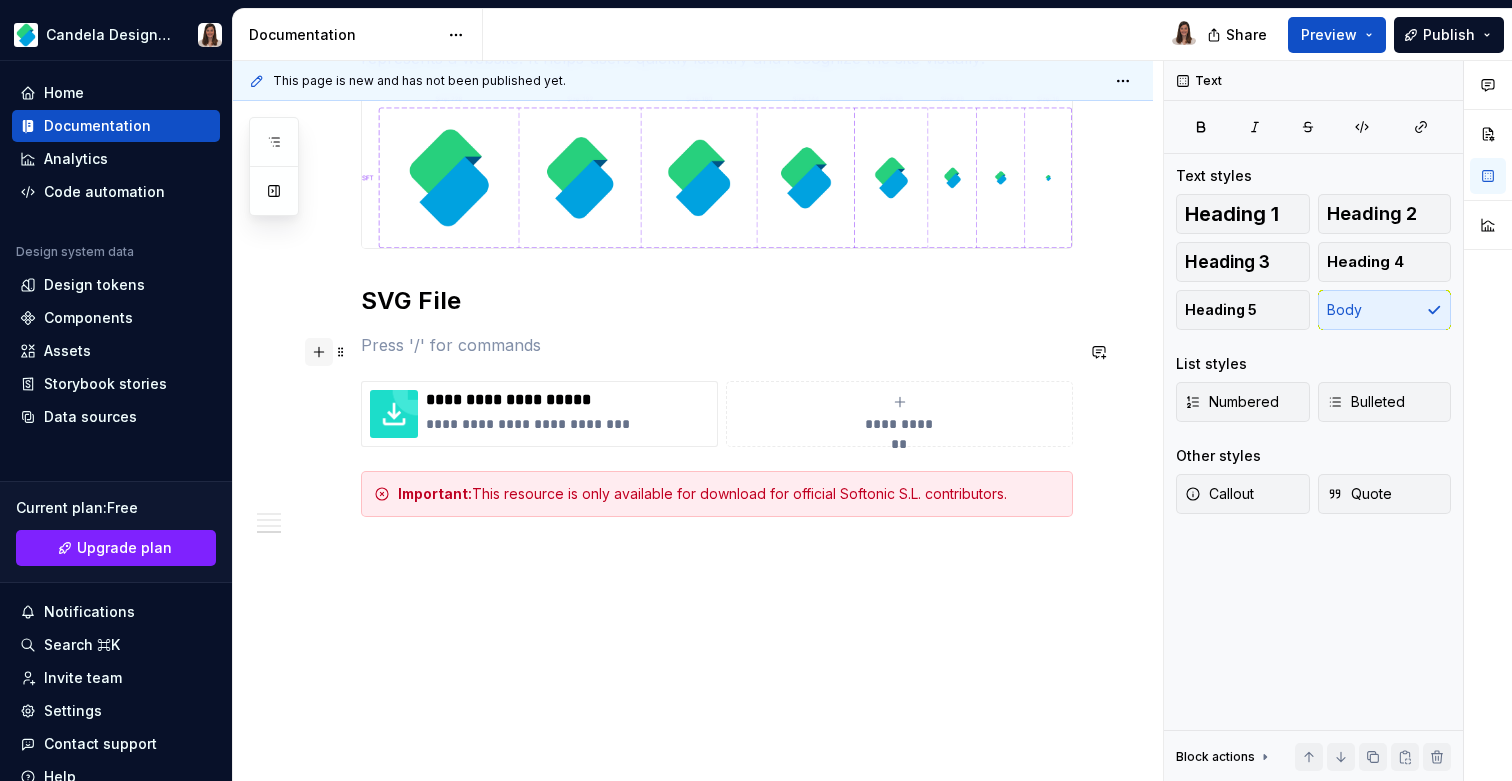 click at bounding box center [319, 352] 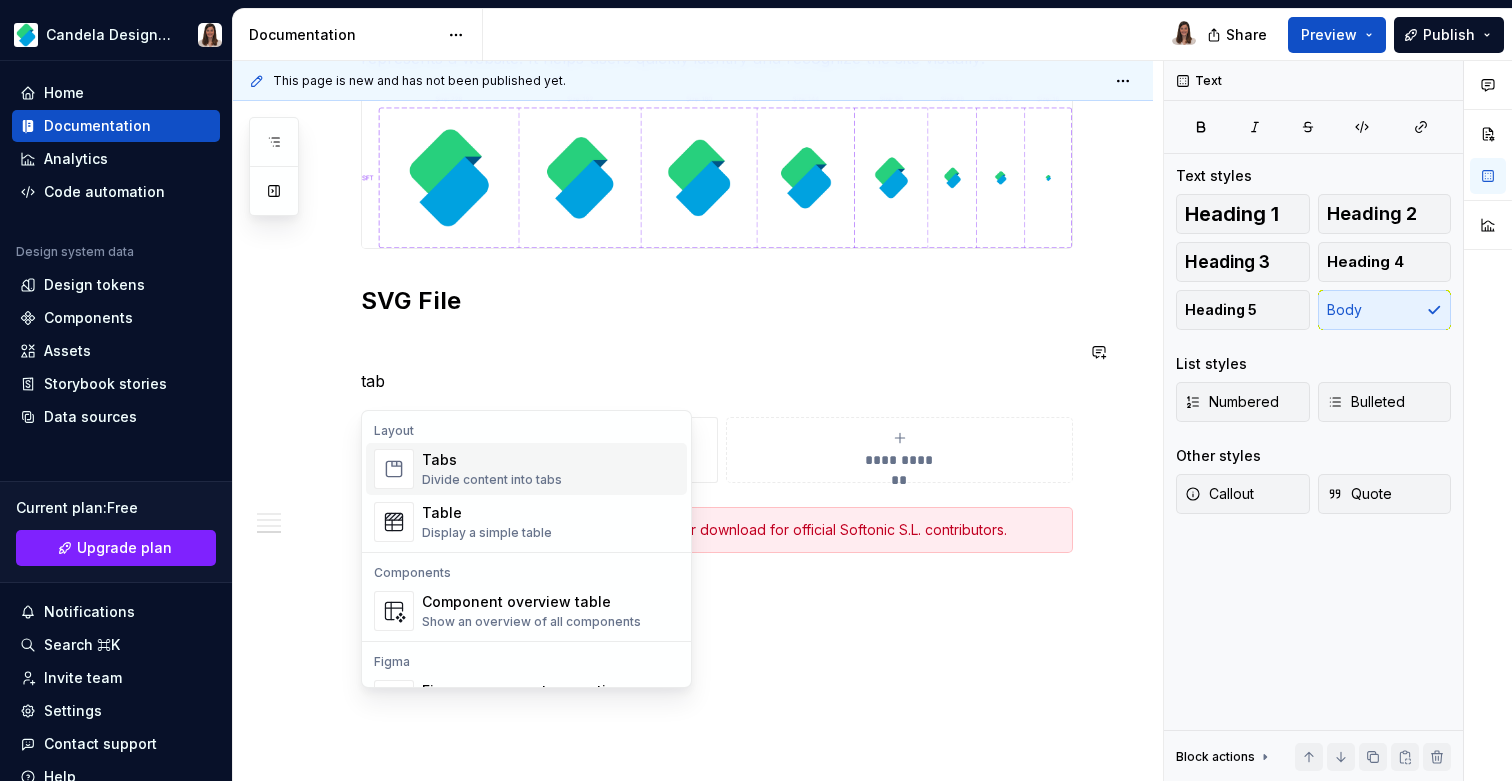 click on "Divide content into tabs" at bounding box center (492, 480) 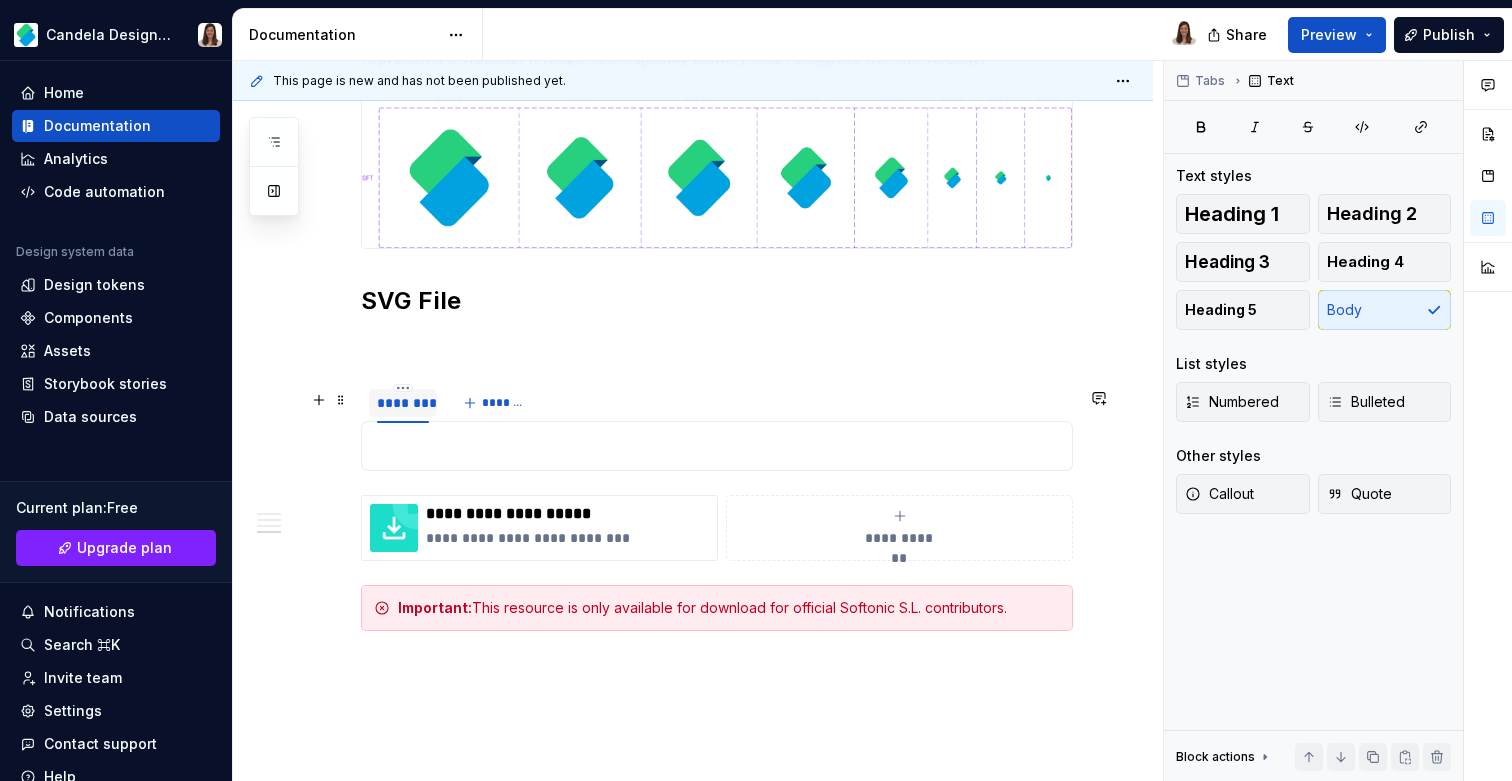 click on "********" at bounding box center (403, 403) 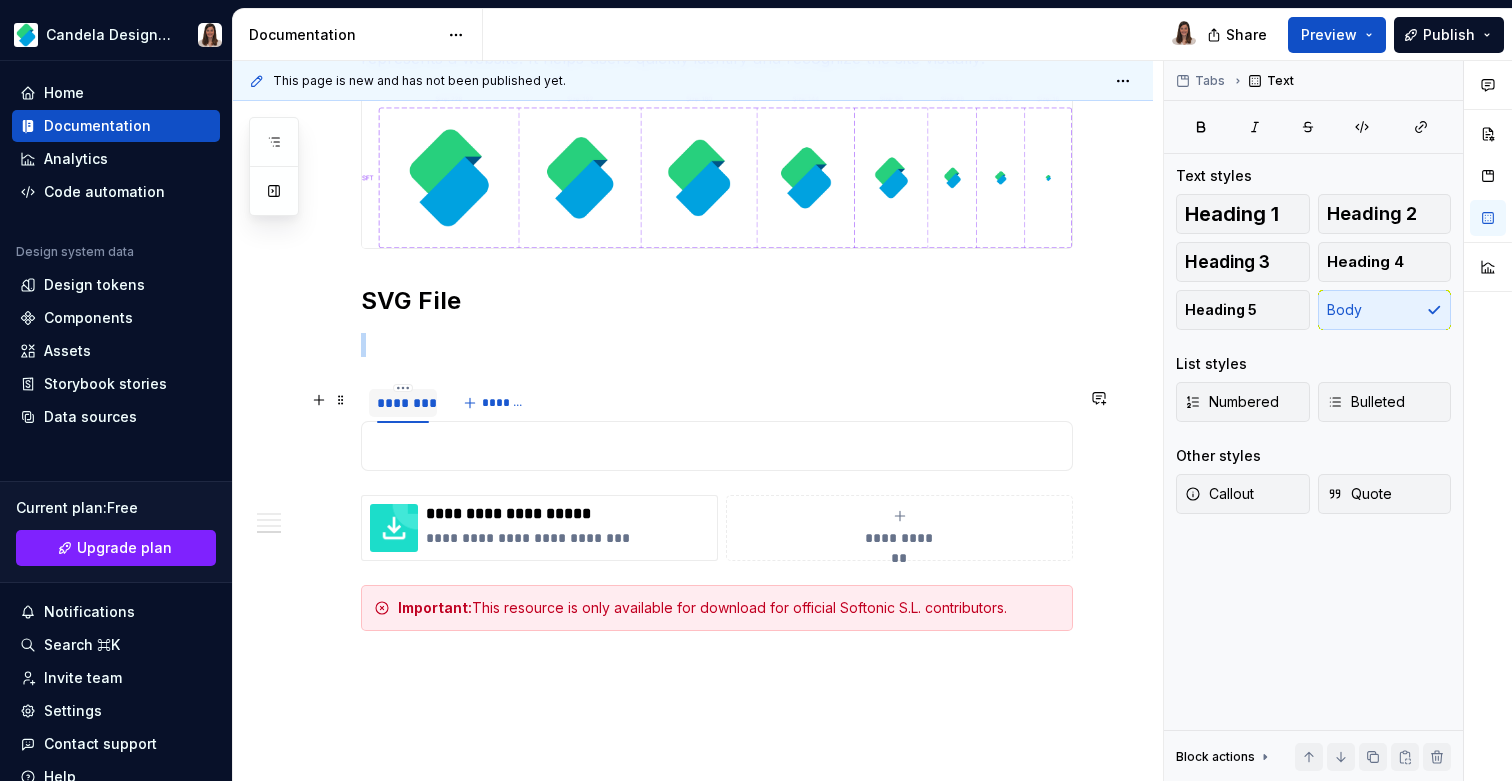 click on "********" at bounding box center [403, 403] 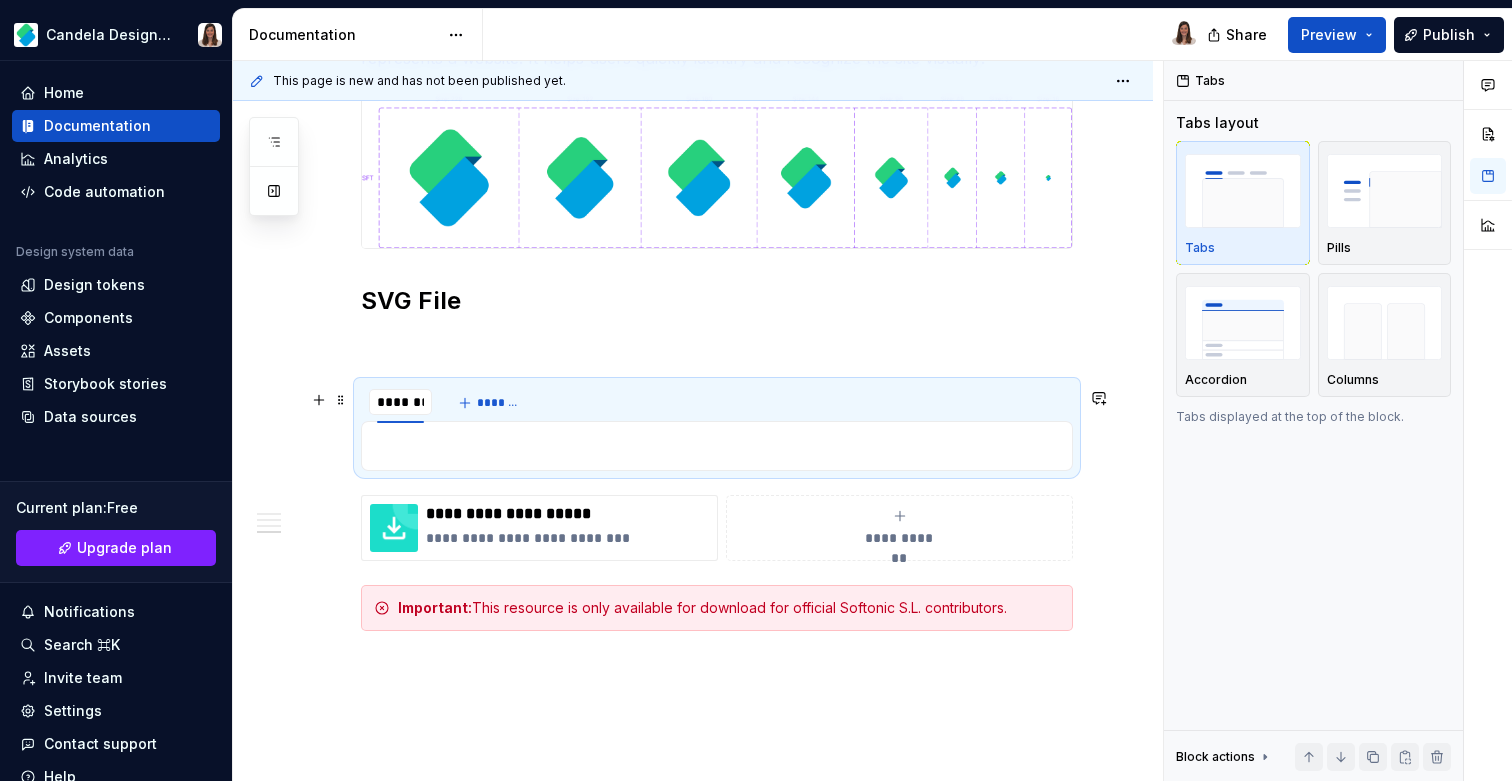 type on "********" 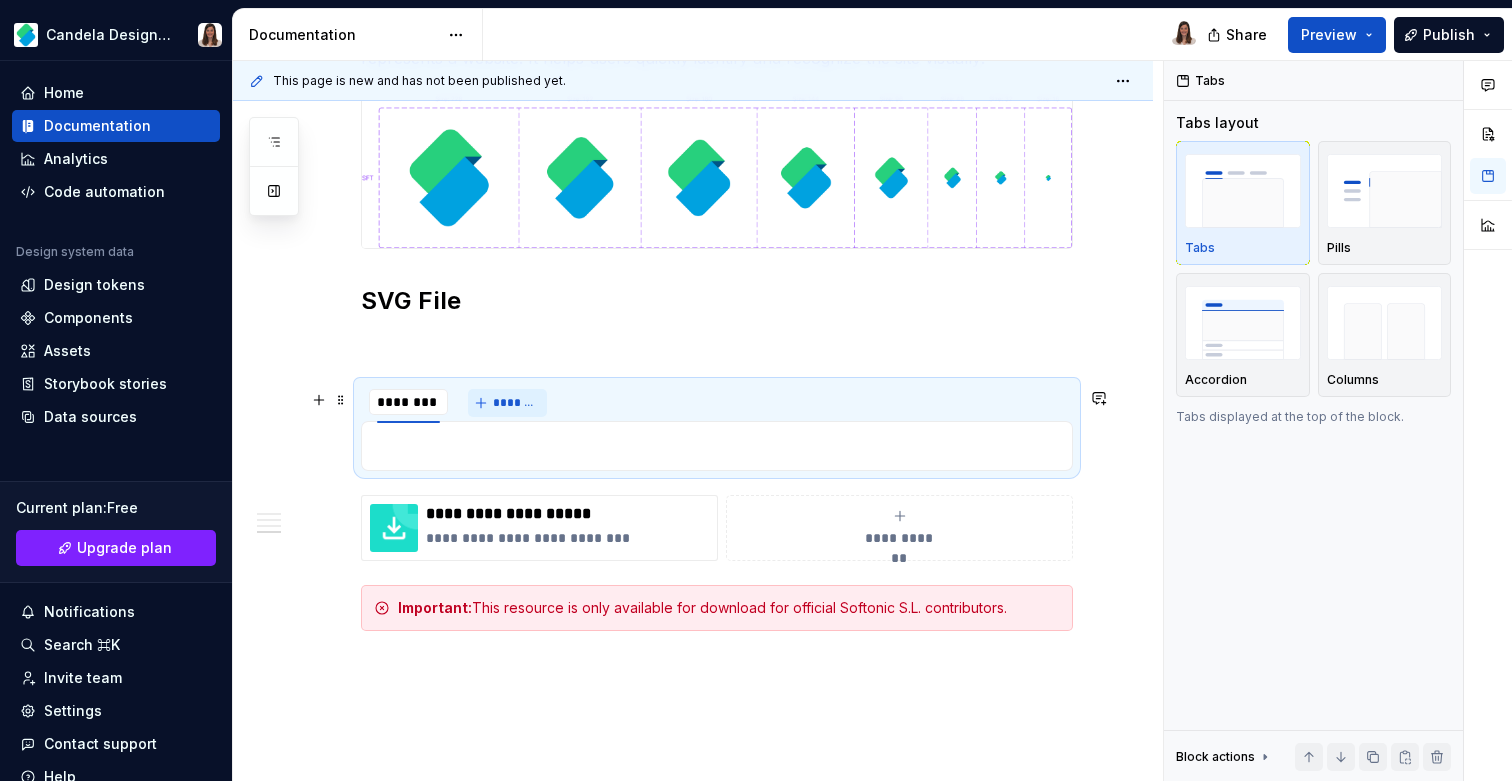 click on "*******" at bounding box center (507, 403) 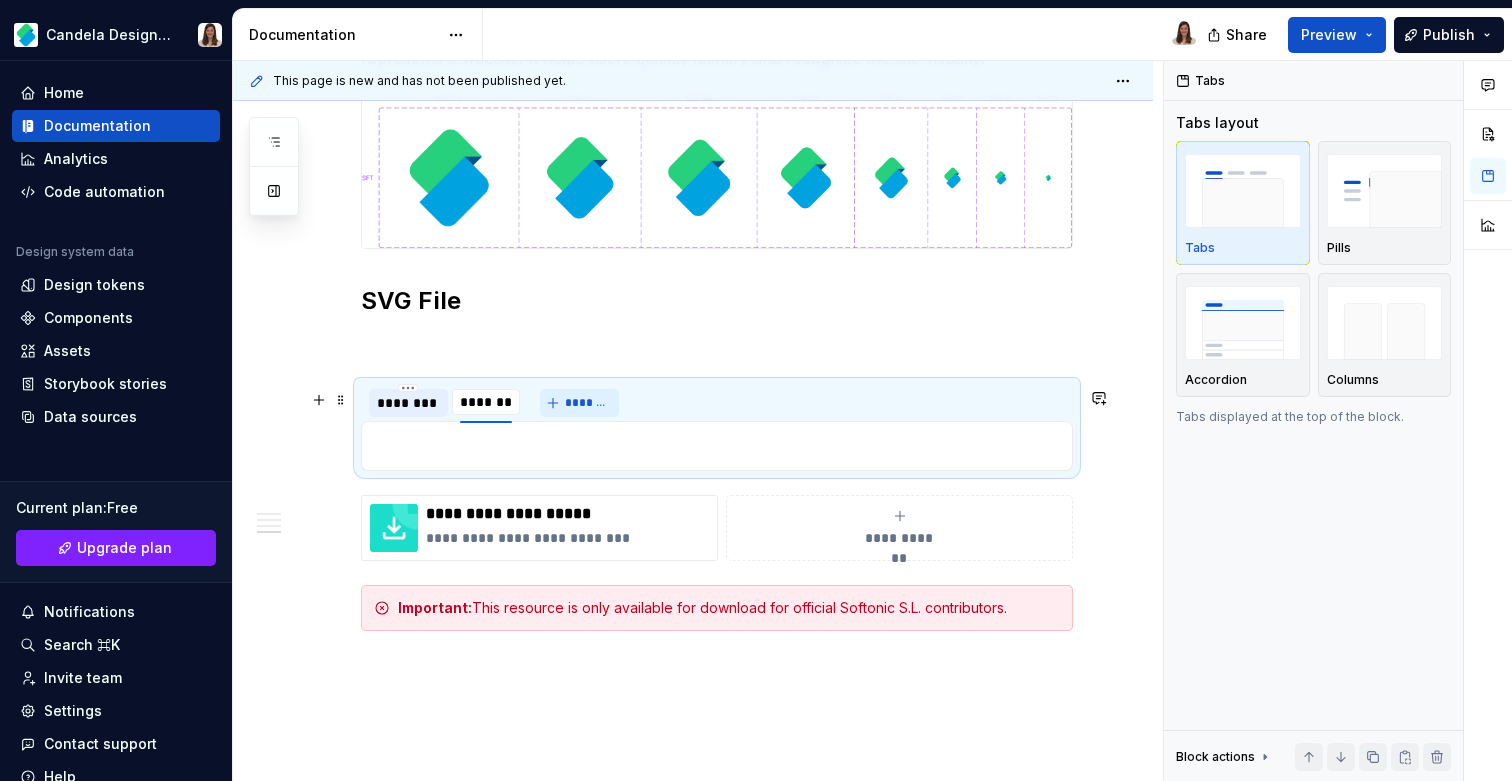 click on "********" at bounding box center [486, 402] 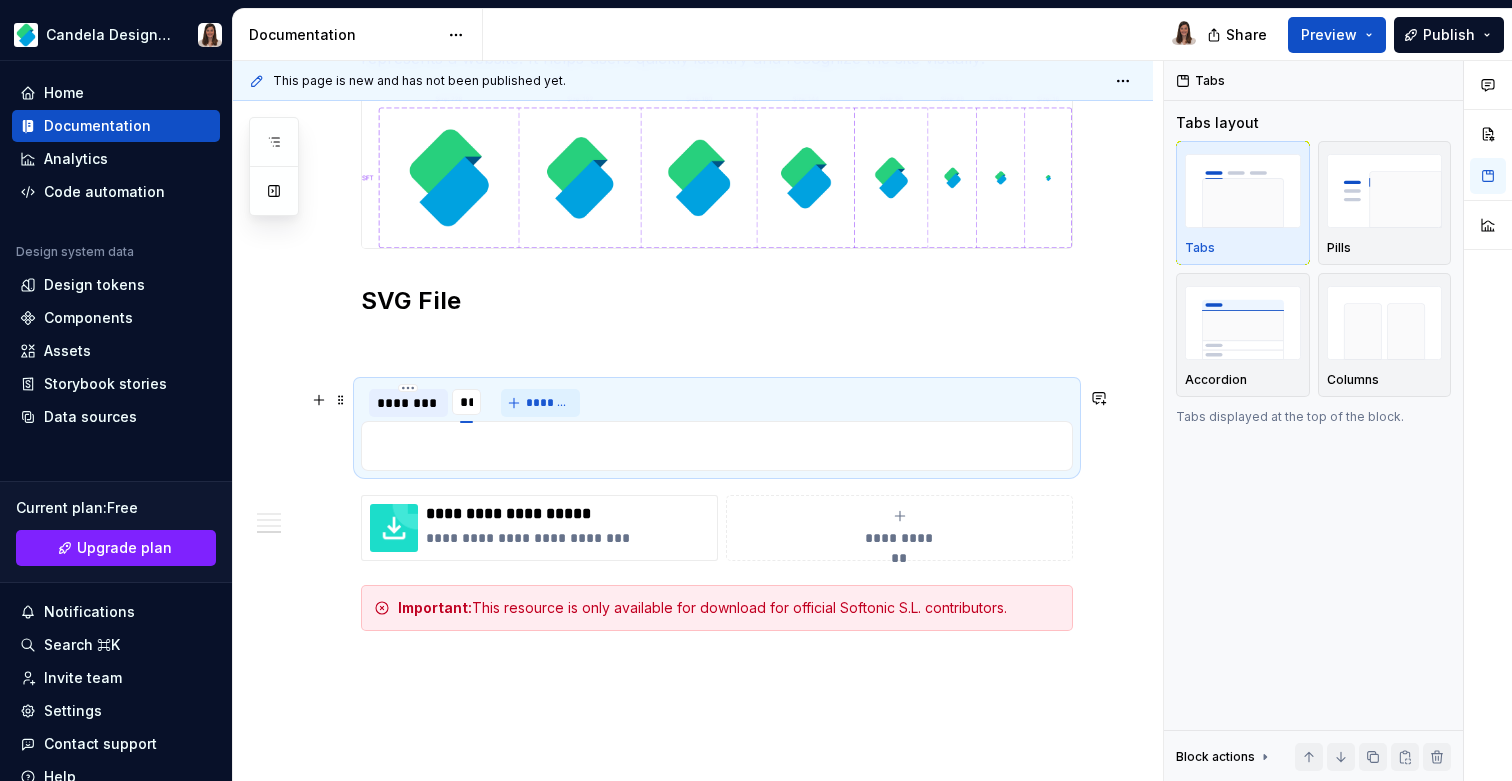 type on "****" 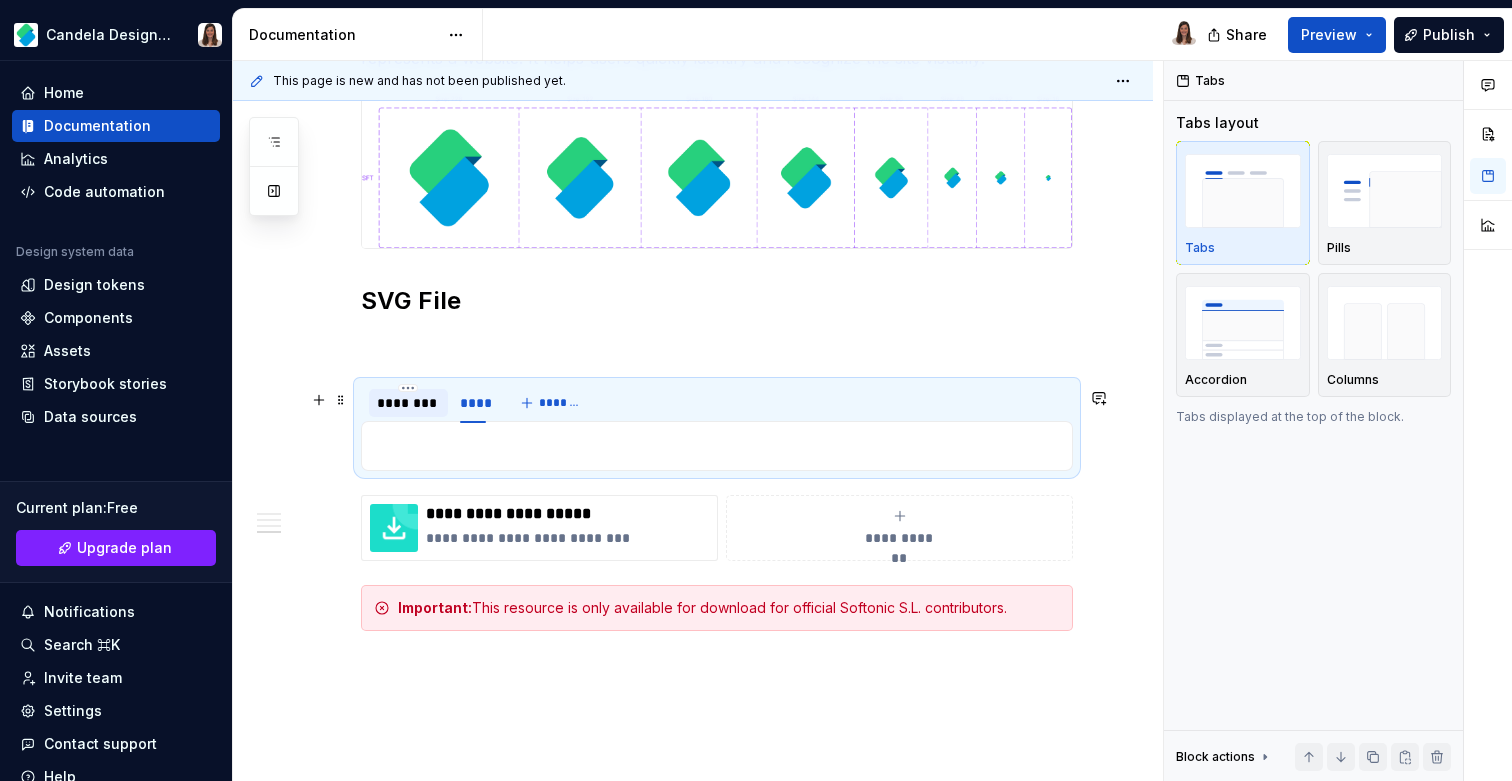 click on "******** **** *******" at bounding box center (717, 403) 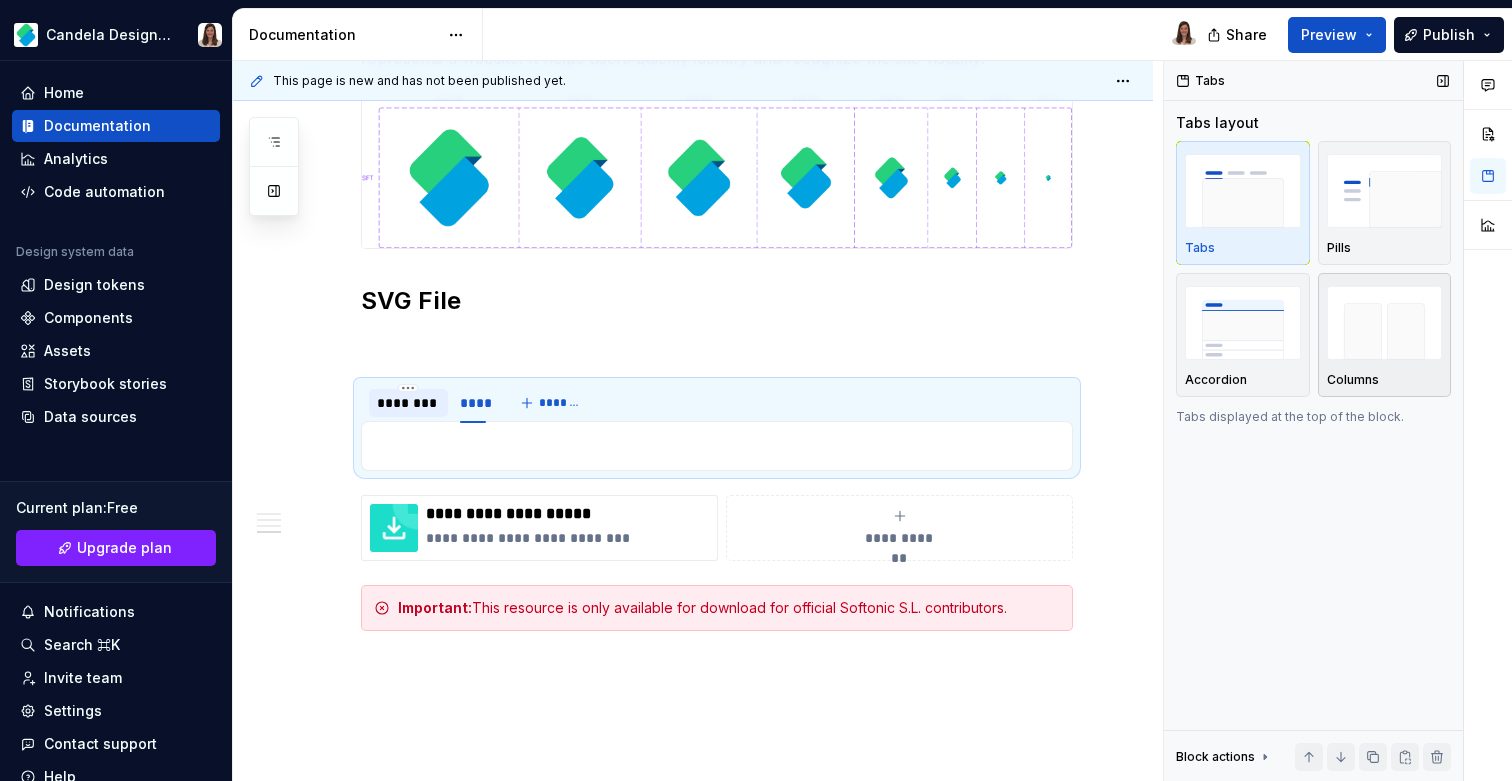 click at bounding box center (1385, 322) 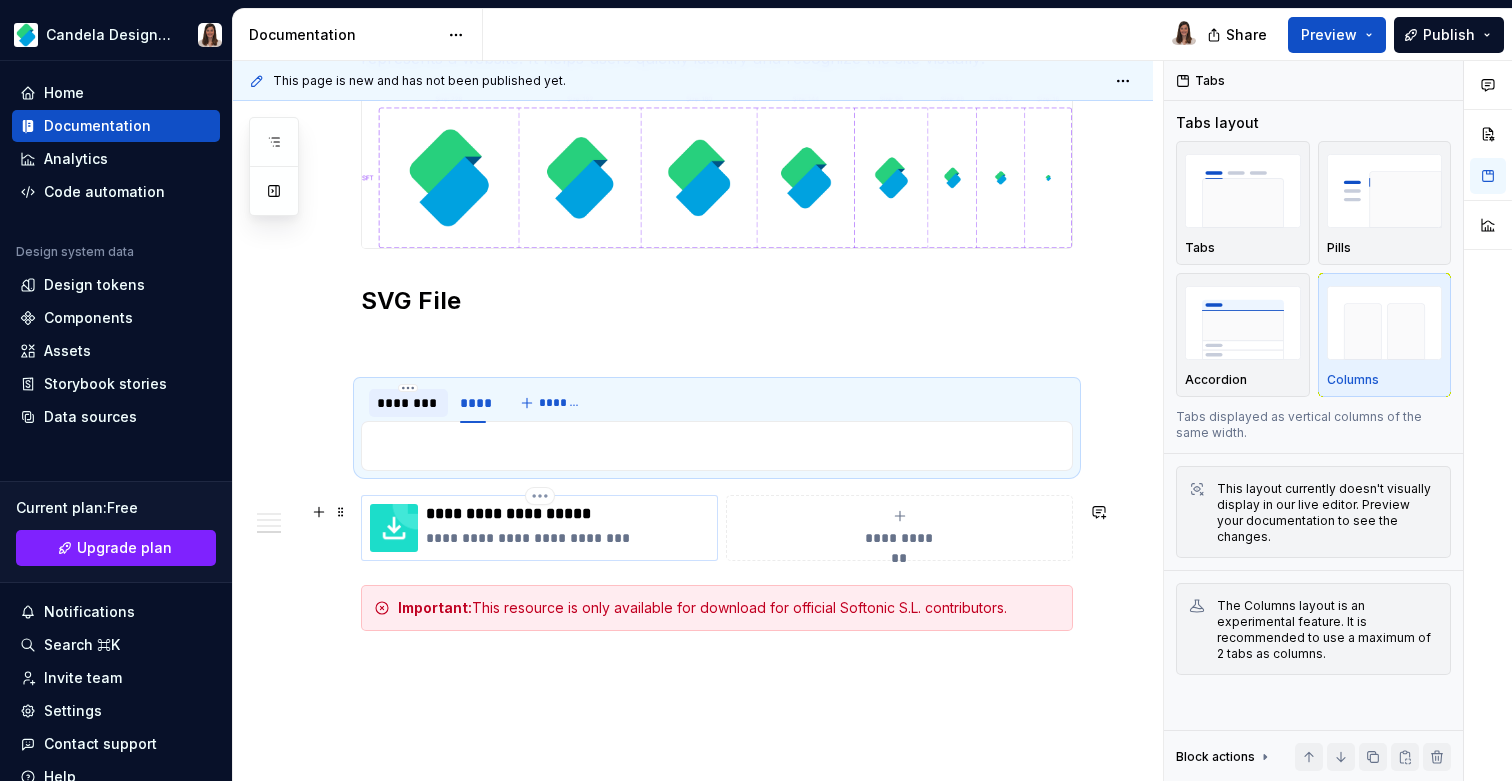 click on "**********" at bounding box center [567, 514] 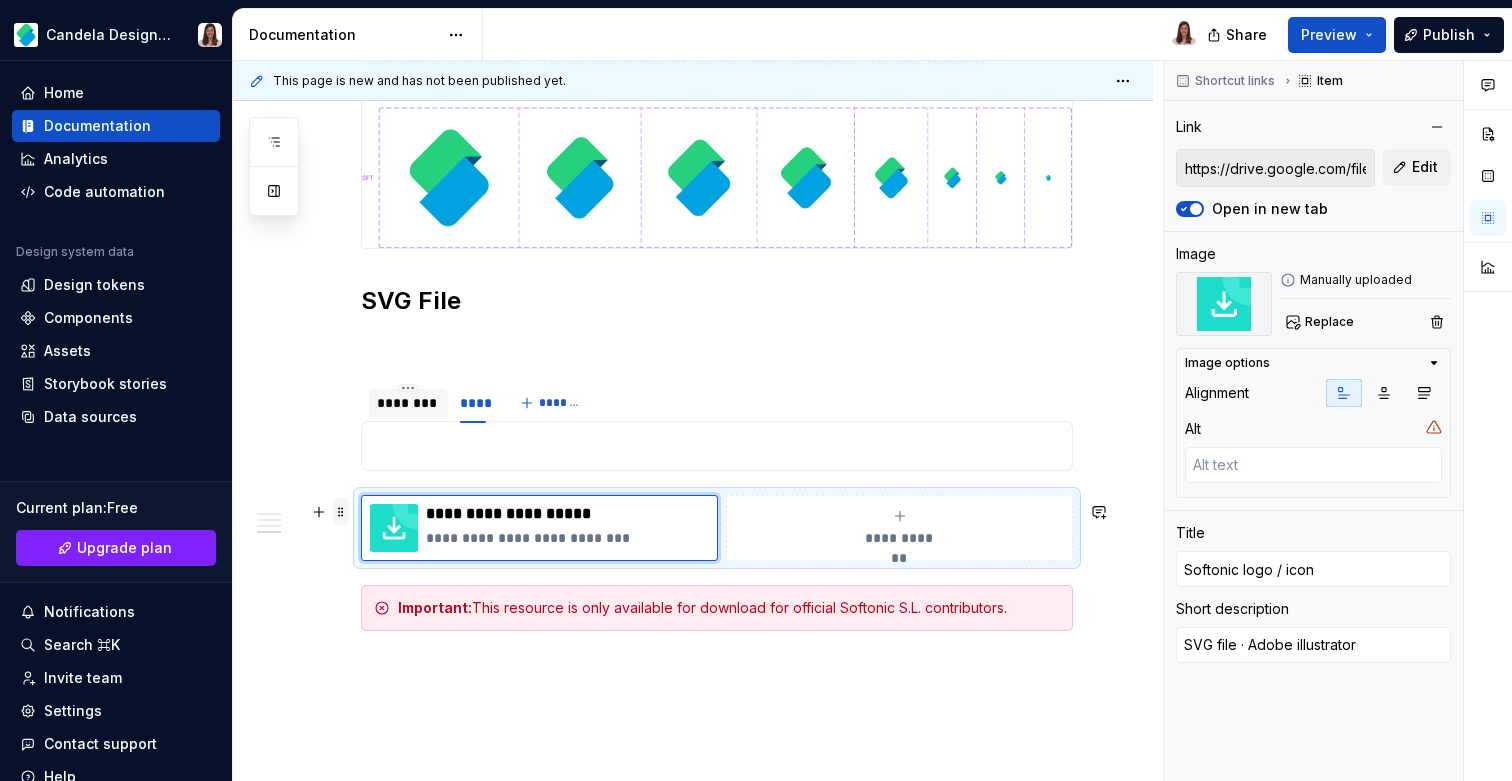 click at bounding box center (341, 512) 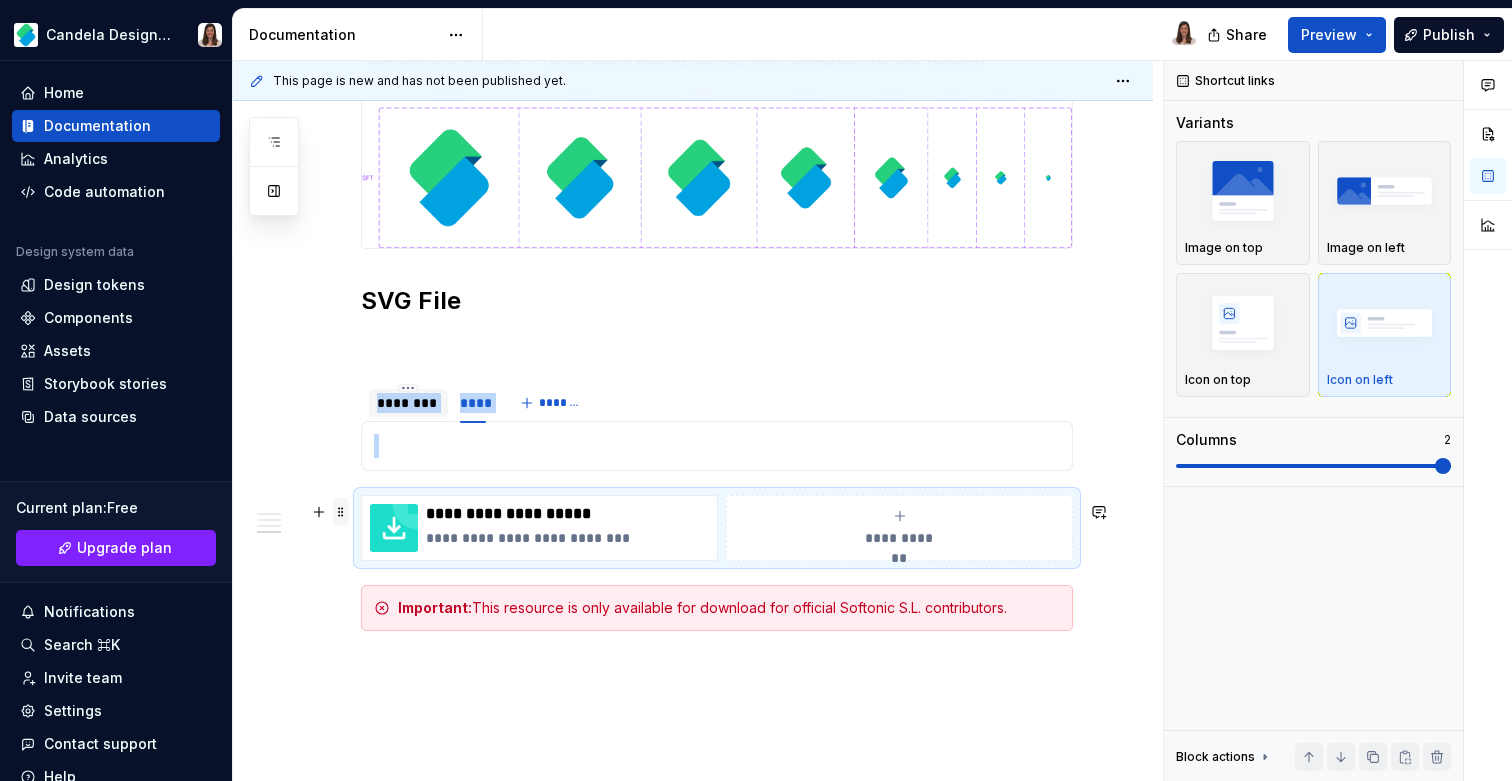click at bounding box center (341, 512) 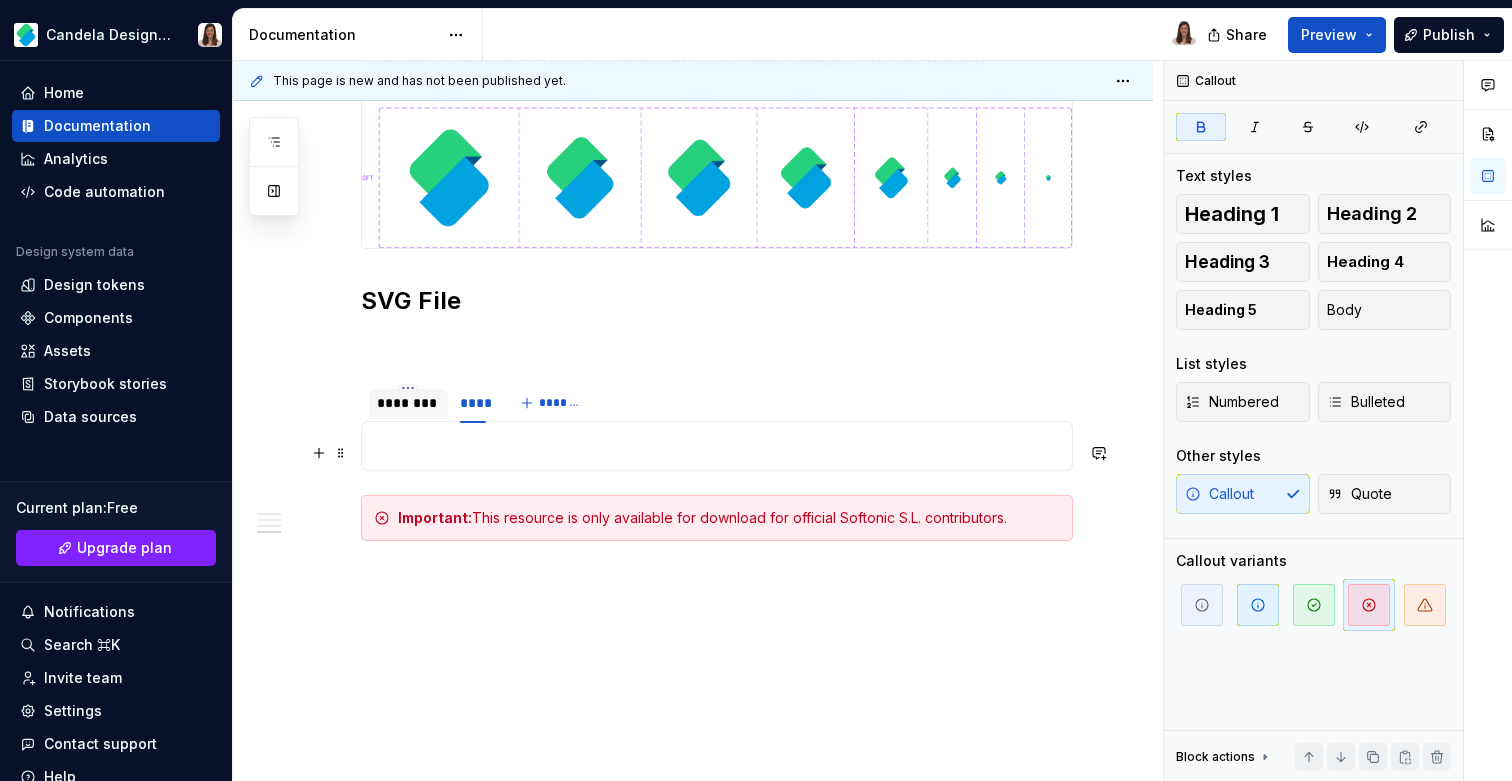 click at bounding box center (717, 446) 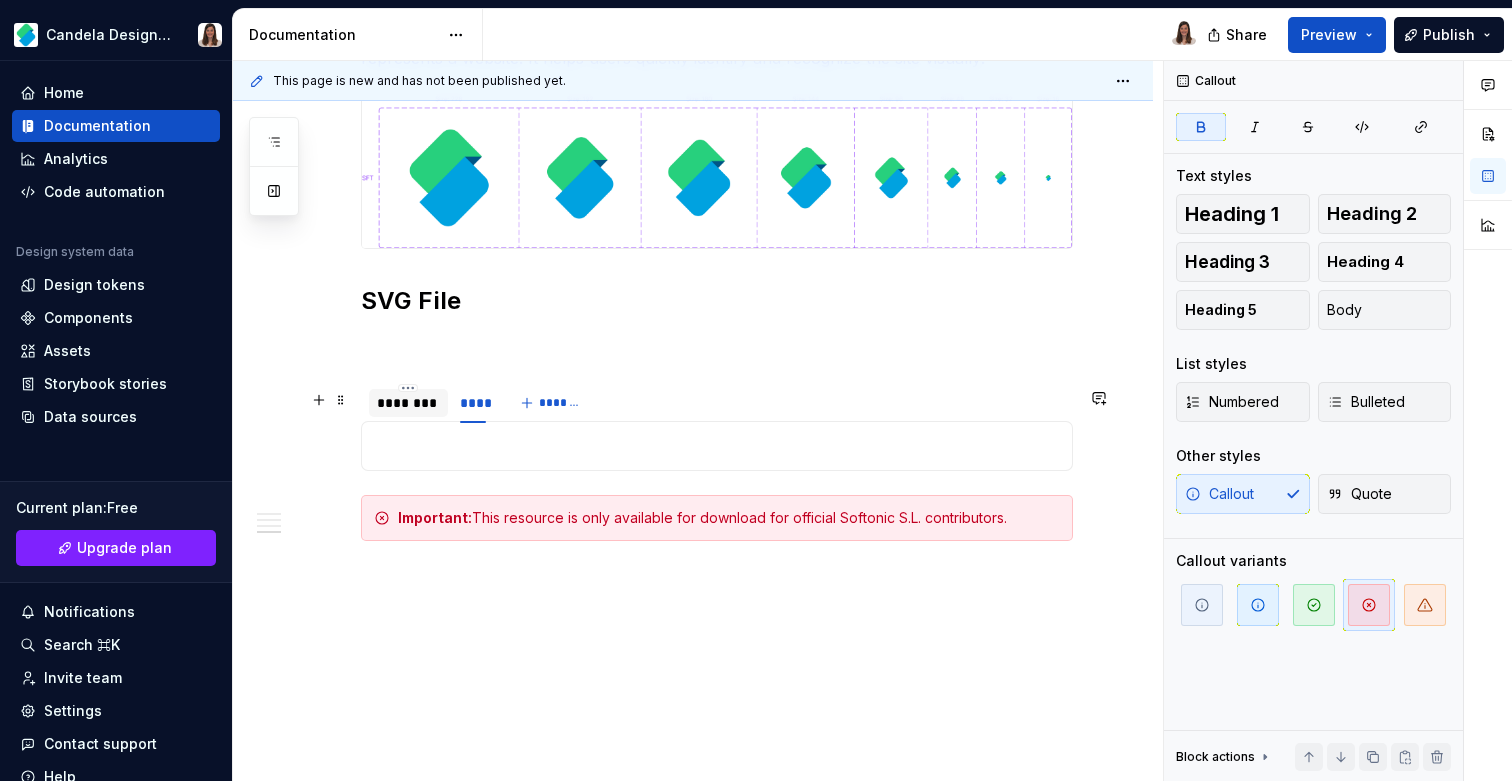 click on "********" at bounding box center (408, 403) 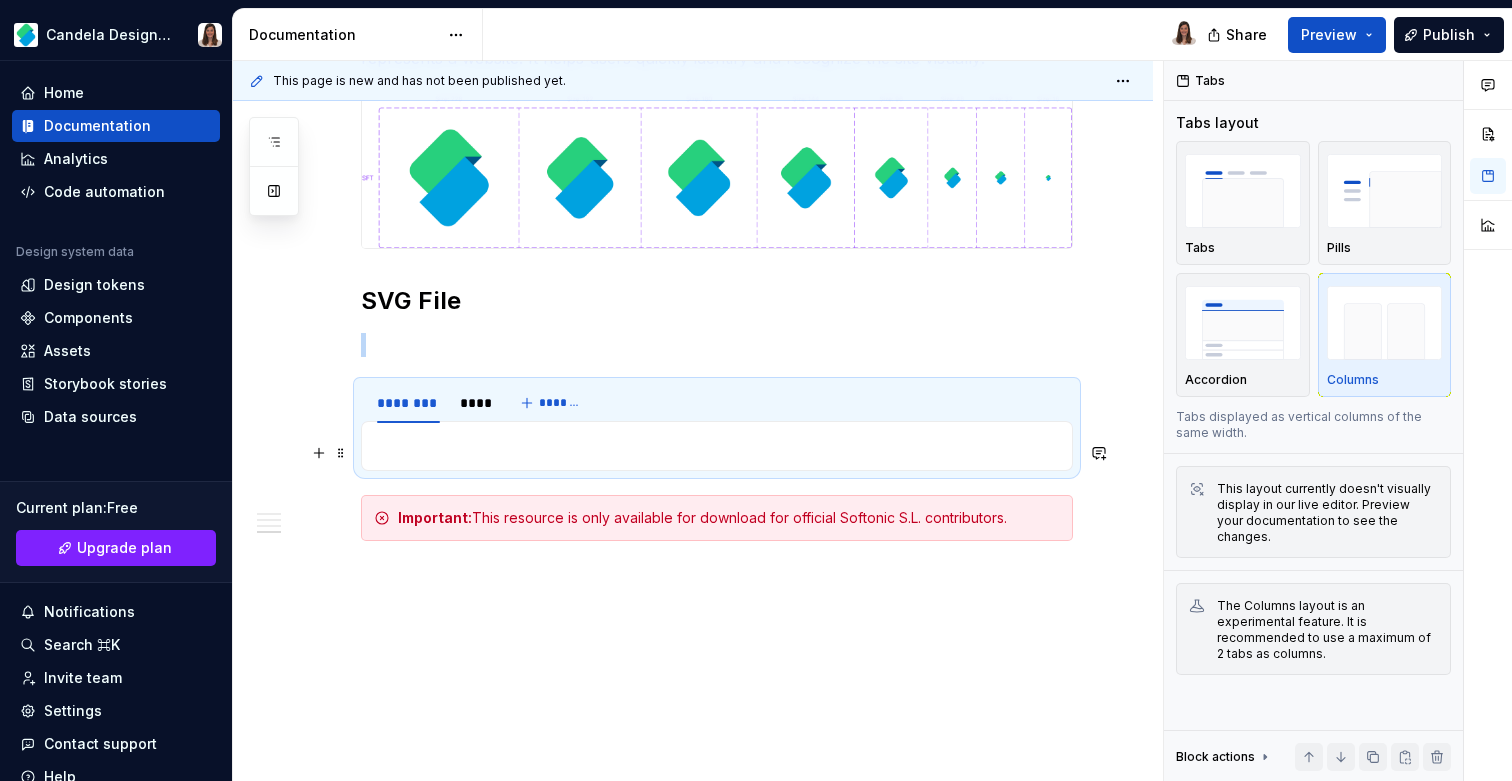 click at bounding box center (717, 446) 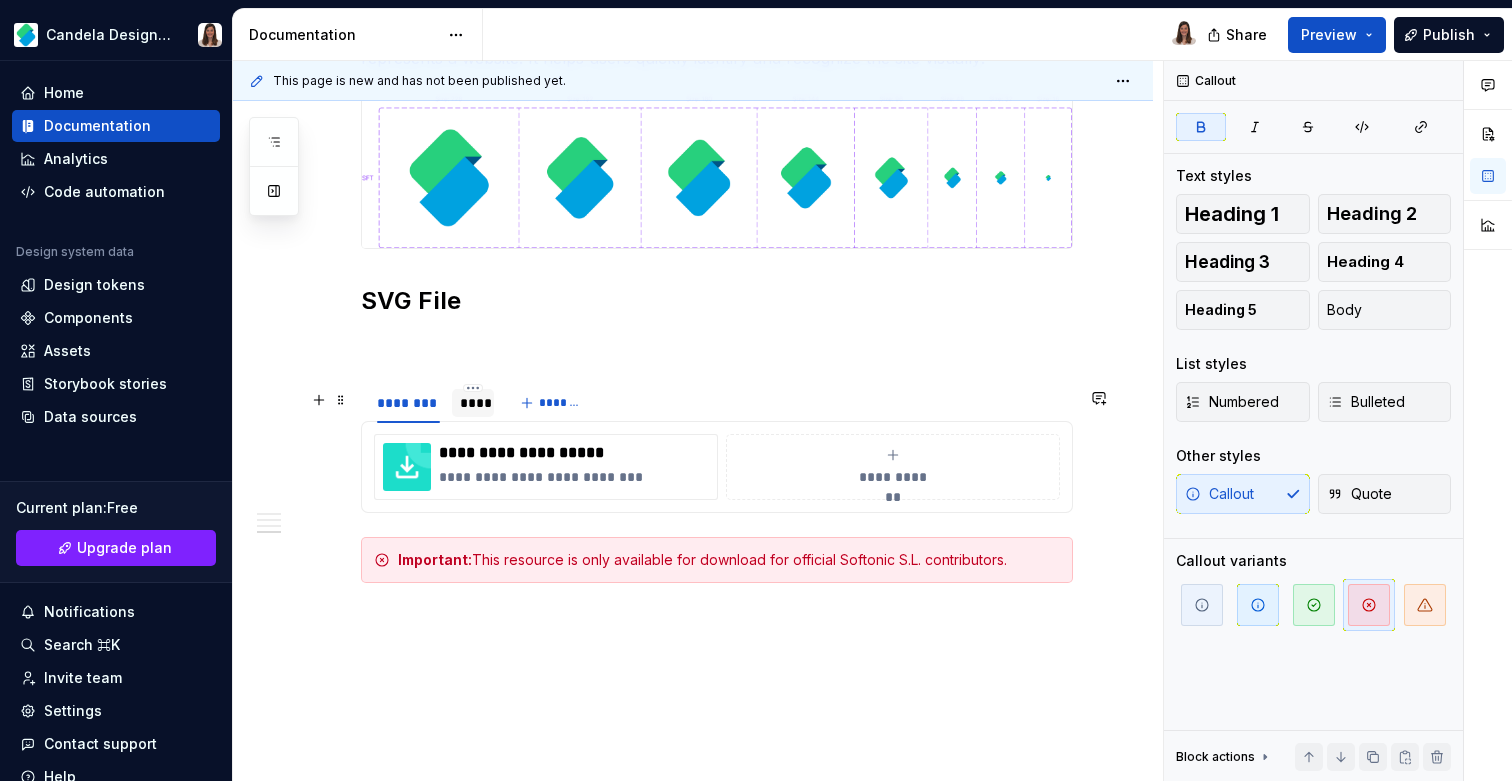 click on "****" at bounding box center [473, 403] 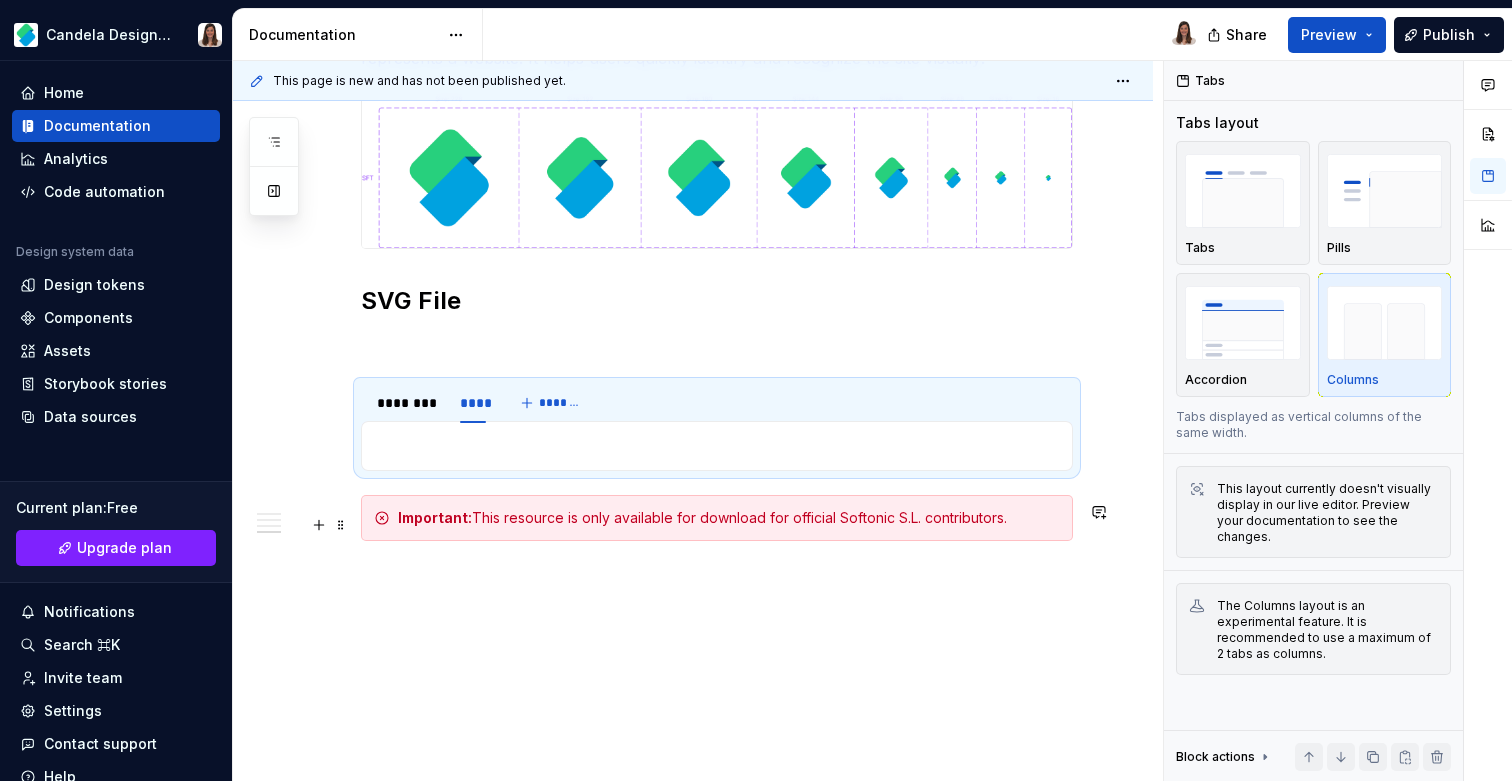 click on "Important:" at bounding box center [435, 517] 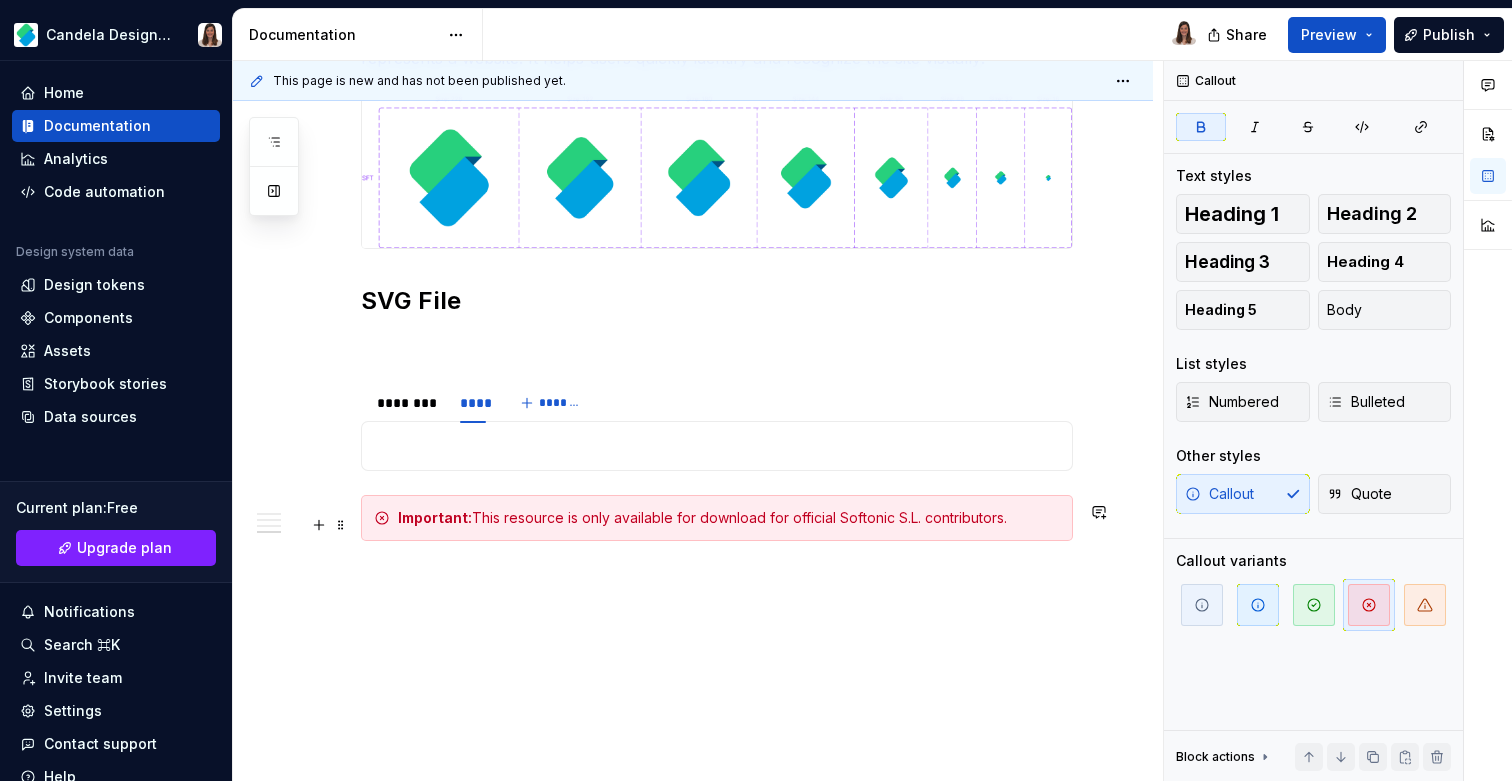 click on "Important:  This resource is only available for download for official Softonic S.L. contributors." at bounding box center [717, 518] 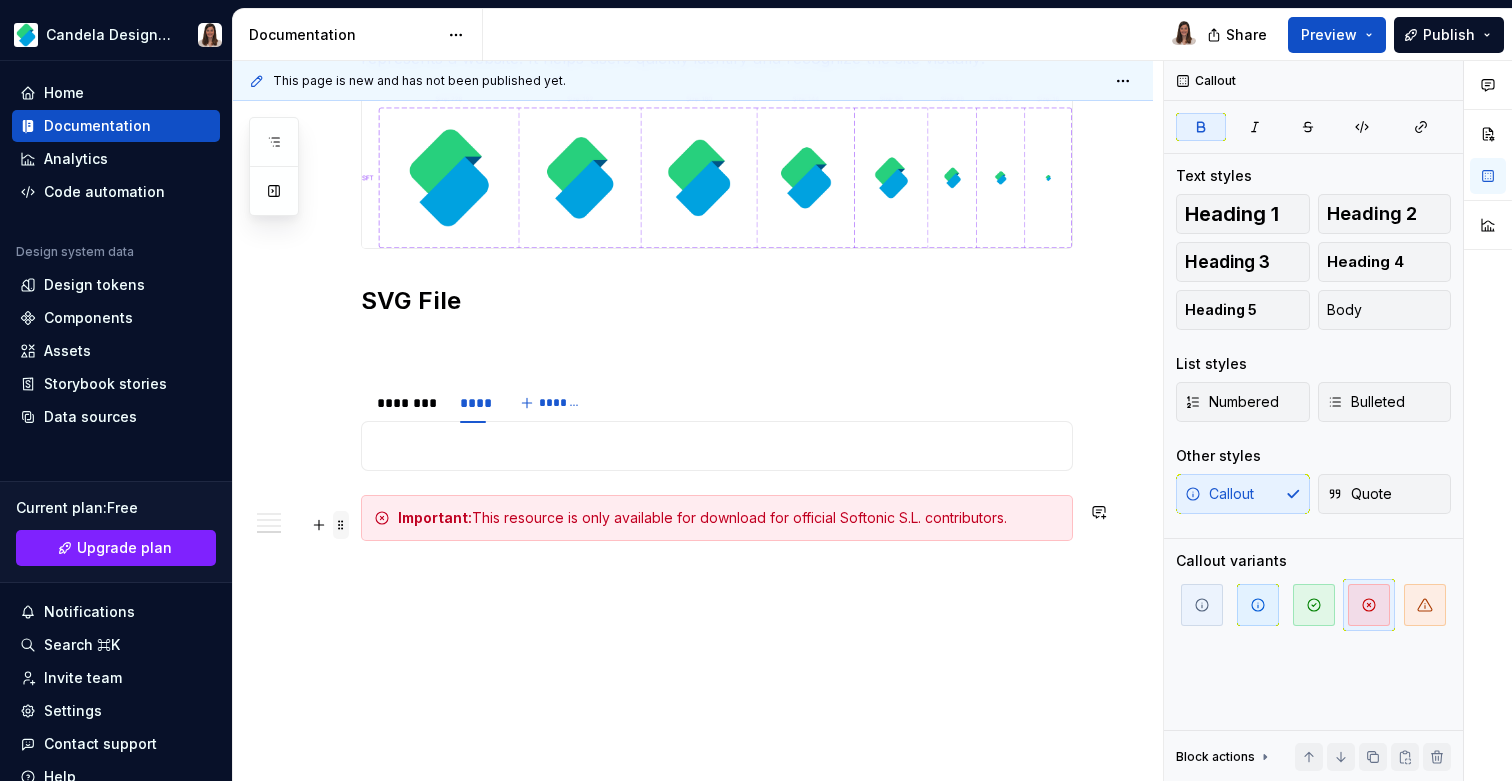 click at bounding box center [341, 525] 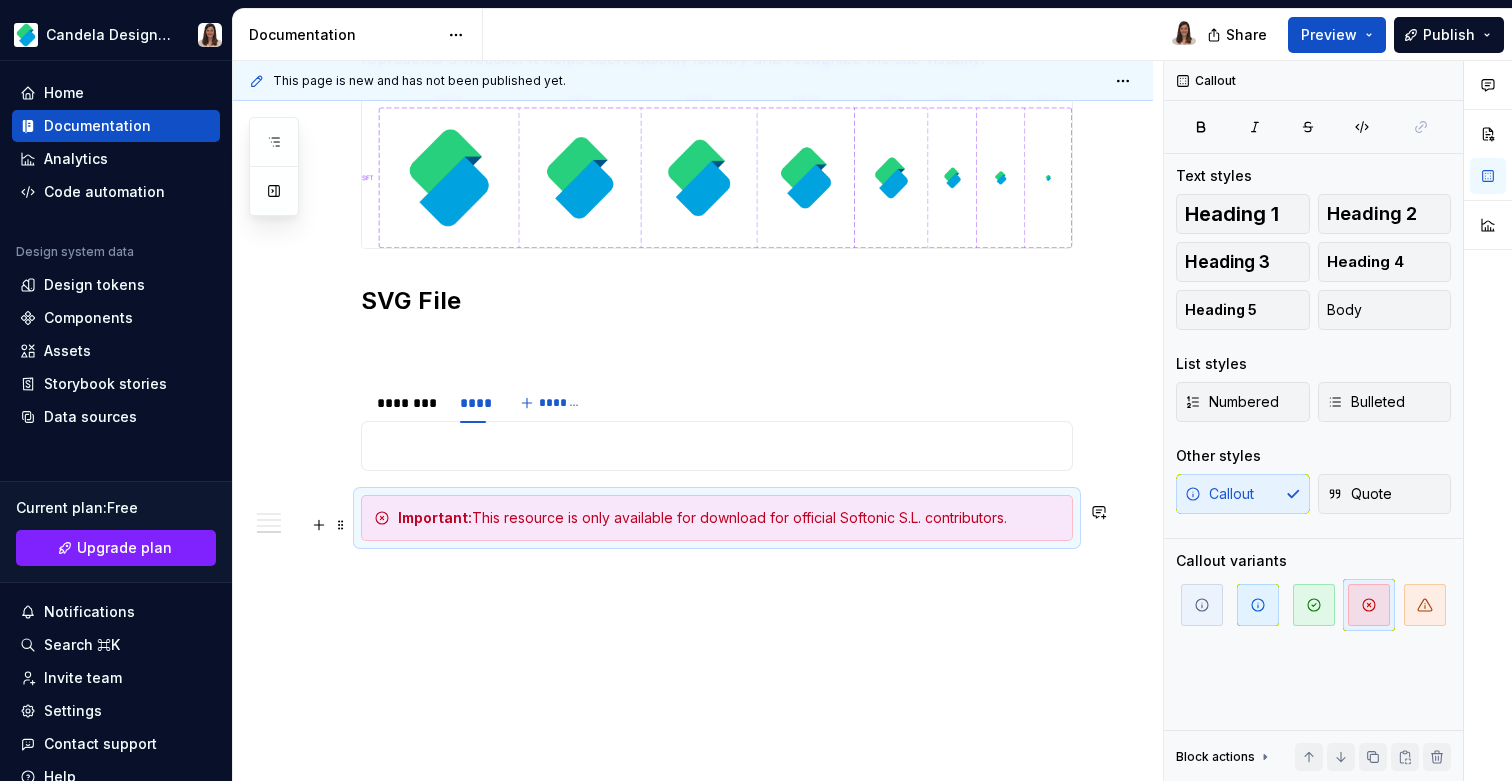 click on "Important:  This resource is only available for download for official Softonic S.L. contributors." at bounding box center [717, 518] 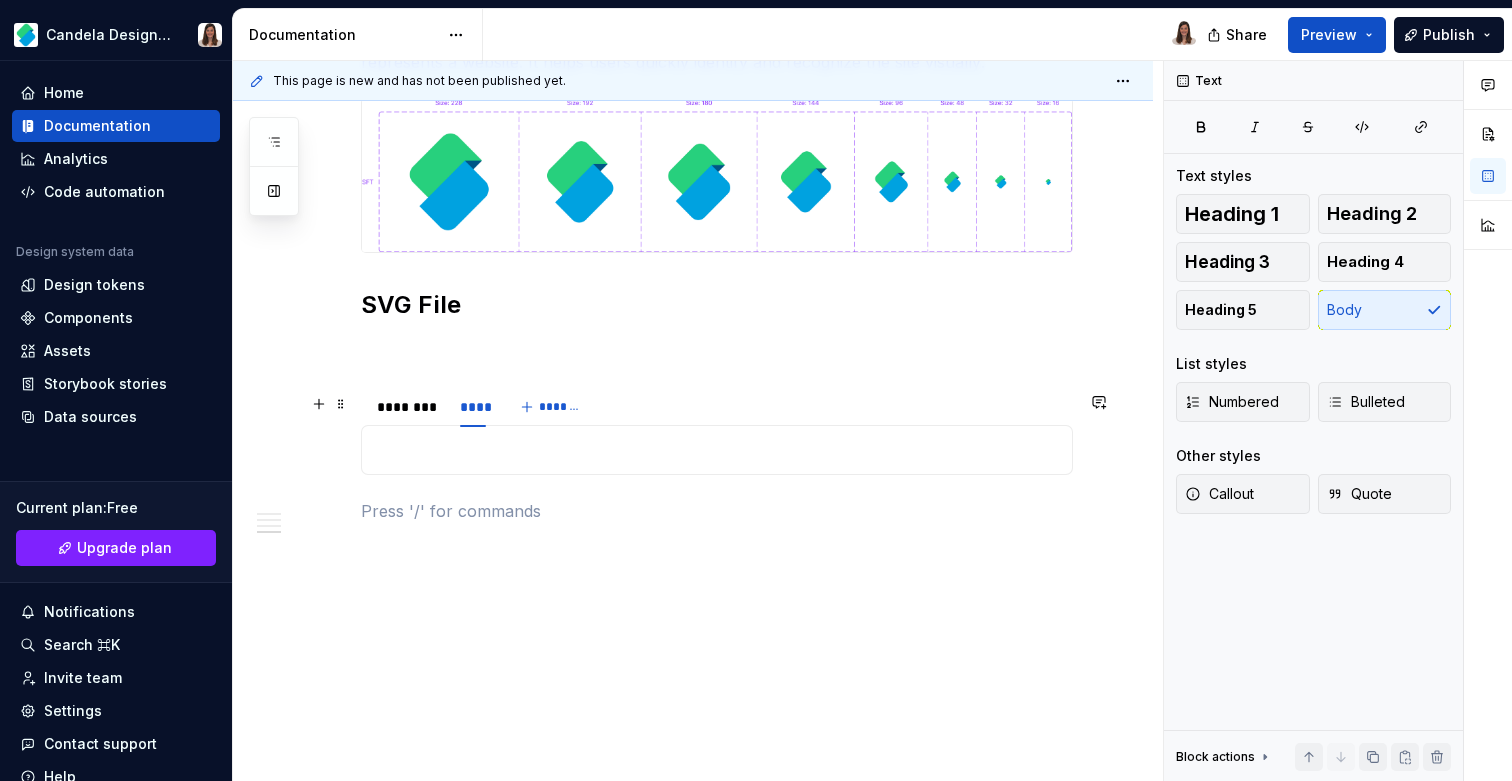 click at bounding box center (717, 450) 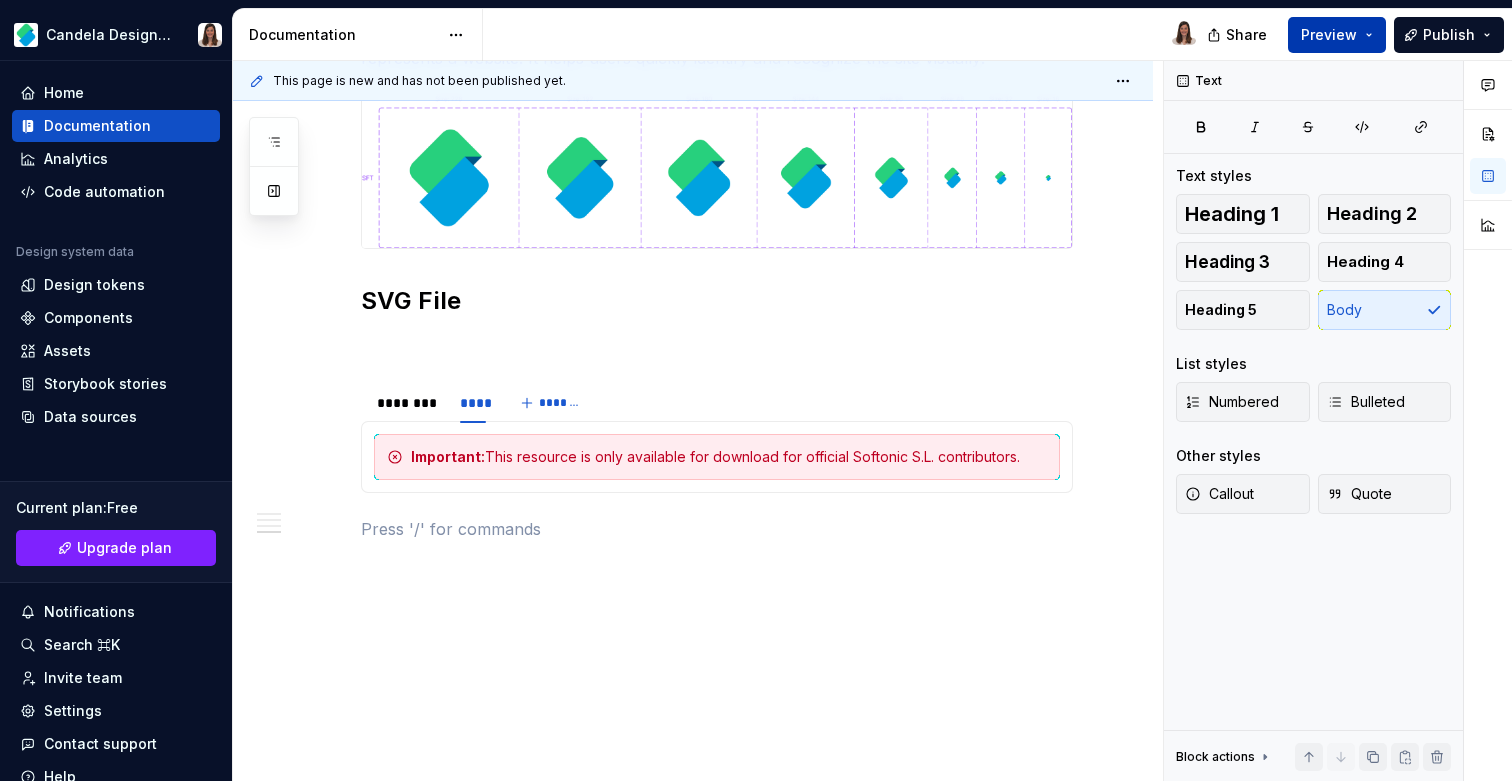 click on "Preview" at bounding box center (1329, 35) 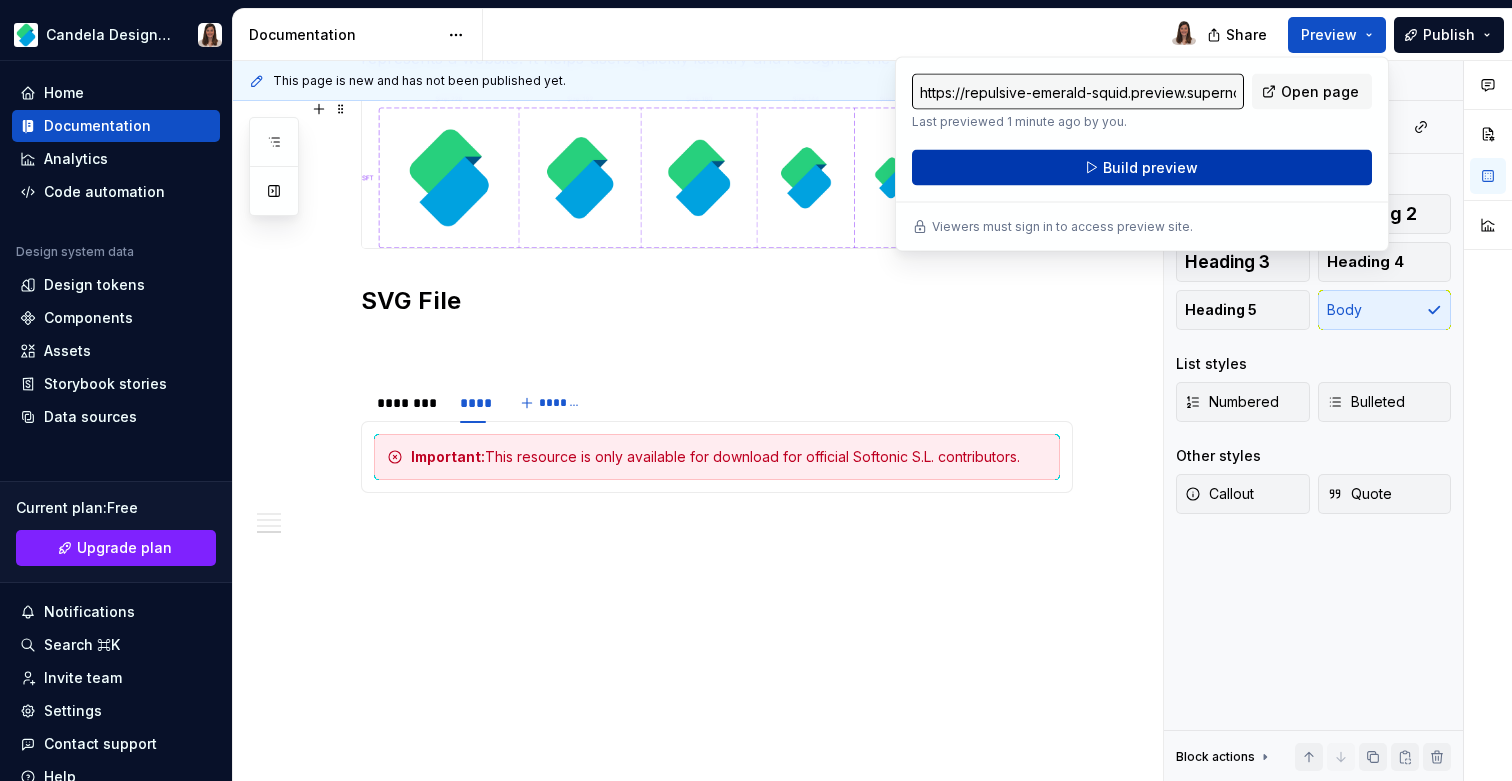 click on "Build preview" at bounding box center [1150, 168] 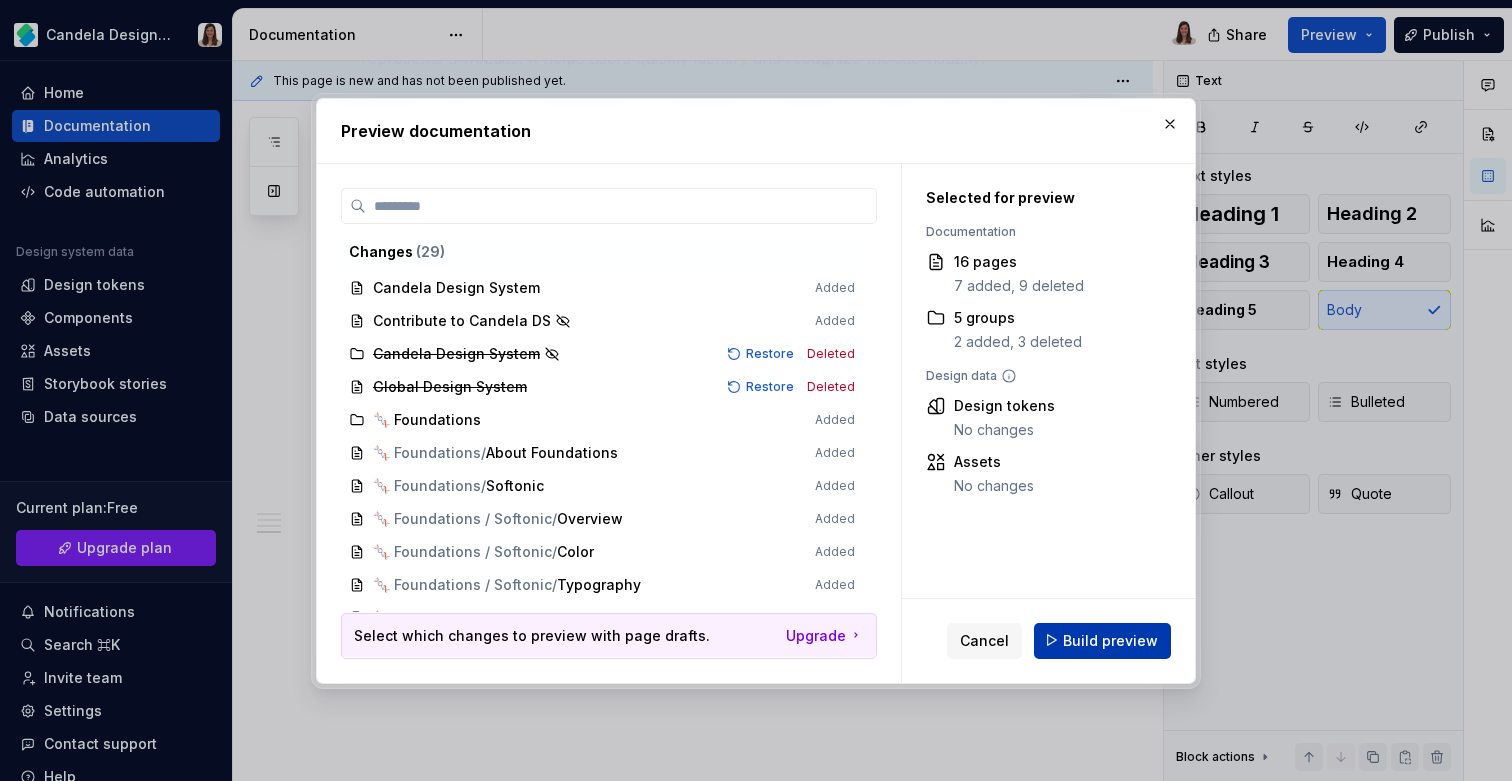 click on "Build preview" at bounding box center [1110, 640] 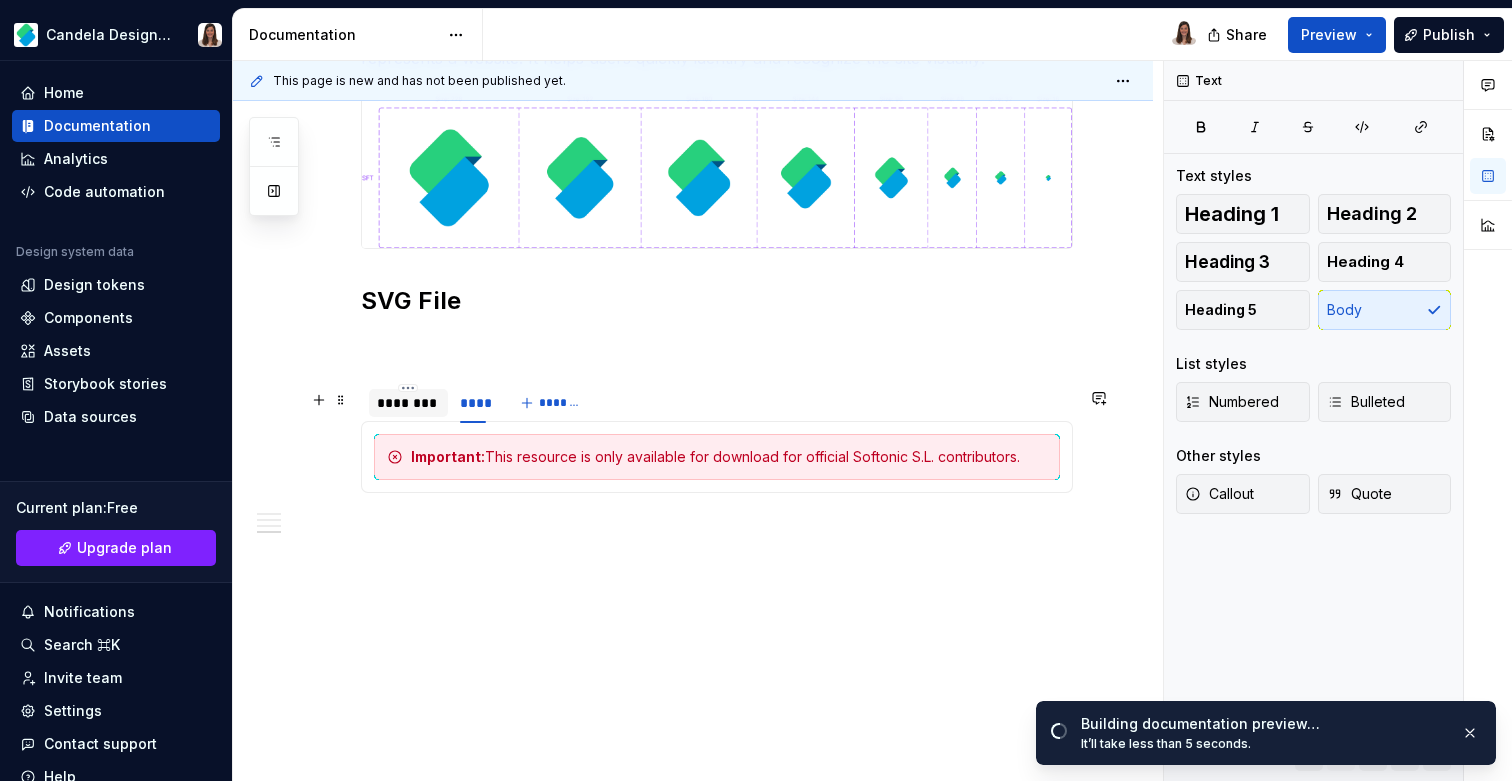 click on "********" at bounding box center [408, 403] 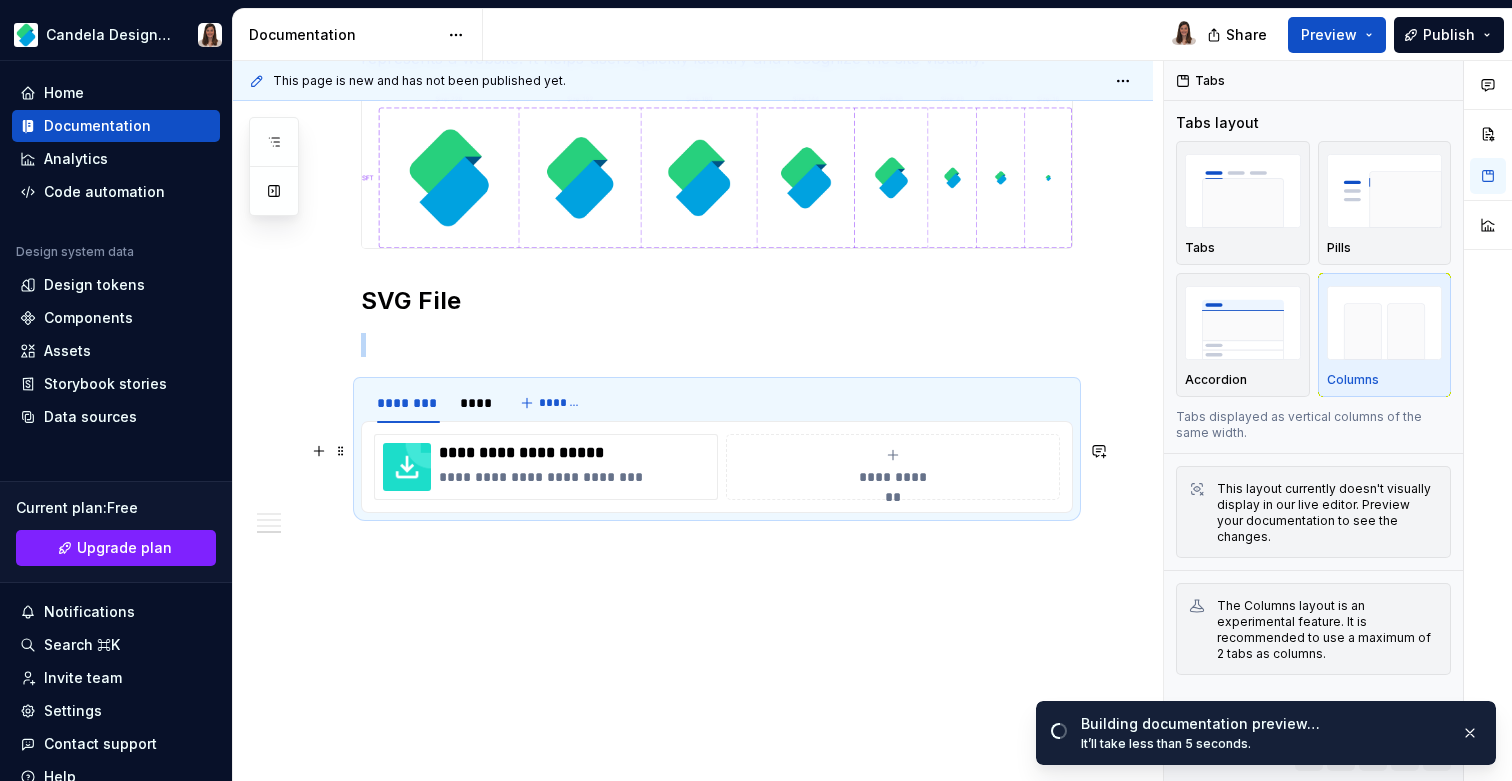 click on "**********" at bounding box center (717, 467) 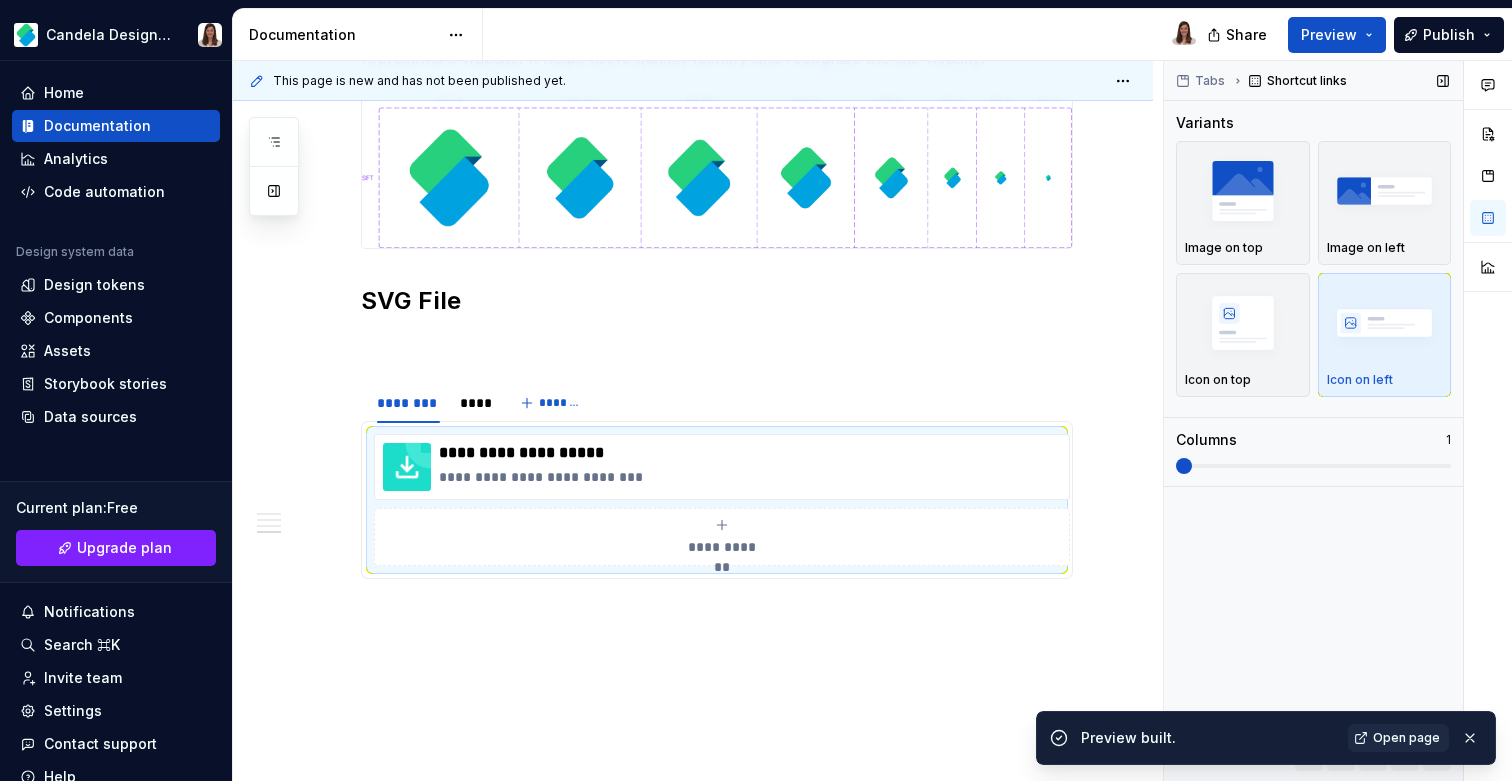 click at bounding box center [1184, 466] 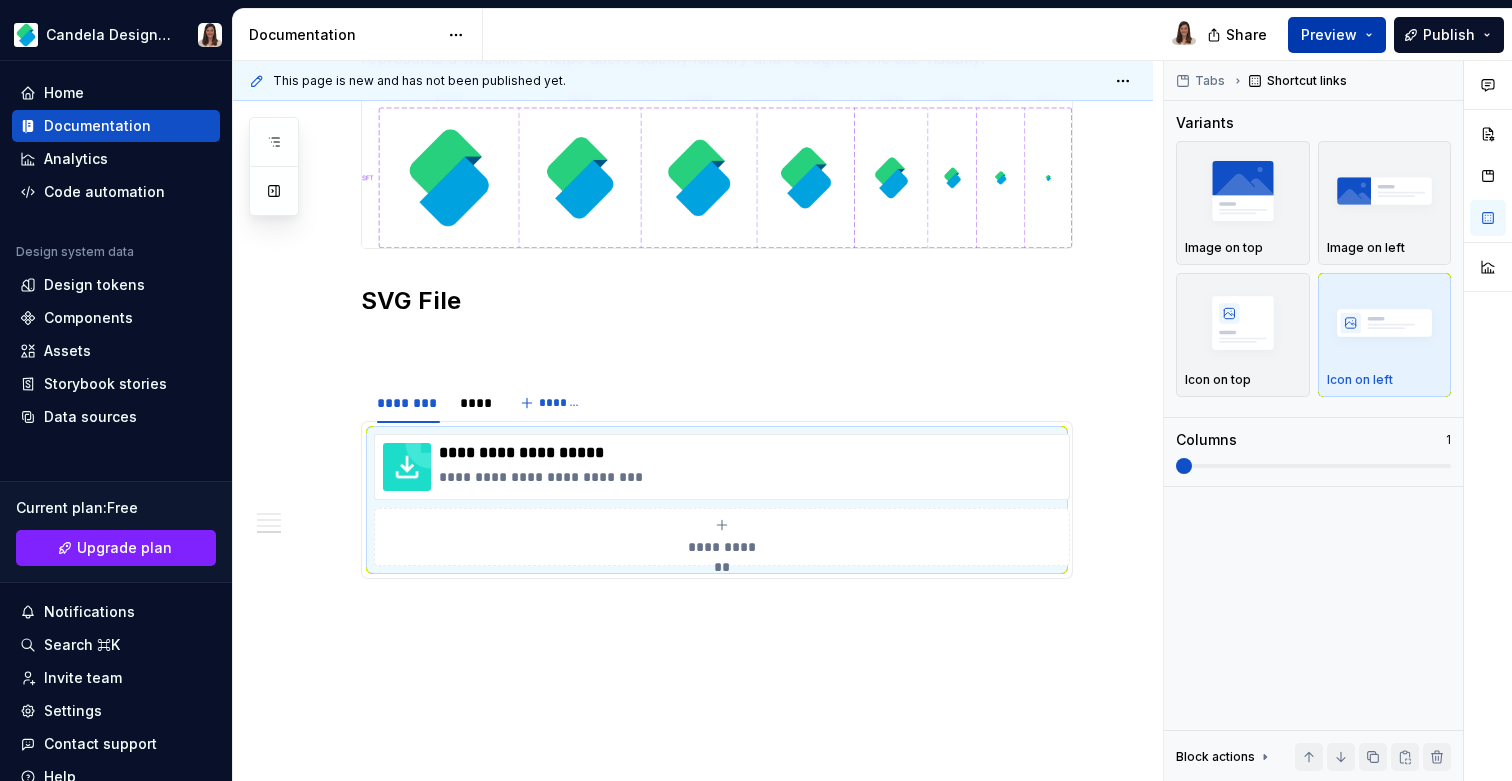 click on "Preview" at bounding box center (1329, 35) 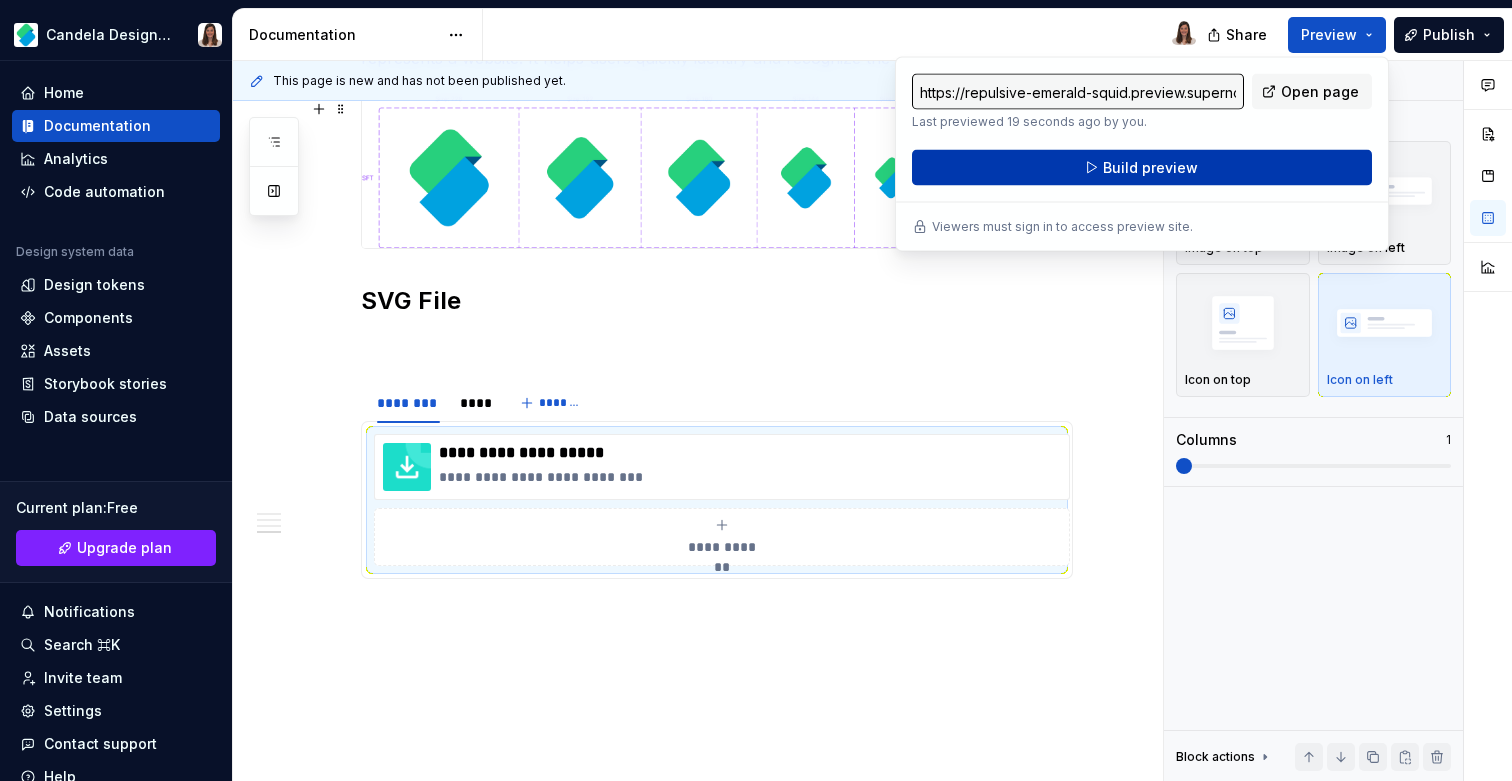 click on "Build preview" at bounding box center [1142, 168] 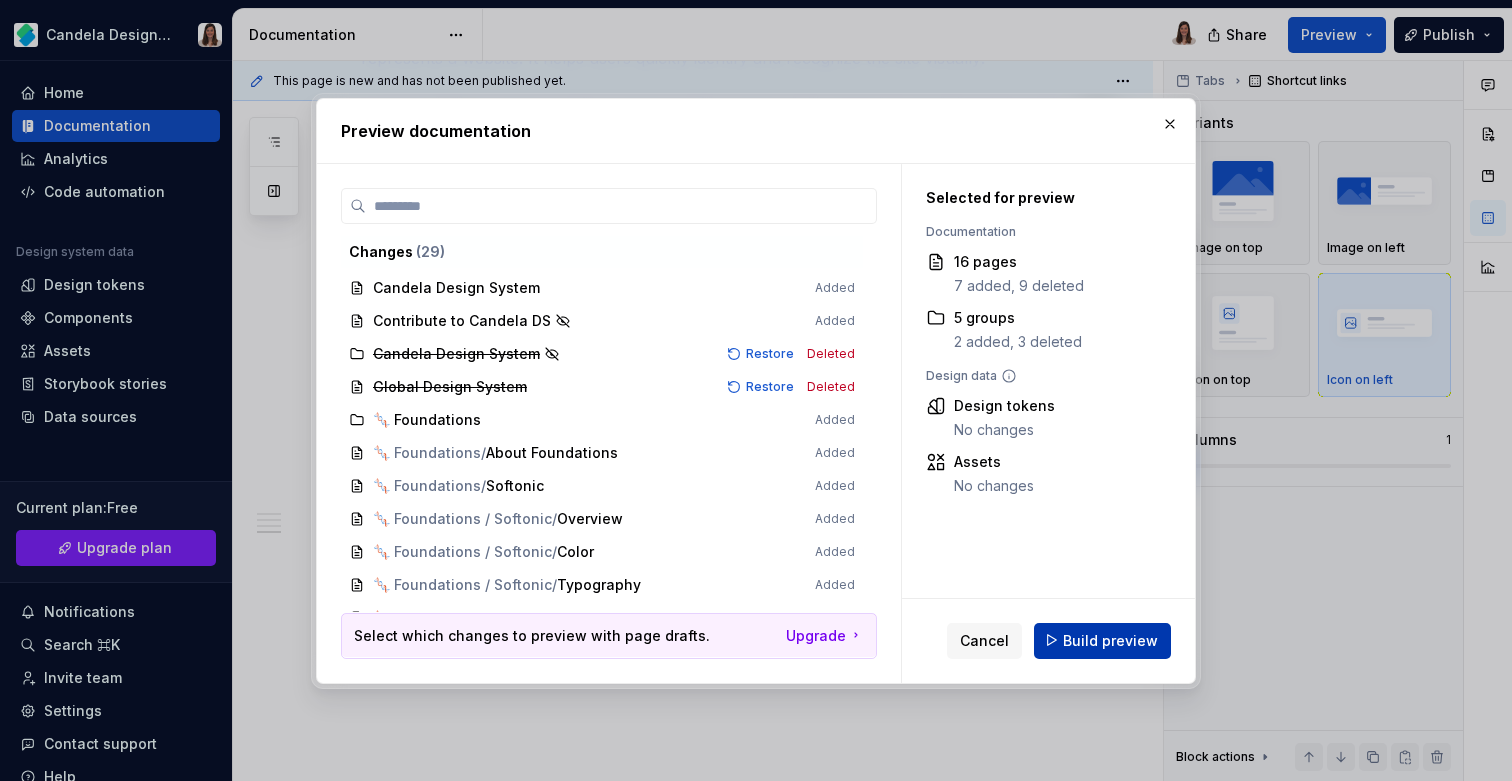 click on "Build preview" at bounding box center (1110, 640) 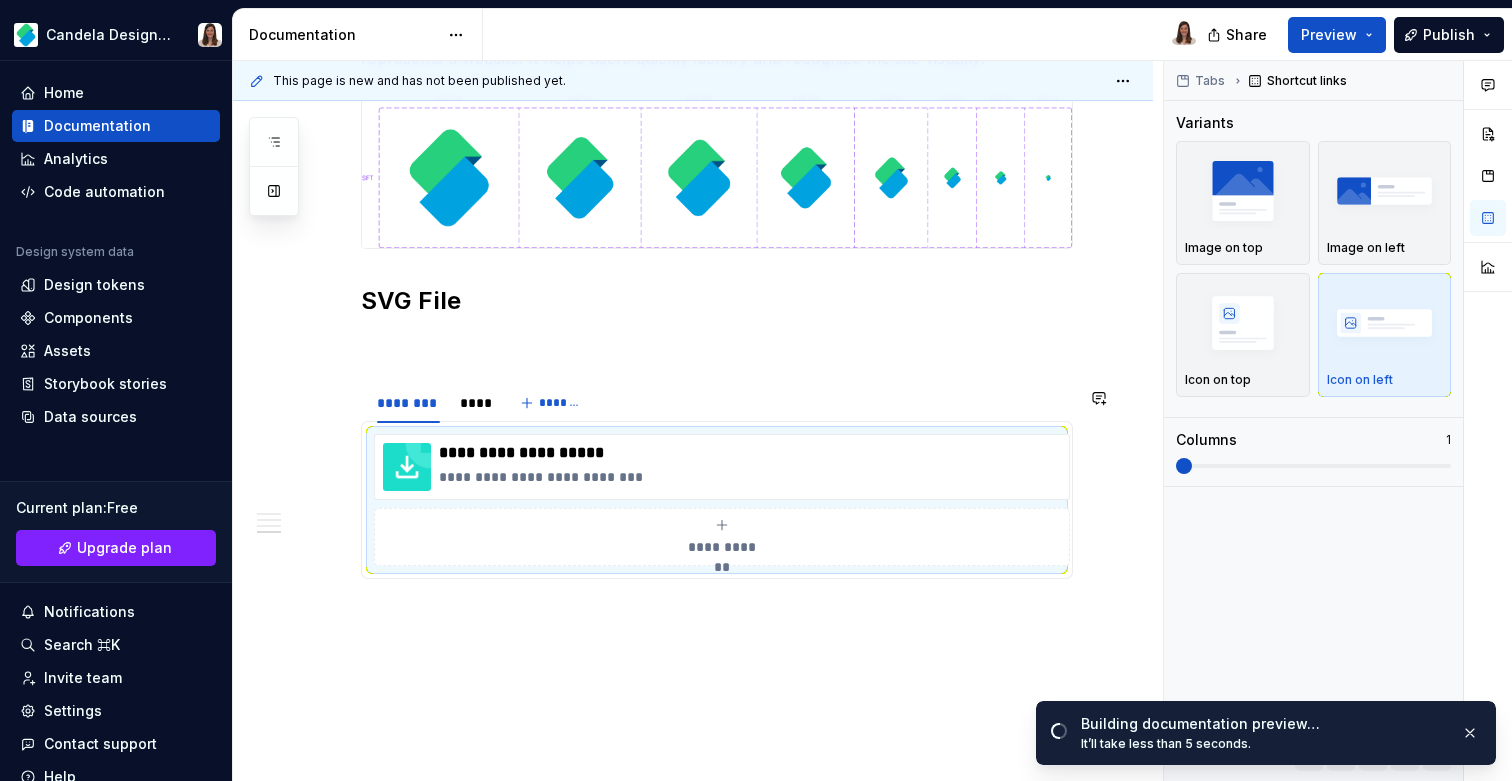 click on "**********" at bounding box center [717, 4] 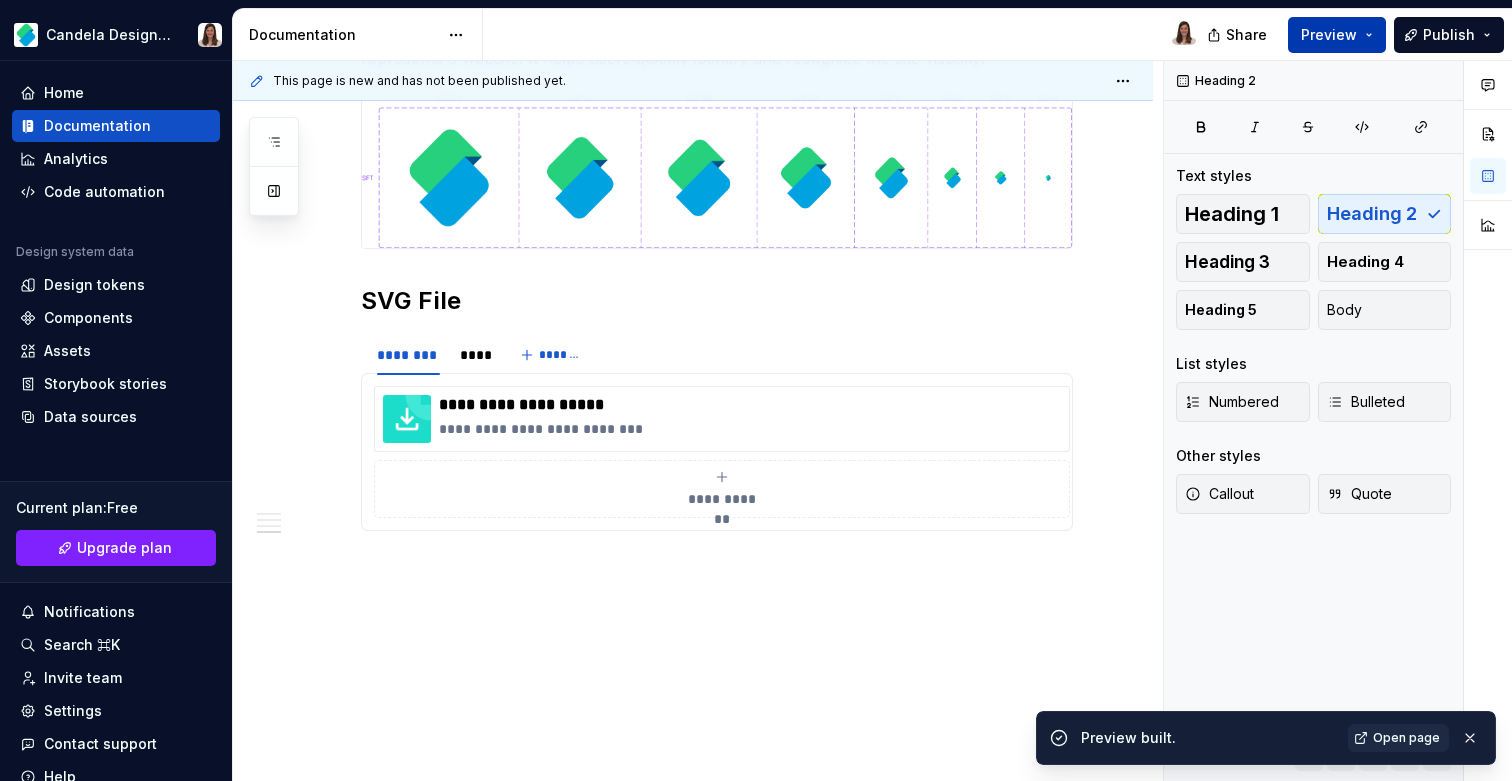 click on "Preview" at bounding box center (1329, 35) 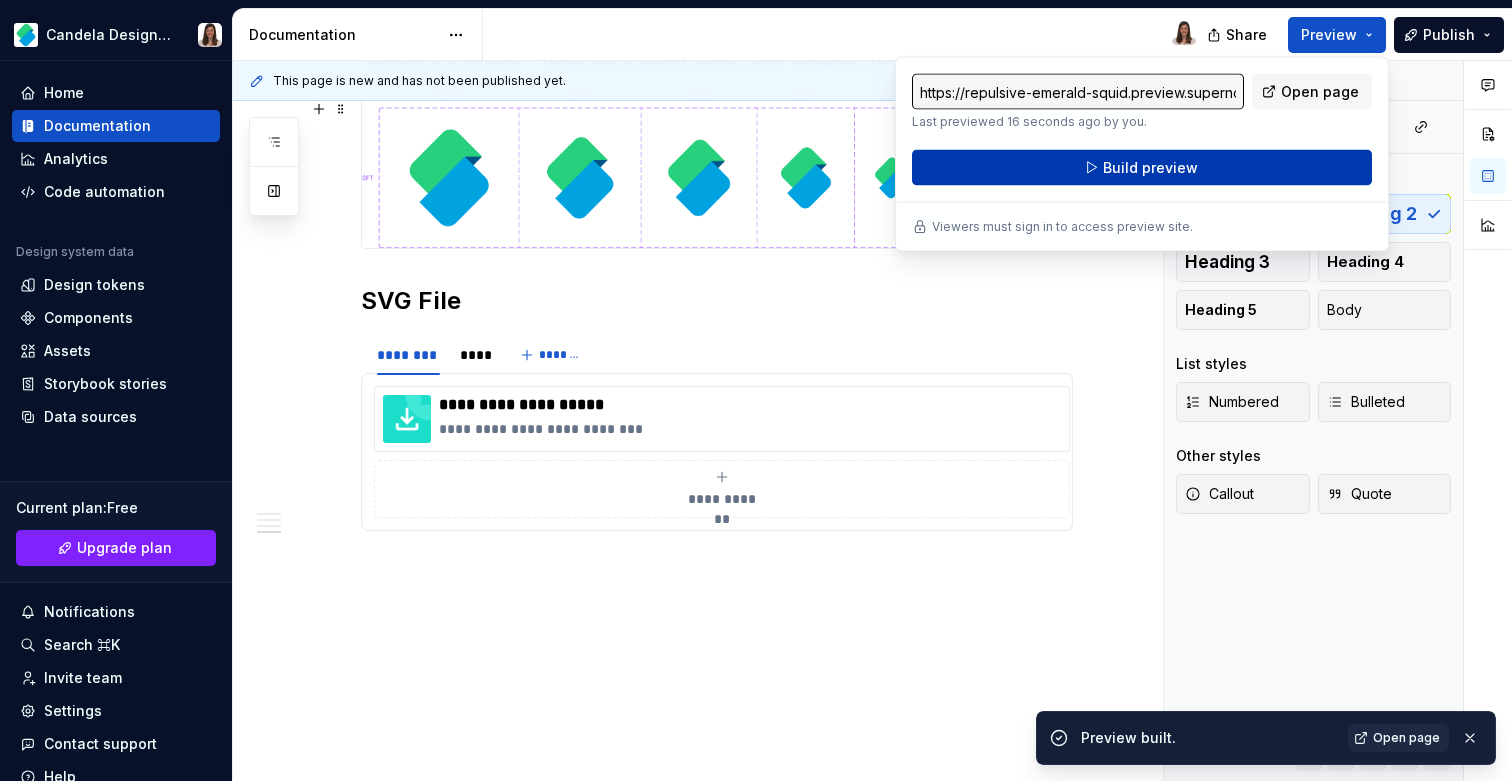 click on "Build preview" at bounding box center (1142, 168) 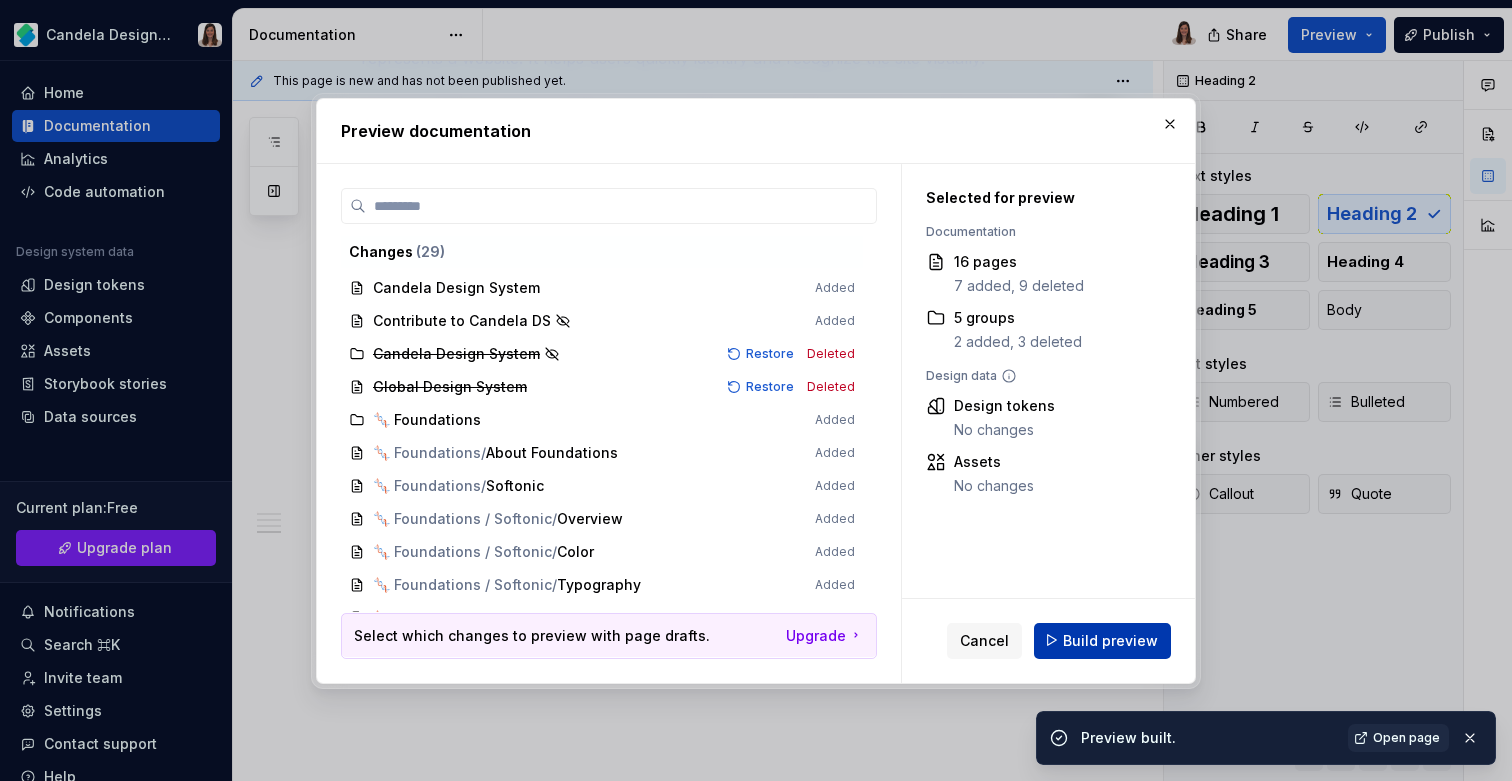 click on "Build preview" at bounding box center (1110, 640) 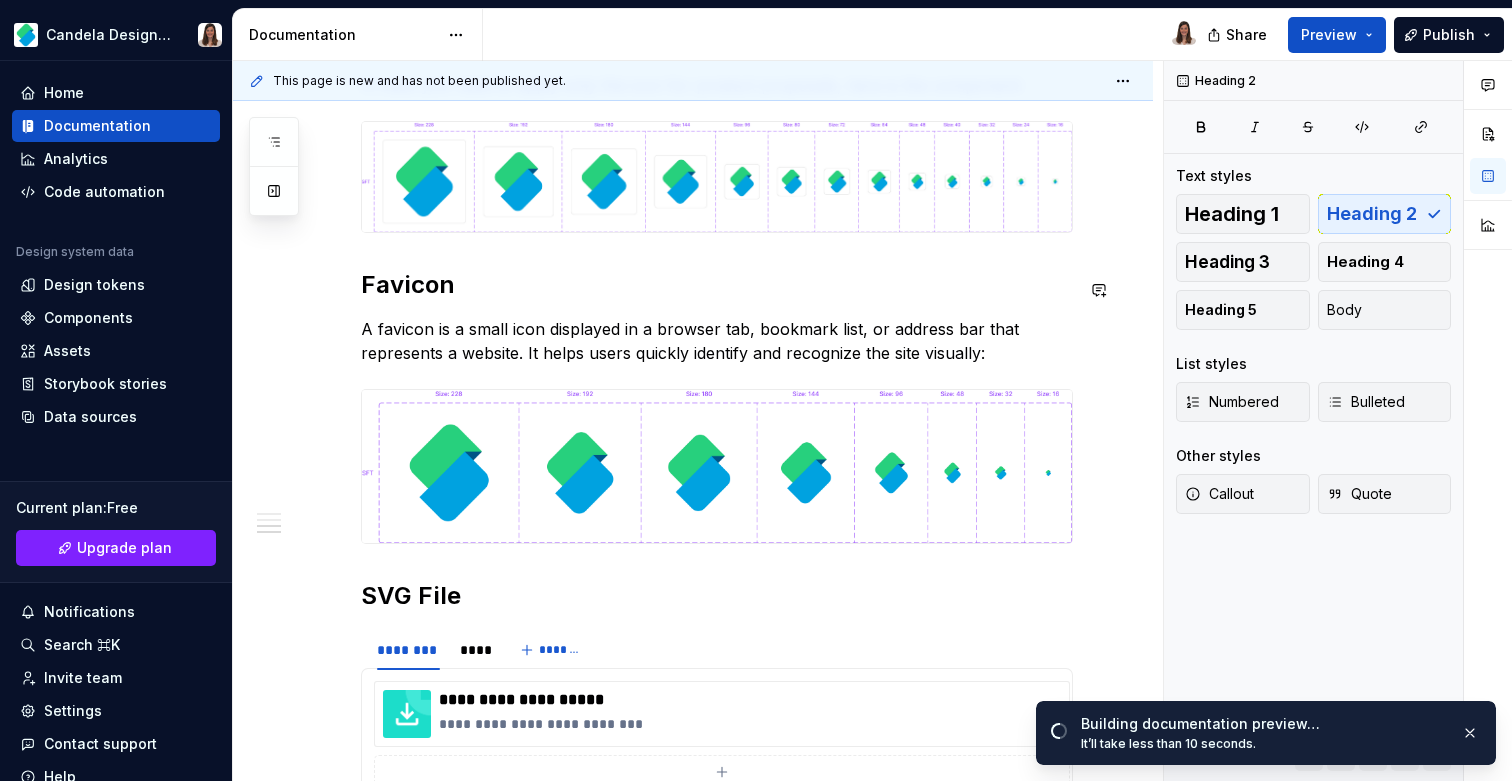 scroll, scrollTop: 865, scrollLeft: 0, axis: vertical 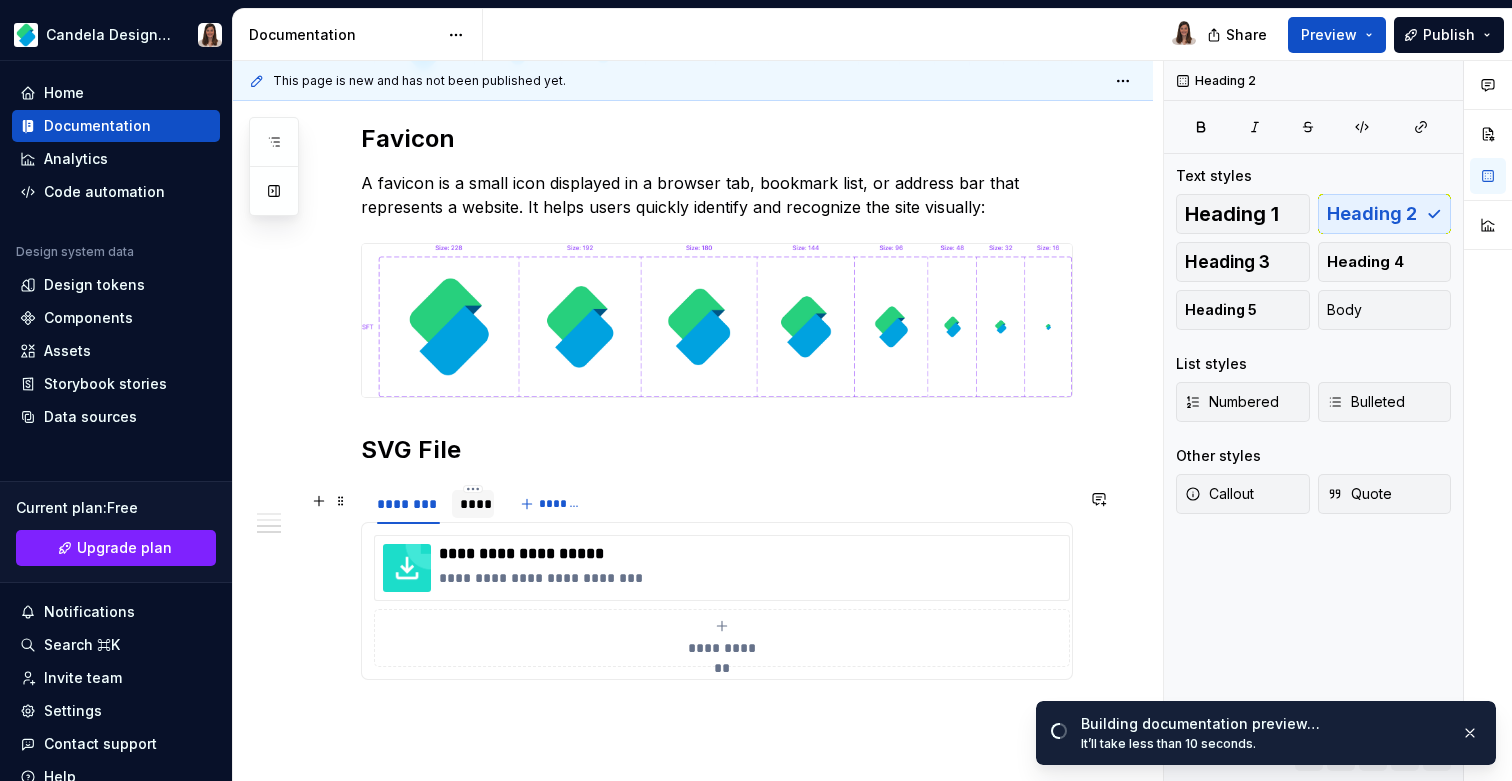click on "****" at bounding box center [473, 504] 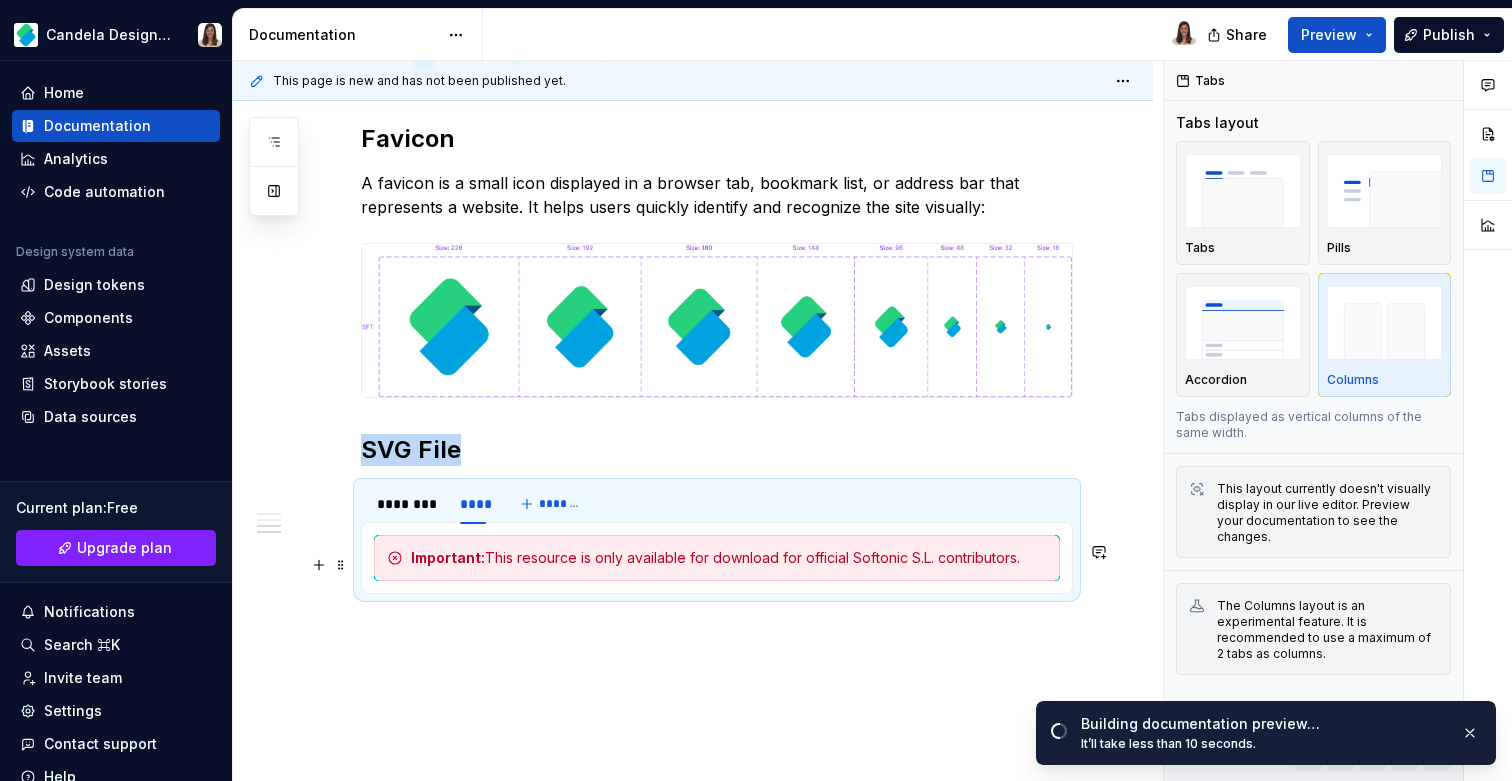 click on "Important:  This resource is only available for download for official Softonic S.L. contributors." at bounding box center [717, 558] 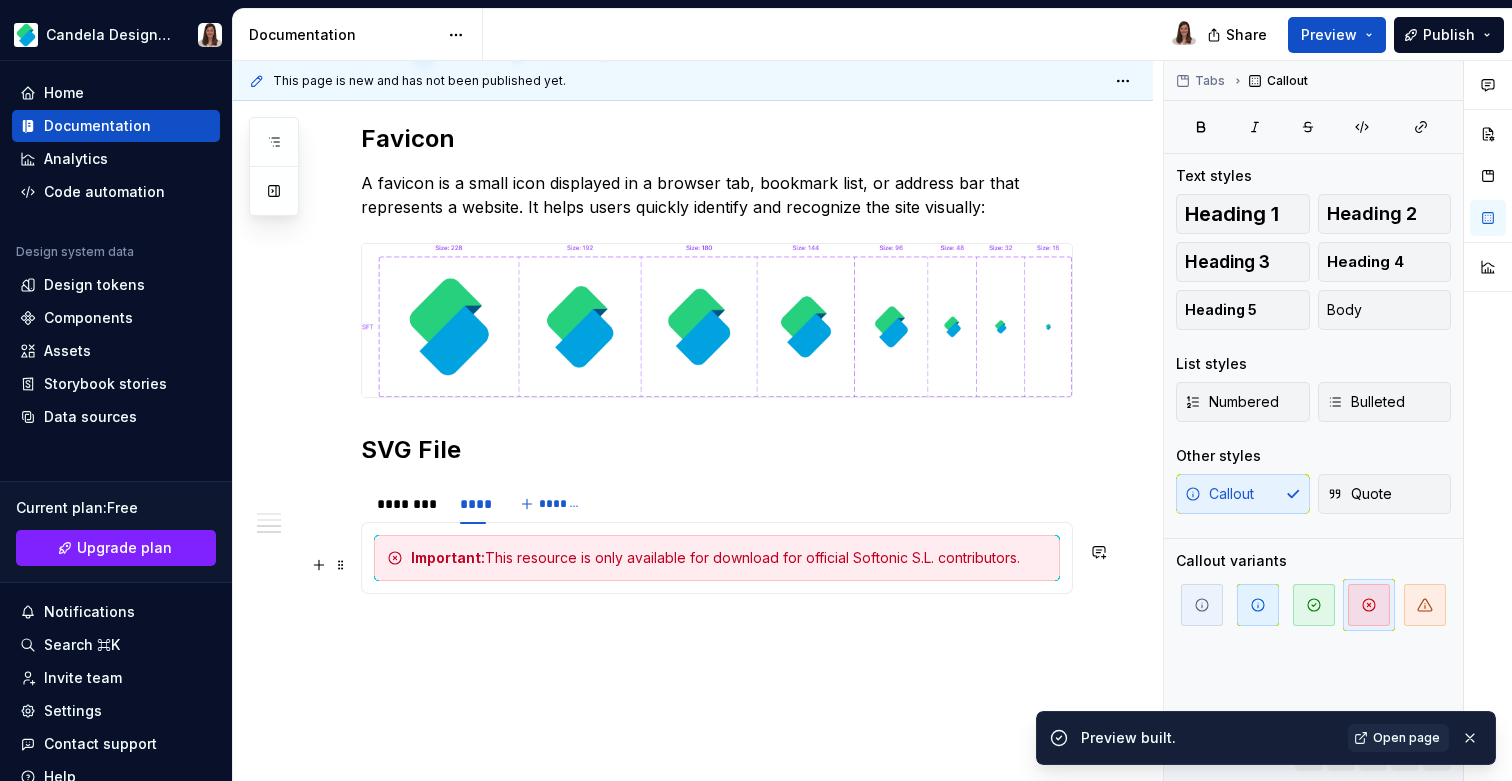 click on "Important:  This resource is only available for download for official Softonic S.L. contributors." at bounding box center [717, 558] 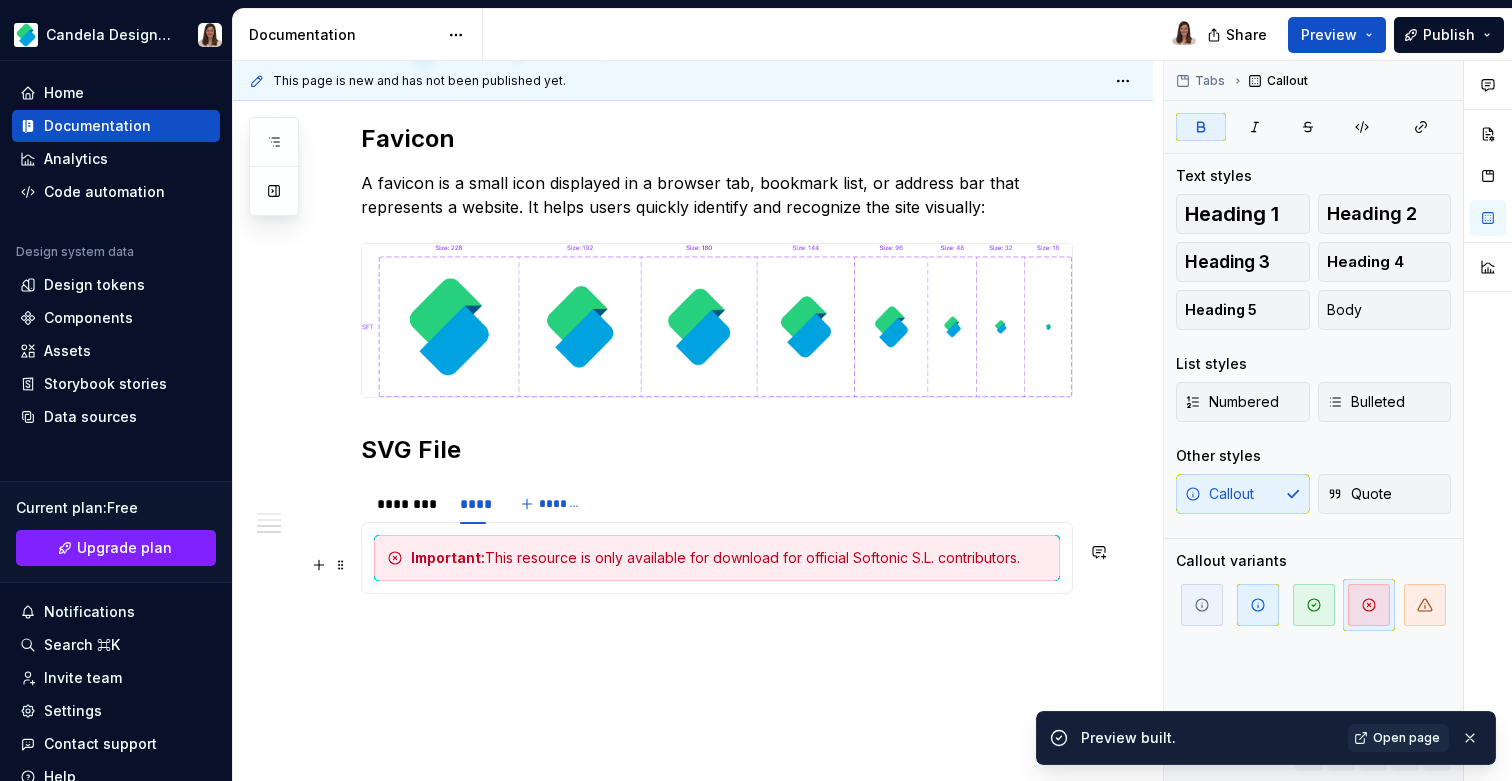 click on "Important:  This resource is only available for download for official Softonic S.L. contributors." at bounding box center [717, 558] 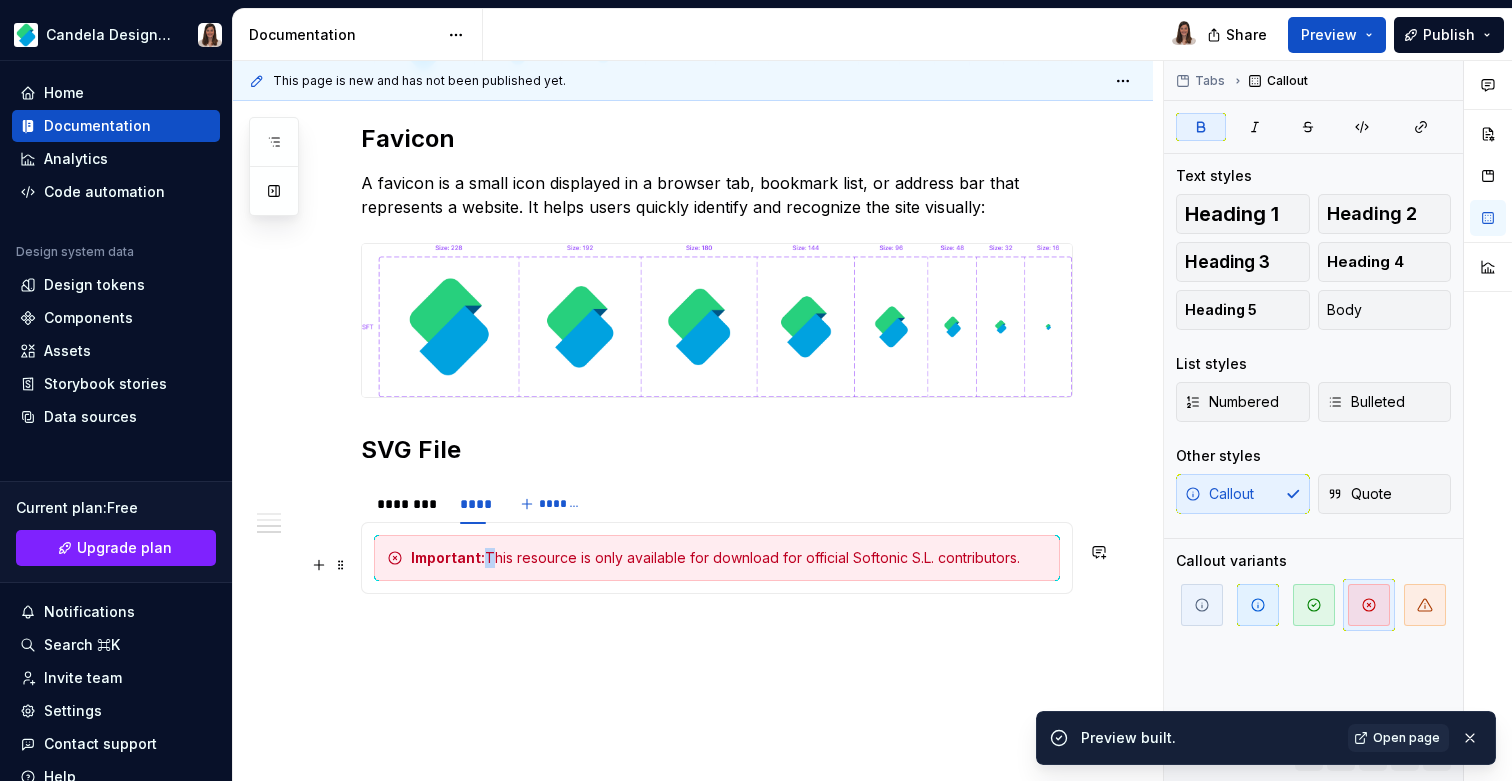 click on "Important:  This resource is only available for download for official Softonic S.L. contributors." at bounding box center [729, 558] 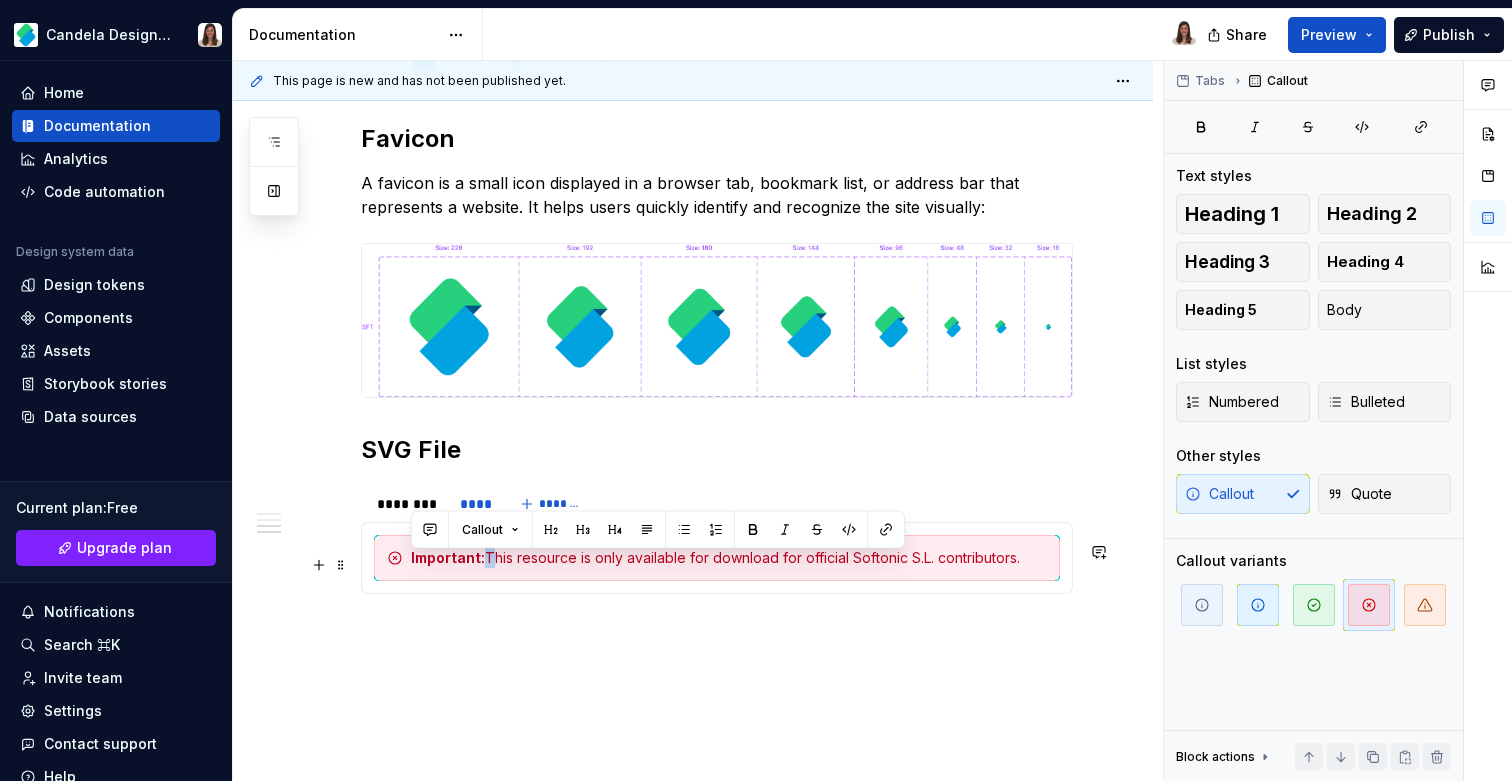 click on "Important:  This resource is only available for download for official Softonic S.L. contributors." at bounding box center [729, 558] 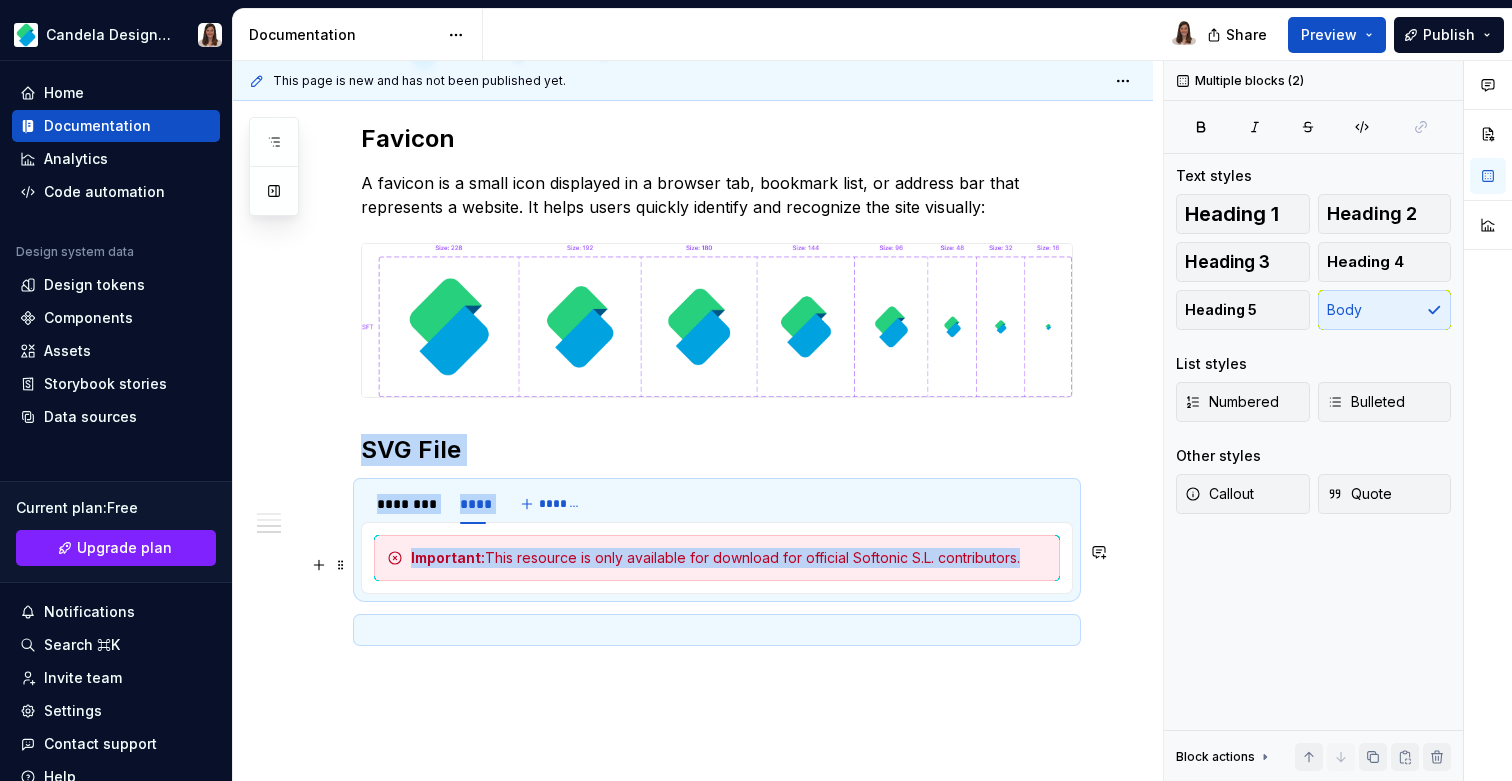 click on "Important:  This resource is only available for download for official Softonic S.L. contributors." at bounding box center (729, 558) 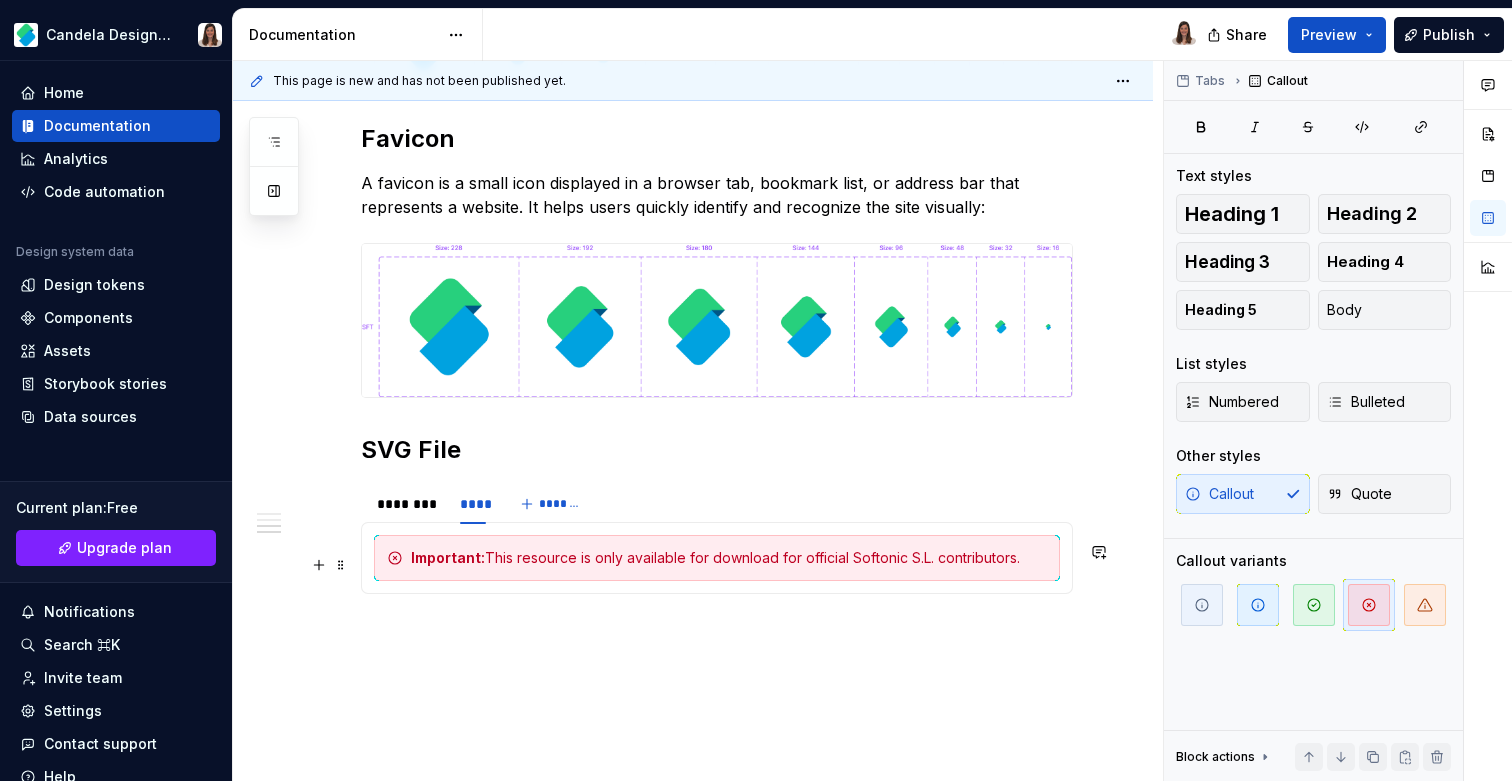 click on "**********" at bounding box center (717, 558) 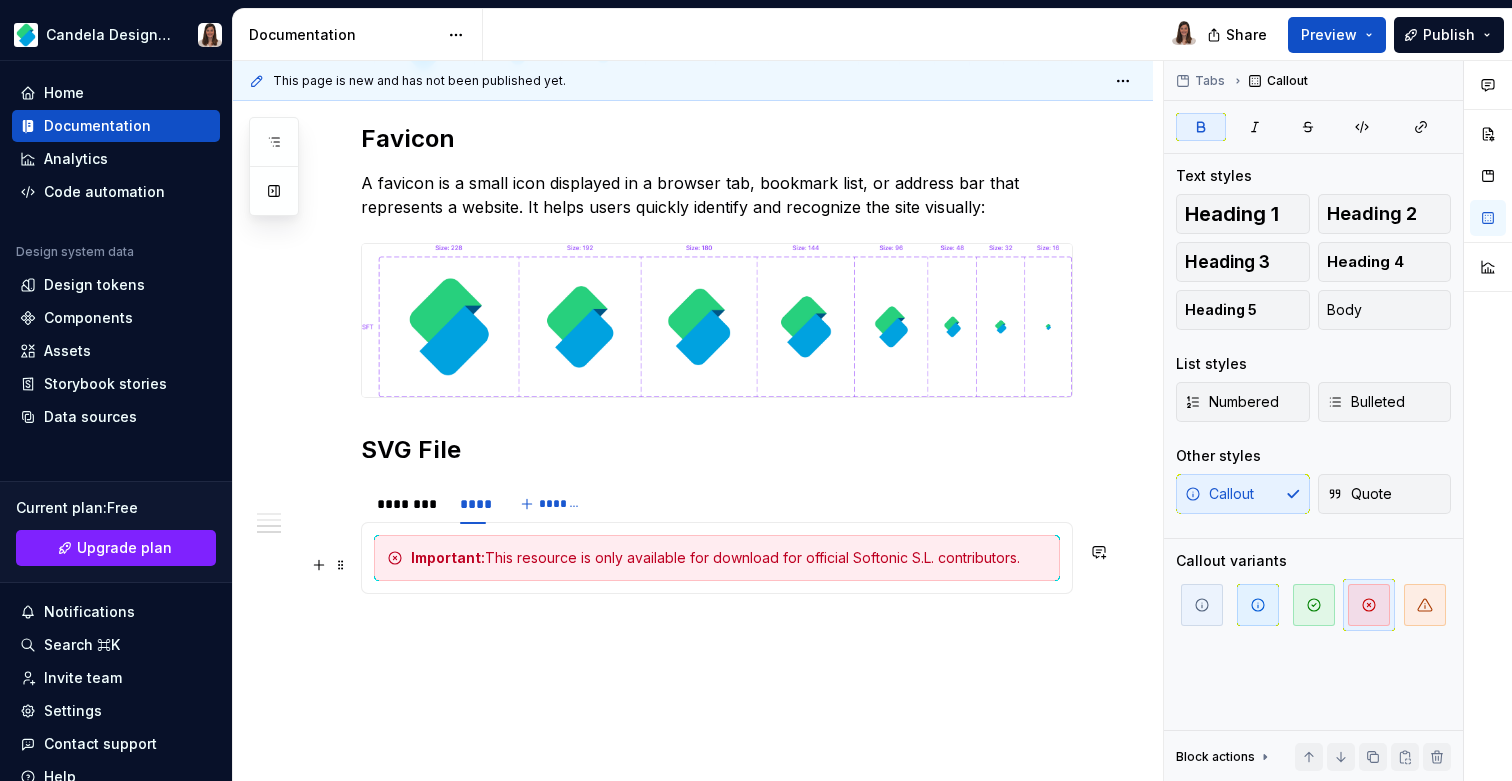 click on "Important:  This resource is only available for download for official Softonic S.L. contributors." at bounding box center (717, 558) 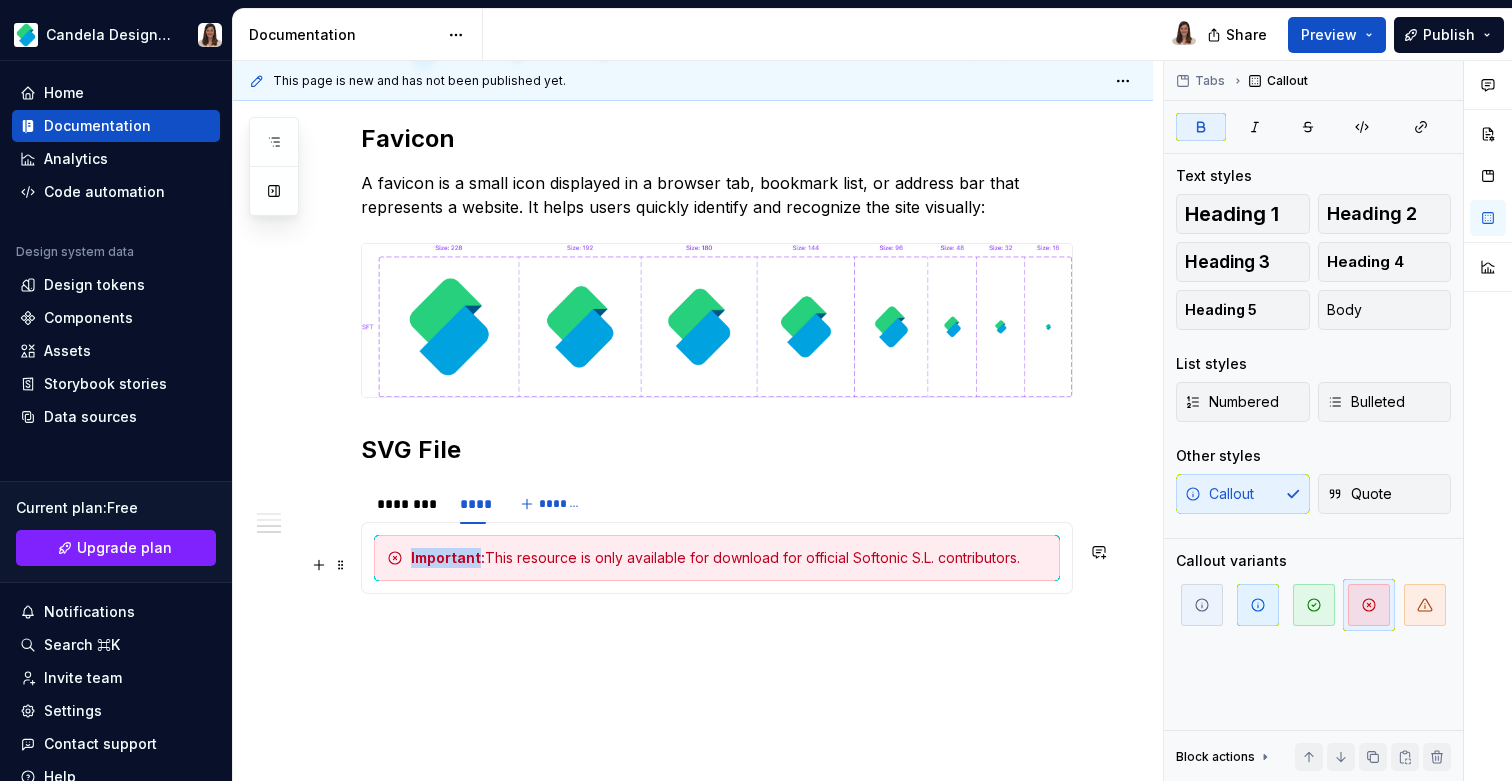 click on "Important:  This resource is only available for download for official Softonic S.L. contributors." at bounding box center (717, 558) 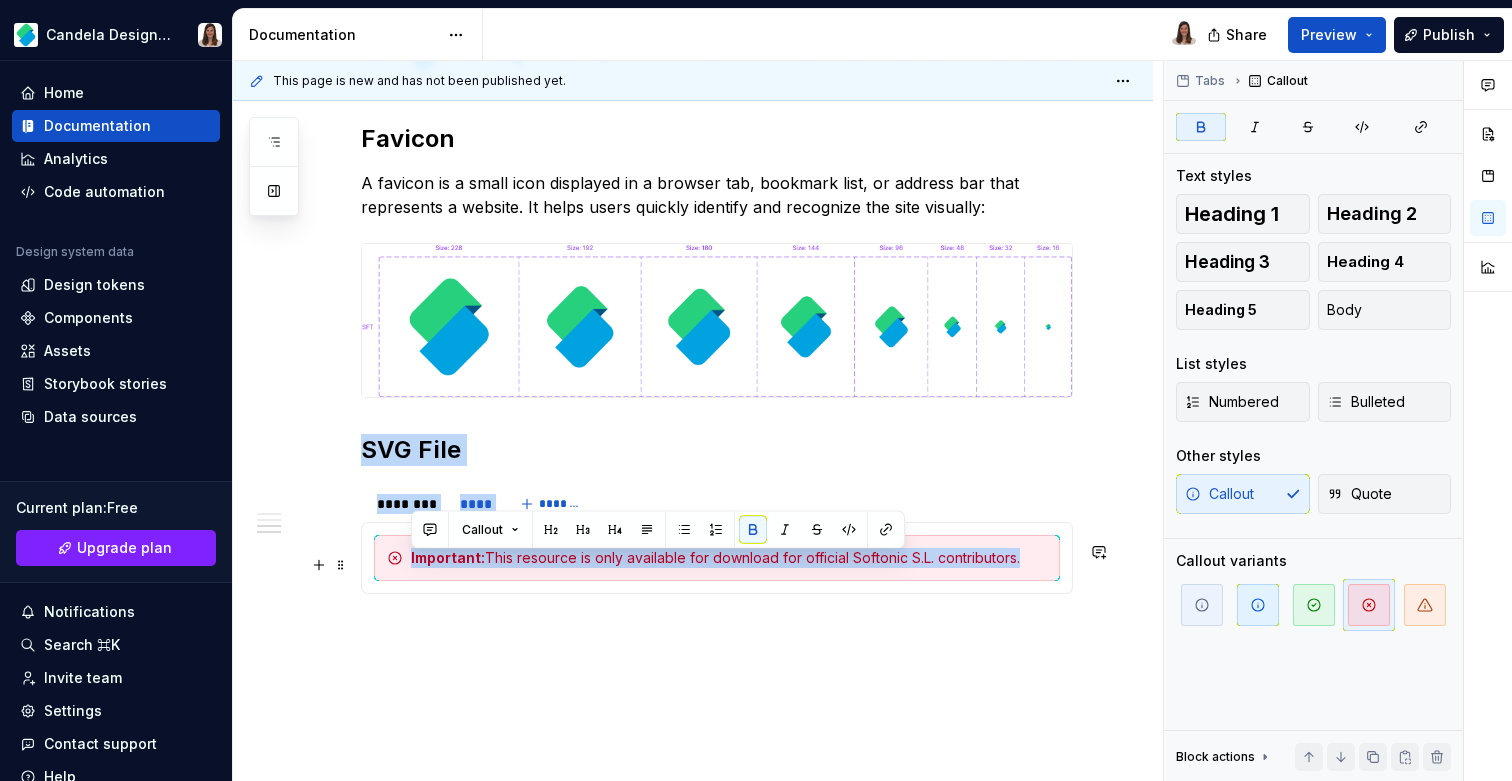 click on "Important:  This resource is only available for download for official Softonic S.L. contributors." at bounding box center [717, 558] 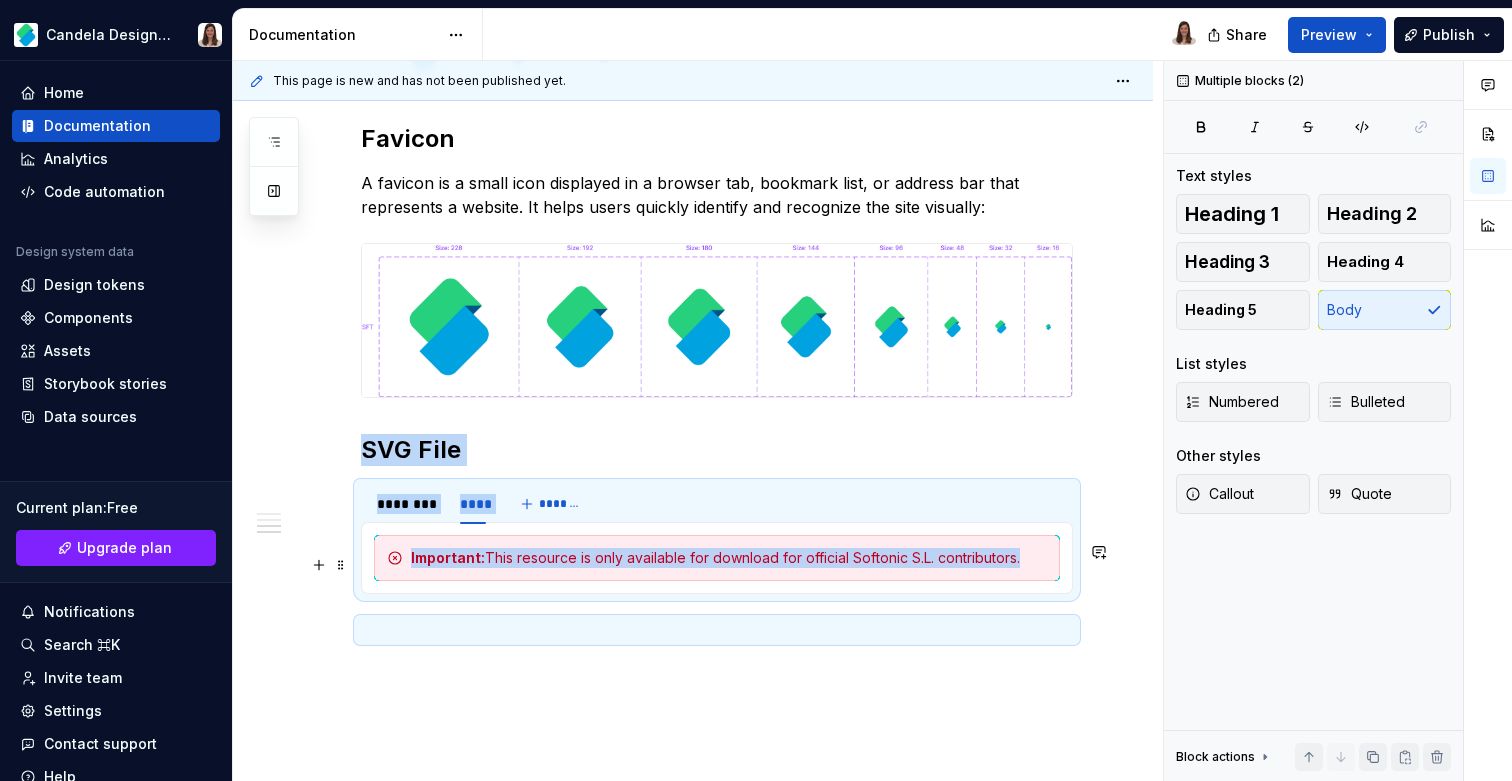 click 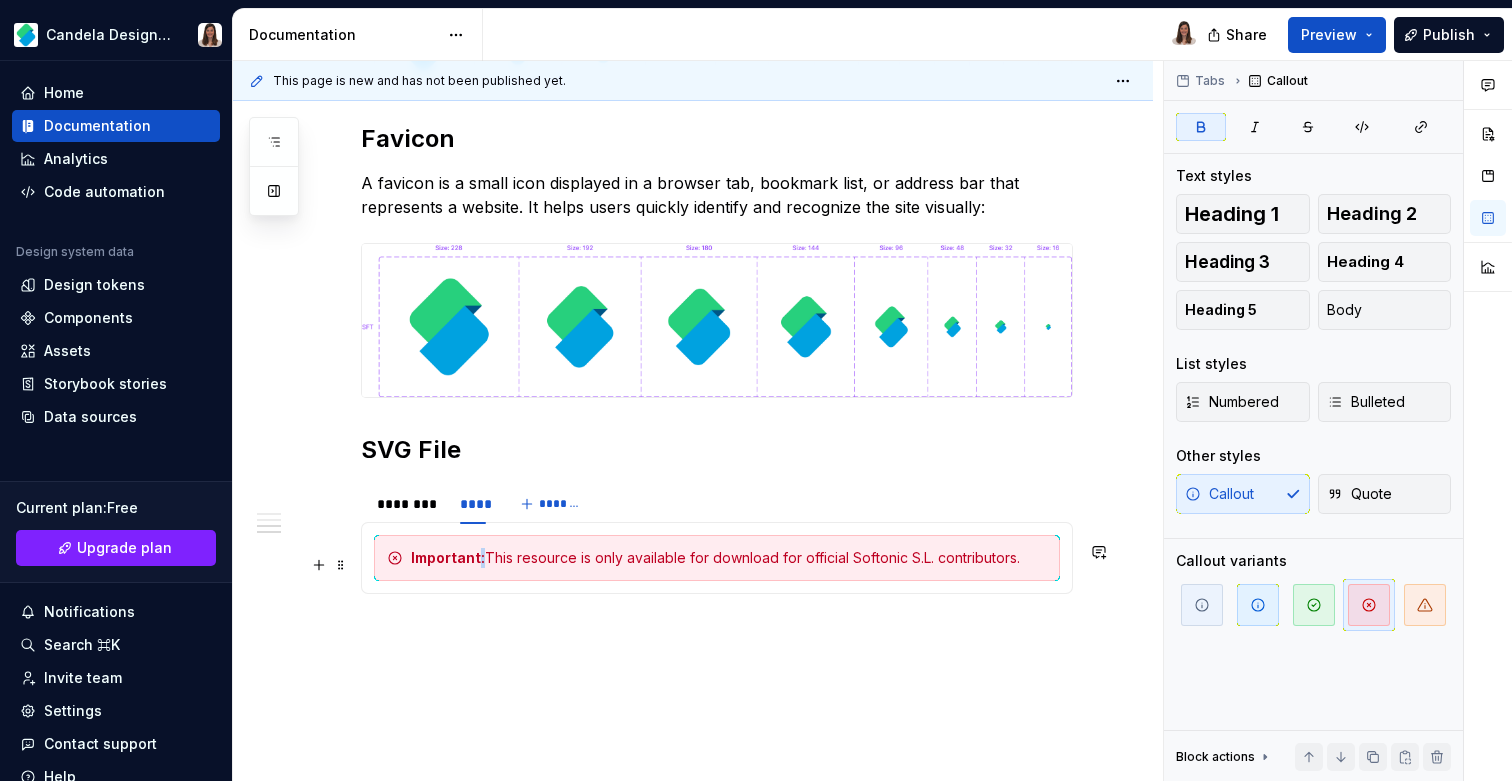 click on "Important:" at bounding box center (448, 557) 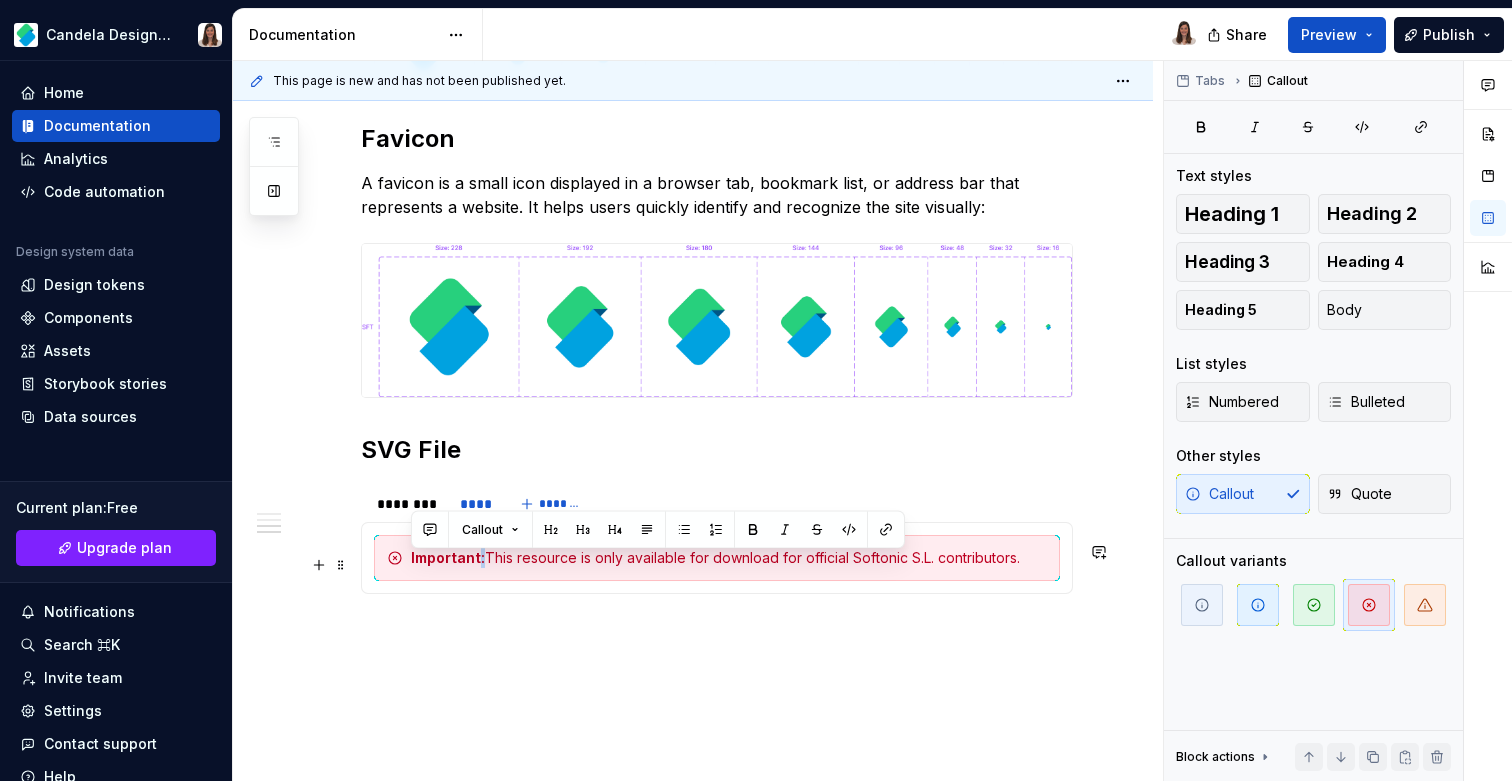 click on "Important:" at bounding box center (448, 557) 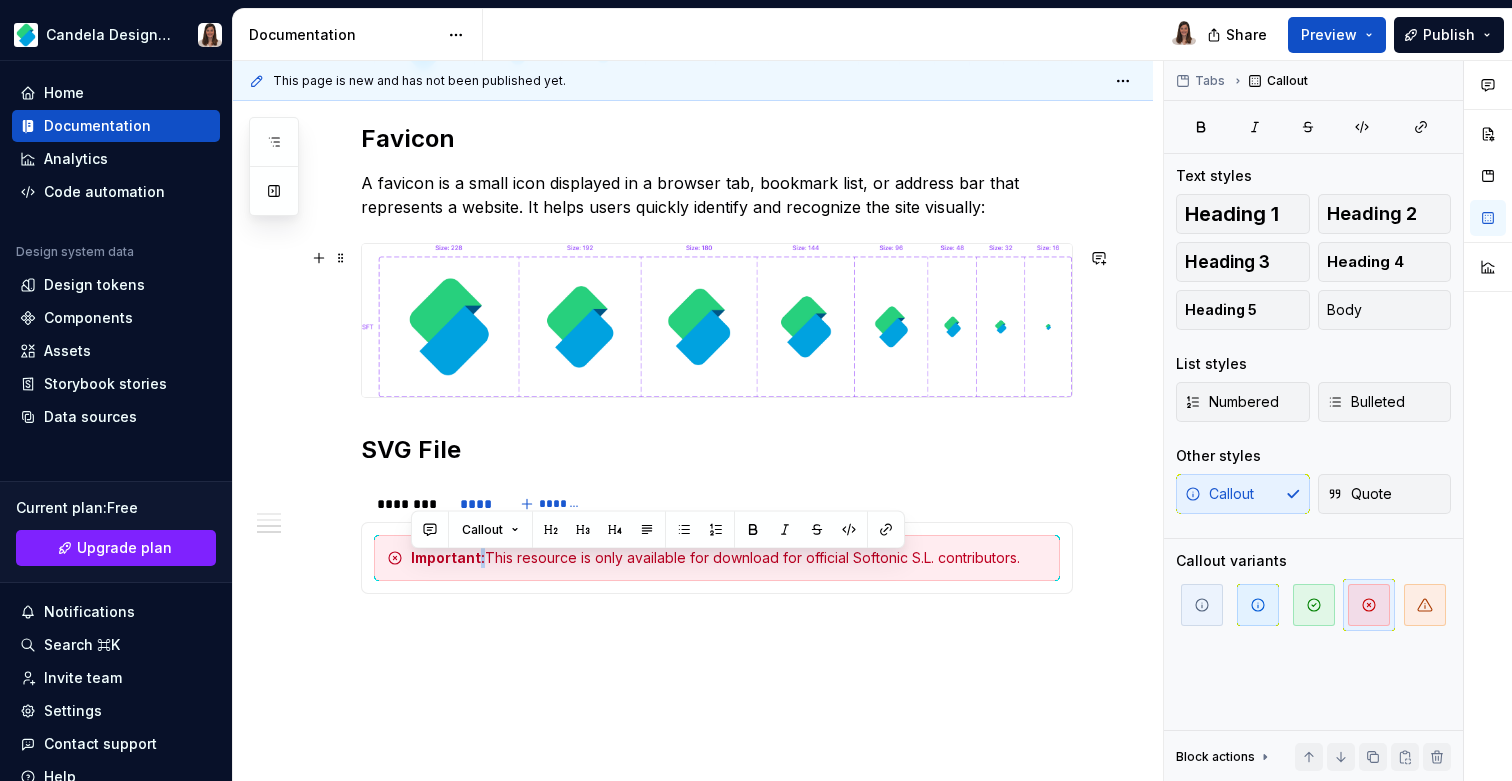 copy on "Important:  This resource is only available for download for official Softonic S.L. contributors." 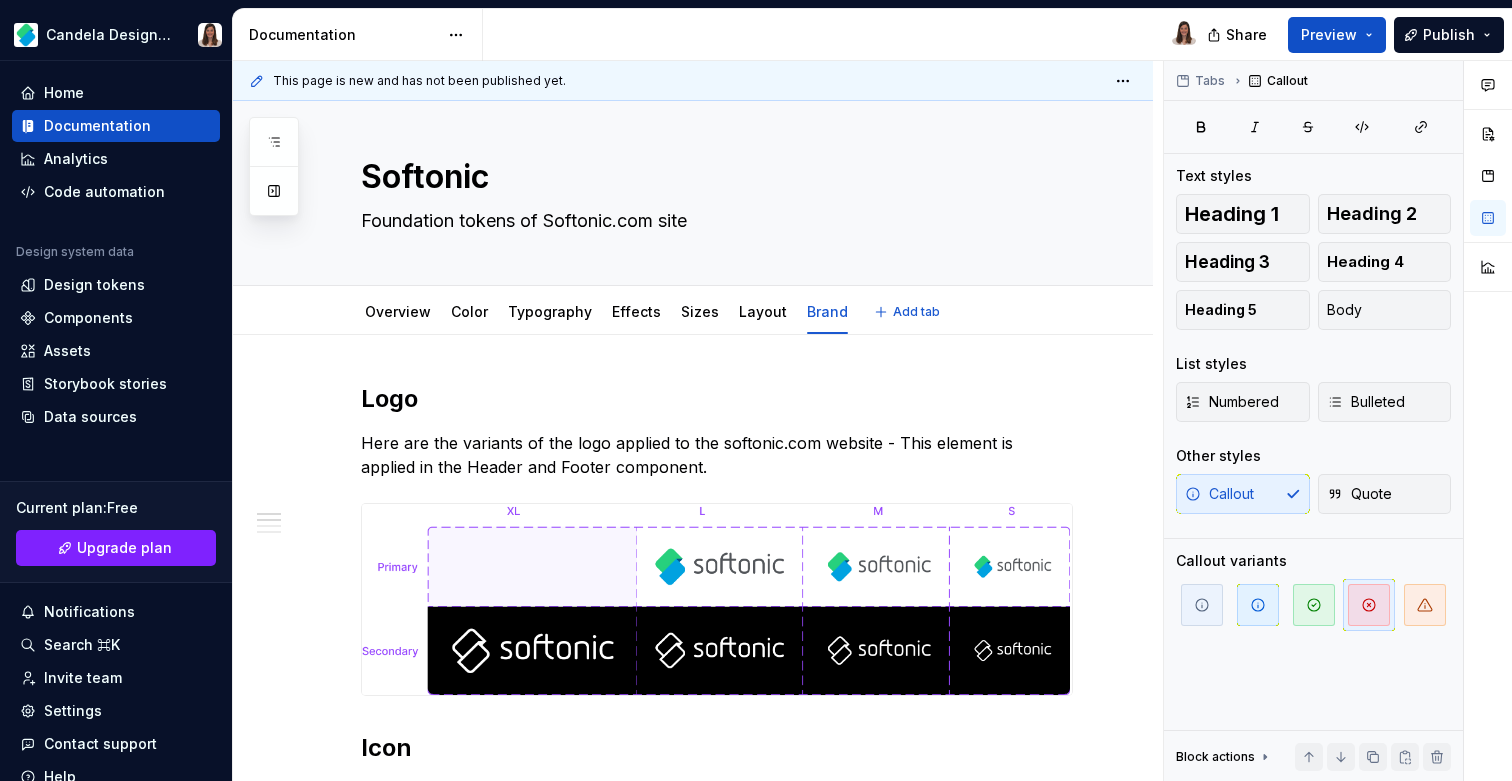 scroll, scrollTop: 0, scrollLeft: 0, axis: both 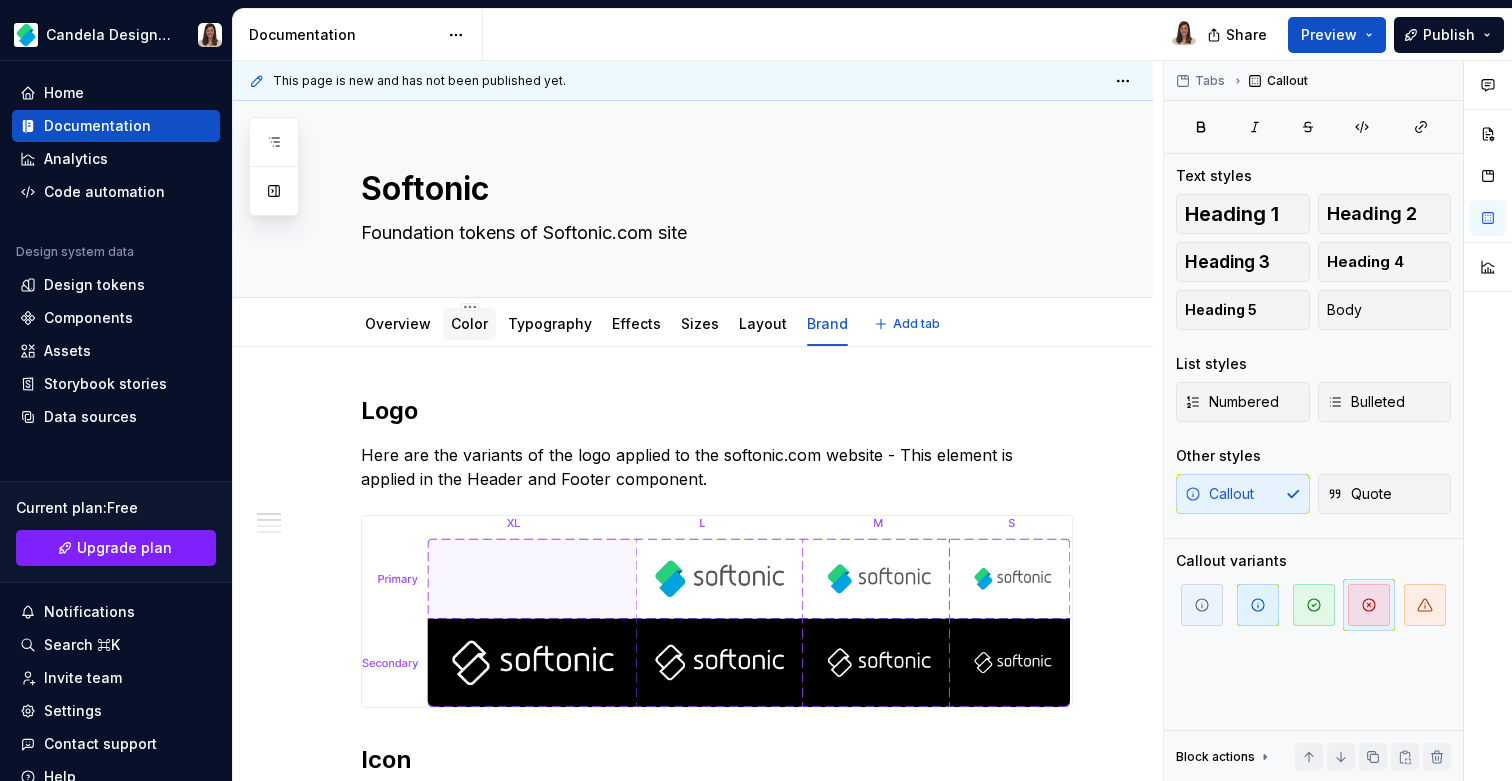 click on "Color" at bounding box center [469, 323] 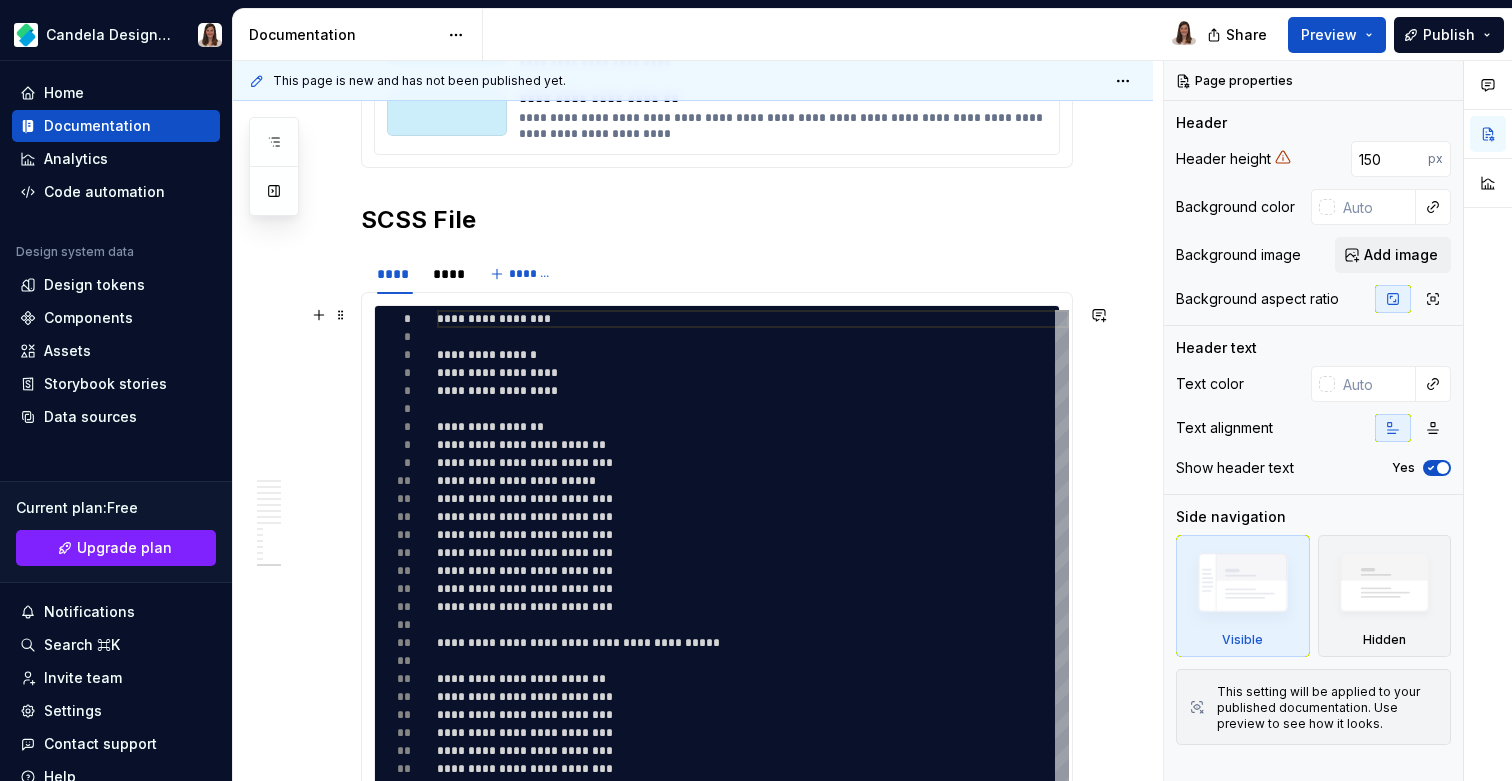 scroll, scrollTop: 4448, scrollLeft: 0, axis: vertical 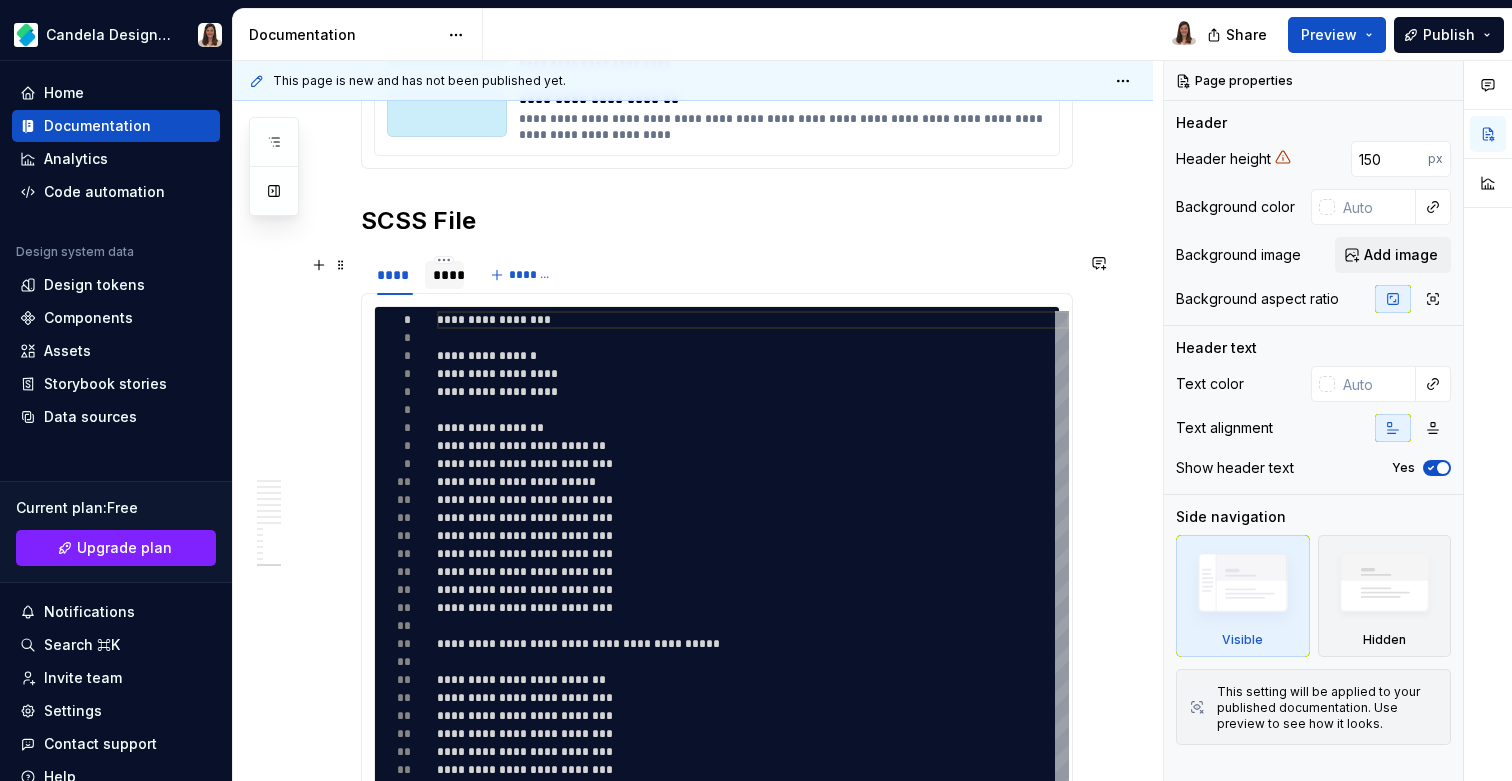 click on "****" at bounding box center (445, 275) 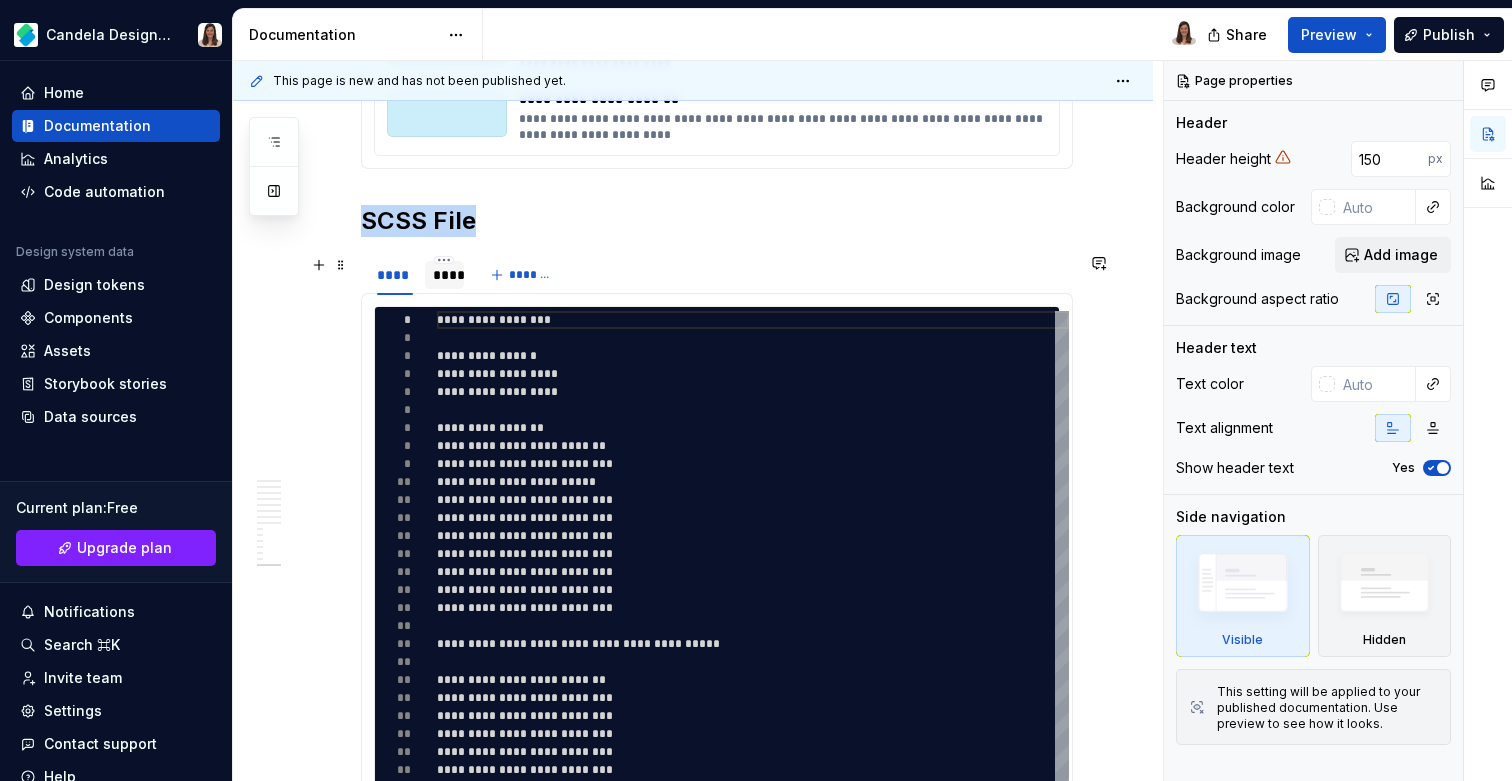 scroll, scrollTop: 4391, scrollLeft: 0, axis: vertical 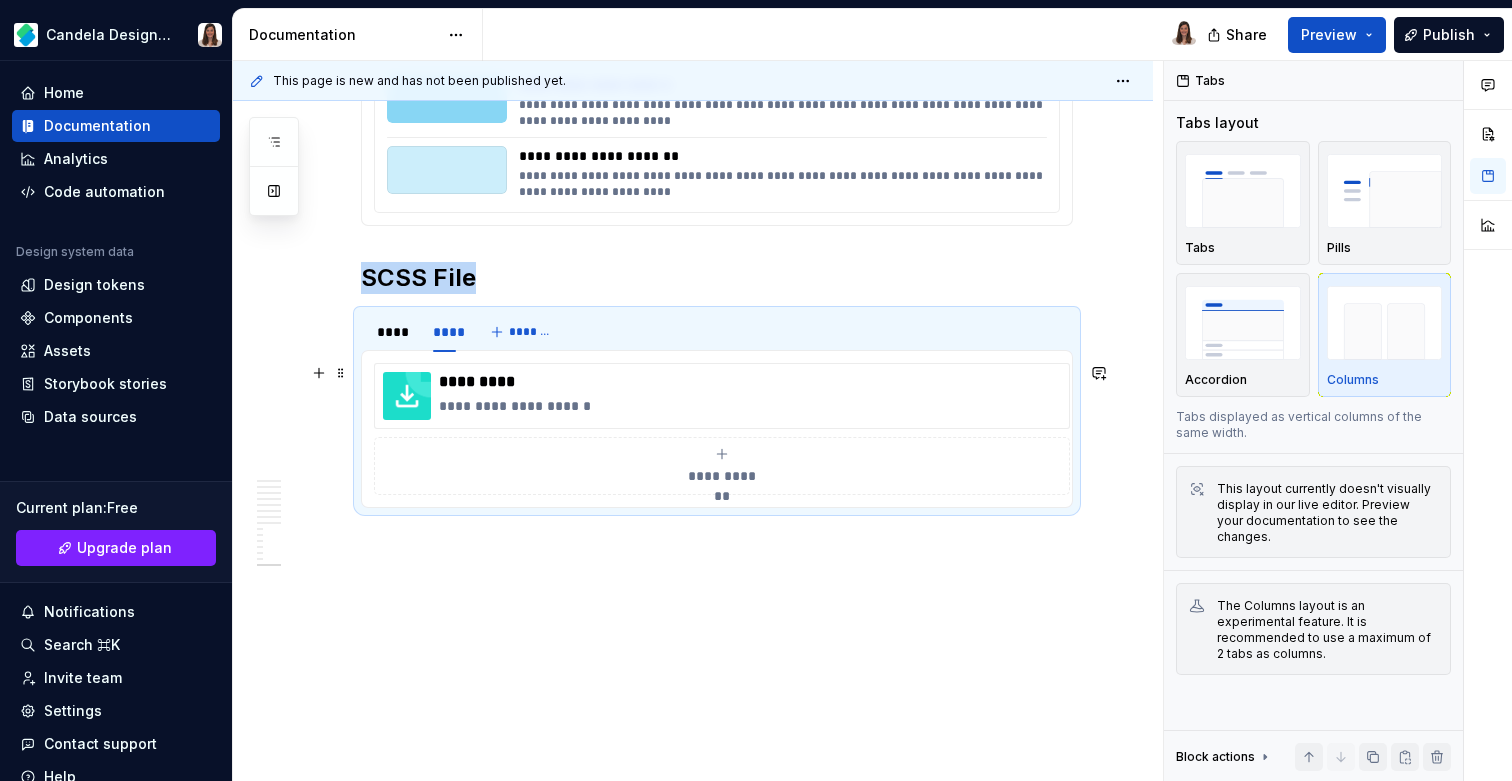 click on "**********" at bounding box center (722, 466) 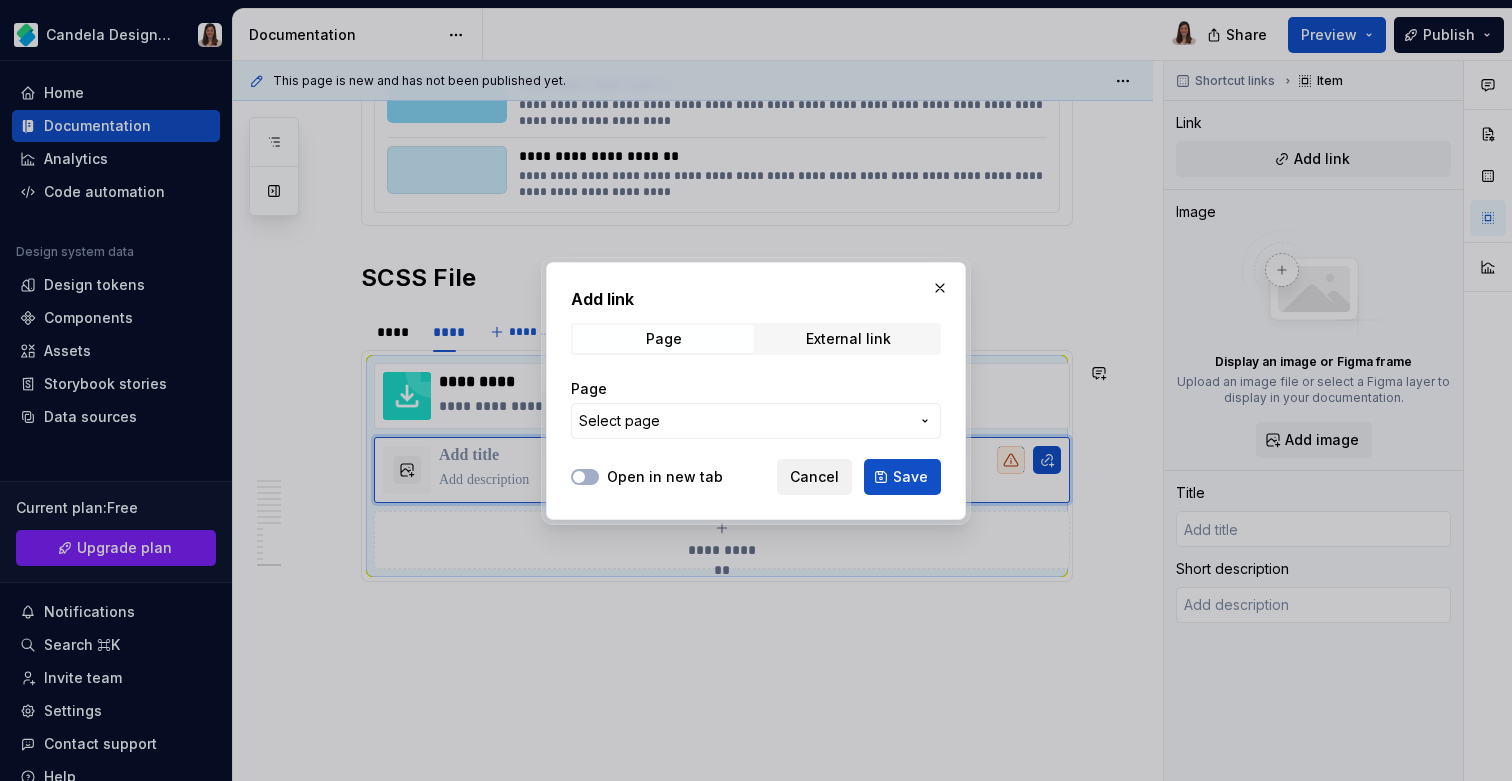 click on "Cancel" at bounding box center [814, 477] 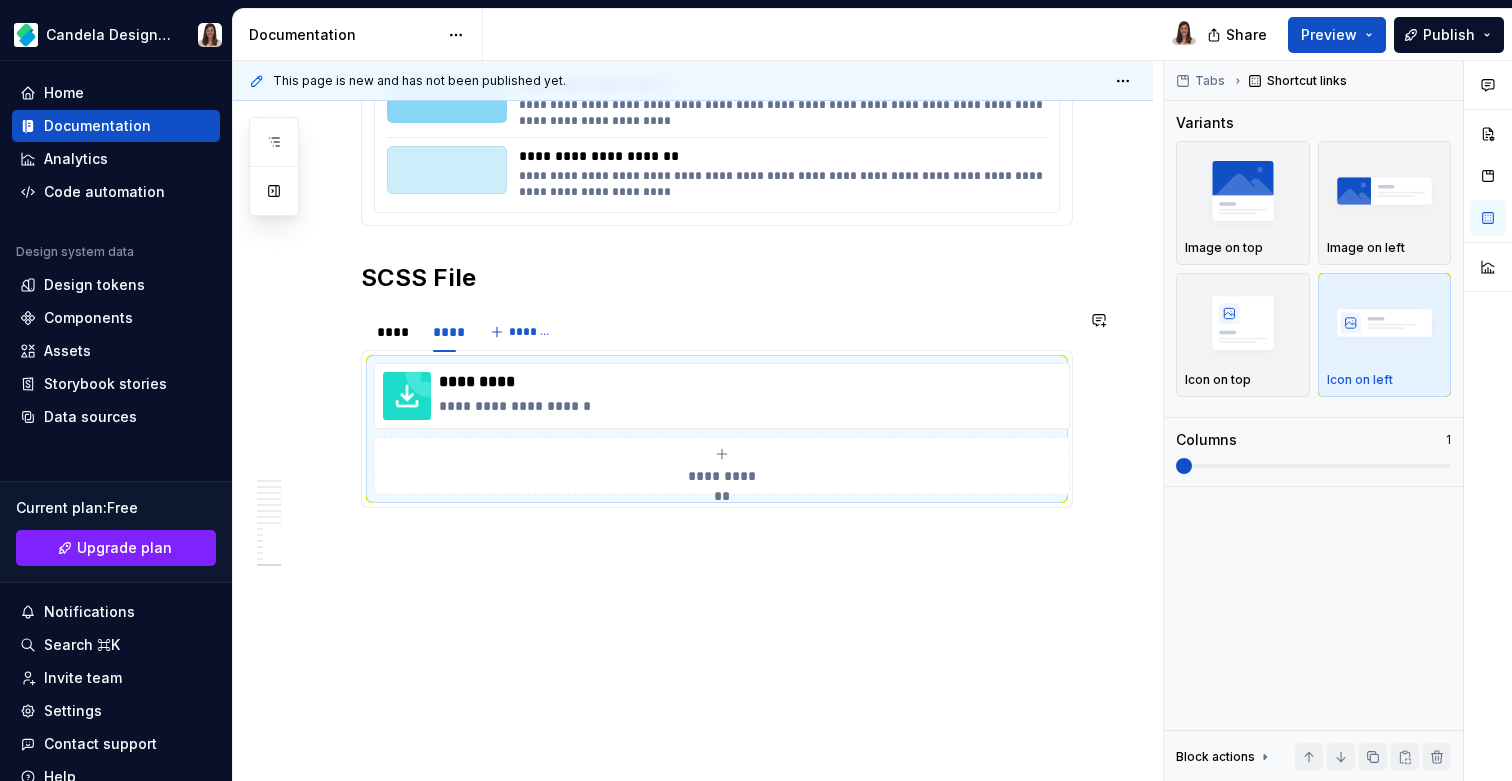 click on "**********" at bounding box center [717, -1724] 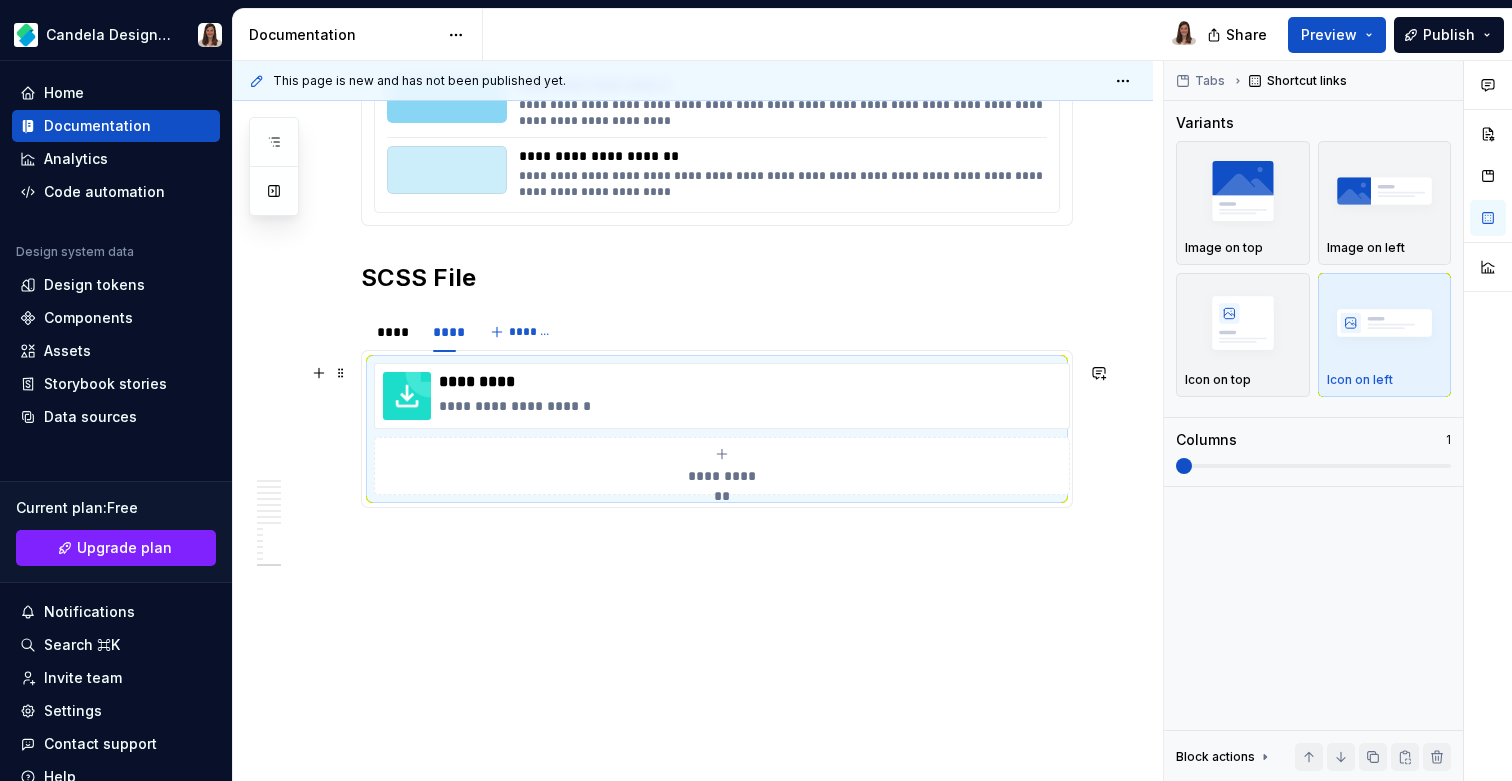 click on "**********" at bounding box center (717, 429) 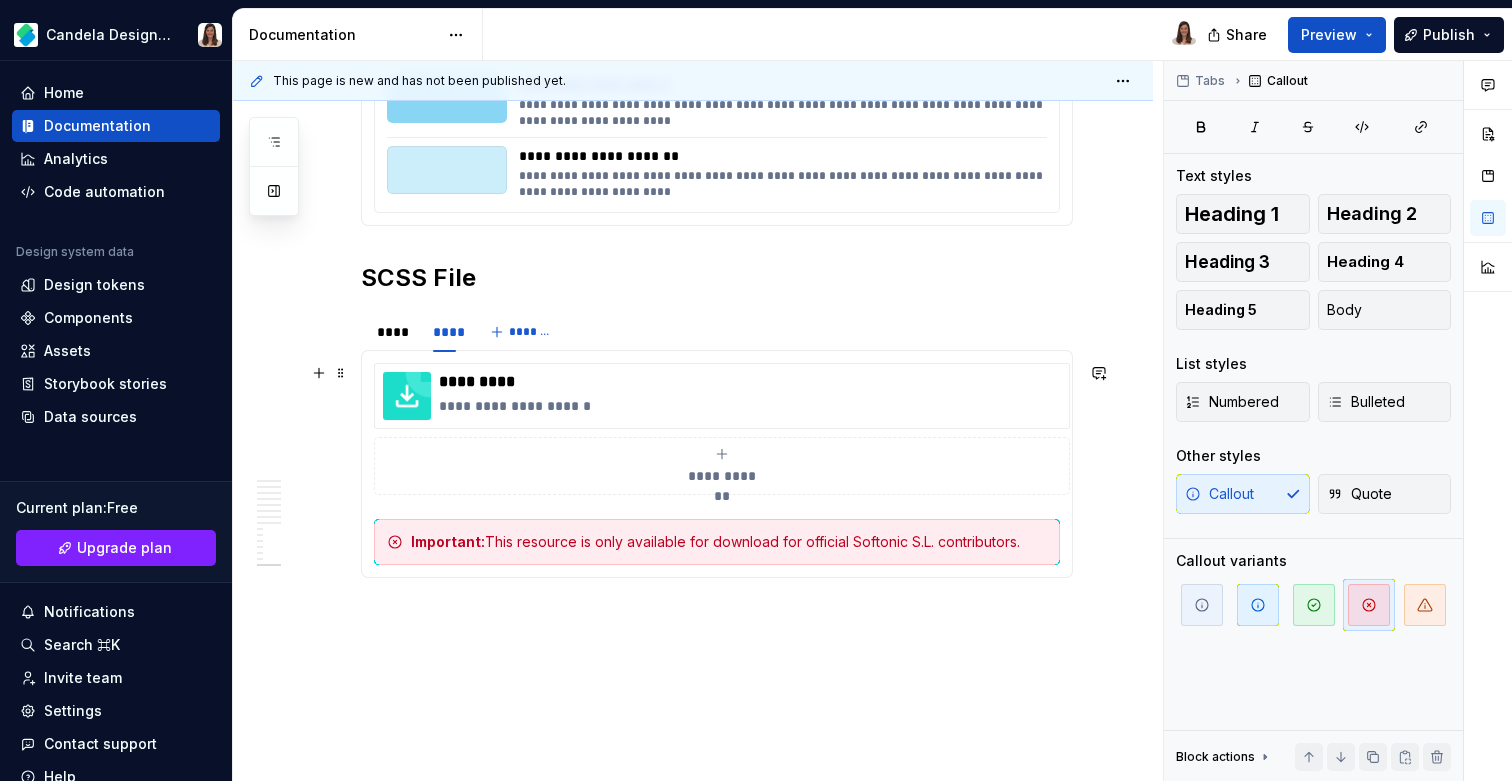 click on "**********" at bounding box center [722, 466] 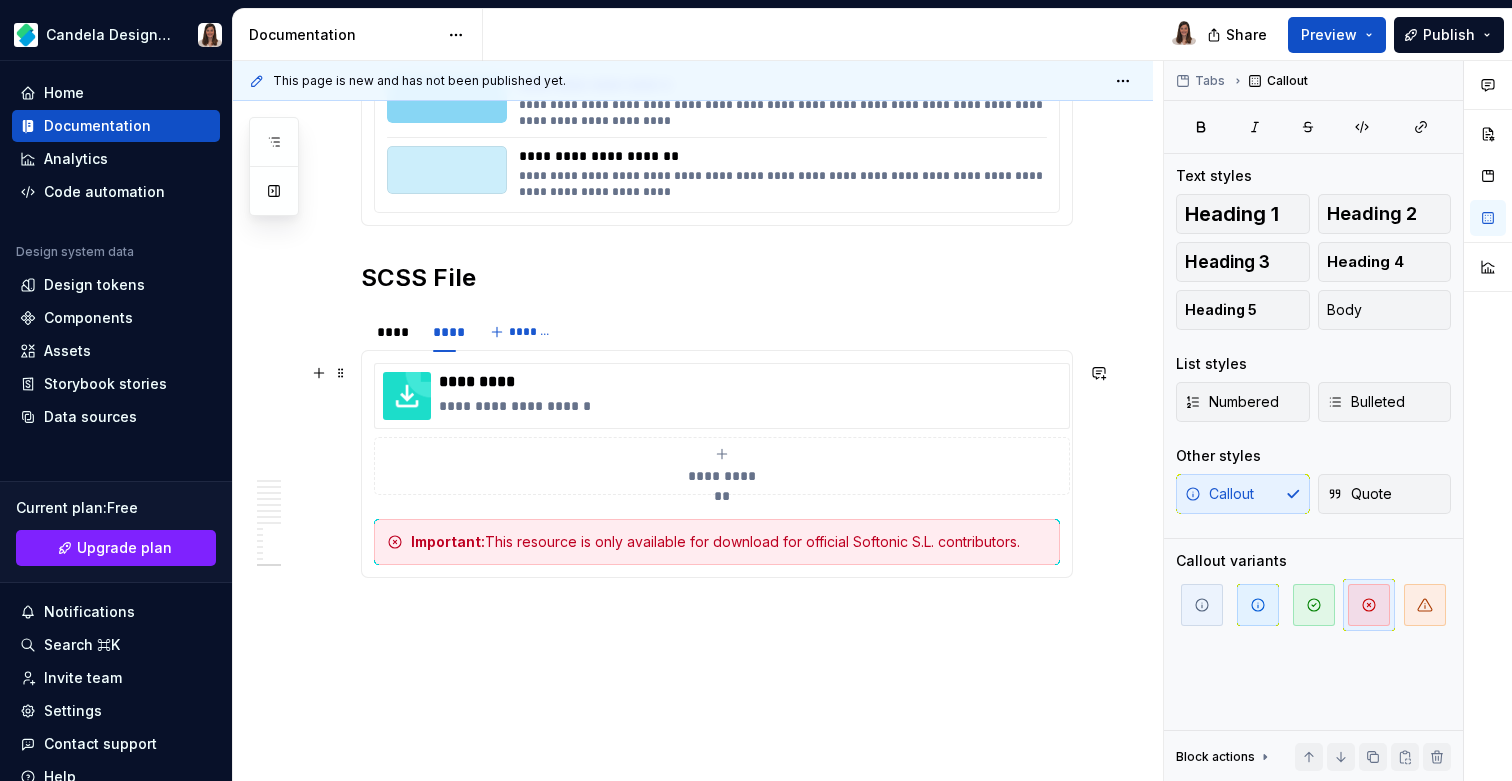 type on "*" 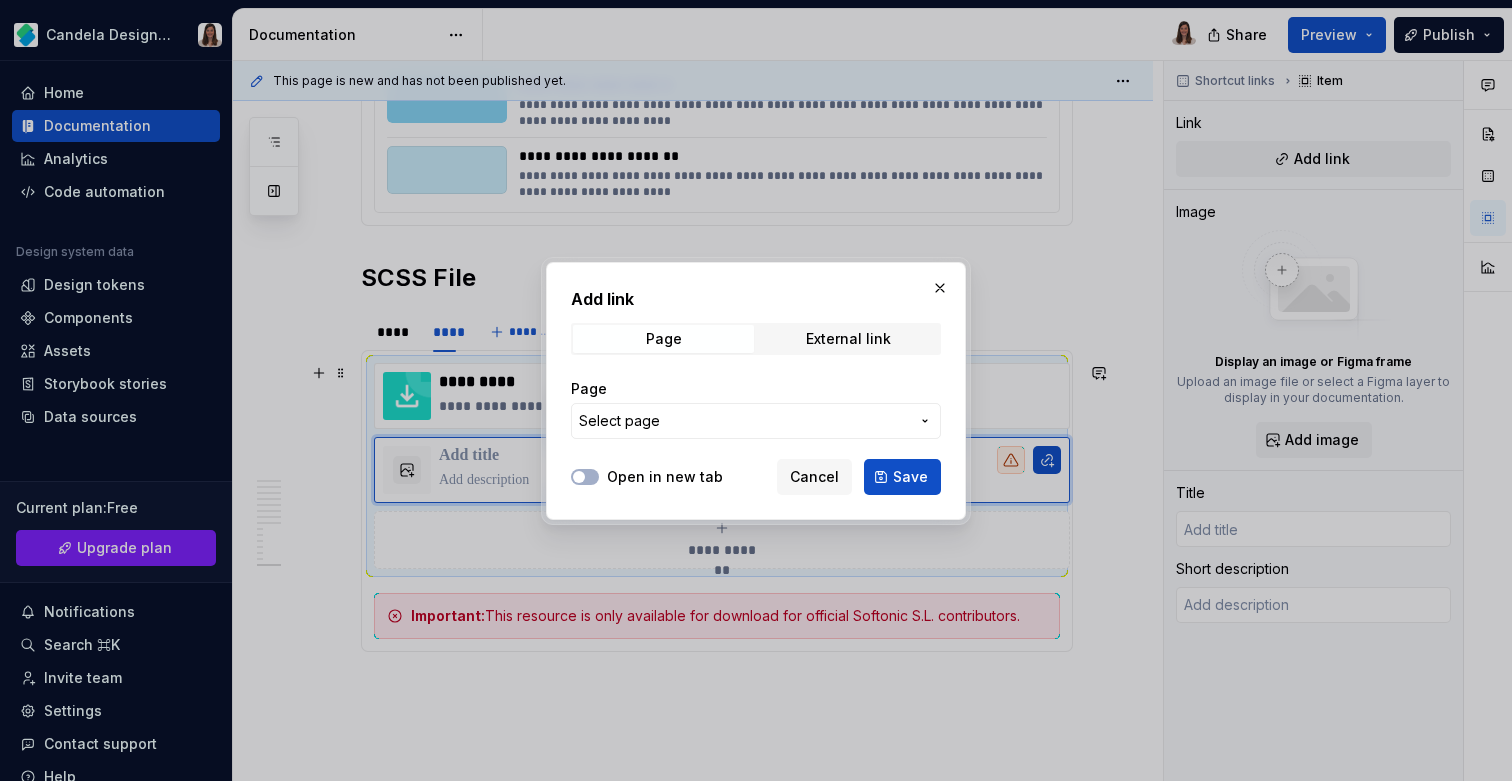 type 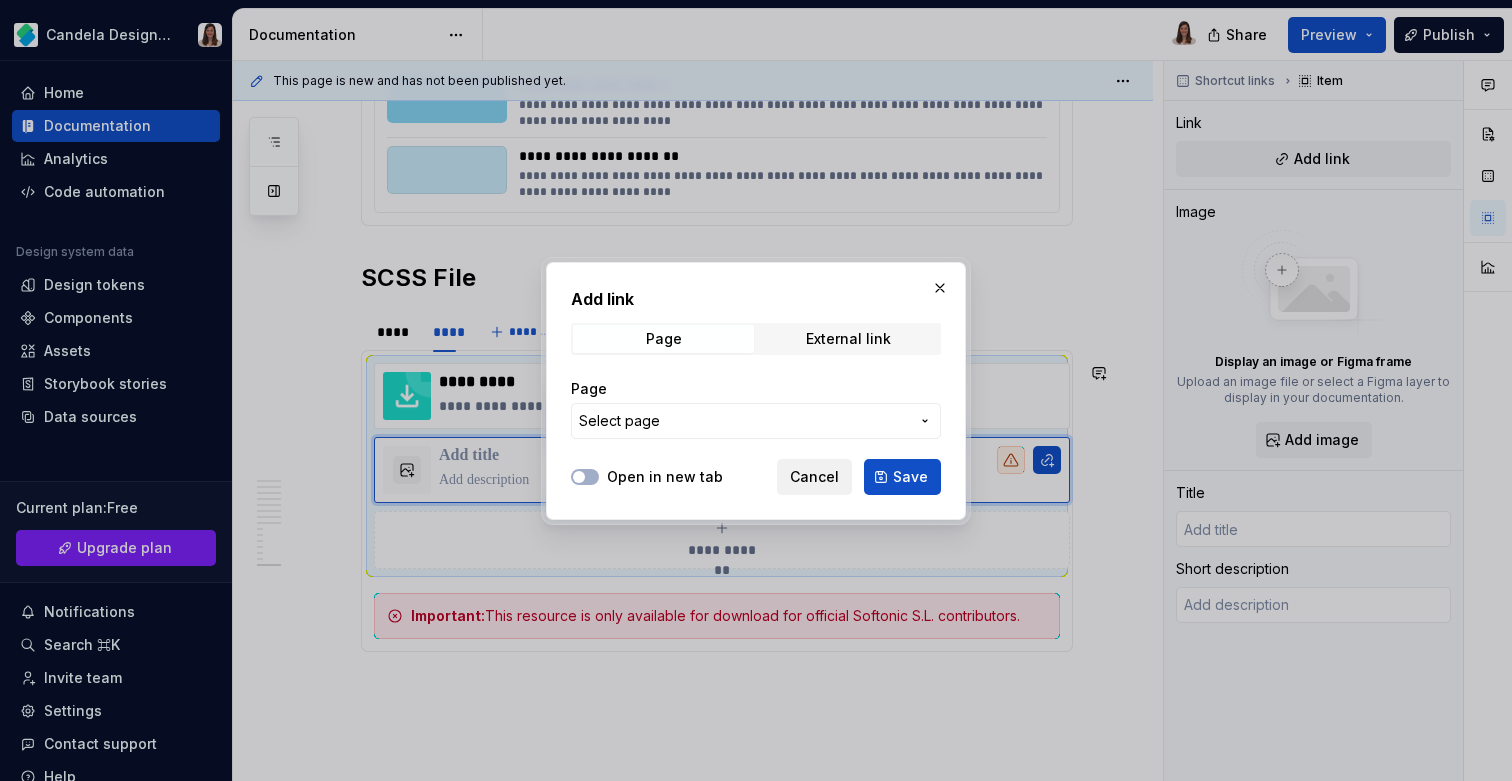 click on "Cancel" at bounding box center [814, 477] 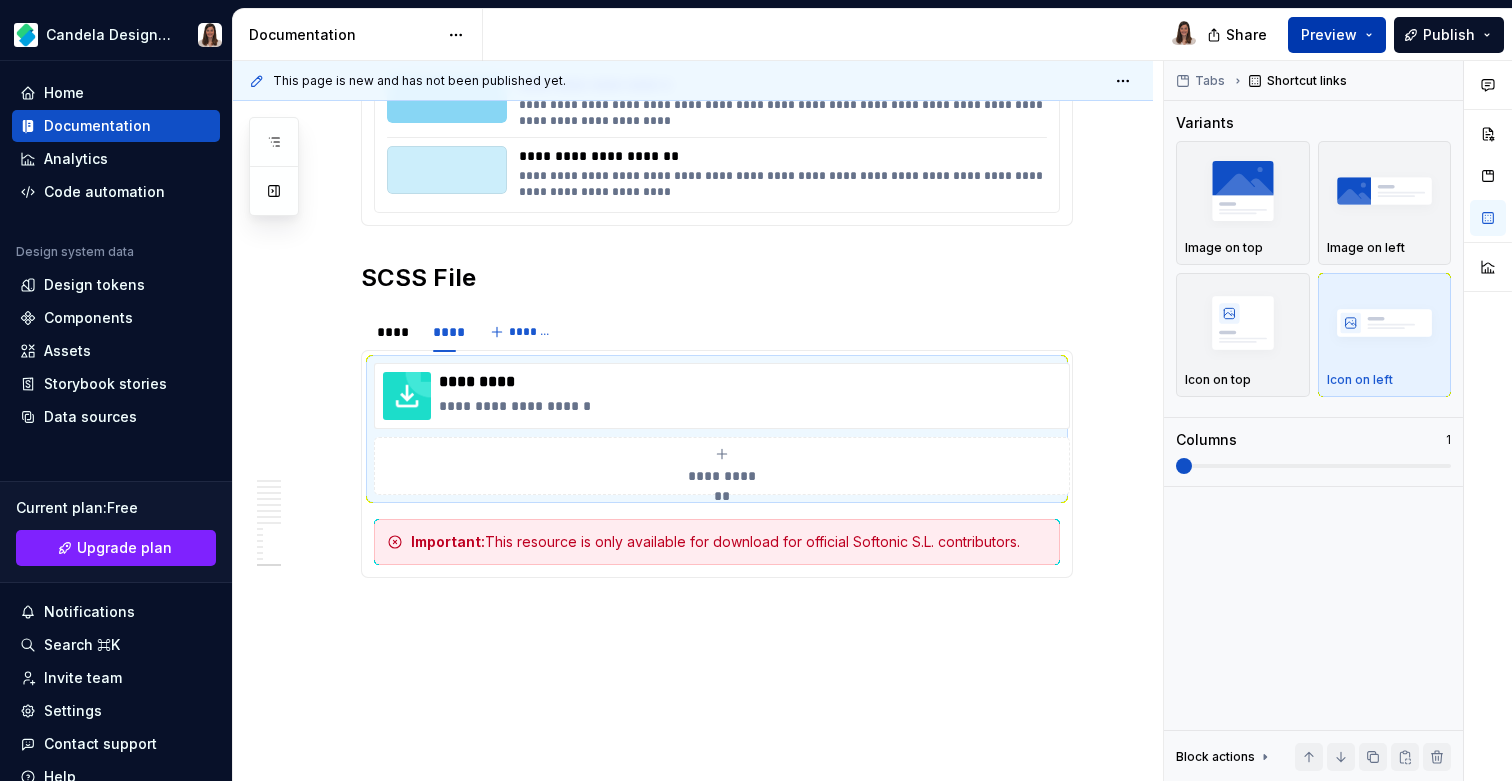click on "Preview" at bounding box center [1329, 35] 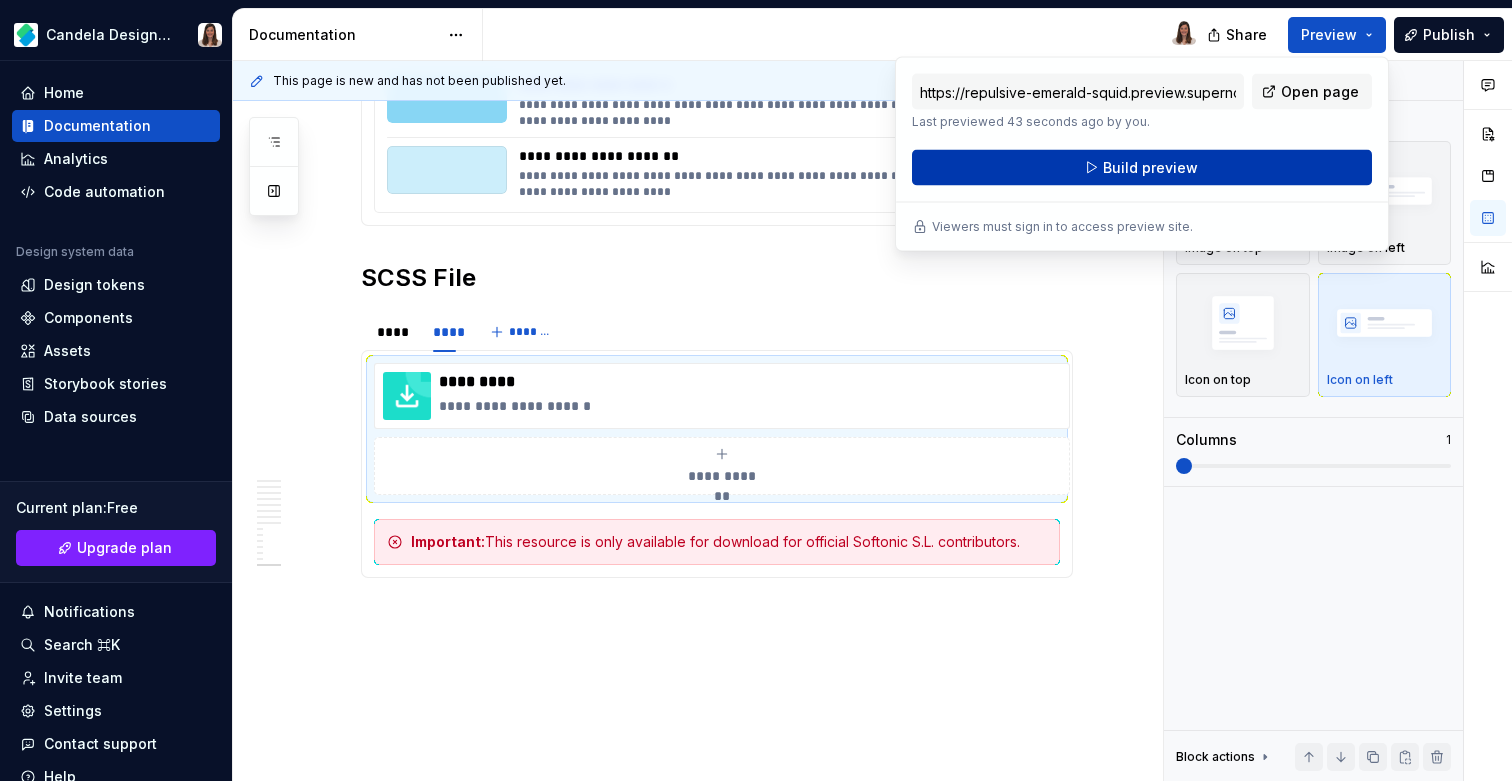 click on "Build preview" at bounding box center (1142, 168) 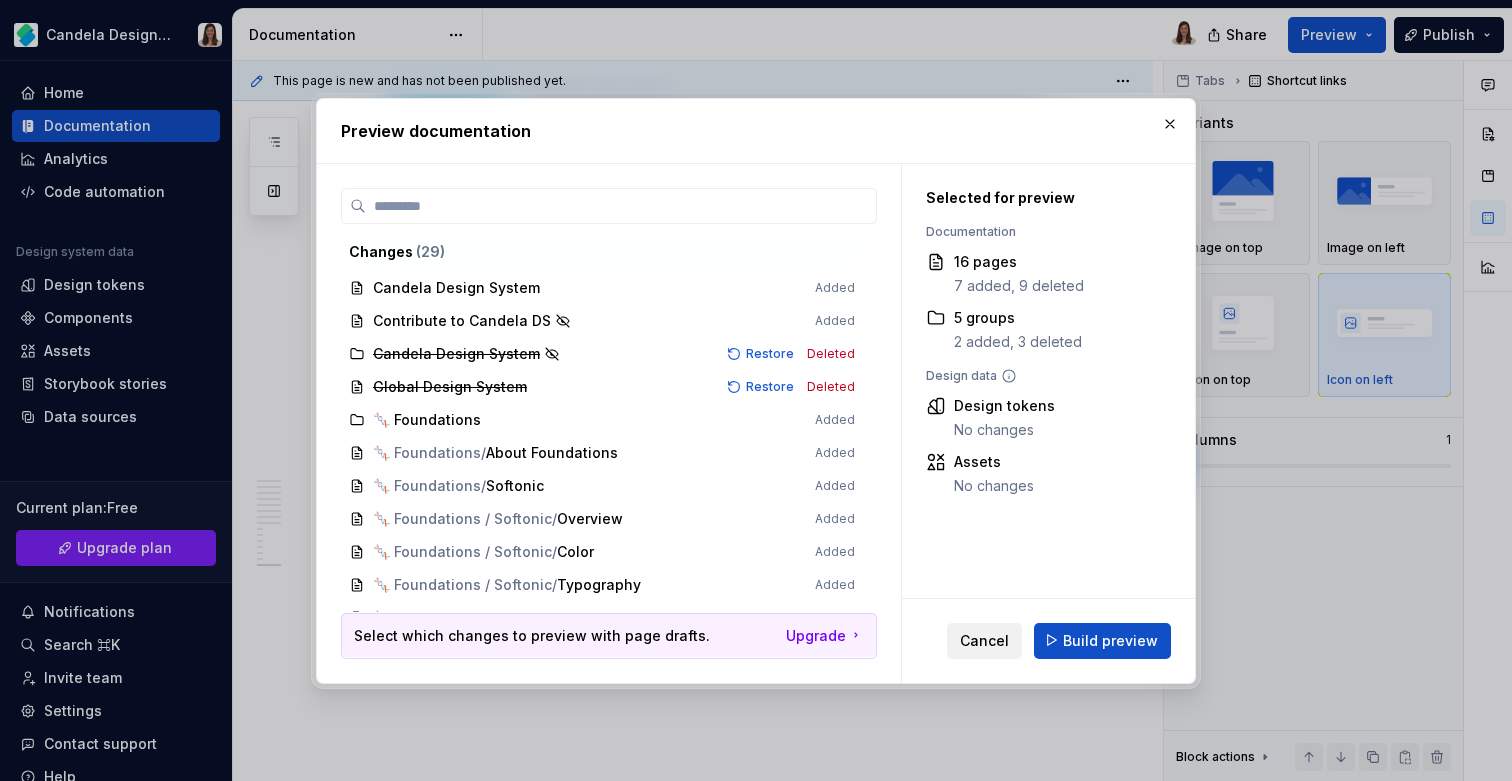 click on "Cancel" at bounding box center [984, 640] 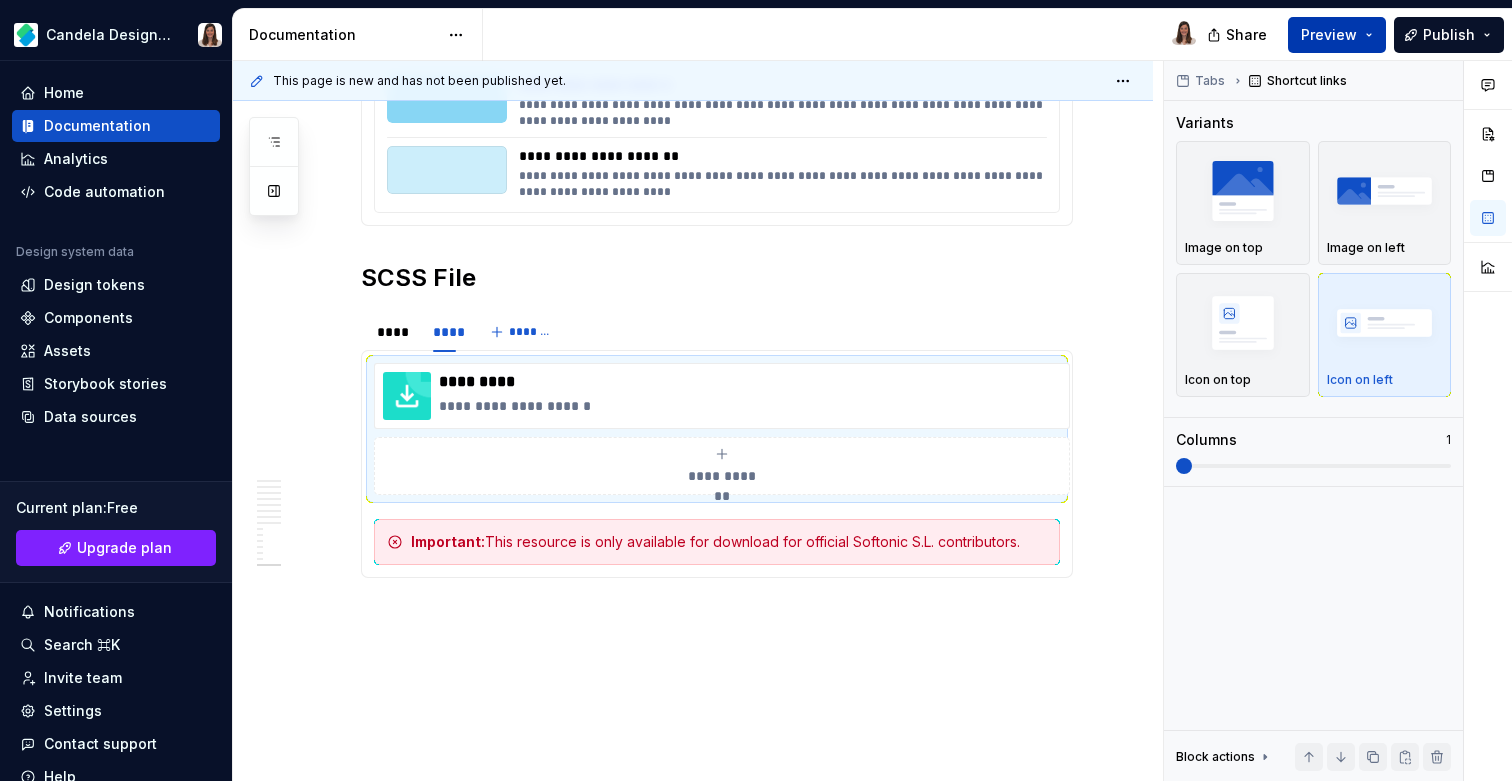 click on "Preview" at bounding box center (1329, 35) 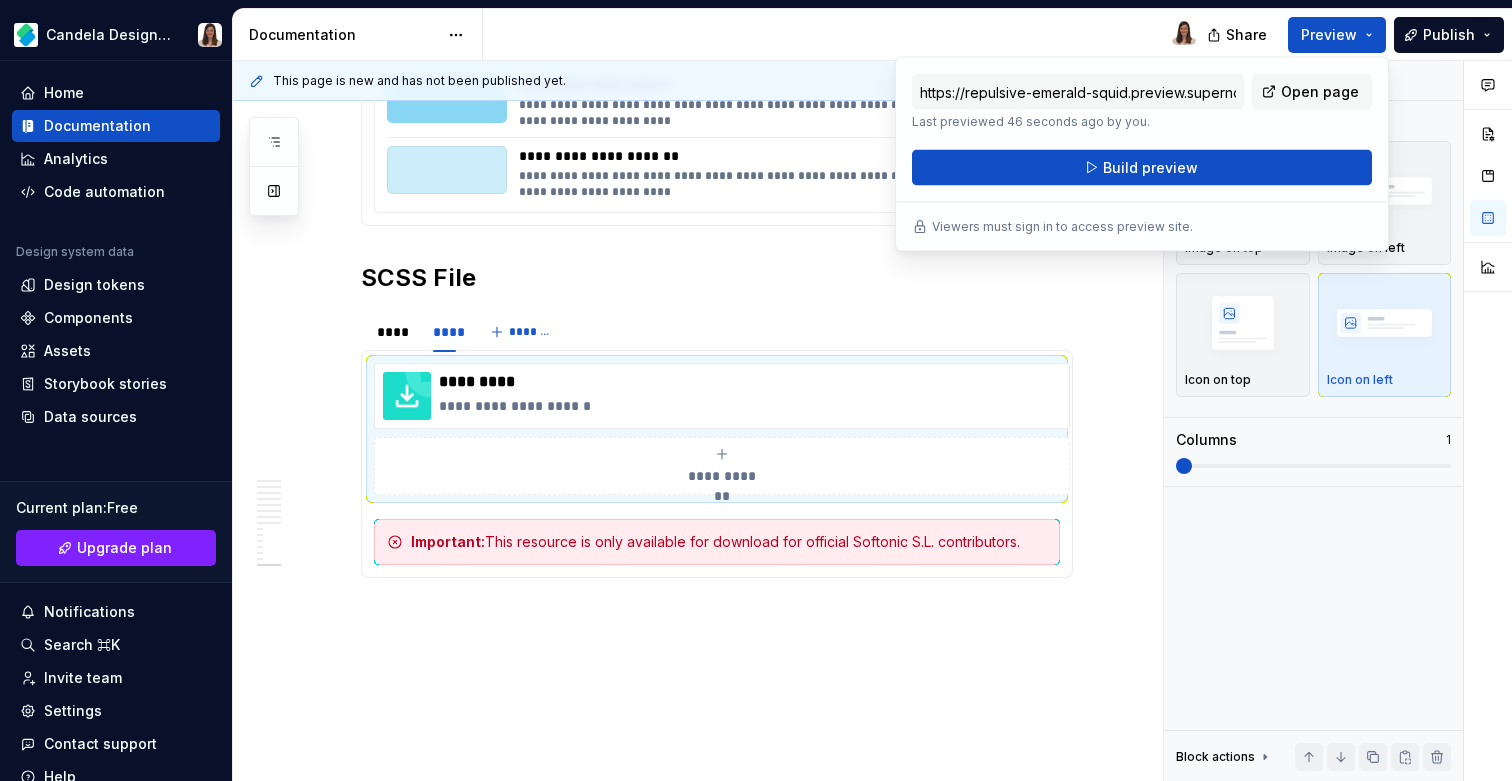 click on "https://repulsive-emerald-squid.preview.supernova-docs.io/latest/foundations/softonic/color-vN7rrRHz Last previewed 46 seconds ago by you. Open page Build preview" at bounding box center (1142, 130) 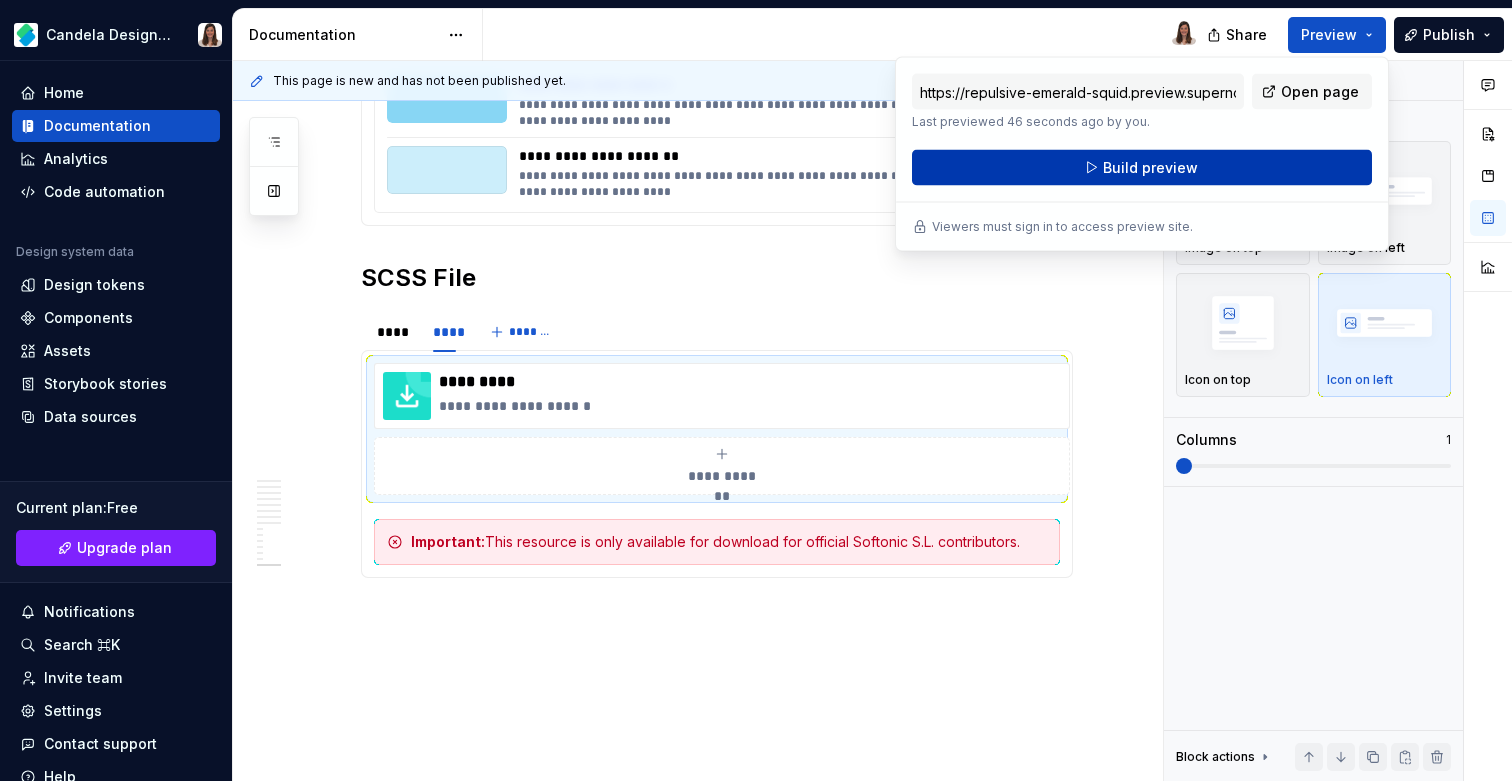 click on "Build preview" at bounding box center [1142, 168] 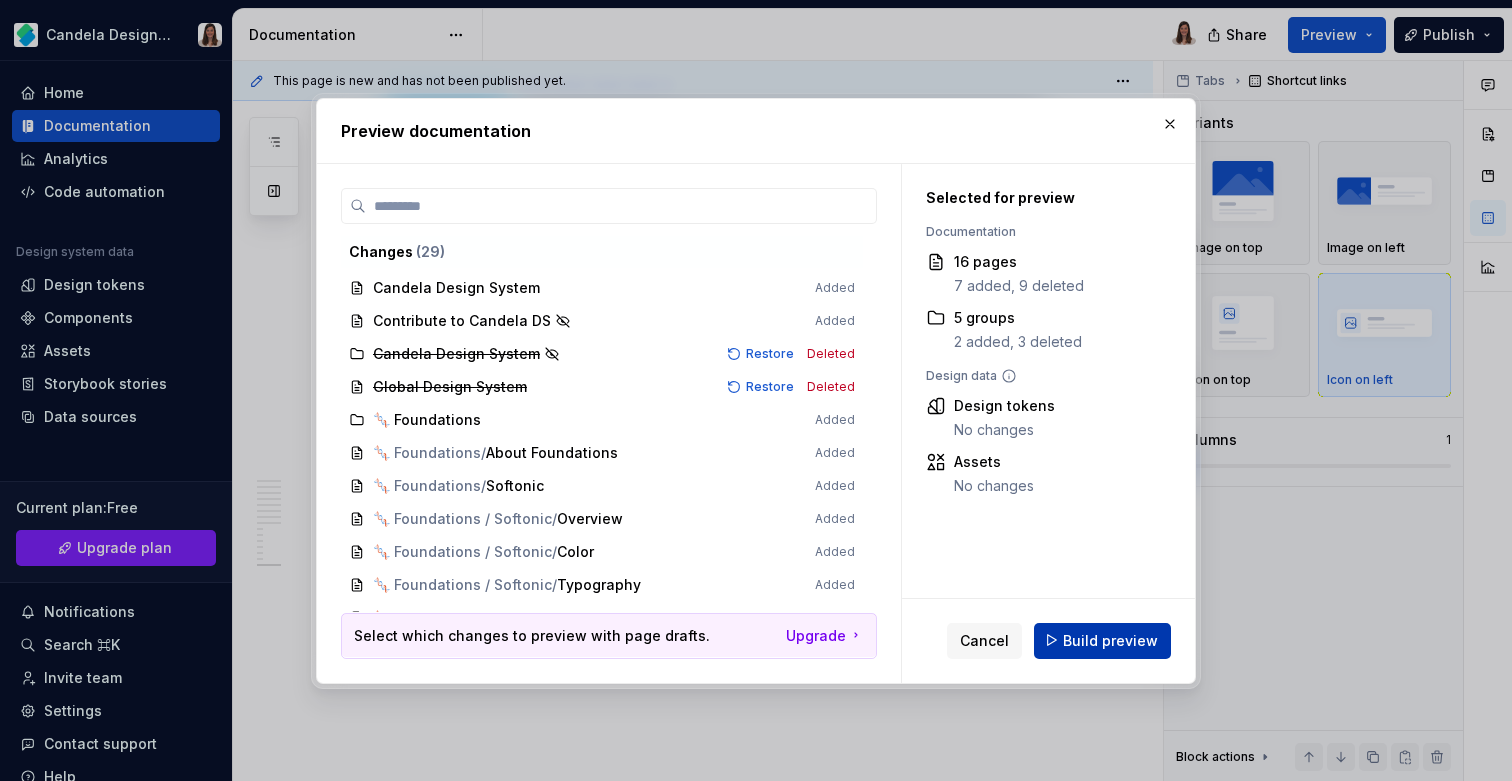 click on "Build preview" at bounding box center [1102, 640] 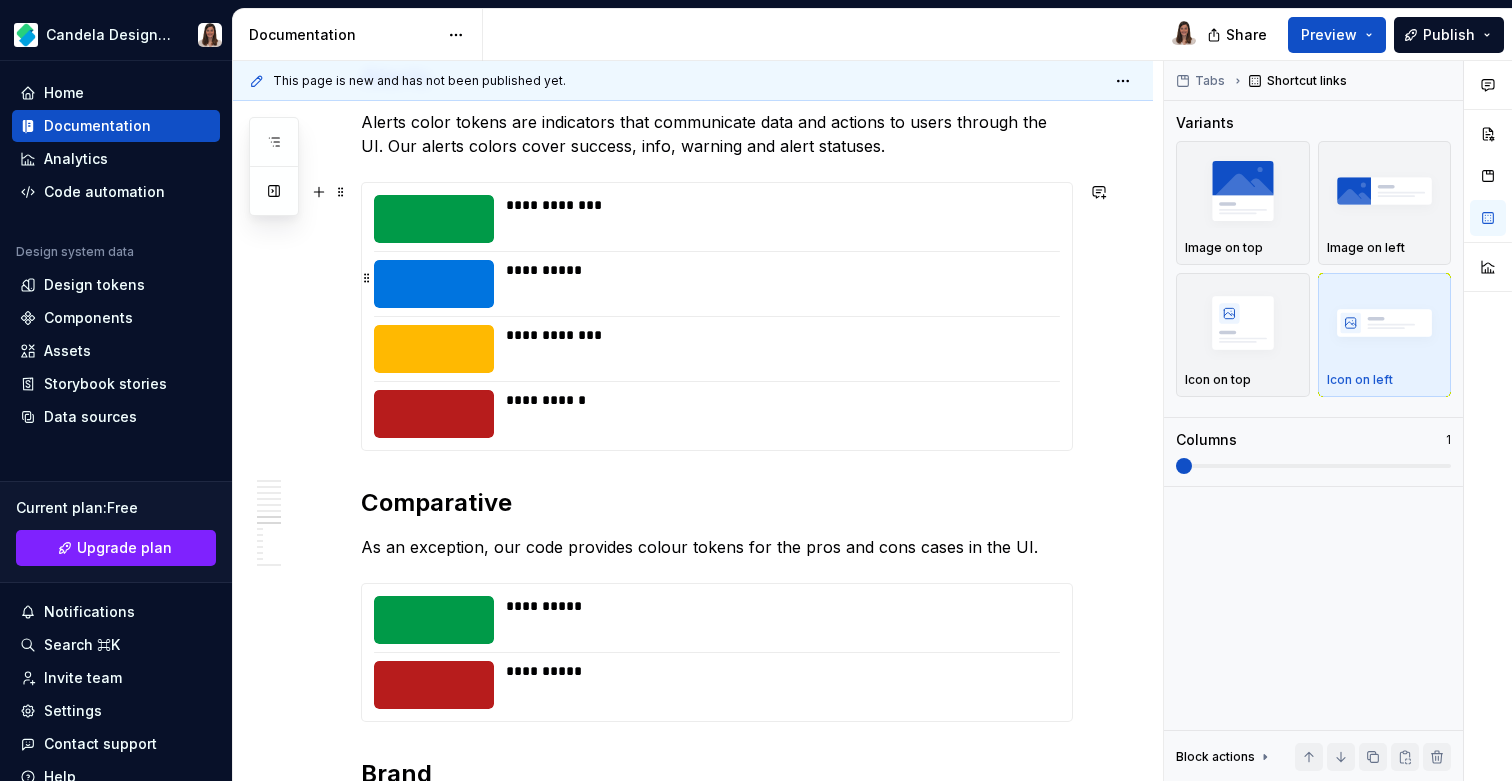 scroll, scrollTop: 2408, scrollLeft: 0, axis: vertical 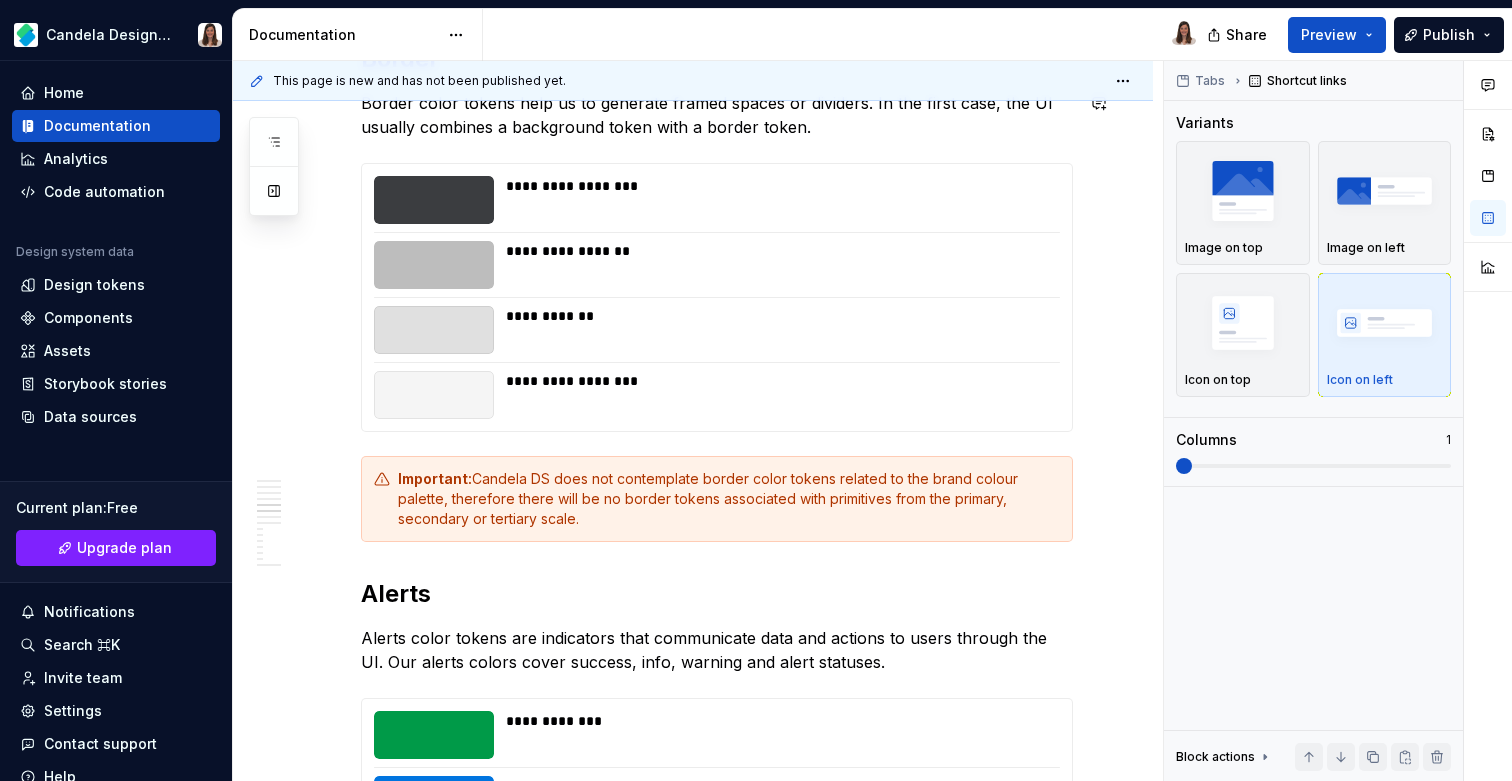 type on "*" 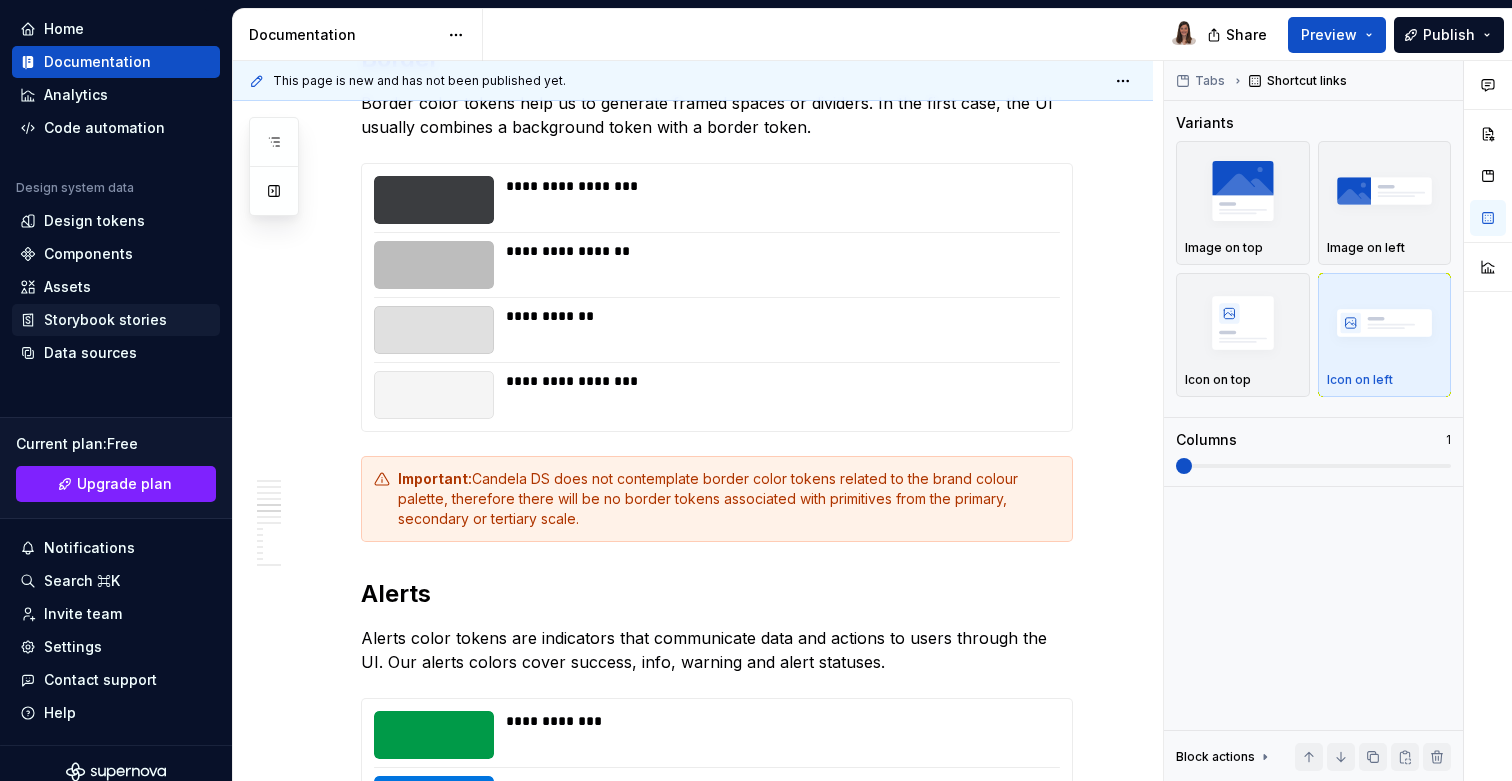 scroll, scrollTop: 81, scrollLeft: 0, axis: vertical 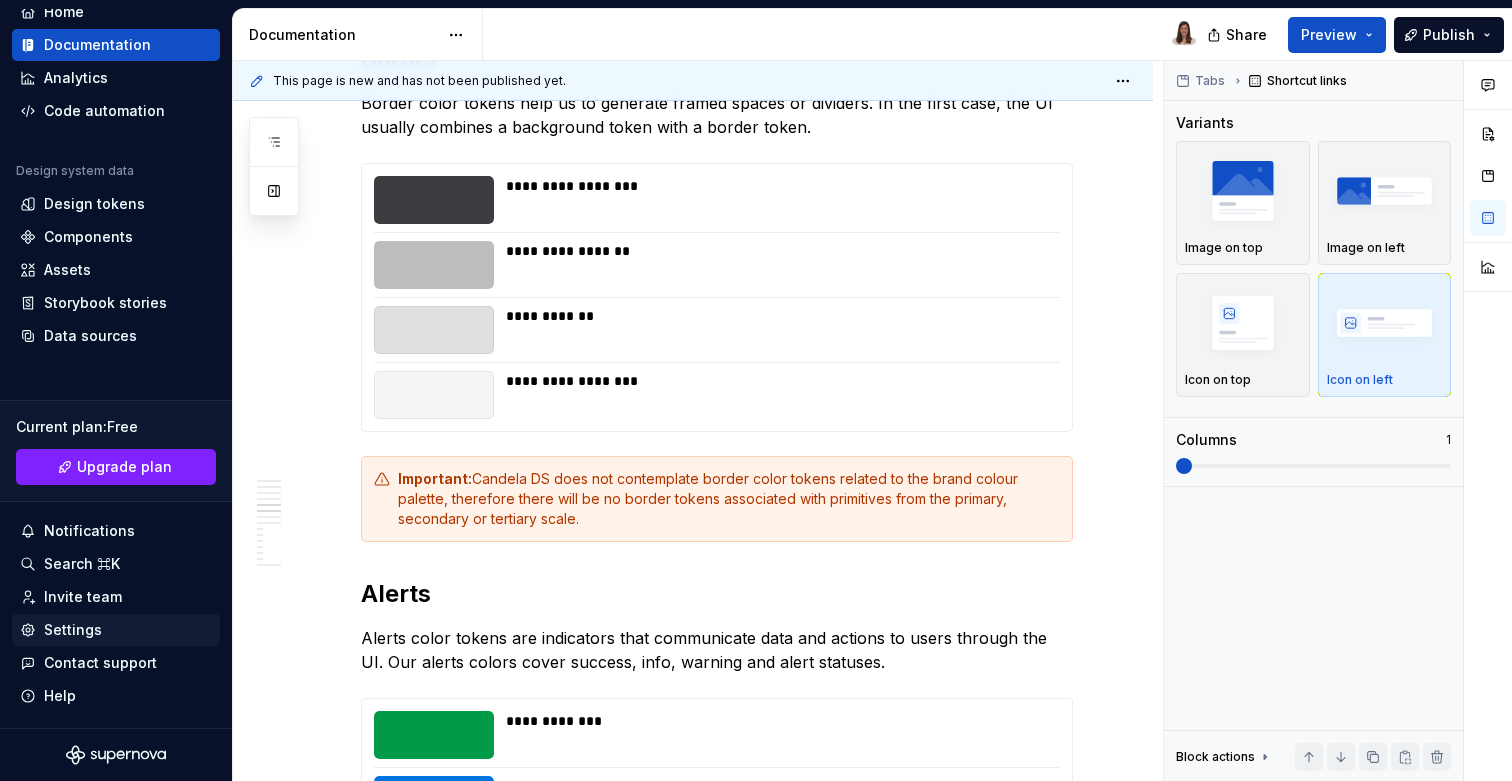 click on "Settings" at bounding box center (73, 630) 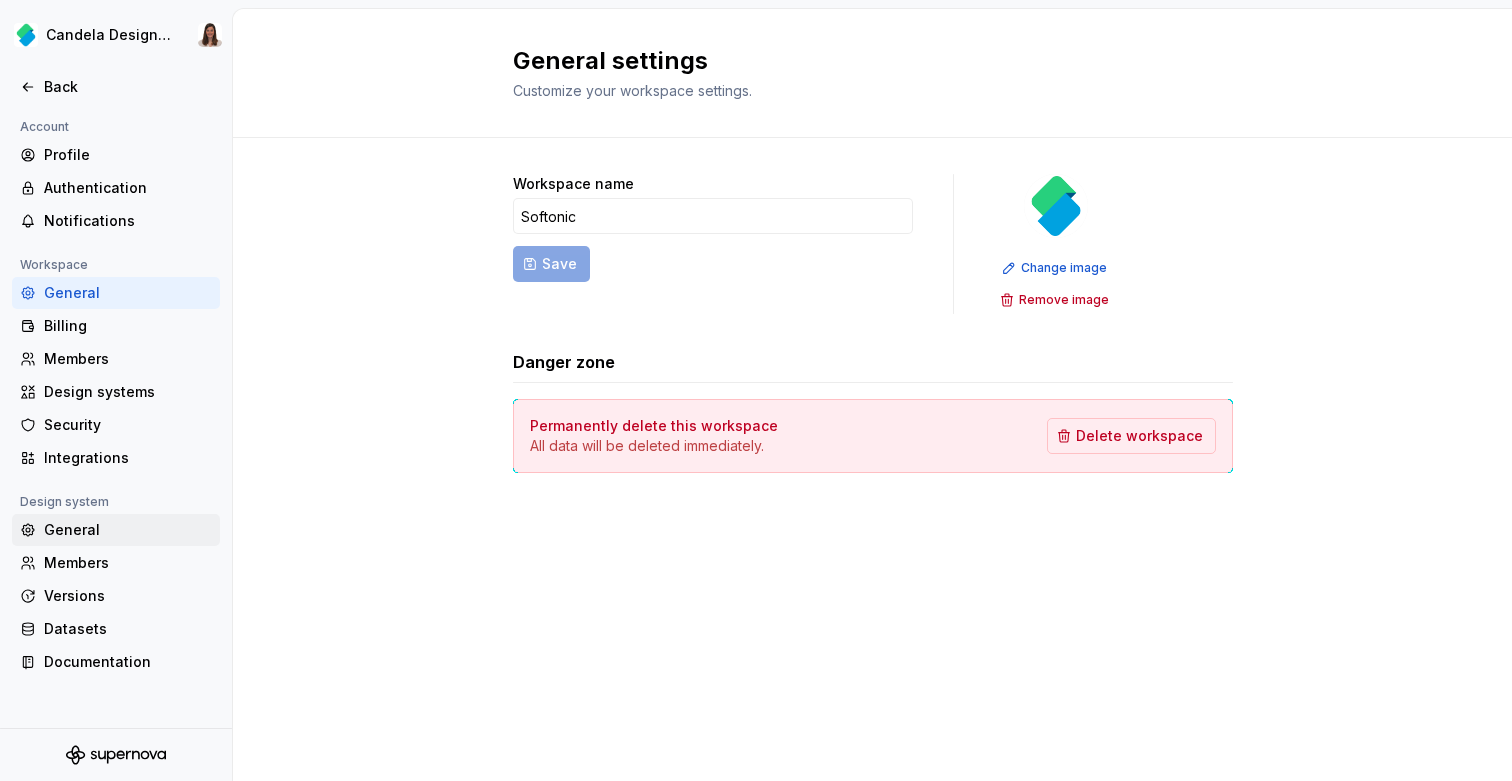 click on "General" at bounding box center [128, 530] 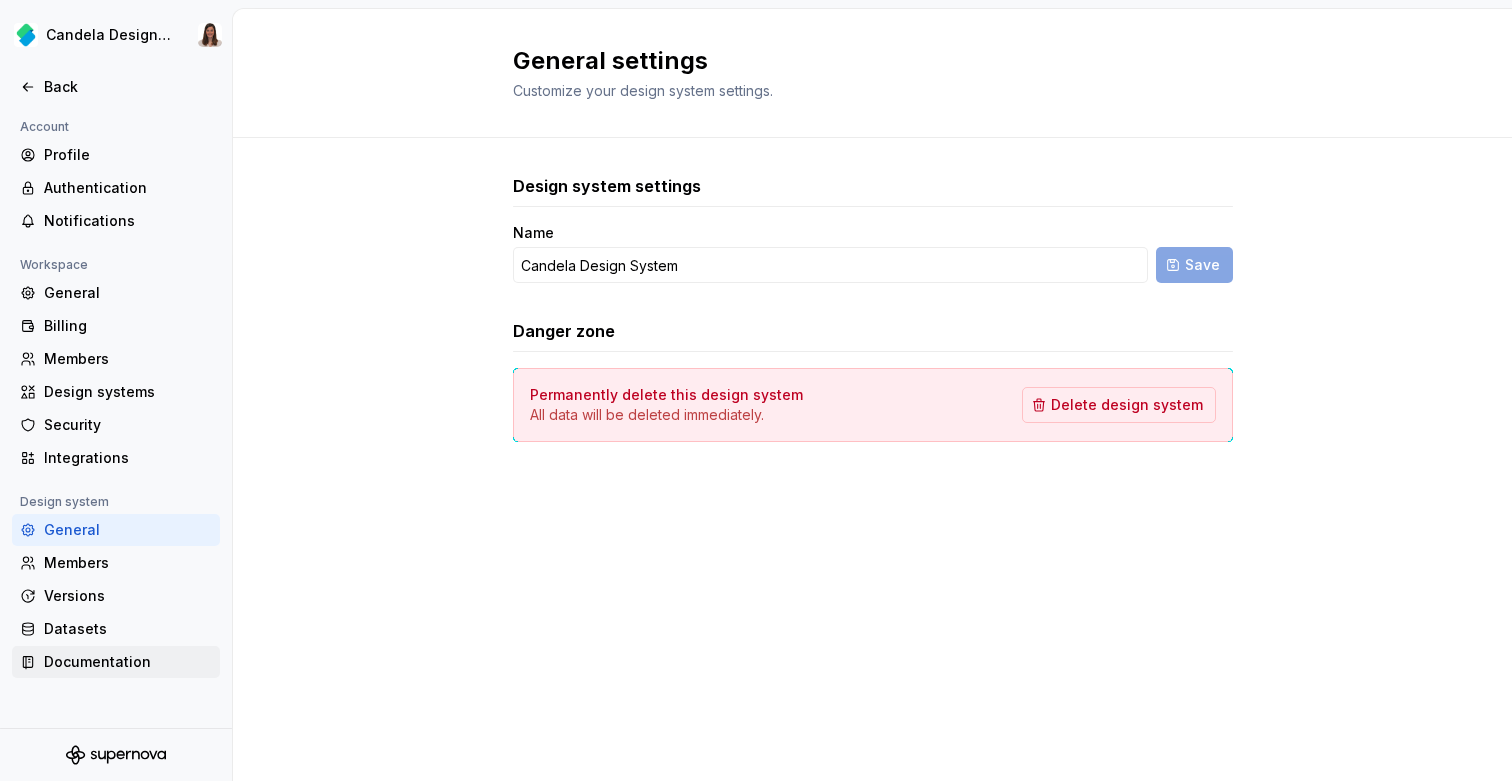 click on "Documentation" at bounding box center (116, 662) 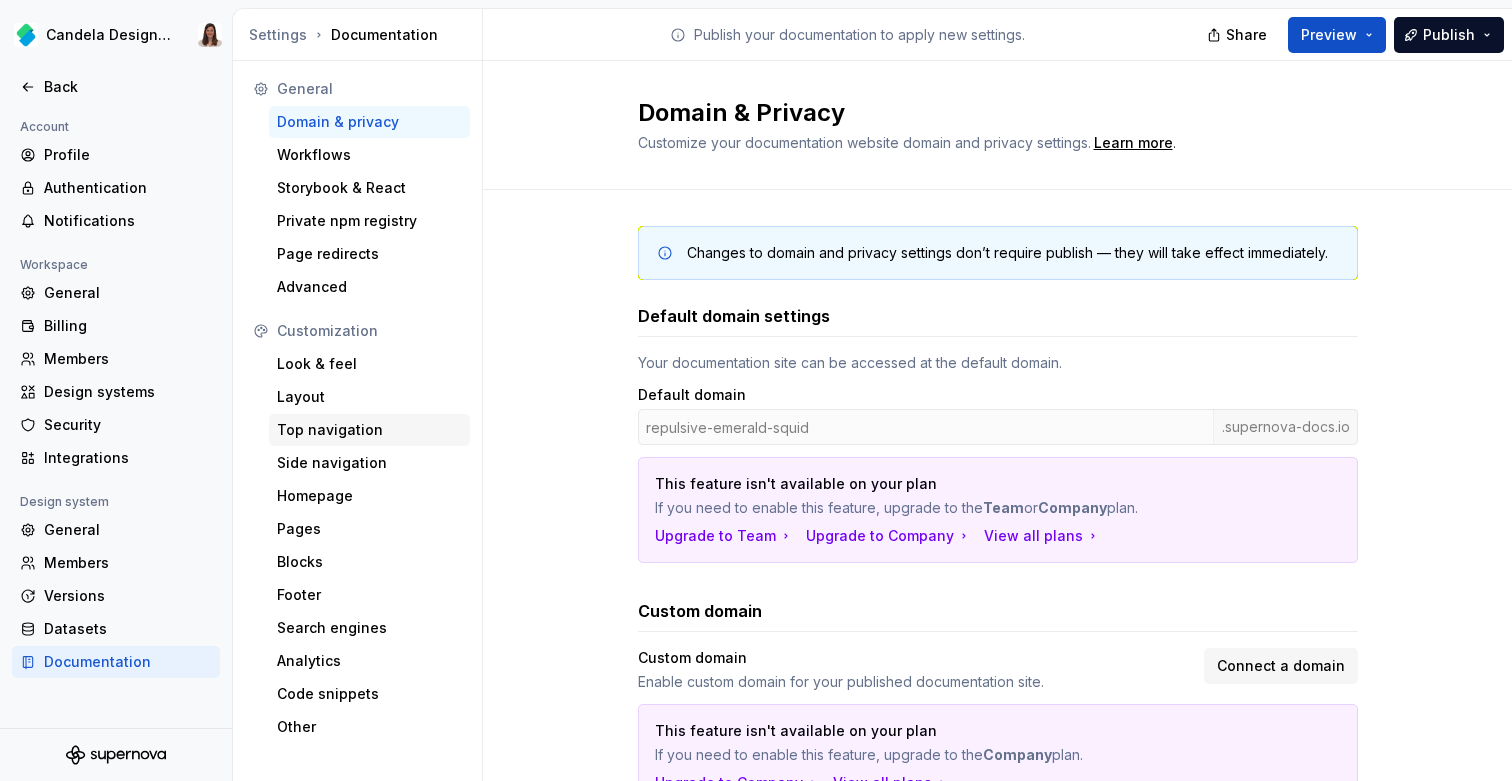 click on "Top navigation" at bounding box center (369, 430) 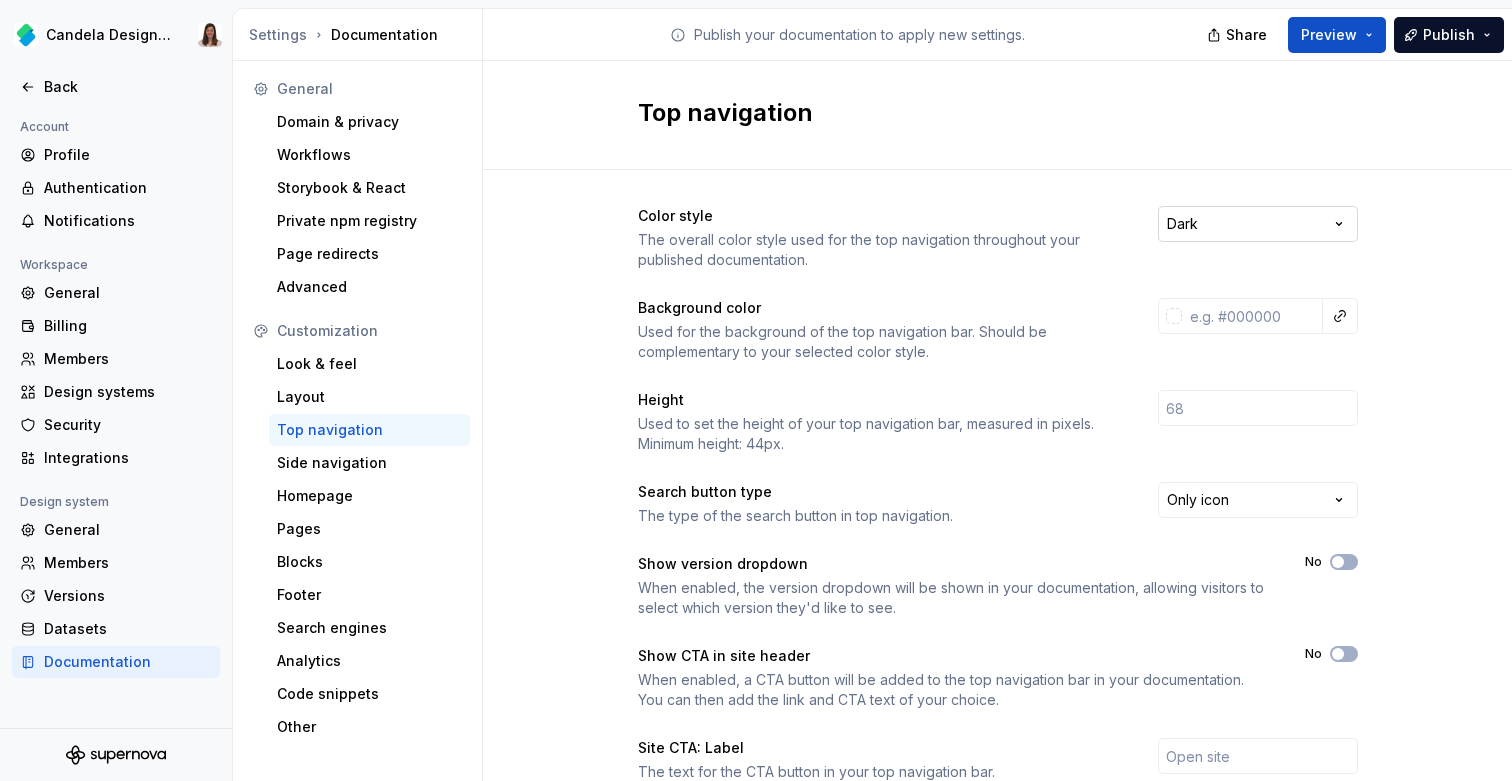 click on "Candela Design System Back Account Profile Authentication Notifications Workspace General Billing Members Design systems Security Integrations Design system General Members Versions Datasets Documentation Settings Documentation Publish your documentation to apply new settings. Share Preview Publish General Domain & privacy Workflows Storybook & React Private npm registry Page redirects Advanced Customization Look & feel Layout Top navigation Side navigation Homepage Pages Blocks Footer Search engines Analytics Code snippets Other Top navigation Color style The overall color style used for the top navigation throughout your published documentation. Dark Background color Used for the background of the top navigation bar. Should be complementary to your selected color style. Height Used to set the height of your top navigation bar, measured in pixels. Minimum height: 44px. Search button type The type of the search button in top navigation. Only icon Show version dropdown No Show CTA in site header No No No   *" at bounding box center [756, 390] 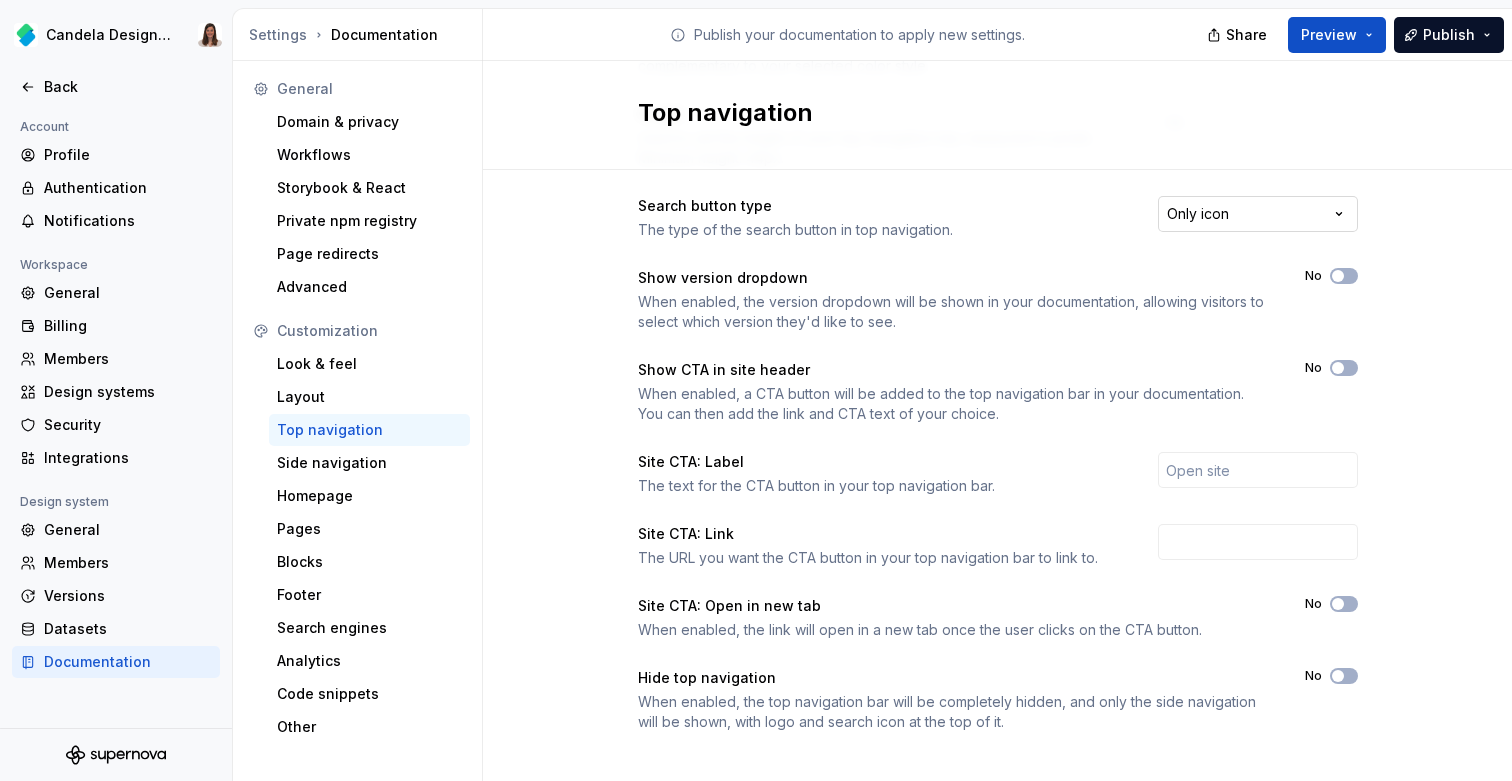 scroll, scrollTop: 304, scrollLeft: 0, axis: vertical 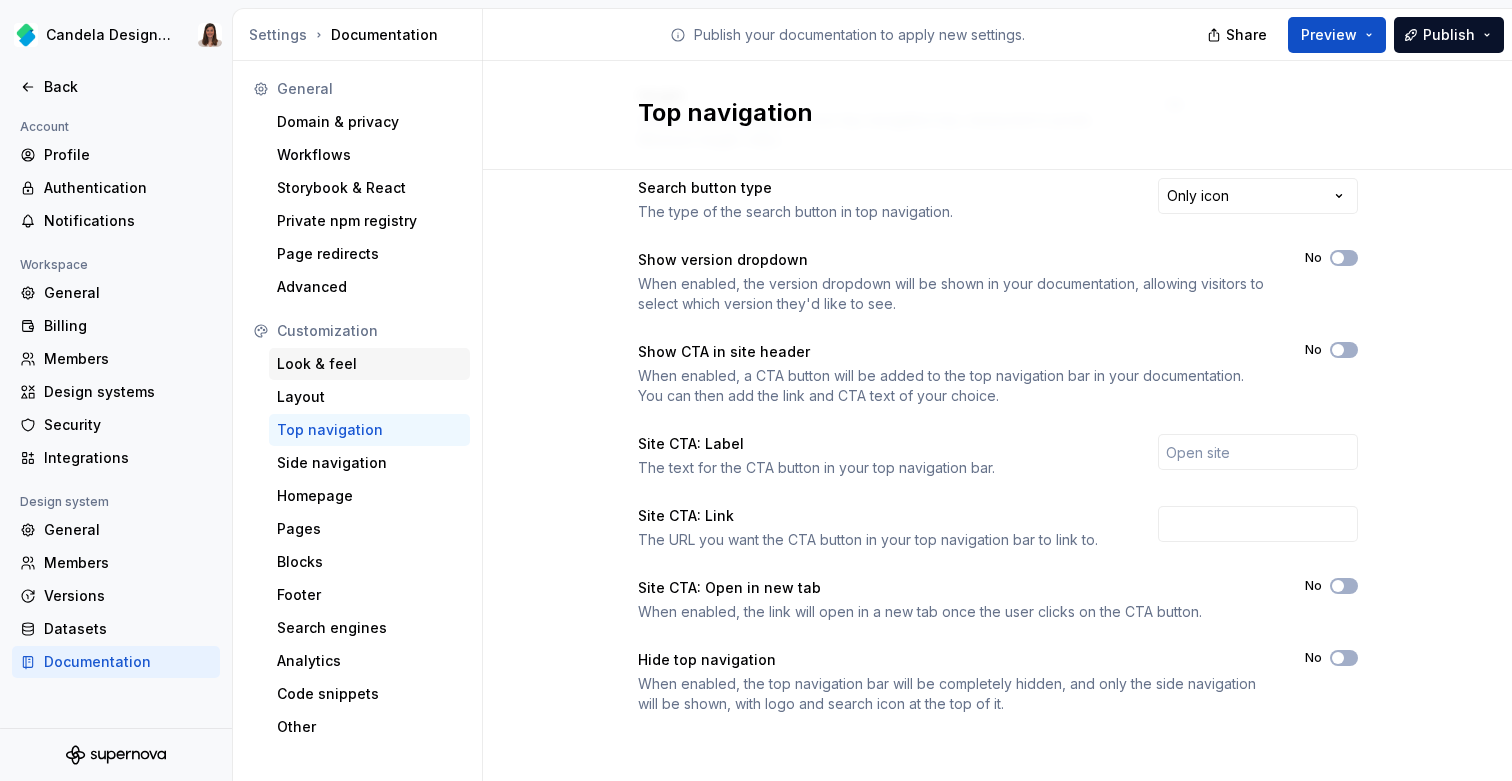 click on "Look & feel" at bounding box center (369, 364) 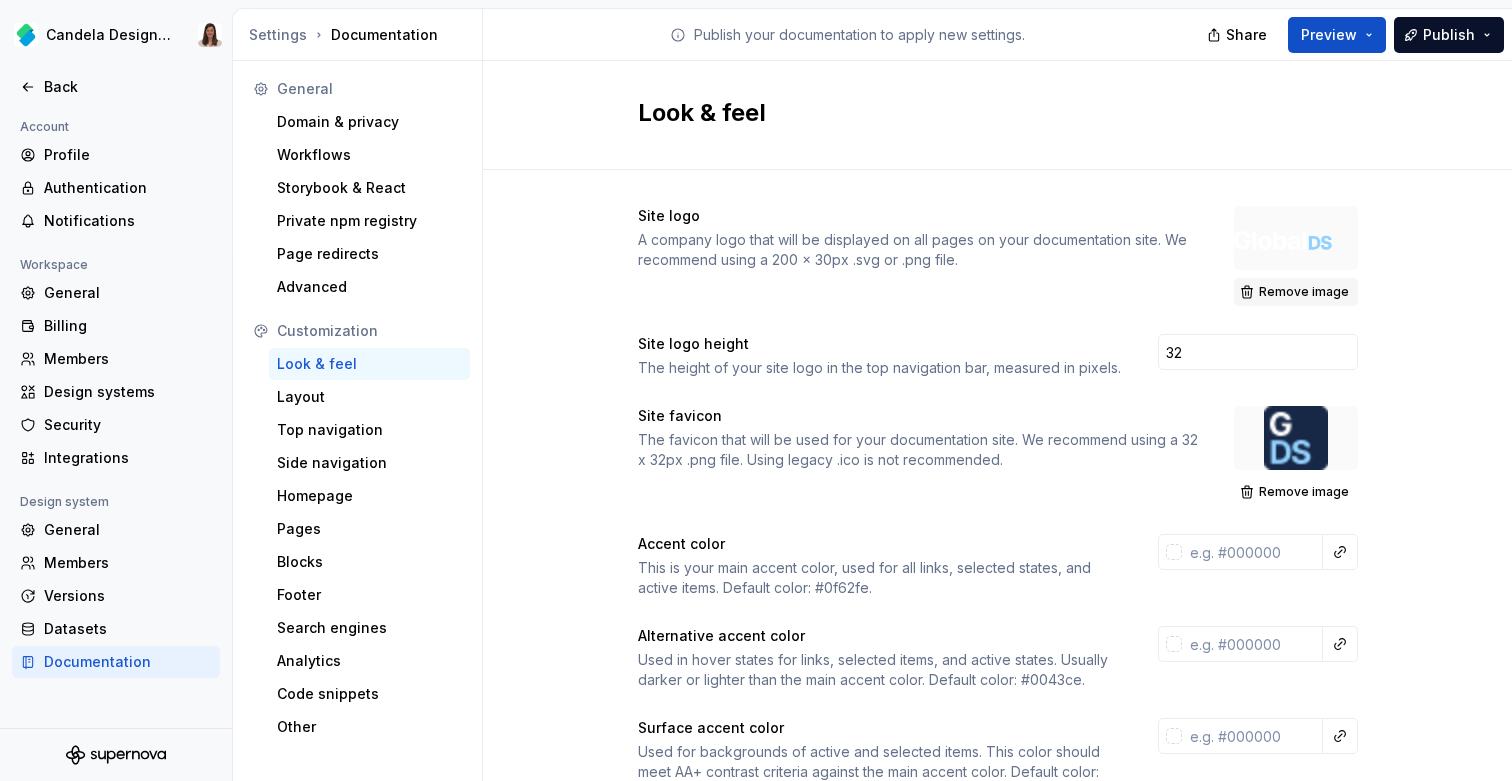 click on "Remove image" at bounding box center [1304, 292] 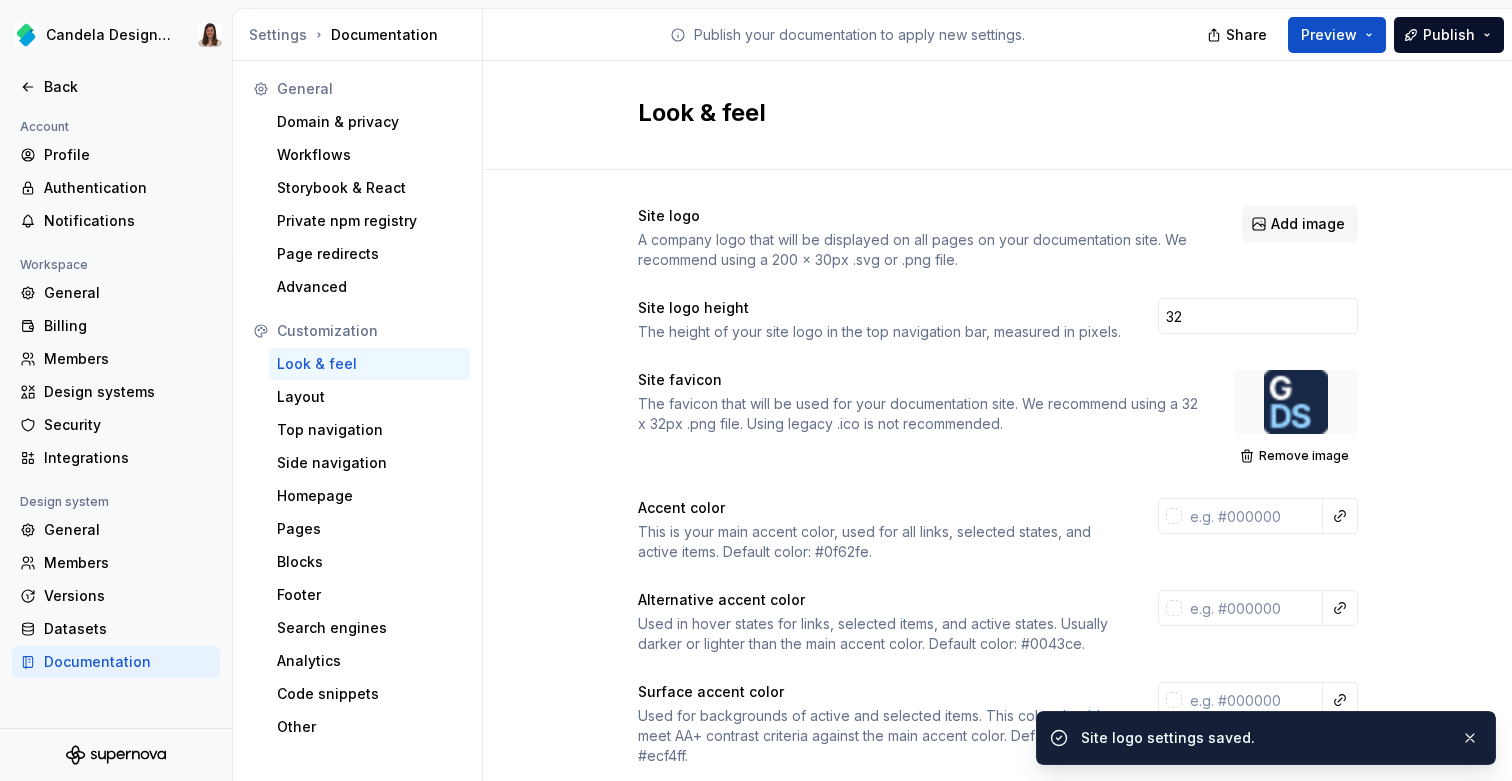 click on "Add image" at bounding box center [1300, 224] 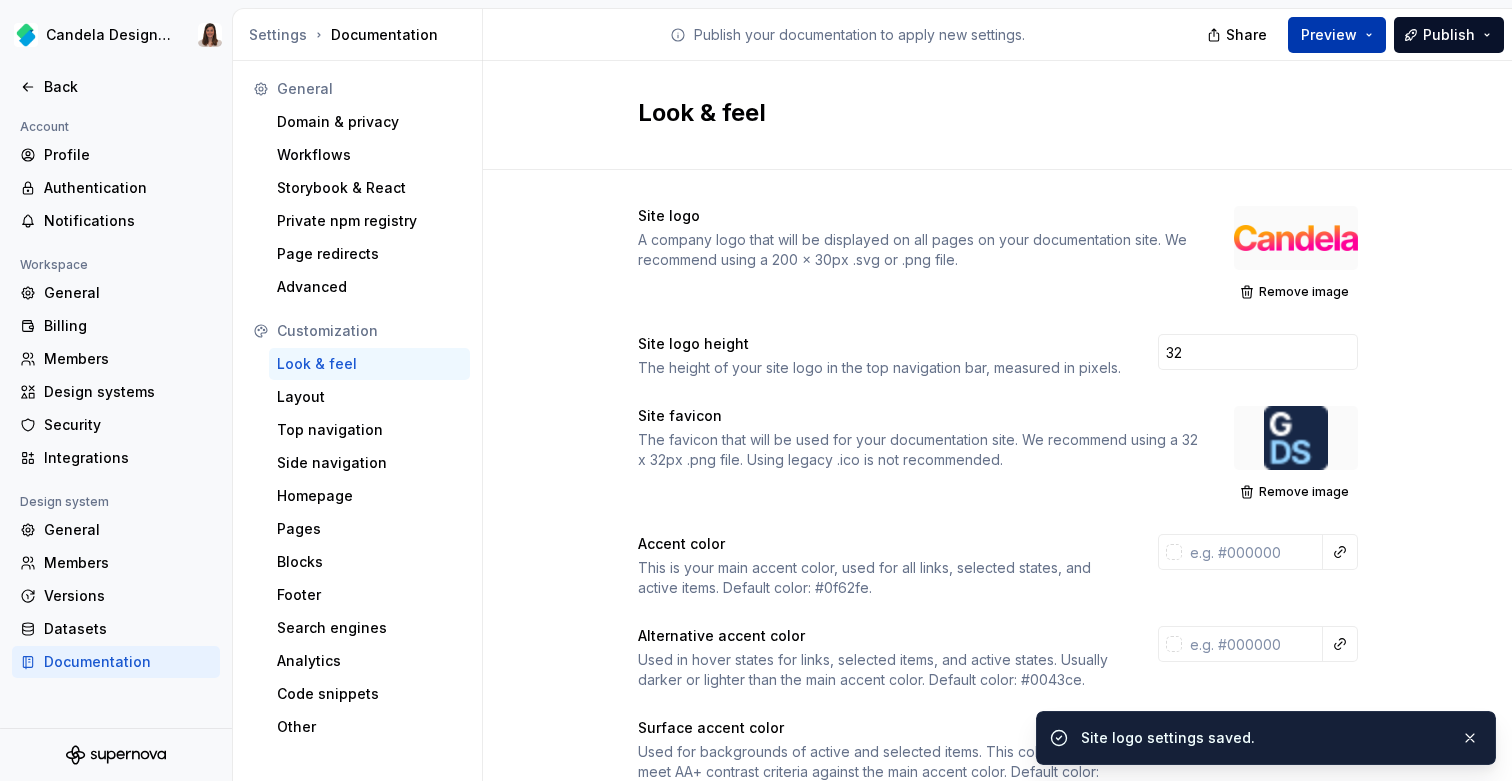 click on "Preview" at bounding box center (1329, 35) 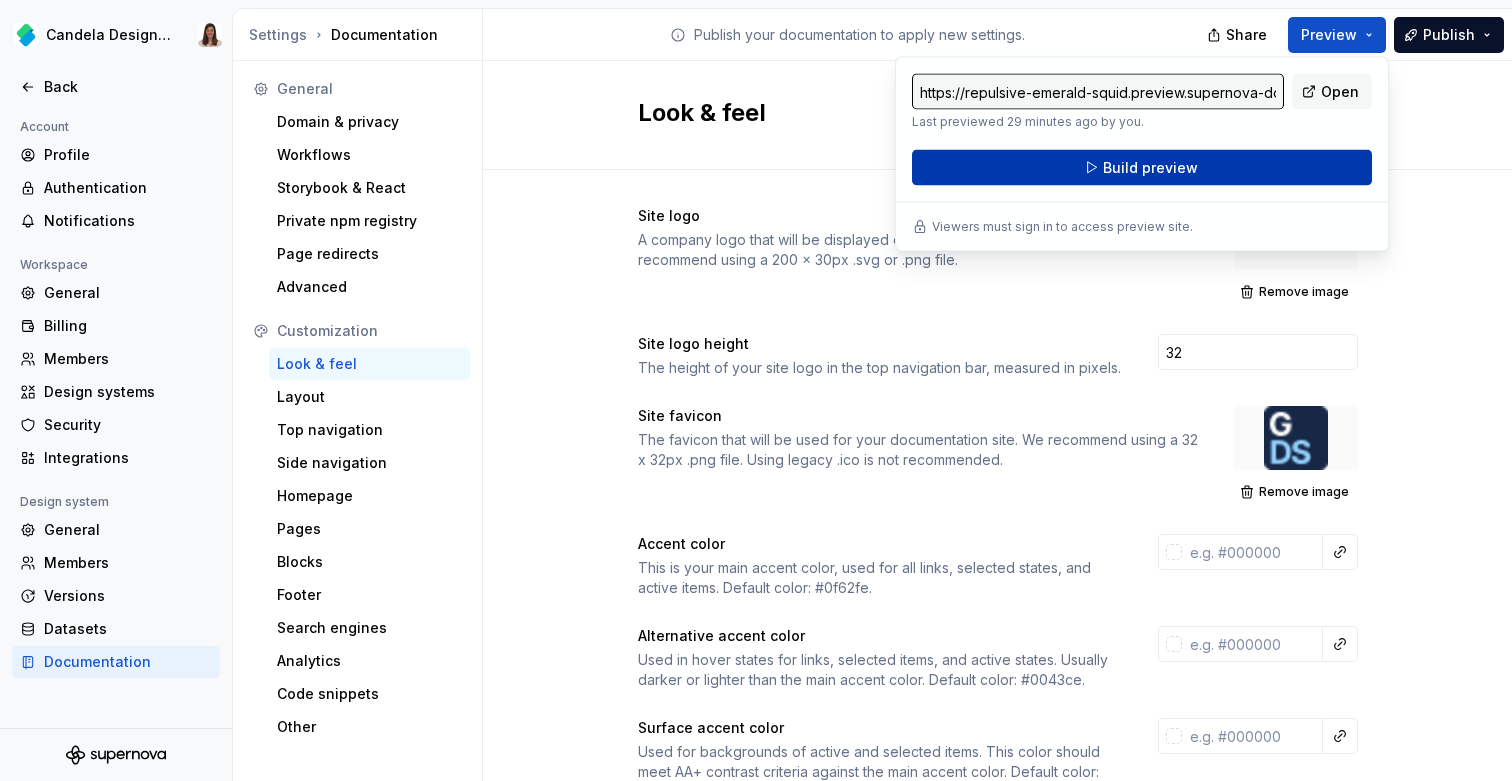 click on "Build preview" at bounding box center (1142, 168) 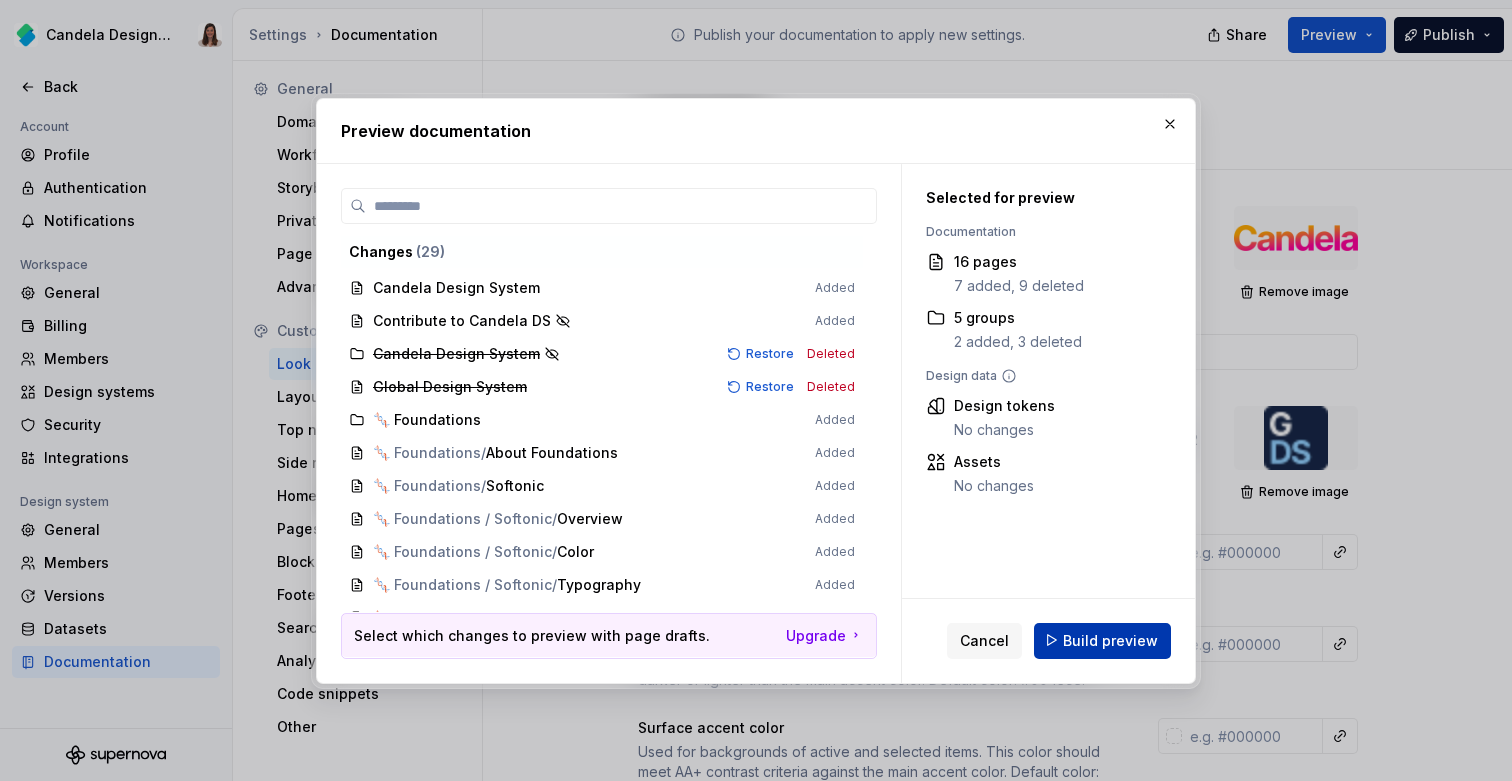 click on "Build preview" at bounding box center (1110, 640) 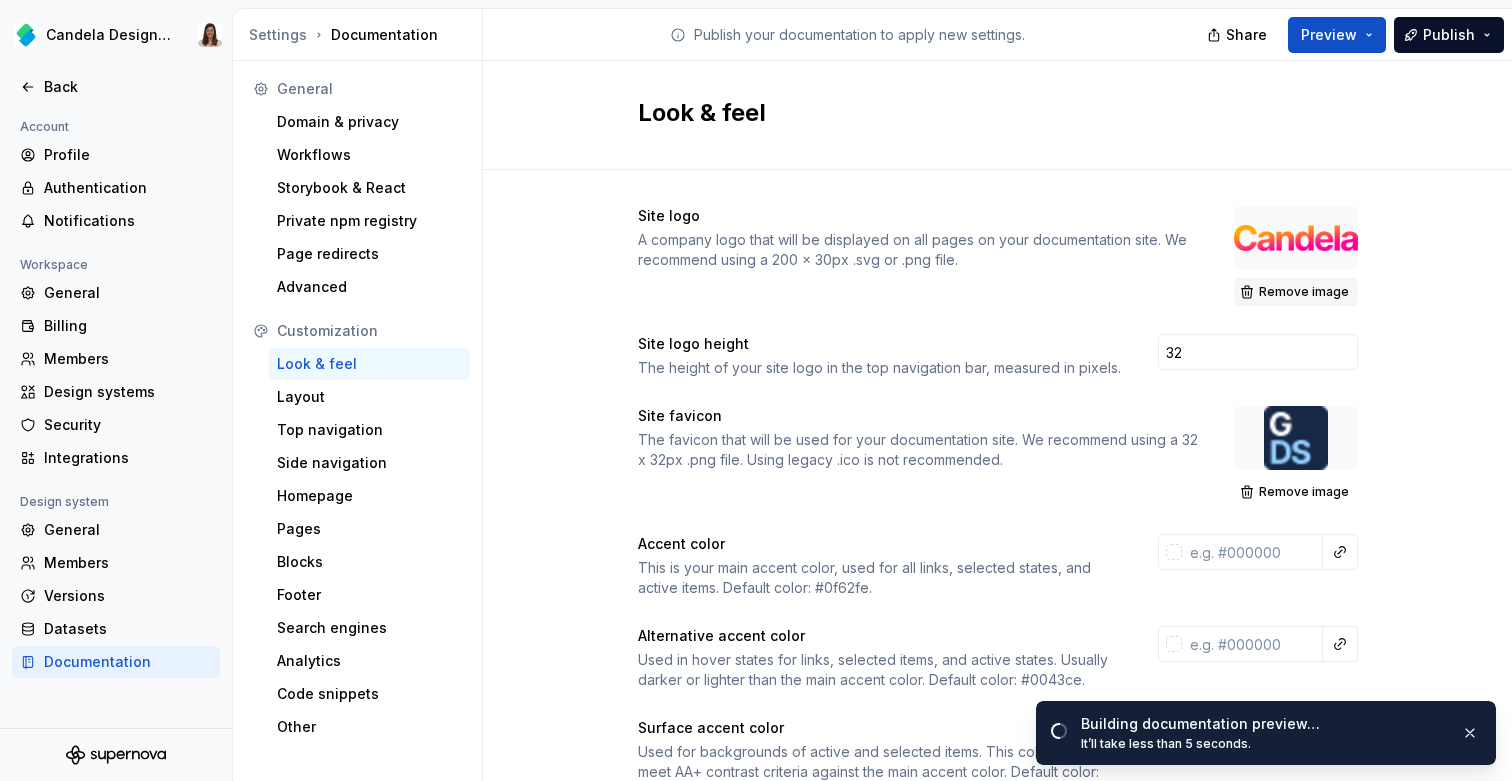click on "Remove image" at bounding box center [1304, 292] 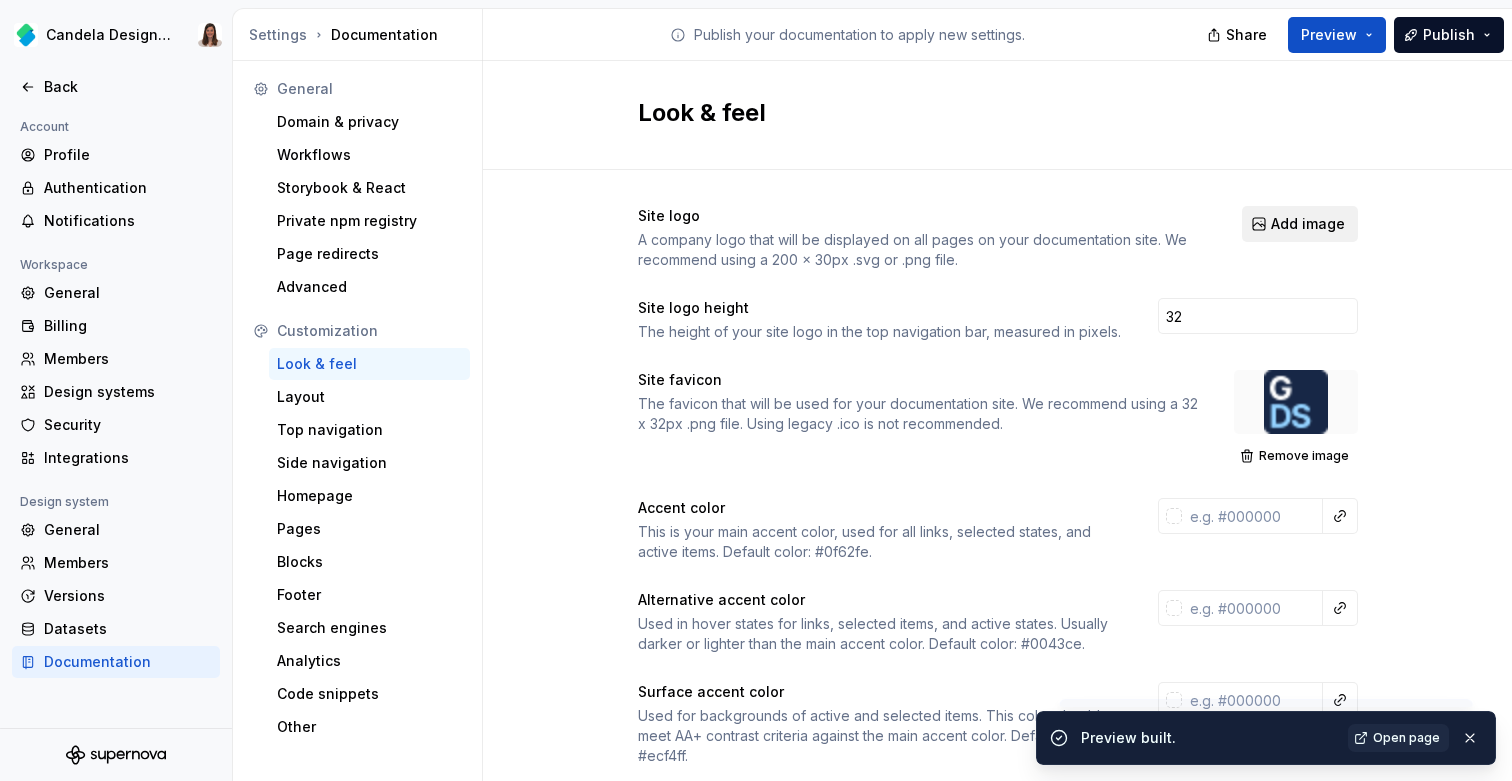 click on "Add image" at bounding box center (1308, 224) 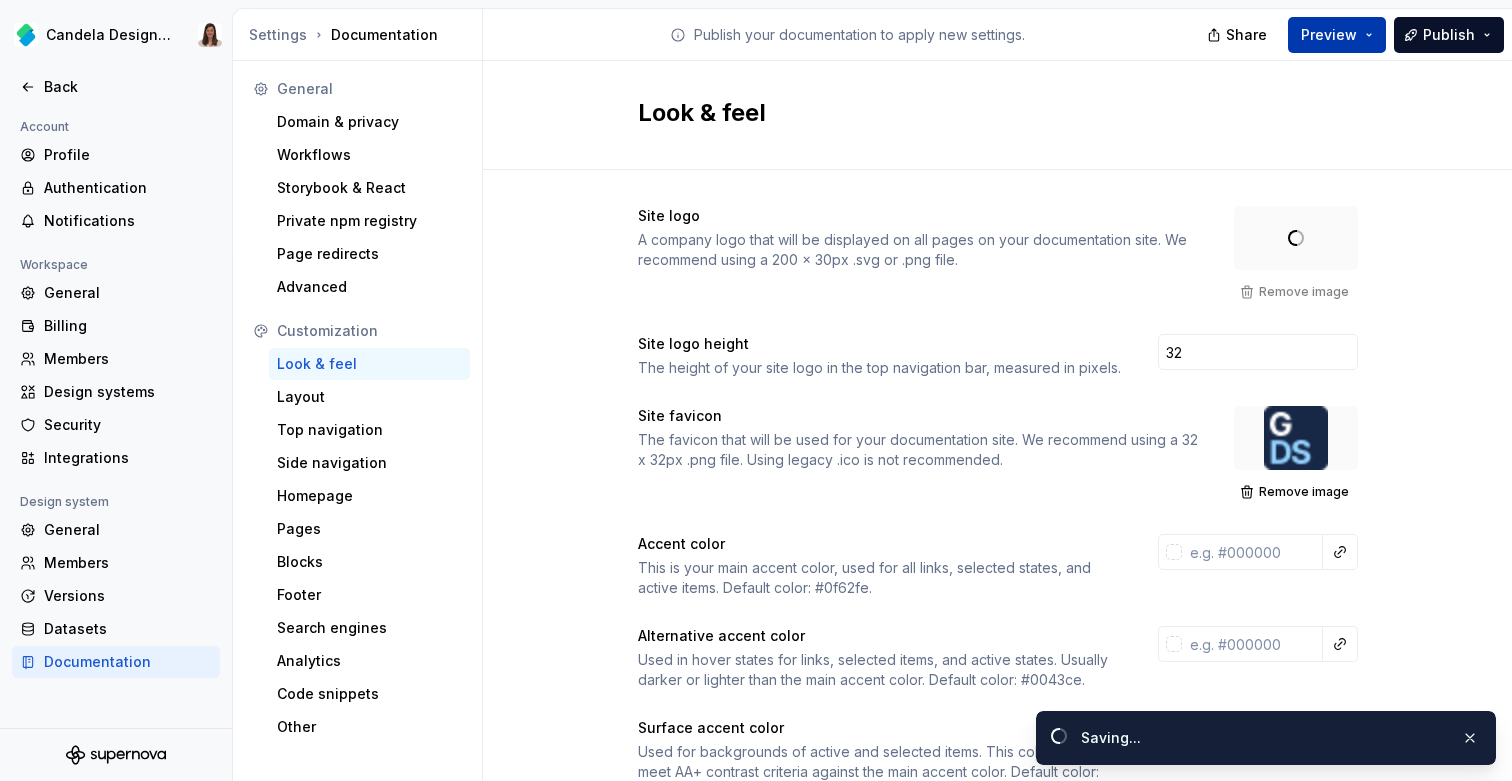 click on "Preview" at bounding box center [1329, 35] 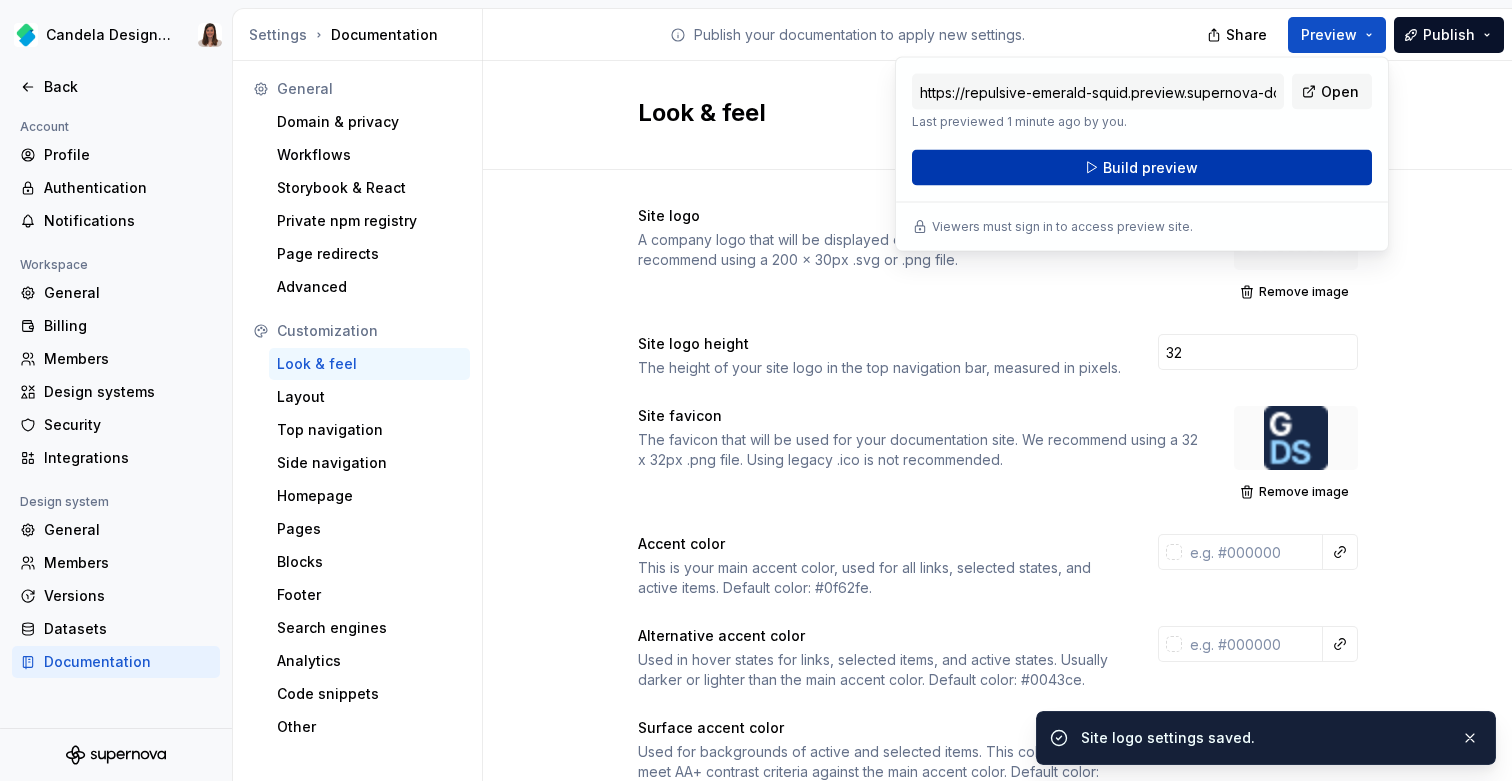 click on "Build preview" at bounding box center (1142, 168) 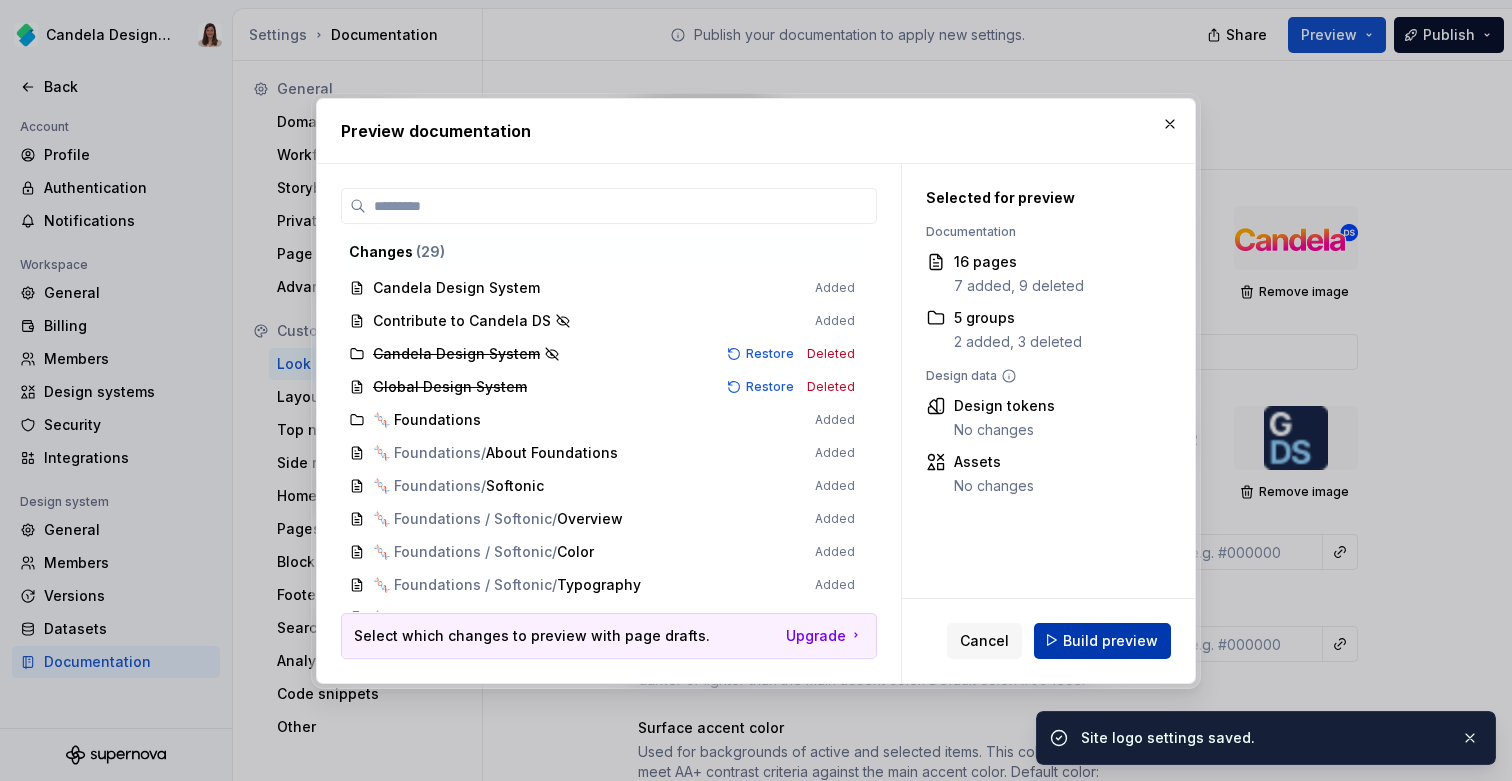 click on "Build preview" at bounding box center (1110, 640) 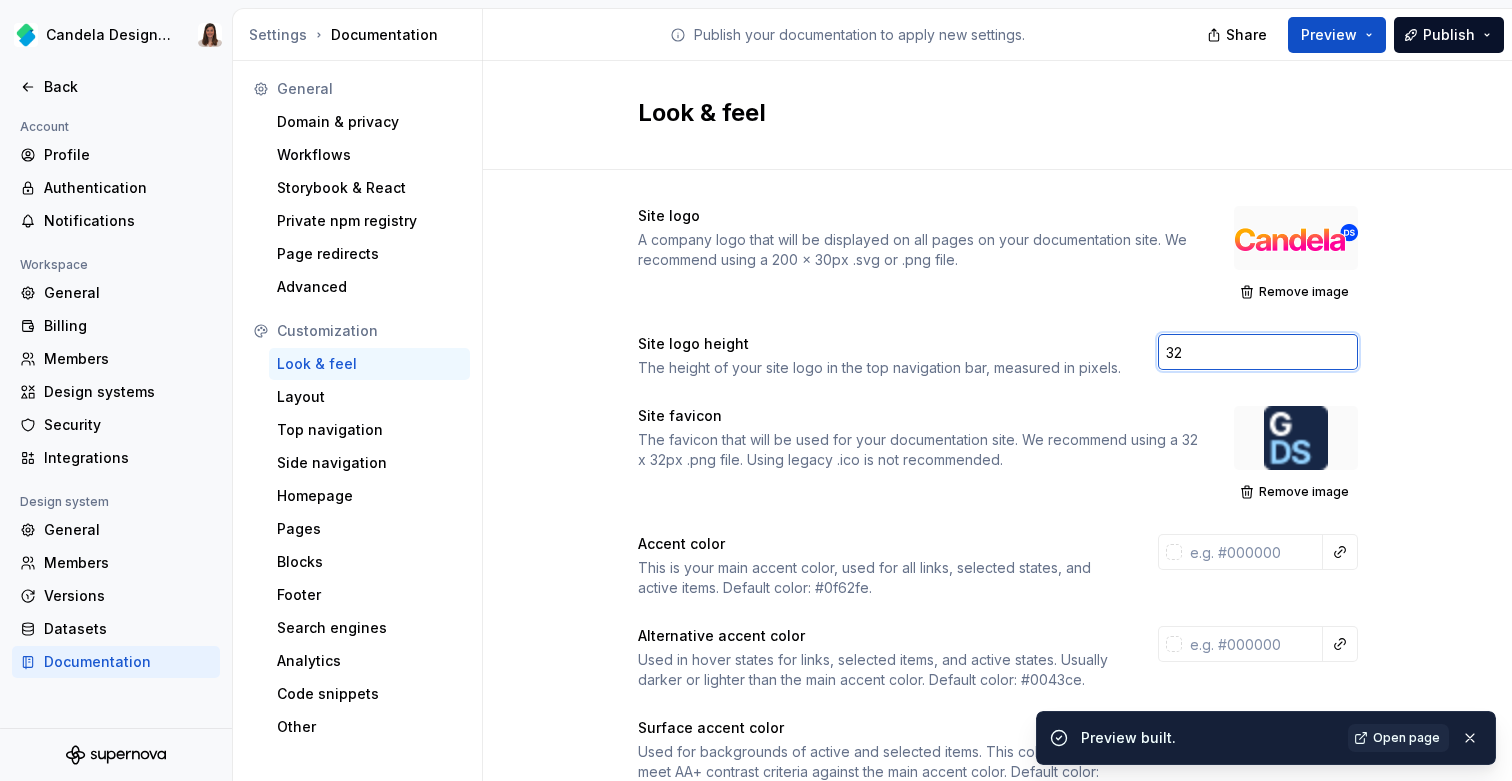 click on "32" at bounding box center (1258, 352) 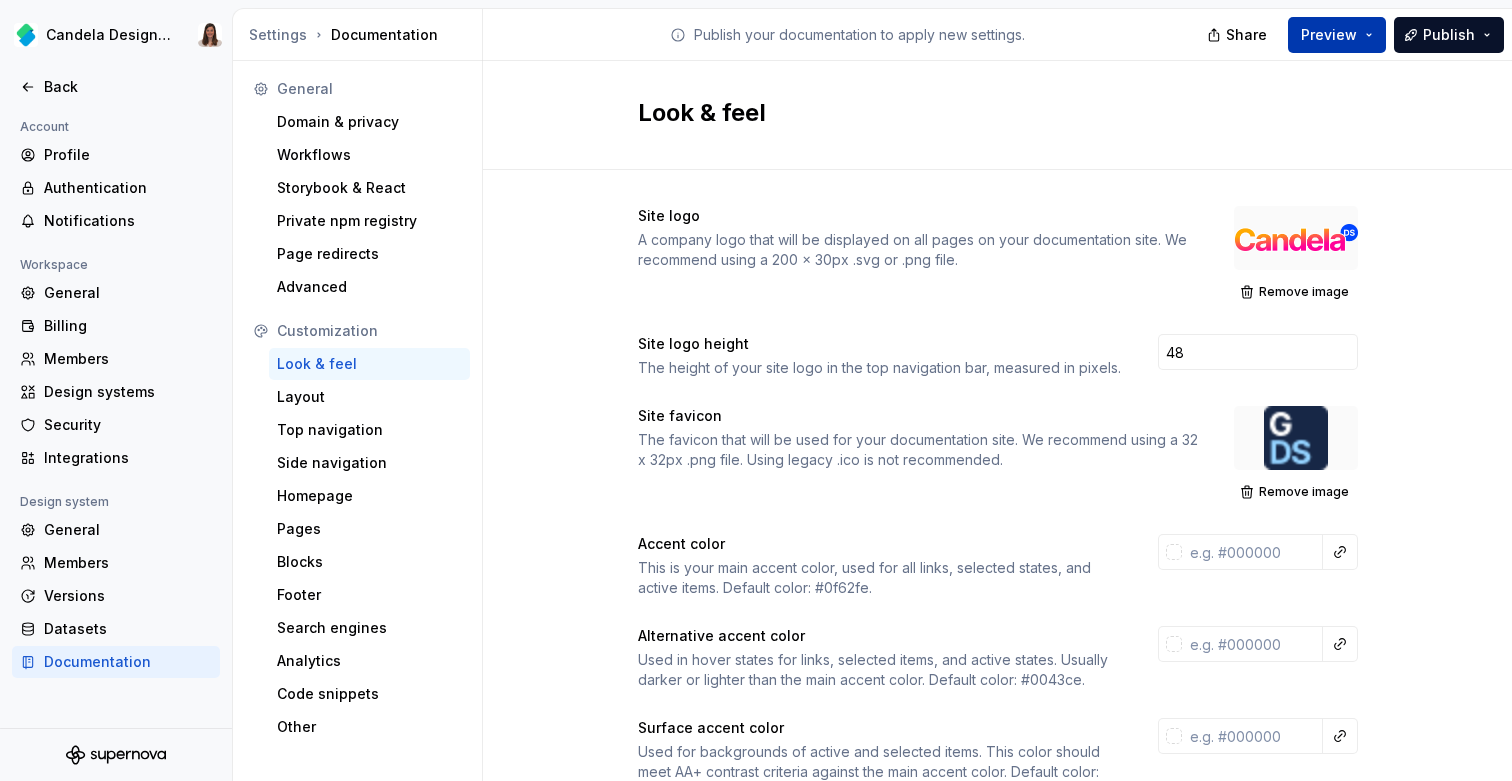 click on "Preview" at bounding box center [1329, 35] 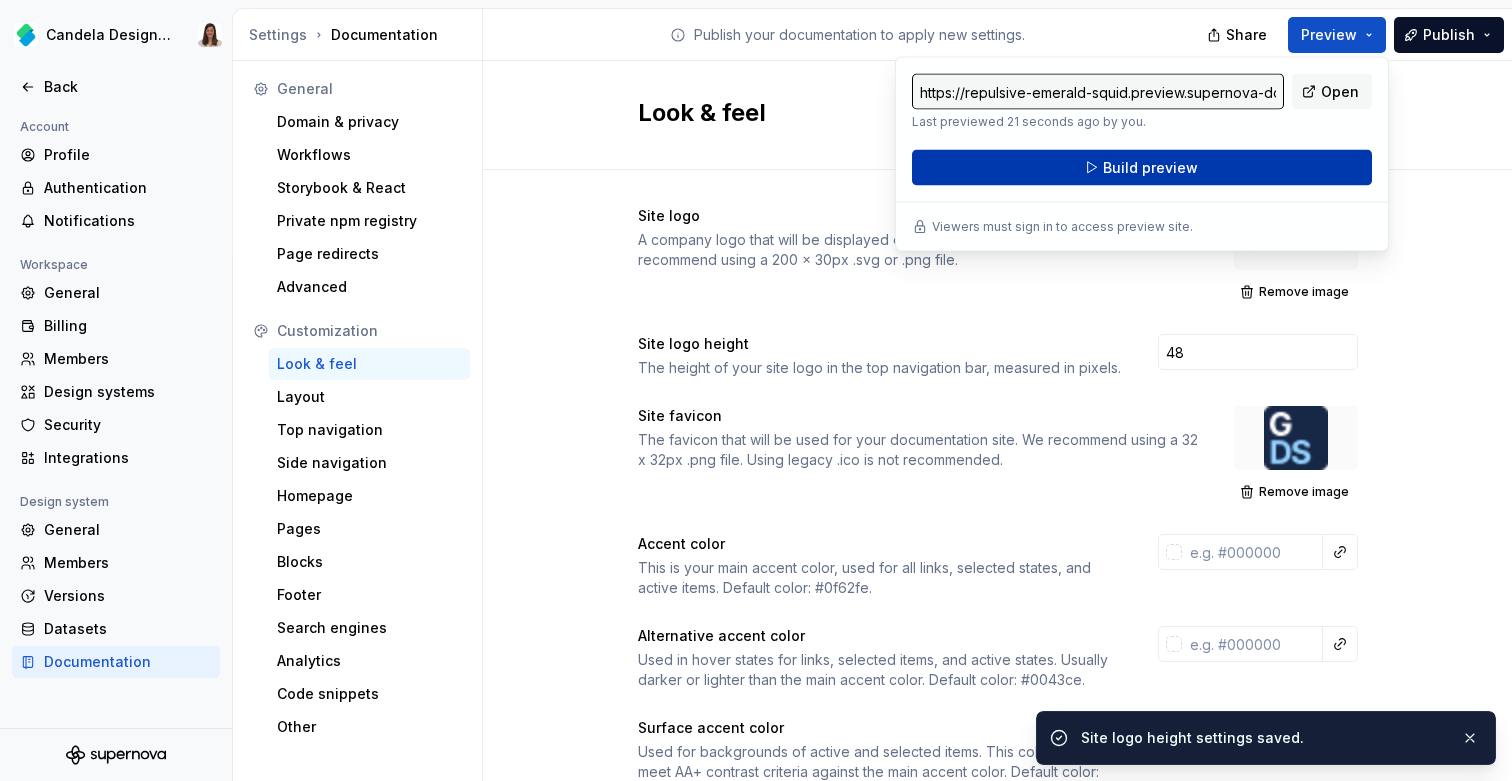 click on "Build preview" at bounding box center [1142, 168] 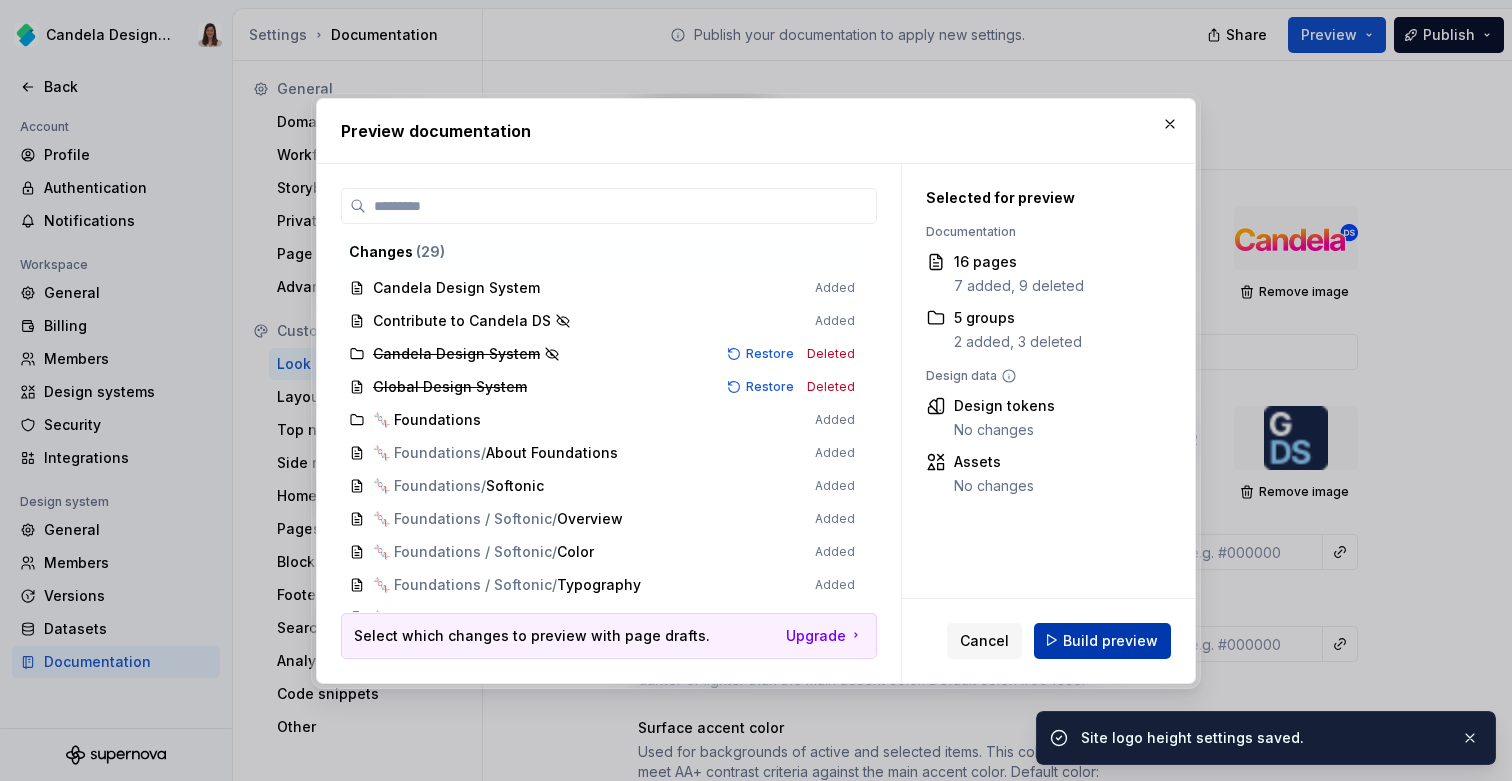click on "Build preview" at bounding box center (1110, 640) 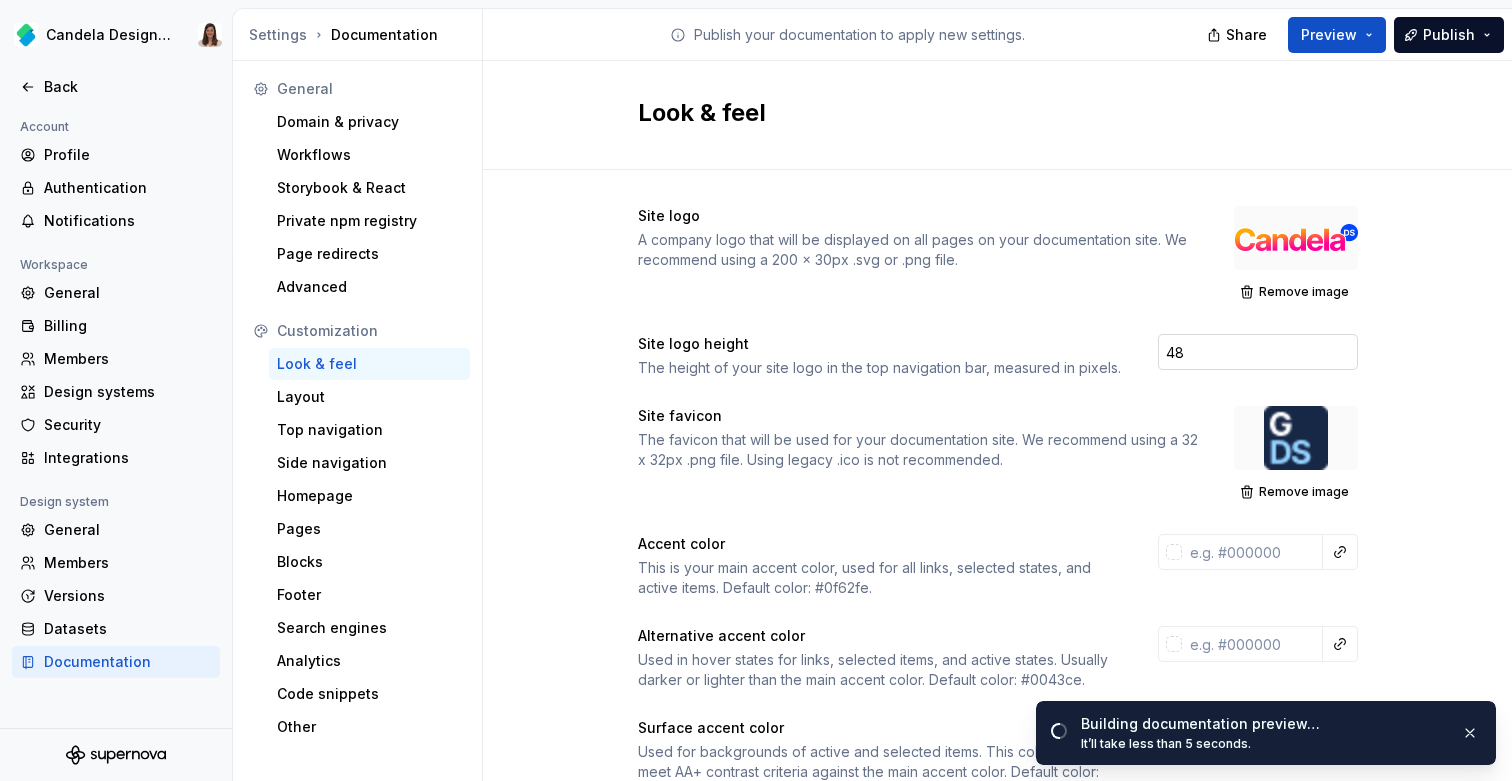 click on "48" at bounding box center [1258, 352] 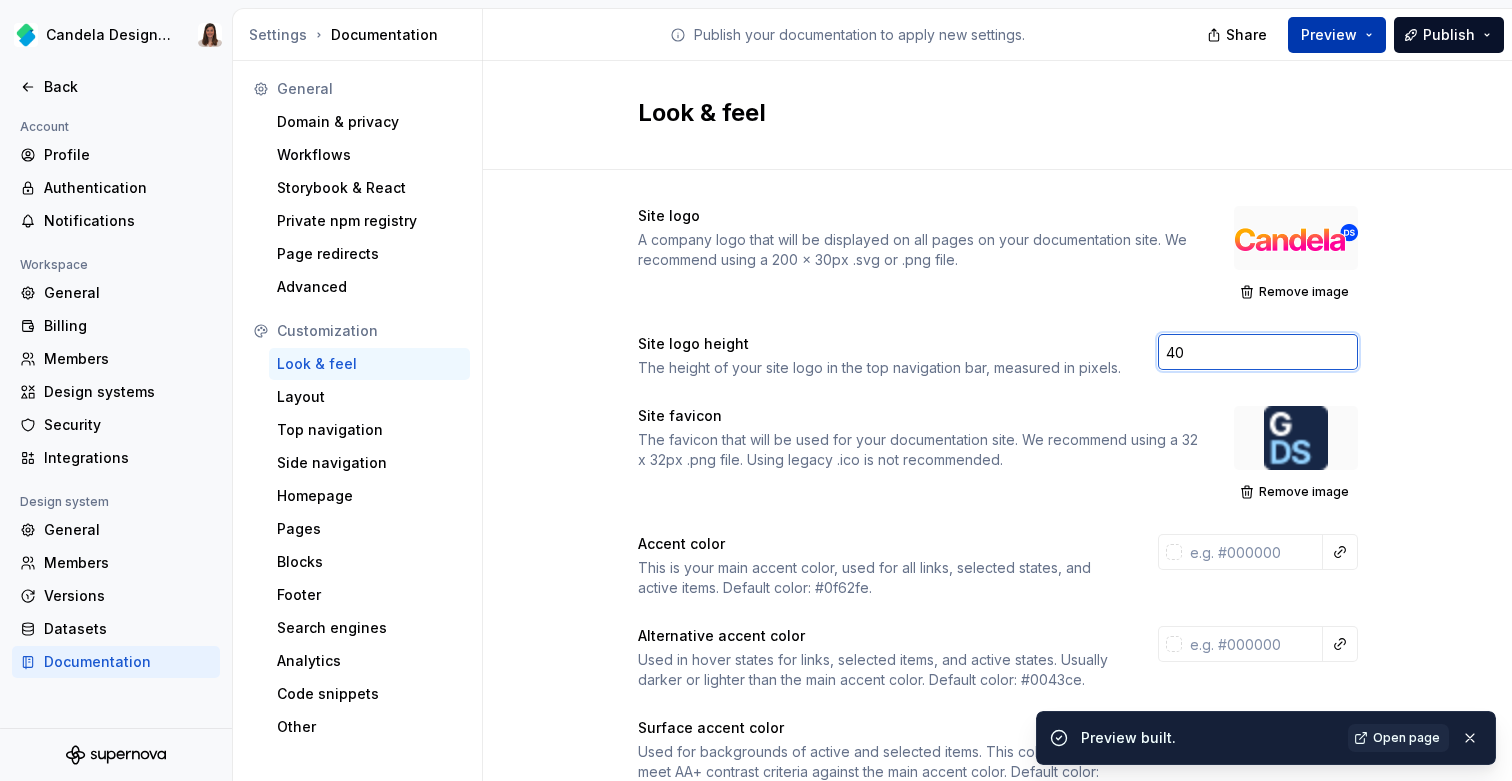 type on "40" 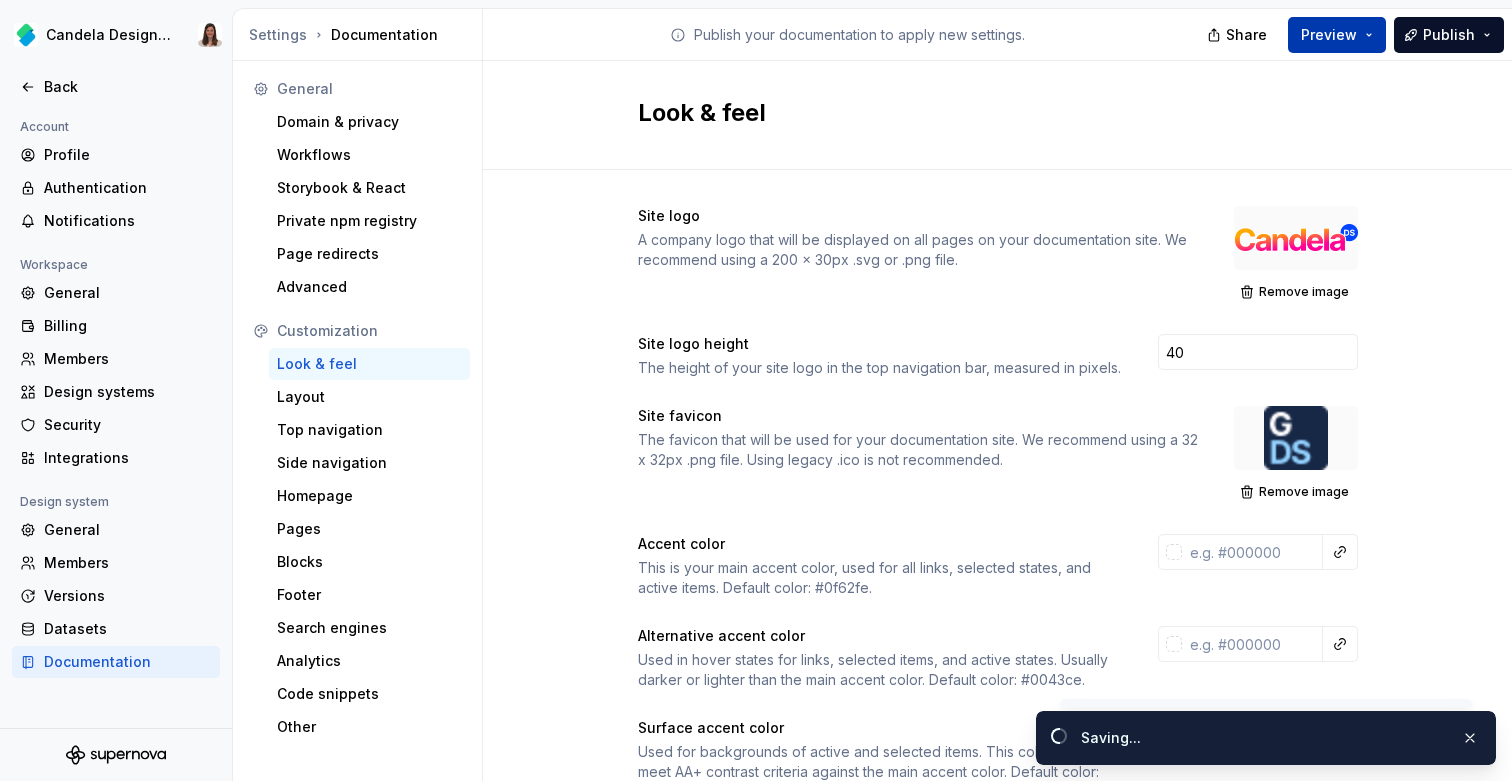 click on "Preview" at bounding box center (1329, 35) 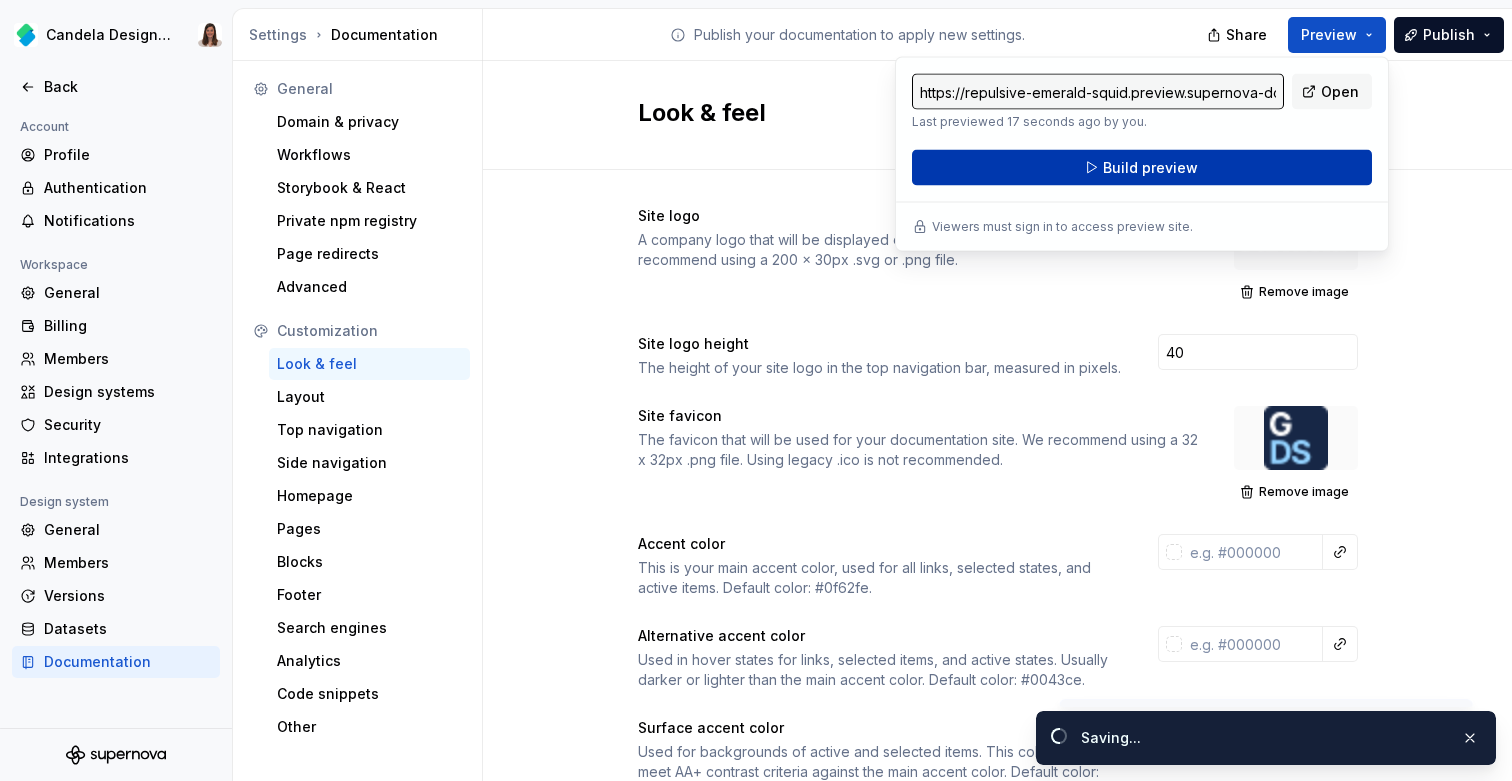 click on "Build preview" at bounding box center [1142, 168] 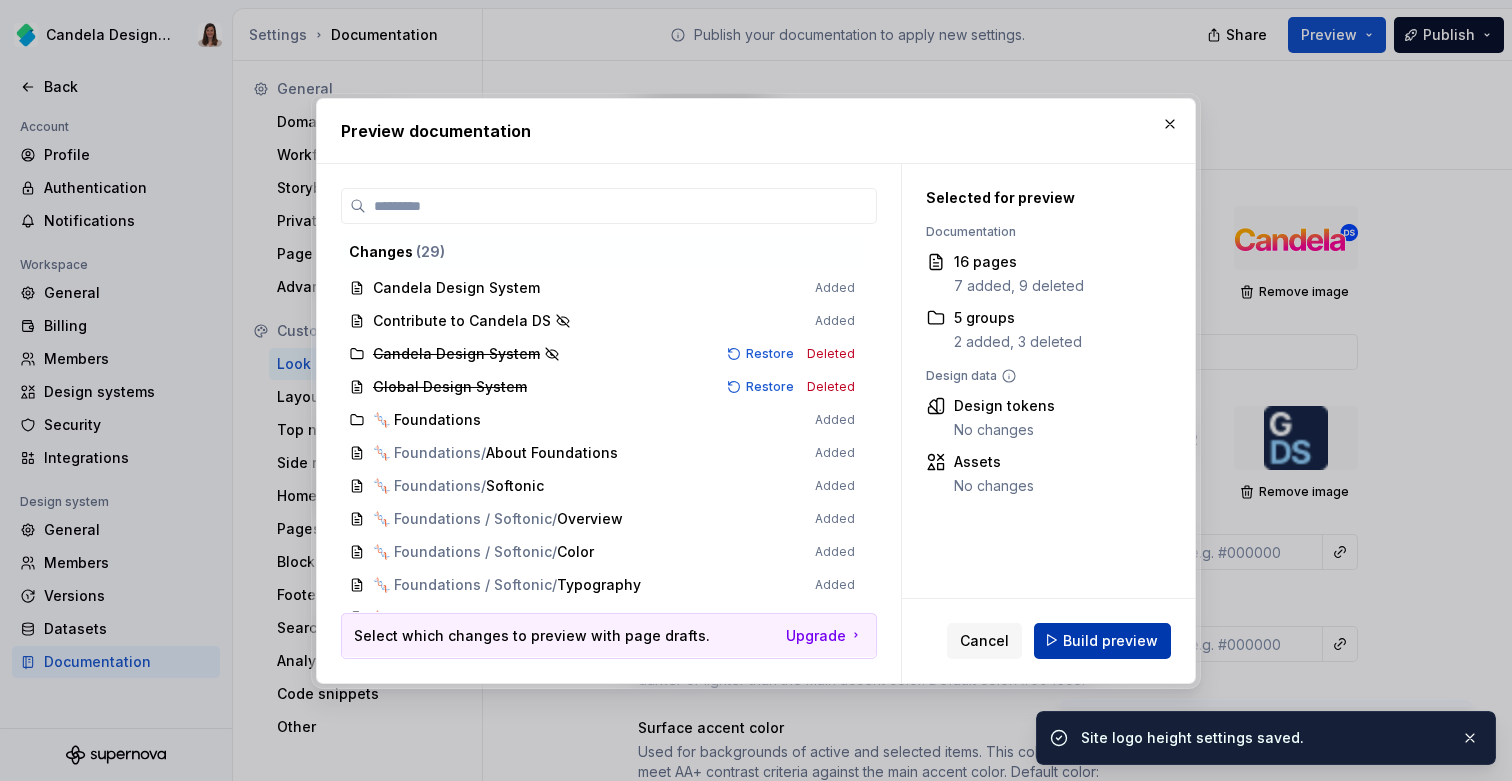 click on "Build preview" at bounding box center (1110, 640) 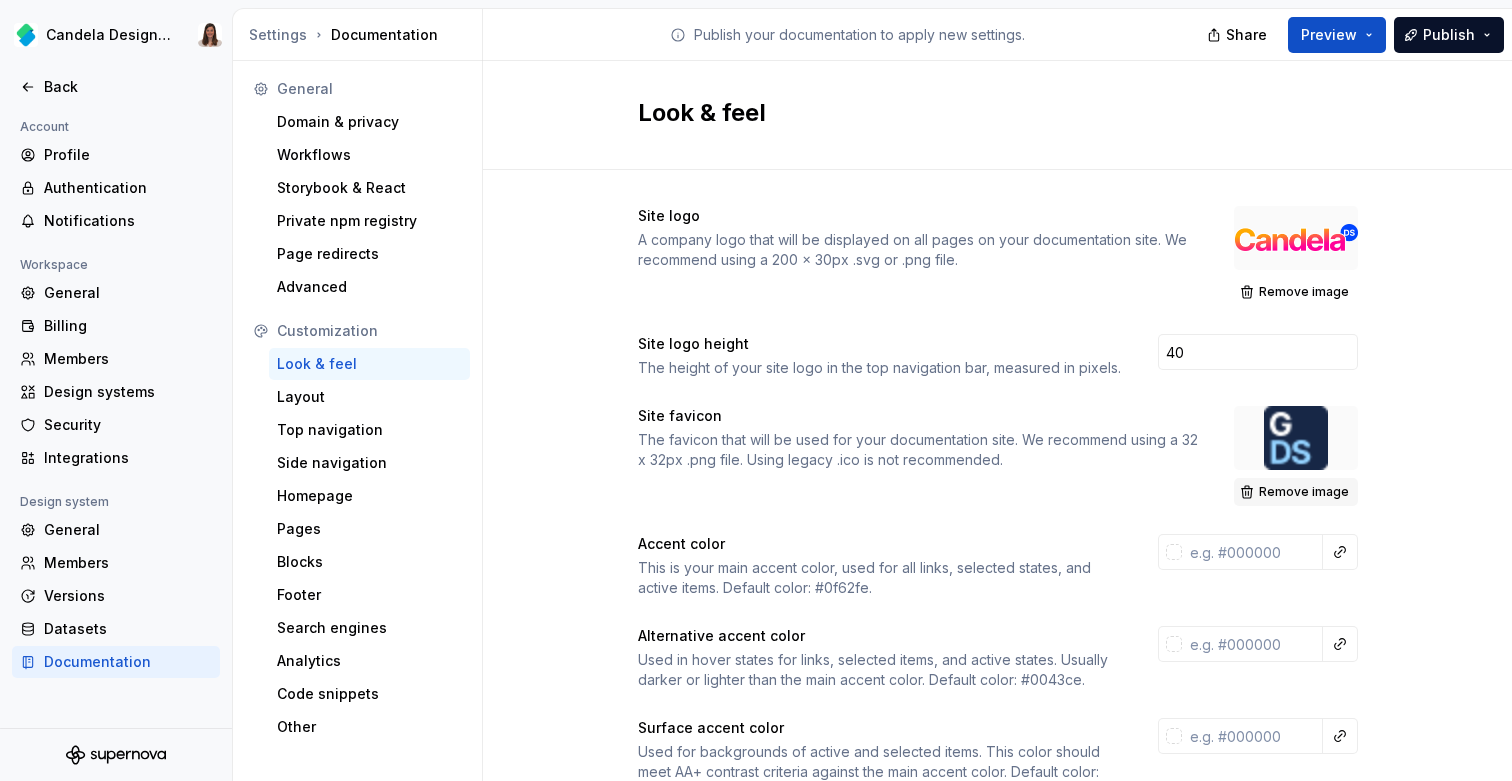 click on "Remove image" at bounding box center (1304, 492) 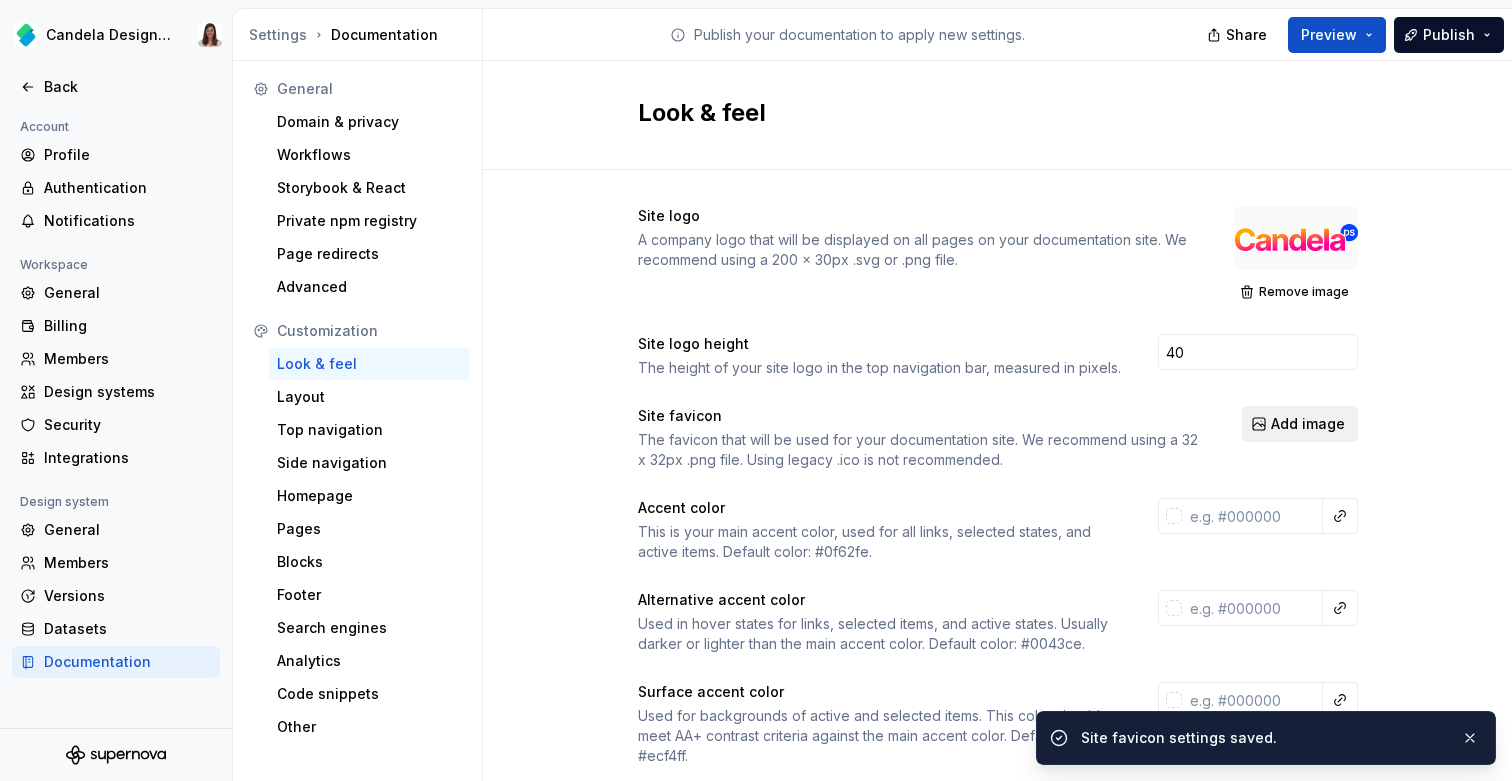 click on "Add image" at bounding box center [1308, 424] 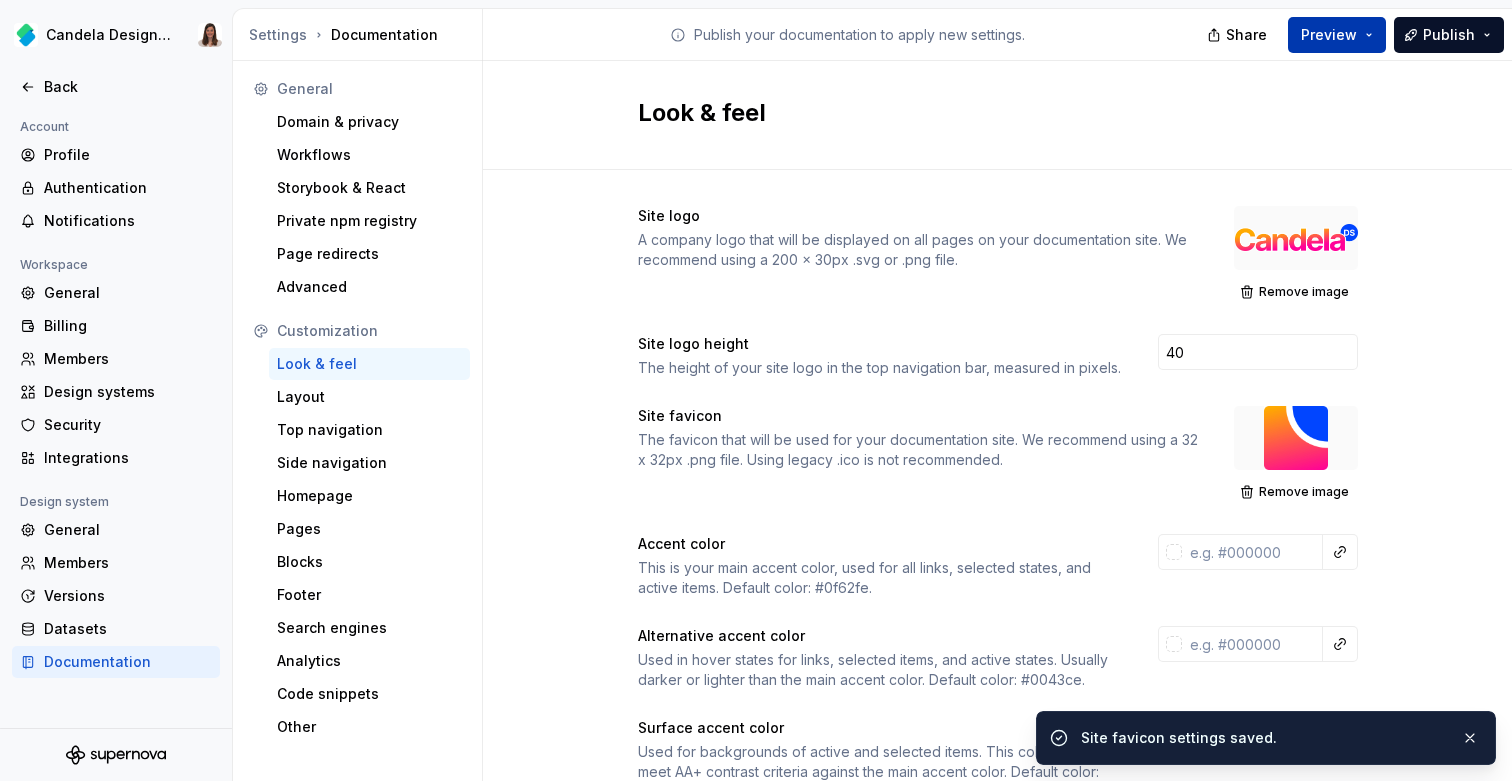 click on "Preview" at bounding box center (1329, 35) 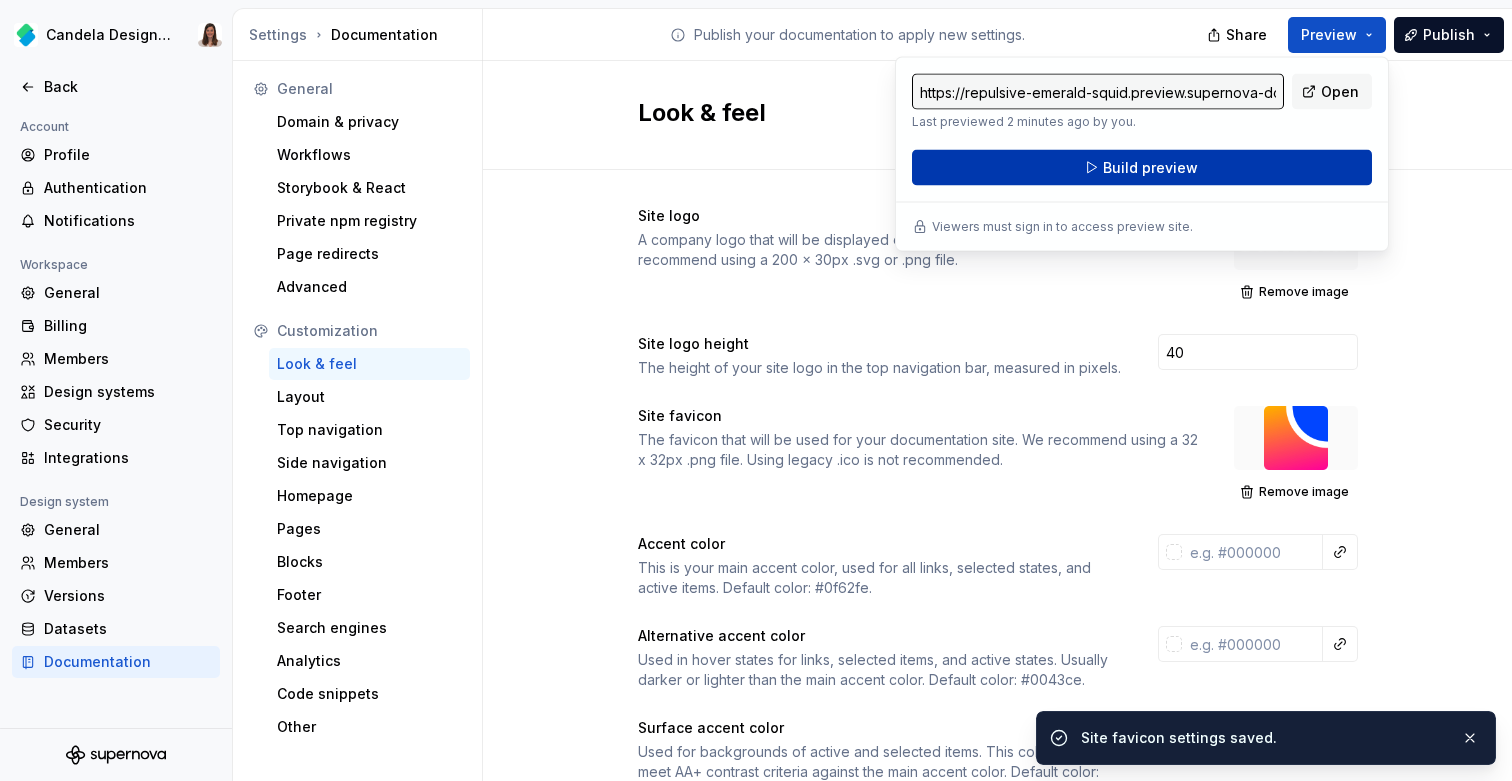 click on "Build preview" at bounding box center (1150, 168) 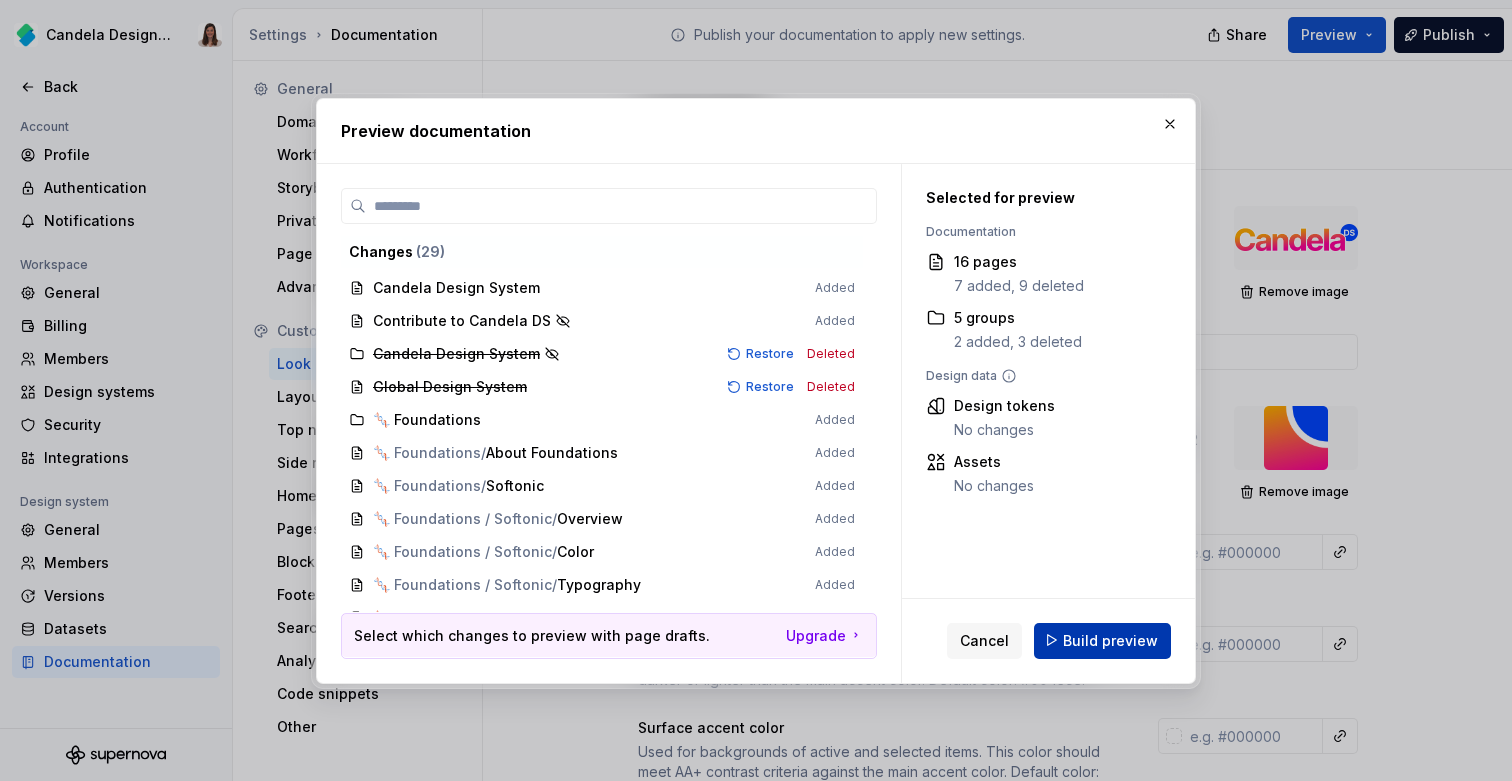 click on "Build preview" at bounding box center [1102, 640] 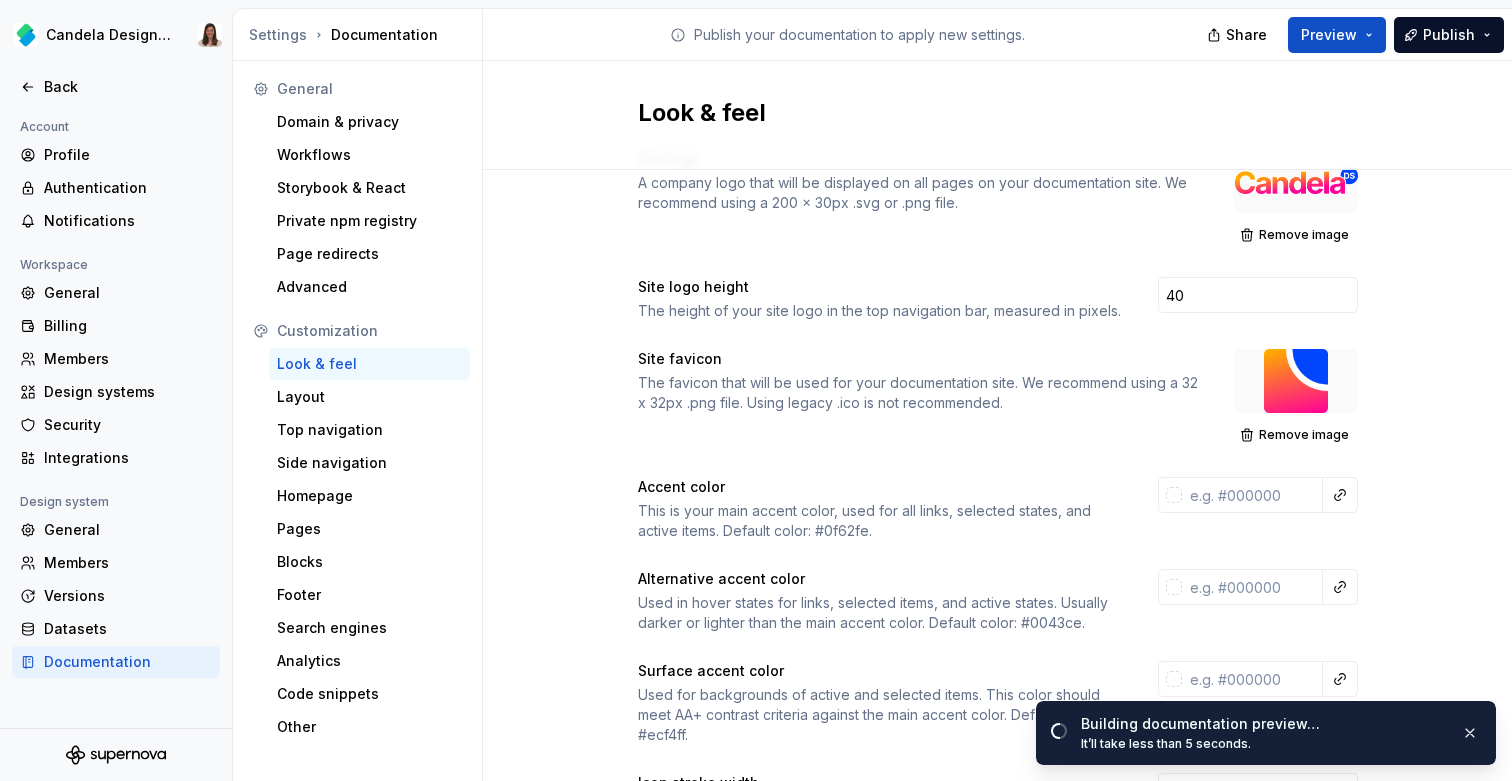 scroll, scrollTop: 0, scrollLeft: 0, axis: both 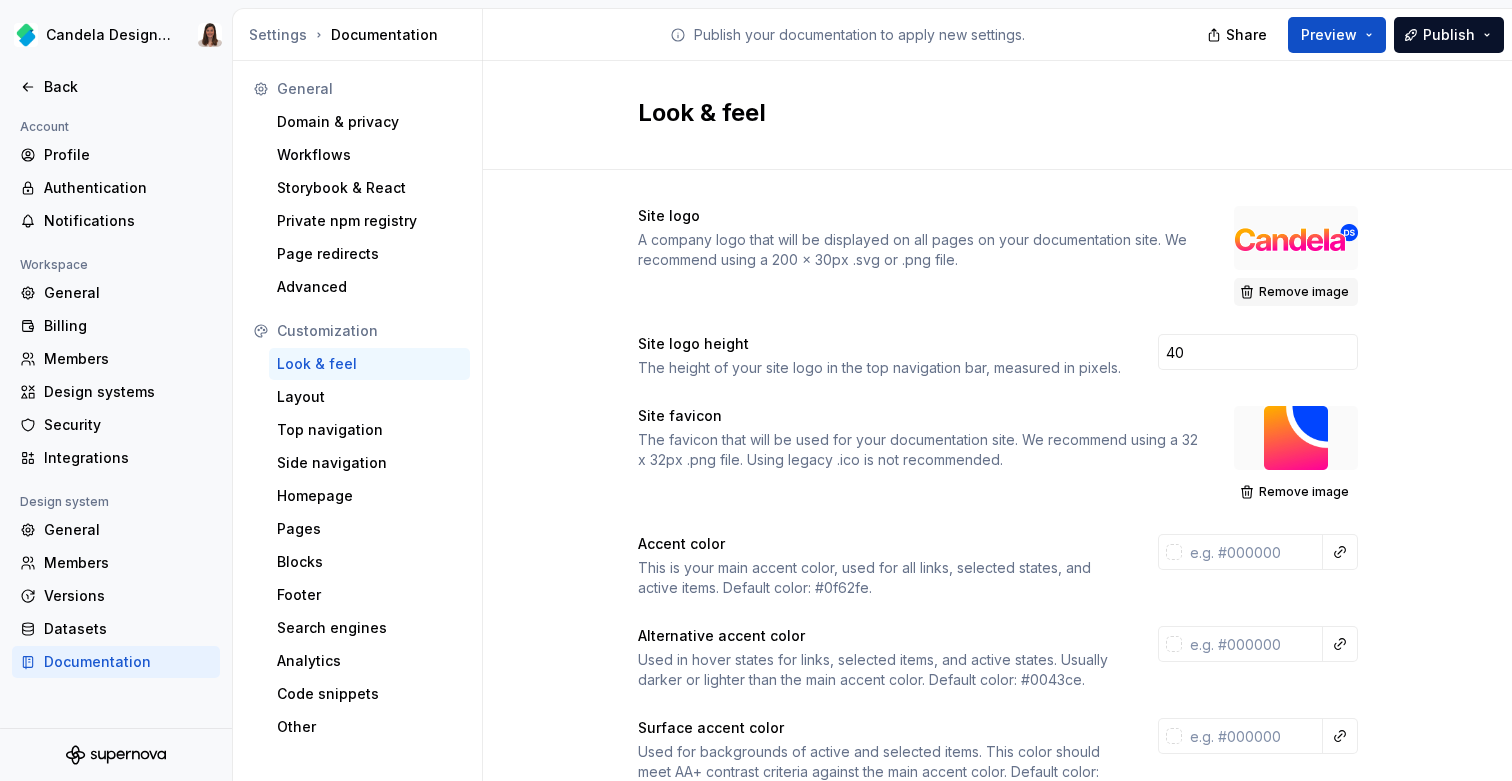 click on "Remove image" at bounding box center (1304, 292) 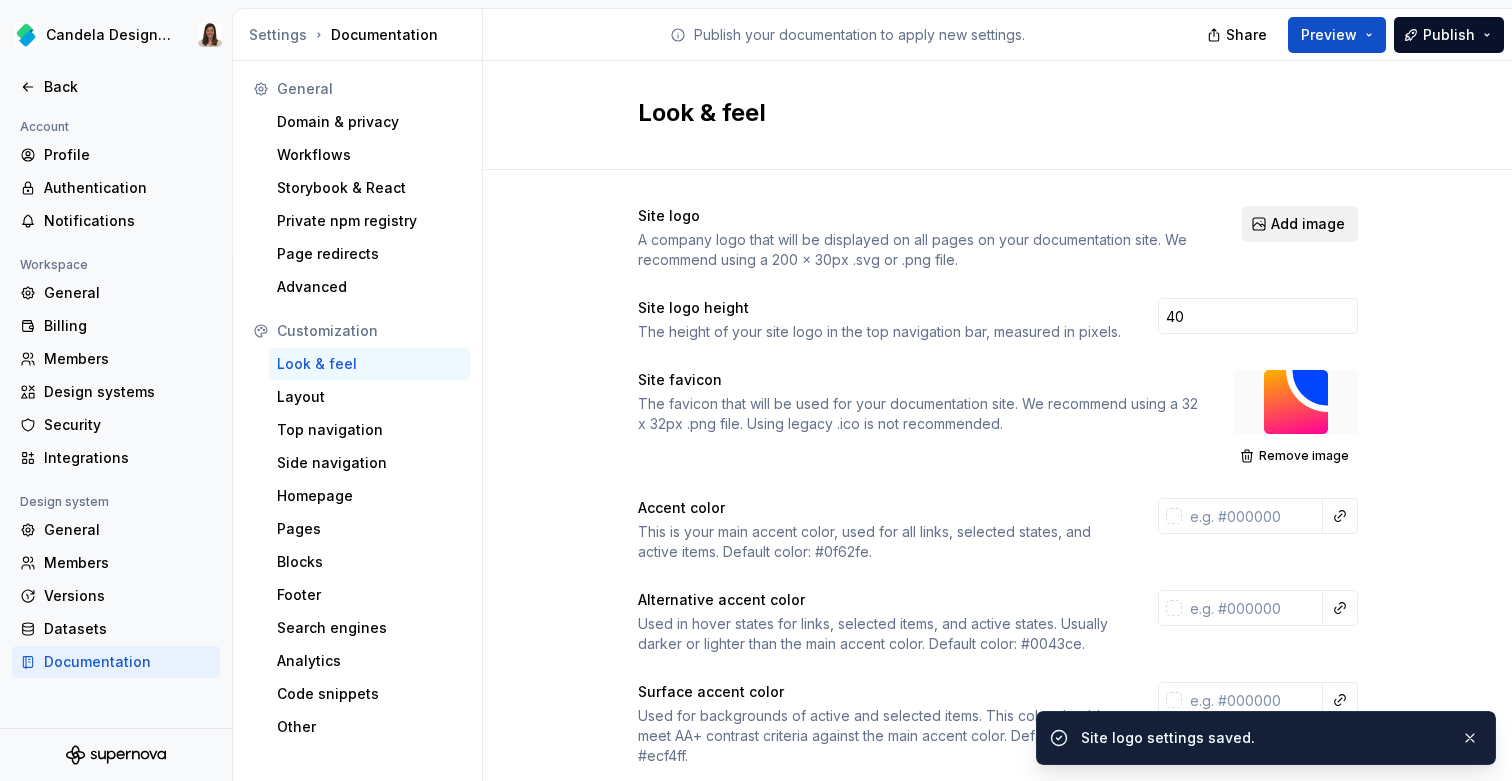 click on "Add image" at bounding box center (1308, 224) 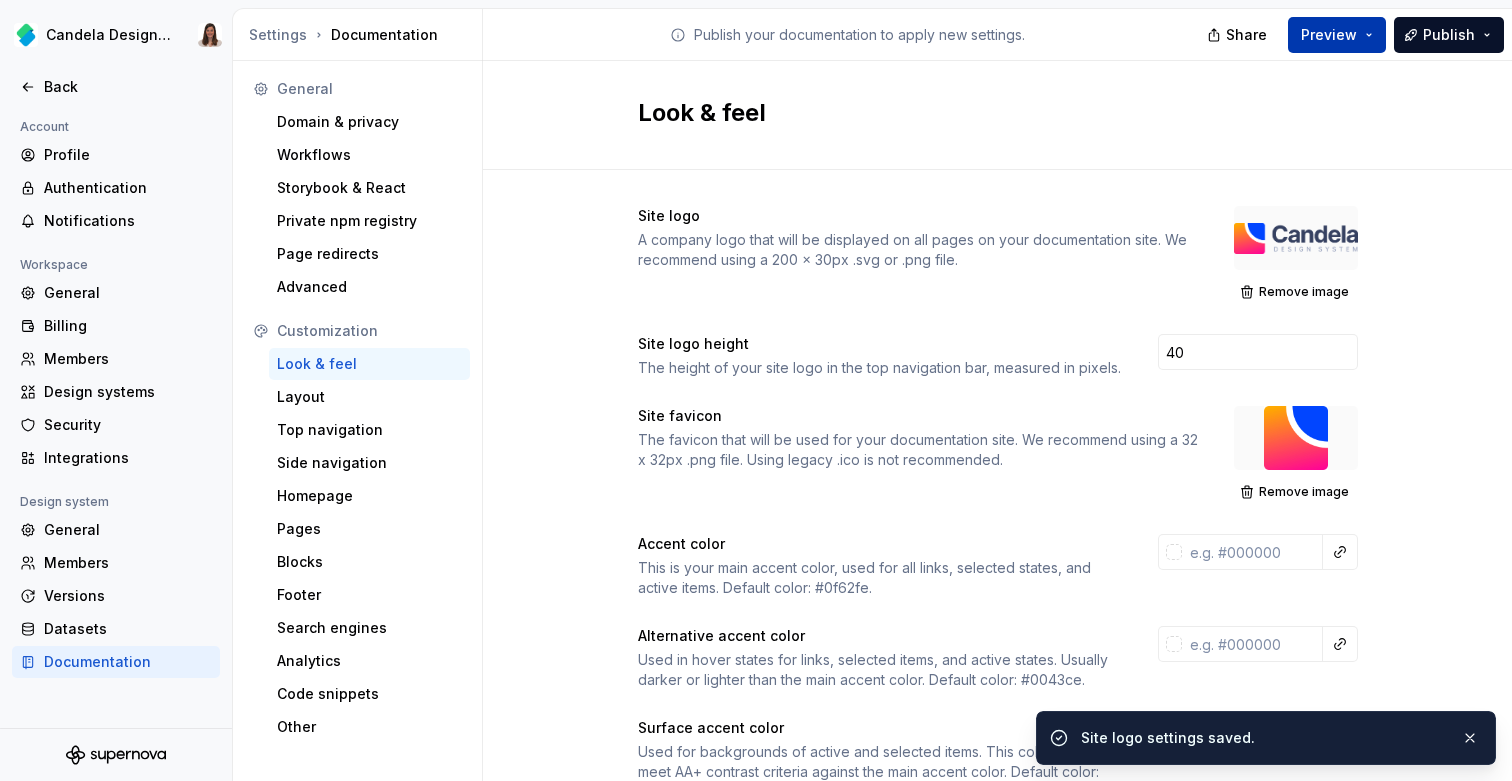 click on "Preview" at bounding box center [1329, 35] 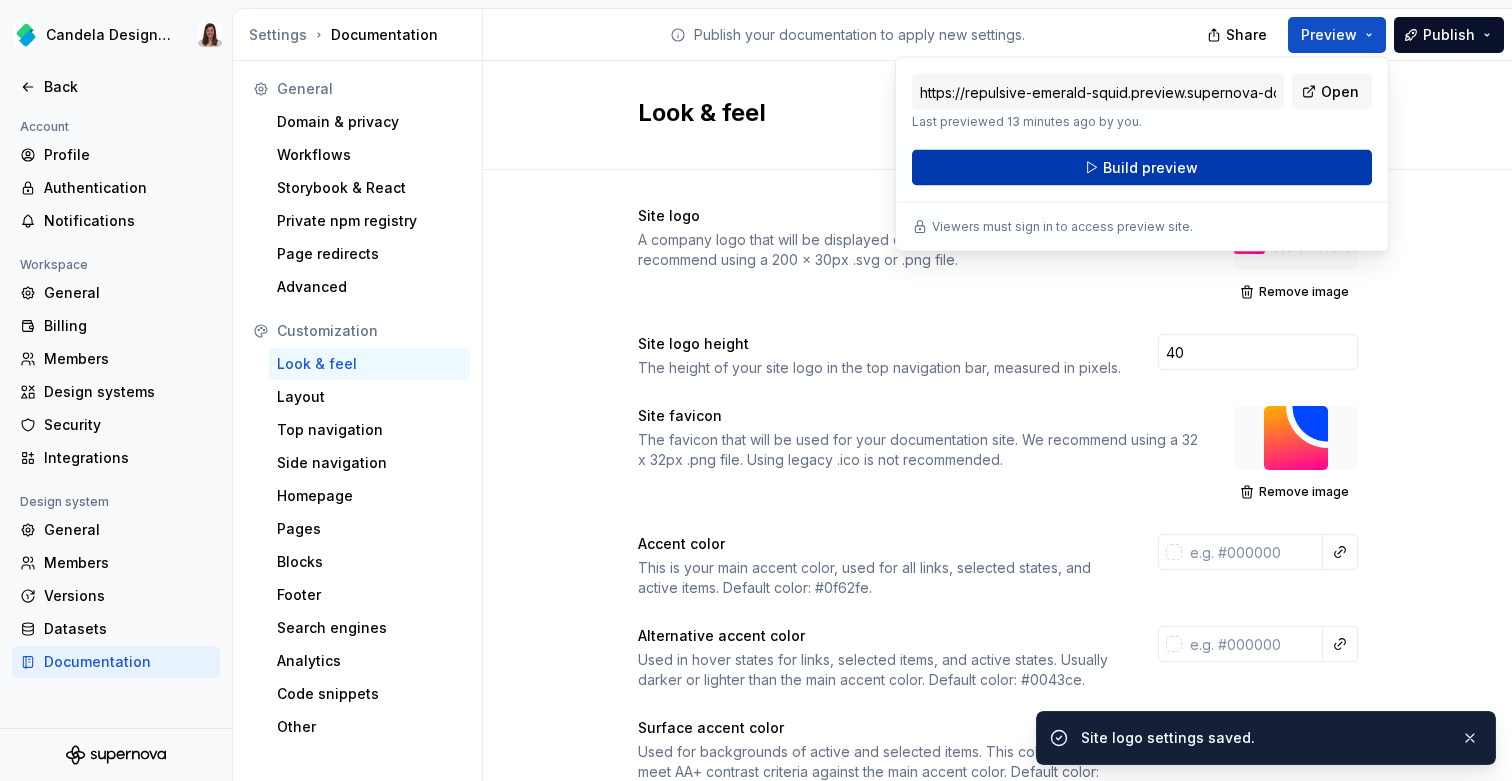 click on "Build preview" at bounding box center (1142, 168) 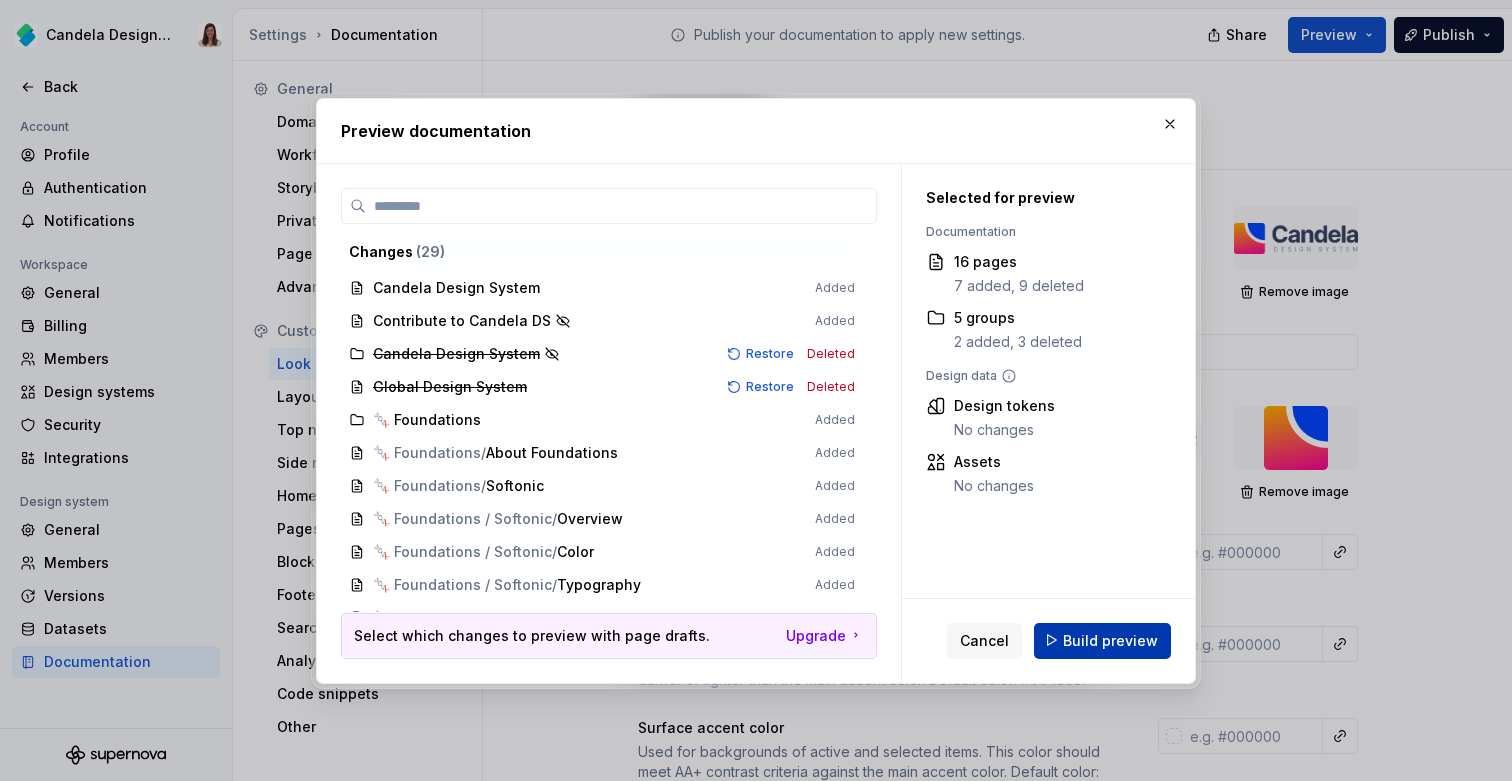 click on "Build preview" at bounding box center (1110, 640) 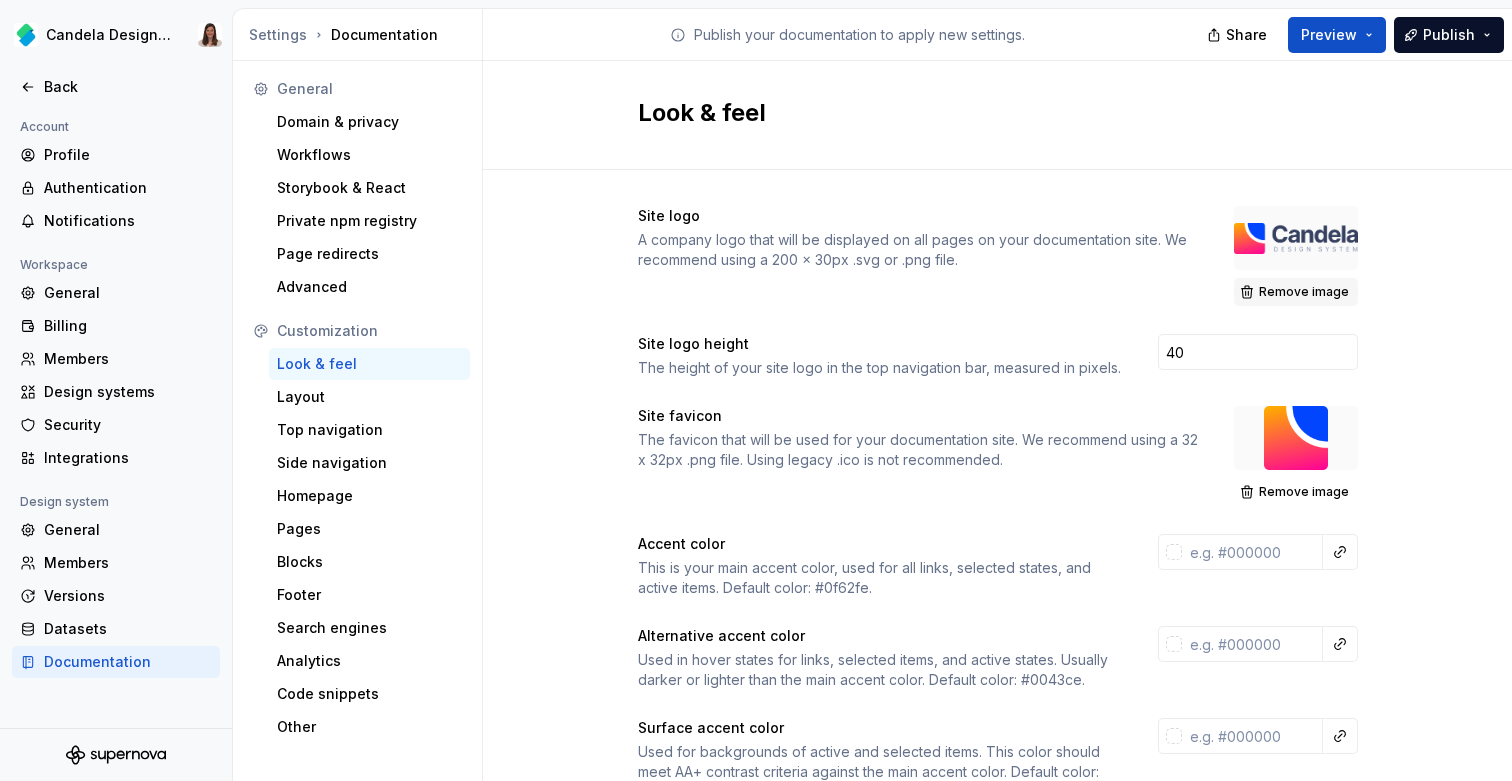 click on "Remove image" at bounding box center [1304, 292] 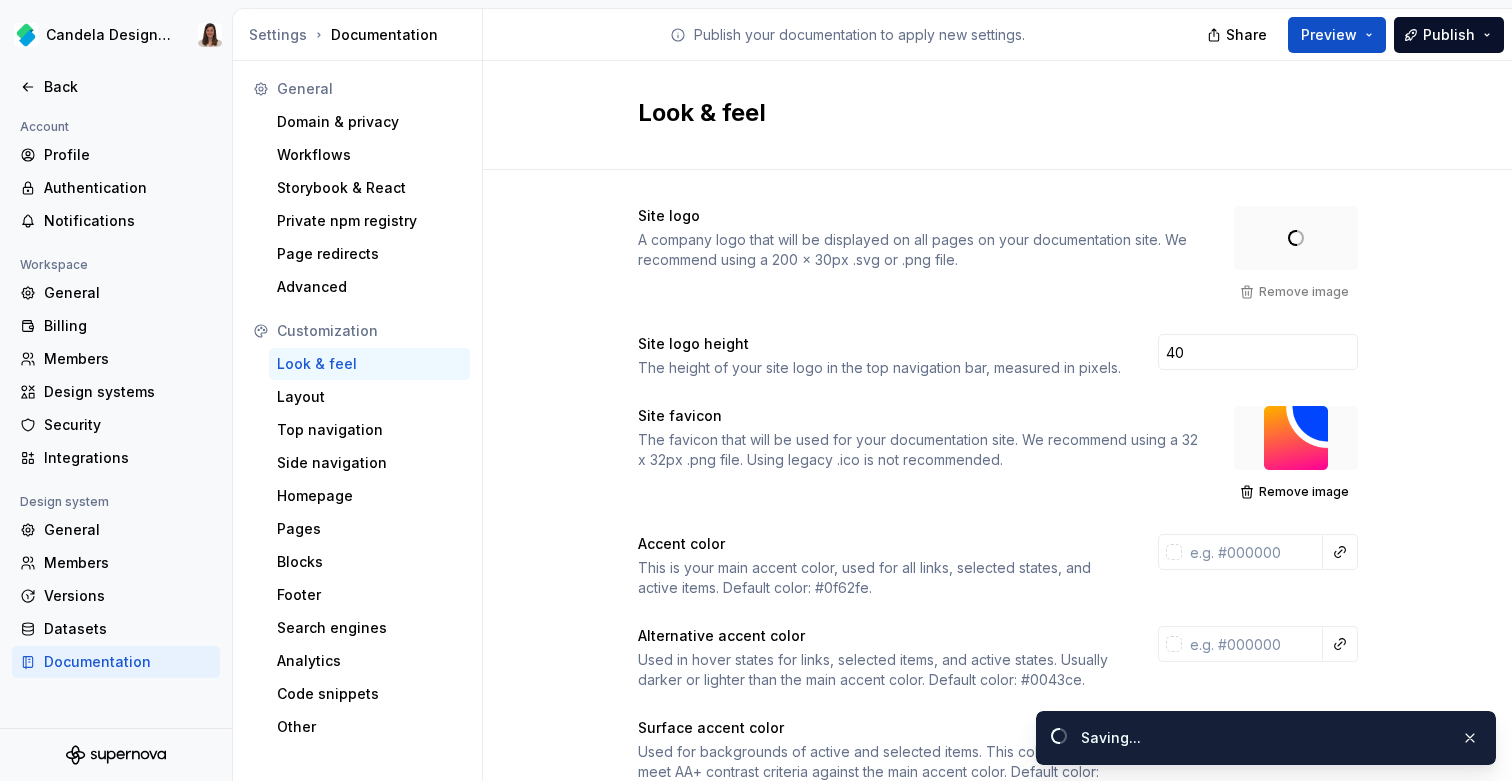 click at bounding box center [1296, 238] 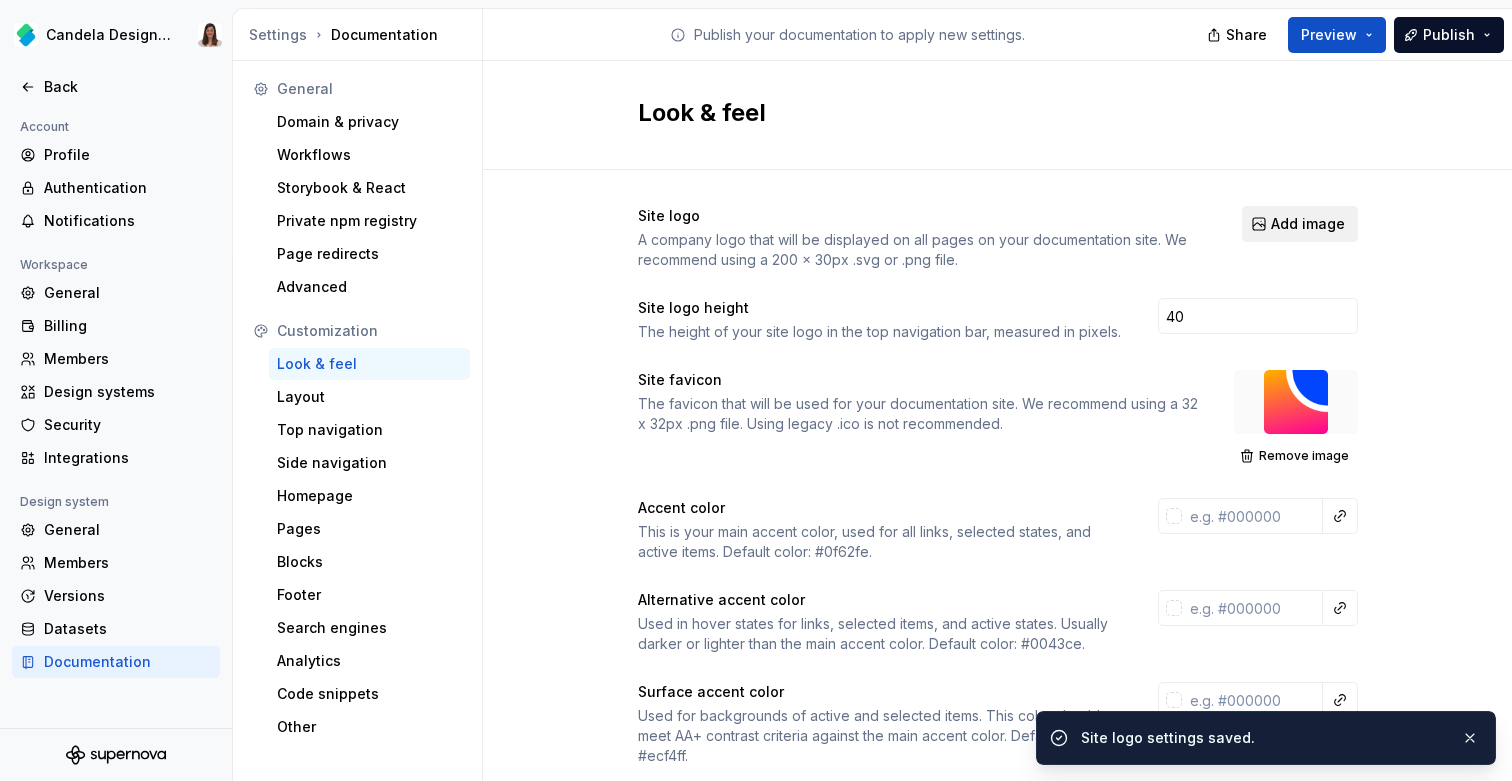 click on "Add image" at bounding box center (1308, 224) 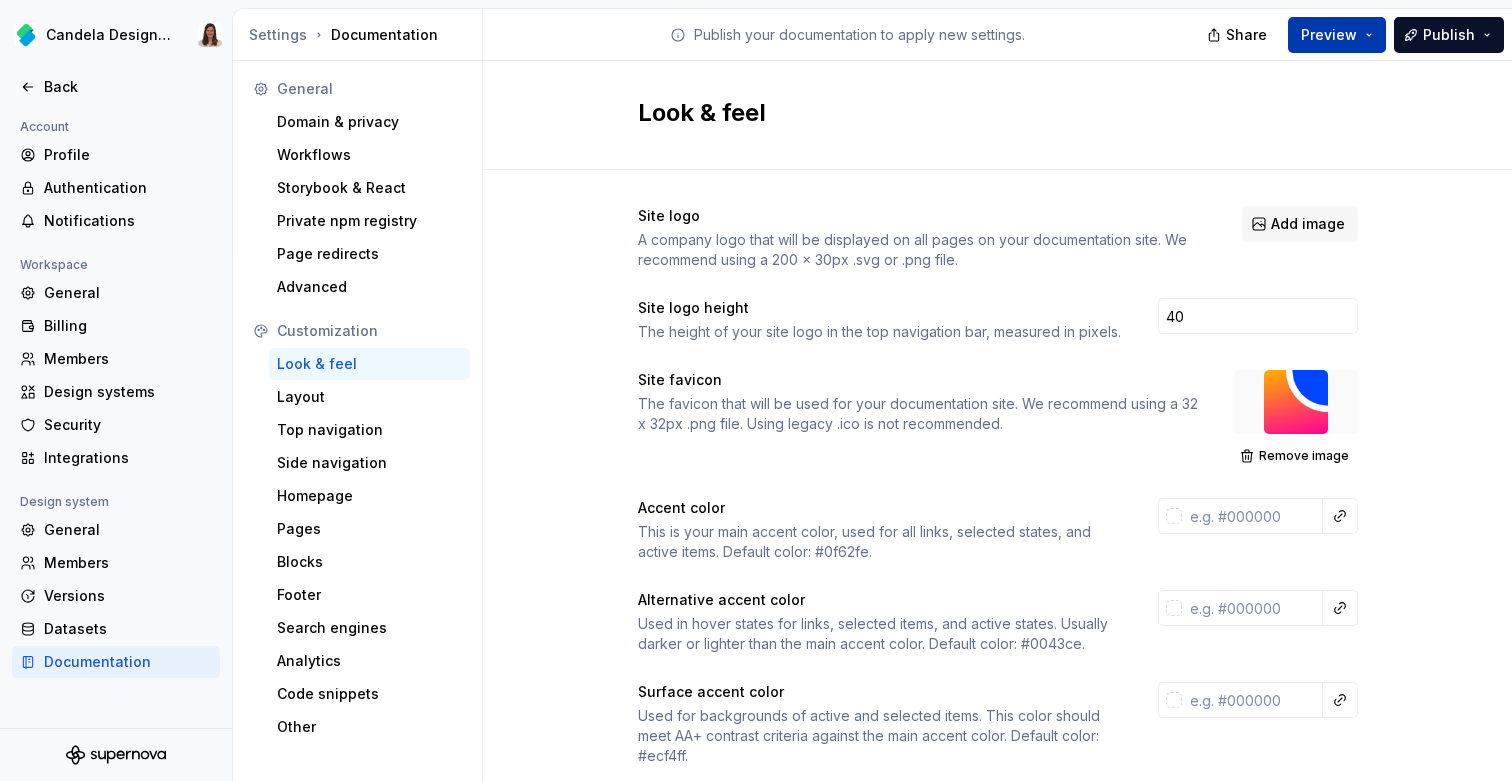 click on "Preview" at bounding box center [1337, 35] 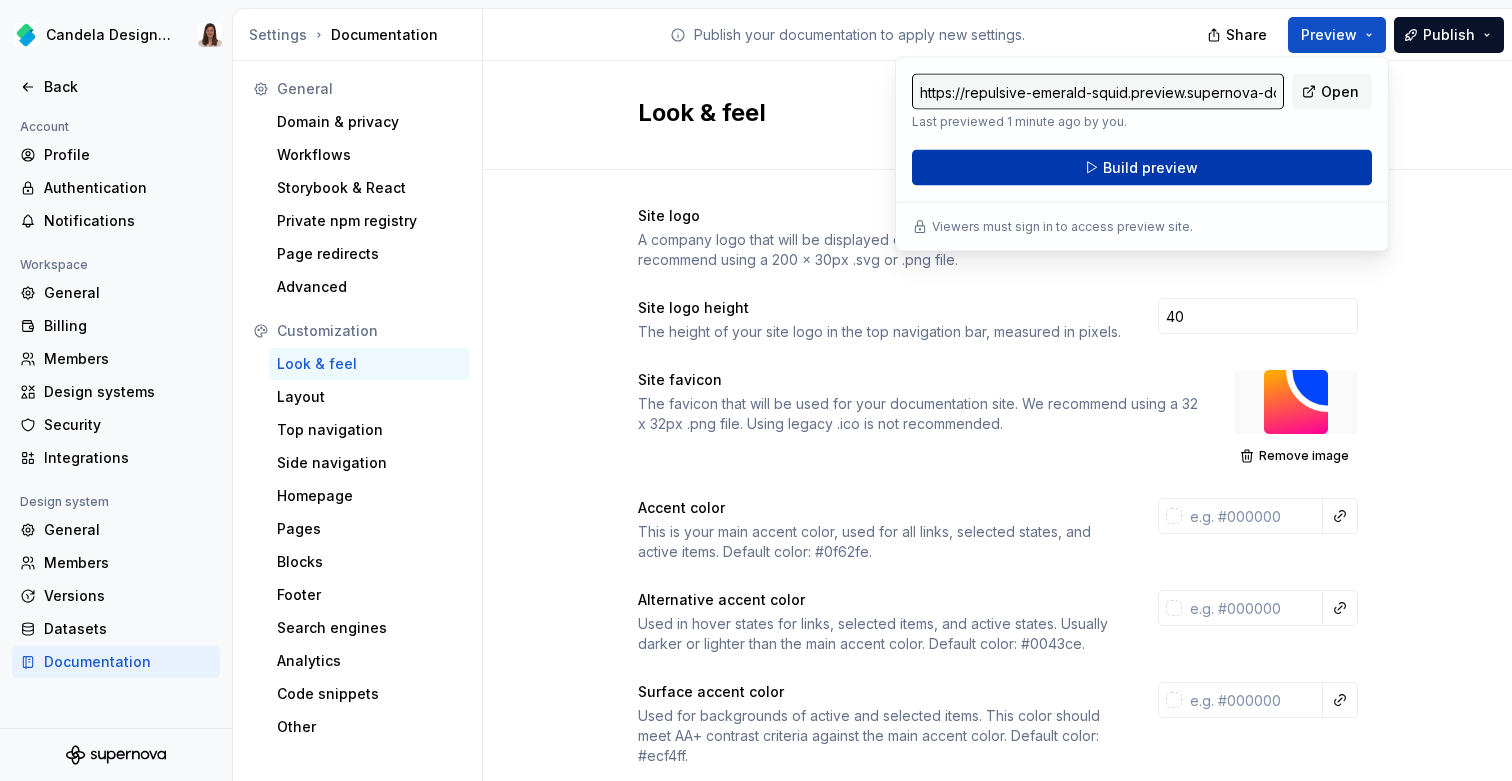 click on "Build preview" at bounding box center [1150, 168] 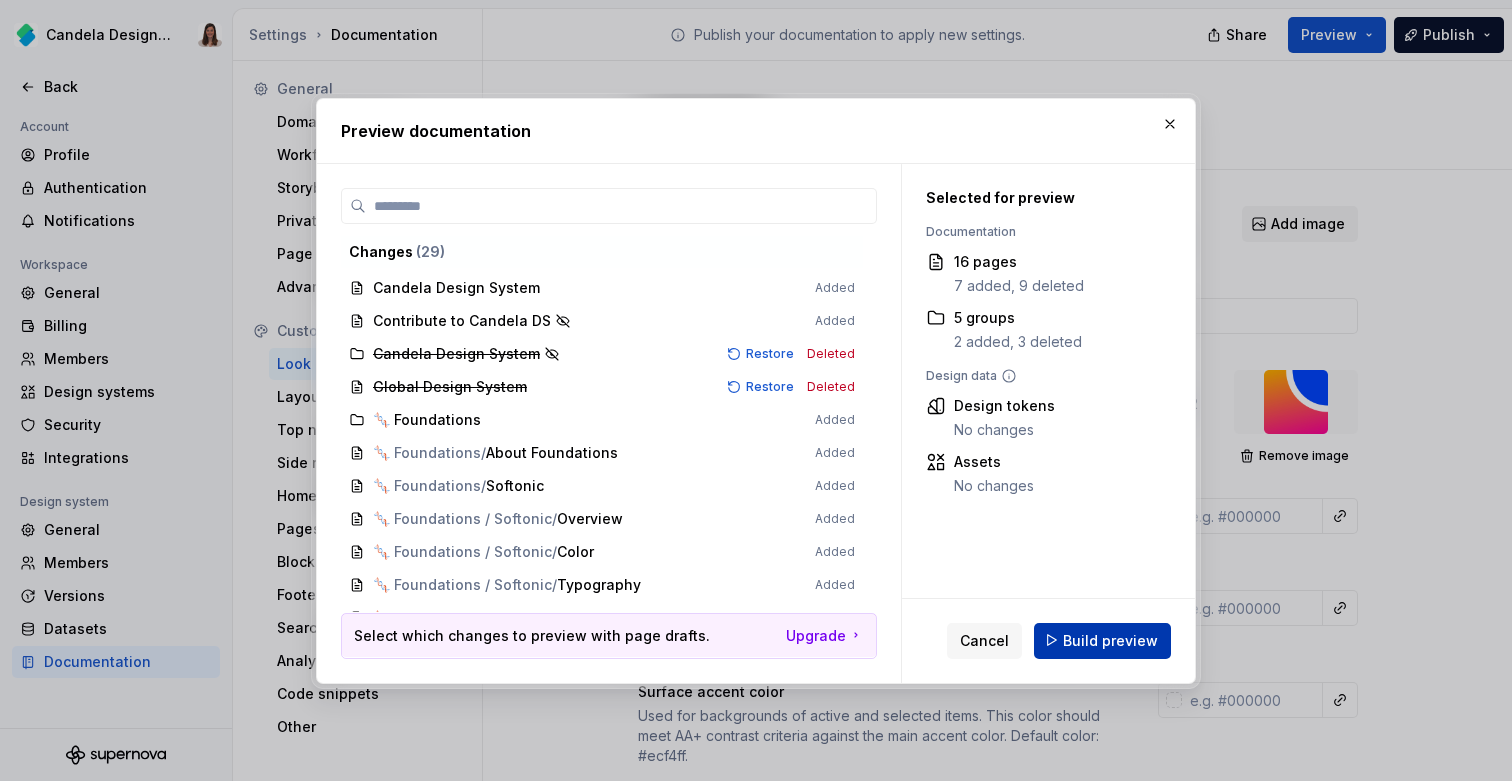 click on "Build preview" at bounding box center (1110, 640) 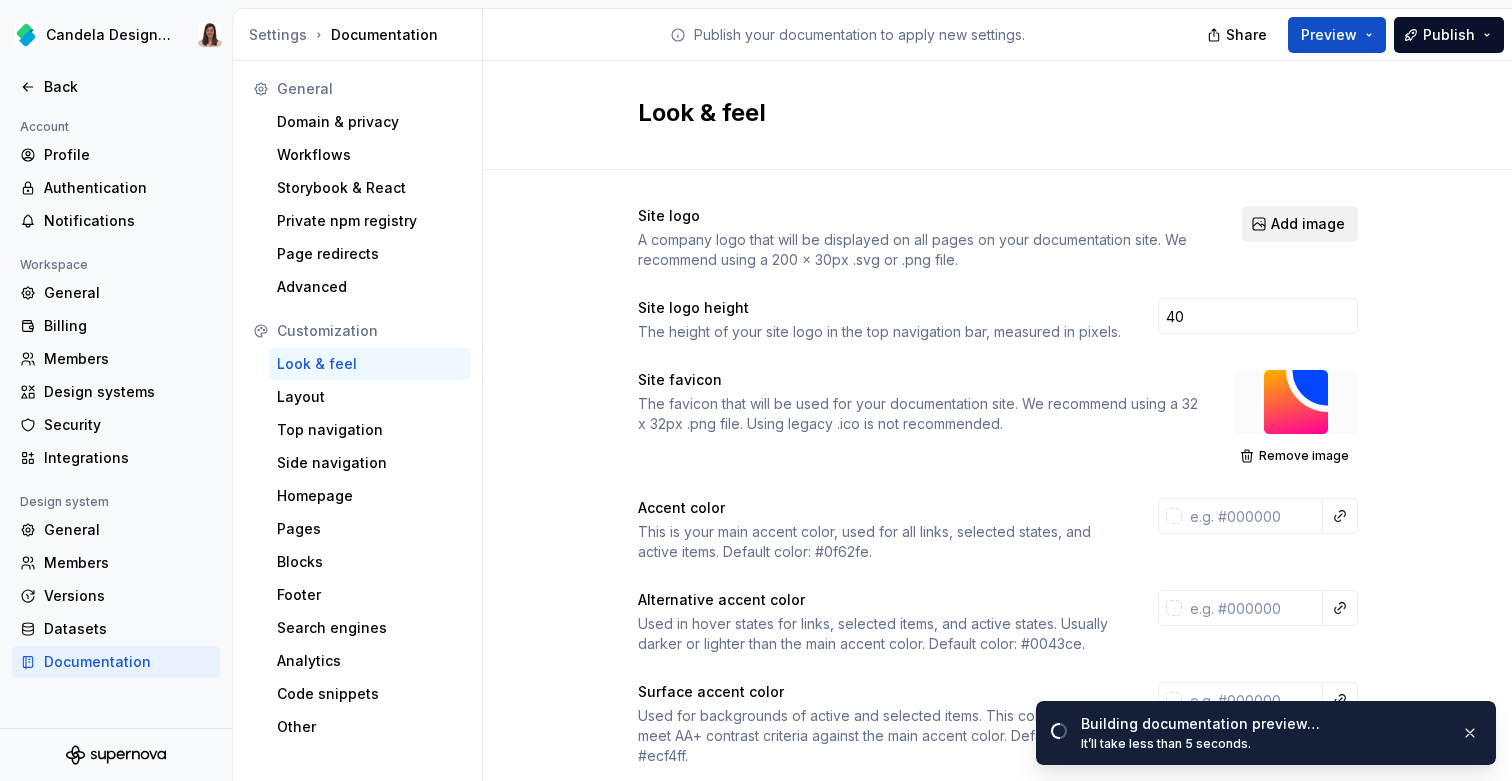 click on "Add image" at bounding box center (1308, 224) 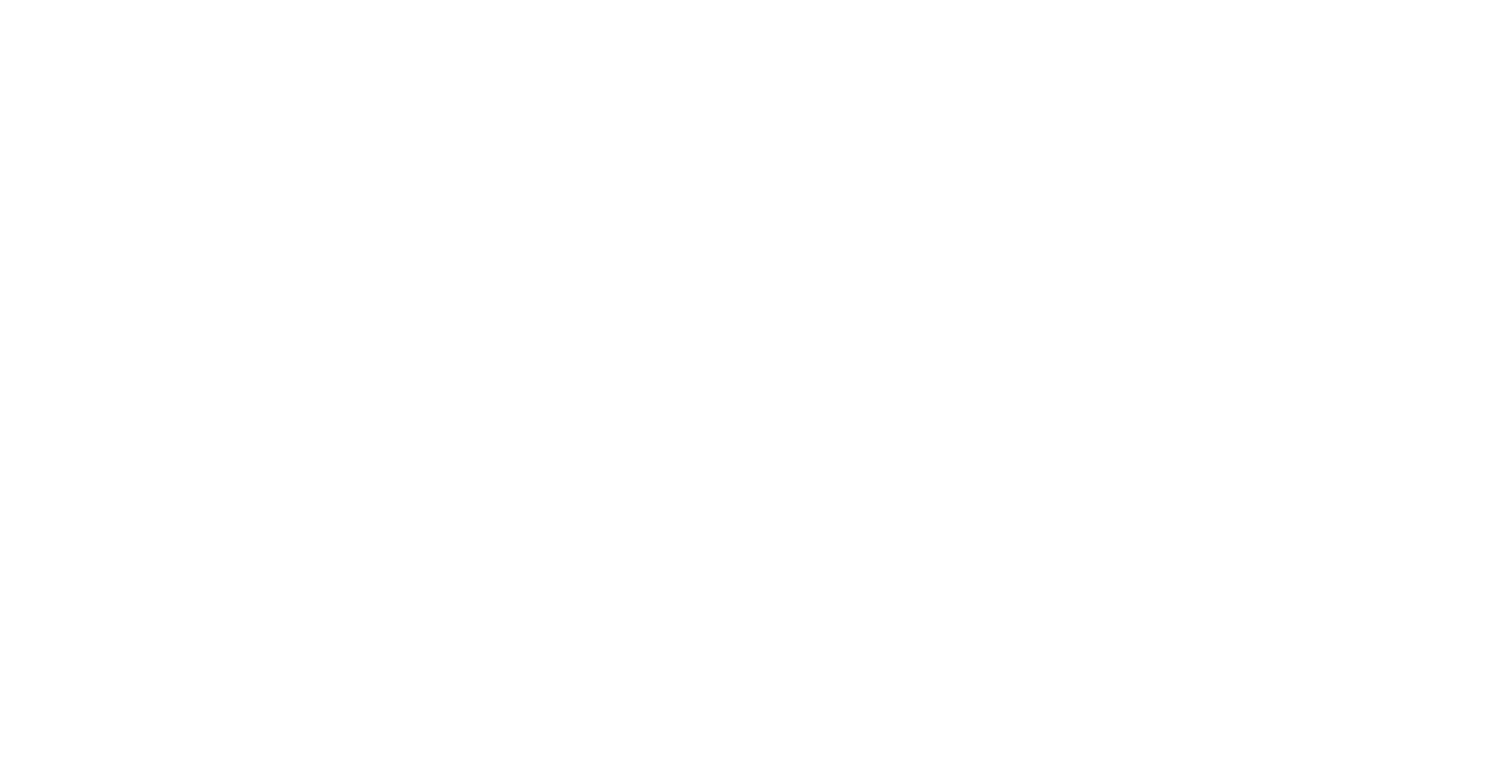 scroll, scrollTop: 0, scrollLeft: 0, axis: both 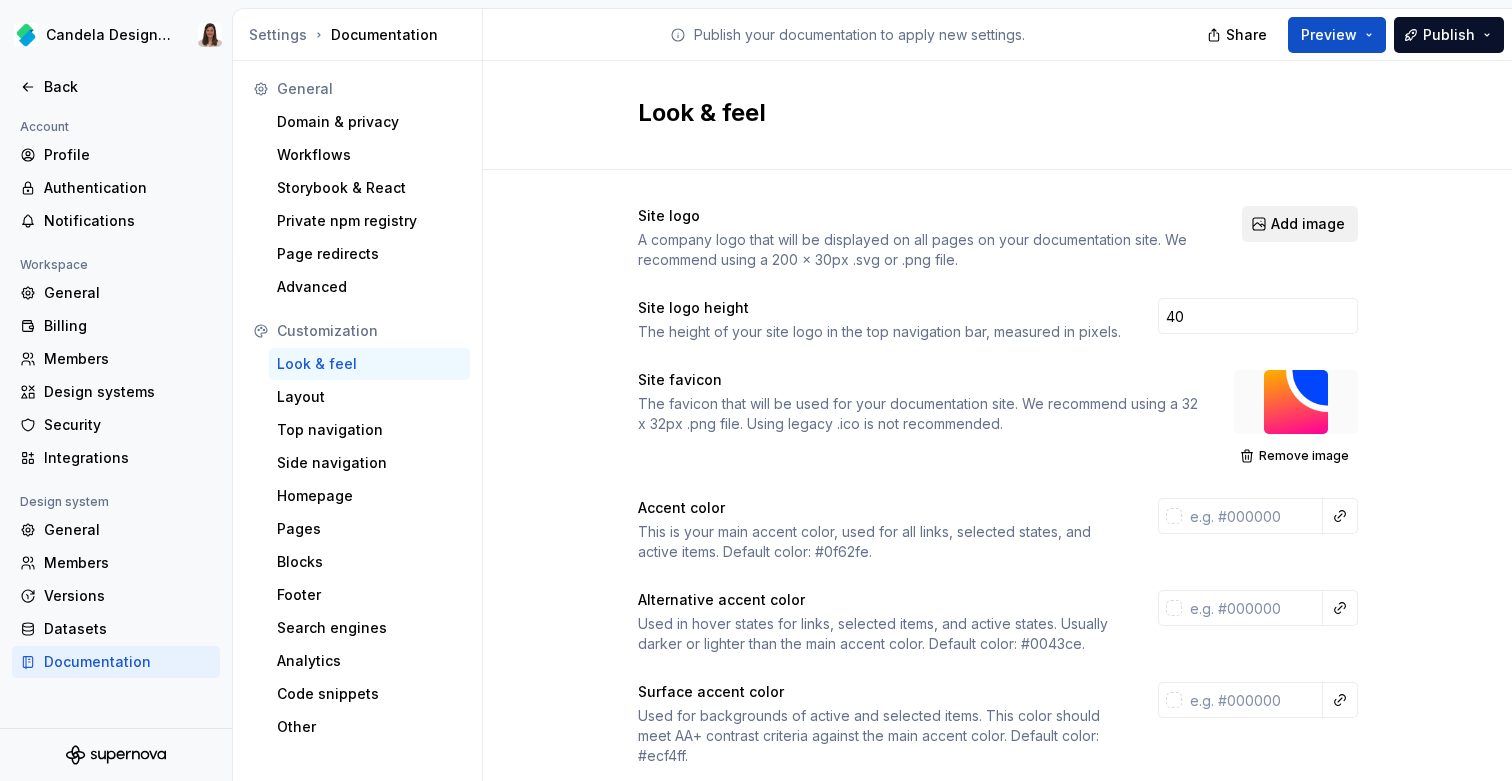 click on "Add image" at bounding box center [1308, 224] 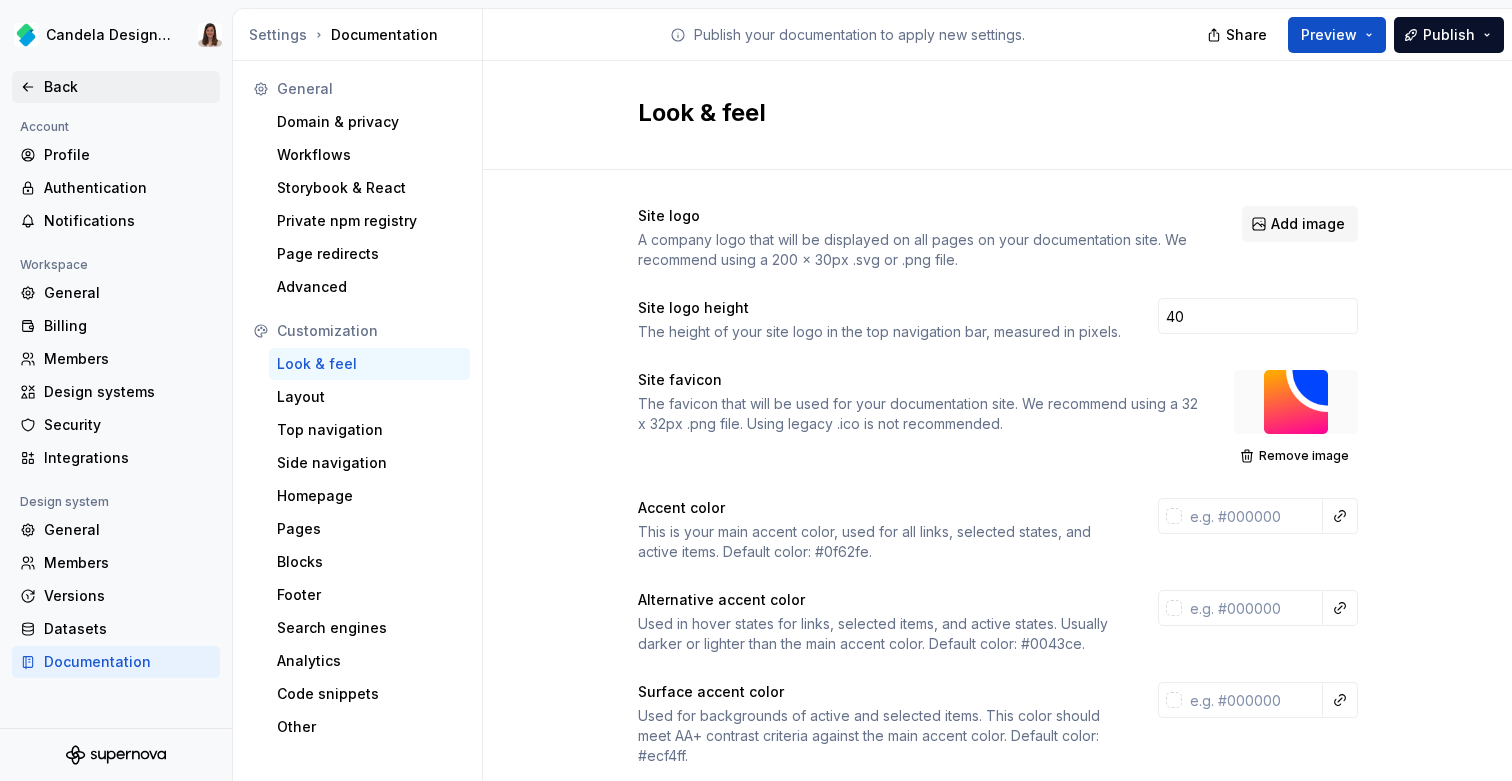 click on "Back" at bounding box center [128, 87] 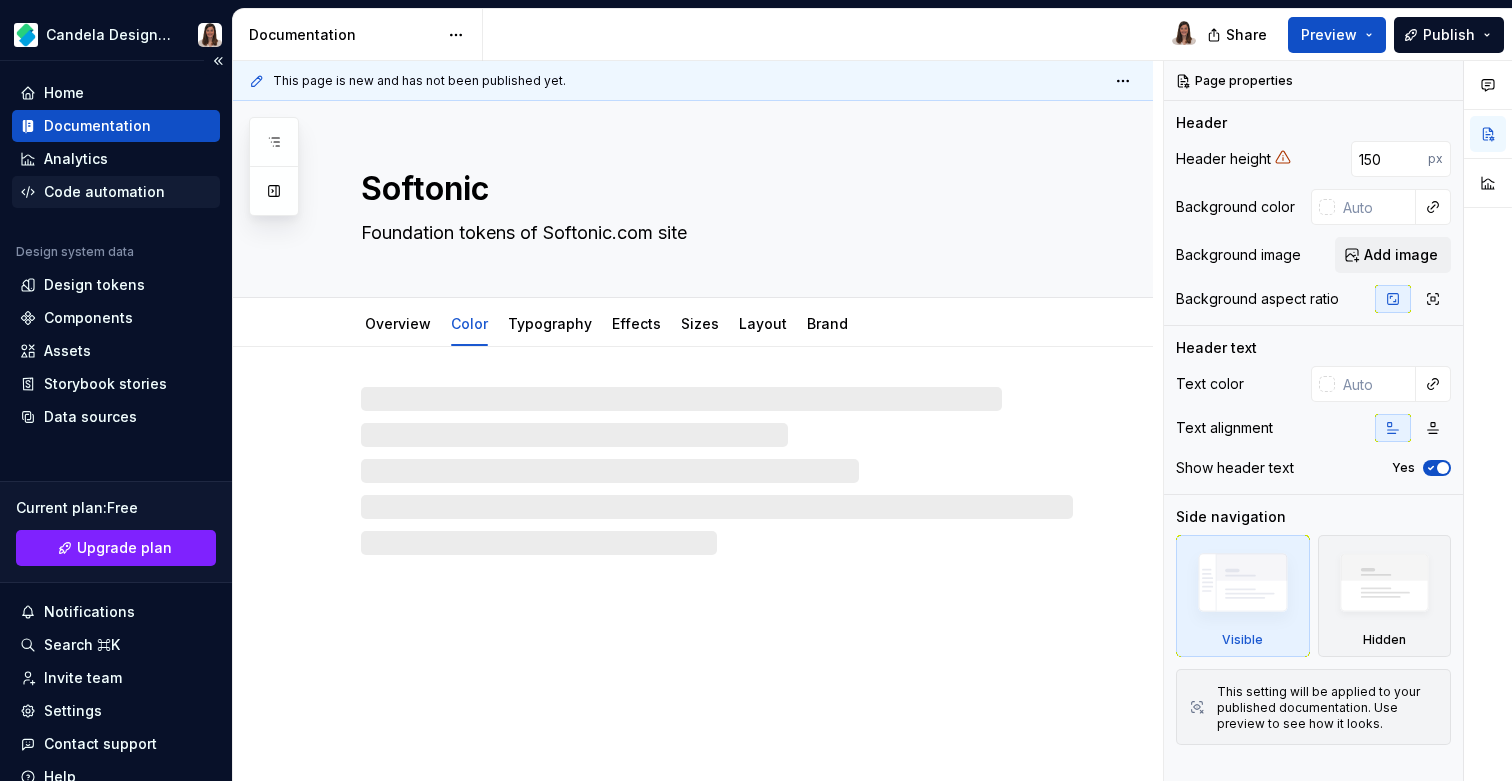 type on "*" 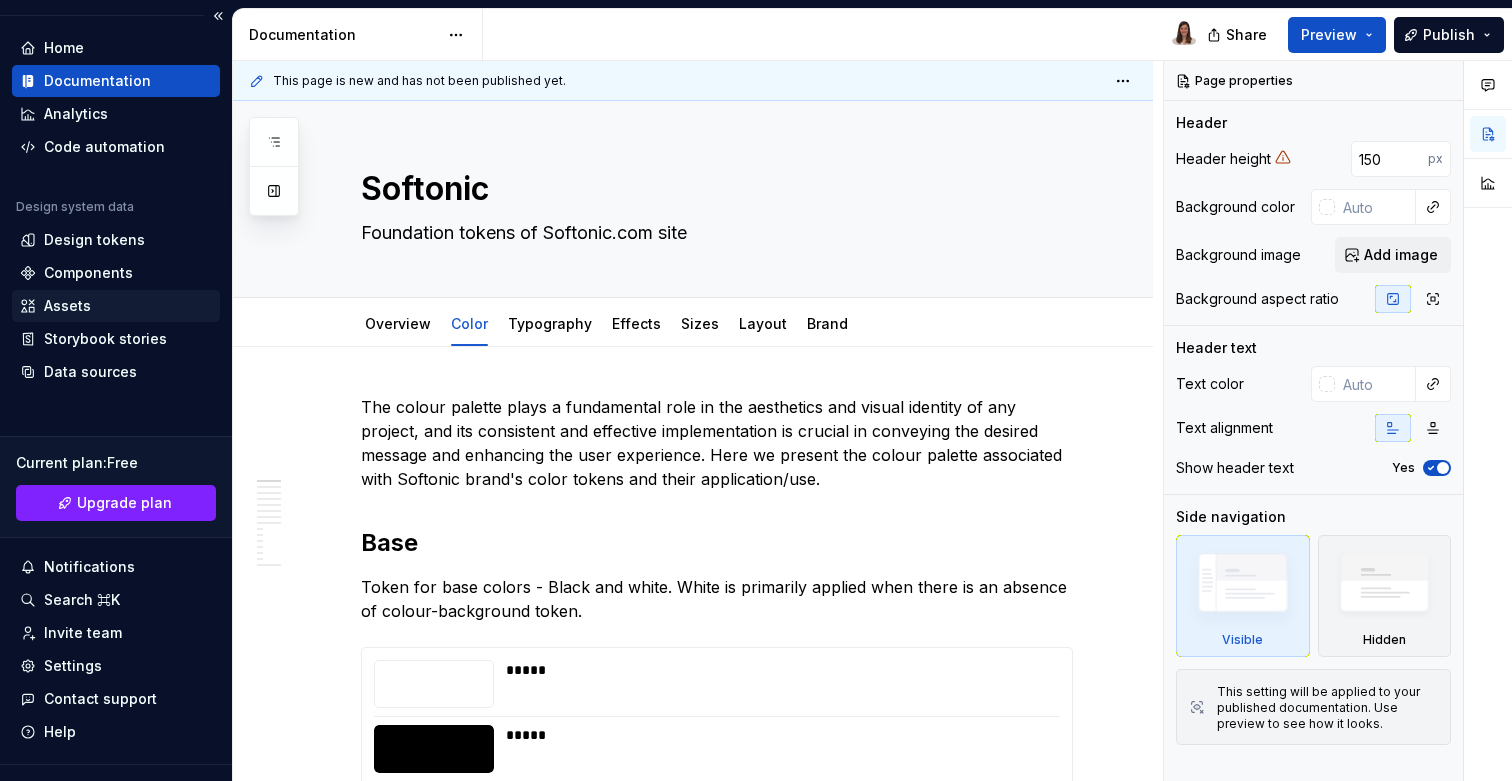 scroll, scrollTop: 81, scrollLeft: 0, axis: vertical 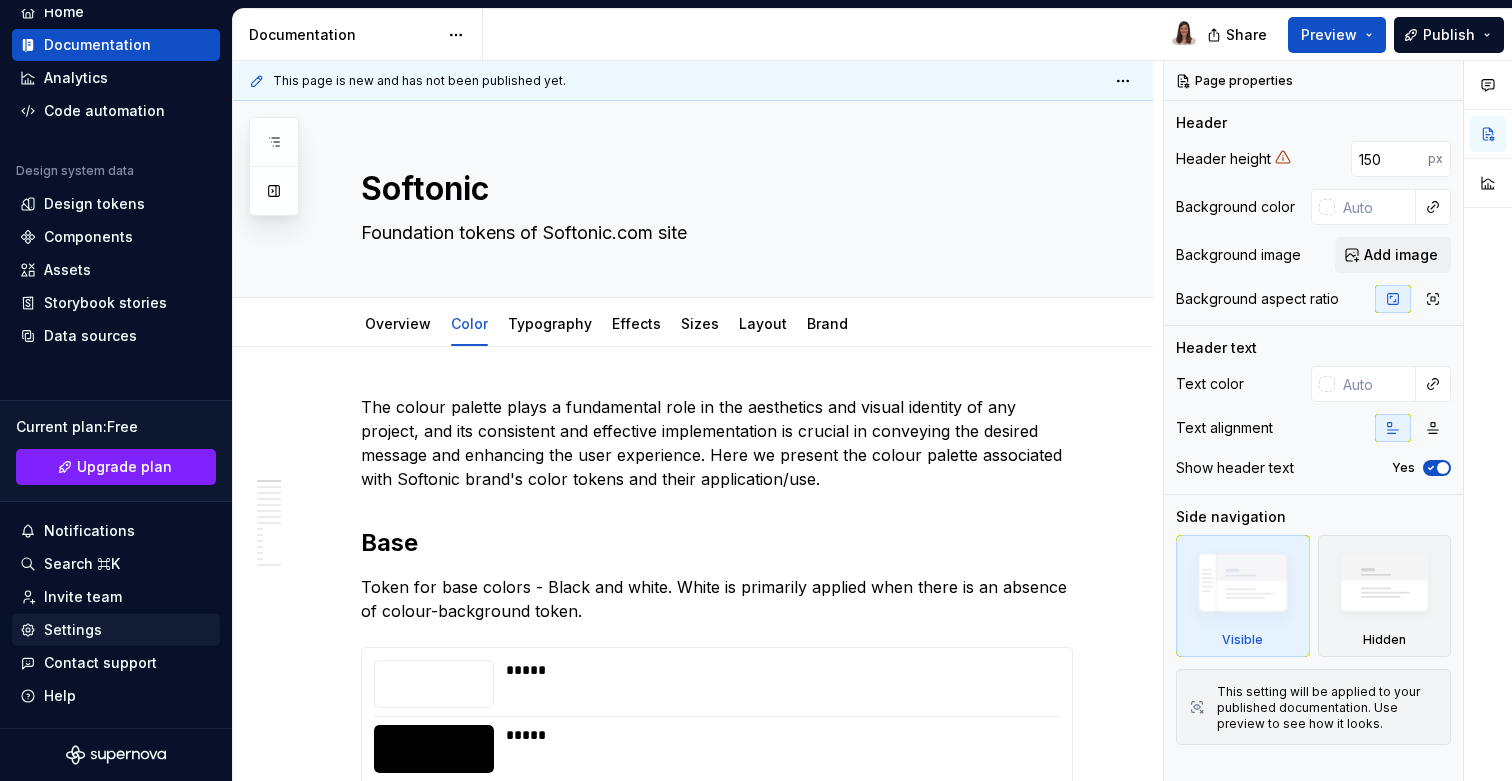 click on "Settings" at bounding box center [73, 630] 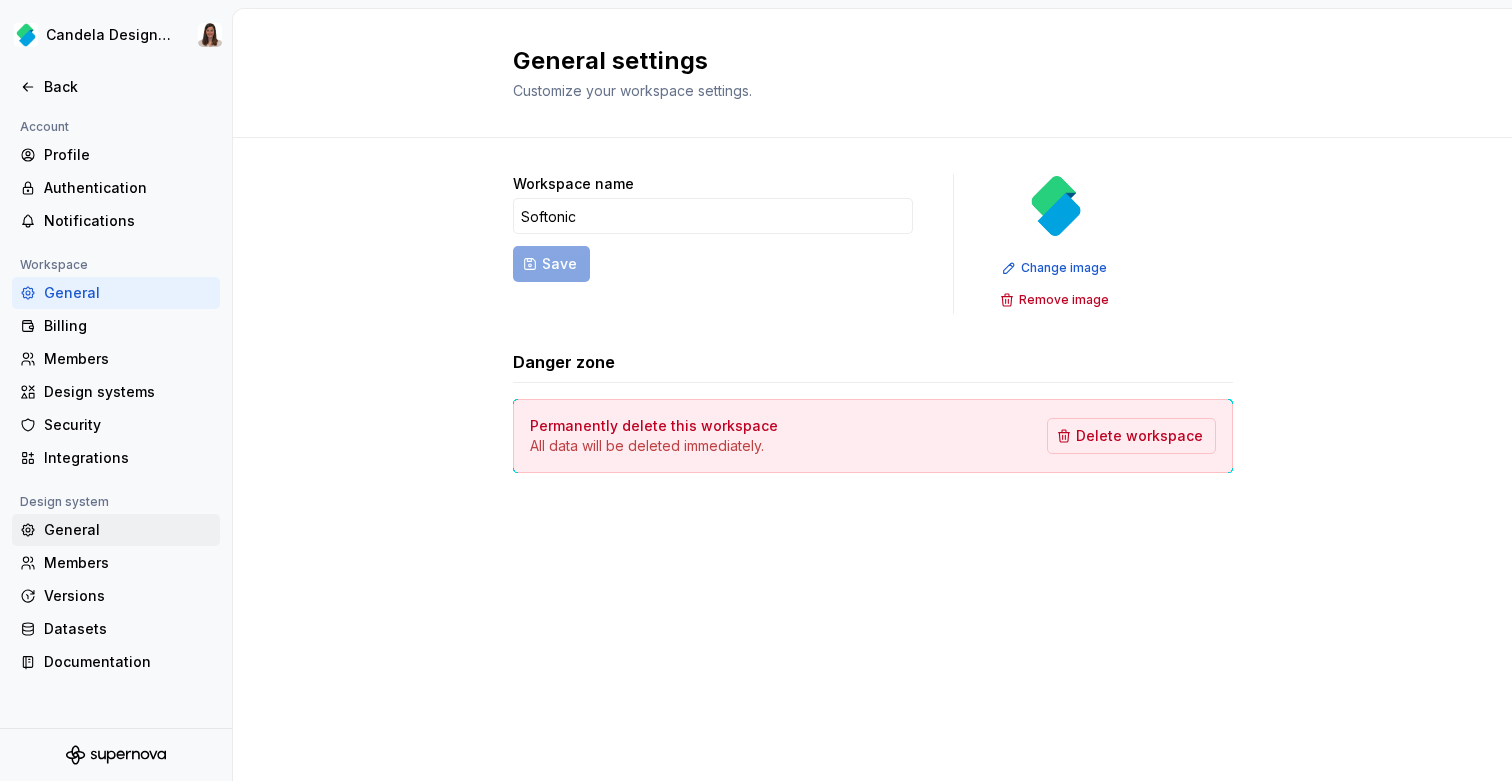 click on "General" at bounding box center [128, 530] 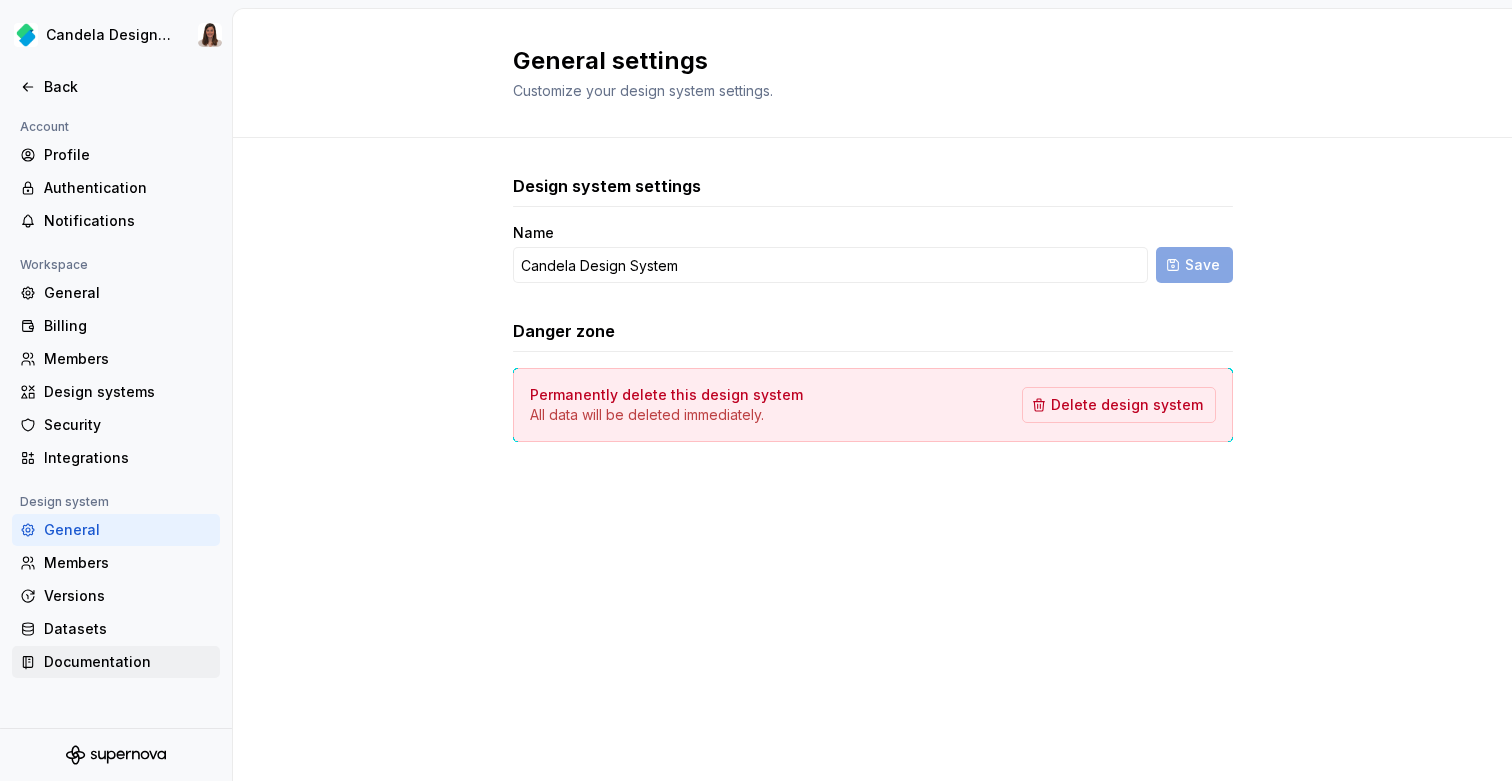 click on "Documentation" at bounding box center [128, 662] 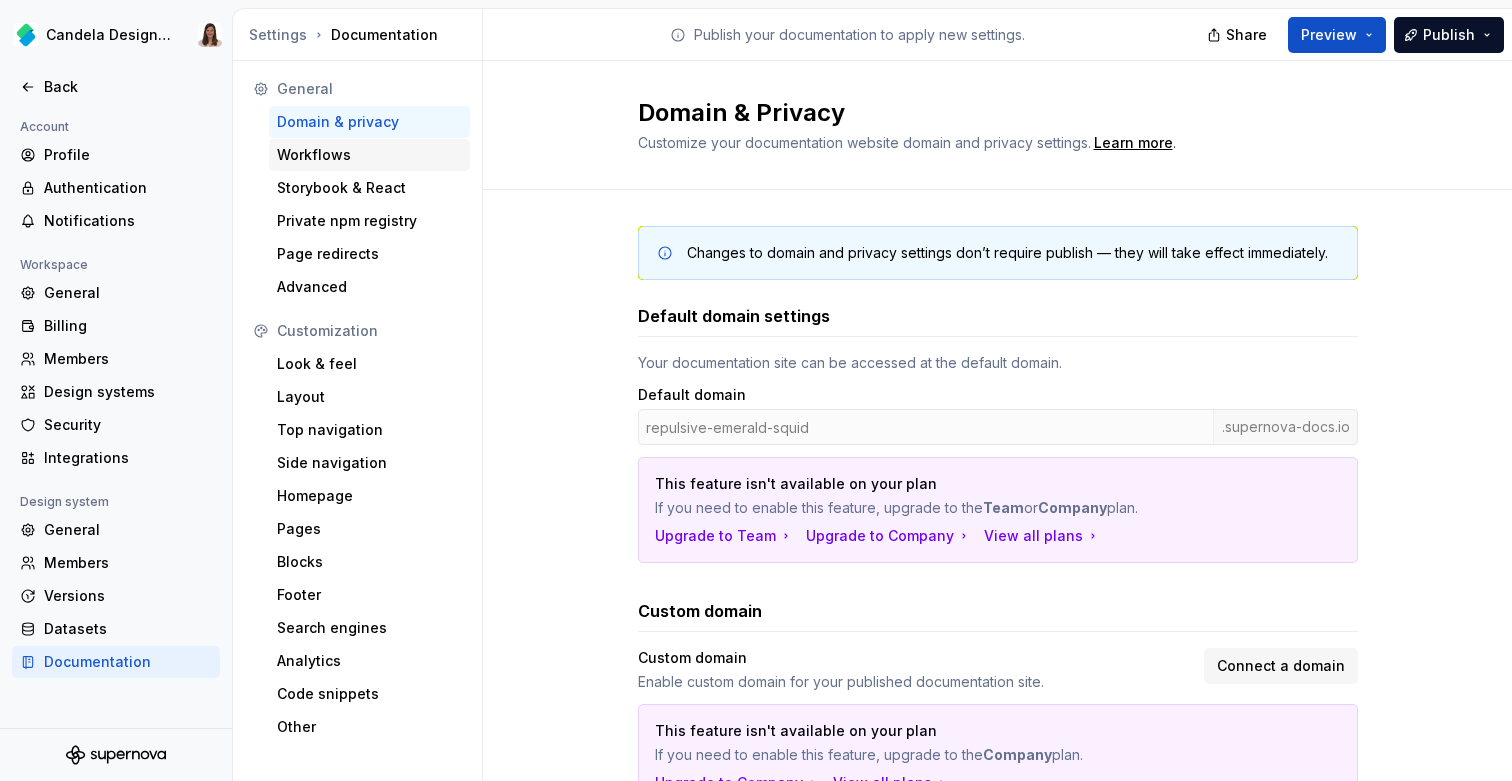 click on "Workflows" at bounding box center (369, 155) 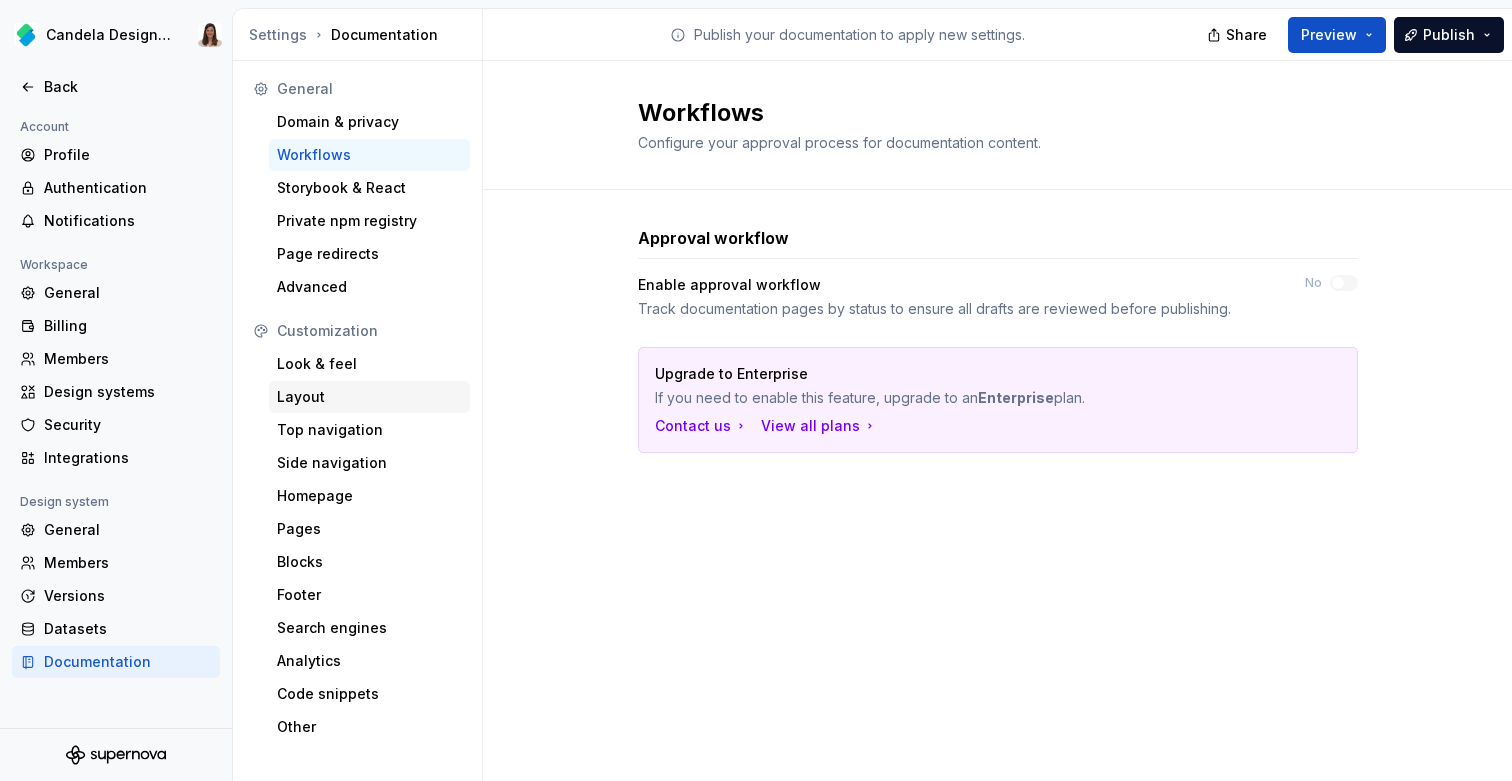 click on "Layout" at bounding box center [369, 397] 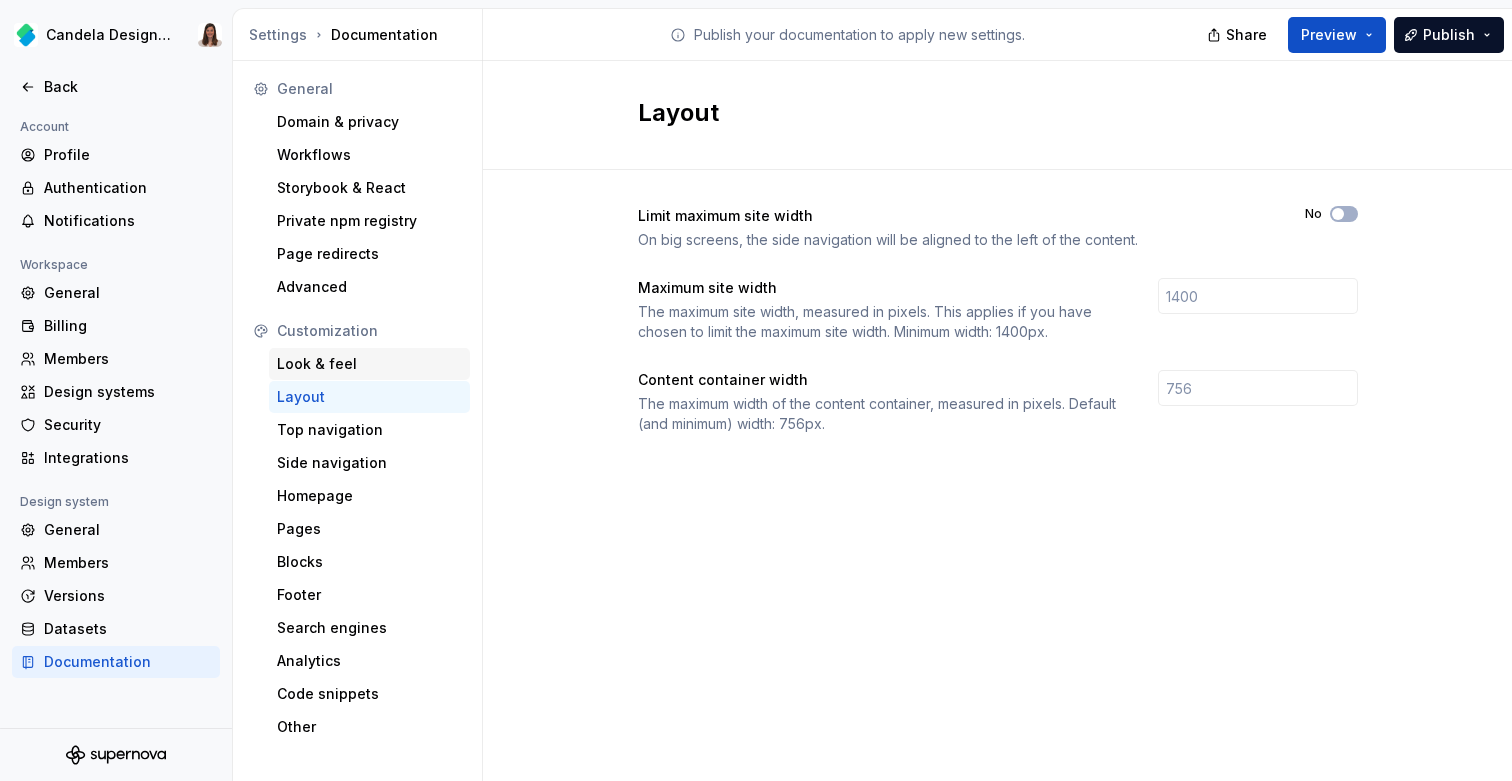 click on "Look & feel" at bounding box center [369, 364] 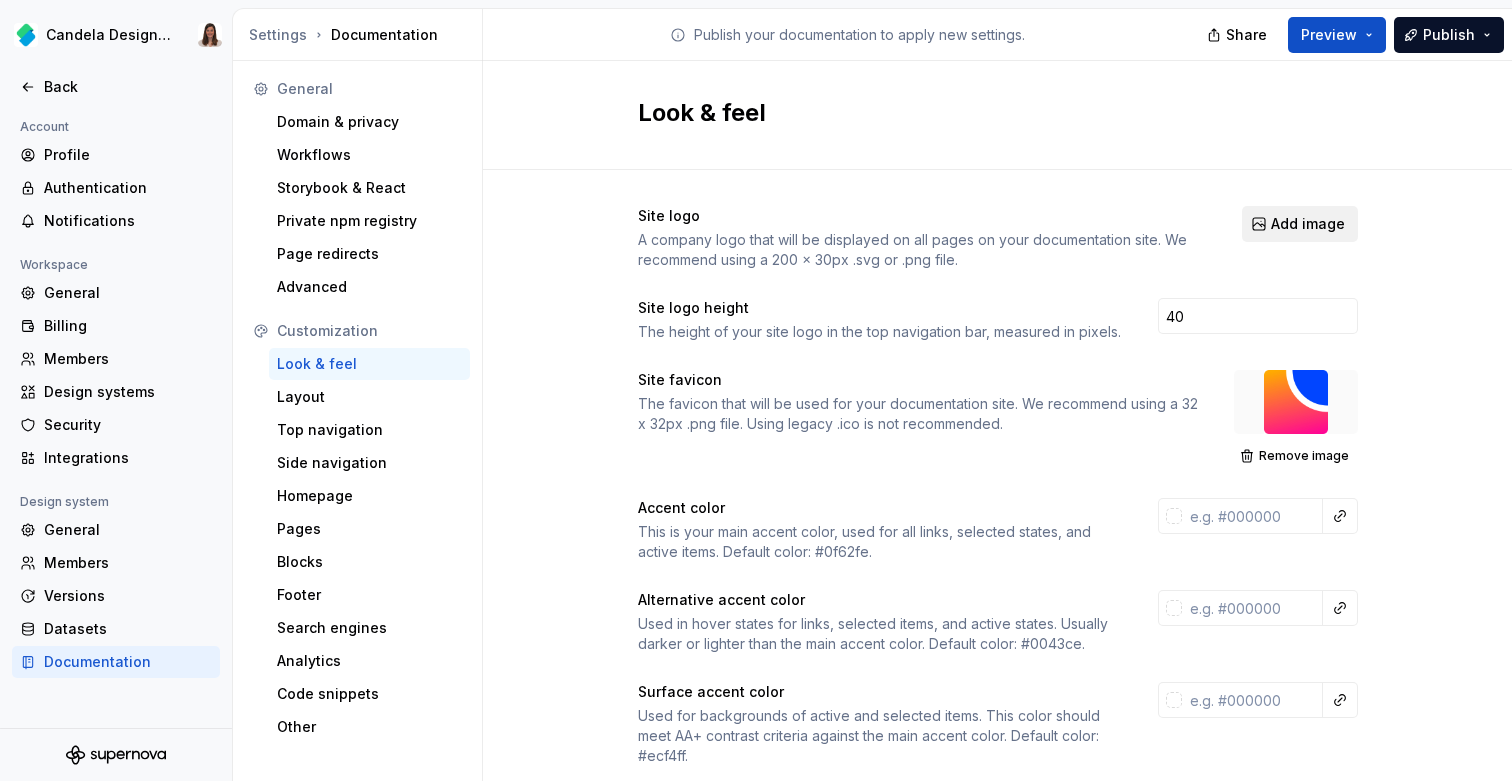 click on "Add image" at bounding box center (1308, 224) 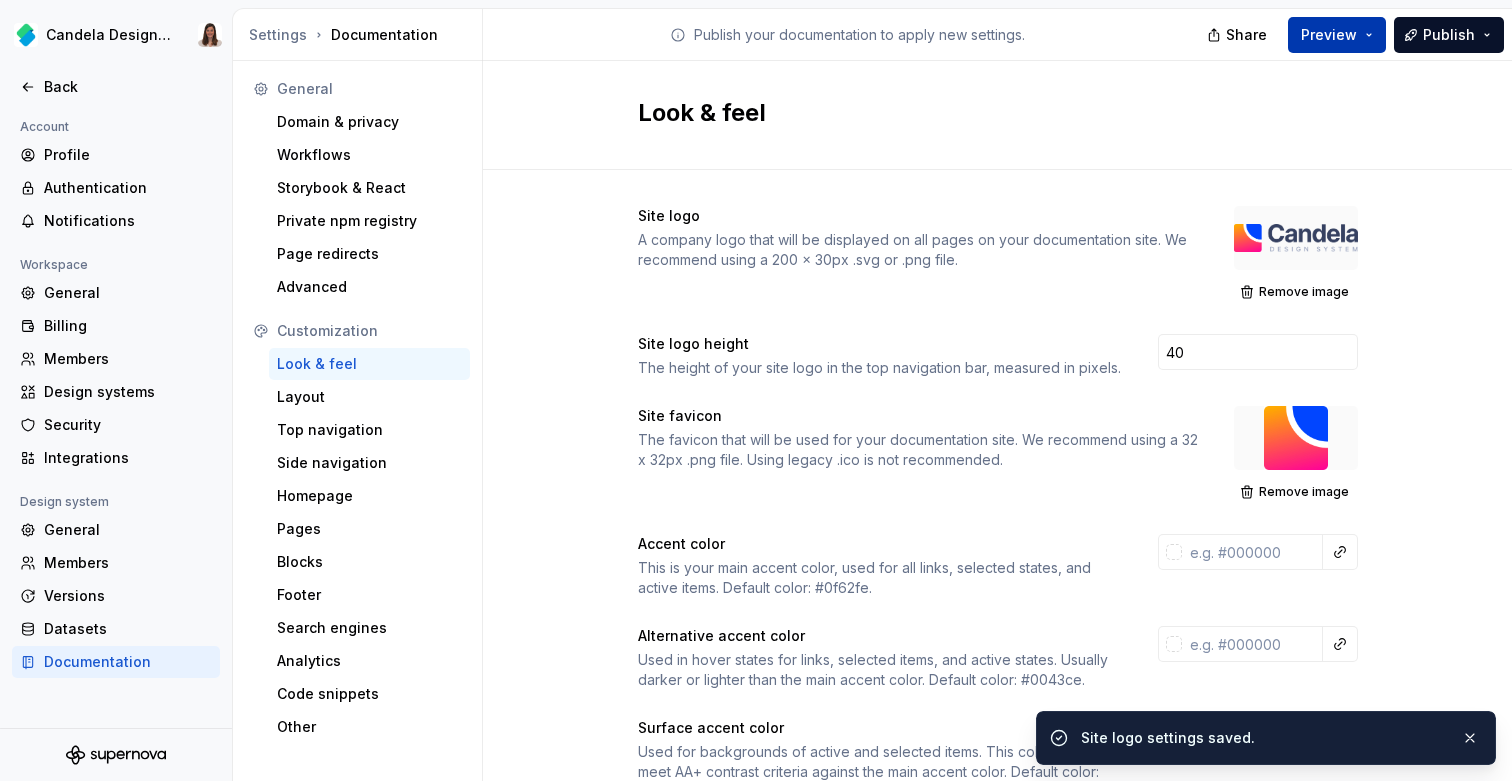 click on "Preview" at bounding box center [1329, 35] 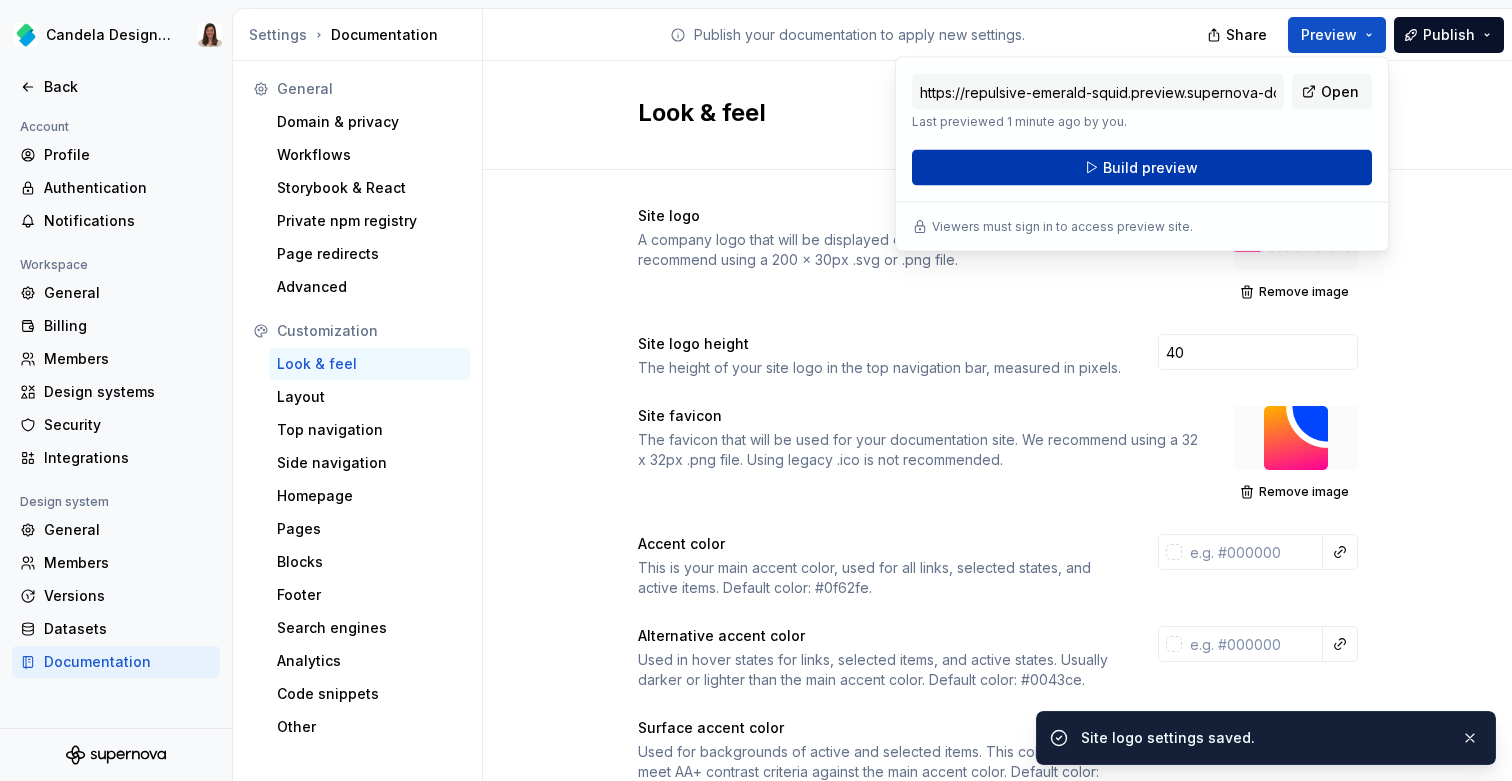 click on "Build preview" at bounding box center (1142, 168) 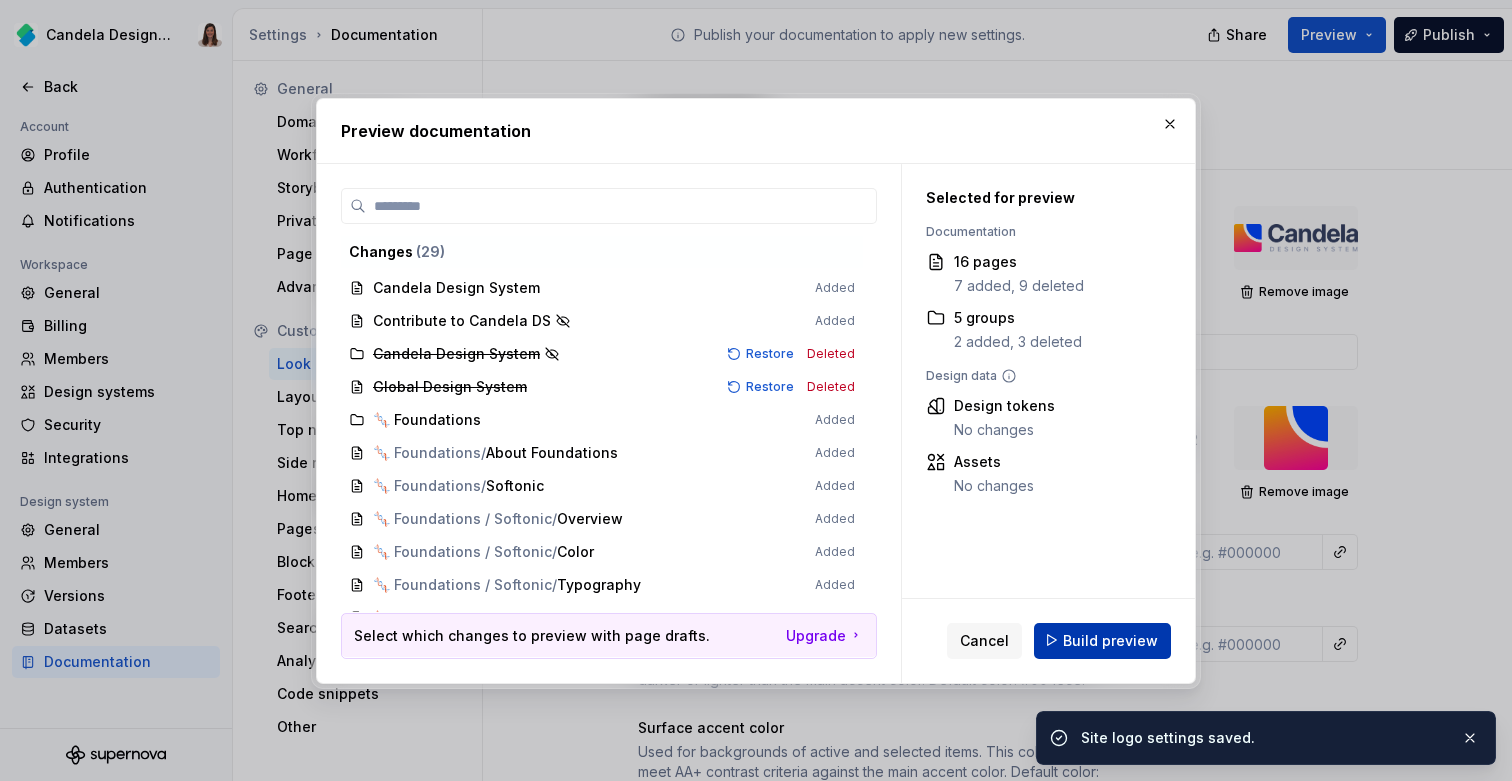 click on "Build preview" at bounding box center (1110, 640) 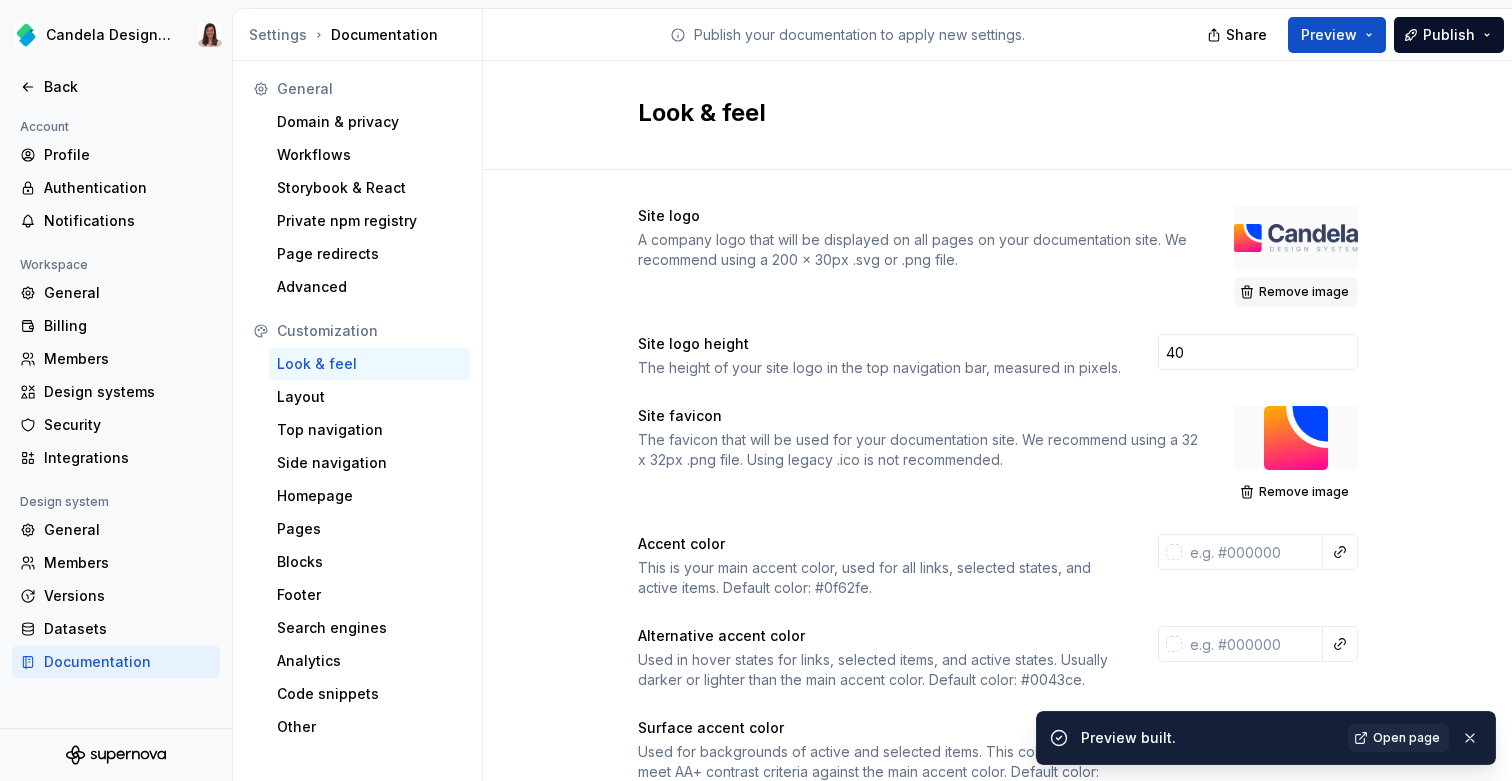 click on "Remove image" at bounding box center [1304, 292] 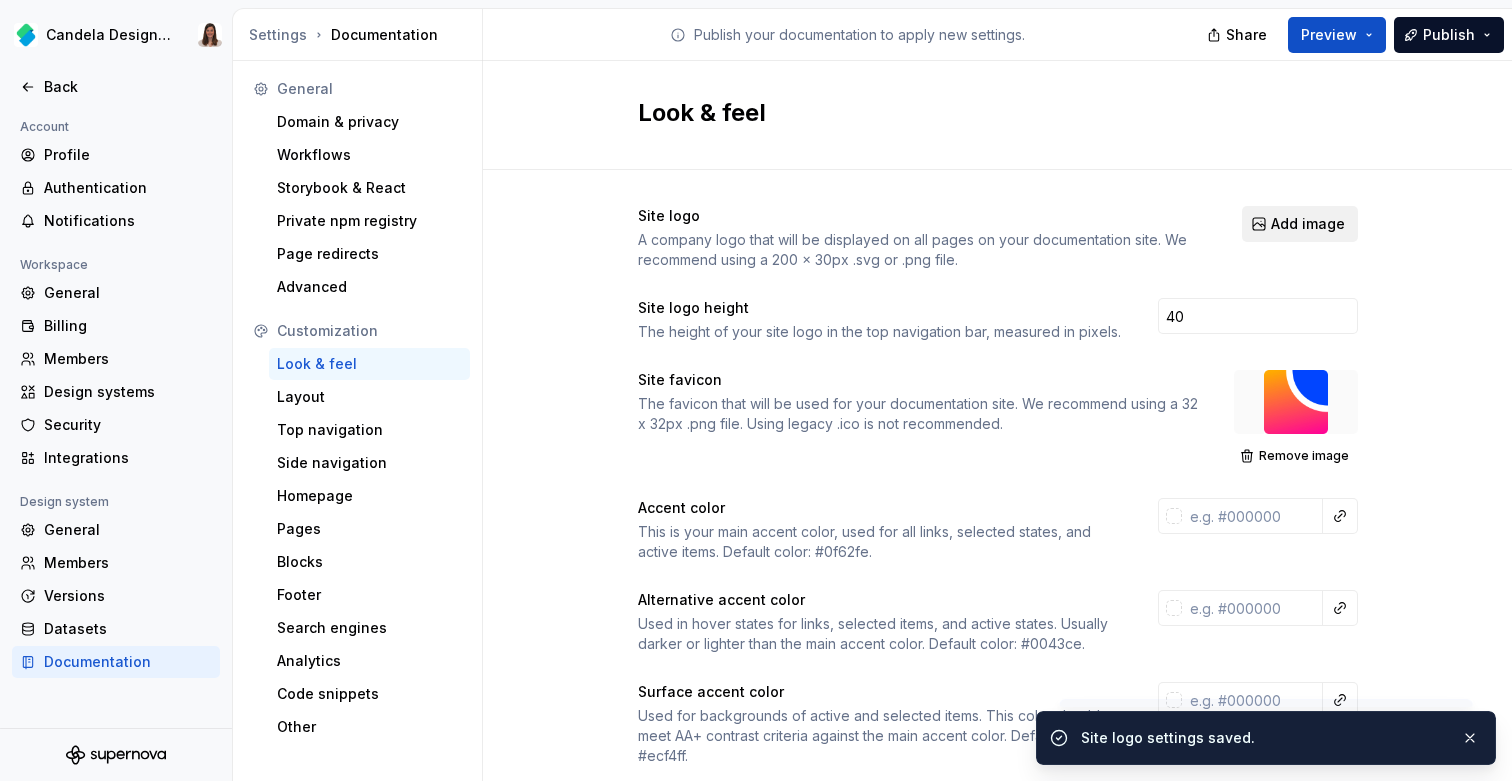 click on "Add image" at bounding box center (1308, 224) 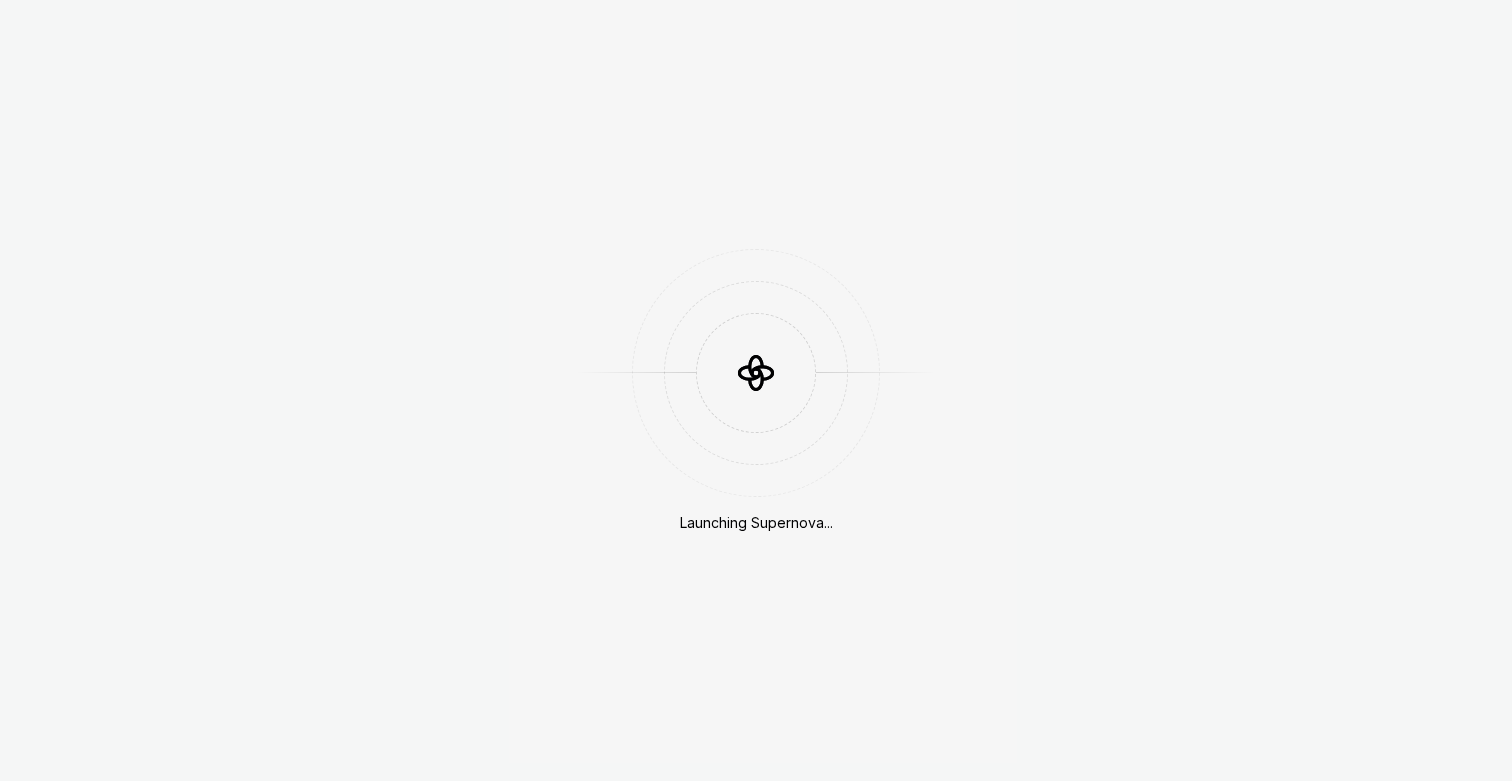 scroll, scrollTop: 0, scrollLeft: 0, axis: both 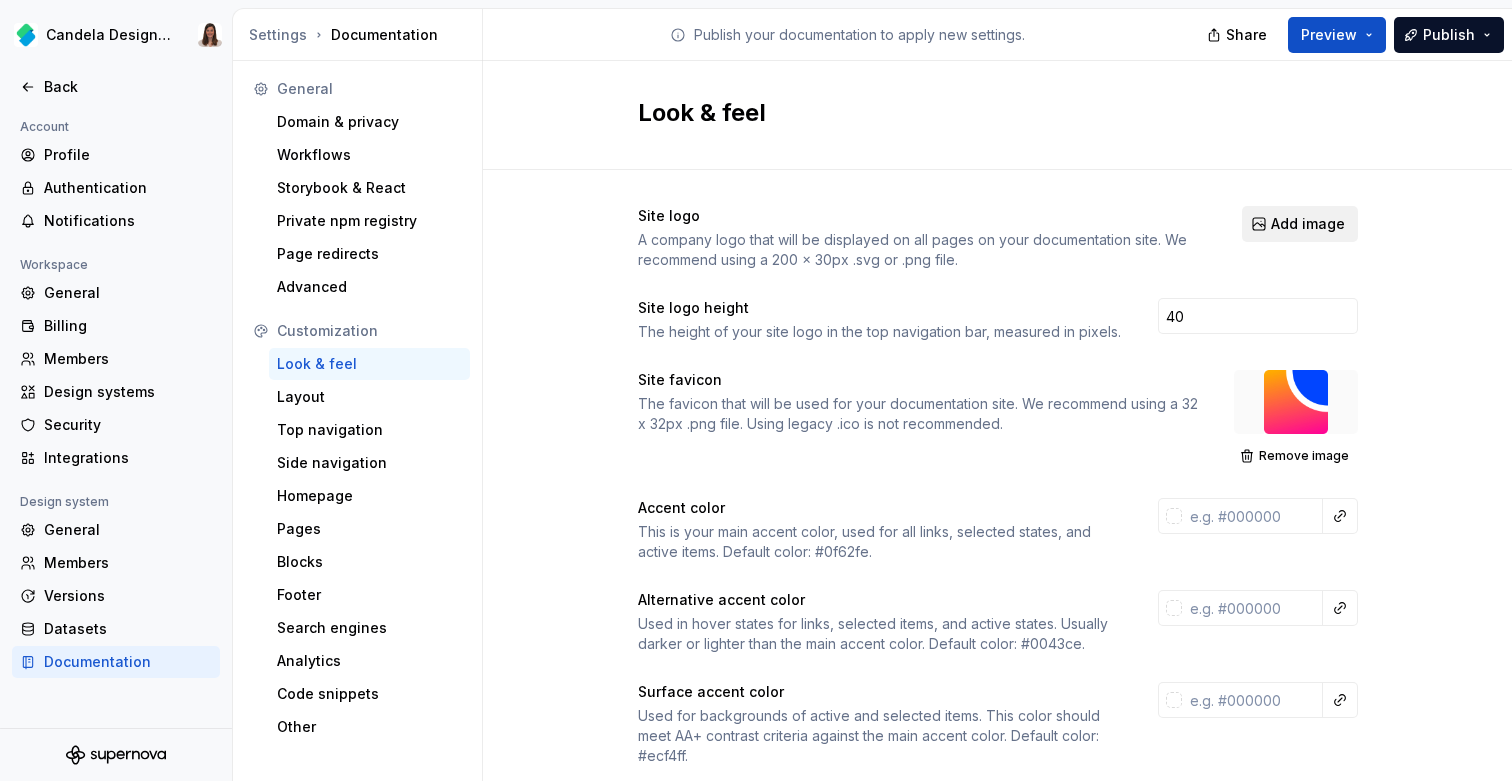 click on "Add image" at bounding box center (1308, 224) 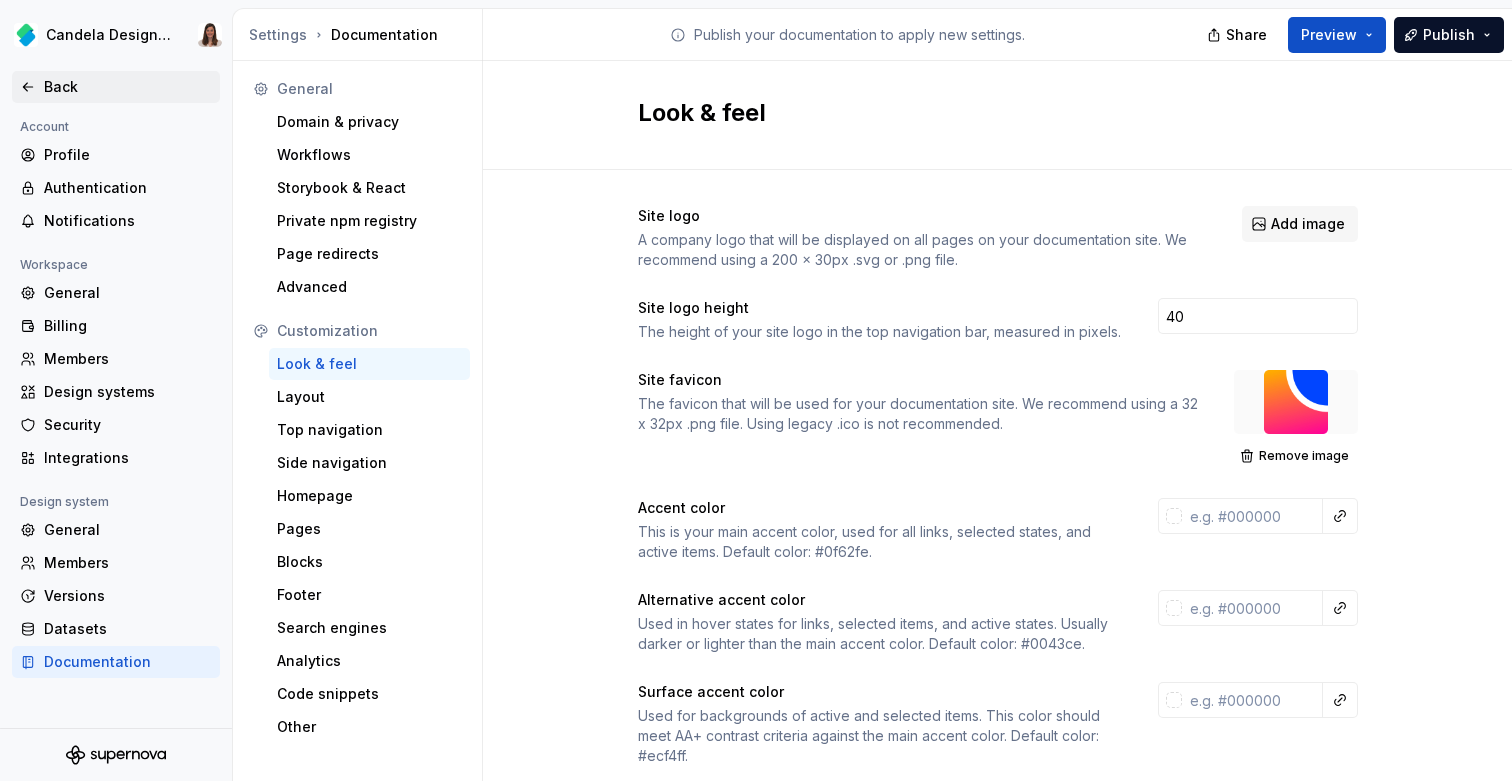 click on "Back" at bounding box center [128, 87] 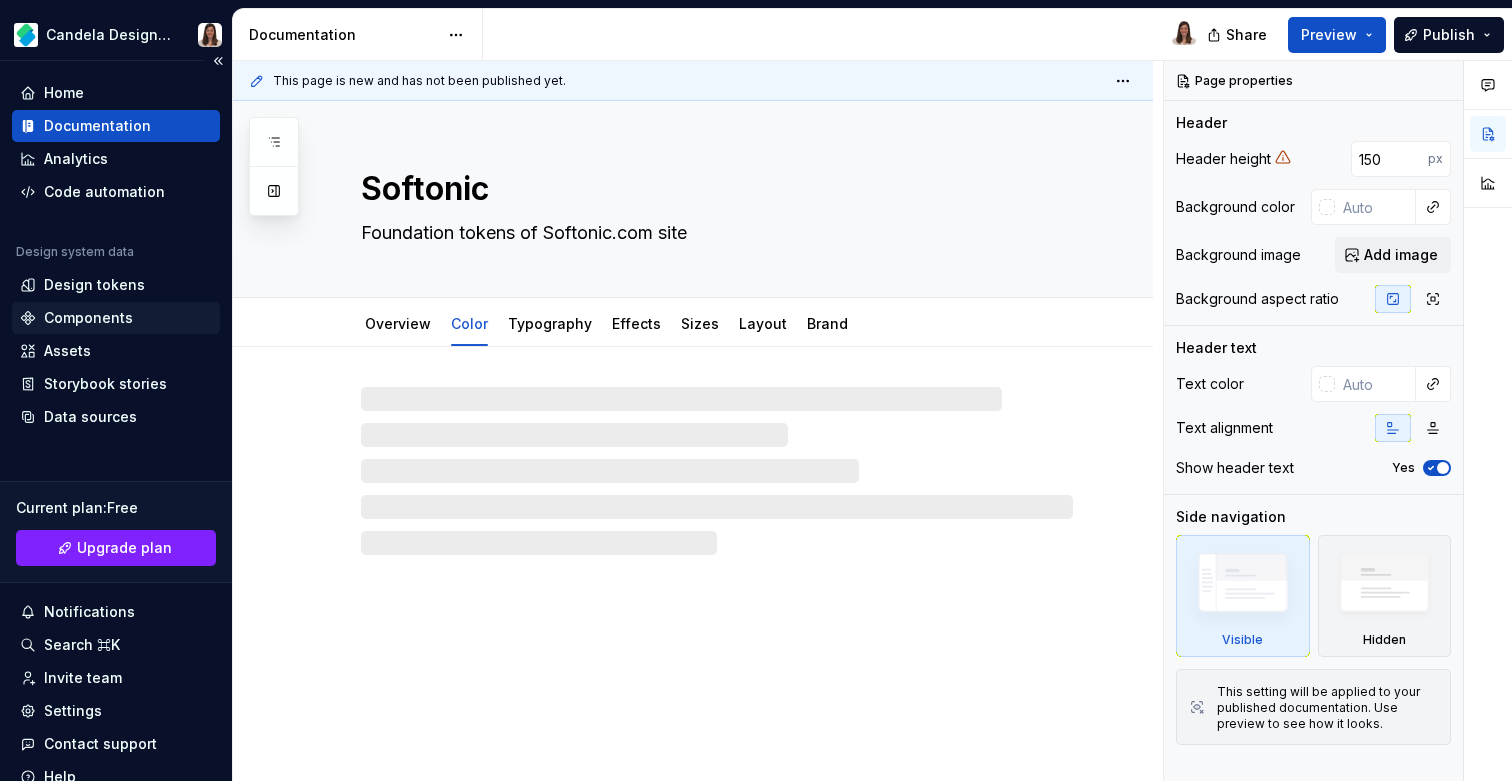 type on "*" 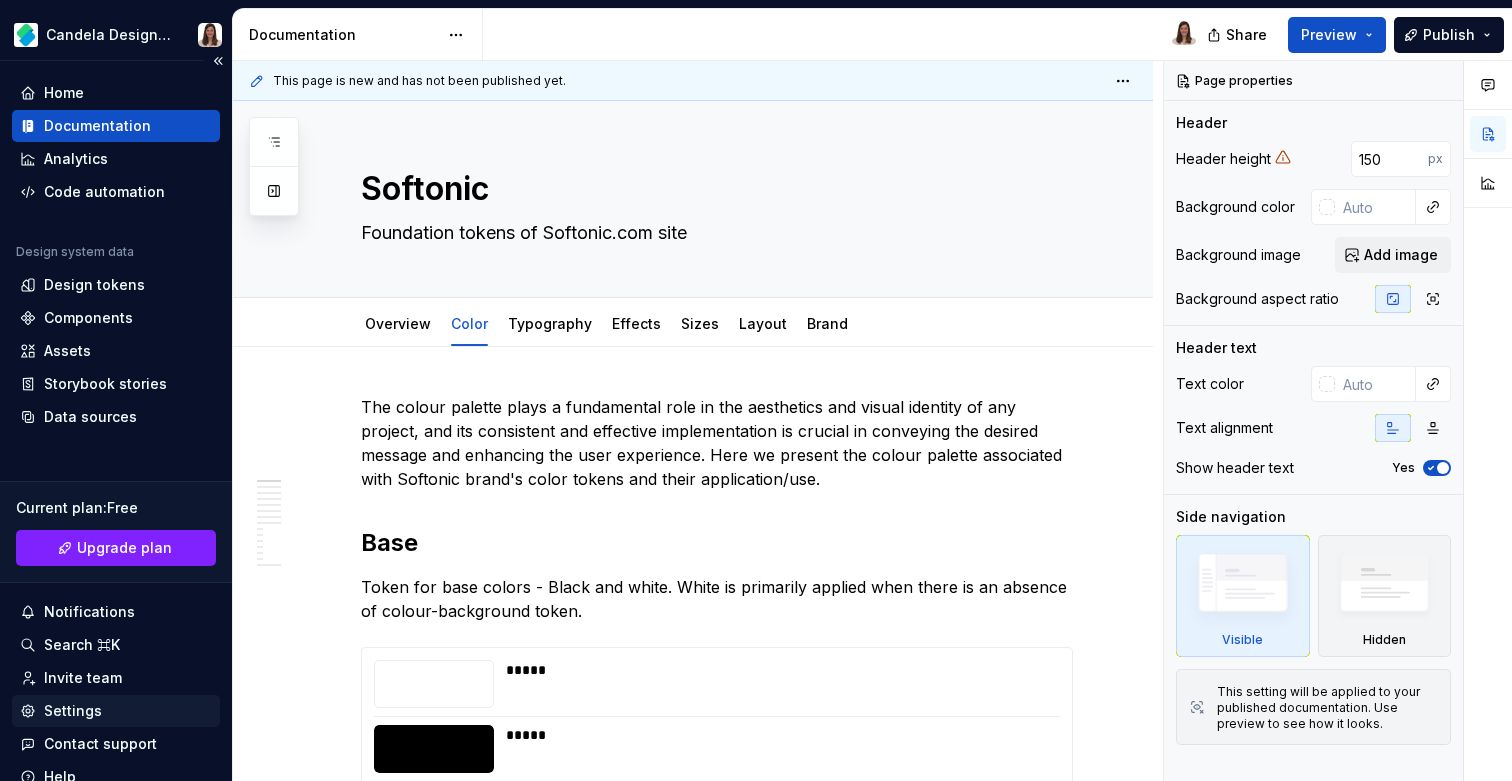 click on "Settings" at bounding box center [73, 711] 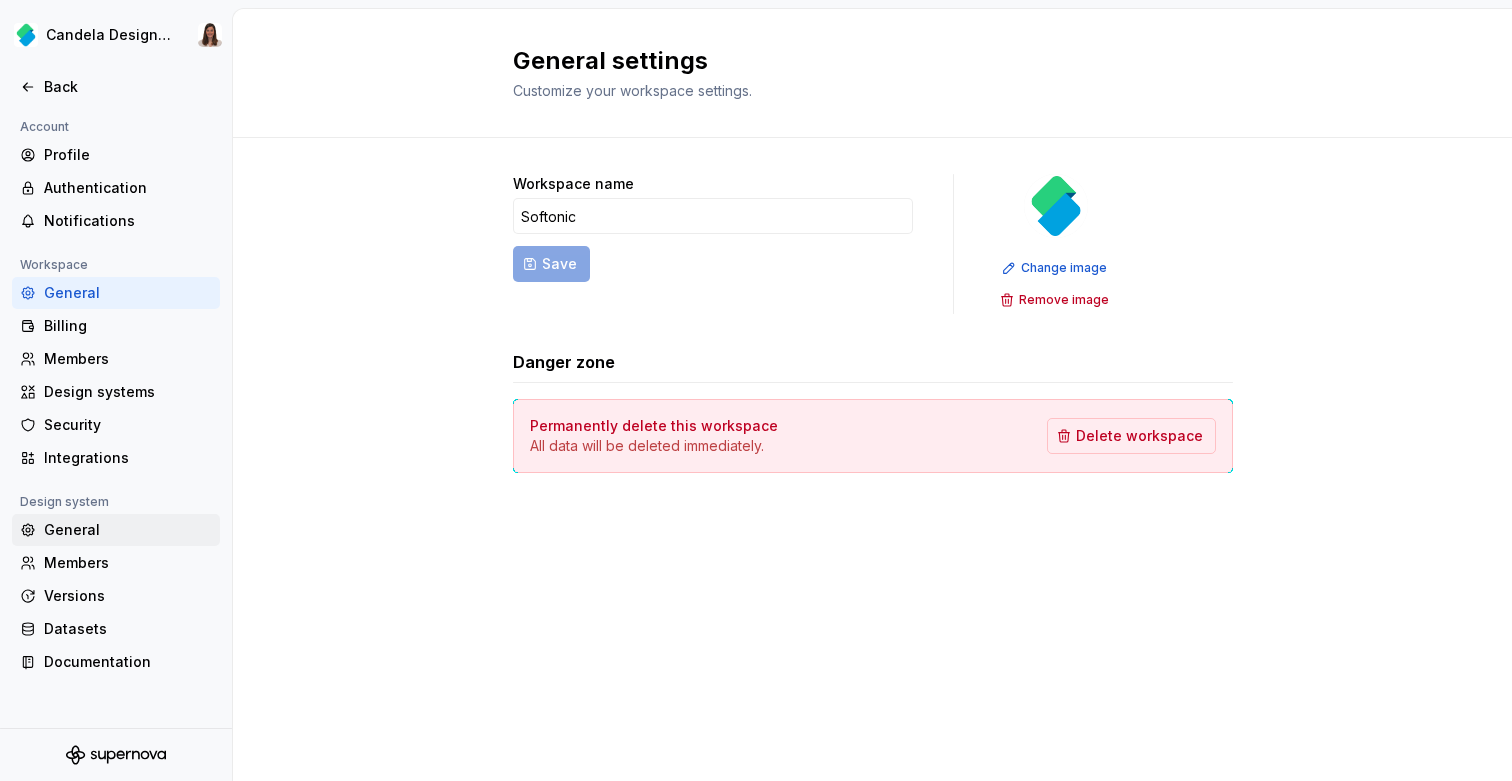 click on "General" at bounding box center [128, 530] 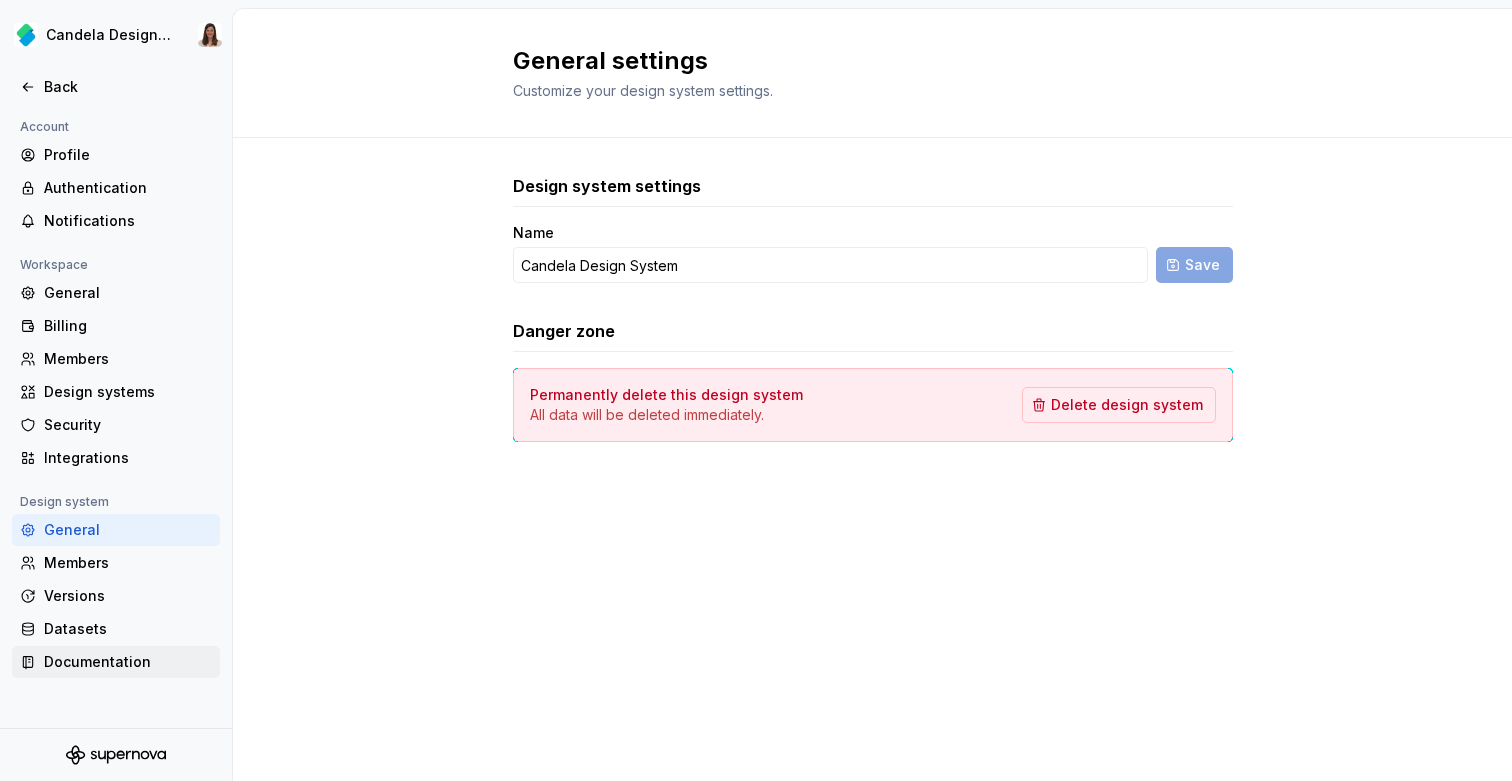 click on "Documentation" at bounding box center [128, 662] 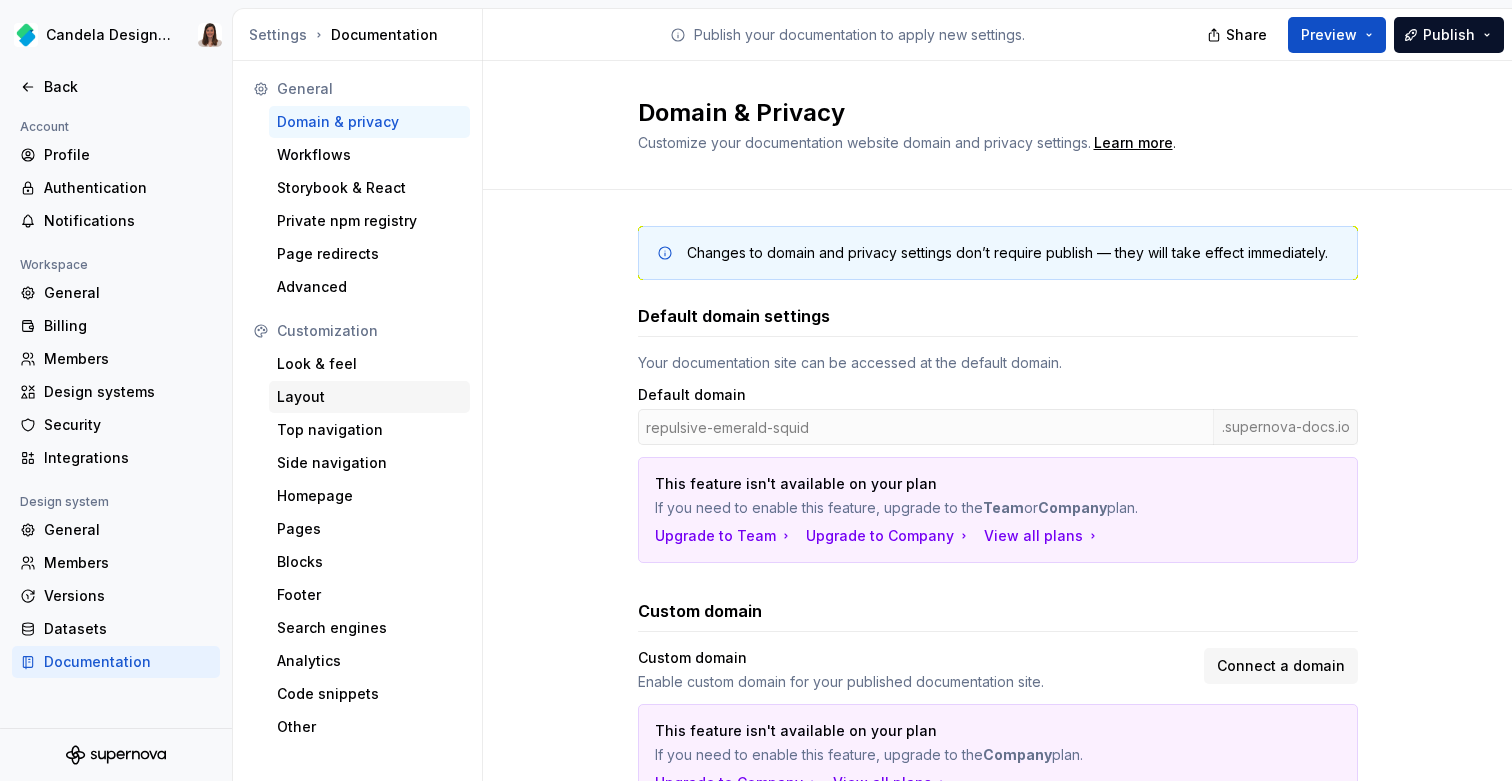 click on "Layout" at bounding box center [369, 397] 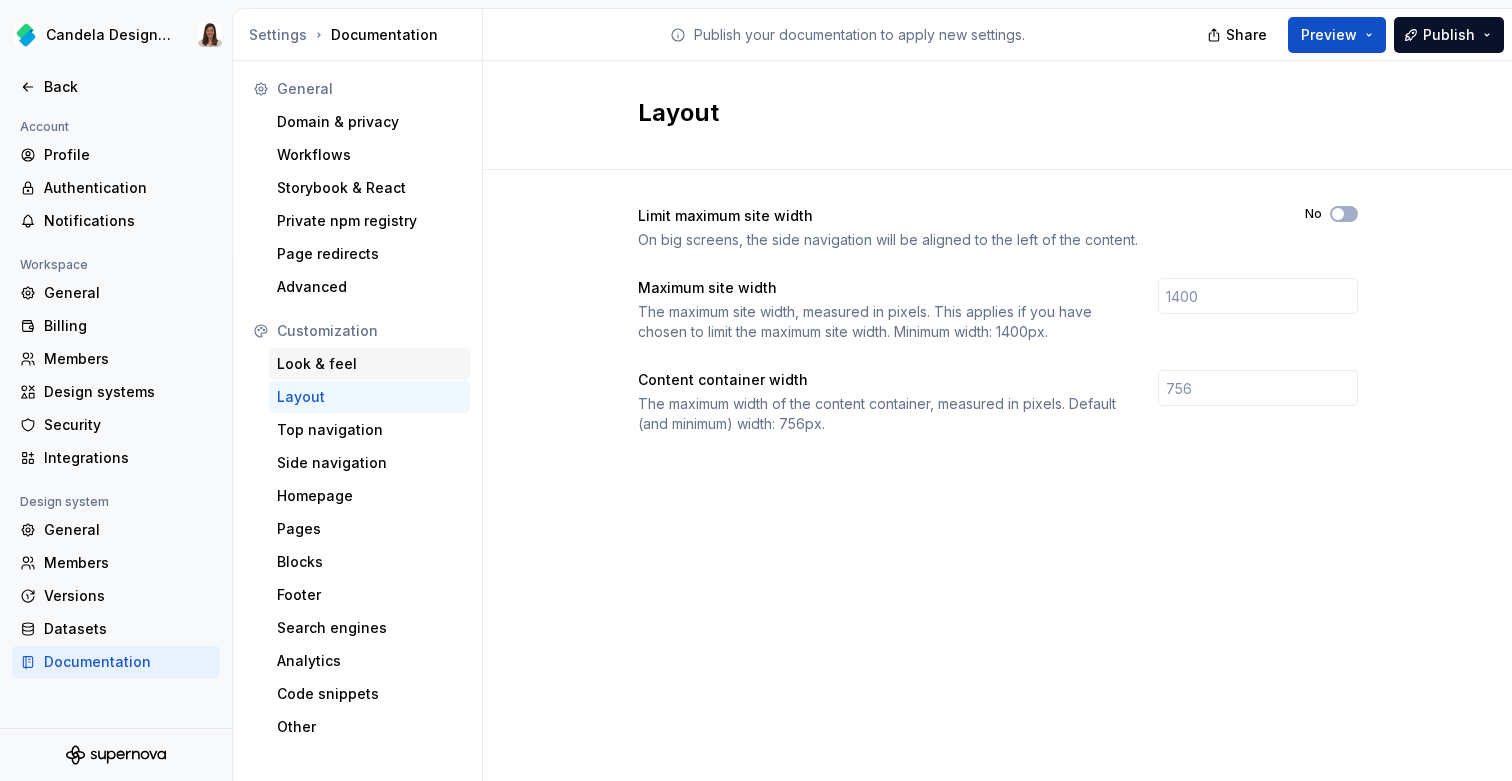 click on "Look & feel" at bounding box center (369, 364) 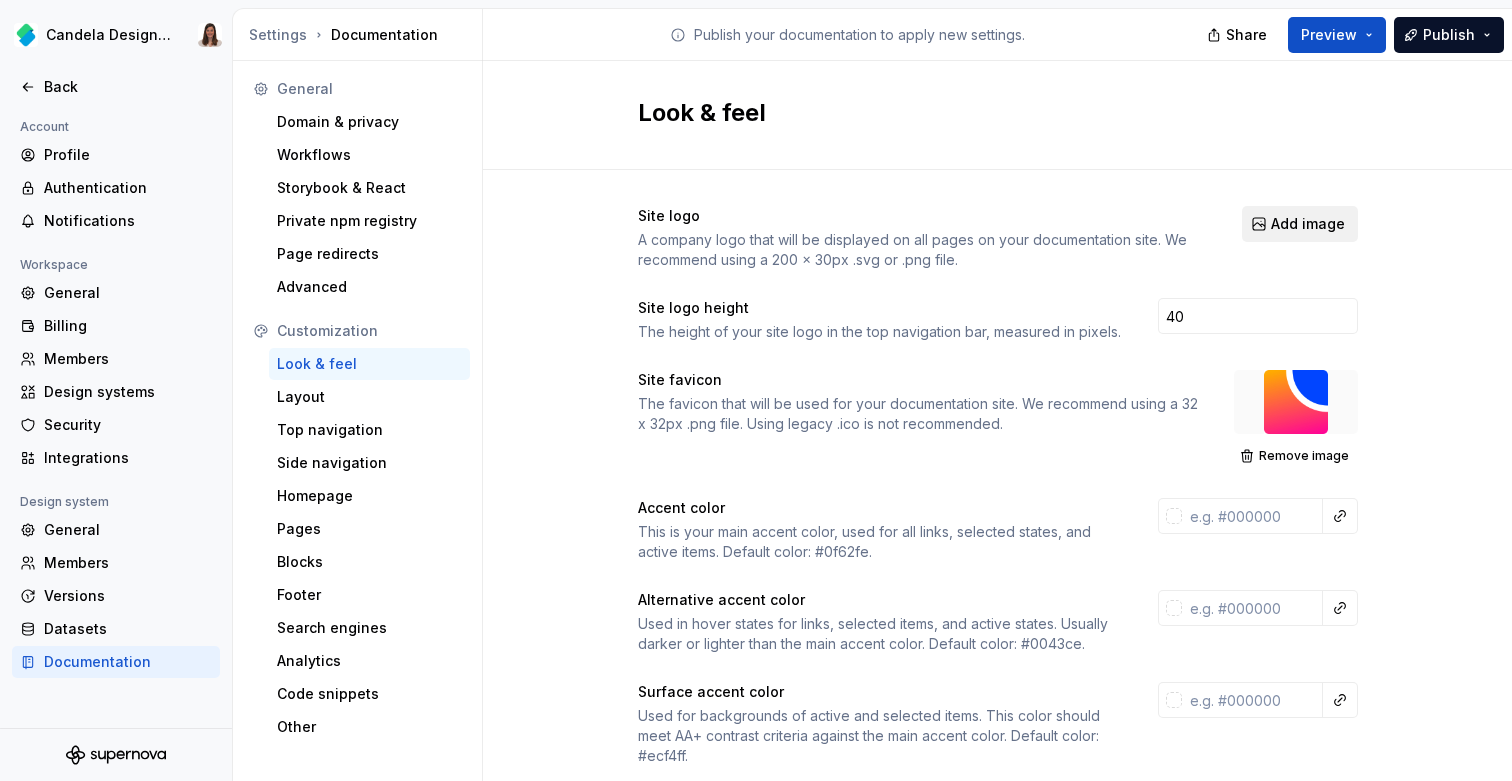 click on "Add image" at bounding box center [1308, 224] 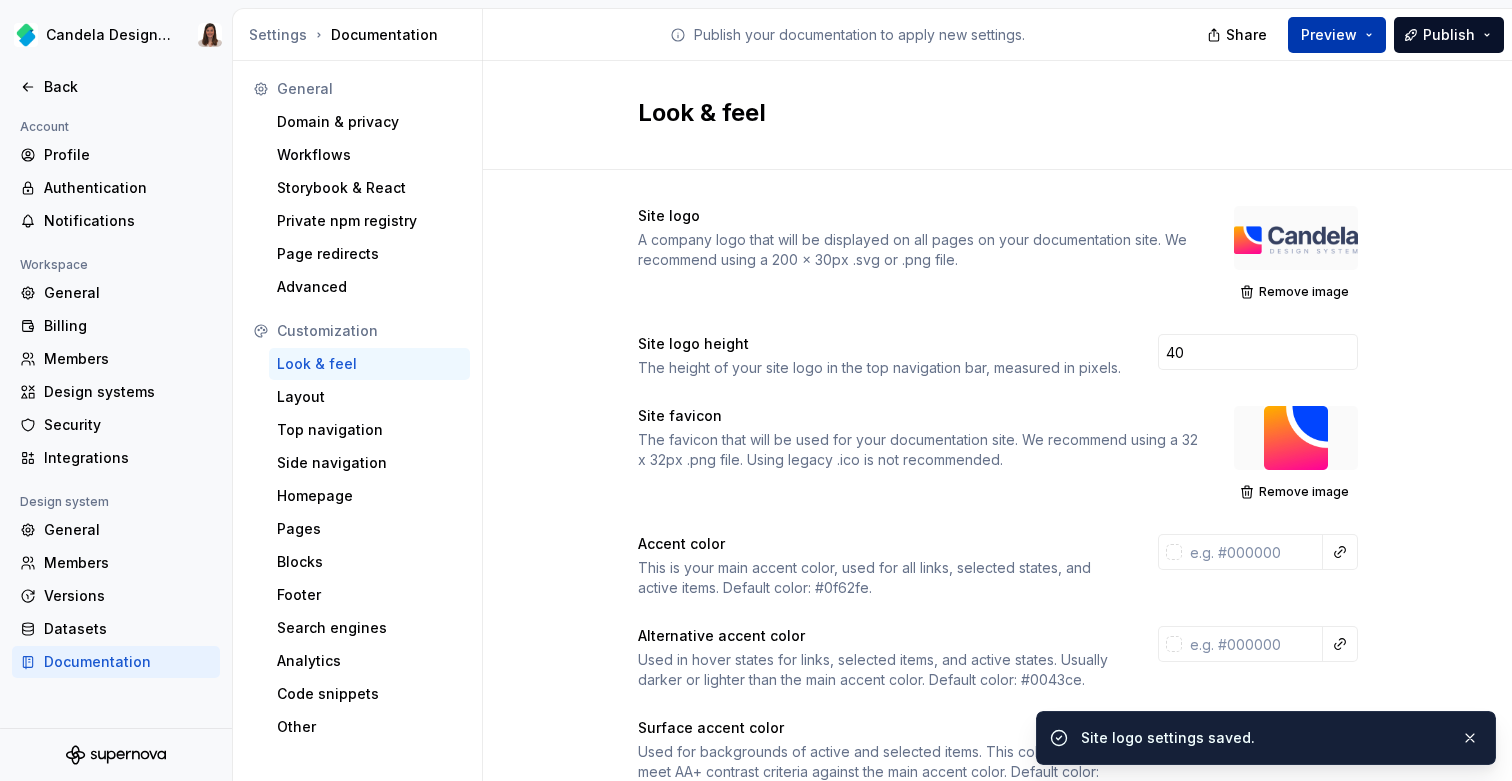 click on "Preview" at bounding box center [1329, 35] 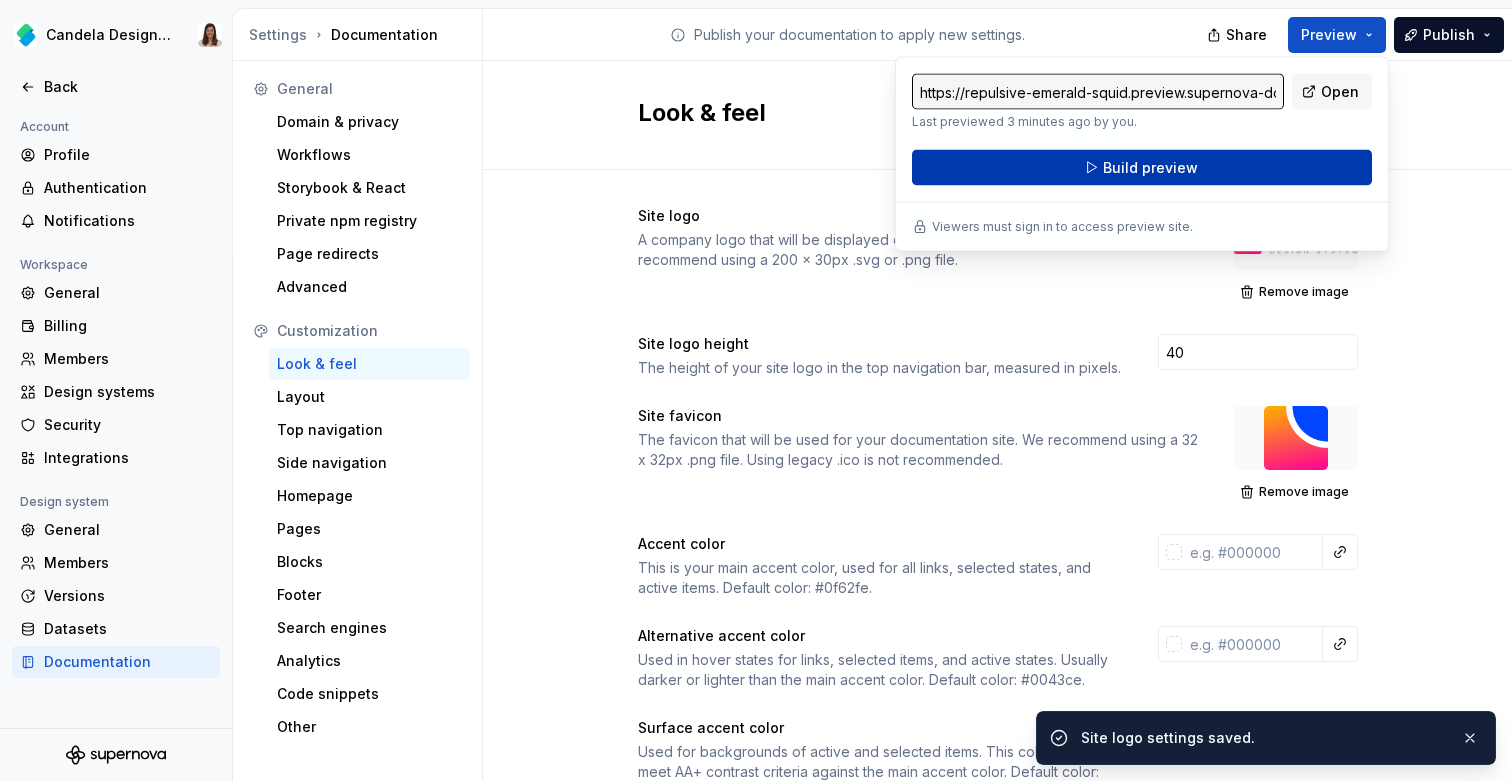 click on "Build preview" at bounding box center [1142, 168] 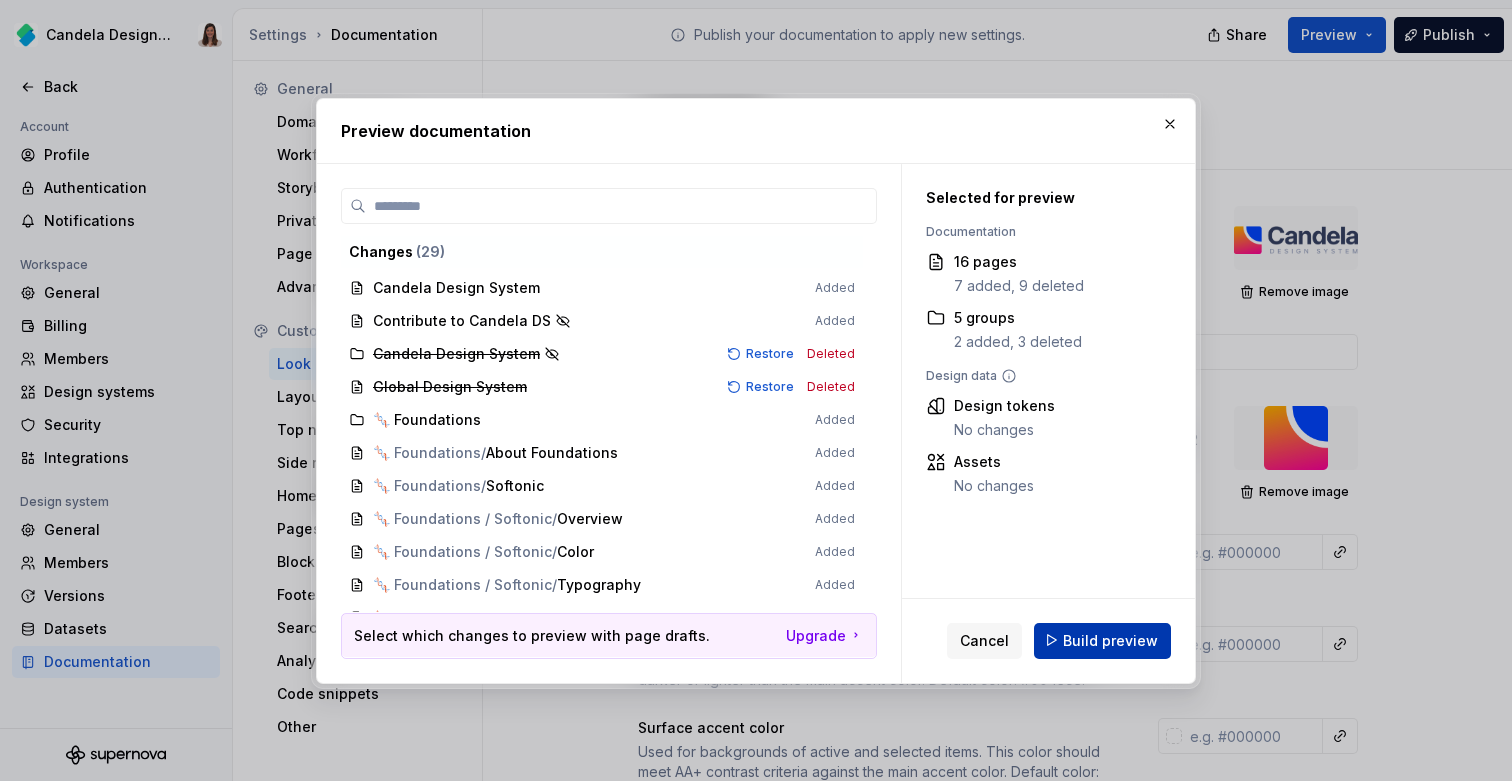 click on "Build preview" at bounding box center [1110, 640] 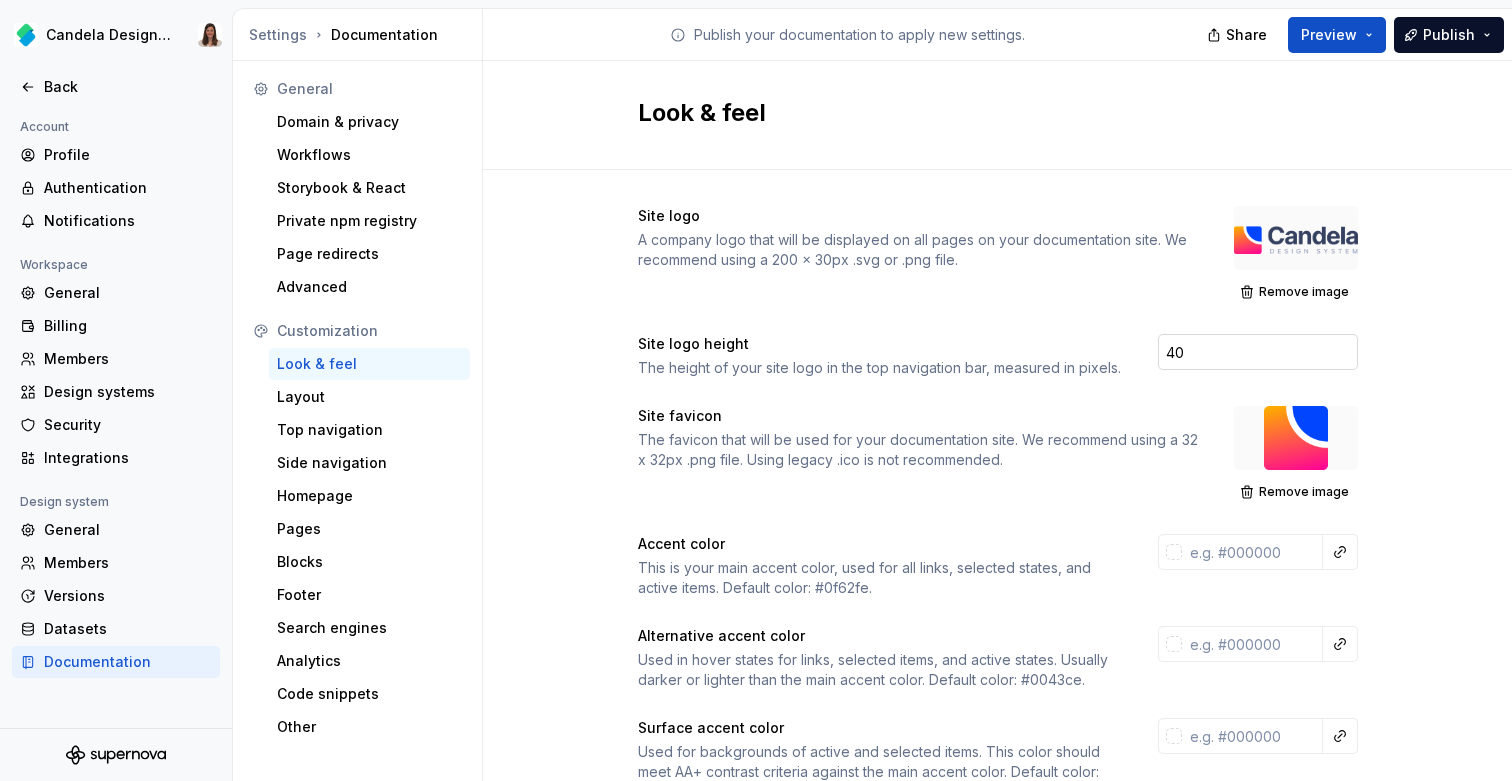 click on "40" at bounding box center (1258, 352) 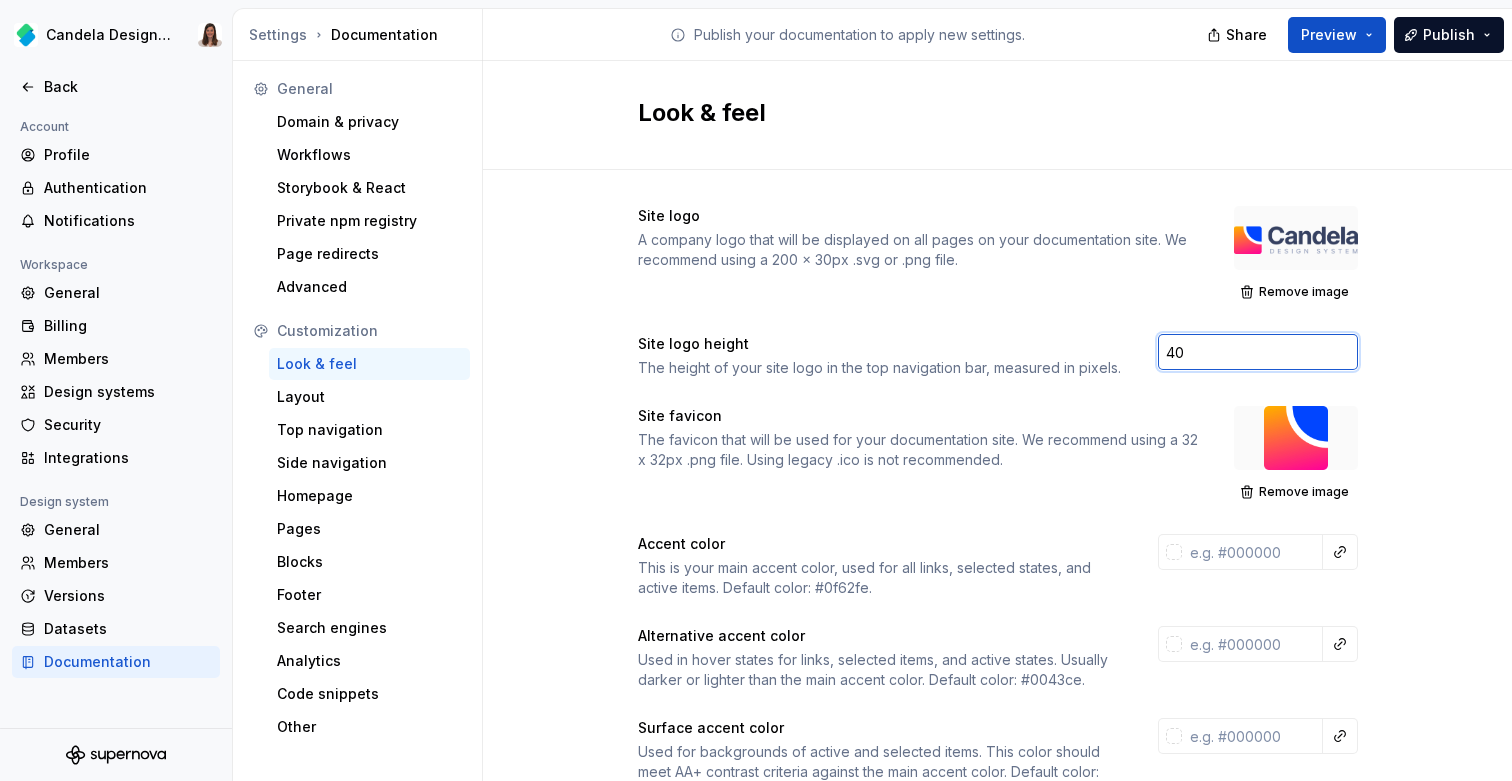 click on "40" at bounding box center [1258, 352] 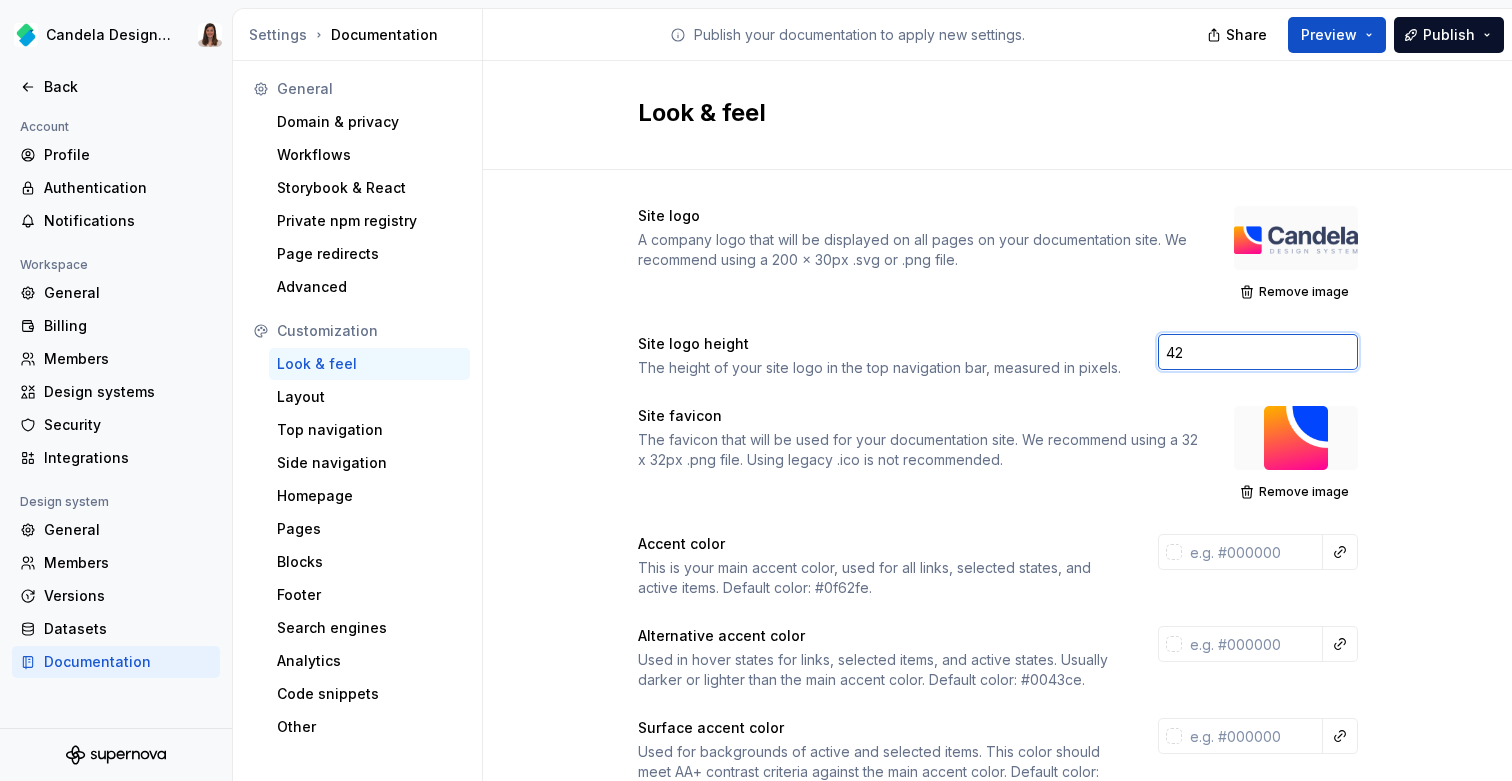 type on "42" 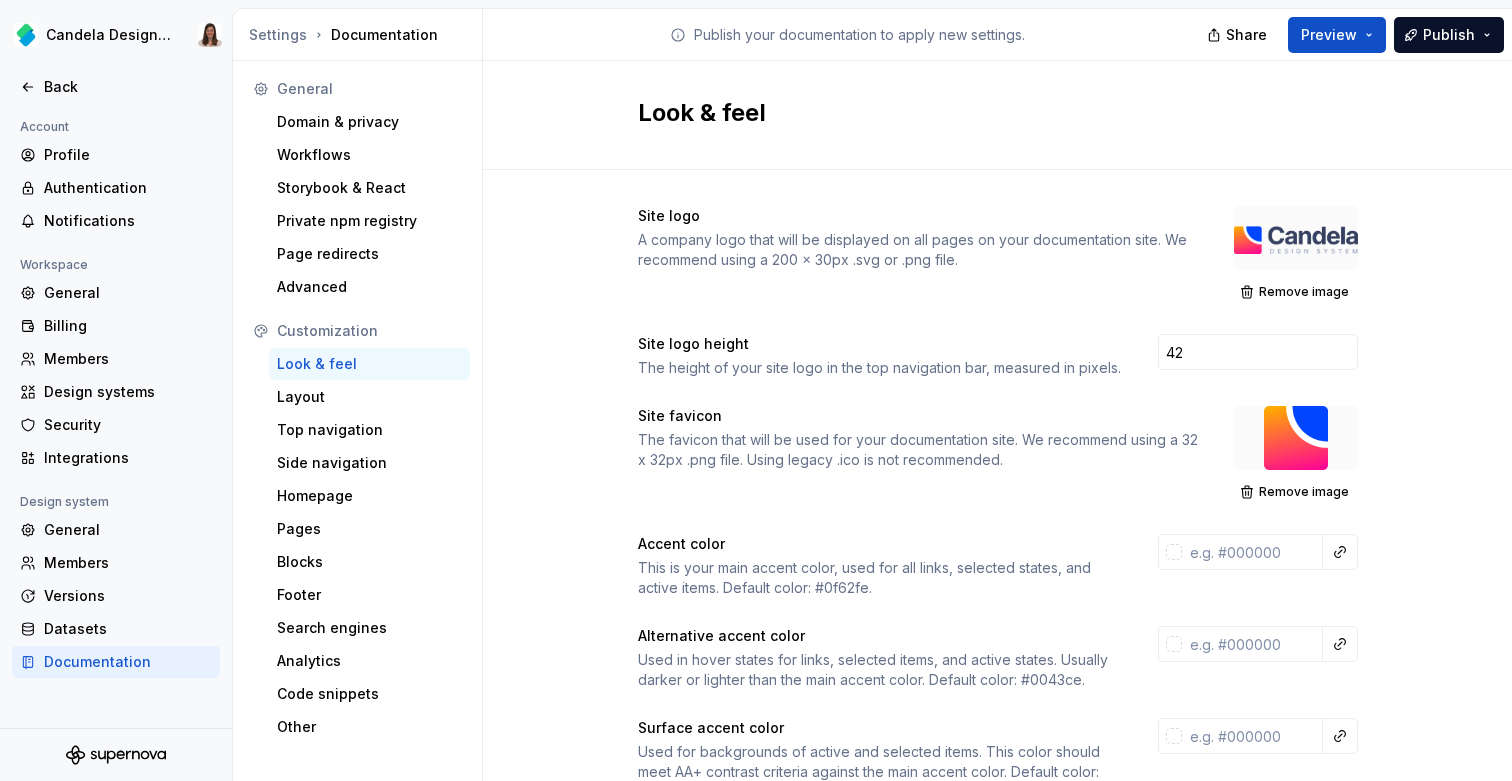 click on "Site logo A company logo that will be displayed on all pages on your documentation site. We recommend using a 200 x 30px .svg or .png file.         Remove image Site logo height The height of your site logo in the top navigation bar, measured in pixels. 42 Site favicon The favicon that will be used for your documentation site. We recommend using a 32 x 32px .png file. Using legacy .ico is not recommended. Remove image Accent color This is your main accent color, used for all links, selected states, and active items. Default color: #0f62fe. Alternative accent color Used in hover states for links, selected items, and active states. Usually darker or lighter than the main accent color. Default color: #0043ce. Surface accent color Used for backgrounds of active and selected items. This color should meet AA+ contrast criteria against the main accent color. Default color: #ecf4ff. Icon stroke width The stroke width for all icons, measured in pixels. Default width: 2px. Font family Custom font embed 1 < link   href" at bounding box center (998, 913) 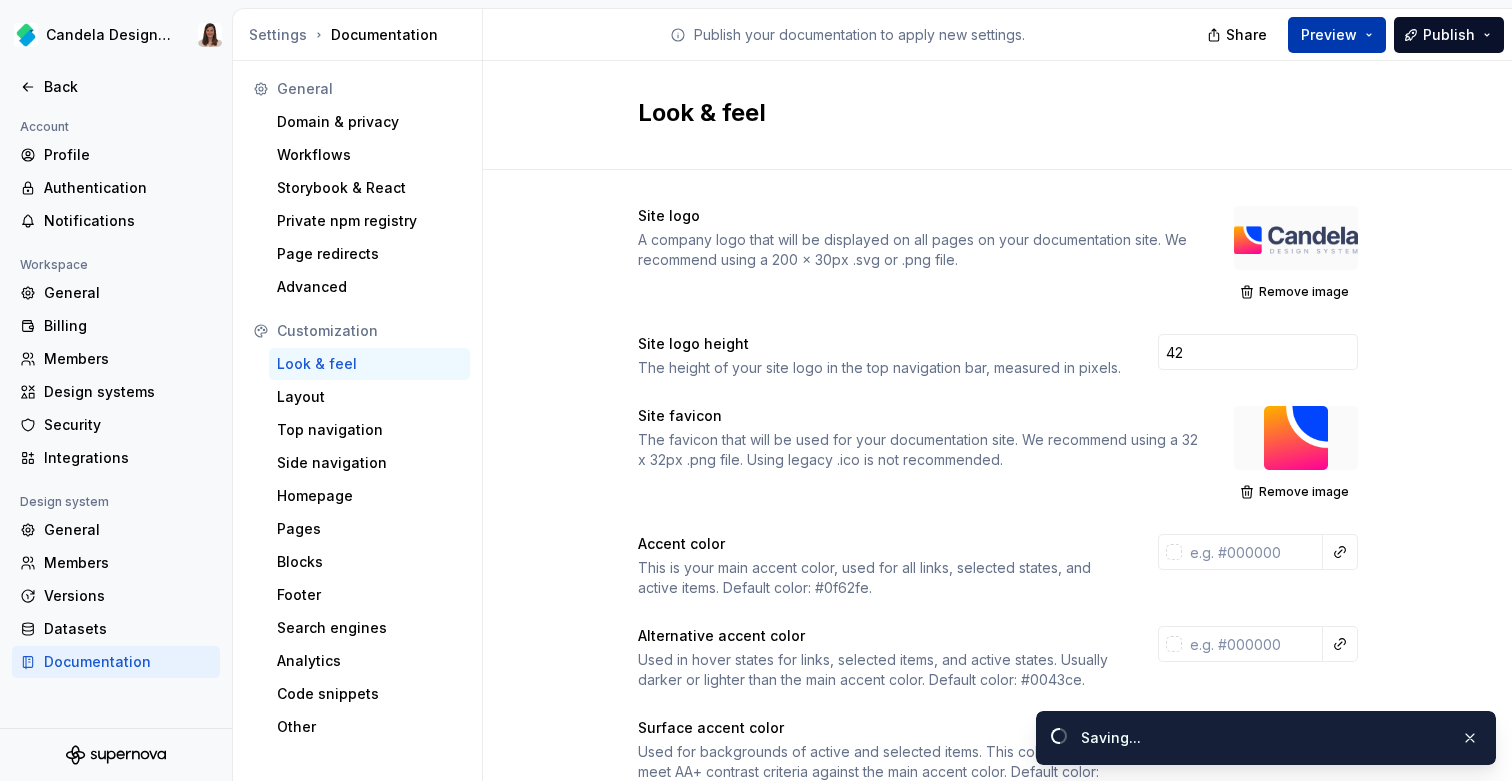 click on "Preview" at bounding box center [1329, 35] 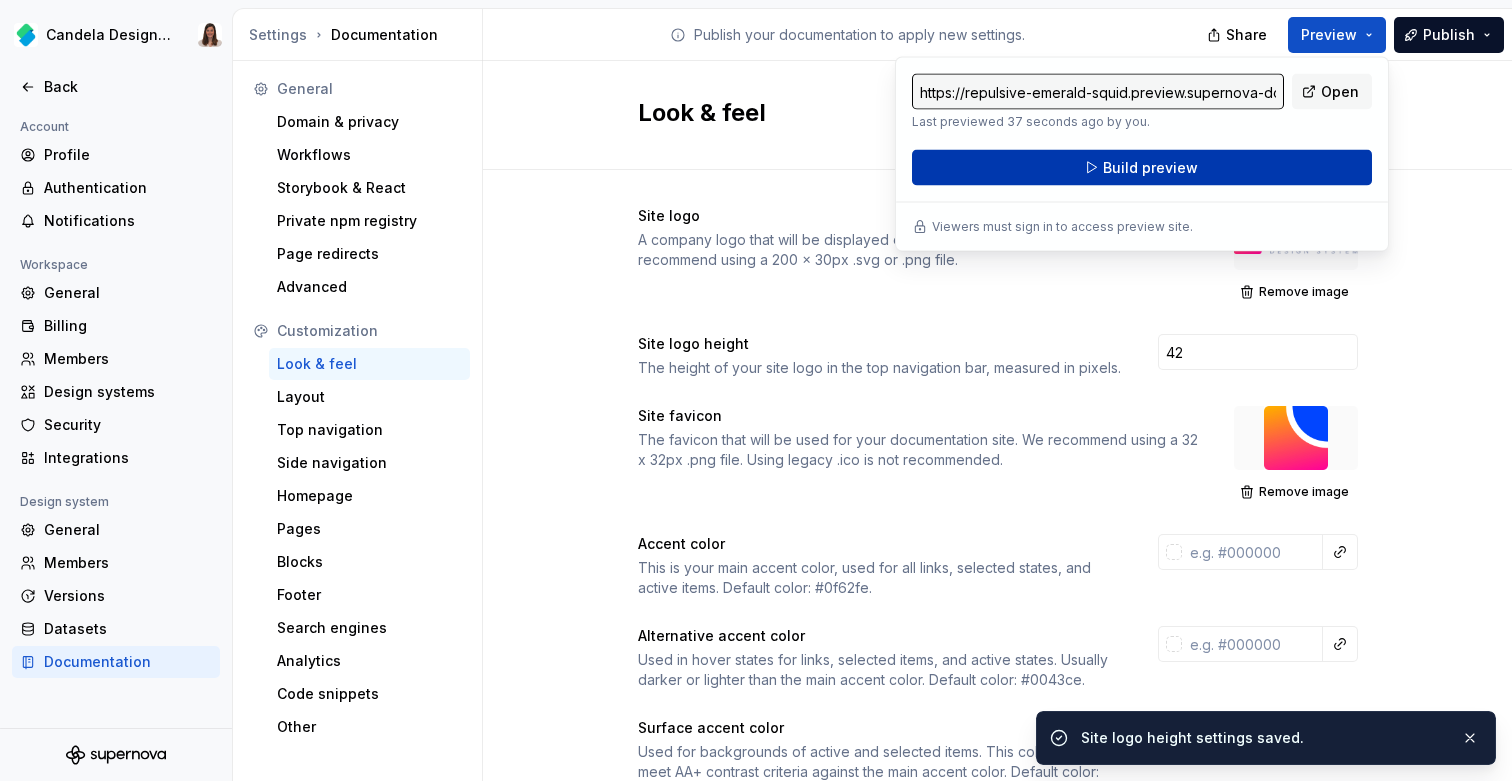click on "Build preview" at bounding box center (1142, 168) 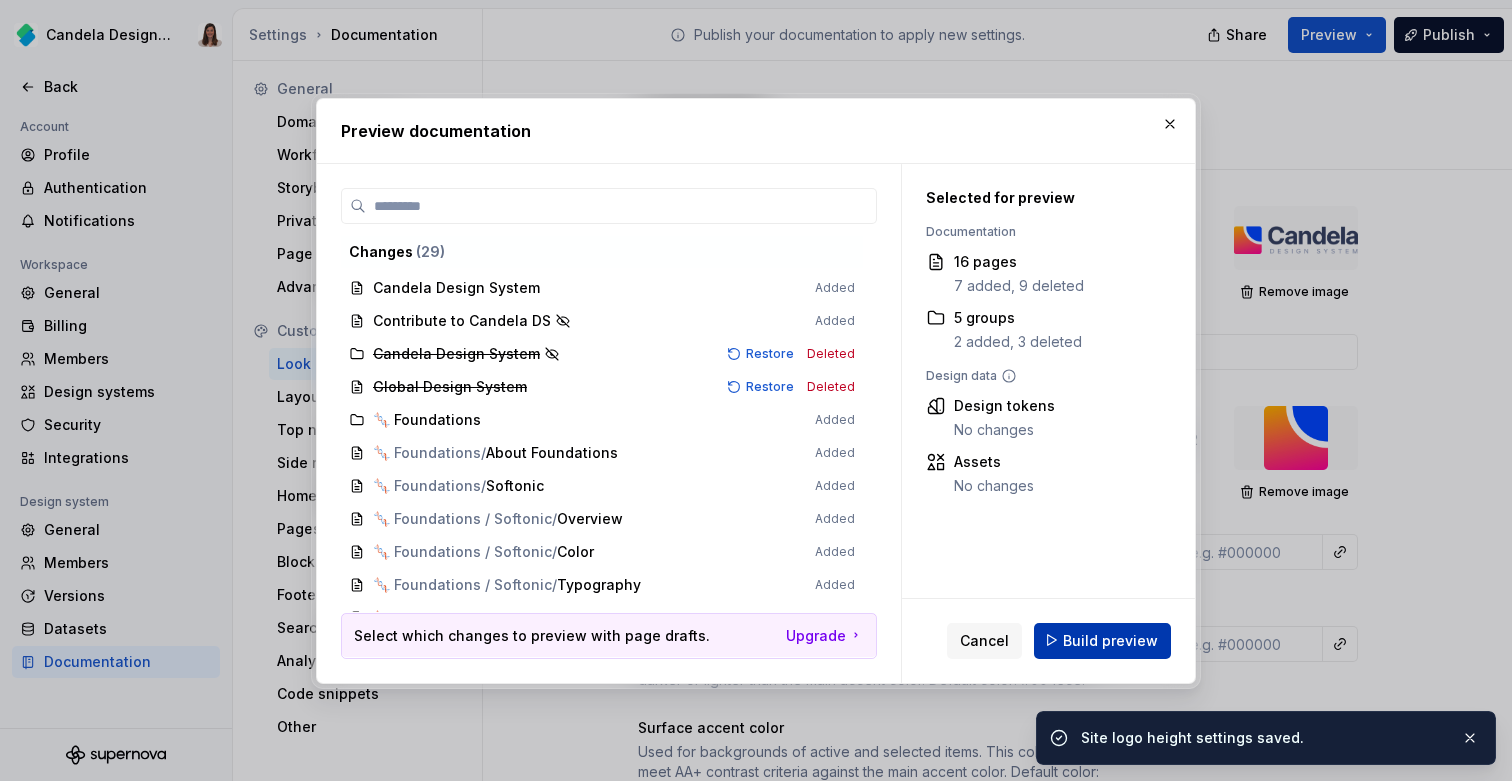 click on "Build preview" at bounding box center (1110, 640) 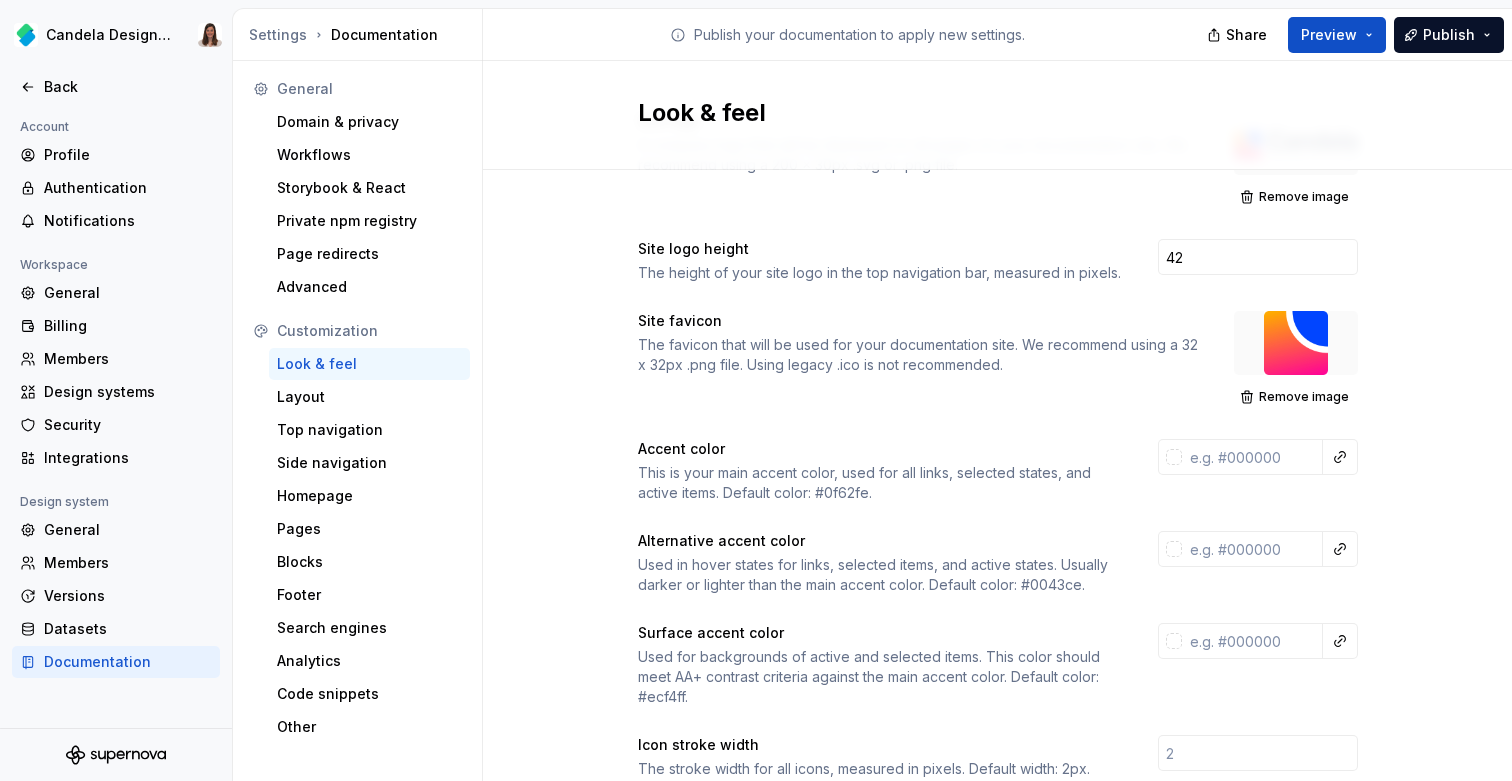 scroll, scrollTop: 0, scrollLeft: 0, axis: both 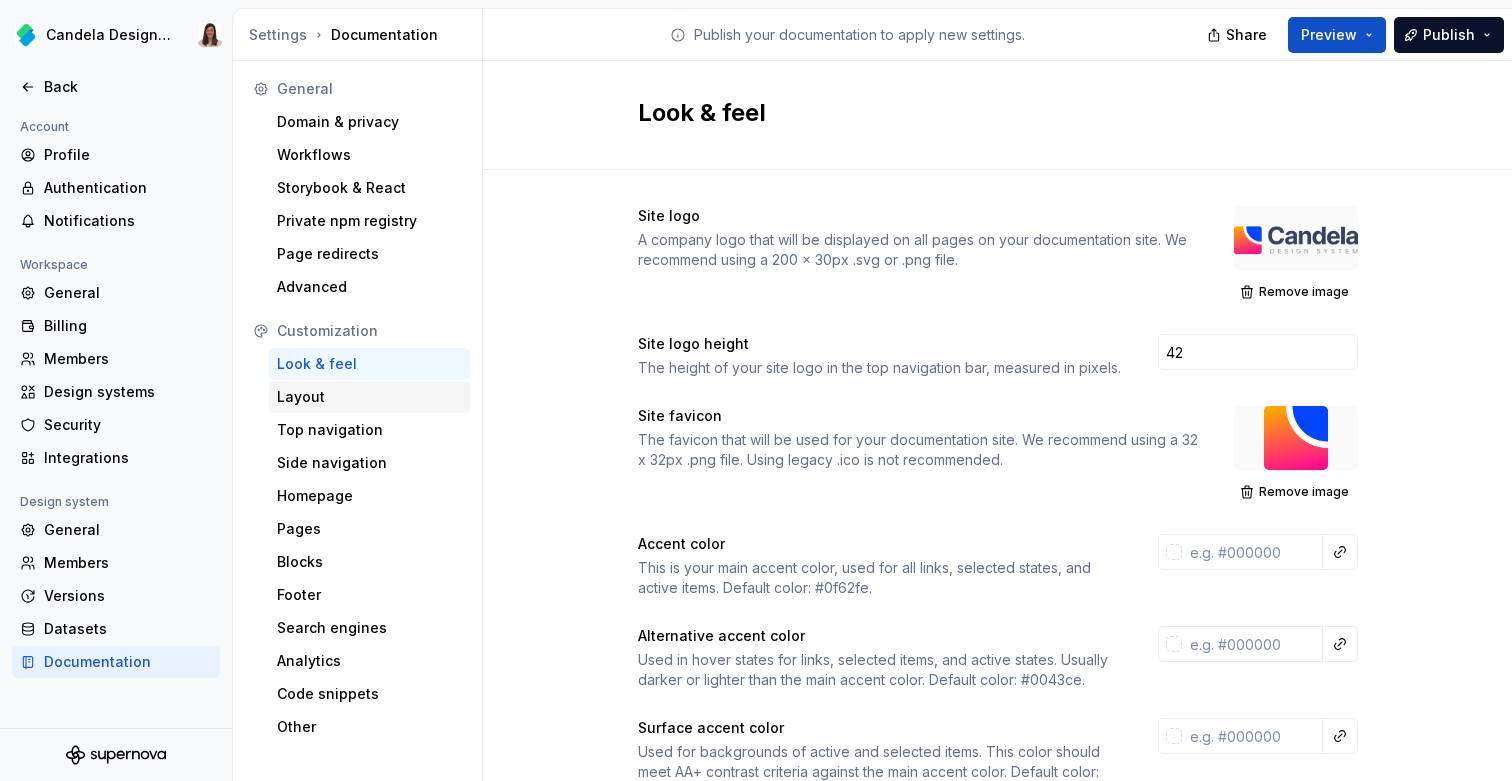 click on "Layout" at bounding box center [369, 397] 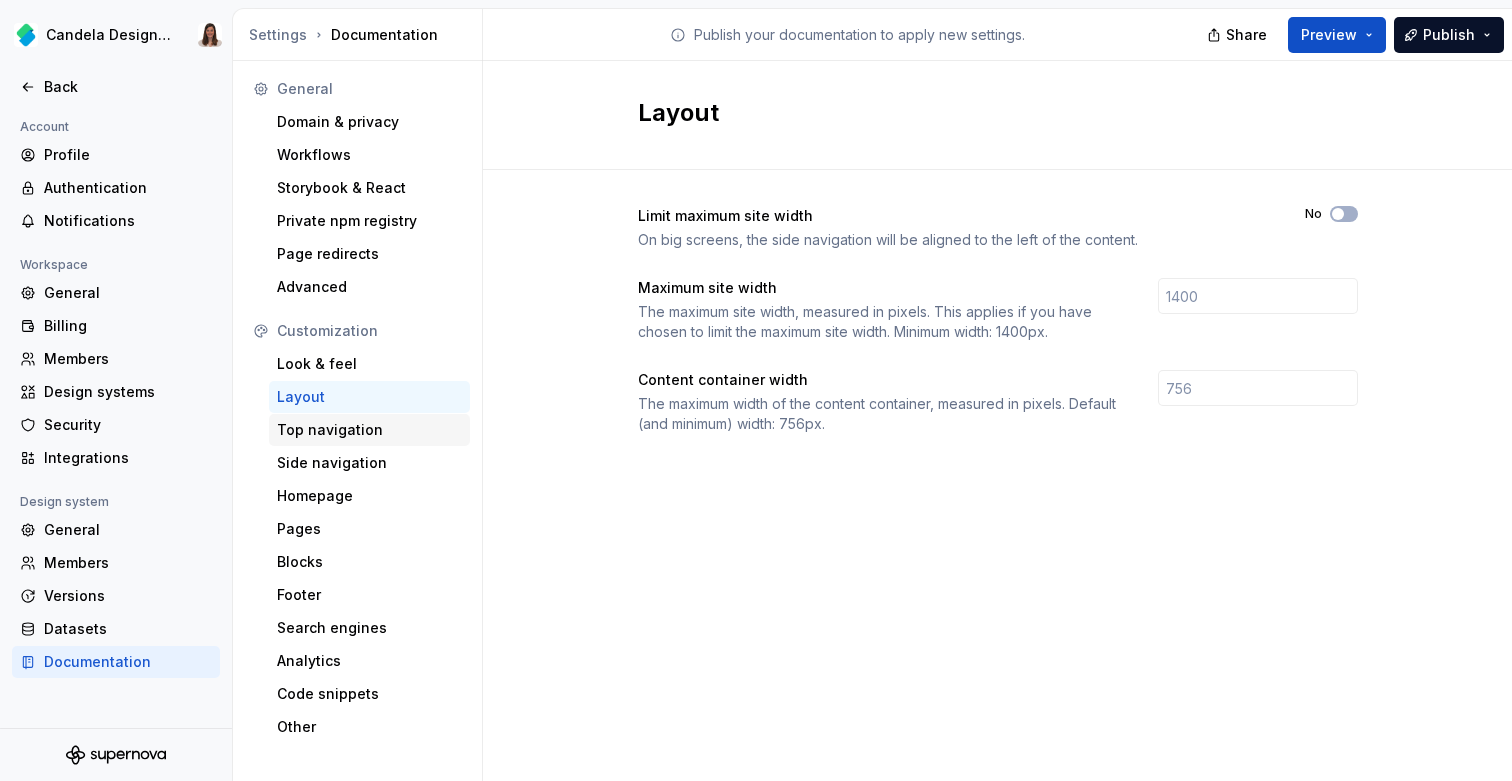 click on "Top navigation" at bounding box center [369, 430] 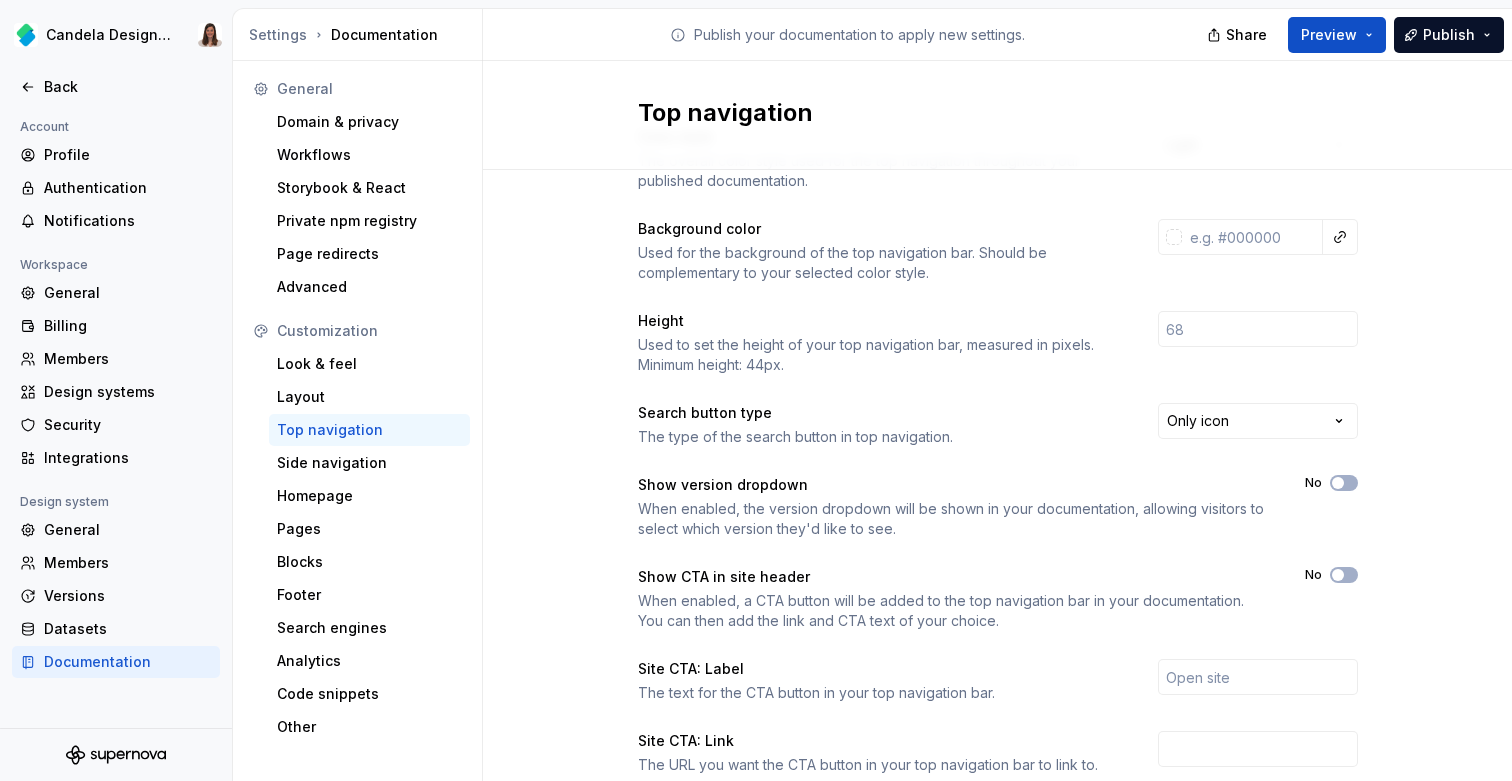 scroll, scrollTop: 81, scrollLeft: 0, axis: vertical 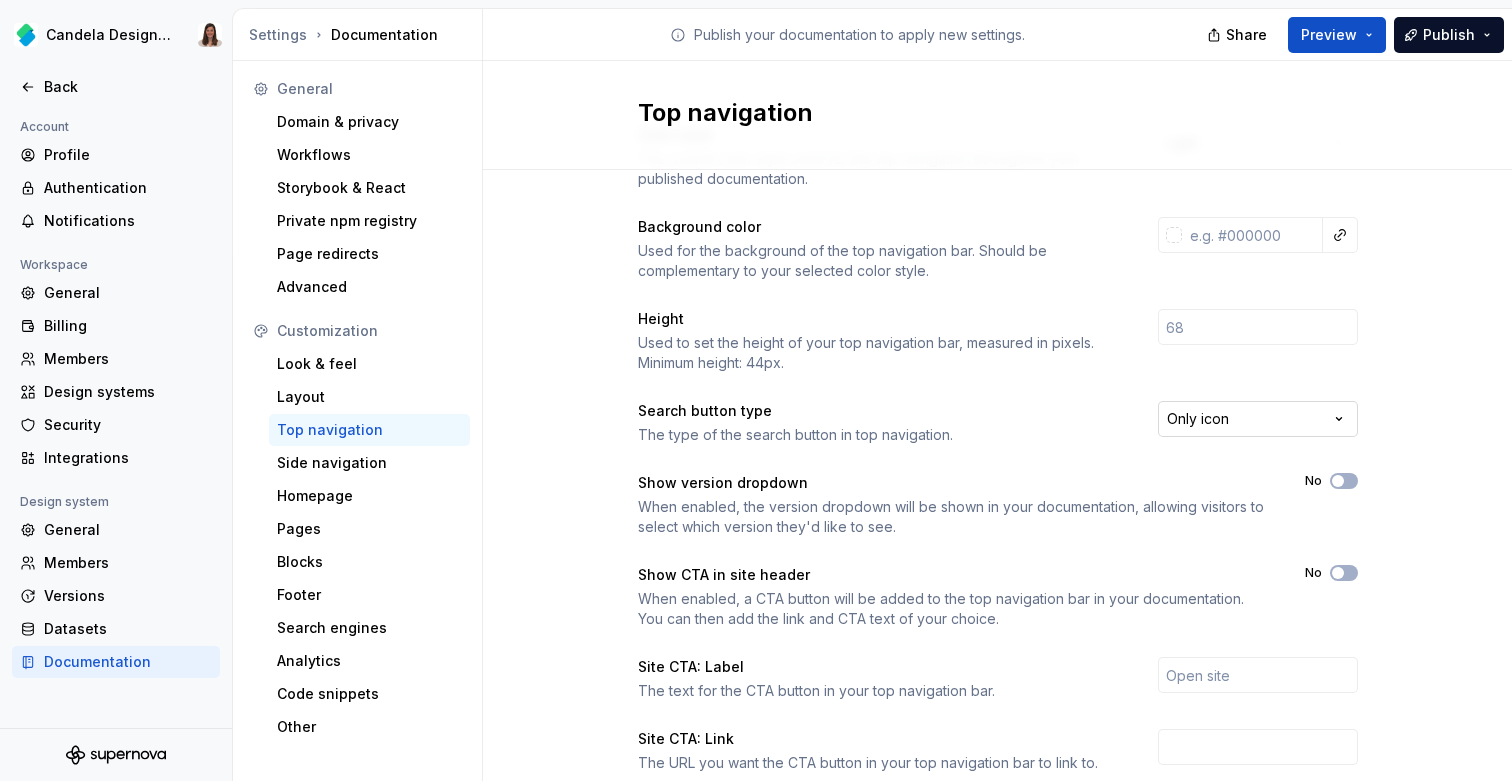 click on "Candela Design System Back Account Profile Authentication Notifications Workspace General Billing Members Design systems Security Integrations Design system General Members Versions Datasets Documentation Settings Documentation Publish your documentation to apply new settings. Share Preview Publish General Domain & privacy Workflows Storybook & React Private npm registry Page redirects Advanced Customization Look & feel Layout Top navigation Side navigation Homepage Pages Blocks Footer Search engines Analytics Code snippets Other Top navigation Color style The overall color style used for the top navigation throughout your published documentation. Light Background color Used for the background of the top navigation bar. Should be complementary to your selected color style. Height Used to set the height of your top navigation bar, measured in pixels. Minimum height: 44px. Search button type The type of the search button in top navigation. Only icon Show version dropdown No Show CTA in site header No No No   *" at bounding box center (756, 390) 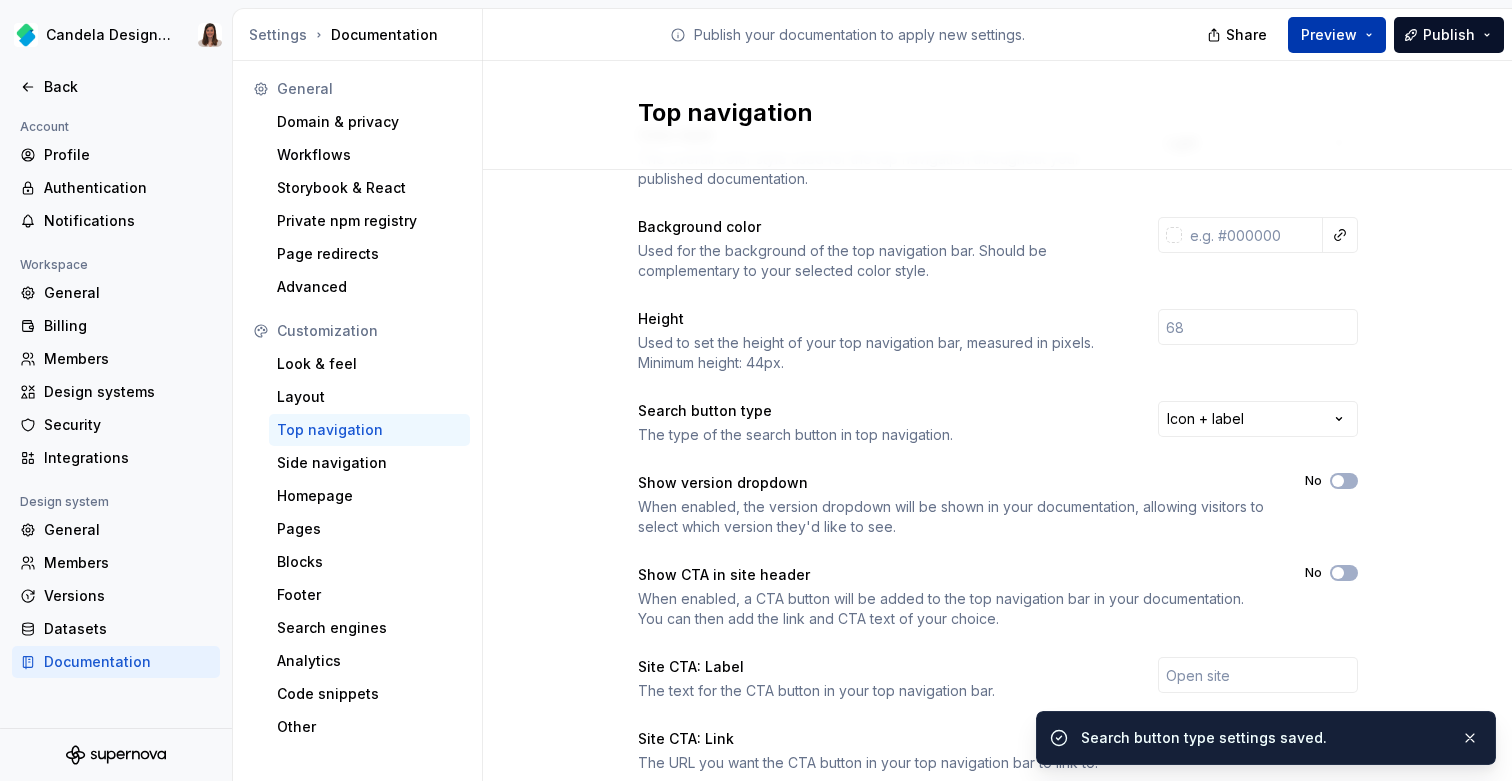 click on "Preview" at bounding box center (1337, 35) 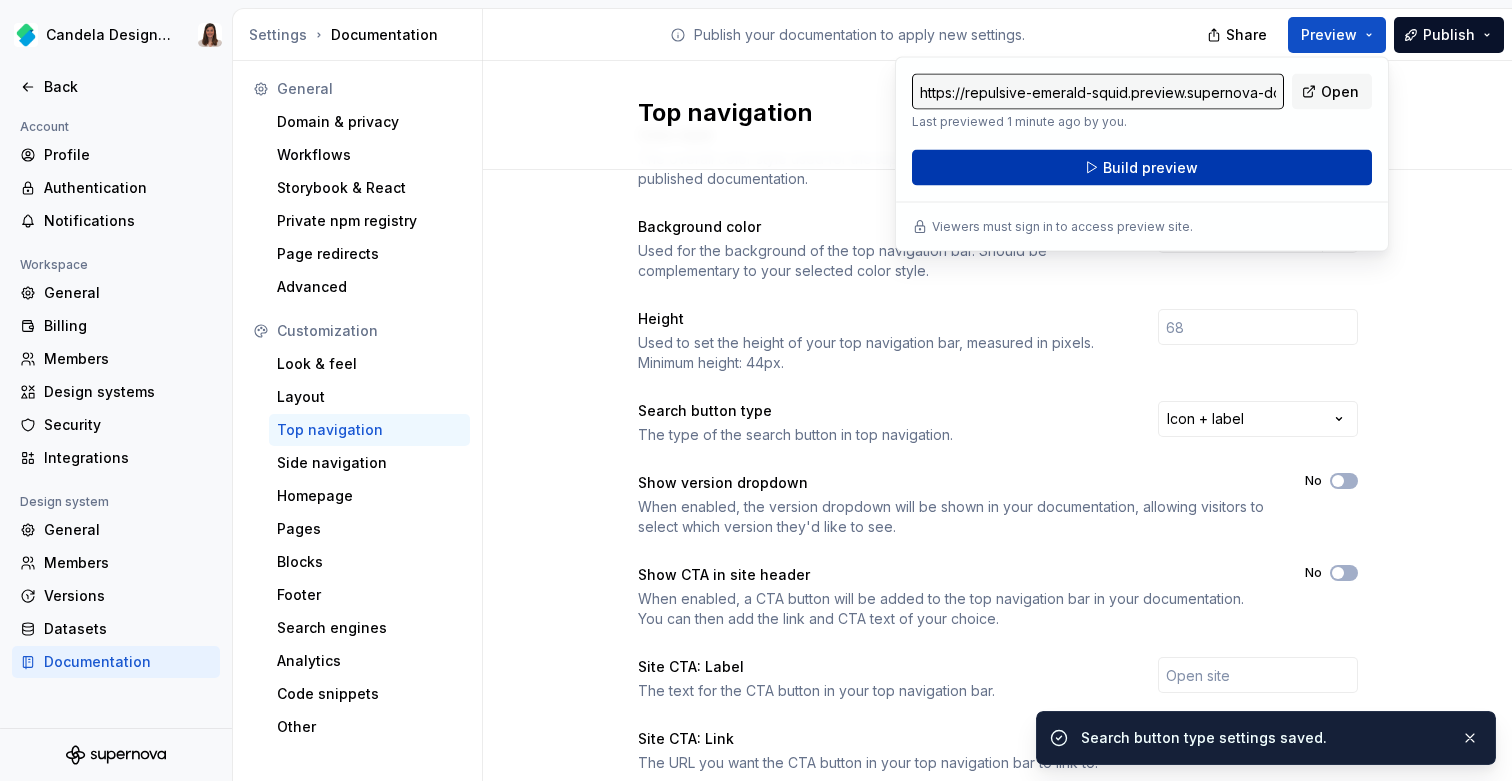 click on "Build preview" at bounding box center [1142, 168] 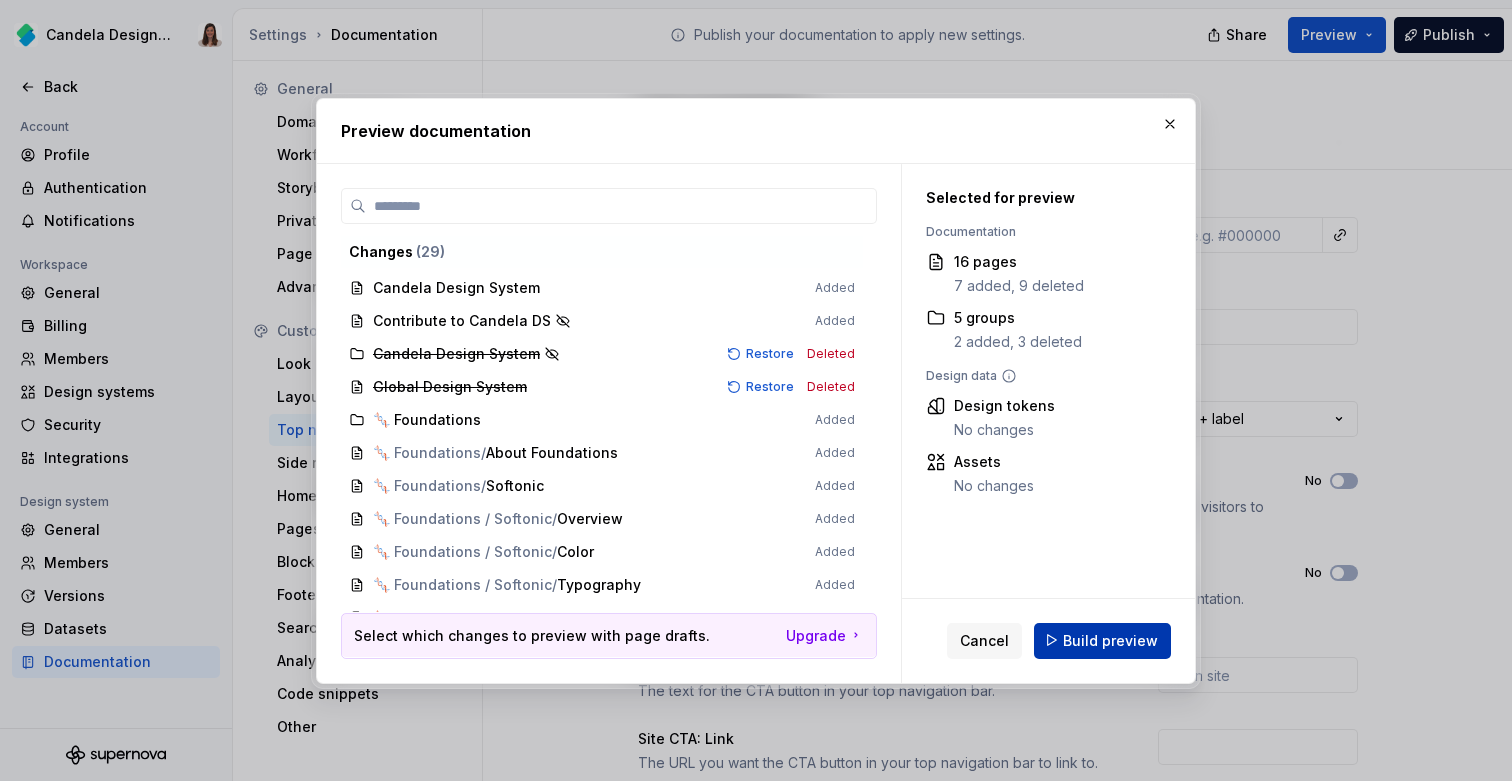 click on "Build preview" at bounding box center [1110, 640] 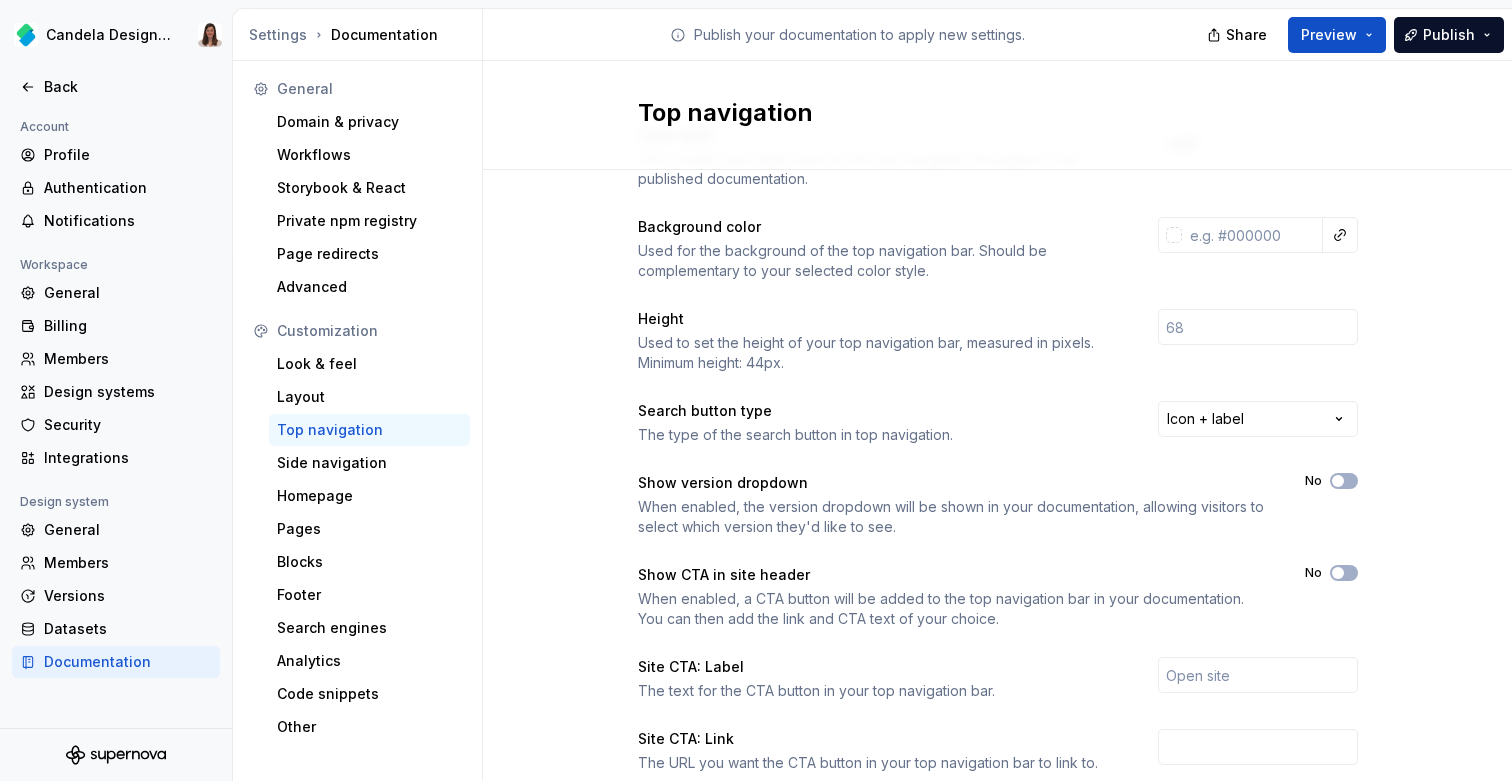 scroll, scrollTop: 78, scrollLeft: 0, axis: vertical 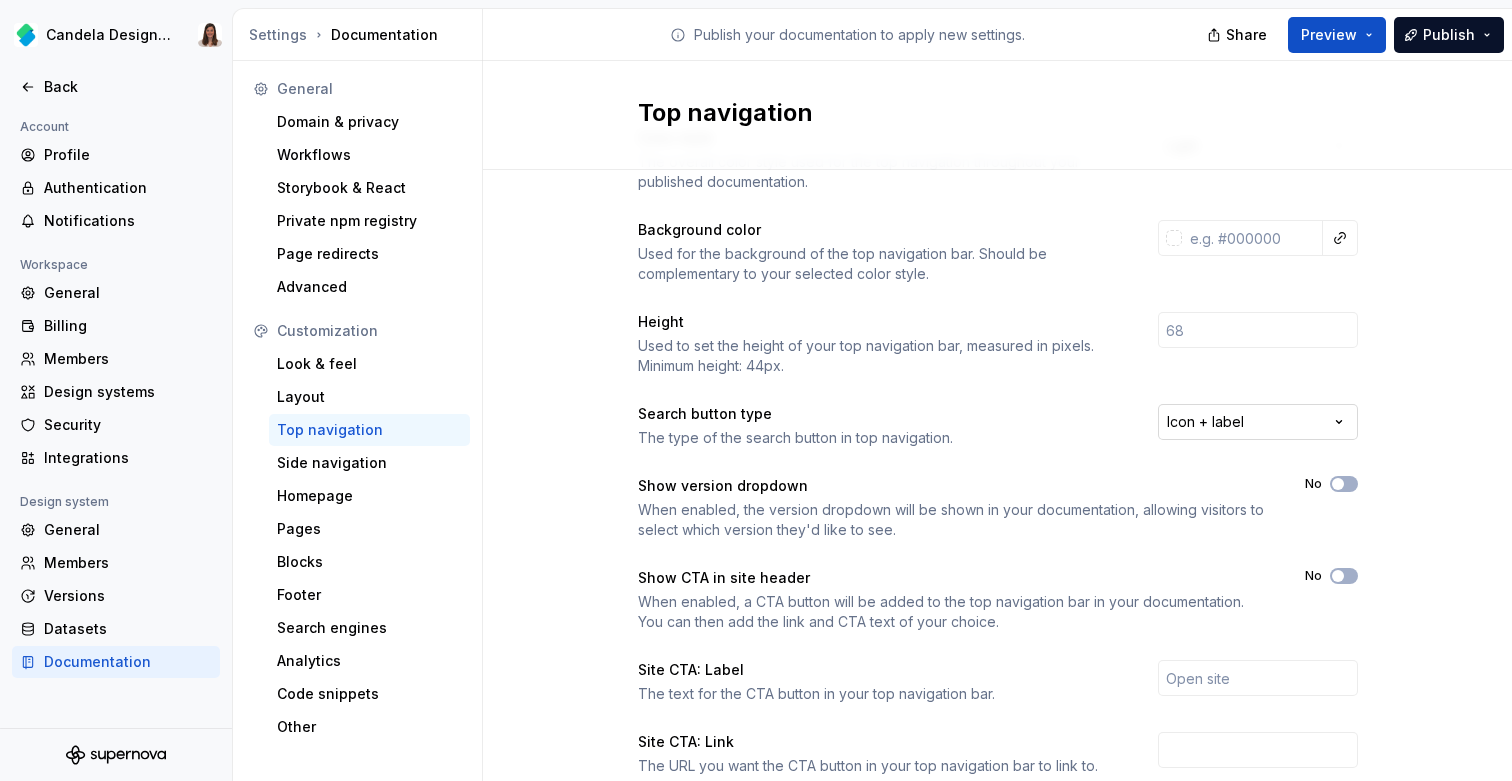 click on "Candela Design System Back Account Profile Authentication Notifications Workspace General Billing Members Design systems Security Integrations Design system General Members Versions Datasets Documentation Settings Documentation Publish your documentation to apply new settings. Share Preview Publish General Domain & privacy Workflows Storybook & React Private npm registry Page redirects Advanced Customization Look & feel Layout Top navigation Side navigation Homepage Pages Blocks Footer Search engines Analytics Code snippets Other Top navigation Color style The overall color style used for the top navigation throughout your published documentation. Light Background color Used for the background of the top navigation bar. Should be complementary to your selected color style. Height Used to set the height of your top navigation bar, measured in pixels. Minimum height: 44px. Search button type The type of the search button in top navigation. Icon + label Show version dropdown No Show CTA in site header No No No" at bounding box center [756, 390] 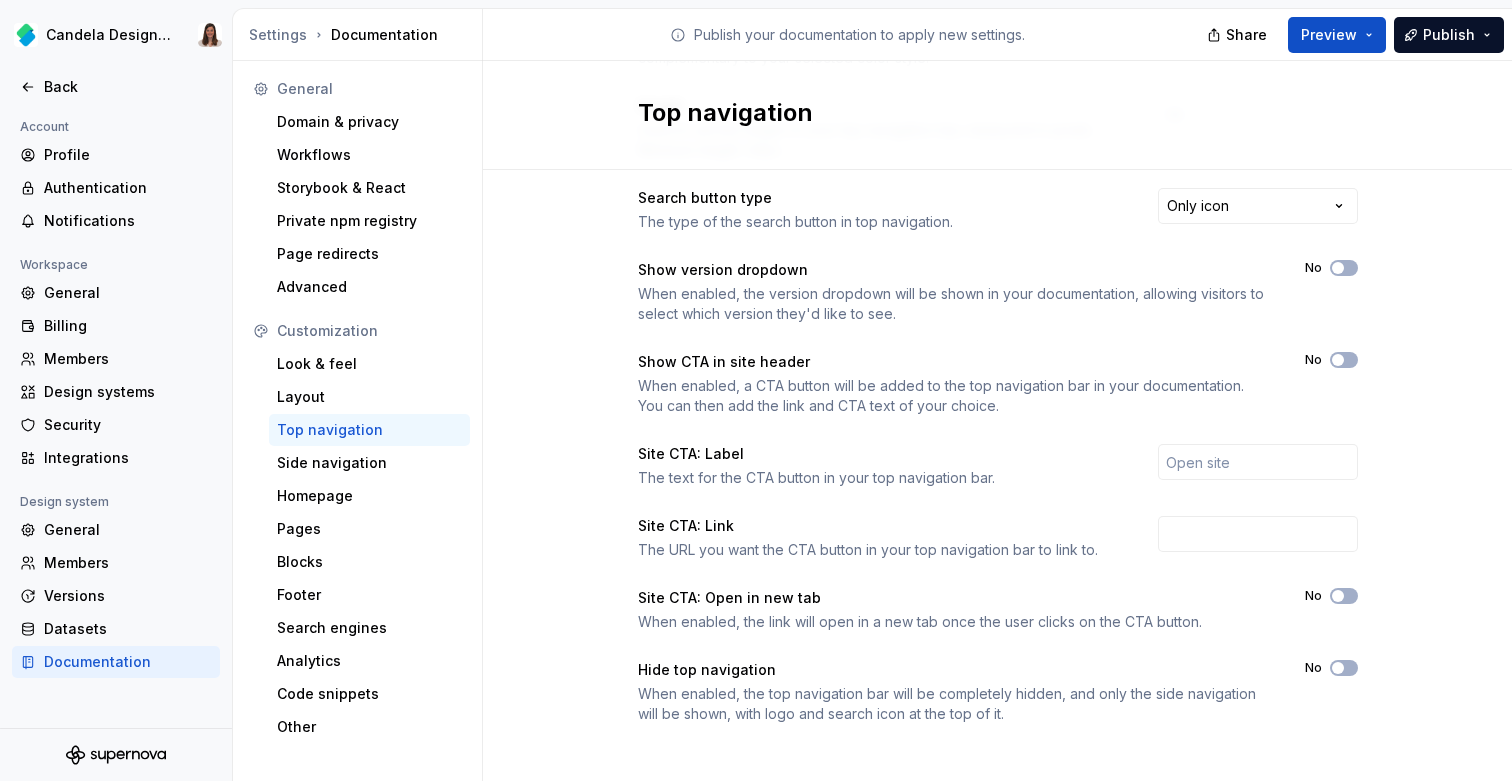scroll, scrollTop: 304, scrollLeft: 0, axis: vertical 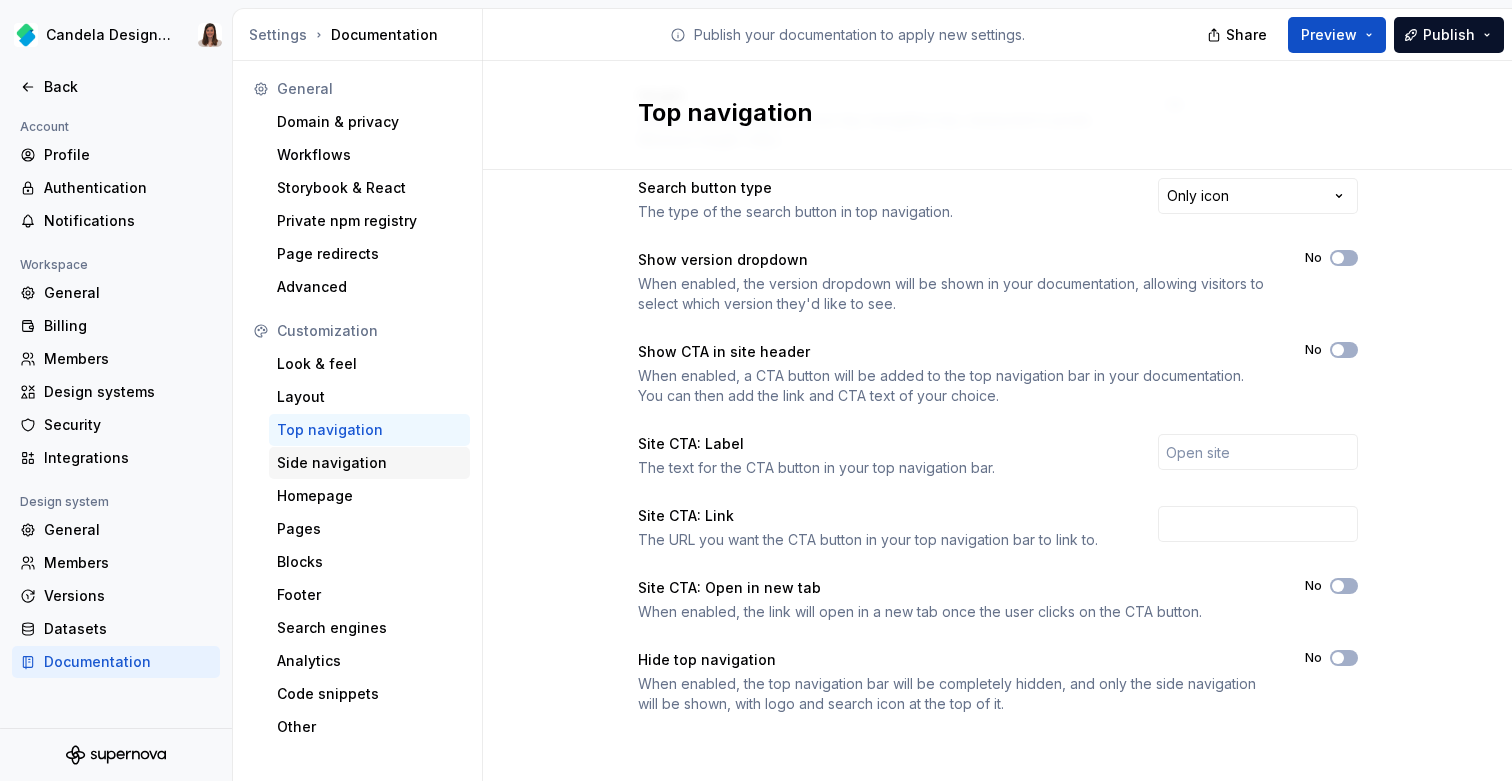click on "Side navigation" at bounding box center (369, 463) 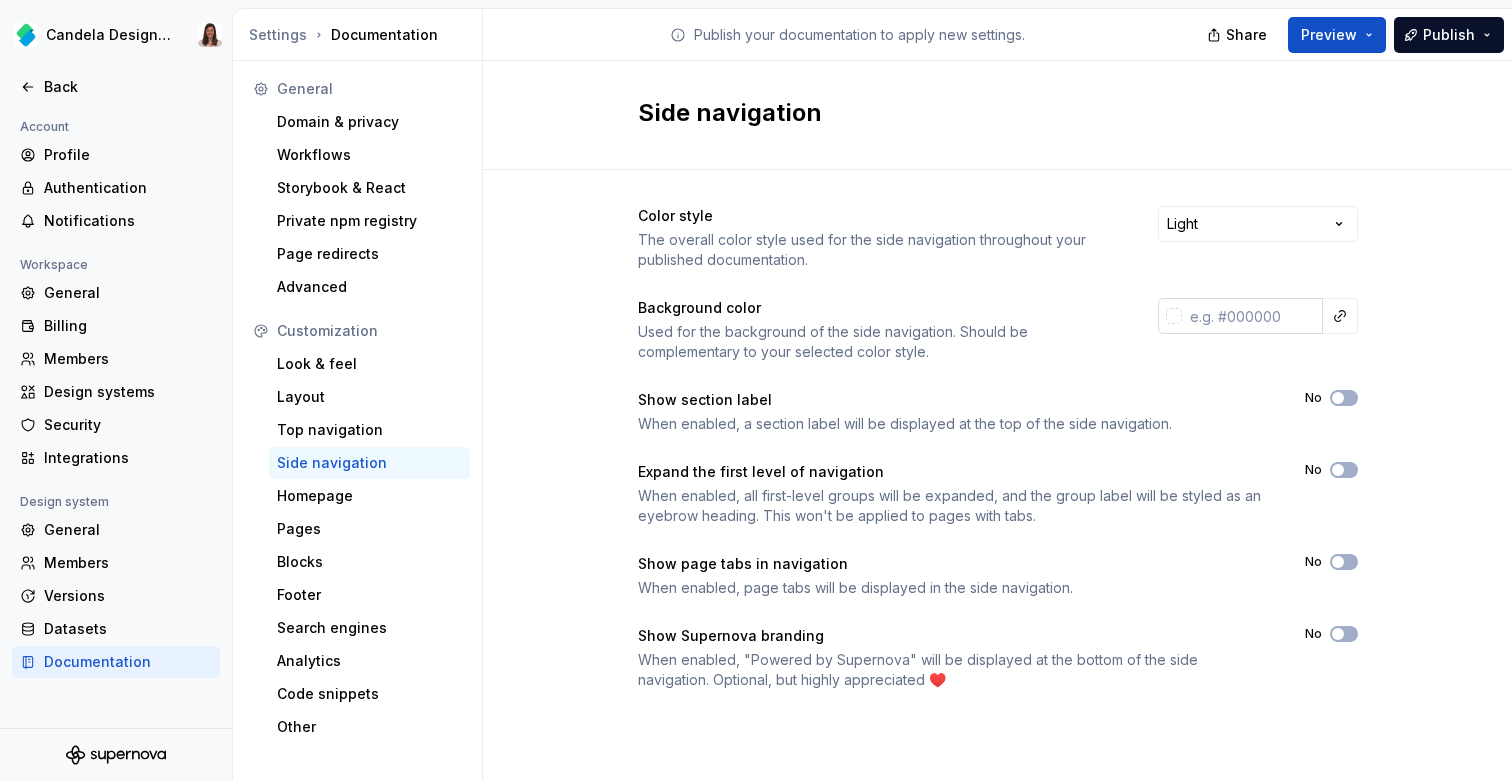 click at bounding box center [1174, 316] 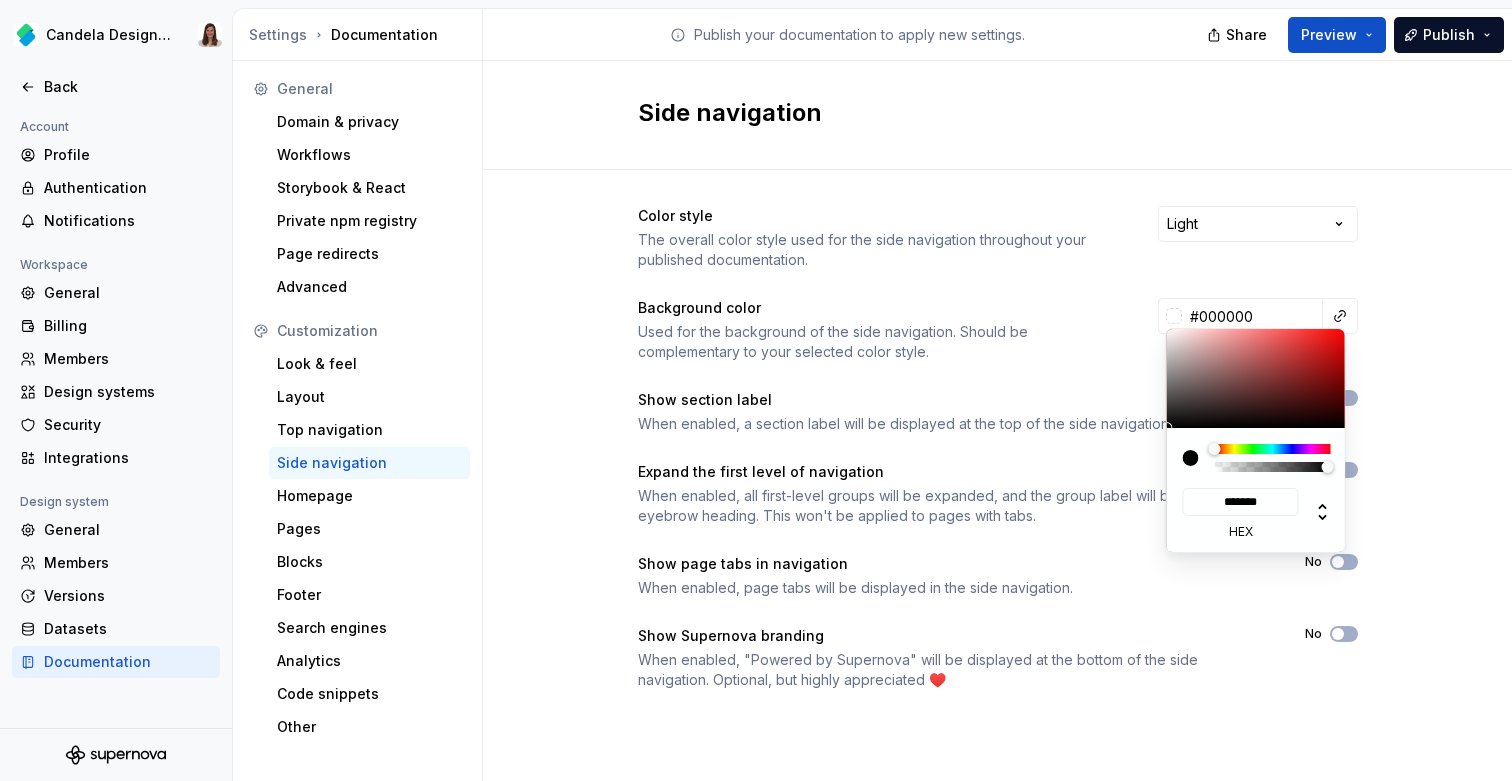 click at bounding box center (1273, 449) 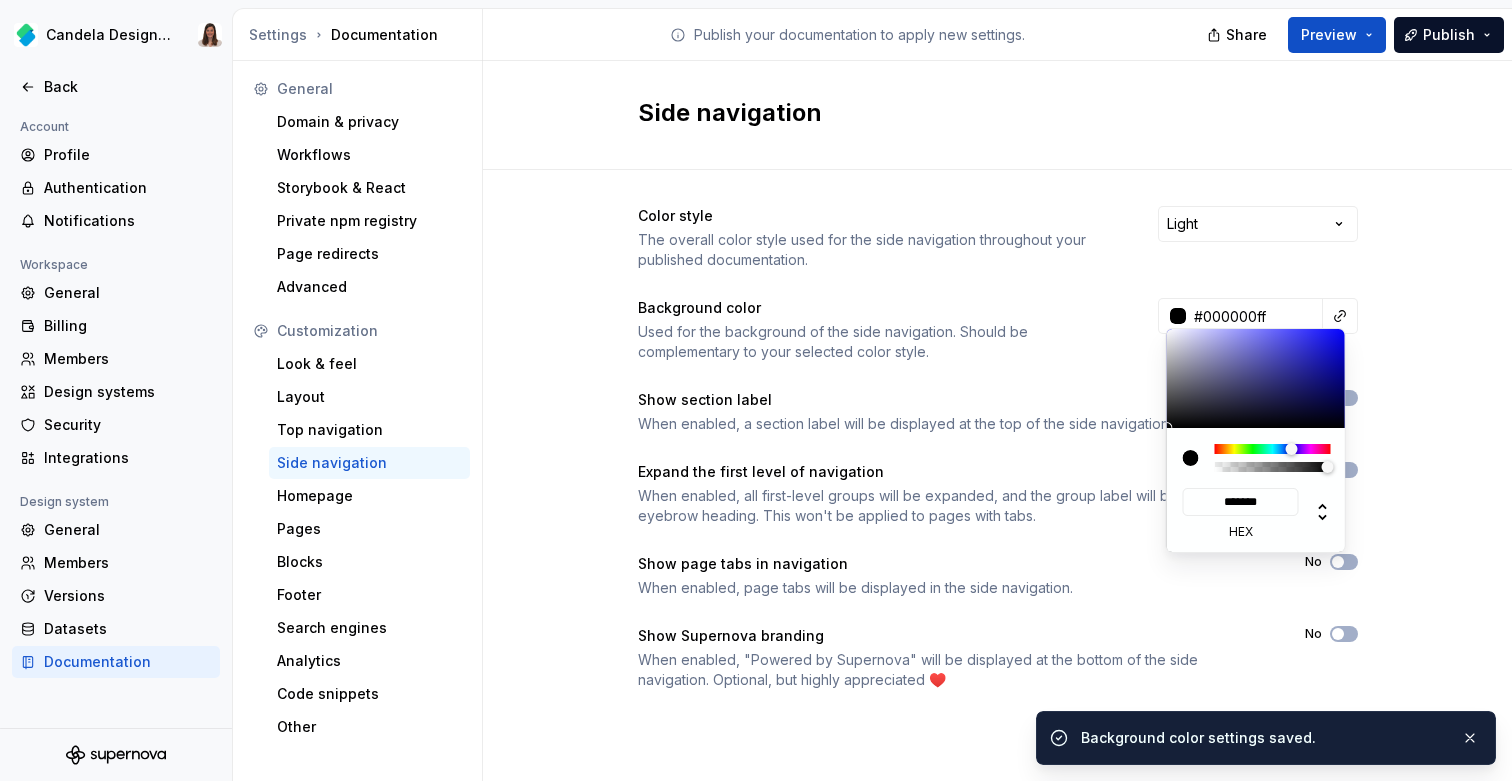 type on "#DDDDE3" 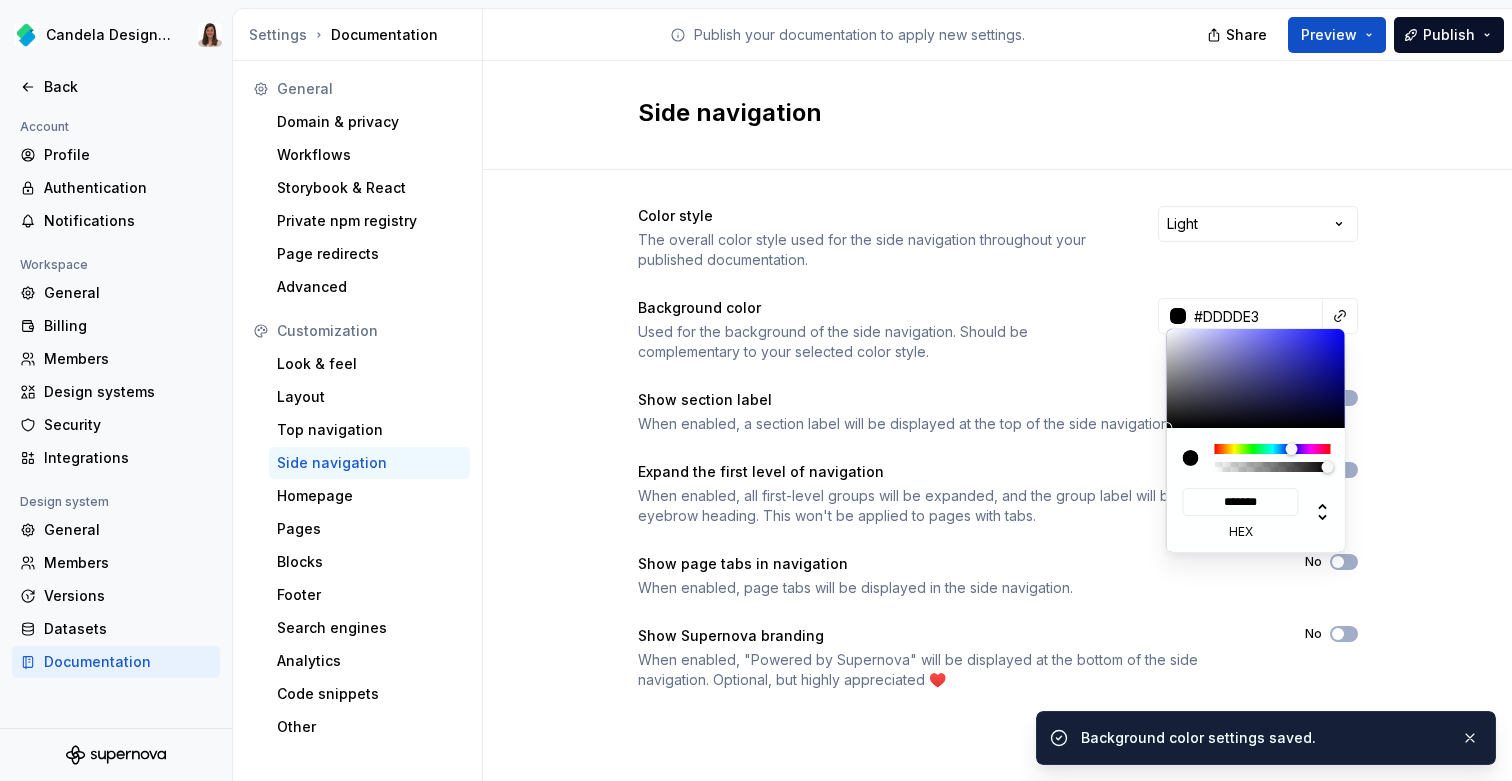 type on "#DEDEE3" 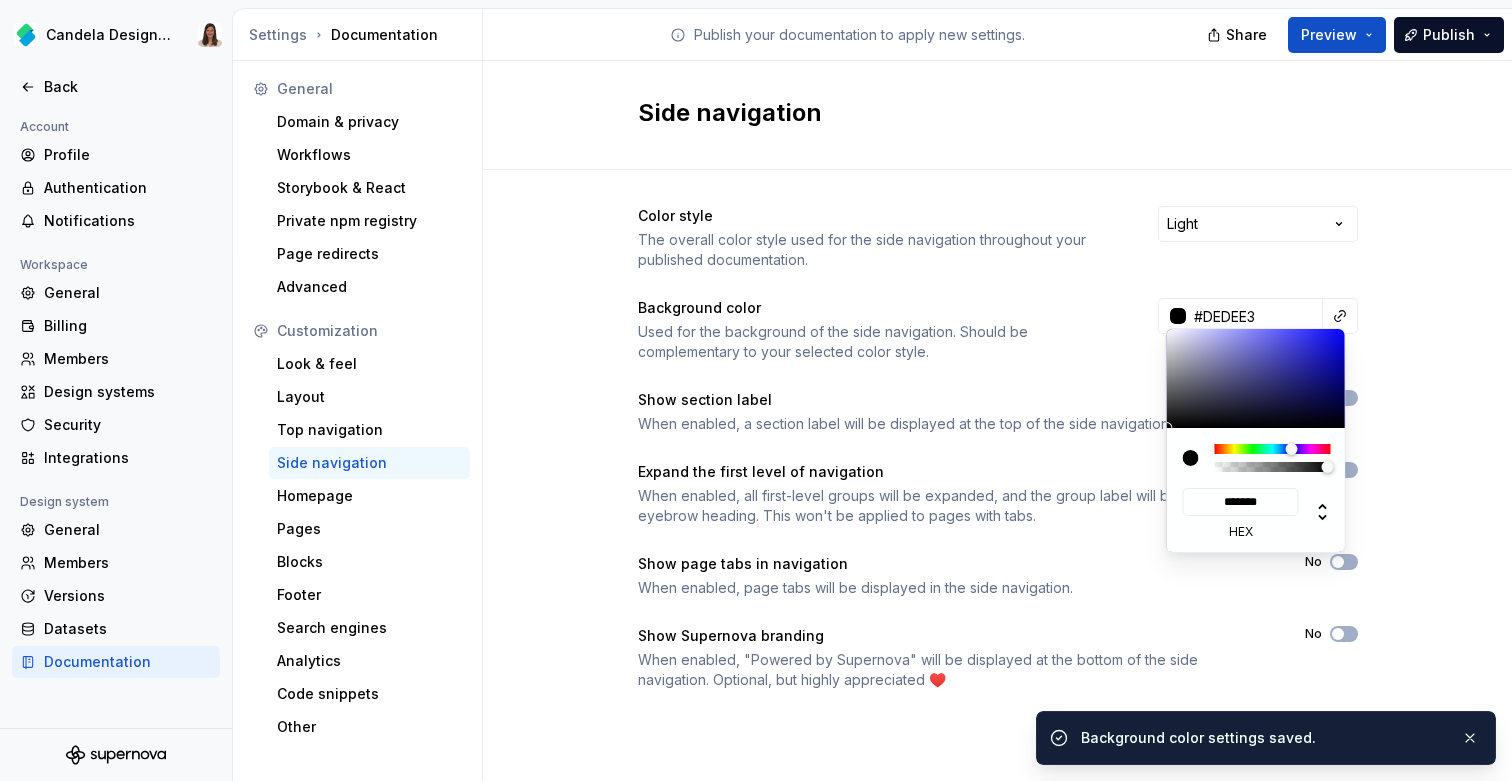type on "#E1E1E3" 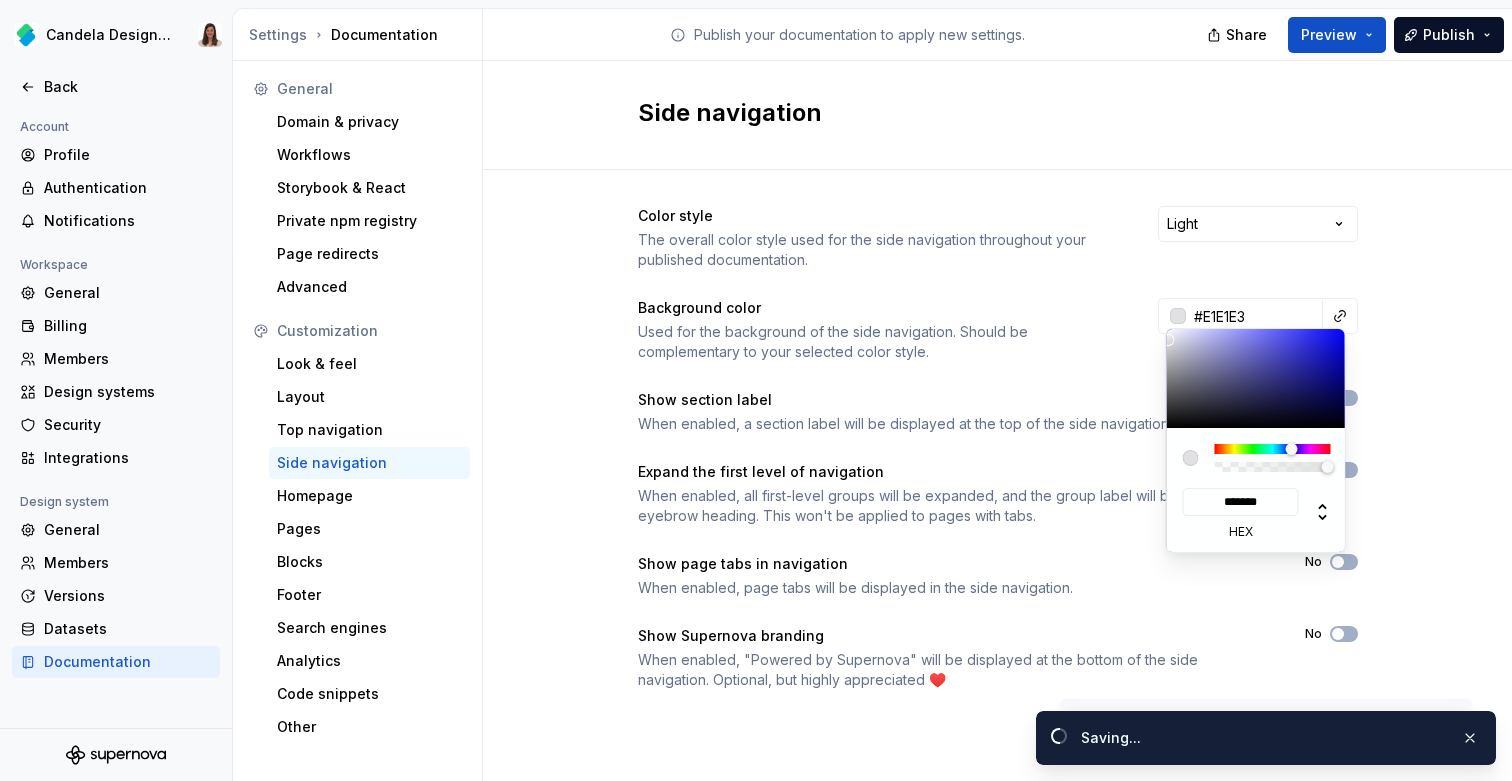 type on "#E3E3E5" 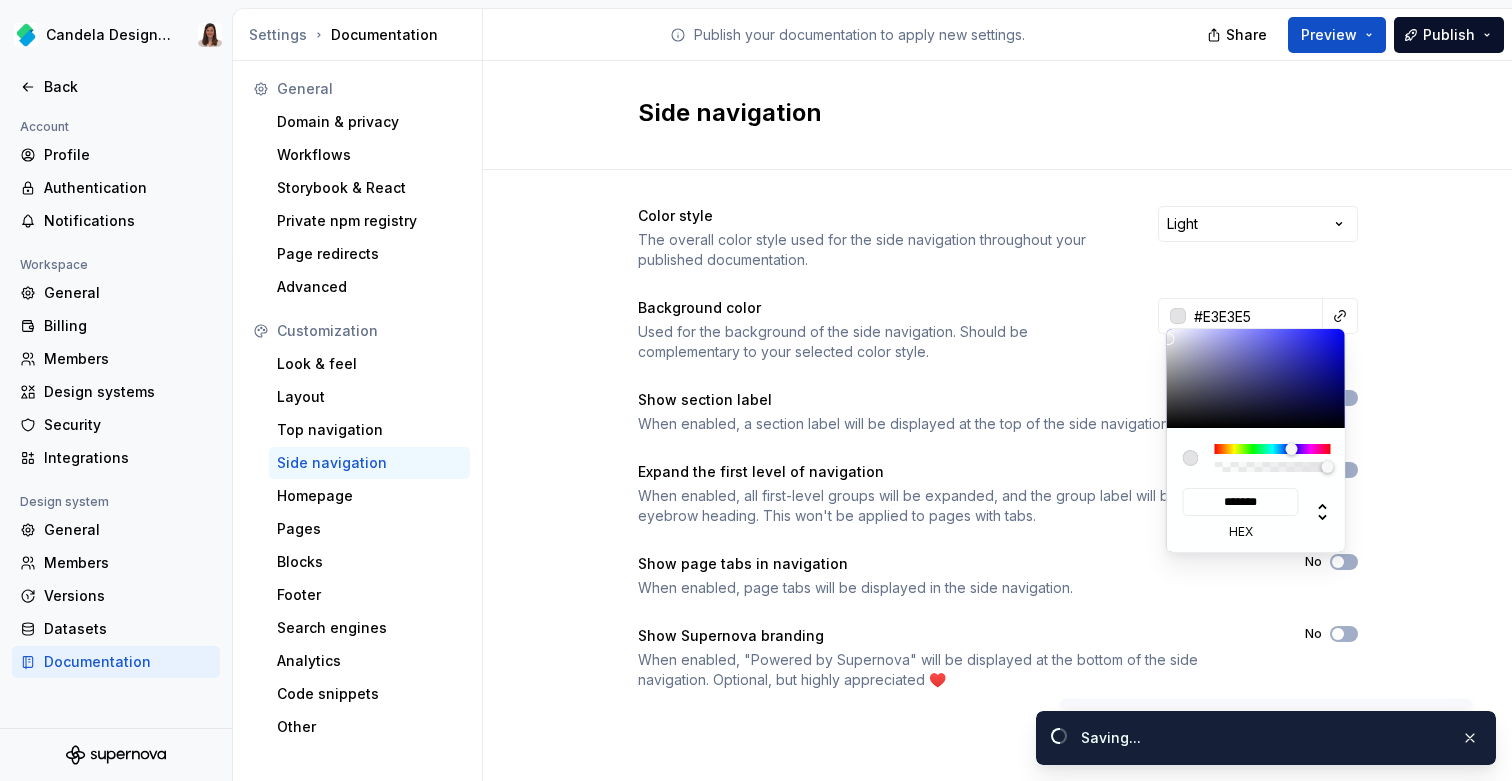 type on "#dddde3ff" 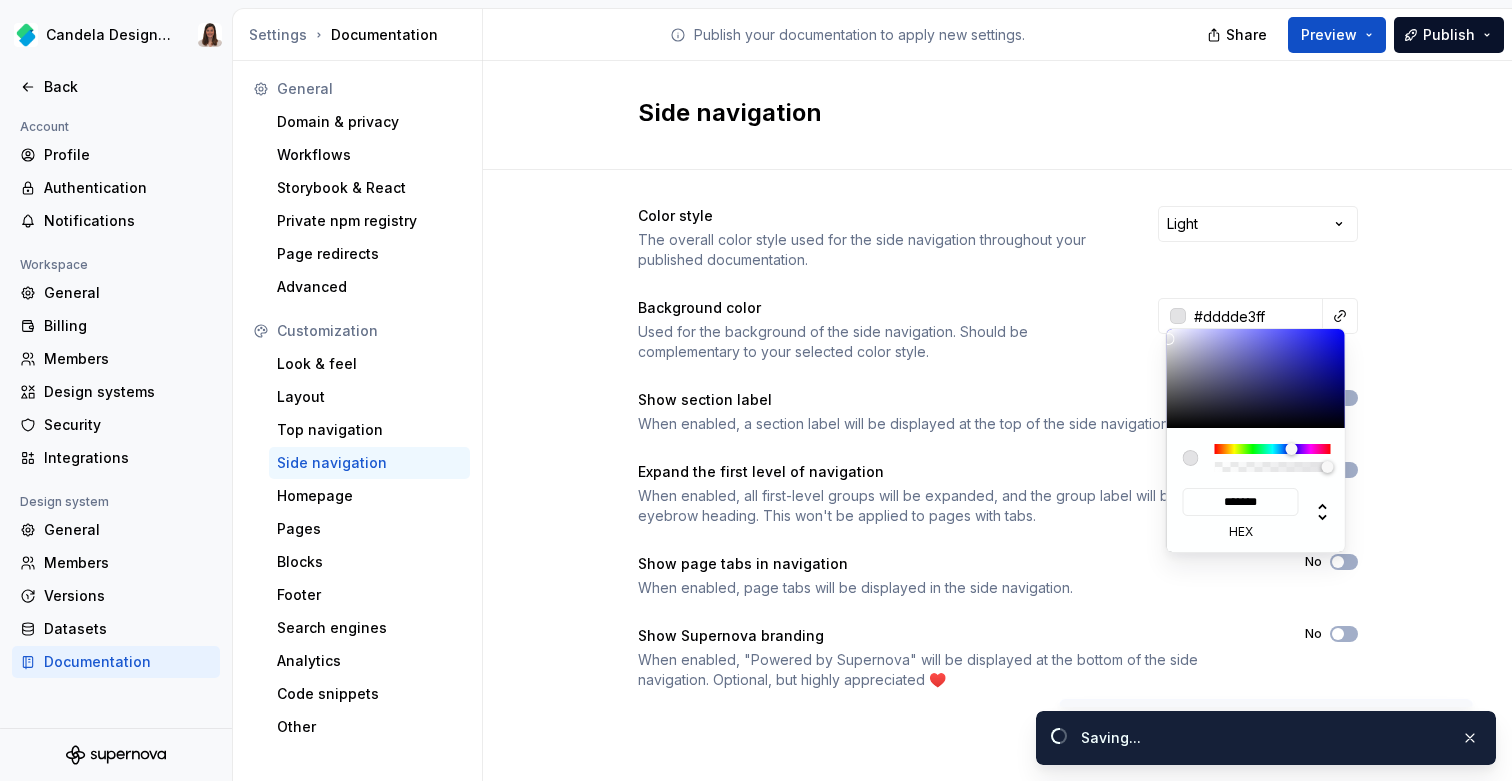 type on "#E5E5E5" 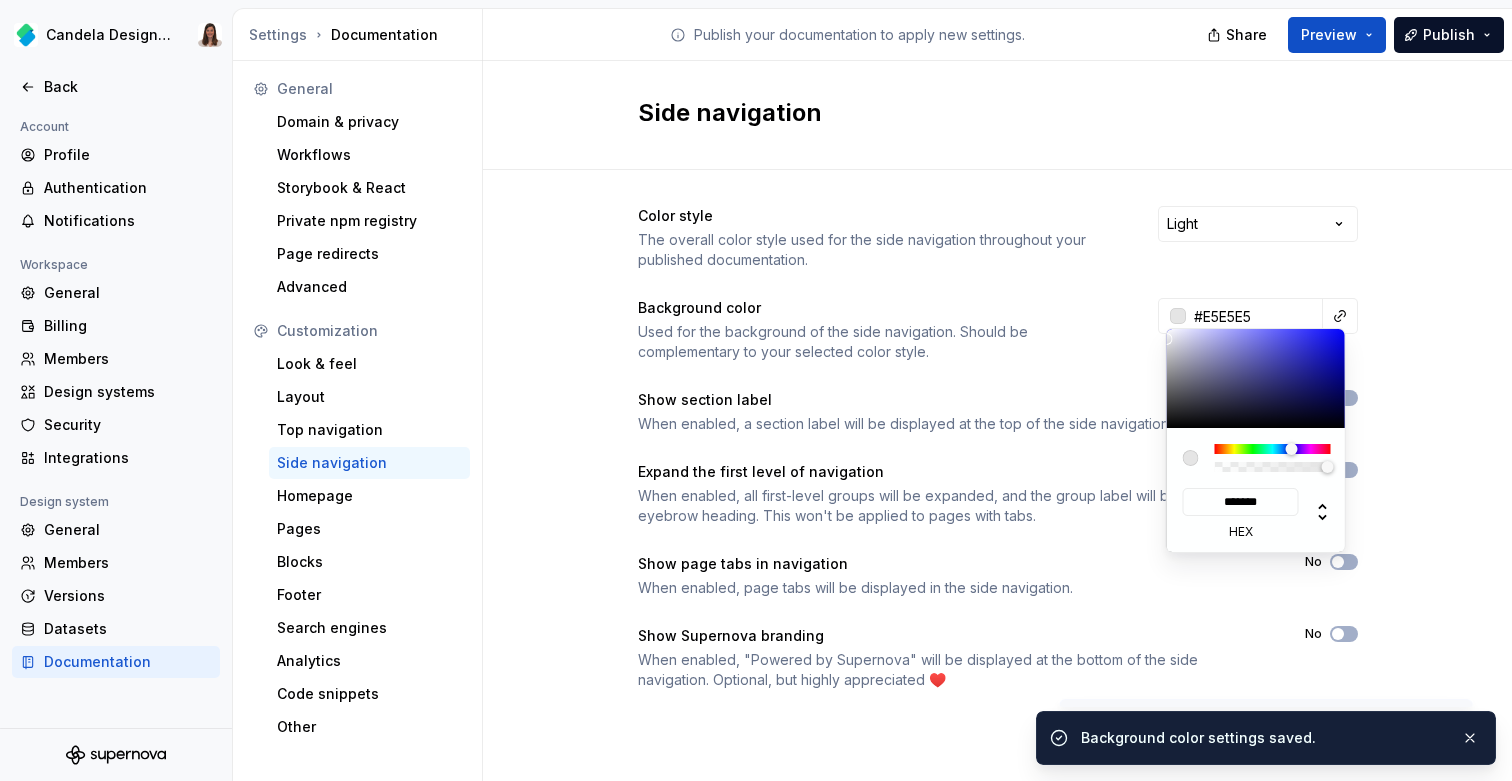 type on "#EAEAEA" 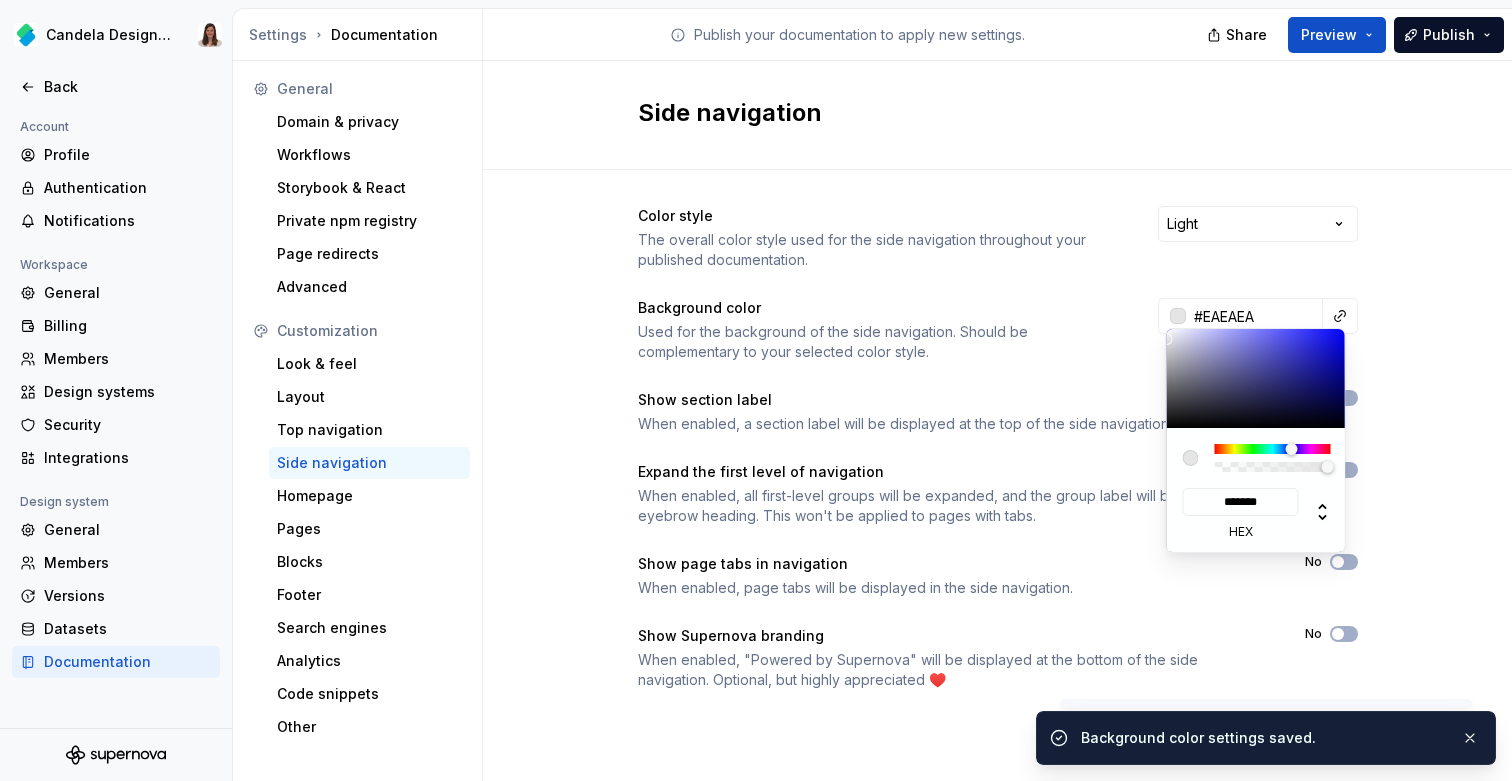 type on "#F0F0F0" 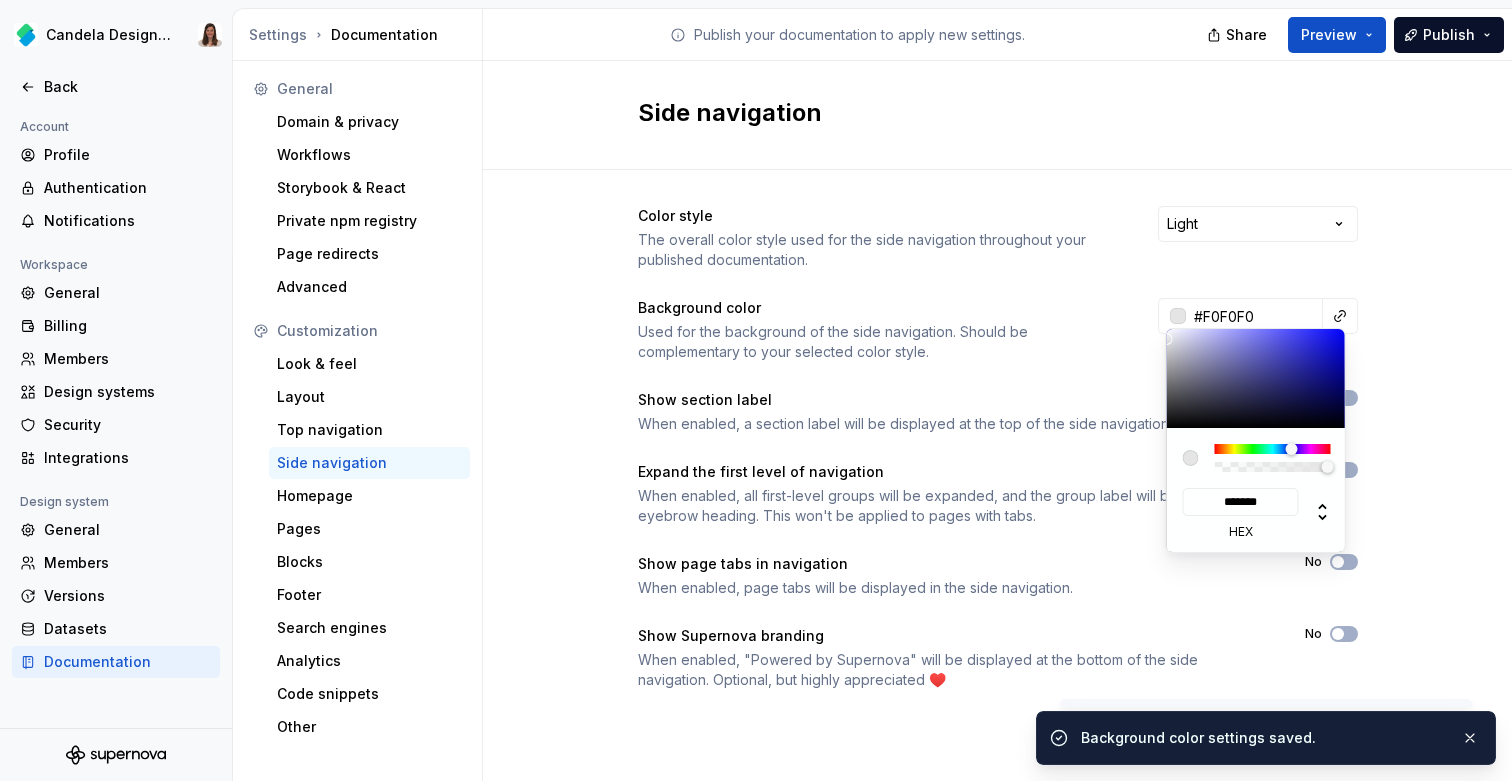 type on "#e1e1e3ff" 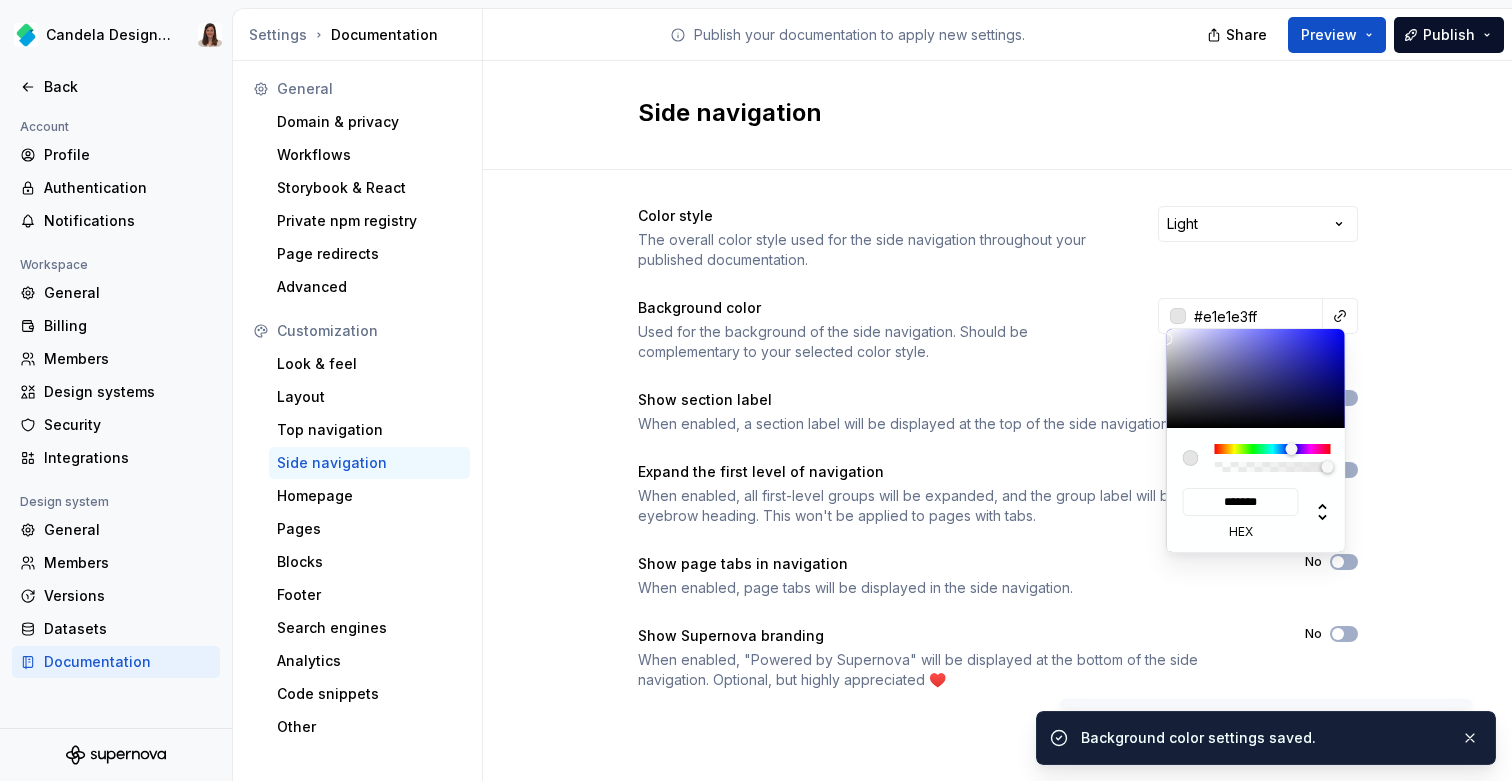 type on "#F0F0F0" 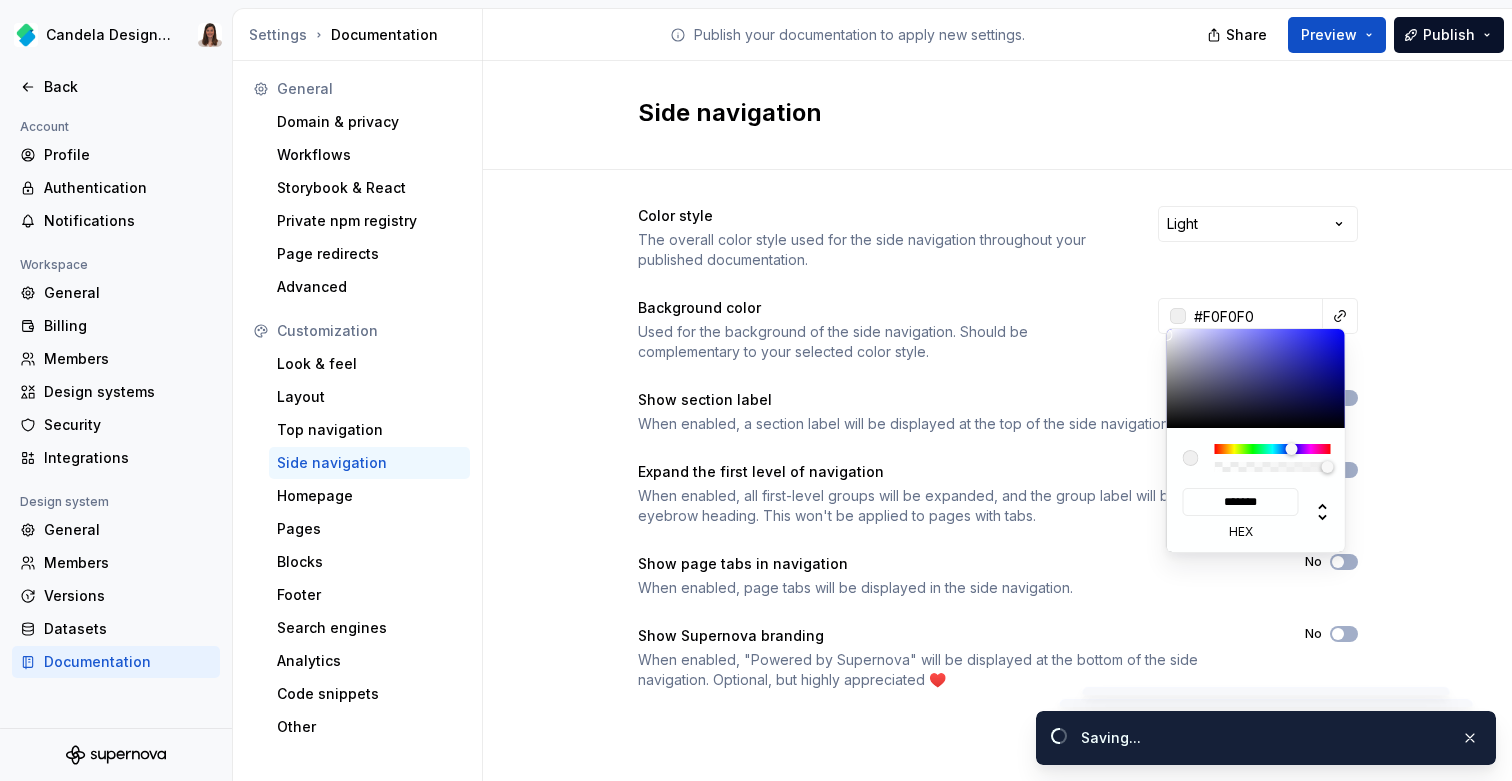 type on "#F2F2F2" 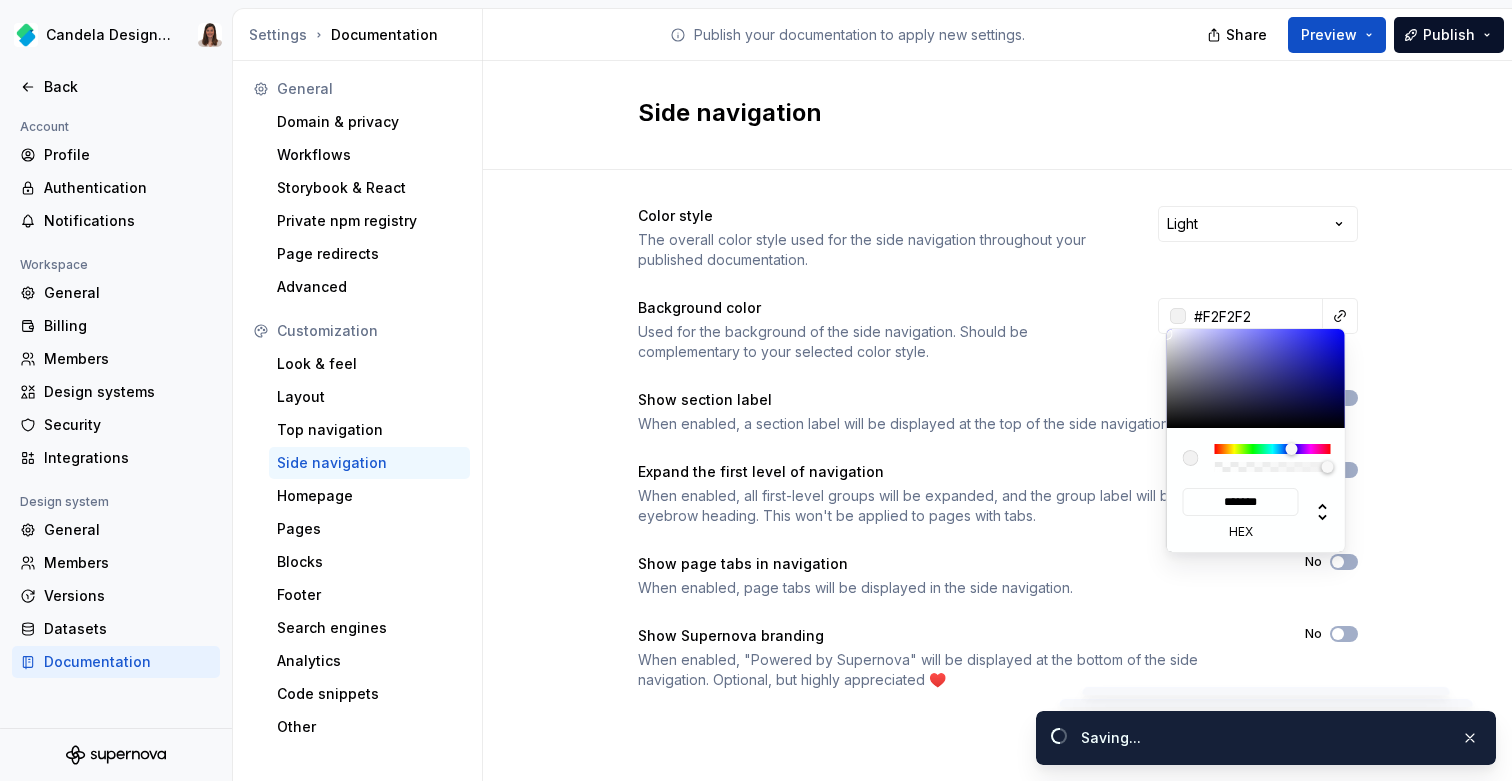 type on "#F2F2F2" 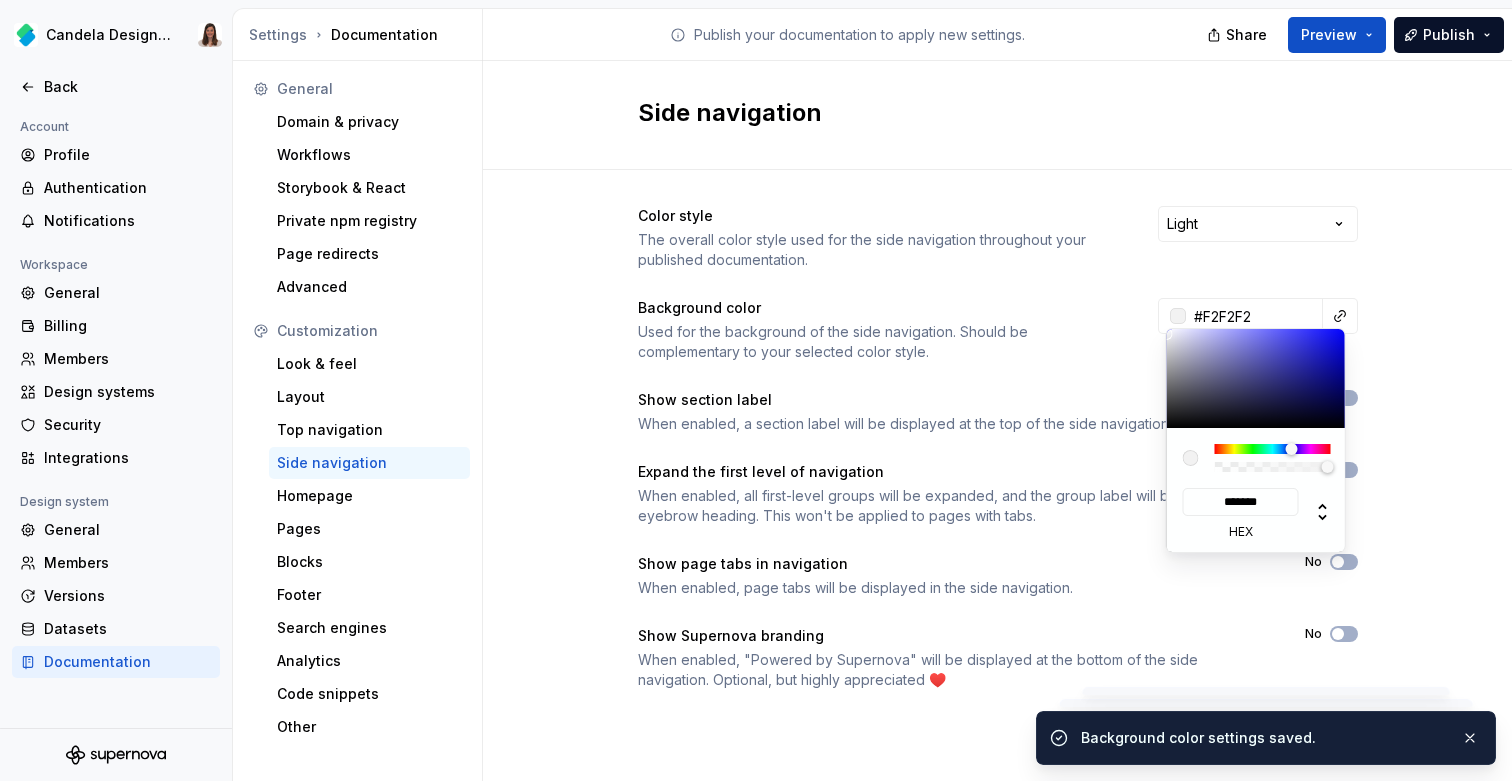 type on "#F5F5F5" 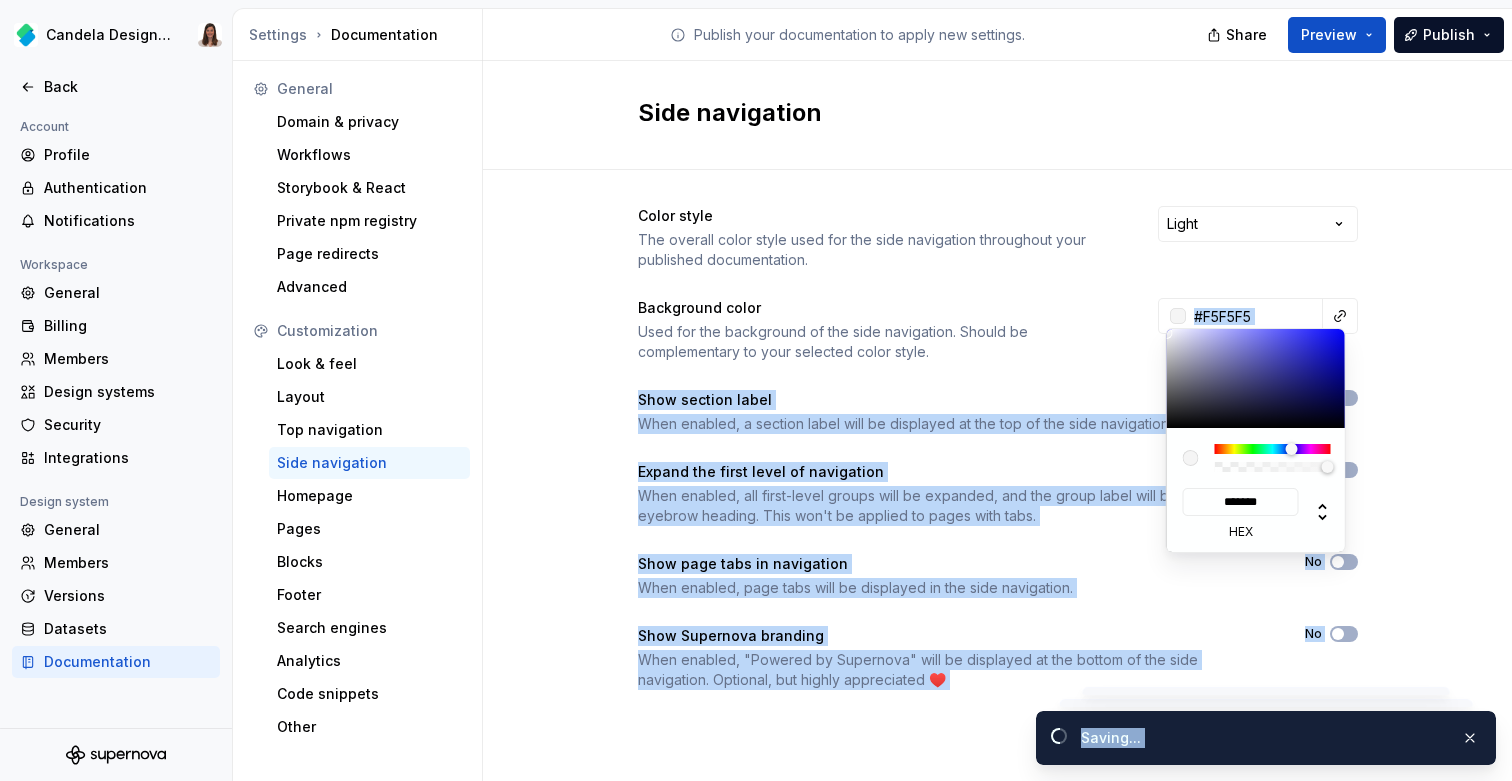 type on "#f2f2f2ff" 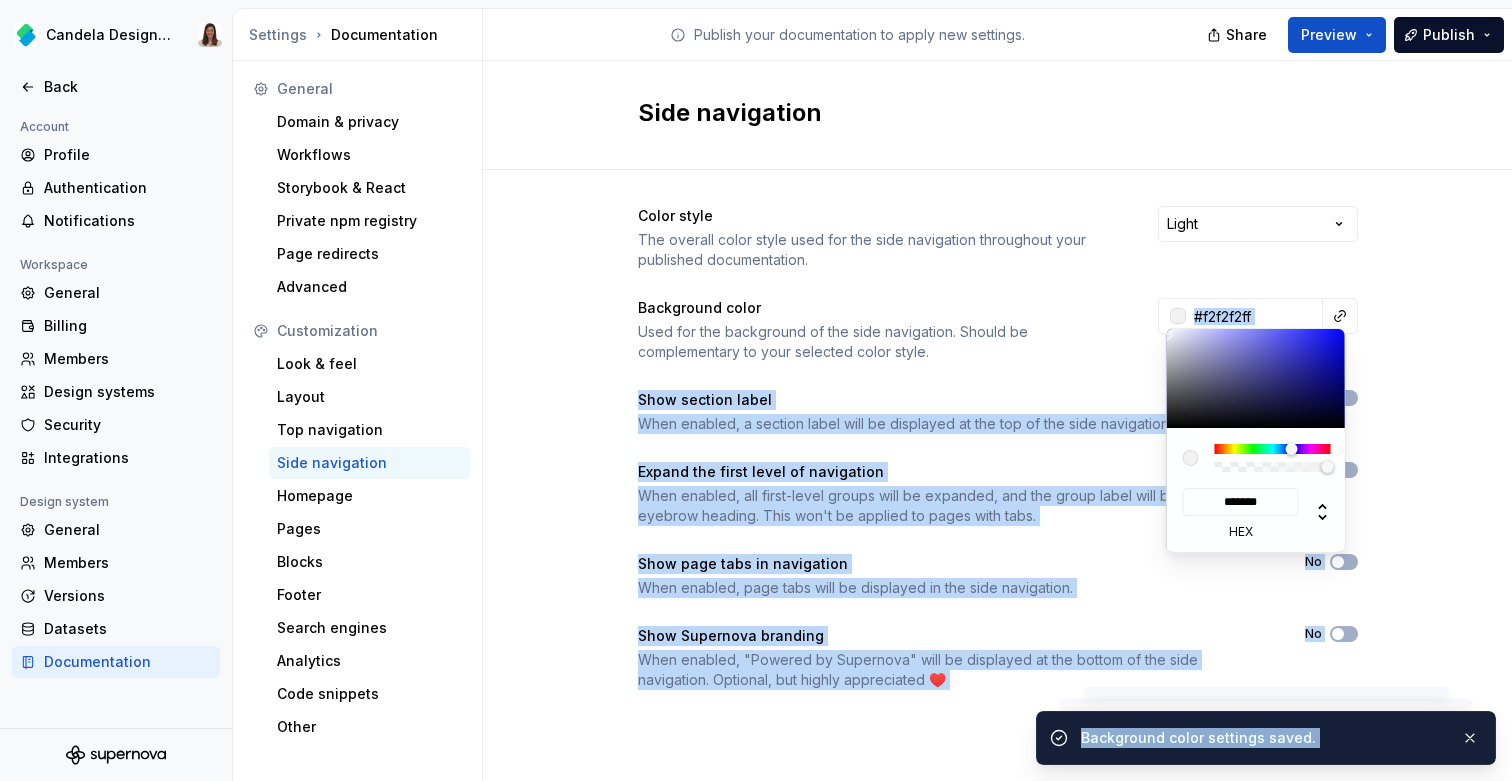 type on "#f5f5f5ff" 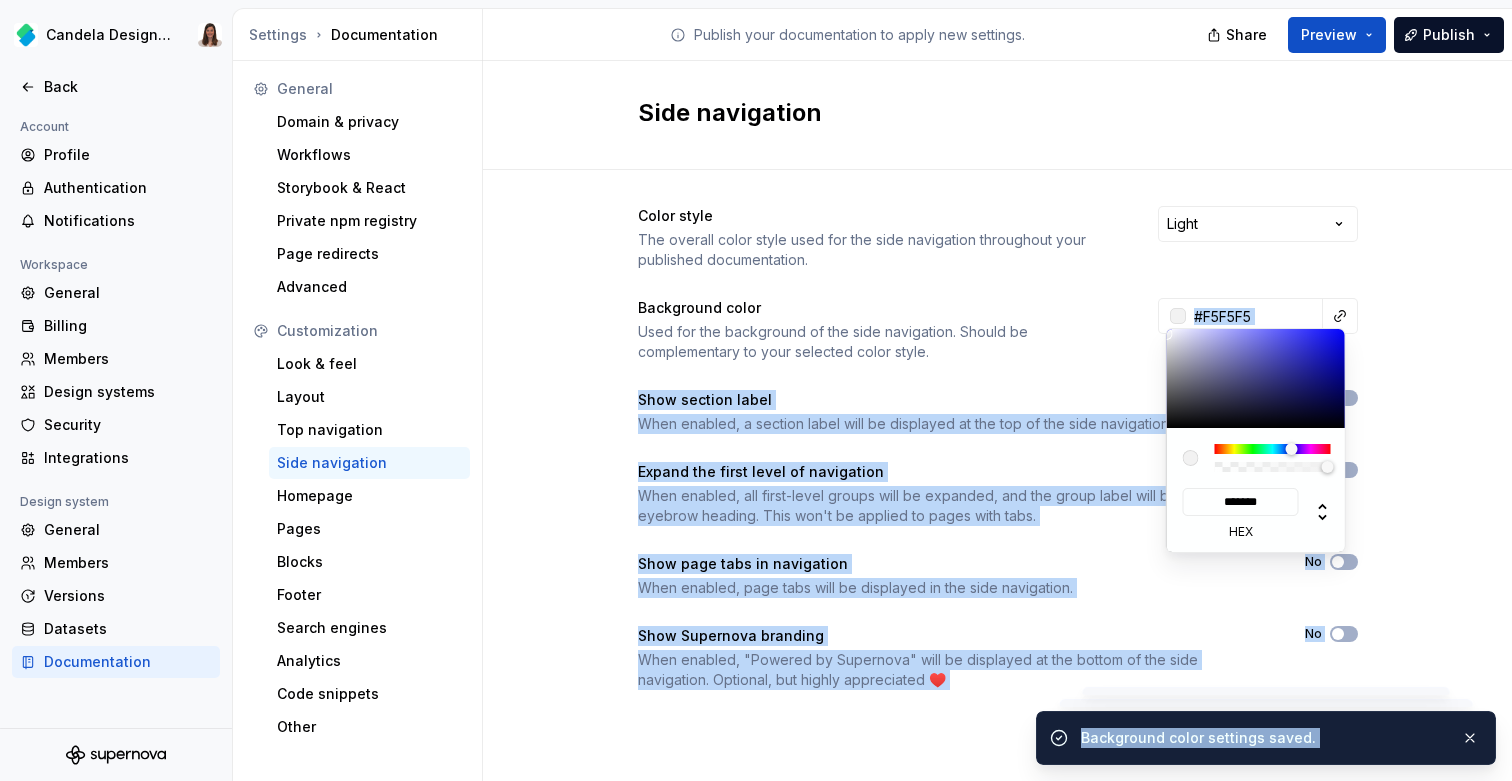 type on "#F7F7F7" 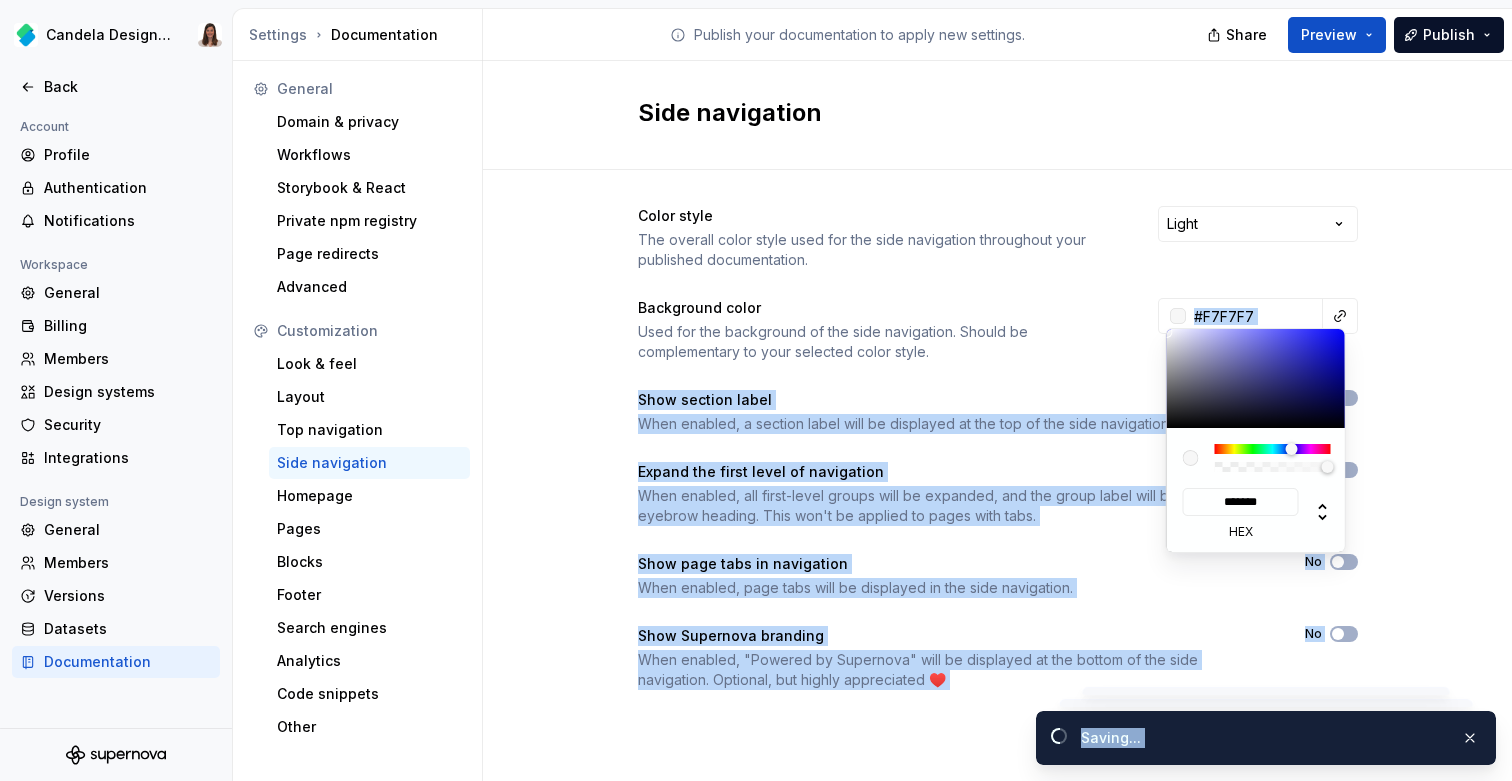 type on "#f7f7f7ff" 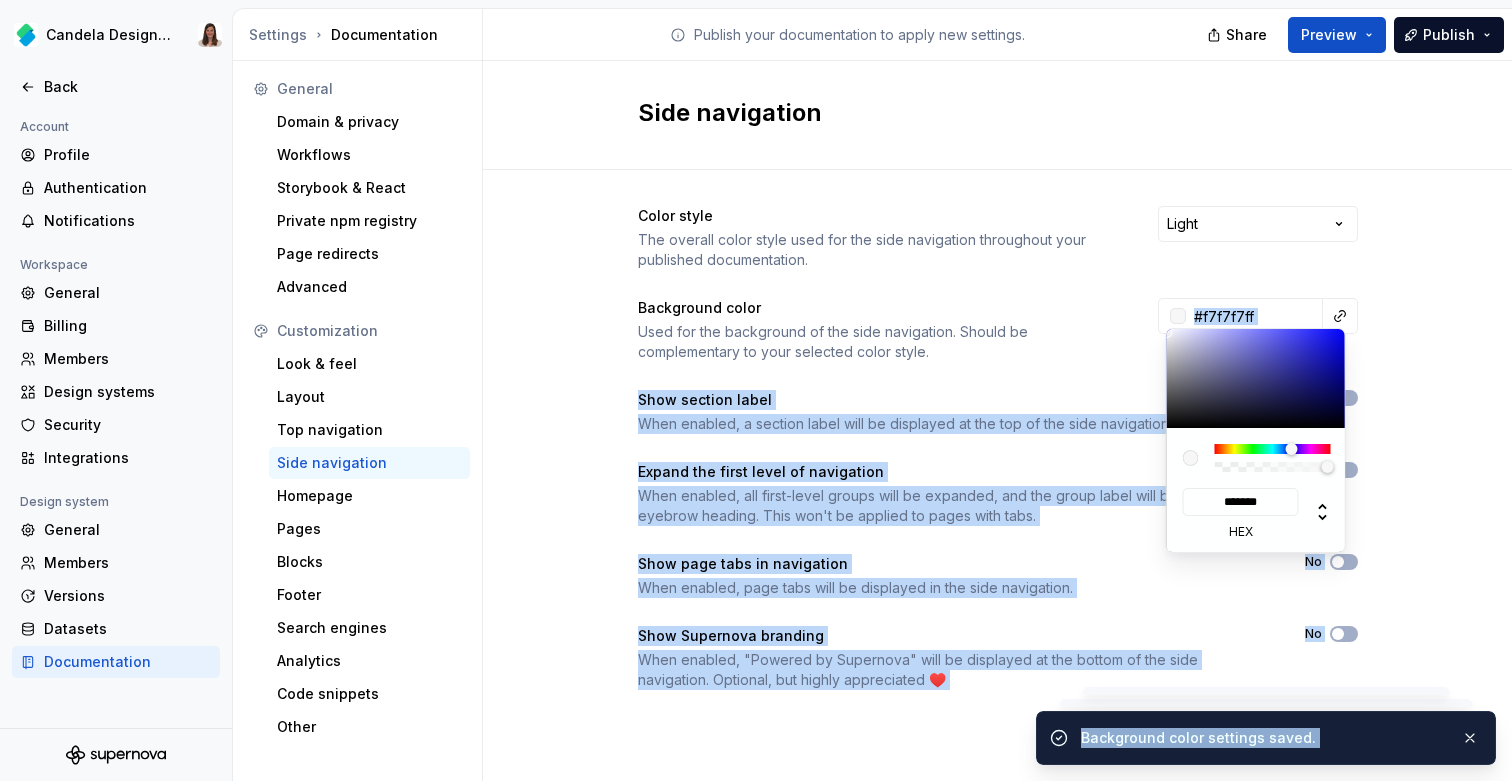 drag, startPoint x: 1171, startPoint y: 340, endPoint x: 1164, endPoint y: 332, distance: 10.630146 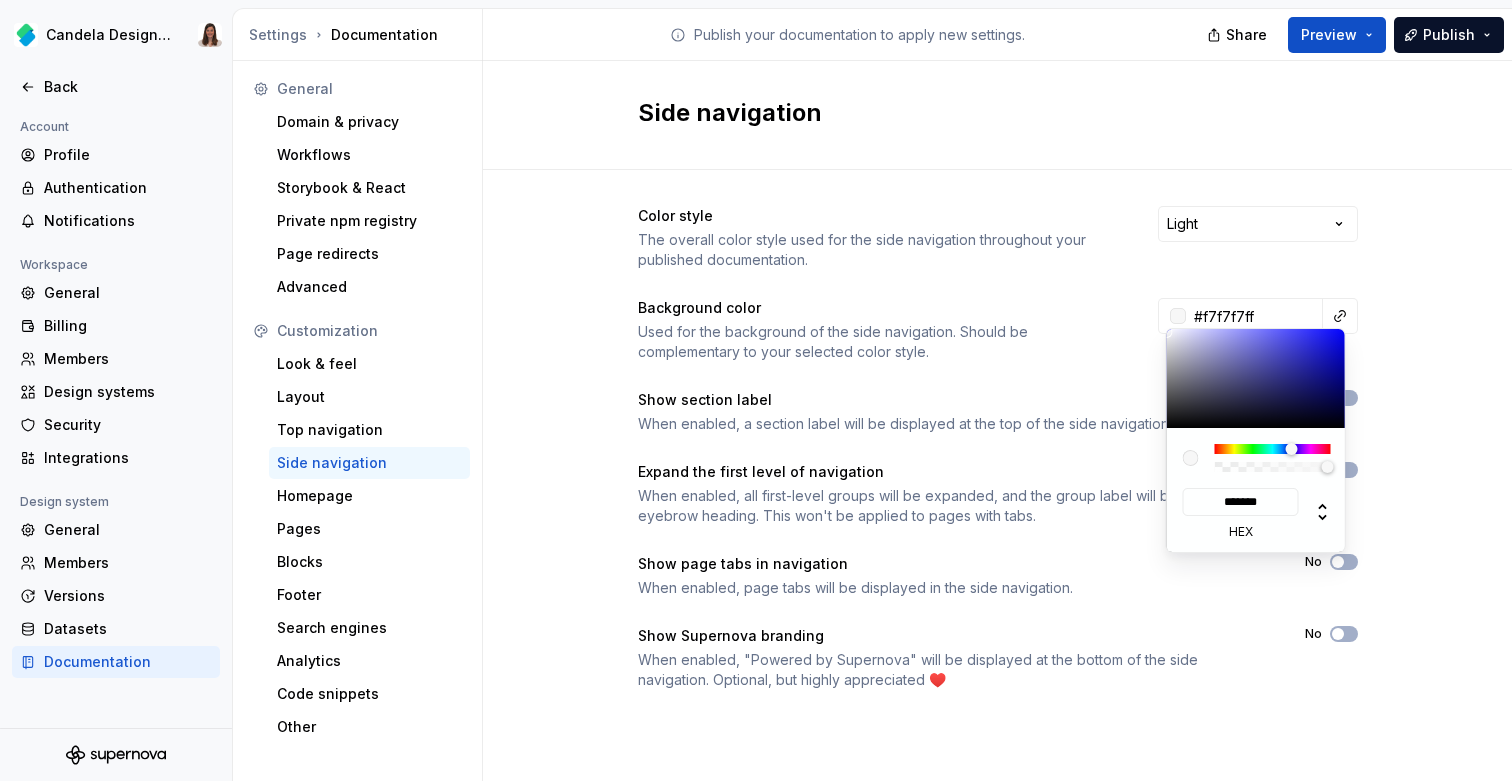 click on "Candela Design System Back Account Profile Authentication Notifications Workspace General Billing Members Design systems Security Integrations Design system General Members Versions Datasets Documentation Settings Documentation Publish your documentation to apply new settings. Share Preview Publish General Domain & privacy Workflows Storybook & React Private npm registry Page redirects Advanced Customization Look & feel Layout Top navigation Side navigation Homepage Pages Blocks Footer Search engines Analytics Code snippets Other Side navigation Color style The overall color style used for the side navigation throughout your published documentation. Light Background color Used for the background of the side navigation. Should be complementary to your selected color style. #f7f7f7ff Show section label When enabled, a section label will be displayed at the top of the side navigation. No Expand the first level of navigation No Show page tabs in navigation No Show Supernova branding No   * ******* hex" at bounding box center (756, 390) 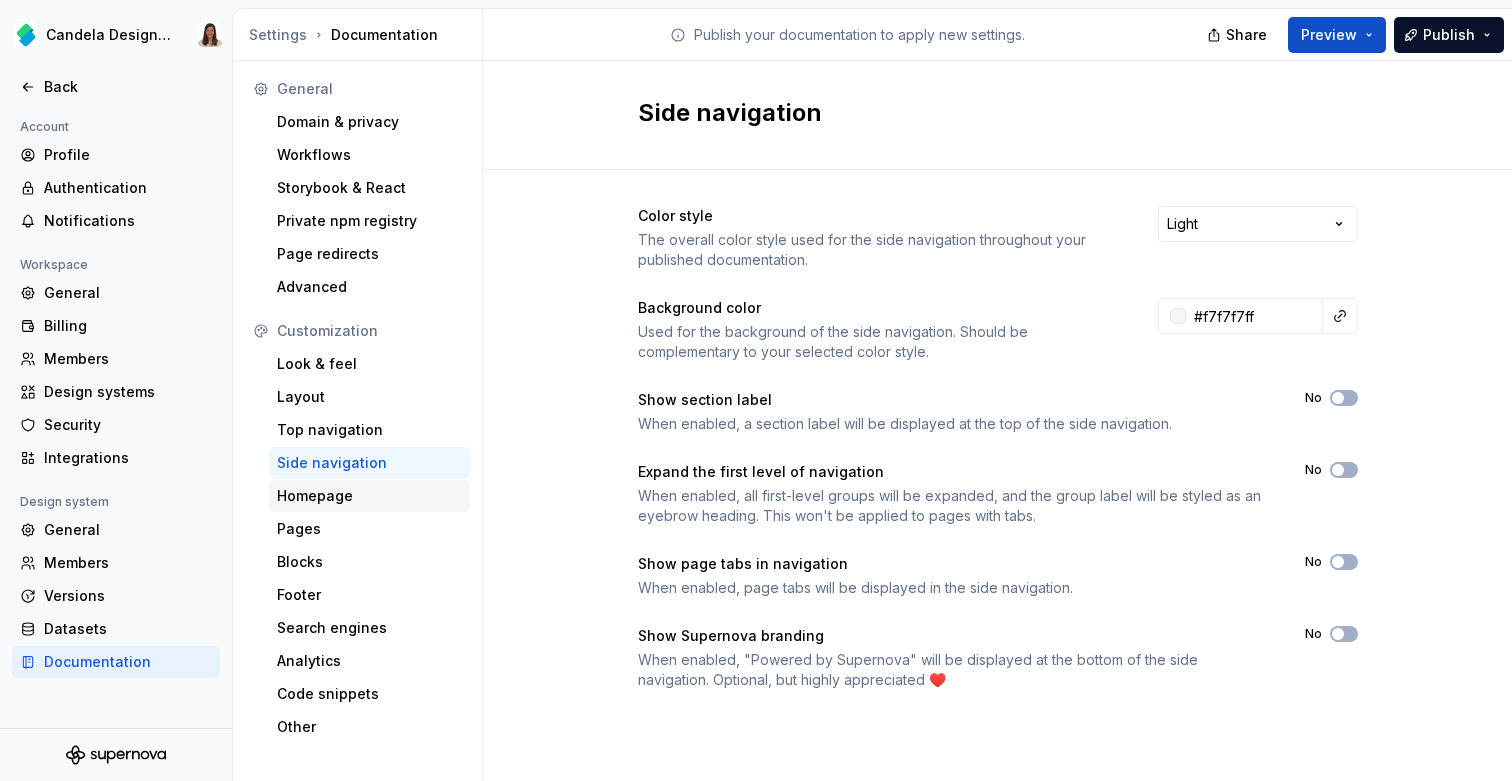 click on "Homepage" at bounding box center (369, 496) 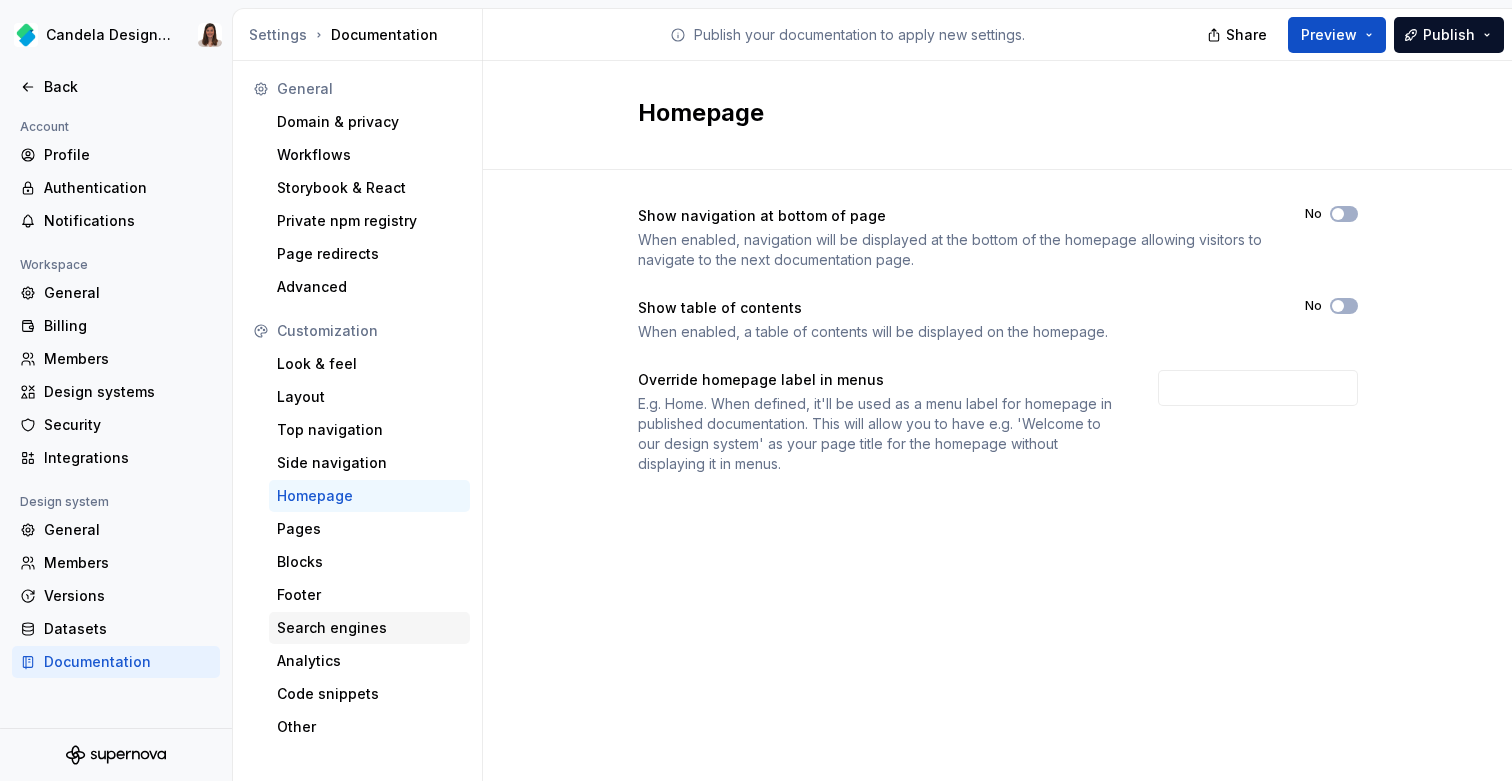 click on "Search engines" at bounding box center [369, 628] 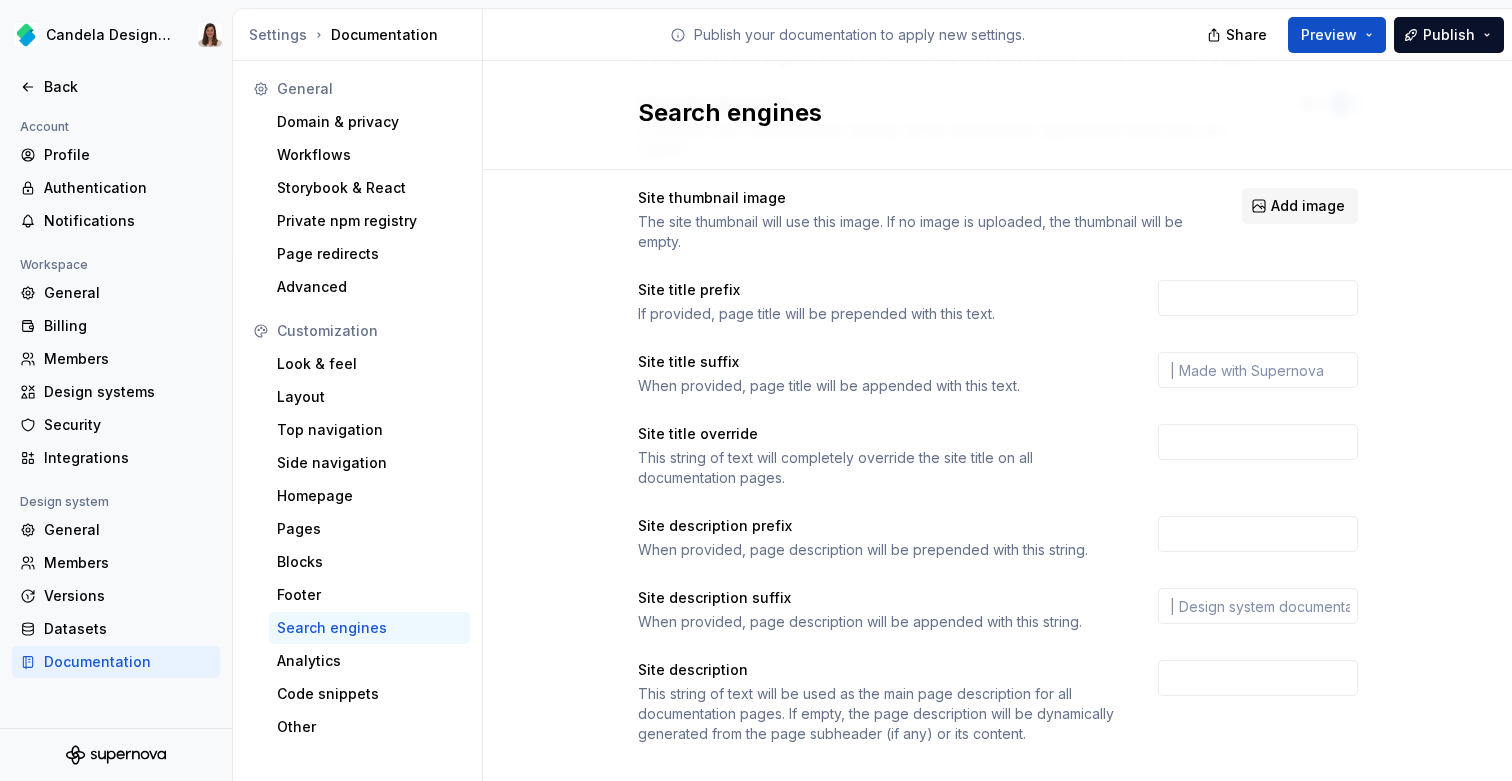 scroll, scrollTop: 304, scrollLeft: 0, axis: vertical 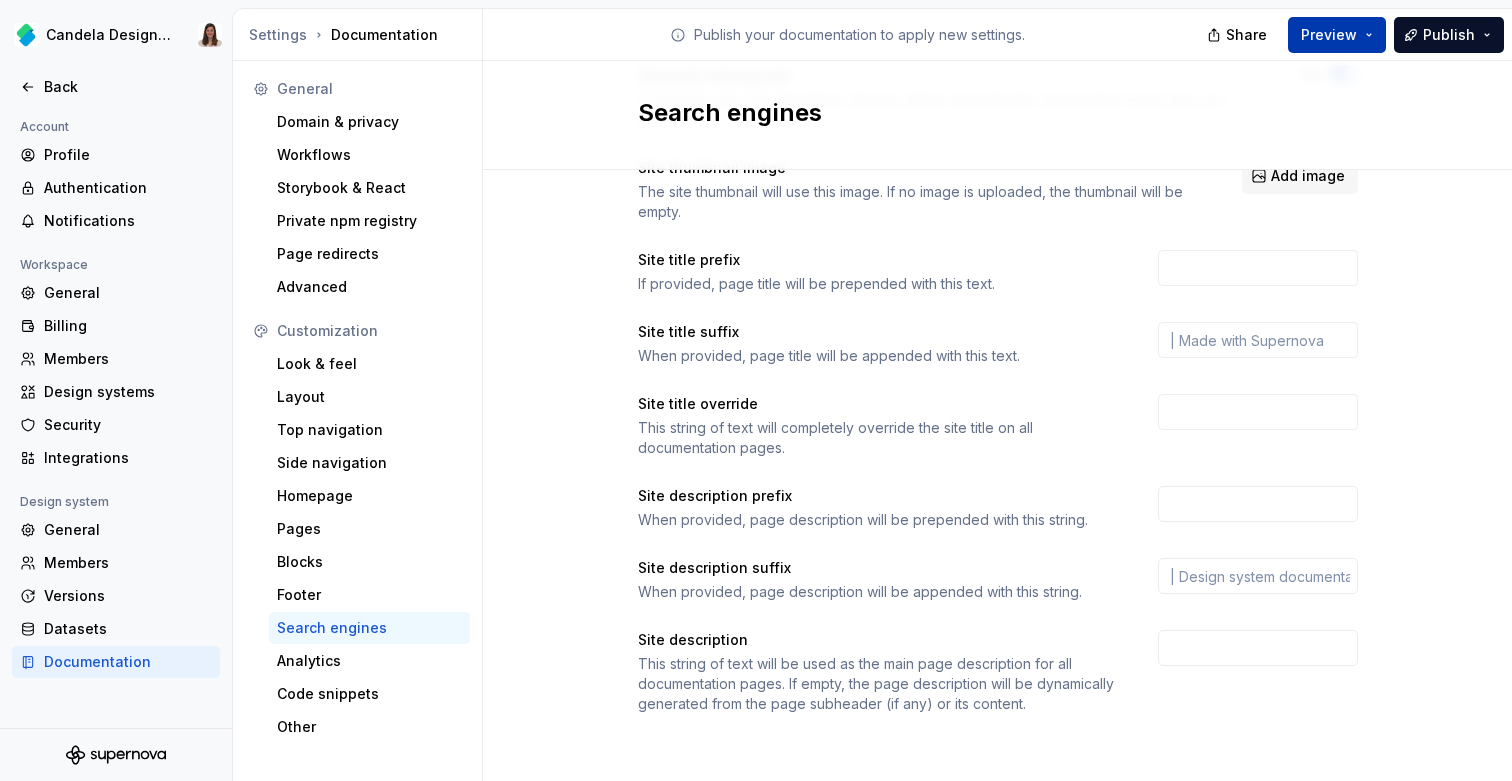 click on "Preview" at bounding box center [1329, 35] 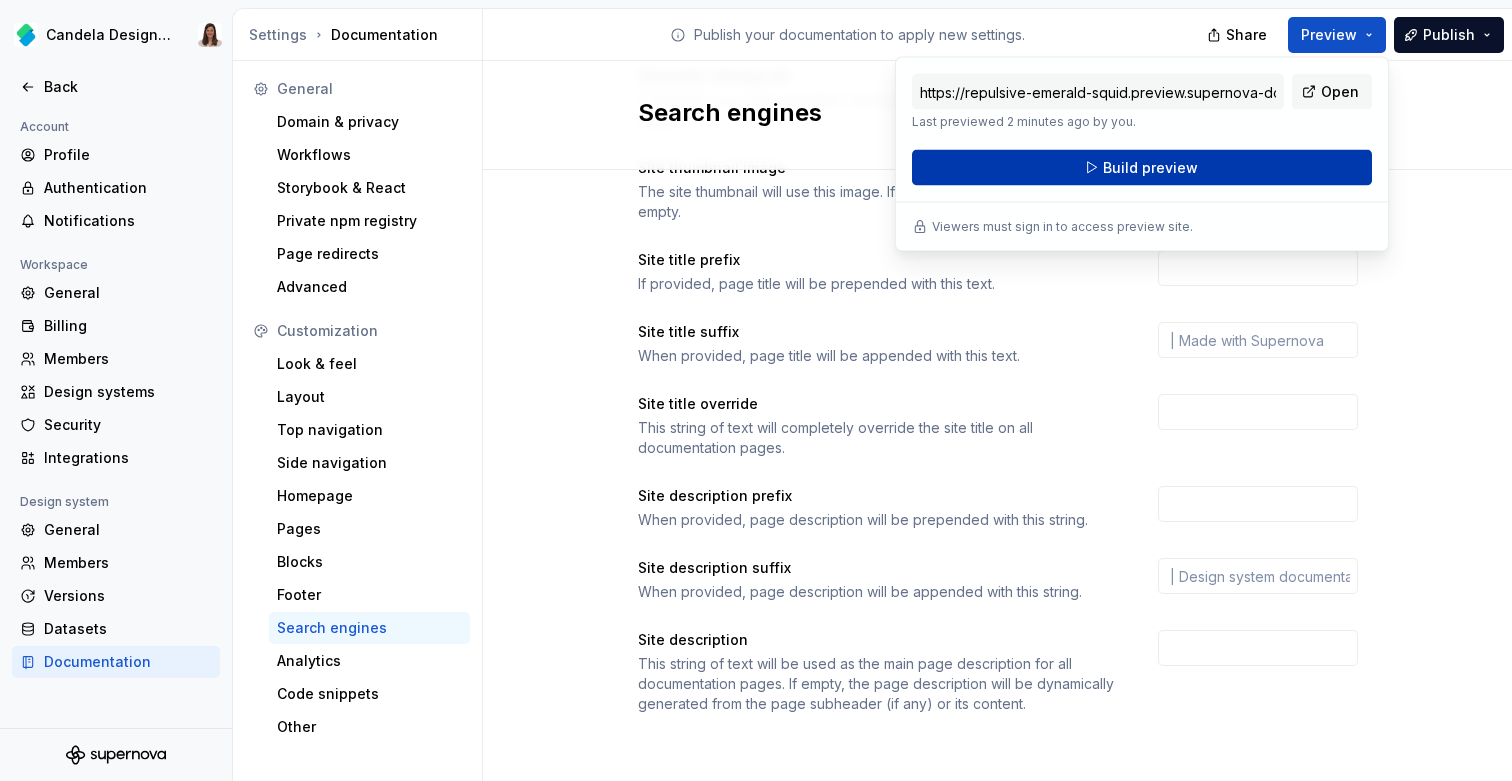 click on "Build preview" at bounding box center (1142, 168) 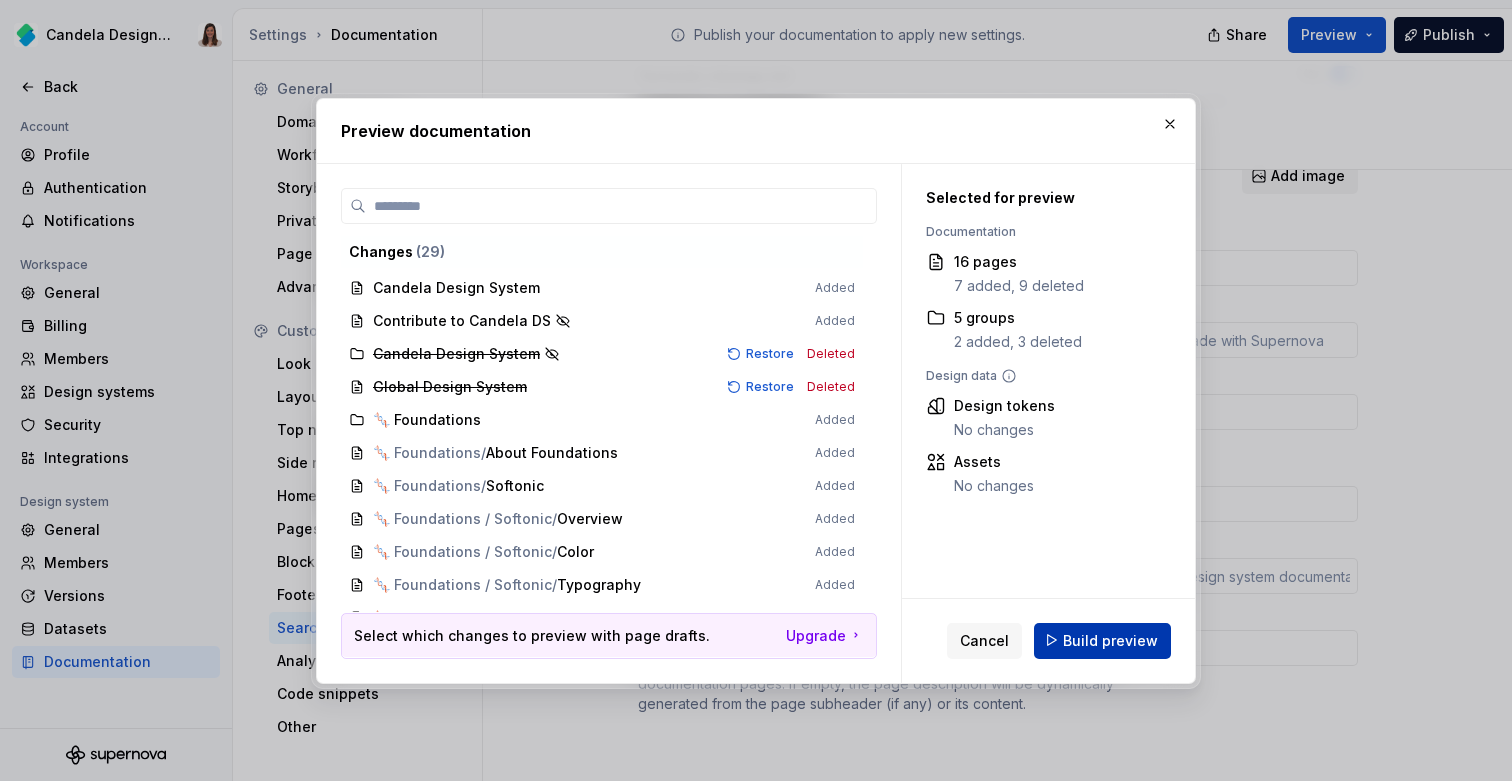 click on "Build preview" at bounding box center (1102, 640) 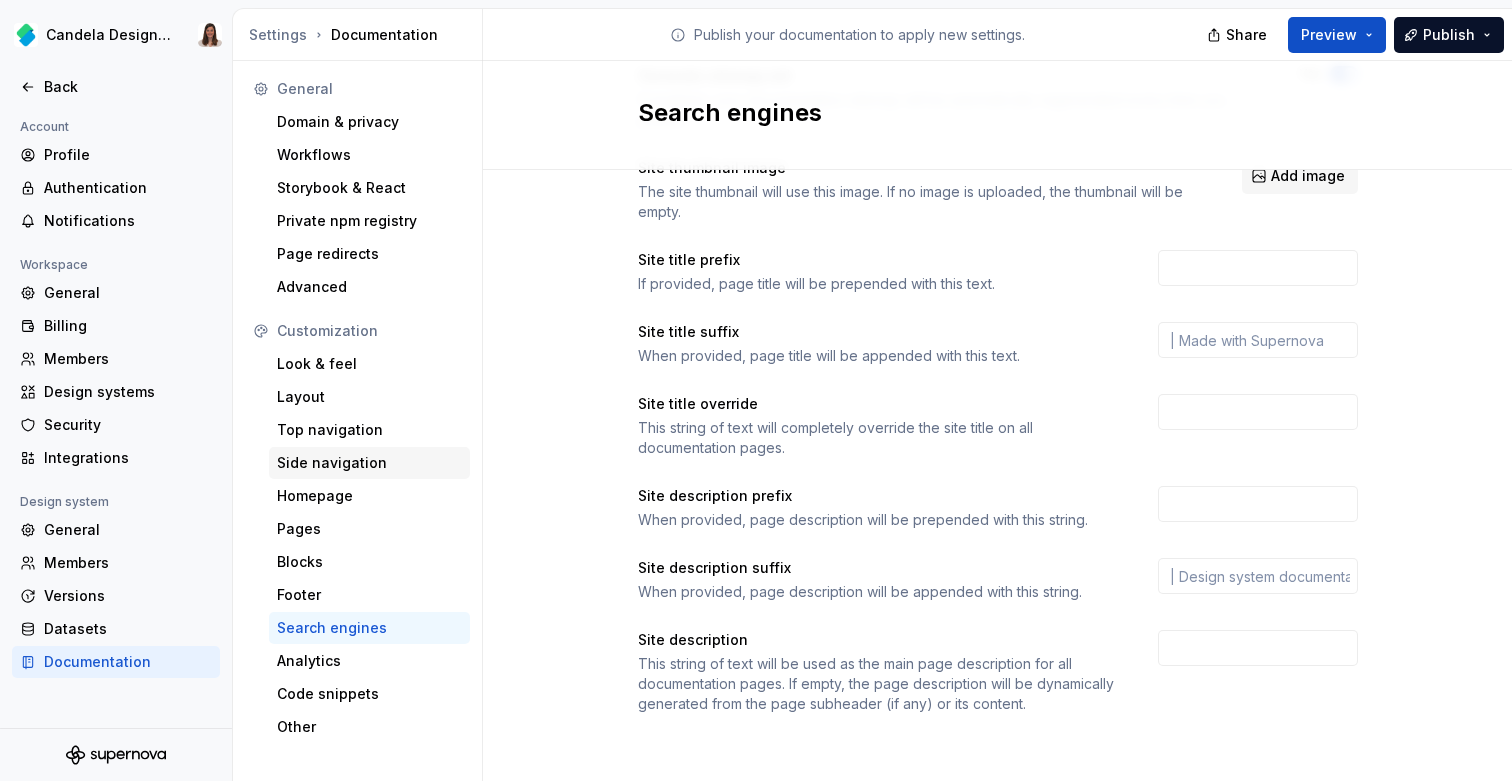 click on "Side navigation" at bounding box center [369, 463] 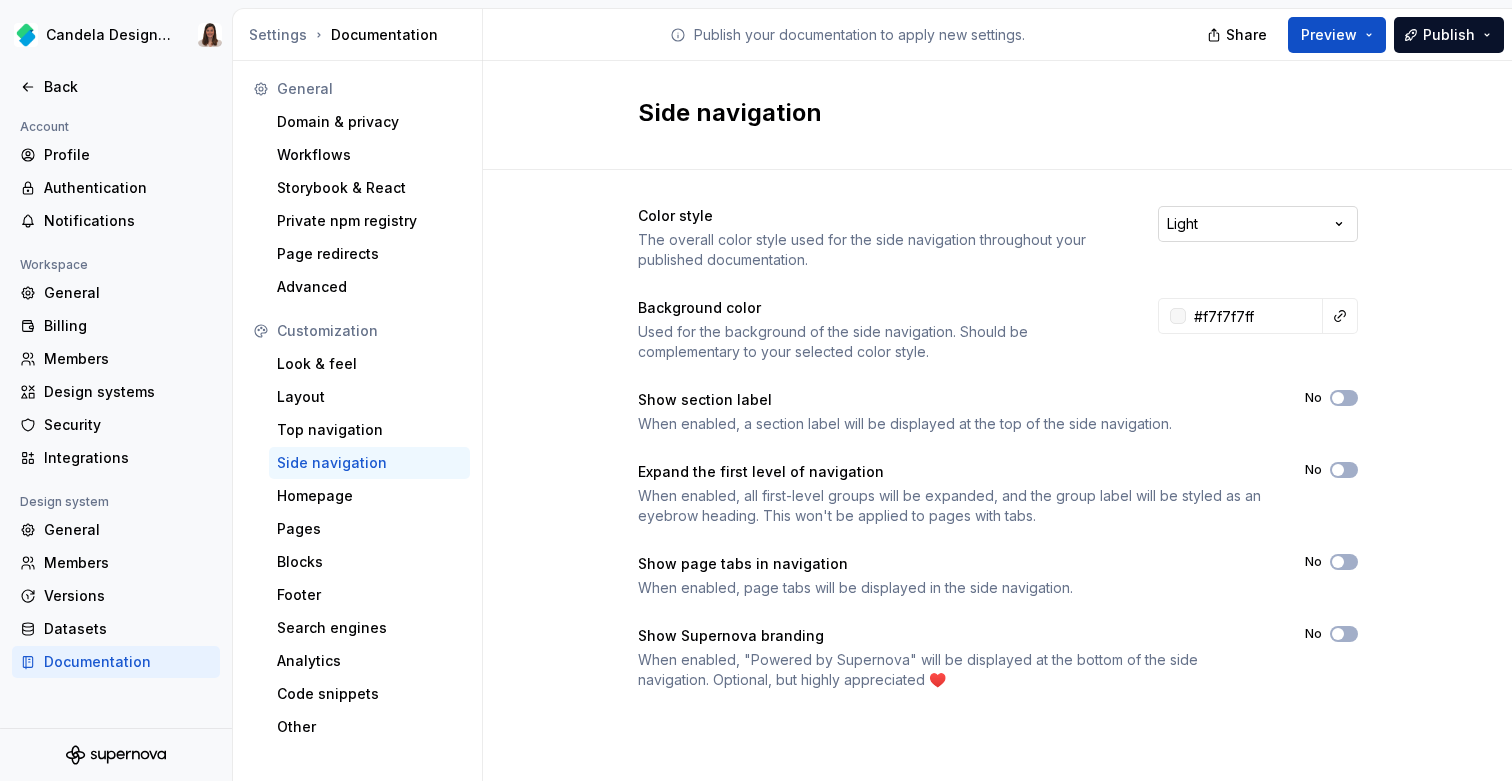 click on "Candela Design System Back Account Profile Authentication Notifications Workspace General Billing Members Design systems Security Integrations Design system General Members Versions Datasets Documentation Settings Documentation Publish your documentation to apply new settings. Share Preview Publish General Domain & privacy Workflows Storybook & React Private npm registry Page redirects Advanced Customization Look & feel Layout Top navigation Side navigation Homepage Pages Blocks Footer Search engines Analytics Code snippets Other Side navigation Color style The overall color style used for the side navigation throughout your published documentation. Light Background color Used for the background of the side navigation. Should be complementary to your selected color style. #f7f7f7ff Show section label When enabled, a section label will be displayed at the top of the side navigation. No Expand the first level of navigation No Show page tabs in navigation No Show Supernova branding No   *" at bounding box center [756, 390] 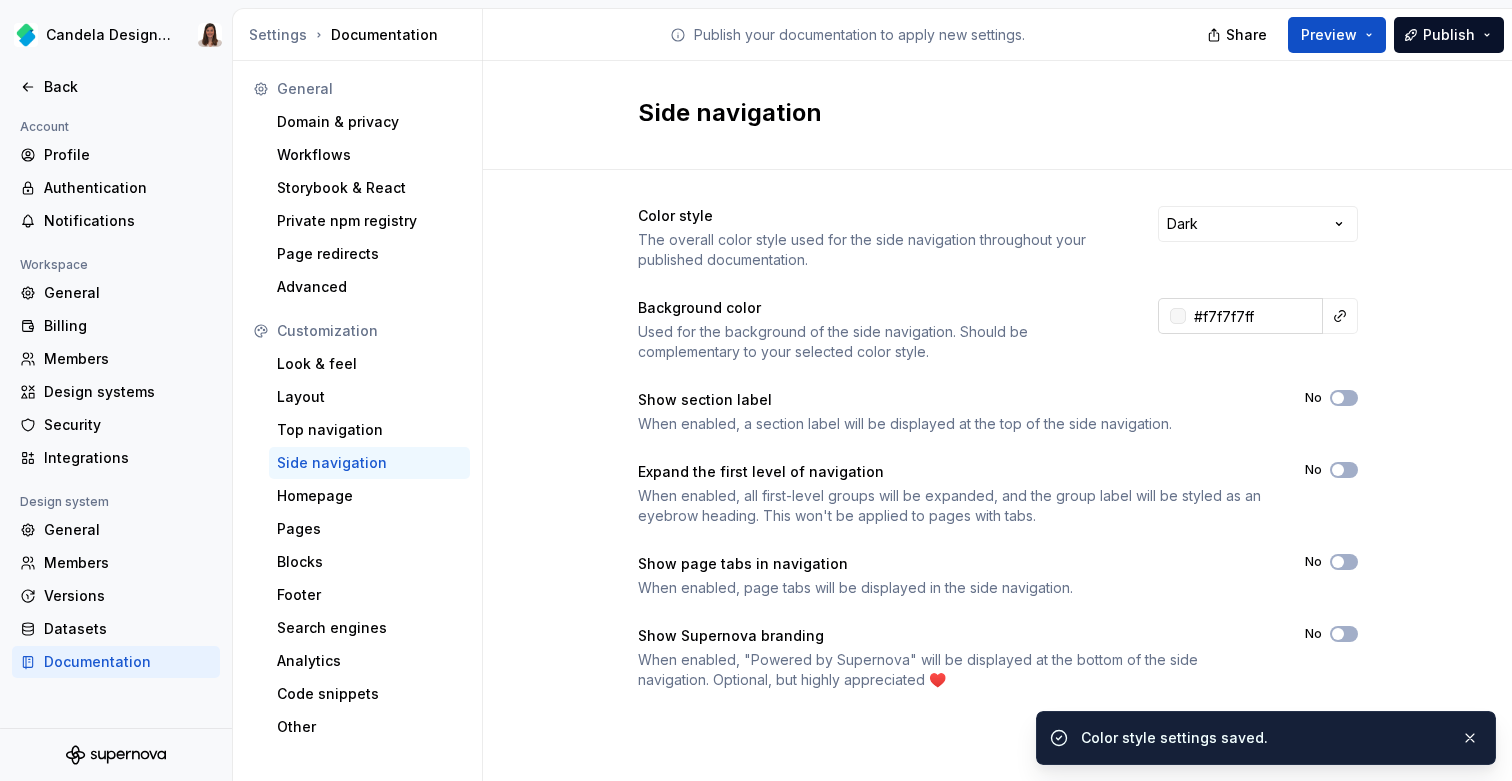 click on "#f7f7f7ff" at bounding box center (1254, 316) 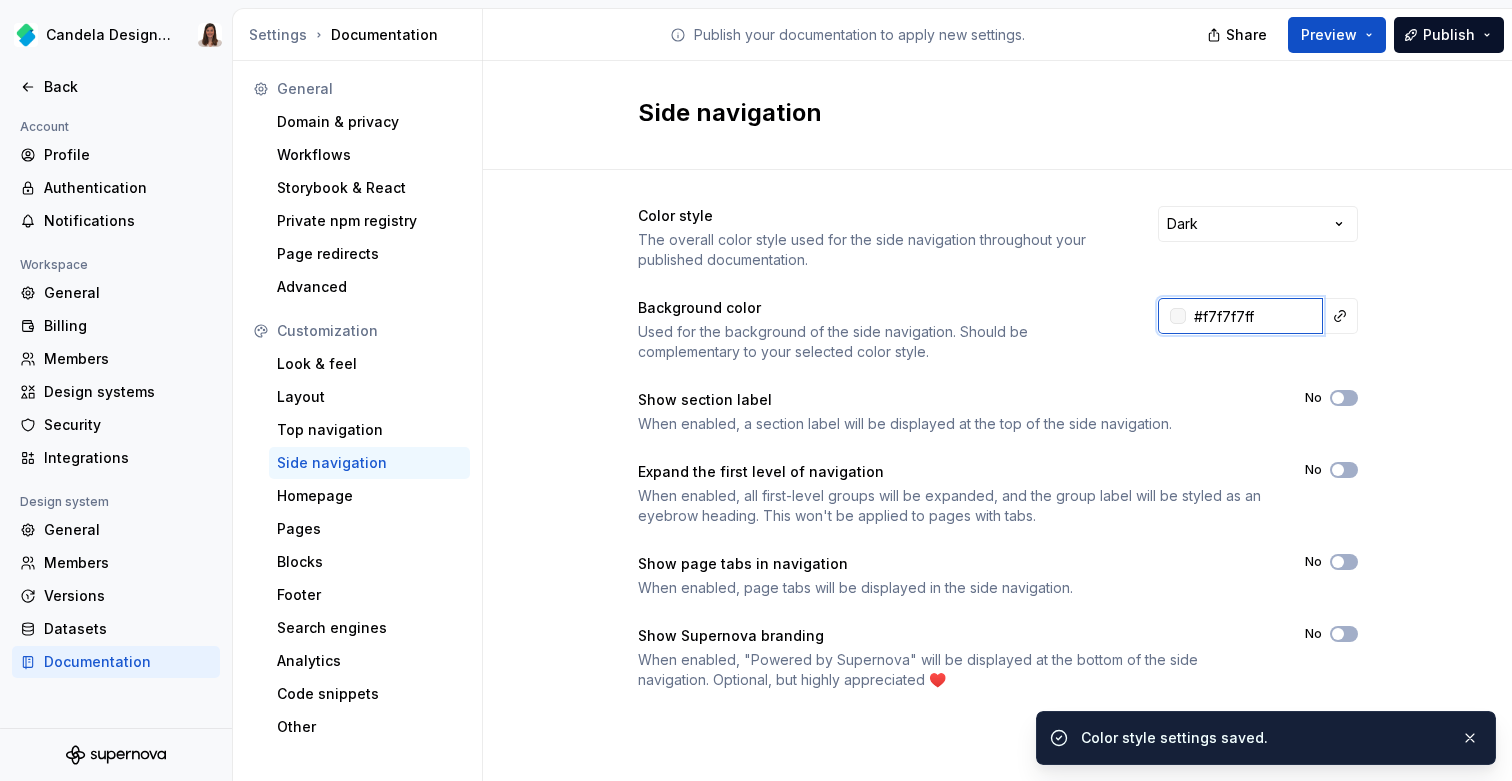 click on "#f7f7f7ff" at bounding box center [1254, 316] 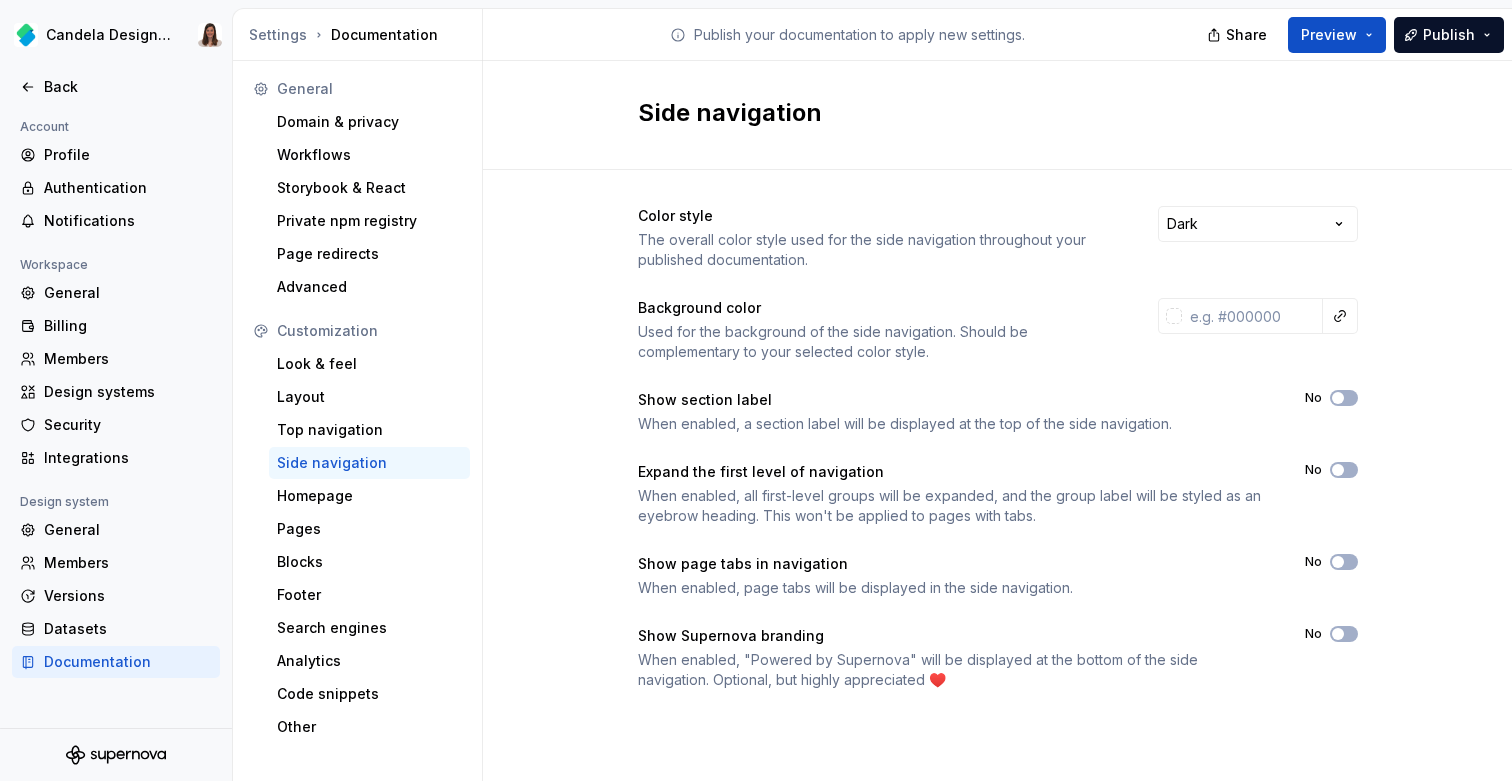 click on "Color style The overall color style used for the side navigation throughout your published documentation. Dark" at bounding box center [998, 238] 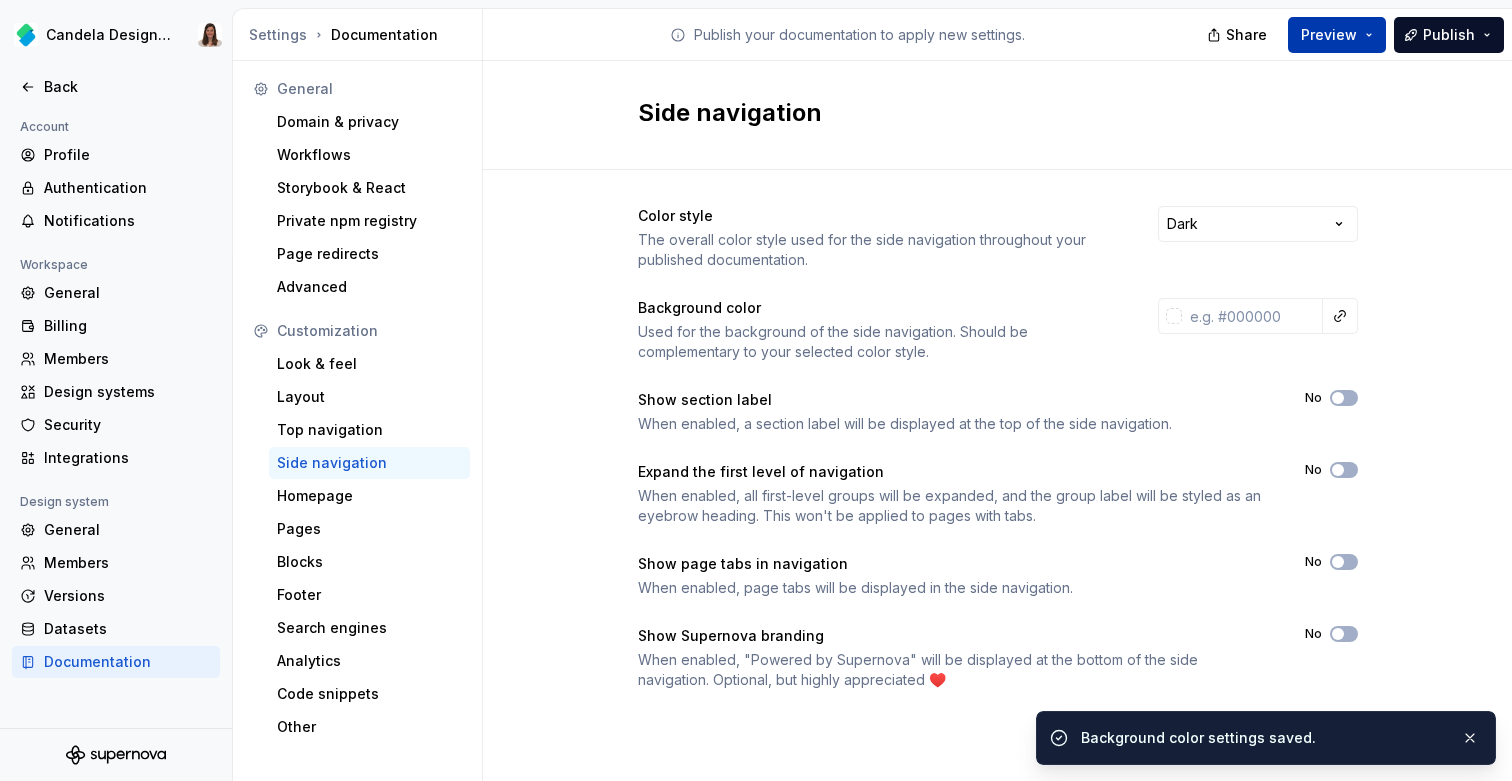 click on "Preview" at bounding box center (1329, 35) 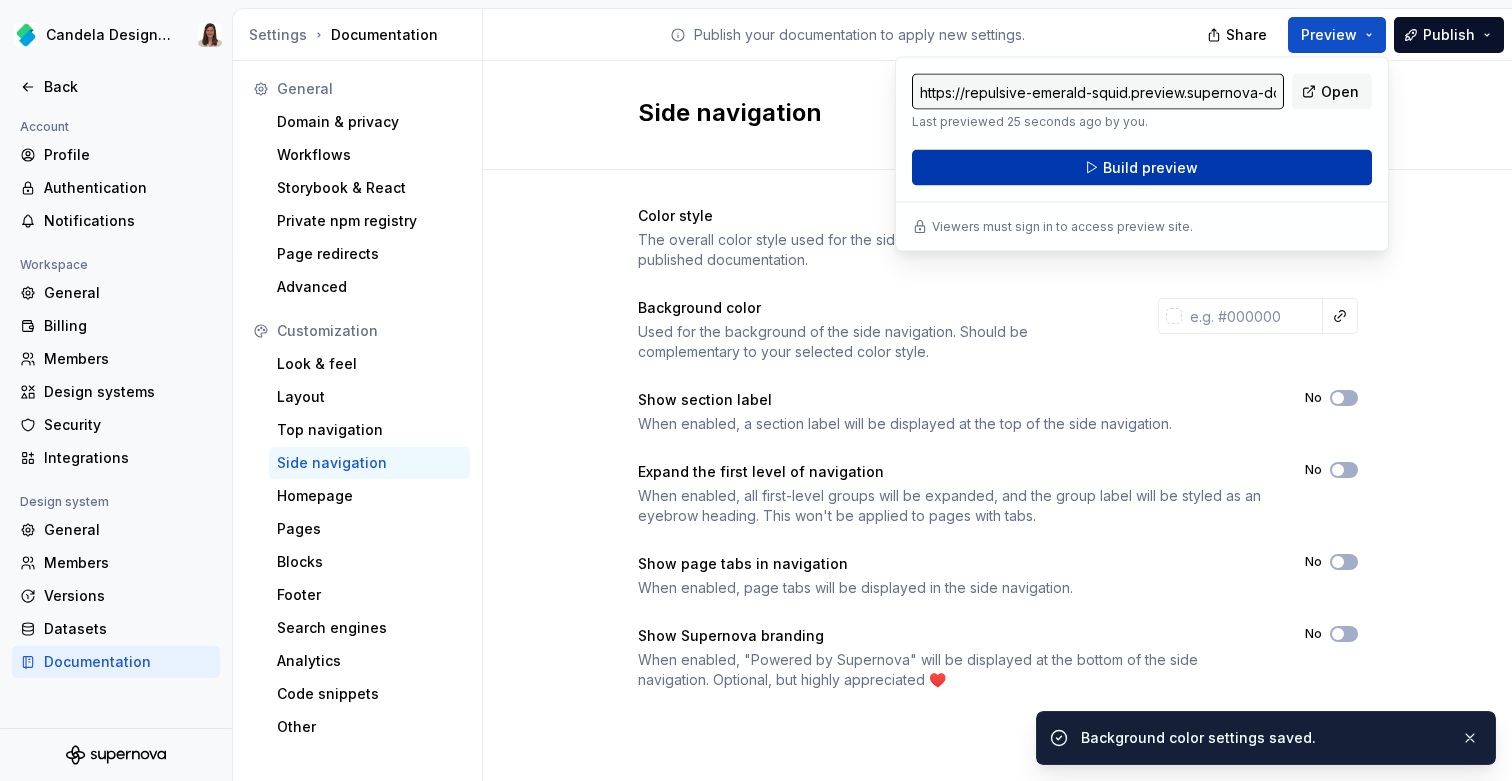 click on "Build preview" at bounding box center (1142, 168) 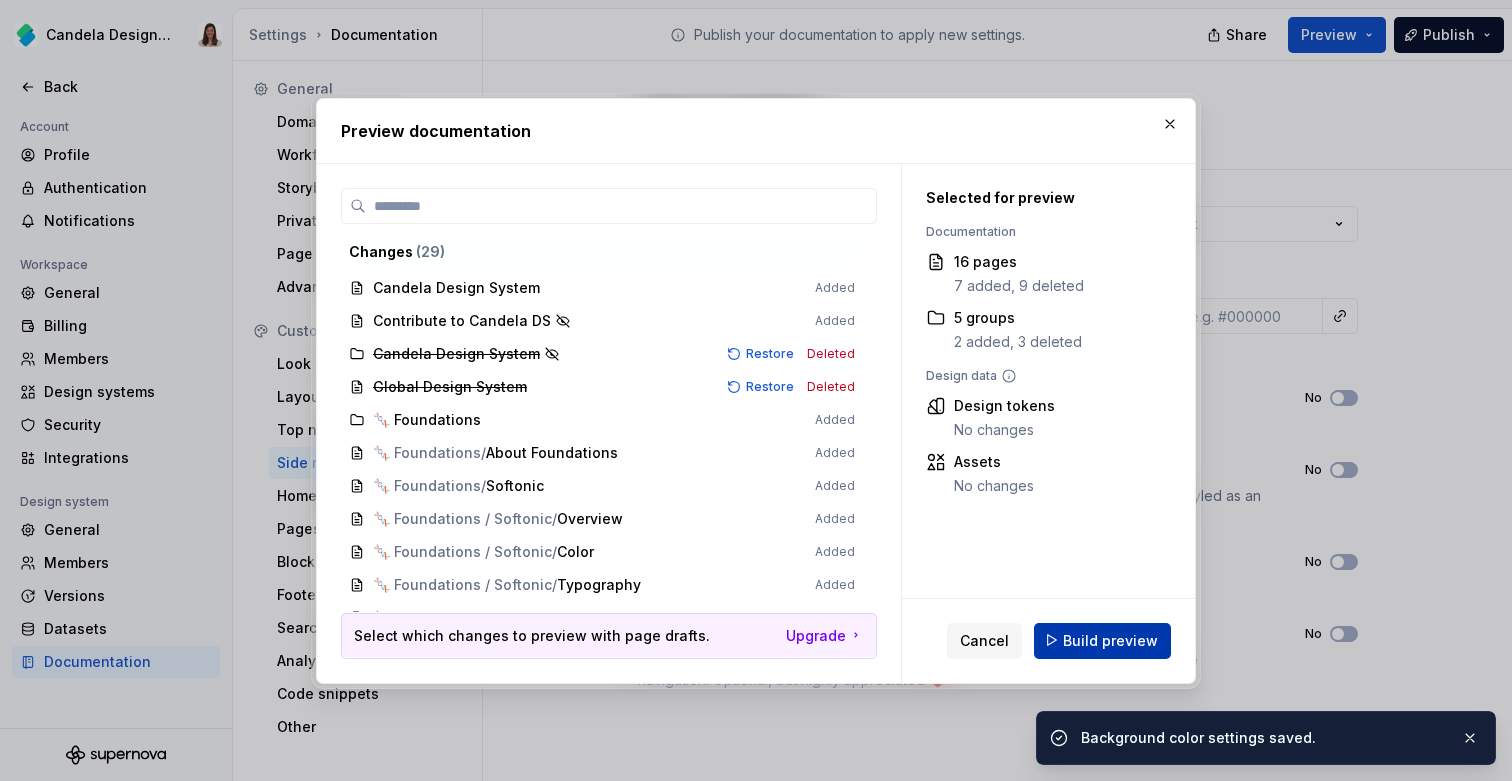 click on "Build preview" at bounding box center (1110, 640) 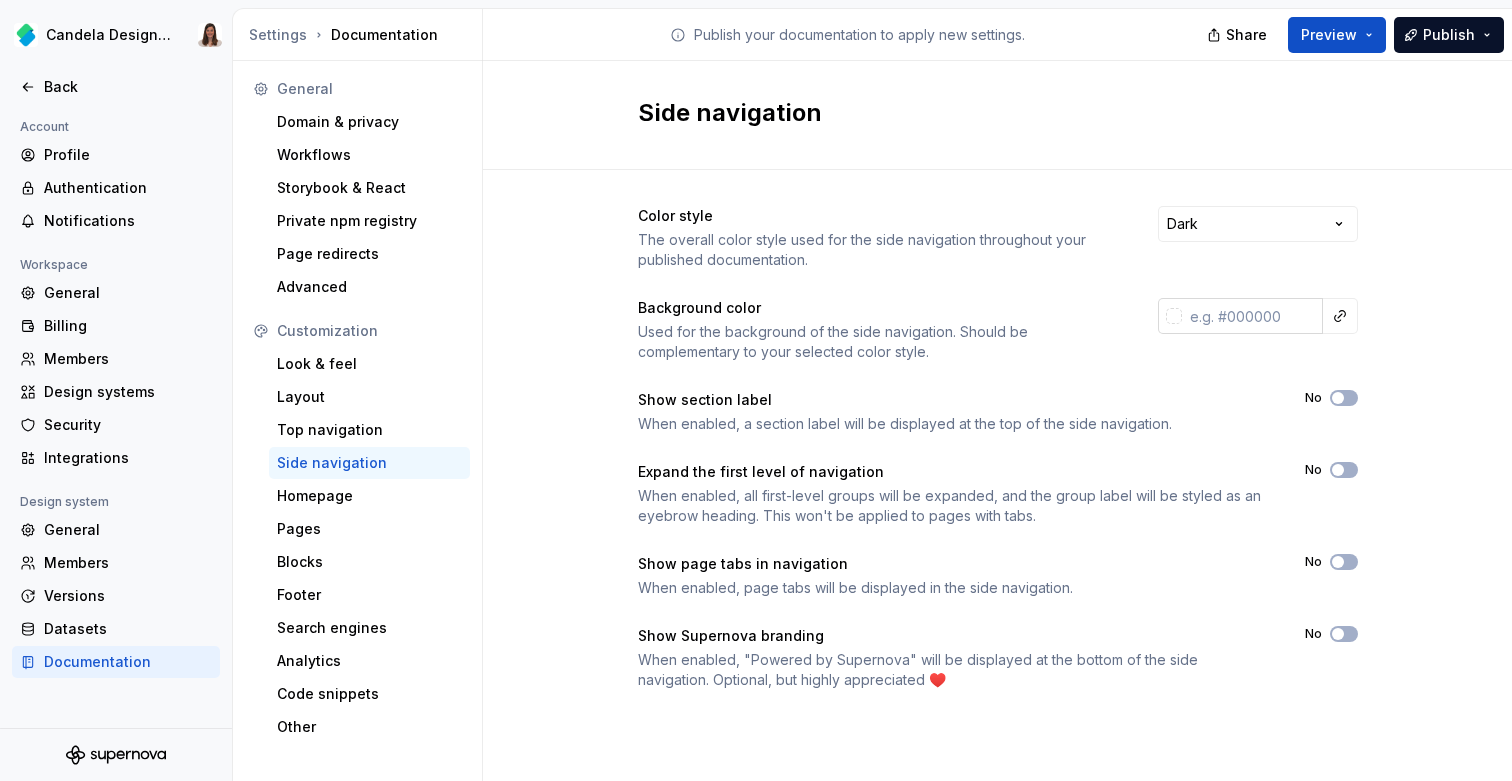 click at bounding box center (1252, 316) 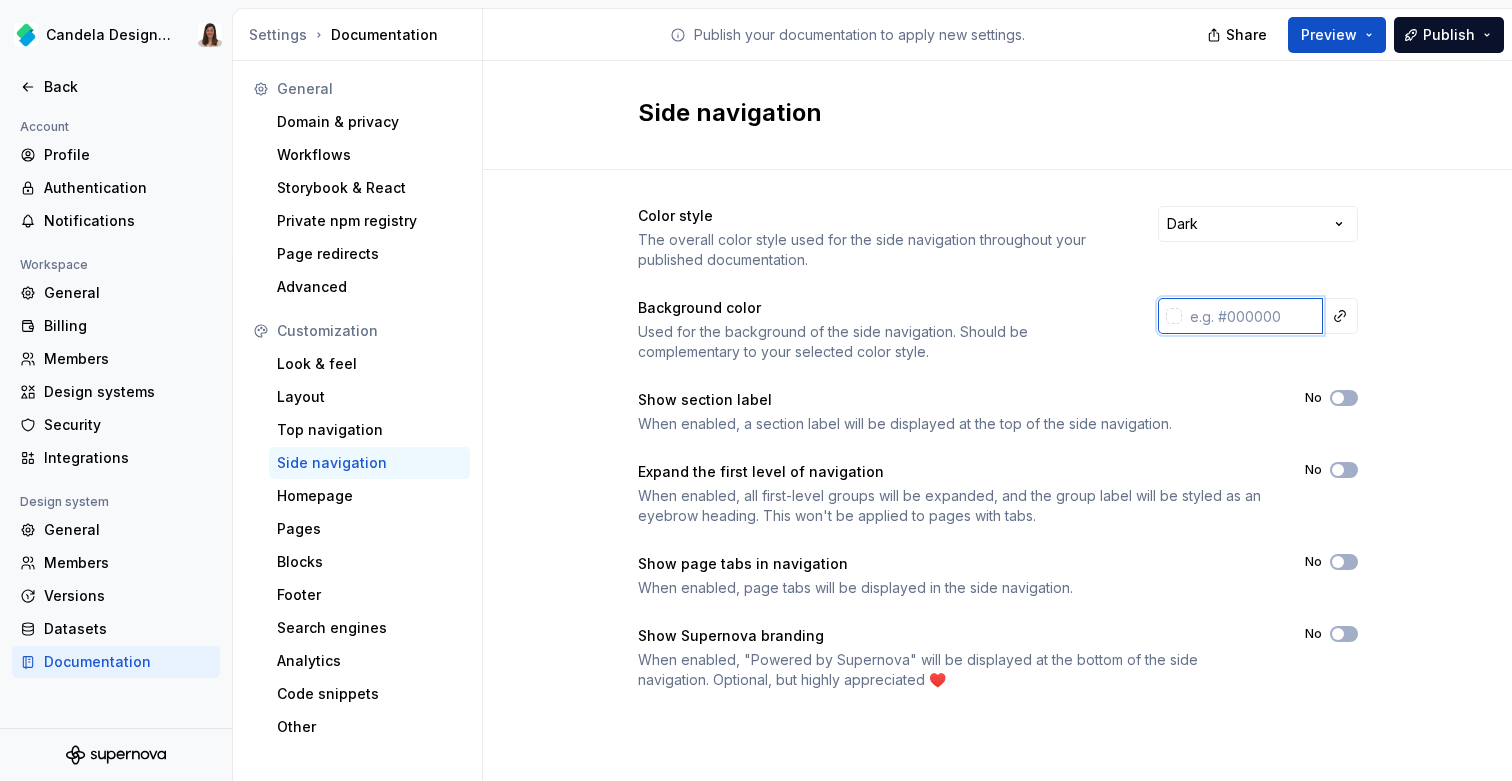 paste on "192139" 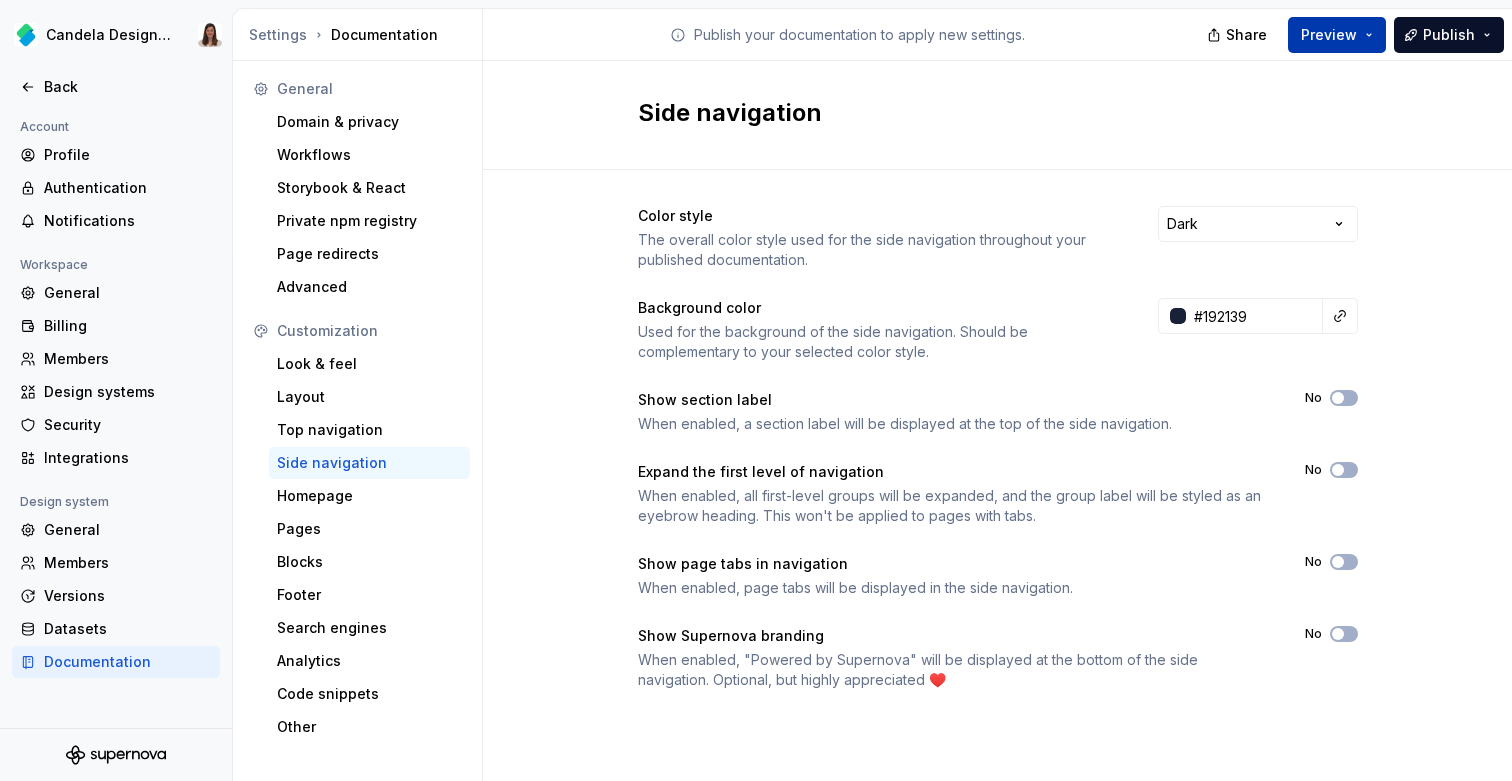 click on "Preview" at bounding box center [1329, 35] 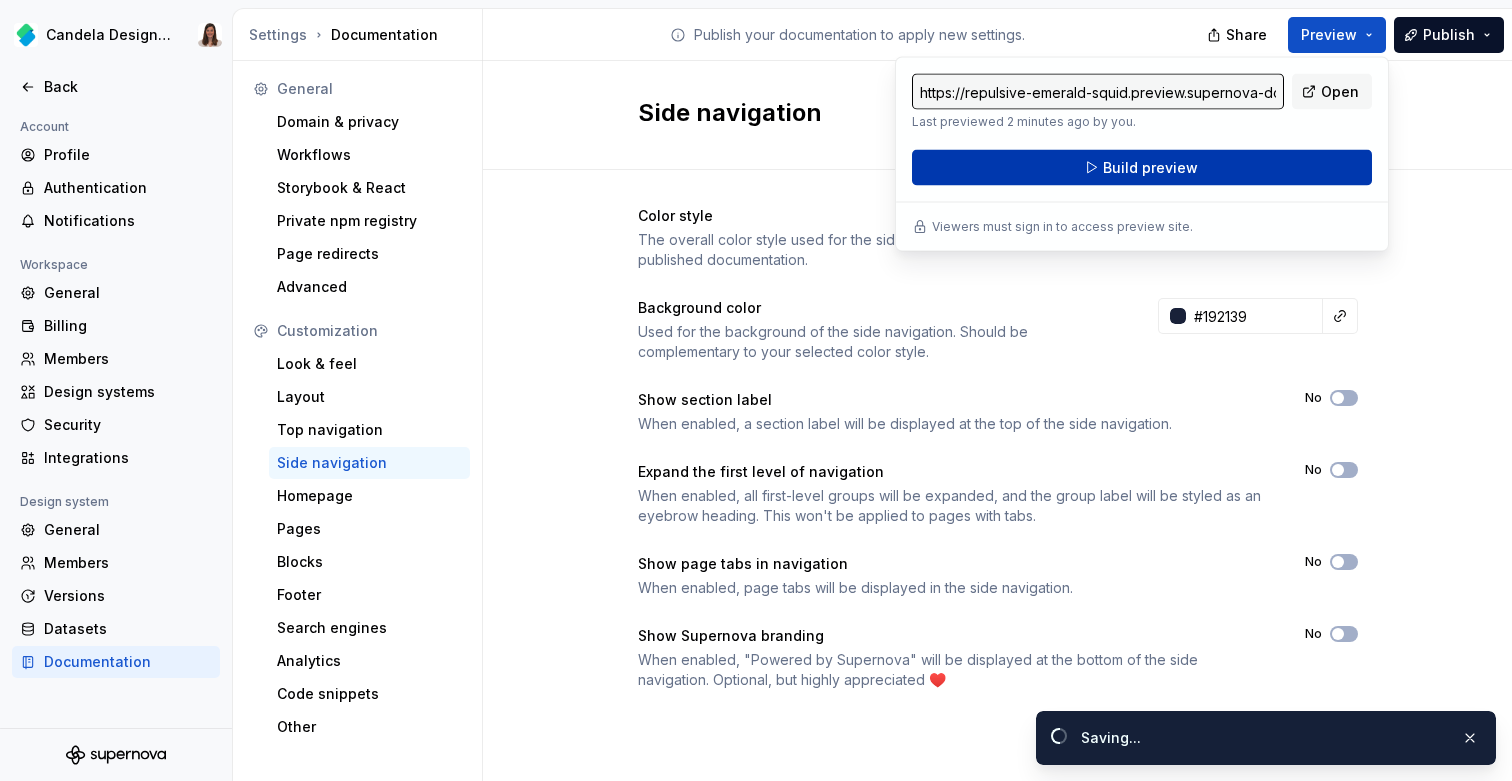 type on "#192139ff" 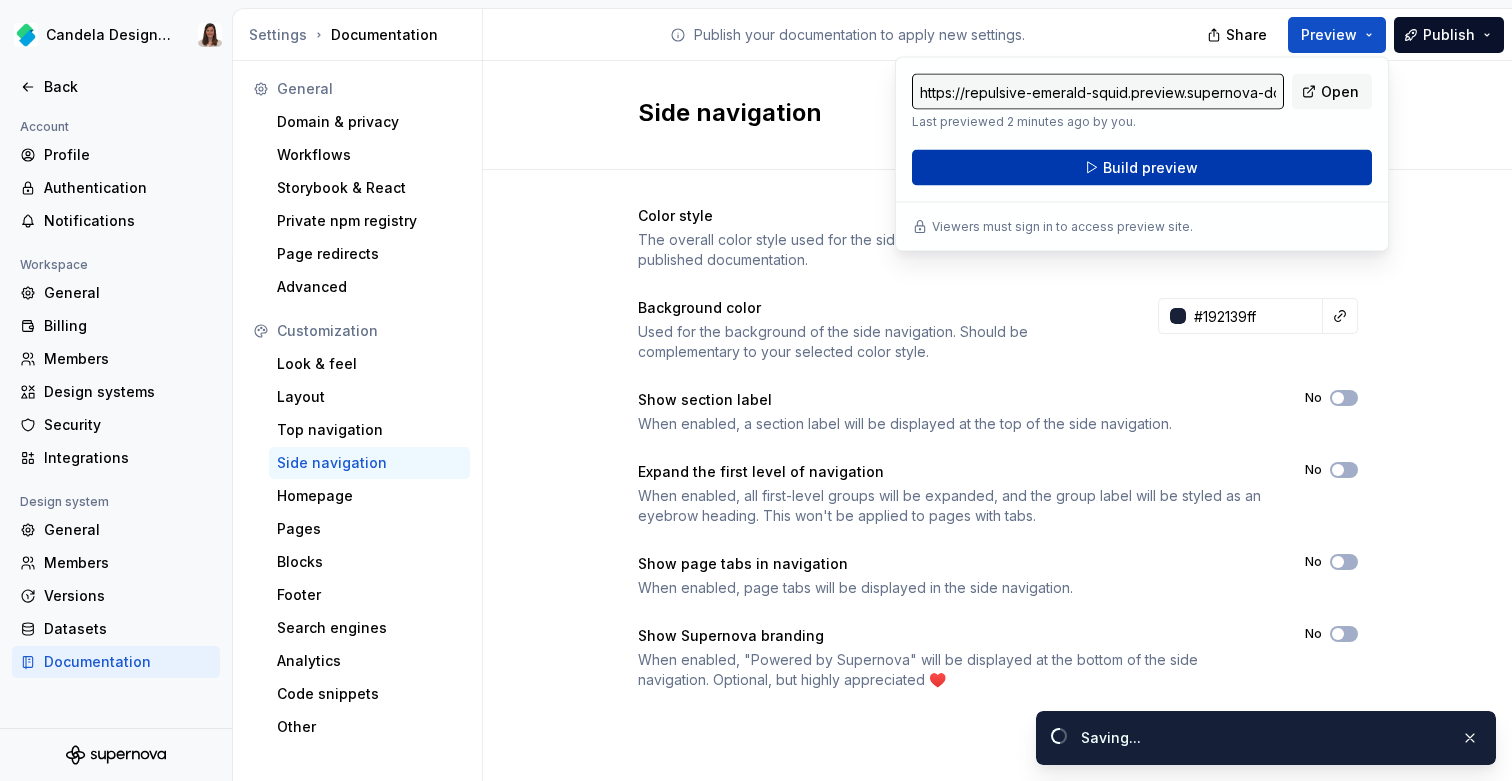 click on "Build preview" at bounding box center [1142, 168] 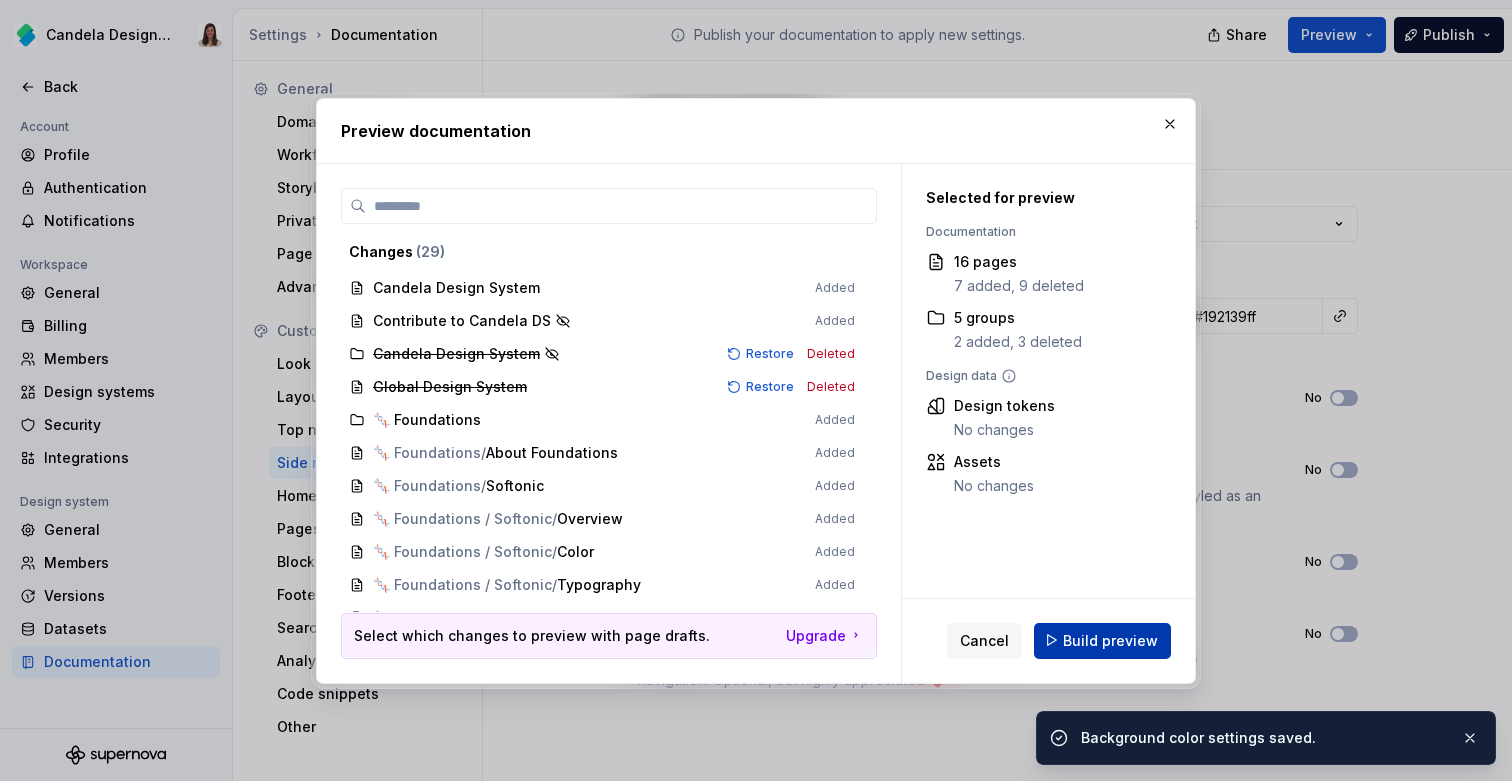 click on "Build preview" at bounding box center [1110, 640] 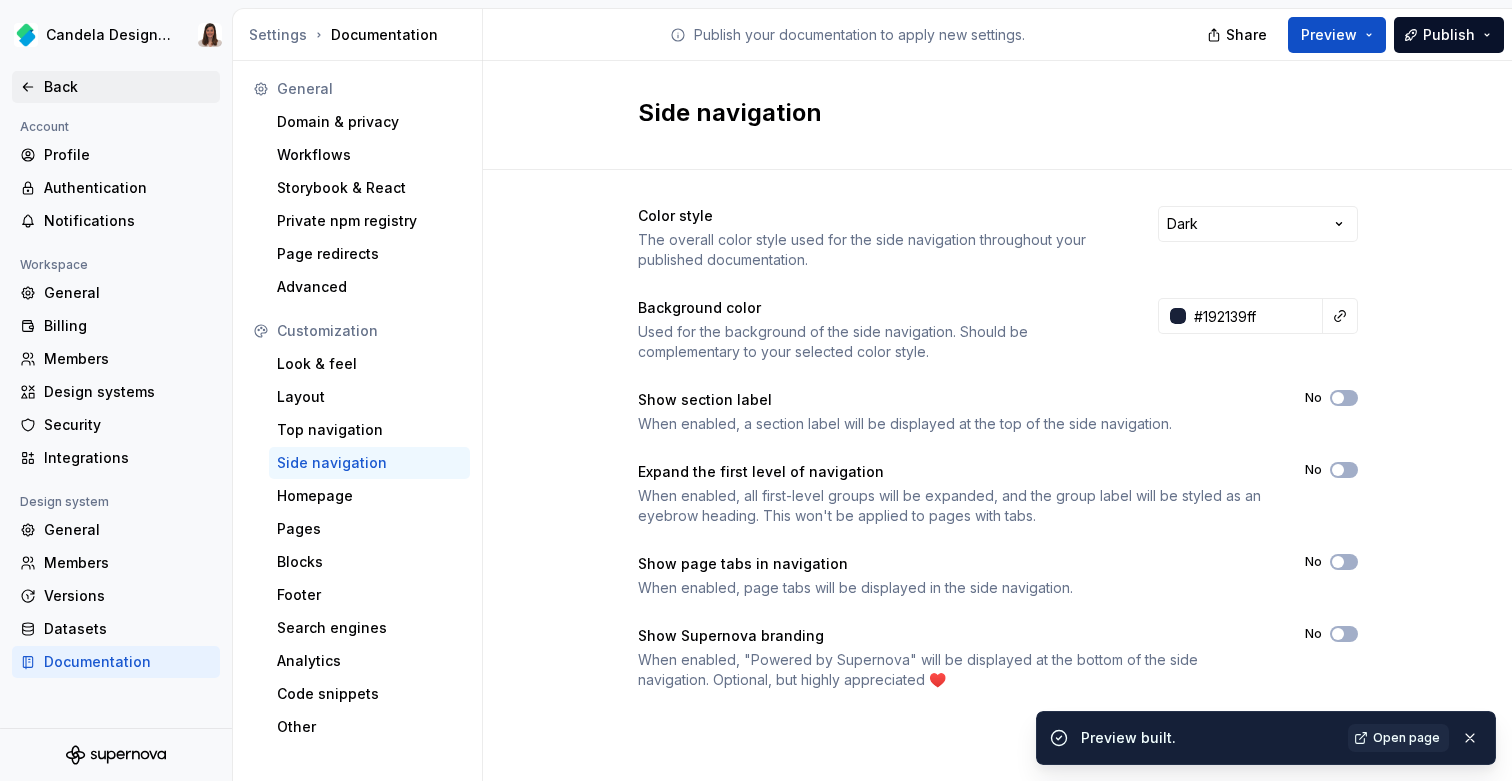 click on "Back" at bounding box center (128, 87) 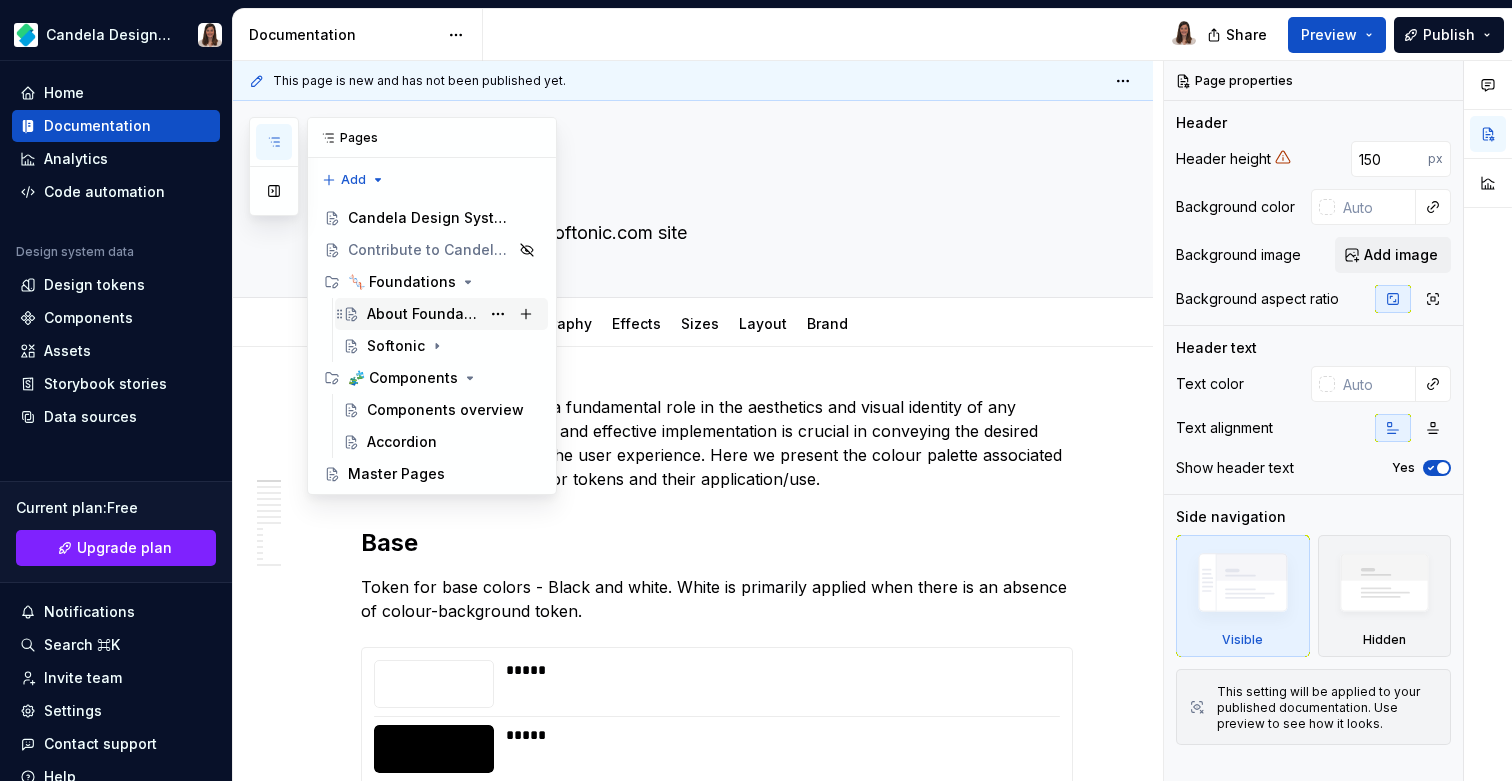 click on "About Foundations" at bounding box center (423, 314) 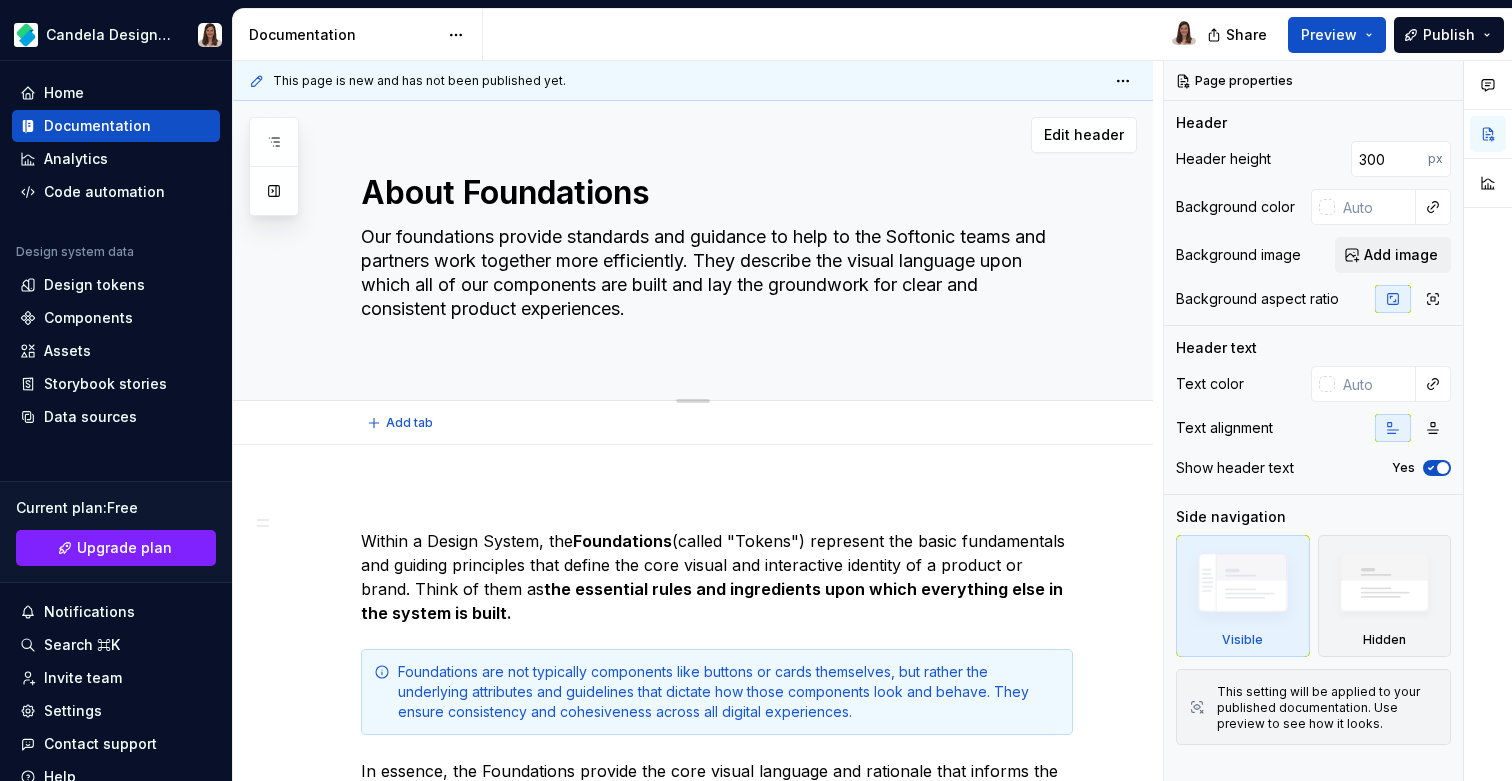 click on "Our foundations provide standards and guidance to help to the Softonic teams and partners work together more efficiently. They describe the visual language upon which all of our components are built and lay the groundwork for clear and consistent product experiences." at bounding box center [713, 285] 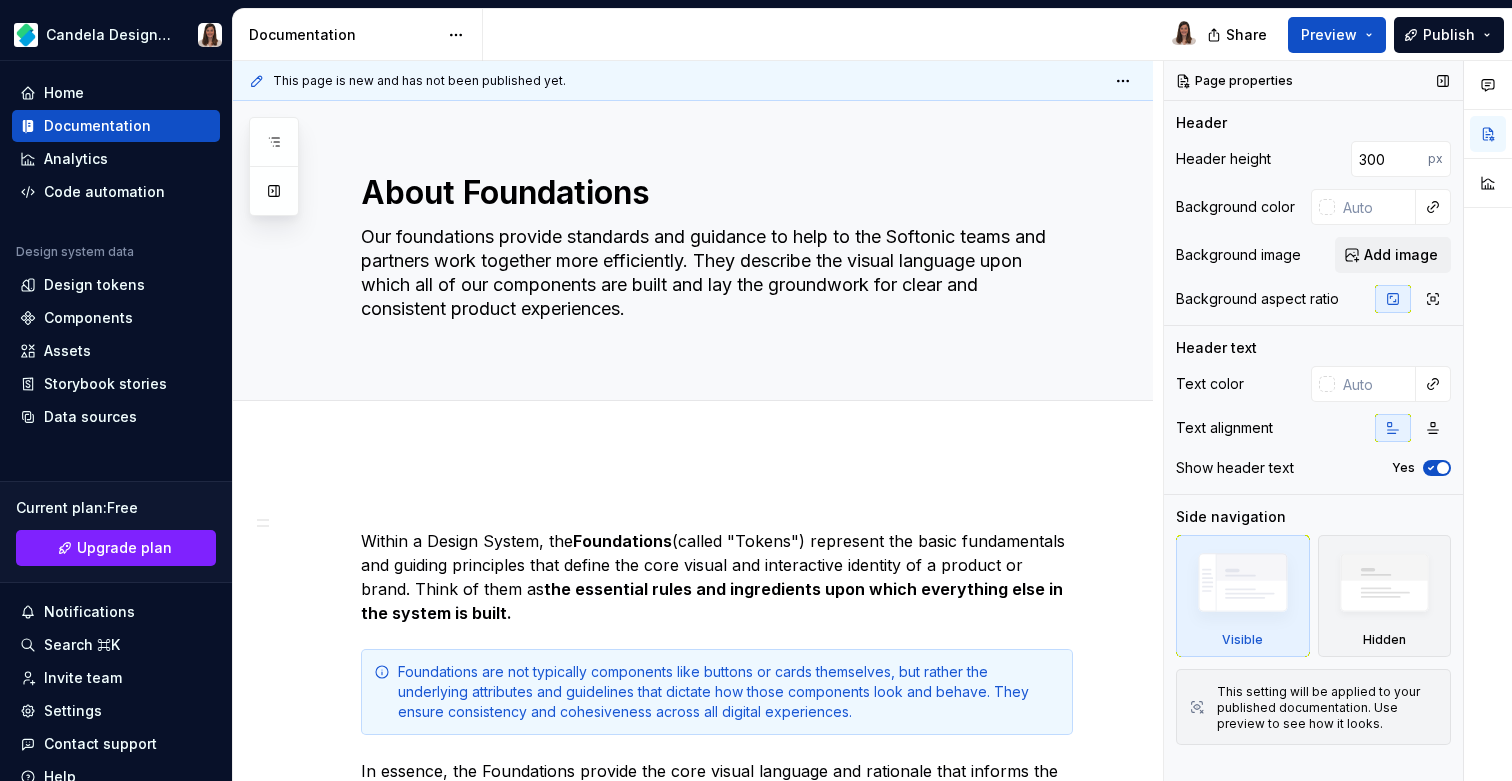 click 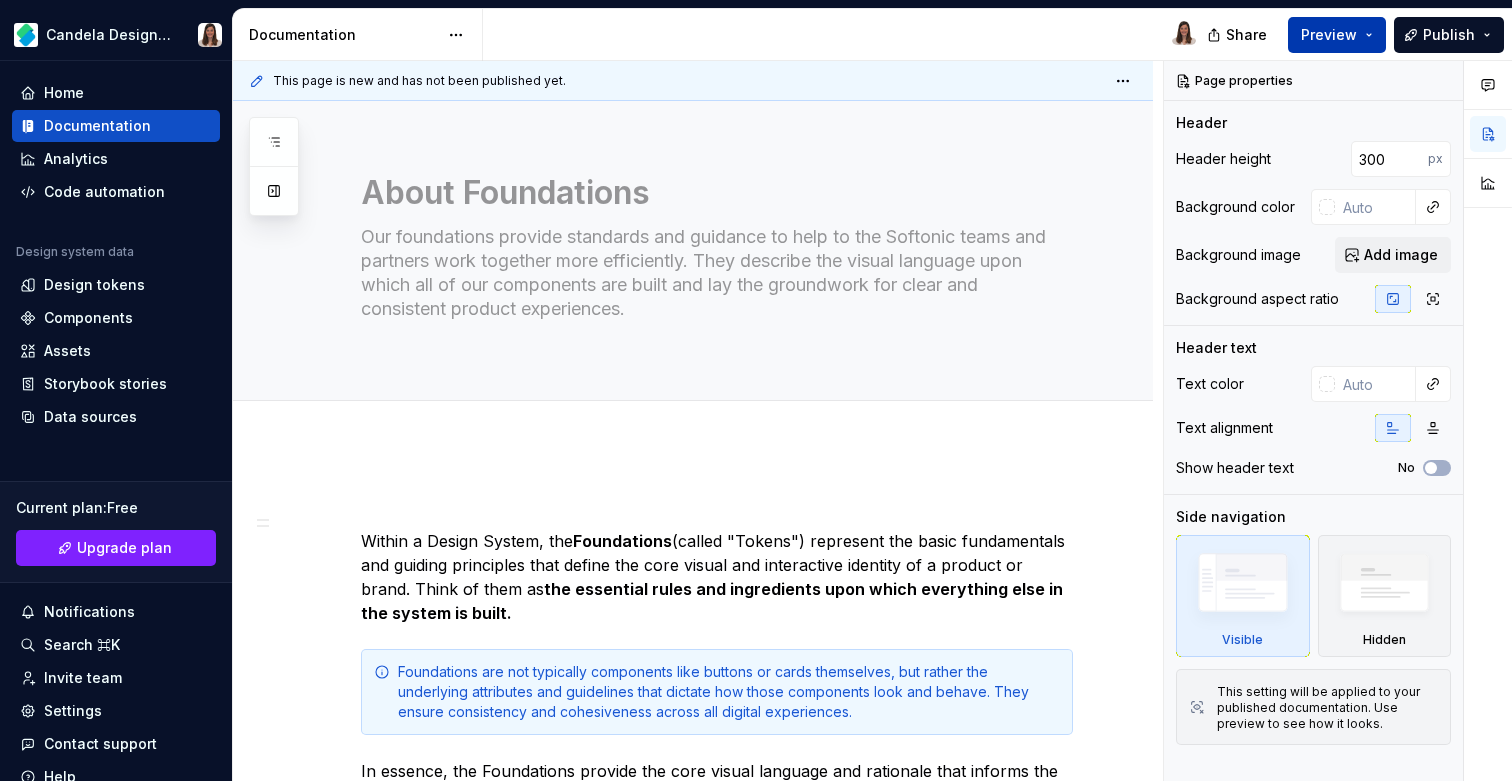 click on "Preview" at bounding box center (1329, 35) 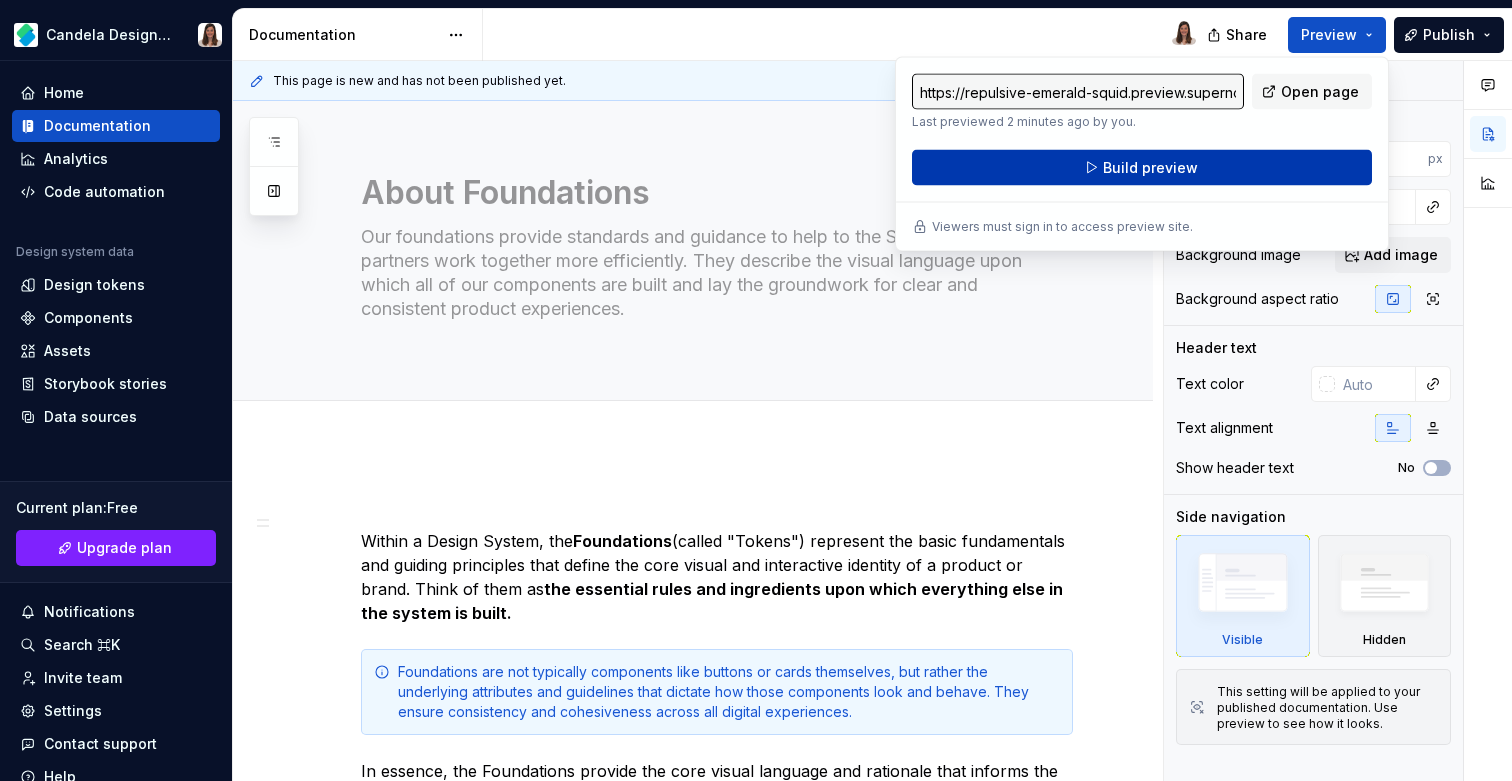 click on "Build preview" at bounding box center [1142, 168] 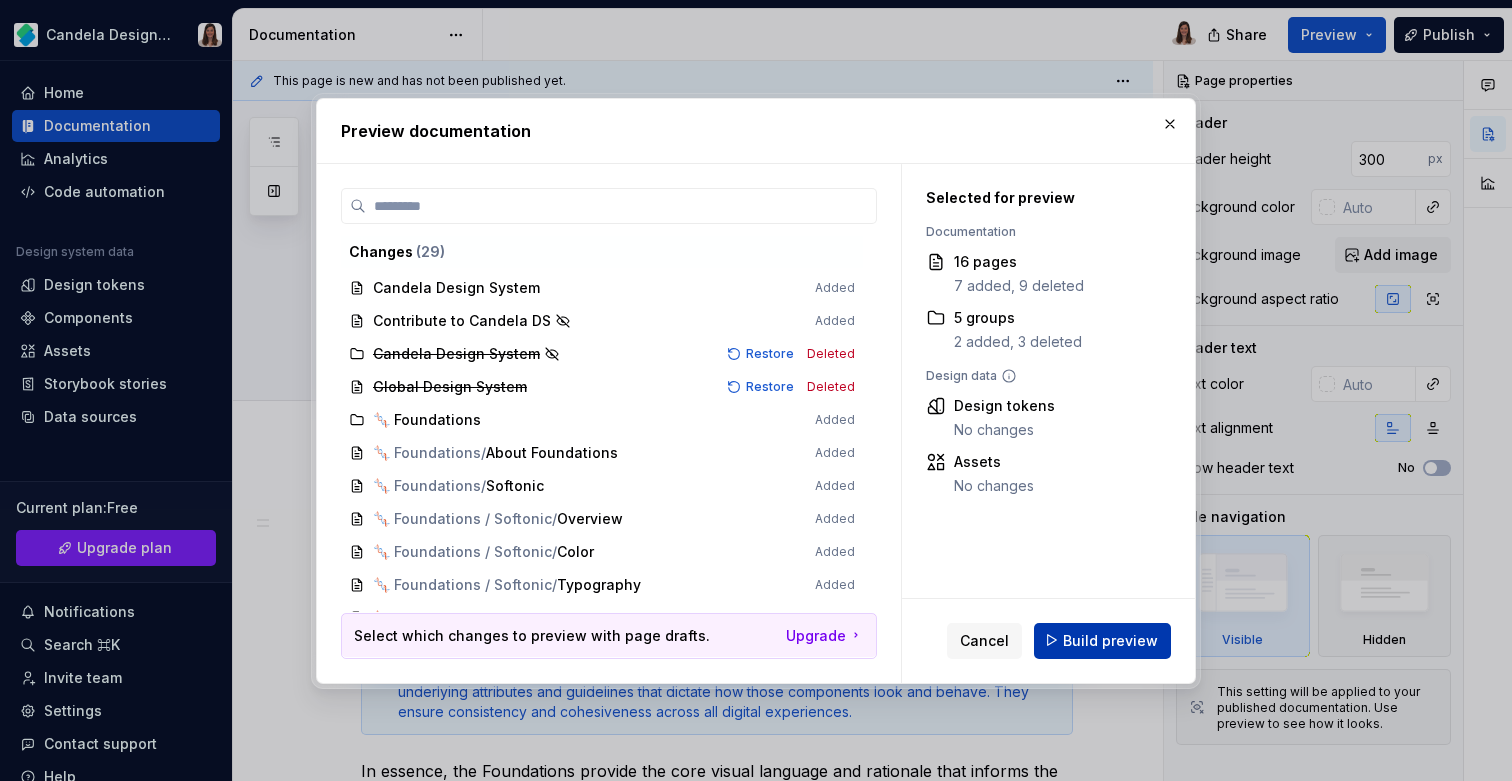 click on "Build preview" at bounding box center (1110, 640) 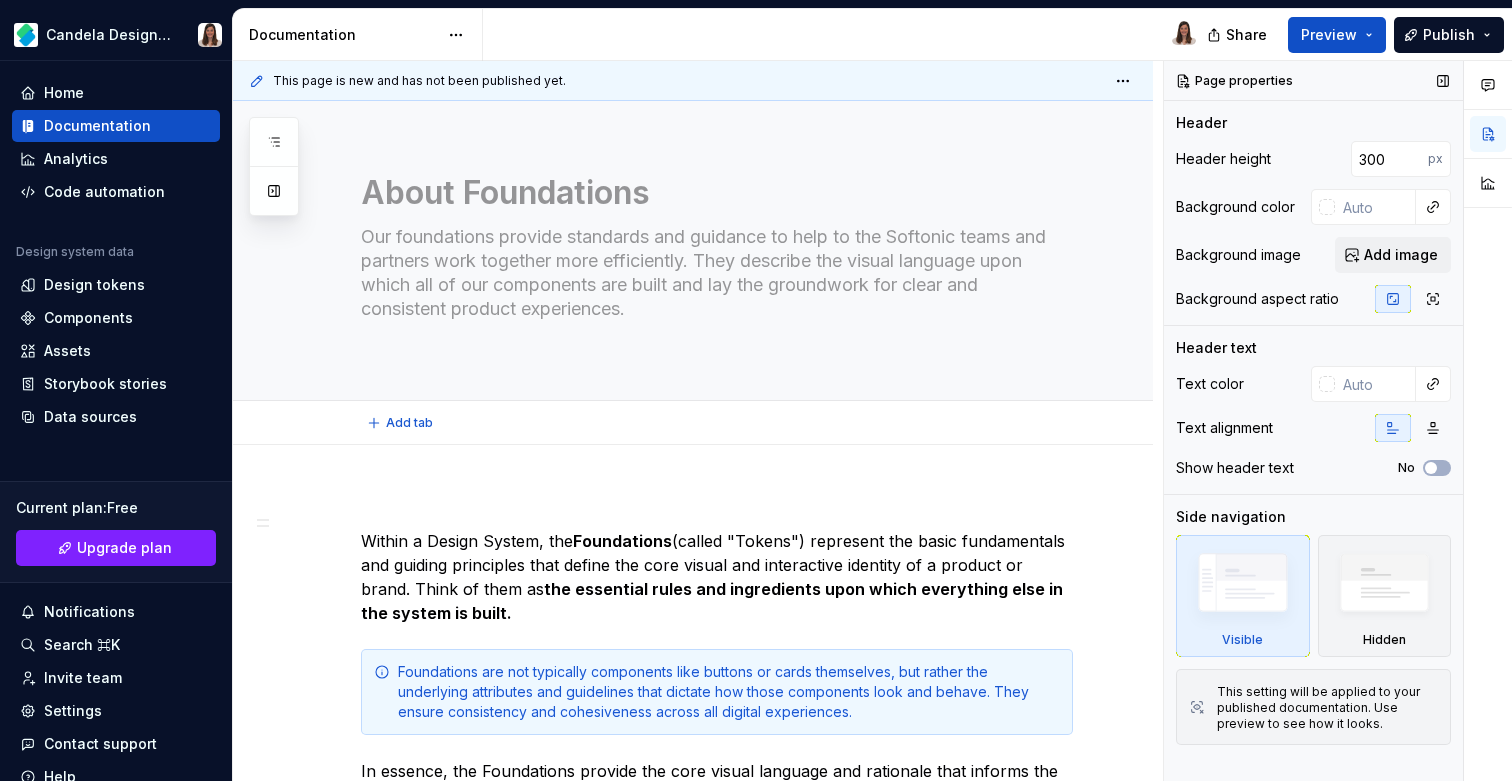 type on "*" 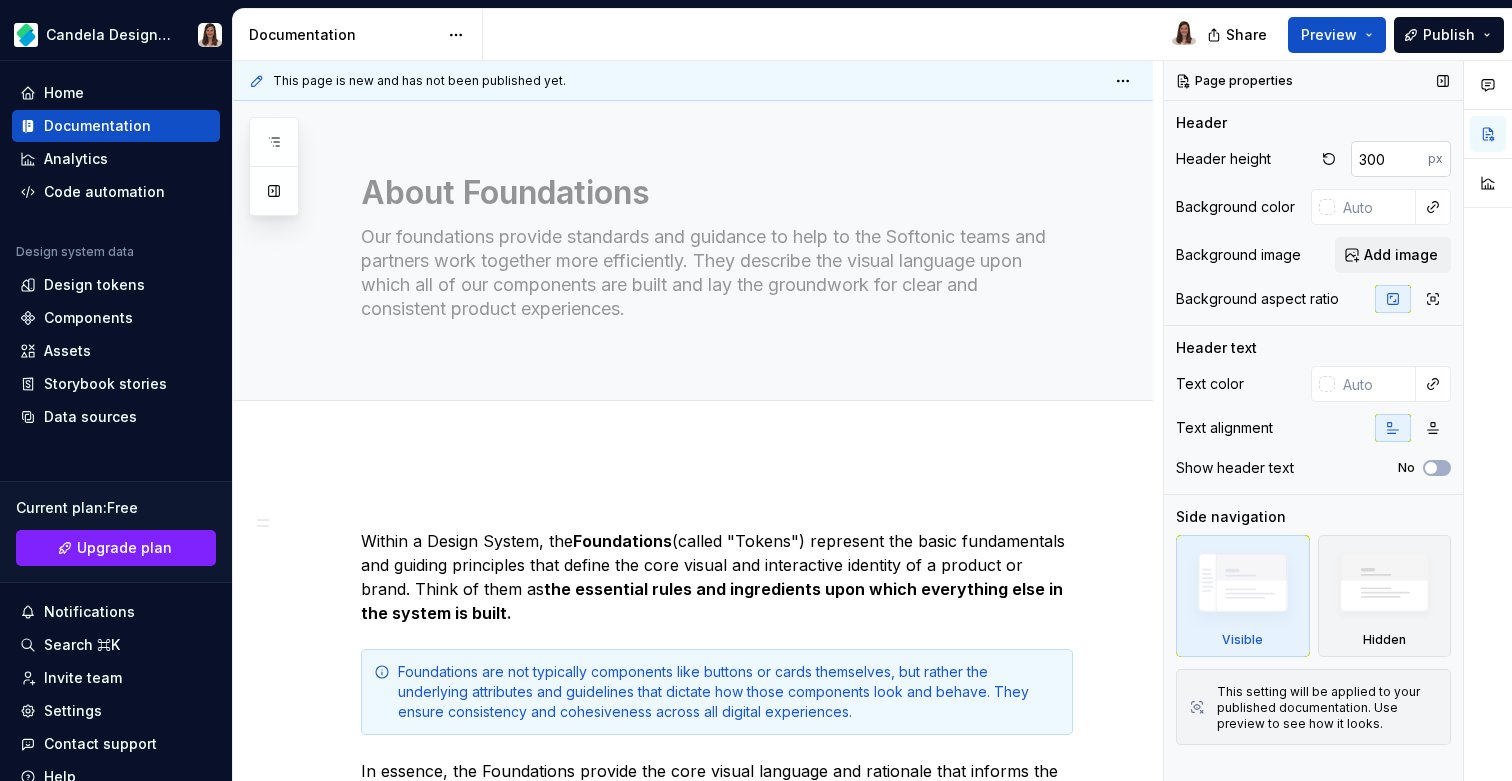 click on "300" at bounding box center [1389, 159] 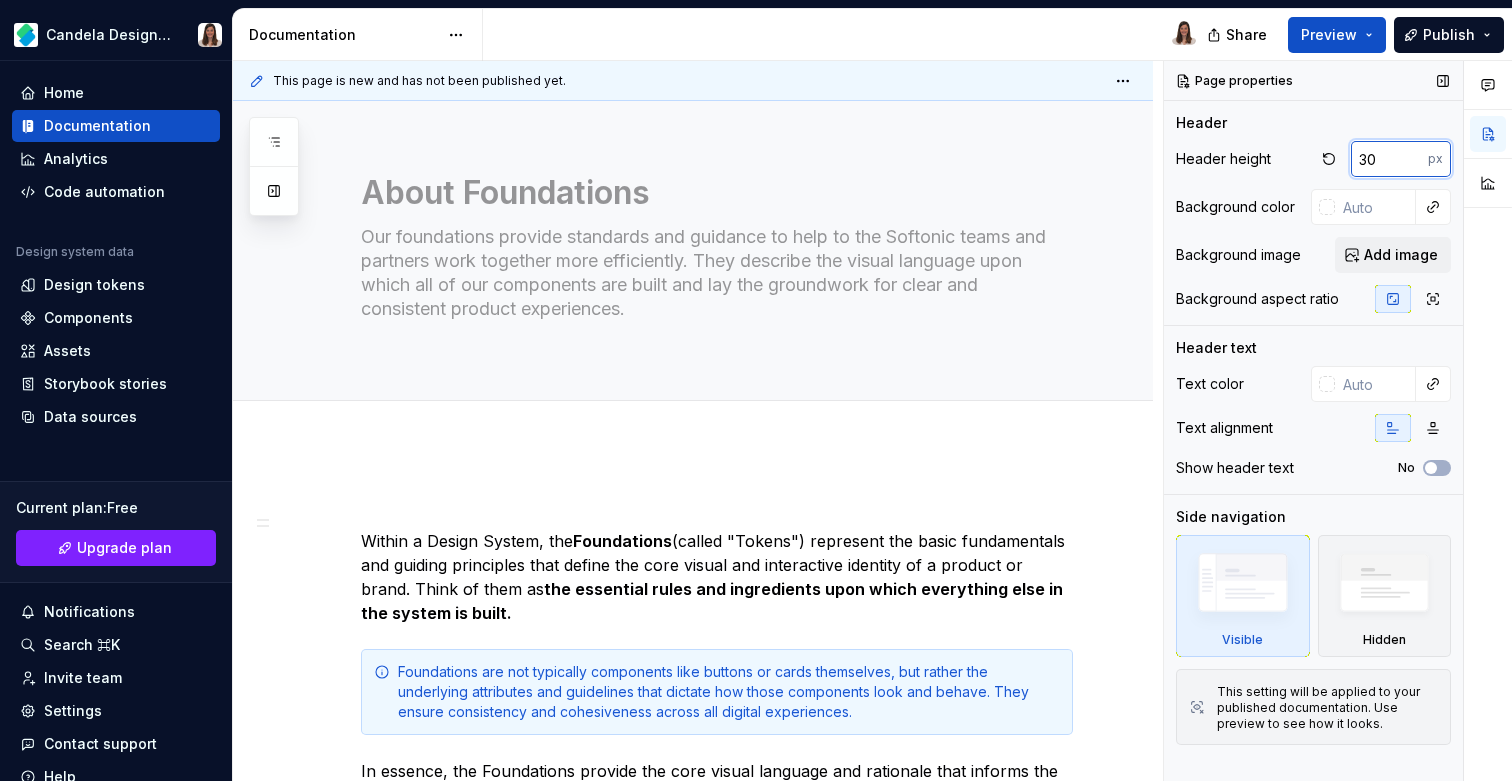 type on "3" 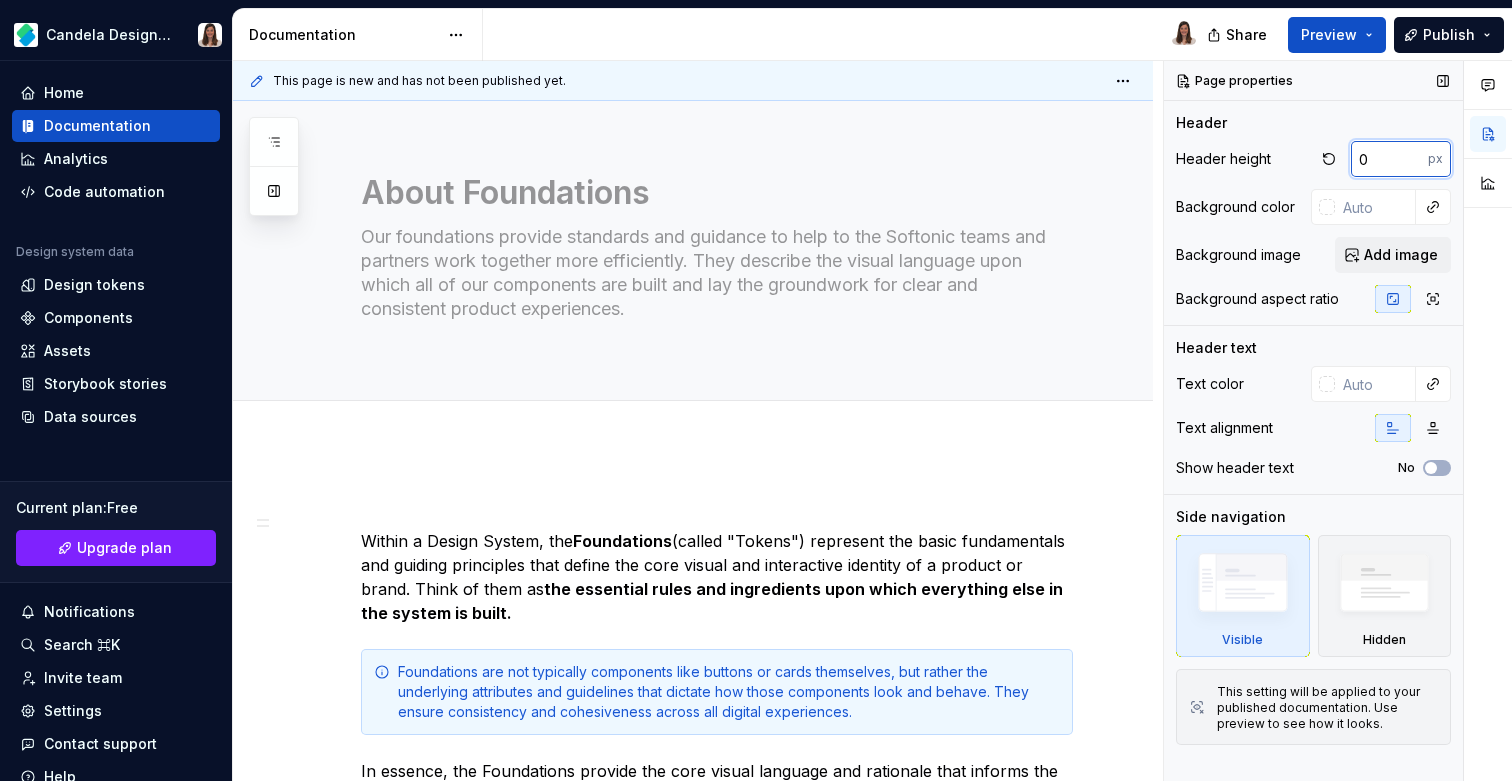 type on "0" 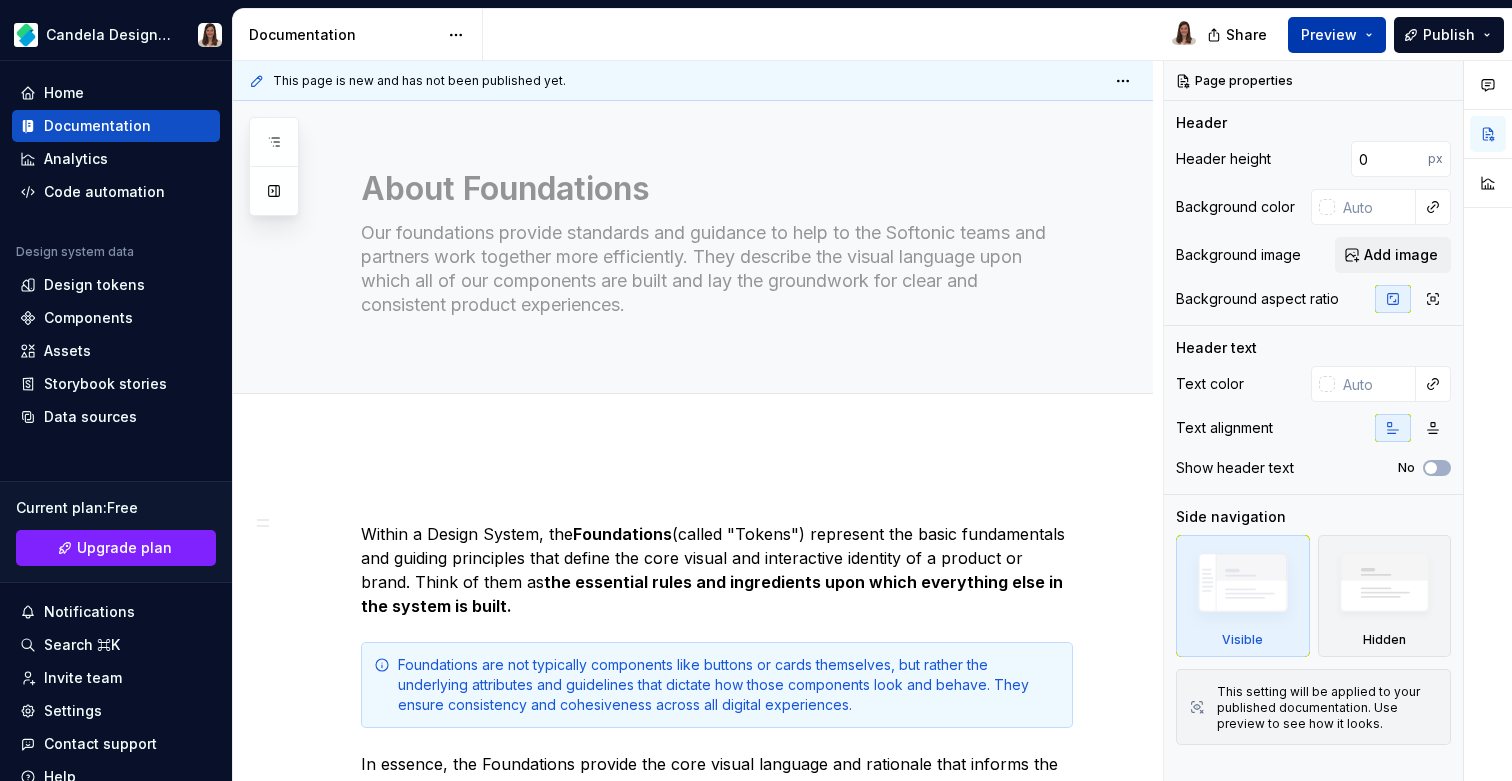 click on "Preview" at bounding box center [1329, 35] 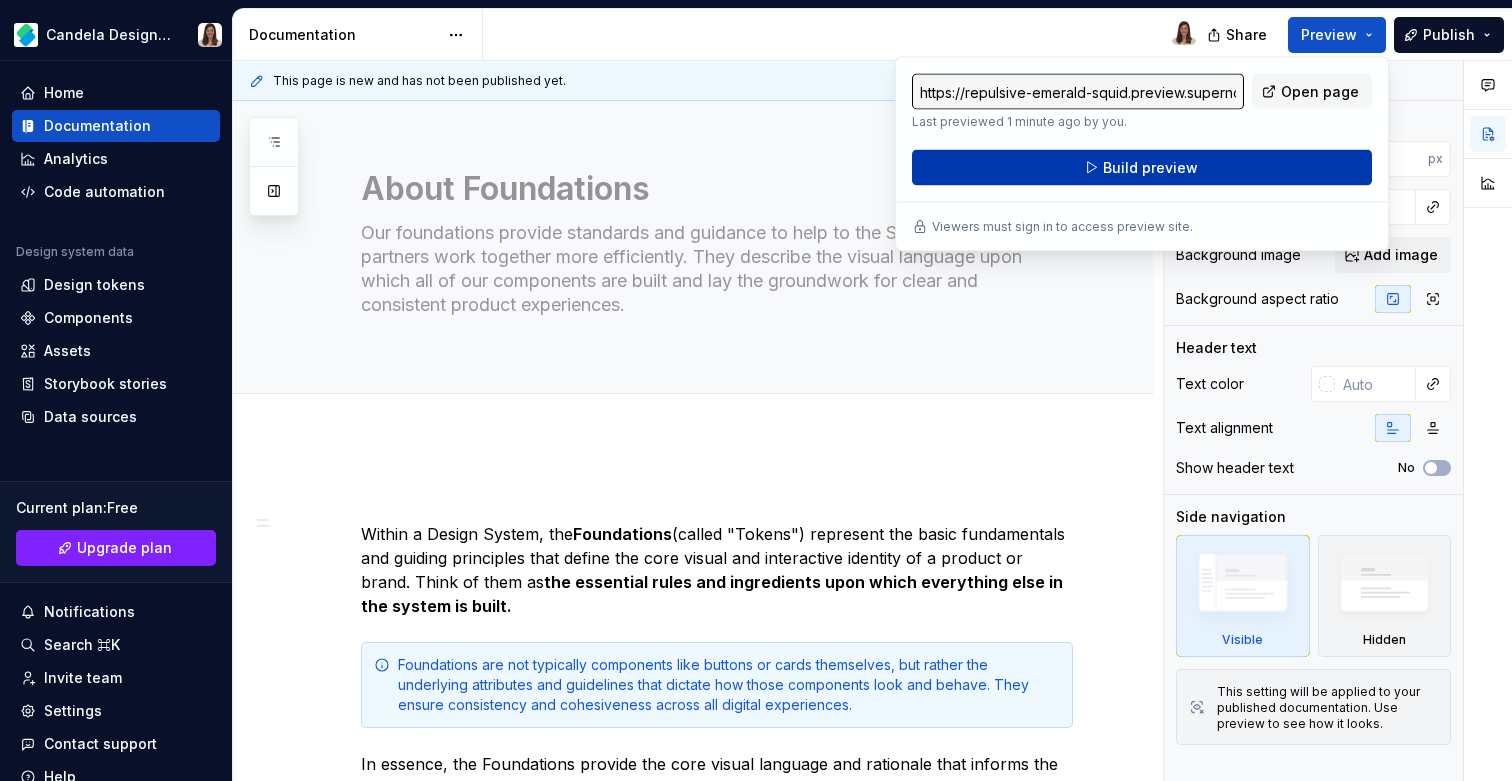 click on "Build preview" at bounding box center (1142, 168) 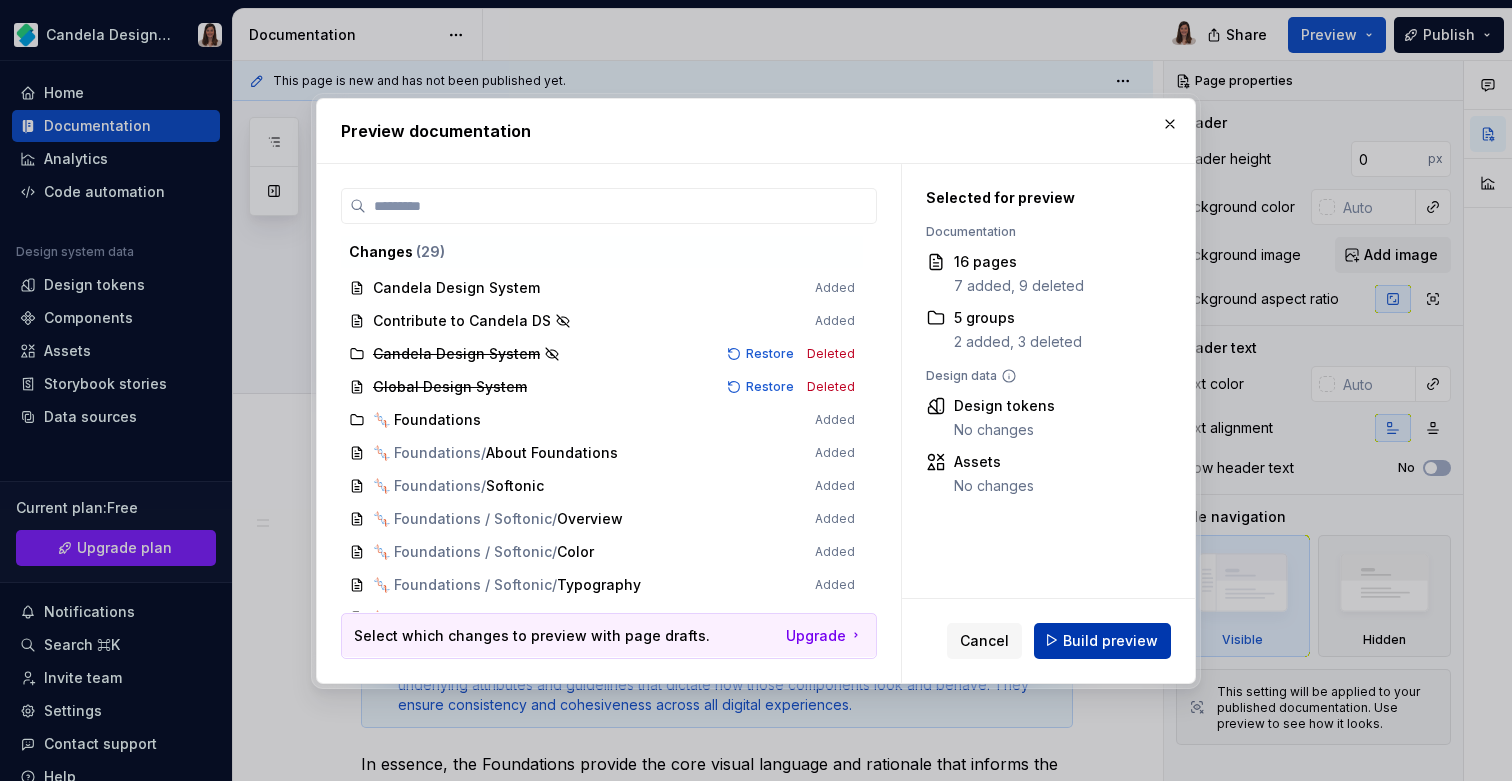 click on "Build preview" at bounding box center (1110, 640) 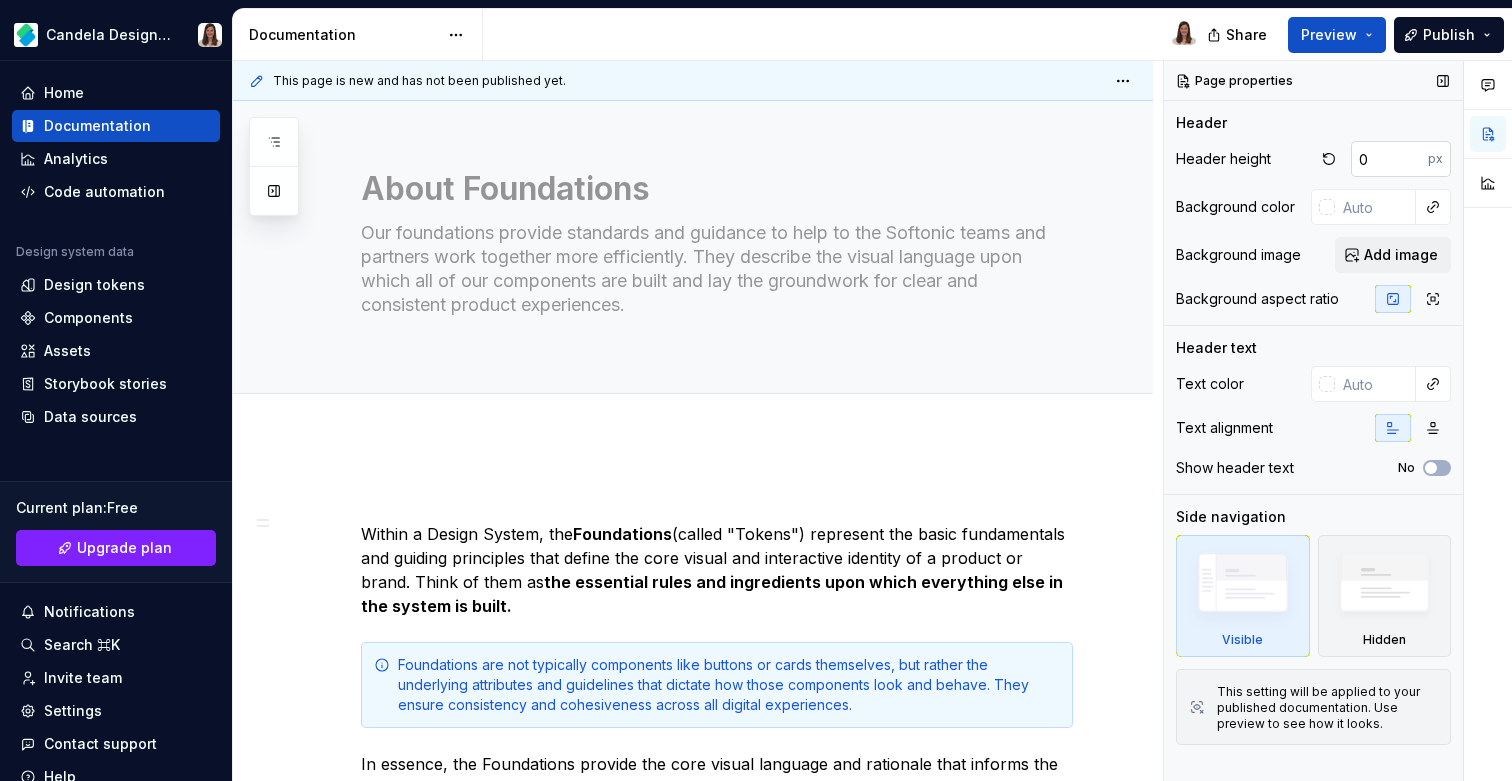 click on "0" at bounding box center [1389, 159] 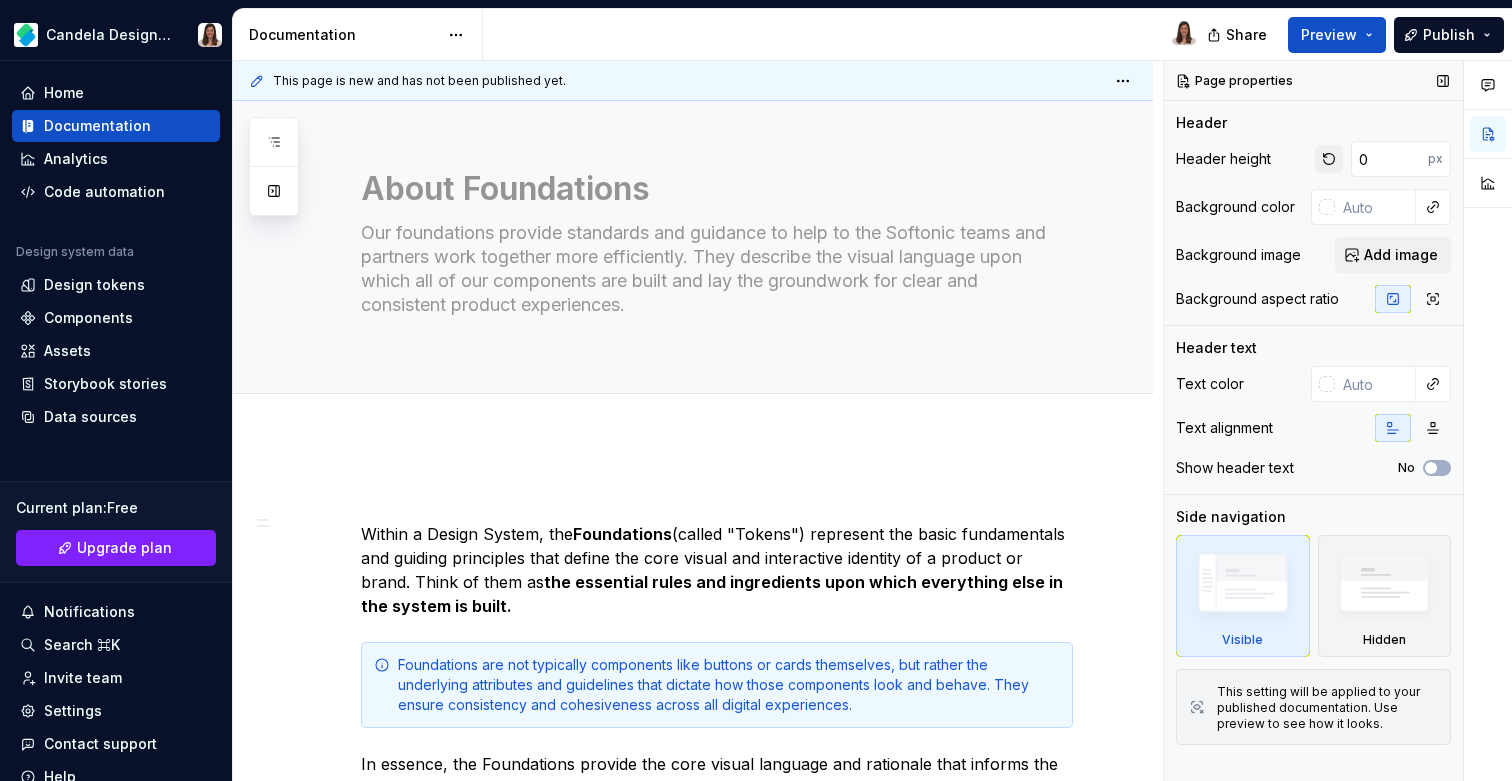 click at bounding box center (1329, 159) 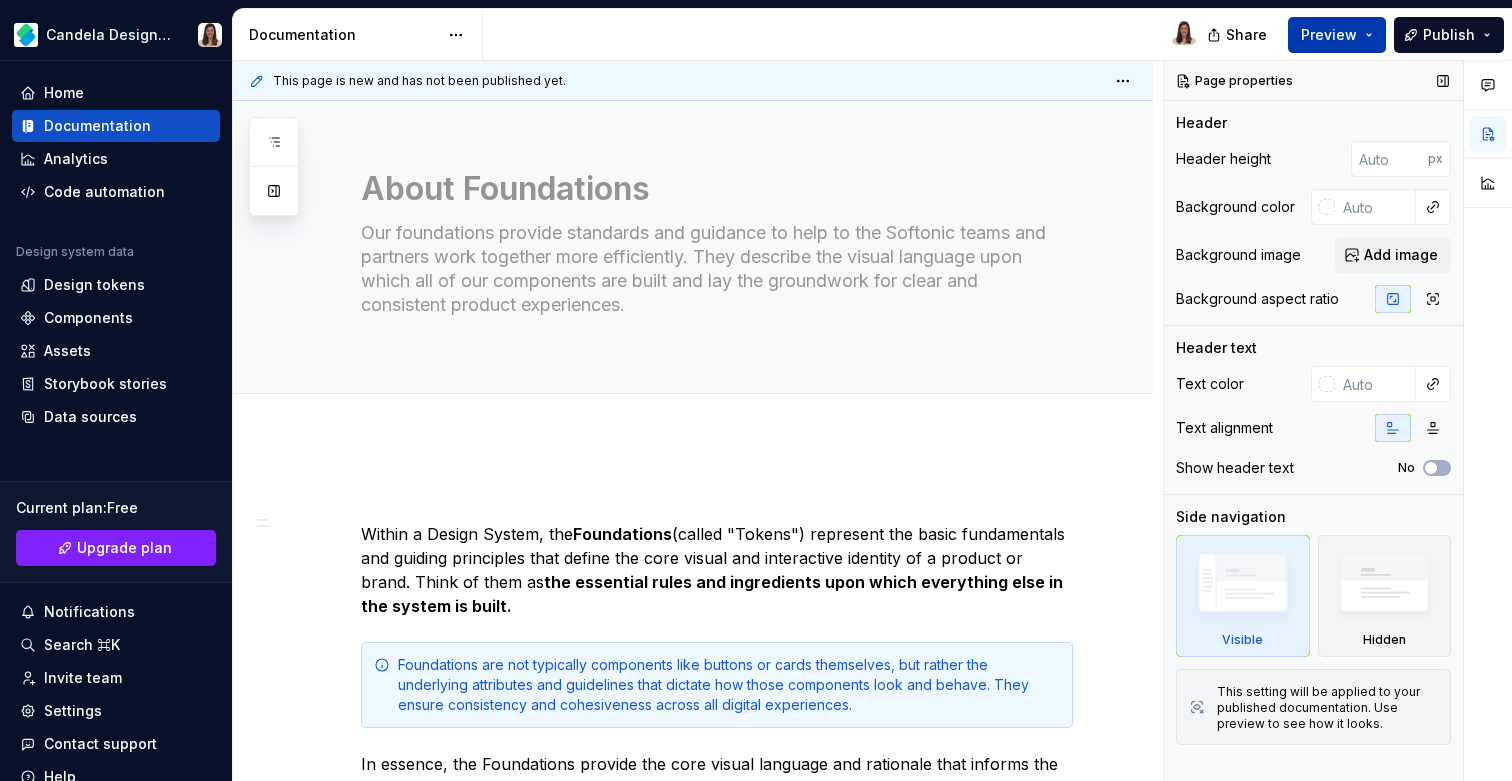 click on "Preview" at bounding box center [1329, 35] 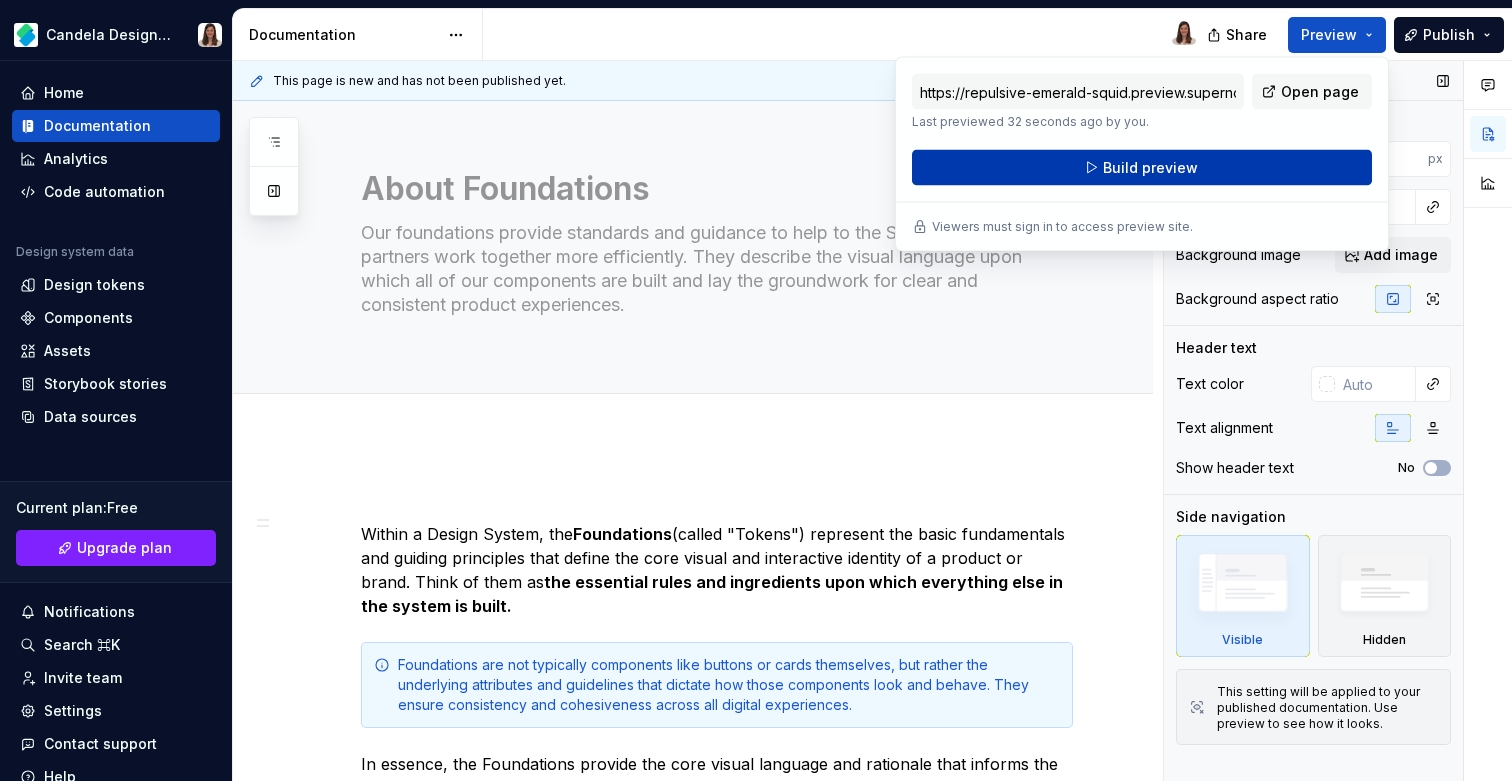 click on "Build preview" at bounding box center (1150, 168) 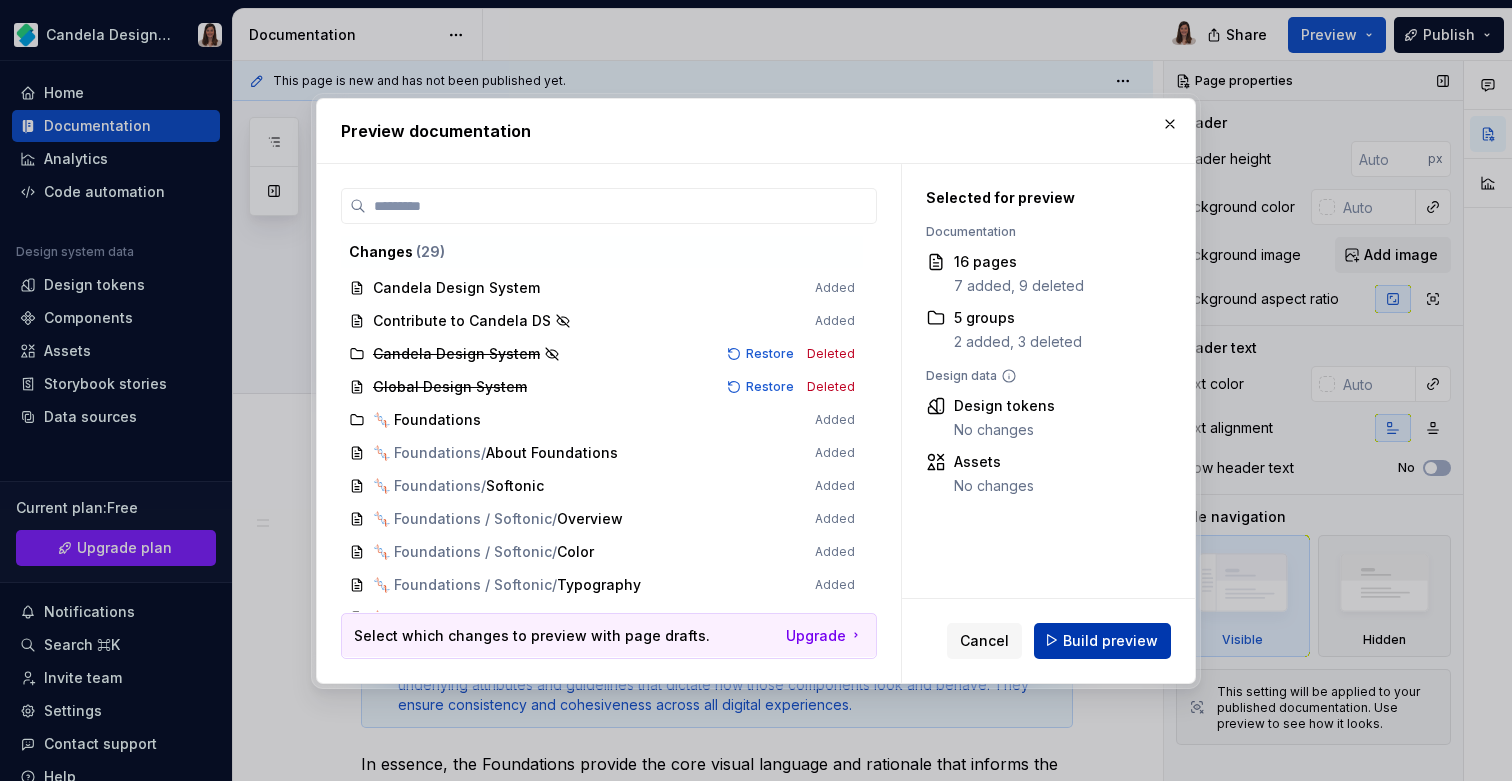 click on "Build preview" at bounding box center (1110, 640) 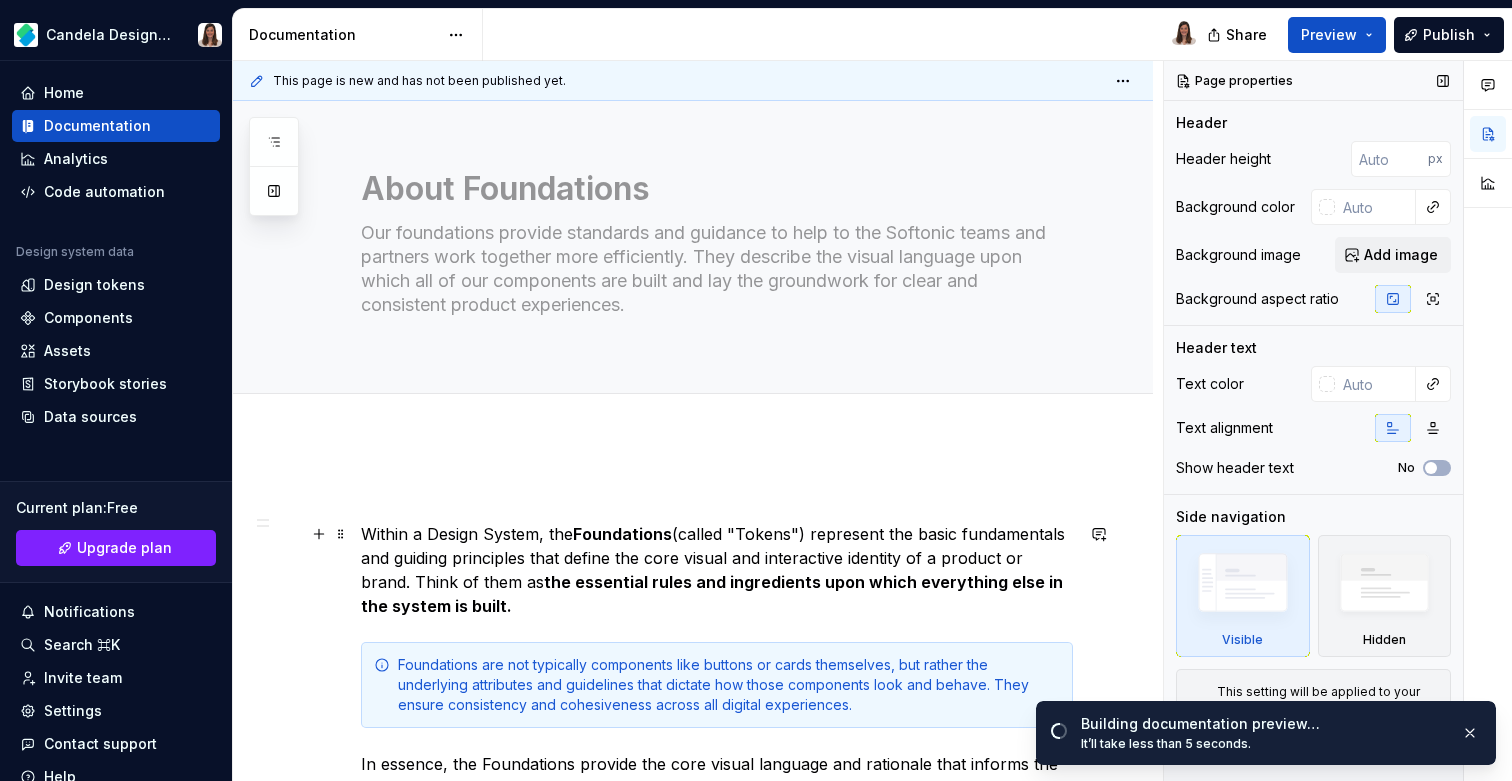 click on "Within a Design System, the  Foundations  (called "Tokens") represent the basic fundamentals and guiding principles that define the core visual and interactive identity of a product or brand. Think of them as  the essential rules and ingredients upon which everything else in the system is built." at bounding box center (717, 570) 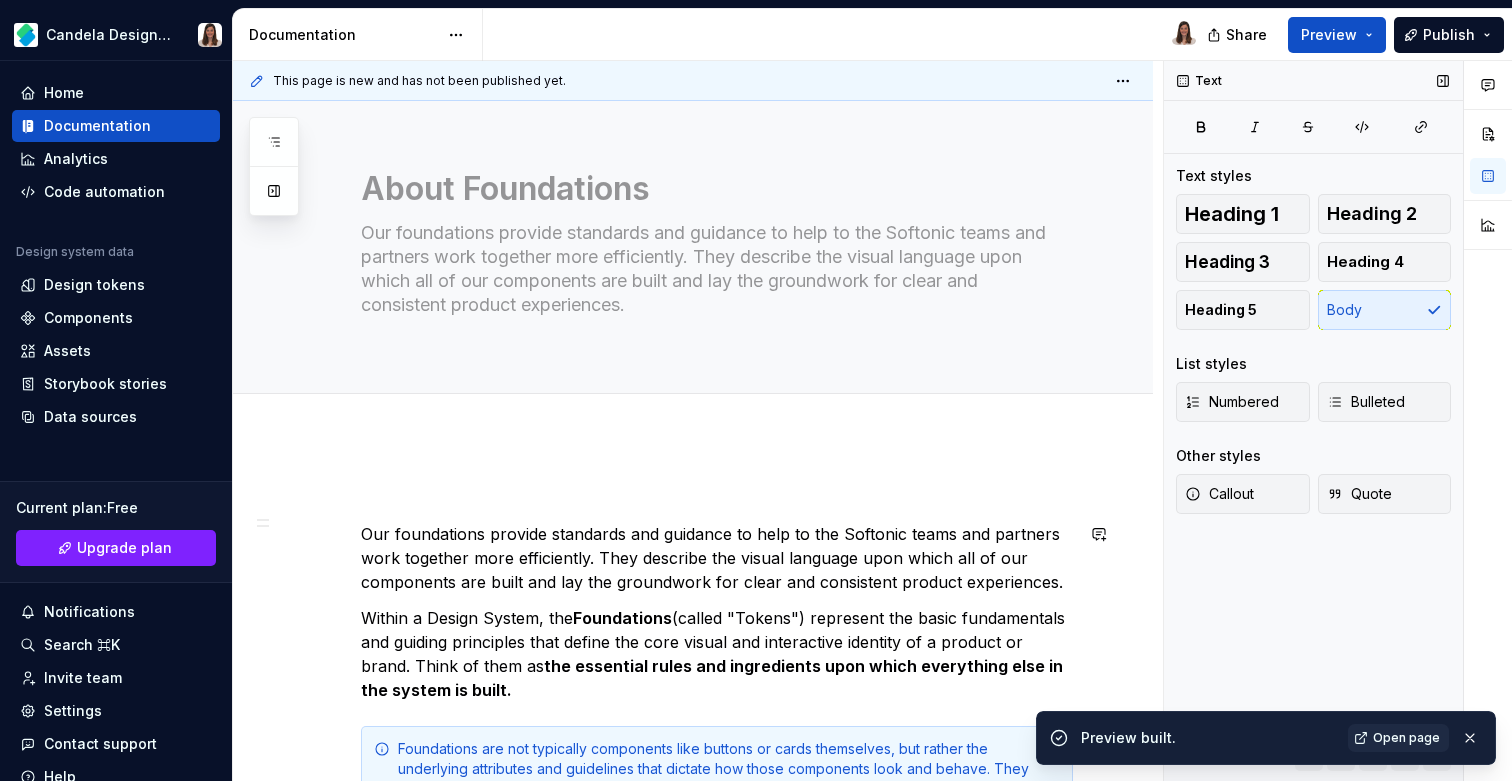 type on "*" 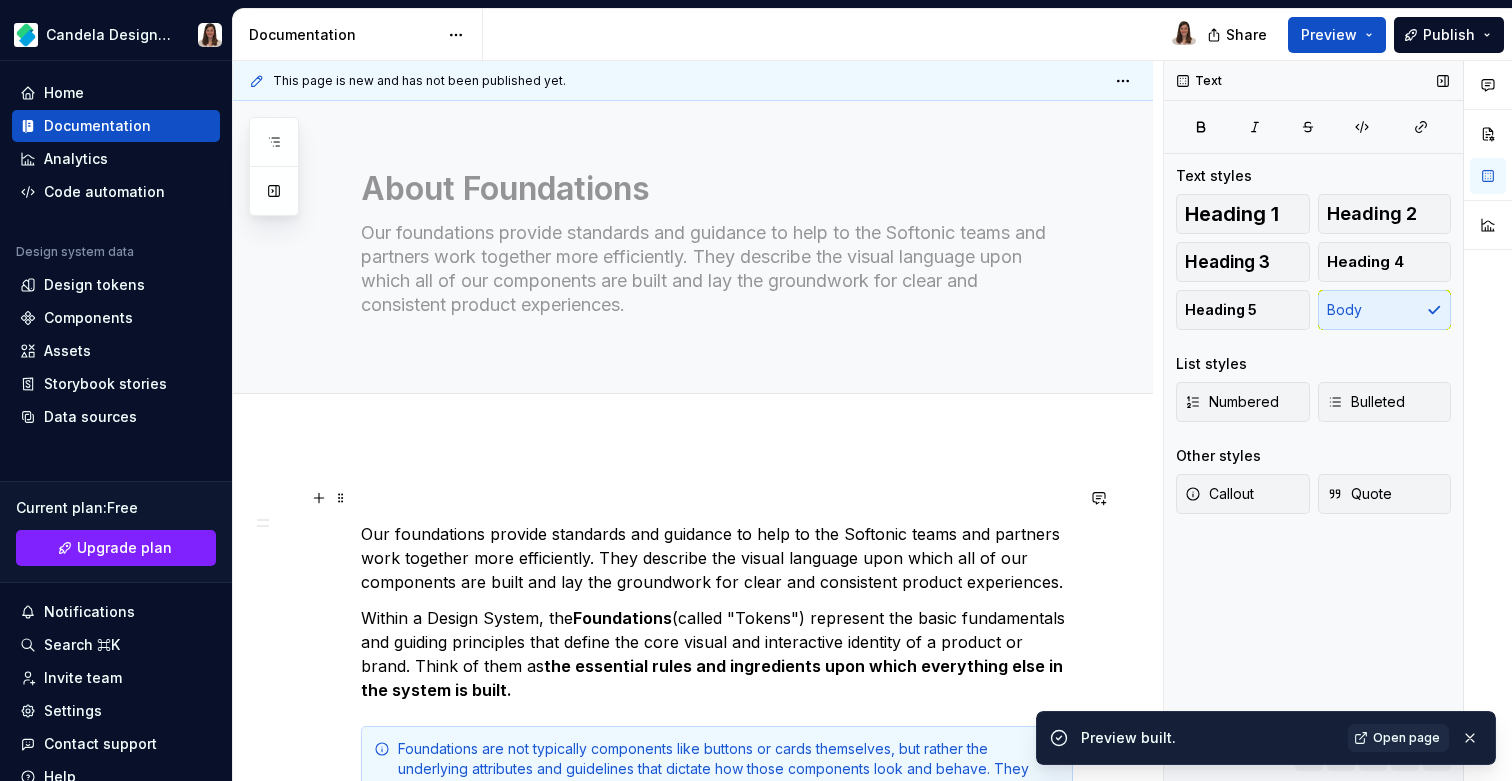 click at bounding box center [717, 498] 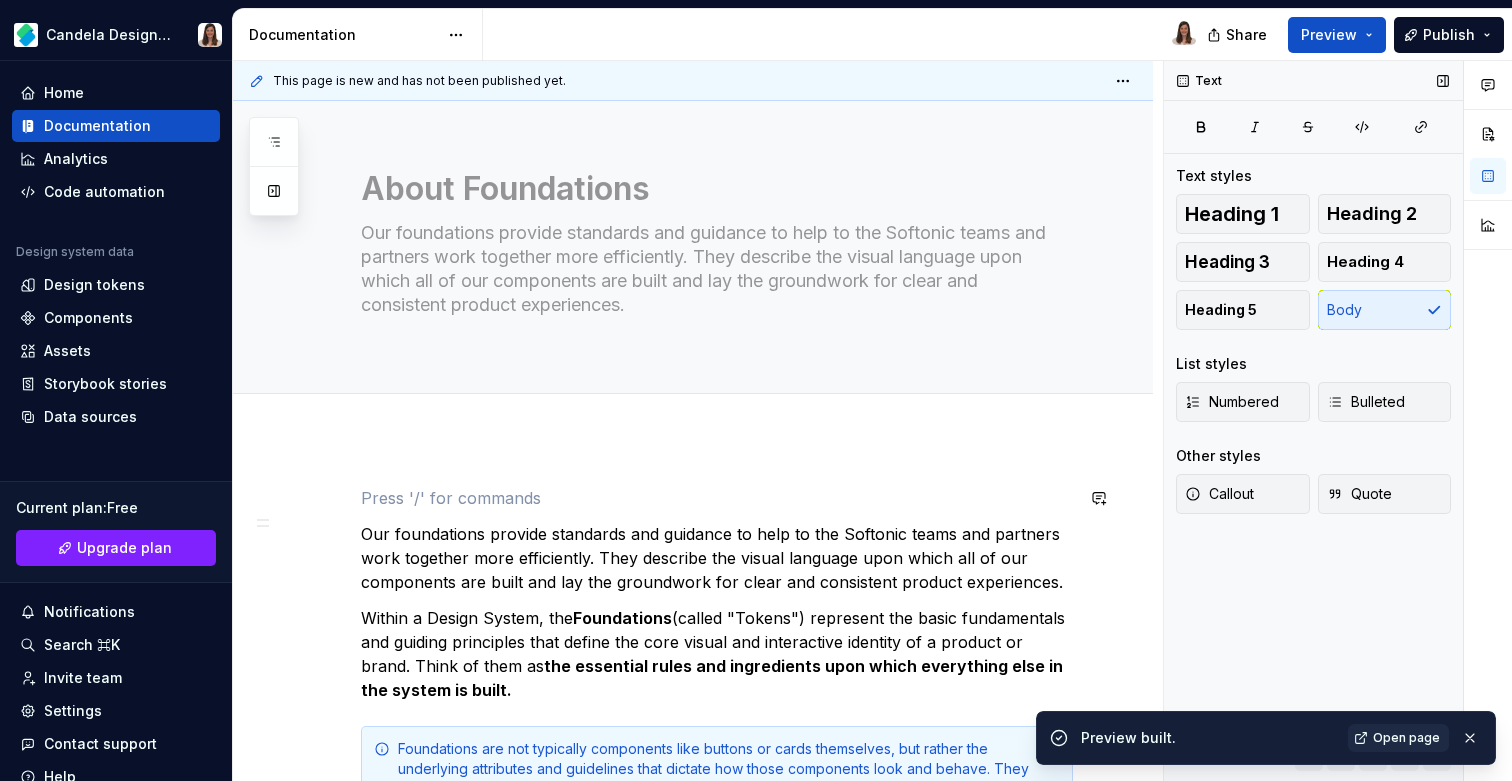 type 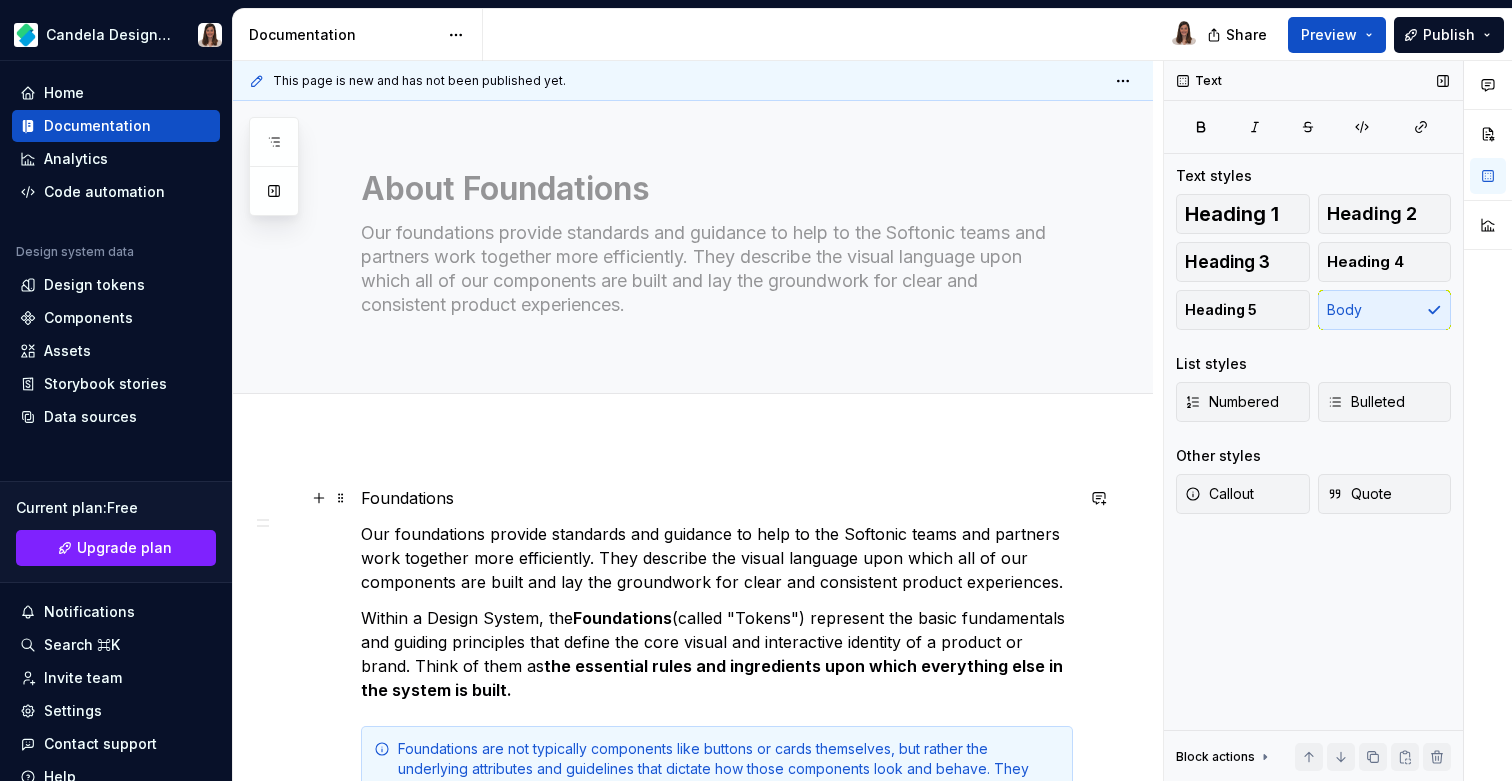 click on "Foundations" at bounding box center [717, 498] 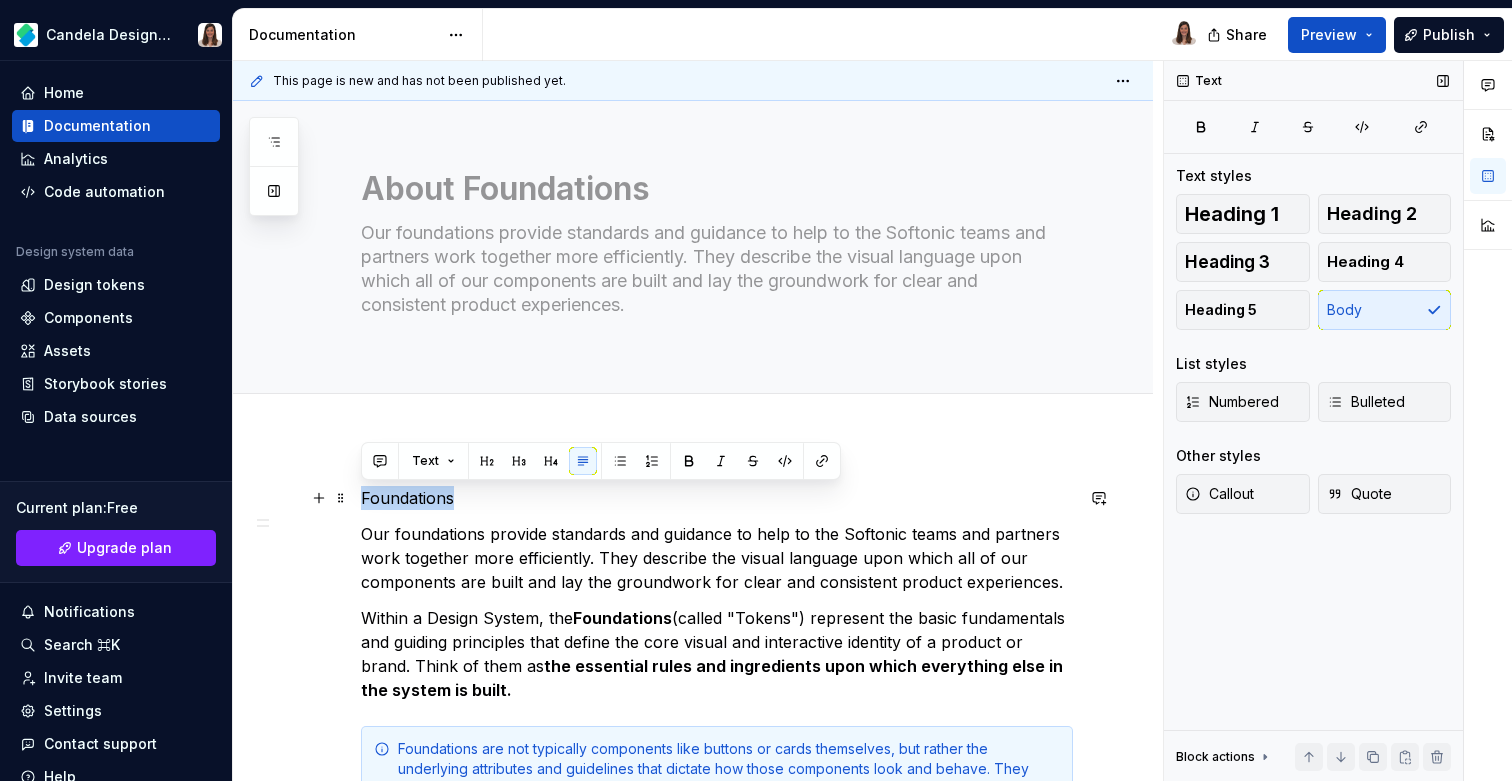 click on "Foundations" at bounding box center [717, 498] 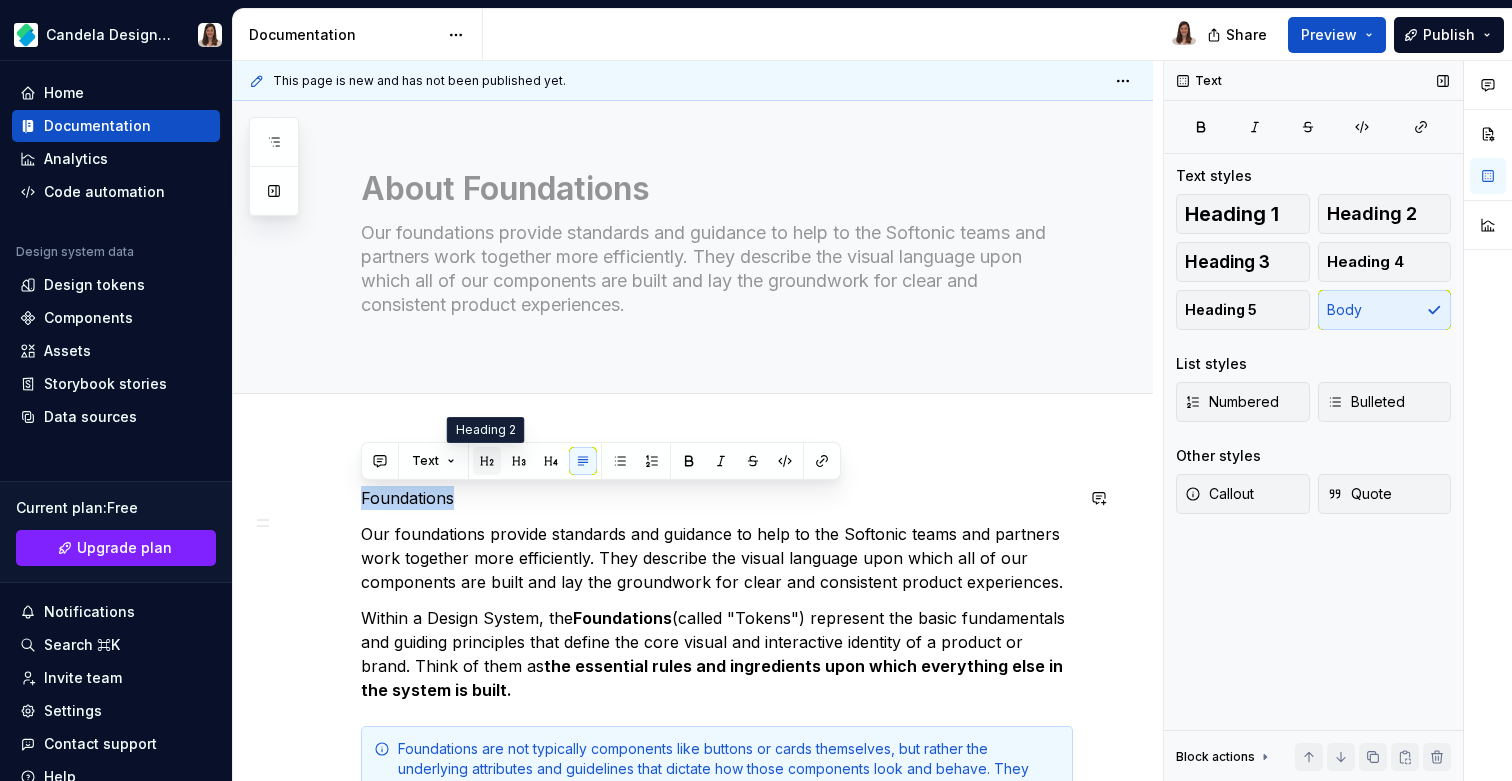 click at bounding box center [487, 461] 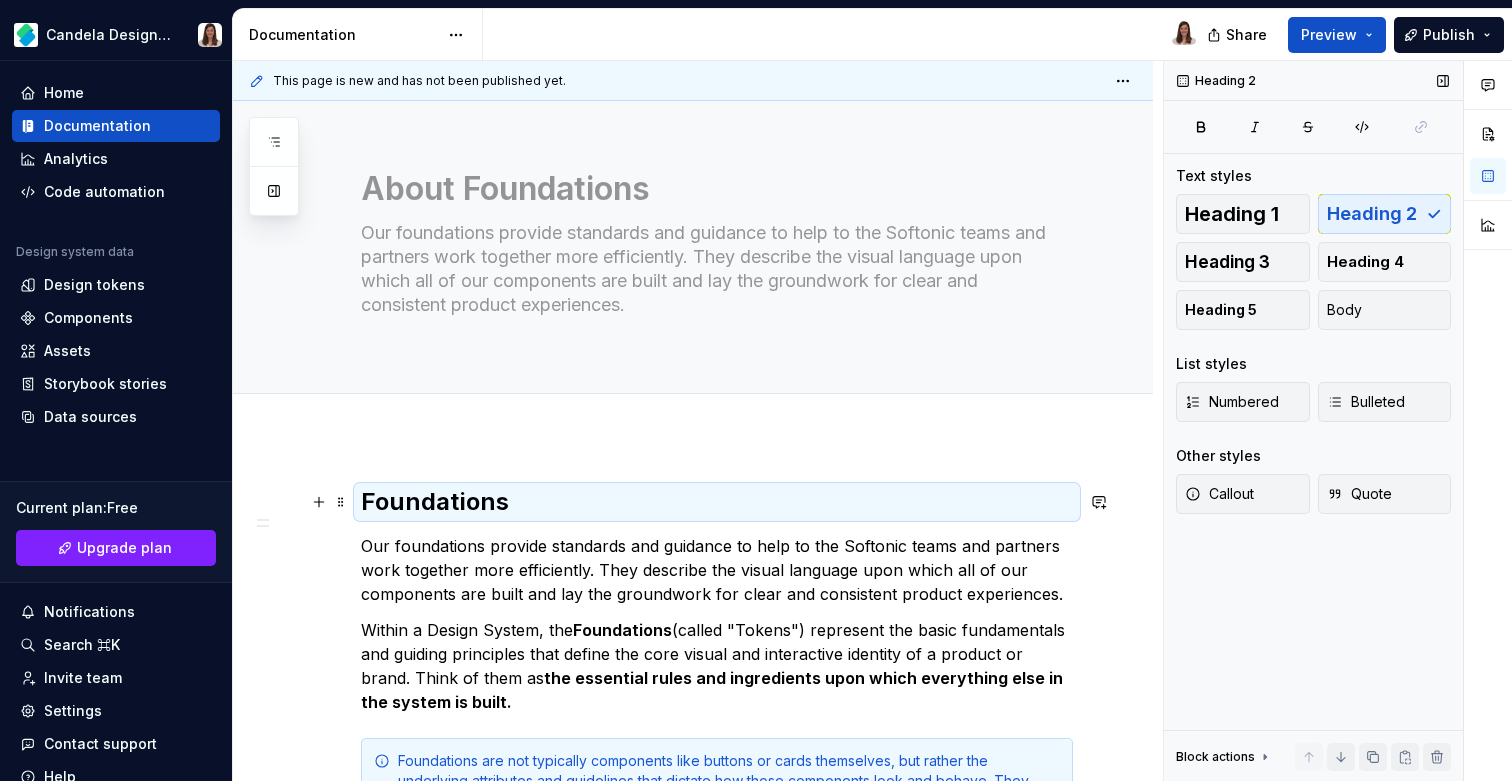 click on "Foundations" at bounding box center [717, 502] 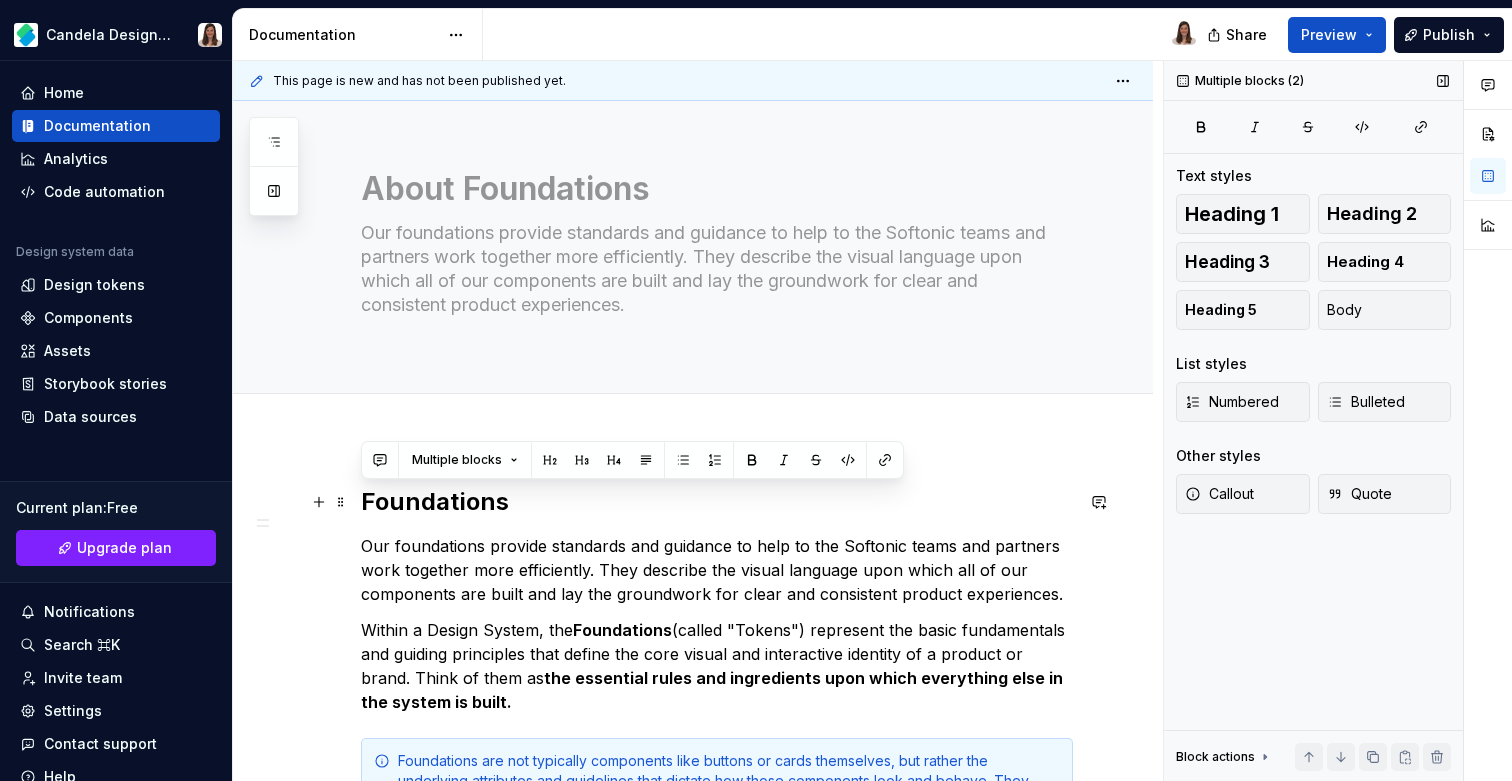 click on "Foundations" at bounding box center [717, 502] 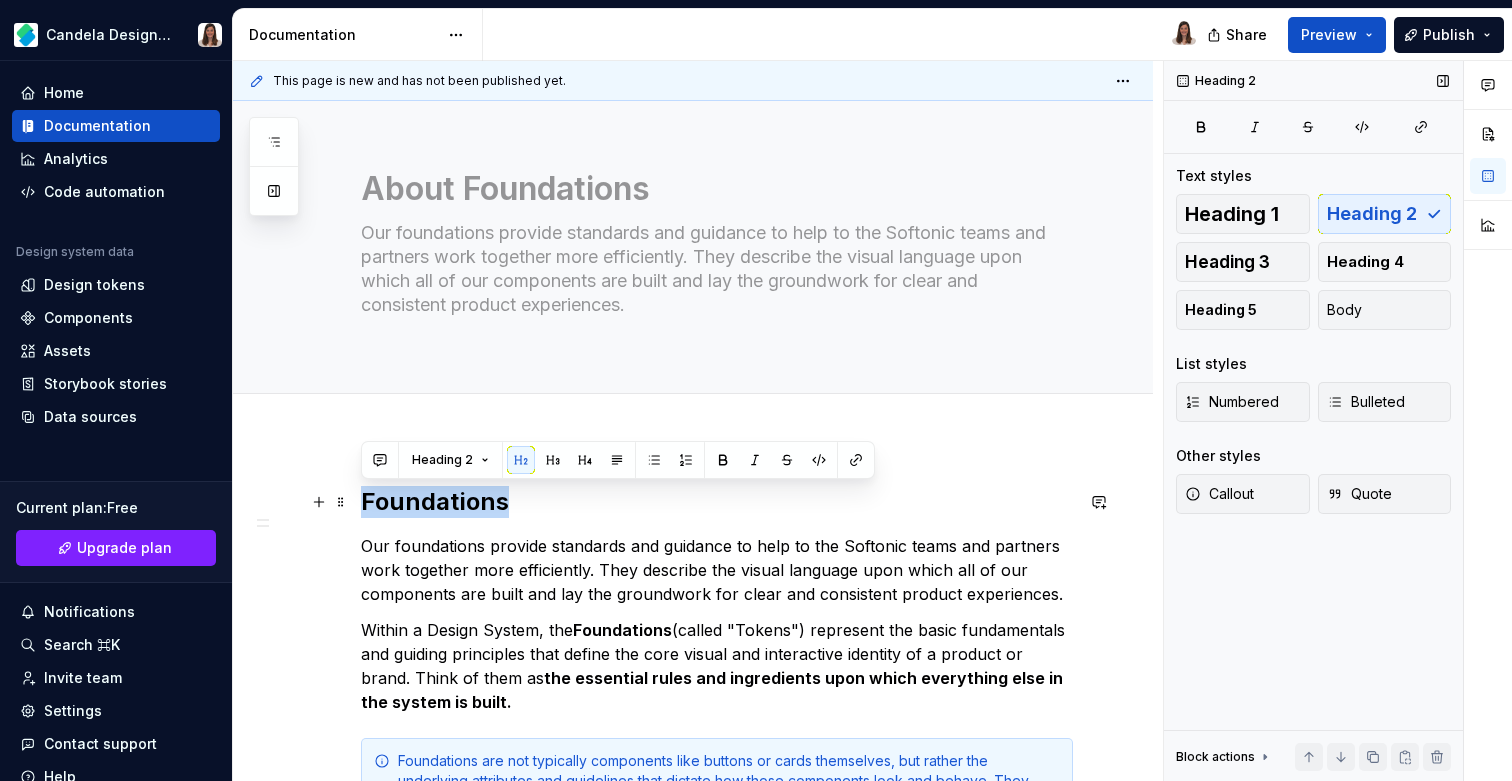 click on "Foundations" at bounding box center (717, 502) 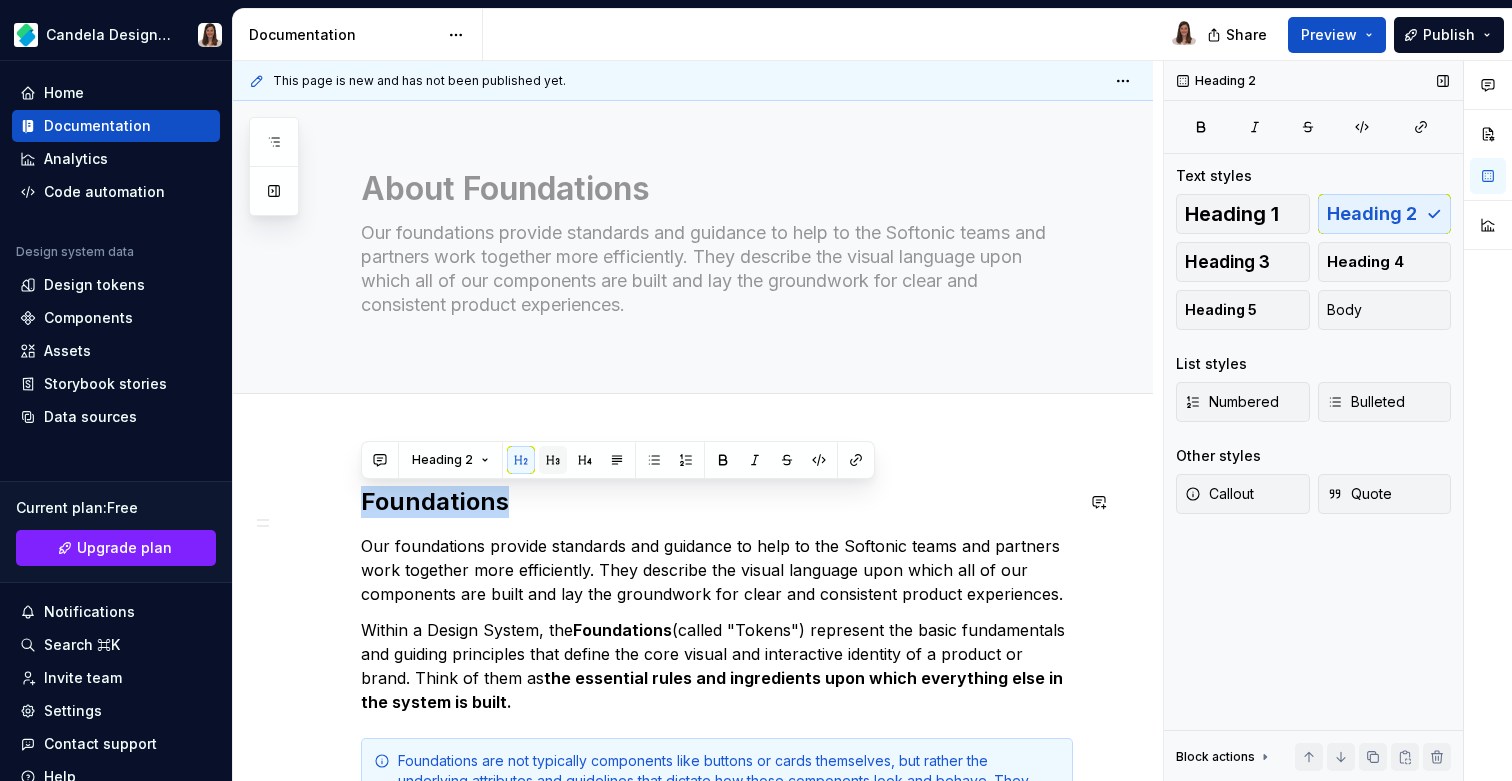 click at bounding box center (553, 460) 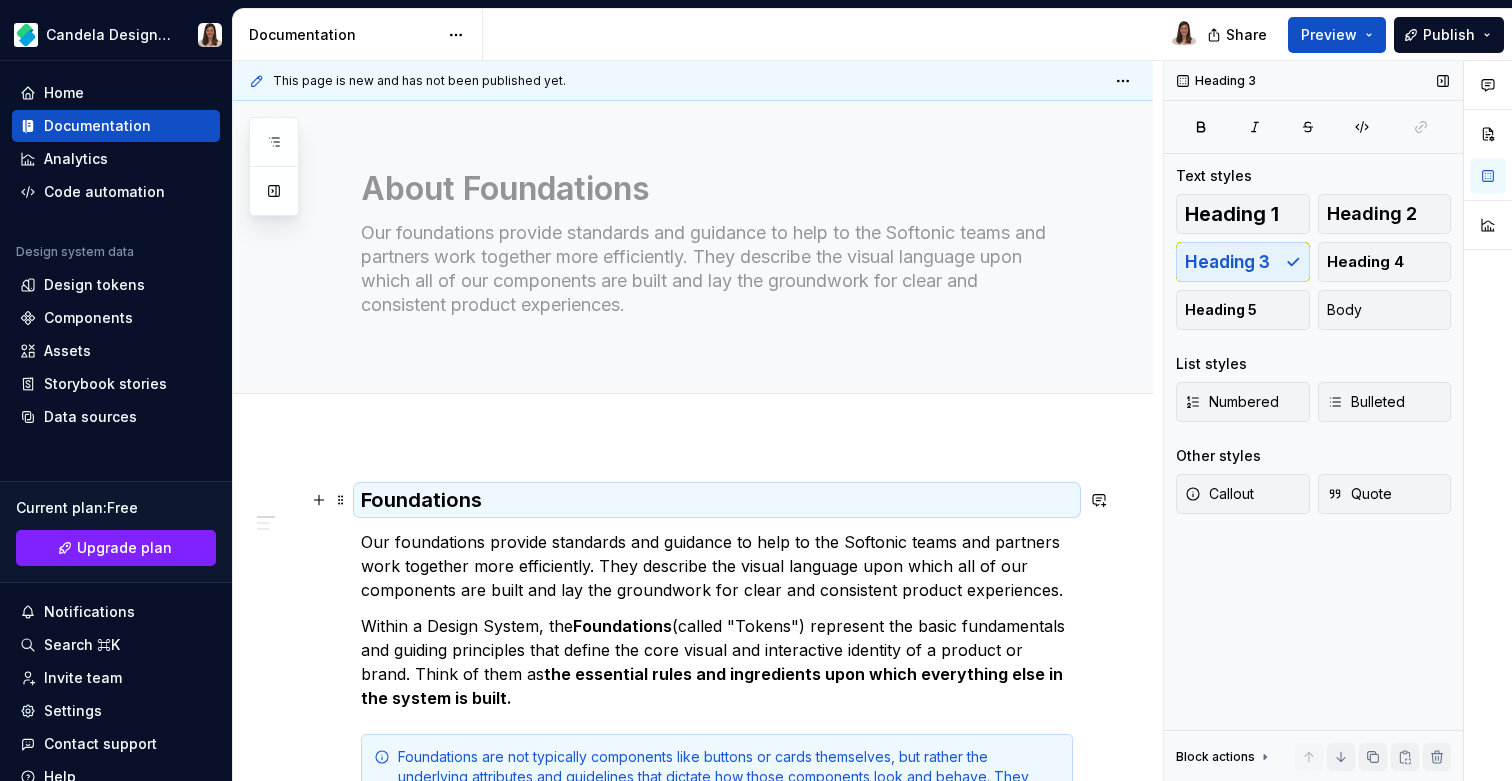 click on "Foundations" at bounding box center [717, 500] 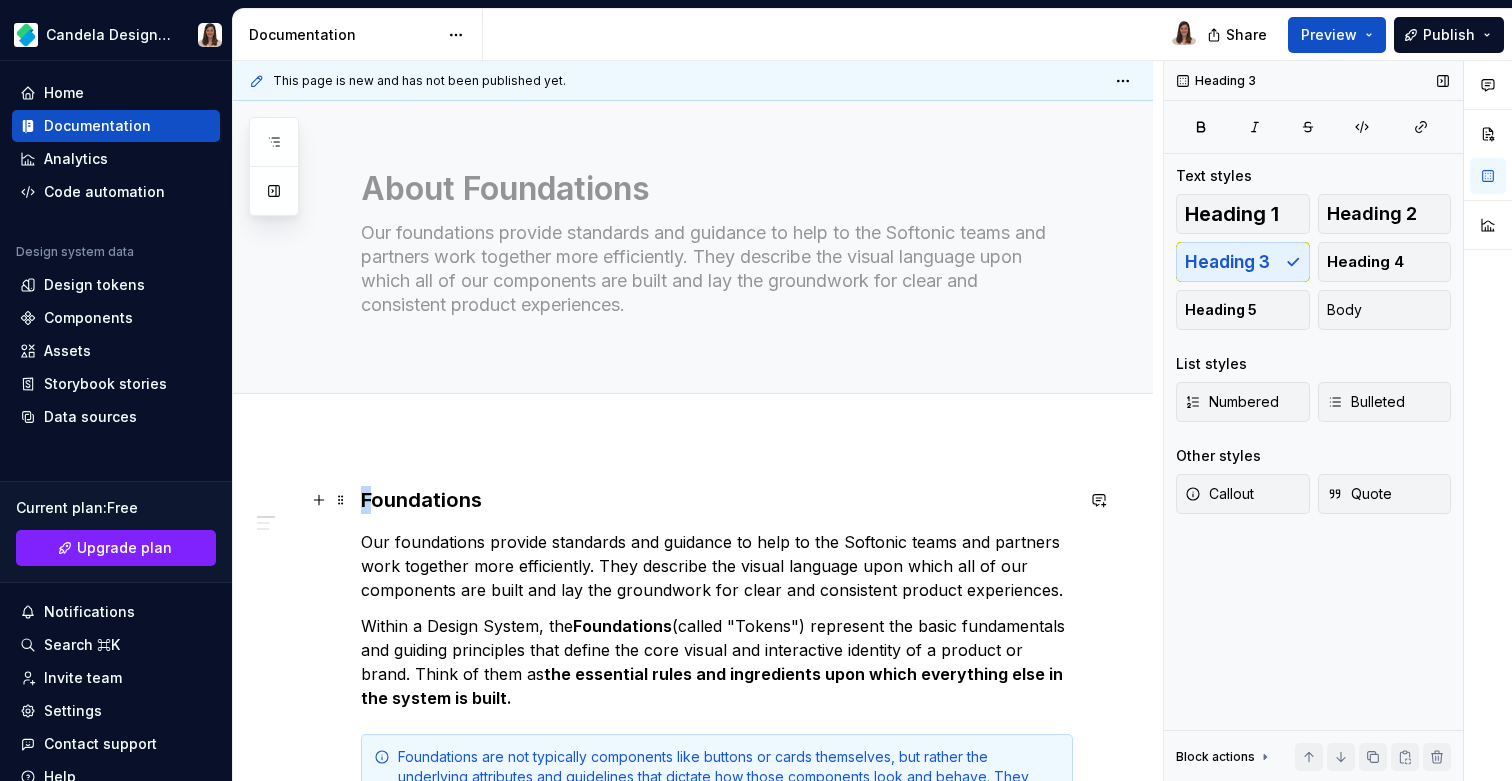 drag, startPoint x: 371, startPoint y: 496, endPoint x: 357, endPoint y: 496, distance: 14 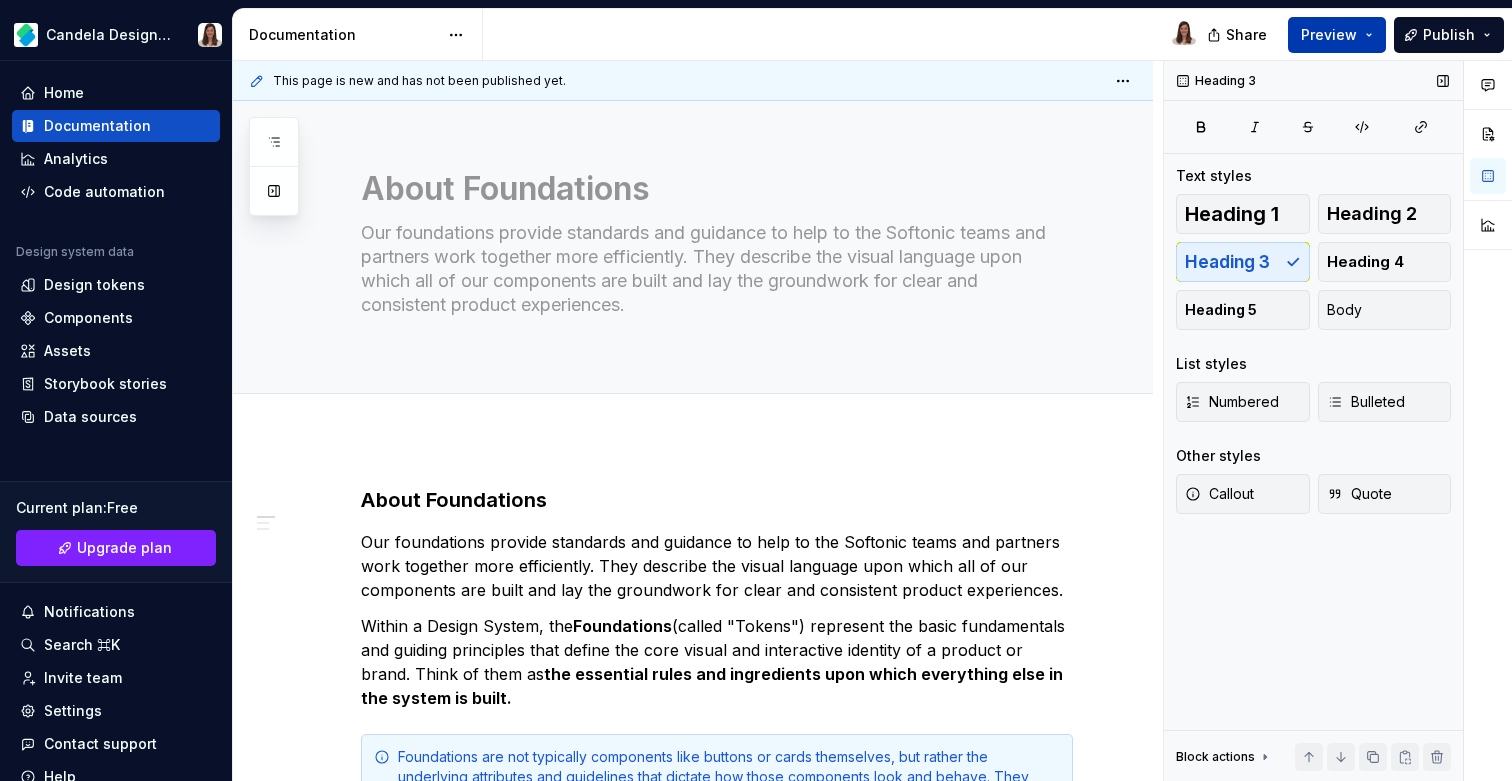 click on "Preview" at bounding box center [1329, 35] 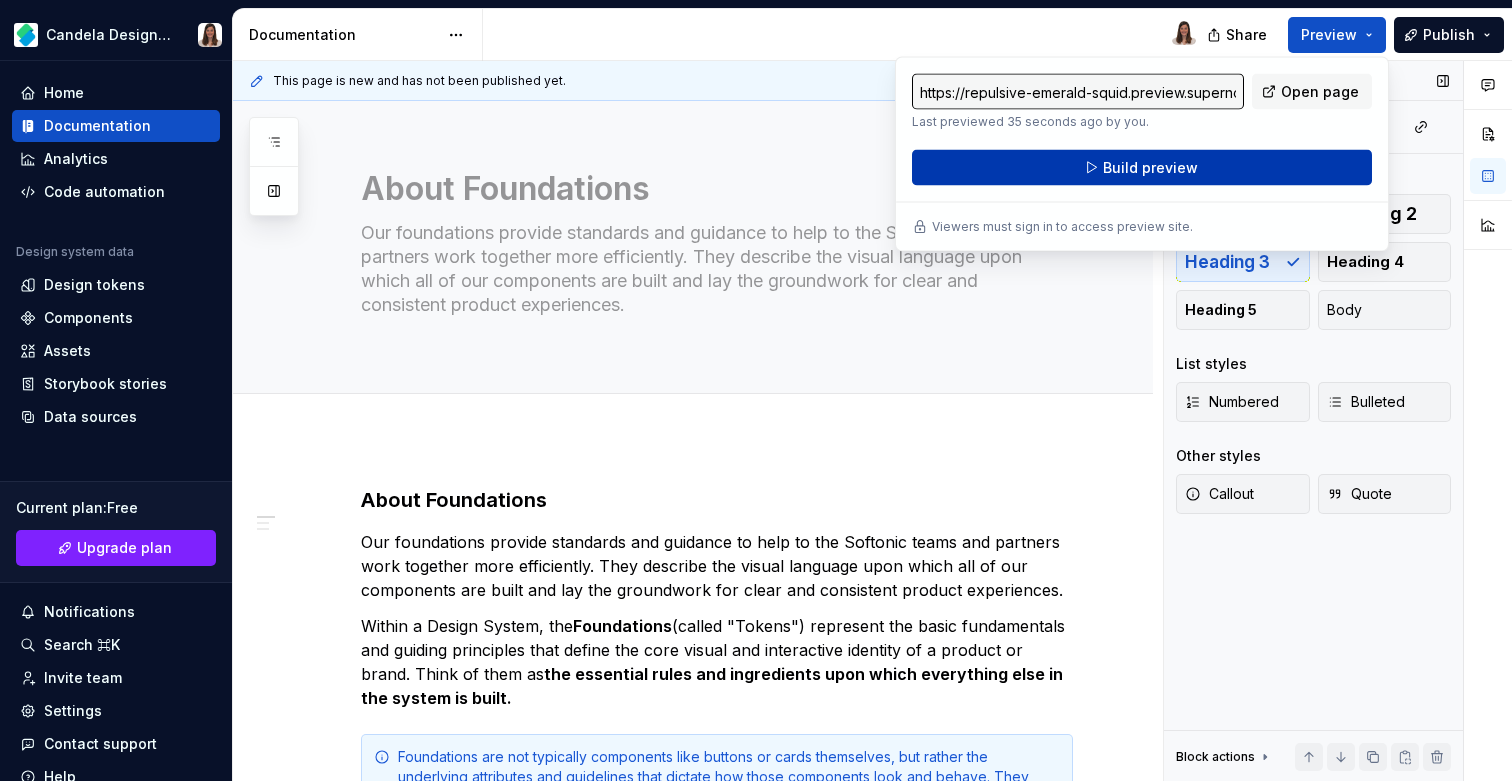 click on "Build preview" at bounding box center [1150, 168] 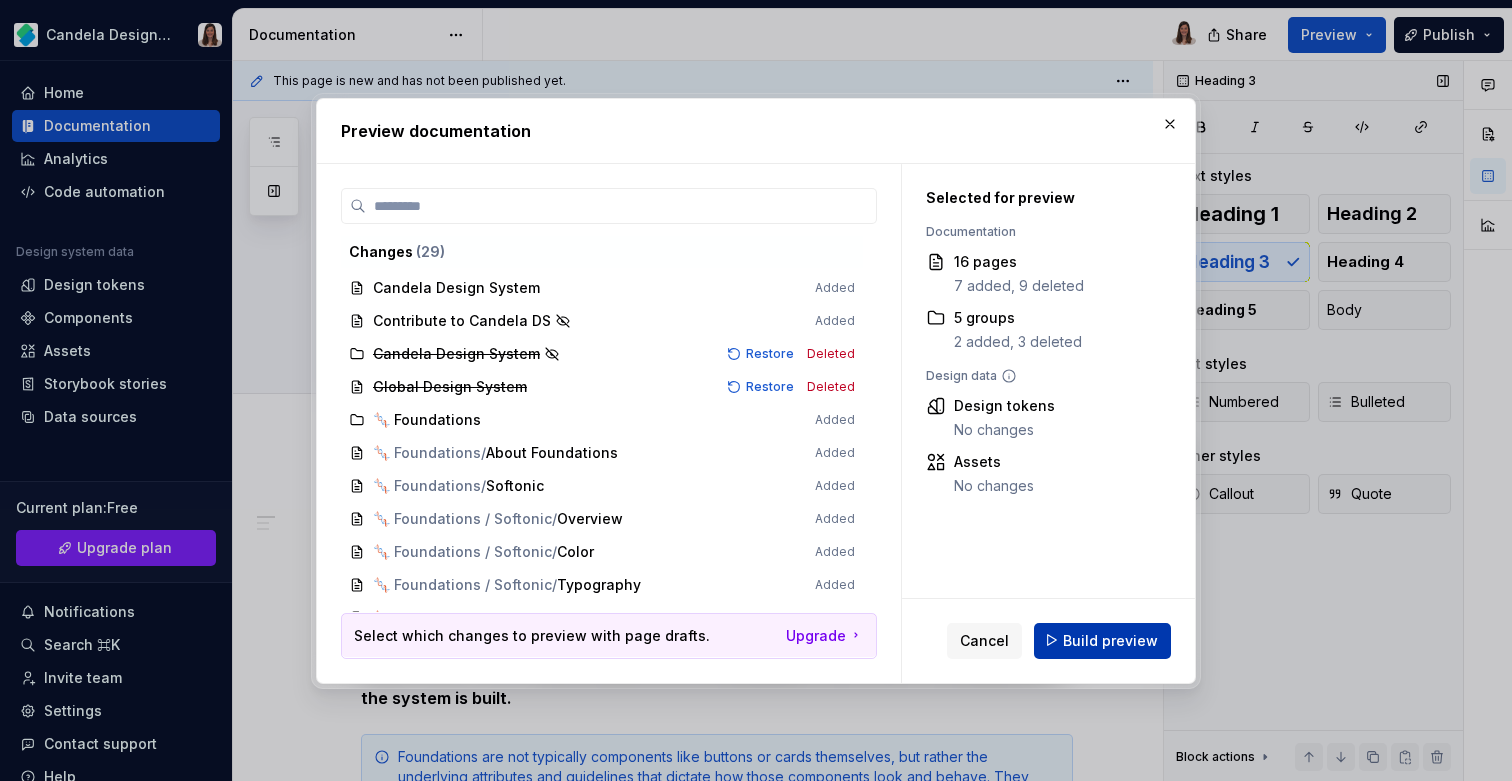 click on "Build preview" at bounding box center (1110, 640) 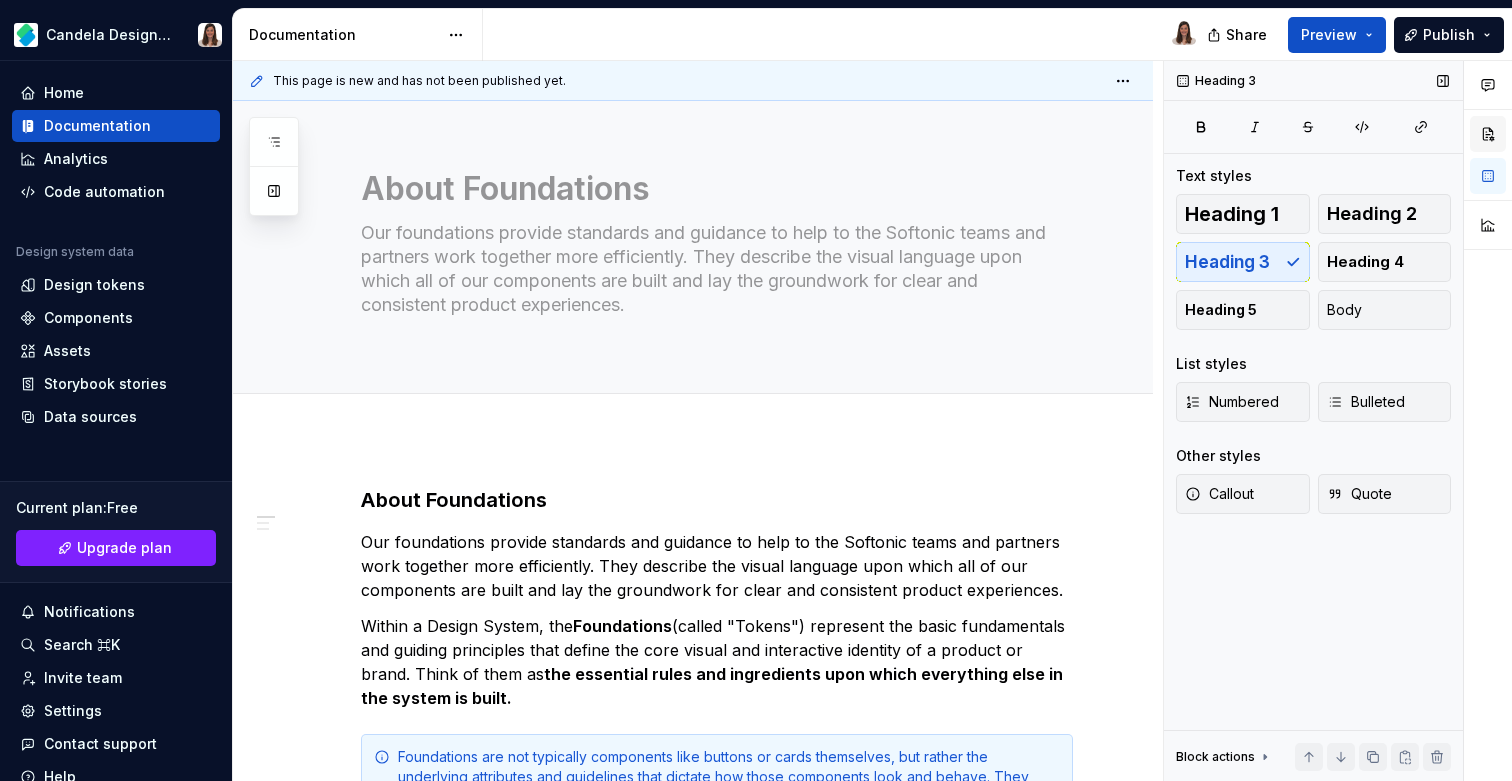 click at bounding box center (1488, 134) 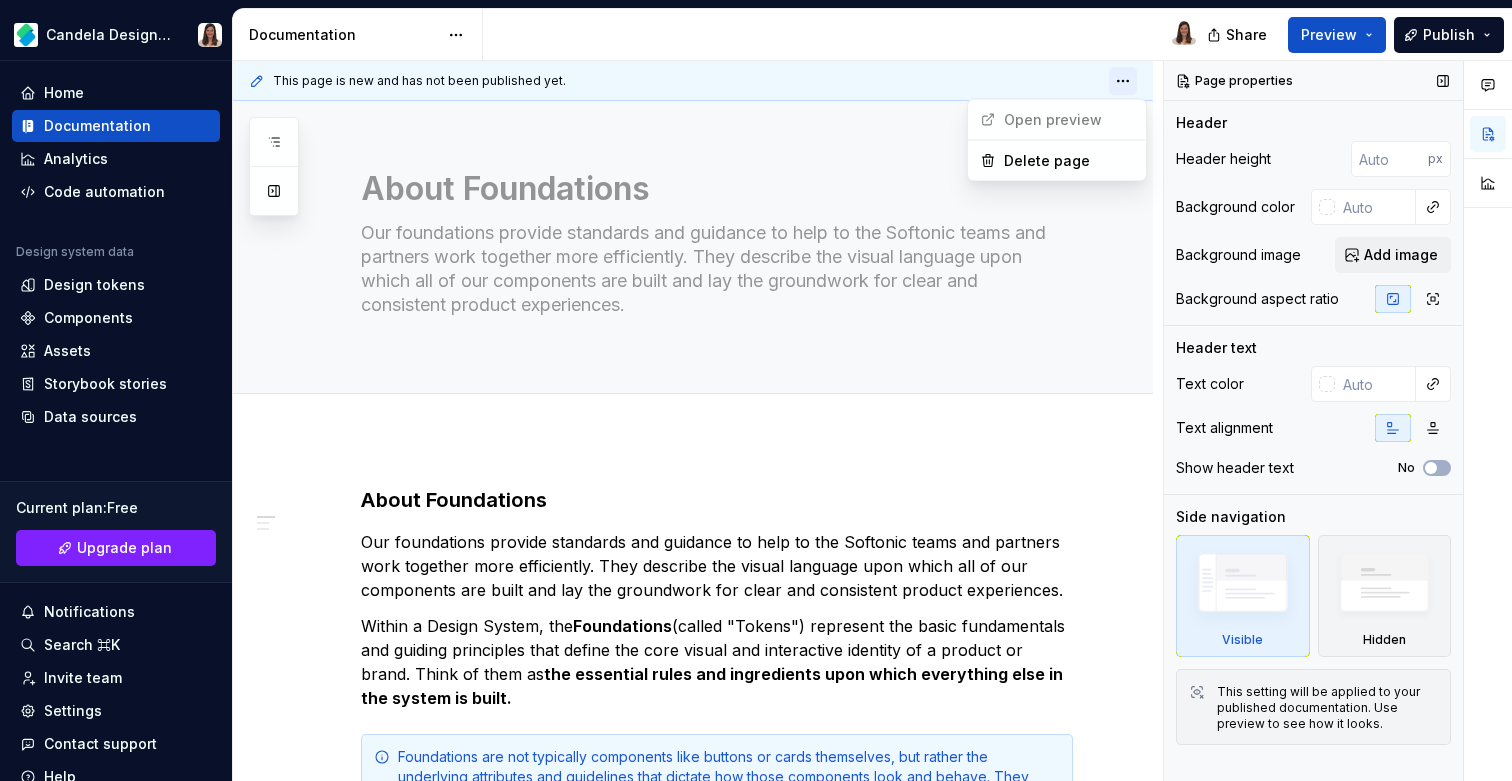 click on "**********" at bounding box center [756, 390] 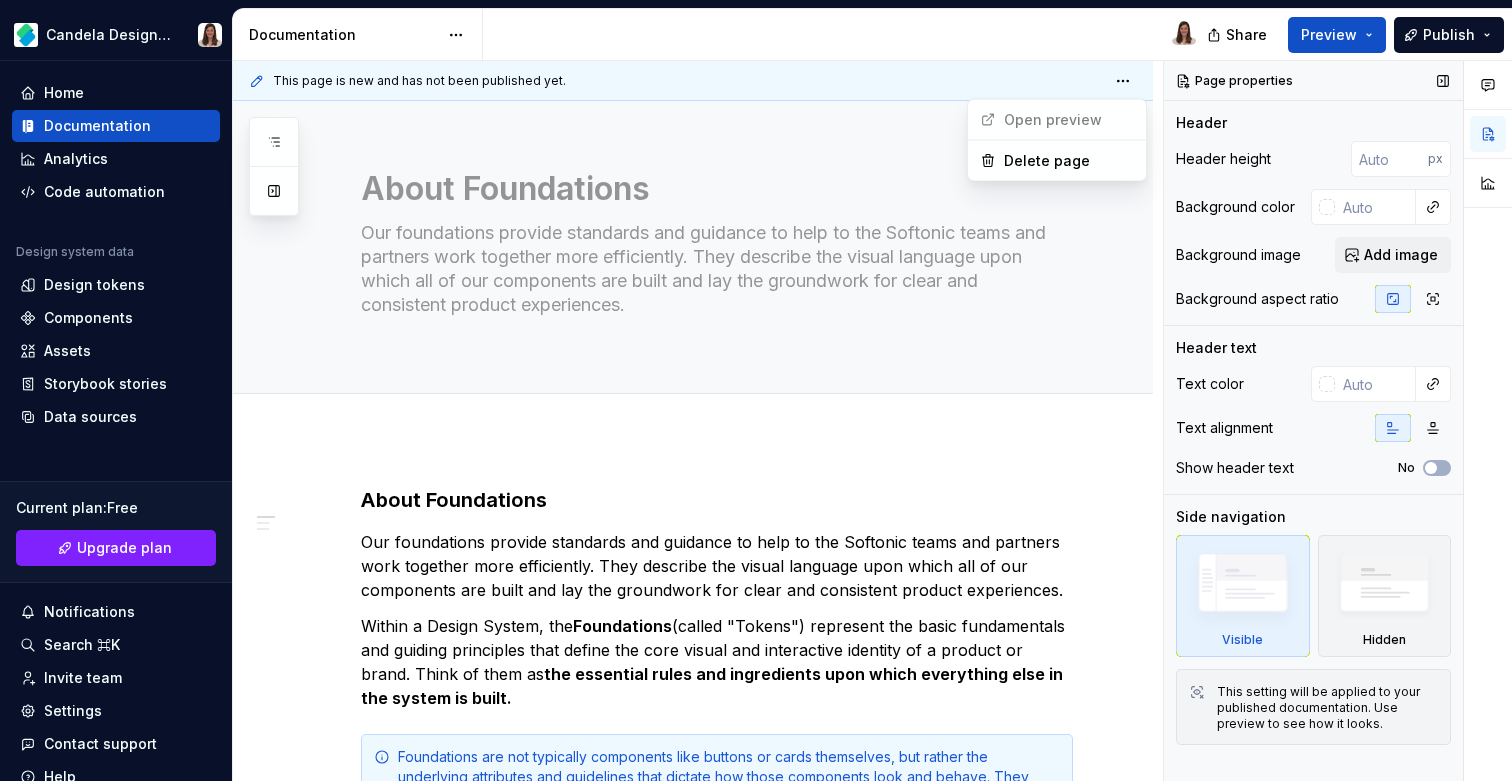 click on "**********" at bounding box center [756, 390] 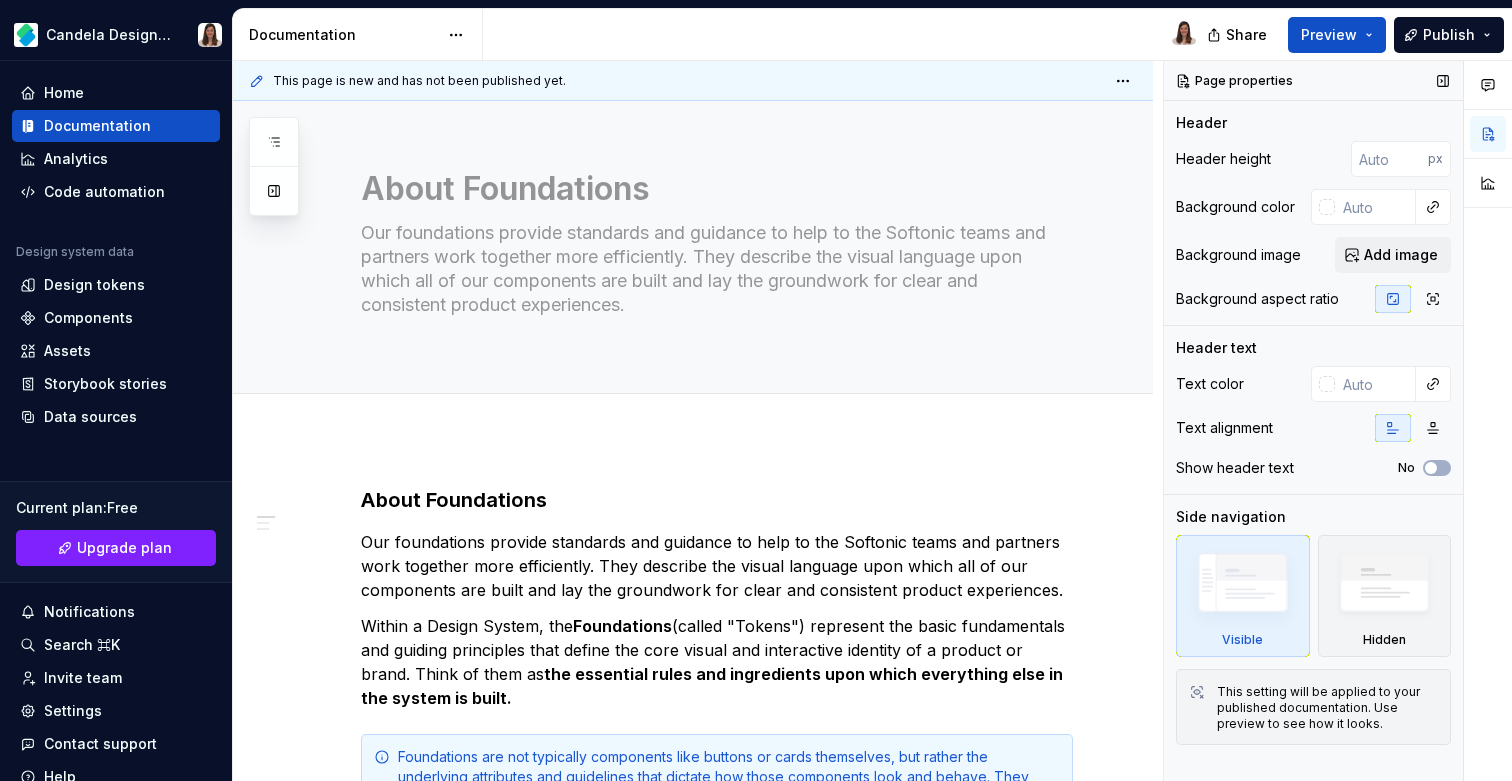click on "Page properties" at bounding box center (1236, 81) 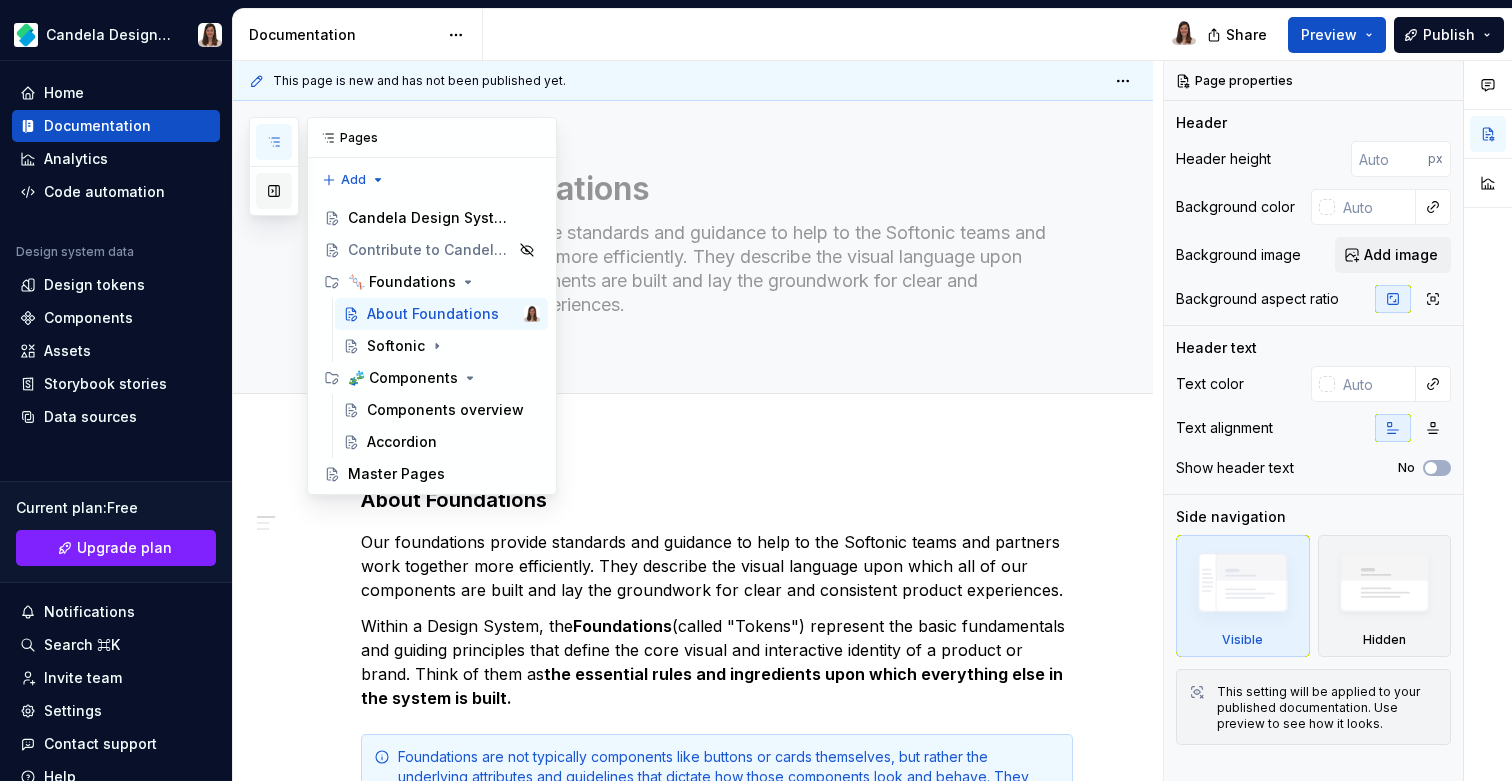 click at bounding box center (274, 191) 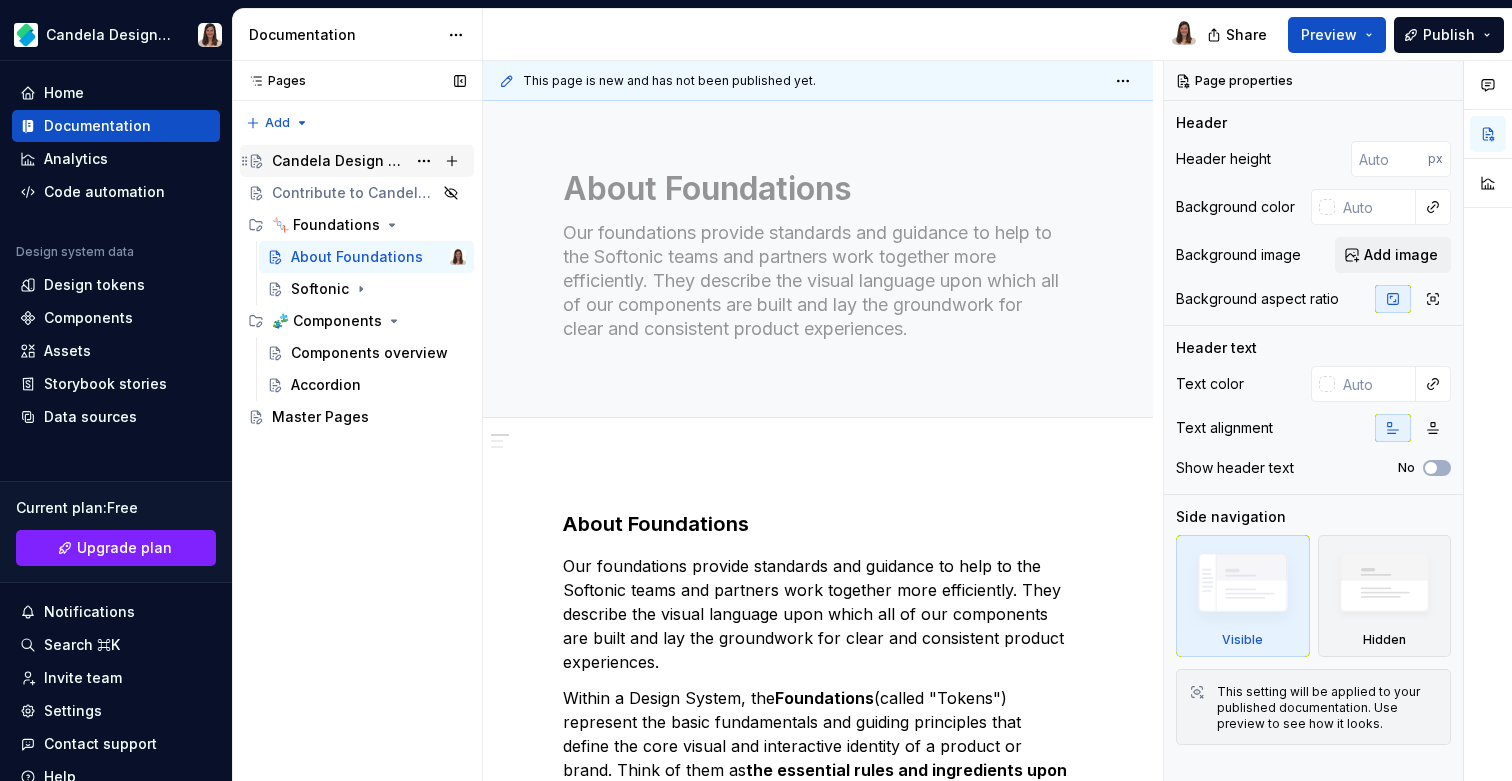 click on "Candela Design System" at bounding box center (339, 161) 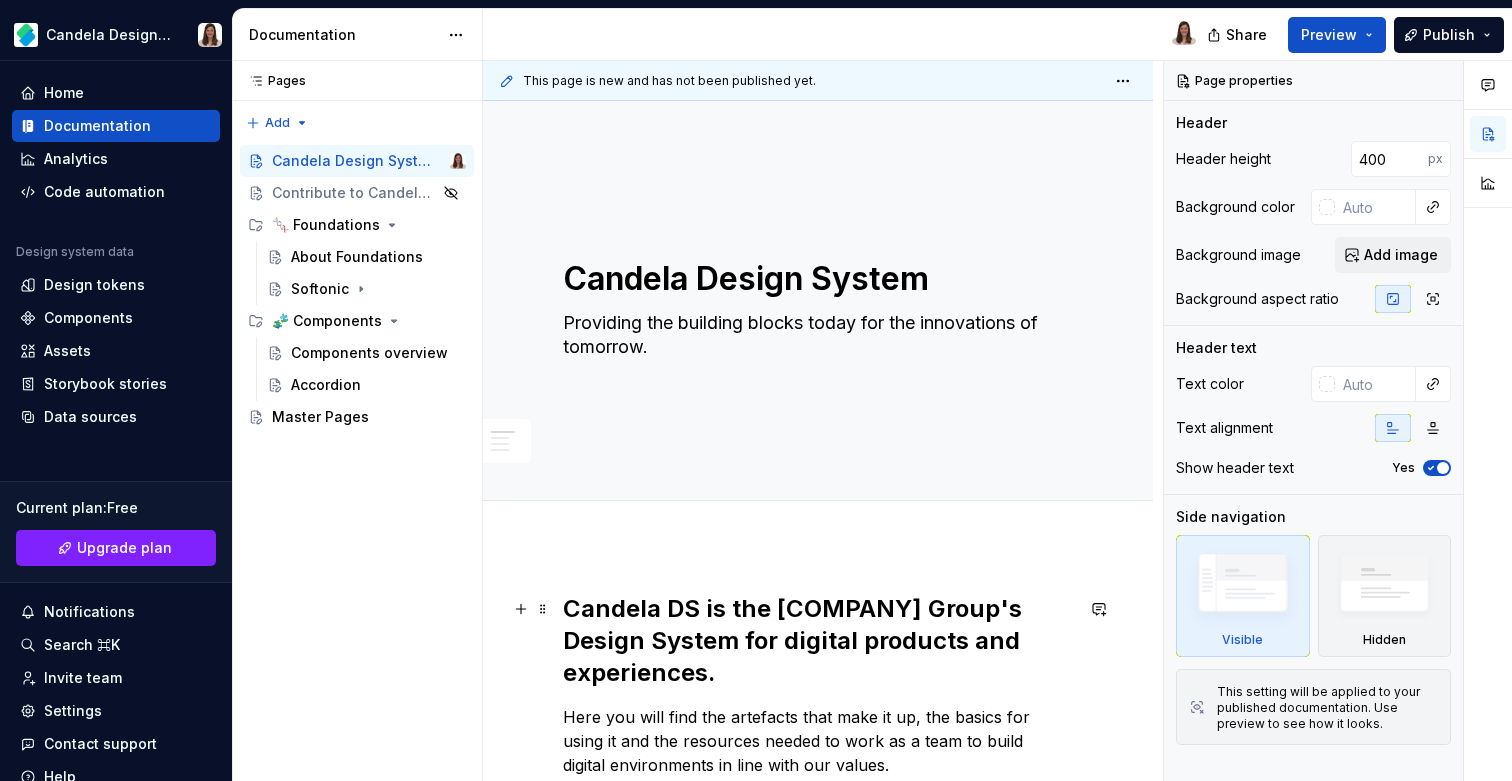 click on "Candela DS is the [COMPANY] Group's Design System for digital products and experiences." at bounding box center (818, 641) 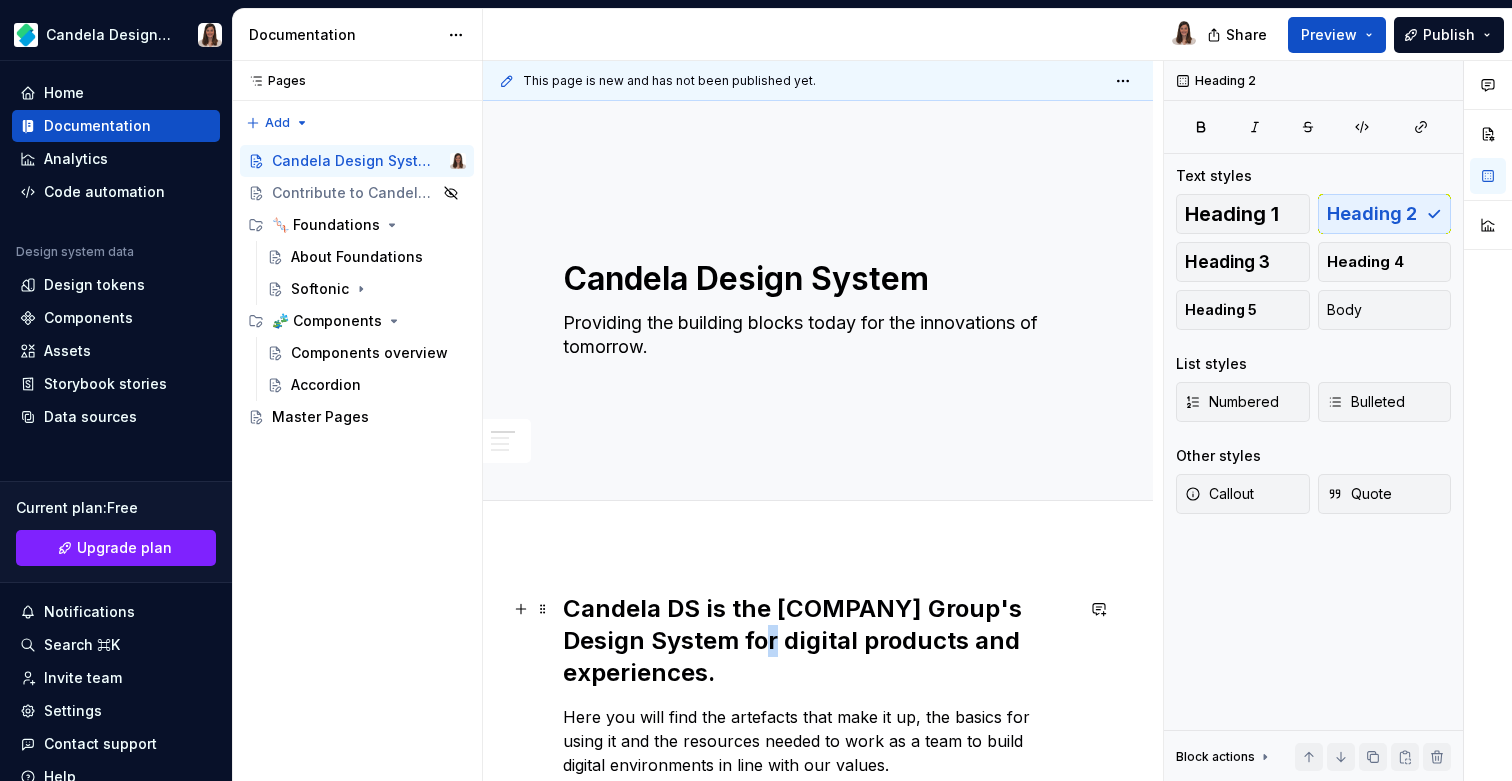 click on "Candela DS is the [COMPANY] Group's Design System for digital products and experiences." at bounding box center (818, 641) 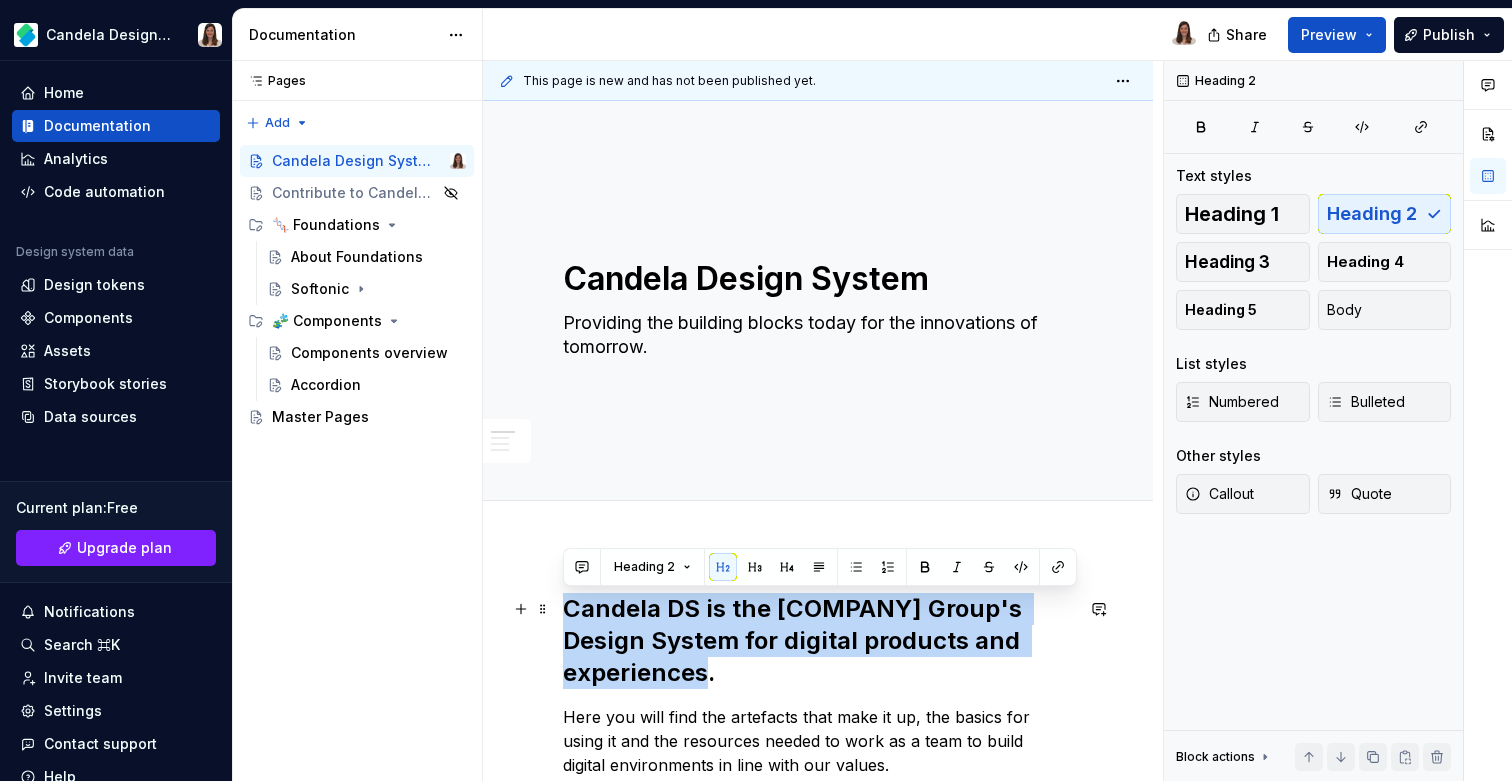 click on "Candela DS is the [COMPANY] Group's Design System for digital products and experiences." at bounding box center (818, 641) 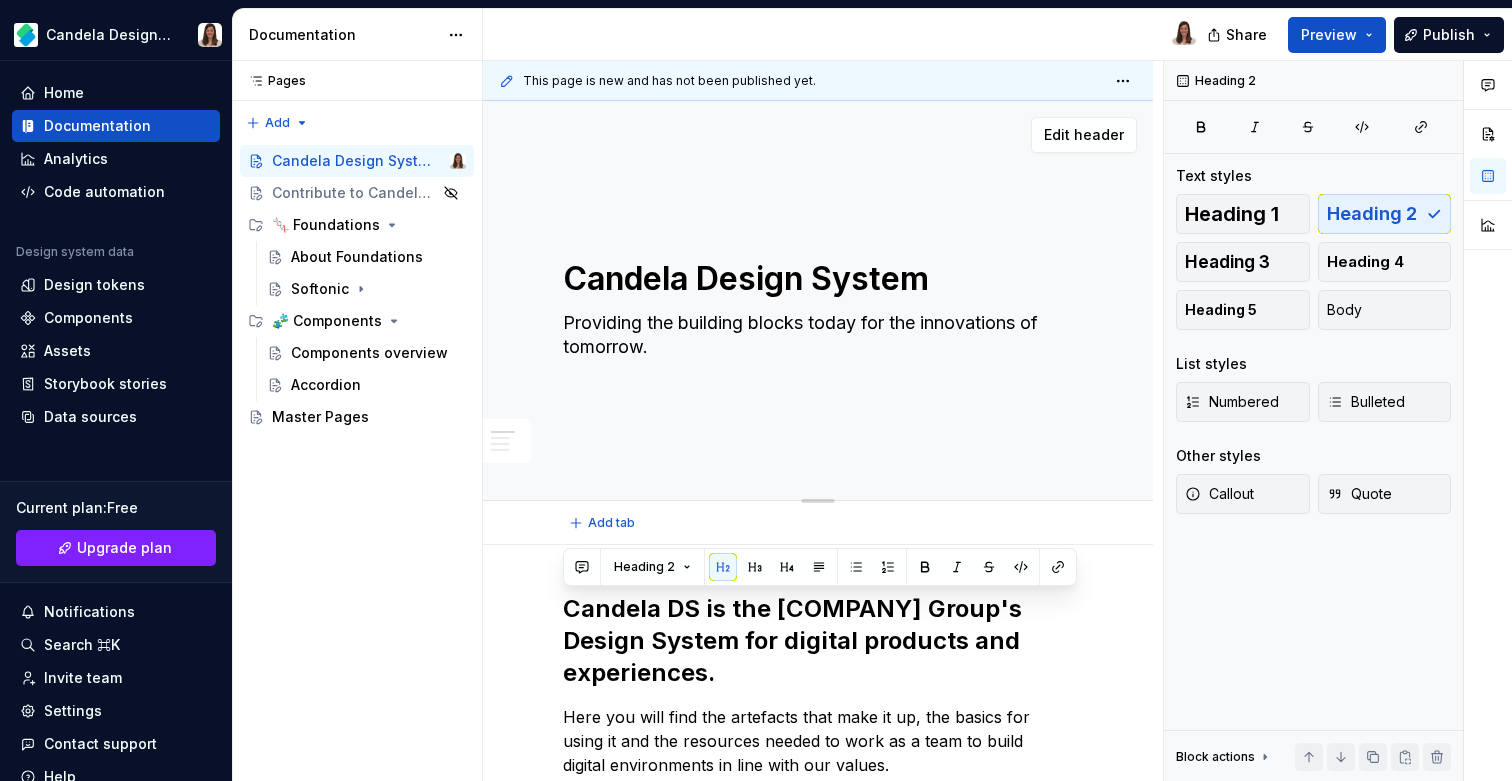 click on "Candela Design System Providing the building blocks today for the innovations of tomorrow. Edit header" at bounding box center (818, 301) 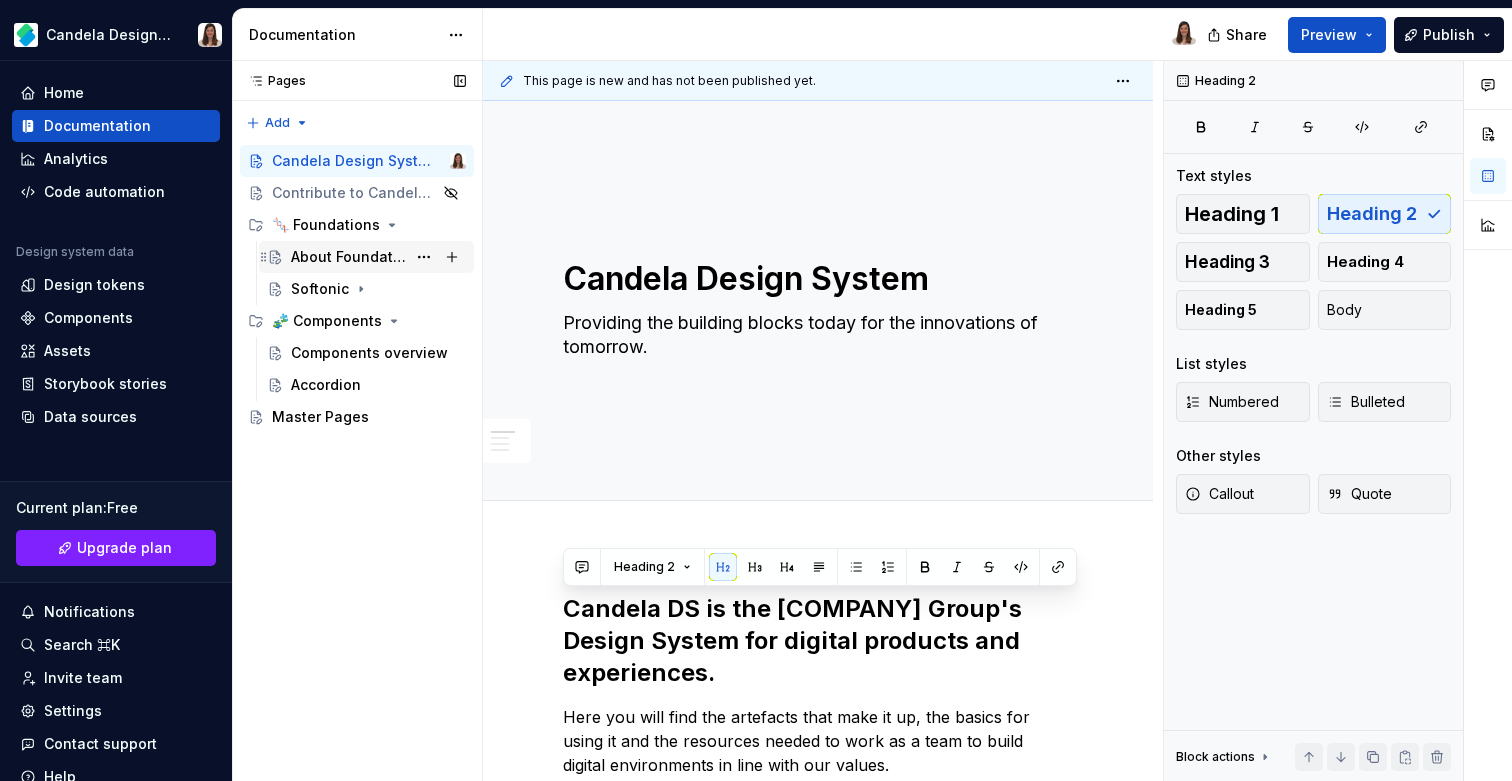 click on "About Foundations" at bounding box center [348, 257] 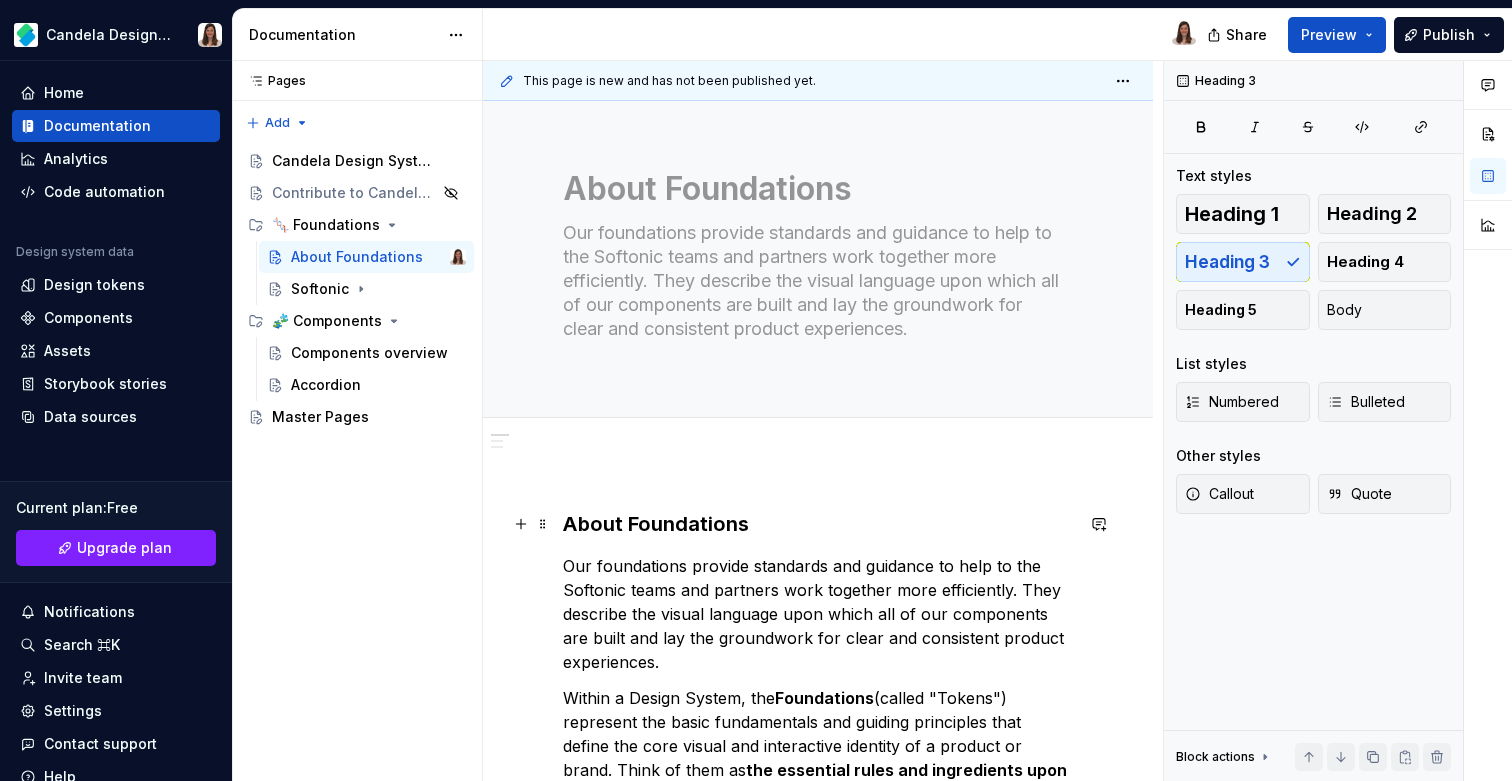 click on "About Foundations" at bounding box center (818, 524) 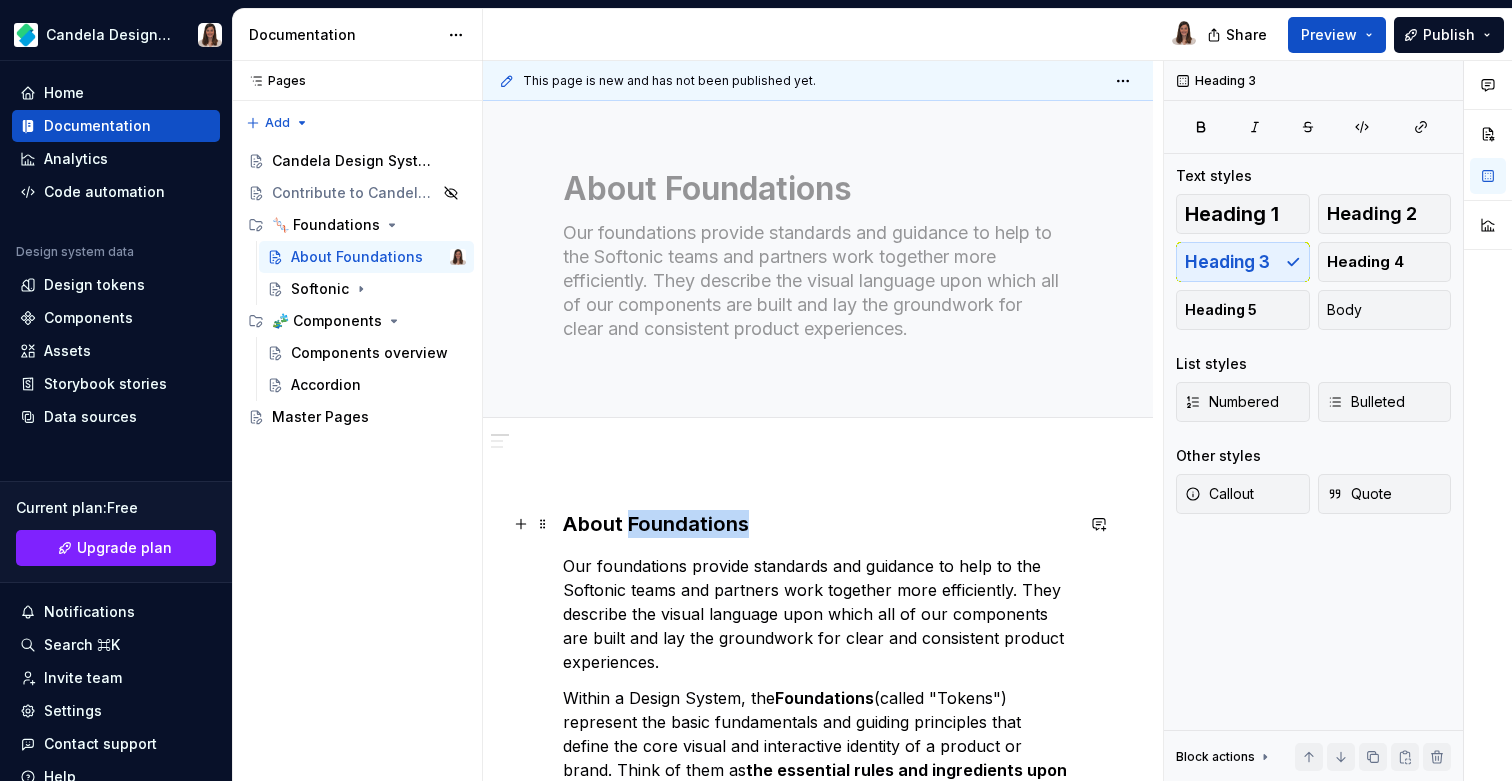 click on "About Foundations" at bounding box center (818, 524) 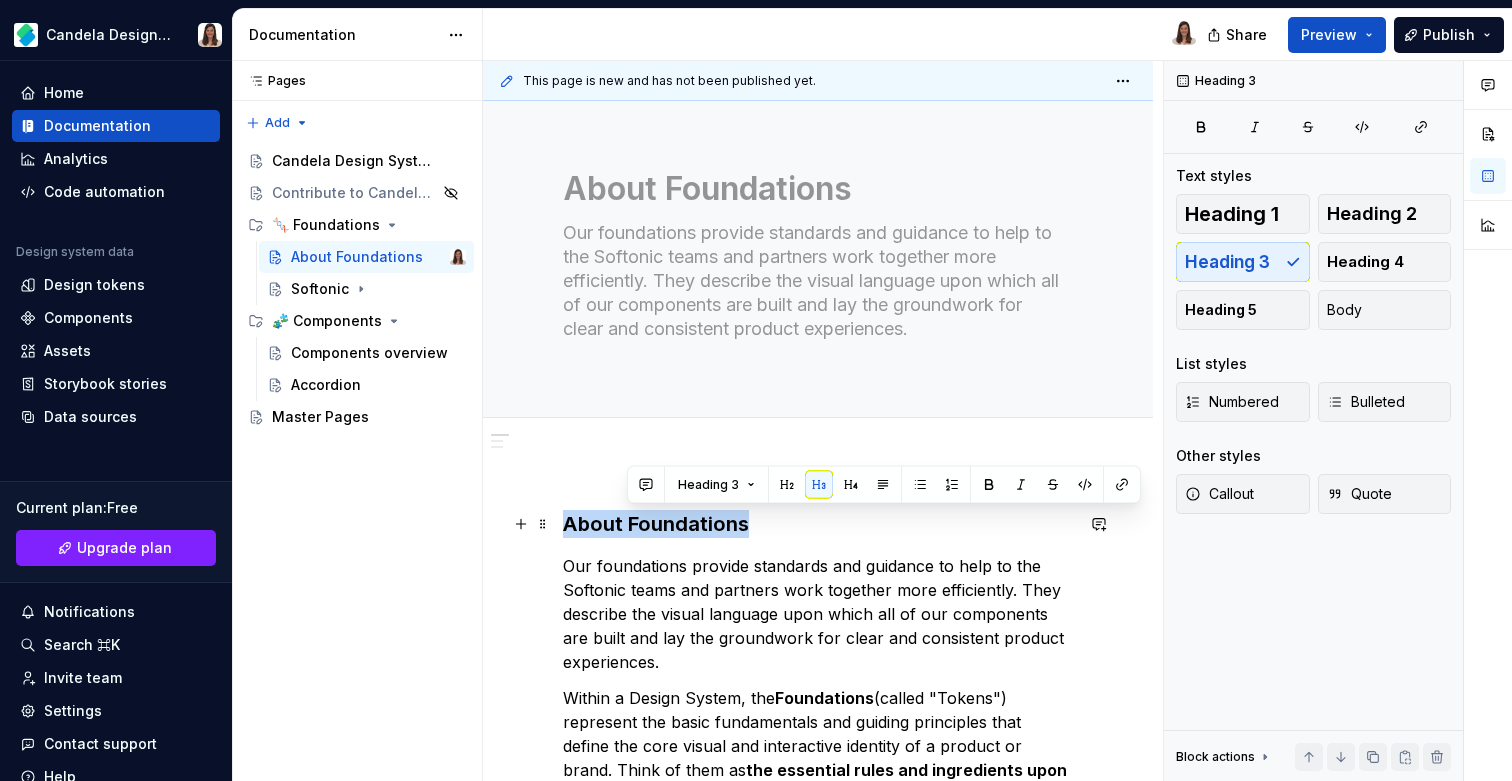 click on "About Foundations" at bounding box center [818, 524] 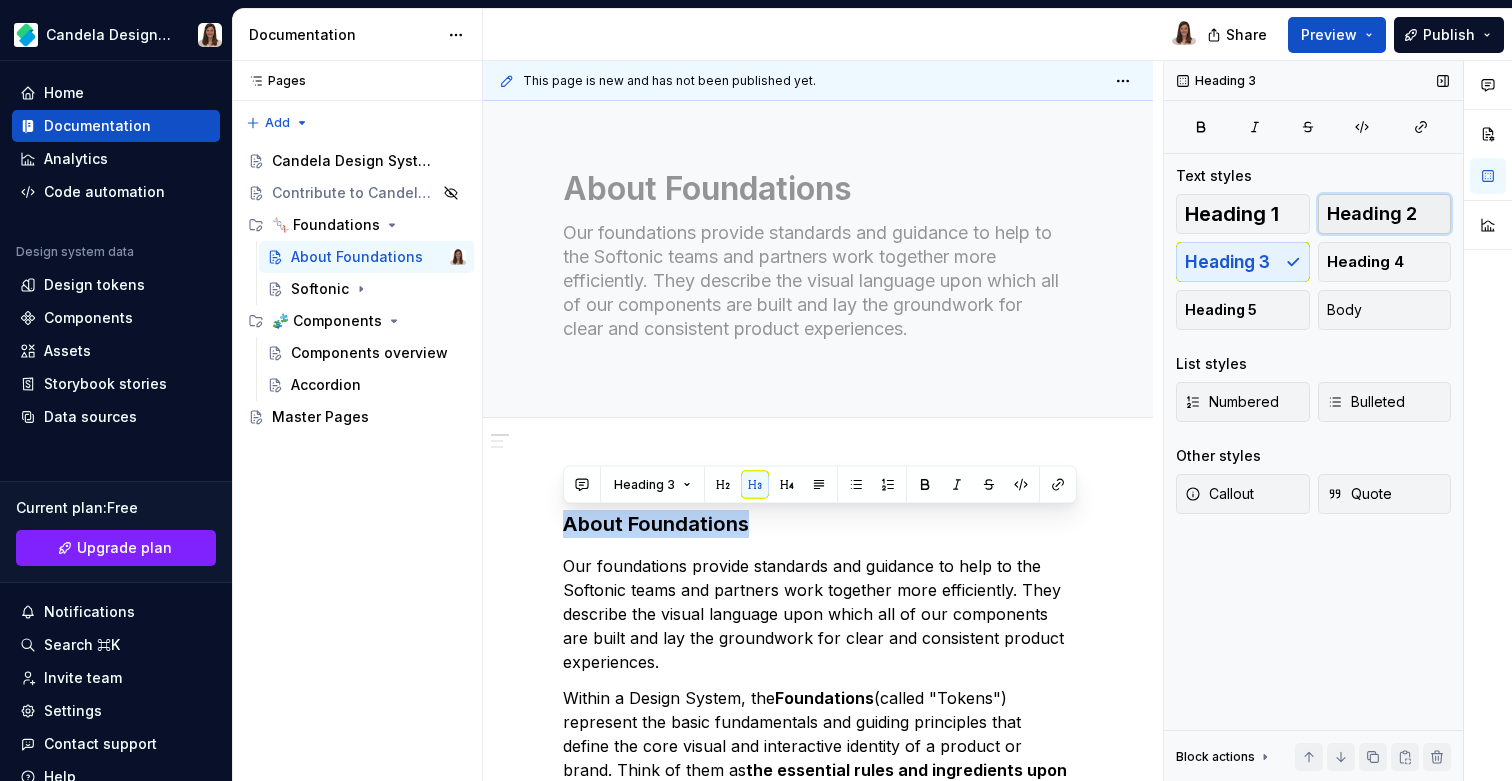 click on "Heading 2" at bounding box center [1372, 214] 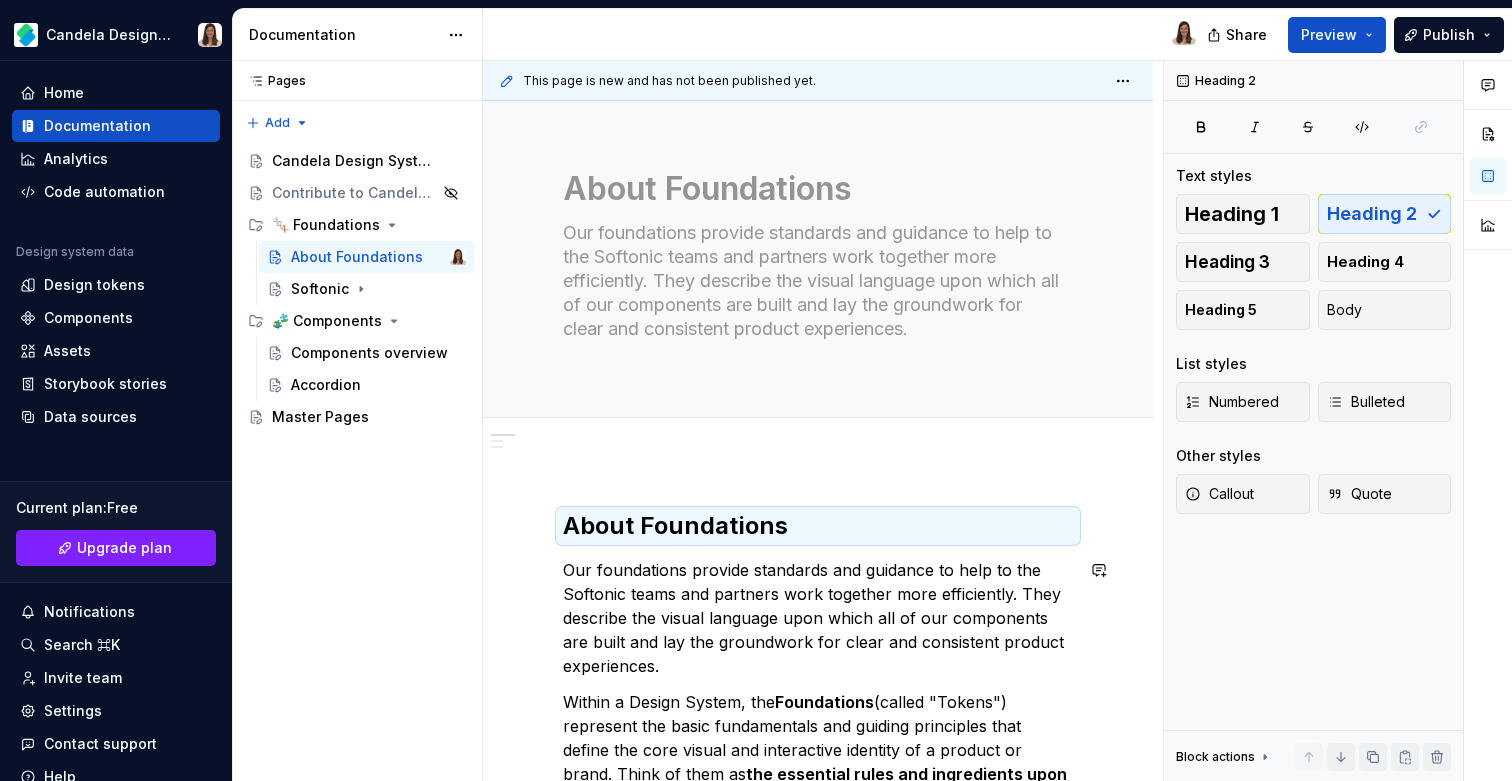 click on "**********" at bounding box center (818, 1595) 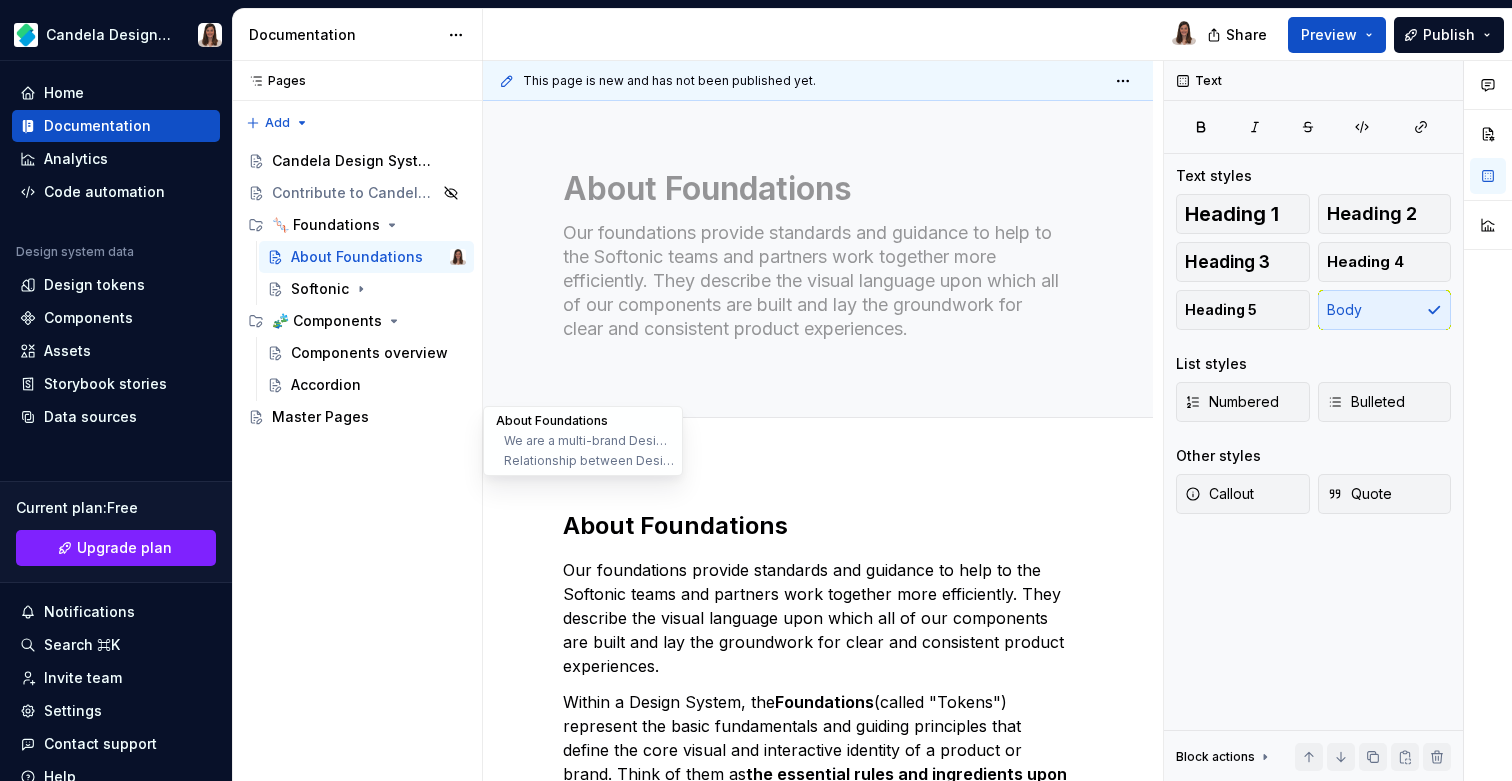 click on "About Foundations" at bounding box center (583, 421) 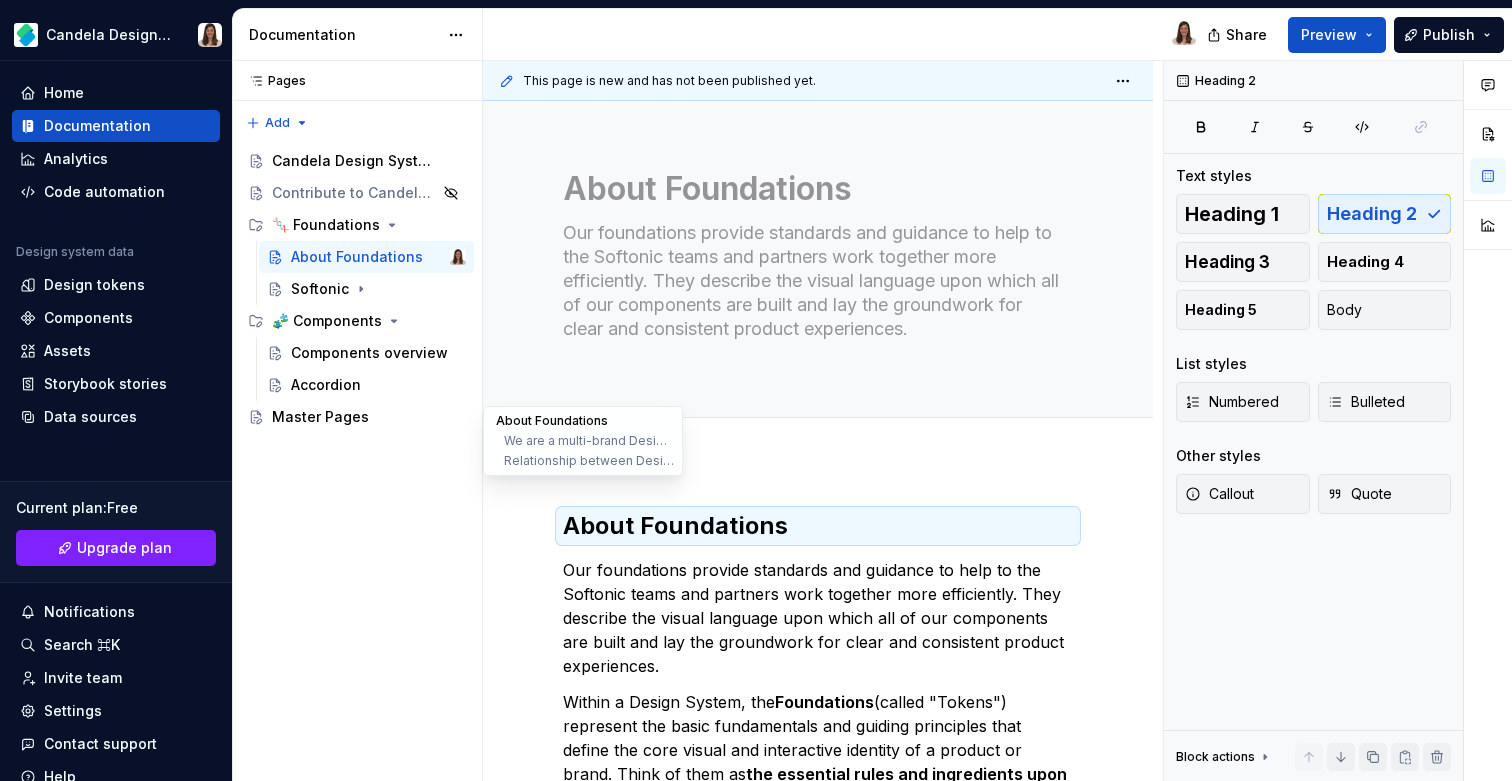 scroll, scrollTop: 1, scrollLeft: 0, axis: vertical 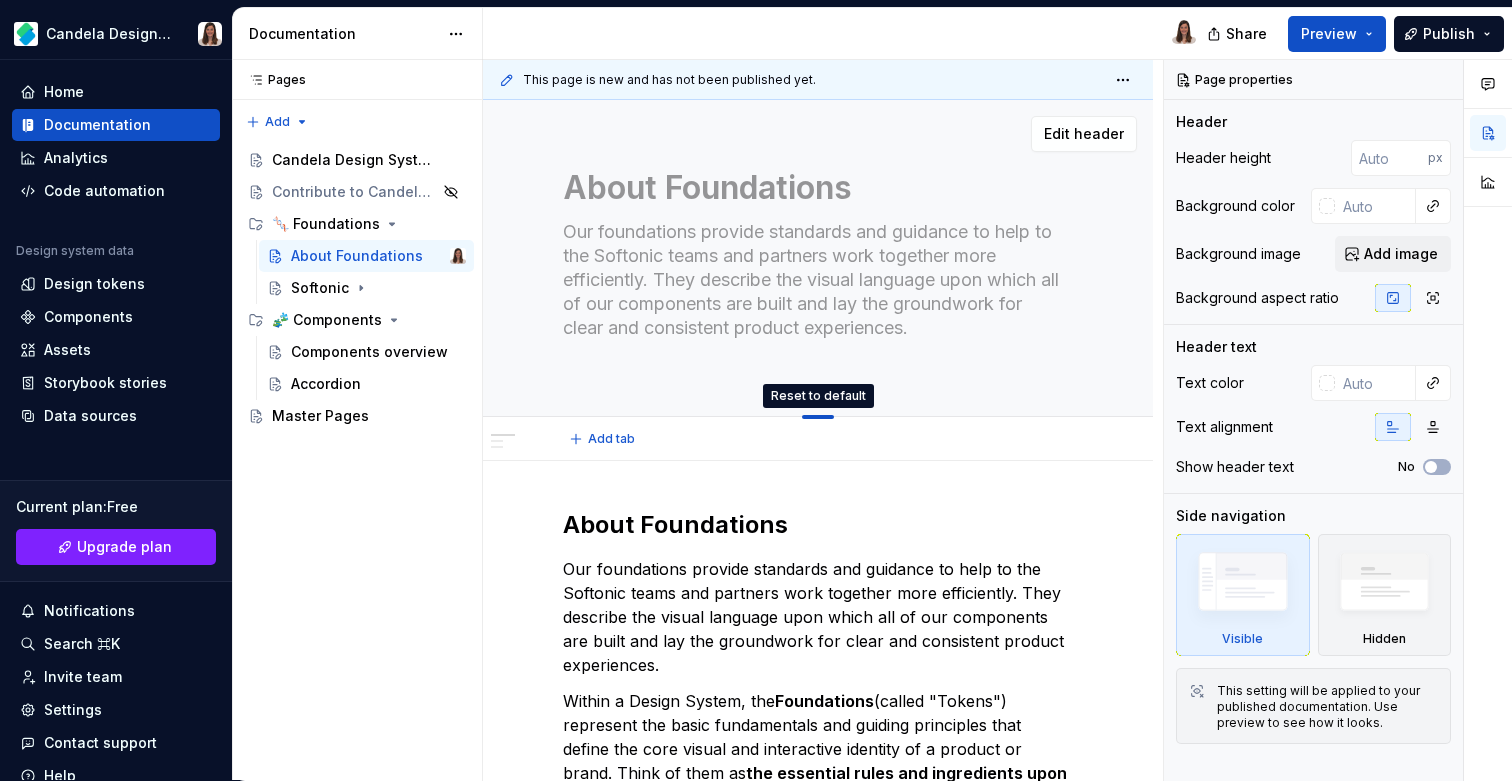 drag, startPoint x: 814, startPoint y: 415, endPoint x: 824, endPoint y: 235, distance: 180.27756 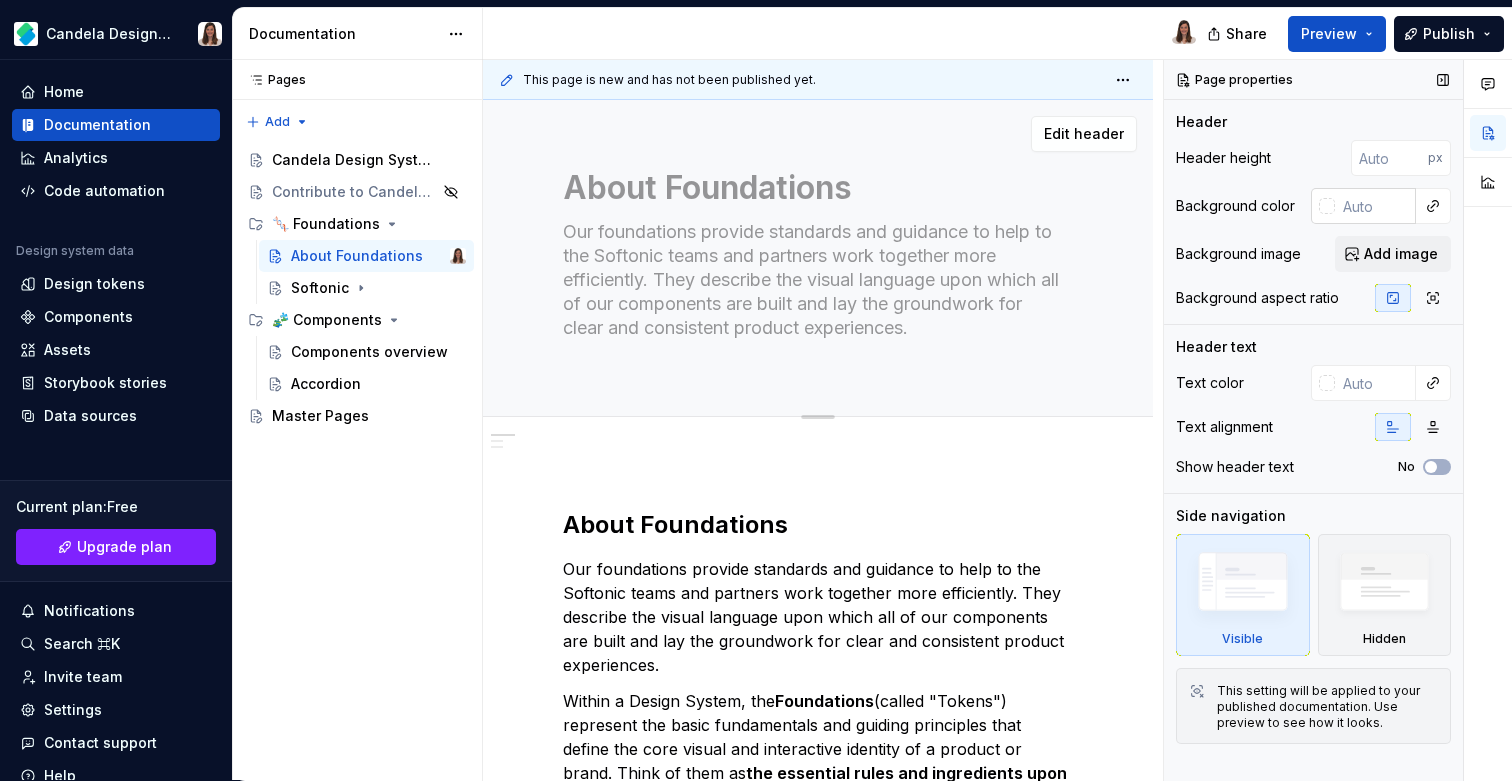 click at bounding box center (1375, 206) 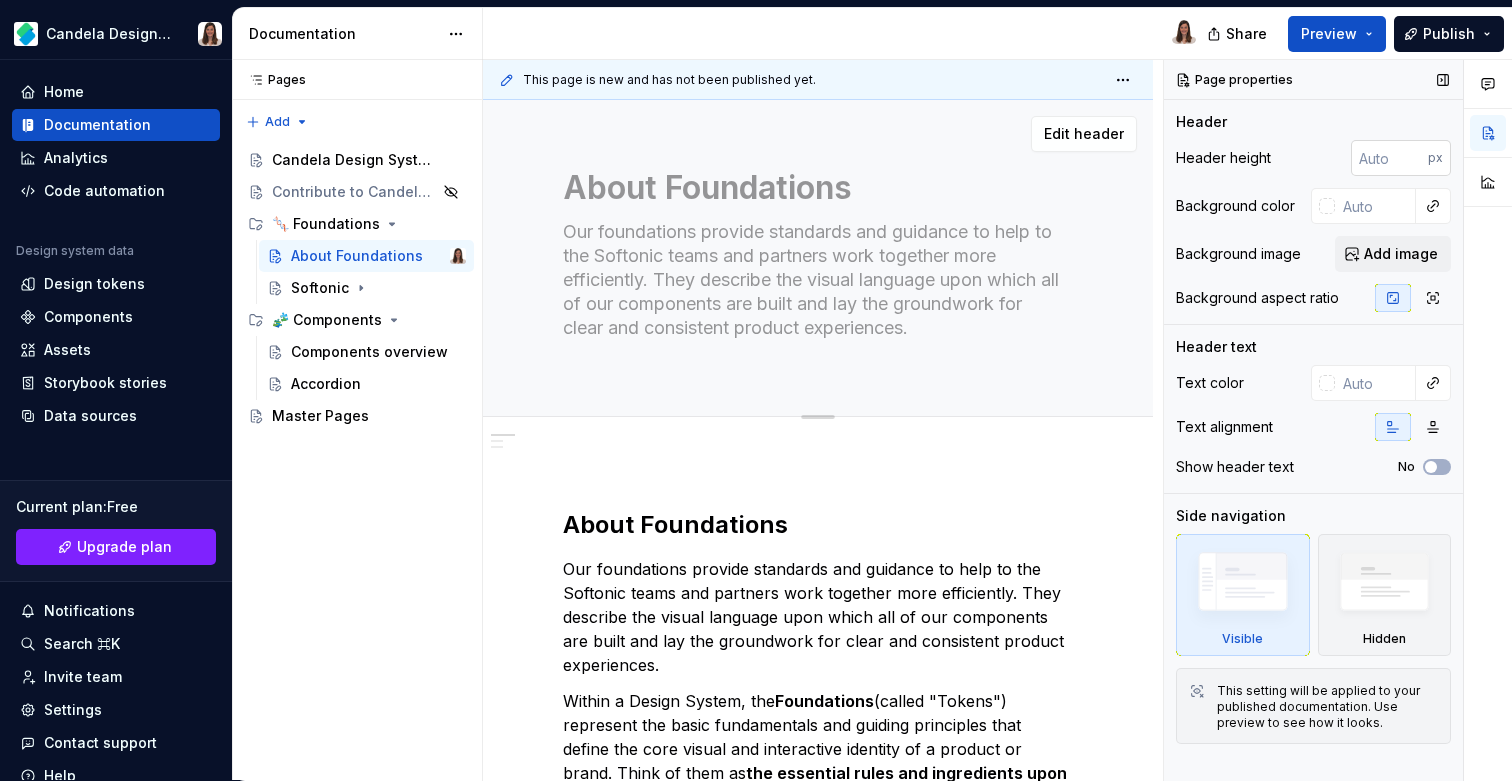 click at bounding box center (1389, 158) 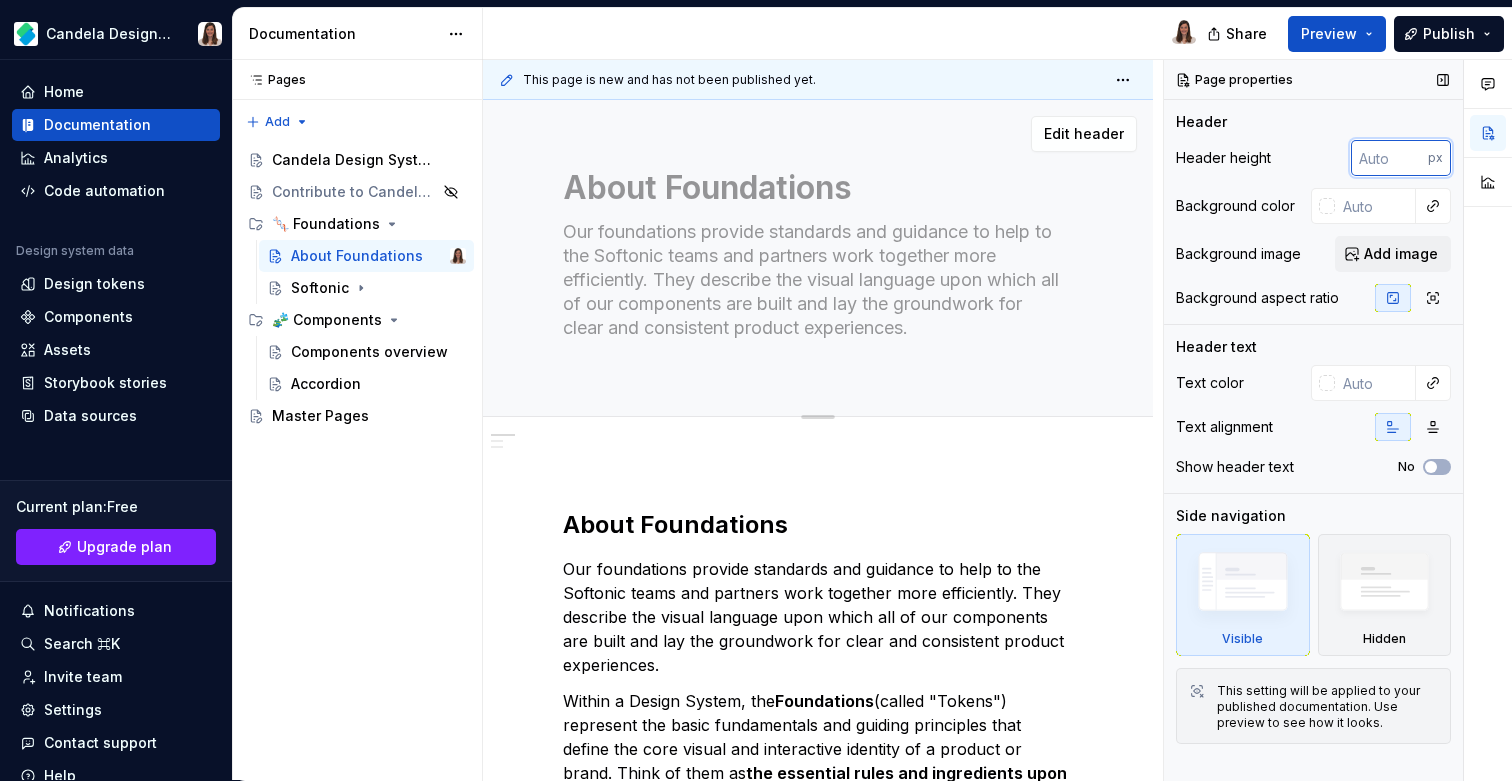type on "*" 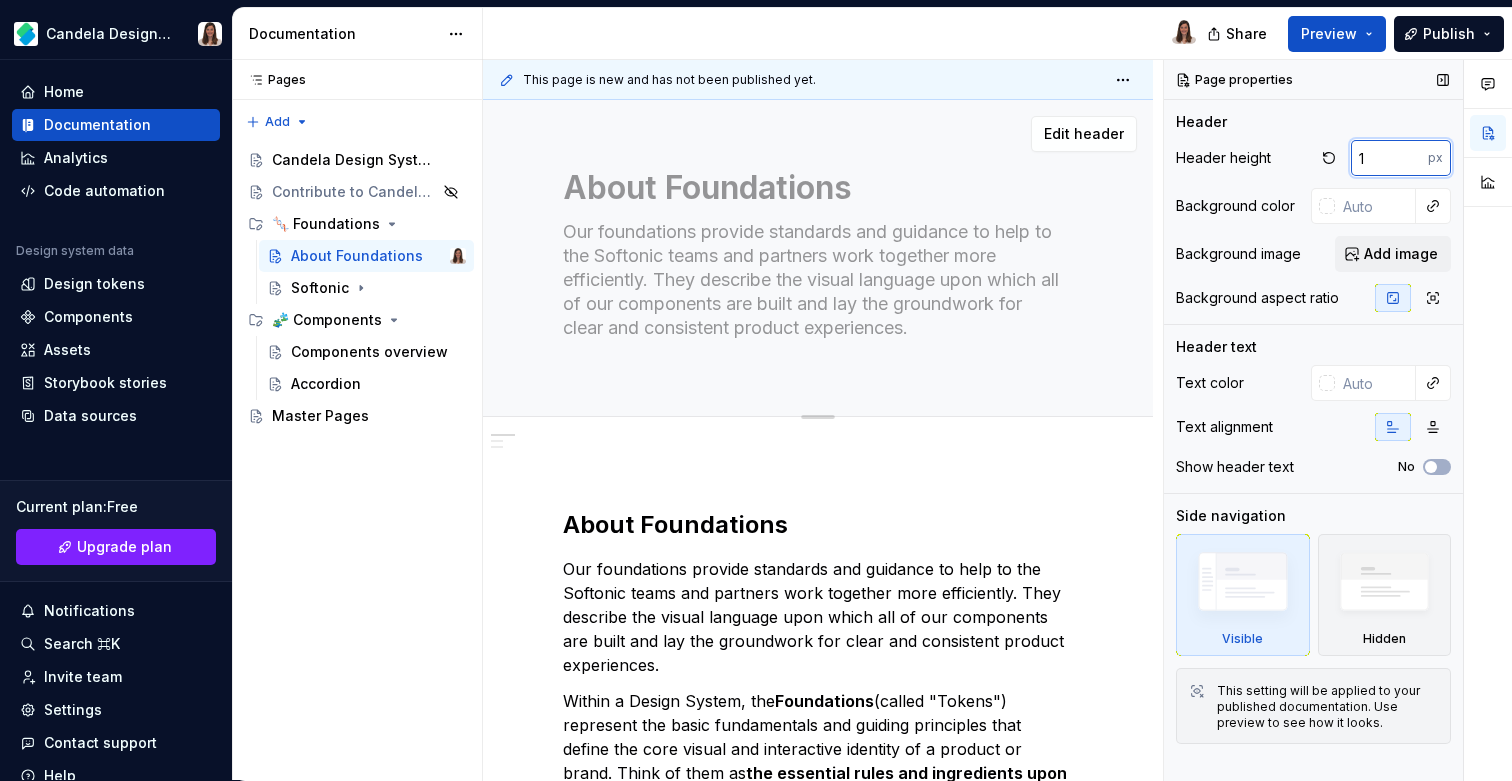 type on "1" 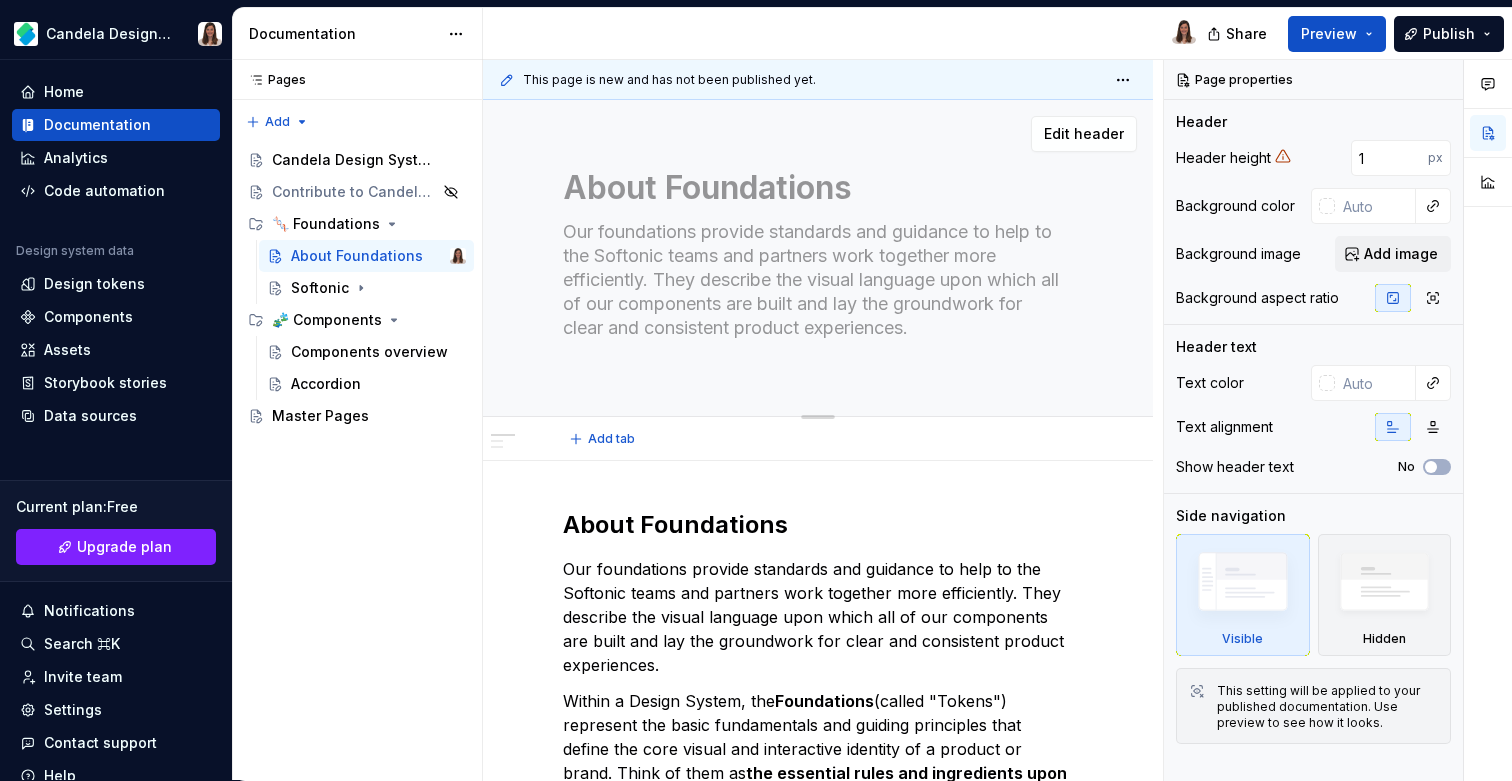 click on "Our foundations provide standards and guidance to help to the Softonic teams and partners work together more efficiently. They describe the visual language upon which all of our components are built and lay the groundwork for clear and consistent product experiences." at bounding box center [814, 292] 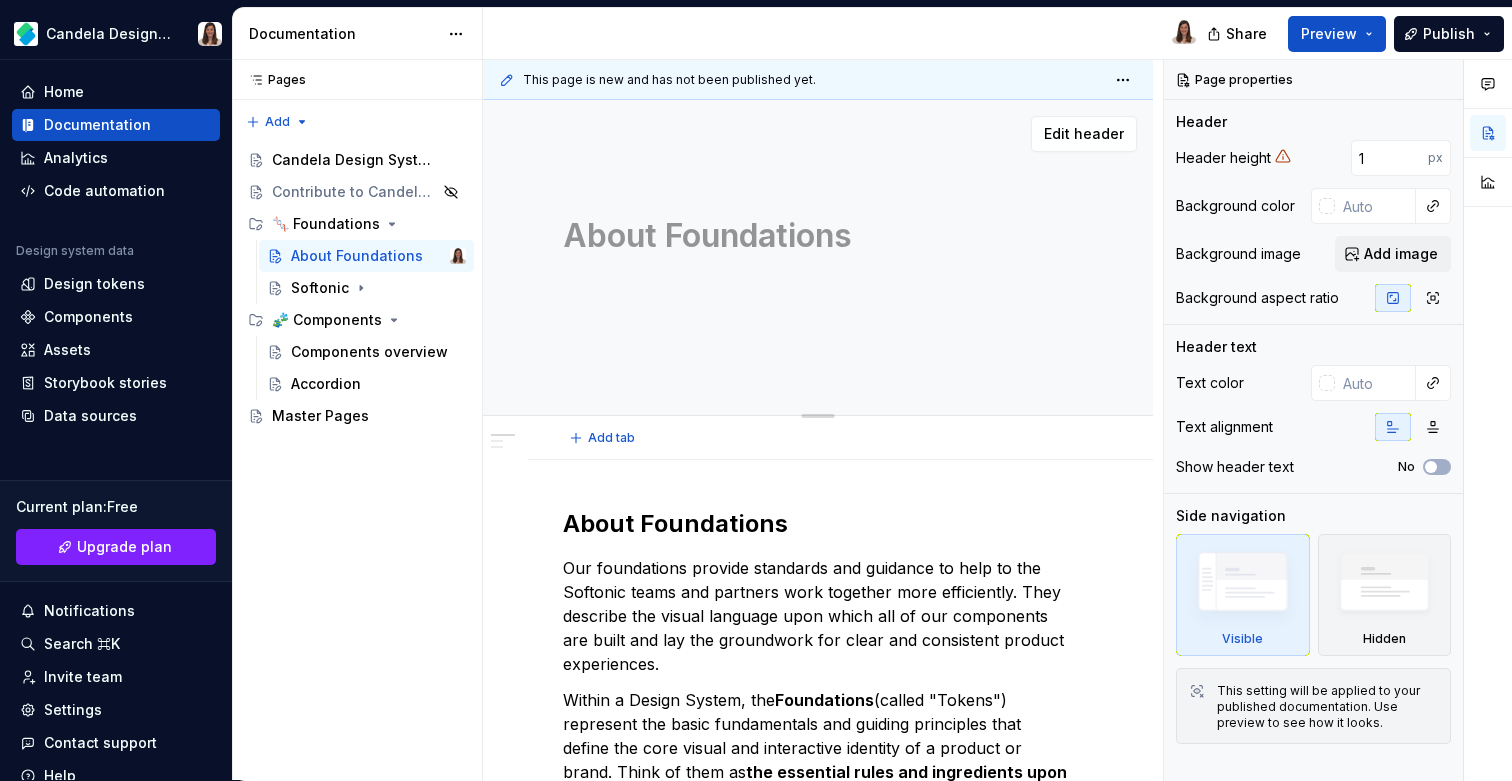 type on "*" 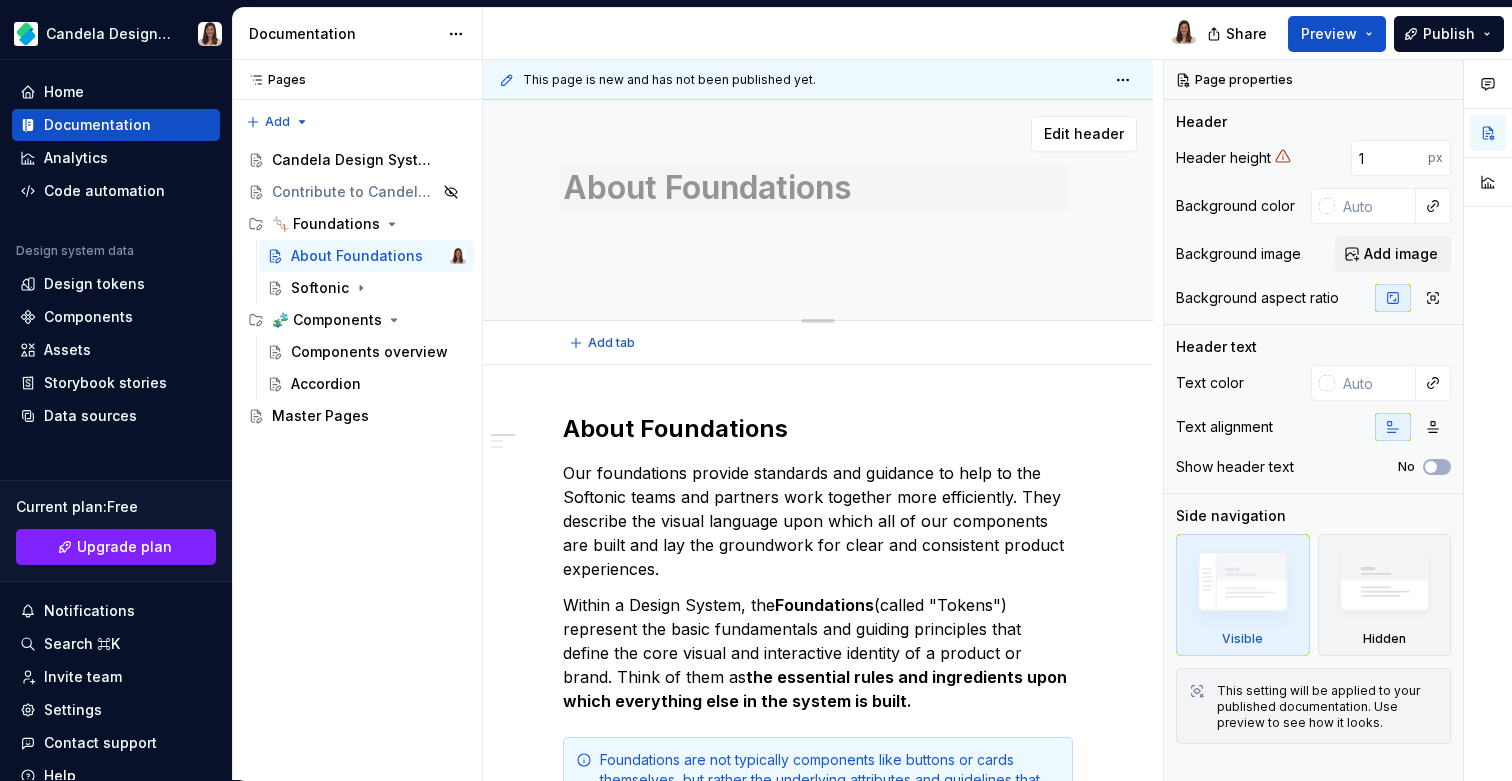 type 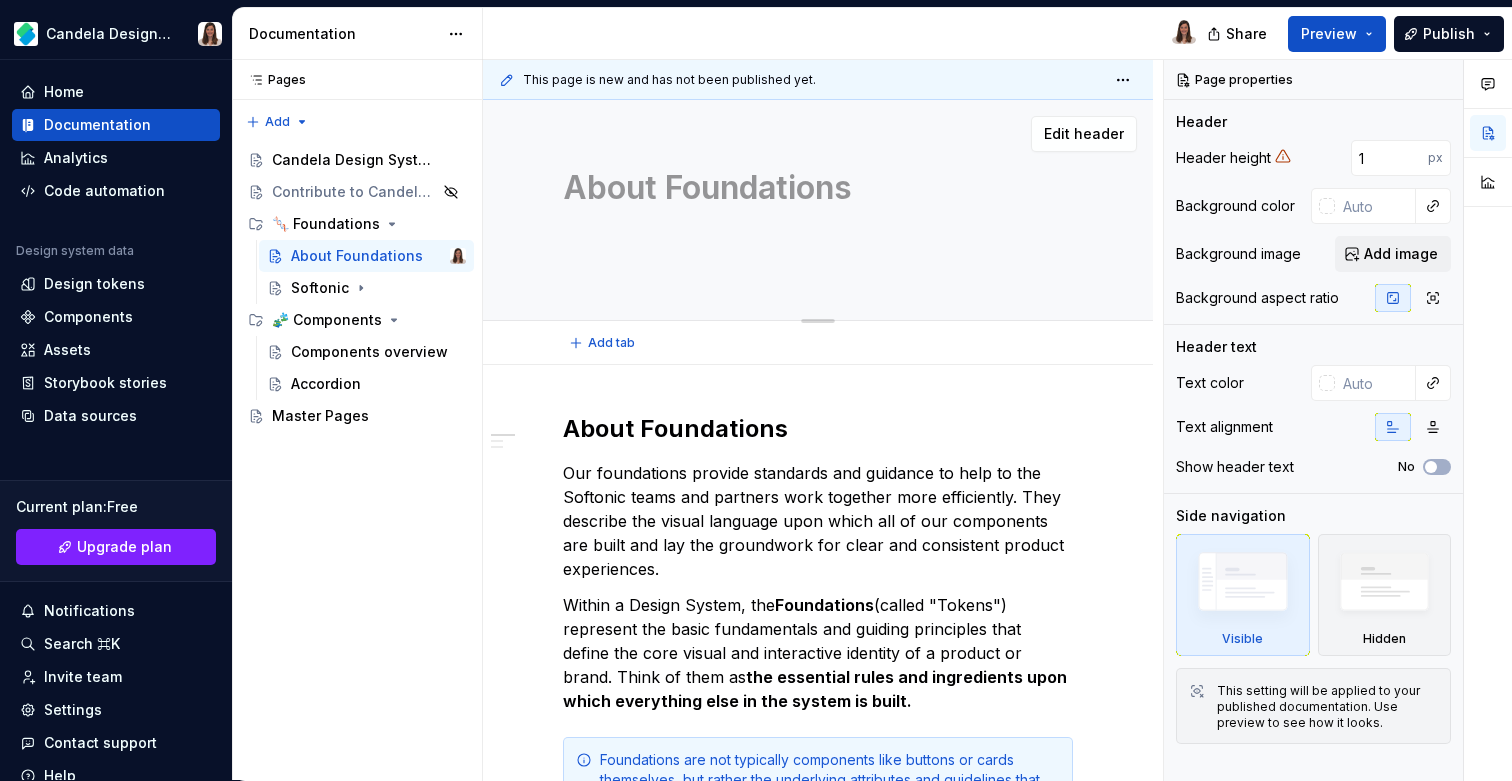 click on "About Foundations" at bounding box center [814, 188] 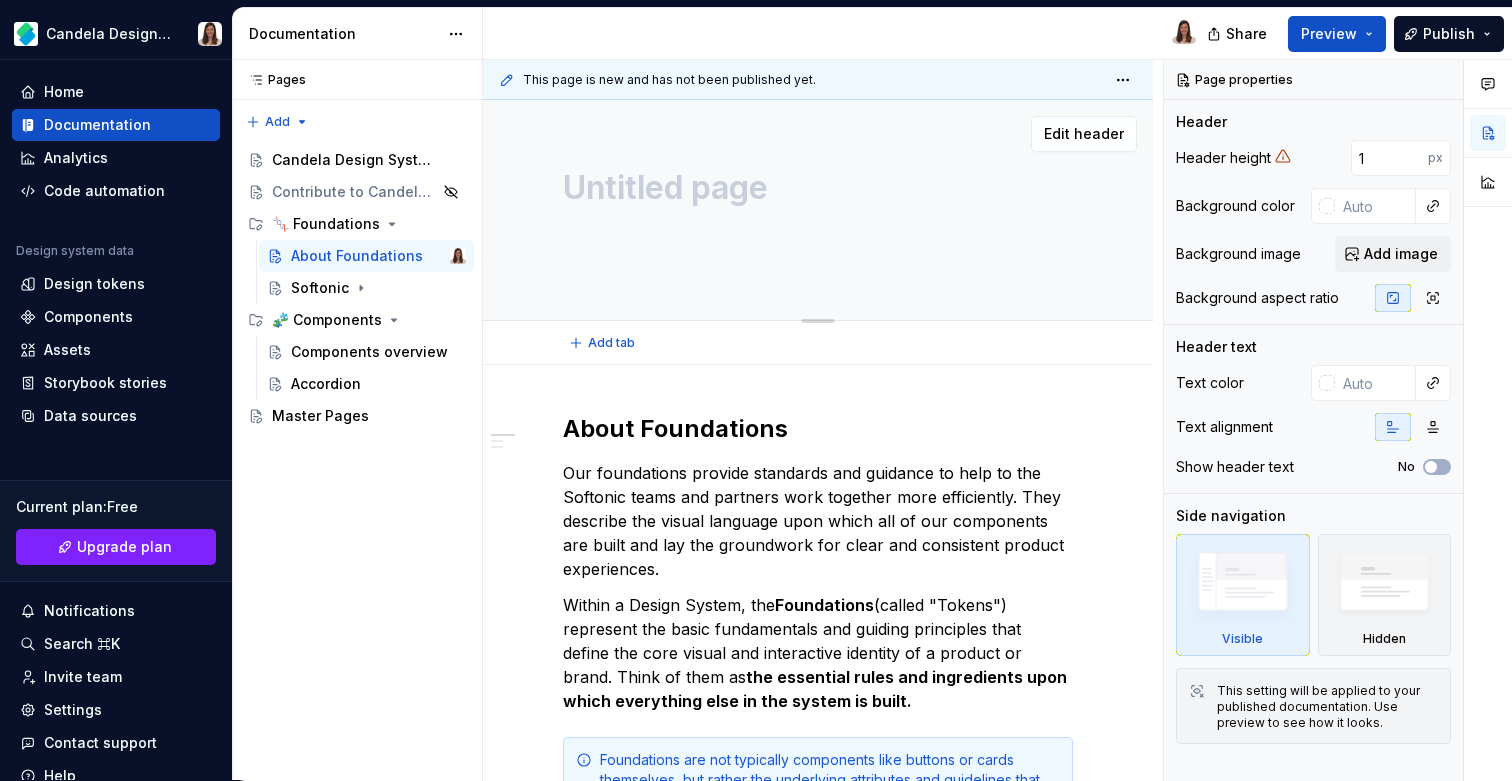 type on "*" 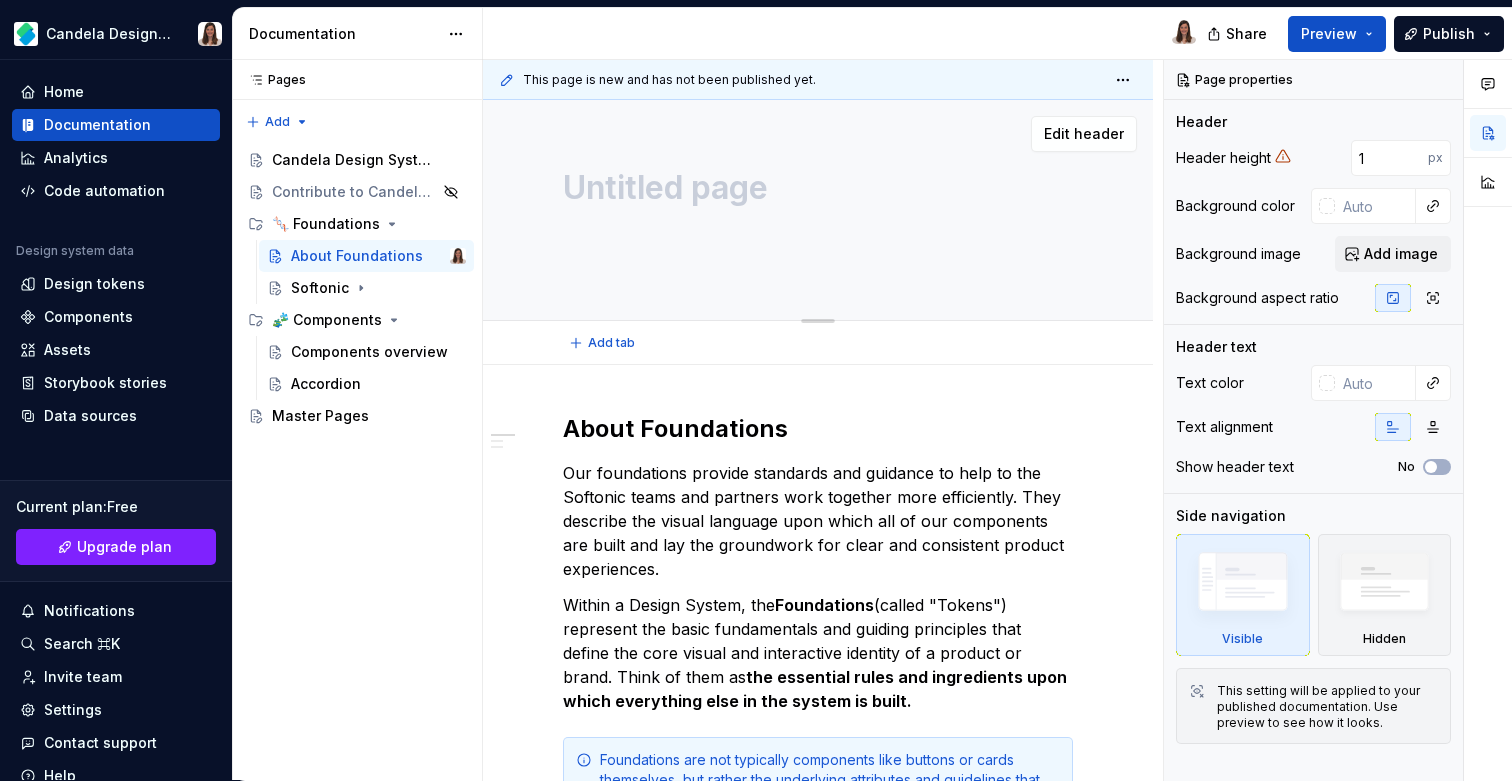 type on "Untitled page" 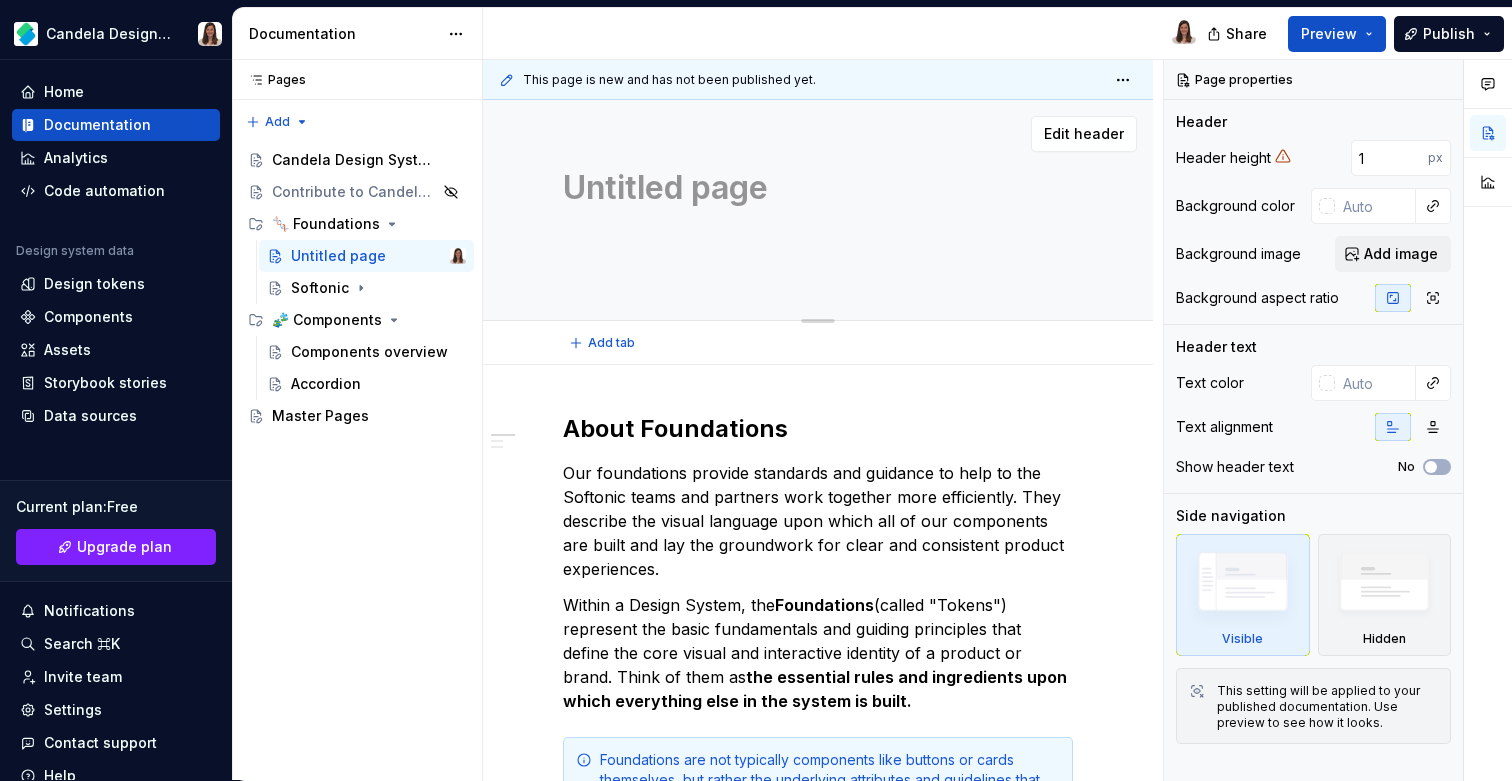 type on "*" 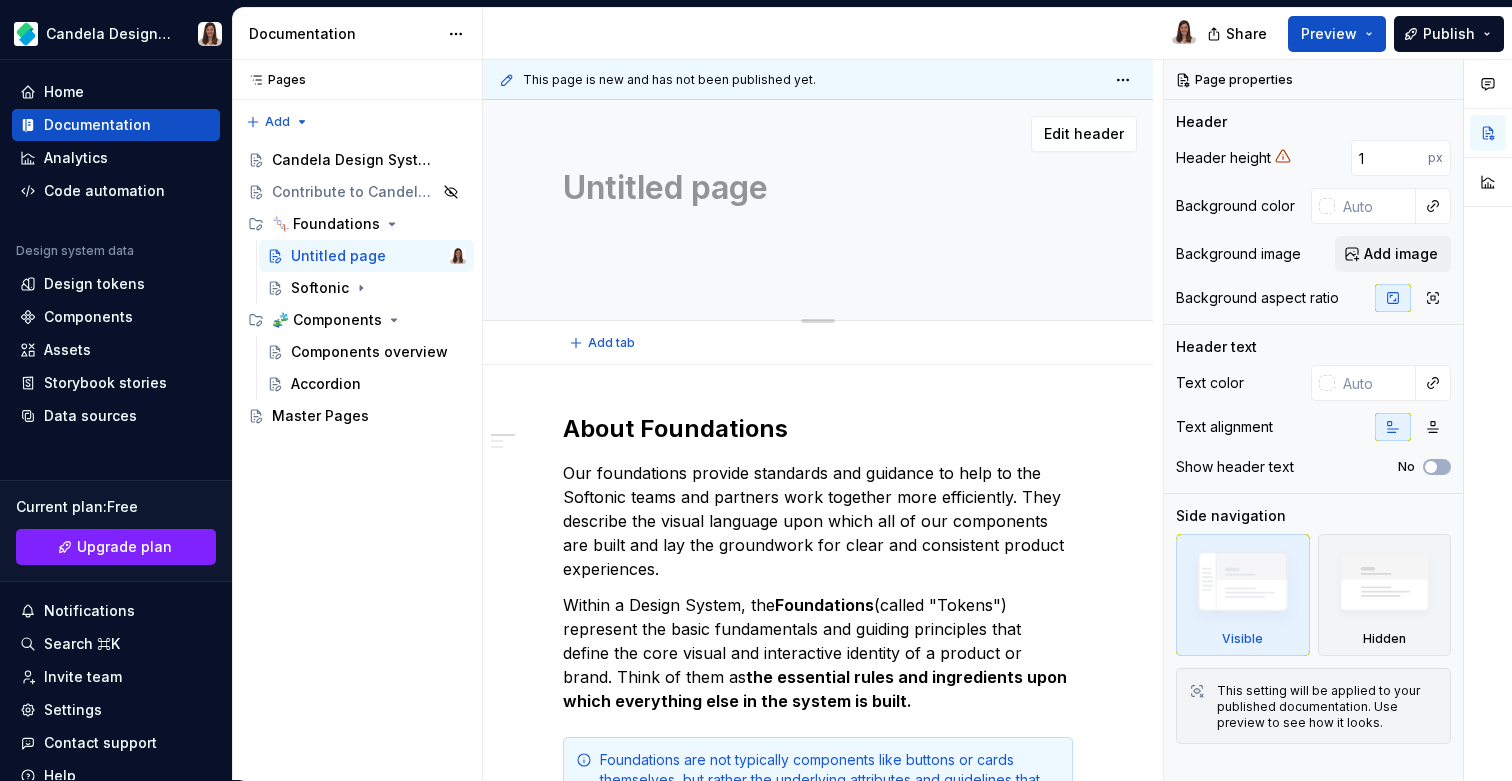type on "Untitled pageAbout Foundations" 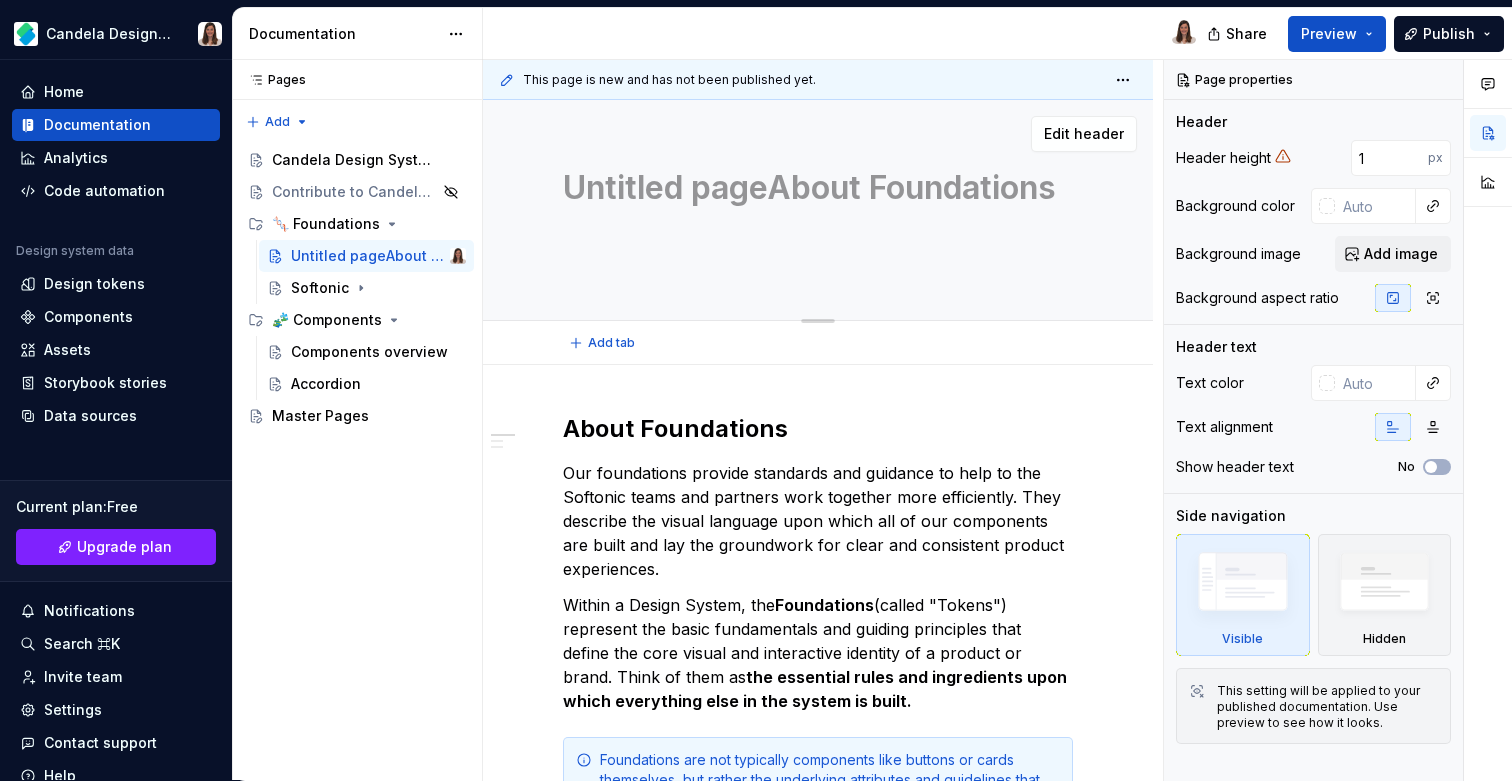 click on "Untitled pageAbout Foundations" at bounding box center [814, 188] 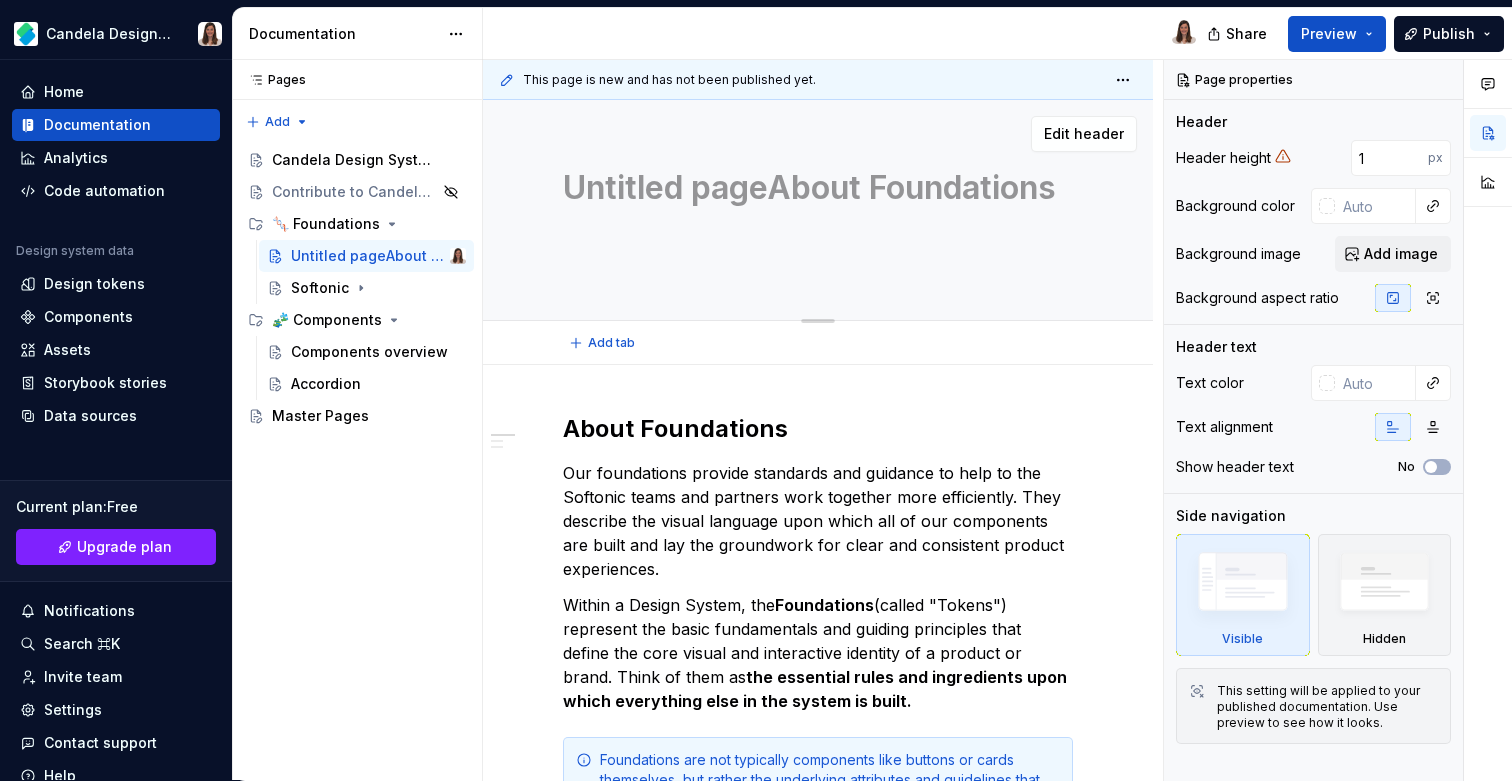 click on "Untitled pageAbout Foundations" at bounding box center (814, 188) 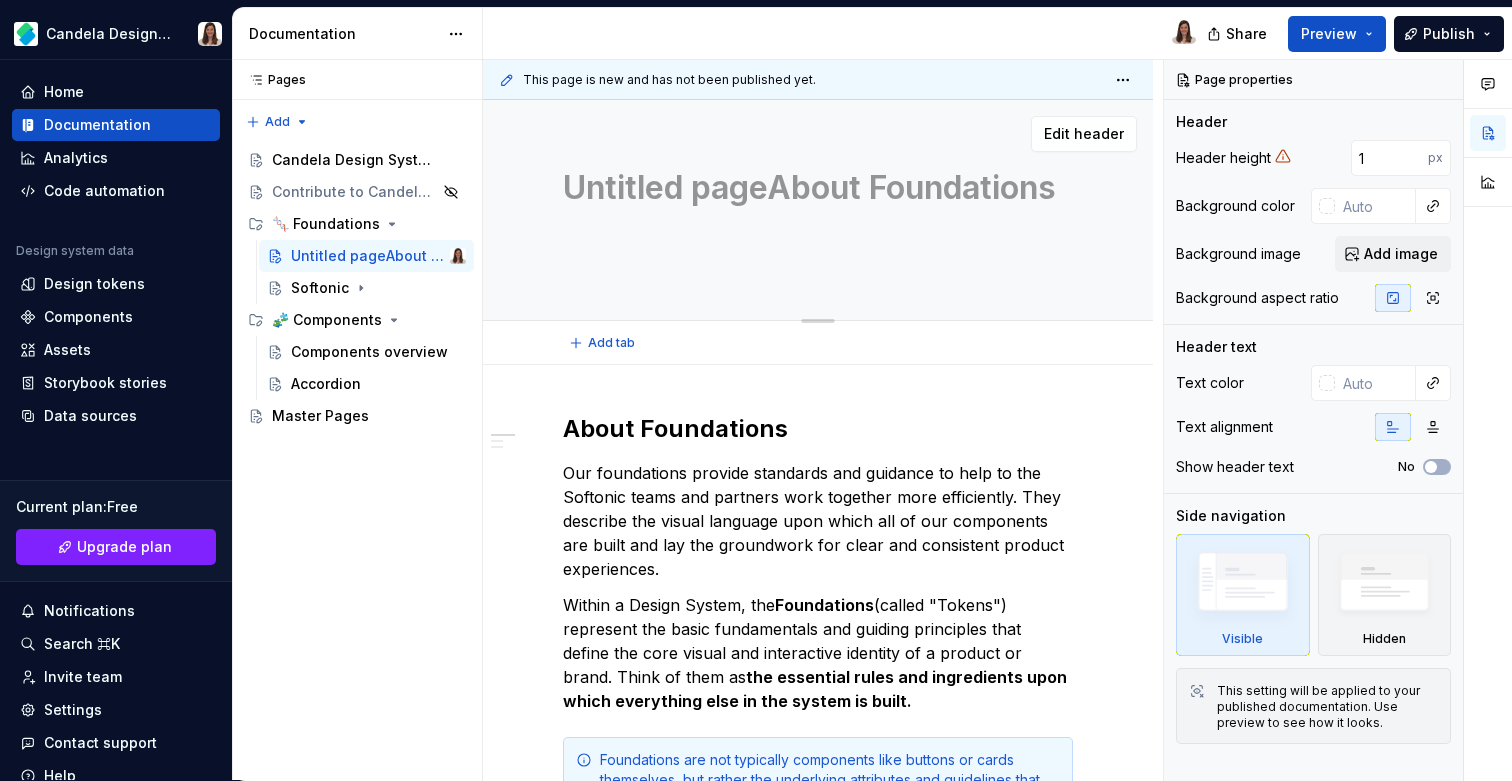 type on "*" 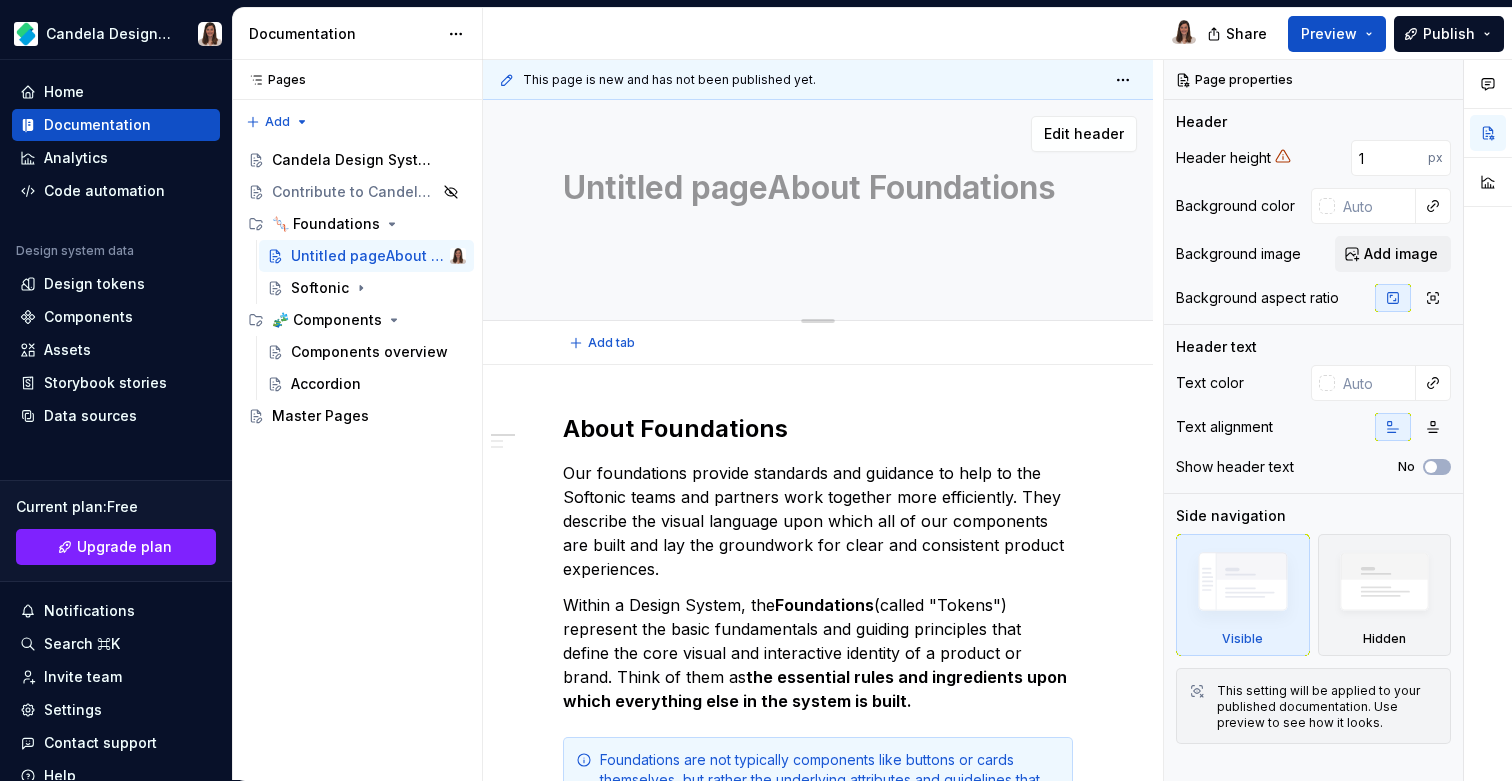 type on "A" 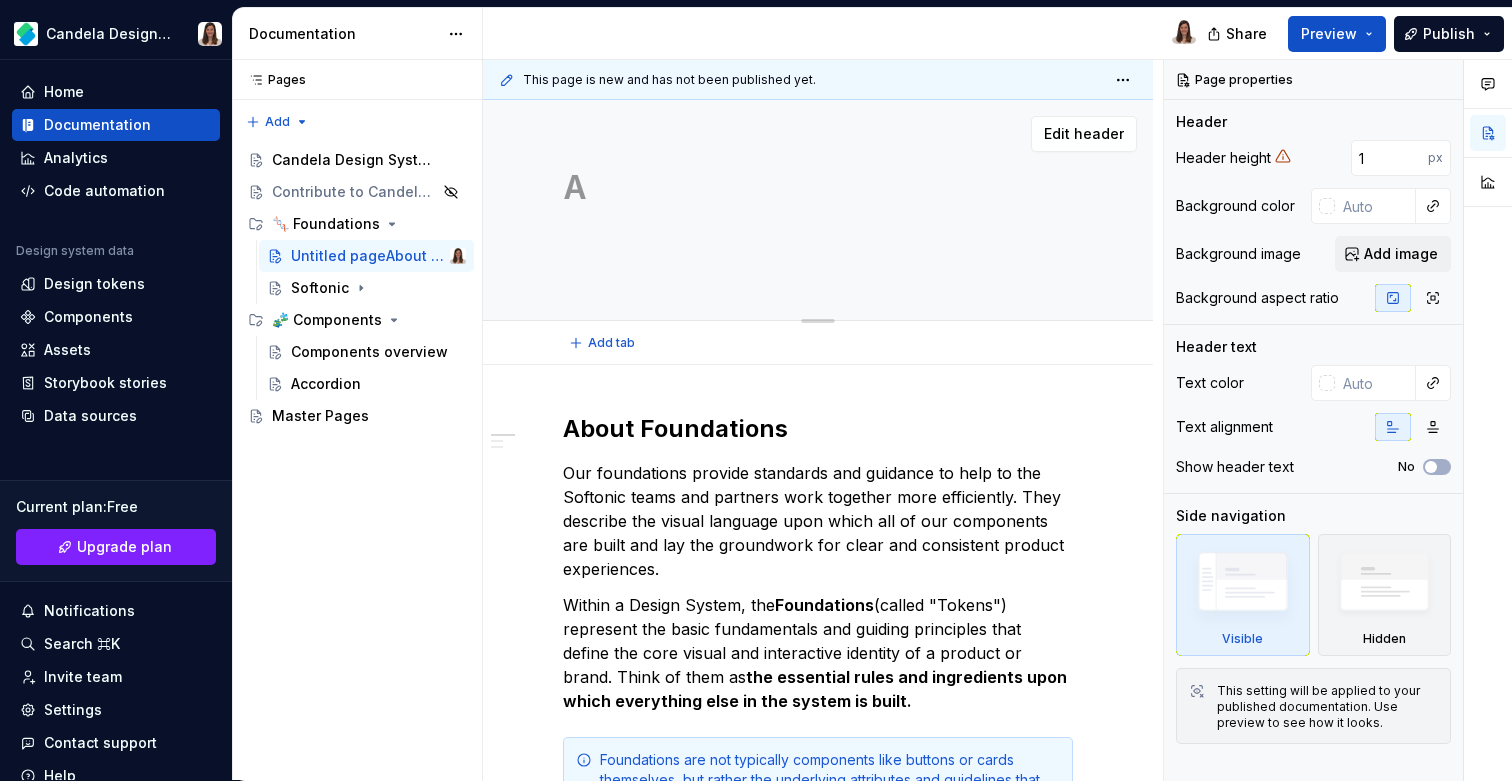 type on "*" 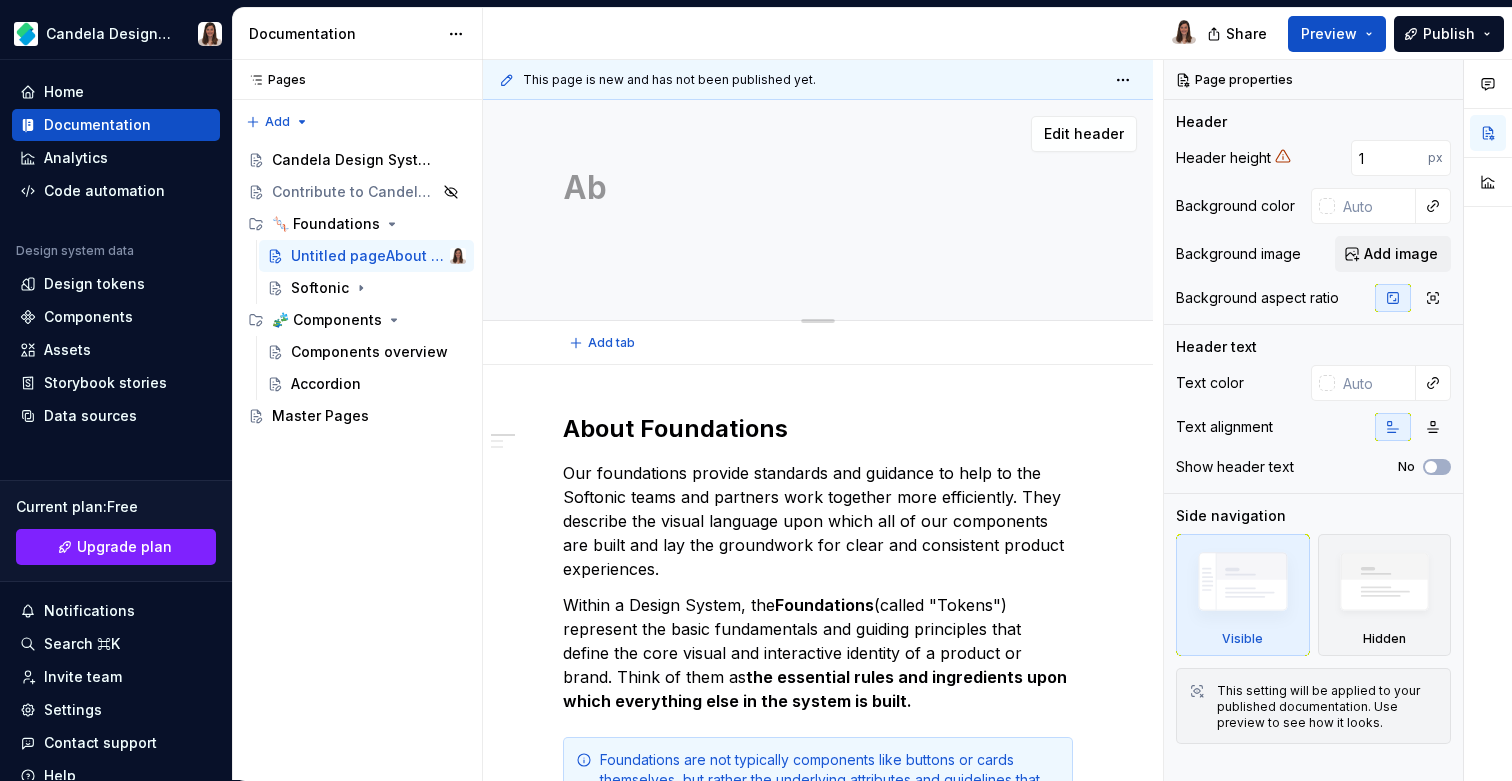type on "*" 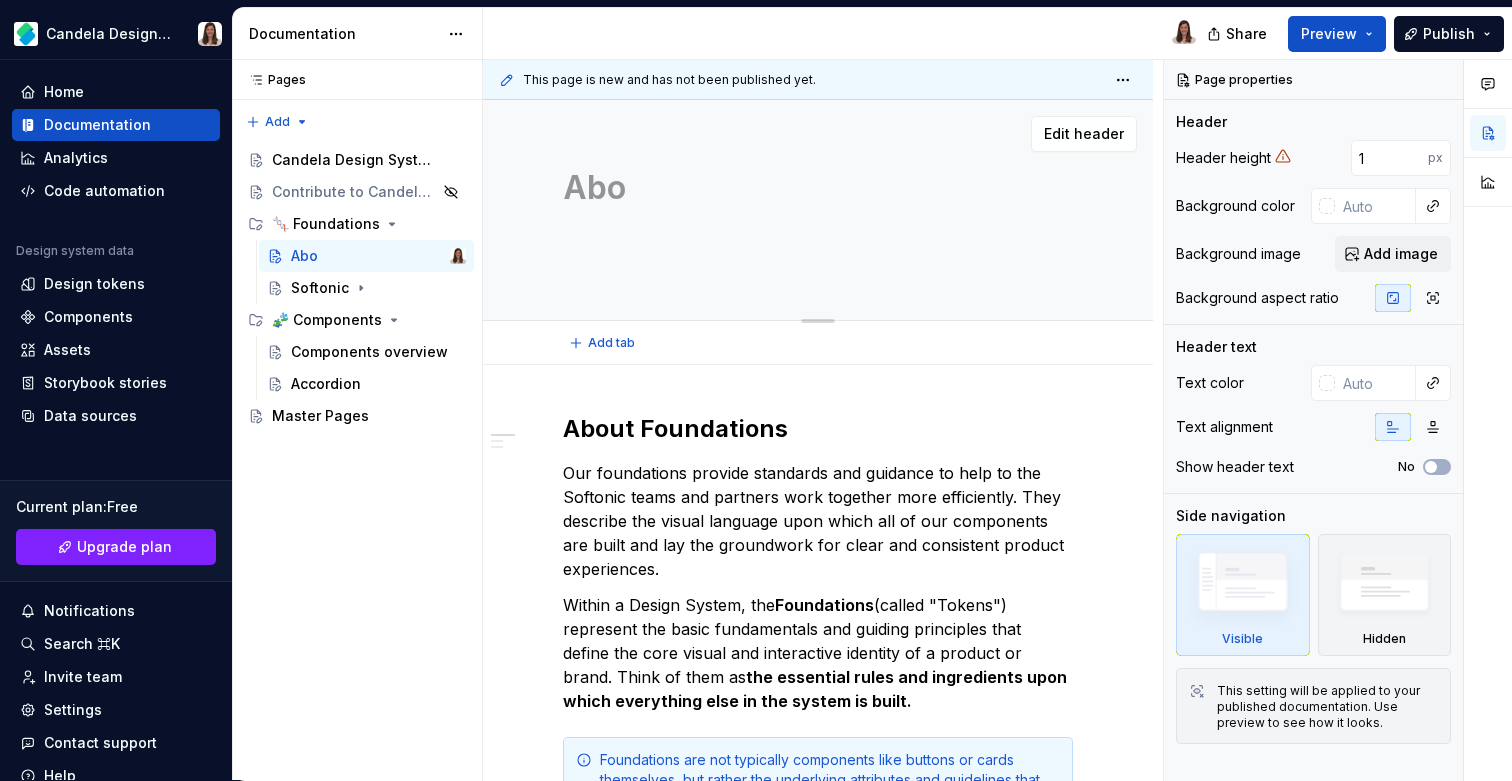 type on "*" 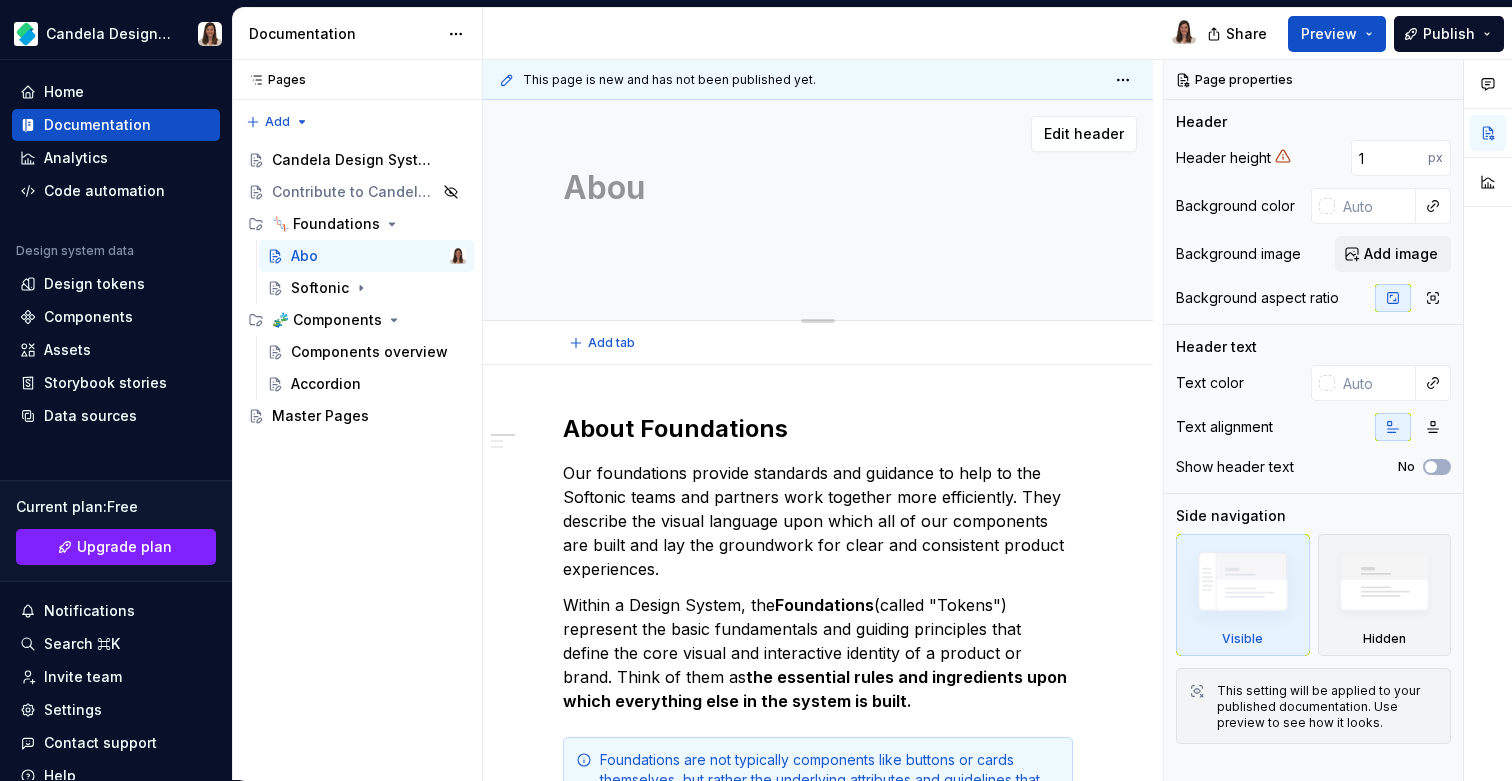 type on "*" 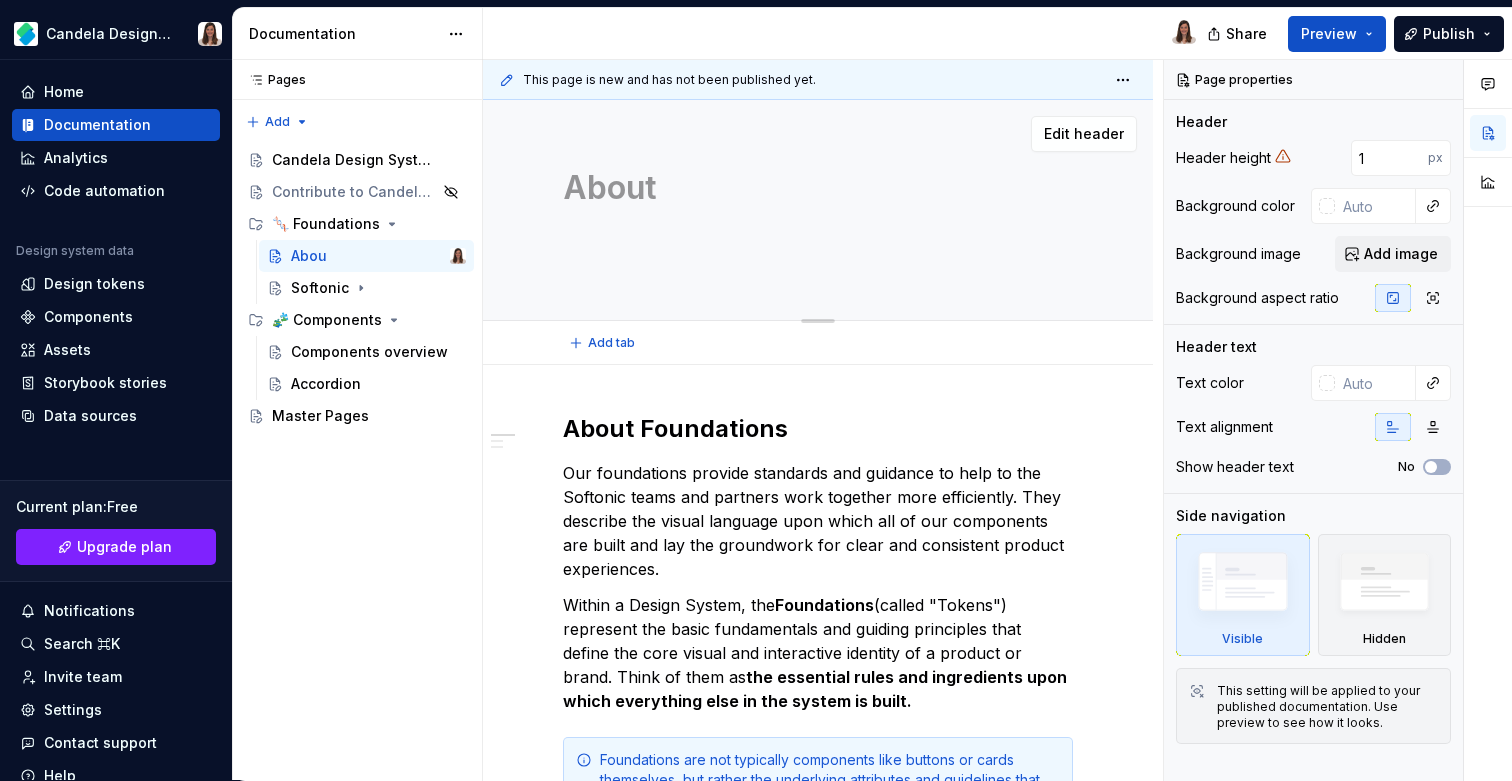 type on "*" 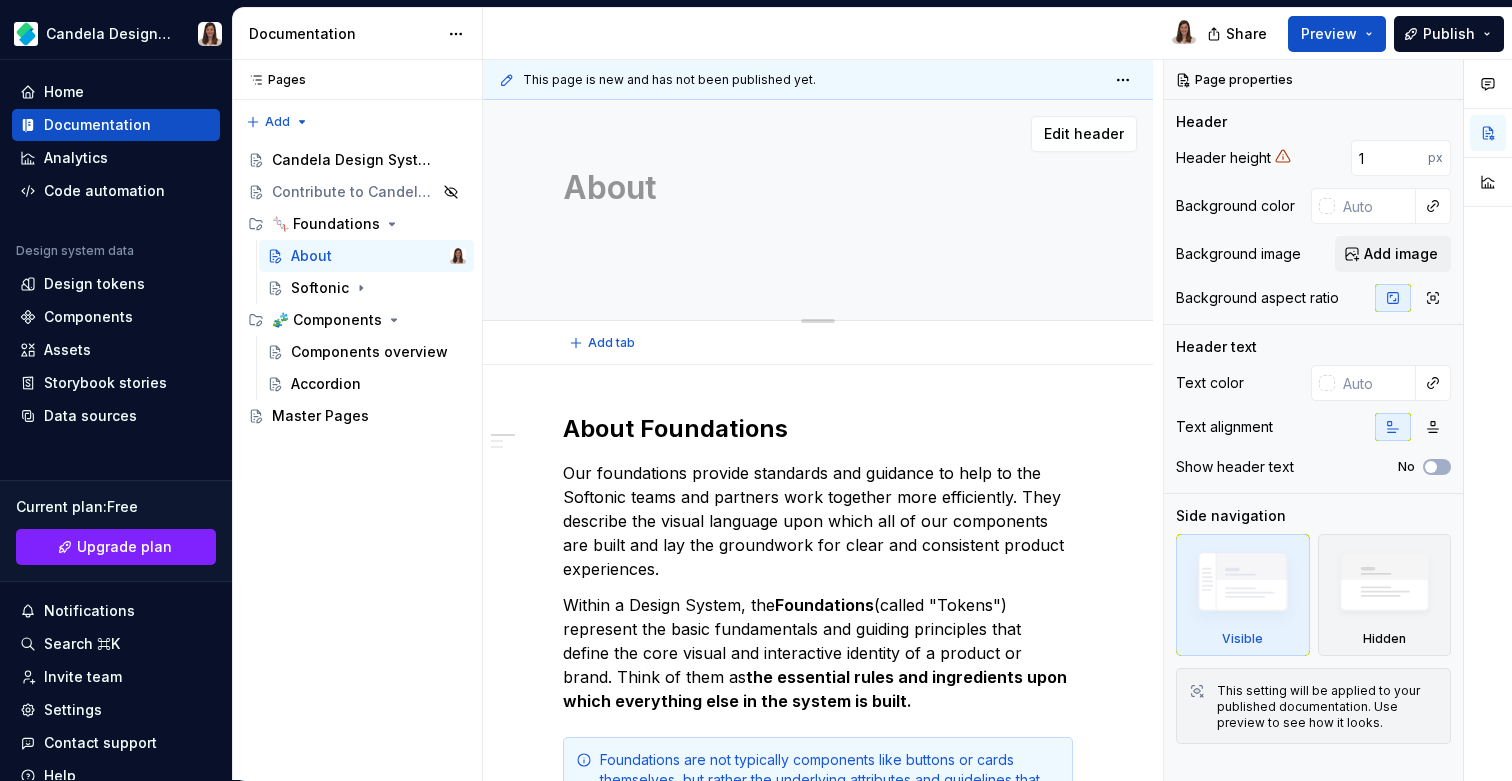 type on "*" 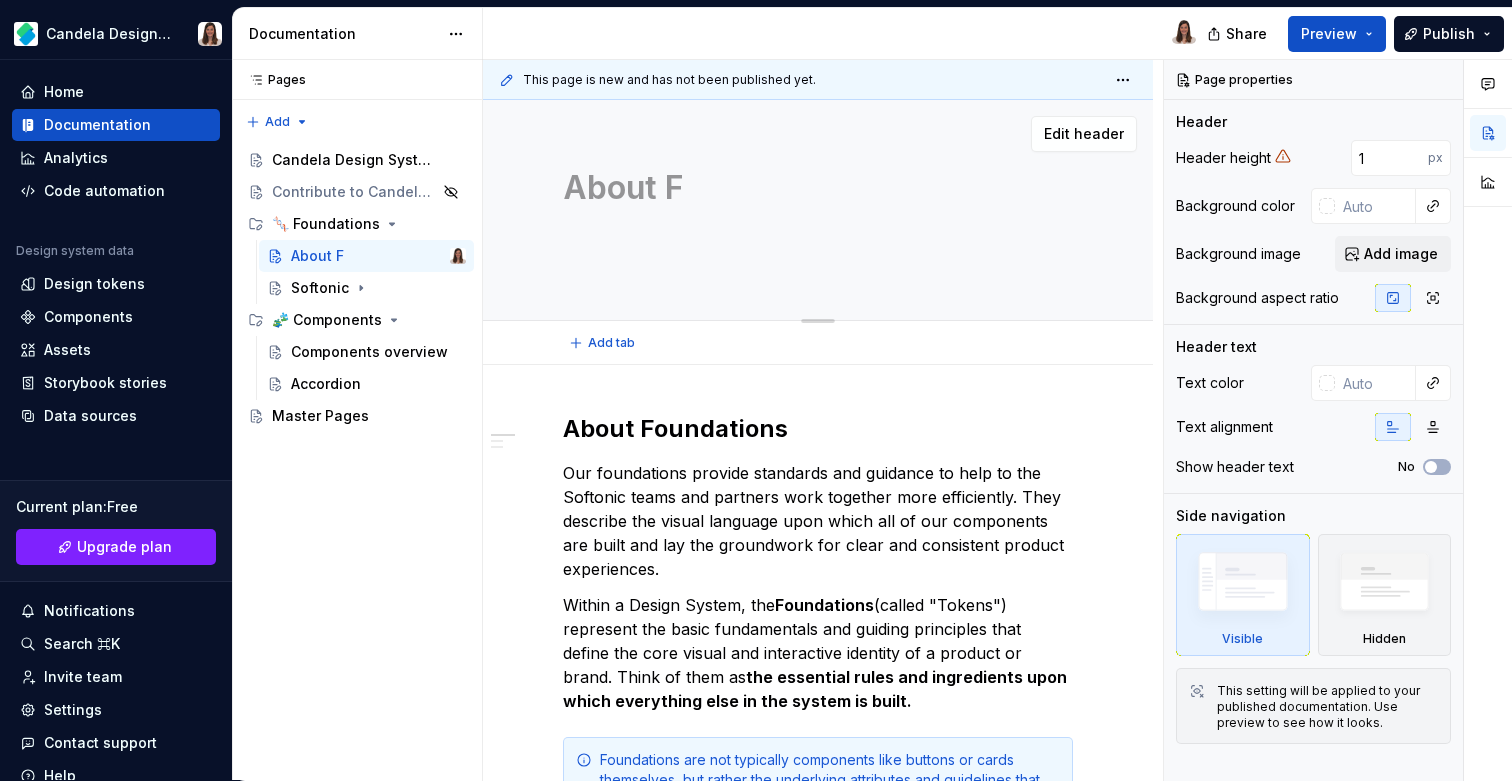 type on "*" 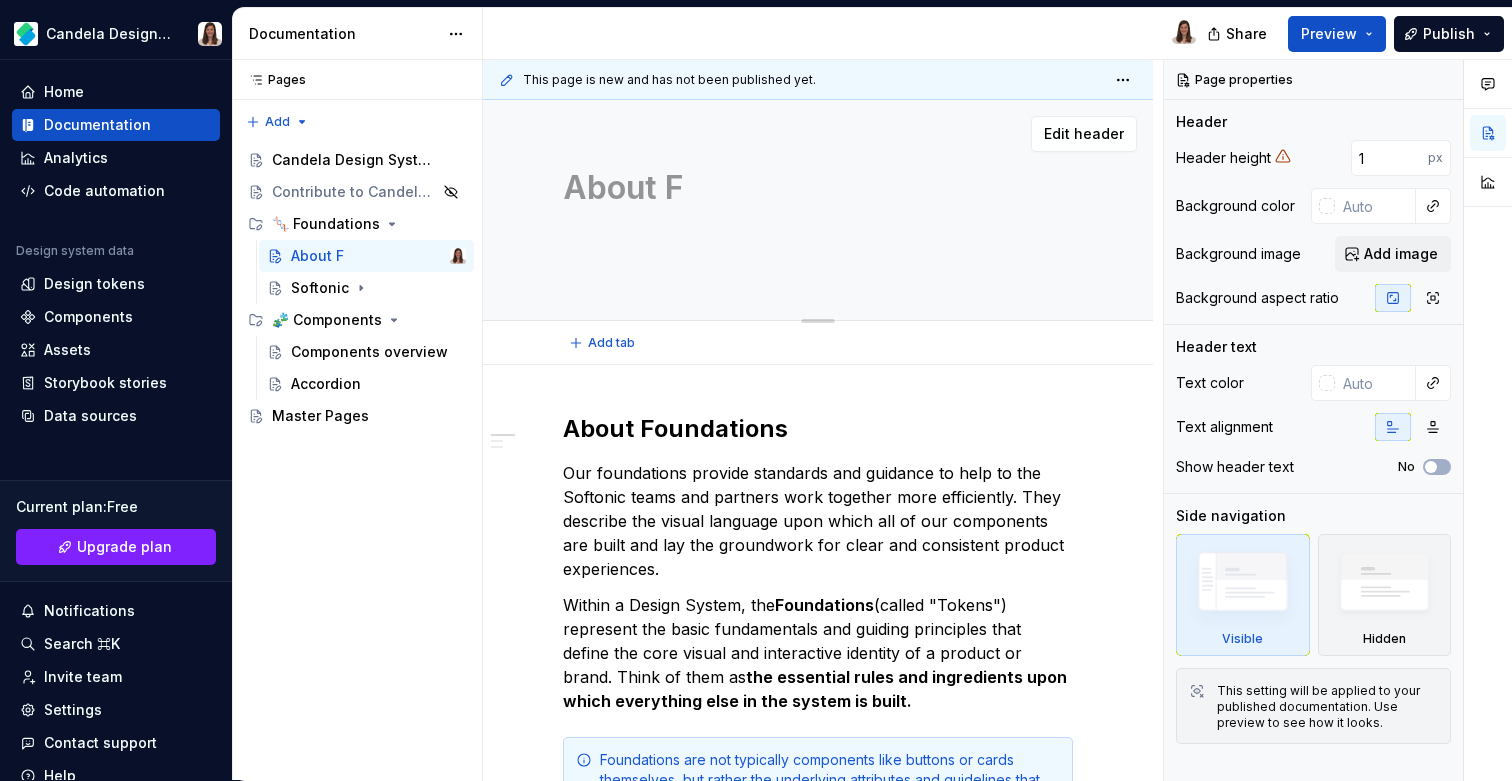 type on "About Fo" 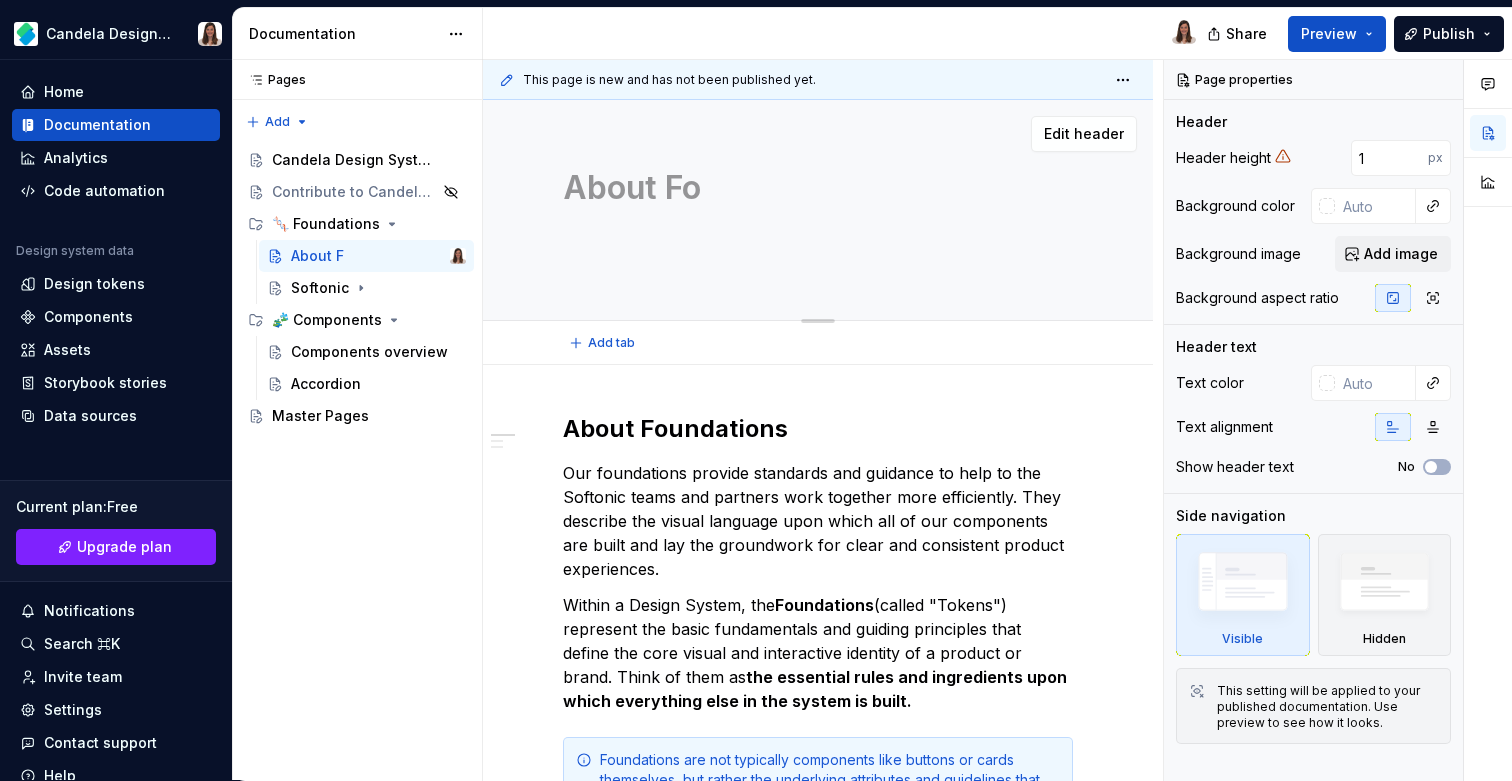 type on "*" 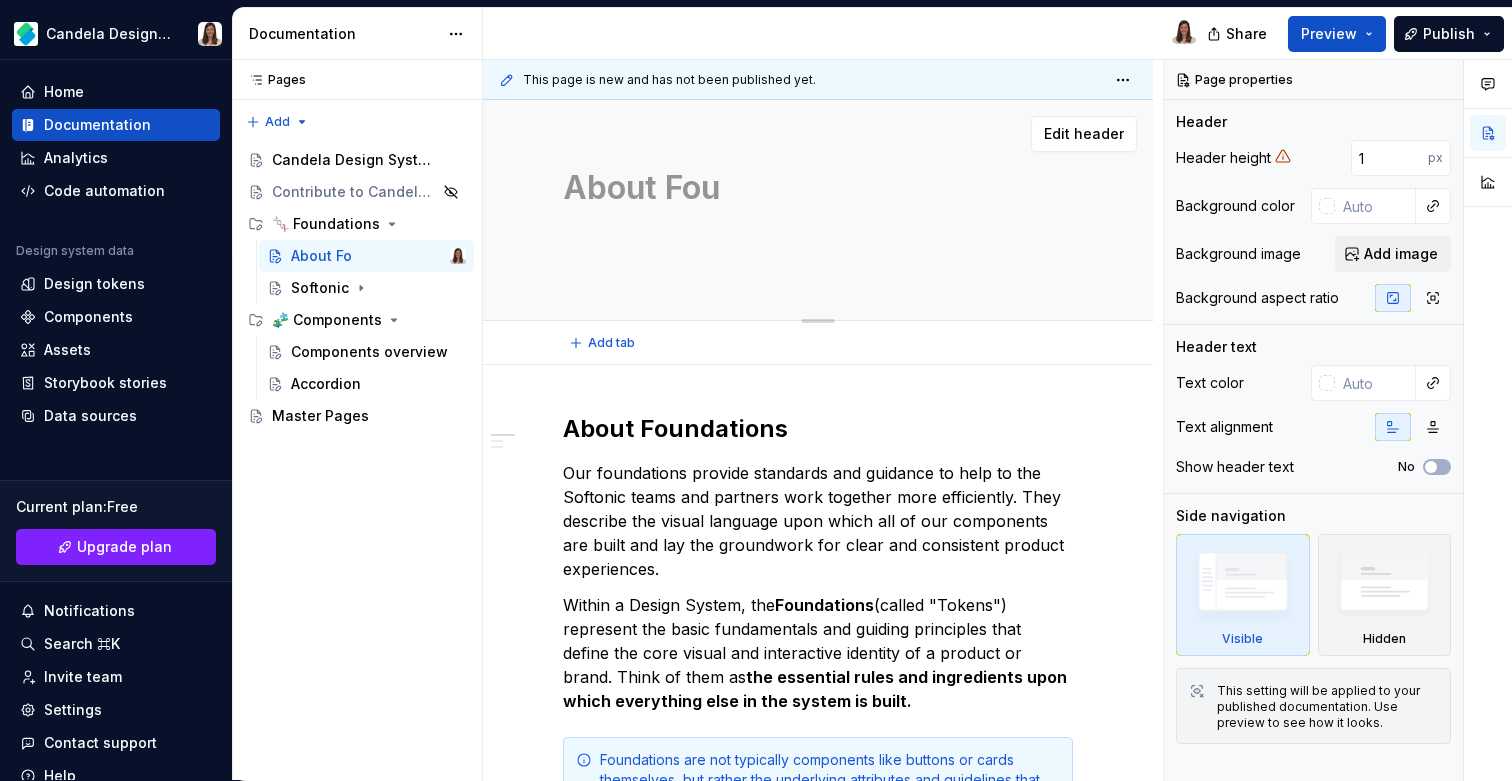 type on "*" 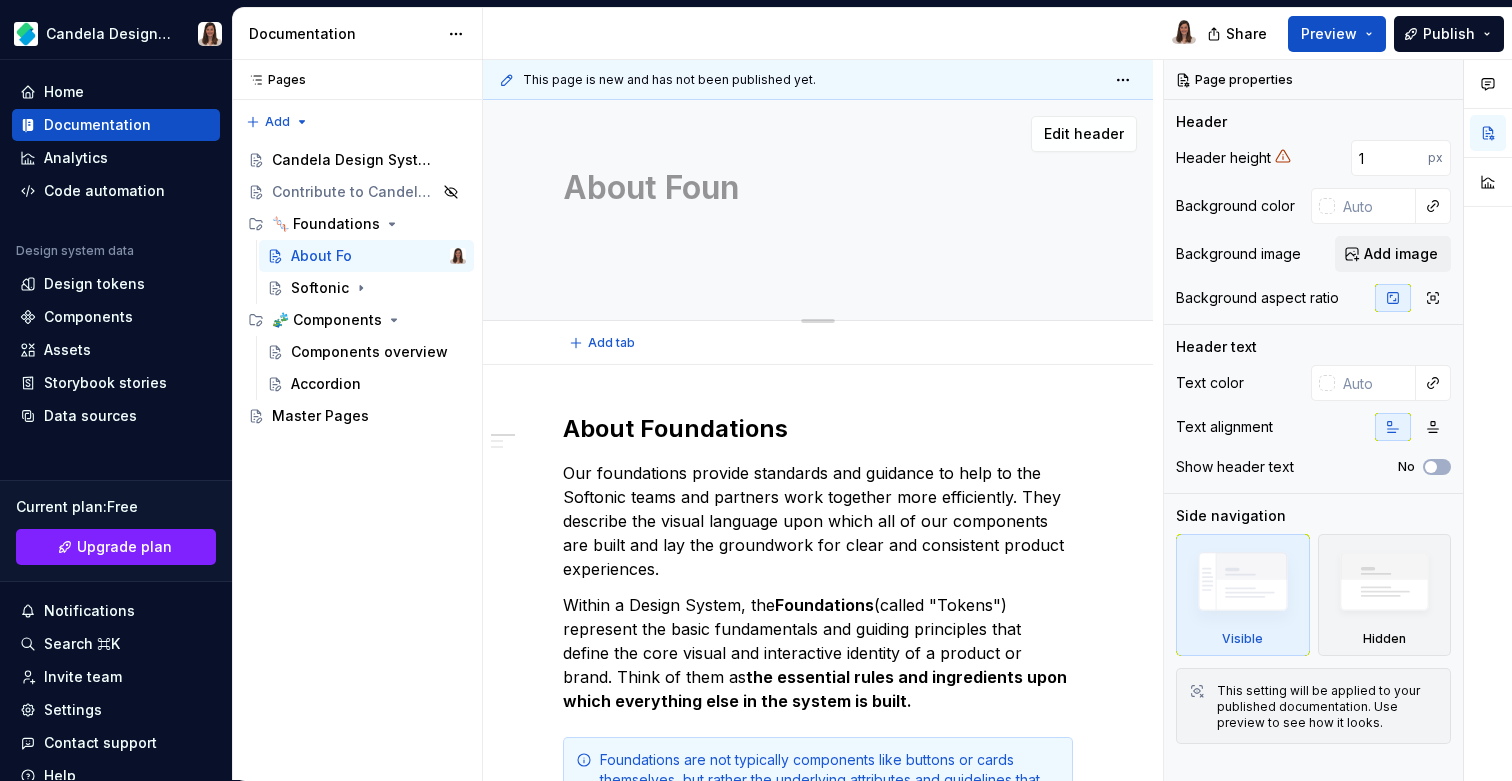 type on "About Found" 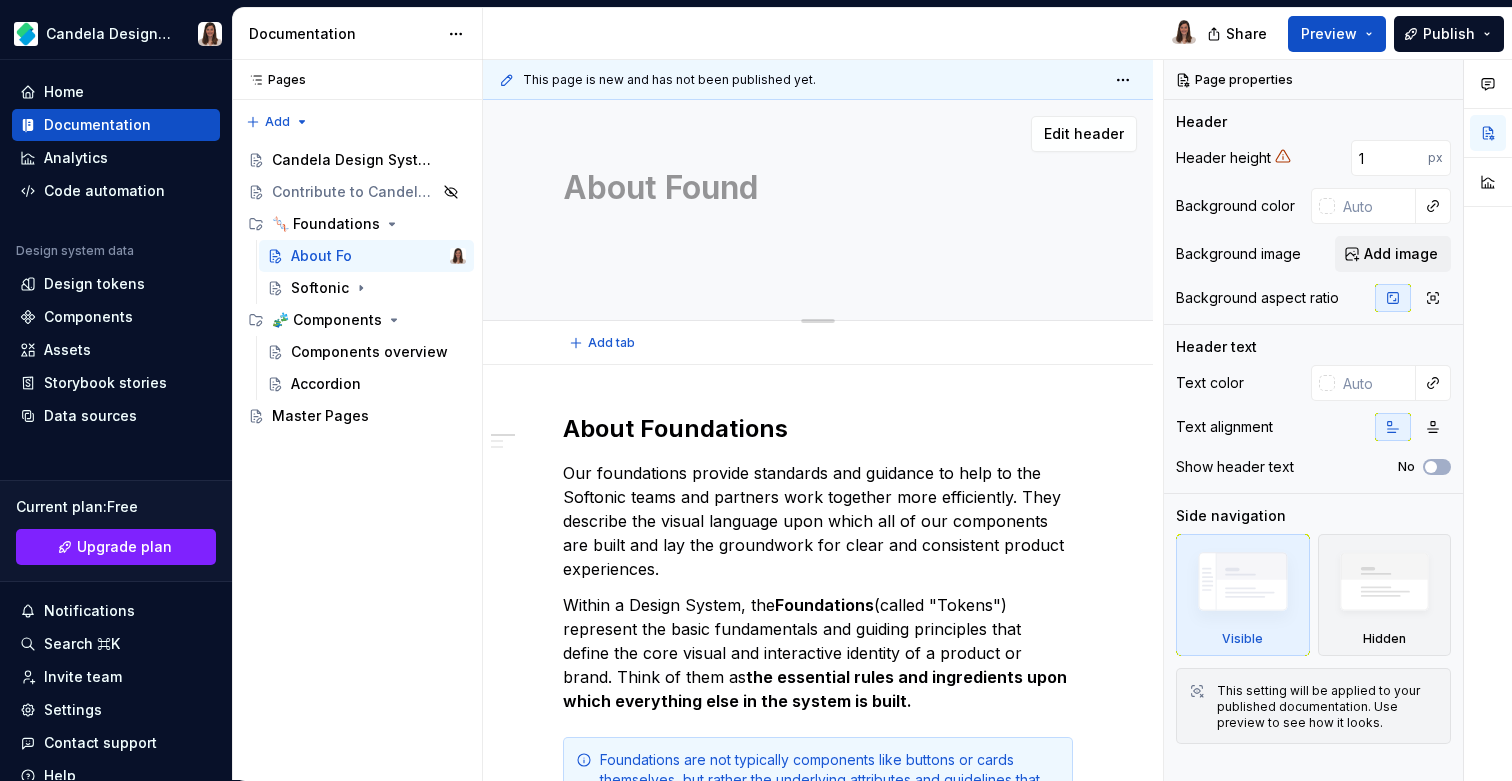 type on "*" 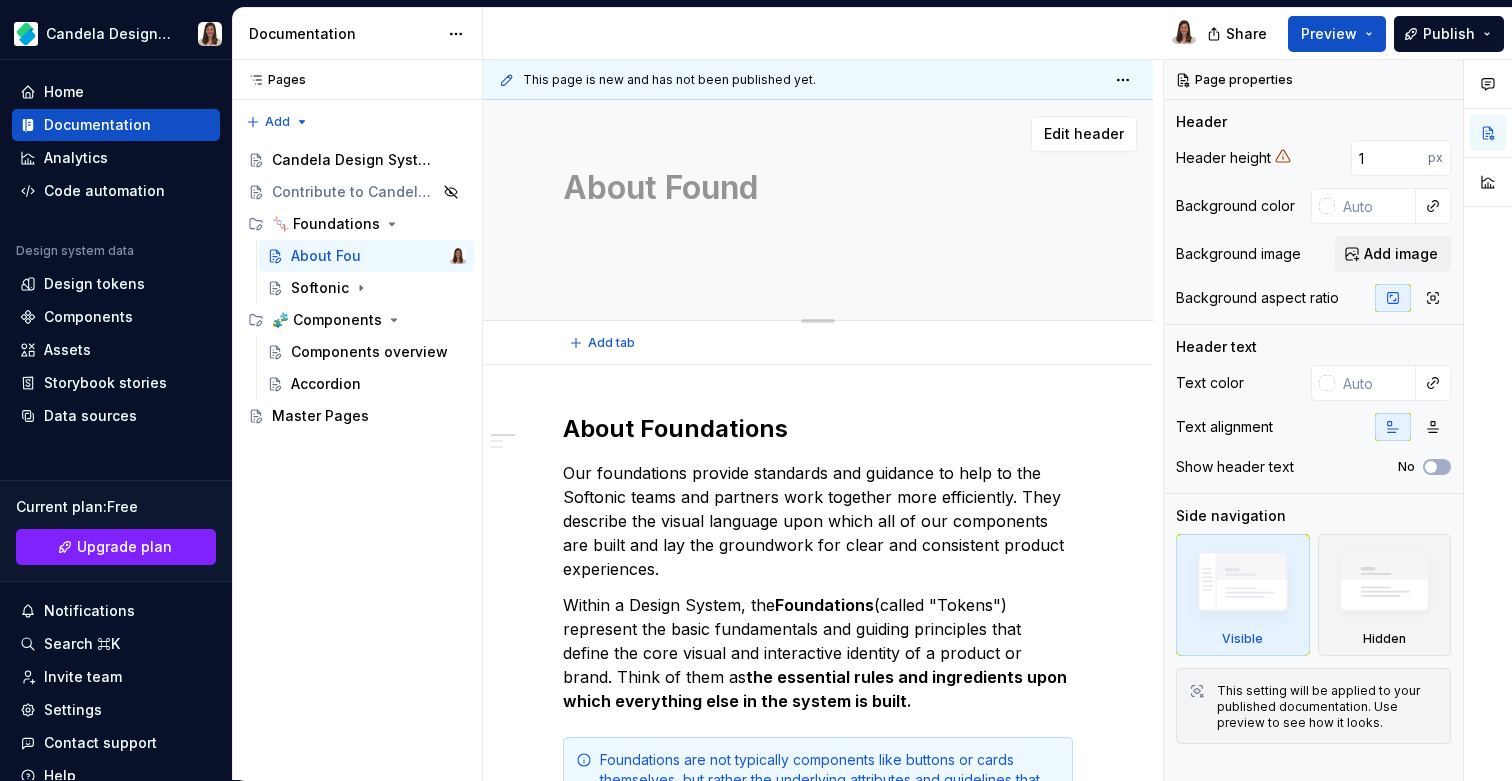 type on "About Founda" 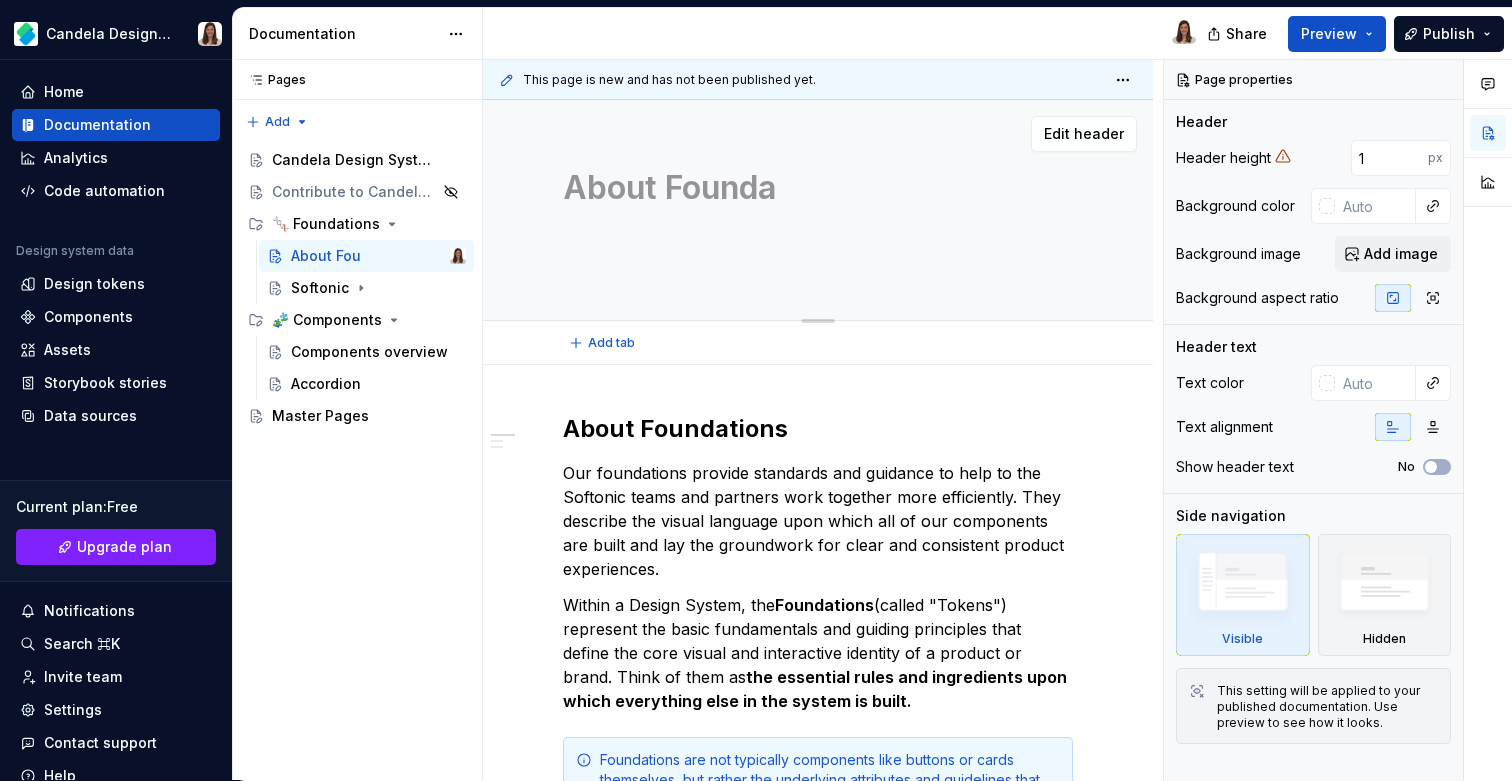 type on "*" 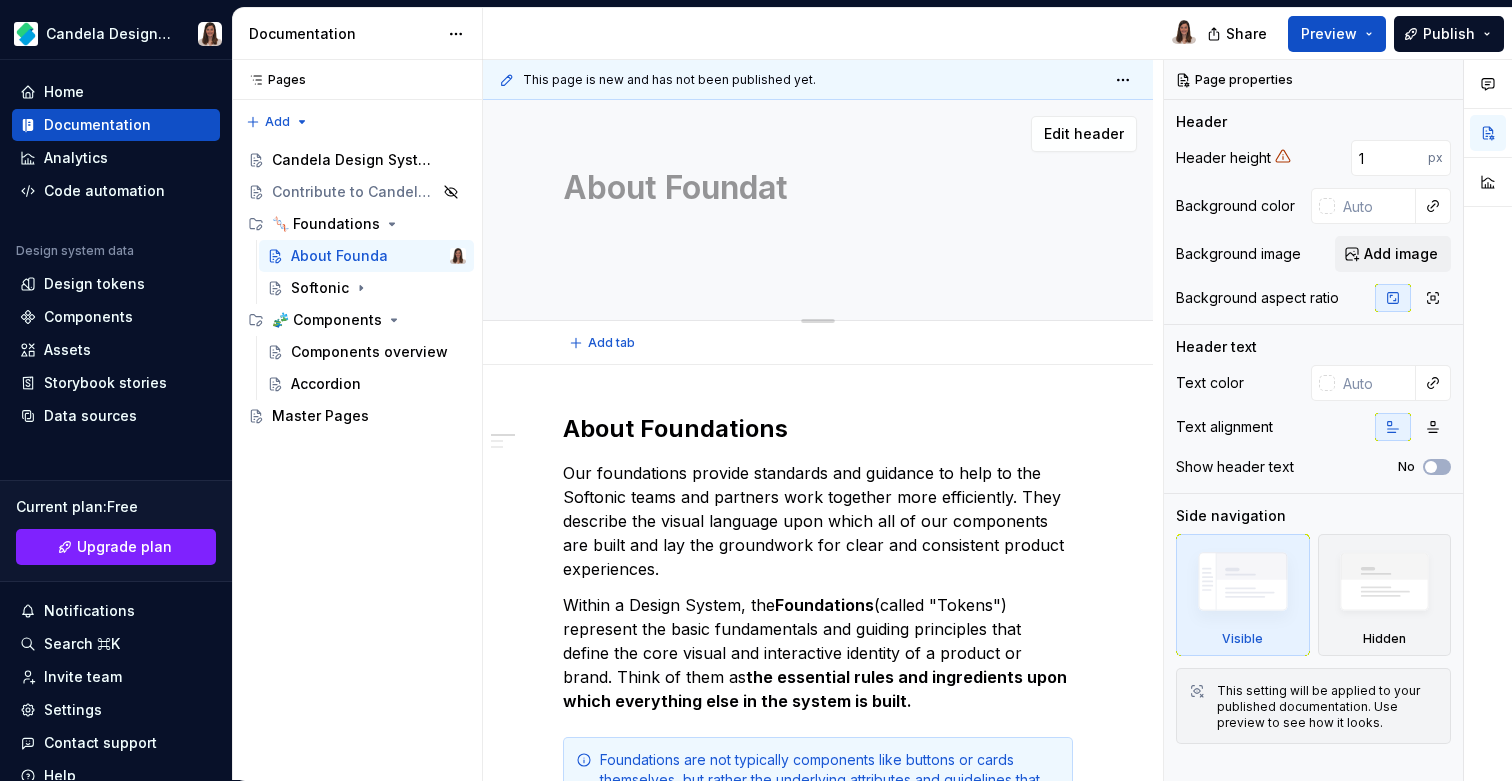 type on "*" 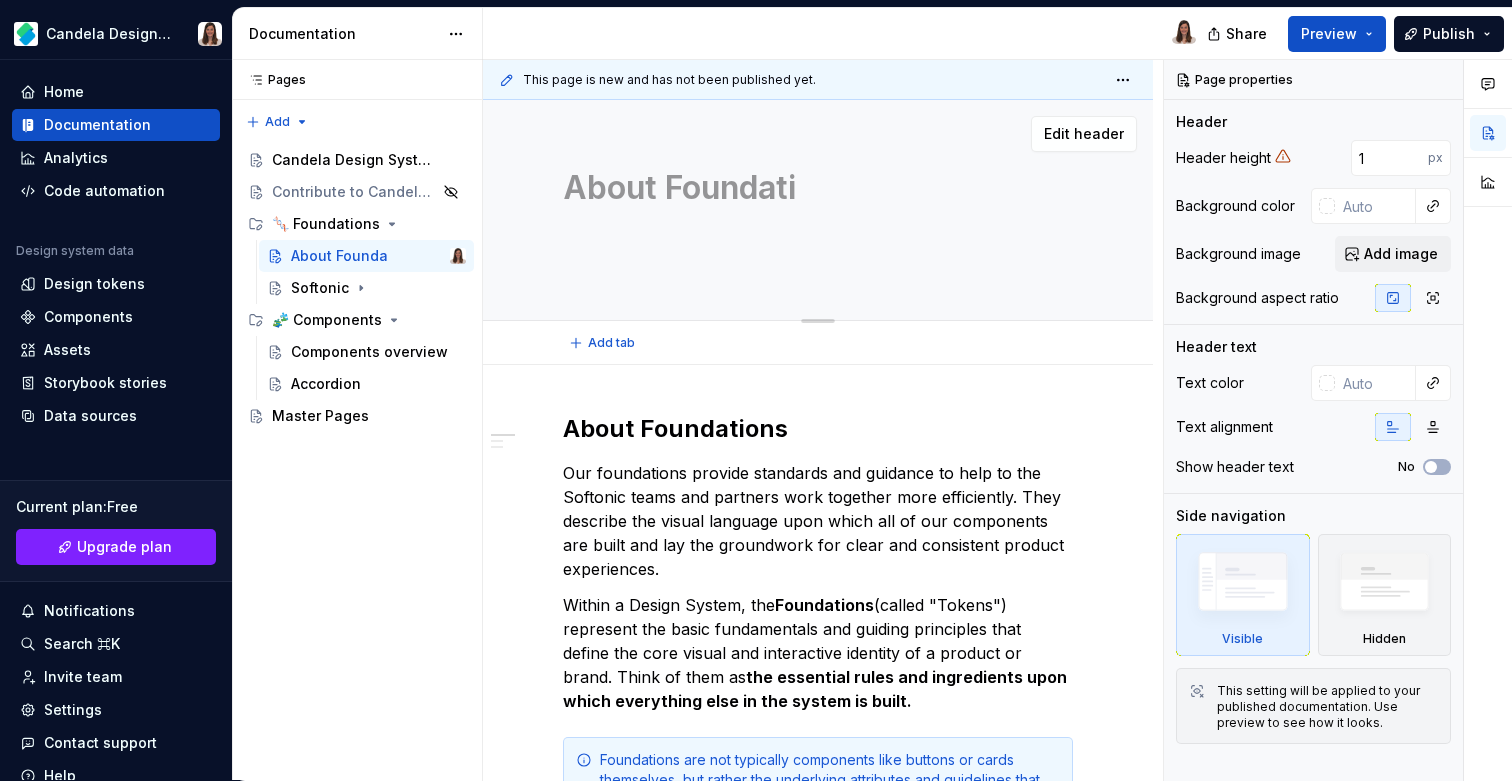 type on "*" 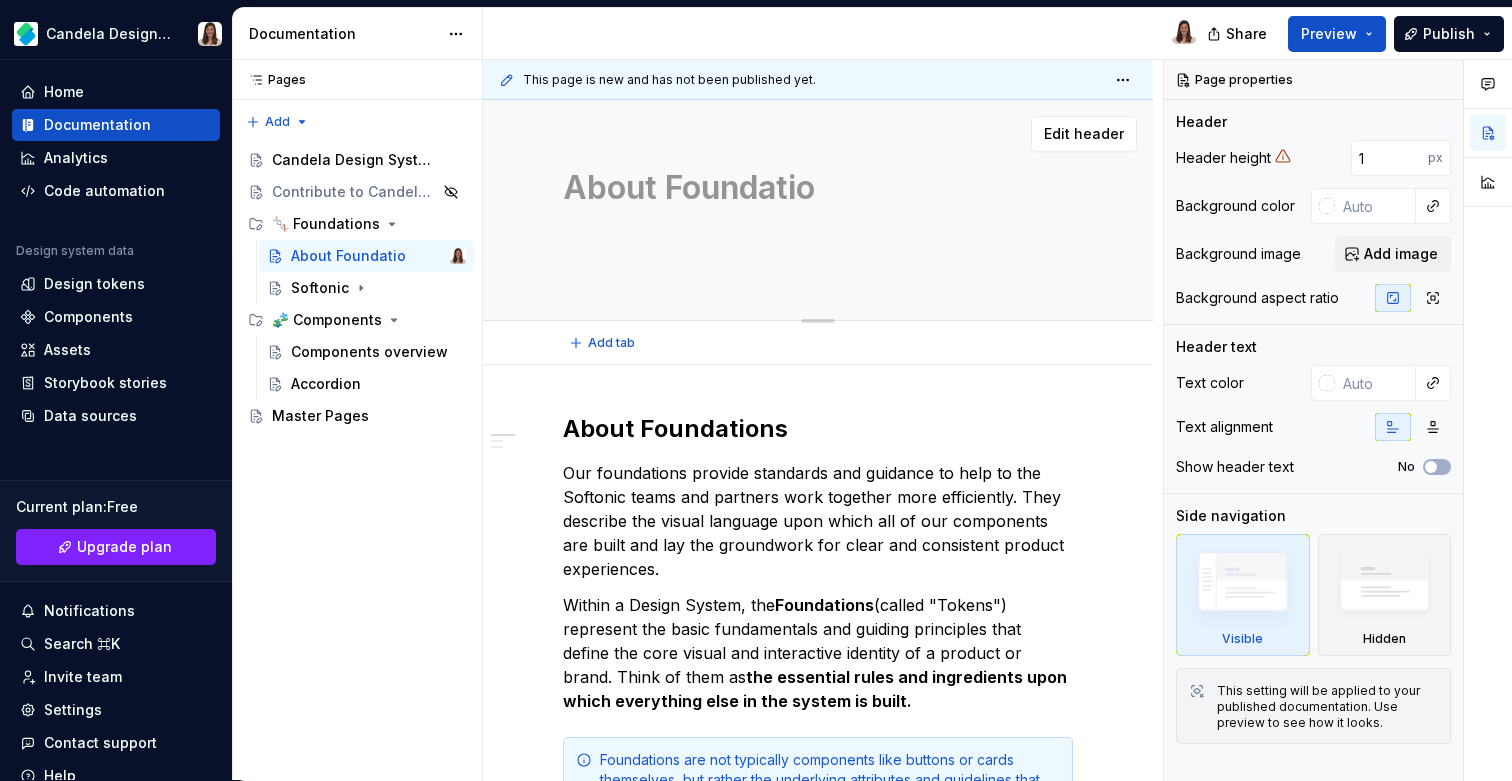type on "*" 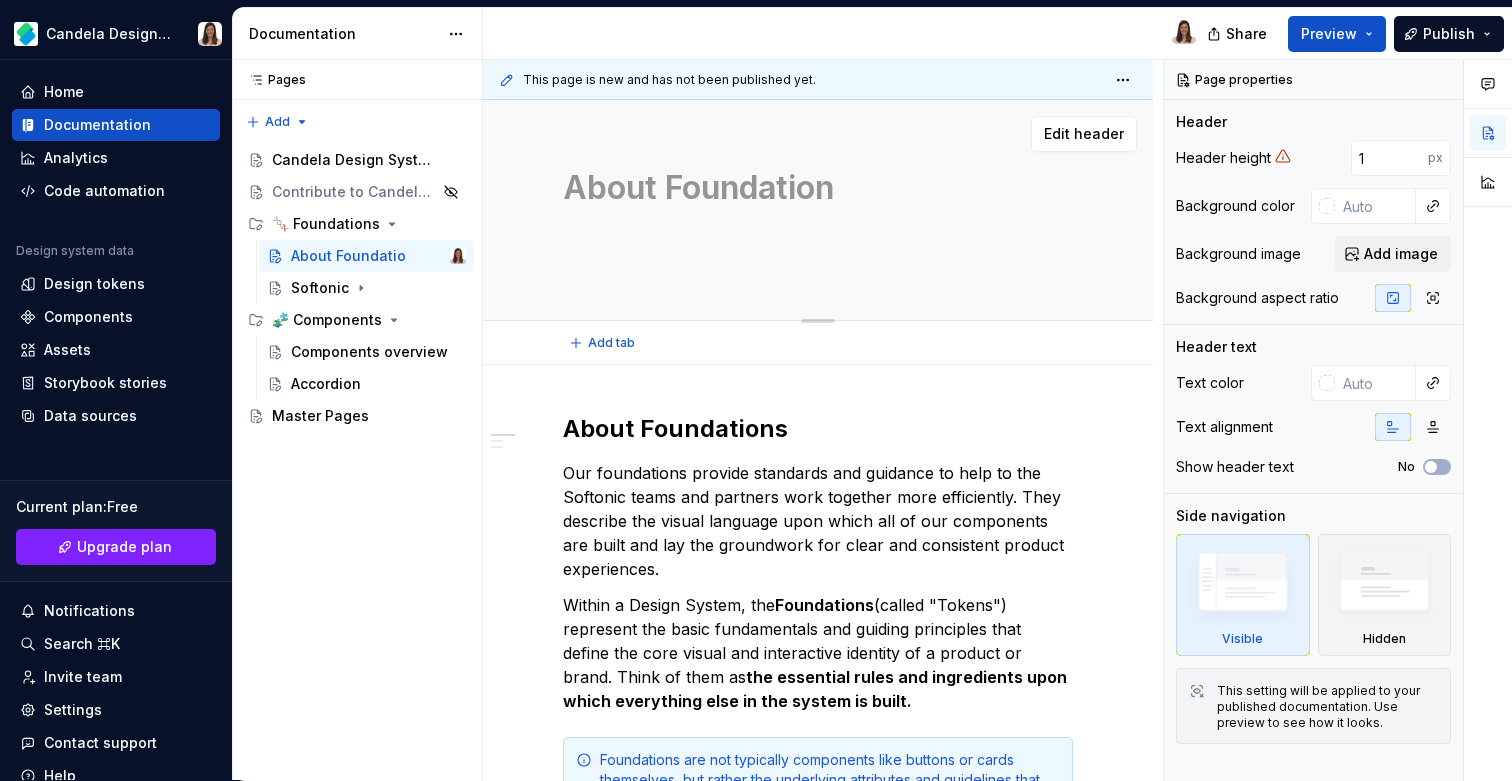 type on "*" 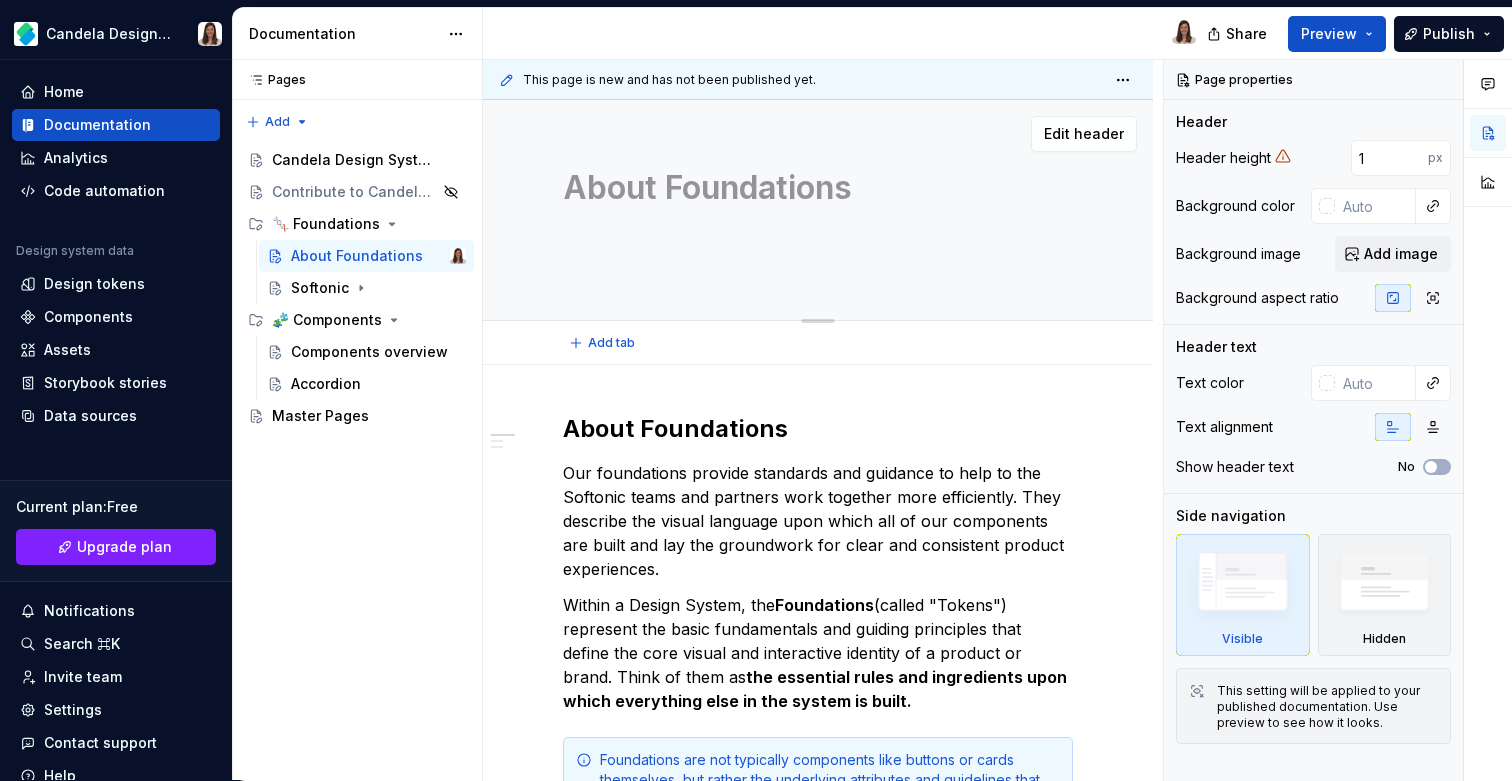 click on "About Foundations" at bounding box center [814, 188] 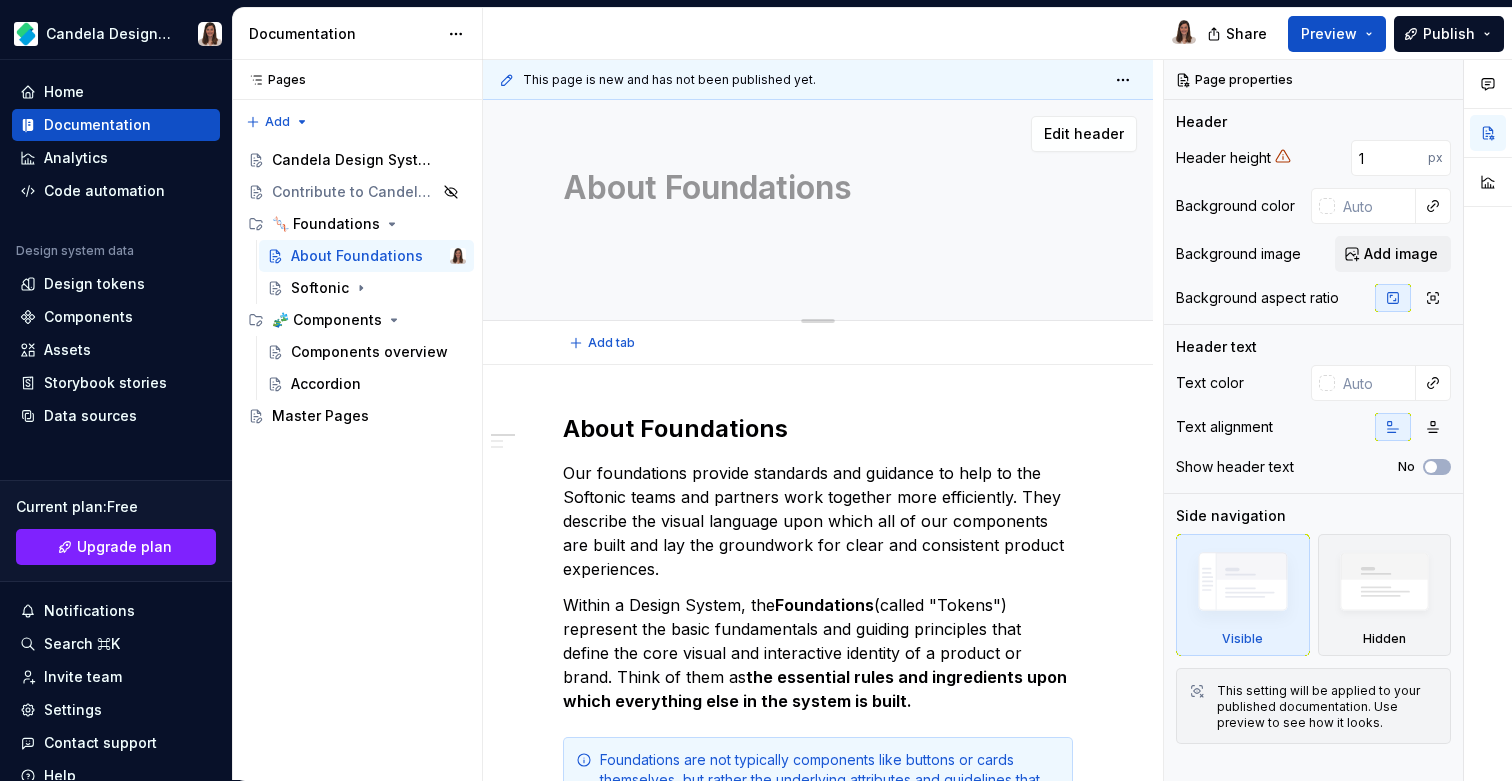 click on "About Foundations" at bounding box center (814, 188) 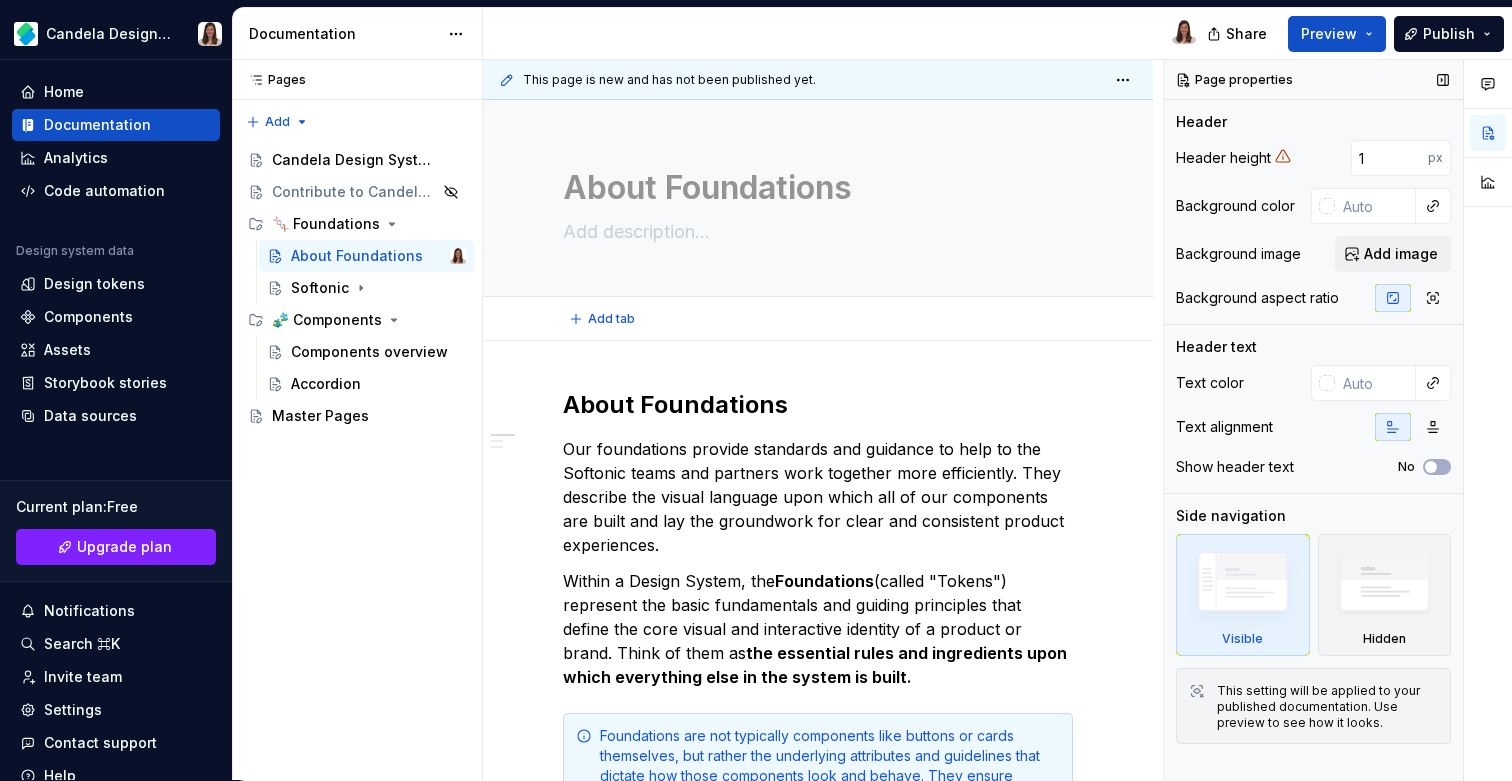 type on "*" 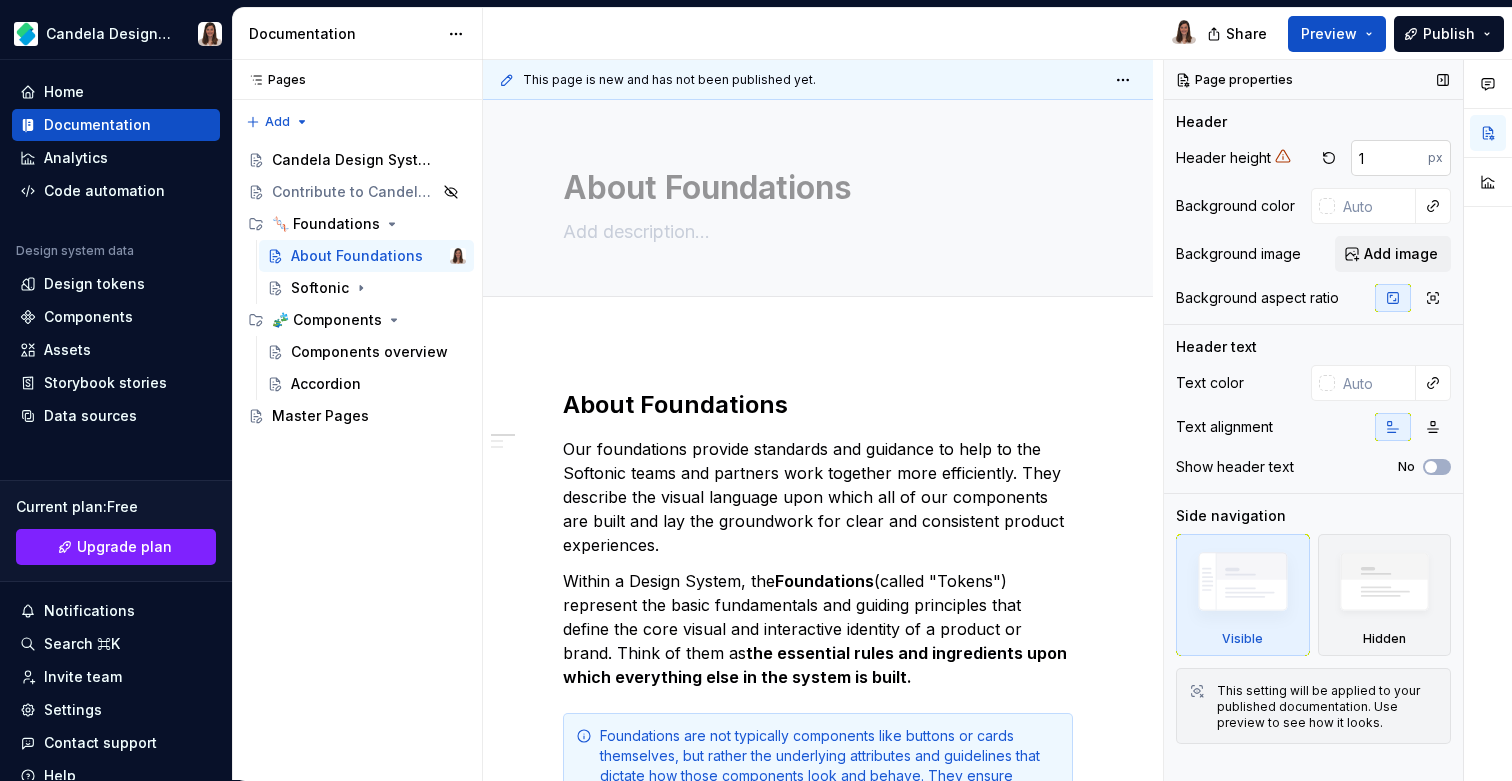 type 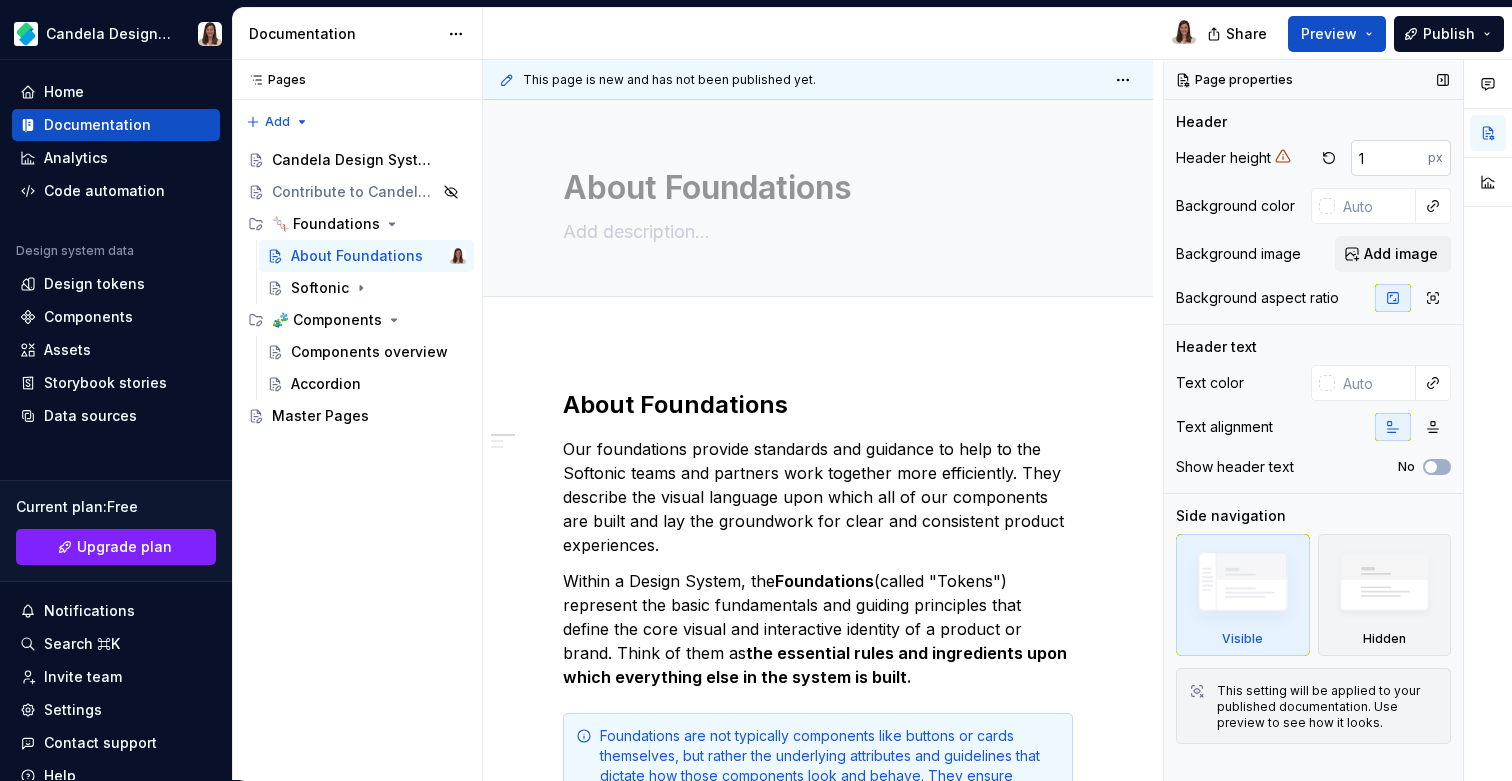click on "1" at bounding box center [1389, 158] 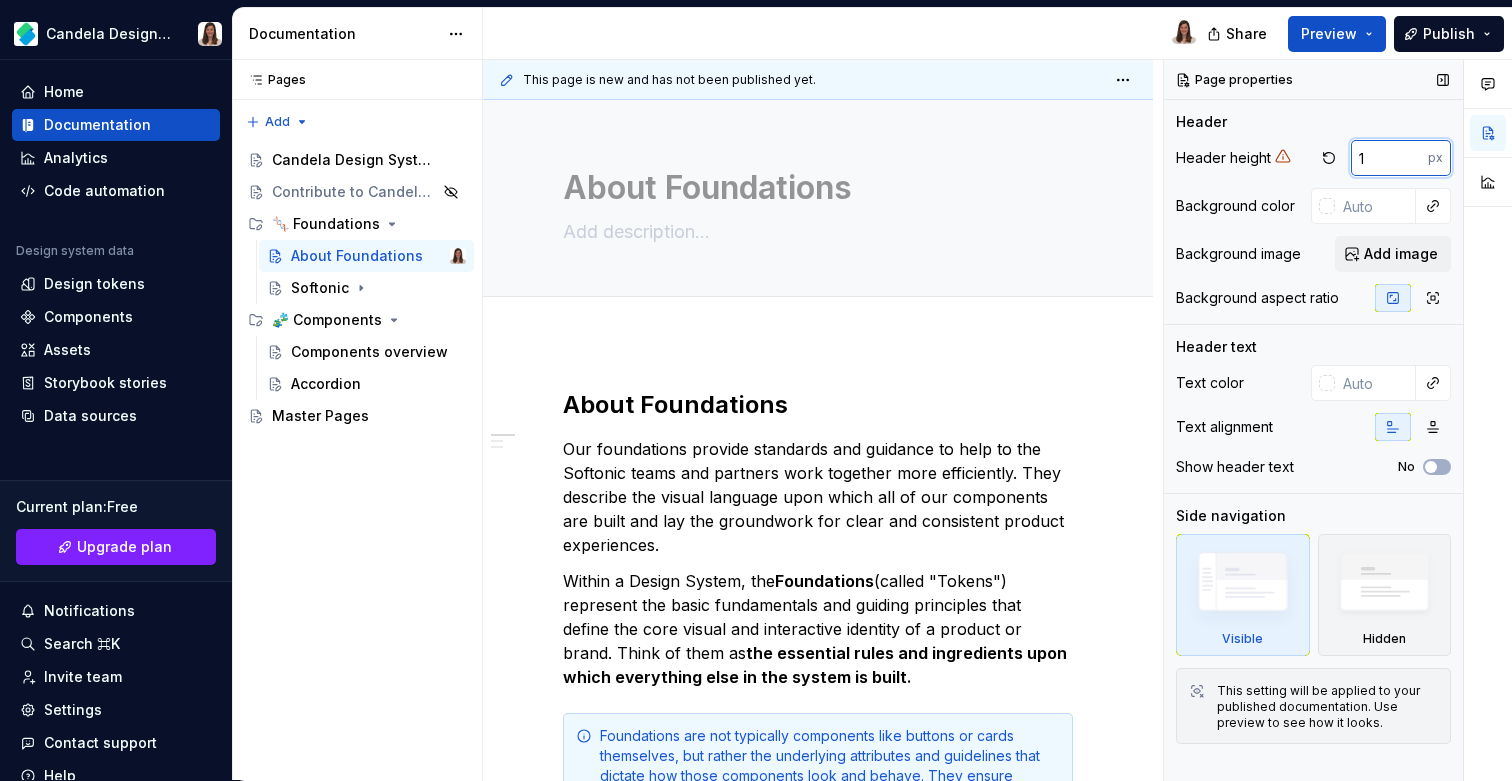 click on "1" at bounding box center (1389, 158) 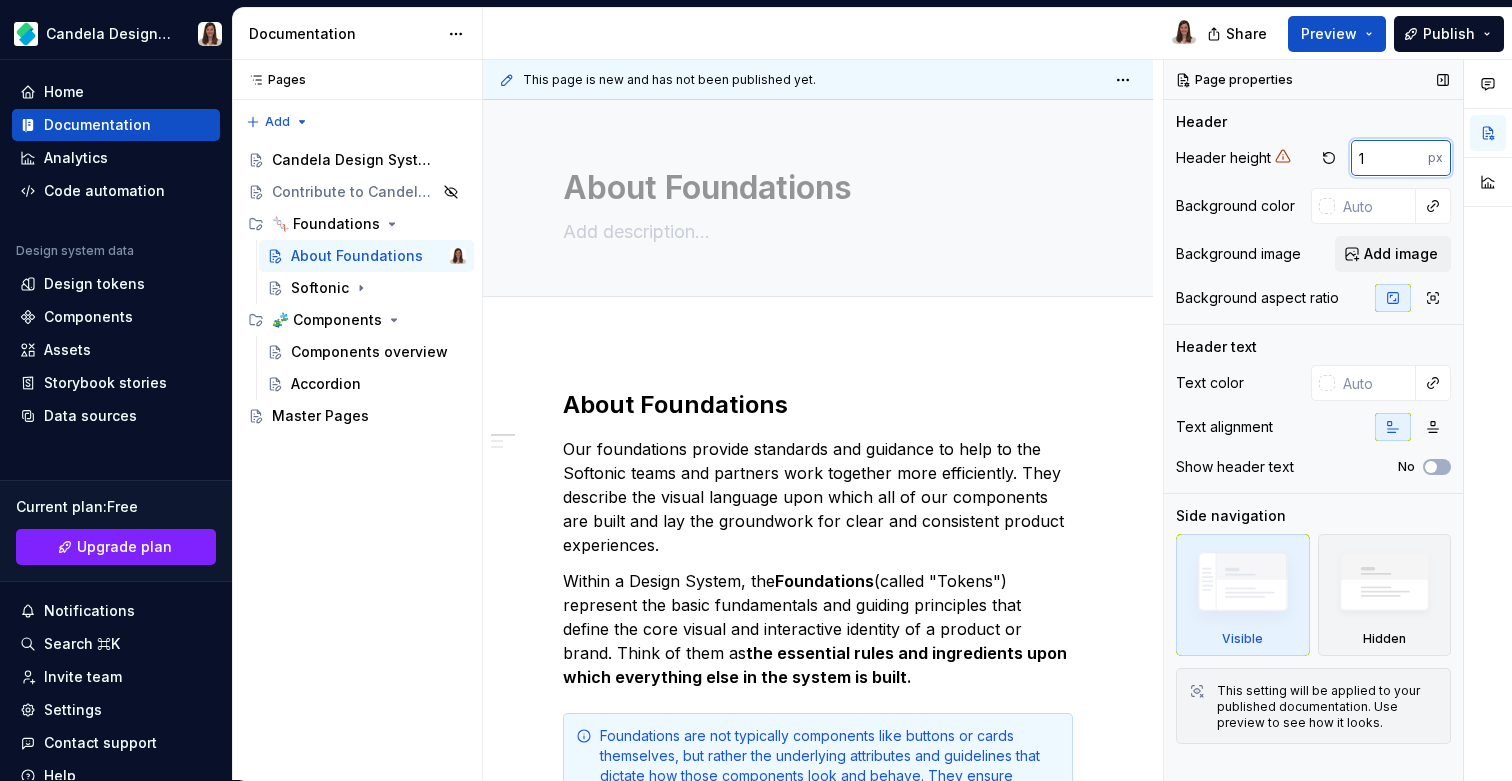 click on "1" at bounding box center (1389, 158) 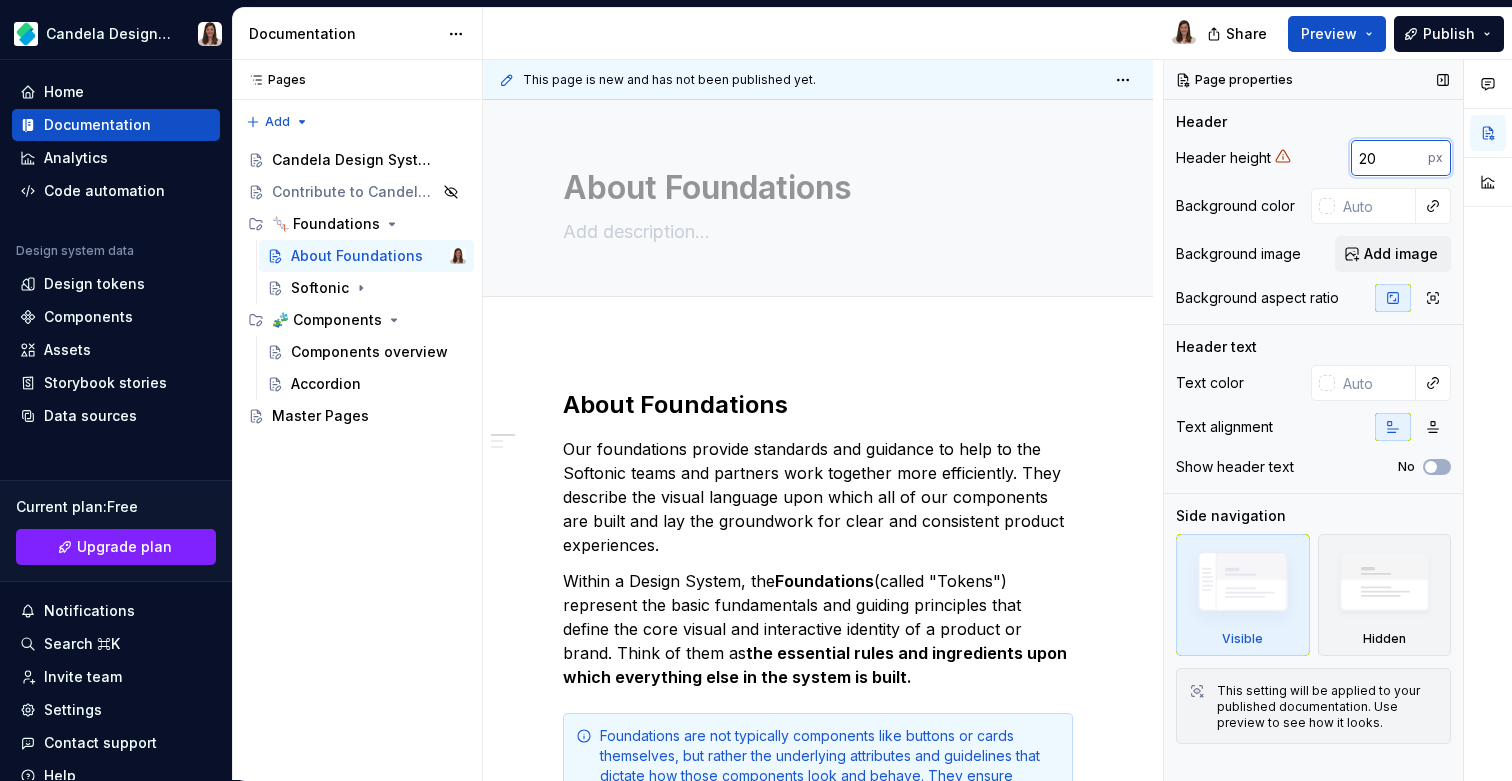 type on "20" 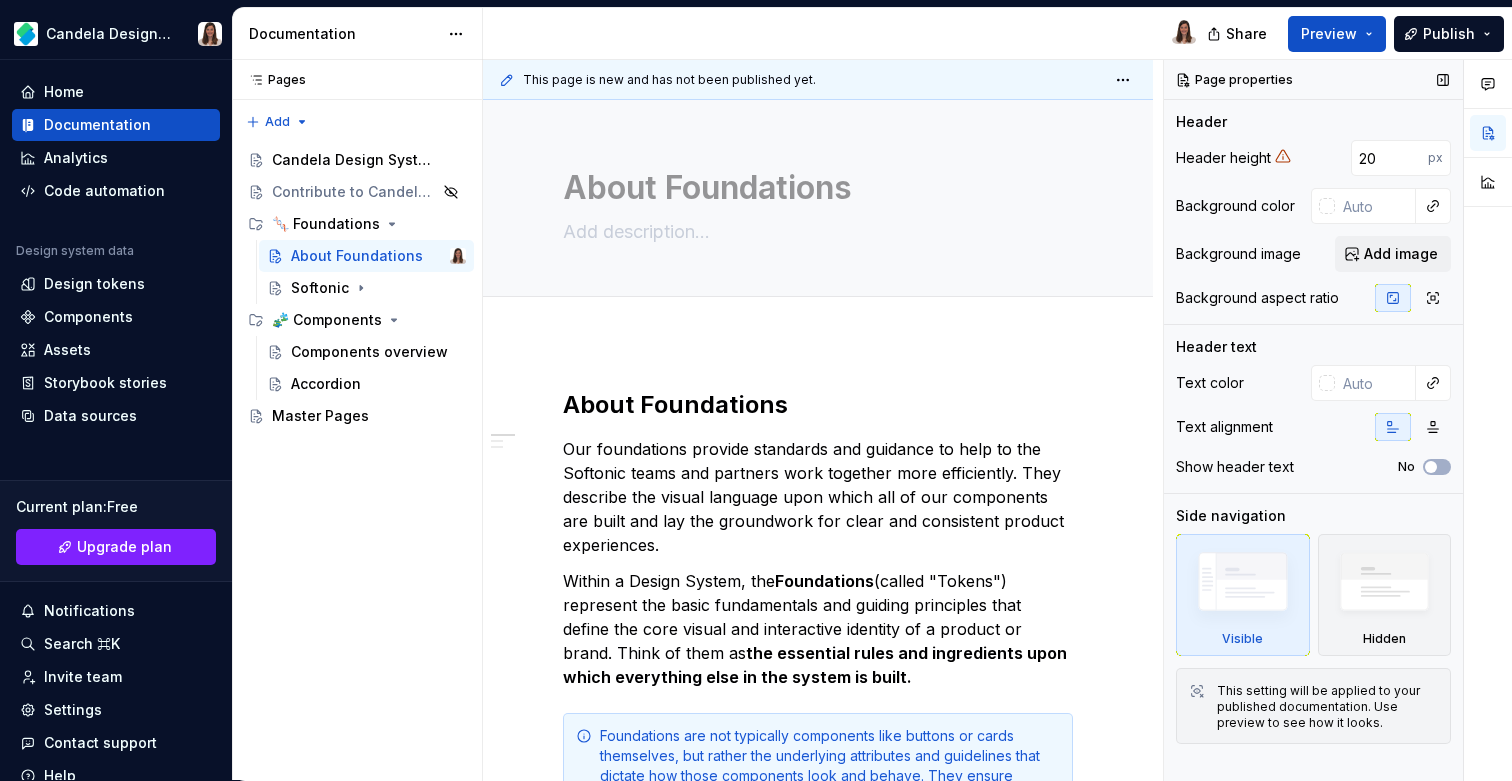 click on "Page properties Header Header height 20 px Background color Background image Add image Background aspect ratio Header text Text color Text alignment Show header text No Side navigation Visible Hidden This setting will be applied to your published documentation. Use preview to see how it looks." at bounding box center (1313, 420) 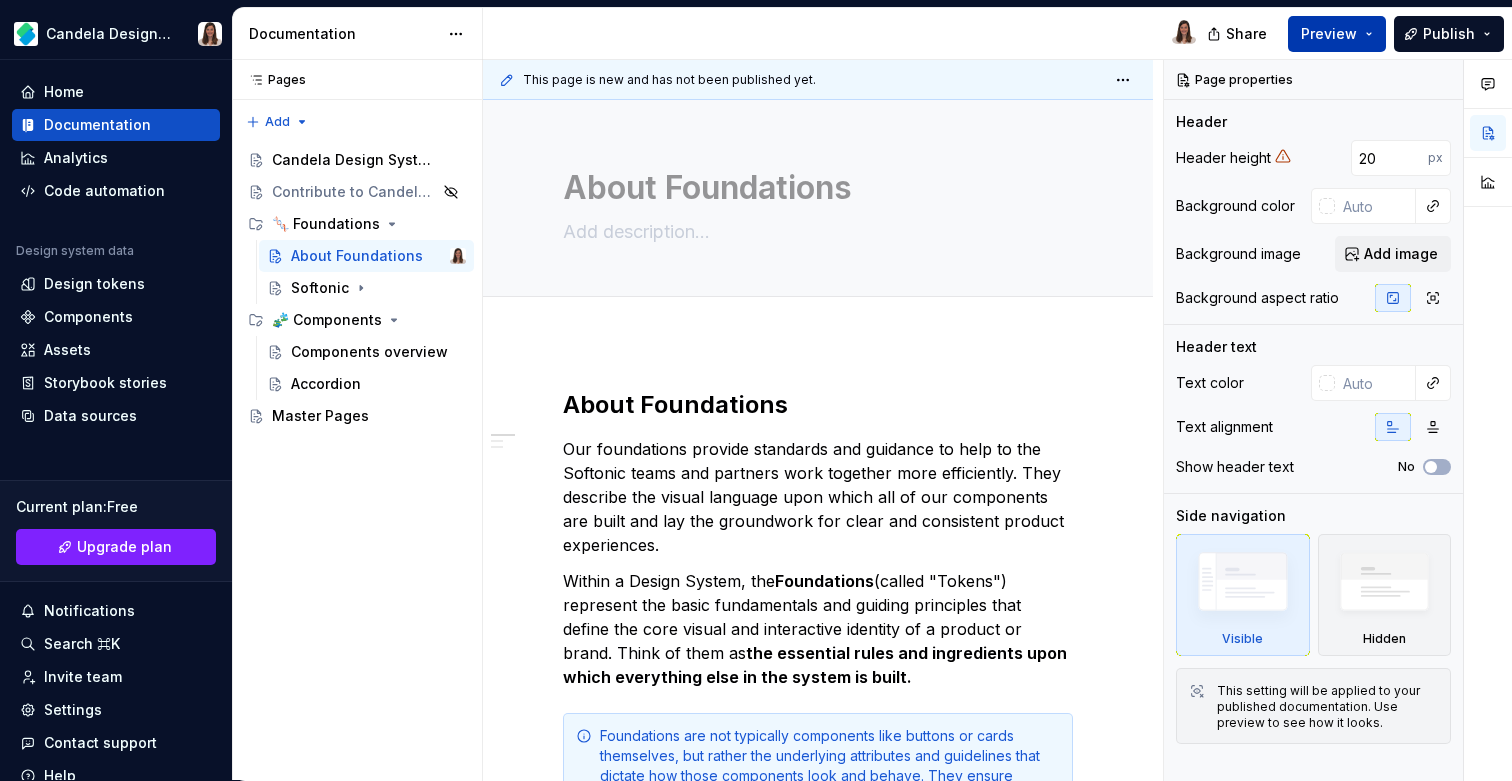 click on "Preview" at bounding box center [1337, 34] 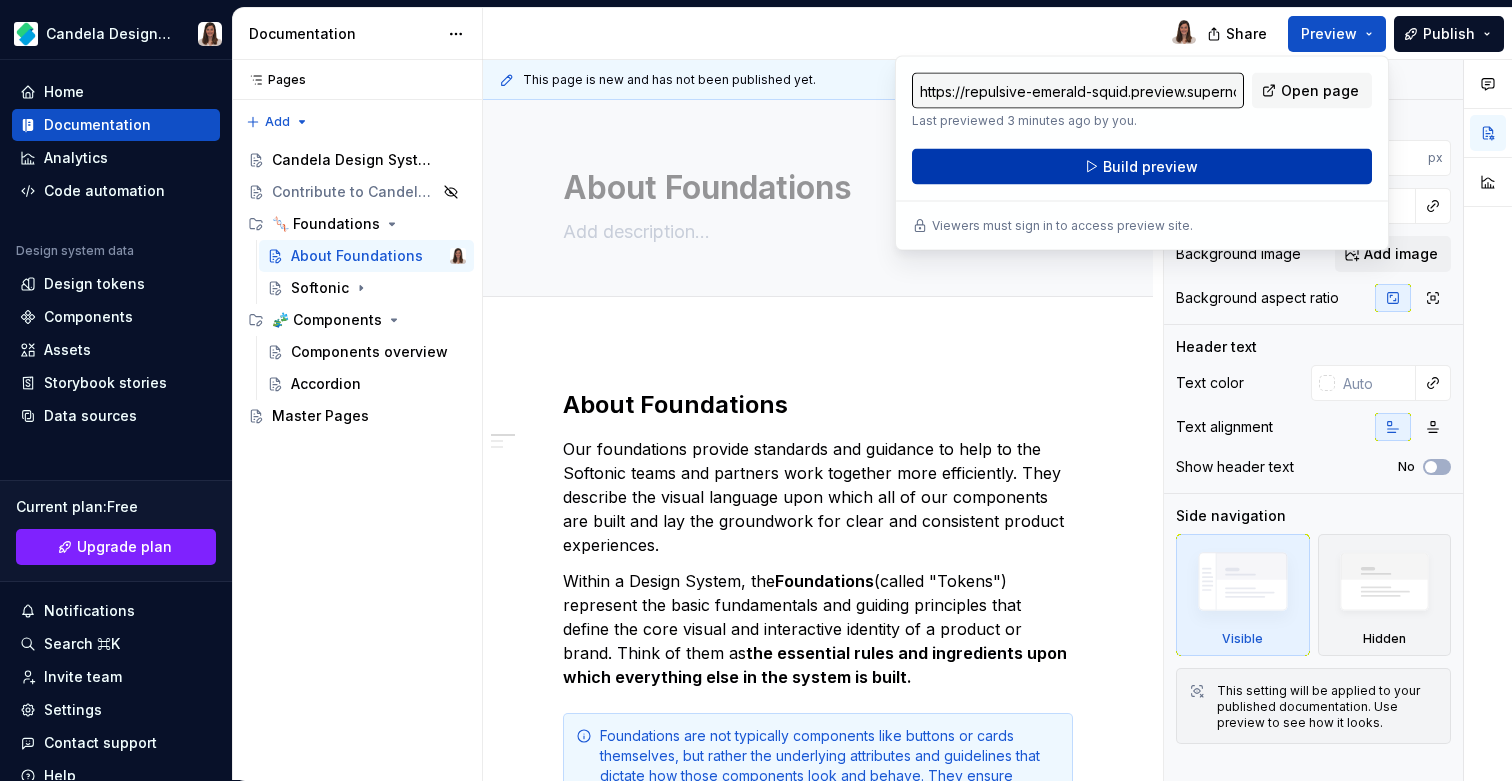 click on "Build preview" at bounding box center [1142, 167] 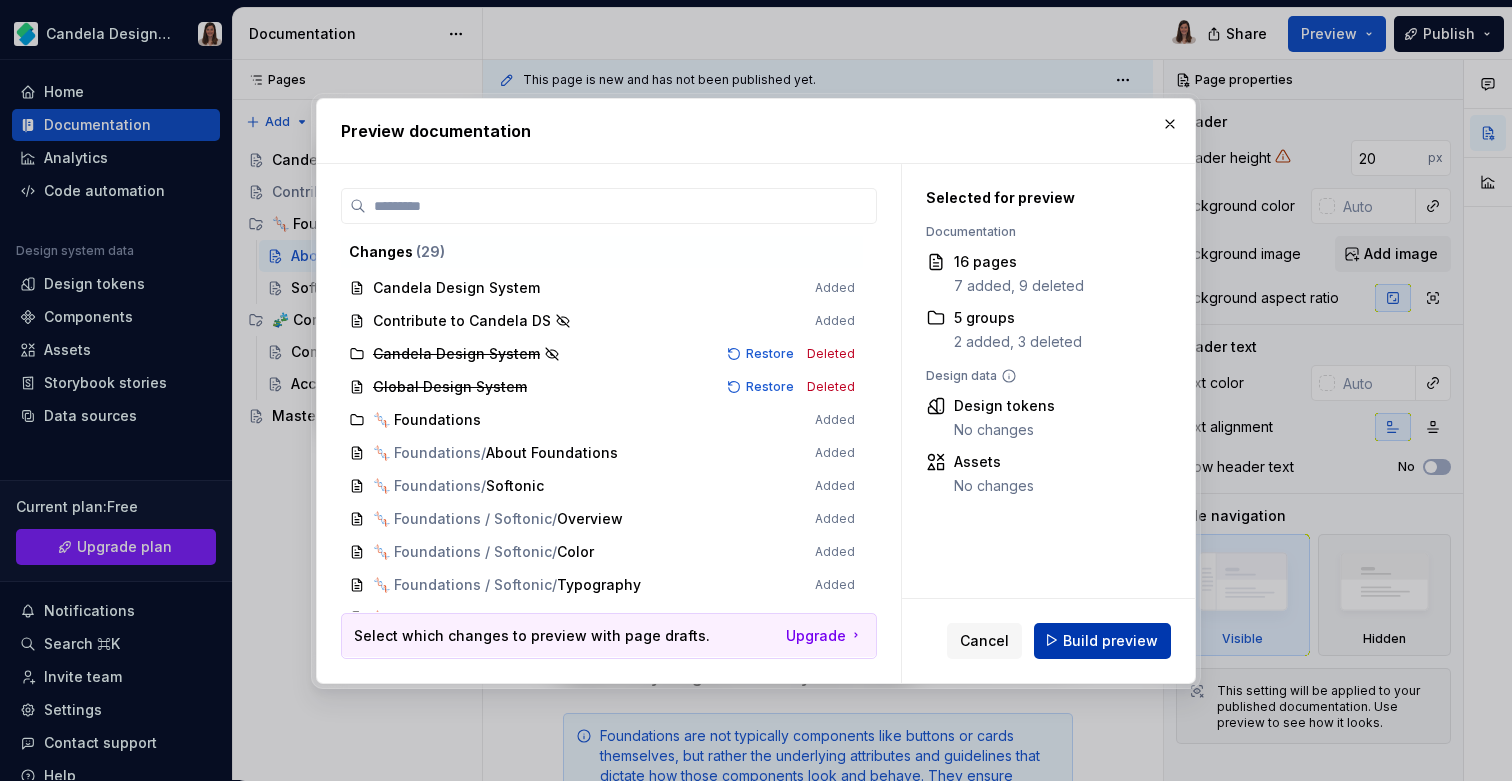 click on "Build preview" at bounding box center (1110, 640) 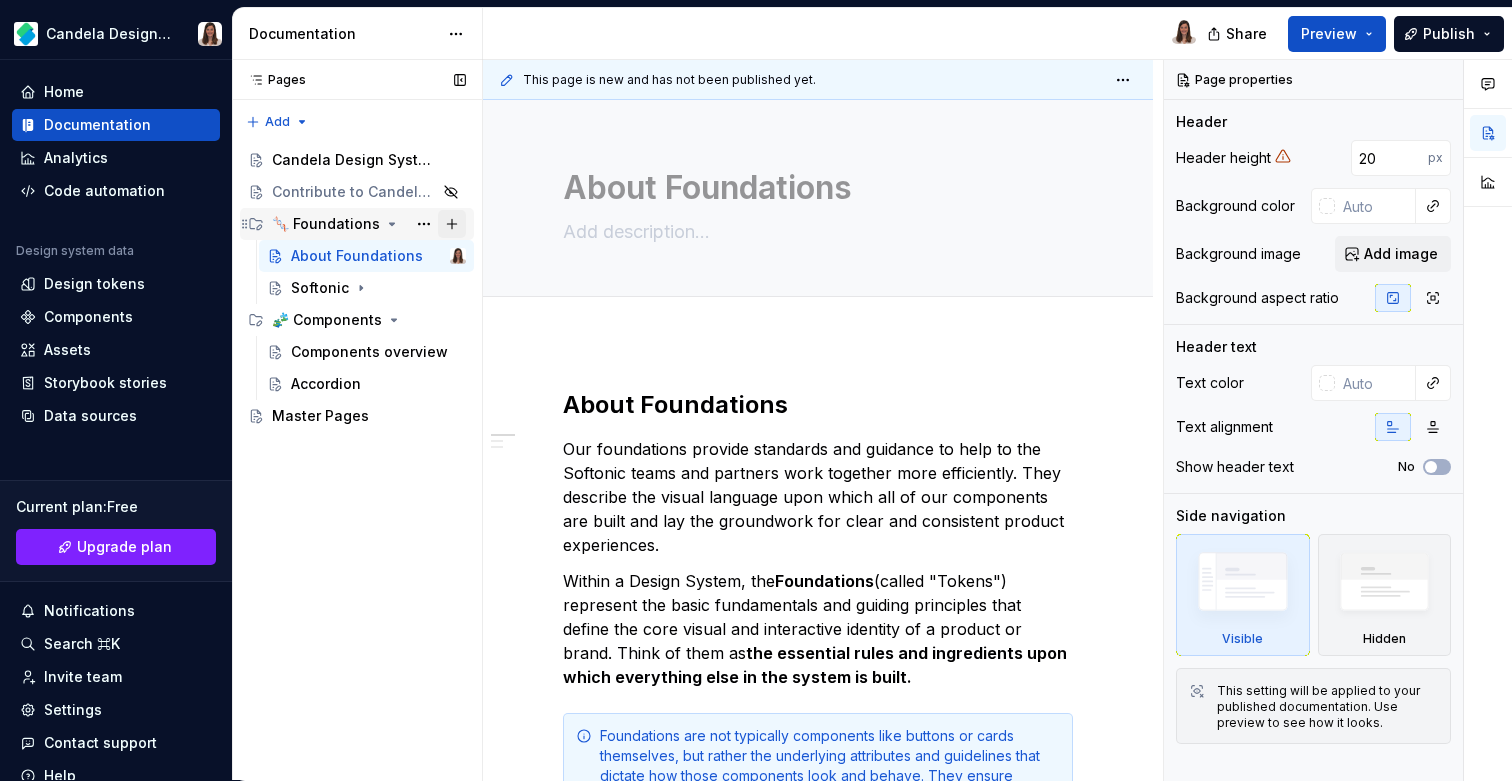 click at bounding box center (452, 224) 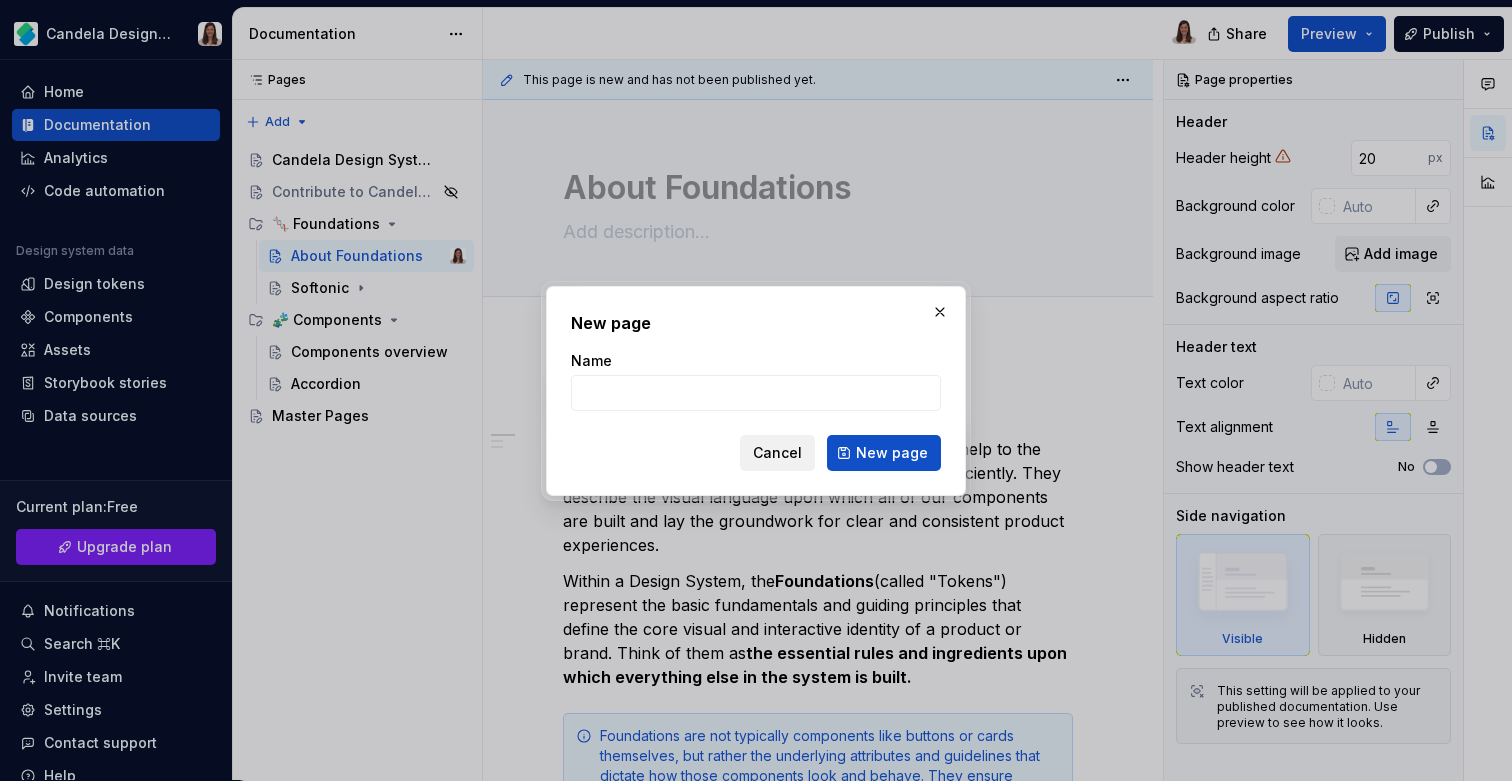 click on "Cancel" at bounding box center [777, 453] 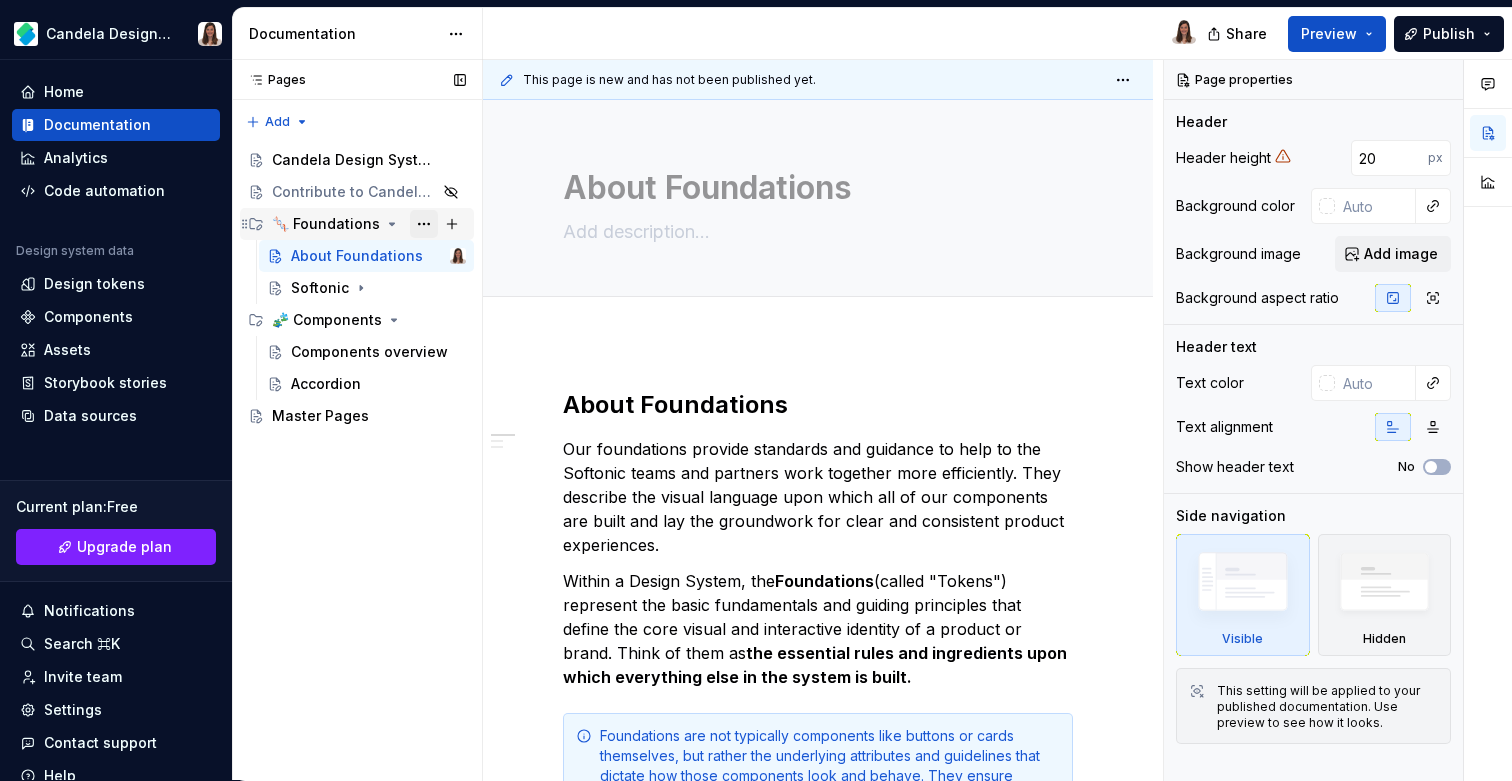 click at bounding box center (424, 224) 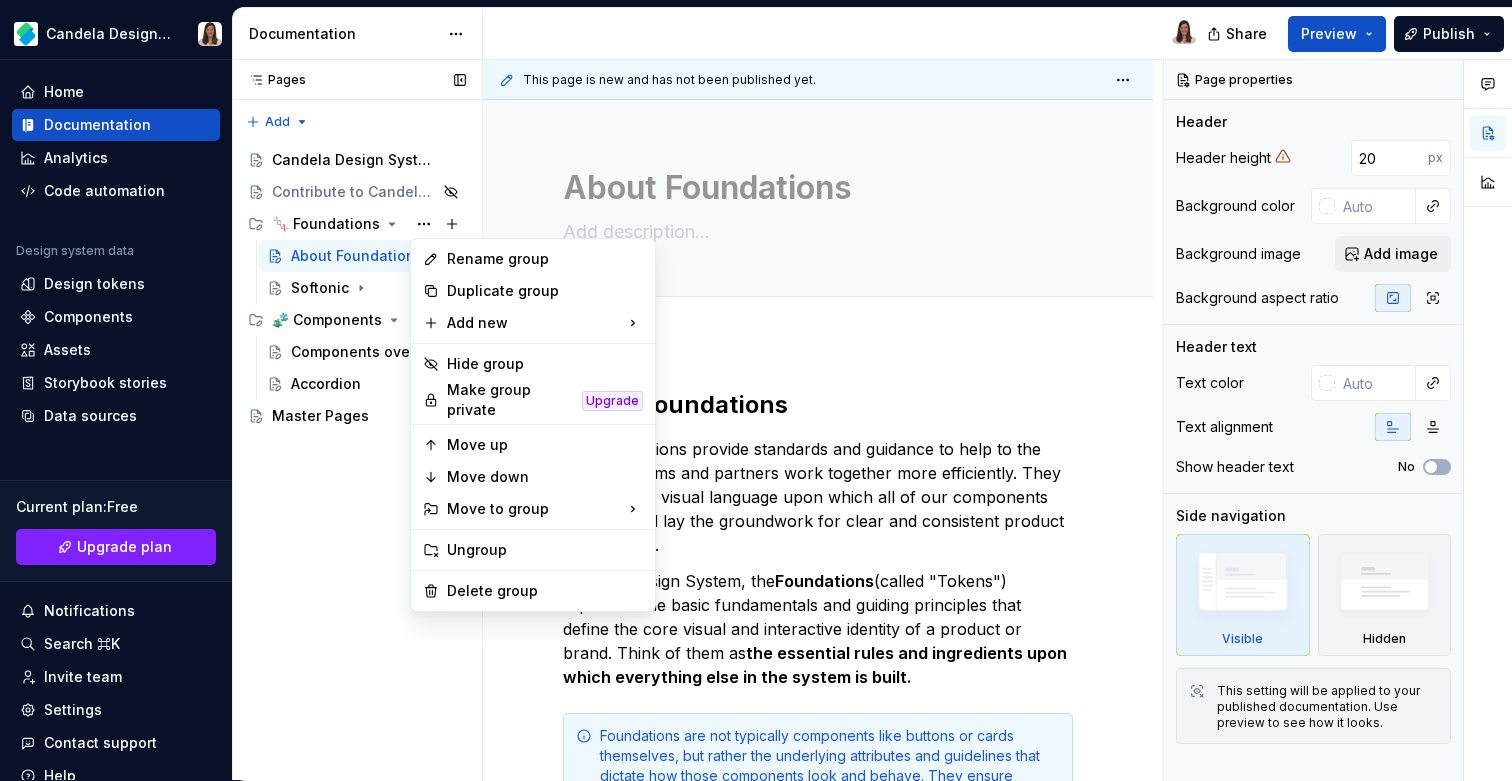 click on "Pages Pages Add
Accessibility guide for tree Page tree.
Navigate the tree with the arrow keys. Common tree hotkeys apply. Further keybindings are available:
enter to execute primary action on focused item
f2 to start renaming the focused item
escape to abort renaming an item
control+d to start dragging selected items
Candela Design System Contribute to Candela DS 🧬 Foundations About Foundations [COMPANY] 🧩 Components Components overview Accordion Master Pages Candela Design System Contribute to Candela DS 🧬 Foundations  /  About Foundations 🧬 Foundations / [COMPANY]  /  Overview 🧬 Foundations / [COMPANY]  /  Color 🧬 Foundations / [COMPANY]  /  Typography 🧬 Foundations / [COMPANY]  /  Effects 🧬 Foundations / [COMPANY]  /  Sizes 🧬 Foundations / [COMPANY]  /  Layout 🧬 Foundations / [COMPANY]  /  Brand 🧩 Components  /  Components overview 🧩 Components  /  Accordion Master Pages Learn more" at bounding box center [357, 420] 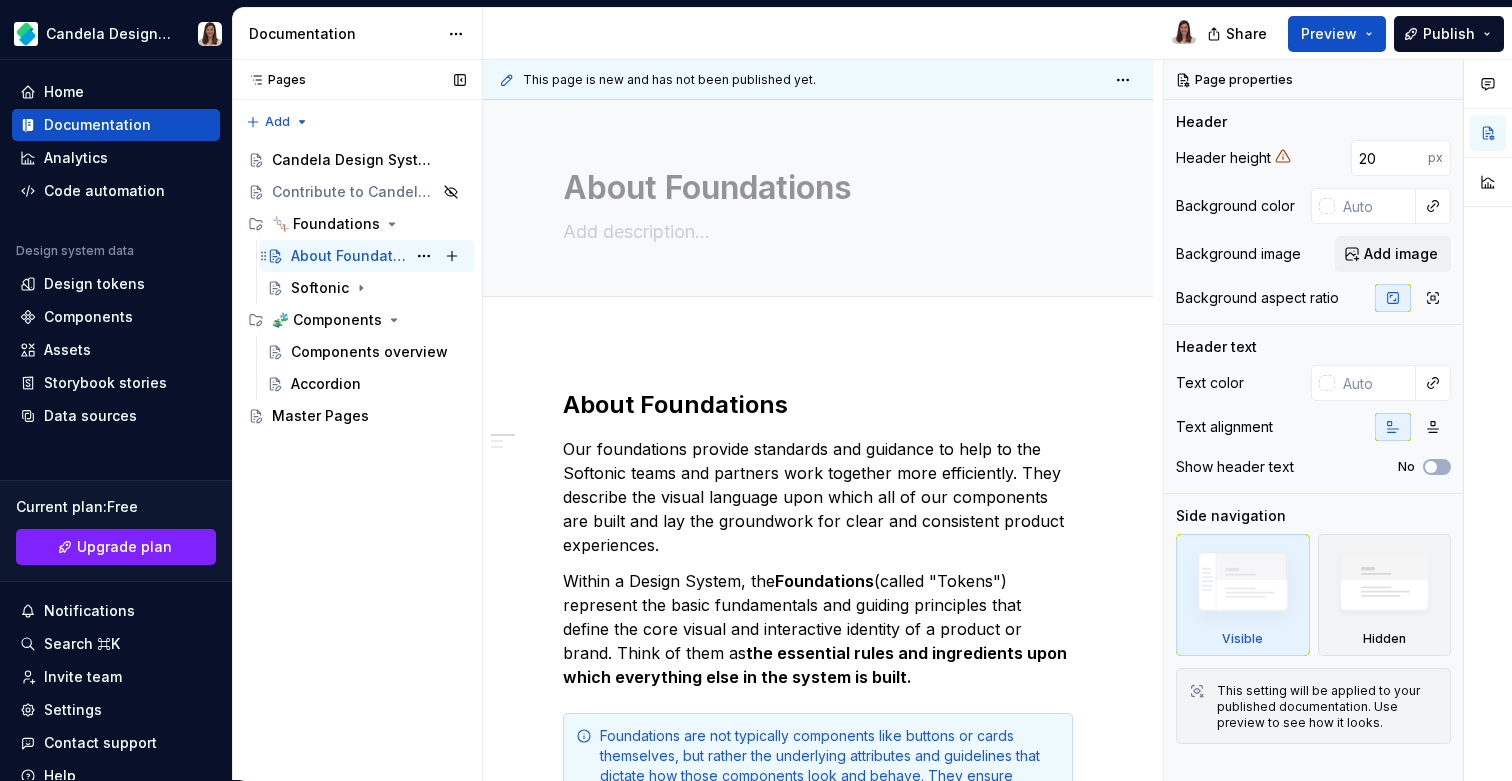 click 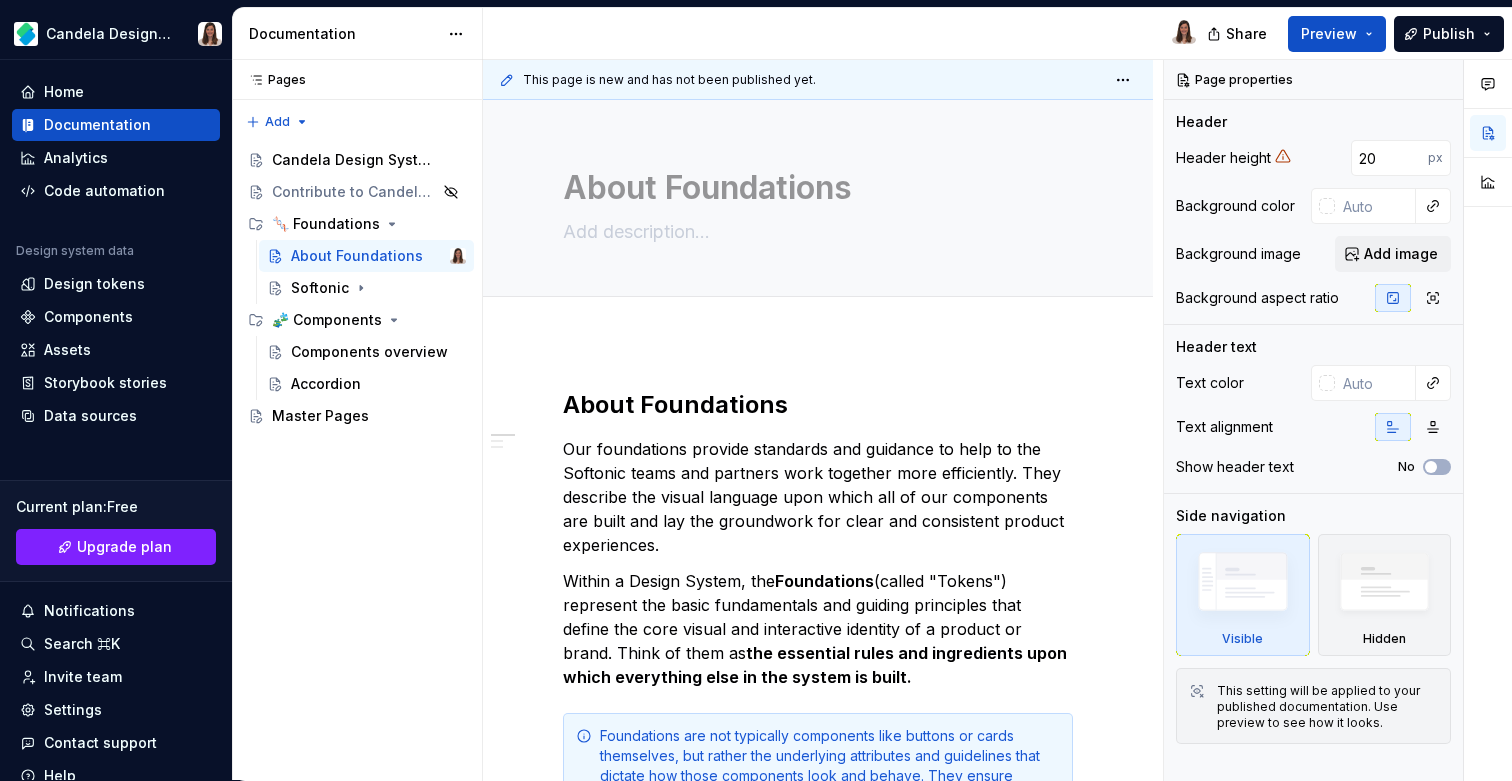 click at bounding box center [847, 34] 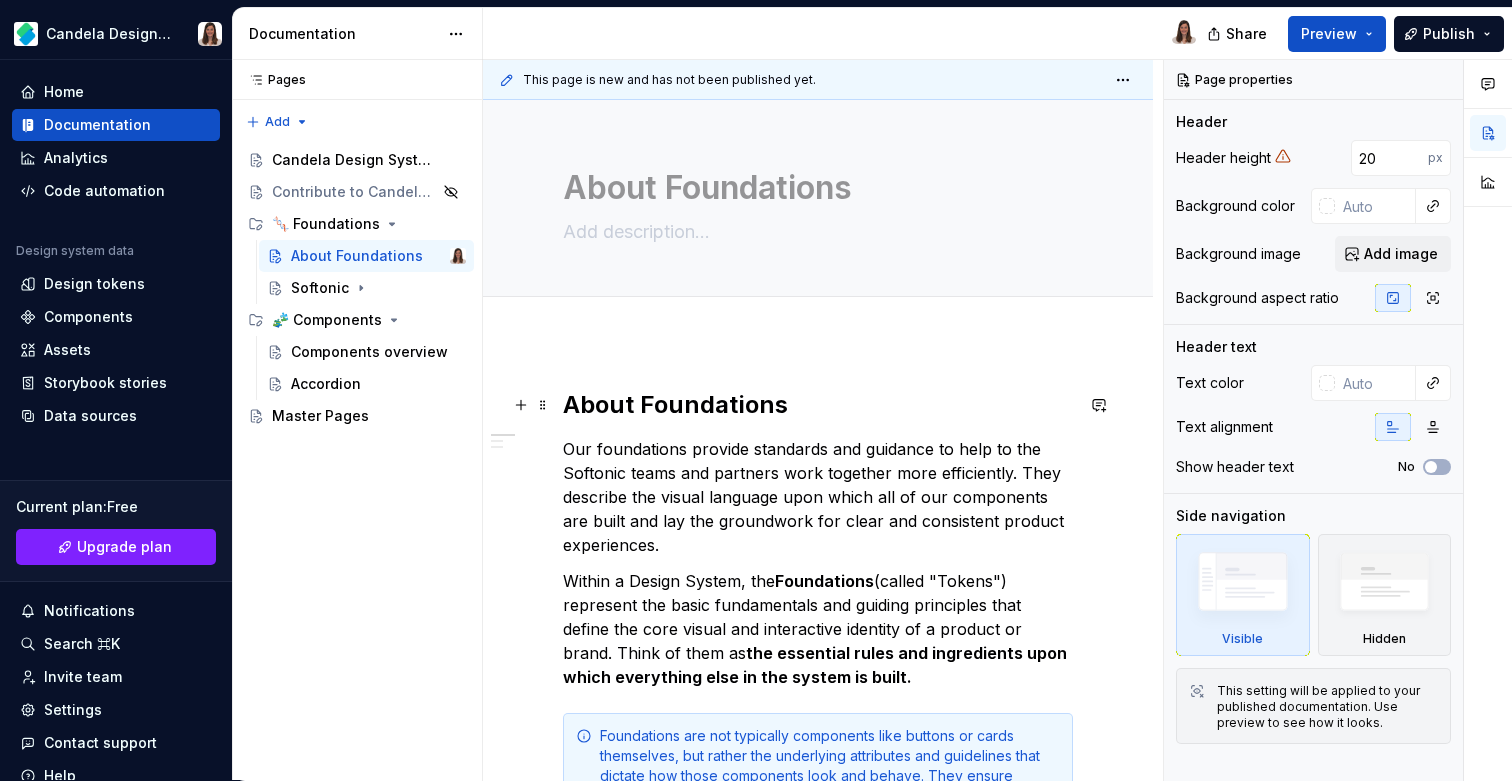 click on "About Foundations" at bounding box center (818, 405) 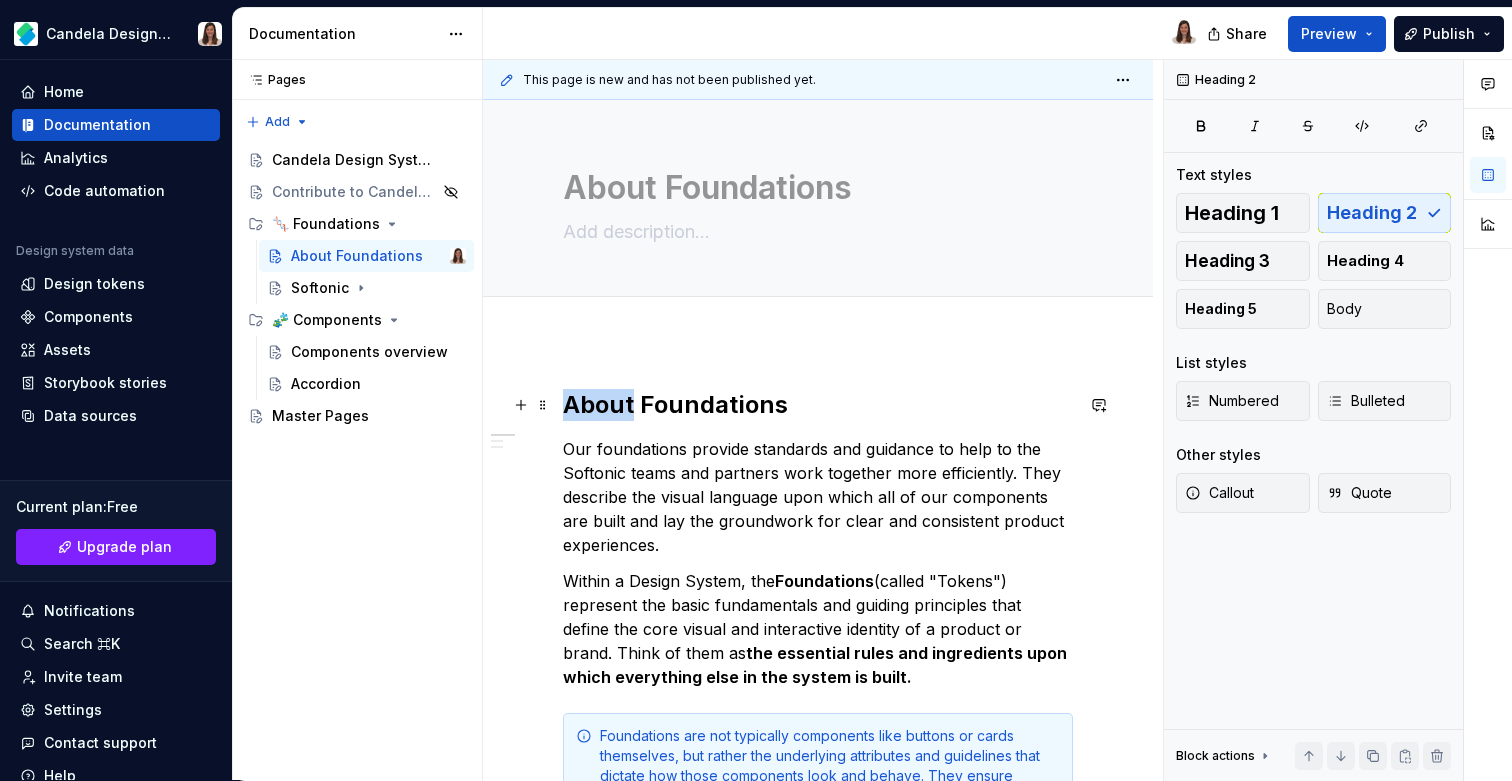 click on "About Foundations" at bounding box center (818, 405) 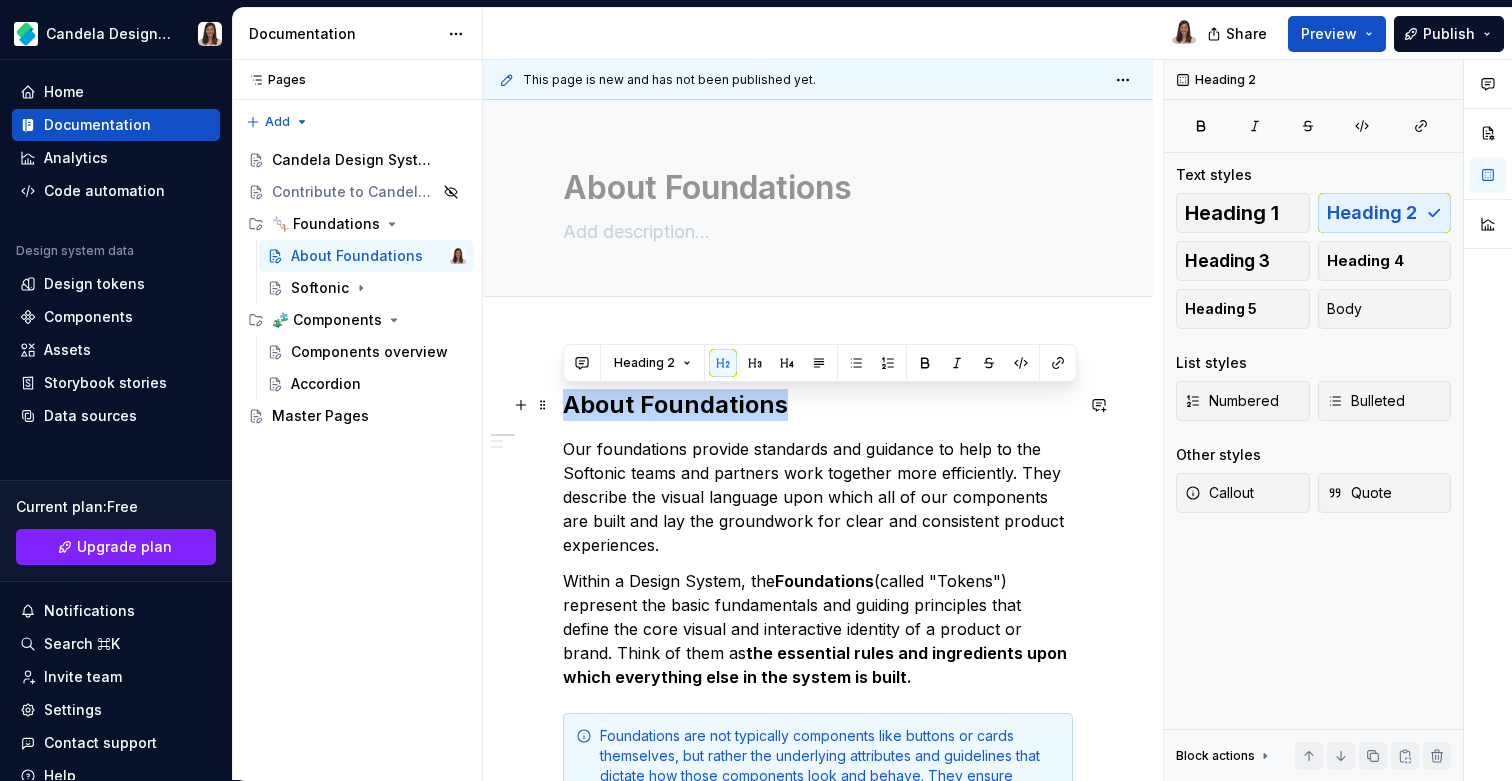 click on "About Foundations" at bounding box center (818, 405) 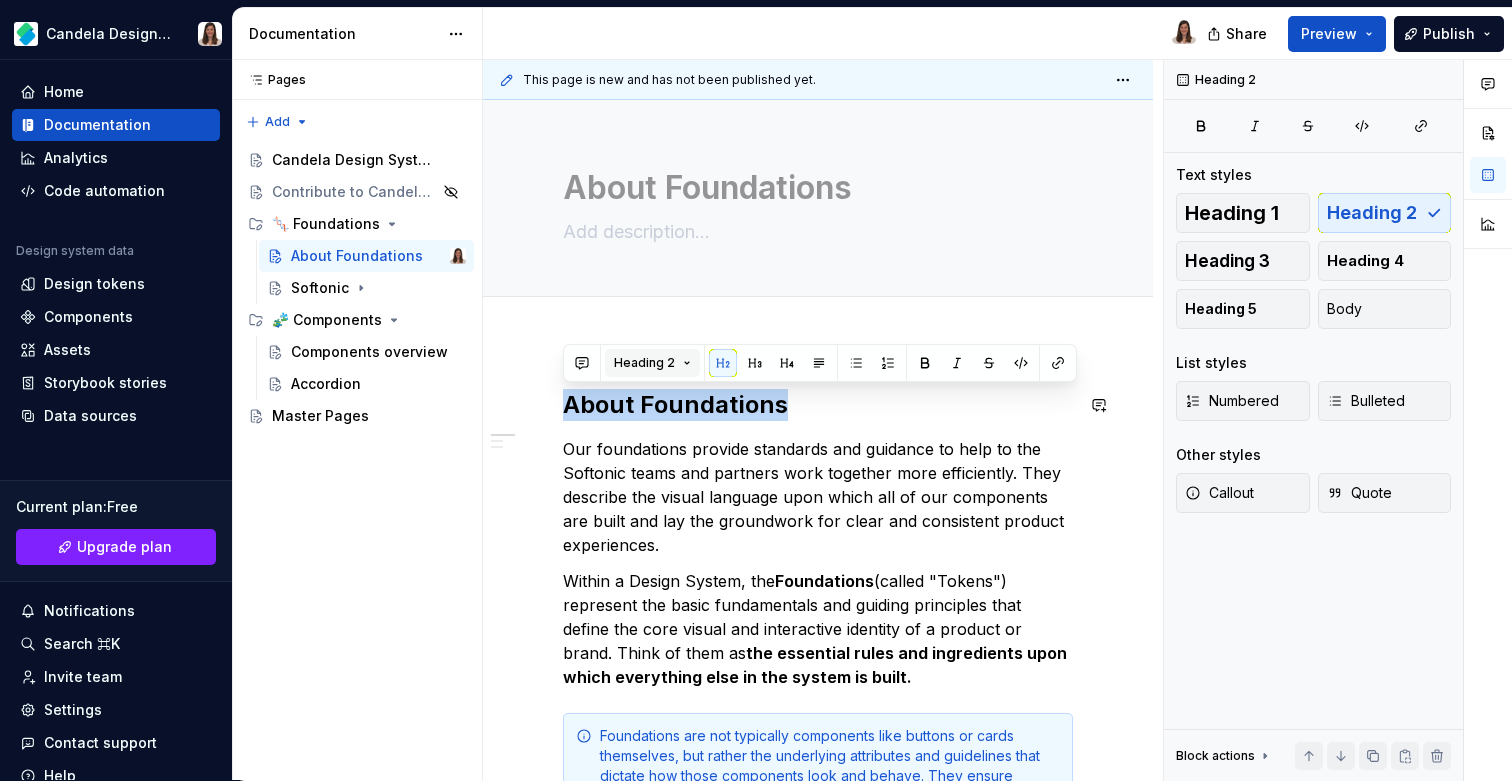 click on "Heading 2" at bounding box center [644, 363] 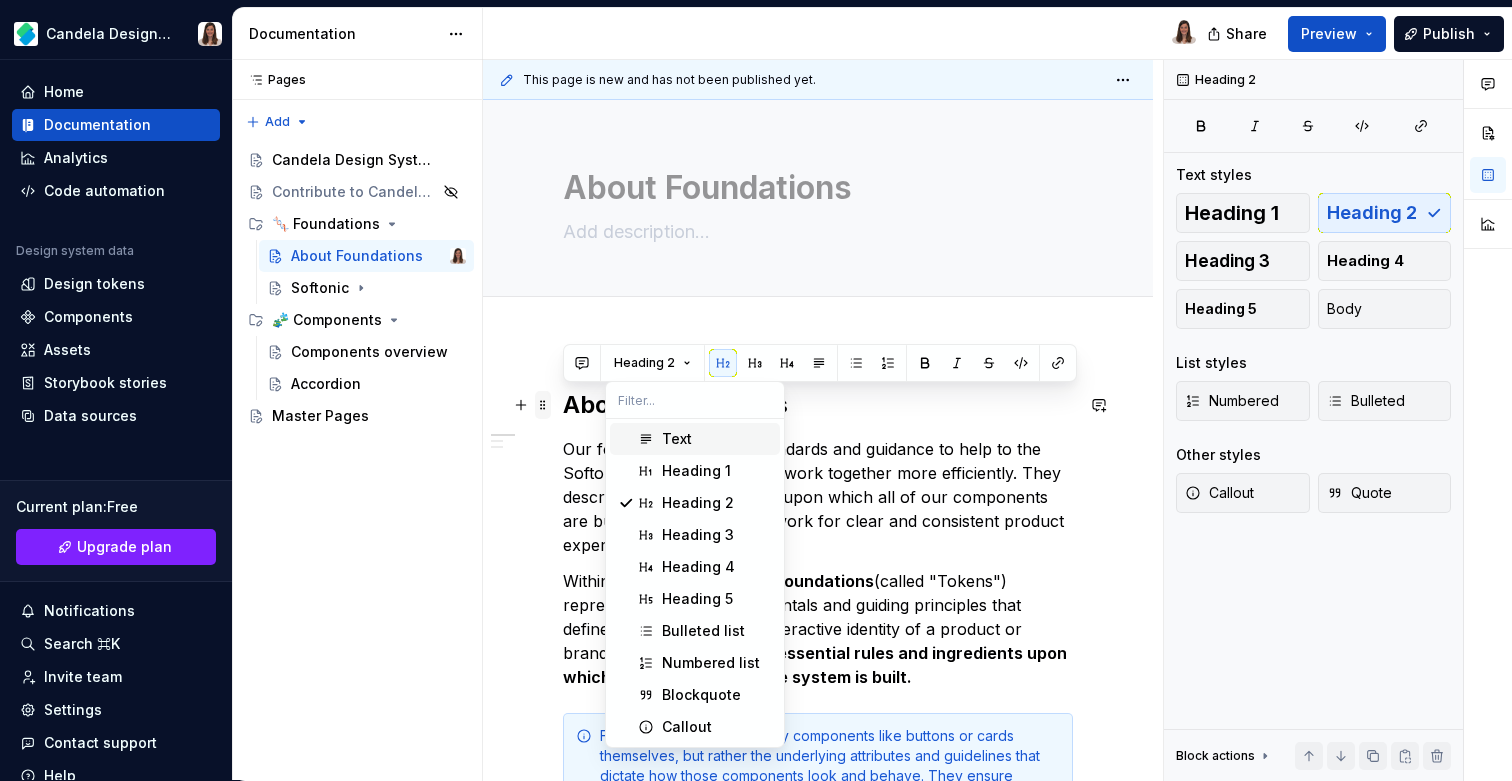 click at bounding box center [543, 405] 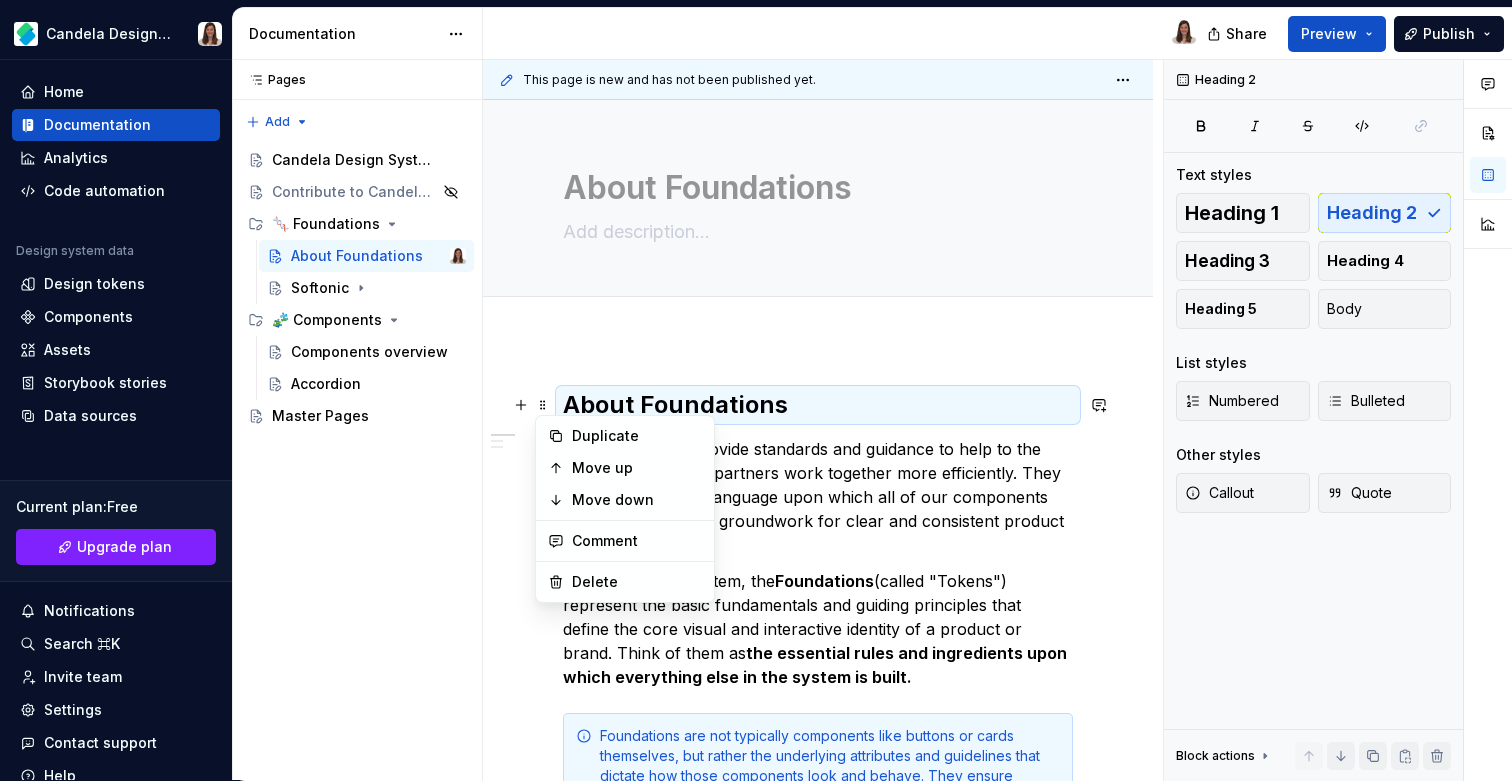 type on "*" 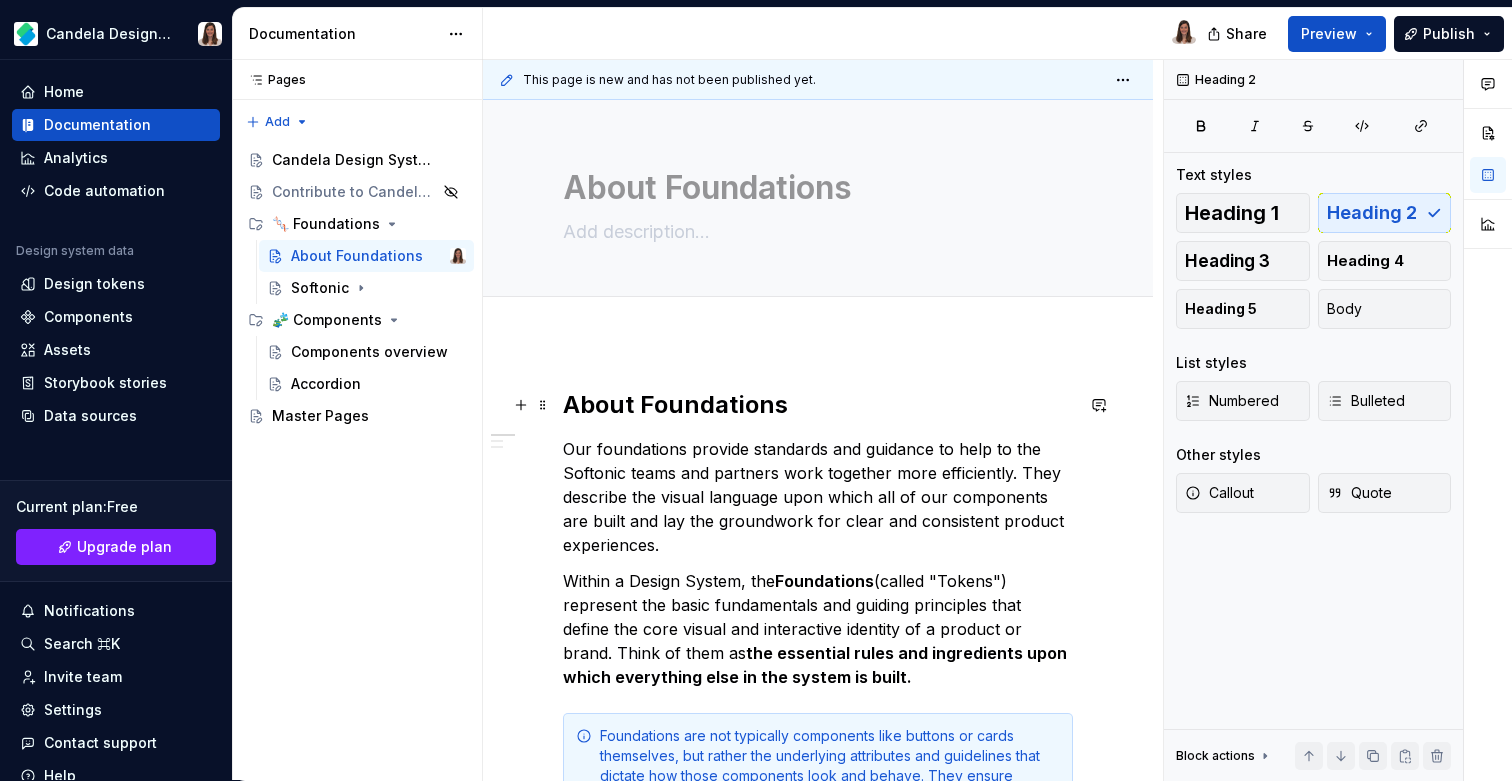 click on "About Foundations" at bounding box center (818, 405) 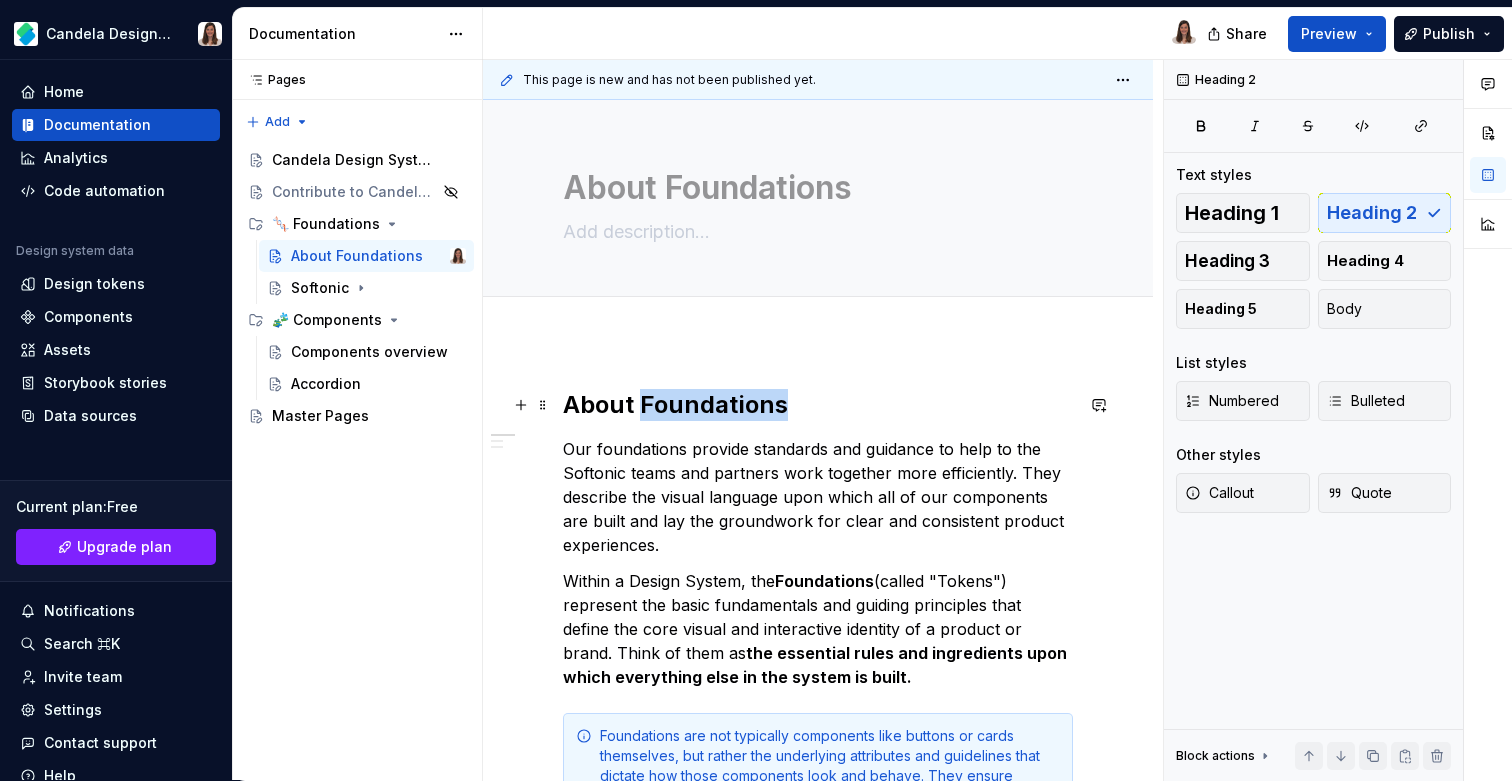 click on "About Foundations" at bounding box center (818, 405) 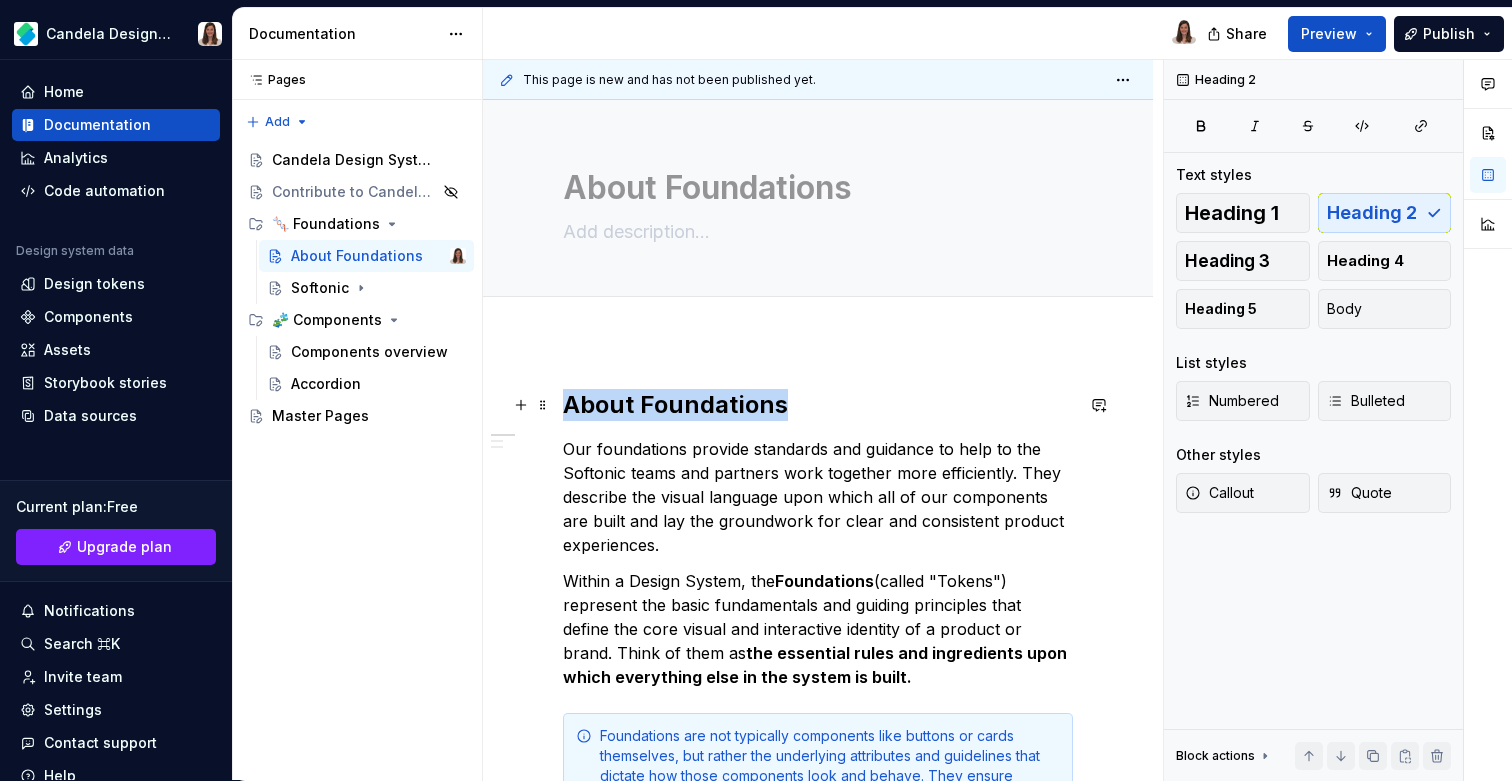 click on "About Foundations" at bounding box center [818, 405] 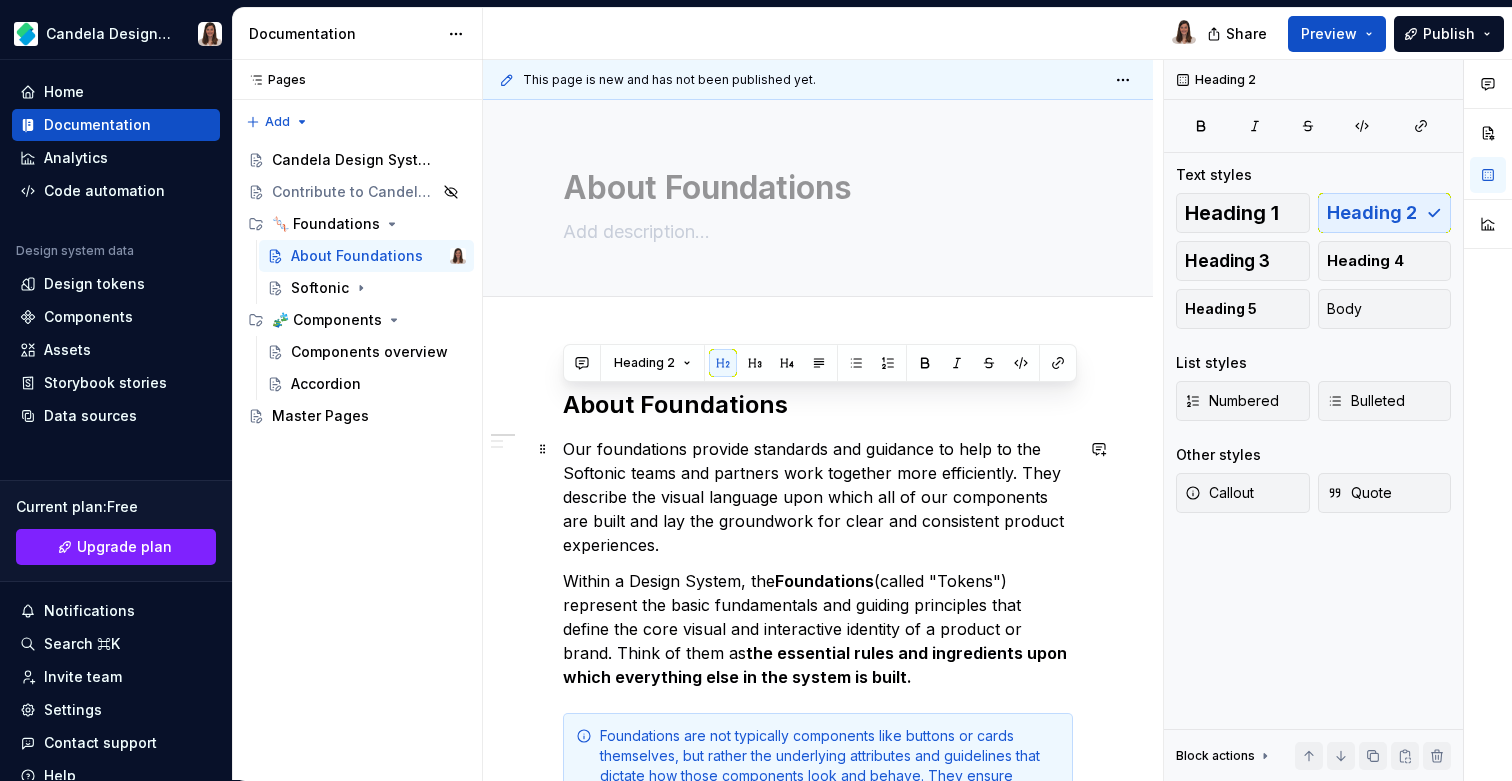 click on "Our foundations provide standards and guidance to help to the Softonic teams and partners work together more efficiently. They describe the visual language upon which all of our components are built and lay the groundwork for clear and consistent product experiences." at bounding box center [818, 497] 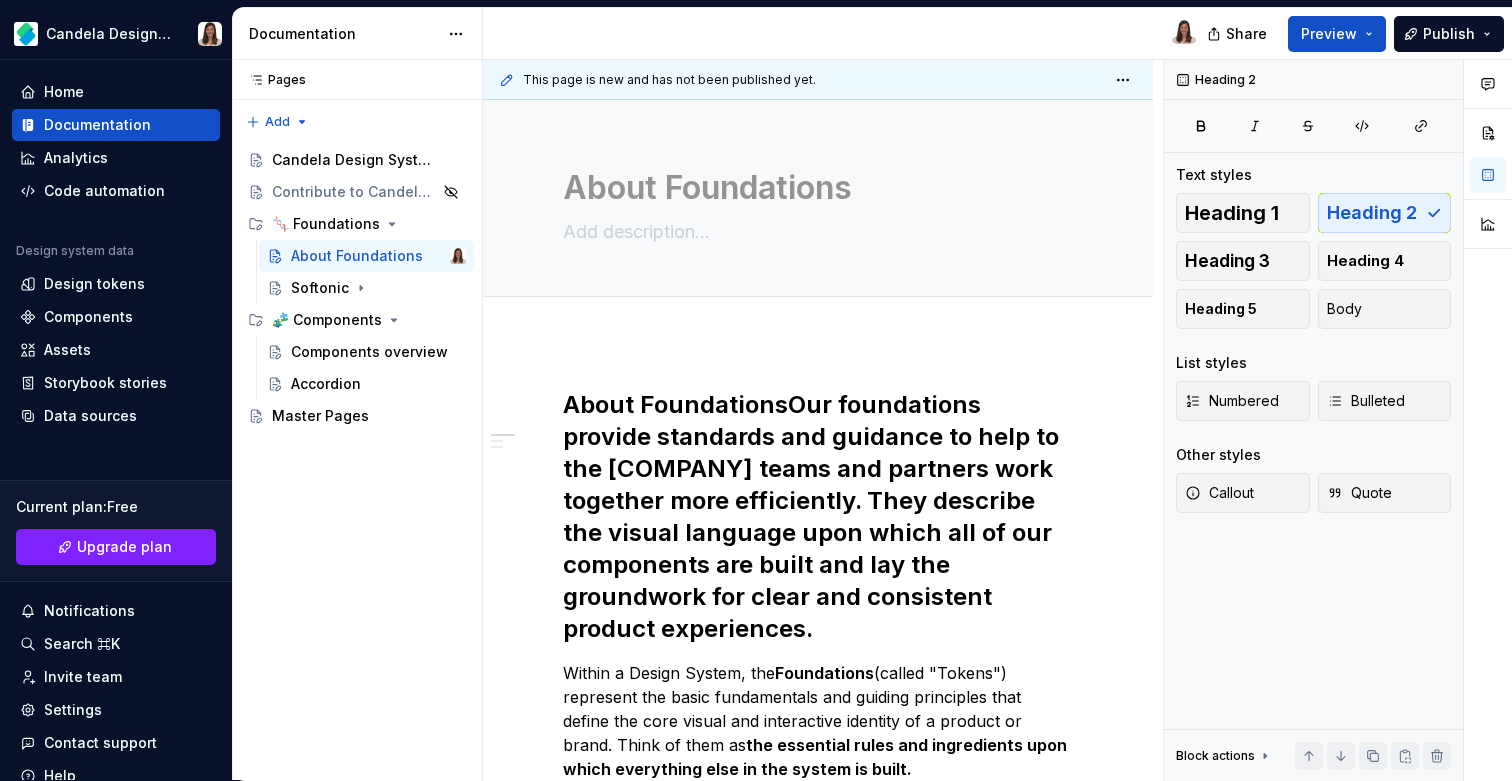 type 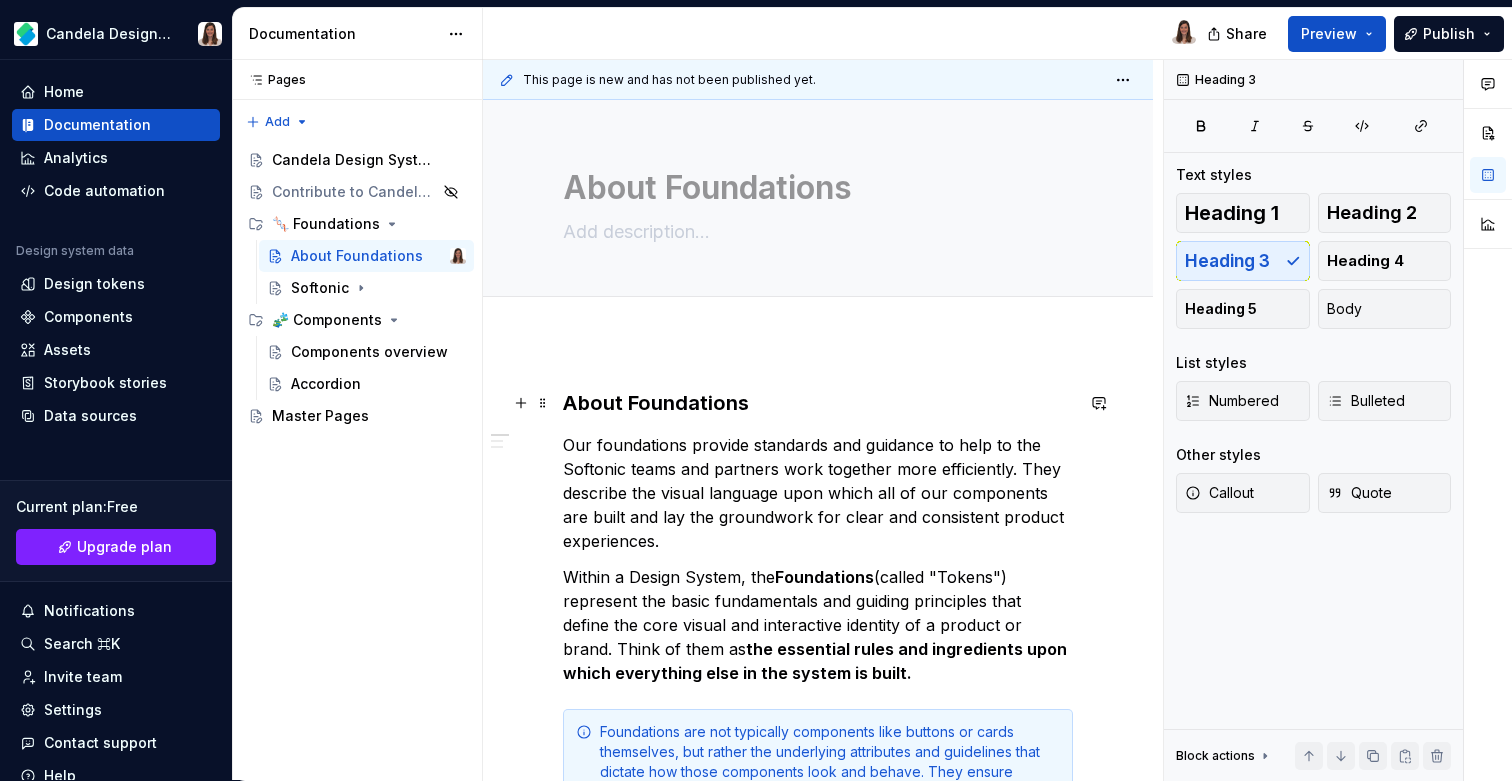 click on "About Foundations" at bounding box center (818, 403) 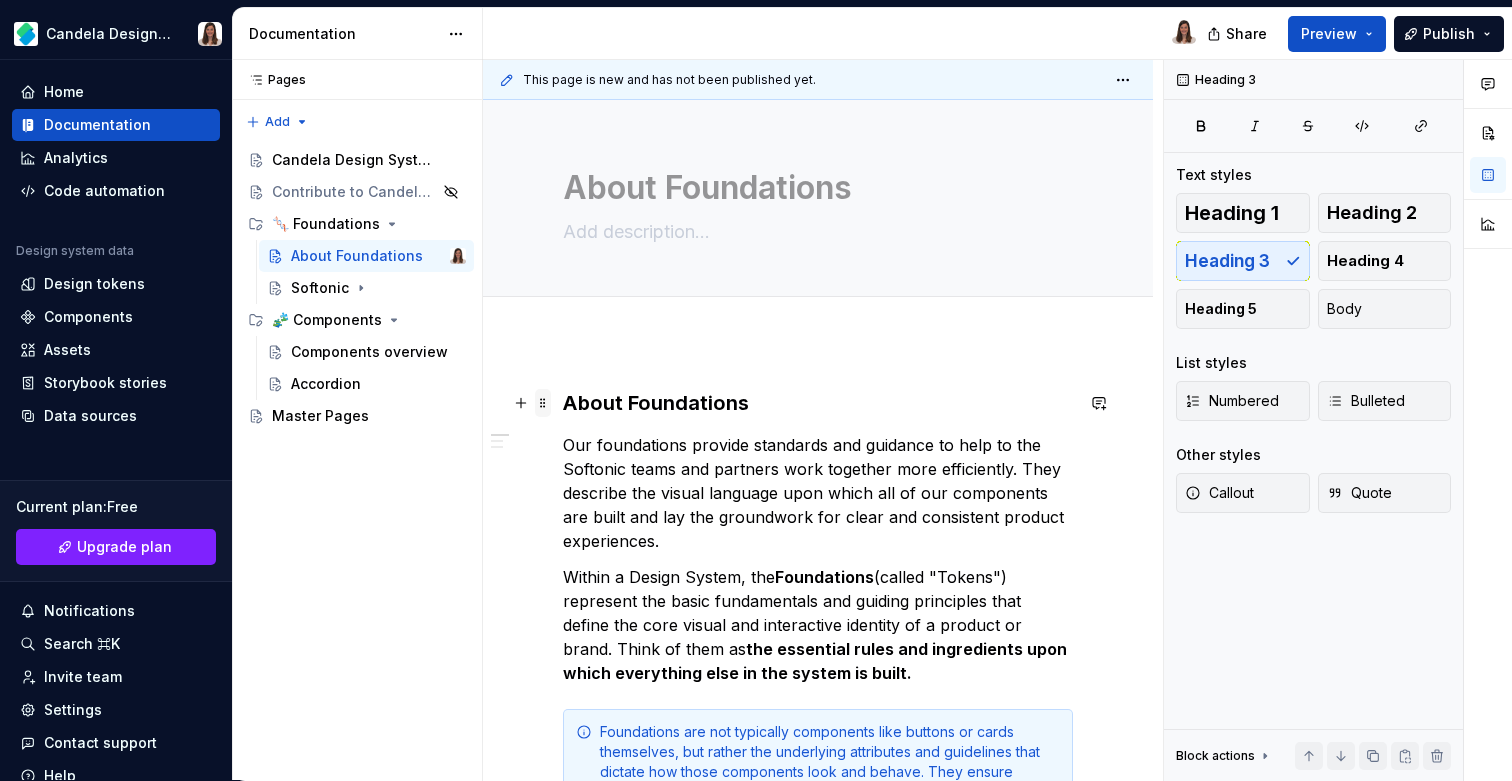 click at bounding box center [543, 403] 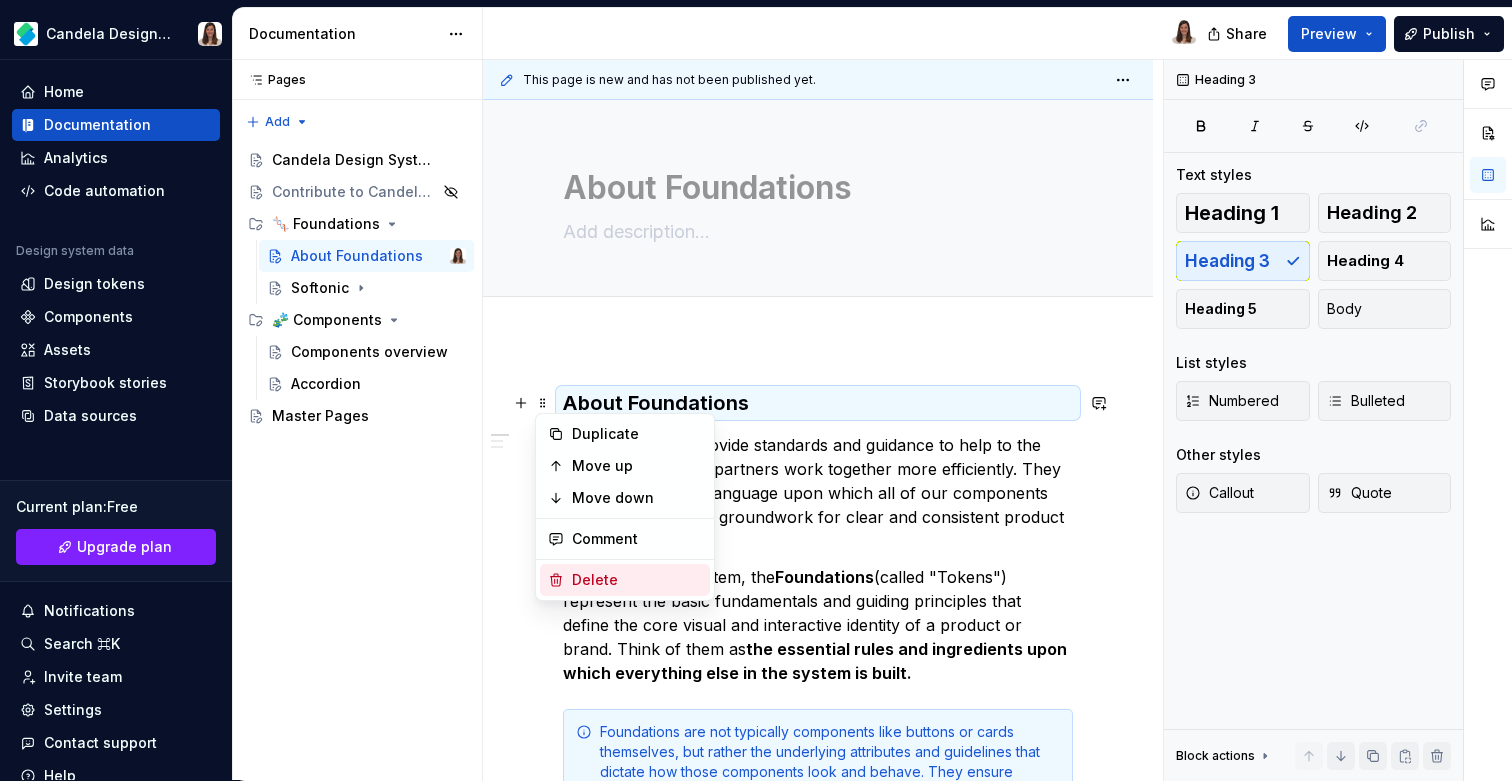 click on "Delete" at bounding box center [637, 580] 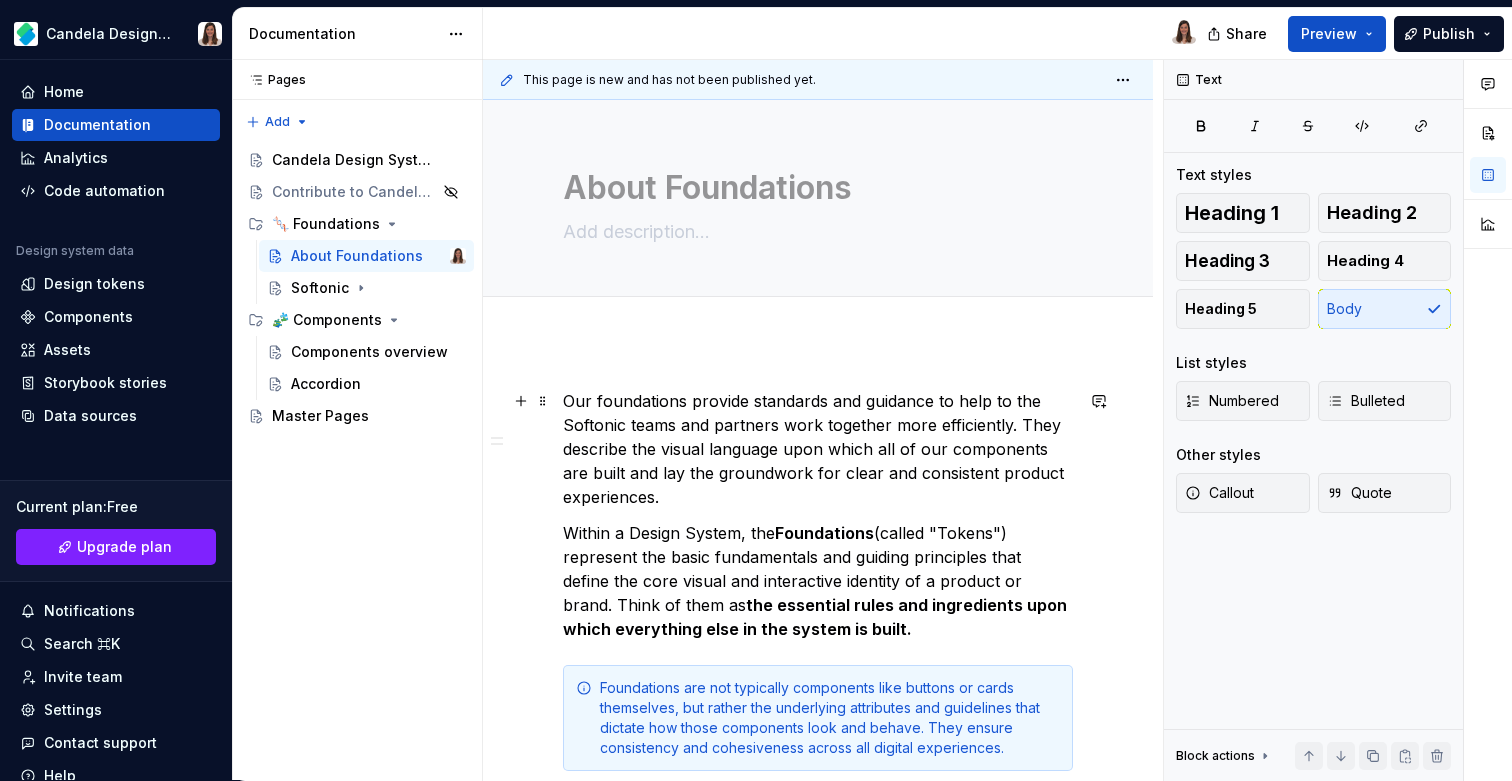 click on "Our foundations provide standards and guidance to help to the Softonic teams and partners work together more efficiently. They describe the visual language upon which all of our components are built and lay the groundwork for clear and consistent product experiences." at bounding box center (818, 449) 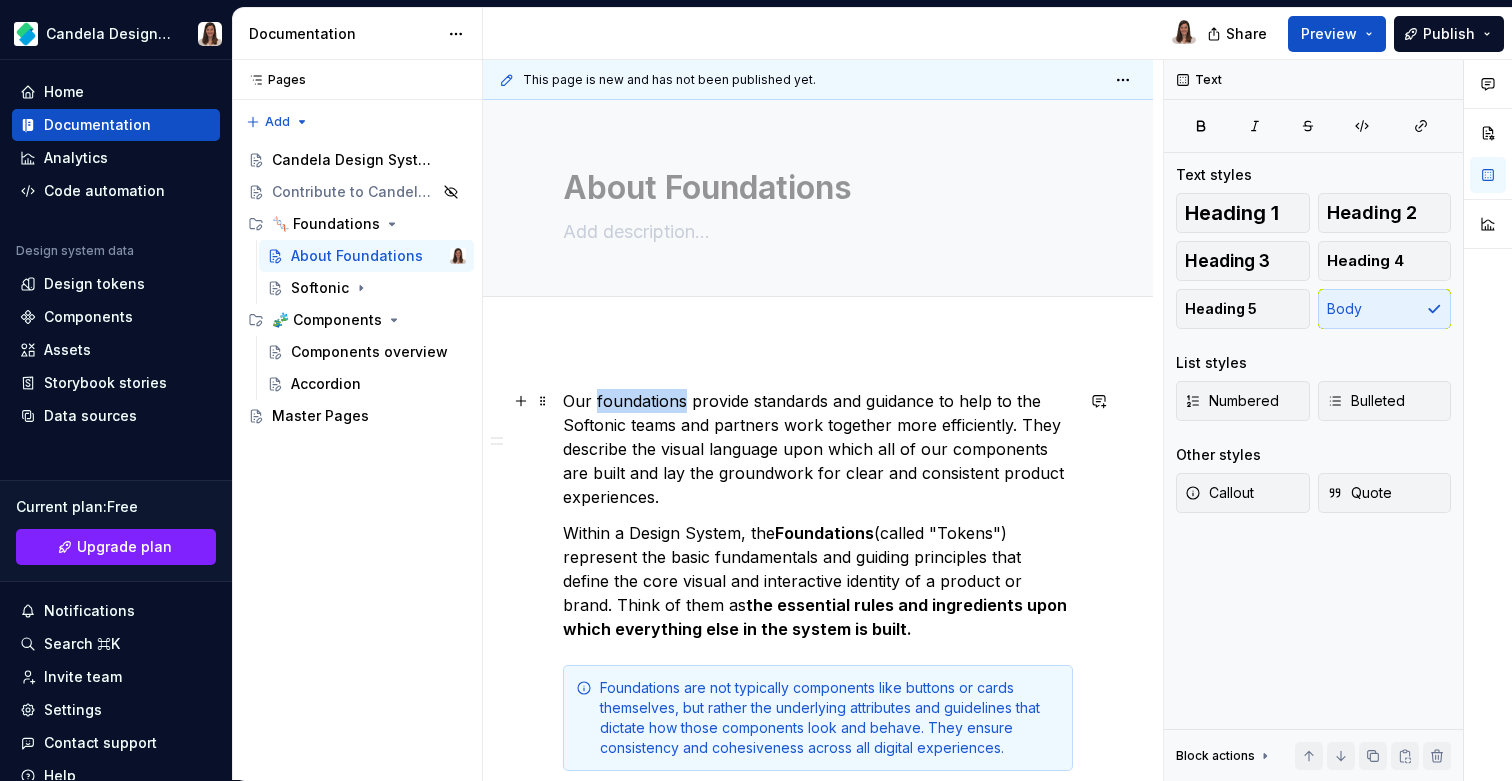 click on "Our foundations provide standards and guidance to help to the Softonic teams and partners work together more efficiently. They describe the visual language upon which all of our components are built and lay the groundwork for clear and consistent product experiences." at bounding box center [818, 449] 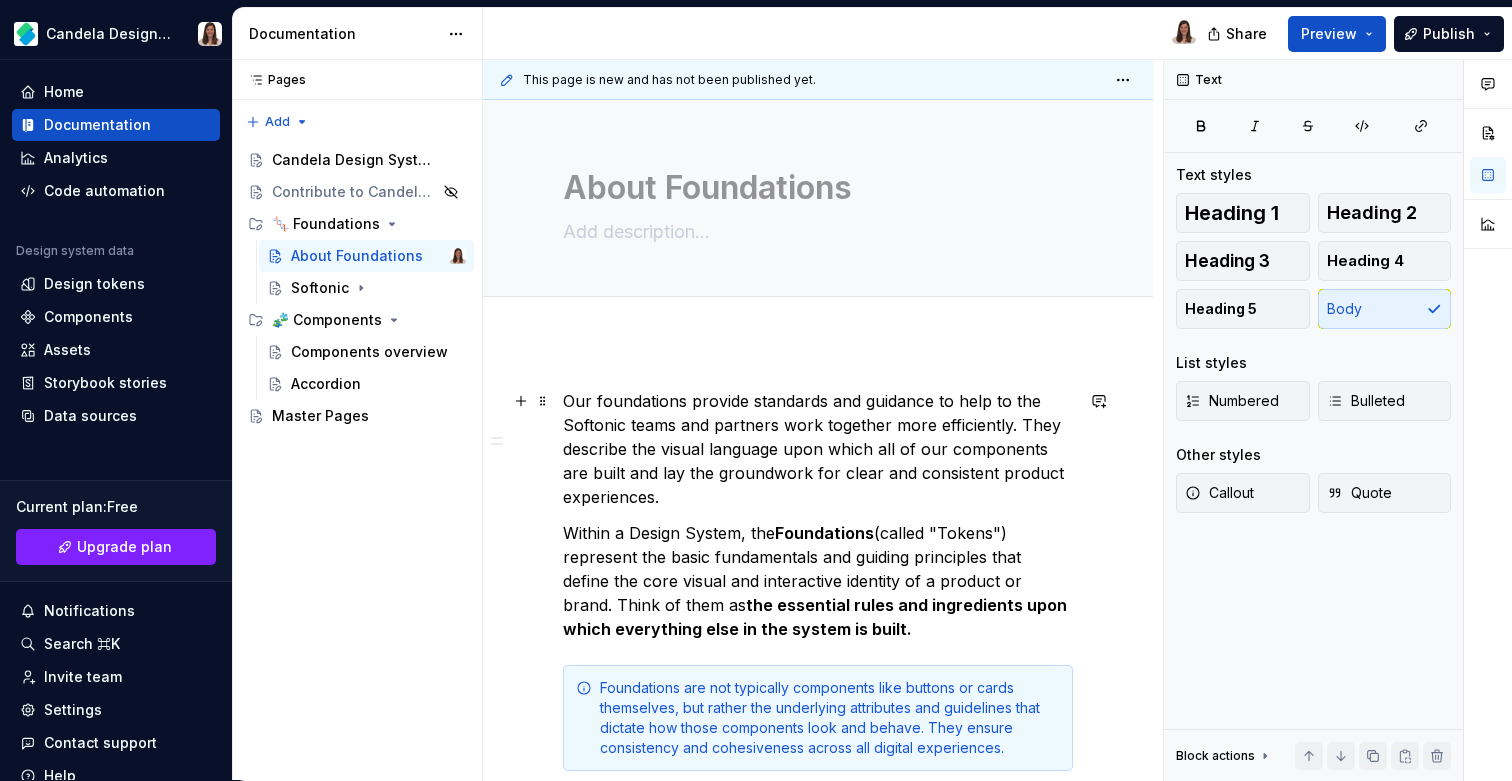 click on "Our foundations provide standards and guidance to help to the Softonic teams and partners work together more efficiently. They describe the visual language upon which all of our components are built and lay the groundwork for clear and consistent product experiences." at bounding box center [818, 449] 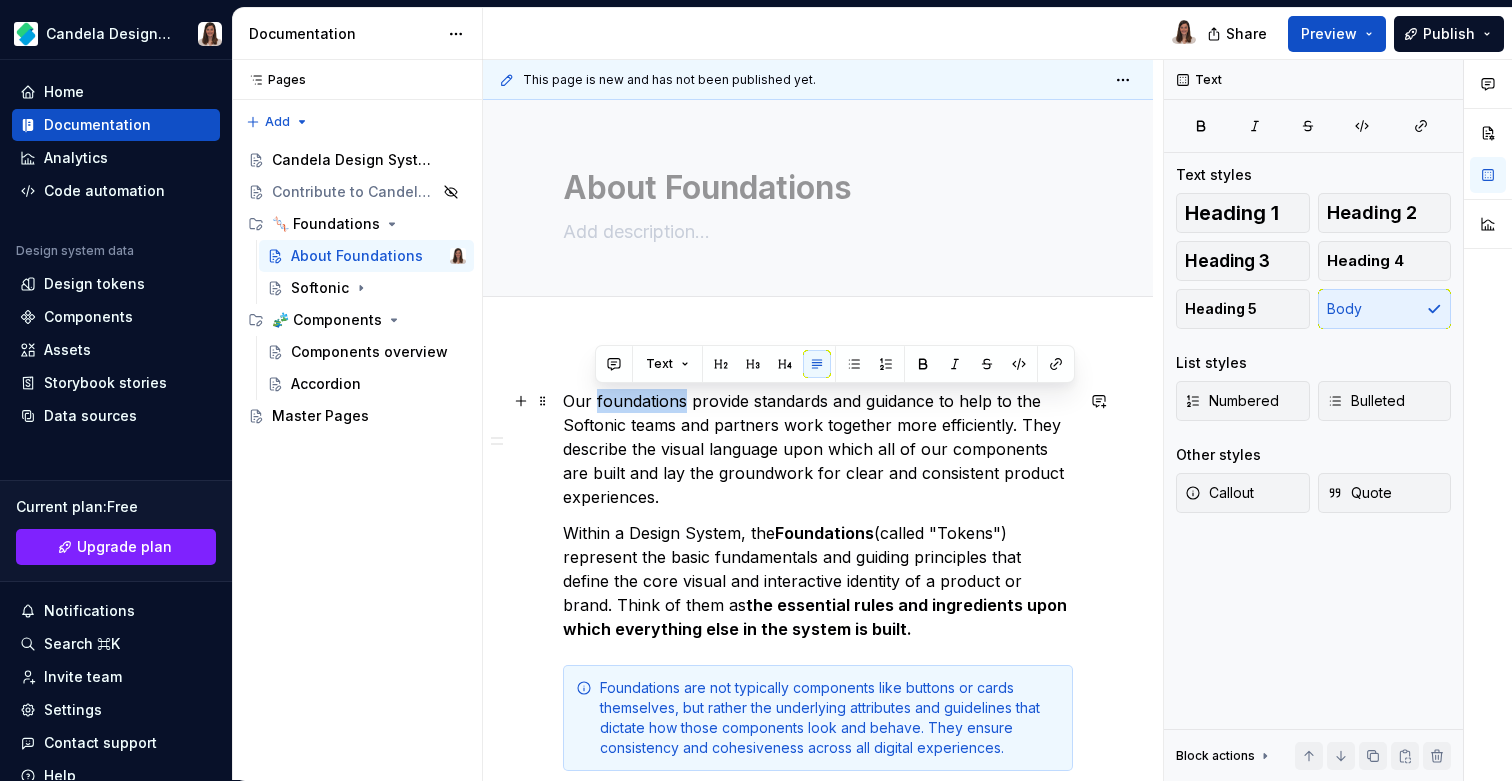 click on "Our foundations provide standards and guidance to help to the Softonic teams and partners work together more efficiently. They describe the visual language upon which all of our components are built and lay the groundwork for clear and consistent product experiences." at bounding box center (818, 449) 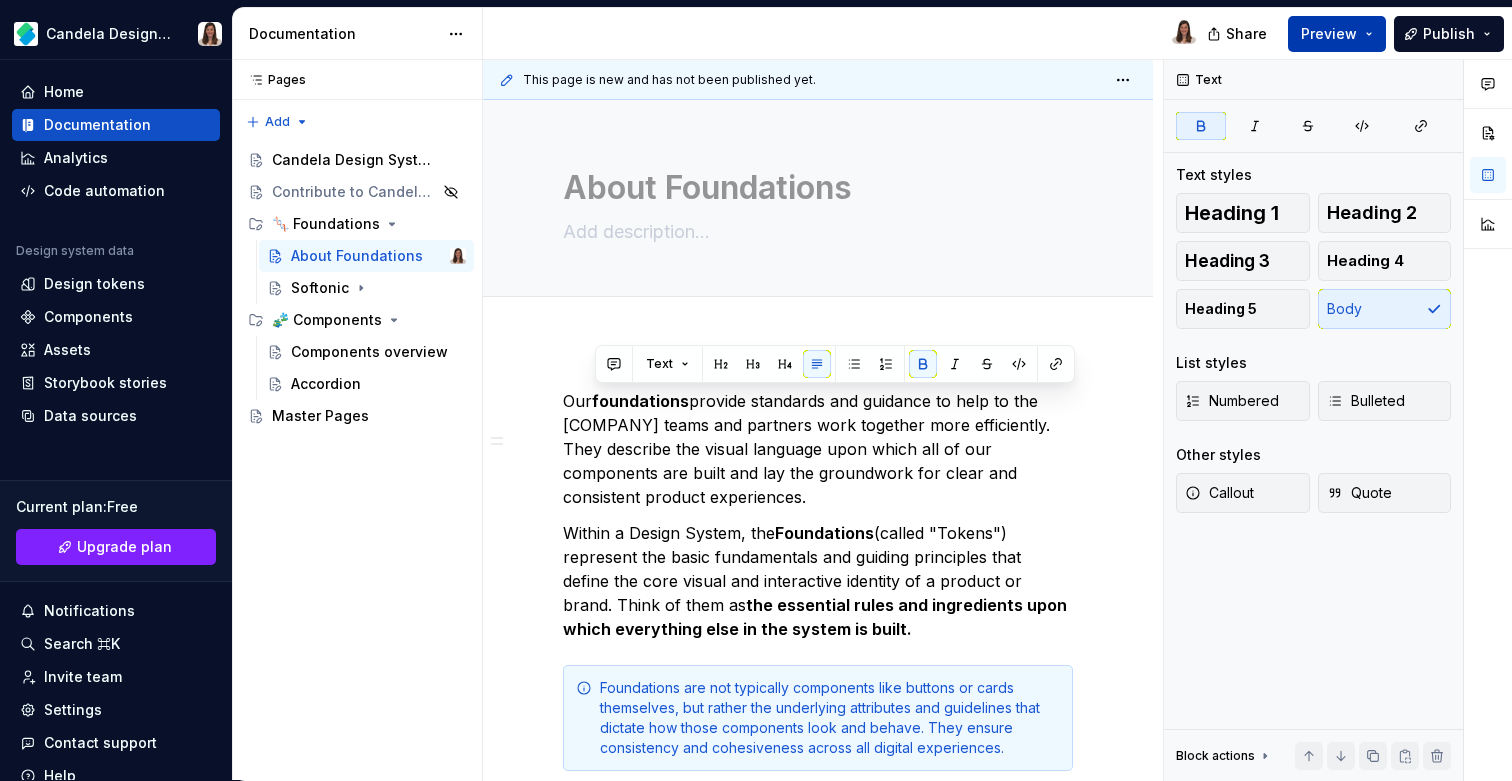 click on "Preview" at bounding box center [1329, 34] 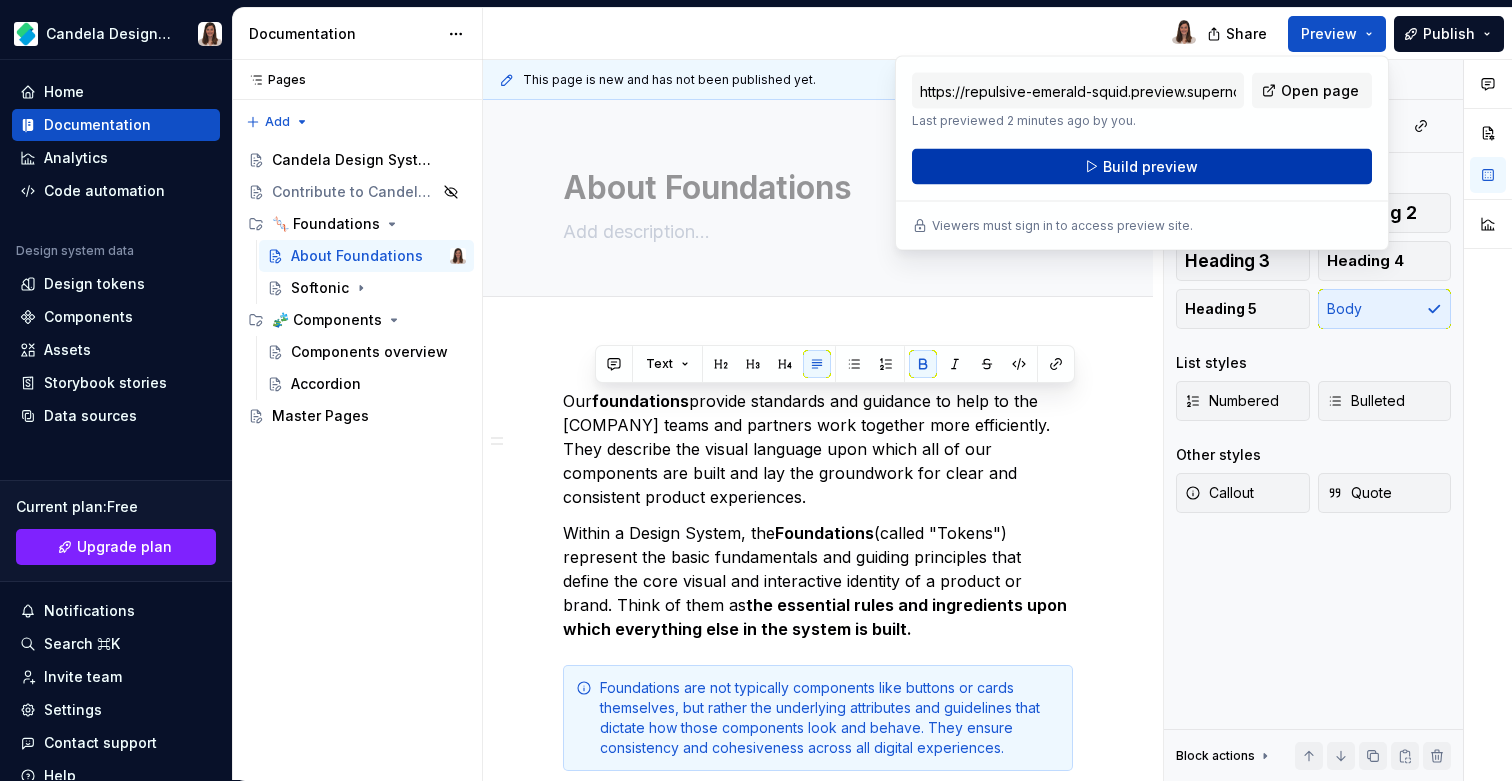 click on "Build preview" at bounding box center [1142, 167] 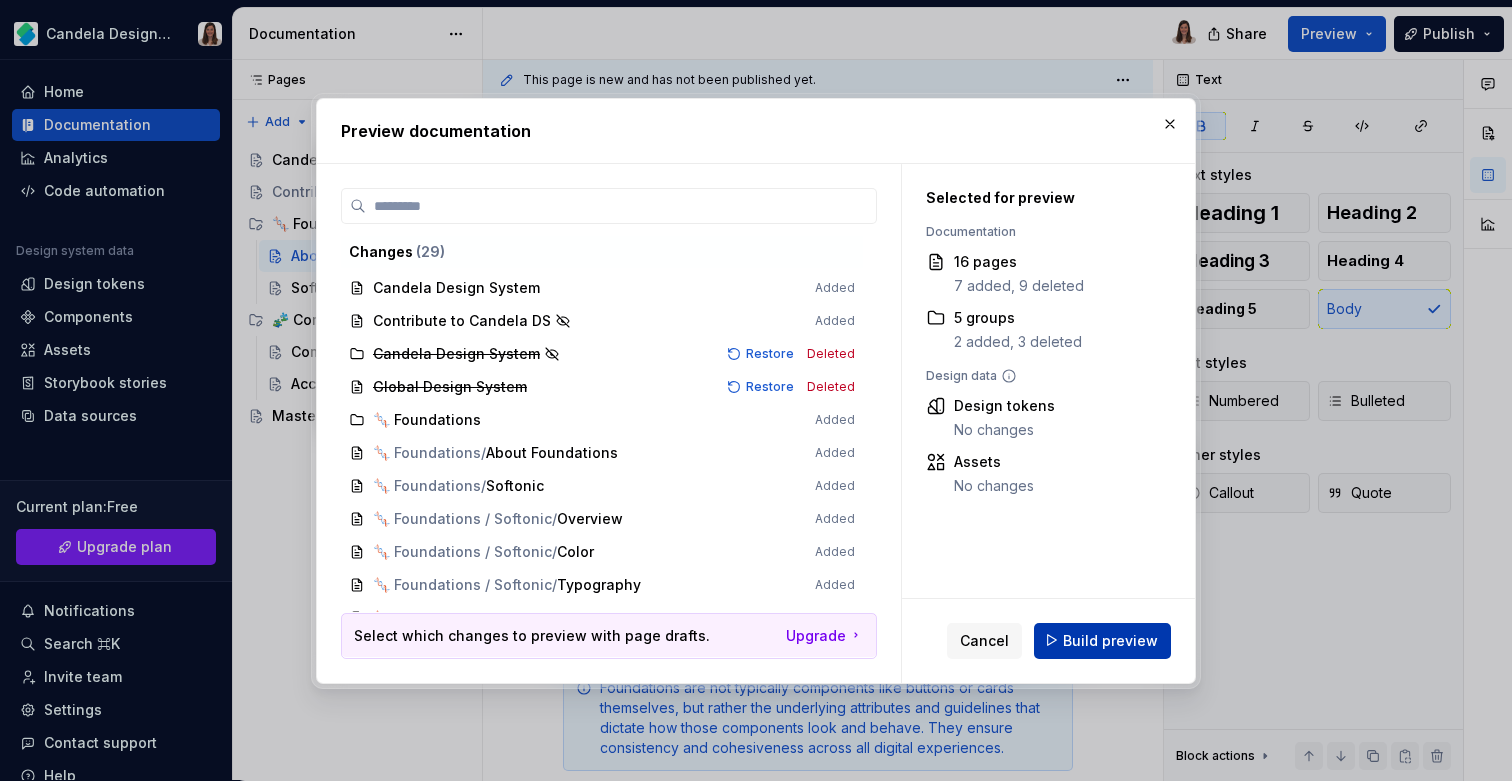 click on "Build preview" at bounding box center (1110, 640) 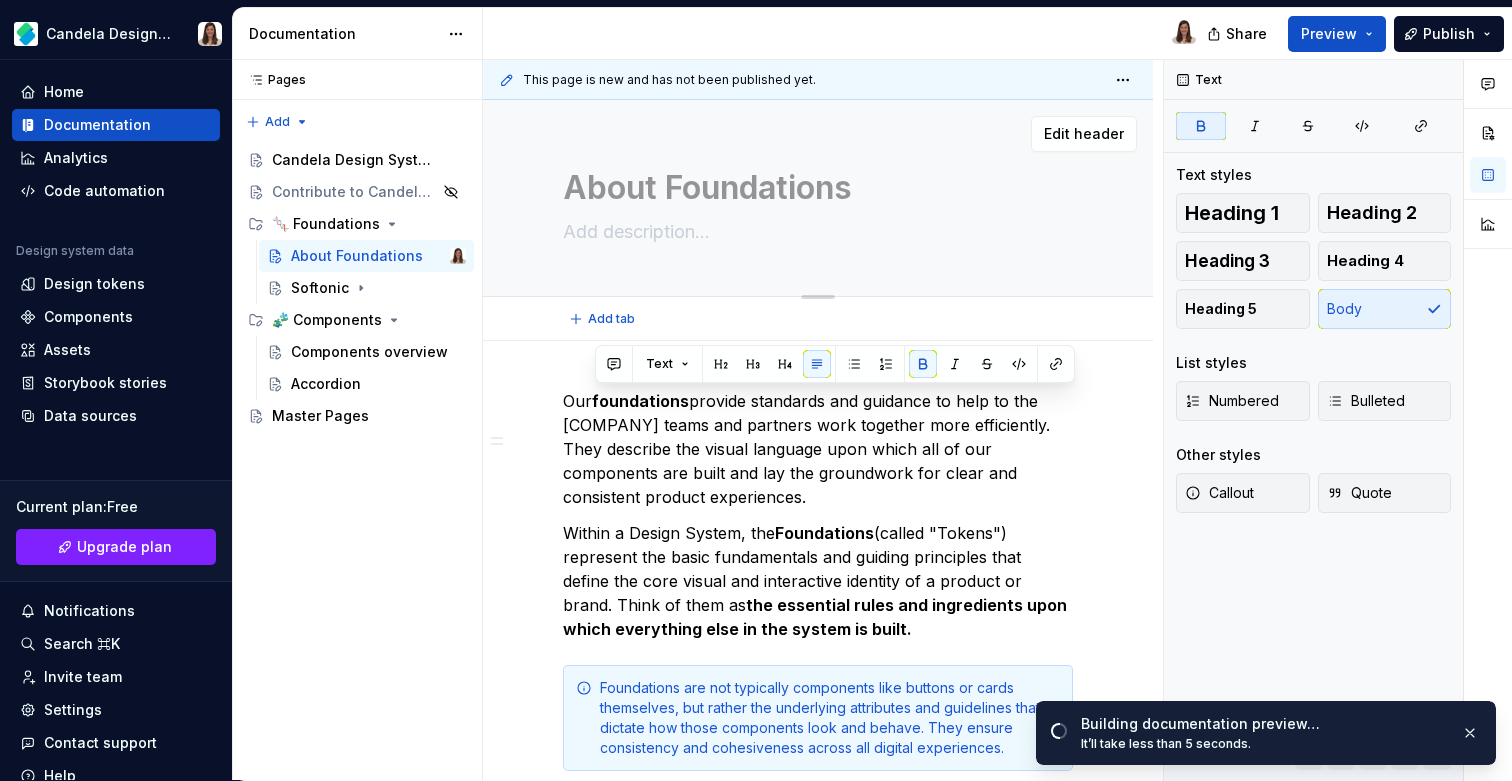 click on "About Foundations" at bounding box center [818, 198] 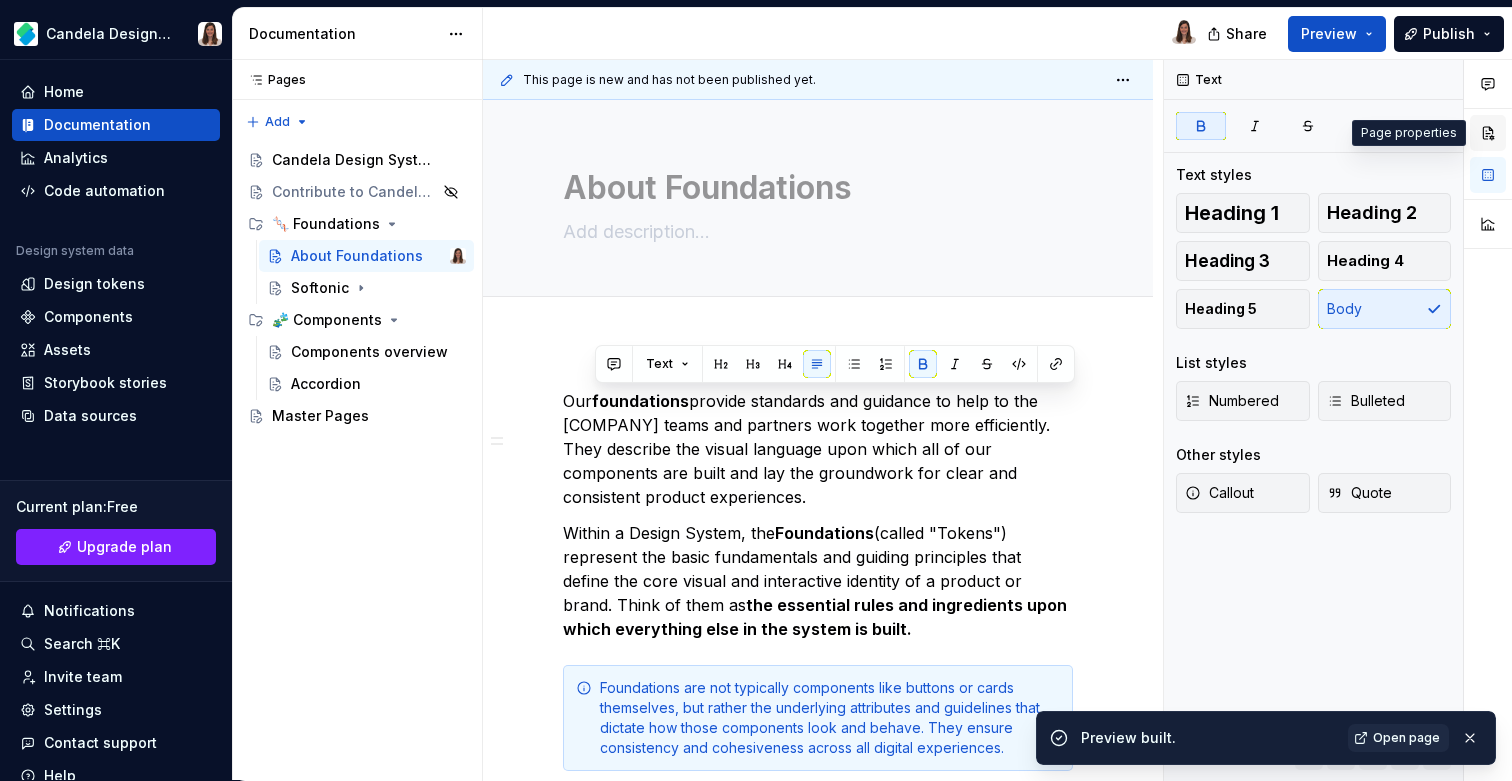 click at bounding box center (1488, 133) 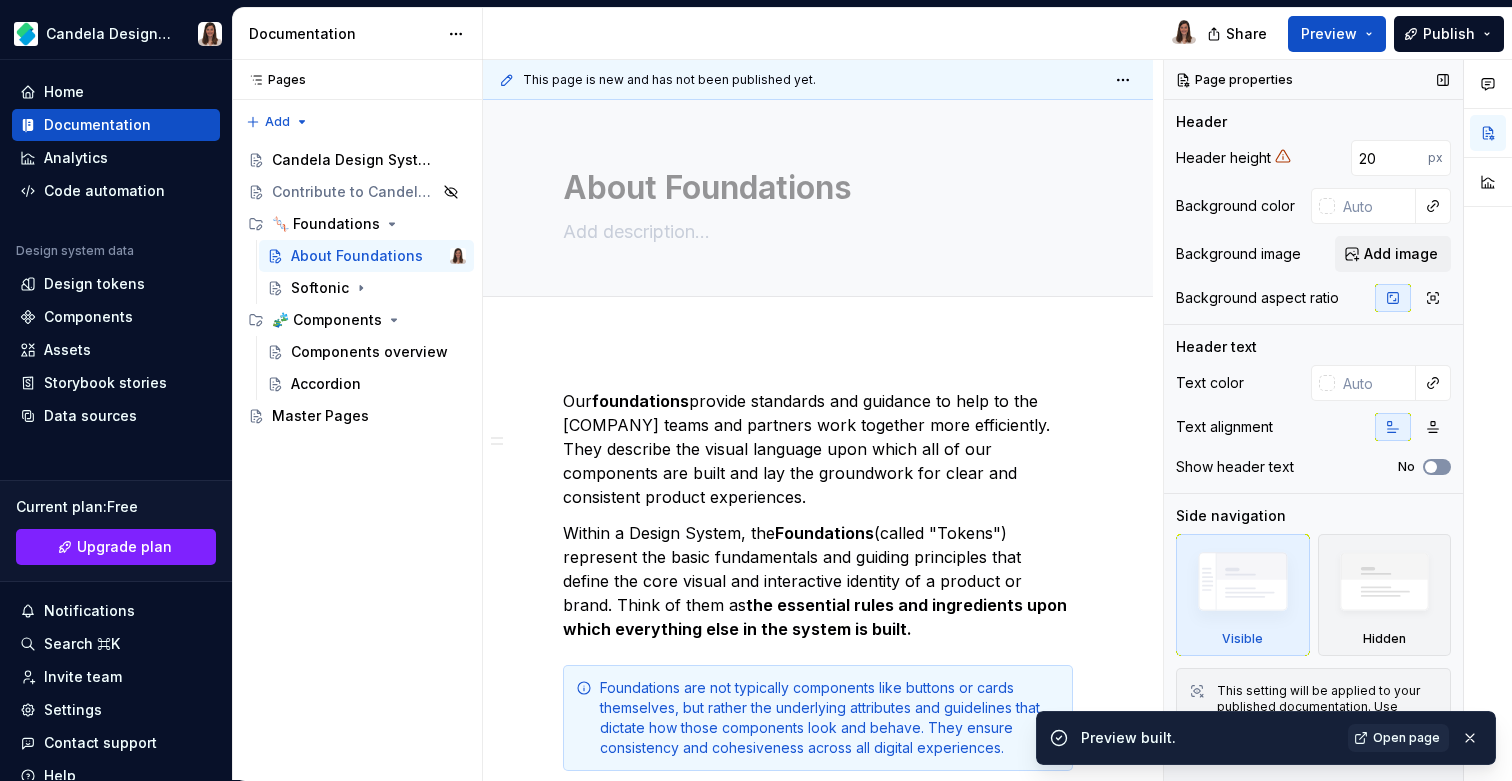 click at bounding box center [1431, 467] 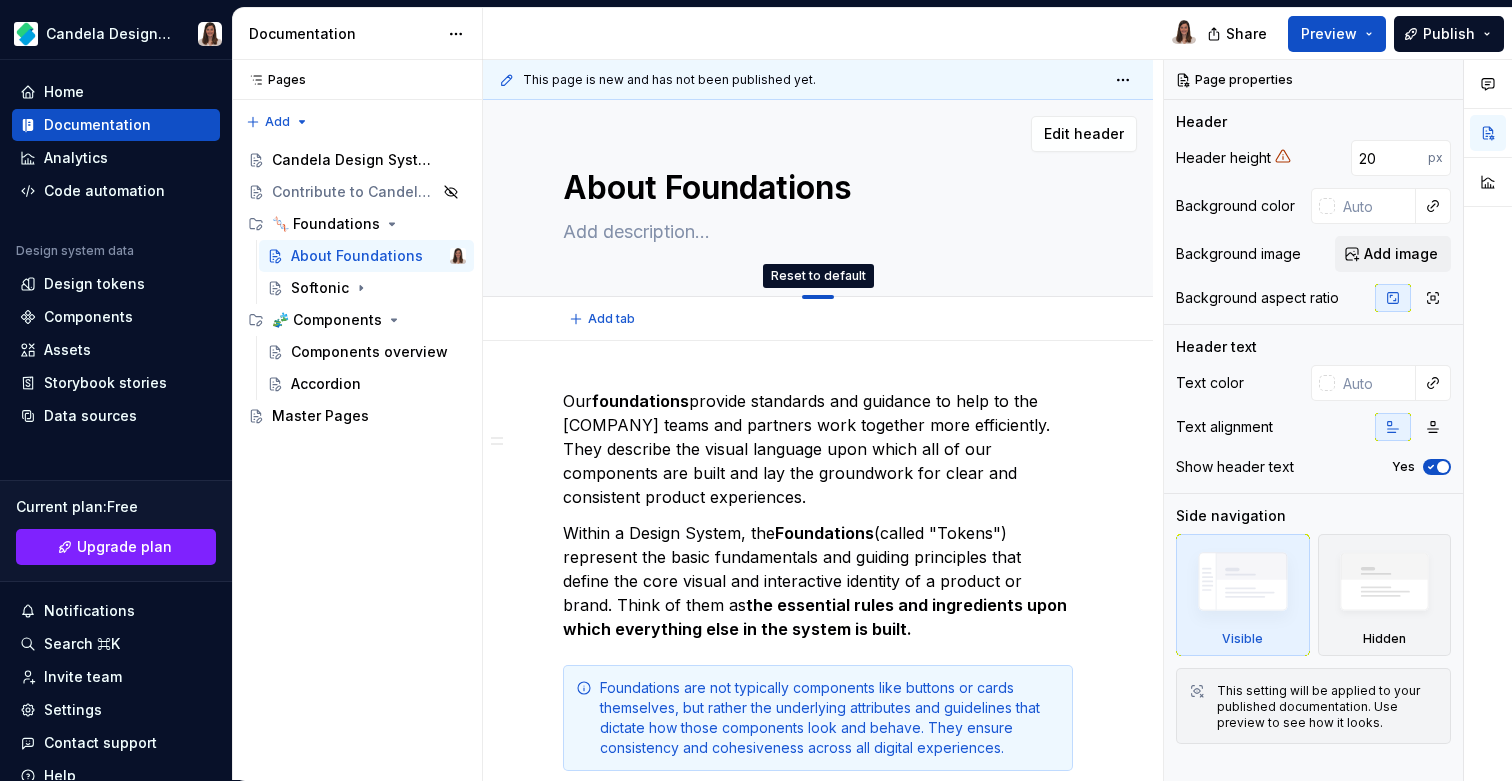drag, startPoint x: 820, startPoint y: 294, endPoint x: 824, endPoint y: 209, distance: 85.09406 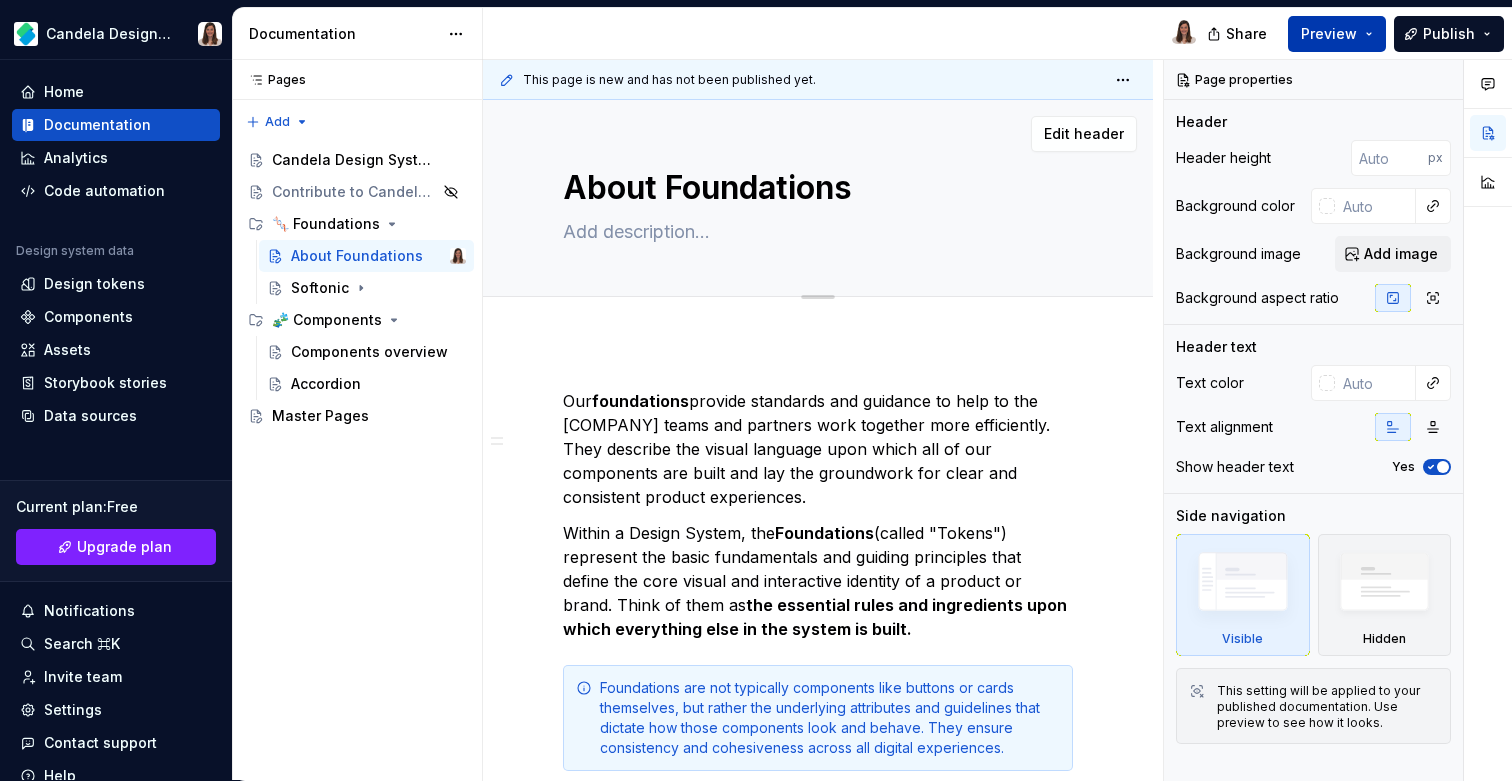 click on "Preview" at bounding box center (1329, 34) 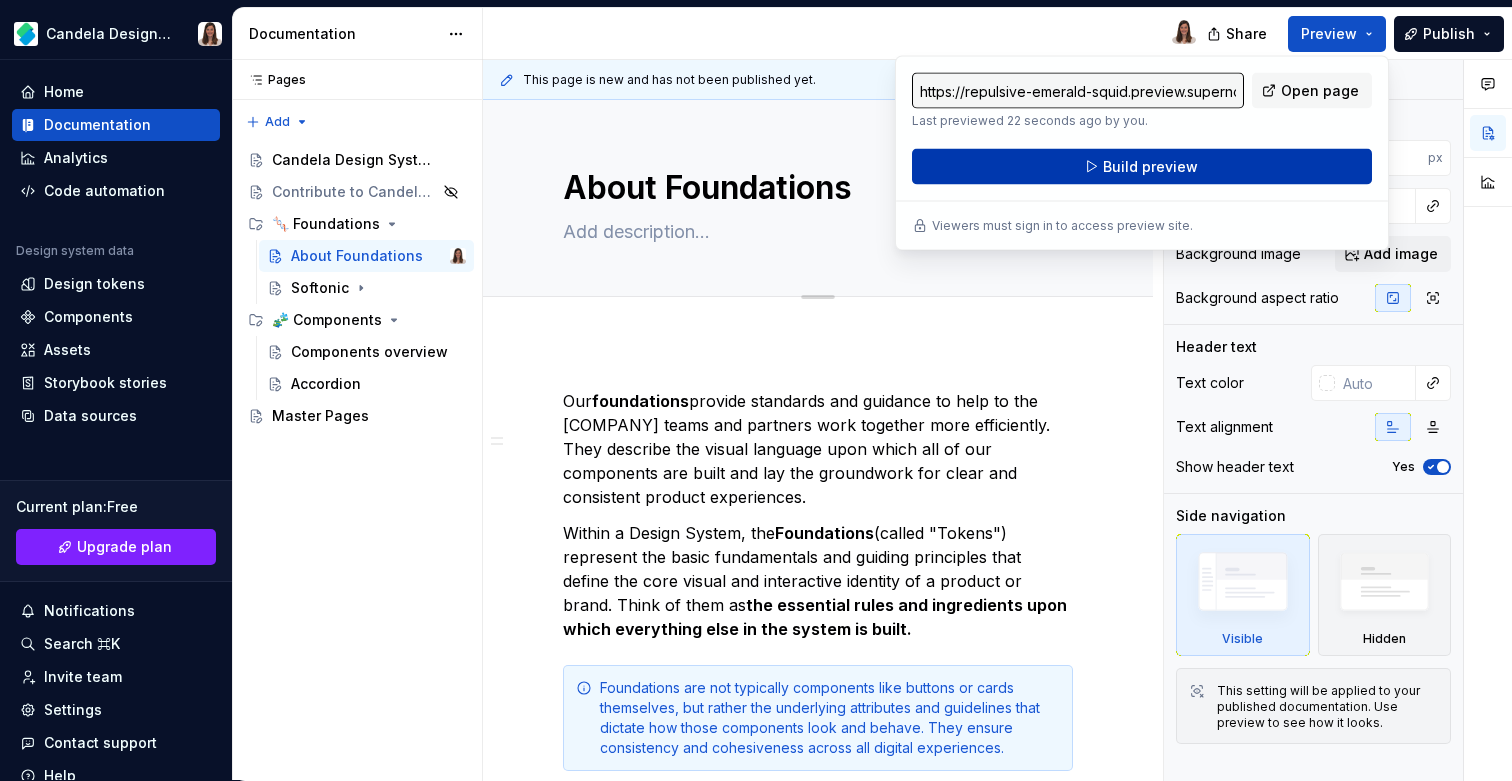 click on "Build preview" at bounding box center (1142, 167) 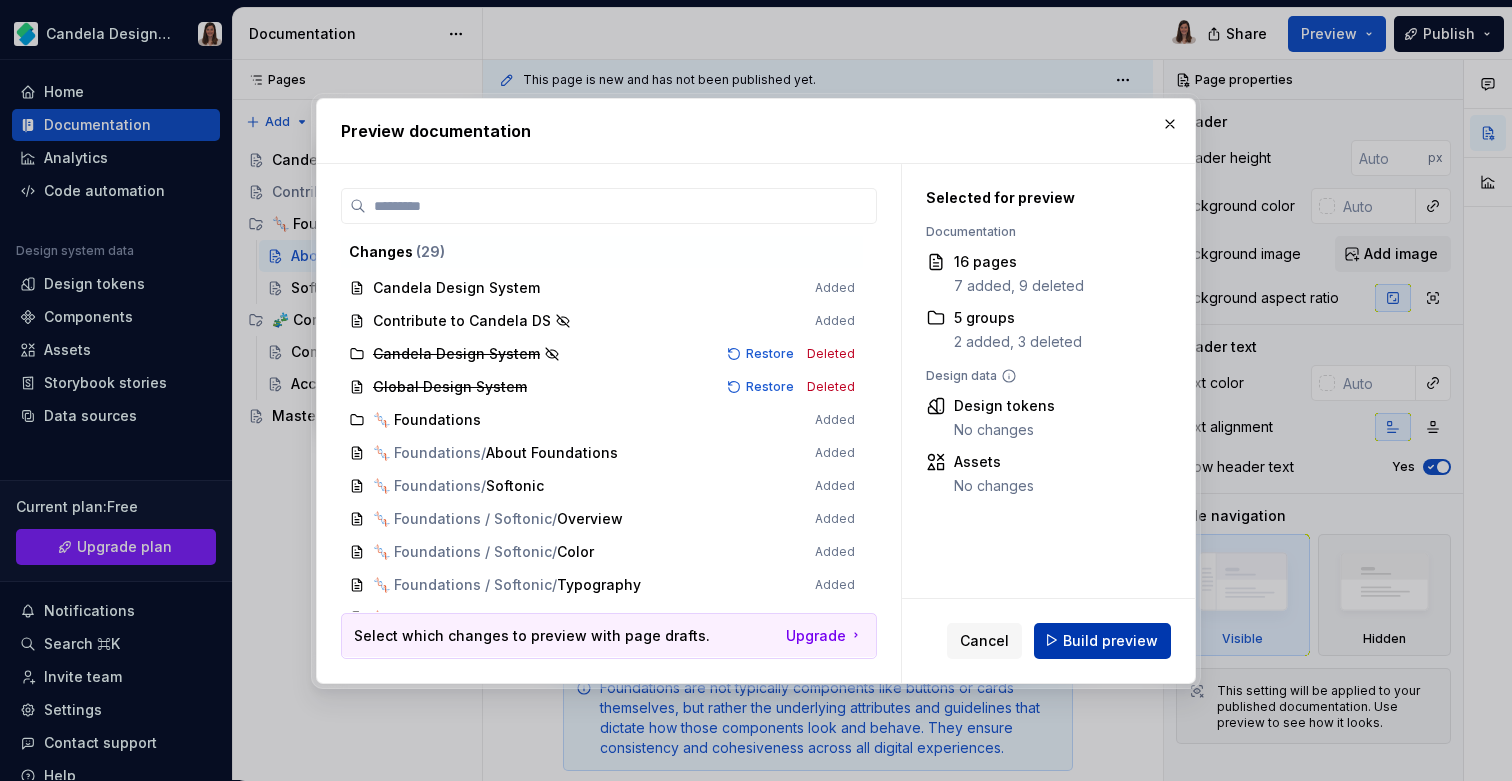 click on "Build preview" at bounding box center (1102, 640) 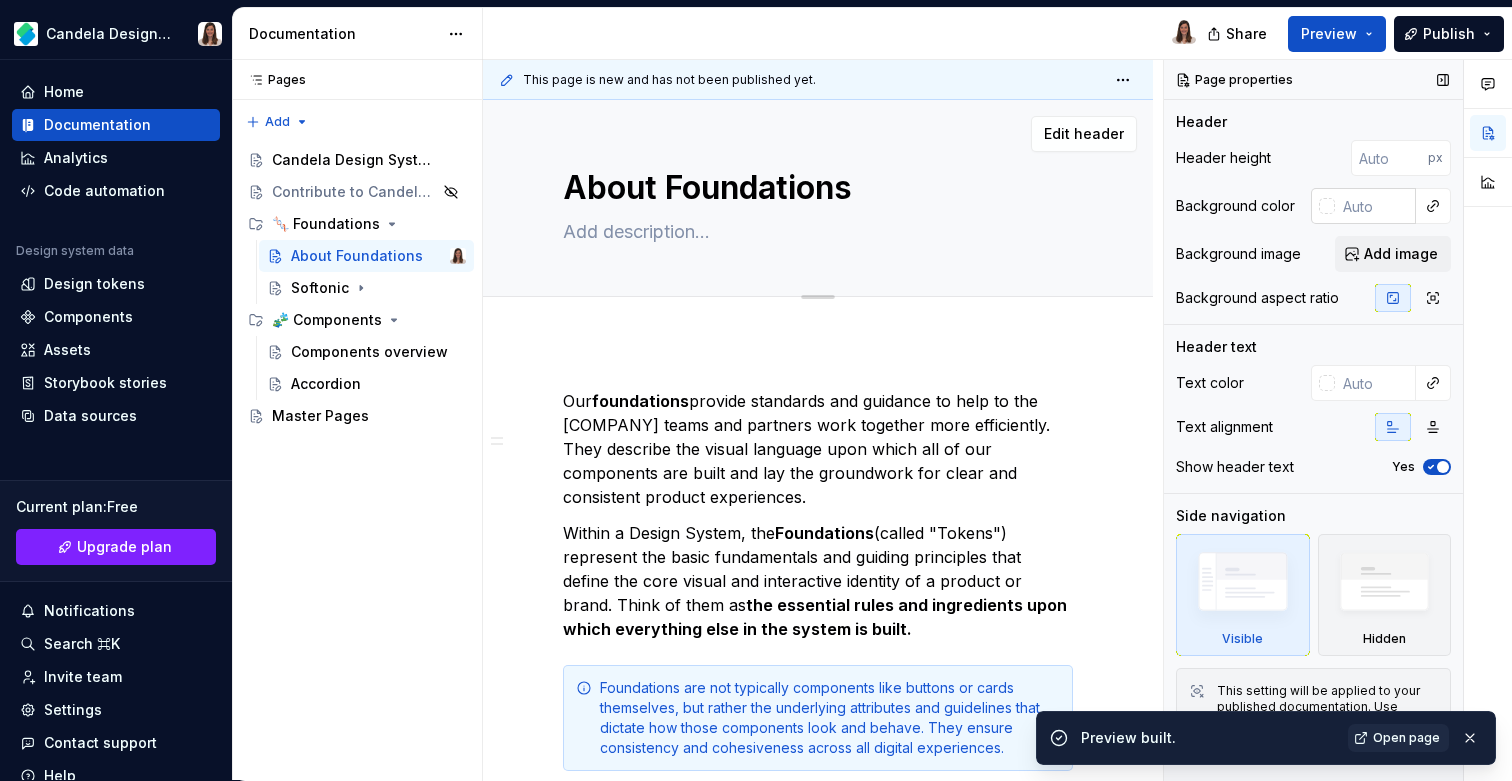 click at bounding box center (1327, 206) 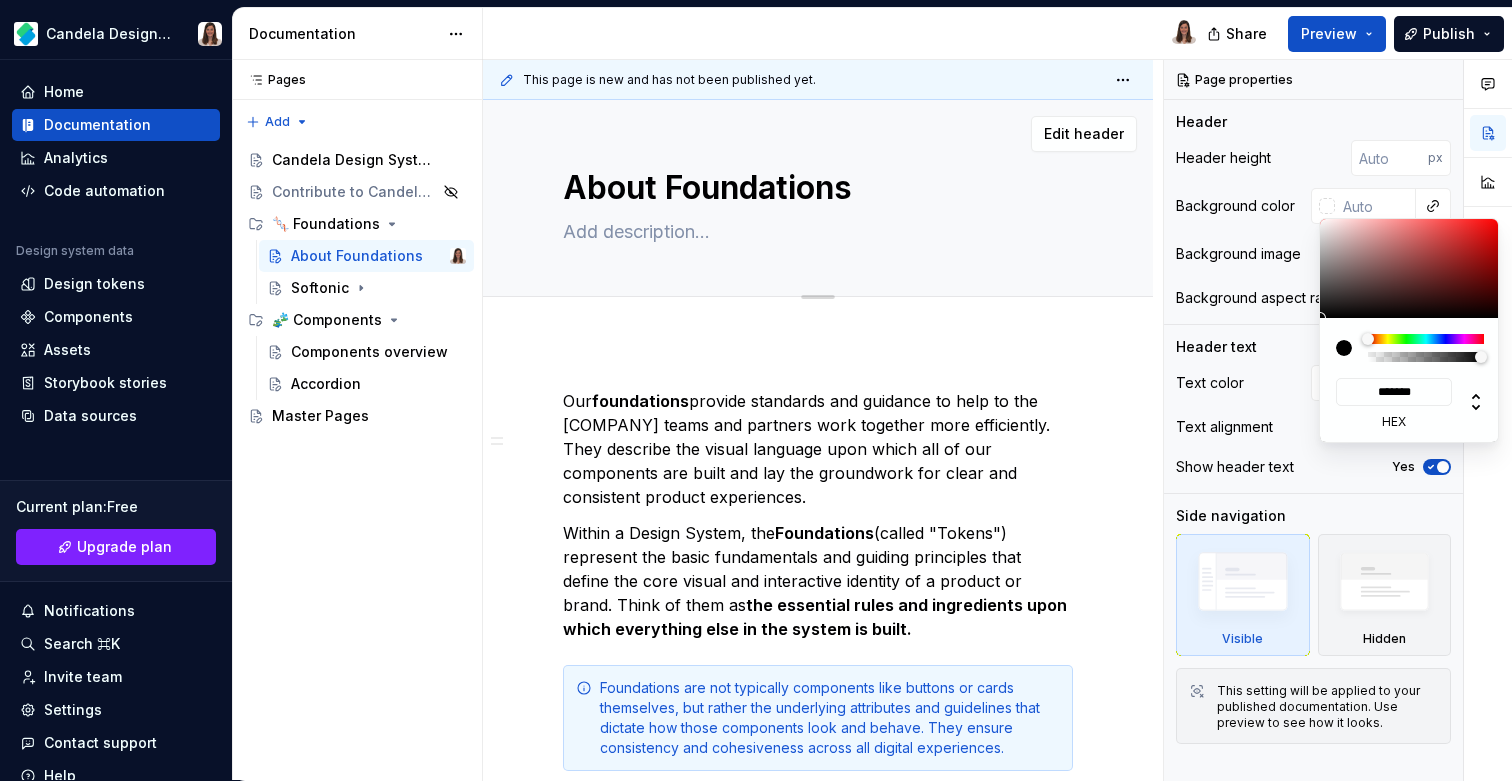 type on "*" 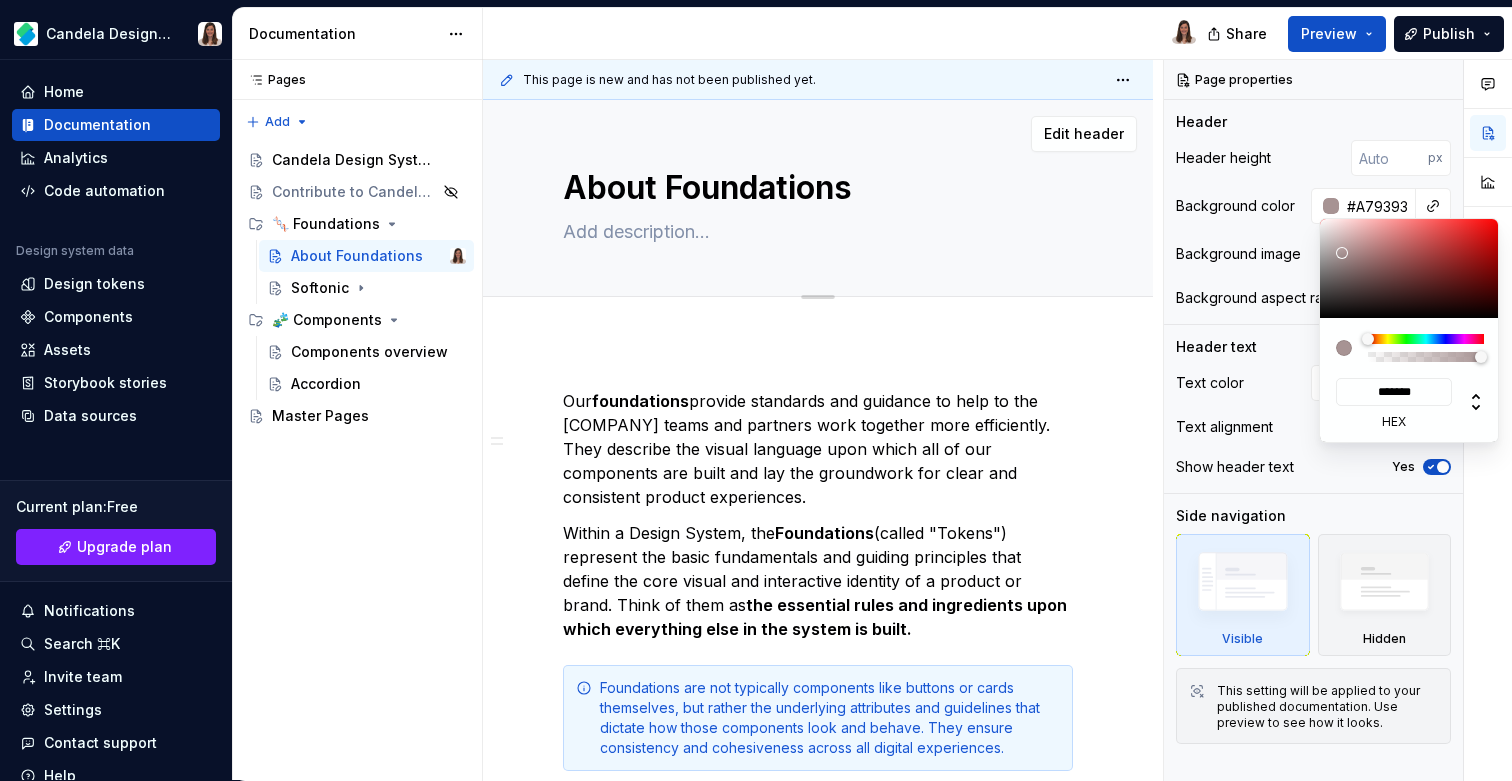 type on "*" 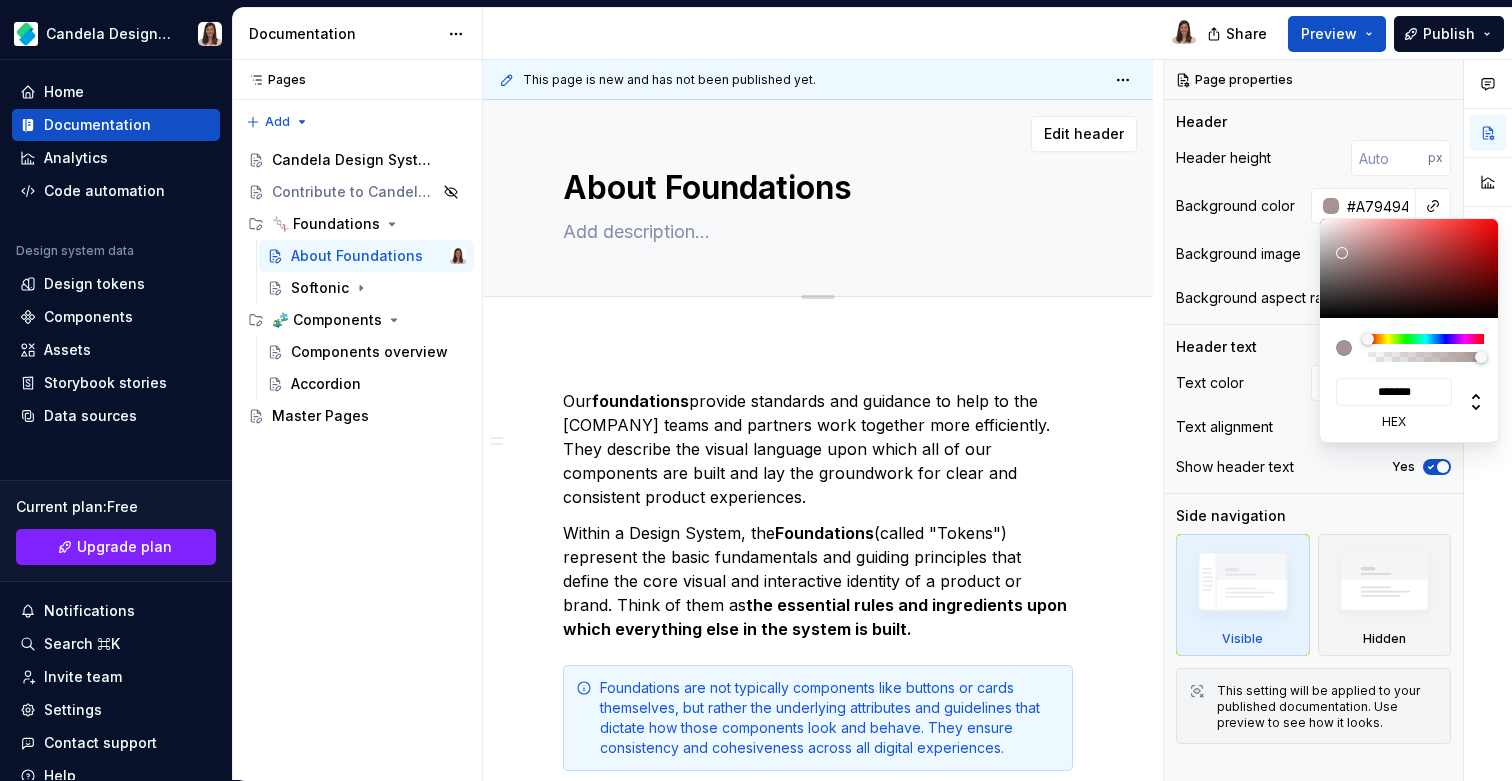 type on "#B9ADAD" 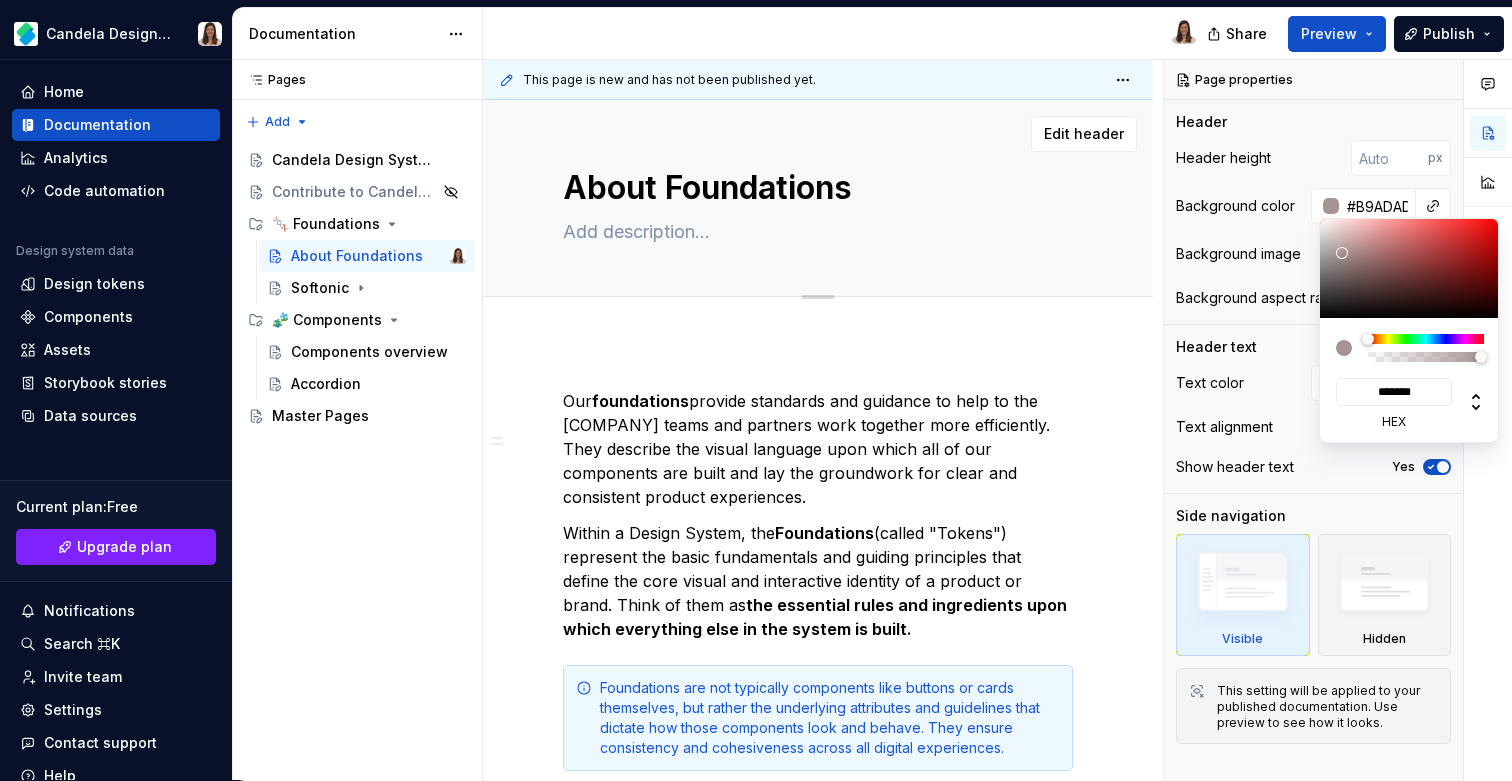 type on "#D6D6D6" 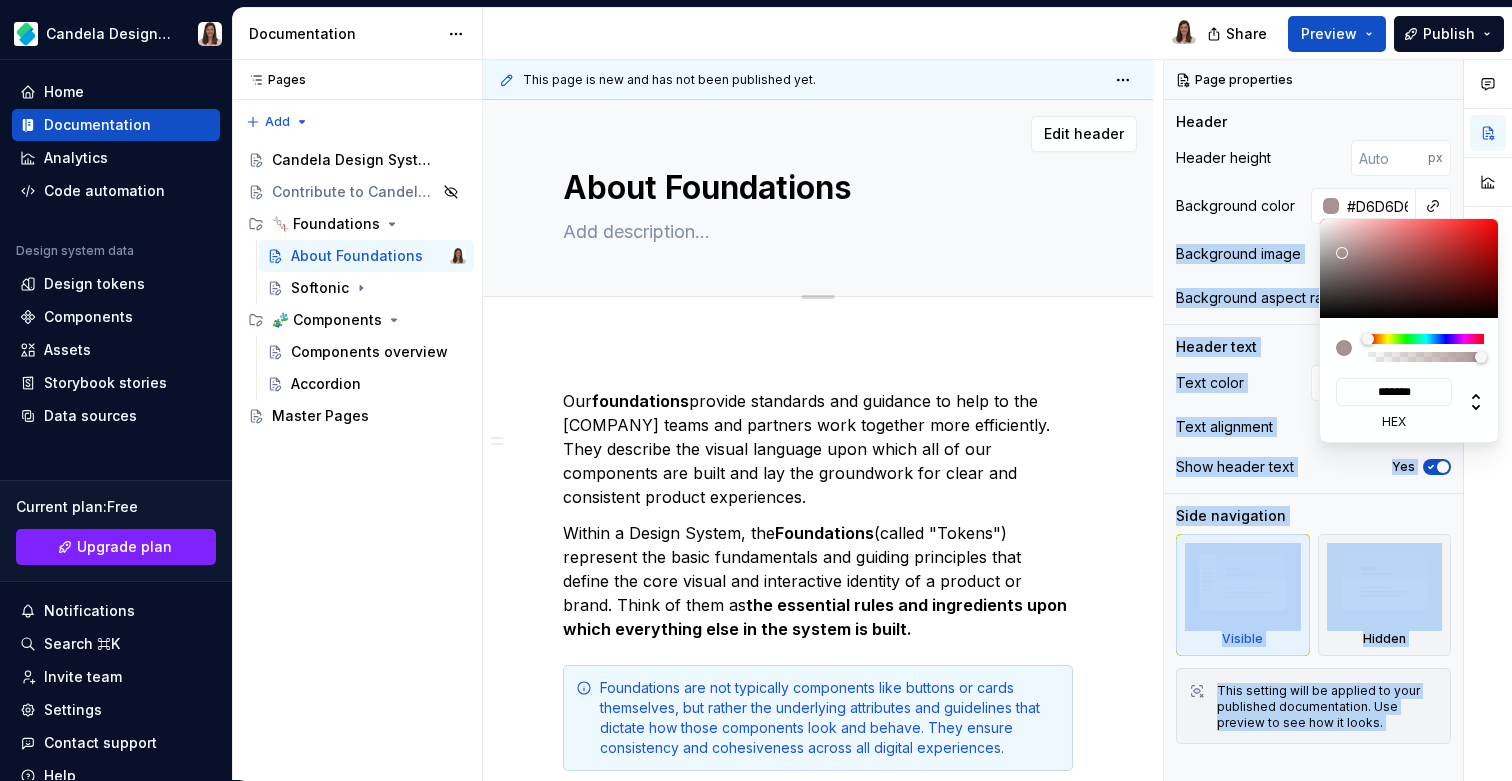type on "#F5F5F5" 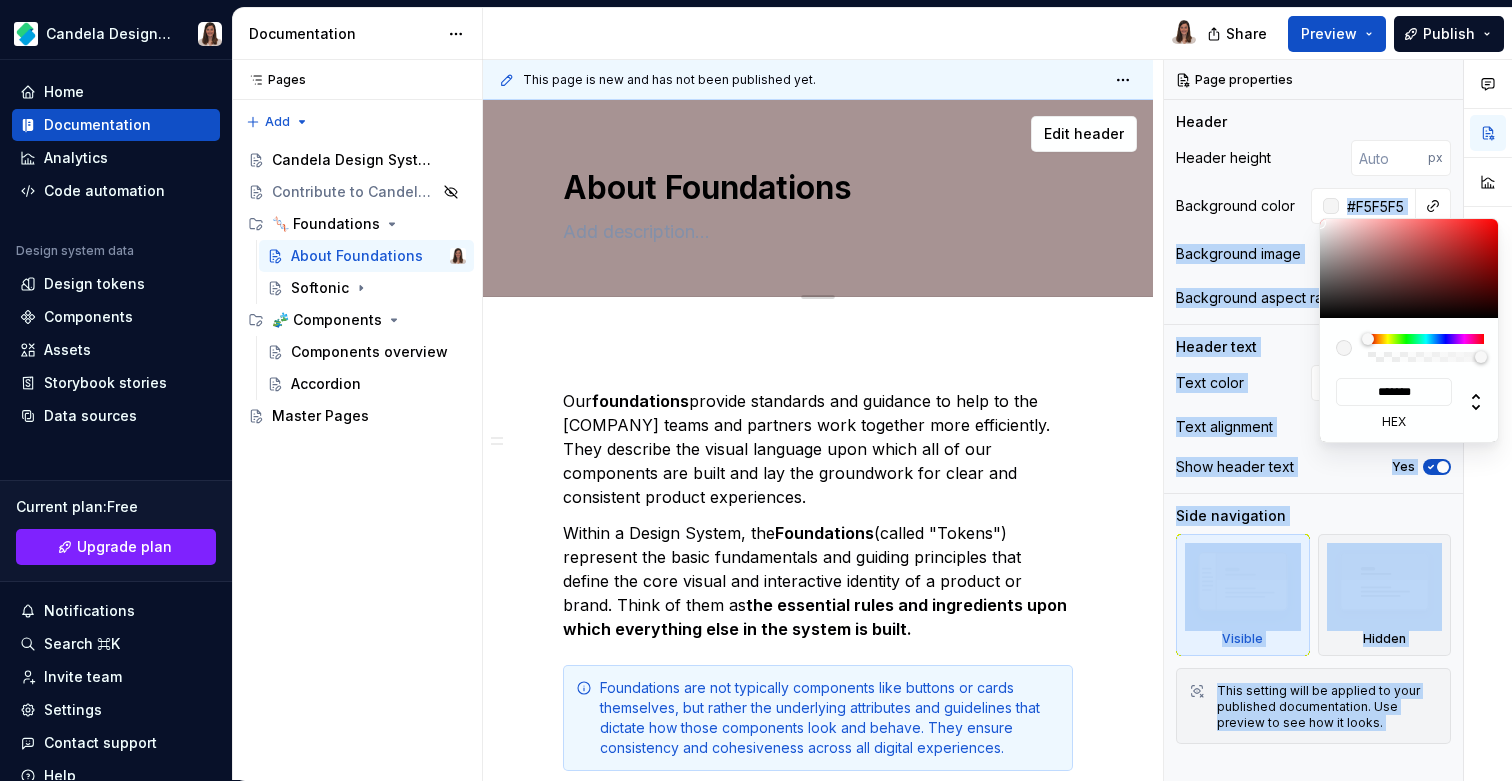 type on "#FFFFFF" 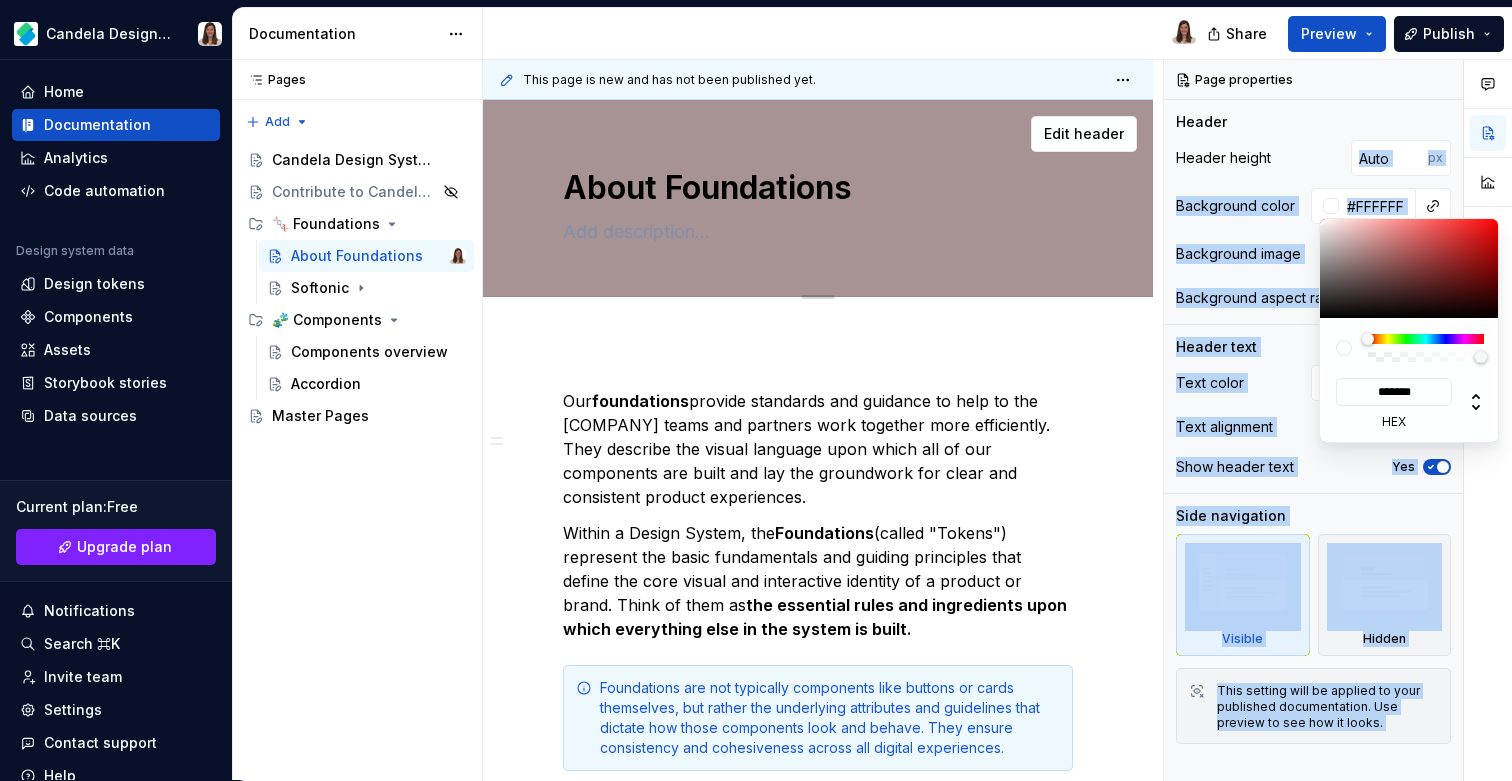 drag, startPoint x: 1342, startPoint y: 253, endPoint x: 1257, endPoint y: 174, distance: 116.0431 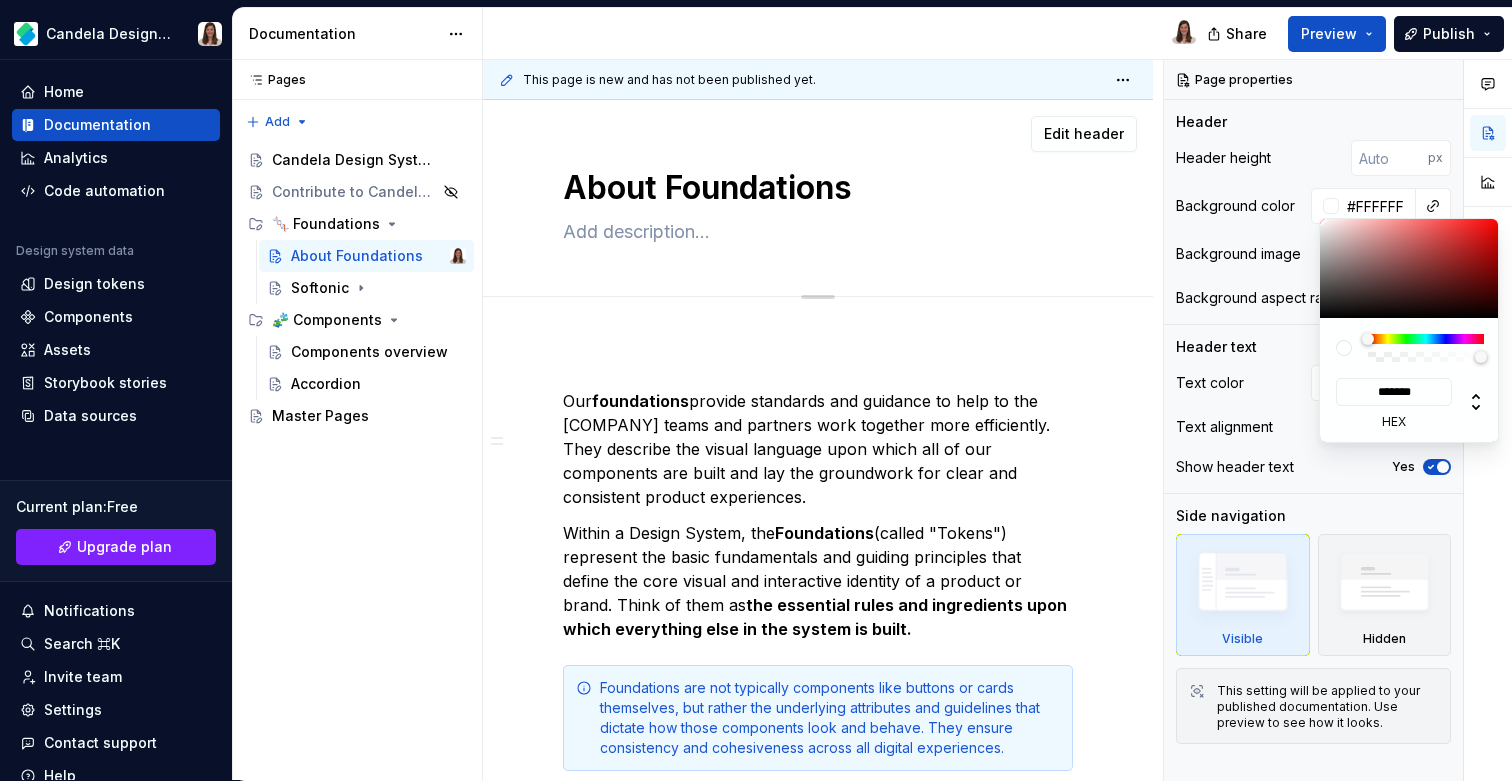 click on "**********" at bounding box center [756, 390] 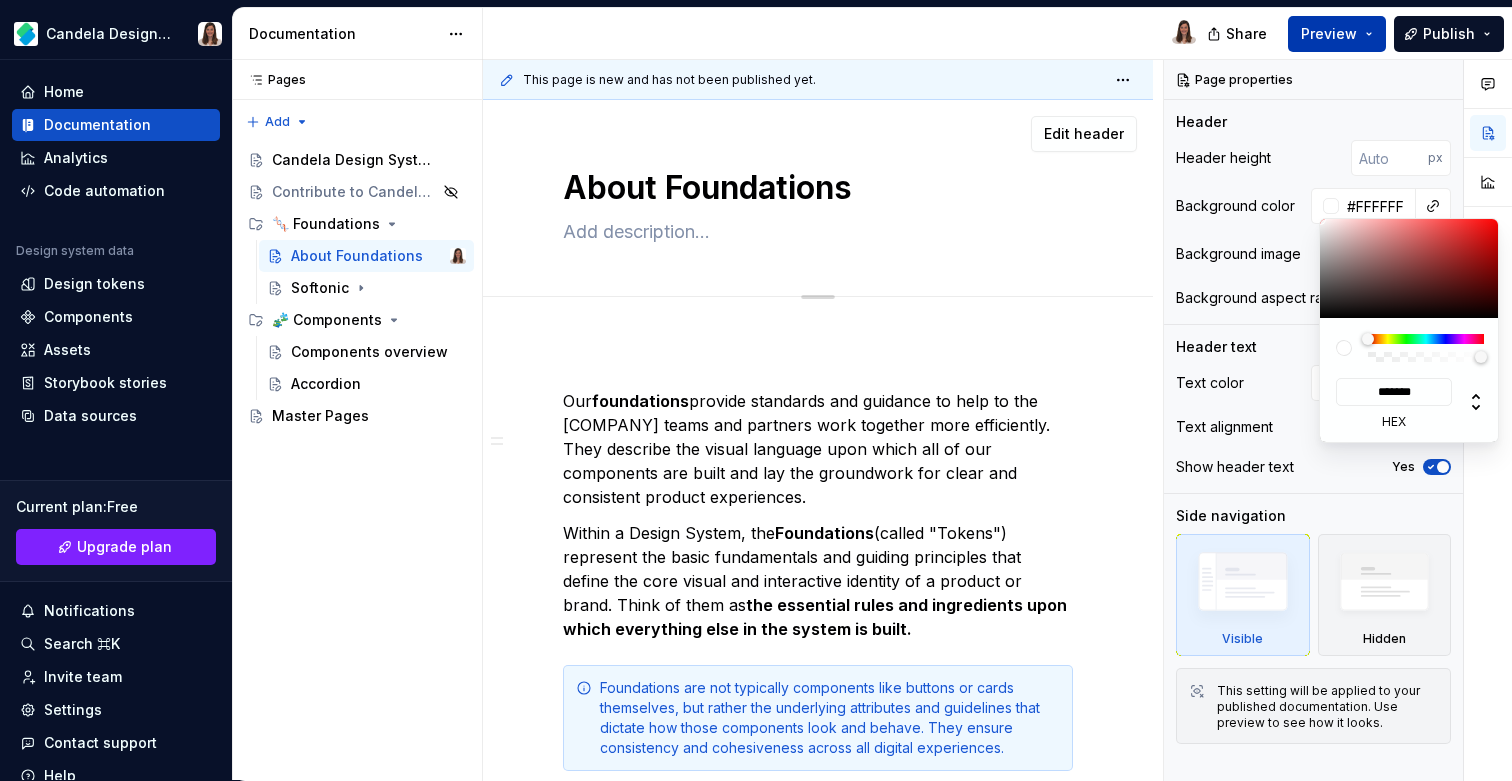 click on "**********" at bounding box center [756, 390] 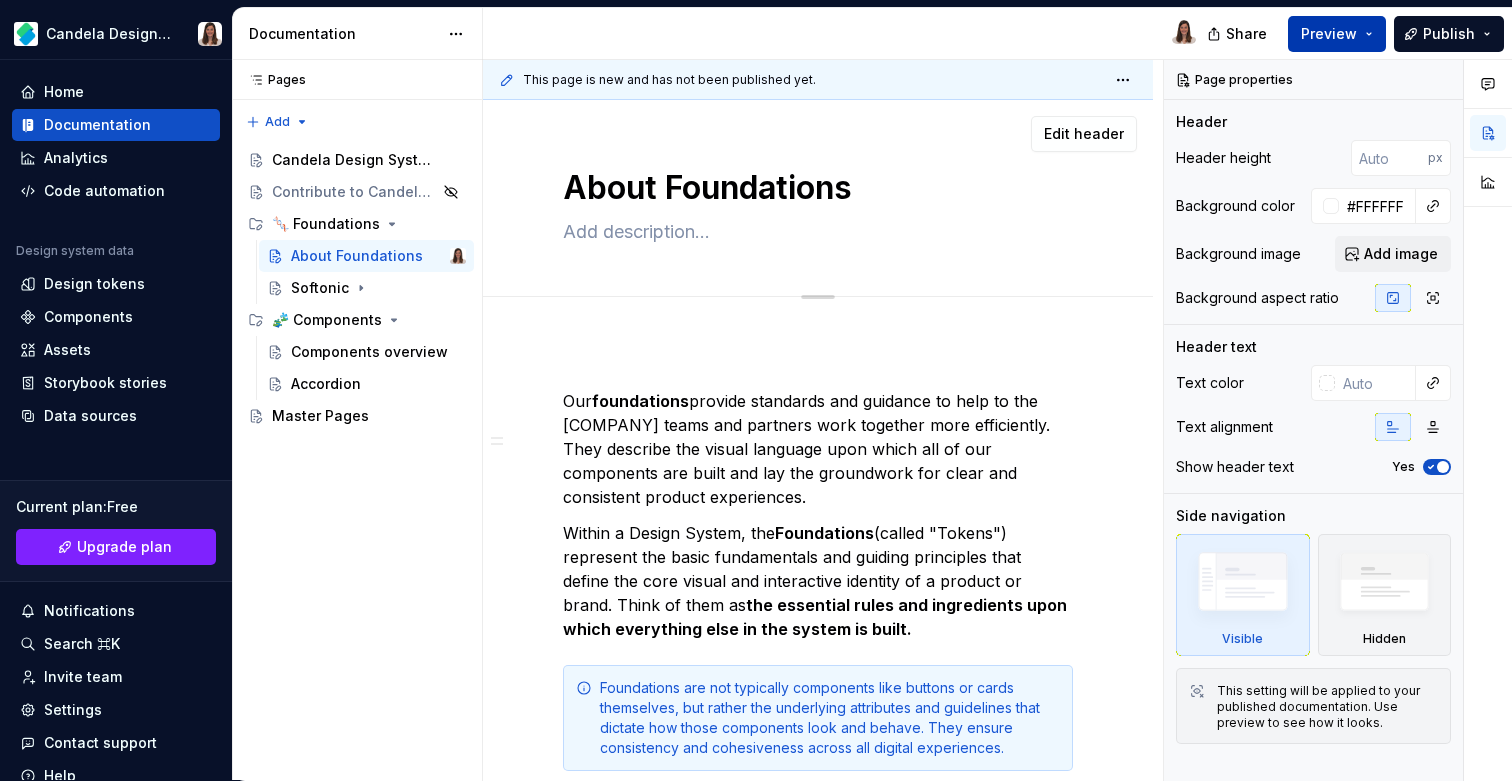 click on "Preview" at bounding box center [1329, 34] 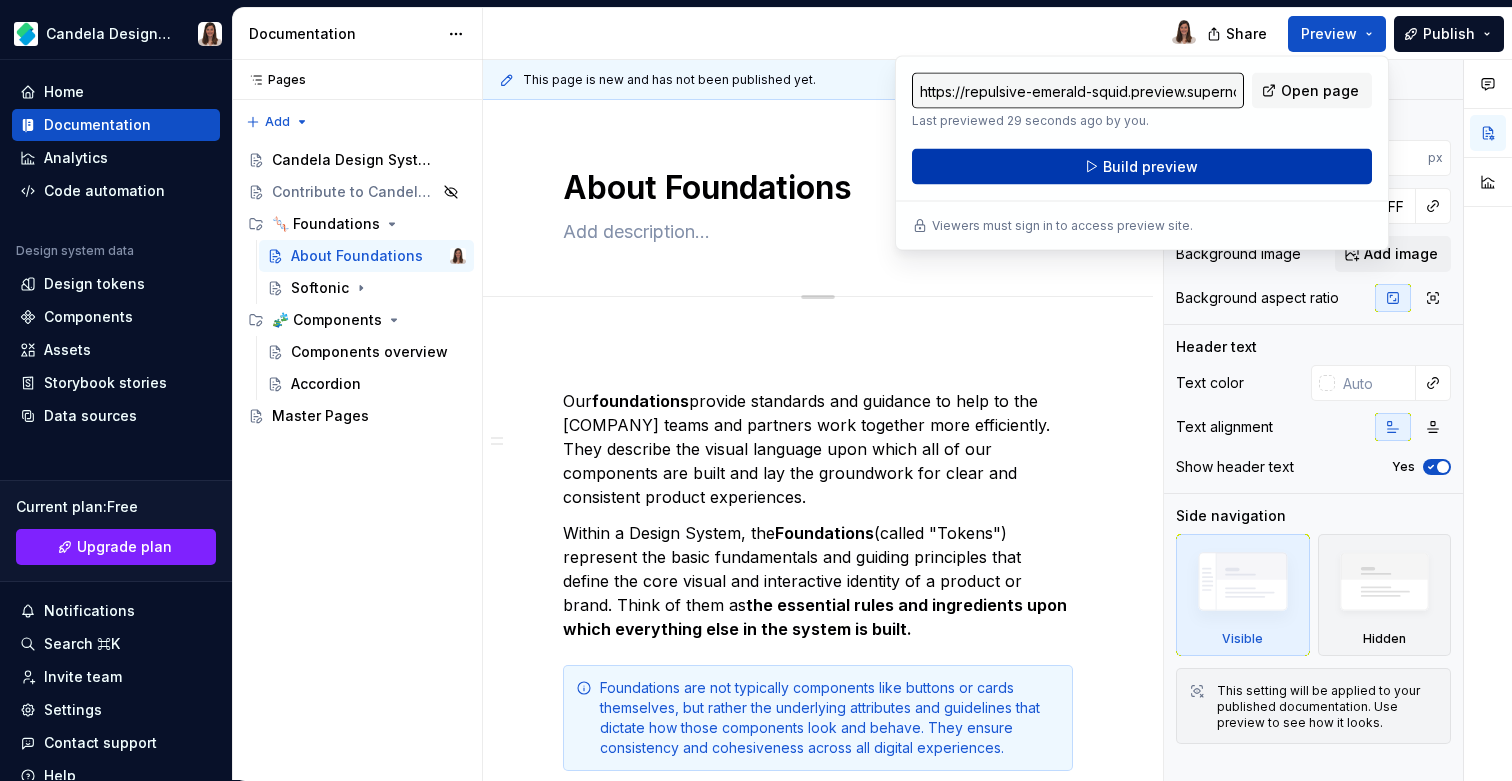 click on "Build preview" at bounding box center [1150, 167] 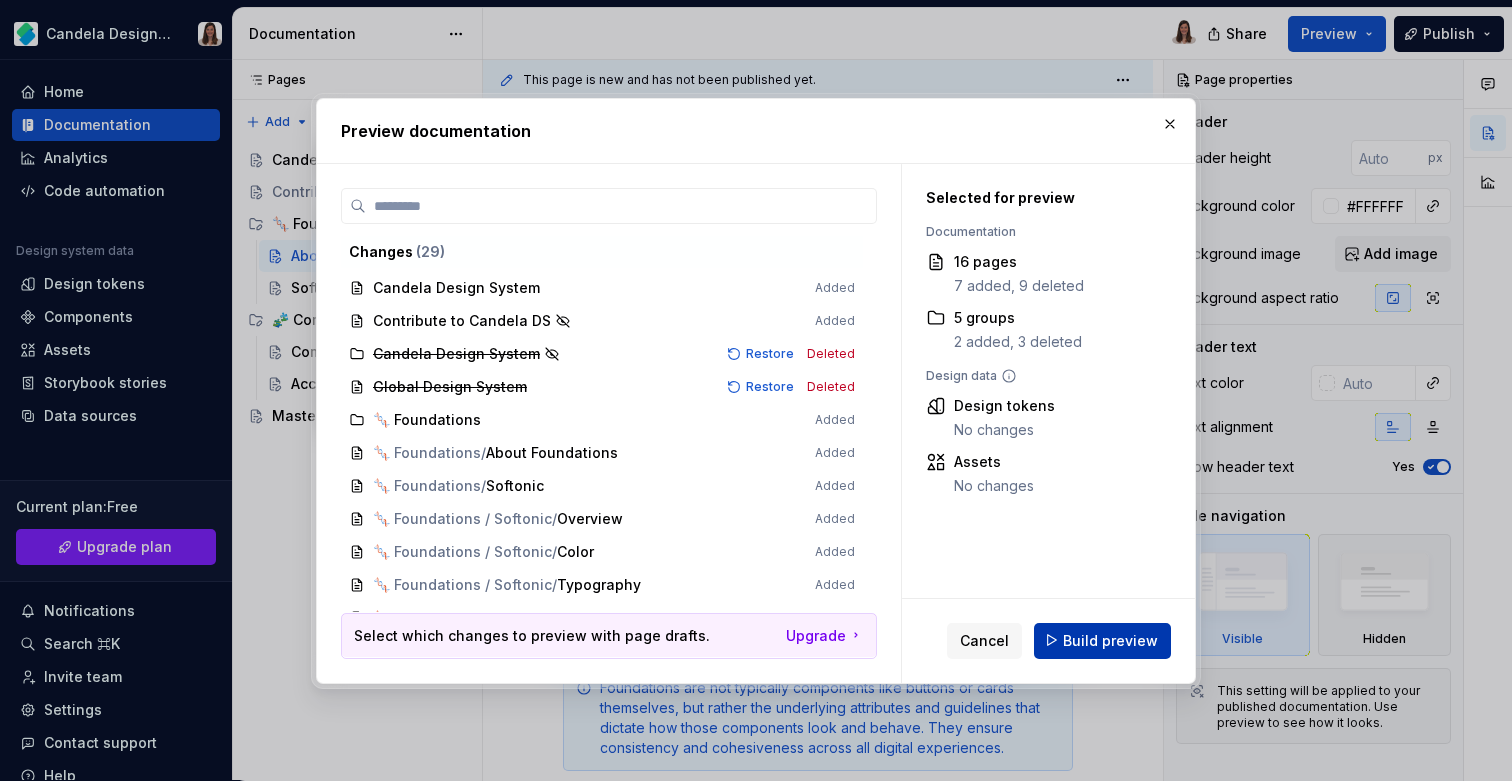 click on "Build preview" at bounding box center [1110, 640] 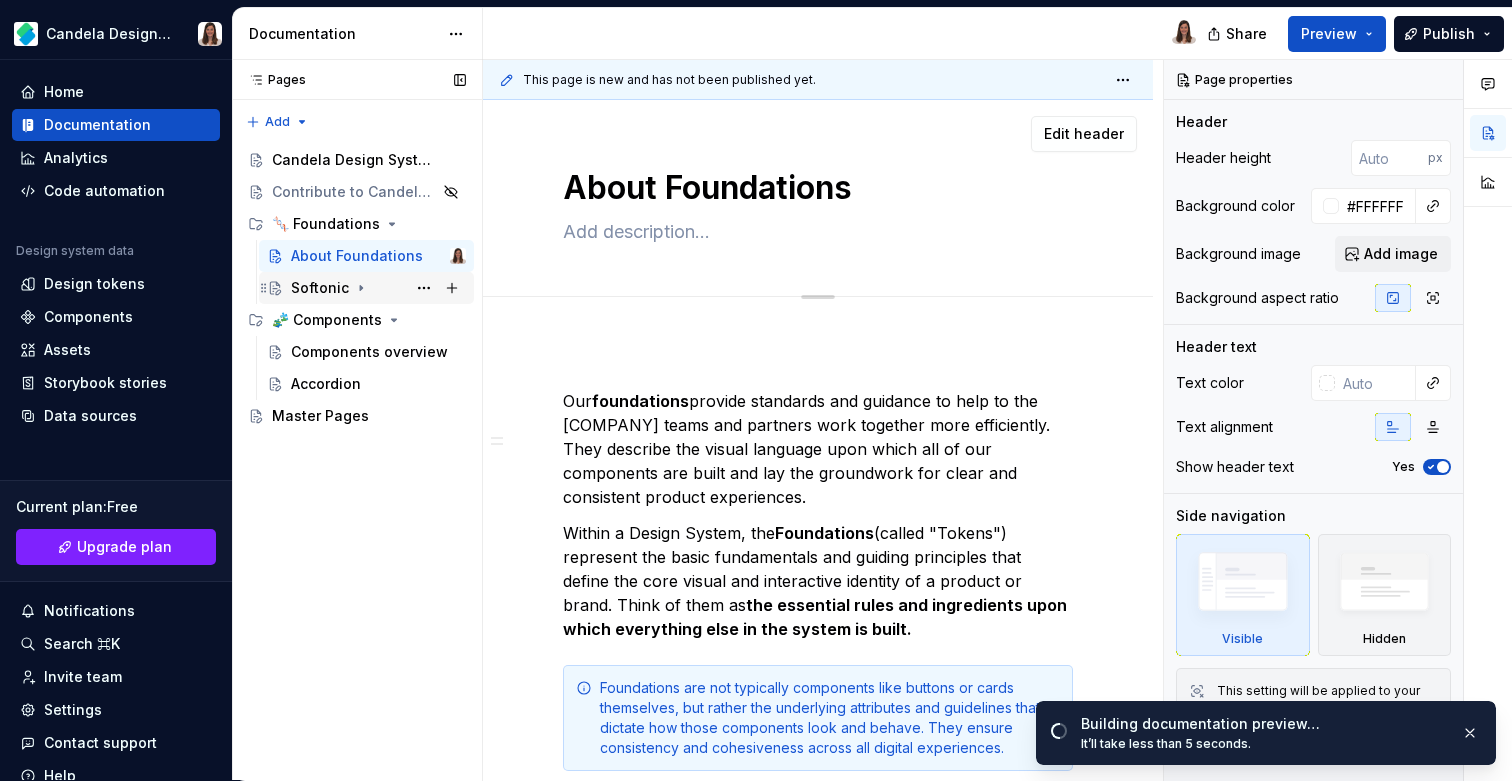 click on "Softonic" at bounding box center (320, 288) 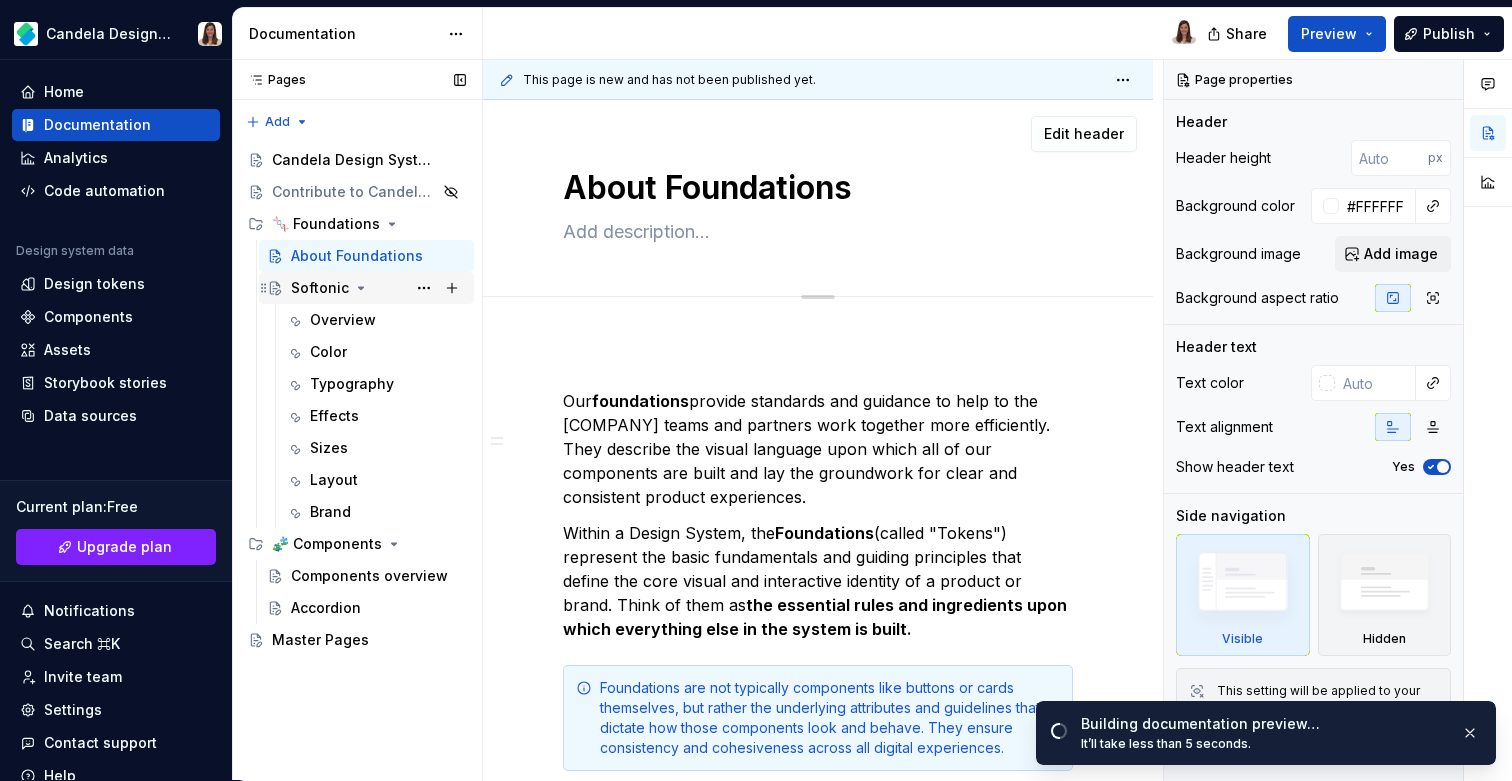 click on "Softonic" at bounding box center [320, 288] 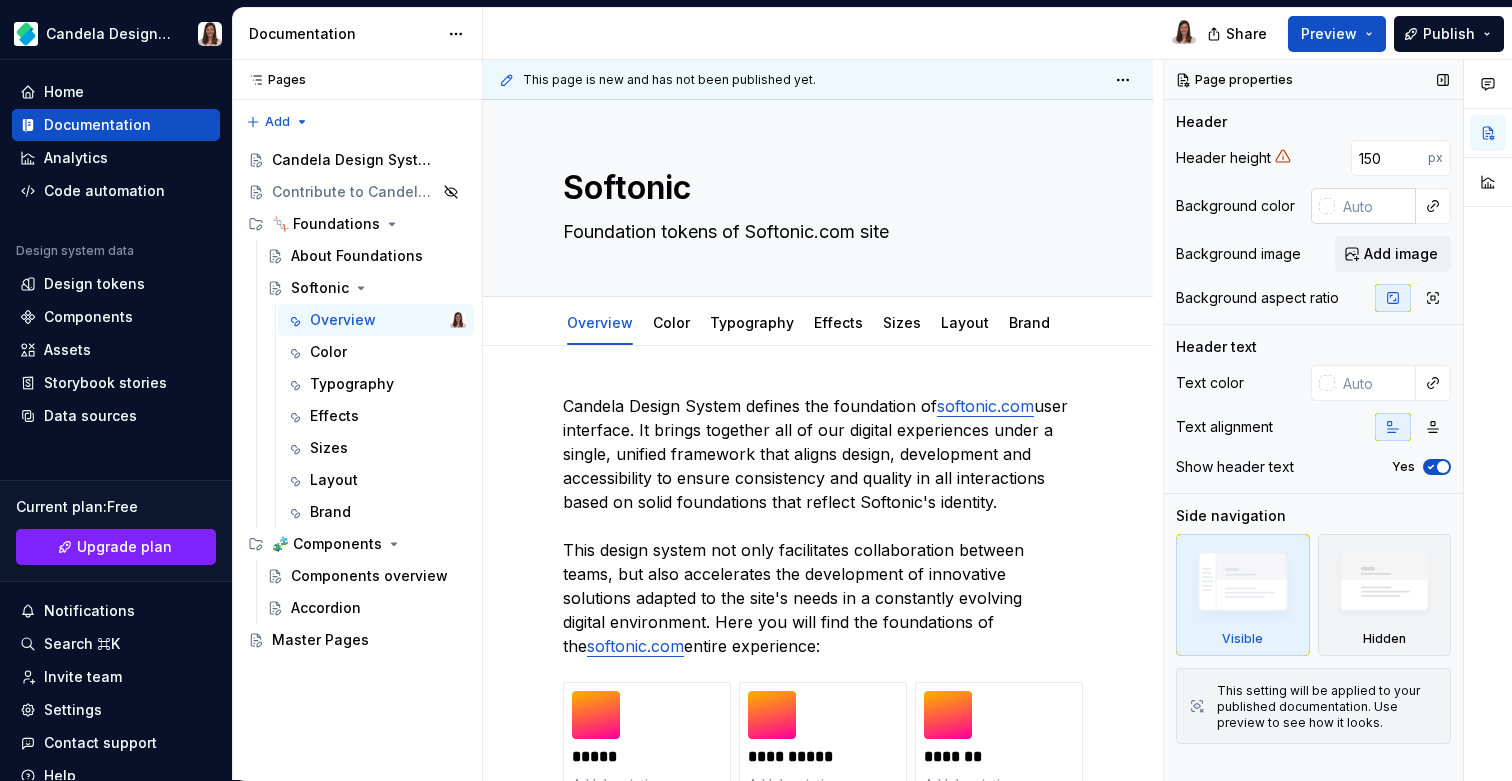 type on "*" 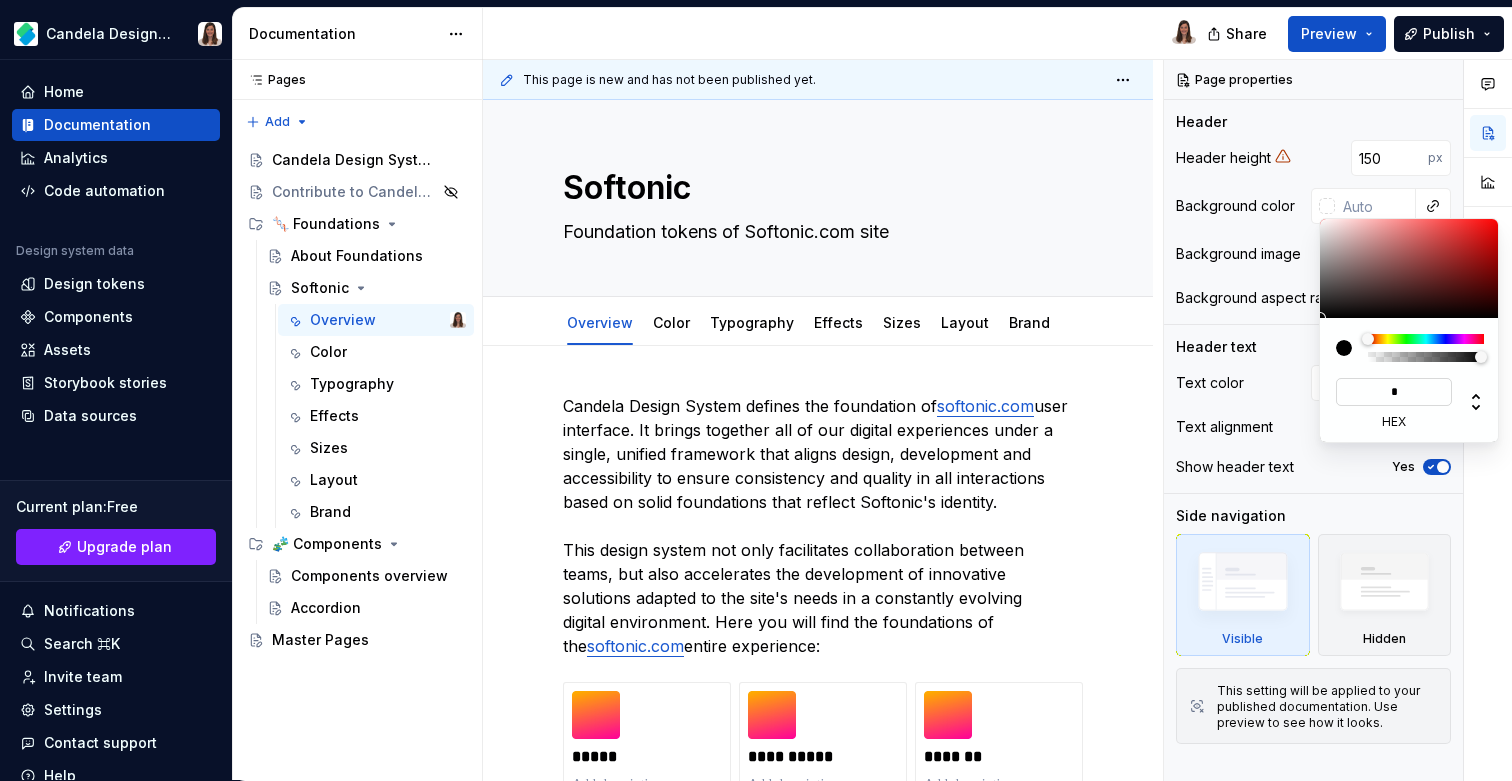 type on "**" 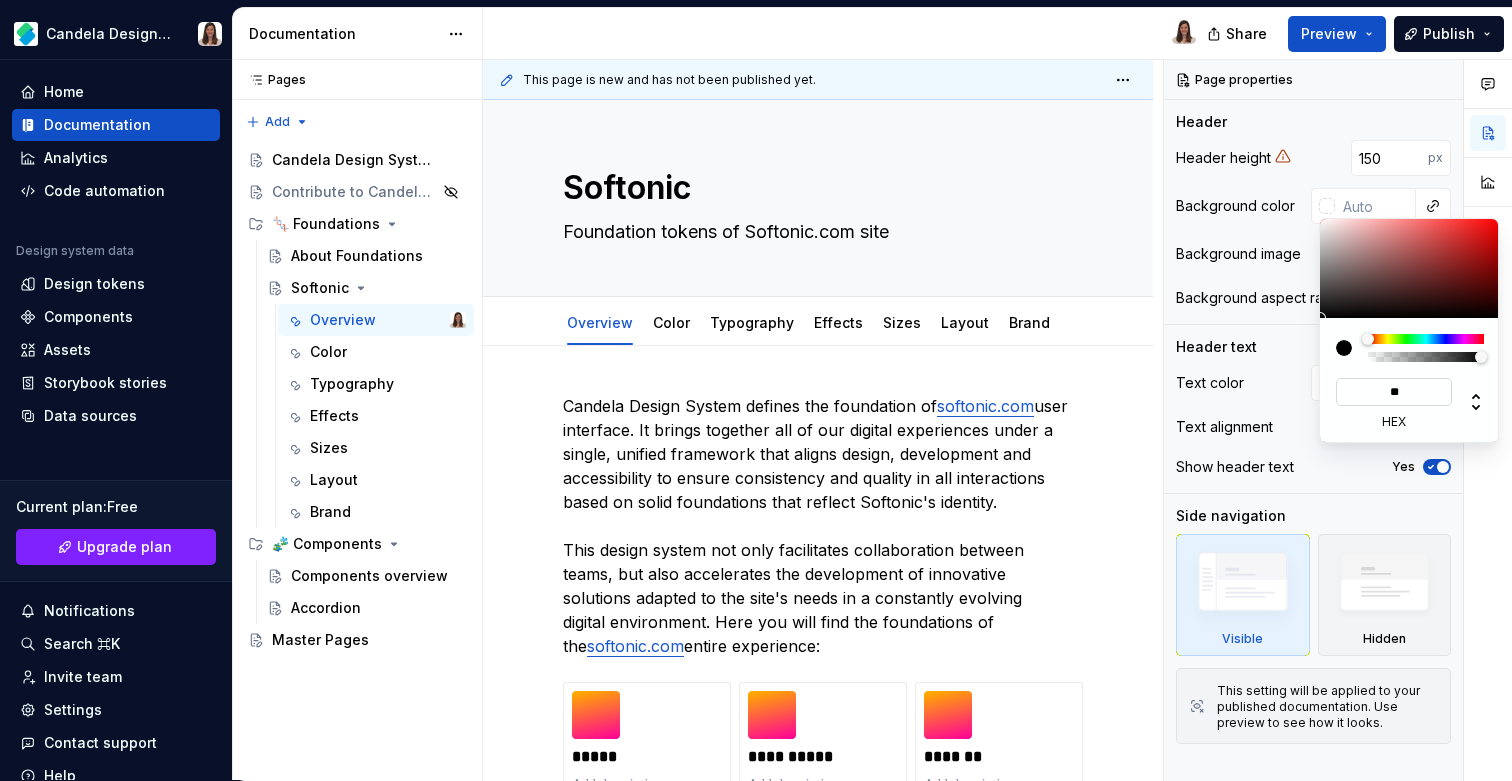 type on "#FFFFFF" 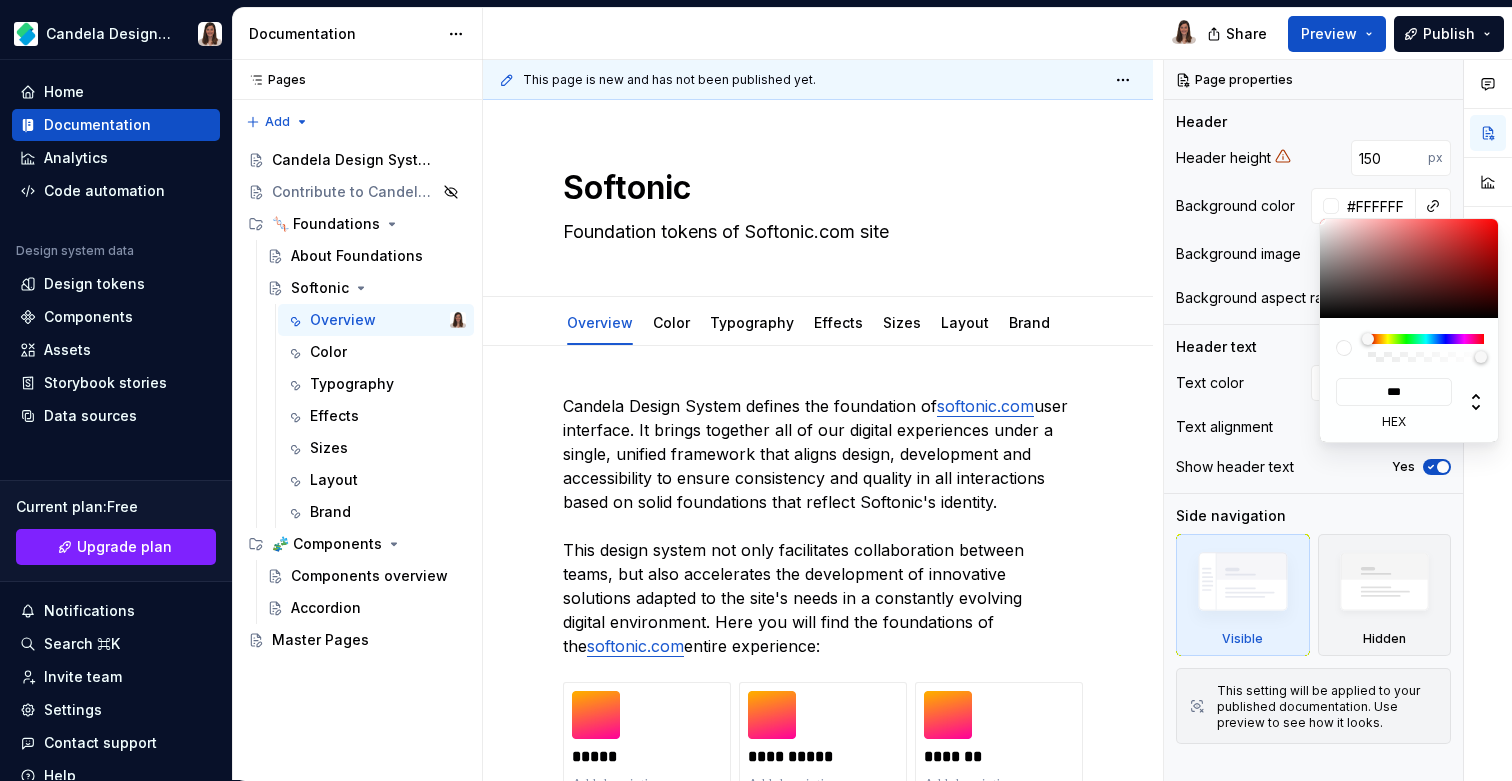 click on "**********" at bounding box center (756, 390) 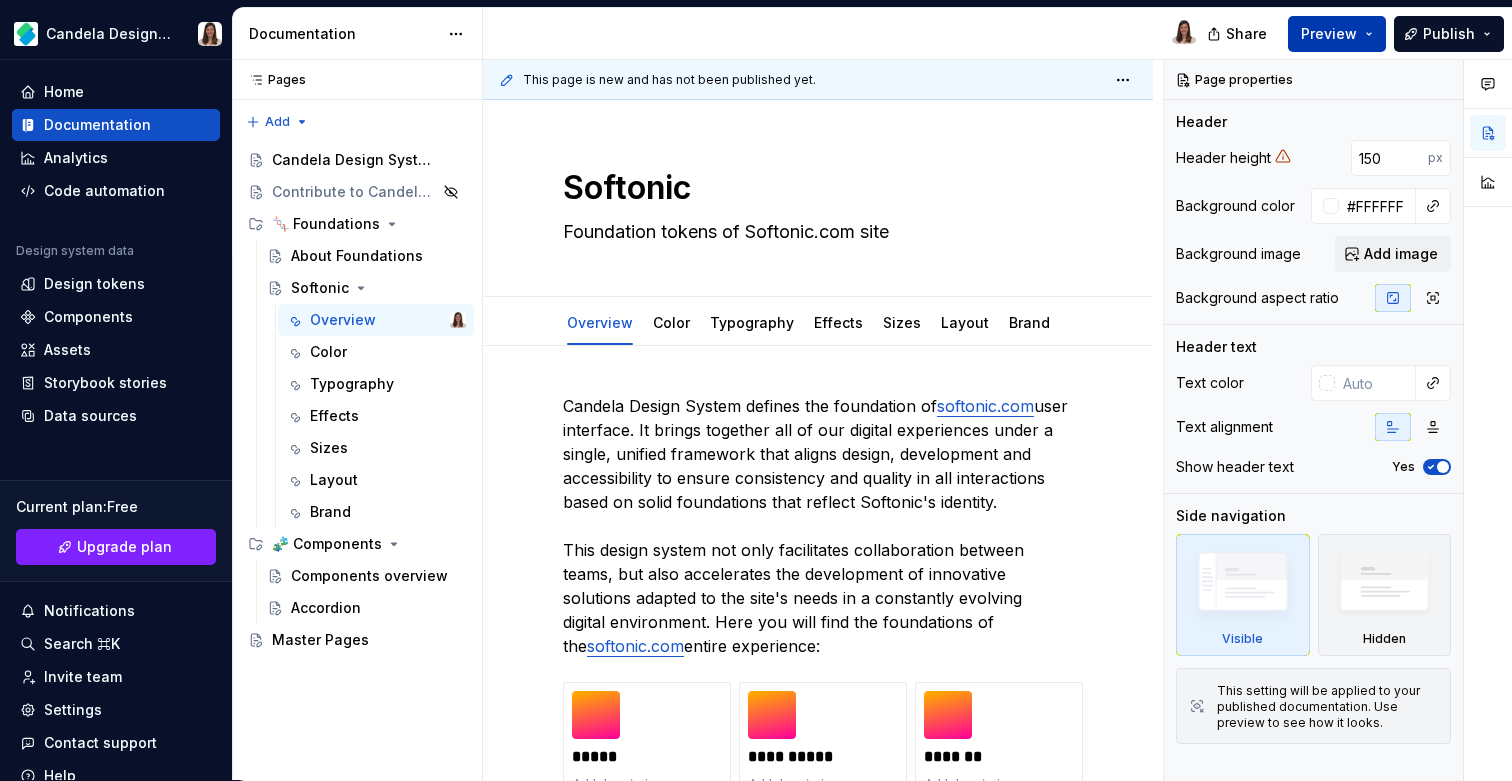 click on "Preview" at bounding box center (1329, 34) 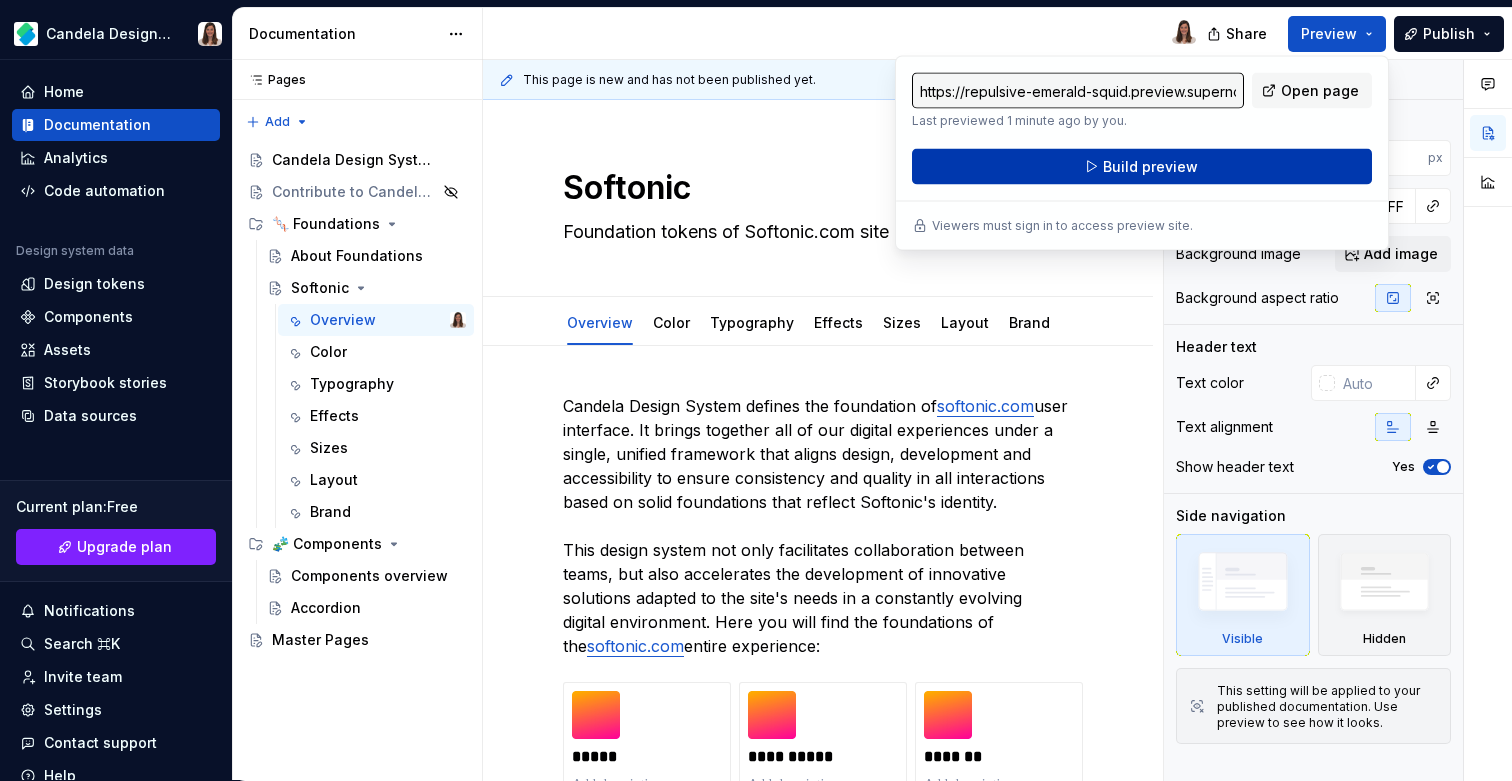 click on "Build preview" at bounding box center (1150, 167) 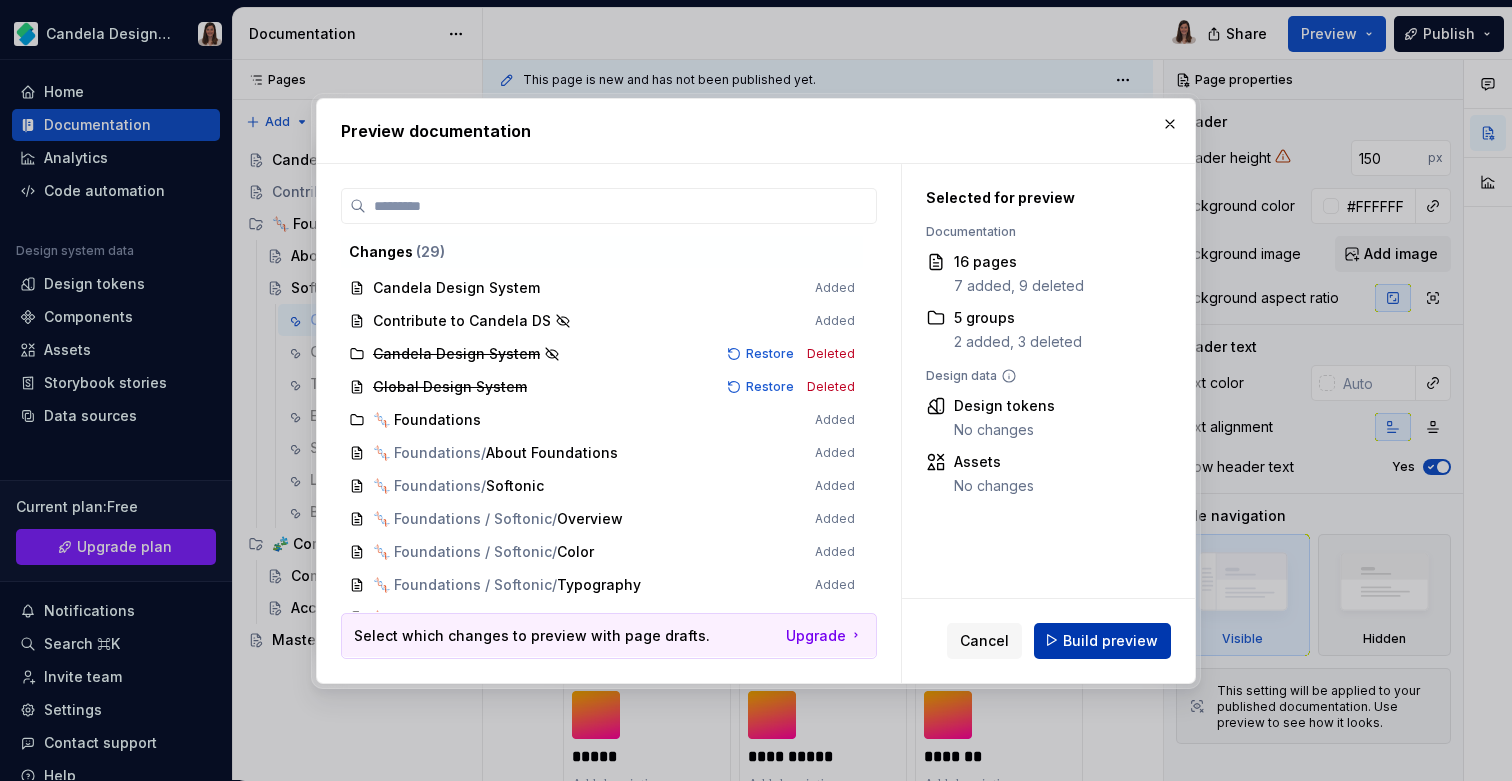click on "Build preview" at bounding box center (1110, 640) 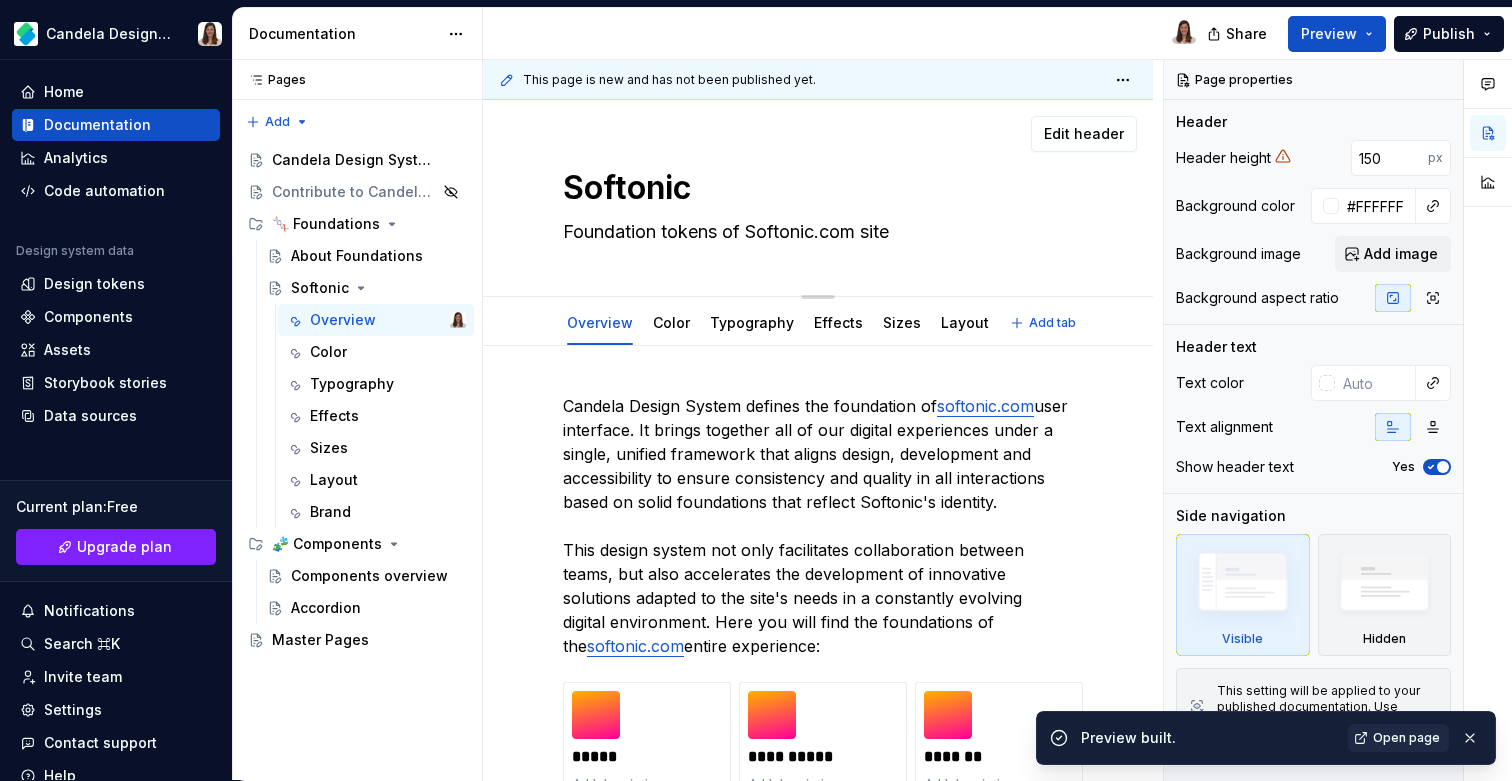 click on "Foundation tokens of Softonic.com site" at bounding box center [814, 232] 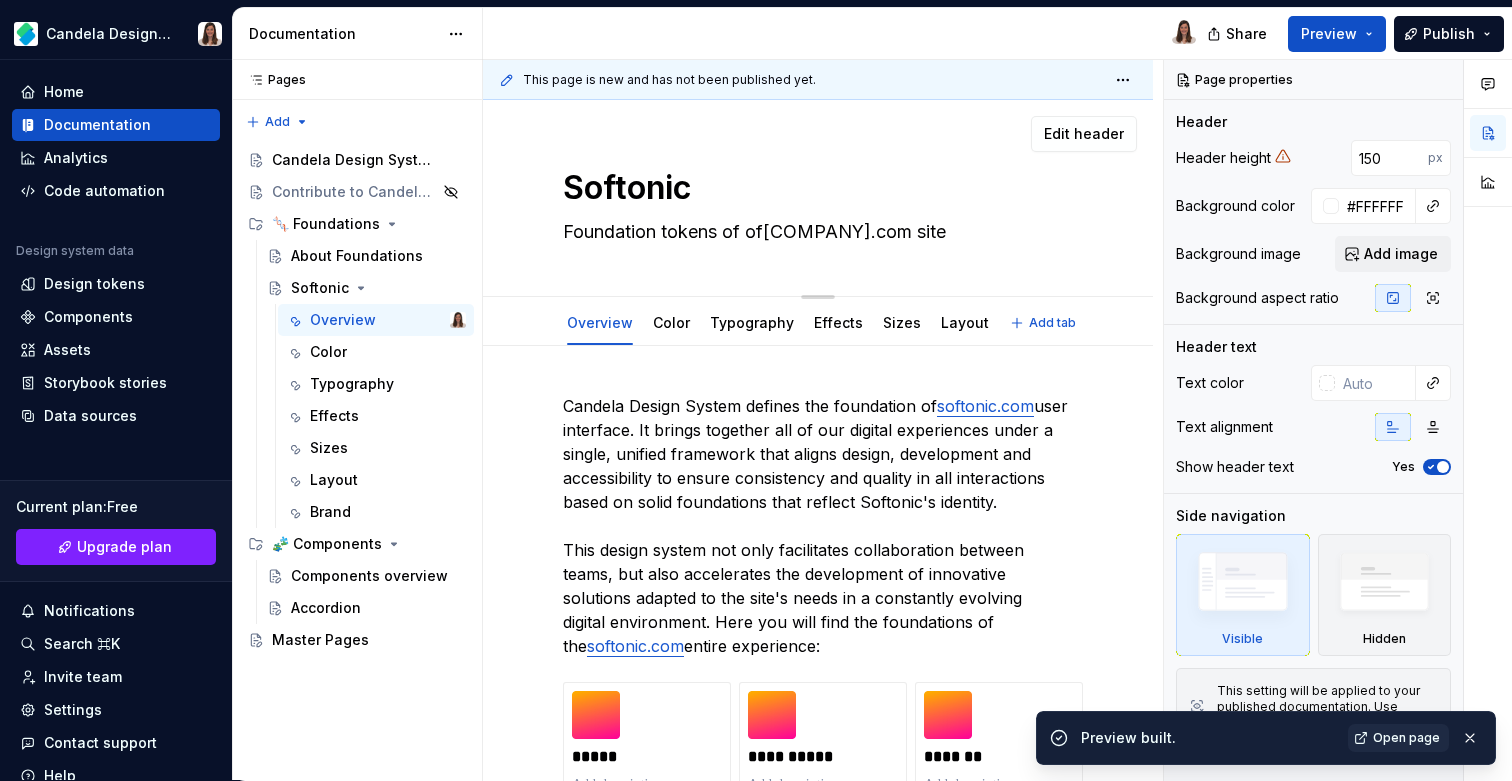 type on "*" 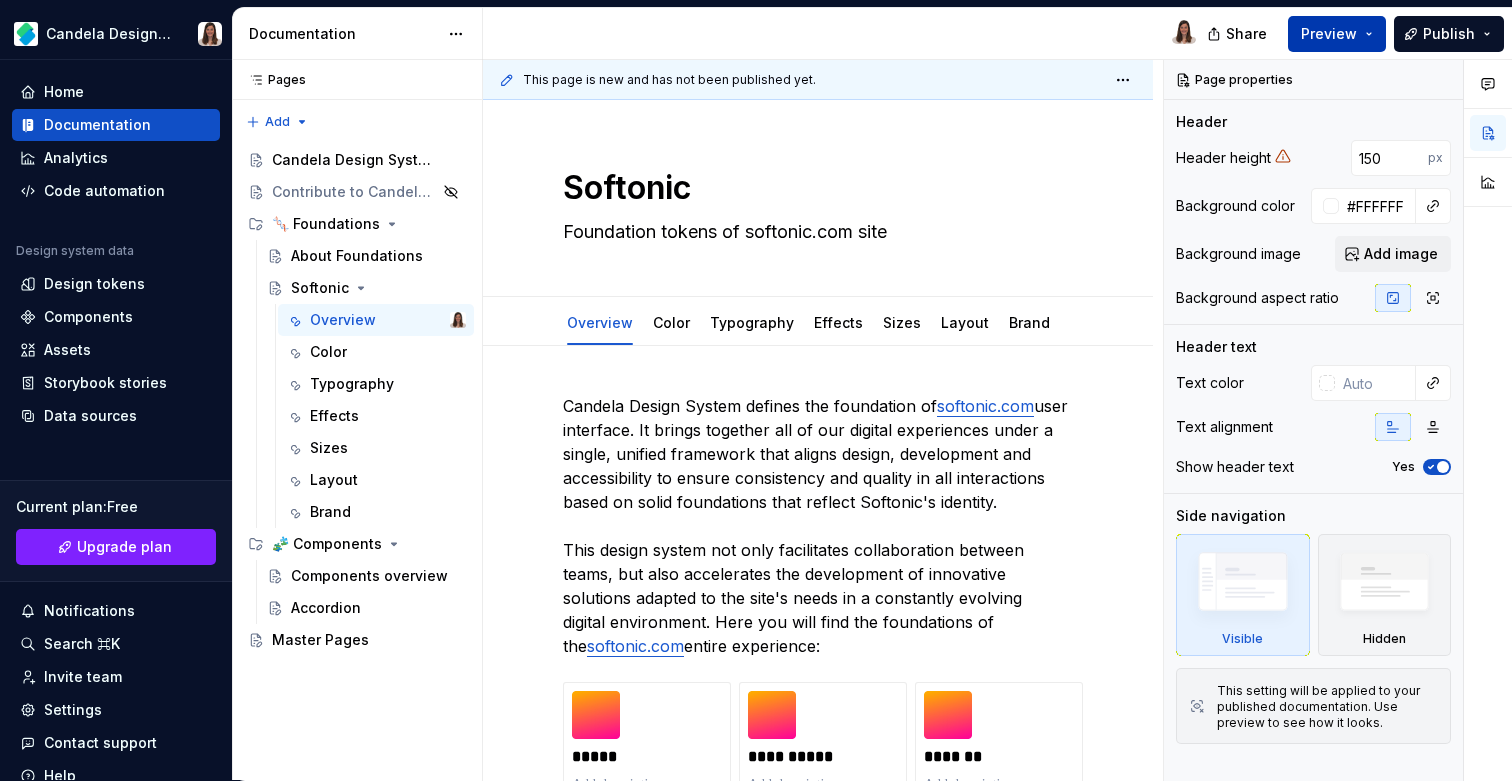 type on "*" 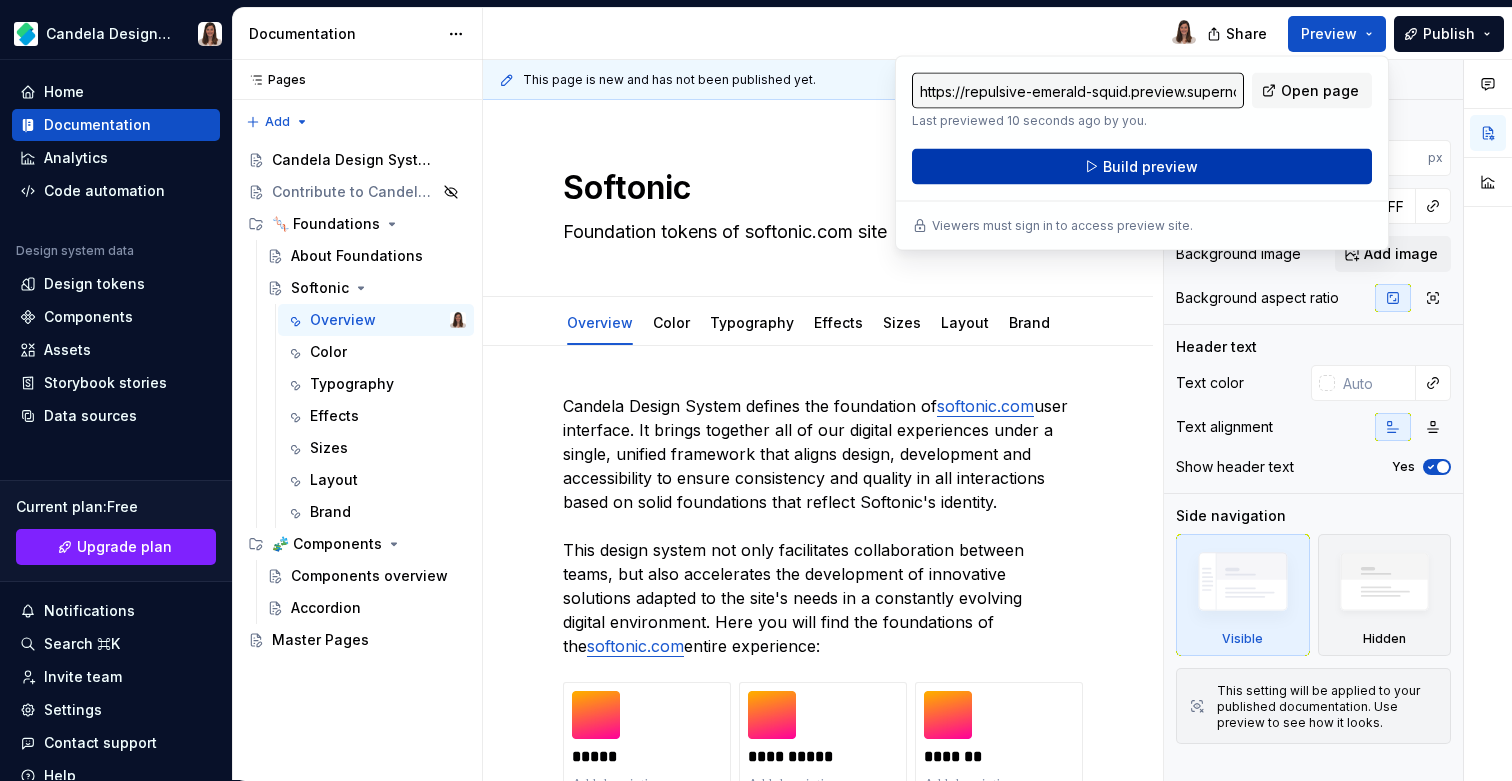 click on "Build preview" at bounding box center (1150, 167) 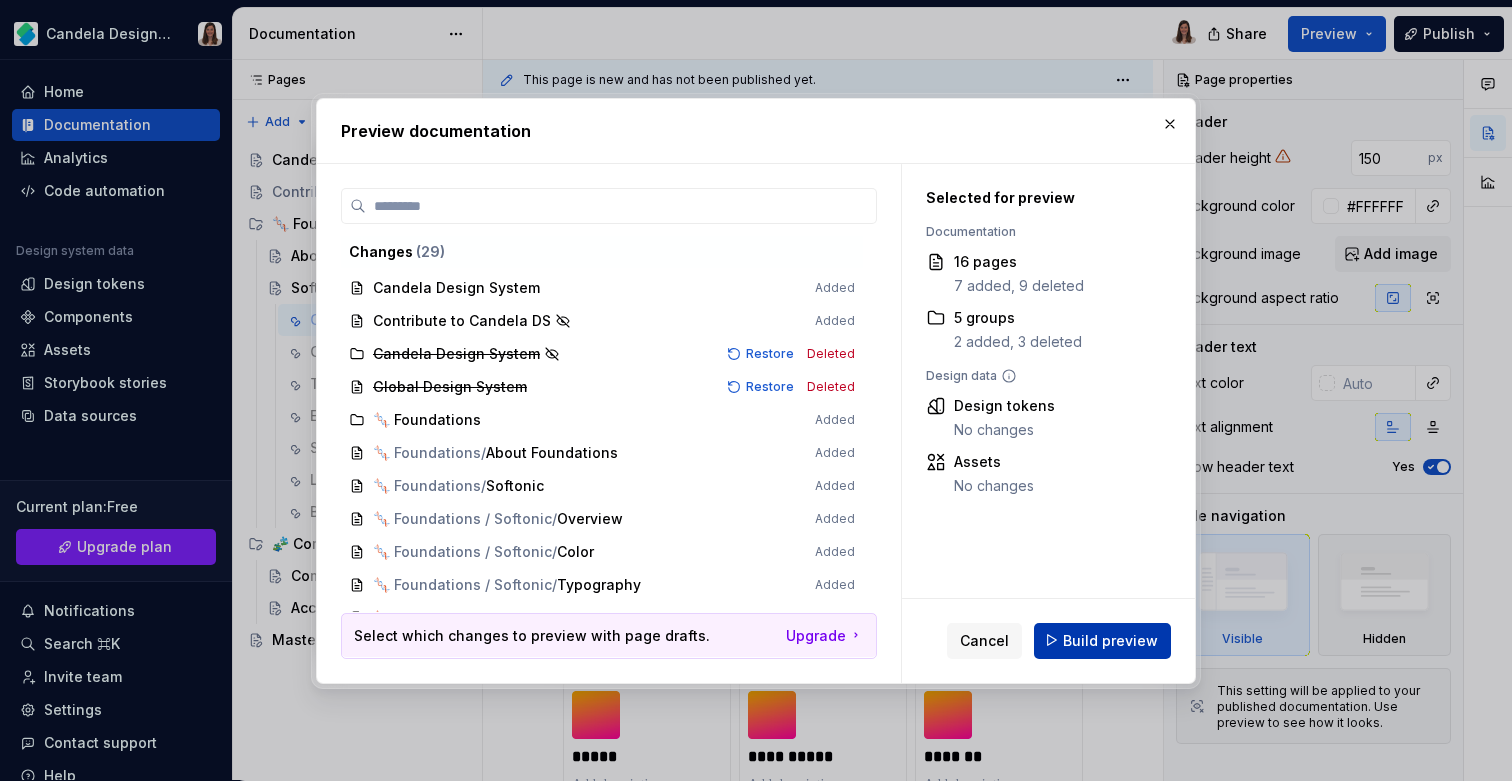 click on "Build preview" at bounding box center [1110, 640] 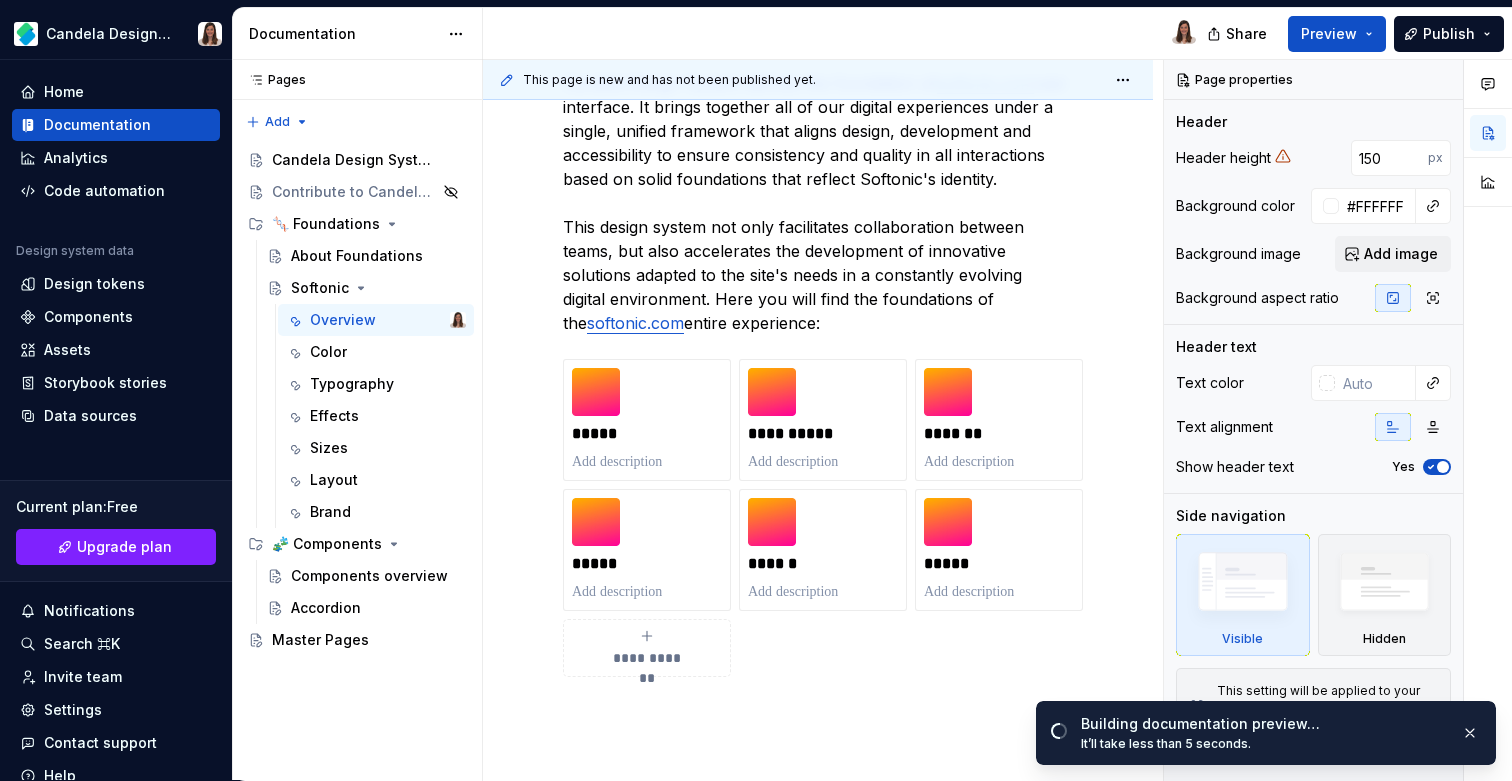 scroll, scrollTop: 525, scrollLeft: 0, axis: vertical 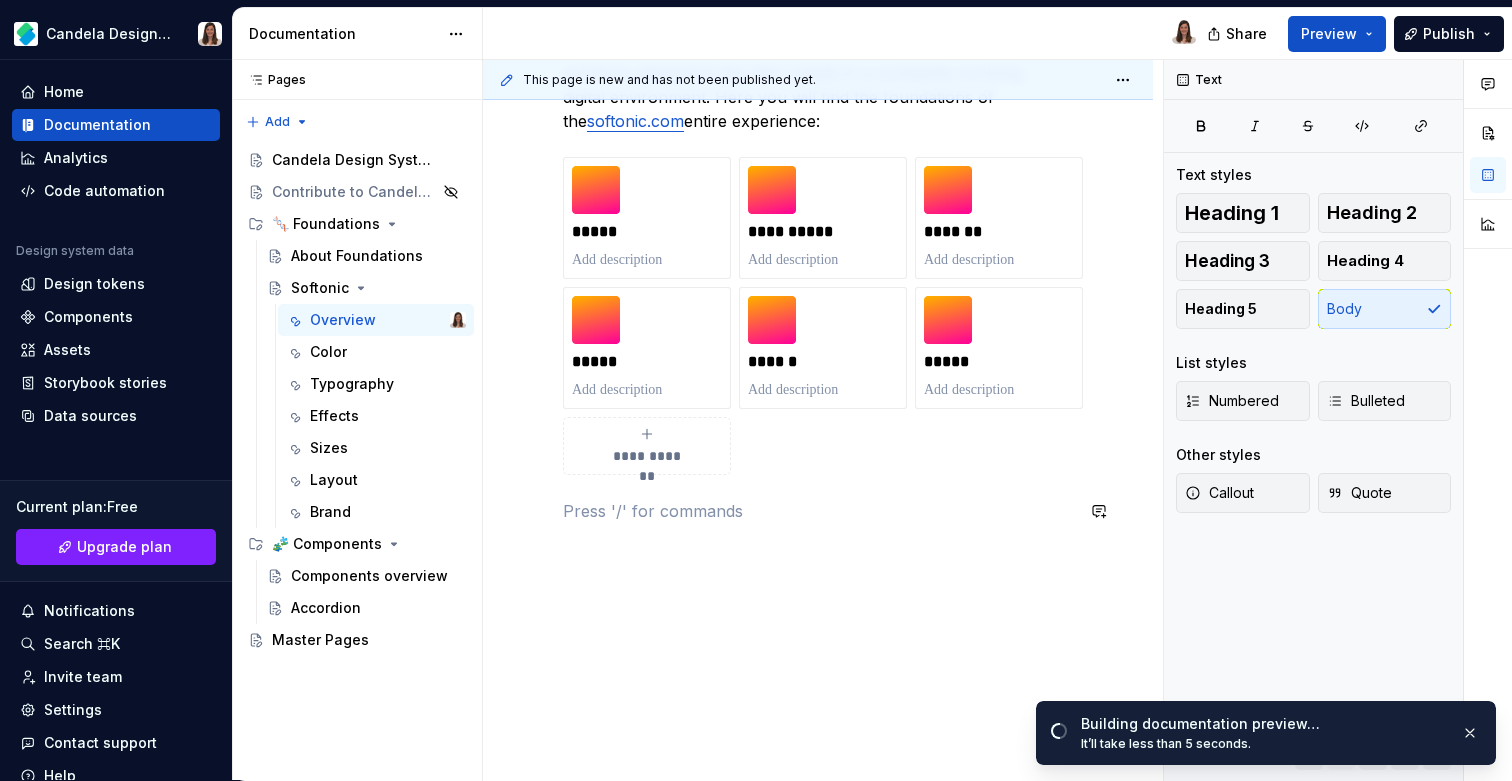 drag, startPoint x: 610, startPoint y: 504, endPoint x: 638, endPoint y: 676, distance: 174.26416 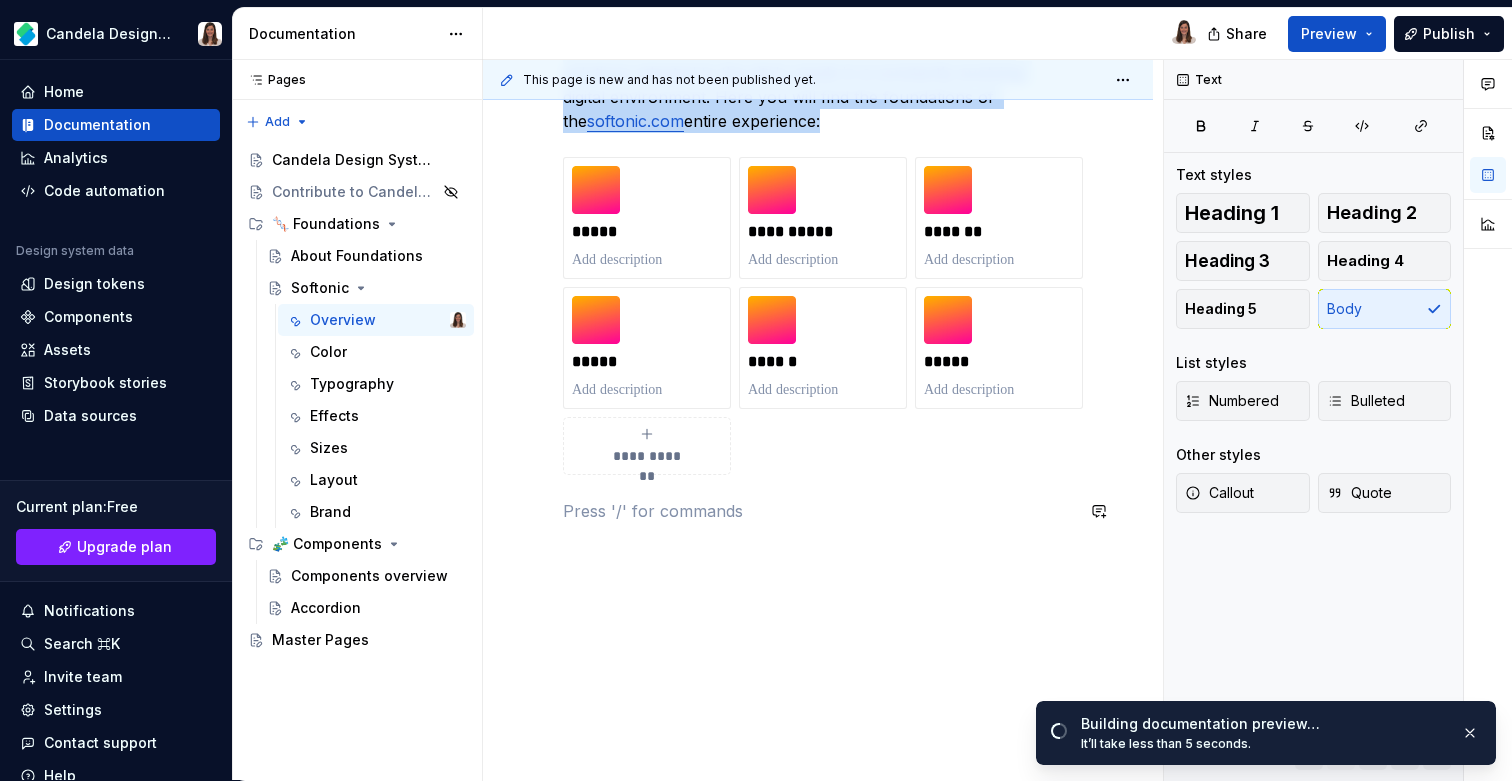 scroll, scrollTop: 477, scrollLeft: 0, axis: vertical 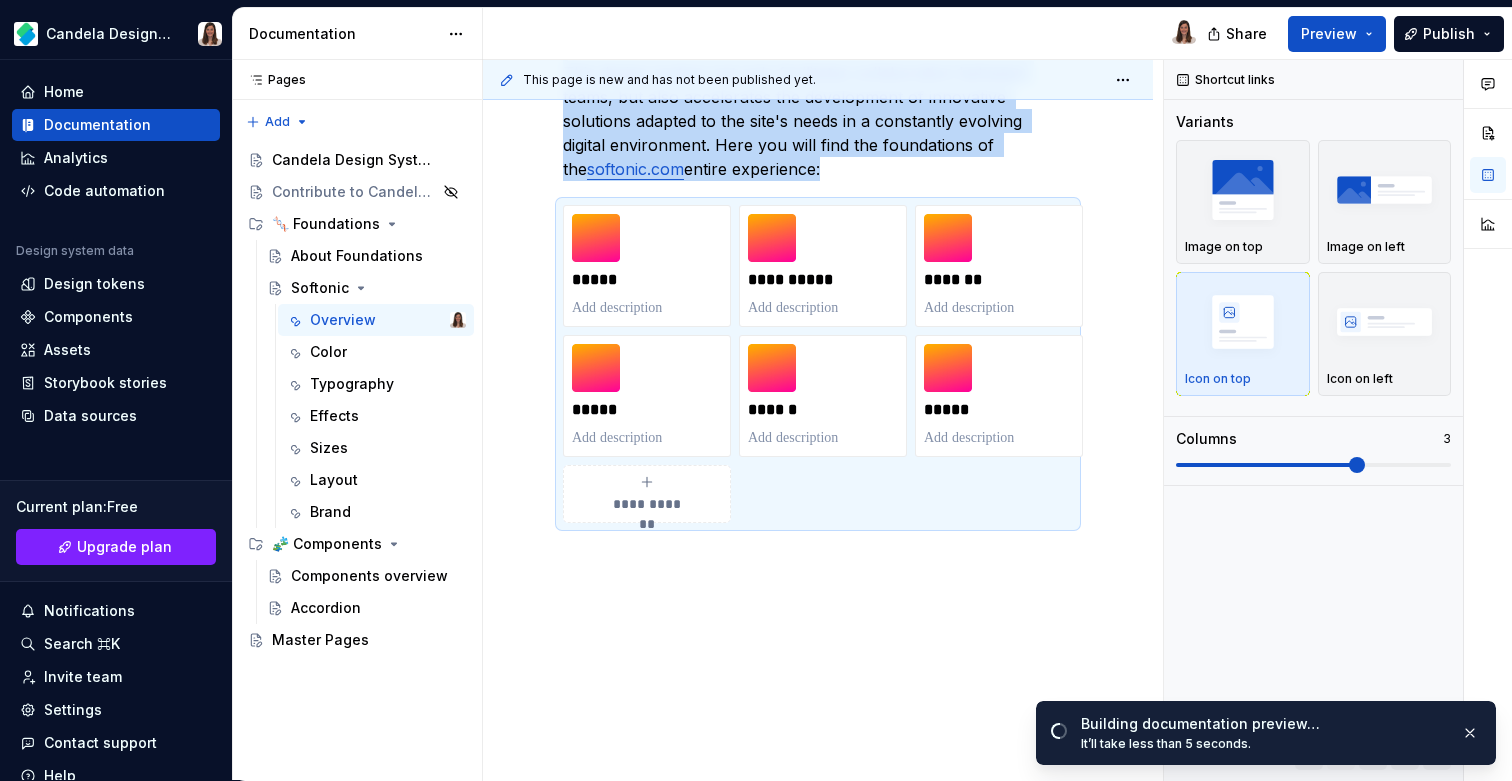 click on "**********" at bounding box center [818, 325] 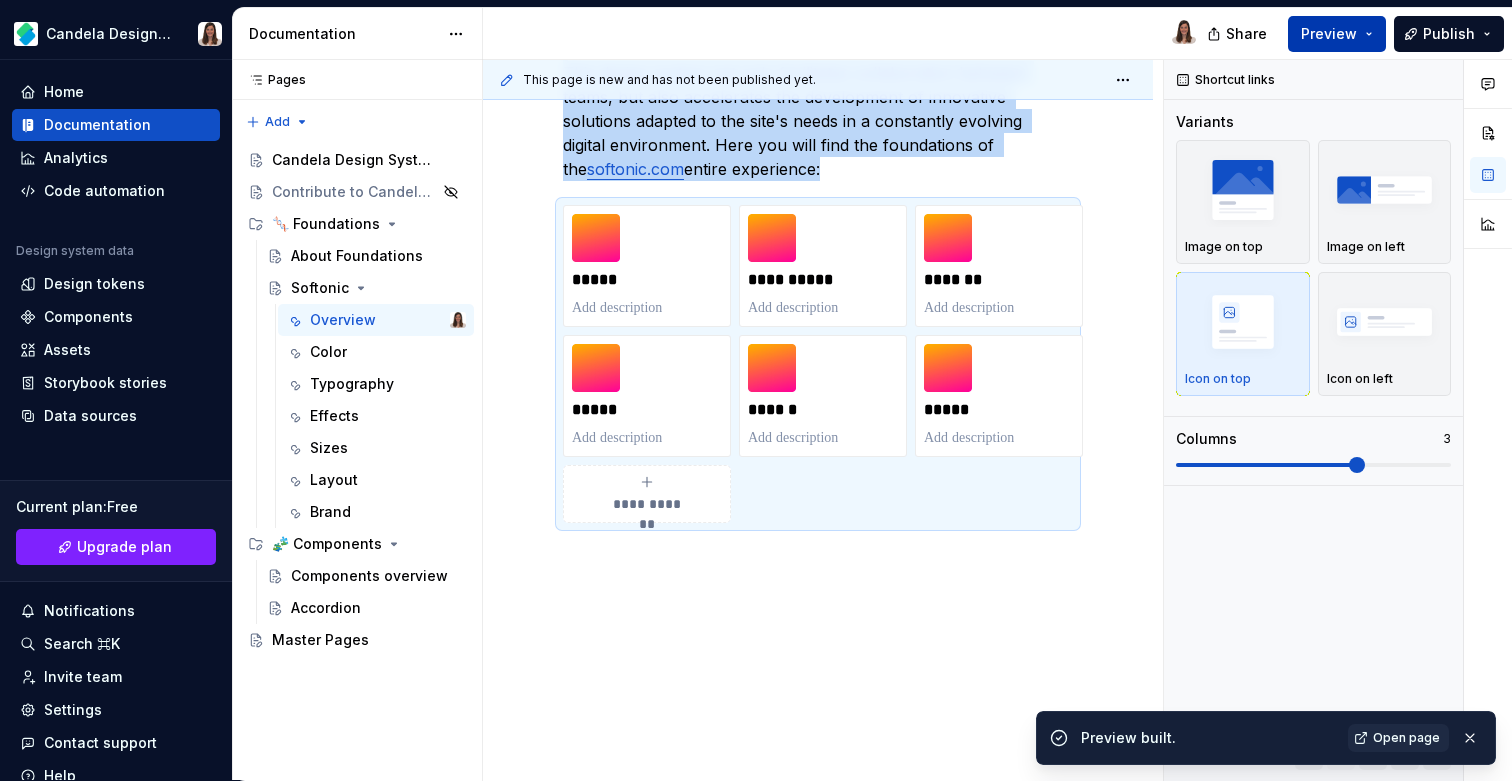 click on "Preview" at bounding box center [1329, 34] 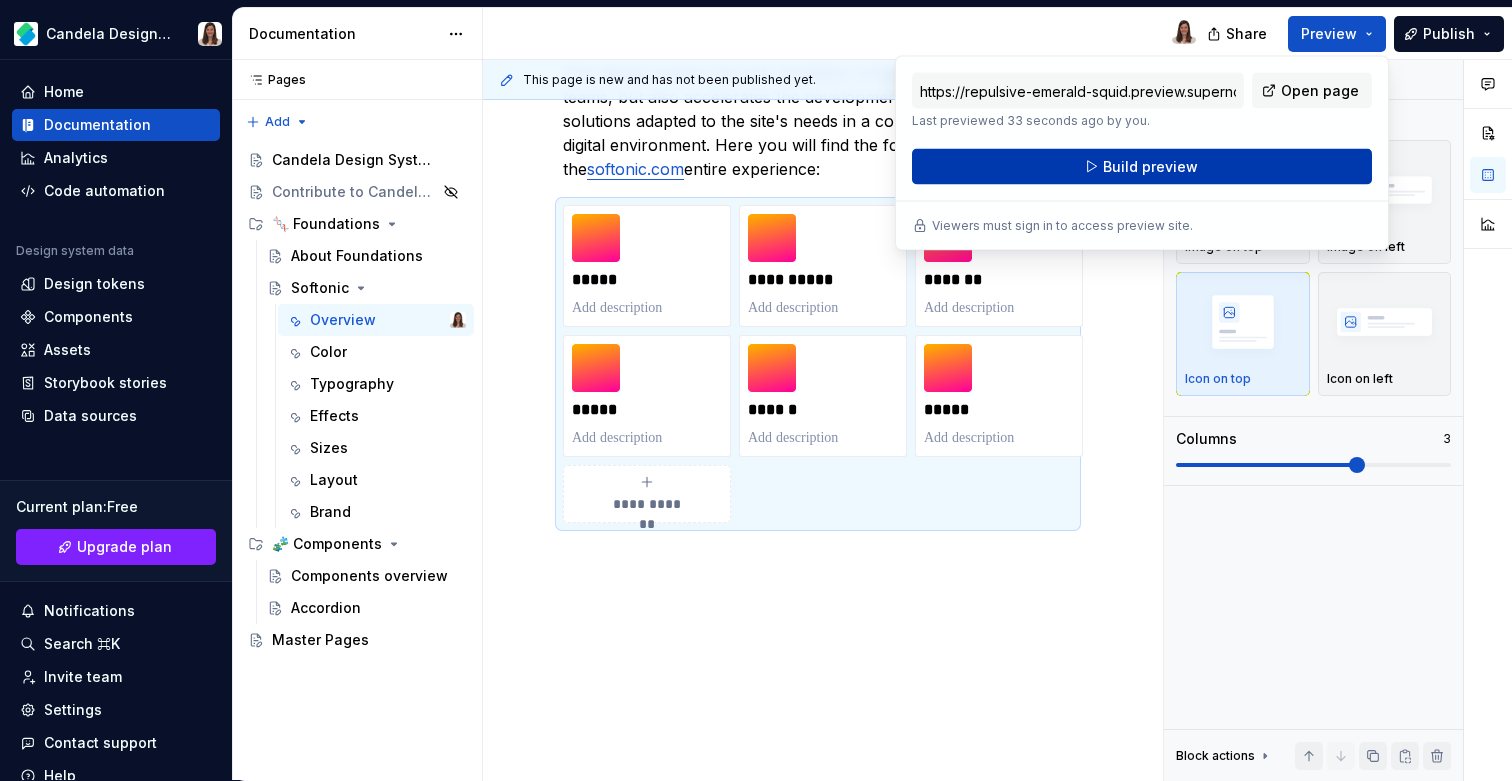 click on "Build preview" at bounding box center [1150, 167] 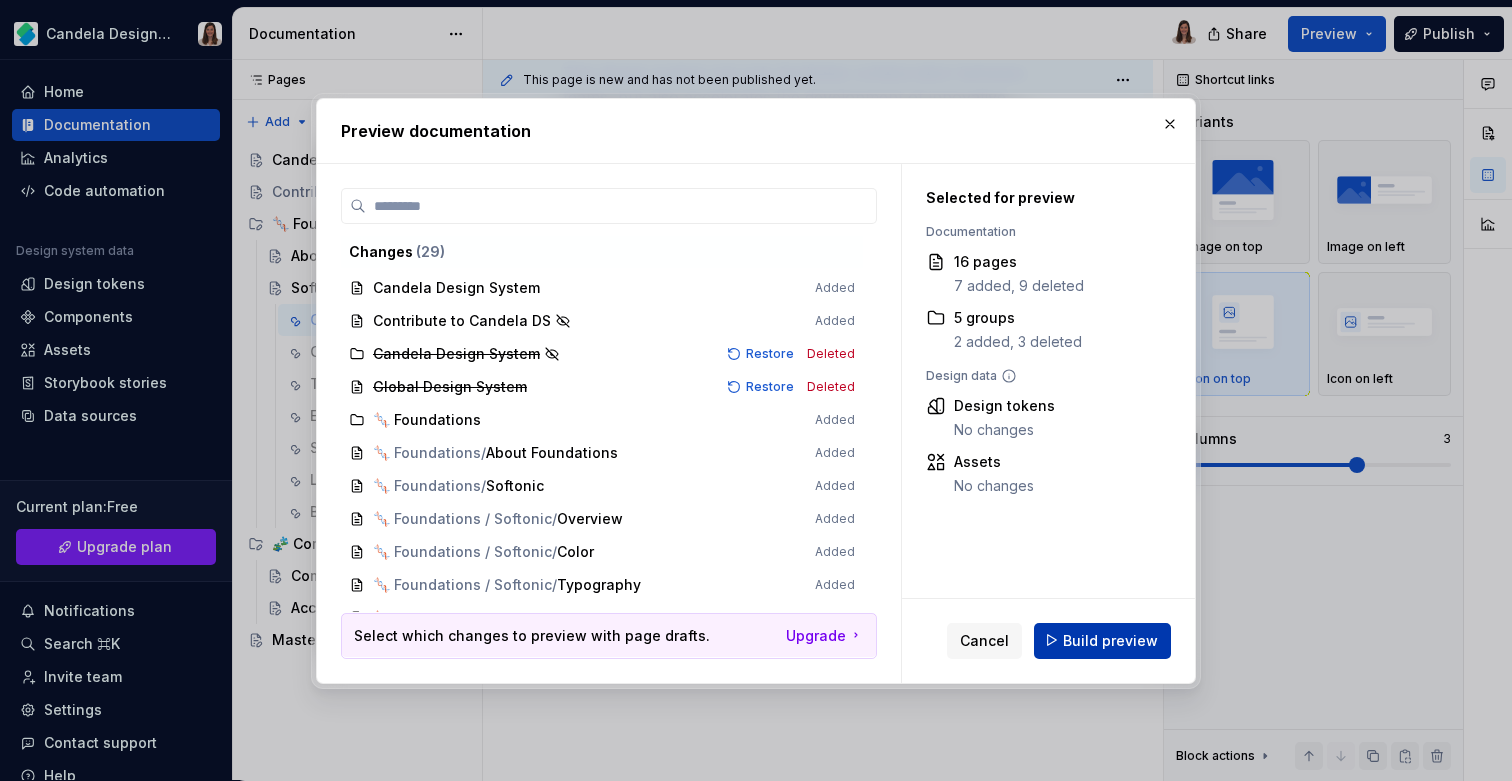 click on "Build preview" at bounding box center [1102, 640] 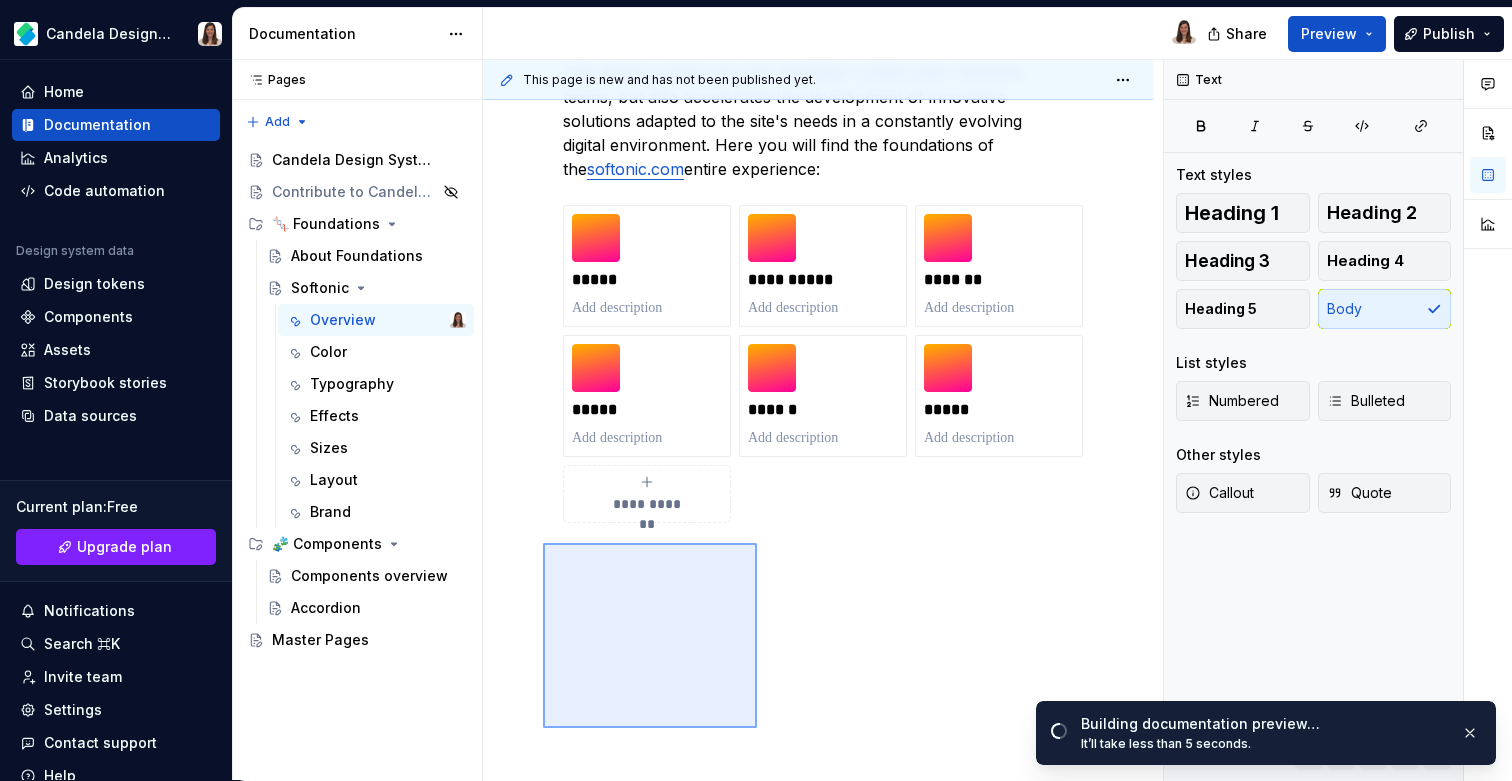drag, startPoint x: 756, startPoint y: 728, endPoint x: 537, endPoint y: 536, distance: 291.2473 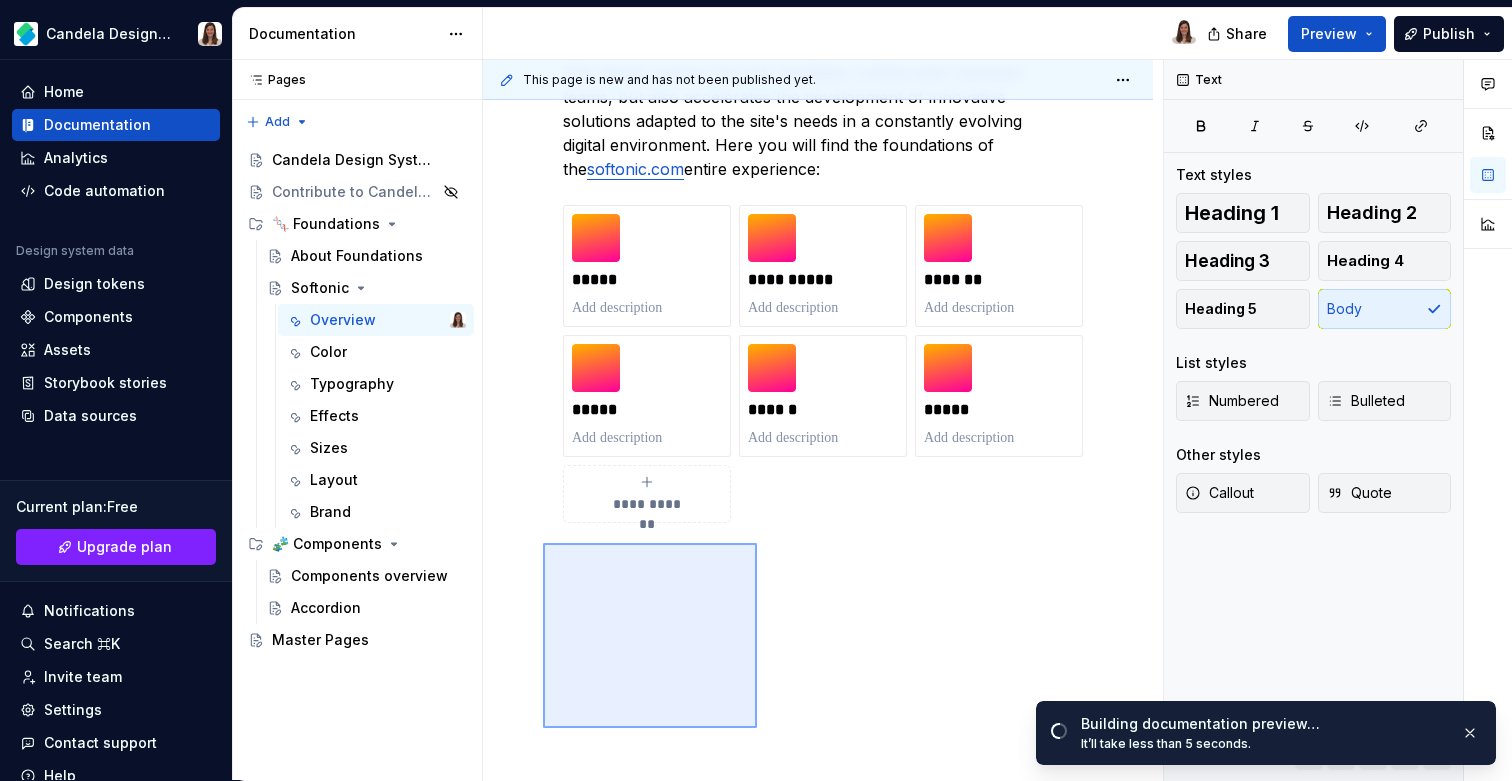 click on "**********" at bounding box center [823, 420] 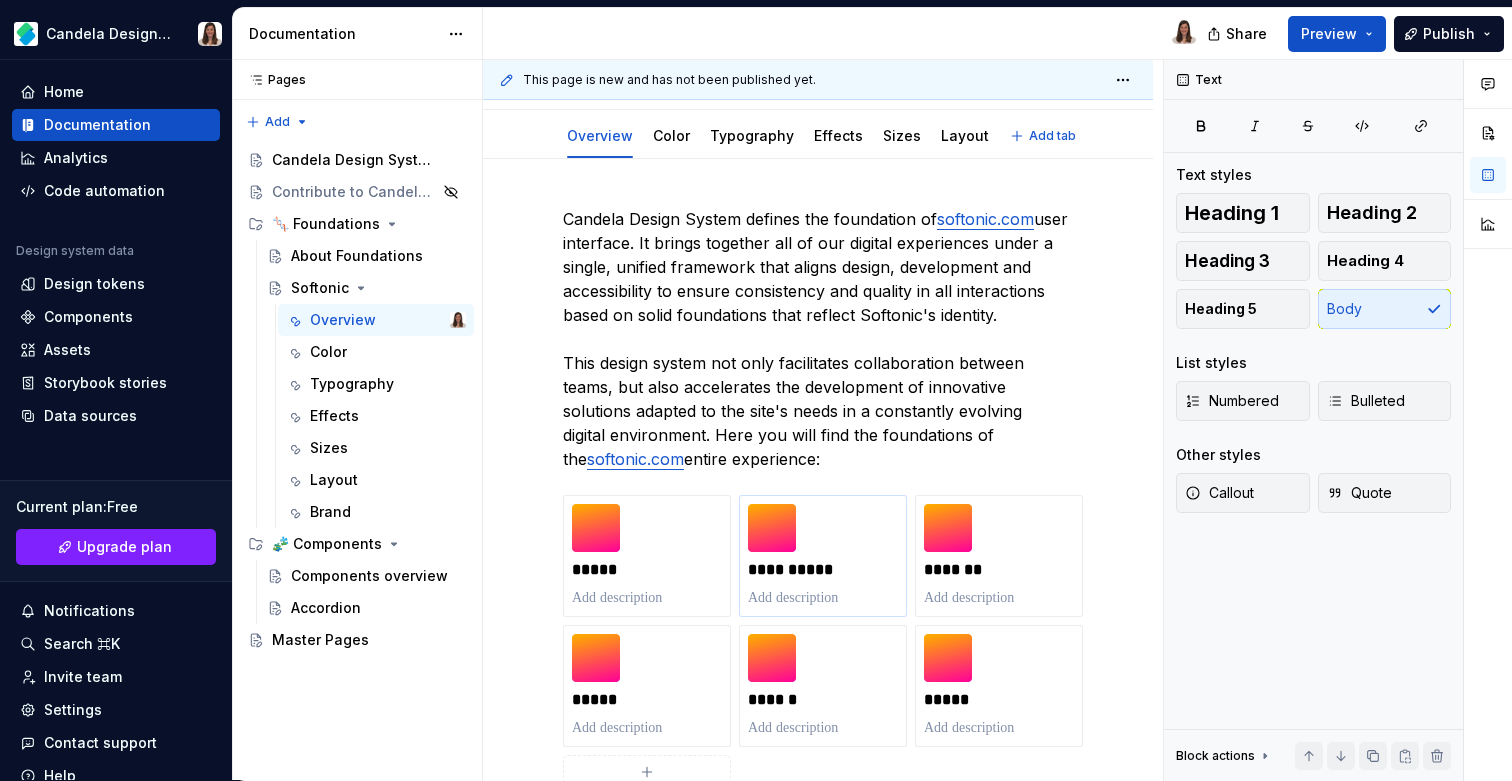 scroll, scrollTop: 0, scrollLeft: 0, axis: both 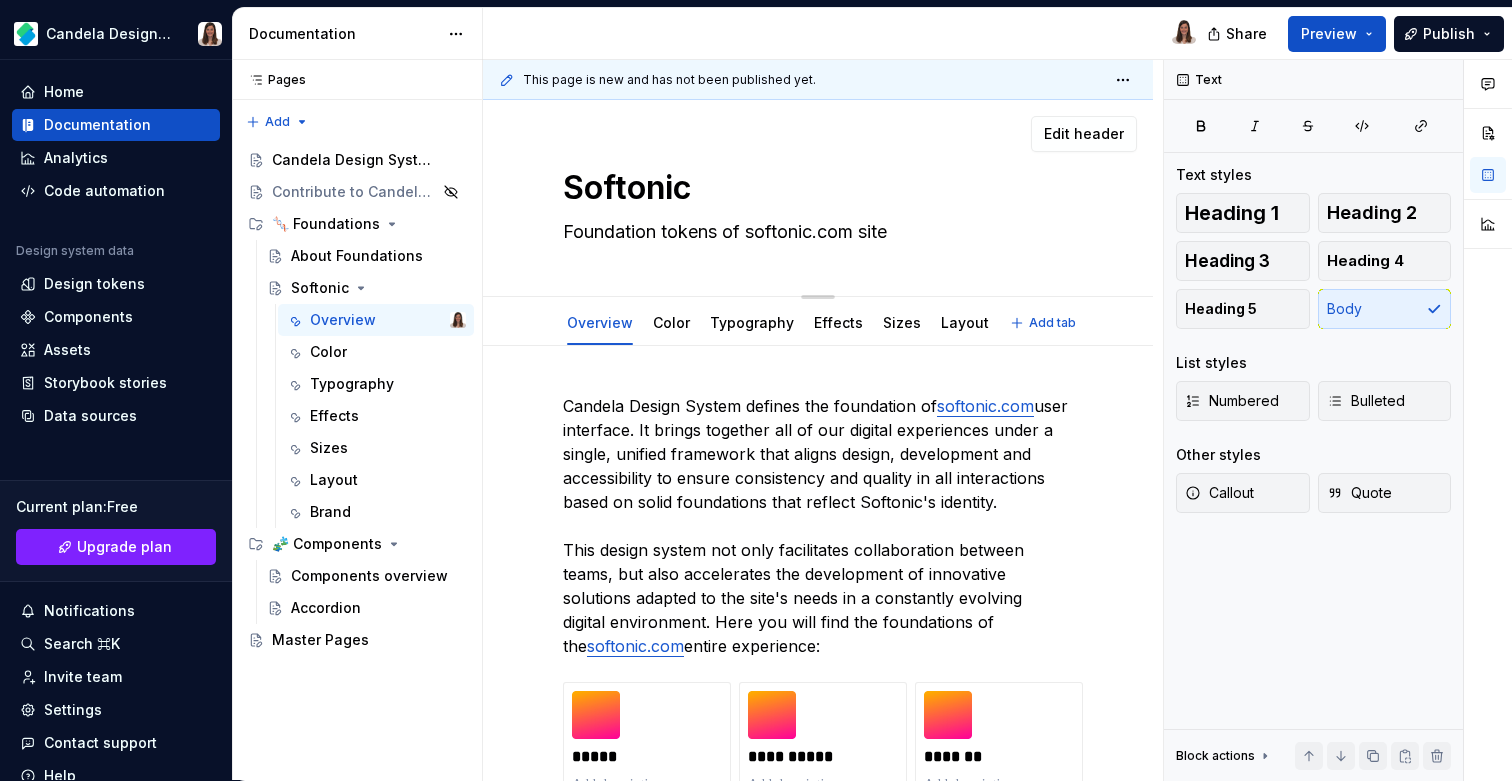 click on "Softonic" at bounding box center (814, 188) 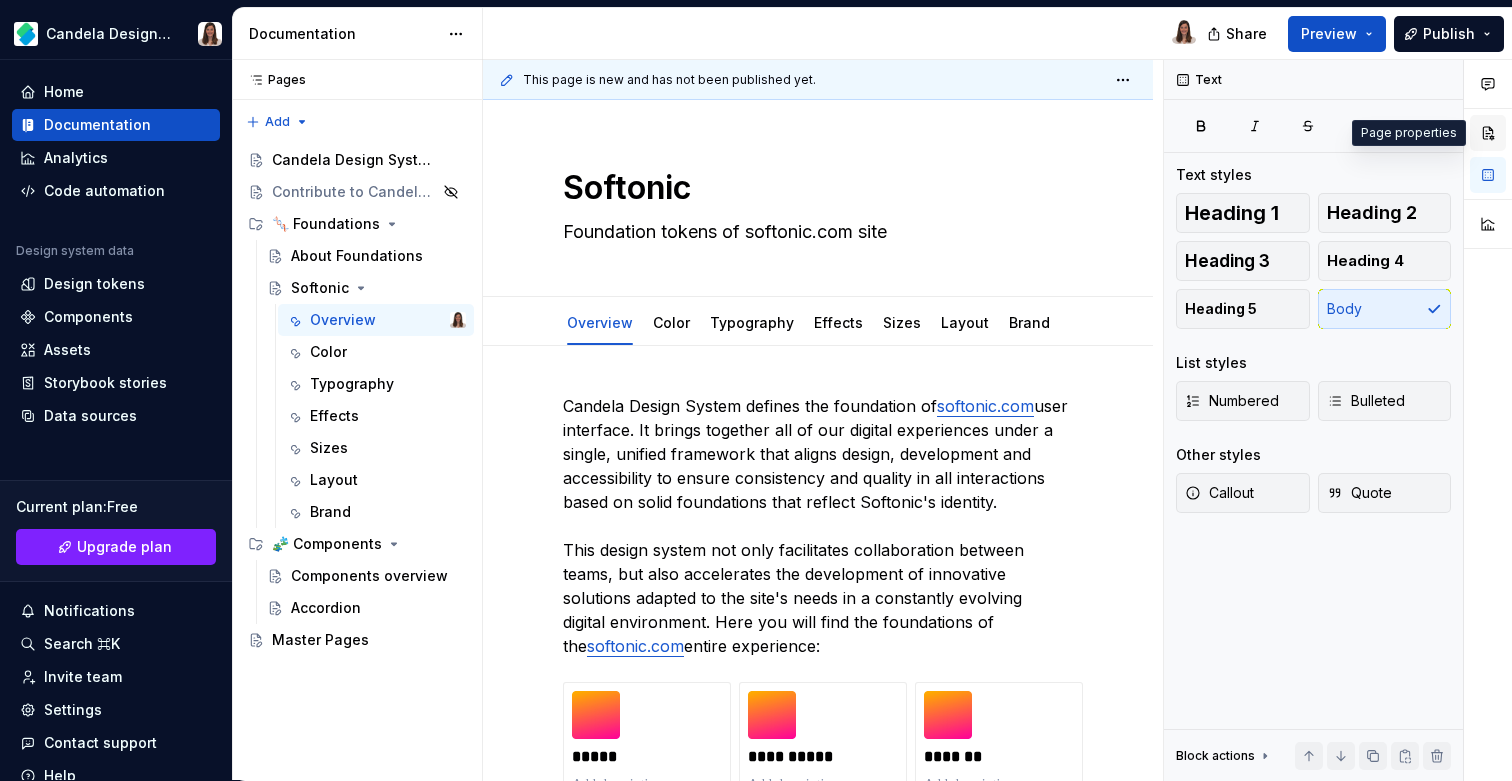 click at bounding box center (1488, 133) 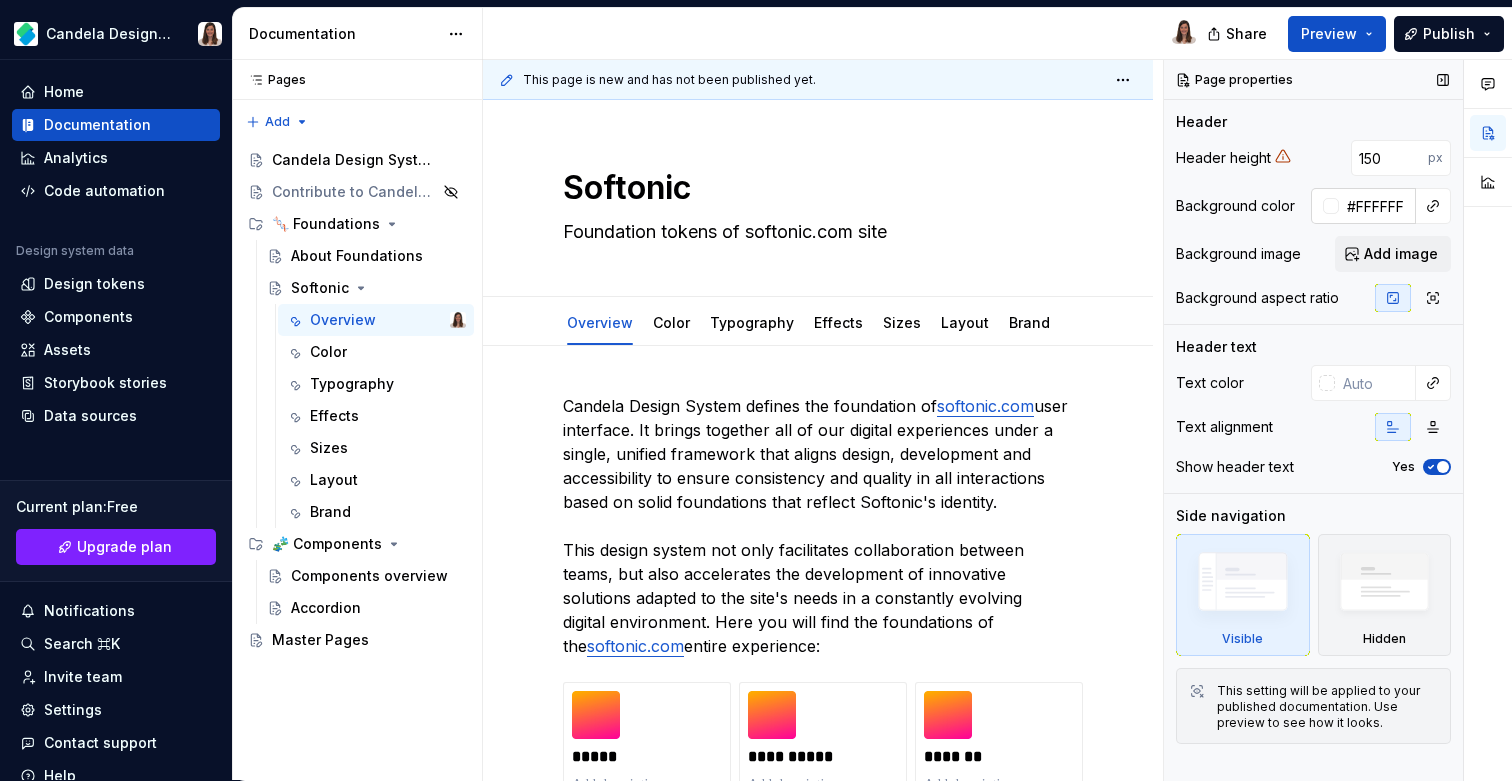 type on "*" 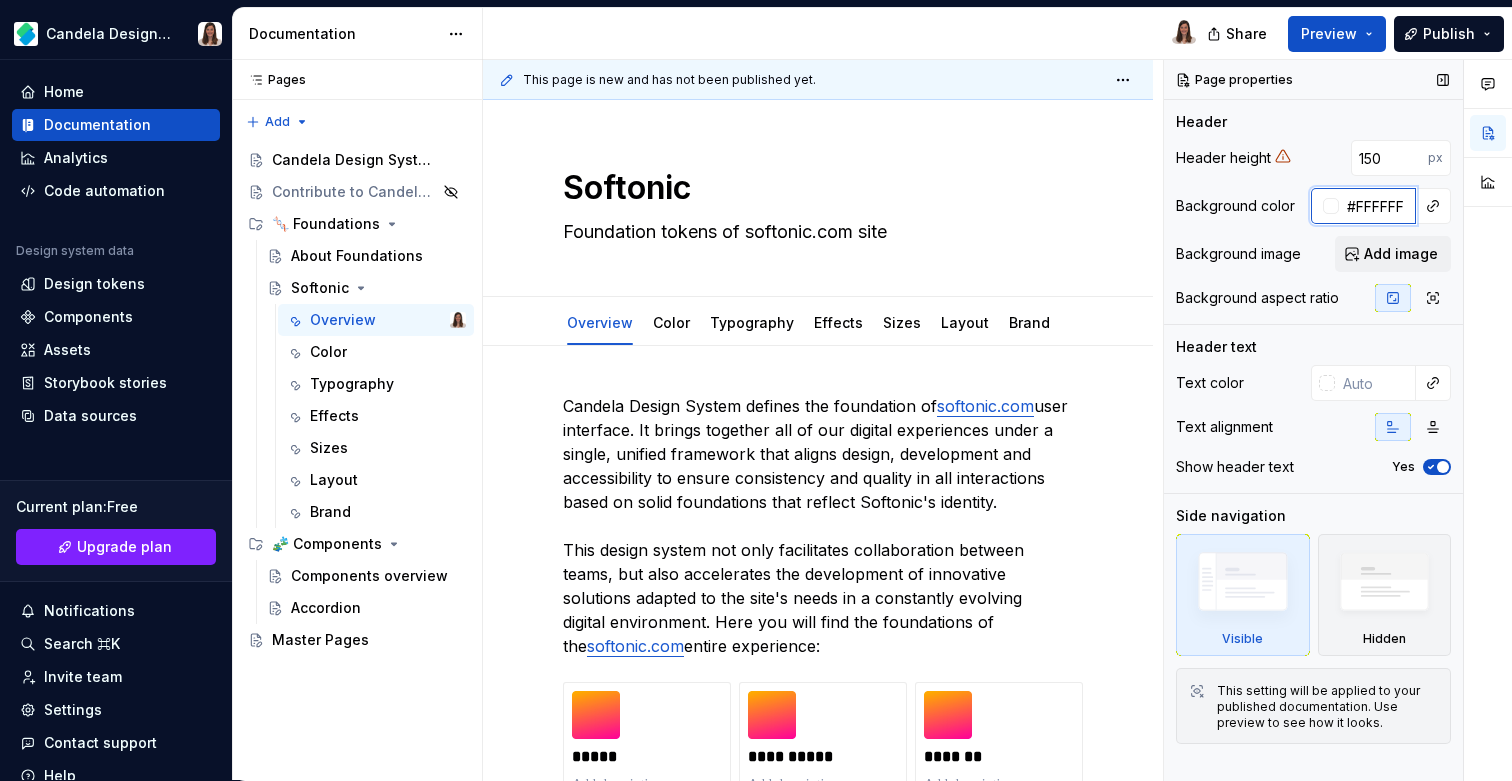 paste on "192139" 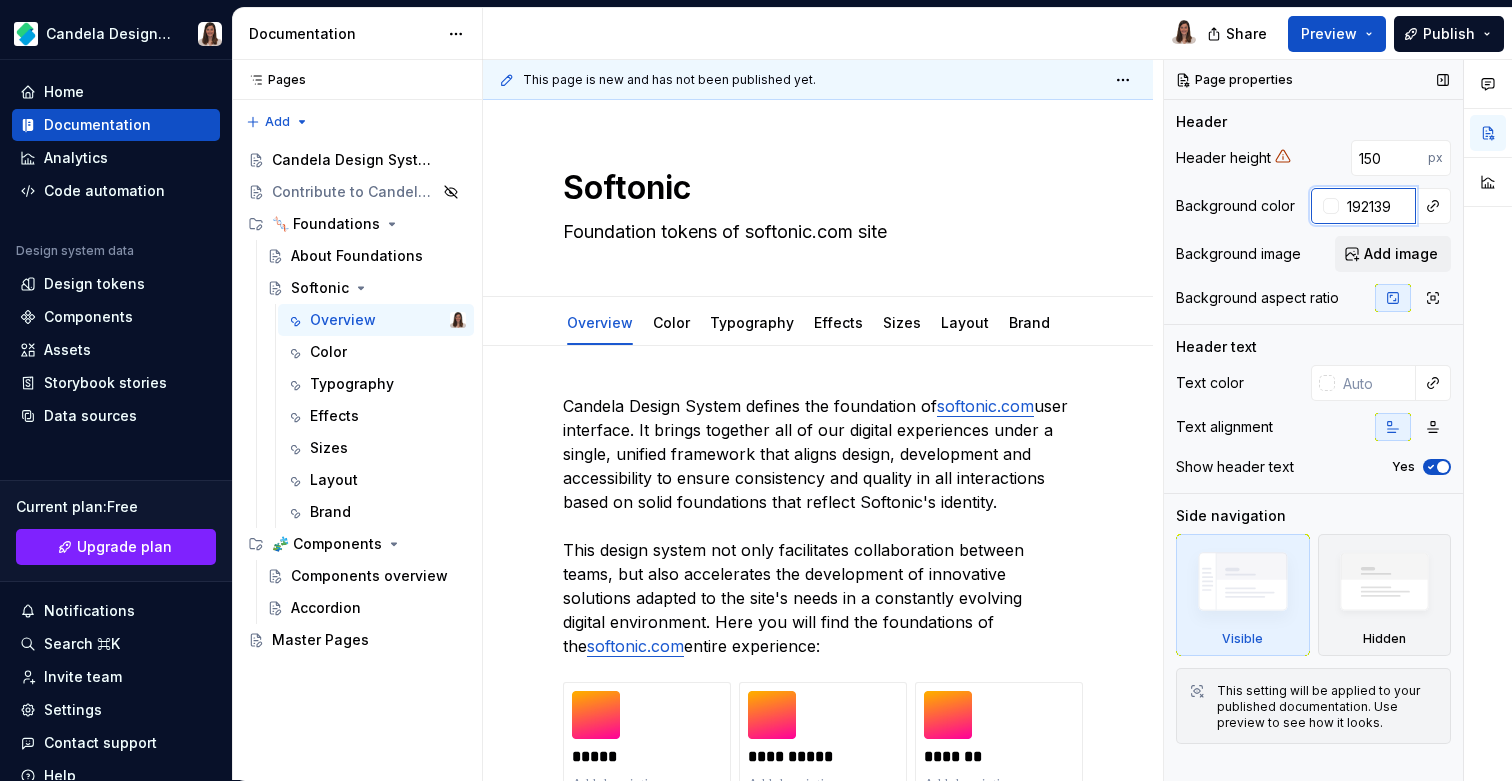 type on "*" 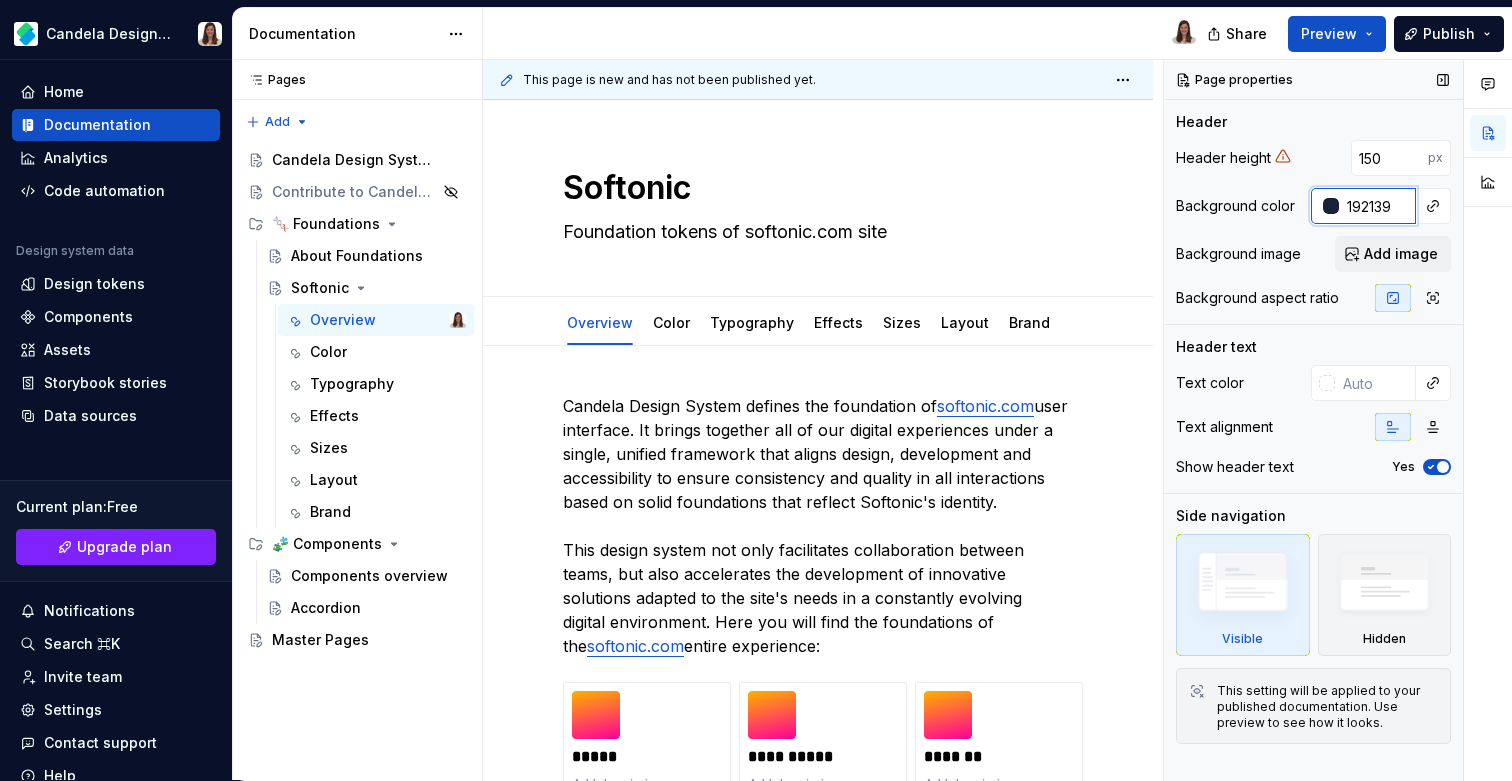 type on "192139" 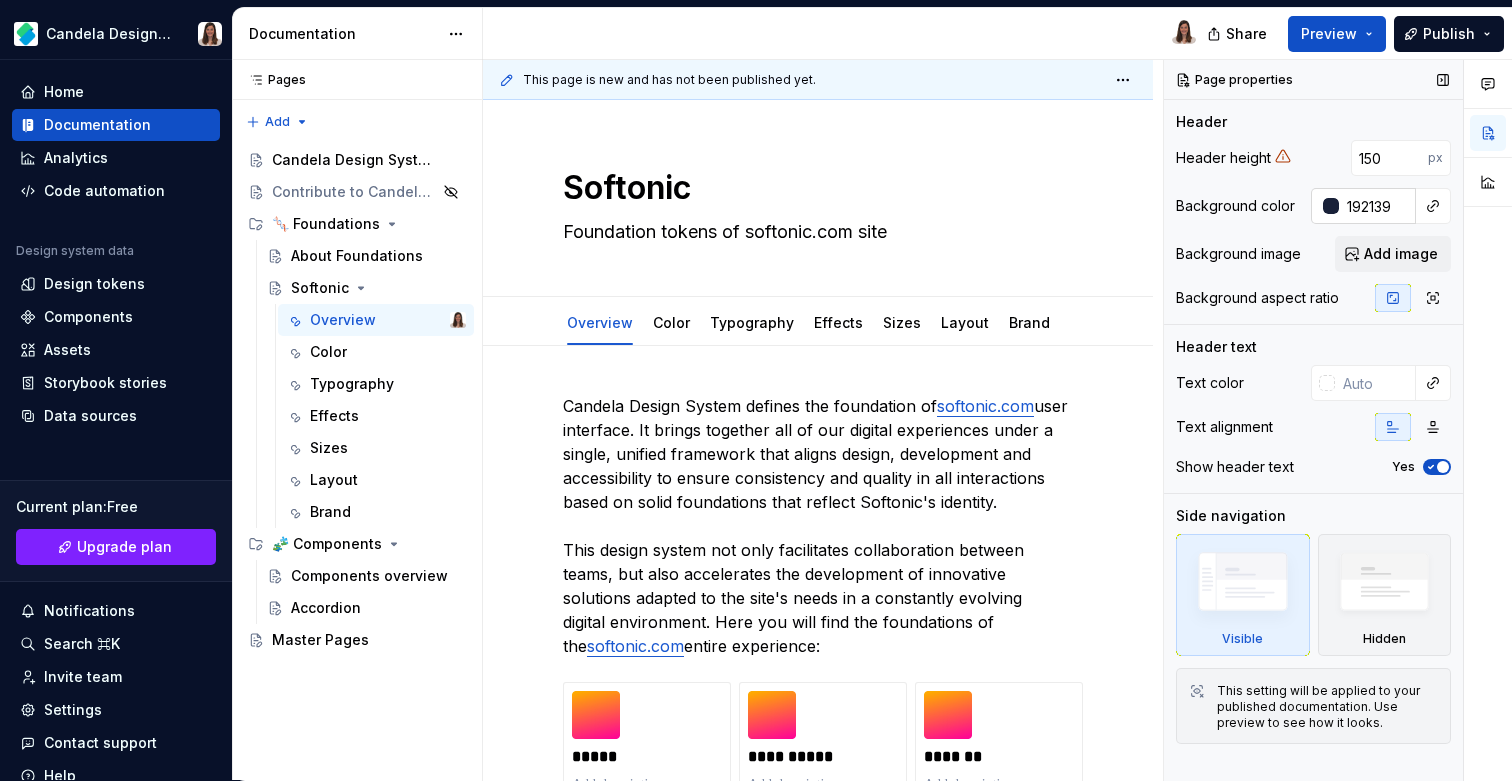 type on "*" 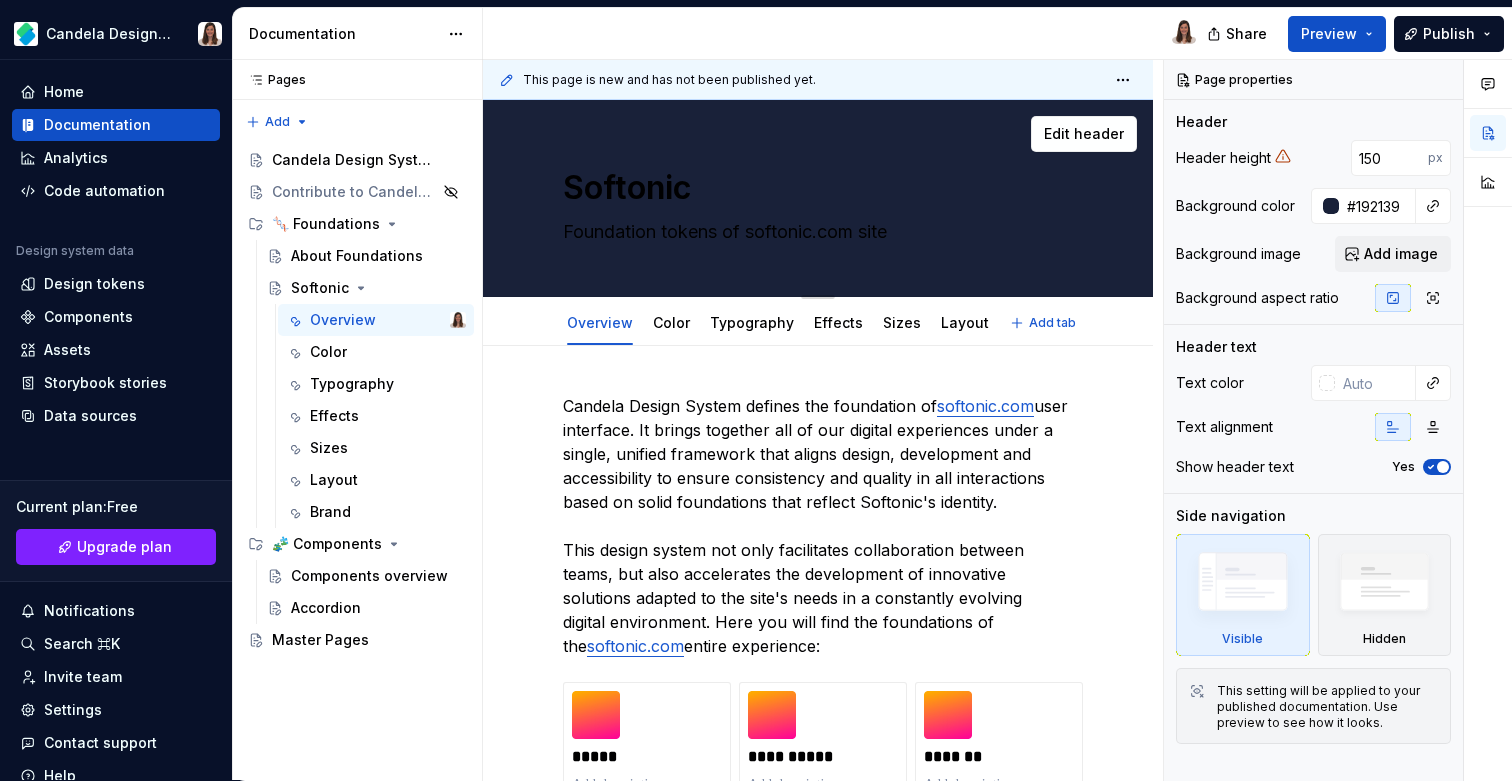 click on "Softonic" at bounding box center [814, 188] 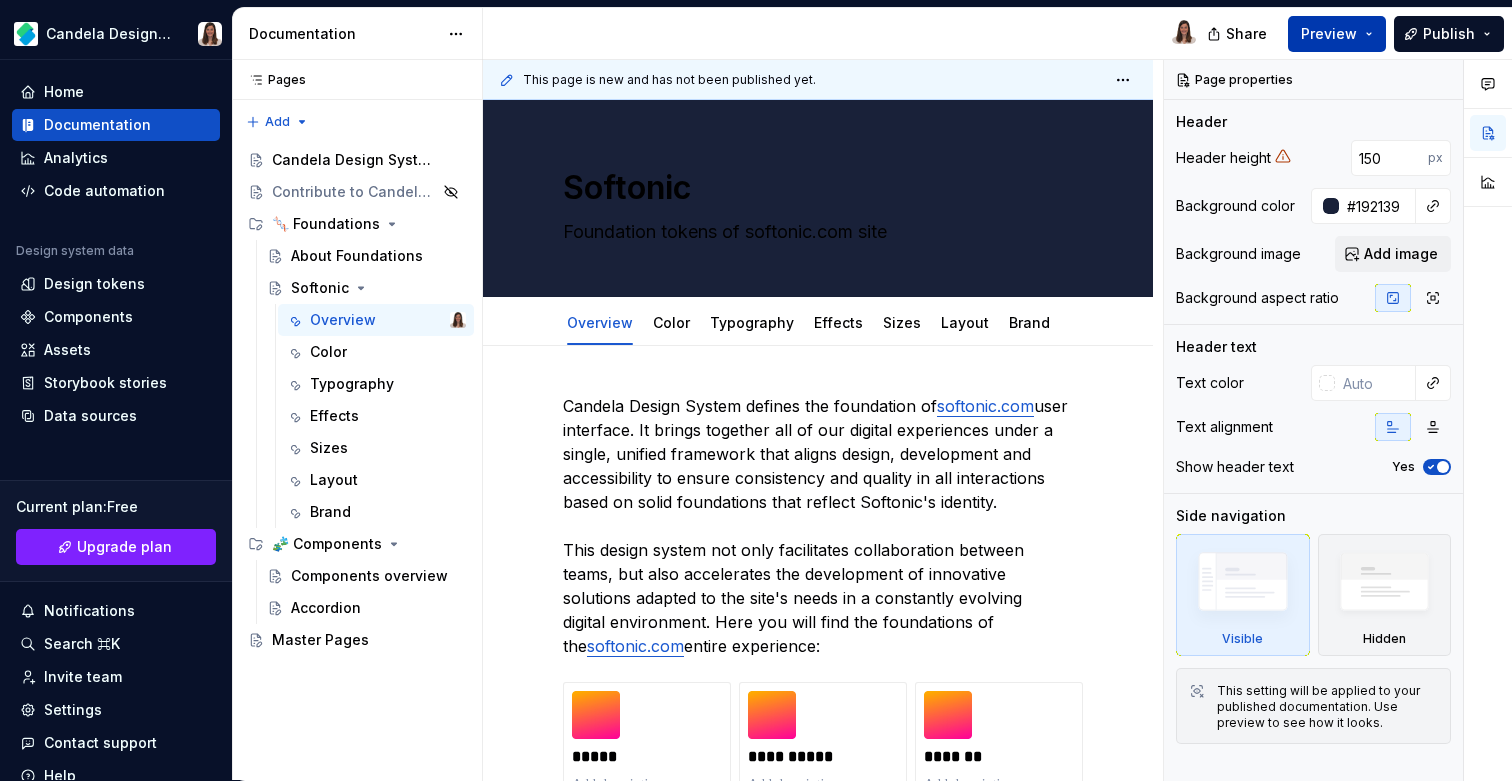 click on "Preview" at bounding box center (1329, 34) 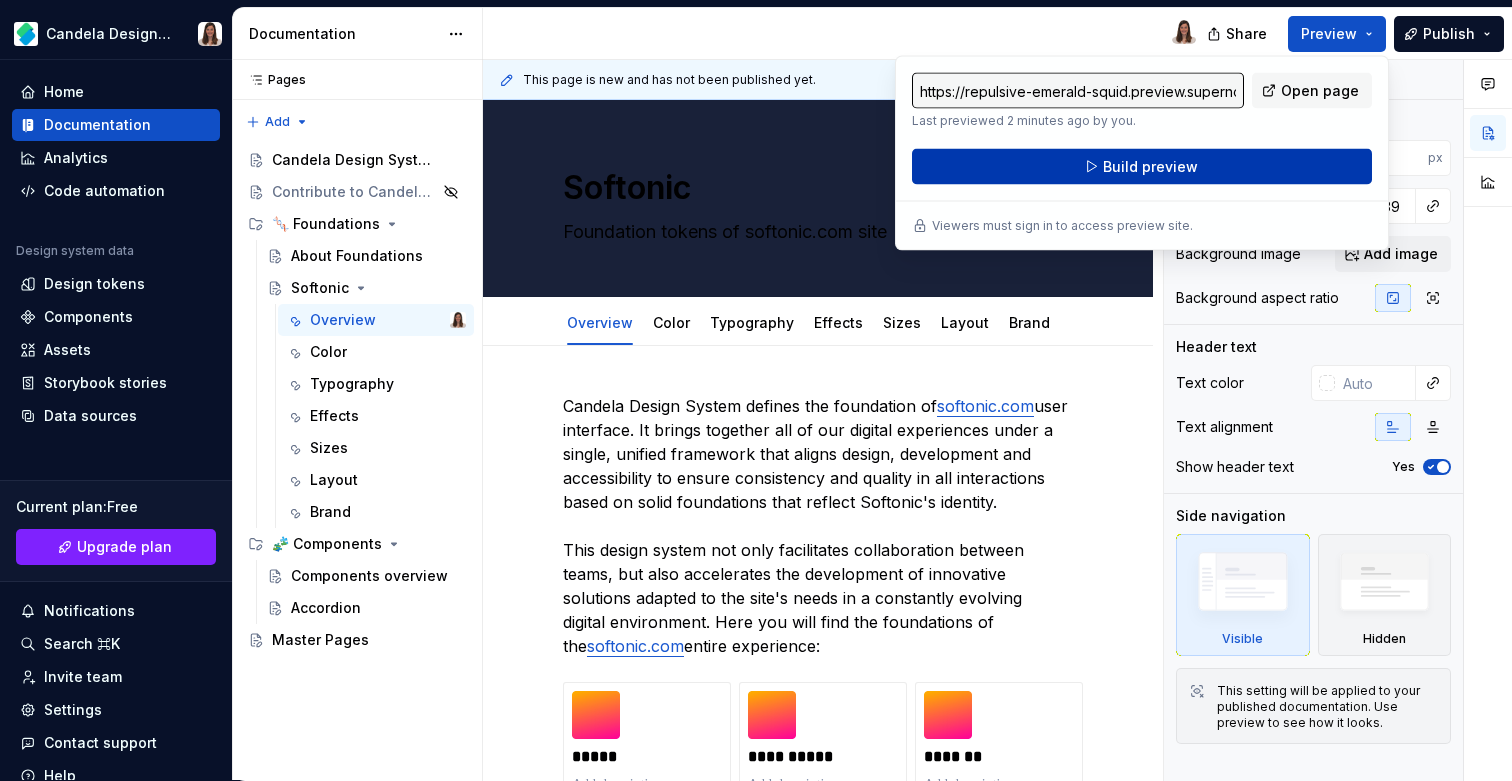 click on "Build preview" at bounding box center (1150, 167) 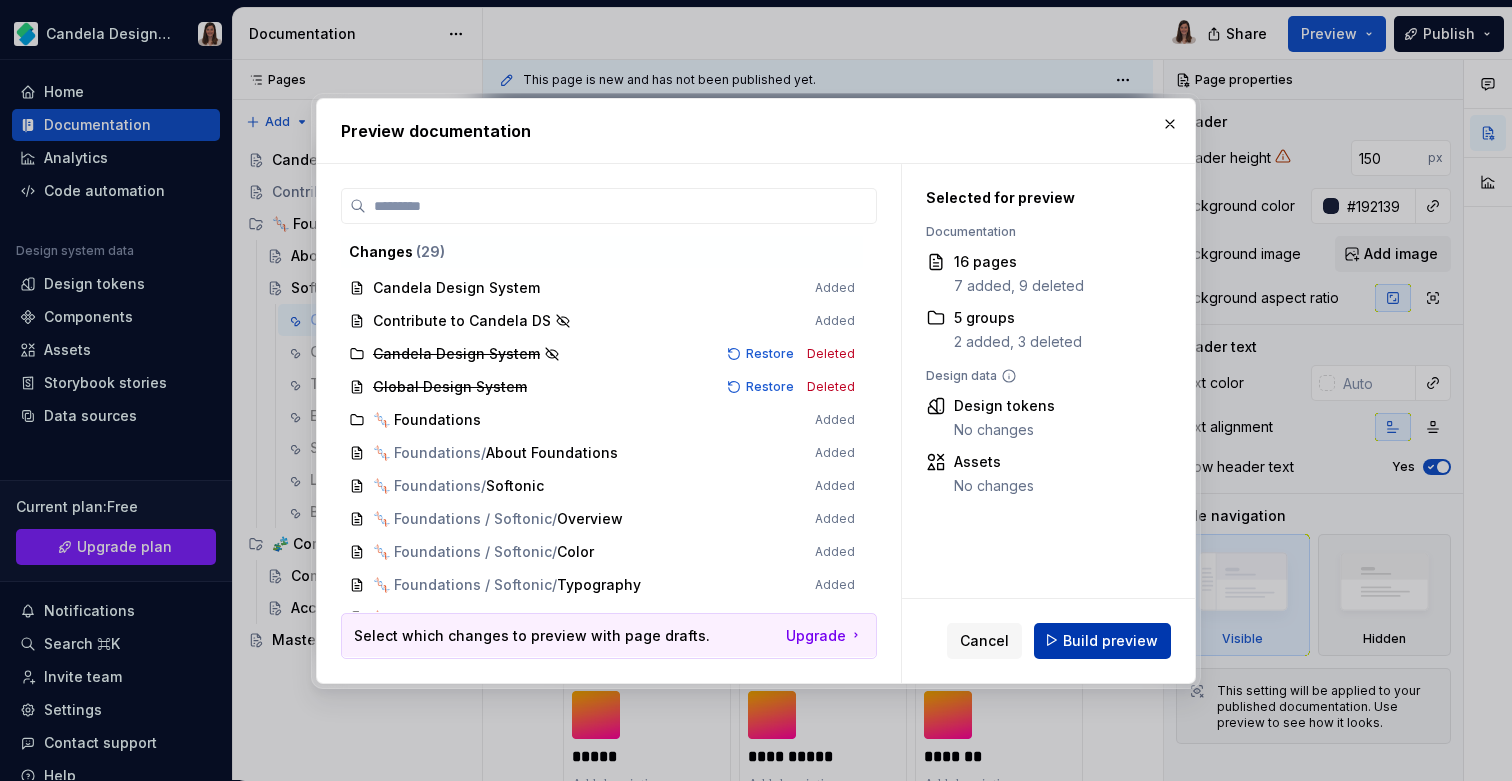 click on "Build preview" at bounding box center [1110, 640] 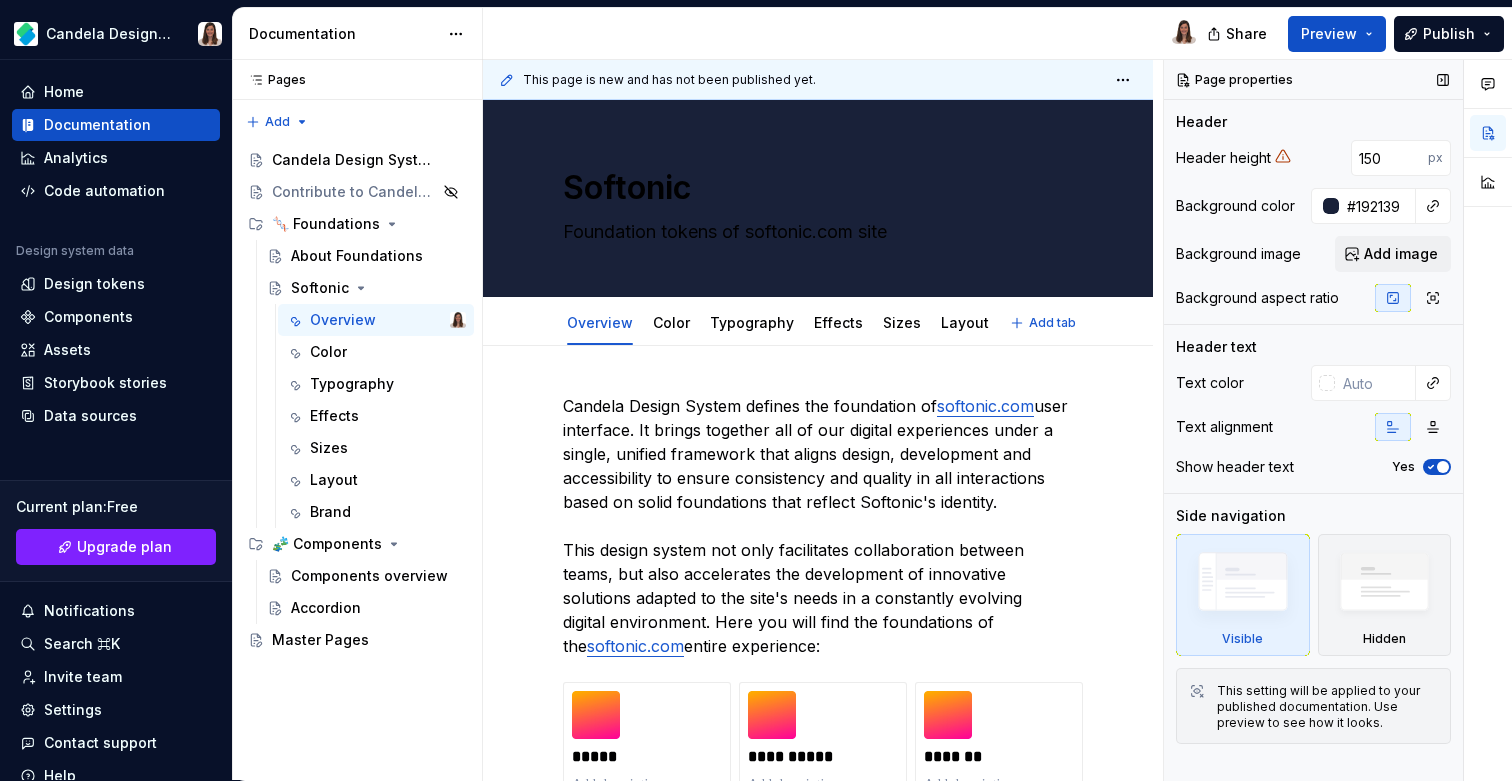 type on "*" 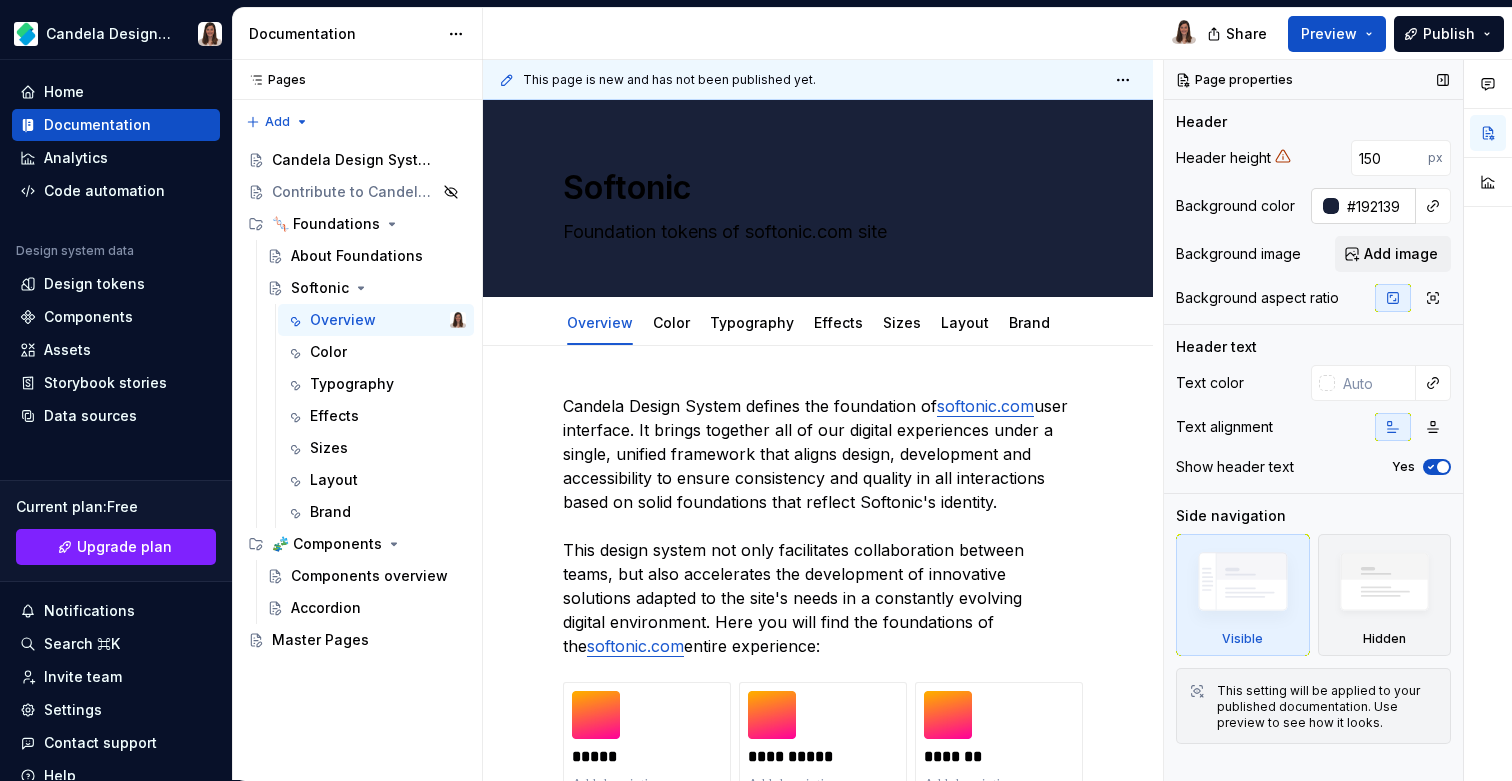 click on "#192139" at bounding box center [1377, 206] 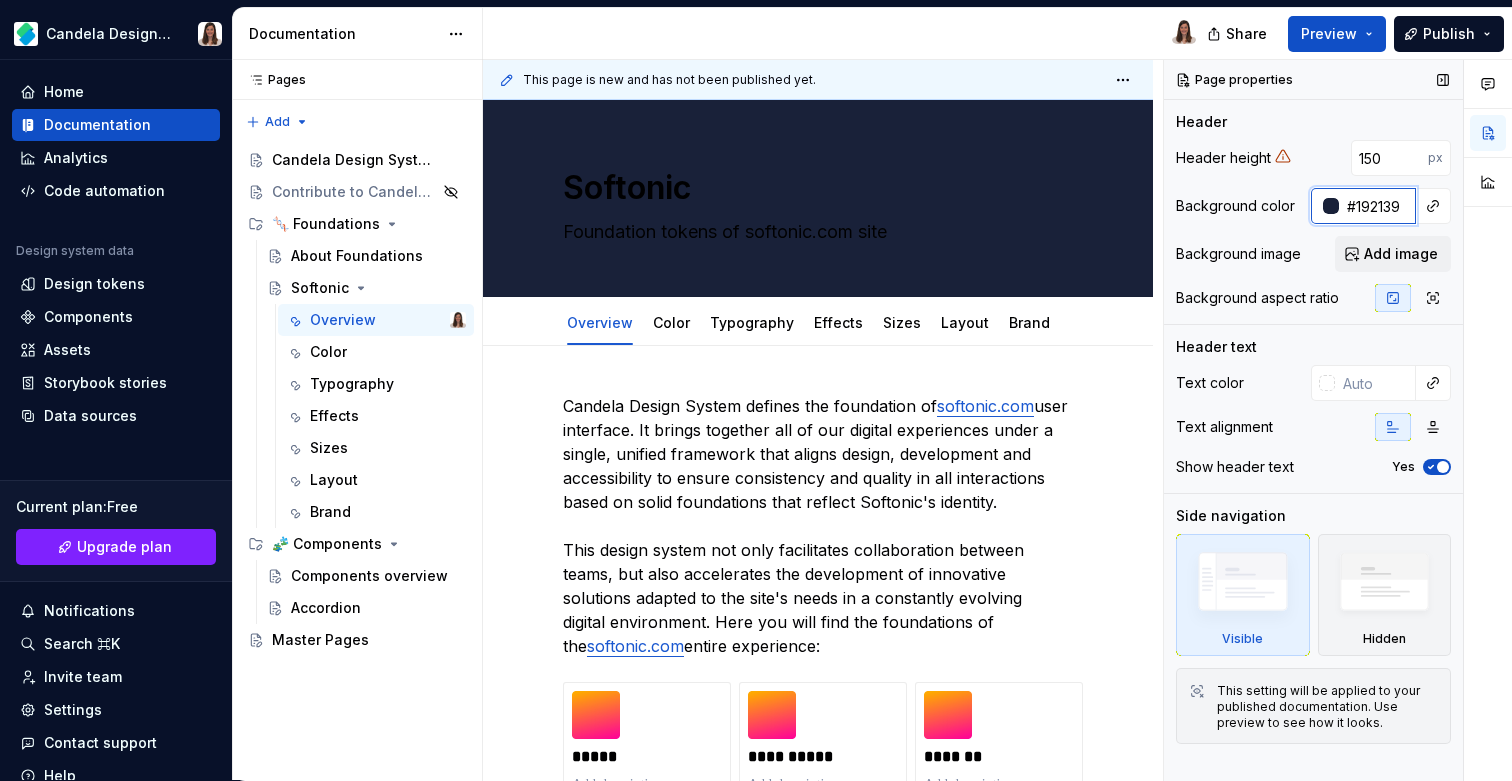 paste on "F8F9FA" 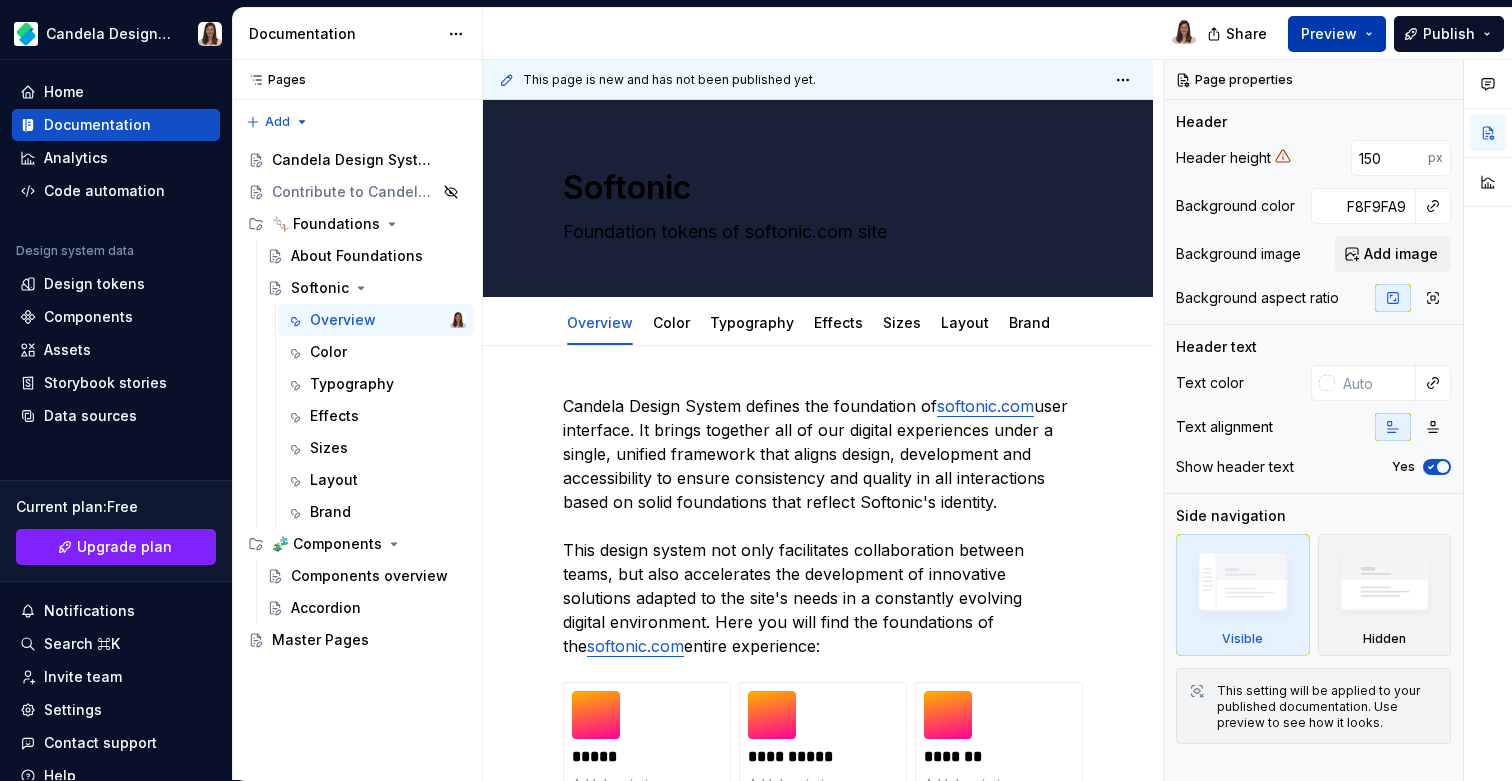 type on "#192139" 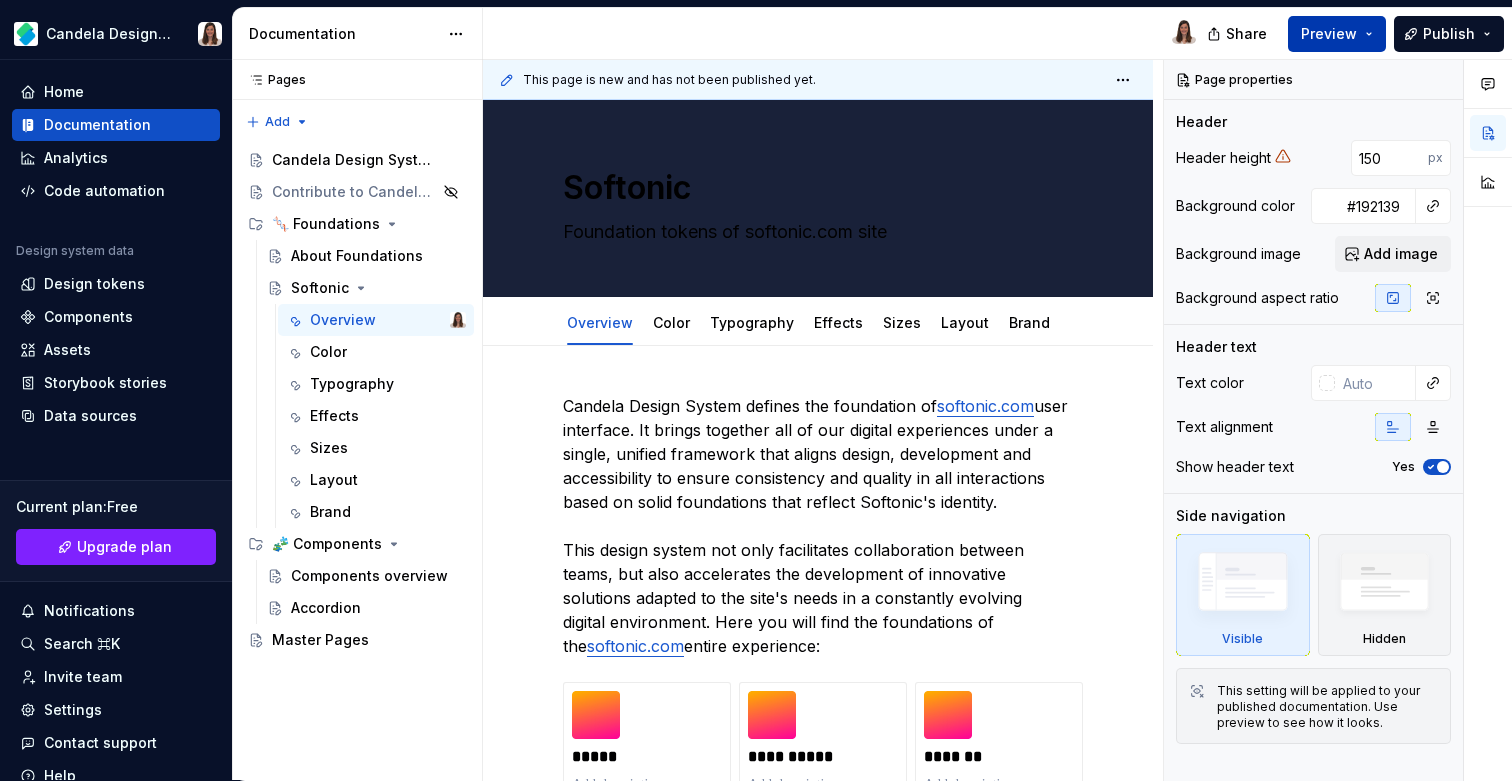 click on "Preview" at bounding box center [1329, 34] 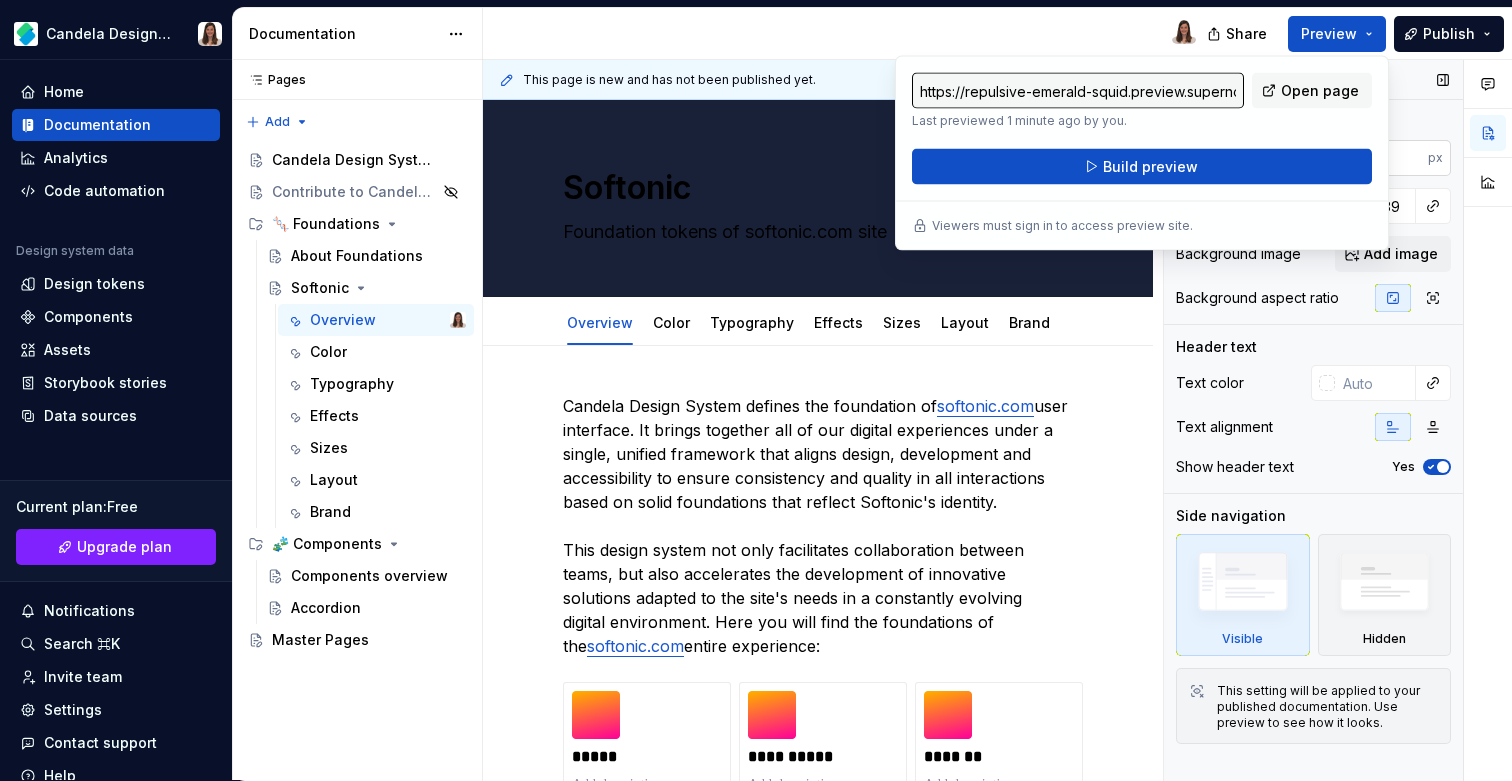 click on "150" at bounding box center (1389, 158) 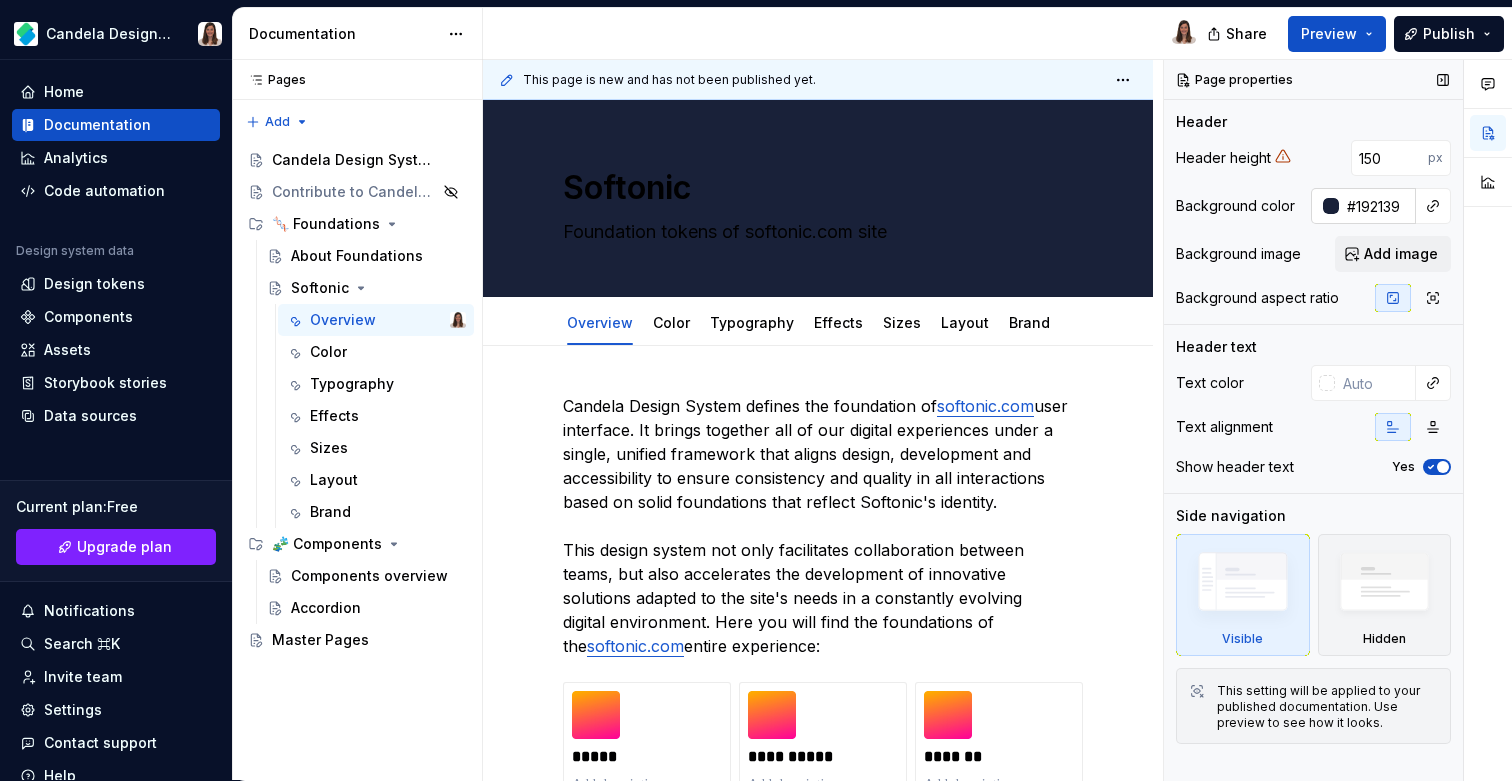 type on "*" 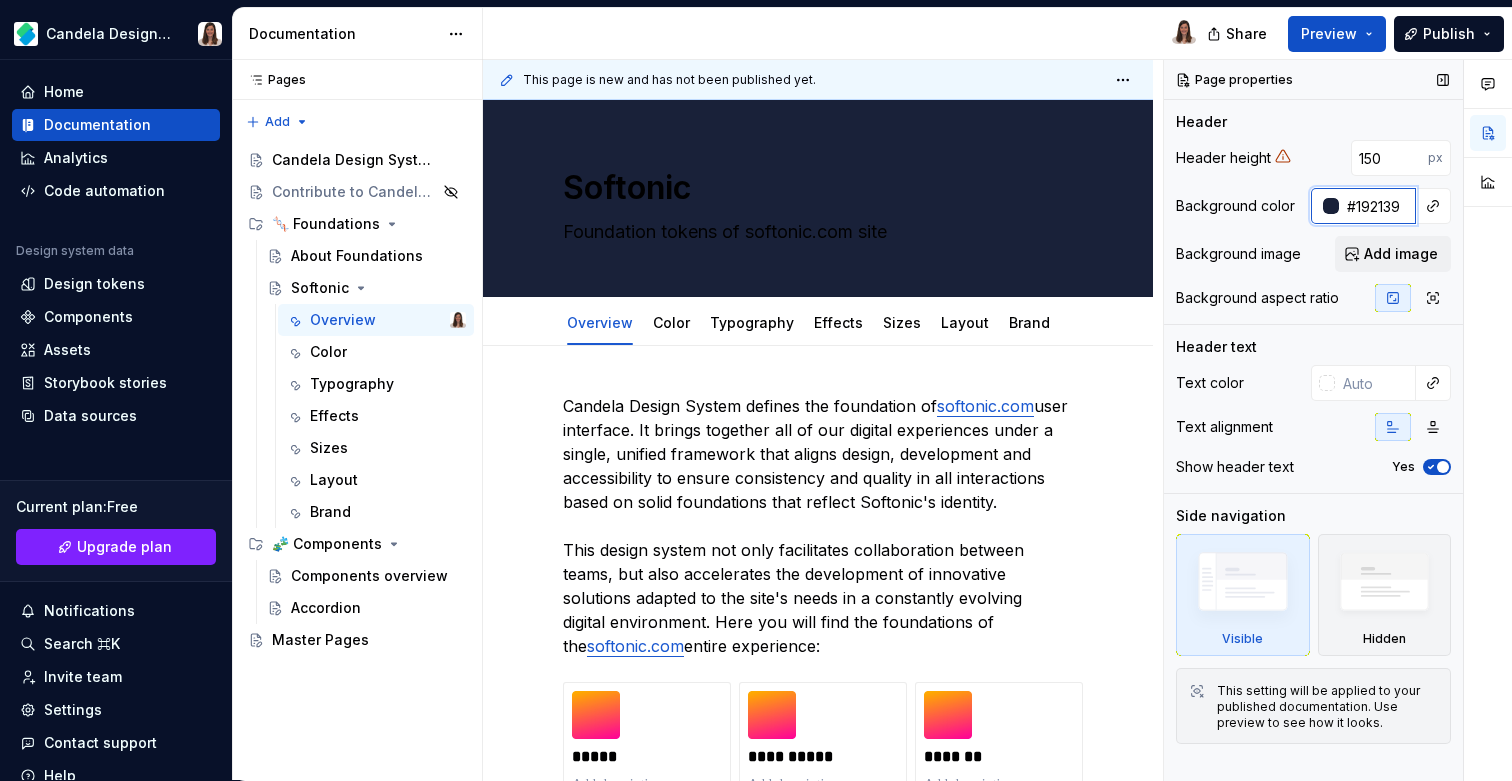 paste on "F8F9FA" 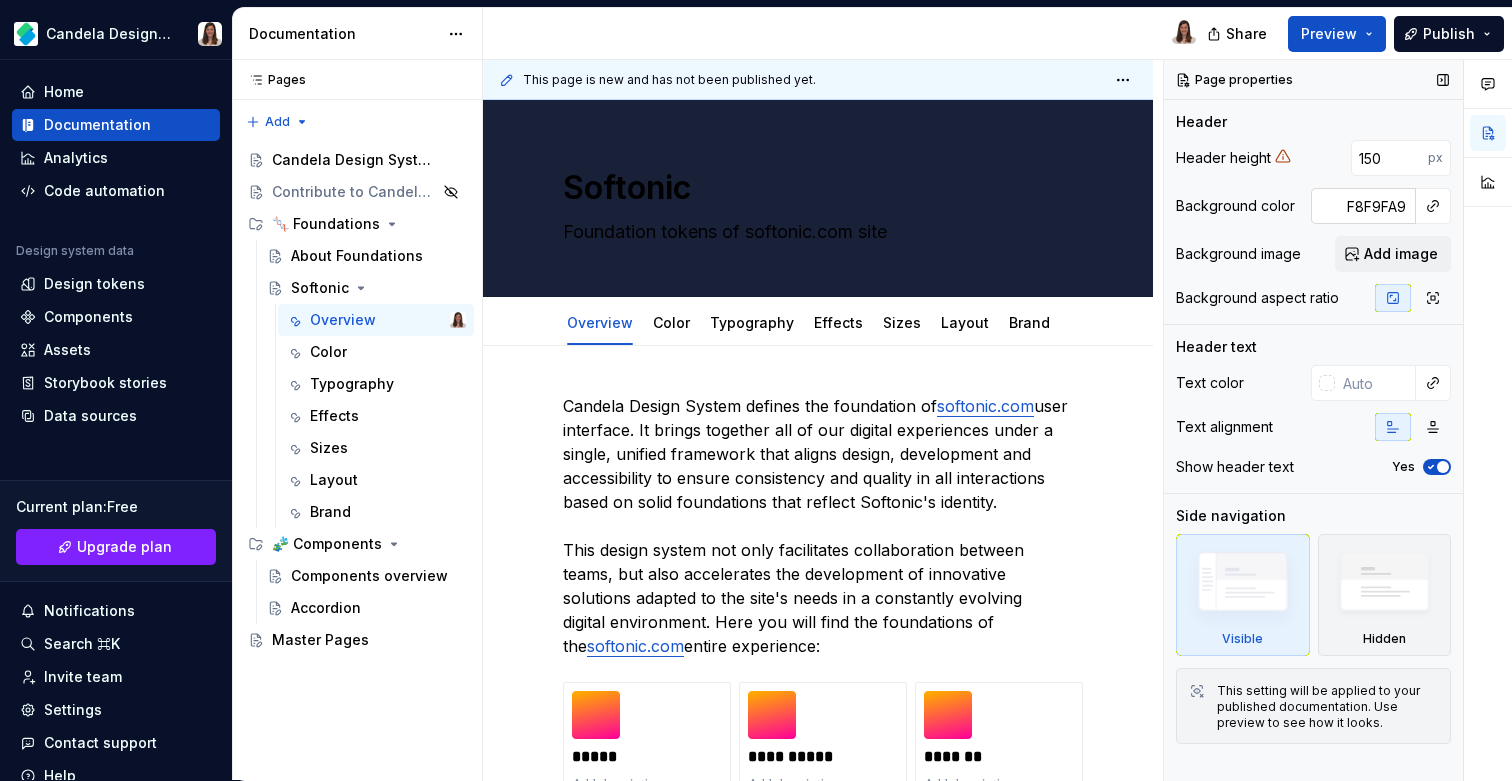 type on "#192139" 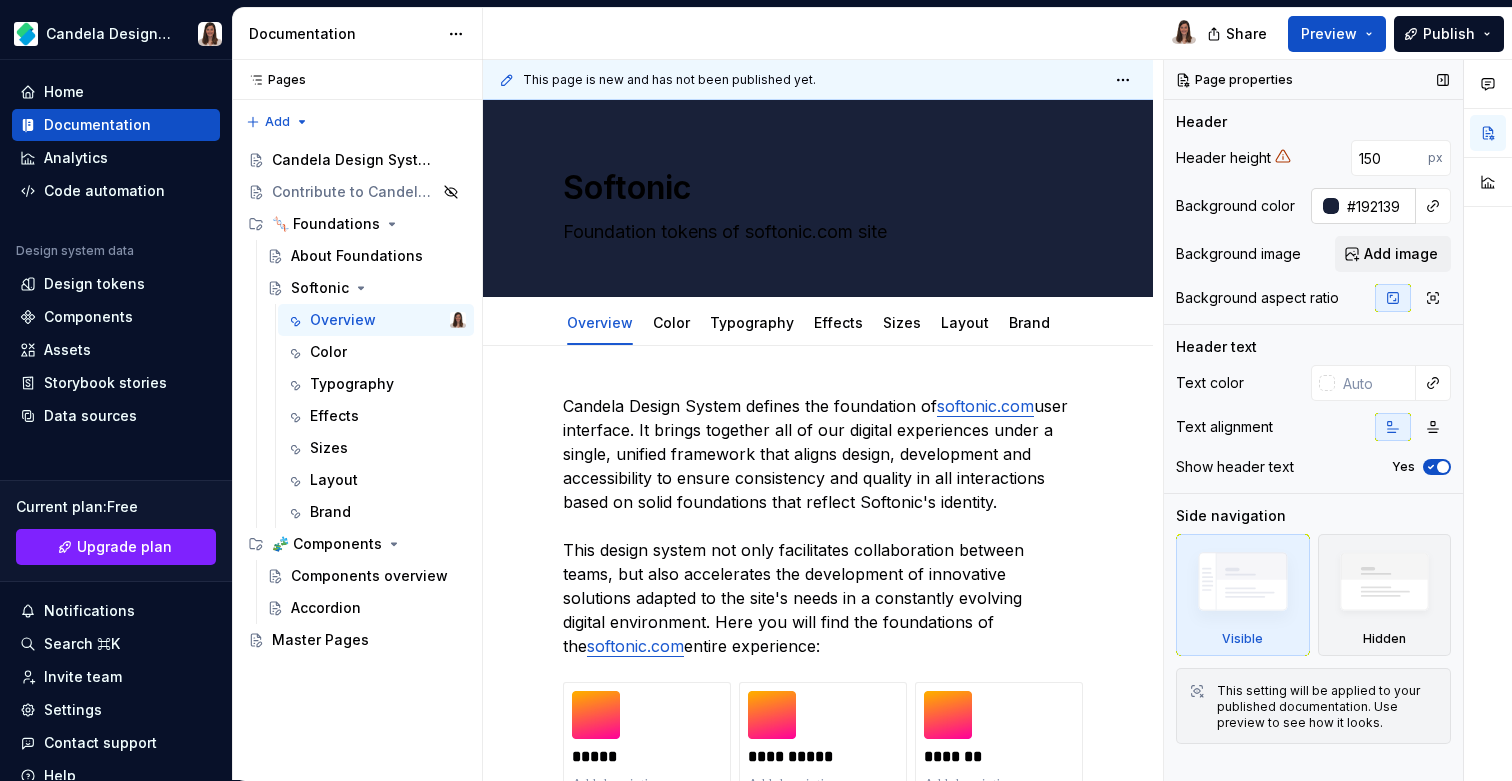 click on "#192139" at bounding box center [1377, 206] 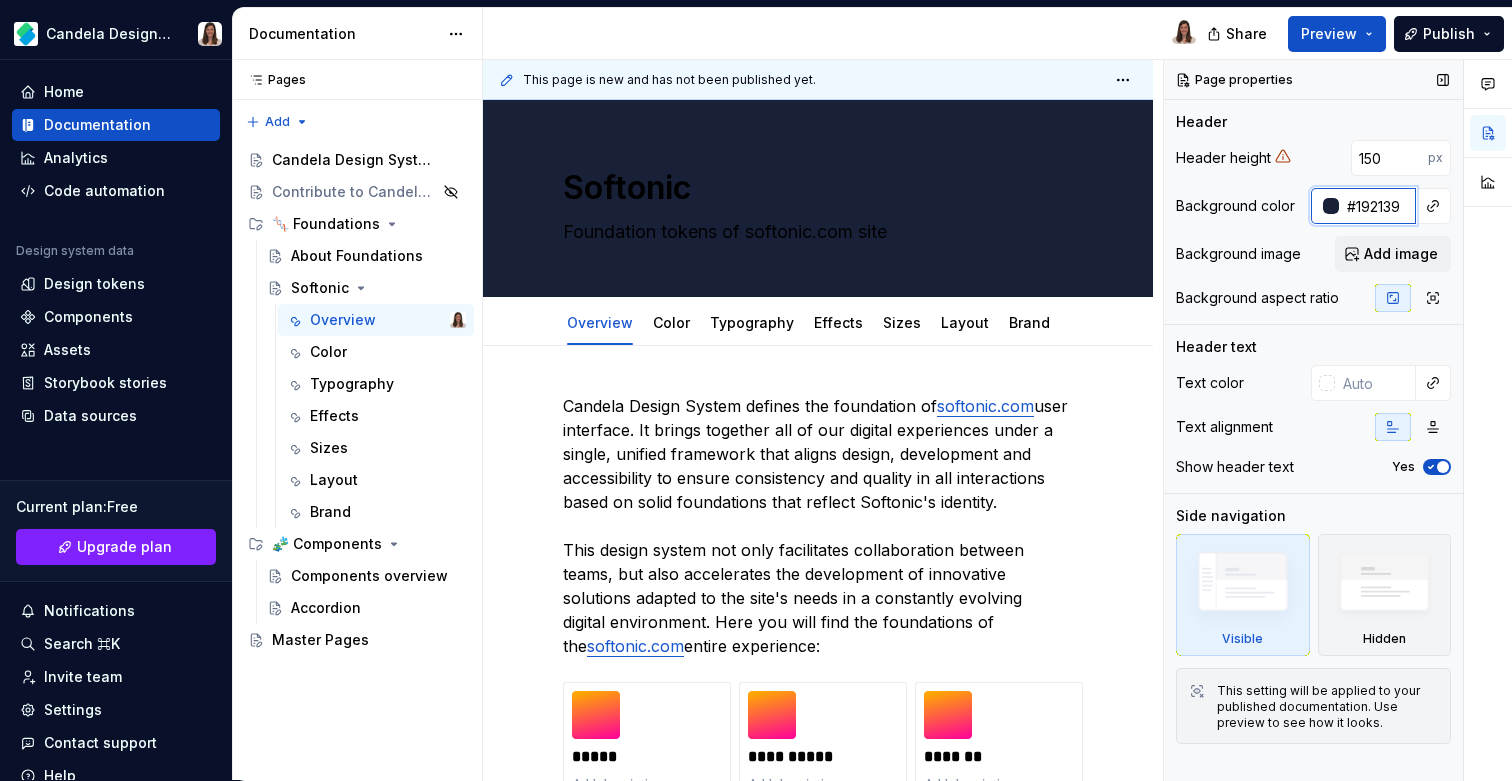 type 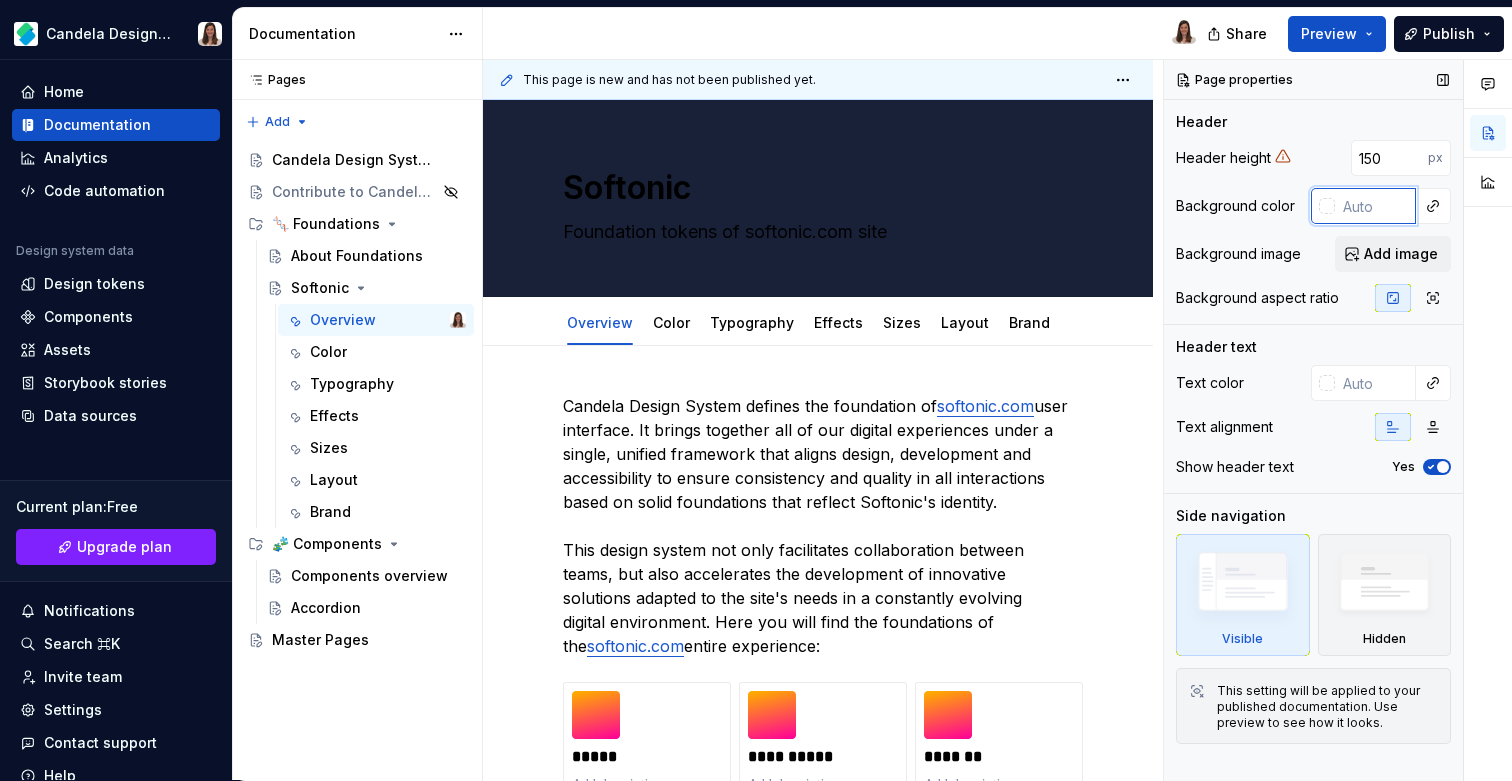 type on "*" 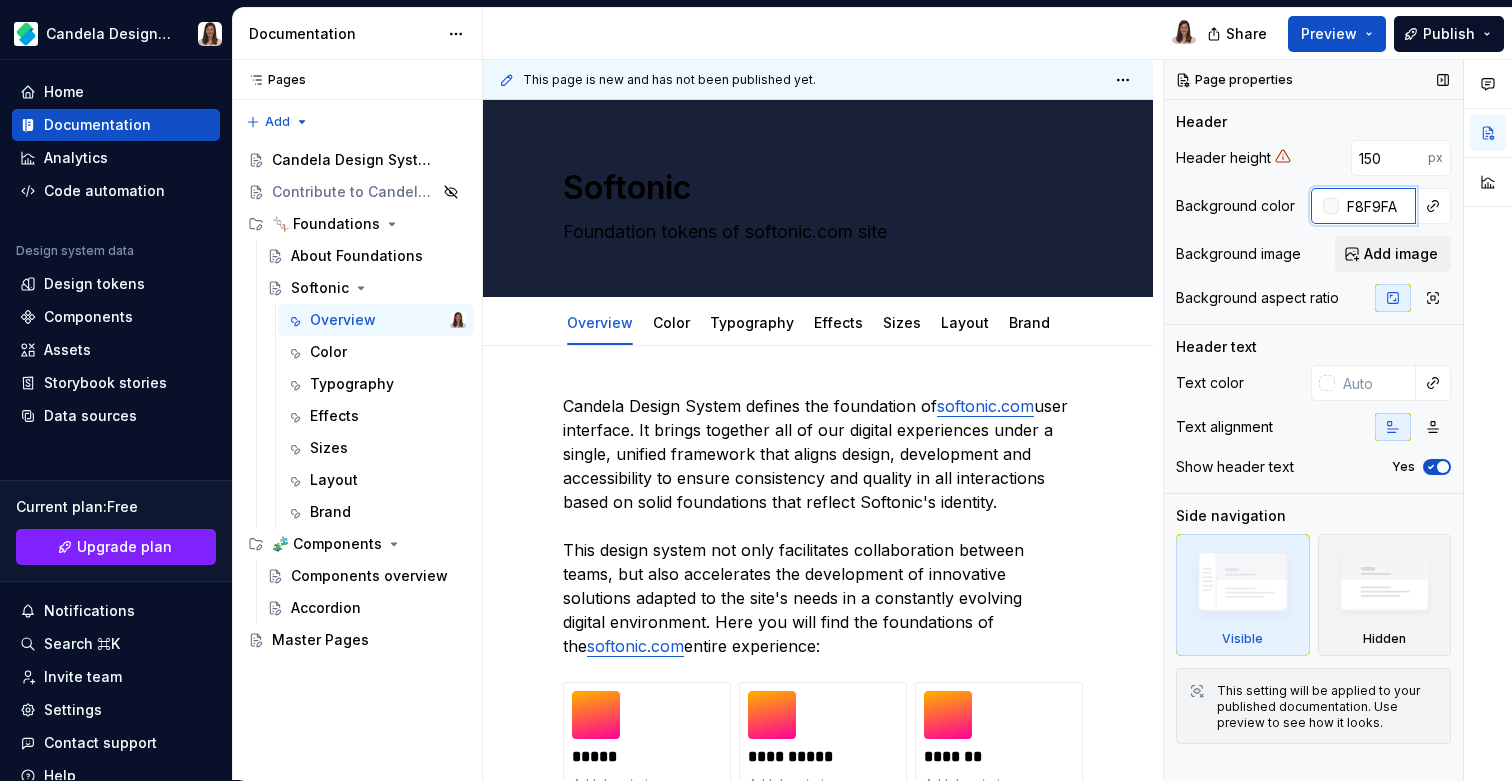 type on "F8F9FA" 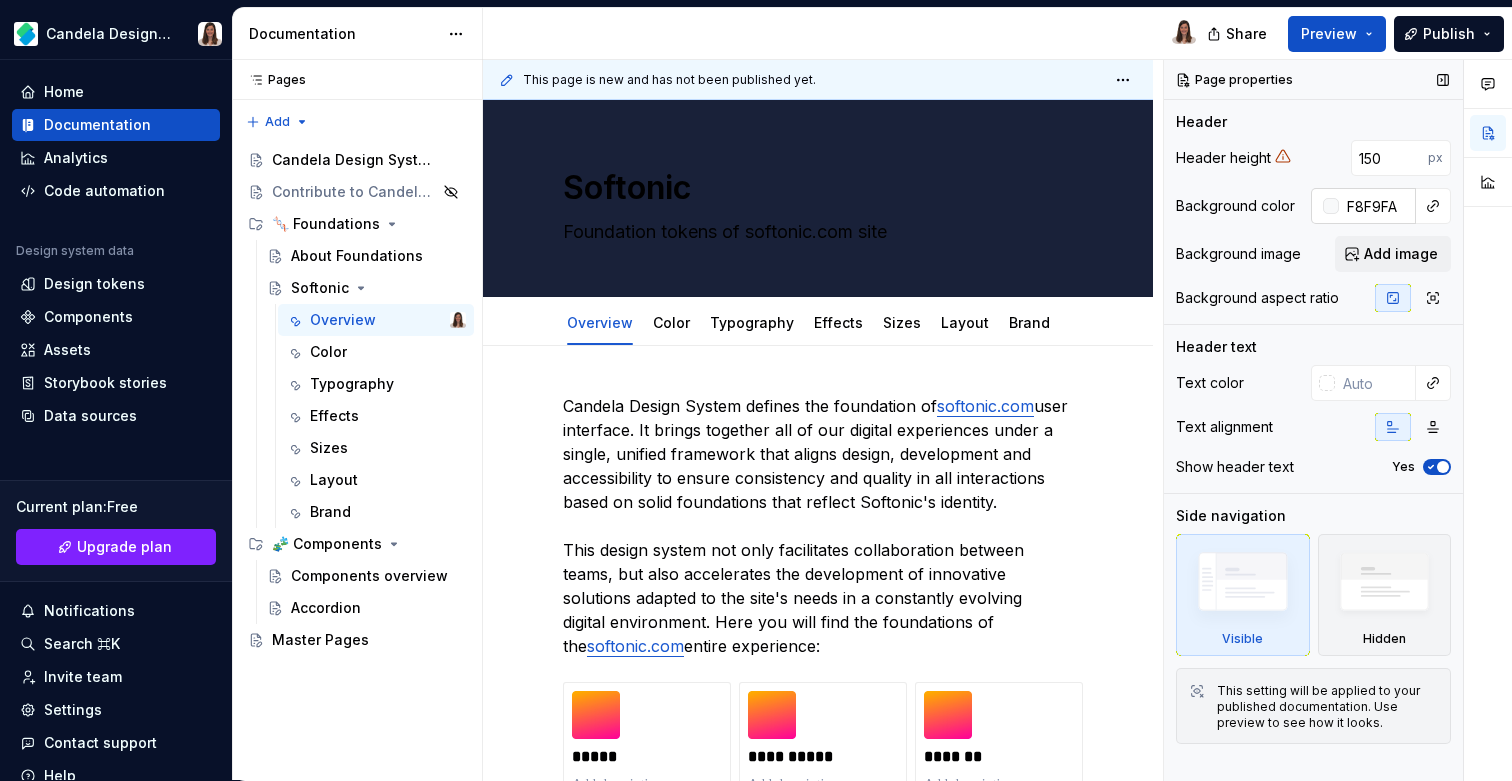 type on "*" 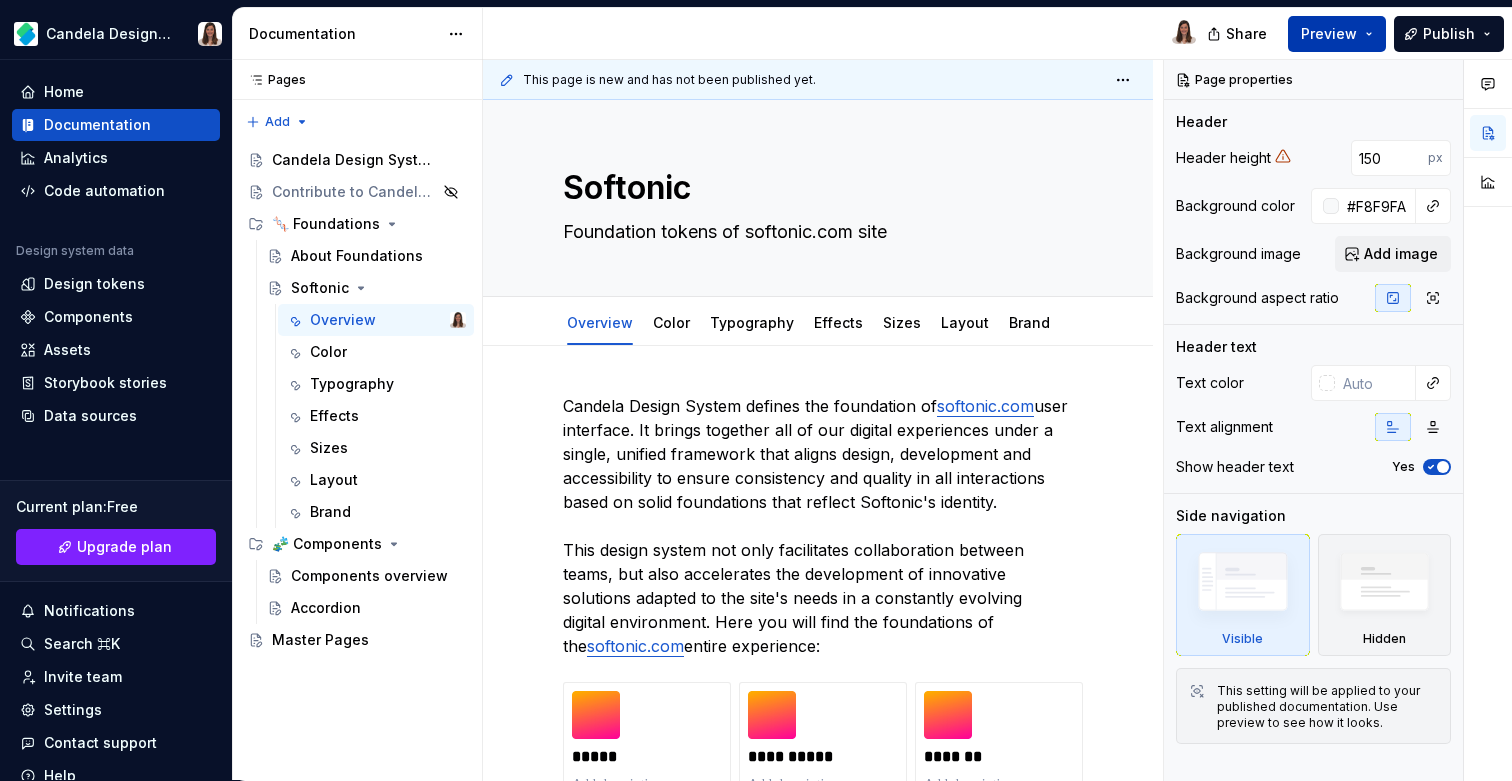 click on "Preview" at bounding box center (1329, 34) 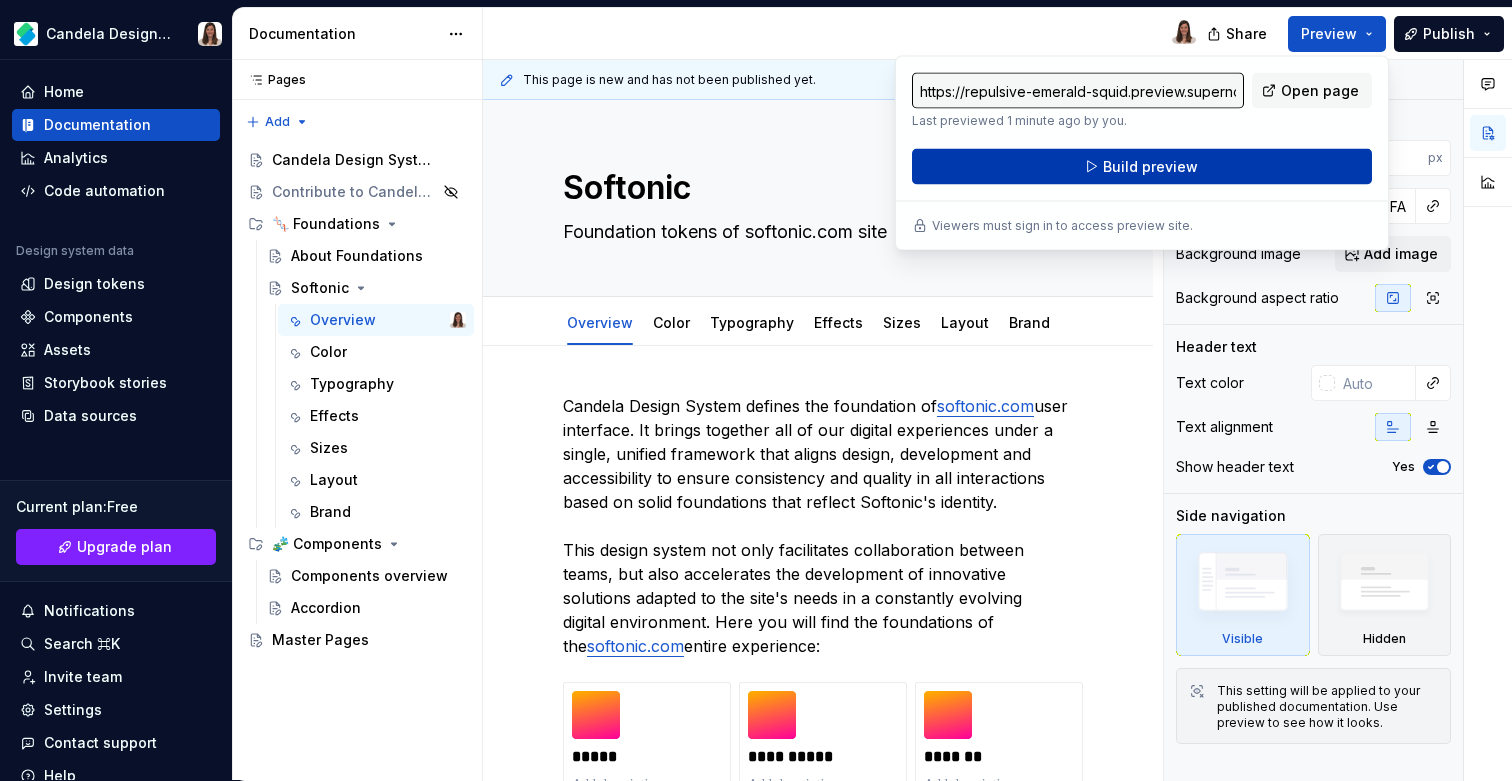 click on "Build preview" at bounding box center [1142, 167] 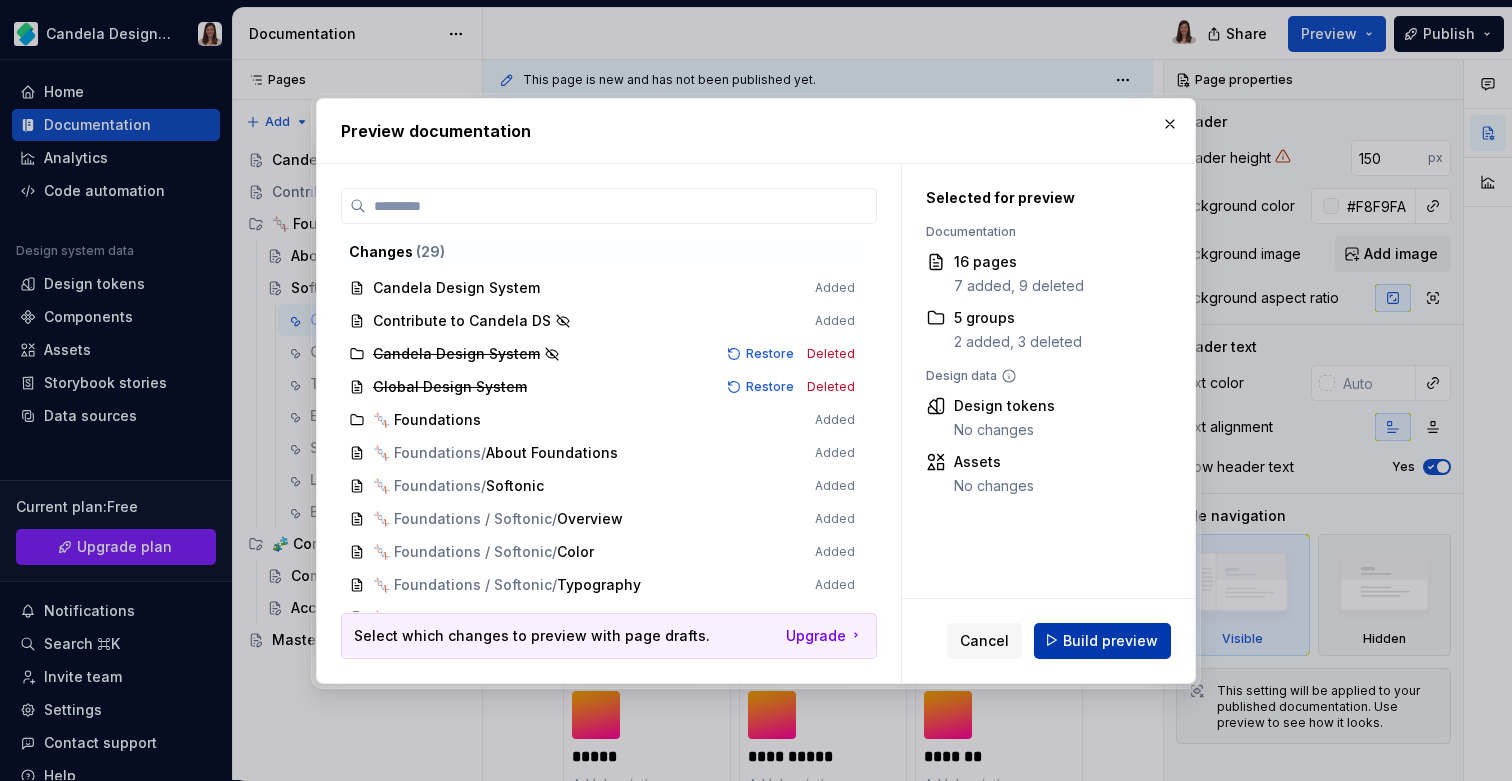 click on "Build preview" at bounding box center (1110, 640) 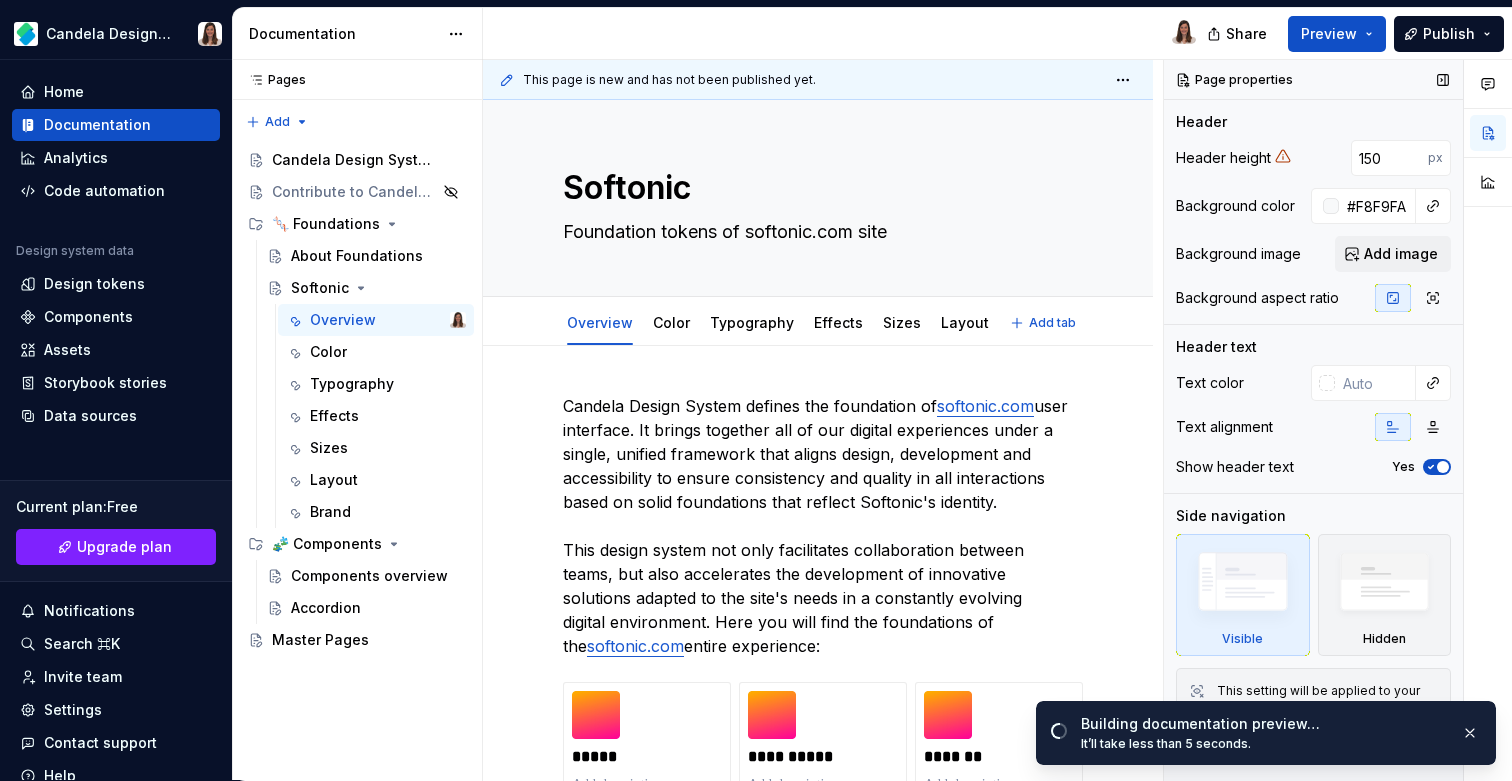 type on "*" 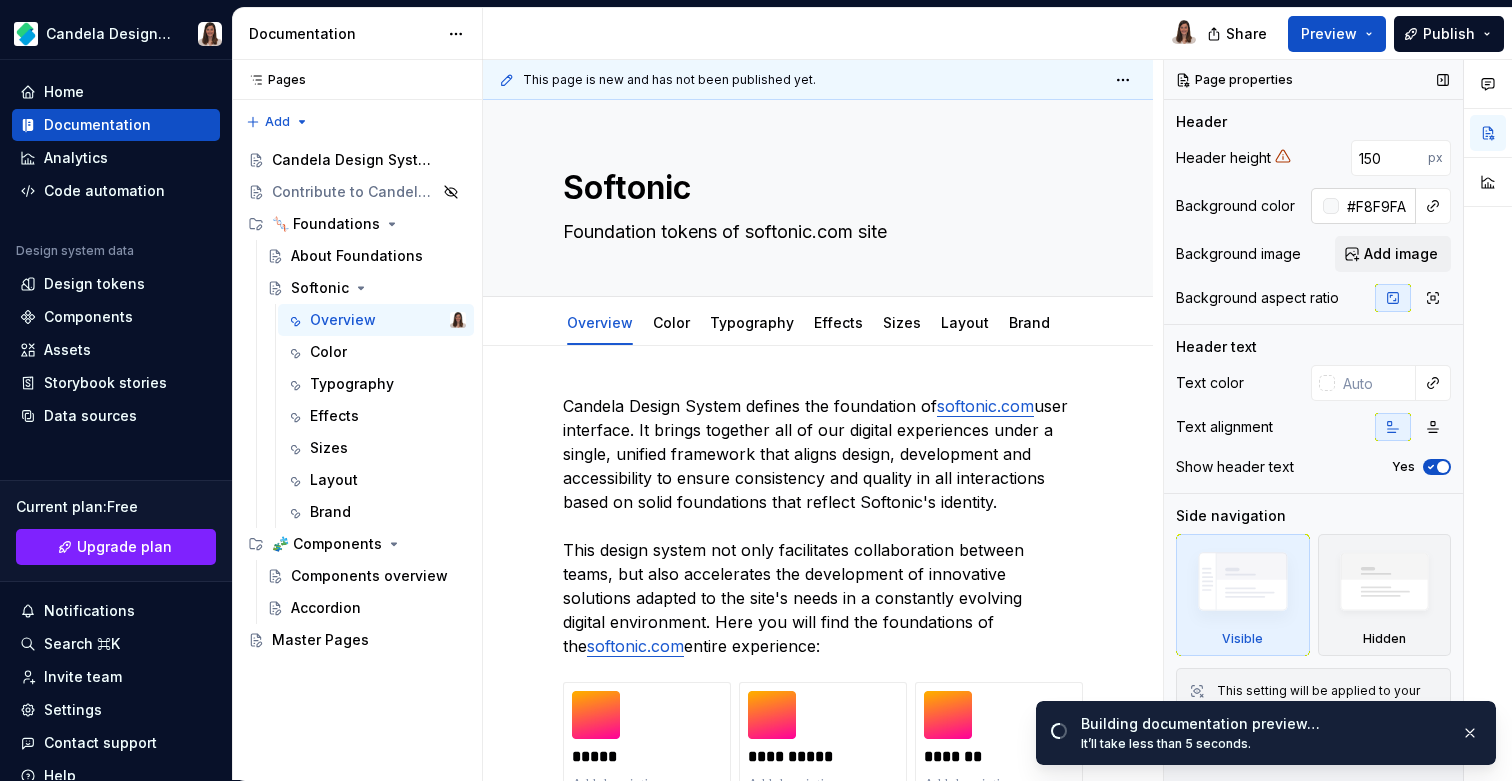 click on "#F8F9FA" at bounding box center (1377, 206) 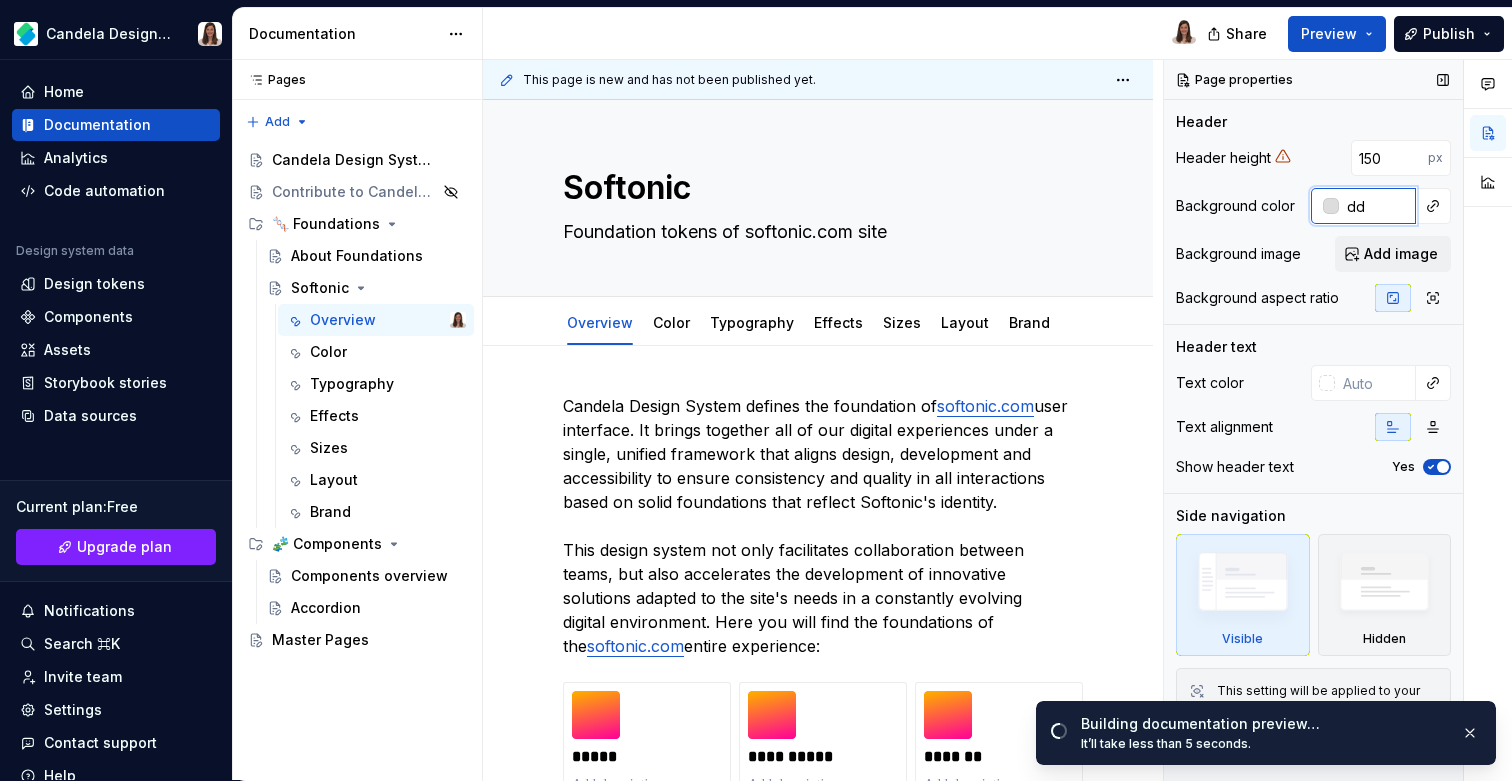 type on "ddd" 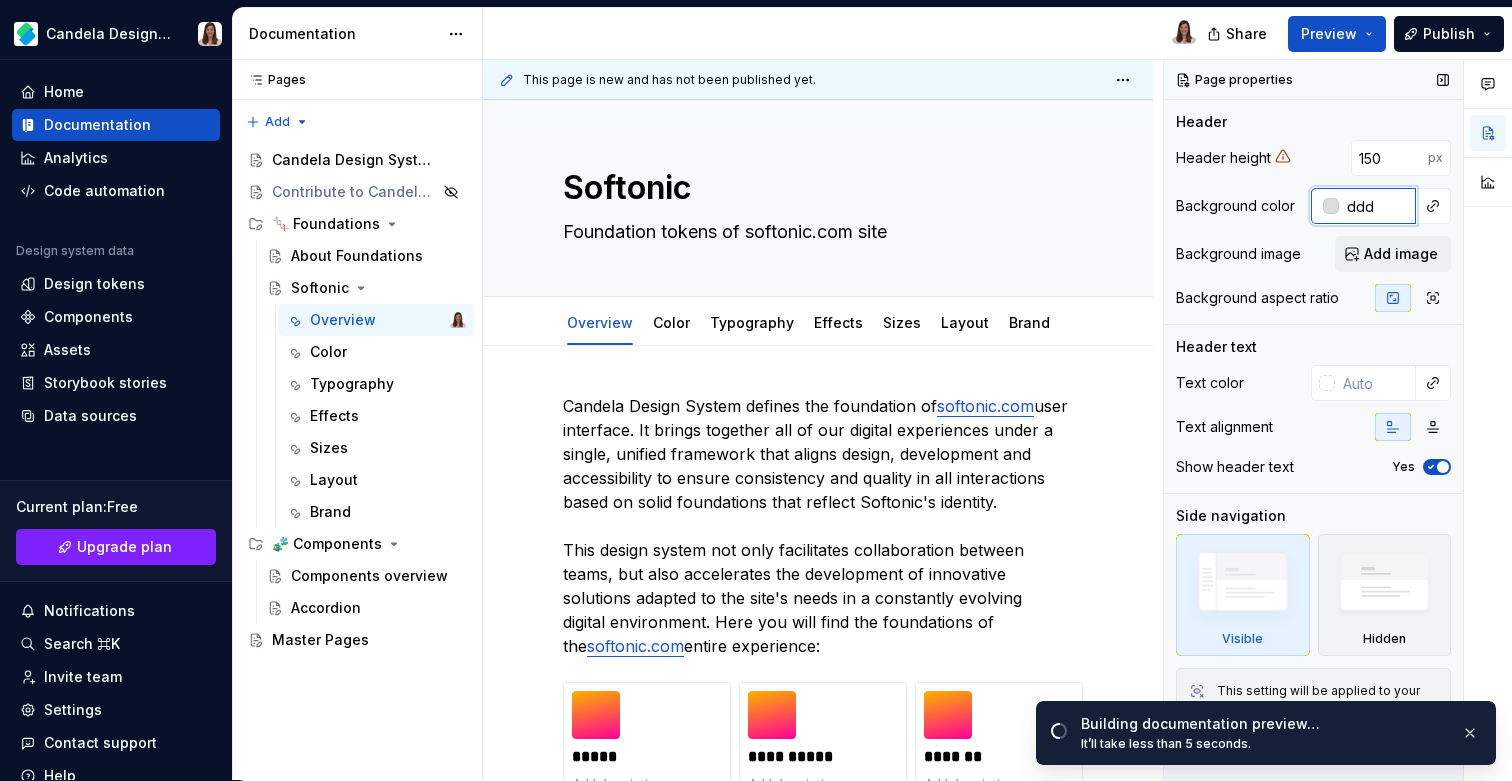 type on "*" 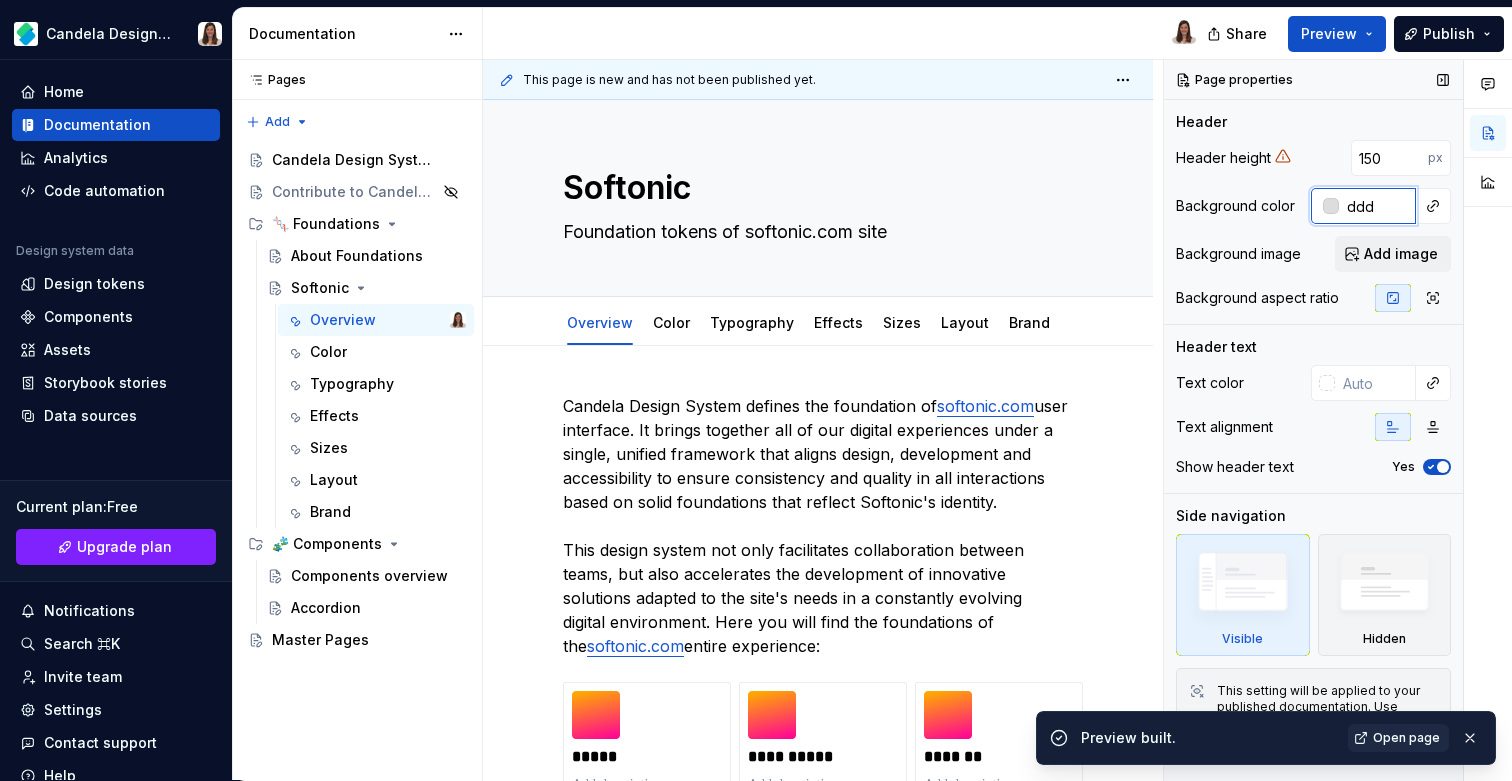 type on "dd" 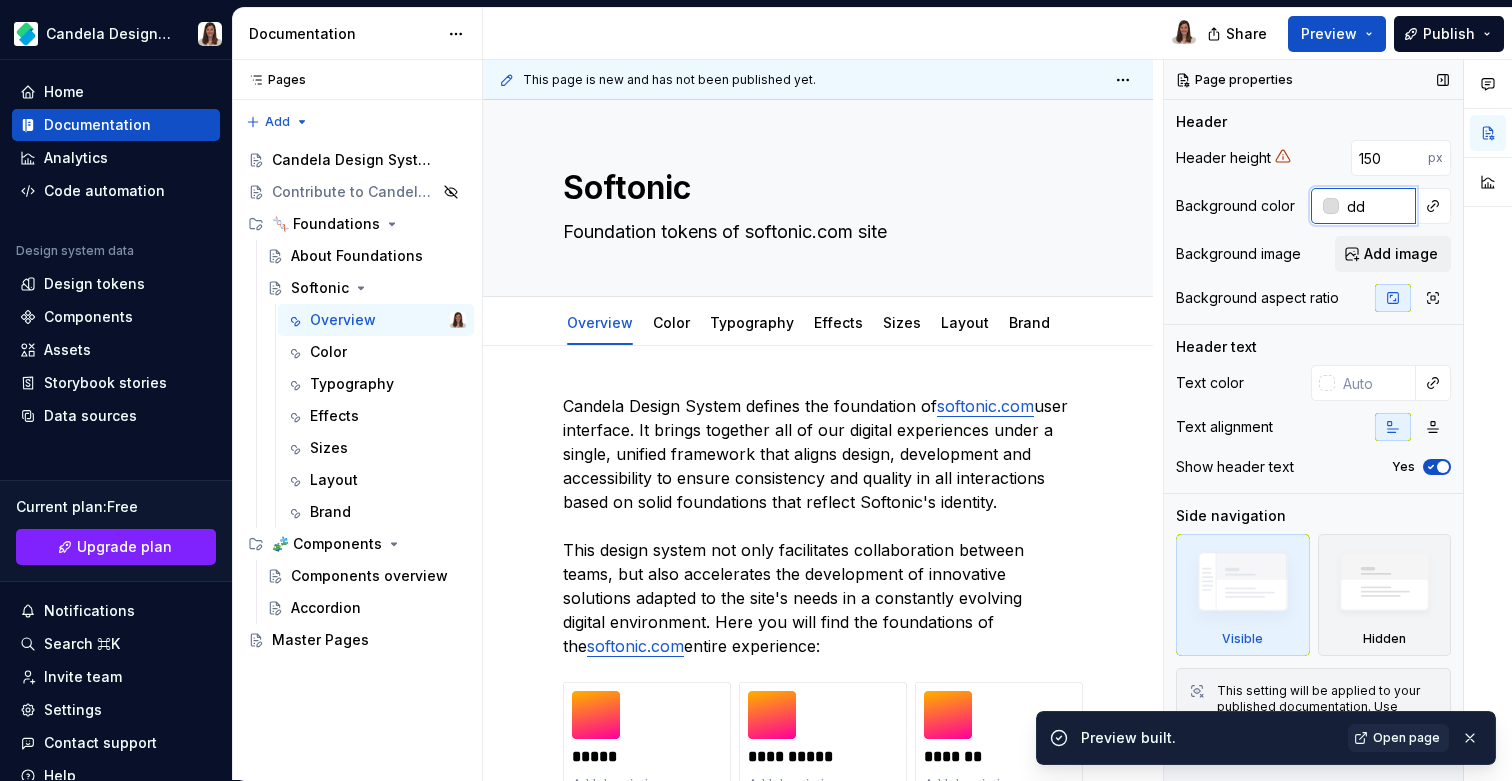type on "*" 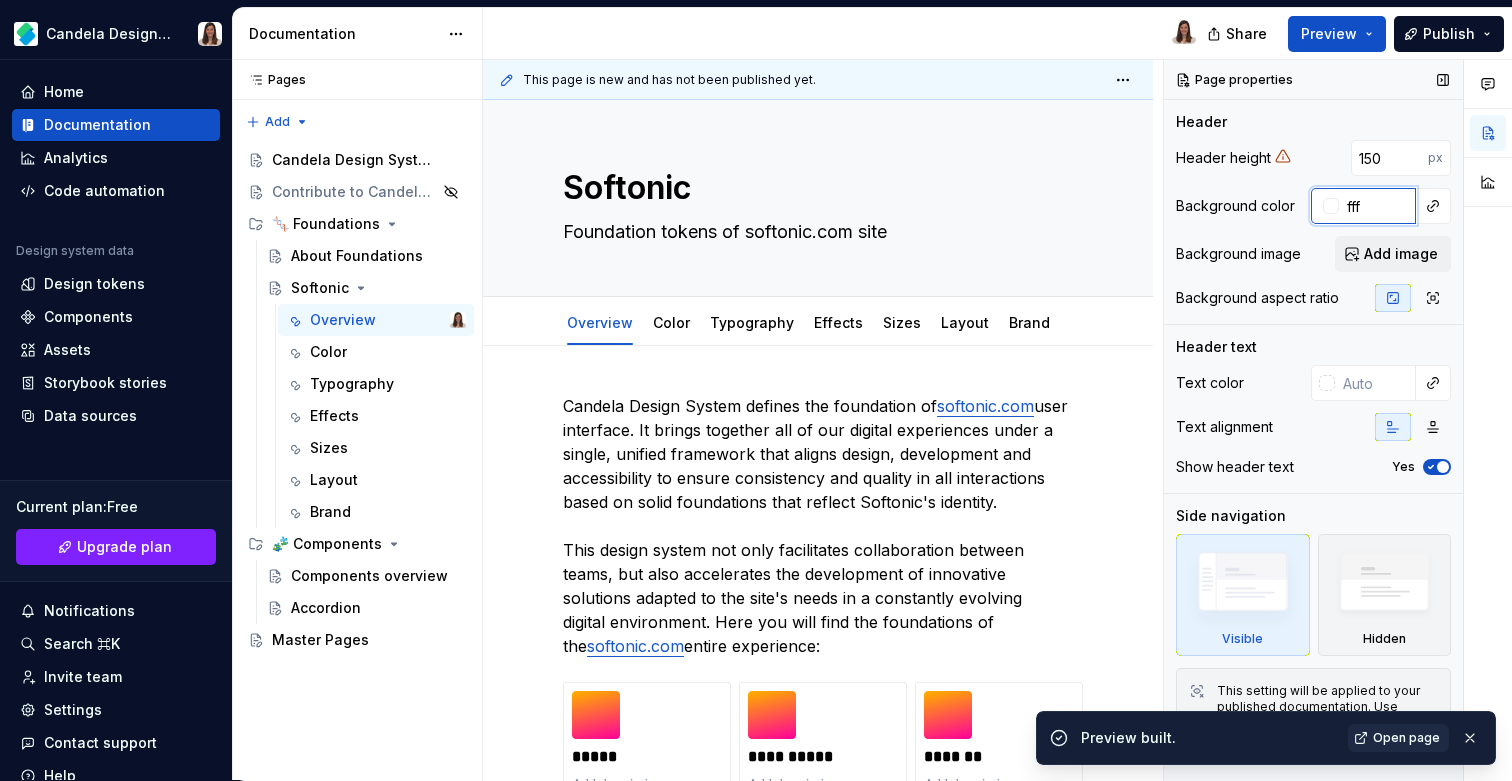 type on "fff" 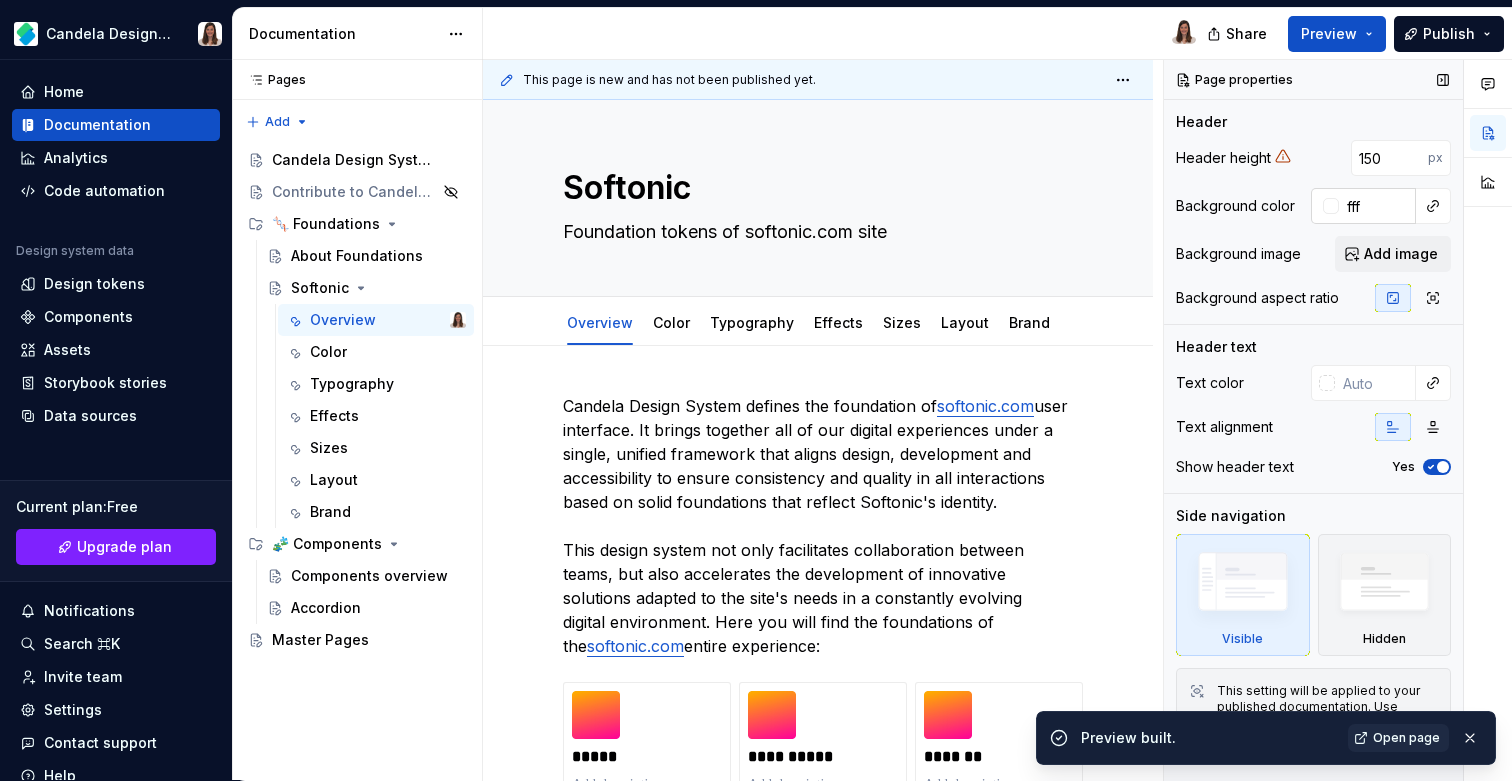 type on "*" 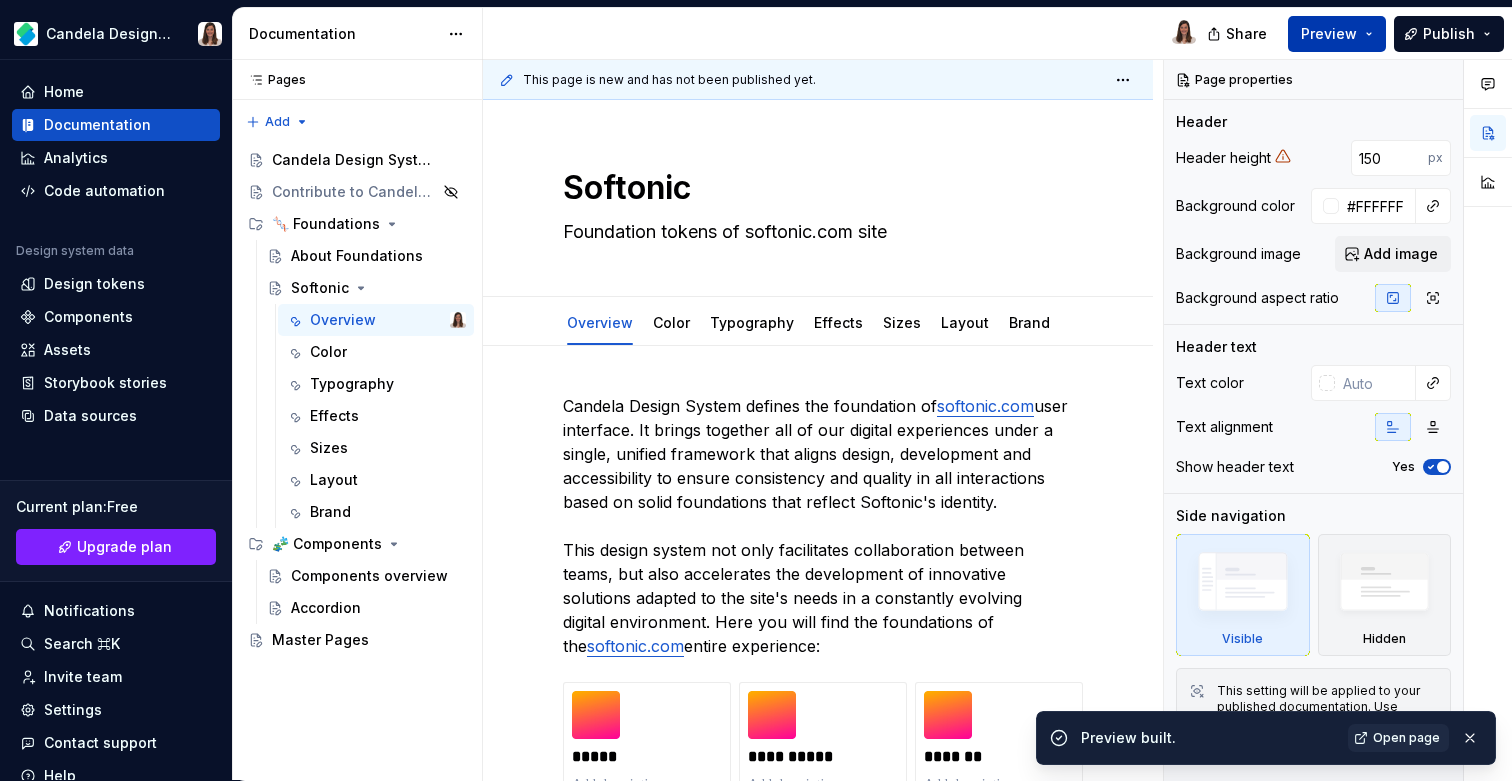 click on "Preview" at bounding box center [1329, 34] 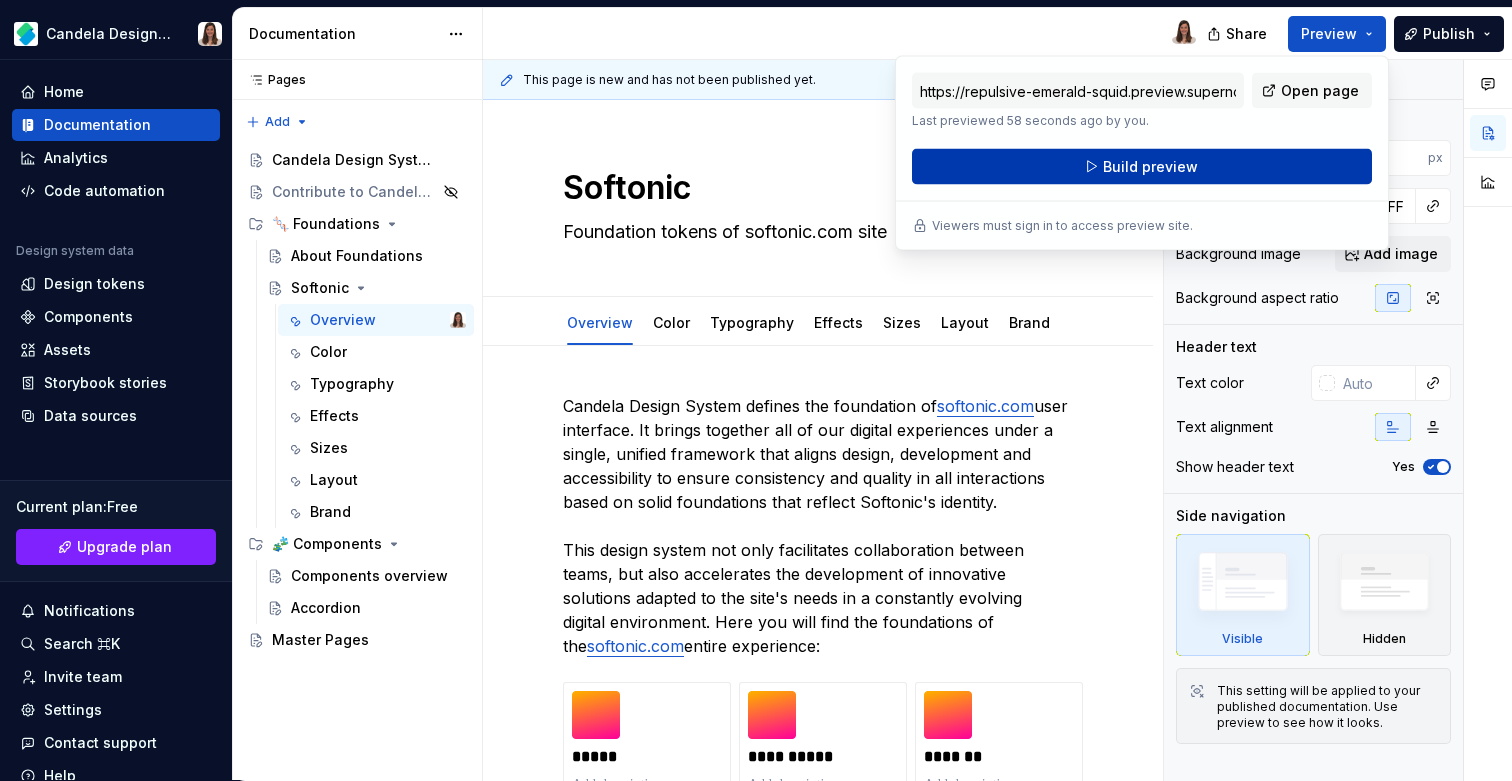 click on "Build preview" at bounding box center (1142, 167) 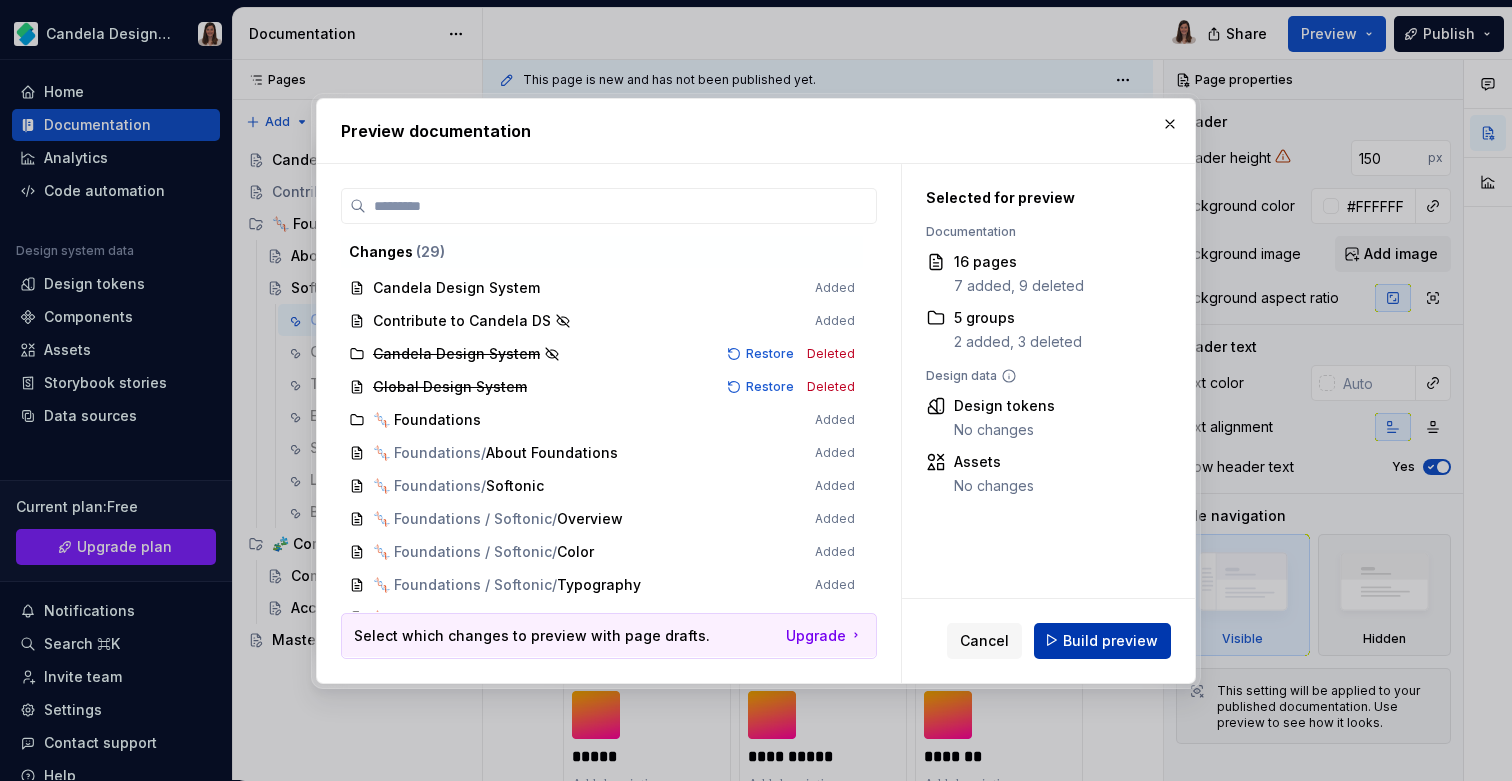 click on "Build preview" at bounding box center [1110, 640] 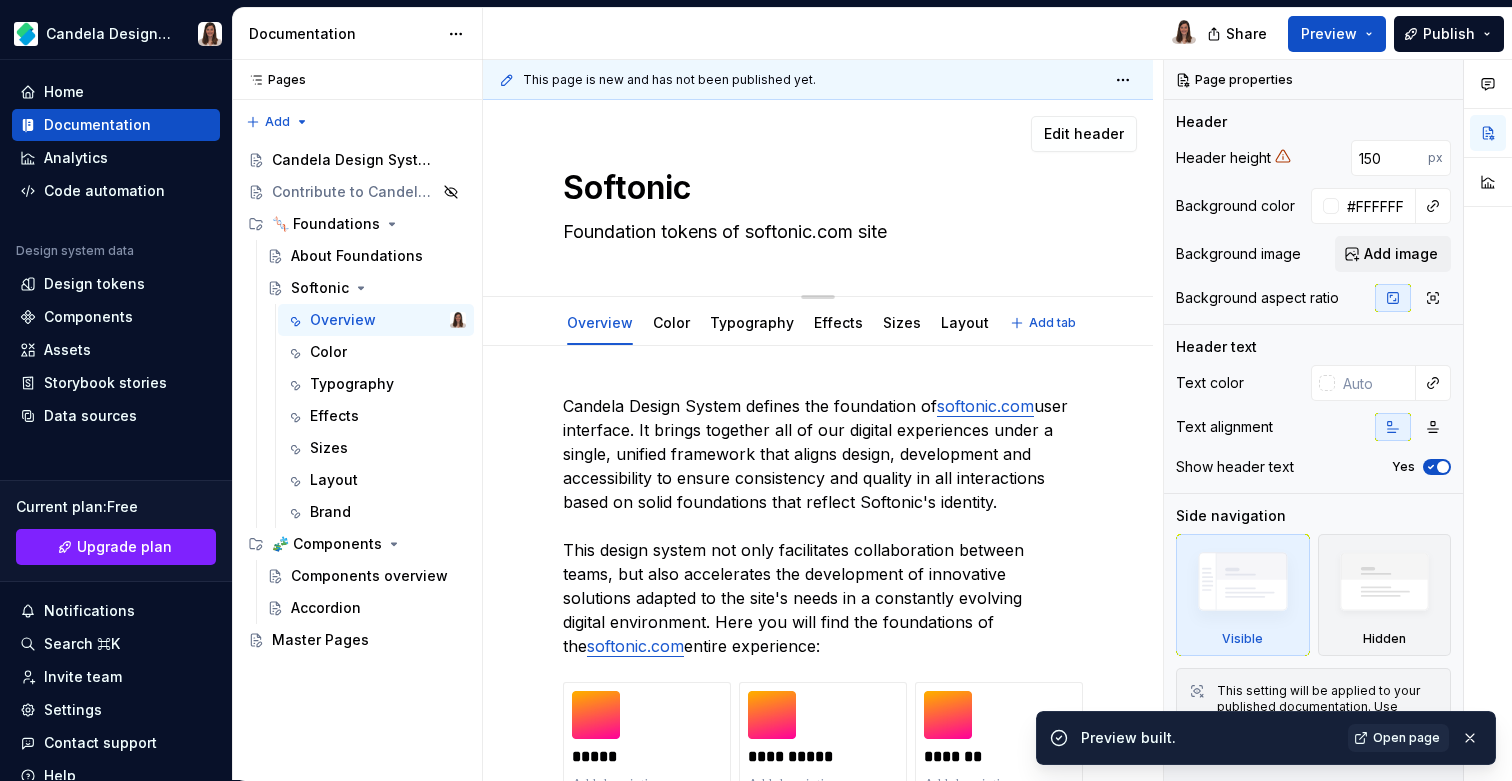click on "Foundation tokens of softonic.com site" at bounding box center (814, 232) 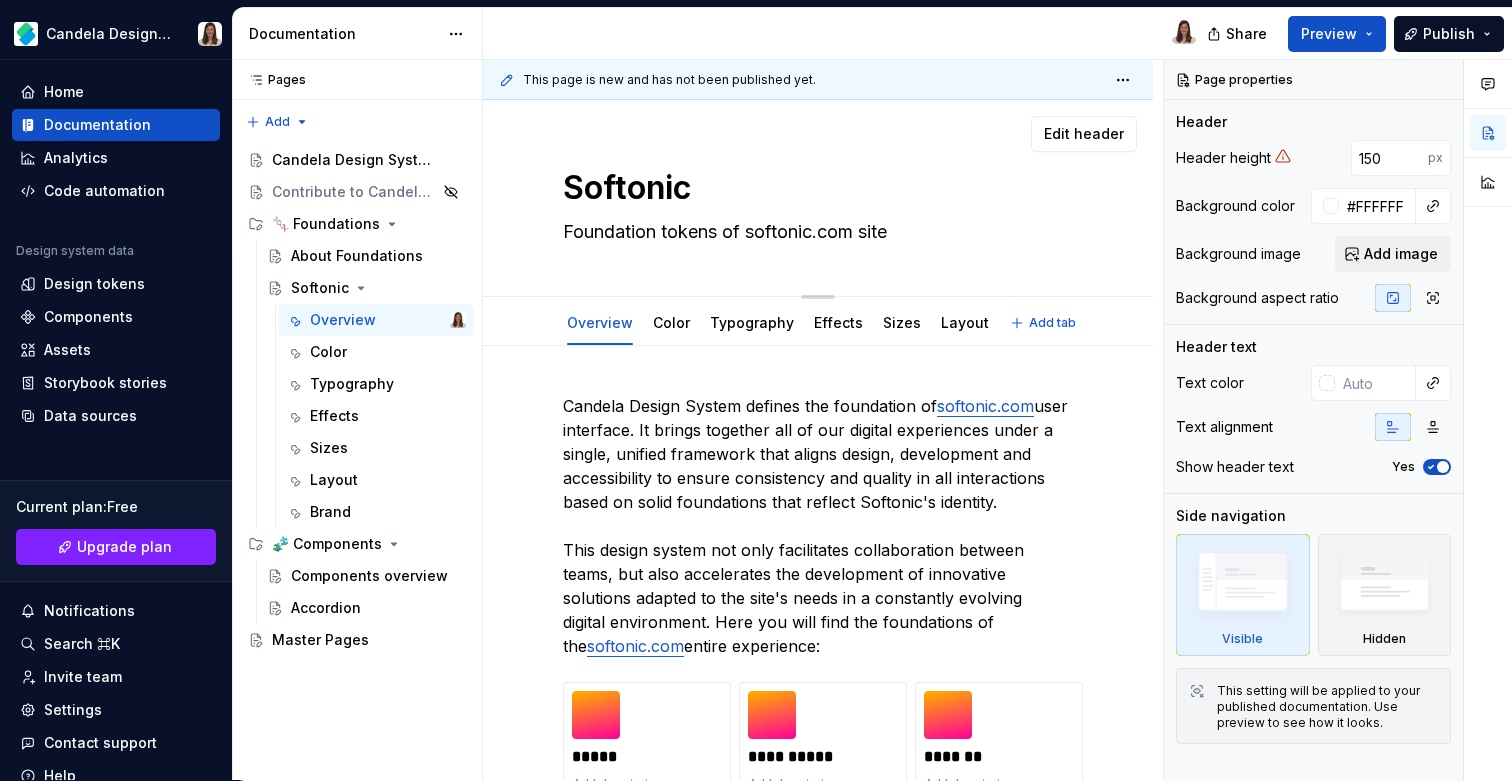 click on "Foundation tokens of softonic.com site" at bounding box center (814, 232) 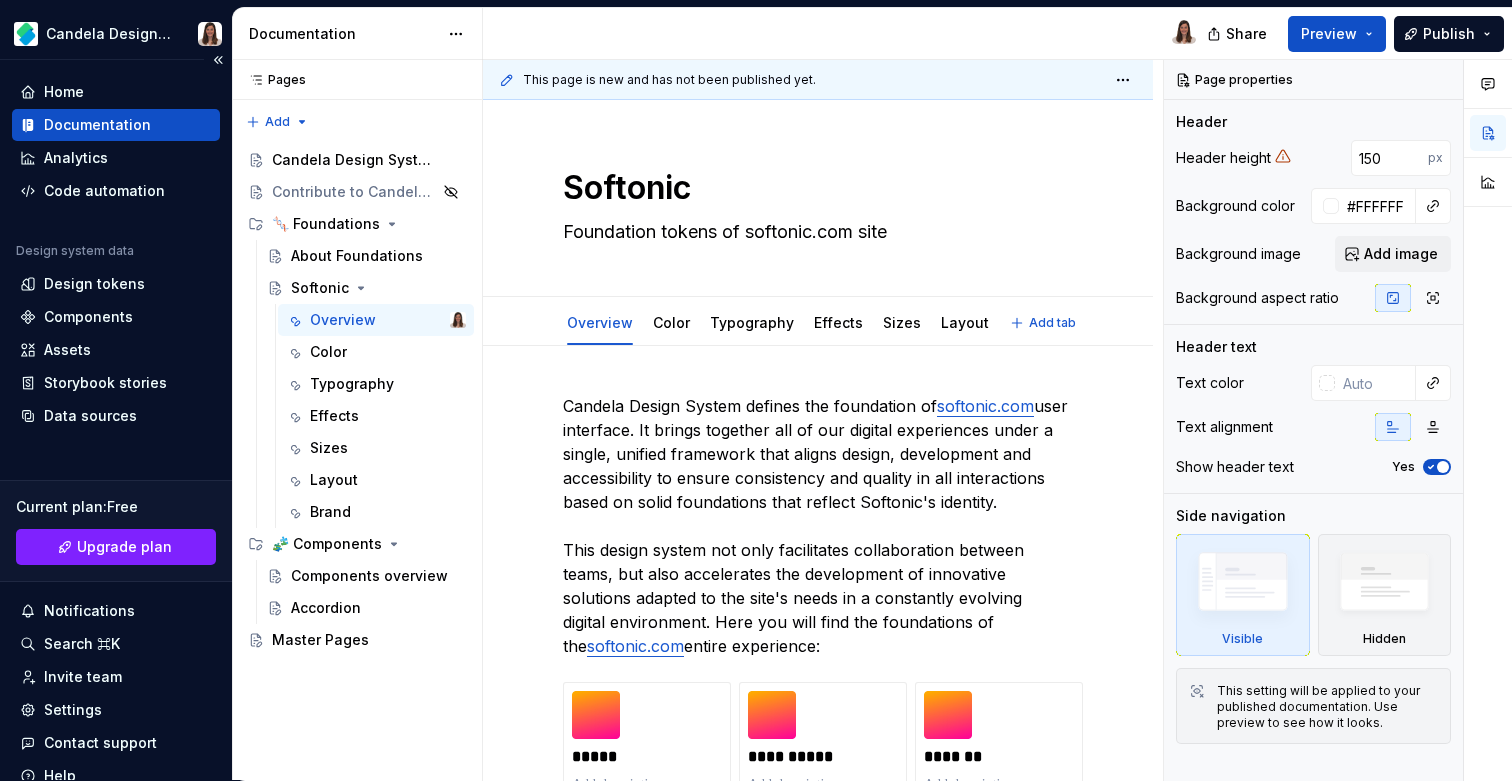 type on "*" 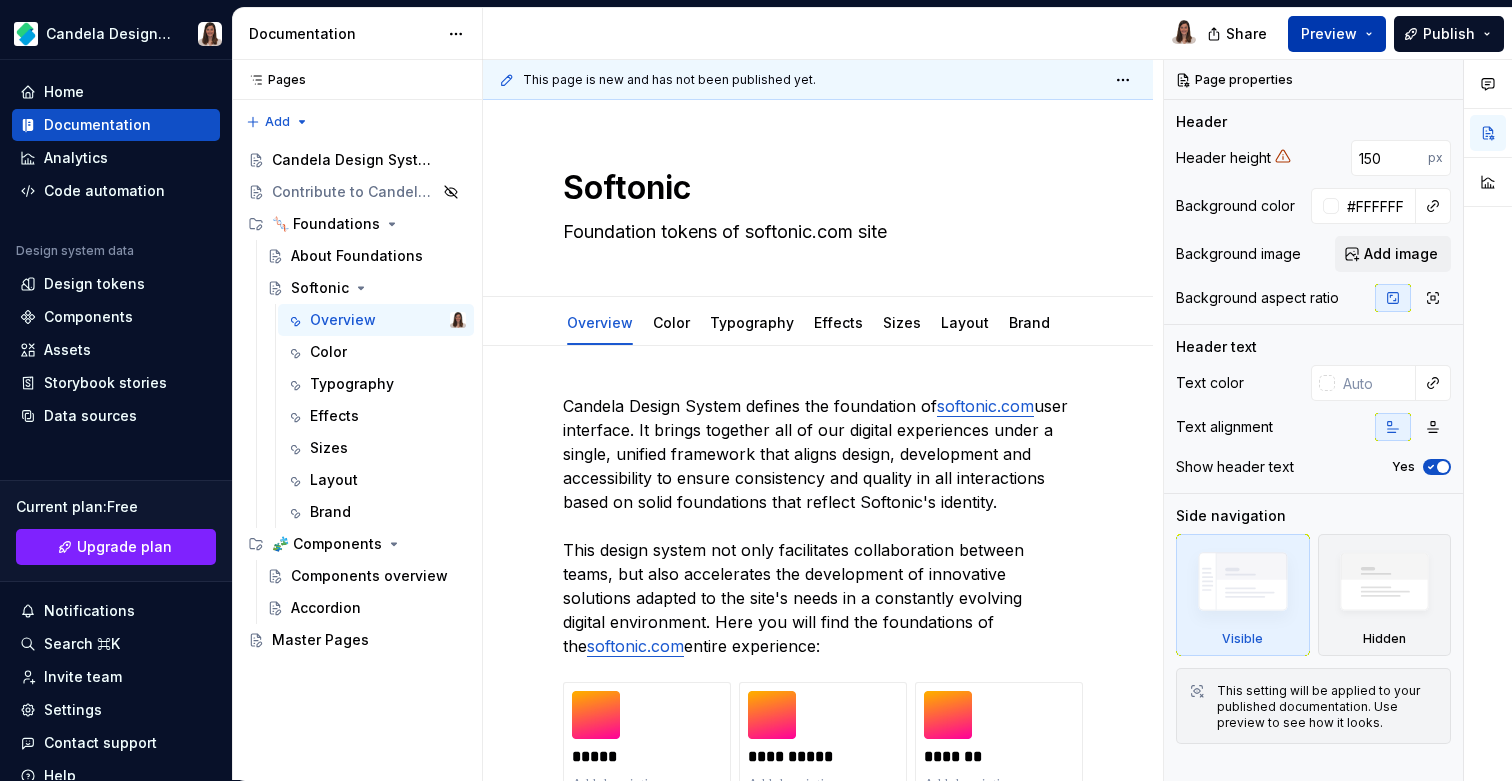click on "Preview" at bounding box center [1329, 34] 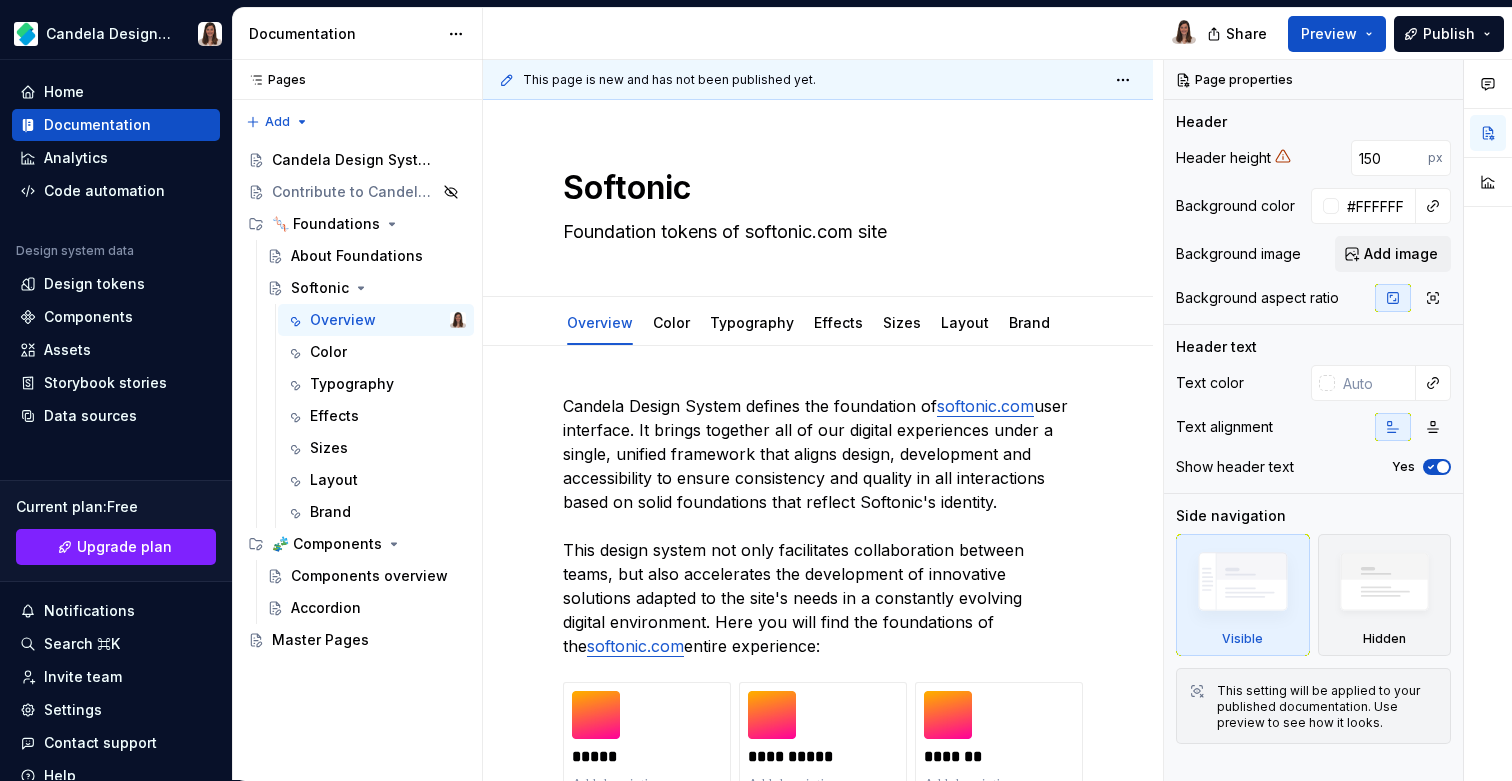 type 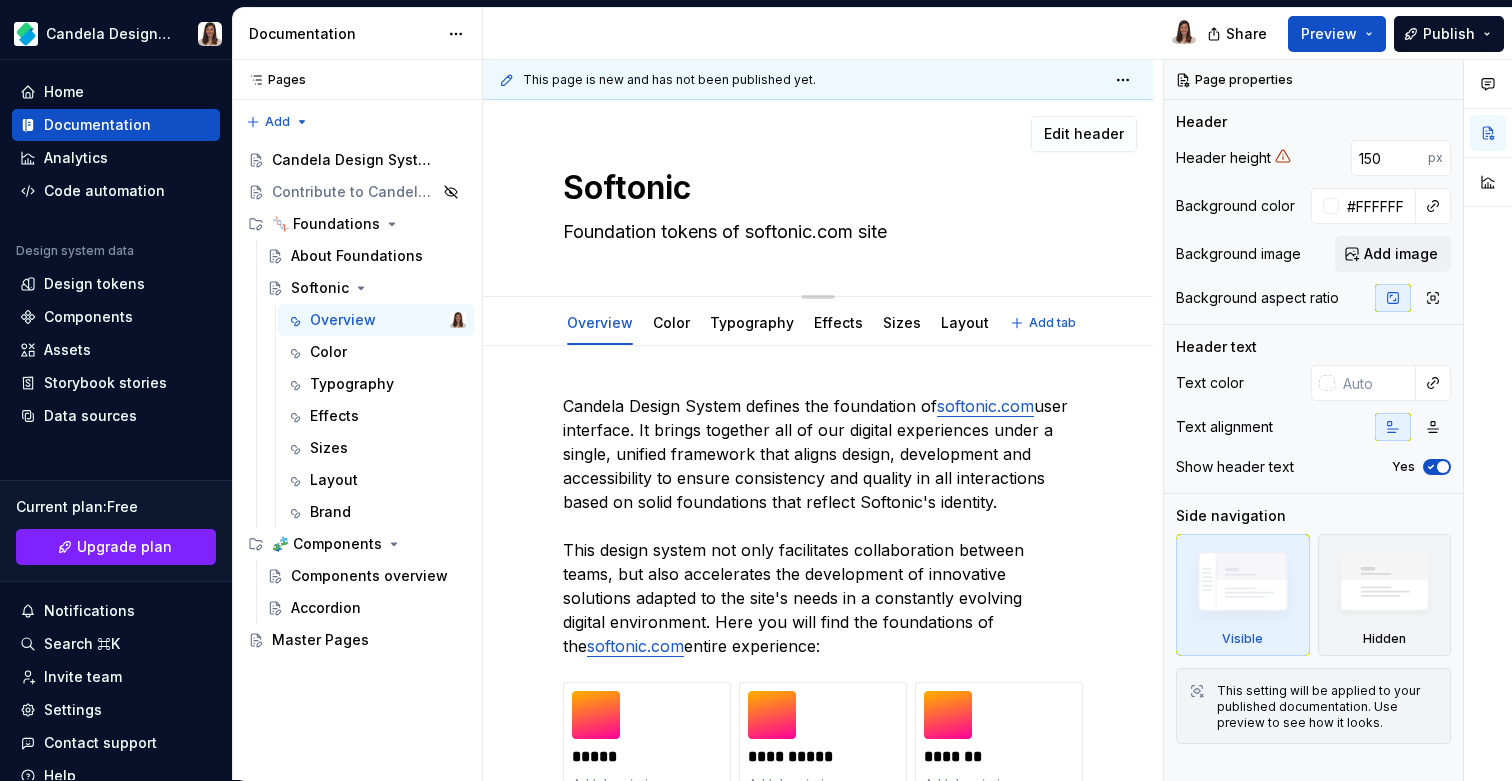 click on "Edit header" at bounding box center (810, 134) 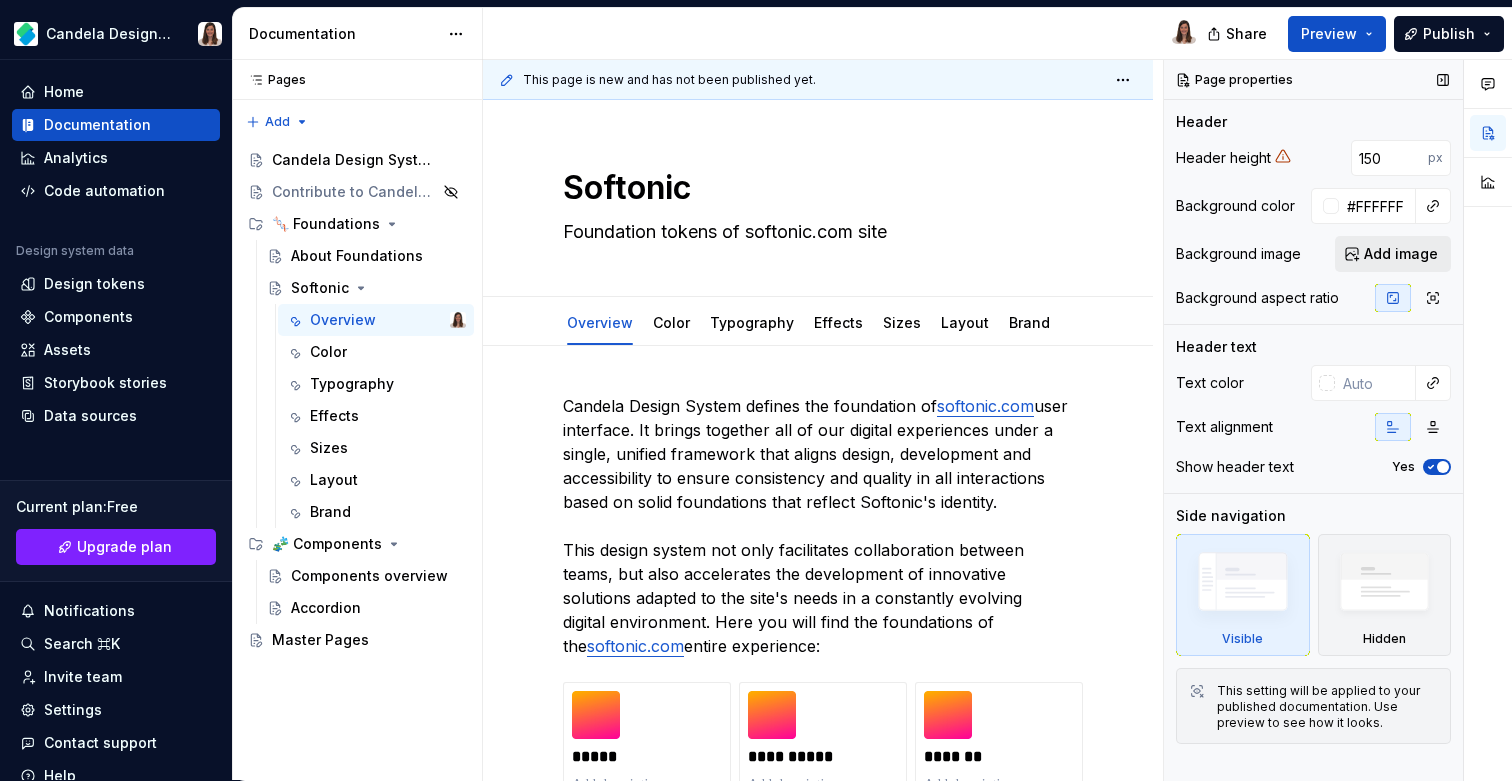 click on "Add image" at bounding box center (1401, 254) 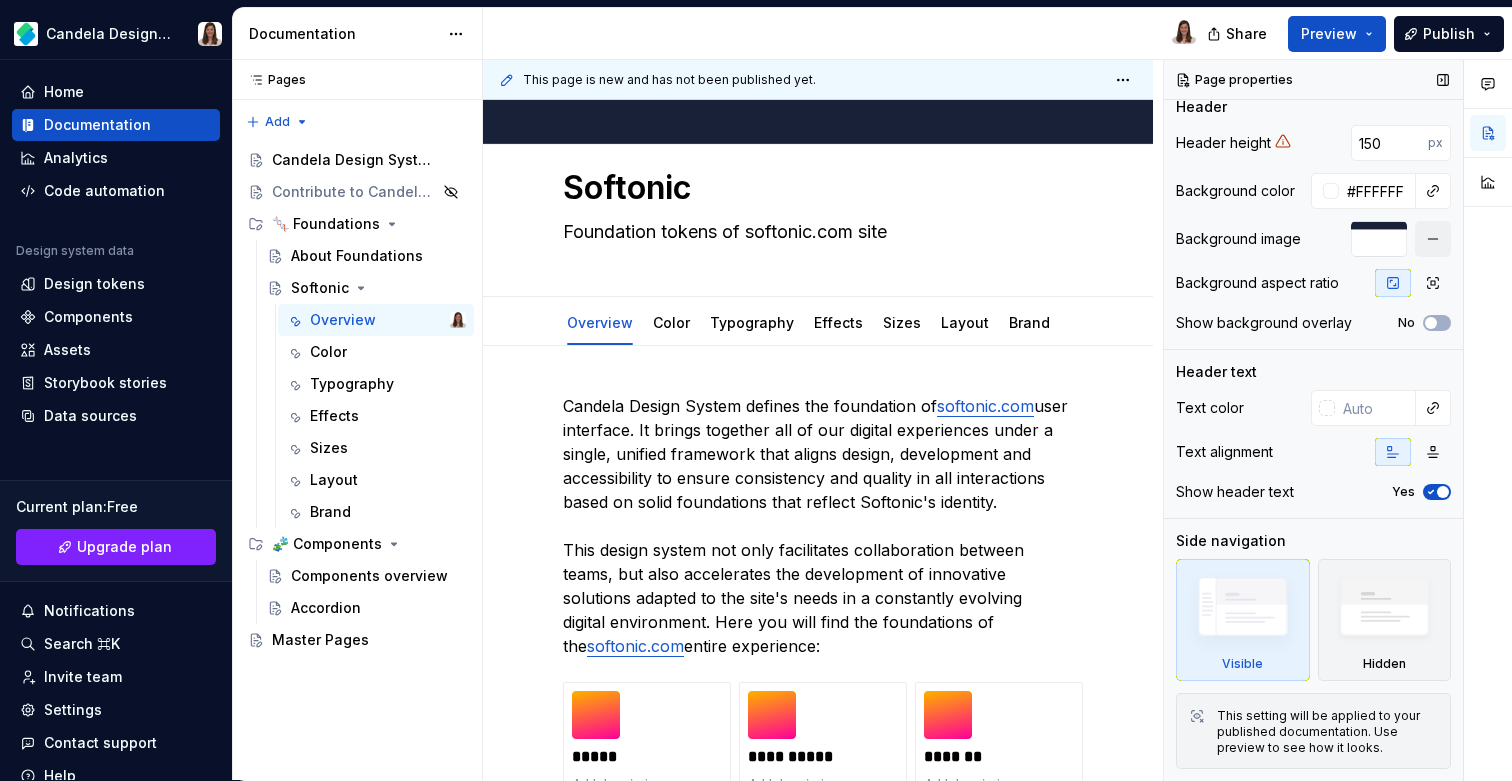 scroll, scrollTop: 0, scrollLeft: 0, axis: both 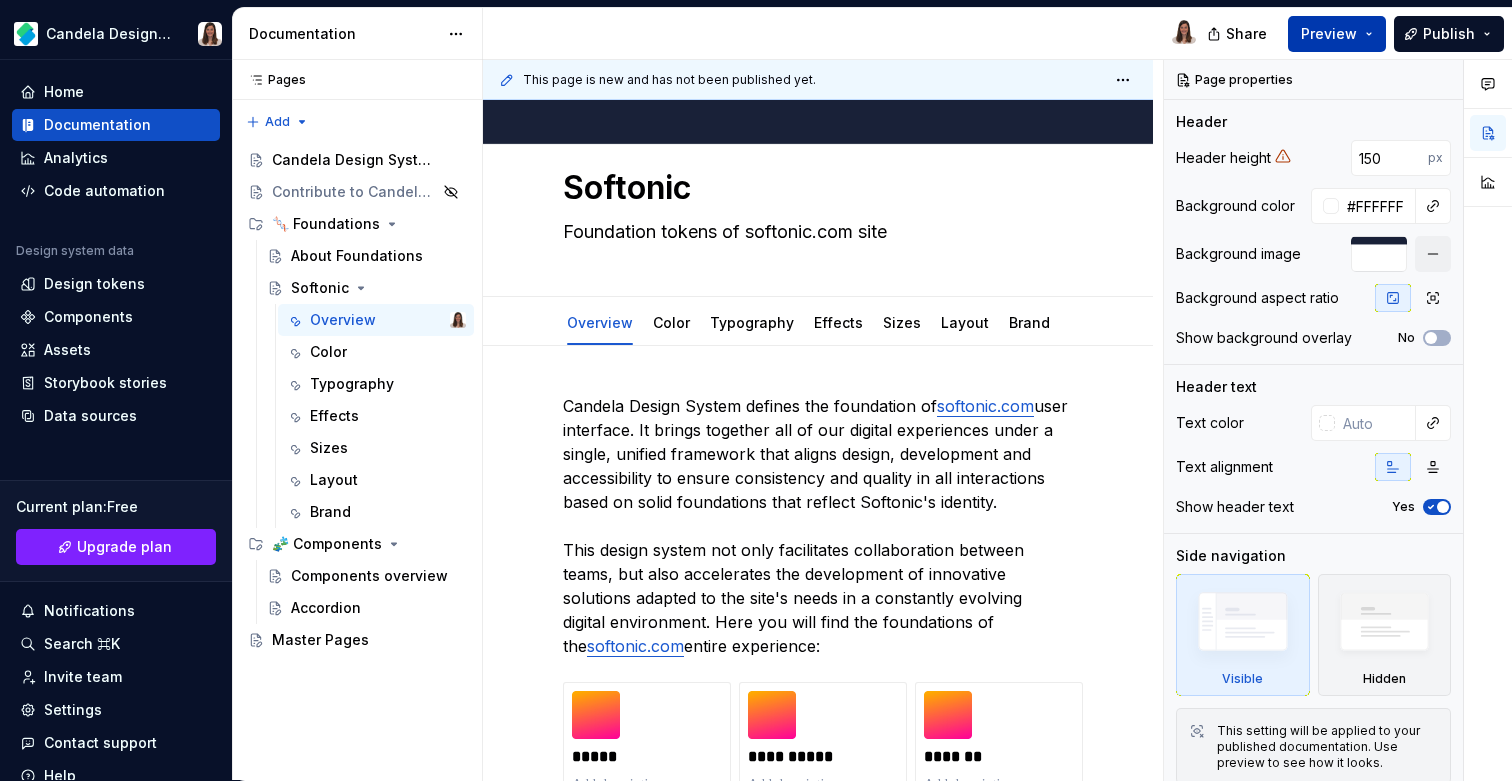 click on "Preview" at bounding box center [1329, 34] 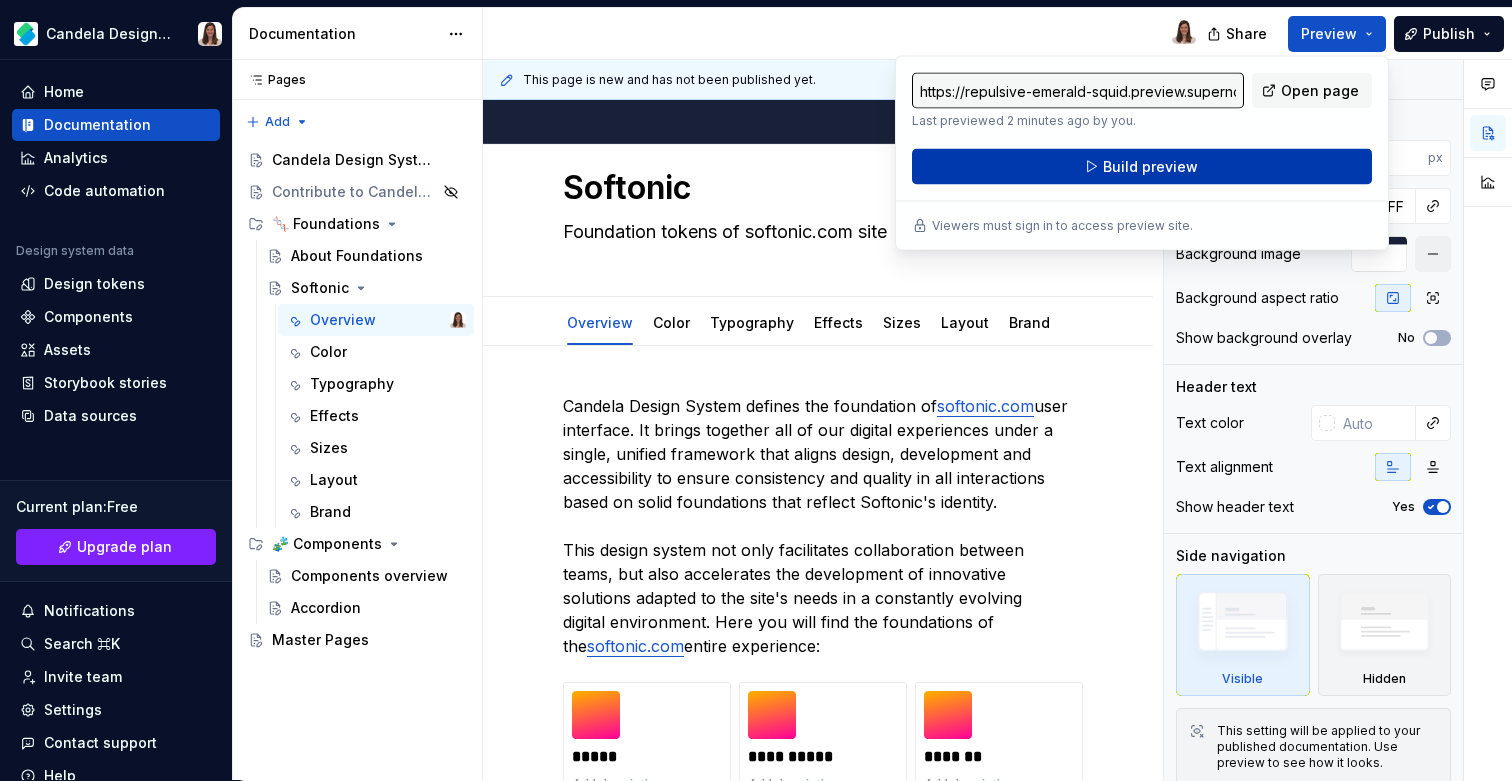 click on "Build preview" at bounding box center (1142, 167) 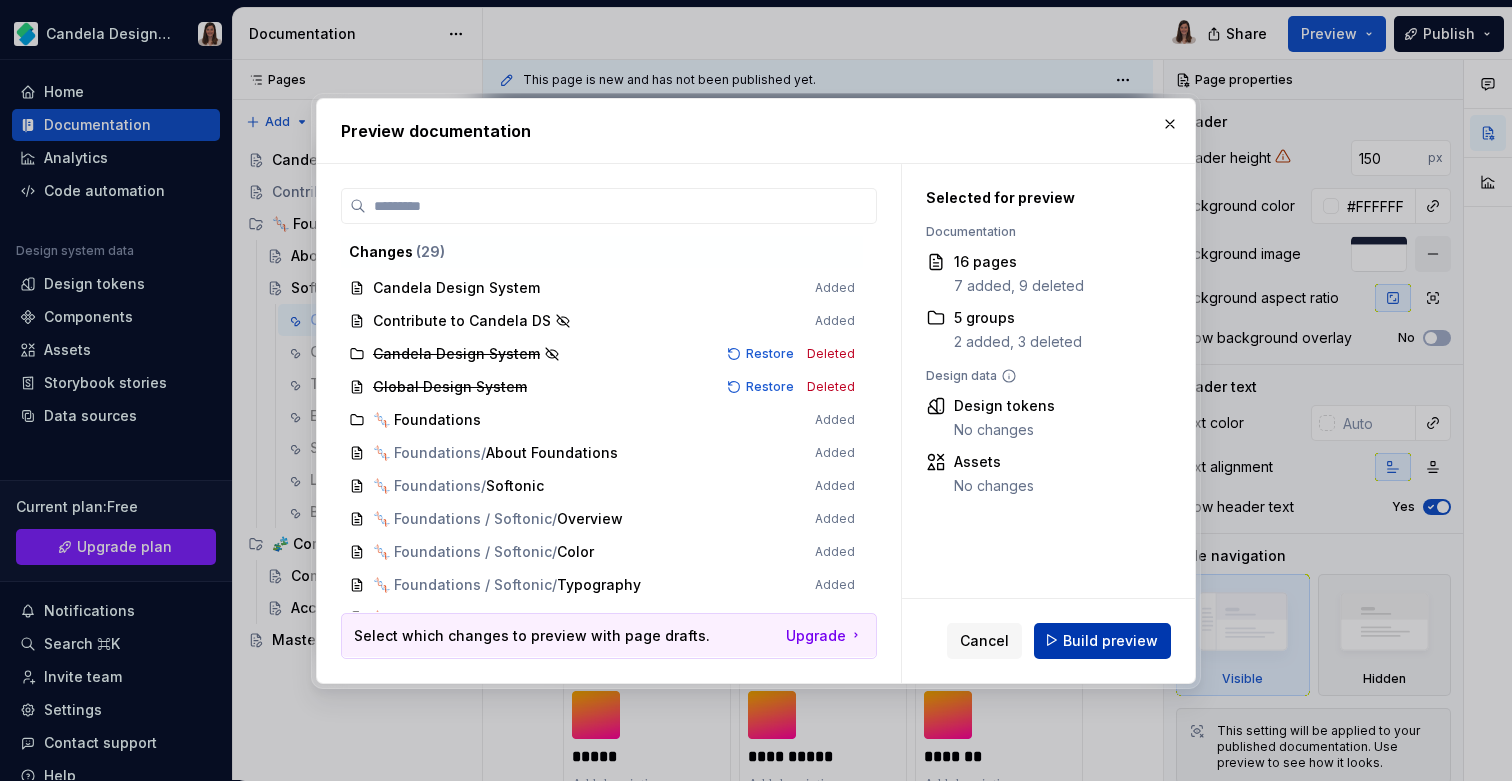 click on "Build preview" at bounding box center [1110, 640] 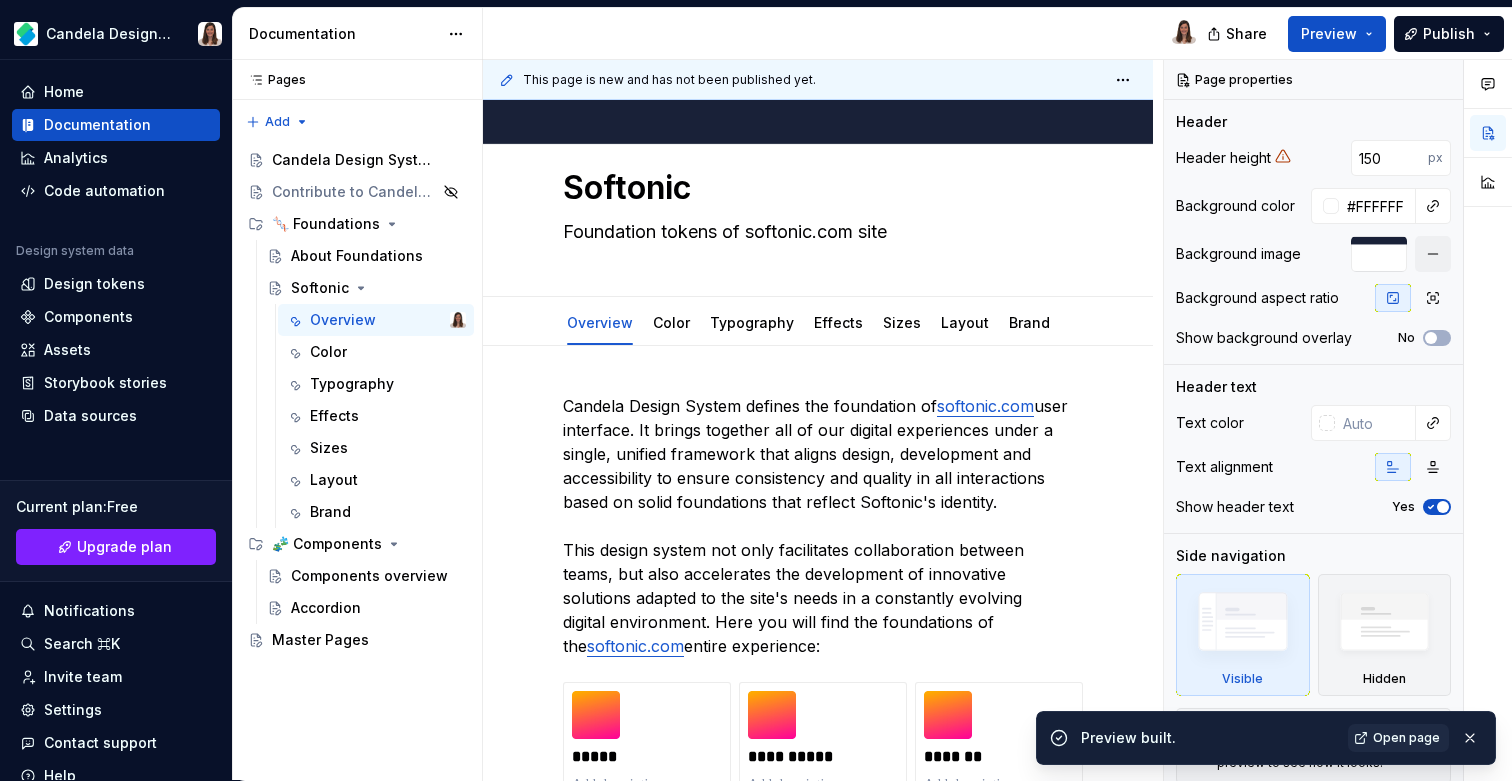 click at bounding box center (1379, 254) 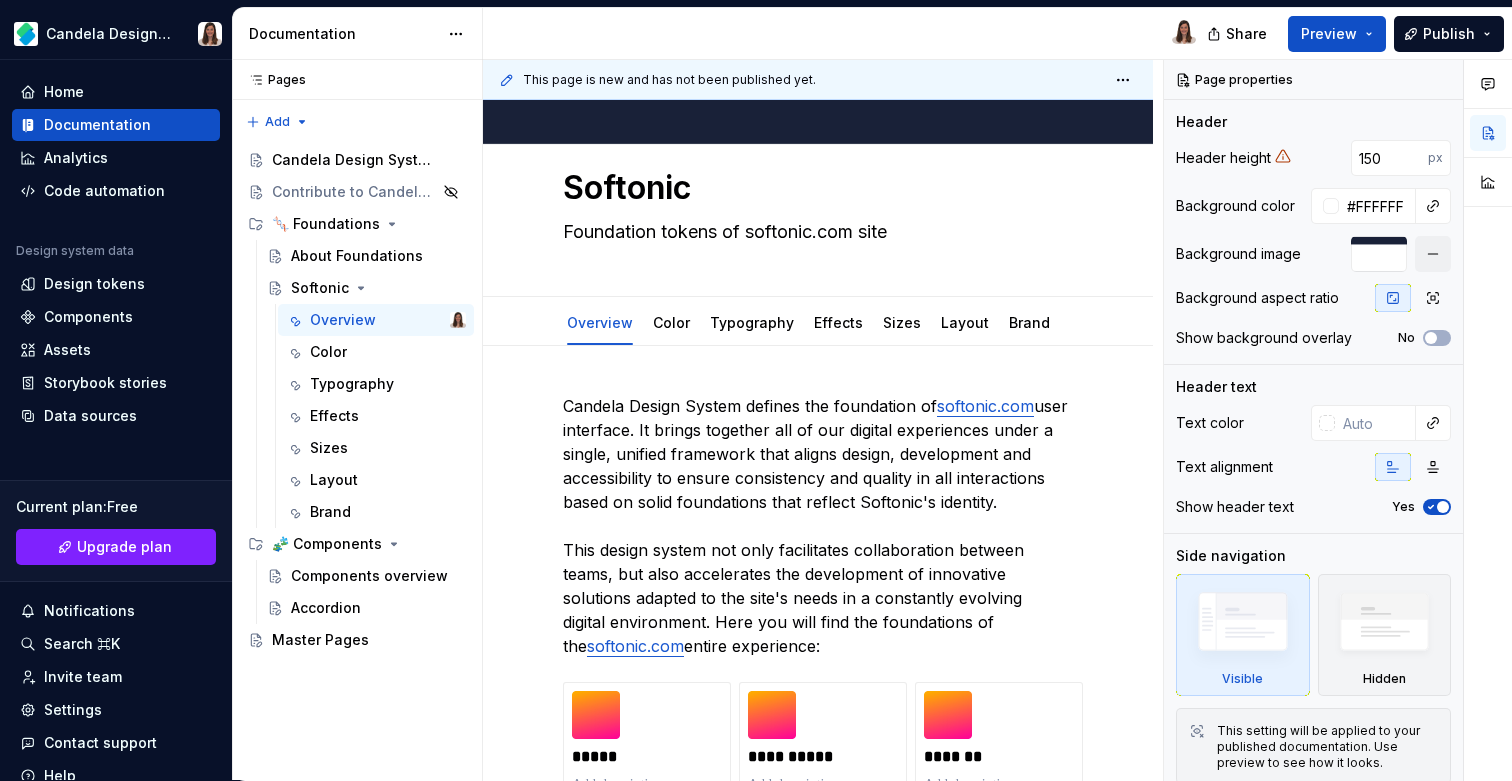 click at bounding box center [1379, 254] 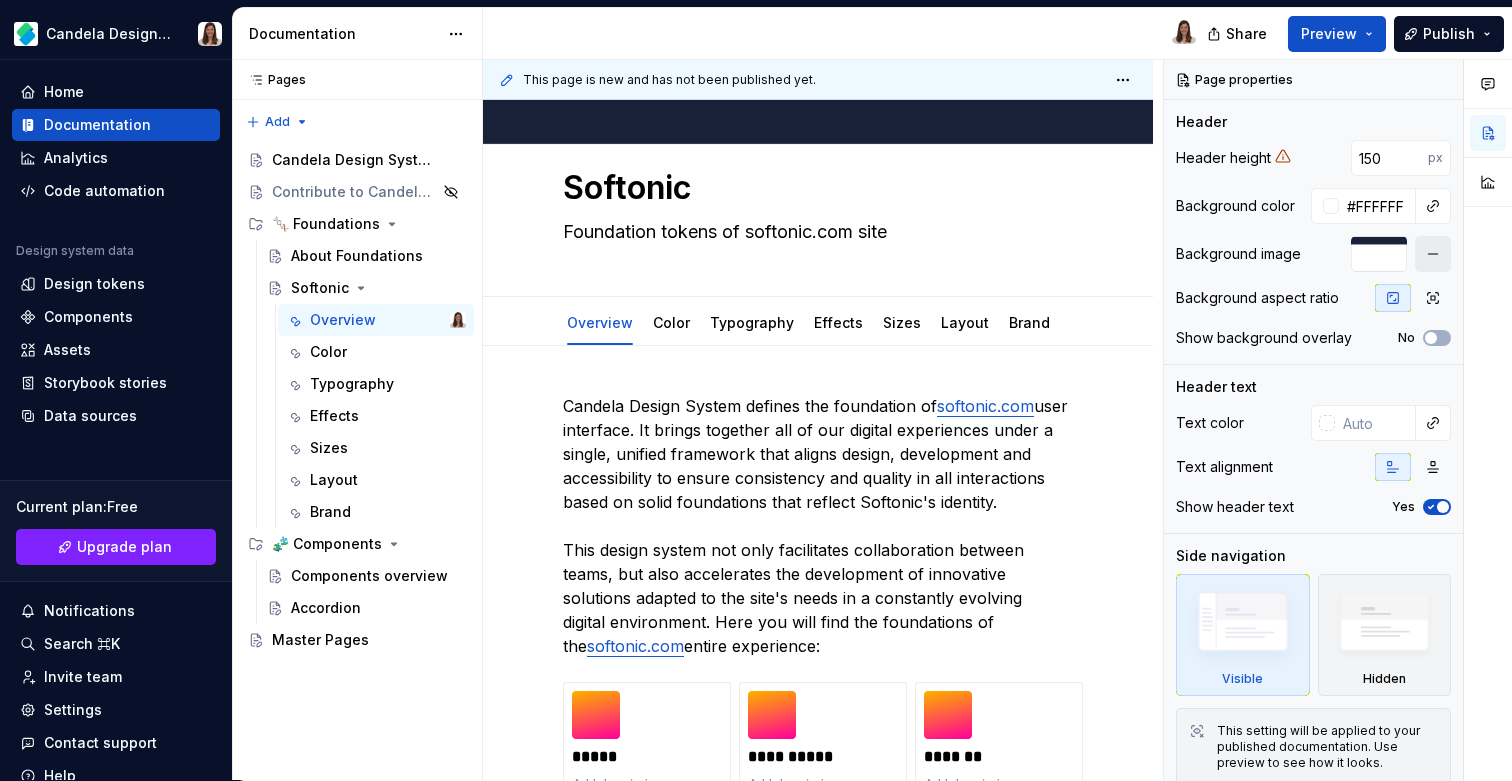 click at bounding box center [1433, 254] 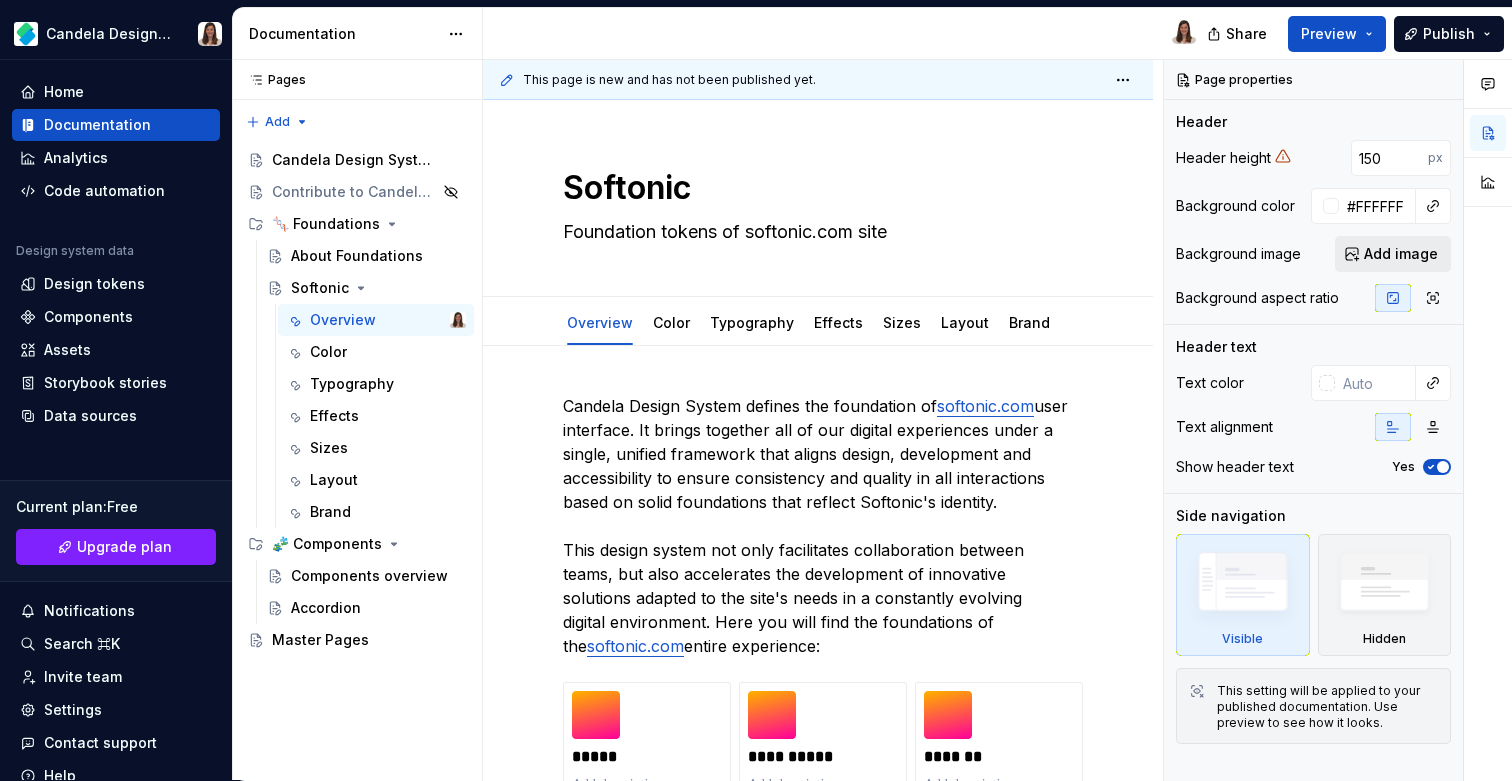 click on "Add image" at bounding box center (1401, 254) 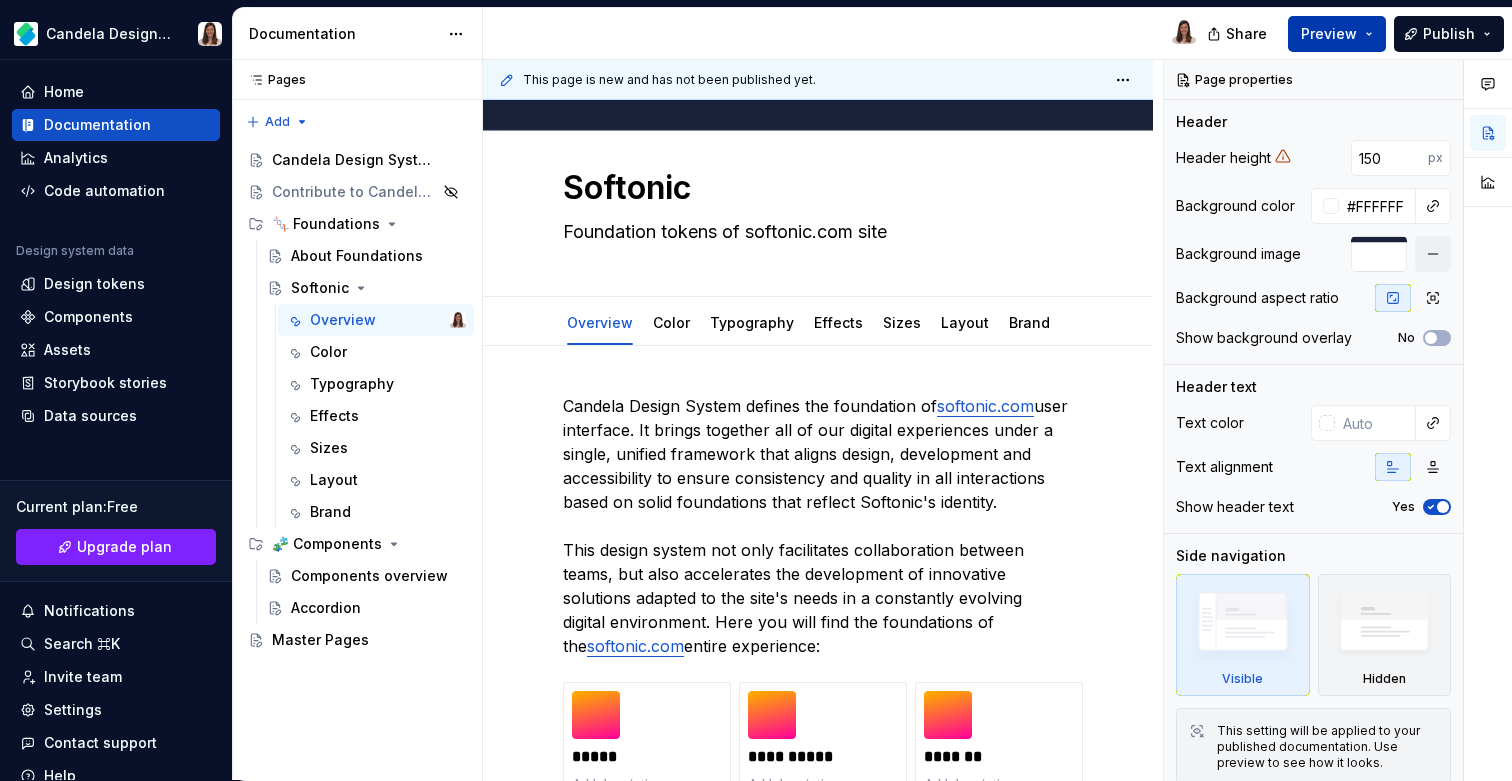 click on "Preview" at bounding box center (1329, 34) 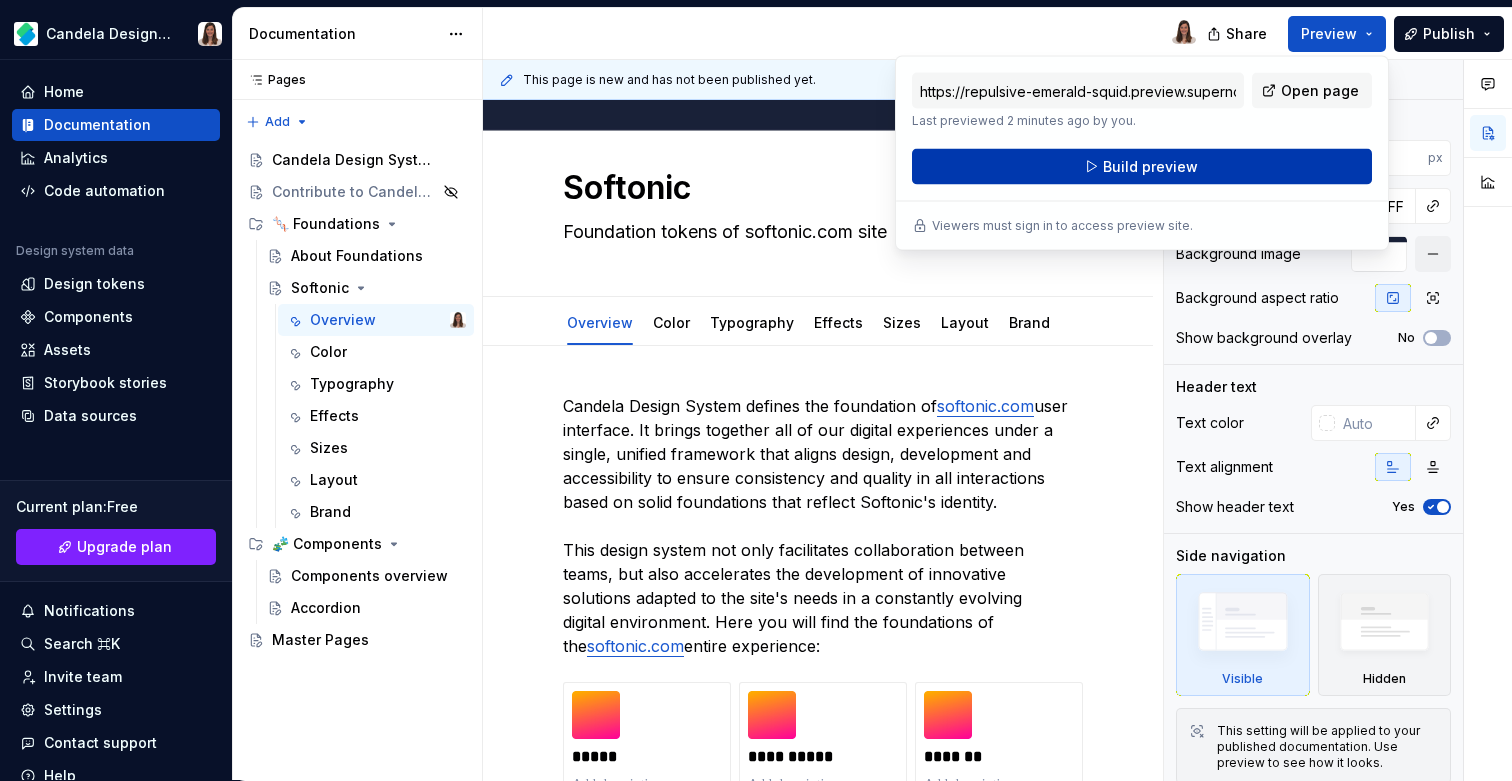click on "Build preview" at bounding box center (1150, 167) 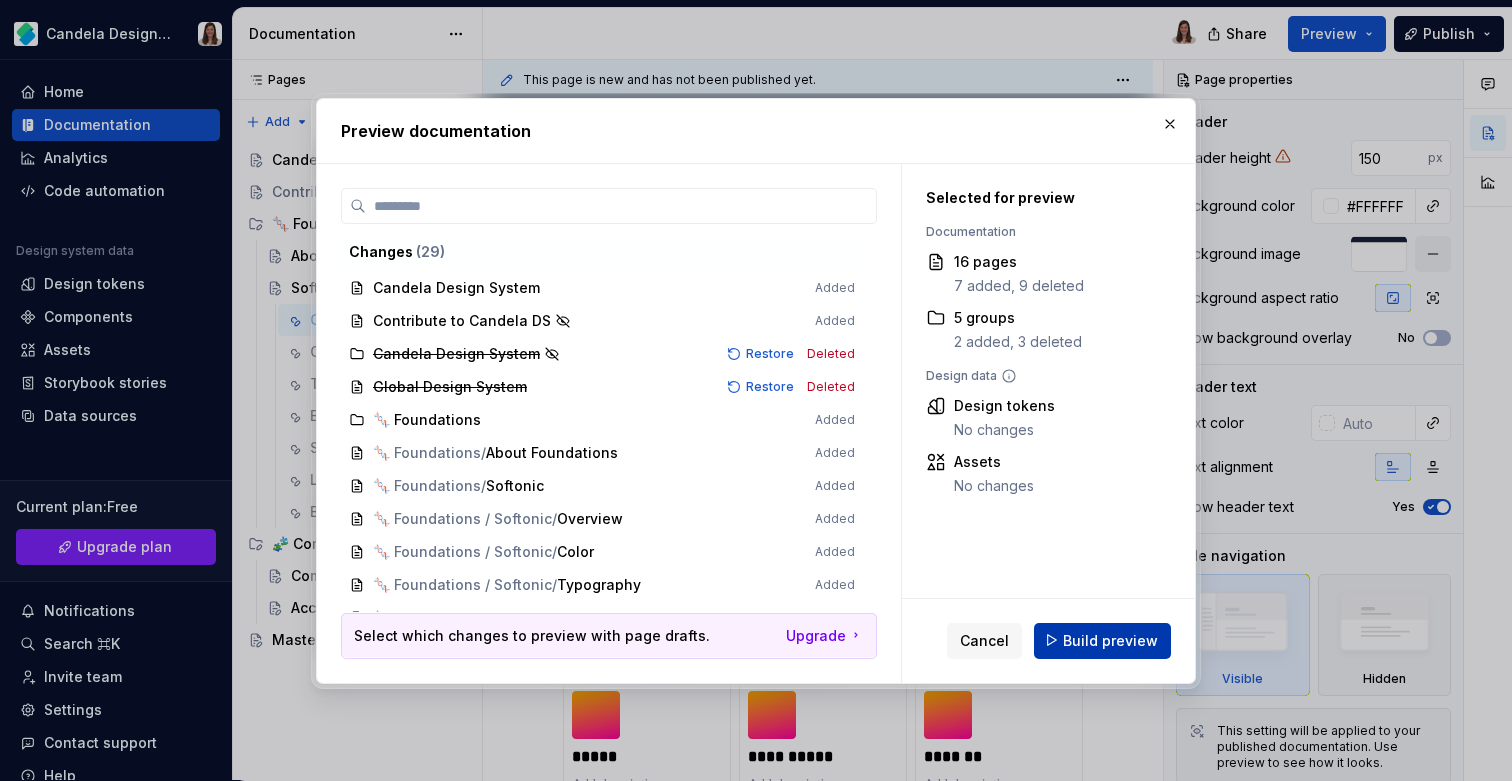 click on "Build preview" at bounding box center (1110, 640) 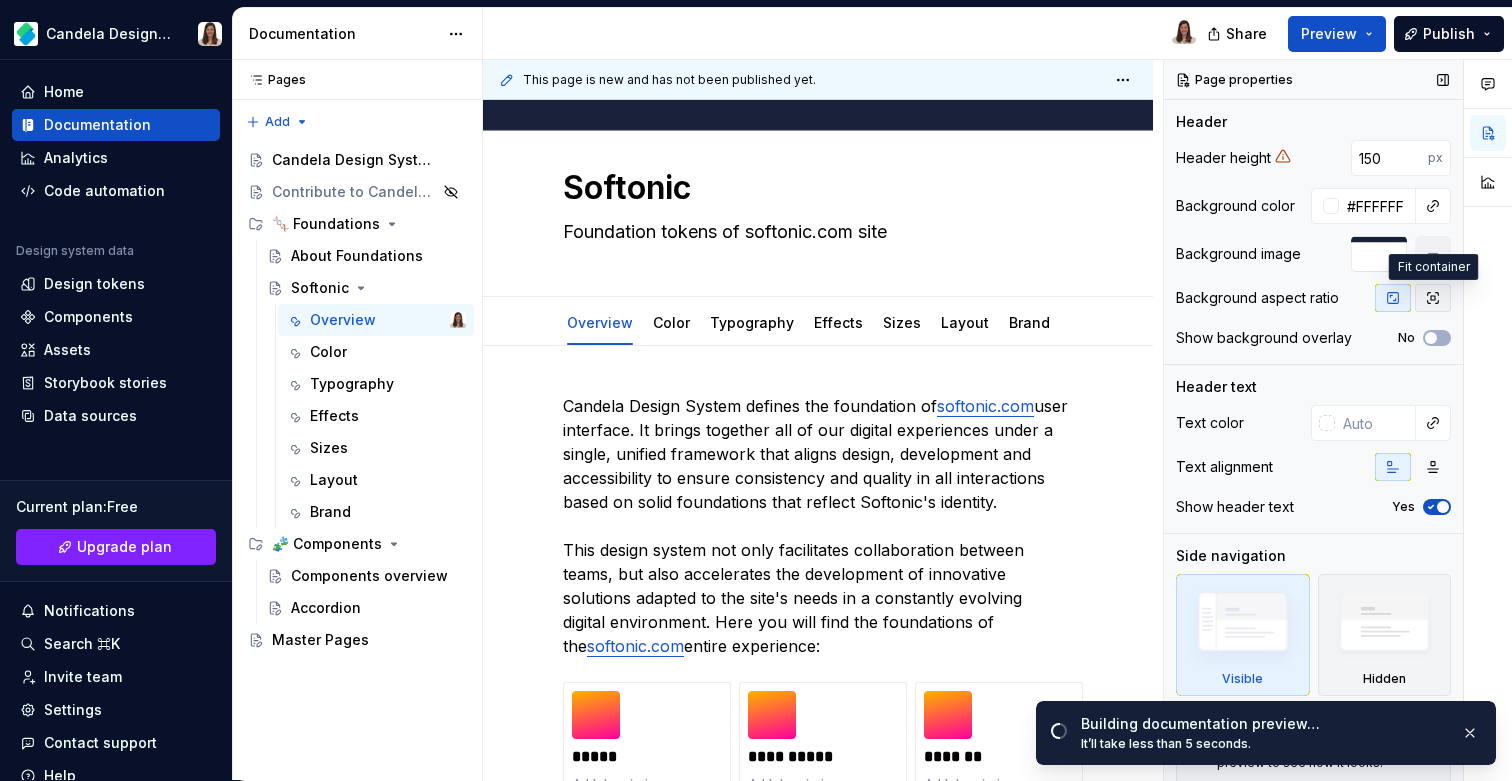 click 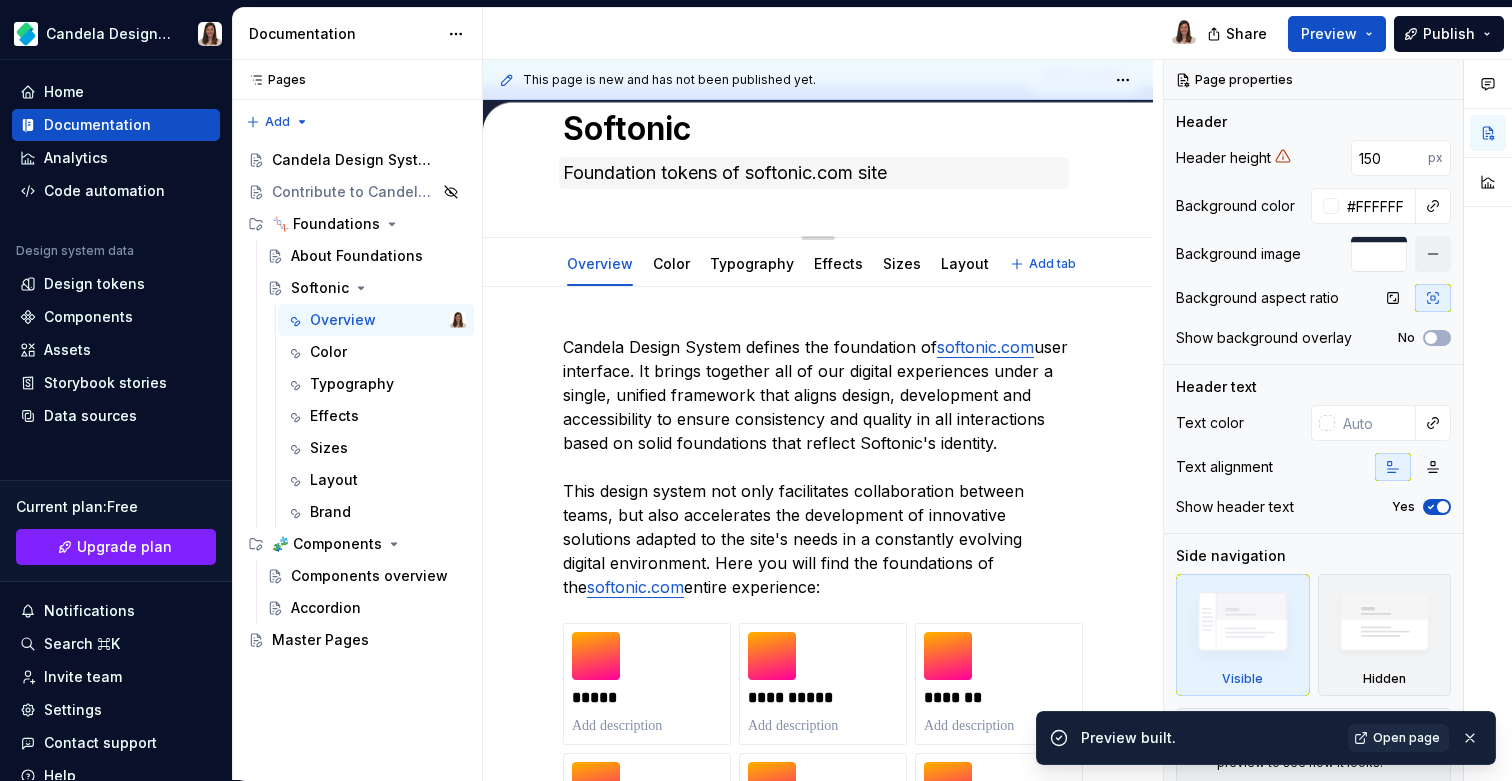 scroll, scrollTop: 0, scrollLeft: 0, axis: both 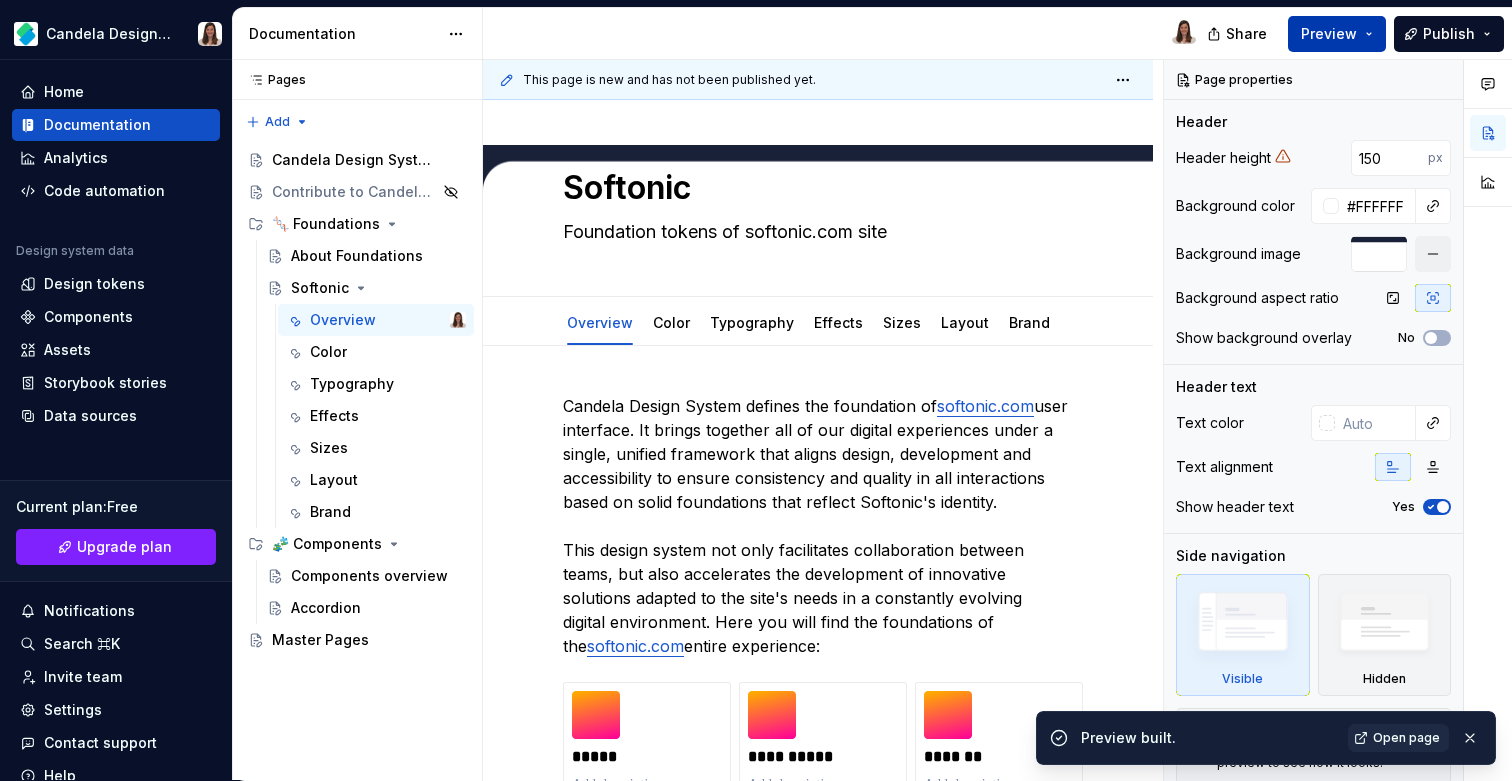 click on "Preview" at bounding box center [1329, 34] 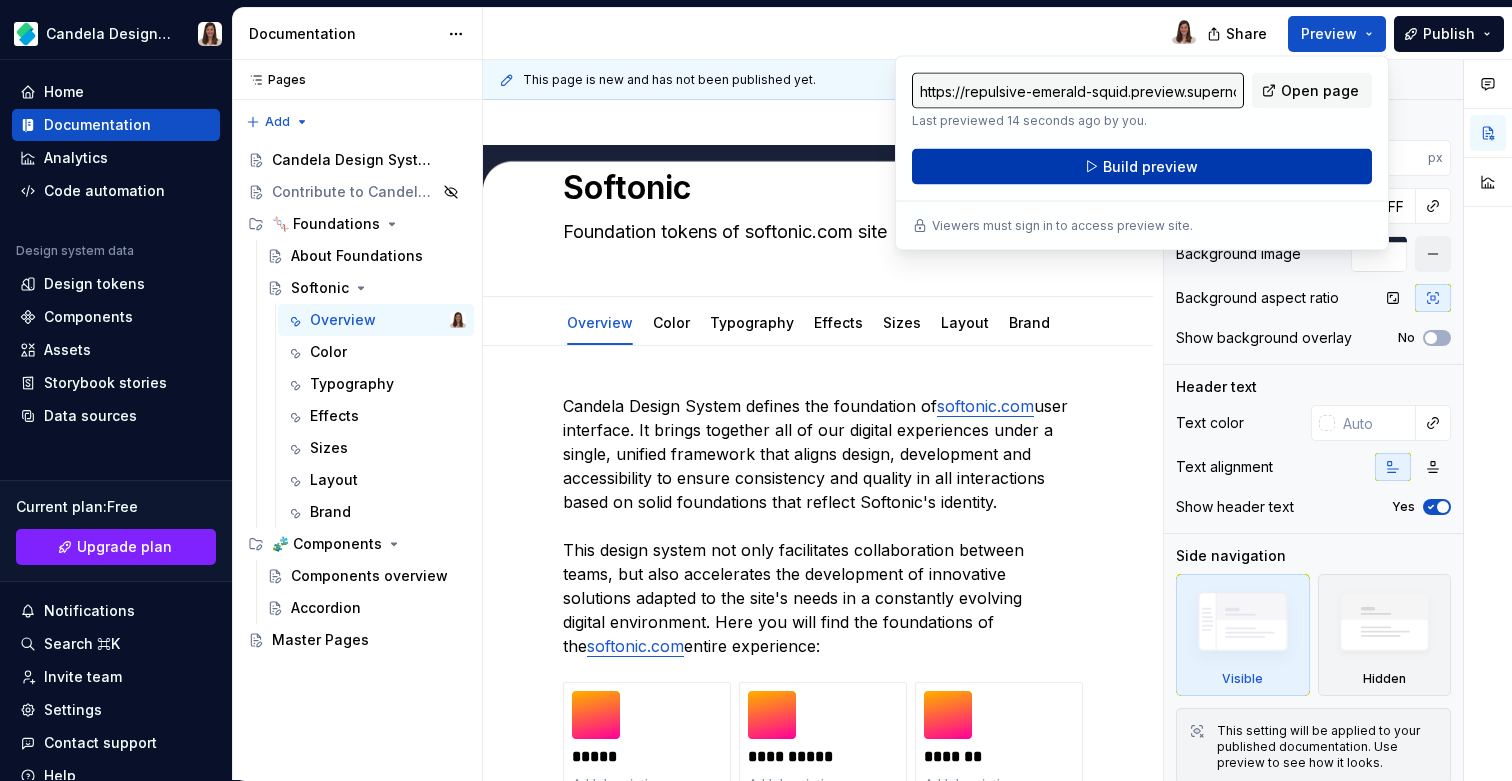 click on "Build preview" at bounding box center [1142, 167] 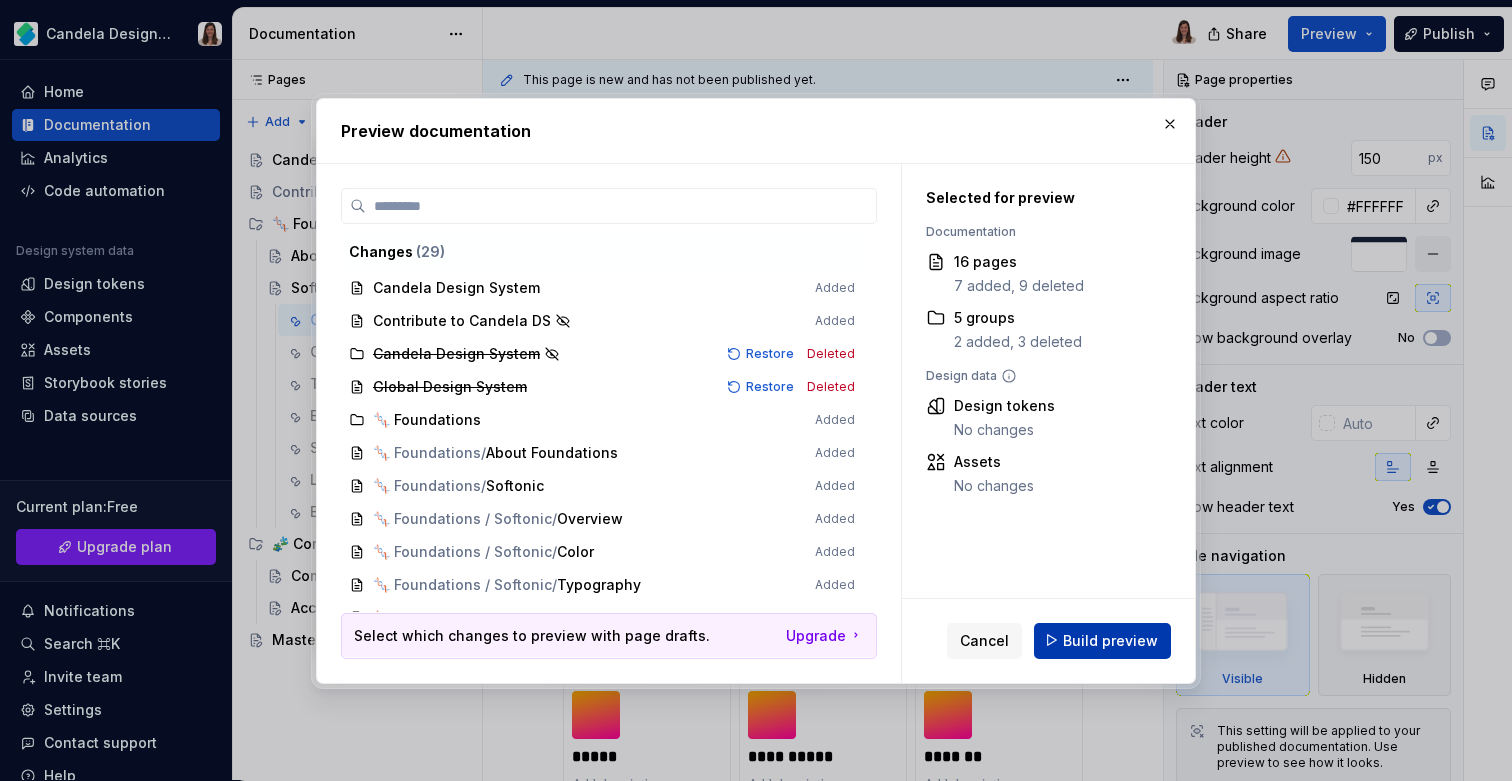 click on "Build preview" at bounding box center (1110, 640) 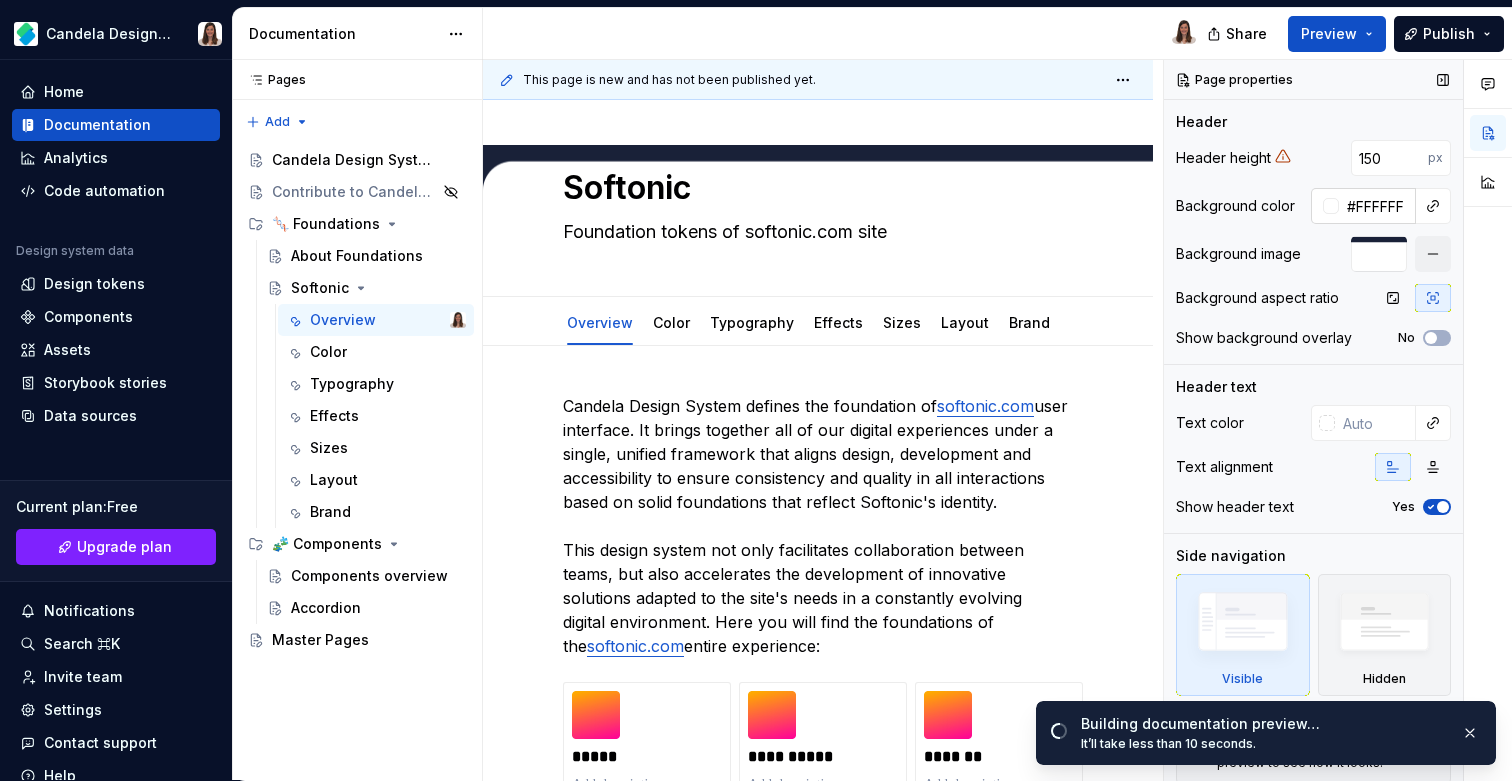 click on "#FFFFFF" at bounding box center (1377, 206) 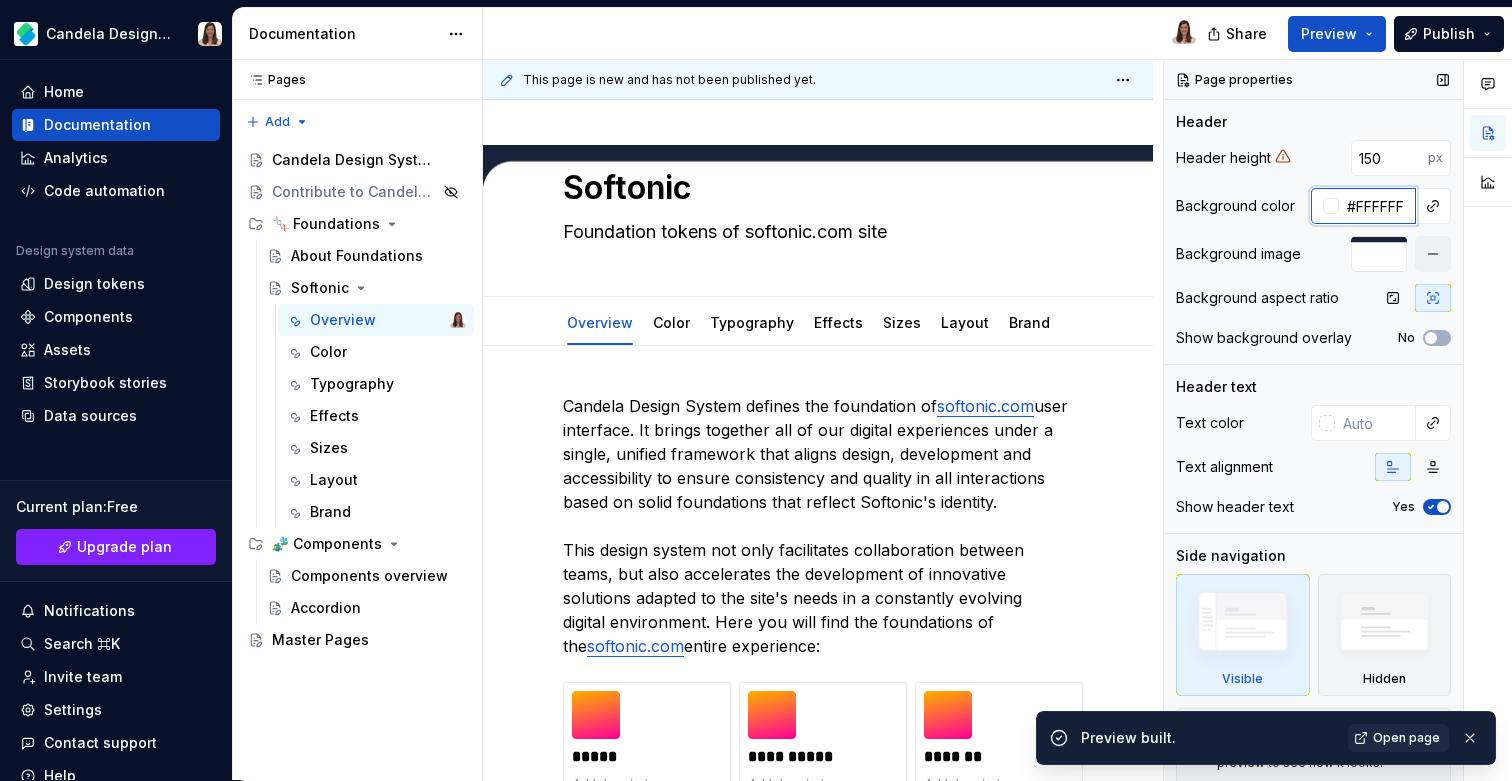 type on "*" 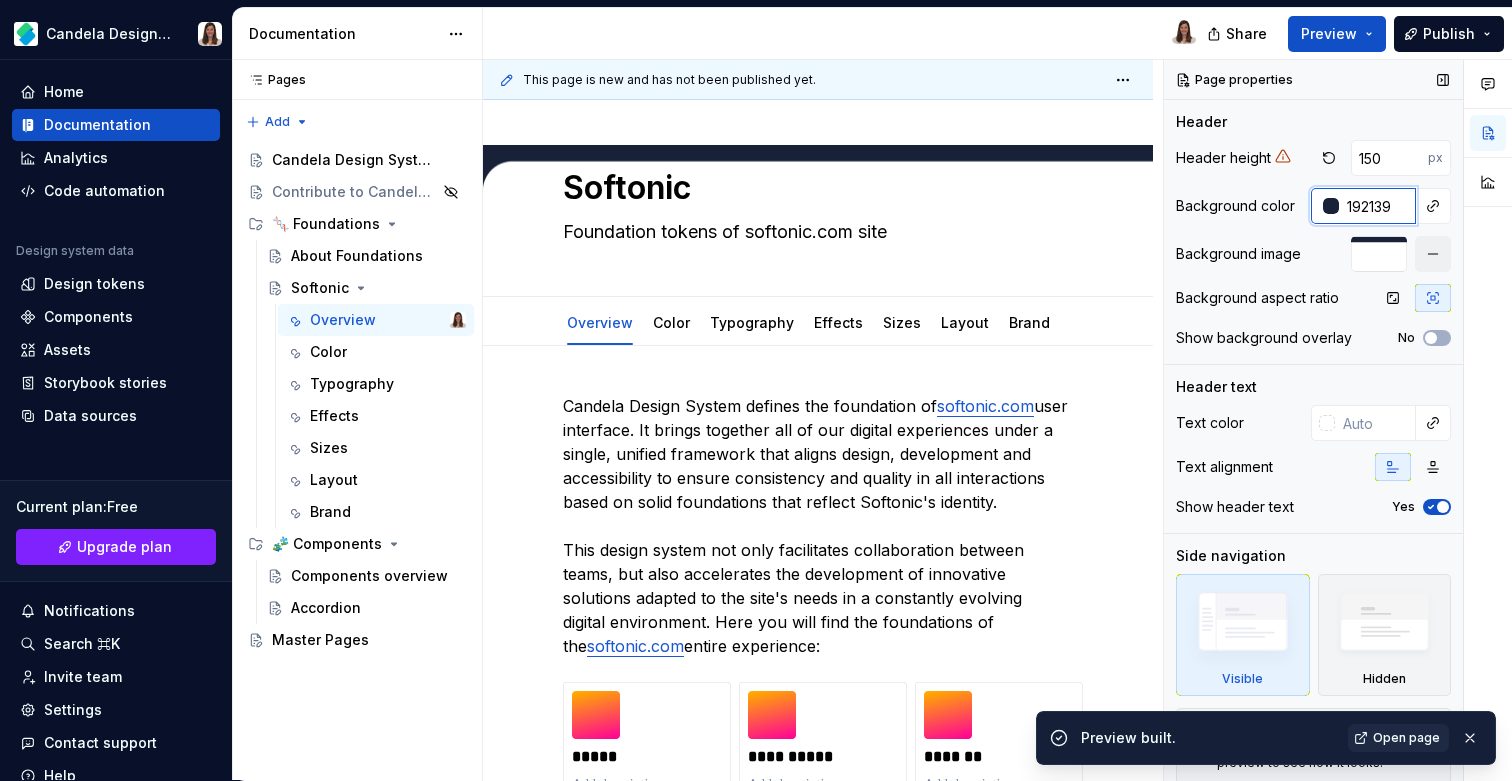 type on "192139" 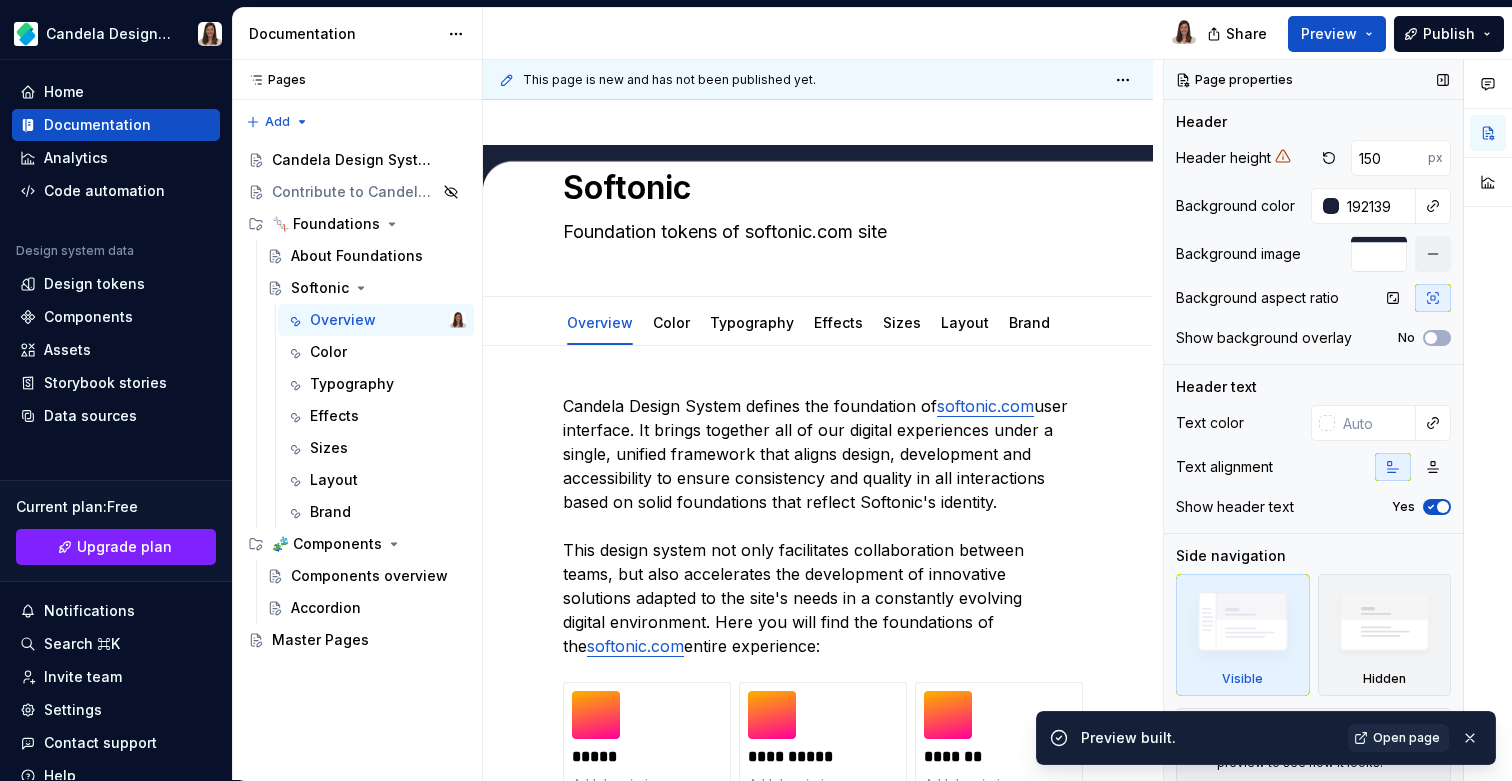 type on "*" 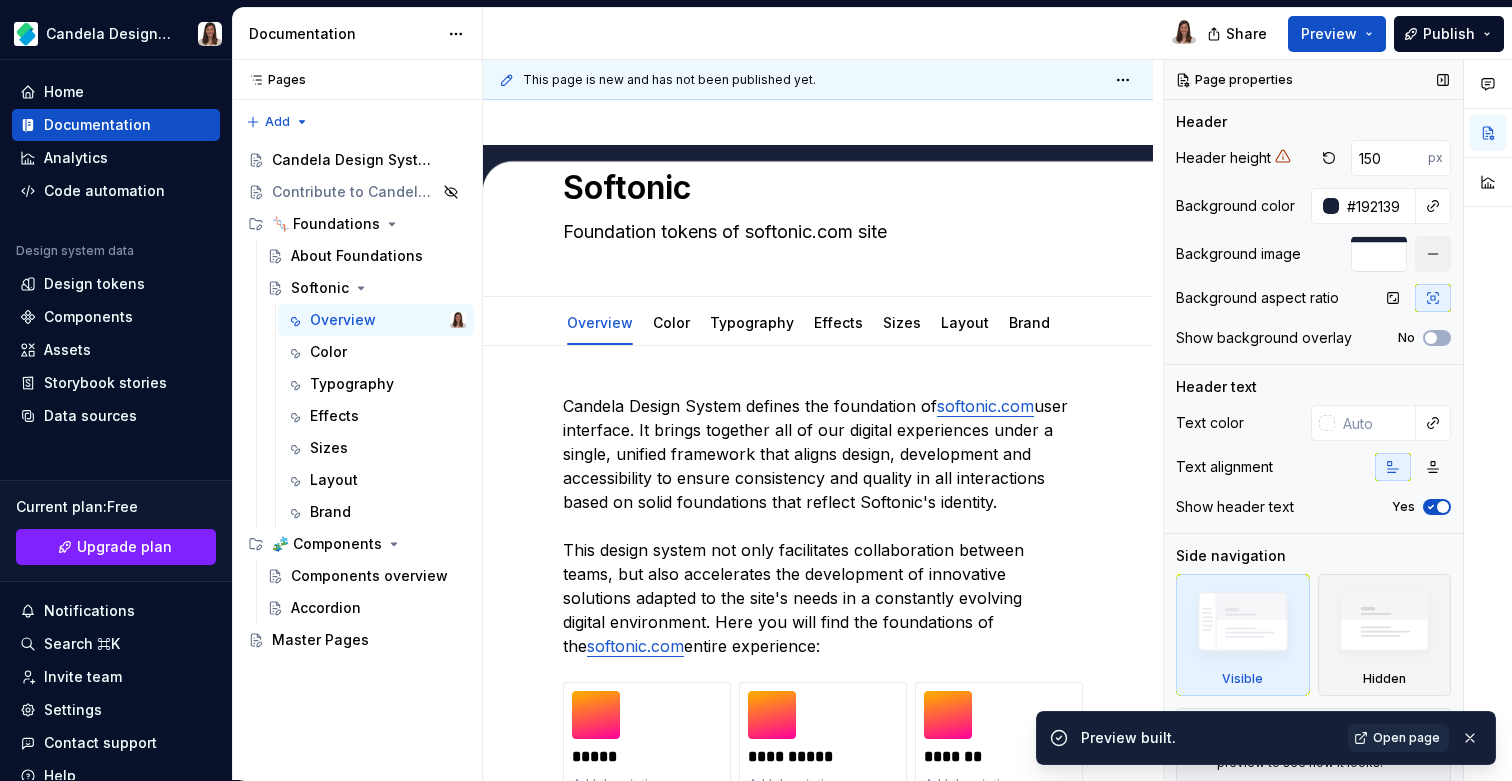 click on "150 px" at bounding box center (1383, 158) 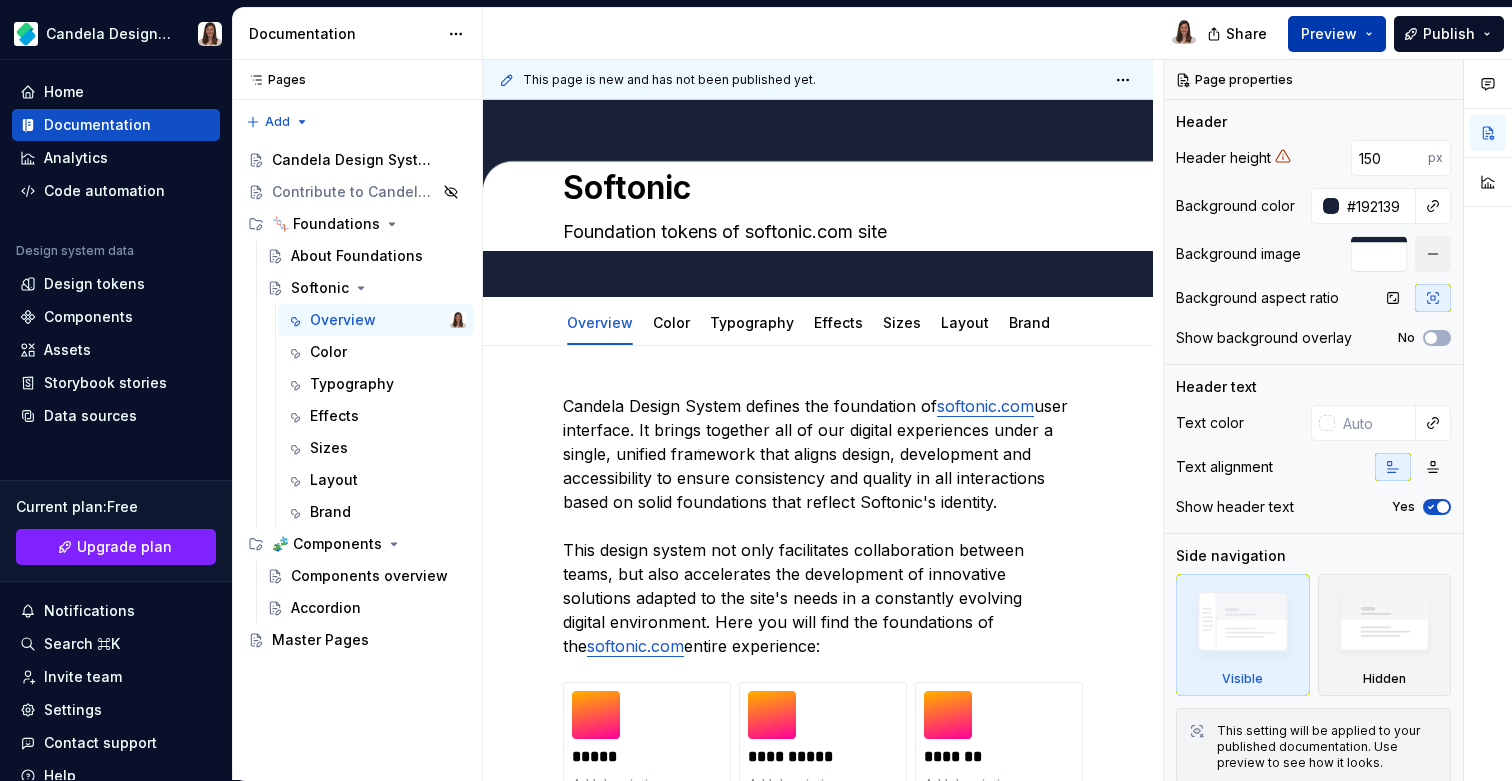 click on "Preview" at bounding box center [1329, 34] 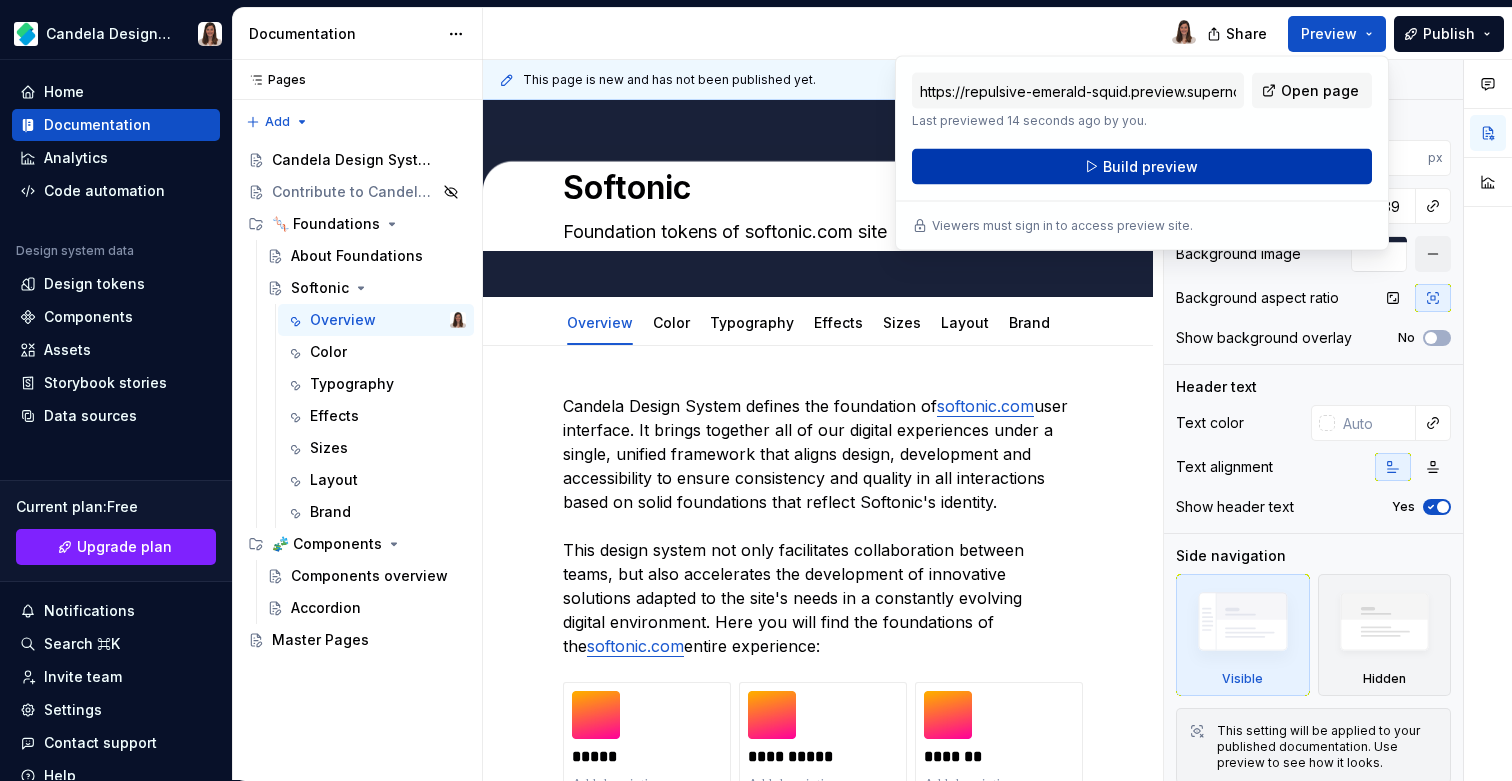 click on "Build preview" at bounding box center (1150, 167) 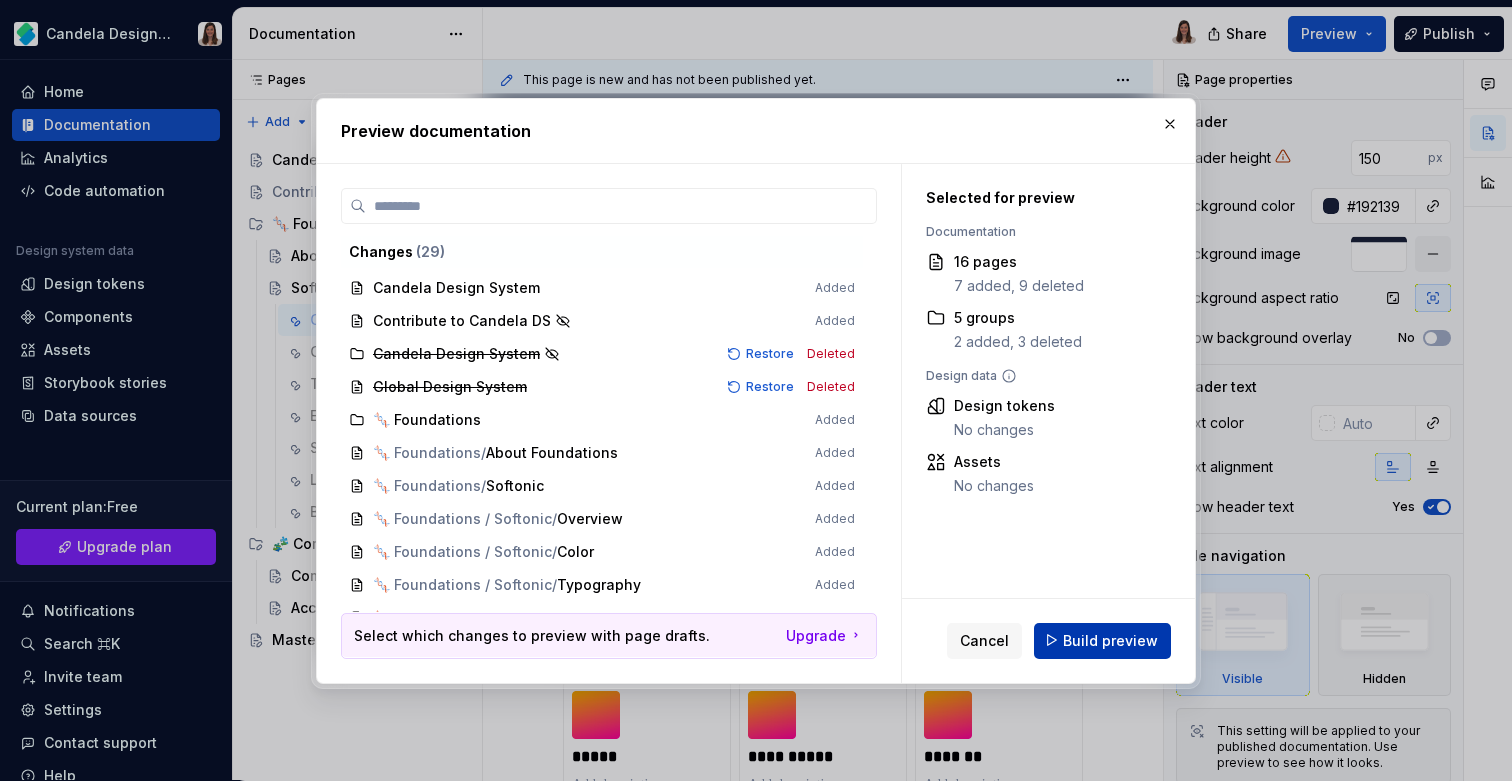click on "Build preview" at bounding box center (1110, 640) 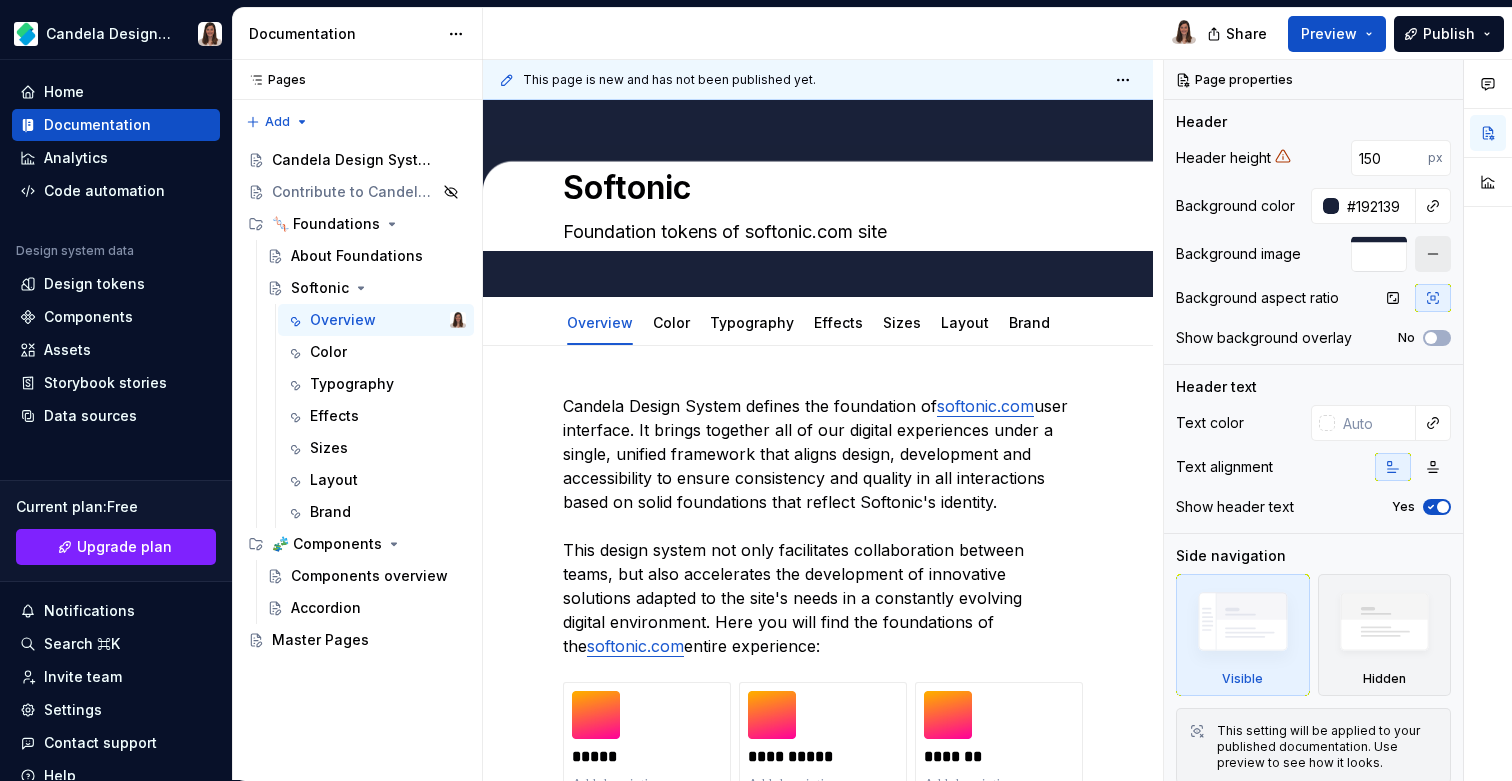click at bounding box center [1433, 254] 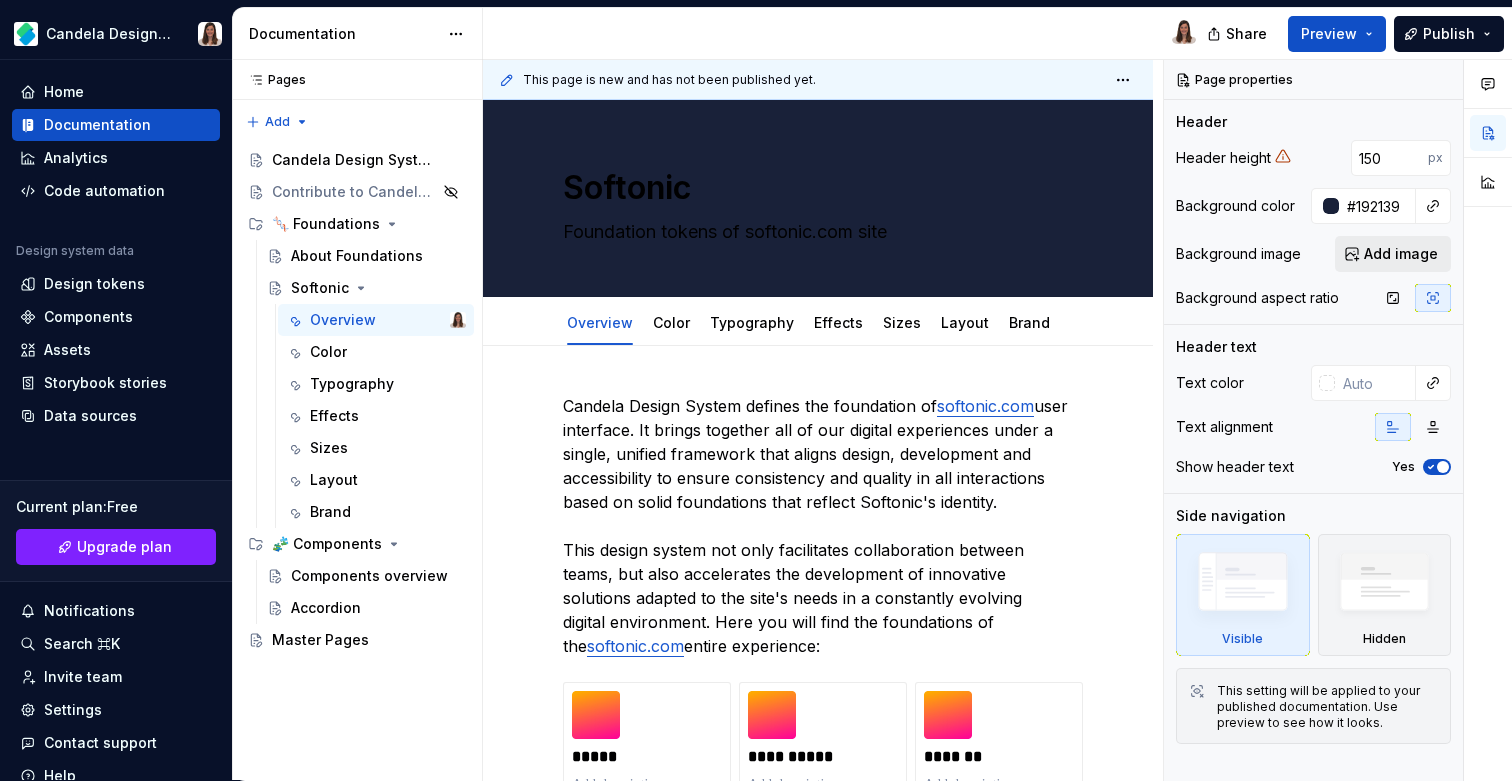 click on "Add image" at bounding box center (1401, 254) 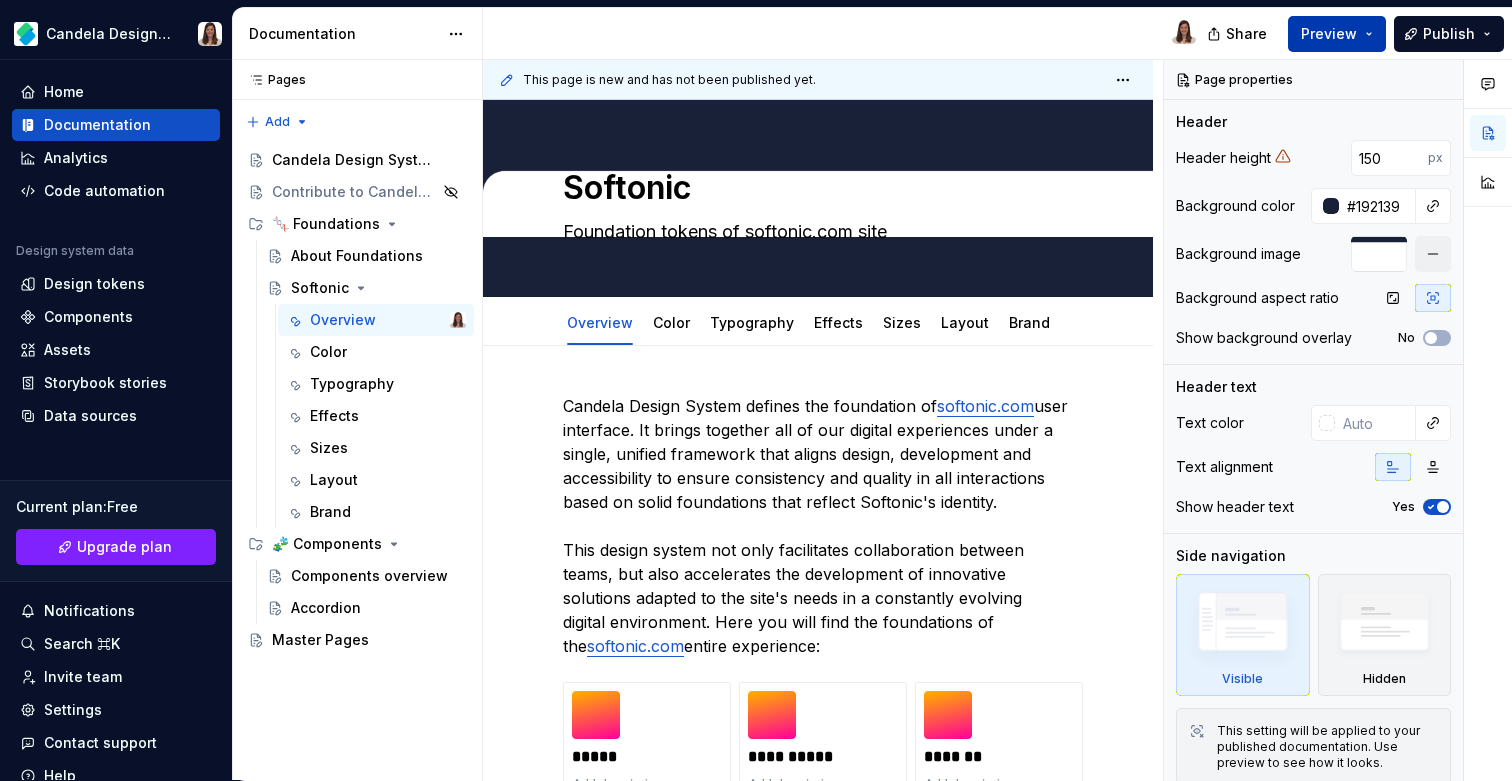 click on "Preview" at bounding box center (1329, 34) 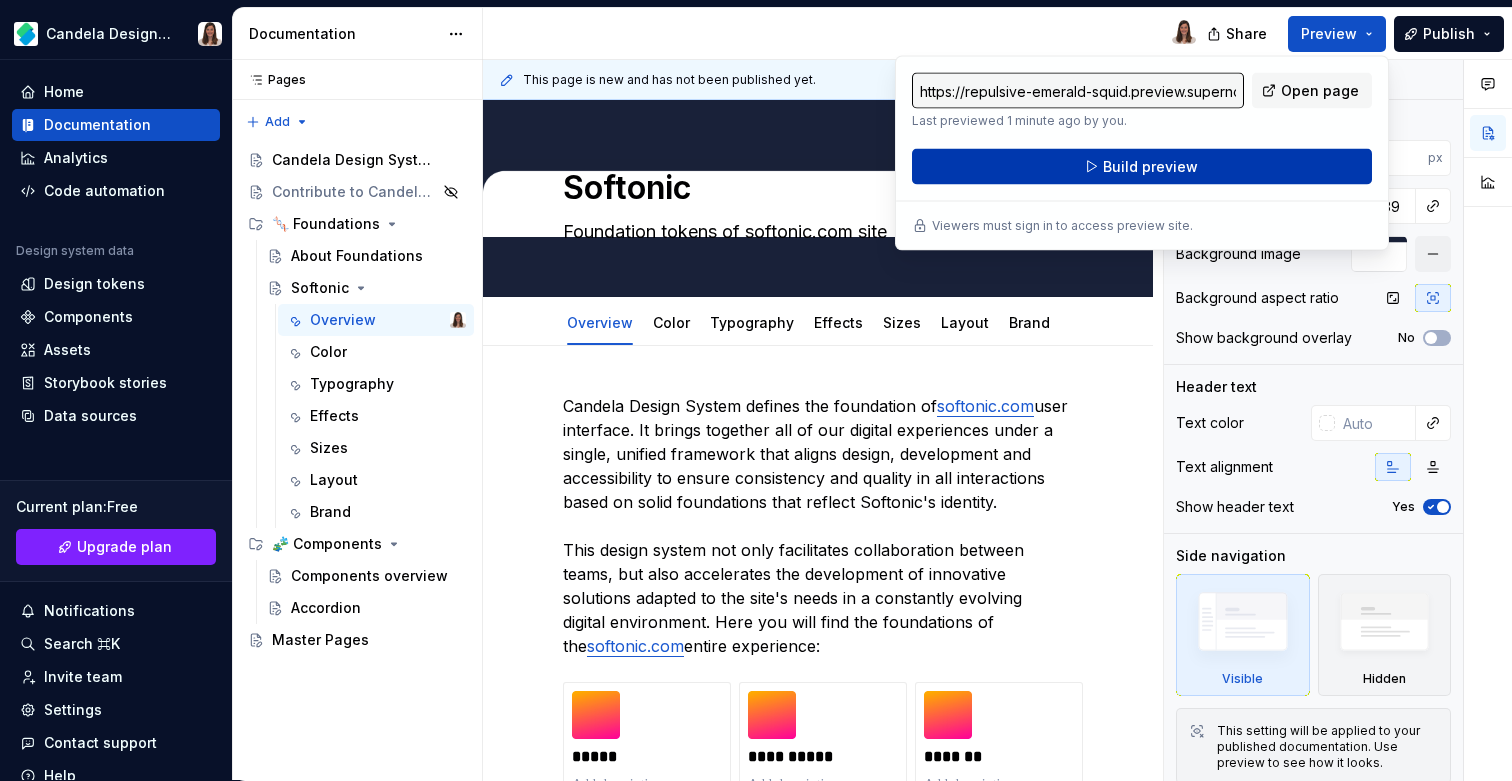 click on "Build preview" at bounding box center [1142, 167] 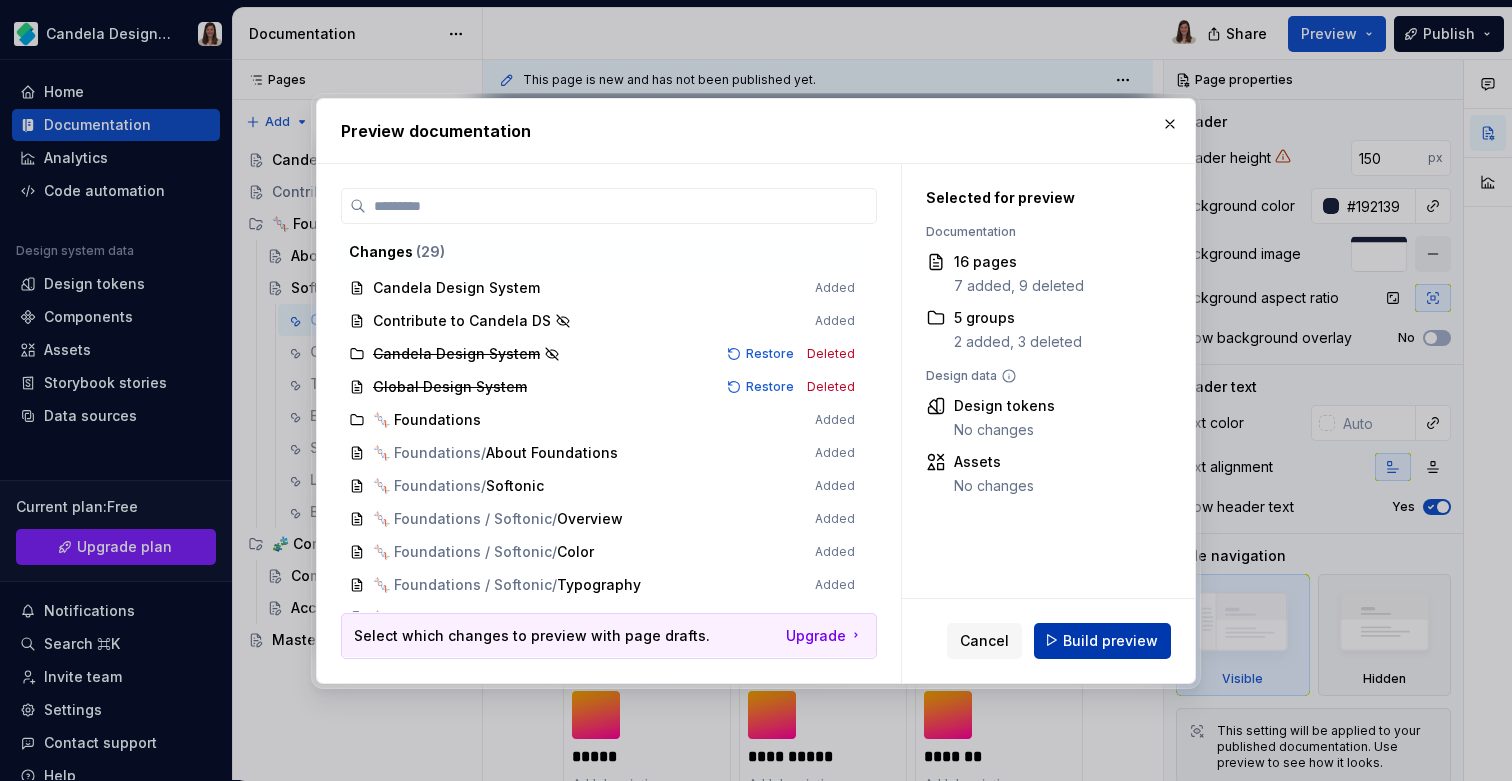 click on "Build preview" at bounding box center (1110, 640) 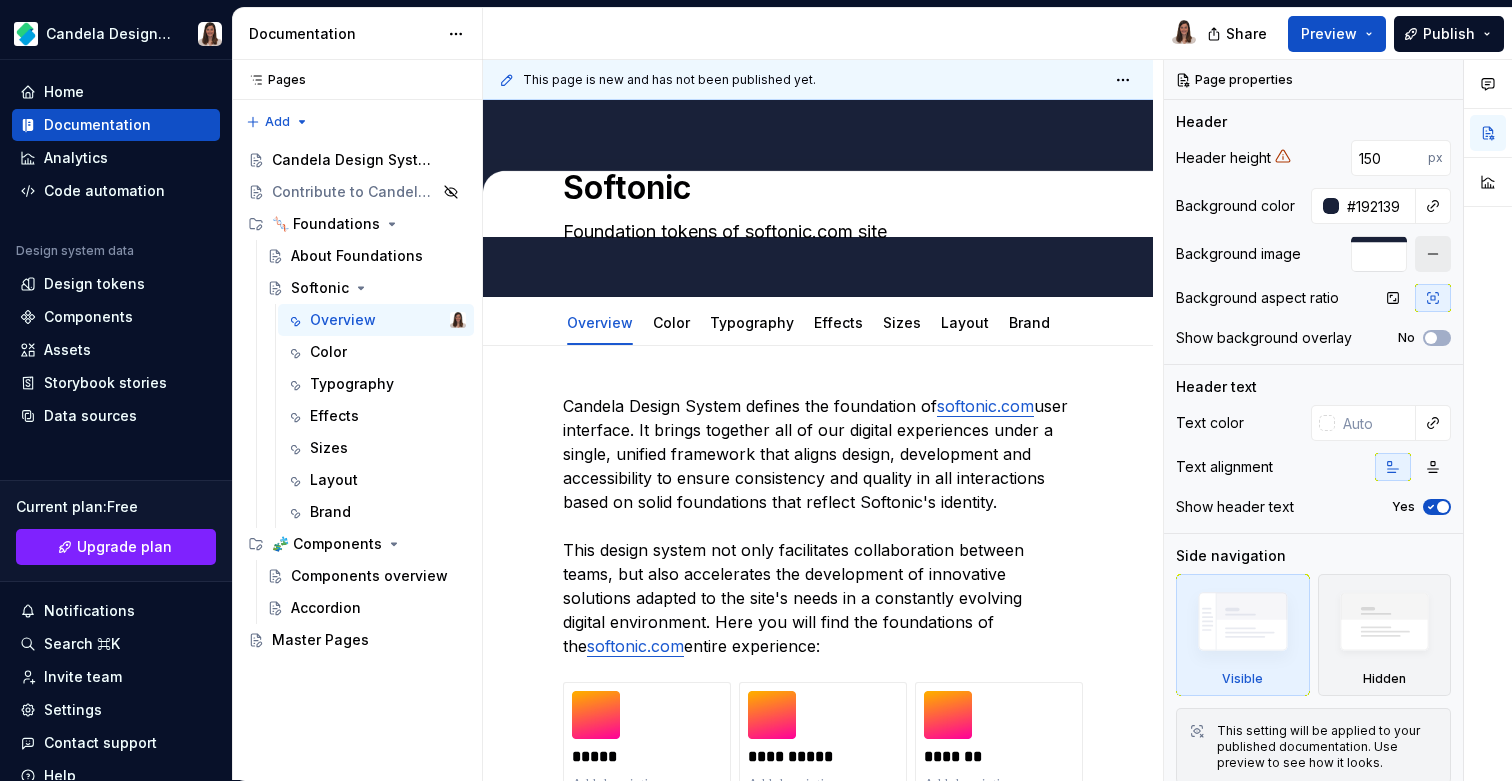 click at bounding box center (1433, 254) 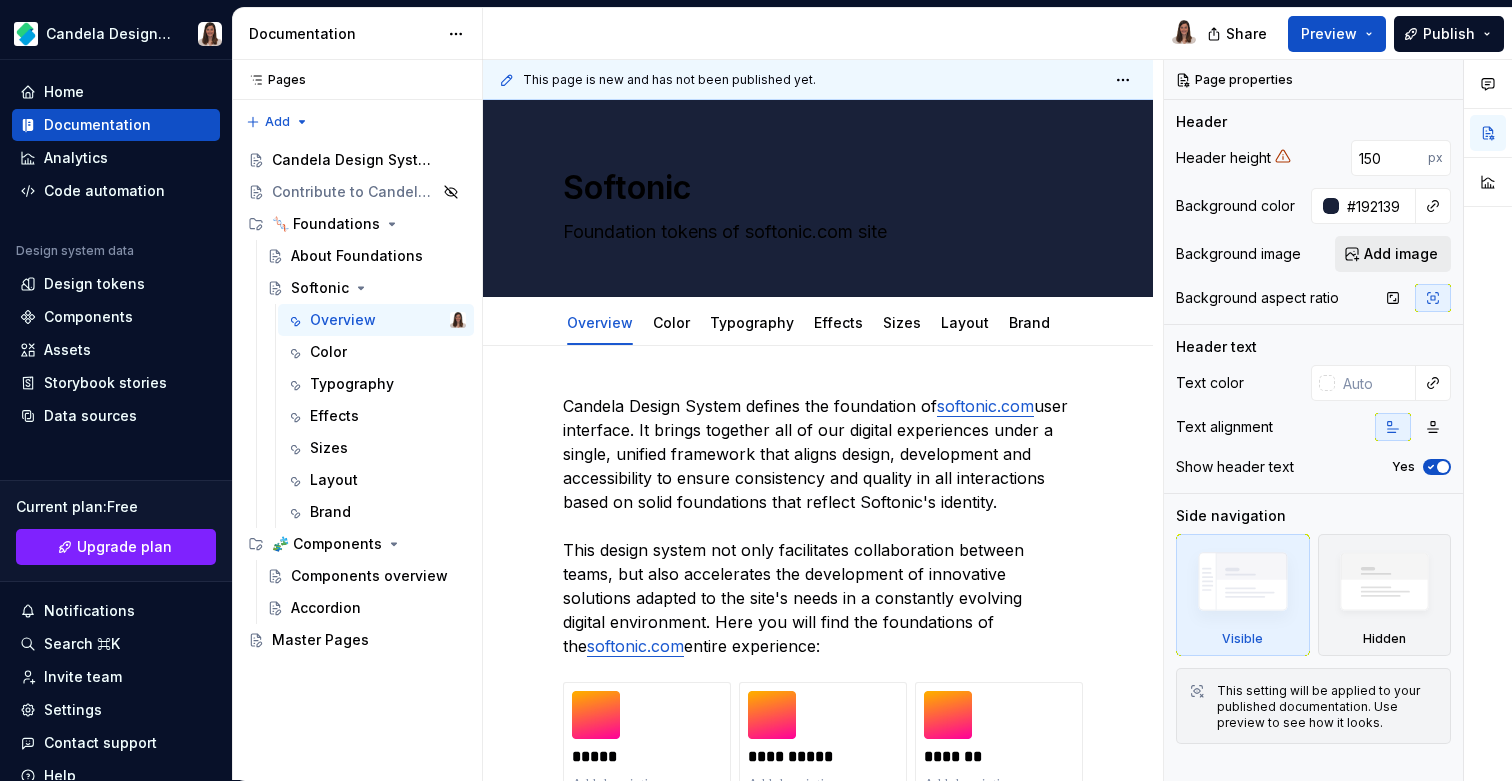 click on "Add image" at bounding box center (1401, 254) 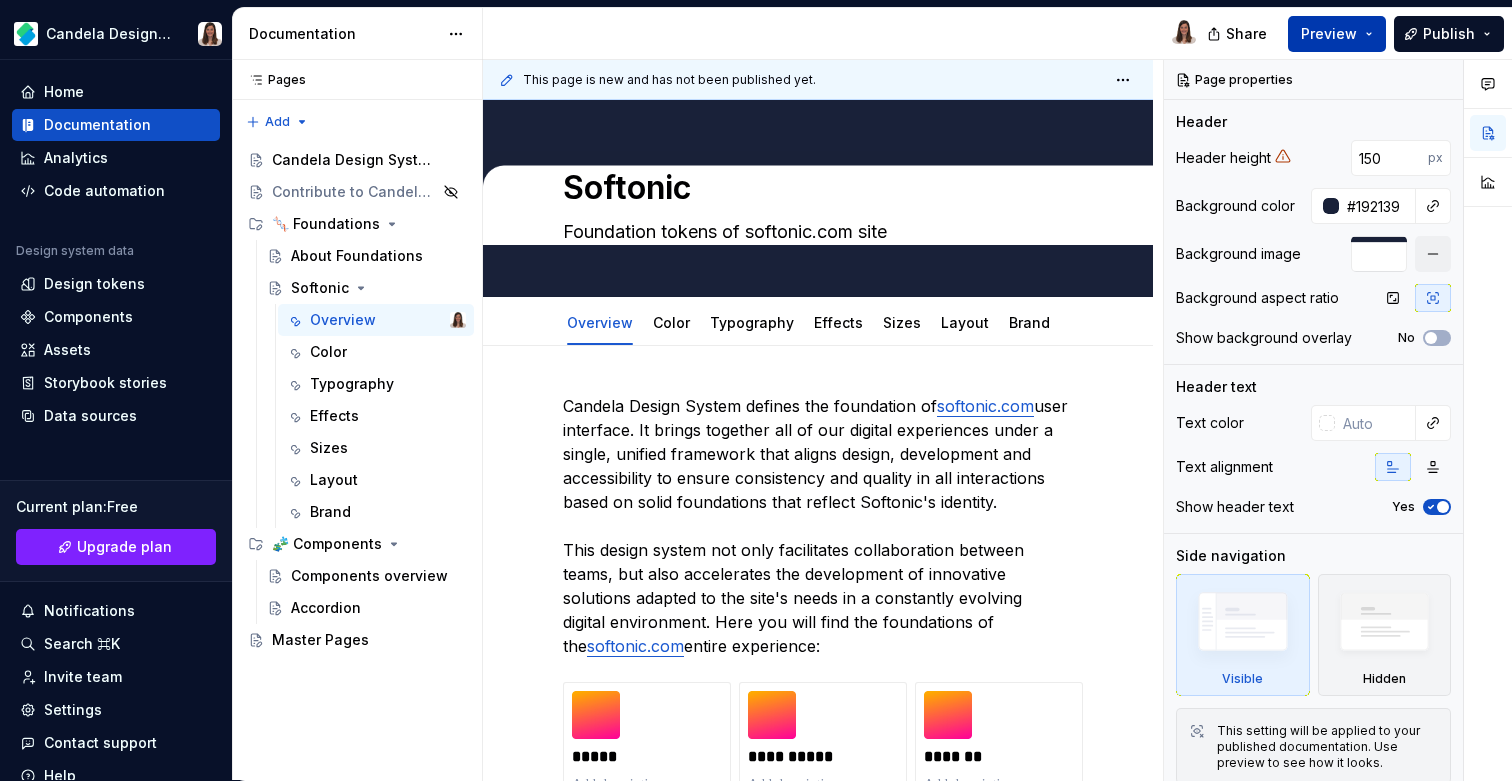 click on "Preview" at bounding box center [1329, 34] 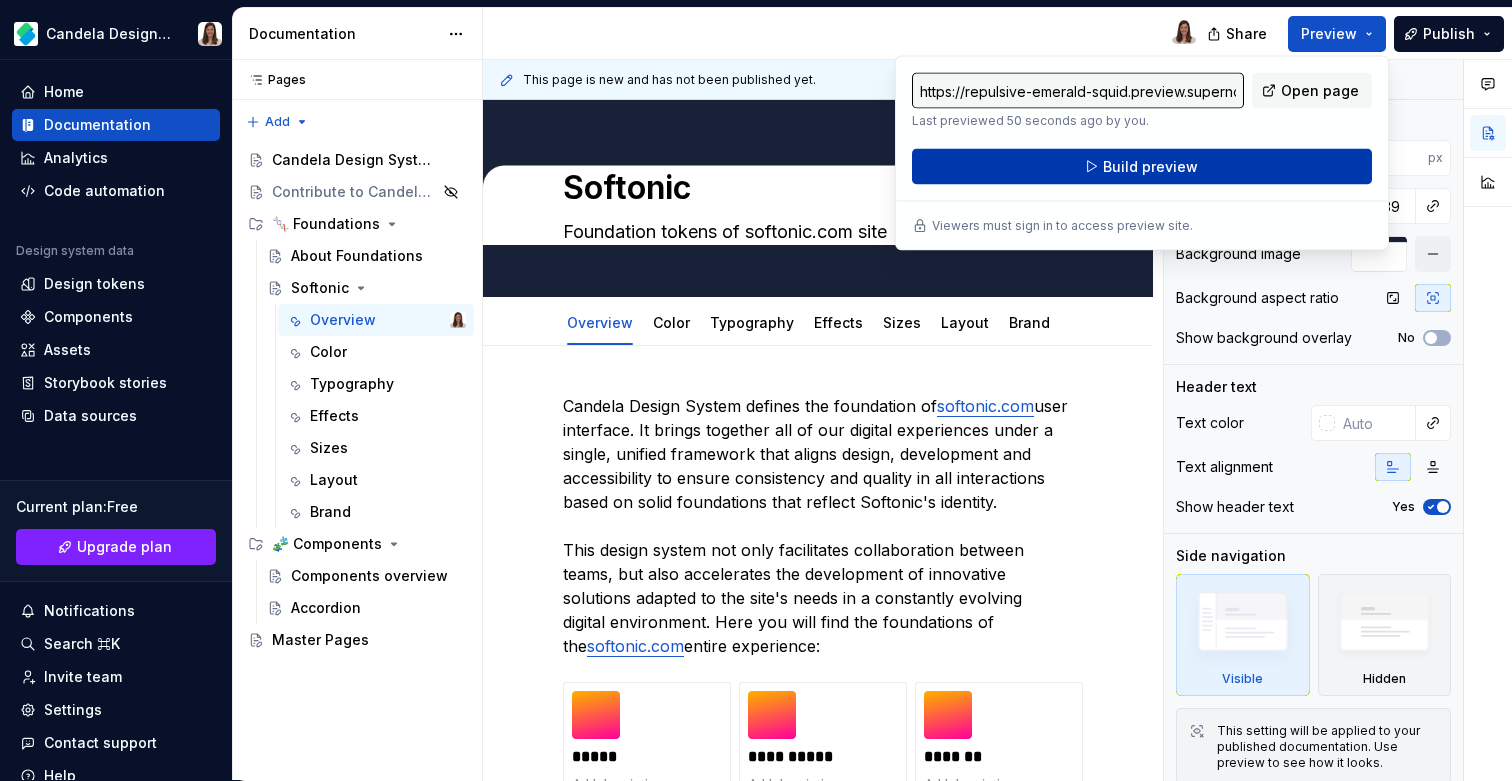 click on "Build preview" at bounding box center [1142, 167] 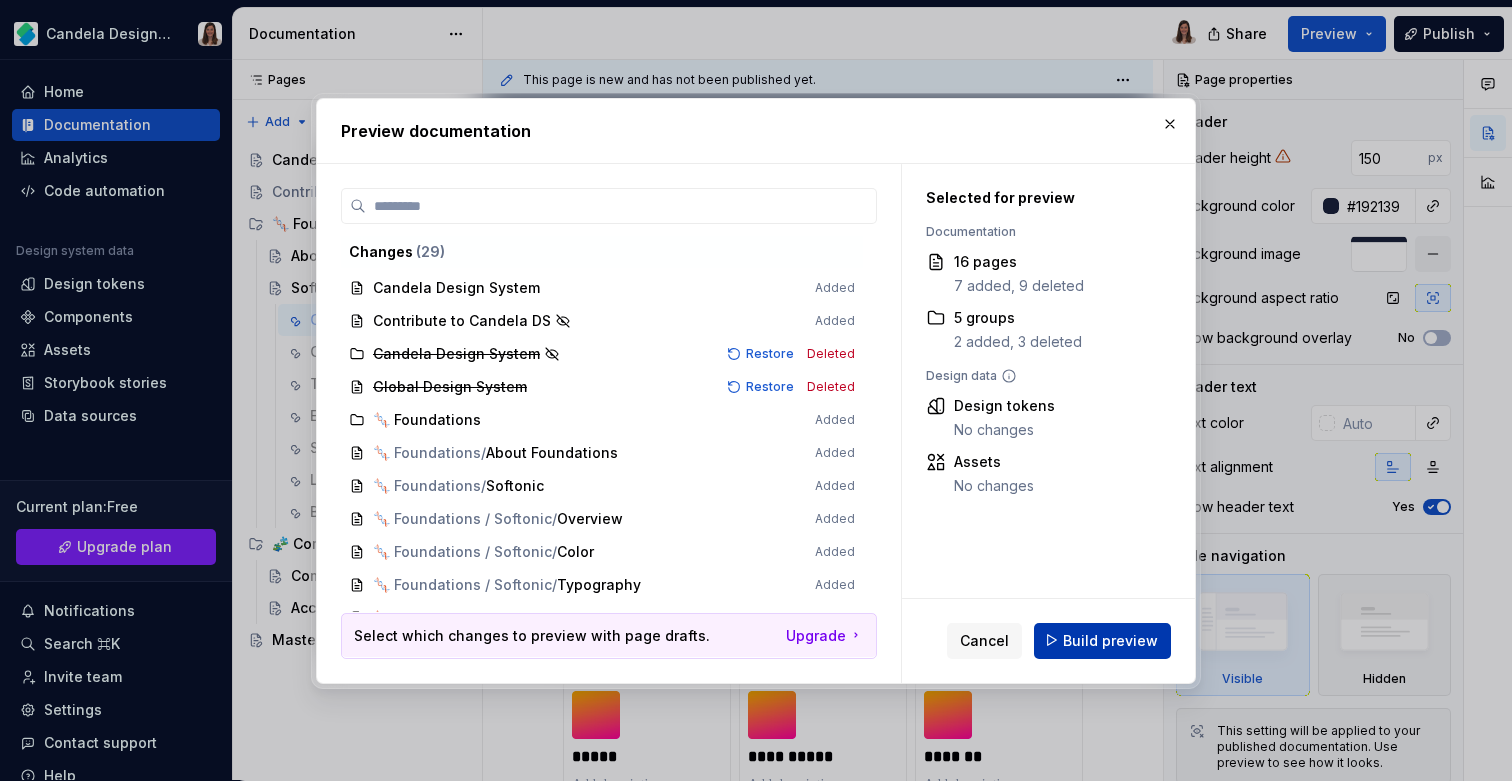 click on "Build preview" at bounding box center [1110, 640] 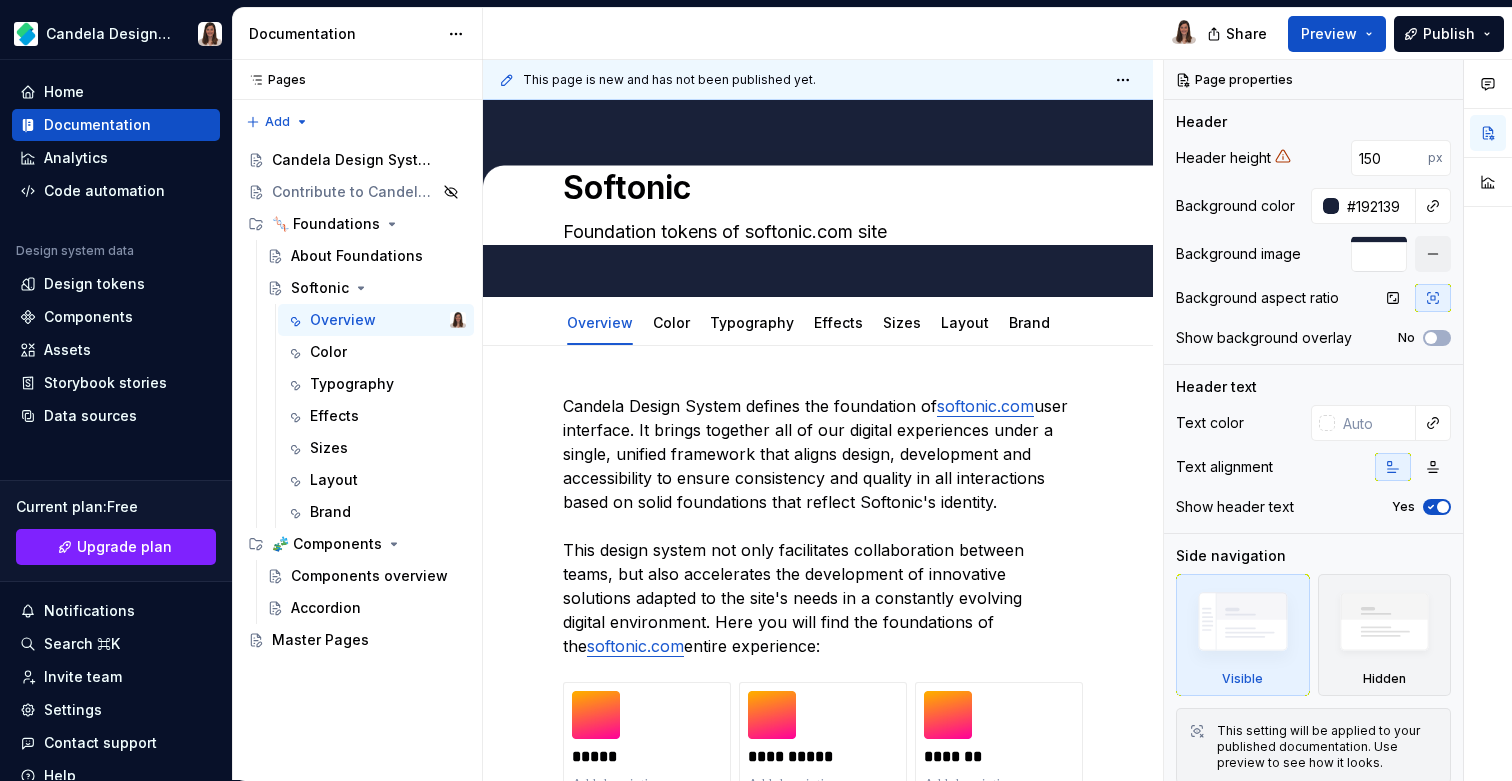 type on "*" 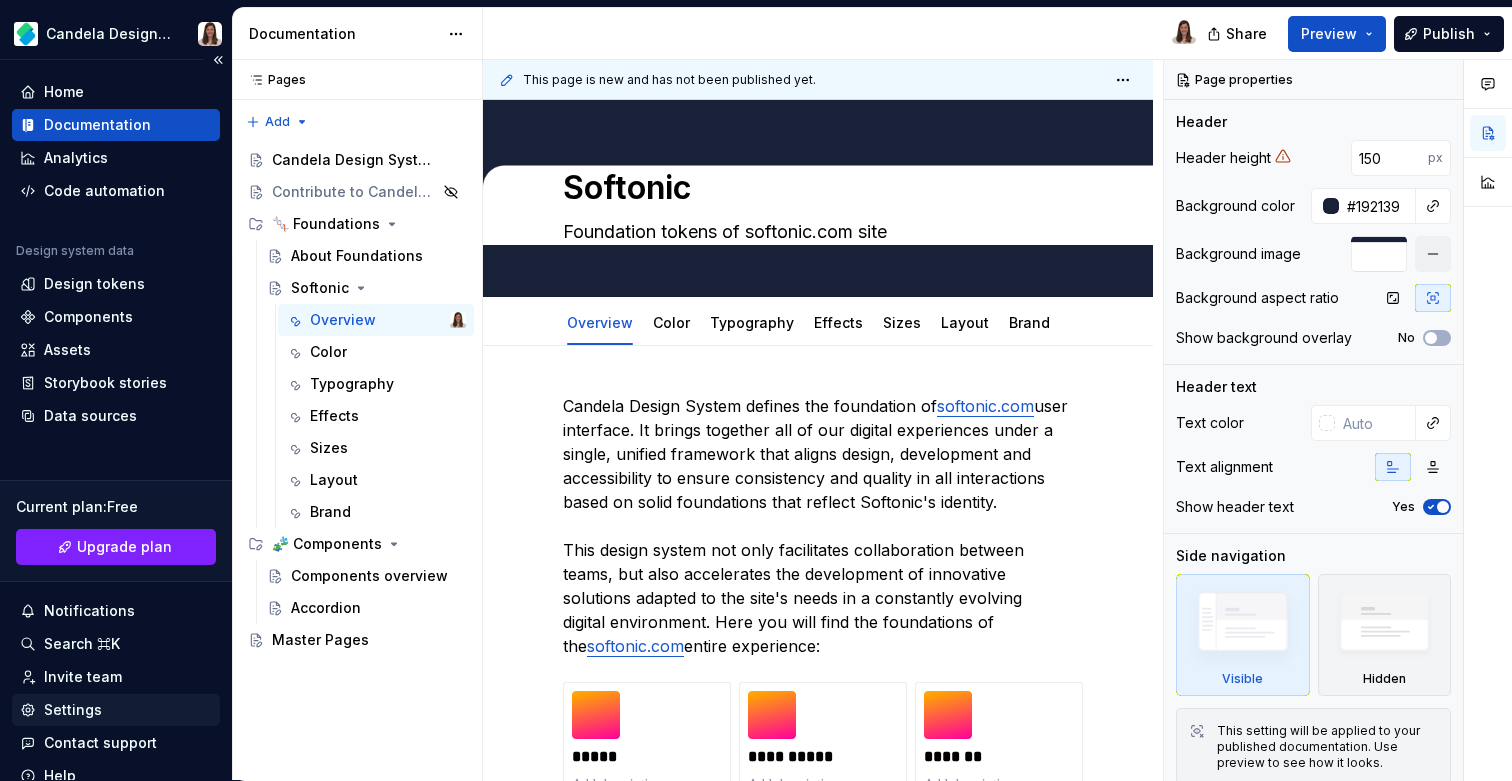 click on "Settings" at bounding box center [73, 710] 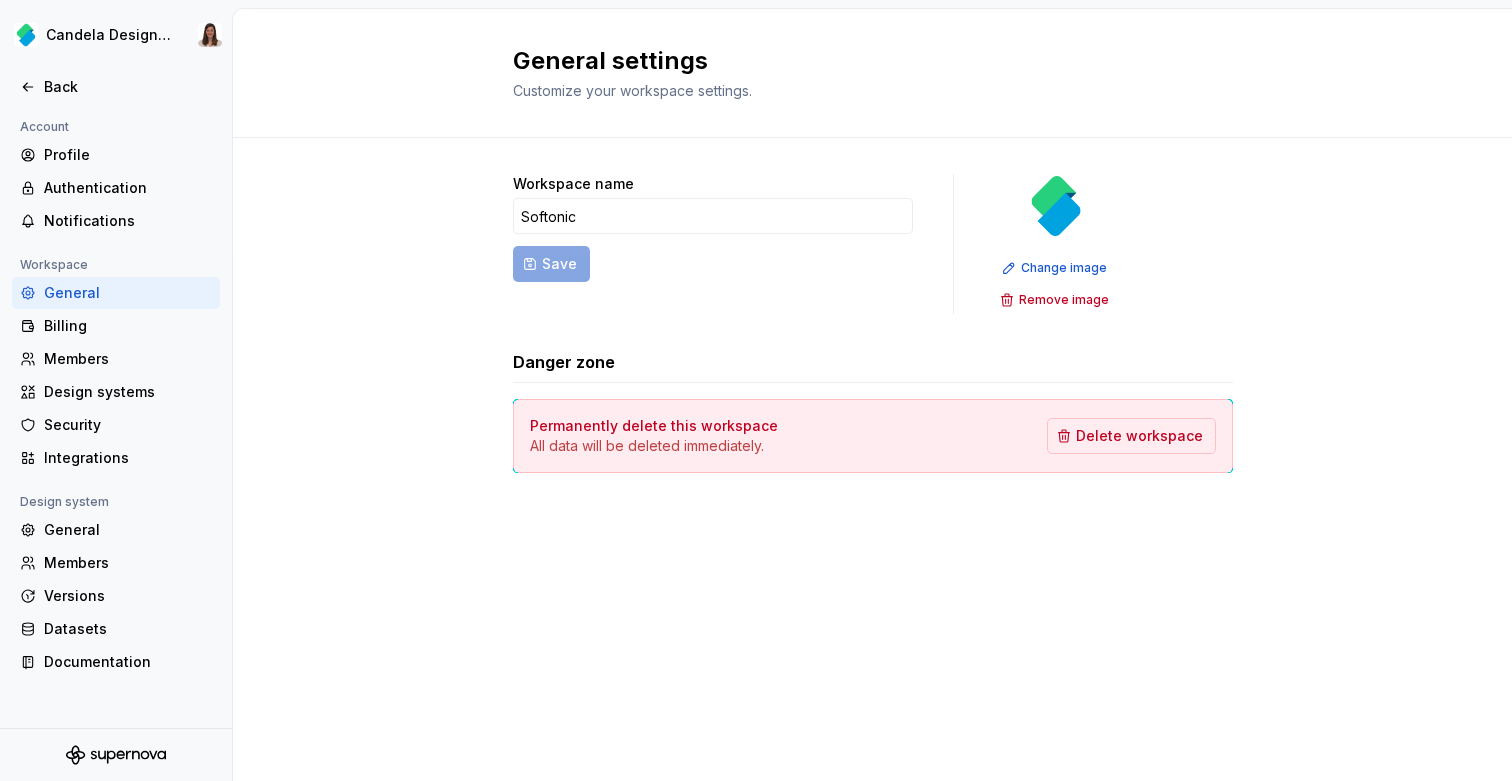 scroll, scrollTop: 0, scrollLeft: 0, axis: both 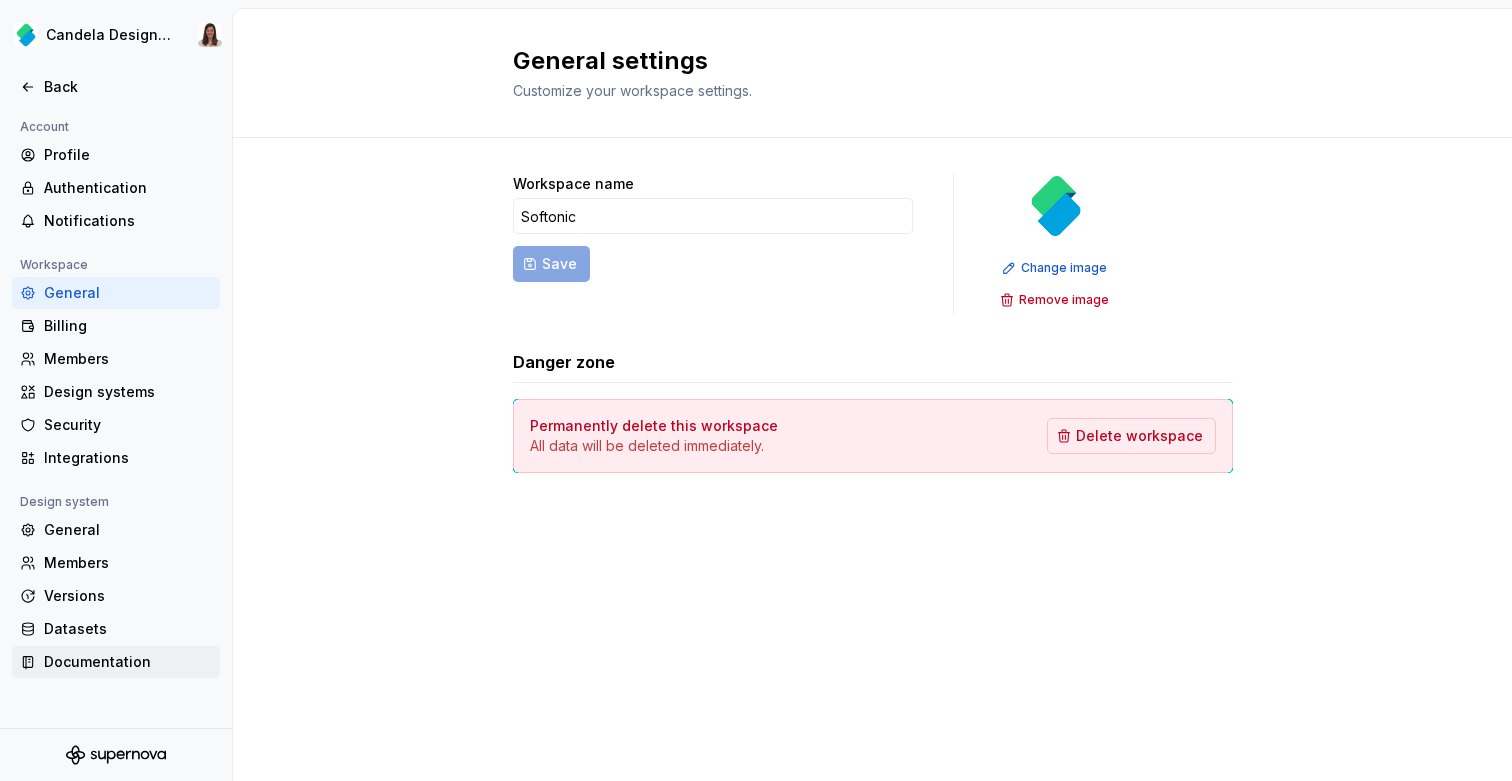 click on "Documentation" at bounding box center [128, 662] 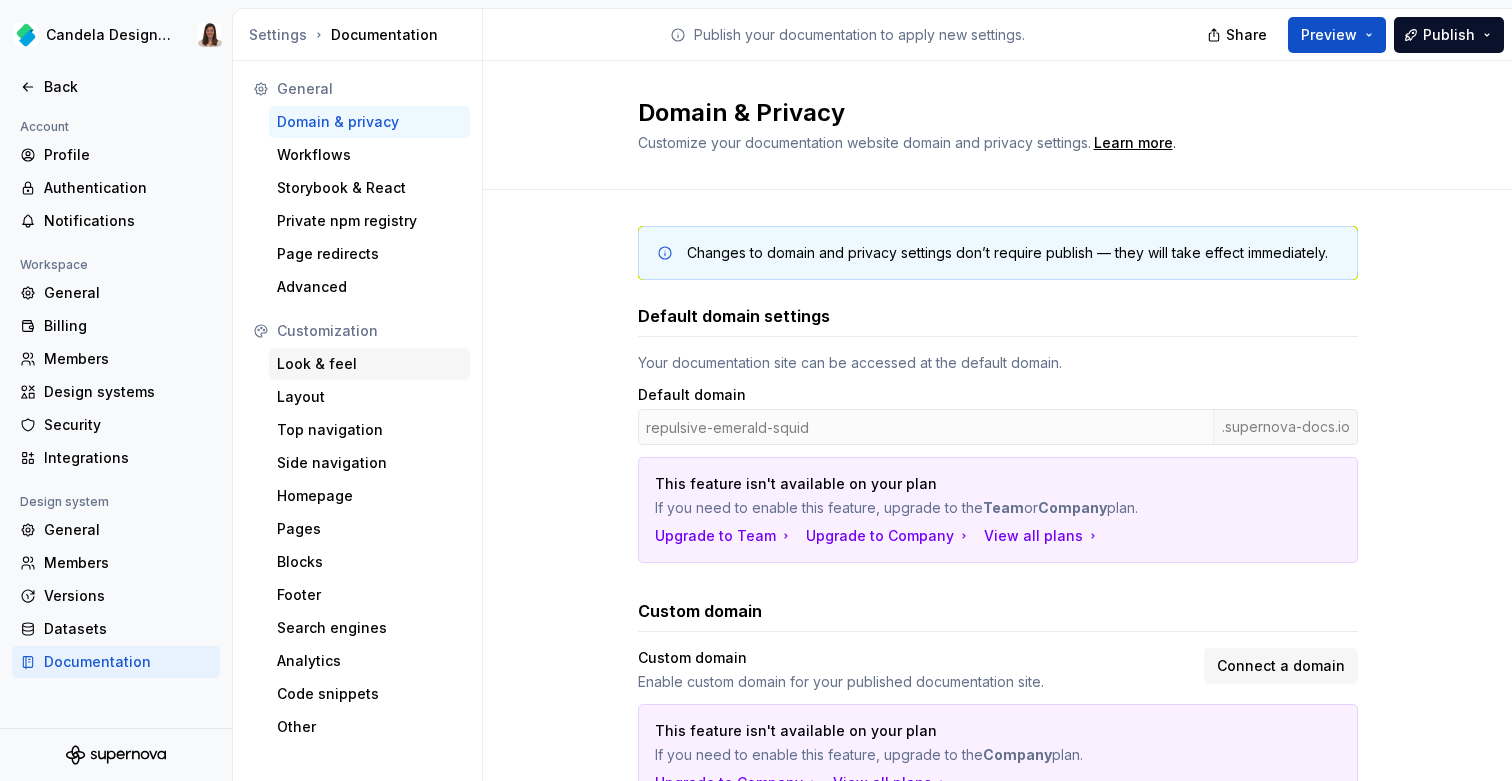 click on "Look & feel" at bounding box center [369, 364] 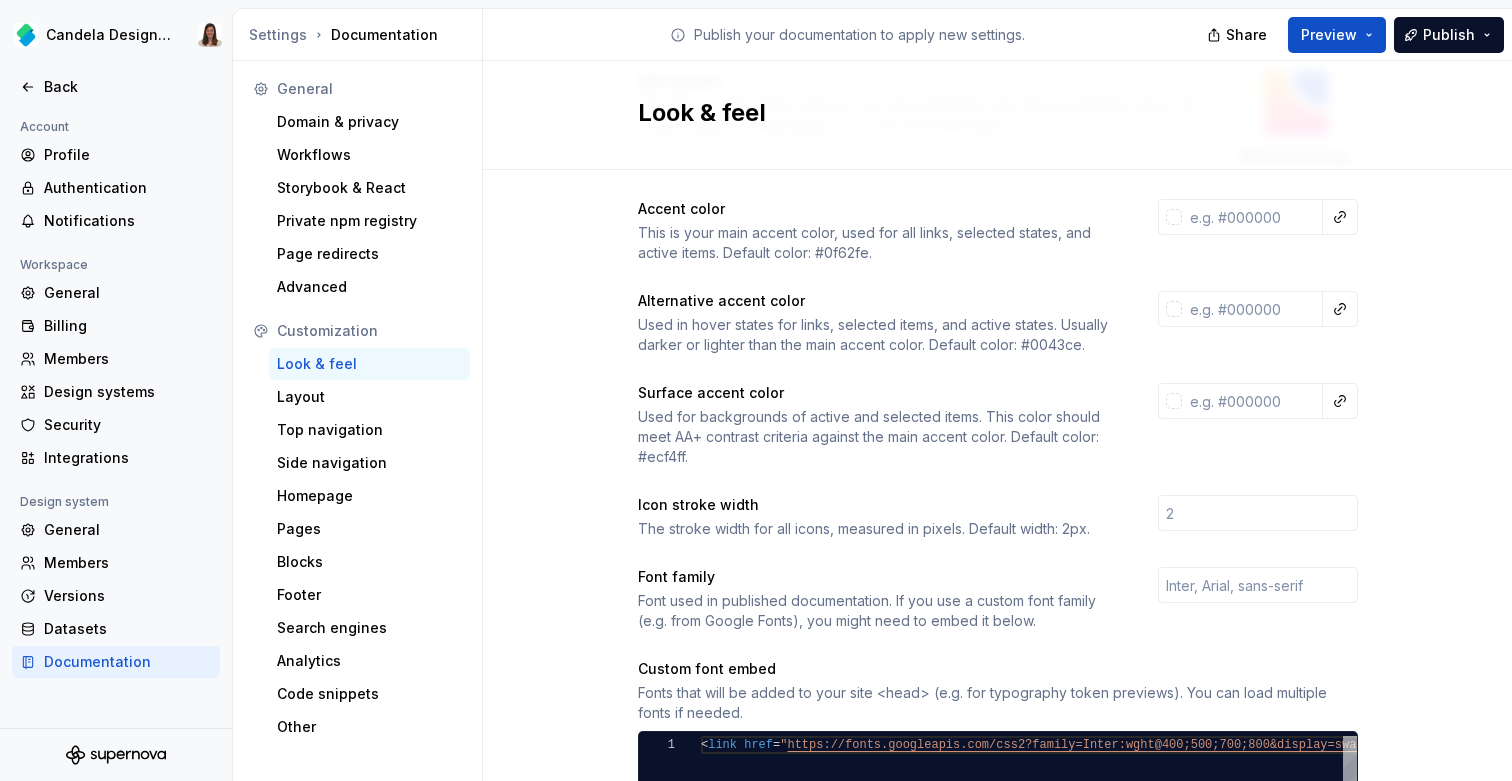 scroll, scrollTop: 308, scrollLeft: 0, axis: vertical 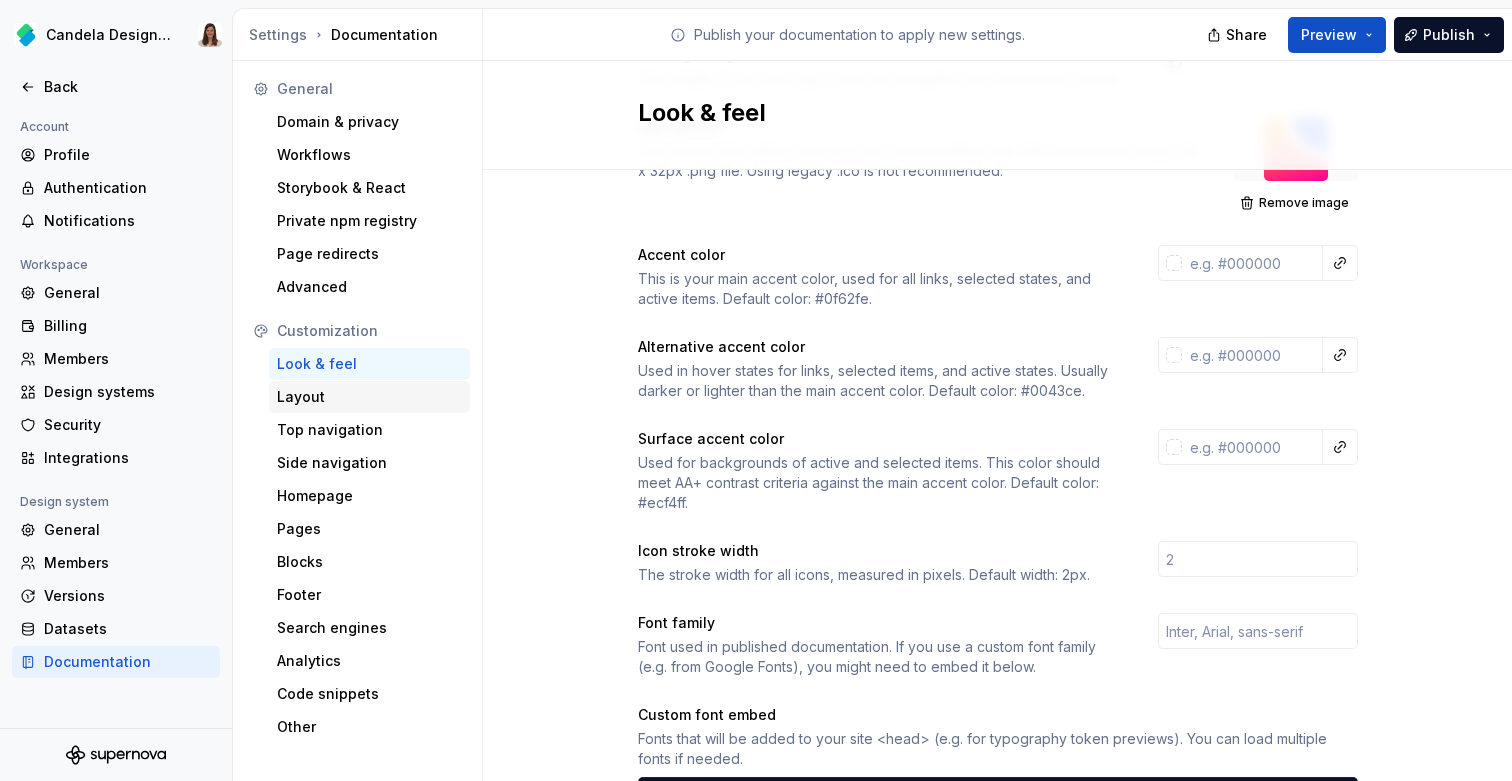 click on "Layout" at bounding box center (369, 397) 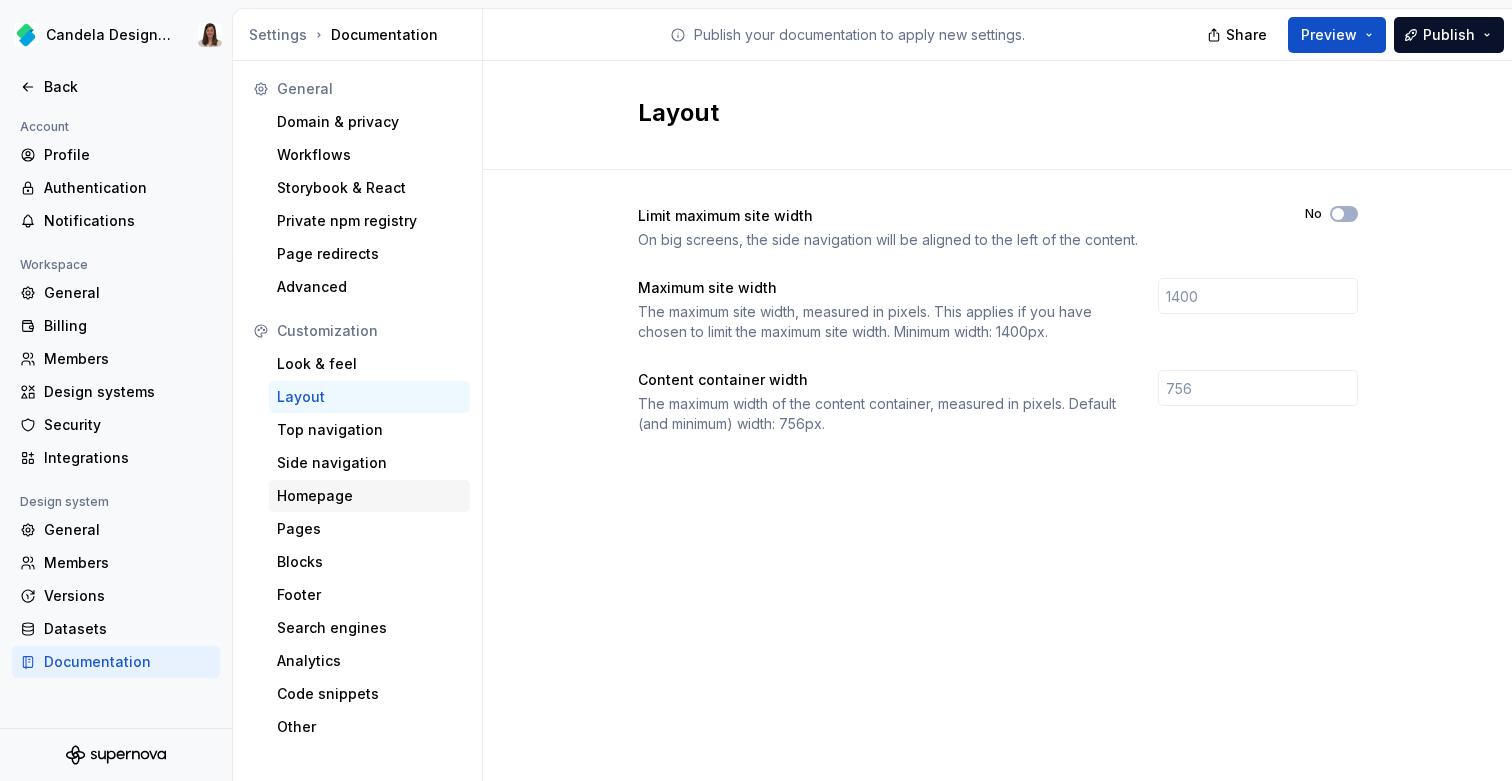 click on "Homepage" at bounding box center [369, 496] 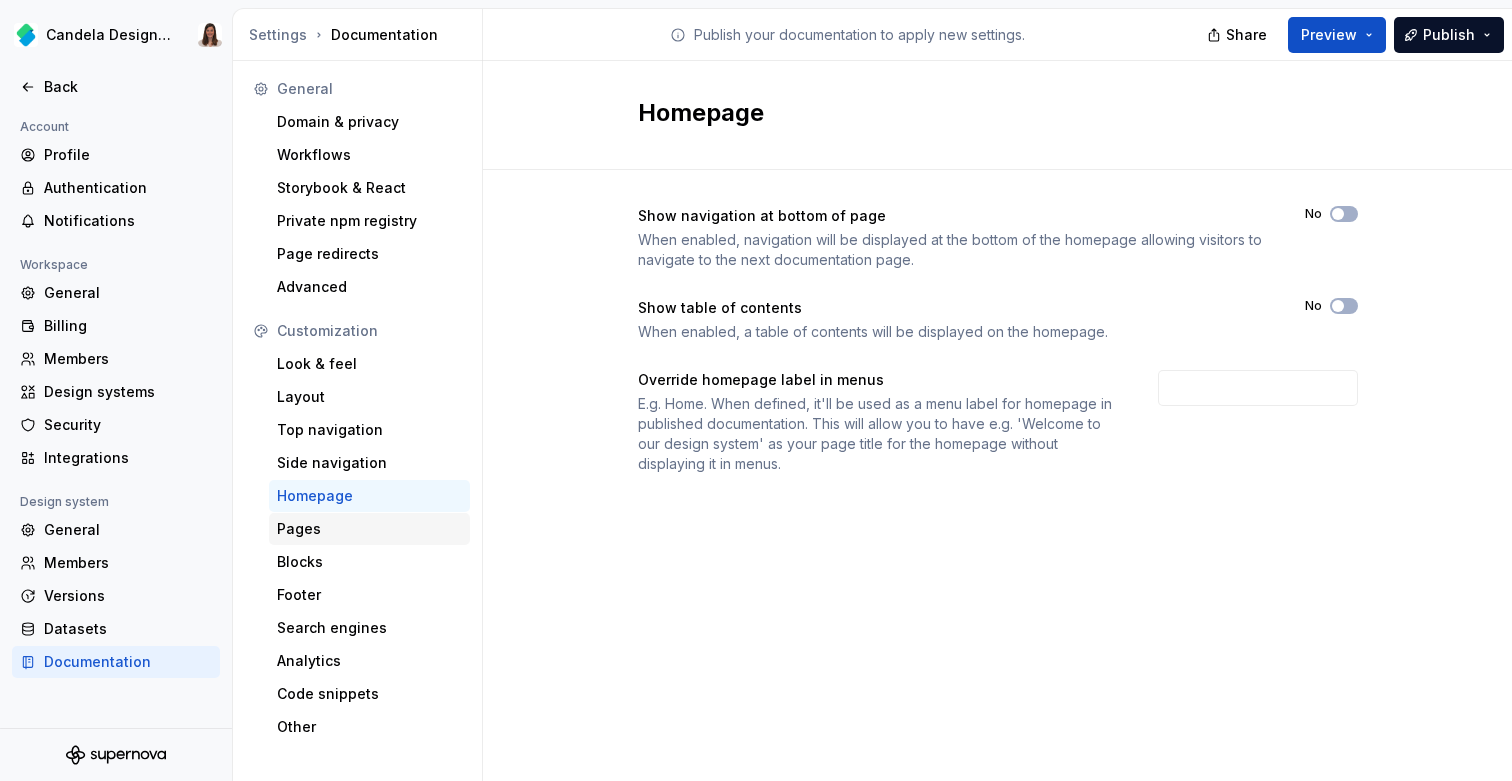 click on "Pages" at bounding box center (369, 529) 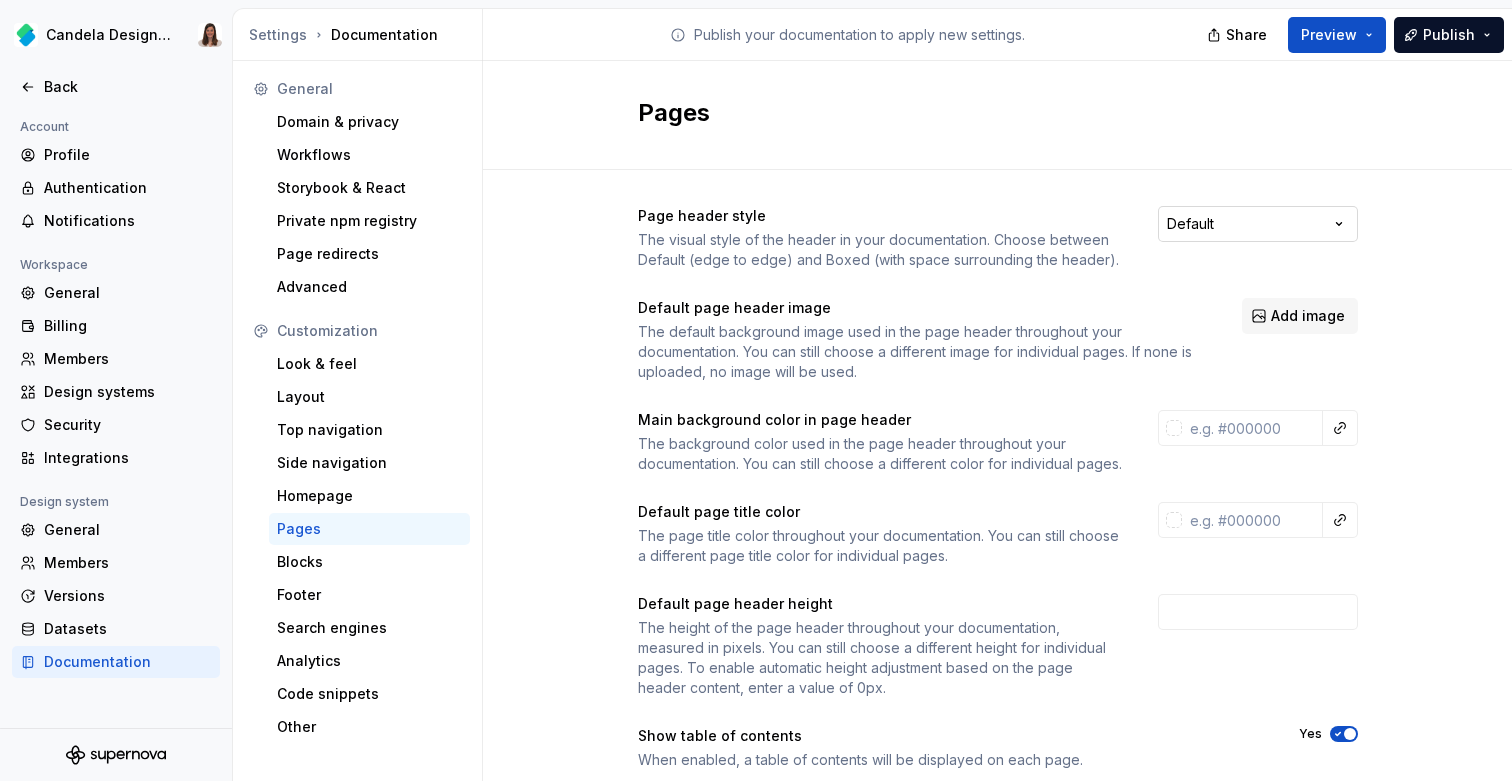 click on "Candela Design System Back Account Profile Authentication Notifications Workspace General Billing Members Design systems Security Integrations Design system General Members Versions Datasets Documentation Settings Documentation Publish your documentation to apply new settings. Share Preview Publish General Domain & privacy Workflows Storybook & React Private npm registry Page redirects Advanced Customization Look & feel Layout Top navigation Side navigation Homepage Pages Blocks Footer Search engines Analytics Code snippets Other Pages Page header style The visual style of the header in your documentation. Choose between Default (edge to edge) and Boxed (with space surrounding the header). Default Default page header image The default background image used in the page header throughout your documentation. You can still choose a different image for individual pages. If none is uploaded, no image will be used. Add image Main background color in page header Default page title color Default page header height Yes" at bounding box center (756, 390) 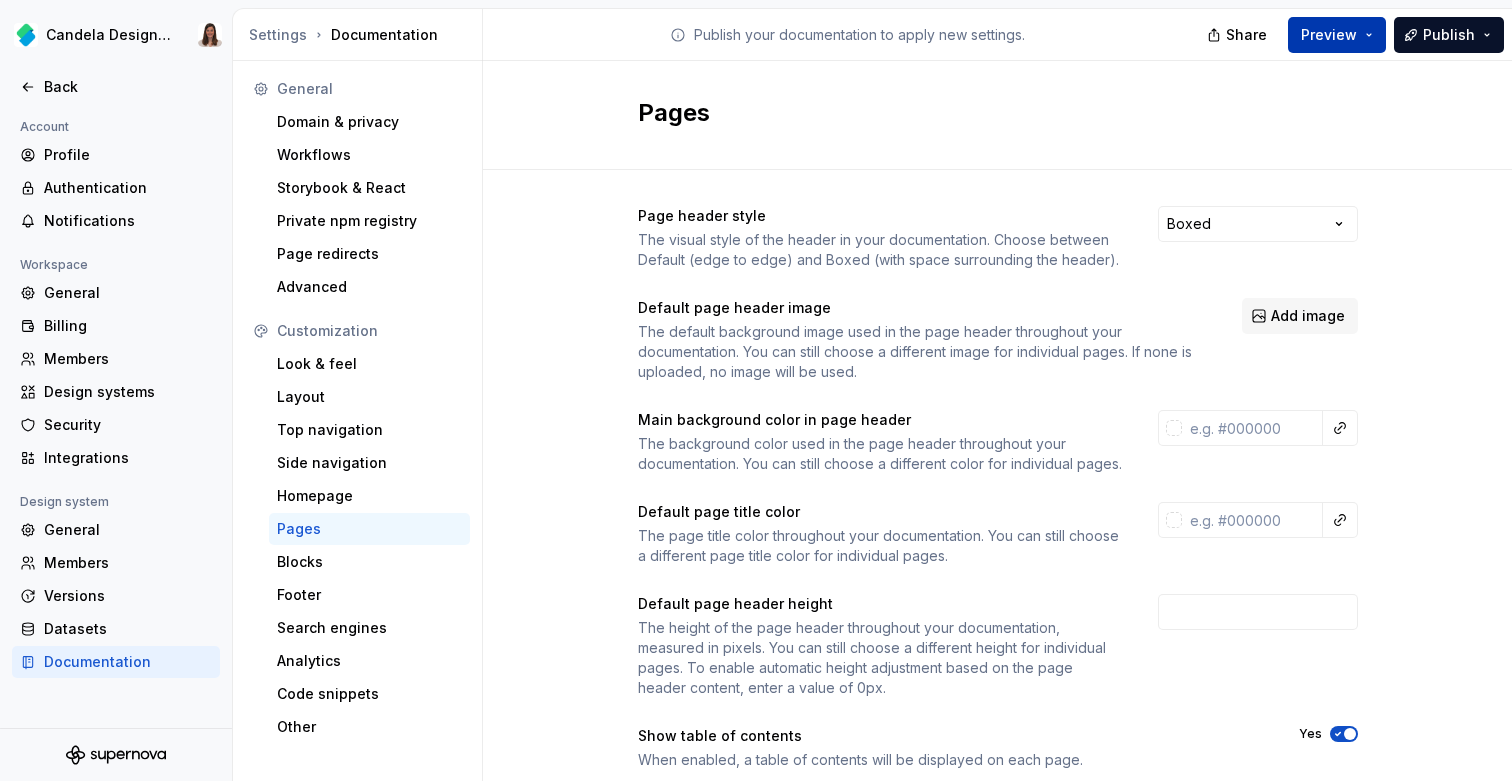 click on "Preview" at bounding box center [1329, 35] 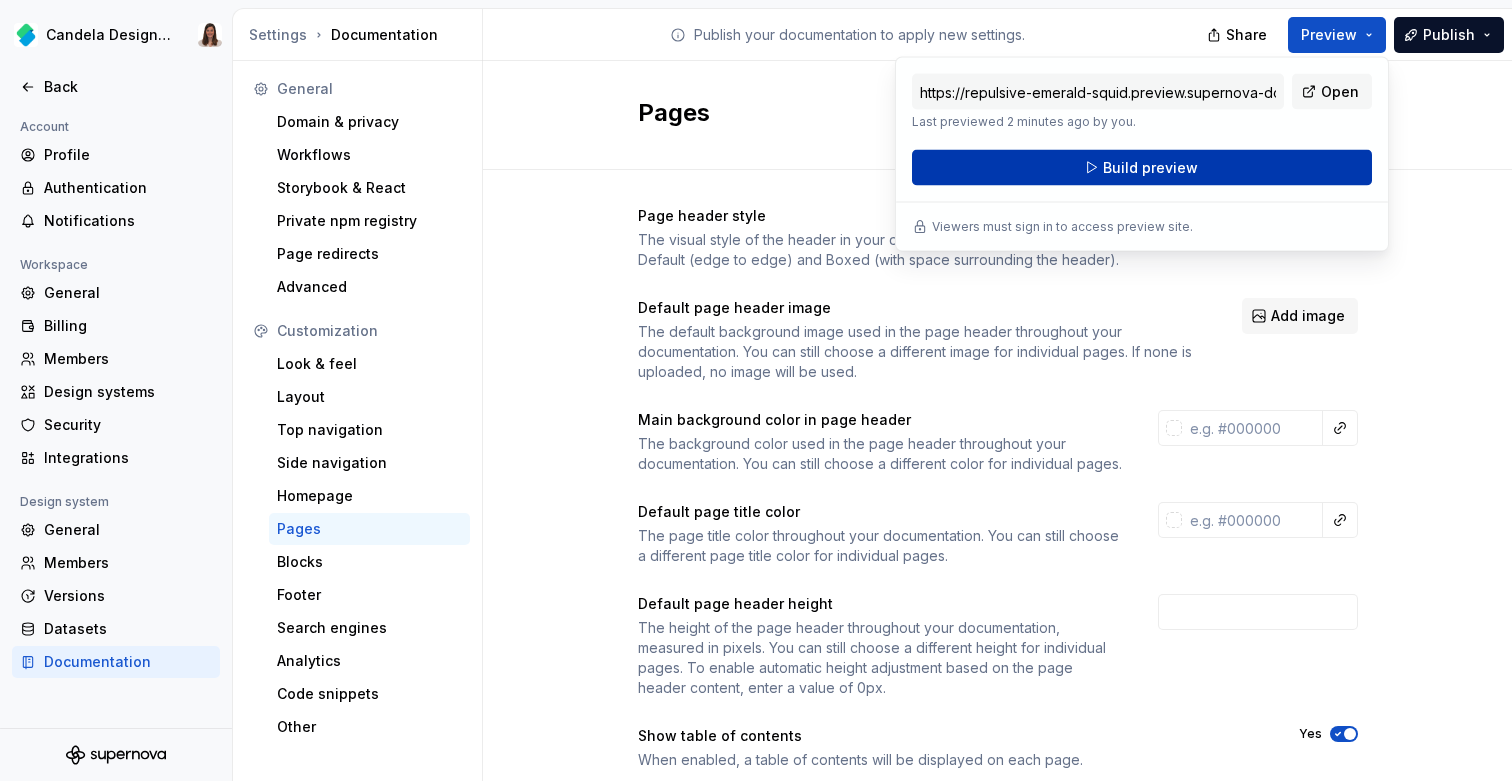 click on "Build preview" at bounding box center [1142, 168] 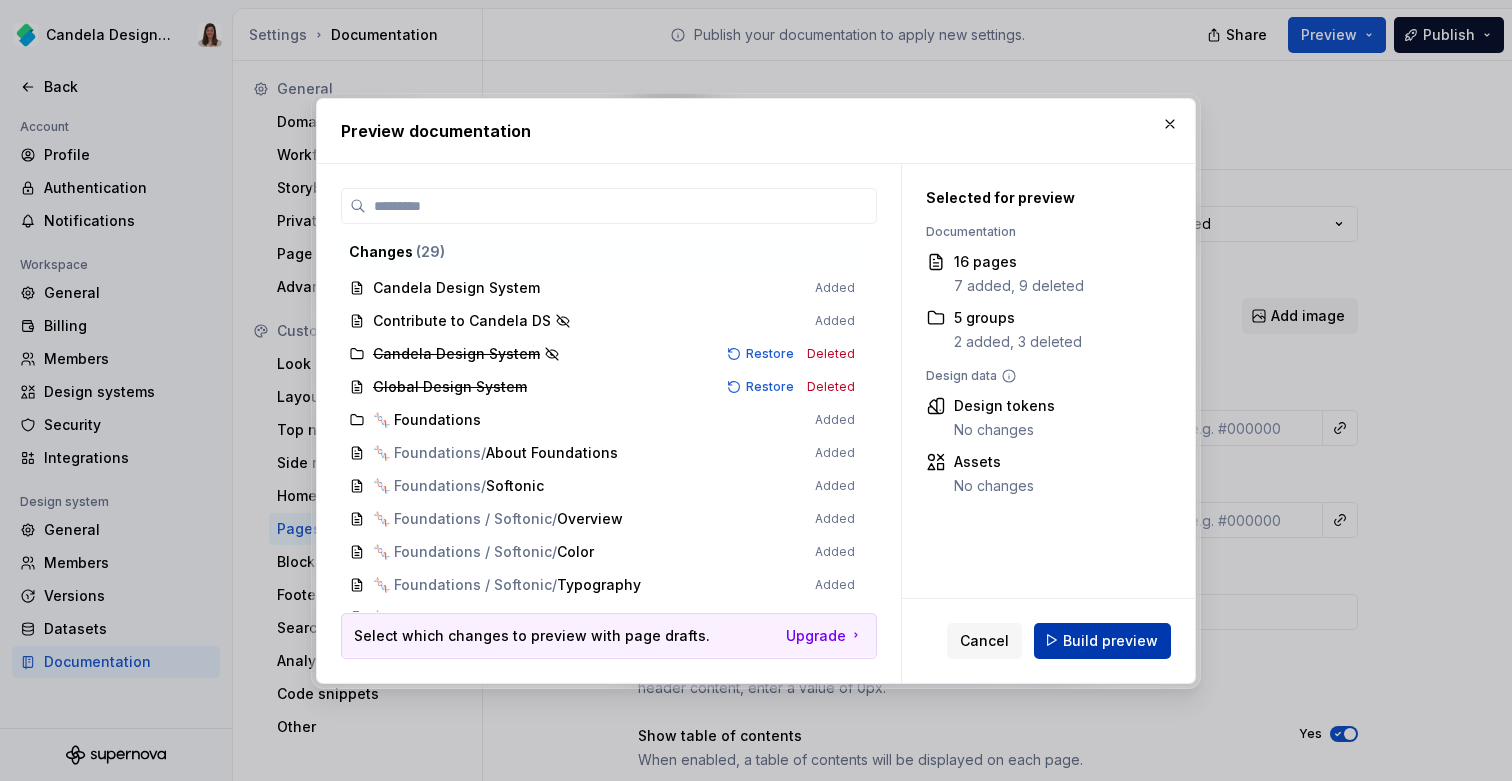 click on "Build preview" at bounding box center (1110, 640) 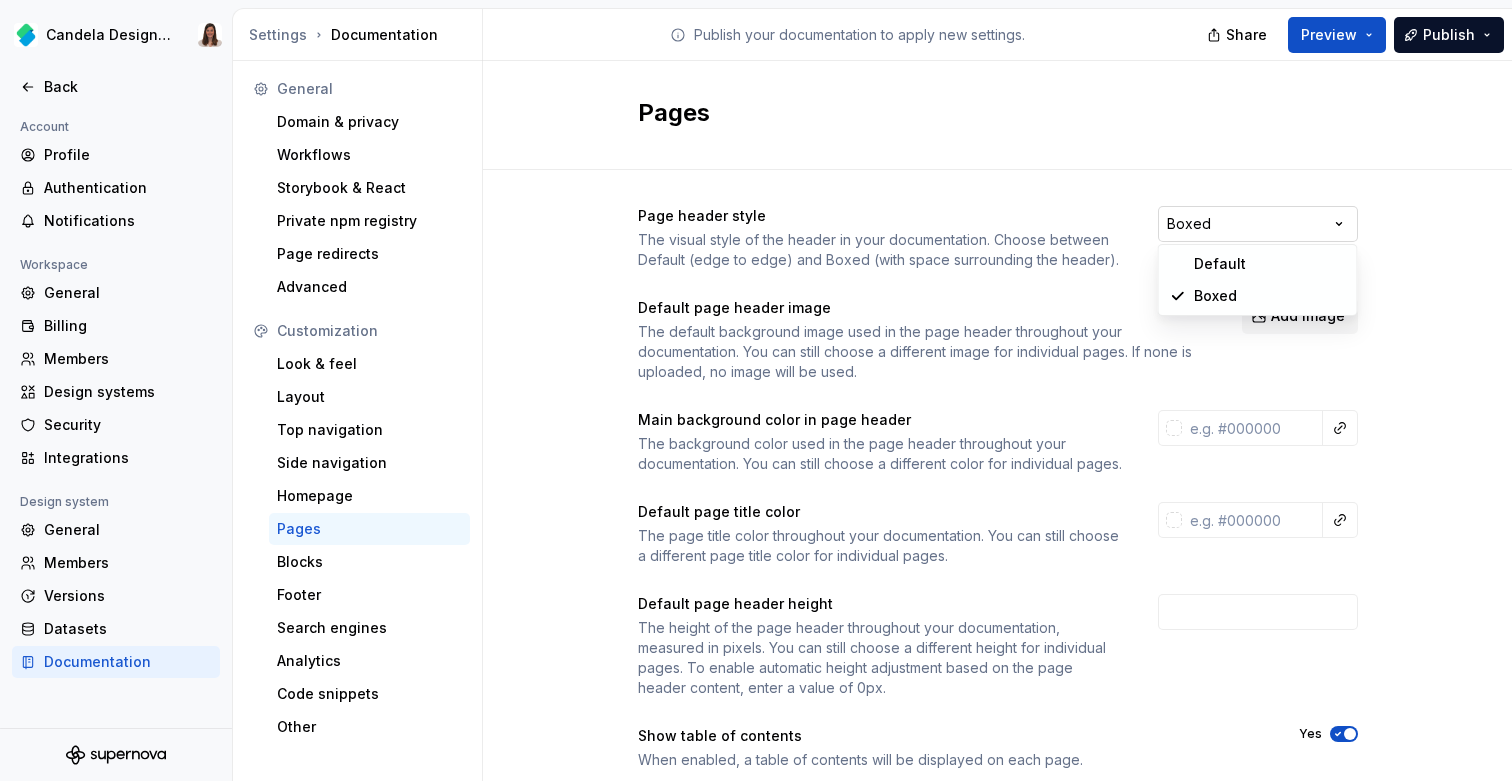 click on "Candela Design System Back Account Profile Authentication Notifications Workspace General Billing Members Design systems Security Integrations Design system General Members Versions Datasets Documentation Settings Documentation Publish your documentation to apply new settings. Share Preview Publish General Domain & privacy Workflows Storybook & React Private npm registry Page redirects Advanced Customization Look & feel Layout Top navigation Side navigation Homepage Pages Blocks Footer Search engines Analytics Code snippets Other Pages Page header style The visual style of the header in your documentation. Choose between Default (edge to edge) and Boxed (with space surrounding the header). Boxed Default page header image The default background image used in the page header throughout your documentation. You can still choose a different image for individual pages. If none is uploaded, no image will be used. Add image Main background color in page header Default page title color Default page header height Yes" at bounding box center (756, 390) 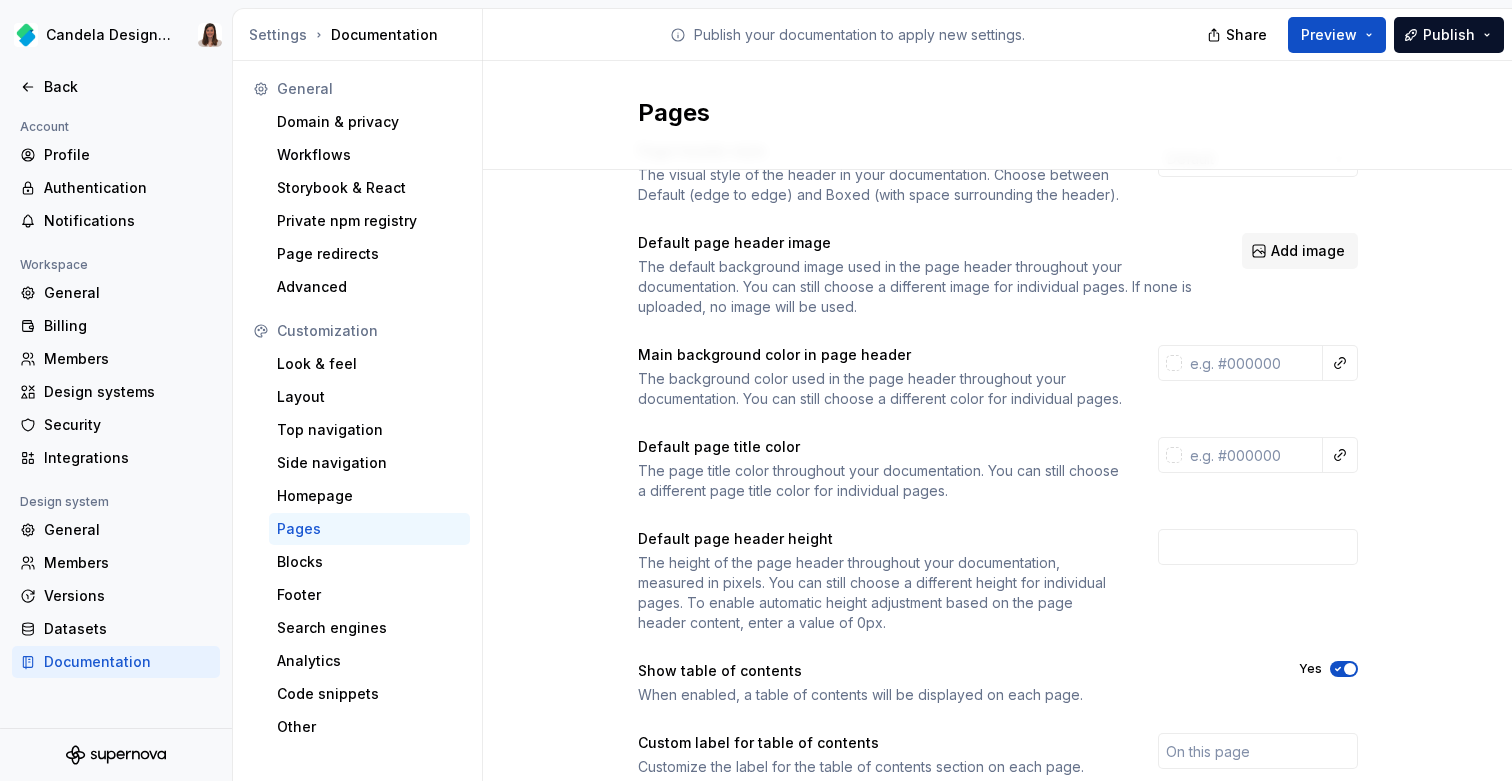 scroll, scrollTop: 77, scrollLeft: 0, axis: vertical 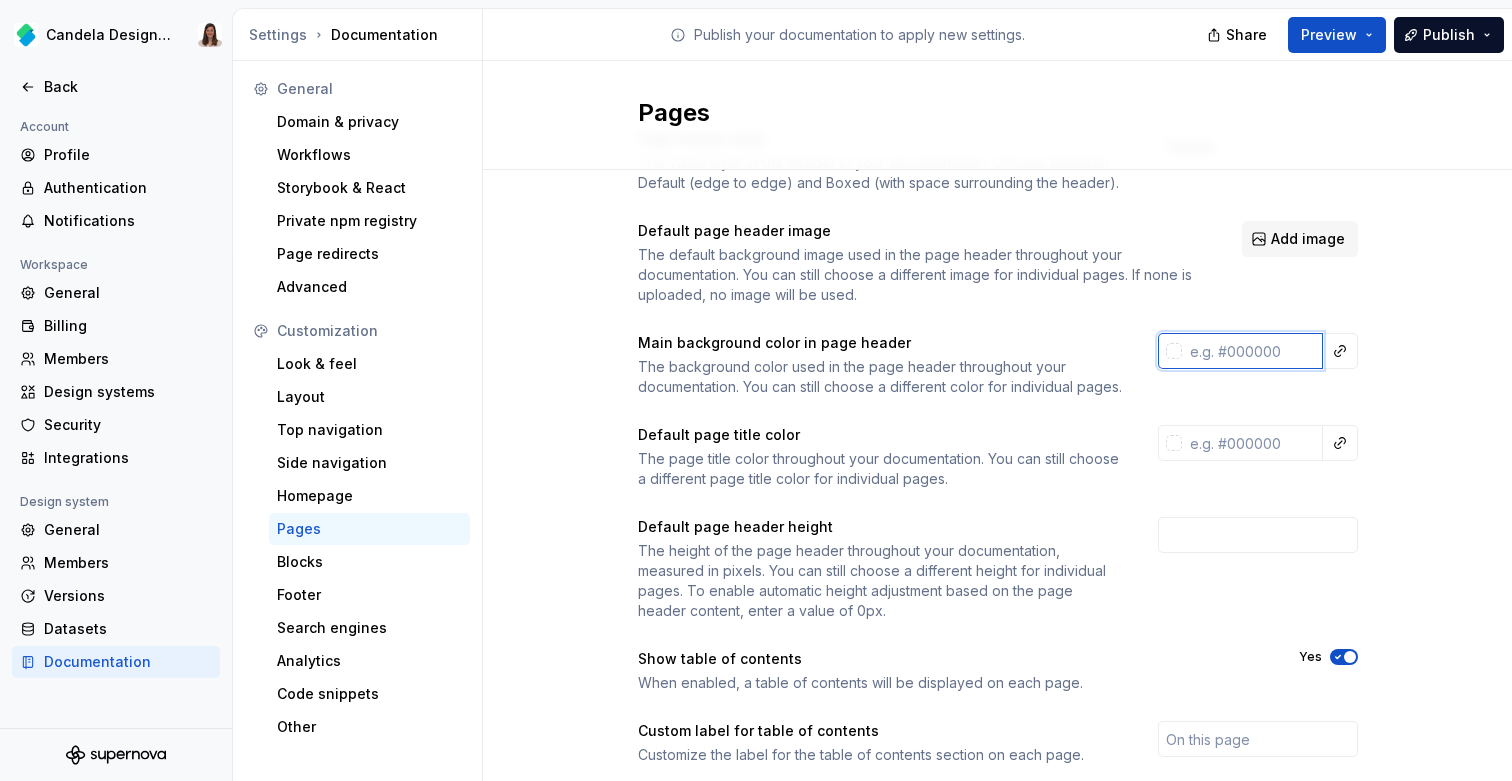 click at bounding box center [1252, 351] 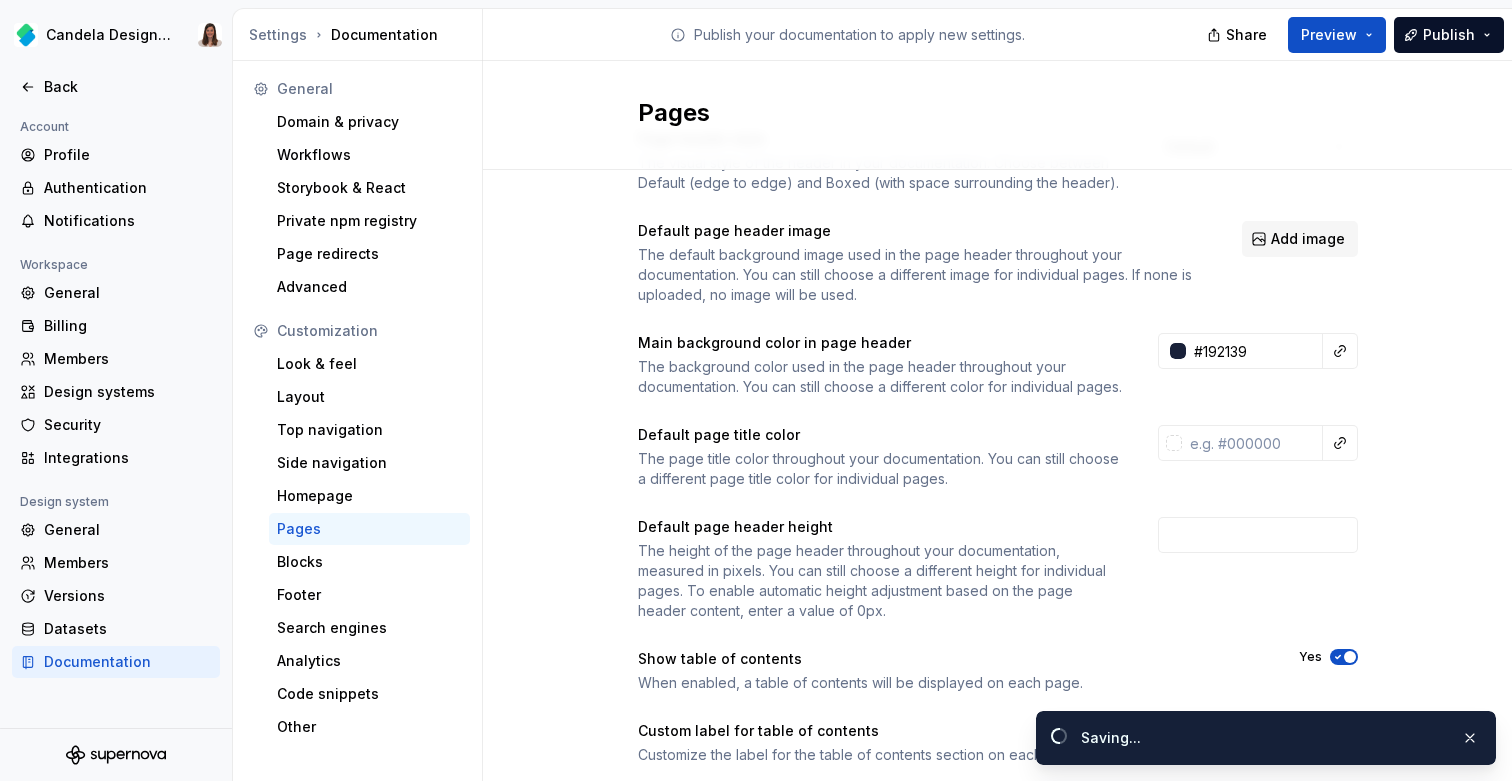 click on "Main background color in page header The background color used in the page header throughout your documentation. You can still choose a different color for individual pages. #192139" at bounding box center [998, 365] 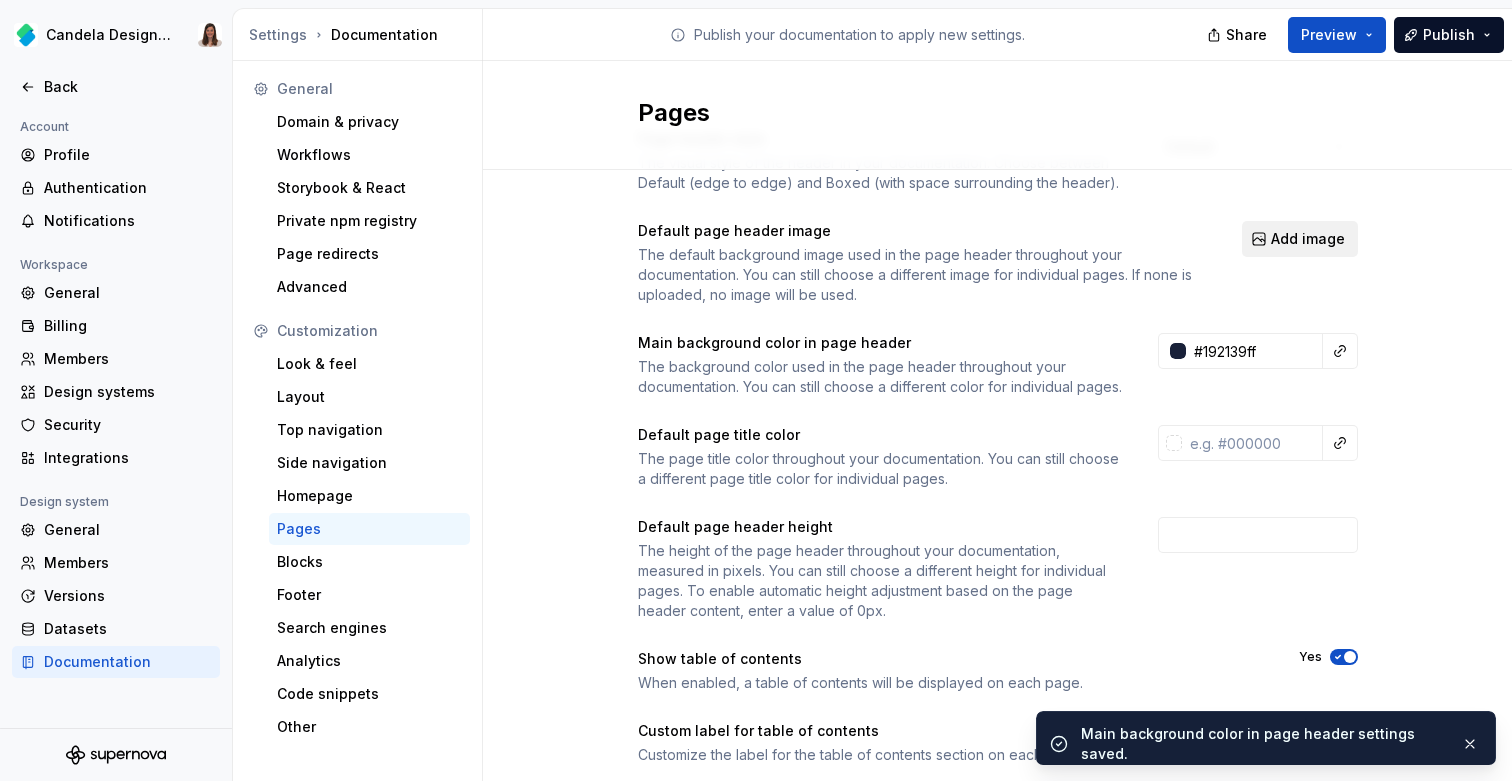 click on "Add image" at bounding box center (1308, 239) 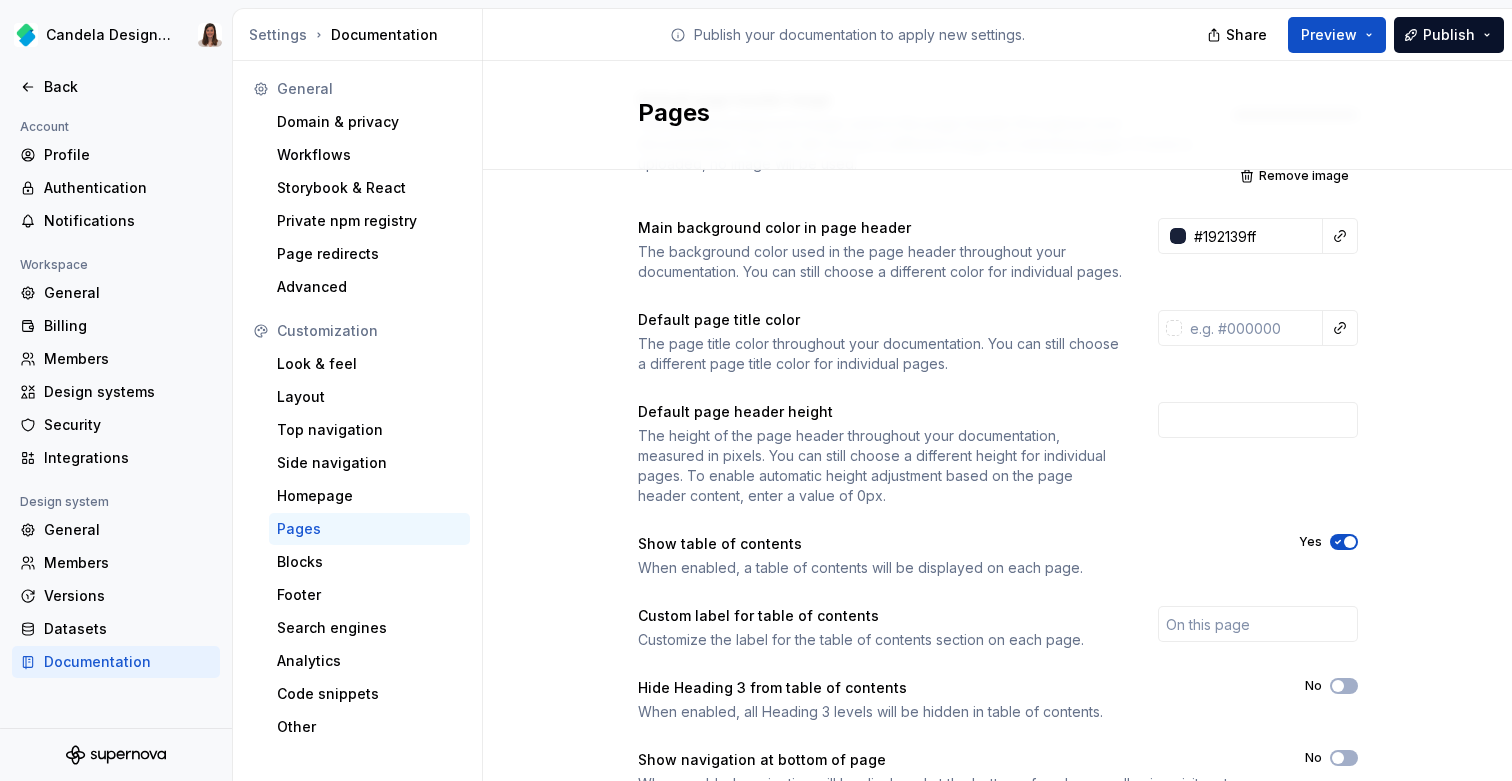 scroll, scrollTop: 215, scrollLeft: 0, axis: vertical 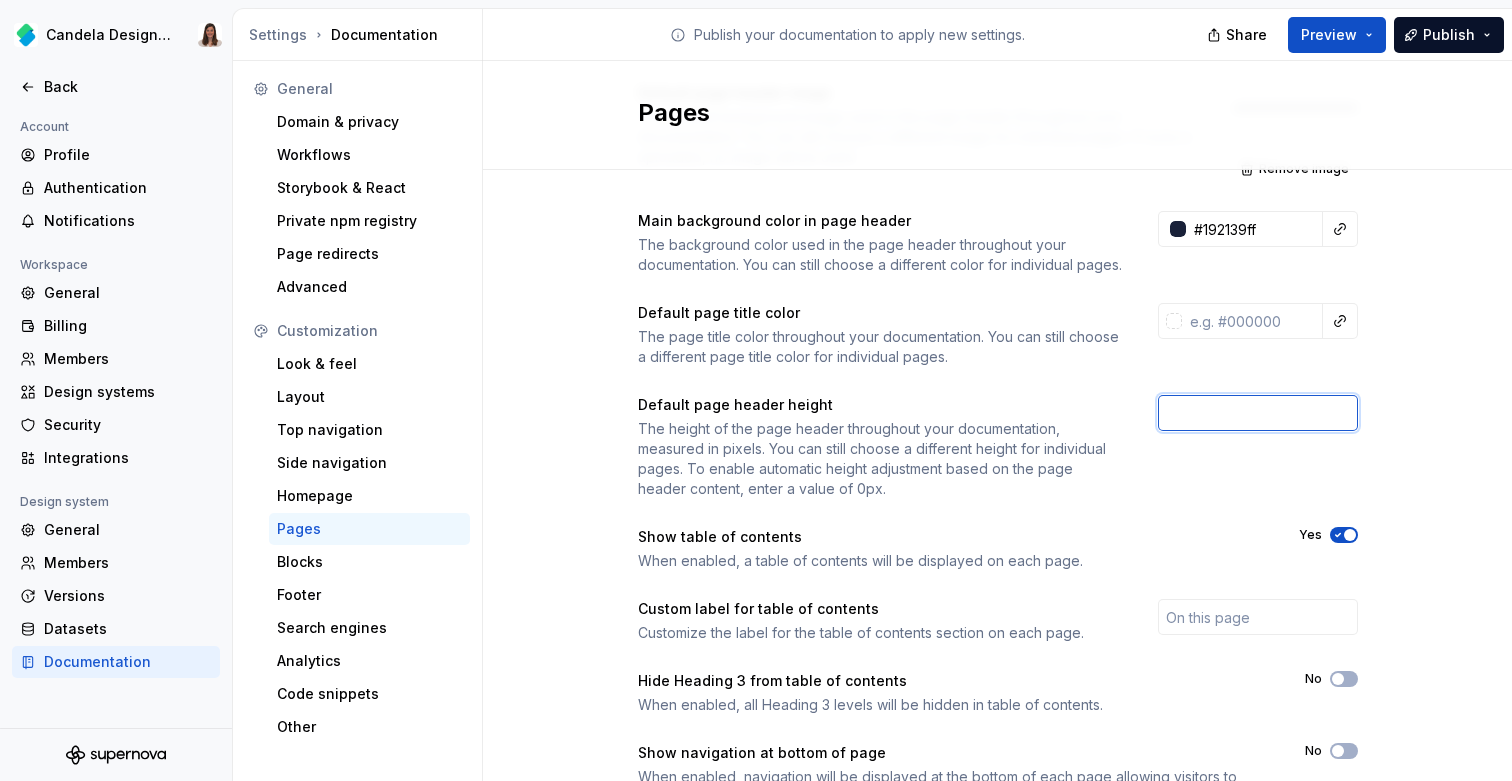 click at bounding box center (1258, 413) 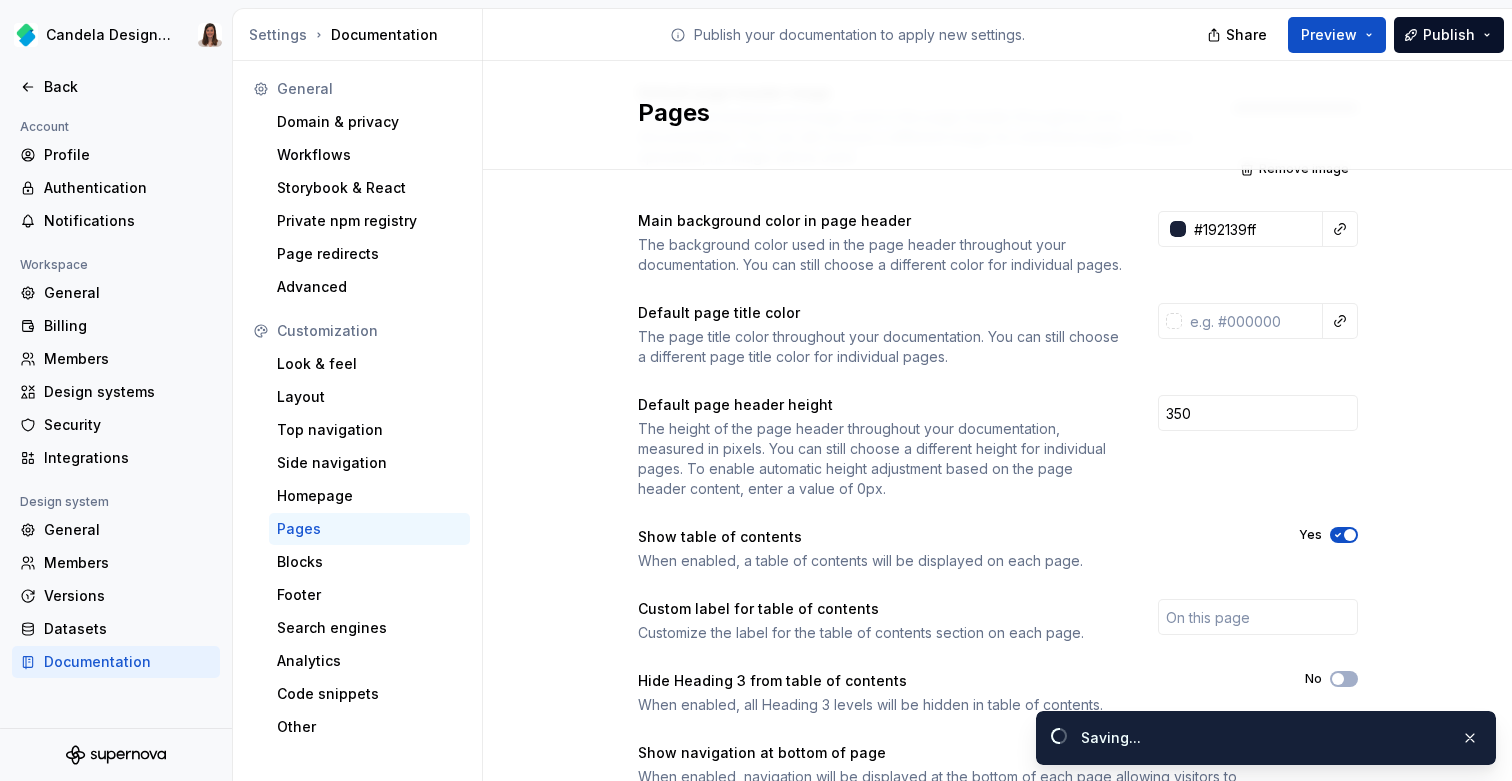click on "Default page header height The height of the page header throughout your documentation, measured in pixels. You can still choose a different height for individual pages. To enable automatic height adjustment based on the page header content, enter a value of 0px. 350" at bounding box center (998, 447) 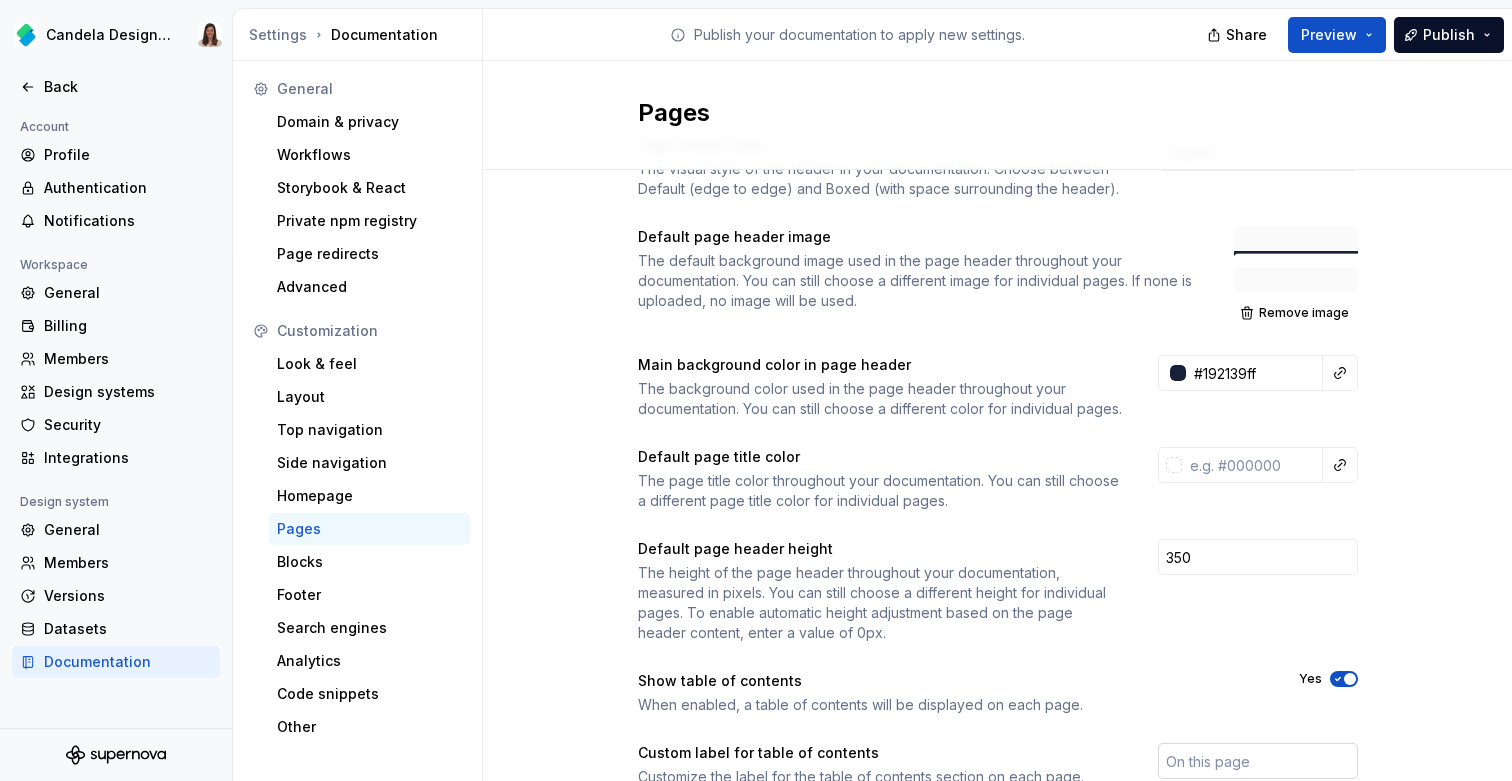 scroll, scrollTop: 43, scrollLeft: 0, axis: vertical 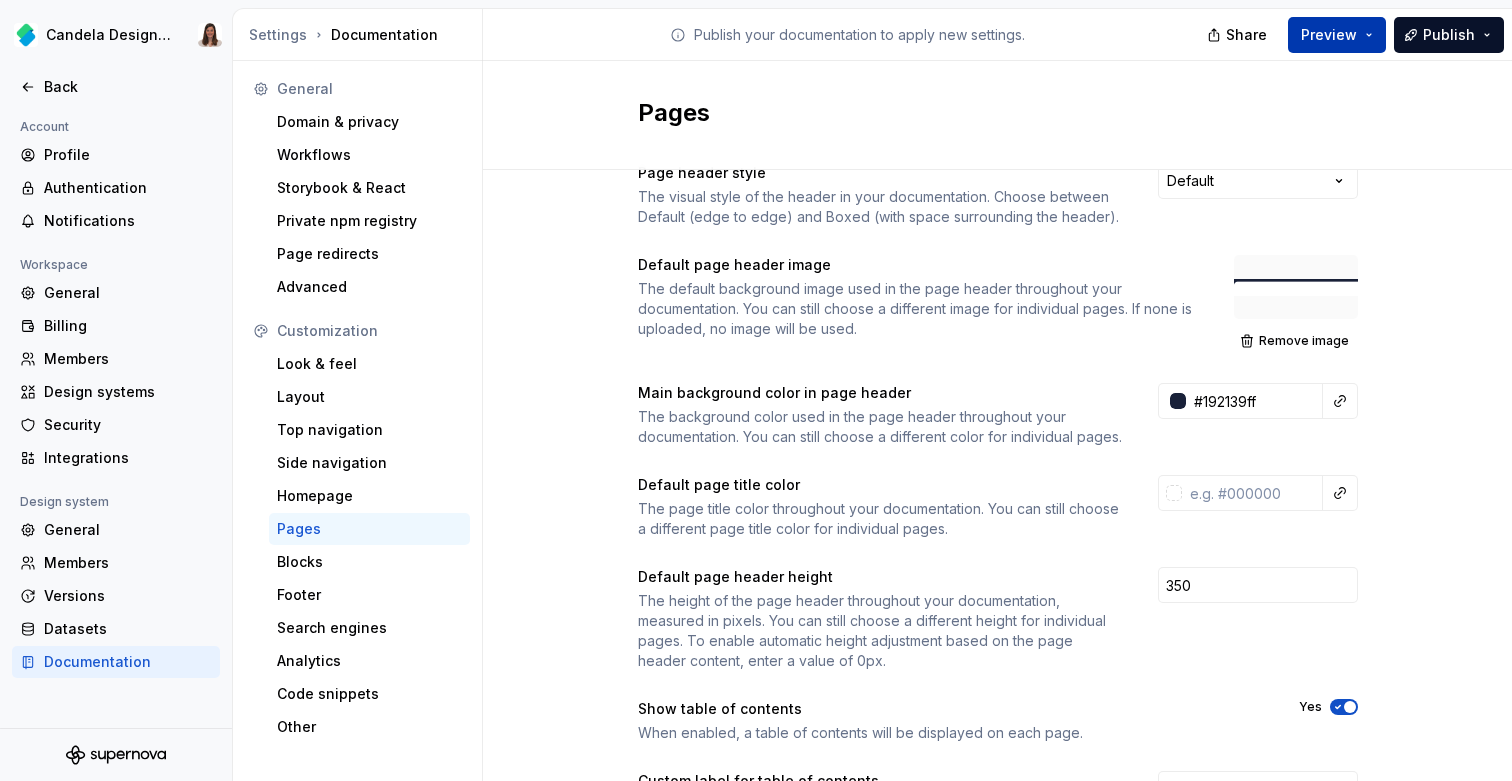 click on "Preview" at bounding box center (1329, 35) 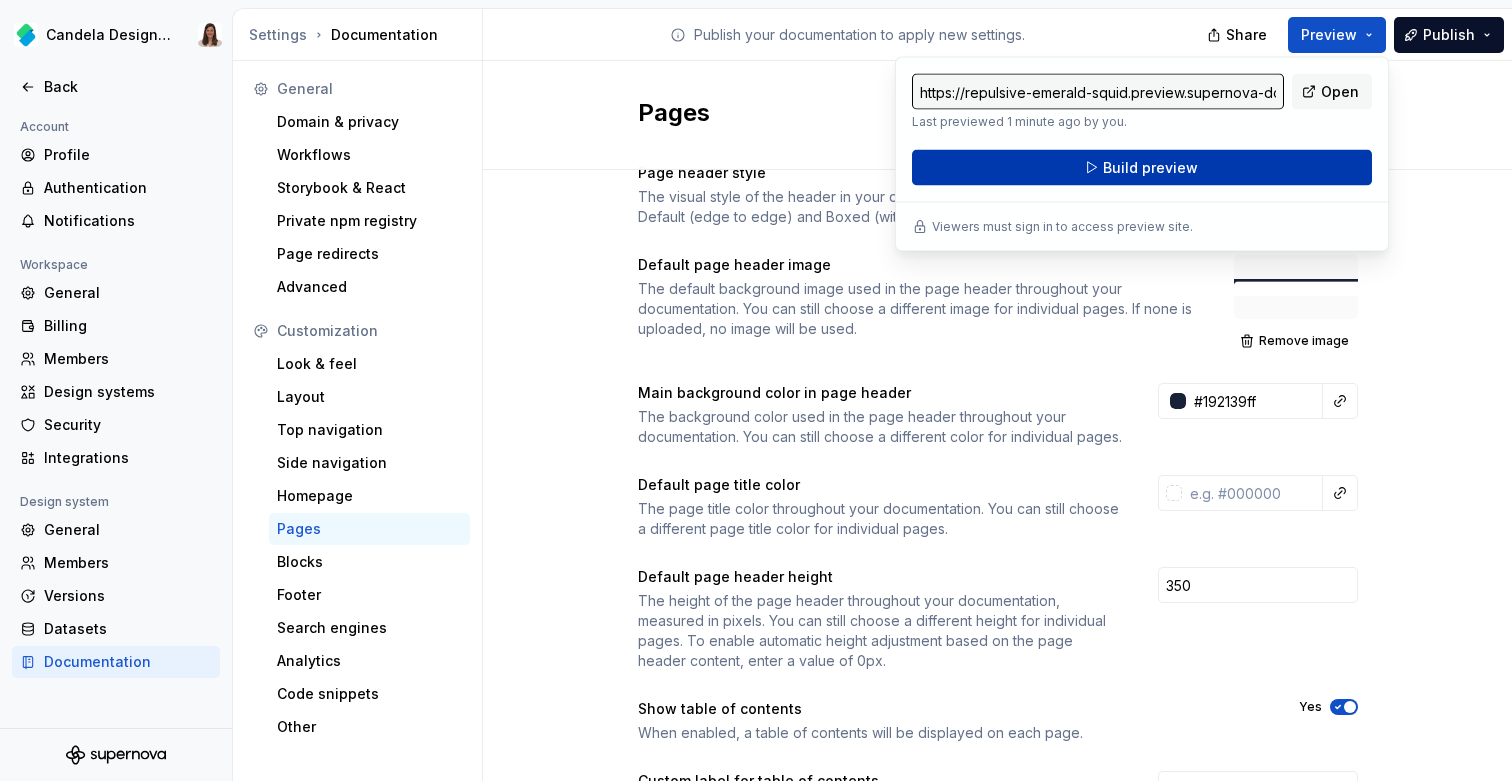 click on "Build preview" at bounding box center [1142, 168] 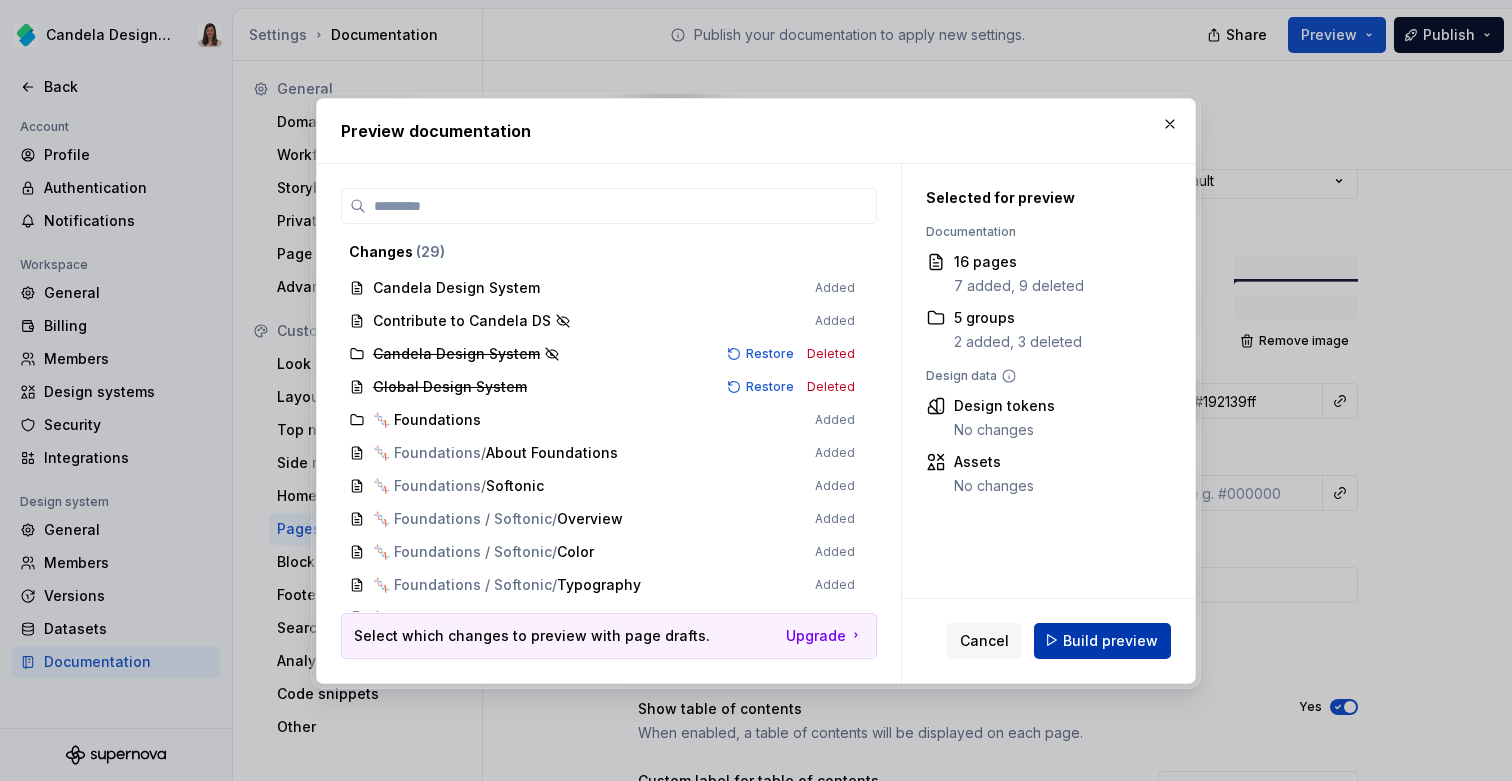 click on "Build preview" at bounding box center (1102, 640) 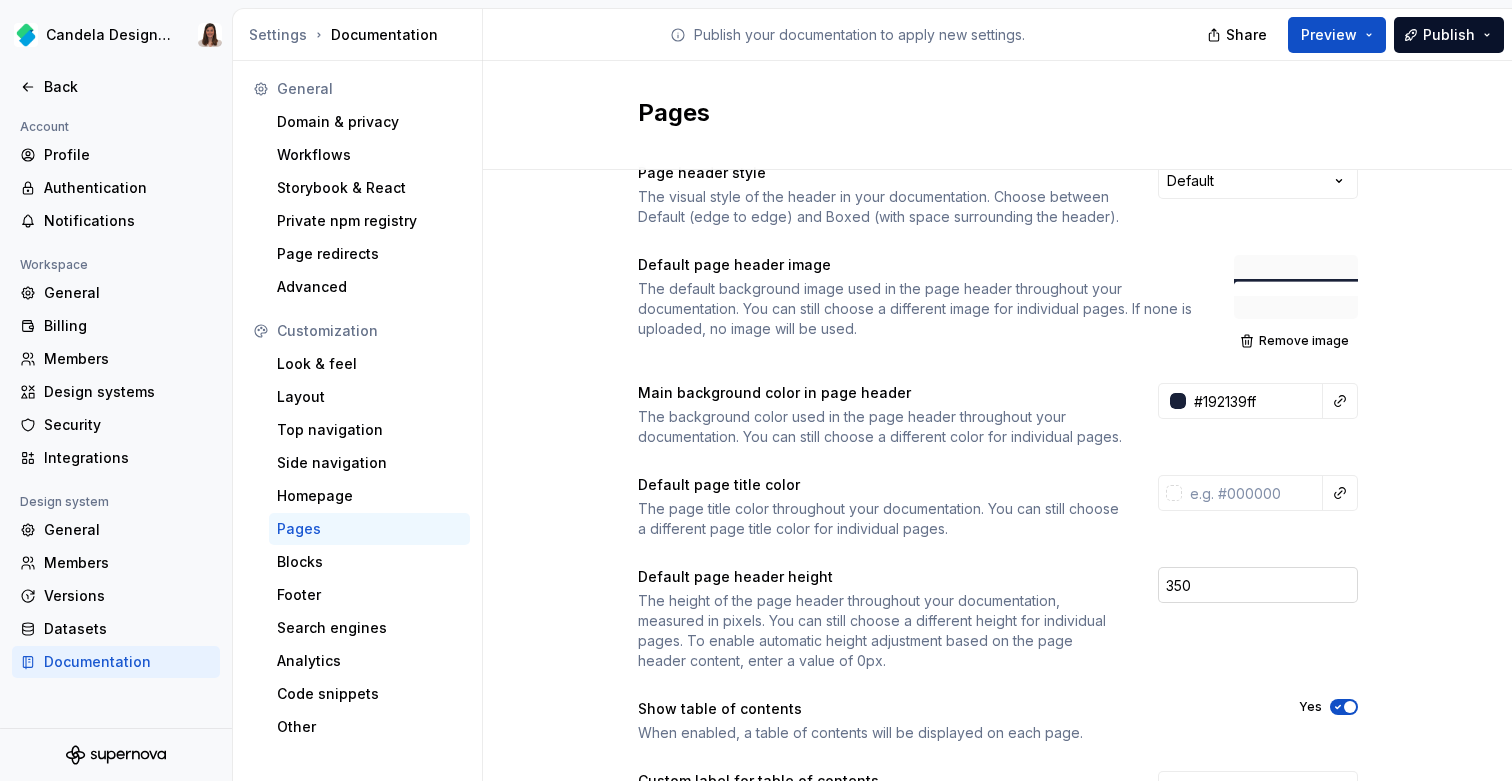 click on "350" at bounding box center (1258, 585) 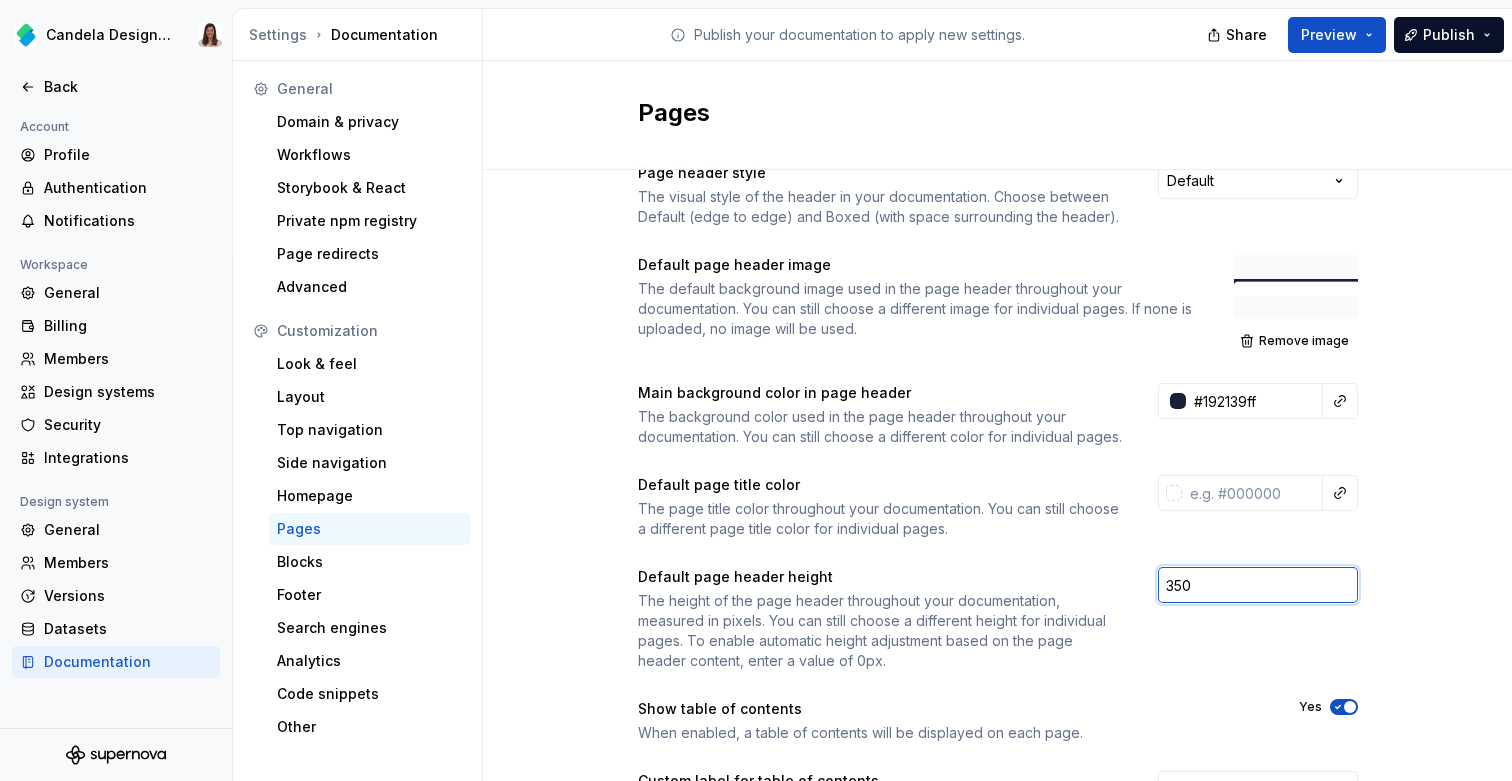 click on "350" at bounding box center (1258, 585) 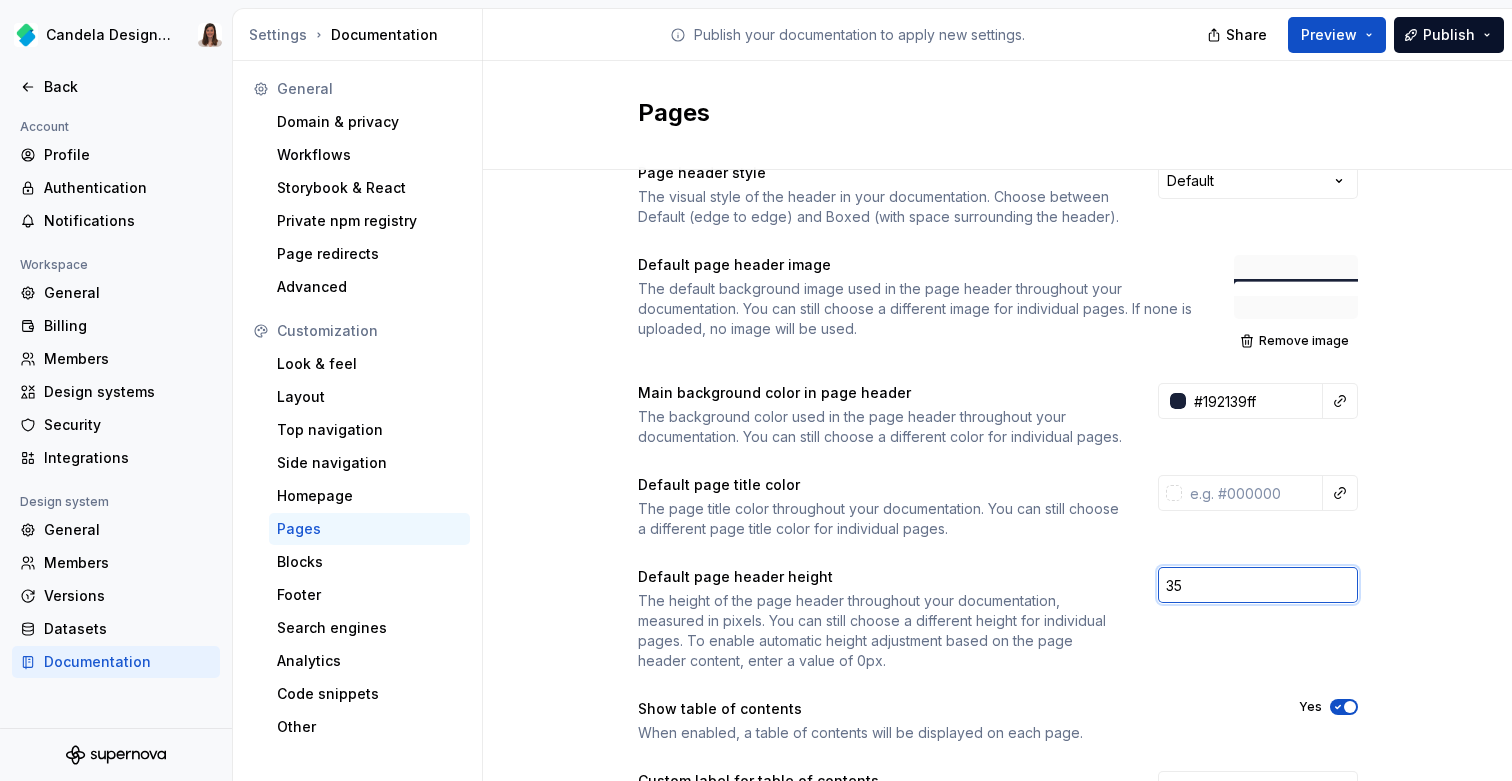 type on "3" 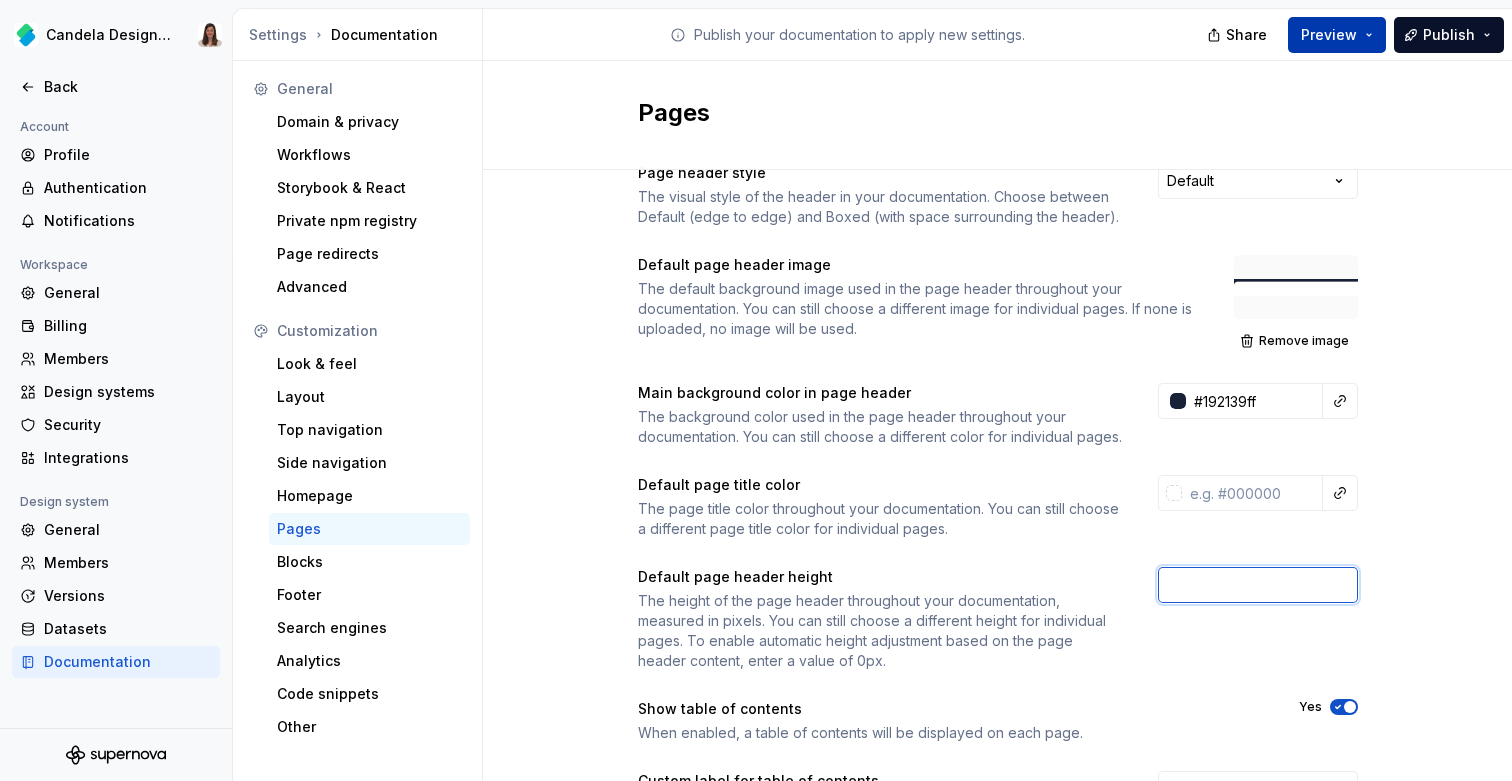 type 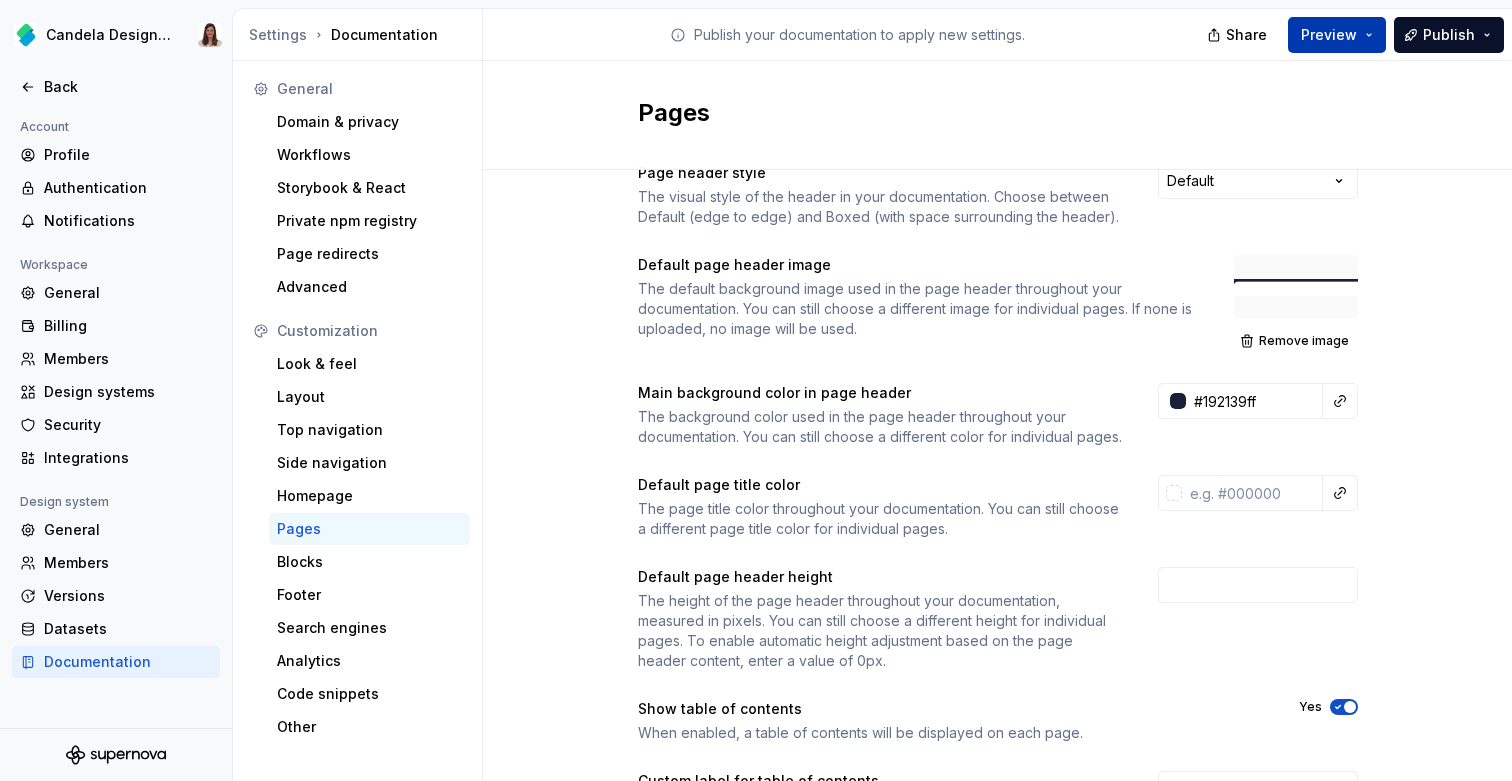 click on "Preview" at bounding box center [1329, 35] 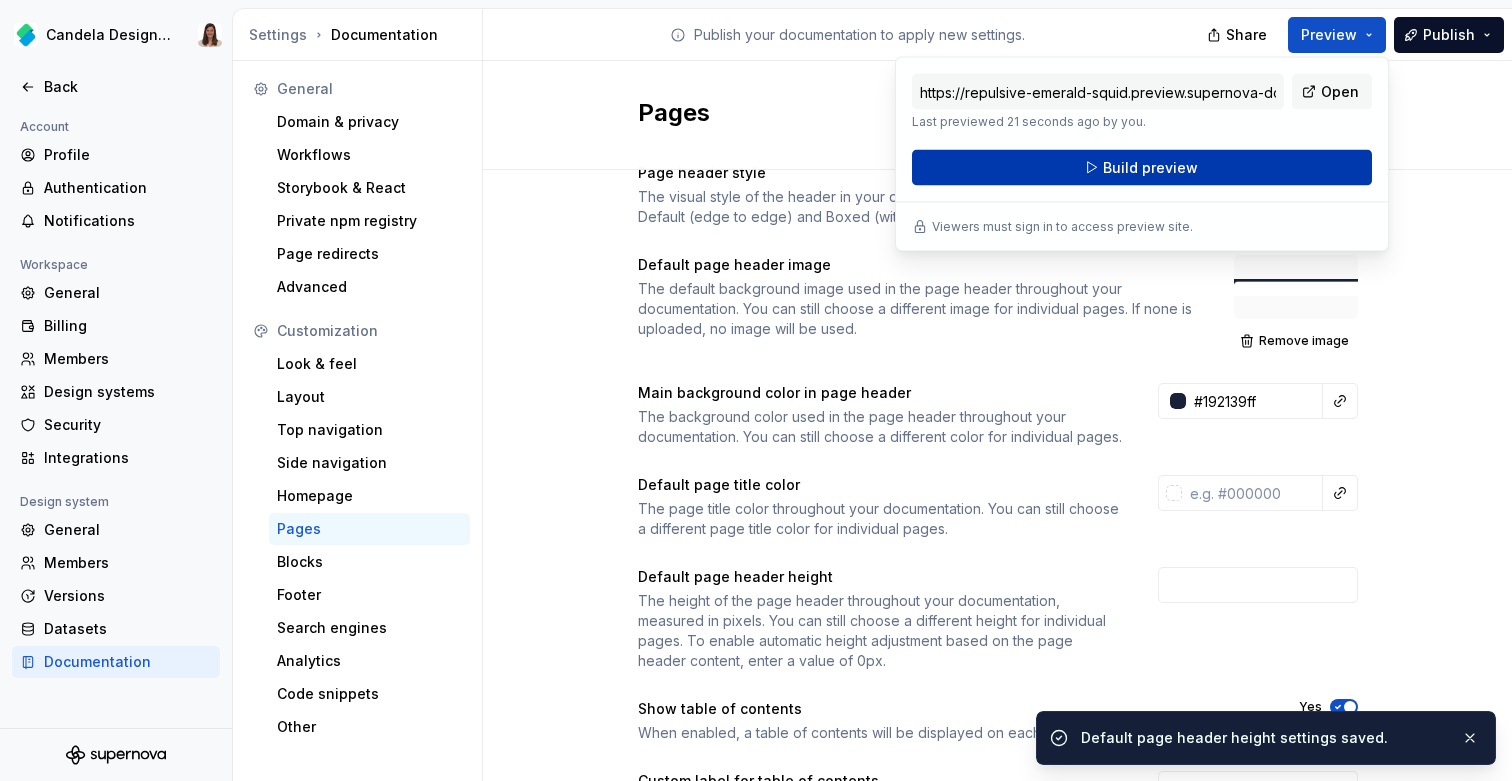 click on "Build preview" at bounding box center [1150, 168] 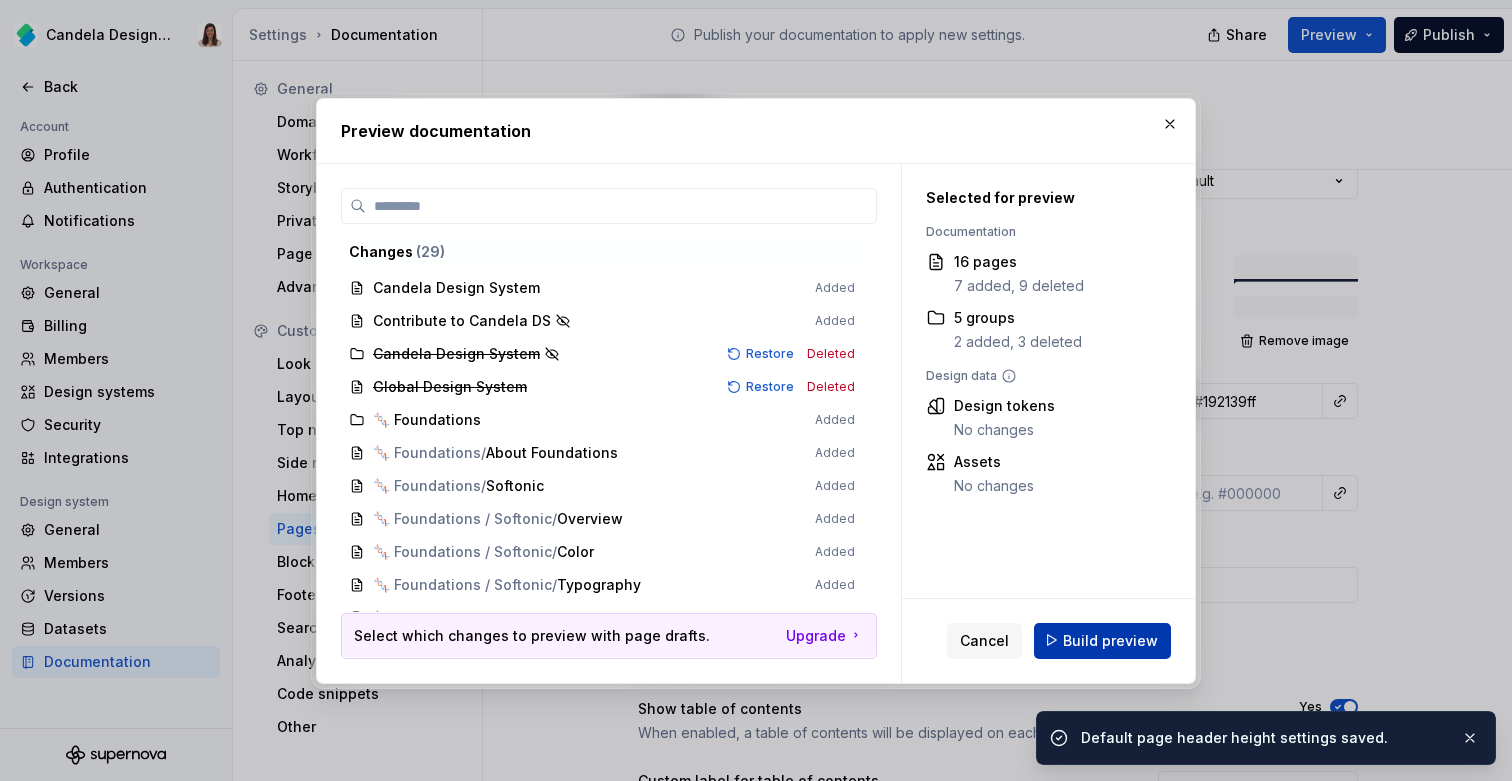 click on "Build preview" at bounding box center [1102, 640] 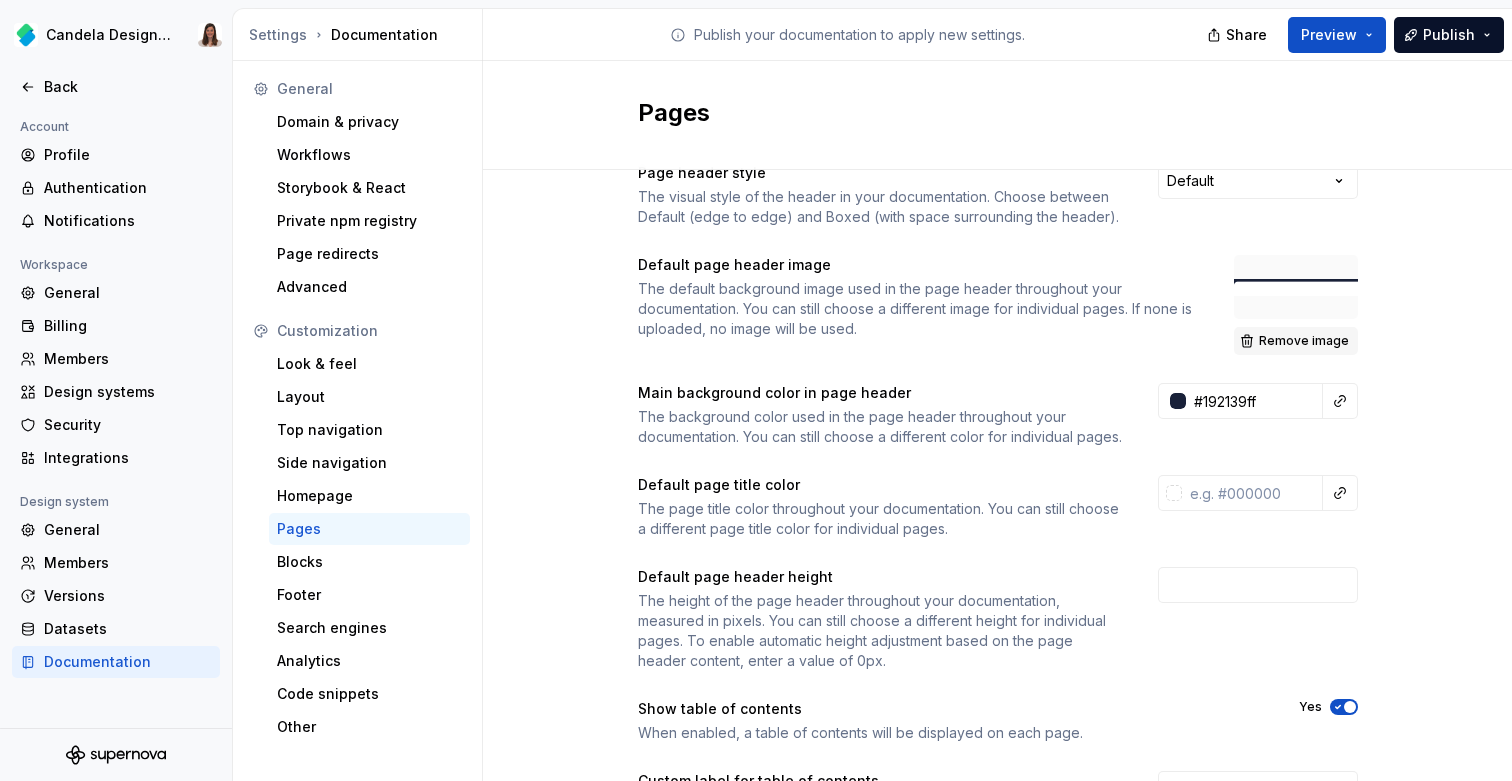 click on "Remove image" at bounding box center (1304, 341) 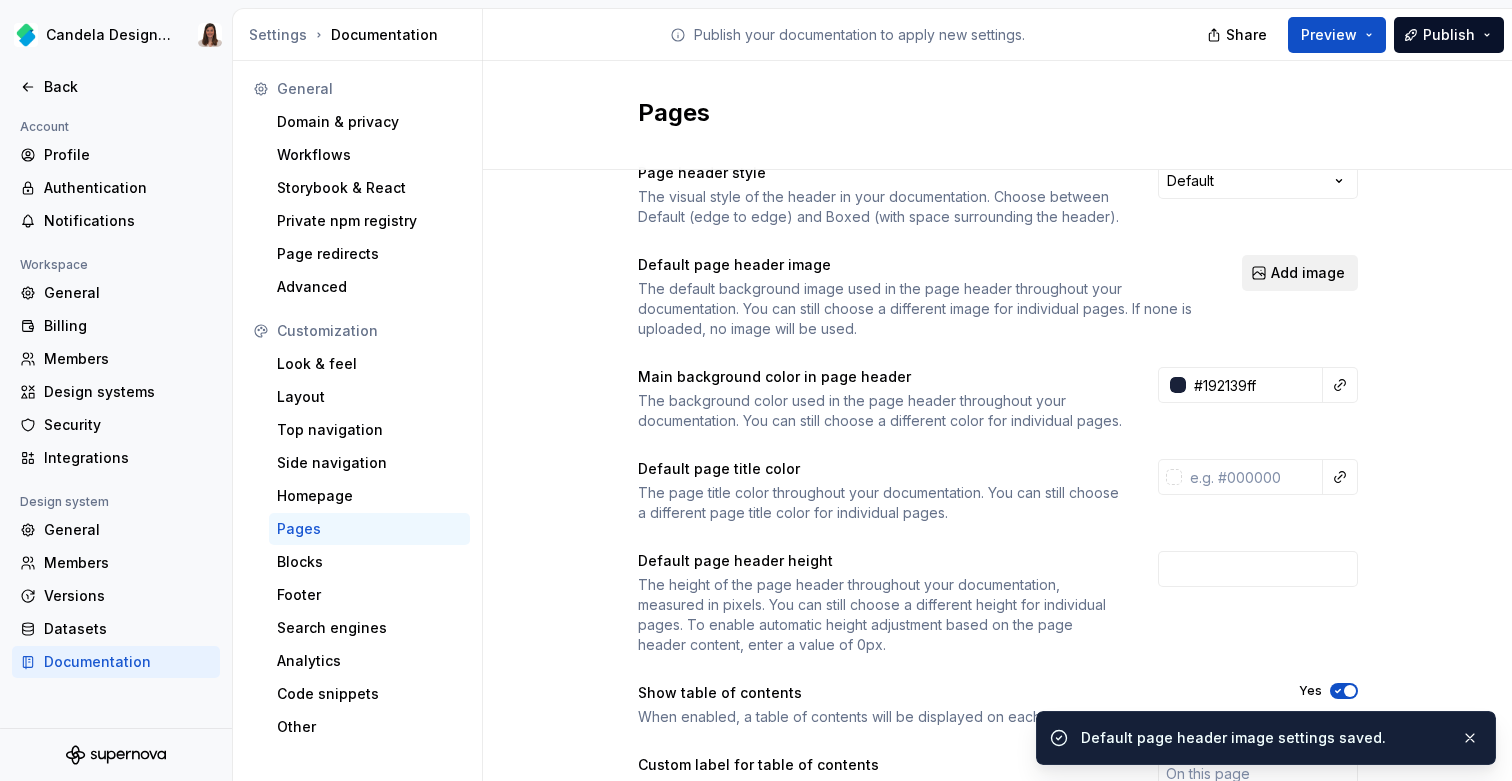 click on "Add image" at bounding box center (1308, 273) 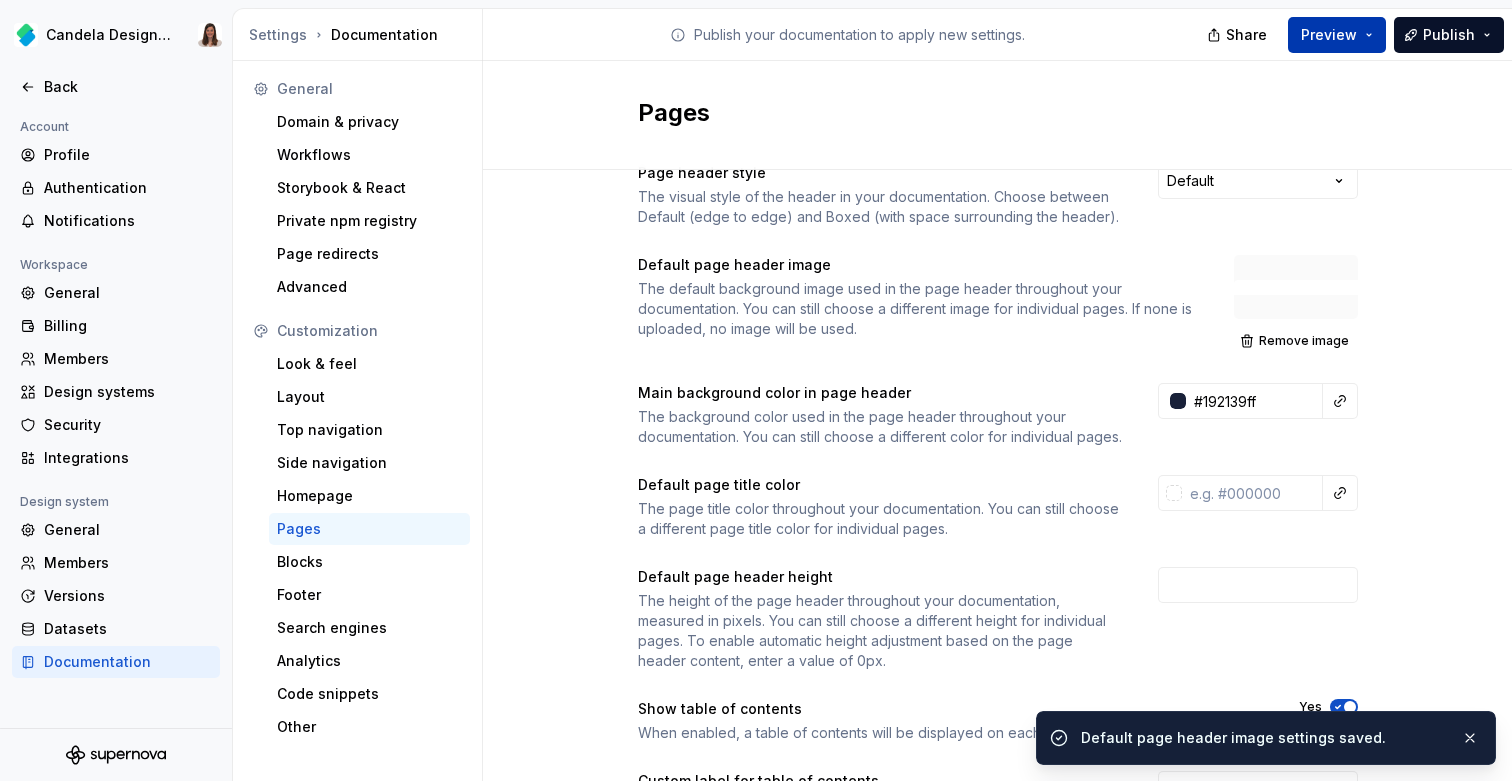 click on "Preview" at bounding box center [1329, 35] 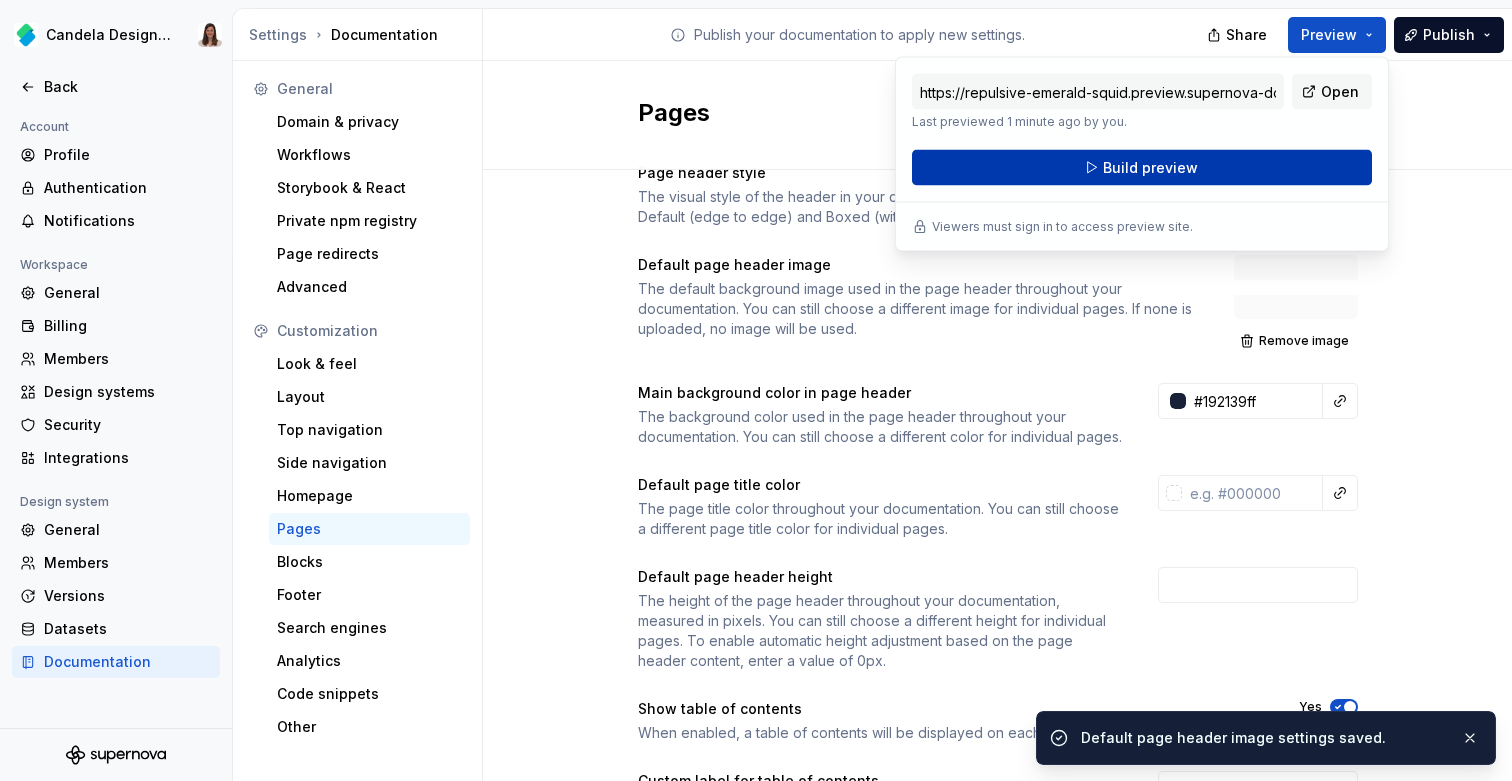 click on "Build preview" at bounding box center (1142, 168) 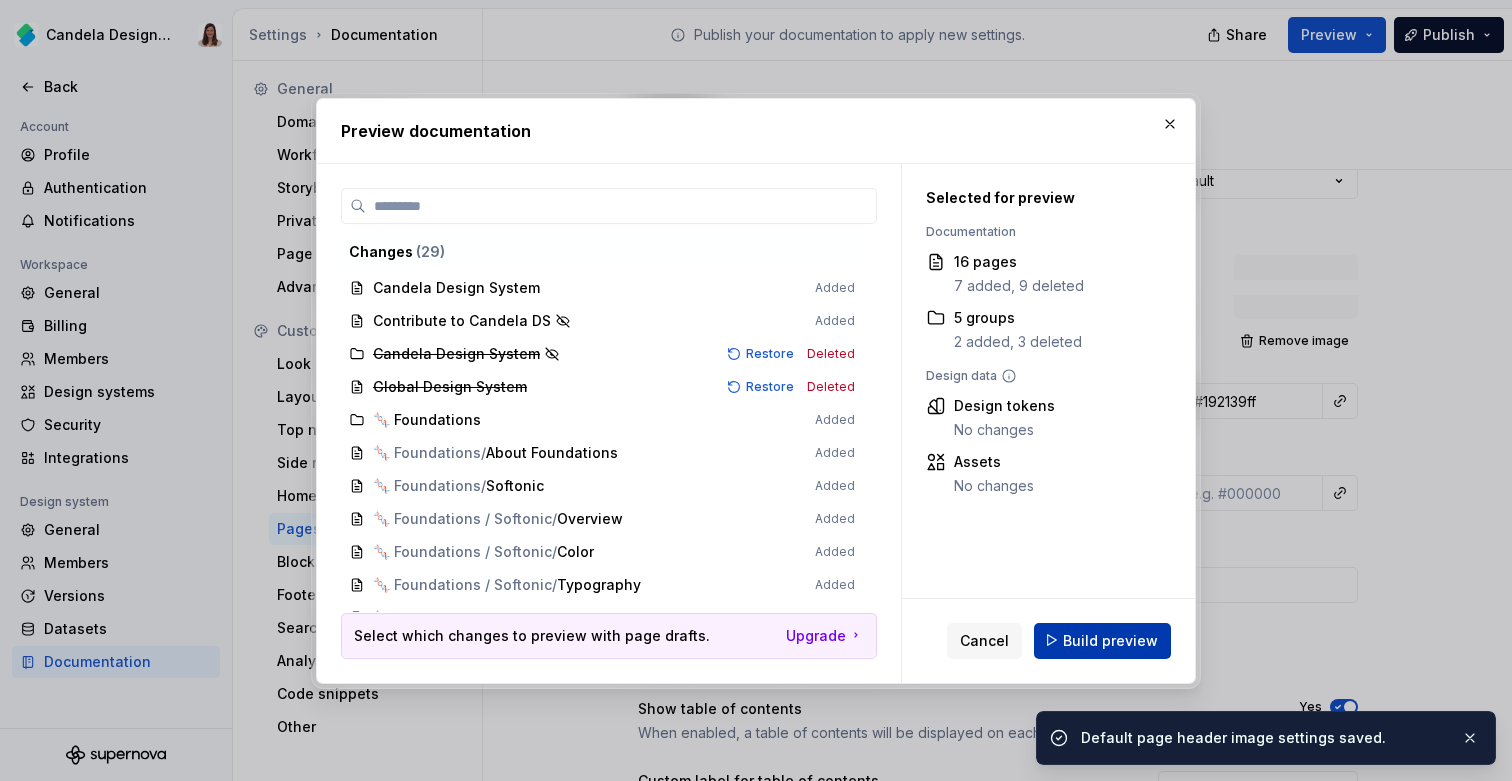 click on "Build preview" at bounding box center (1110, 640) 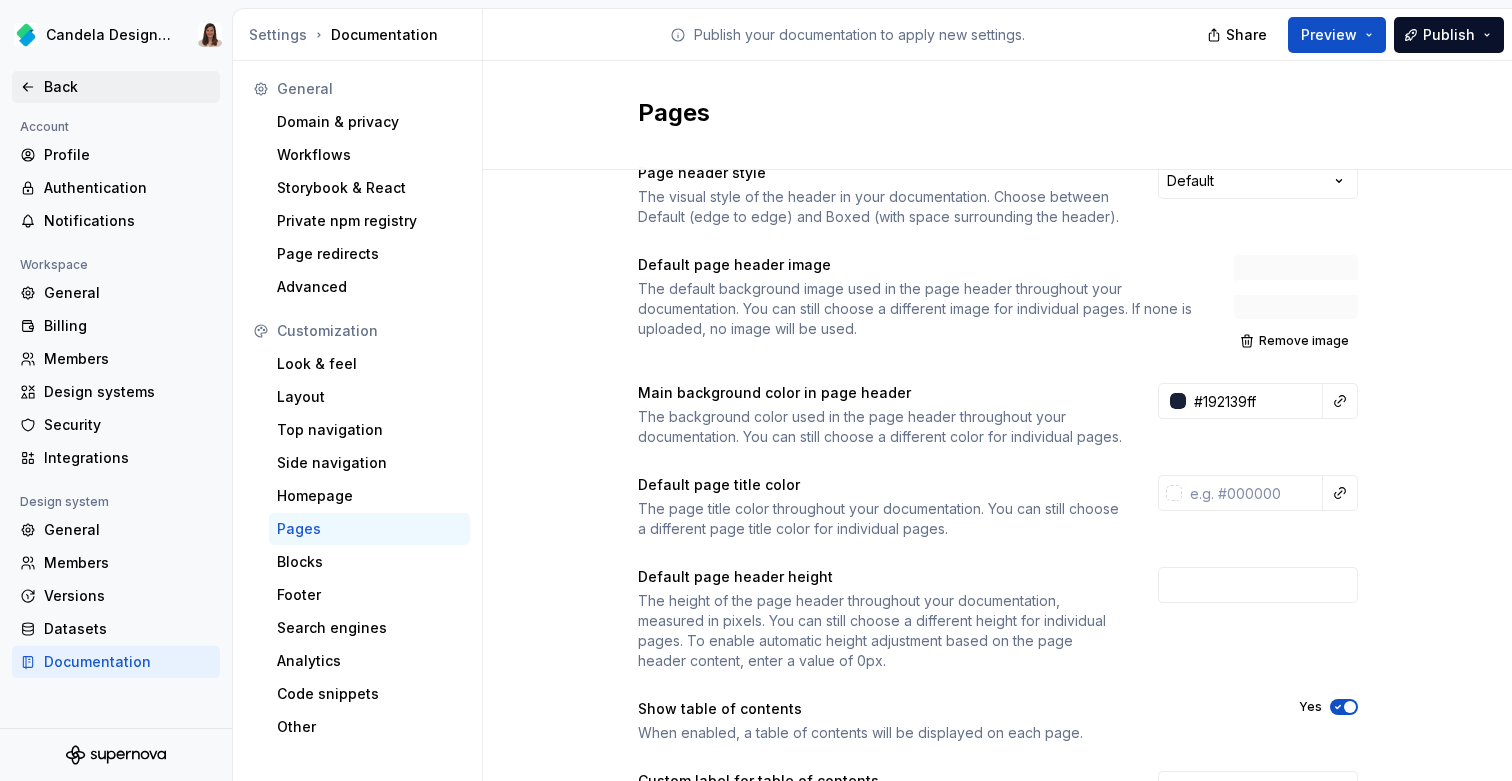 click on "Back" at bounding box center [128, 87] 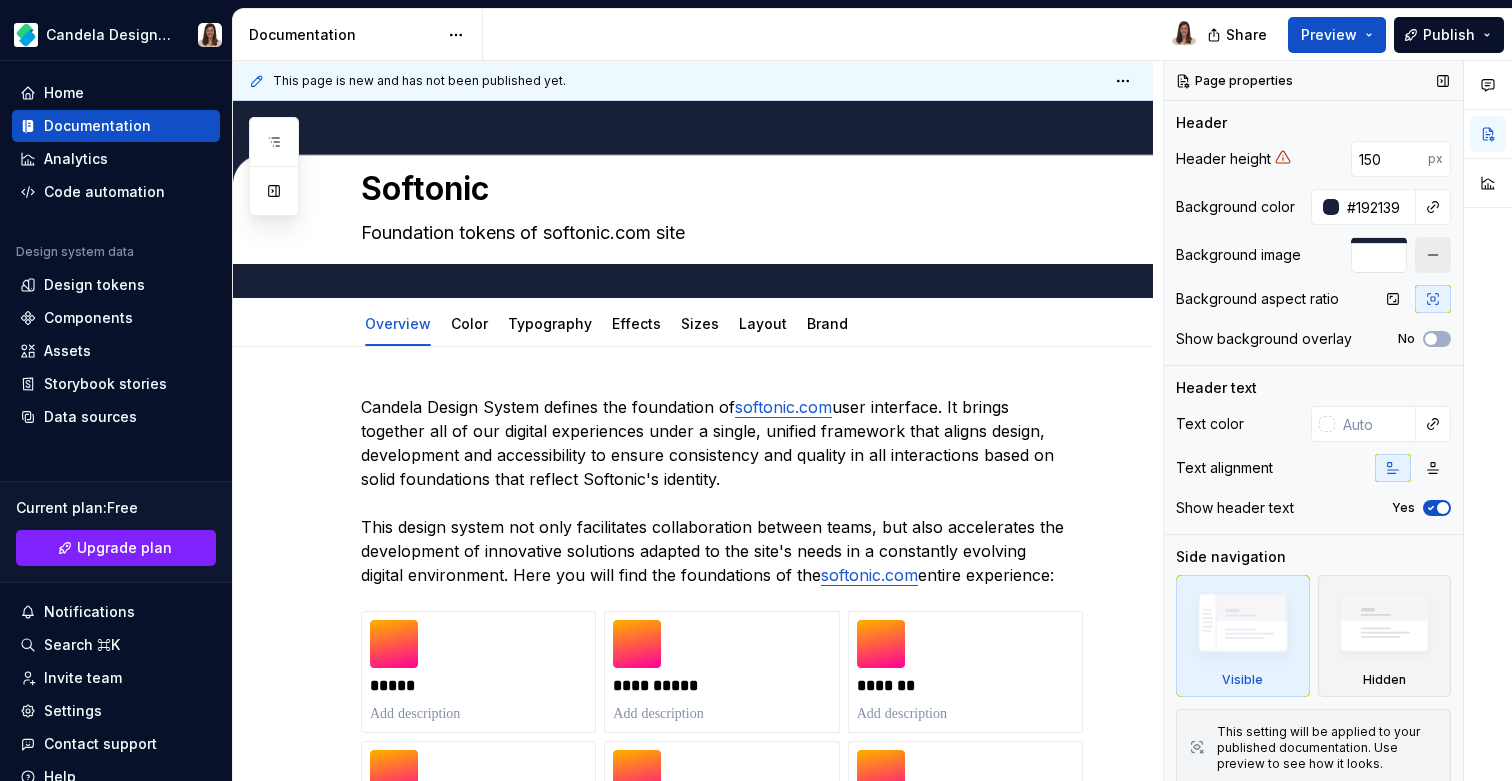 click at bounding box center (1433, 255) 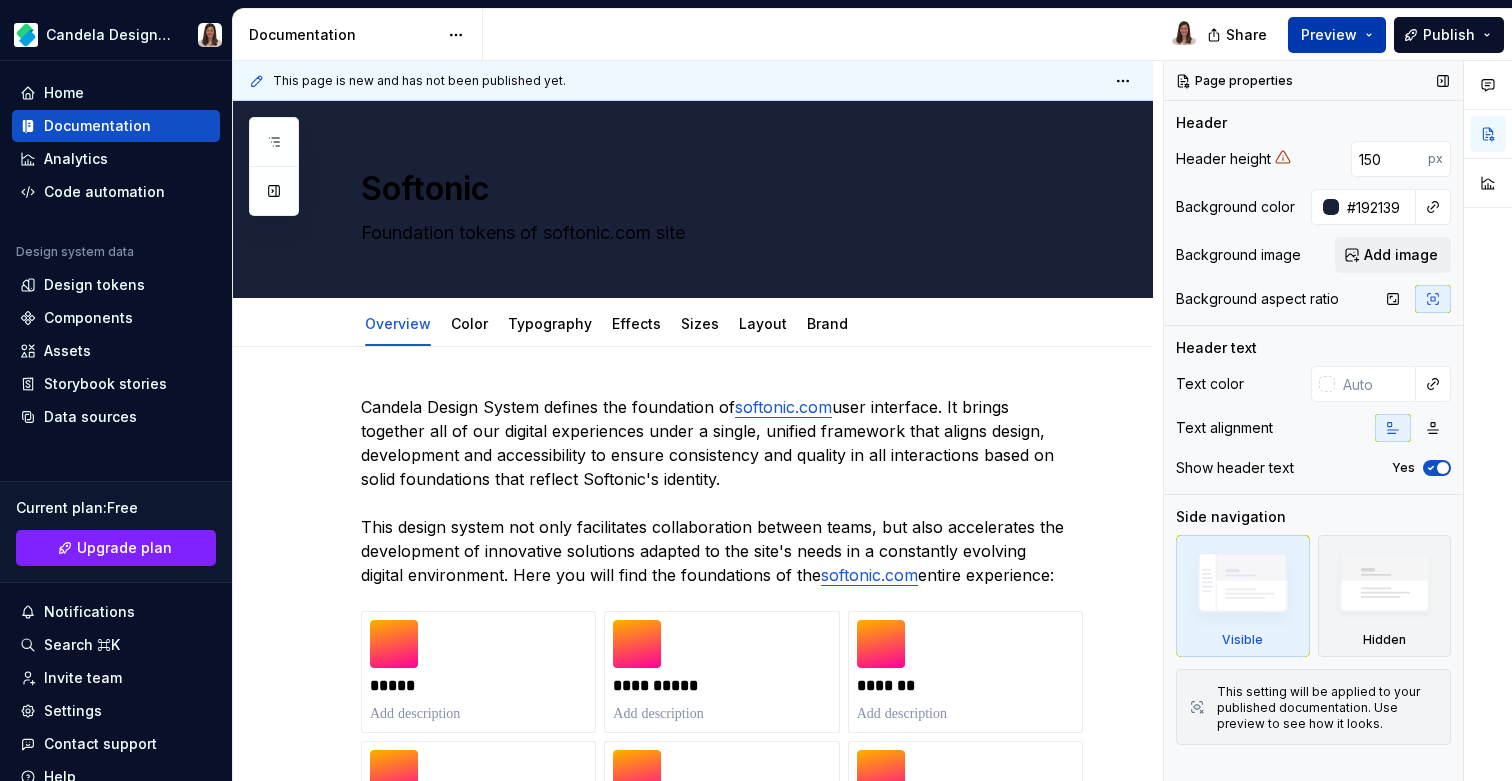 click on "Preview" at bounding box center [1329, 35] 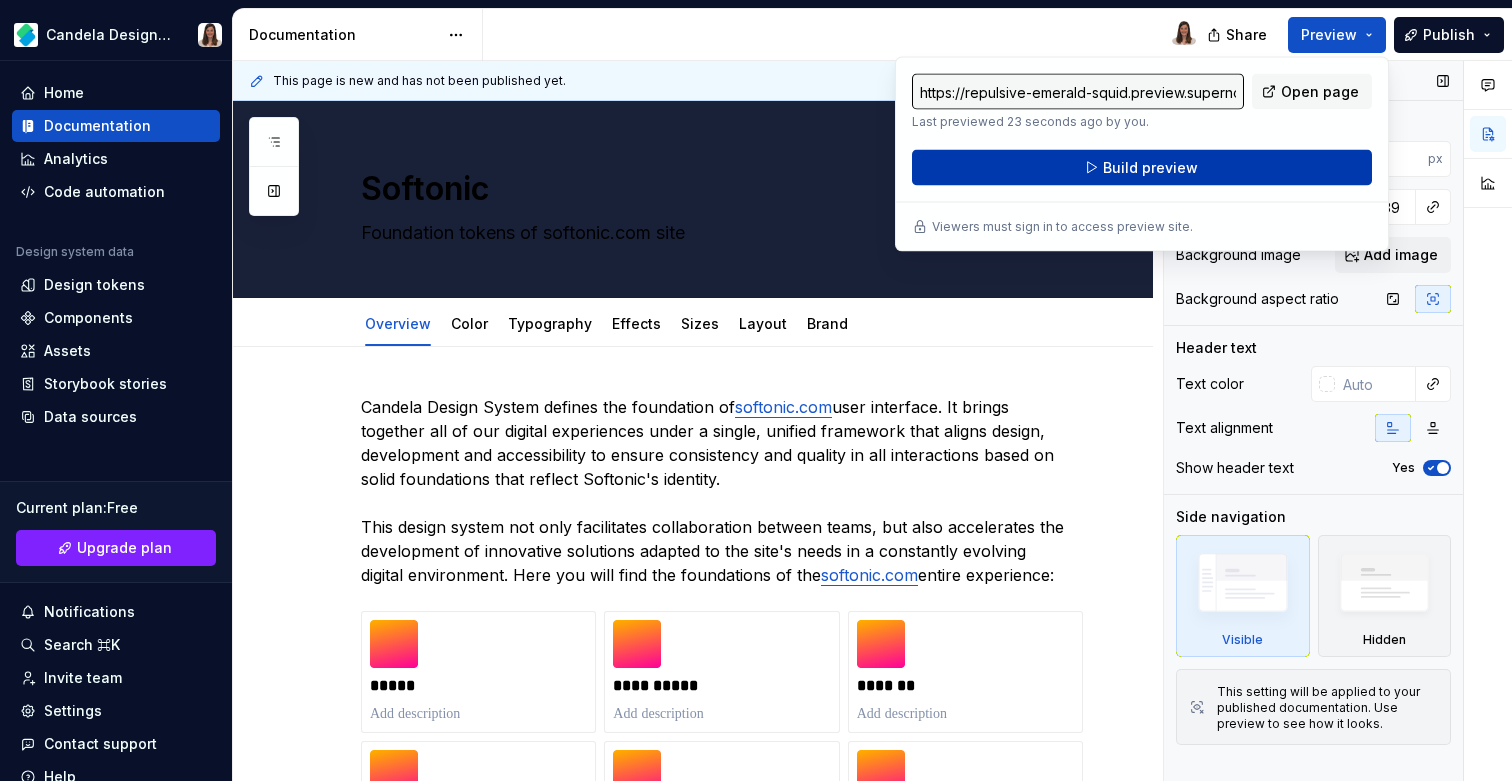 click on "Build preview" at bounding box center [1142, 168] 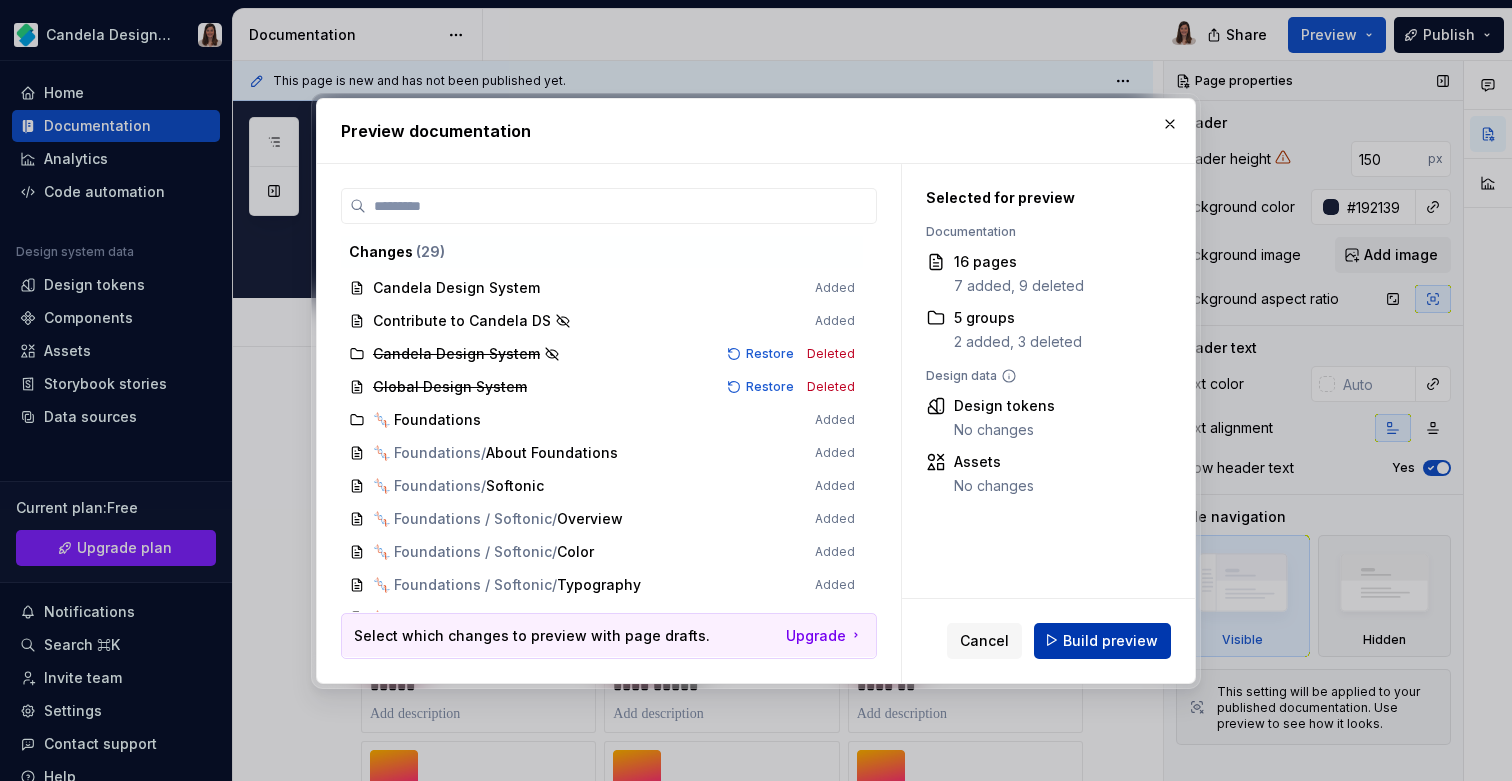 click on "Build preview" at bounding box center (1110, 640) 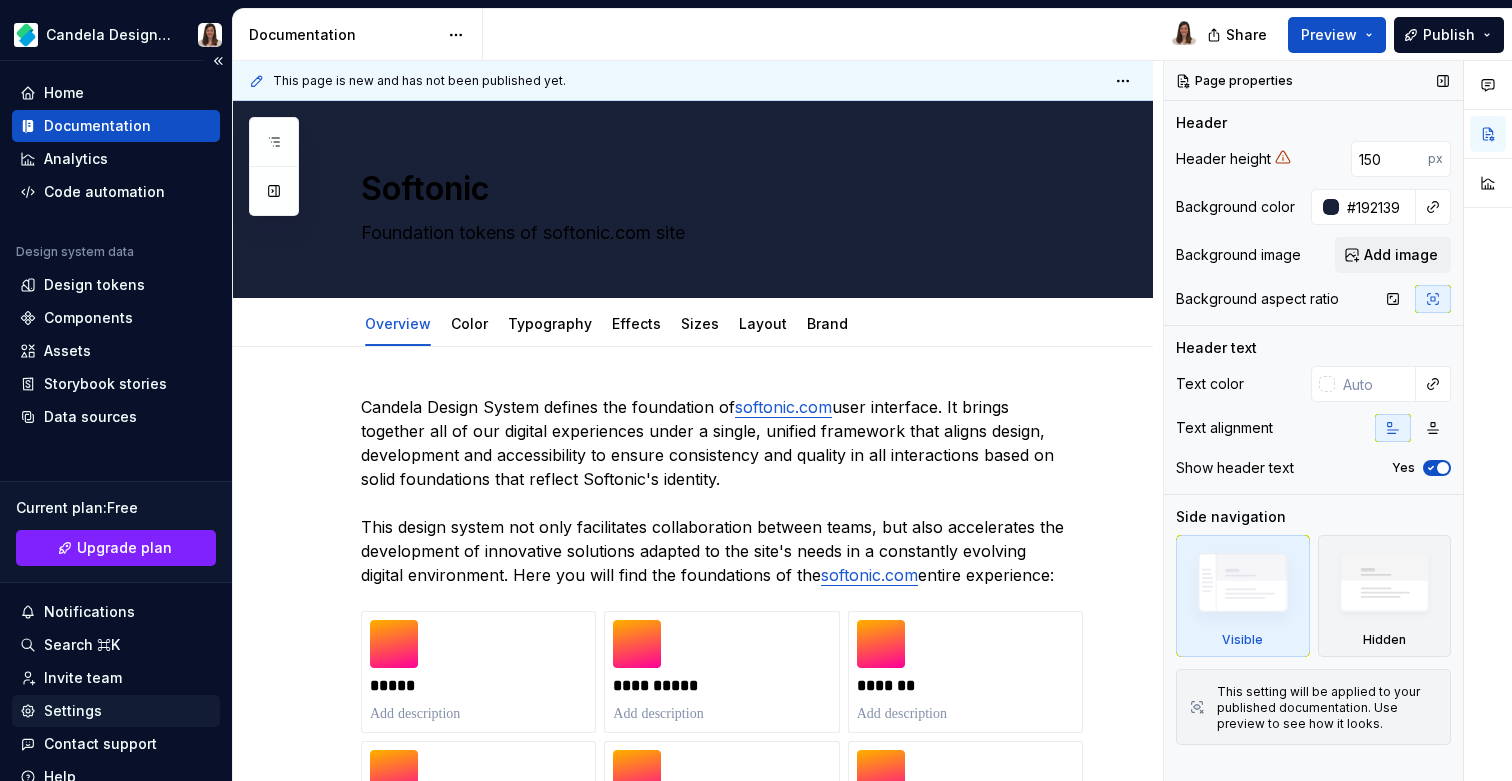click on "Settings" at bounding box center [73, 711] 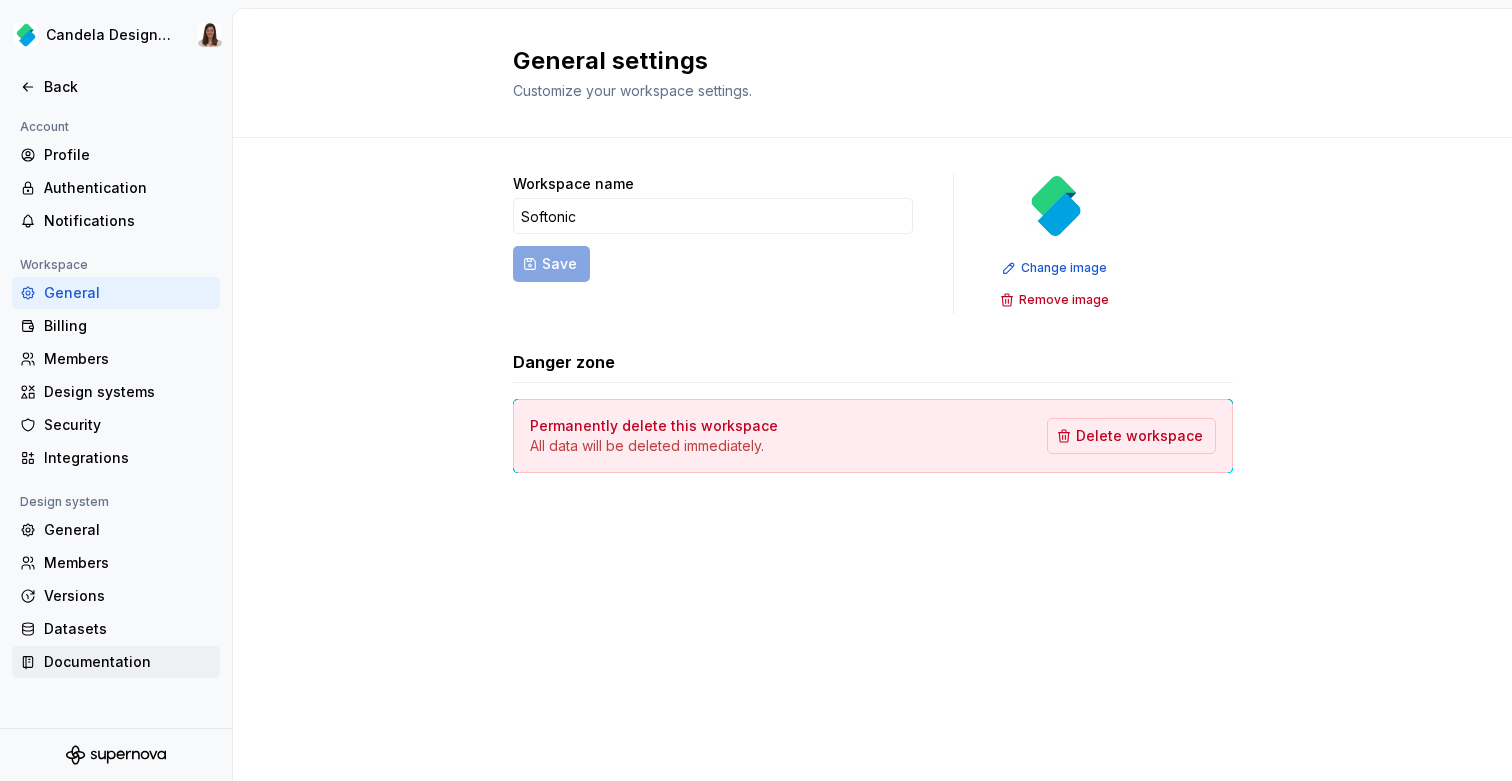 click on "Documentation" at bounding box center [128, 662] 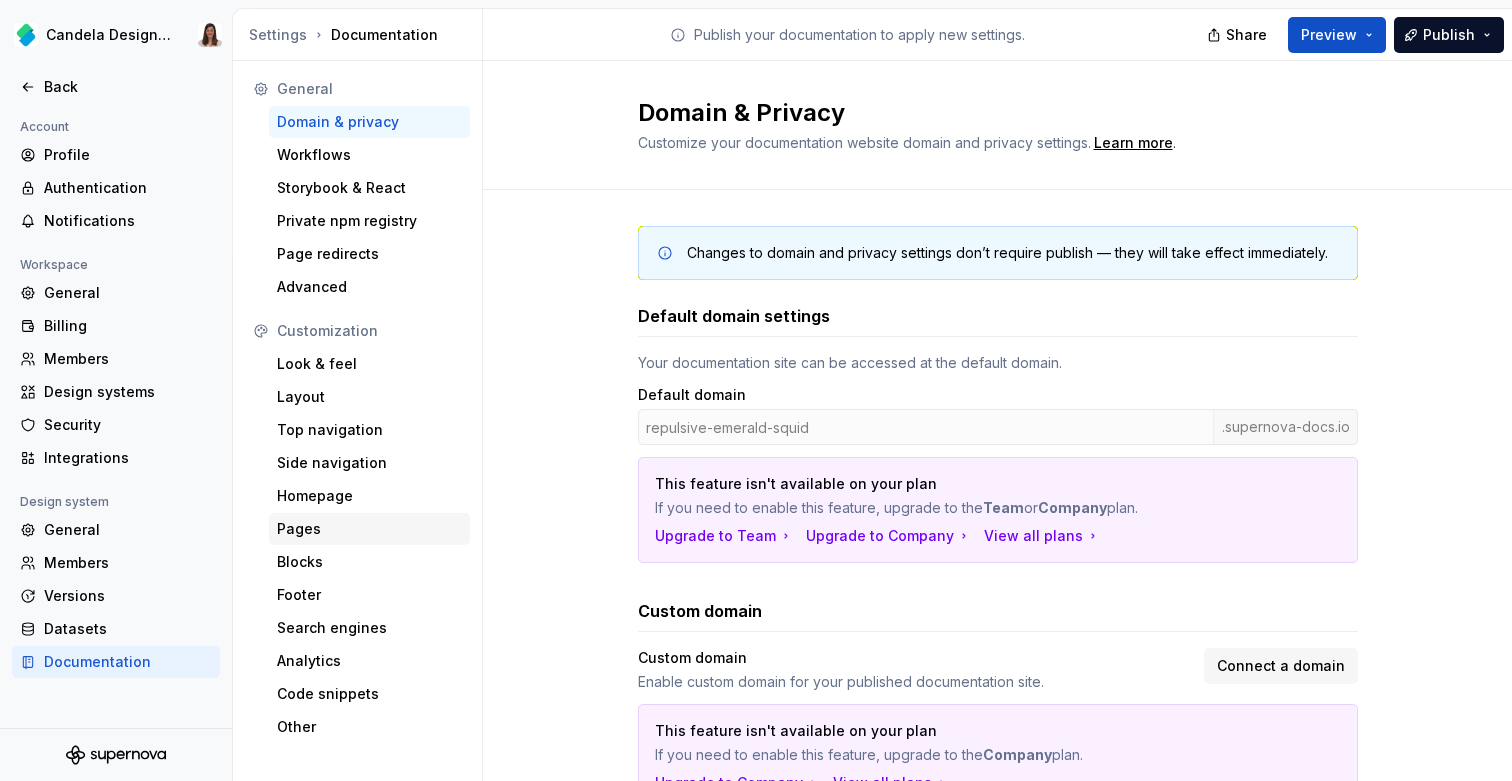 click on "Pages" at bounding box center [369, 529] 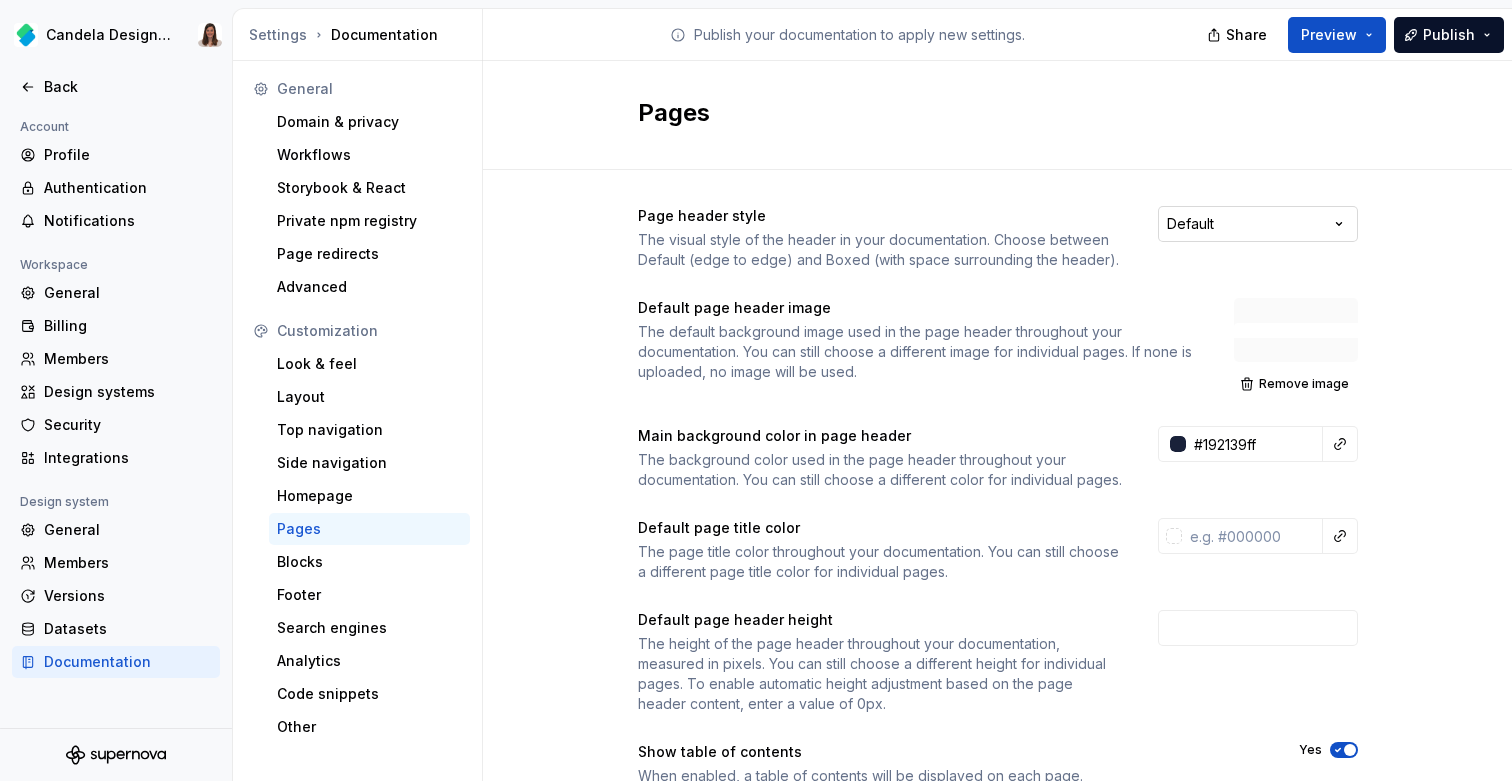 click on "Candela Design System Back Account Profile Authentication Notifications Workspace General Billing Members Design systems Security Integrations Design system General Members Versions Datasets Documentation Settings Documentation Publish your documentation to apply new settings. Share Preview Publish General Domain & privacy Workflows Storybook & React Private npm registry Page redirects Advanced Customization Look & feel Layout Top navigation Side navigation Homepage Pages Blocks Footer Search engines Analytics Code snippets Other Pages Page header style The visual style of the header in your documentation. Choose between Default (edge to edge) and Boxed (with space surrounding the header). Default Default page header image The default background image used in the page header throughout your documentation. You can still choose a different image for individual pages. If none is uploaded, no image will be used. Remove image Main background color in page header #192139ff Default page title color Yes No No   *" at bounding box center [756, 390] 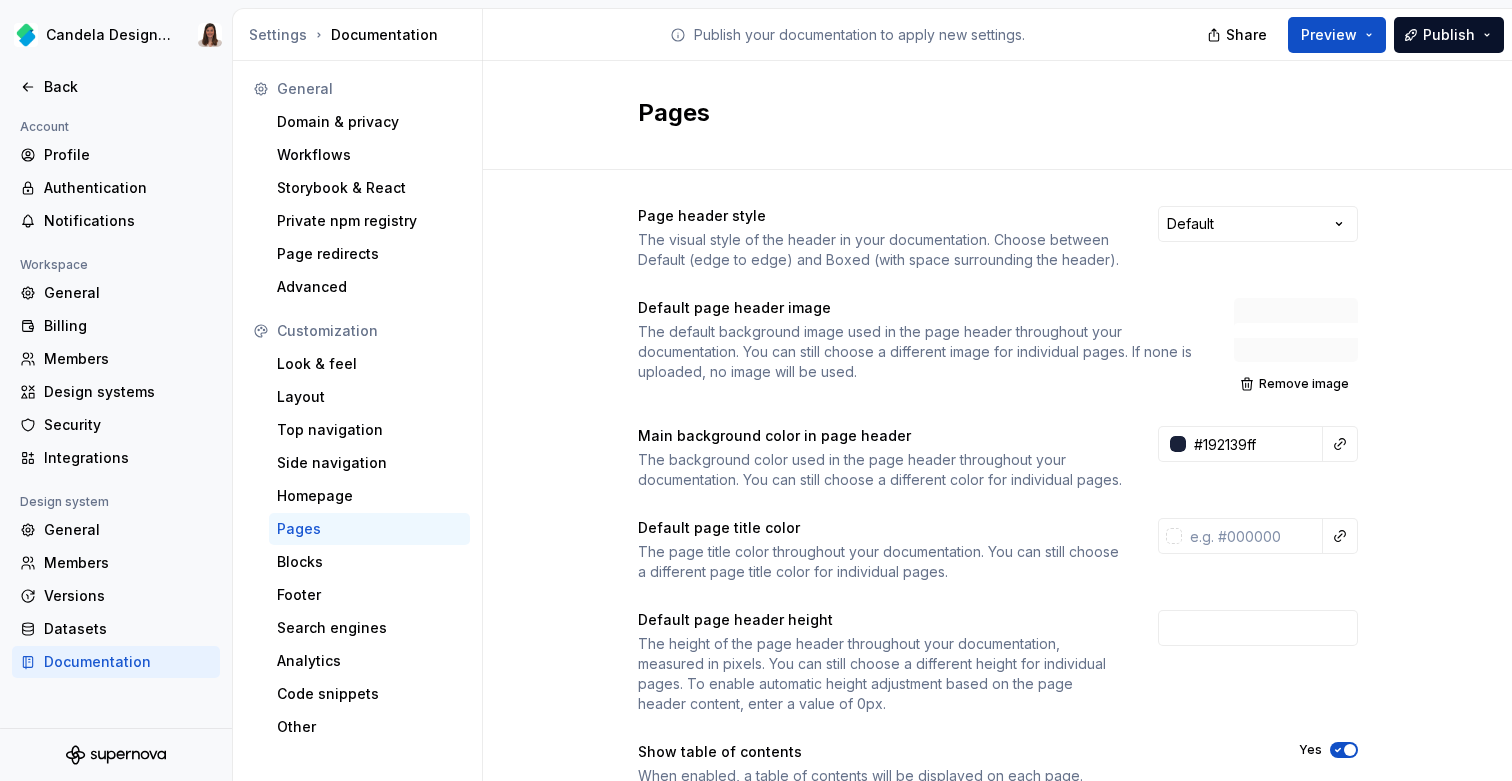 click on "Candela Design System Back Account Profile Authentication Notifications Workspace General Billing Members Design systems Security Integrations Design system General Members Versions Datasets Documentation Settings Documentation Publish your documentation to apply new settings. Share Preview Publish General Domain & privacy Workflows Storybook & React Private npm registry Page redirects Advanced Customization Look & feel Layout Top navigation Side navigation Homepage Pages Blocks Footer Search engines Analytics Code snippets Other Pages Page header style The visual style of the header in your documentation. Choose between Default (edge to edge) and Boxed (with space surrounding the header). Default Default page header image The default background image used in the page header throughout your documentation. You can still choose a different image for individual pages. If none is uploaded, no image will be used. Remove image Main background color in page header #192139ff Default page title color Yes No No   *" at bounding box center [756, 390] 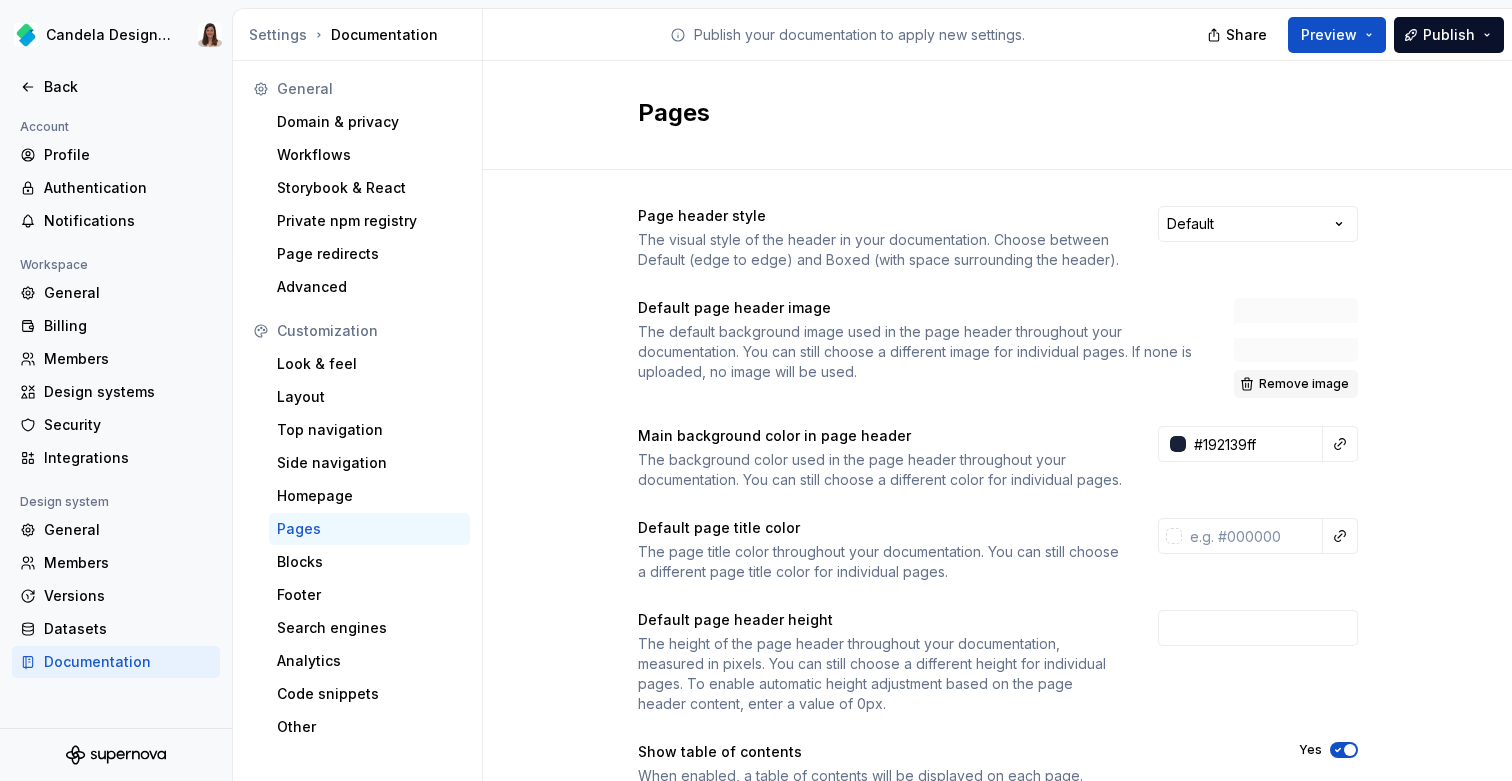 click on "Remove image" at bounding box center [1304, 384] 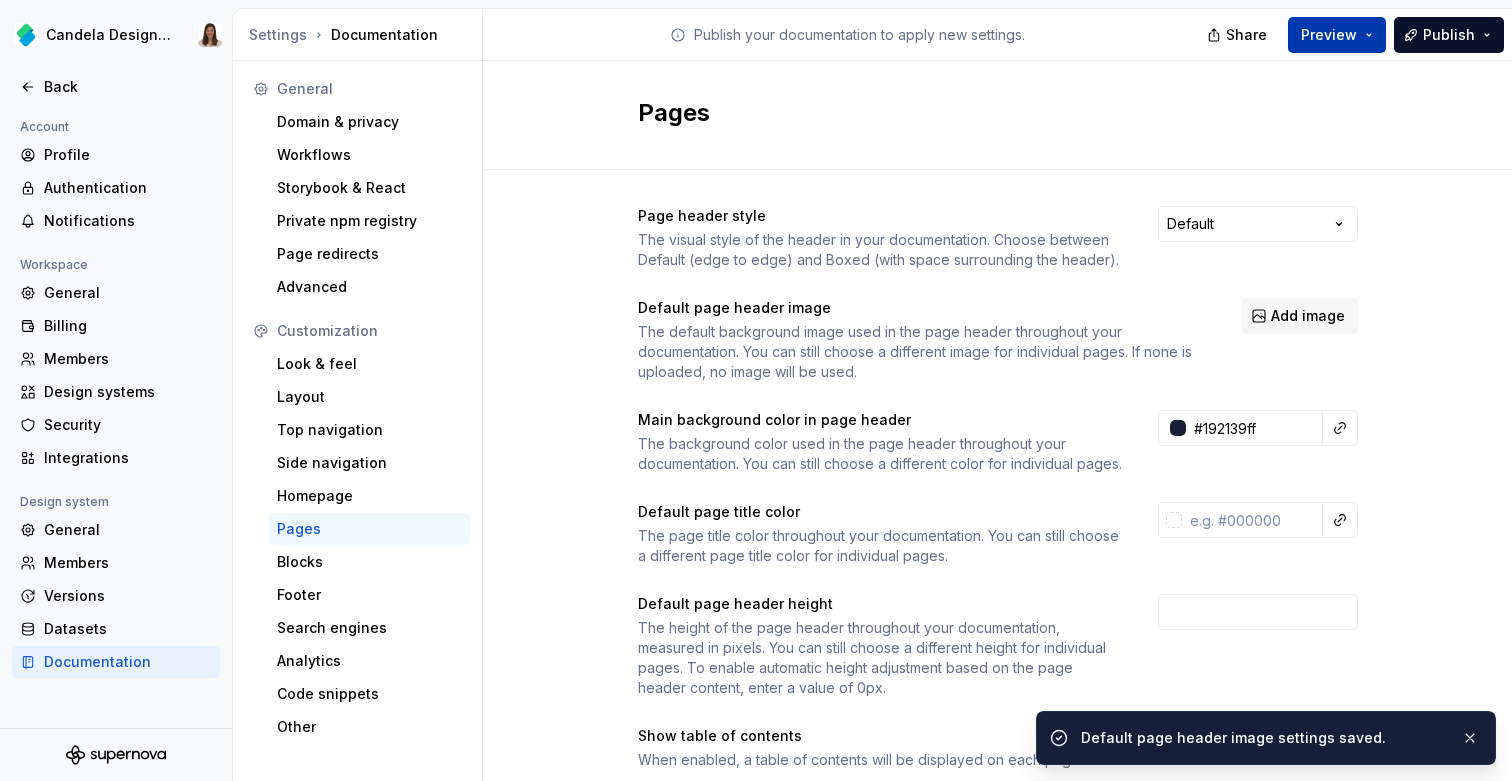 click on "Preview" at bounding box center [1329, 35] 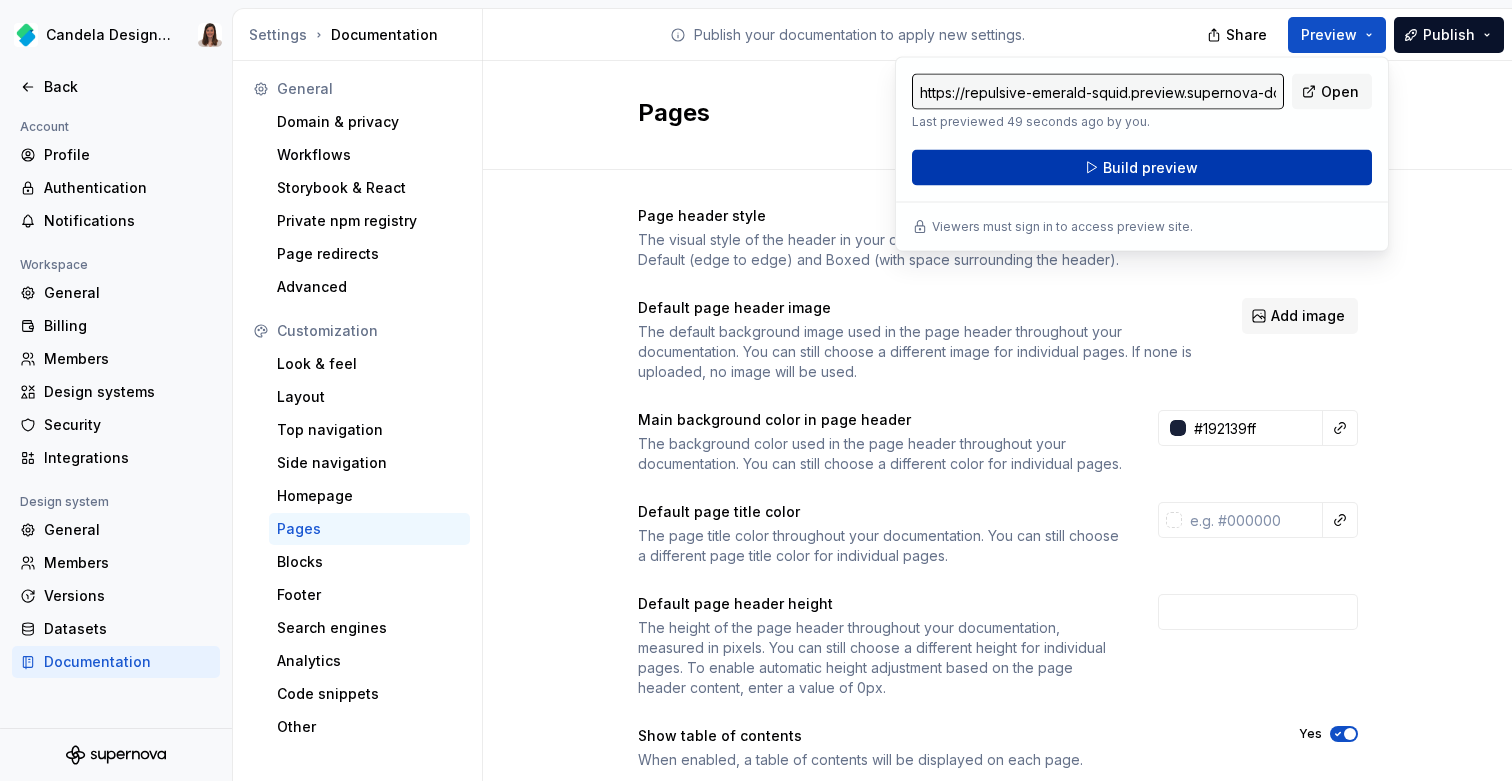 click on "Build preview" at bounding box center (1142, 168) 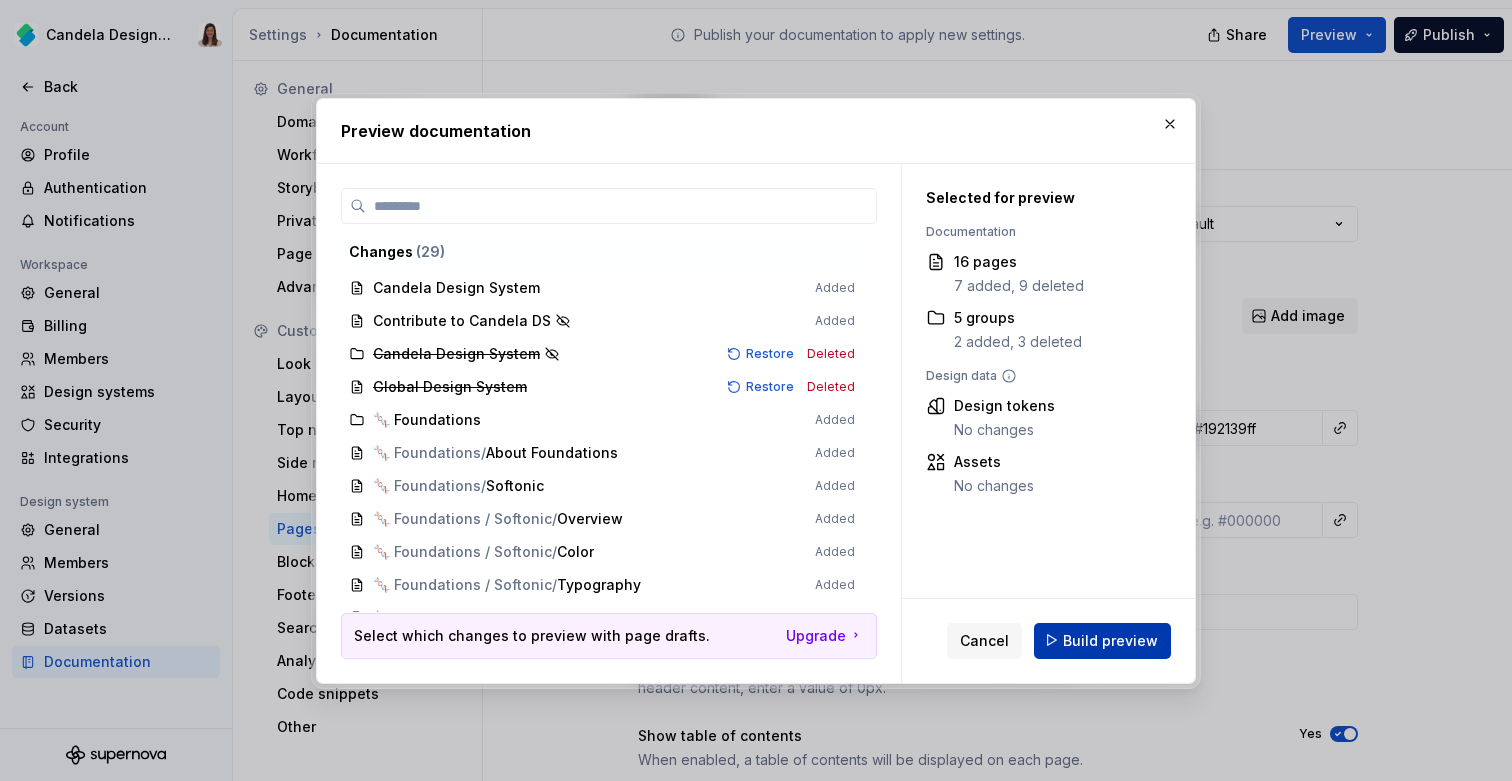 click on "Build preview" at bounding box center [1110, 640] 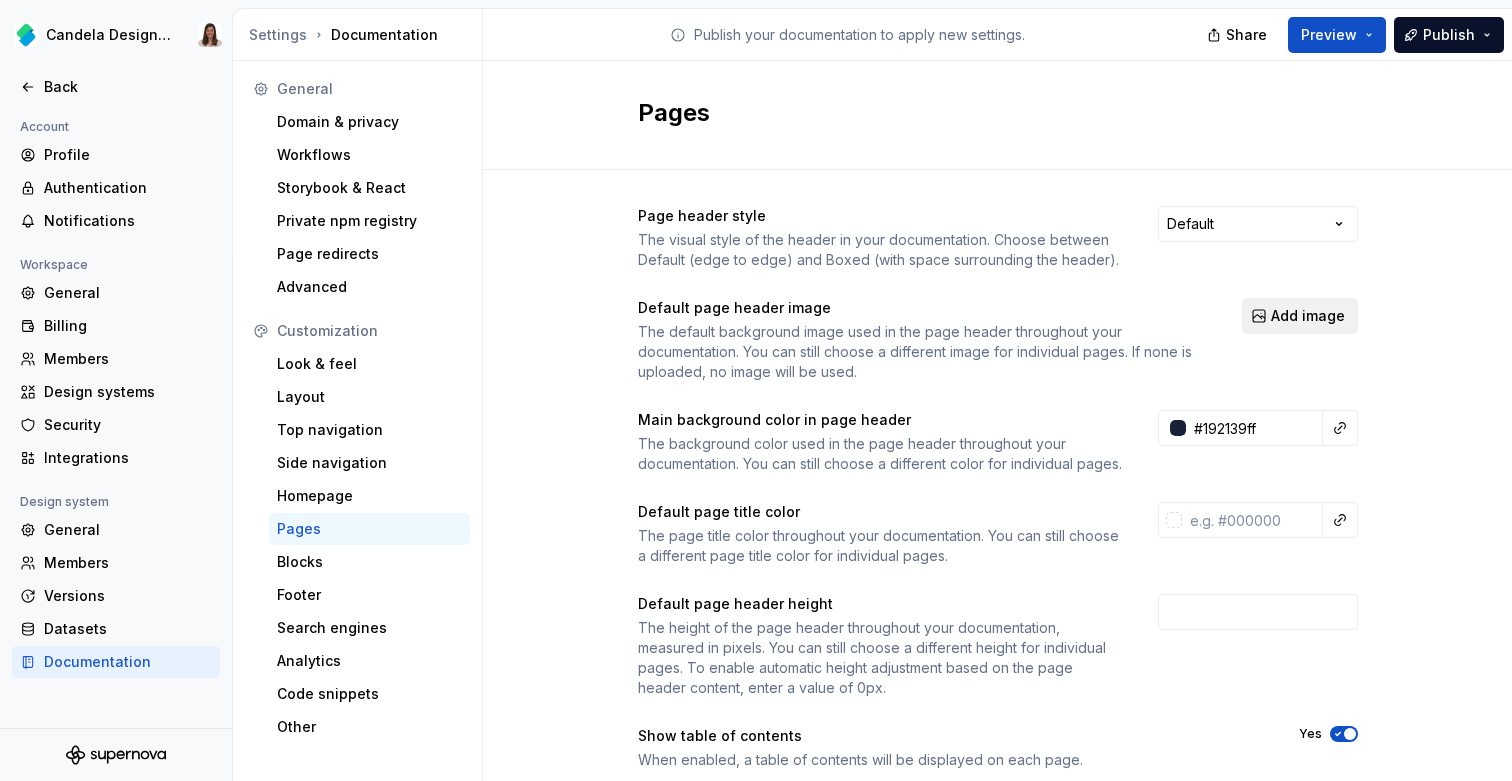 click on "Add image" at bounding box center (1308, 316) 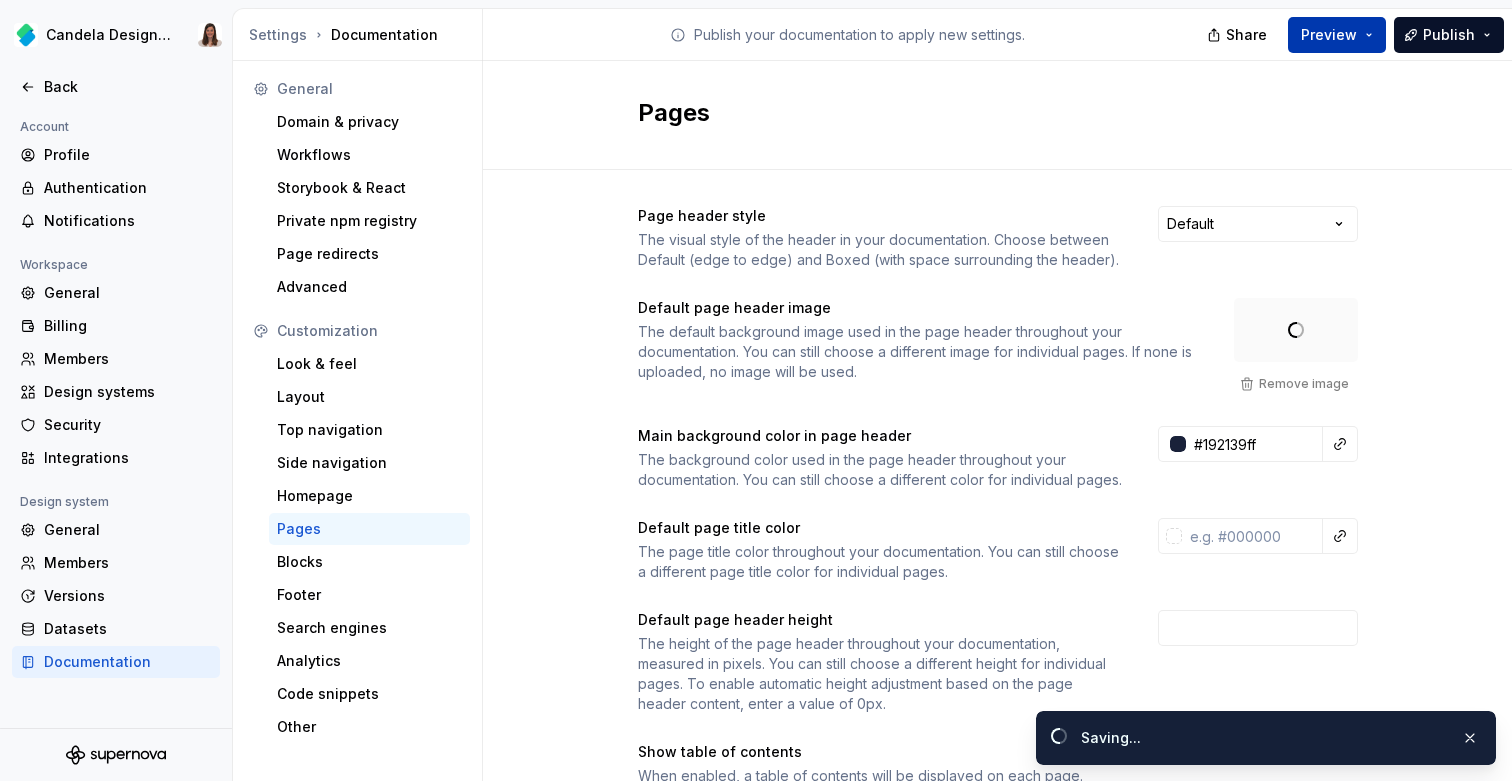 click on "Preview" at bounding box center (1337, 35) 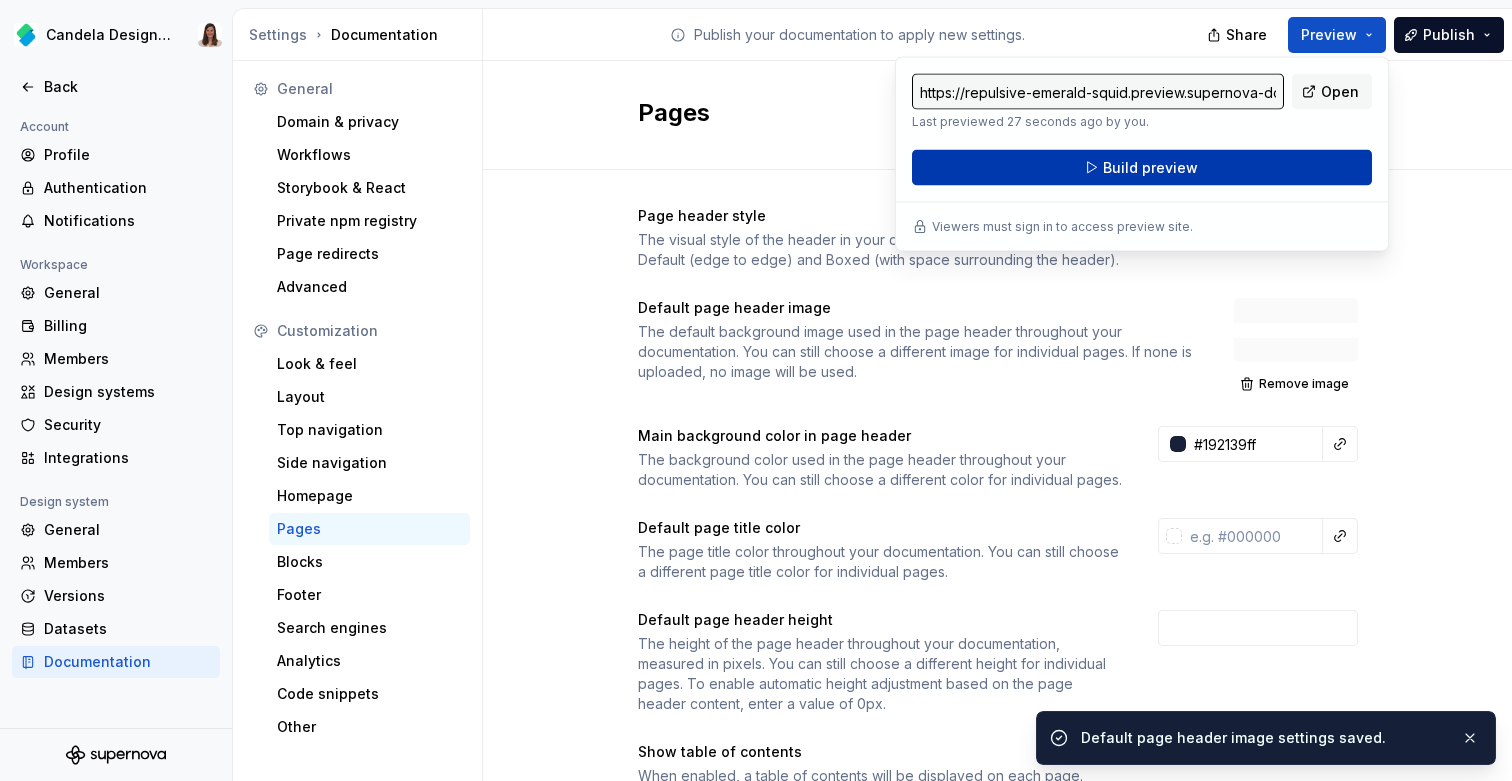 click on "Build preview" at bounding box center (1150, 168) 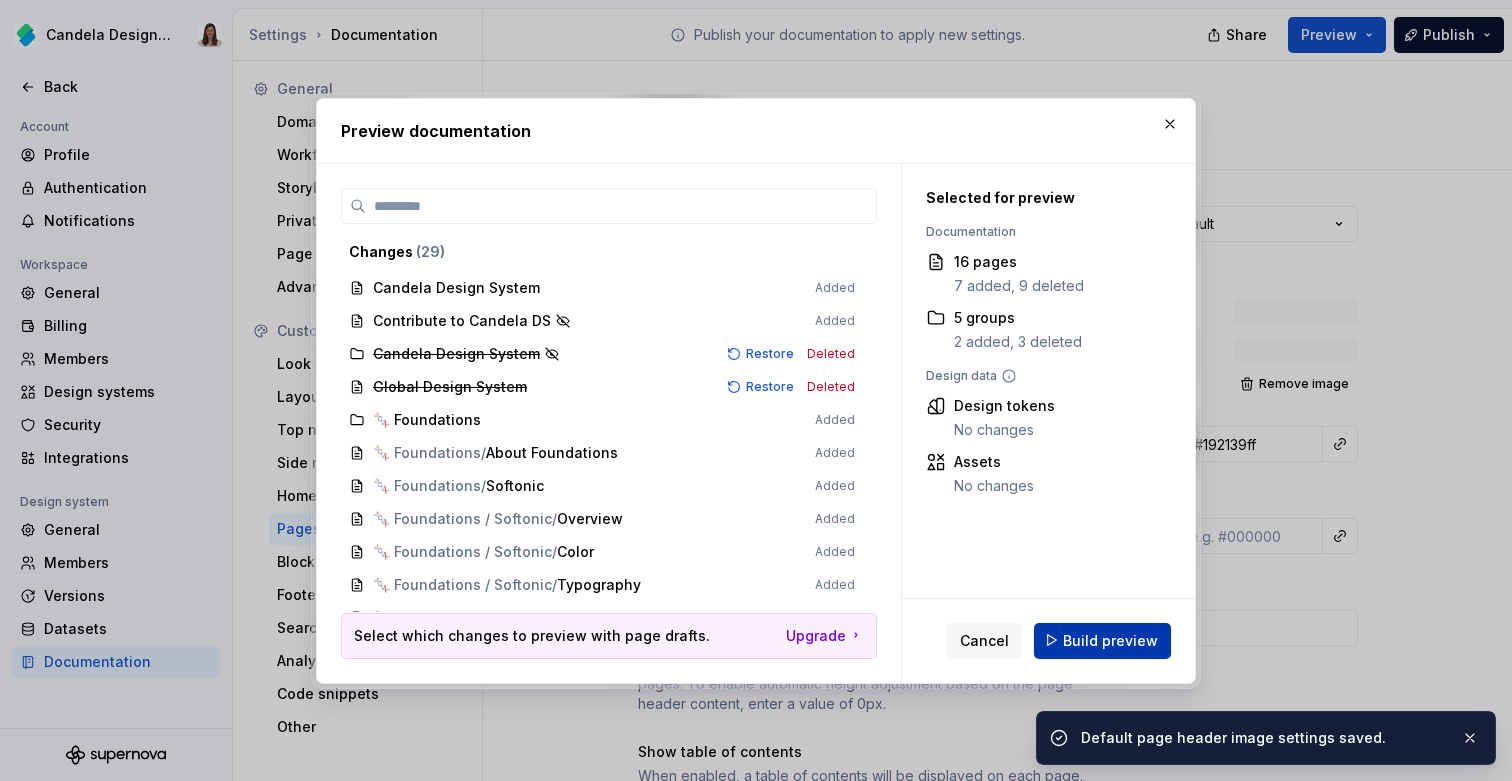 click on "Build preview" at bounding box center [1110, 640] 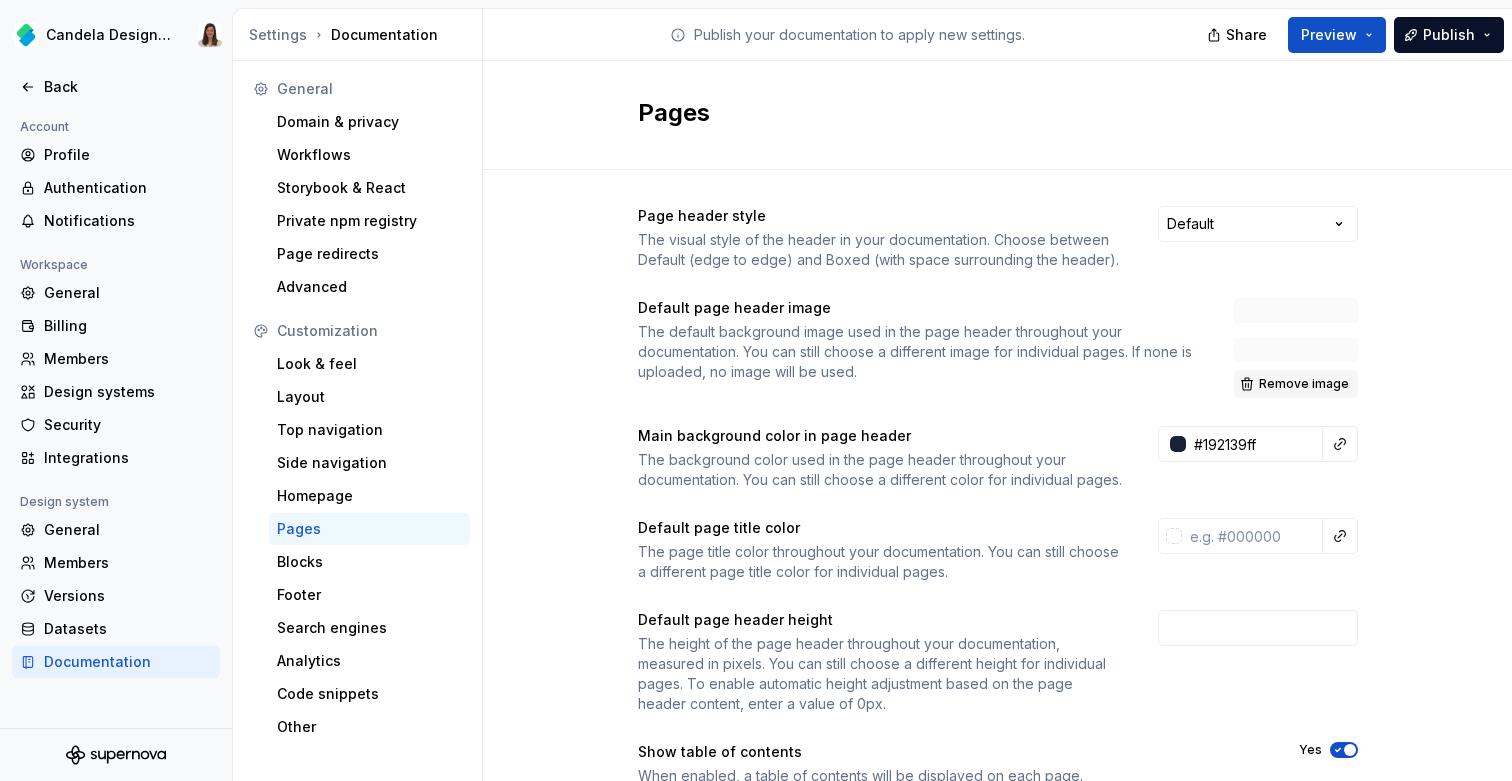 click on "Remove image" at bounding box center [1304, 384] 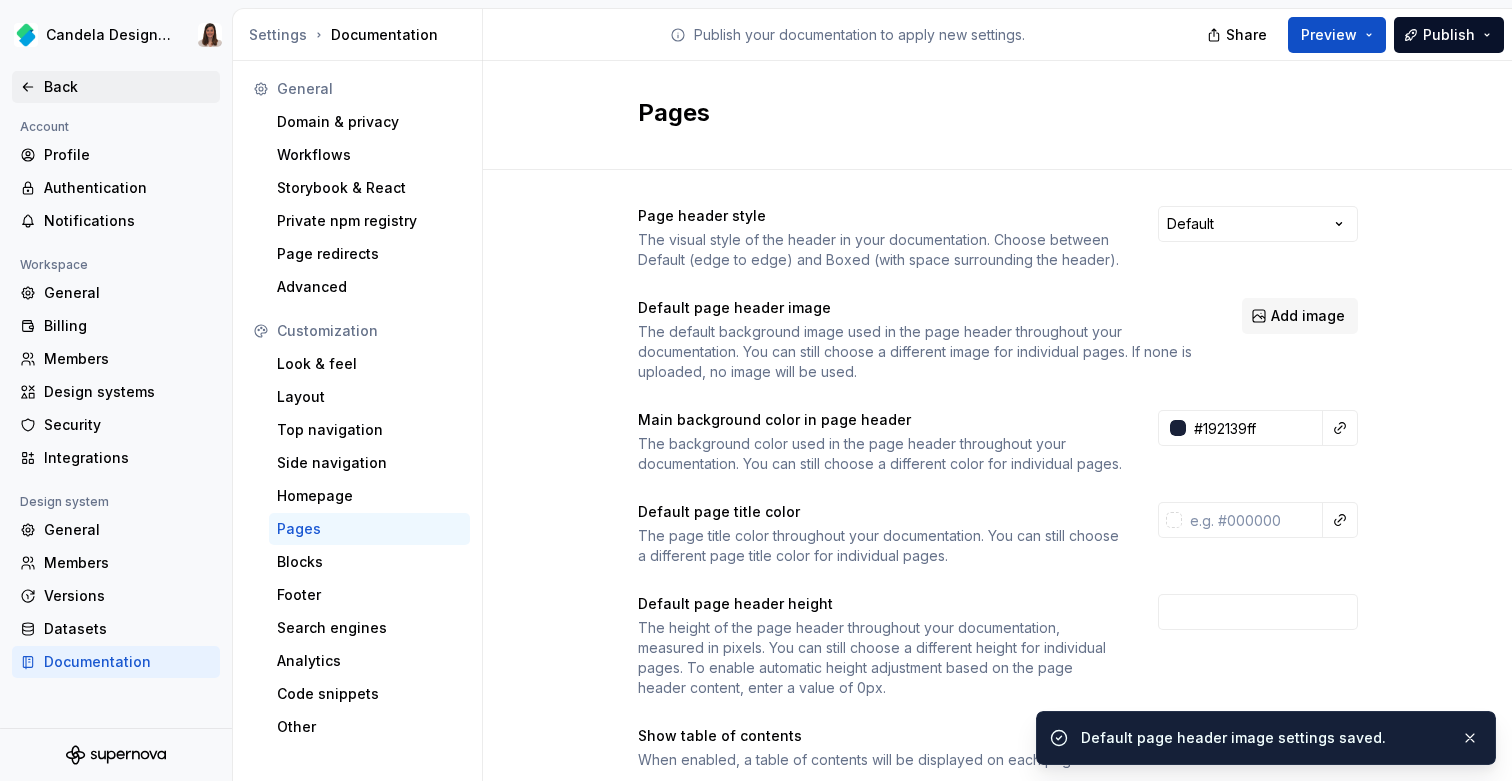 click on "Back" at bounding box center [128, 87] 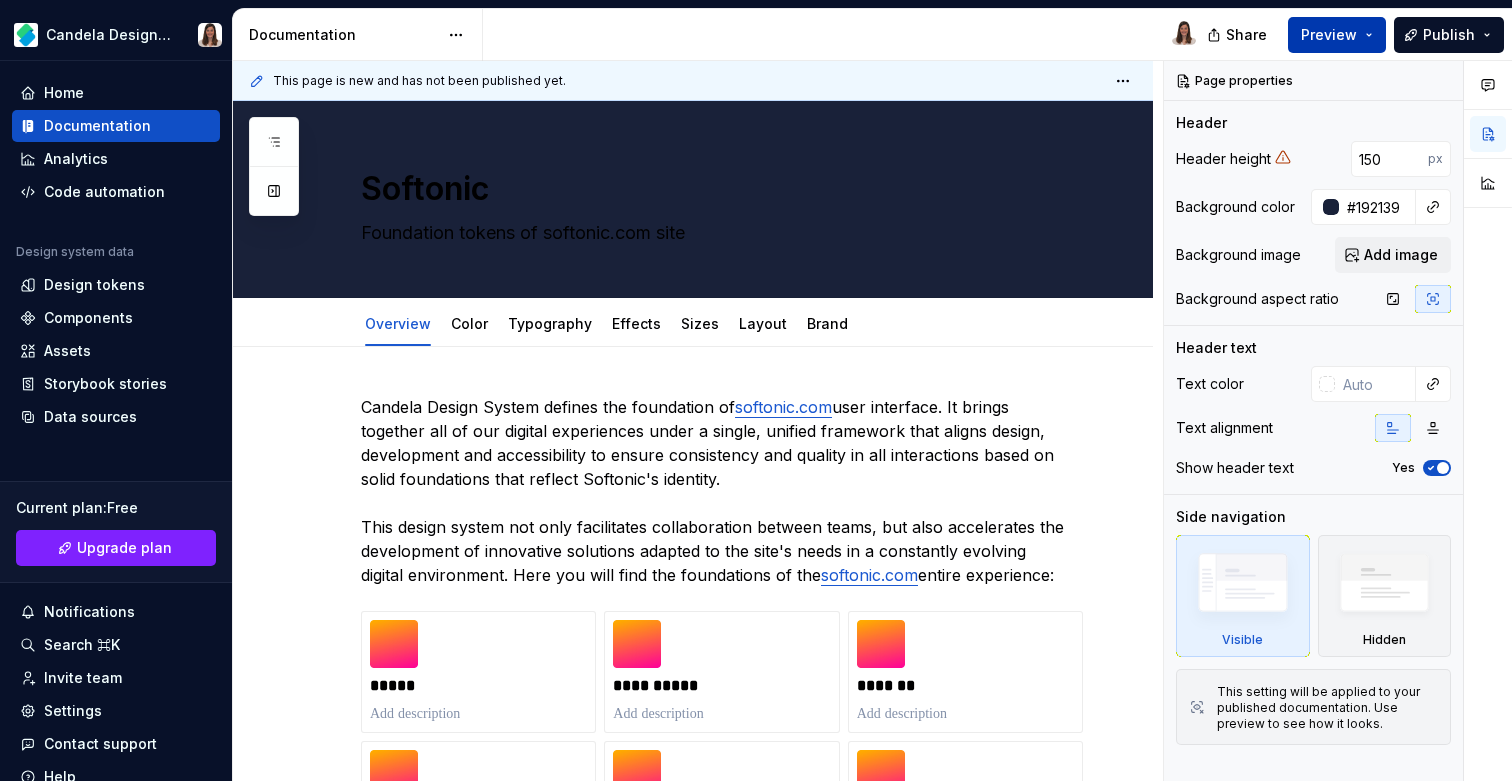 click on "Preview" at bounding box center (1329, 35) 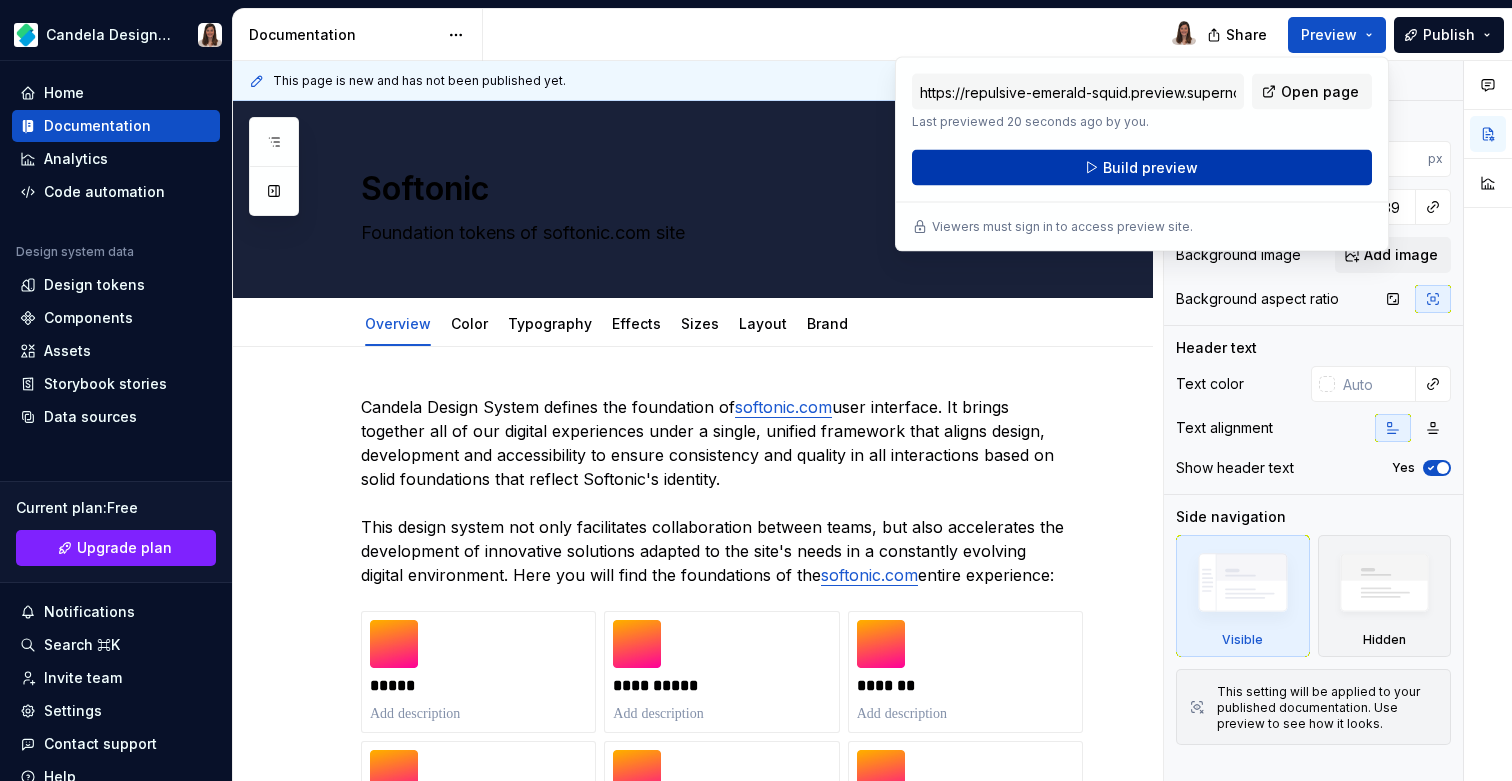 click on "Build preview" at bounding box center [1142, 168] 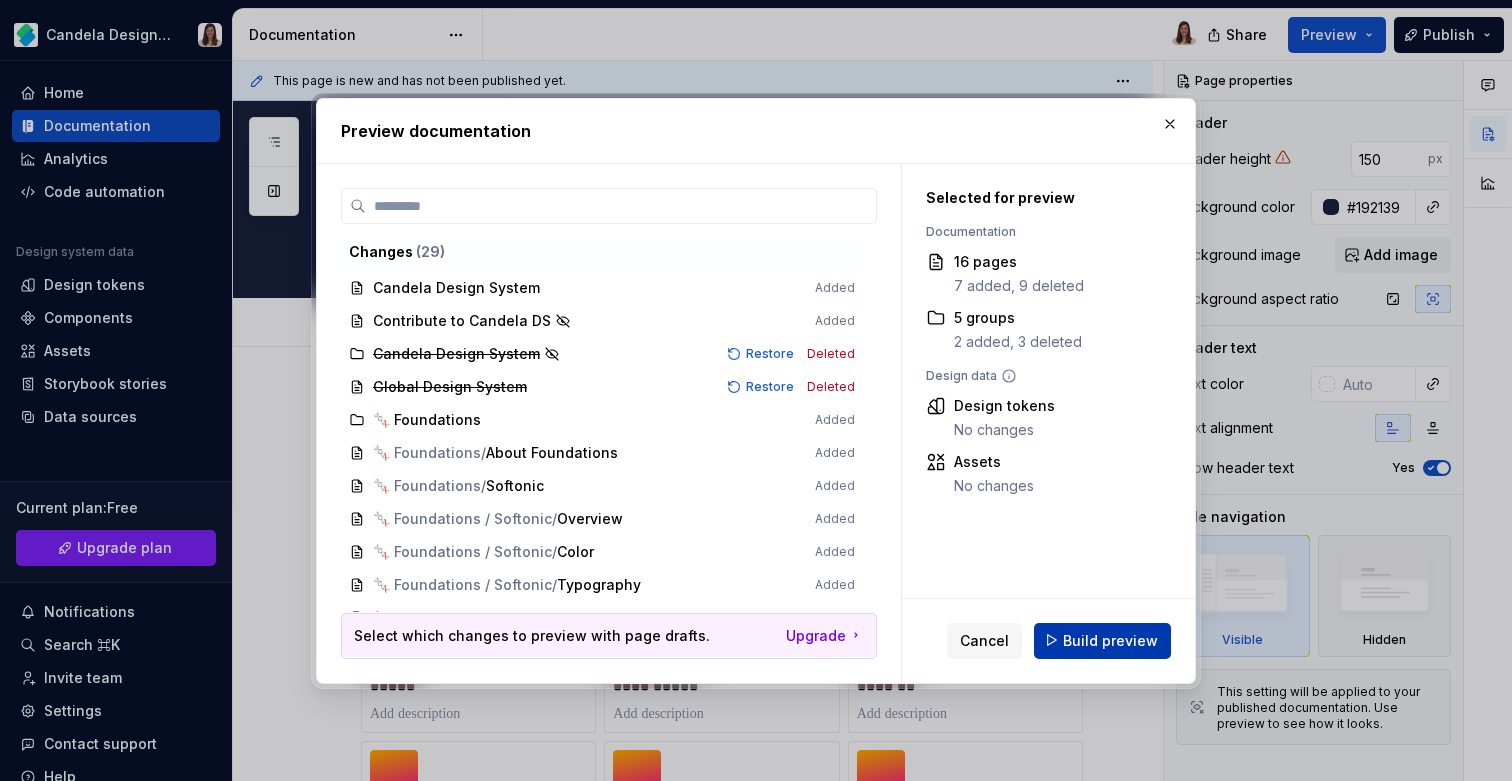 click on "Build preview" at bounding box center (1110, 640) 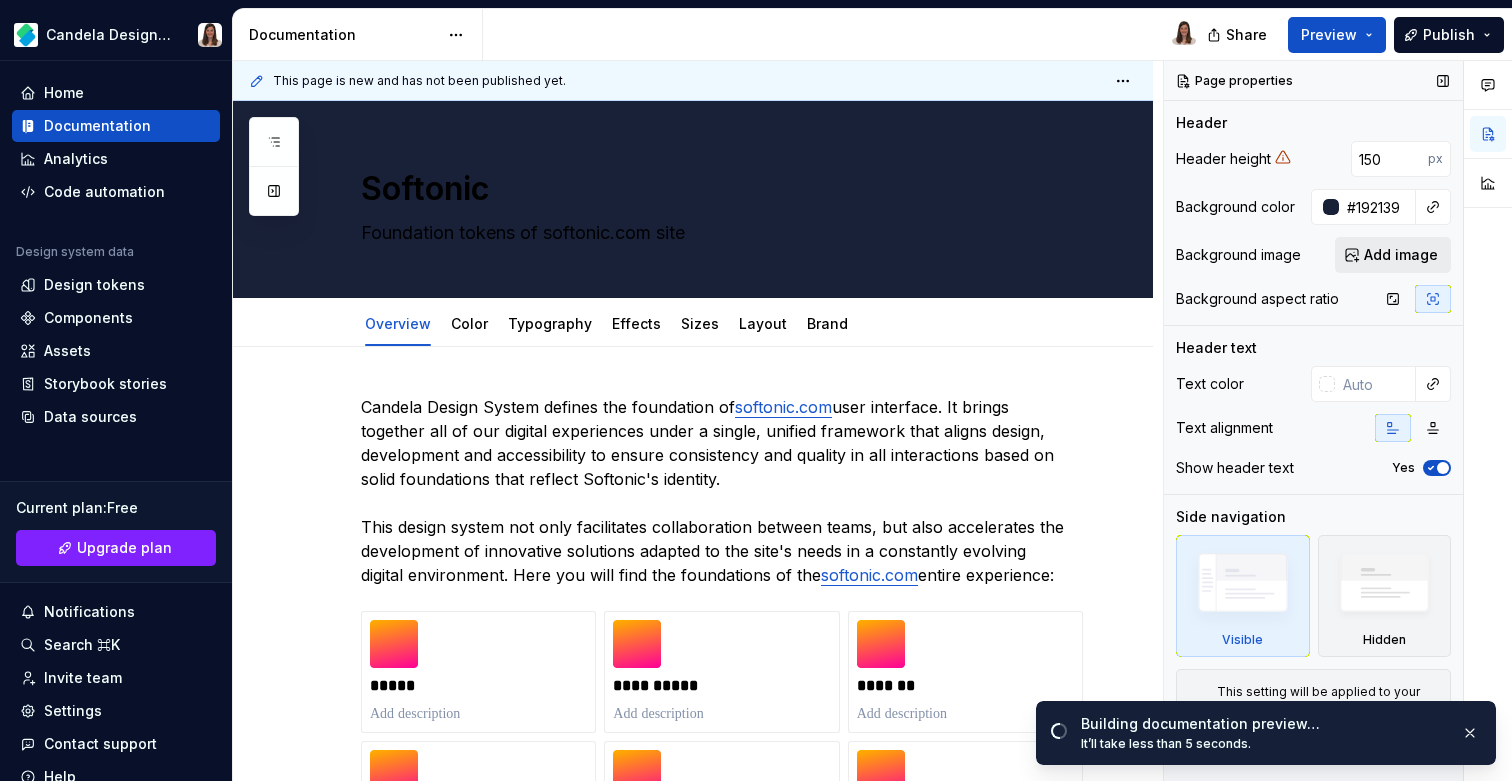 click on "Add image" at bounding box center [1401, 255] 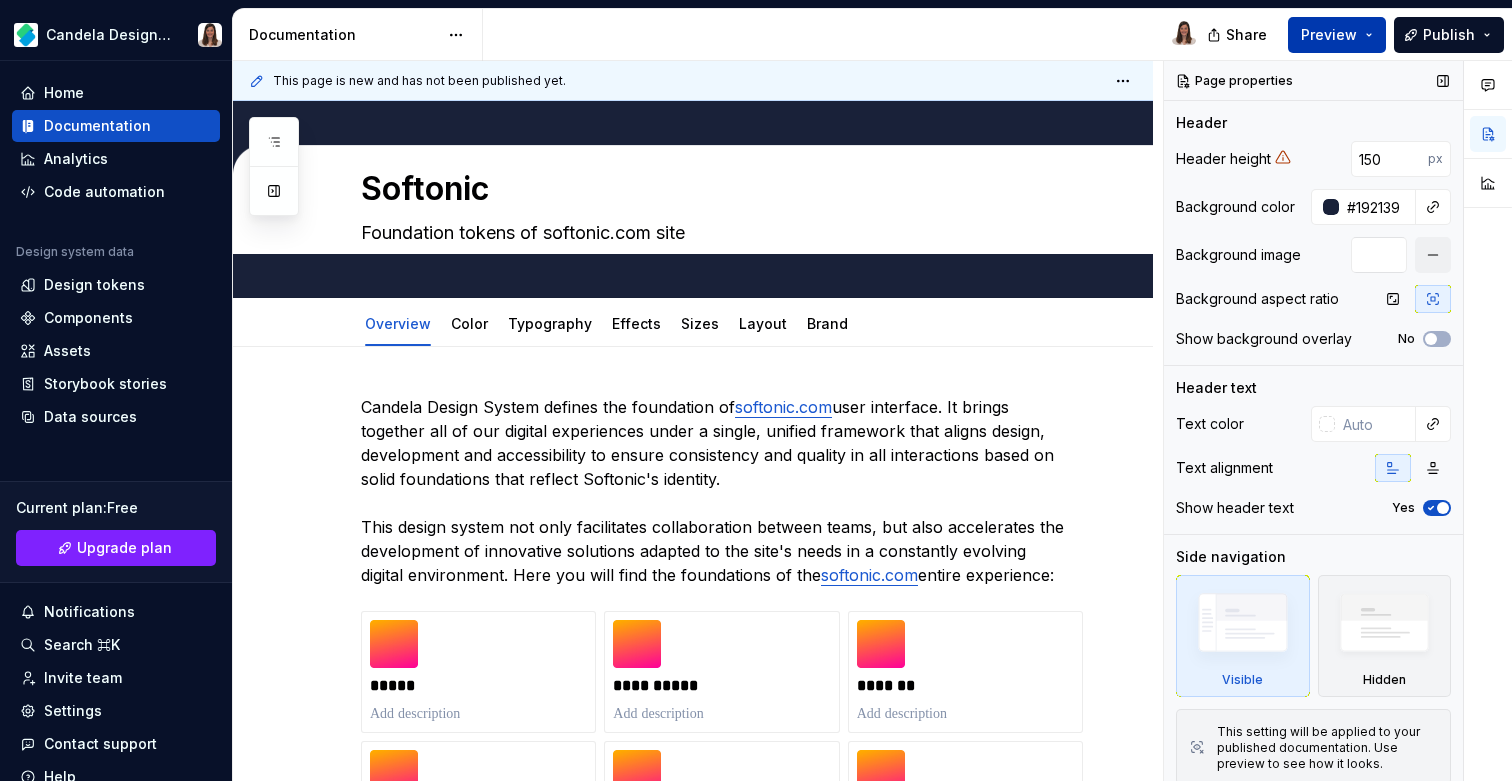click on "Preview" at bounding box center (1329, 35) 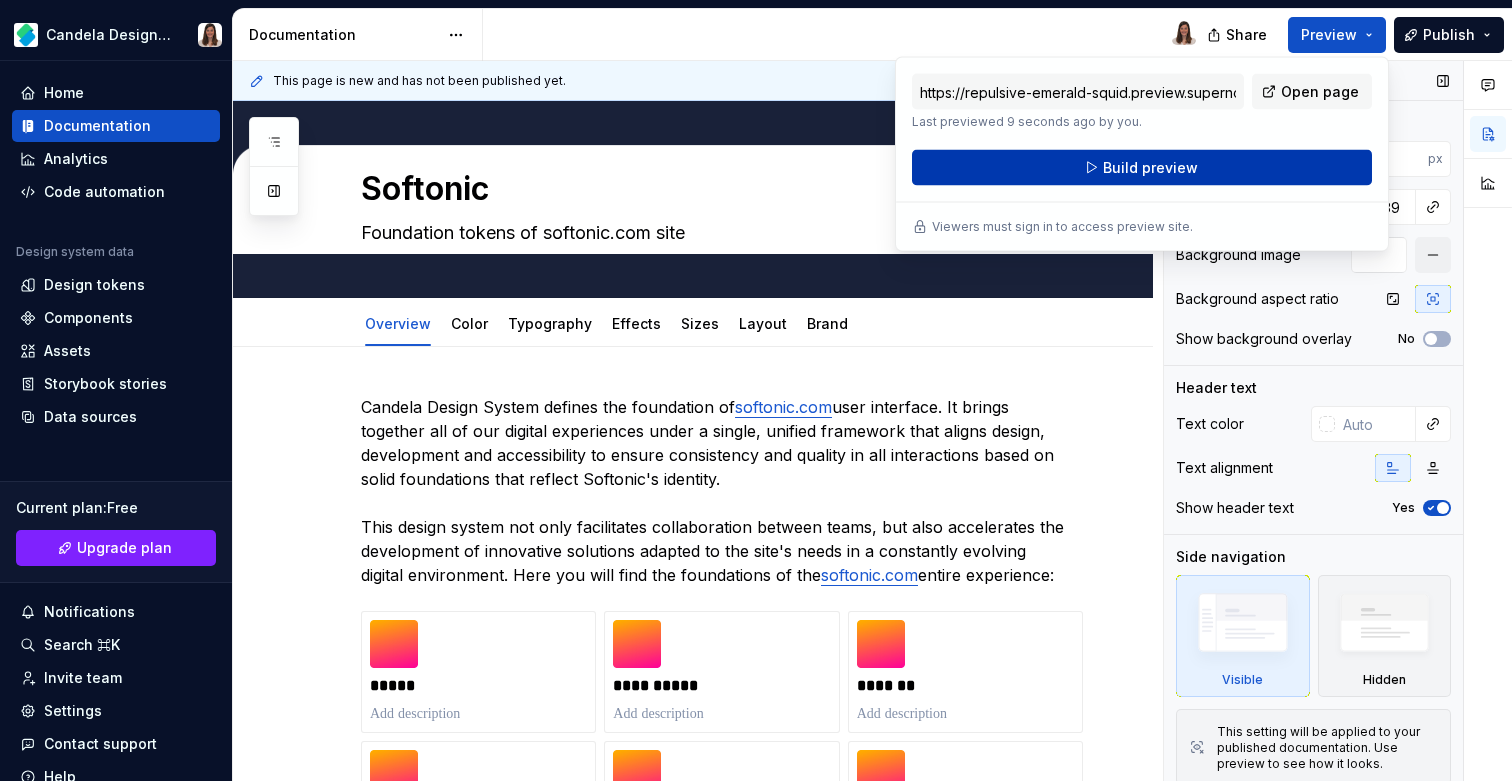 click on "Build preview" at bounding box center (1150, 168) 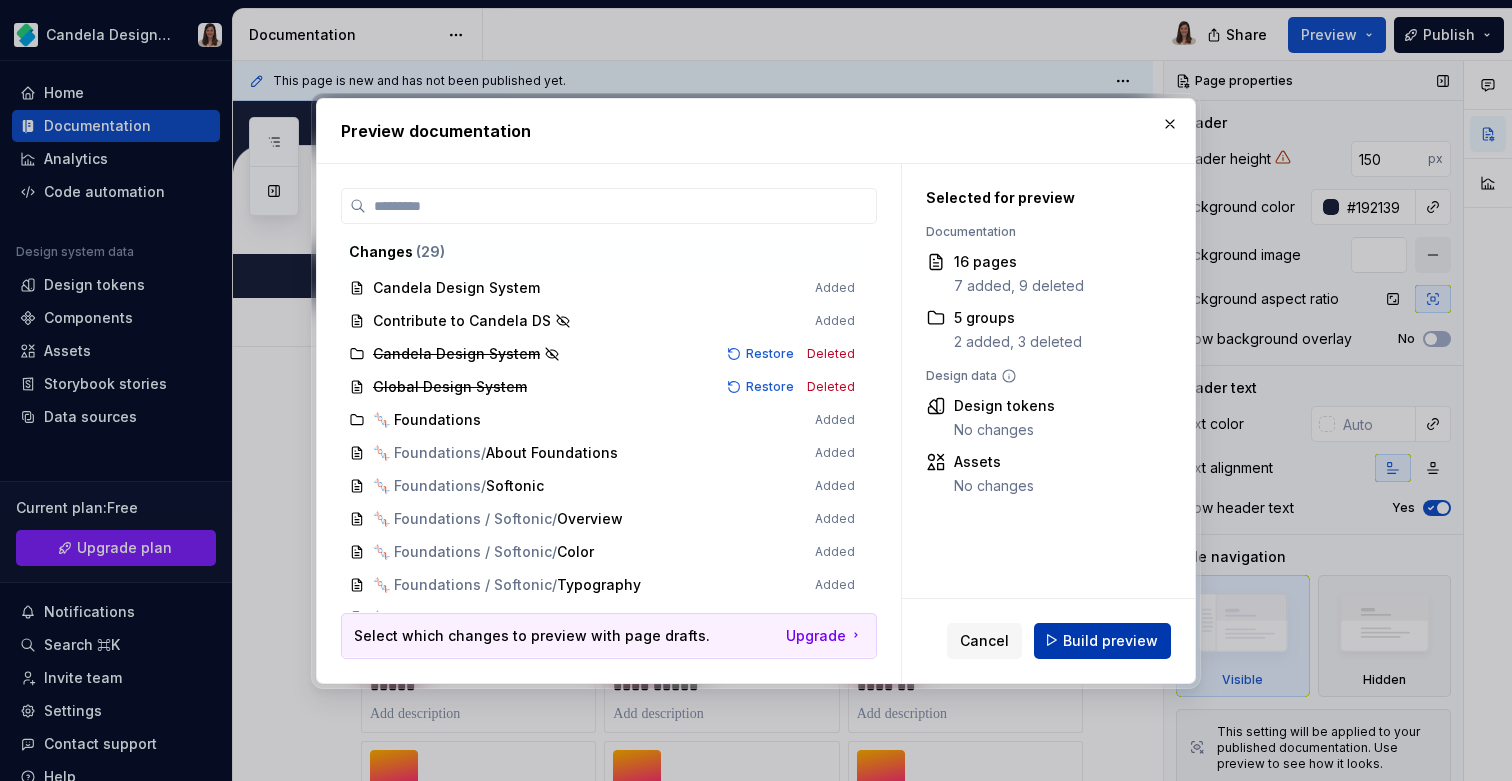 click on "Build preview" at bounding box center (1110, 640) 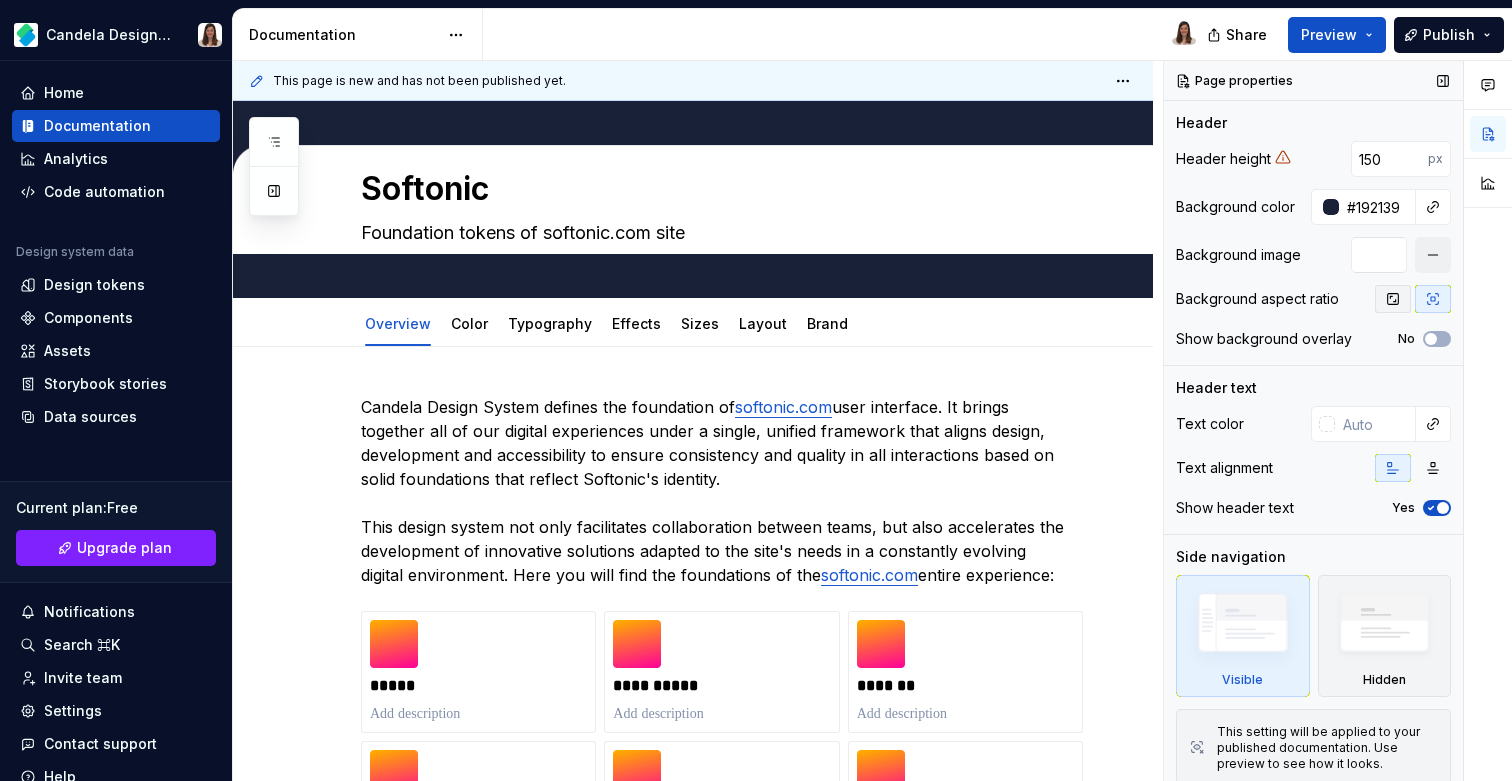click 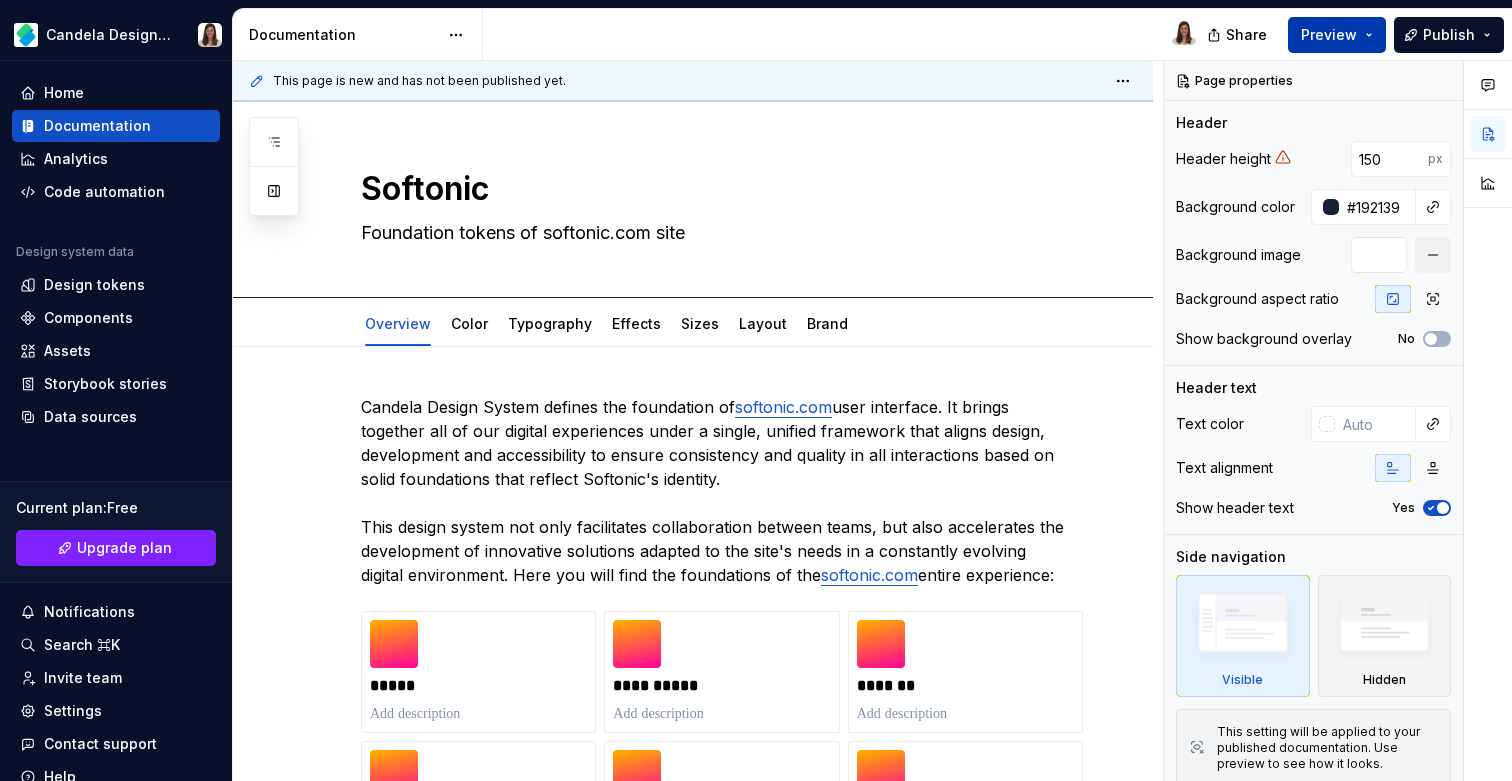 click on "Preview" at bounding box center [1329, 35] 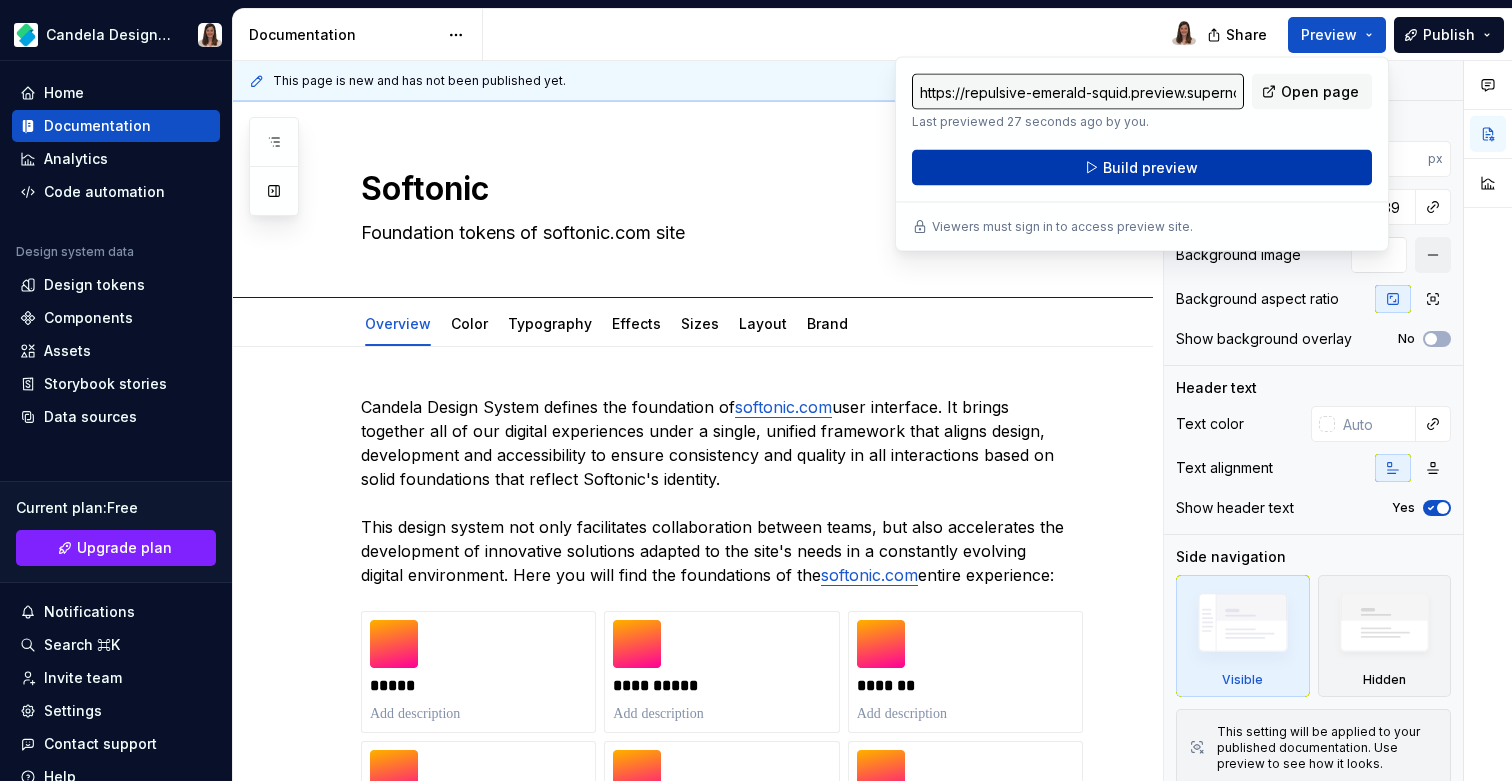 click on "Build preview" at bounding box center (1142, 168) 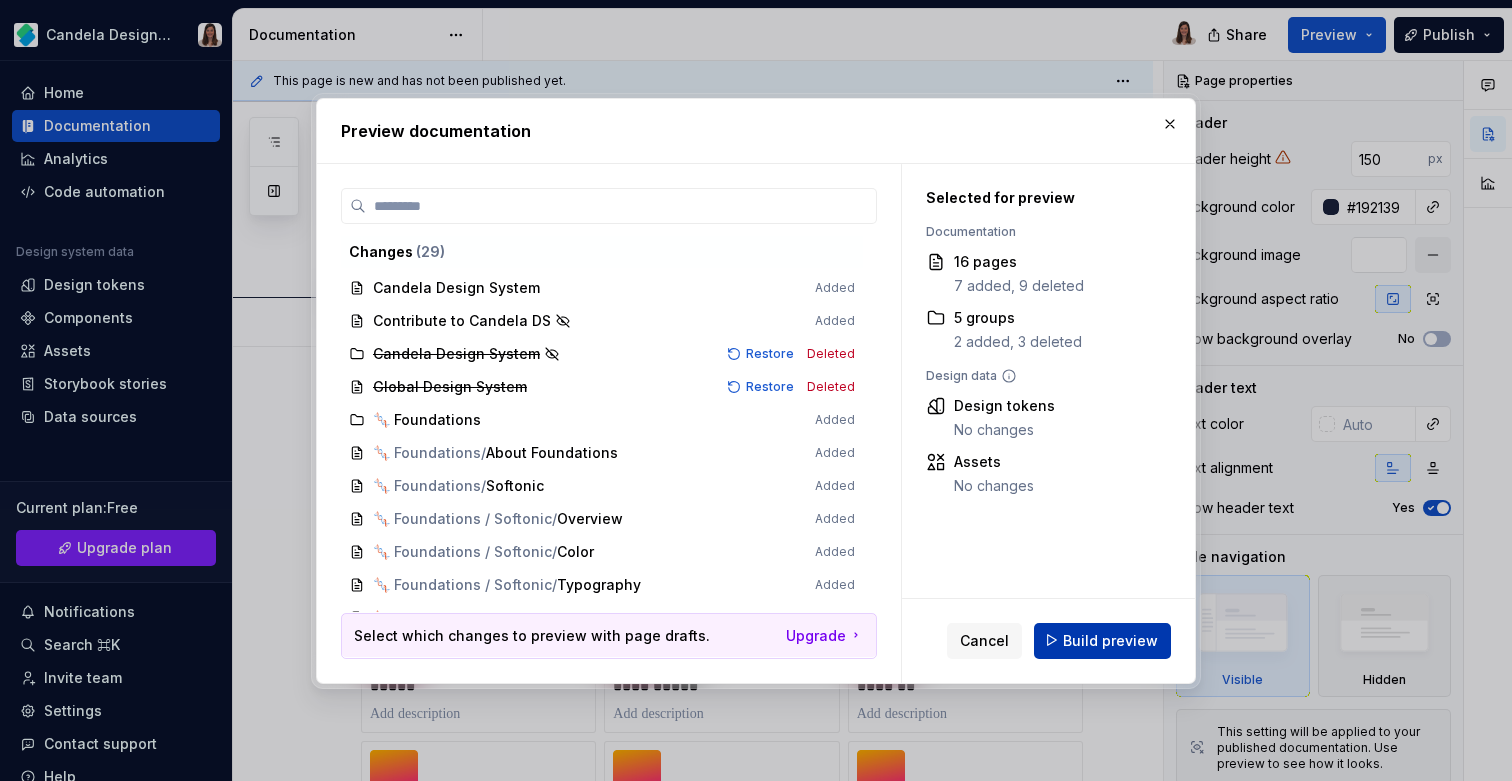 click on "Build preview" at bounding box center [1110, 640] 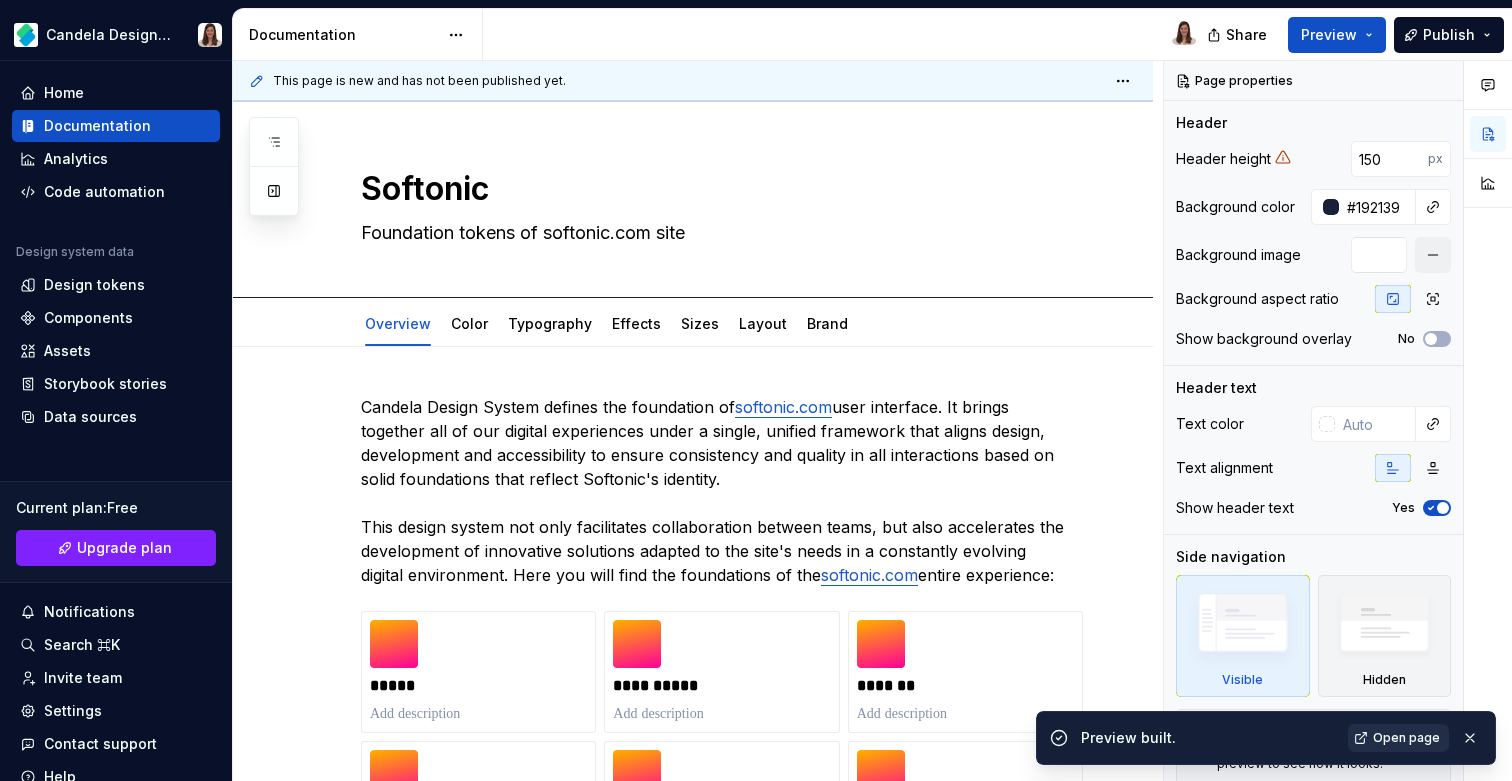 click on "Open page" at bounding box center [1406, 738] 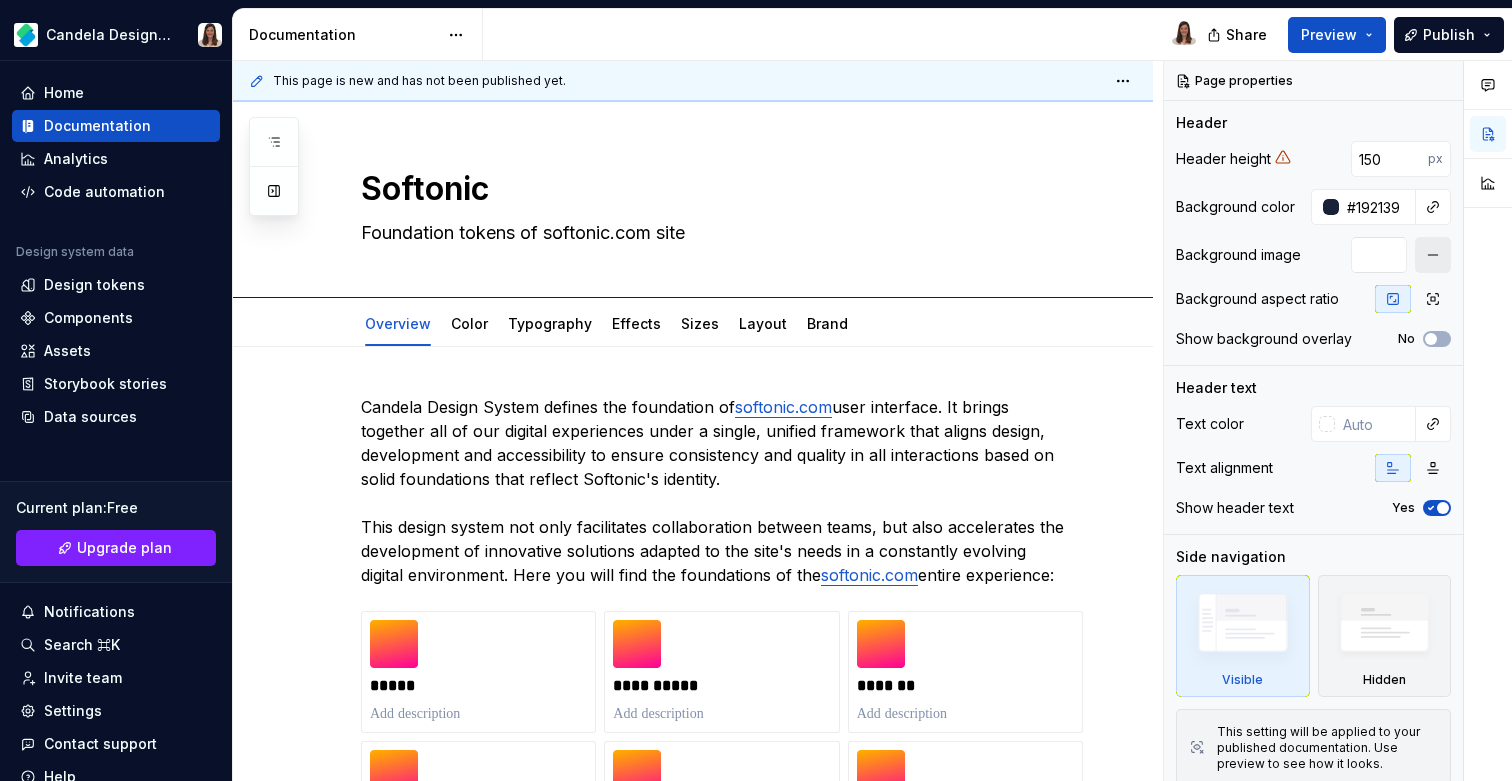click at bounding box center [1433, 255] 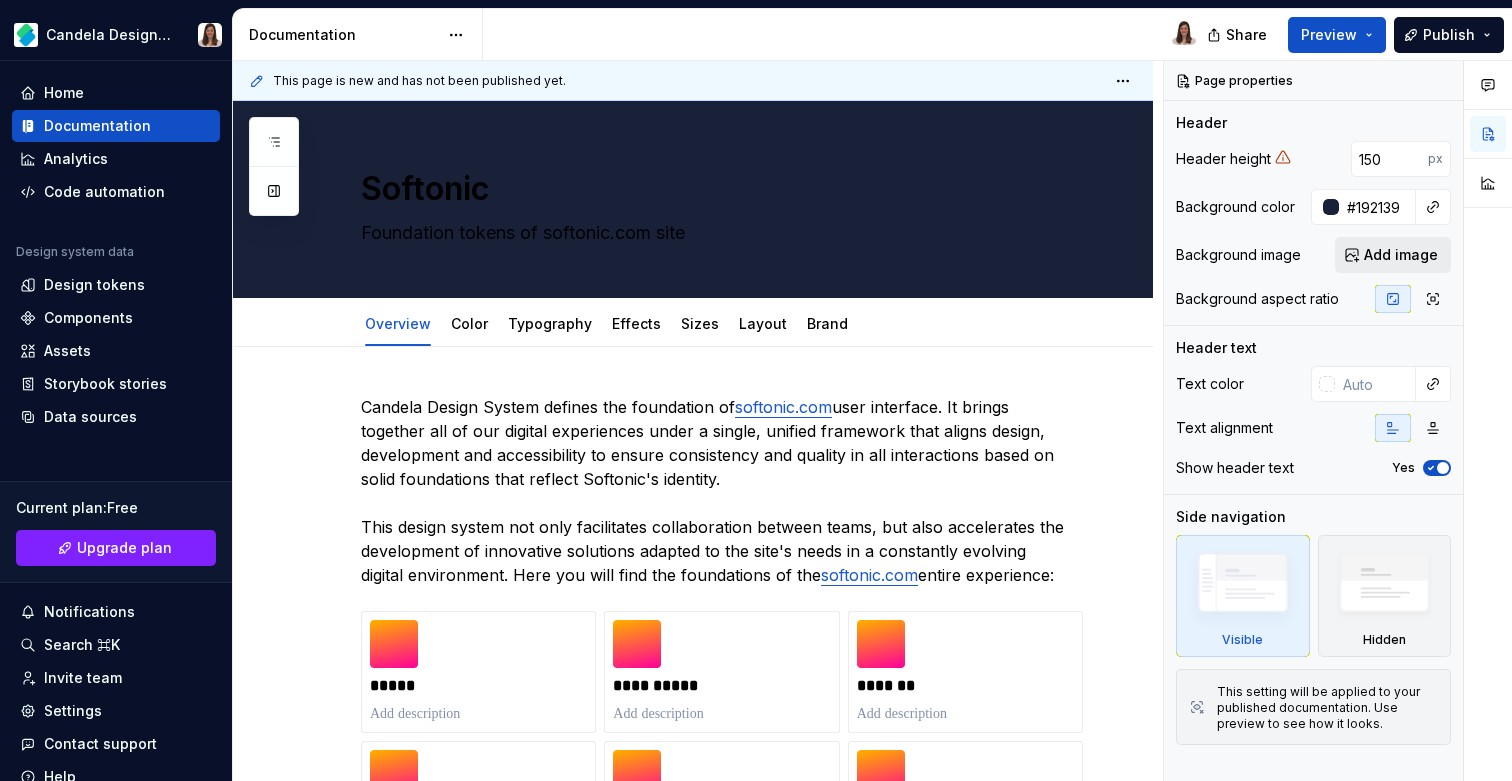 click on "Add image" at bounding box center [1401, 255] 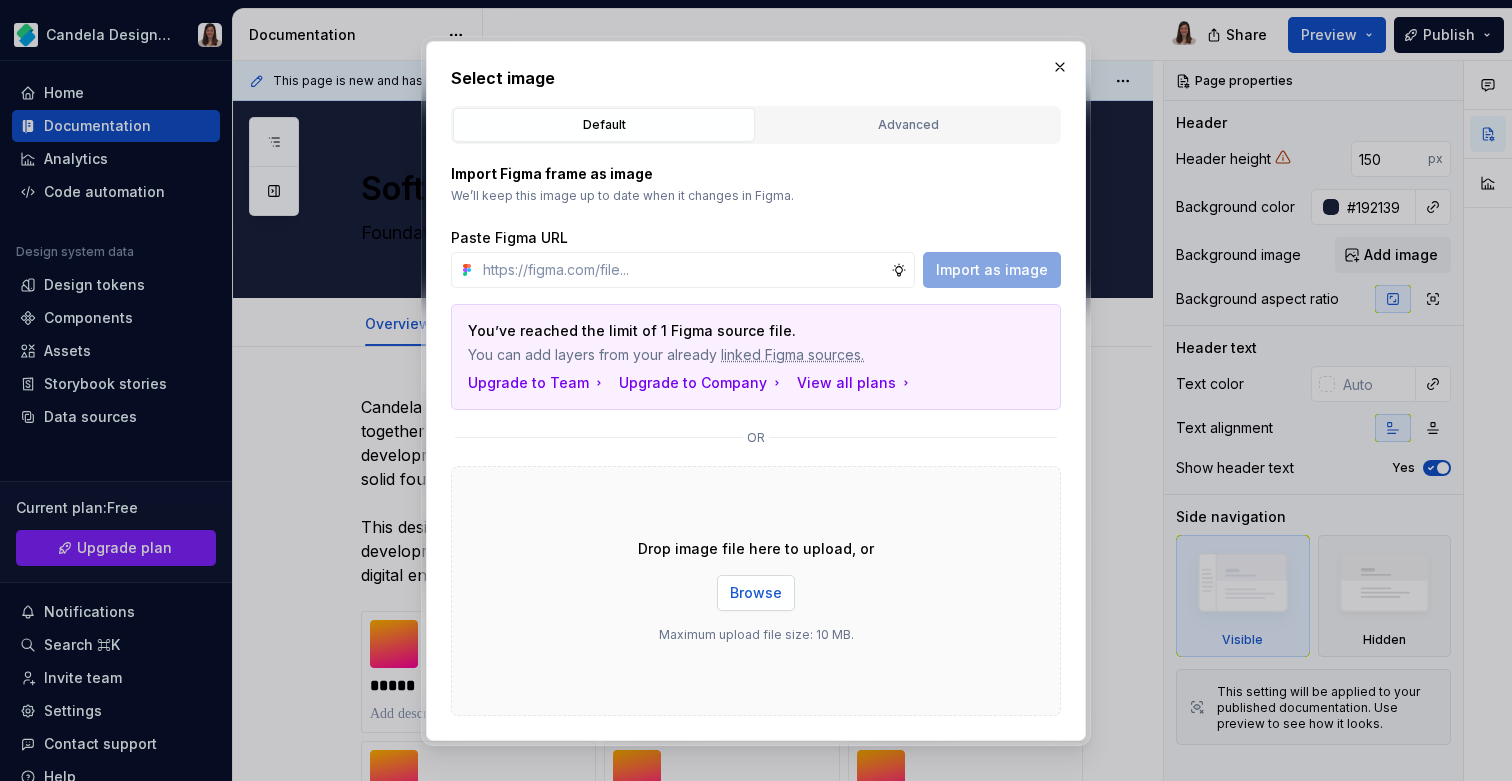 click on "Browse" at bounding box center [756, 593] 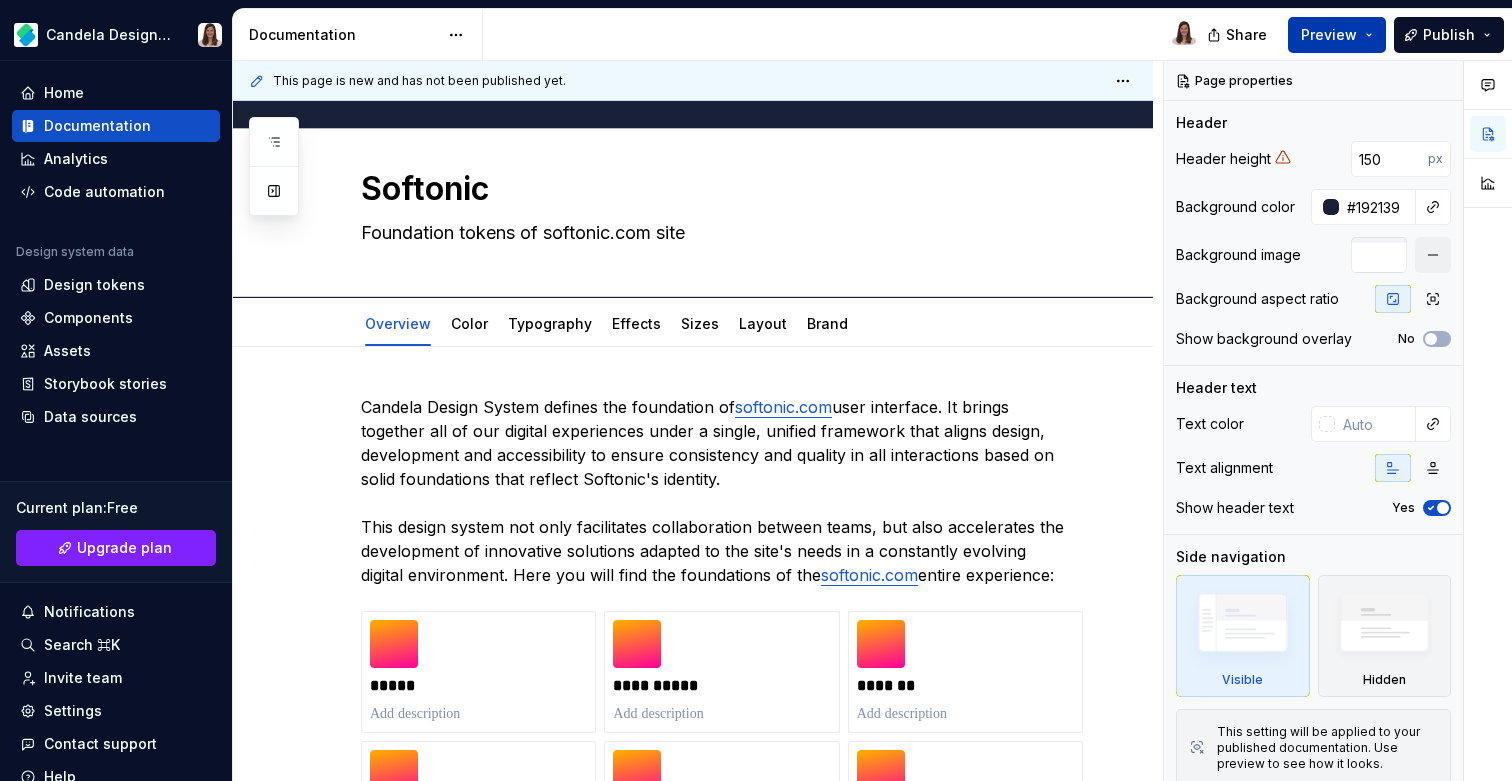 click on "Preview" at bounding box center (1329, 35) 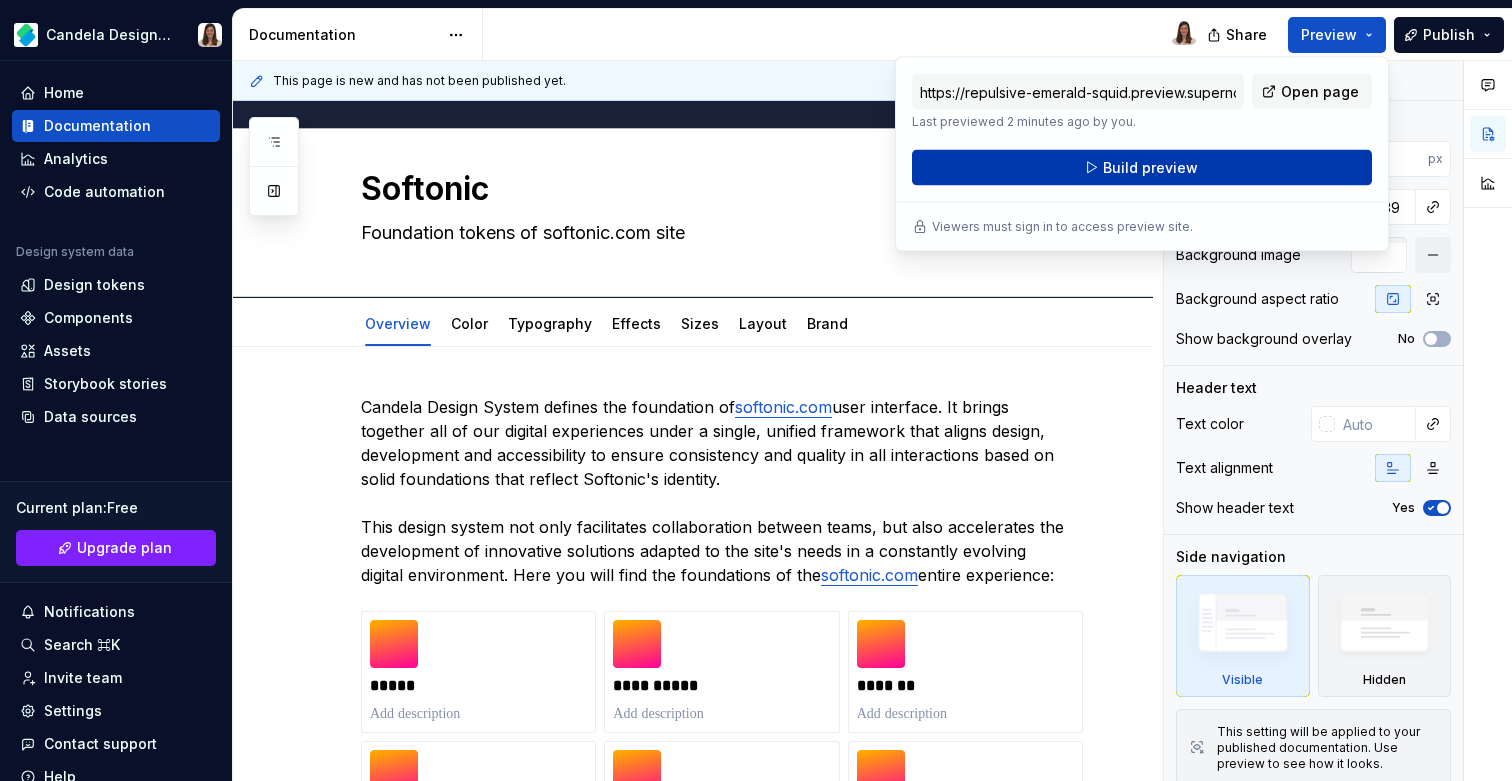 click on "Build preview" at bounding box center (1142, 168) 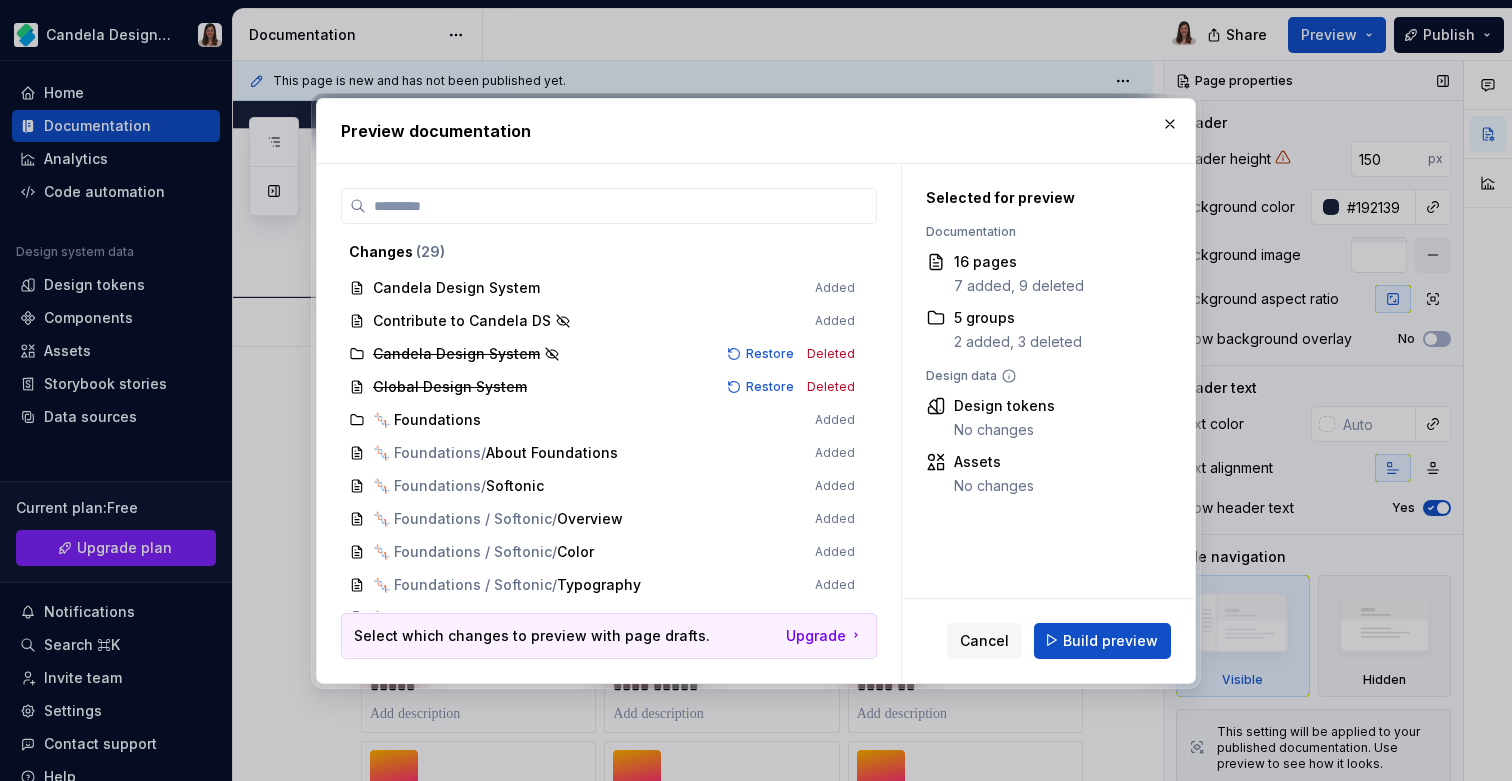 drag, startPoint x: 1169, startPoint y: 120, endPoint x: 1188, endPoint y: 120, distance: 19 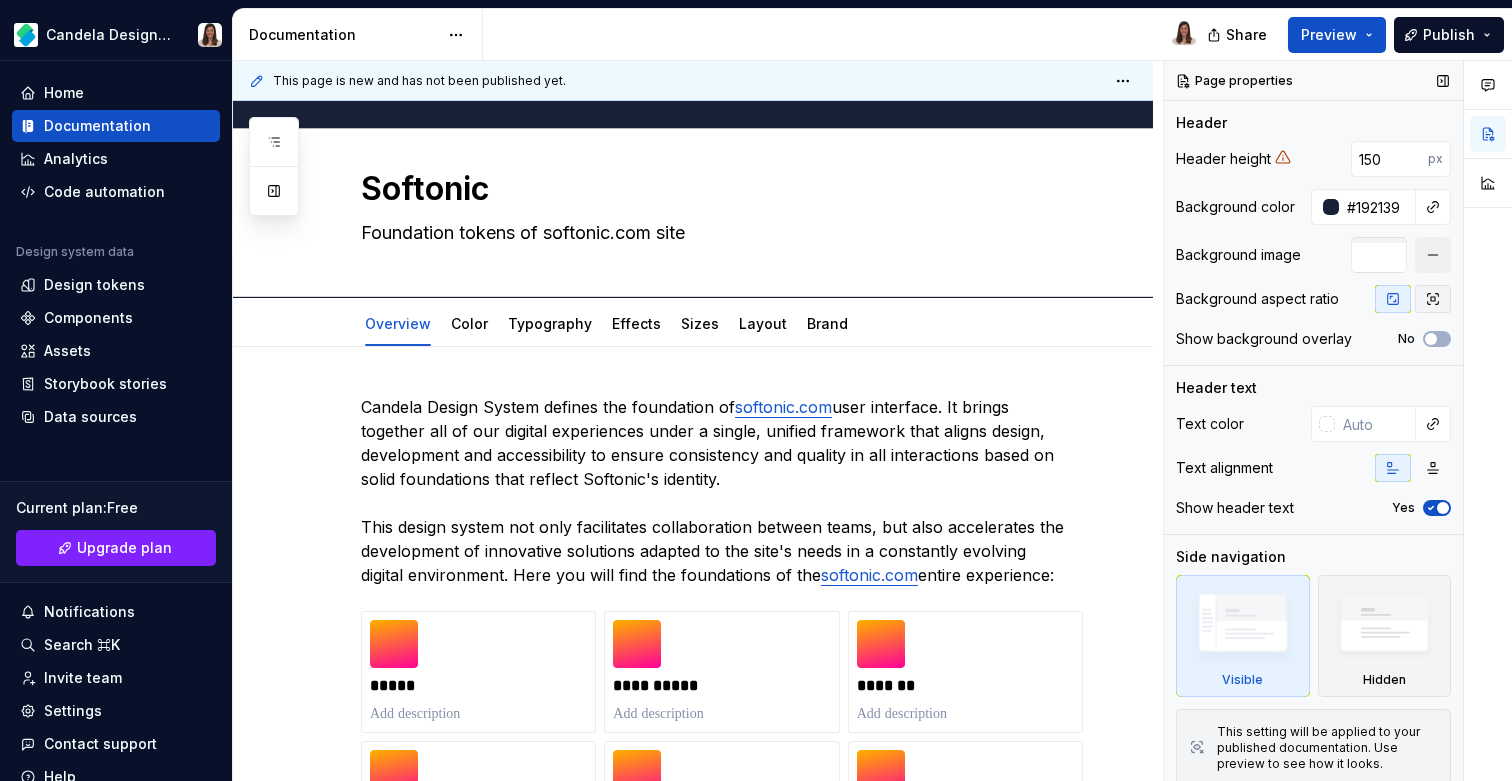 click 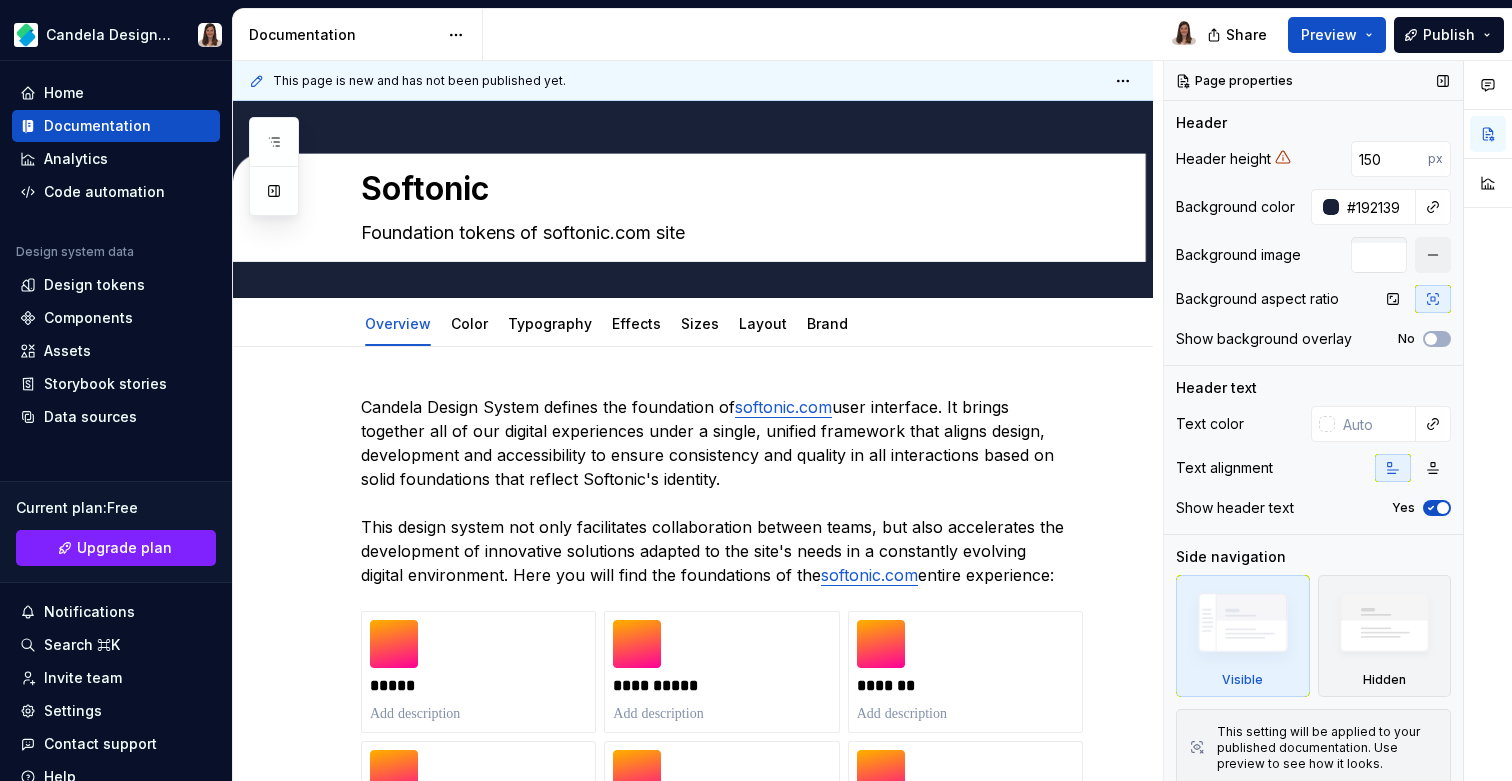 click at bounding box center [1379, 255] 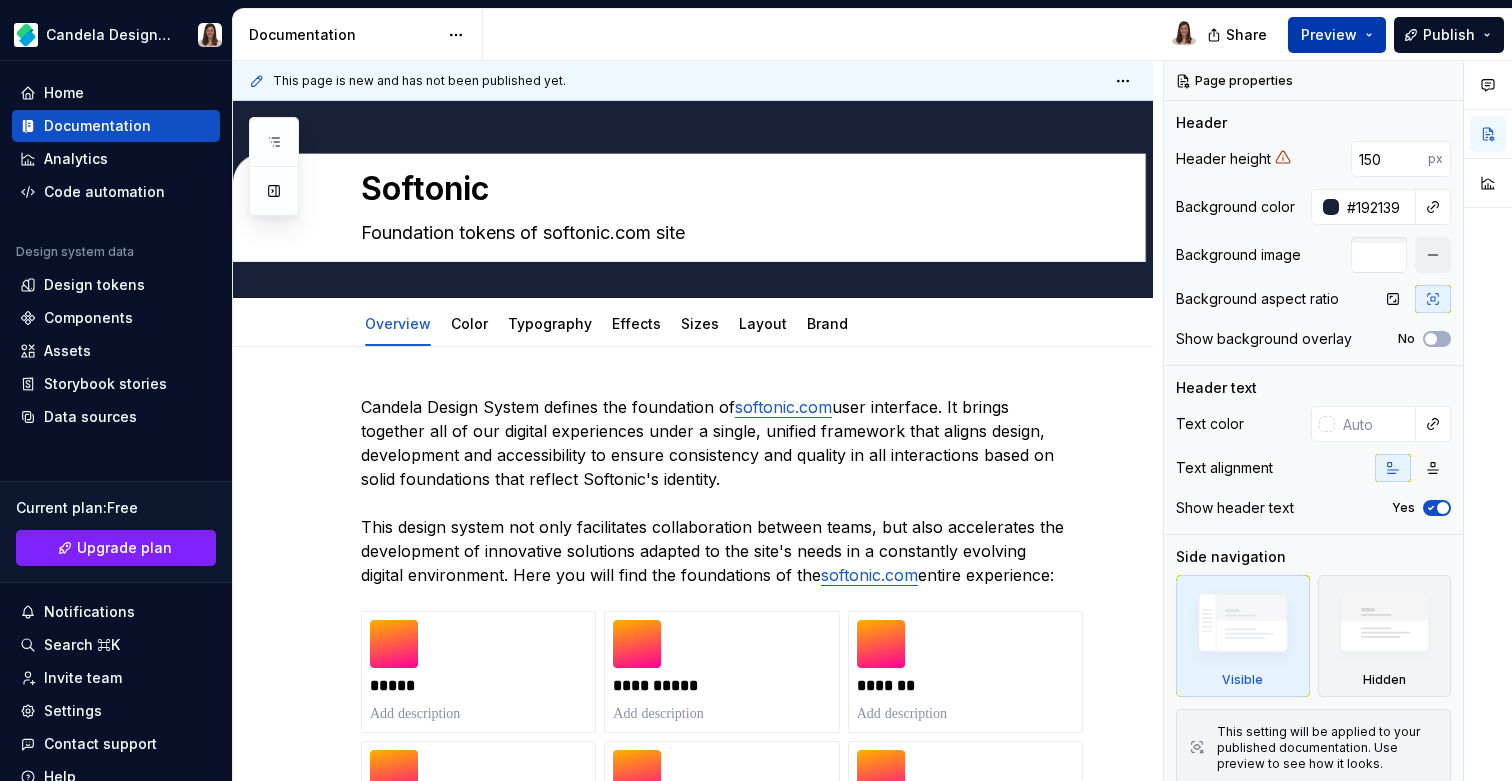 click on "Preview" at bounding box center [1329, 35] 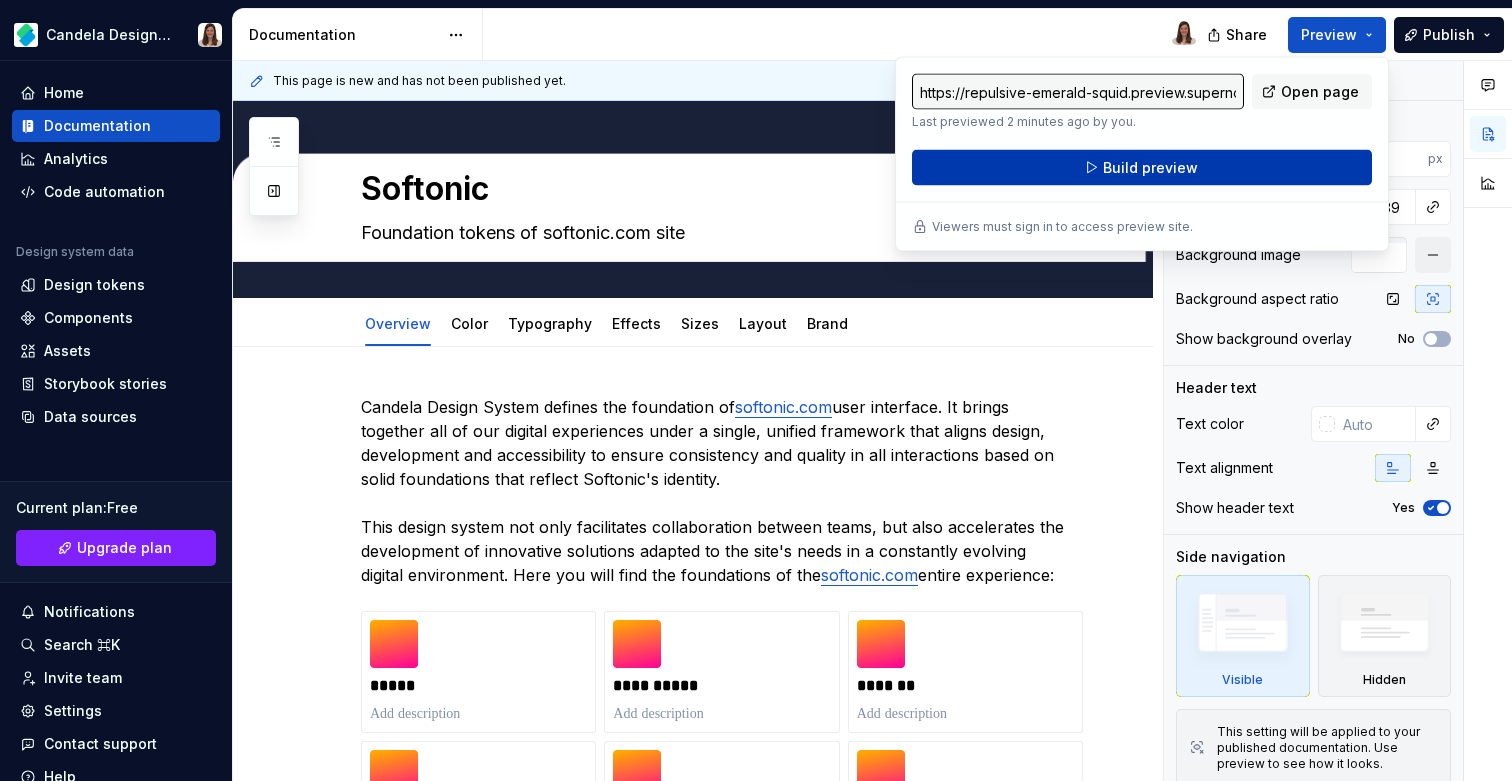 click on "Build preview" at bounding box center [1142, 168] 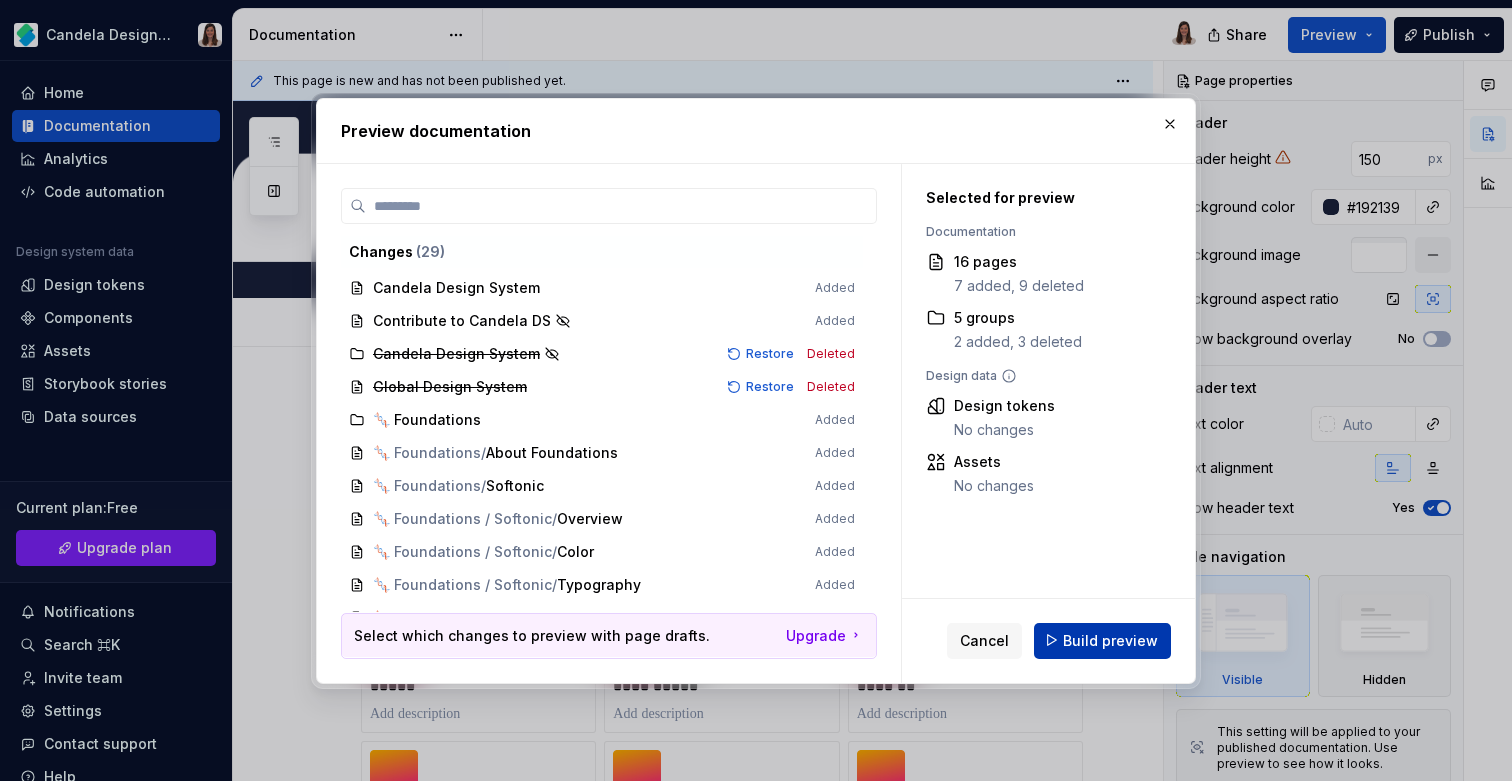 click on "Build preview" at bounding box center (1110, 640) 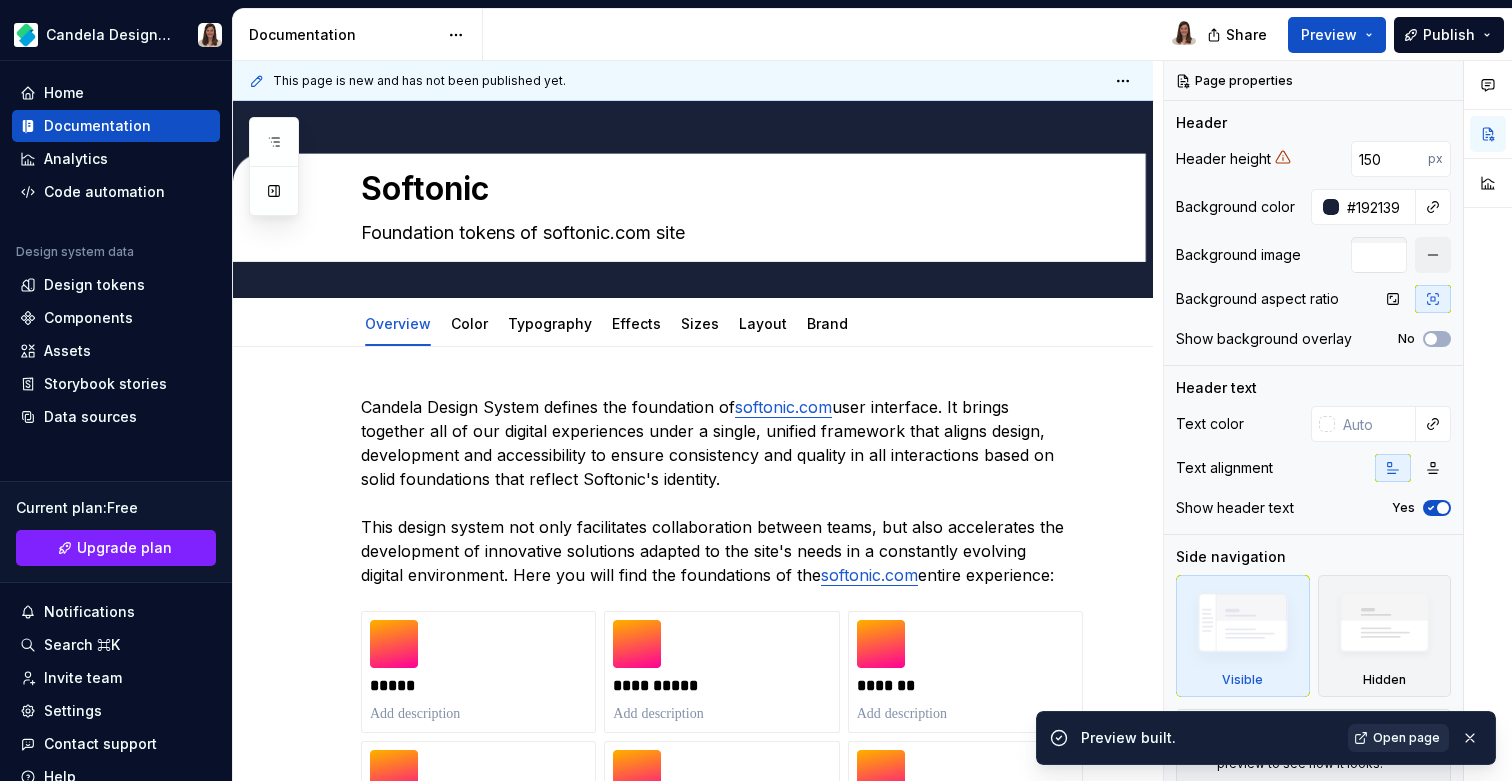 click on "Open page" at bounding box center [1406, 738] 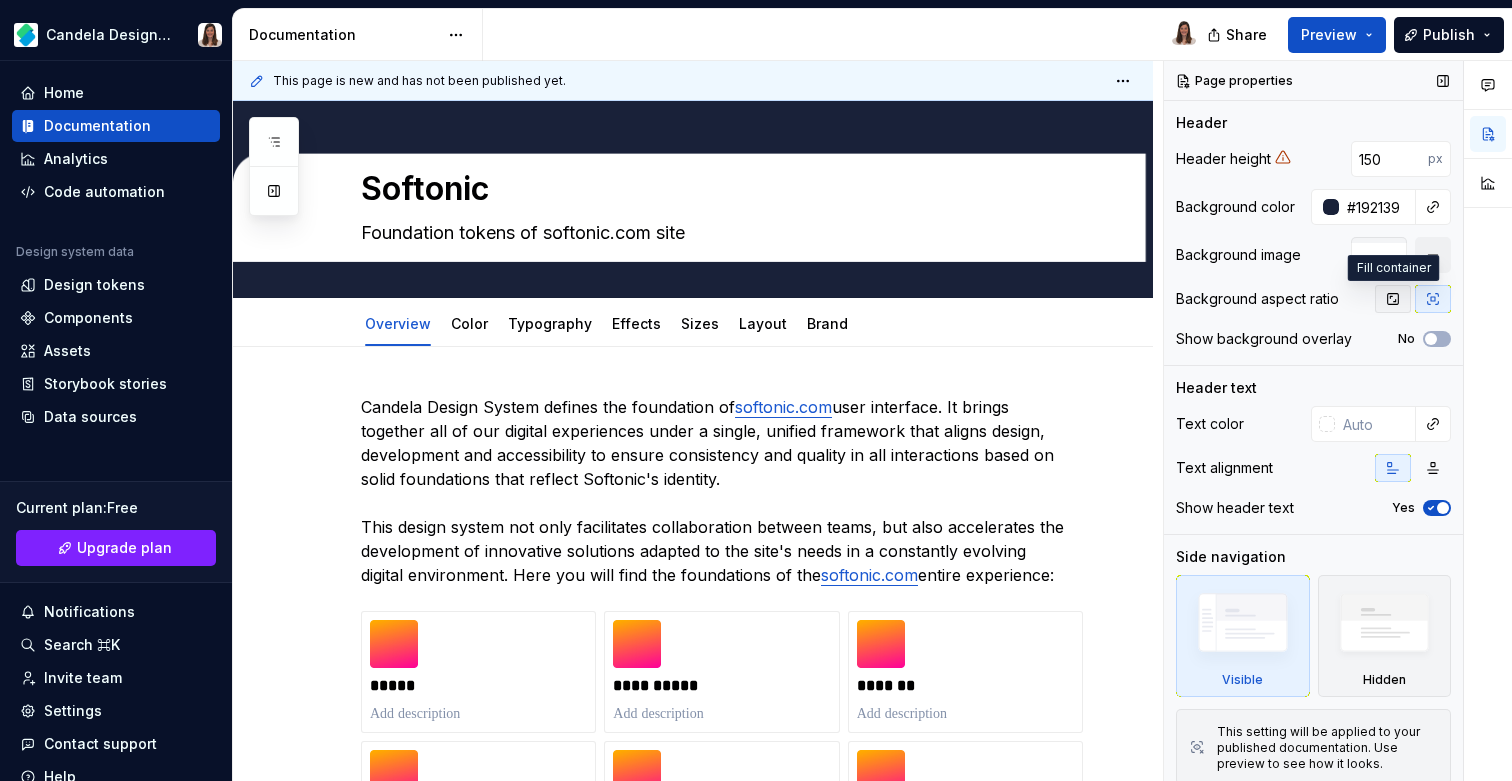 click 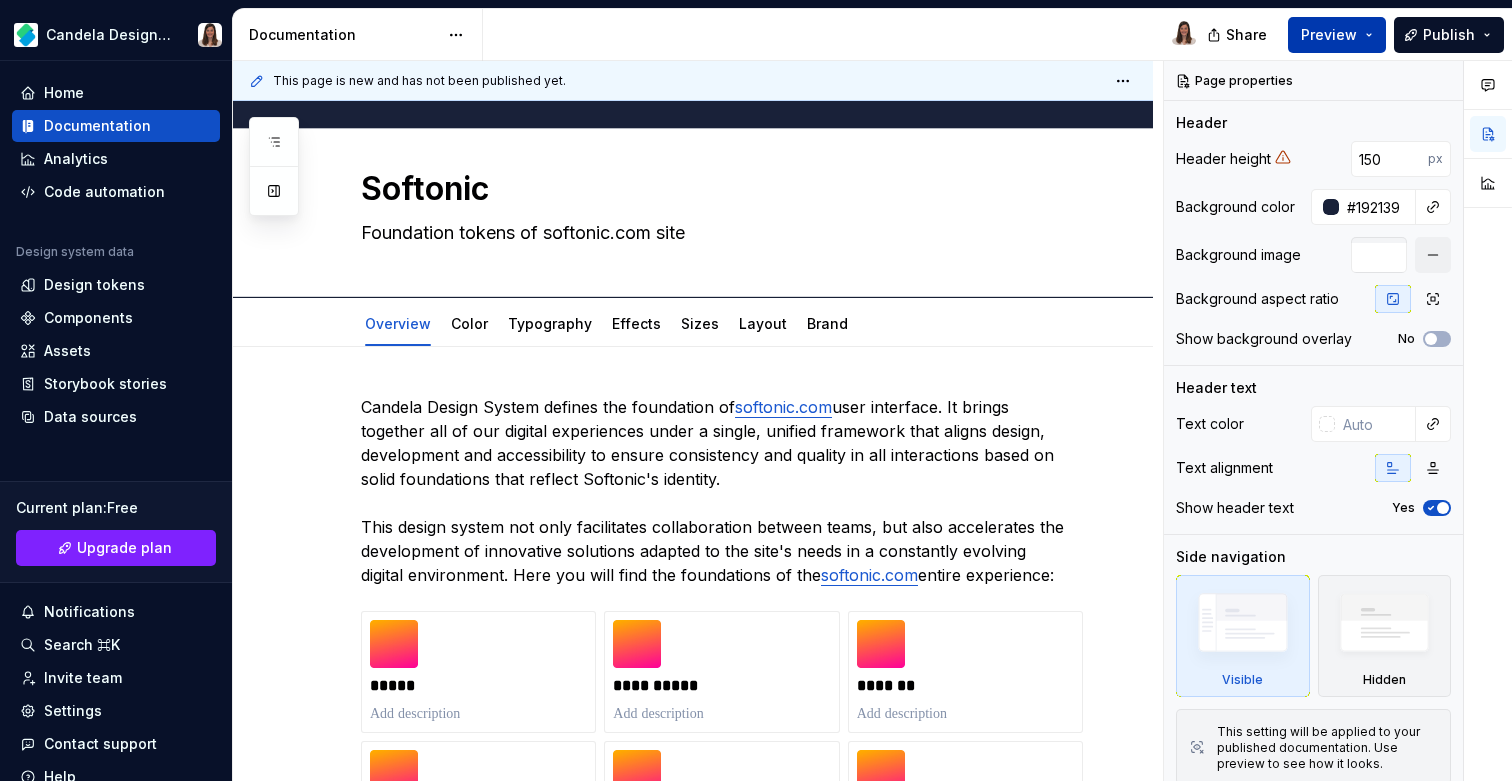 click on "Preview" at bounding box center (1329, 35) 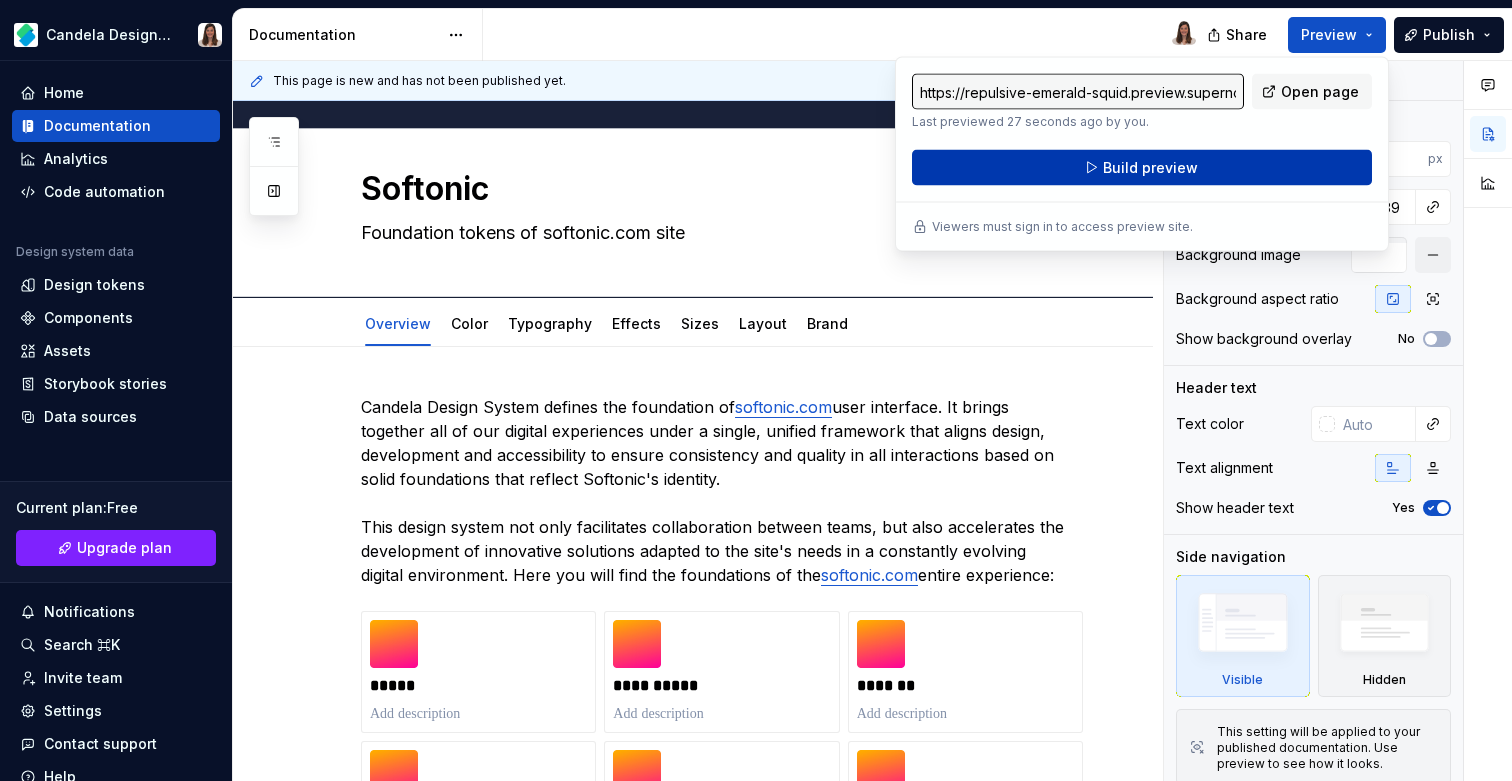 click on "Build preview" at bounding box center [1142, 168] 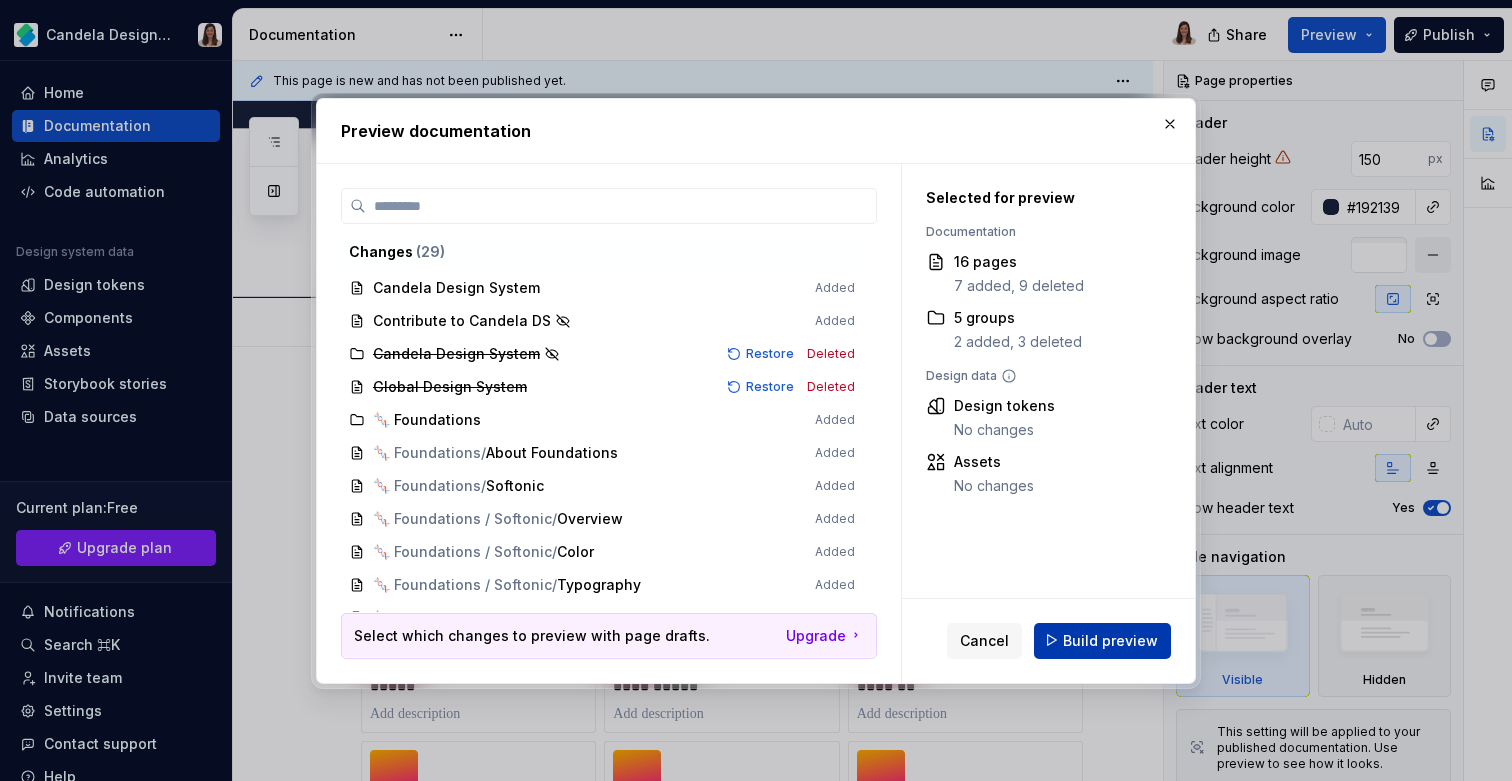 click on "Build preview" at bounding box center (1110, 640) 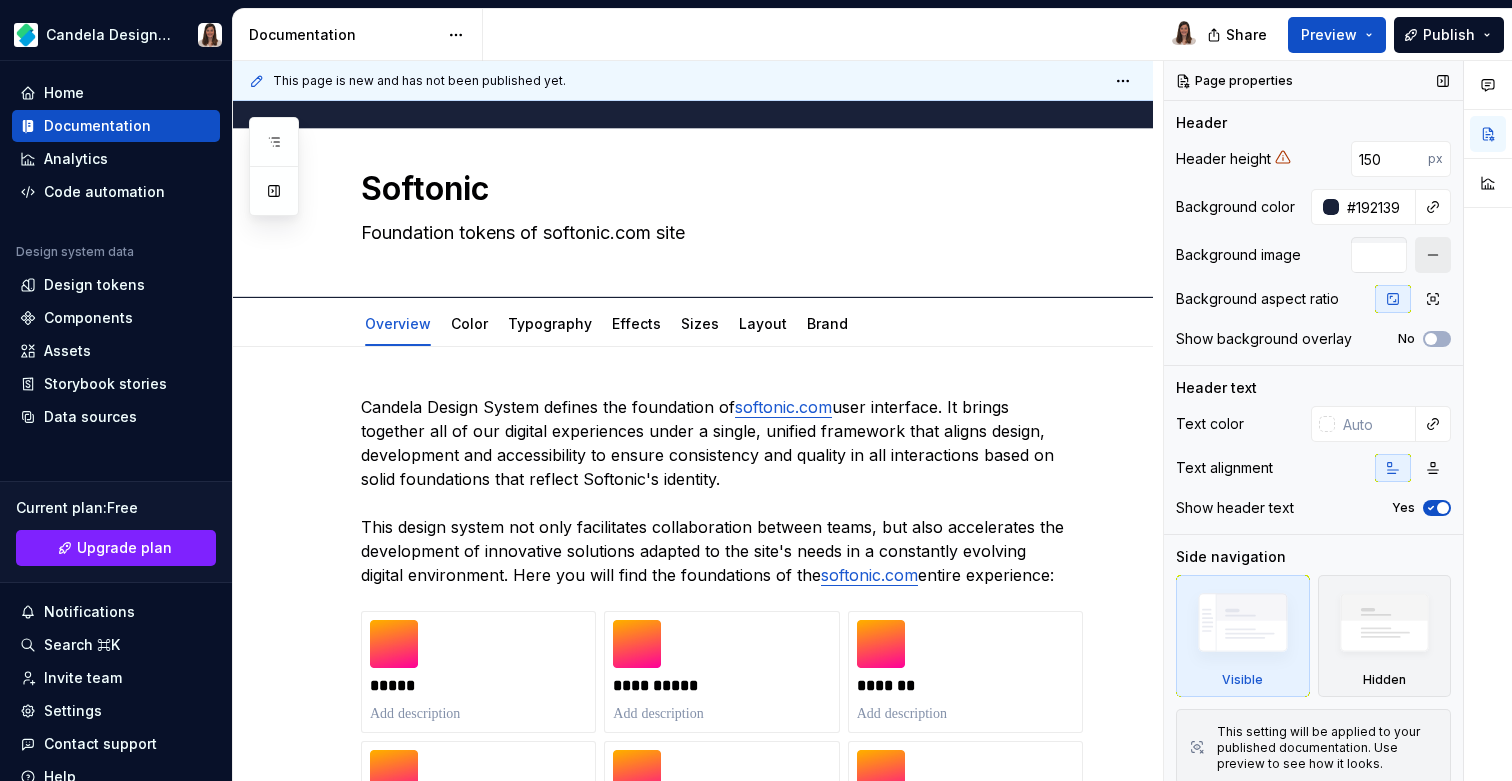 click at bounding box center [1433, 255] 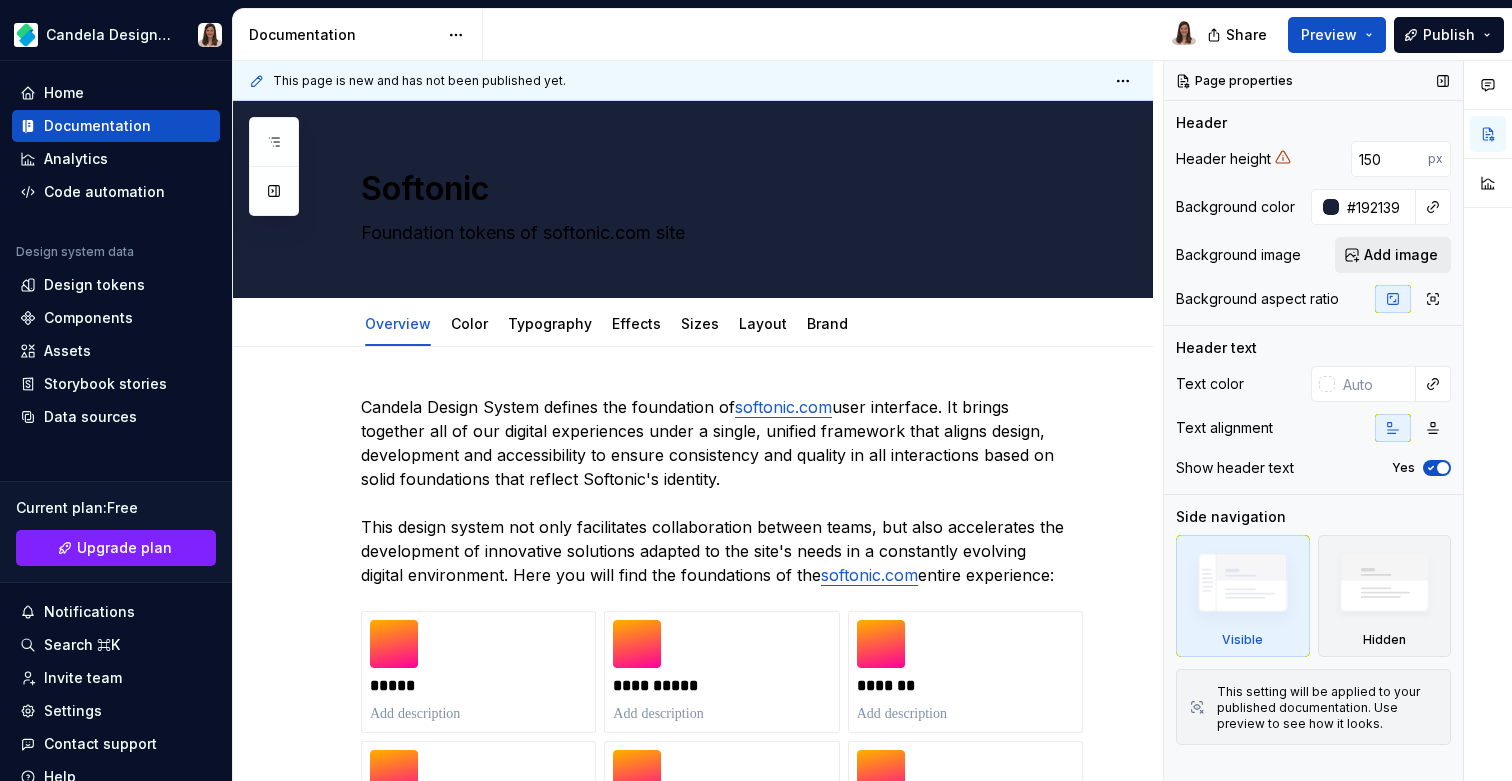click on "Add image" at bounding box center [1401, 255] 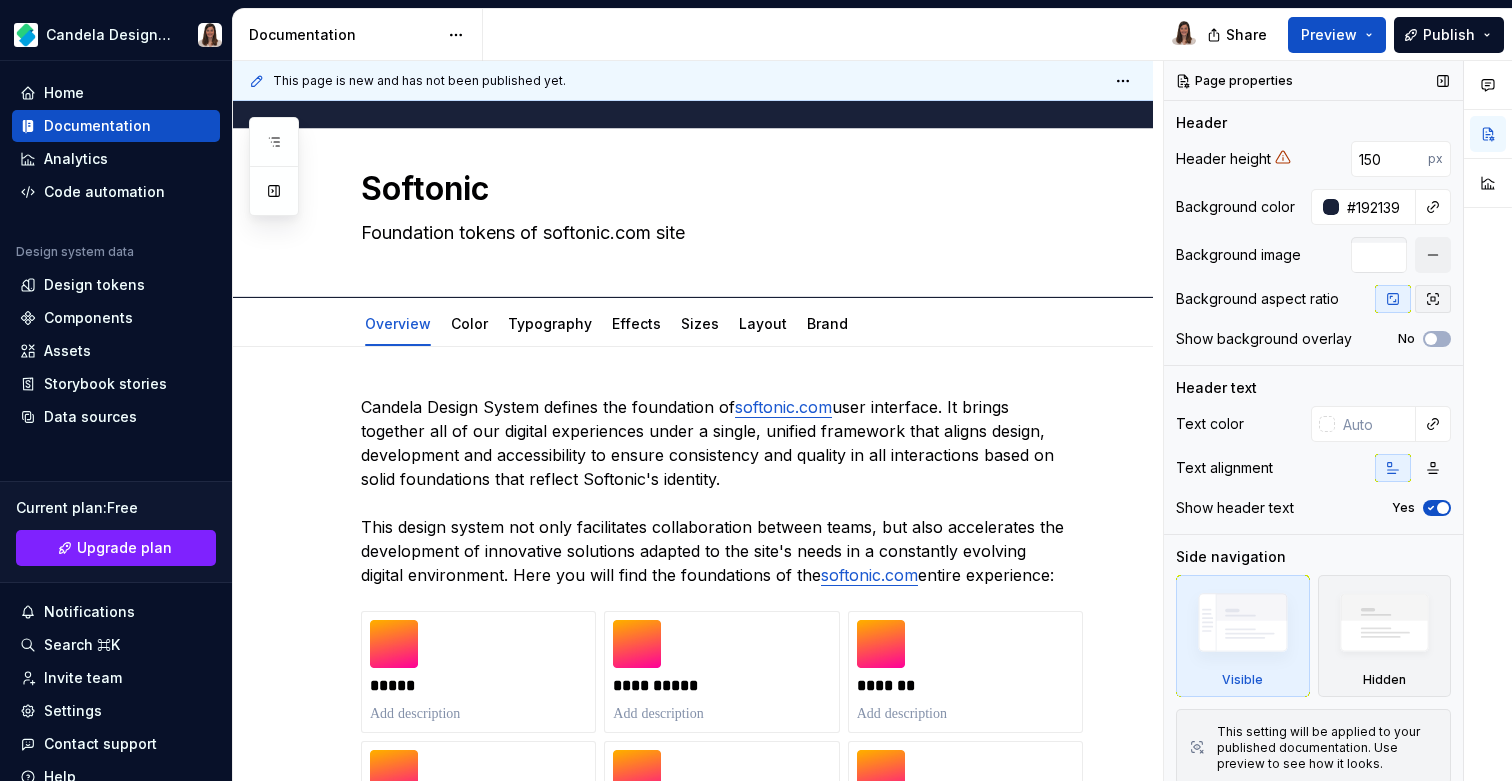 click 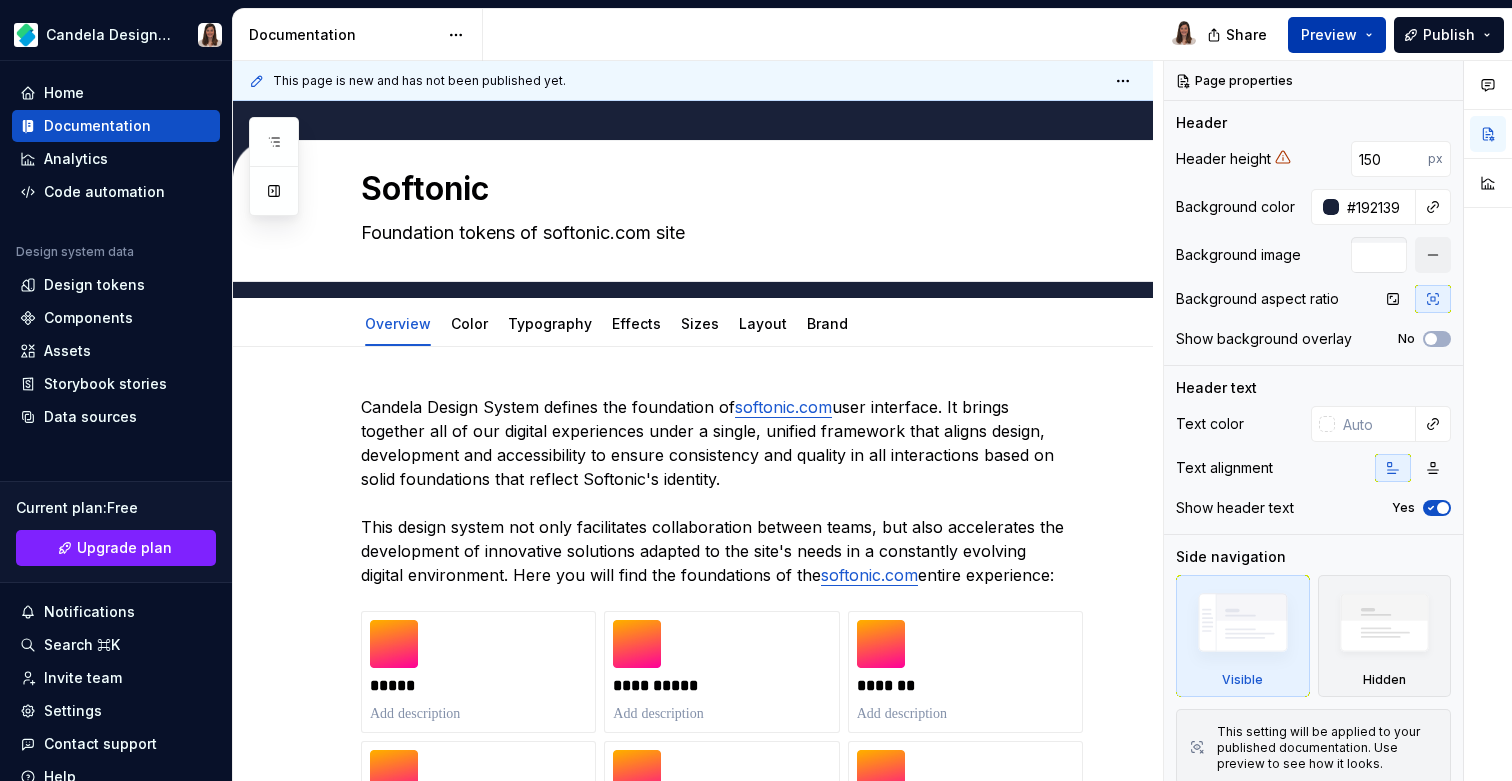 click on "Preview" at bounding box center (1337, 35) 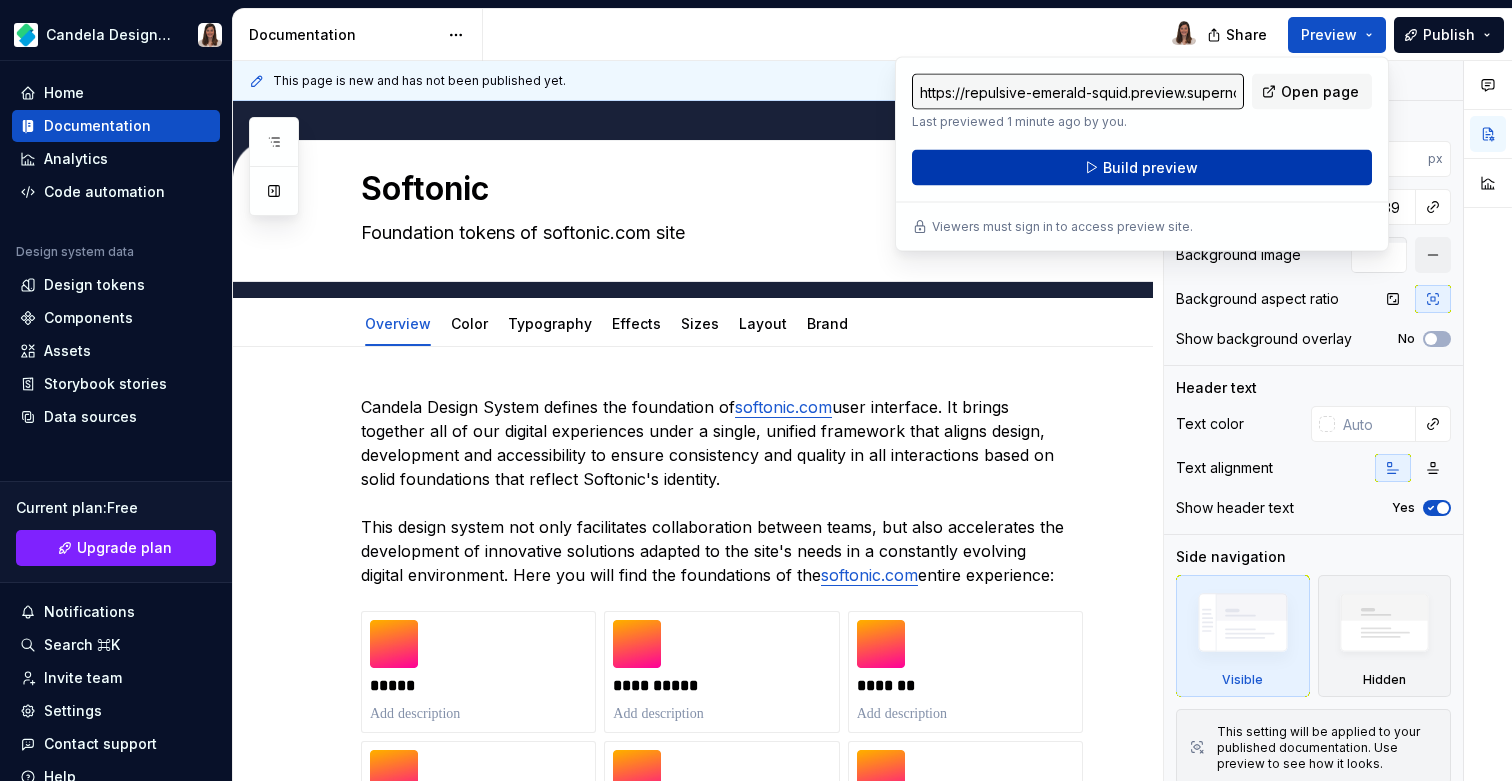 click on "Build preview" at bounding box center [1142, 168] 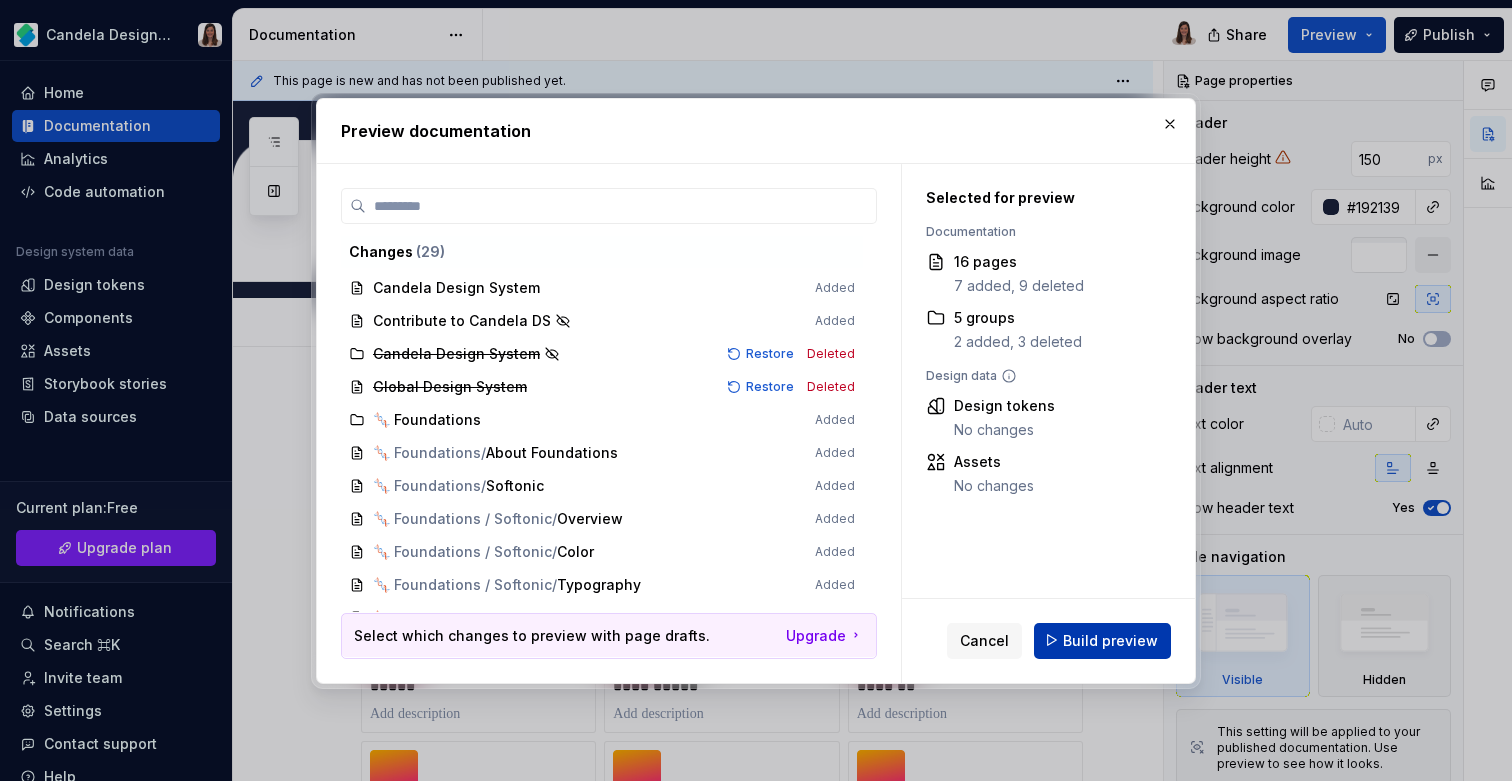 click on "Build preview" at bounding box center [1110, 640] 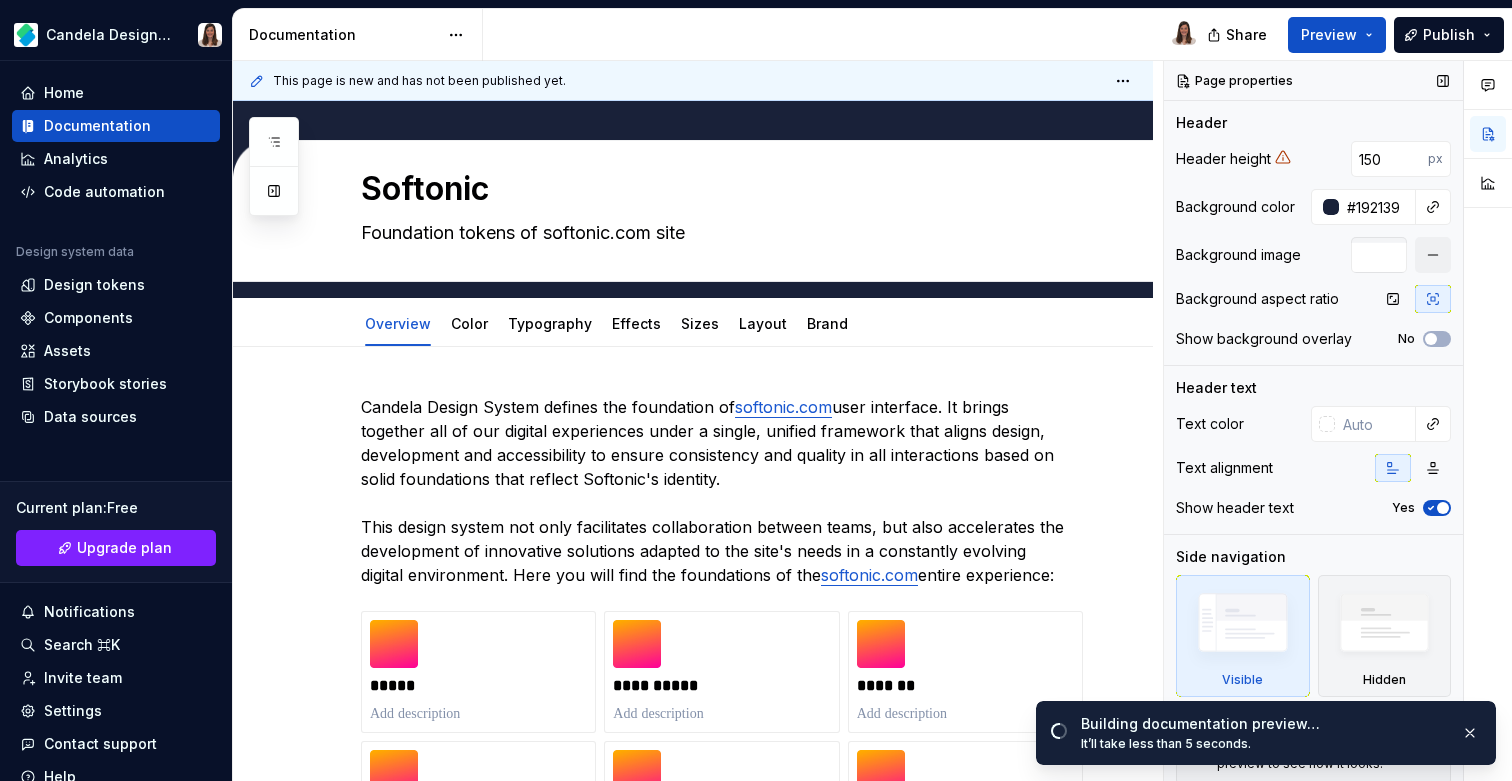 scroll, scrollTop: 15, scrollLeft: 0, axis: vertical 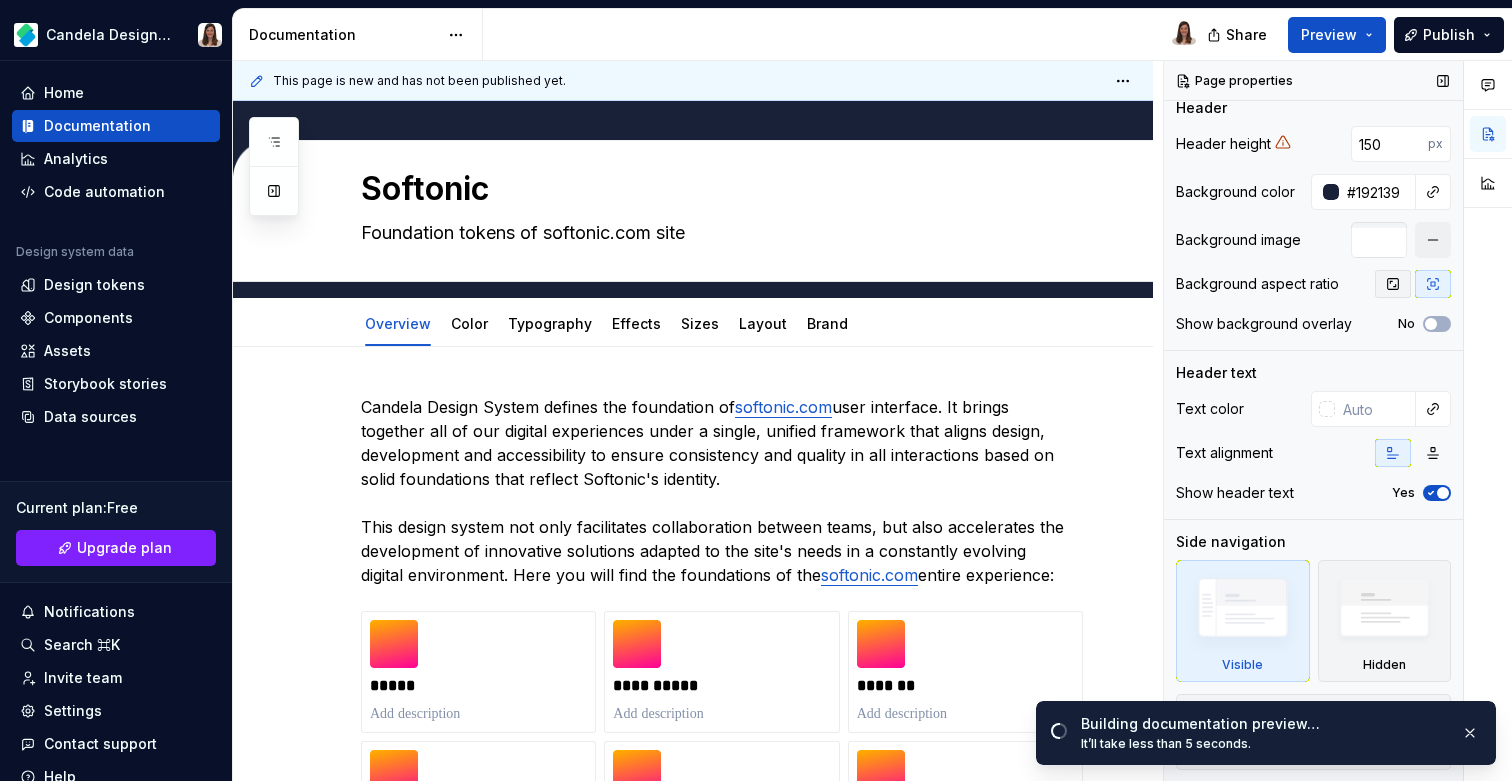 click 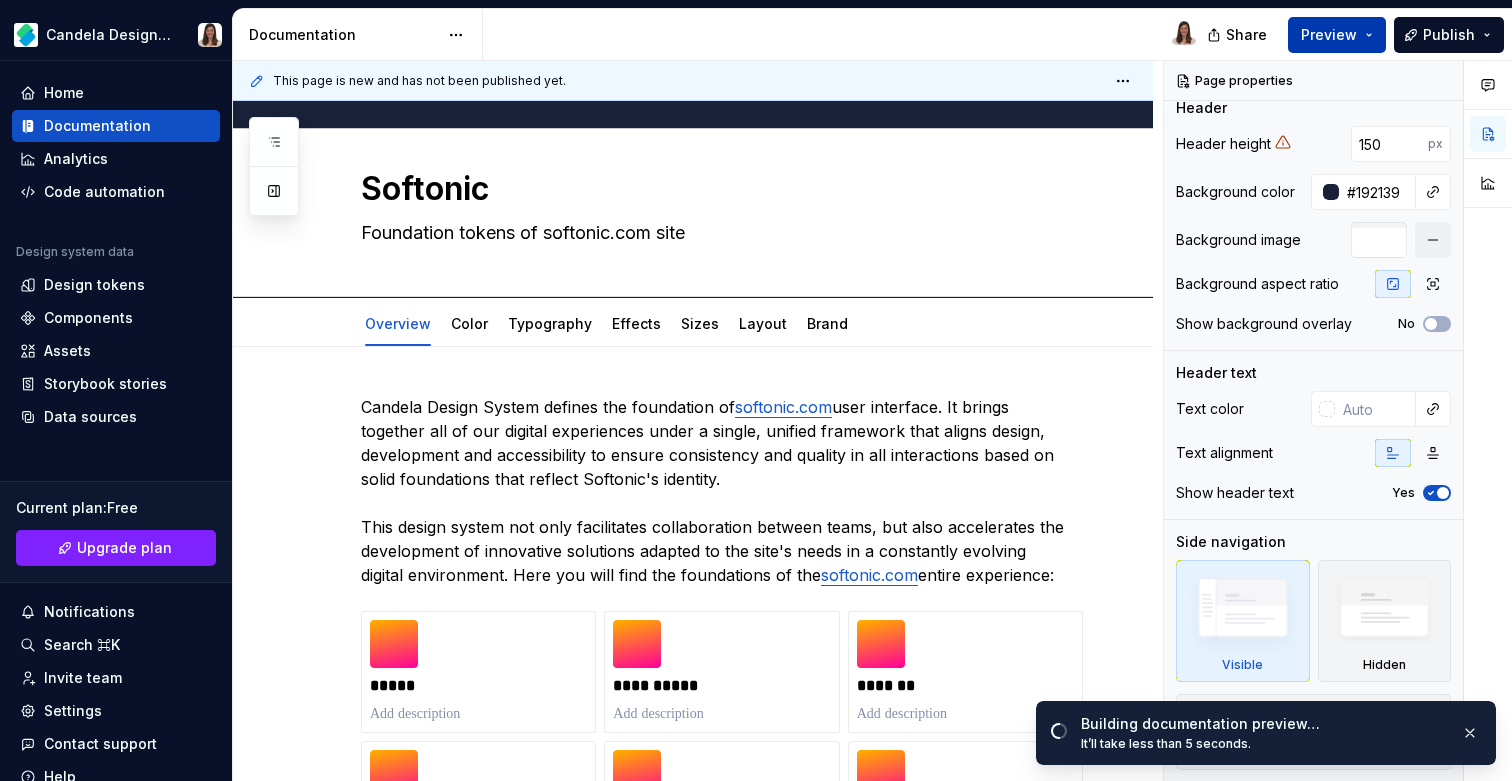 click on "Preview" at bounding box center (1329, 35) 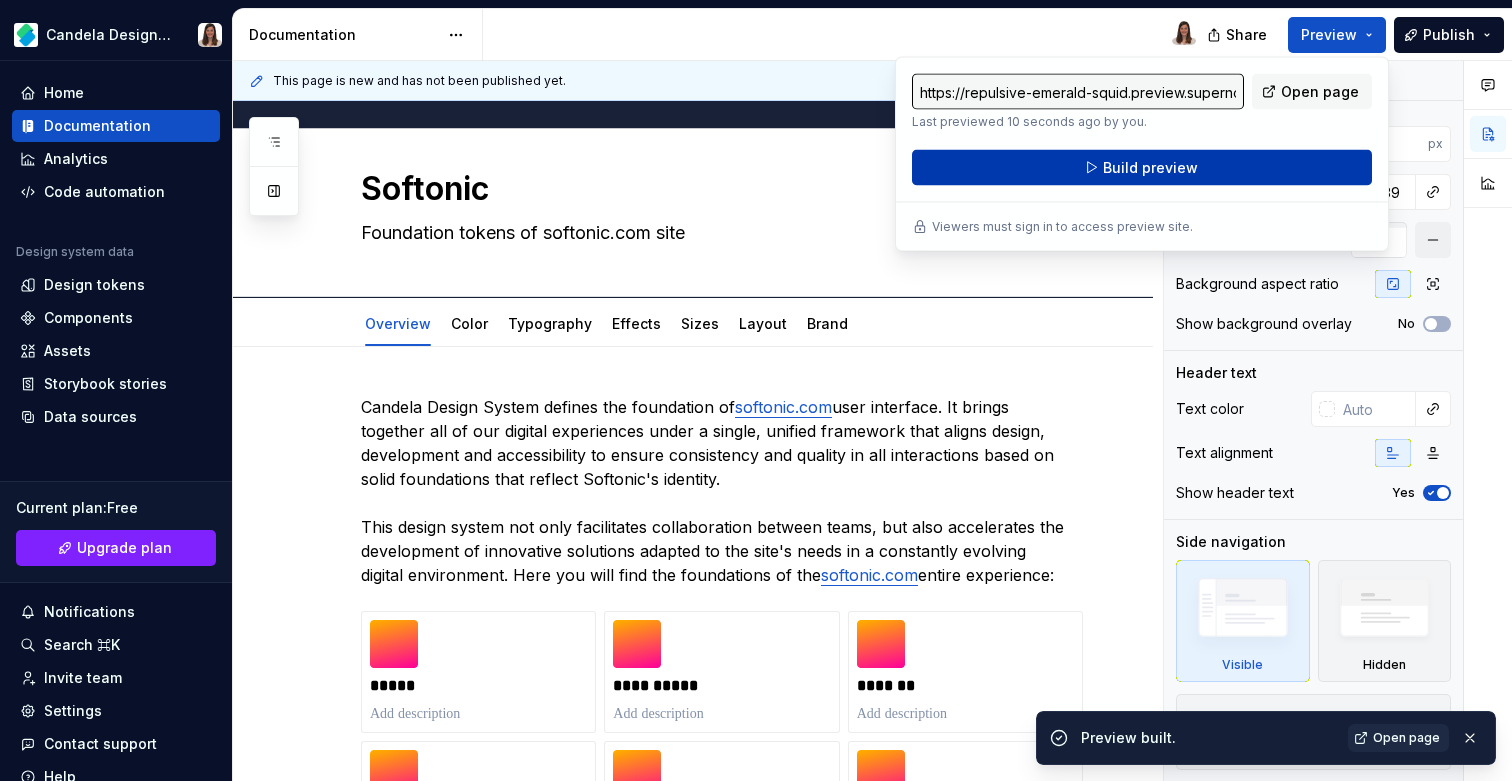 click on "Build preview" at bounding box center [1150, 168] 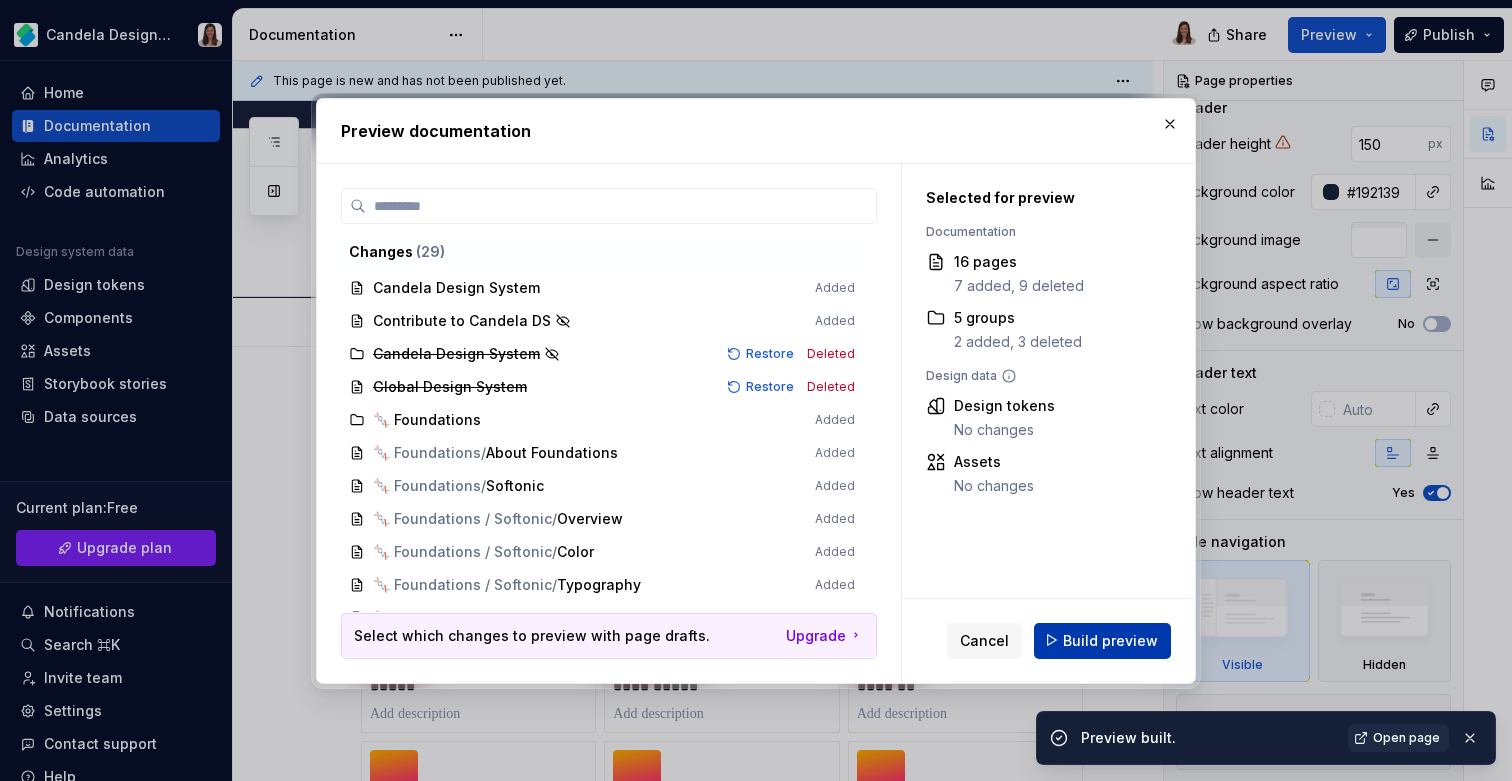 click on "Build preview" at bounding box center (1110, 640) 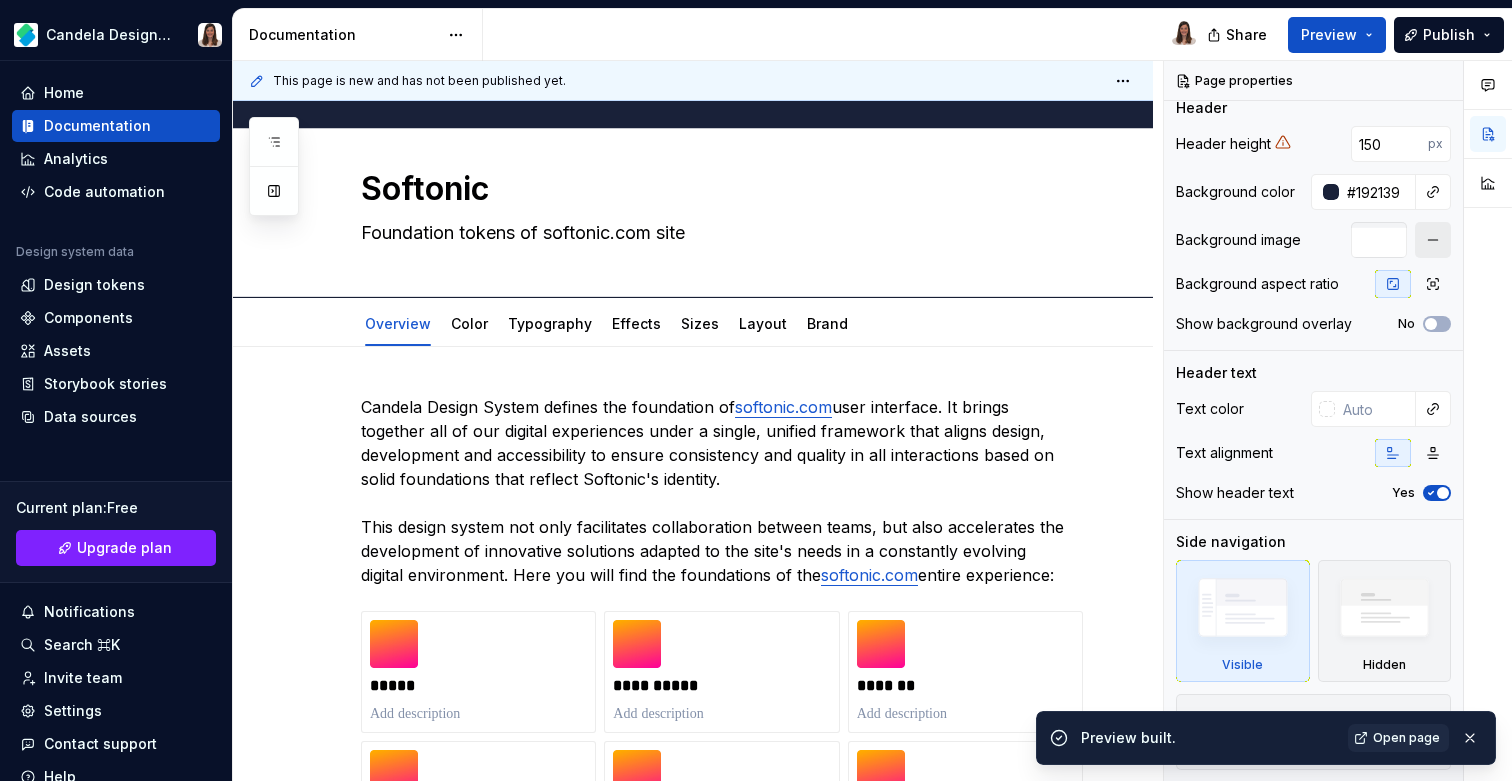 click at bounding box center [1433, 240] 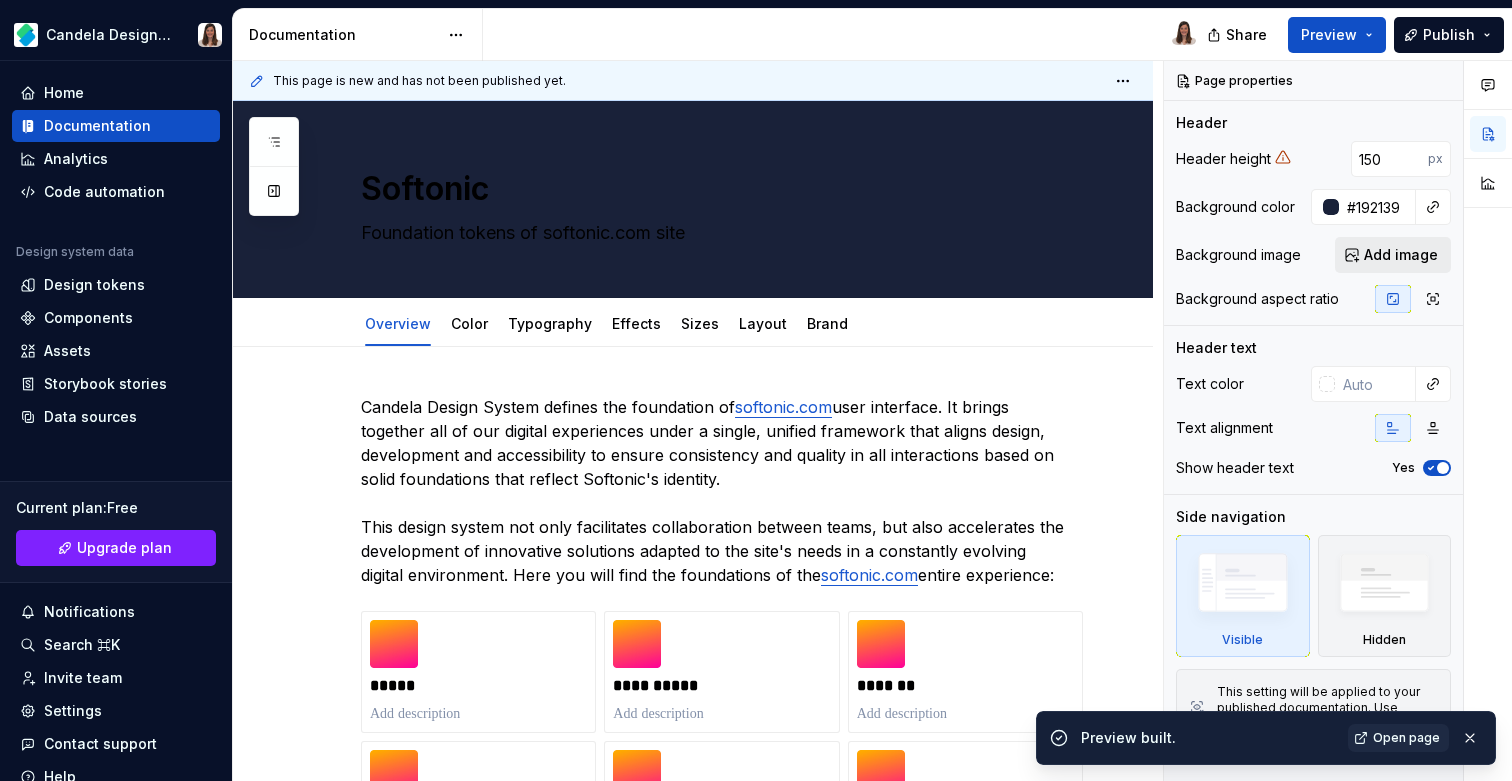 scroll, scrollTop: 0, scrollLeft: 0, axis: both 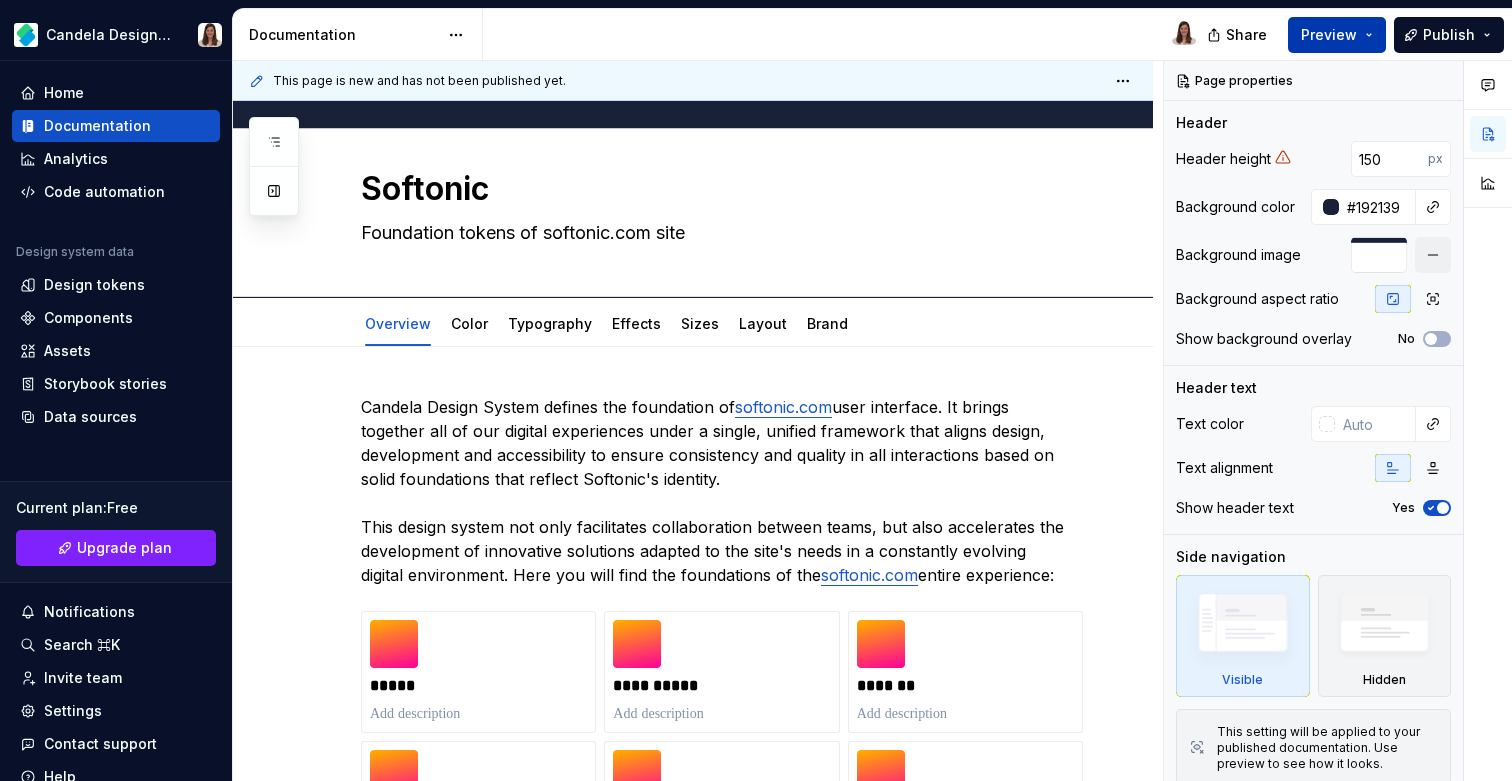 click on "Preview" at bounding box center [1329, 35] 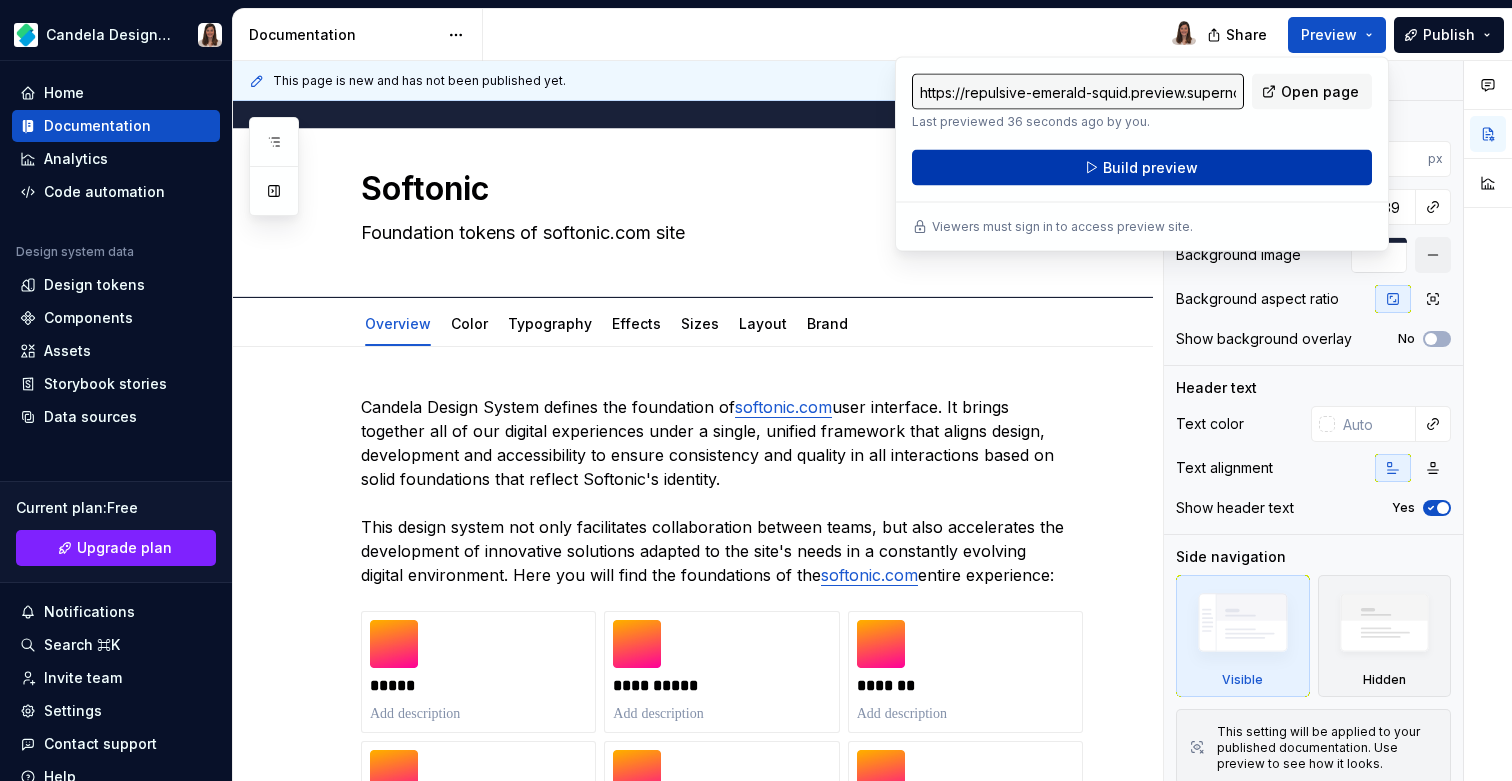 click on "Build preview" at bounding box center (1142, 168) 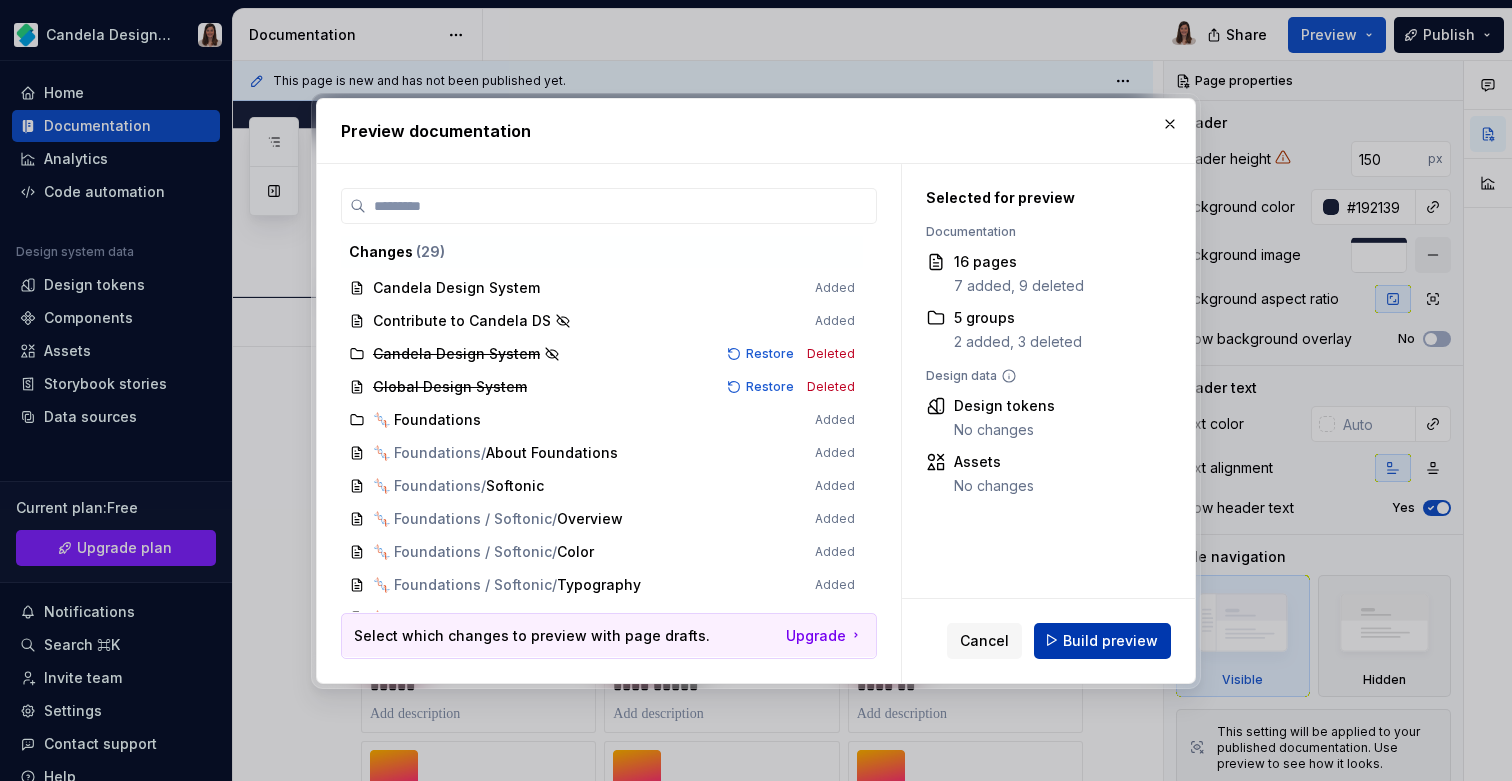 click on "Build preview" at bounding box center [1110, 640] 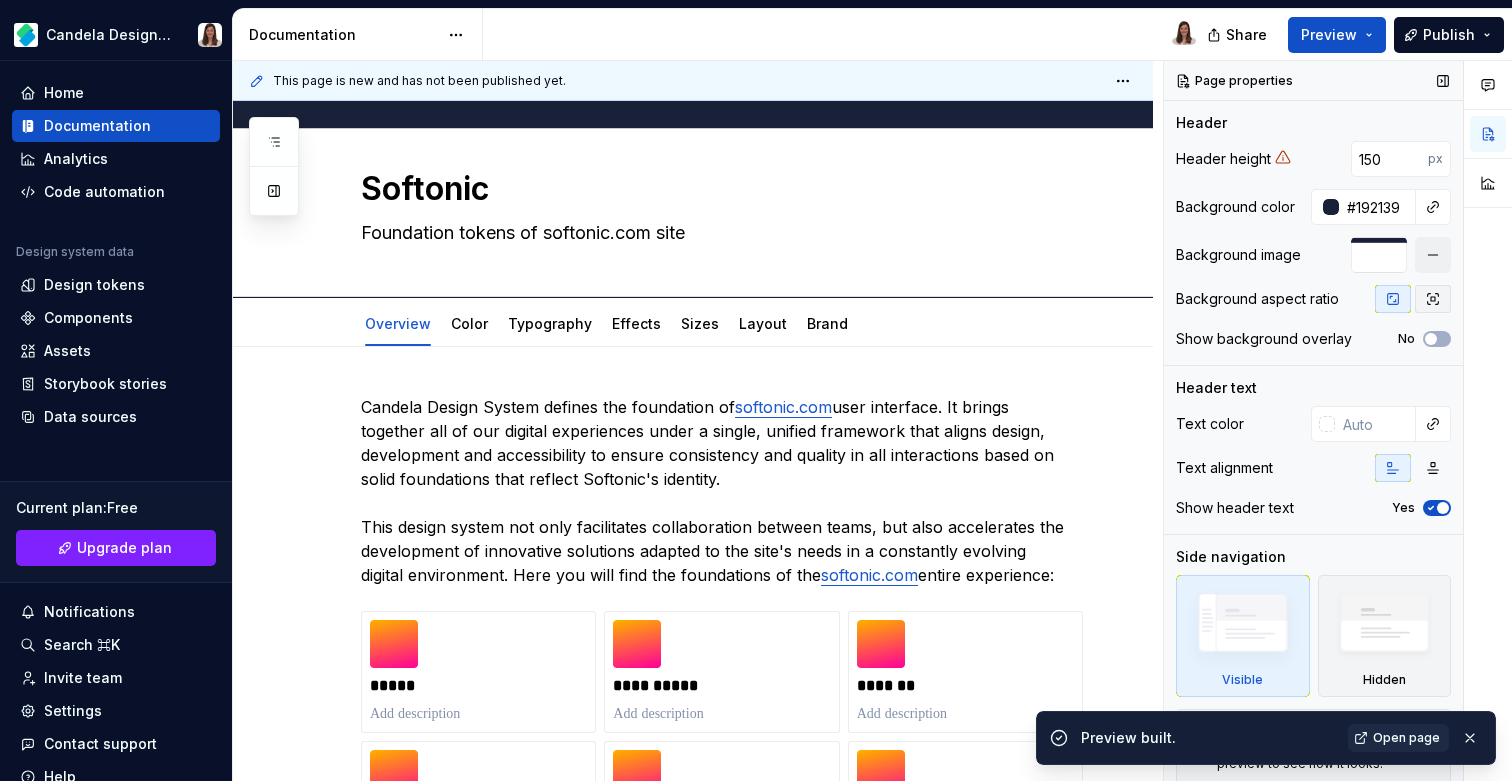 click 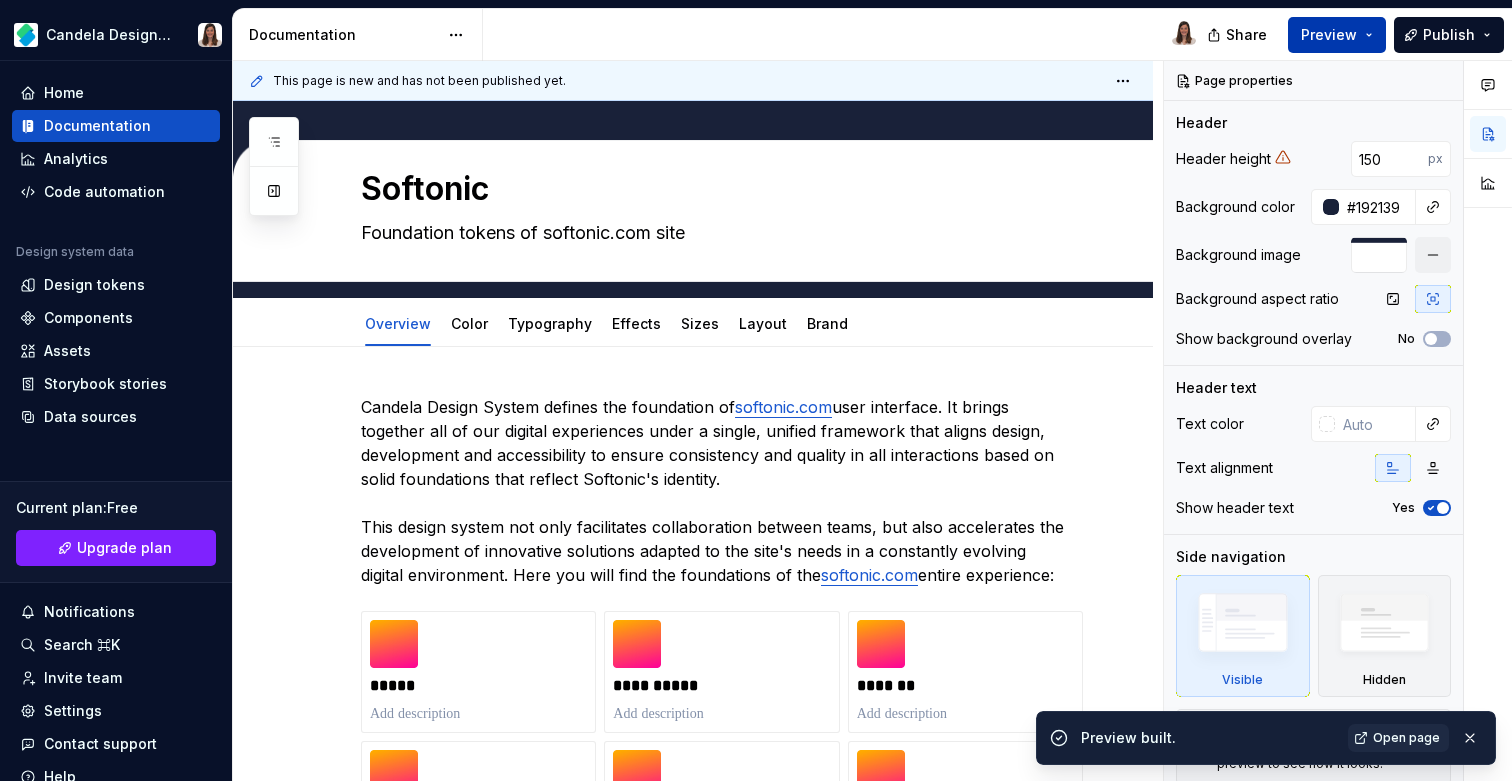 click on "Preview" at bounding box center (1329, 35) 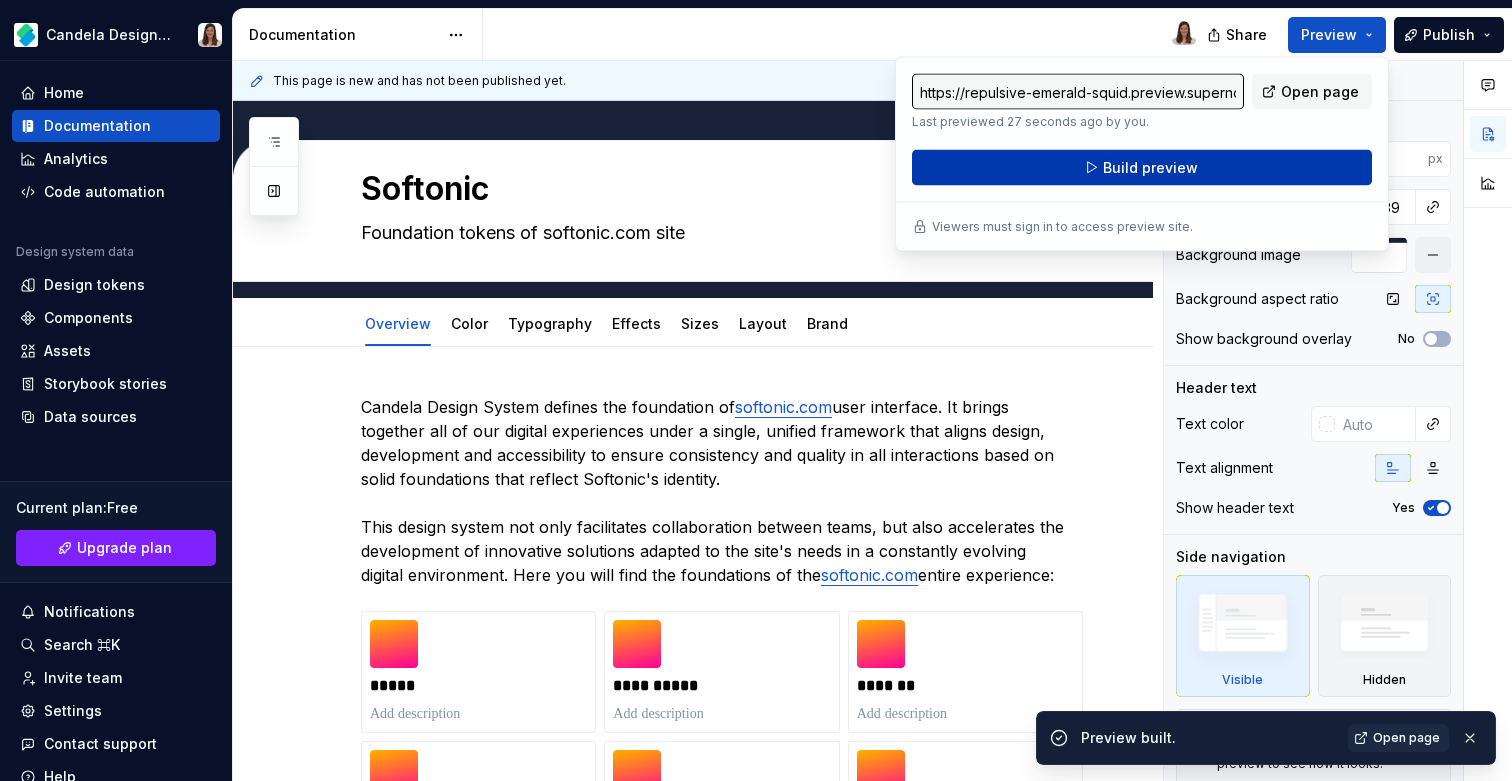 click on "Build preview" at bounding box center [1142, 168] 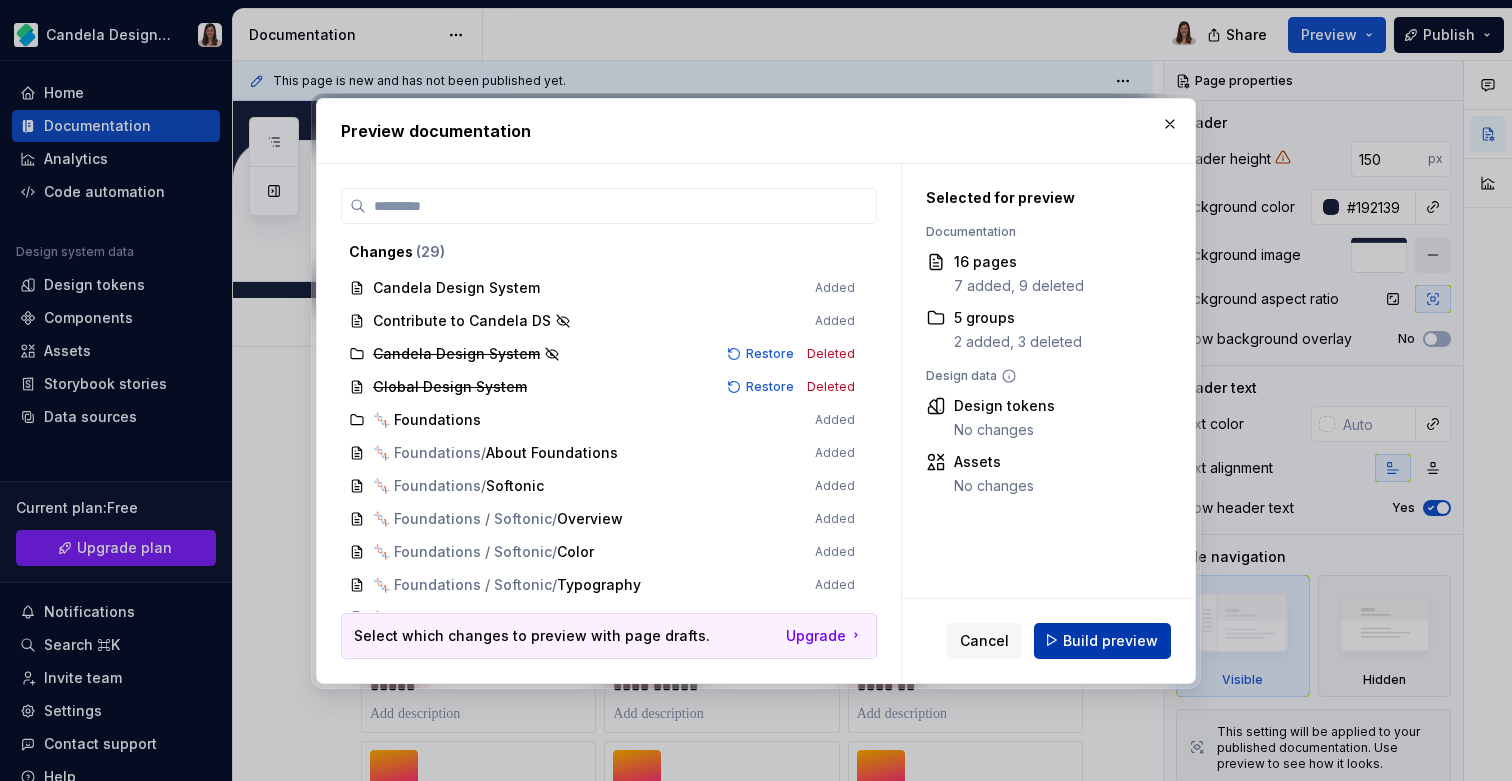 click on "Build preview" at bounding box center [1102, 640] 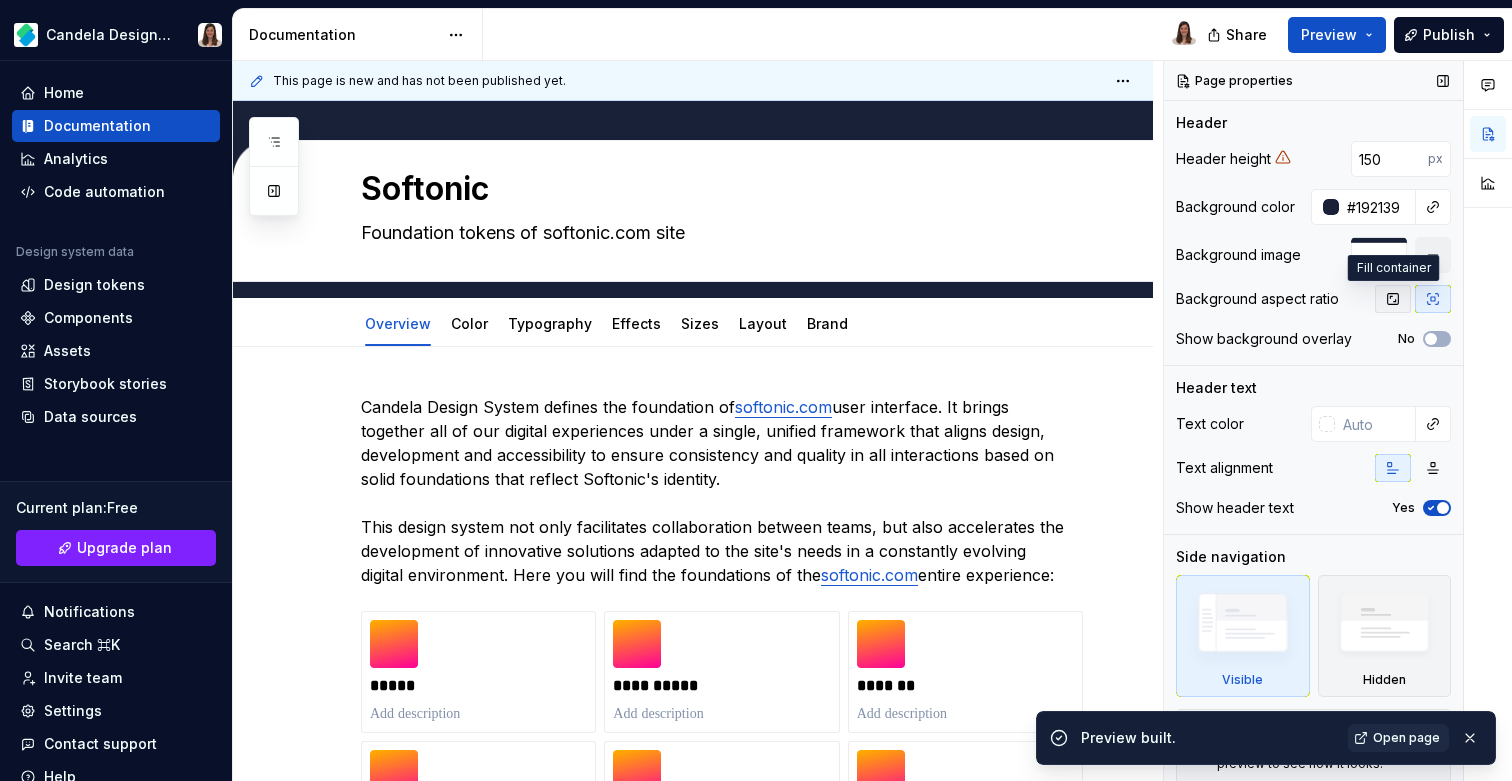 click 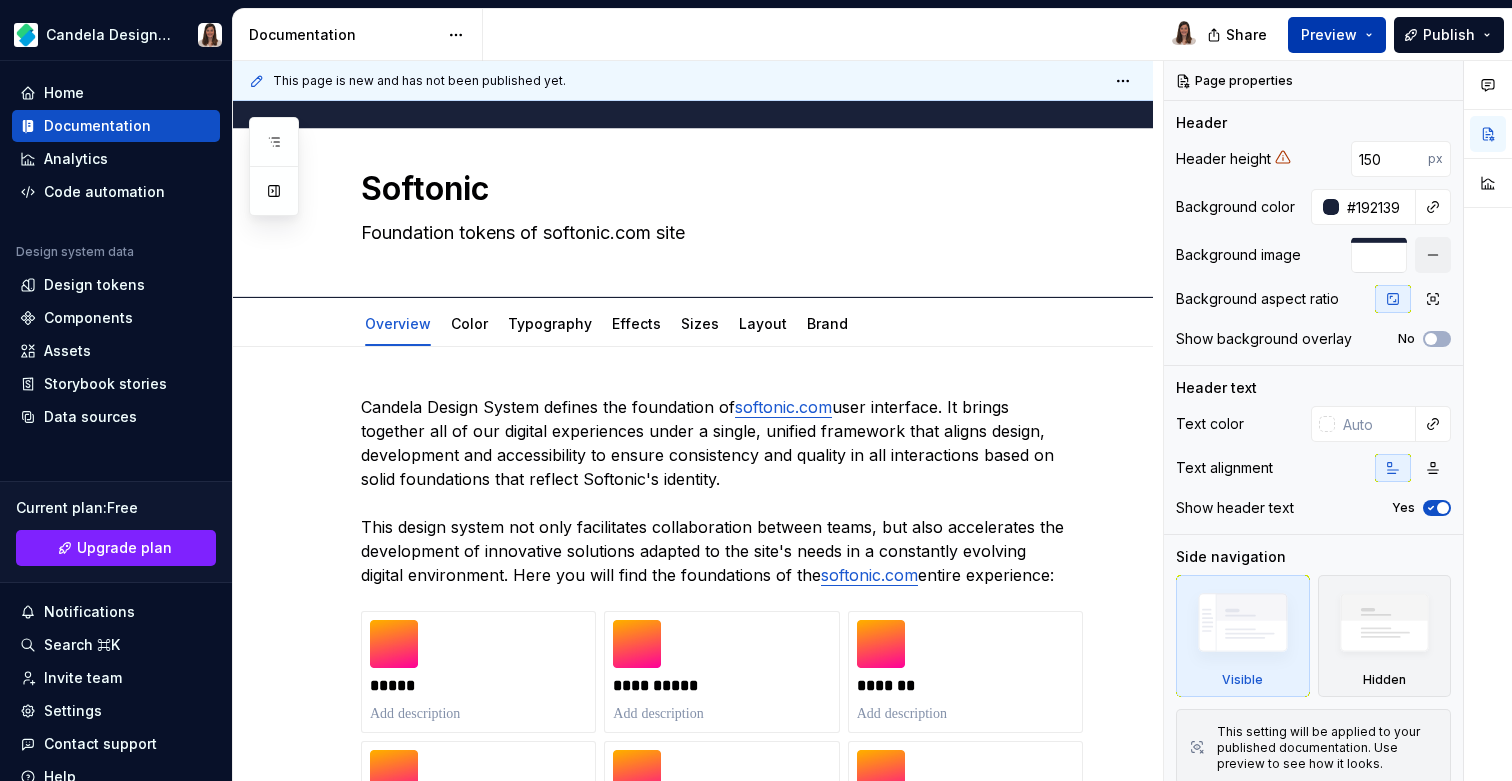 click on "Preview" at bounding box center [1329, 35] 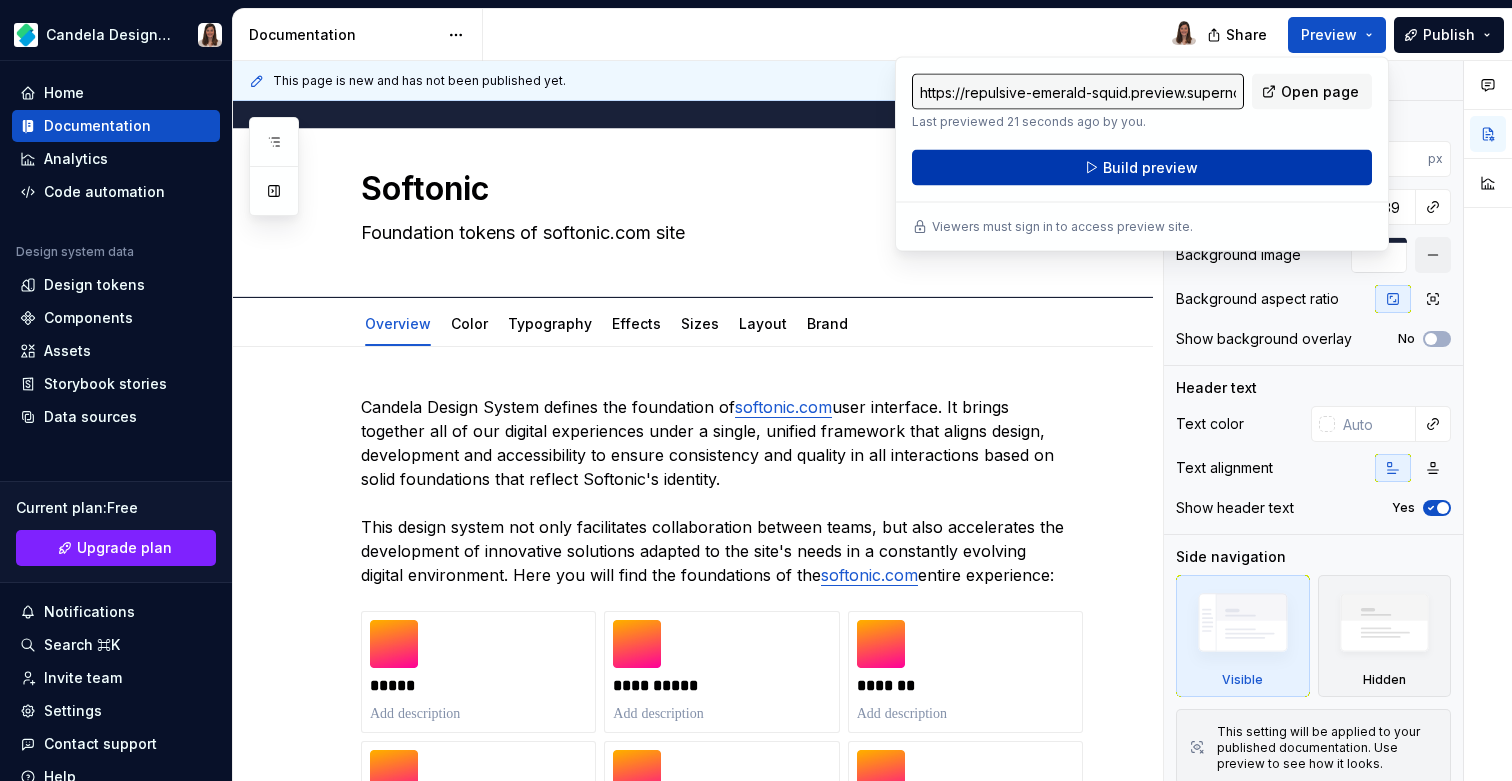 click on "Build preview" at bounding box center [1142, 168] 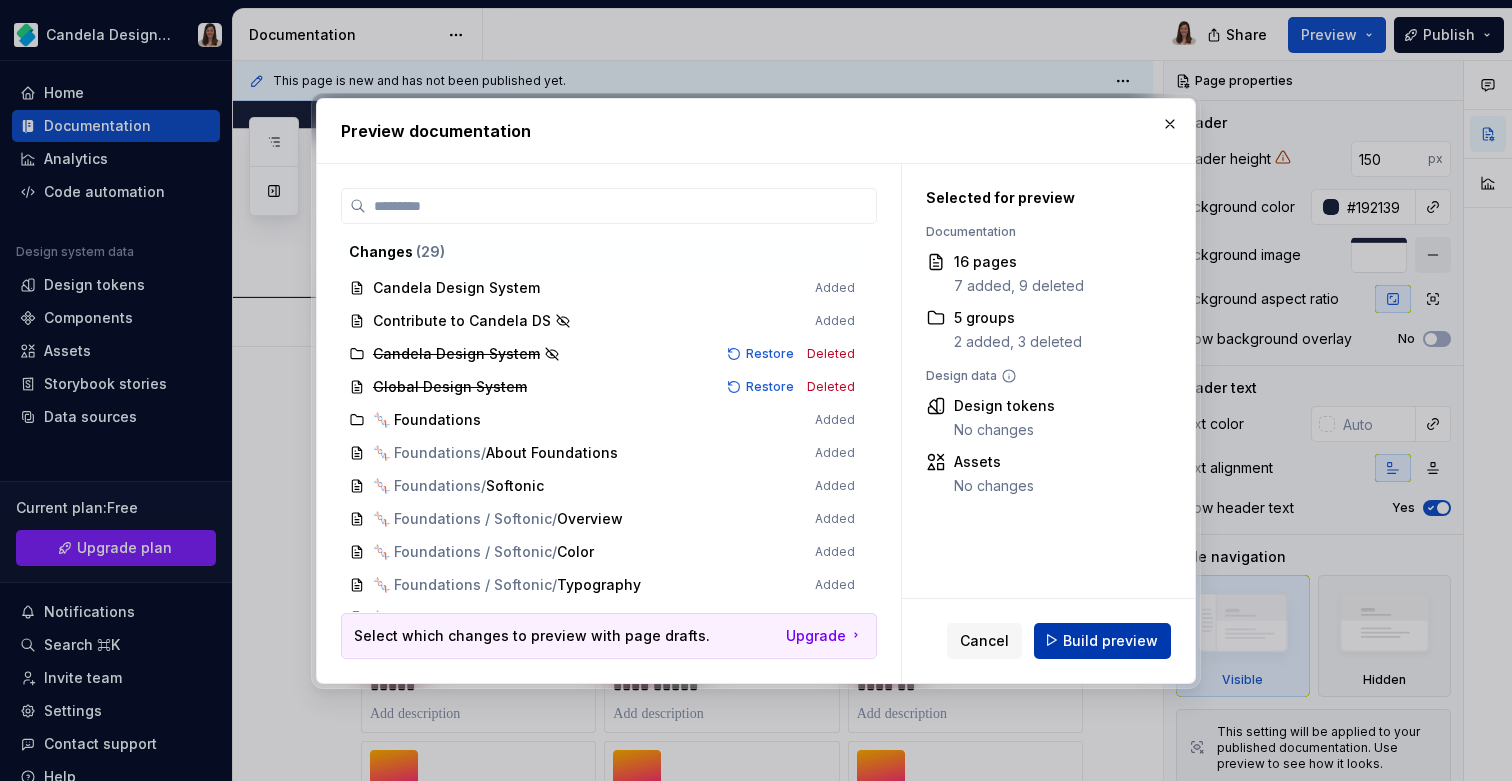 click on "Build preview" at bounding box center (1110, 640) 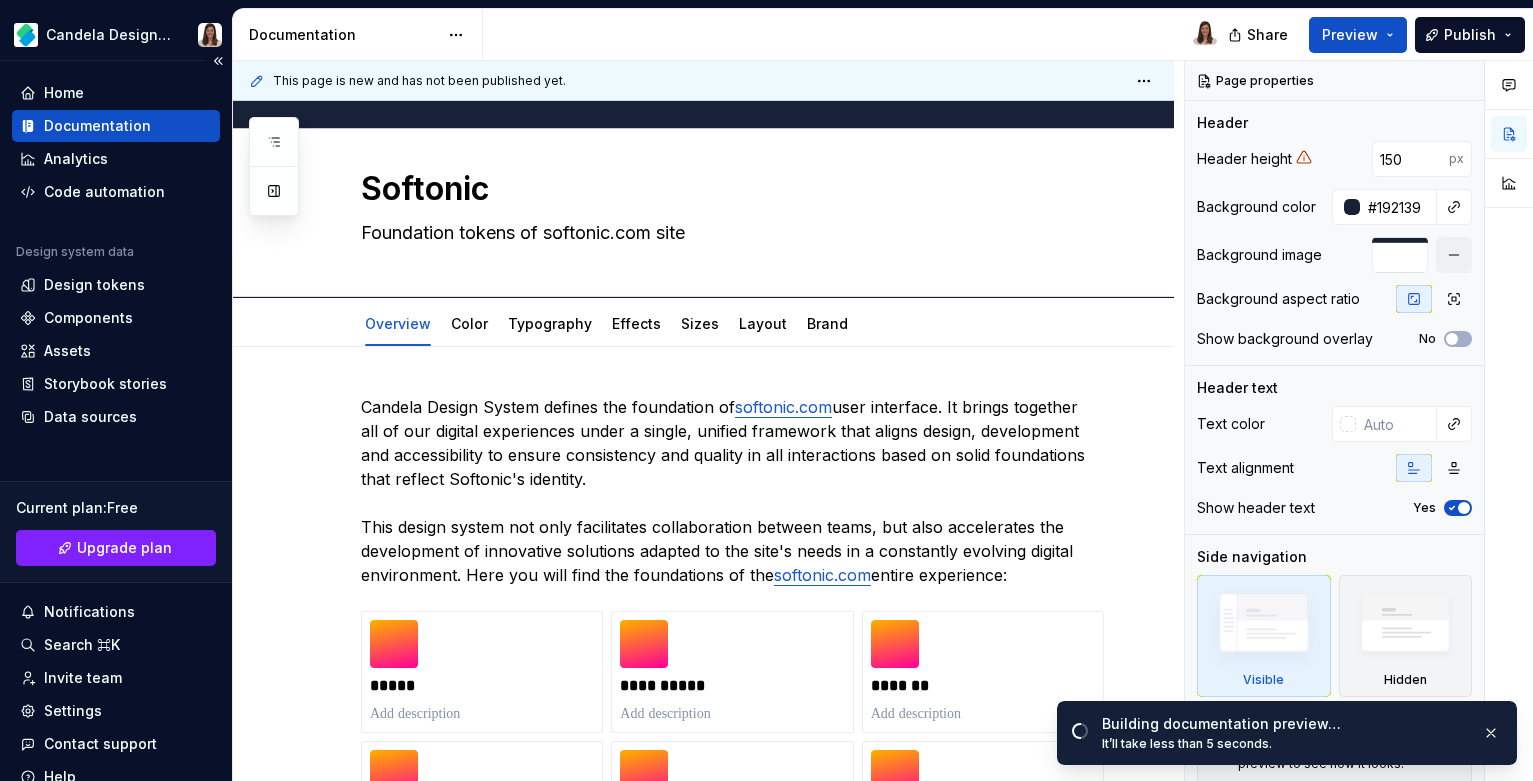 type on "*" 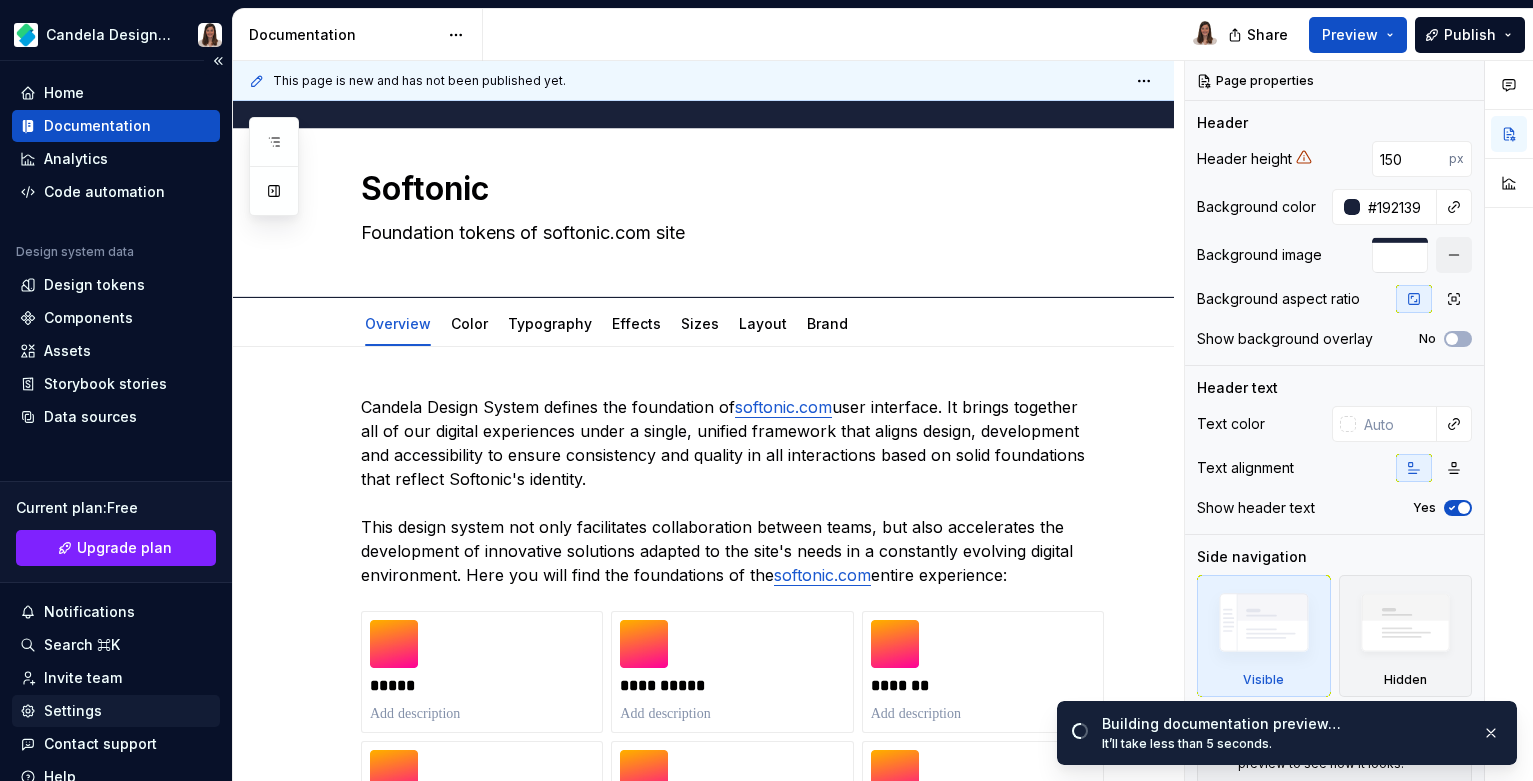 click on "Settings" at bounding box center (116, 711) 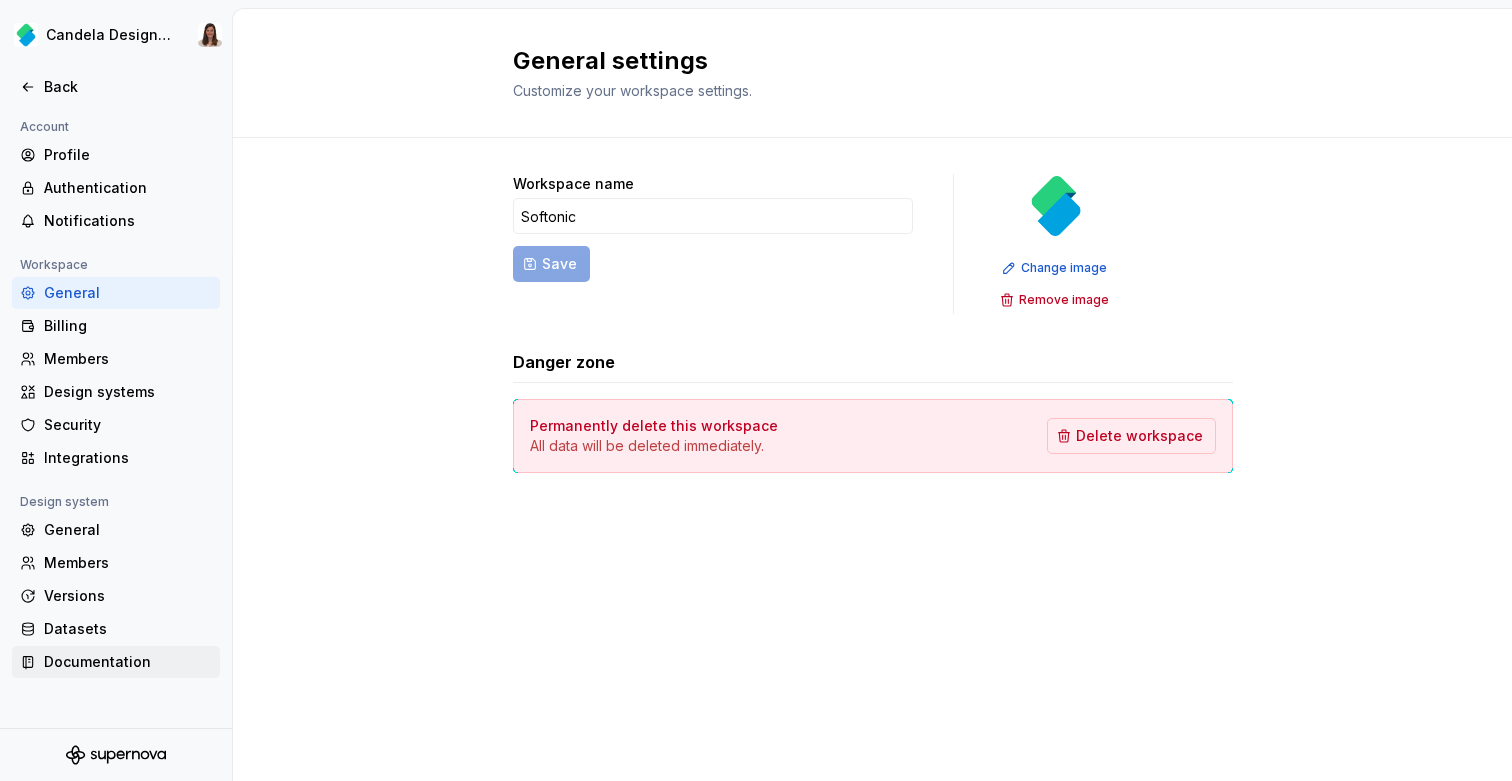 click on "Documentation" at bounding box center [128, 662] 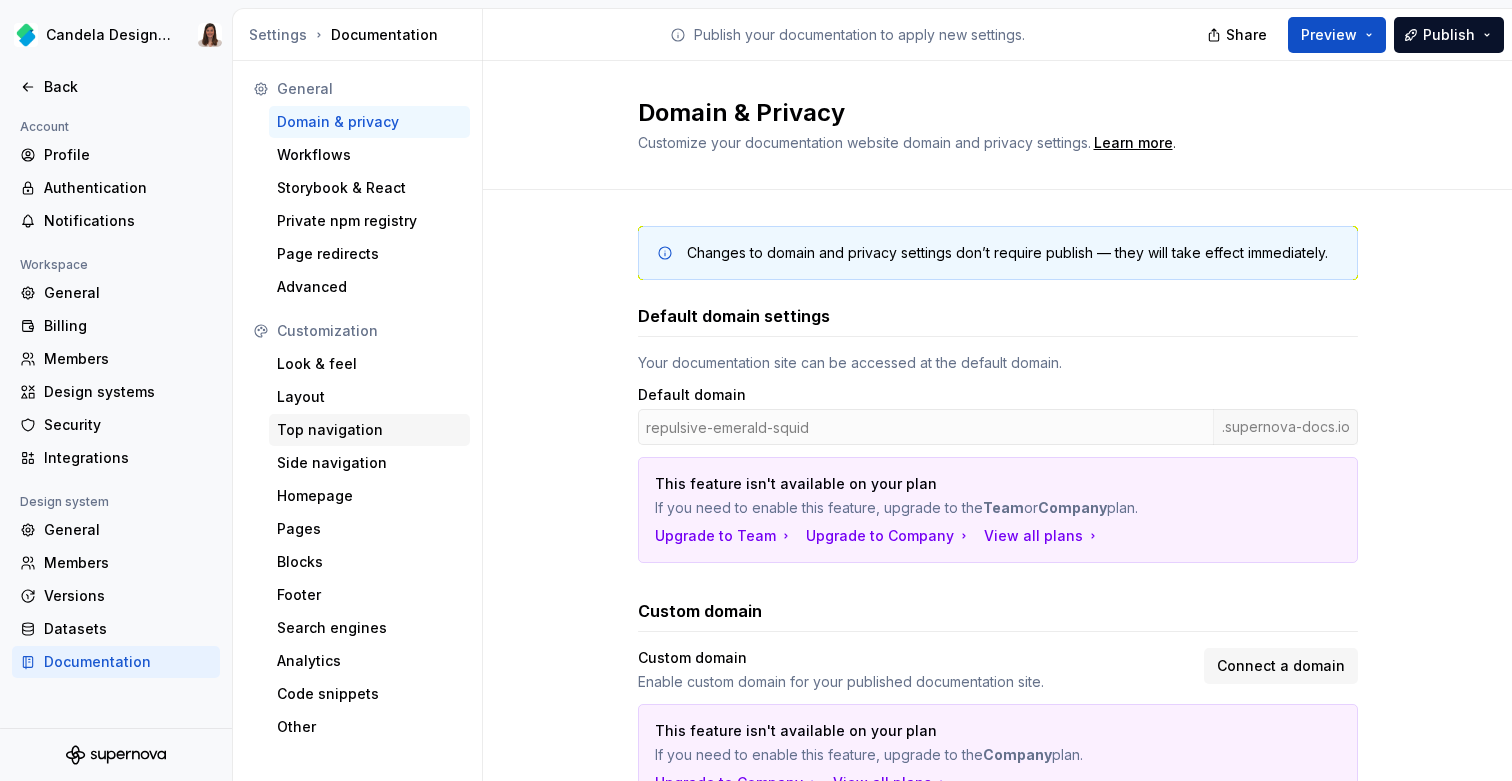 click on "Top navigation" at bounding box center [369, 430] 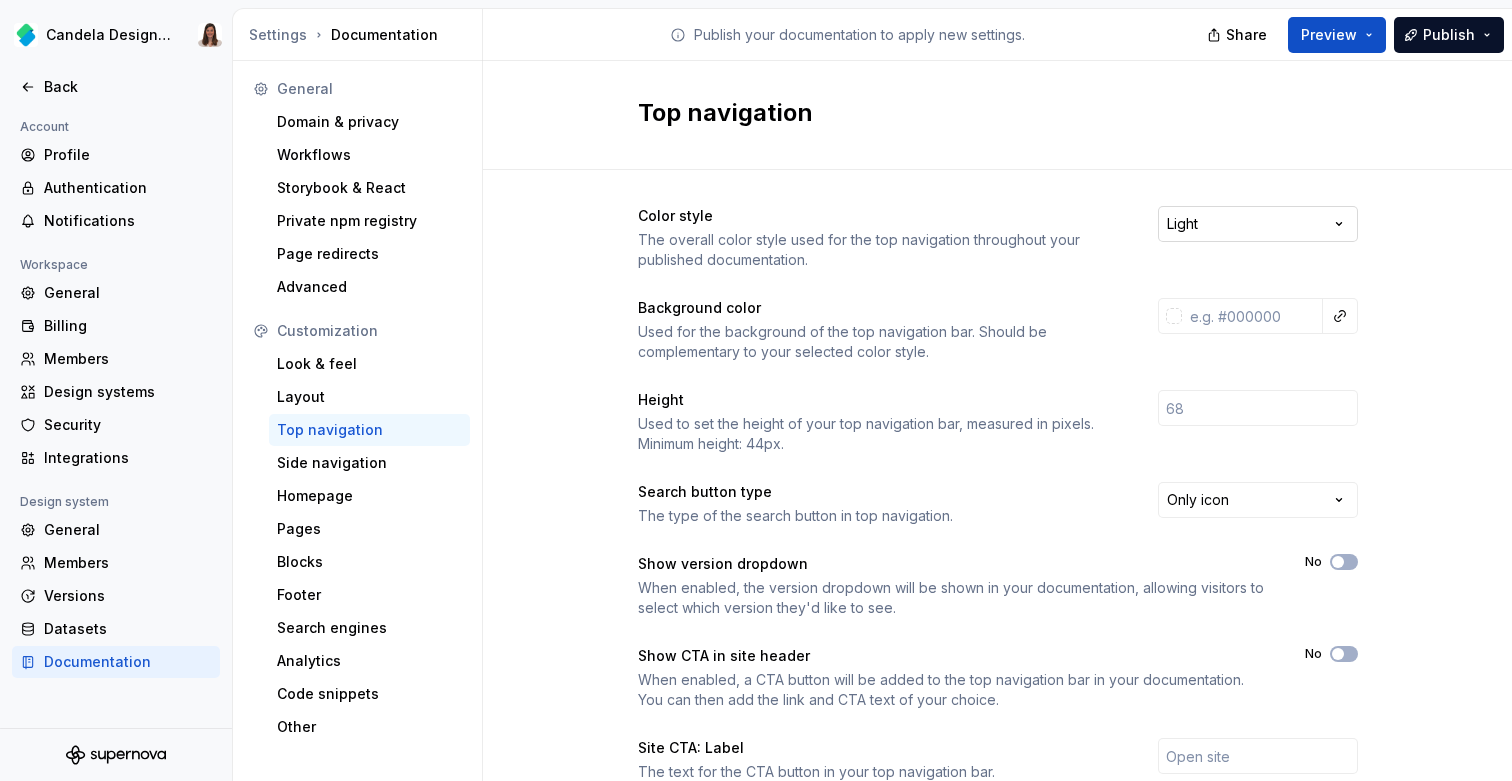 click on "Candela Design System Back Account Profile Authentication Notifications Workspace General Billing Members Design systems Security Integrations Design system General Members Versions Datasets Documentation Settings Documentation Publish your documentation to apply new settings. Share Preview Publish General Domain & privacy Workflows Storybook & React Private npm registry Page redirects Advanced Customization Look & feel Layout Top navigation Side navigation Homepage Pages Blocks Footer Search engines Analytics Code snippets Other Top navigation Color style The overall color style used for the top navigation throughout your published documentation. Light Background color Used for the background of the top navigation bar. Should be complementary to your selected color style. Height Used to set the height of your top navigation bar, measured in pixels. Minimum height: 44px. Search button type The type of the search button in top navigation. Only icon Show version dropdown No Show CTA in site header No No No   *" at bounding box center [756, 390] 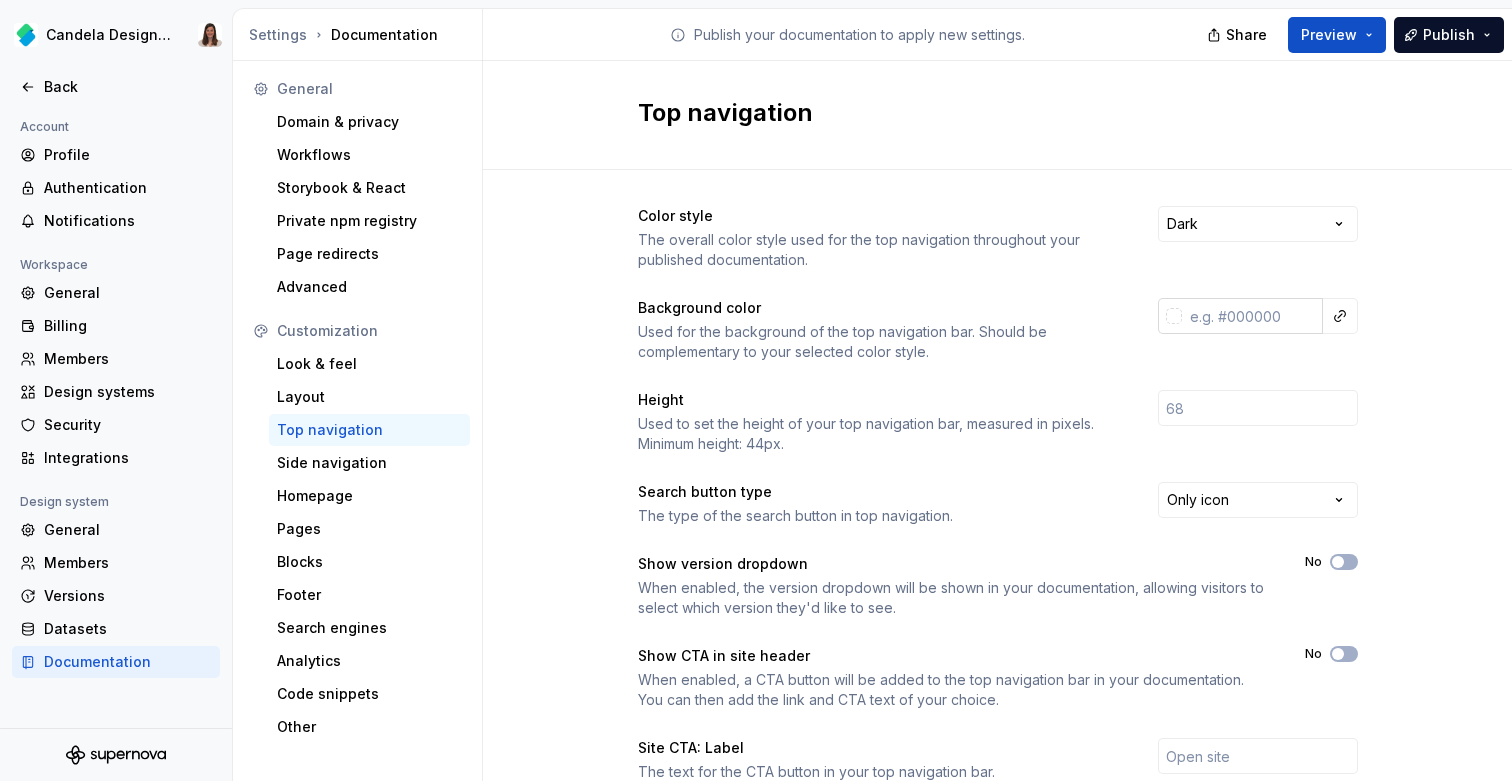 click at bounding box center [1252, 316] 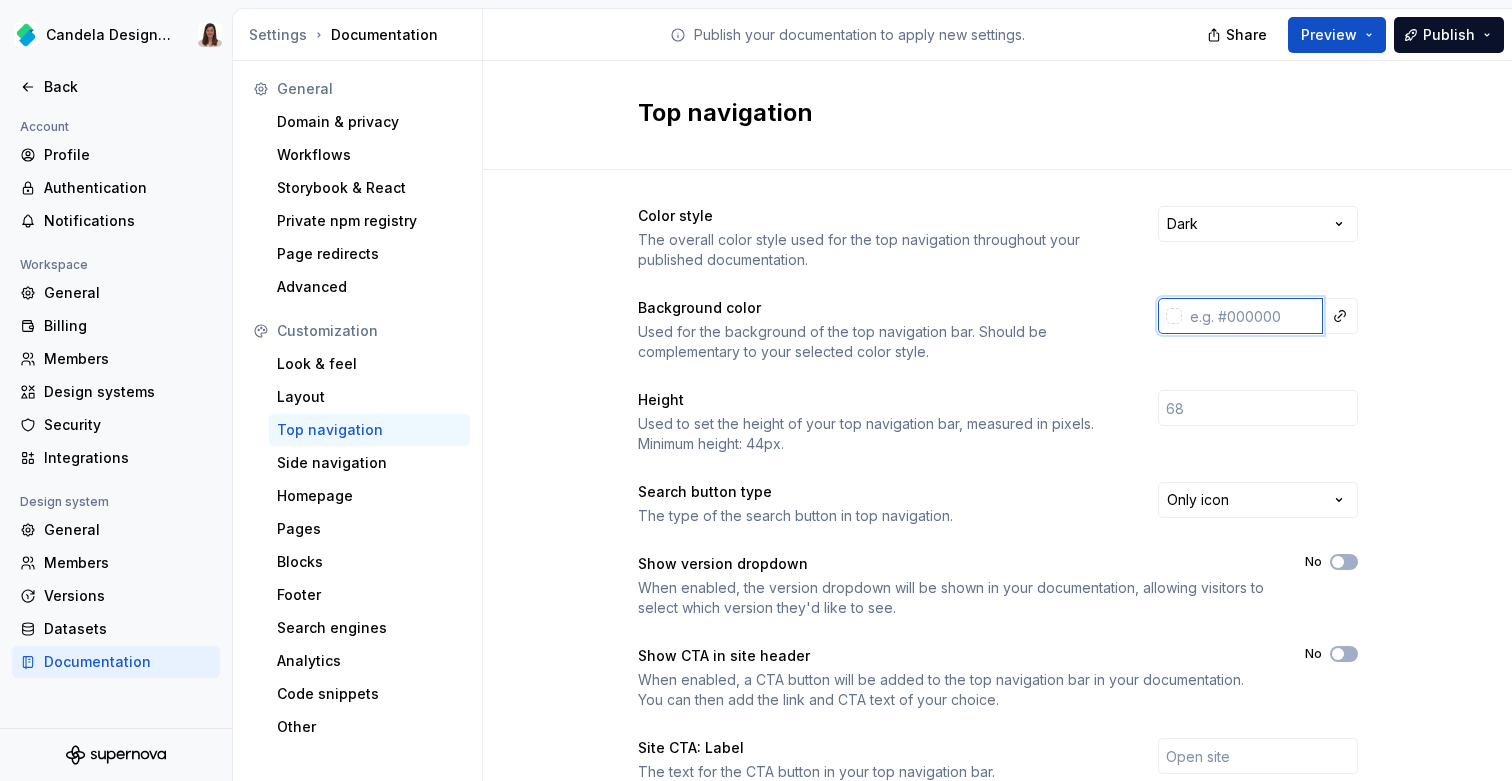 paste on "192139" 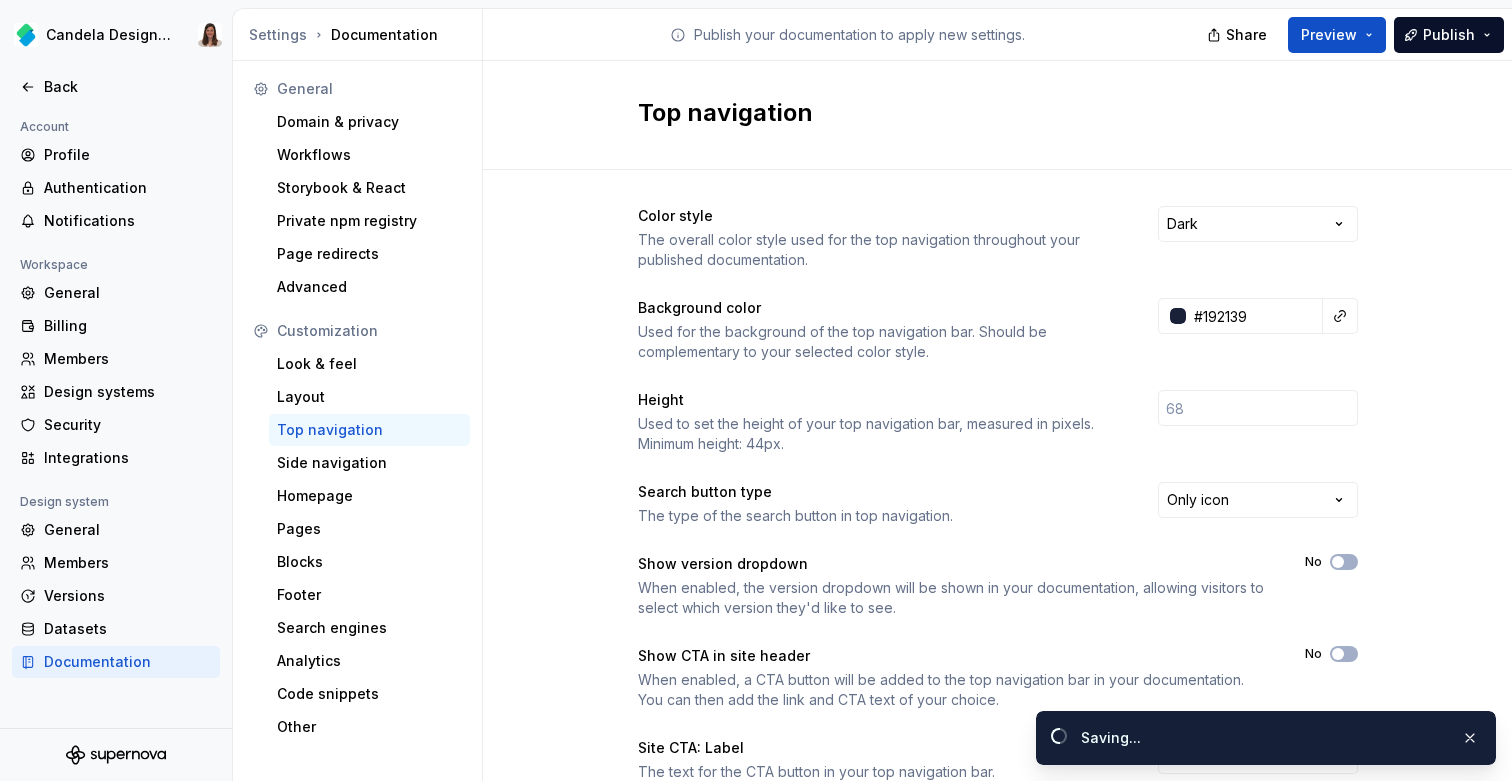 click on "Background color Used for the background of the top navigation bar. Should be complementary to your selected color style. #192139" at bounding box center [998, 330] 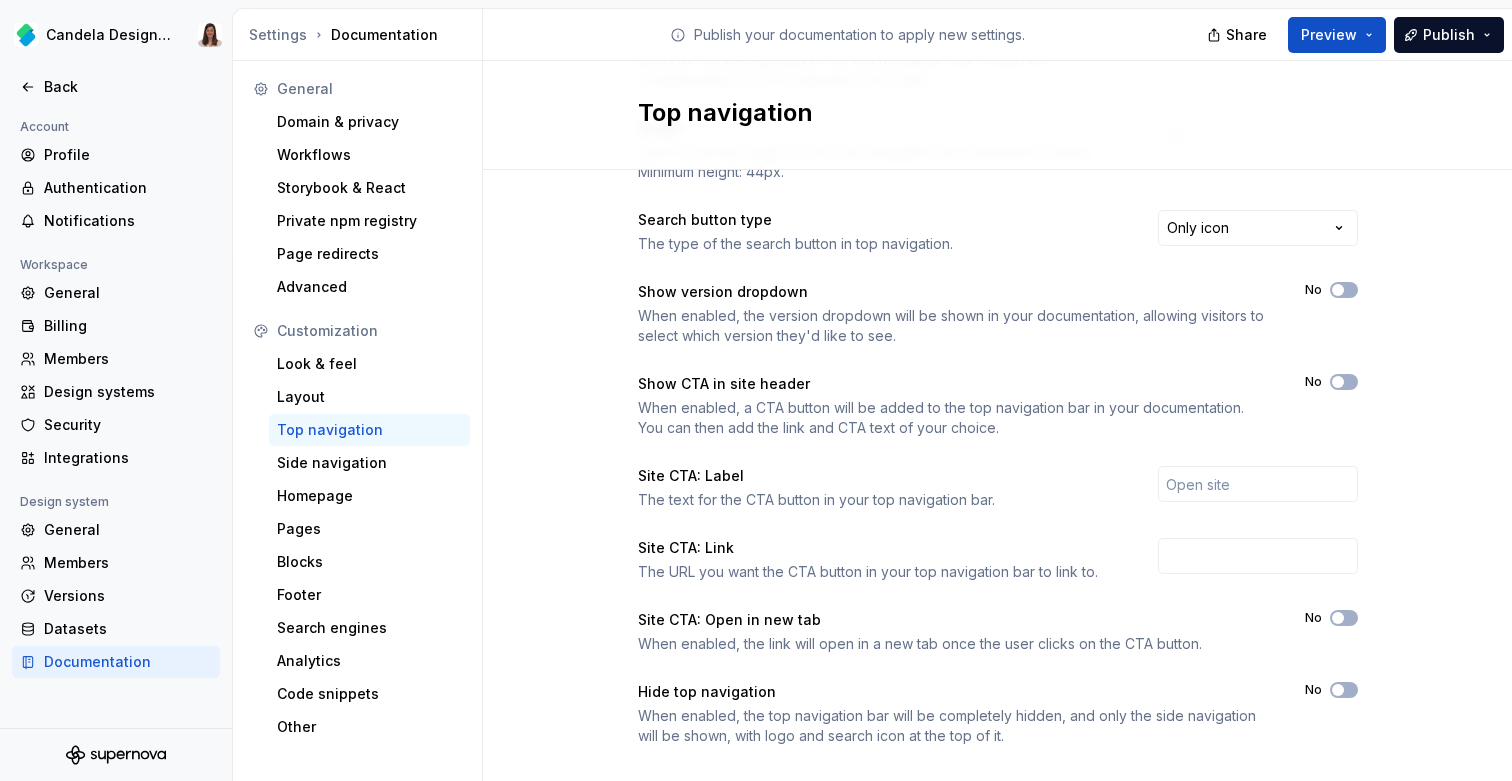 scroll, scrollTop: 304, scrollLeft: 0, axis: vertical 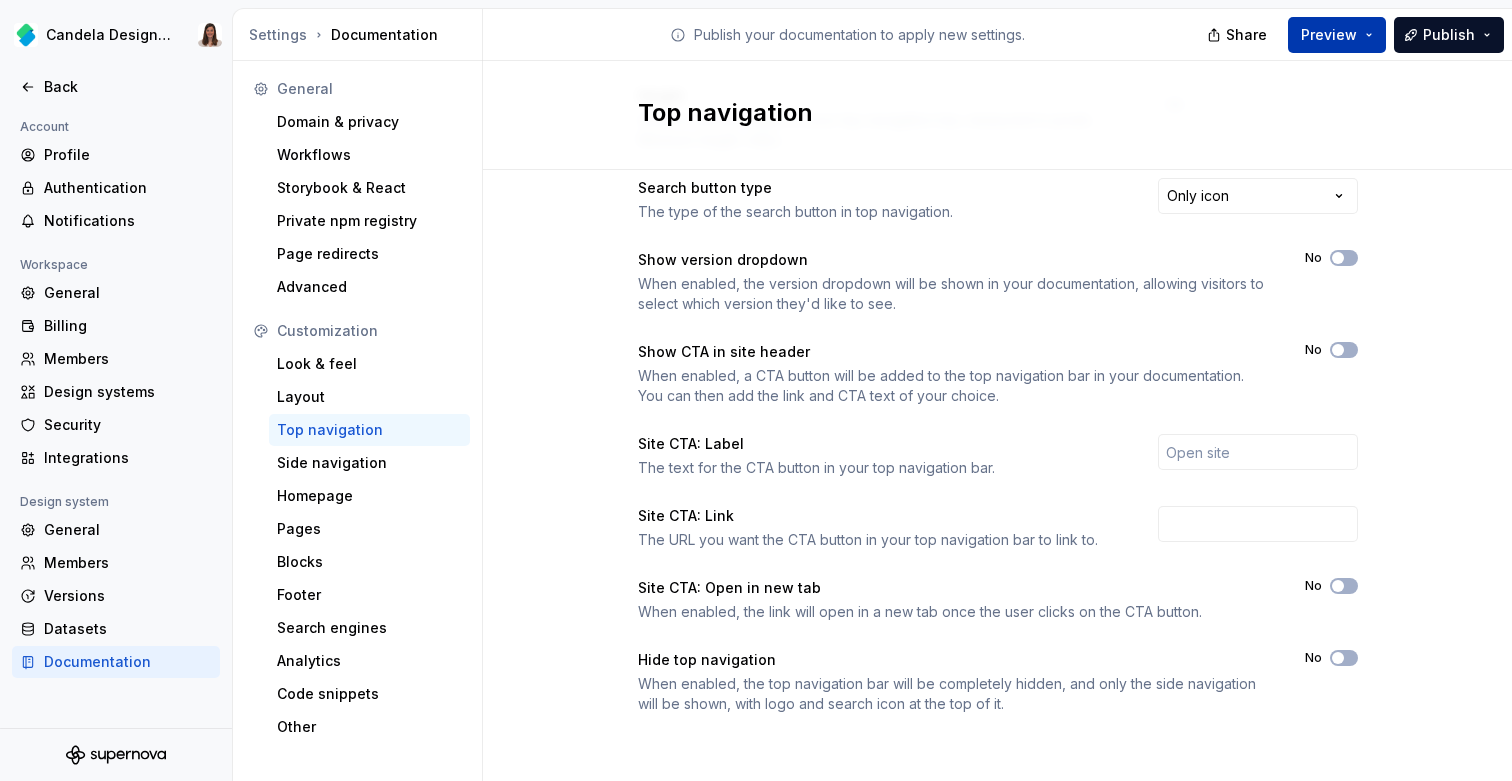 click on "Preview" at bounding box center [1329, 35] 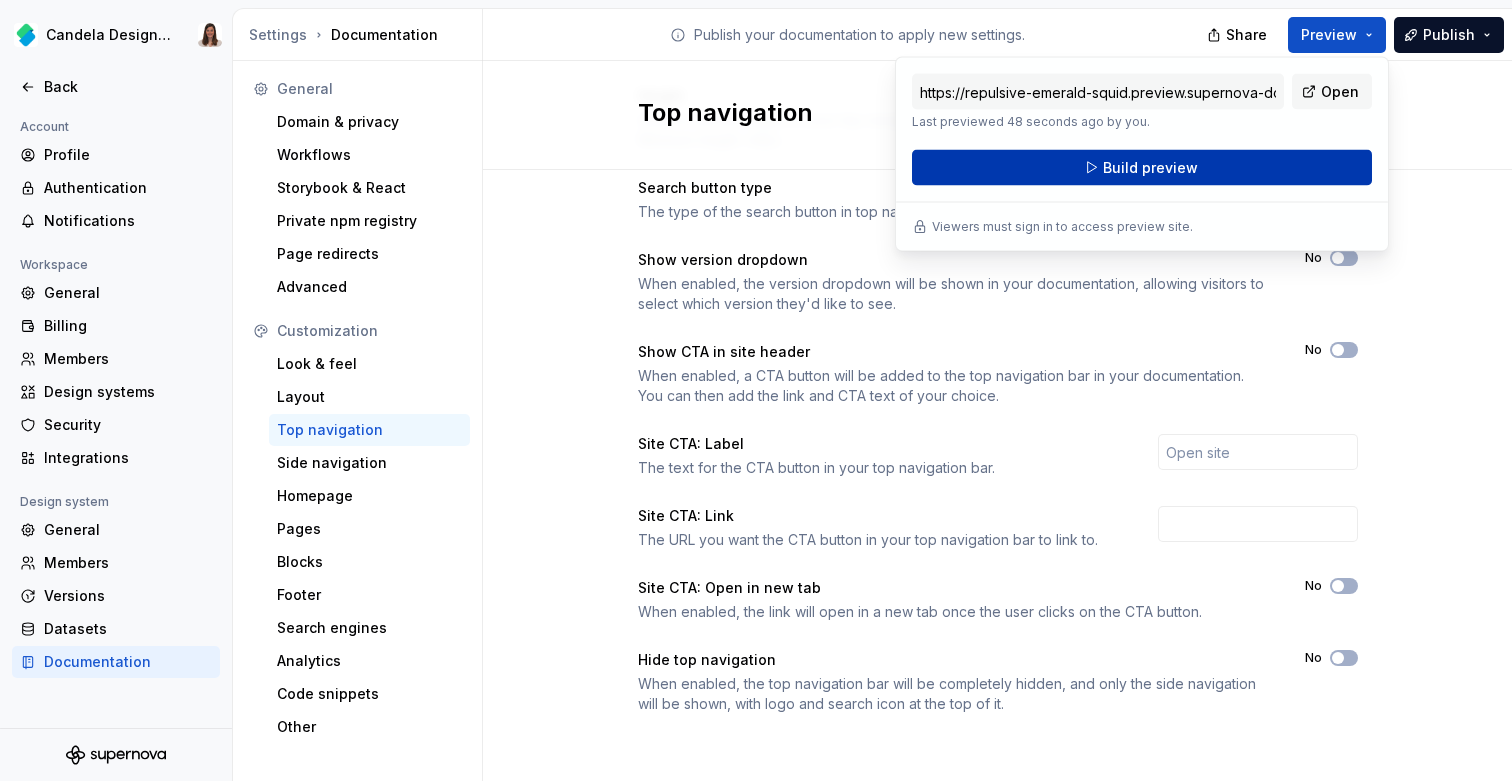 click on "Build preview" at bounding box center [1142, 168] 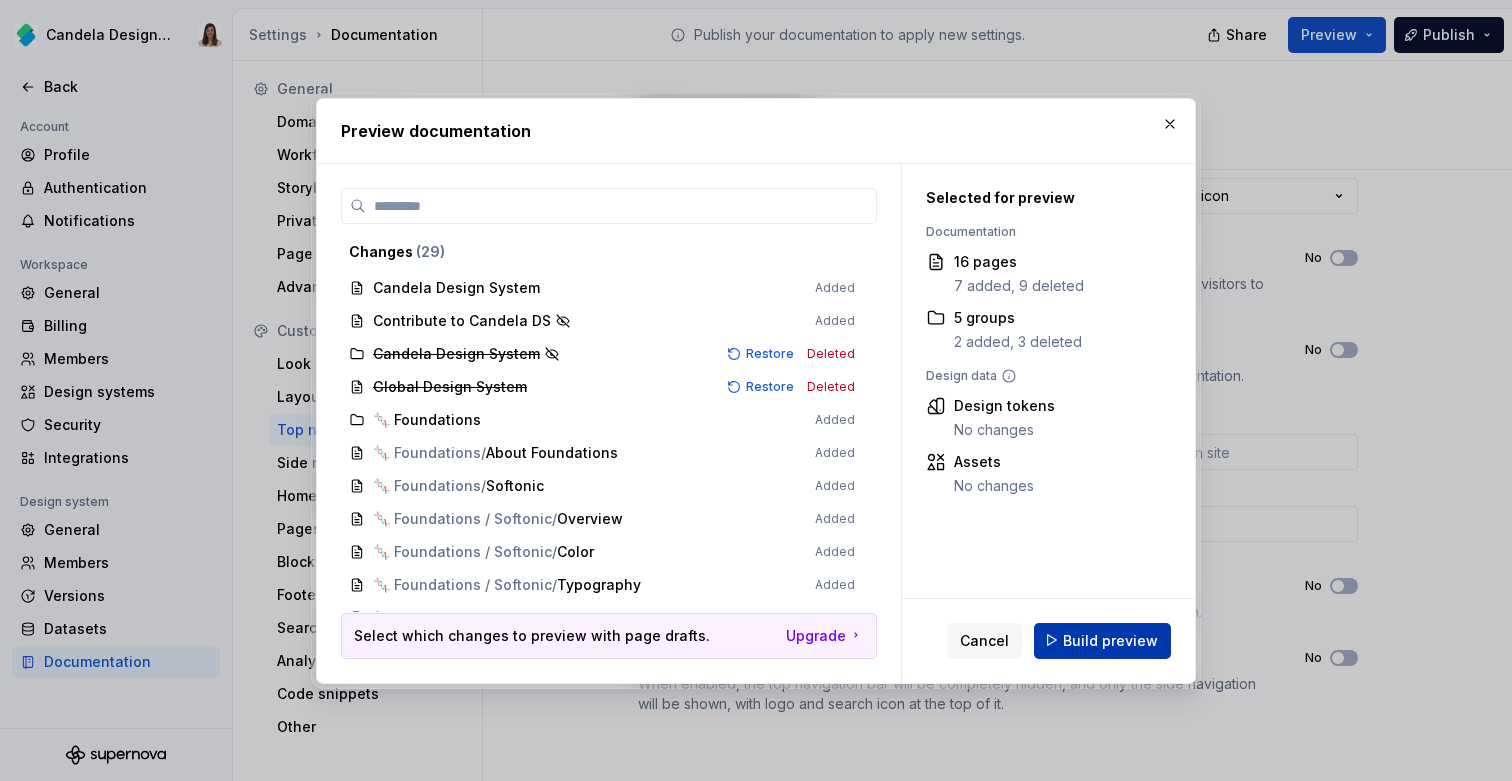 click on "Build preview" at bounding box center (1110, 640) 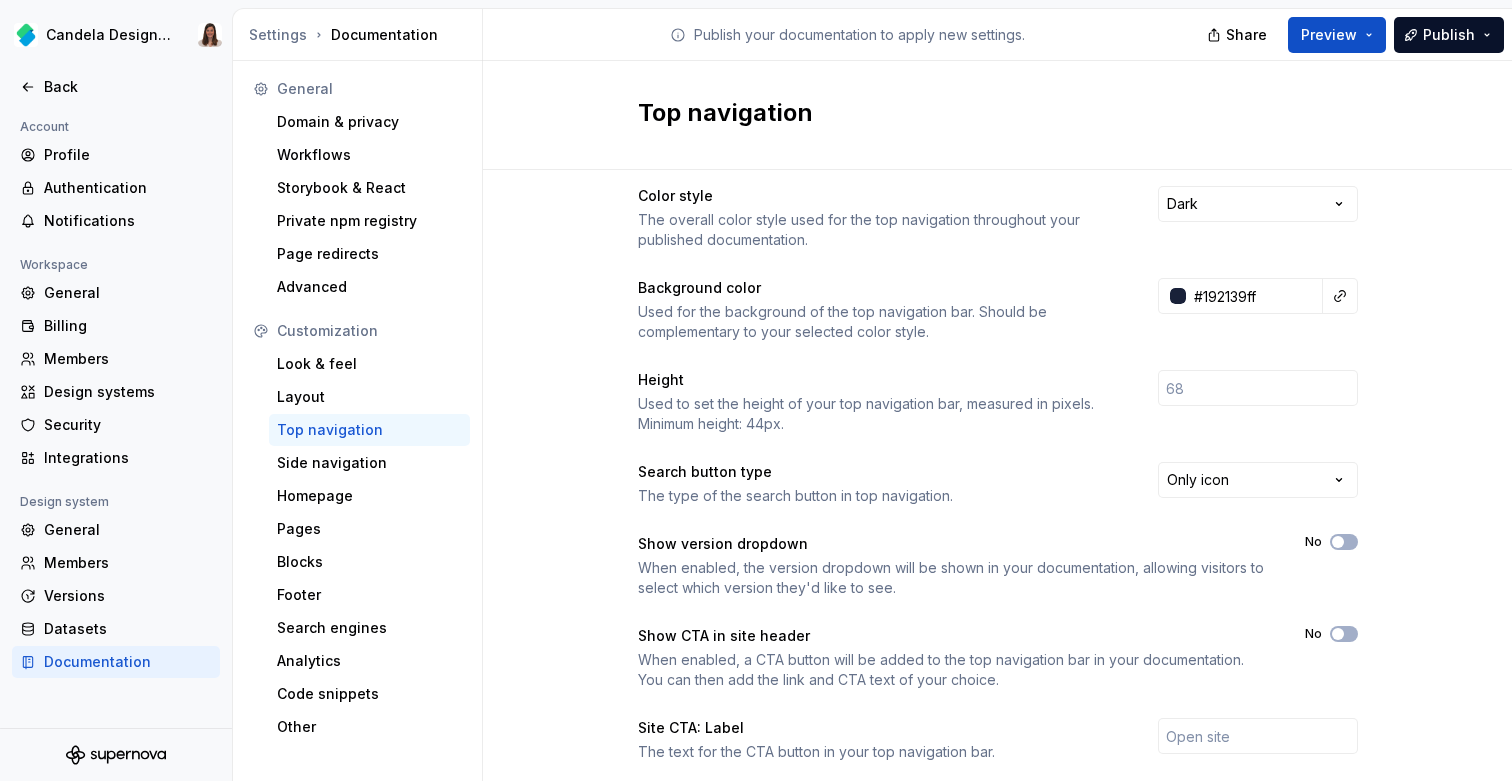 scroll, scrollTop: 0, scrollLeft: 0, axis: both 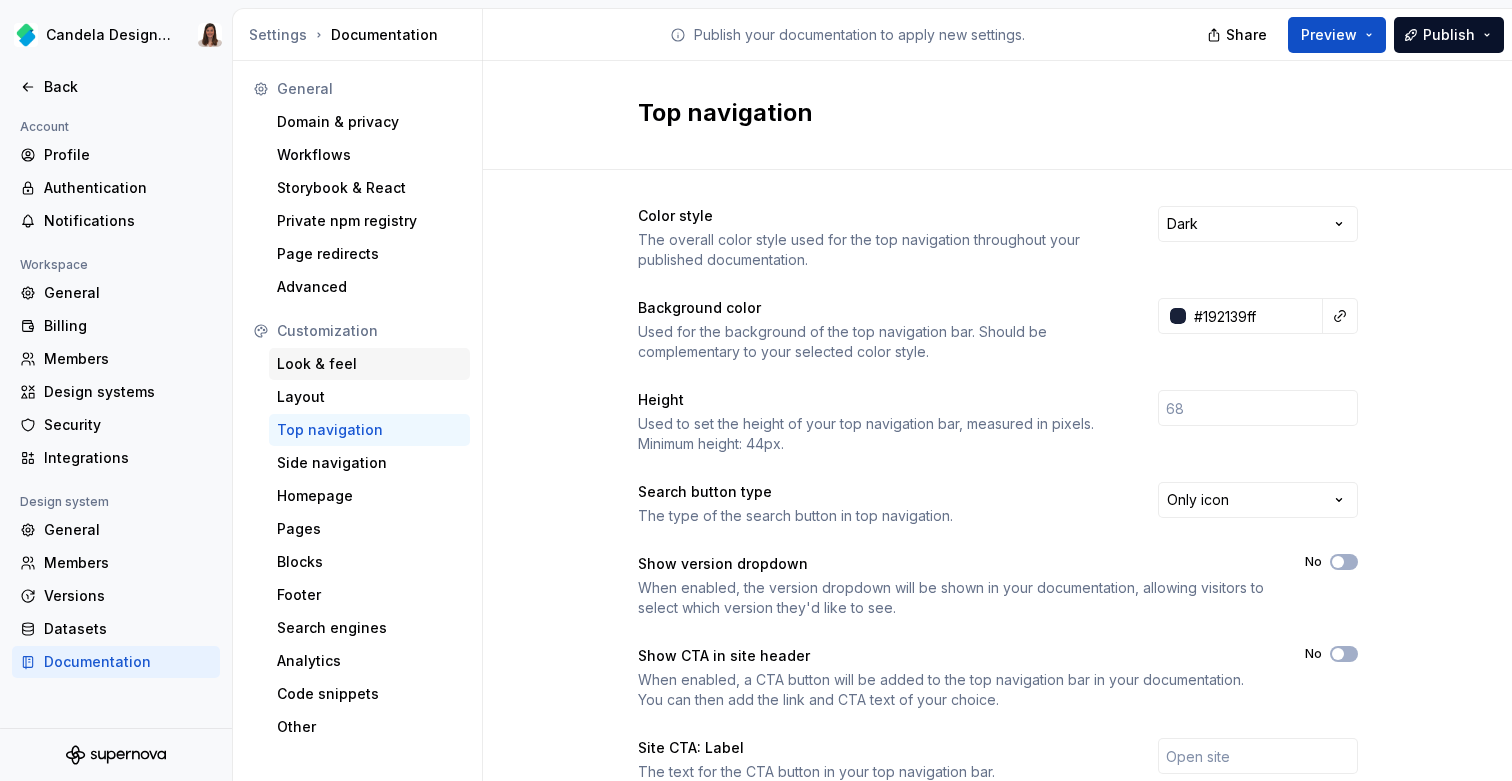 click on "Look & feel" at bounding box center [369, 364] 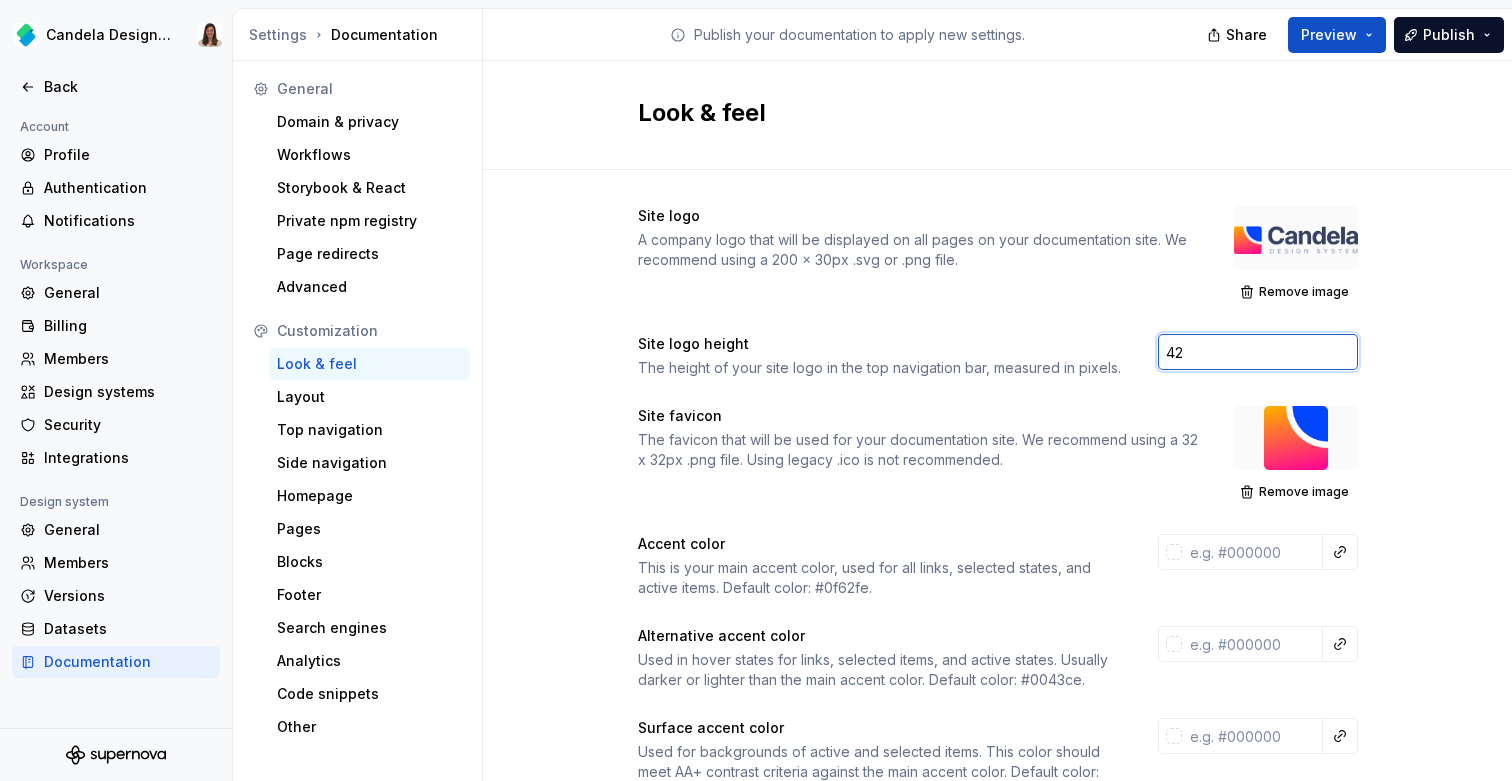 click on "42" at bounding box center [1258, 352] 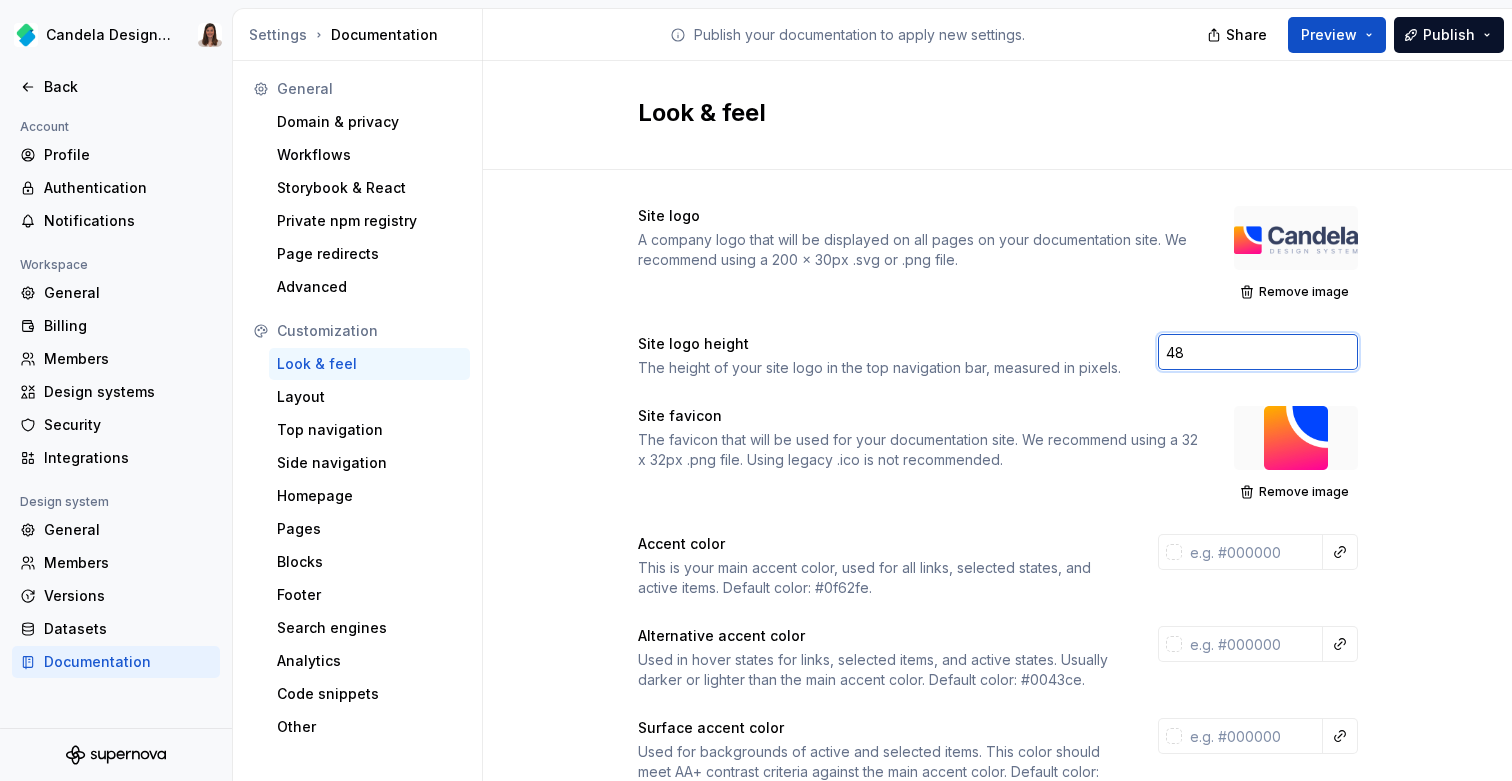 type on "48" 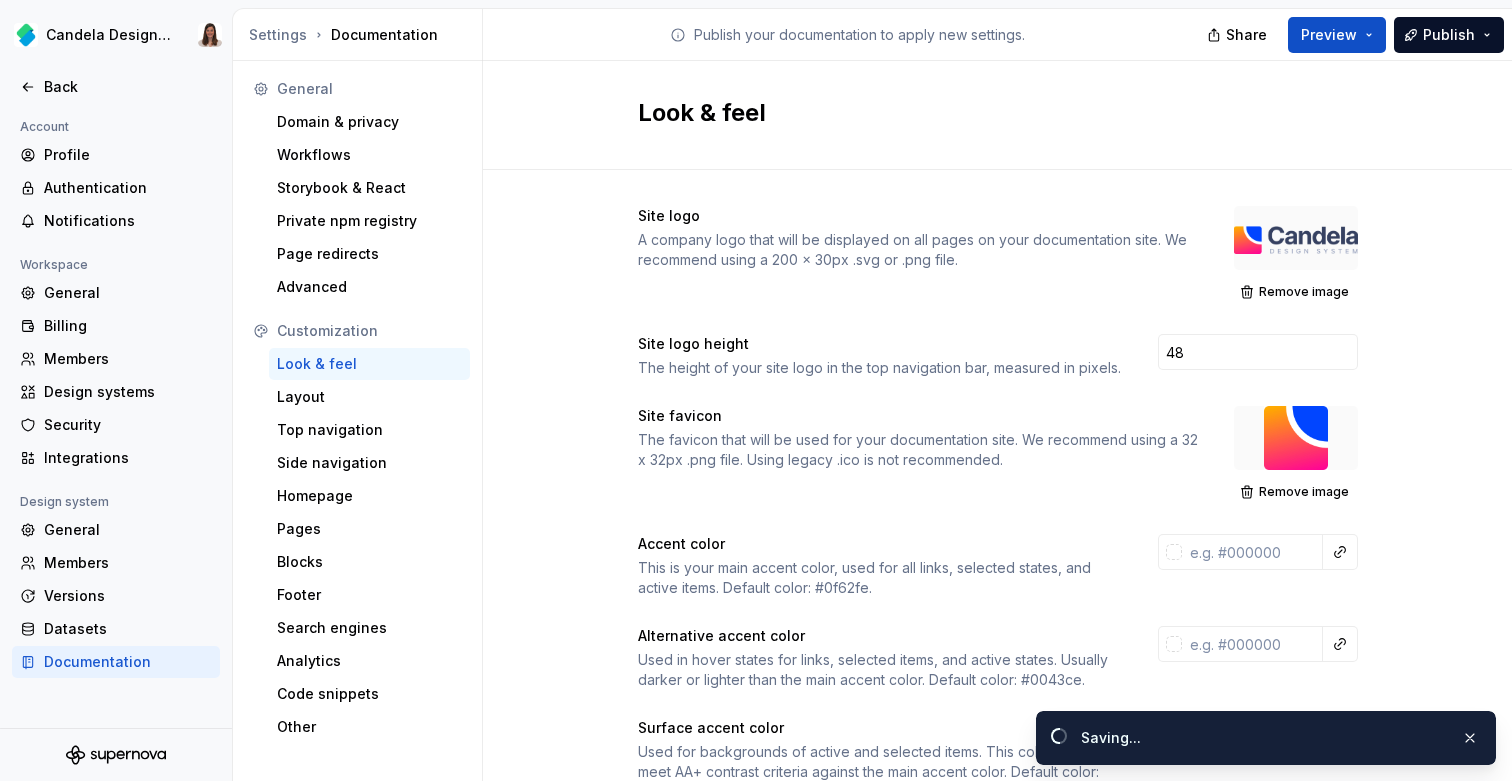 click on "Site logo A company logo that will be displayed on all pages on your documentation site. We recommend using a 200 x 30px .svg or .png file.         Remove image Site logo height The height of your site logo in the top navigation bar, measured in pixels. 48 Site favicon The favicon that will be used for your documentation site. We recommend using a 32 x 32px .png file. Using legacy .ico is not recommended. Remove image Accent color This is your main accent color, used for all links, selected states, and active items. Default color: #0f62fe. Alternative accent color Used in hover states for links, selected items, and active states. Usually darker or lighter than the main accent color. Default color: #0043ce. Surface accent color Used for backgrounds of active and selected items. This color should meet AA+ contrast criteria against the main accent color. Default color: #ecf4ff. Icon stroke width The stroke width for all icons, measured in pixels. Default width: 2px. Font family Custom font embed 1 < link   href" at bounding box center (998, 913) 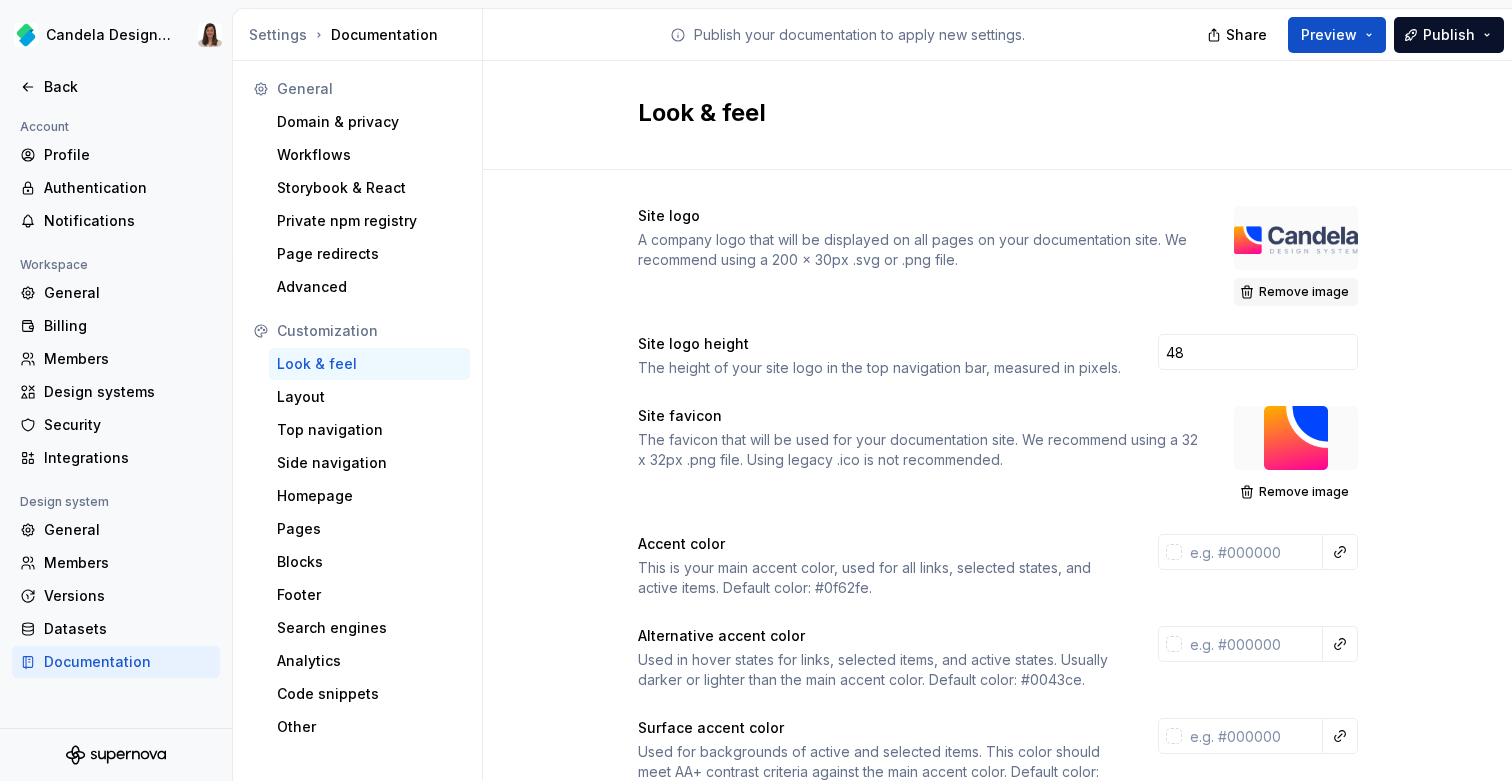 click on "Remove image" at bounding box center (1304, 292) 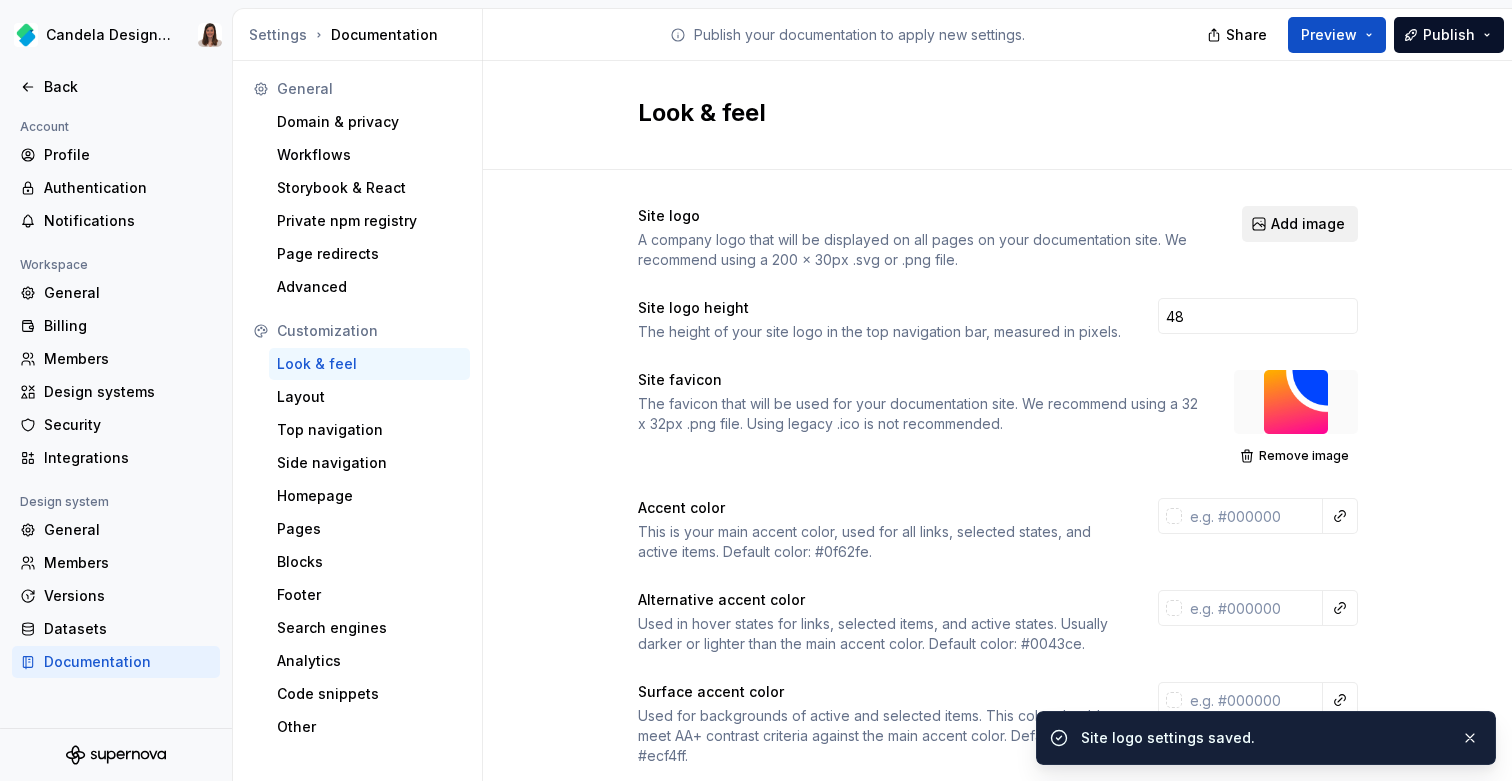 click on "Add image" at bounding box center (1308, 224) 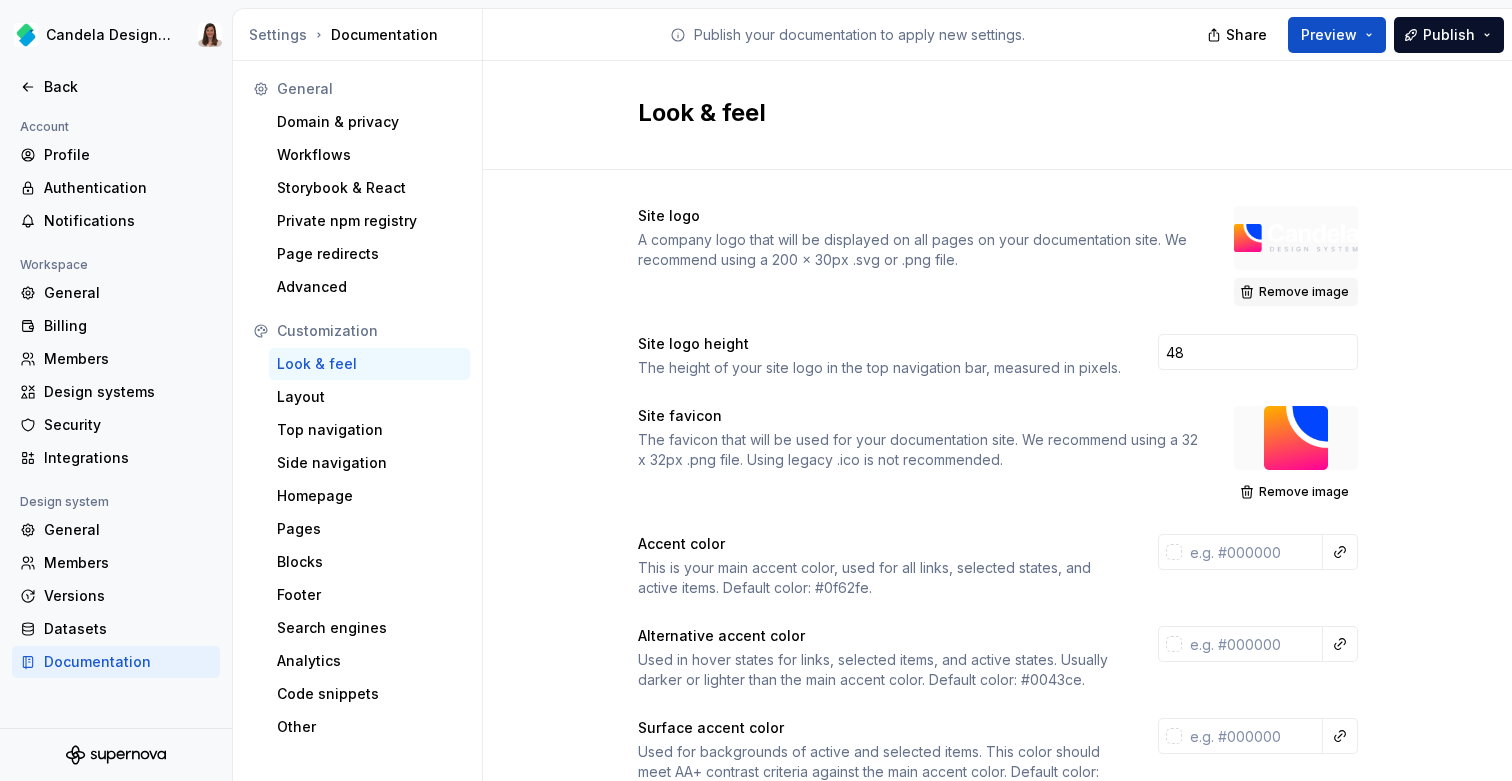click on "Remove image" at bounding box center [1304, 292] 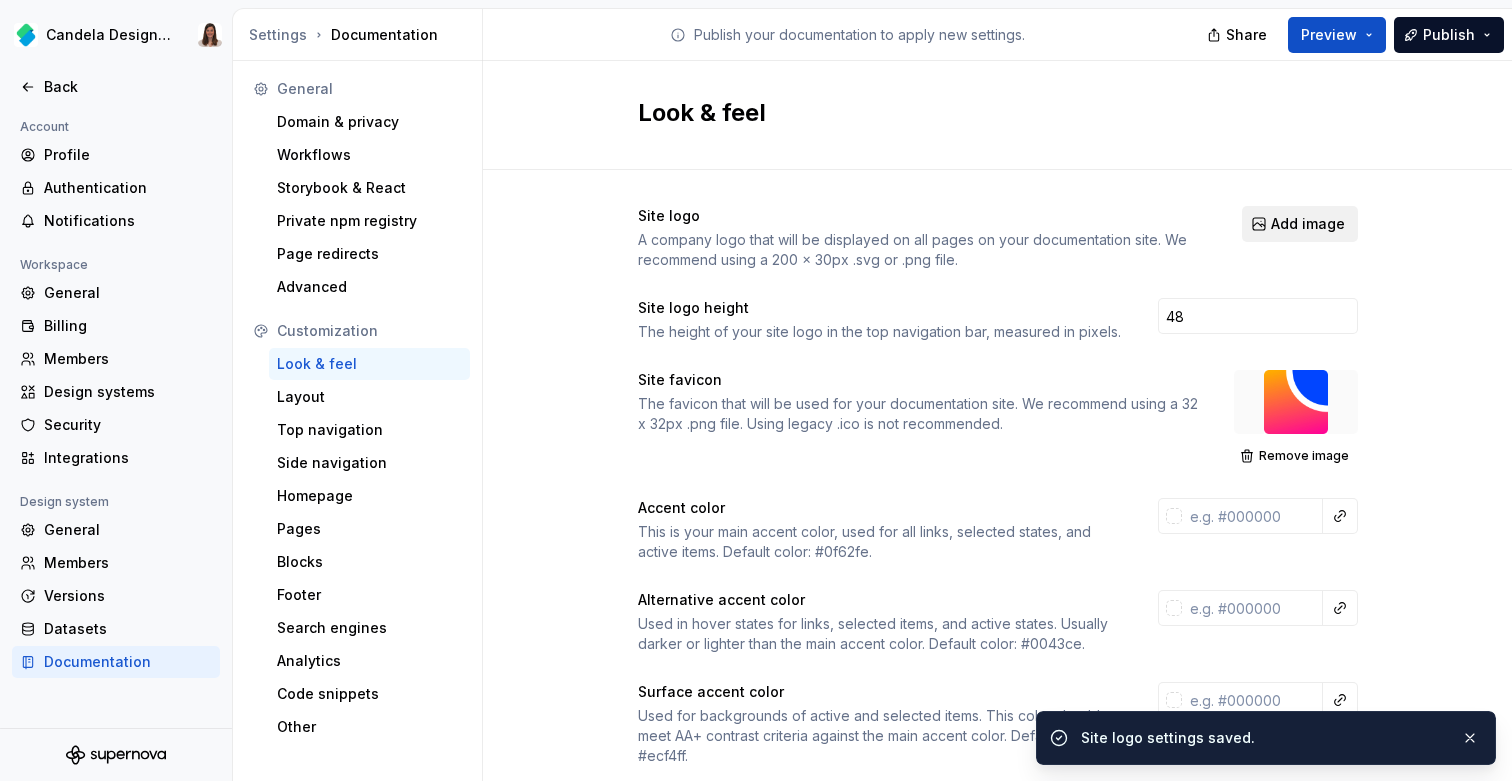 click on "Add image" at bounding box center (1308, 224) 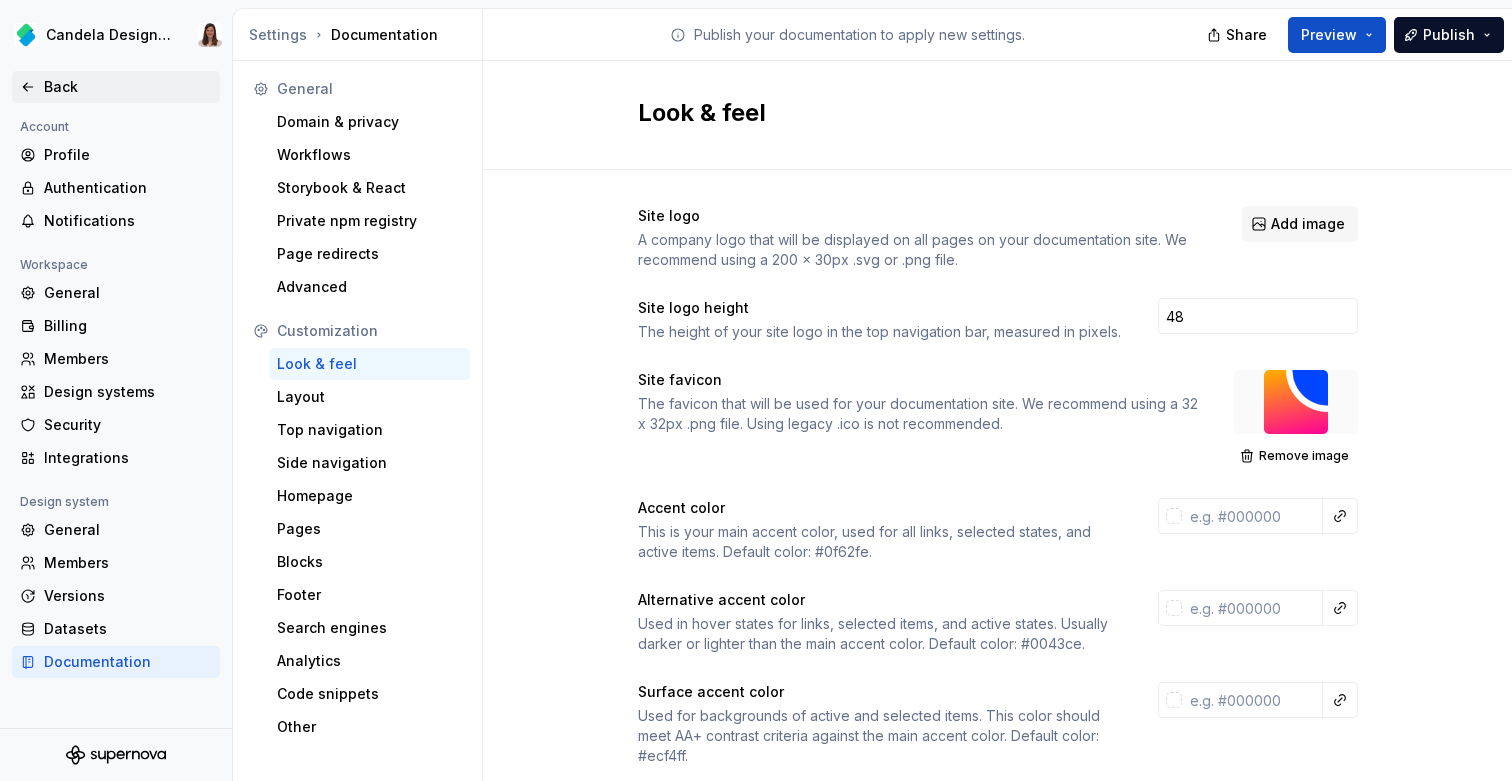click on "Back" at bounding box center [128, 87] 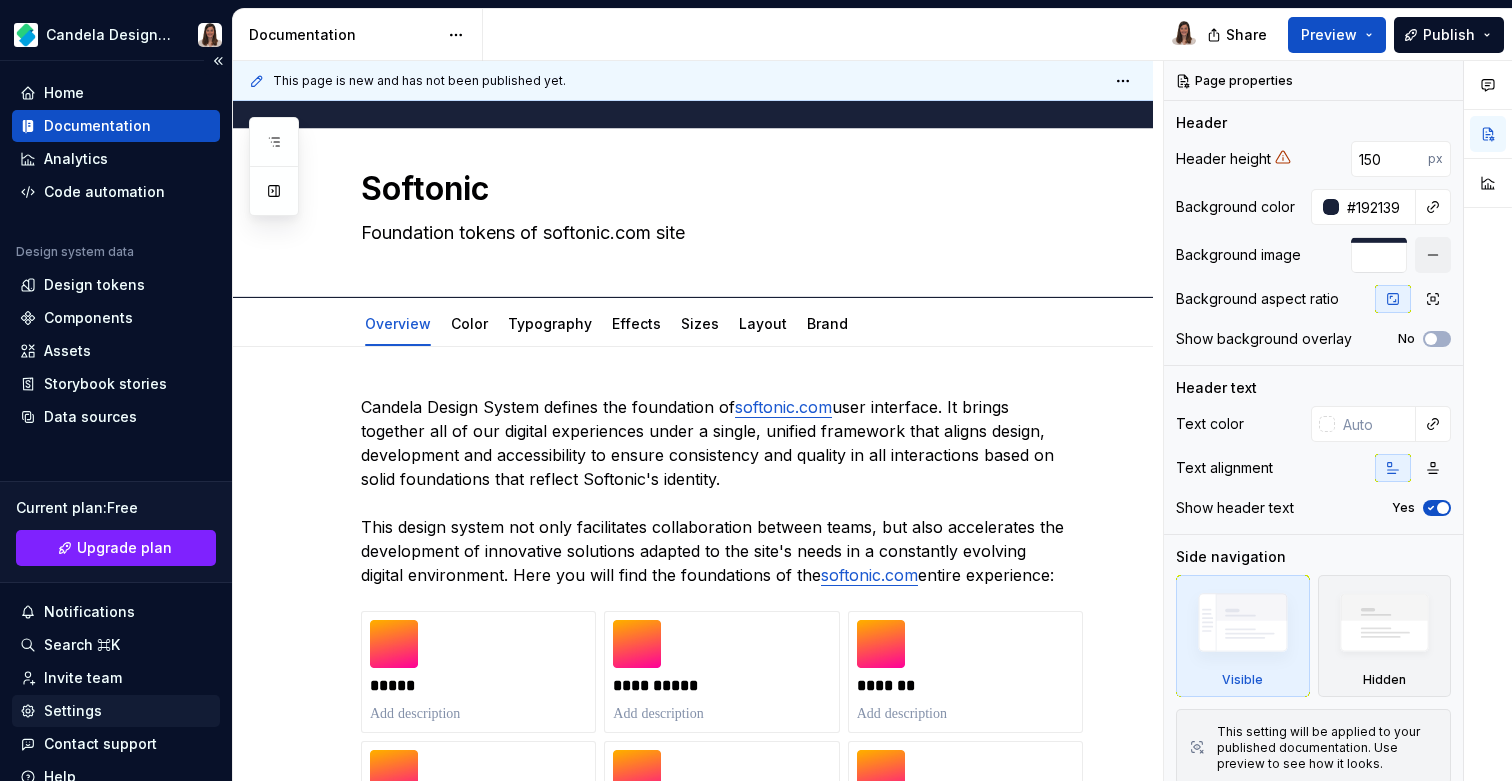 click on "Settings" at bounding box center (73, 711) 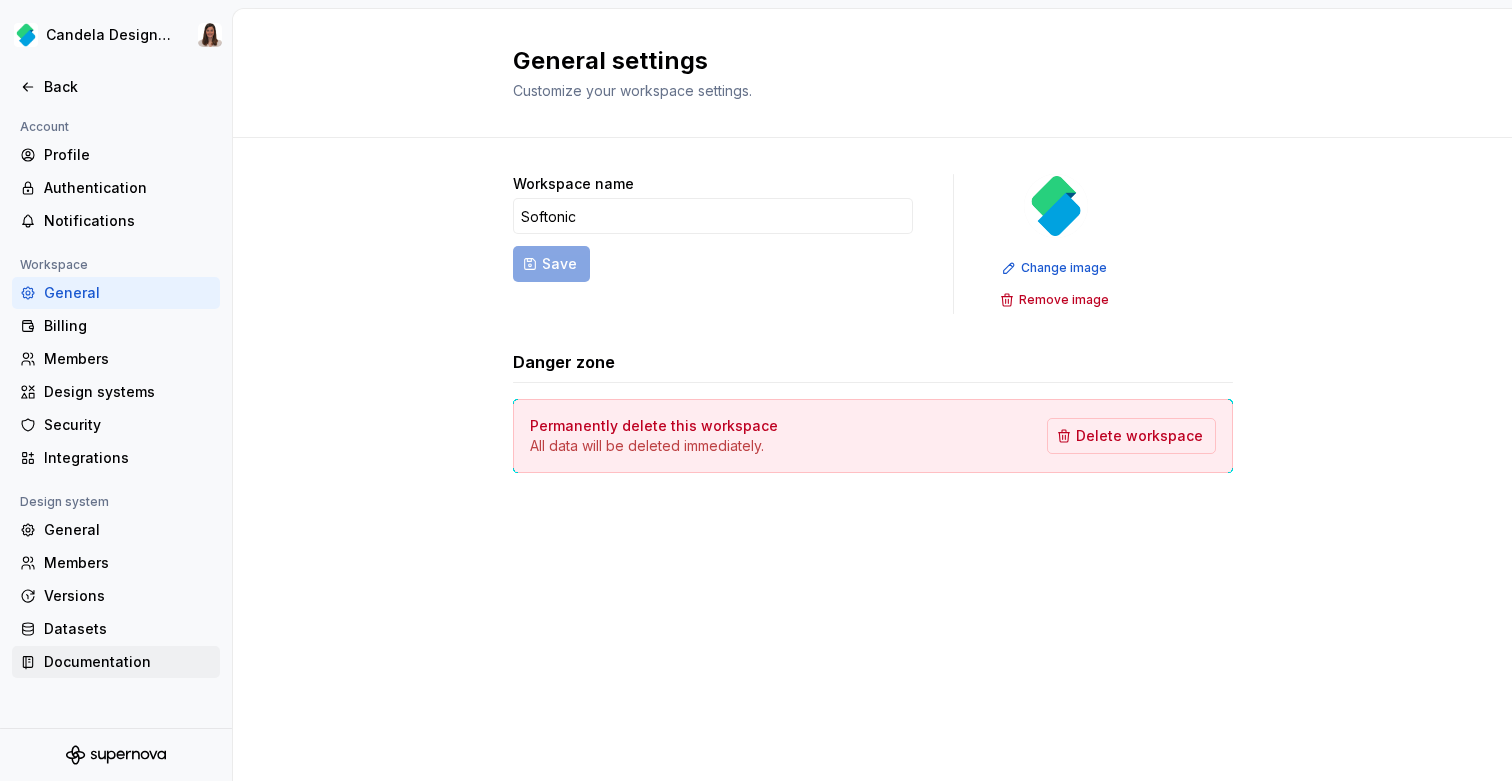 click on "Documentation" at bounding box center [128, 662] 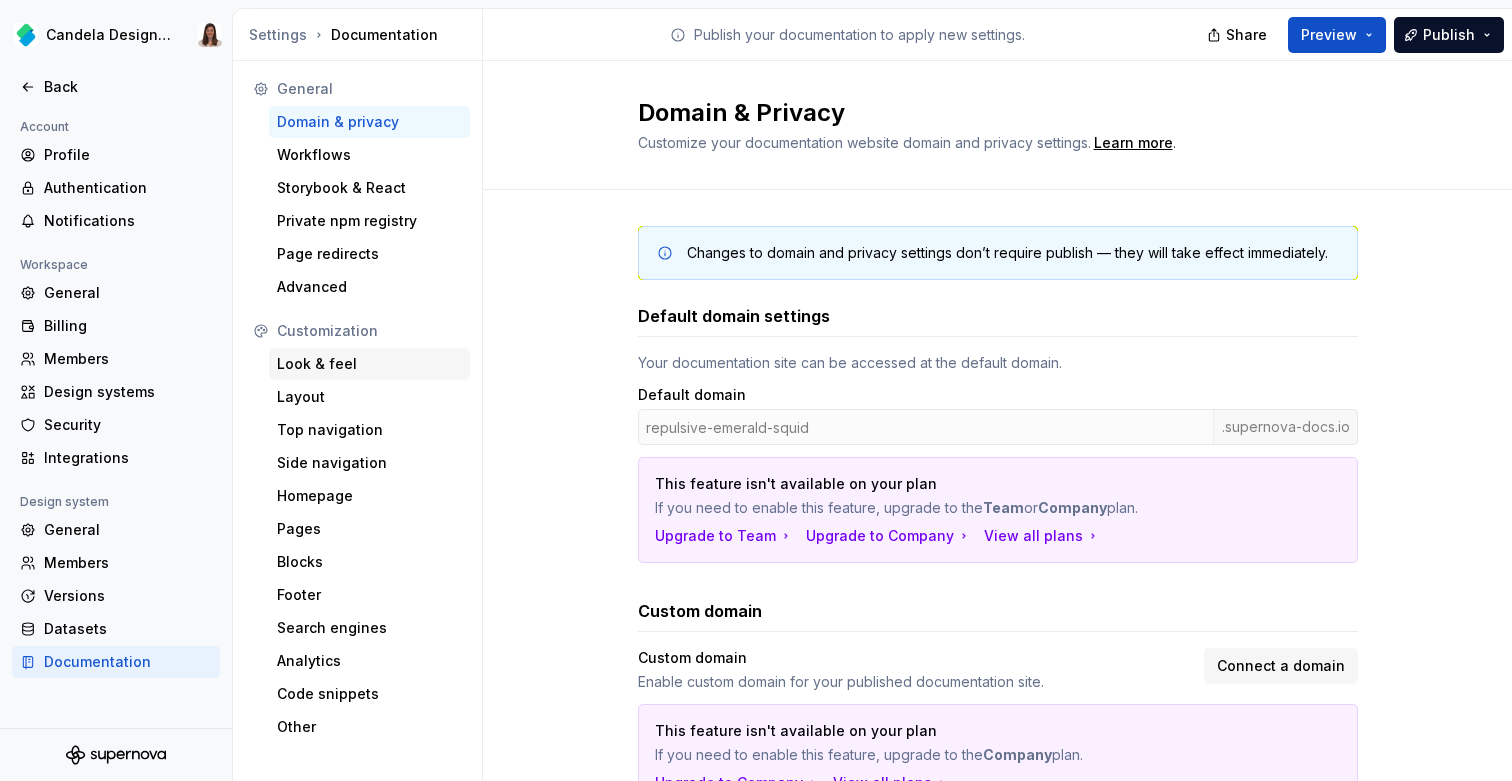 click on "Look & feel" at bounding box center (369, 364) 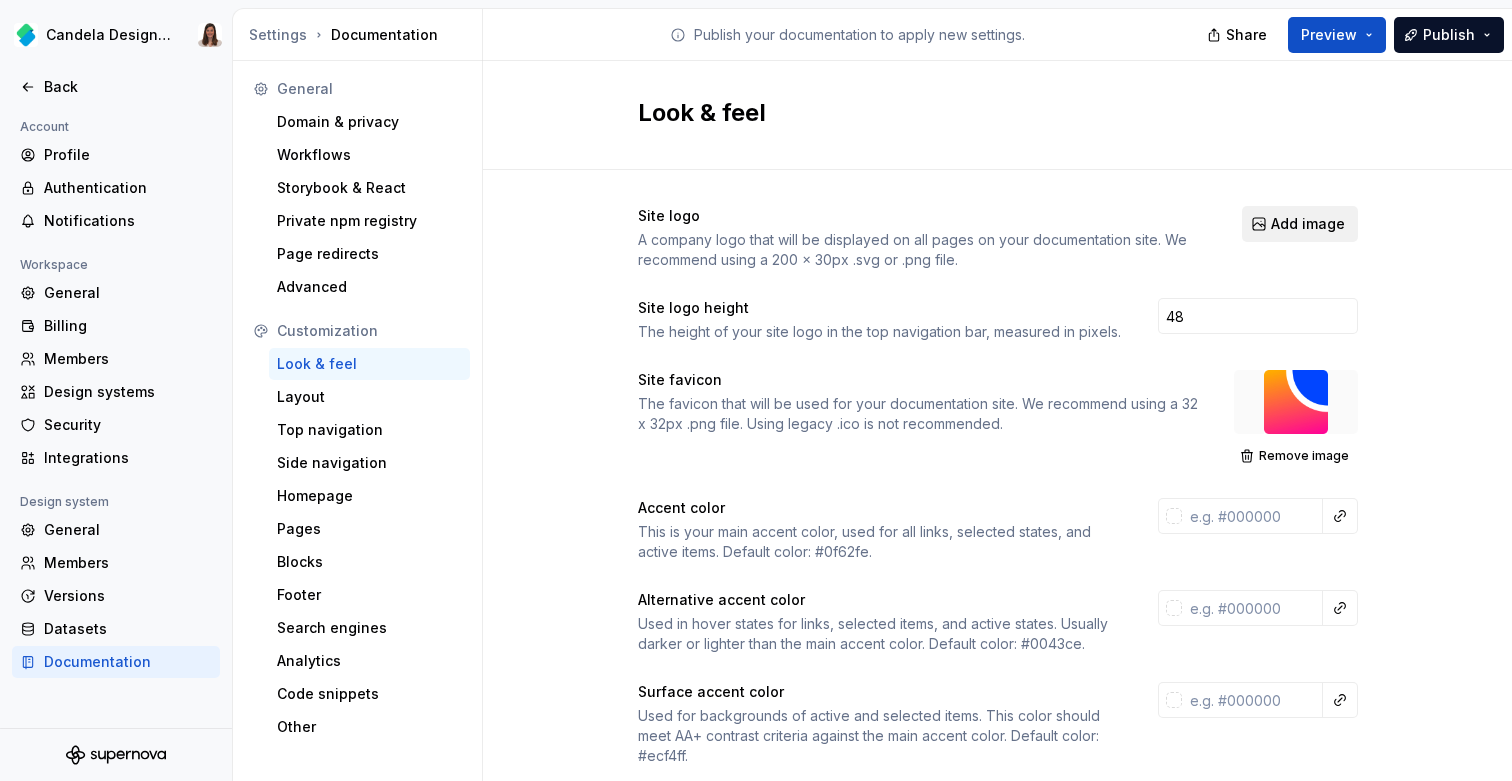 click on "Add image" at bounding box center (1300, 224) 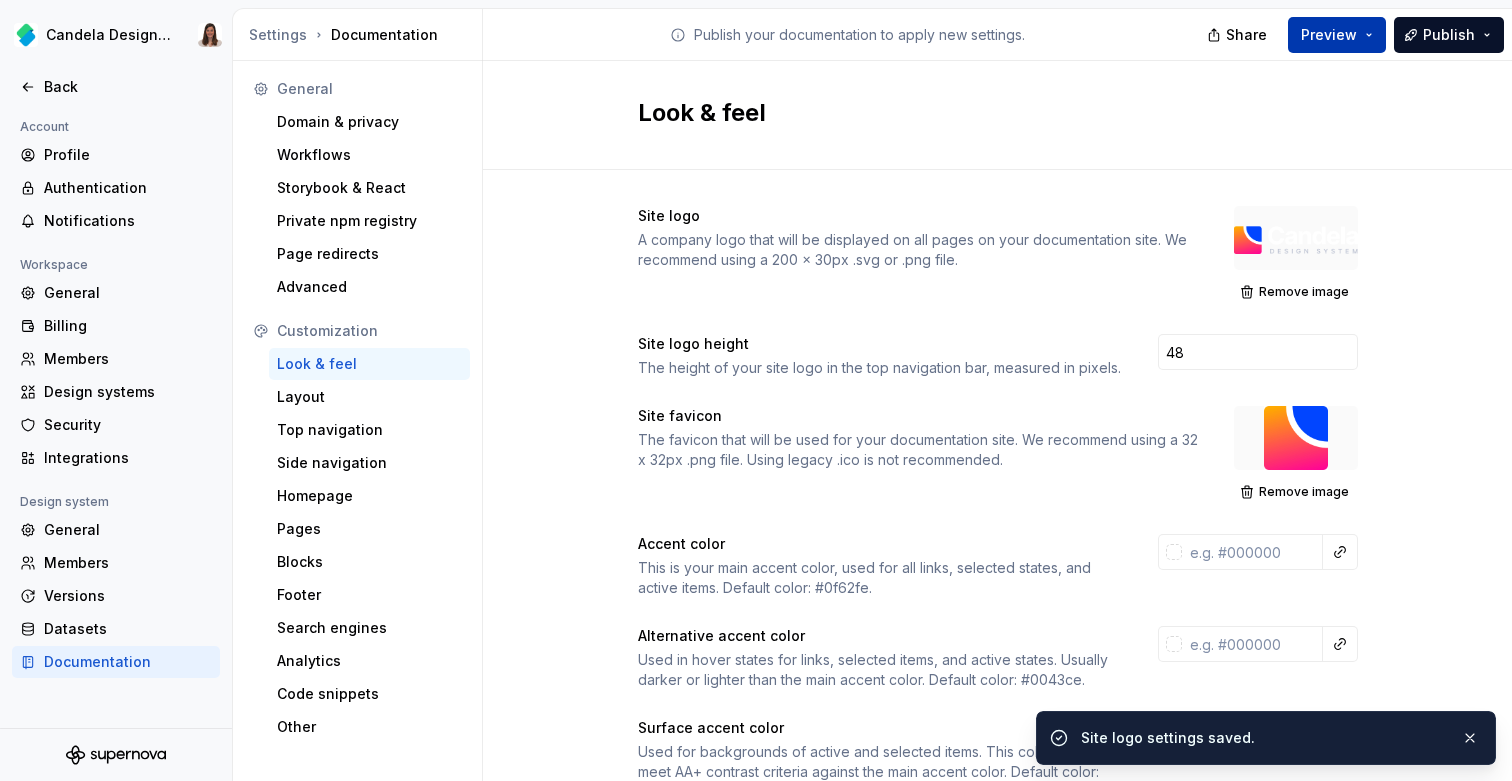click on "Preview" at bounding box center [1329, 35] 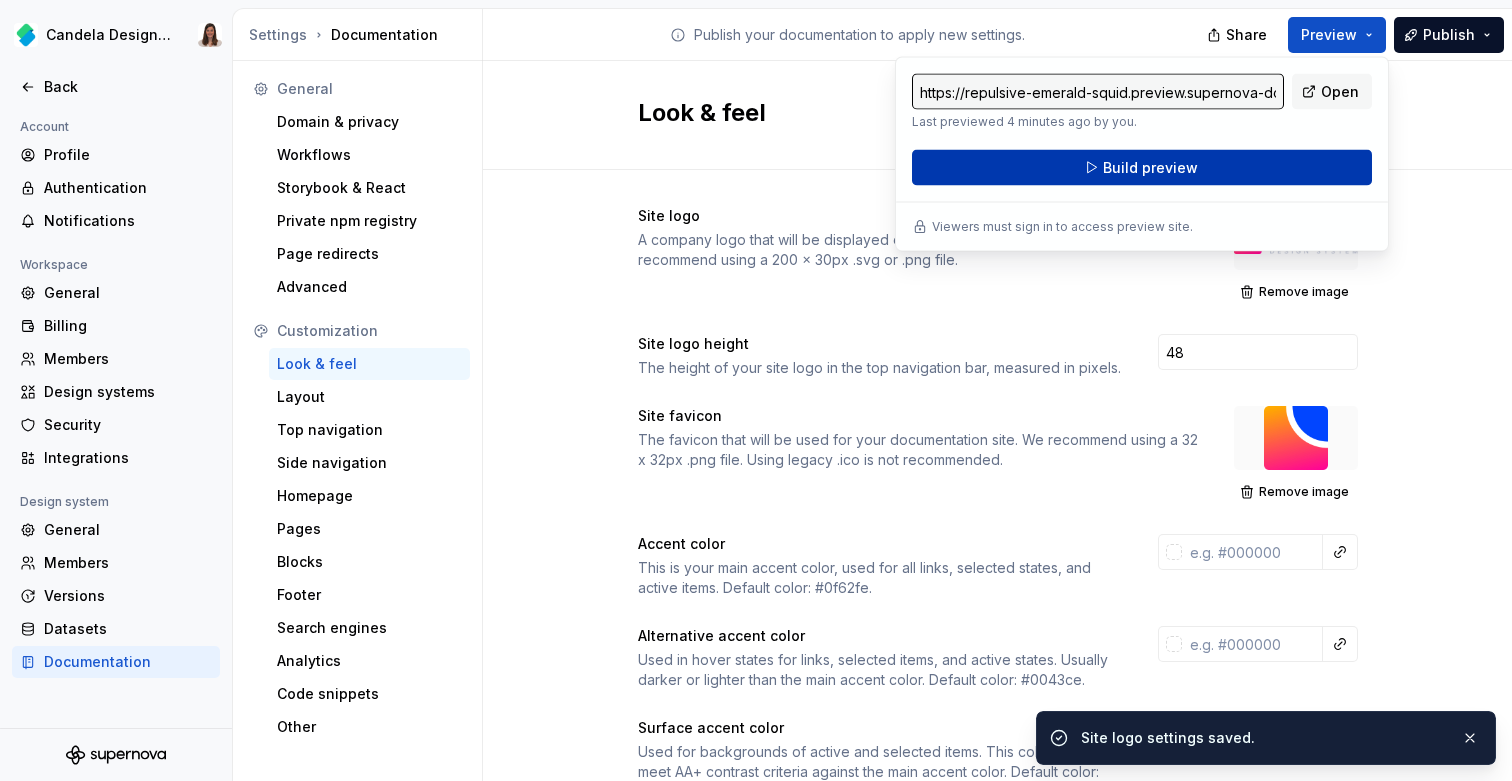 click on "Build preview" at bounding box center (1142, 168) 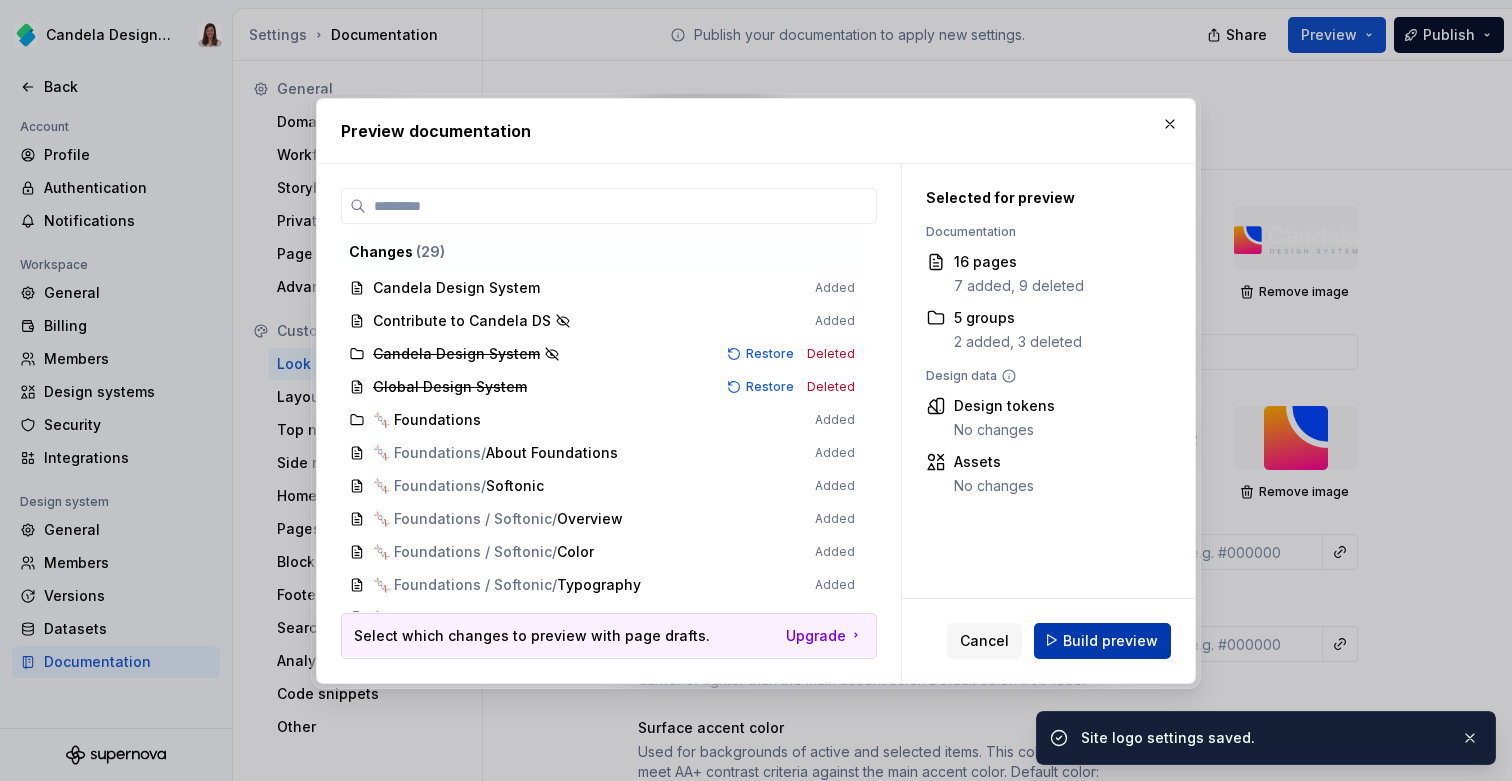 click on "Build preview" at bounding box center [1110, 640] 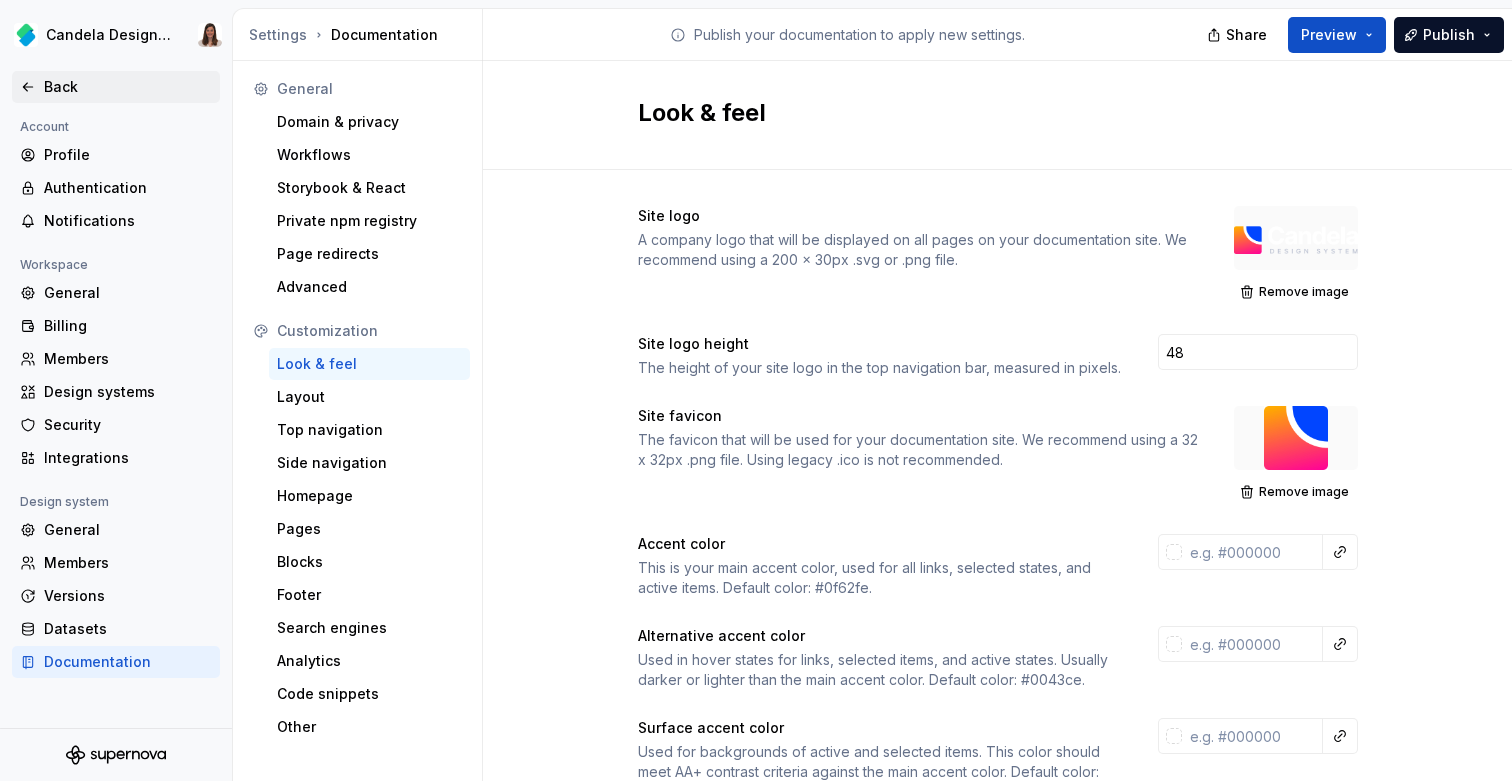 click on "Back" at bounding box center (128, 87) 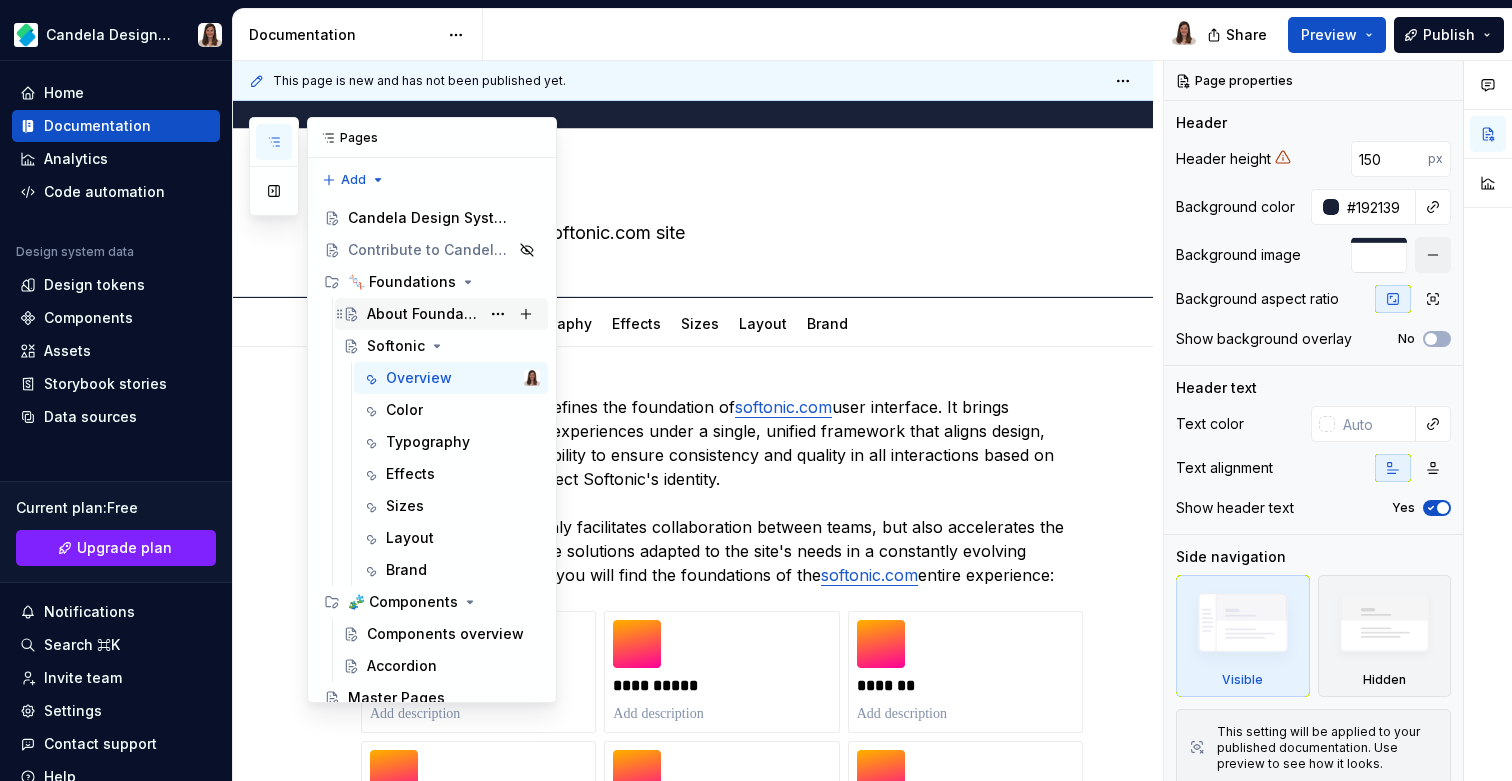 click on "About Foundations" at bounding box center (423, 314) 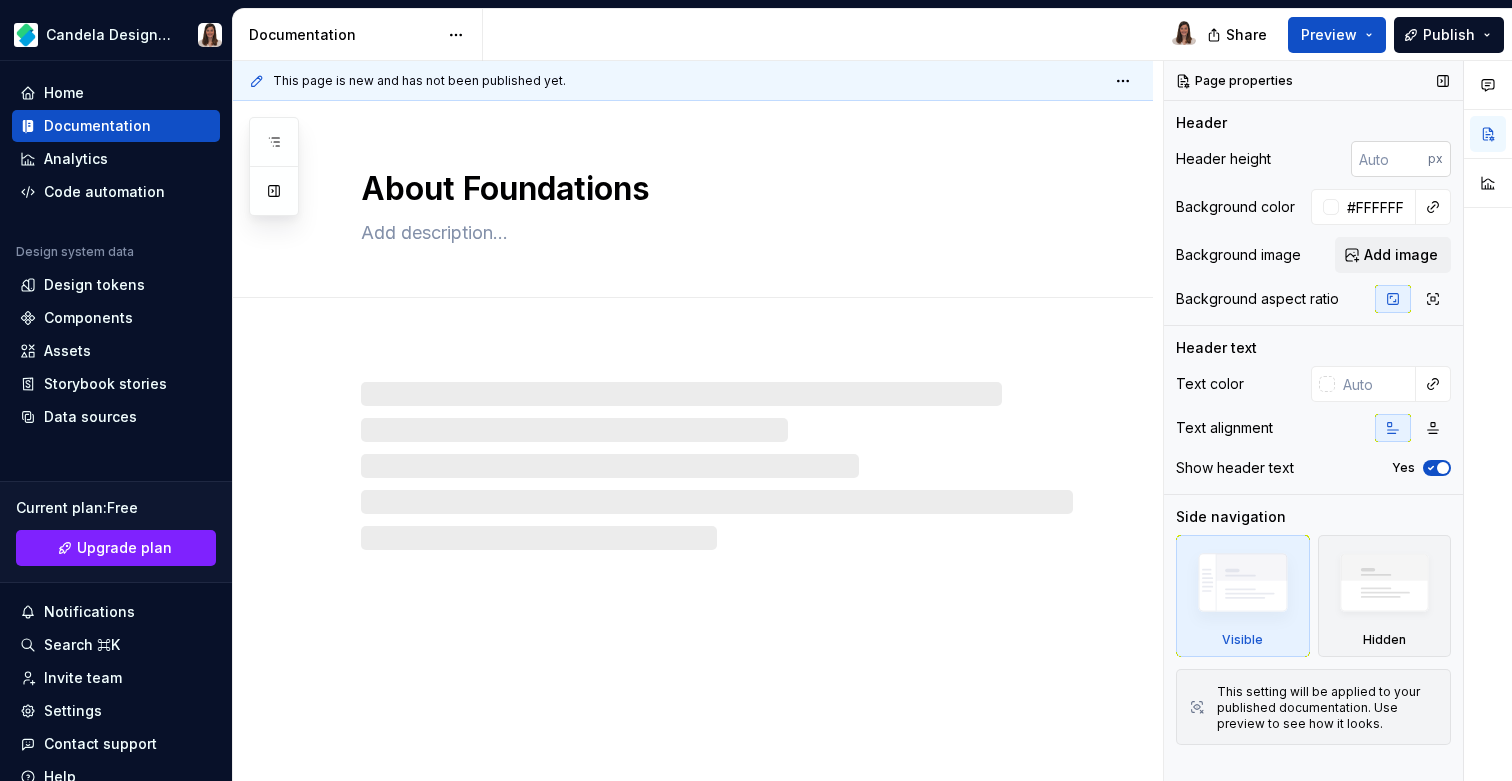 type on "*" 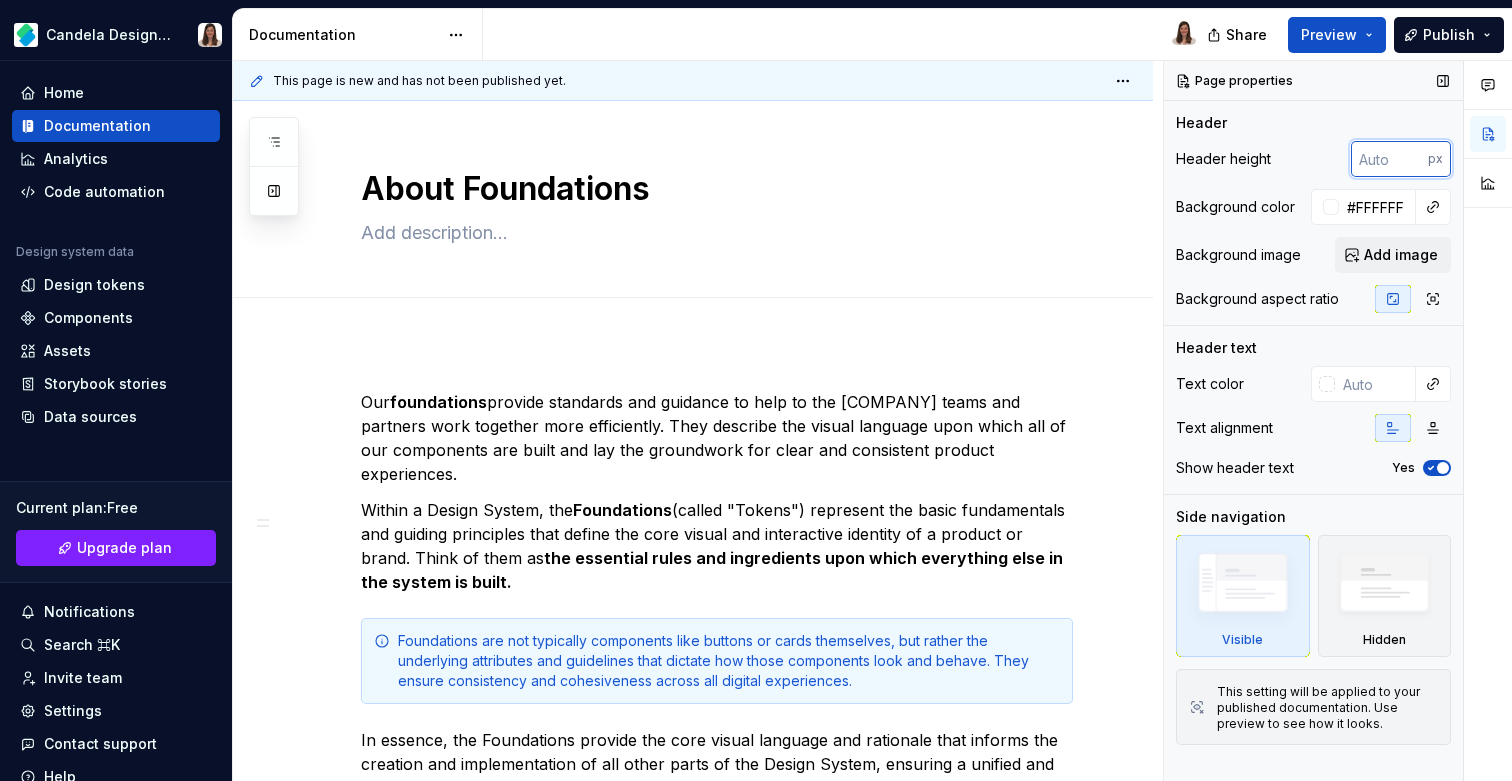 click at bounding box center [1389, 159] 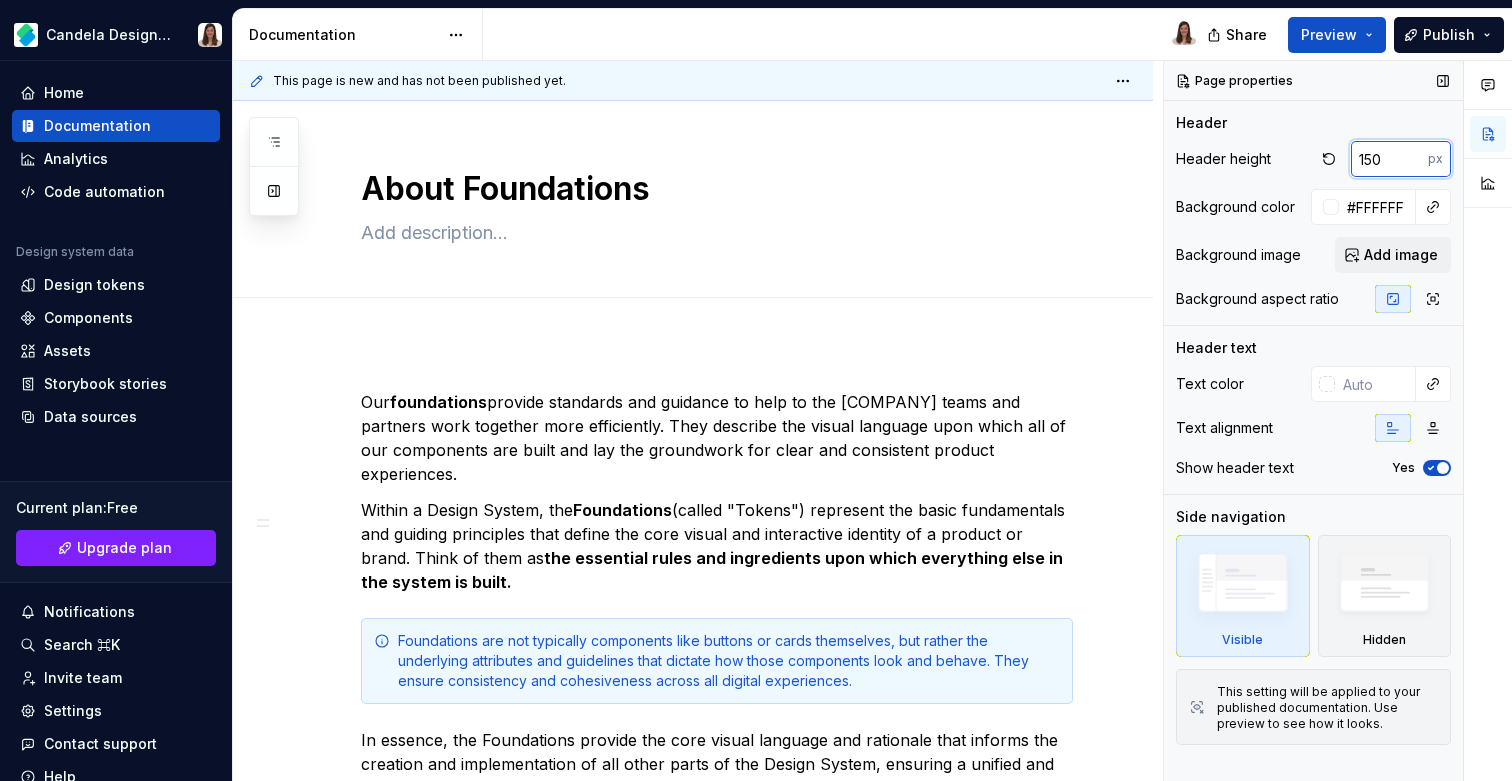 type on "150" 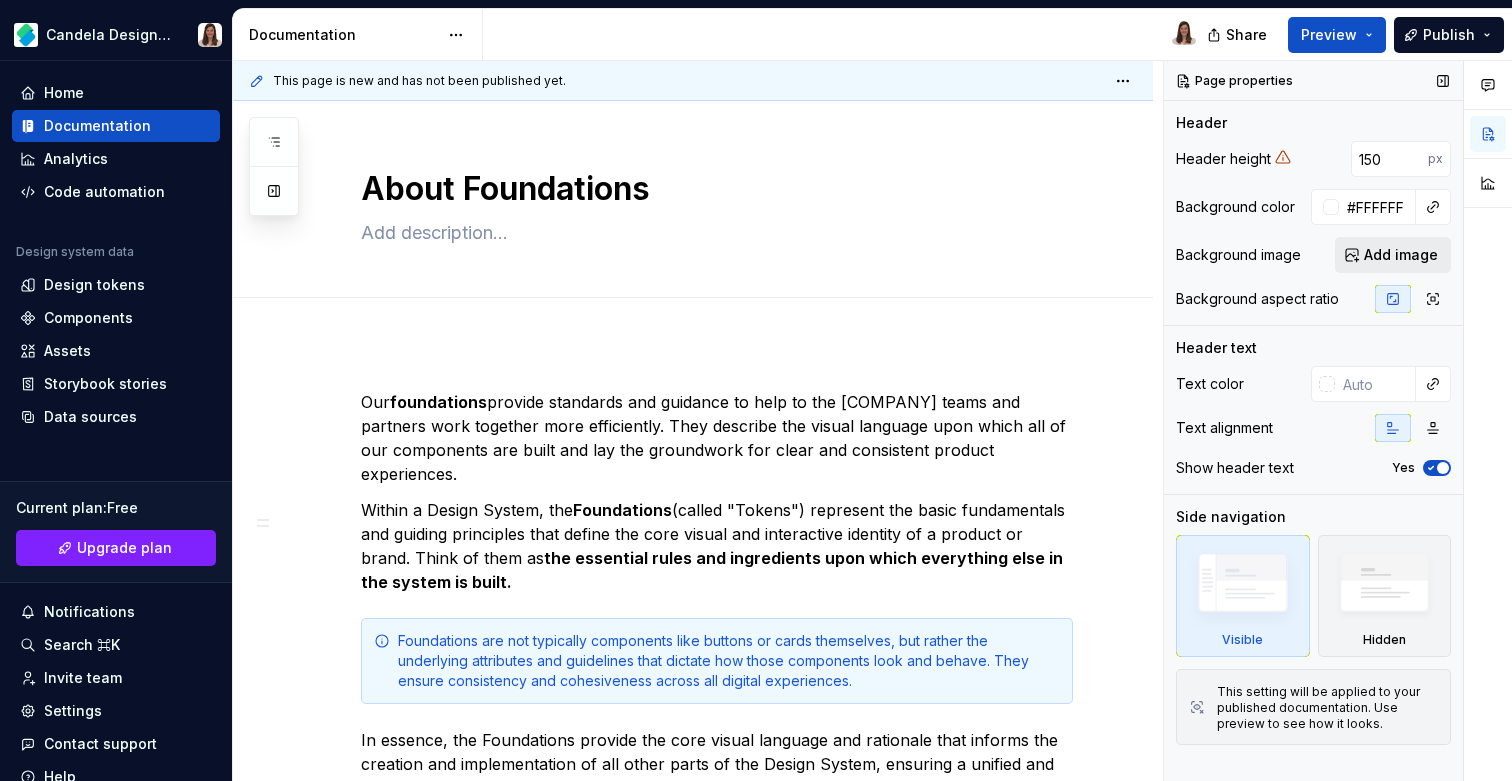 click on "Add image" at bounding box center [1401, 255] 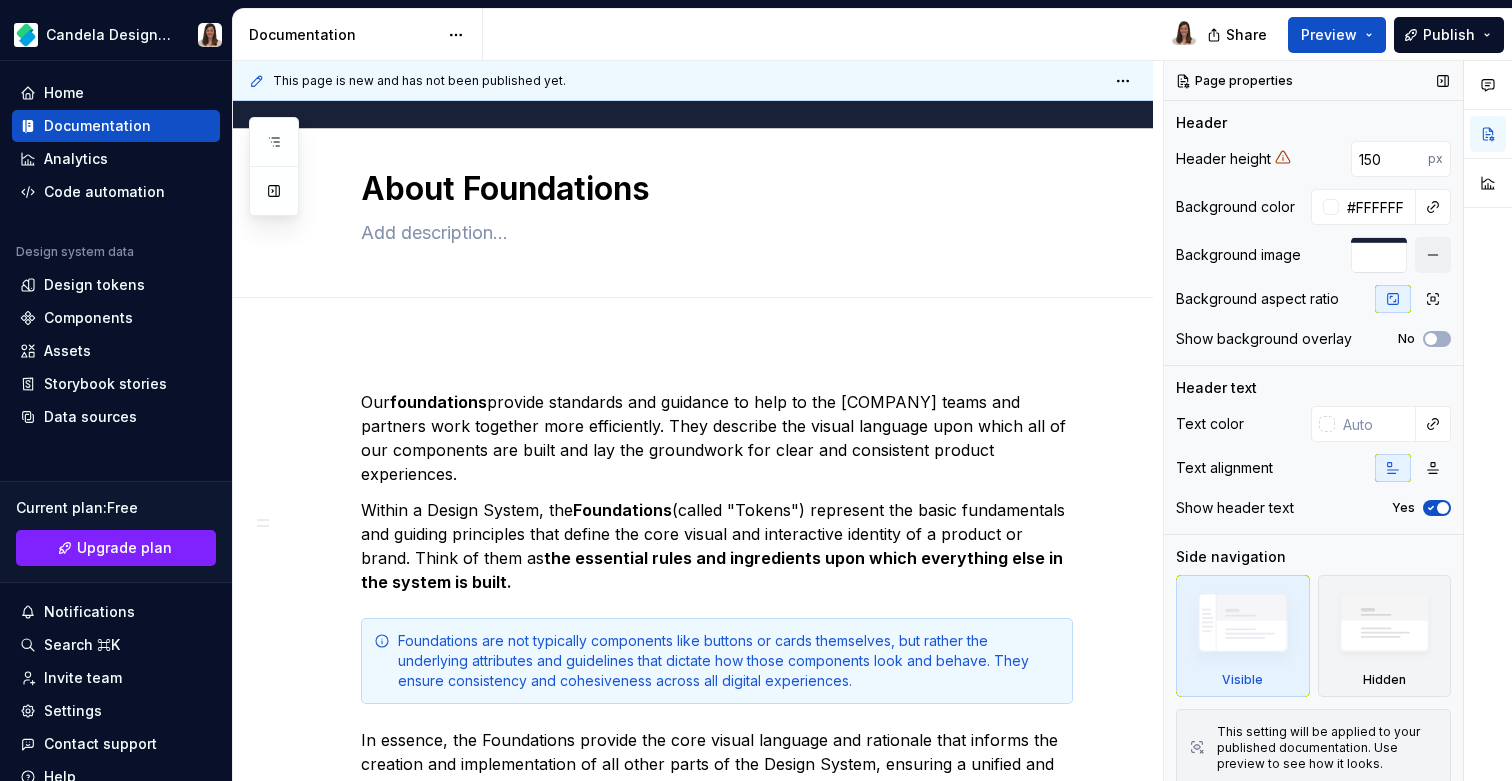 type on "*" 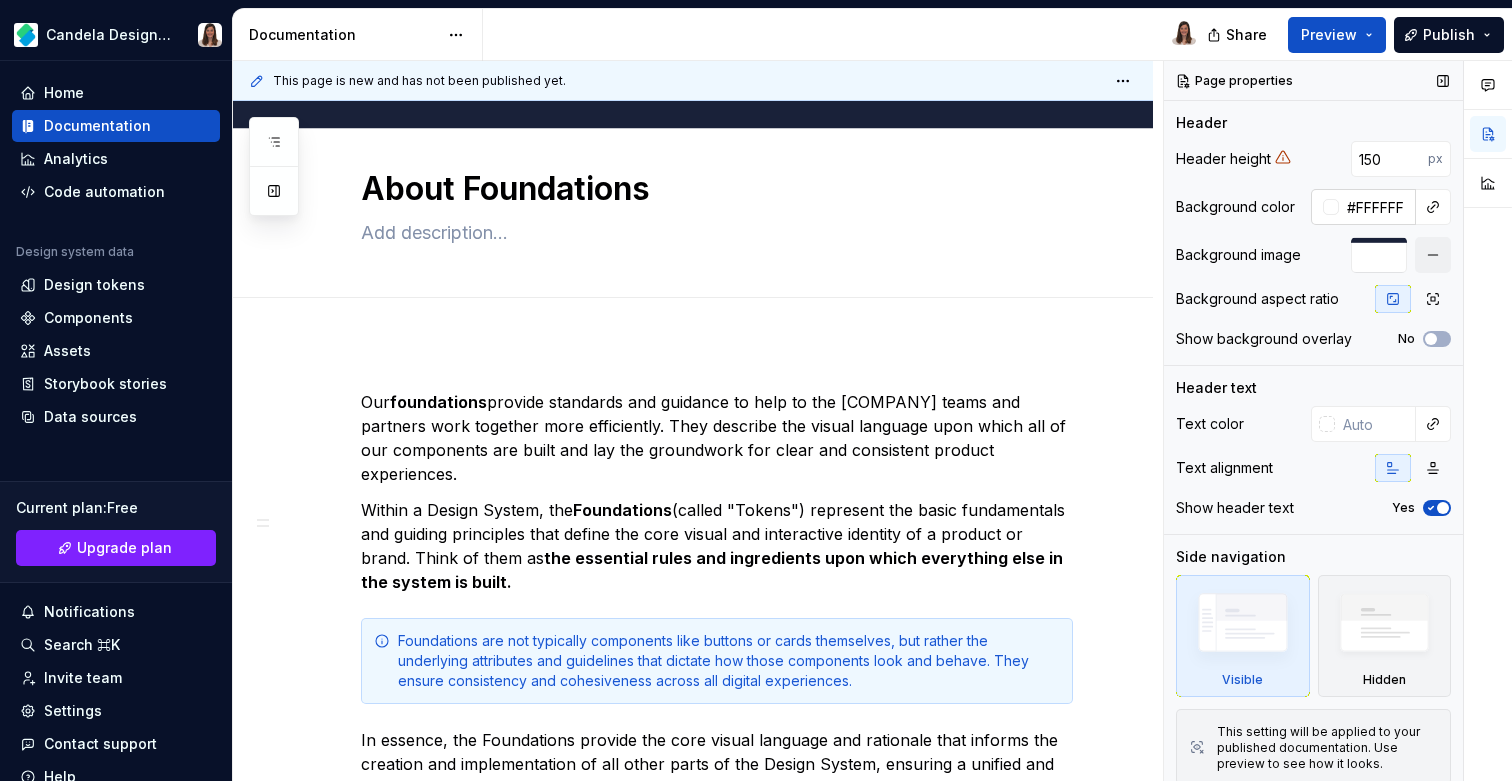 click on "#FFFFFF" at bounding box center (1377, 207) 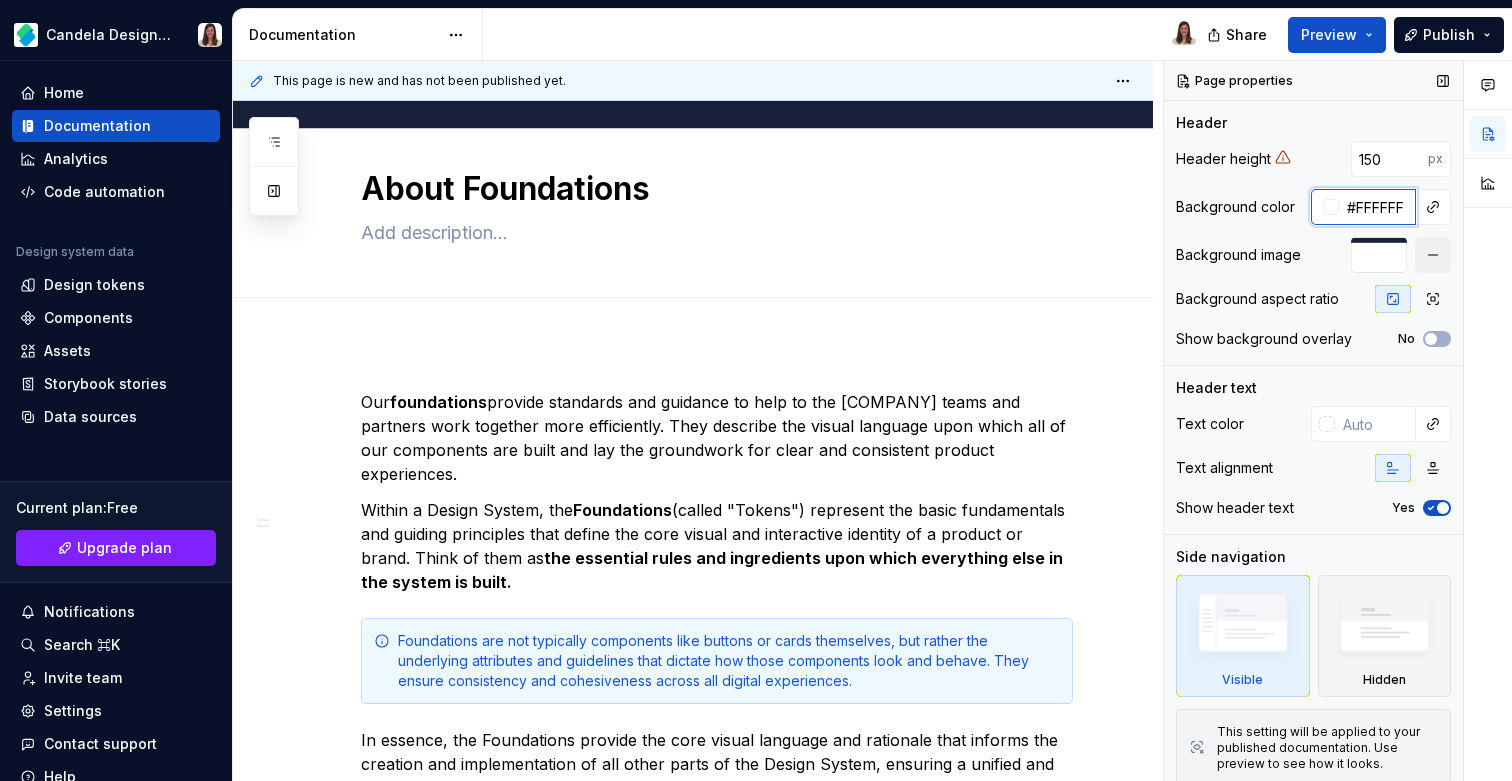 paste on "192139" 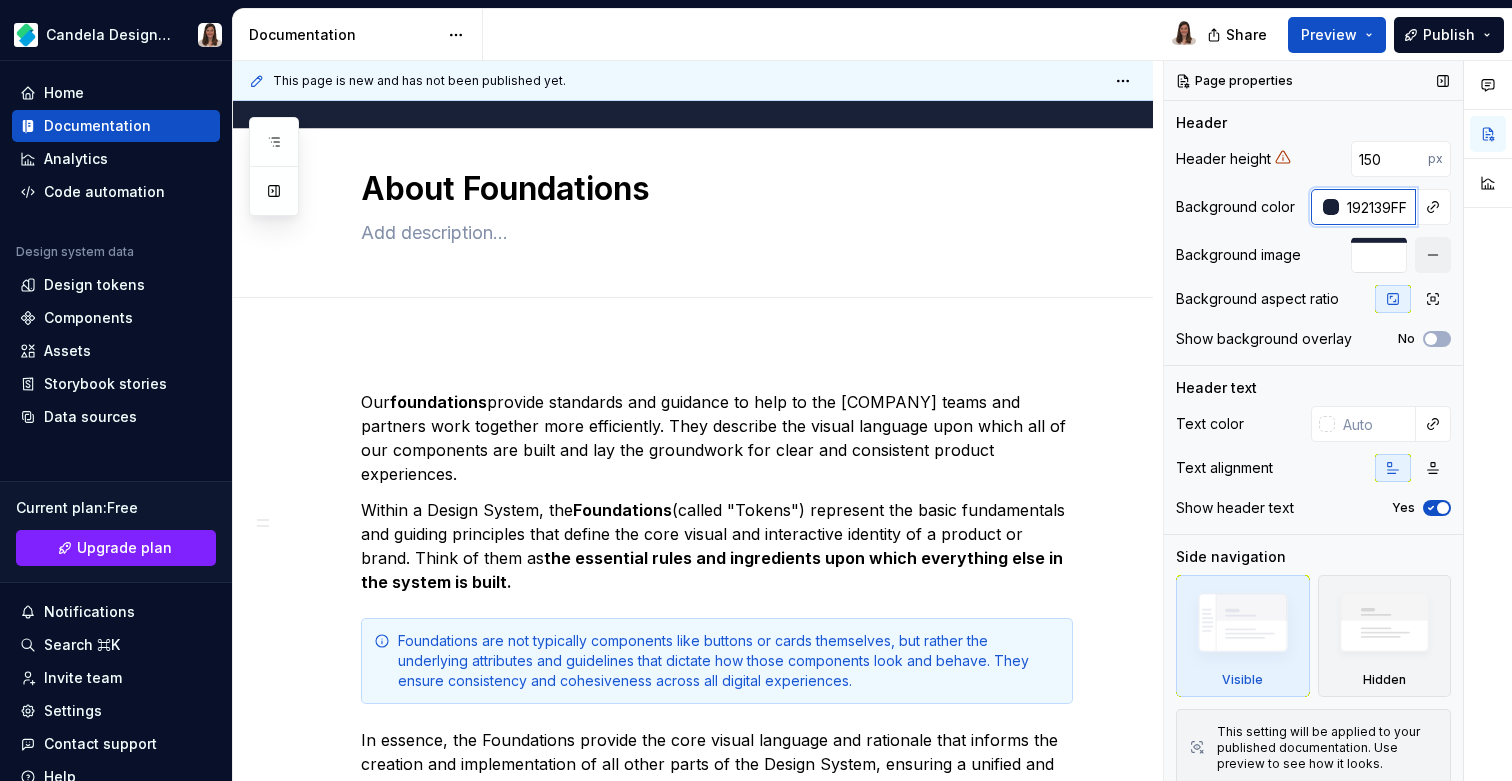click on "192139FF" at bounding box center (1377, 207) 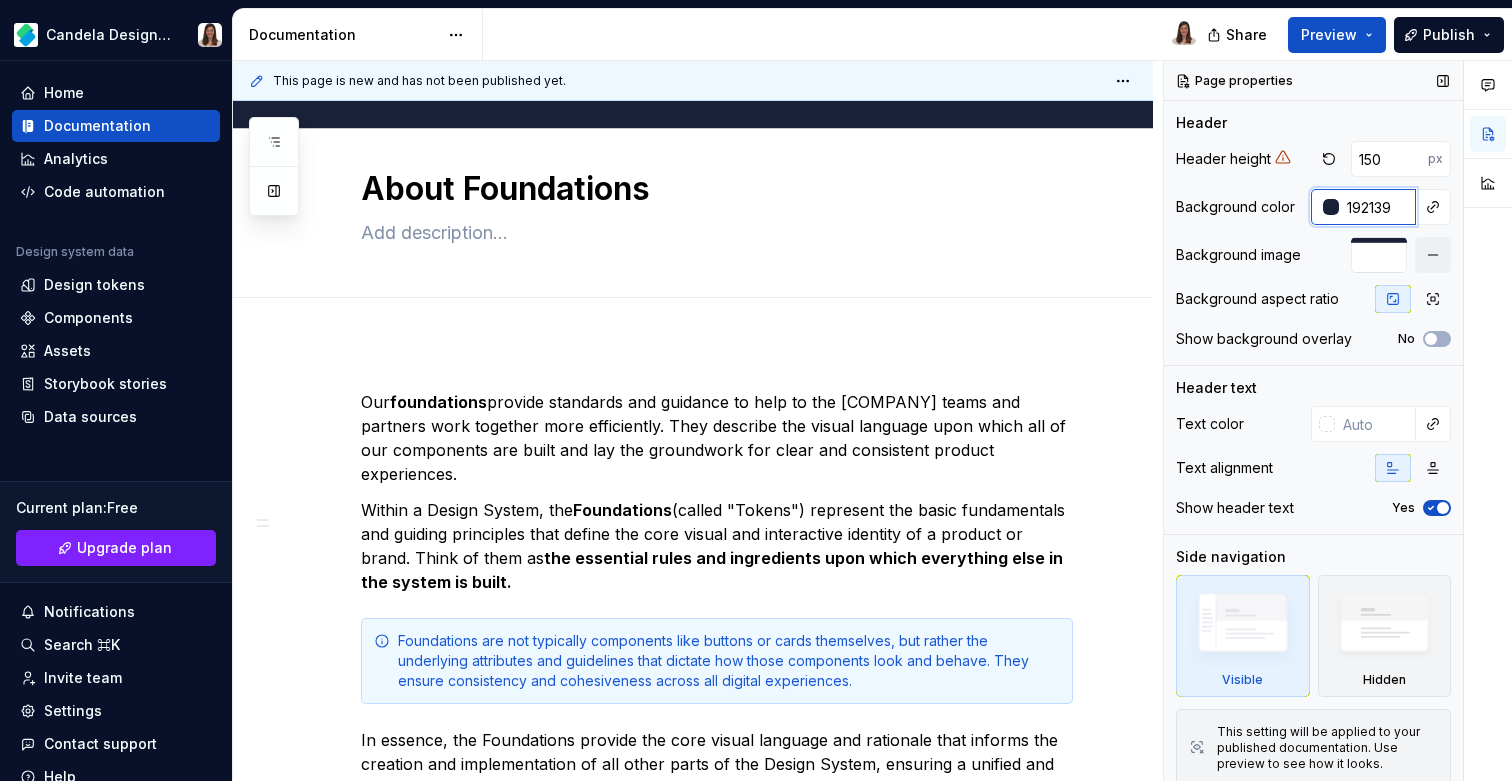 type on "192139" 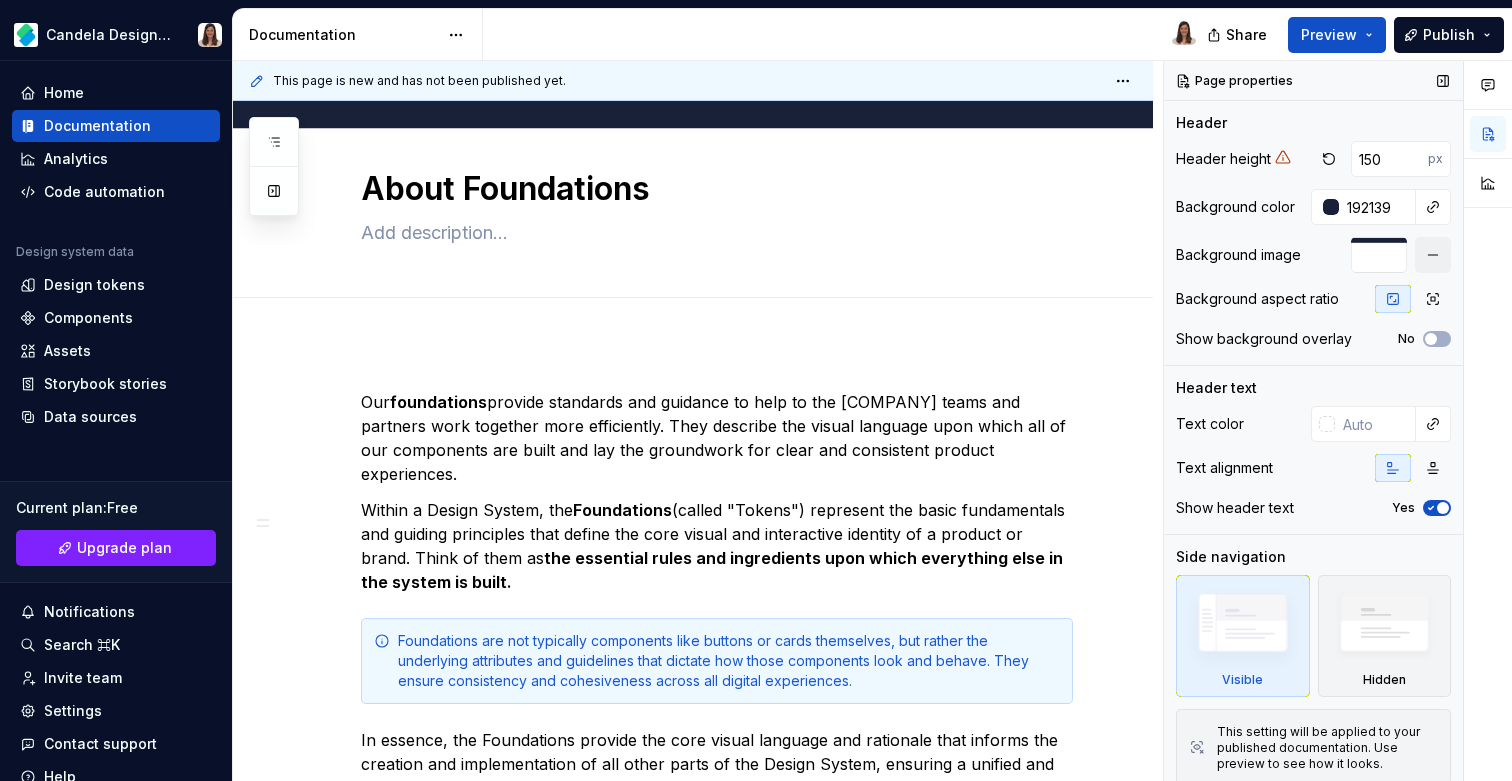 type on "*" 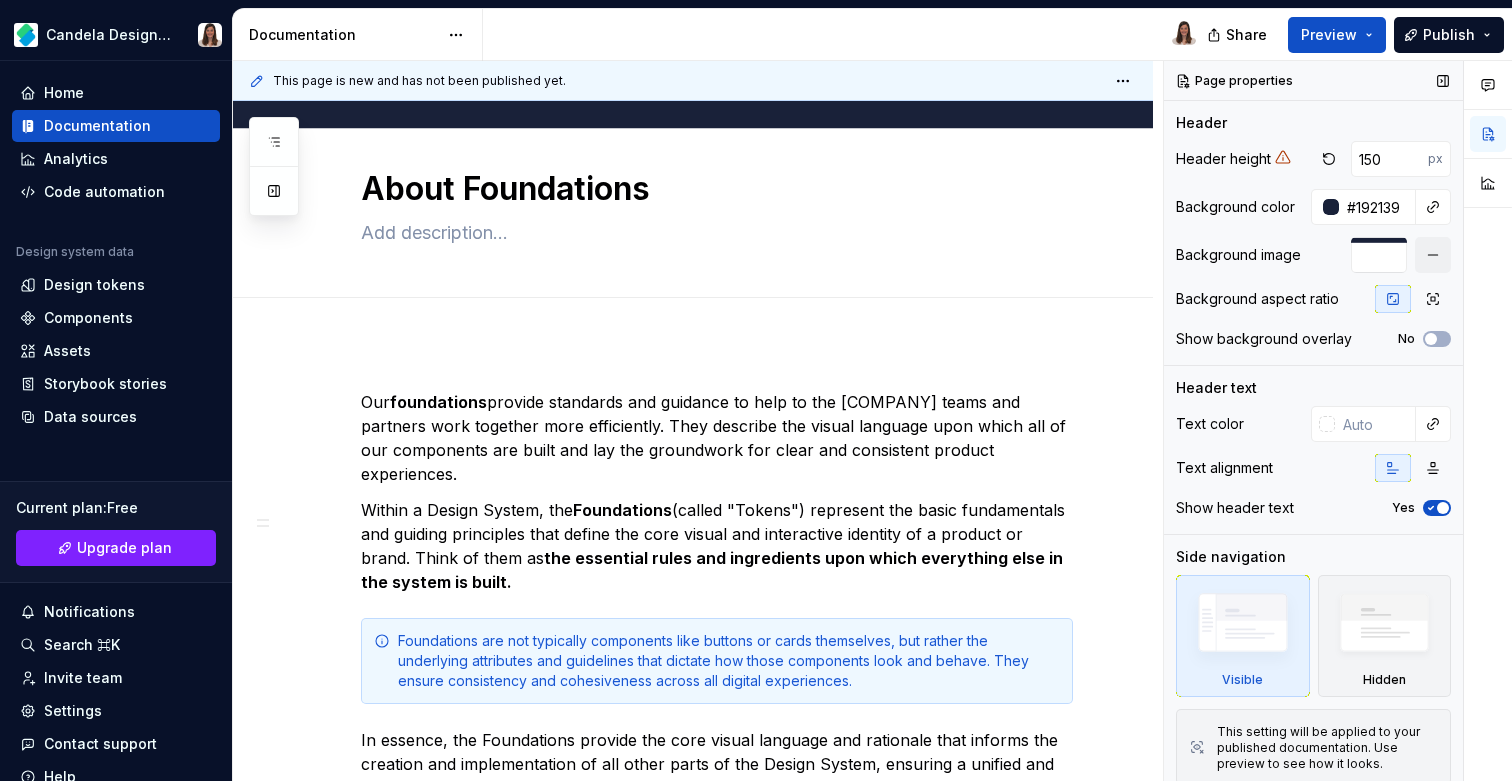 click on "150 px" at bounding box center [1383, 159] 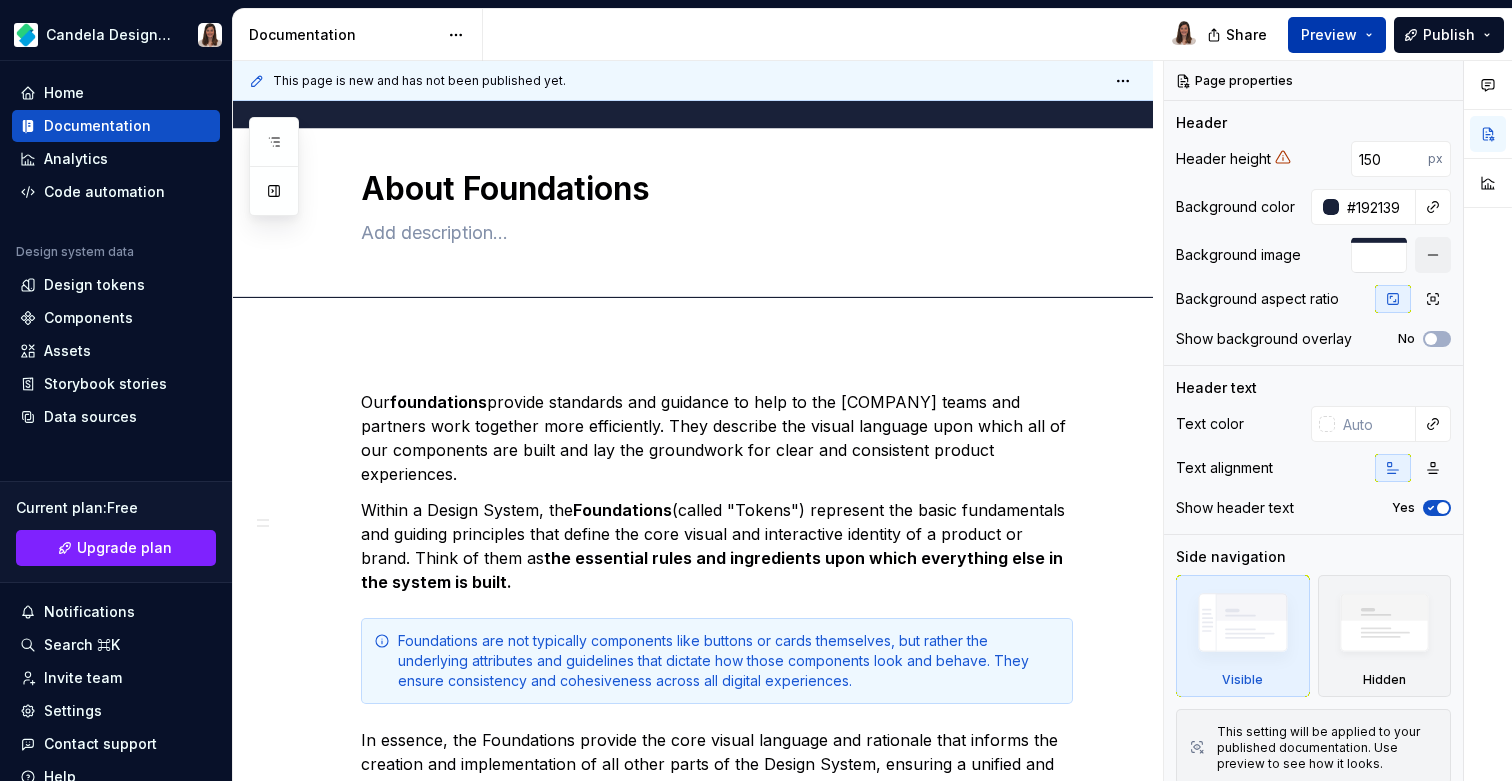 click on "Preview" at bounding box center (1329, 35) 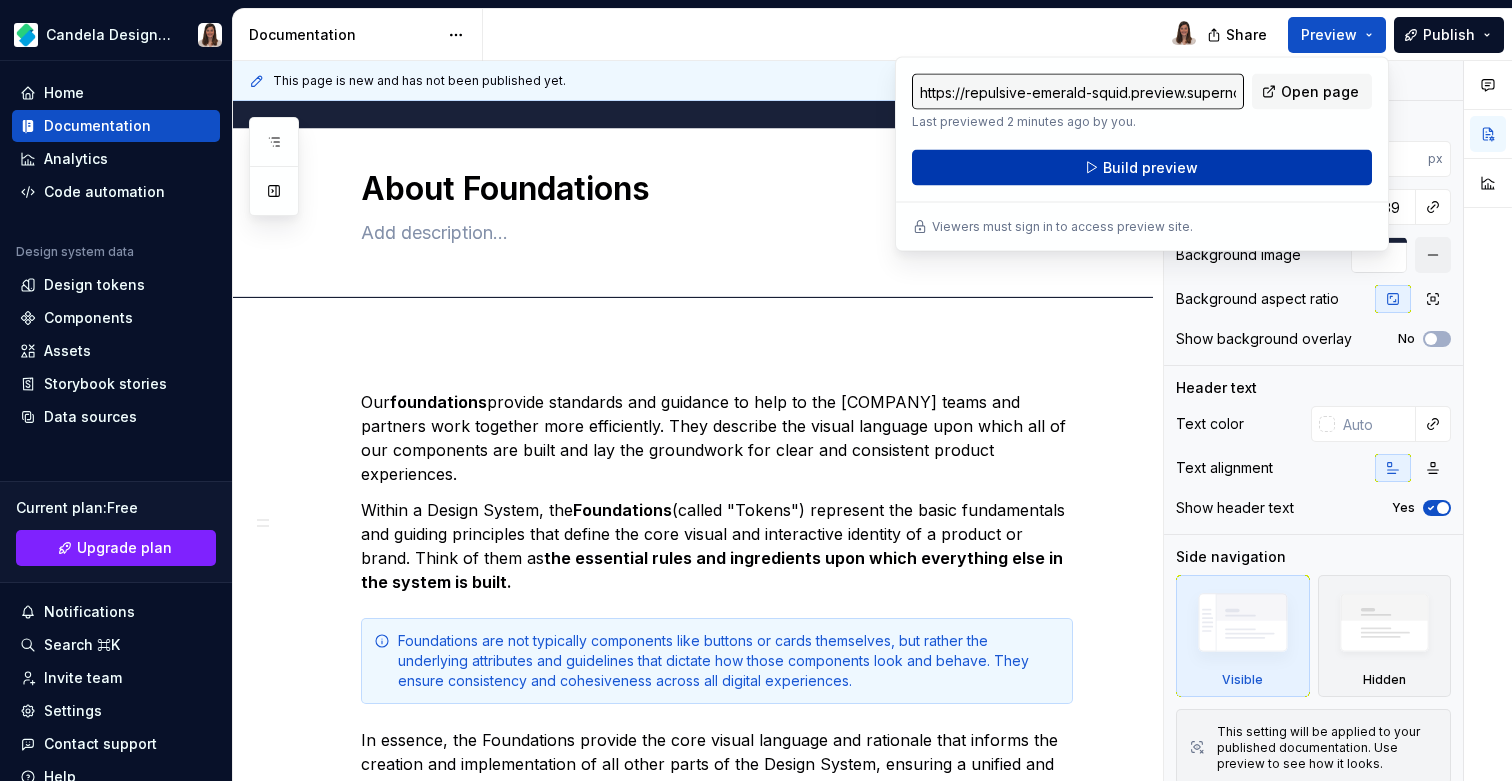 click on "Build preview" at bounding box center [1150, 168] 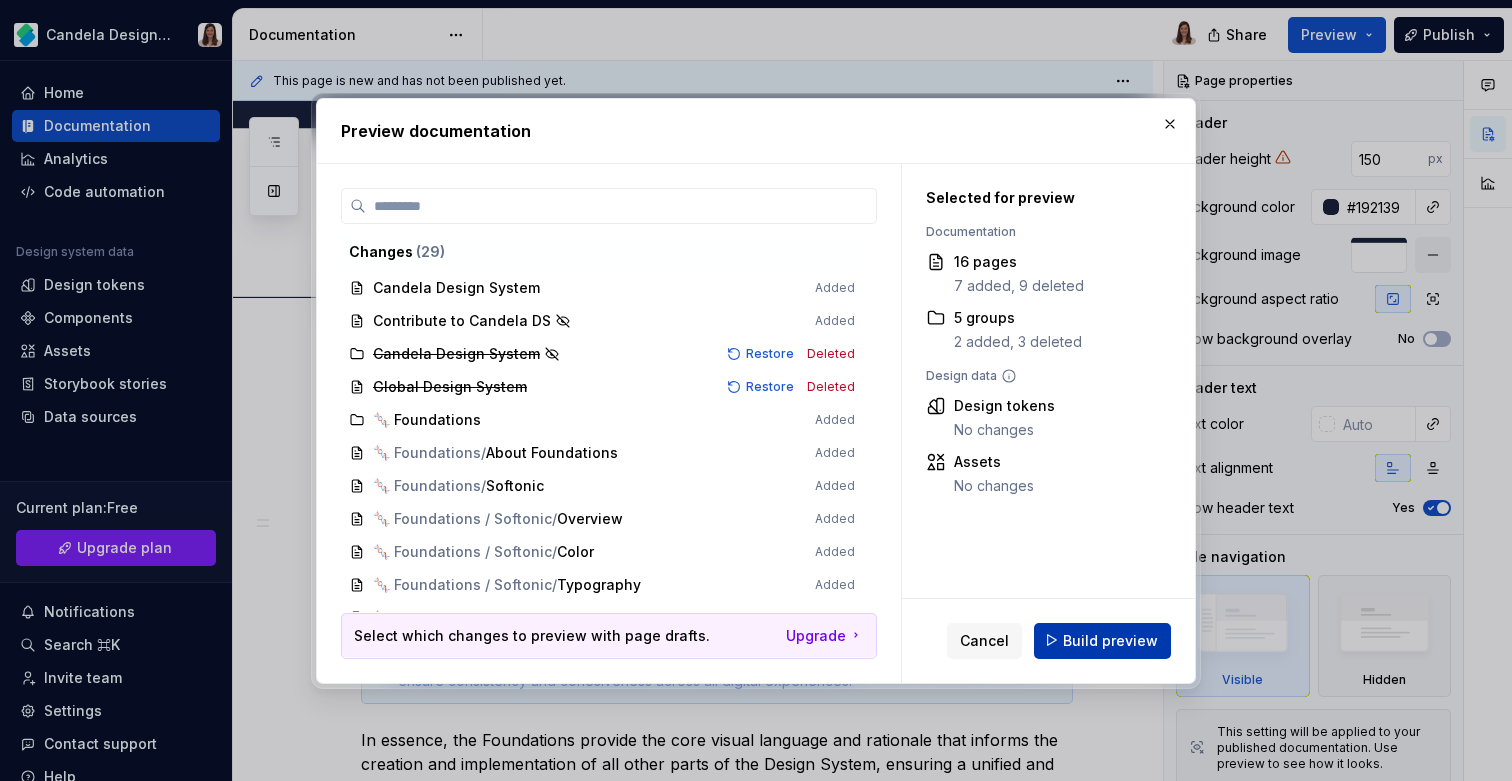 click on "Build preview" at bounding box center [1110, 640] 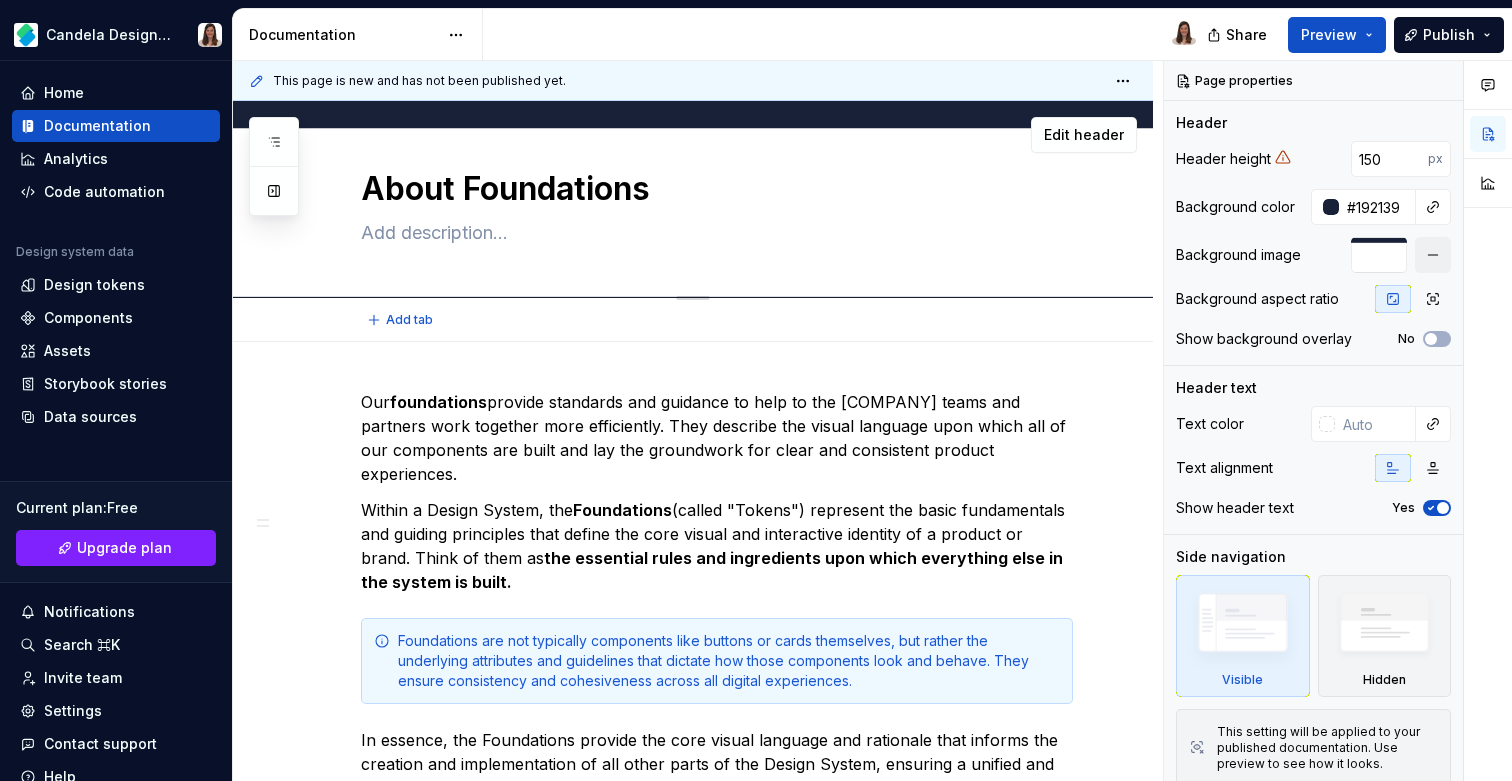 click at bounding box center (713, 233) 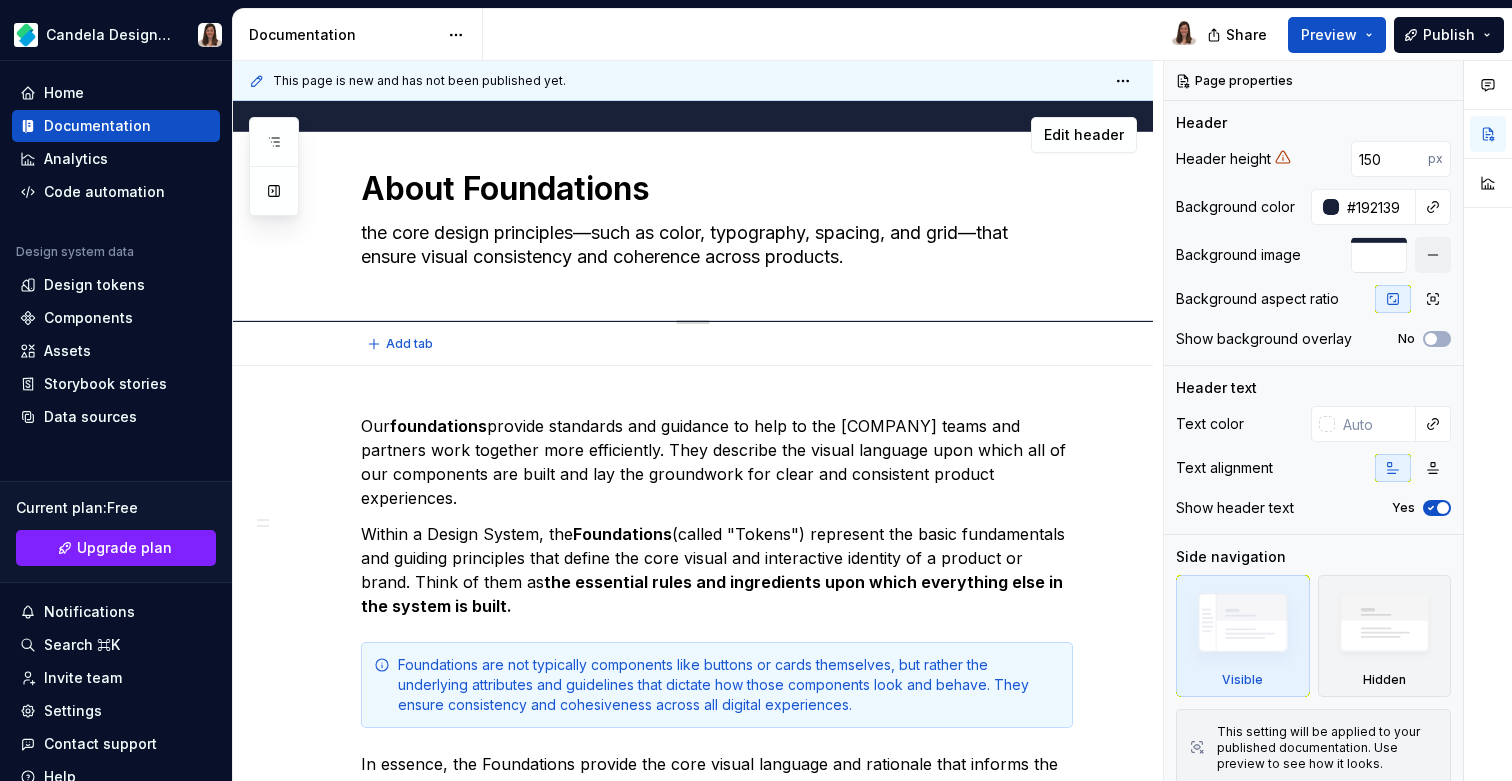 click on "the core design principles—such as color, typography, spacing, and grid—that ensure visual consistency and coherence across products." at bounding box center (713, 245) 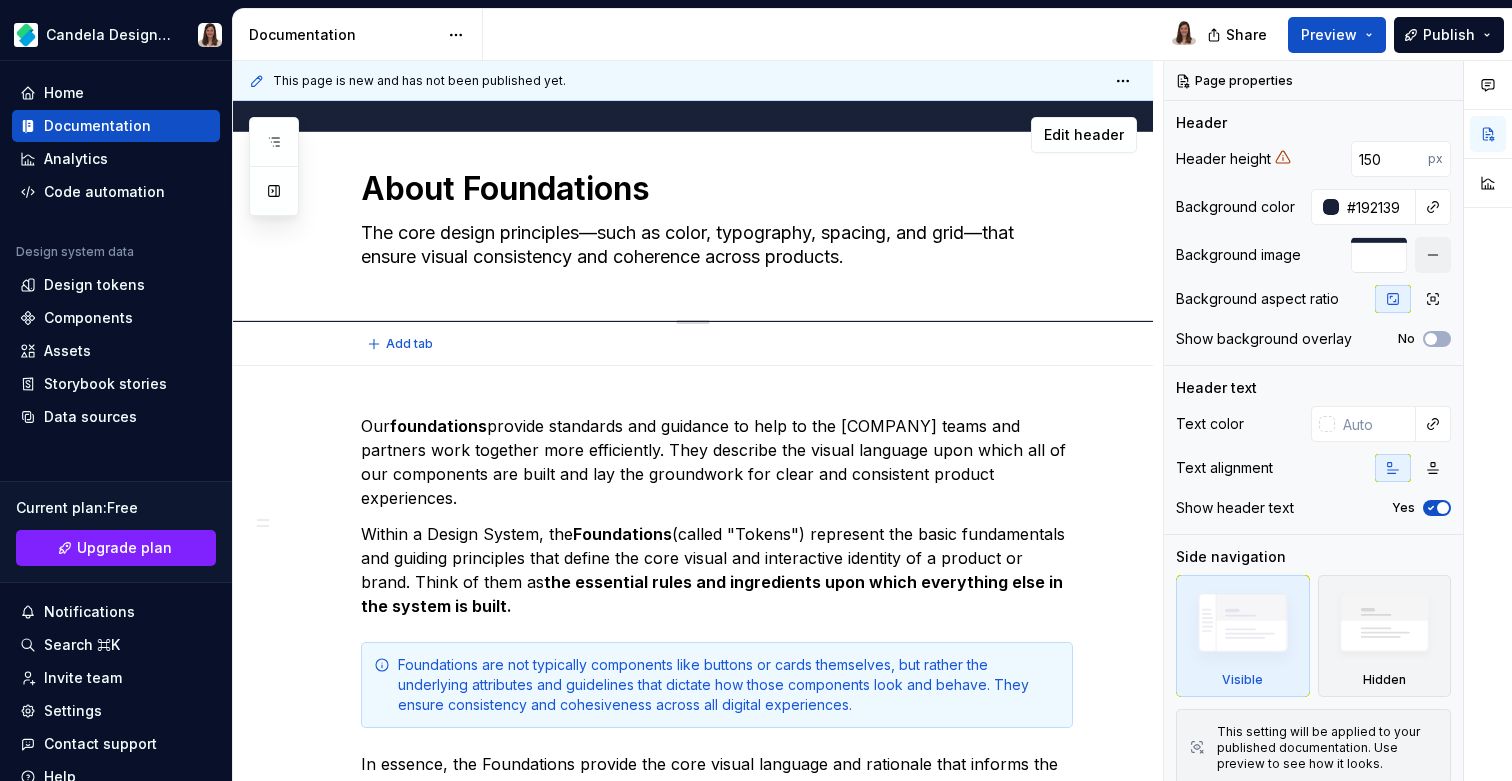drag, startPoint x: 590, startPoint y: 234, endPoint x: 997, endPoint y: 222, distance: 407.17688 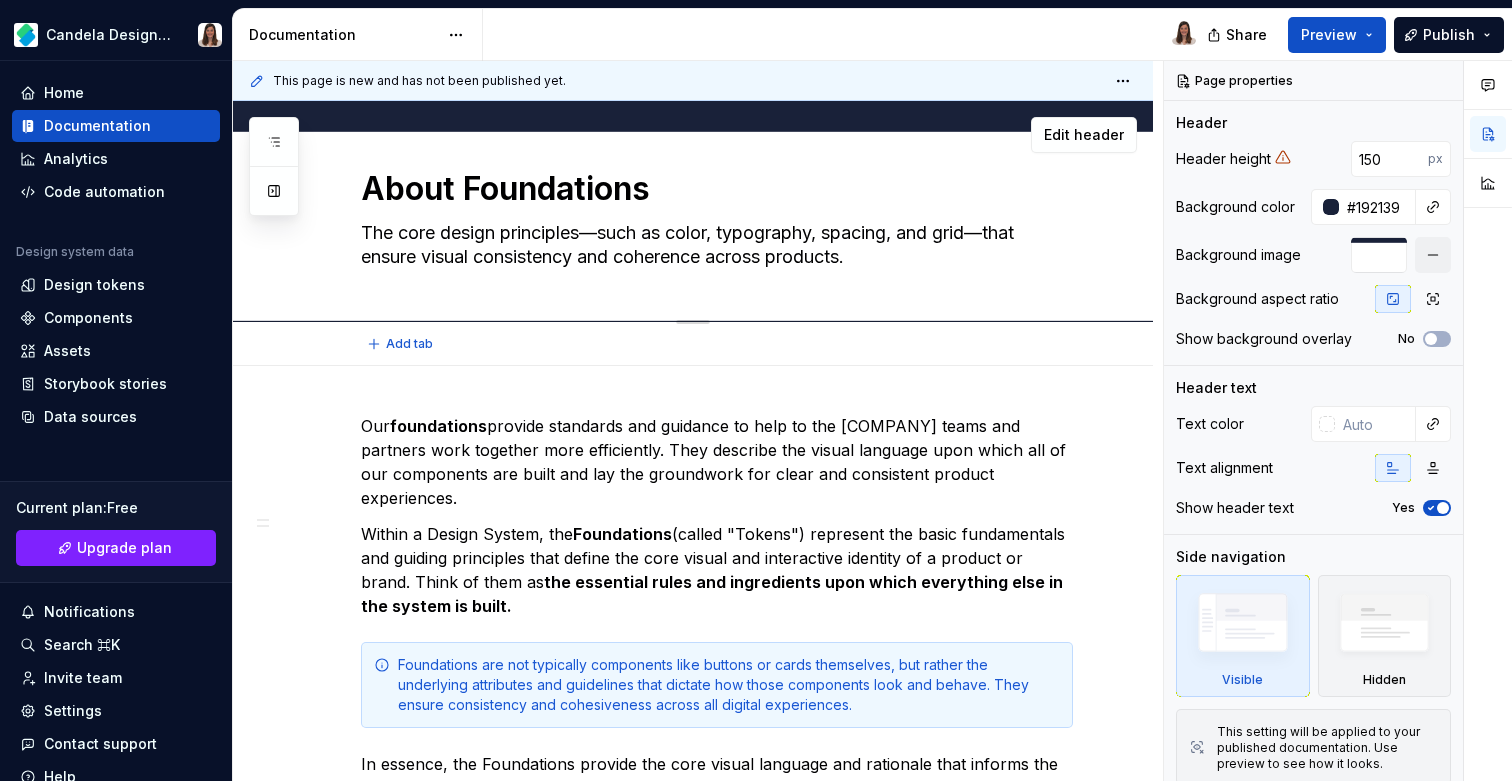 click on "The core design principles—such as color, typography, spacing, and grid—that ensure visual consistency and coherence across products." at bounding box center [713, 245] 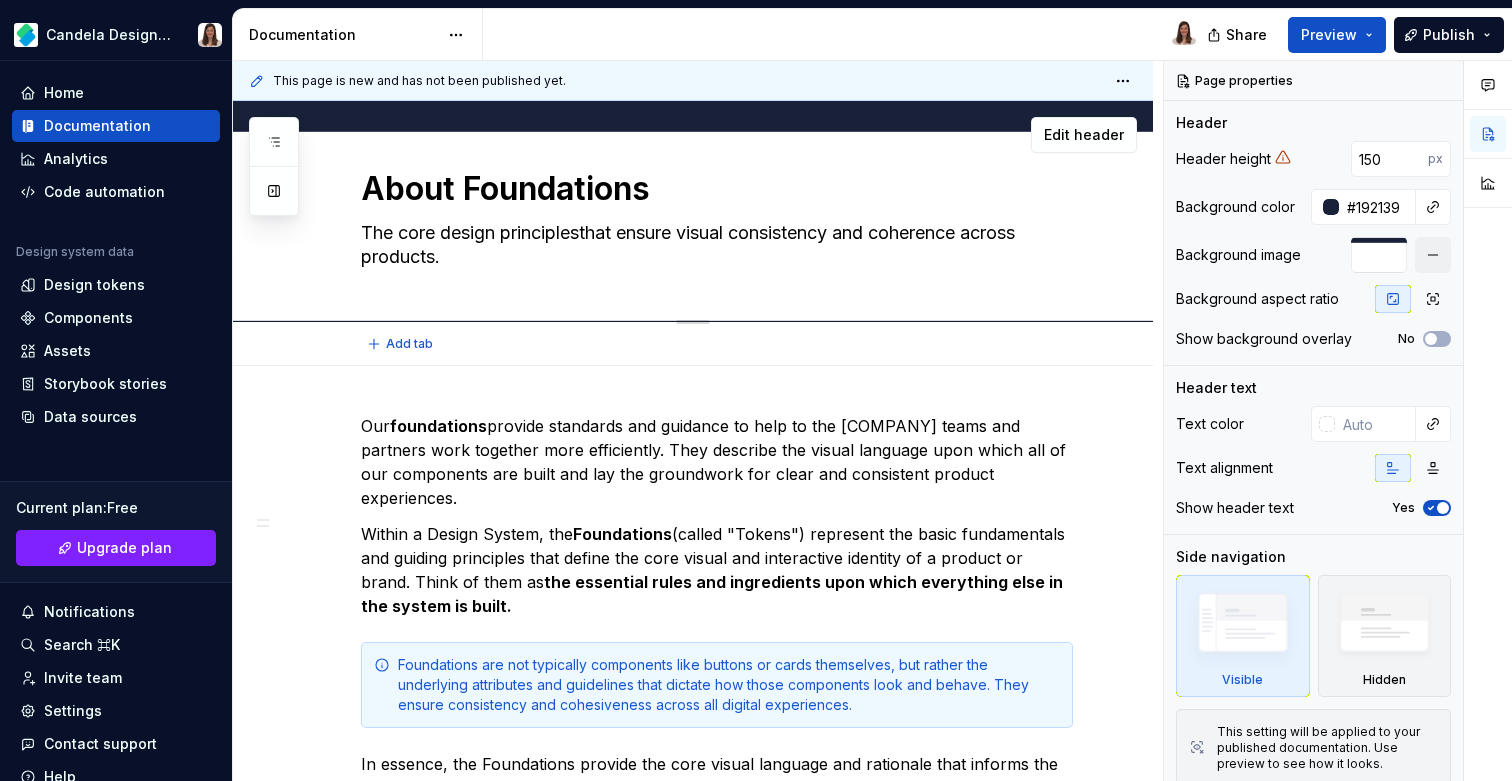 type on "*" 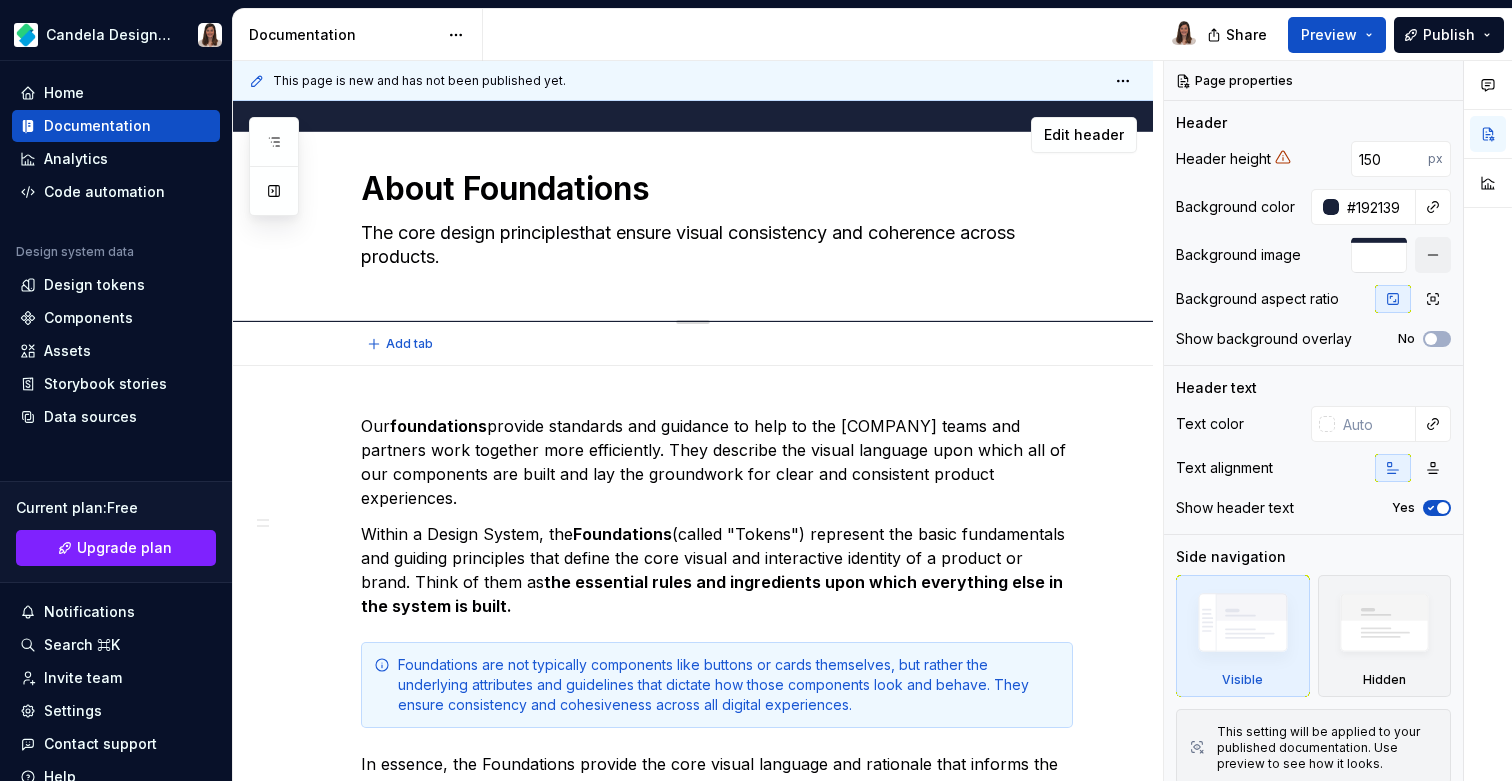 type on "The core design principles that ensure visual consistency and coherence across products." 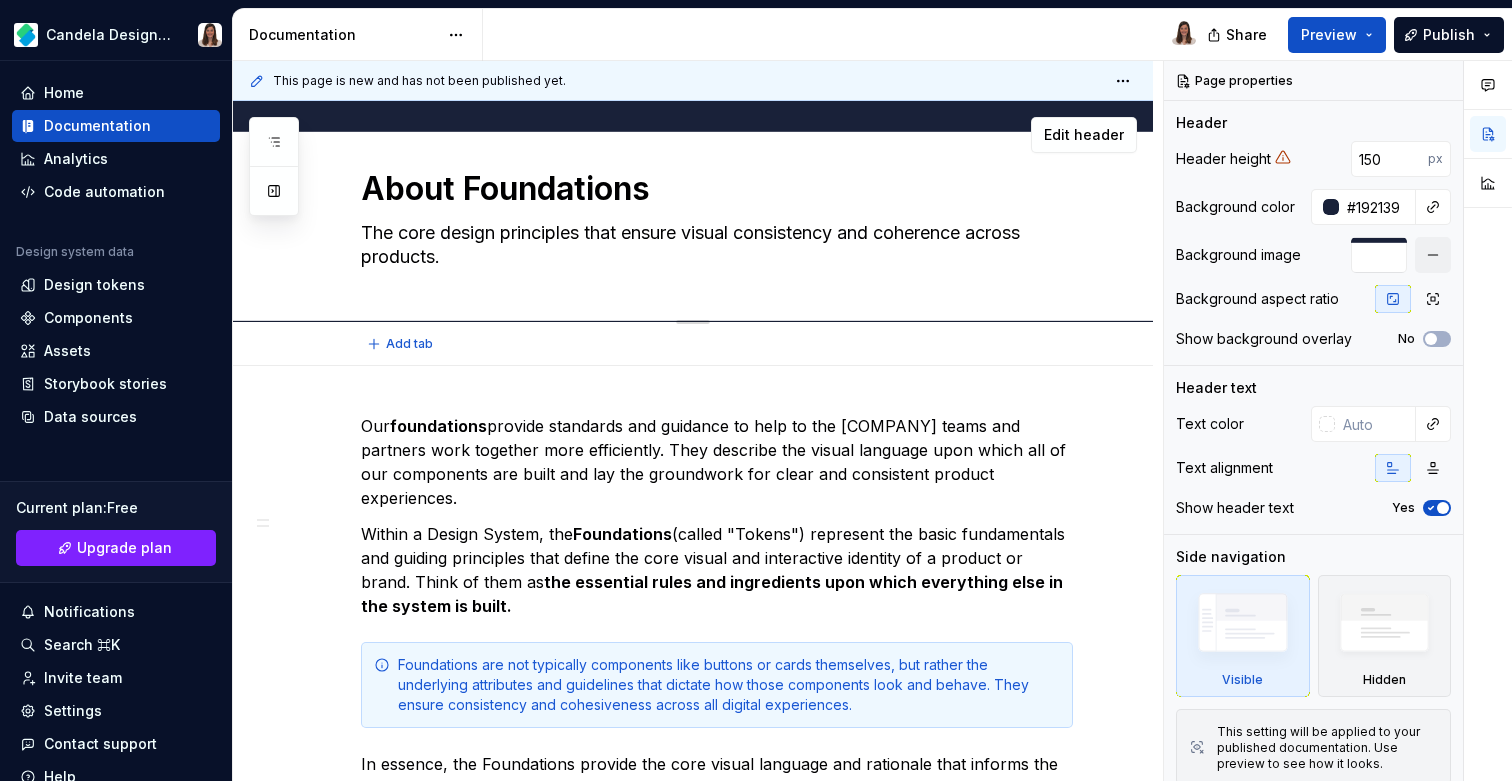 click on "The core design principles that ensure visual consistency and coherence across products." at bounding box center (713, 245) 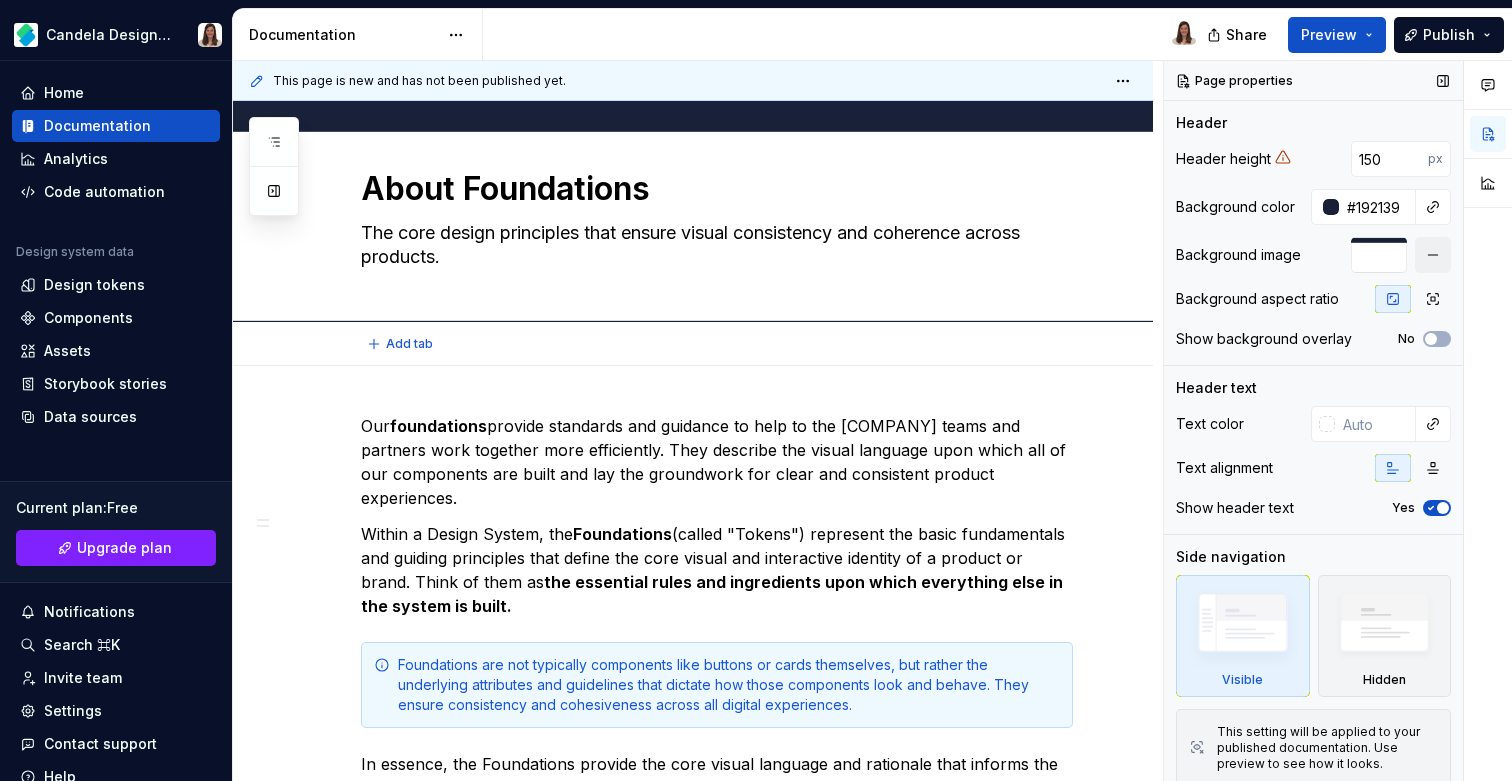 type on "*" 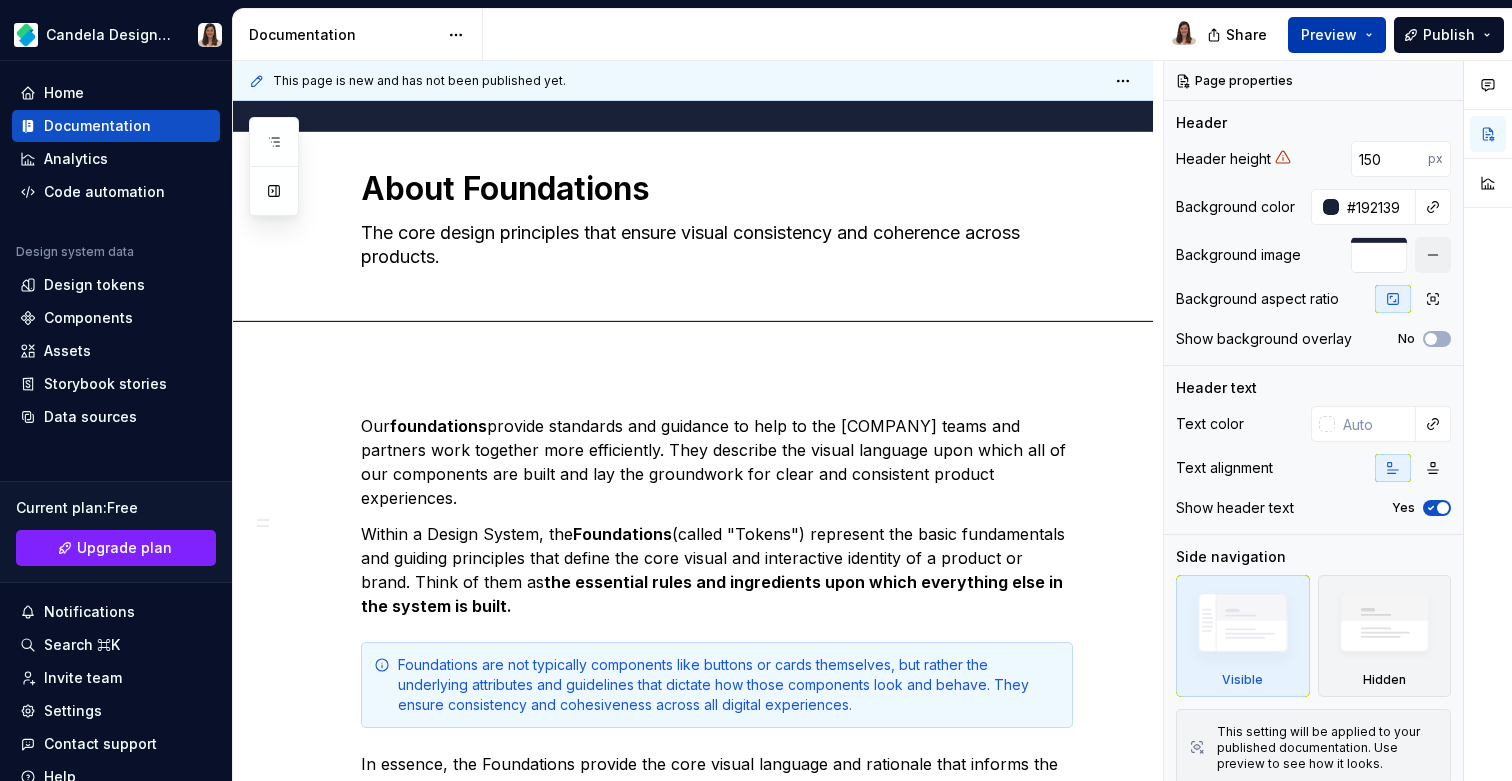 type on "The core design principles that ensure visual consistency and coherence across products." 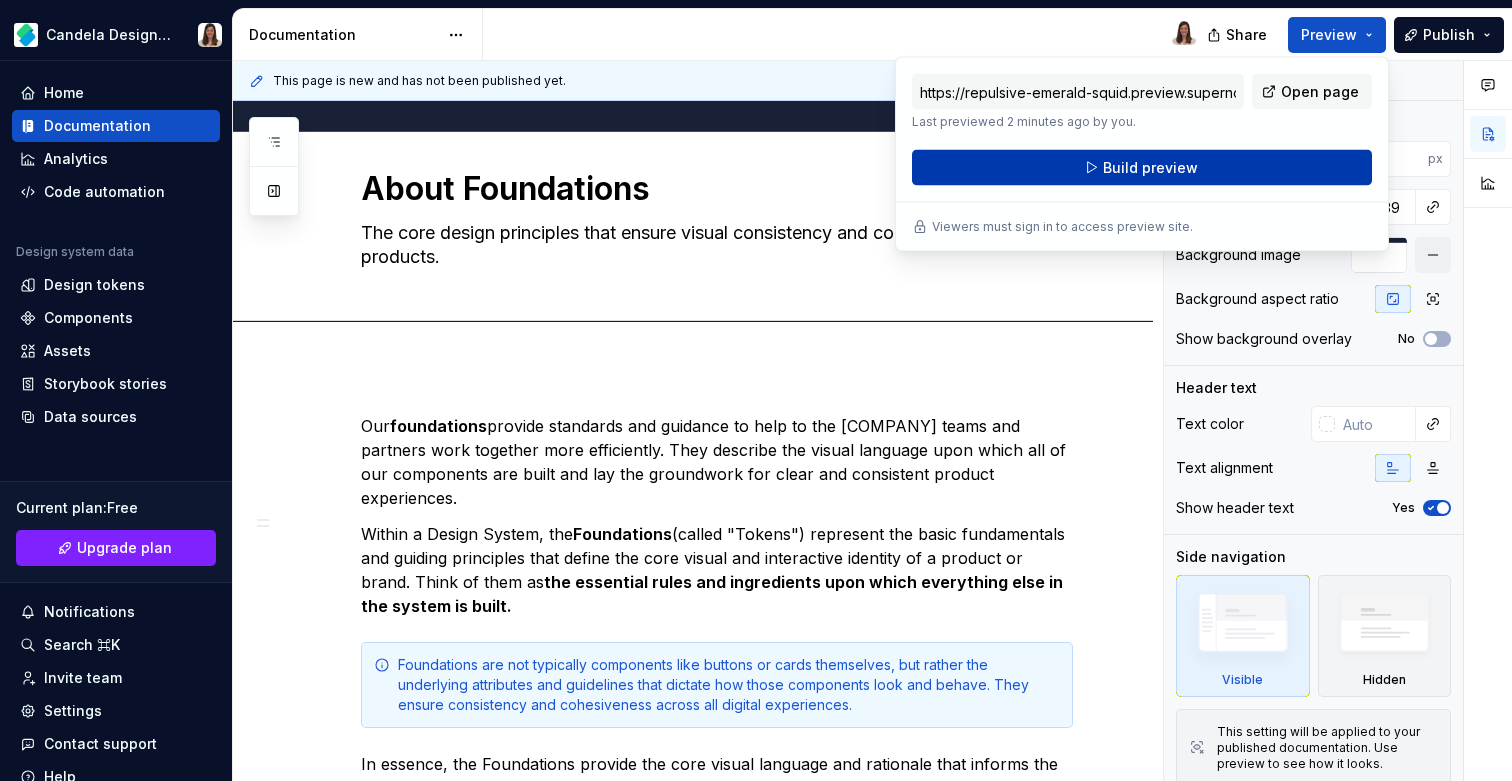 click on "Build preview" at bounding box center (1150, 168) 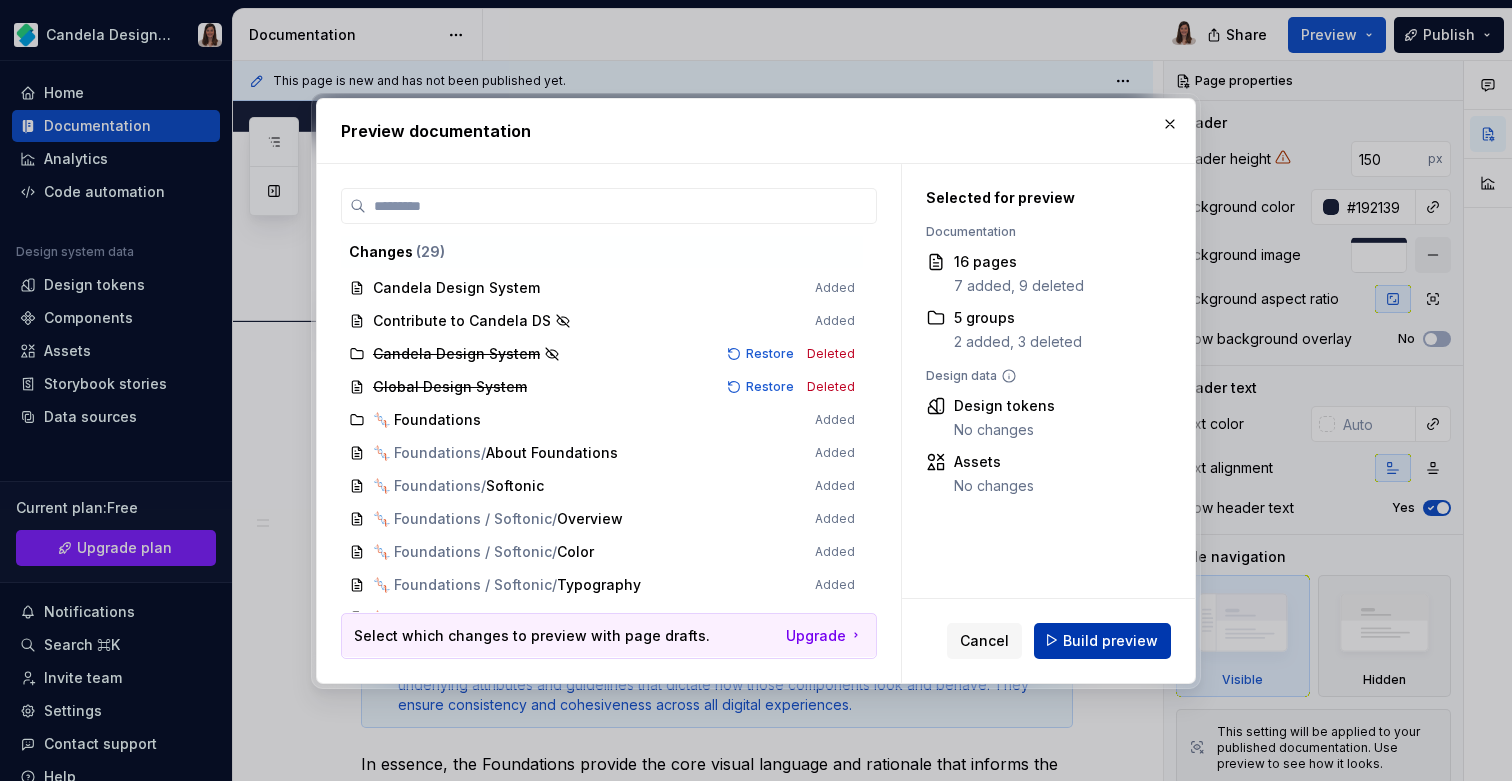 click on "Build preview" at bounding box center (1110, 640) 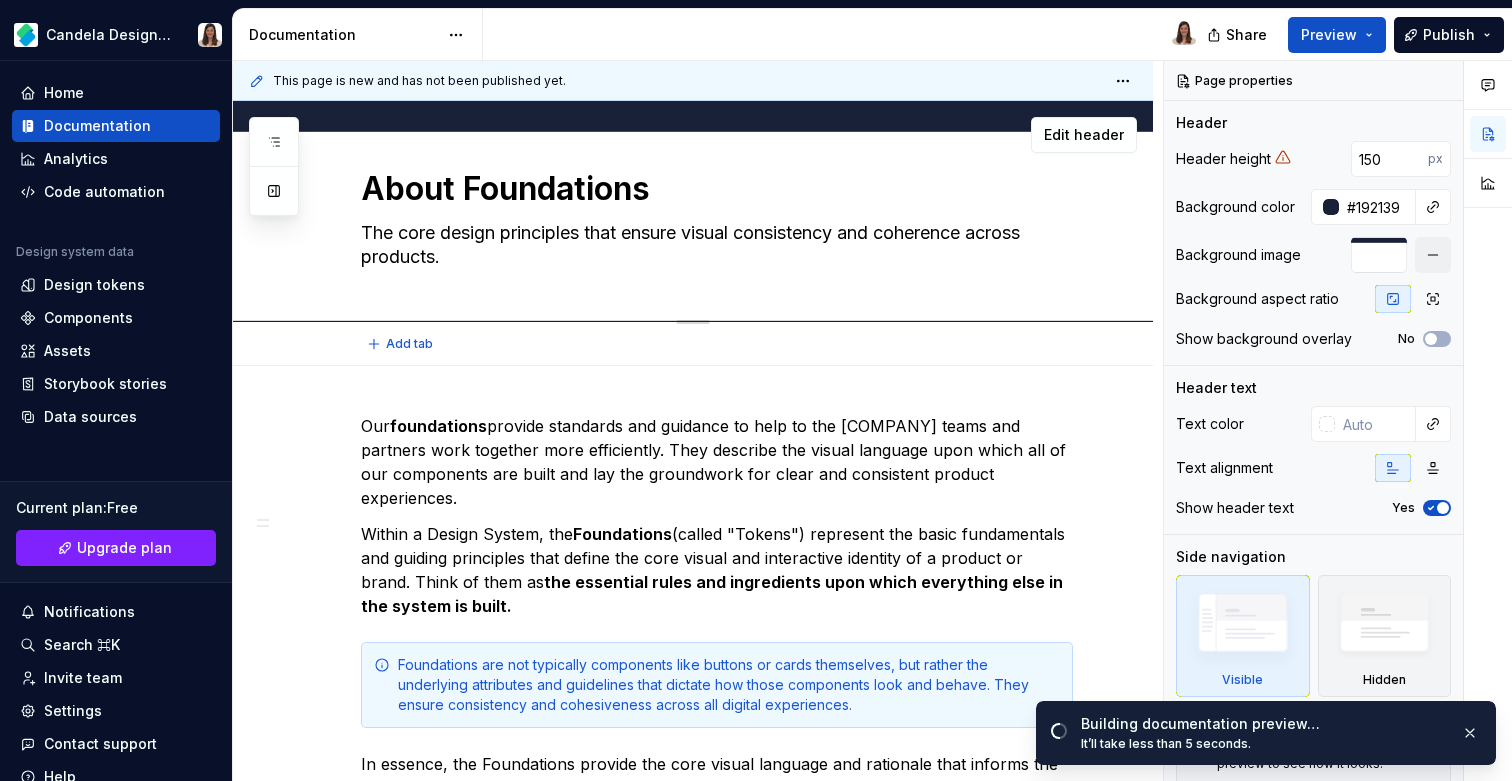 drag, startPoint x: 452, startPoint y: 235, endPoint x: 339, endPoint y: 235, distance: 113 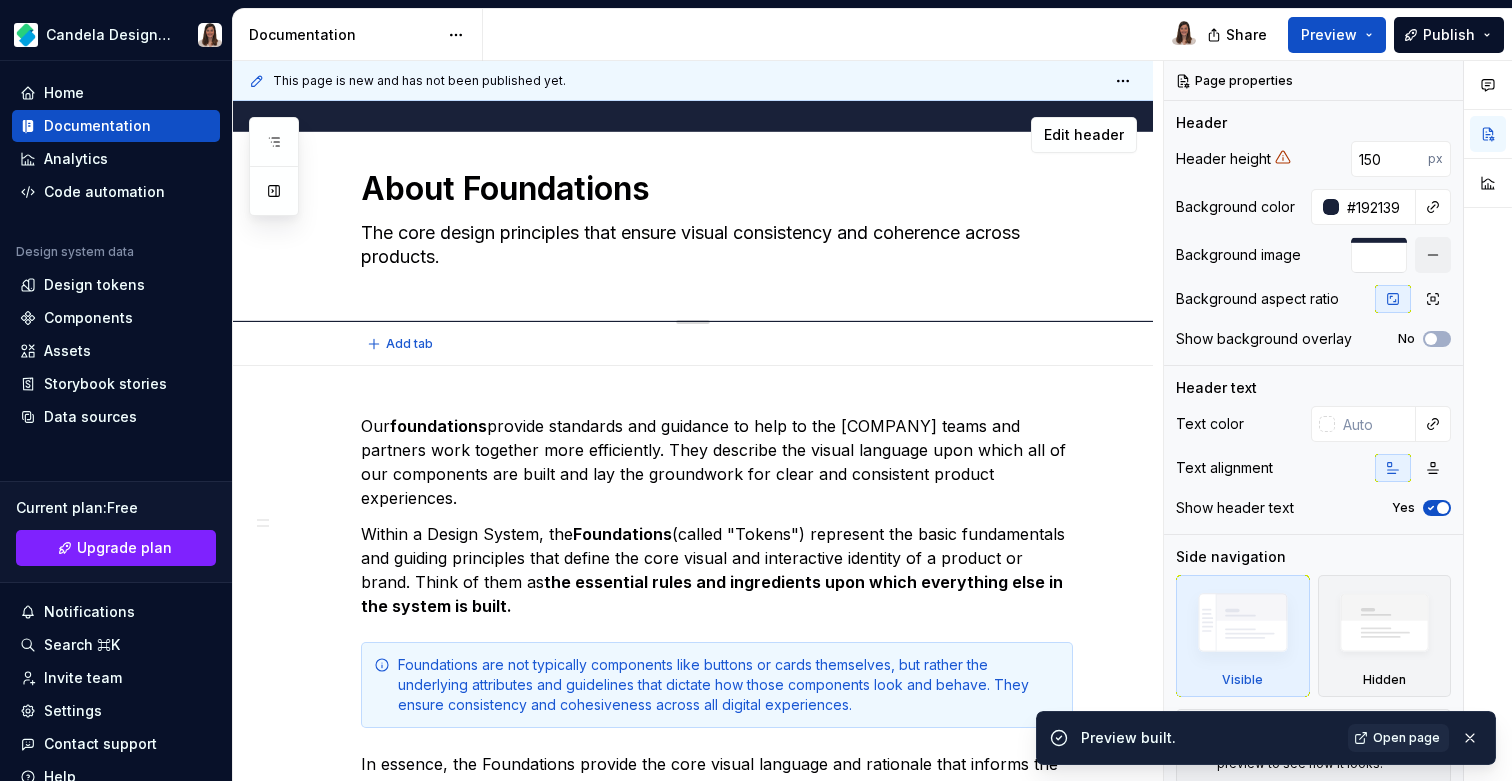 drag, startPoint x: 513, startPoint y: 233, endPoint x: 362, endPoint y: 233, distance: 151 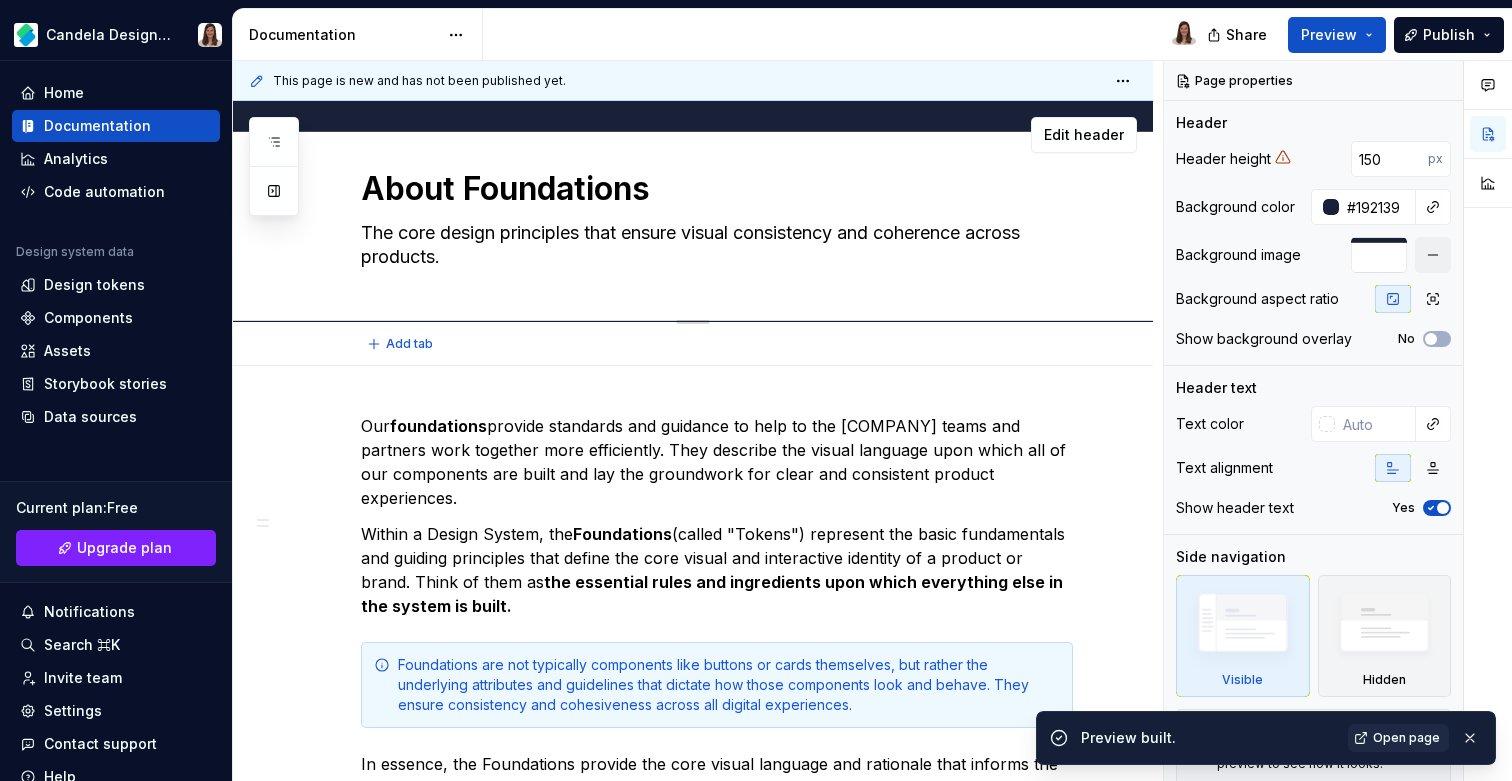 click on "The core design principles that ensure visual consistency and coherence across products." at bounding box center (713, 245) 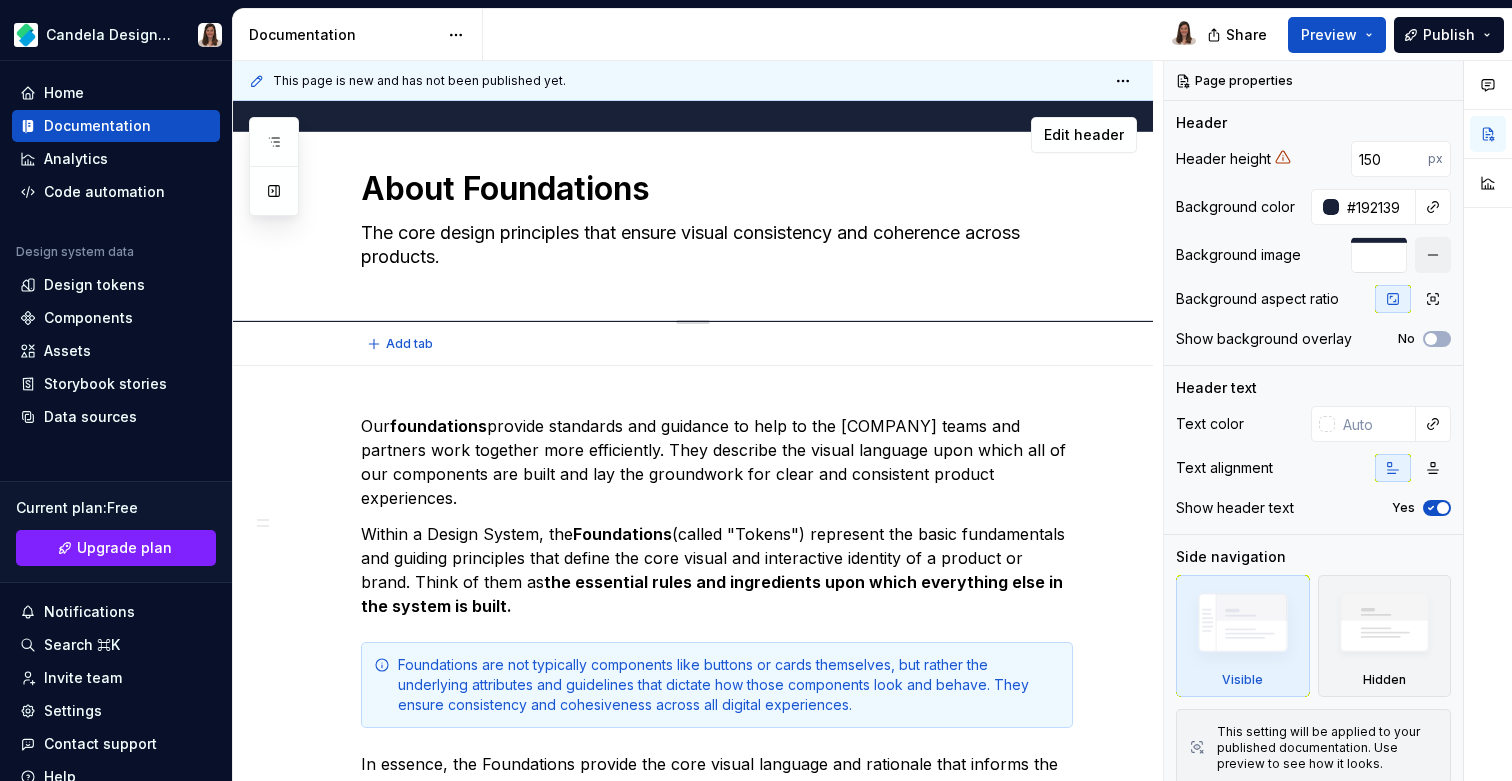 type on "*" 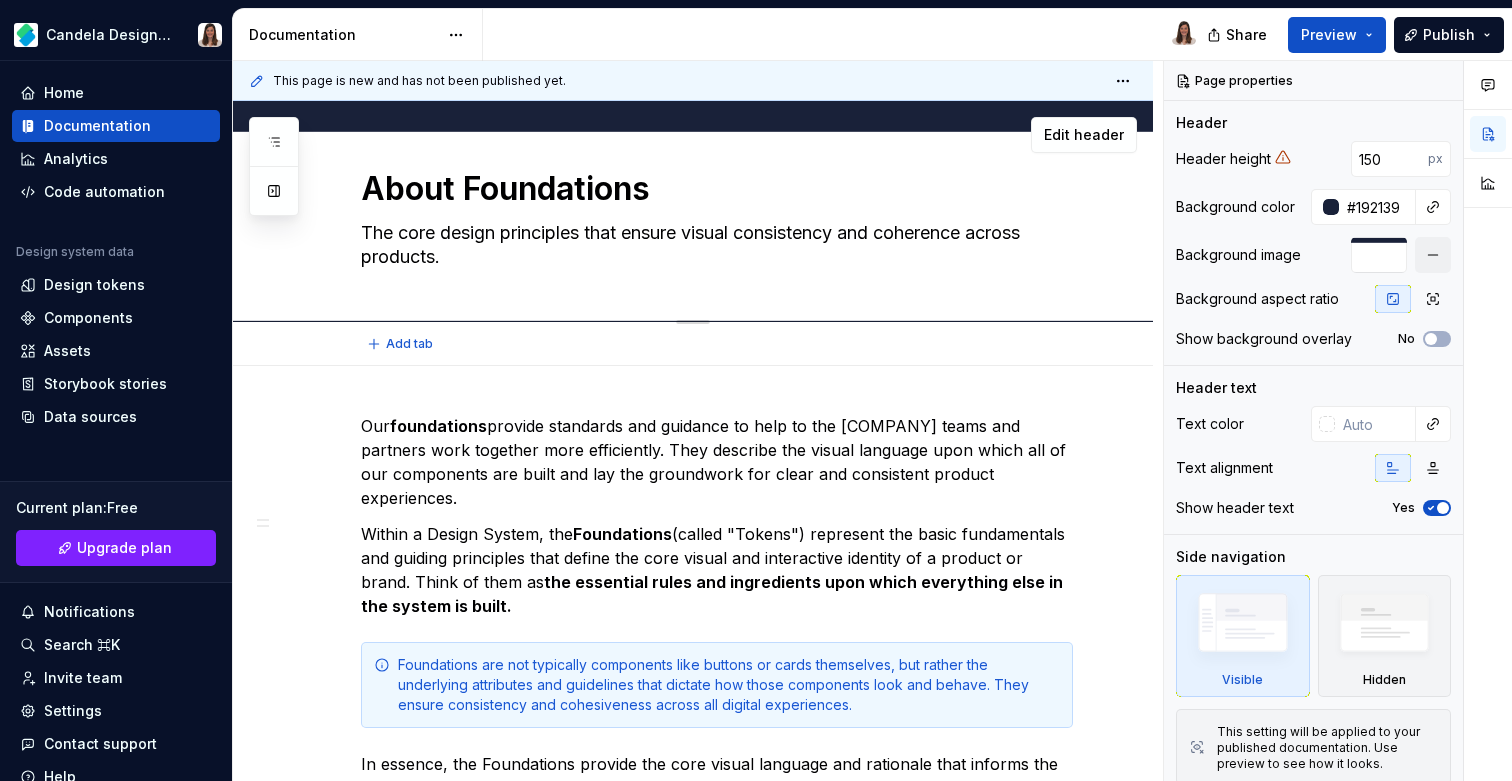type on "Brinciples that ensure visual consistency and coherence across products." 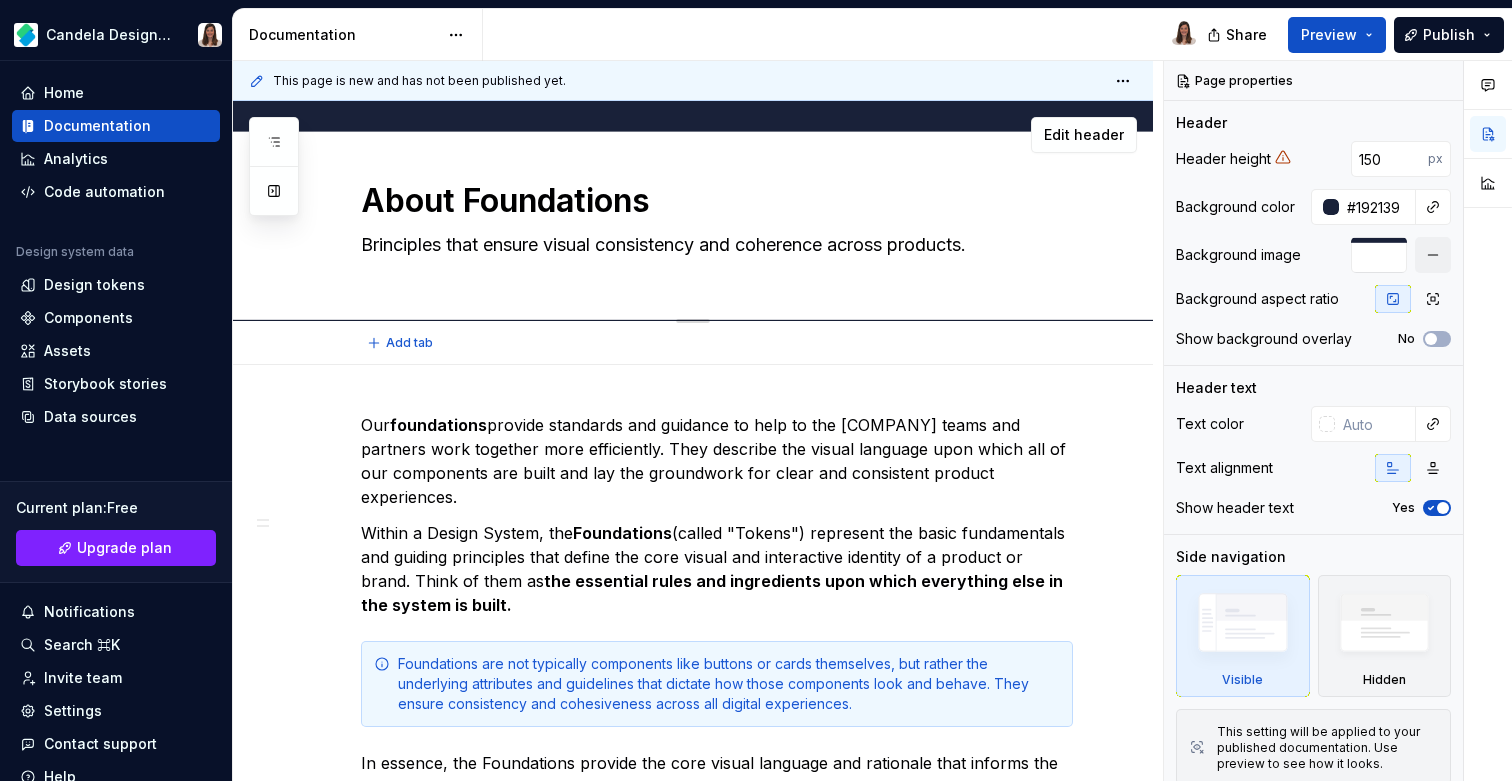 type on "*" 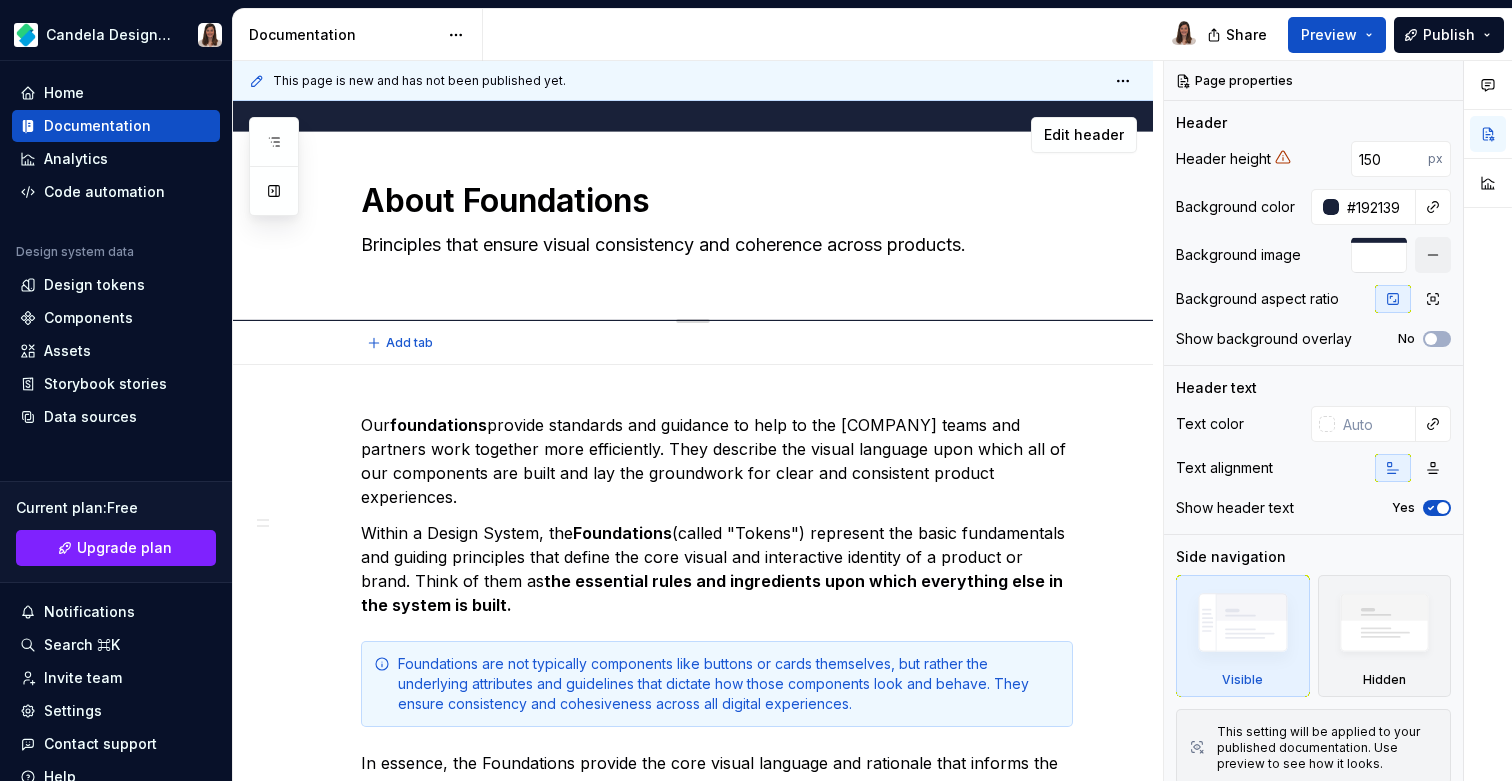 type on "Brrinciples that ensure visual consistency and coherence across products." 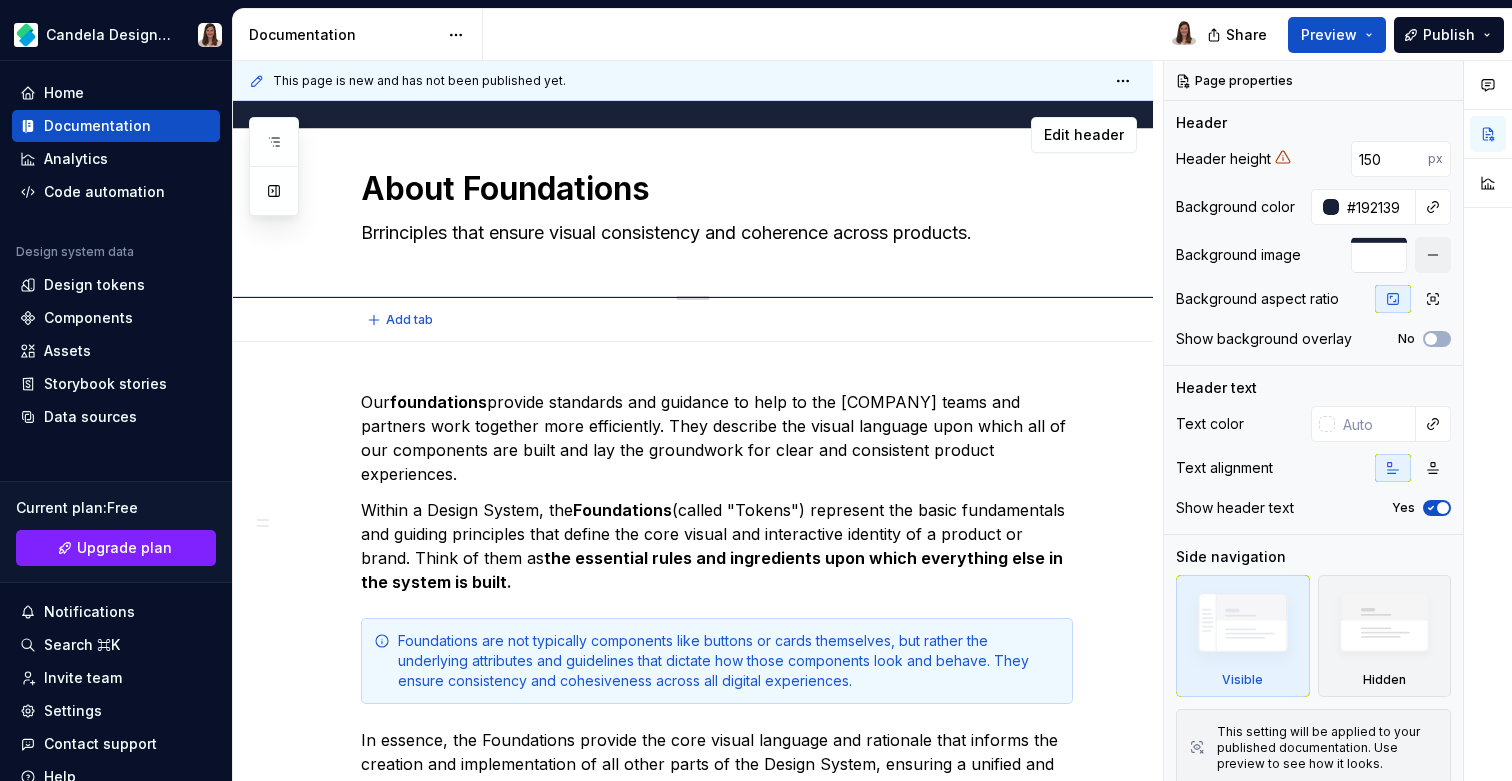 type on "*" 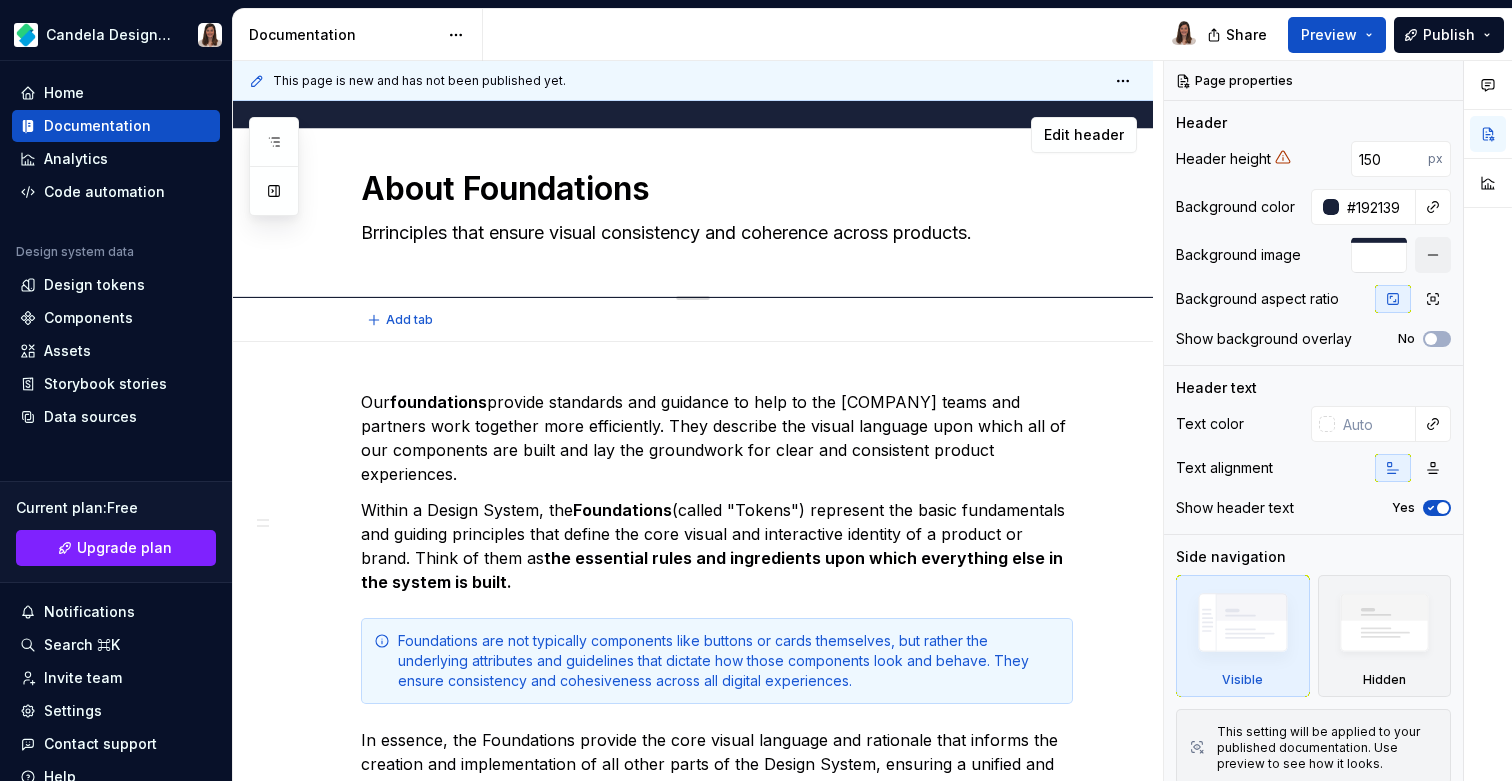 type on "Brarinciples that ensure visual consistency and coherence across products." 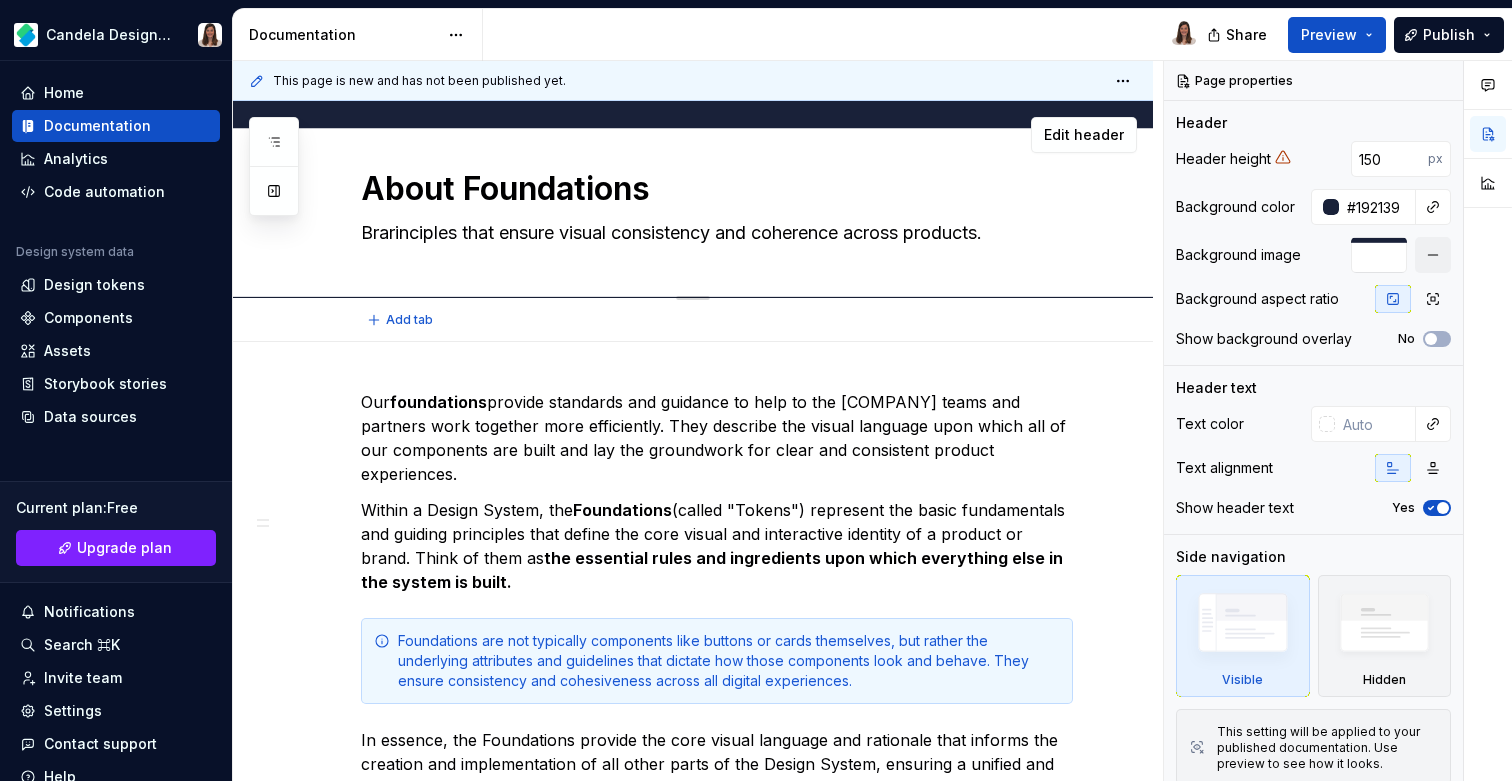 type on "*" 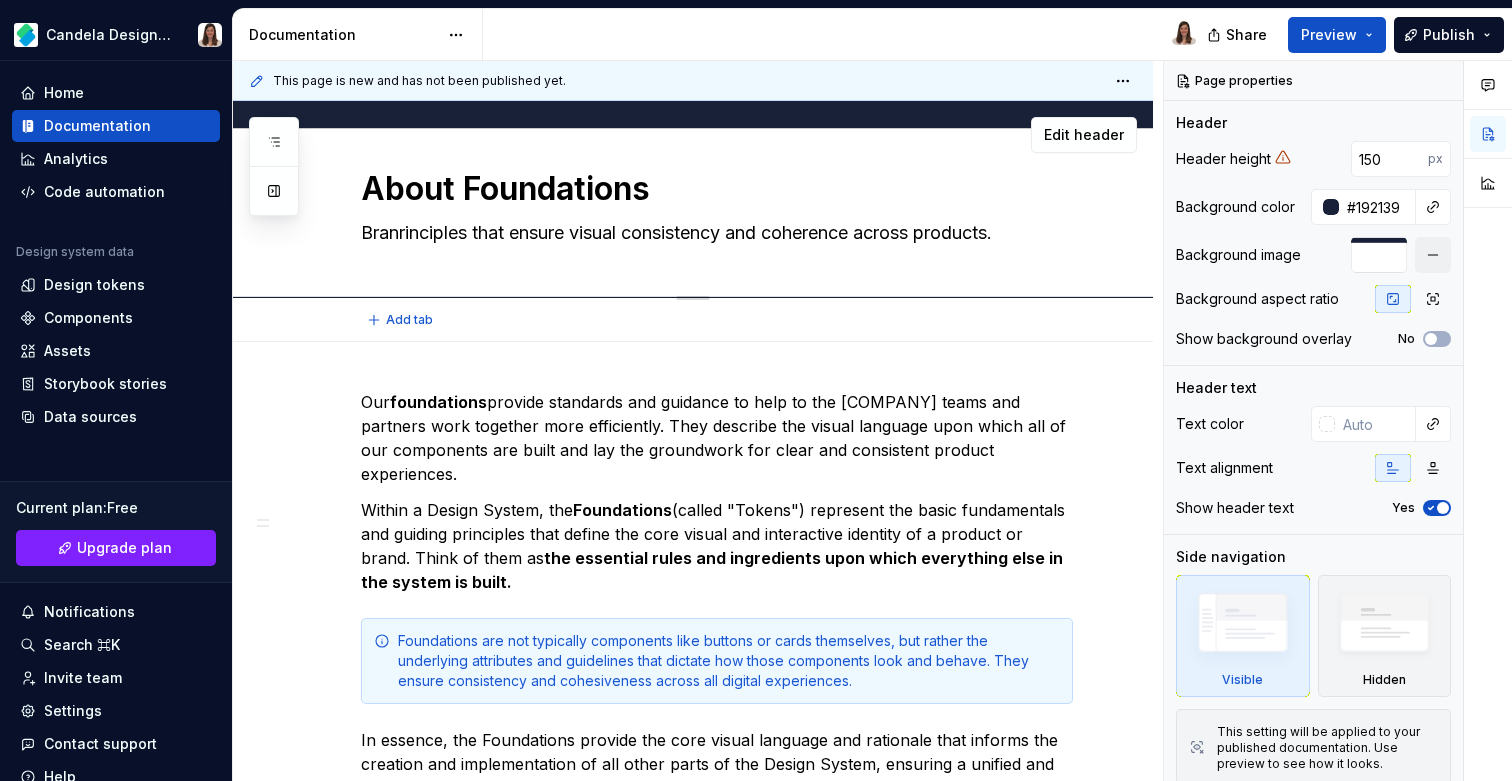 type on "*" 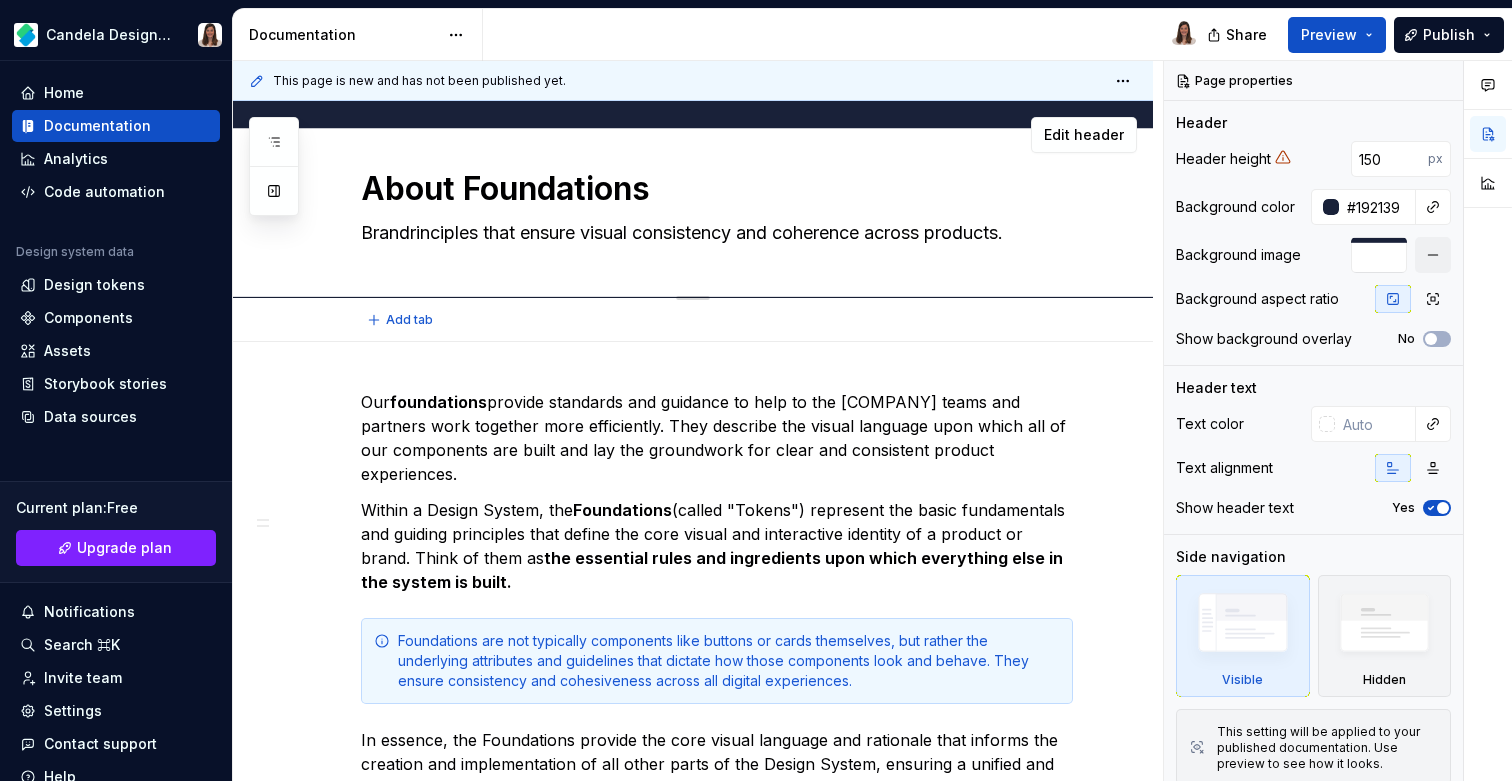 type on "*" 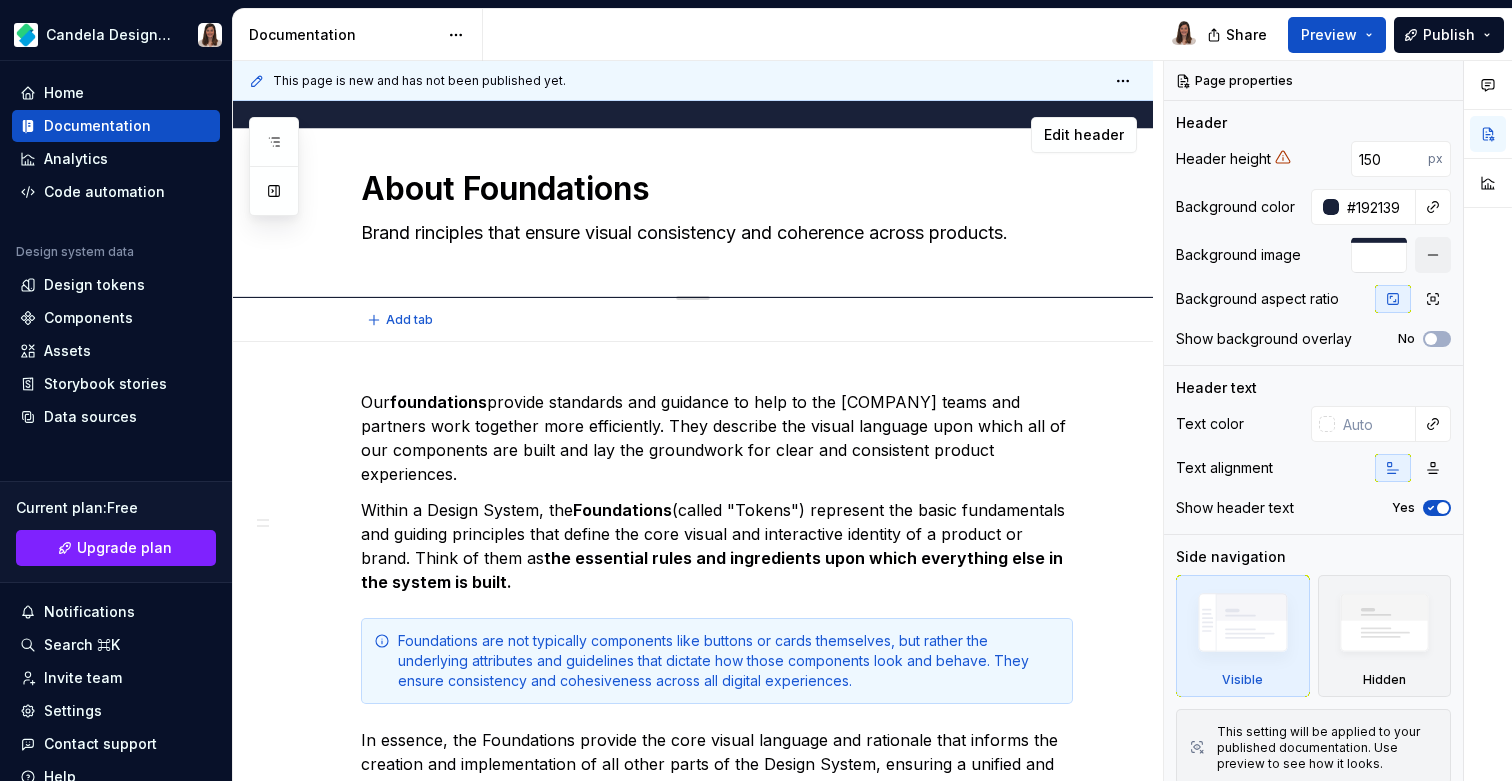 type on "*" 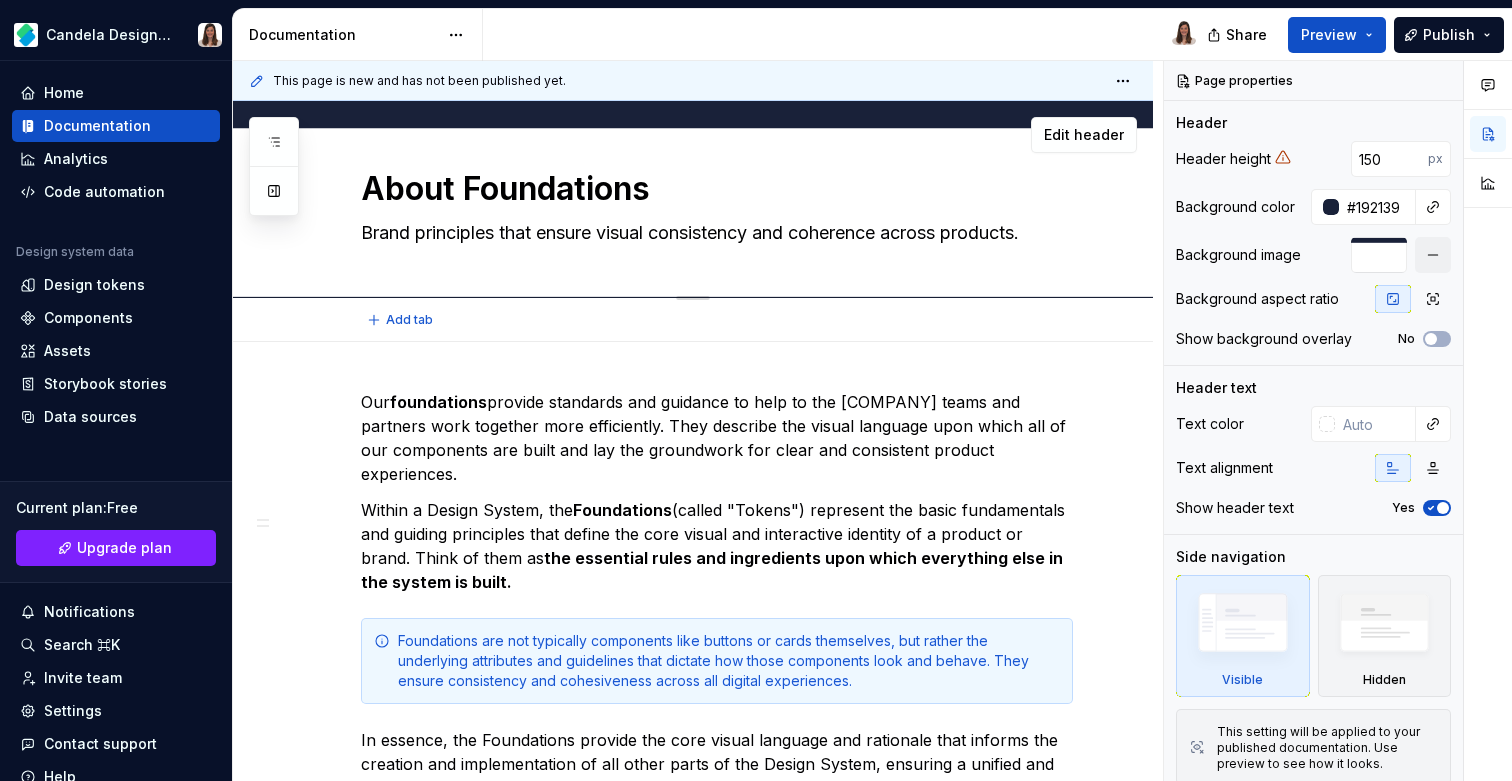 drag, startPoint x: 410, startPoint y: 233, endPoint x: 343, endPoint y: 233, distance: 67 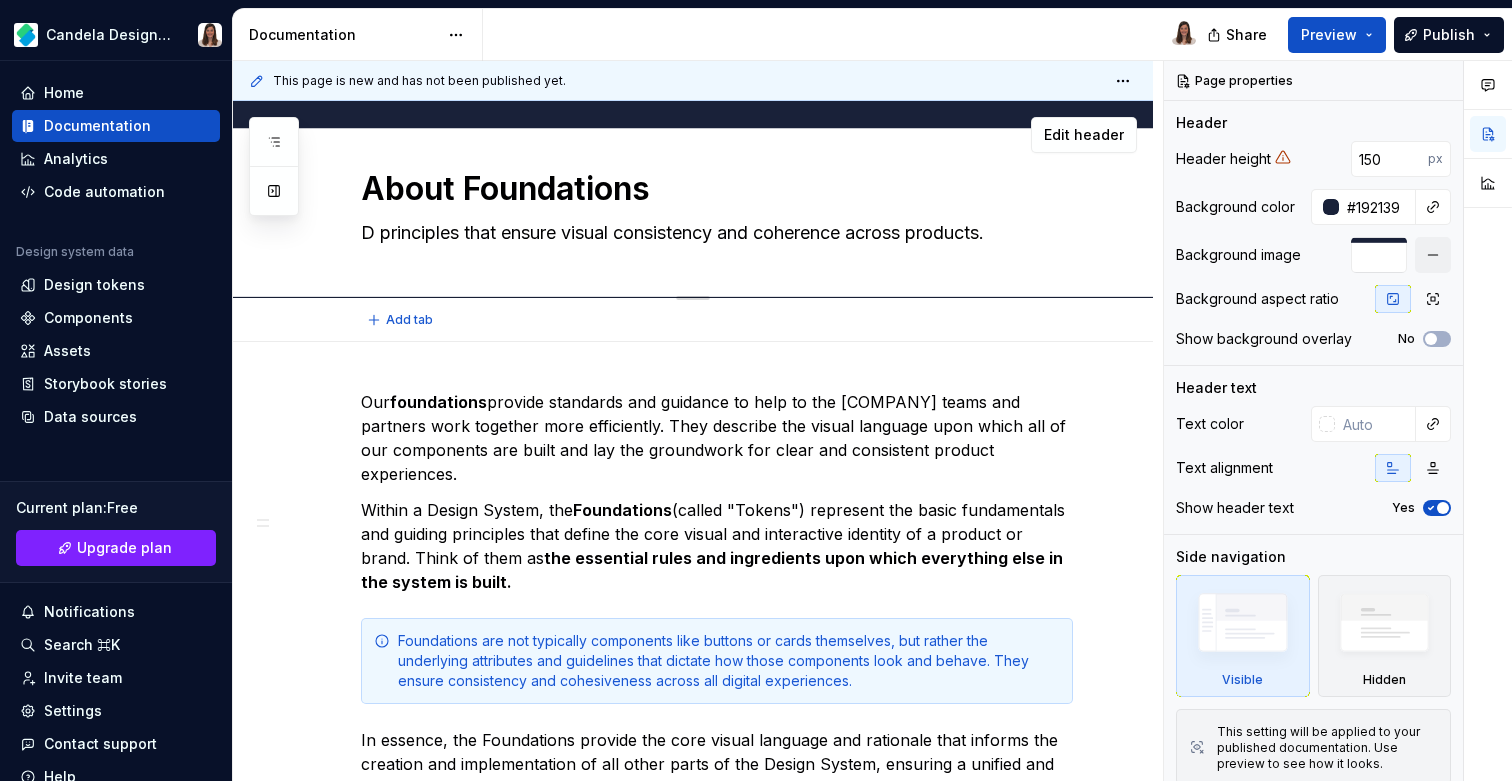 type on "*" 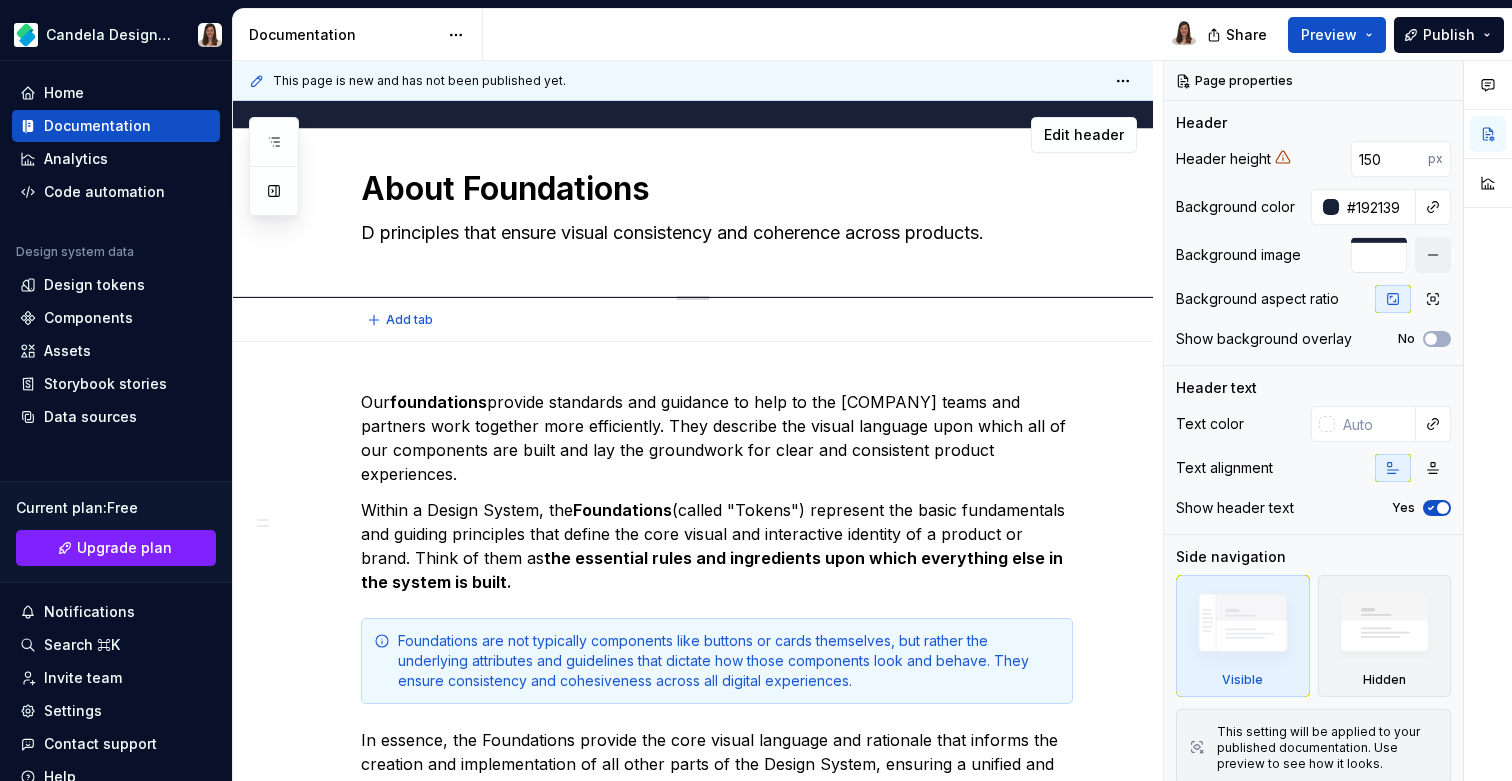 type on "DS principles that ensure visual consistency and coherence across products." 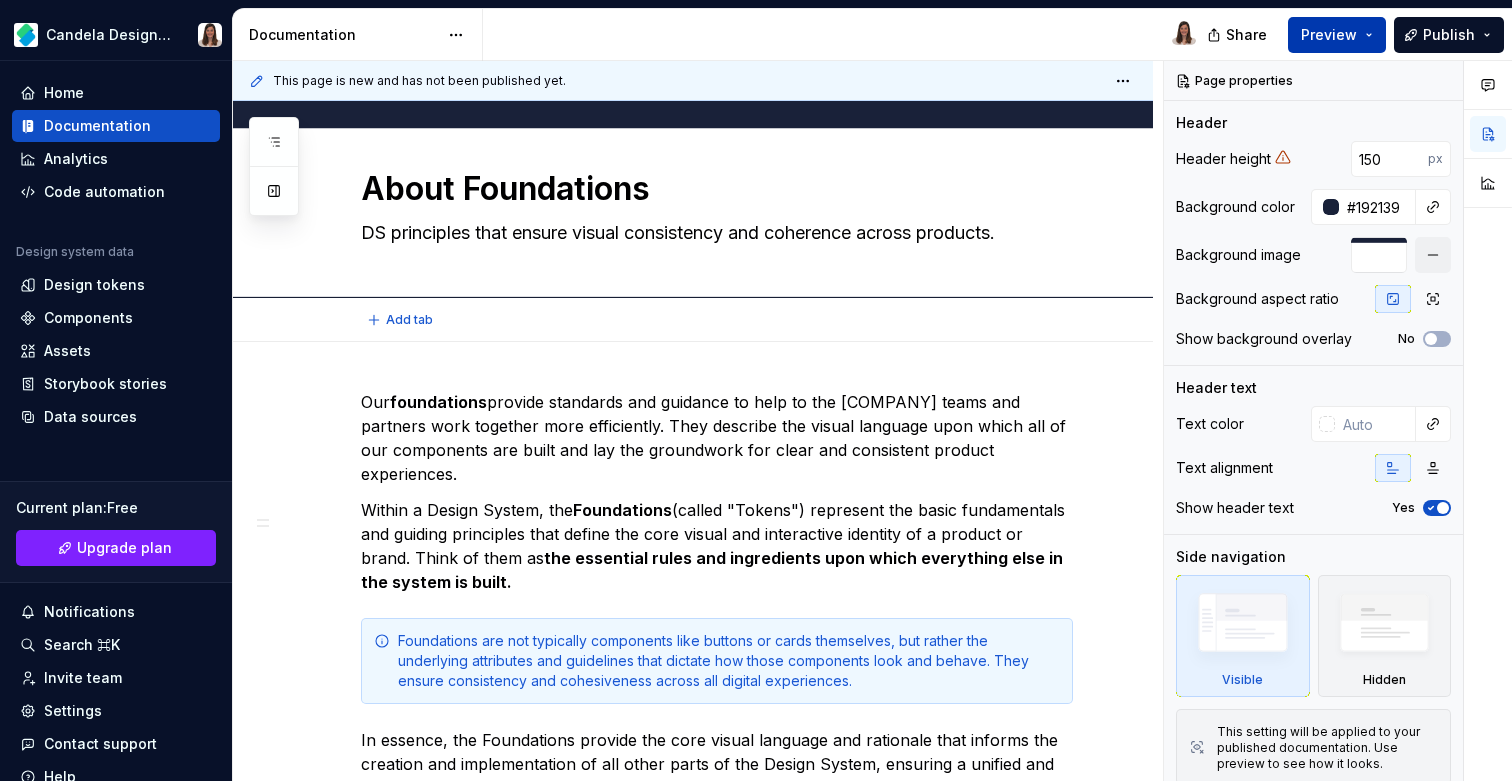type on "*" 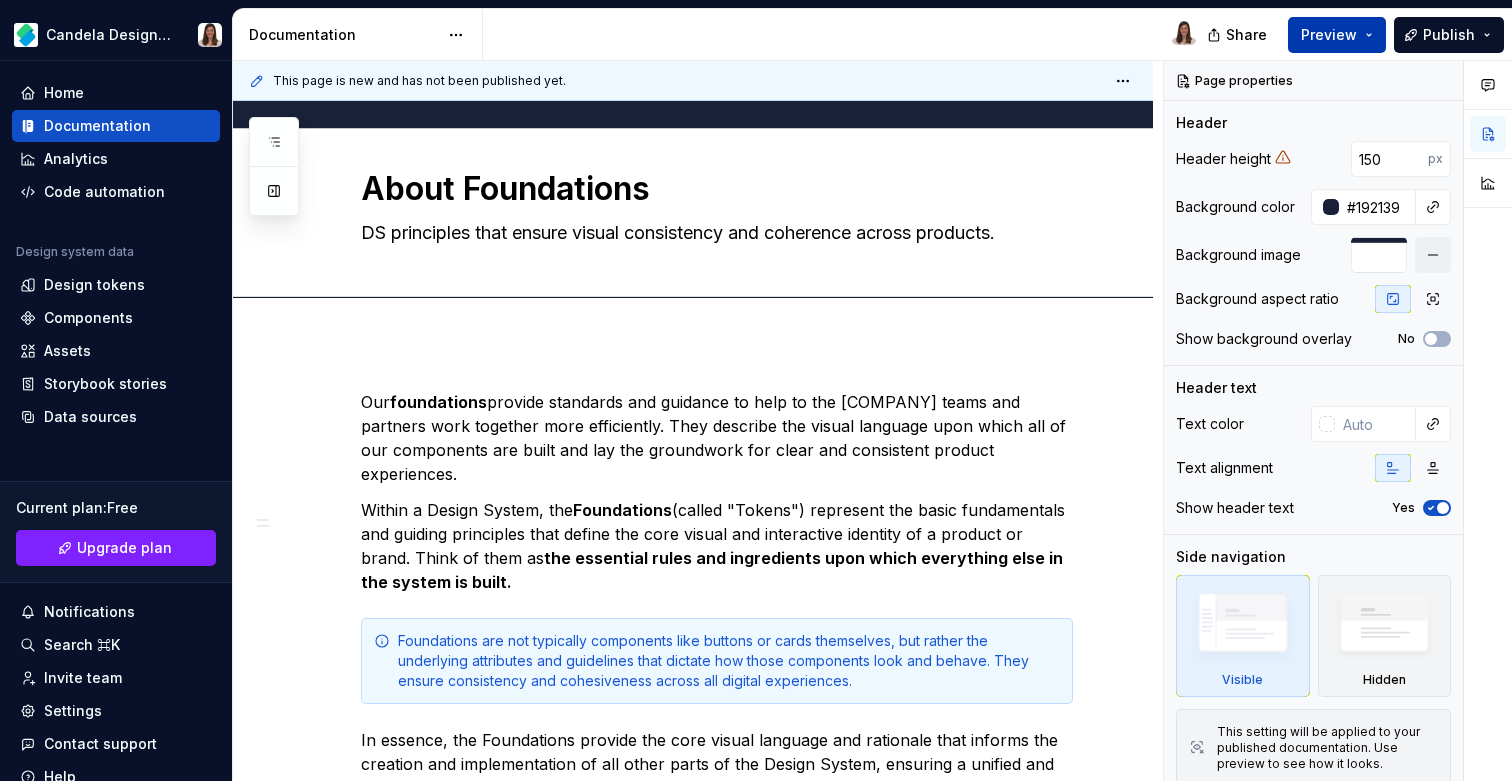 type on "DS principles that ensure visual consistency and coherence across products." 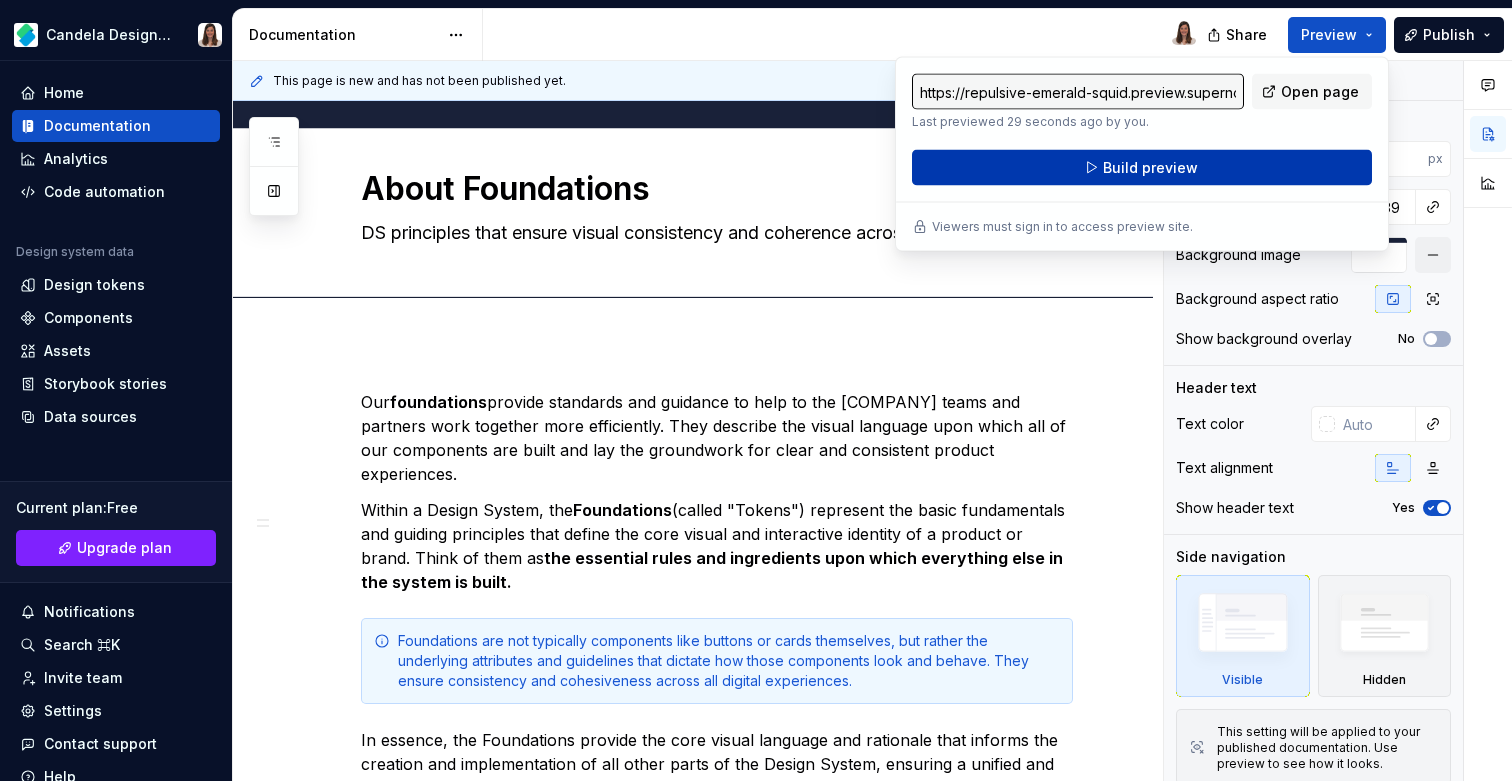 click on "Build preview" at bounding box center (1142, 168) 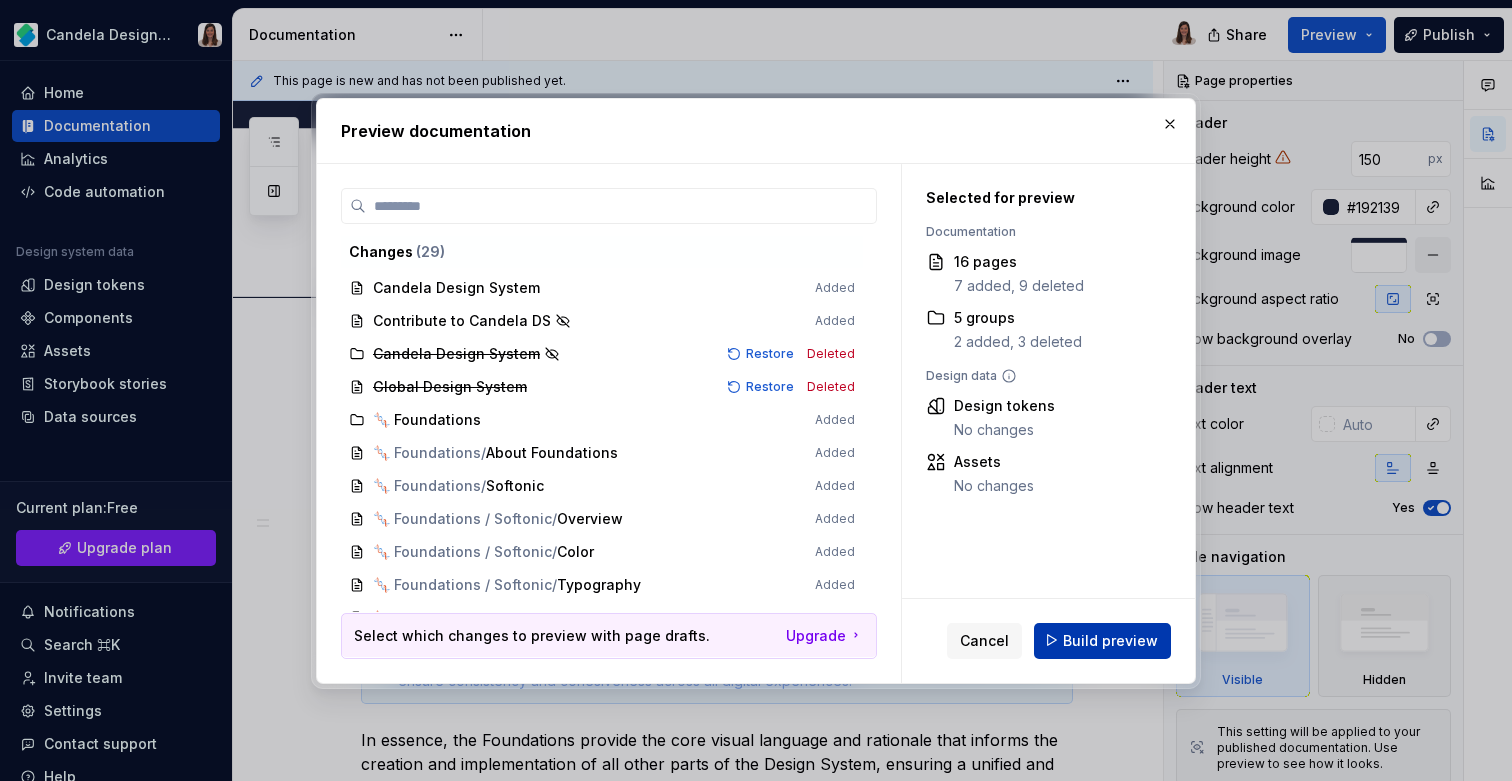 click on "Build preview" at bounding box center [1102, 640] 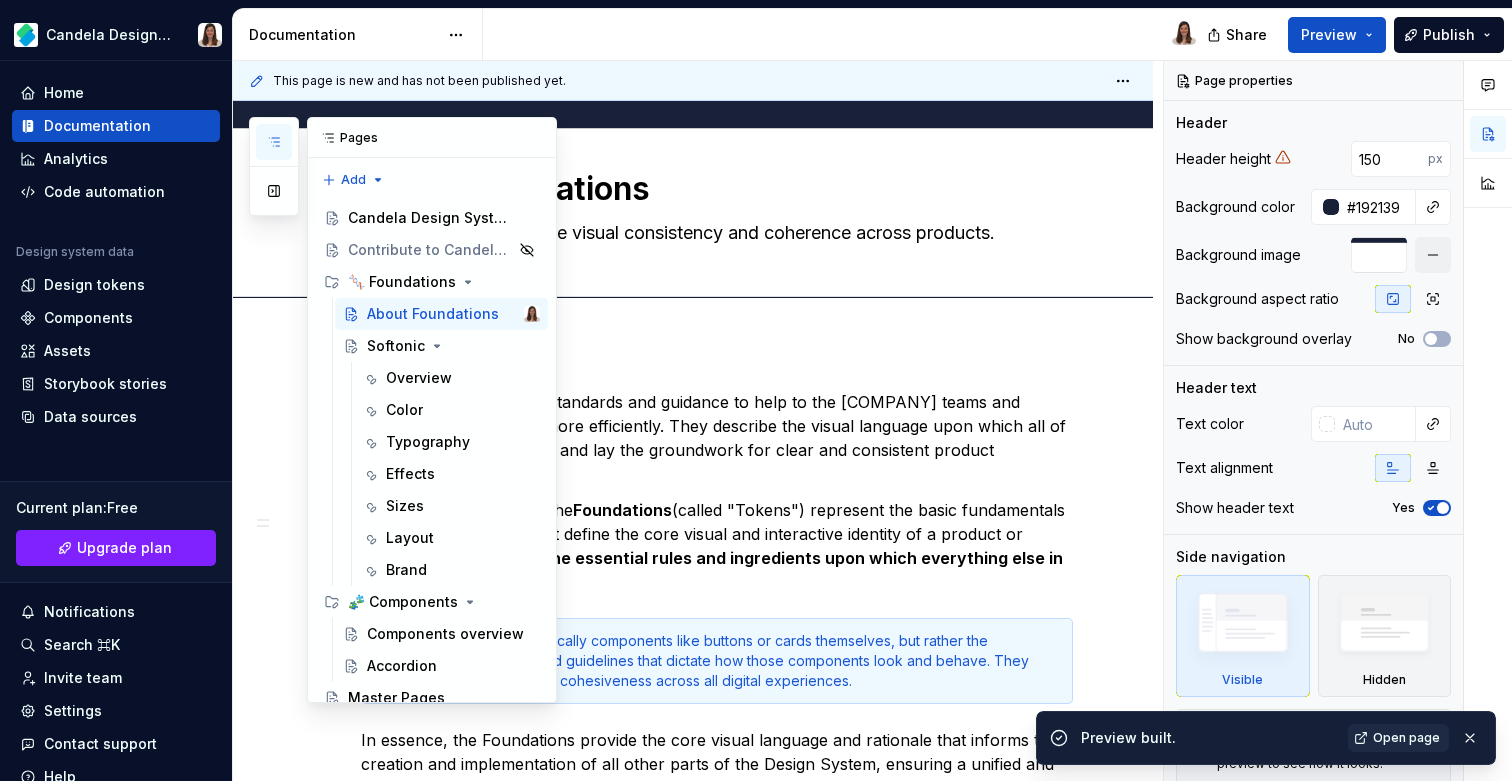 click 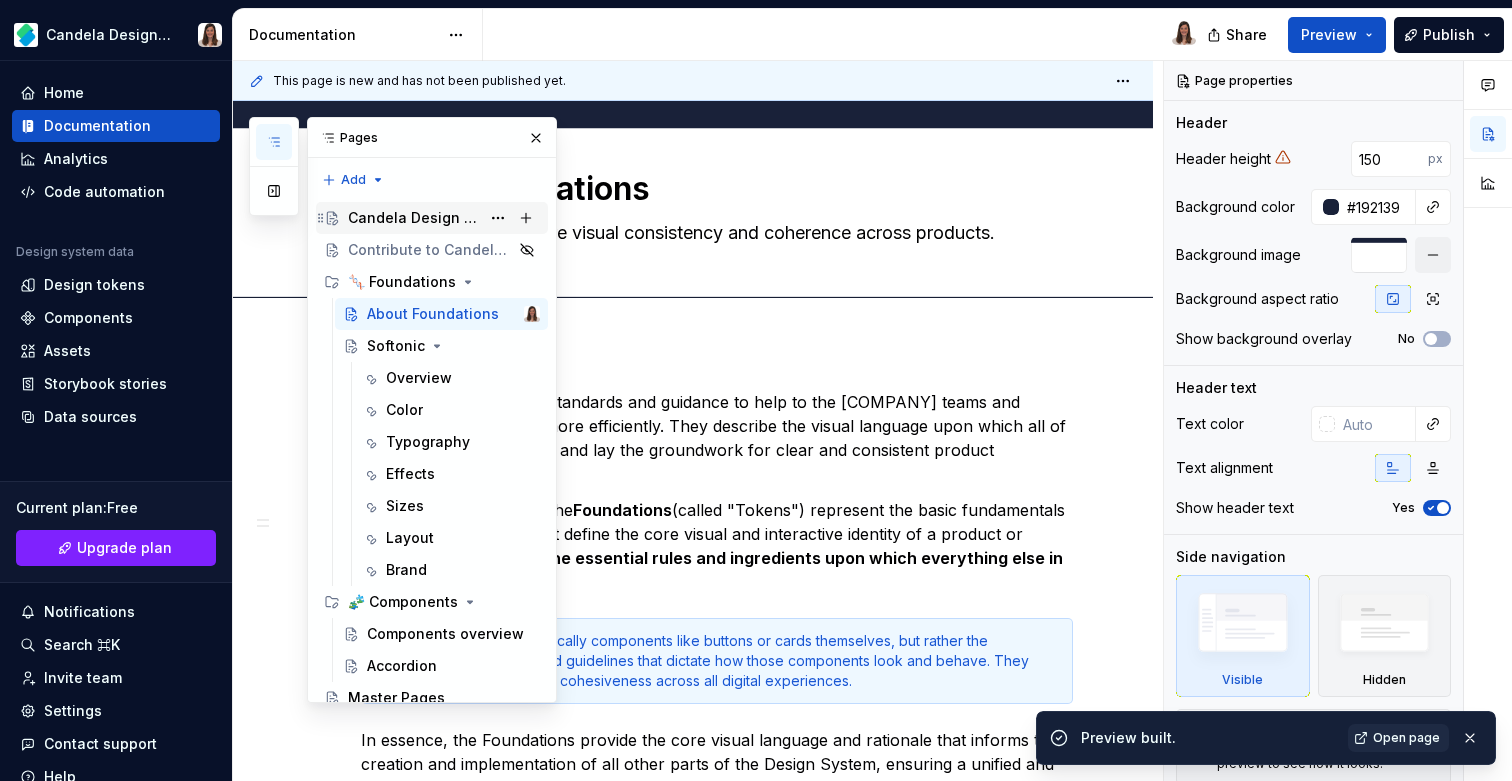 click on "Candela Design System" at bounding box center [414, 218] 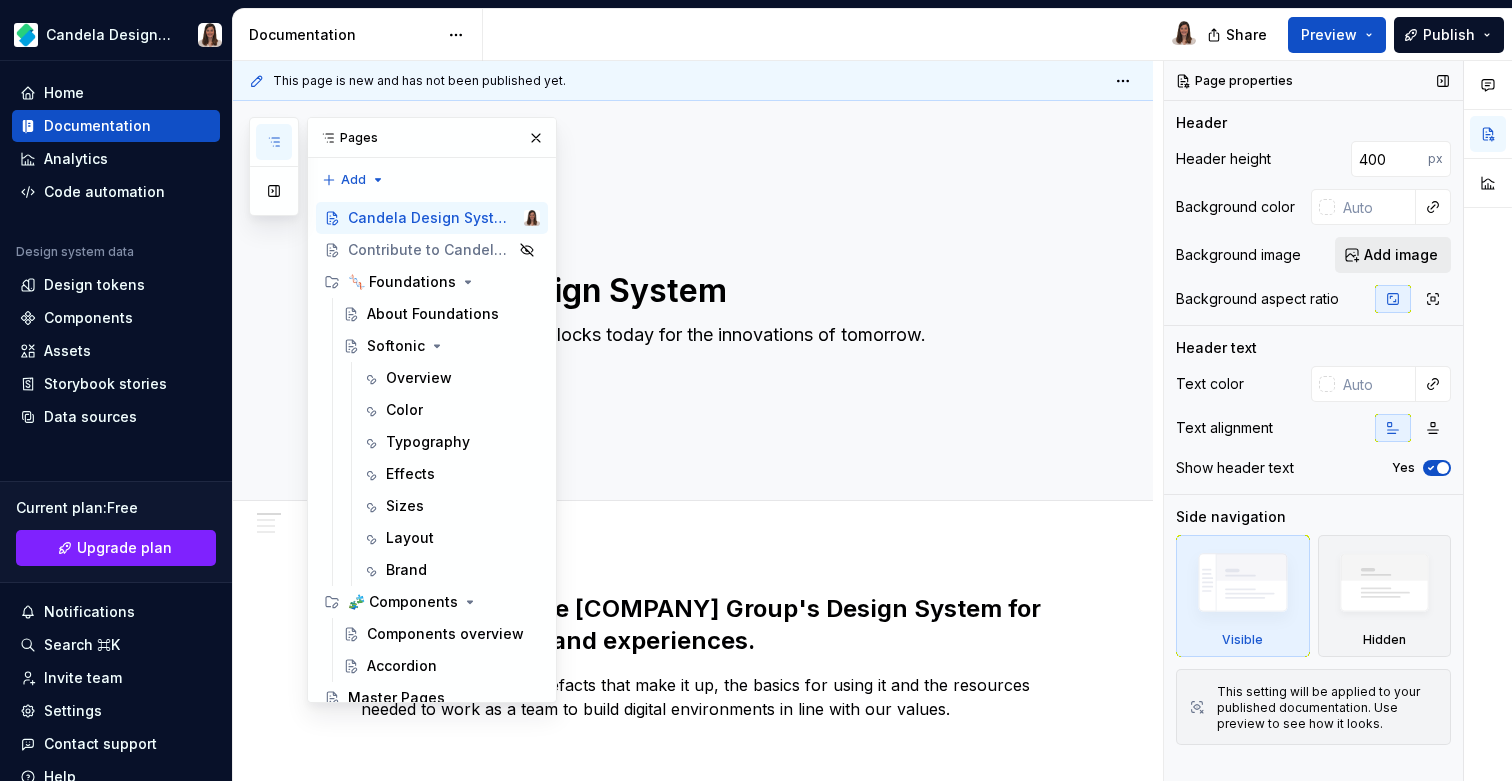 click on "Add image" at bounding box center (1401, 255) 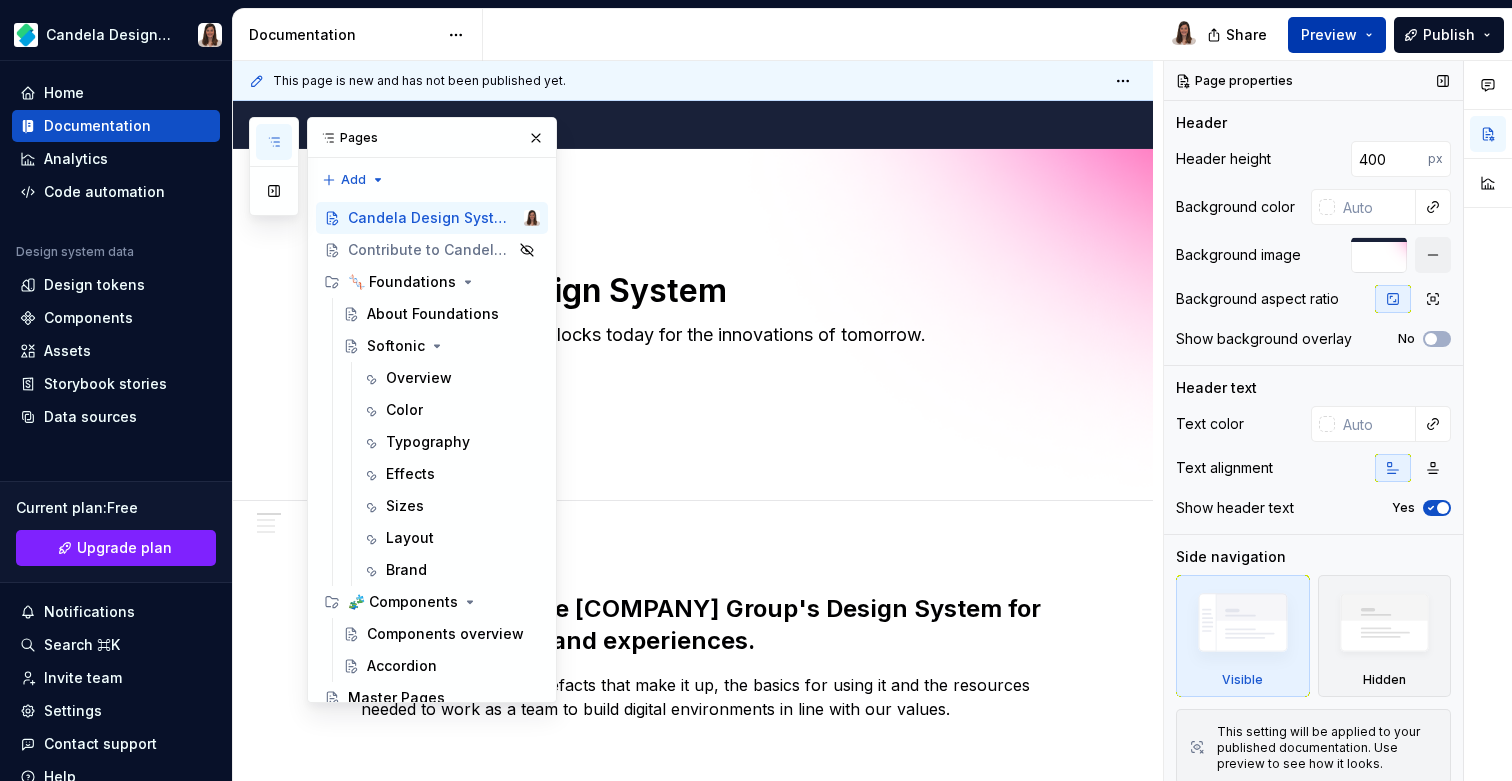 click on "Preview" at bounding box center (1329, 35) 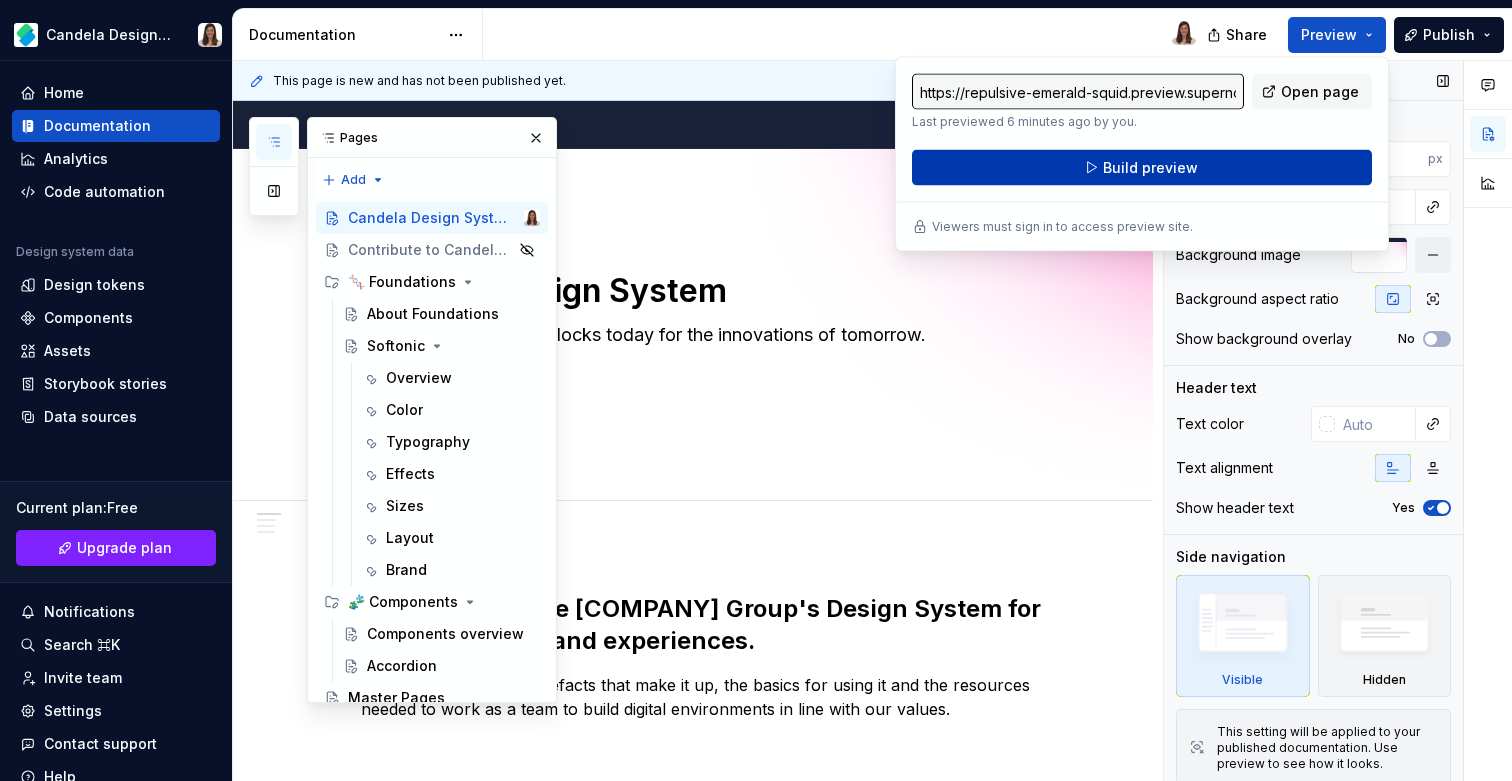 click on "Build preview" at bounding box center (1150, 168) 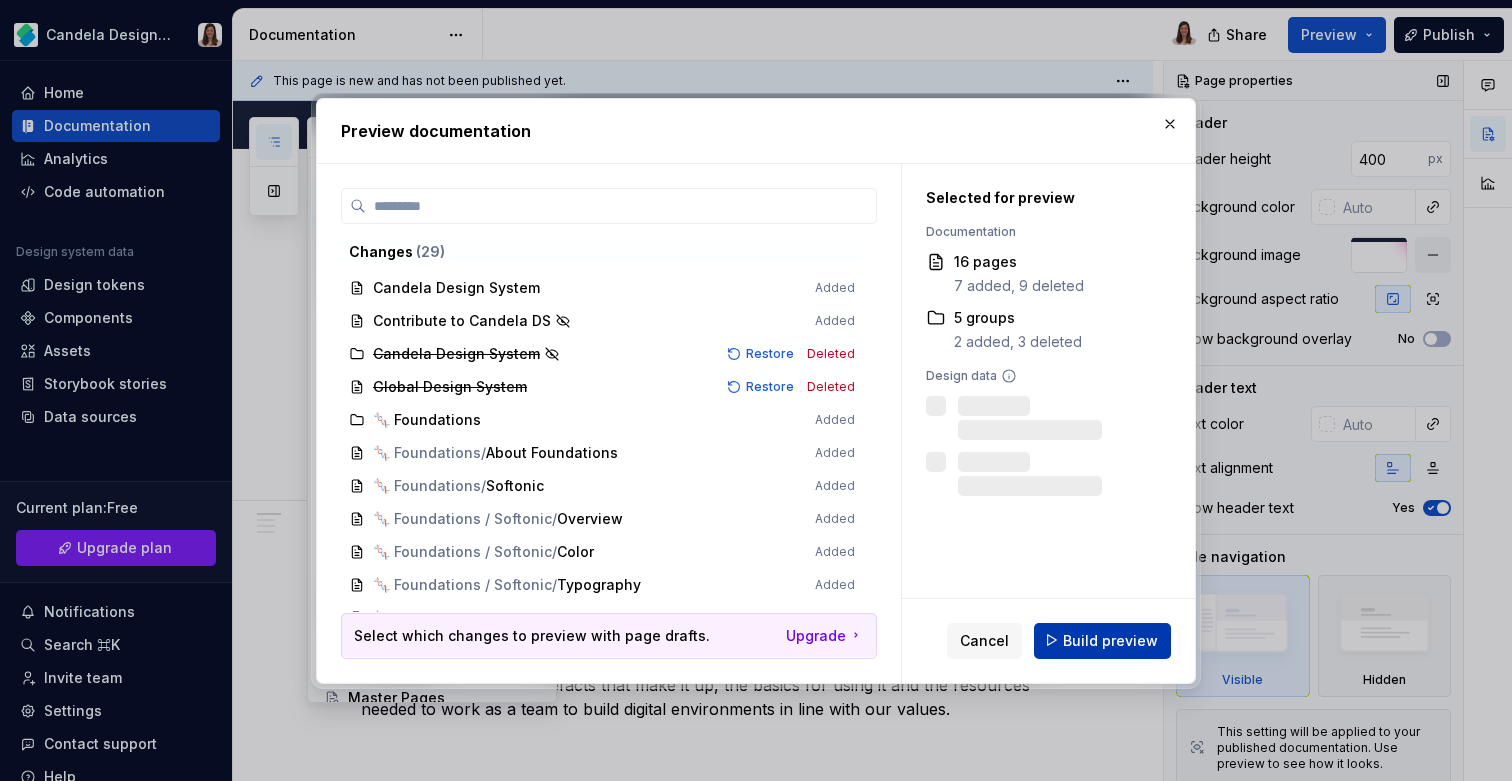 click on "Build preview" at bounding box center [1102, 640] 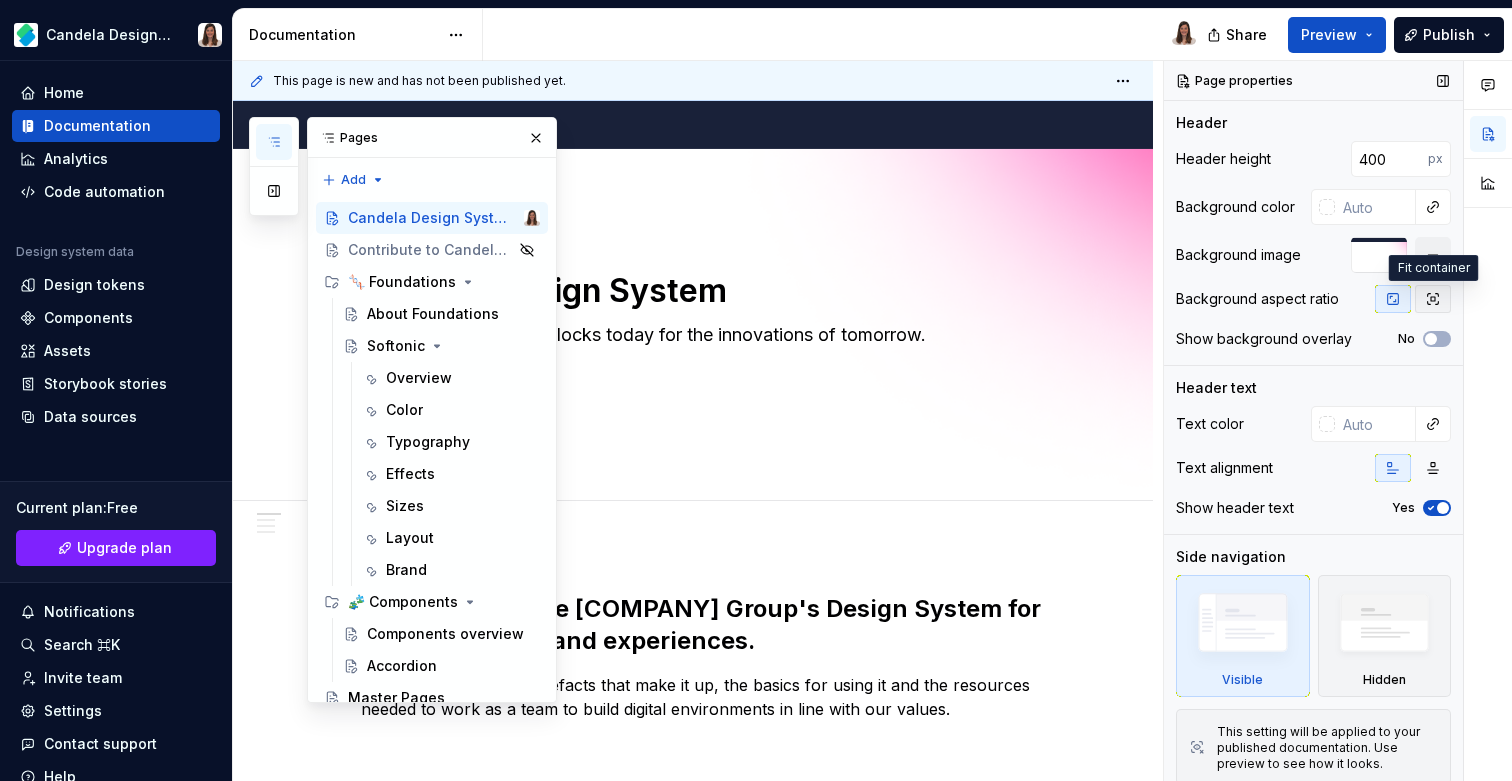 click 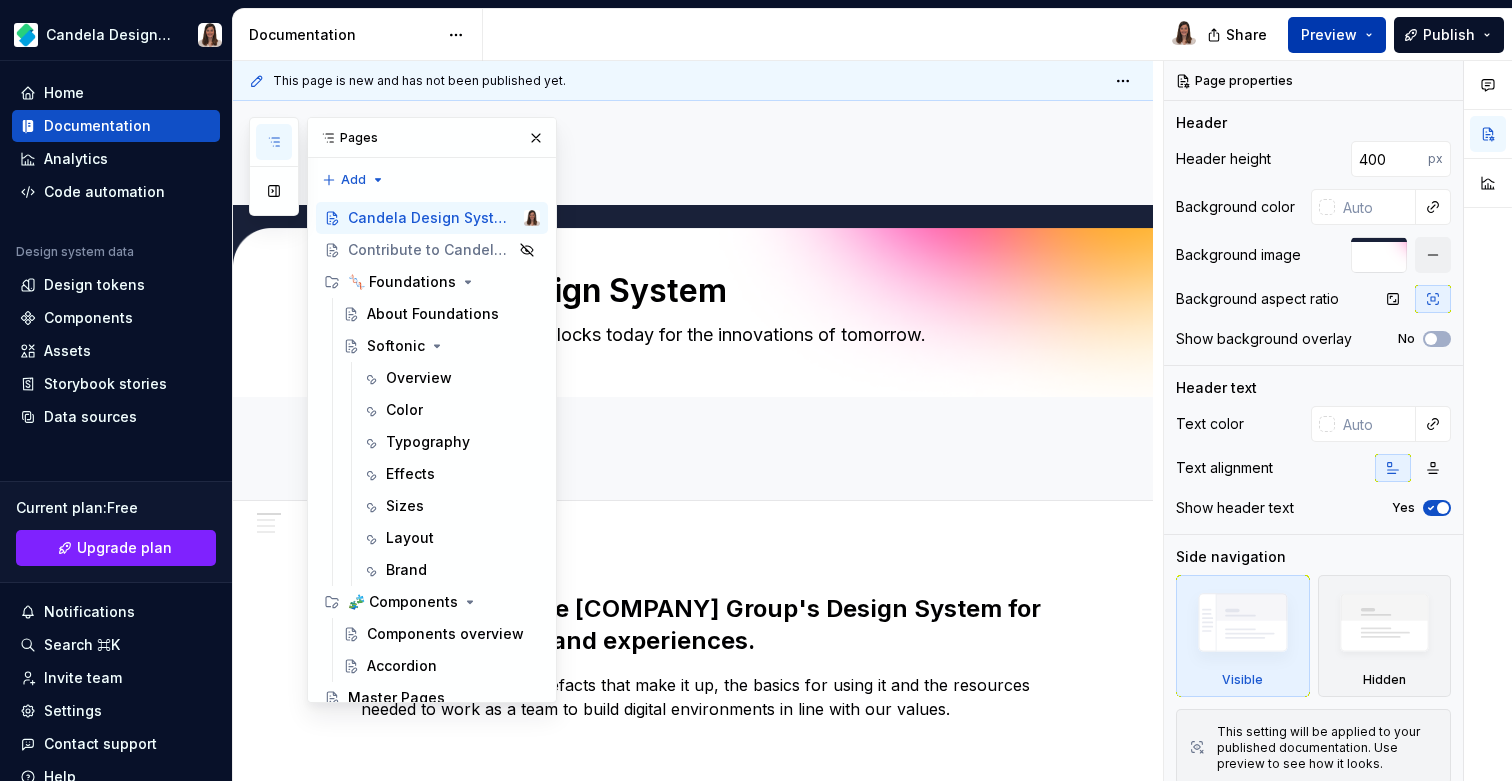 click on "Preview" at bounding box center (1329, 35) 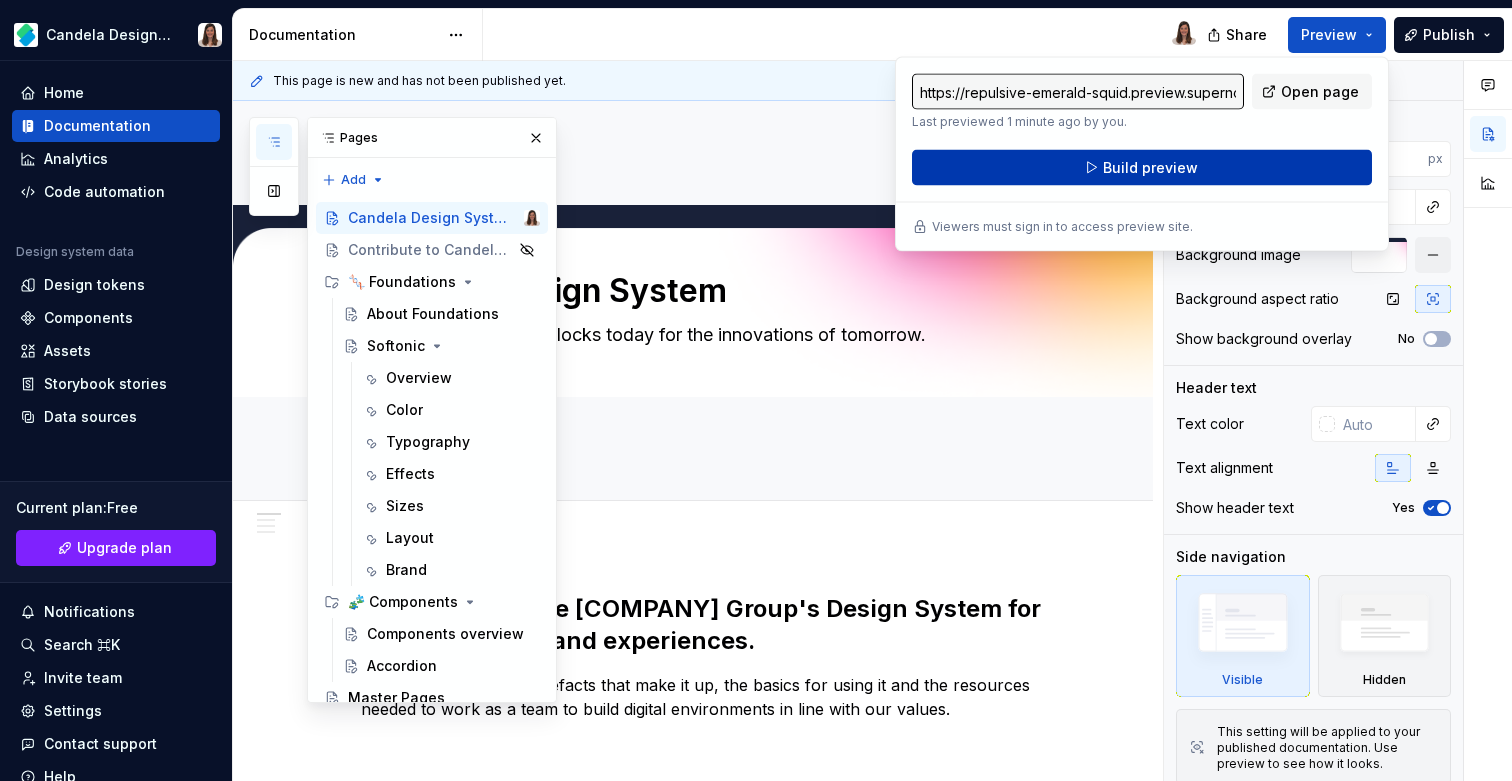 click on "Build preview" at bounding box center (1142, 168) 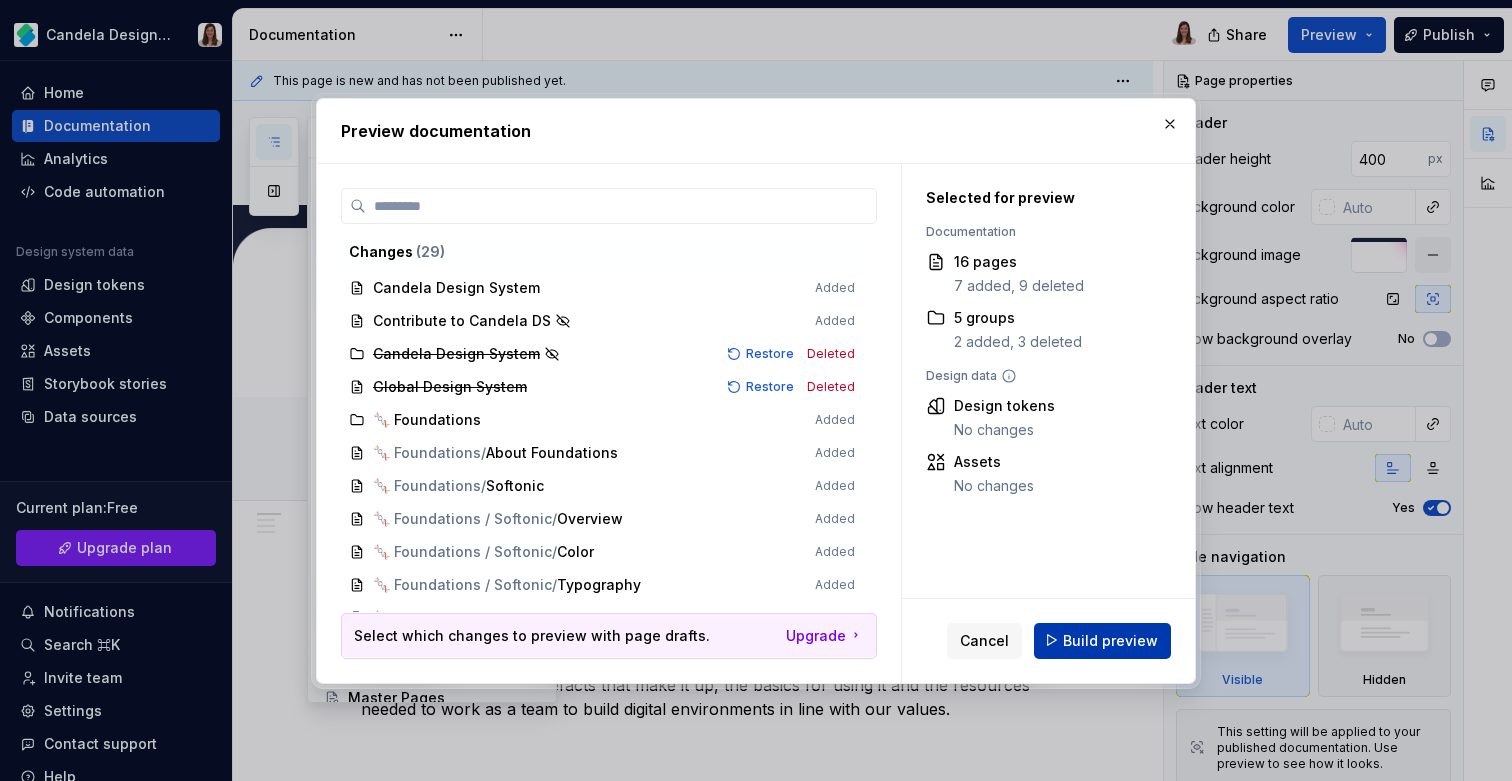 click on "Build preview" at bounding box center [1110, 640] 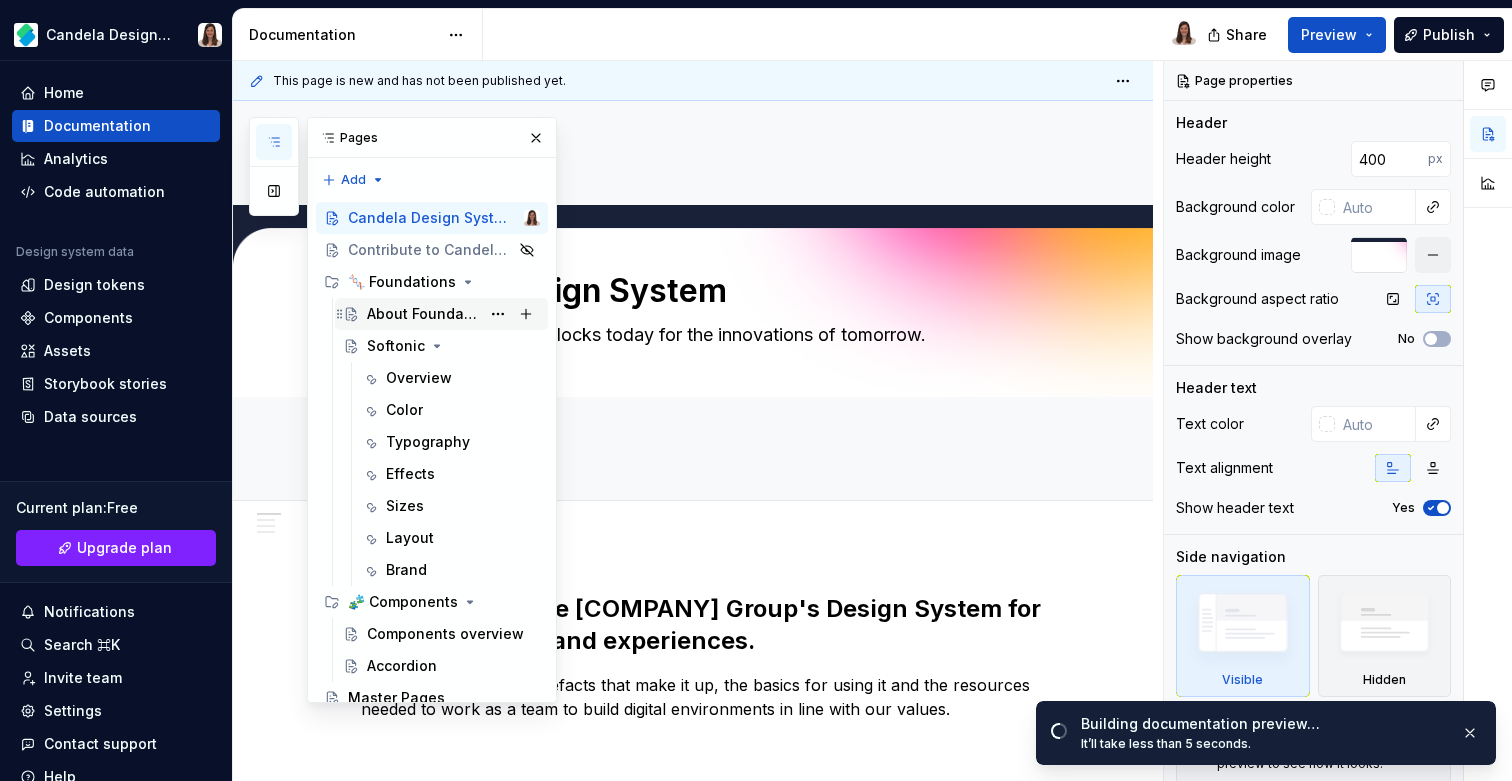 click on "About Foundations" at bounding box center (423, 314) 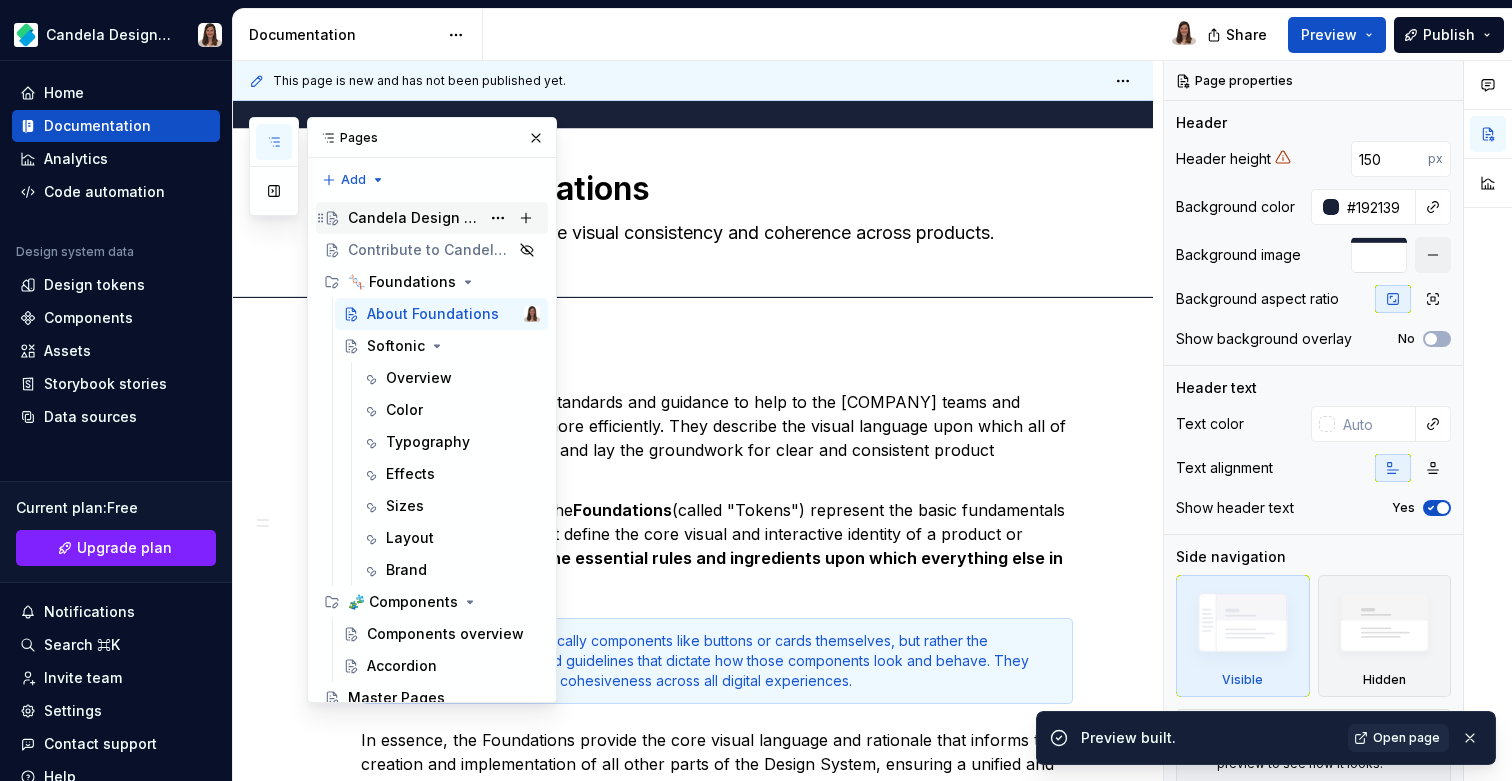 click on "Candela Design System" at bounding box center [414, 218] 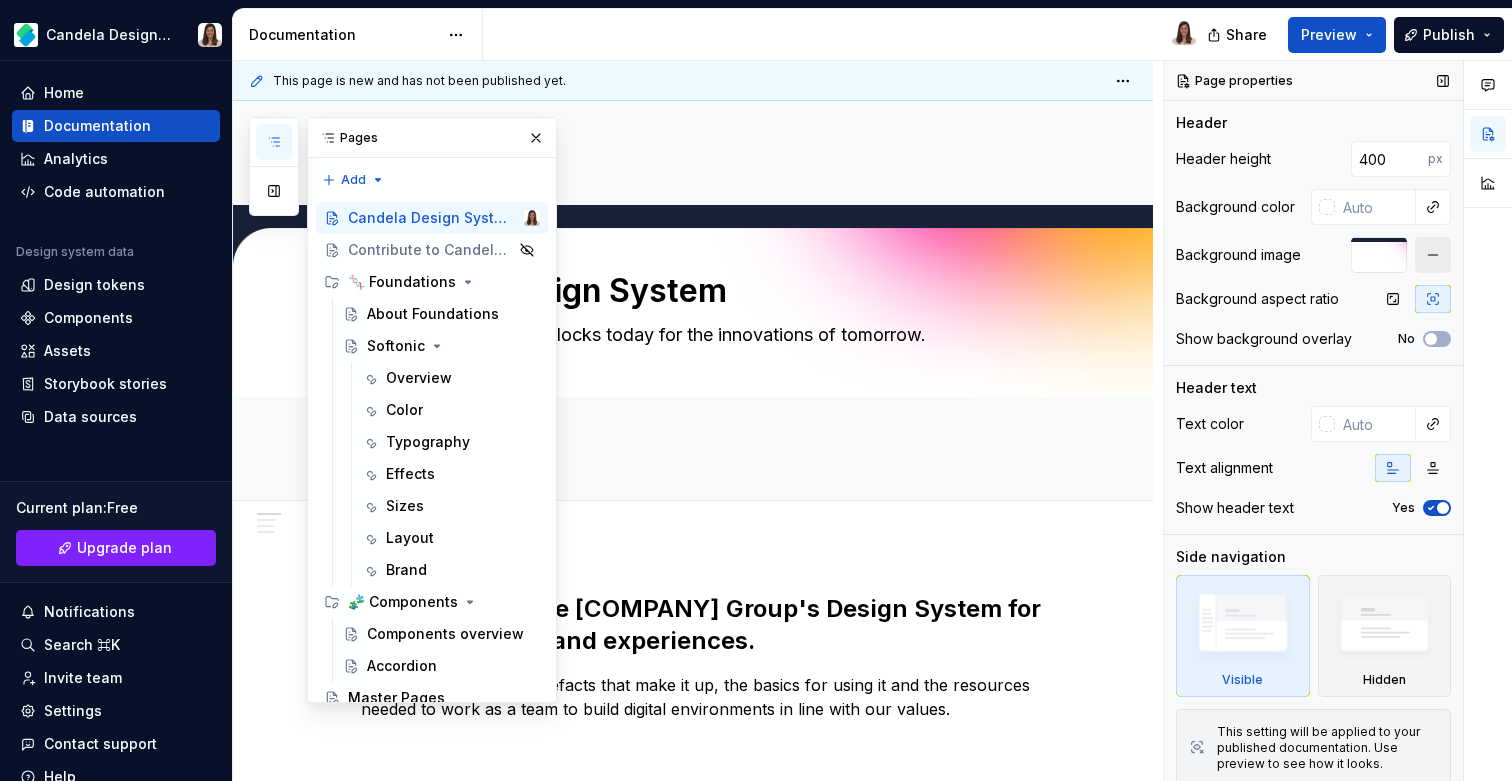 click at bounding box center (1433, 255) 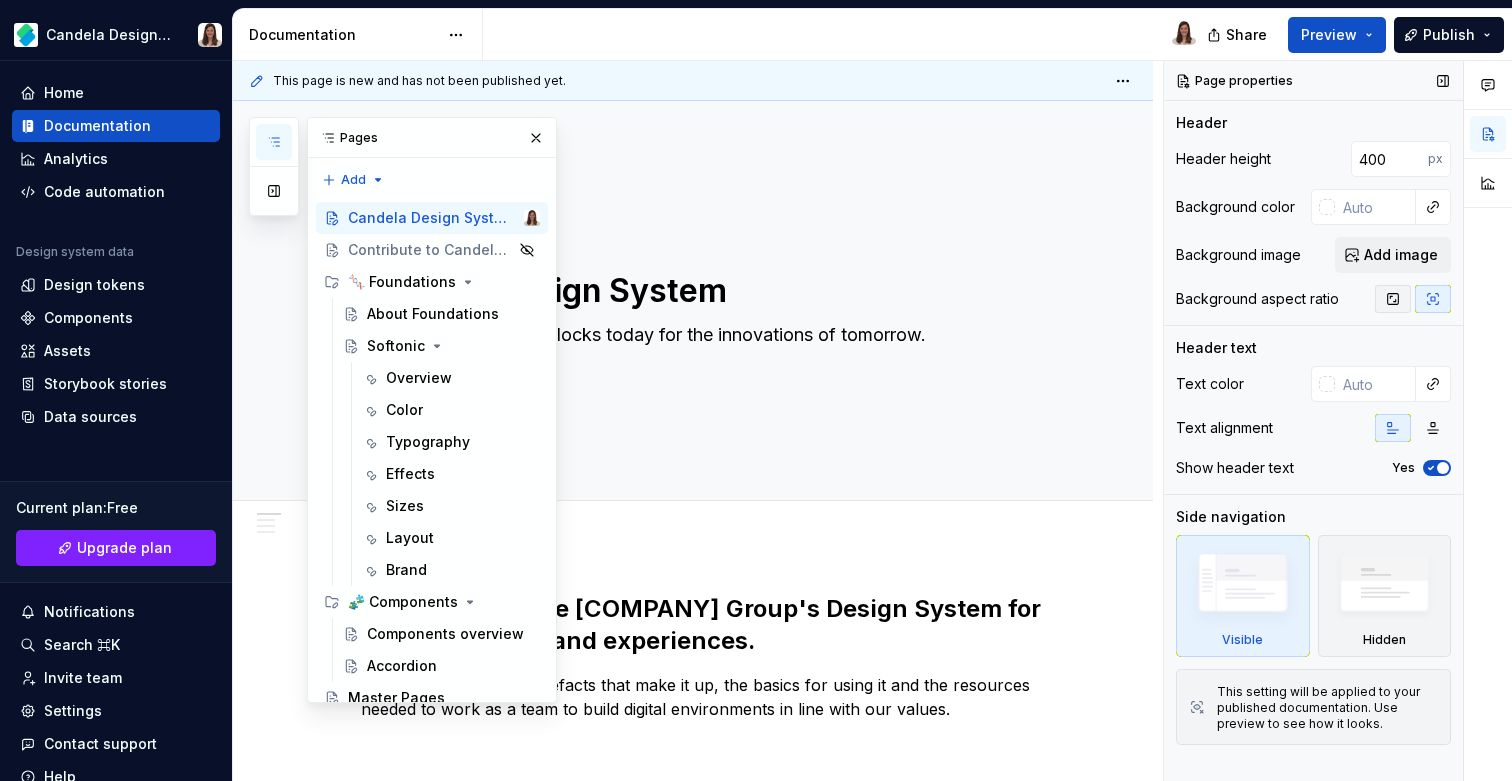 click at bounding box center (1393, 299) 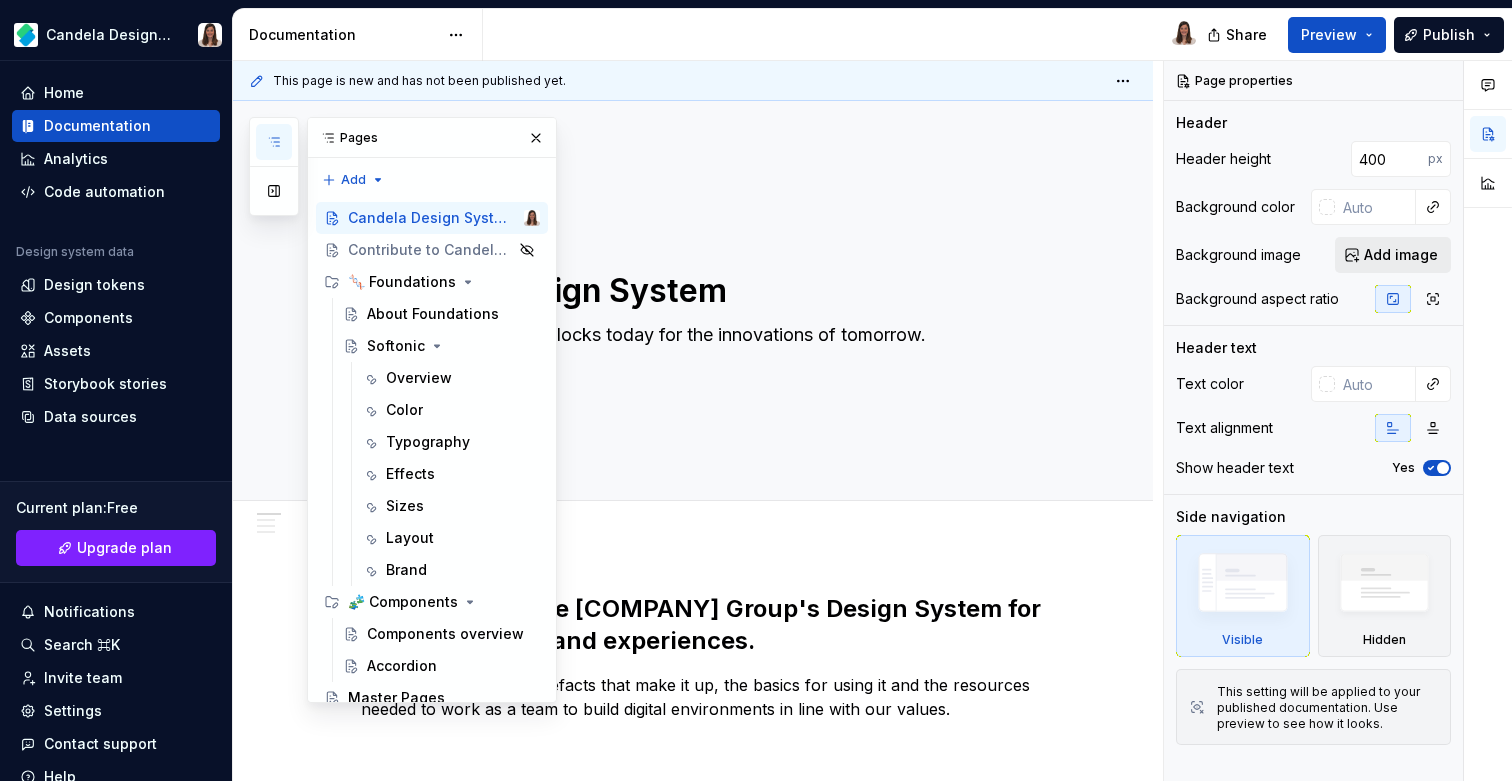 click on "Add image" at bounding box center [1401, 255] 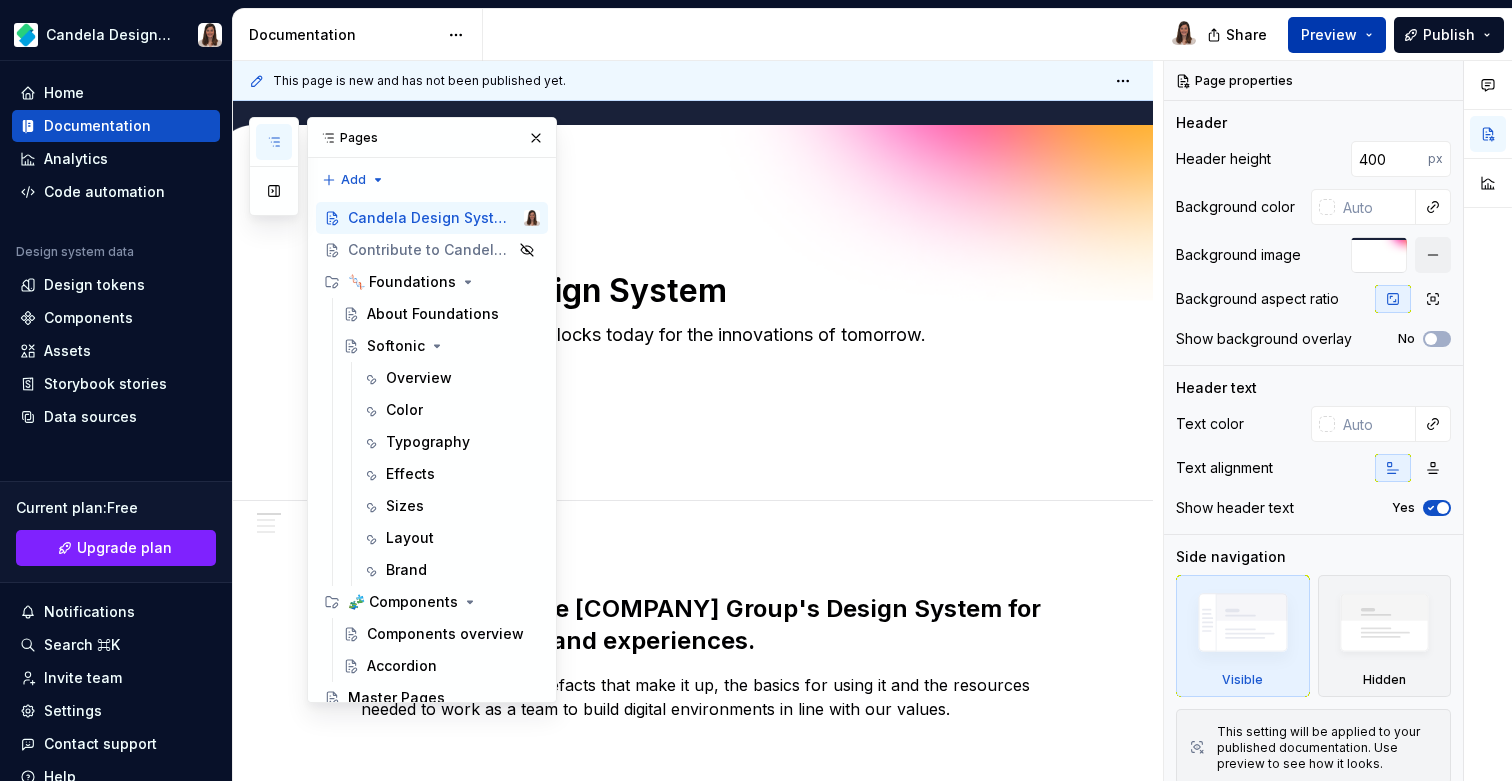 click on "Preview" at bounding box center (1329, 35) 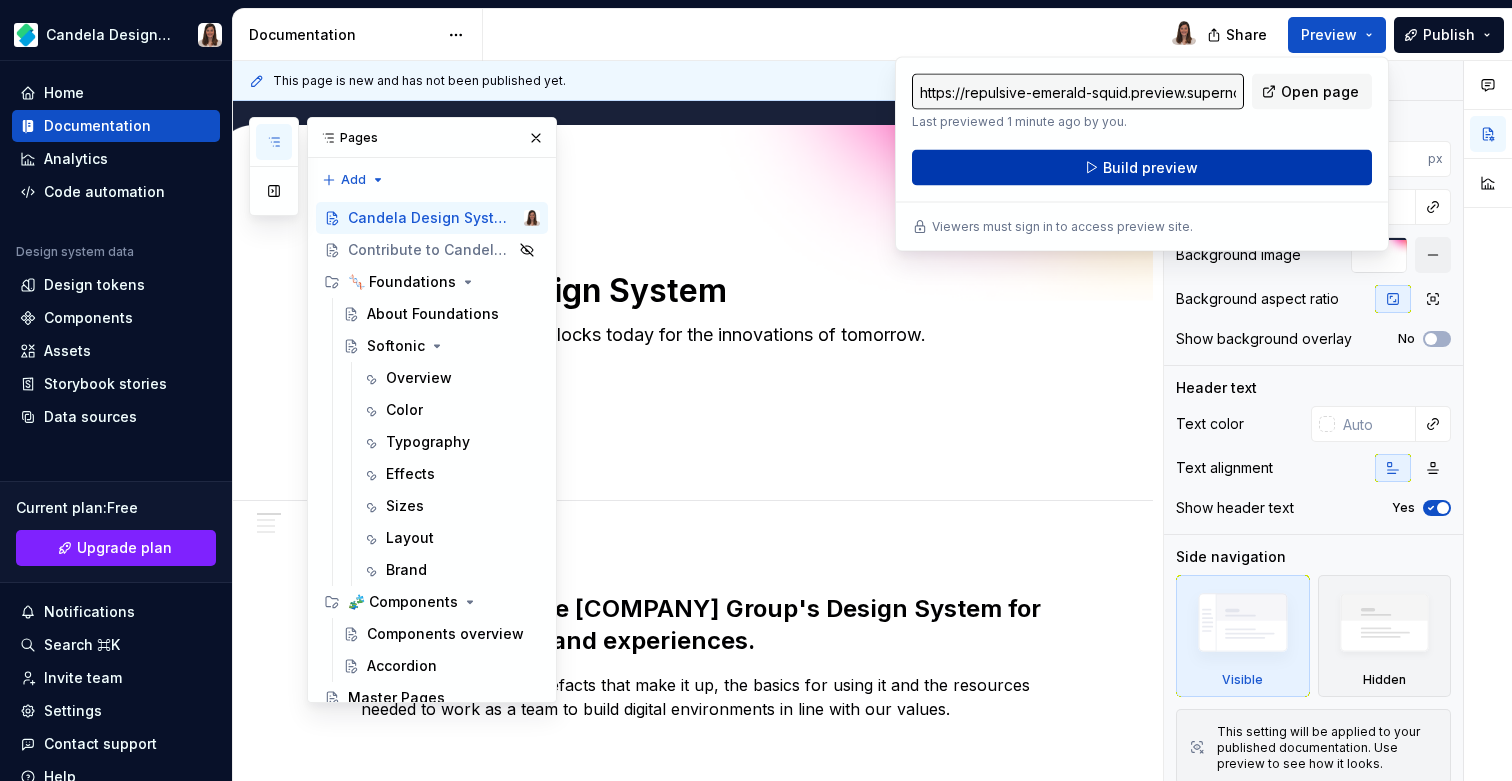 click on "Build preview" at bounding box center (1150, 168) 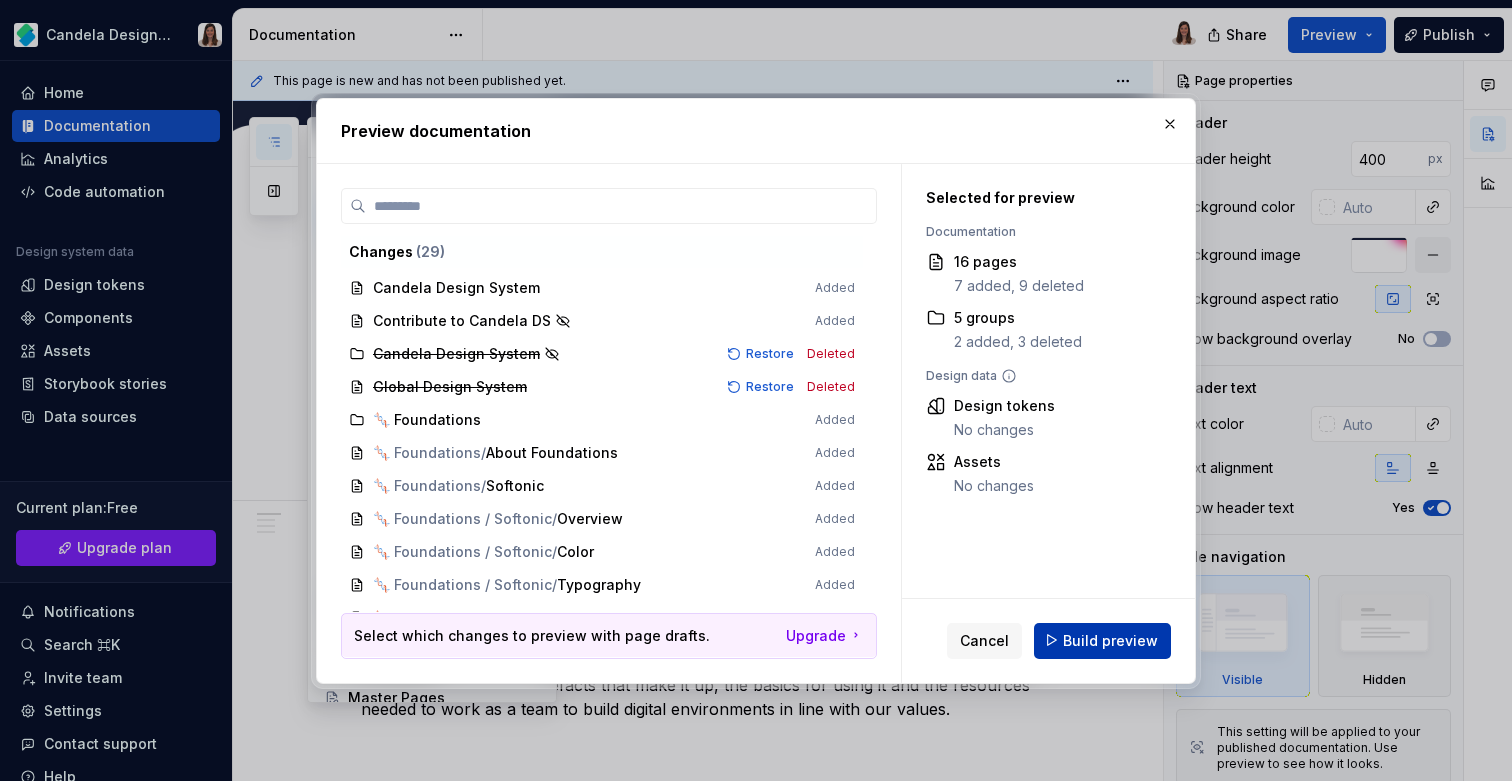 click on "Build preview" at bounding box center [1110, 640] 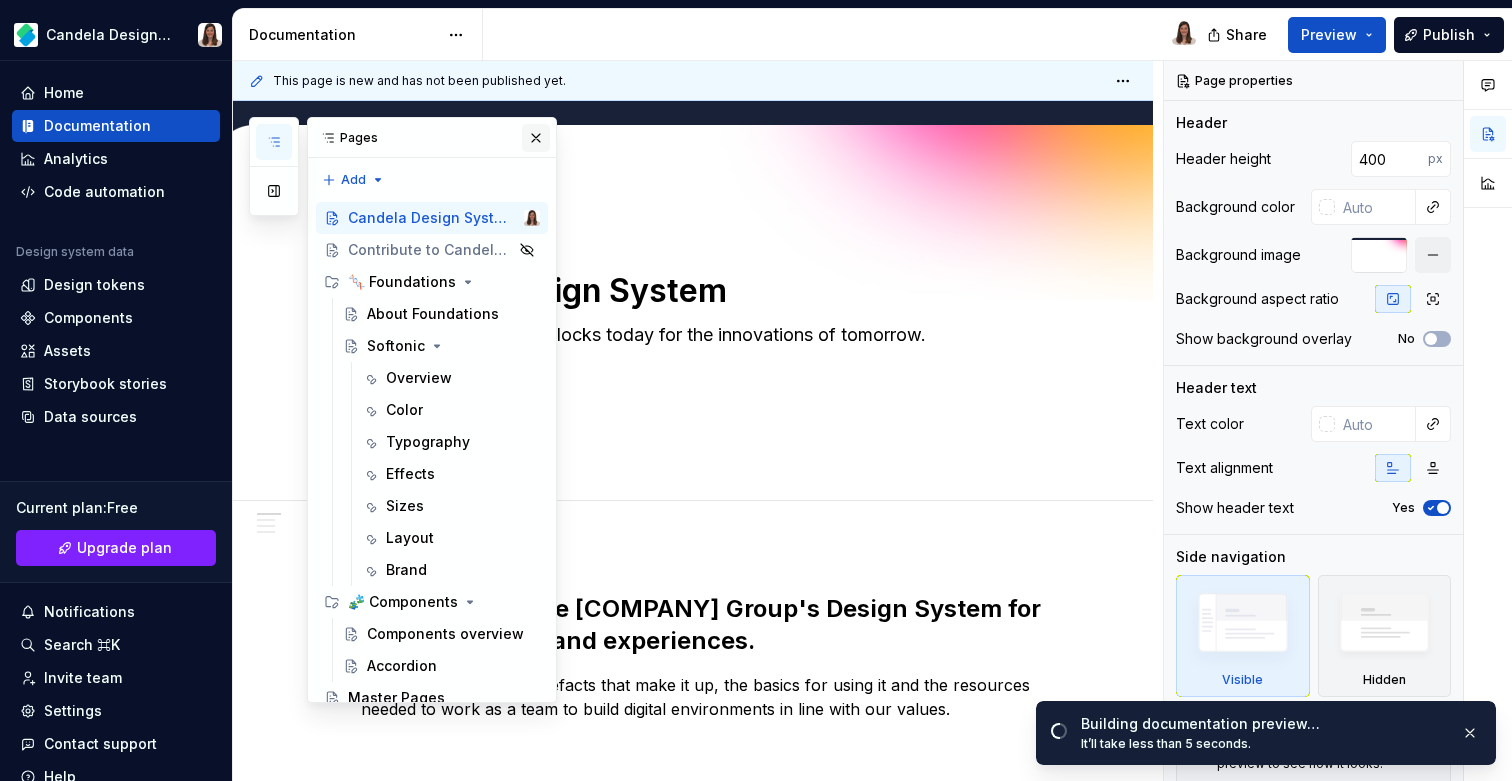 click at bounding box center (536, 138) 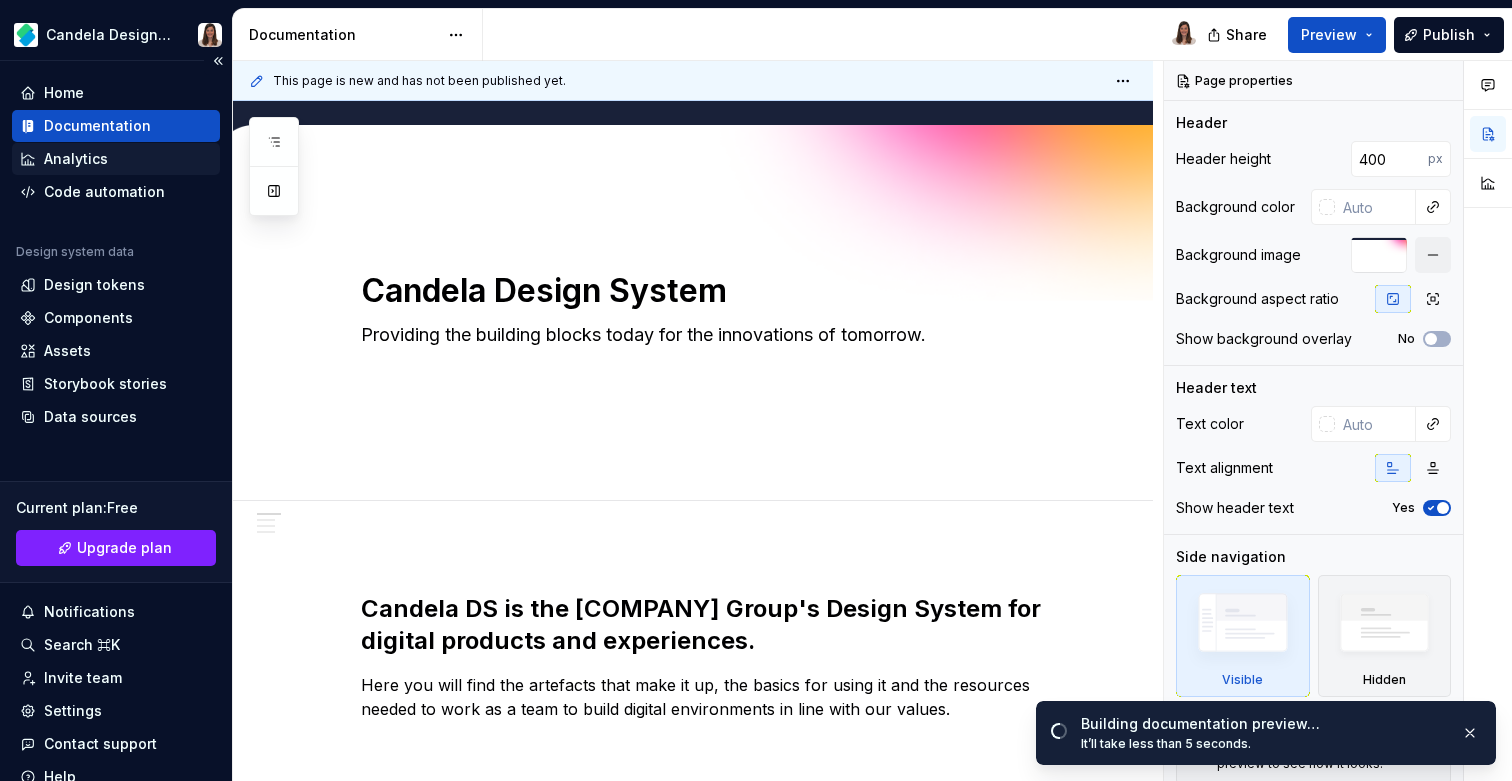 click on "Analytics" at bounding box center (116, 159) 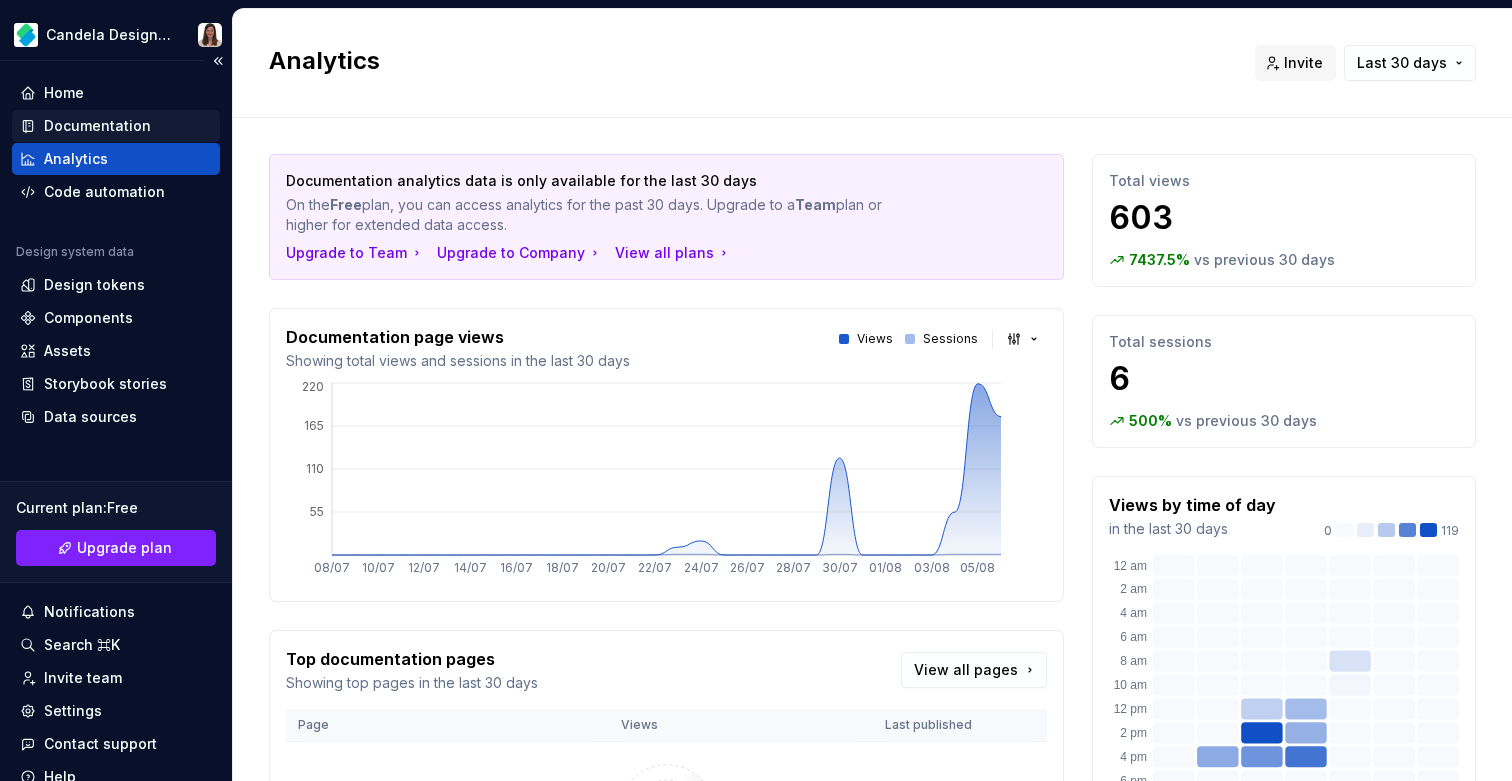 click on "Documentation" at bounding box center [97, 126] 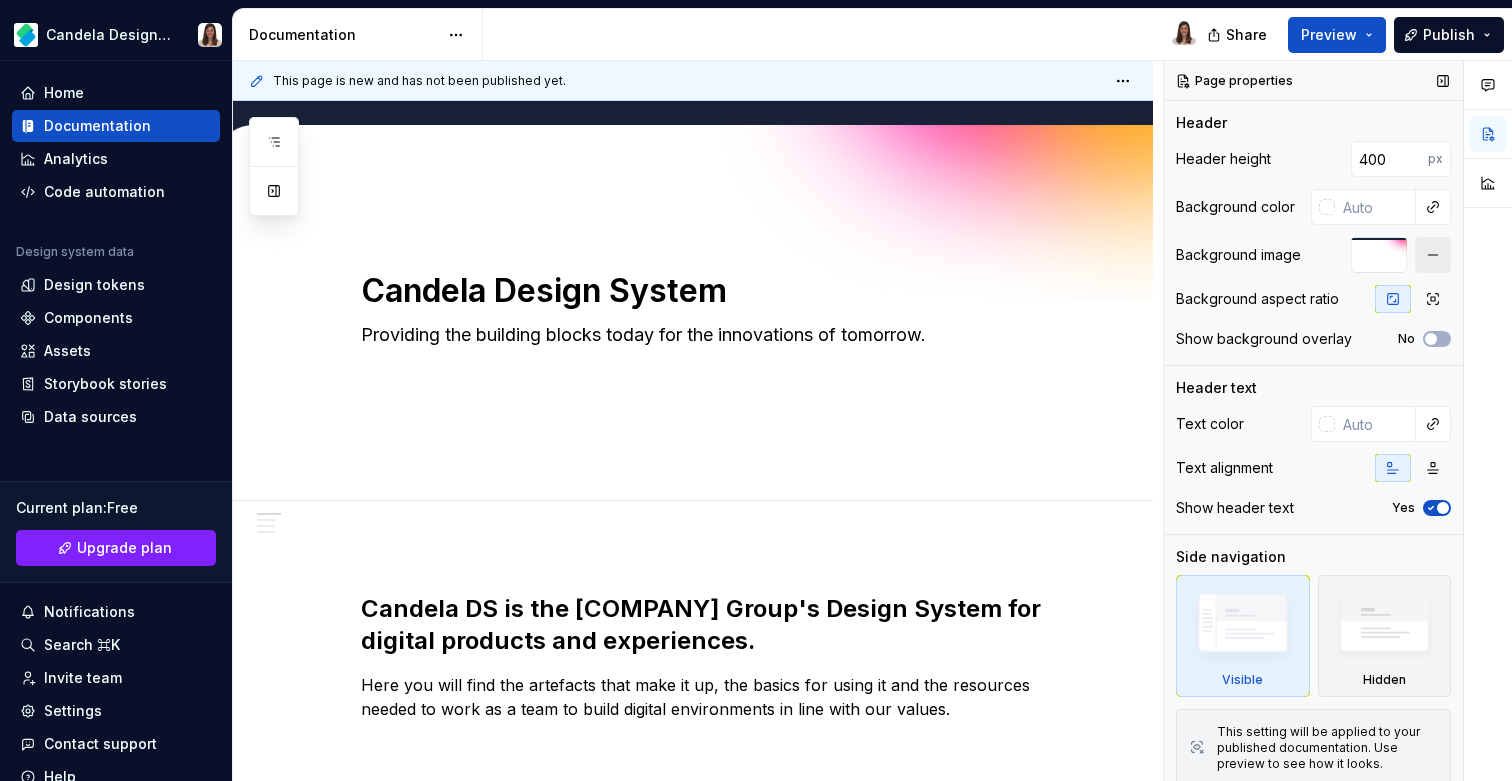 click at bounding box center [1433, 255] 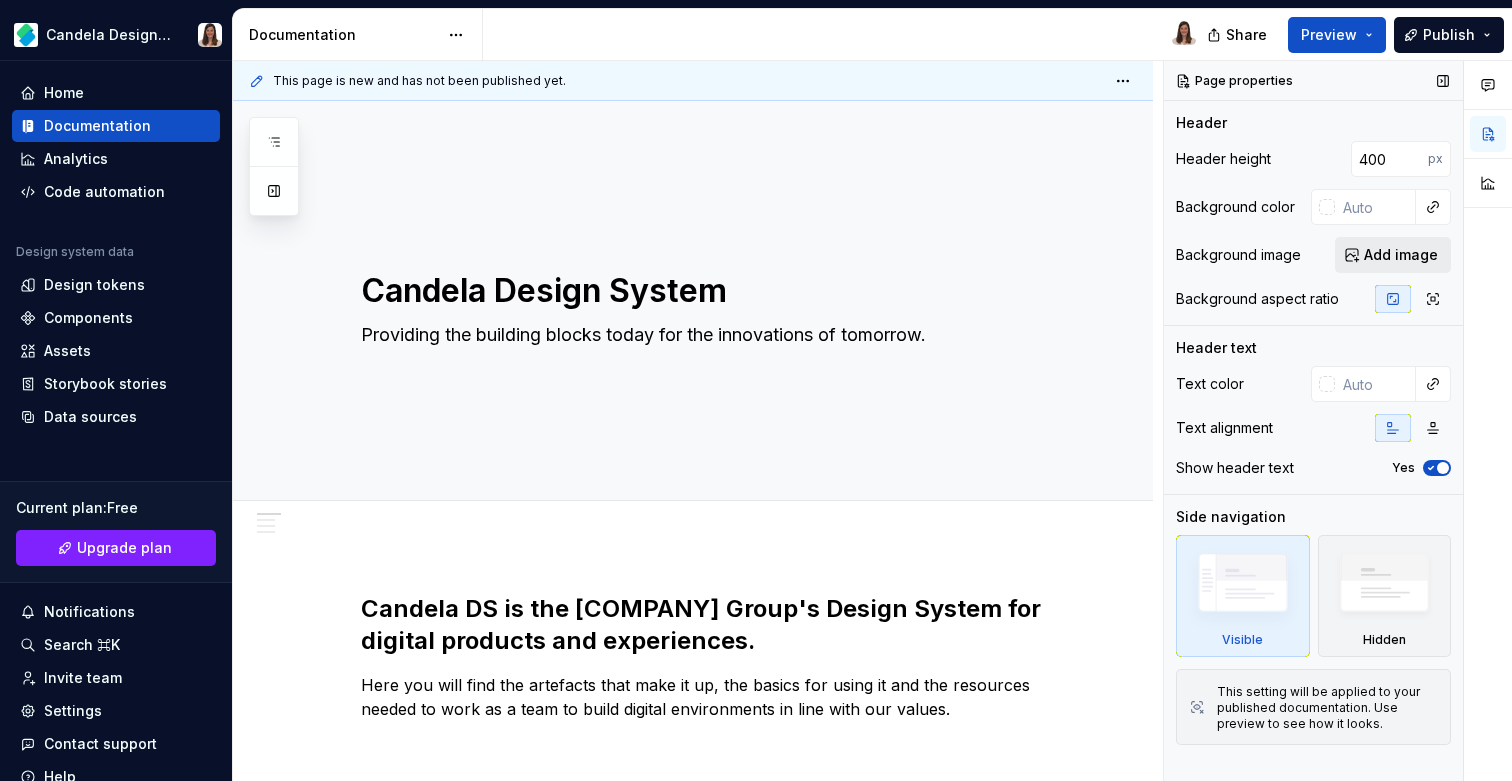 click on "Add image" at bounding box center (1401, 255) 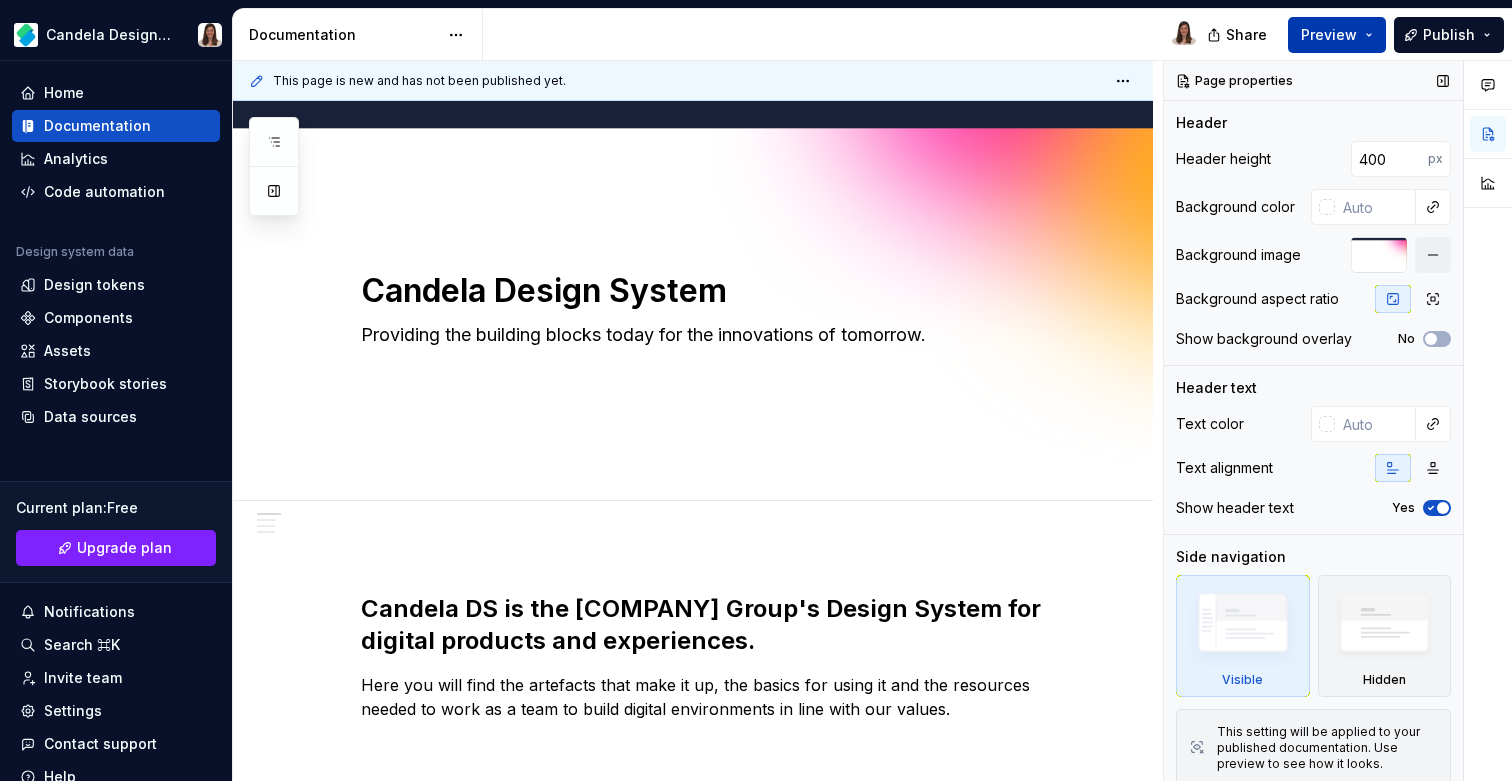 click on "Preview" at bounding box center (1329, 35) 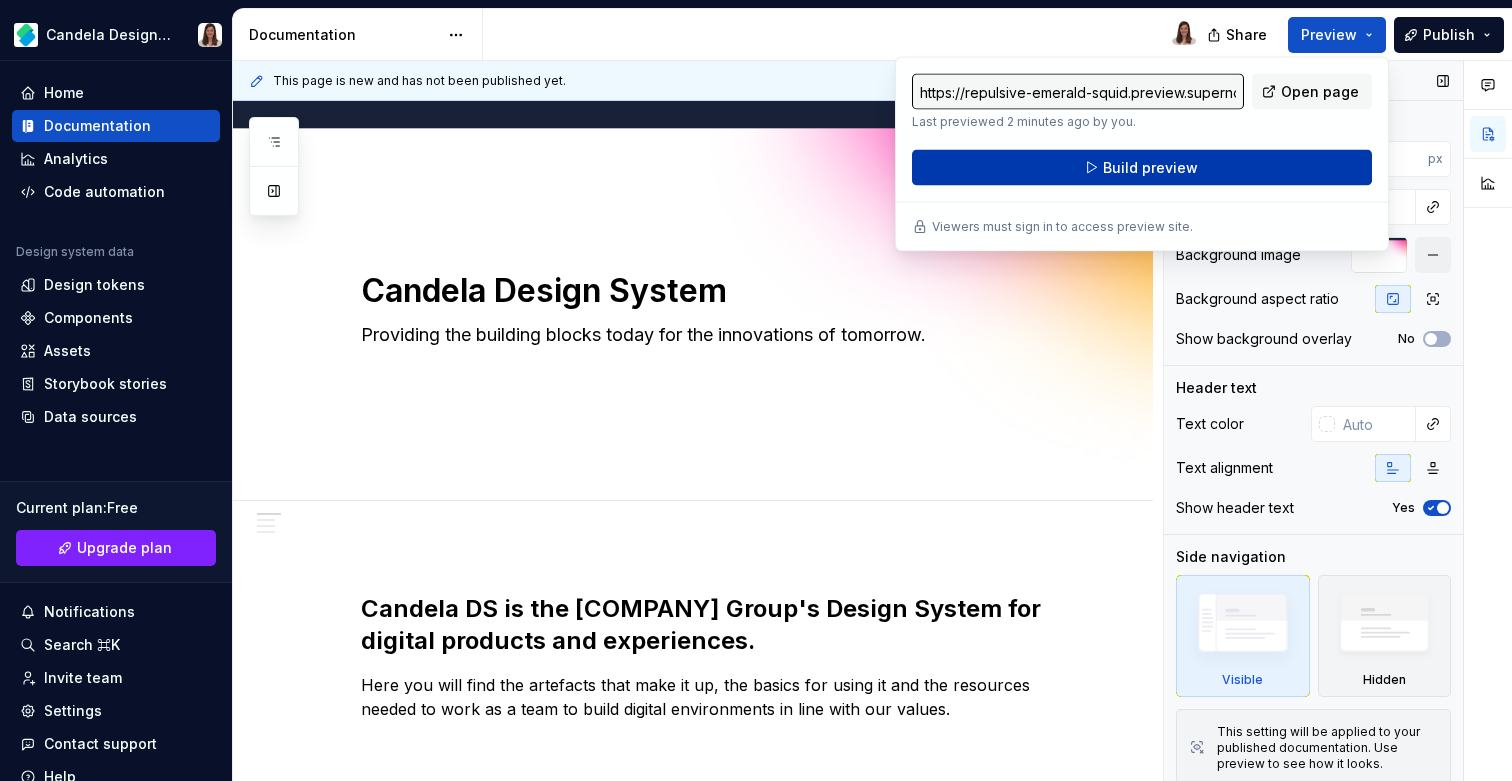 click on "Build preview" at bounding box center (1142, 168) 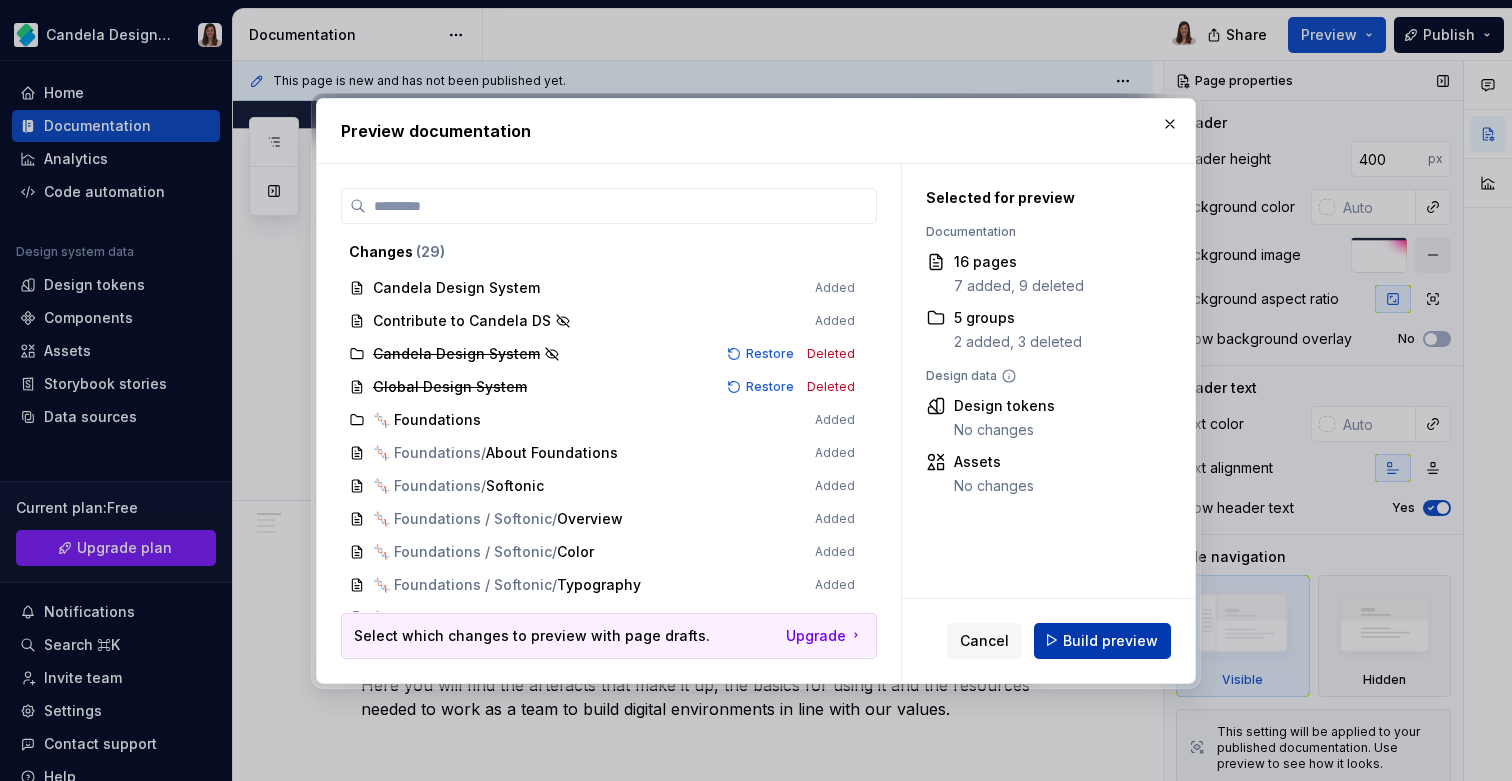 click on "Build preview" at bounding box center (1110, 640) 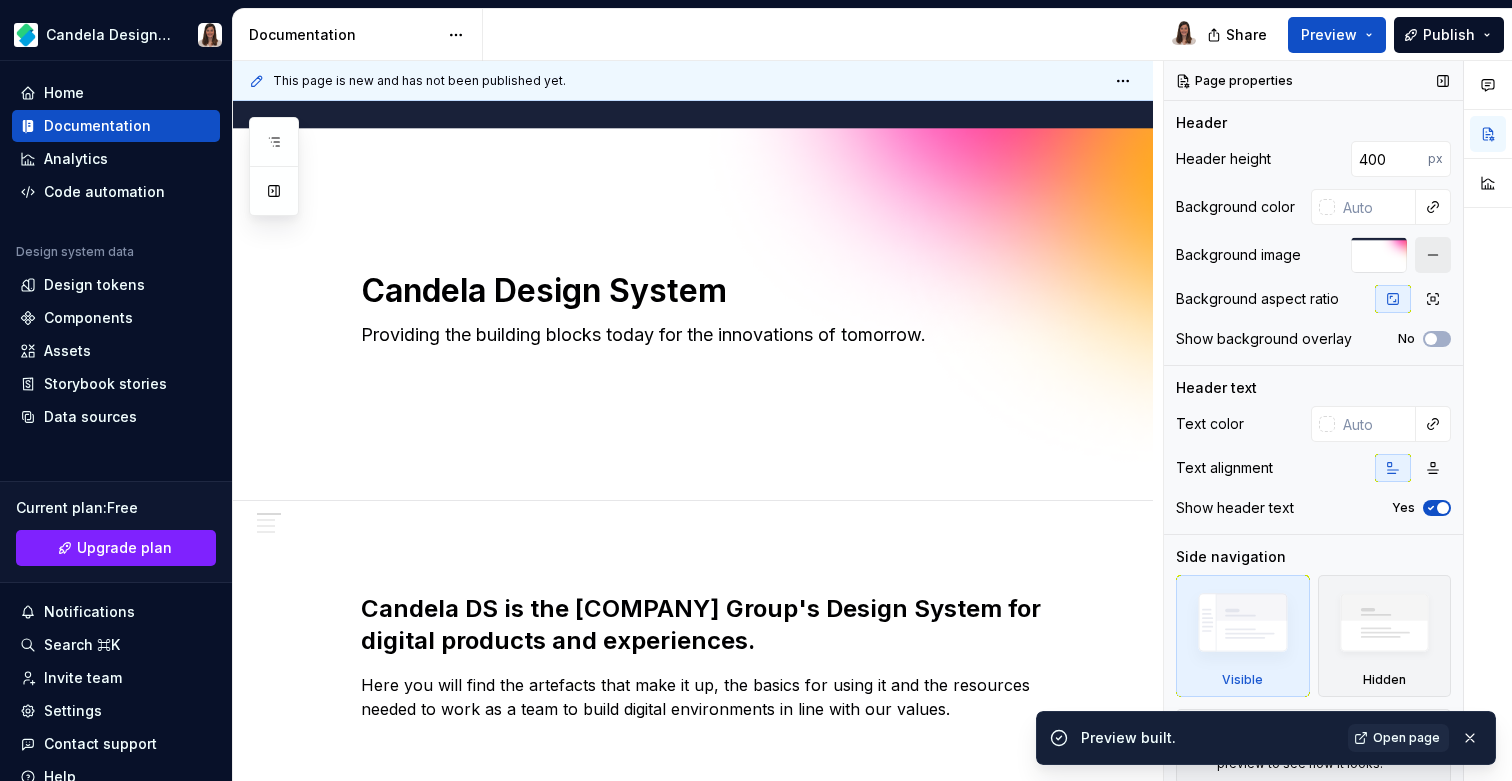 click at bounding box center (1433, 255) 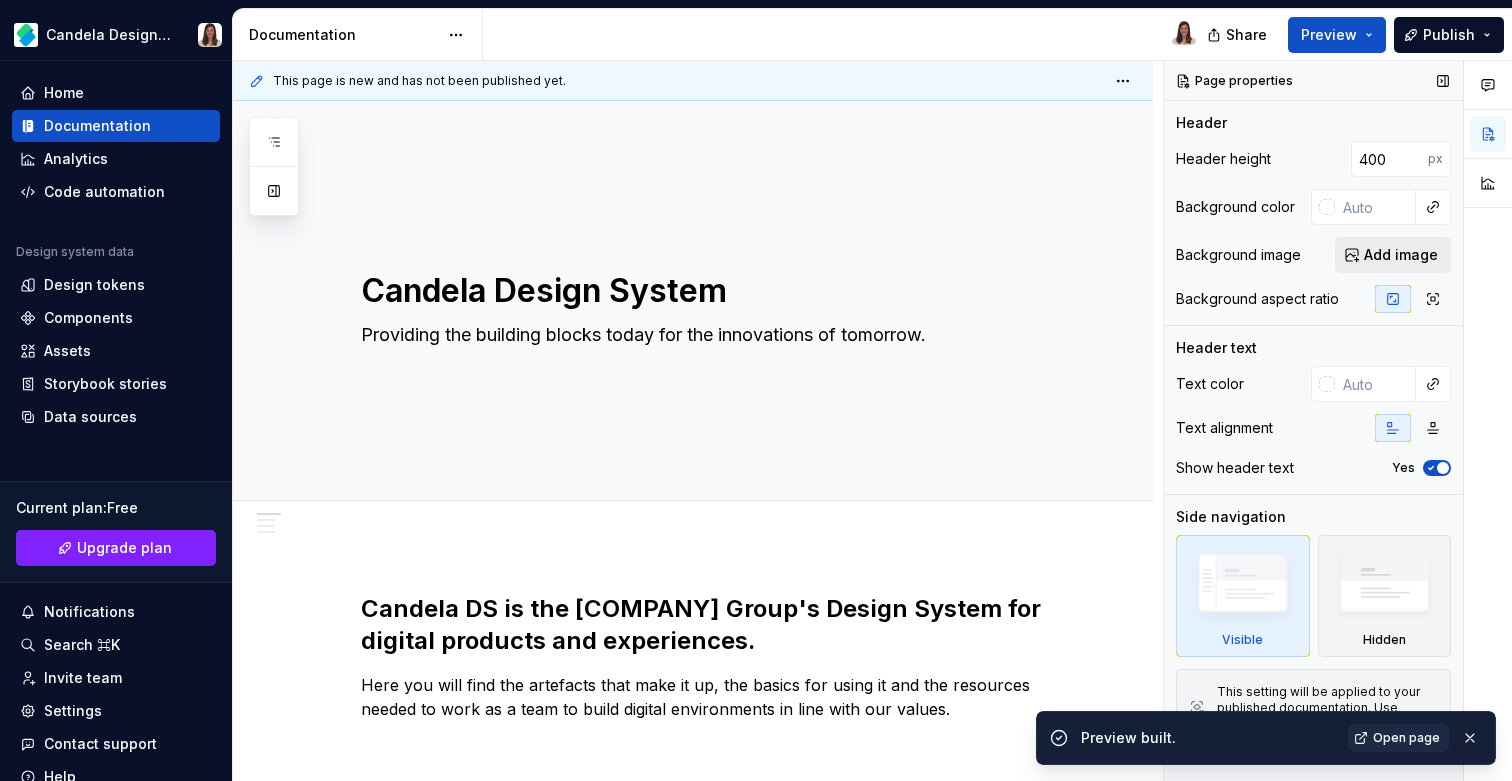 click on "Add image" at bounding box center [1401, 255] 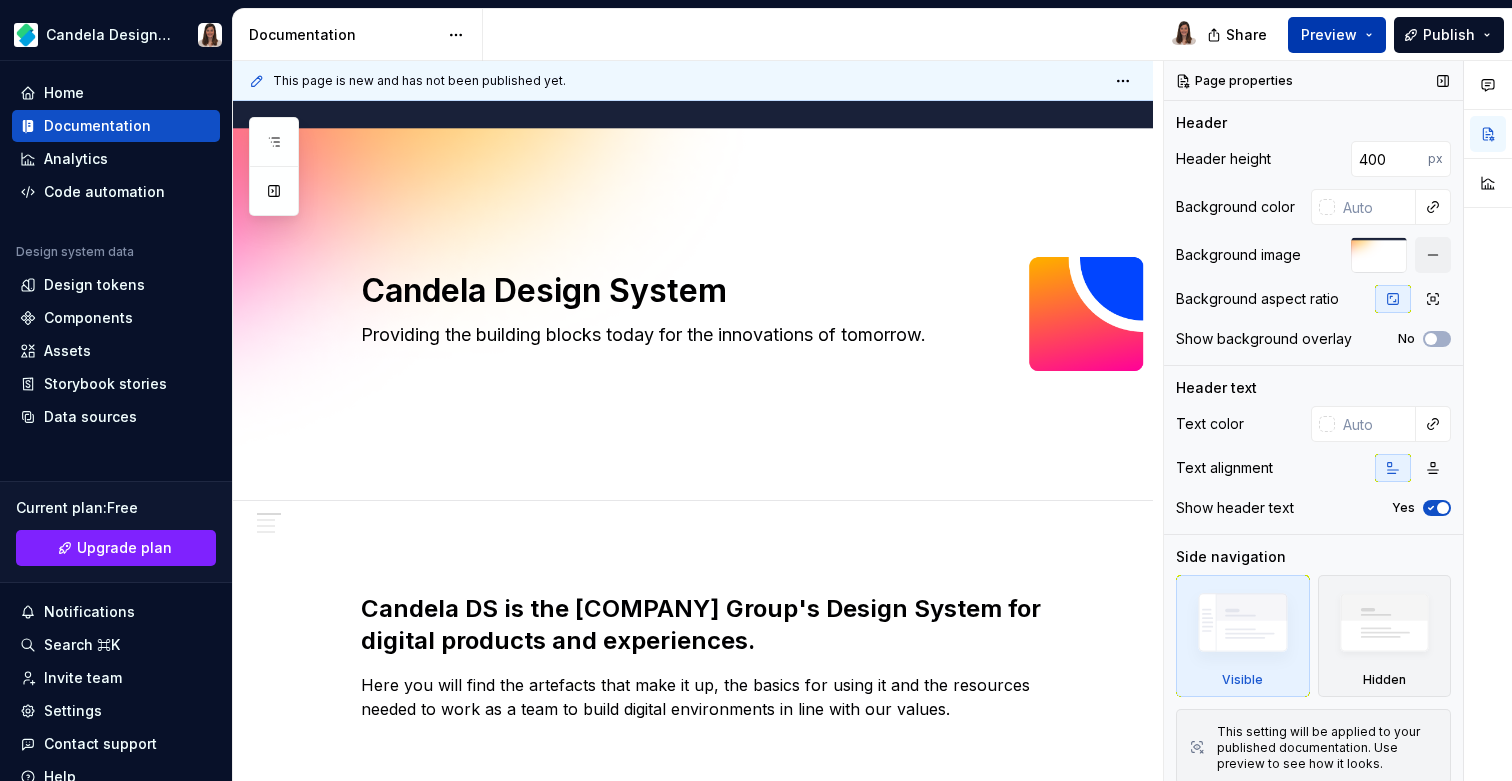 click on "Preview" at bounding box center [1329, 35] 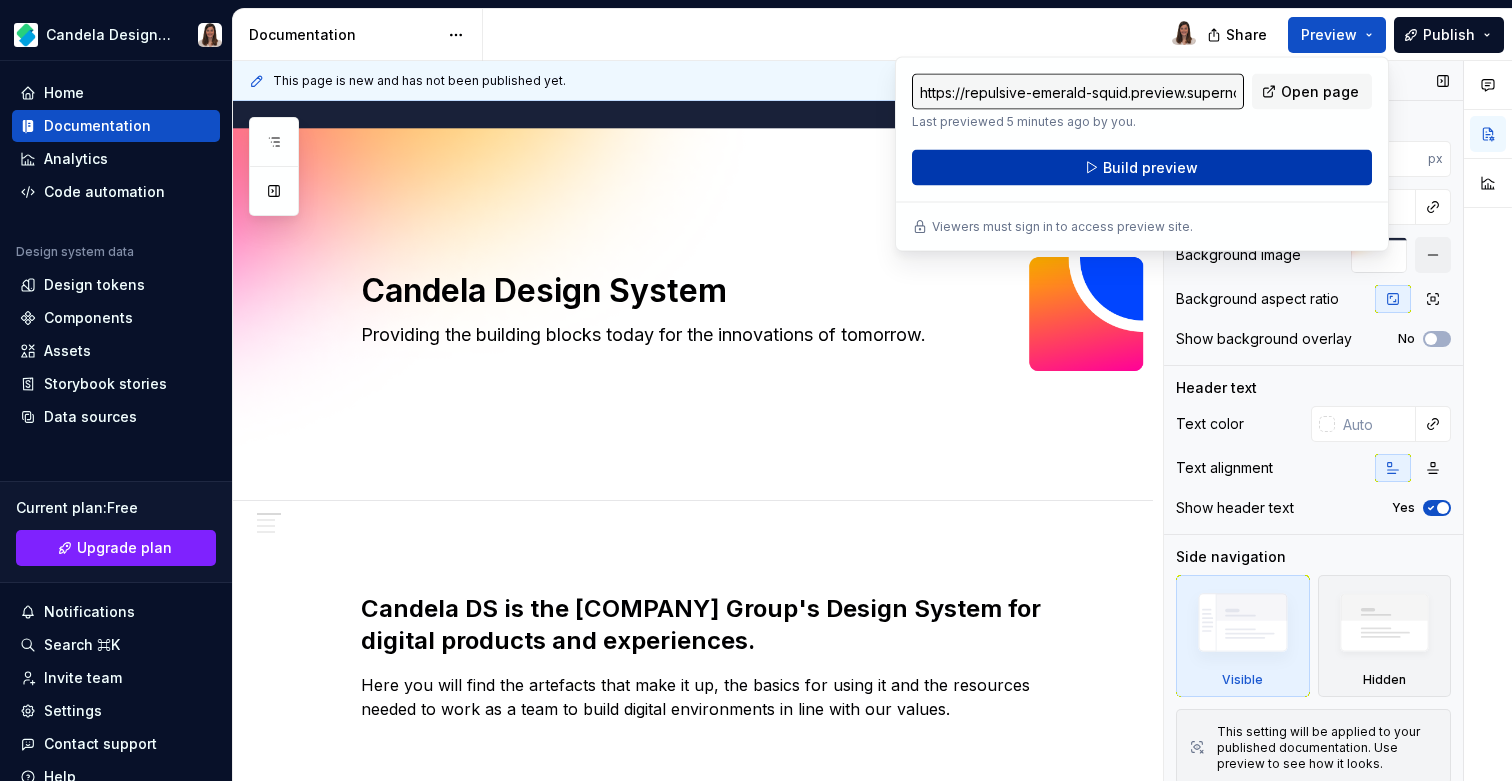 click on "Build preview" at bounding box center [1142, 168] 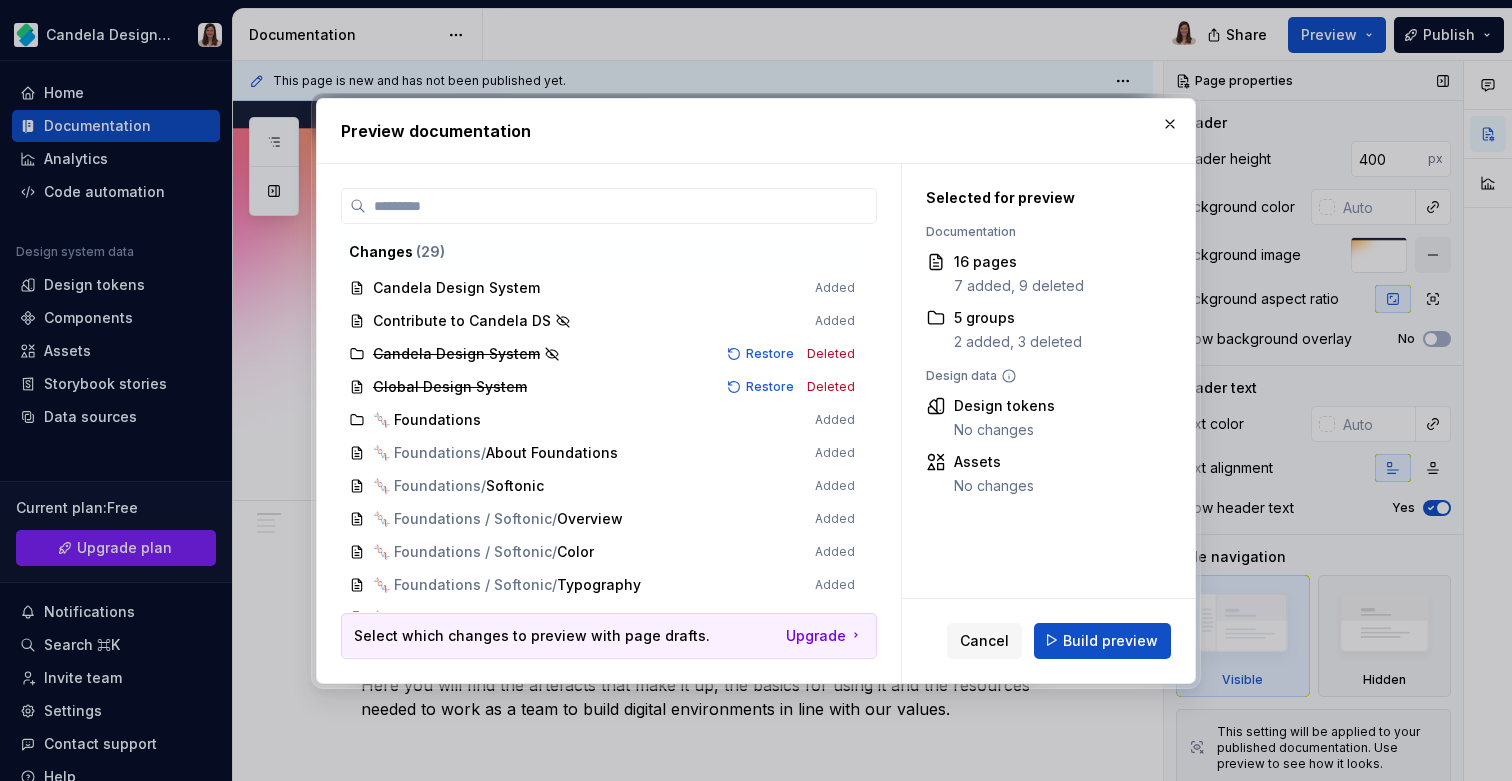 click on "Cancel Build preview" at bounding box center (1048, 640) 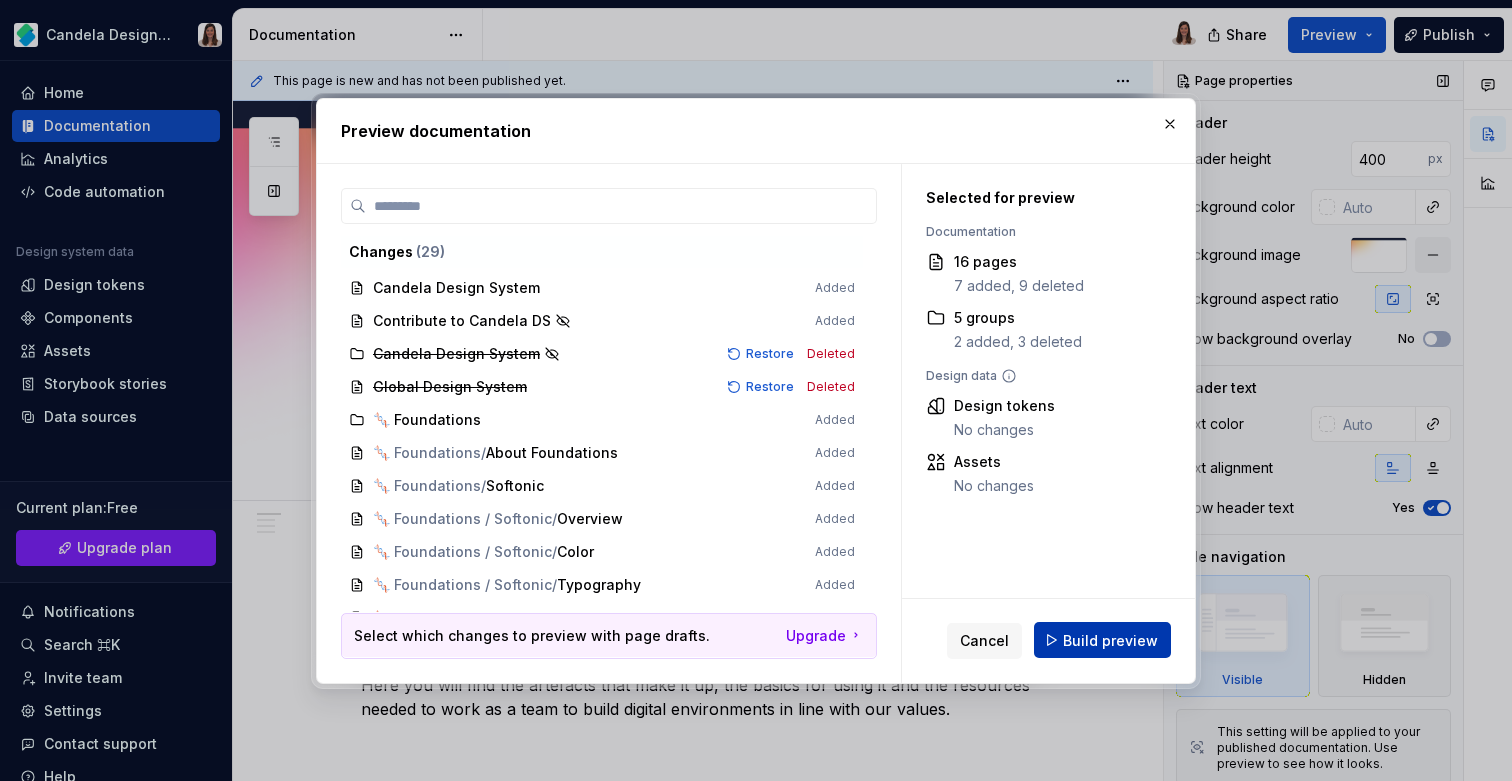 click on "Build preview" at bounding box center [1110, 640] 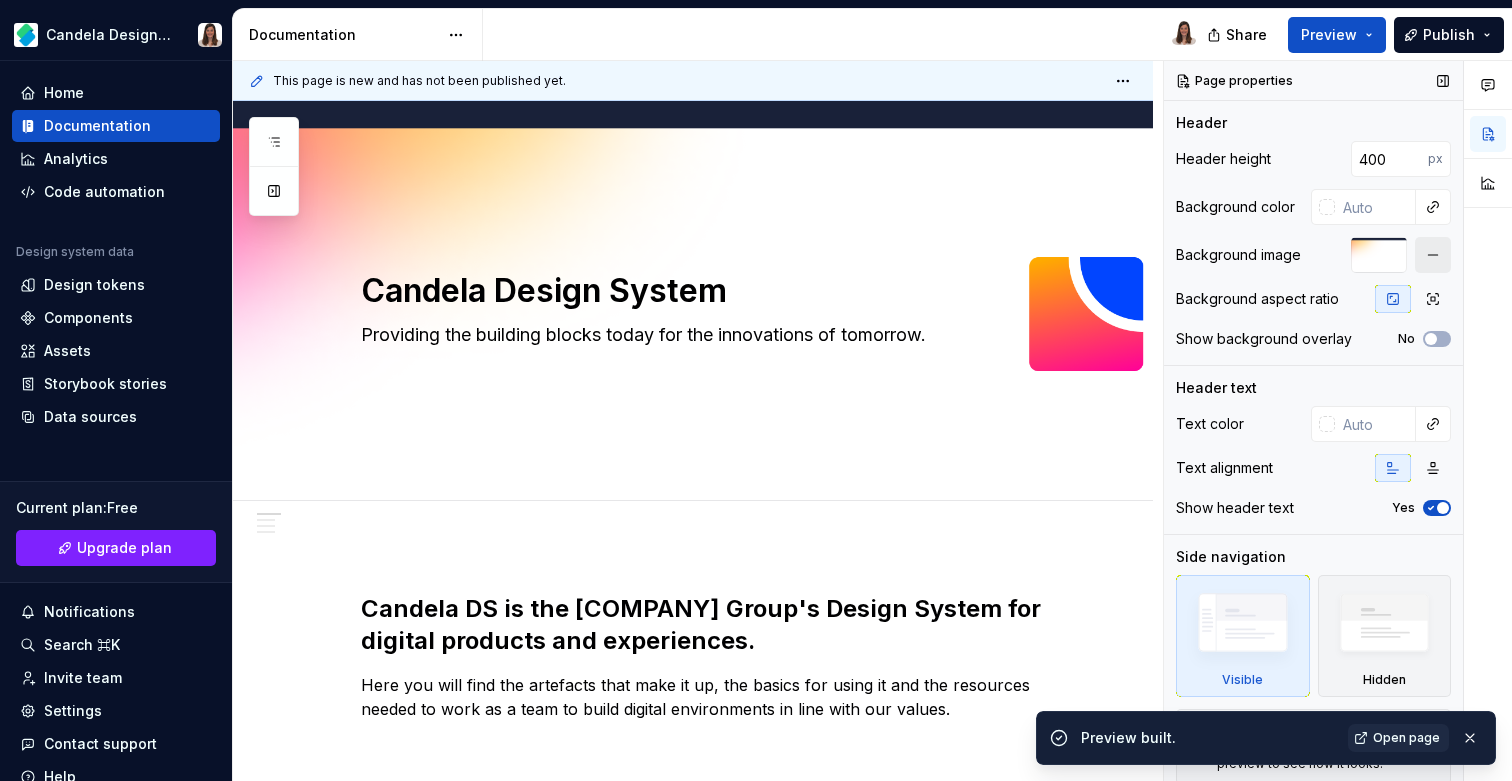 click at bounding box center [1433, 255] 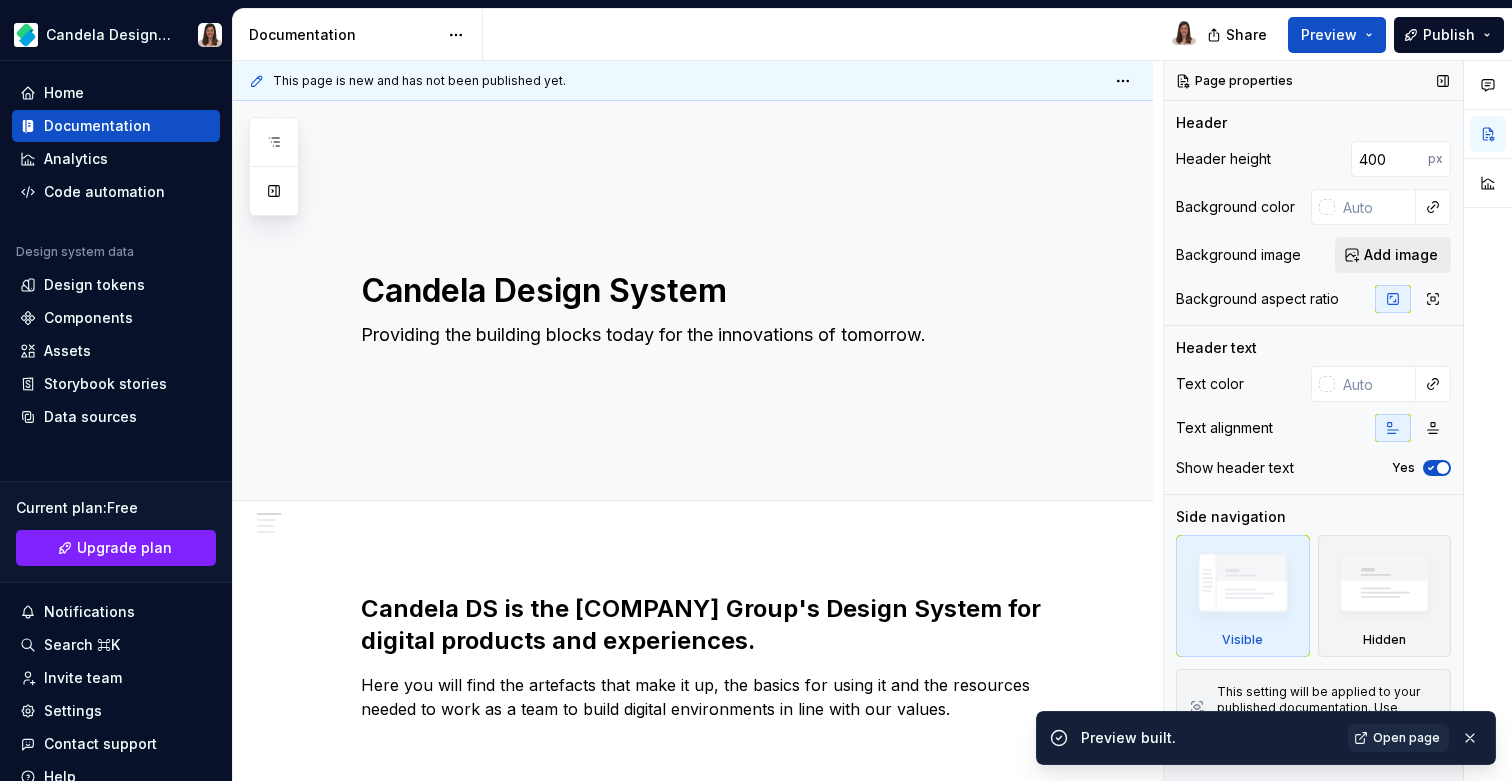 click on "Add image" at bounding box center (1401, 255) 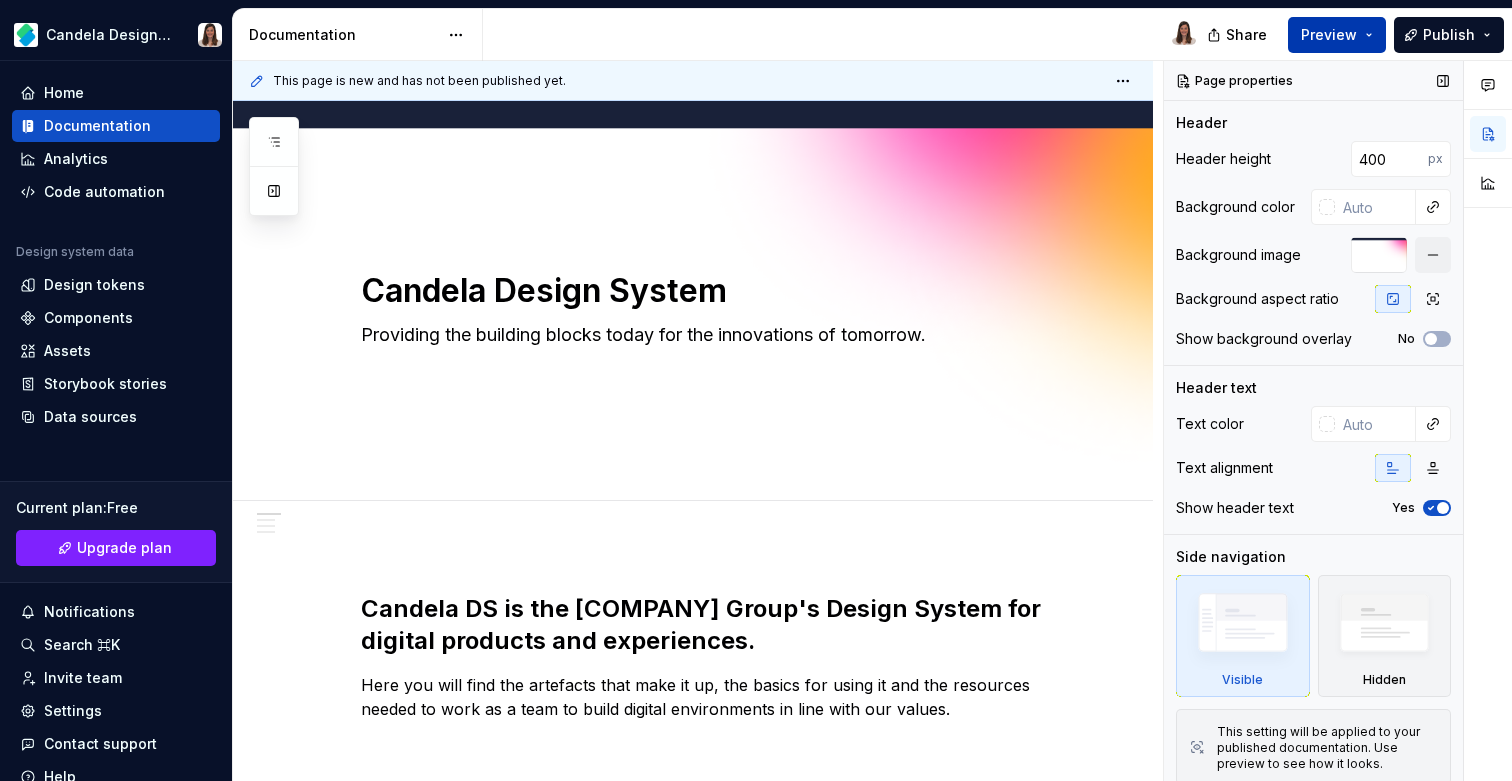 click on "Preview" at bounding box center [1329, 35] 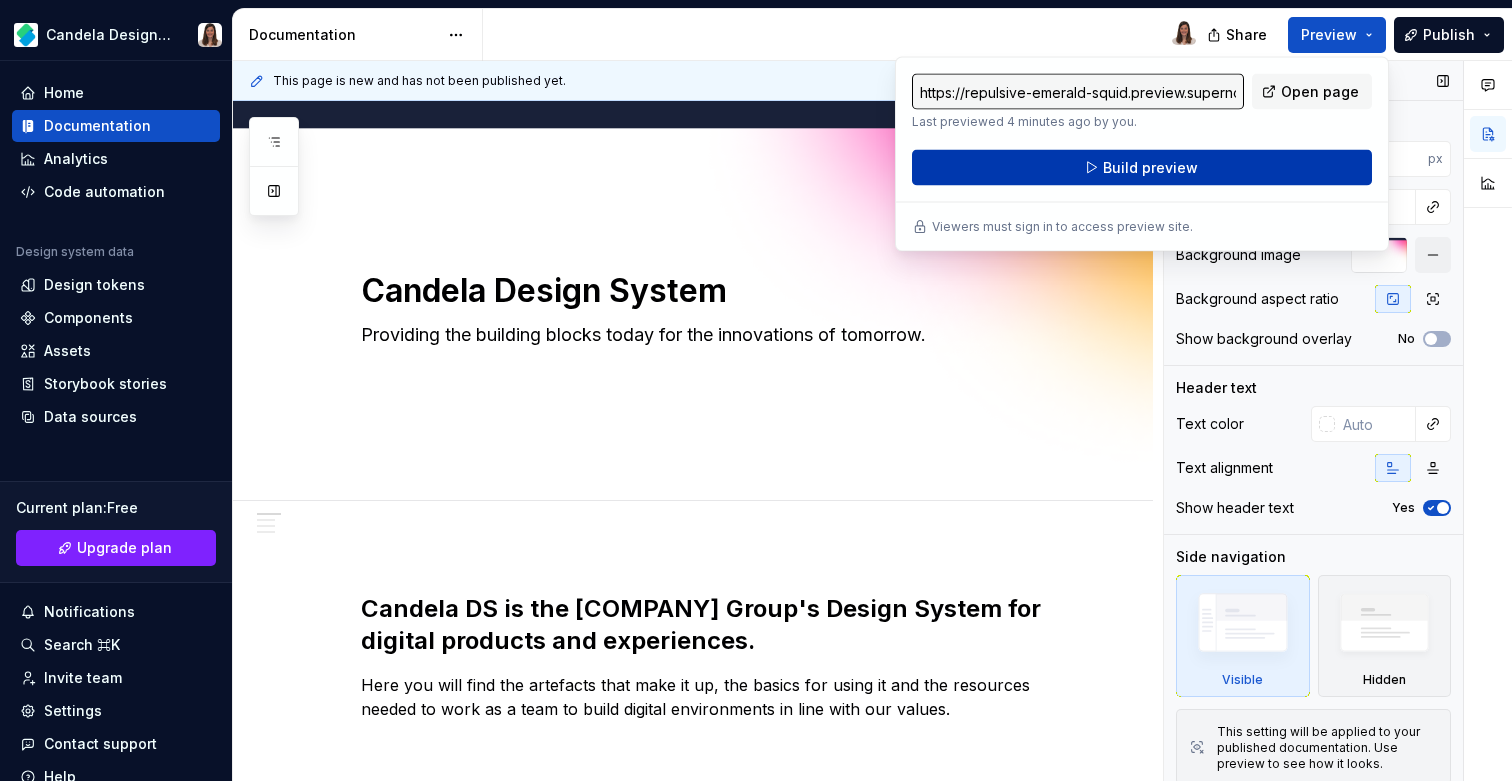 click on "Build preview" at bounding box center [1142, 168] 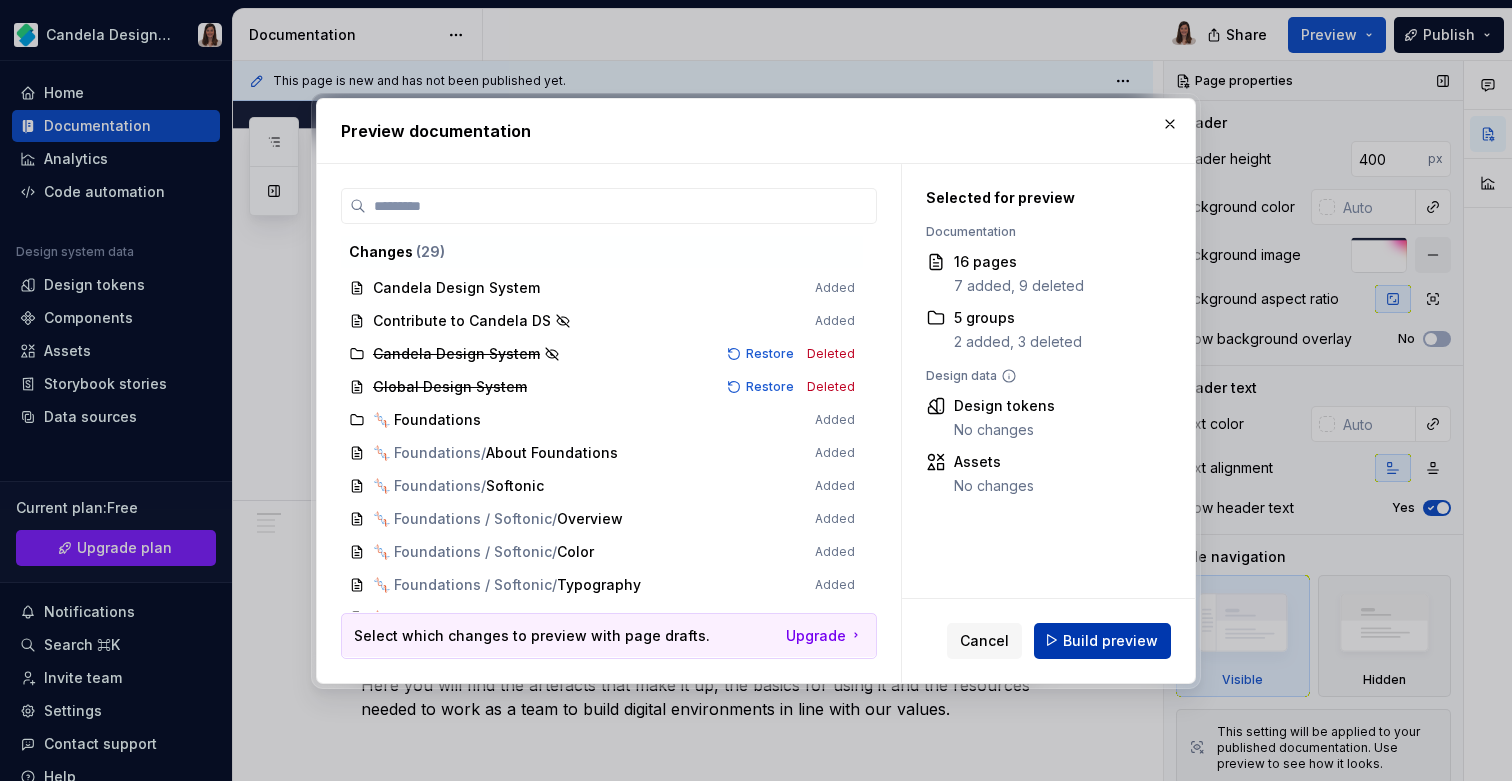 click on "Build preview" at bounding box center (1110, 640) 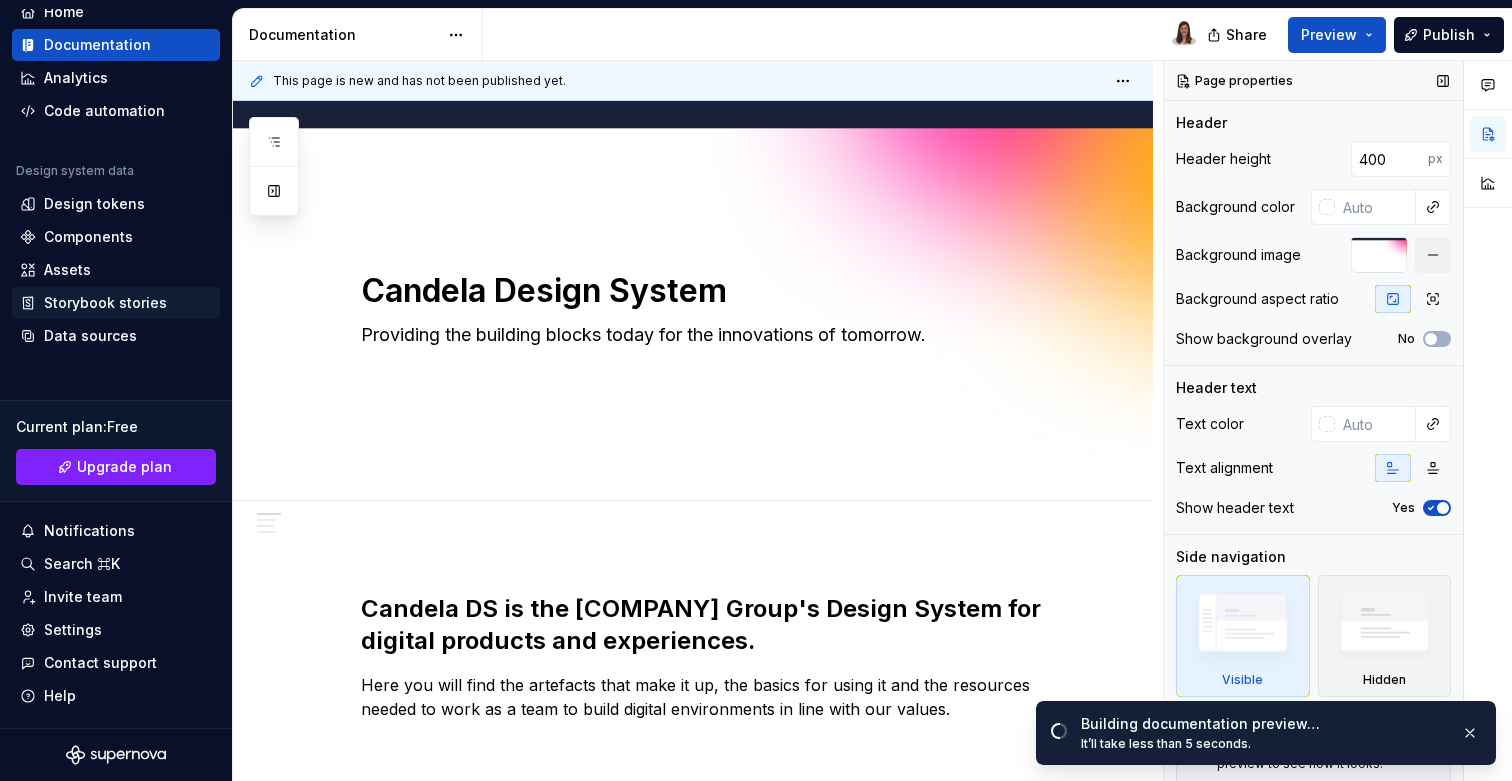 scroll, scrollTop: 0, scrollLeft: 0, axis: both 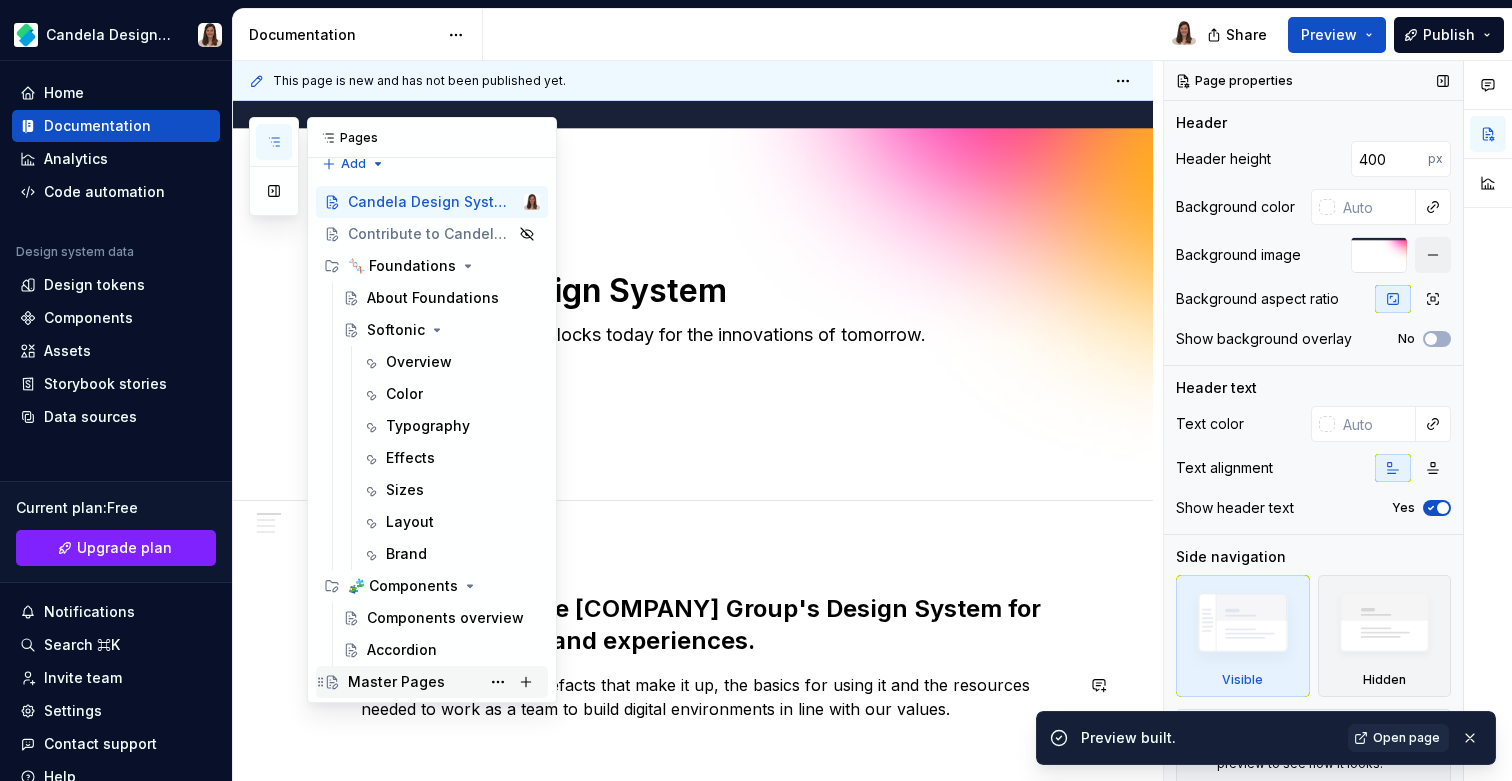 click on "Master Pages" at bounding box center [396, 682] 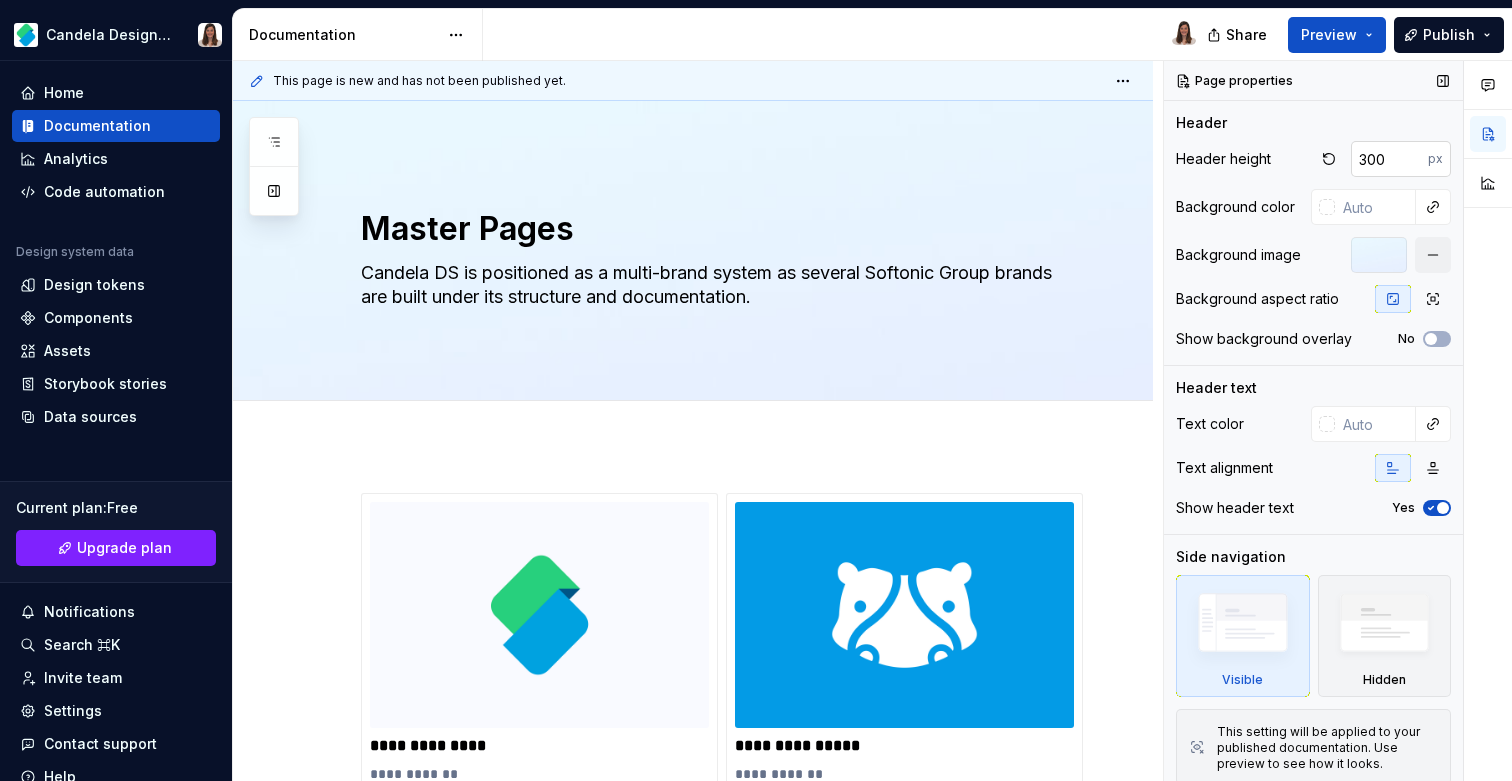 click on "300" at bounding box center [1389, 159] 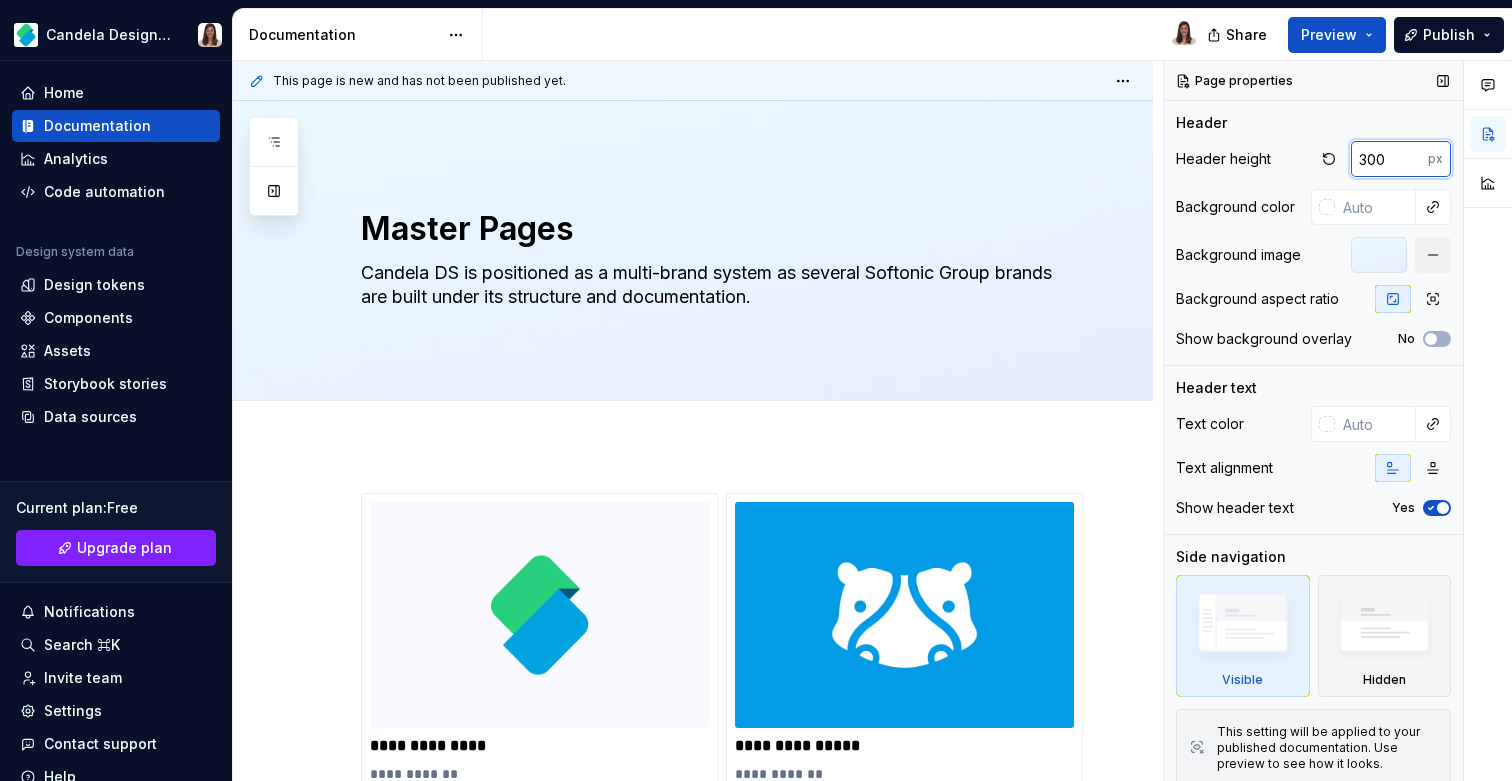 click on "300" at bounding box center (1389, 159) 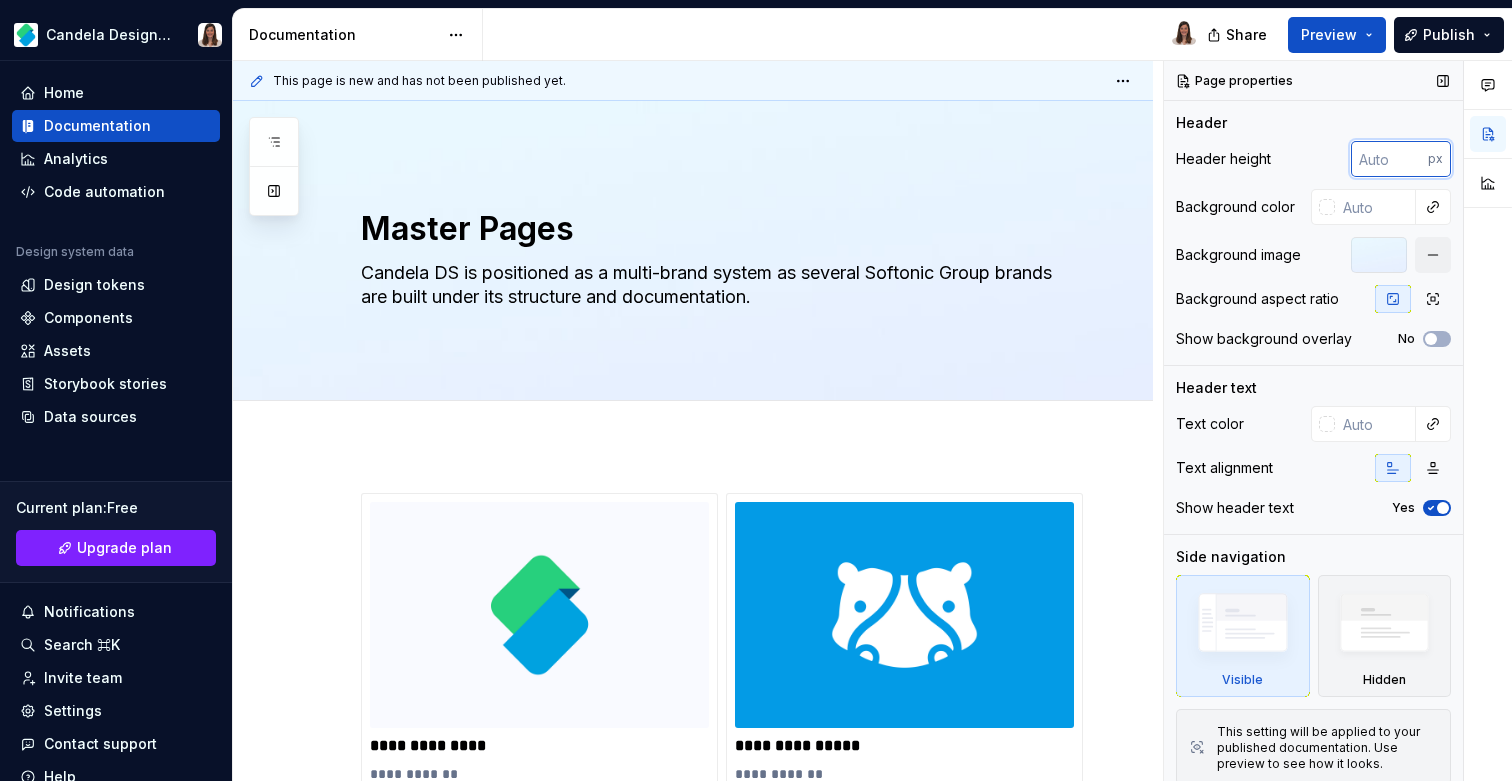 type 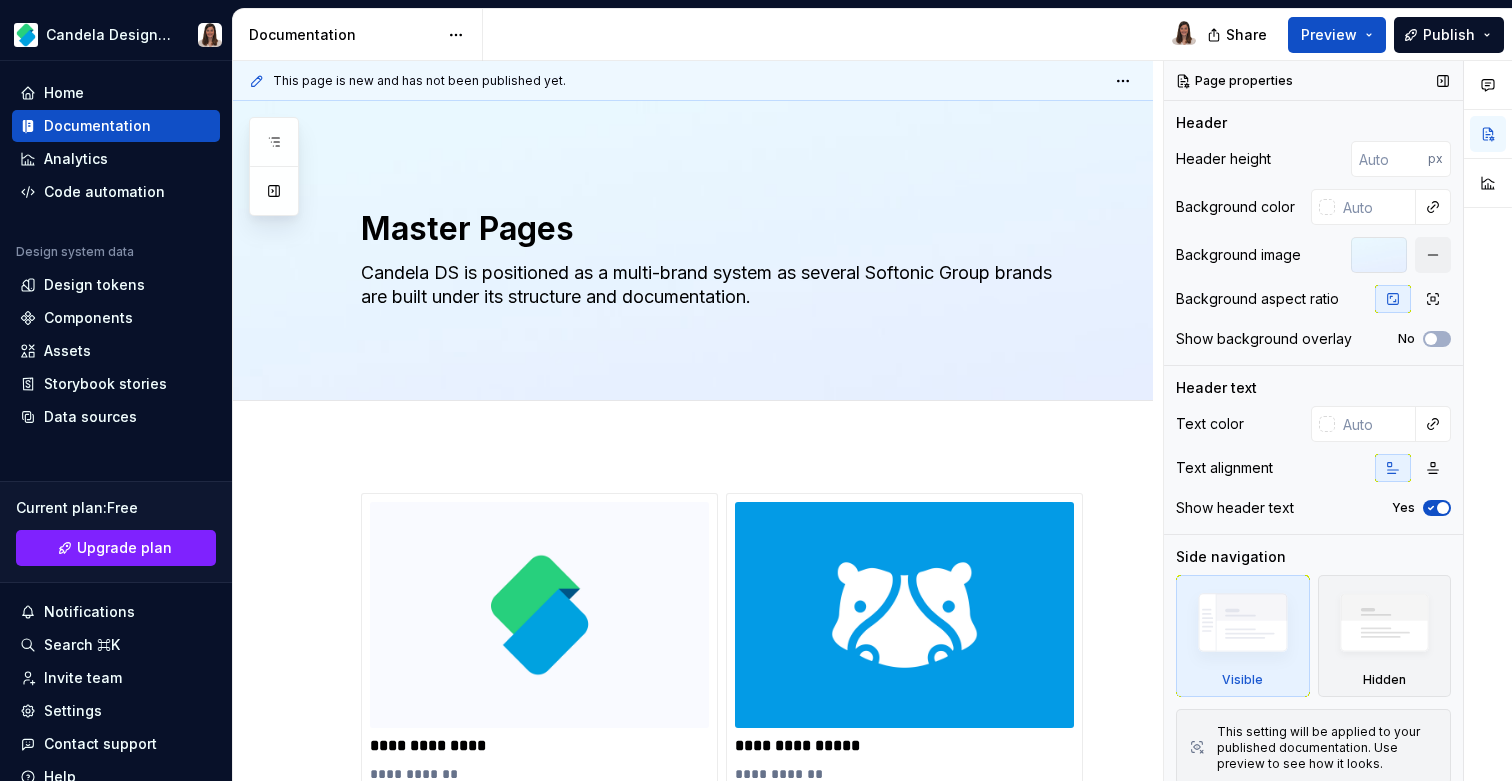 click on "Header Header height px Background color Background image Background aspect ratio Show background overlay No" at bounding box center (1313, 239) 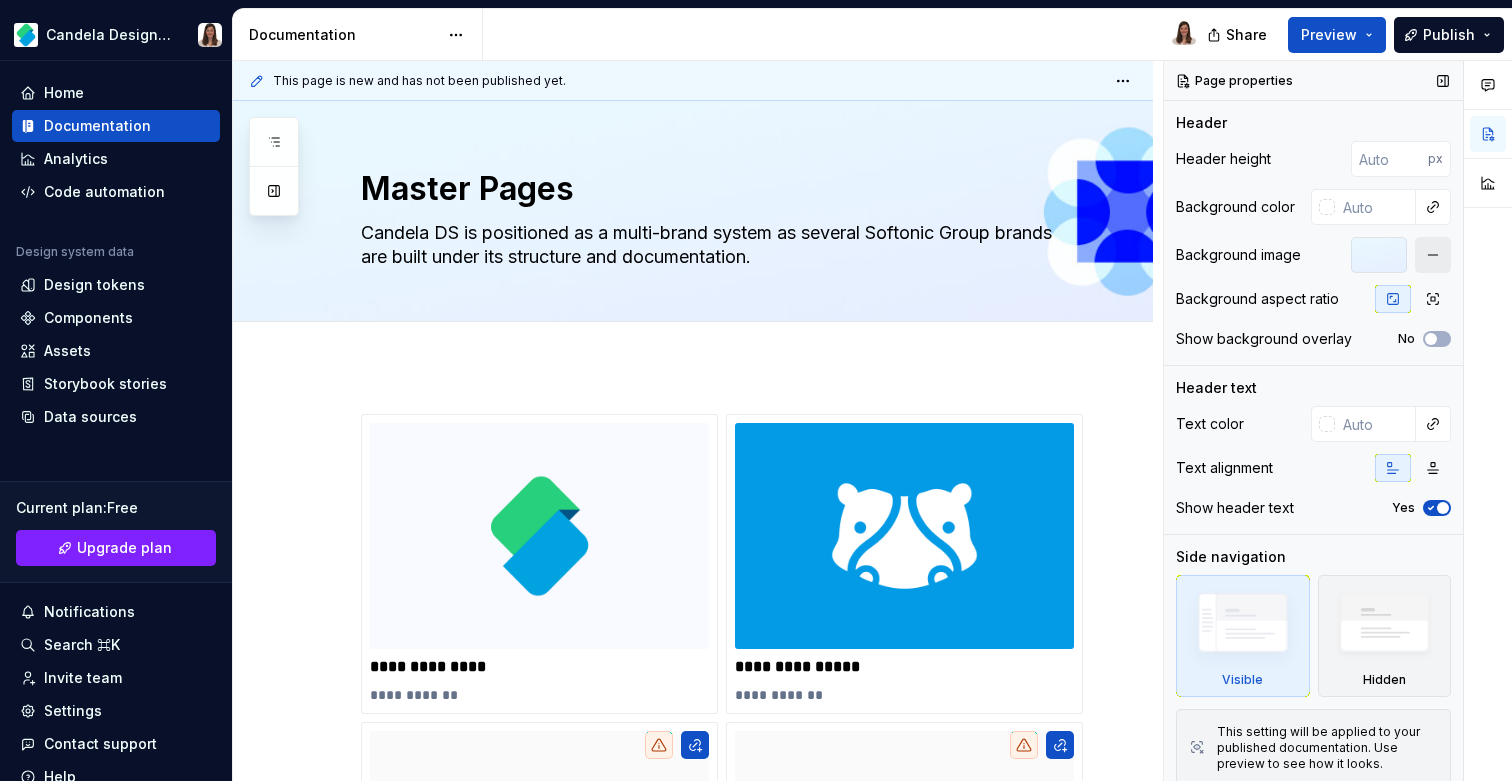 click at bounding box center (1433, 255) 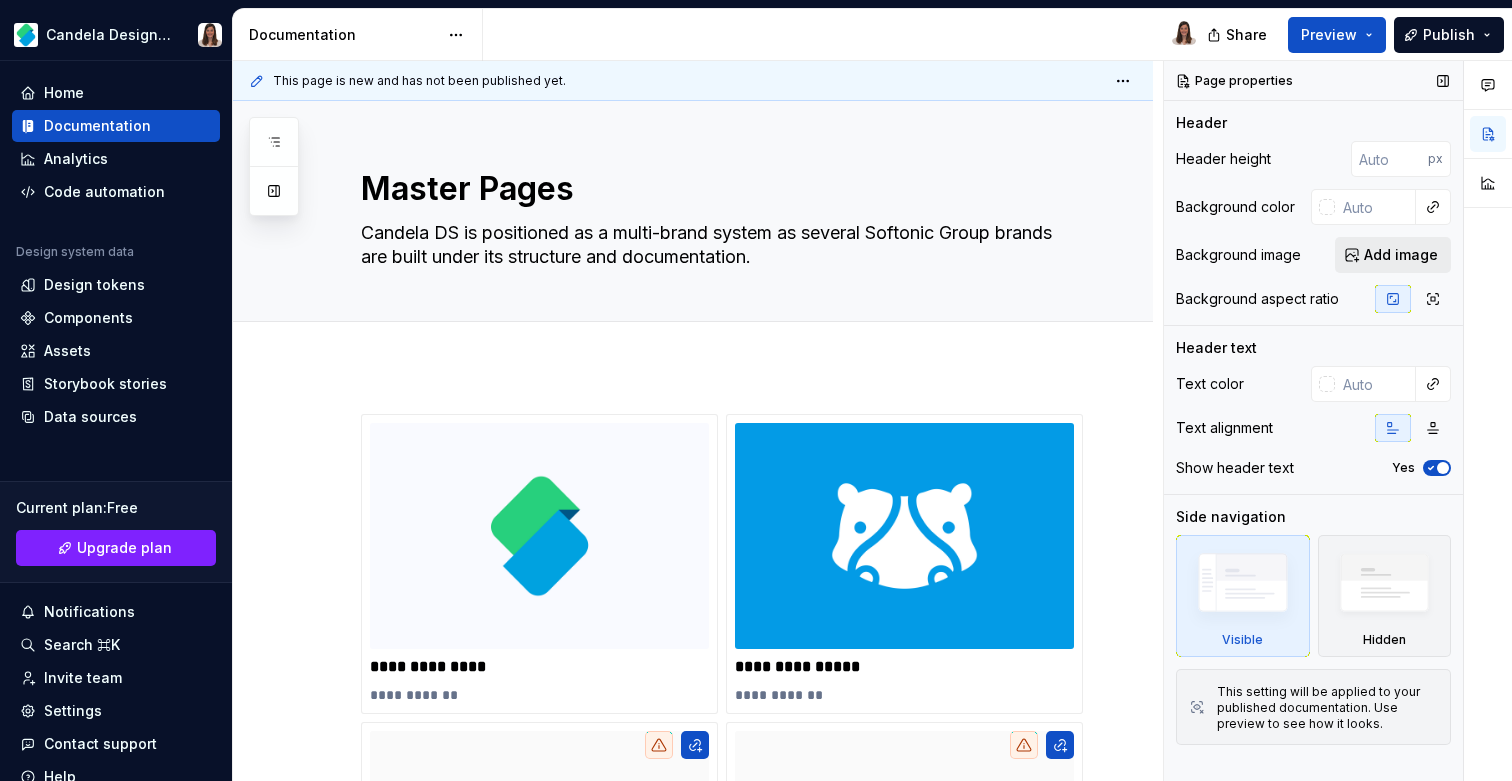 click on "Add image" at bounding box center (1401, 255) 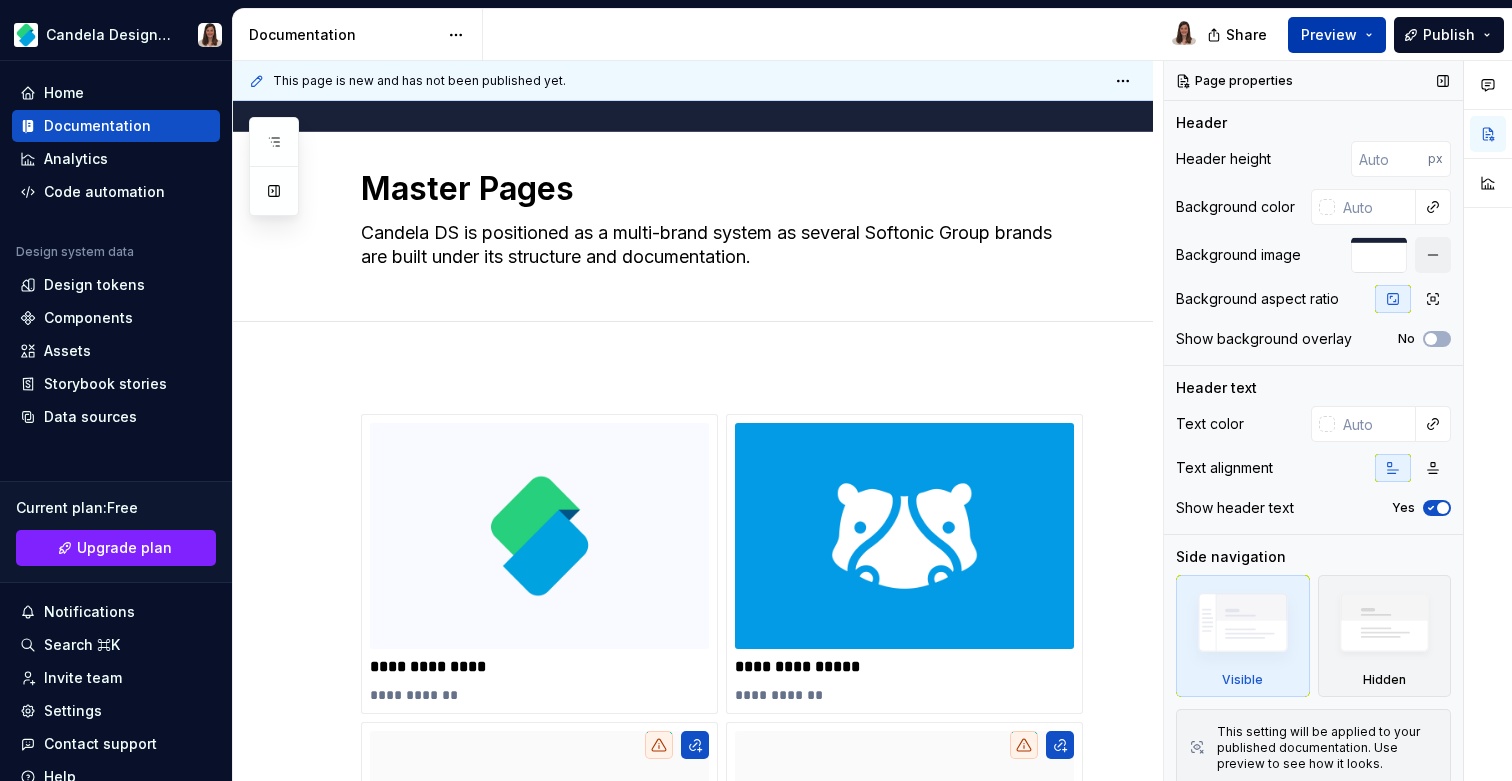 click on "Preview" at bounding box center [1329, 35] 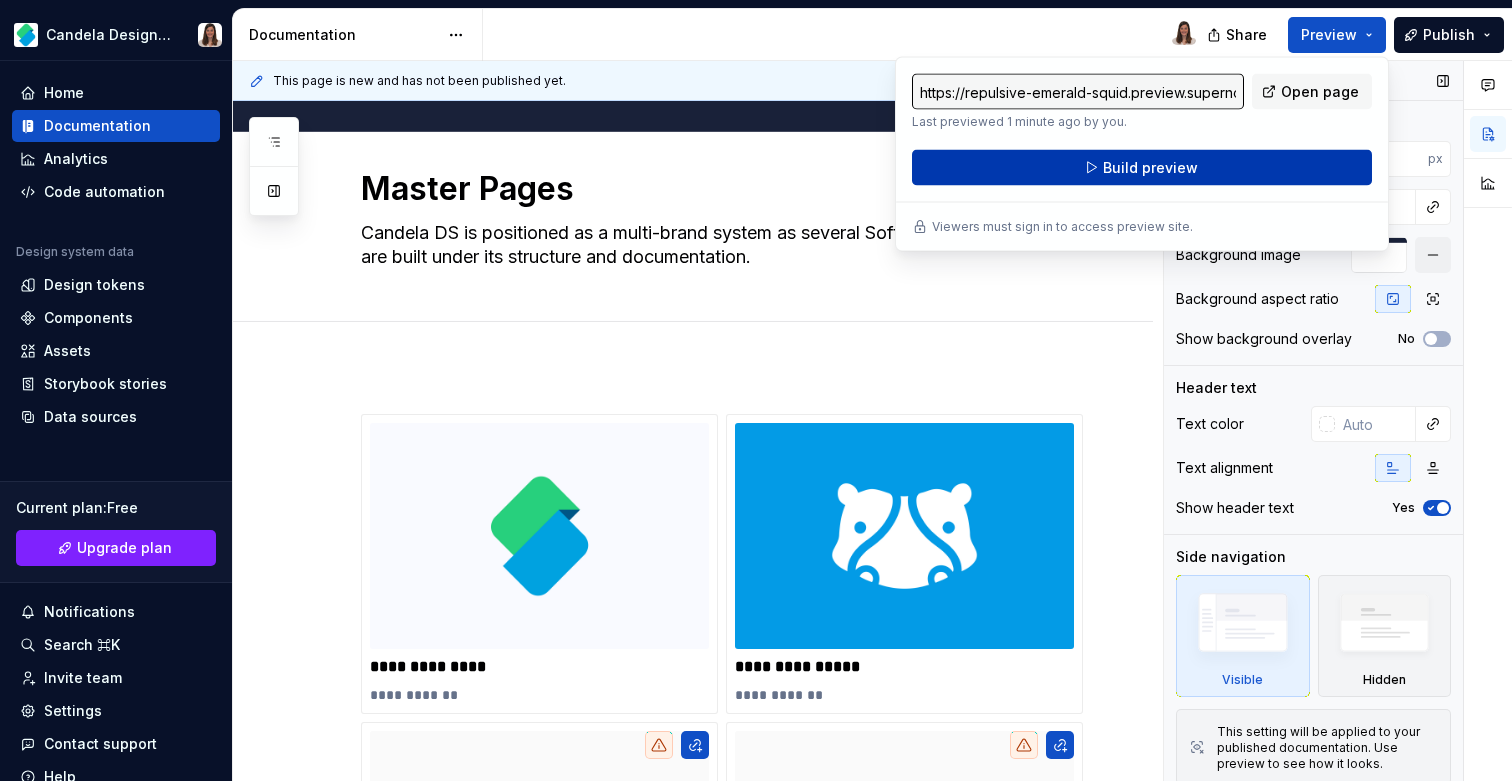 click on "Build preview" at bounding box center (1142, 168) 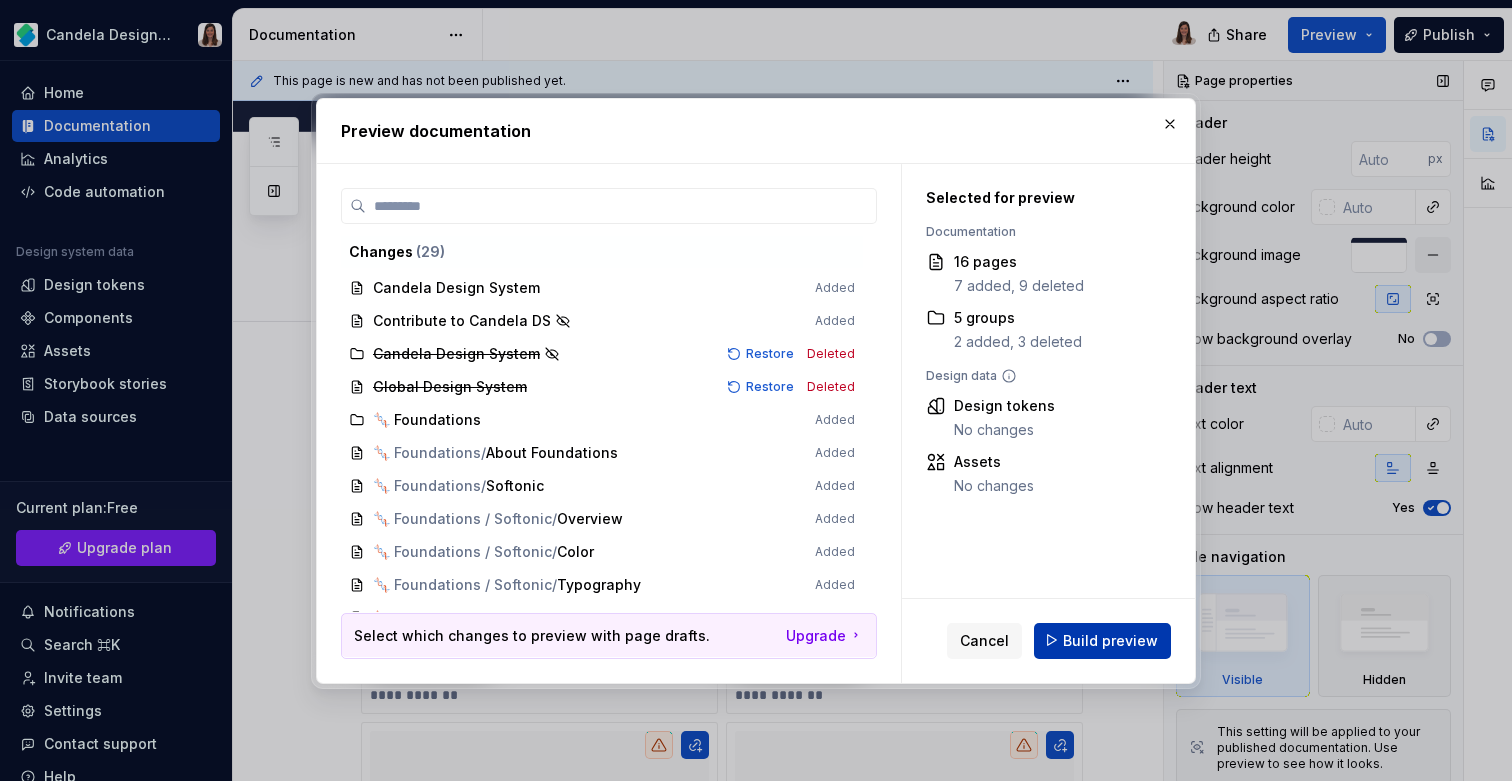 click on "Build preview" at bounding box center [1110, 640] 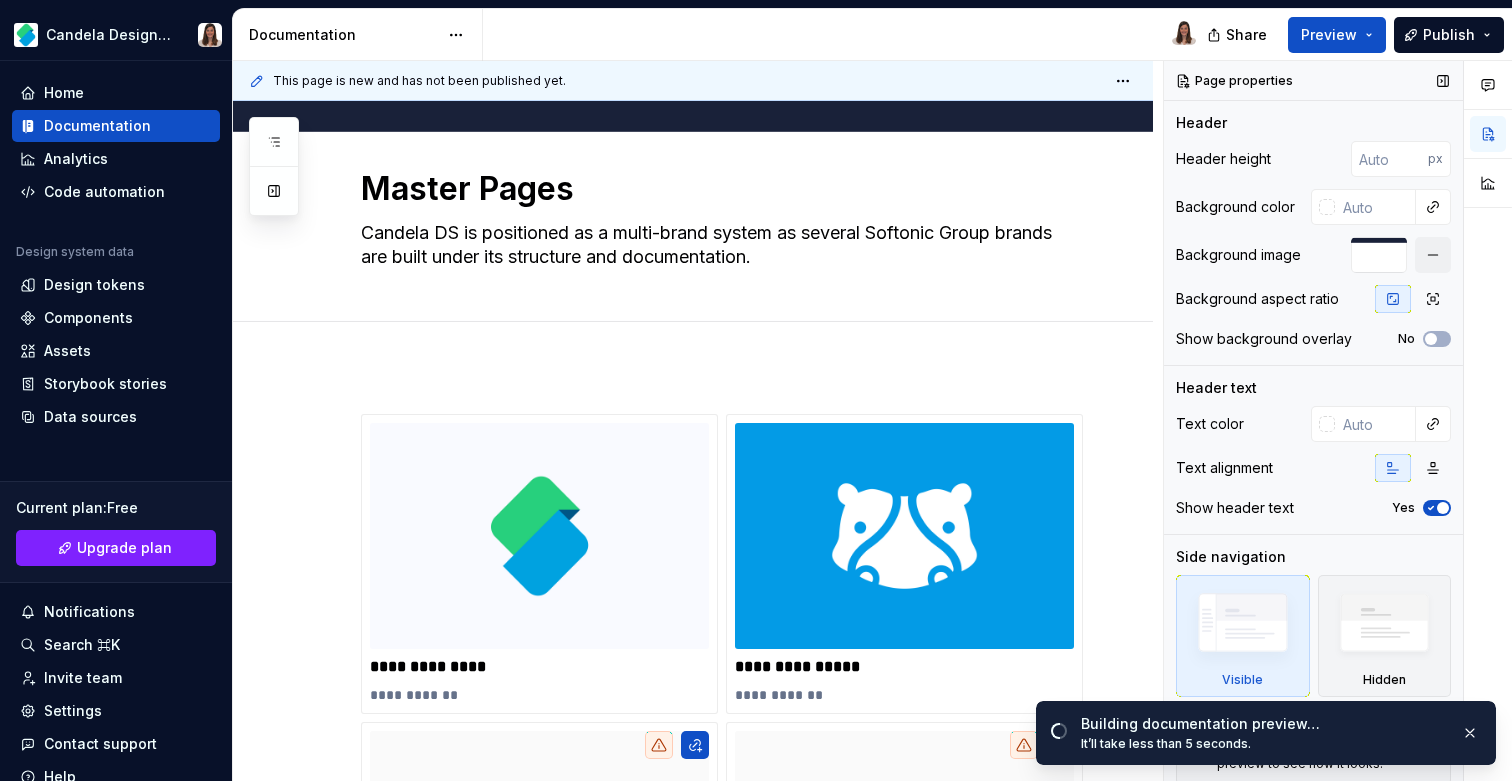 click on "**********" at bounding box center (693, 856) 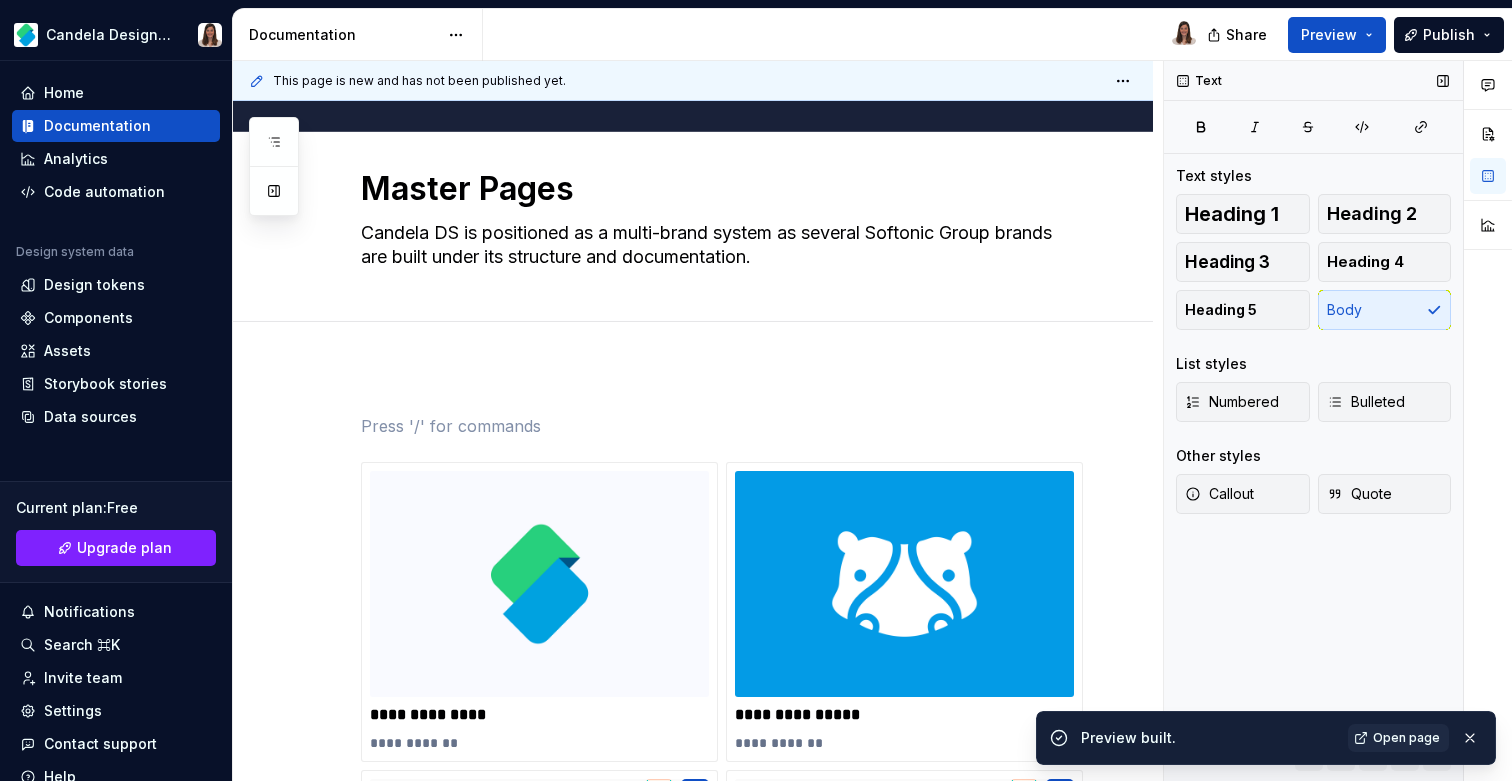 type on "*" 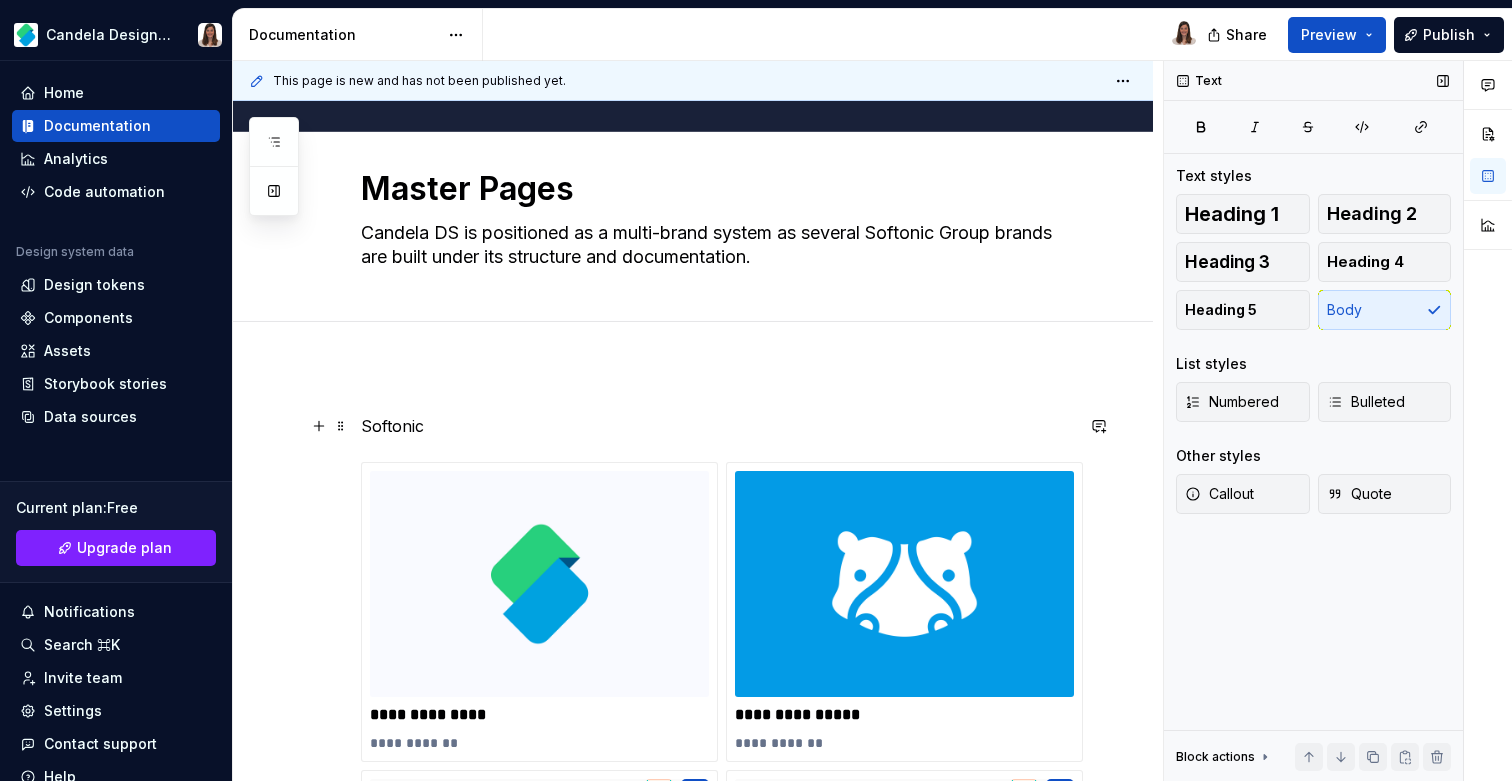 click on "Softonic" at bounding box center [717, 426] 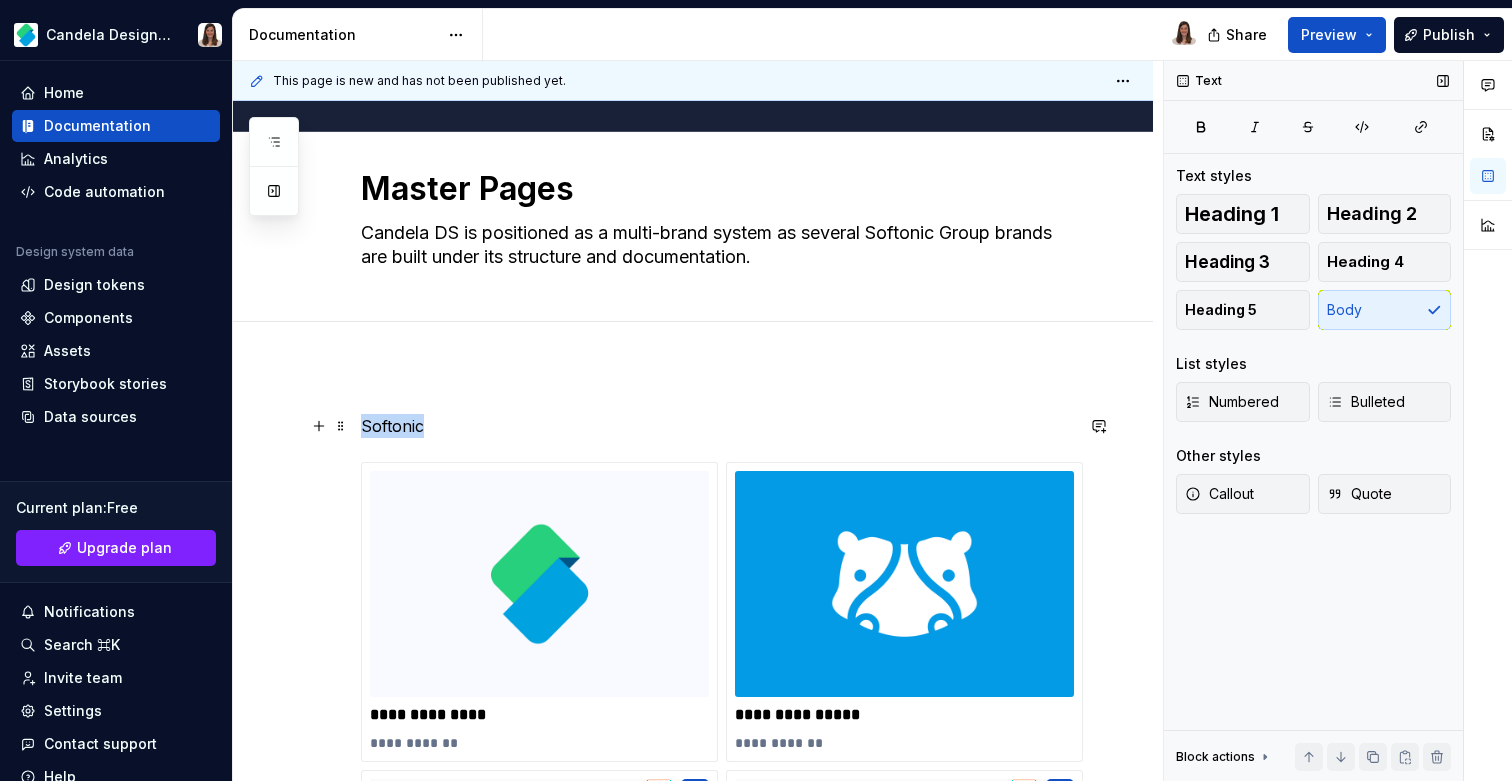 click on "Softonic" at bounding box center [717, 426] 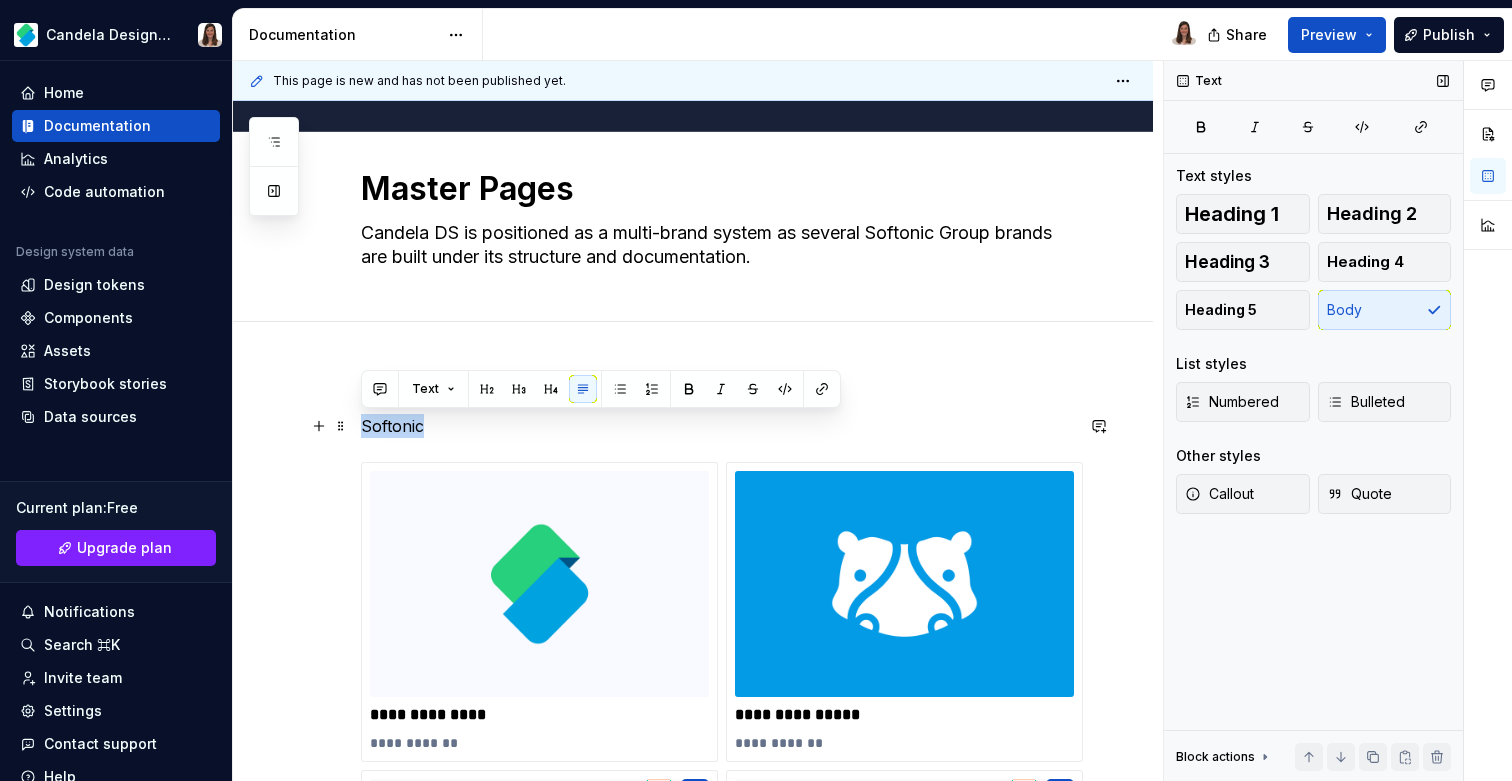click on "Softonic" at bounding box center (717, 426) 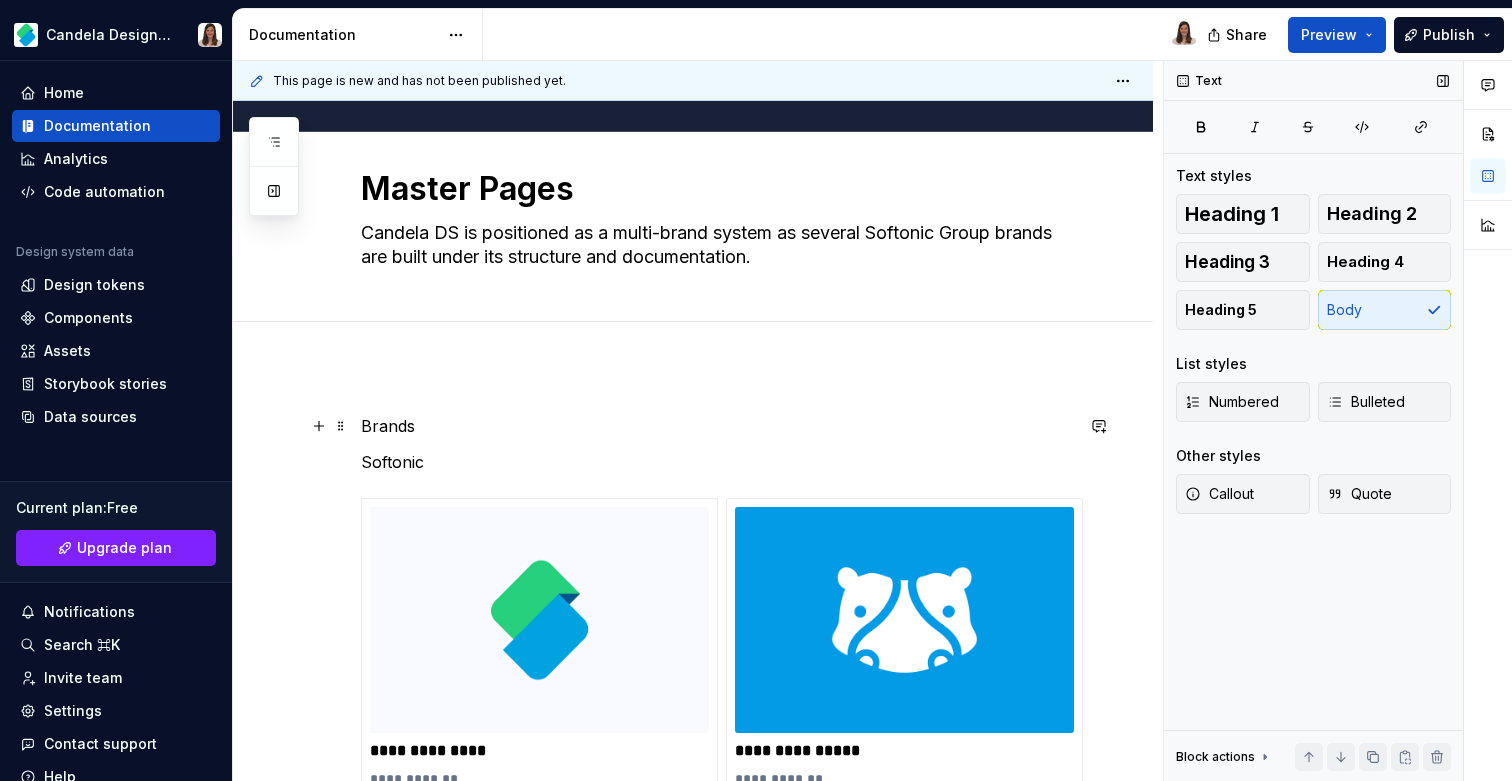 click on "Brands" at bounding box center [717, 426] 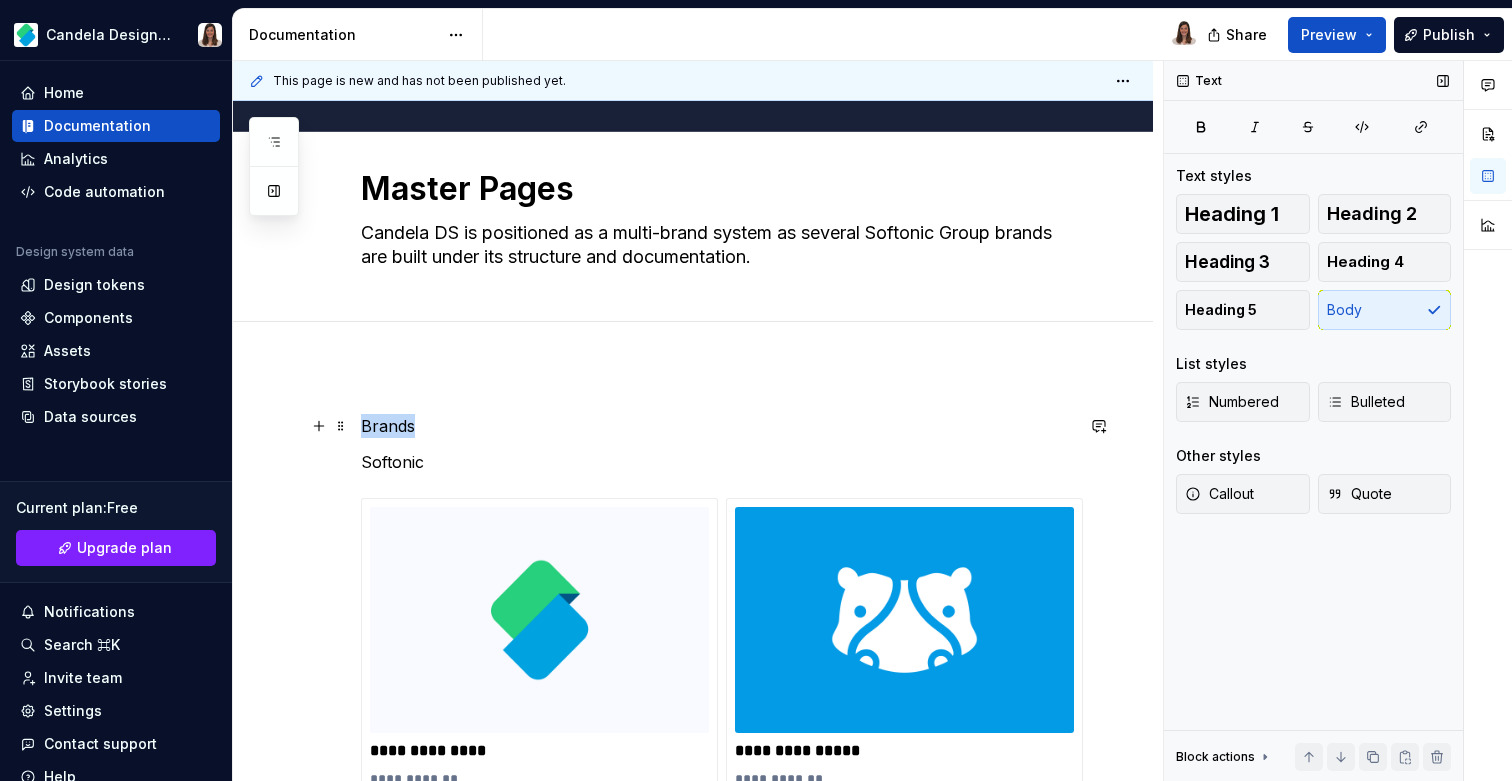 click on "Brands" at bounding box center (717, 426) 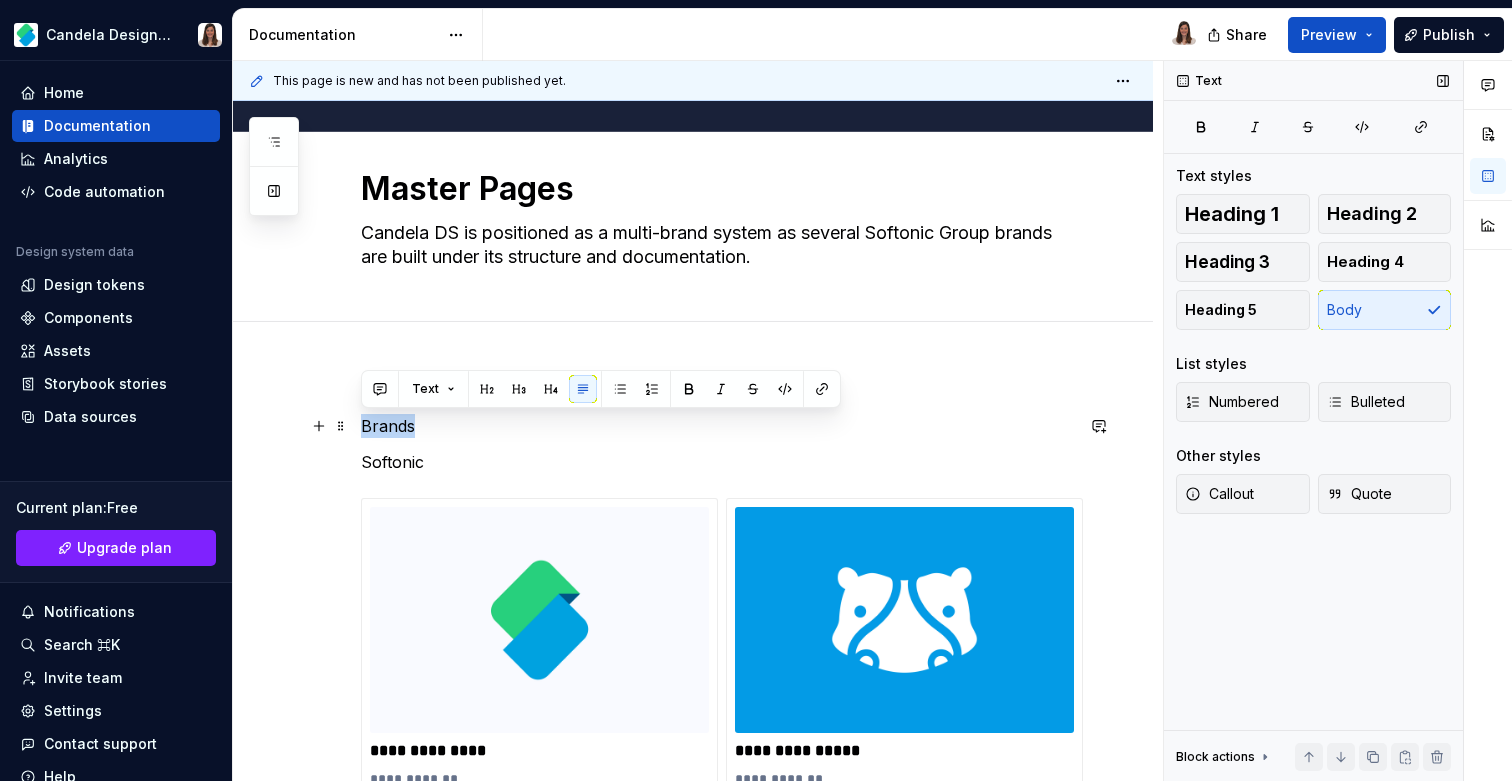 click on "Brands" at bounding box center (717, 426) 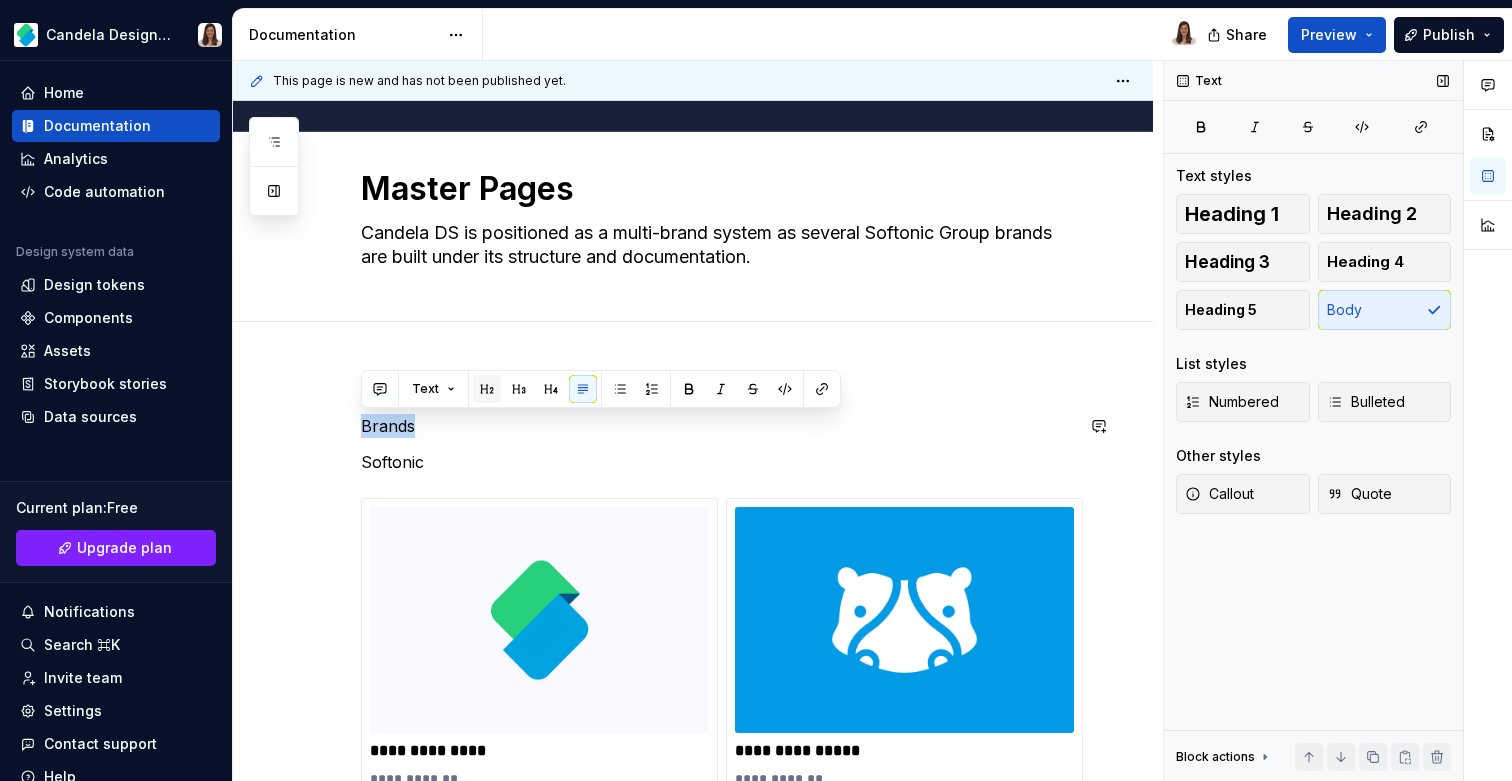 click at bounding box center (487, 389) 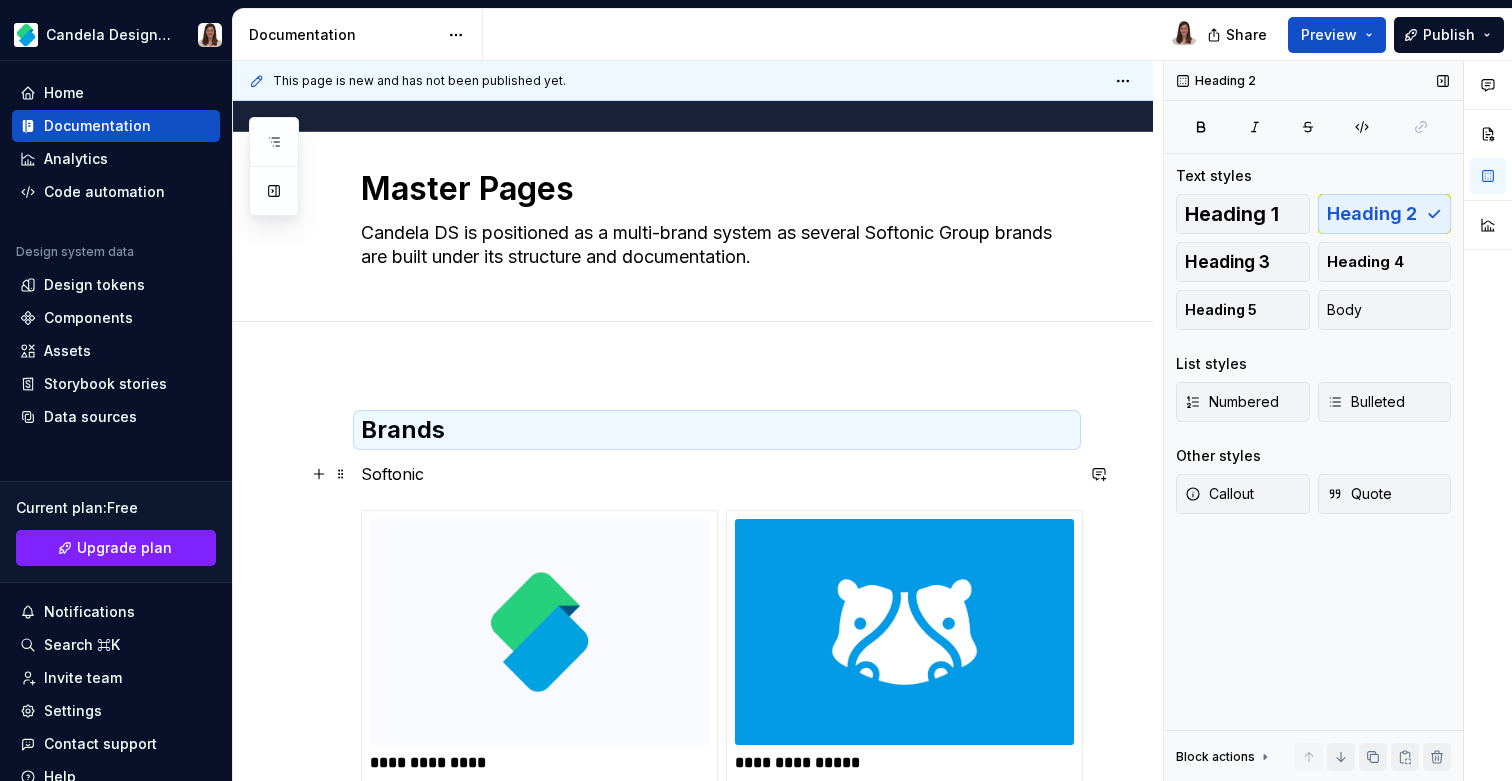 click on "Softonic" at bounding box center [717, 474] 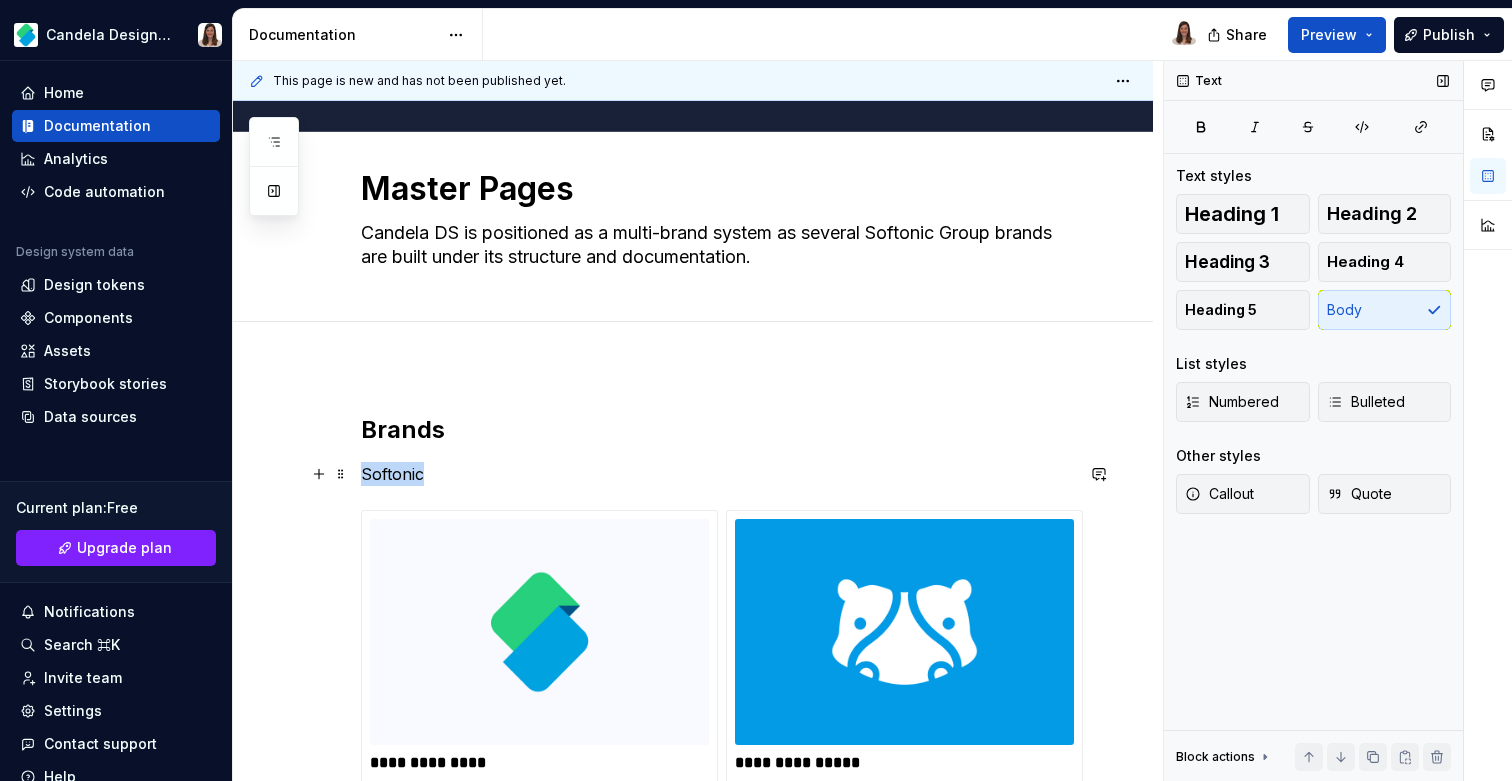 click on "Softonic" at bounding box center [717, 474] 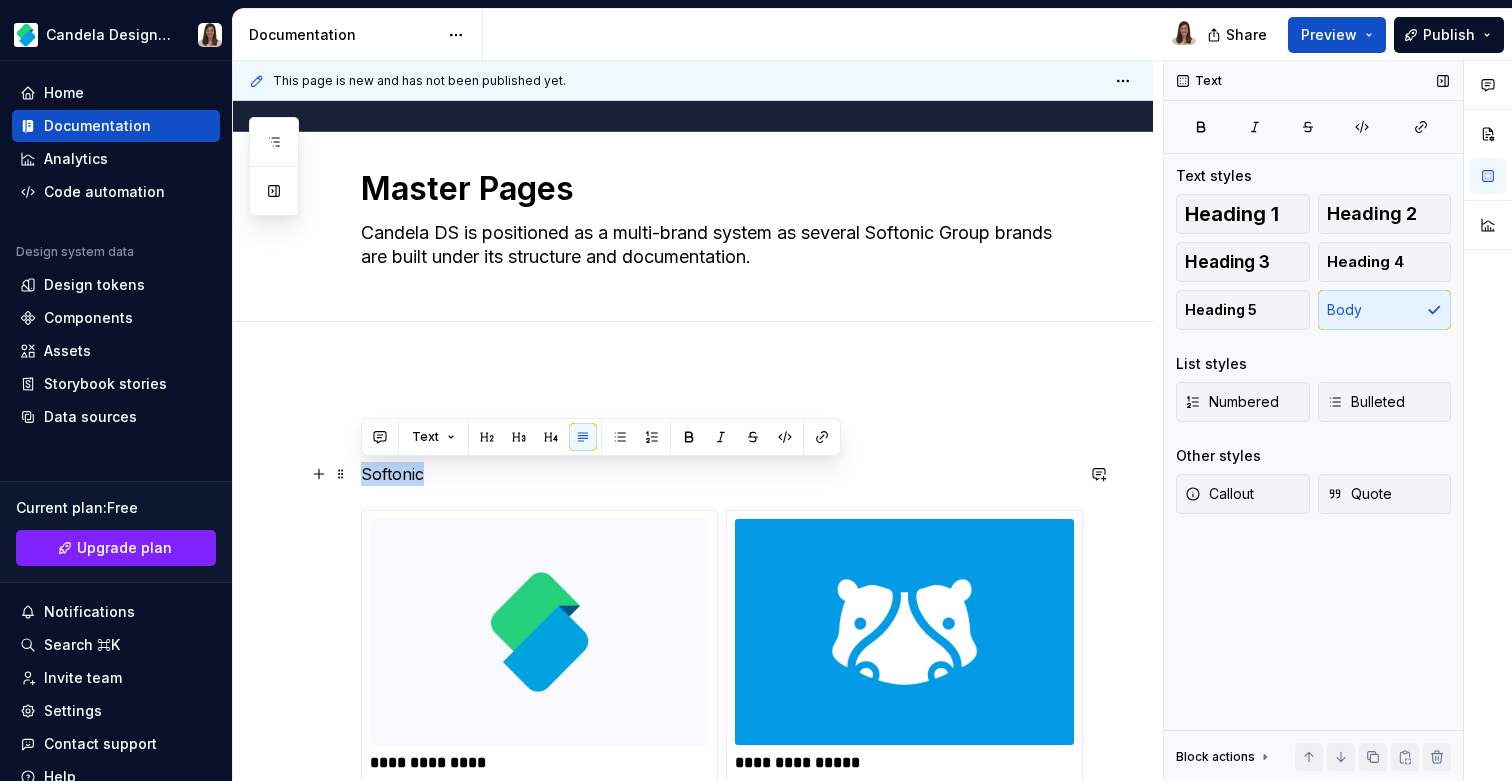click on "Softonic" at bounding box center (717, 474) 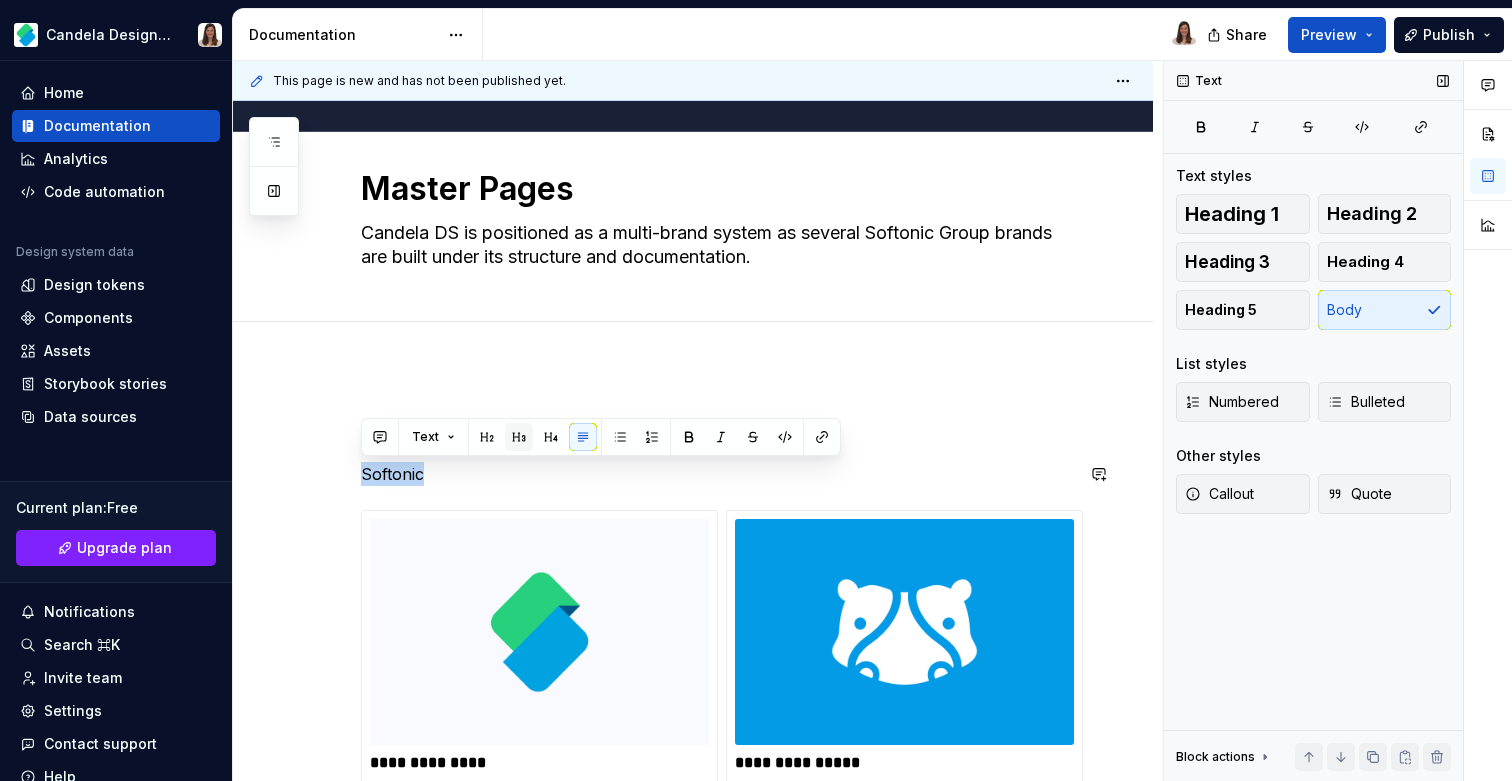 click at bounding box center (519, 437) 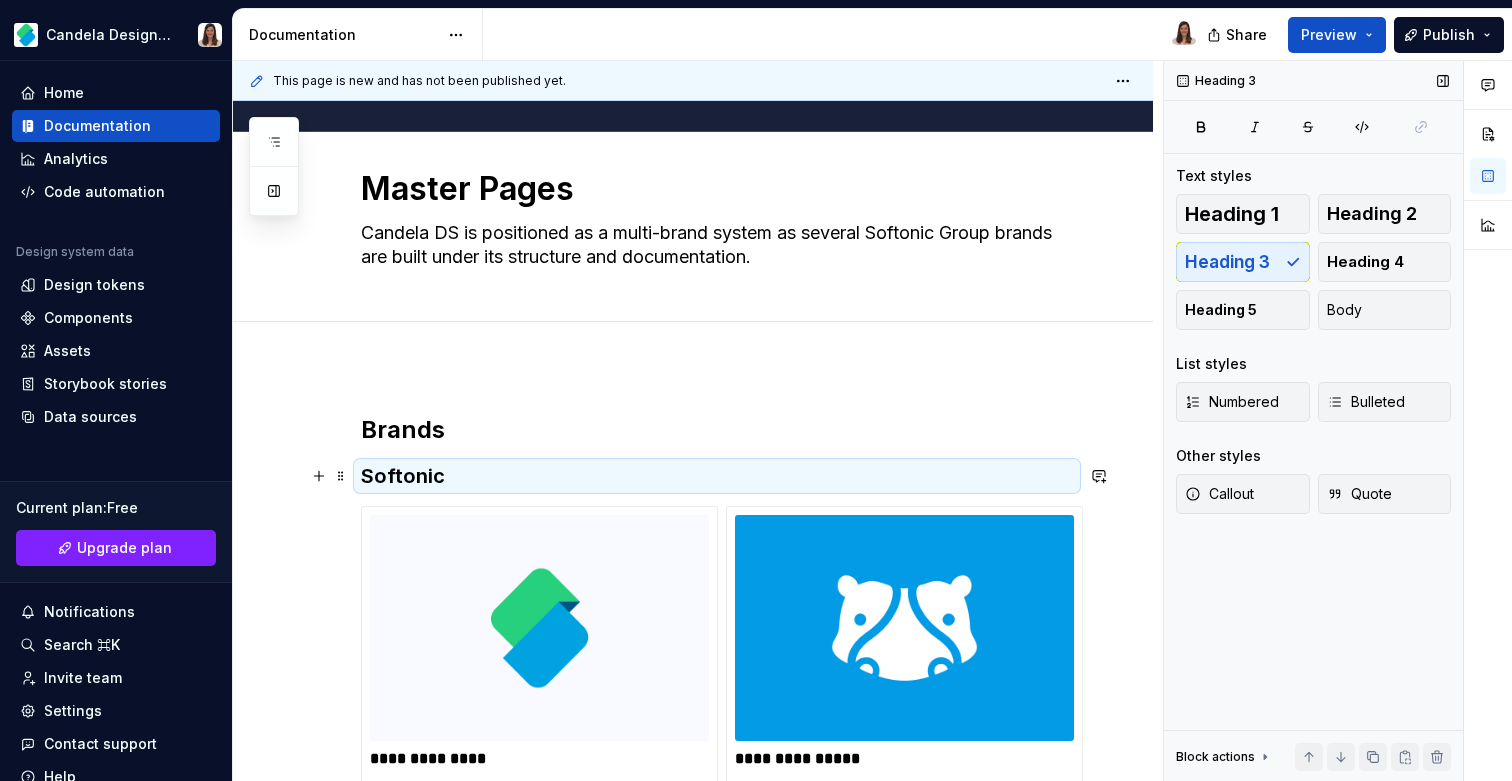 click on "Softonic" at bounding box center [717, 476] 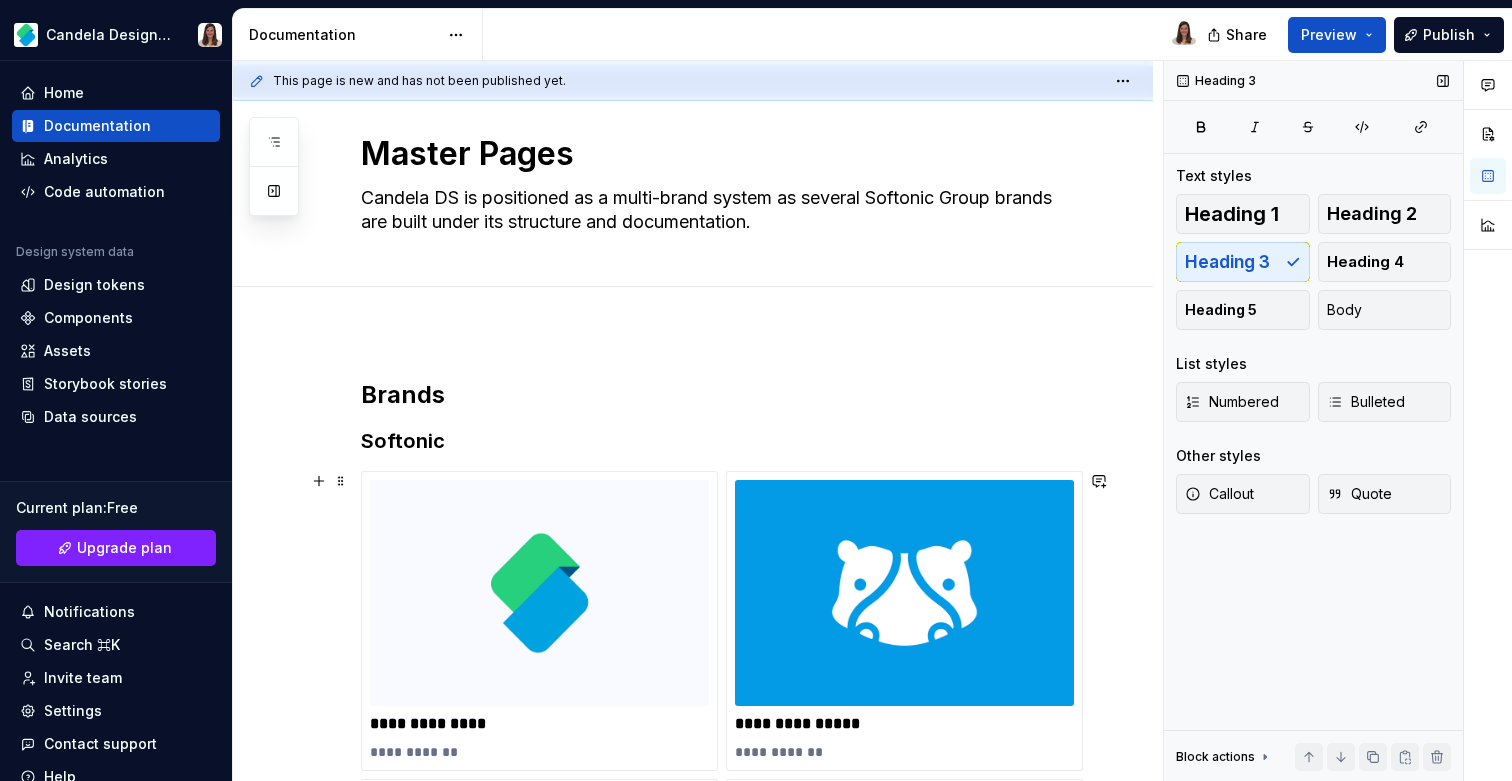 scroll, scrollTop: 36, scrollLeft: 0, axis: vertical 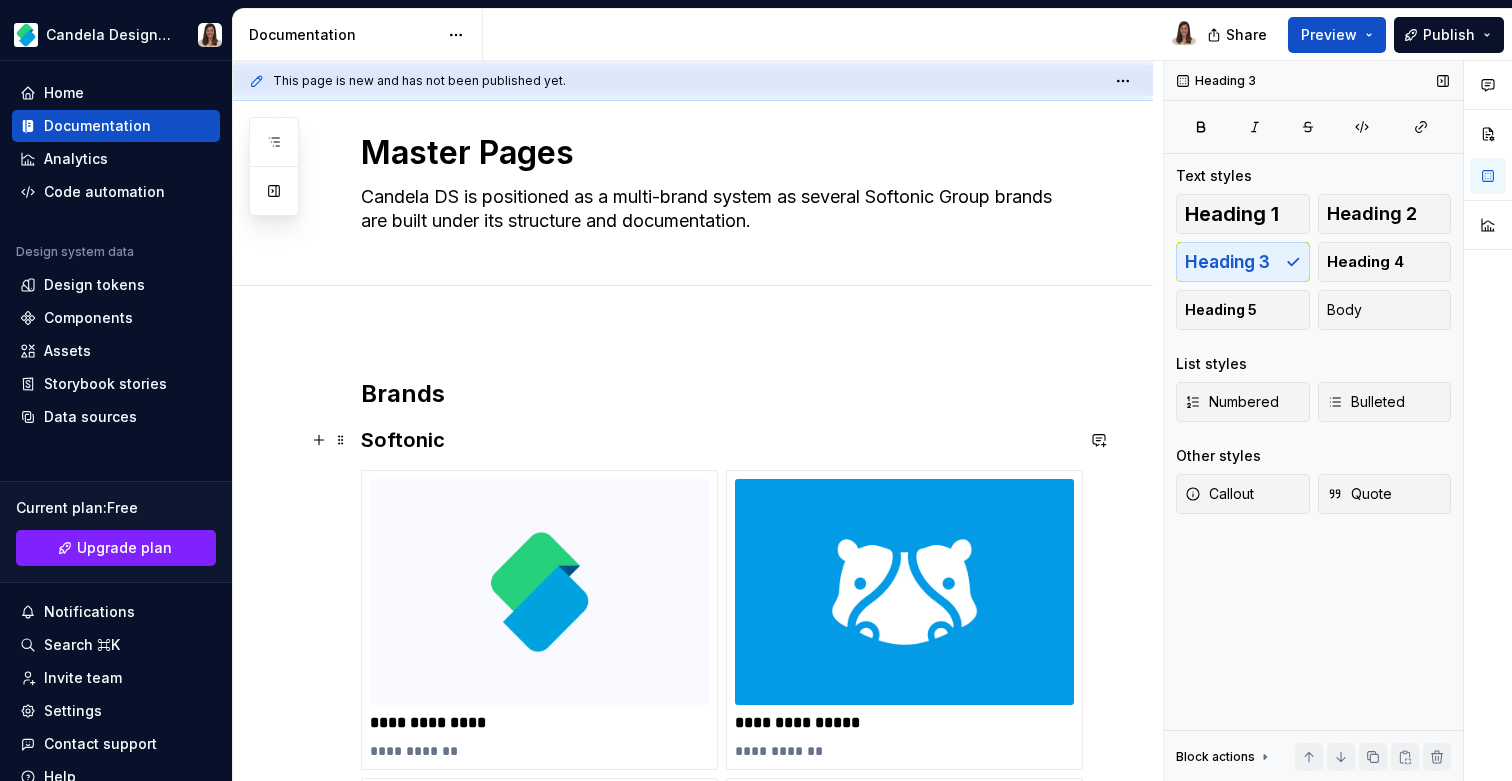 click on "Softonic" at bounding box center (717, 440) 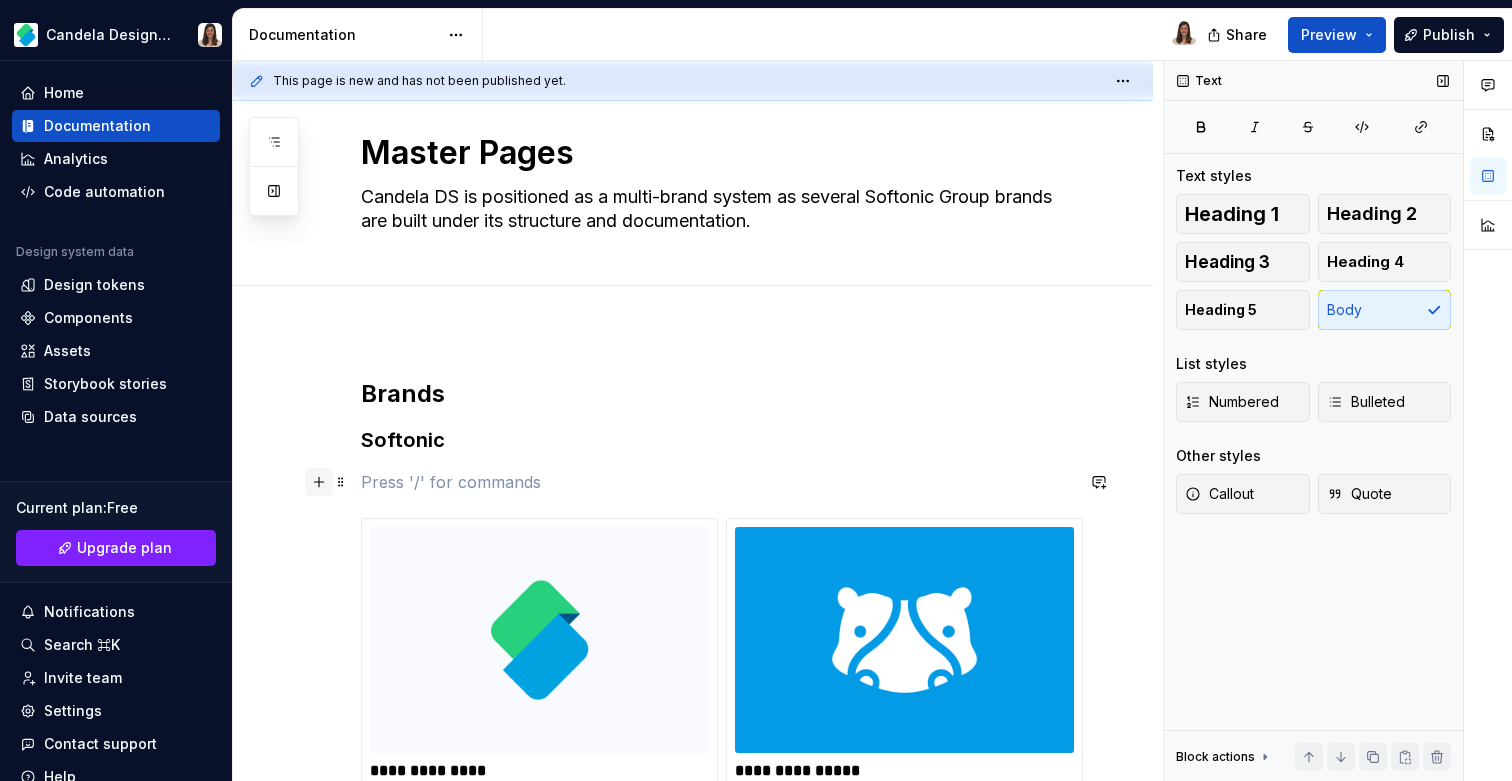 click at bounding box center (319, 482) 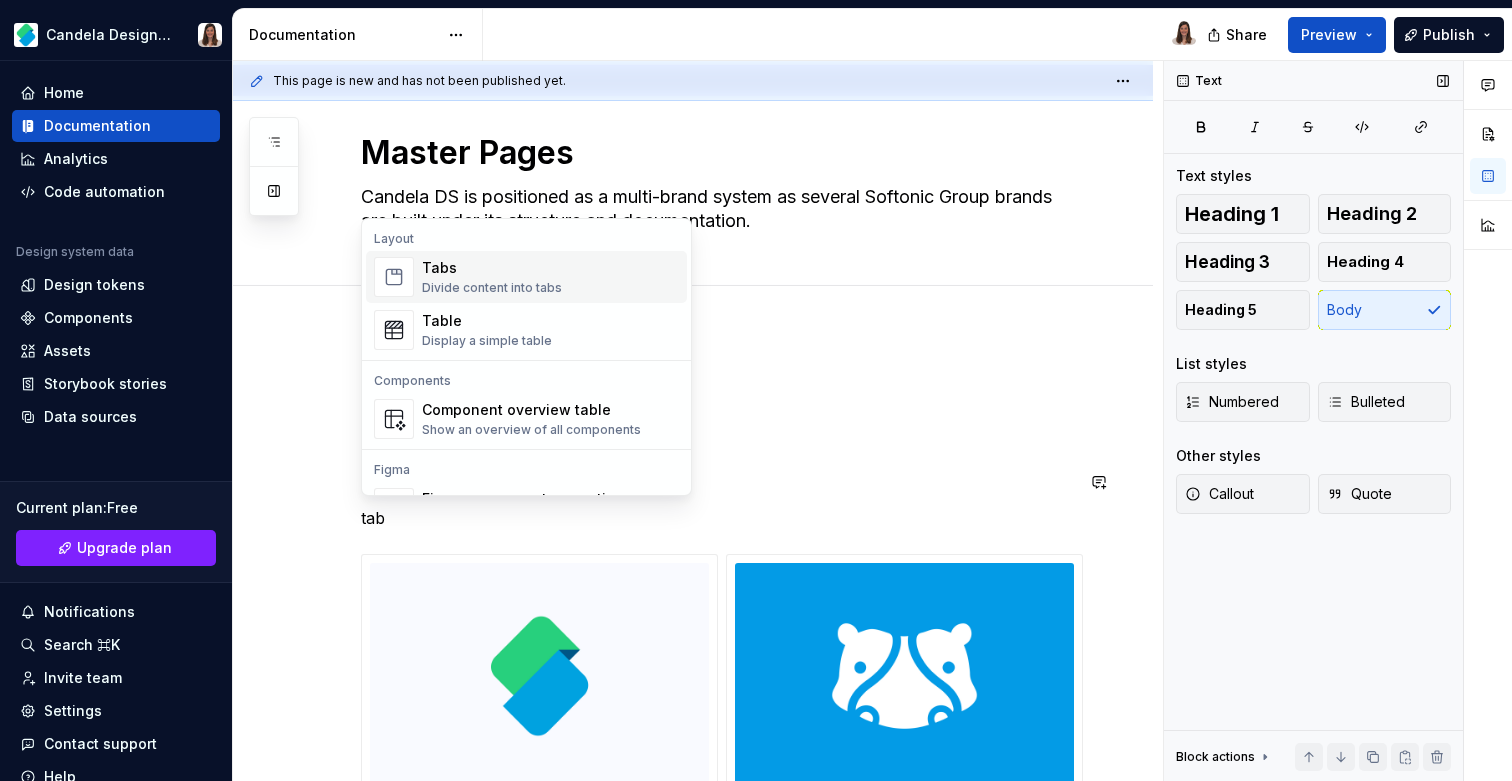 click on "Divide content into tabs" at bounding box center (492, 288) 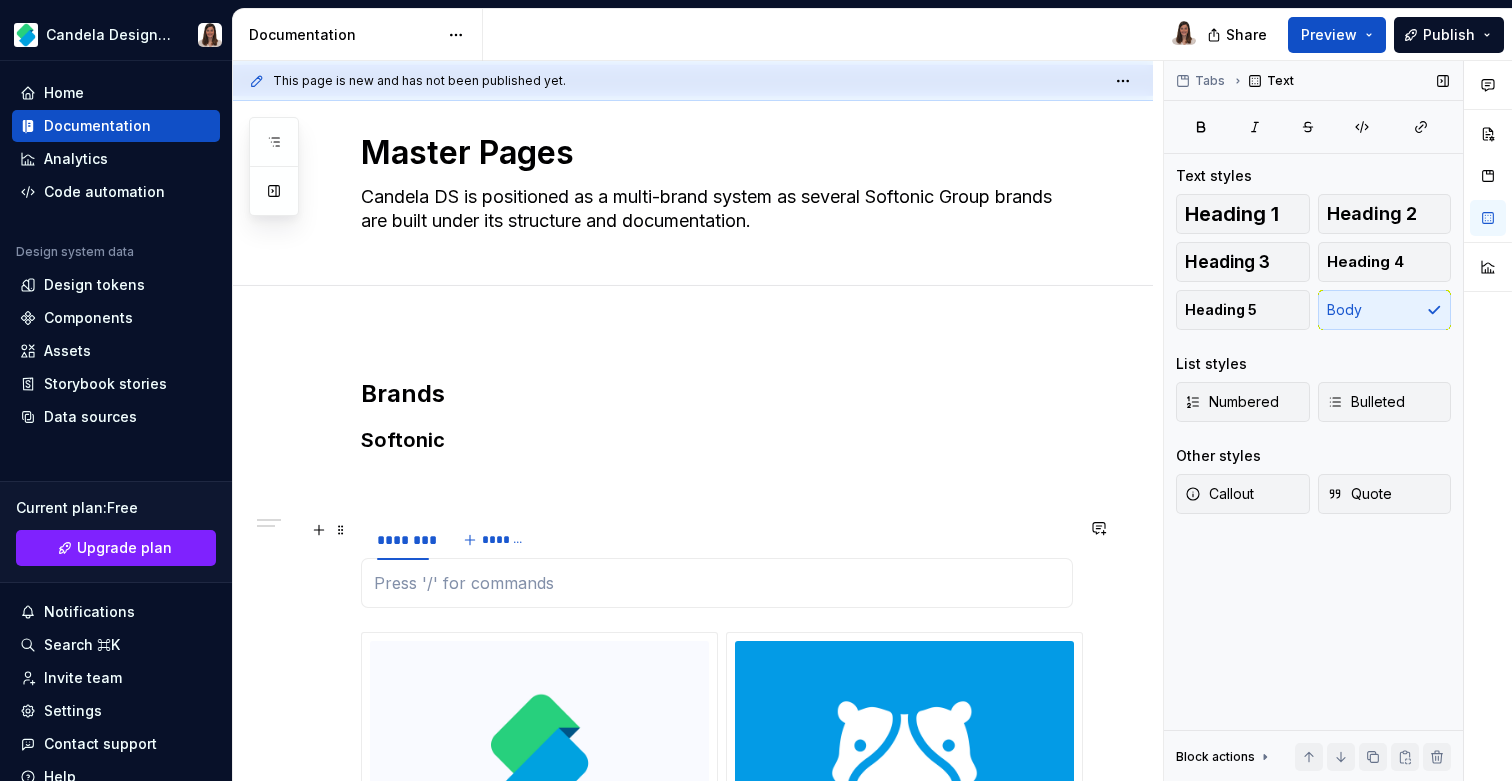 click on "******** *******" at bounding box center [717, 540] 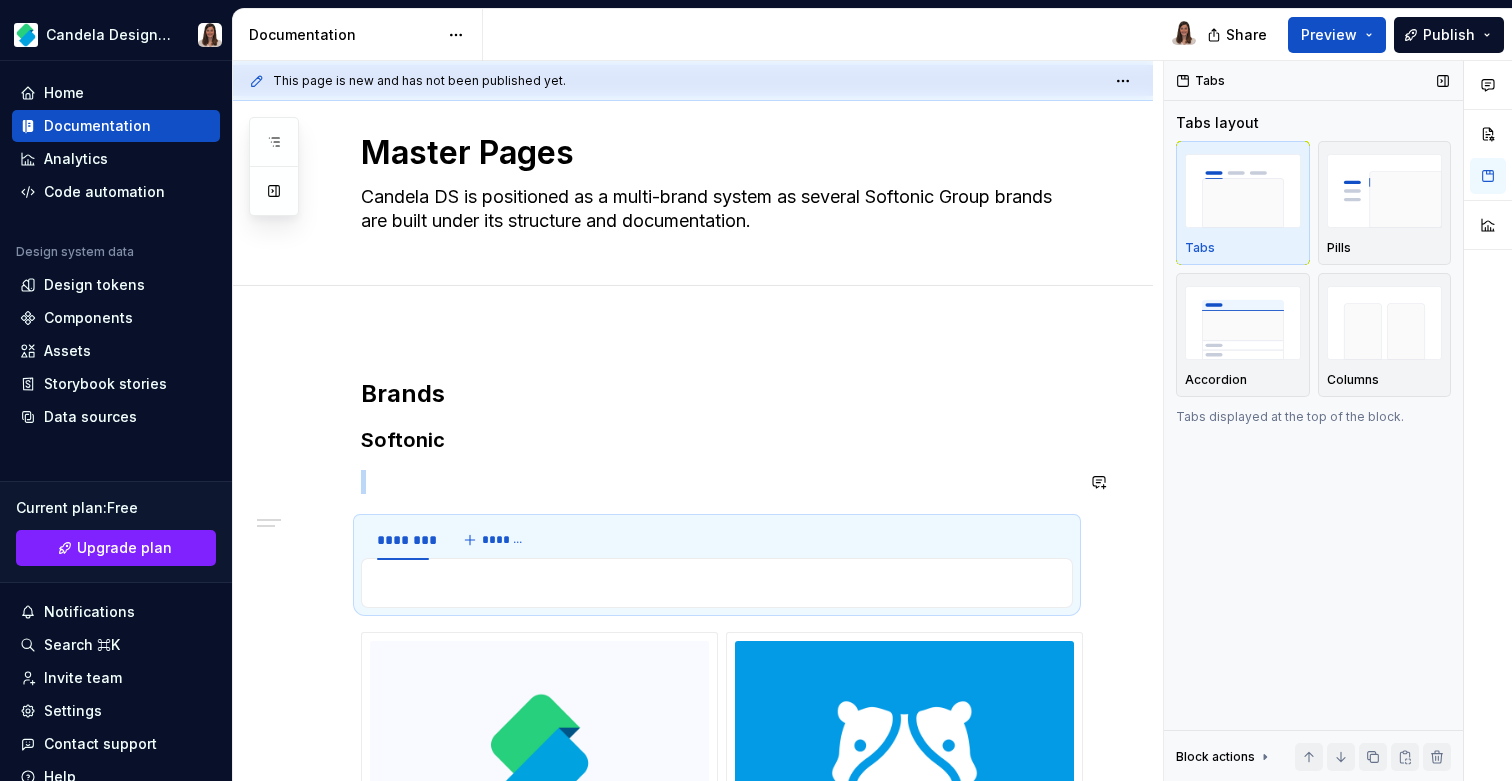 type on "*" 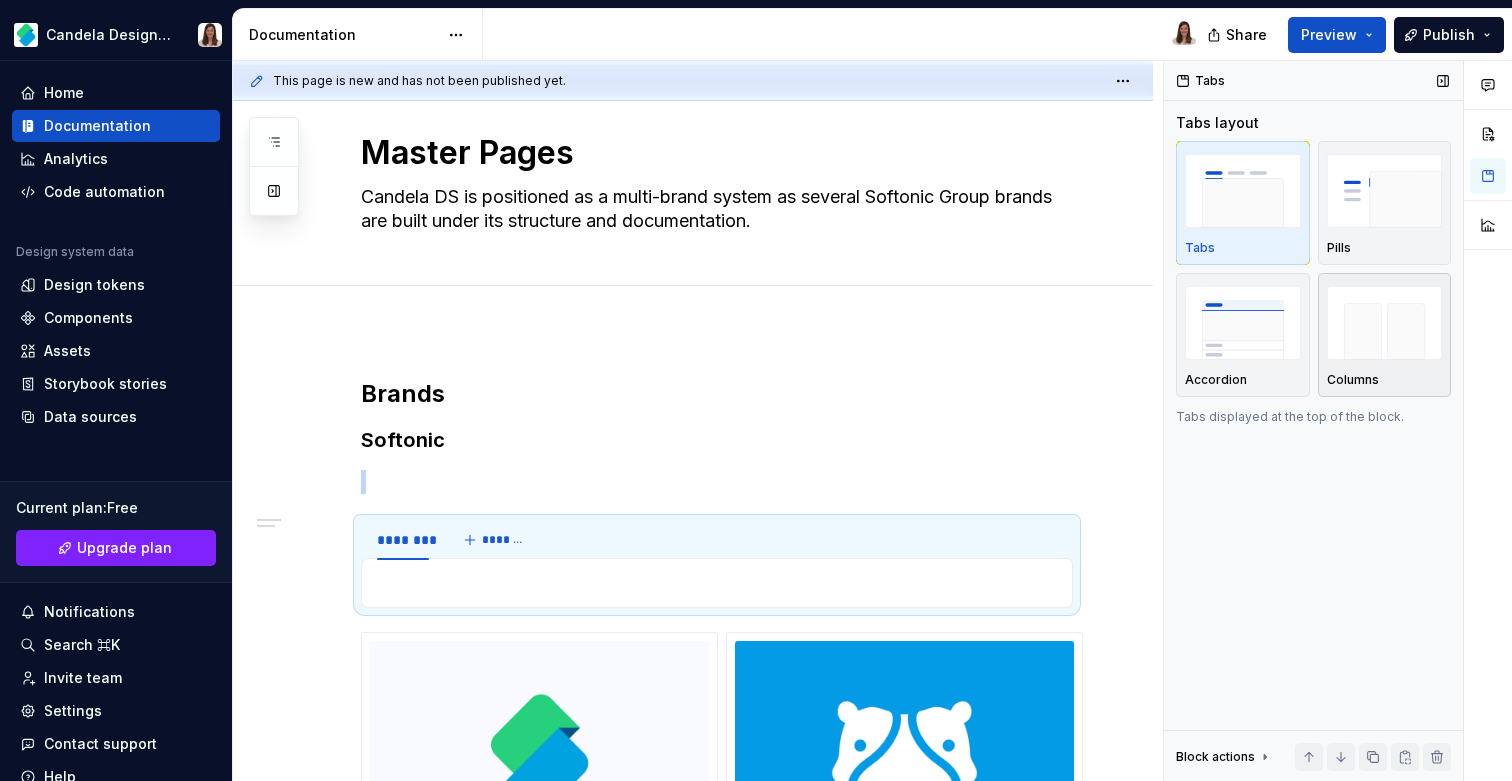 click at bounding box center [1385, 322] 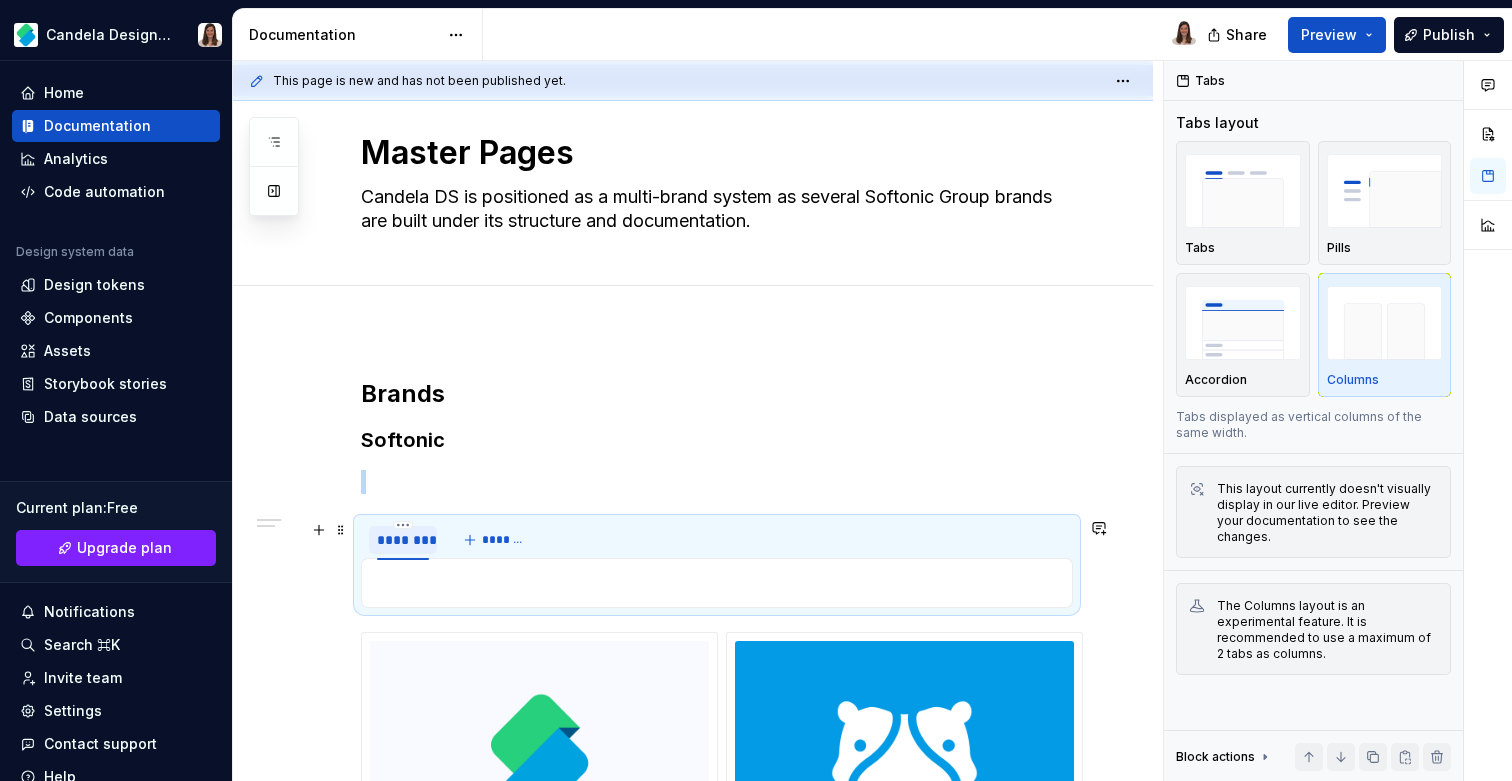 click on "********" at bounding box center [403, 540] 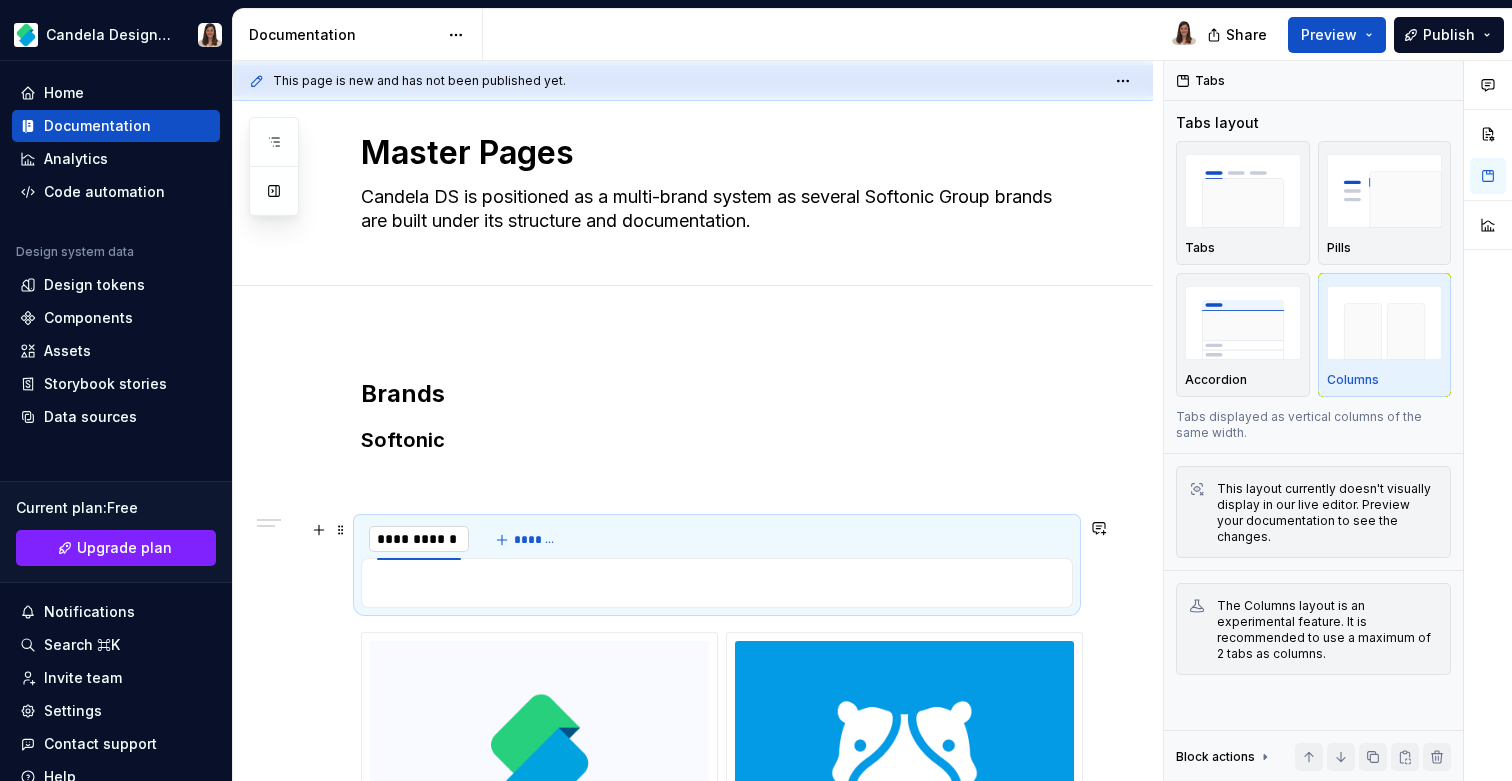 type on "**********" 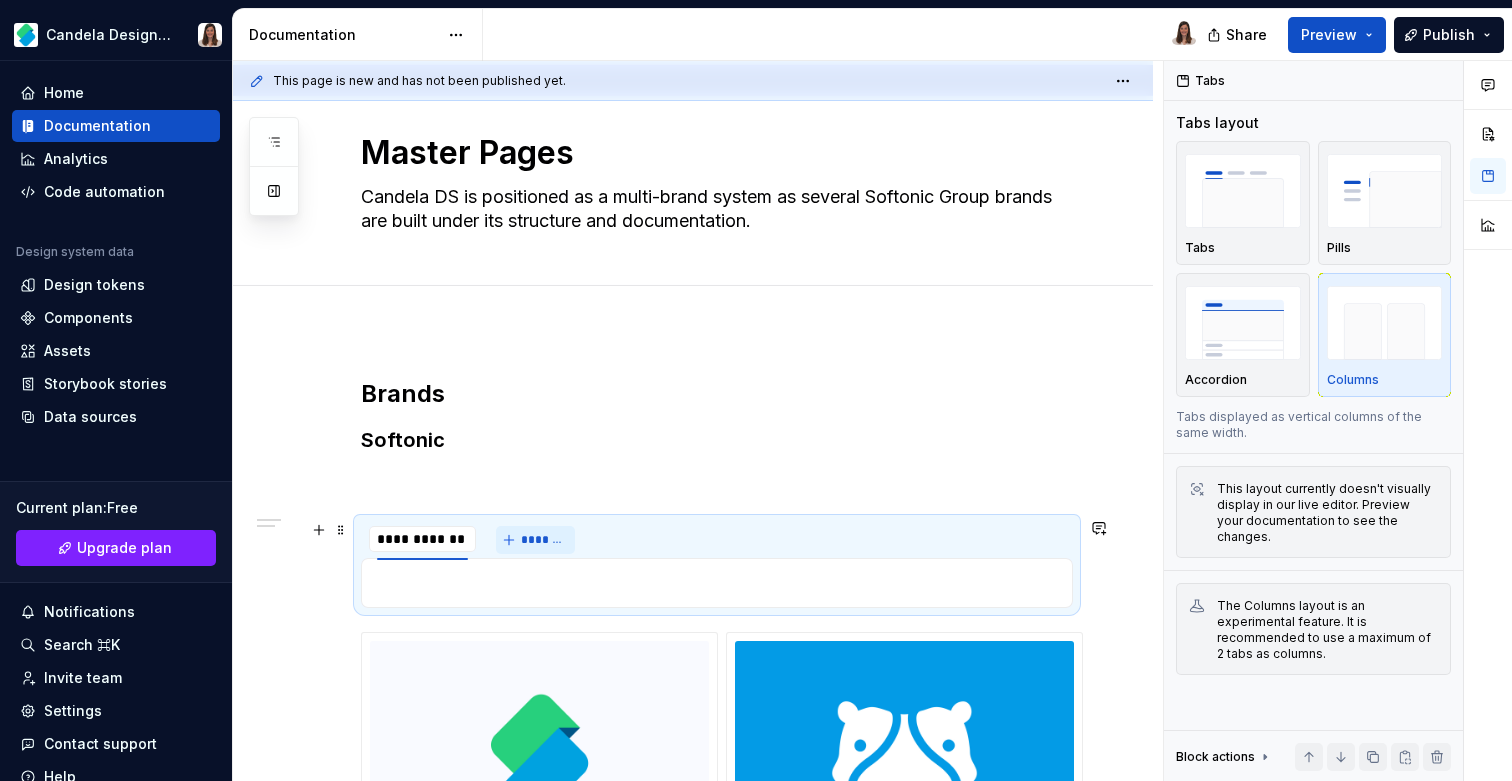 click on "*******" at bounding box center [543, 540] 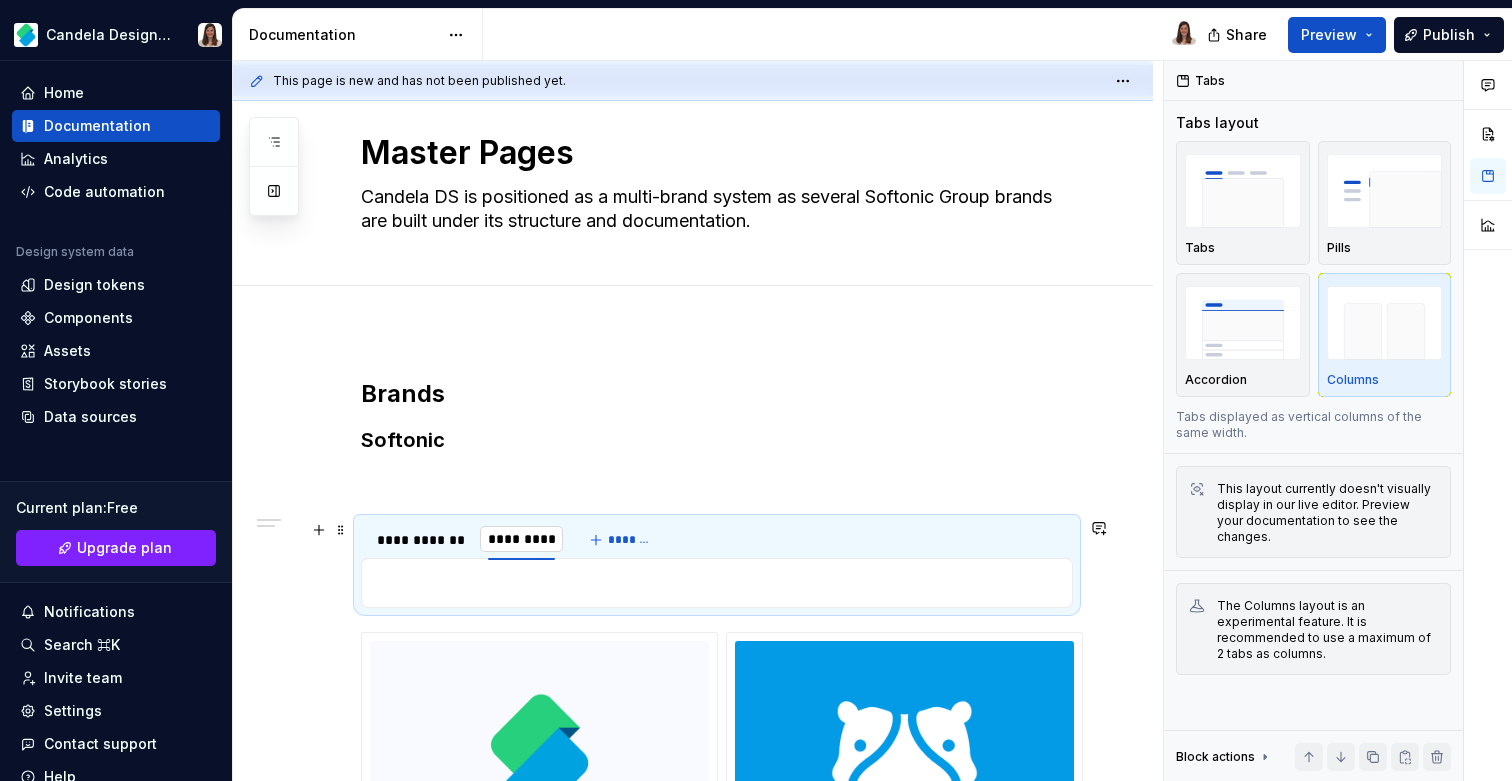 type 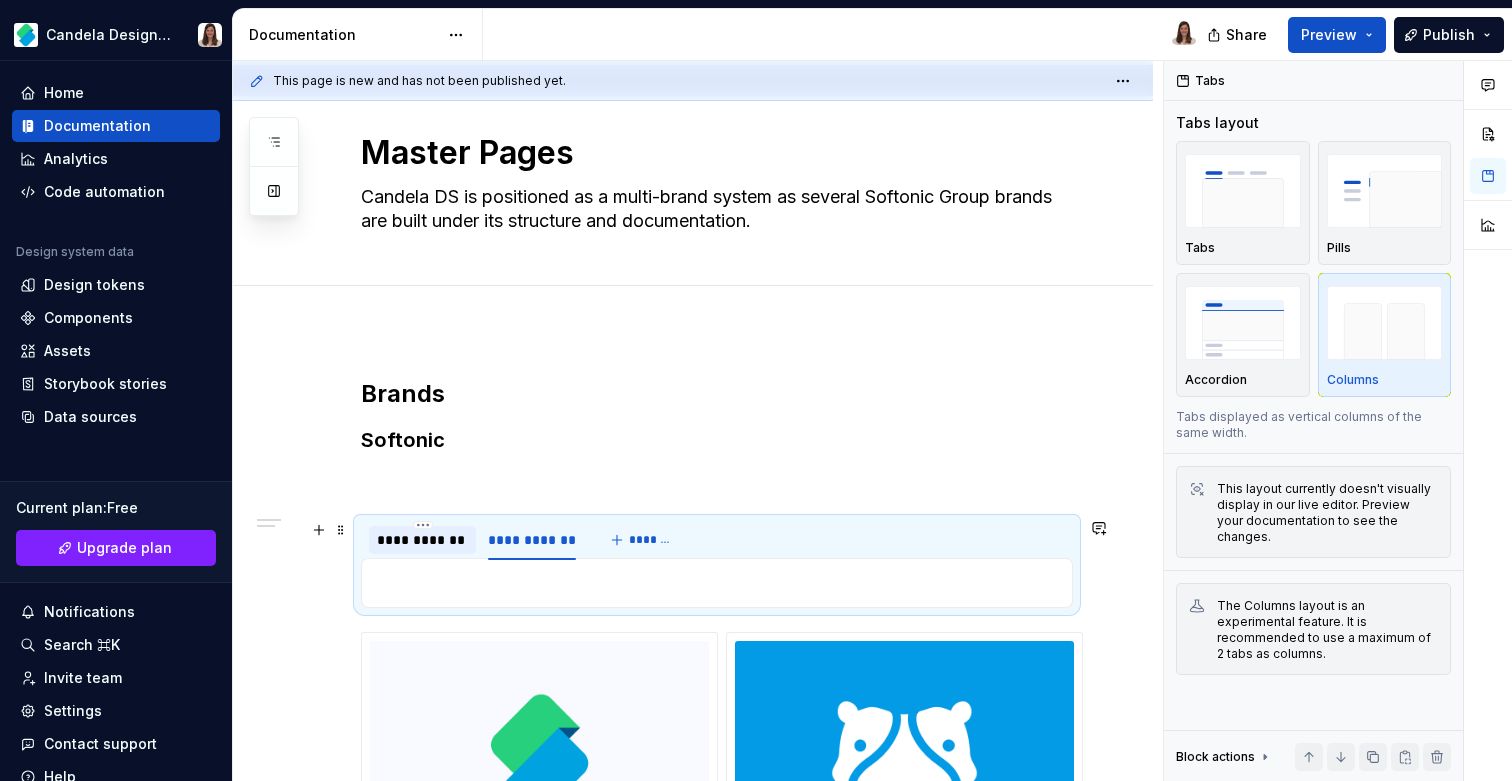 click on "**********" at bounding box center (422, 540) 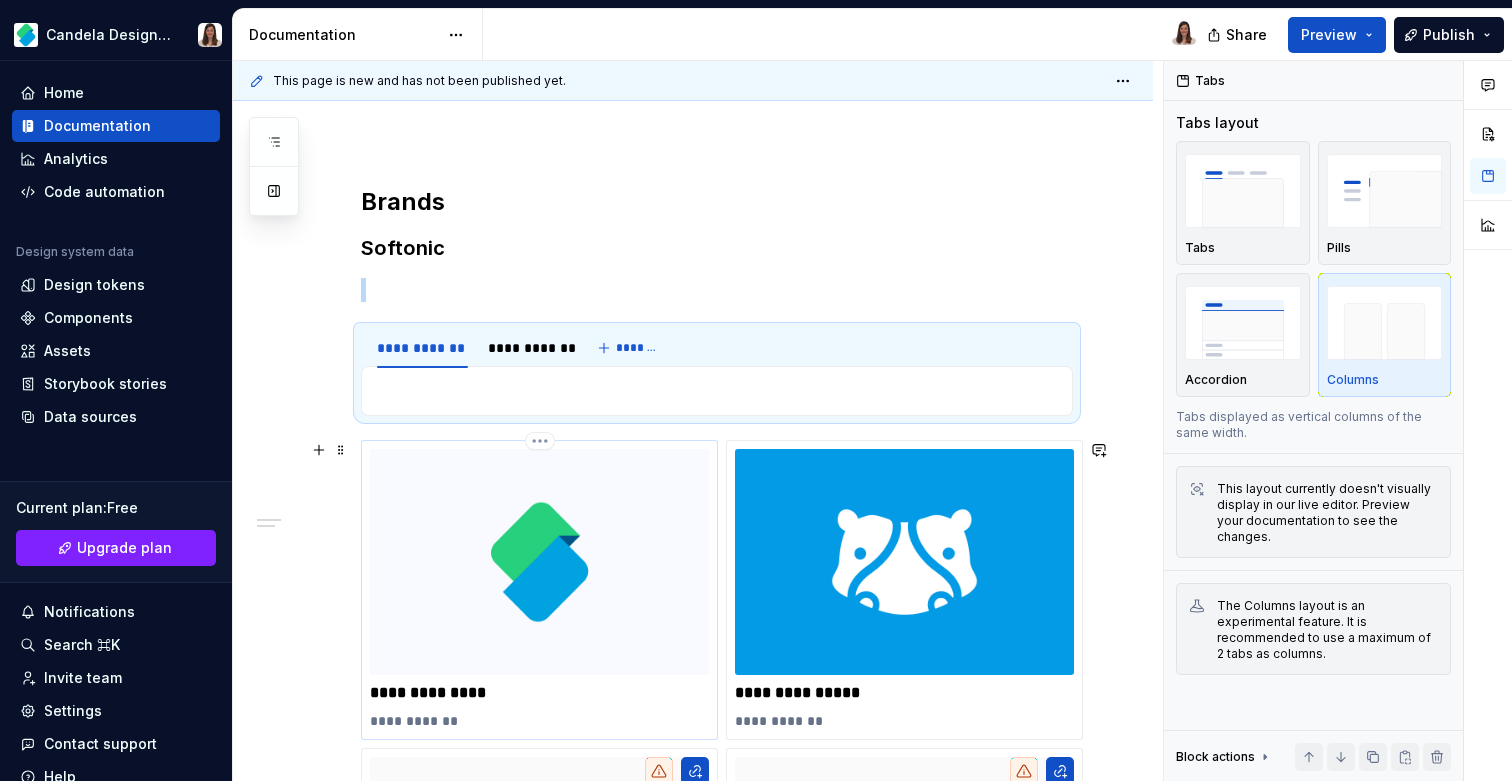 scroll, scrollTop: 243, scrollLeft: 0, axis: vertical 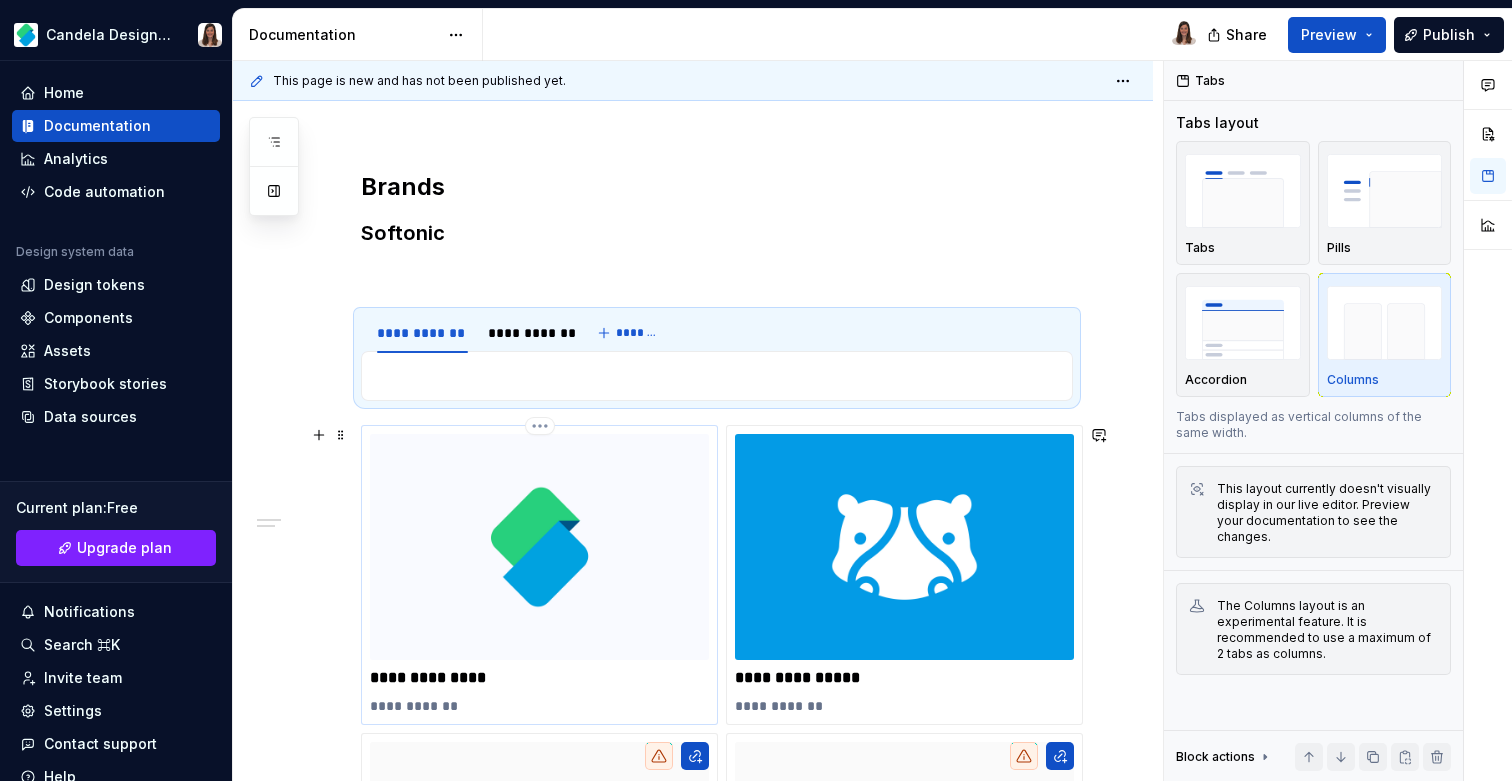 click on "**********" at bounding box center (539, 706) 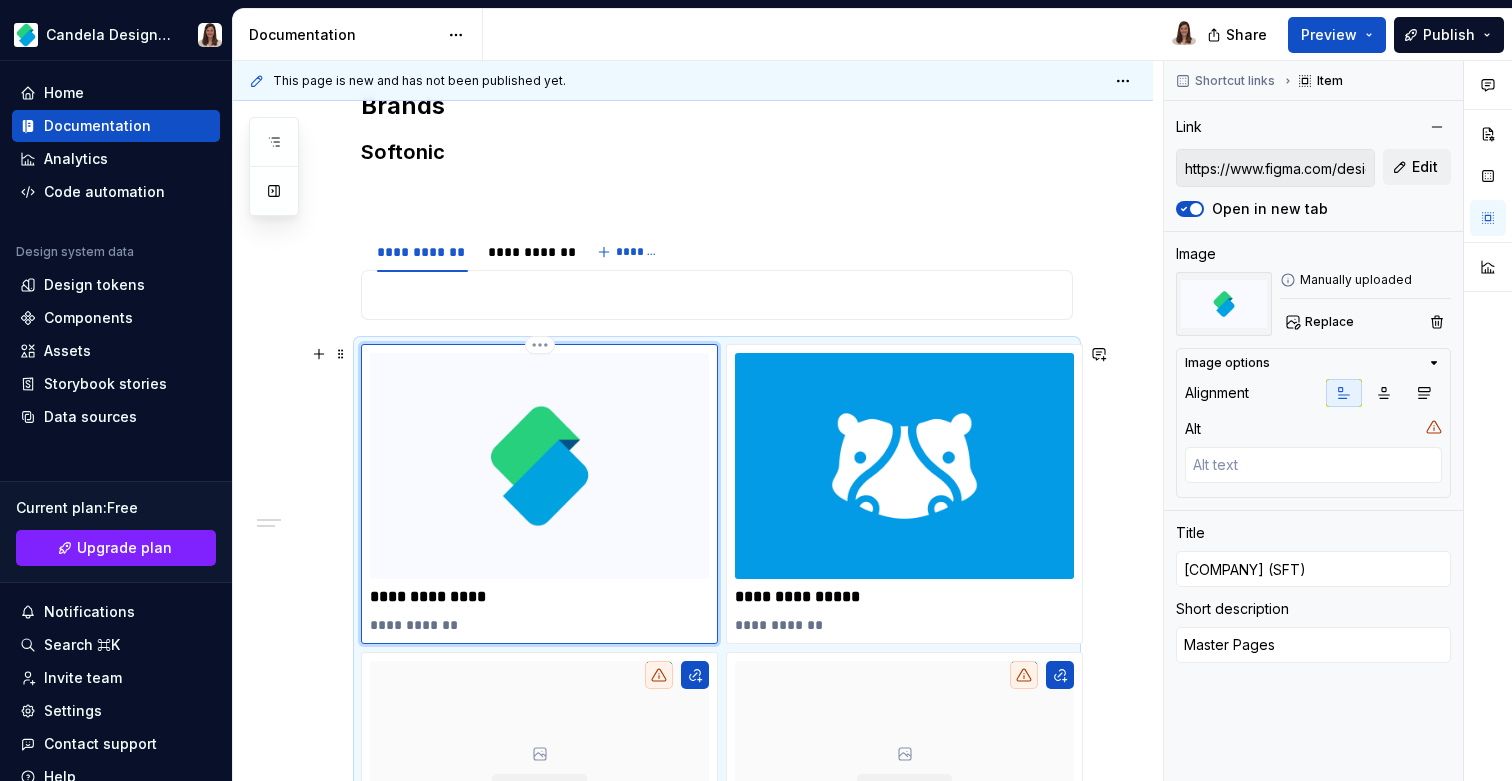 scroll, scrollTop: 341, scrollLeft: 0, axis: vertical 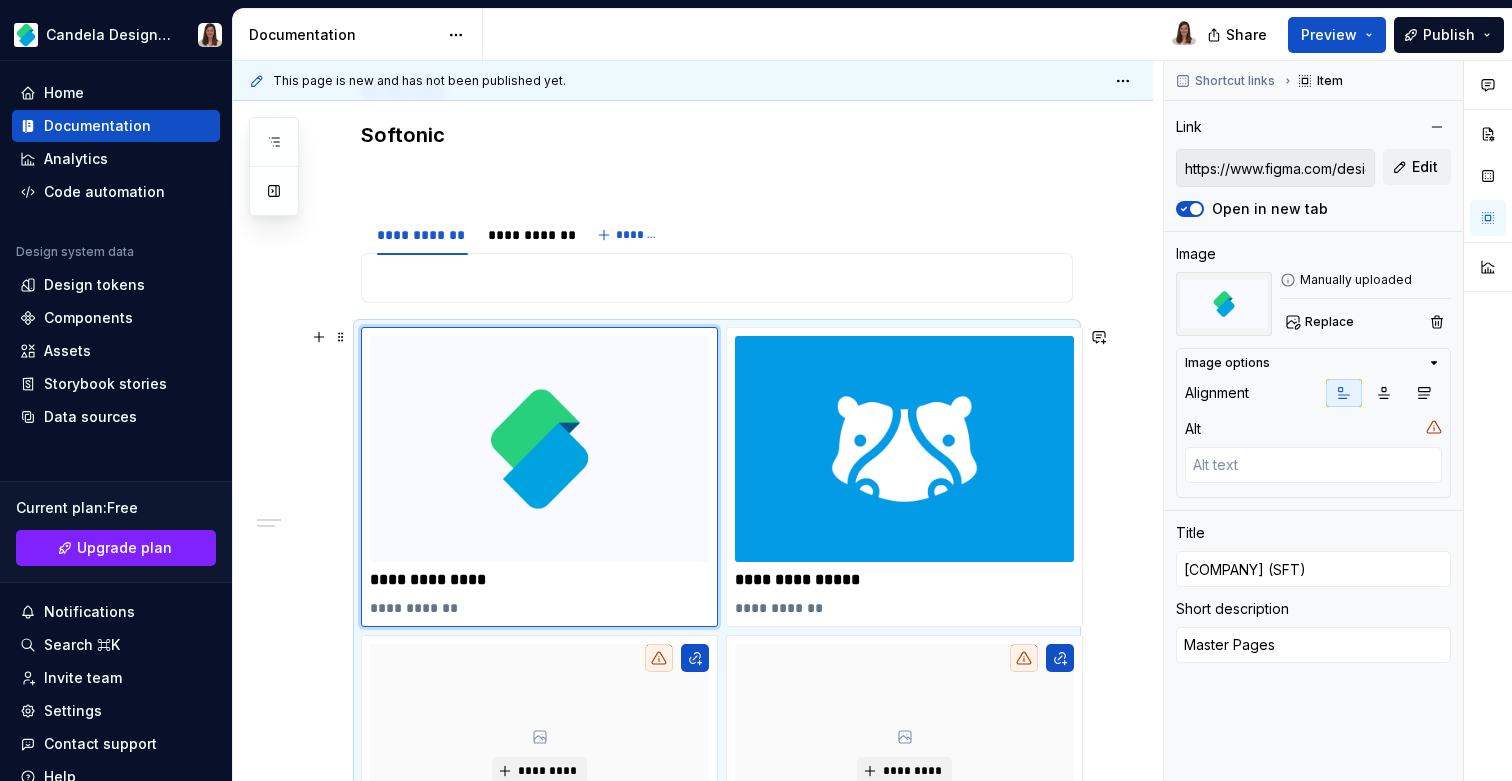 click on "**********" at bounding box center [717, 664] 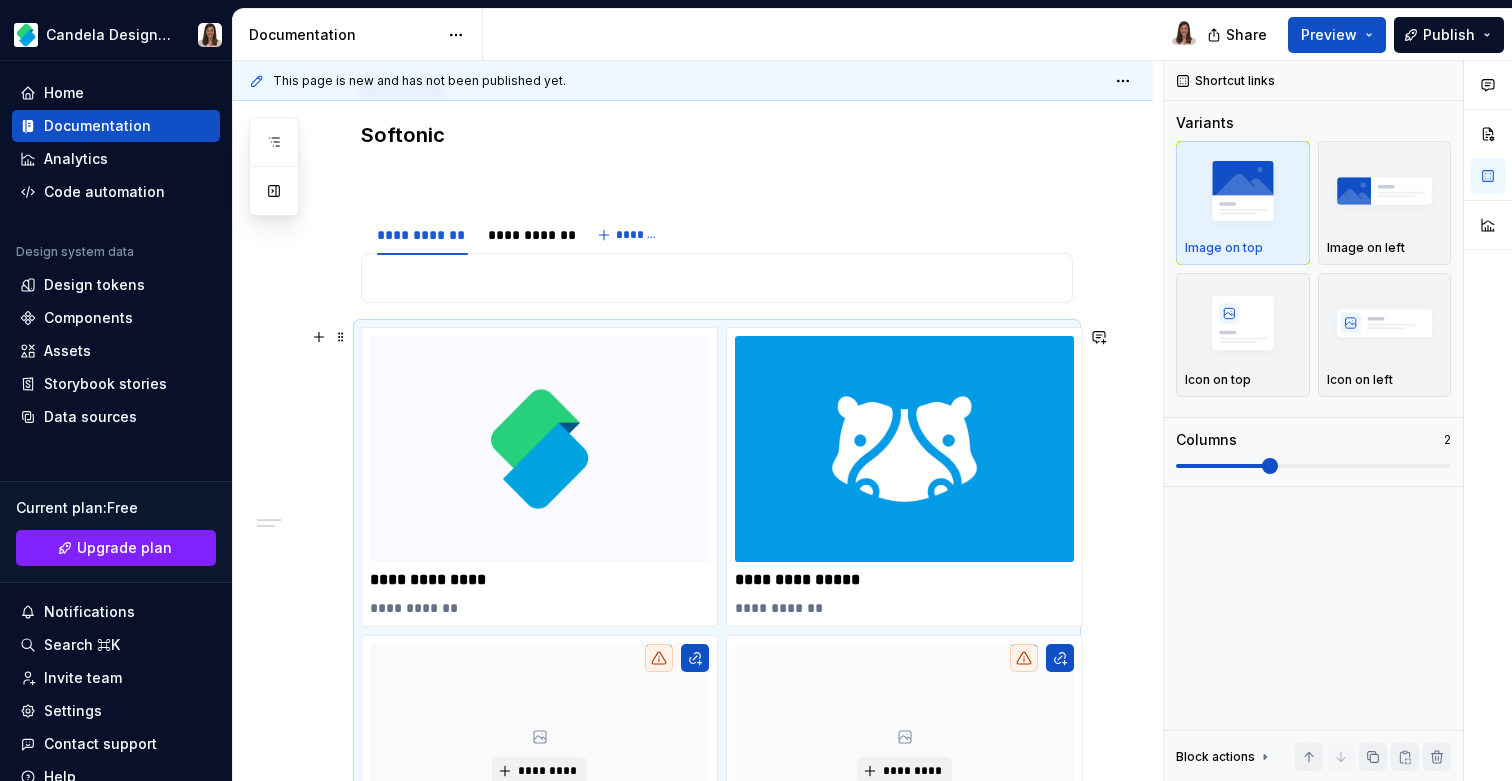 click on "**********" at bounding box center (717, 664) 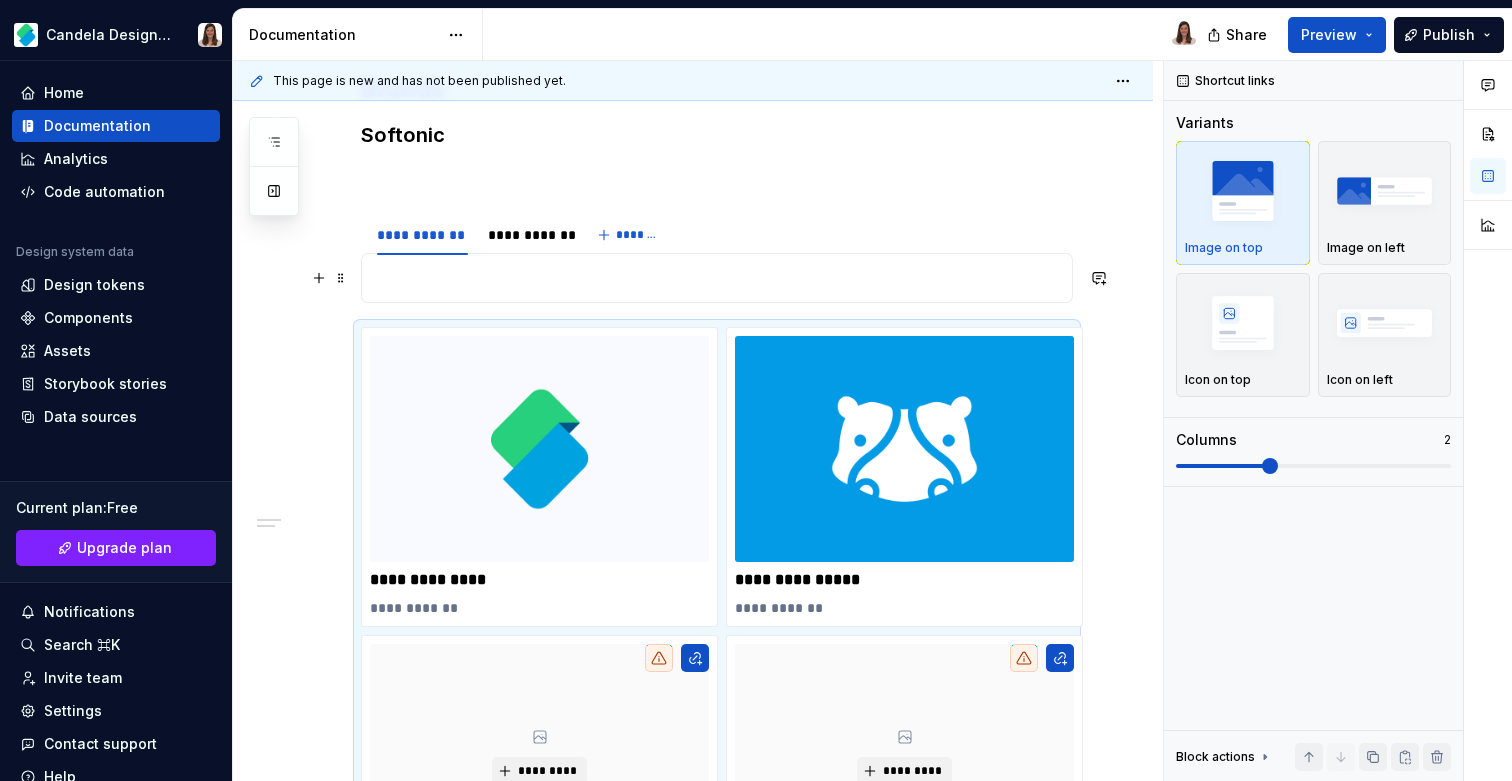 click at bounding box center [717, 278] 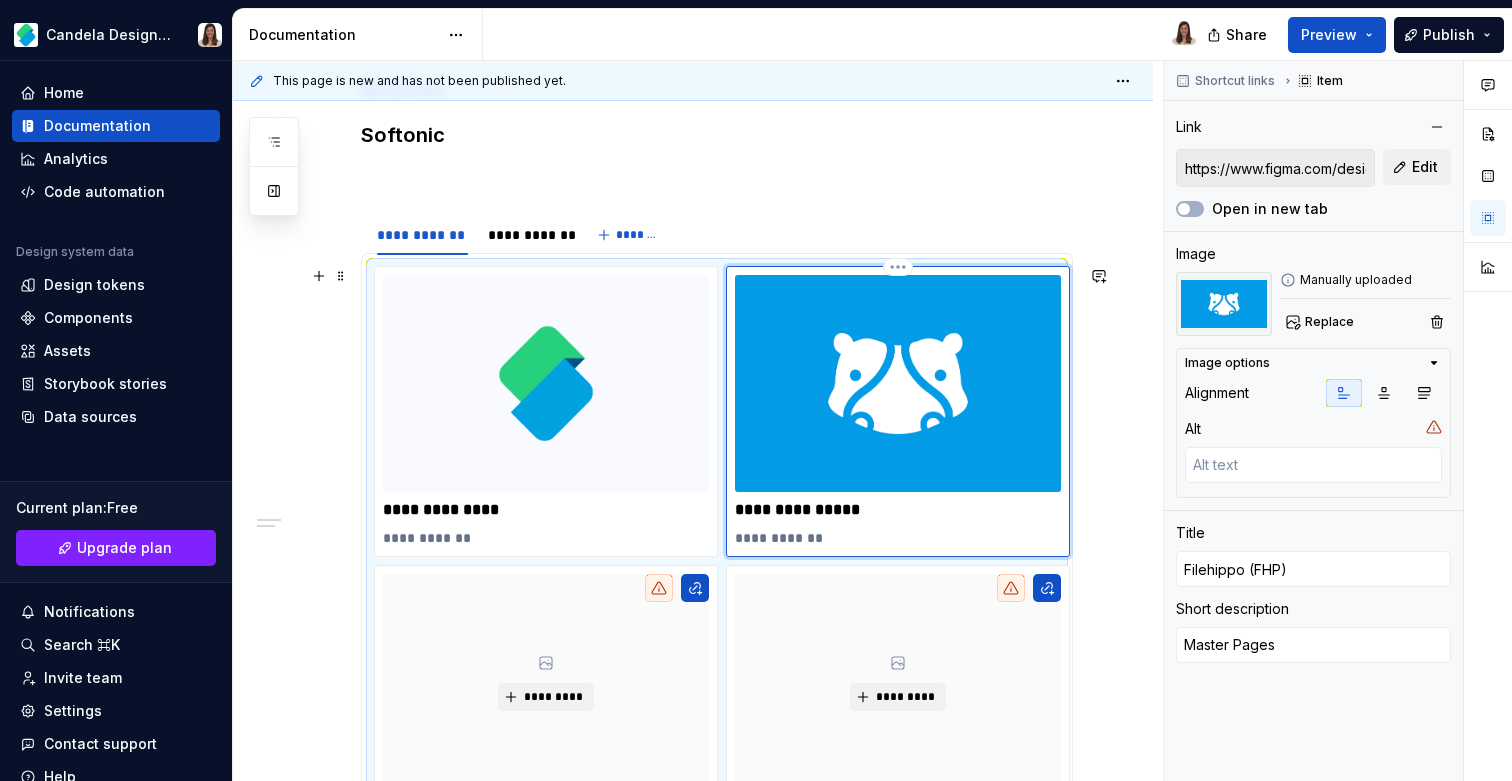 click at bounding box center (898, 383) 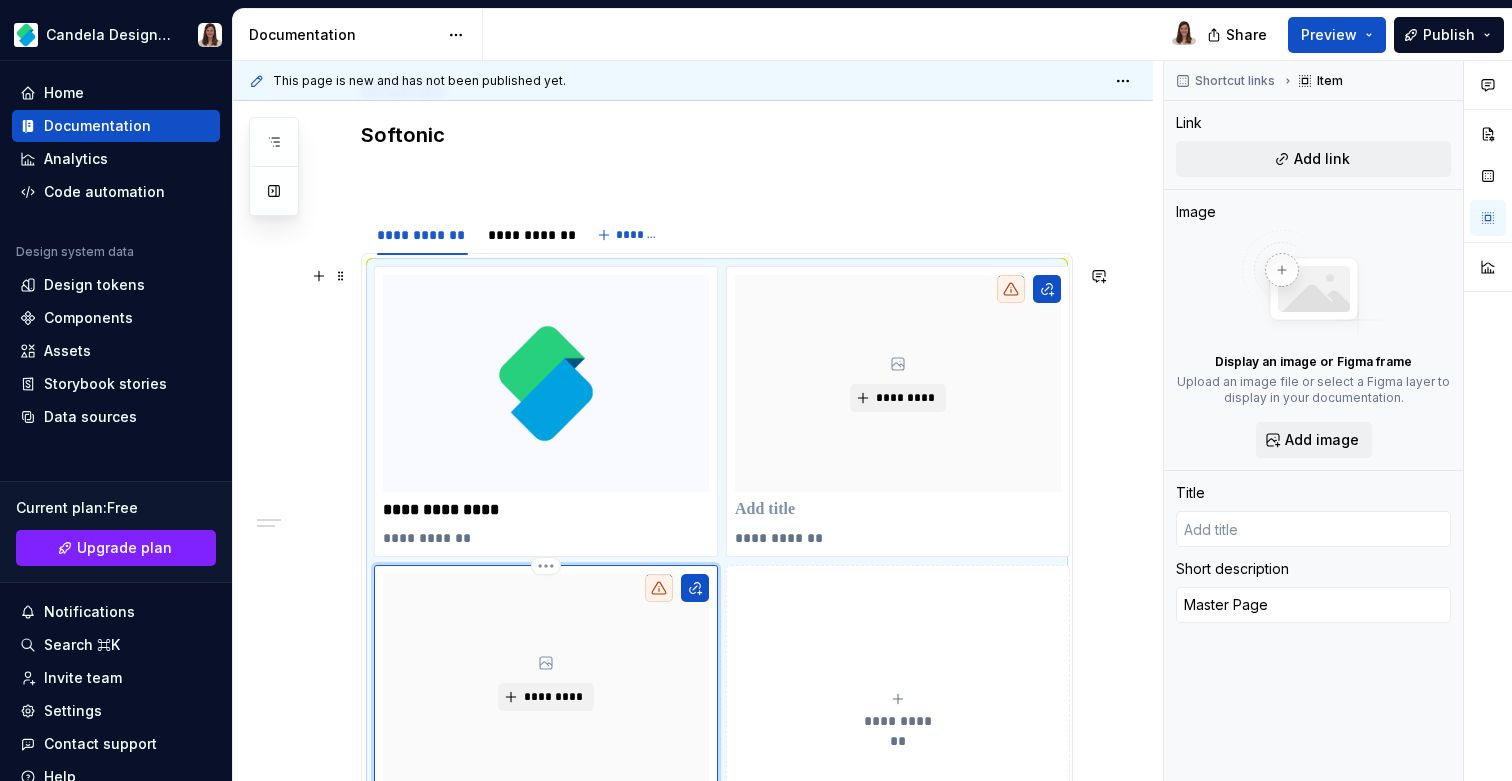 click on "*********" at bounding box center (546, 682) 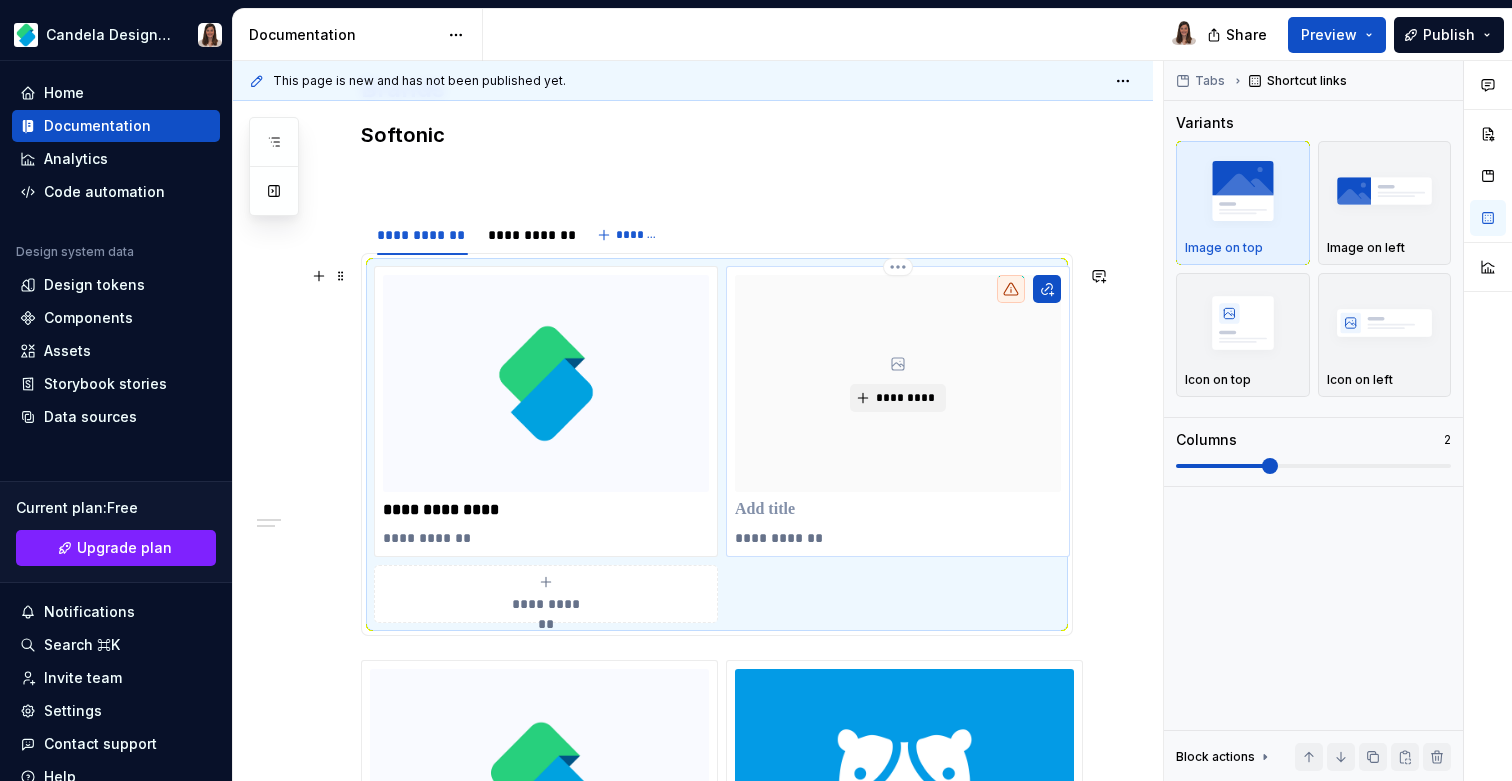 click on "*********" at bounding box center [898, 383] 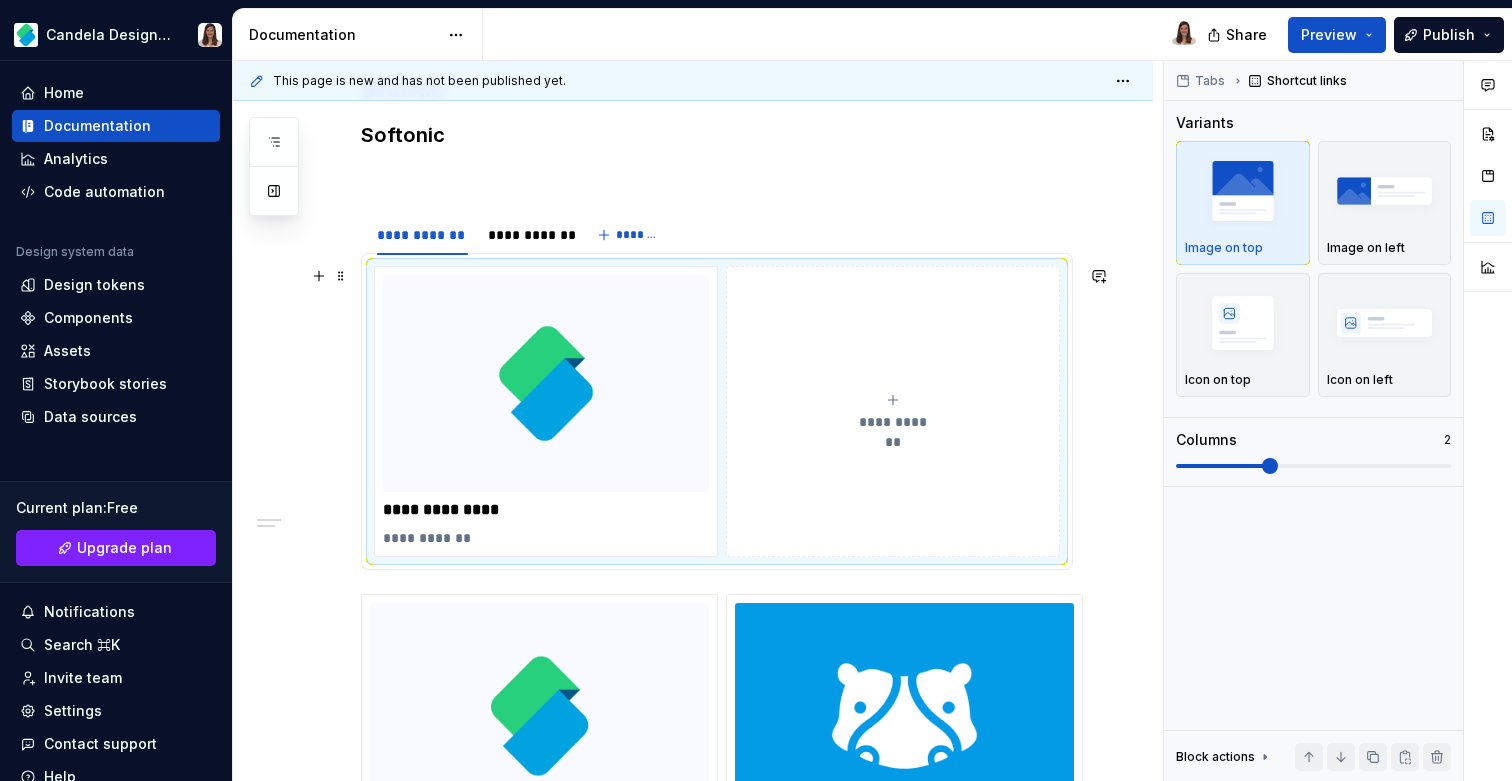 click on "**********" at bounding box center (717, 411) 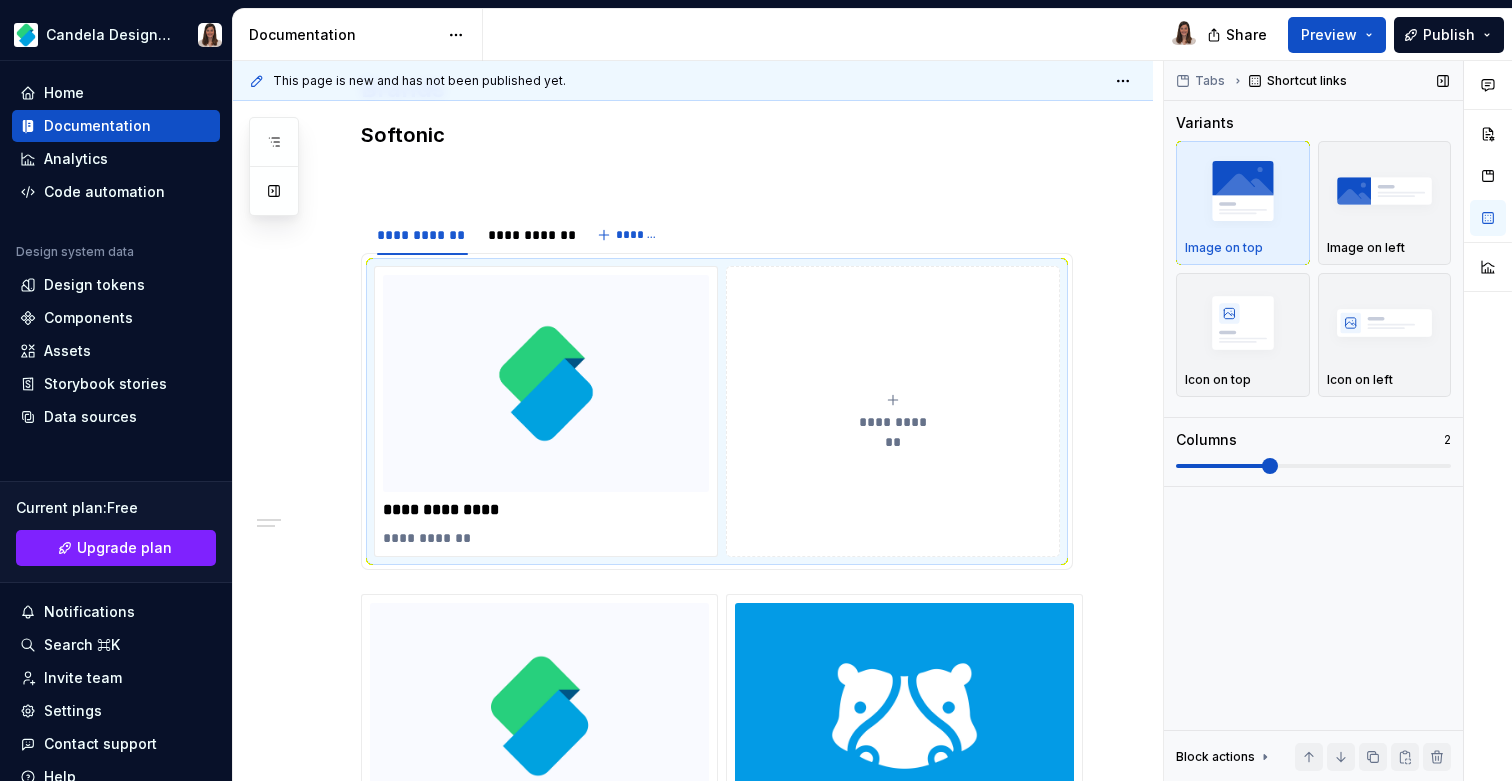 click at bounding box center [1270, 466] 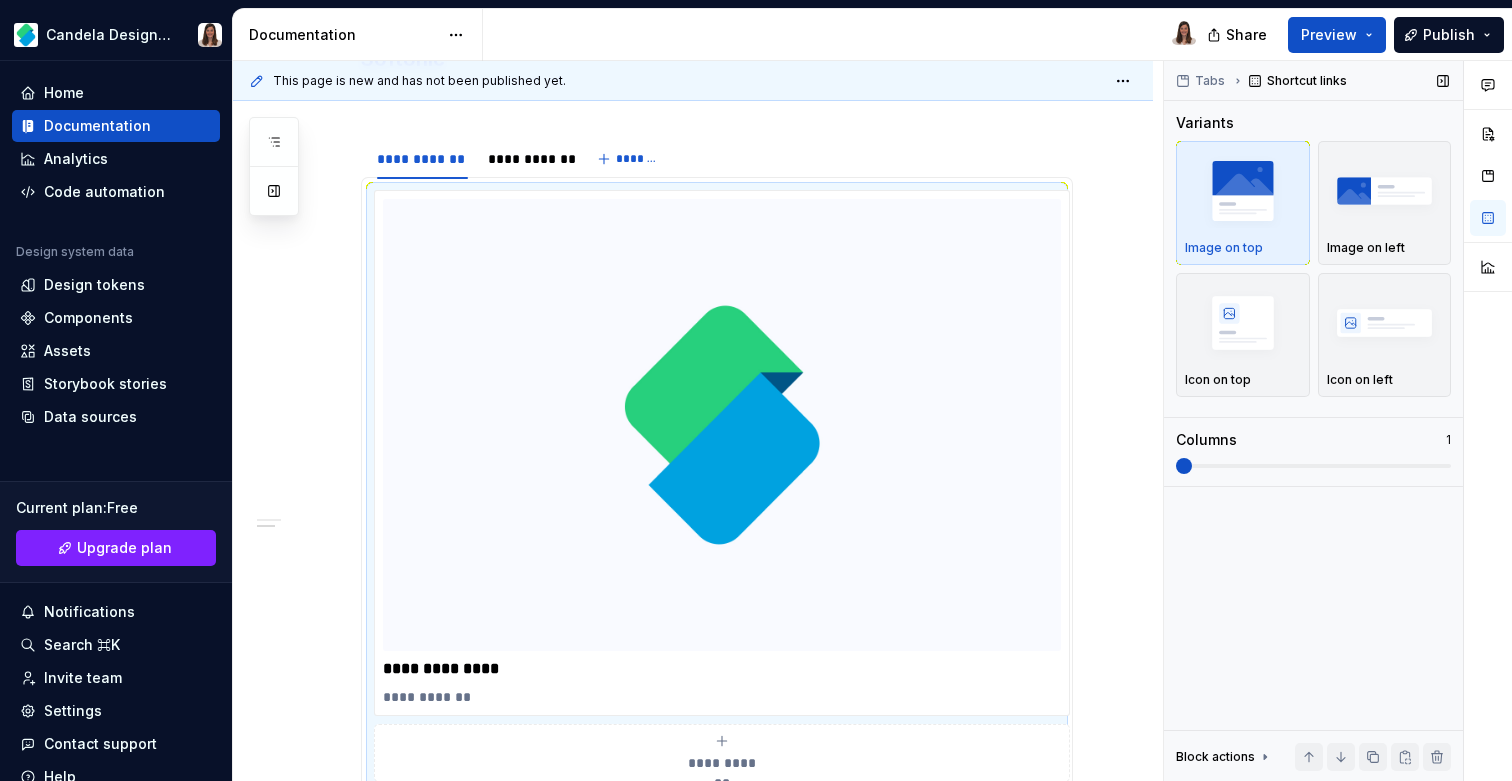 click at bounding box center (1184, 466) 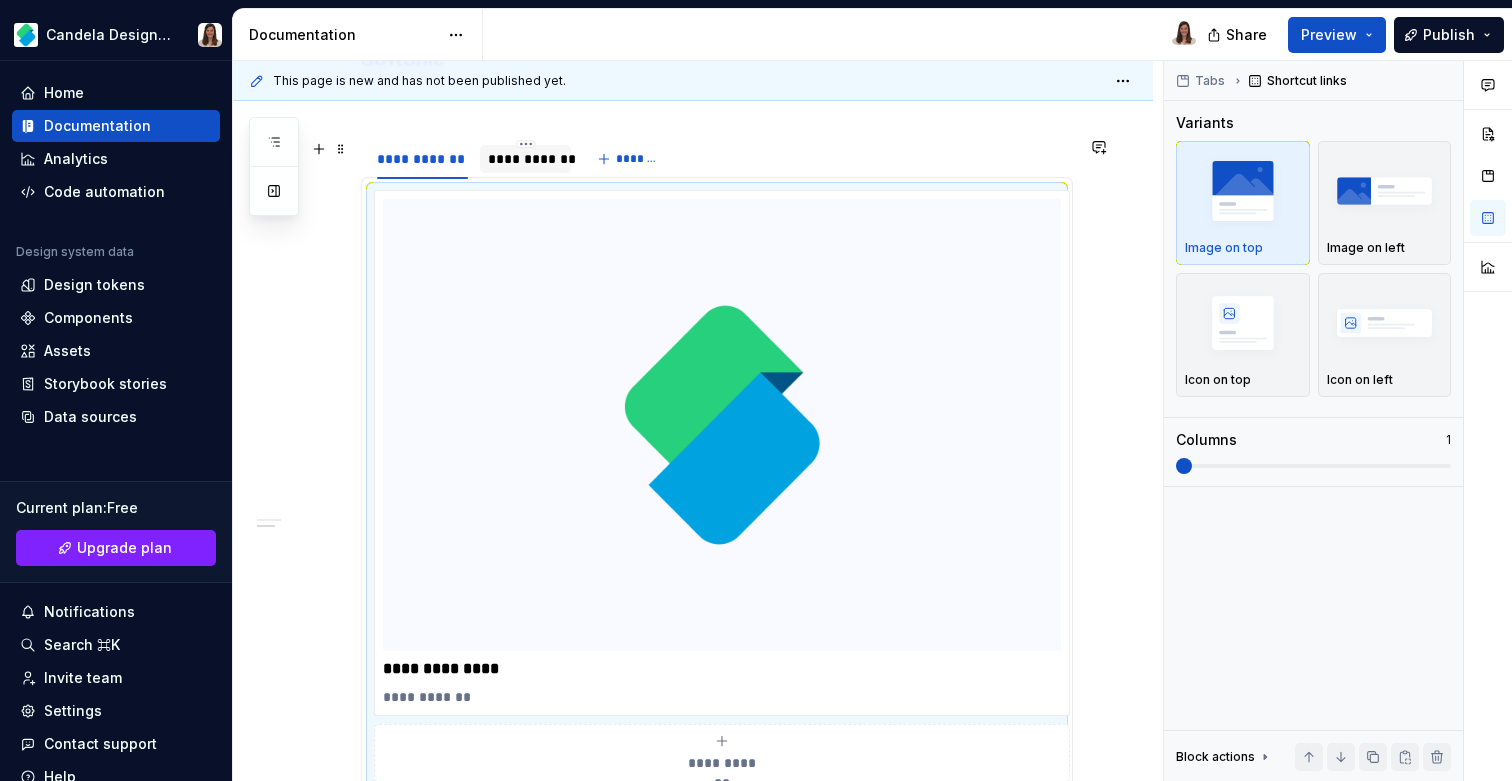 click on "**********" at bounding box center (525, 159) 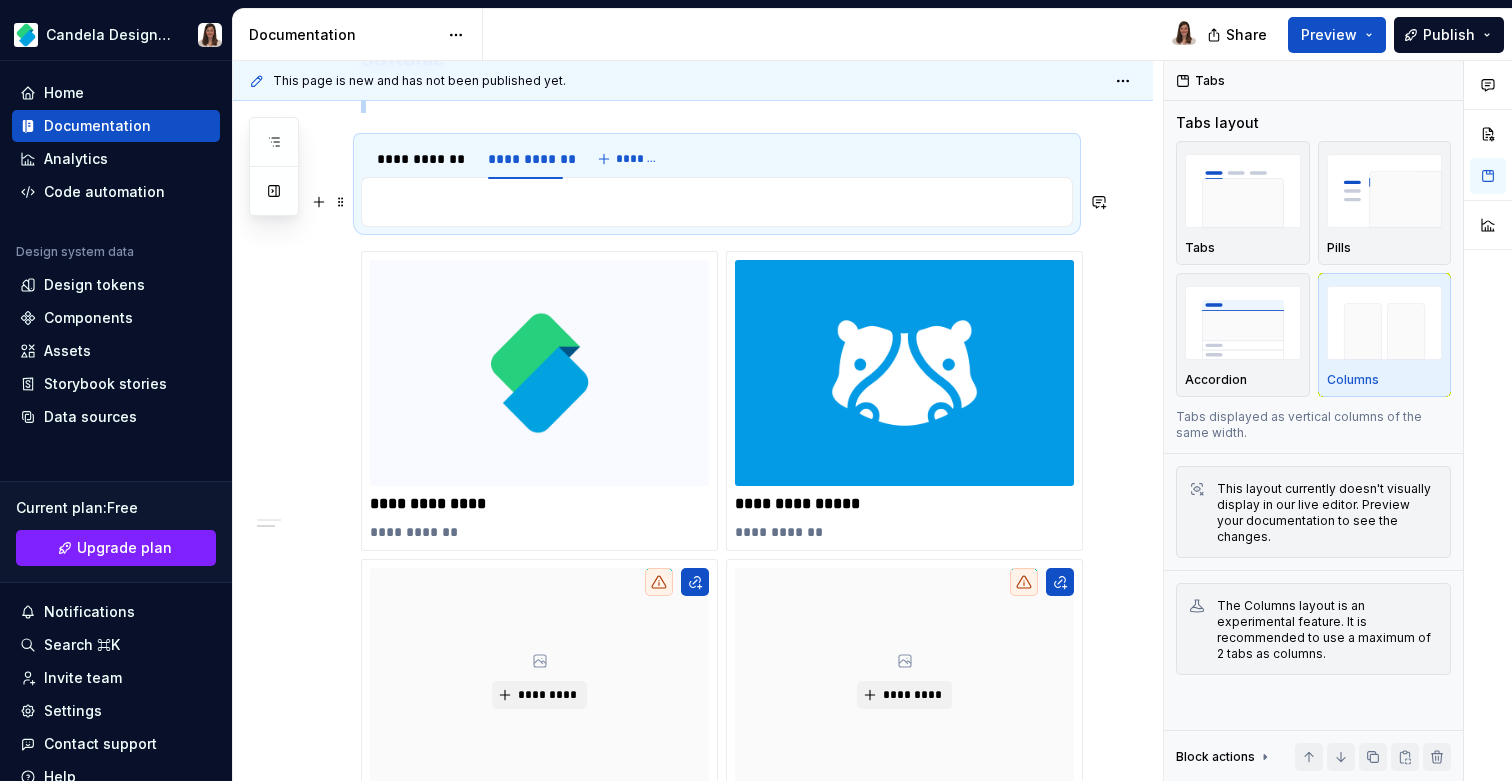 click at bounding box center (717, 202) 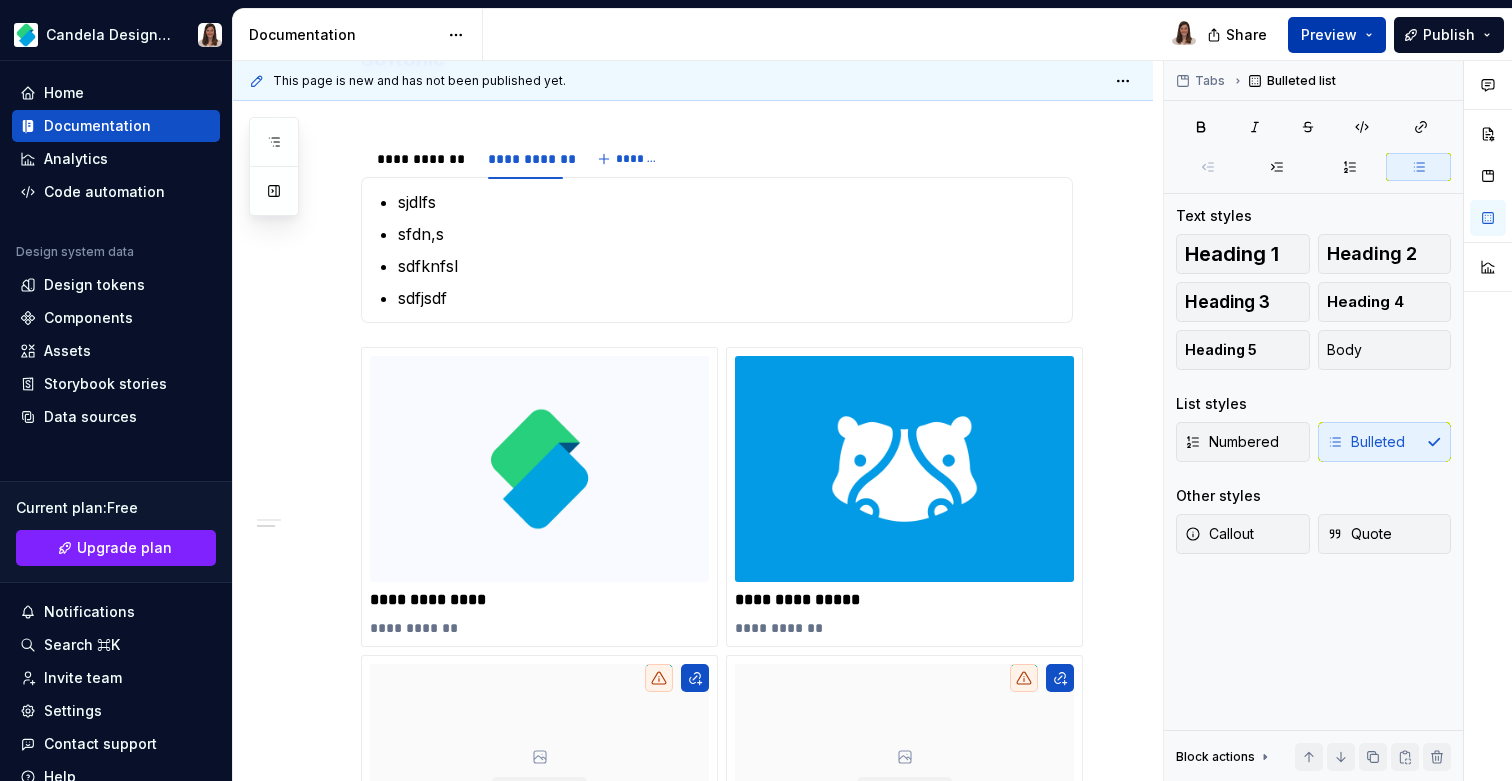 click on "Preview" at bounding box center [1337, 35] 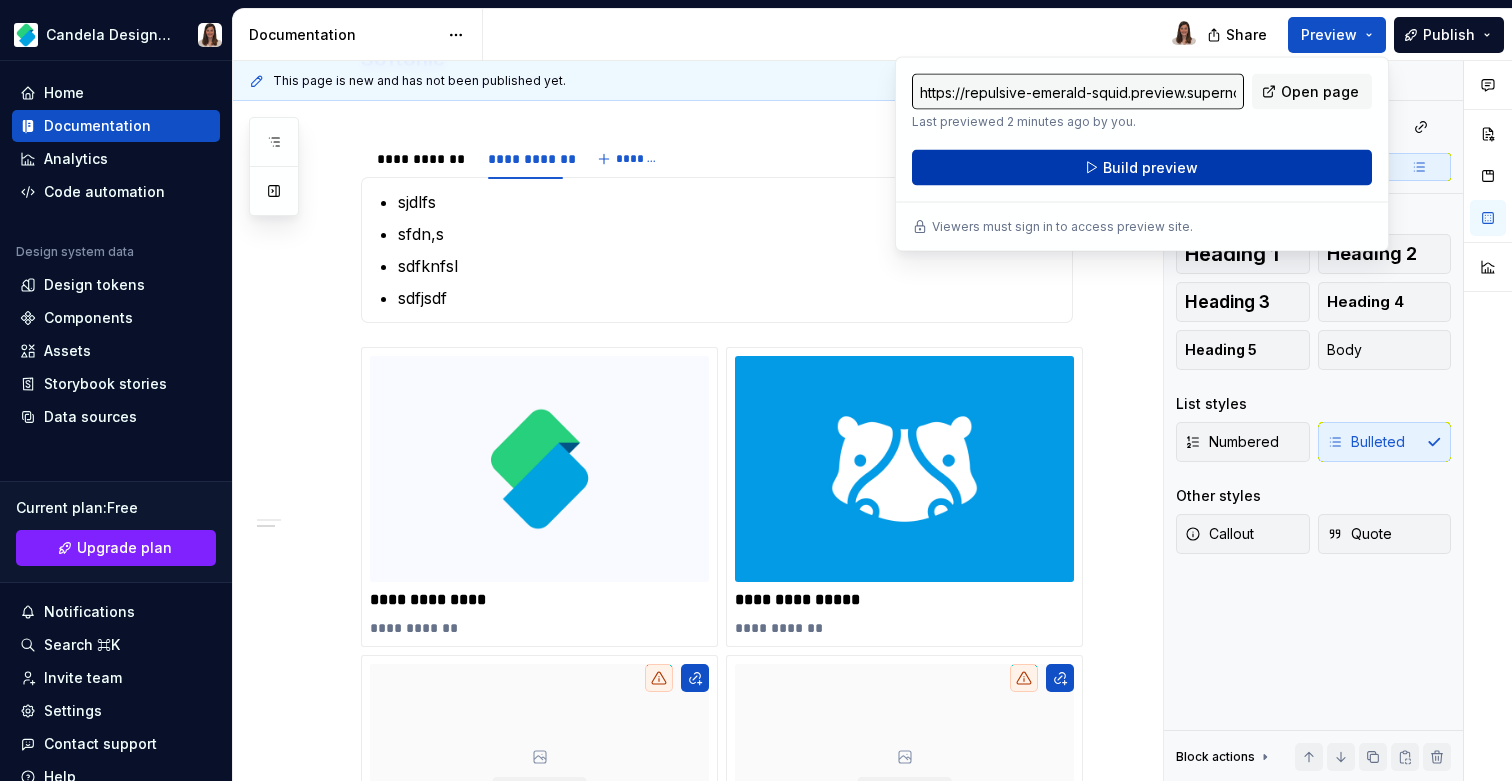click on "Build preview" at bounding box center [1142, 168] 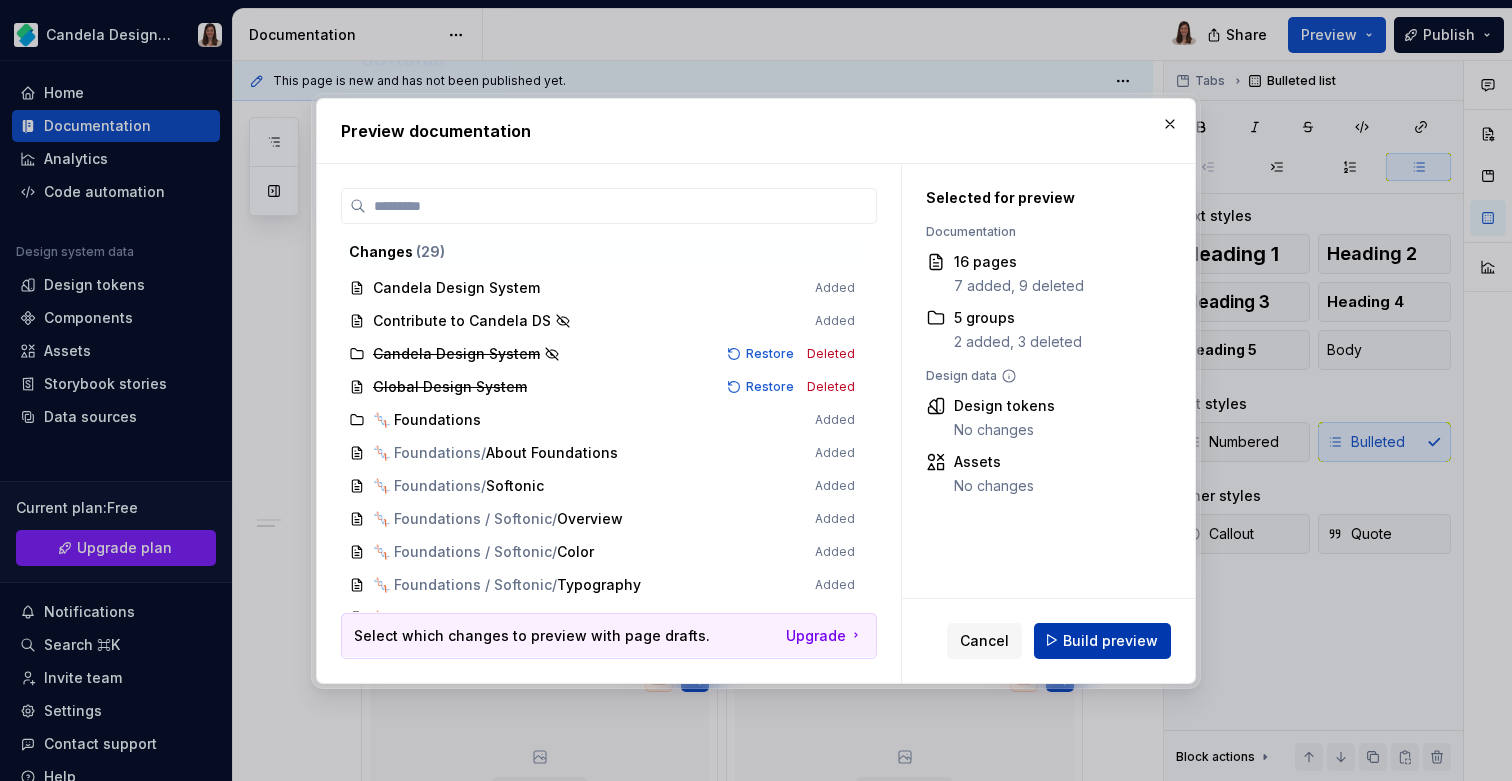 click on "Build preview" at bounding box center [1102, 640] 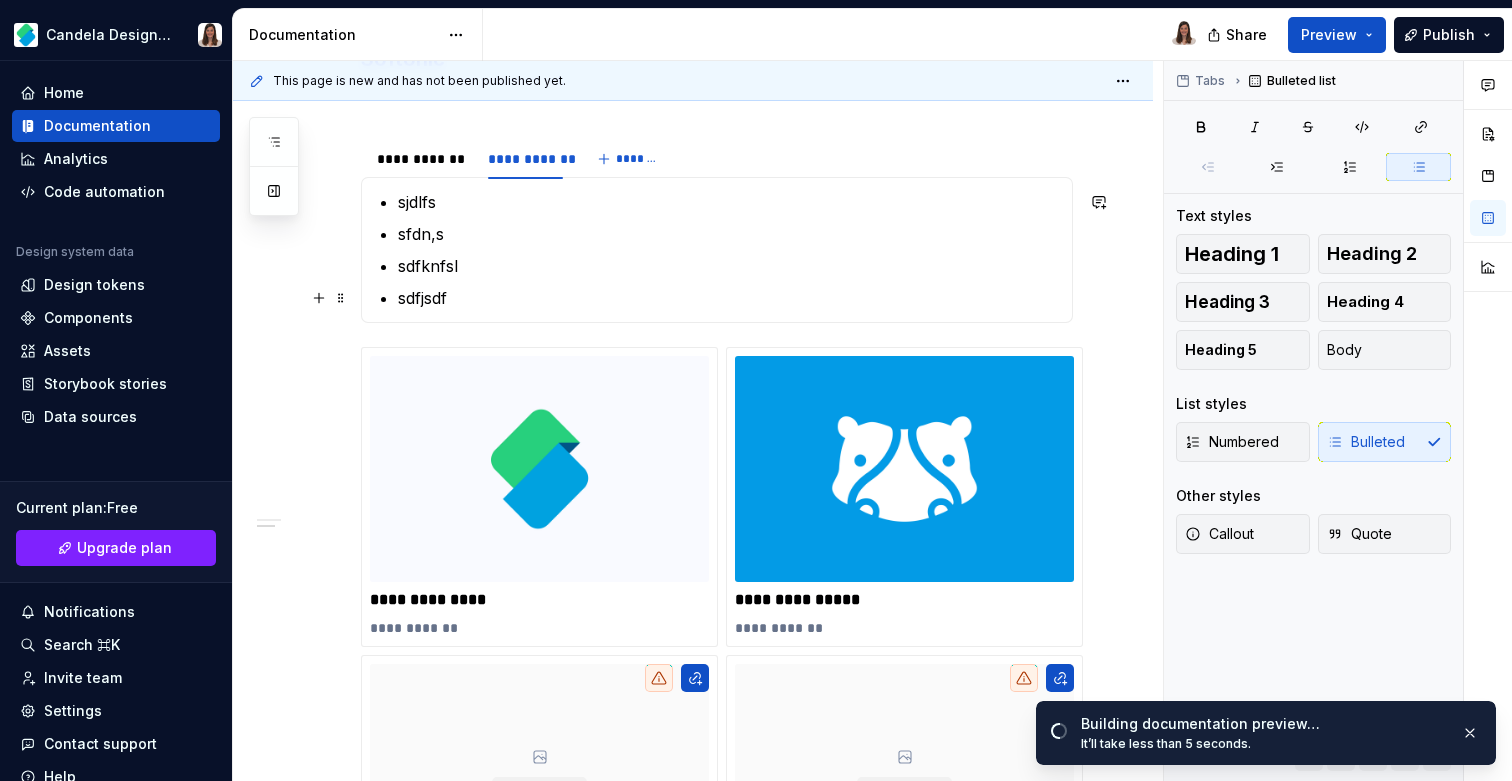 click on "sjdlfs sfdn,s sdfknfsl sdfjsdf" at bounding box center [729, 250] 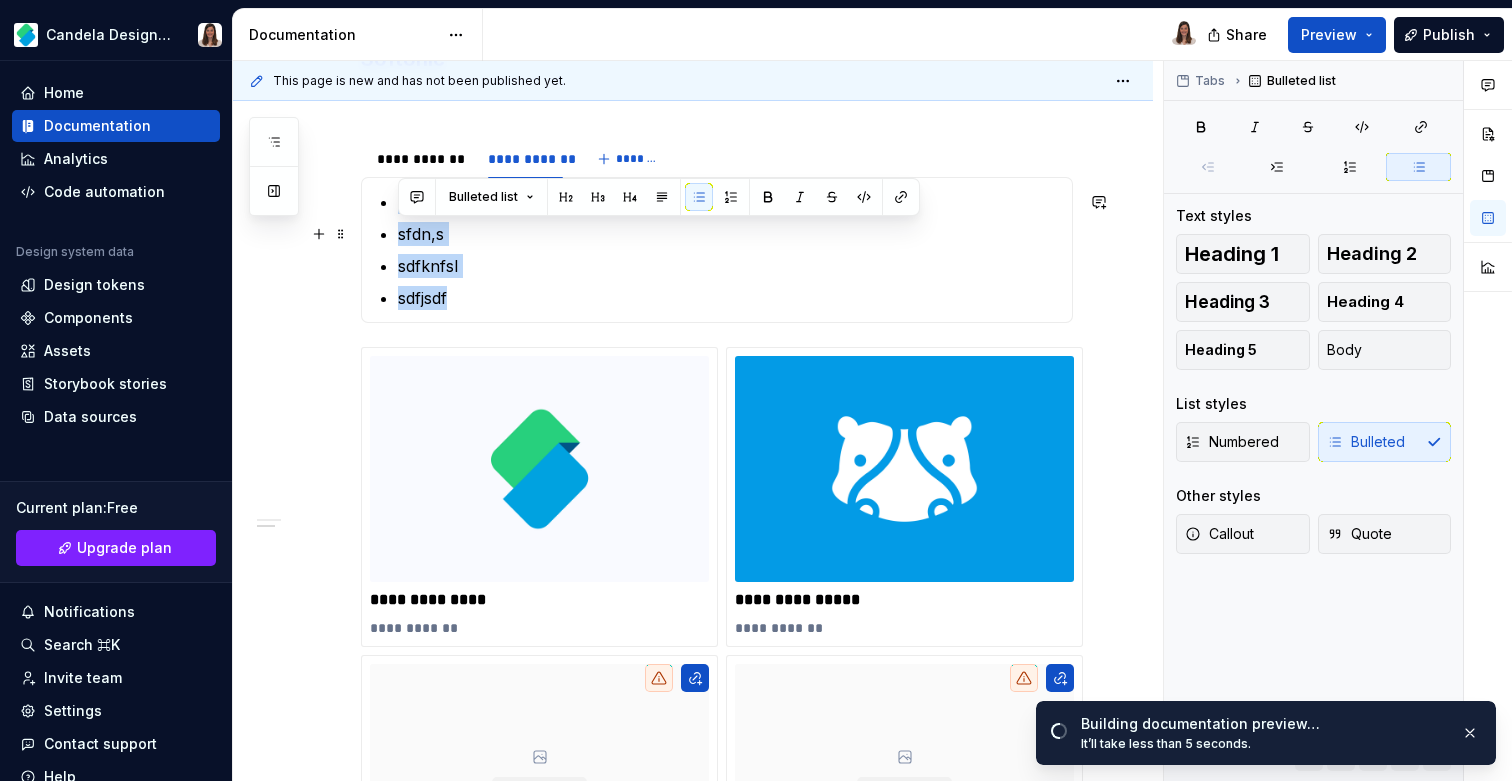 drag, startPoint x: 489, startPoint y: 301, endPoint x: 395, endPoint y: 209, distance: 131.52946 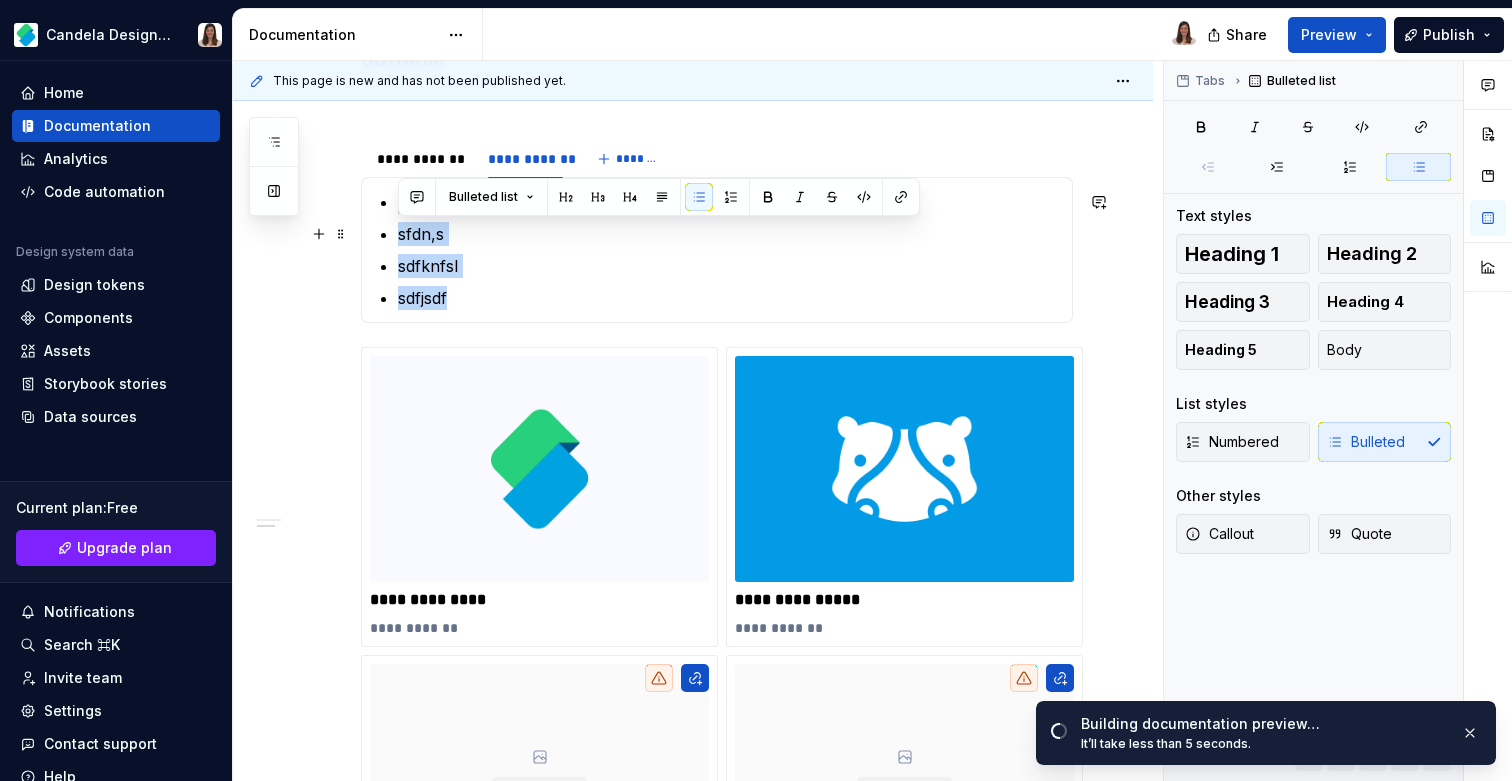 click on "sjdlfs sfdn,s sdfknfsl sdfjsdf" at bounding box center (717, 250) 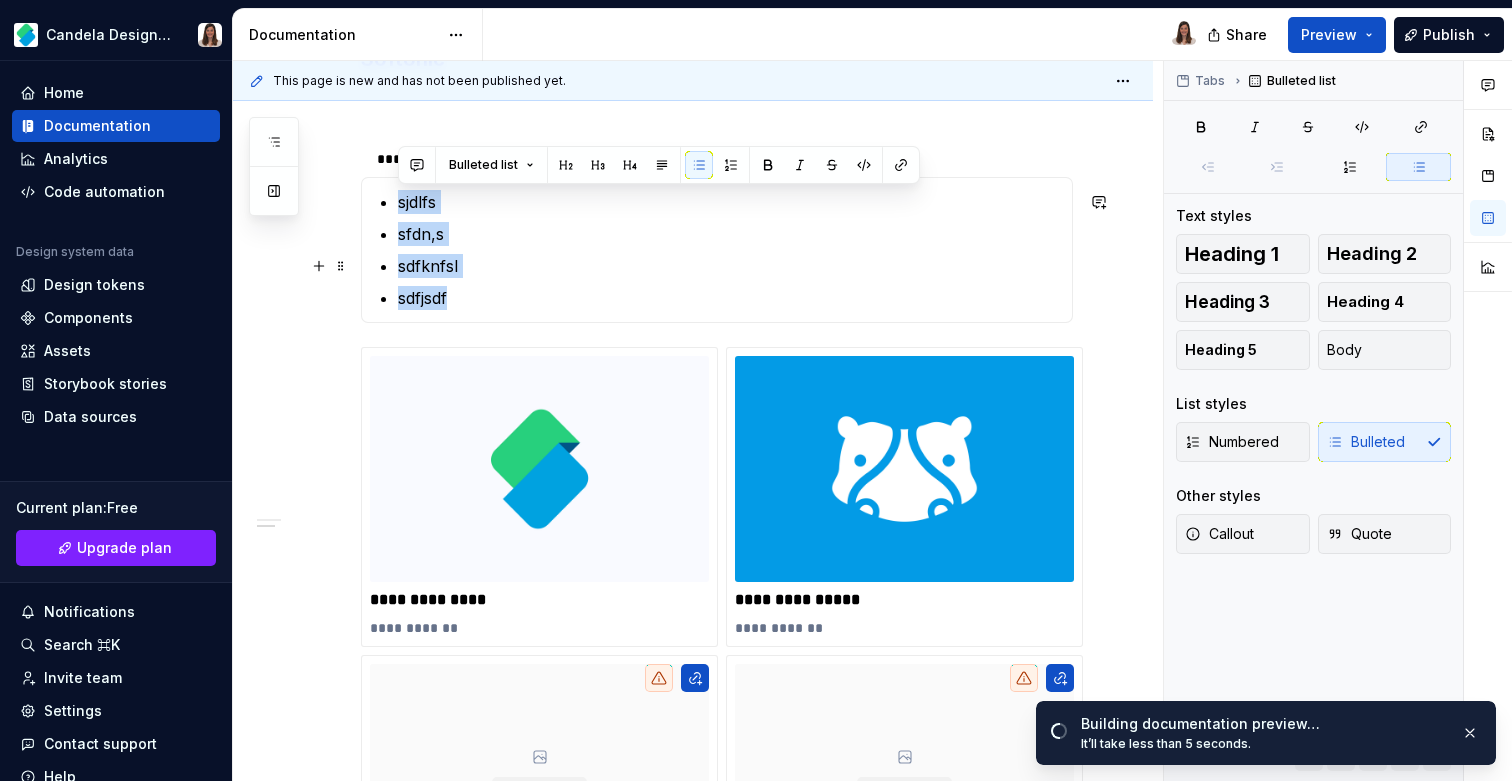 copy on "sjdlfs sfdn,s sdfknfsl sdfjsdf" 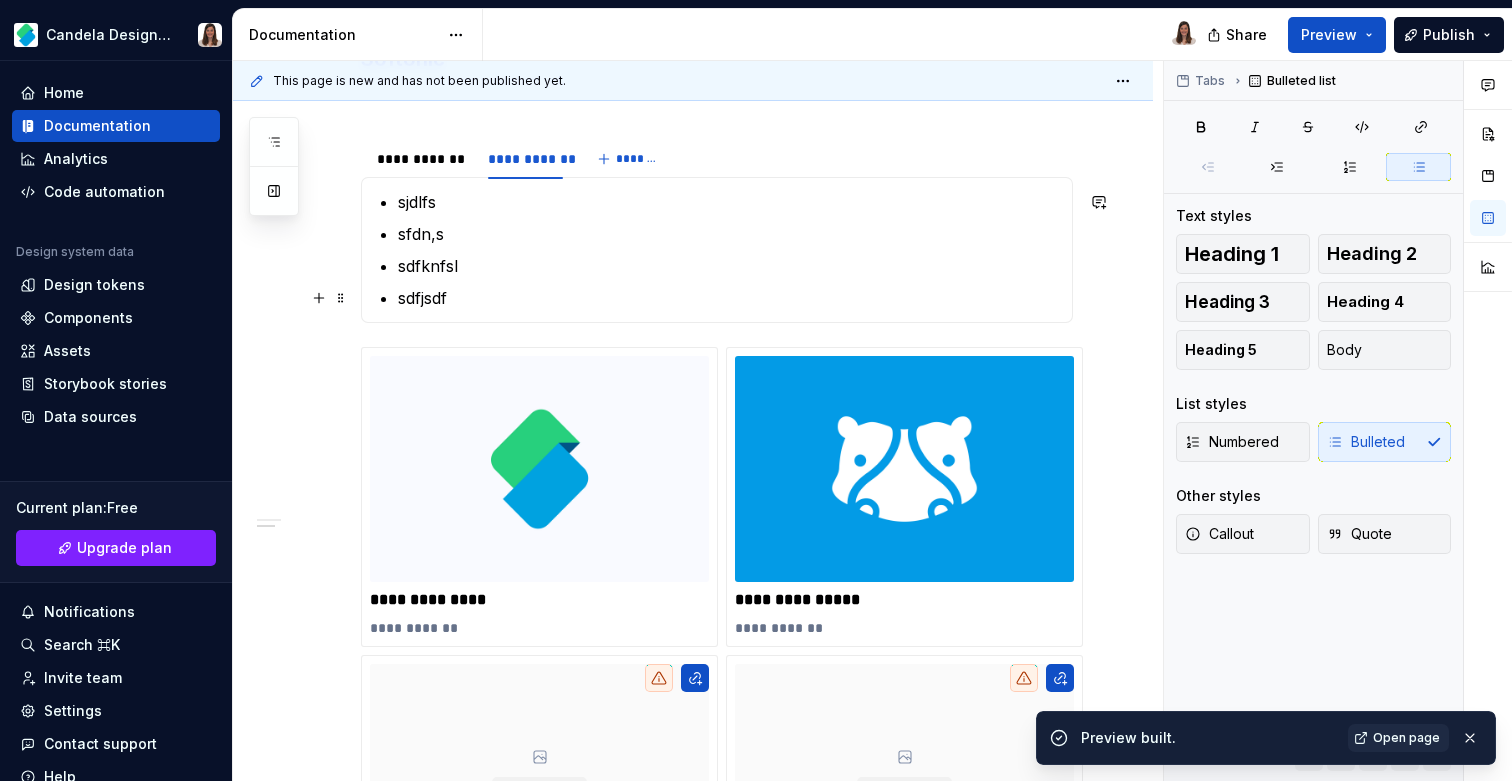 click on "sdfjsdf" at bounding box center (729, 298) 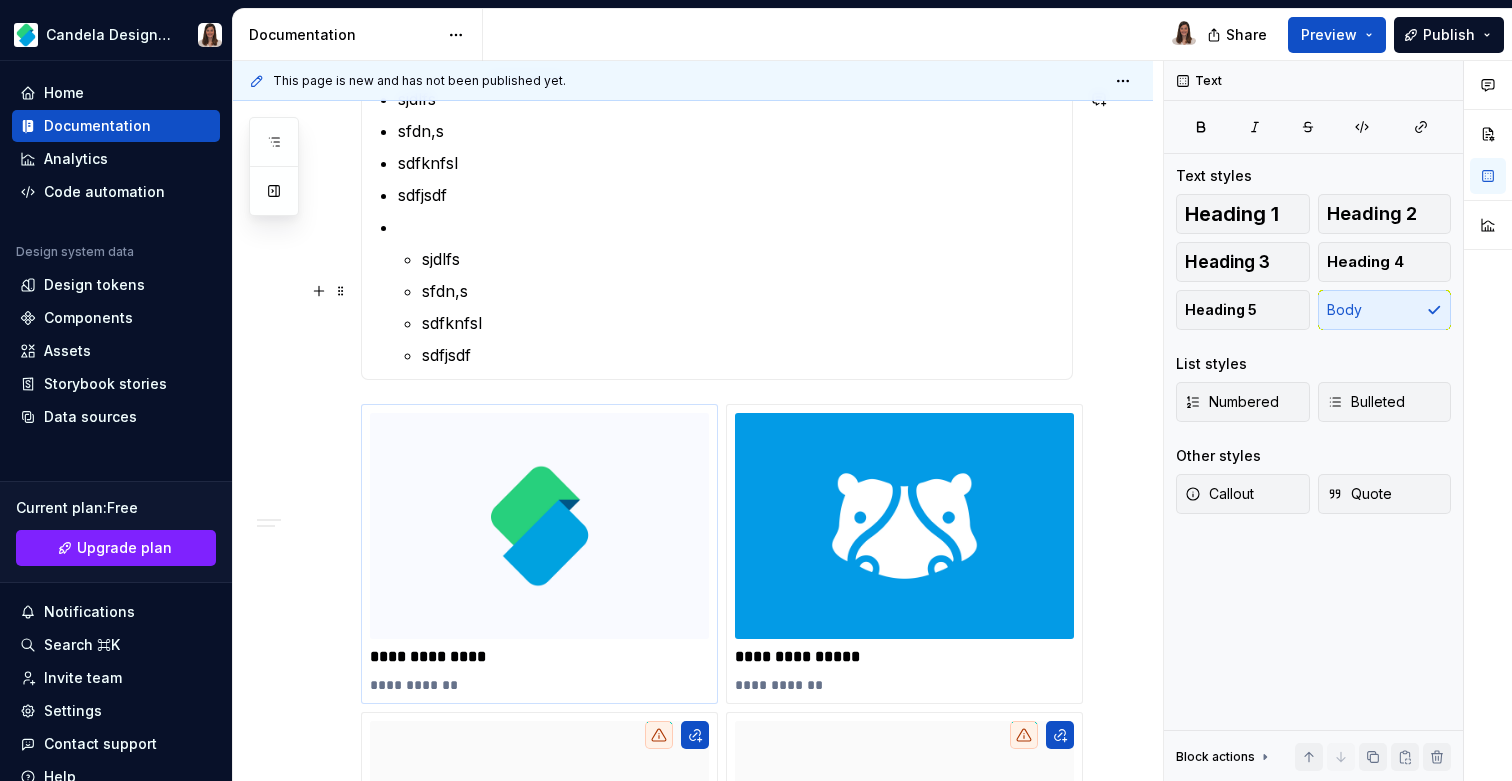 scroll, scrollTop: 506, scrollLeft: 0, axis: vertical 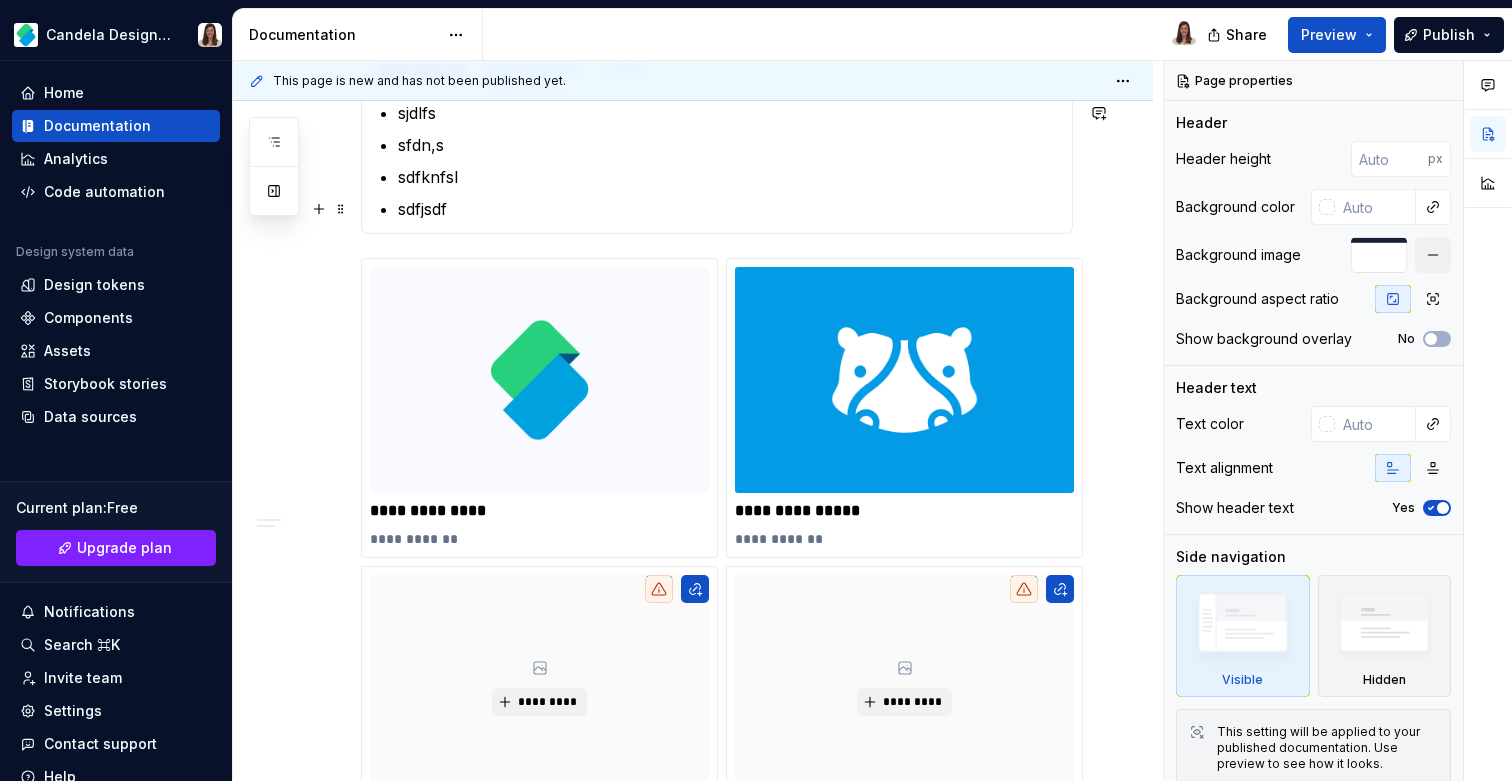 click on "sdfjsdf" at bounding box center (729, 209) 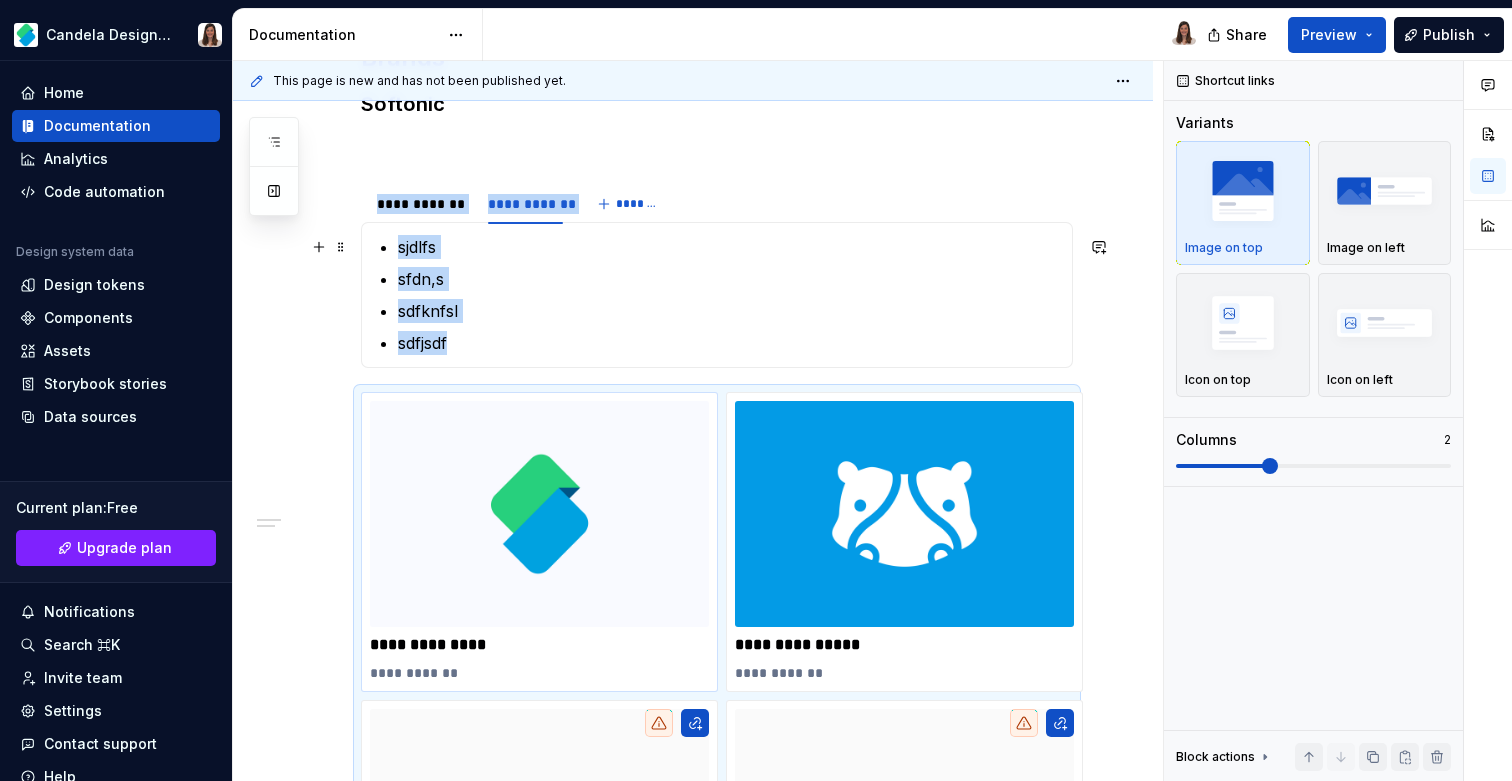 scroll, scrollTop: 368, scrollLeft: 0, axis: vertical 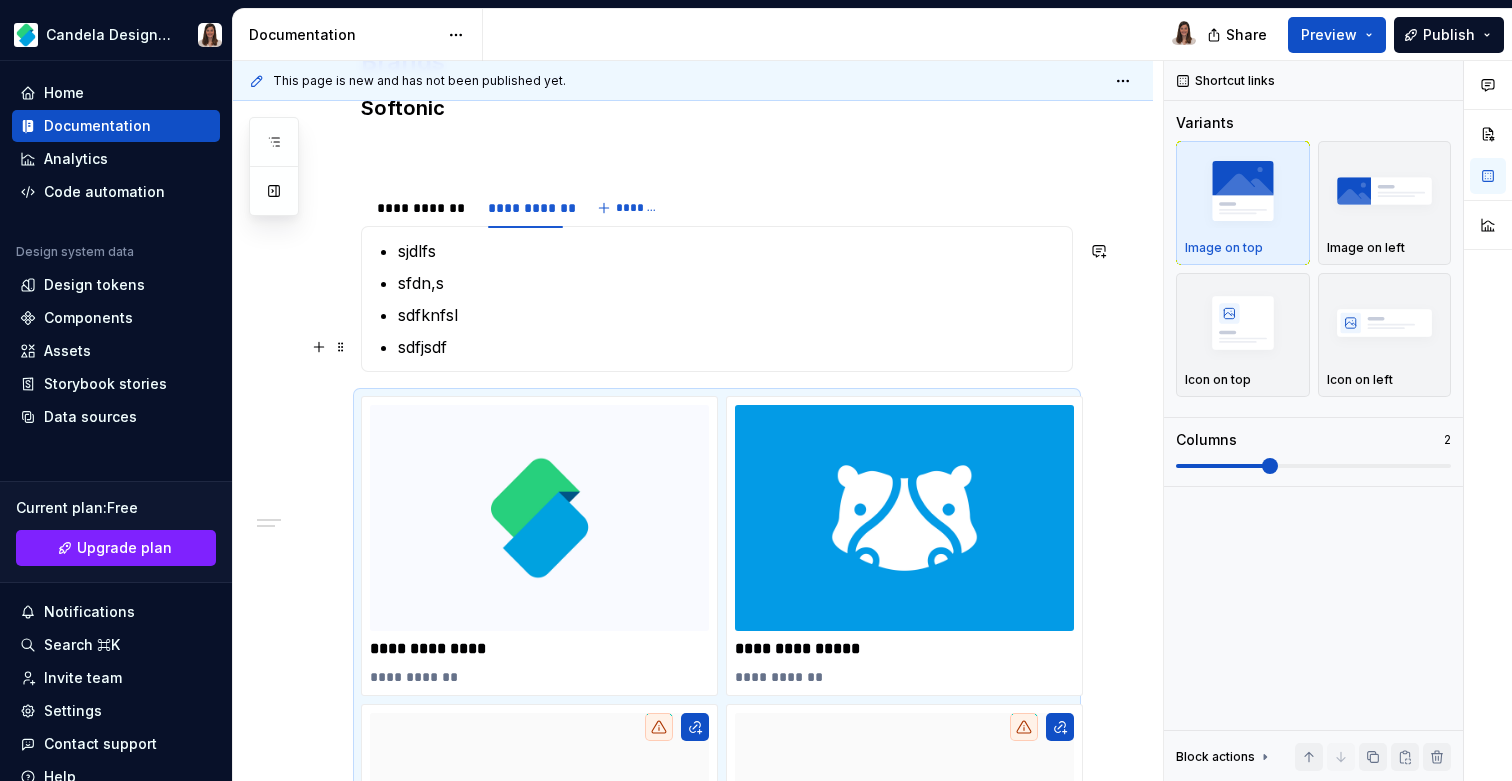 click on "sdfjsdf" at bounding box center (729, 347) 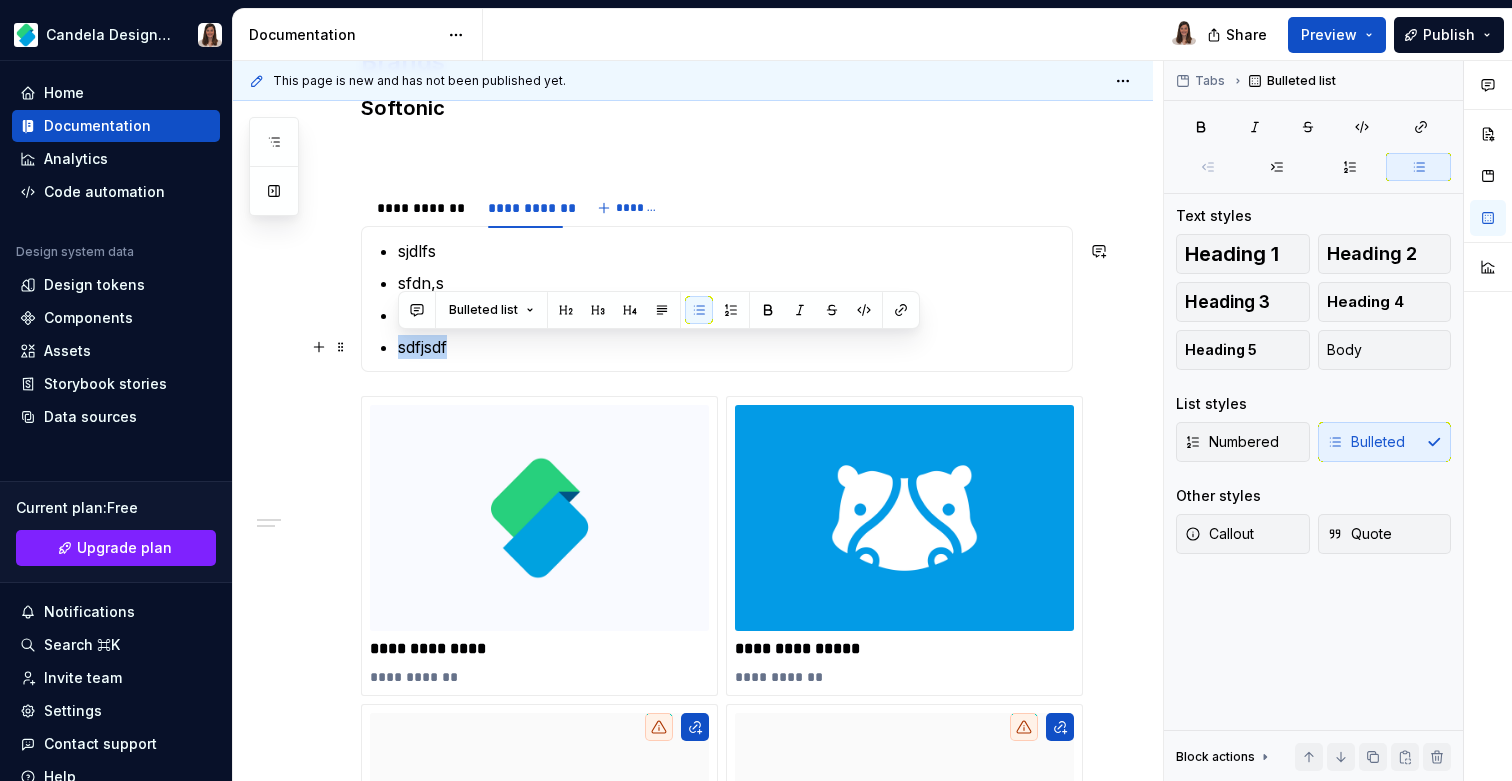 drag, startPoint x: 458, startPoint y: 351, endPoint x: 394, endPoint y: 347, distance: 64.12488 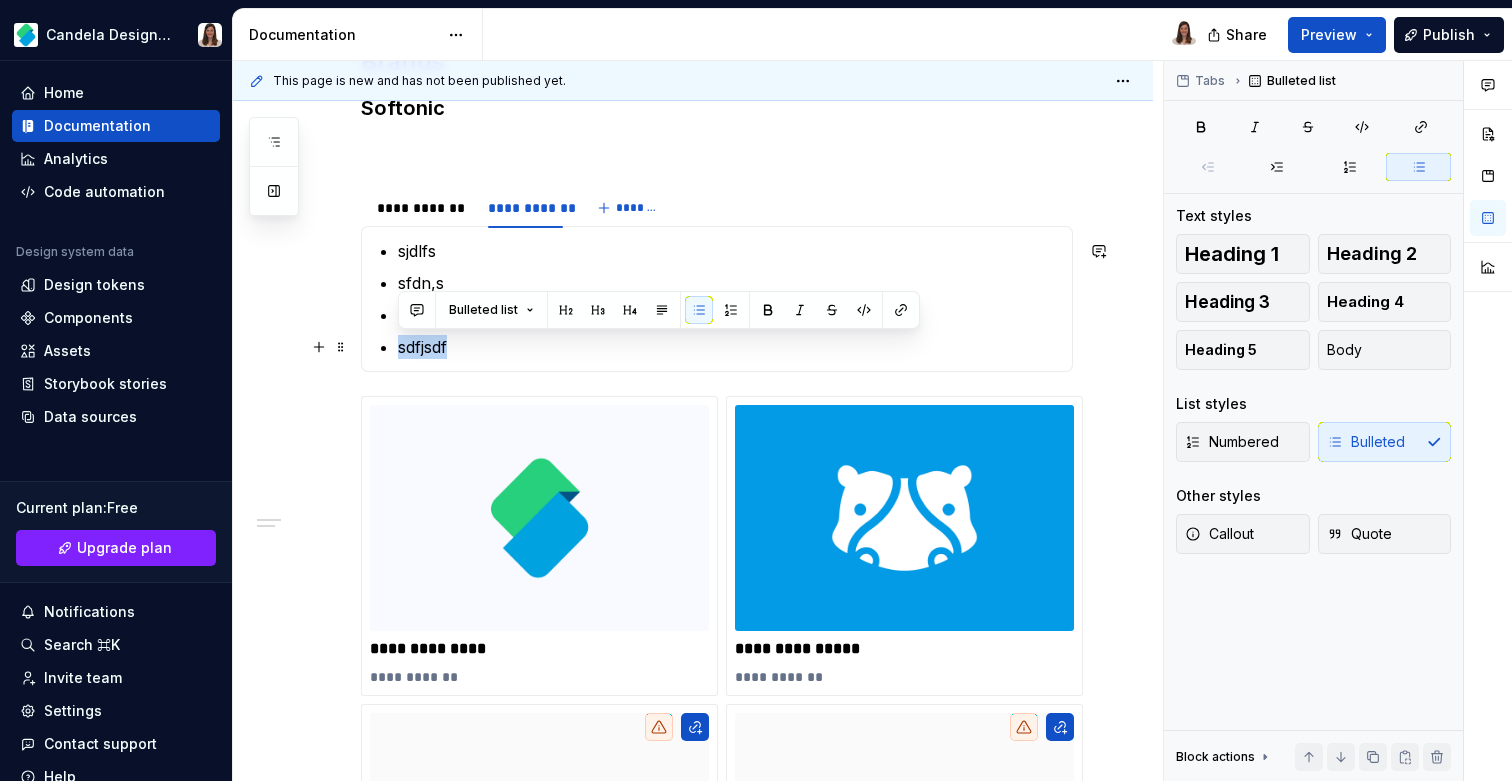 click on "sjdlfs sfdn,s sdfknfsl sdfjsdf" at bounding box center [717, 299] 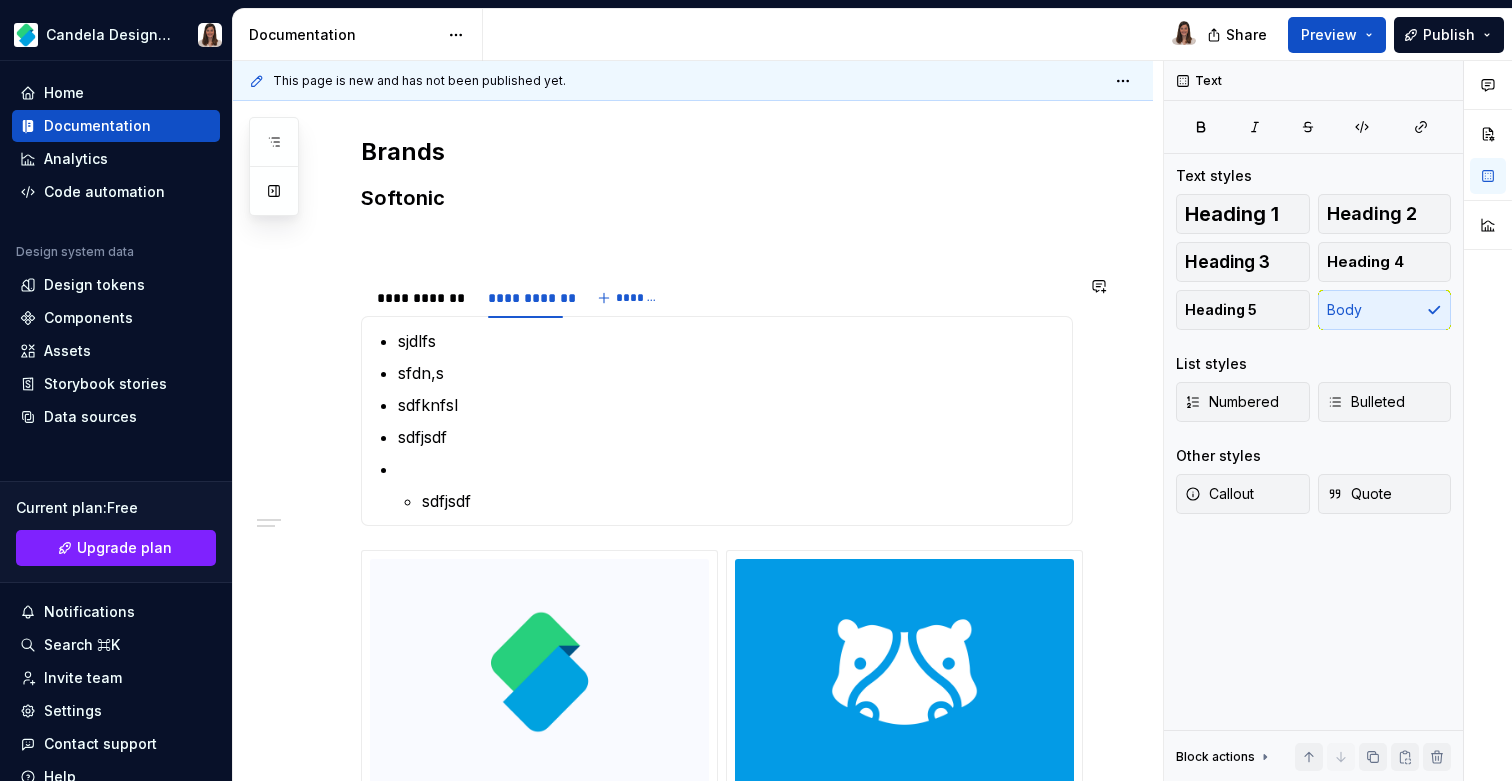 scroll, scrollTop: 316, scrollLeft: 0, axis: vertical 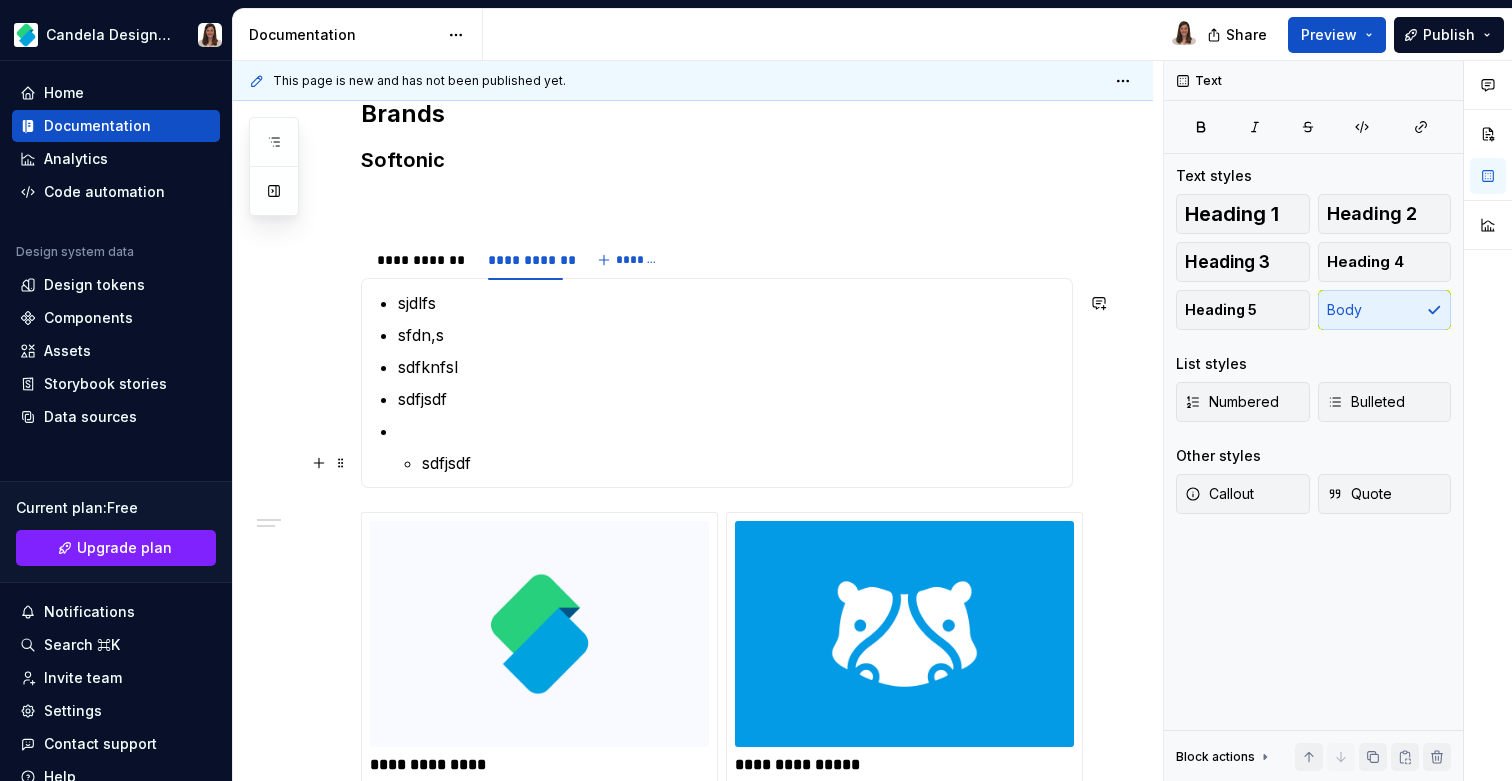 click on "sdfjsdf" at bounding box center [741, 463] 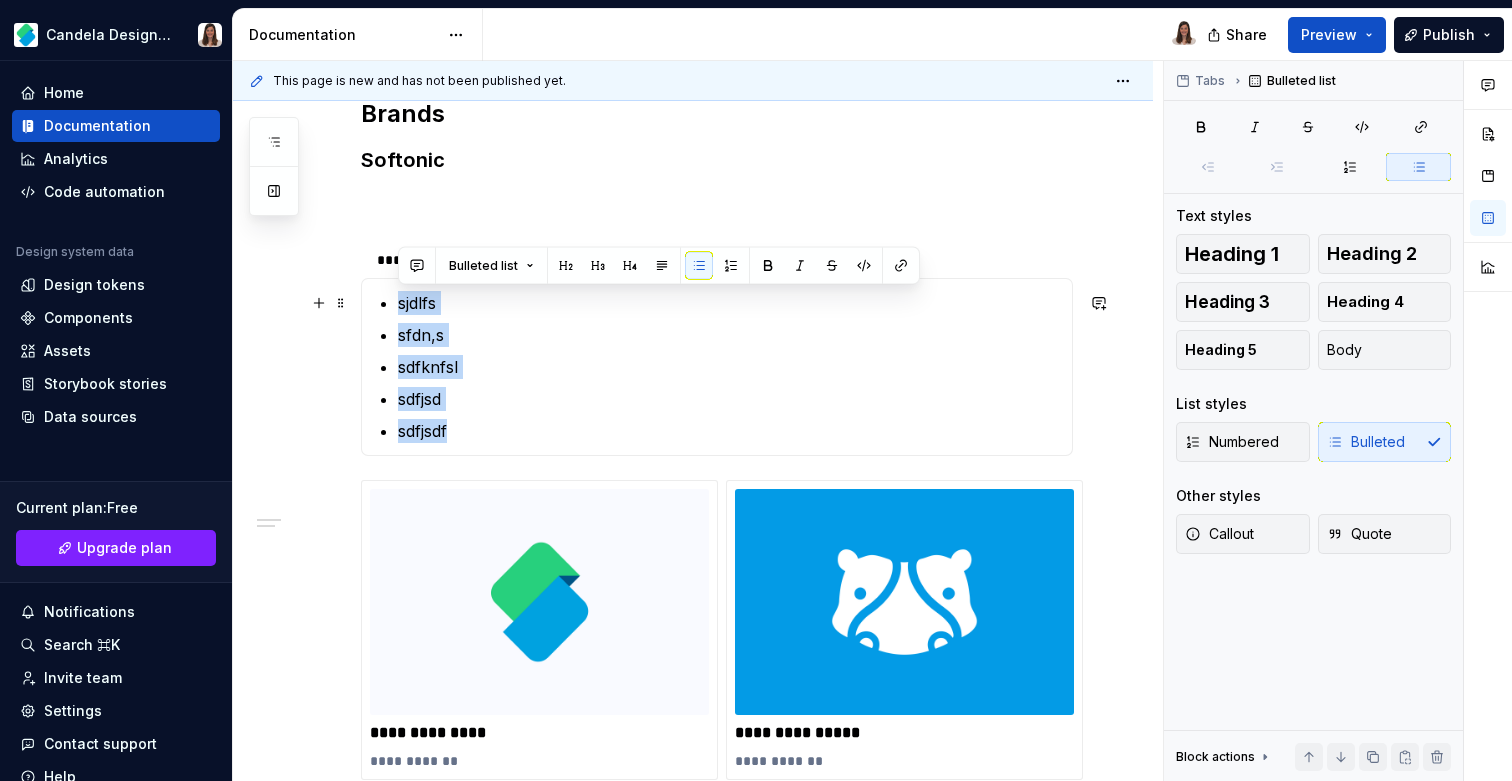 drag, startPoint x: 464, startPoint y: 427, endPoint x: 372, endPoint y: 295, distance: 160.89748 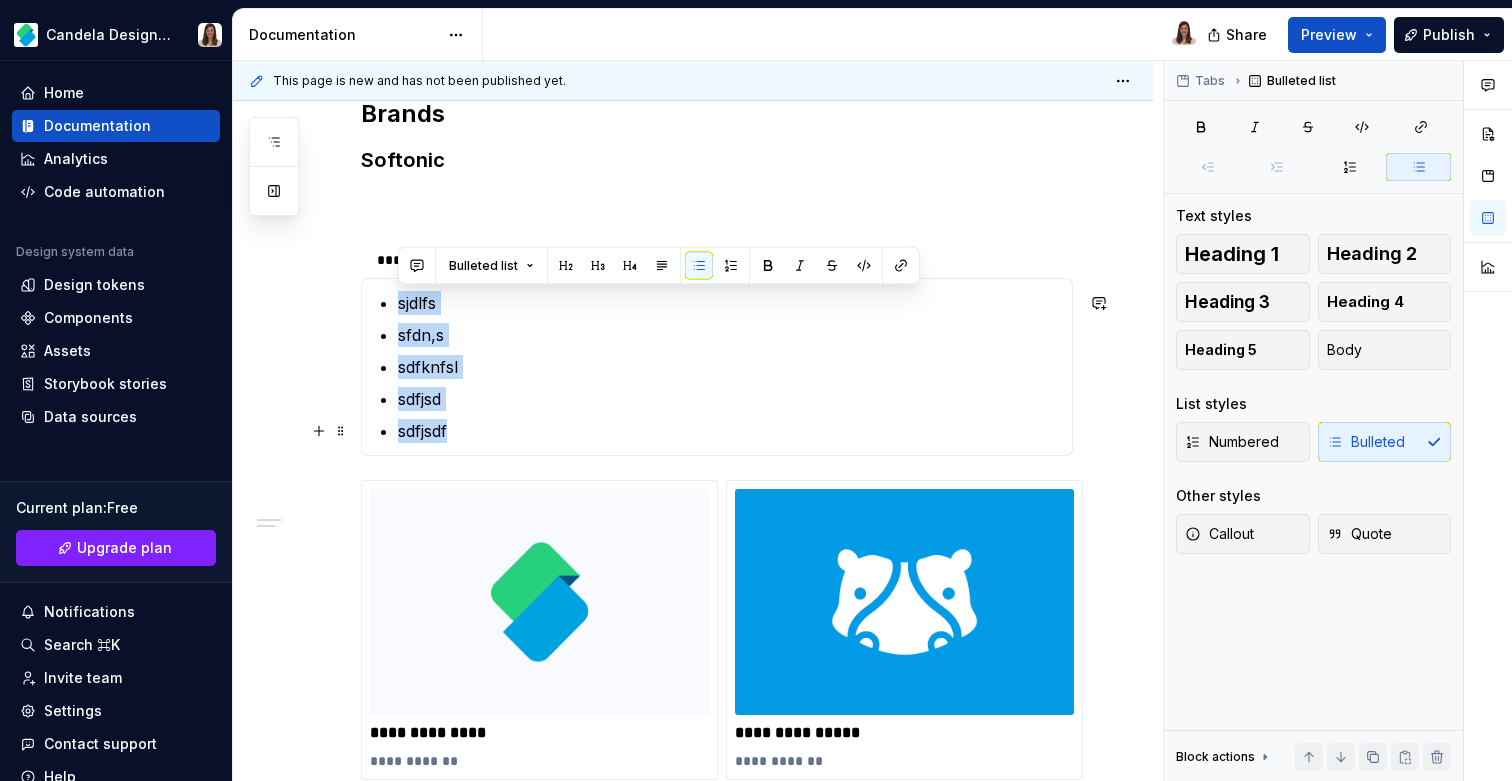 click on "sdfjsdf" at bounding box center (729, 431) 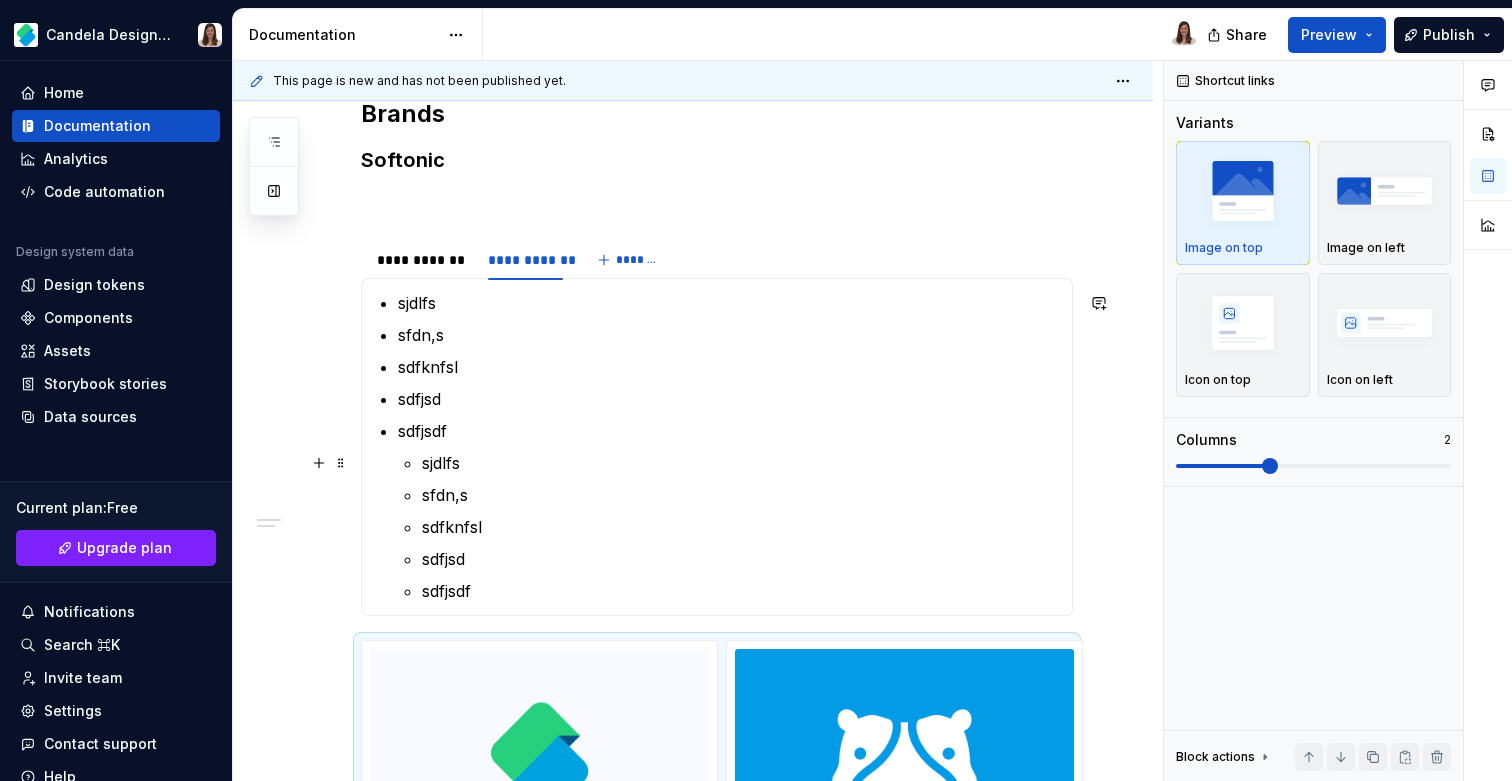 click on "sjdlfs" at bounding box center [741, 463] 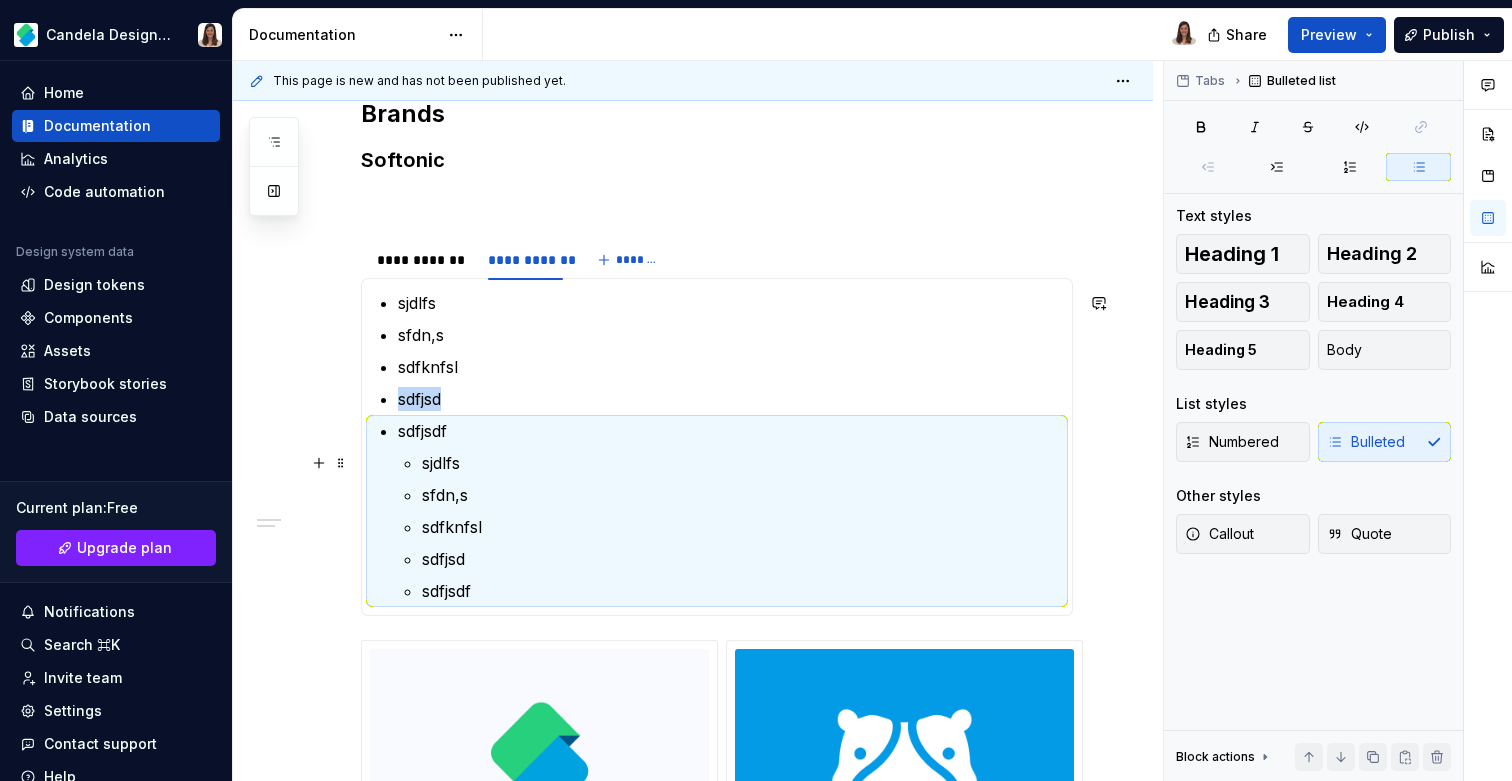 click on "sjdlfs" at bounding box center [741, 463] 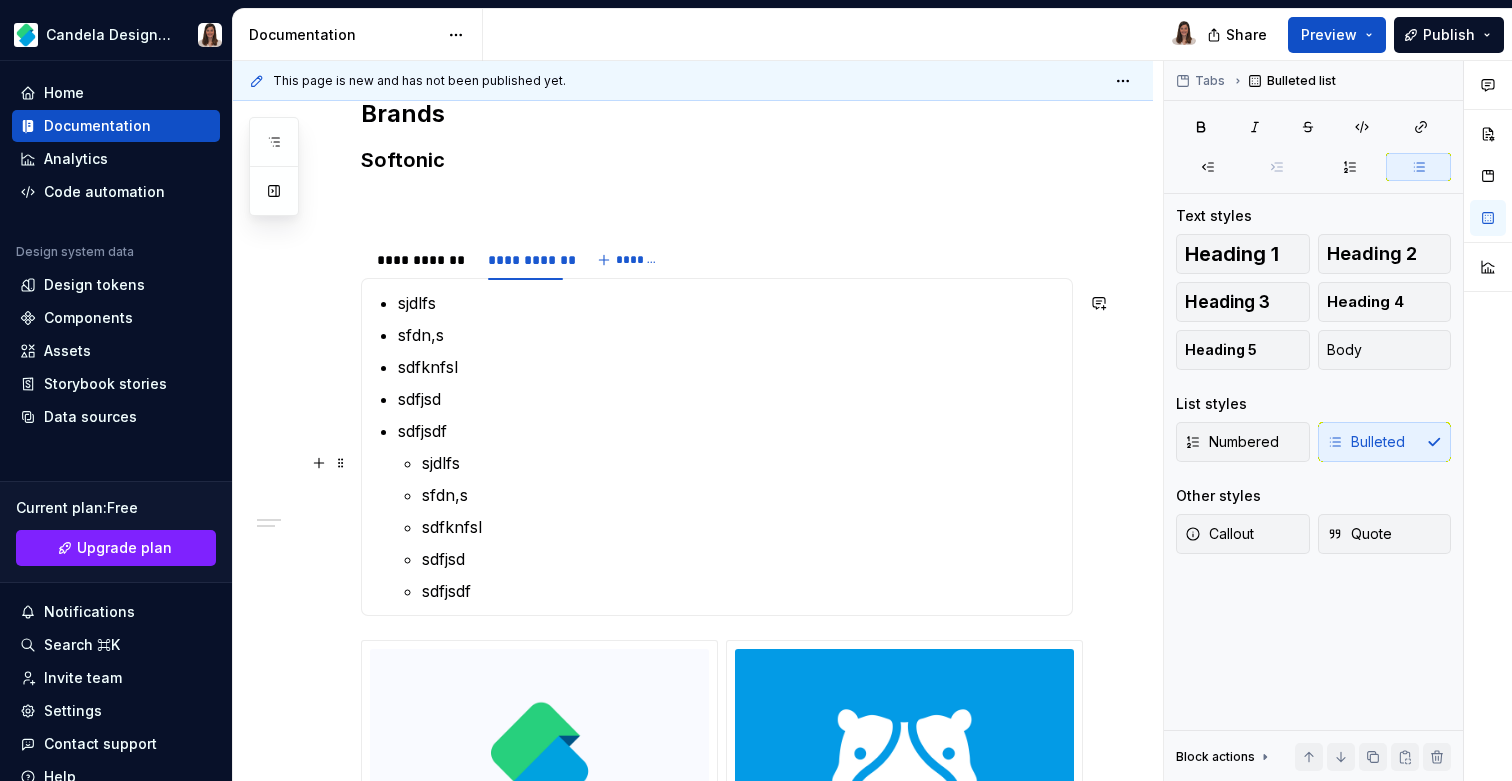 click on "sjdlfs" at bounding box center (741, 463) 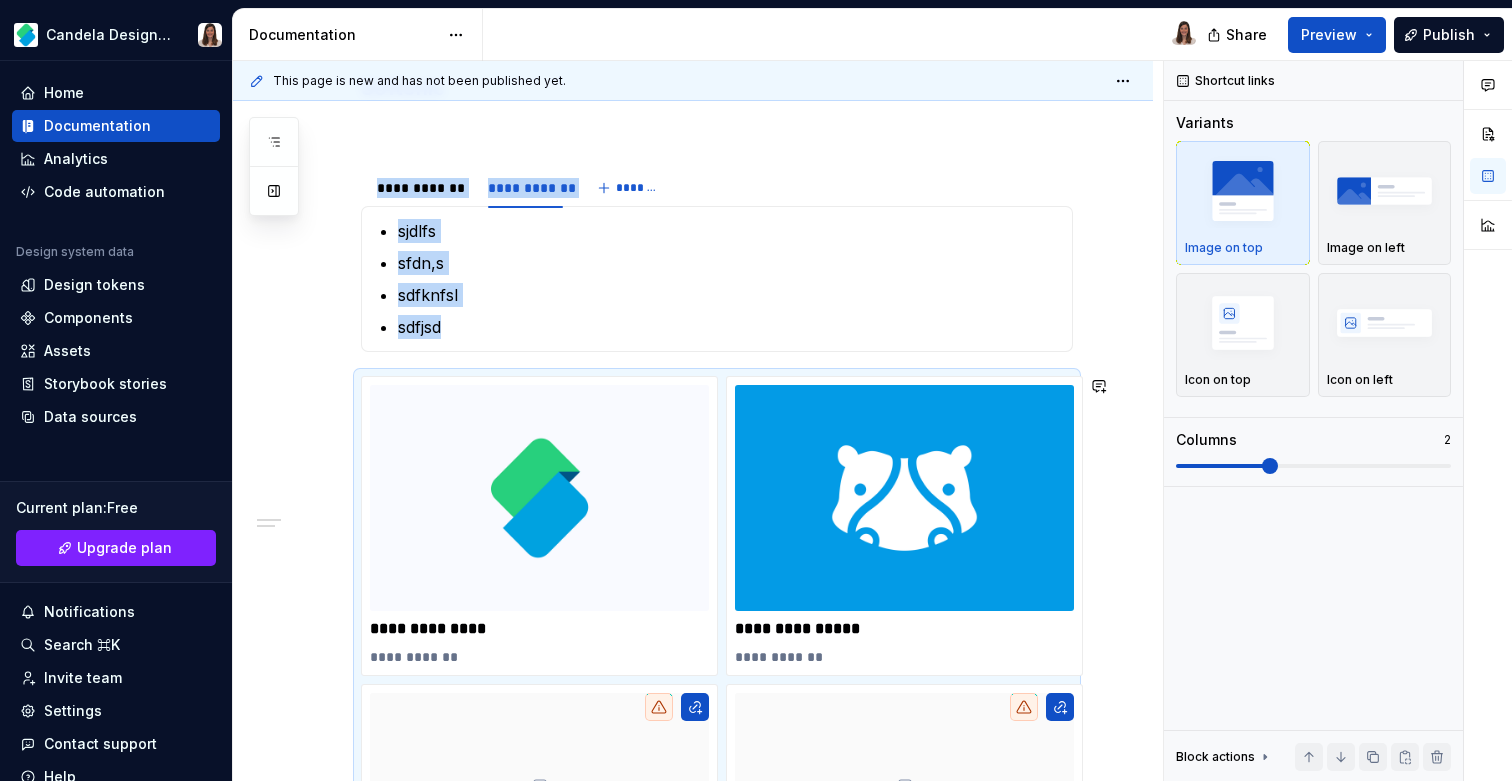 scroll, scrollTop: 265, scrollLeft: 0, axis: vertical 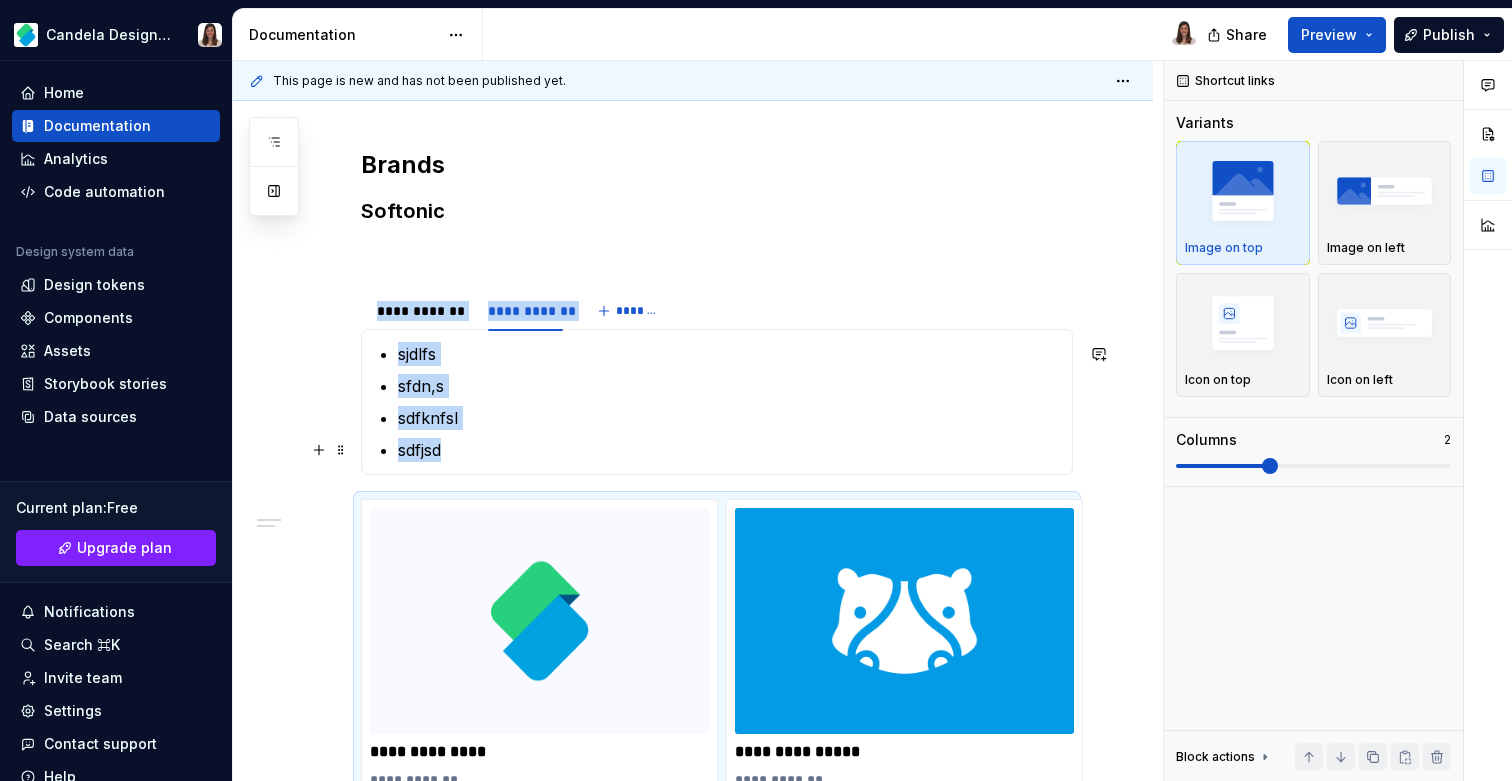 click on "sdfjsd" at bounding box center [729, 450] 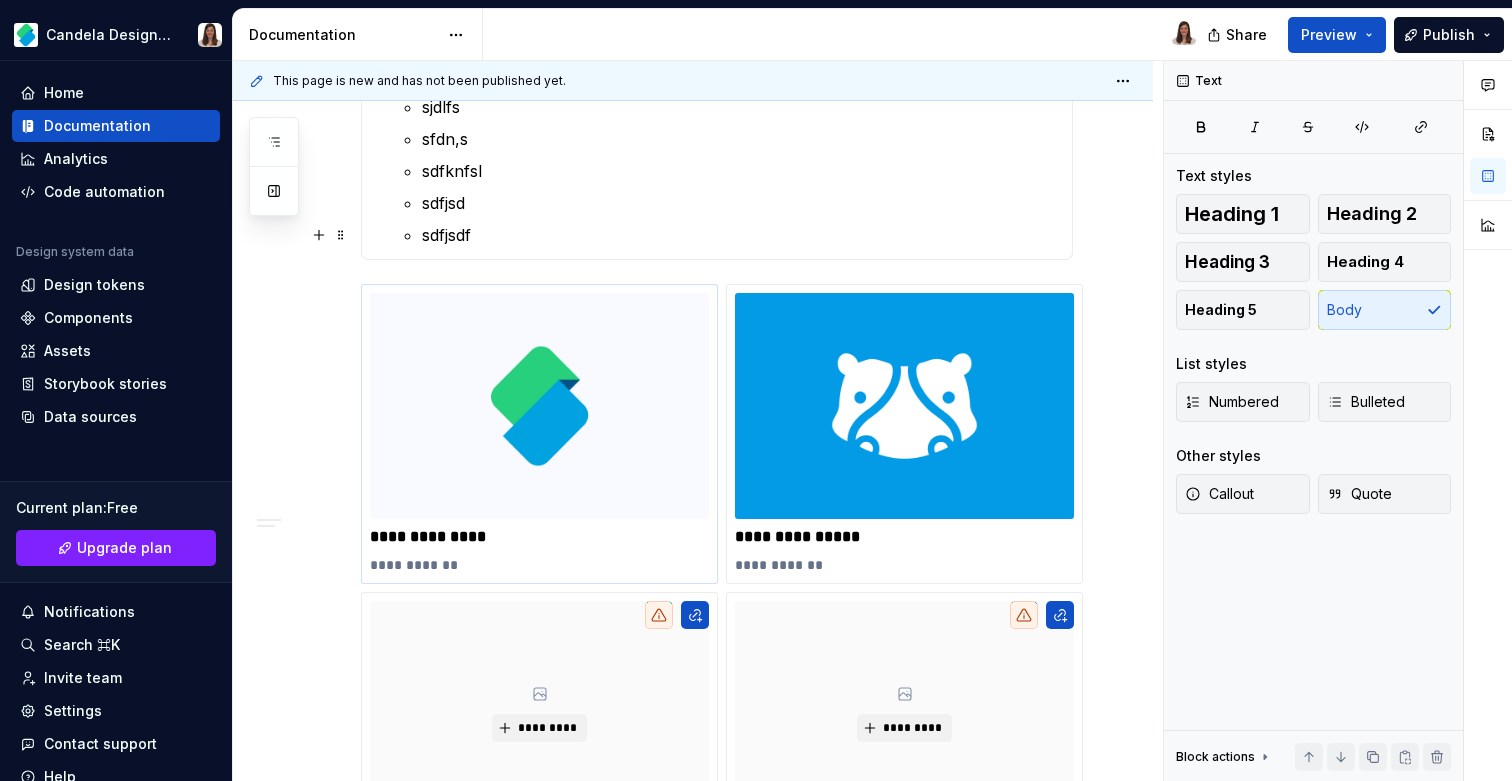 scroll, scrollTop: 554, scrollLeft: 0, axis: vertical 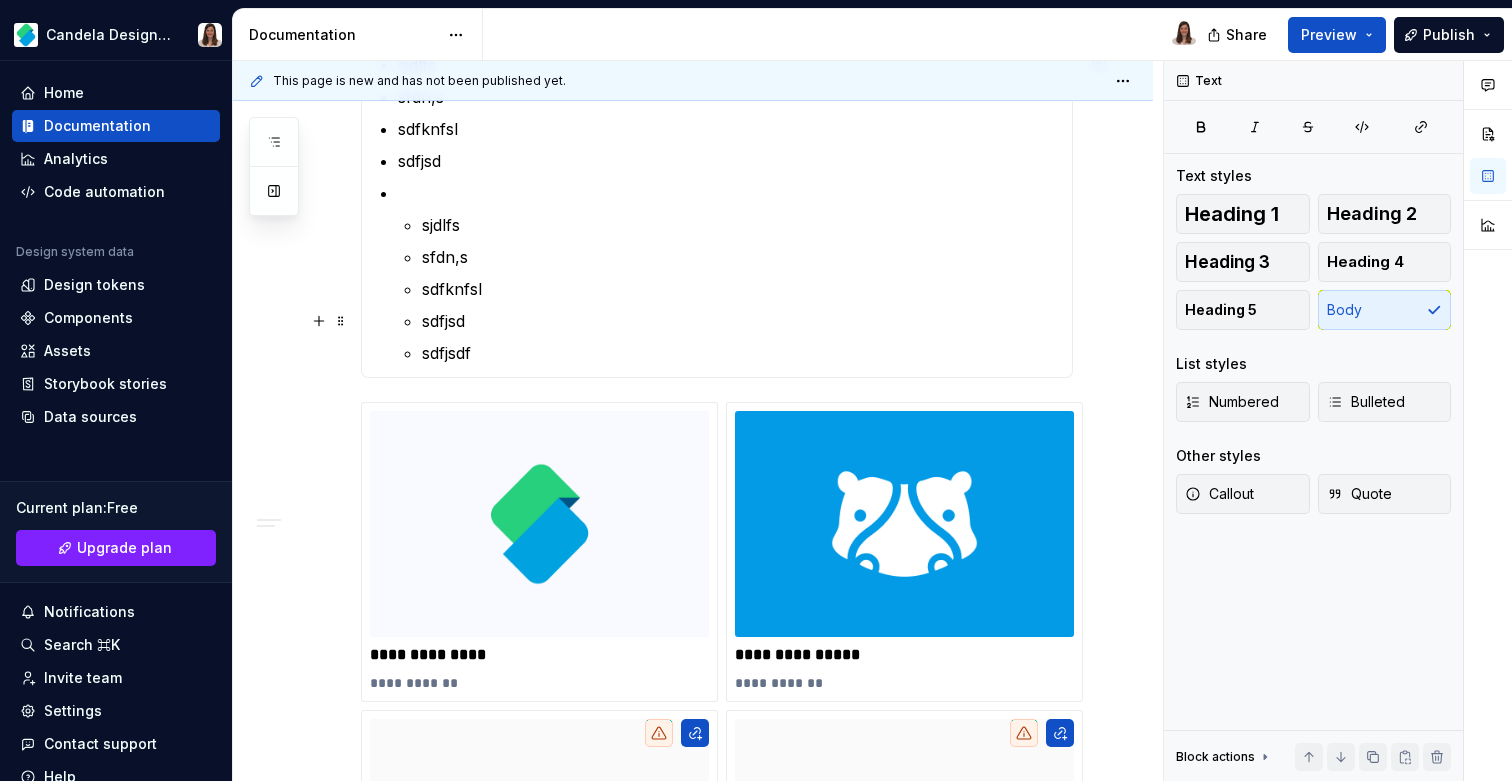 click on "sjdlfs sfdn,s sdfknfsl sdfjsd sdfjsdf" at bounding box center (741, 289) 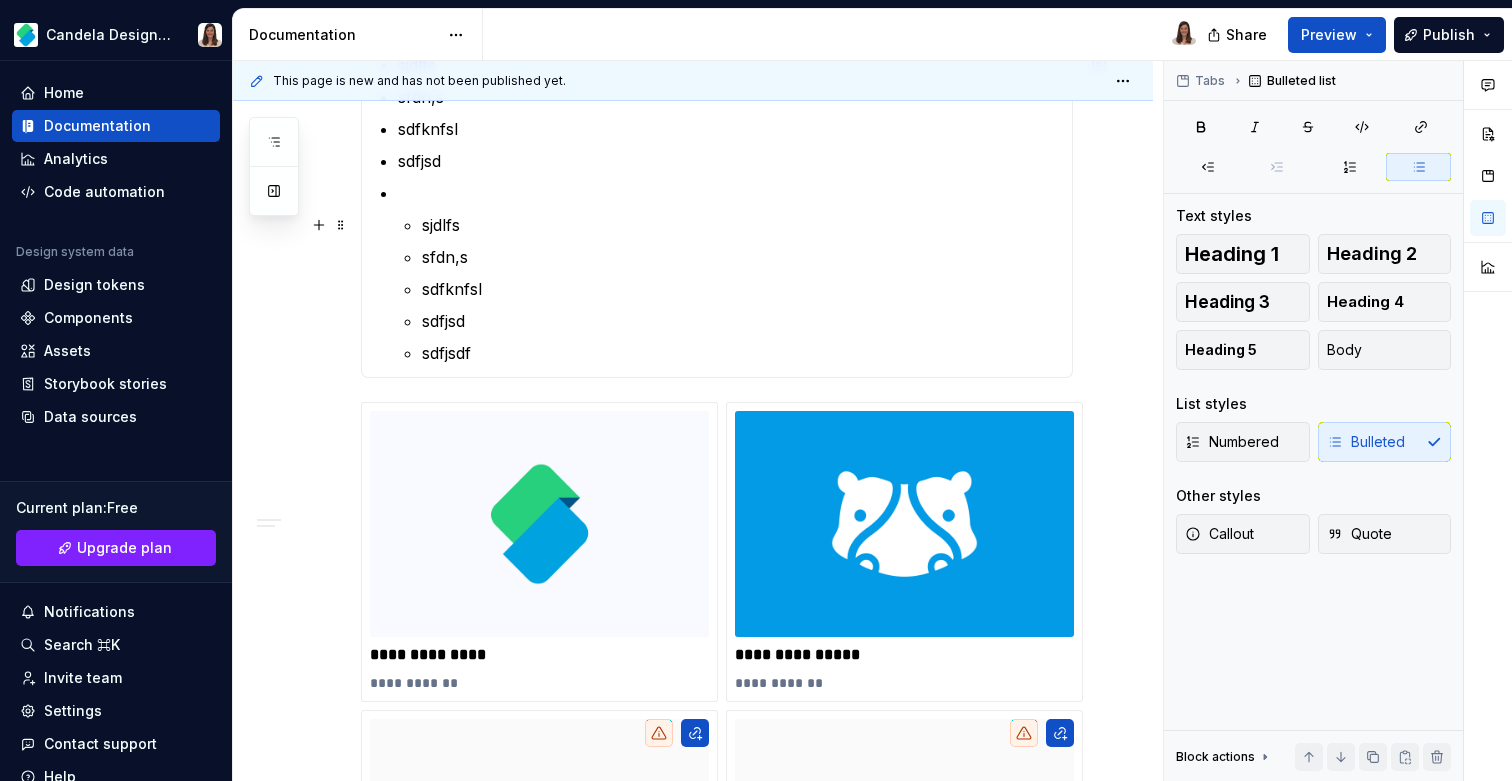 click on "sjdlfs" at bounding box center [741, 225] 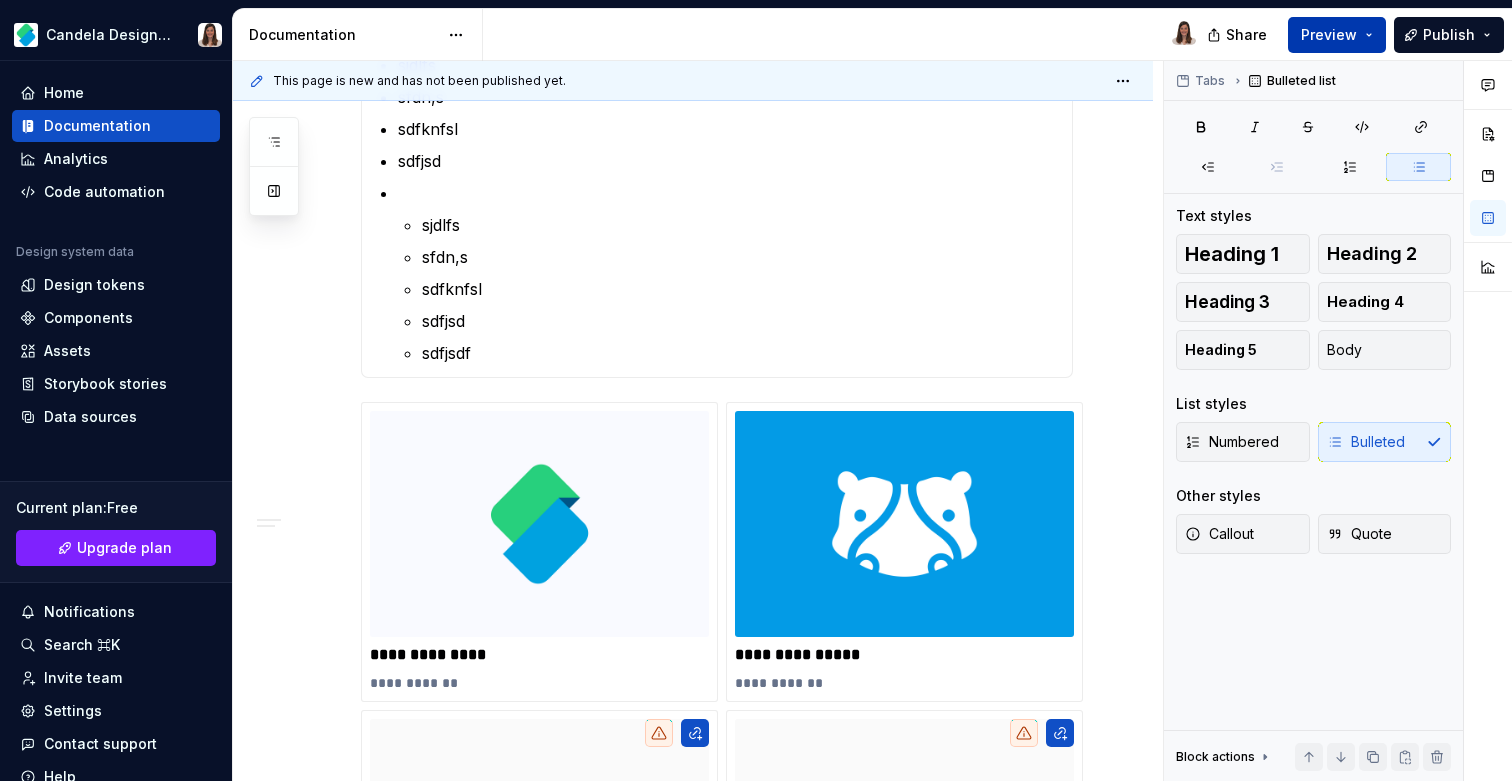 click on "Preview" at bounding box center (1329, 35) 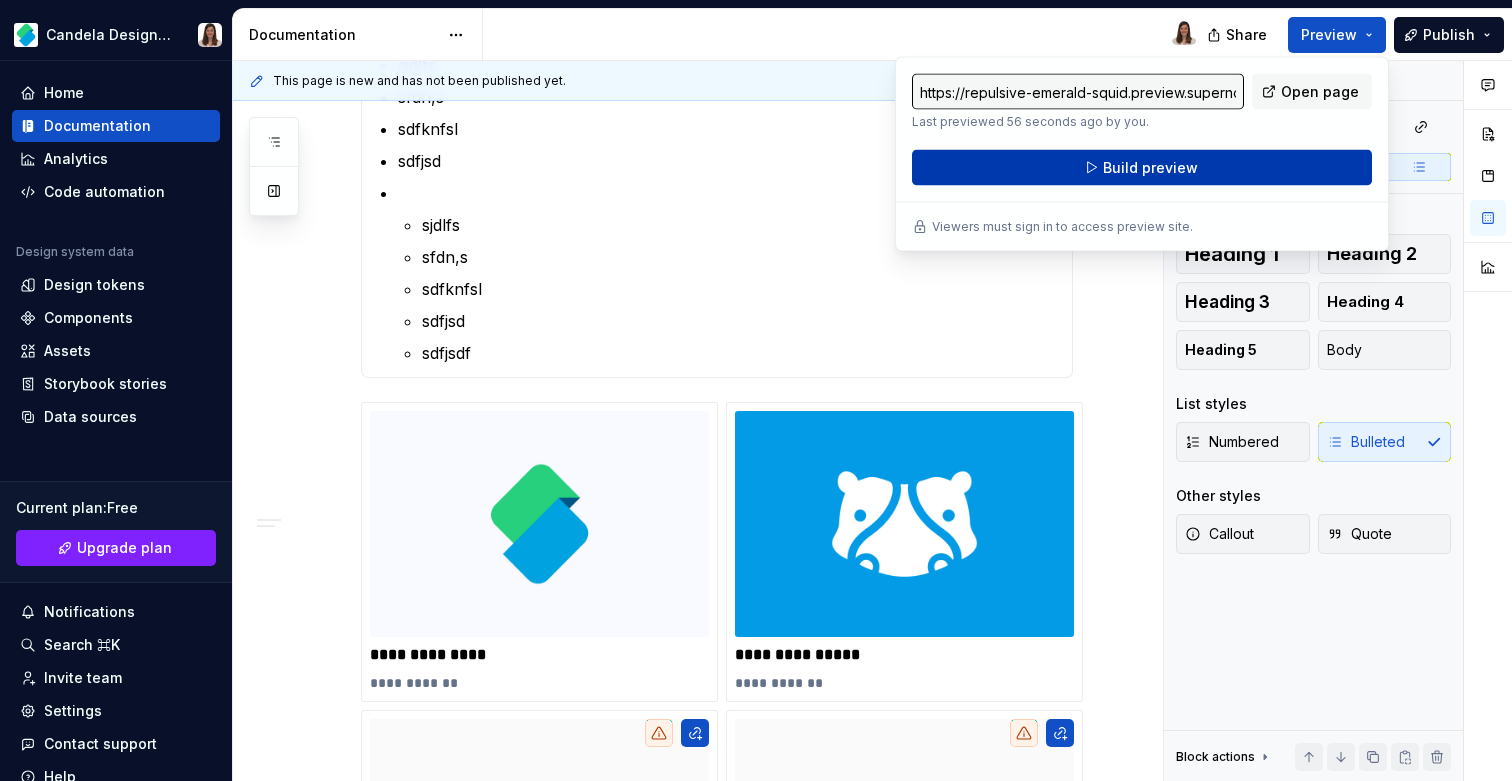click on "Build preview" at bounding box center [1142, 168] 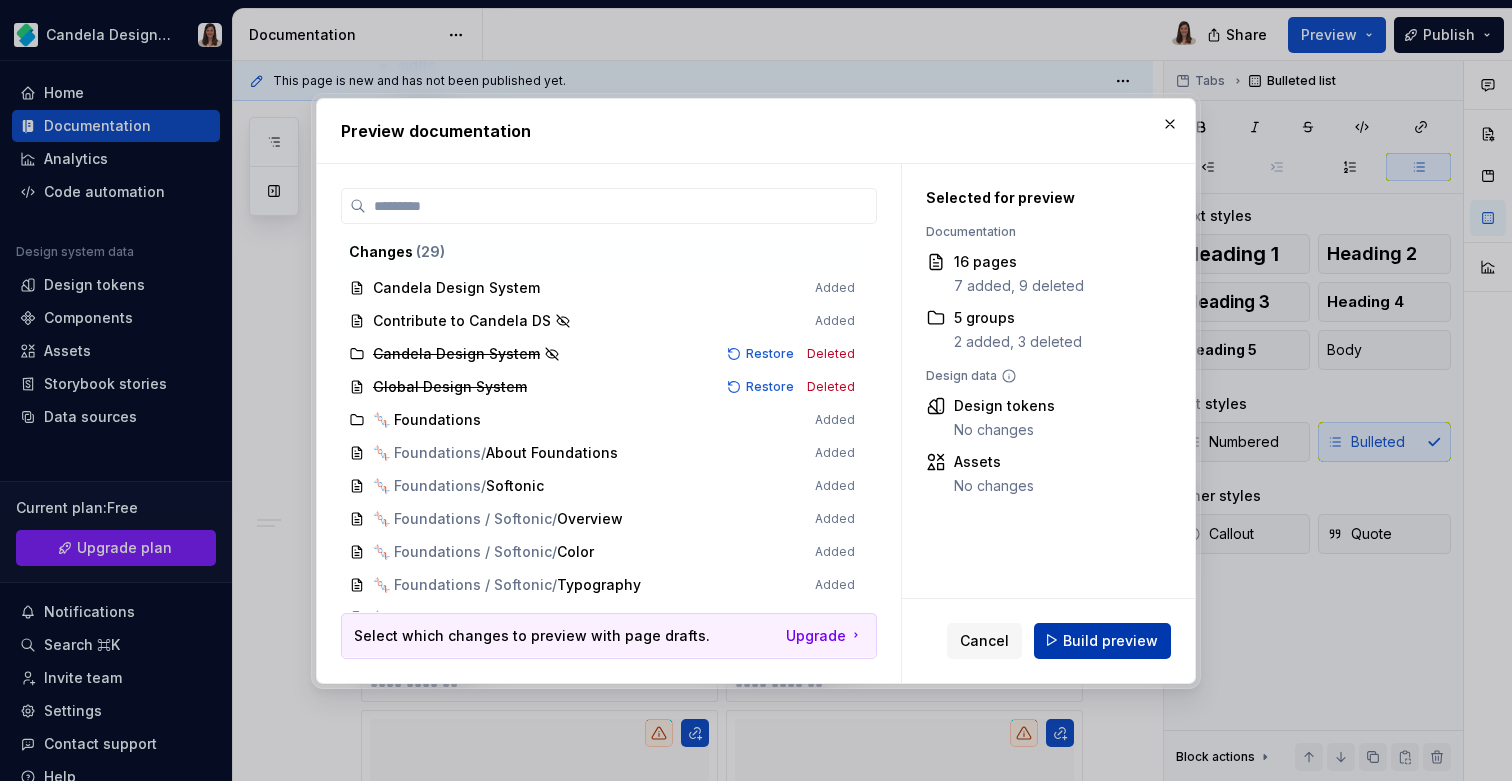 click on "Build preview" at bounding box center [1110, 640] 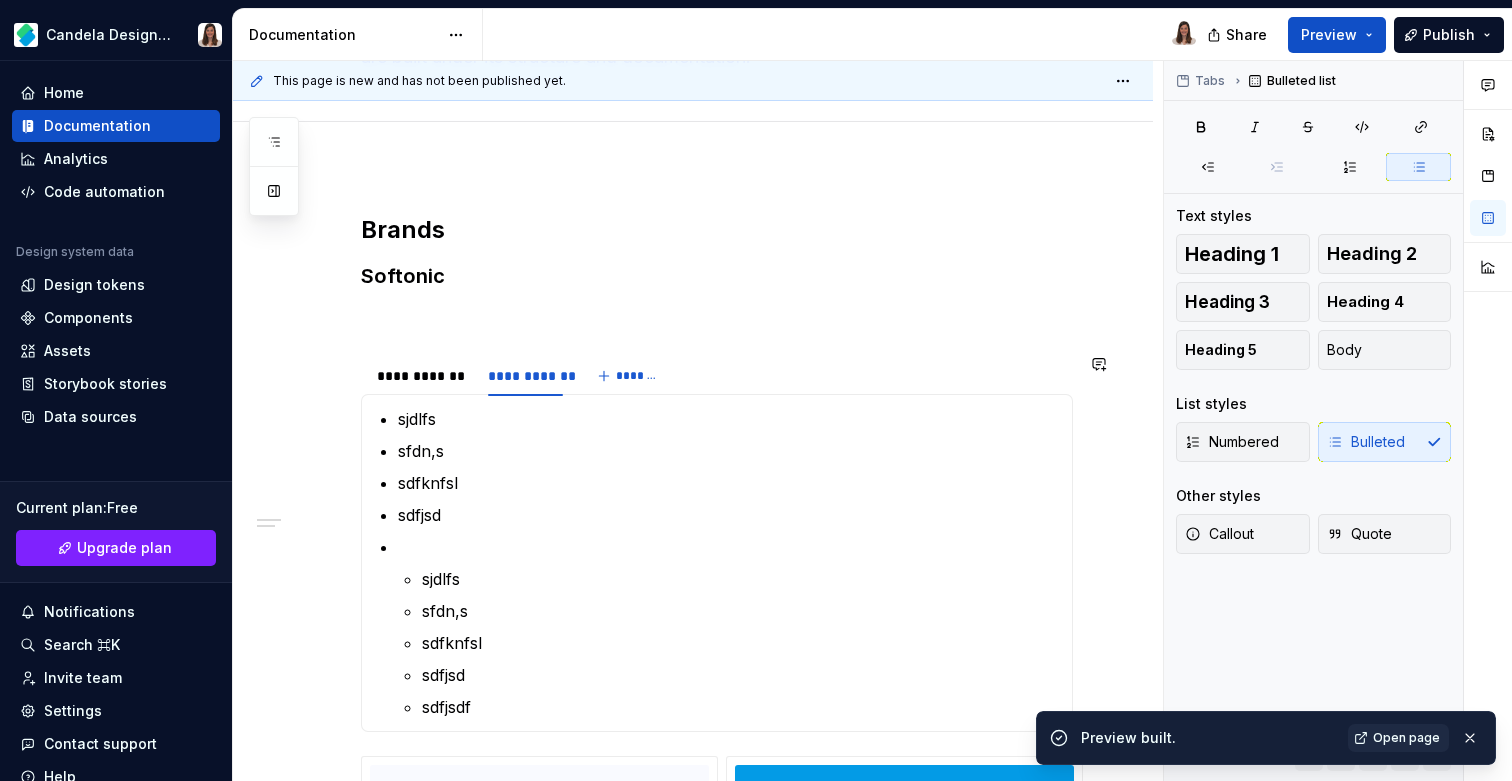 scroll, scrollTop: 11, scrollLeft: 0, axis: vertical 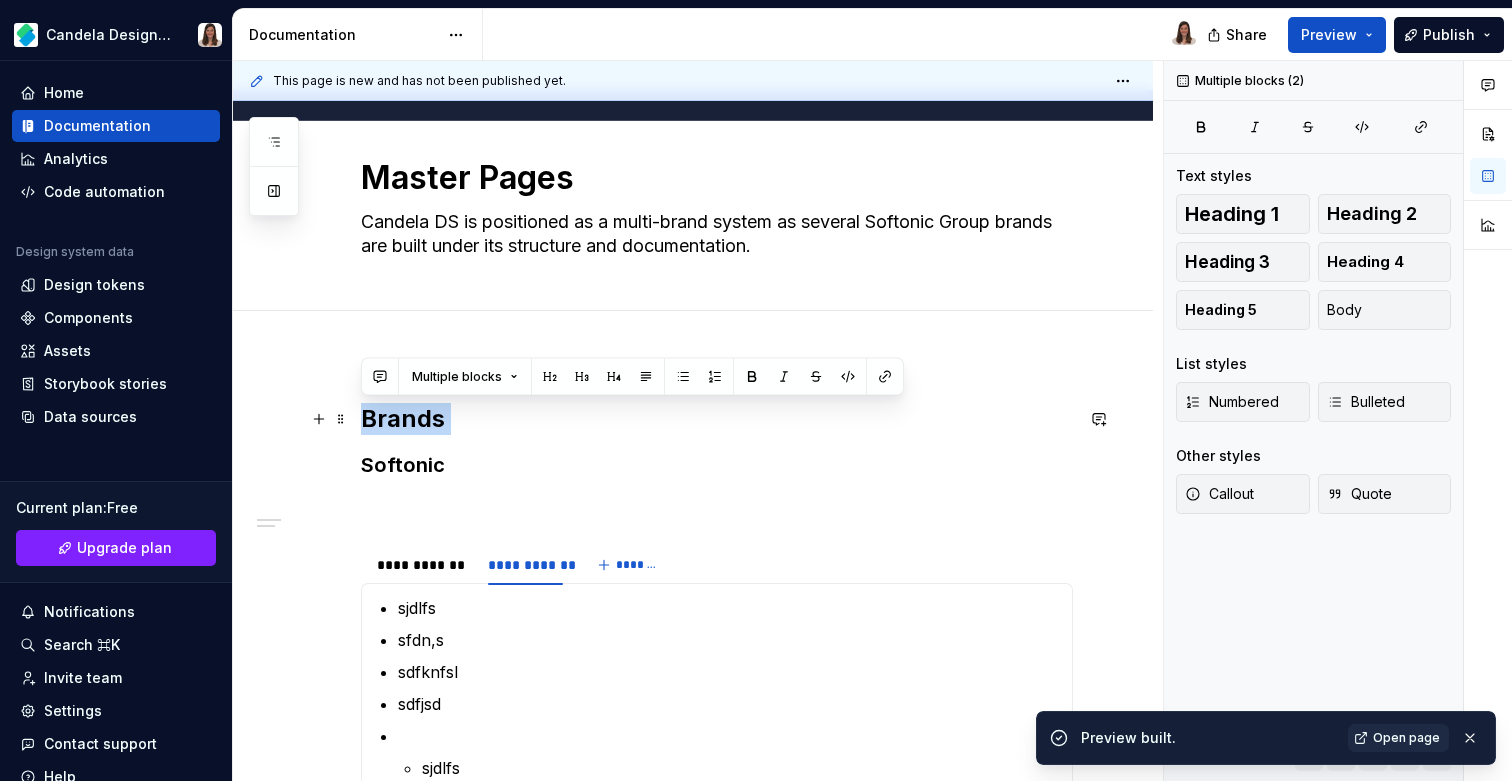 drag, startPoint x: 366, startPoint y: 466, endPoint x: 361, endPoint y: 412, distance: 54.230988 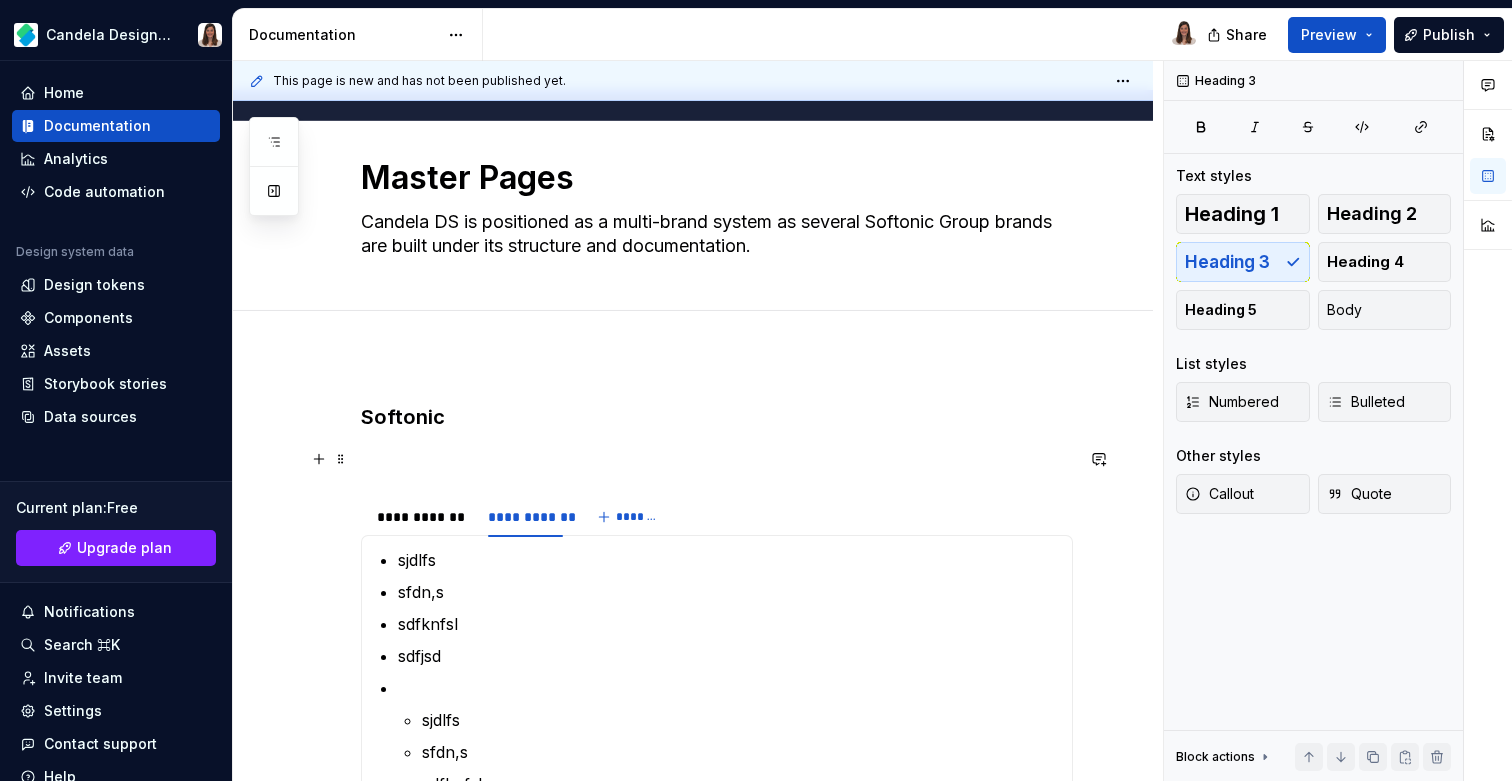 click at bounding box center [717, 459] 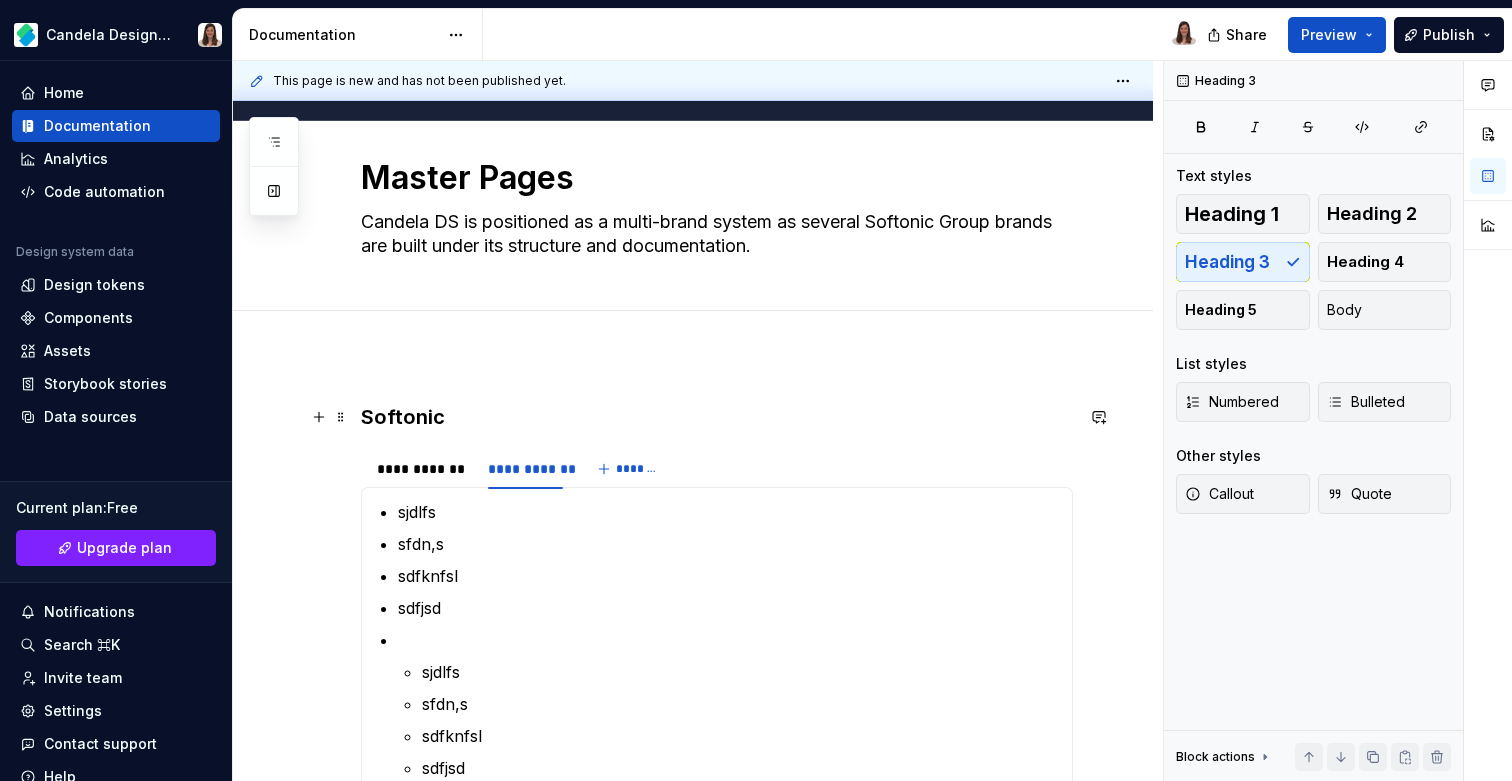 click on "Softonic" at bounding box center (717, 417) 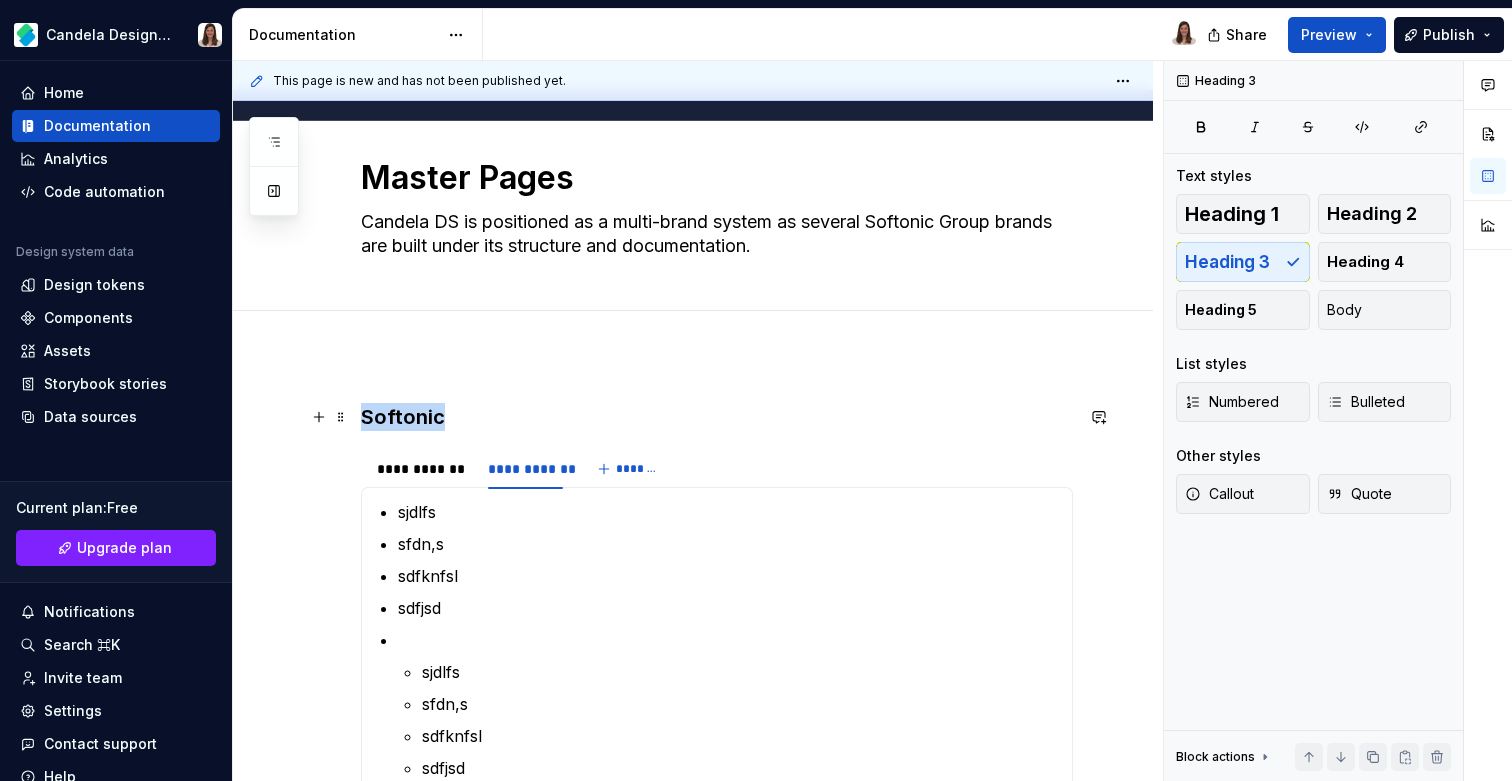 click on "Softonic" at bounding box center [717, 417] 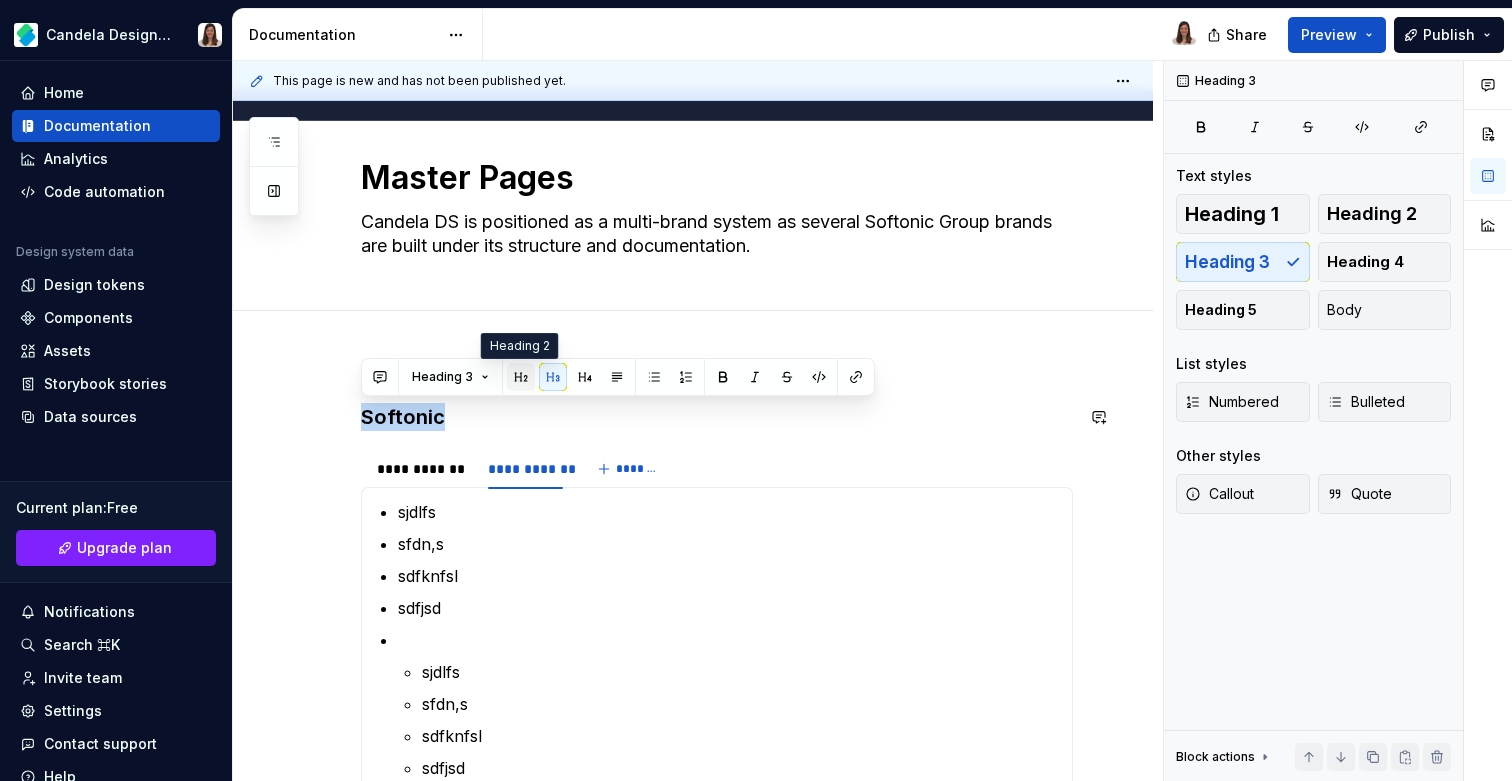 click at bounding box center [521, 377] 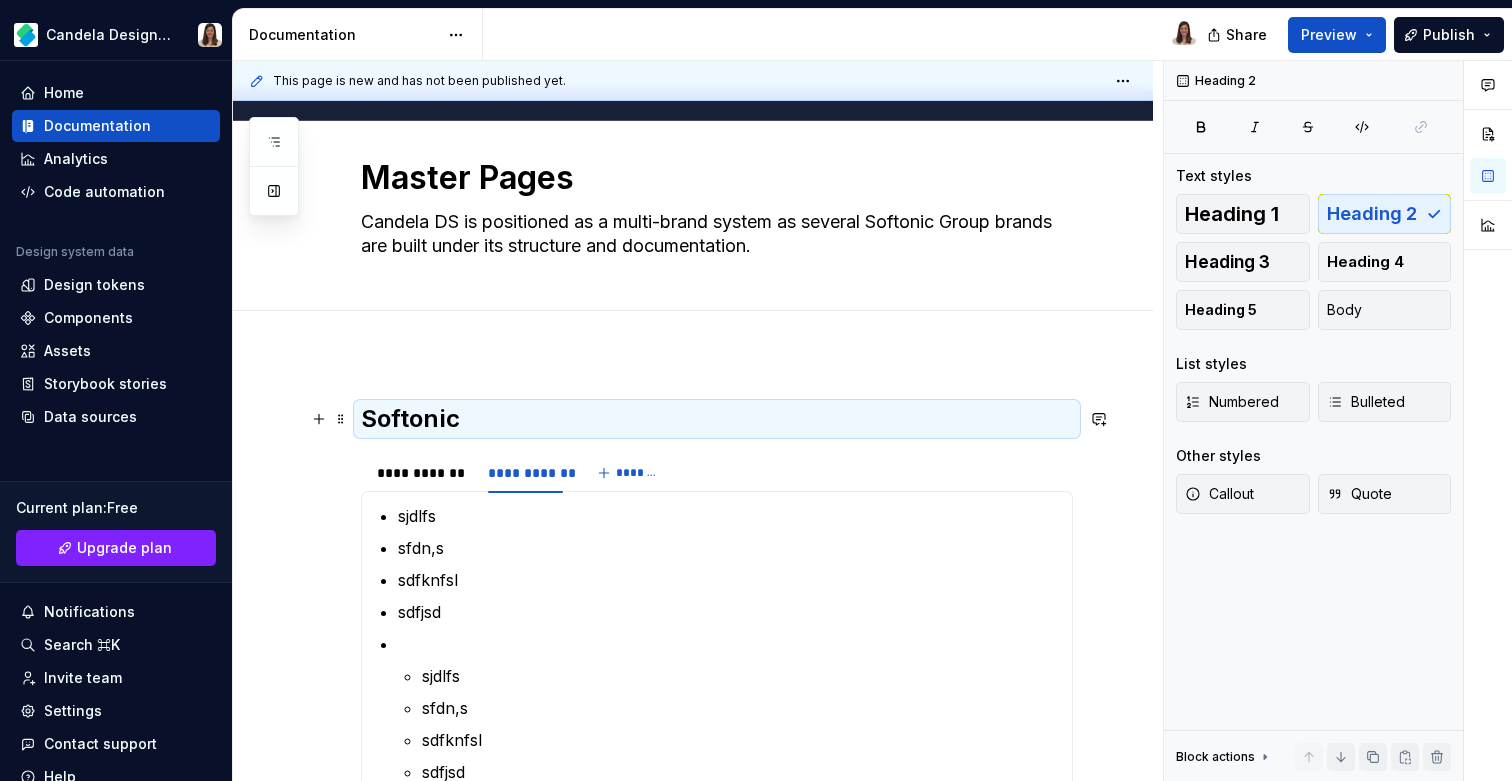click on "Softonic" at bounding box center [717, 419] 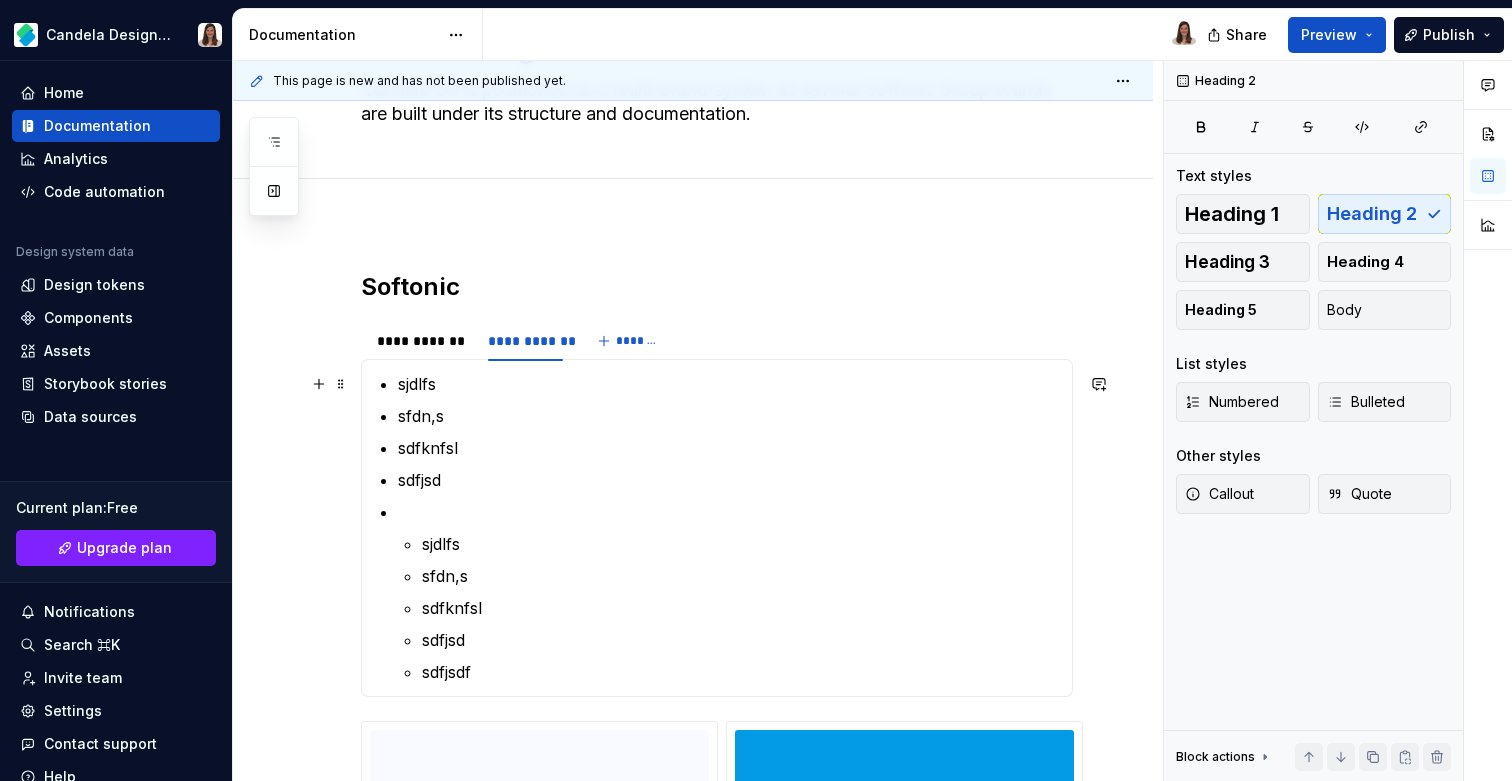 scroll, scrollTop: 164, scrollLeft: 0, axis: vertical 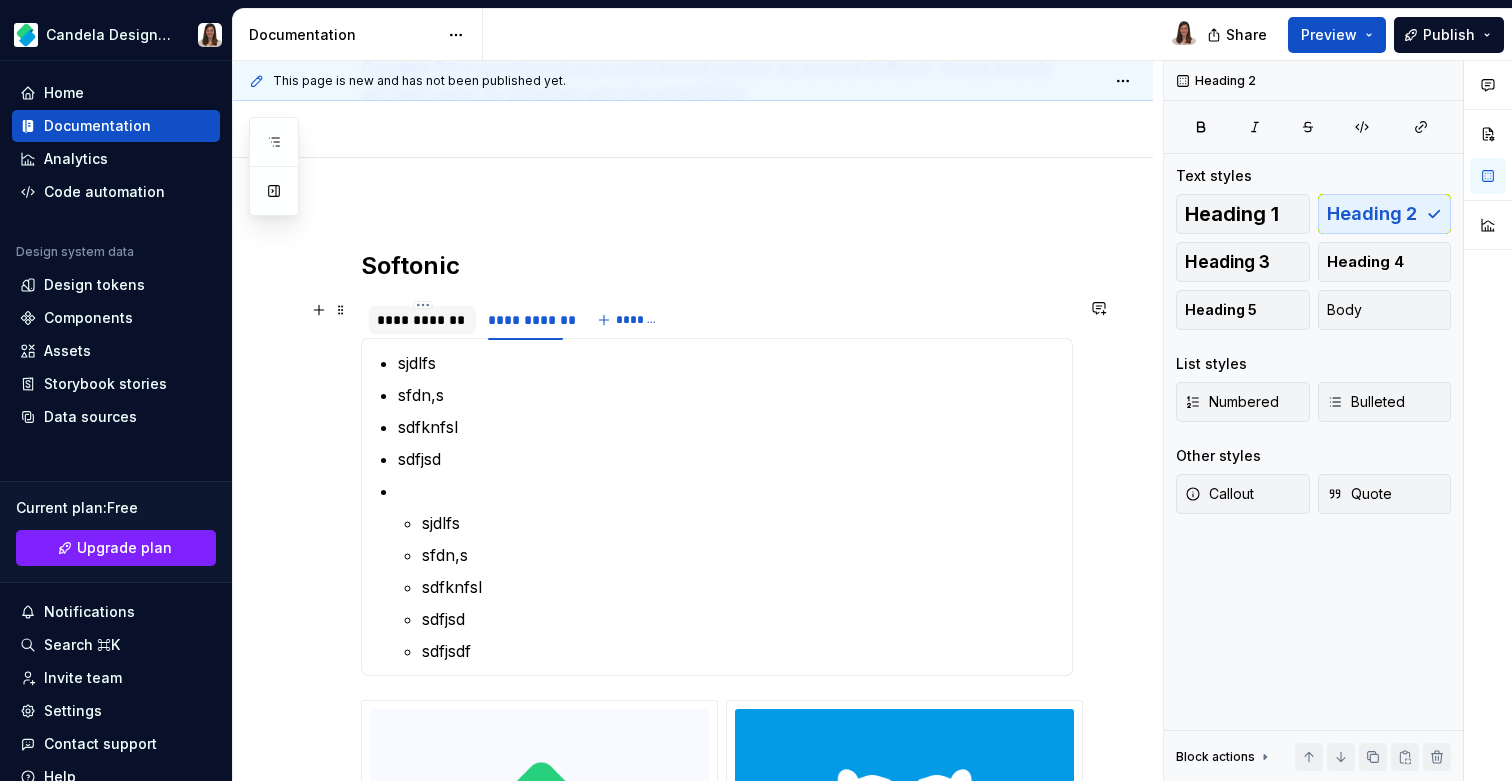 click on "**********" at bounding box center [422, 320] 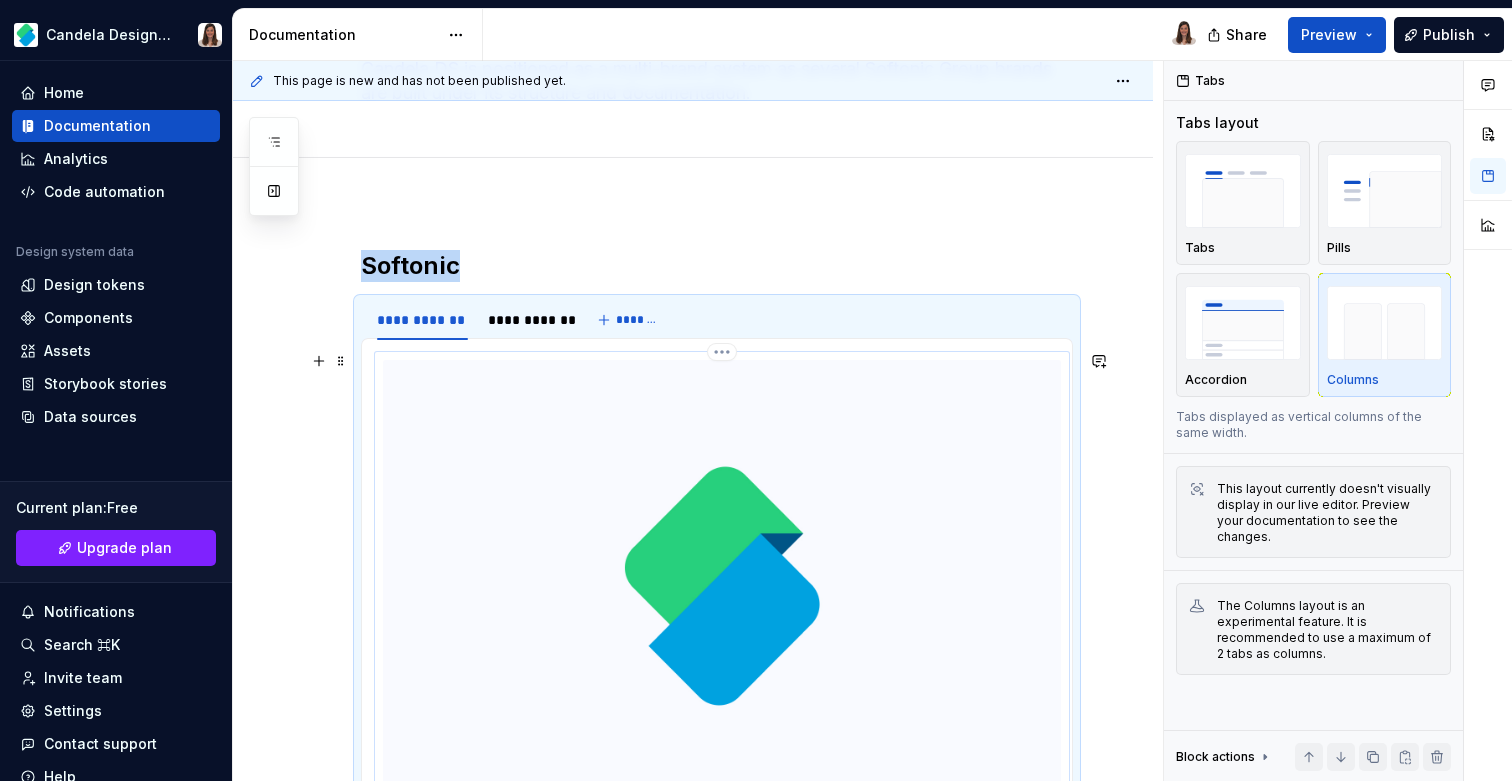 click at bounding box center (722, 586) 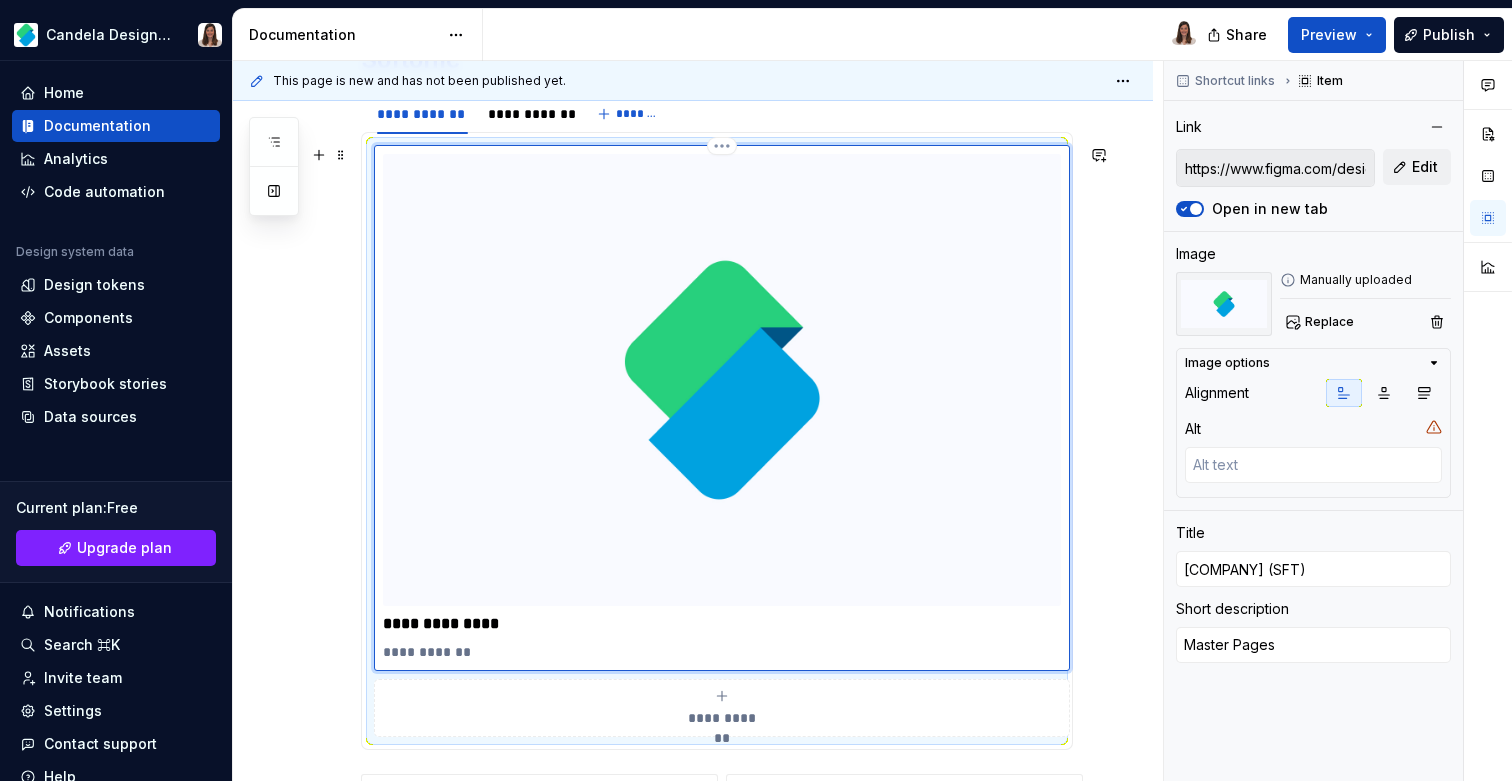 scroll, scrollTop: 378, scrollLeft: 0, axis: vertical 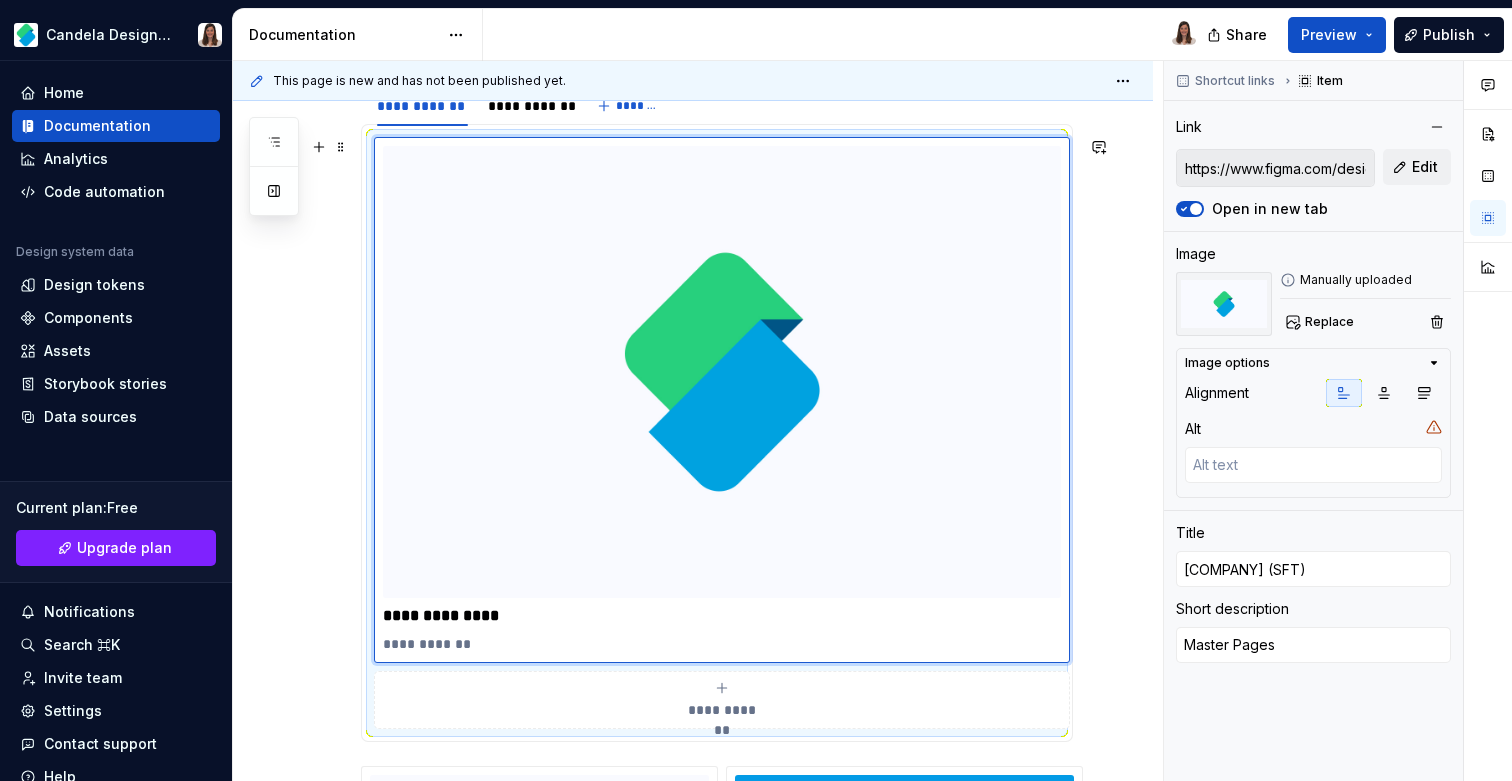 click on "**********" at bounding box center (717, 433) 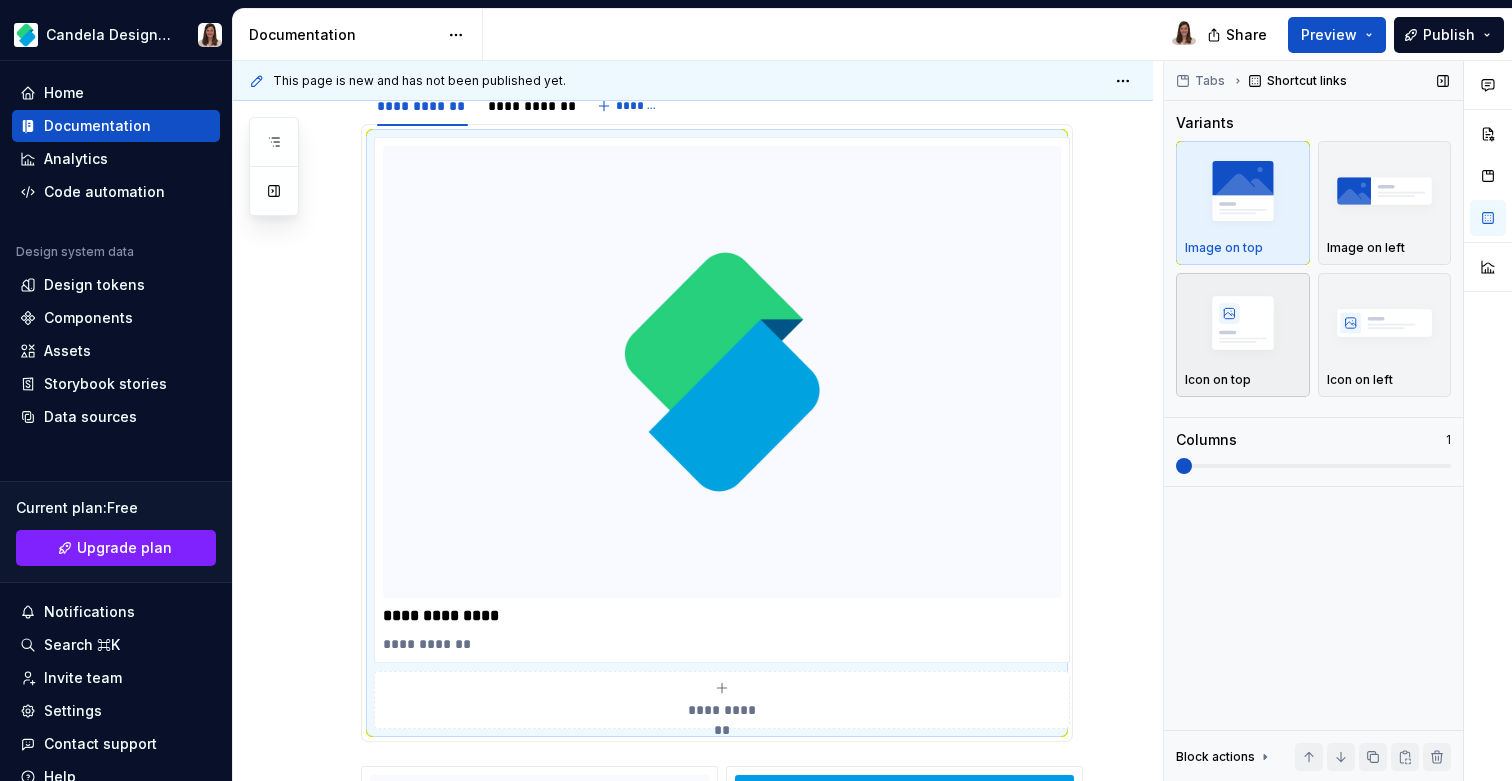 click at bounding box center (1243, 322) 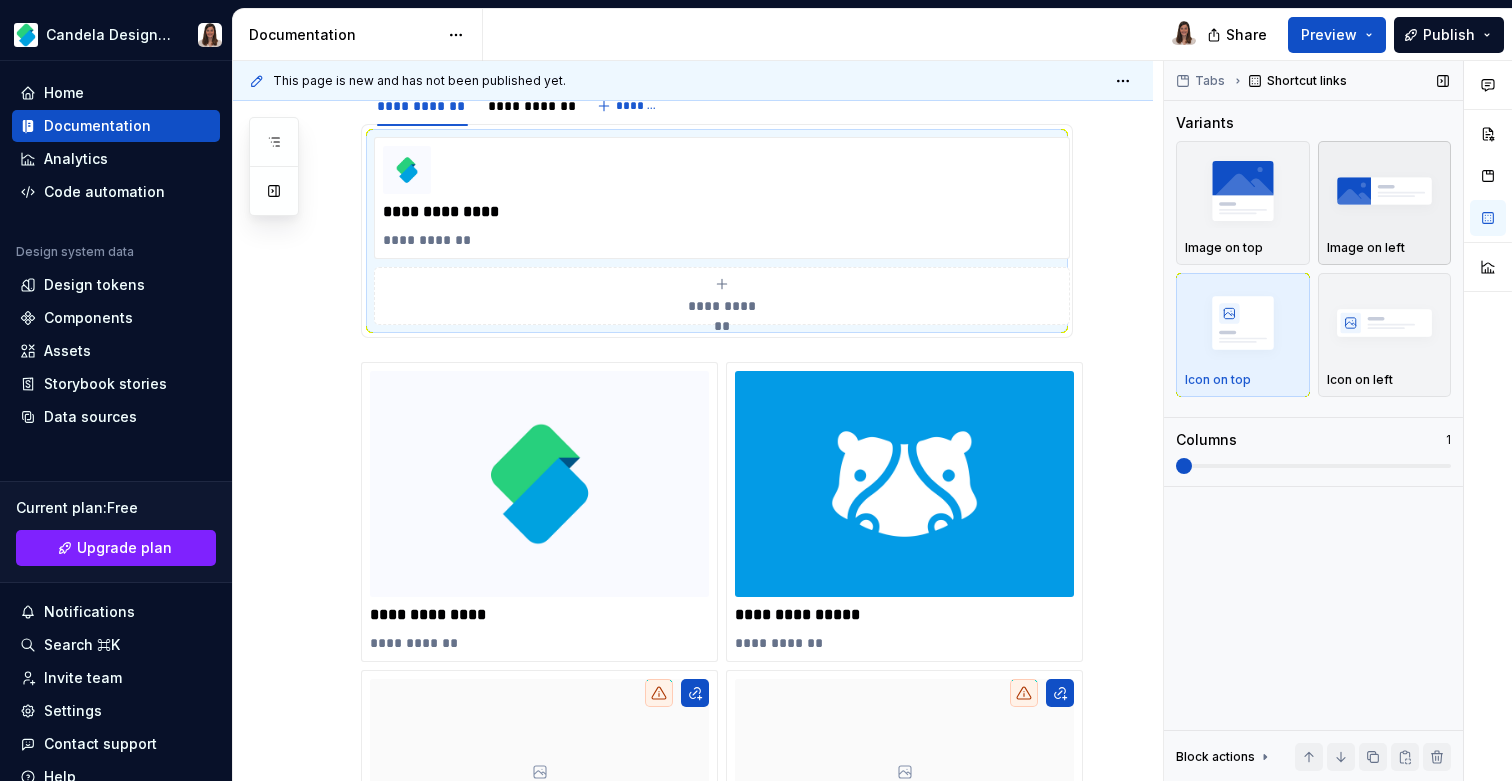 click at bounding box center (1385, 190) 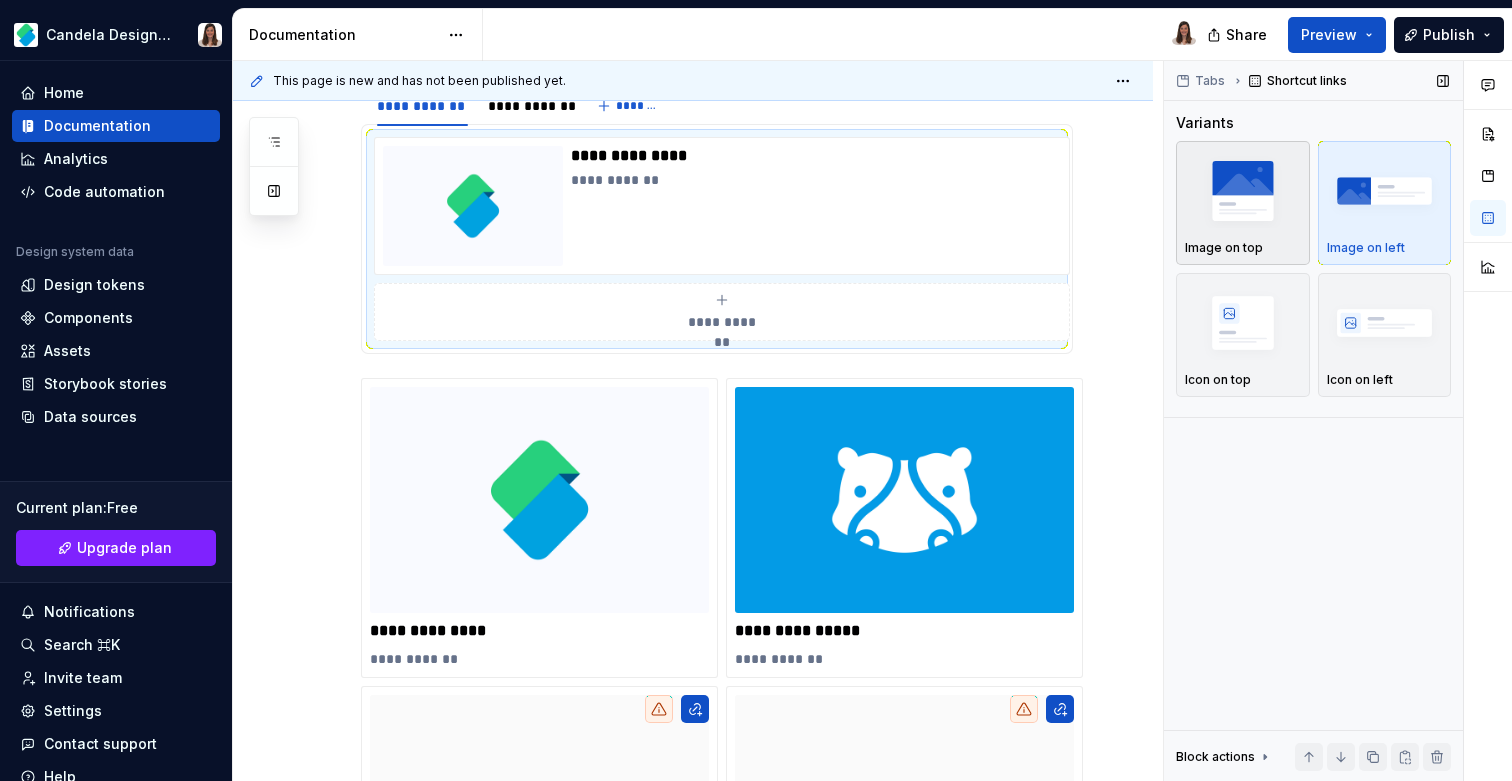 click at bounding box center [1243, 190] 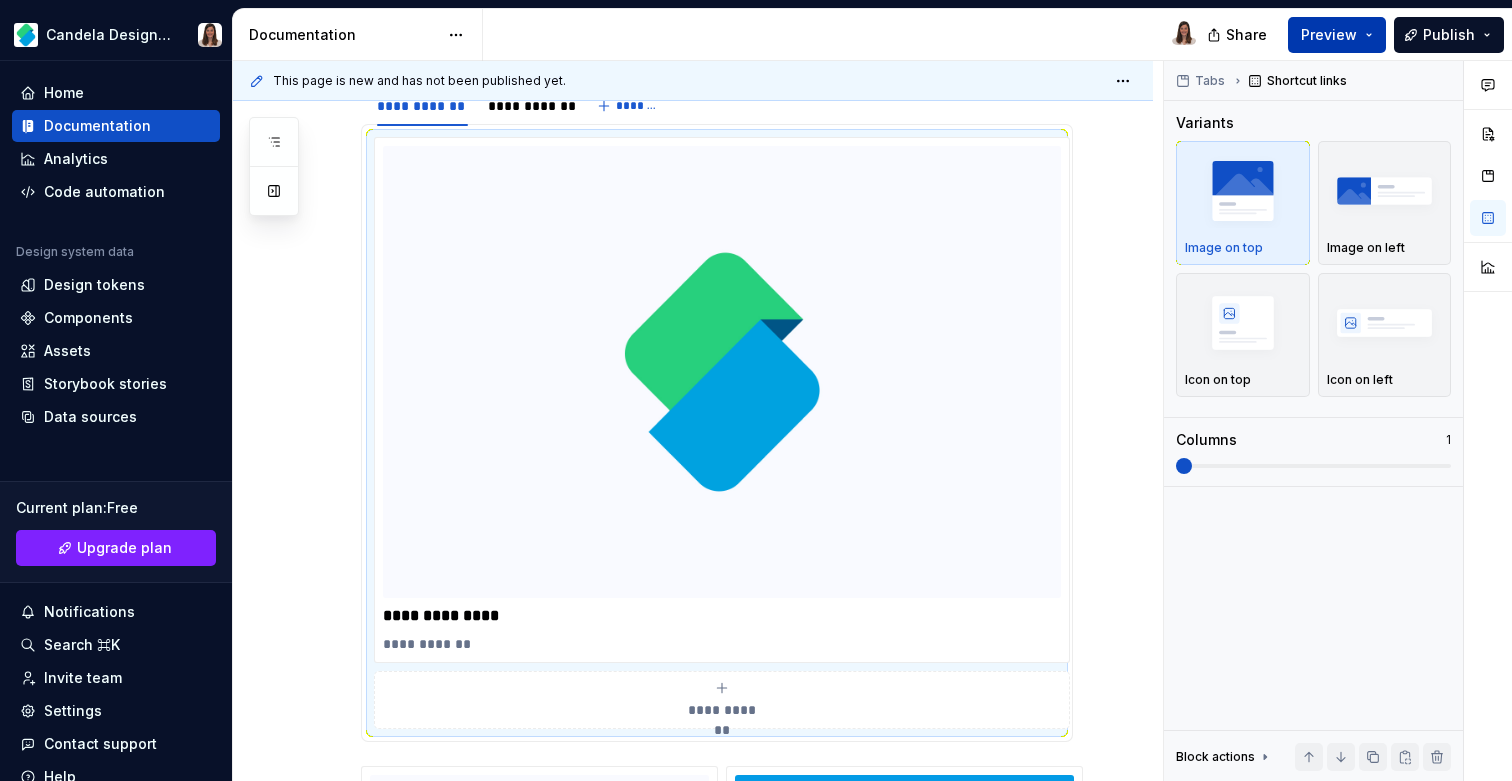 click on "Preview" at bounding box center (1329, 35) 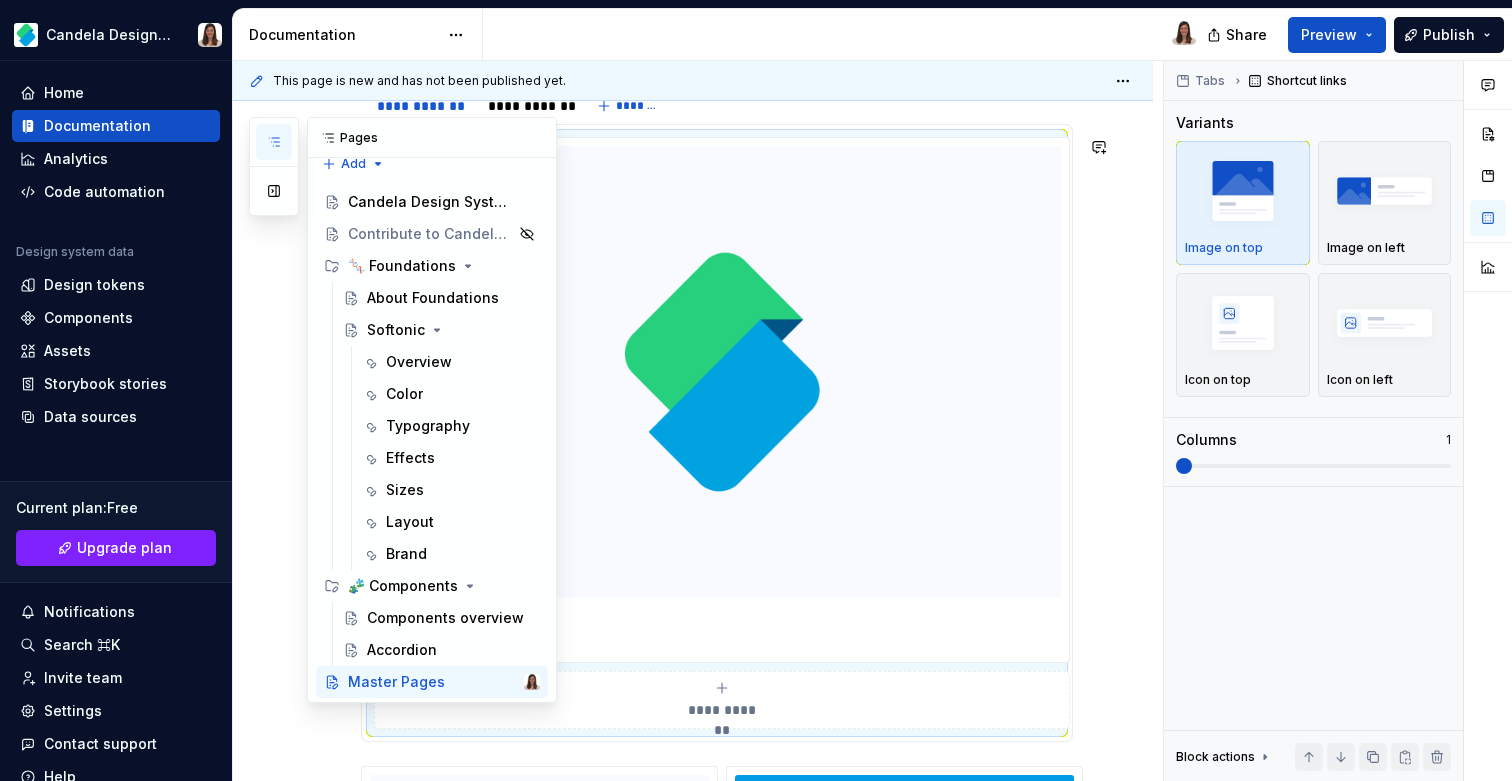 click at bounding box center (274, 142) 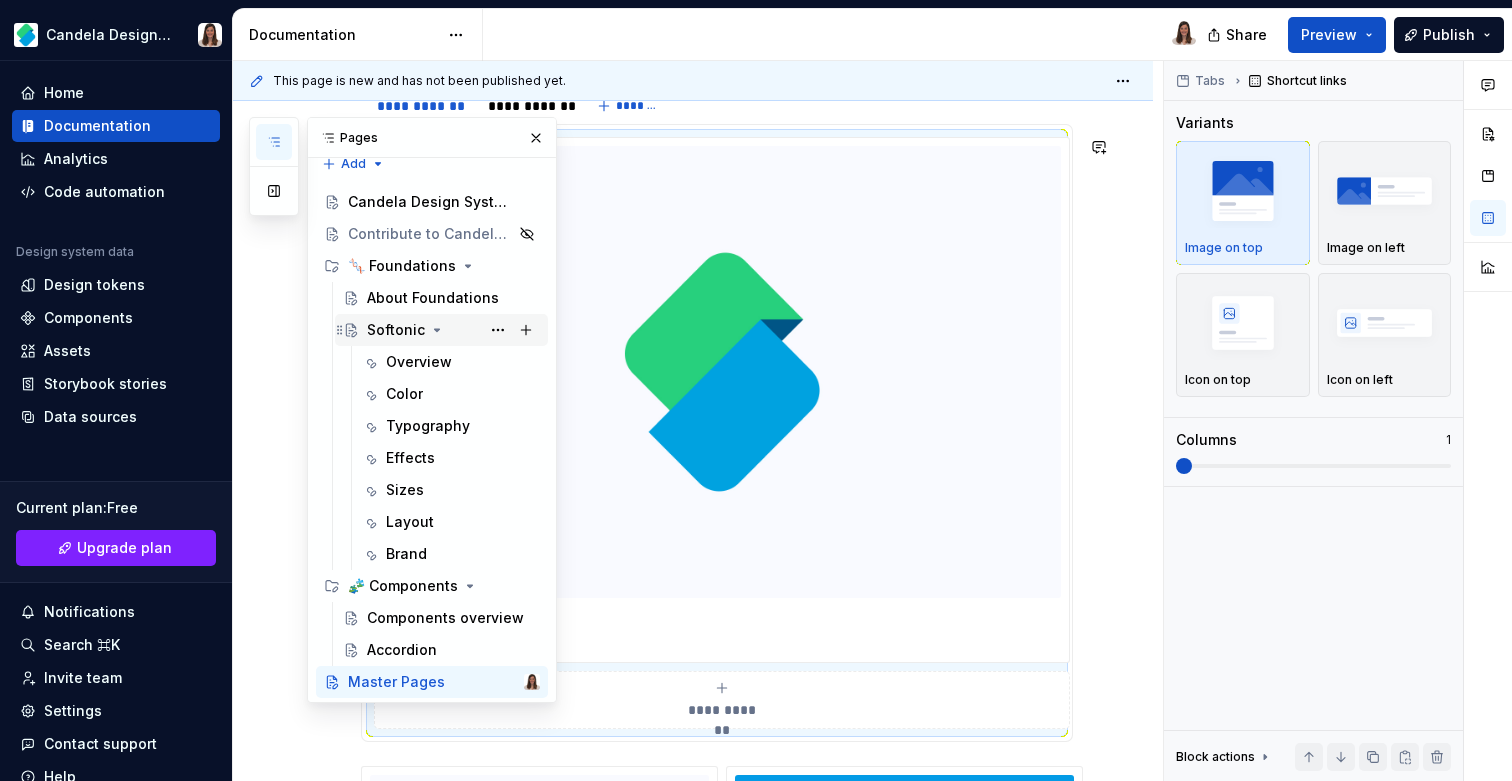 click on "Softonic" at bounding box center [396, 330] 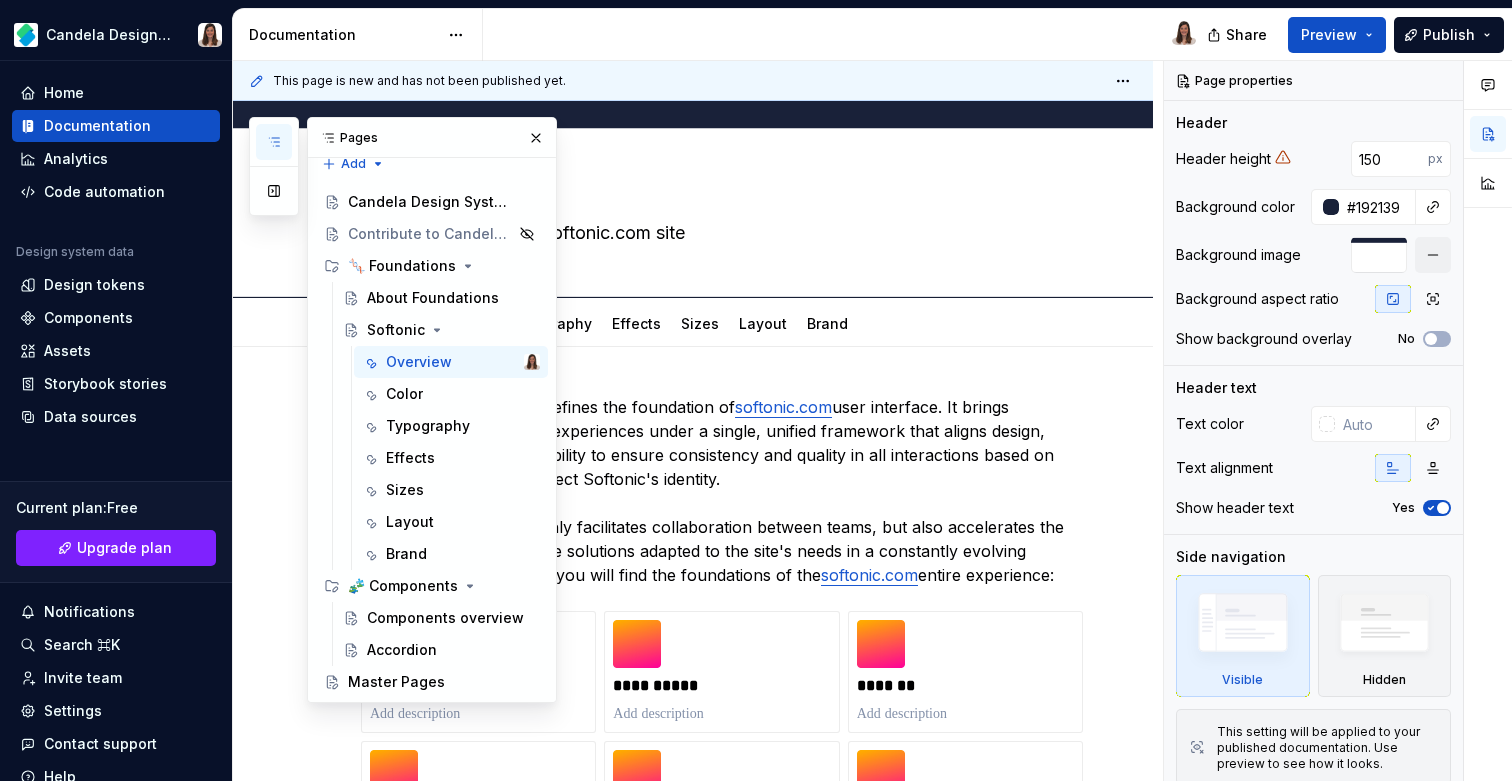click on "**********" at bounding box center (693, 767) 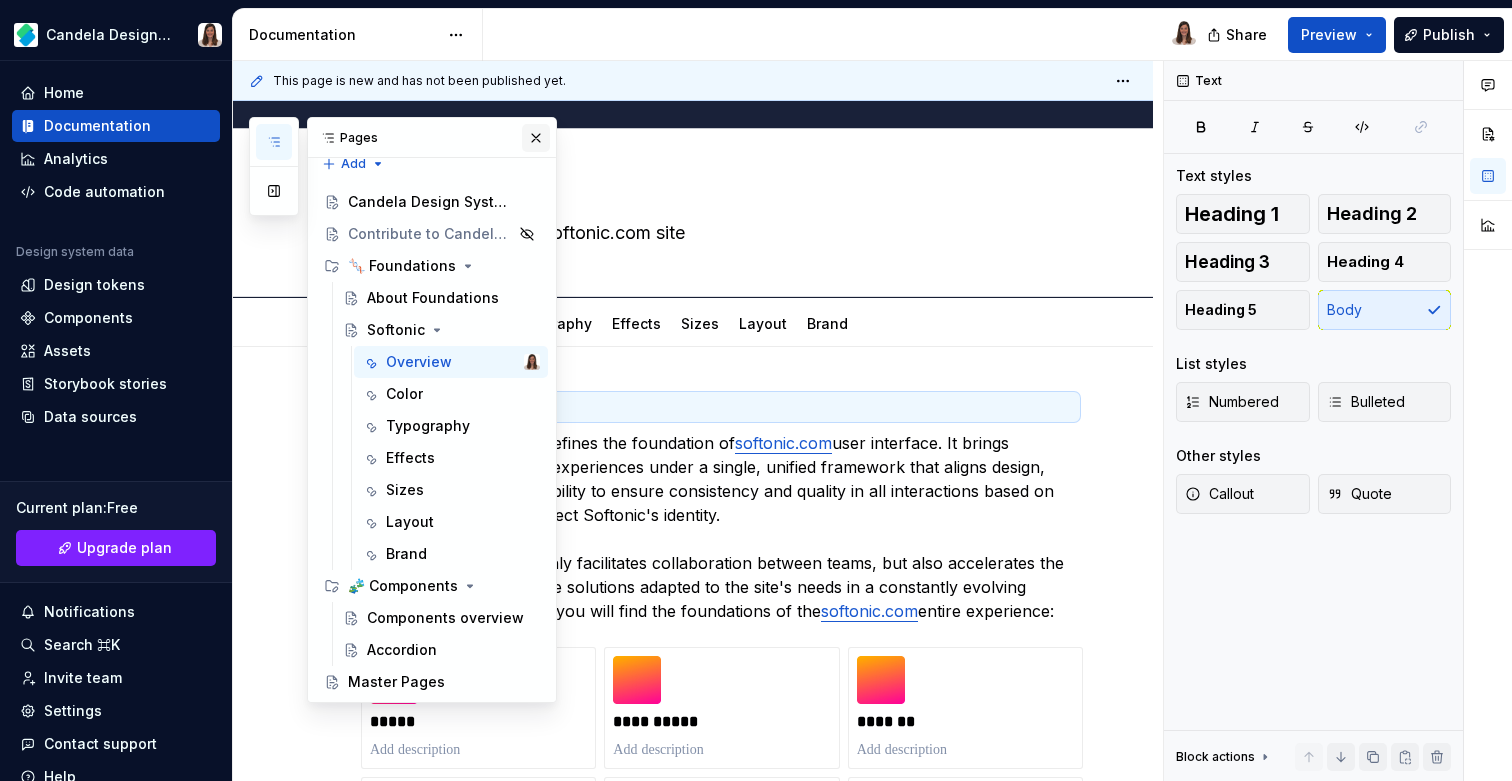 click at bounding box center (536, 138) 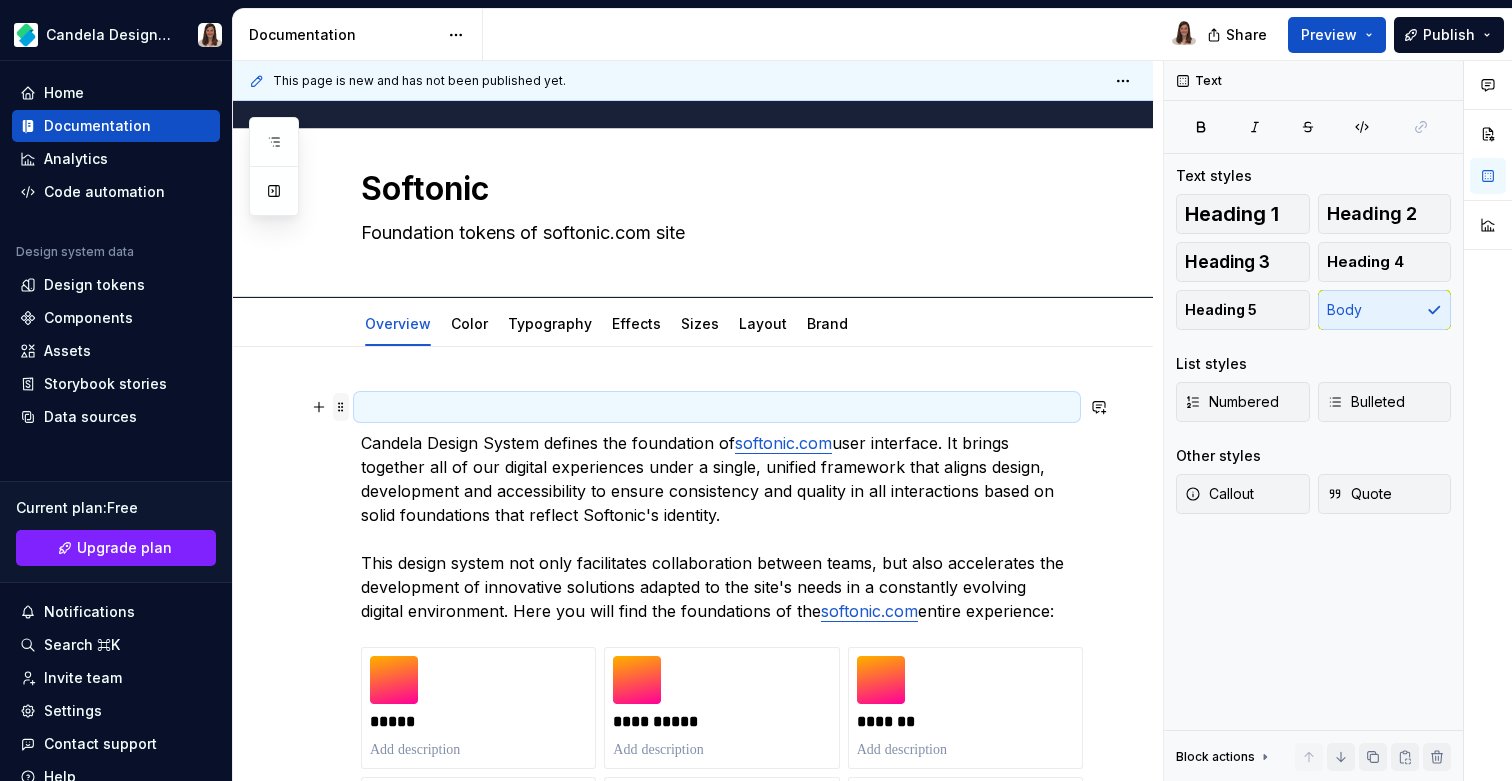 click at bounding box center (341, 407) 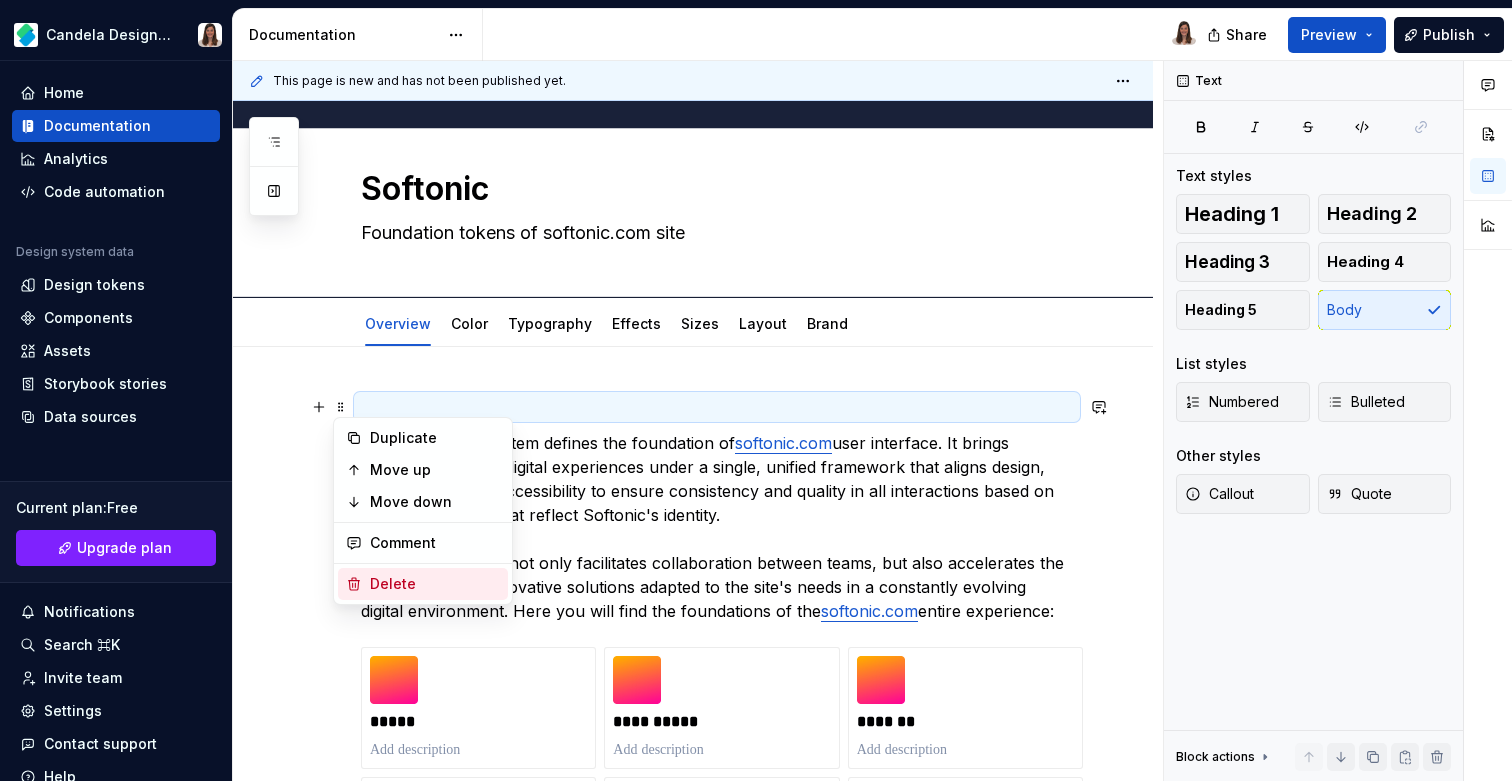 click on "Delete" at bounding box center [423, 584] 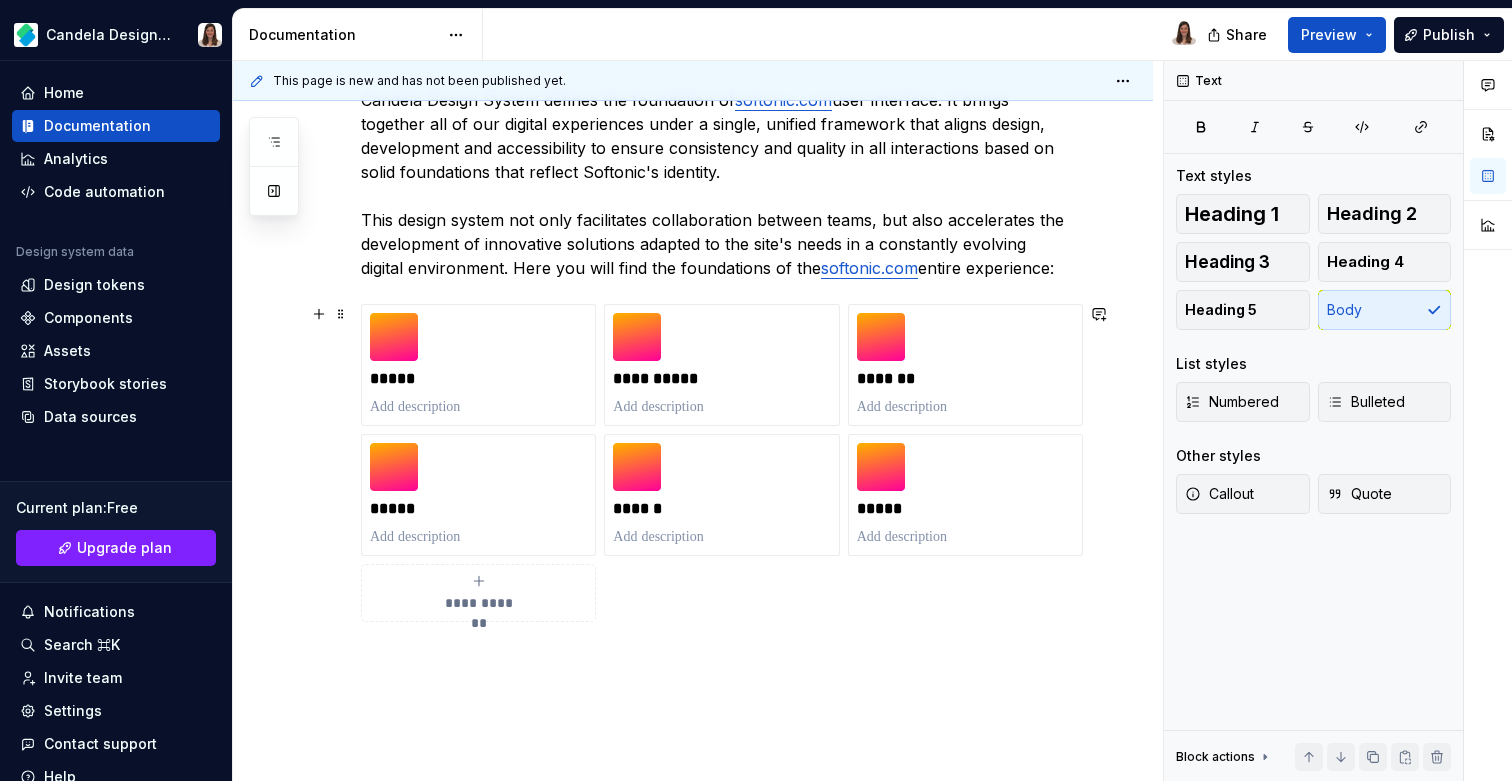 scroll, scrollTop: 310, scrollLeft: 0, axis: vertical 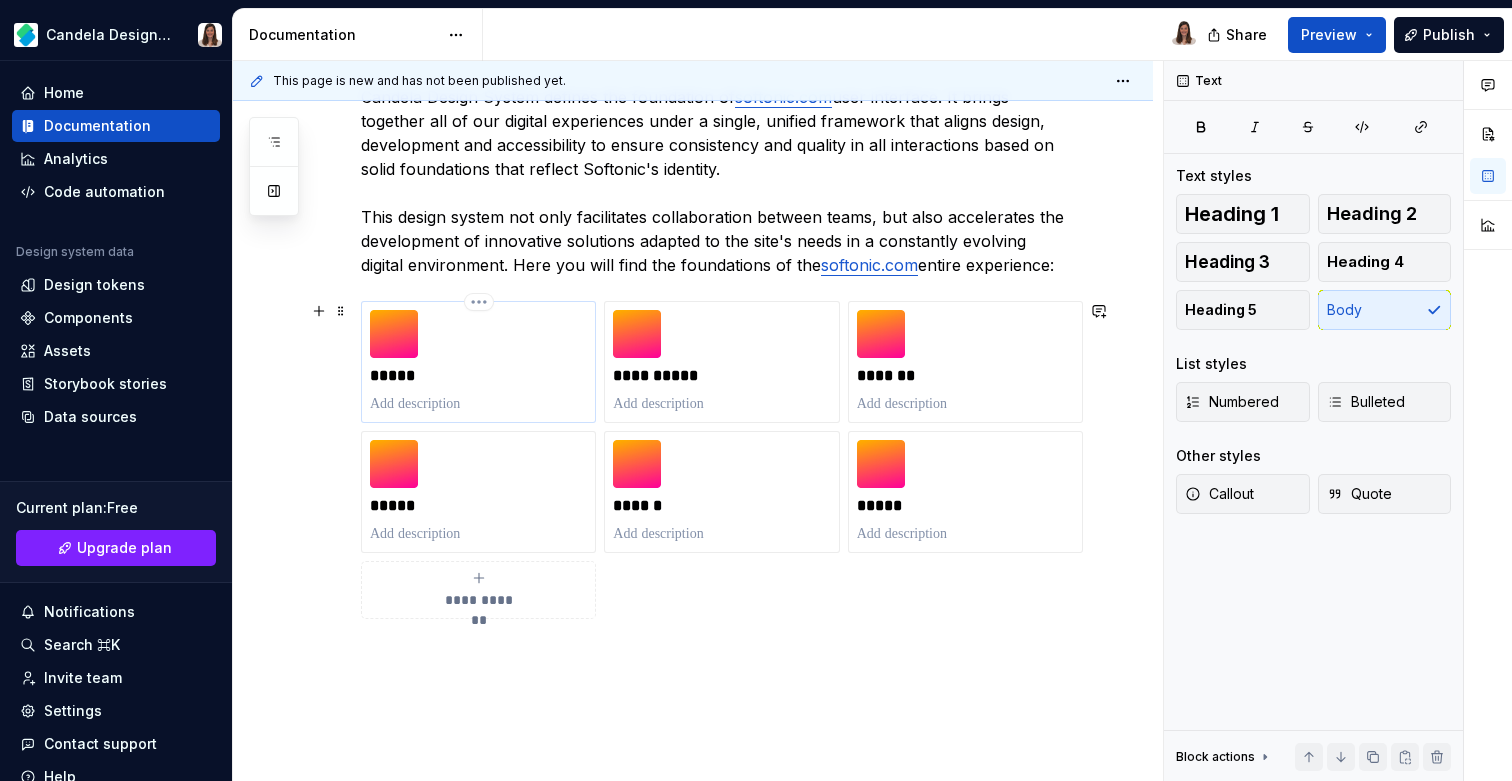 click at bounding box center (394, 334) 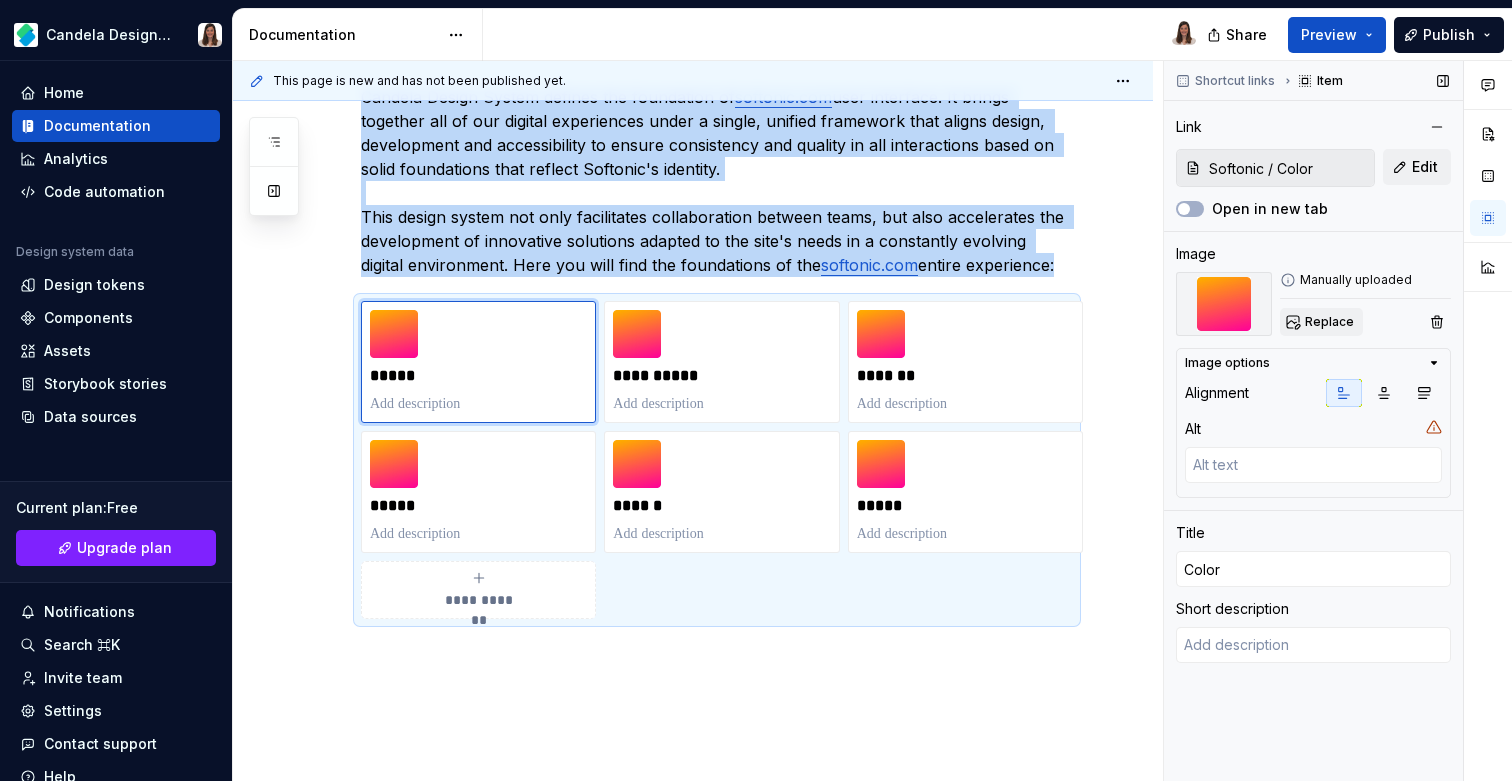 click on "Replace" at bounding box center (1329, 322) 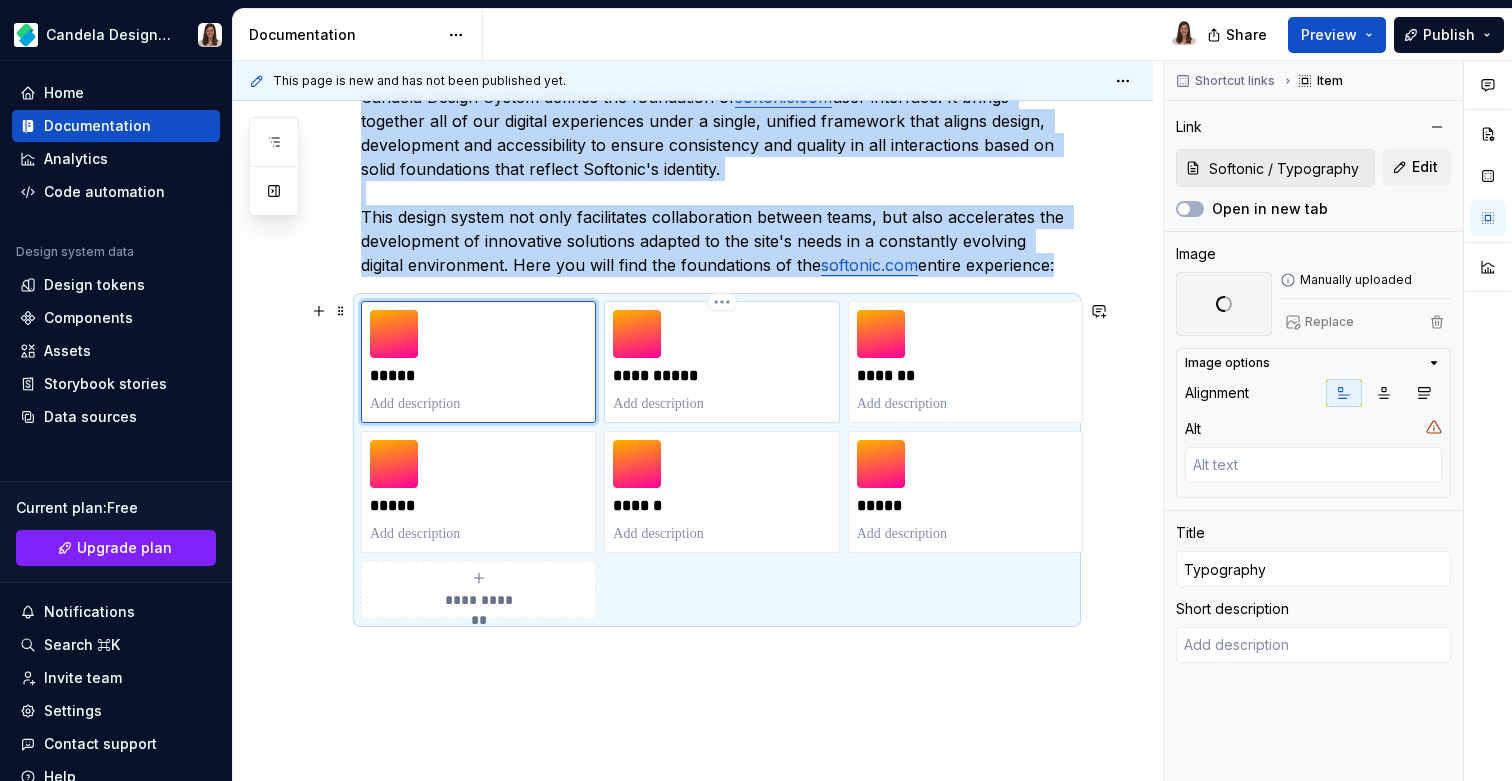 click at bounding box center (637, 334) 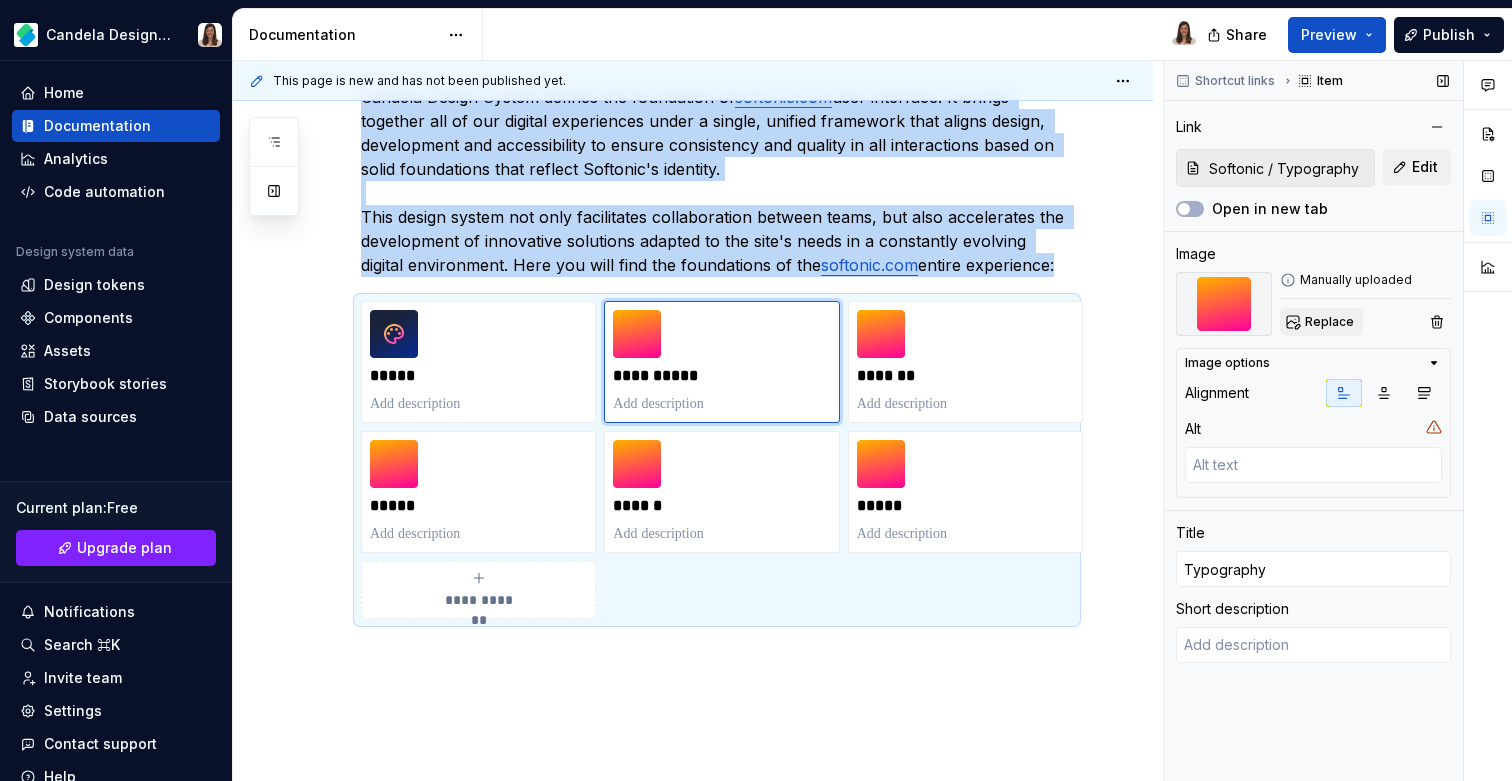 click on "Replace" at bounding box center (1321, 322) 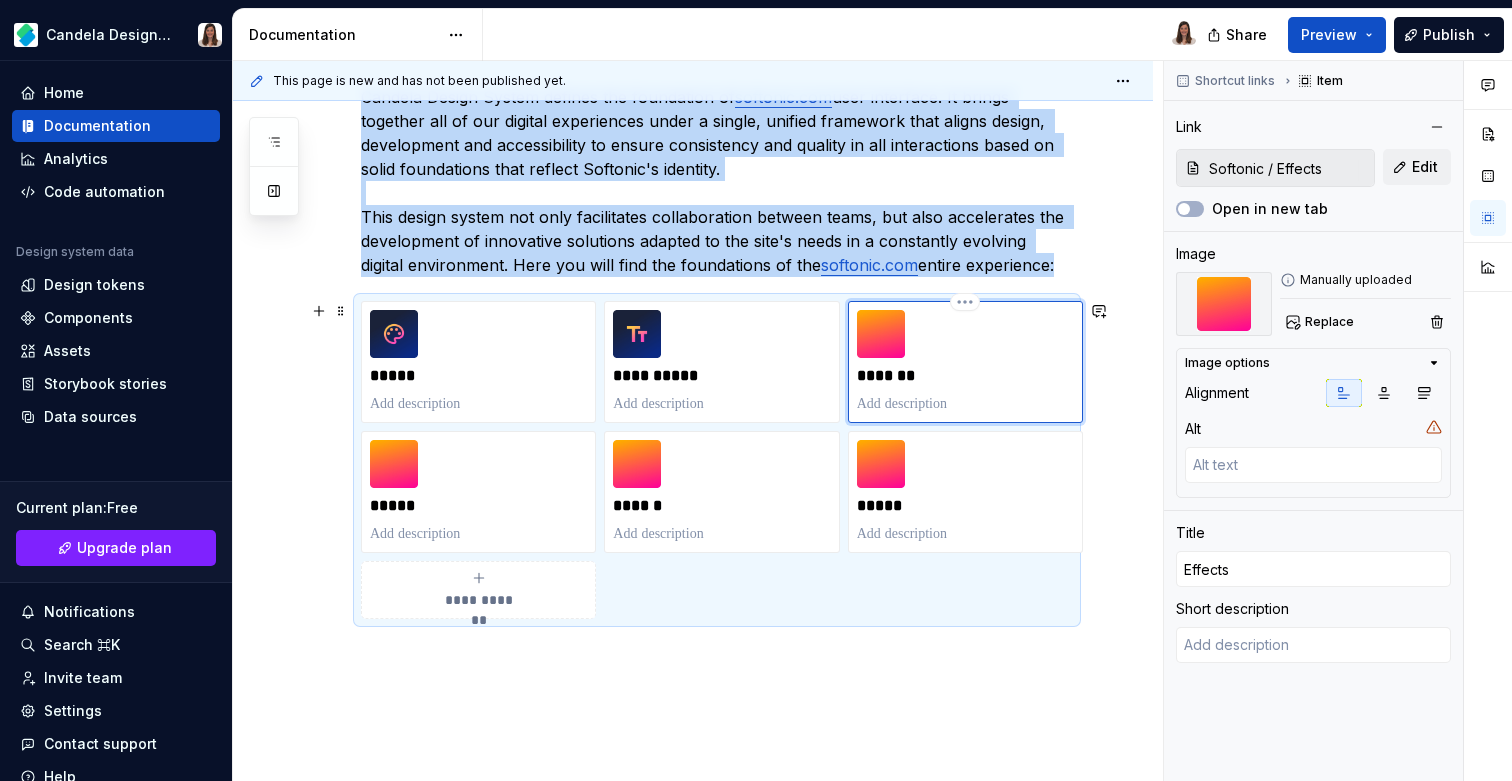 click at bounding box center [881, 334] 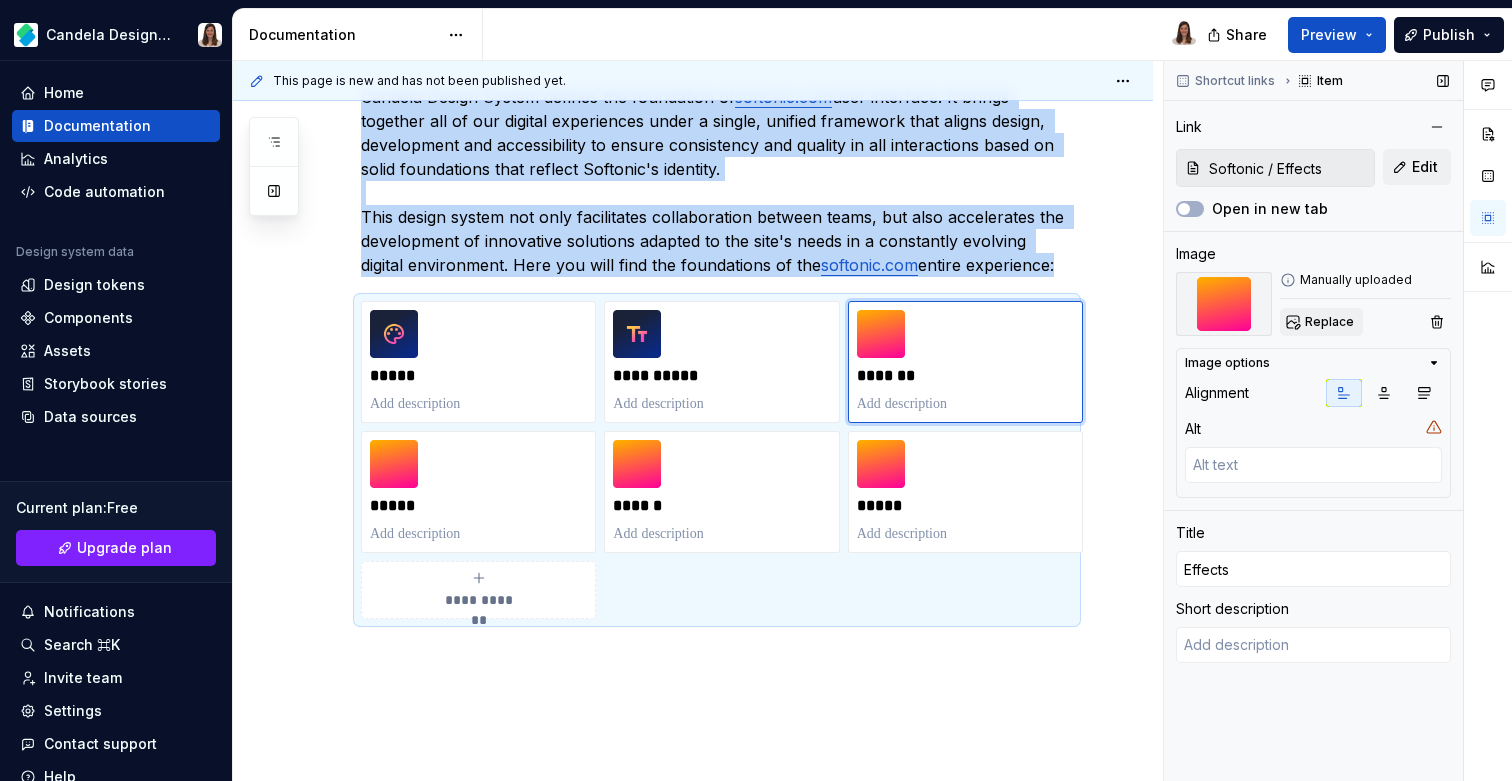 click on "Replace" at bounding box center (1329, 322) 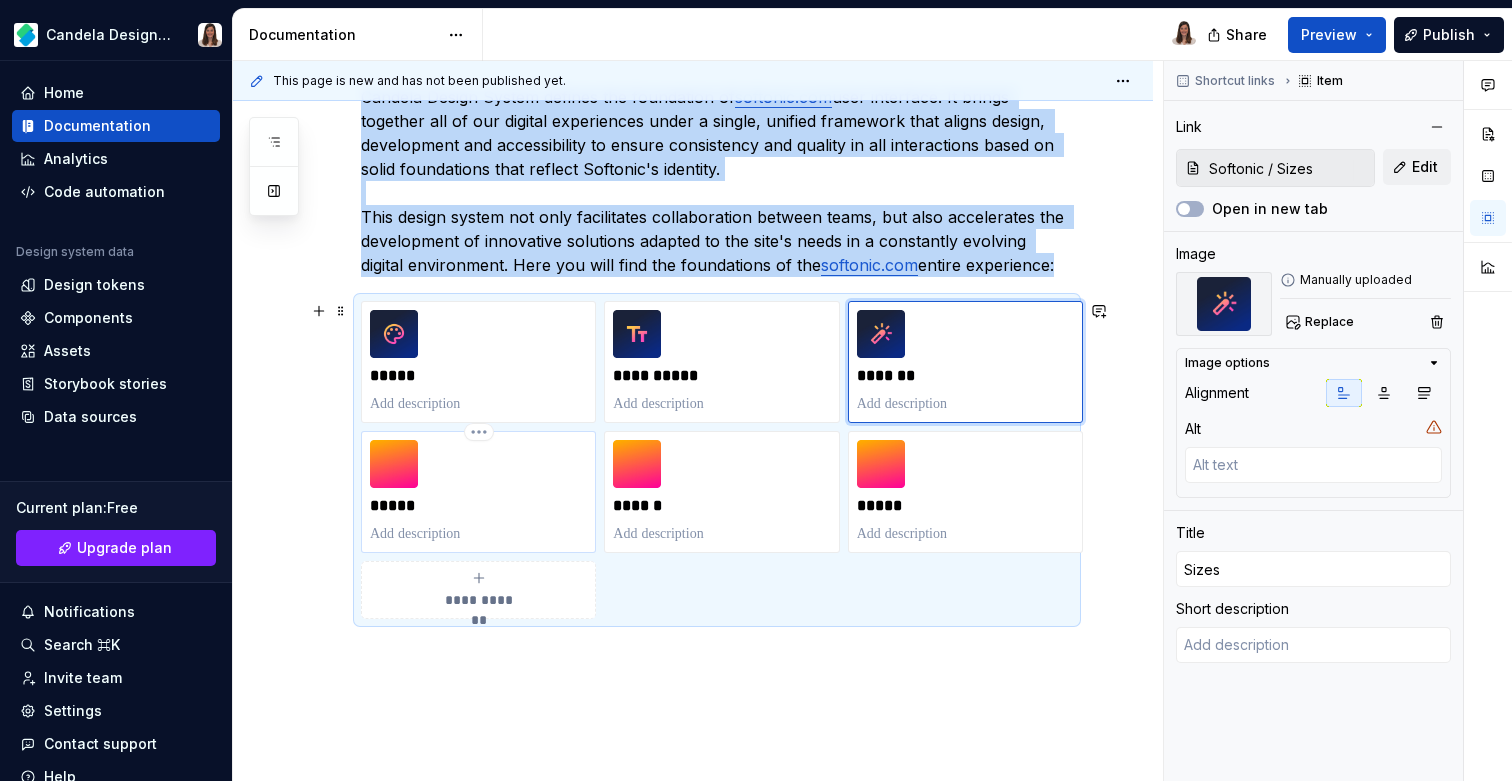 click at bounding box center [394, 464] 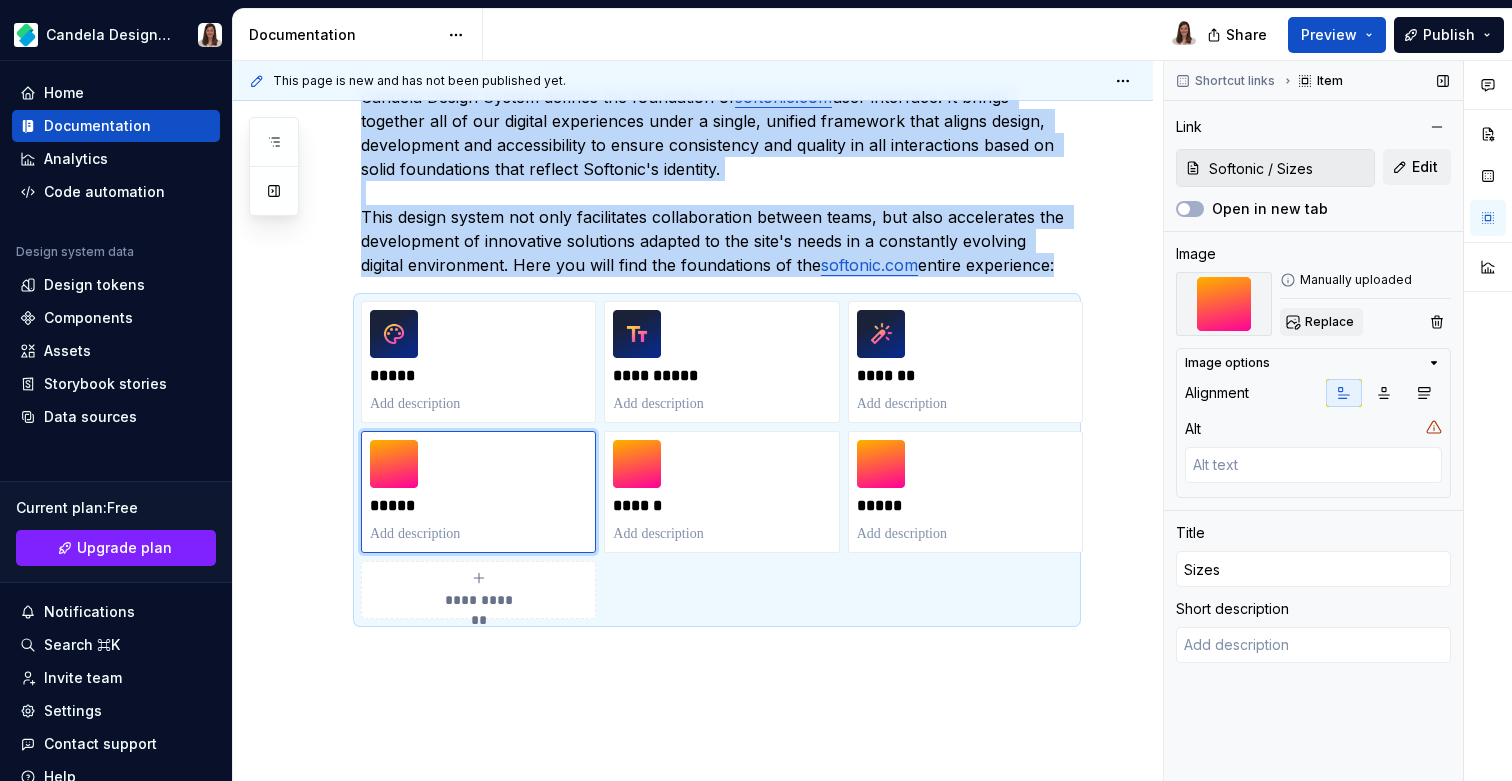click on "Replace" at bounding box center [1321, 322] 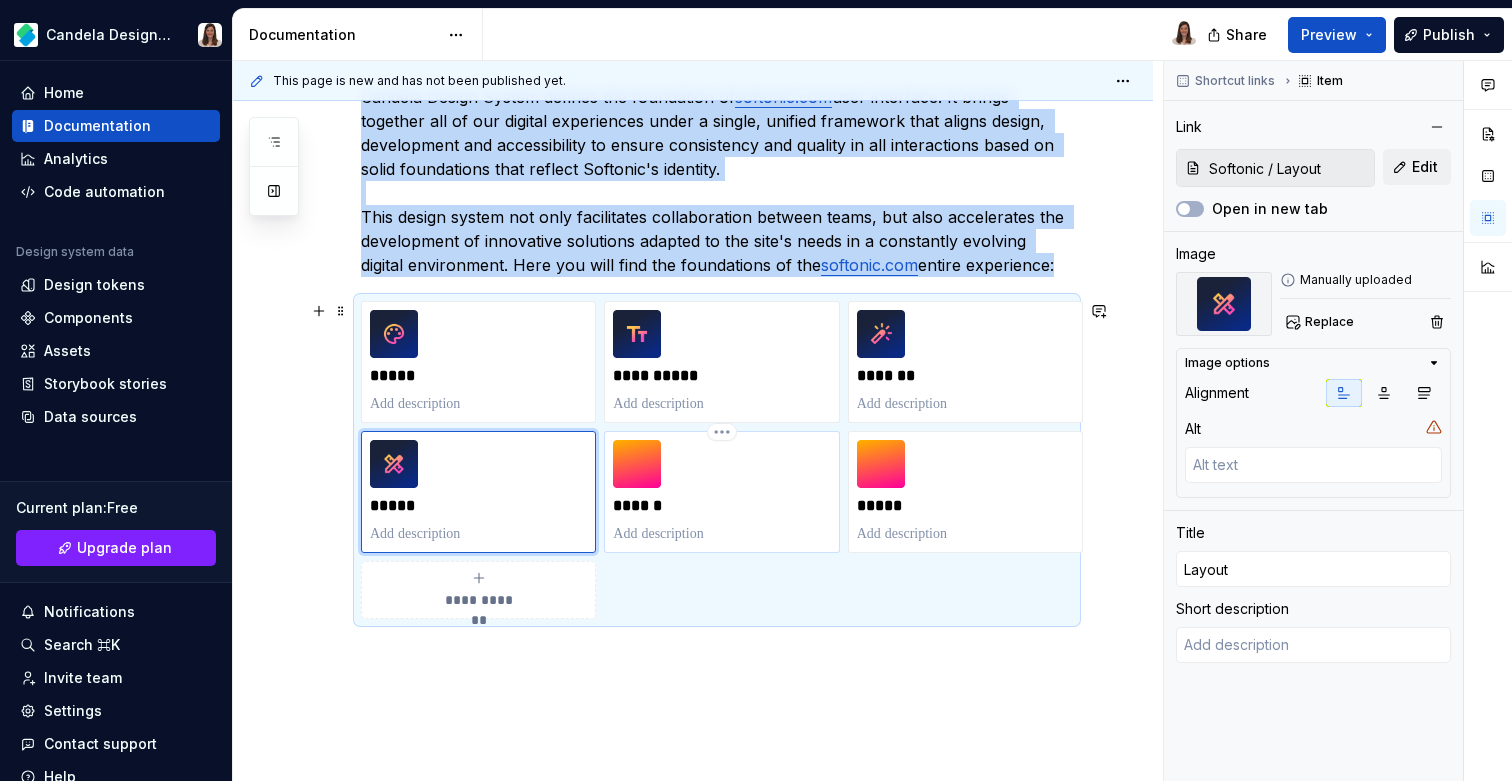click at bounding box center [637, 464] 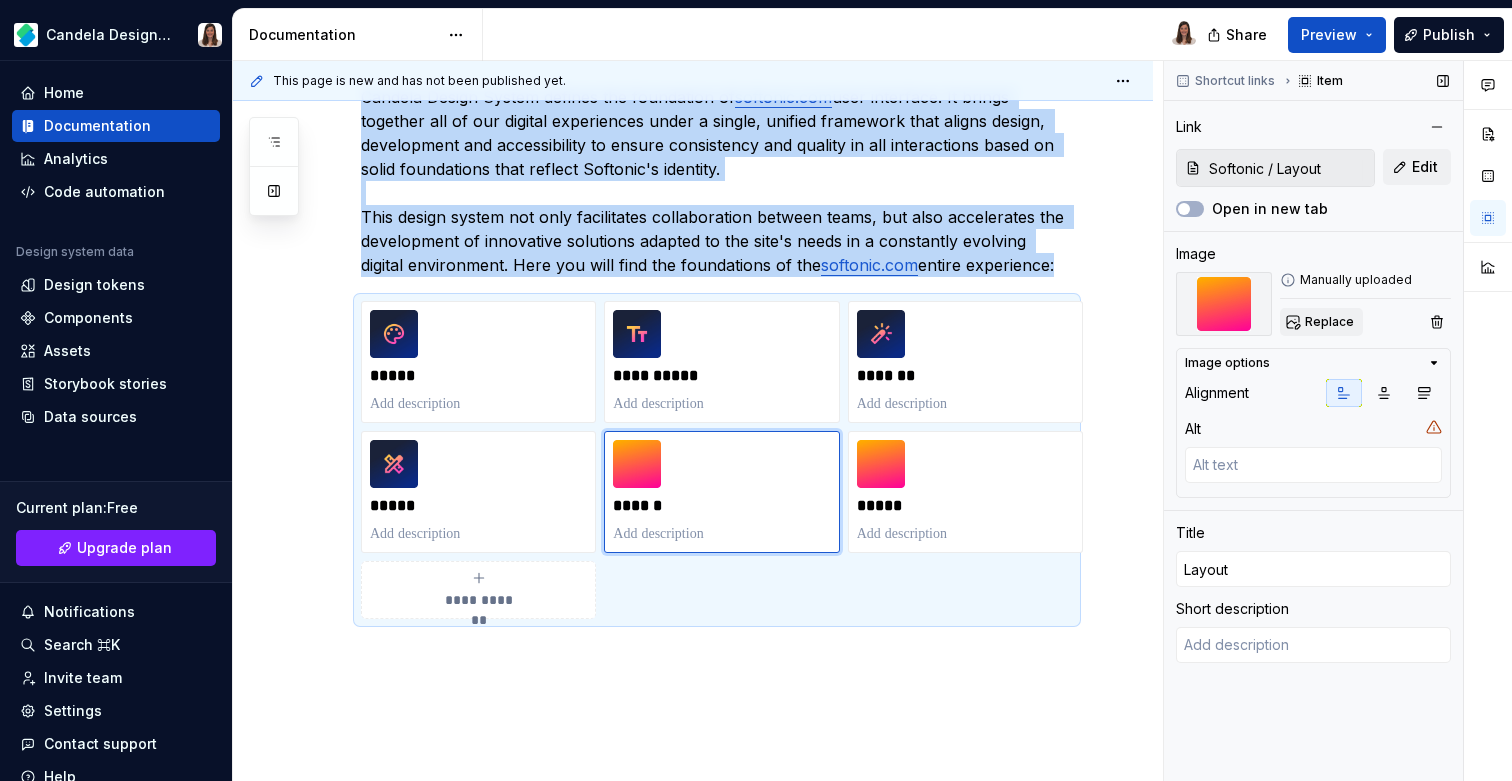 click on "Replace" at bounding box center (1329, 322) 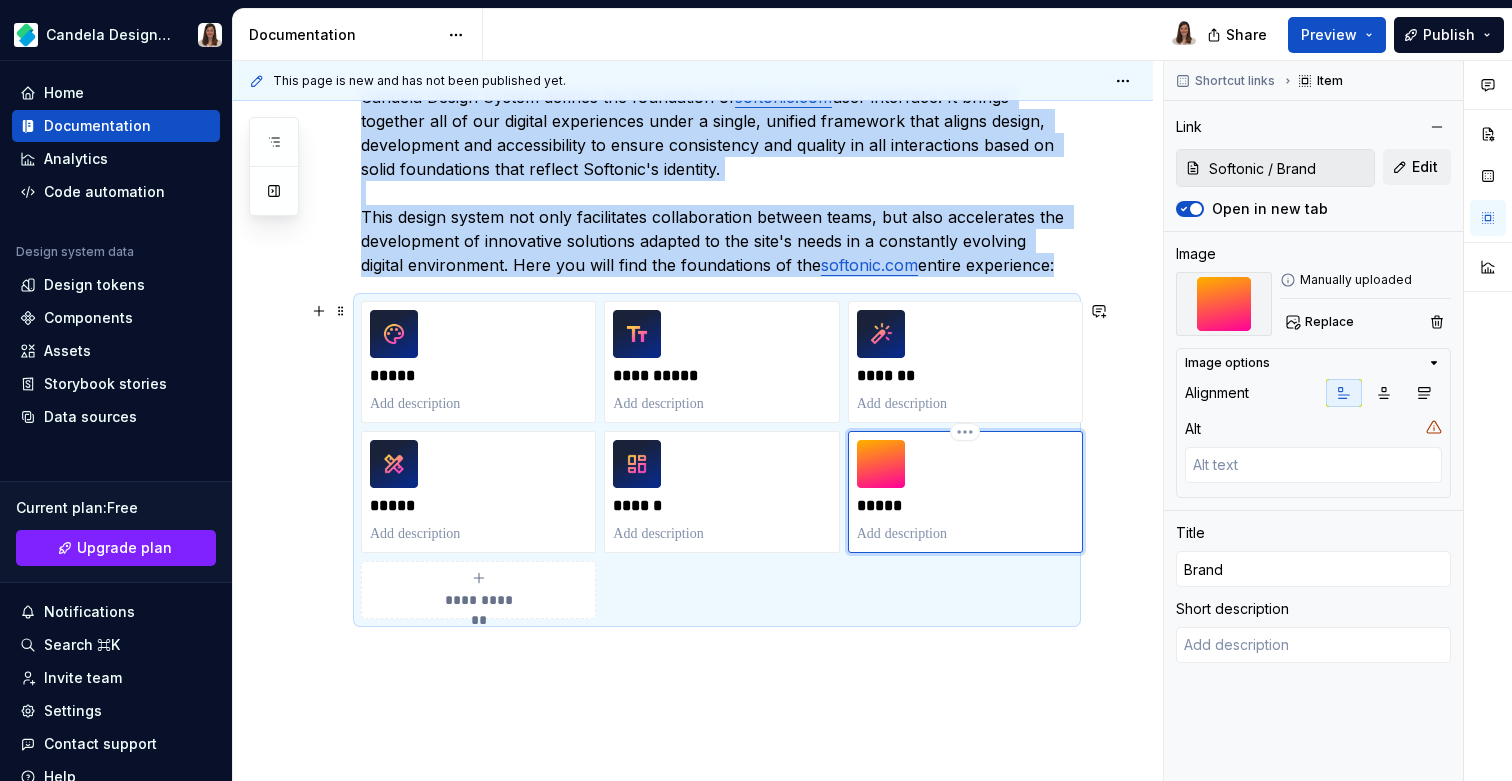 click at bounding box center [881, 464] 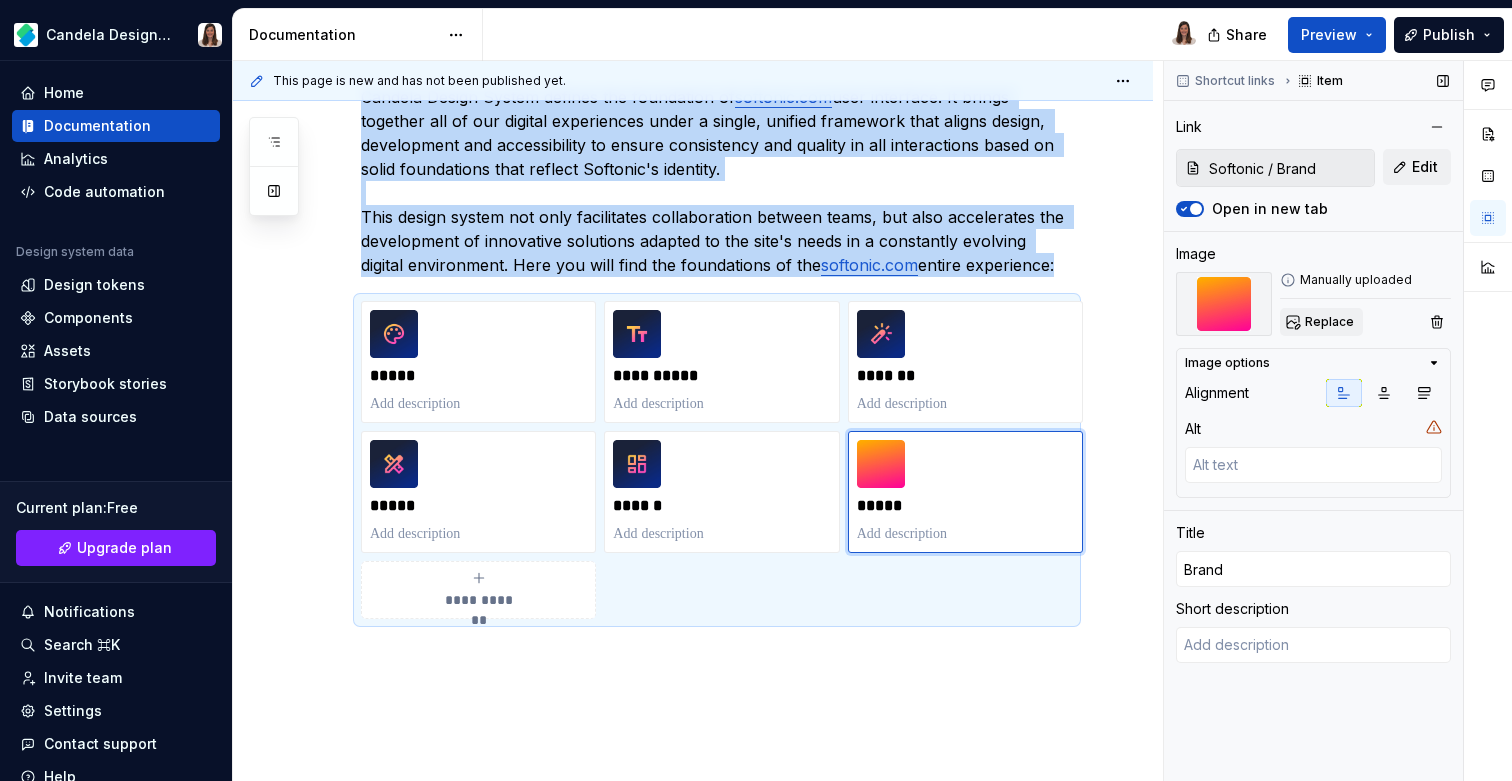 click on "Replace" at bounding box center [1329, 322] 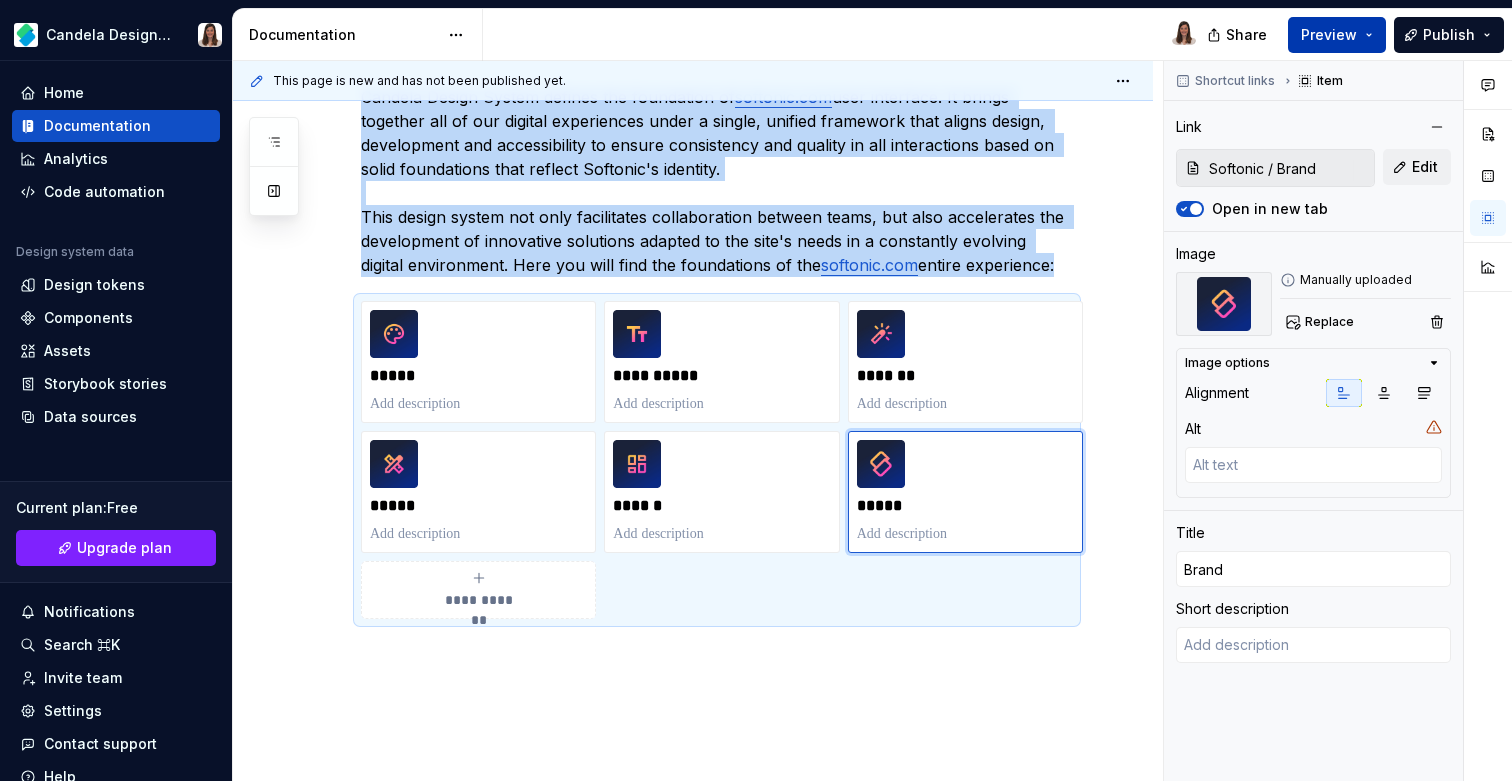 click on "Preview" at bounding box center (1337, 35) 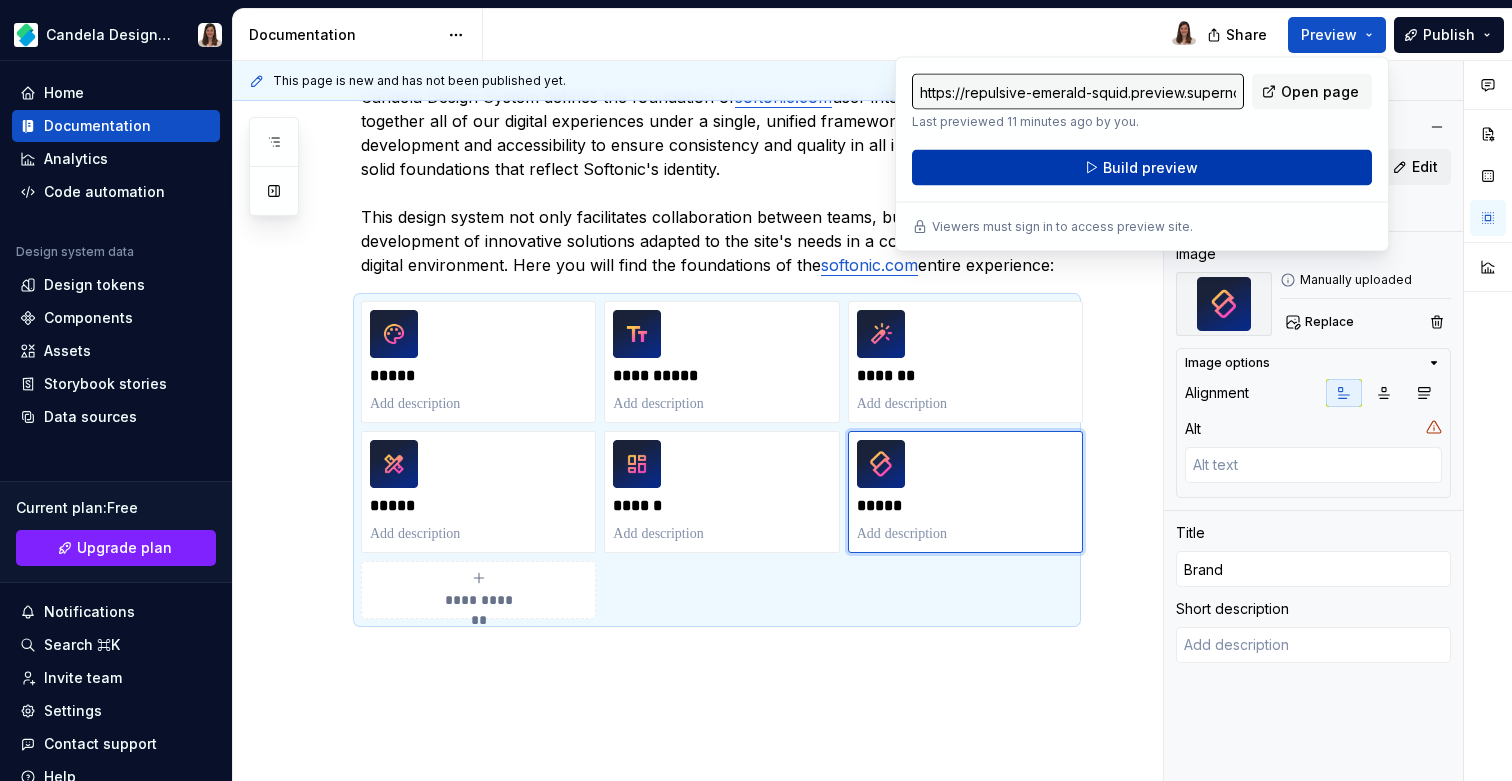 click on "Build preview" at bounding box center [1142, 168] 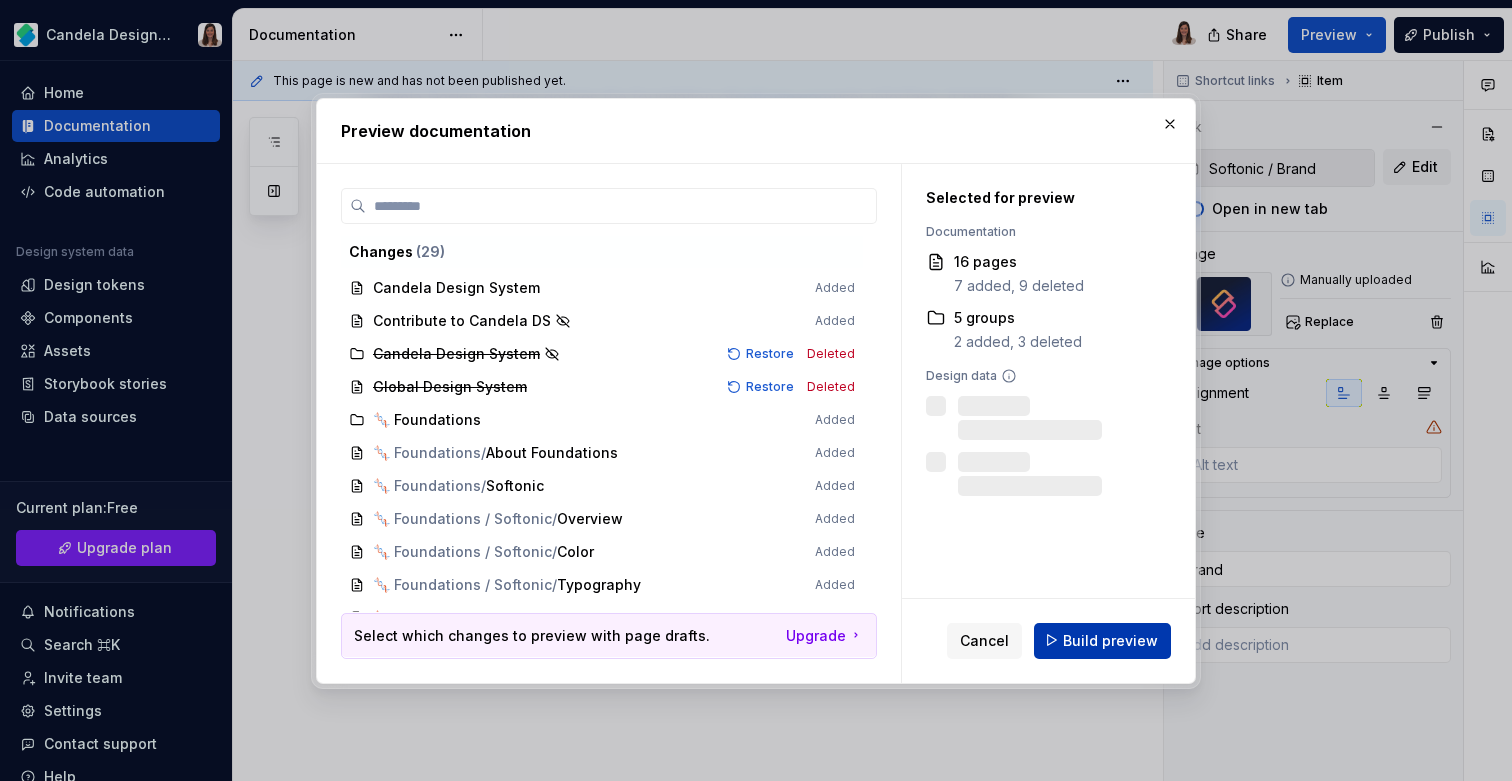 click on "Build preview" at bounding box center [1102, 640] 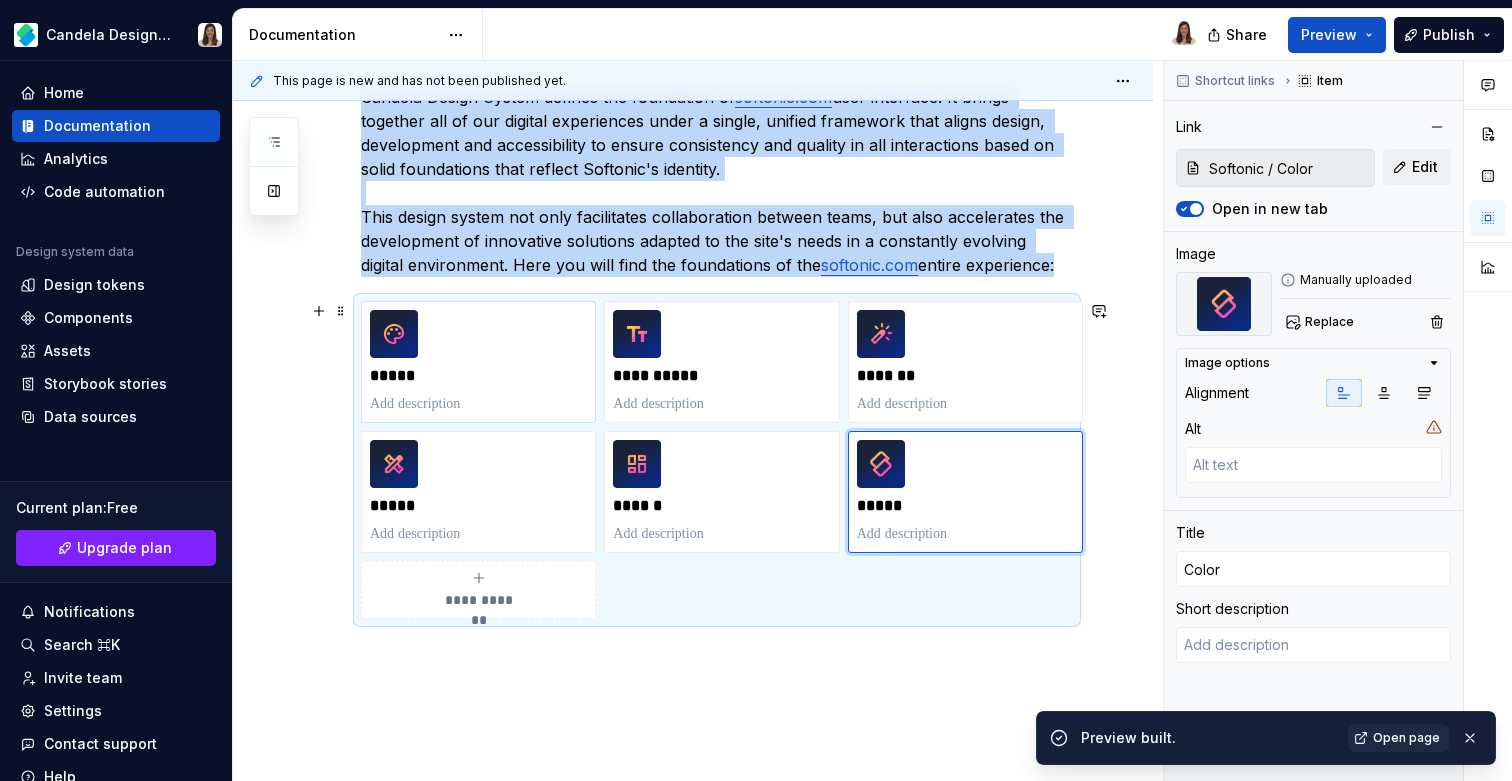 click on "*****" at bounding box center (478, 362) 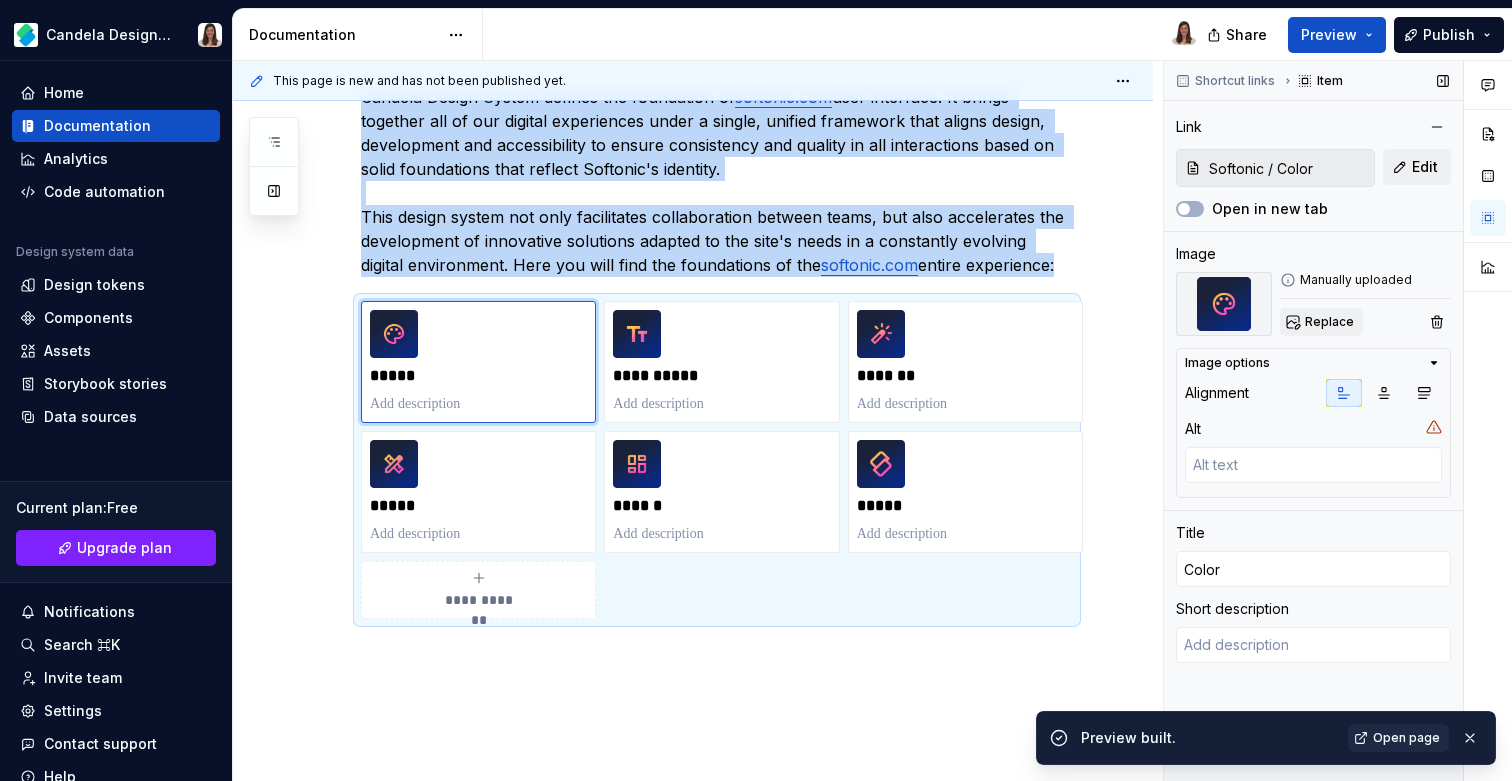 click on "Replace" at bounding box center [1329, 322] 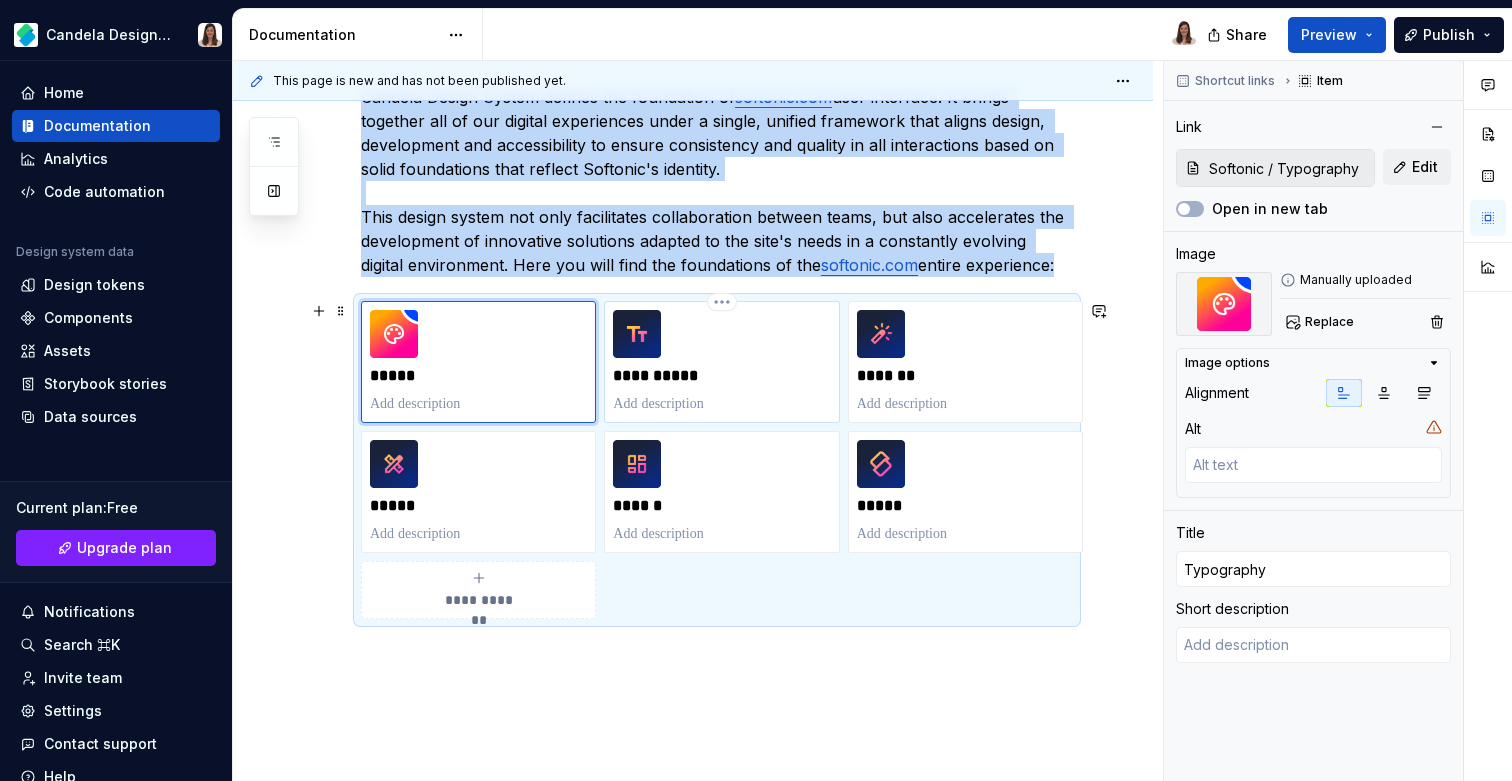 click on "**********" at bounding box center [721, 362] 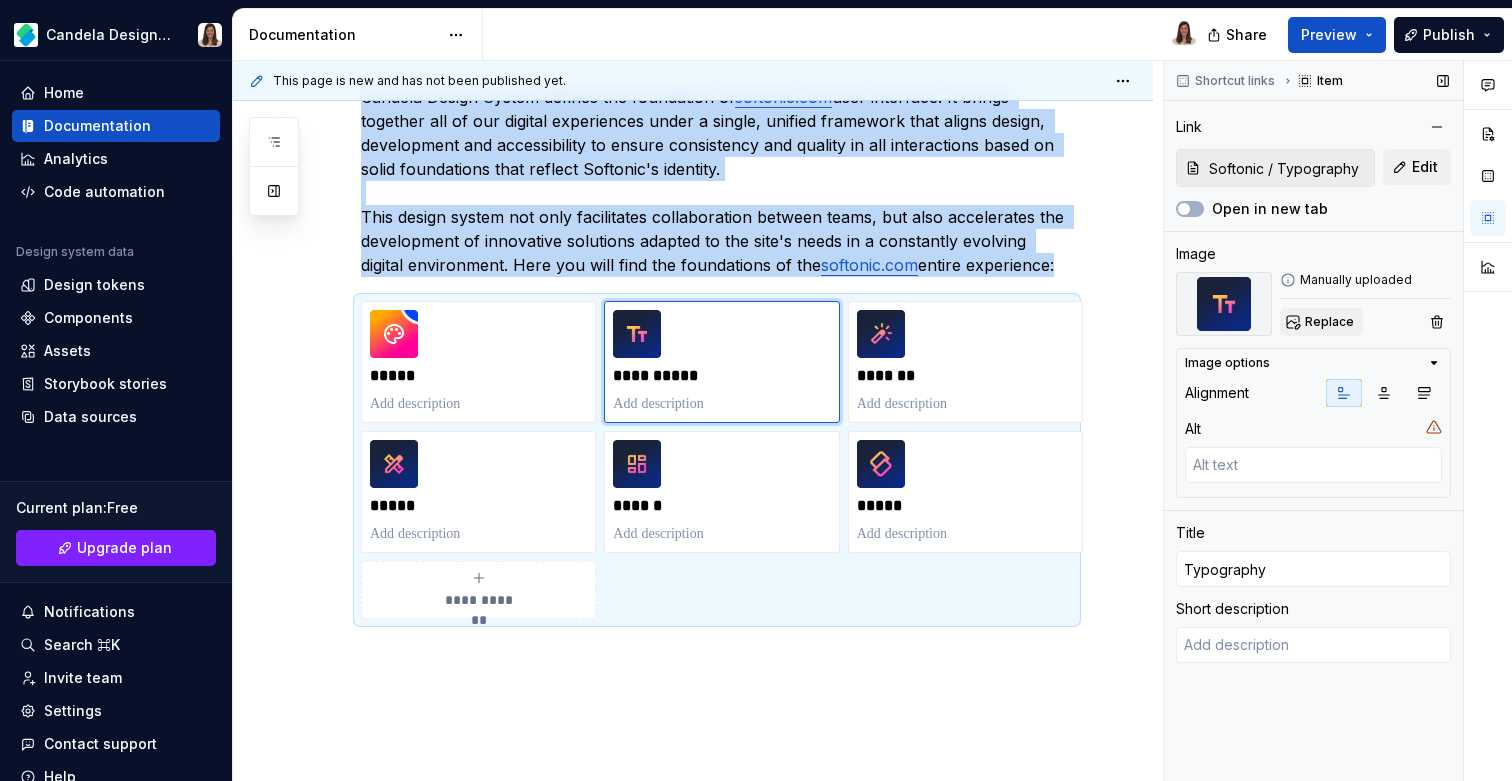 click on "Replace" at bounding box center (1329, 322) 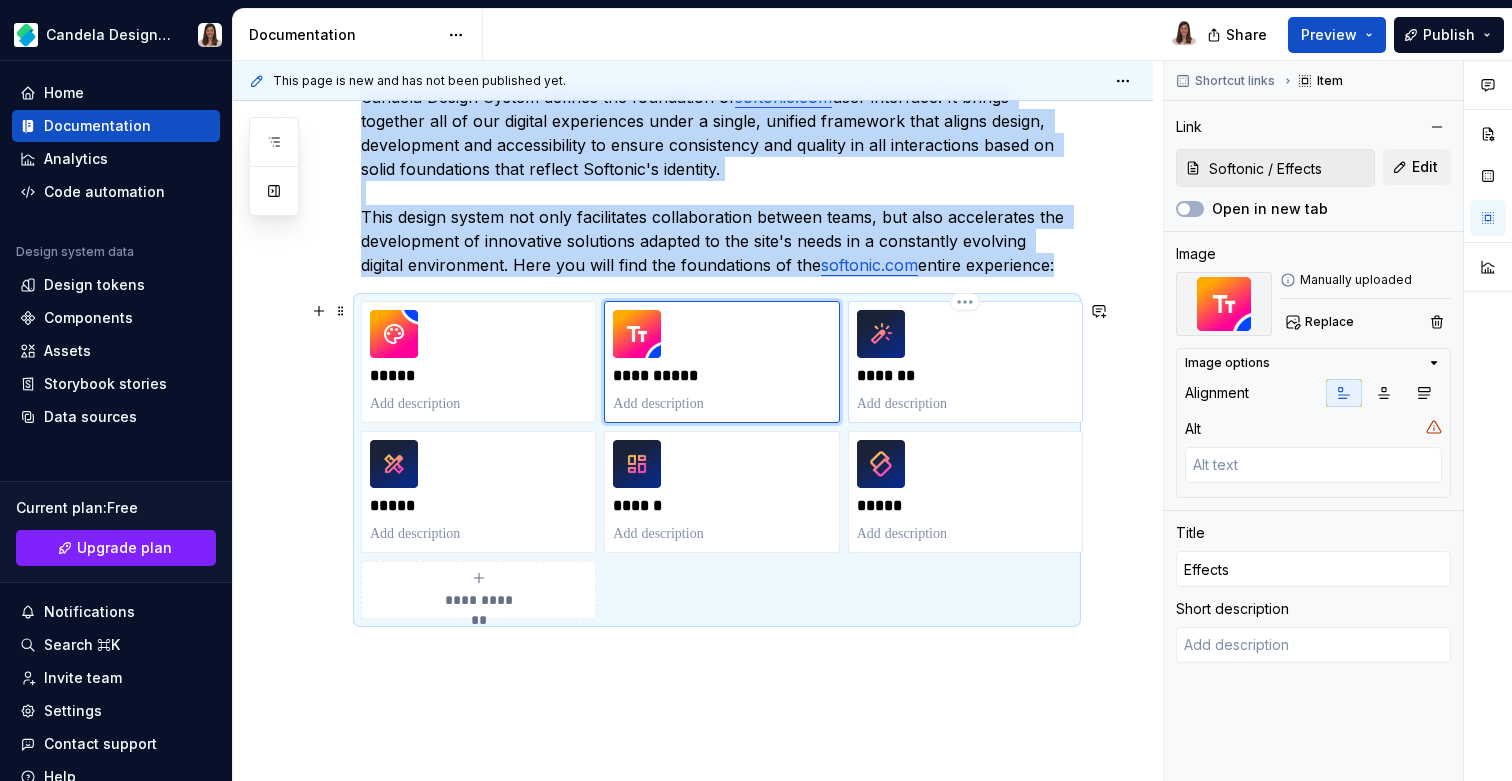 click on "*******" at bounding box center (965, 362) 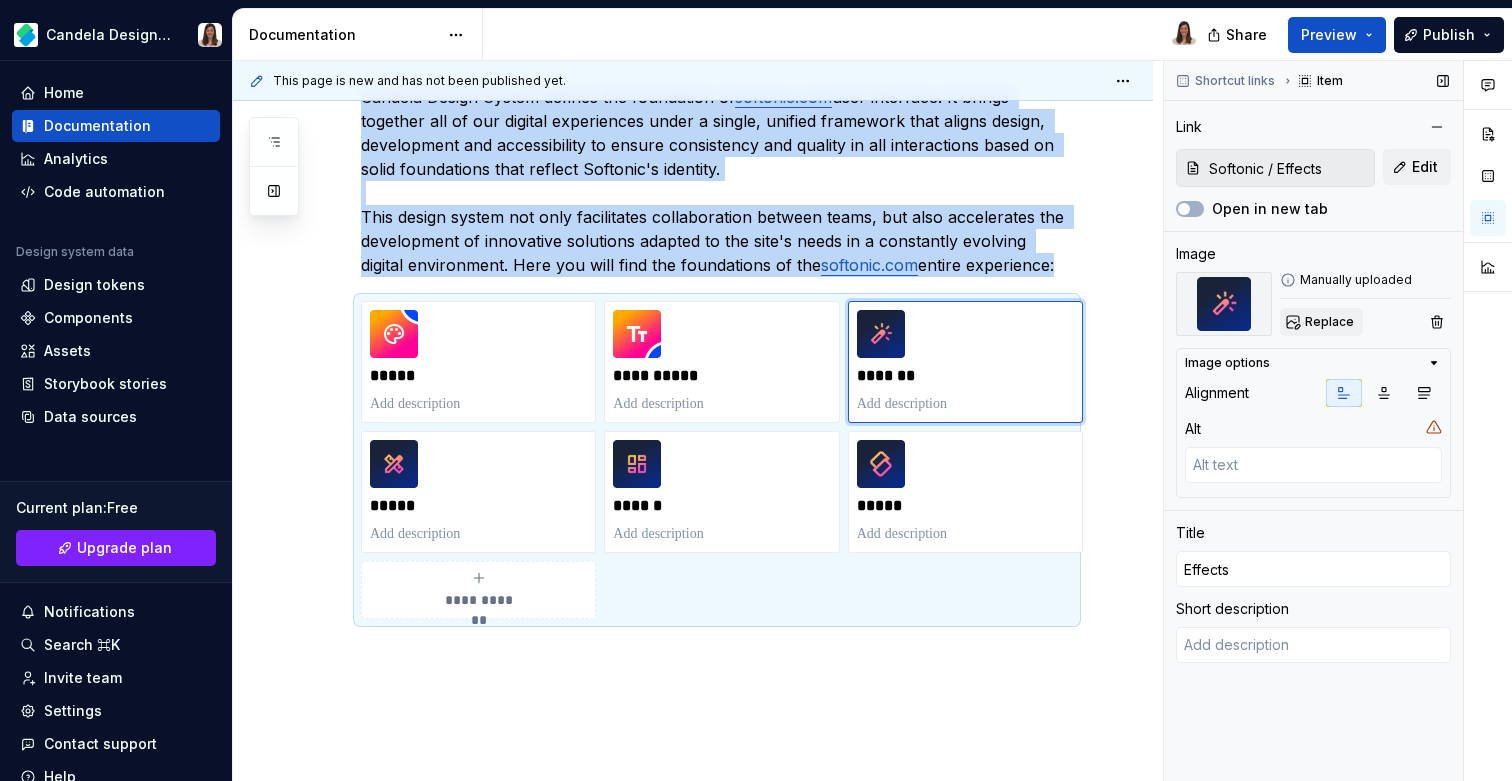 click on "Replace" at bounding box center (1329, 322) 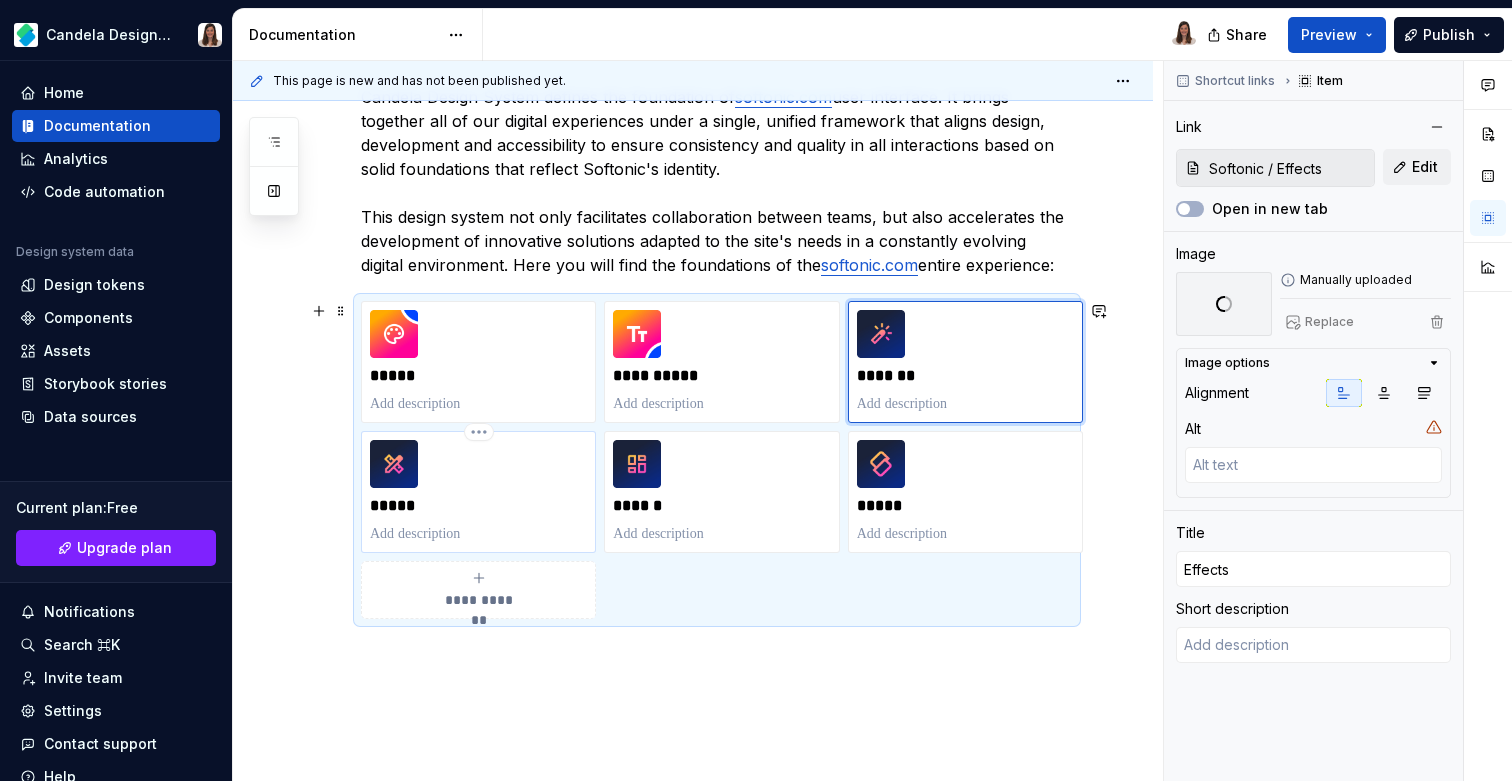 click on "*****" at bounding box center (478, 506) 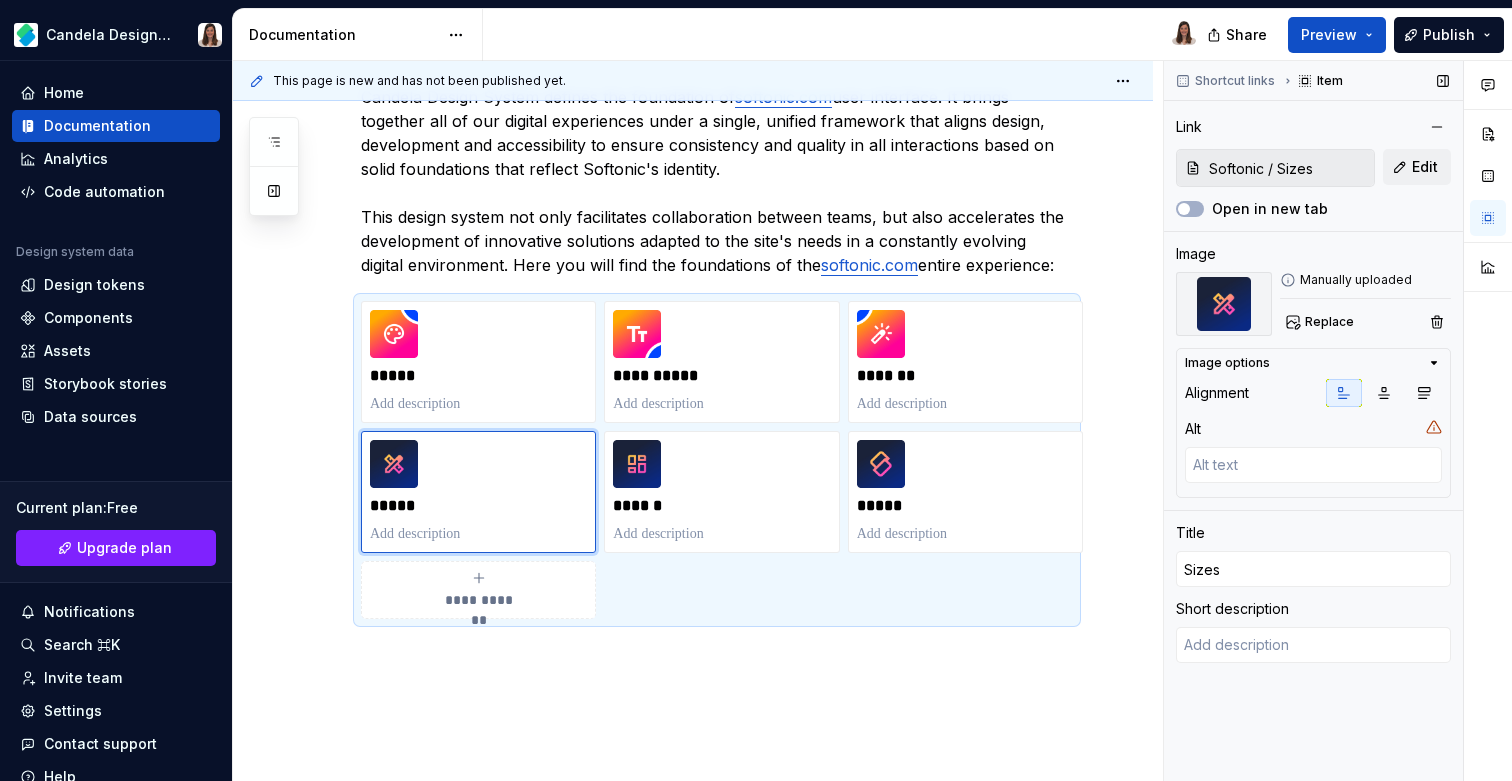 click on "Manually uploaded Replace" at bounding box center [1365, 304] 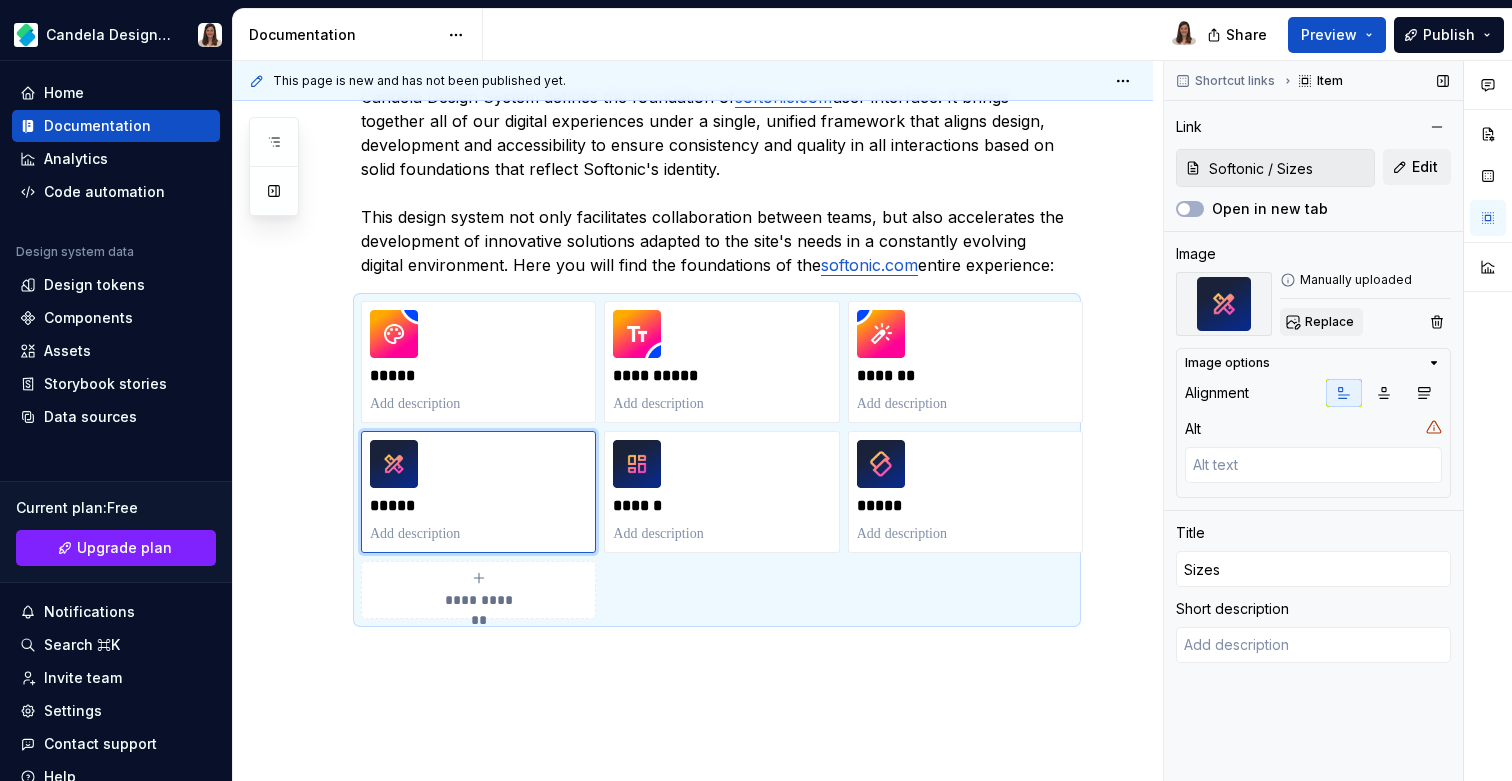 click on "Replace" at bounding box center [1321, 322] 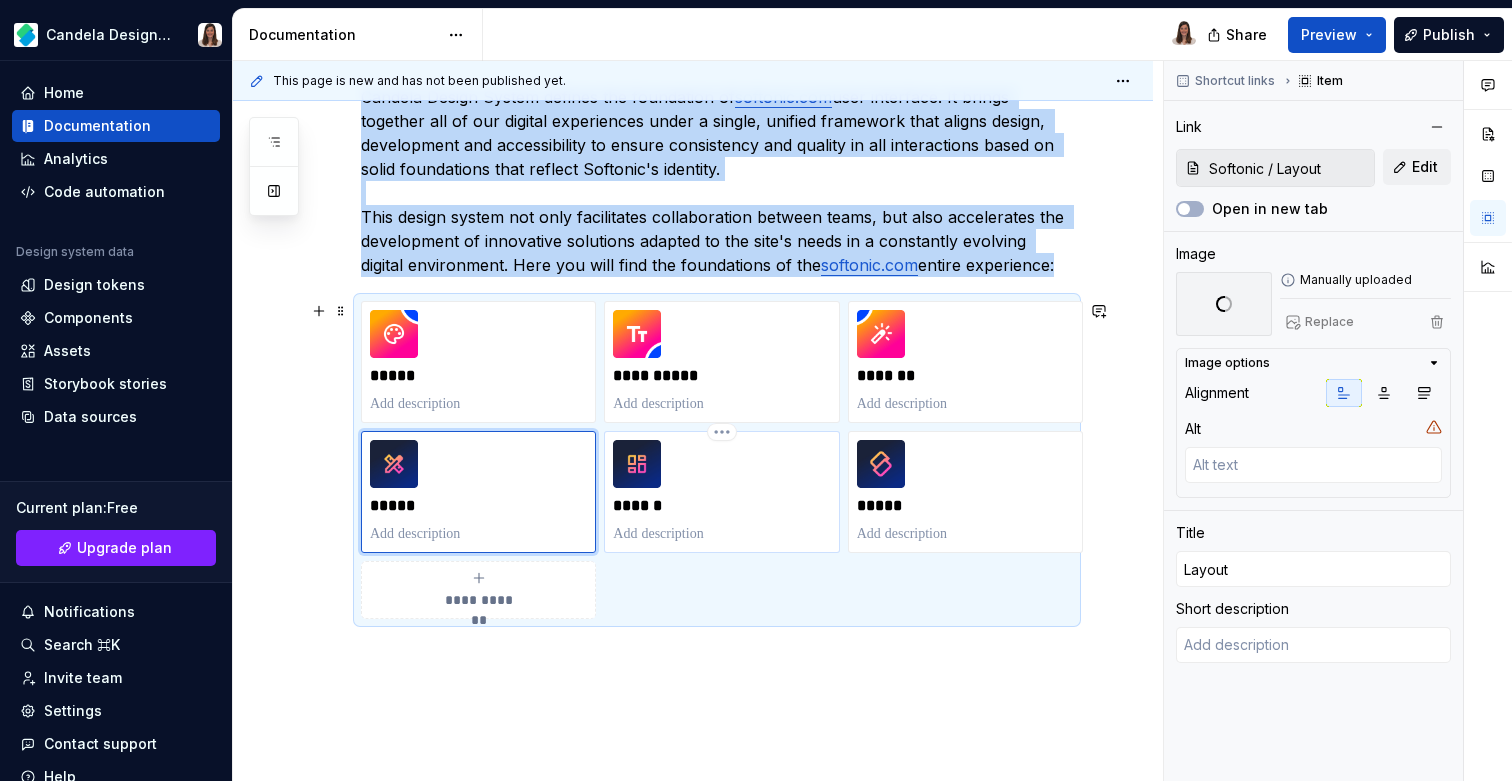 click on "******" at bounding box center [721, 492] 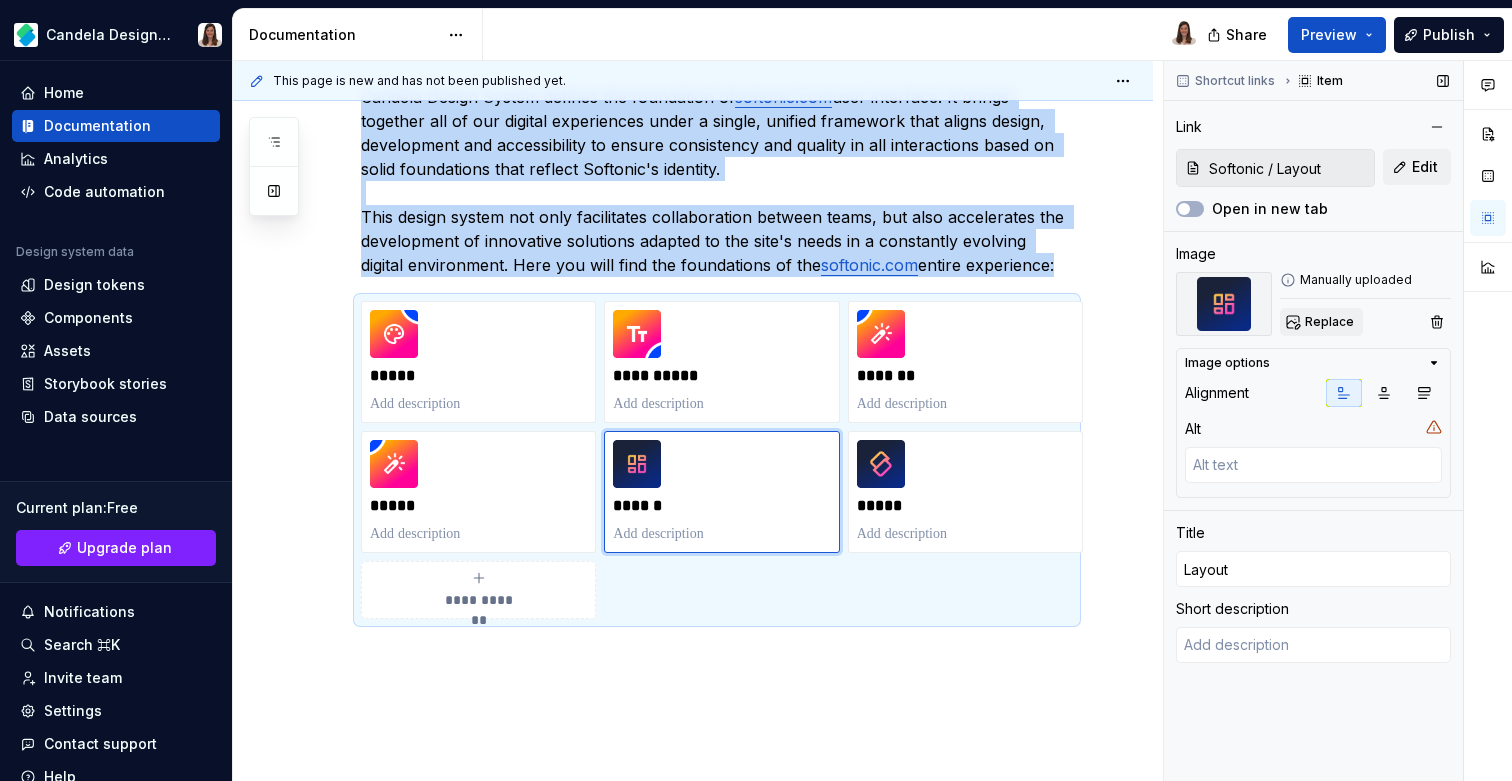 click on "Replace" at bounding box center [1329, 322] 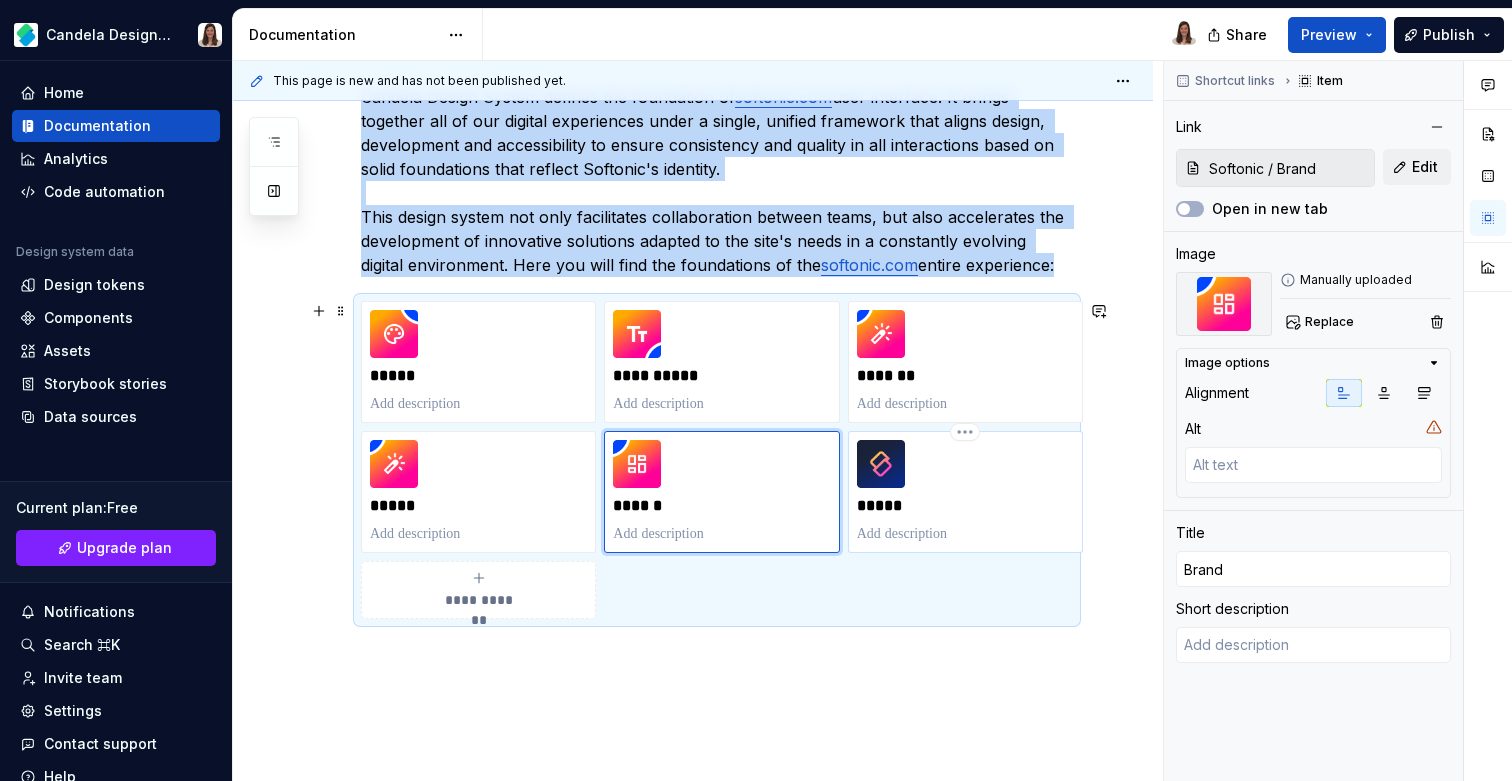 click on "*****" at bounding box center (965, 492) 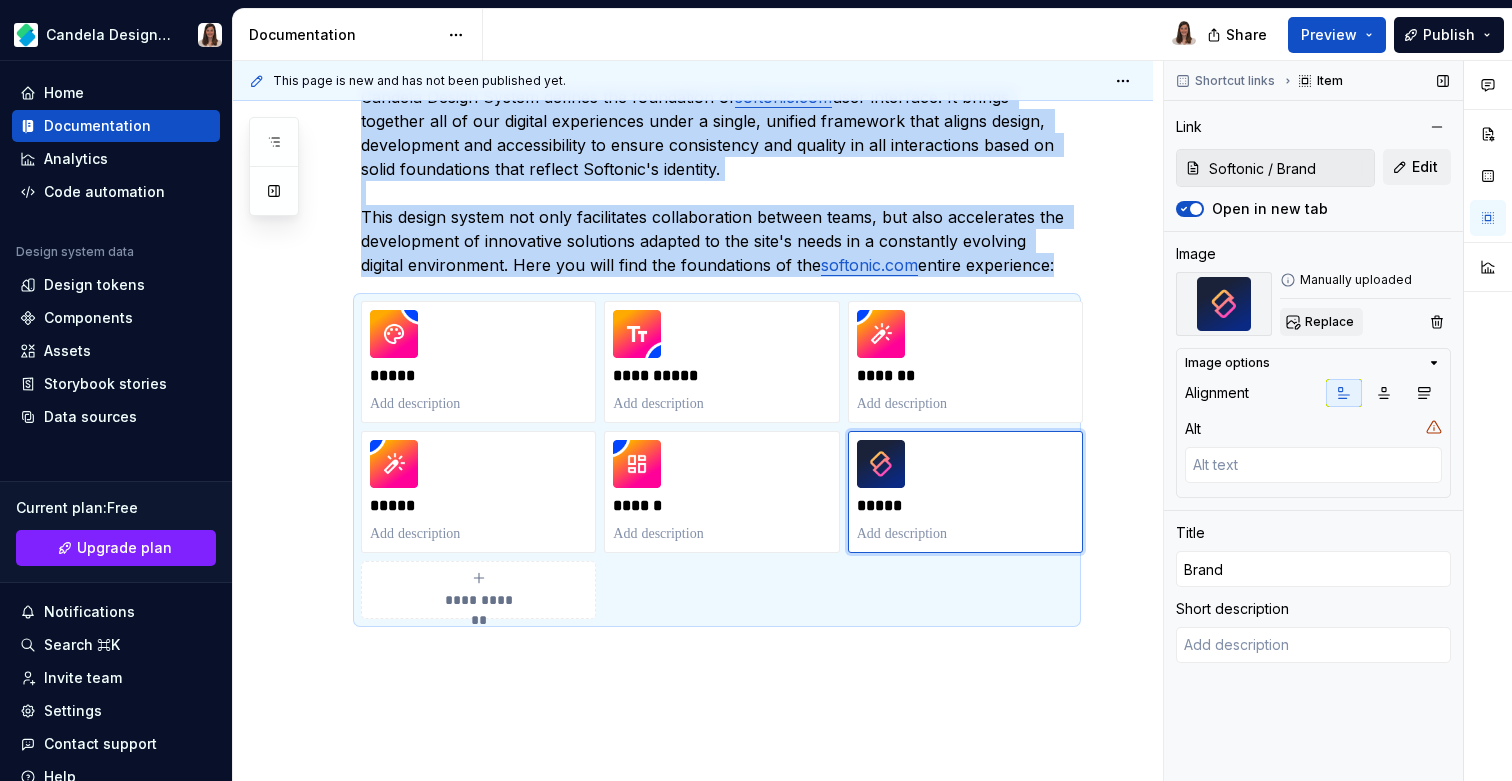 click on "Replace" at bounding box center (1329, 322) 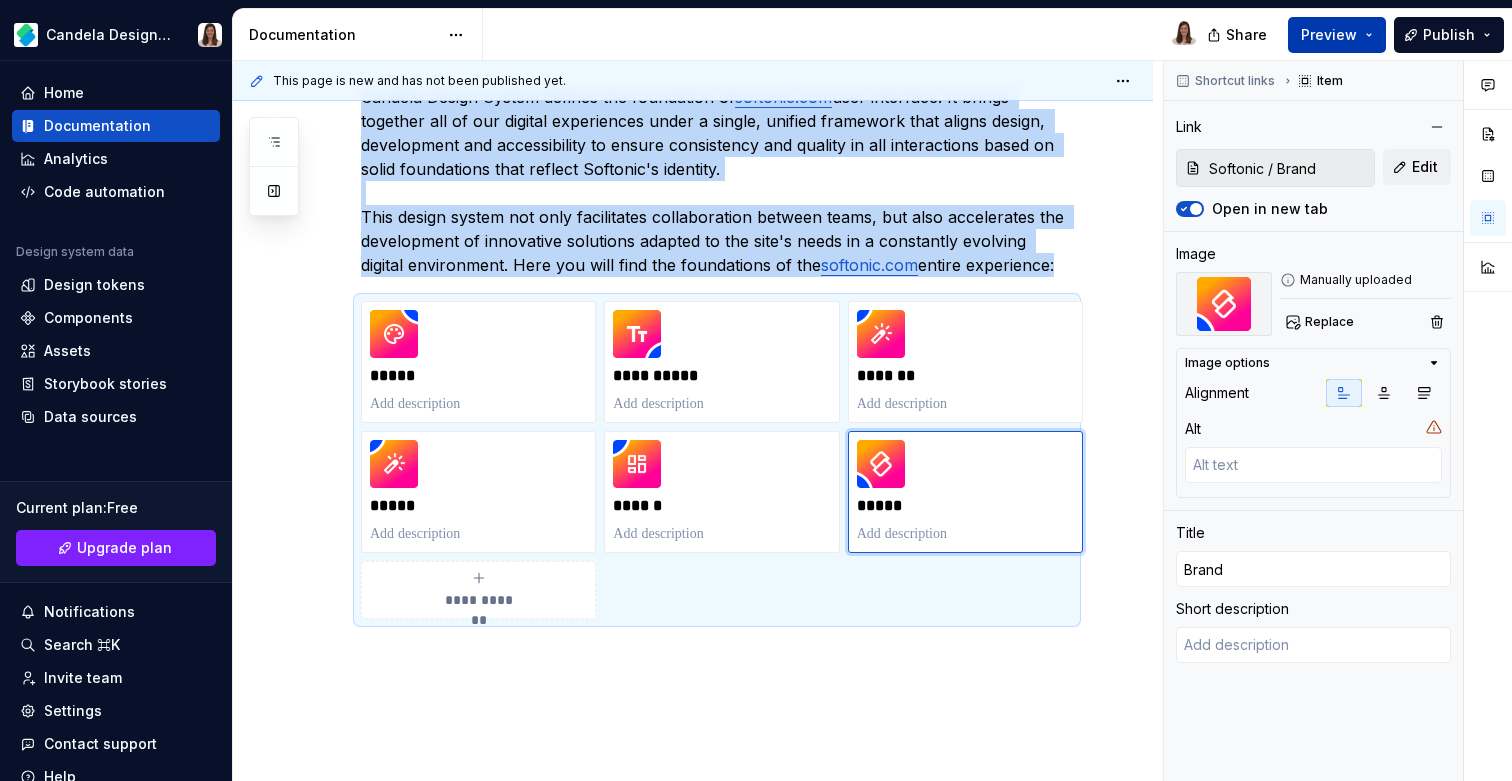 click on "Preview" at bounding box center [1329, 35] 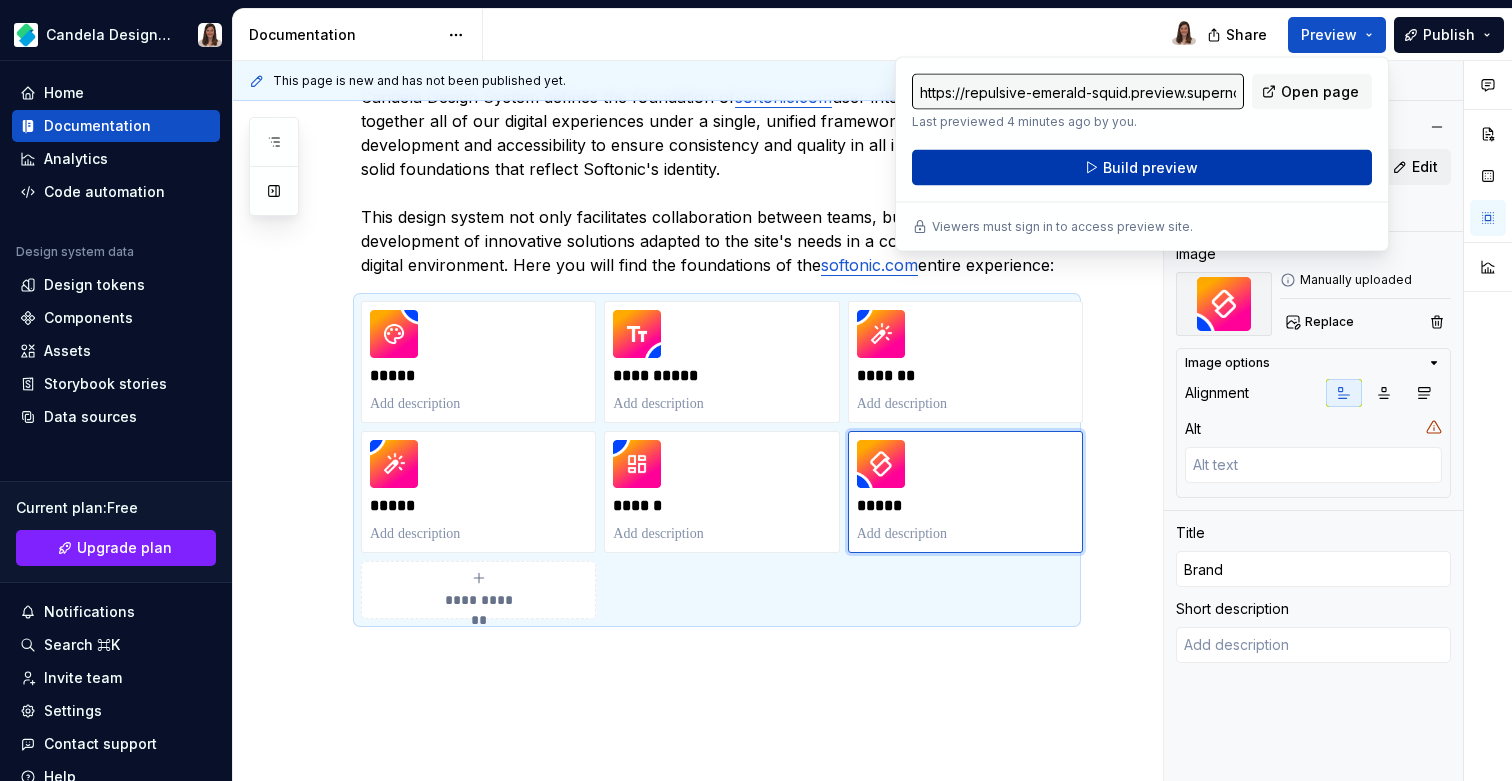 click on "Build preview" at bounding box center [1142, 168] 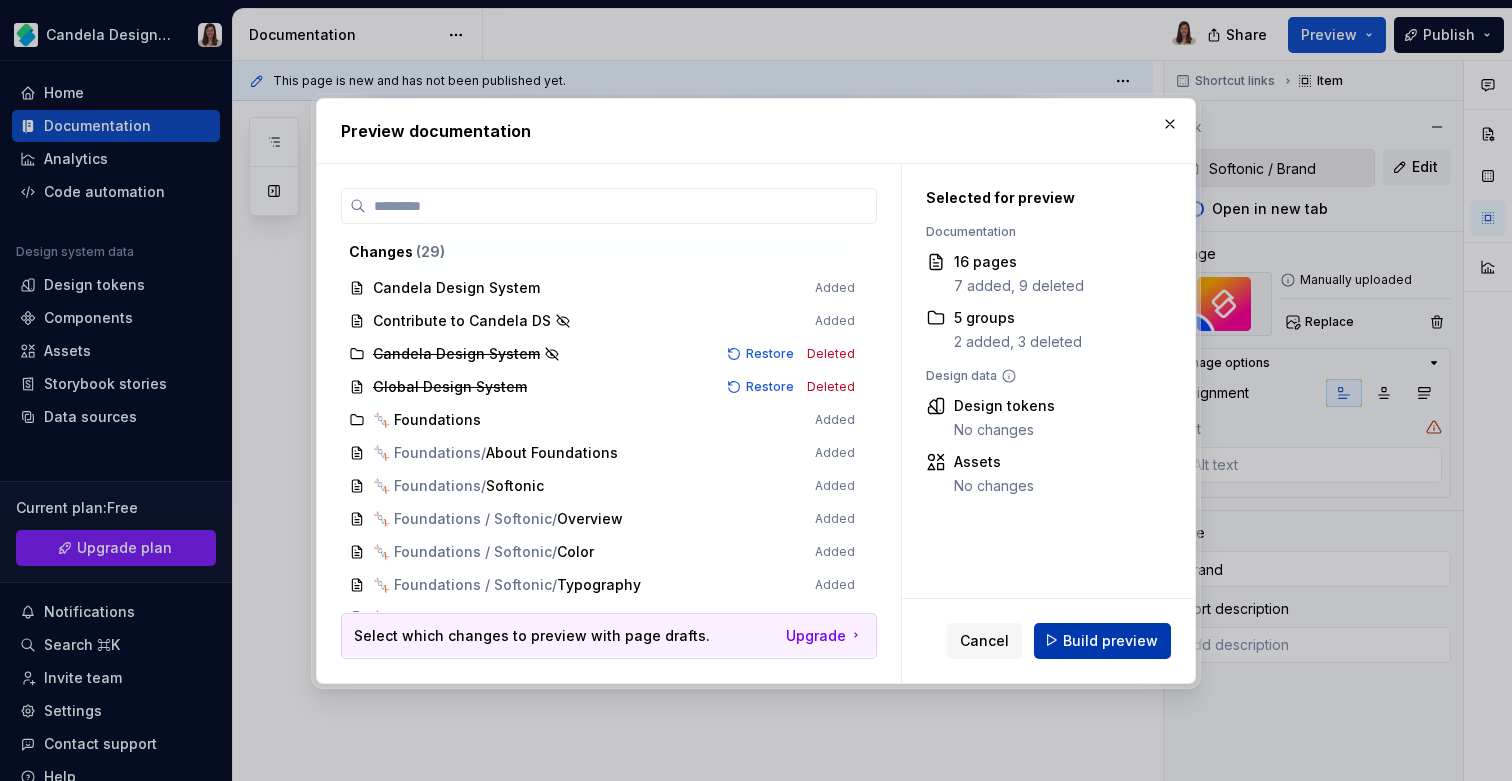 click on "Build preview" at bounding box center (1110, 640) 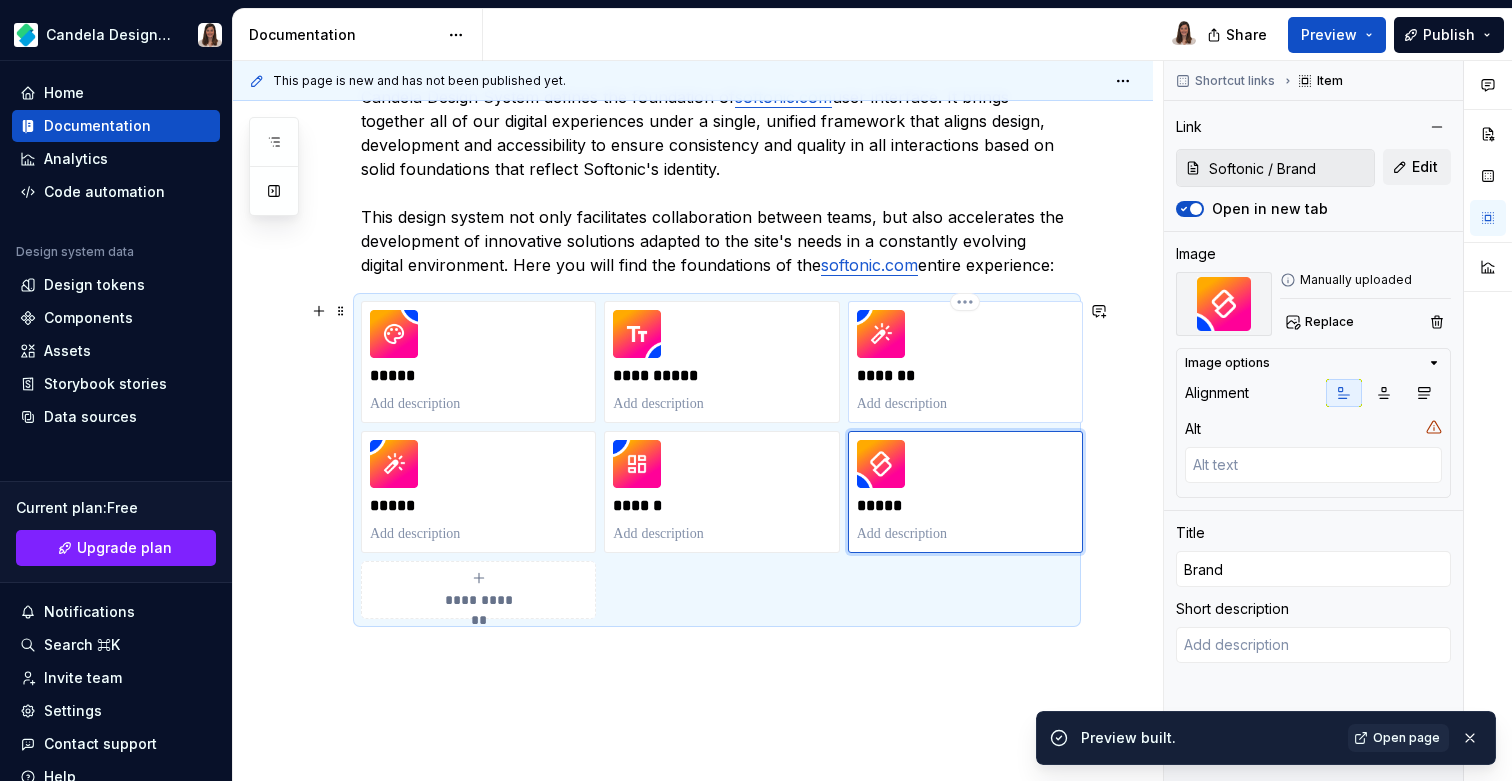 click on "*******" at bounding box center (965, 376) 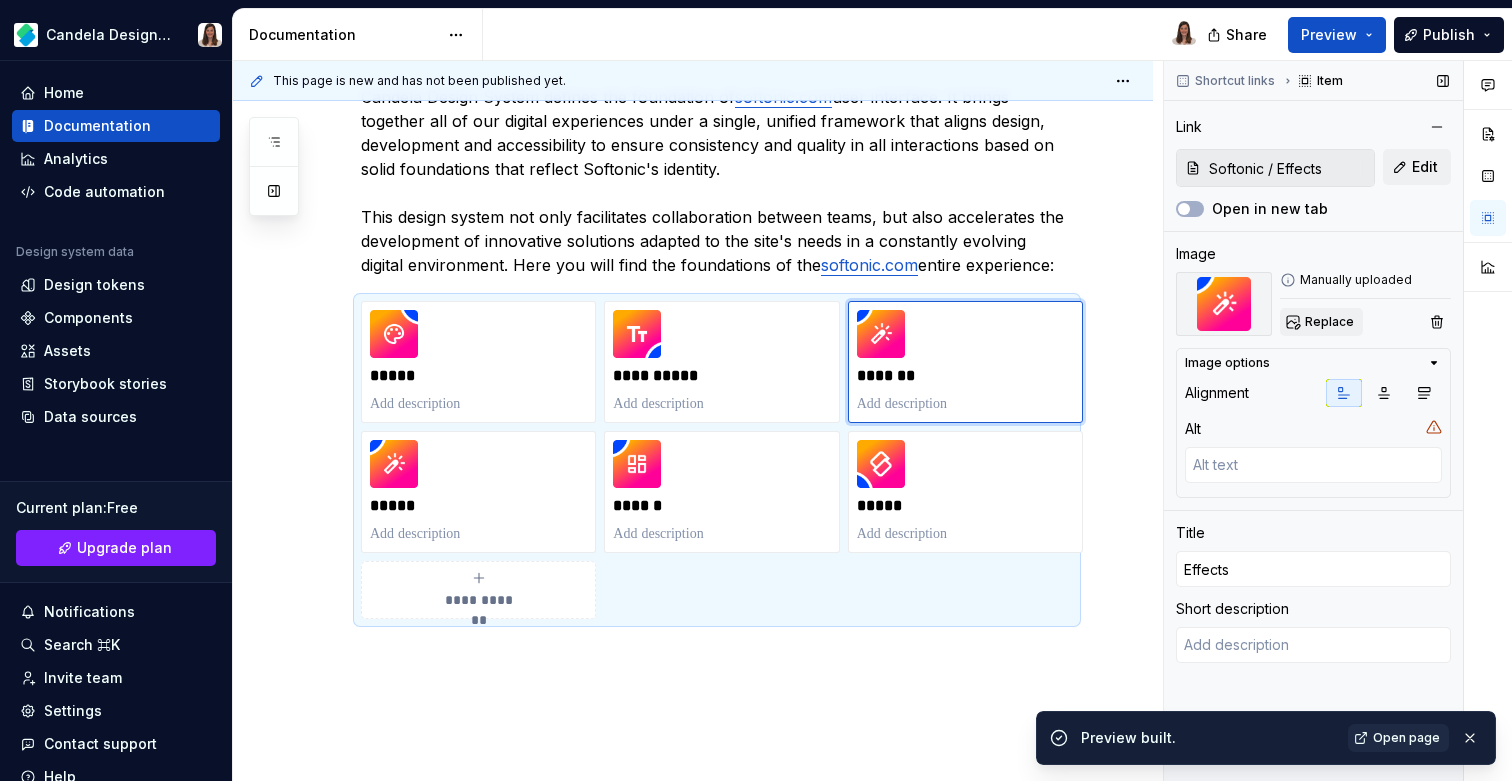 click on "Replace" at bounding box center [1329, 322] 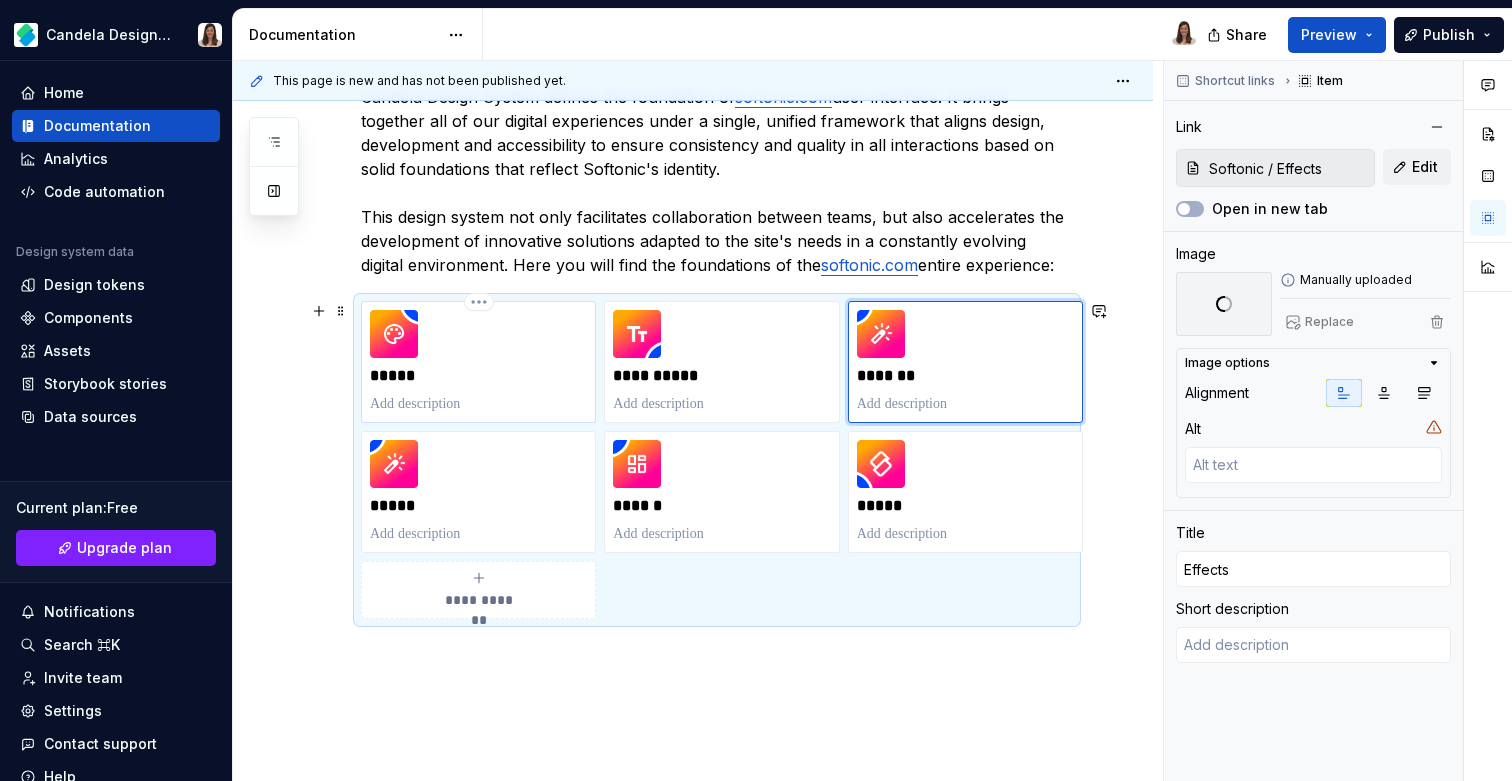 click on "*****" at bounding box center (478, 376) 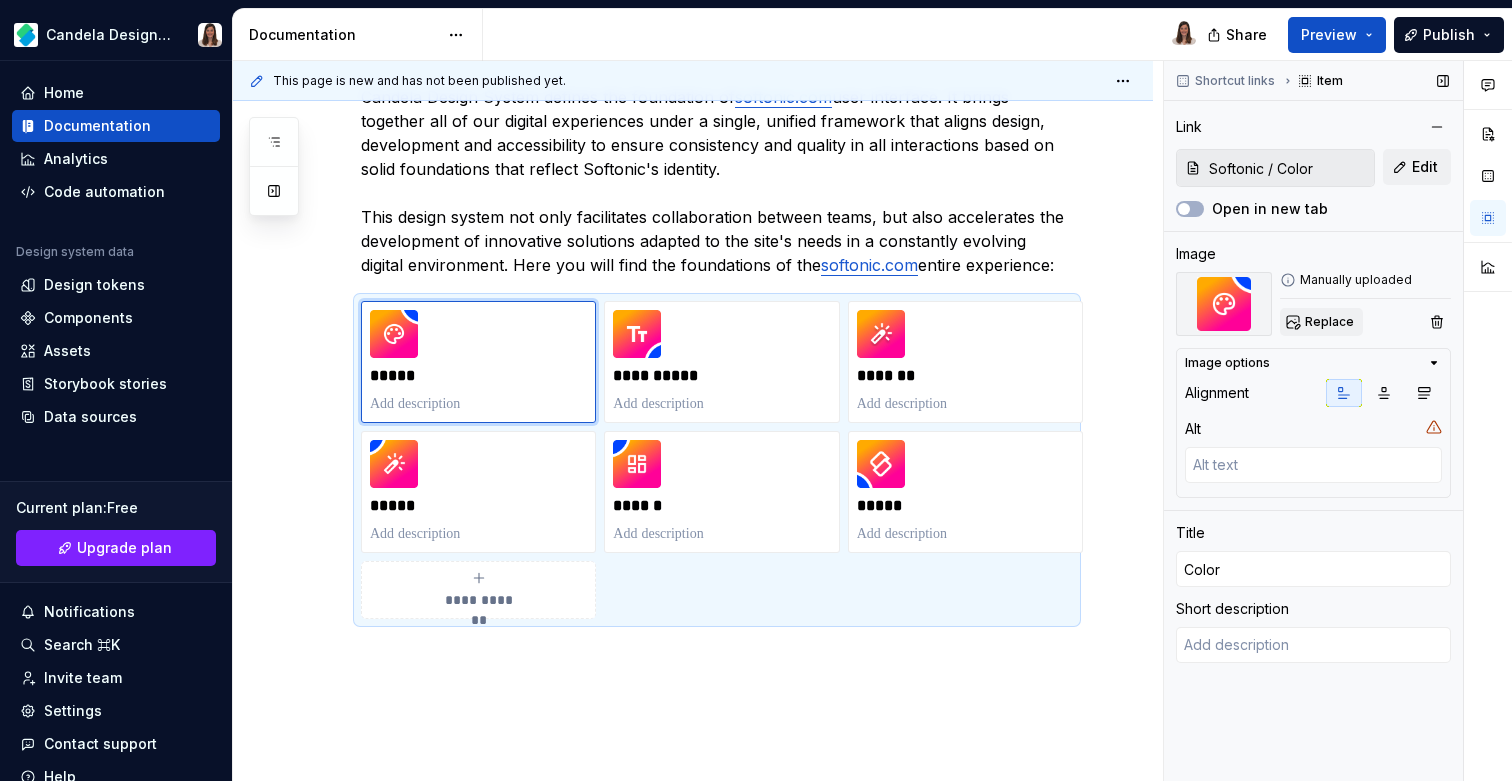 click on "Replace" at bounding box center (1321, 322) 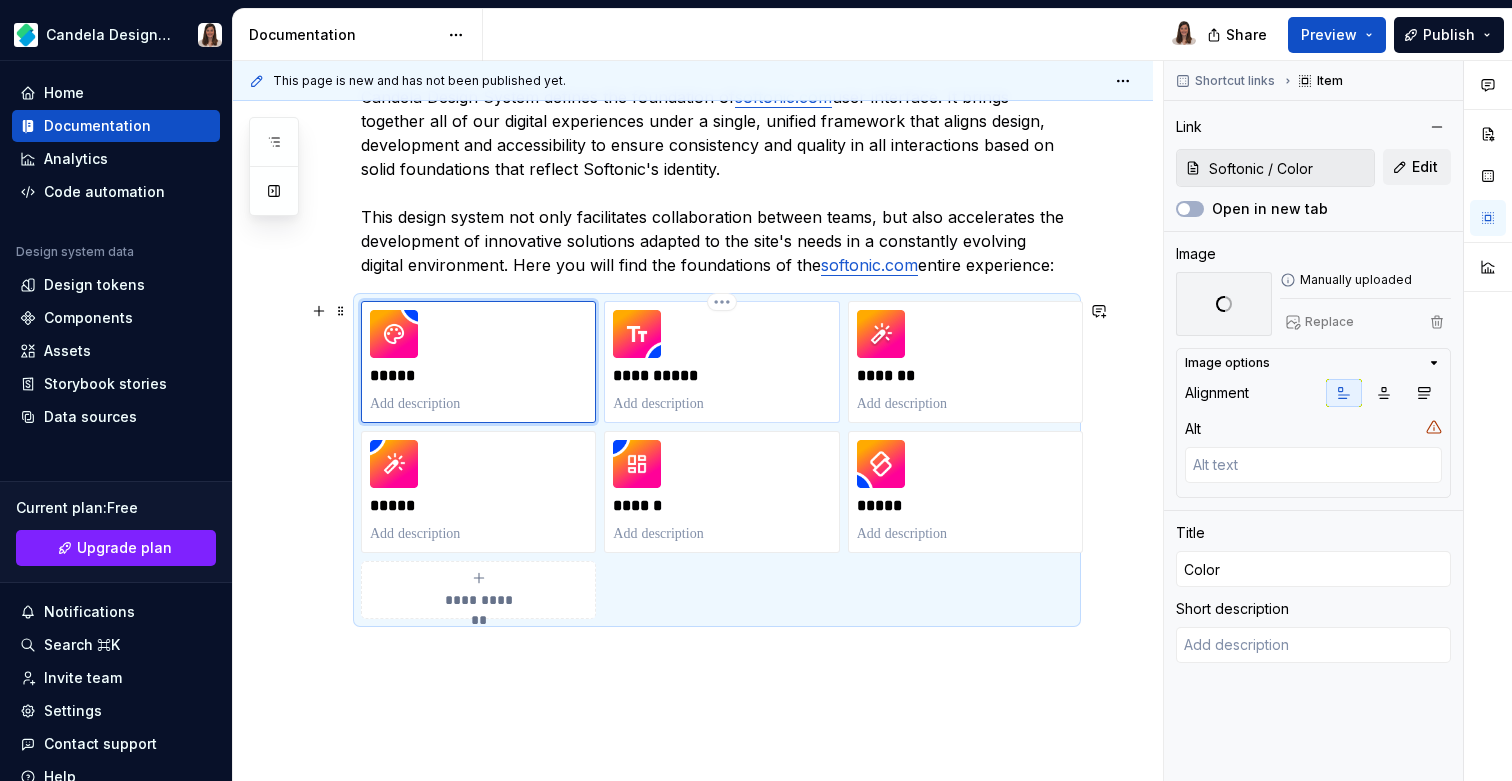 click on "**********" at bounding box center (721, 376) 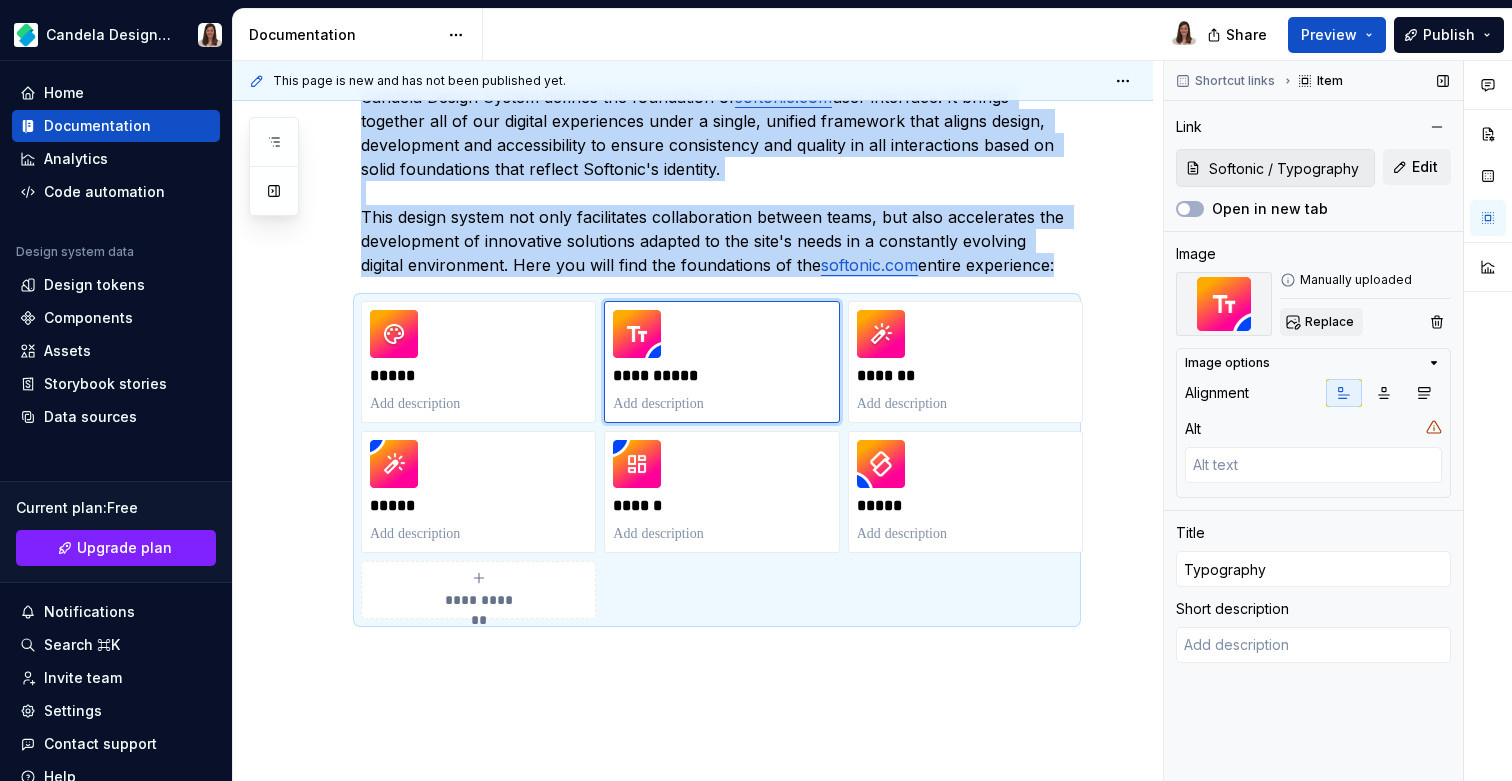 click on "Replace" at bounding box center (1321, 322) 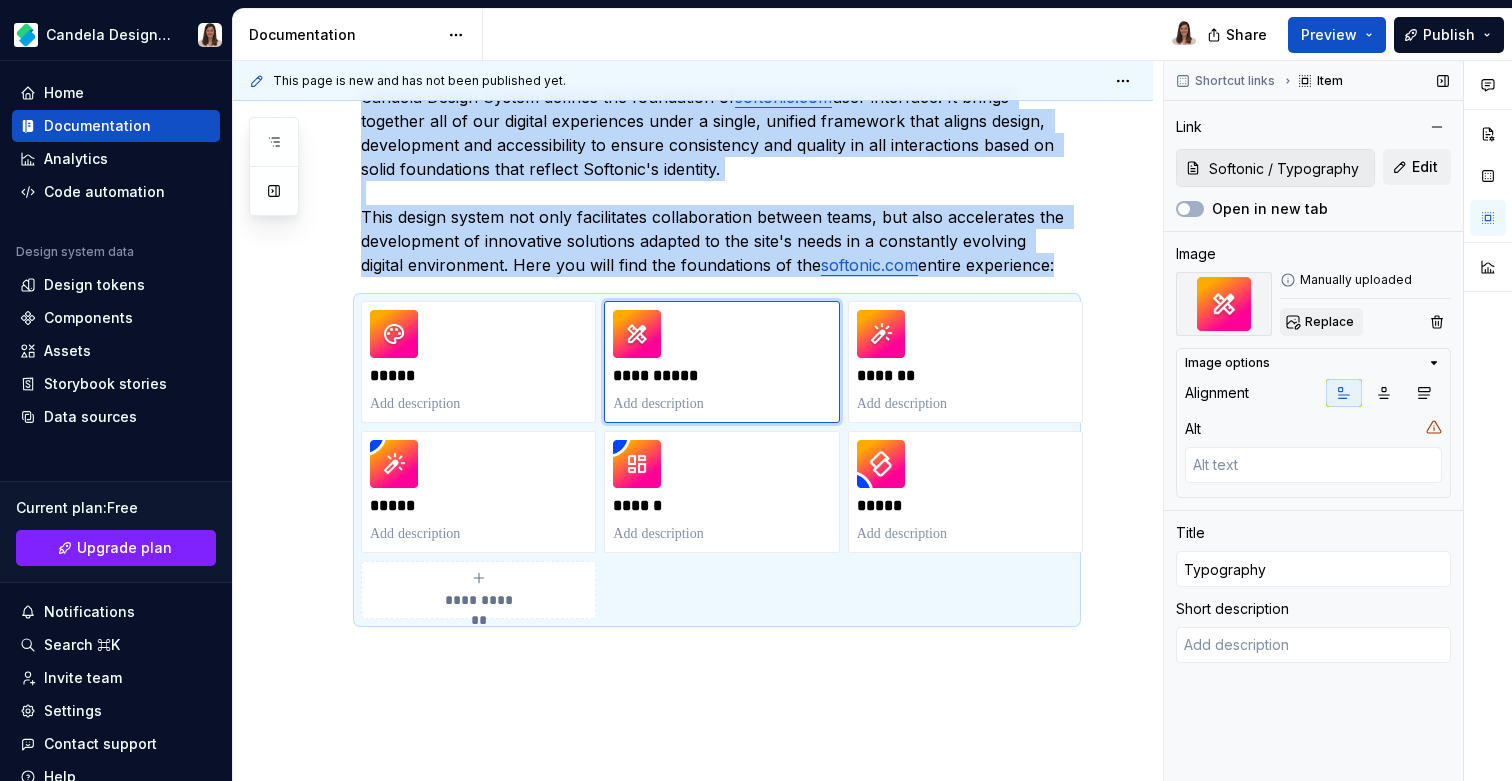 click on "Replace" at bounding box center [1329, 322] 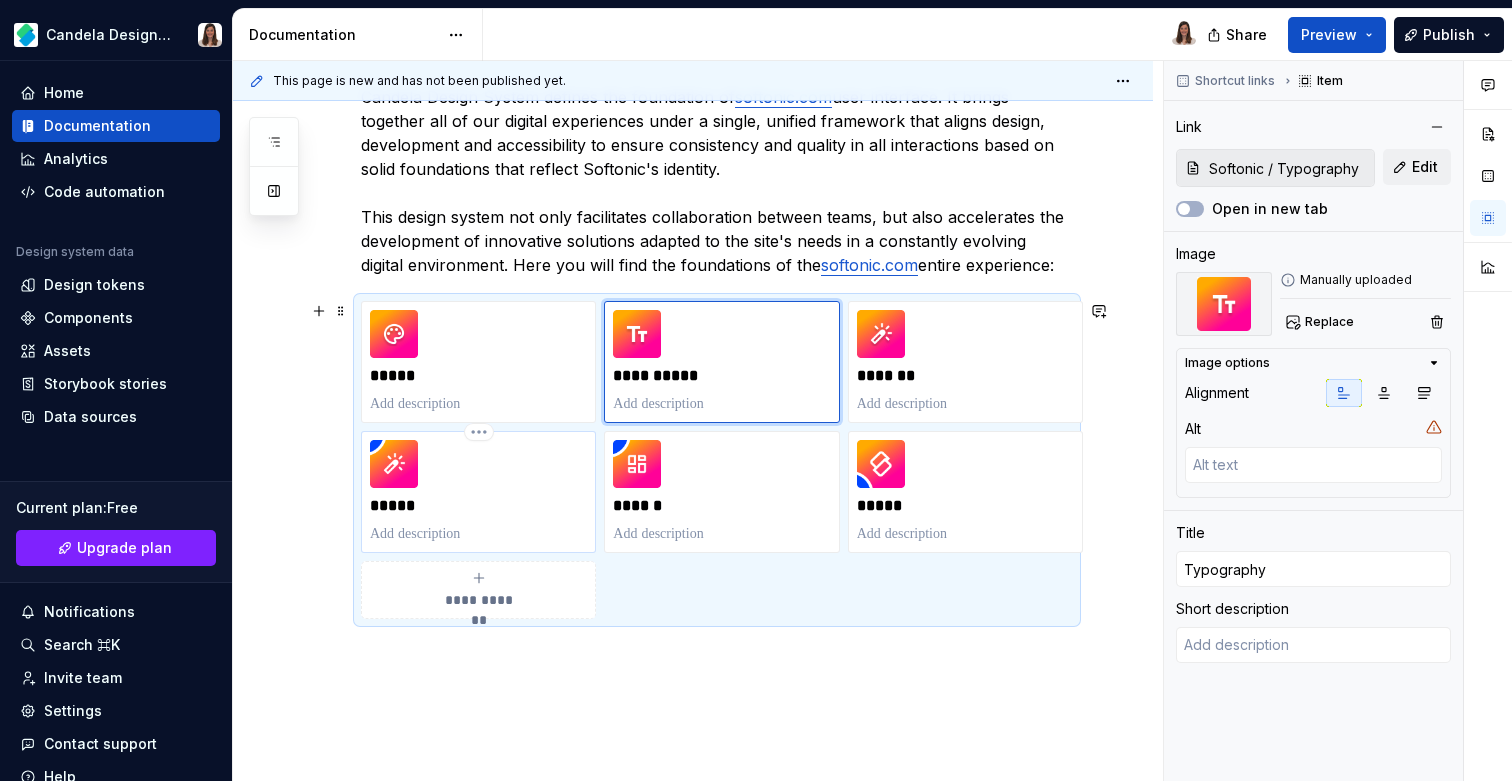 click on "*****" at bounding box center [478, 506] 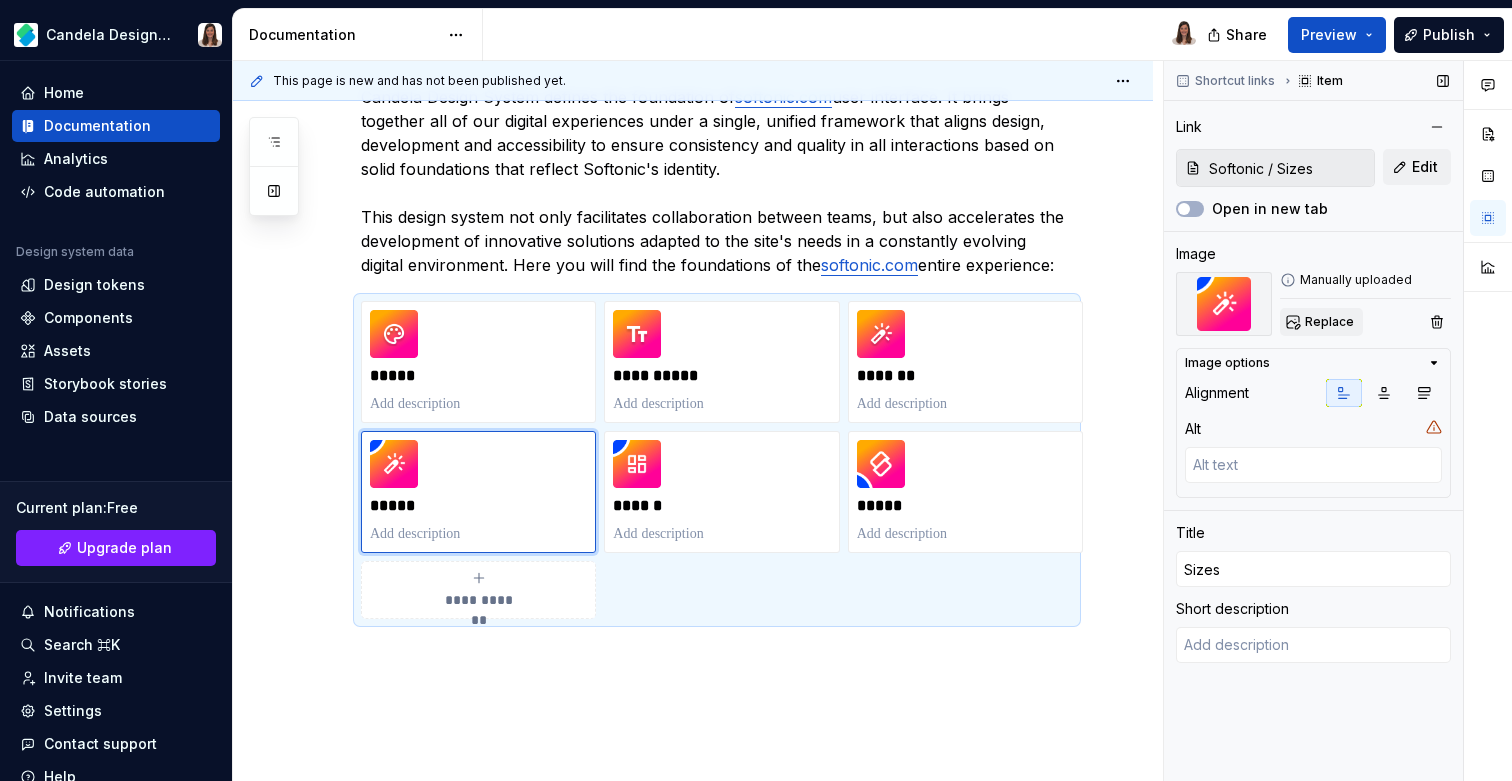 click on "Replace" at bounding box center [1329, 322] 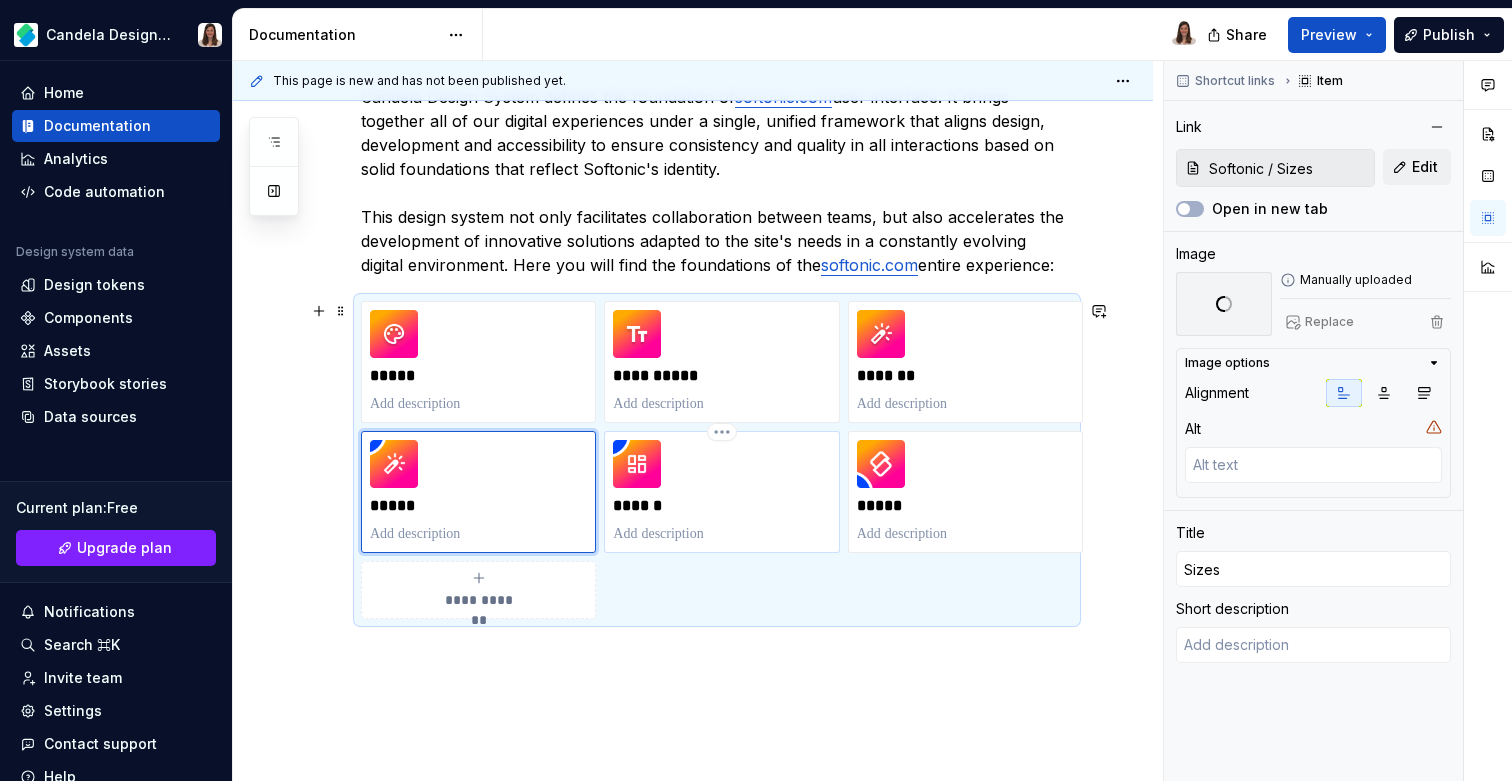 click on "******" at bounding box center (721, 506) 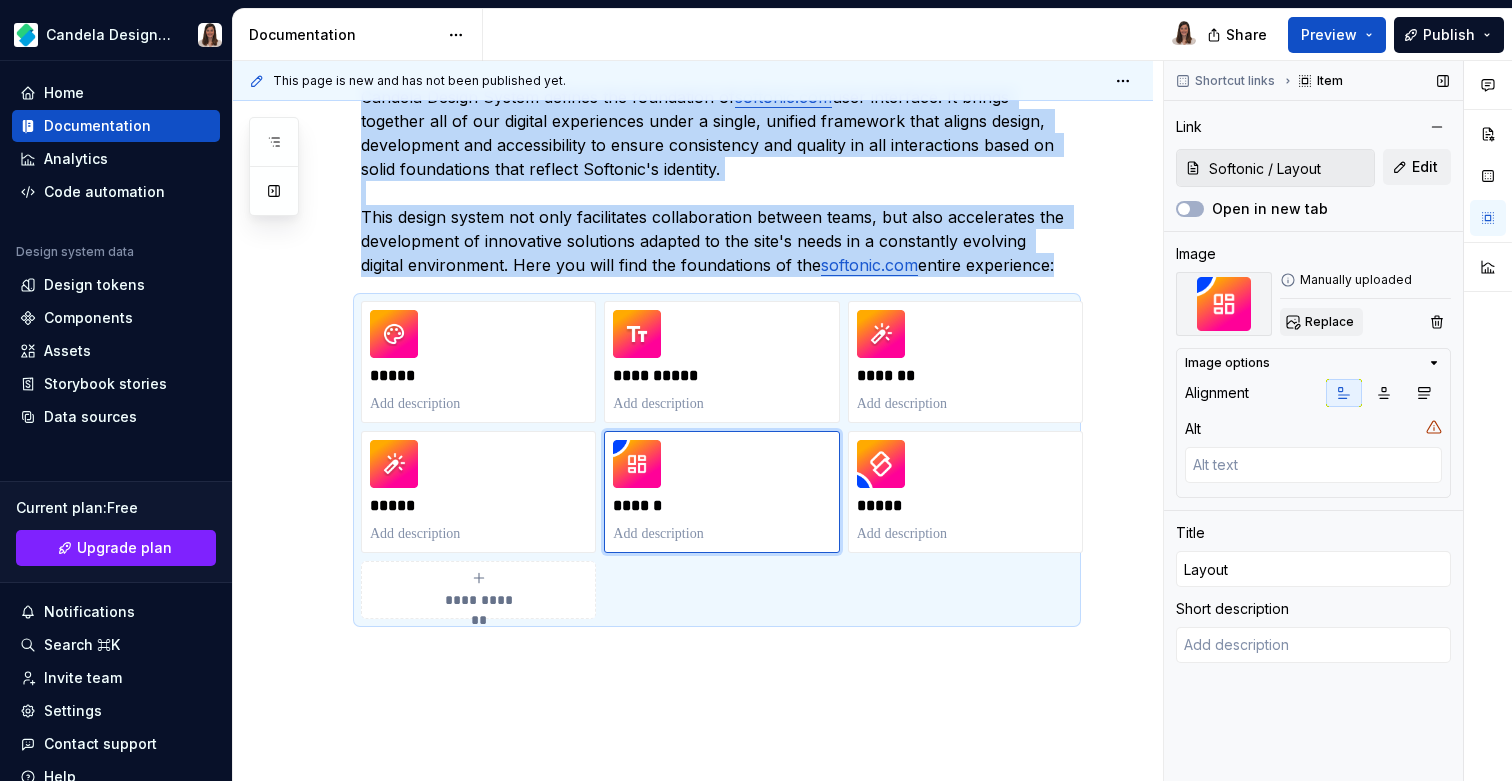click on "Replace" at bounding box center [1329, 322] 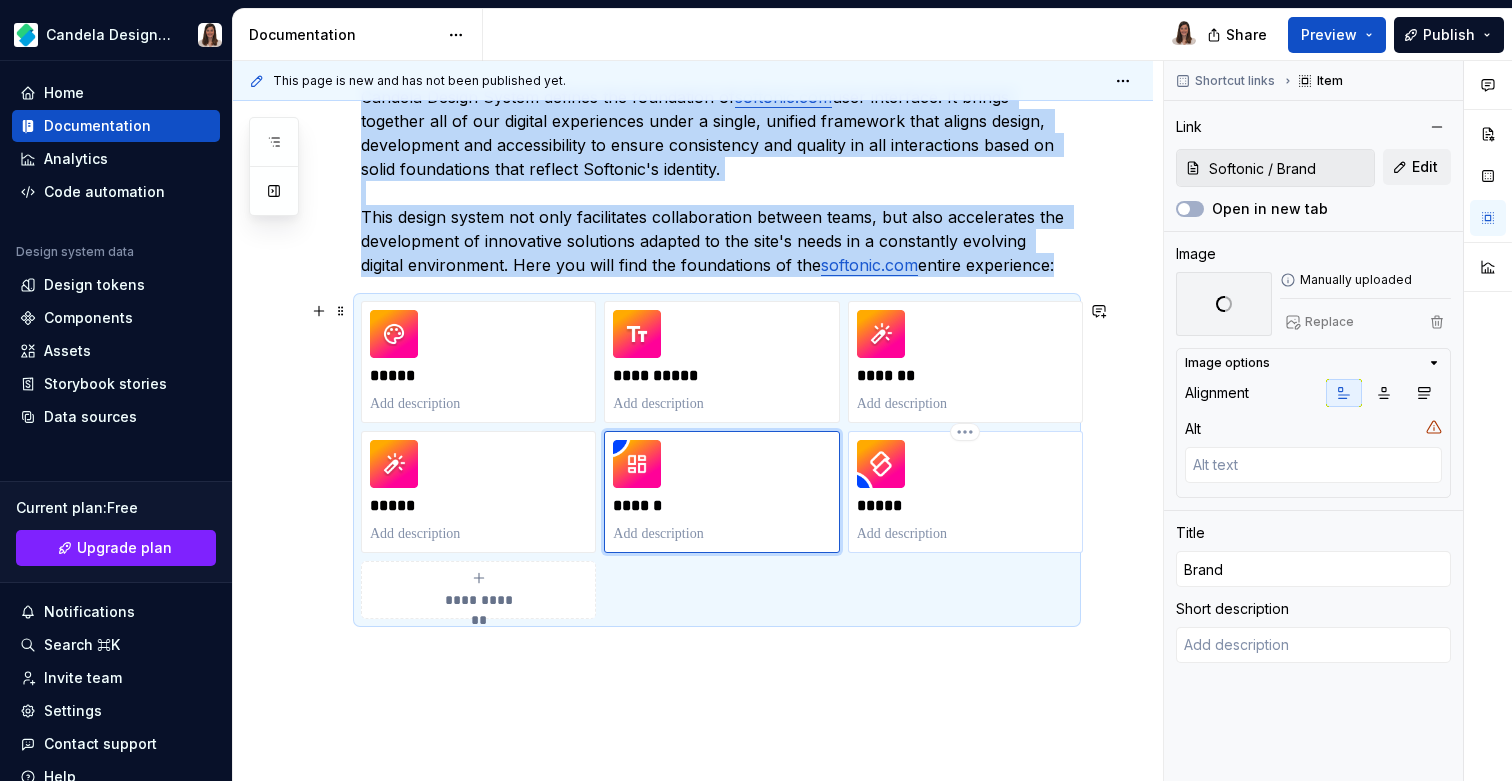 click on "*****" at bounding box center (965, 492) 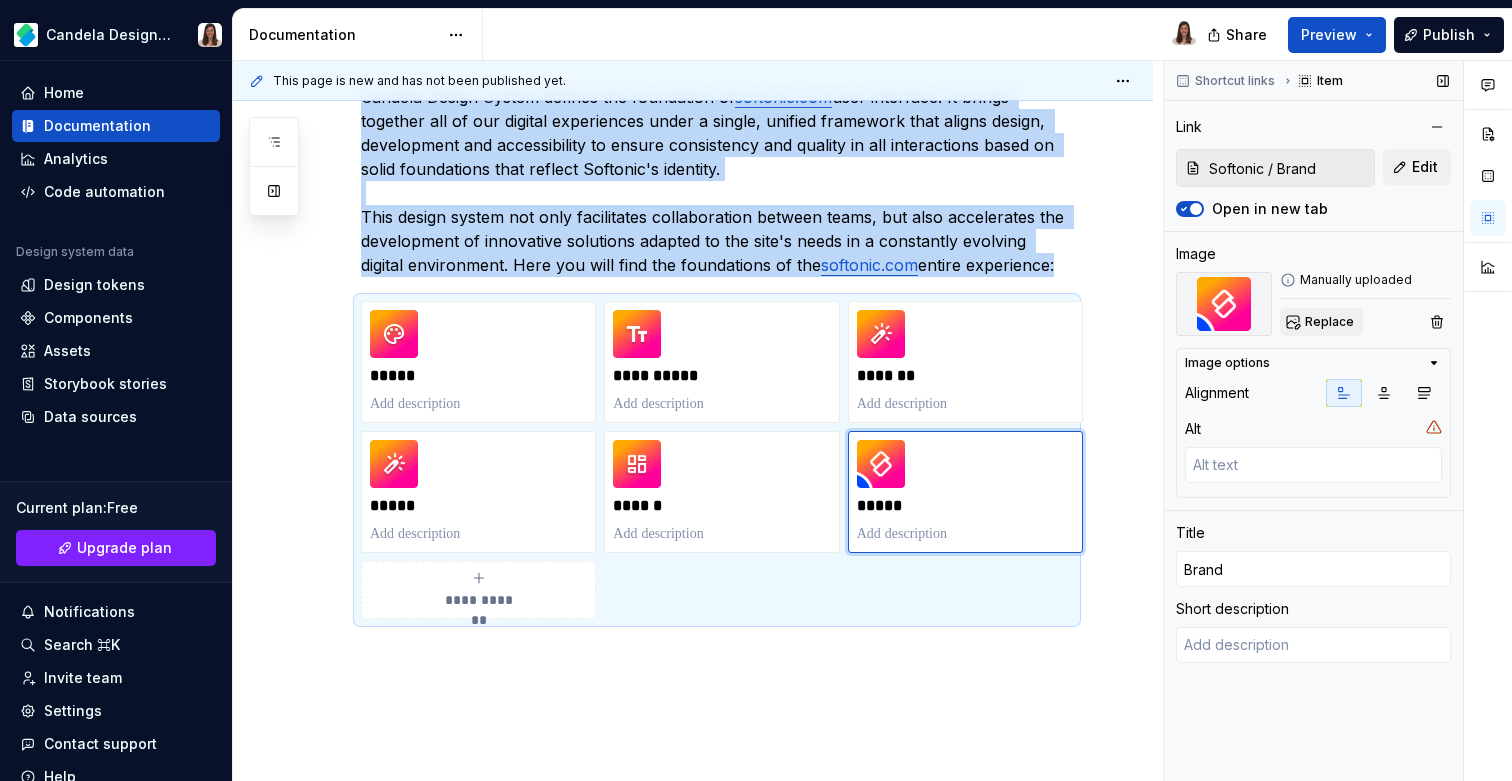 click on "Replace" at bounding box center (1329, 322) 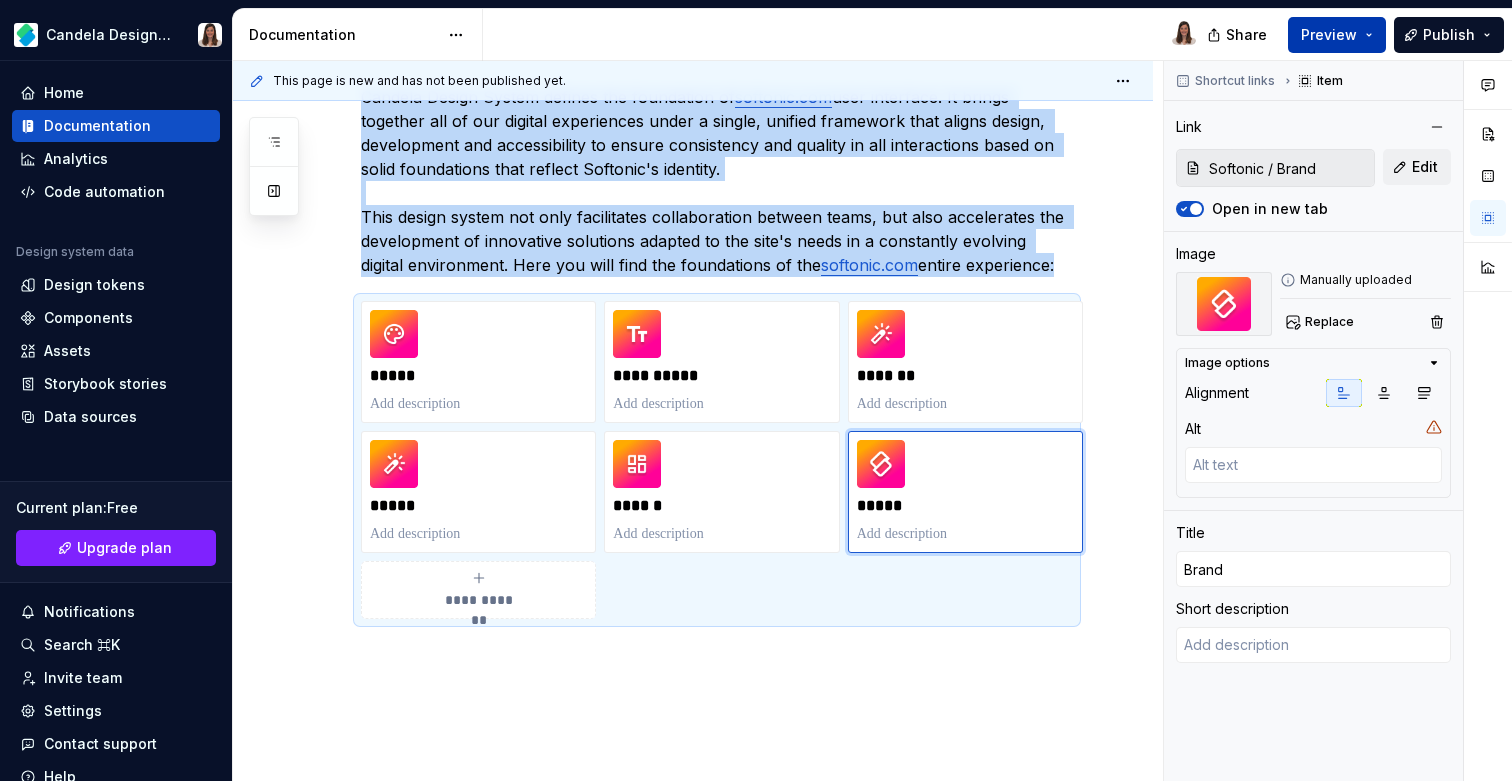 click on "Preview" at bounding box center [1329, 35] 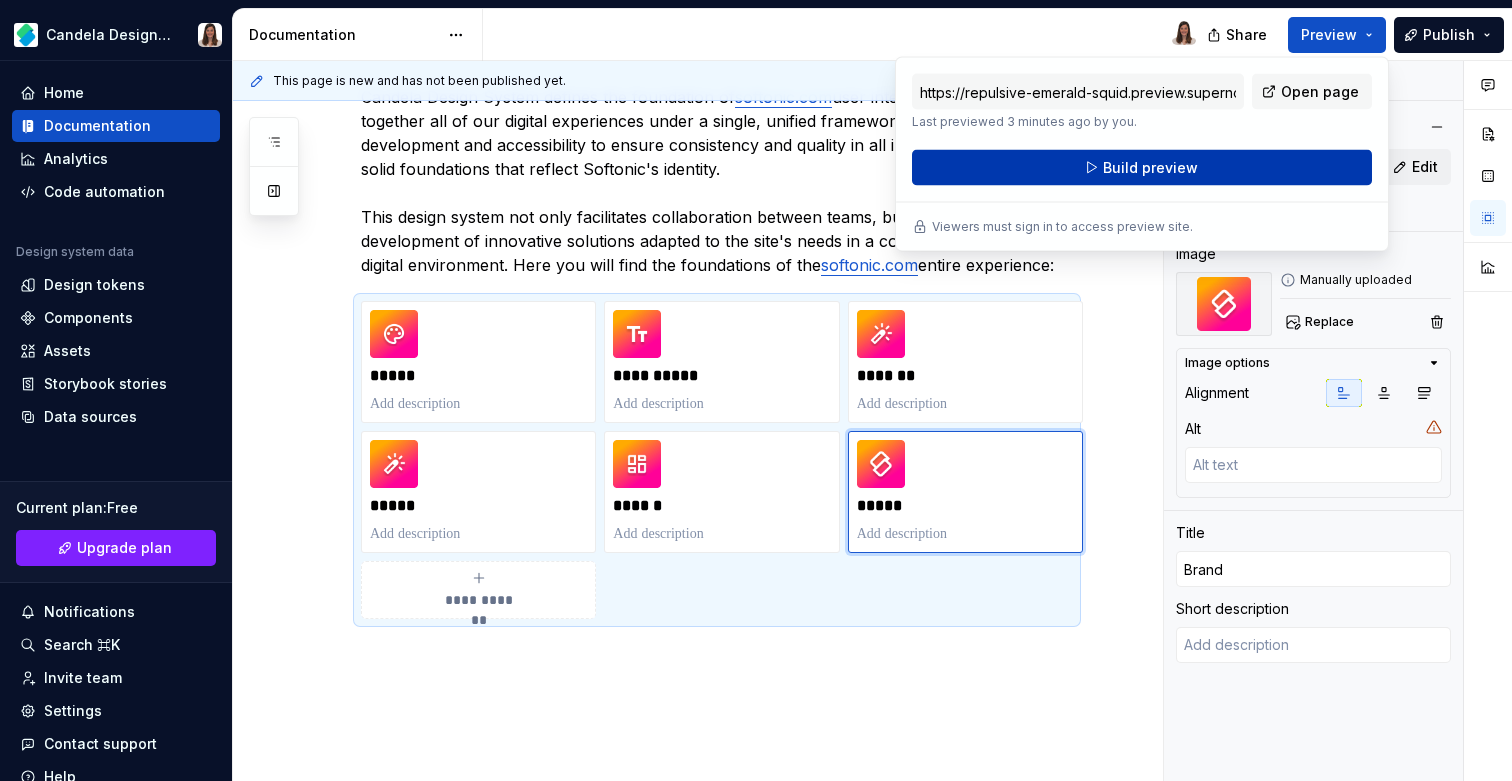 click on "Build preview" at bounding box center (1150, 168) 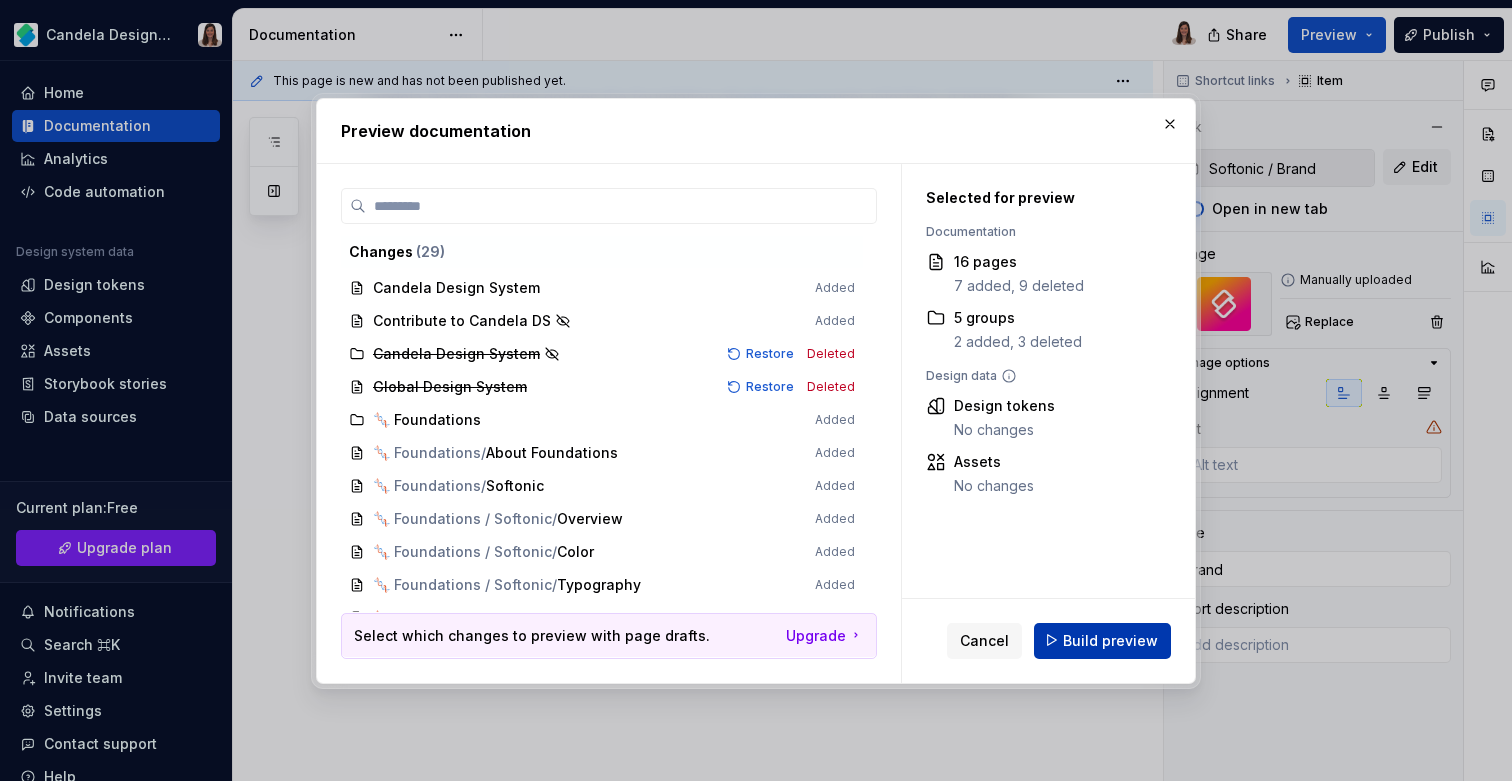 click on "Build preview" at bounding box center [1110, 640] 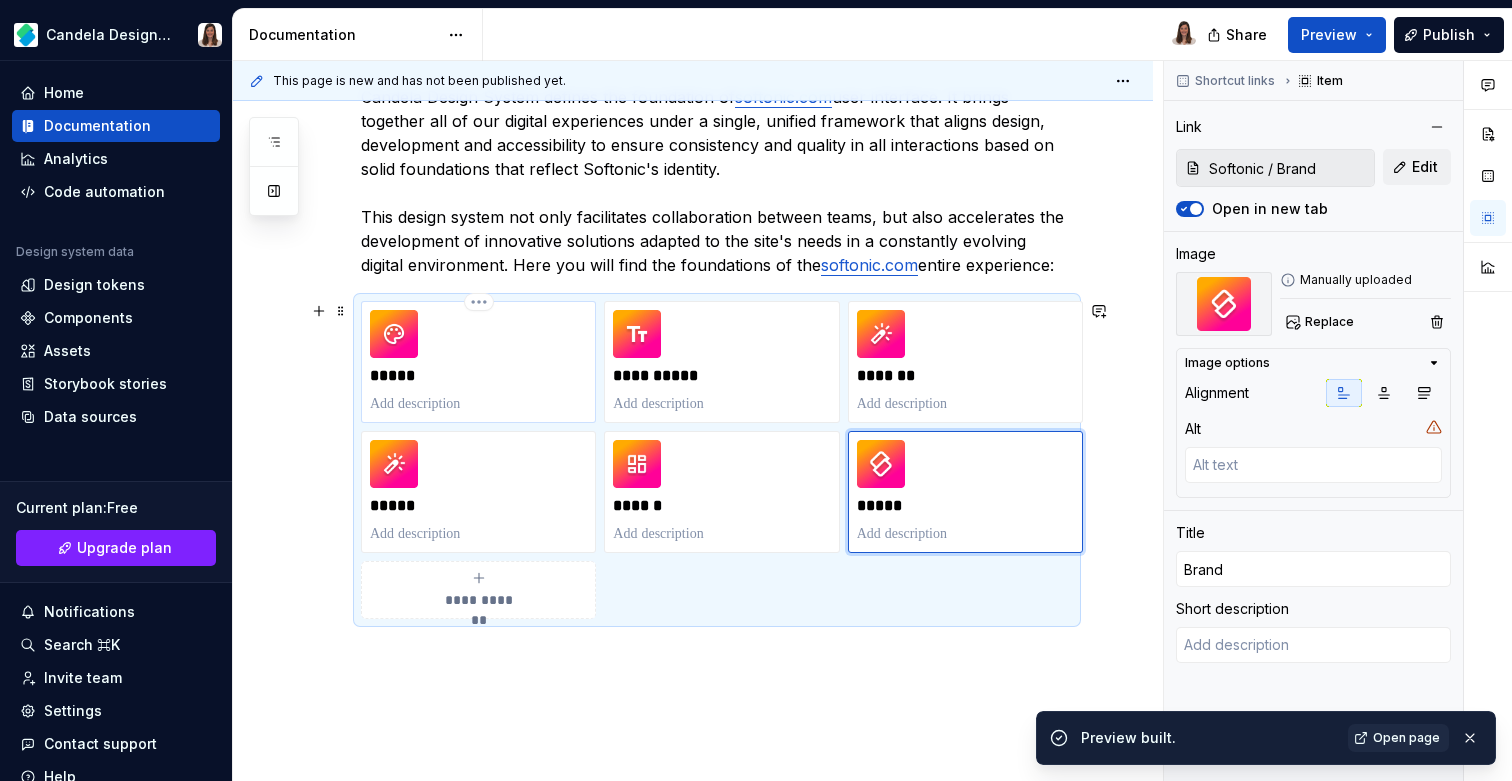 click on "*****" at bounding box center (478, 376) 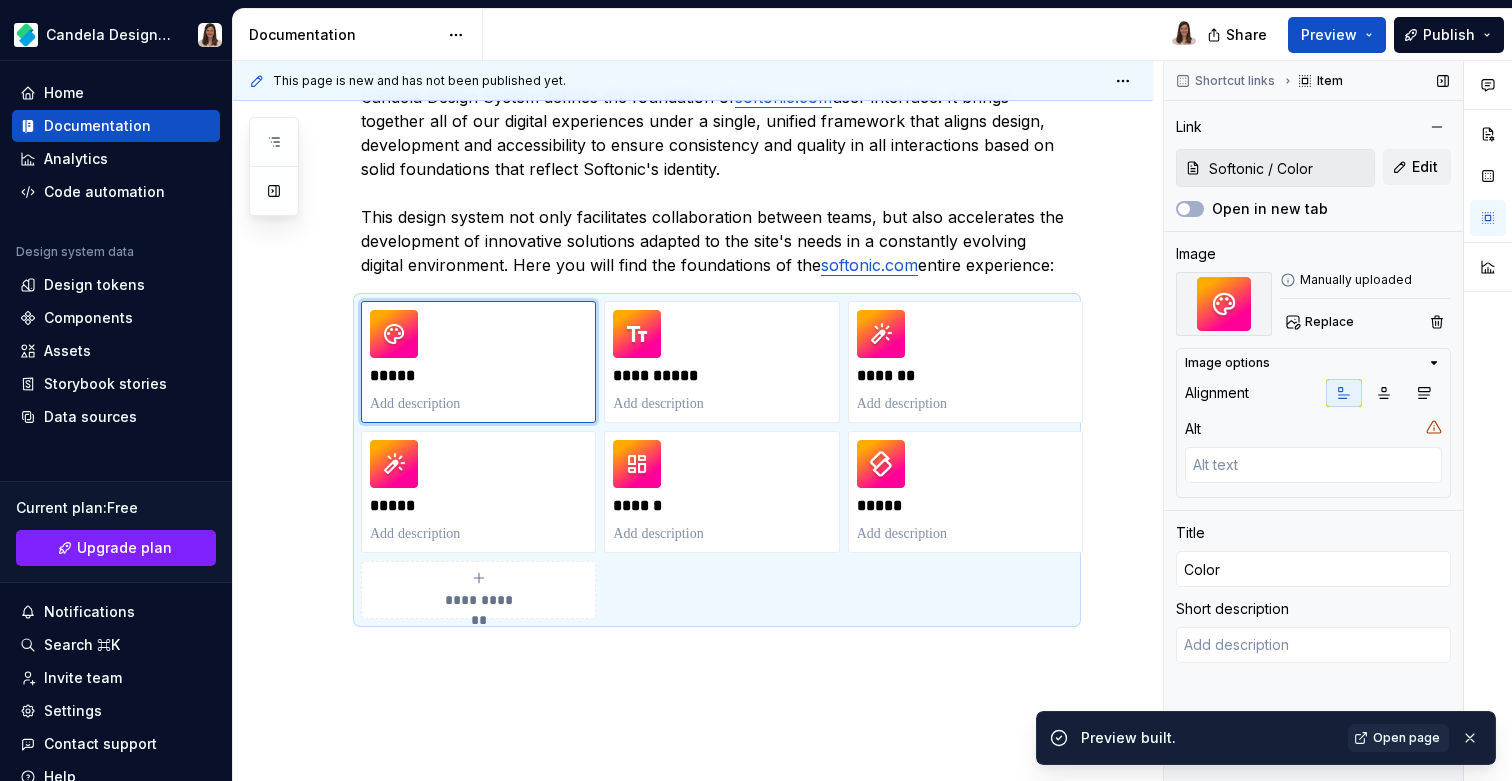 click on "Replace" at bounding box center (1365, 322) 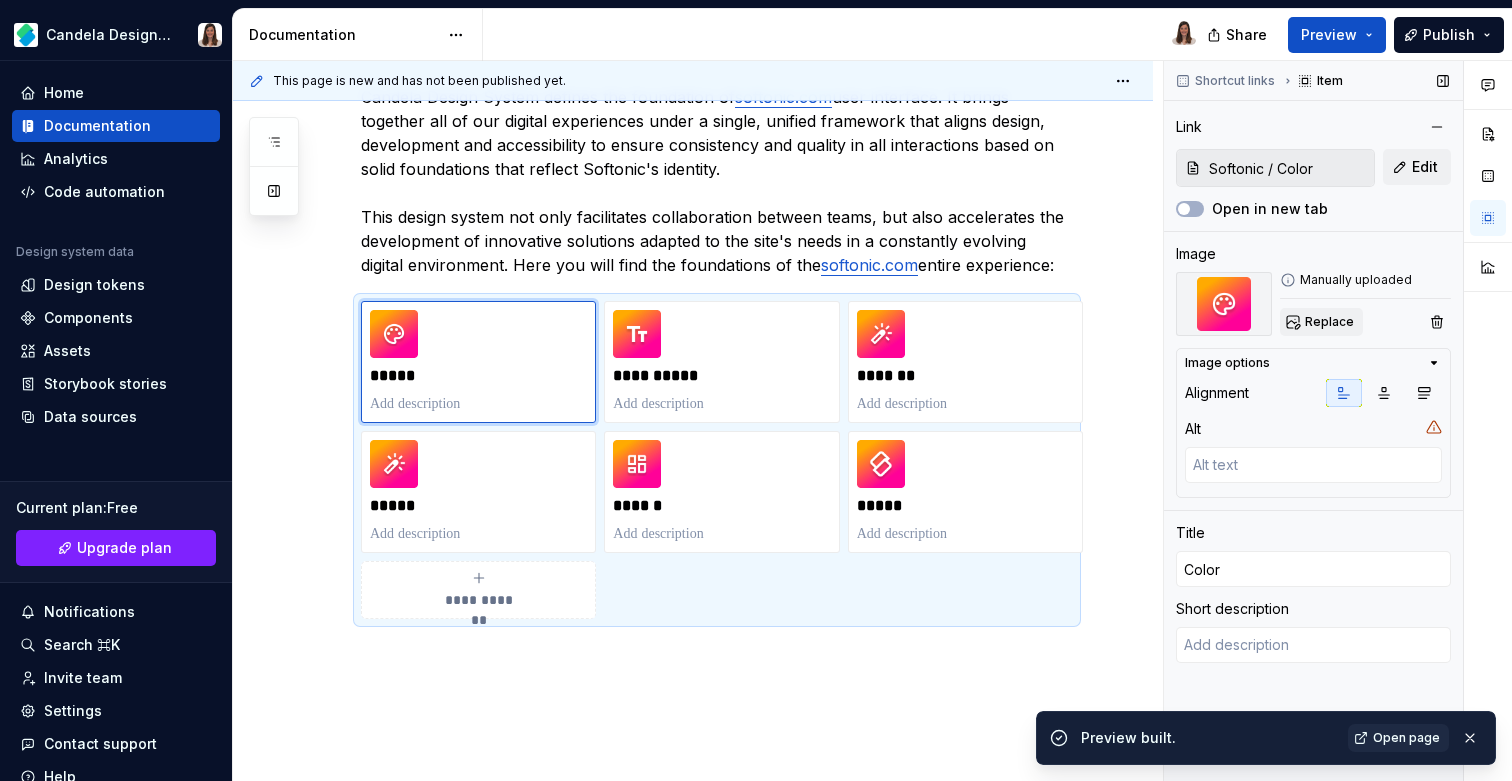 click on "Replace" at bounding box center (1329, 322) 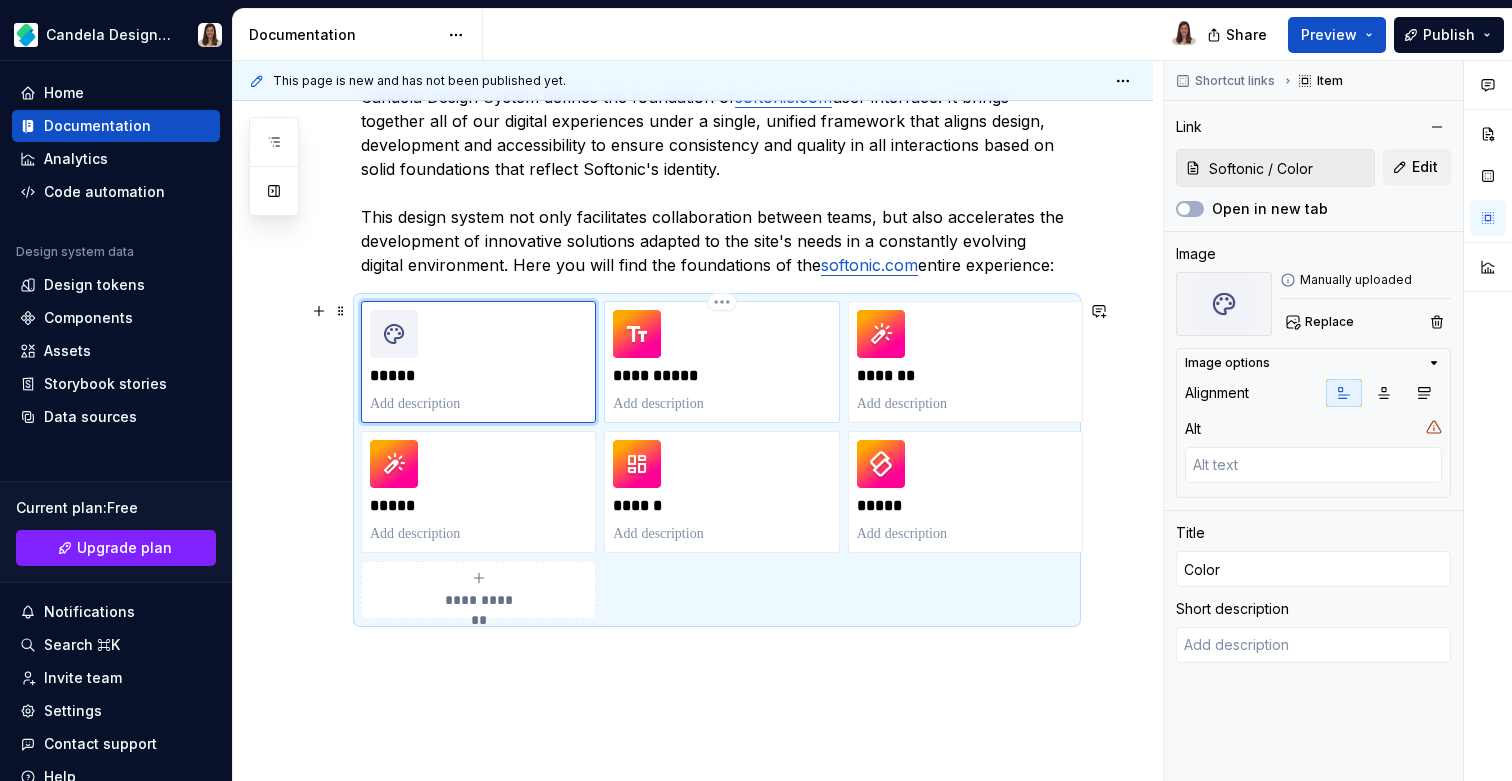 click on "**********" at bounding box center [721, 376] 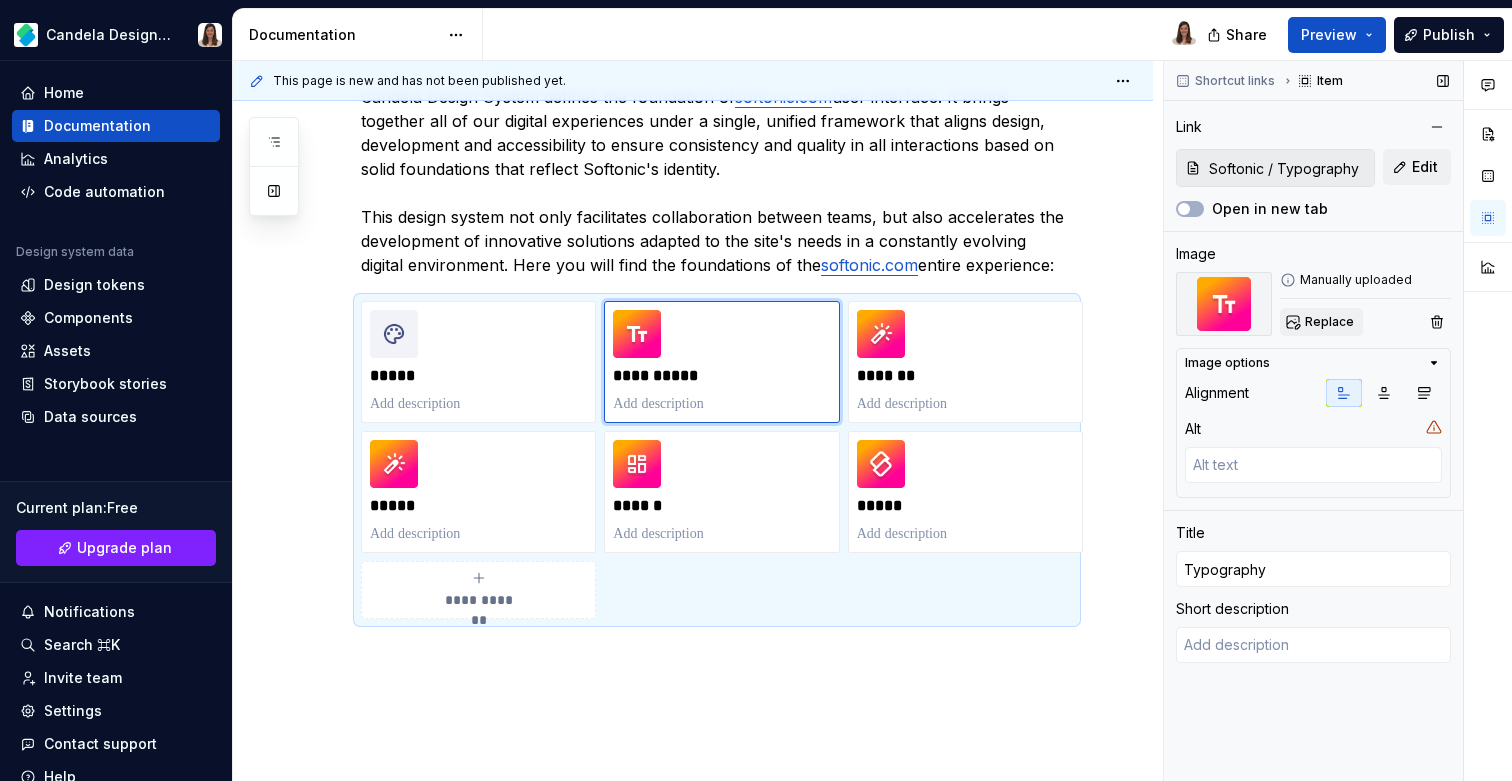 click on "Replace" at bounding box center [1321, 322] 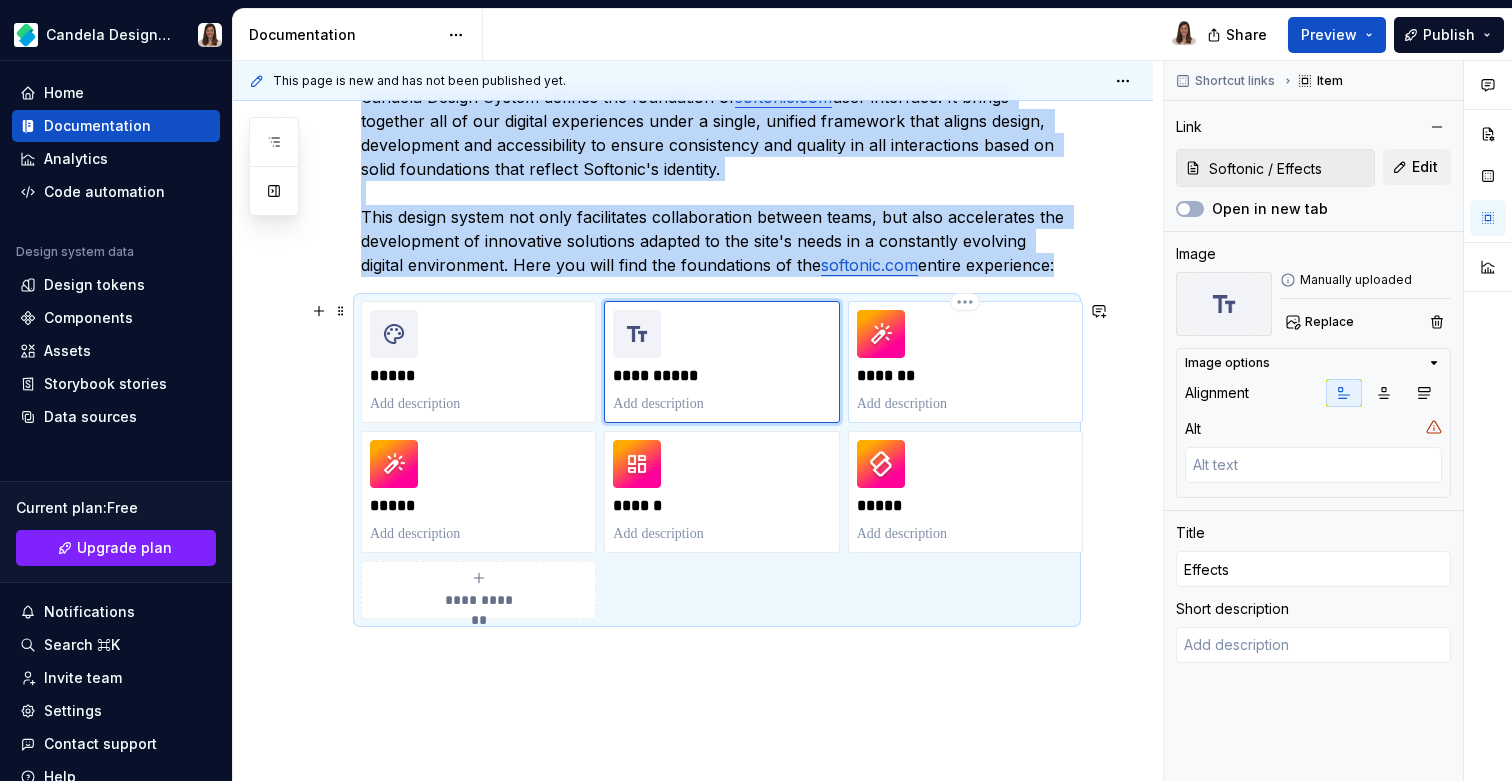 click on "*******" at bounding box center (965, 362) 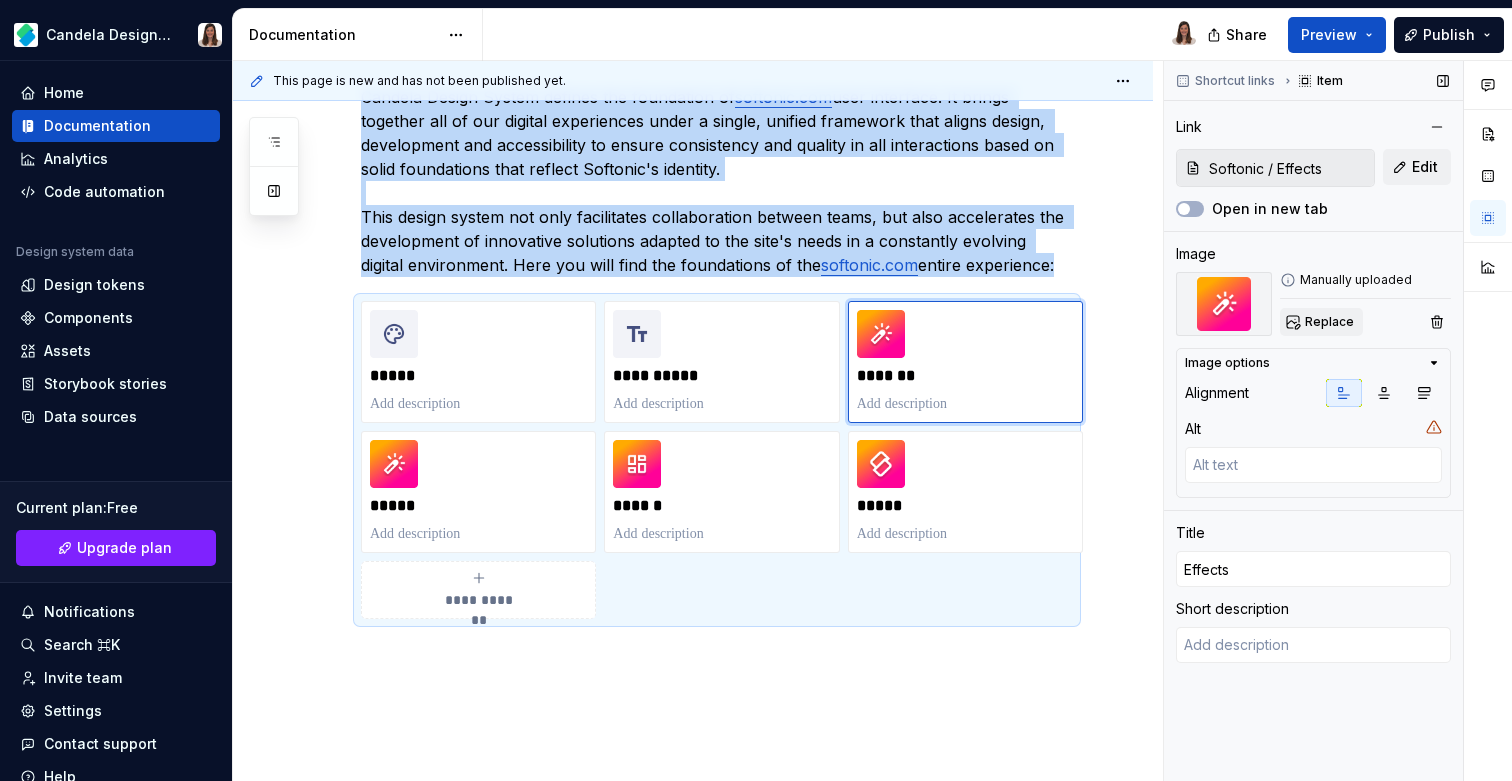 click on "Replace" at bounding box center (1329, 322) 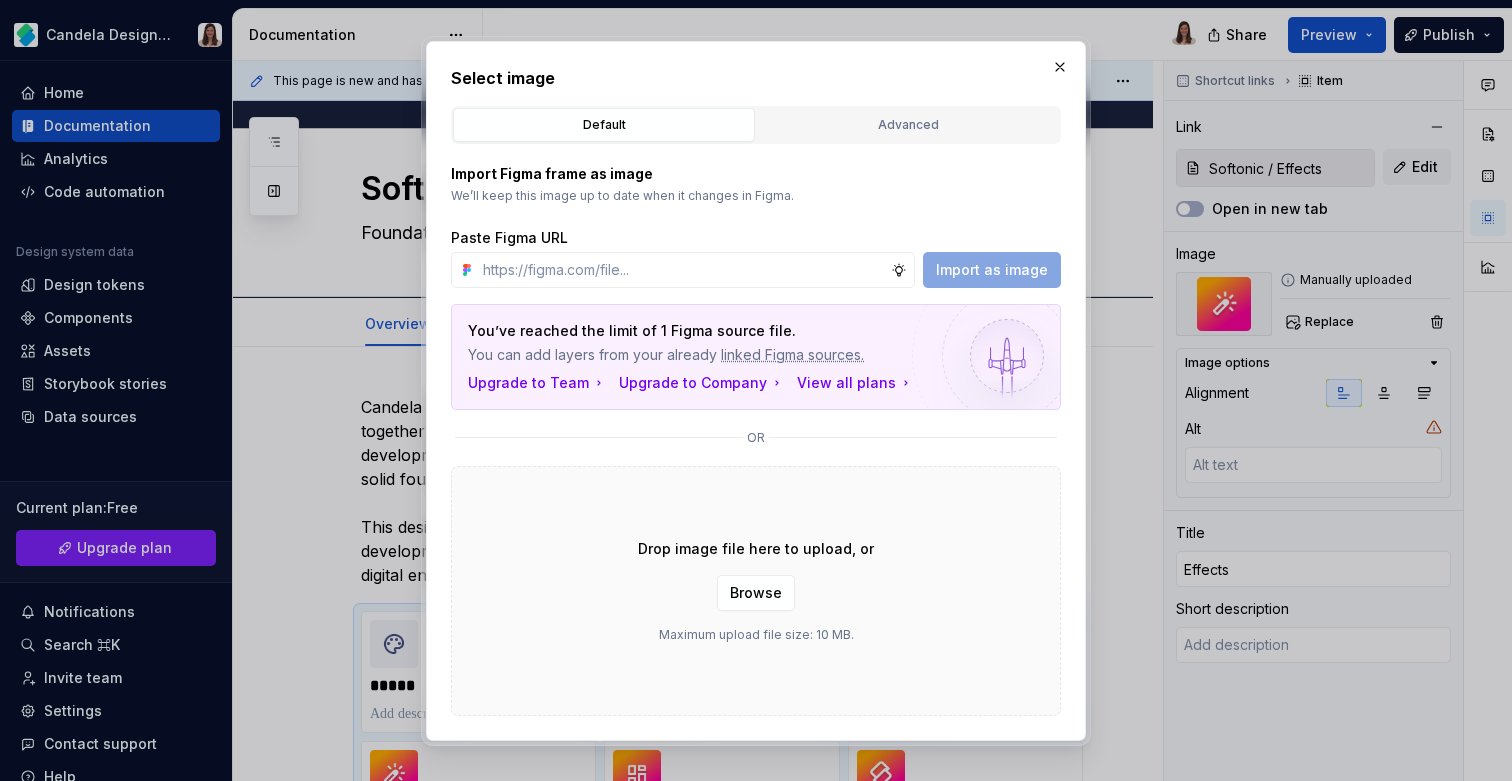 scroll, scrollTop: 0, scrollLeft: 0, axis: both 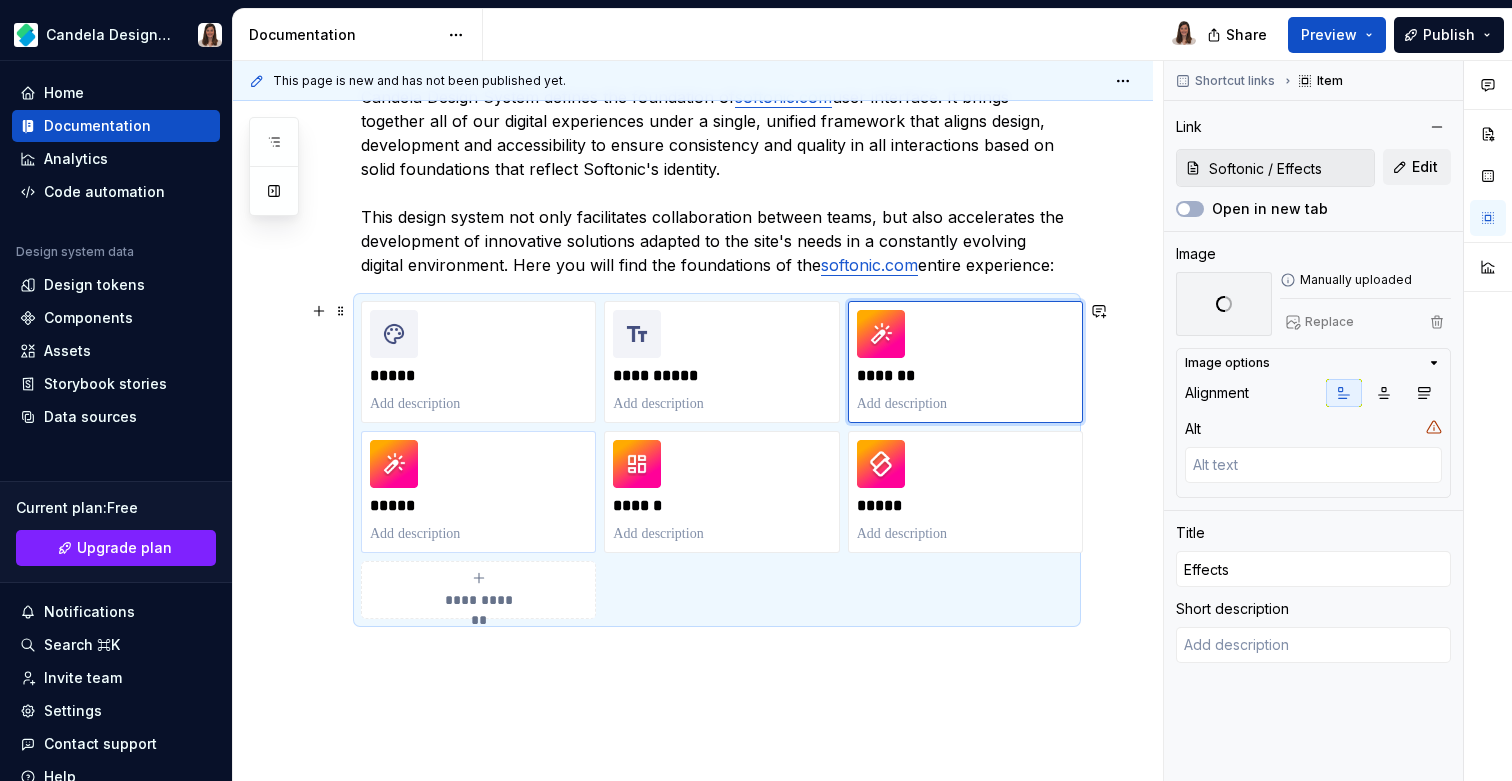 type on "*" 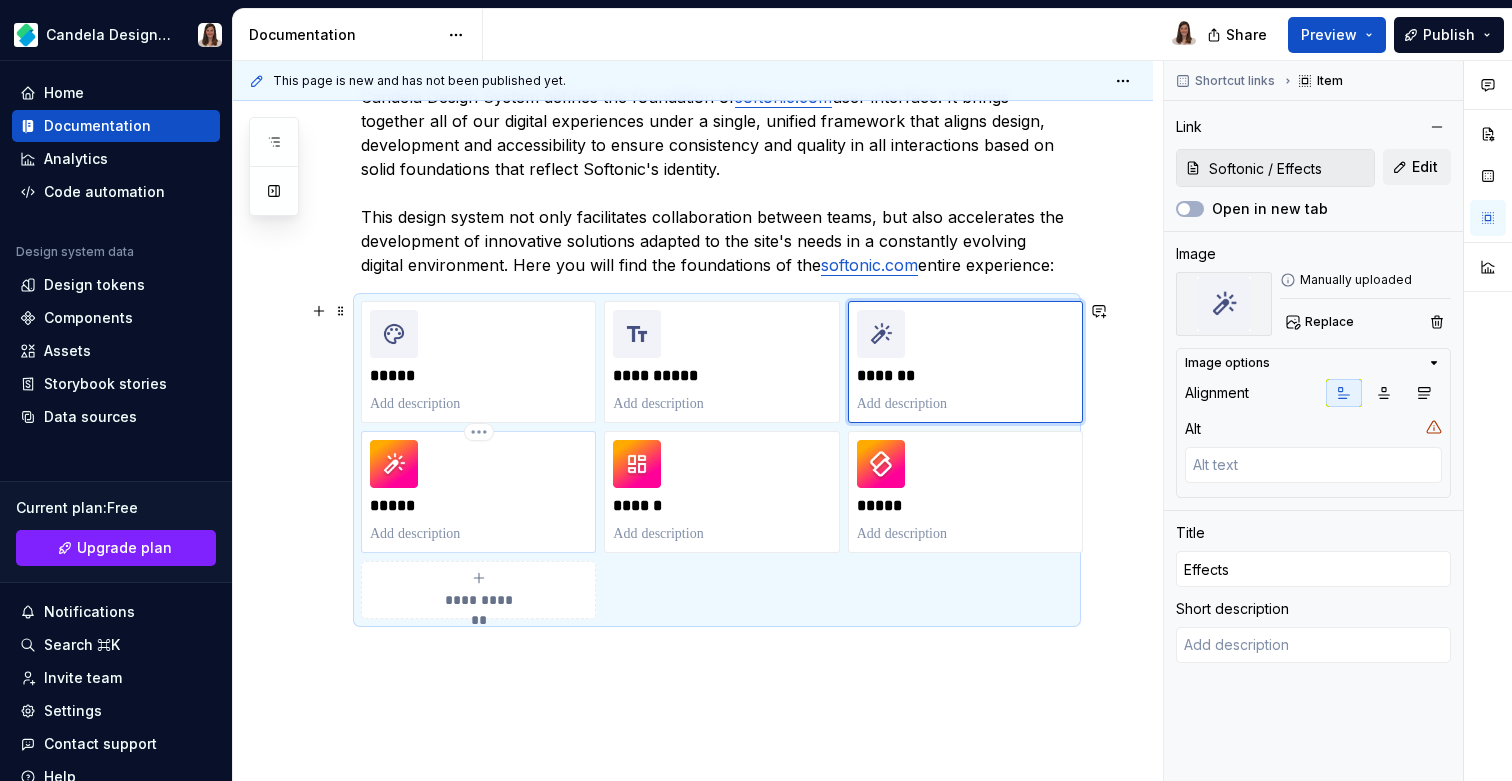 click at bounding box center (478, 534) 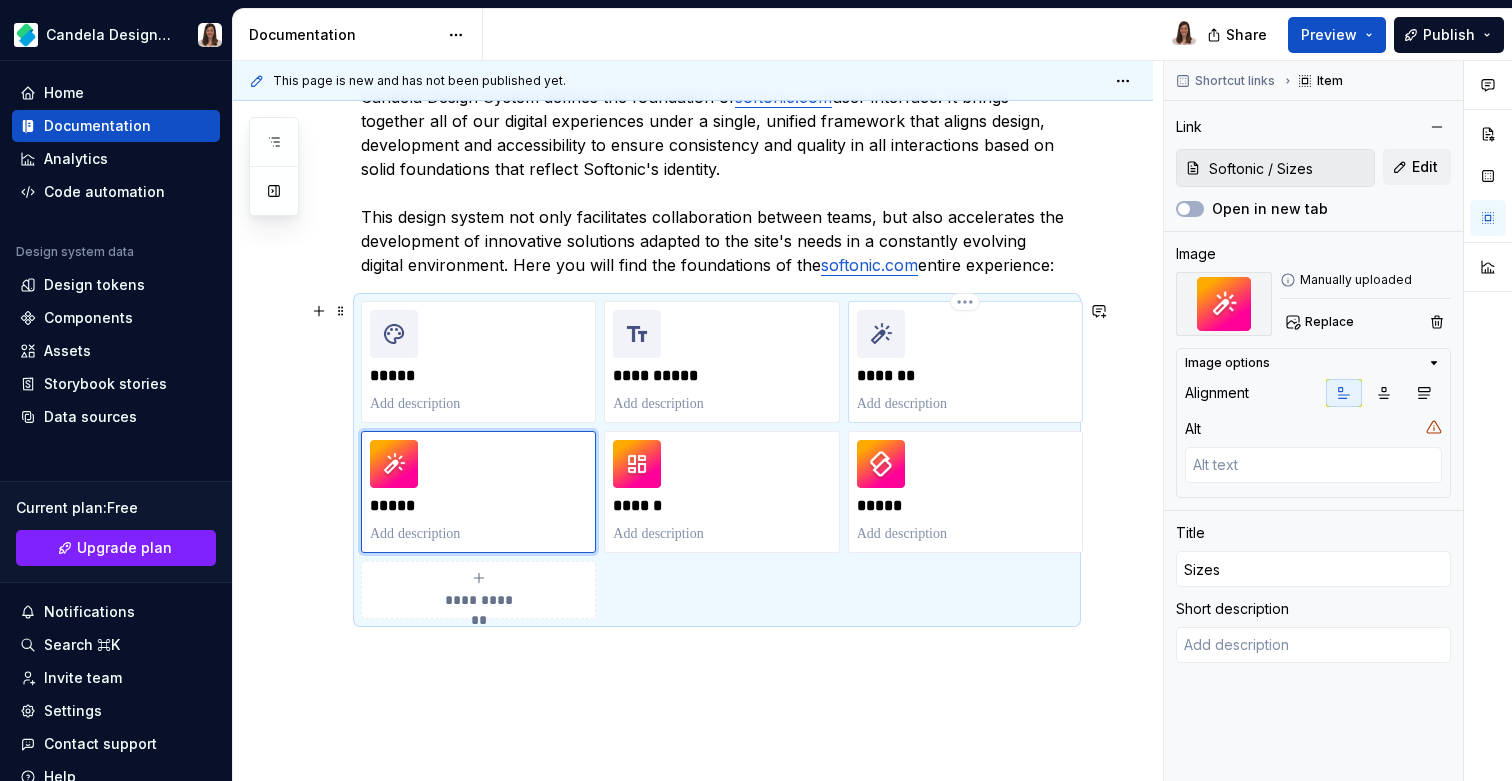type on "Softonic / Effects" 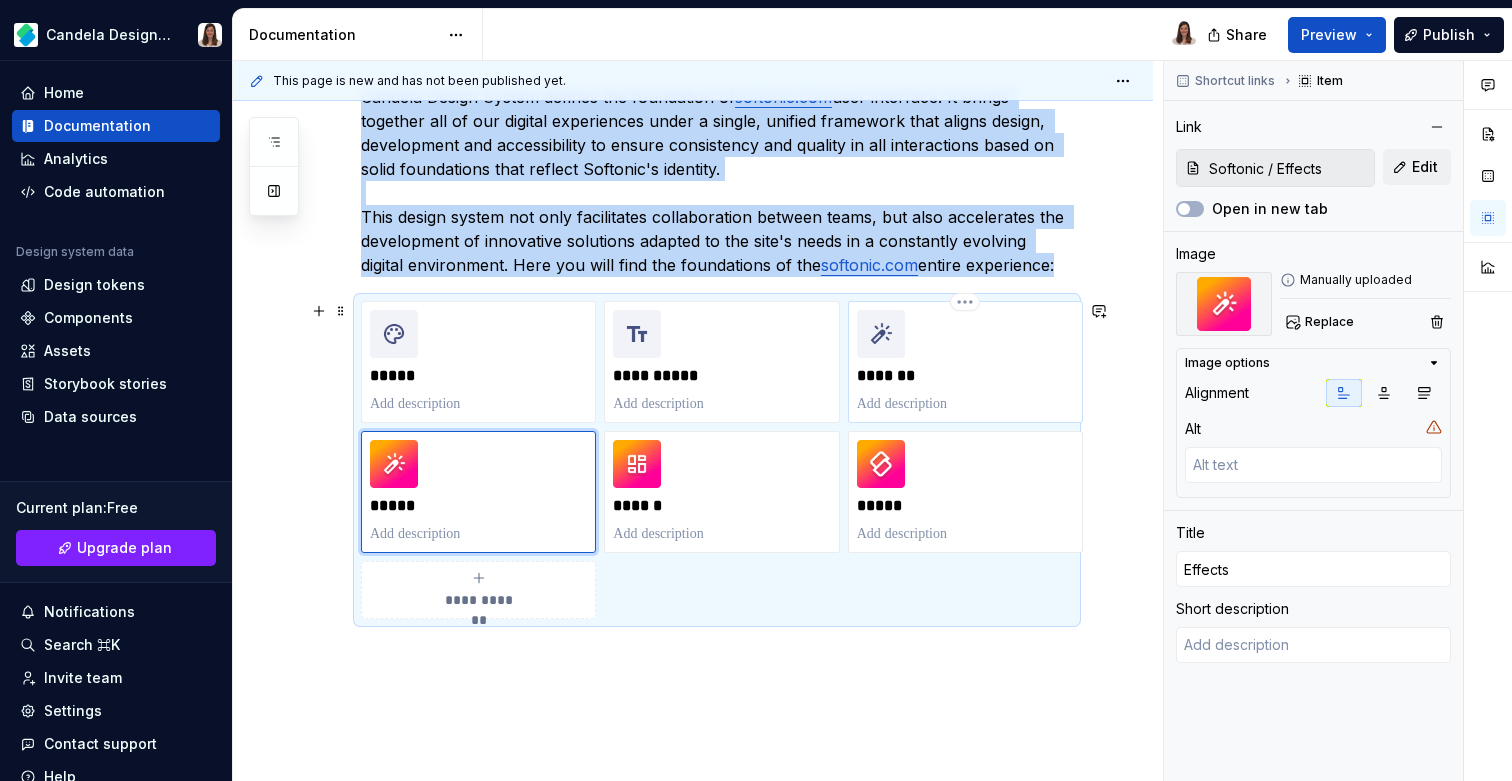 click on "*******" at bounding box center (965, 362) 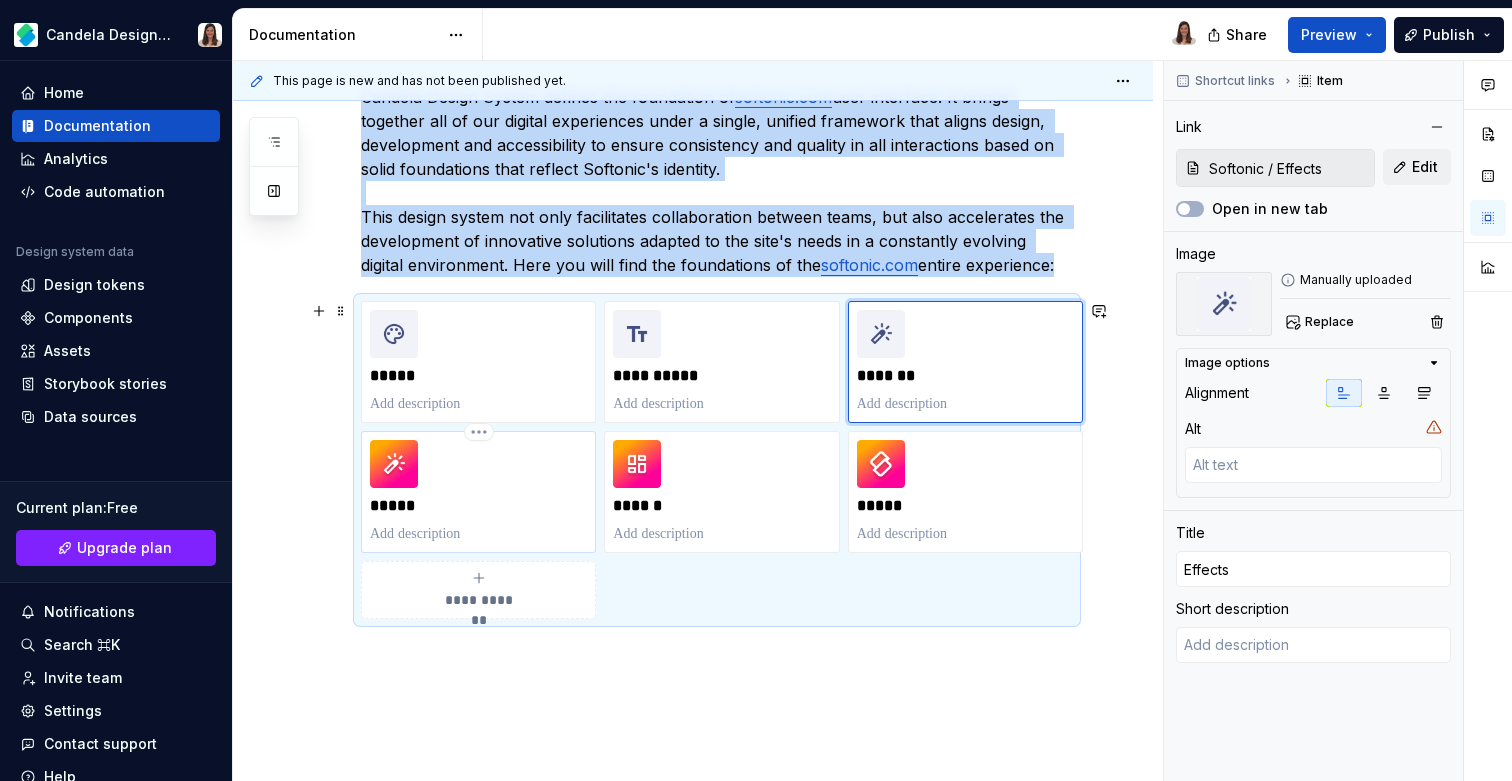type on "Softonic / Sizes" 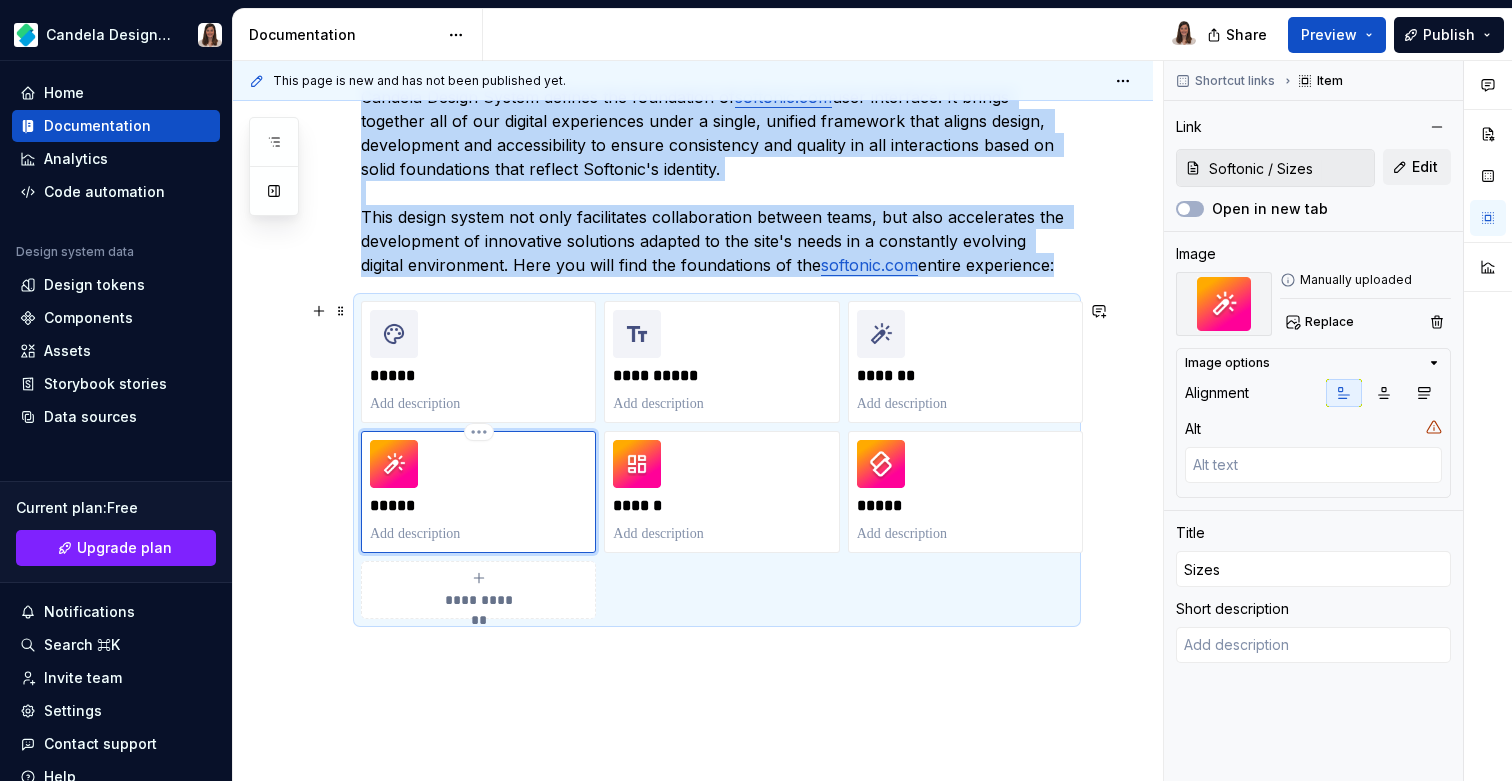 click on "*****" at bounding box center [478, 492] 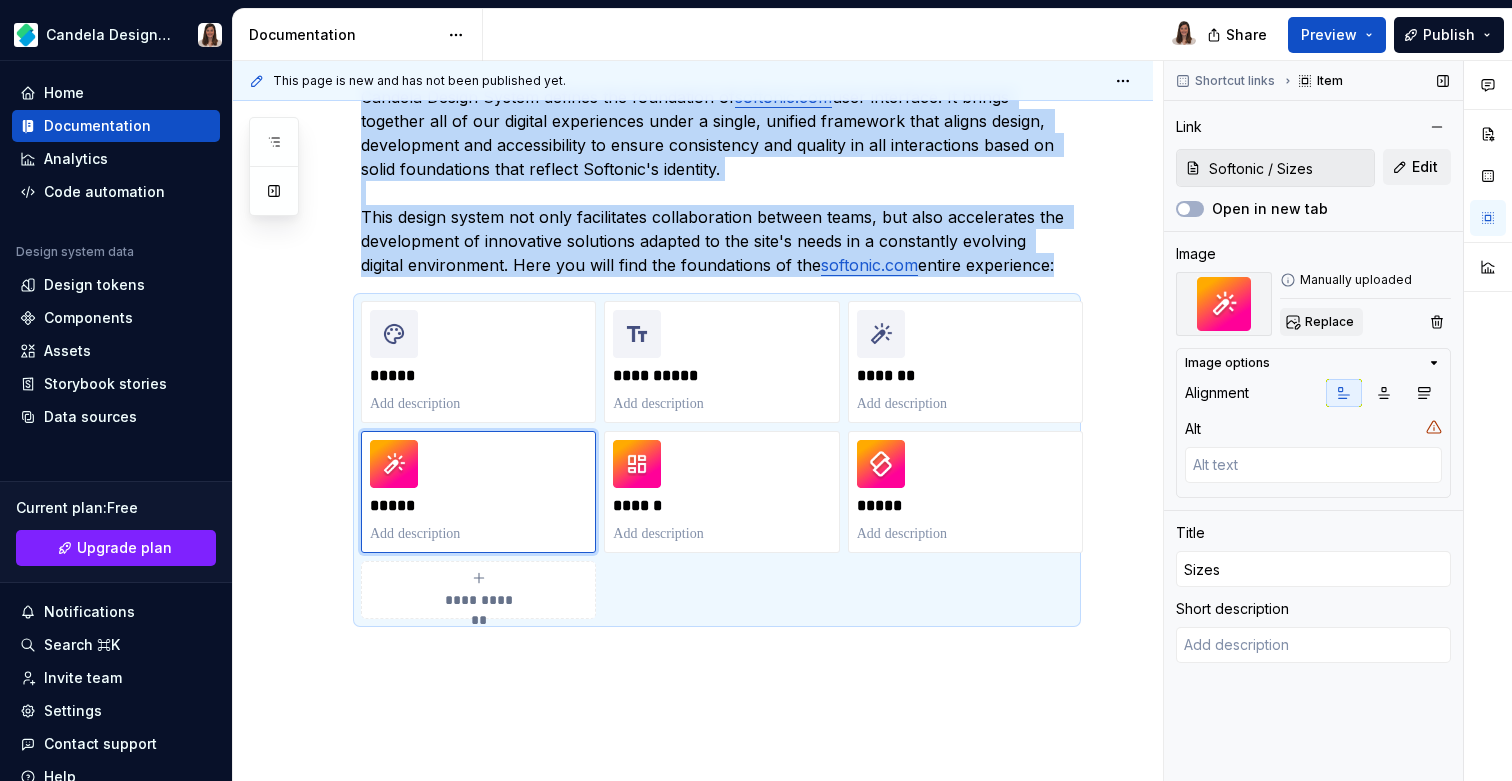 click on "Replace" at bounding box center [1329, 322] 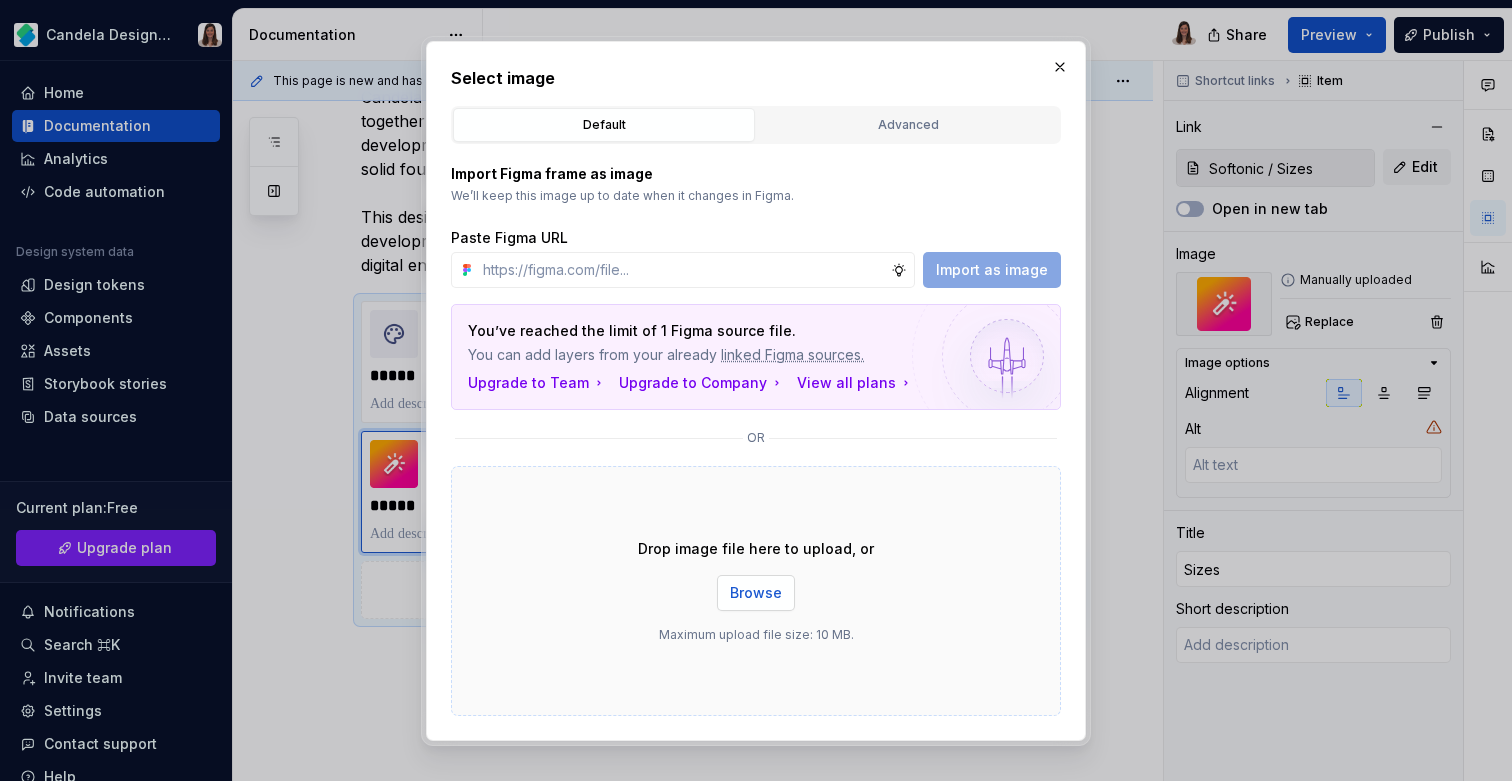 type on "*" 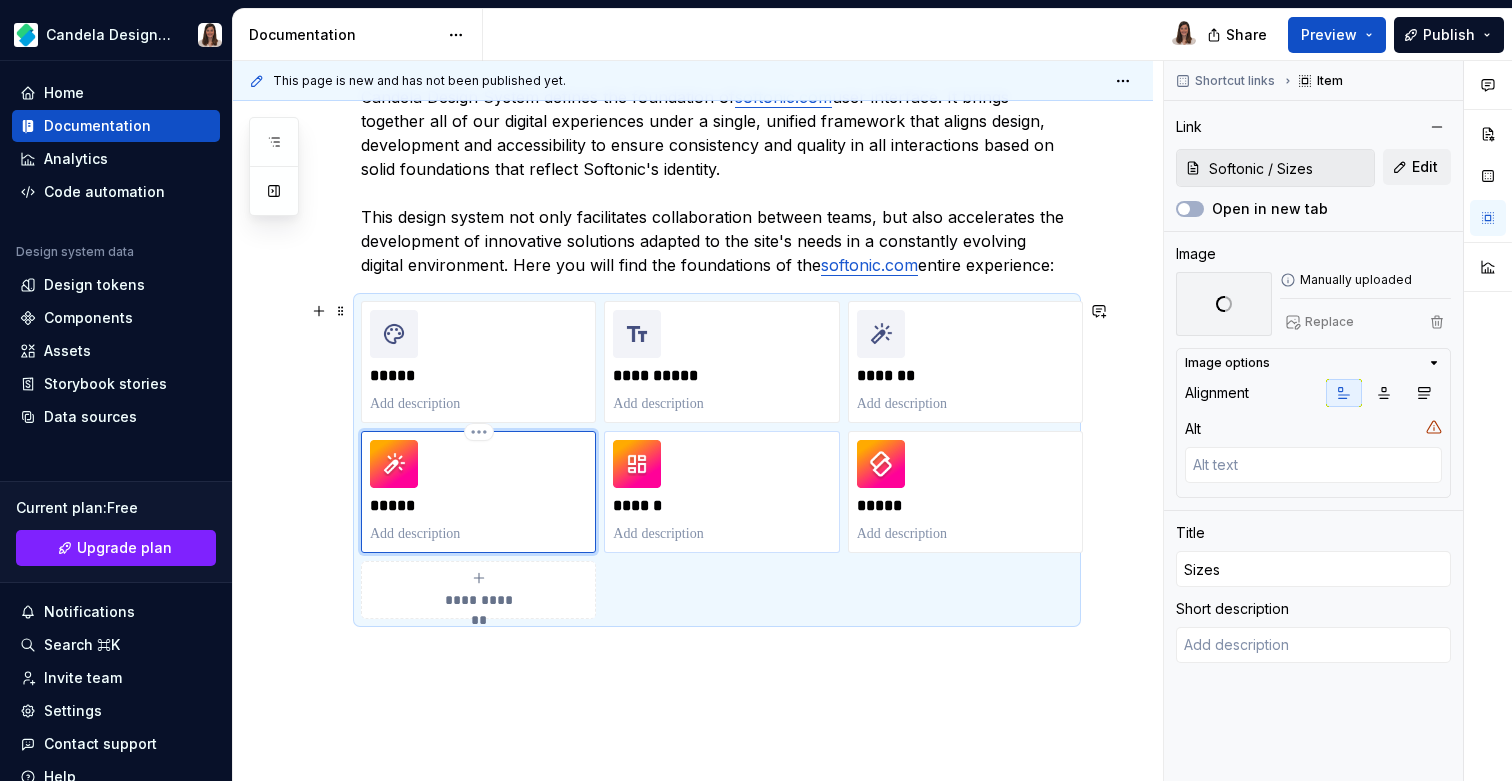type on "Softonic / Layout" 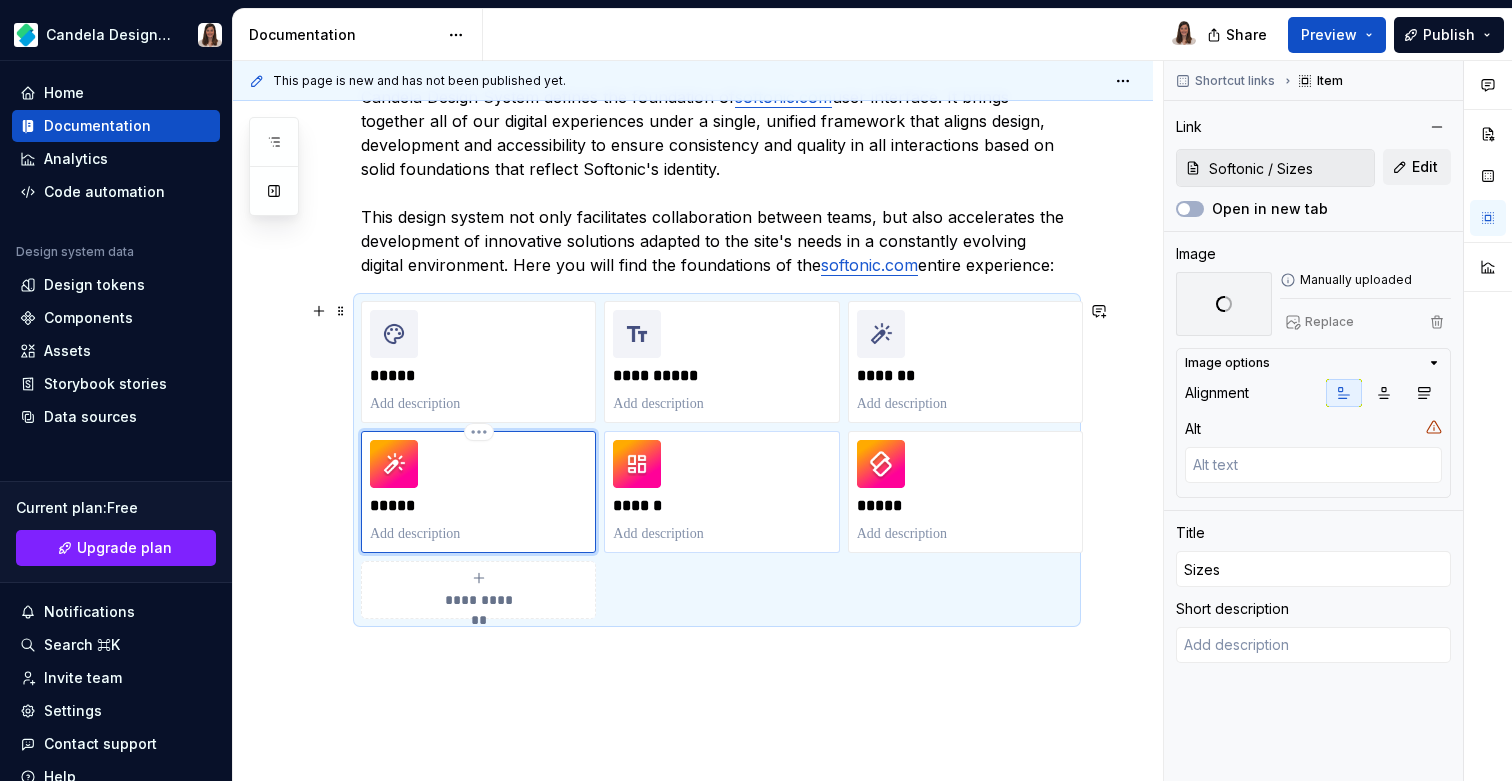 type on "Layout" 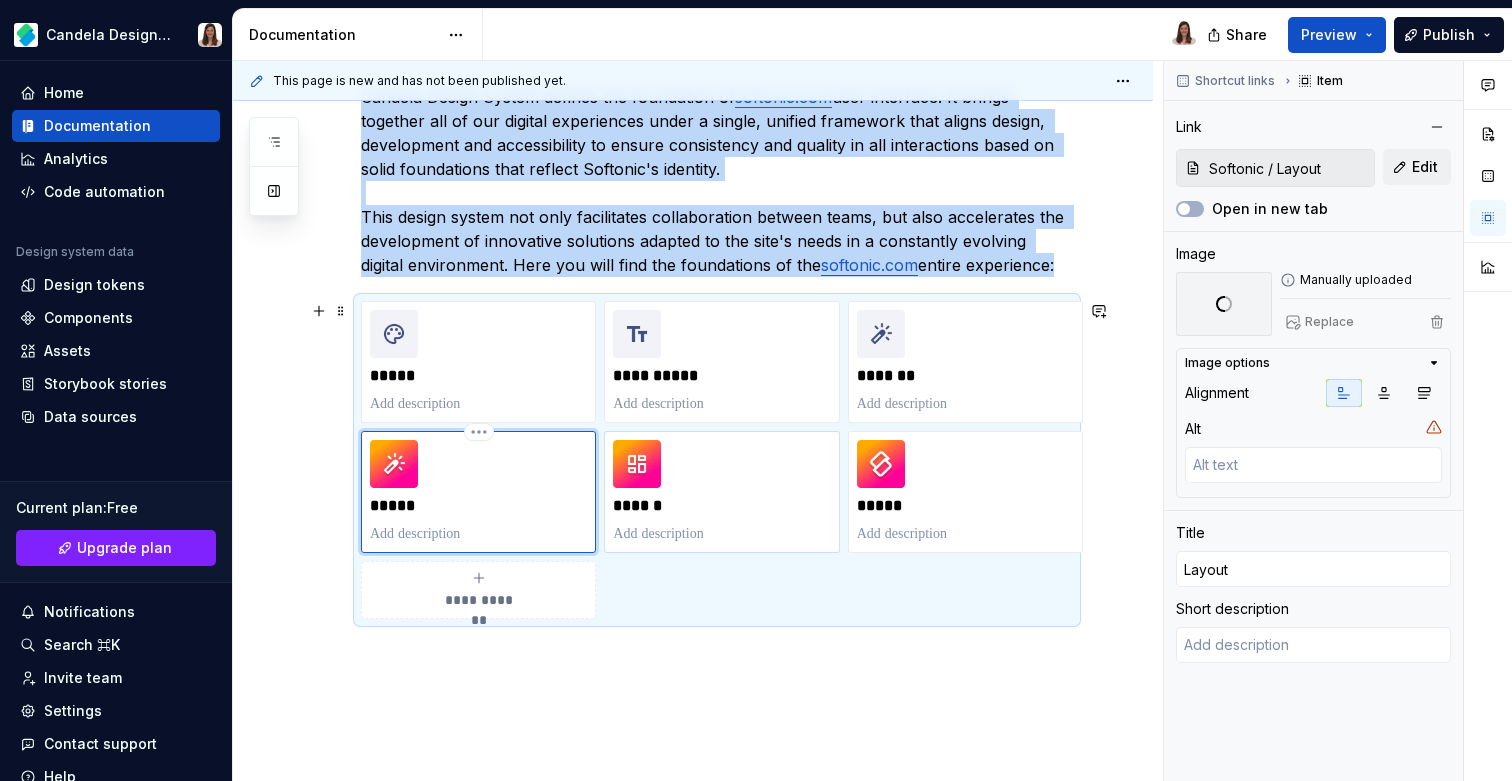 click on "******" at bounding box center (721, 492) 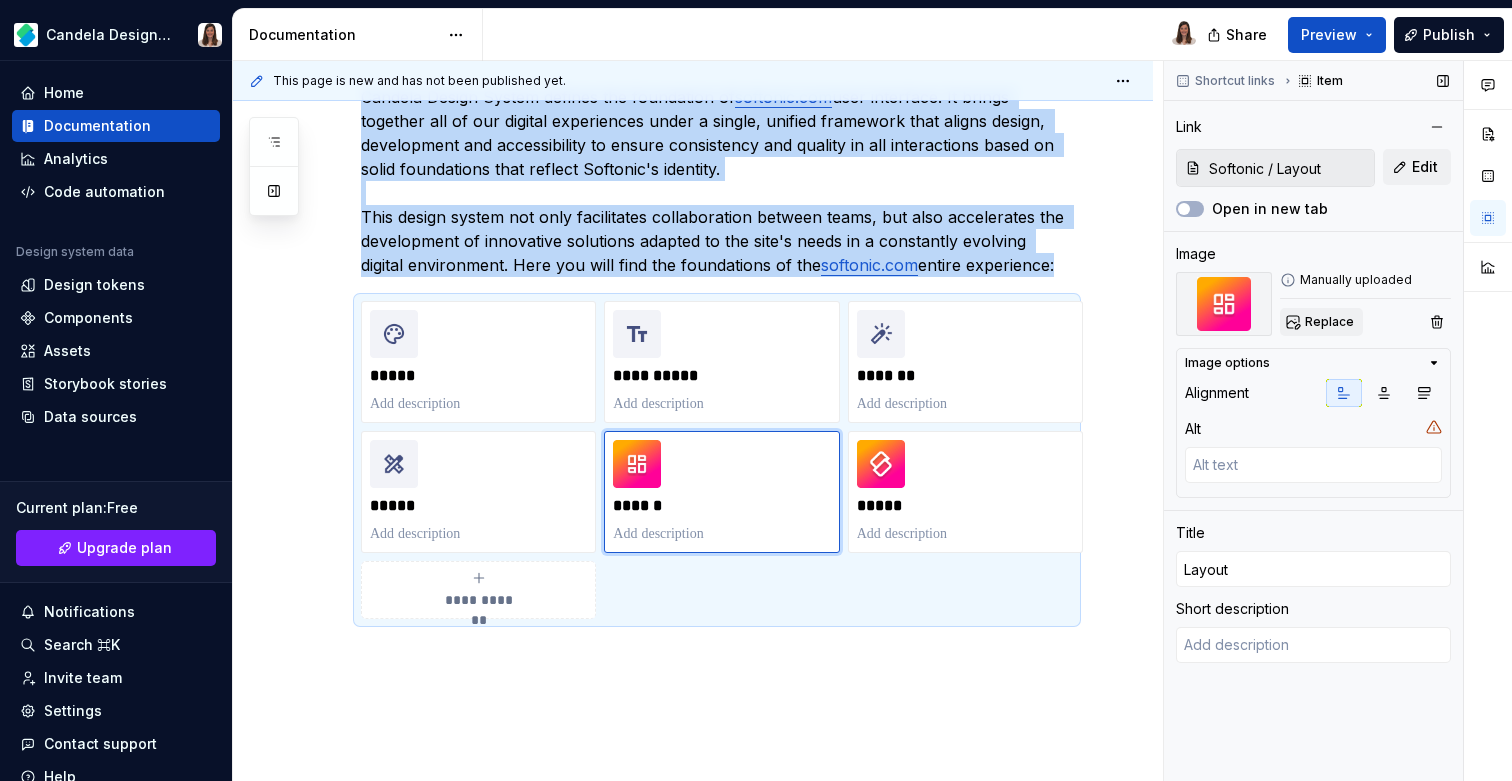 click on "Replace" at bounding box center (1329, 322) 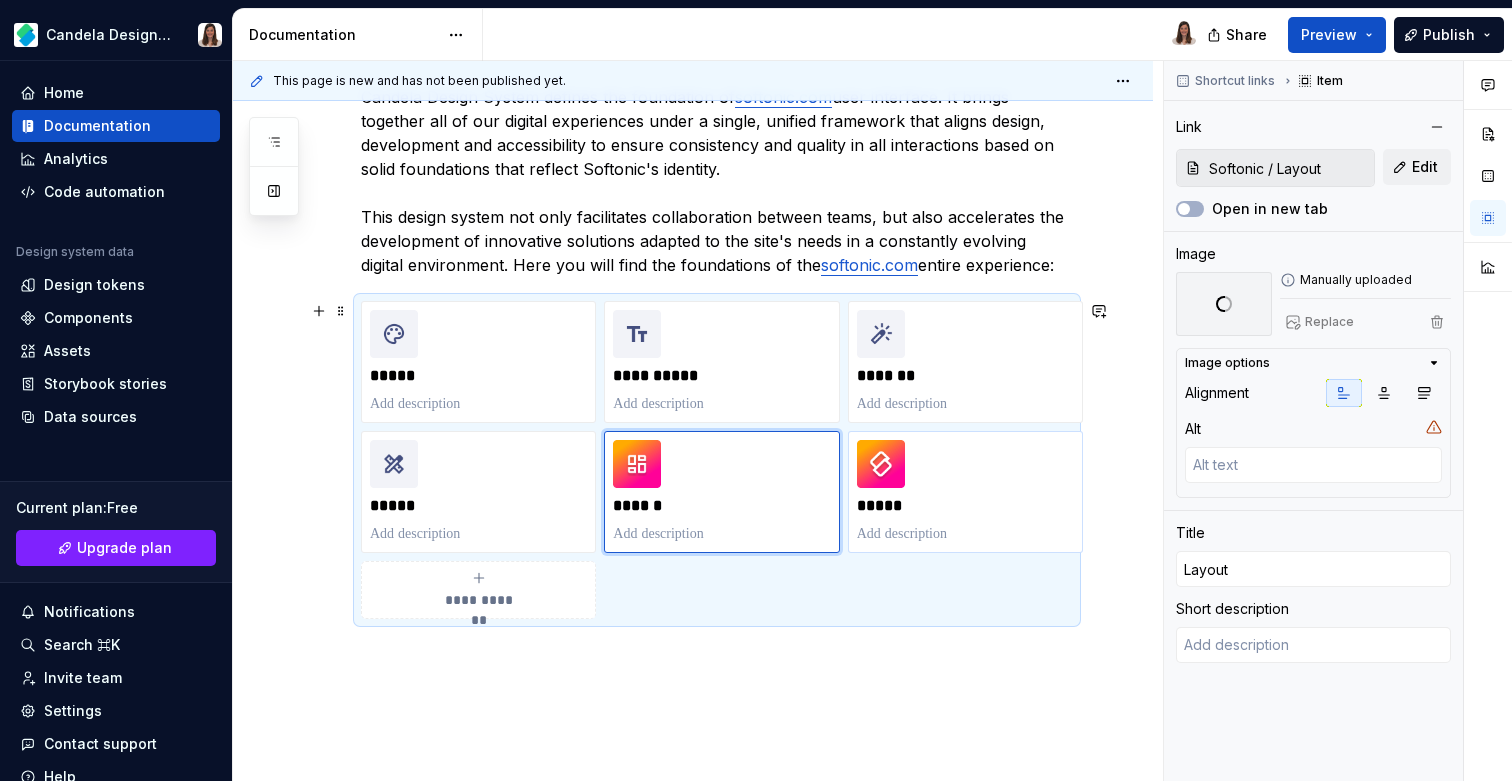 type on "*" 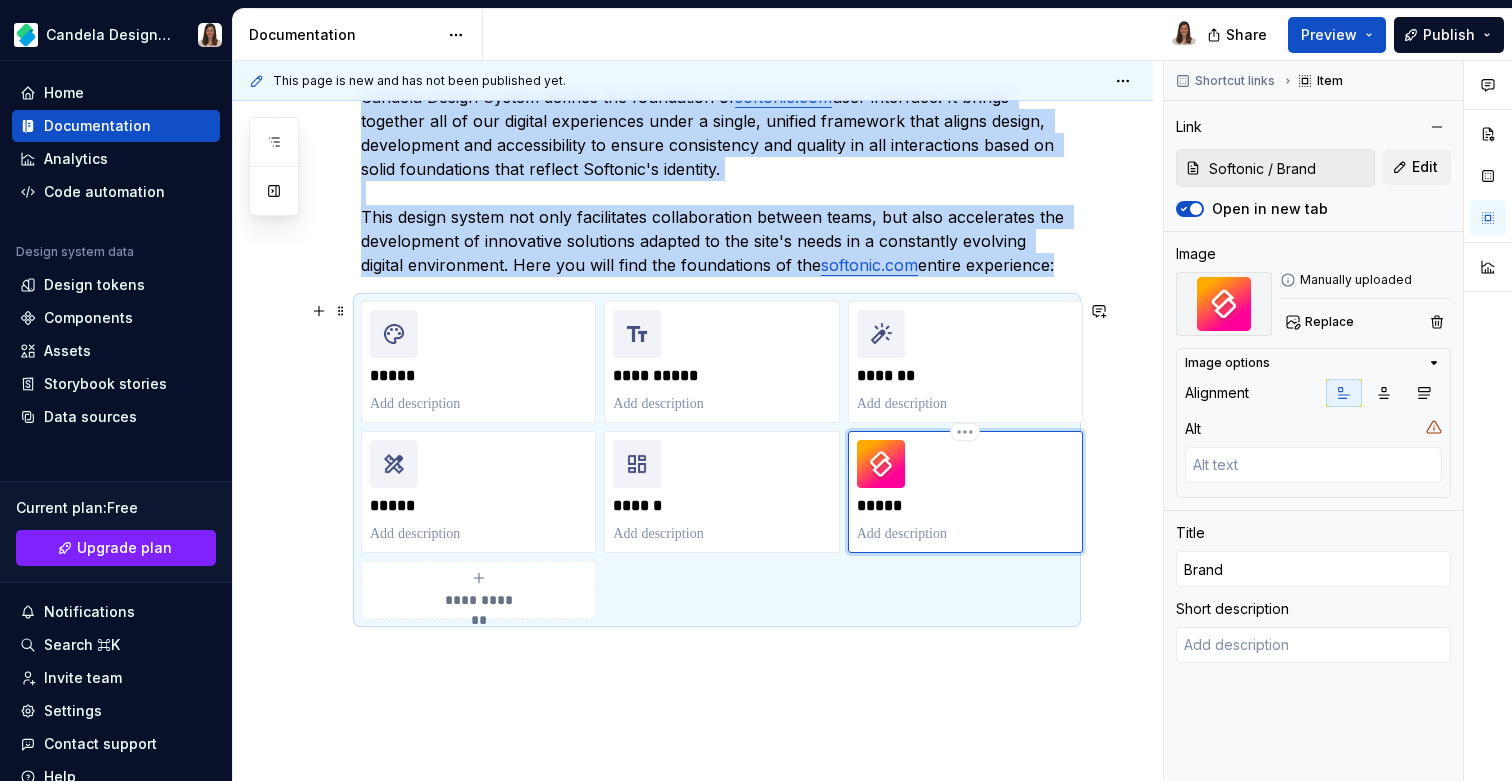 click on "*****" at bounding box center [965, 492] 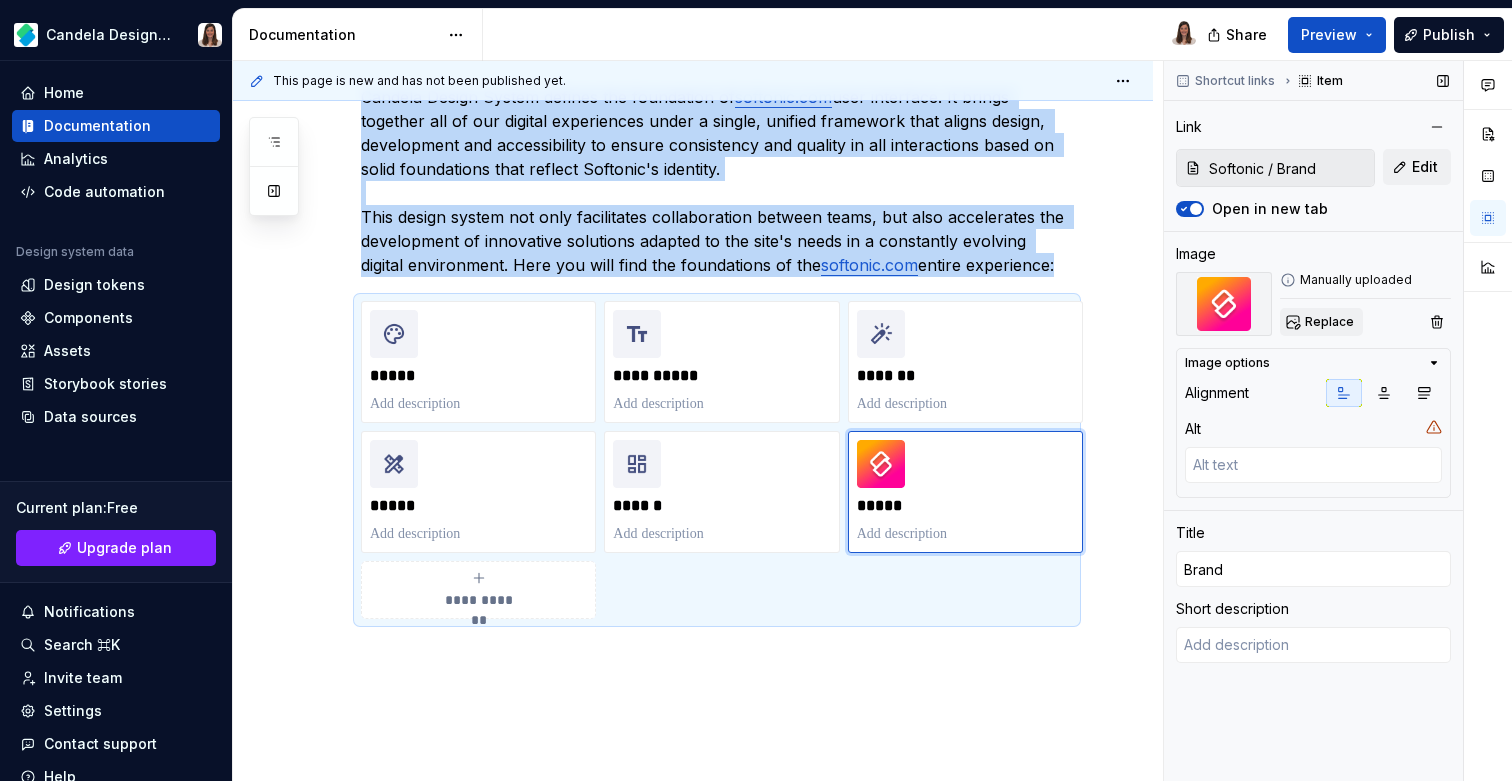 click on "Replace" at bounding box center (1329, 322) 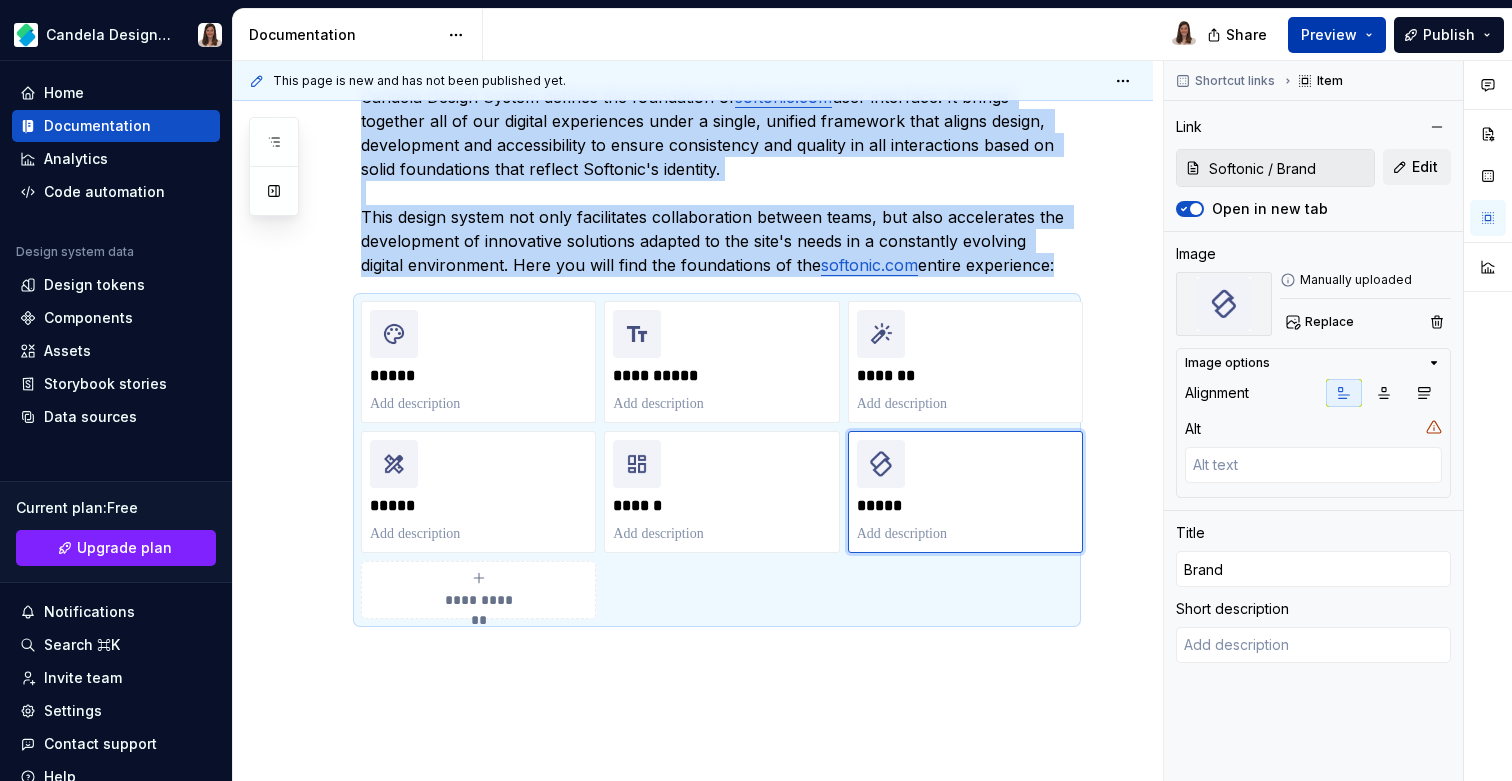 click on "Preview" at bounding box center [1329, 35] 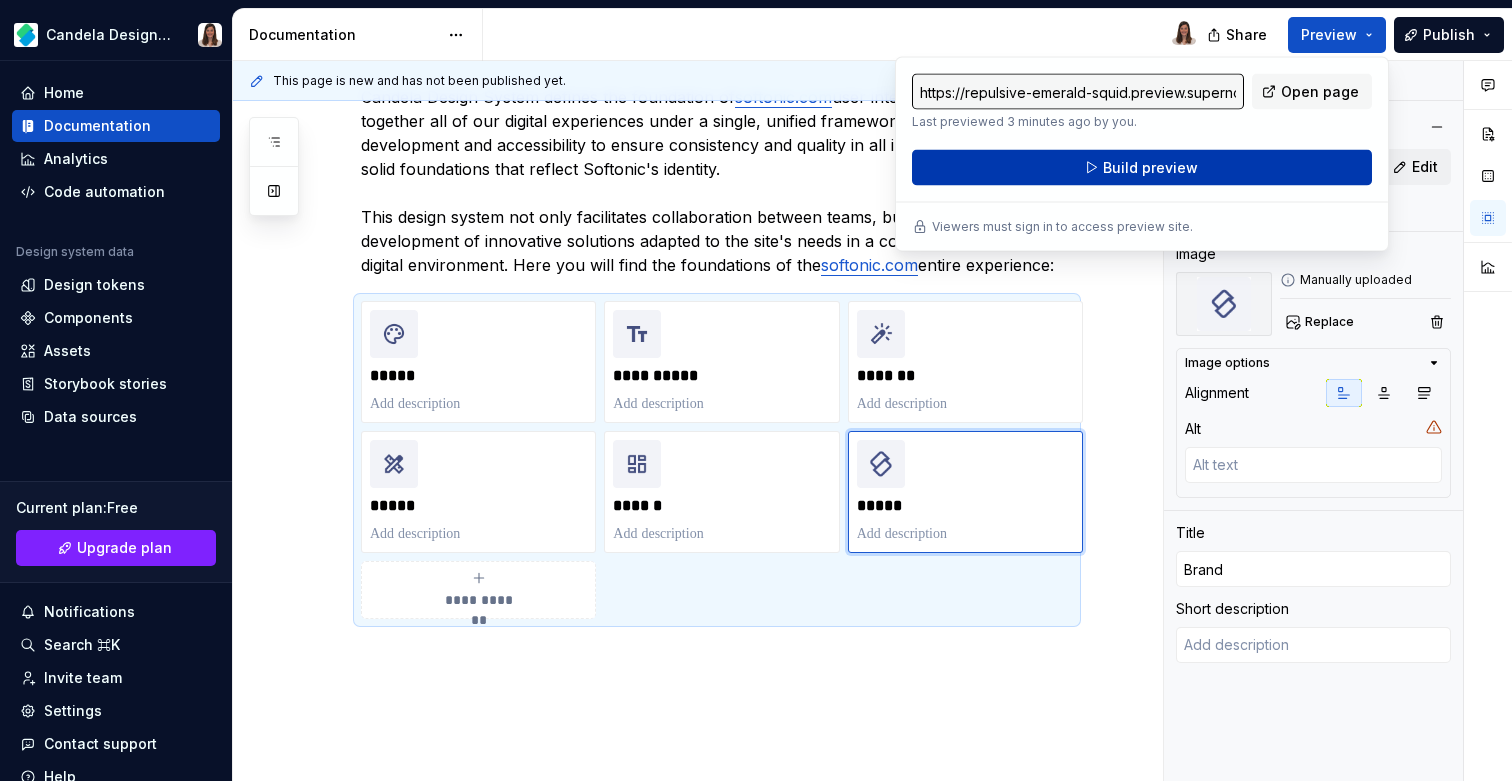 click on "Build preview" at bounding box center (1142, 168) 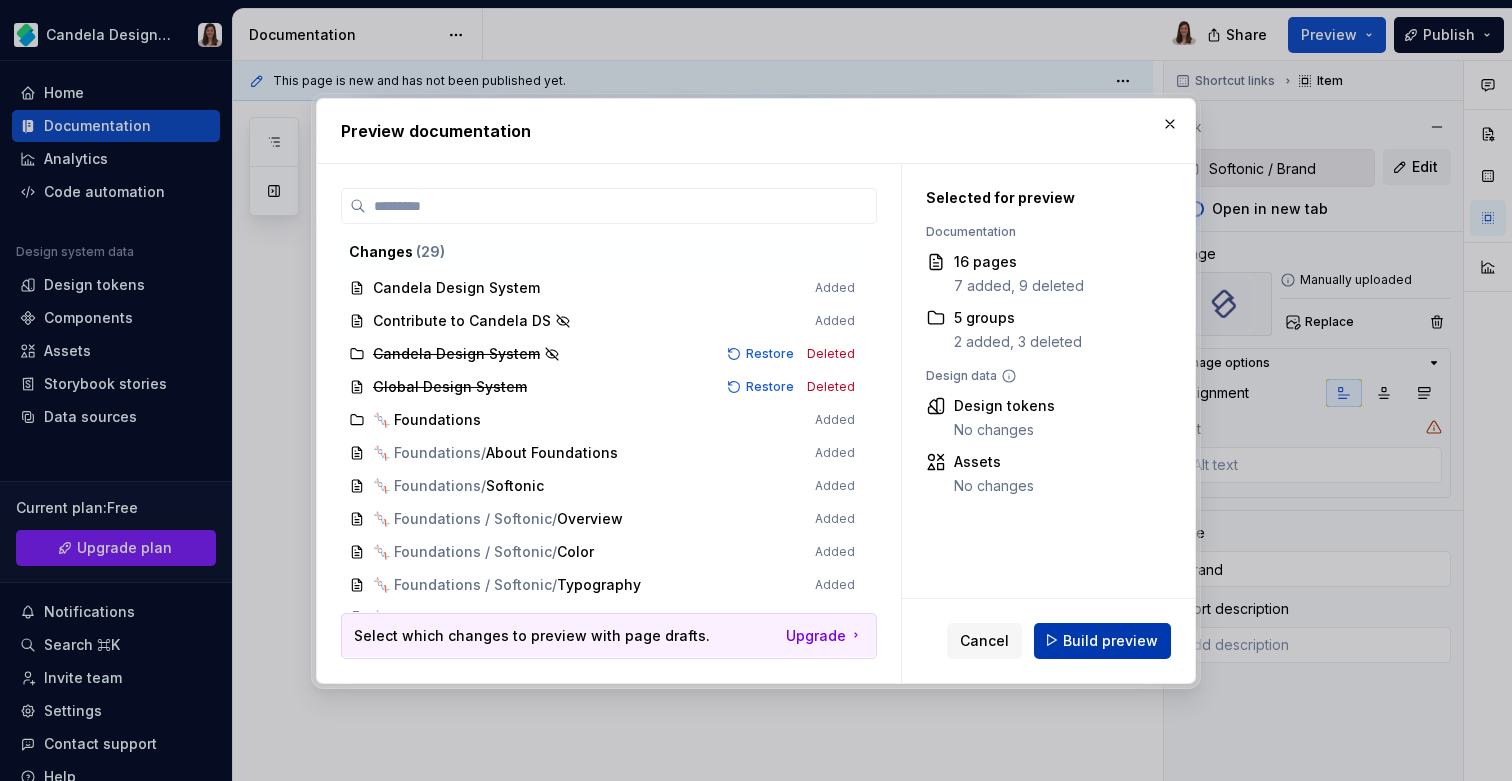 click on "Build preview" at bounding box center (1110, 640) 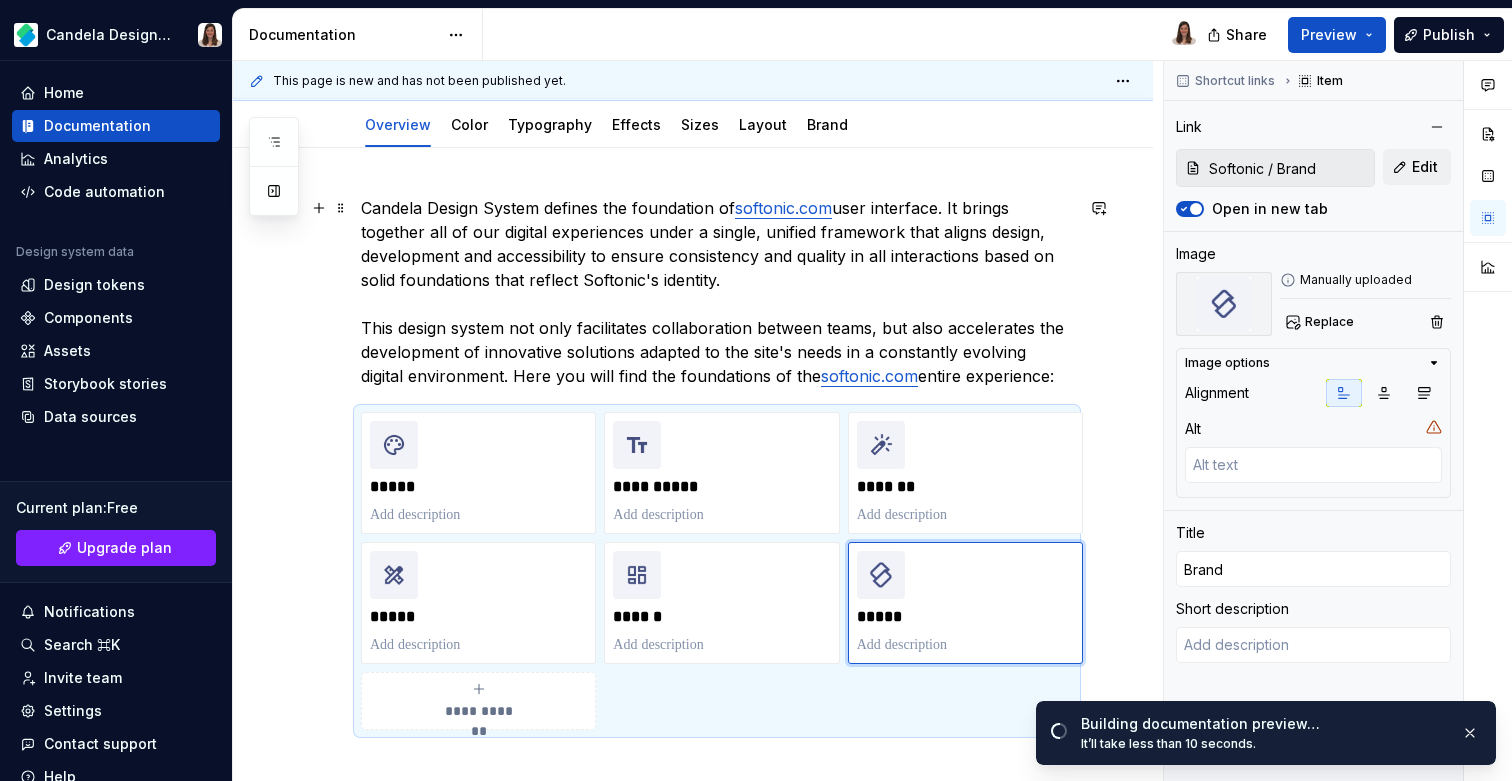 scroll, scrollTop: 181, scrollLeft: 0, axis: vertical 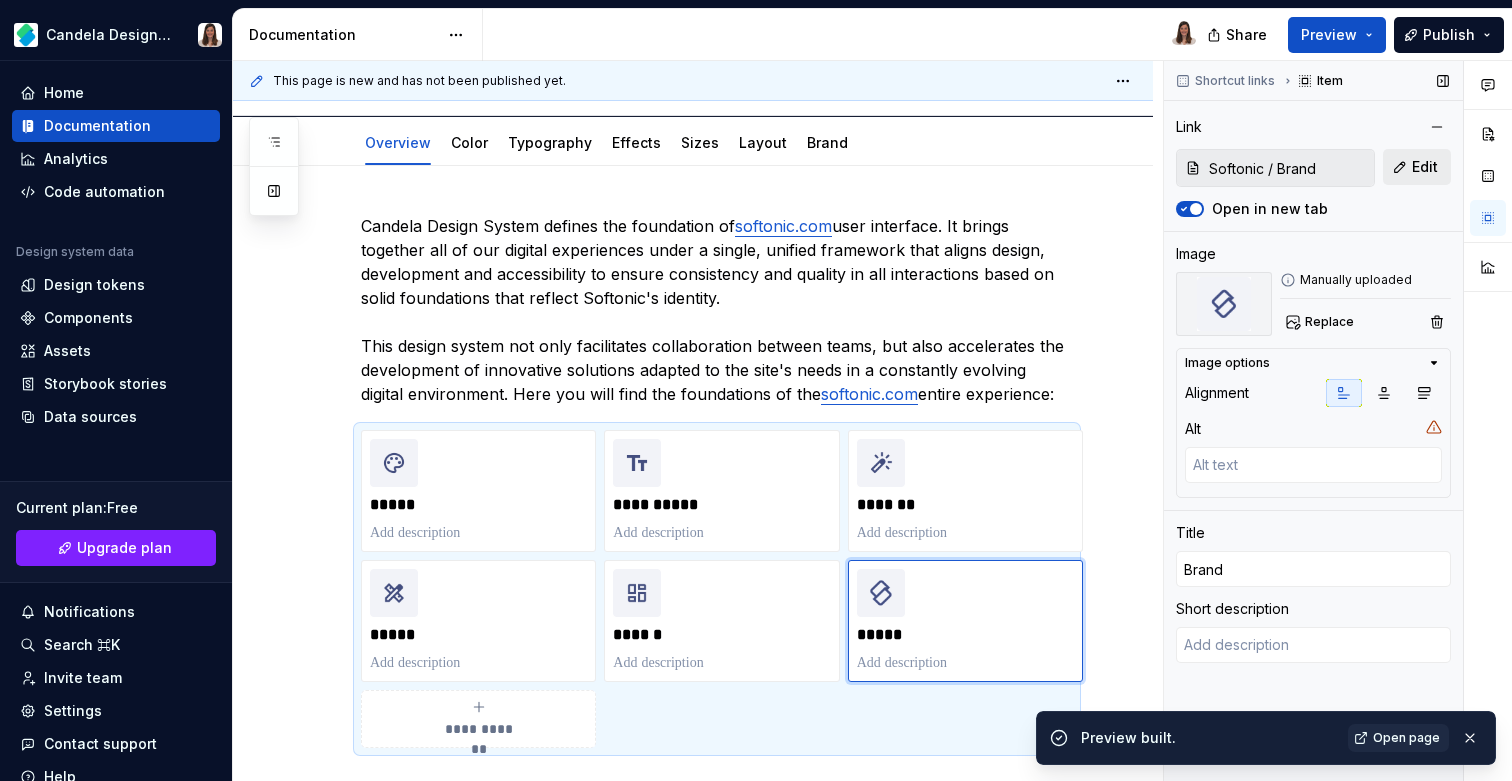 click on "Softonic / Brand Edit" at bounding box center [1313, 168] 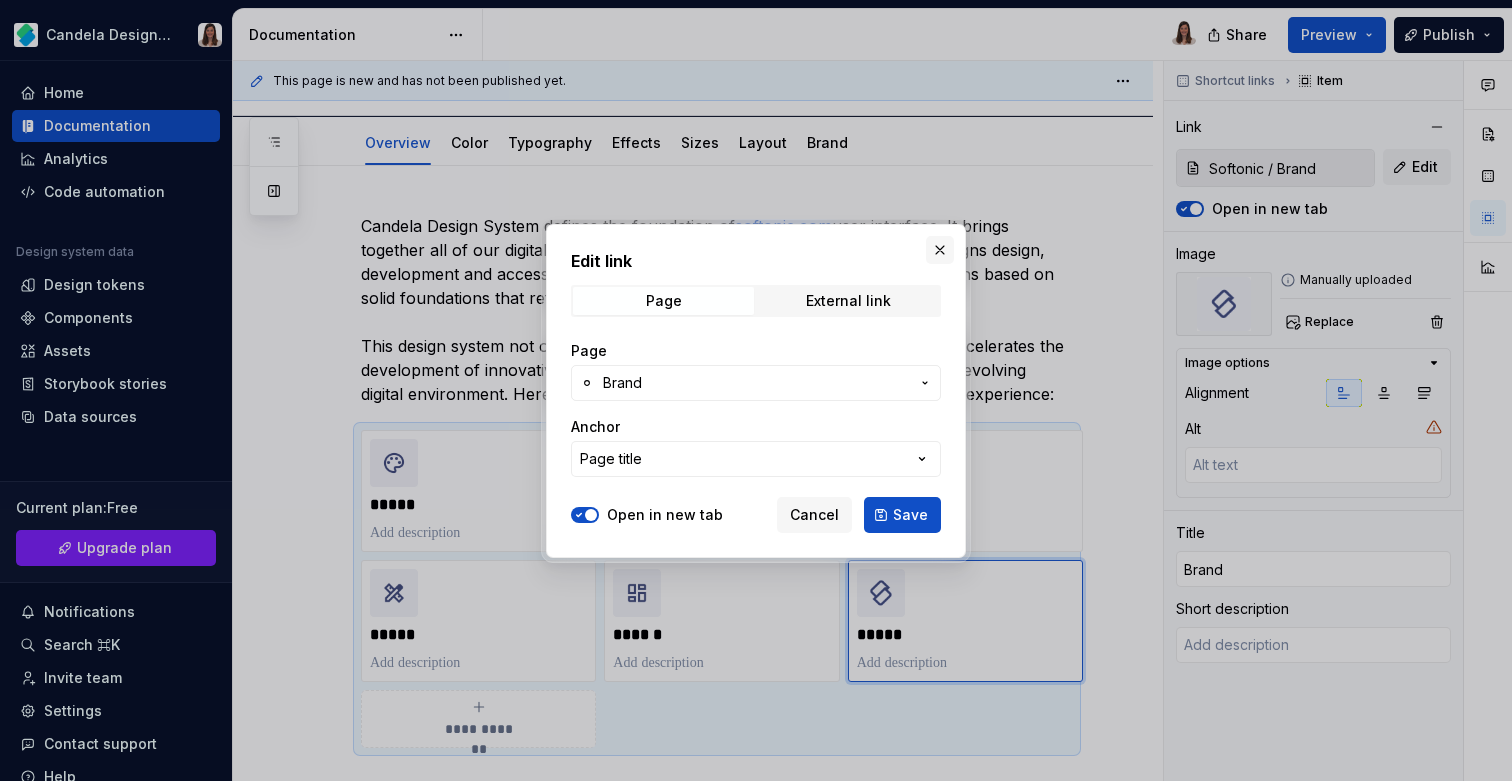 click at bounding box center (940, 250) 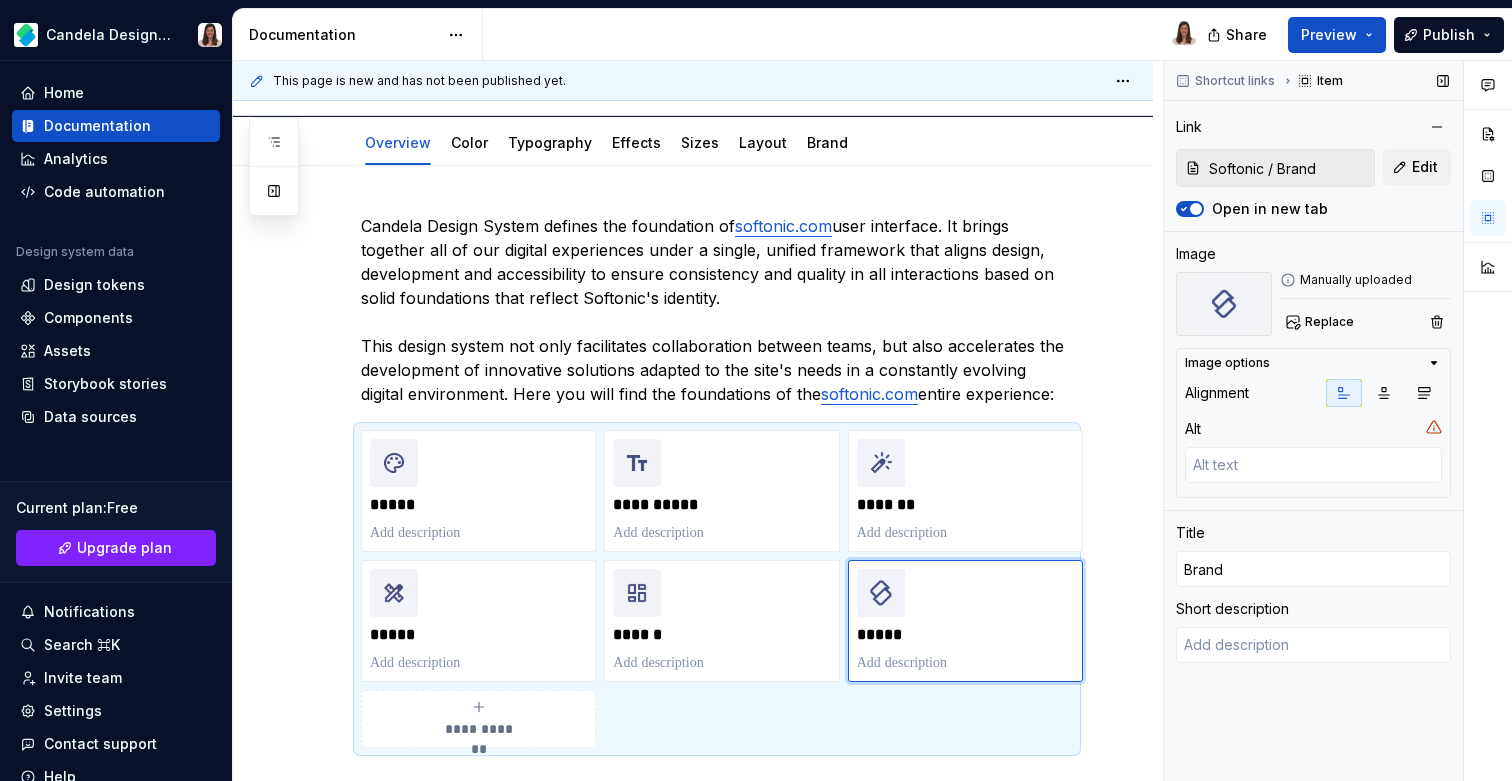 click 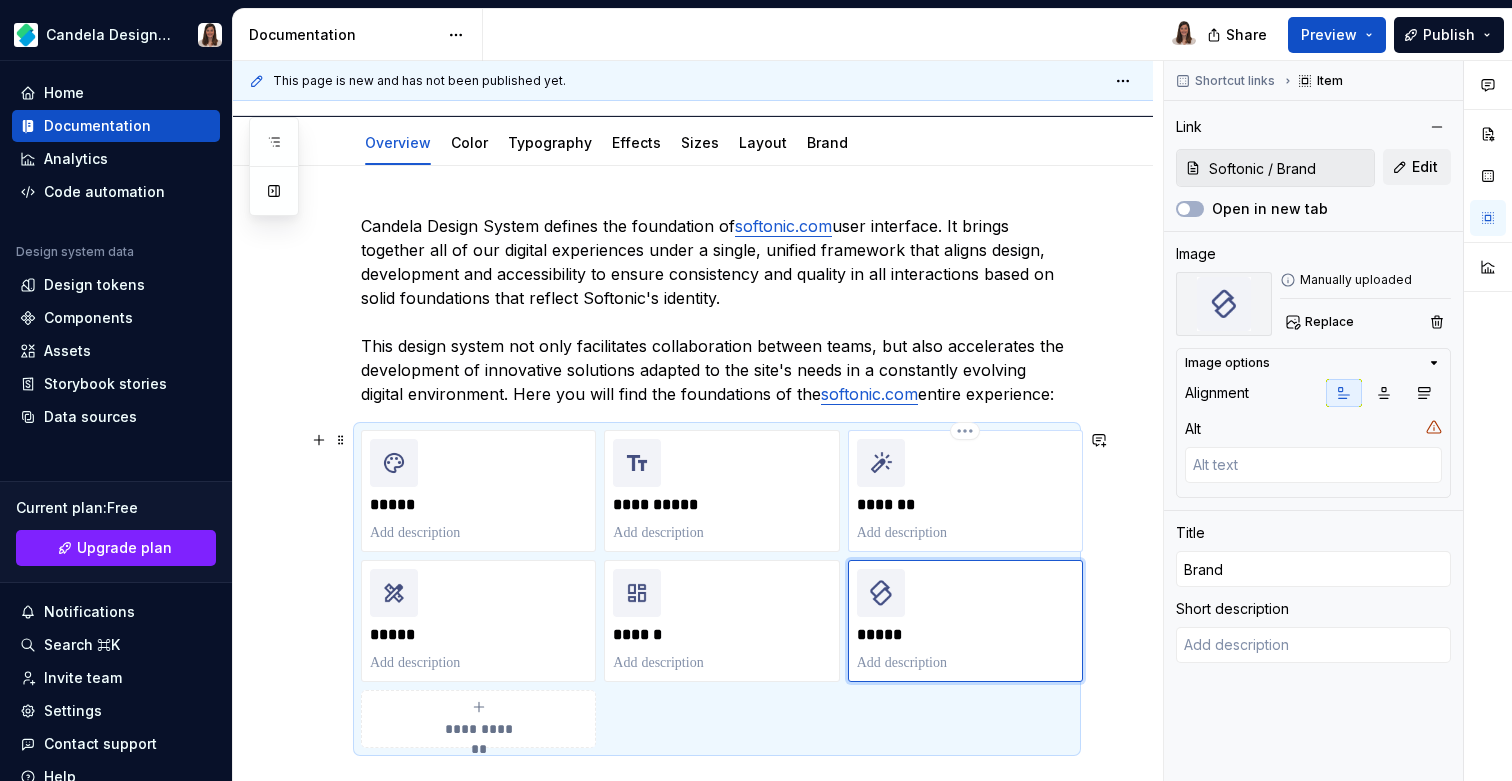 click on "*******" at bounding box center (965, 505) 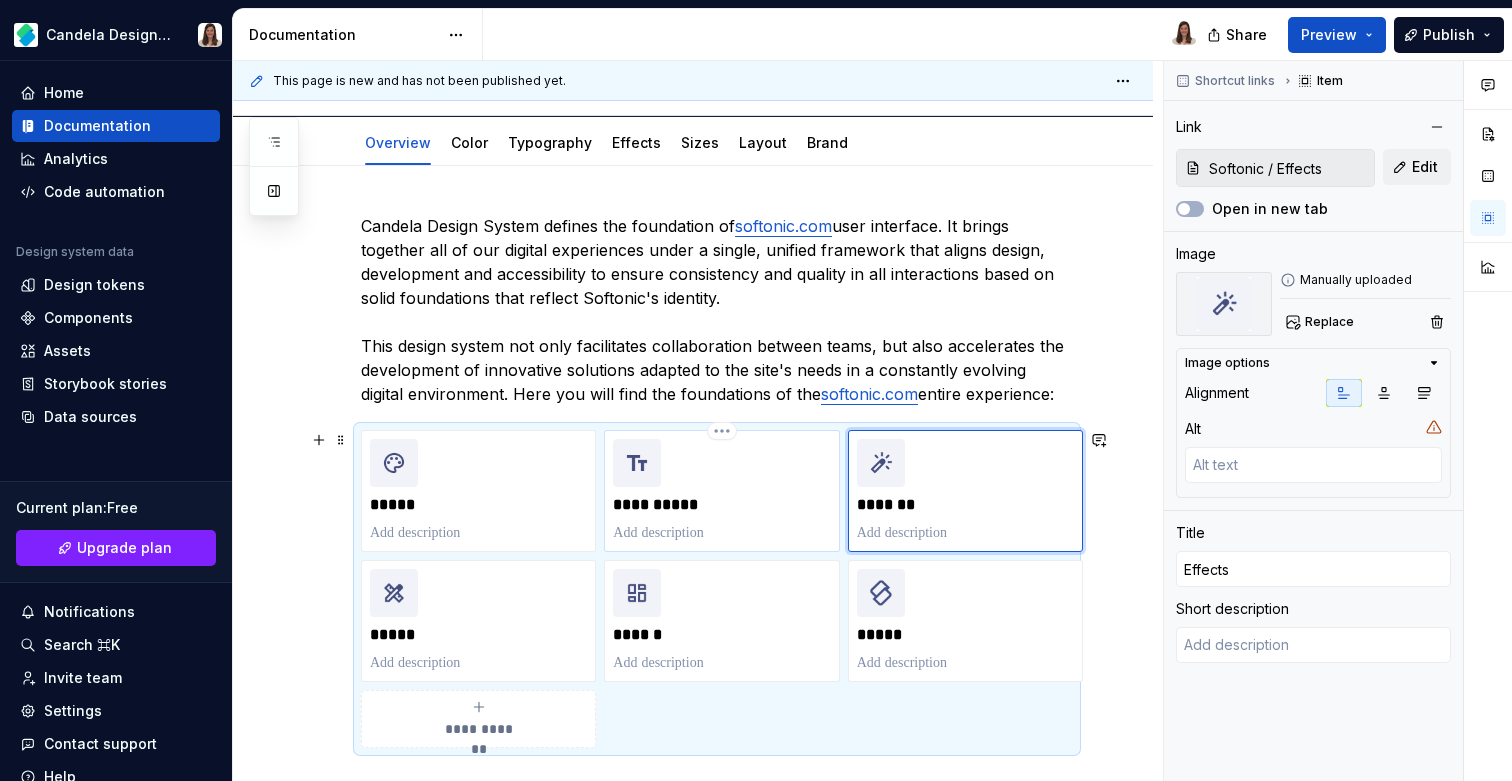 click at bounding box center (721, 533) 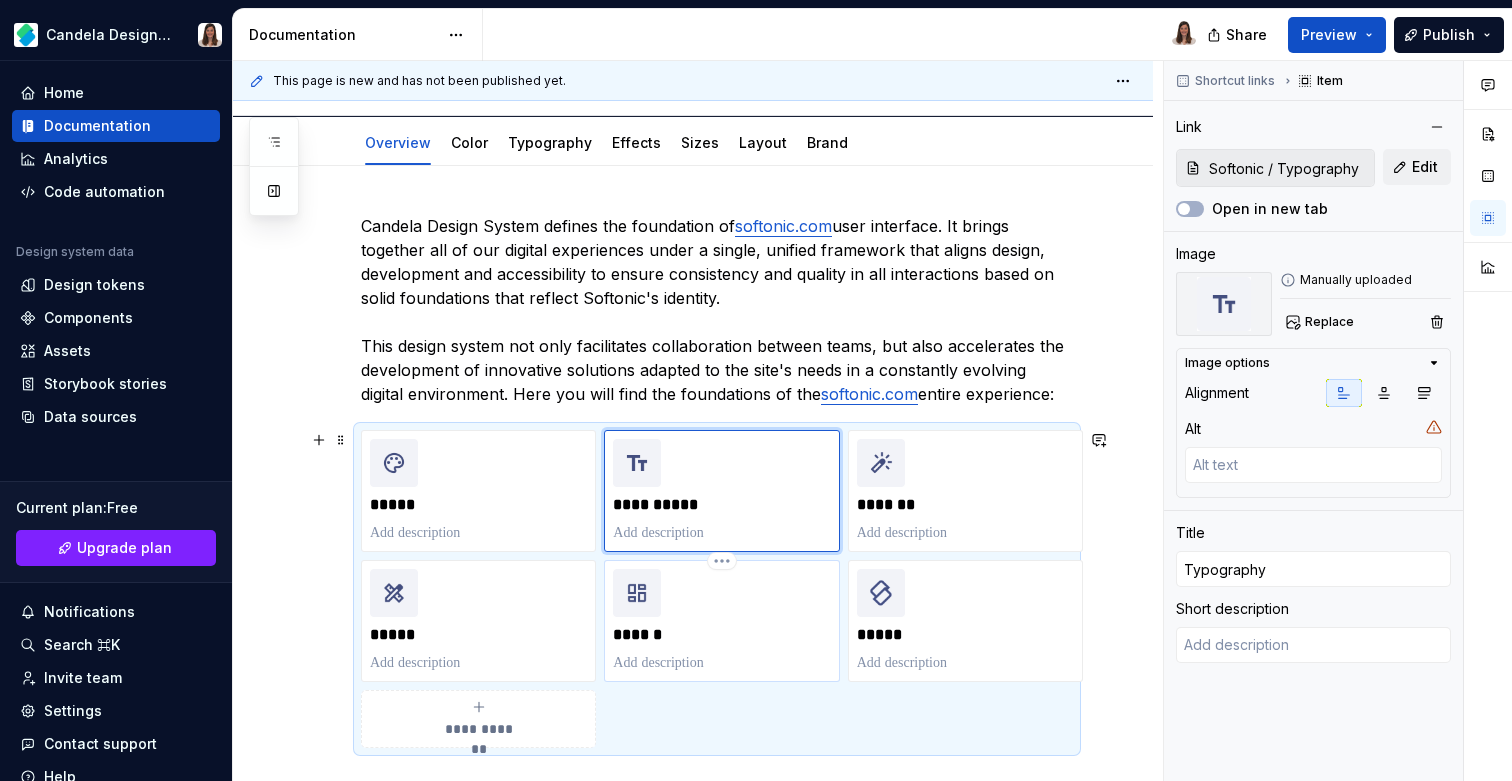 click on "******" at bounding box center (721, 635) 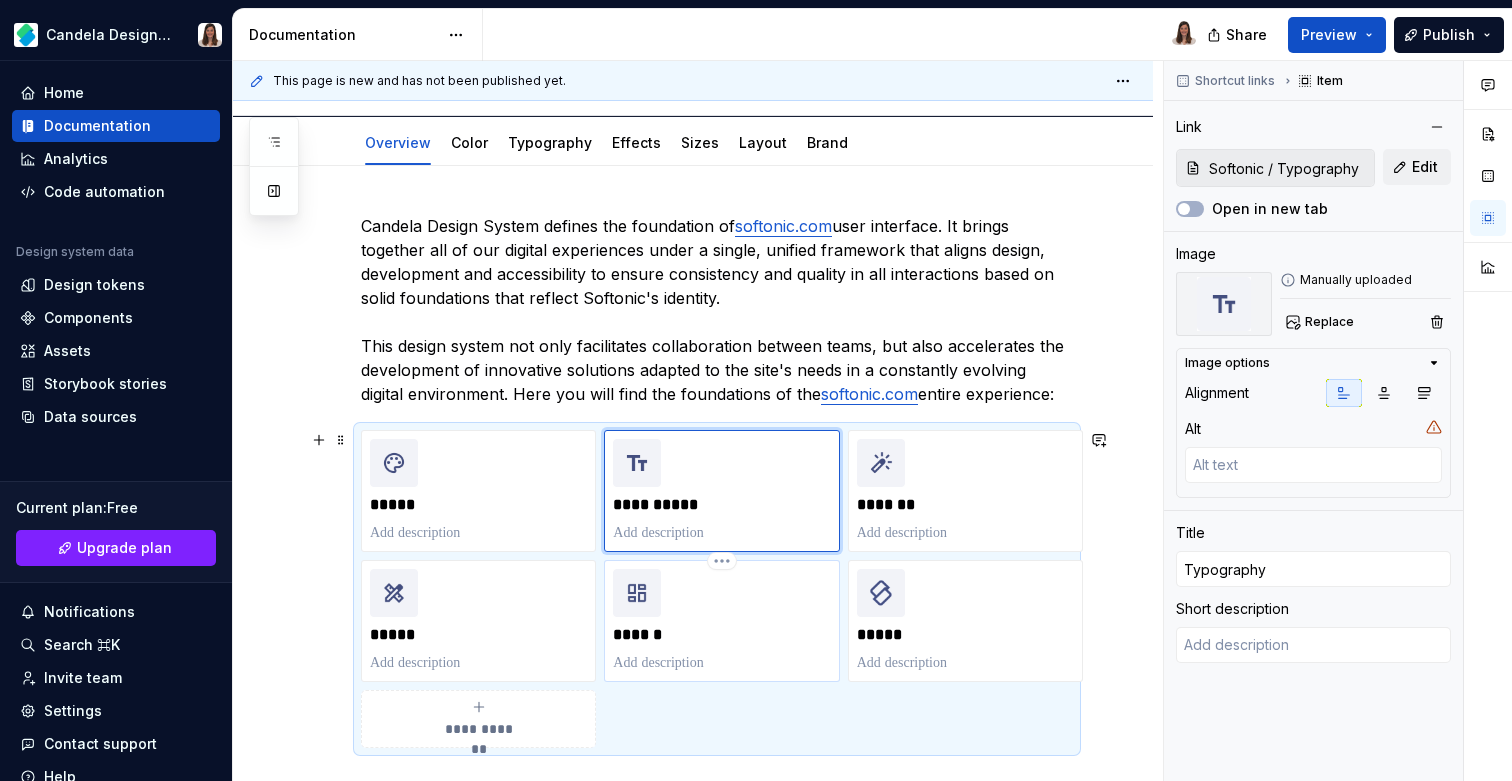 type on "Softonic / Layout" 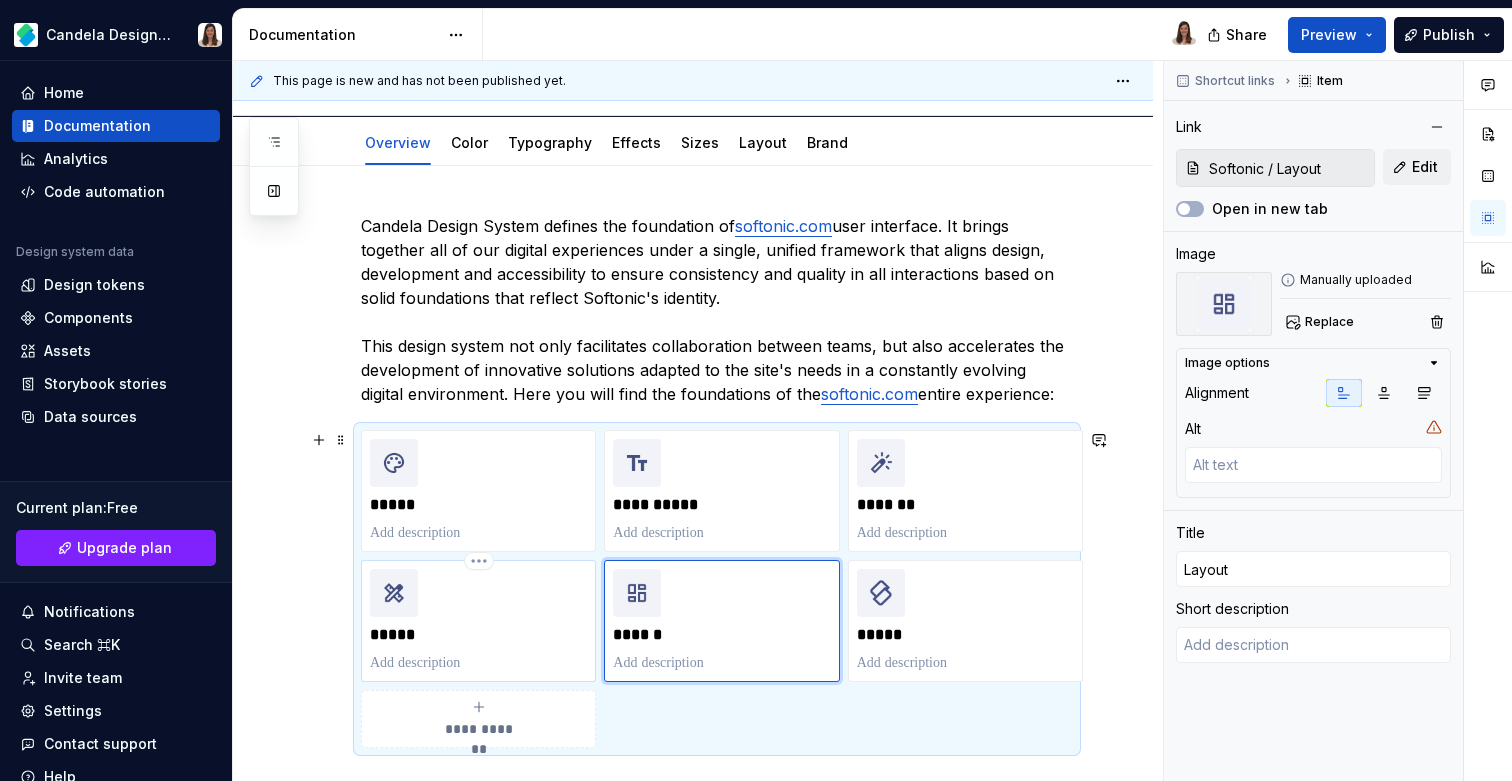 type on "Softonic / Sizes" 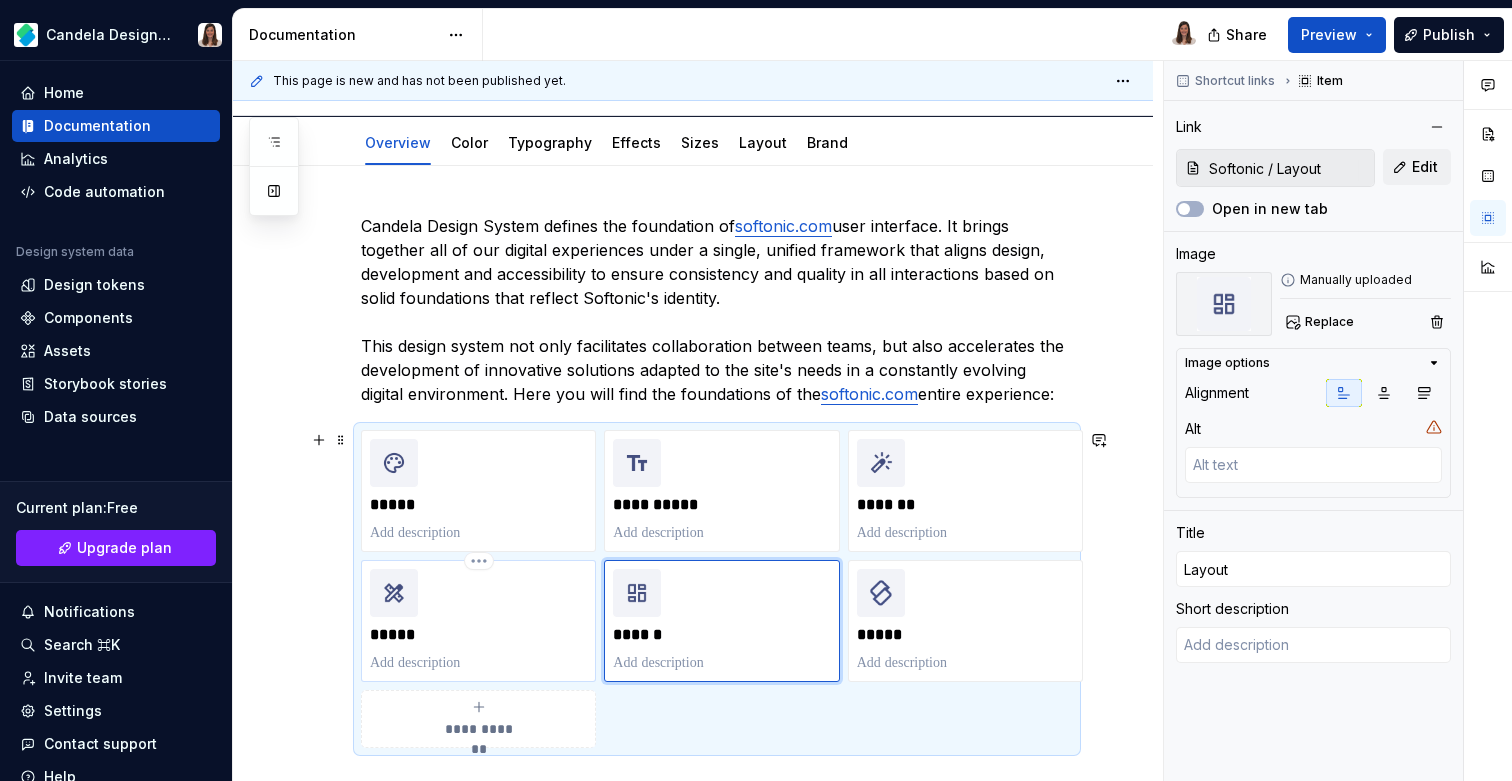 type on "Sizes" 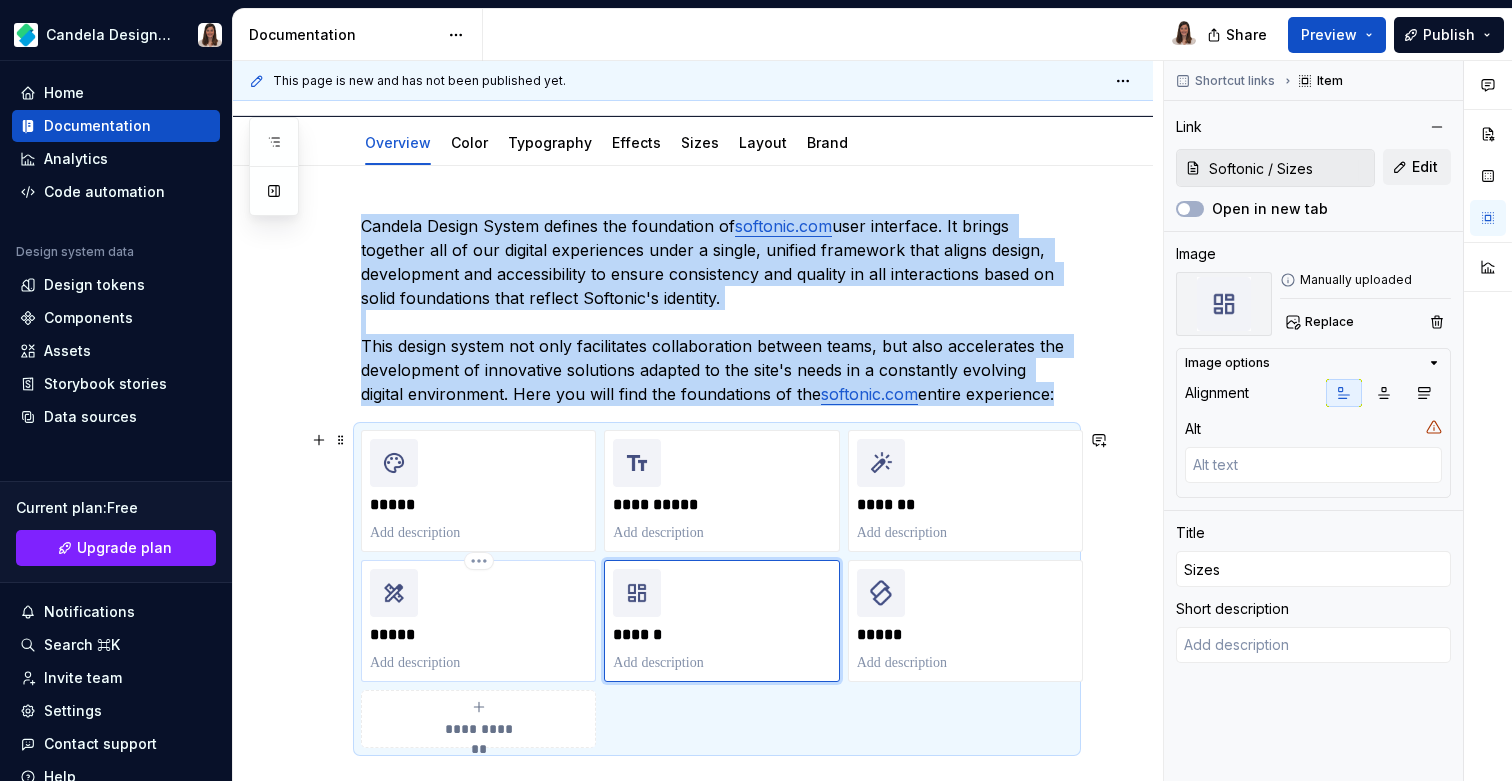 click on "*****" at bounding box center [478, 621] 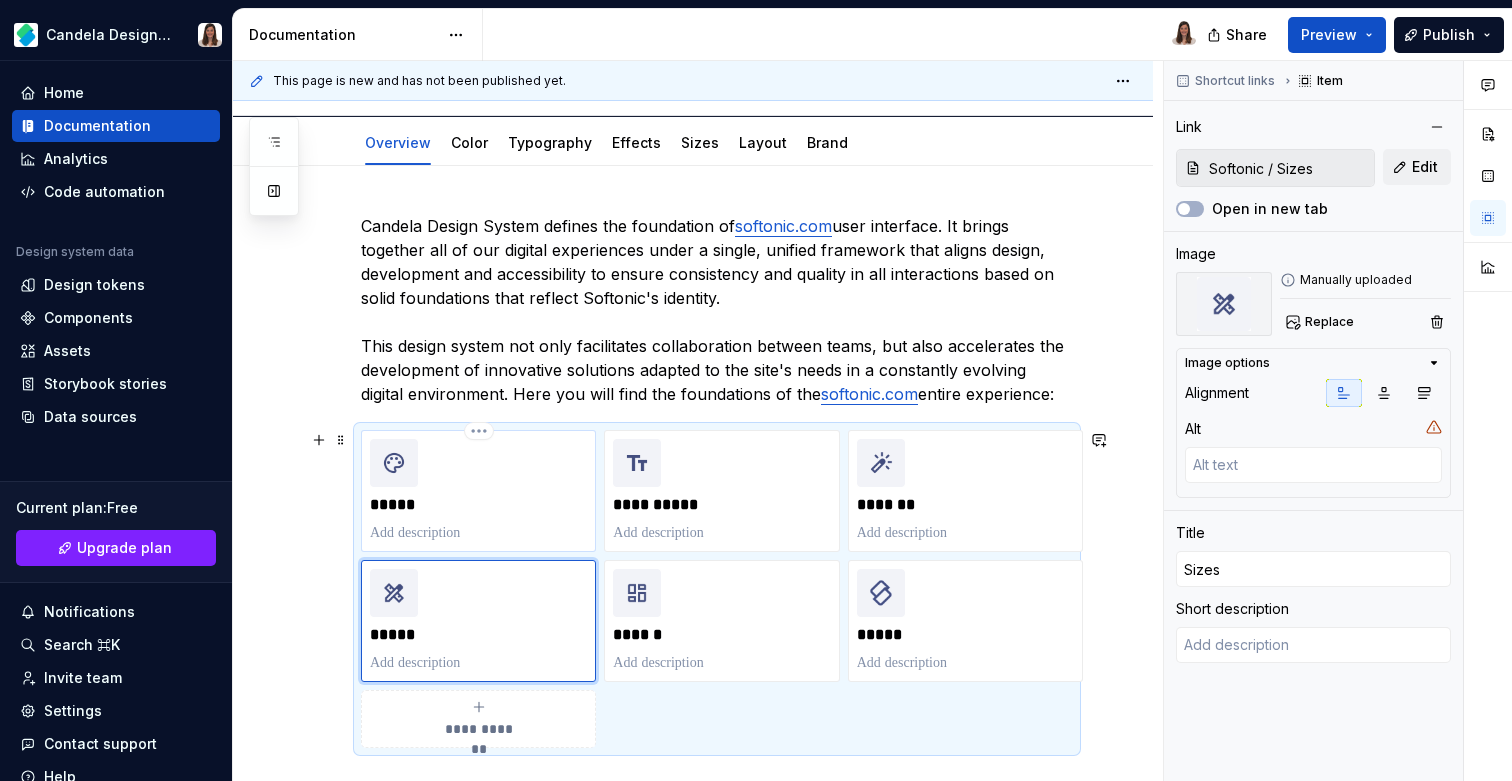 click on "*****" at bounding box center [478, 505] 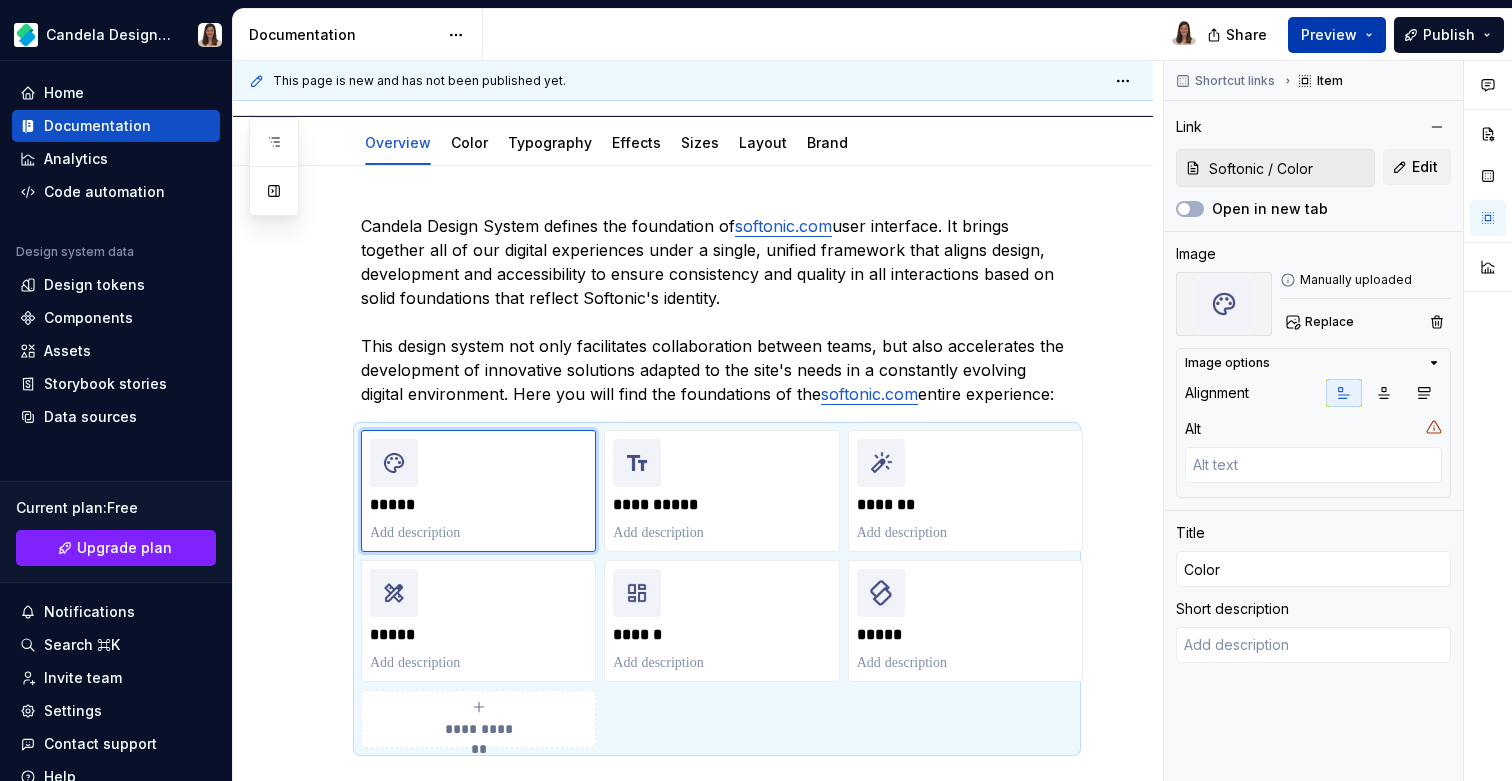 click on "Preview" at bounding box center (1329, 35) 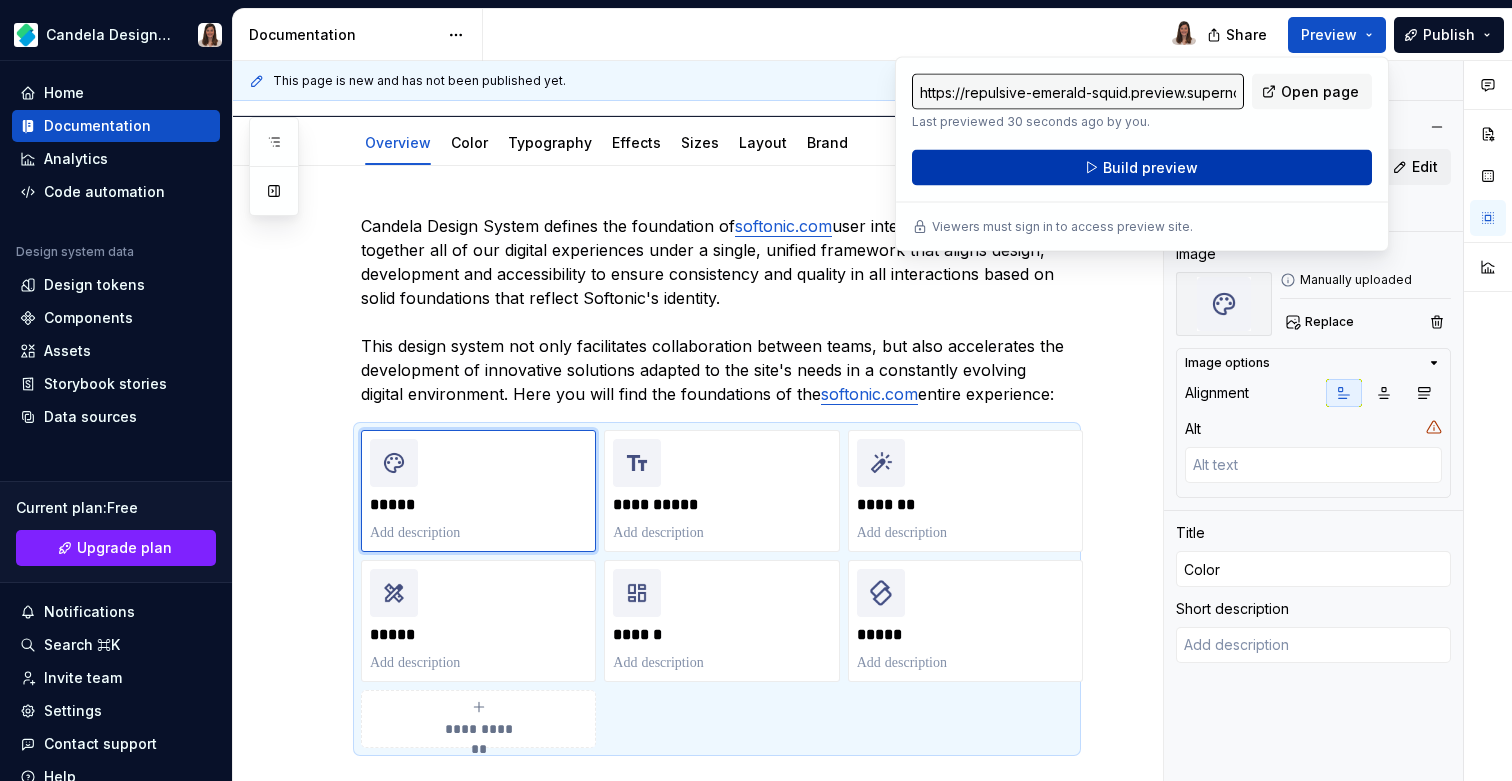 click on "Build preview" at bounding box center (1142, 168) 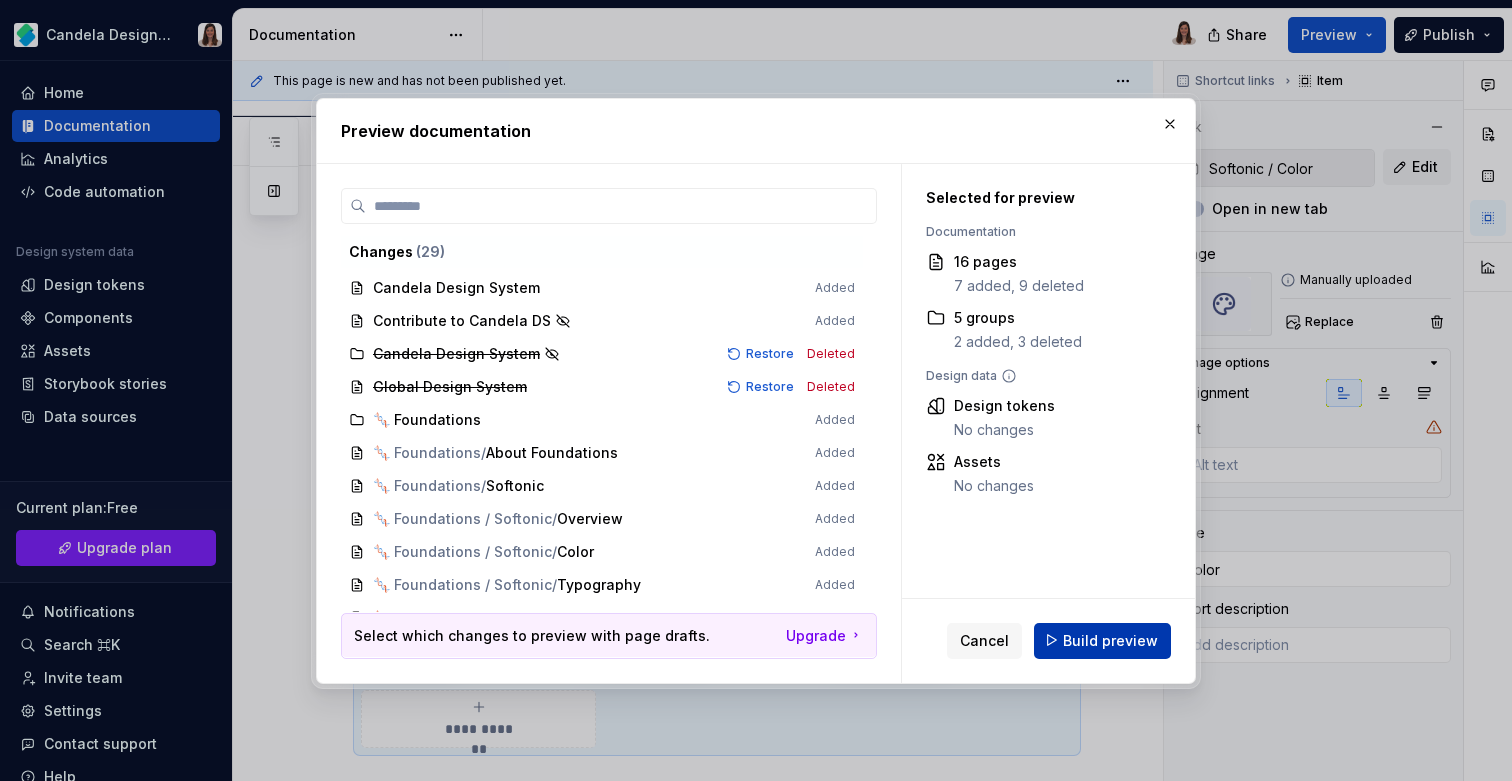 click on "Build preview" at bounding box center (1102, 640) 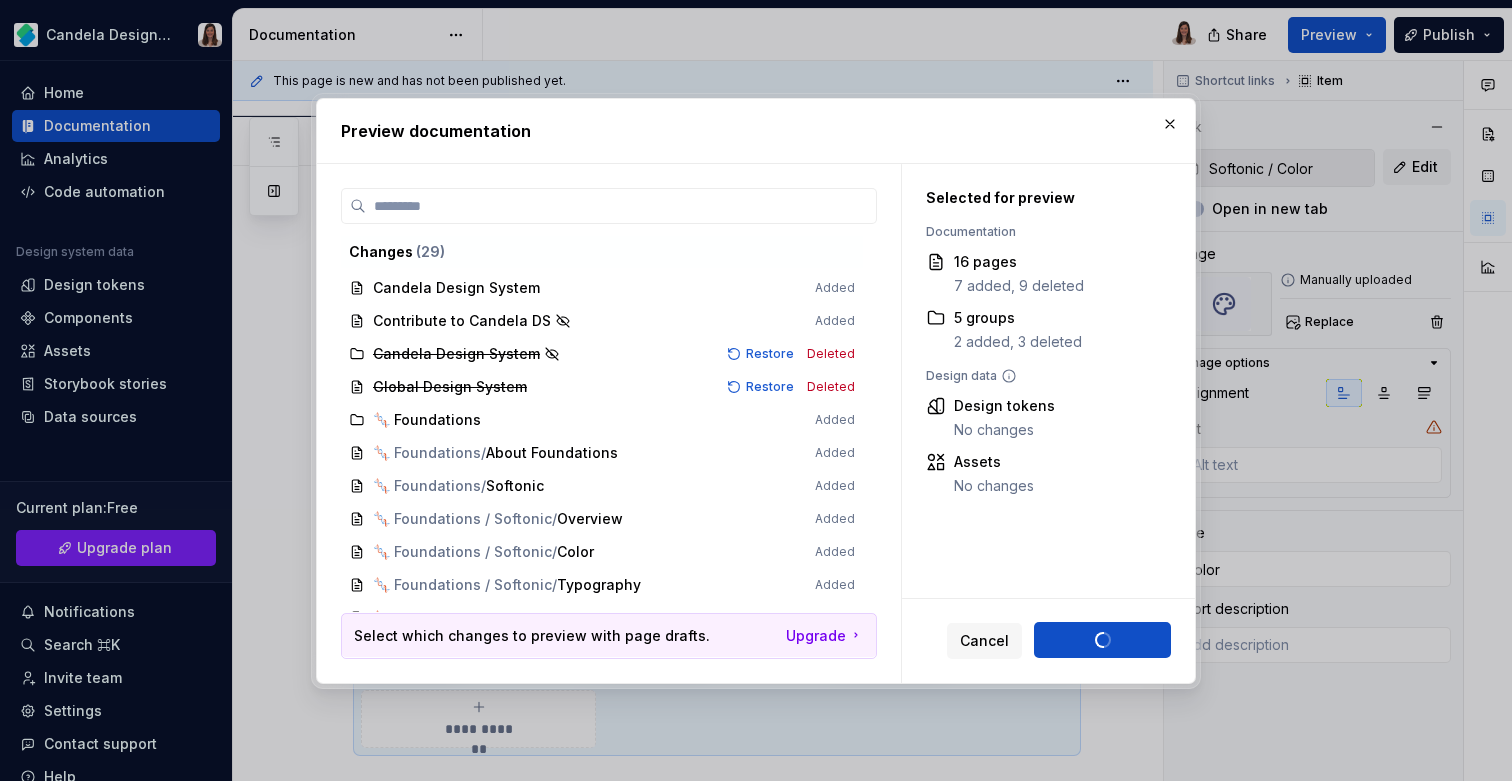 type on "*" 